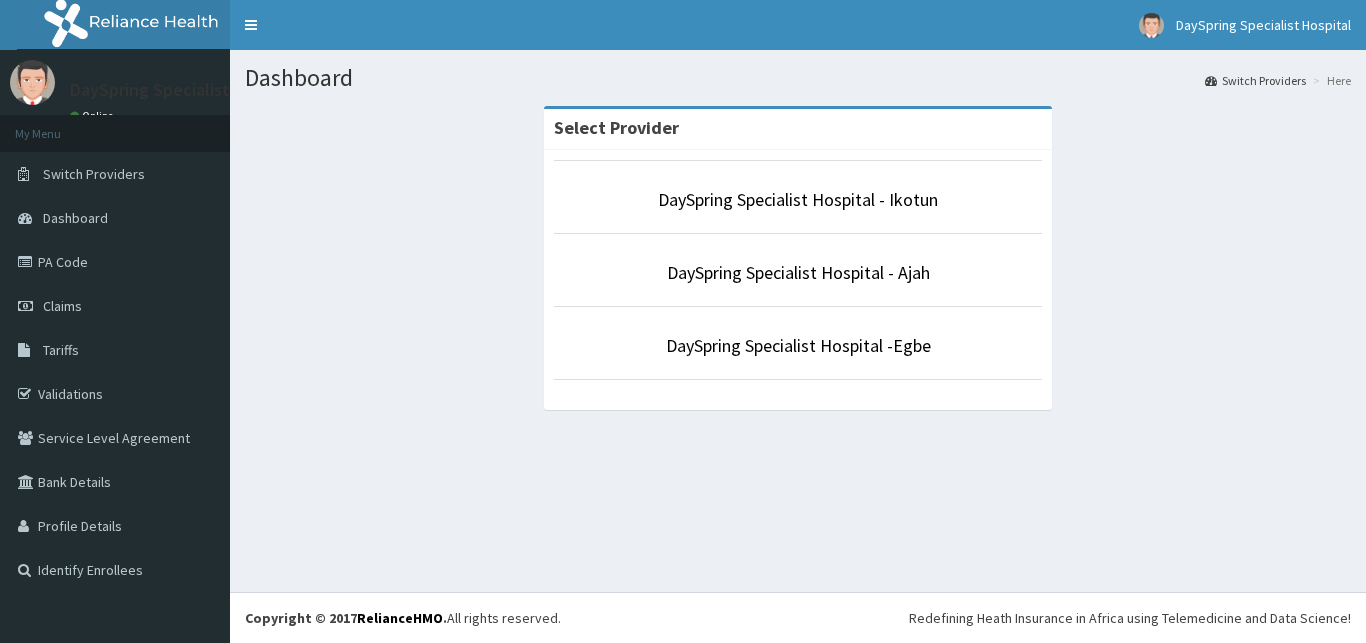 scroll, scrollTop: 0, scrollLeft: 0, axis: both 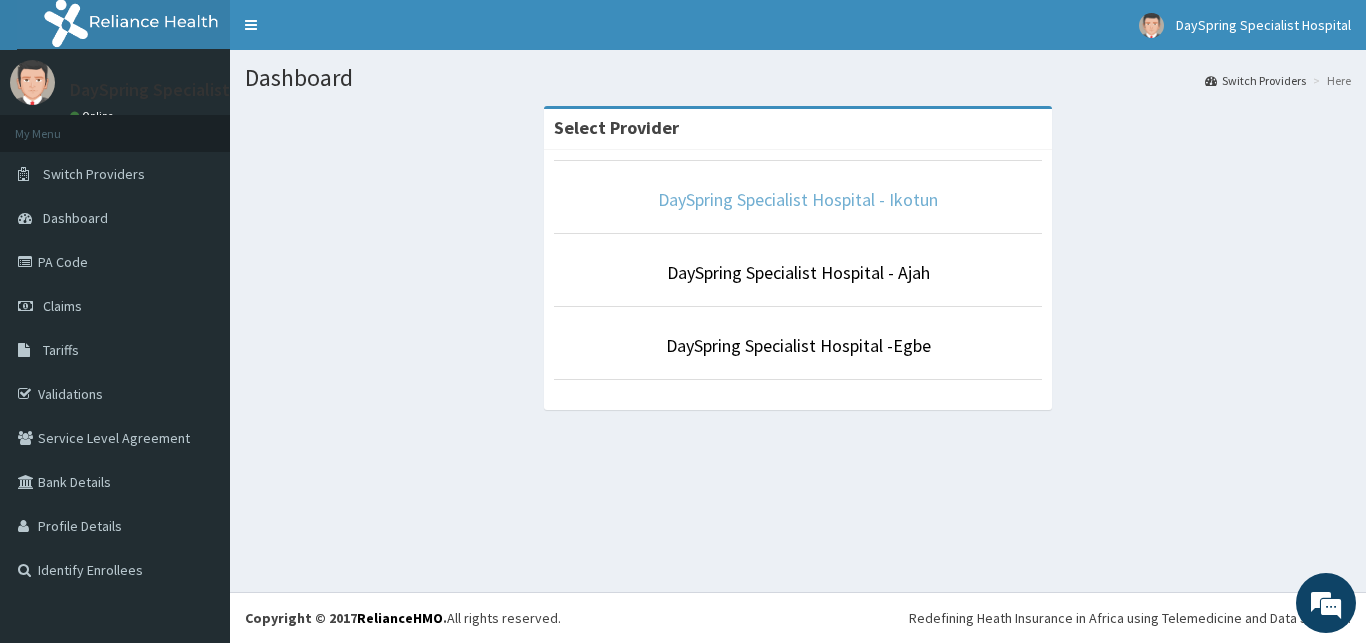 click on "DaySpring Specialist Hospital - Ikotun" at bounding box center (798, 199) 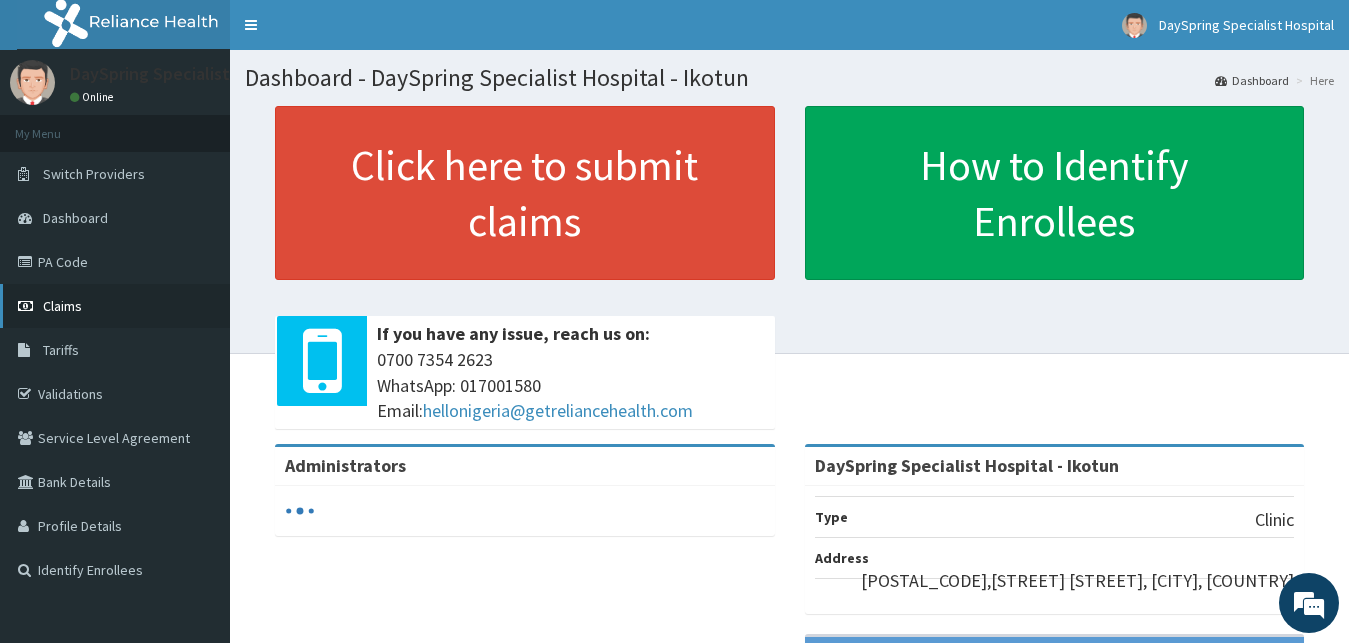 scroll, scrollTop: 0, scrollLeft: 0, axis: both 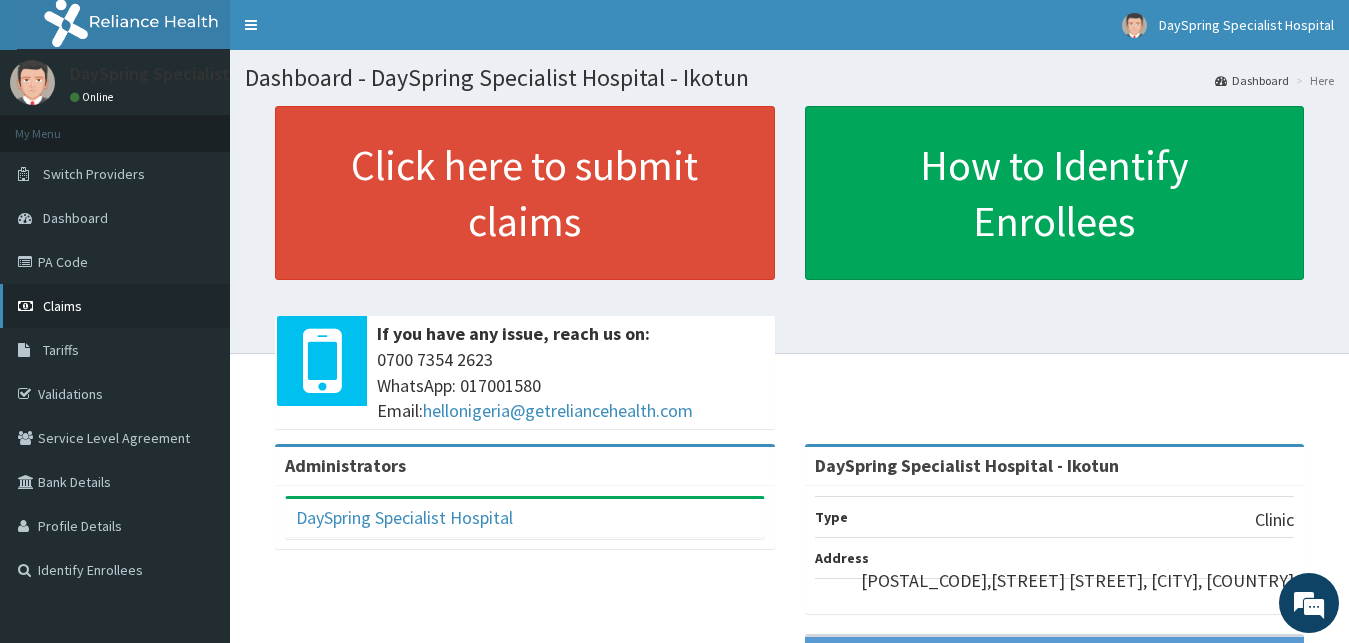 click on "Claims" at bounding box center [115, 306] 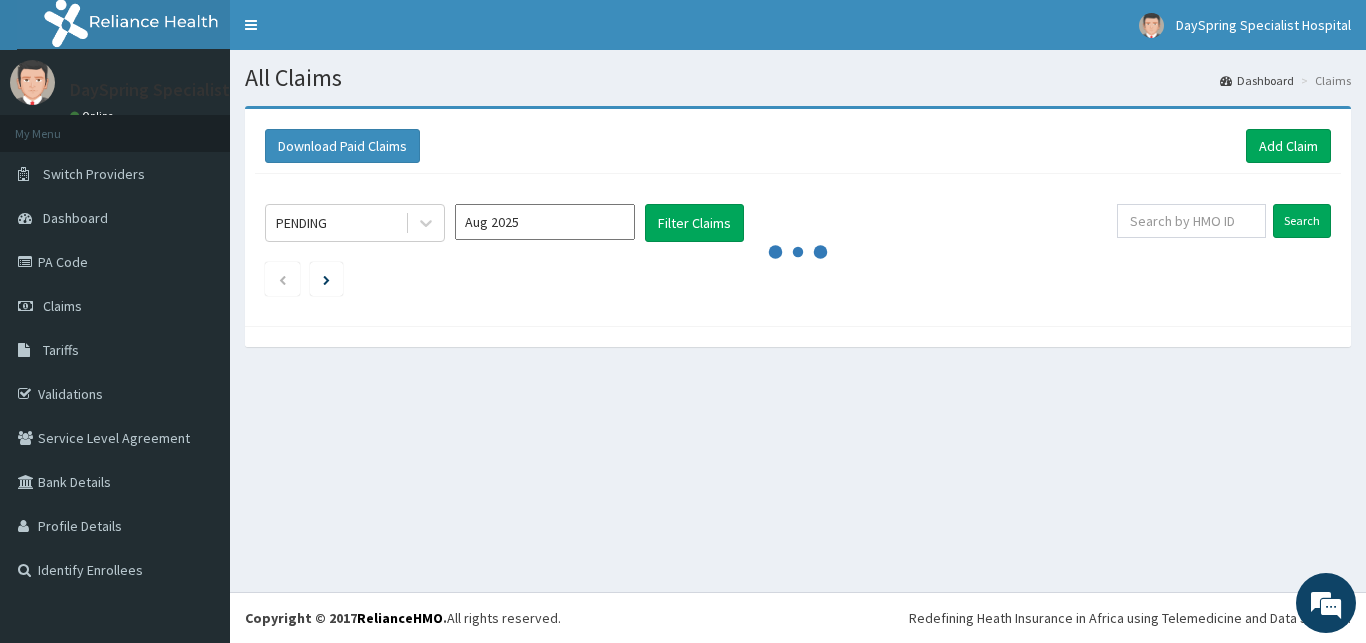 scroll, scrollTop: 0, scrollLeft: 0, axis: both 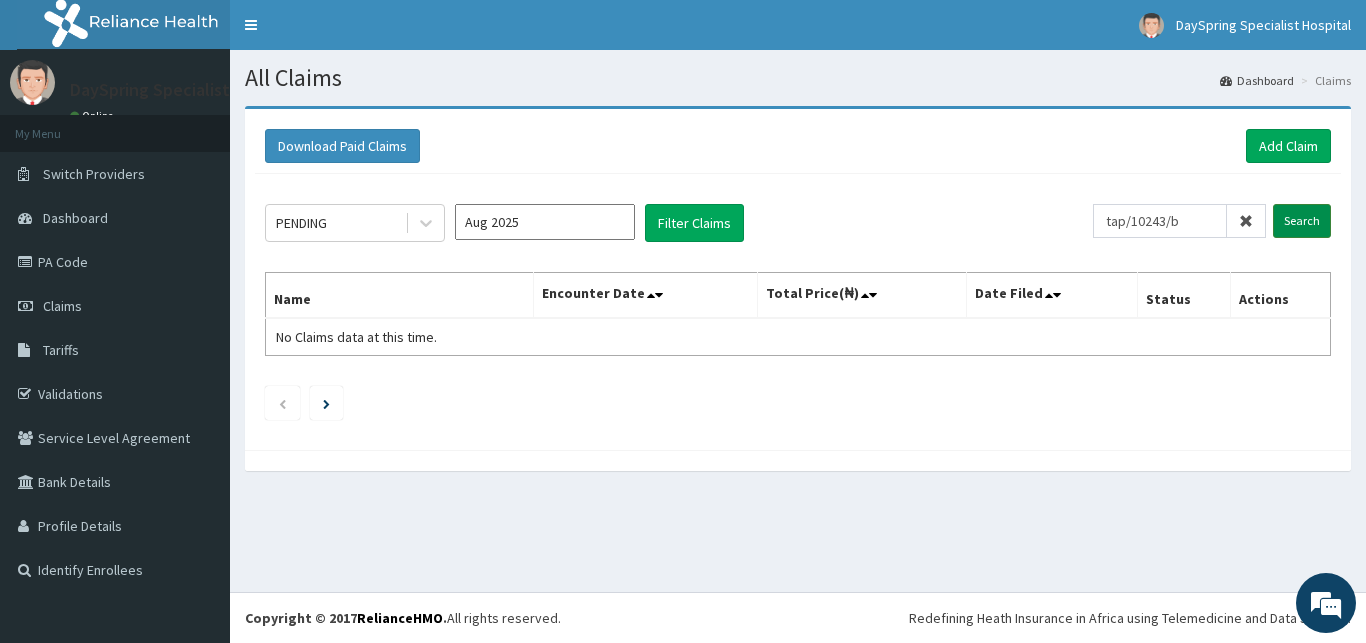 type on "tap/10243/b" 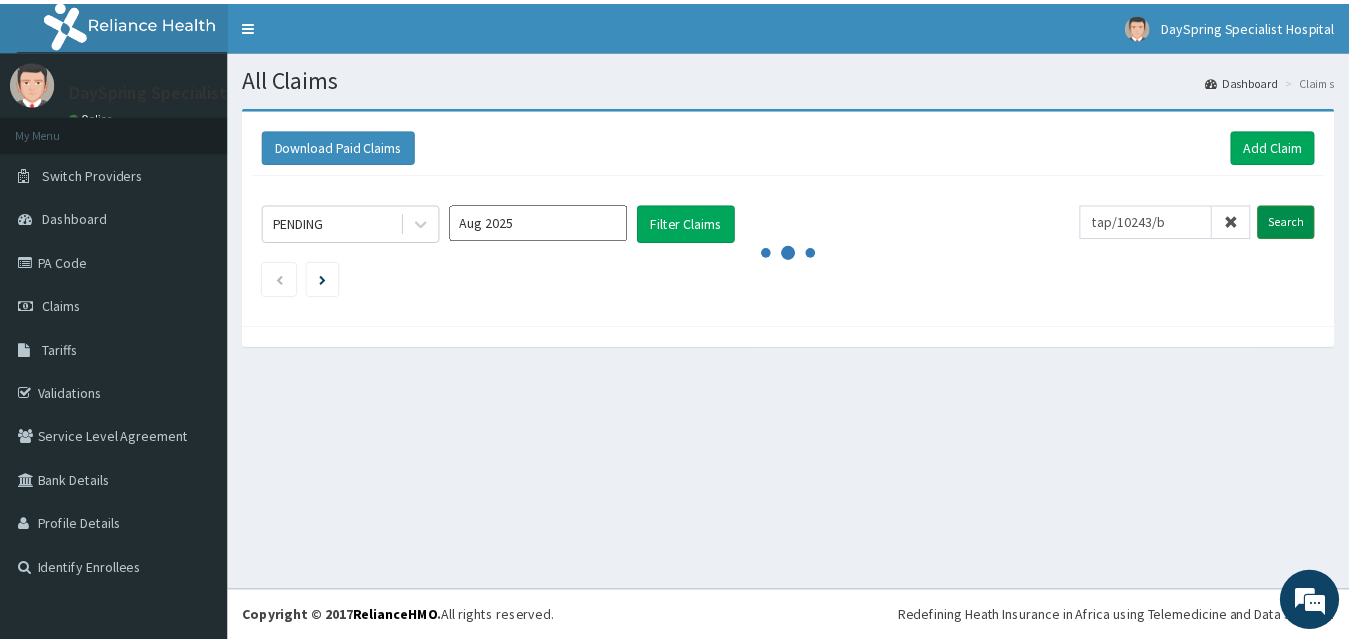 scroll, scrollTop: 0, scrollLeft: 0, axis: both 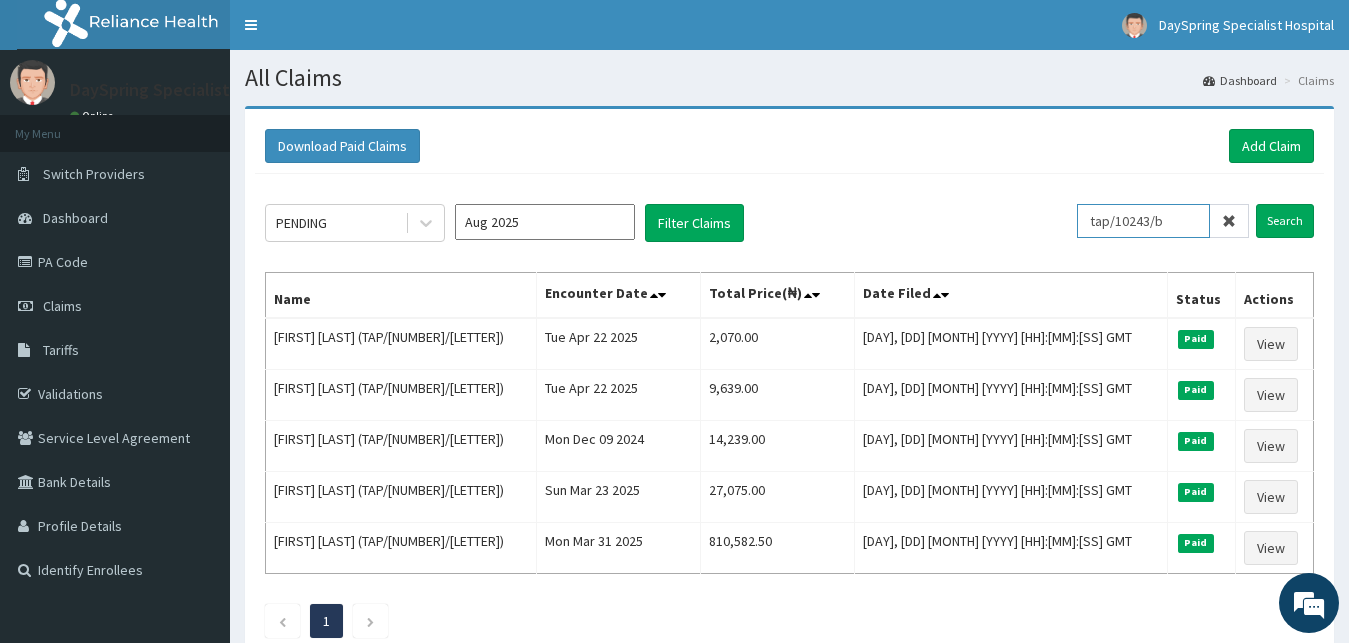 click on "tap/10243/b" at bounding box center (1143, 221) 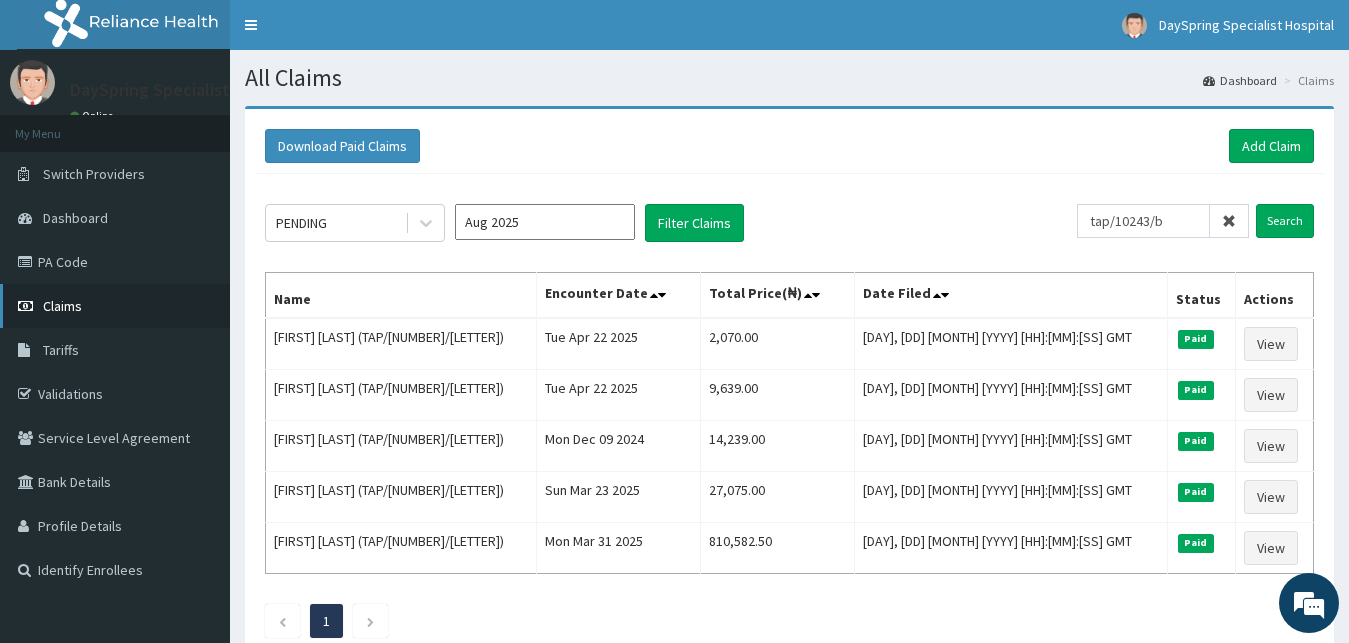 click on "Claims" at bounding box center (115, 306) 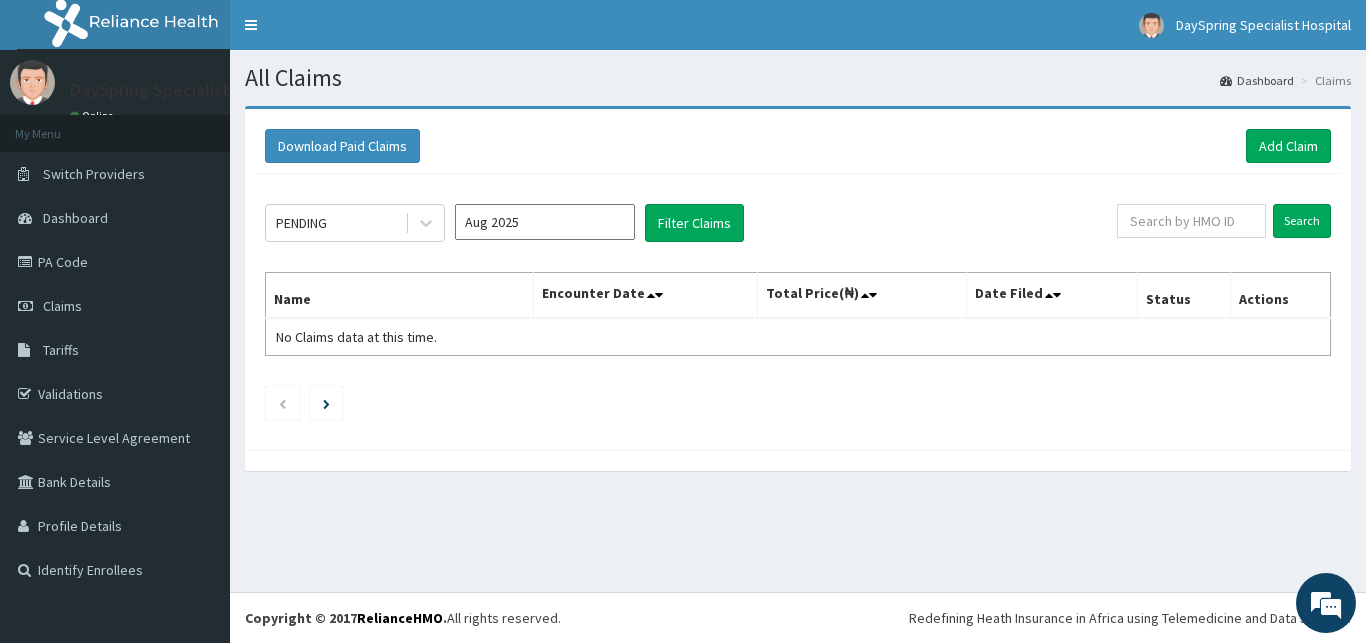 scroll, scrollTop: 0, scrollLeft: 0, axis: both 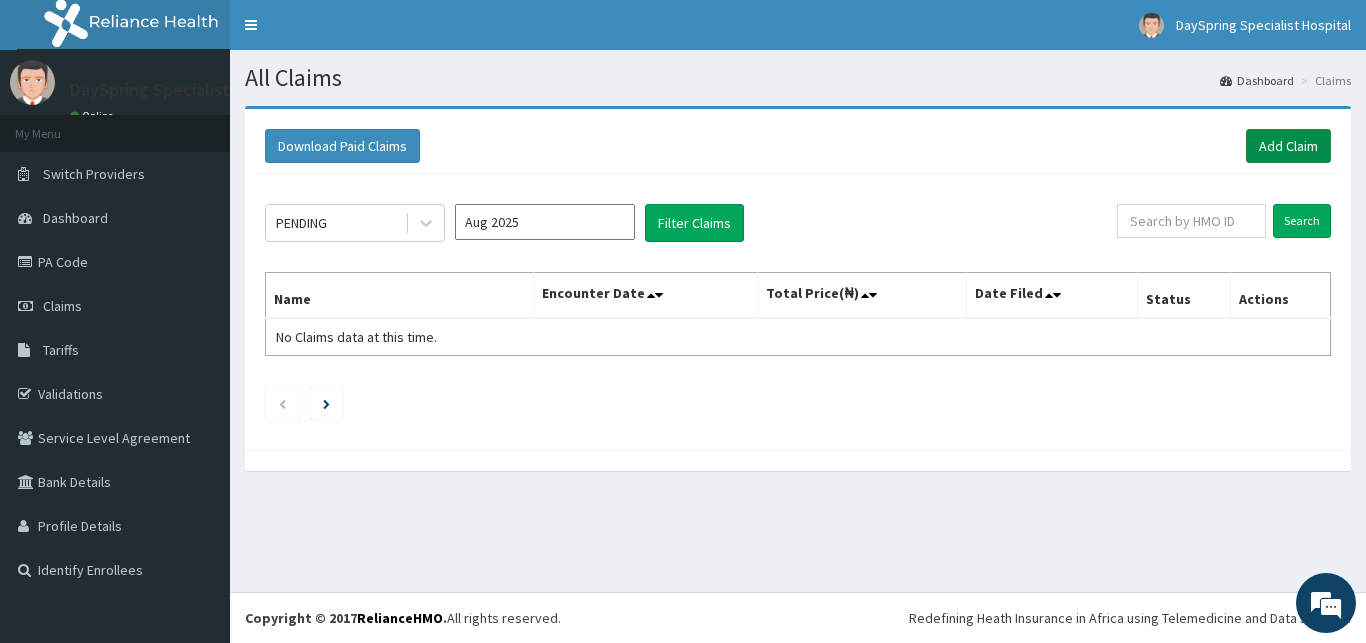 click on "Add Claim" at bounding box center (1288, 146) 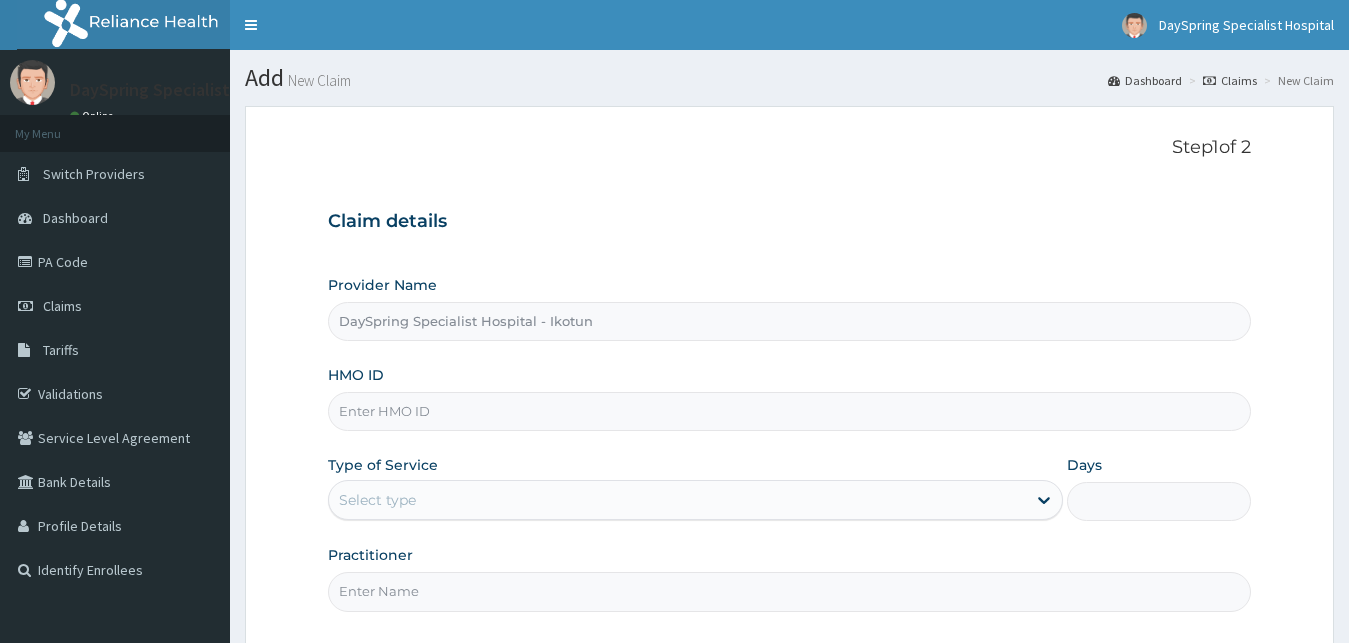 scroll, scrollTop: 0, scrollLeft: 0, axis: both 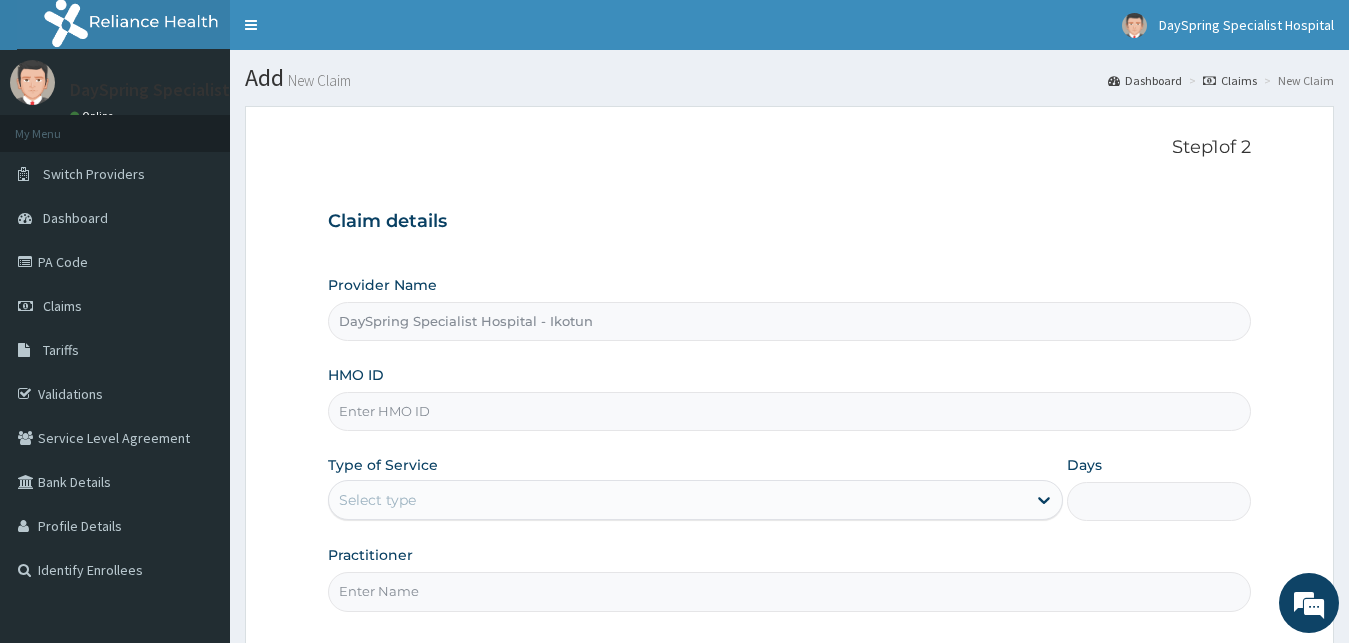click on "HMO ID" at bounding box center [790, 411] 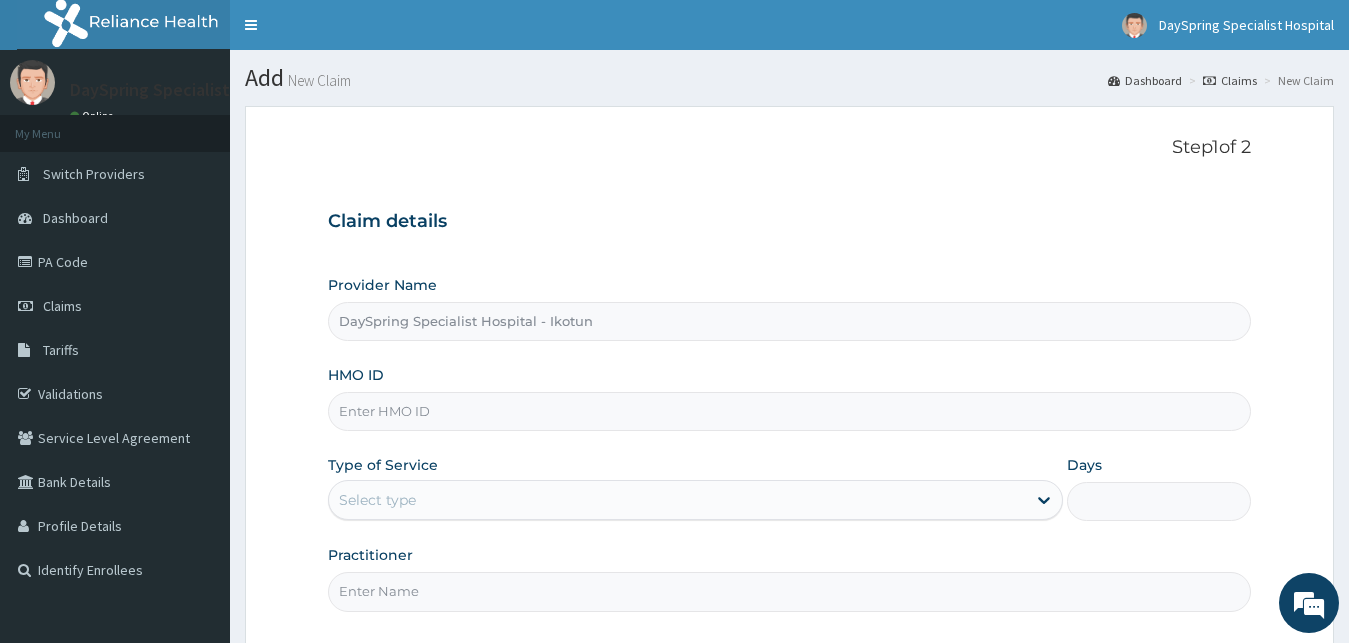 paste on "T" 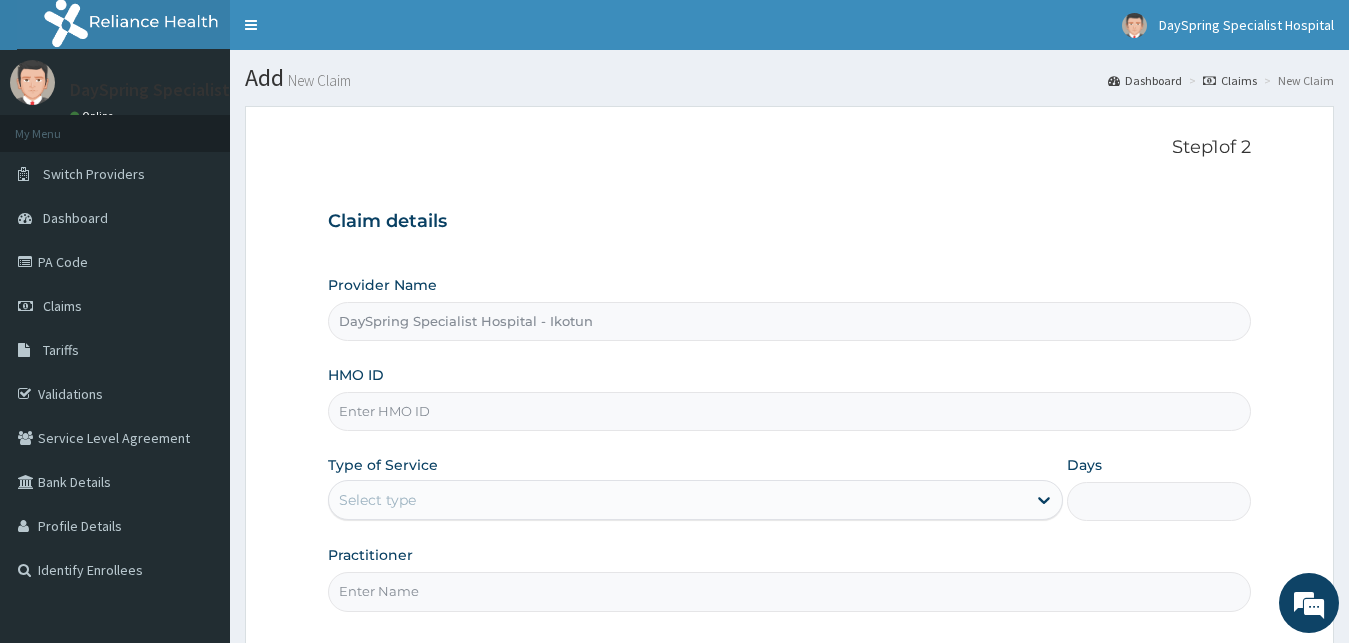click on "HMO ID" at bounding box center [790, 411] 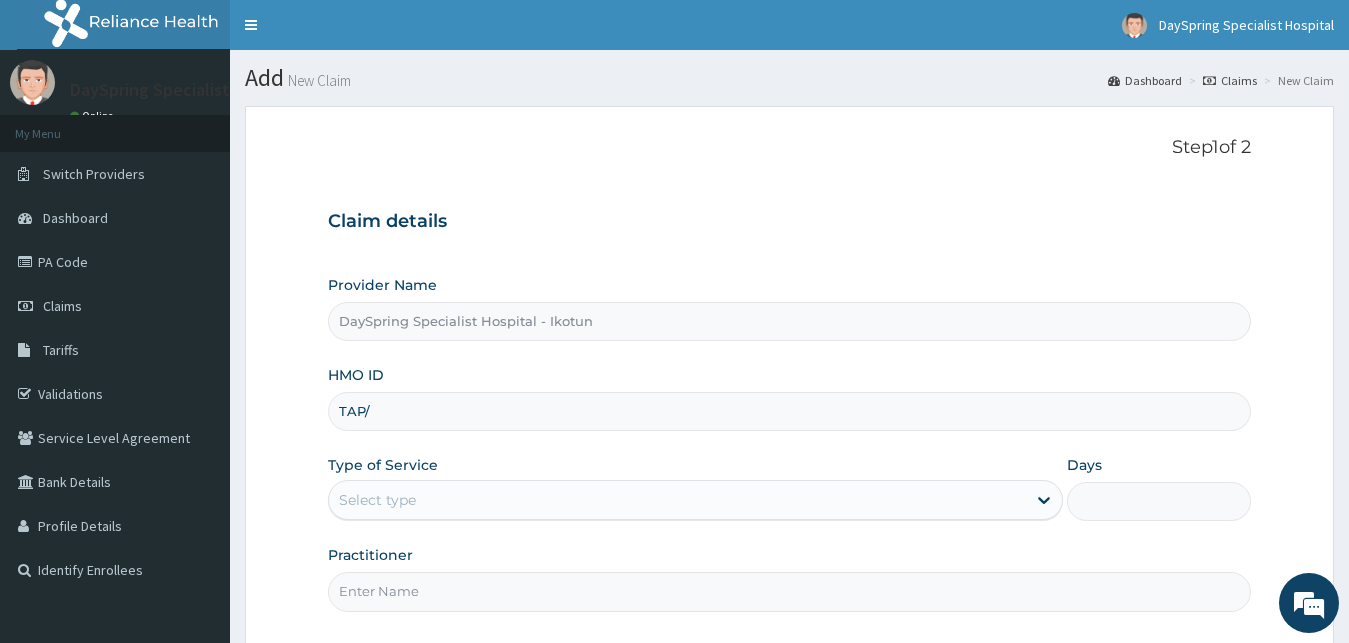scroll, scrollTop: 0, scrollLeft: 0, axis: both 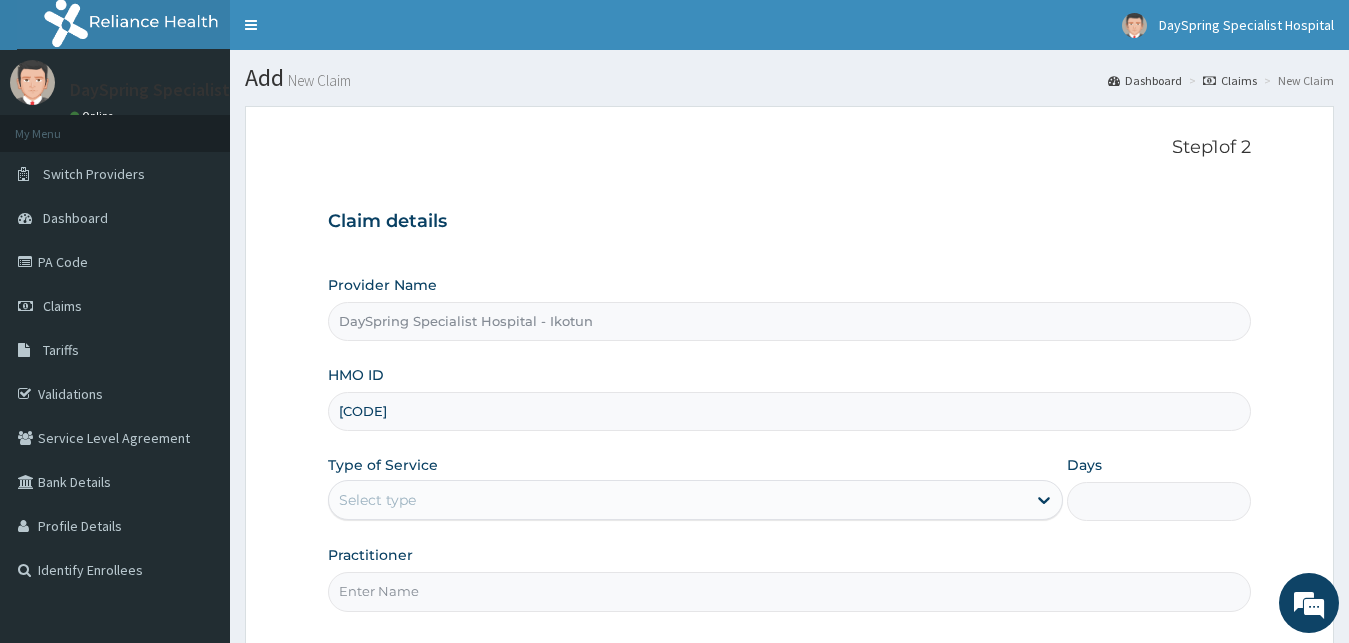 type on "TAP/10243/B" 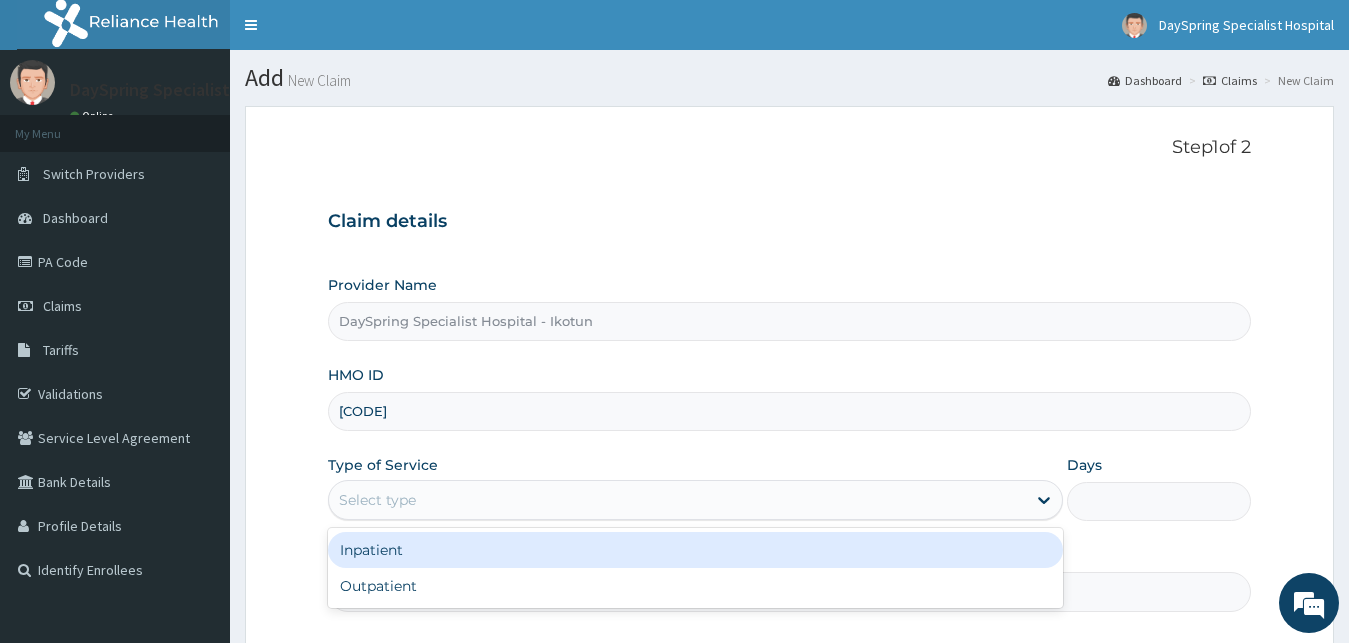 click on "Select type" at bounding box center [678, 500] 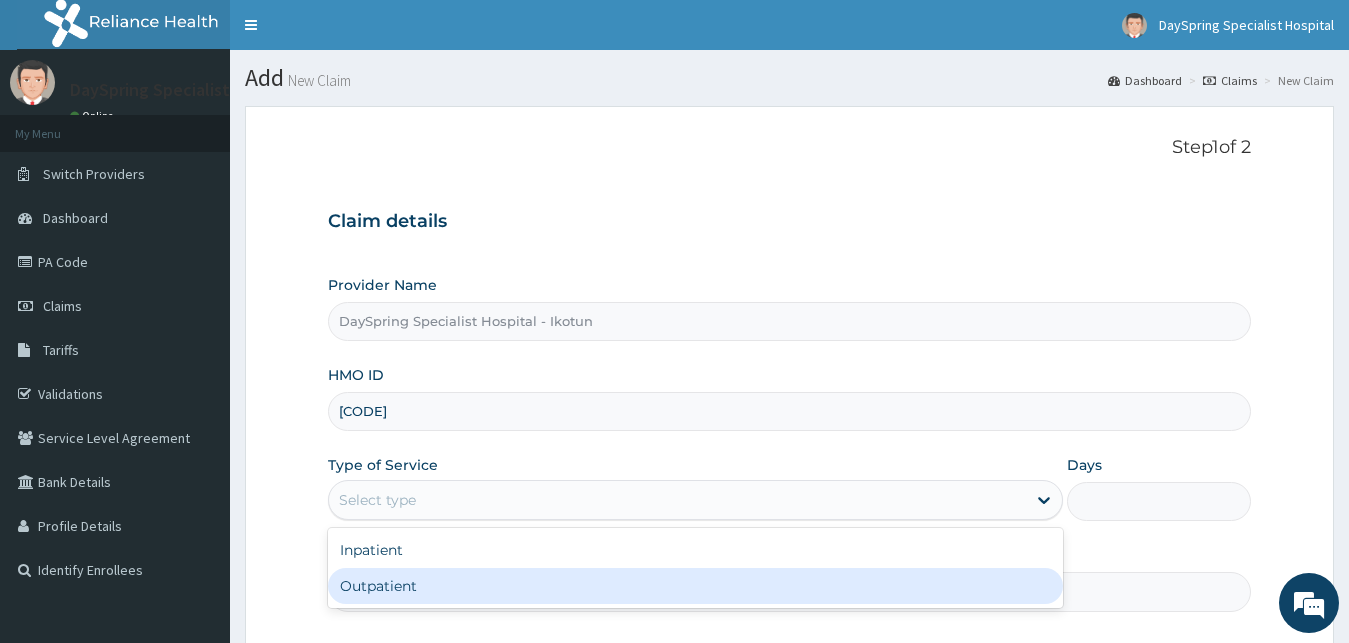 click on "Outpatient" at bounding box center [696, 586] 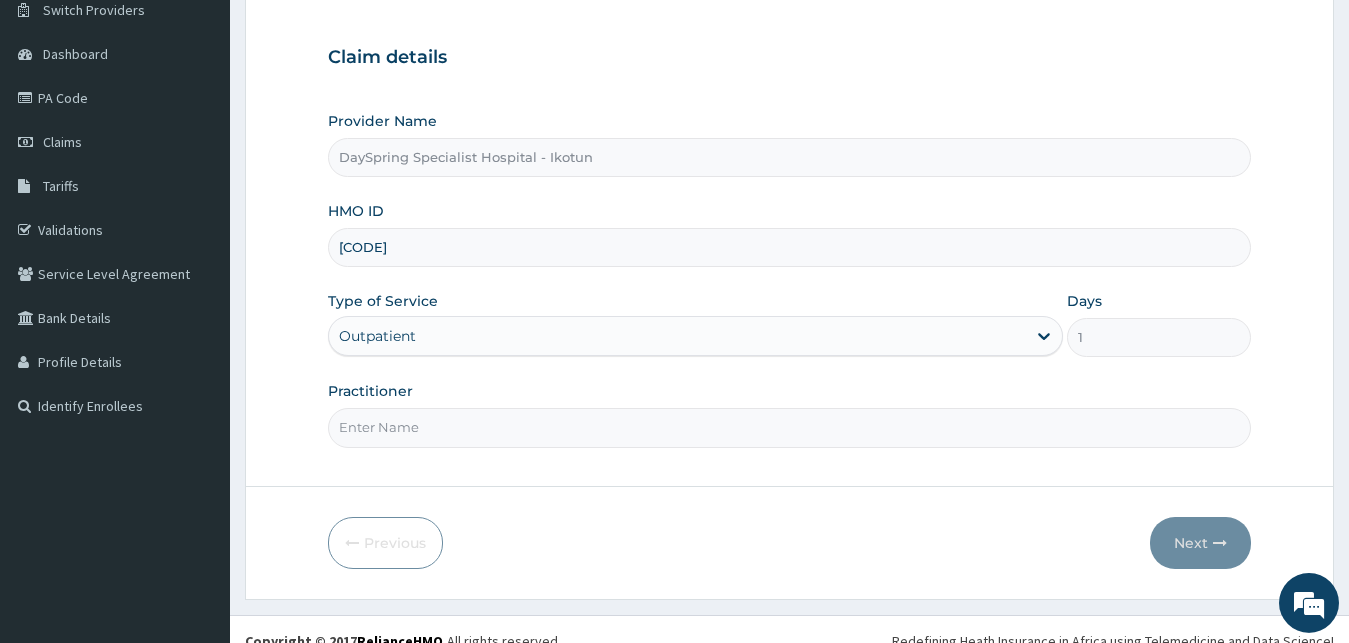 scroll, scrollTop: 187, scrollLeft: 0, axis: vertical 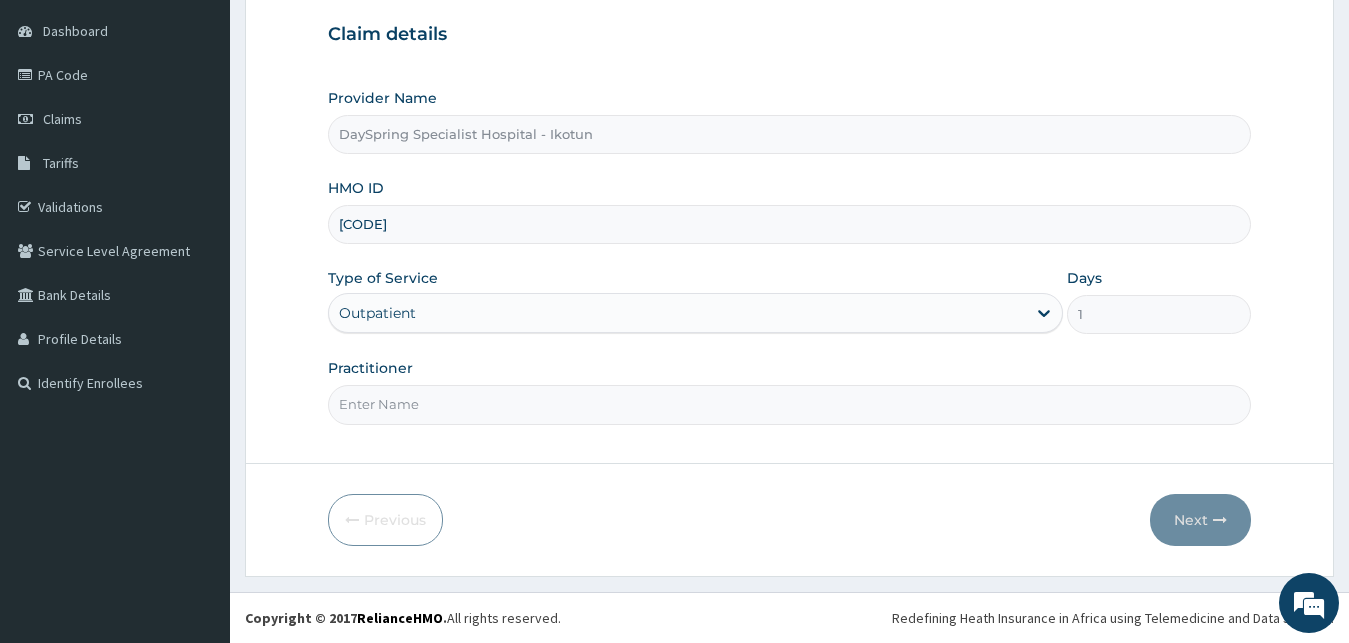 click on "Practitioner" at bounding box center [790, 404] 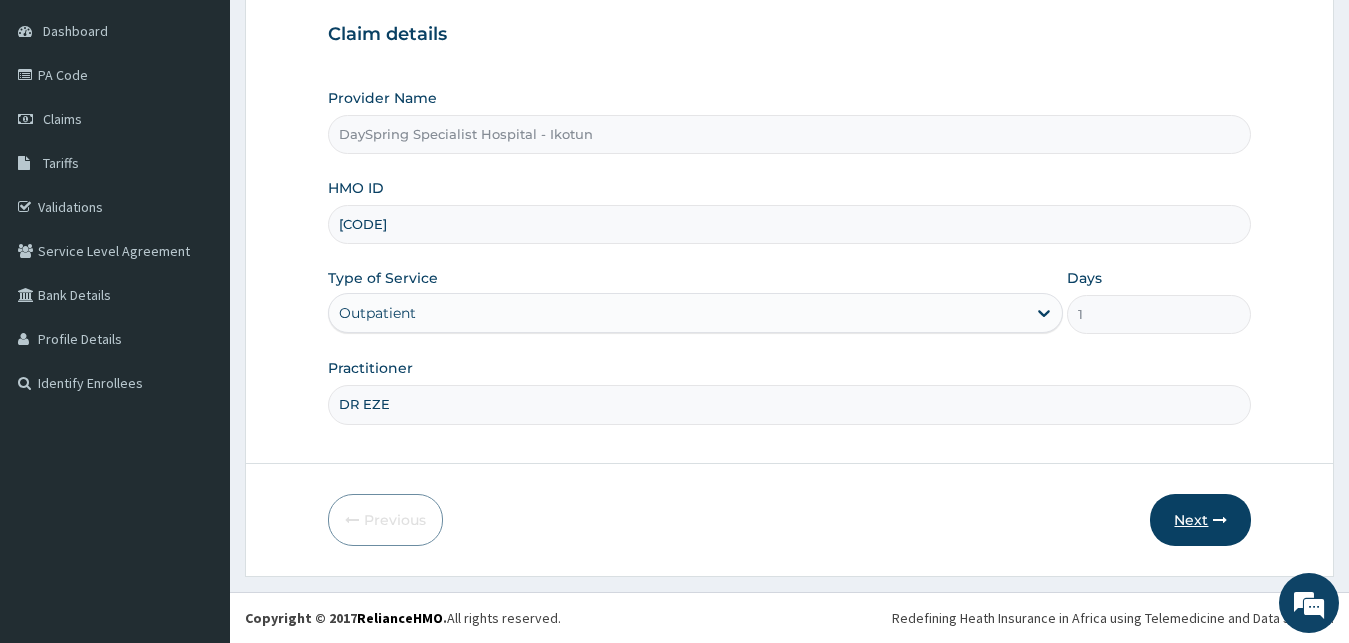 type on "DR EZE" 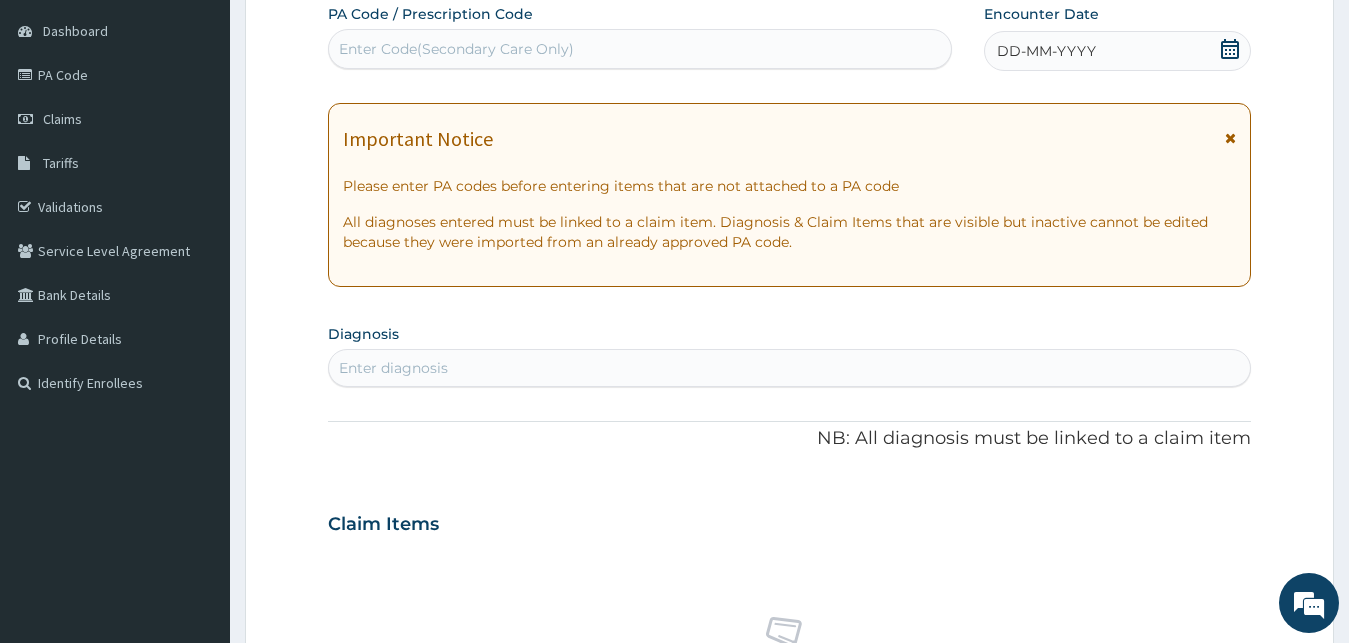 click 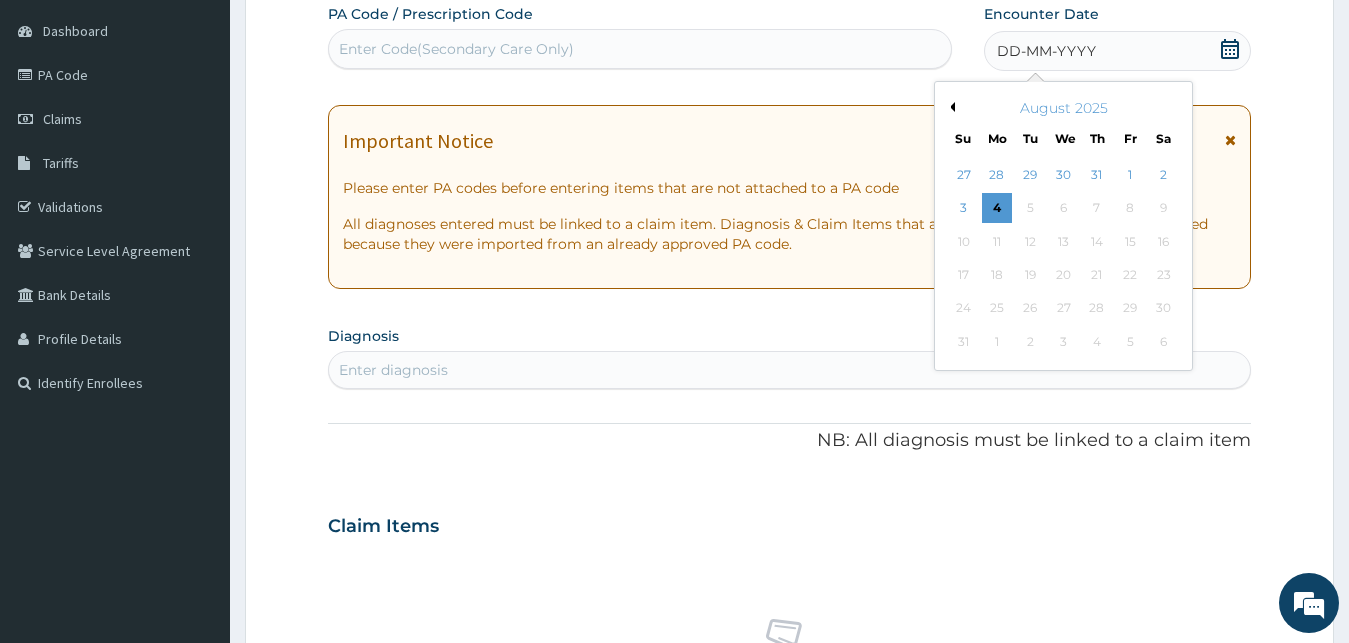 click on "Previous Month" at bounding box center [950, 107] 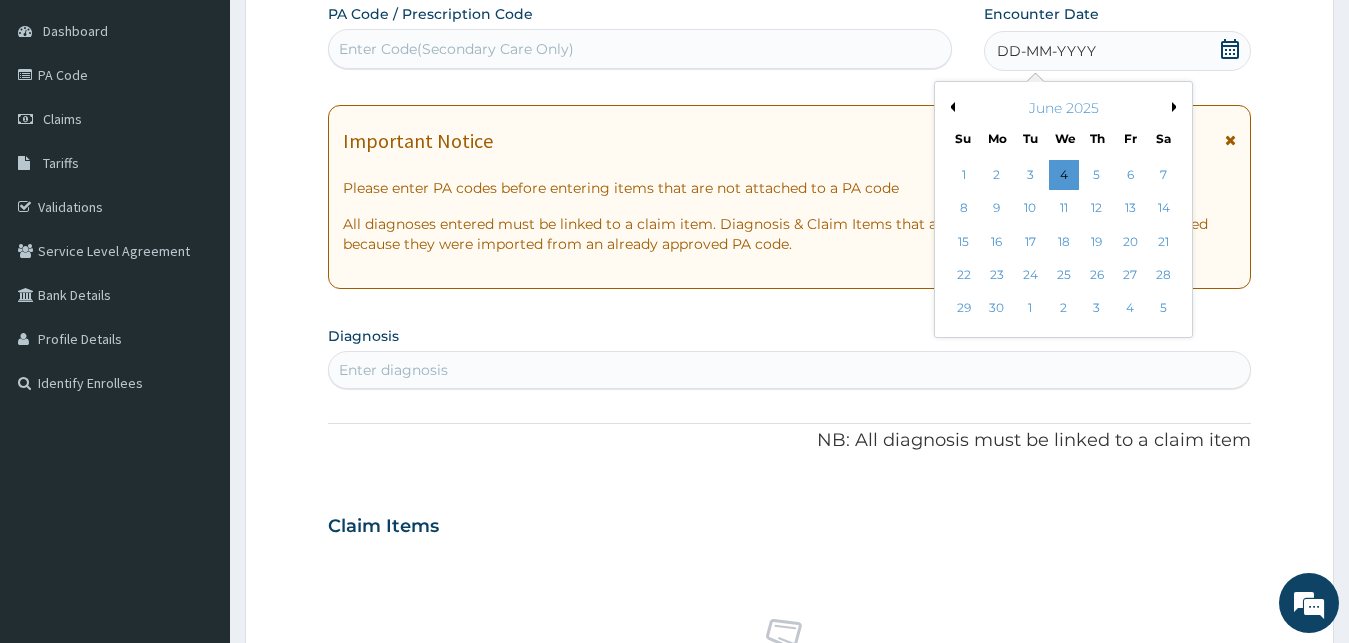 click on "Previous Month" at bounding box center (950, 107) 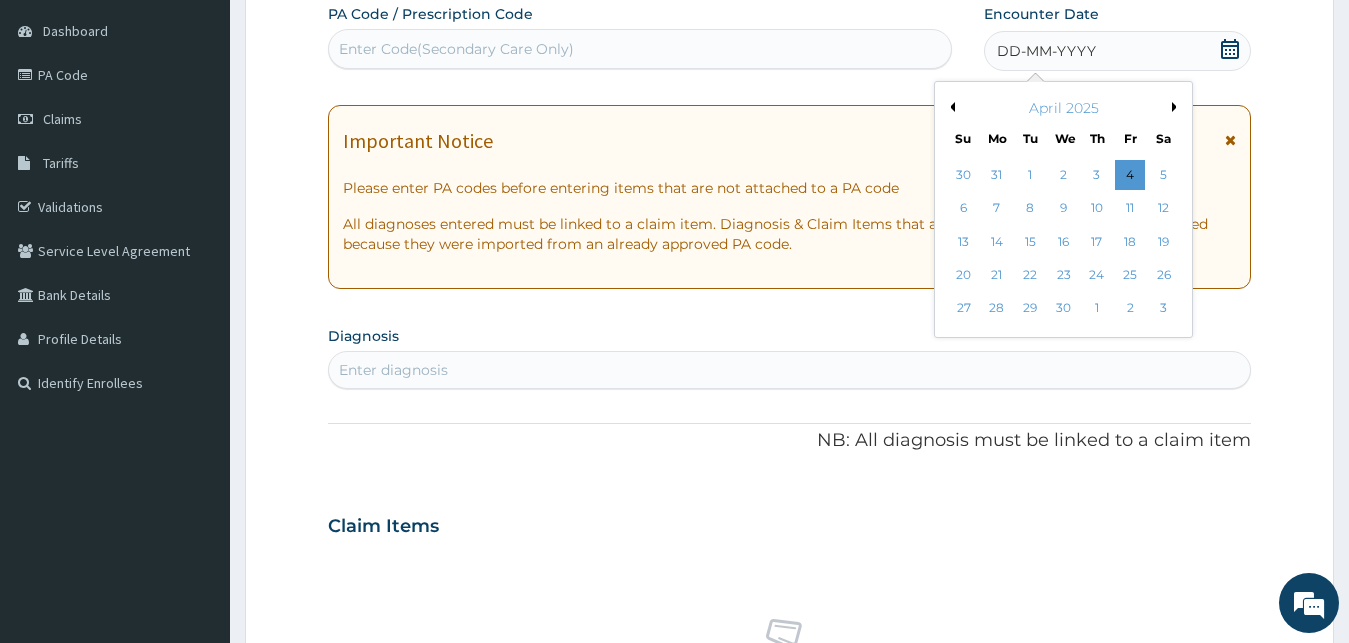 click on "Next Month" at bounding box center (1177, 107) 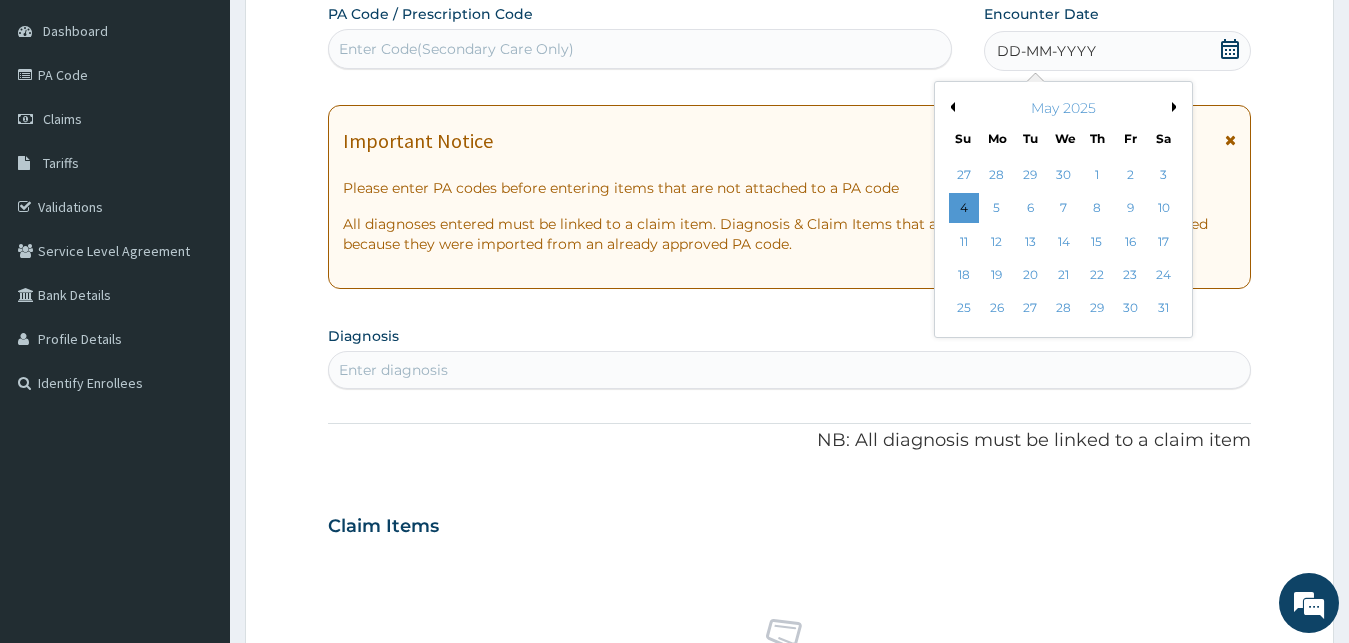 click on "Next Month" at bounding box center [1177, 107] 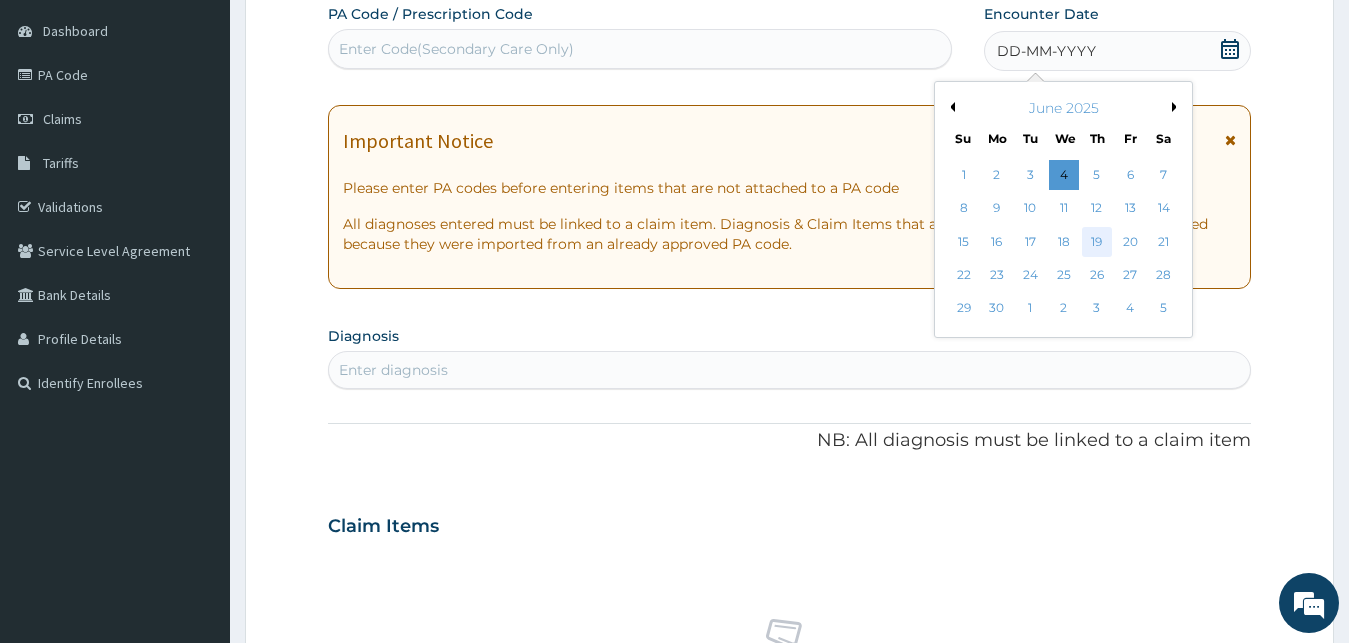 click on "19" at bounding box center (1097, 242) 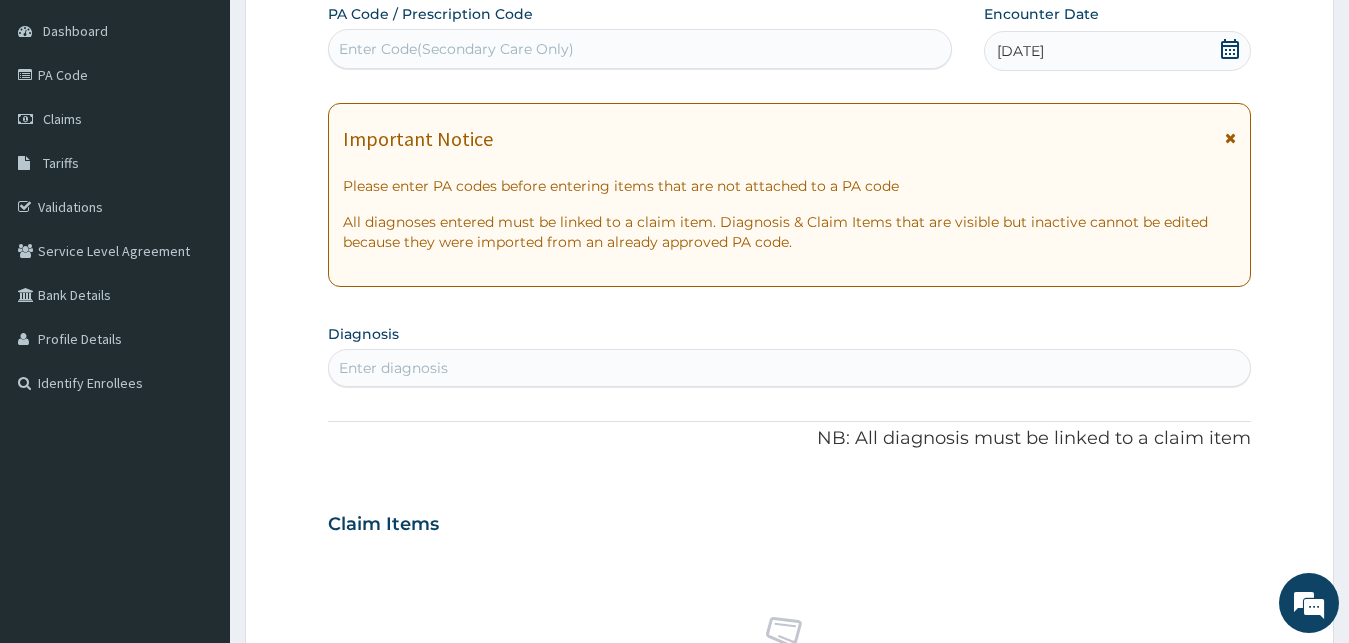click on "Enter diagnosis" at bounding box center (790, 368) 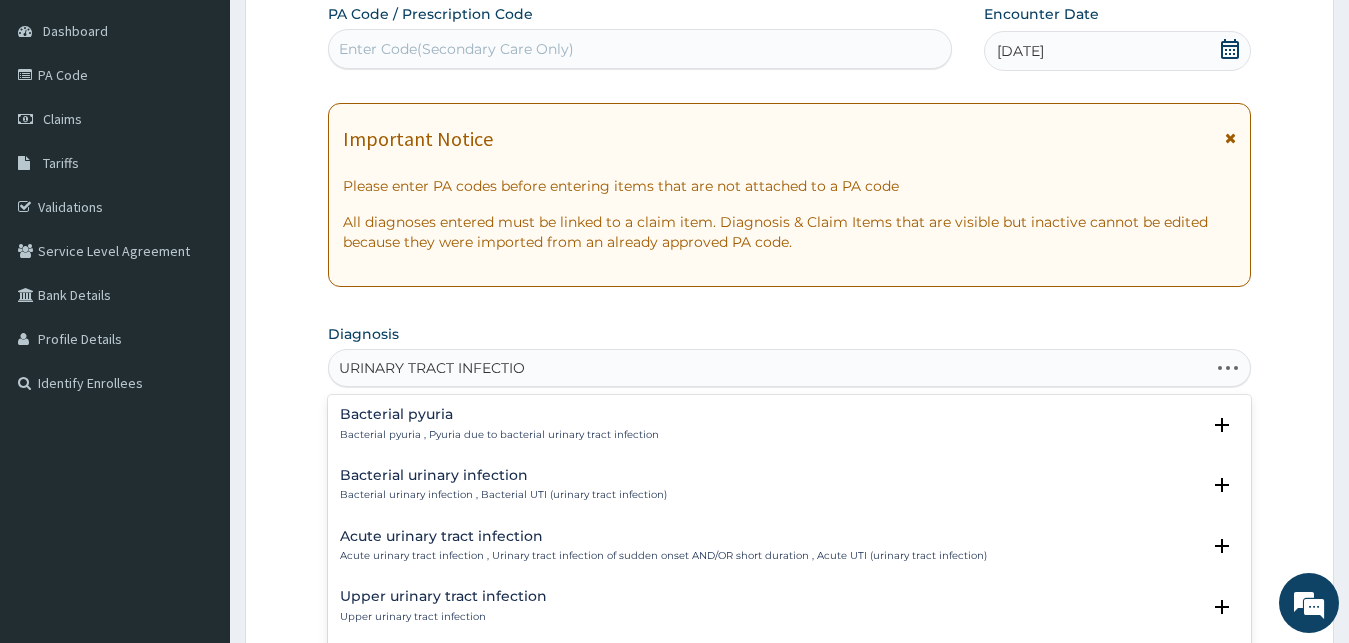 type on "URINARY TRACT INFECTION" 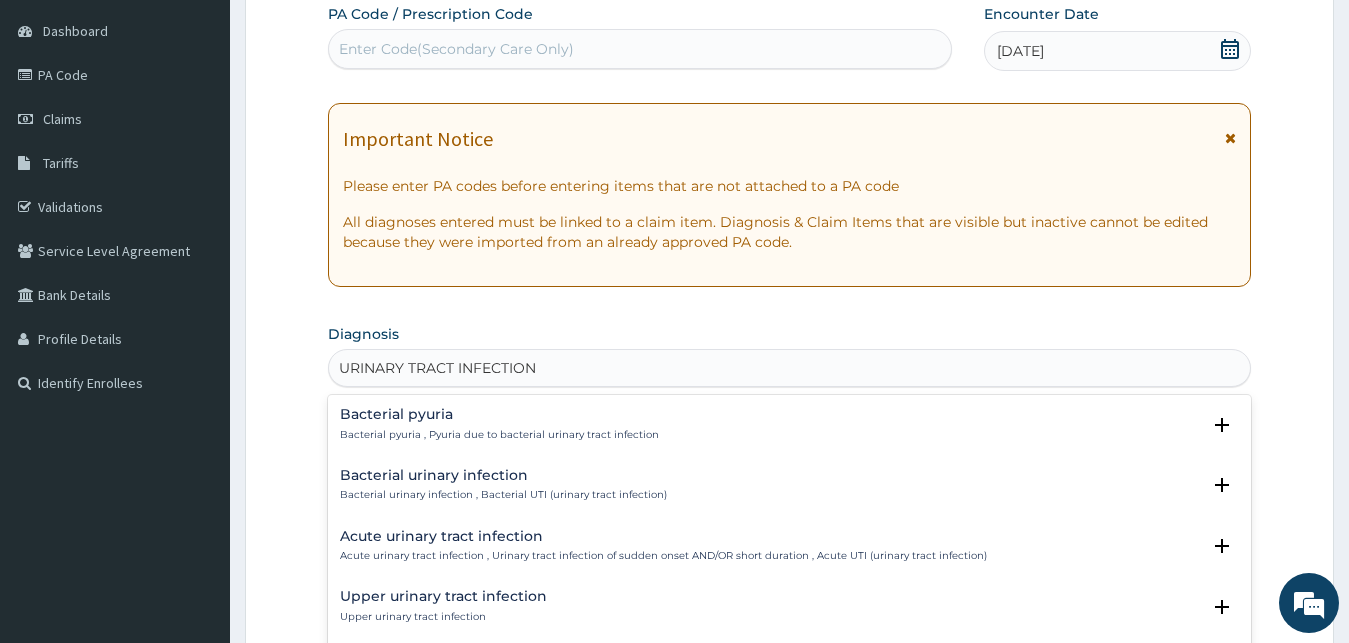 click on "Bacterial urinary infection , Bacterial UTI (urinary tract infection)" at bounding box center [503, 495] 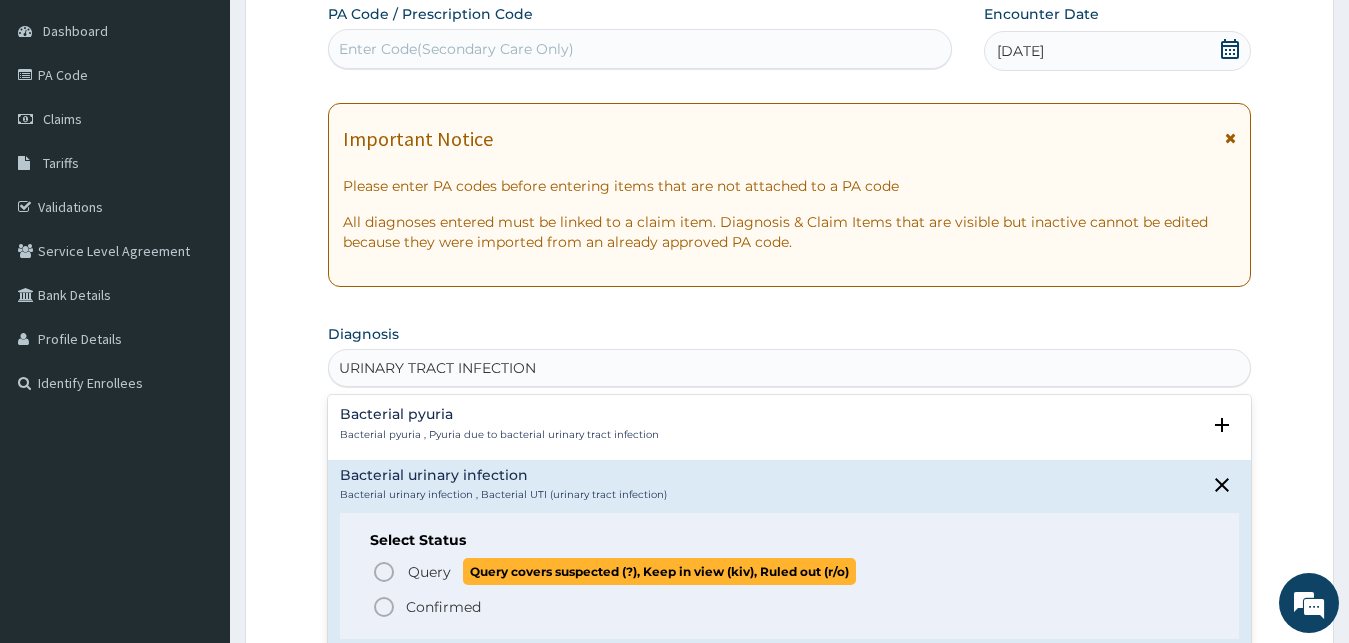 click 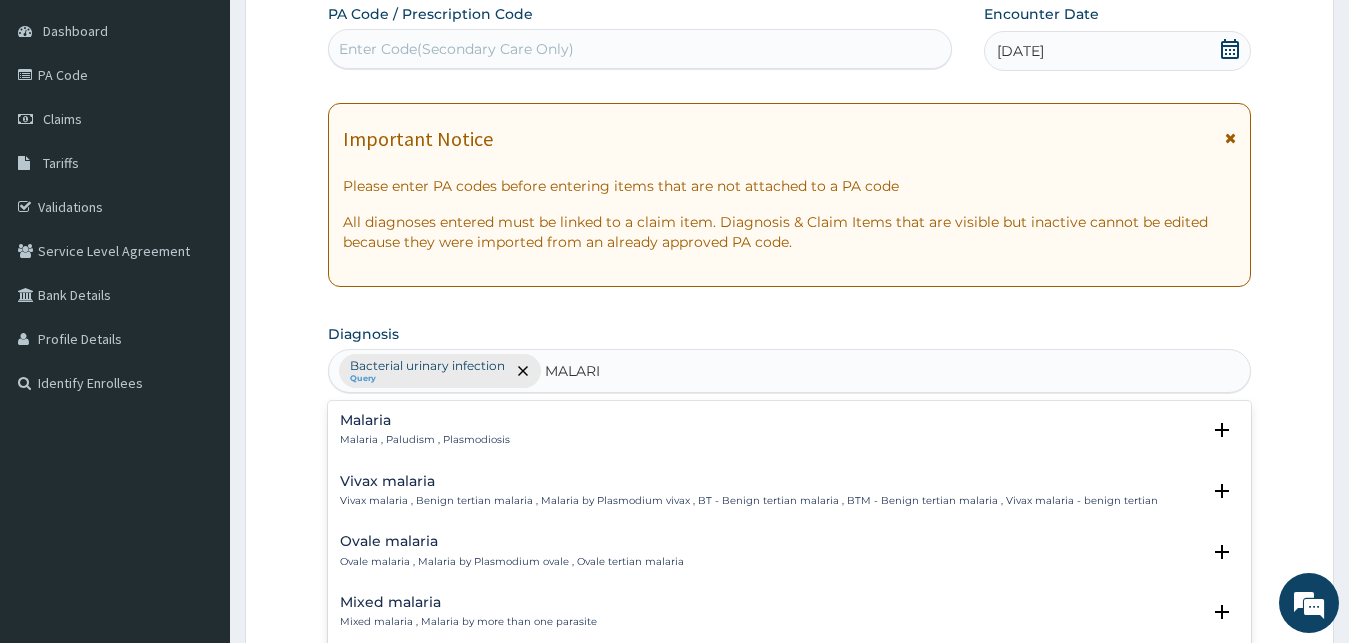 type on "MALARIA" 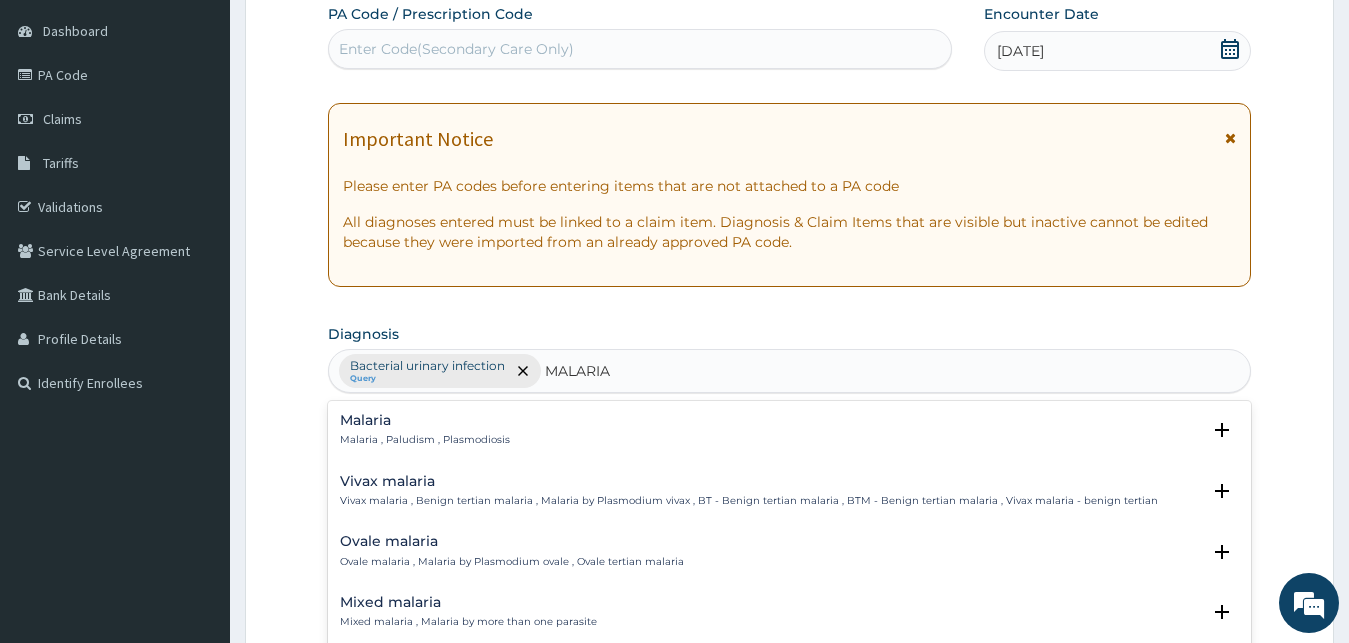 click on "Malaria , Paludism , Plasmodiosis" at bounding box center (425, 440) 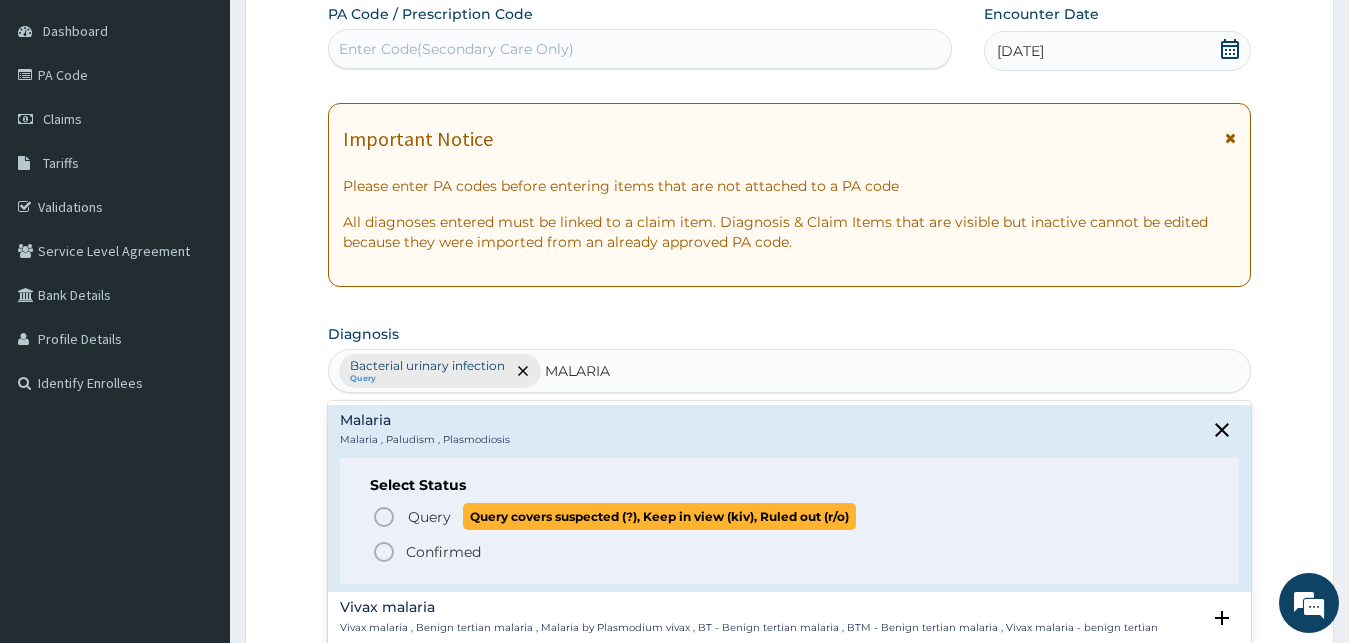 click 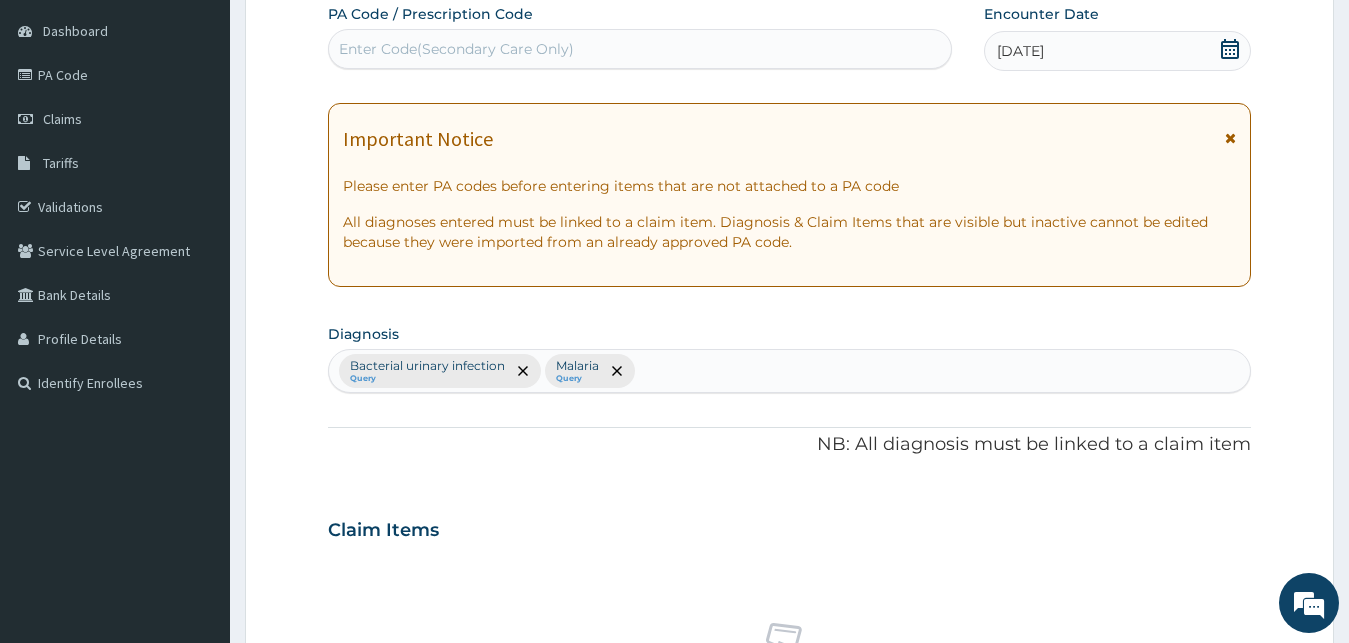 scroll, scrollTop: 796, scrollLeft: 0, axis: vertical 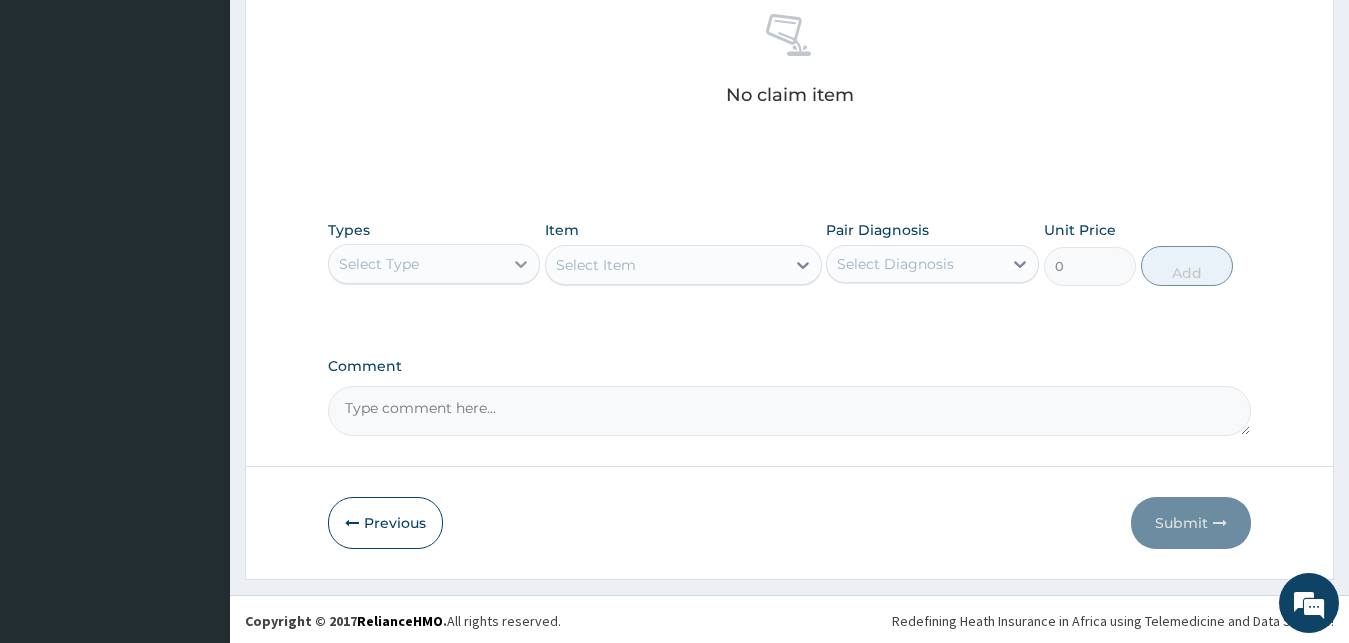 click 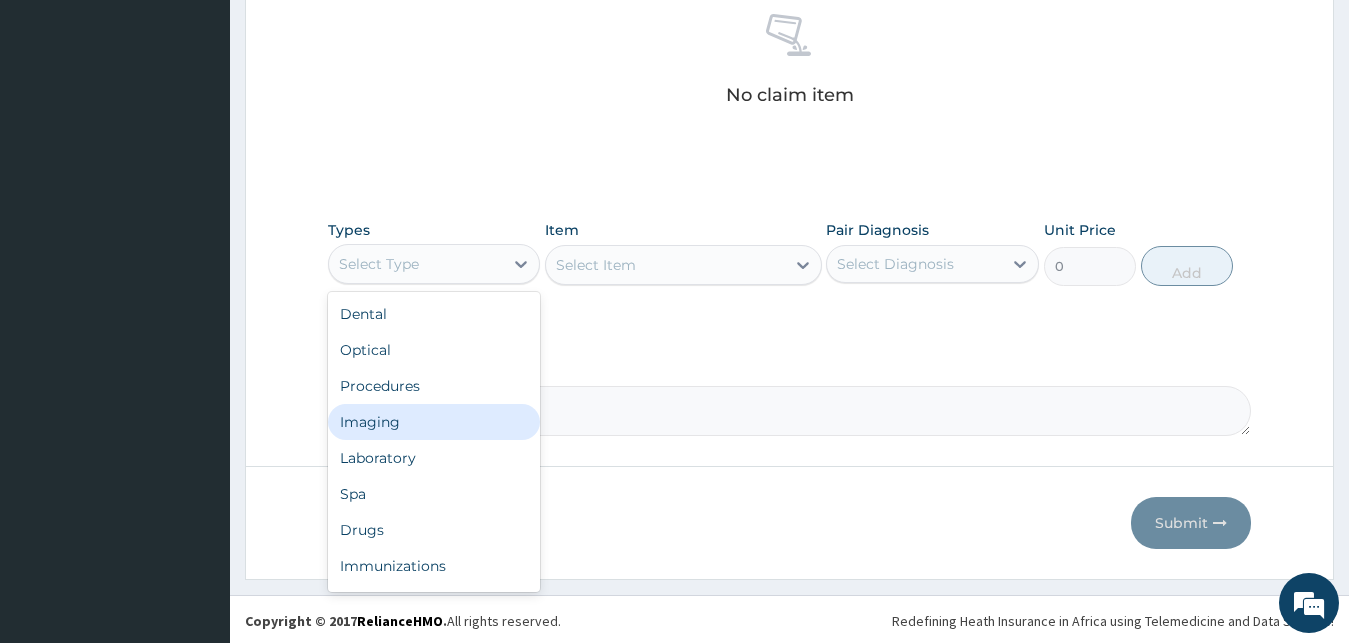 click on "Imaging" at bounding box center (434, 422) 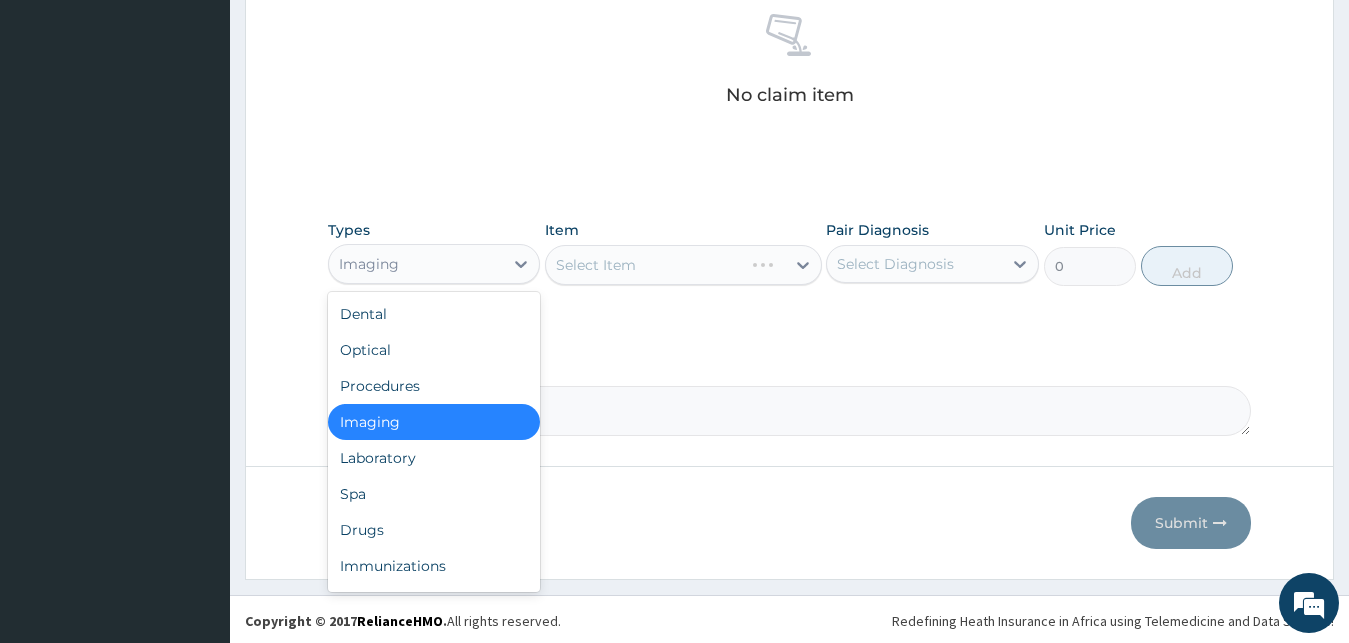 click on "Imaging" at bounding box center [416, 264] 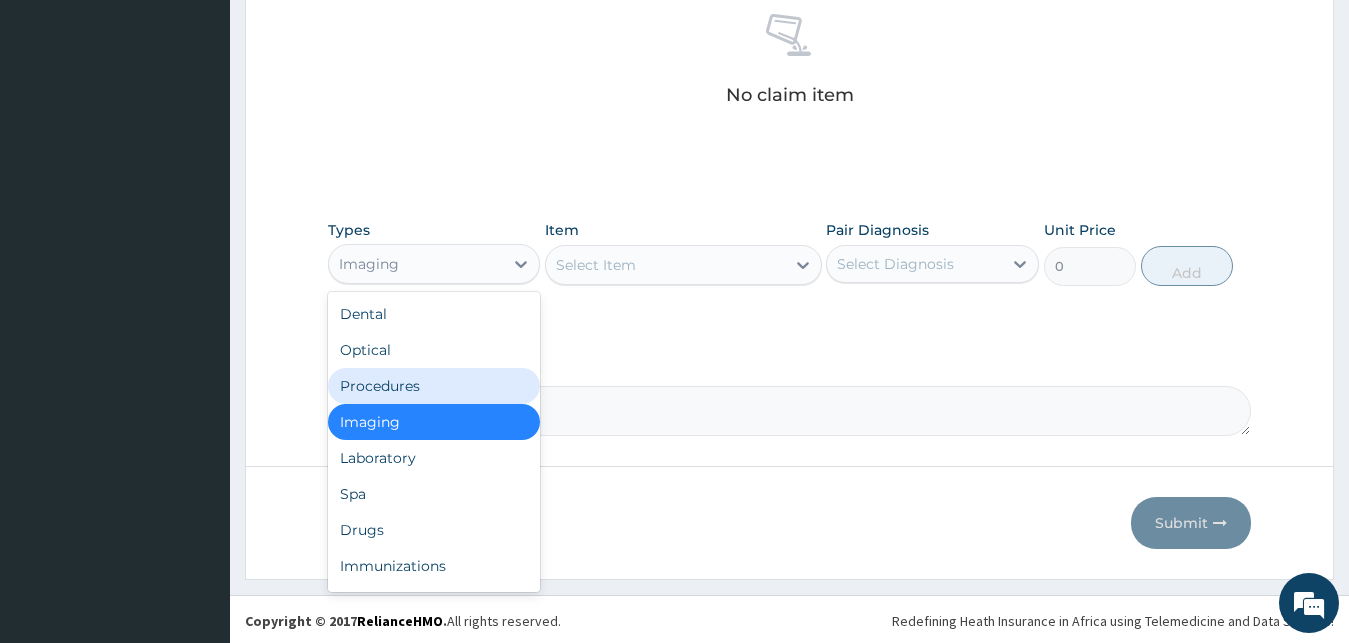 click on "Procedures" at bounding box center [434, 386] 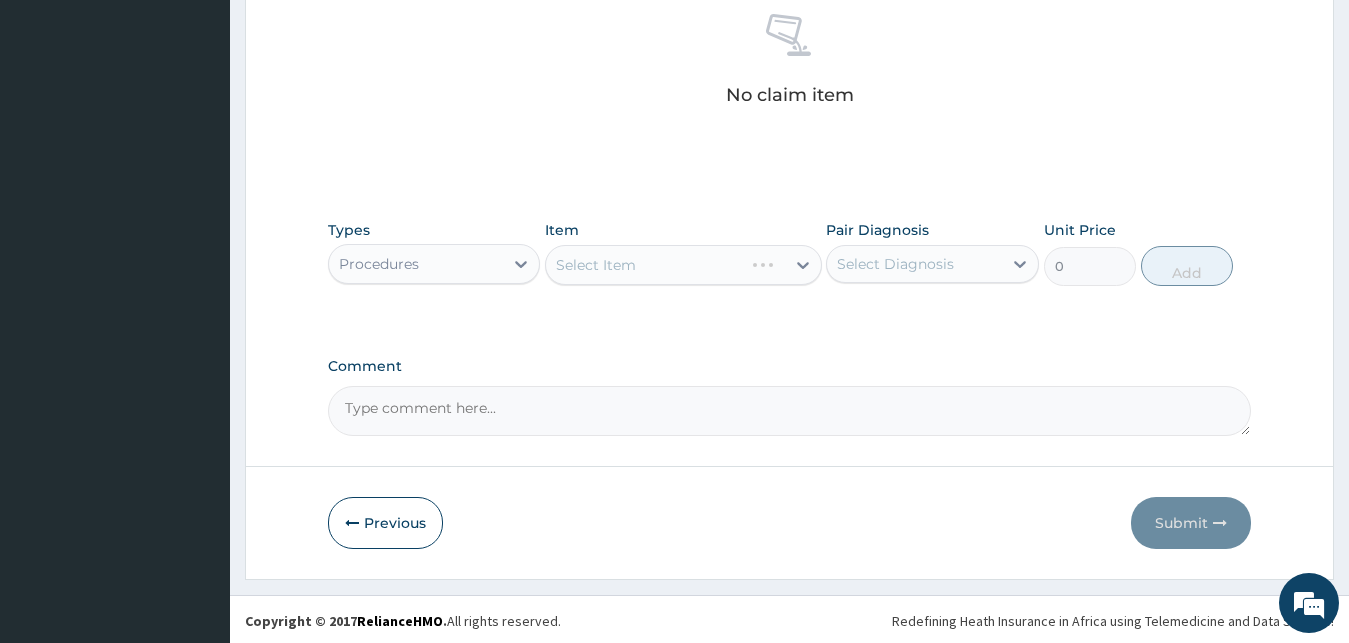 click on "Select Item" at bounding box center (683, 265) 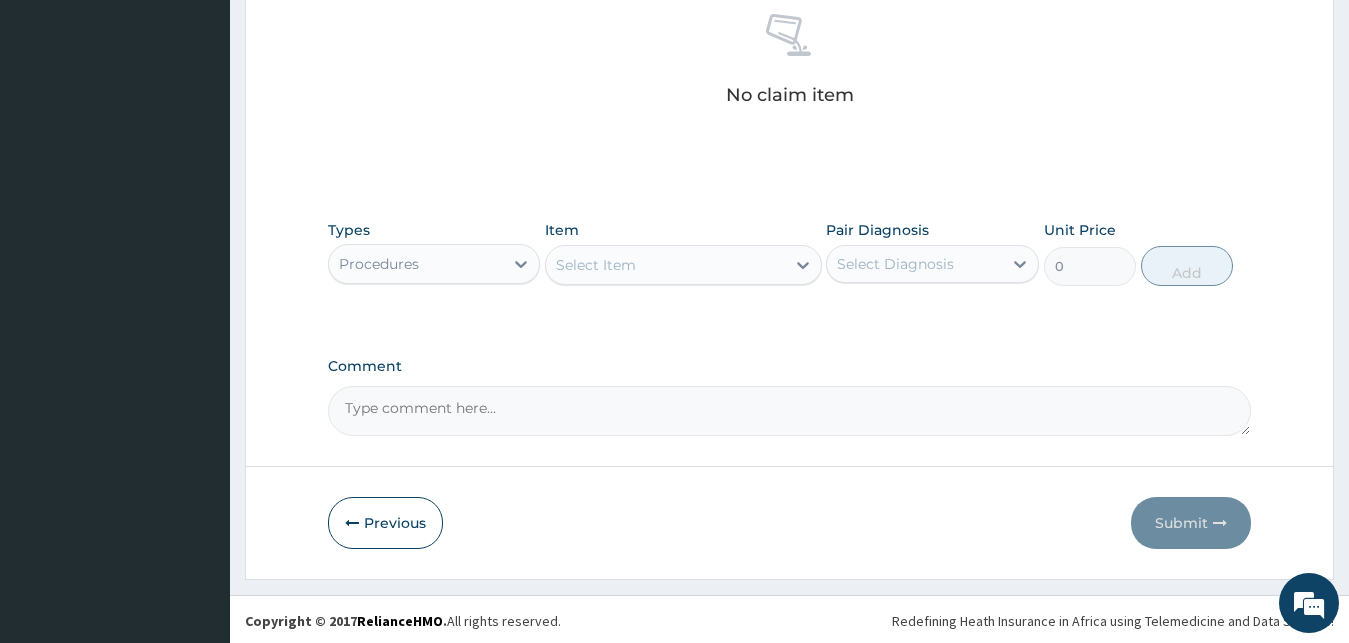 click on "Select Item" at bounding box center [596, 265] 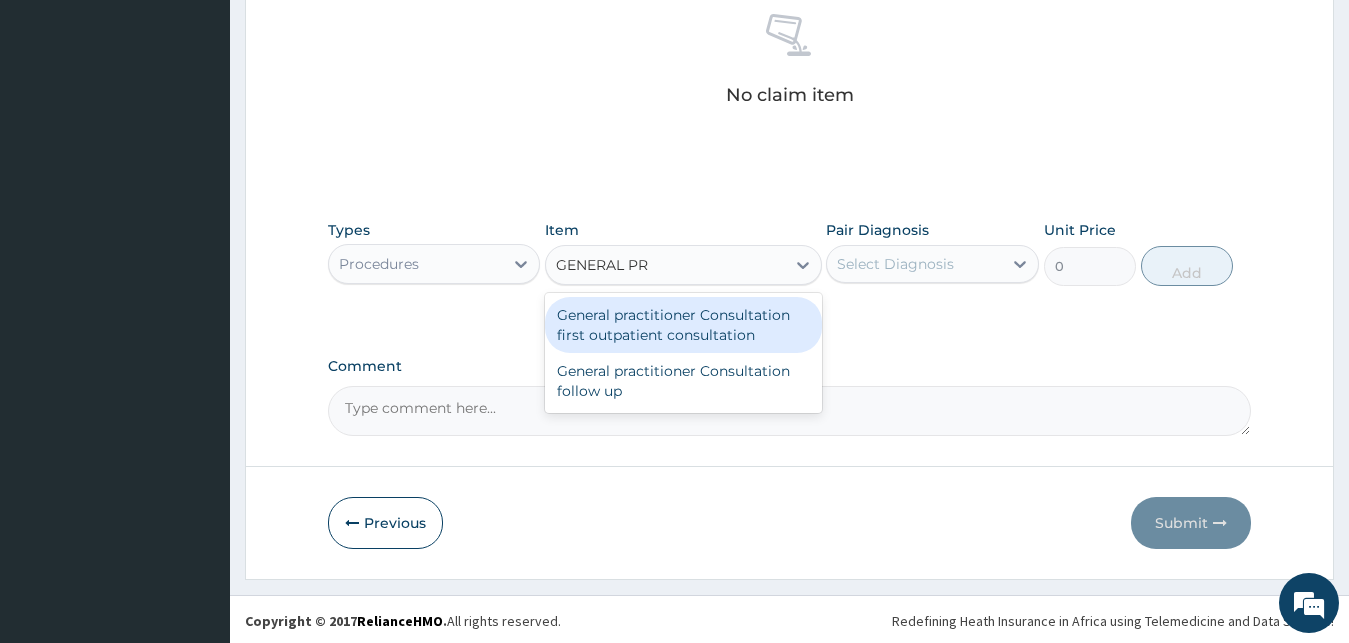 type on "GENERAL PRA" 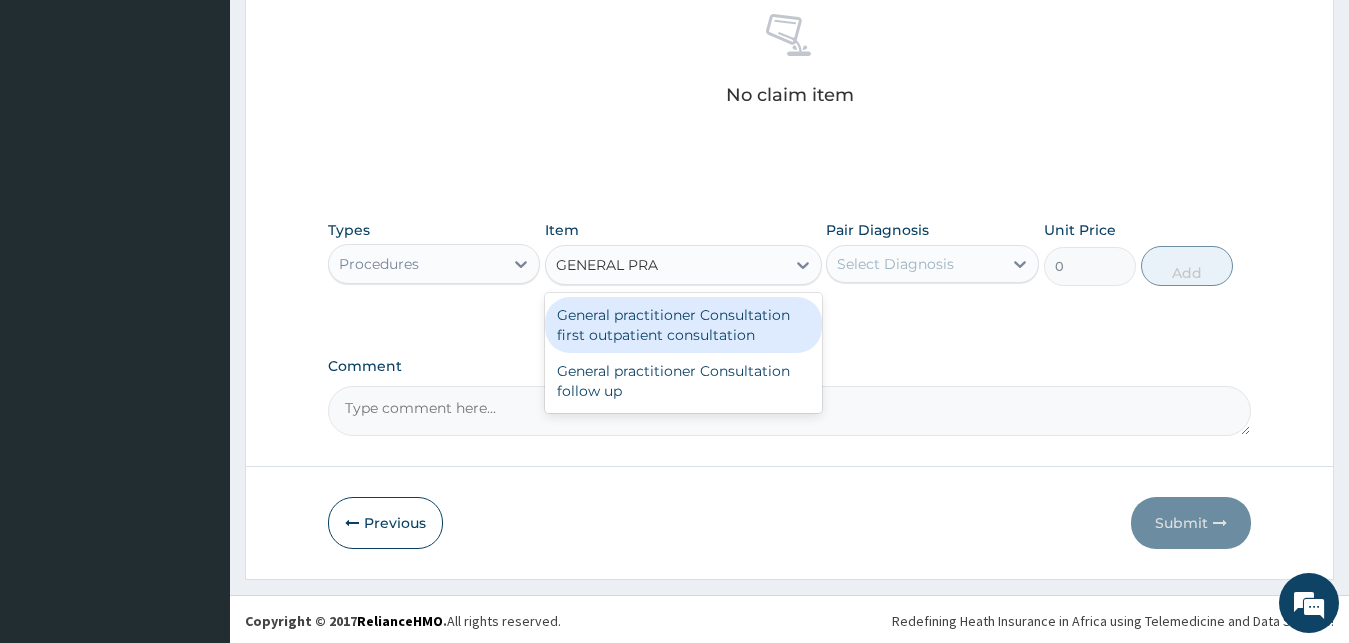 click on "General practitioner Consultation first outpatient consultation" at bounding box center [683, 325] 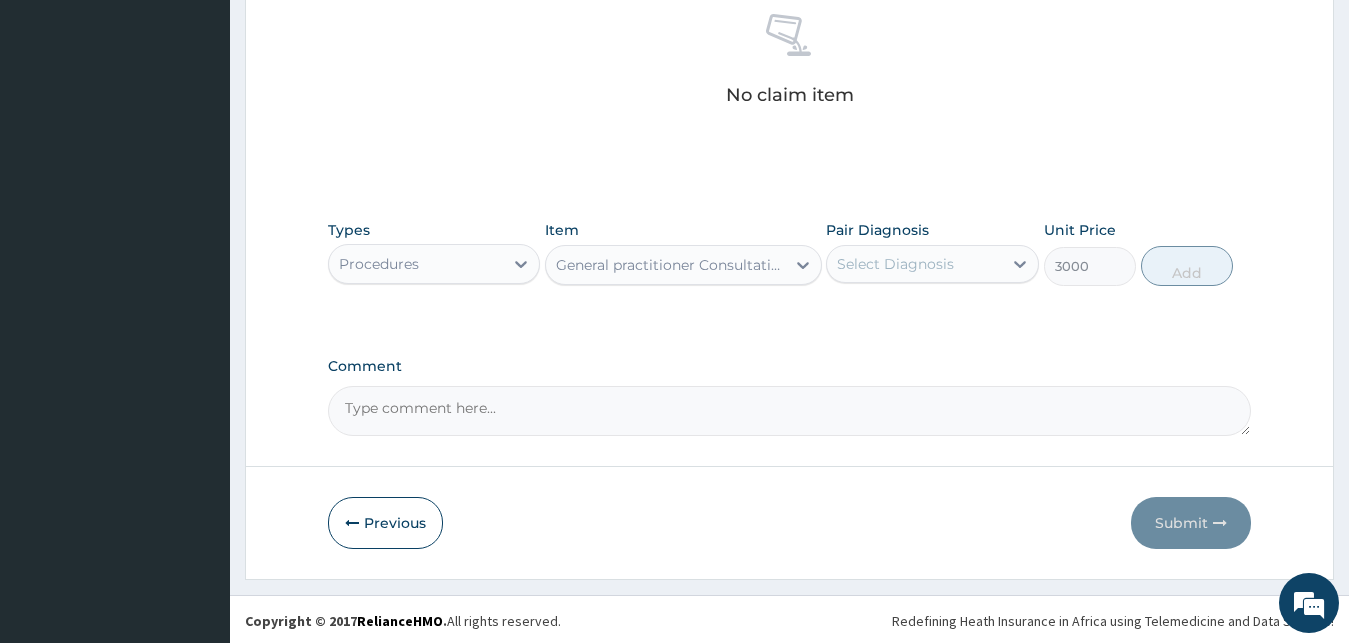 click on "Select Diagnosis" at bounding box center [895, 264] 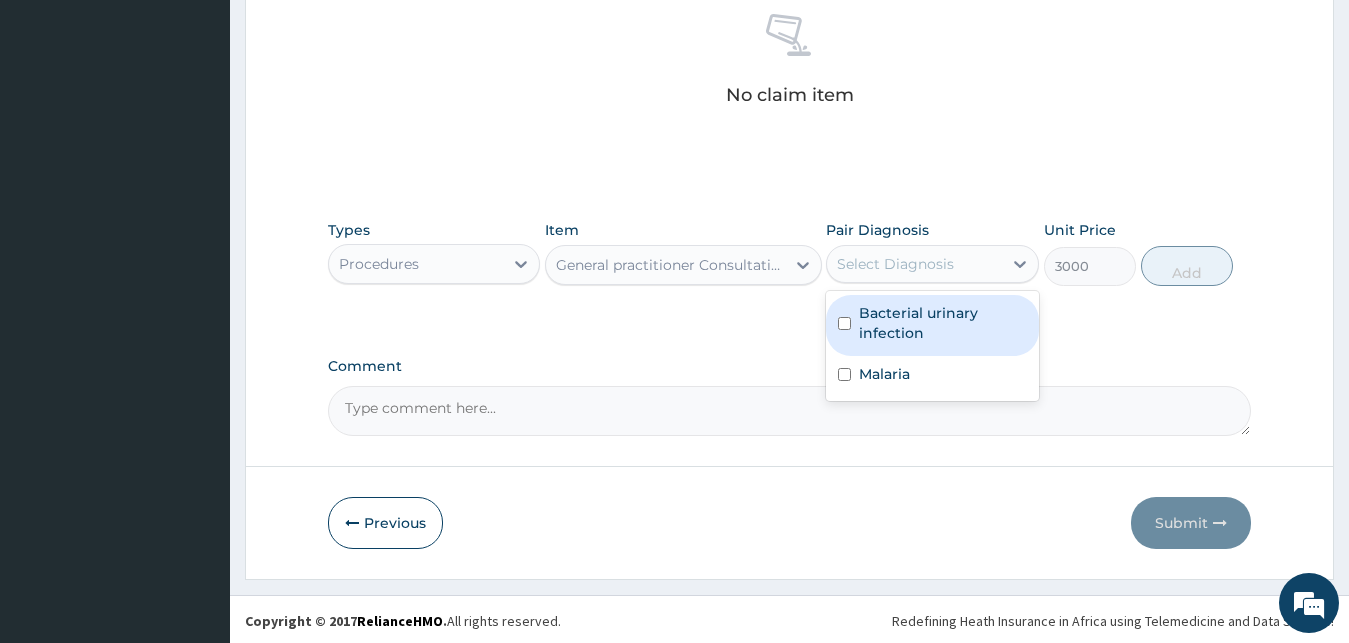 click on "Bacterial urinary infection" at bounding box center [932, 325] 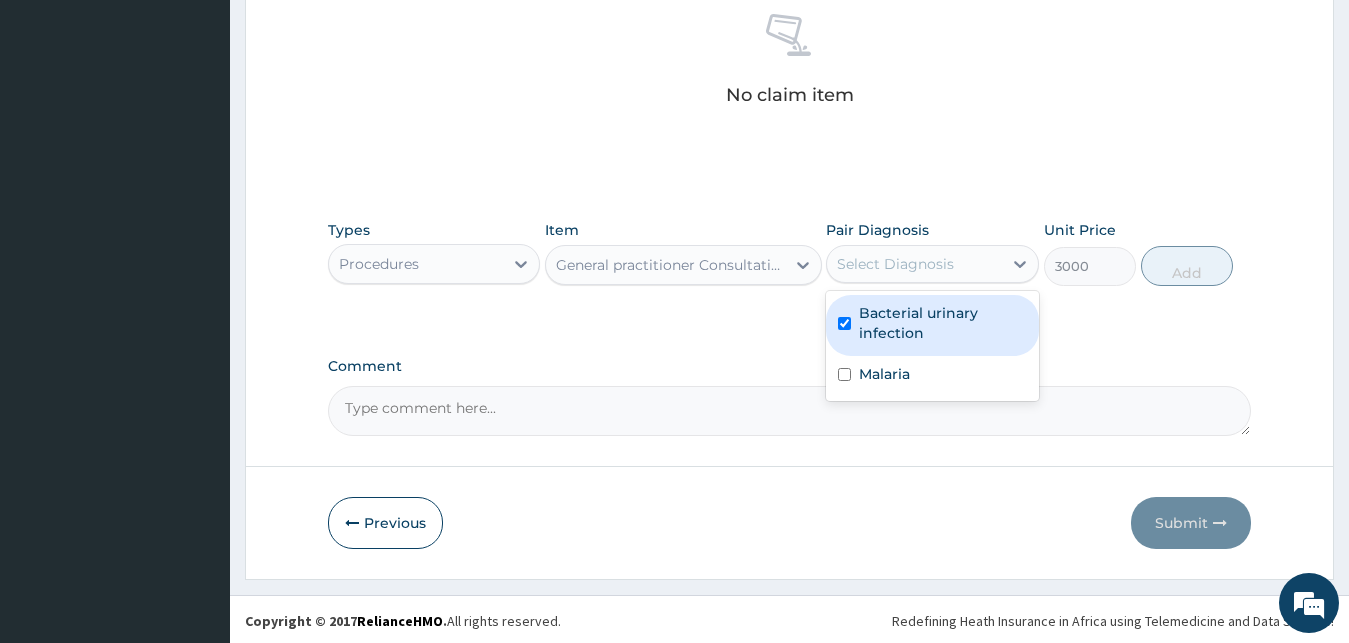 checkbox on "true" 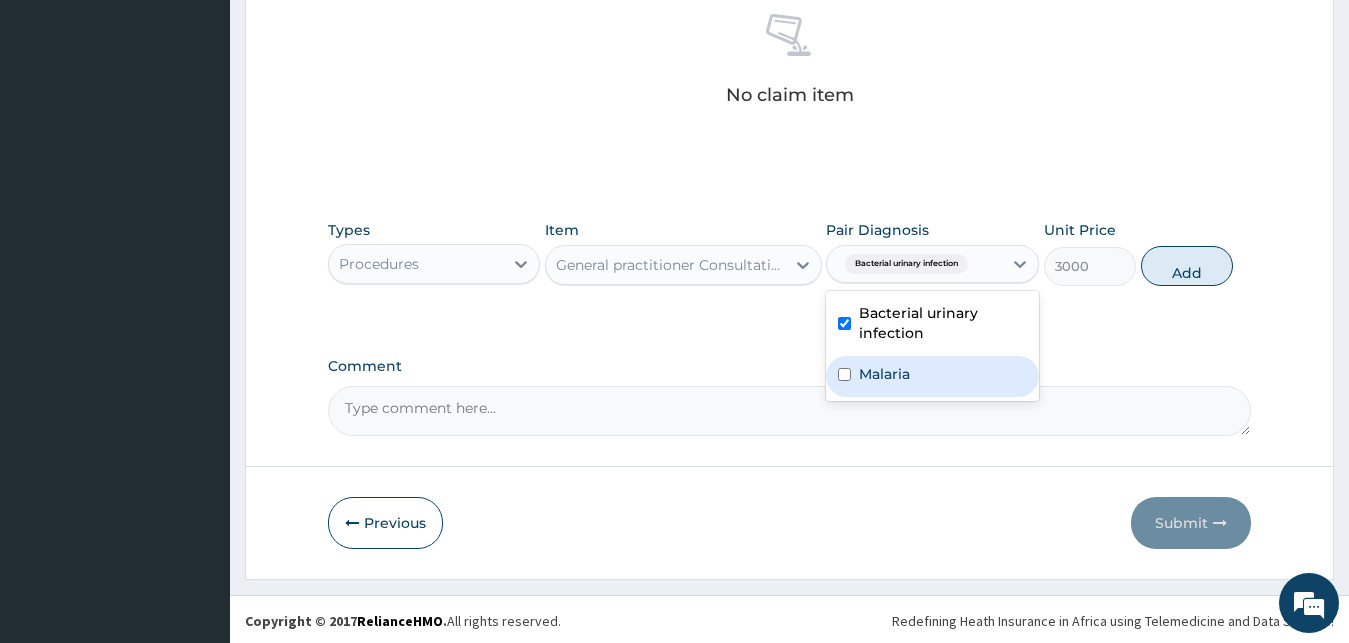 click on "Malaria" at bounding box center [932, 376] 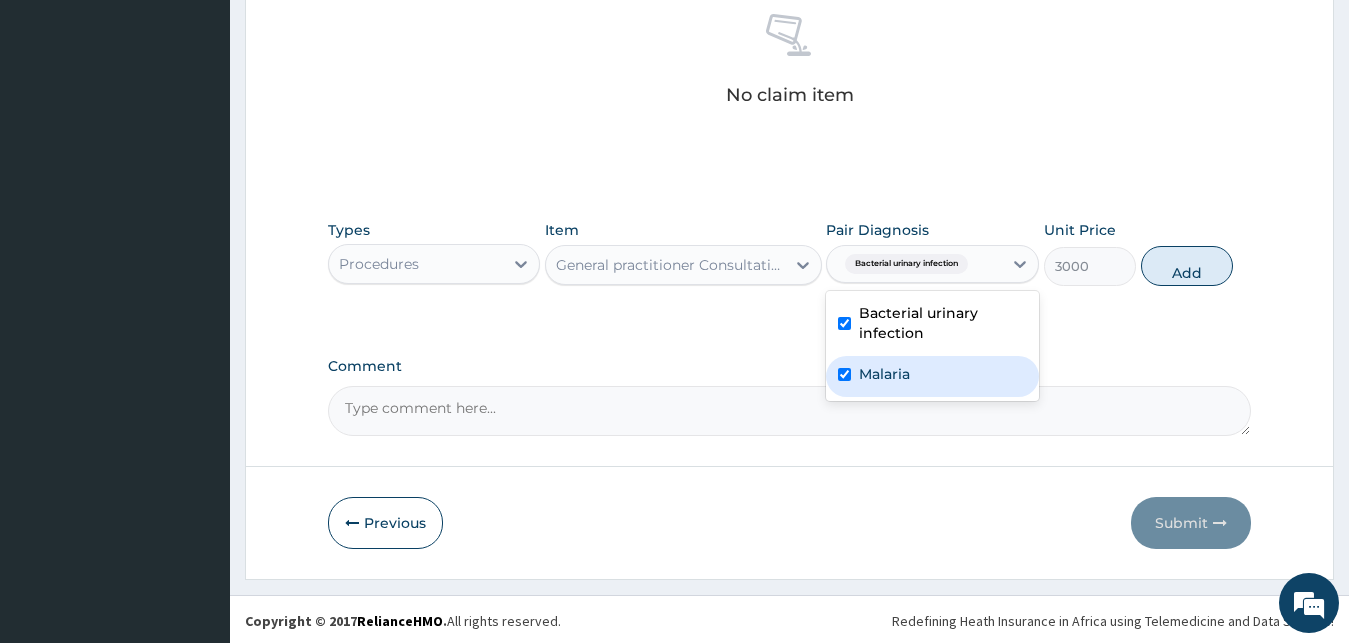 checkbox on "true" 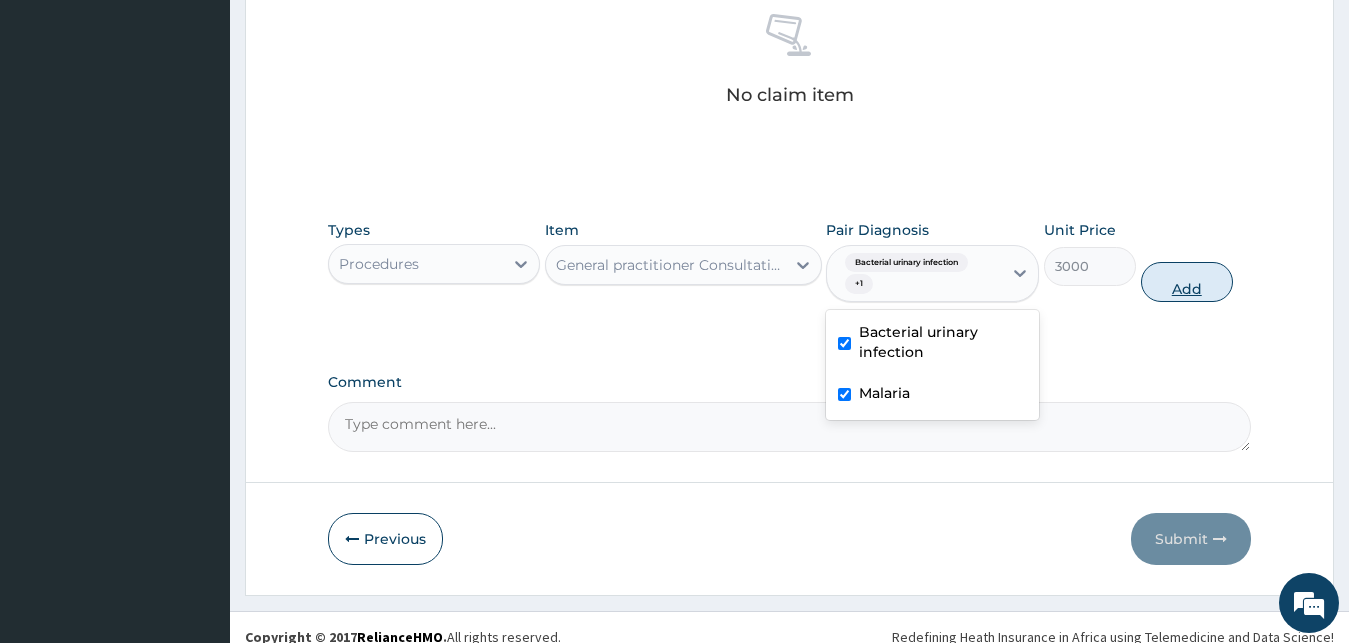 click on "Add" at bounding box center [1187, 282] 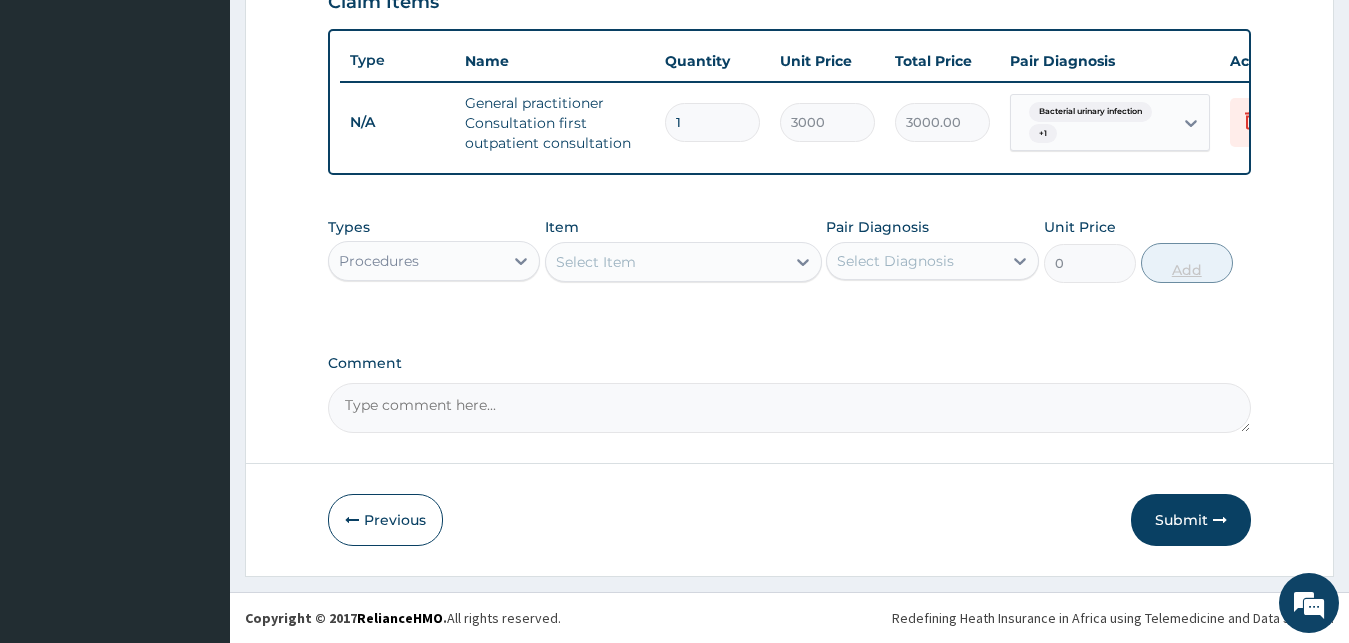 scroll, scrollTop: 732, scrollLeft: 0, axis: vertical 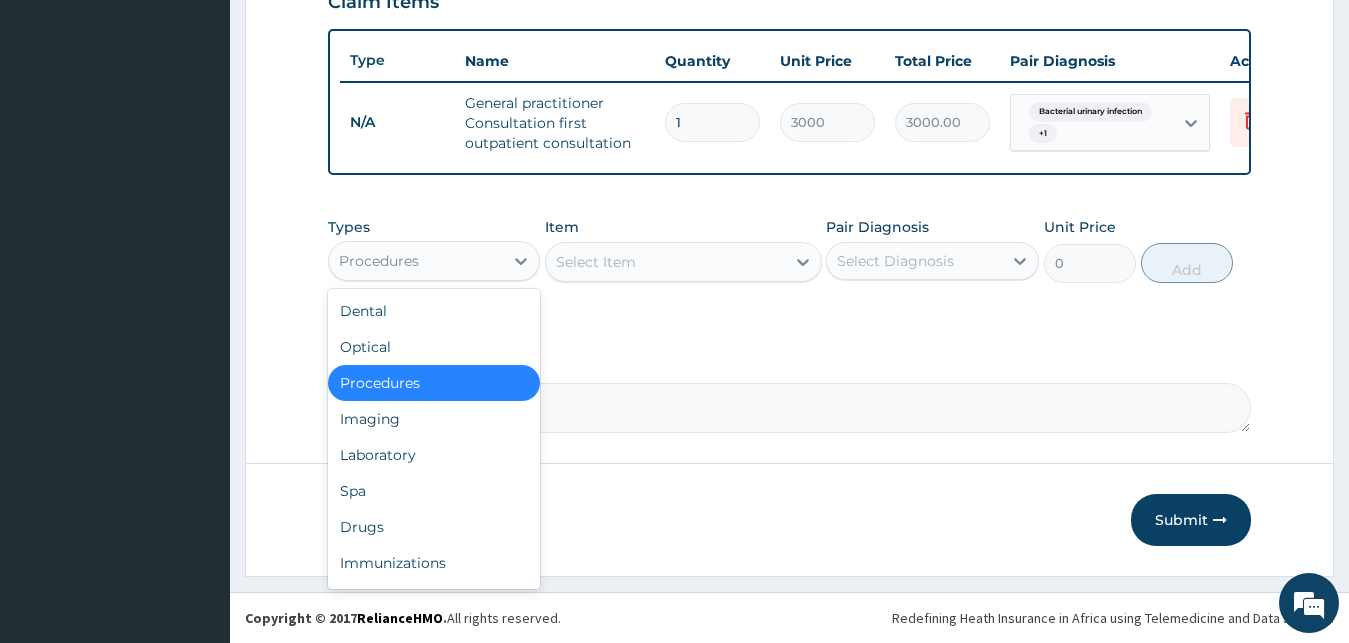 click on "Procedures" at bounding box center [416, 261] 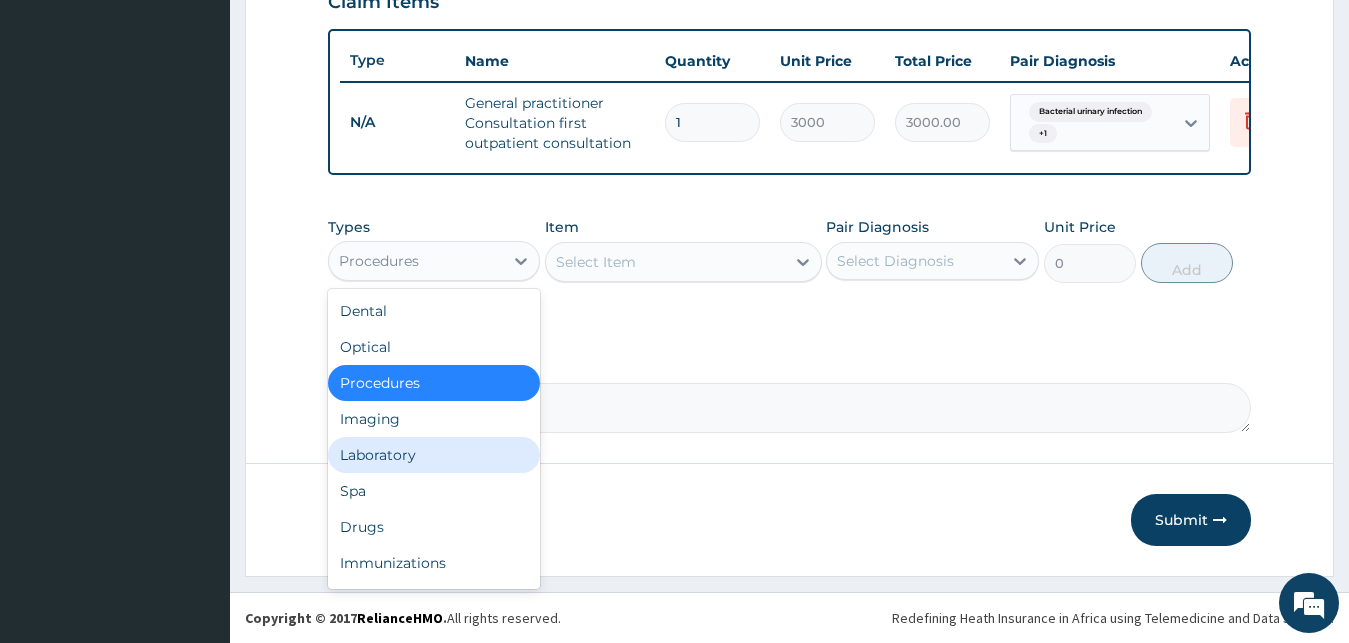 click on "Laboratory" at bounding box center [434, 455] 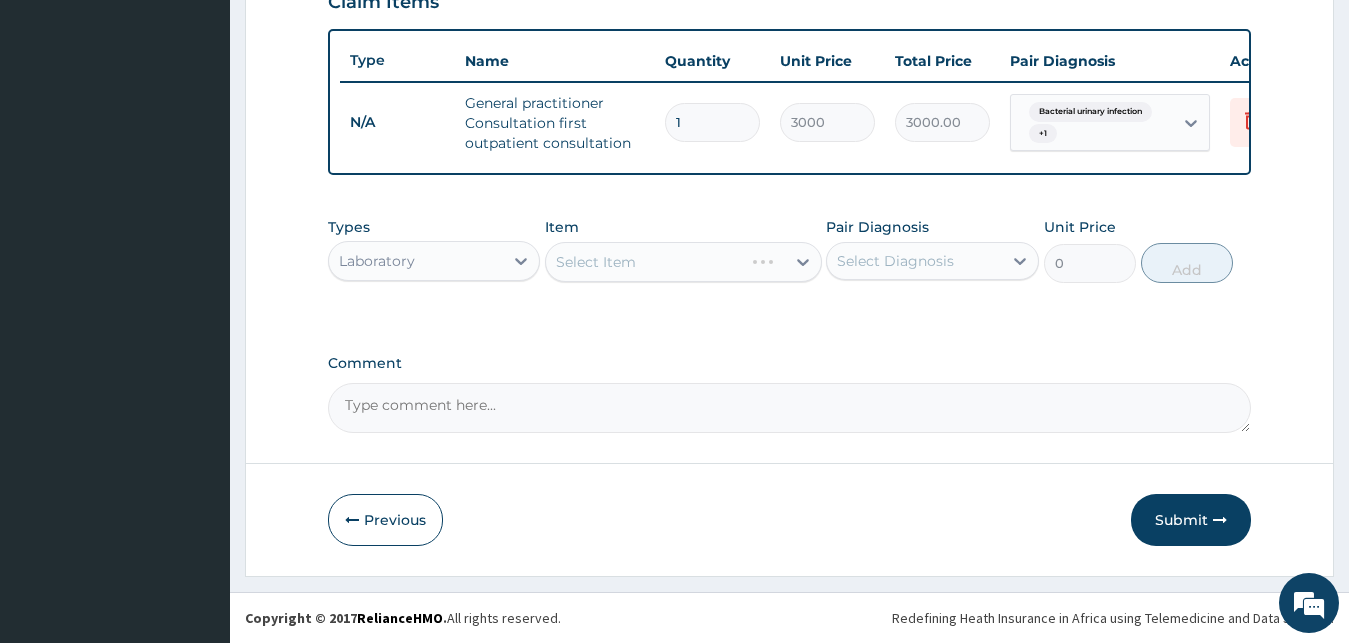 click on "Select Item" at bounding box center (683, 262) 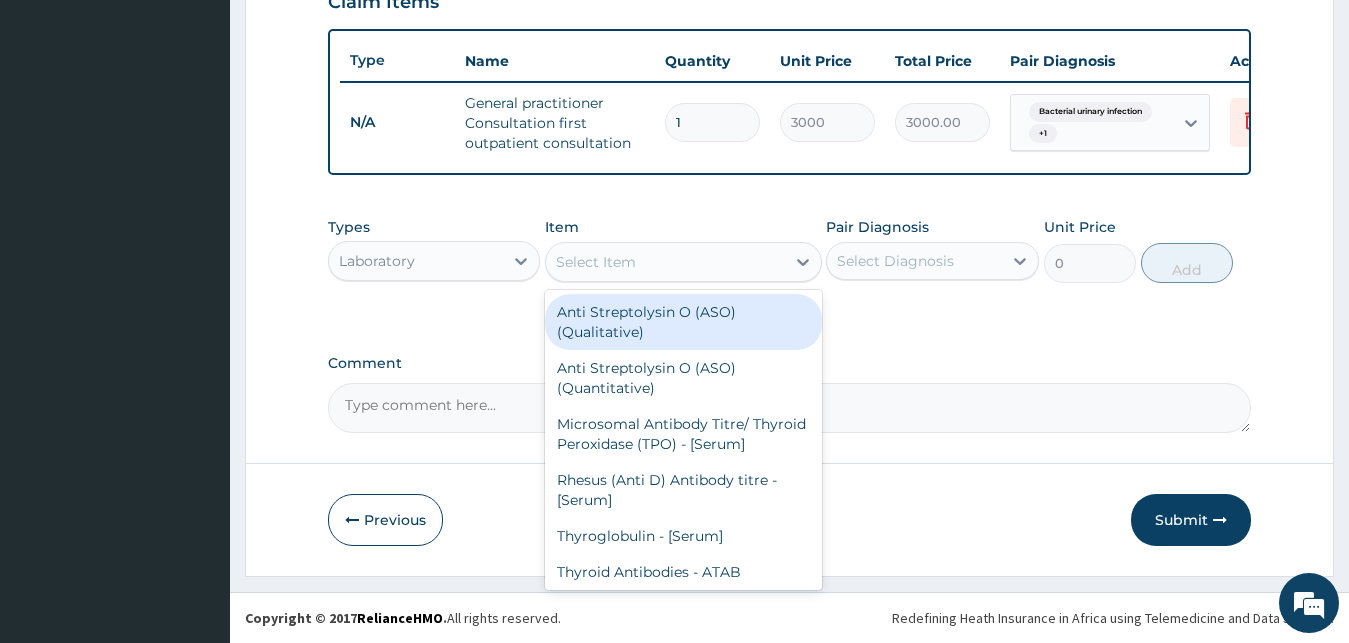 click on "Select Item" at bounding box center [596, 262] 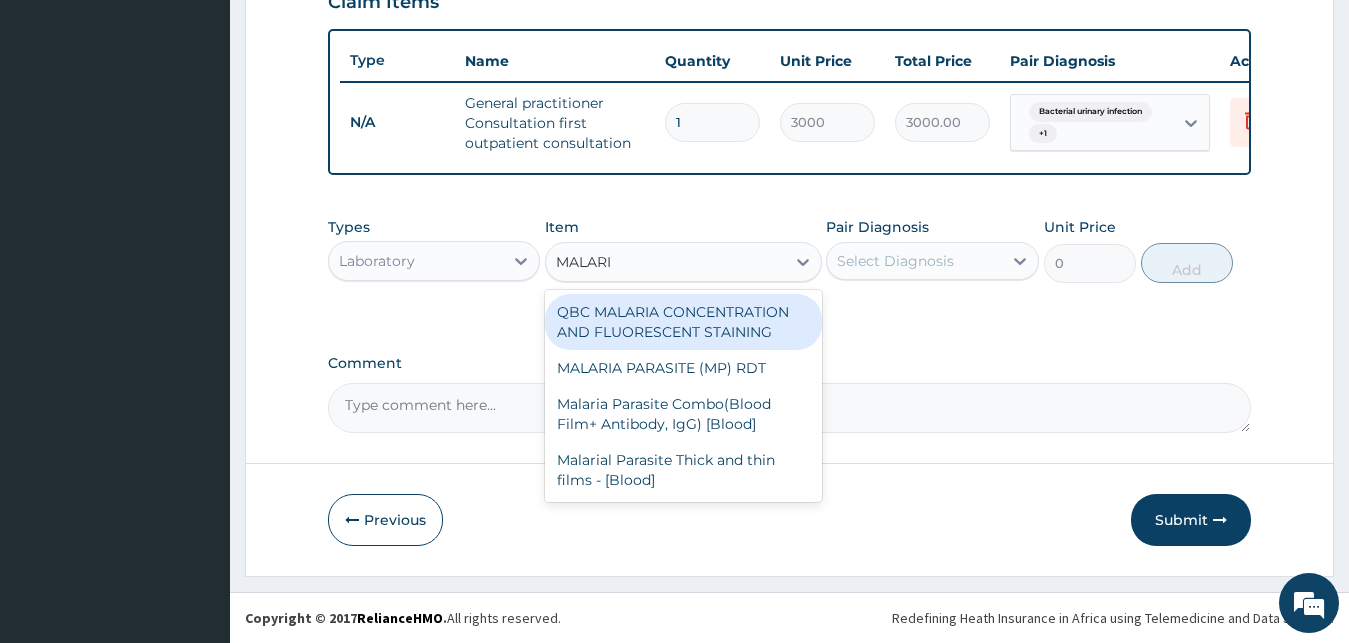 type on "MALARIA" 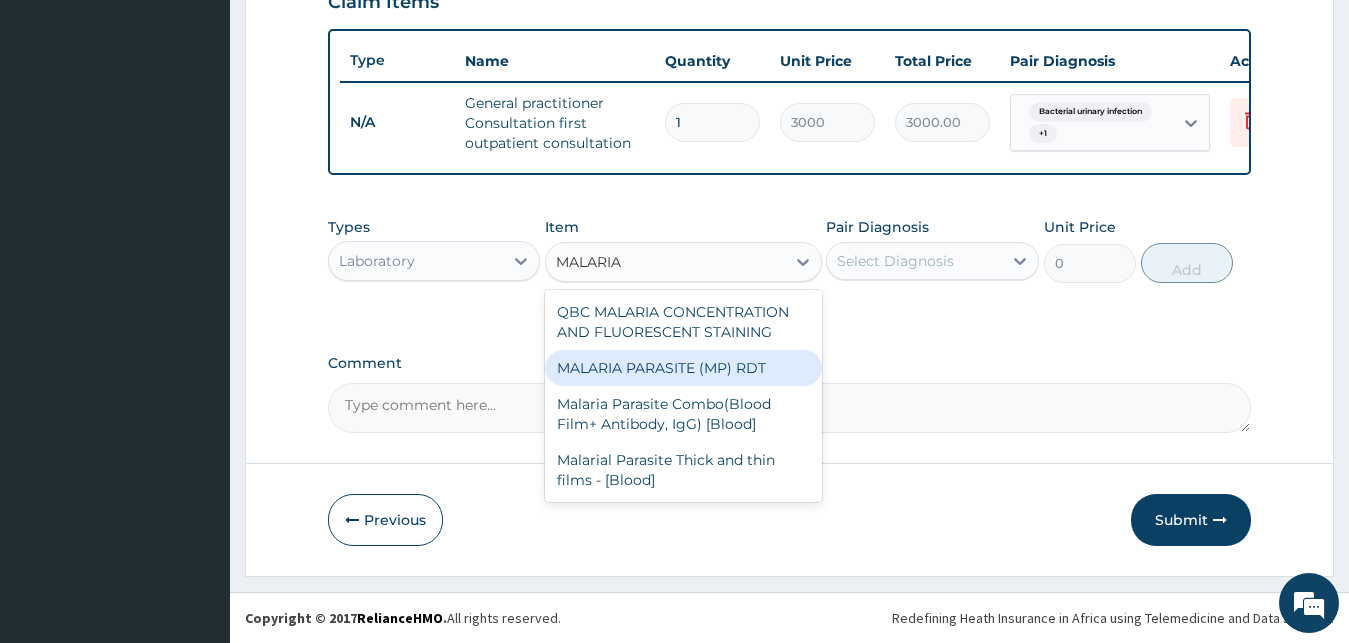 click on "MALARIA PARASITE (MP) RDT" at bounding box center (683, 368) 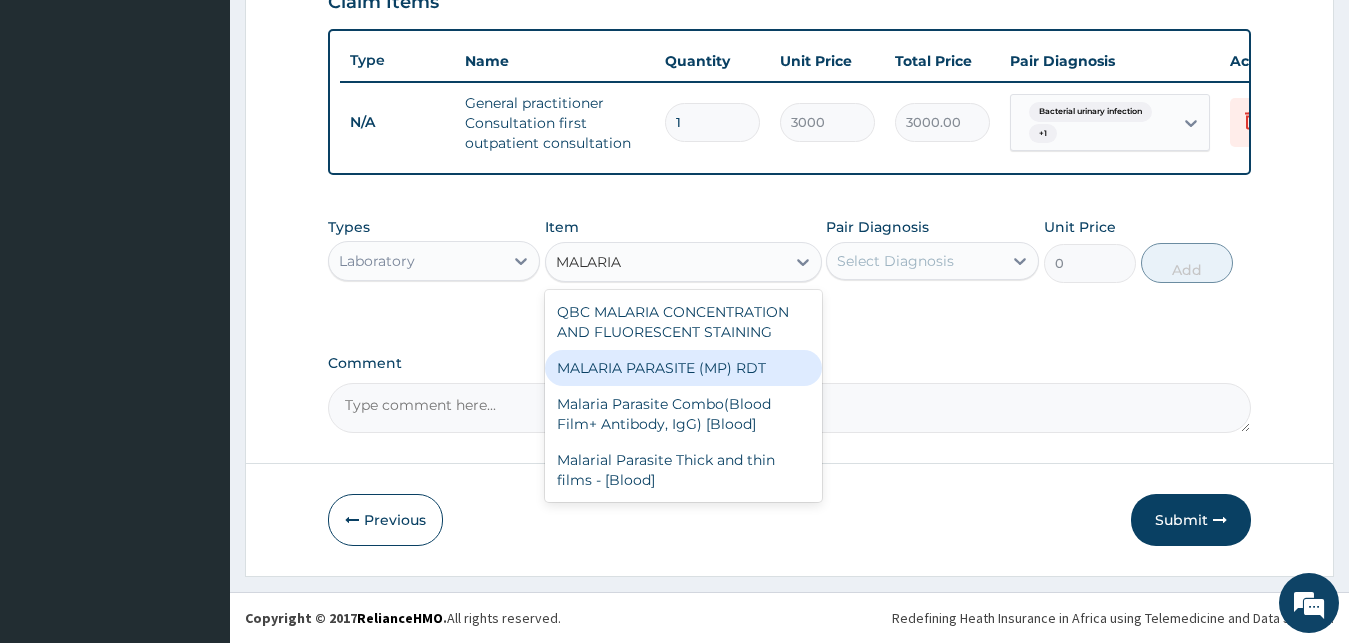 type 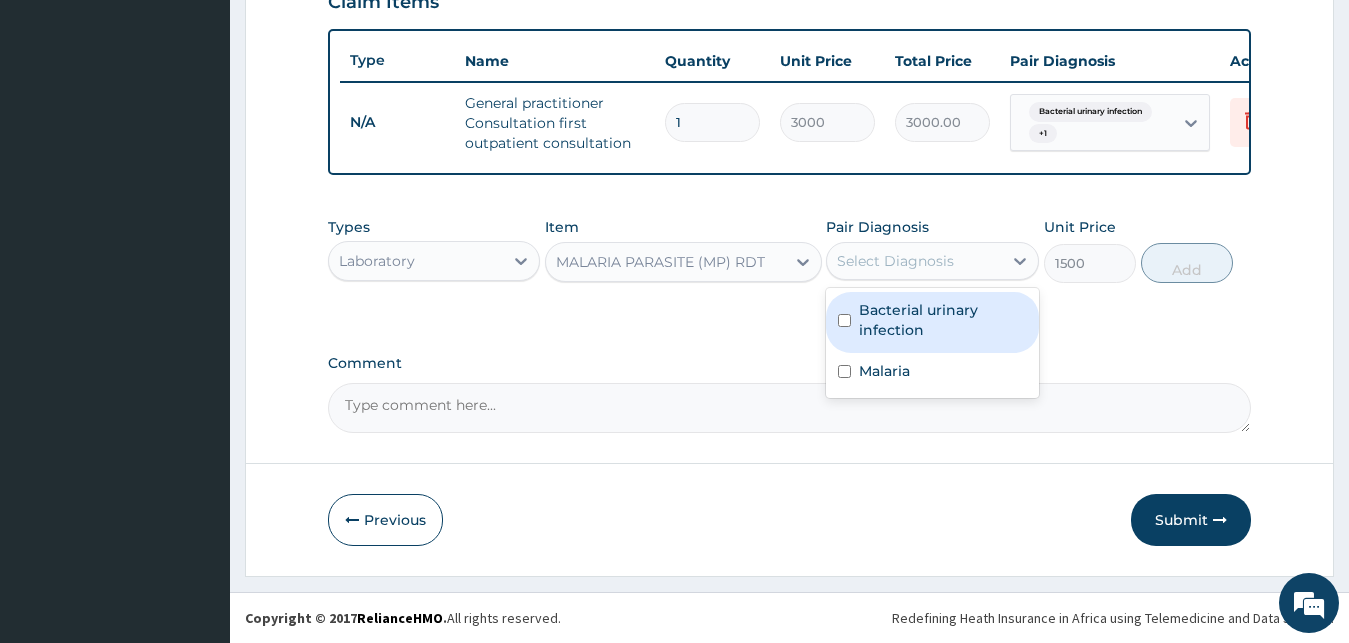 click on "Select Diagnosis" at bounding box center [895, 261] 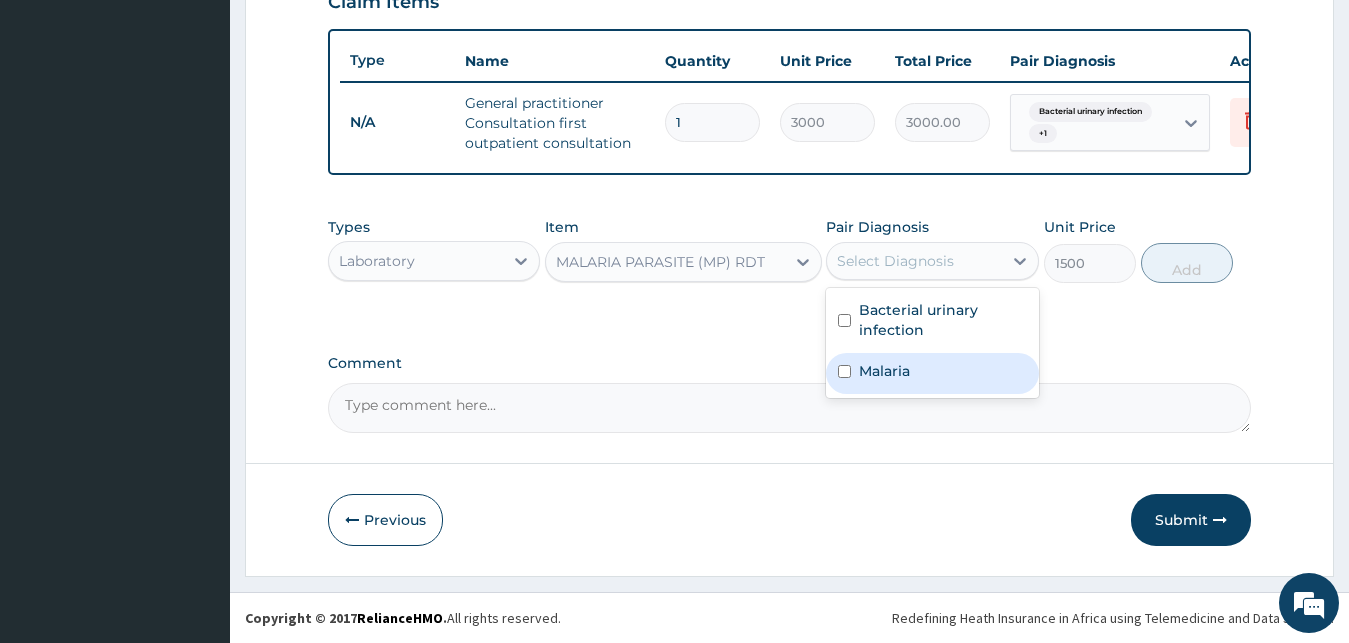 click on "Malaria" at bounding box center (884, 371) 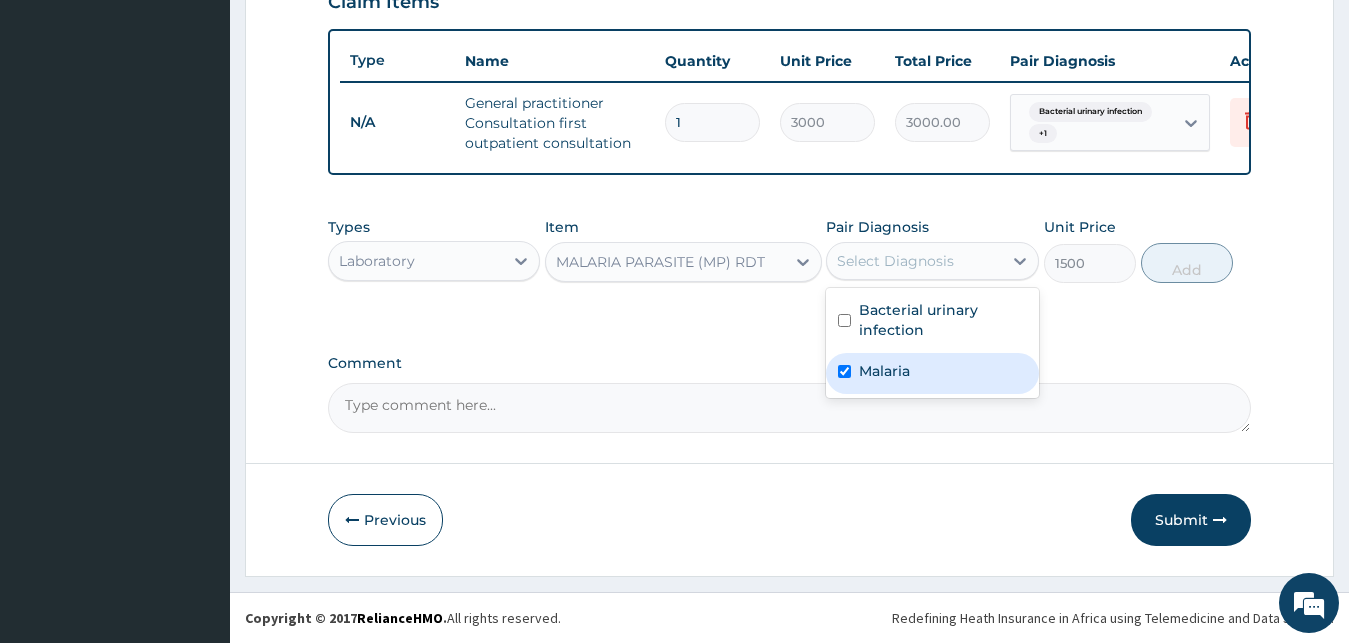 checkbox on "true" 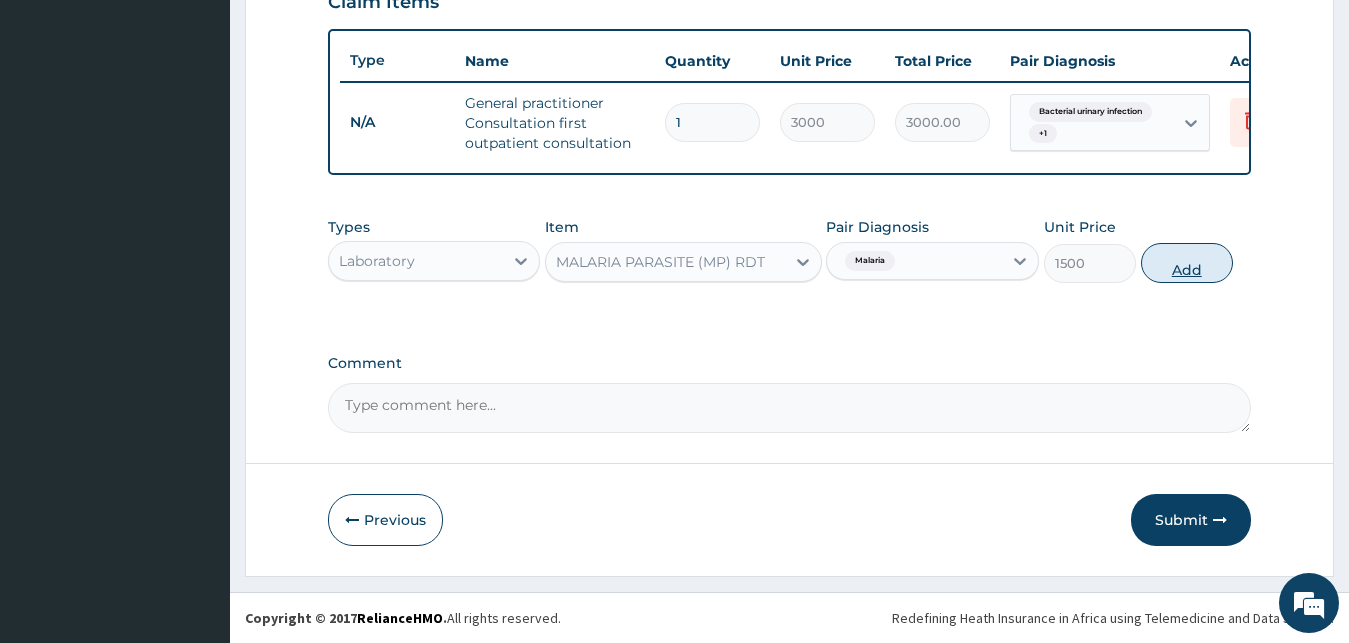 click on "Add" at bounding box center [1187, 263] 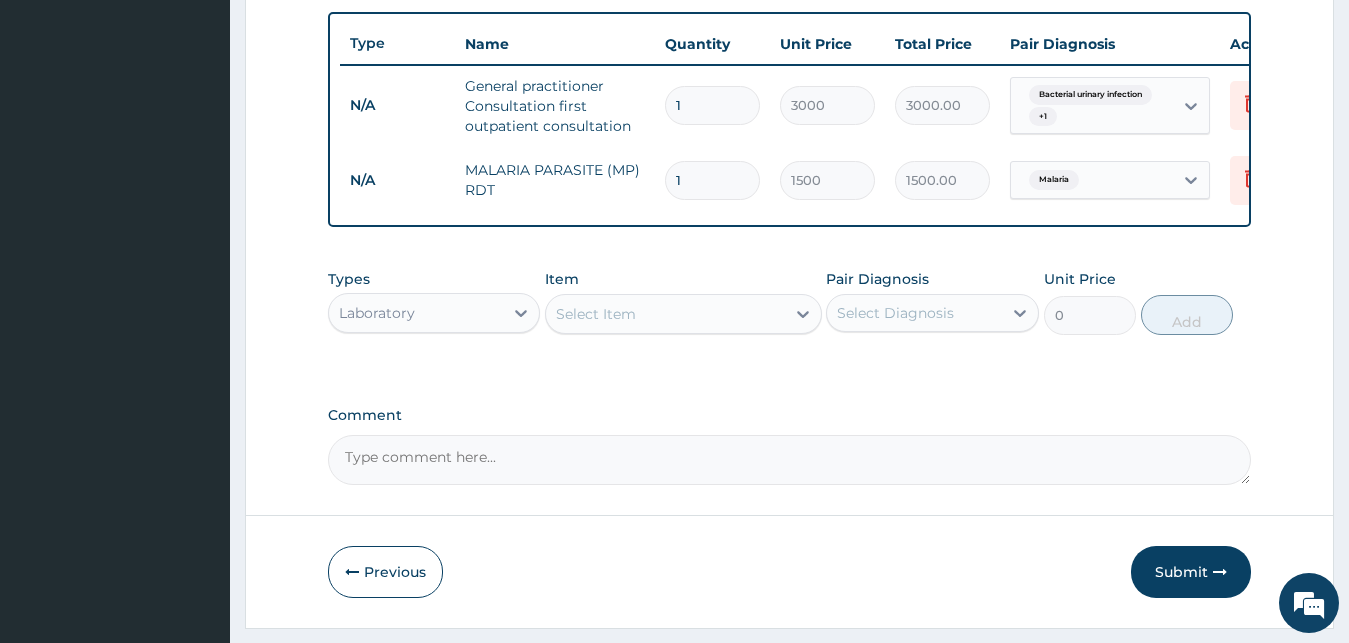 scroll, scrollTop: 123, scrollLeft: 0, axis: vertical 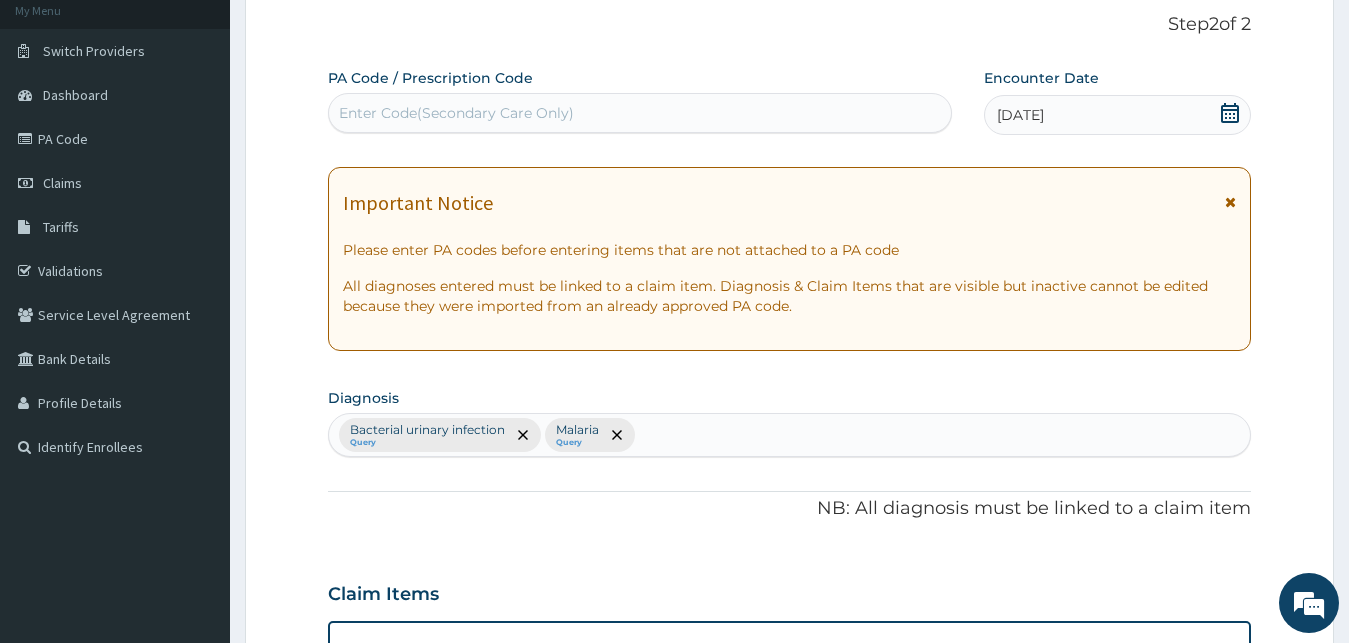 click on "Bacterial urinary infection Query Malaria Query" at bounding box center (790, 435) 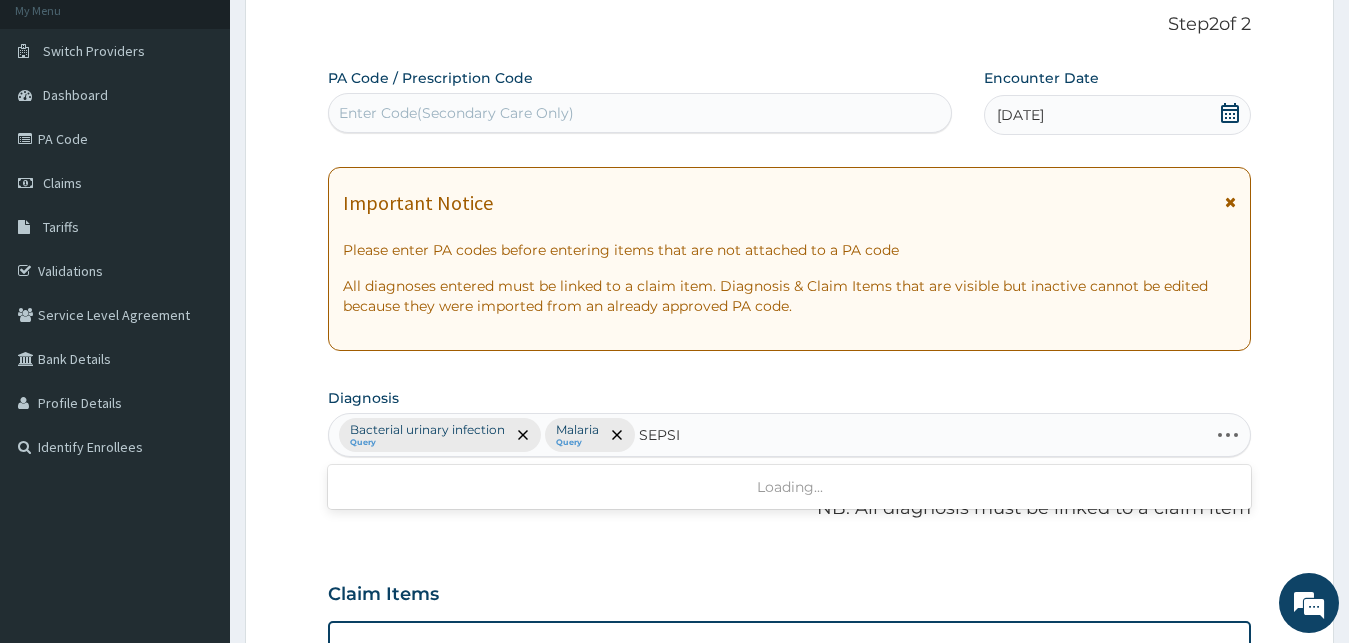 type on "SEPSIS" 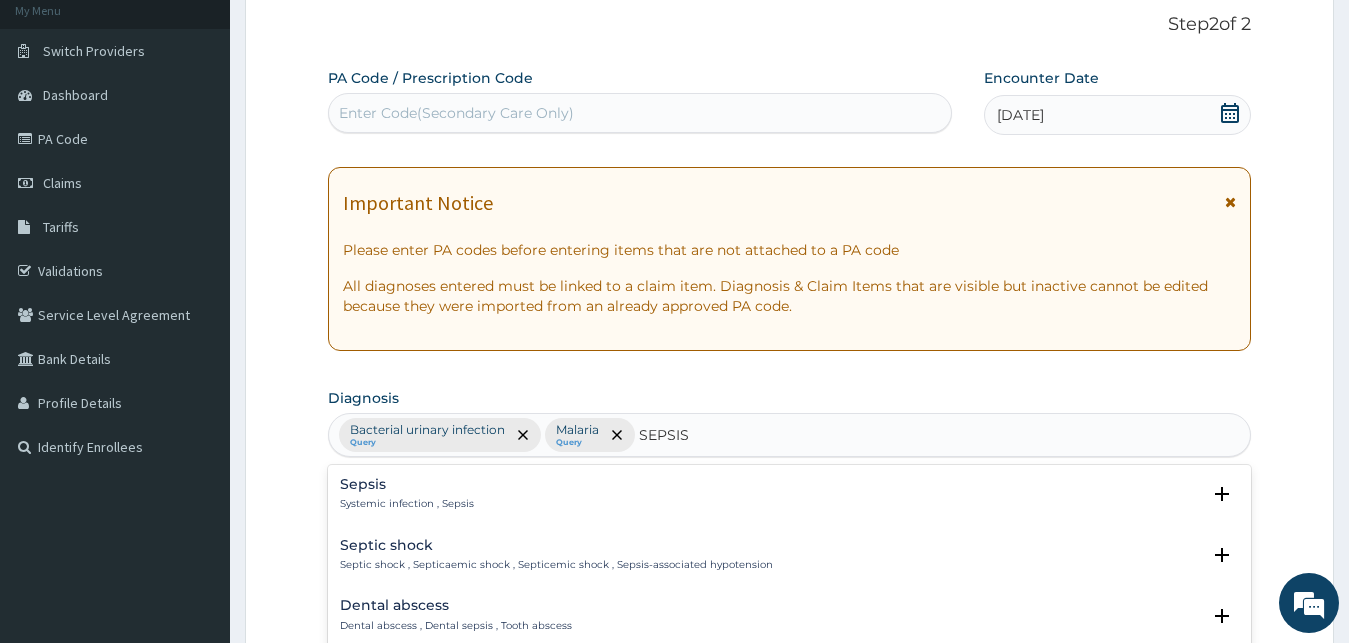 click on "Systemic infection , Sepsis" at bounding box center [407, 504] 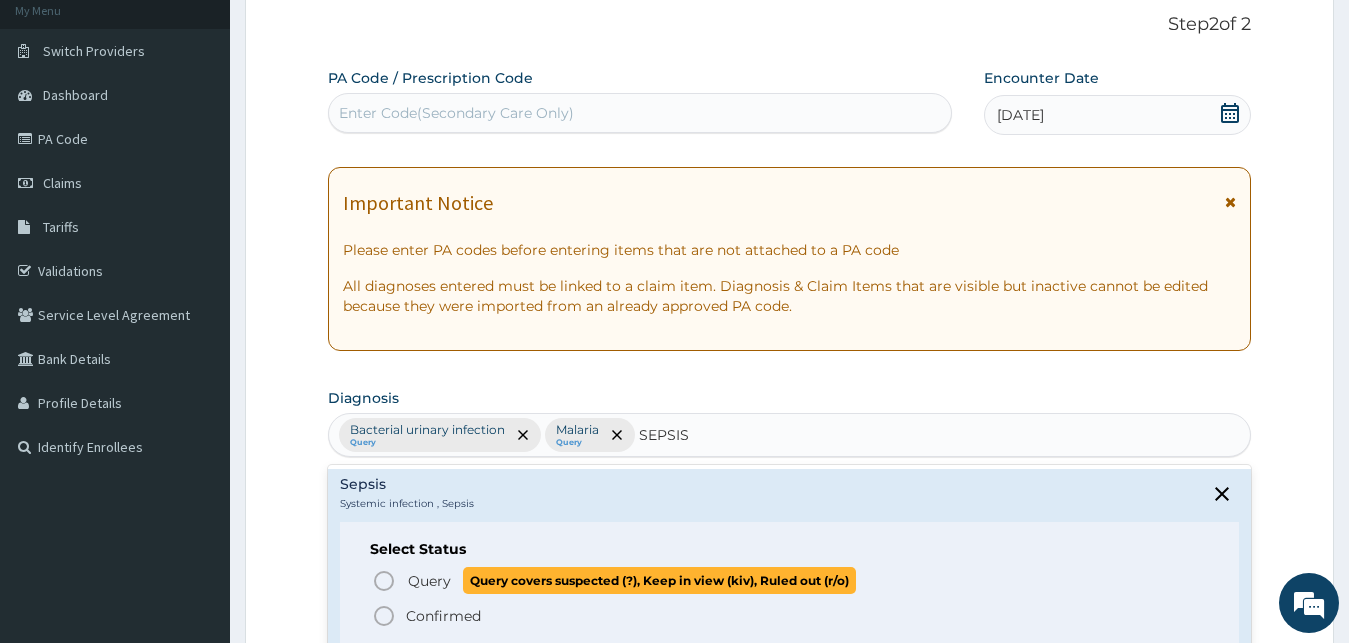 click 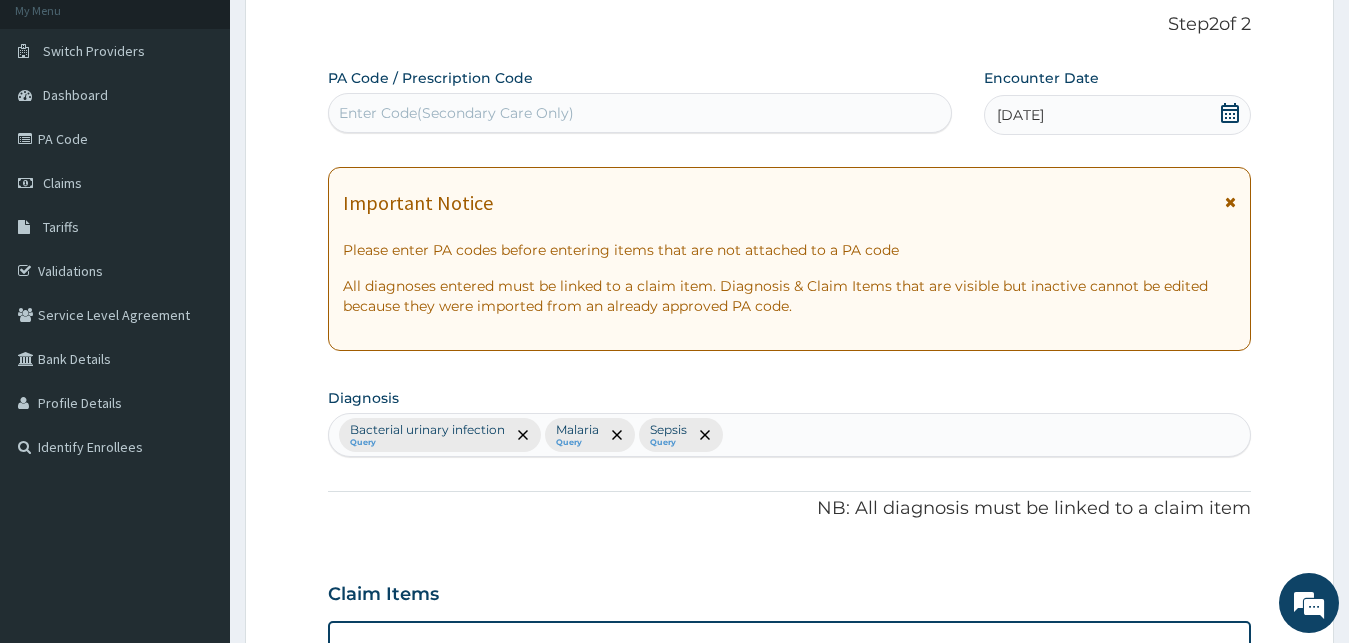 scroll, scrollTop: 732, scrollLeft: 0, axis: vertical 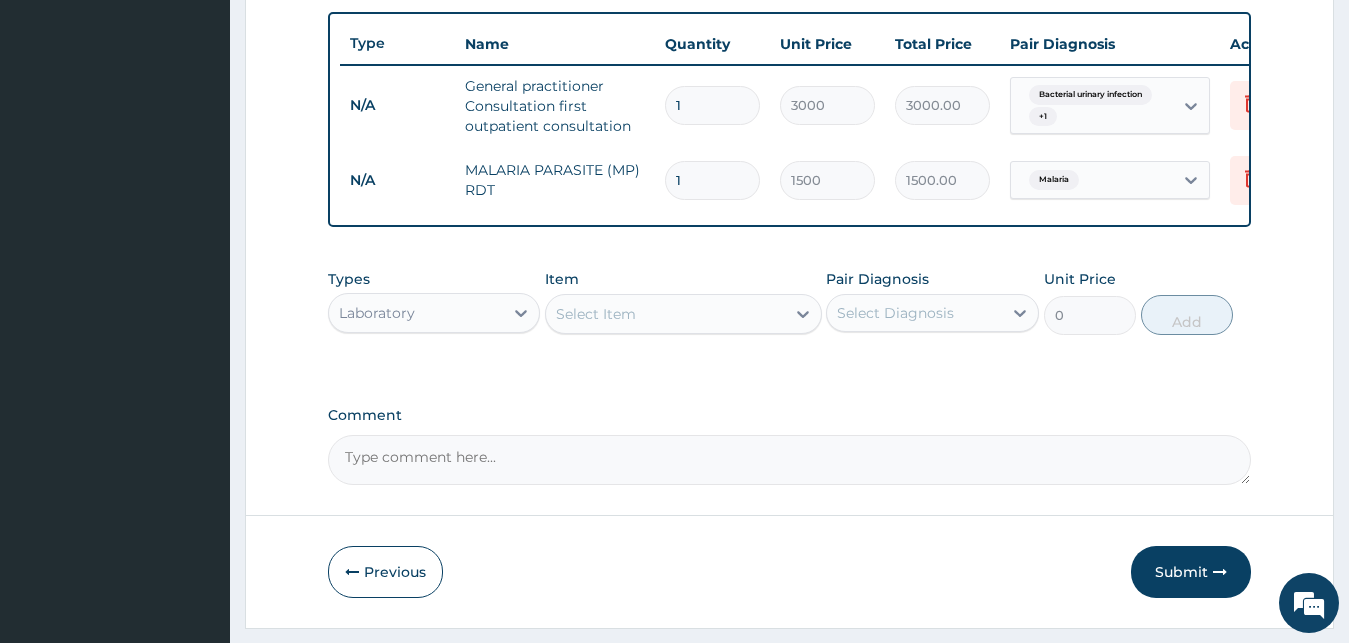 click on "Select Item" at bounding box center [596, 314] 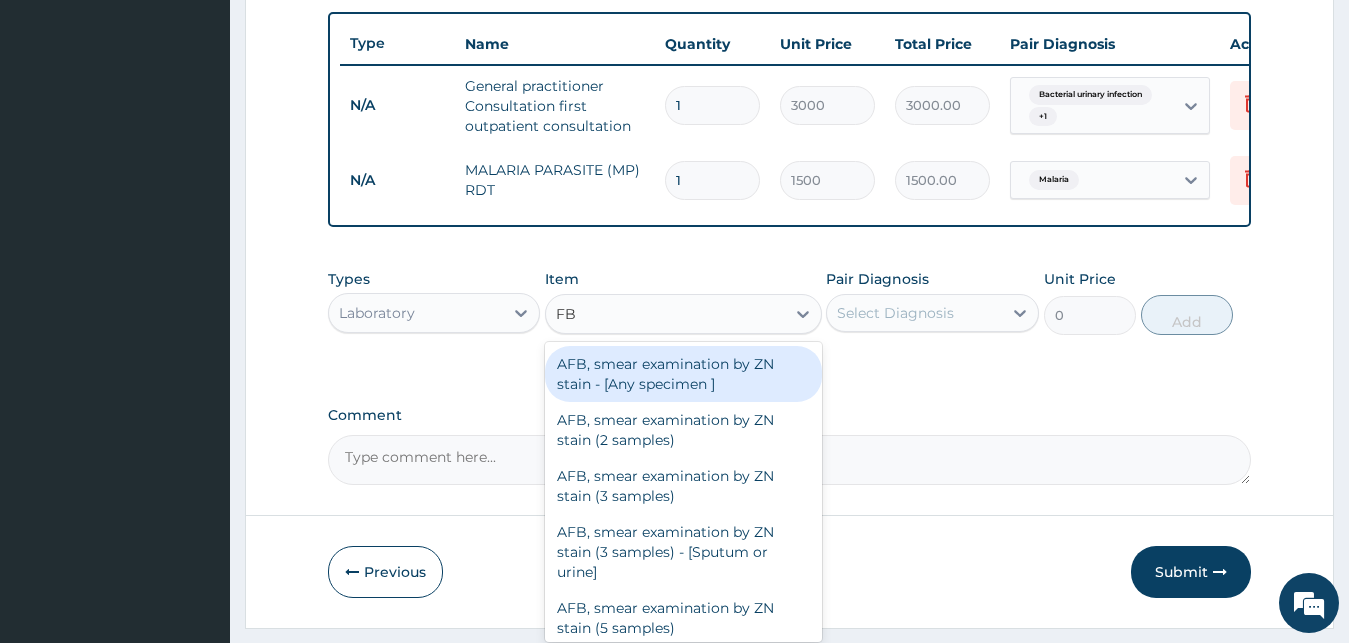 type on "FBC" 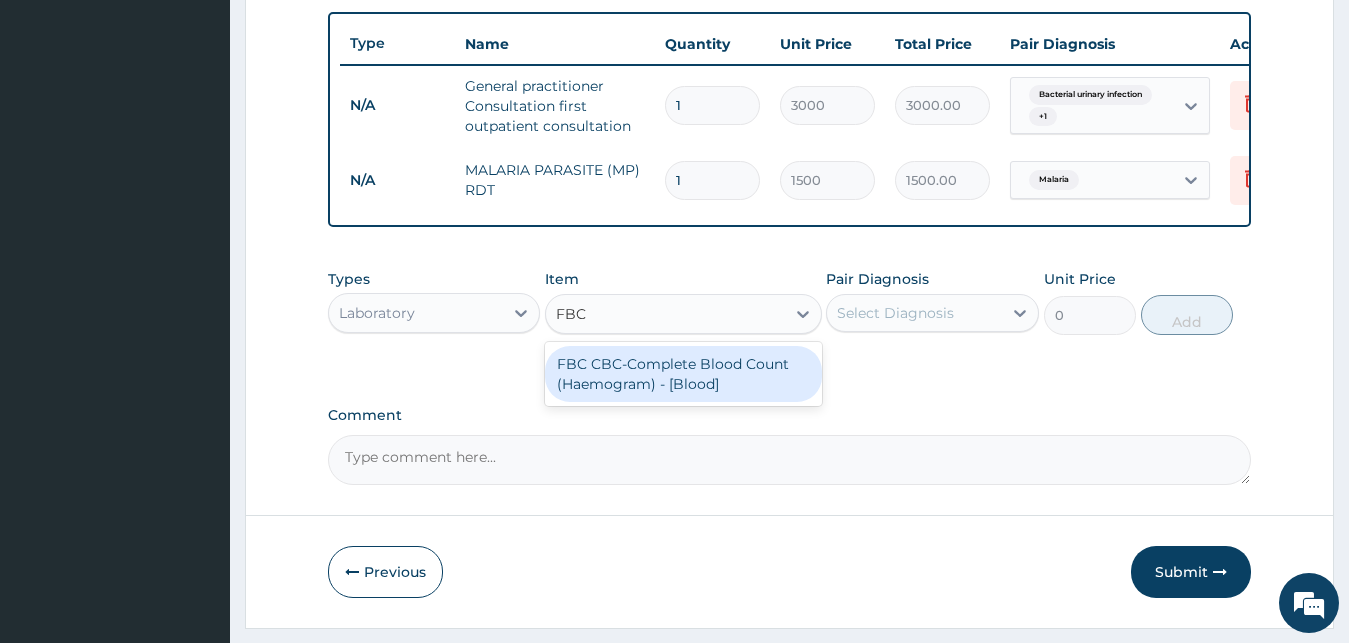 click on "FBC CBC-Complete Blood Count (Haemogram) - [Blood]" at bounding box center [683, 374] 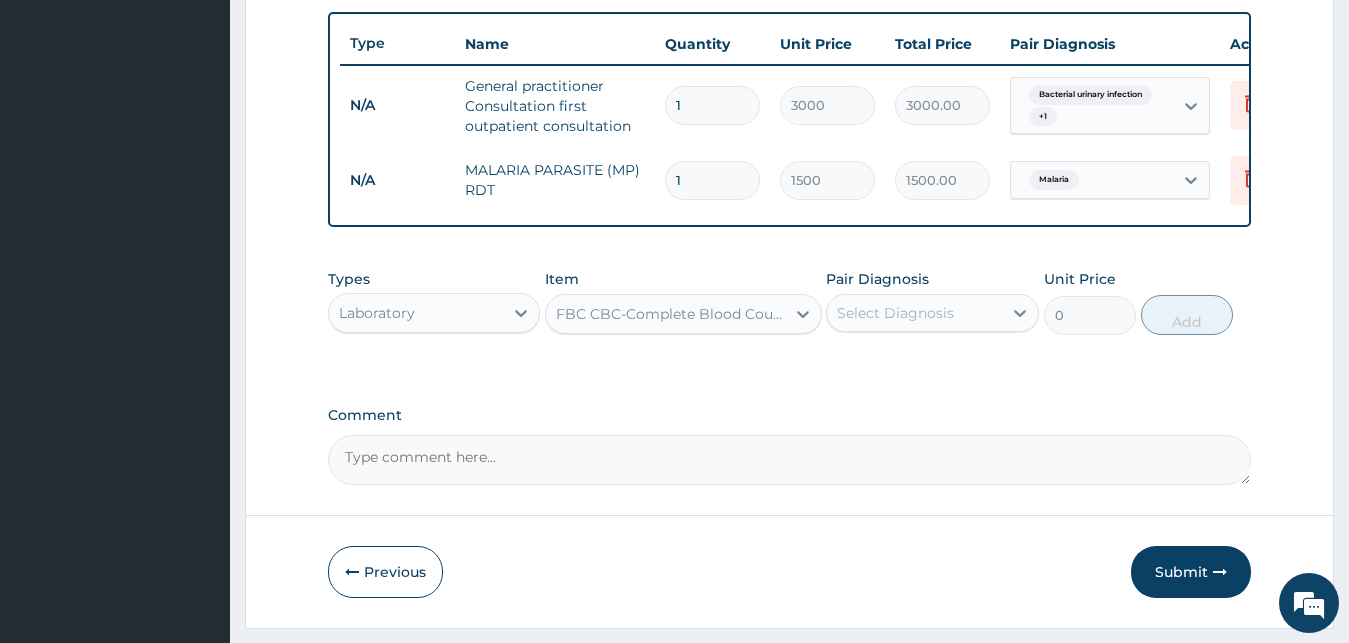 type 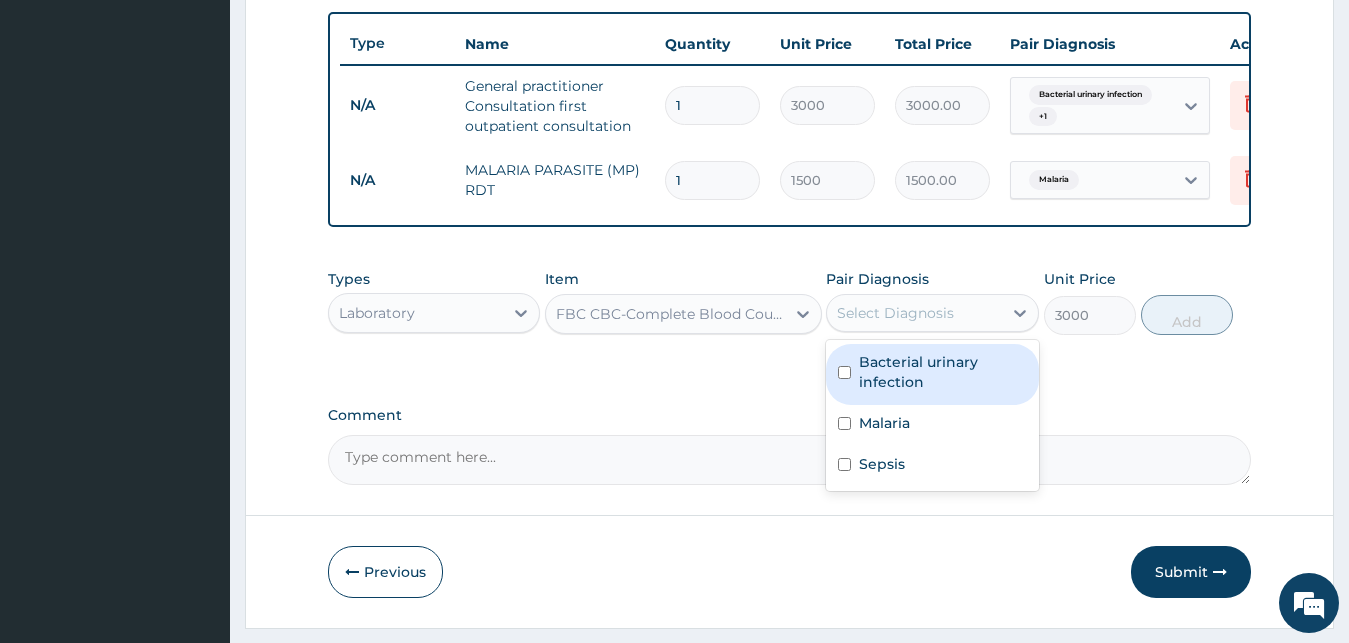 click on "Select Diagnosis" at bounding box center (895, 313) 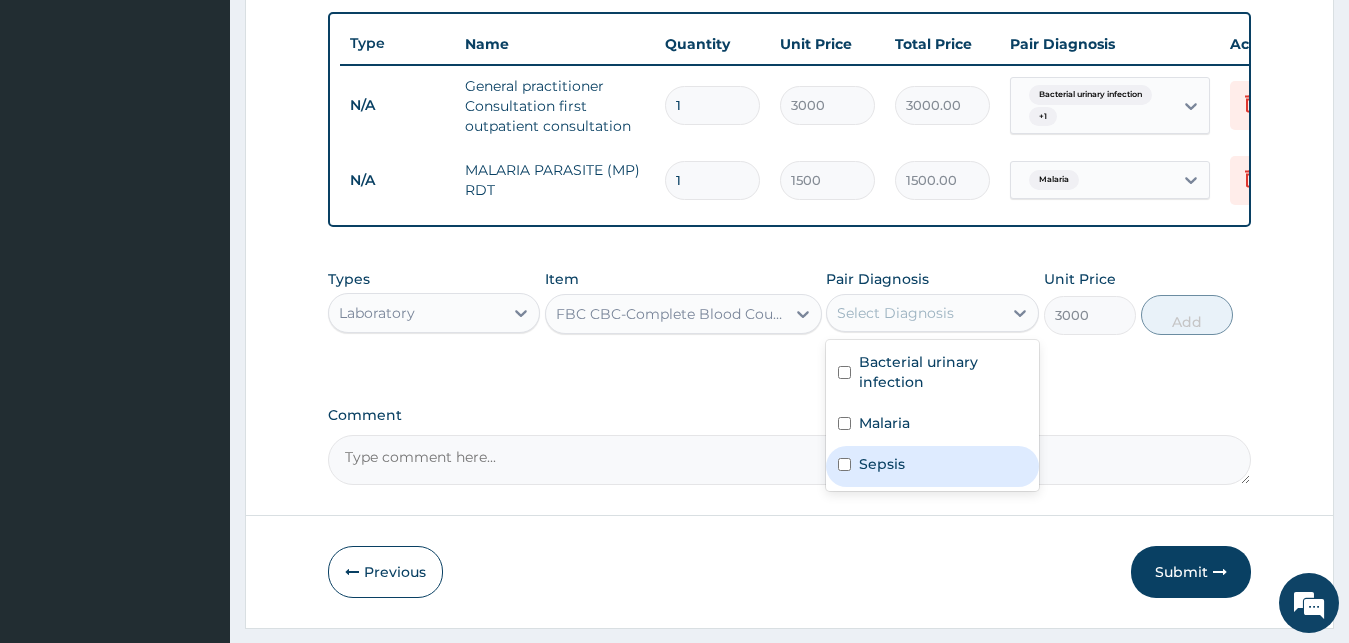 click on "Sepsis" at bounding box center (882, 464) 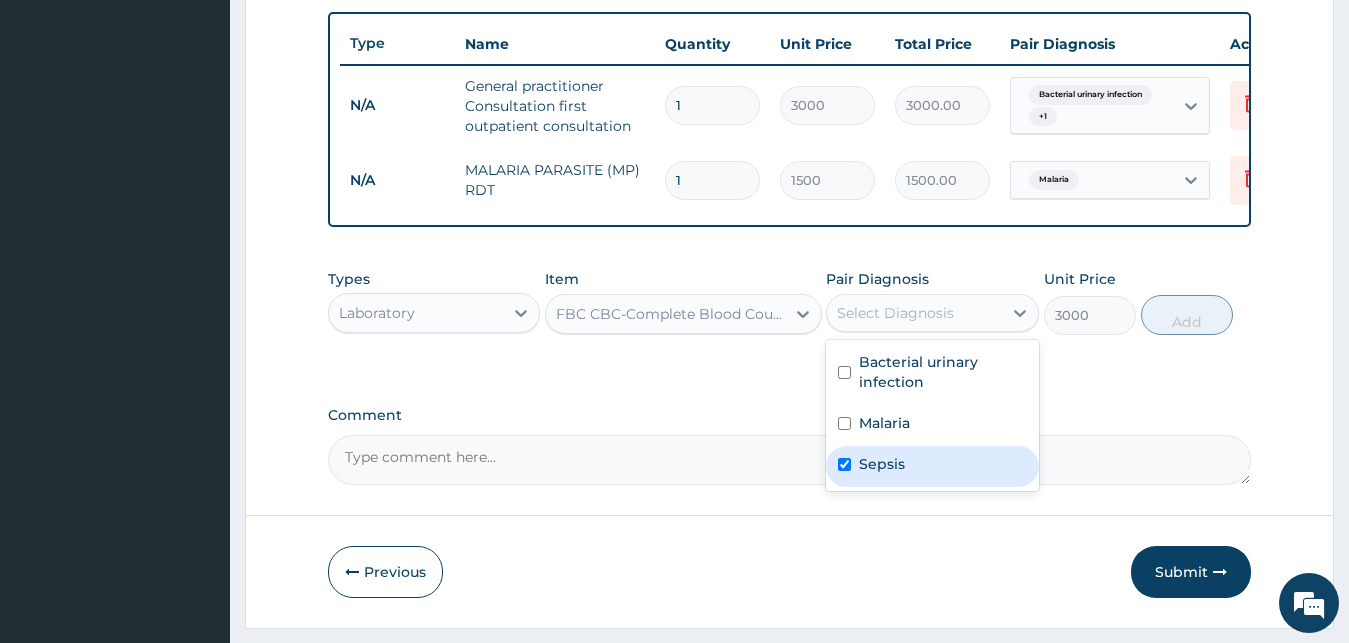 checkbox on "true" 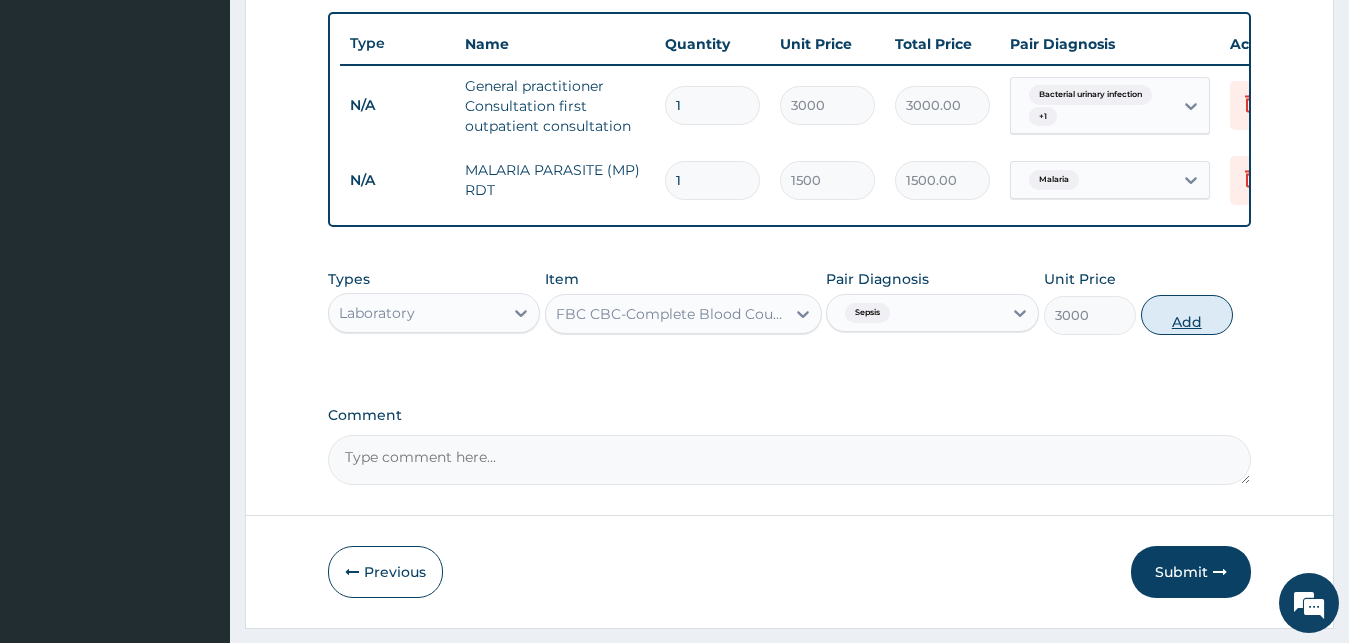 click on "Add" at bounding box center [1187, 315] 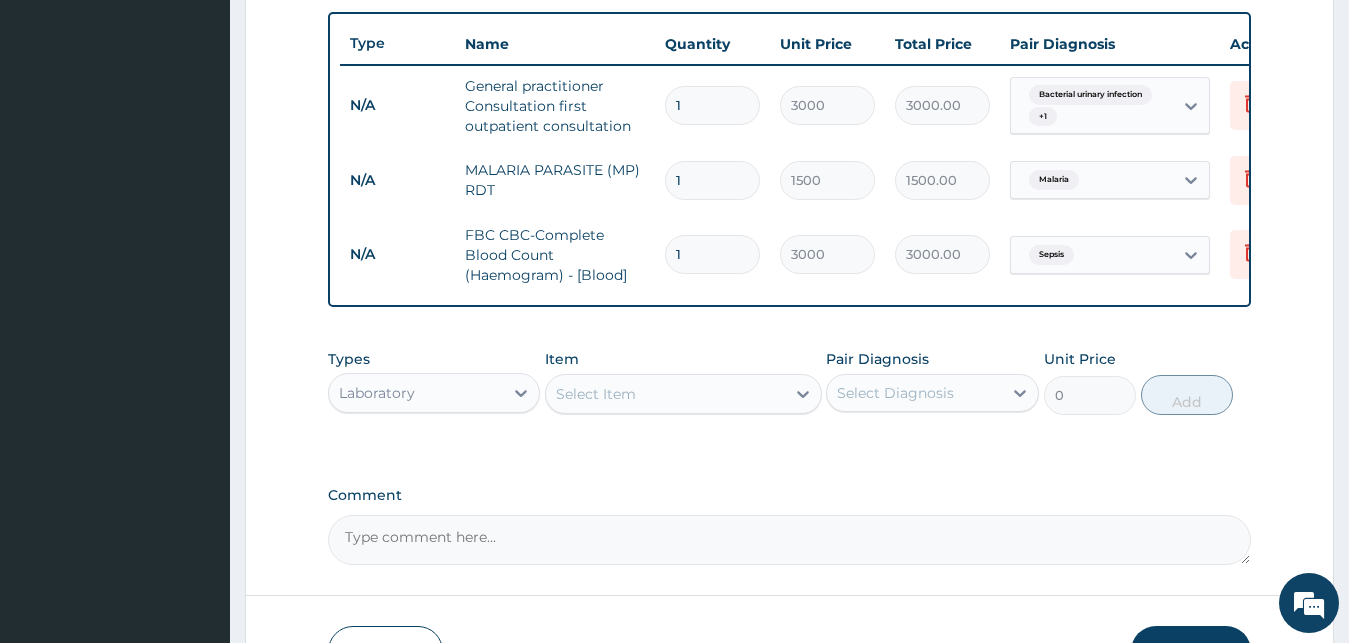 click on "Select Item" at bounding box center (665, 394) 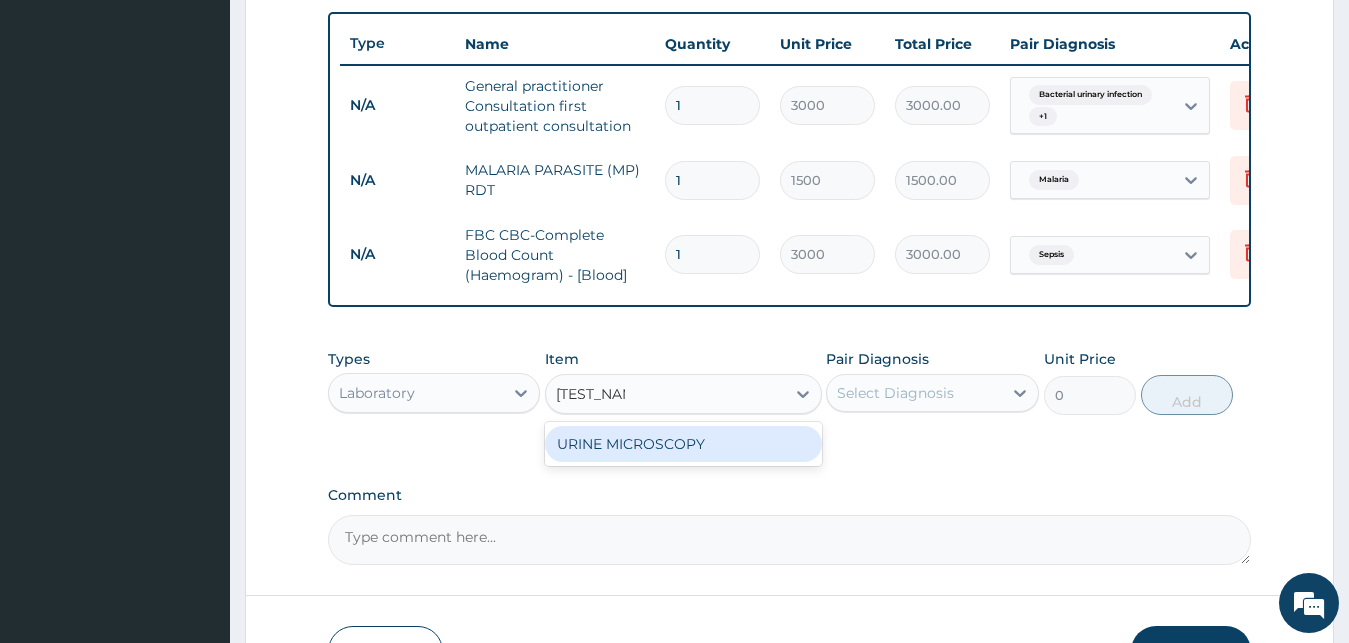 type on "URINE MIC" 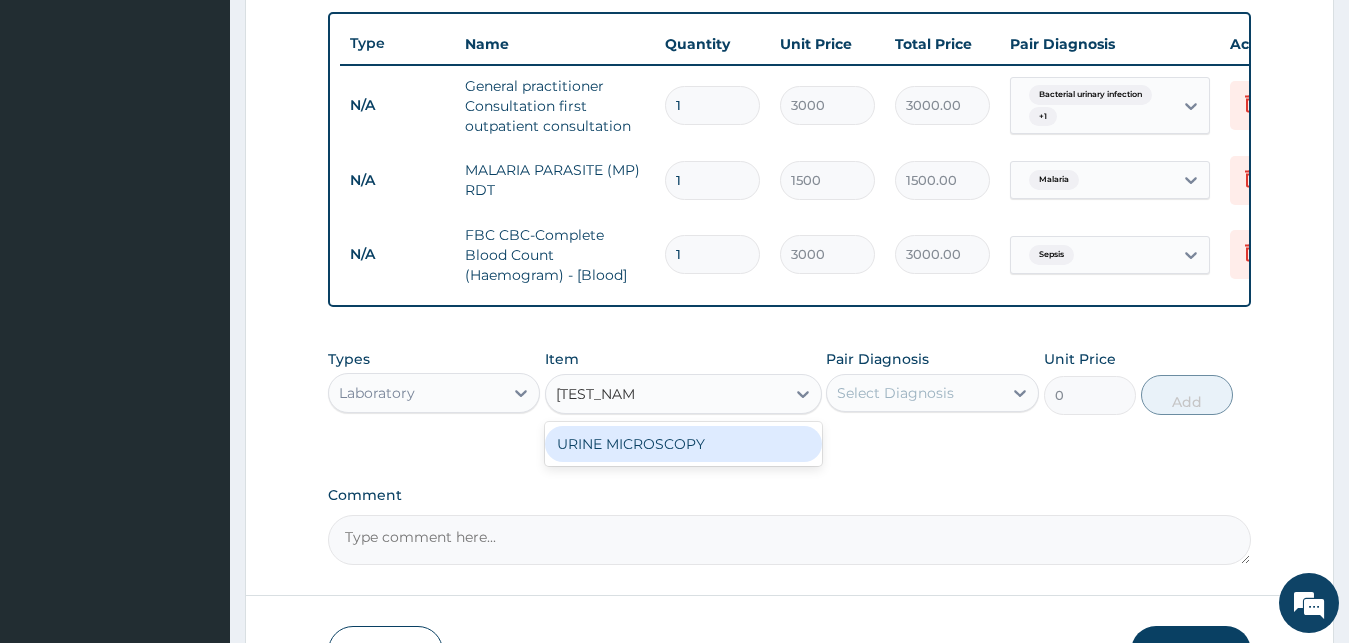 click on "URINE MICROSCOPY" at bounding box center [683, 444] 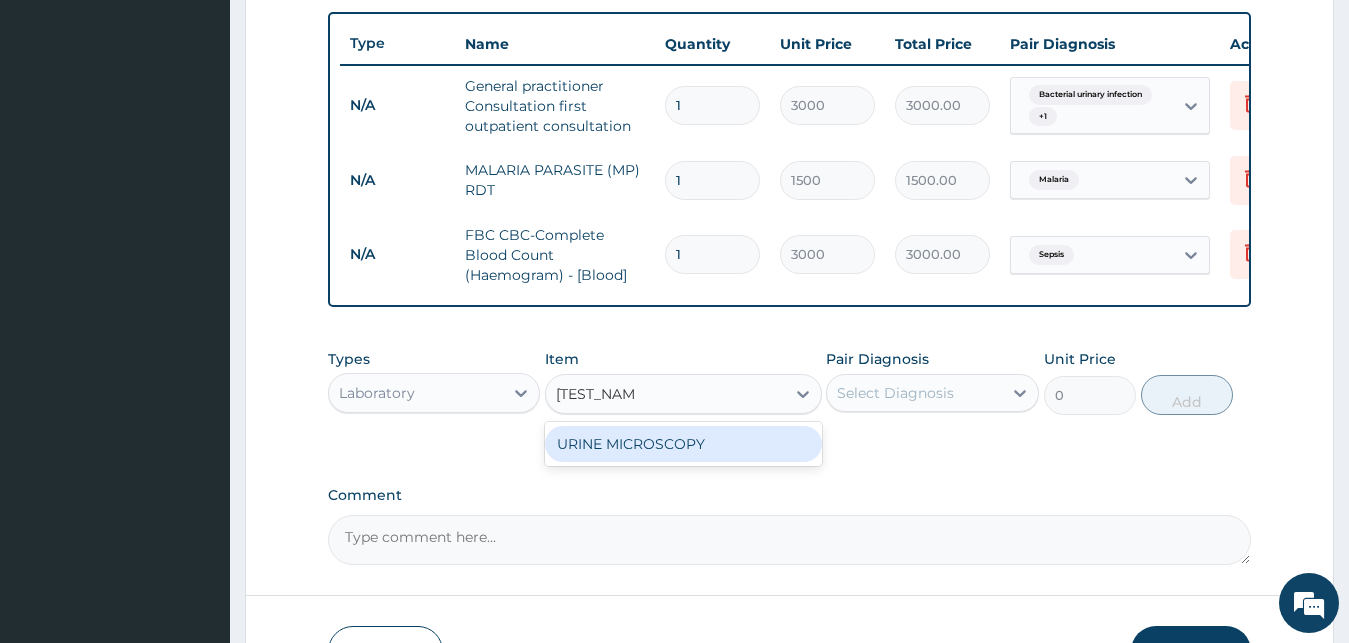 type 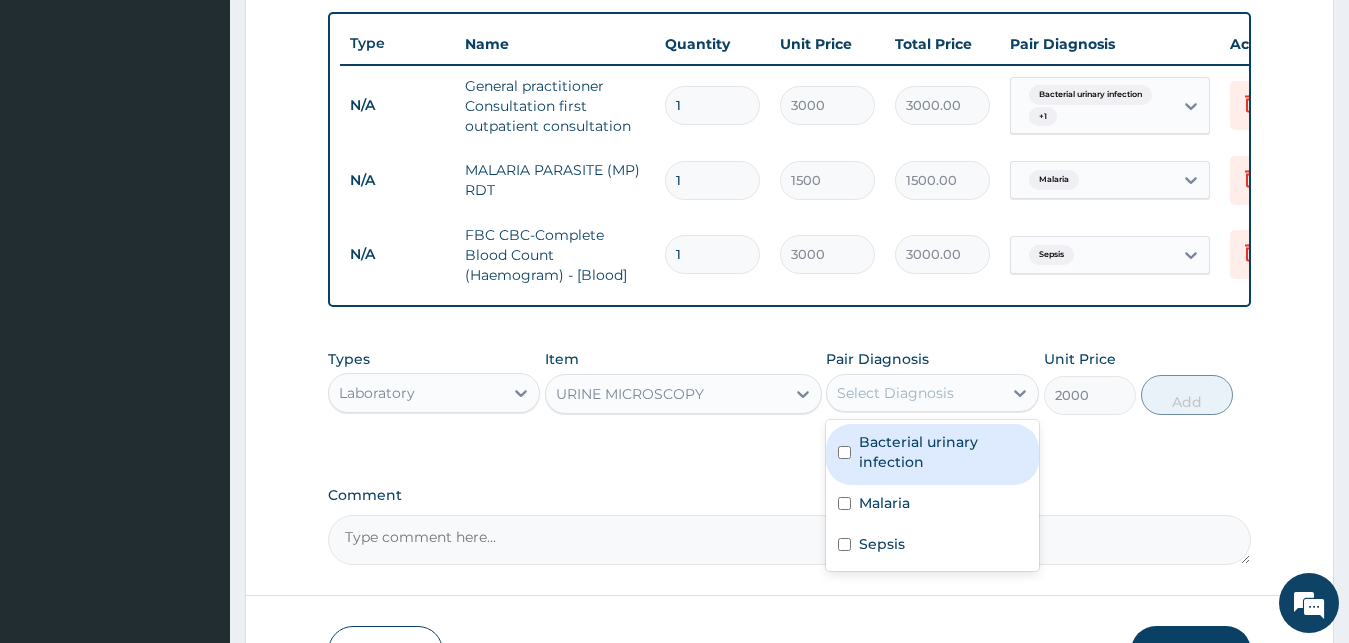 click on "Select Diagnosis" at bounding box center [895, 393] 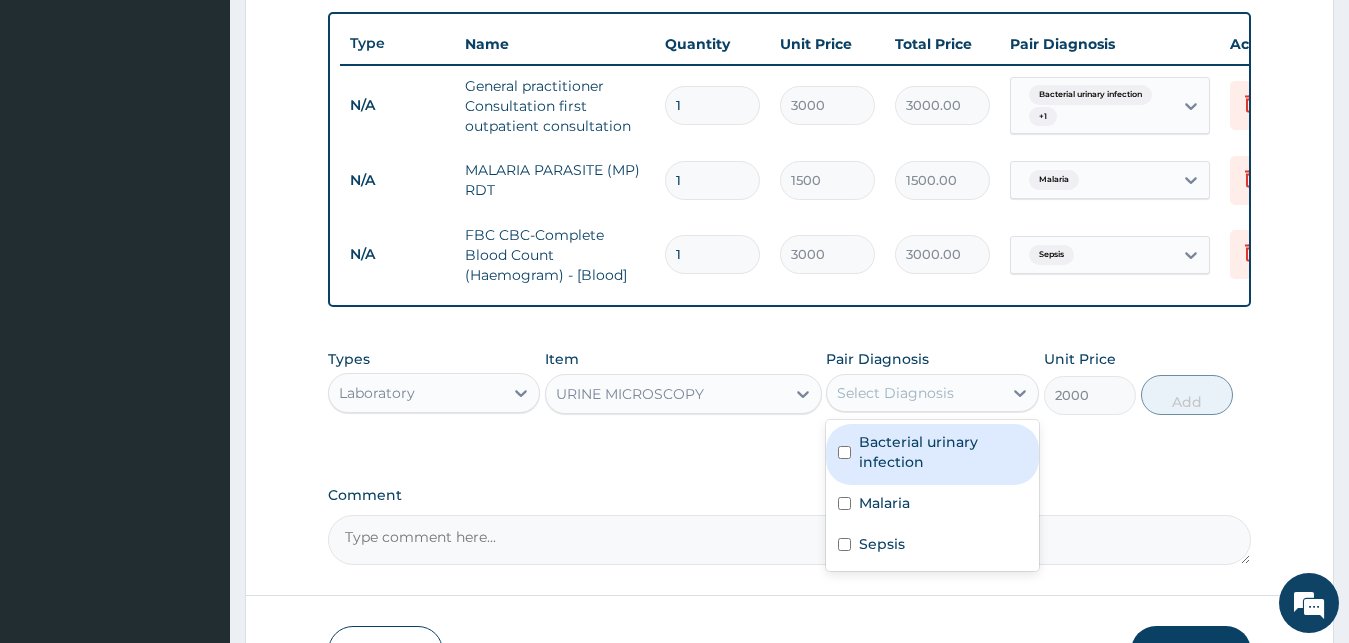 click on "Bacterial urinary infection" at bounding box center [943, 452] 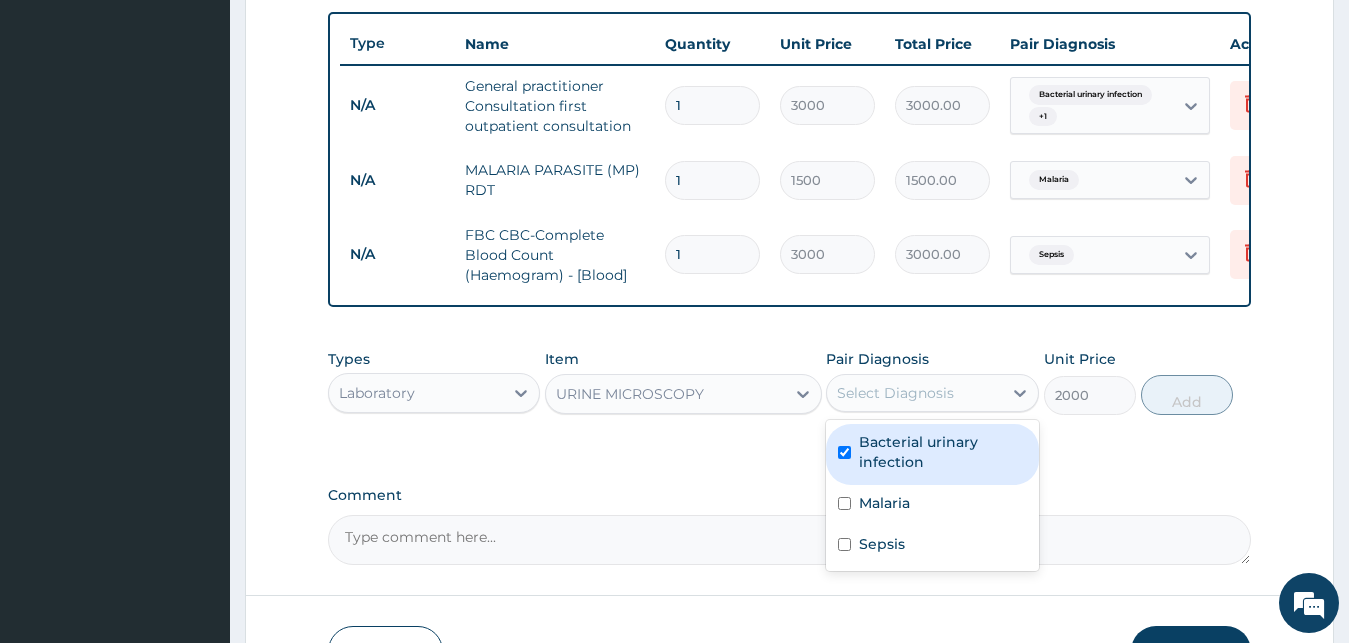 checkbox on "true" 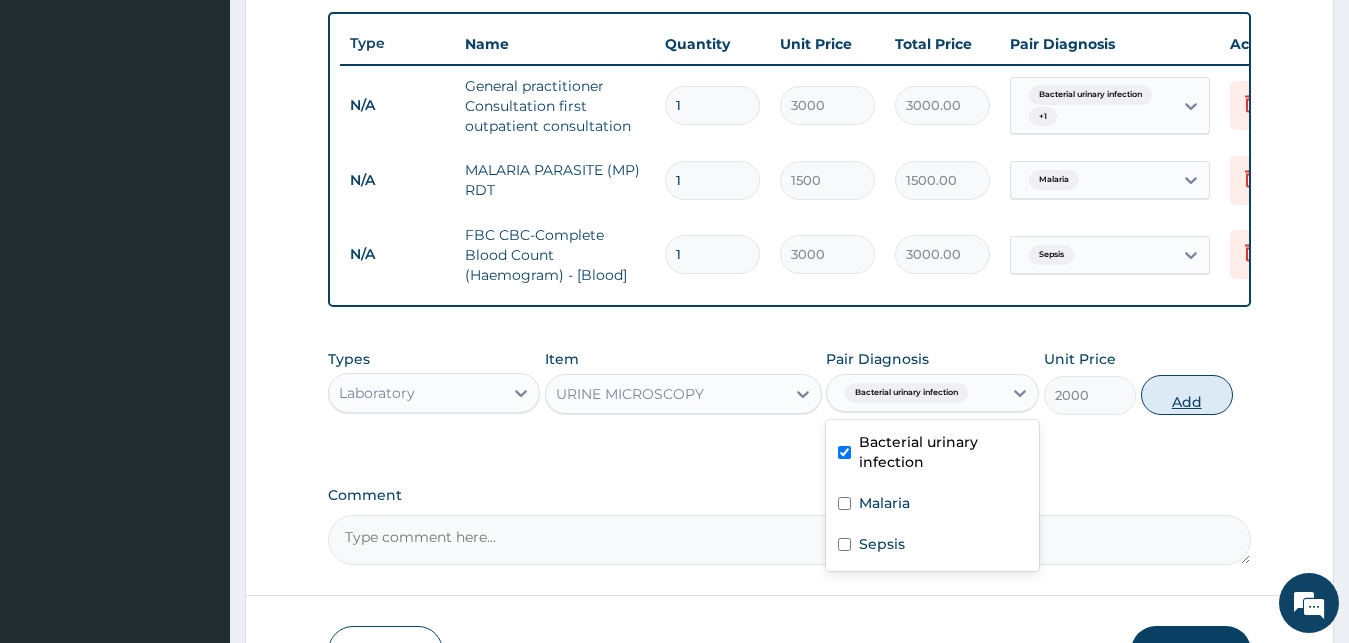 click on "Add" at bounding box center [1187, 395] 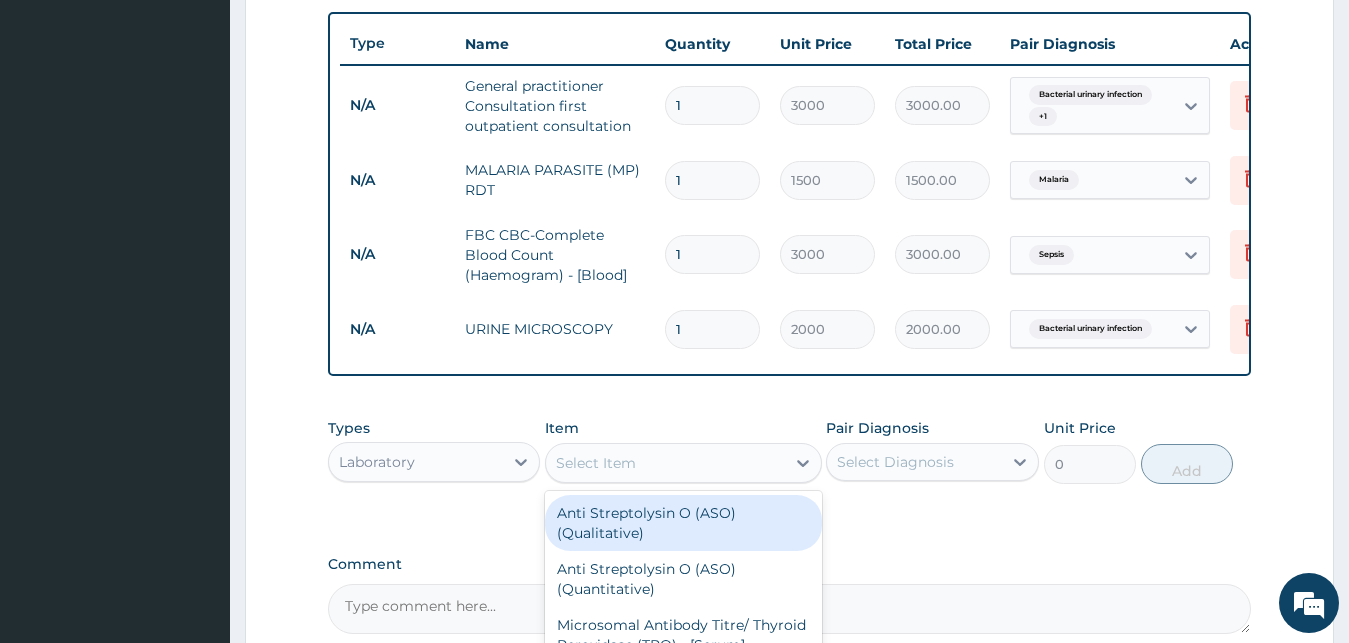 click on "Select Item" at bounding box center (665, 463) 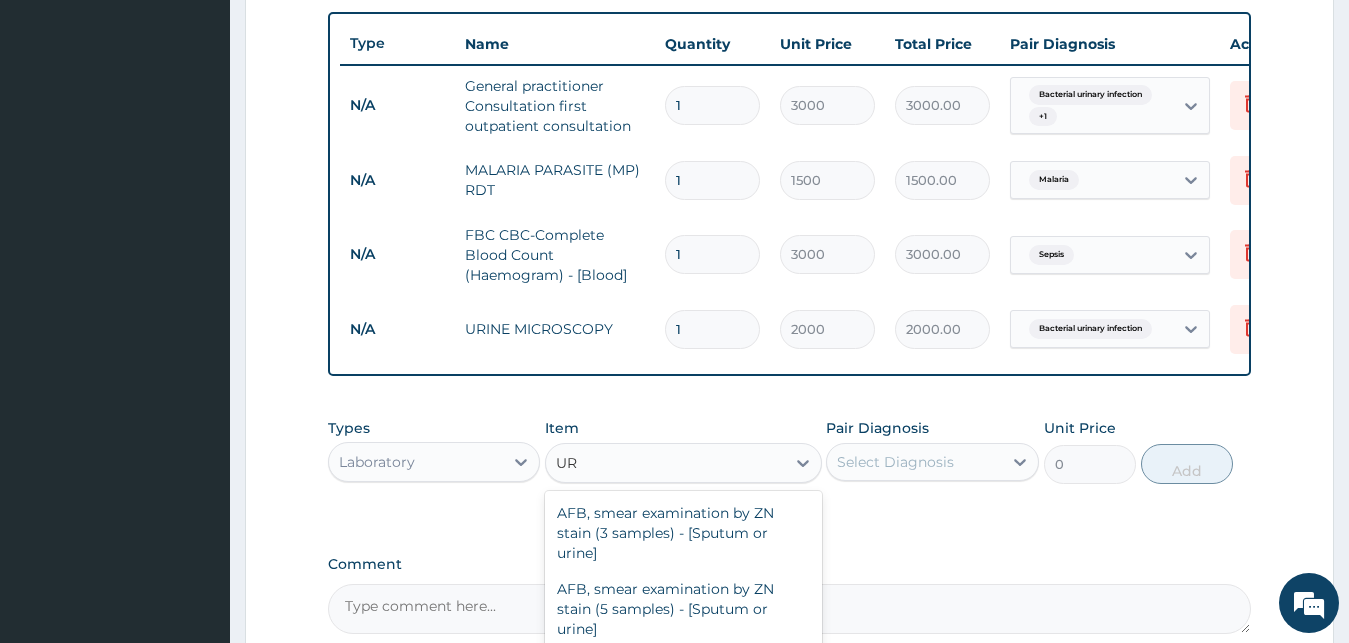 type on "U" 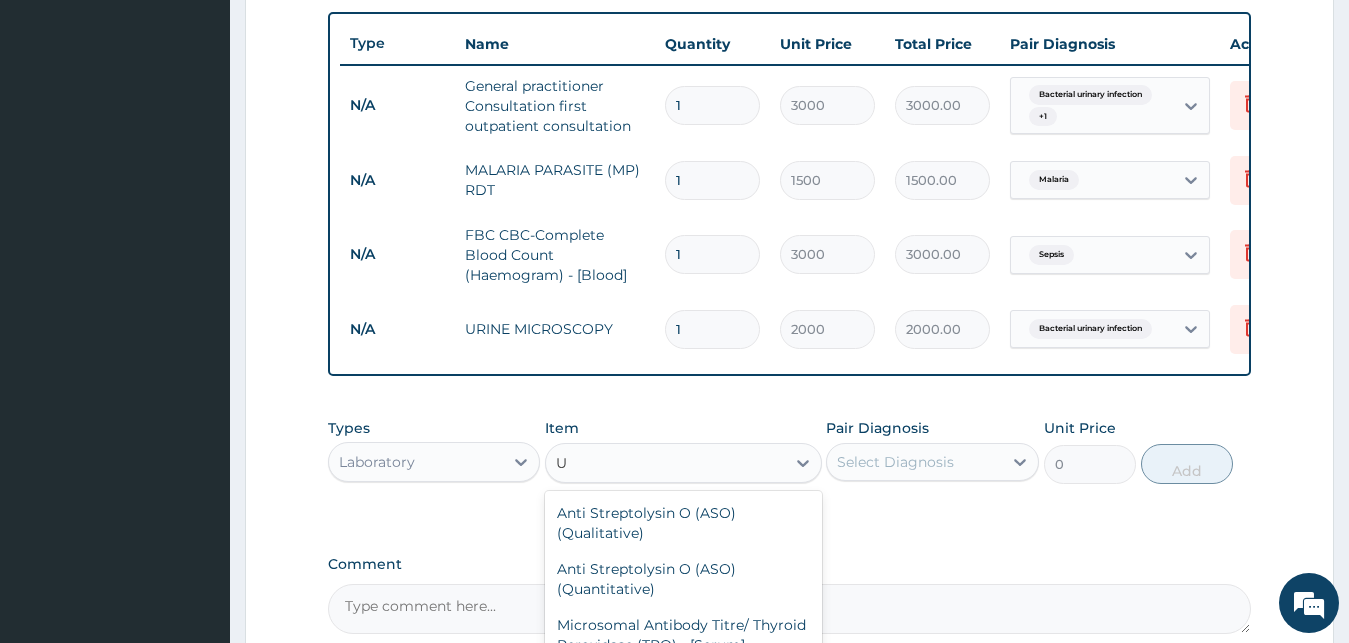 type 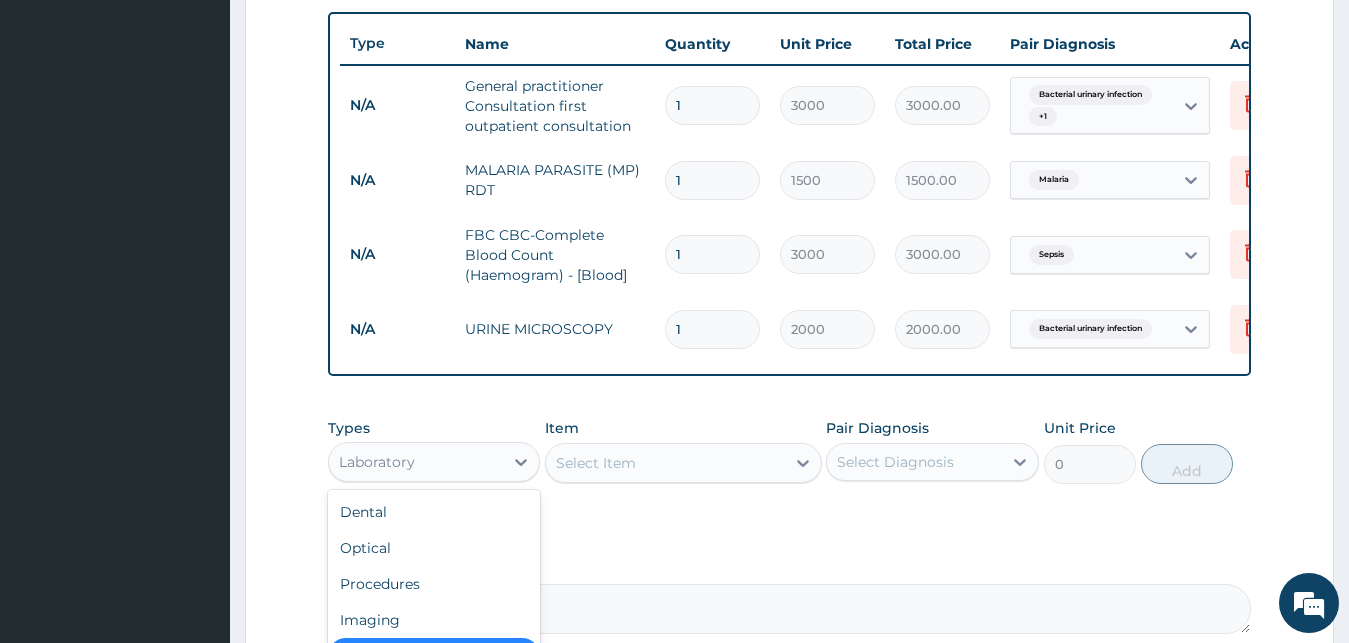 click on "Laboratory" at bounding box center [377, 462] 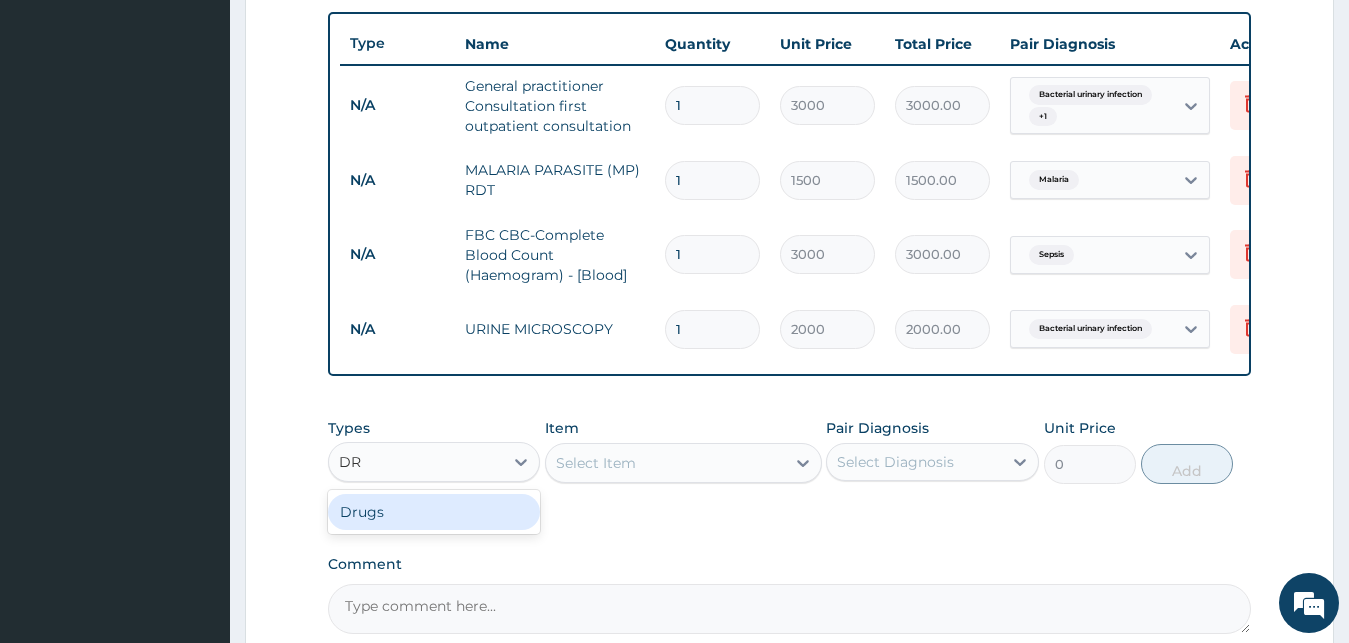 type on "DRU" 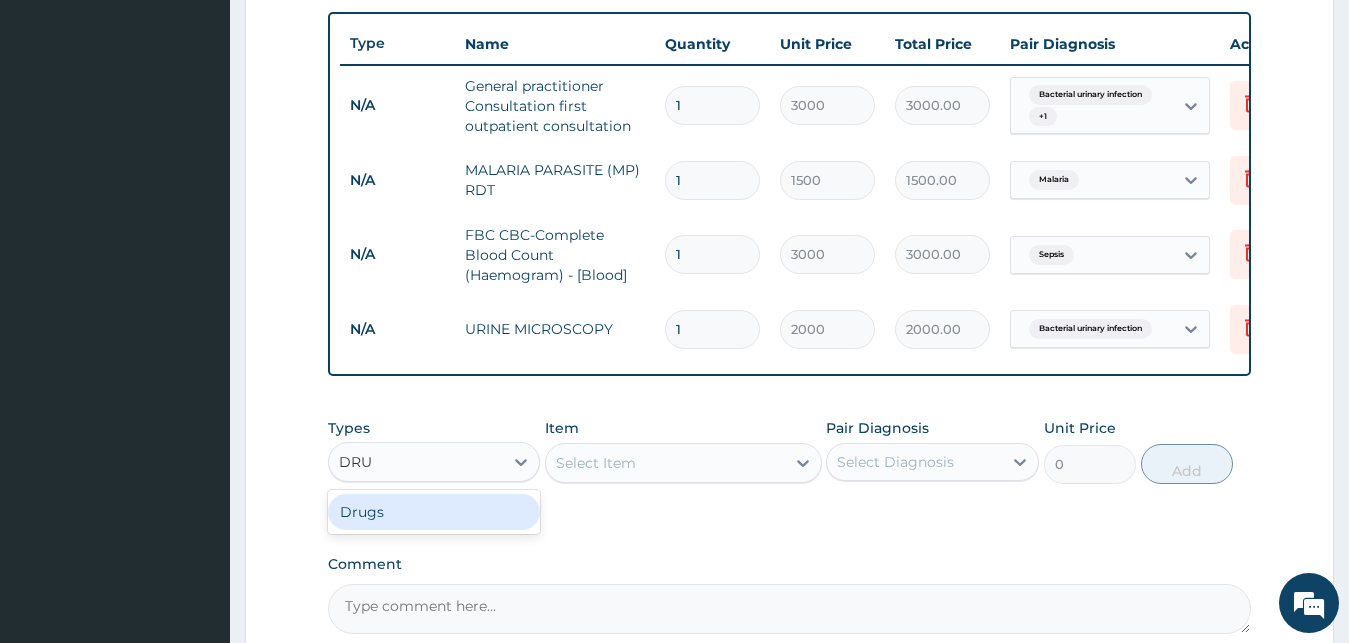 click on "Drugs" at bounding box center [434, 512] 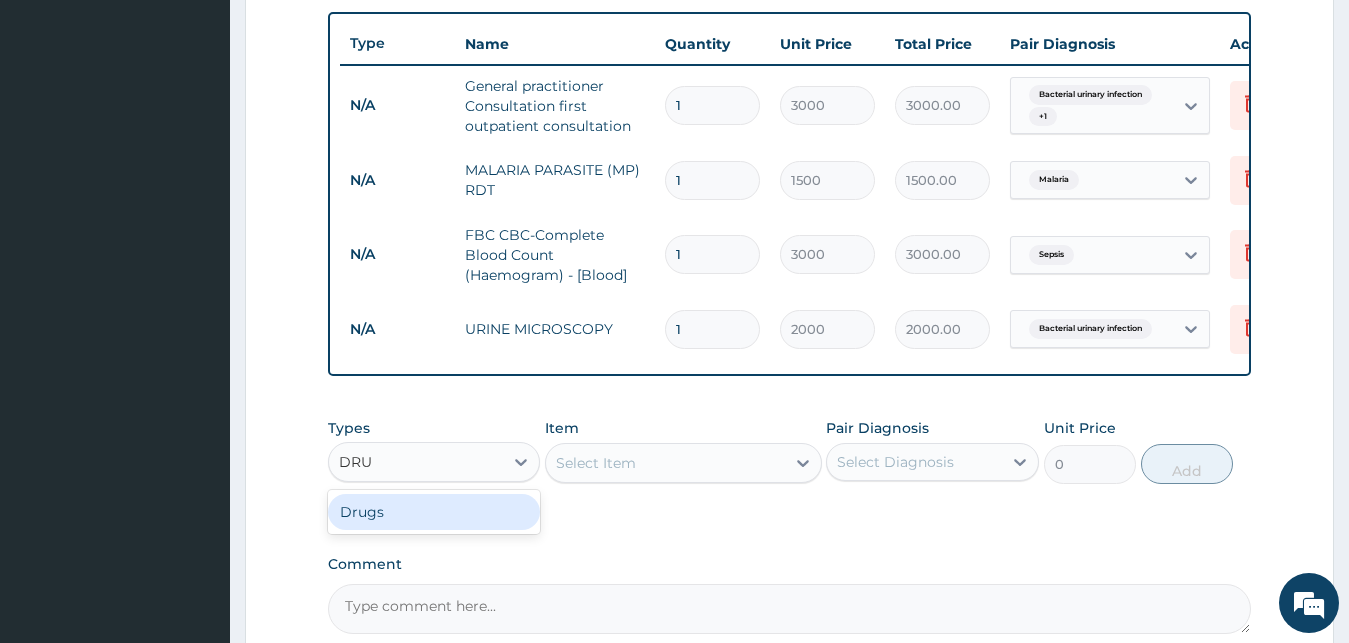 type 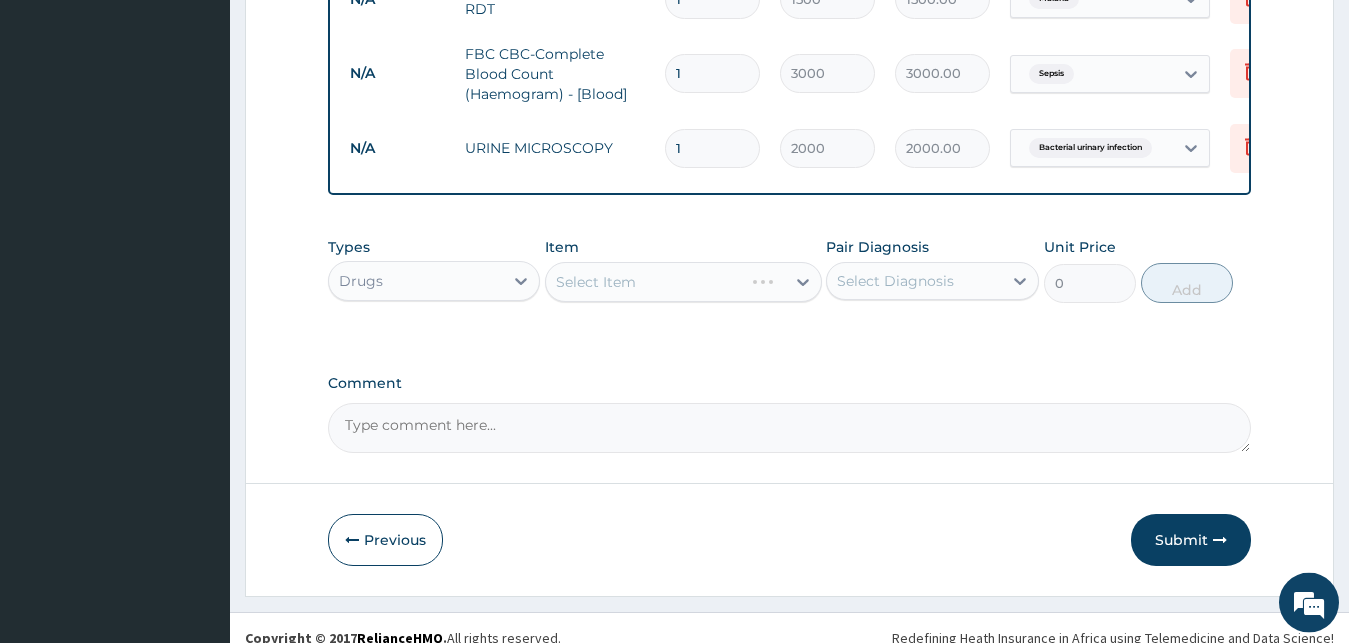 scroll, scrollTop: 950, scrollLeft: 0, axis: vertical 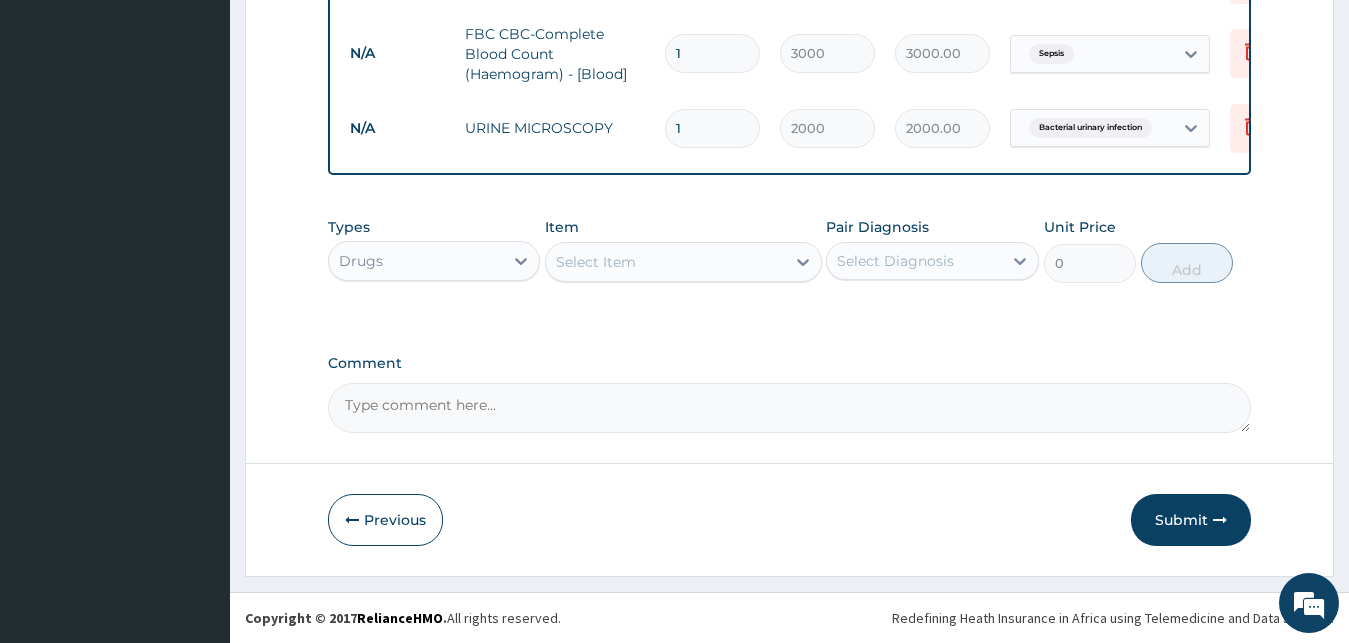 click on "Select Item" at bounding box center [665, 262] 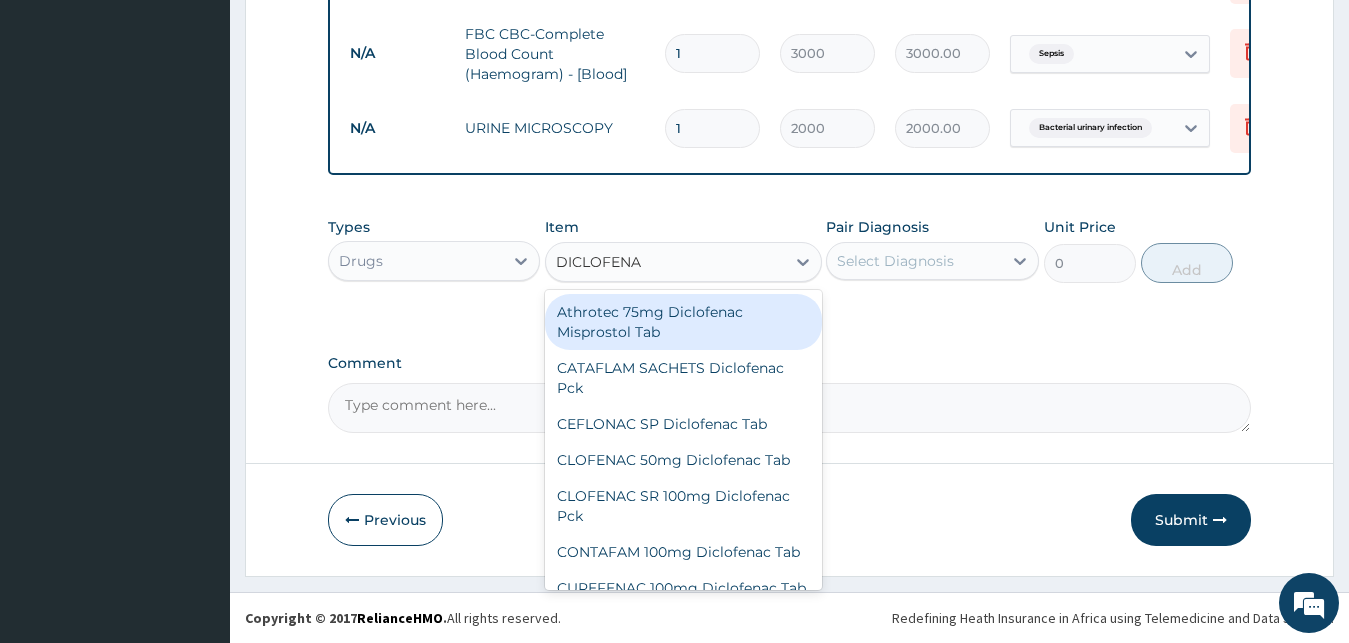 type on "DICLOFENAC" 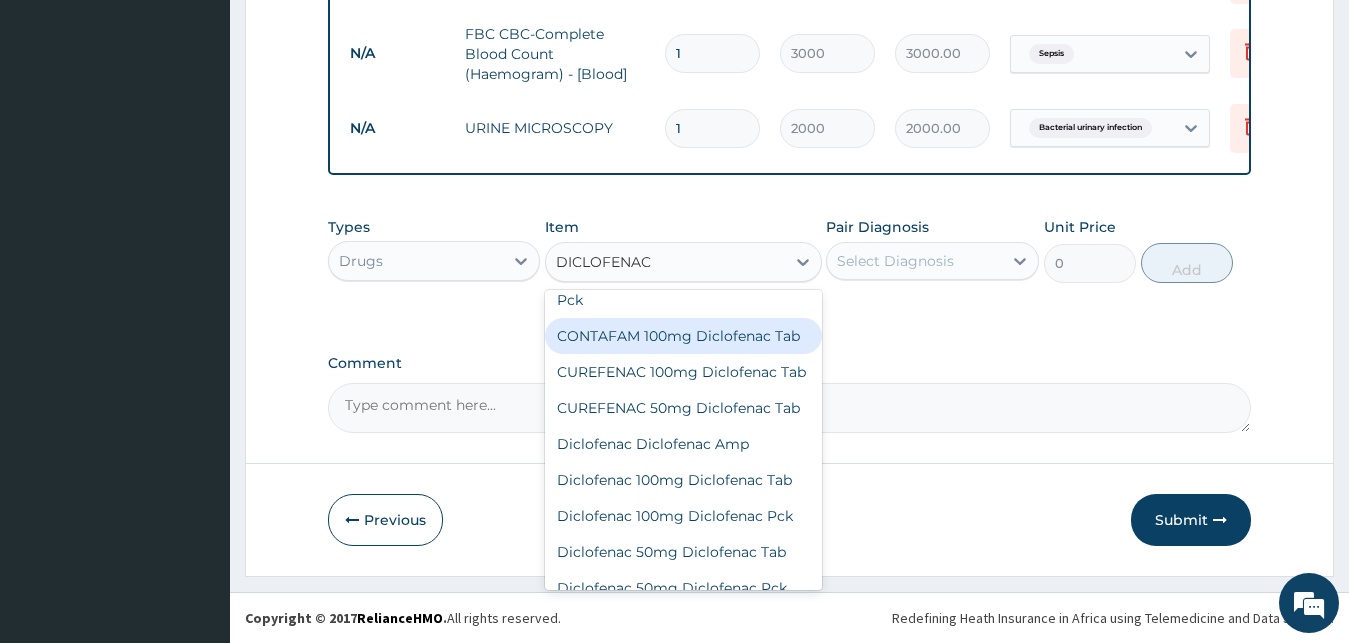 scroll, scrollTop: 270, scrollLeft: 0, axis: vertical 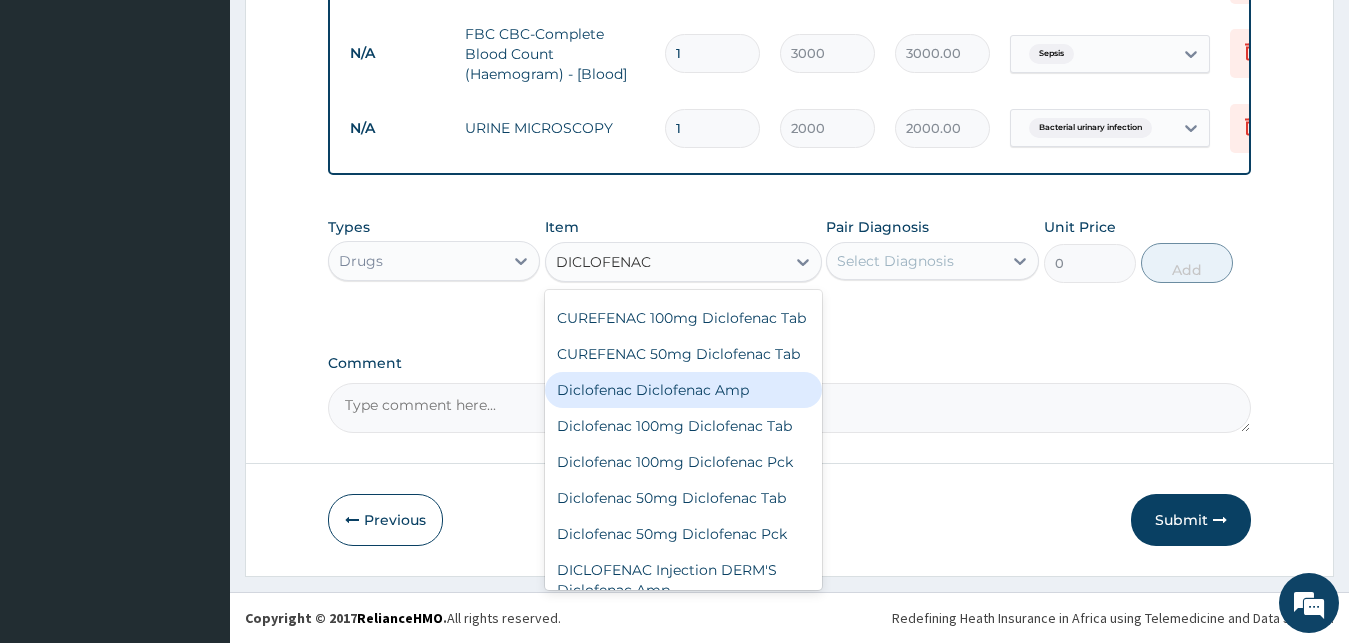 click on "Diclofenac Diclofenac Amp" at bounding box center (683, 390) 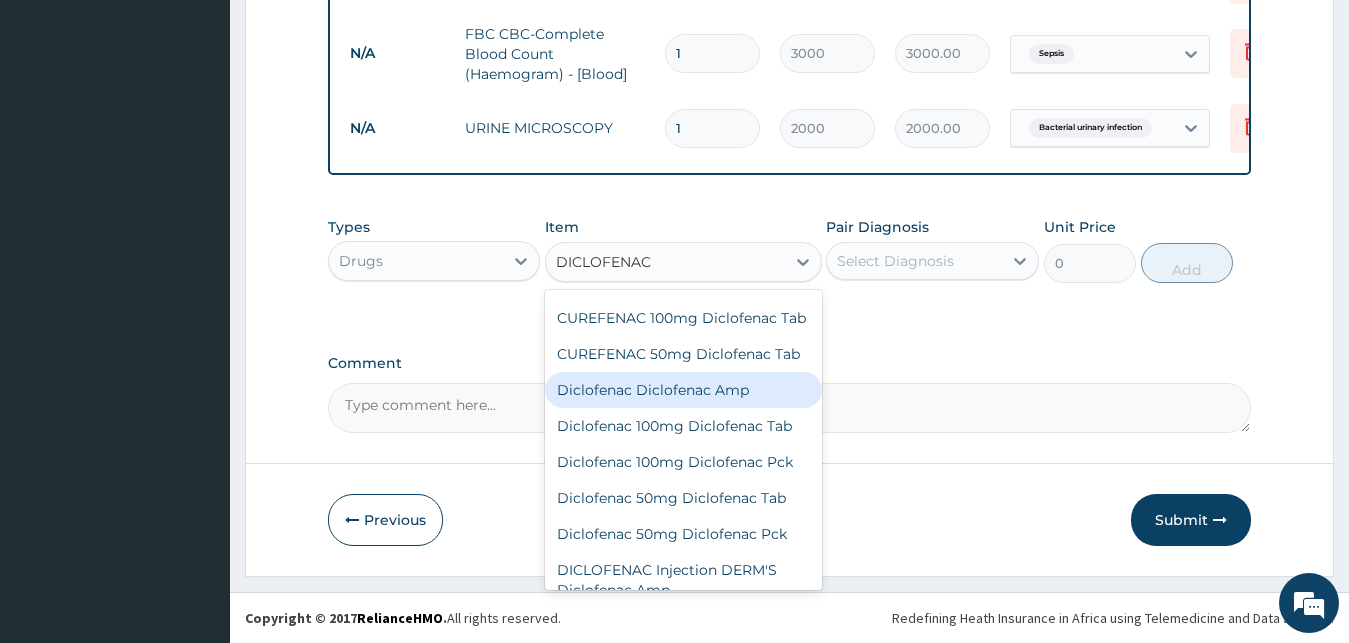 click on "Step  2  of 2 PA Code / Prescription Code Enter Code(Secondary Care Only) Encounter Date 19-06-2025 Important Notice Please enter PA codes before entering items that are not attached to a PA code   All diagnoses entered must be linked to a claim item. Diagnosis & Claim Items that are visible but inactive cannot be edited because they were imported from an already approved PA code. Diagnosis Bacterial urinary infection Query Malaria Query Sepsis Query NB: All diagnosis must be linked to a claim item Claim Items Type Name Quantity Unit Price Total Price Pair Diagnosis Actions N/A General practitioner Consultation first outpatient consultation 1 3000 3000.00 Bacterial urinary infection  + 1 Delete N/A MALARIA PARASITE (MP) RDT 1 1500 1500.00 Malaria Delete N/A FBC CBC-Complete Blood Count (Haemogram) - [Blood] 1 3000 3000.00 Sepsis Delete N/A URINE MICROSCOPY 1 2000 2000.00 Bacterial urinary infection Delete Types Drugs Item option URINE MICROSCOPY, selected. DICLOFENAC DICLOFENAC CATAFLAM SACHETS Diclofenac Pck" at bounding box center [789, -126] 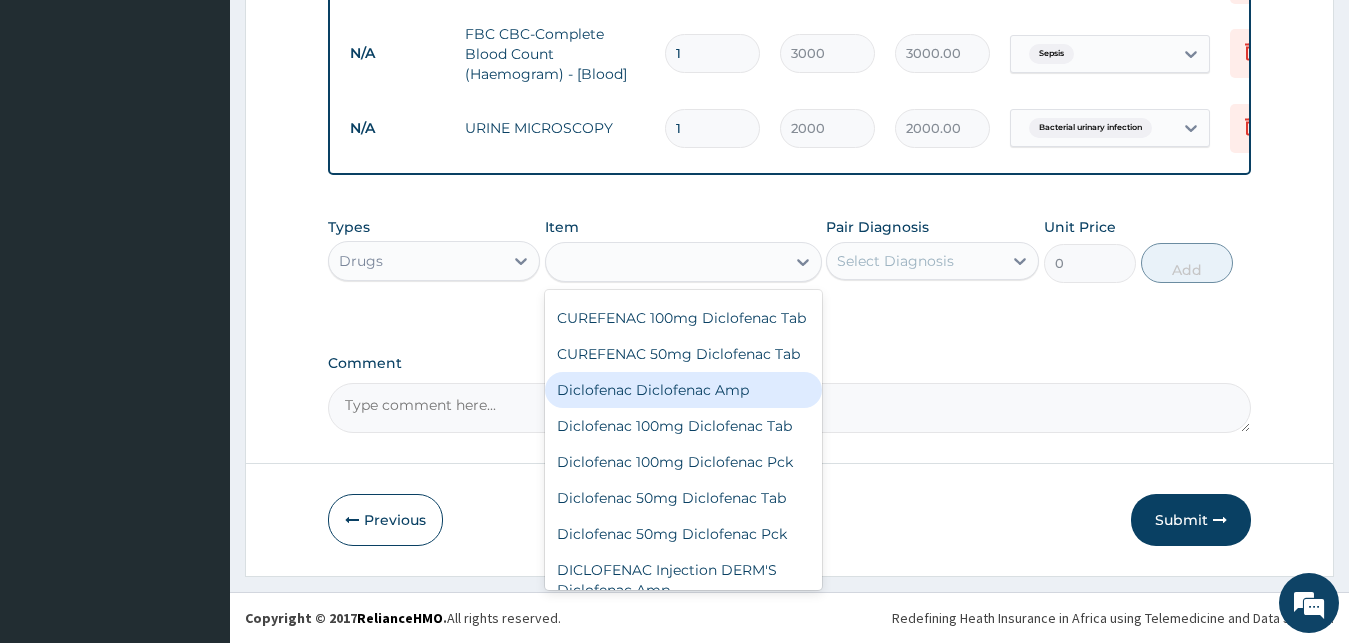 type on "276" 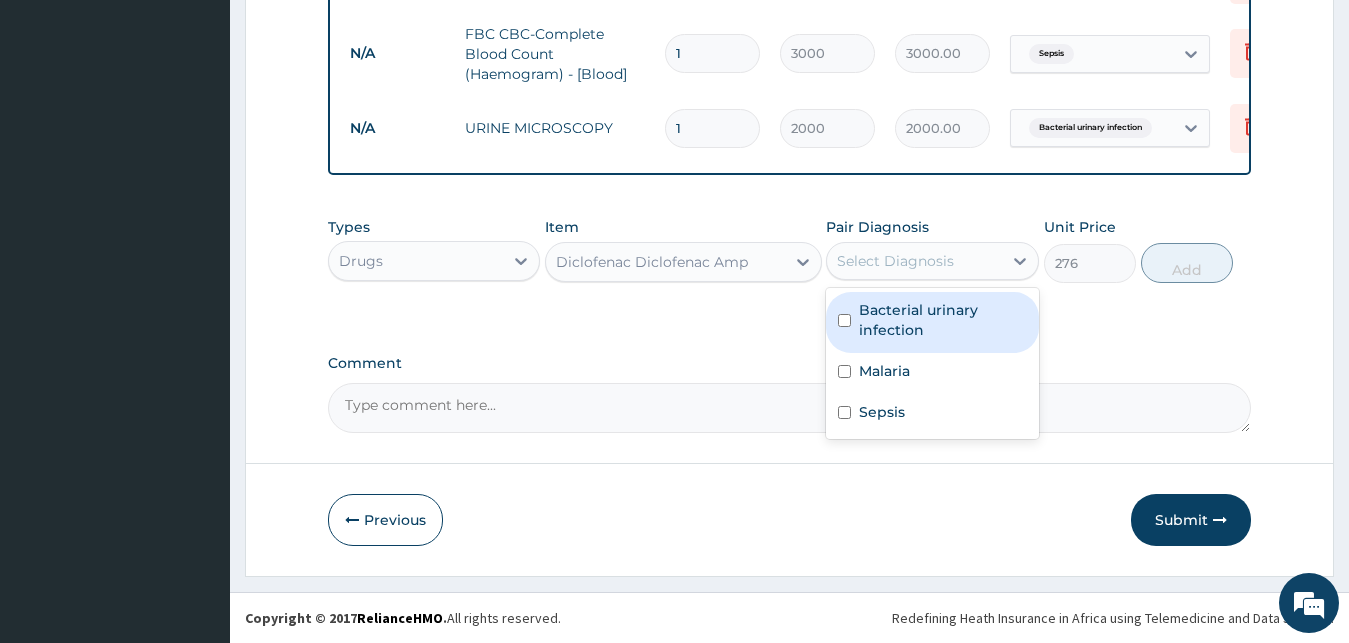 click on "Select Diagnosis" at bounding box center (932, 261) 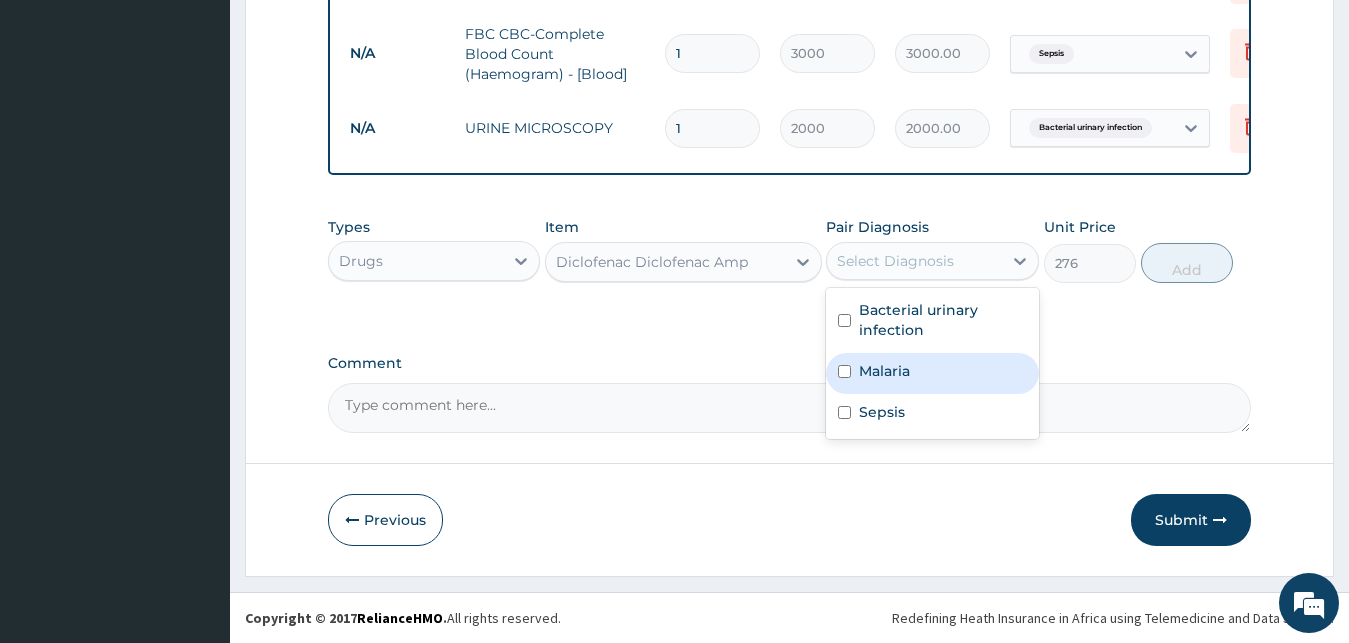 click on "Malaria" at bounding box center (884, 371) 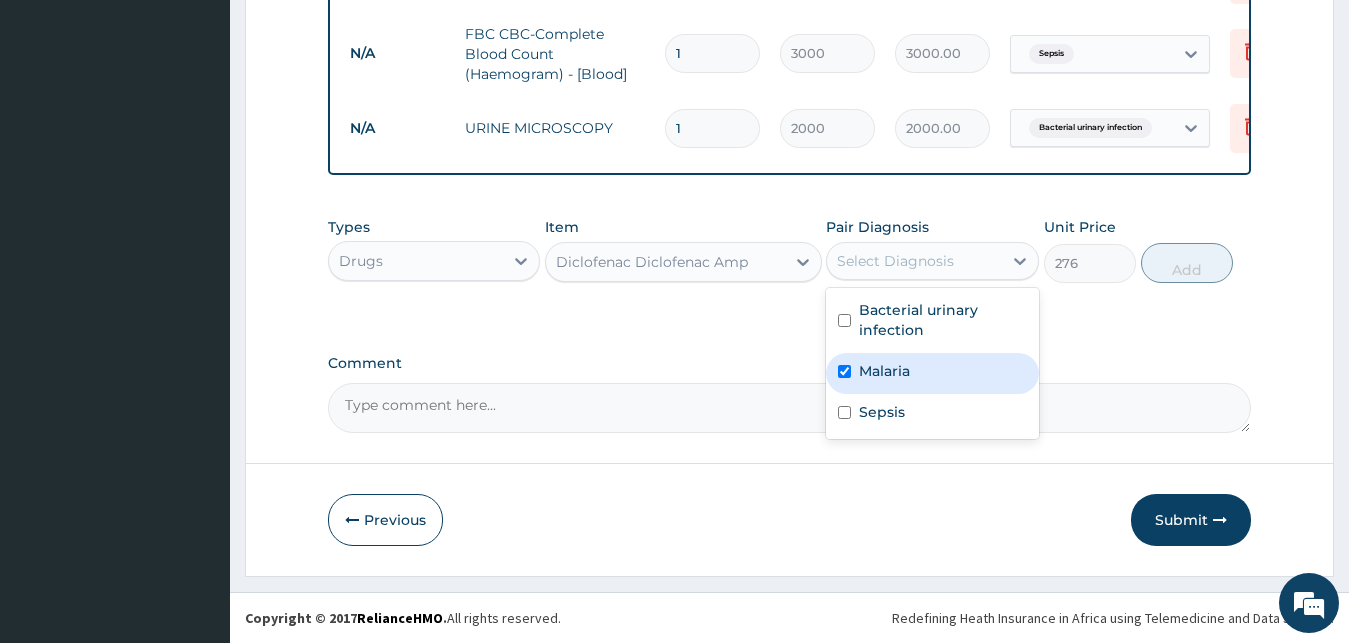 checkbox on "true" 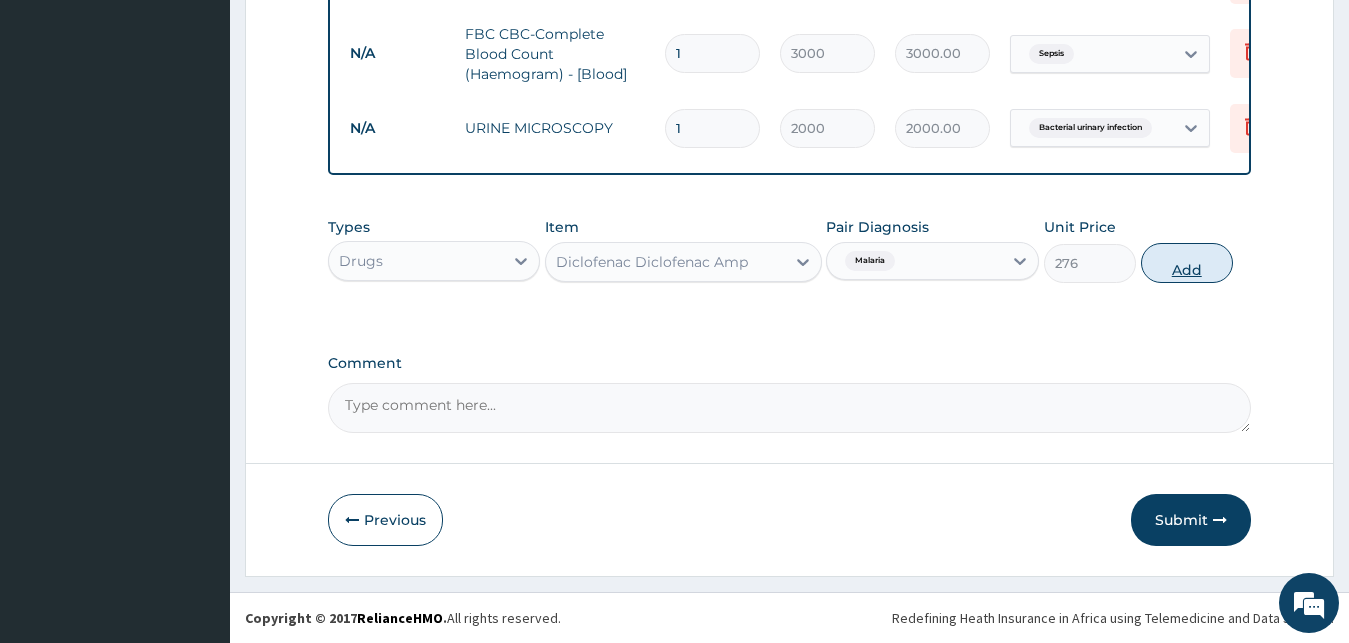 click on "Add" at bounding box center (1187, 263) 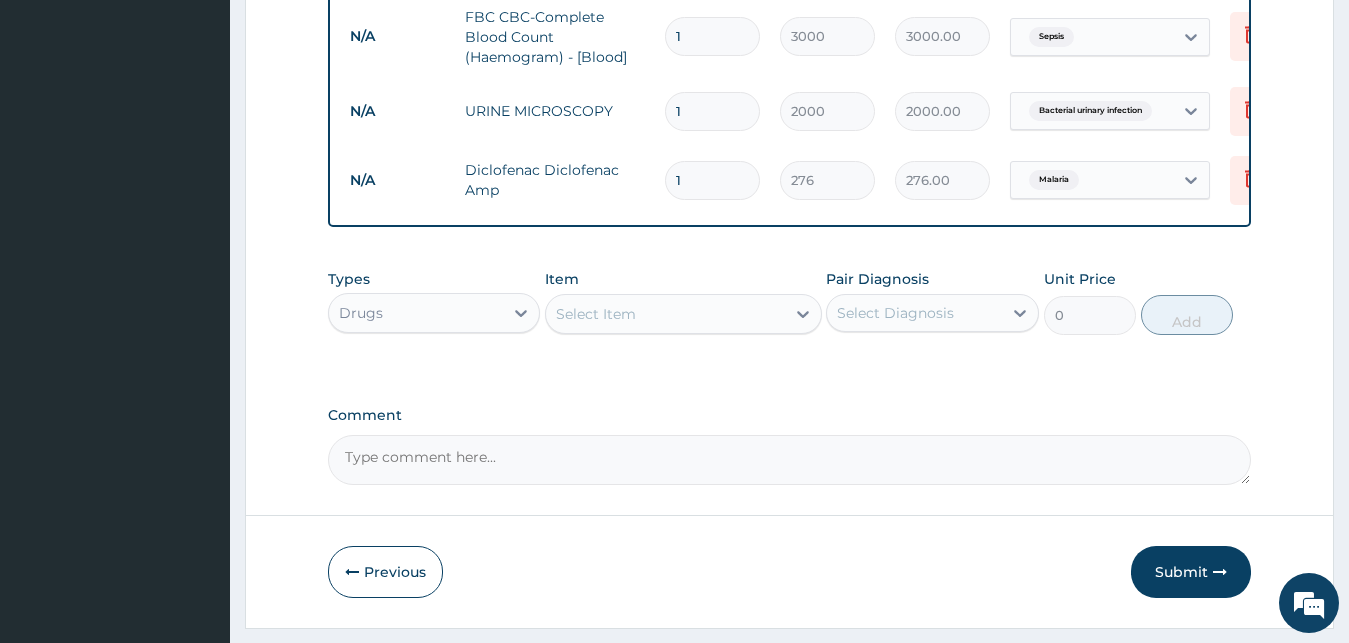 click on "Select Item" at bounding box center (596, 314) 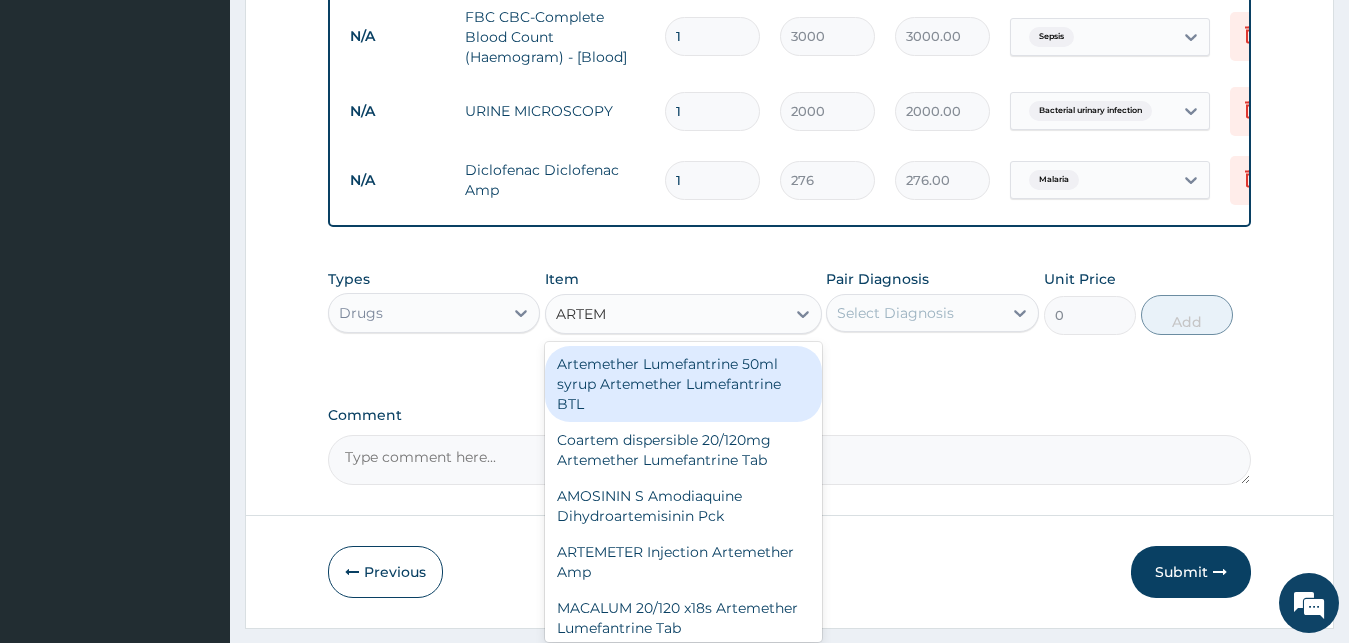 type on "ARTEME" 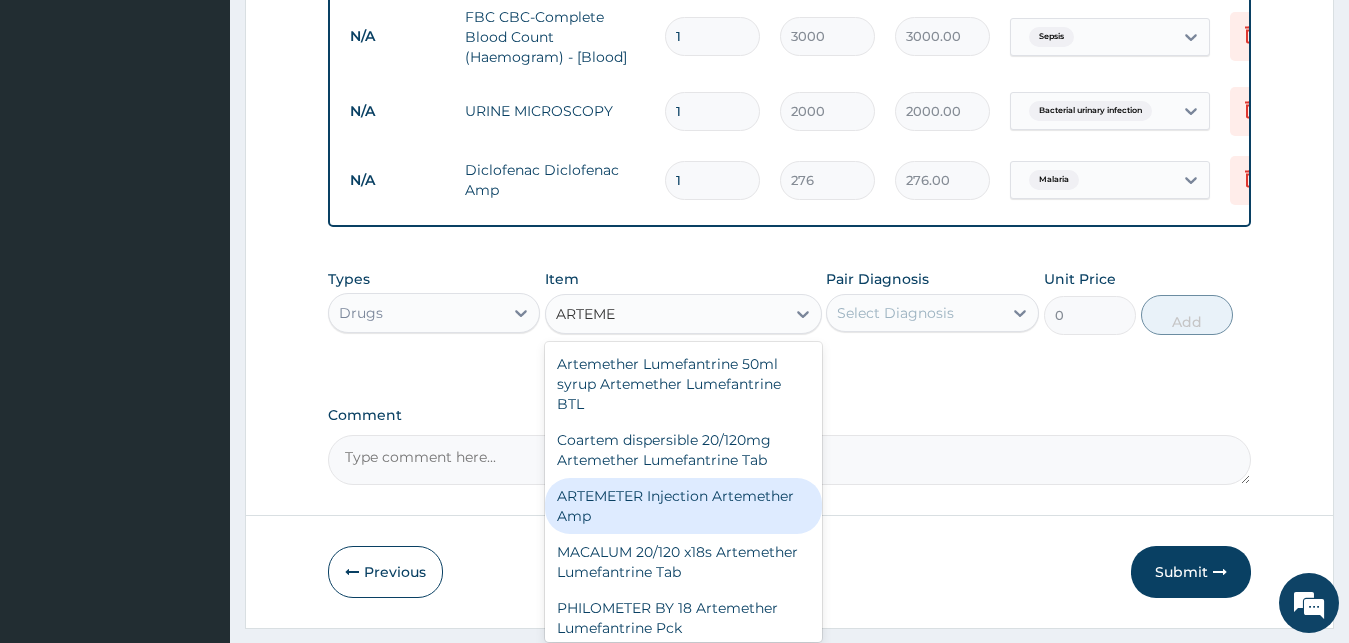 click on "ARTEMETER Injection Artemether Amp" at bounding box center (683, 506) 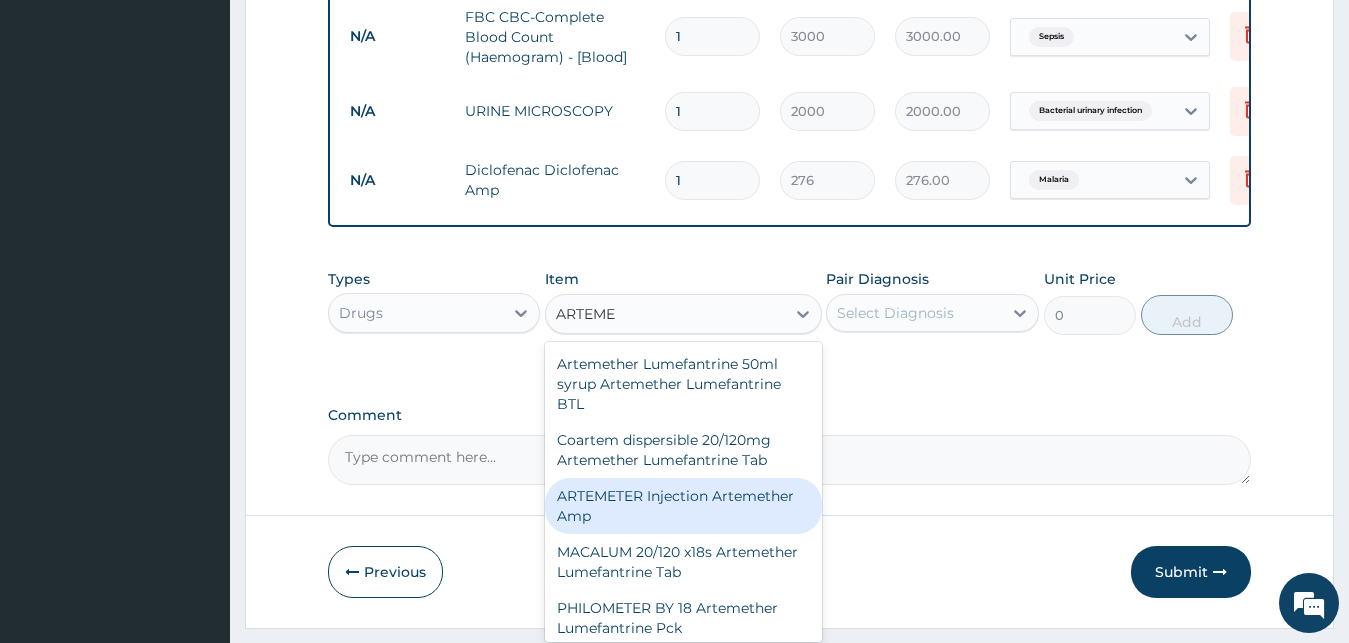 type 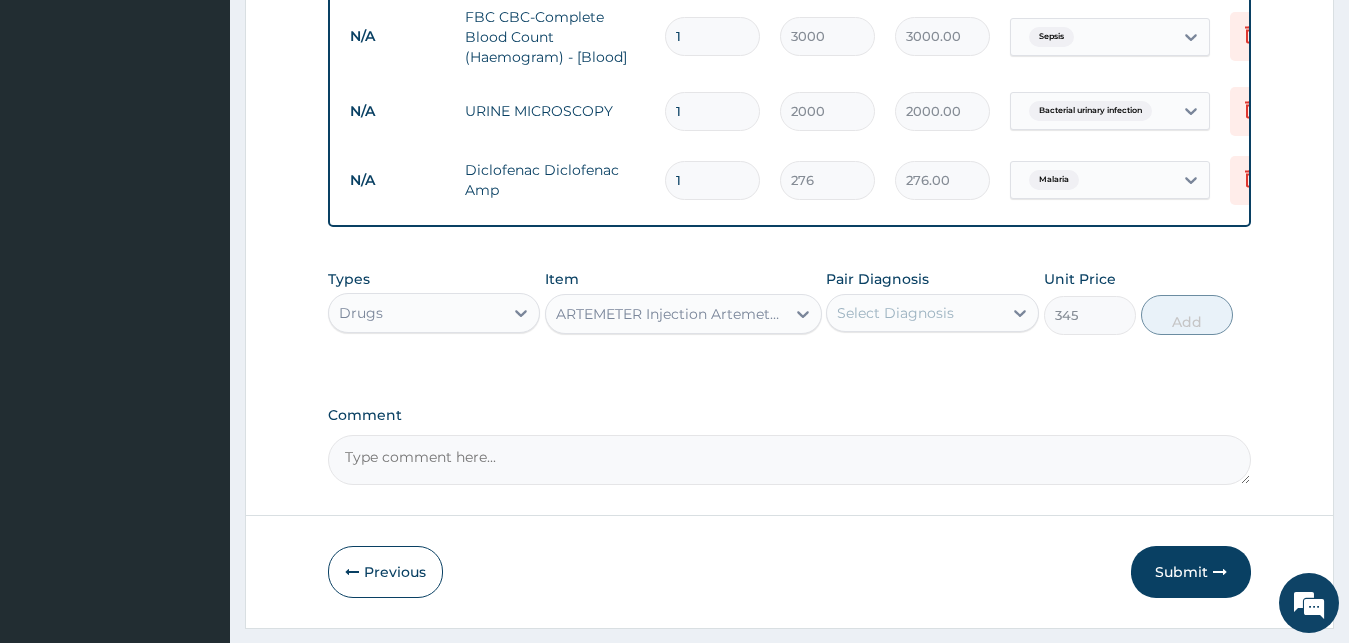 click on "Select Diagnosis" at bounding box center [932, 313] 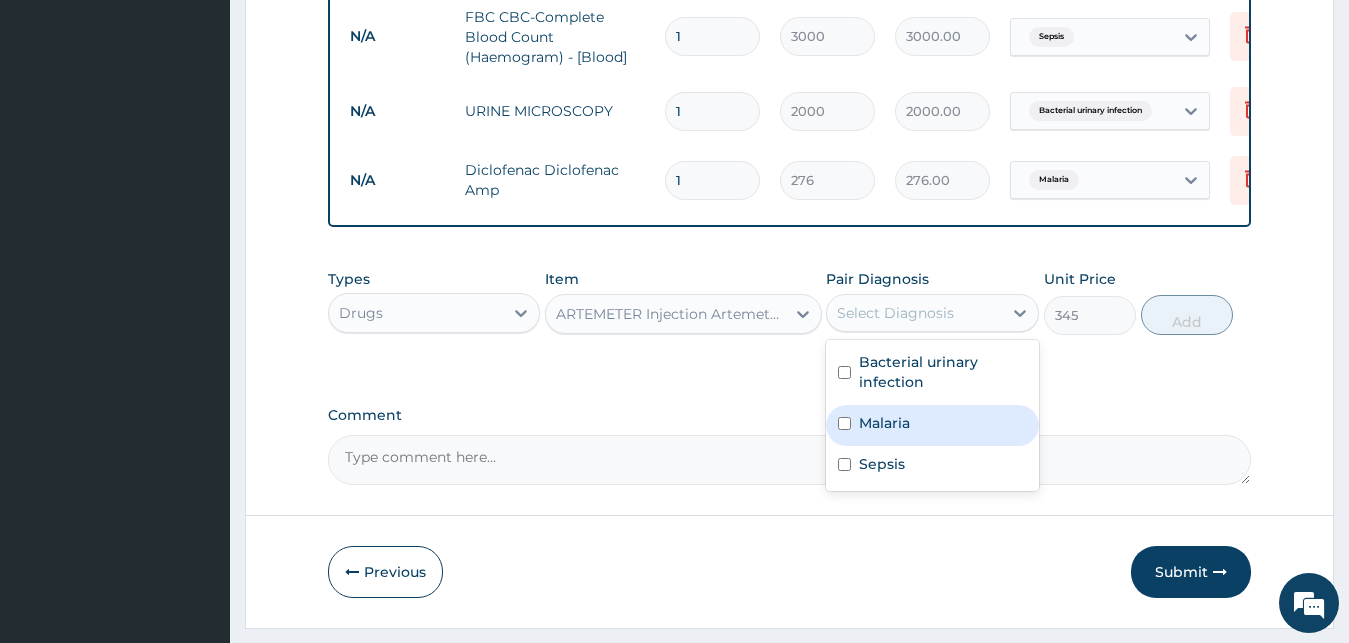 click on "Malaria" at bounding box center (932, 425) 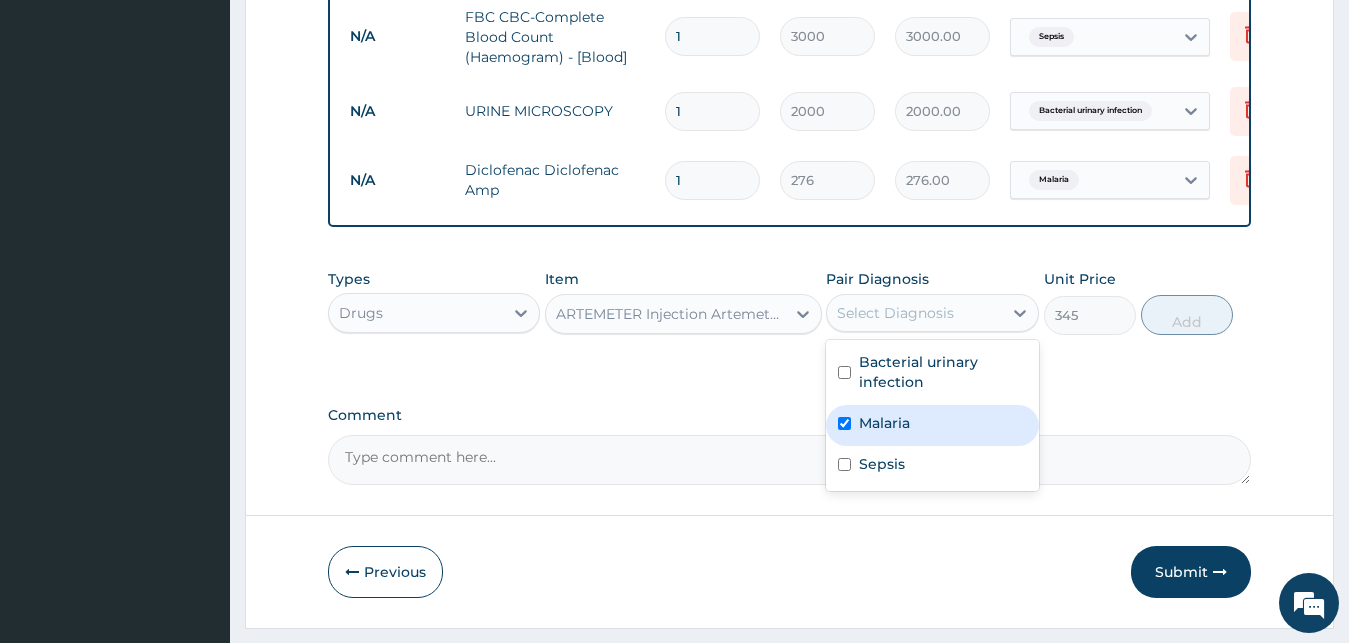 checkbox on "true" 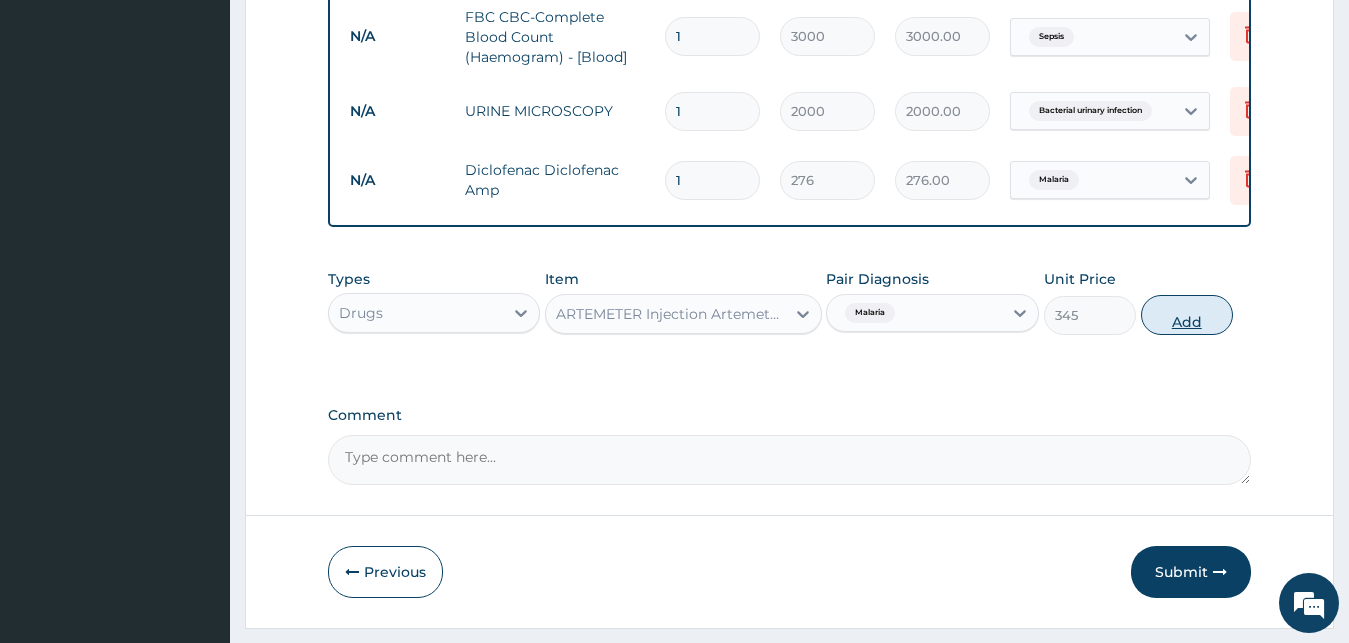 click on "Add" at bounding box center [1187, 315] 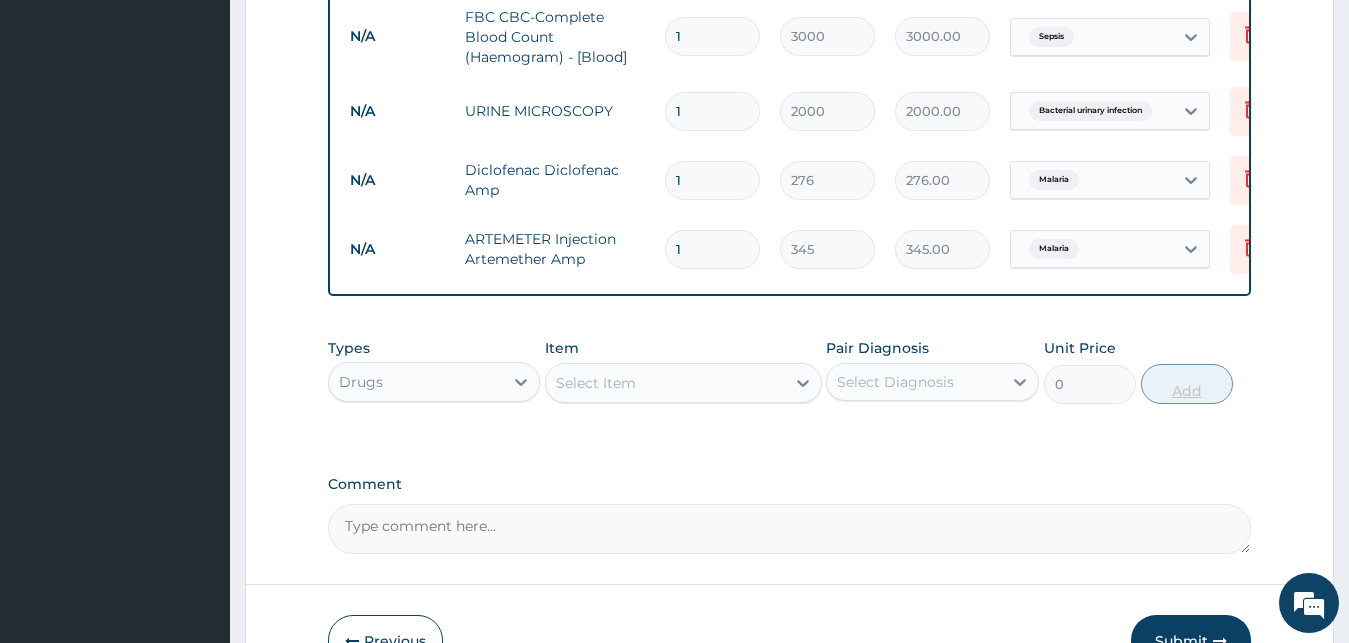 type 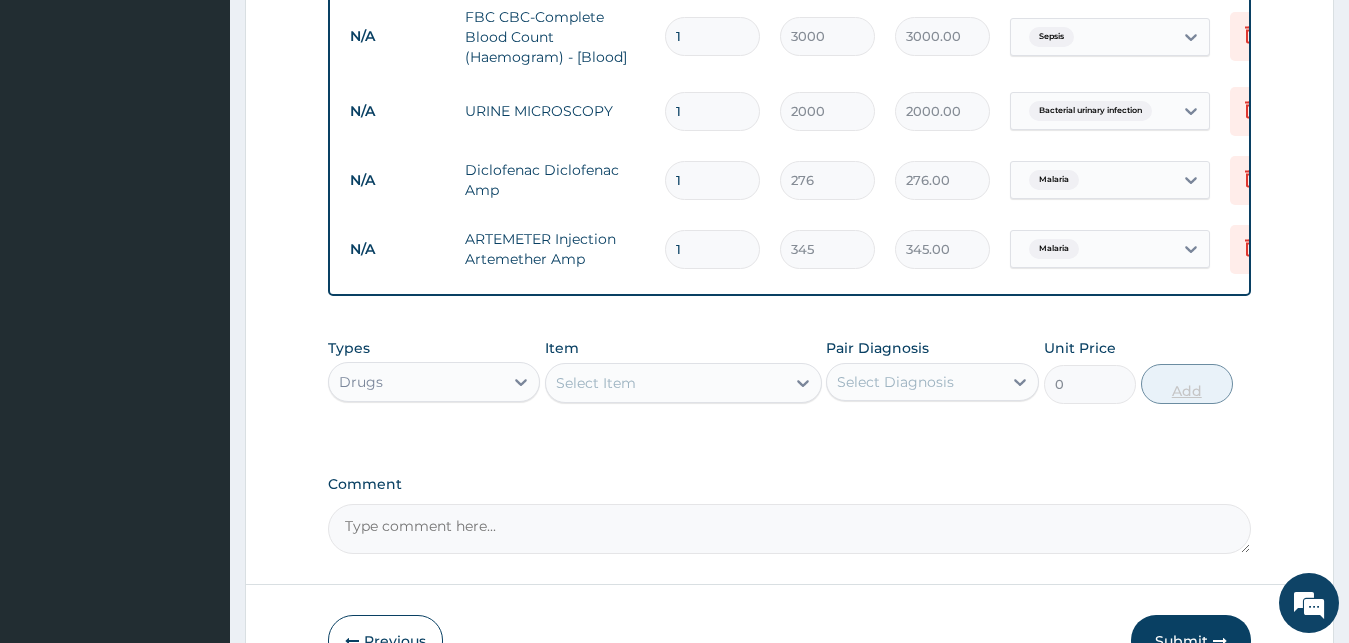 type on "0.00" 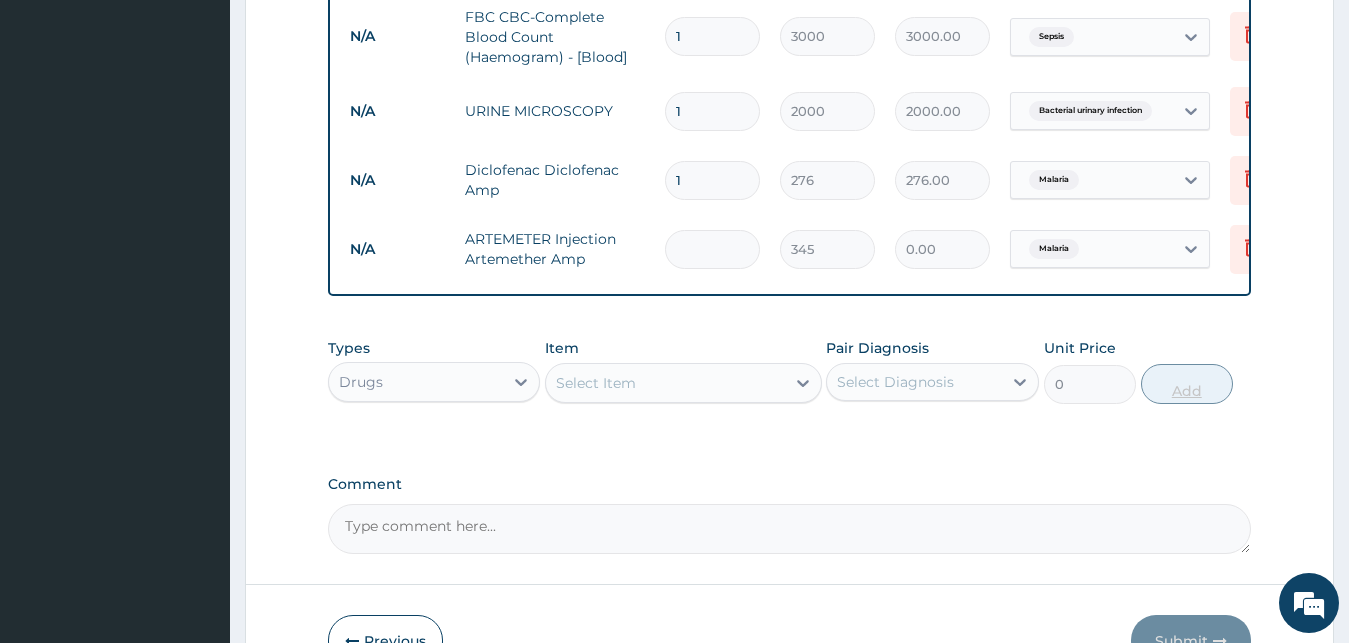 type on "2" 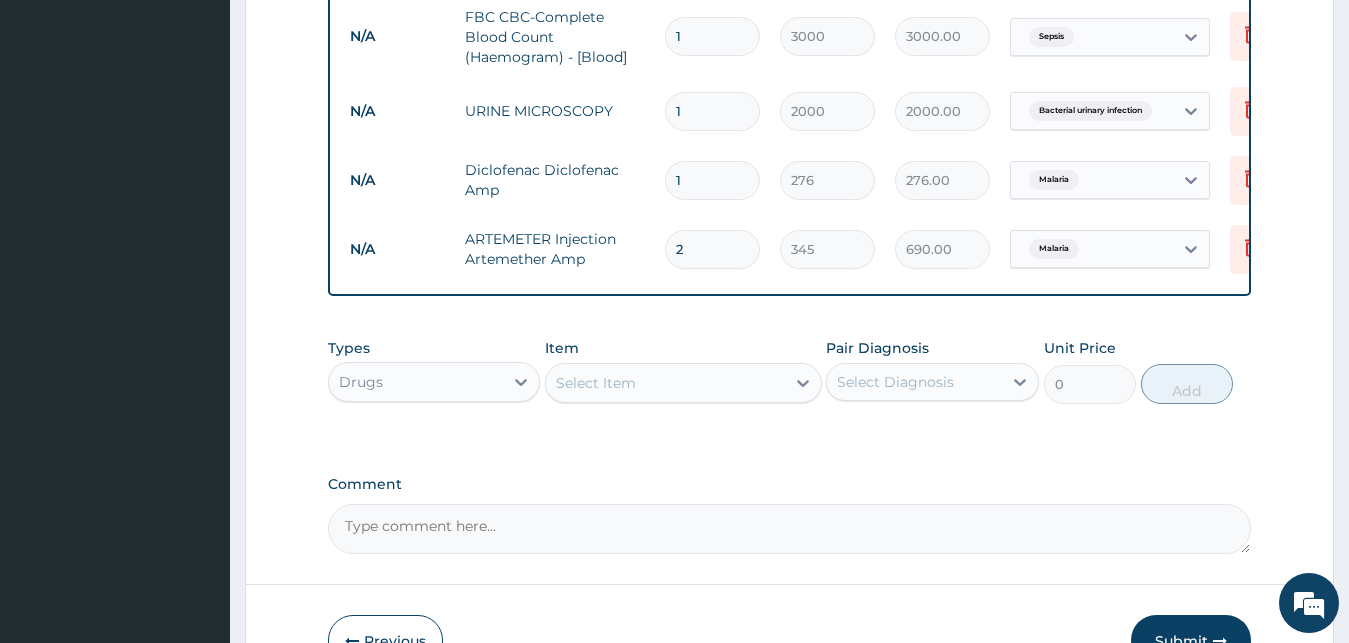 type on "2" 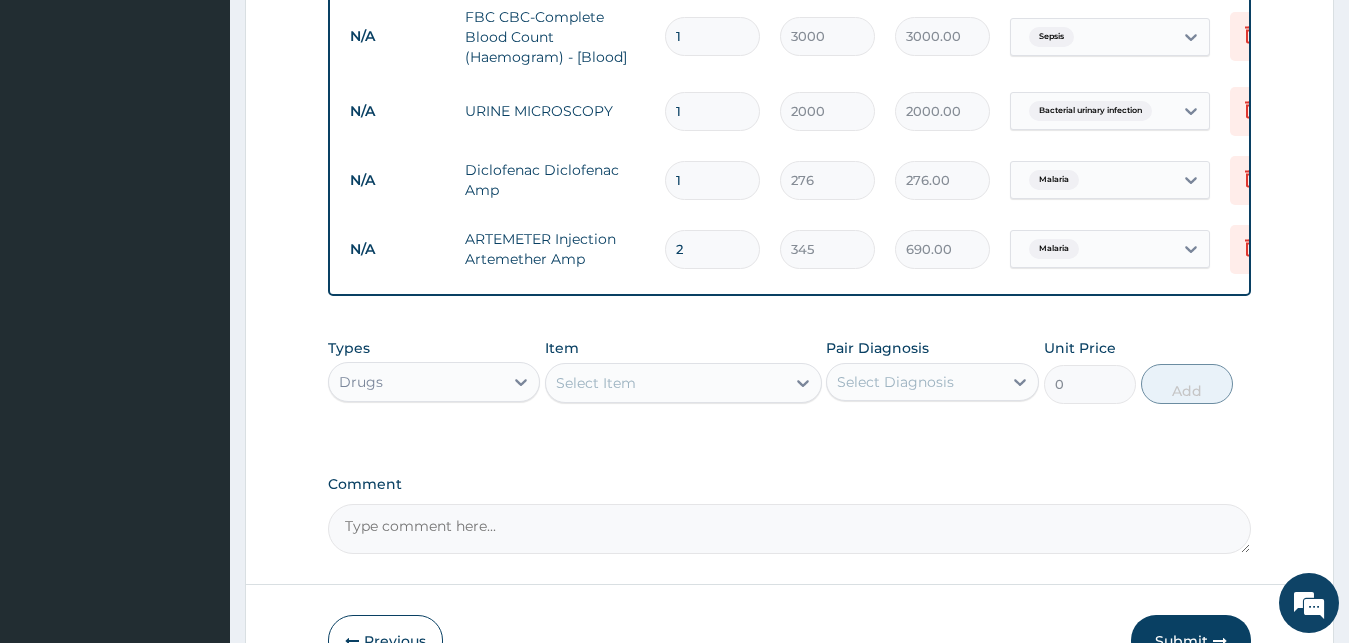 click on "Select Item" at bounding box center [665, 383] 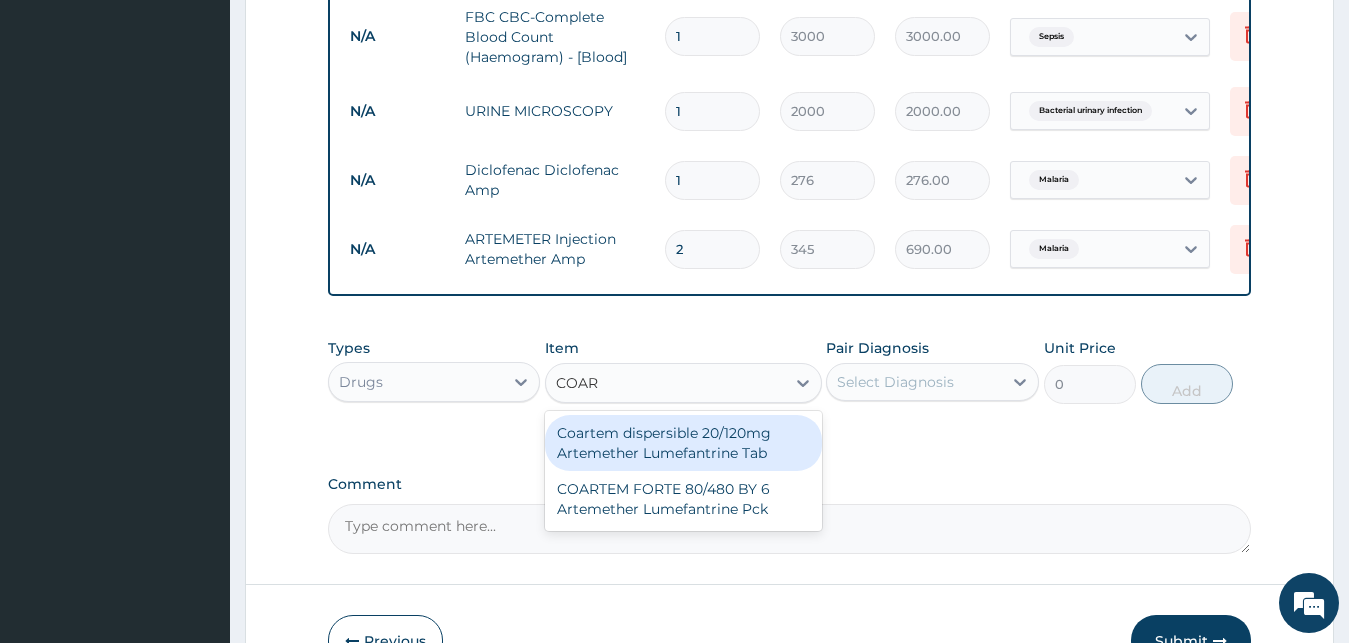 type on "COART" 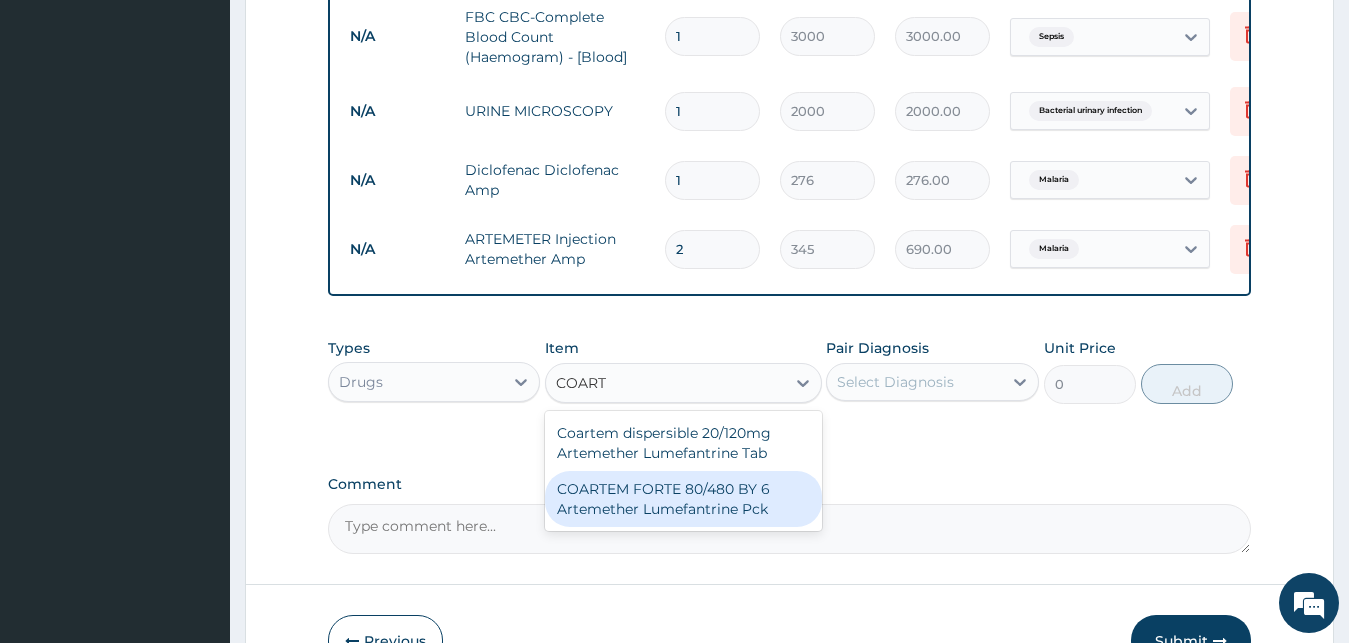 click on "COARTEM FORTE 80/480 BY 6 Artemether Lumefantrine Pck" at bounding box center (683, 499) 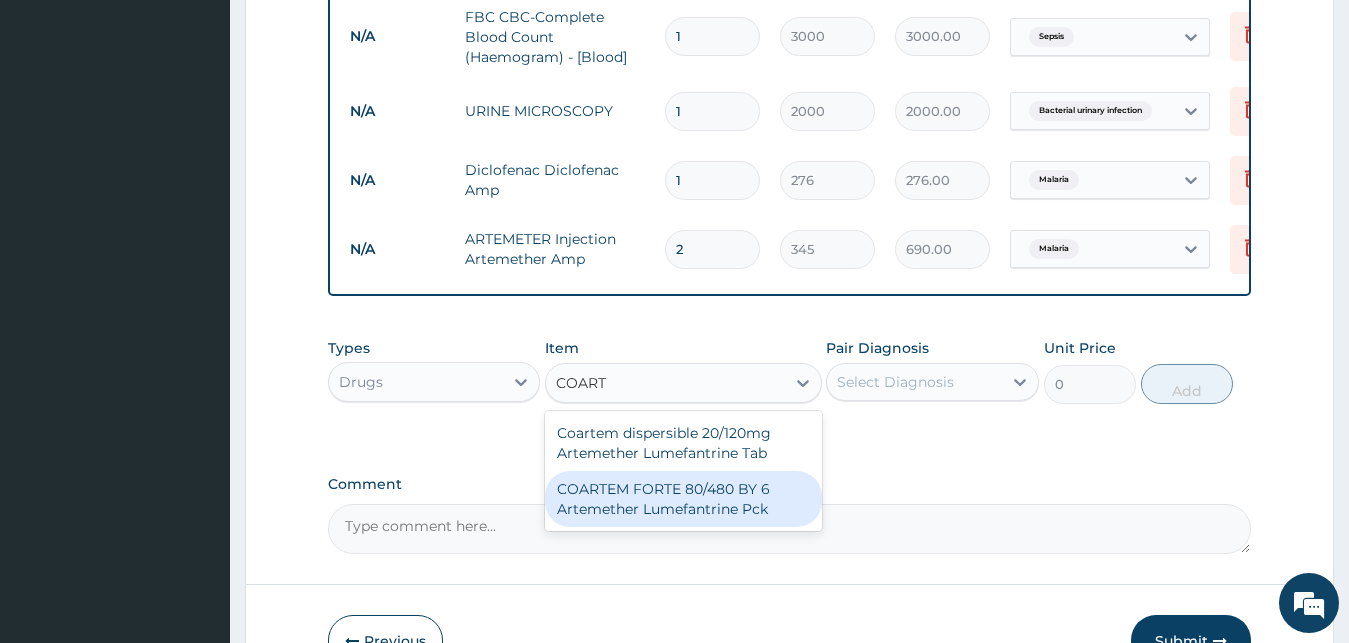 type 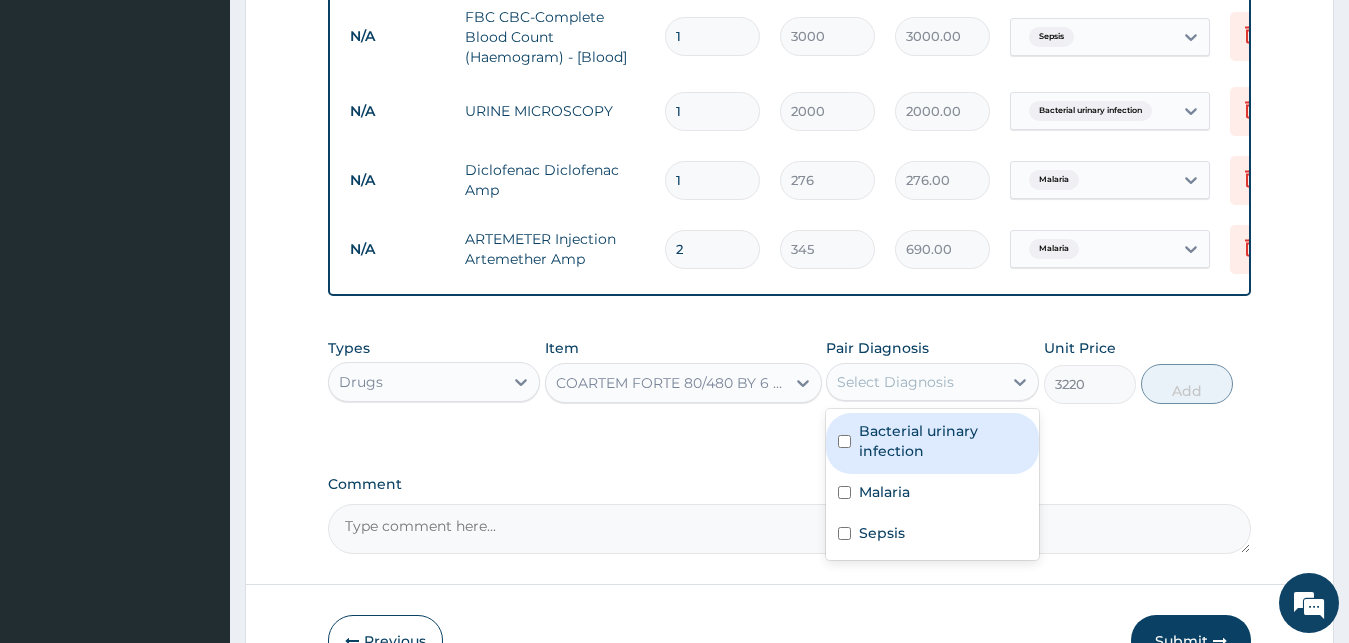 click on "Select Diagnosis" at bounding box center [895, 382] 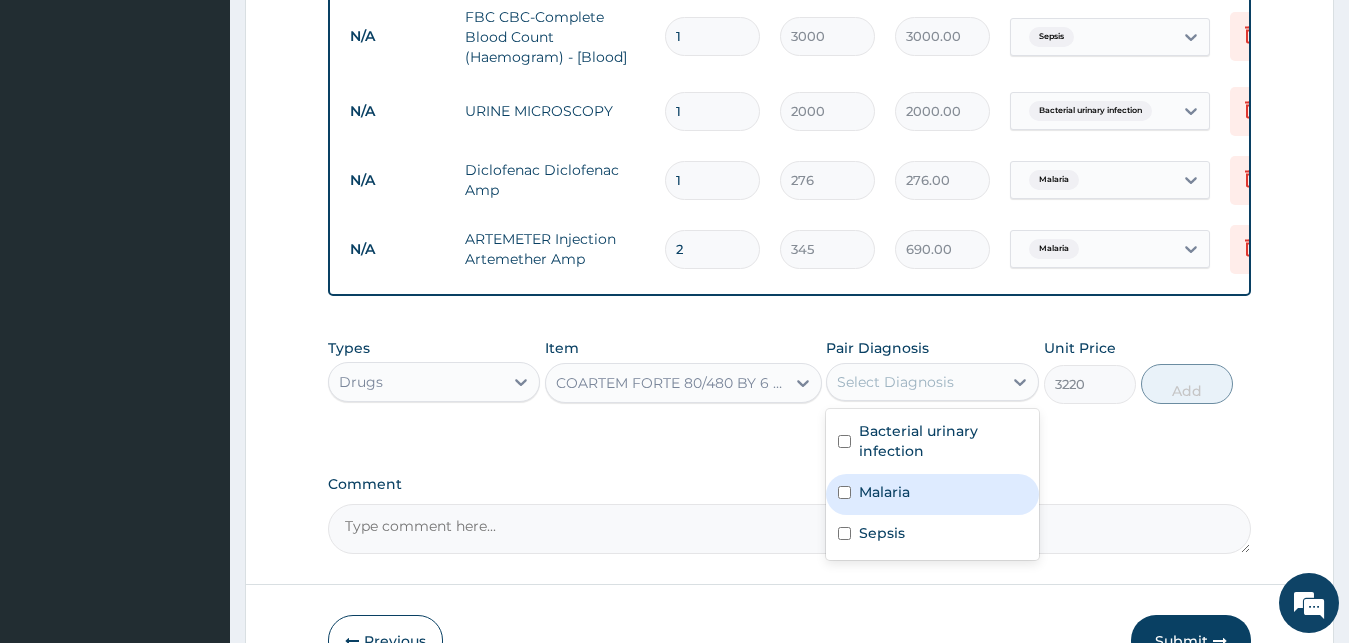 click on "Malaria" at bounding box center (932, 494) 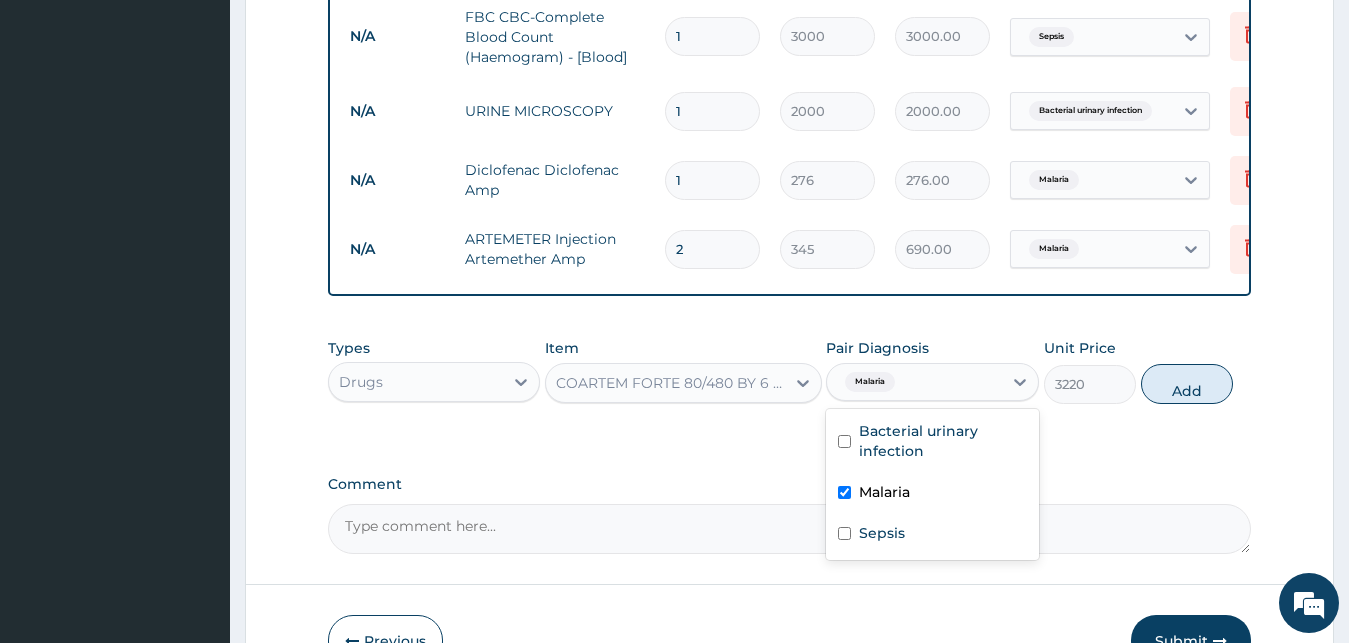 checkbox on "true" 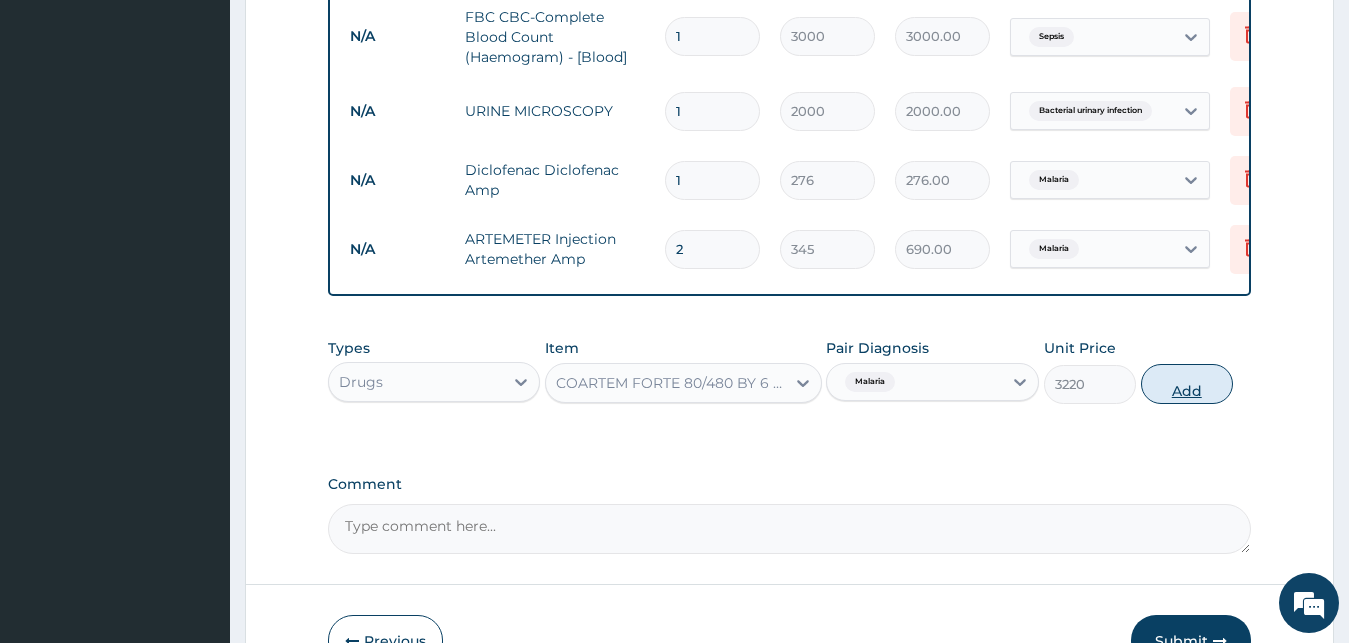 click on "Add" at bounding box center [1187, 384] 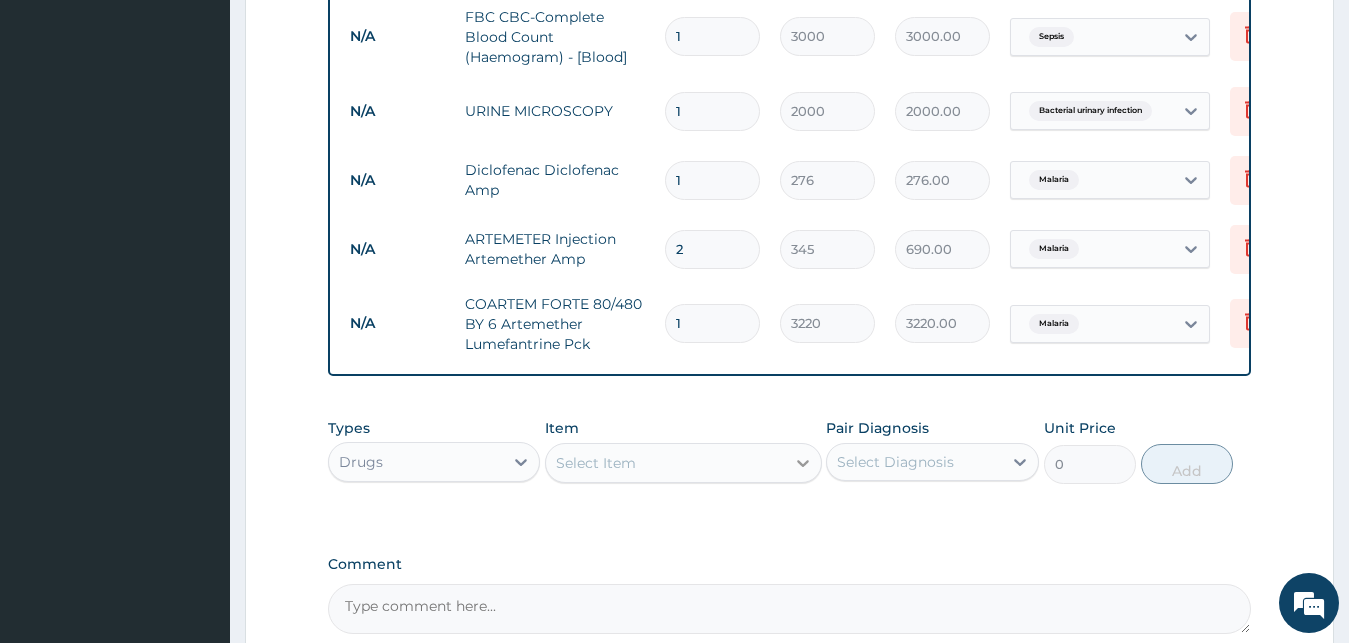 click at bounding box center (803, 463) 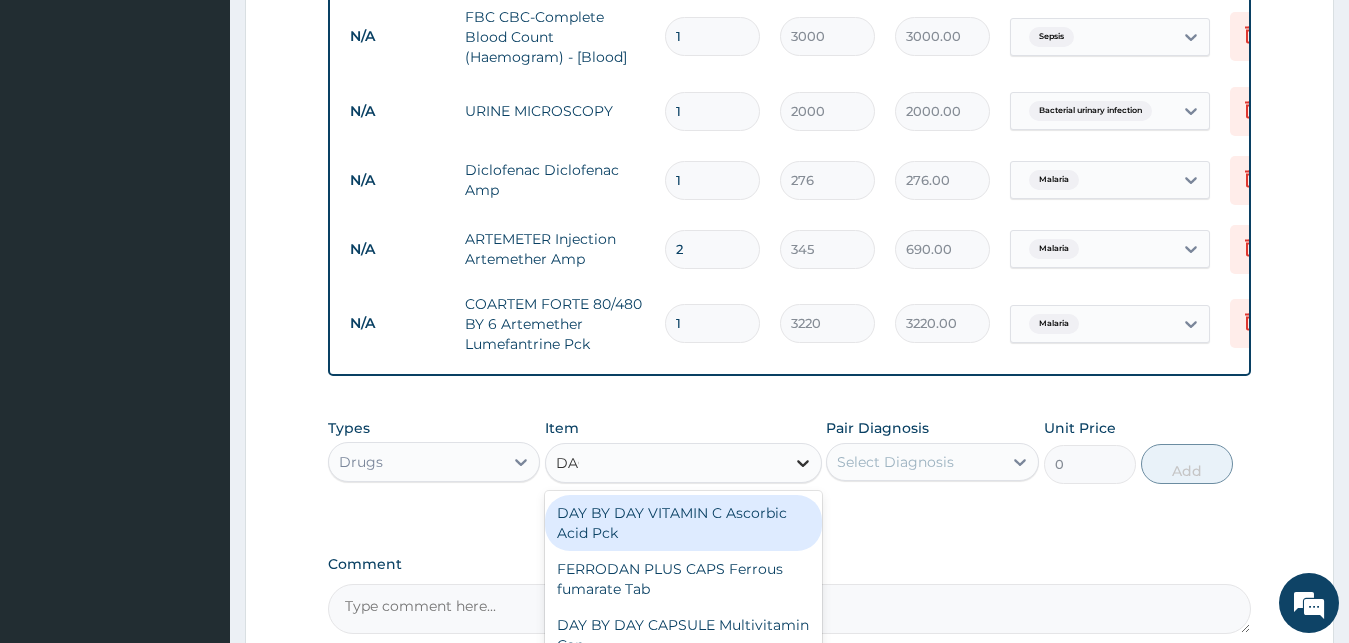 type on "DAGA" 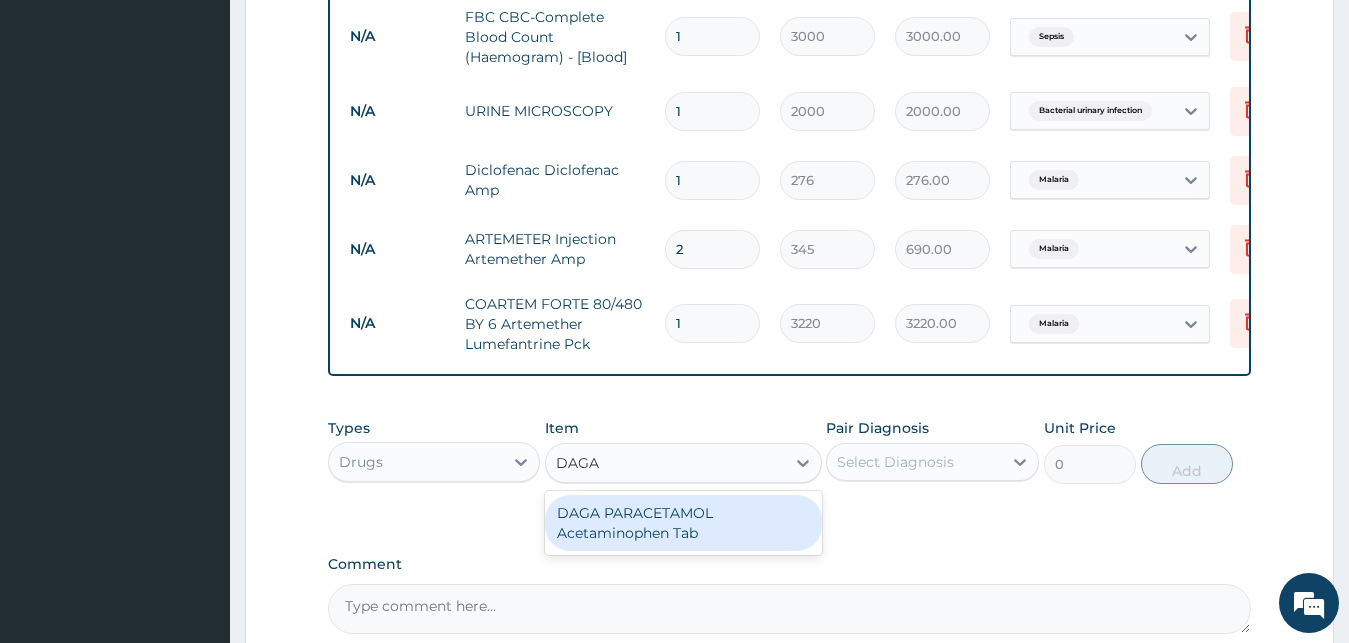 click on "DAGA PARACETAMOL Acetaminophen Tab" at bounding box center (683, 523) 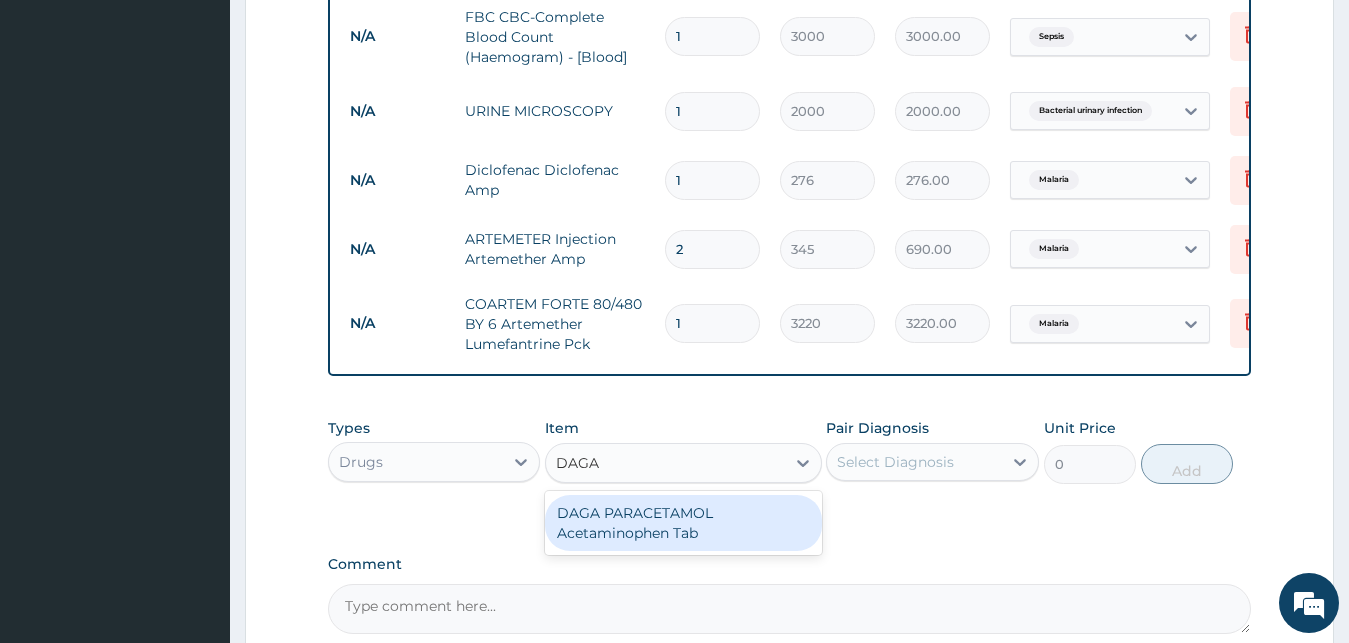 type 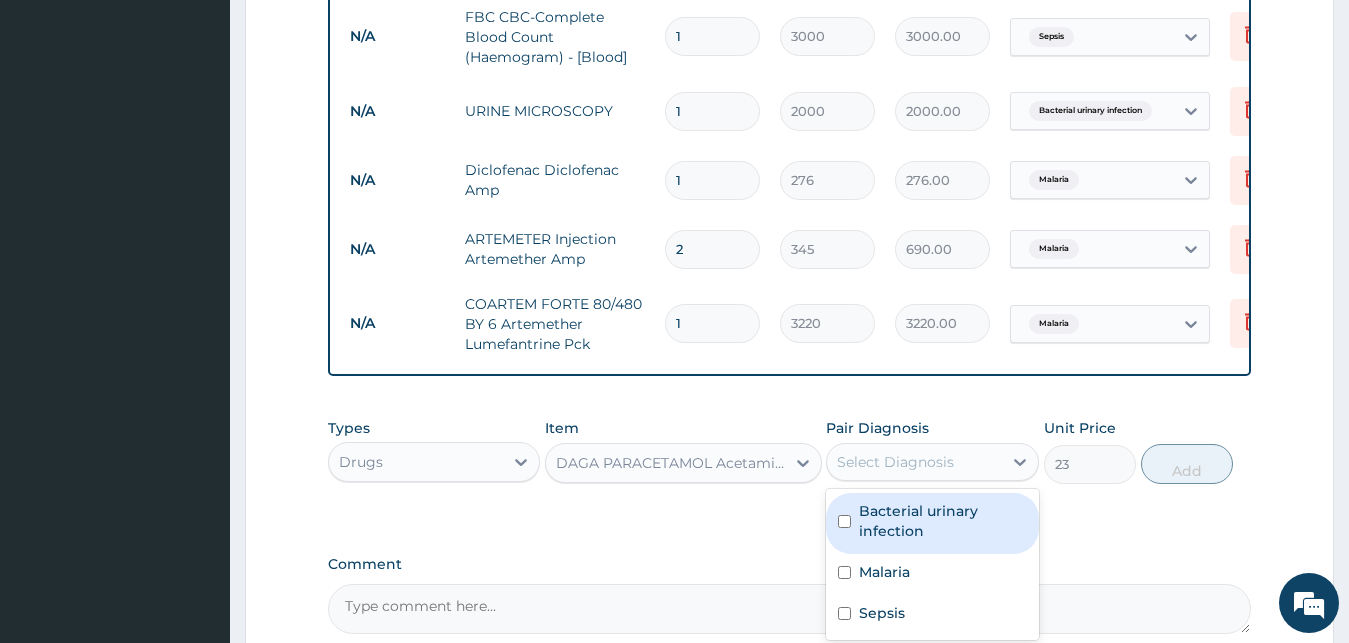 click on "Select Diagnosis" at bounding box center (914, 462) 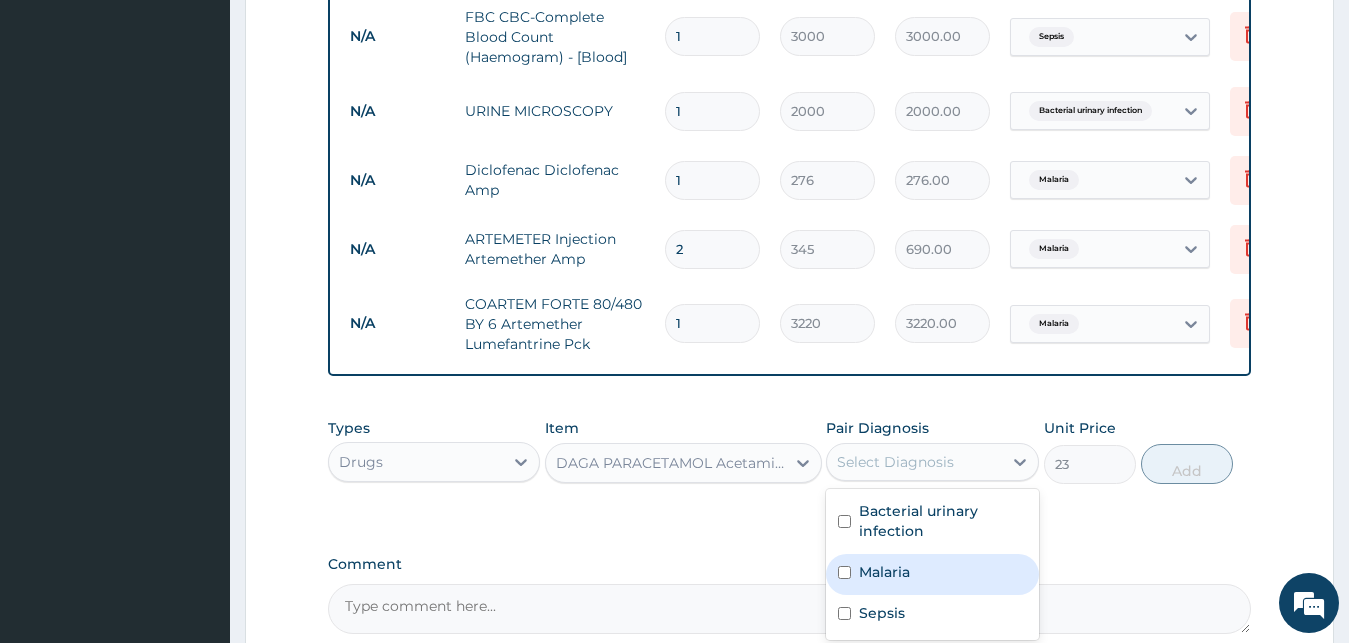click on "Malaria" at bounding box center (932, 574) 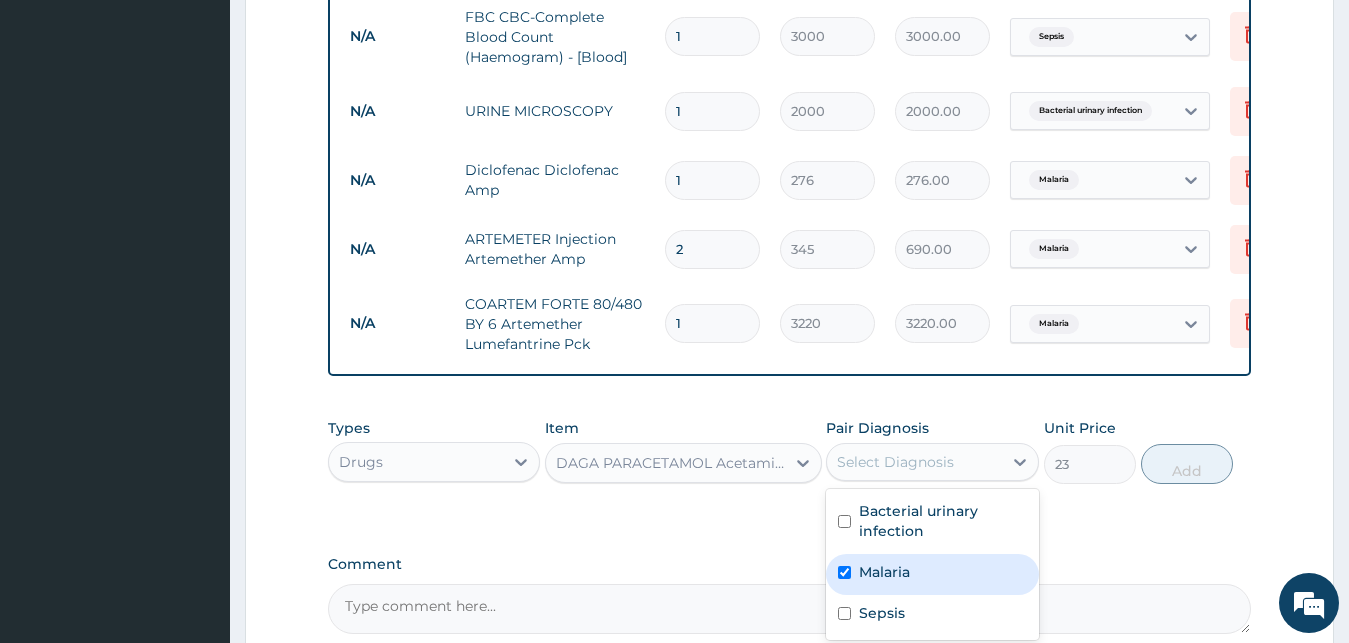 checkbox on "true" 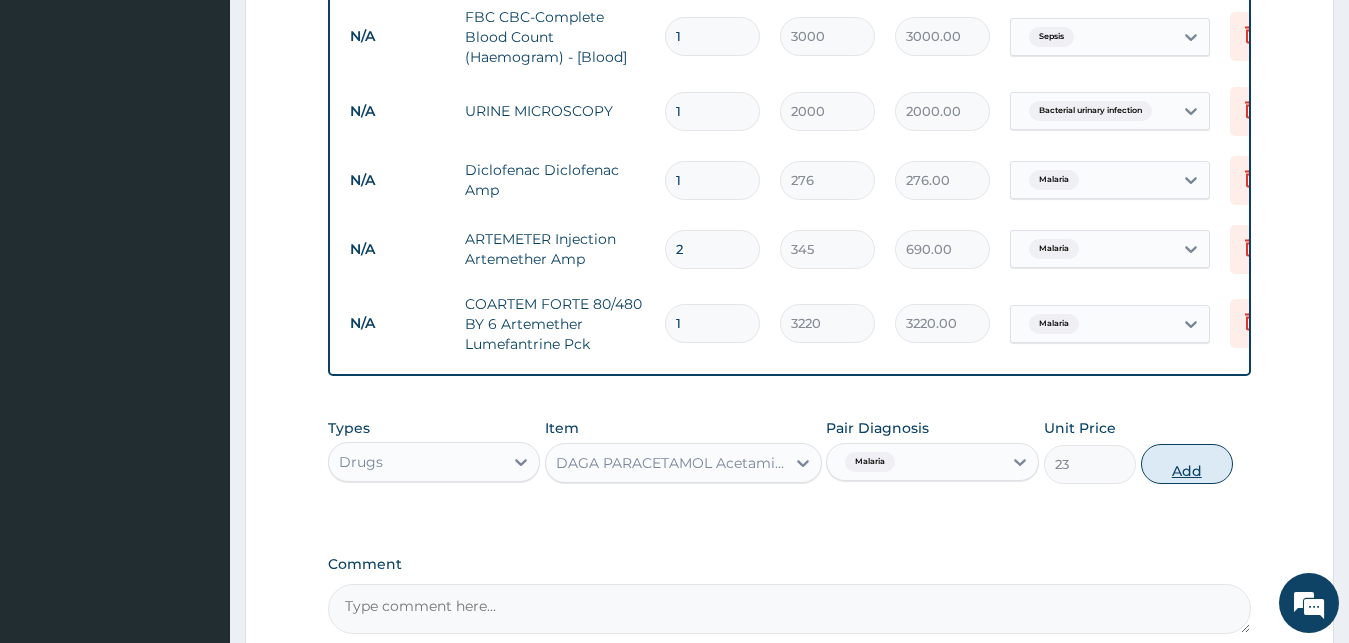 click on "Add" at bounding box center [1187, 464] 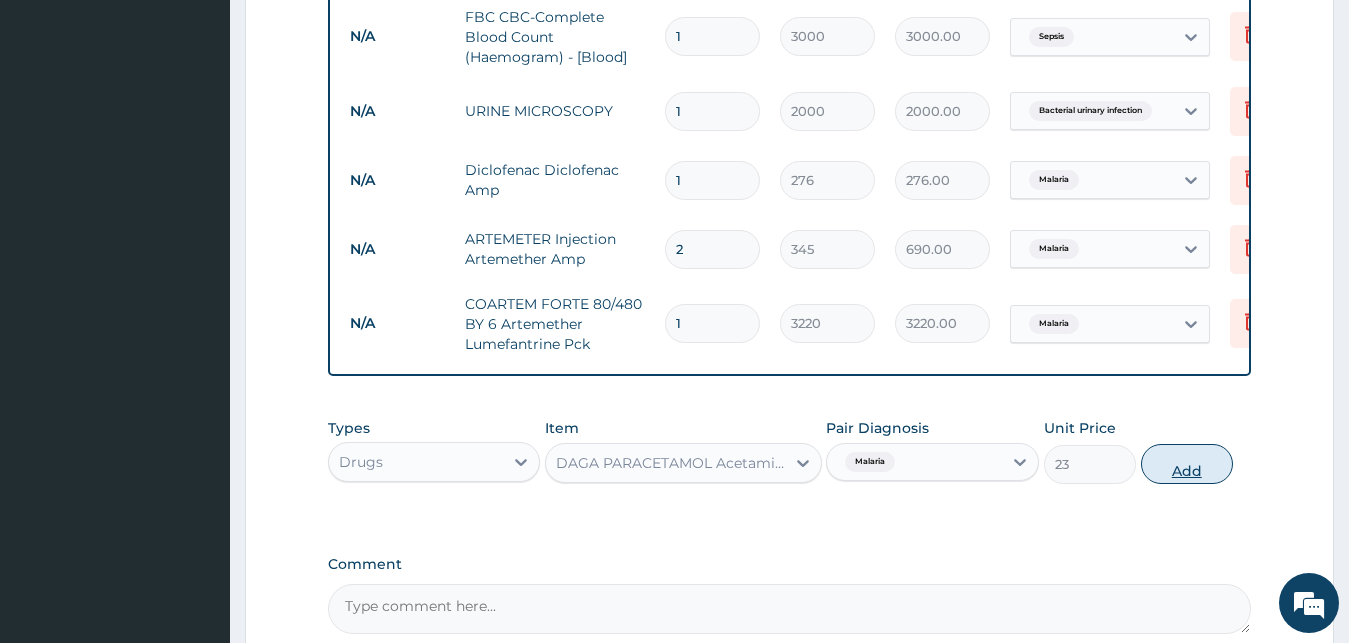 type on "0" 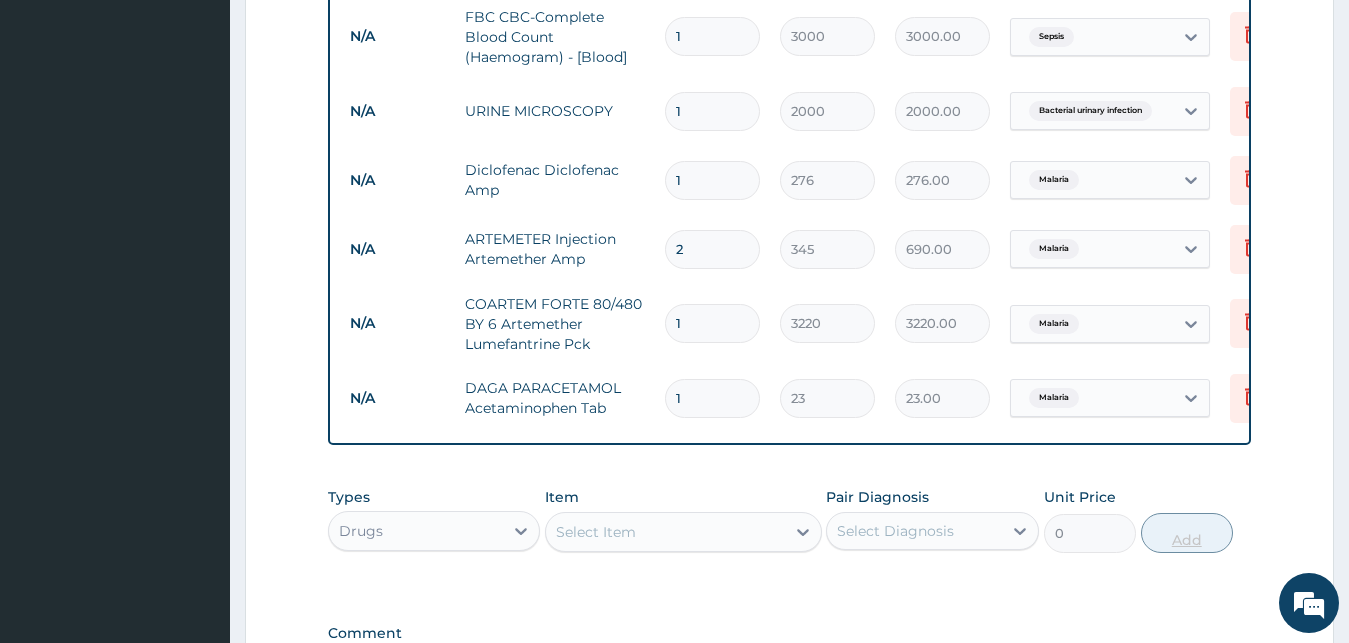 type on "18" 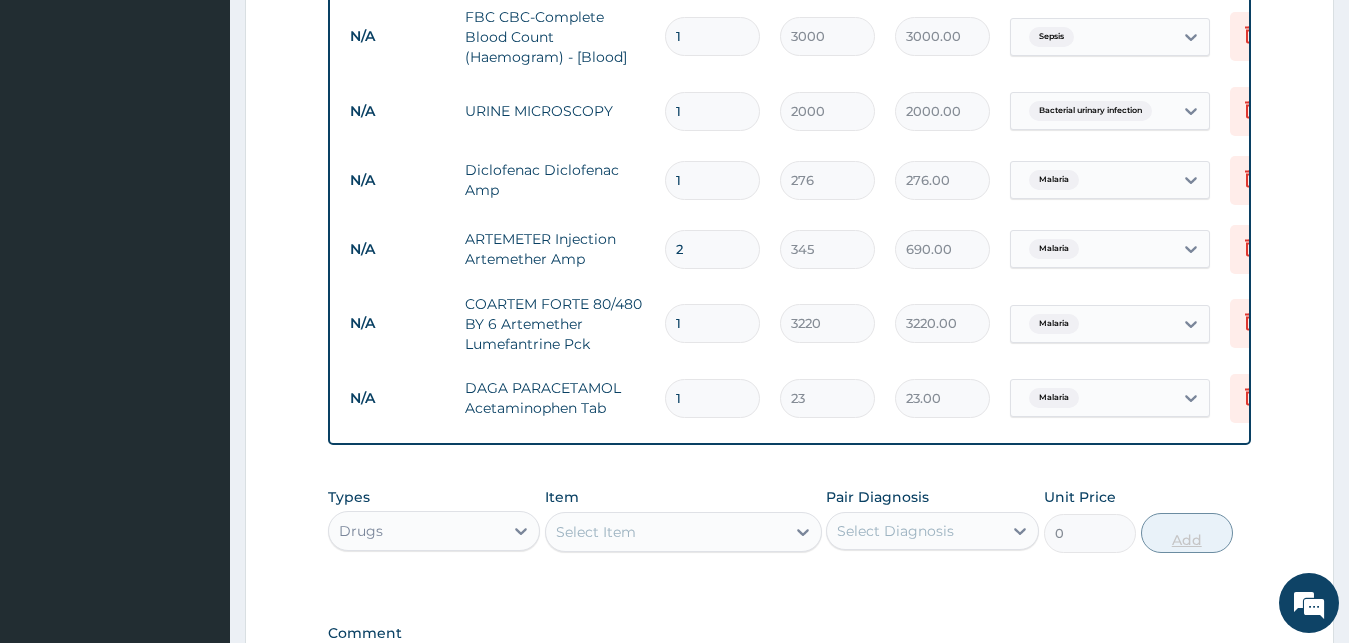 type on "414.00" 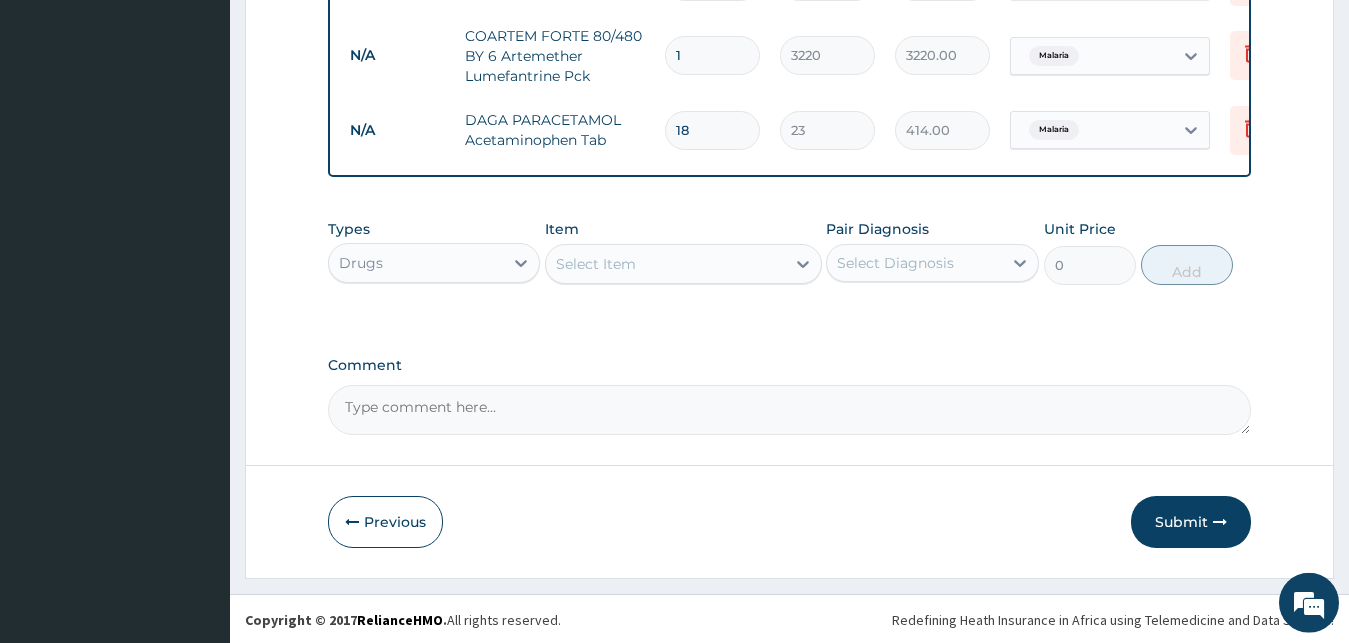 scroll, scrollTop: 1237, scrollLeft: 0, axis: vertical 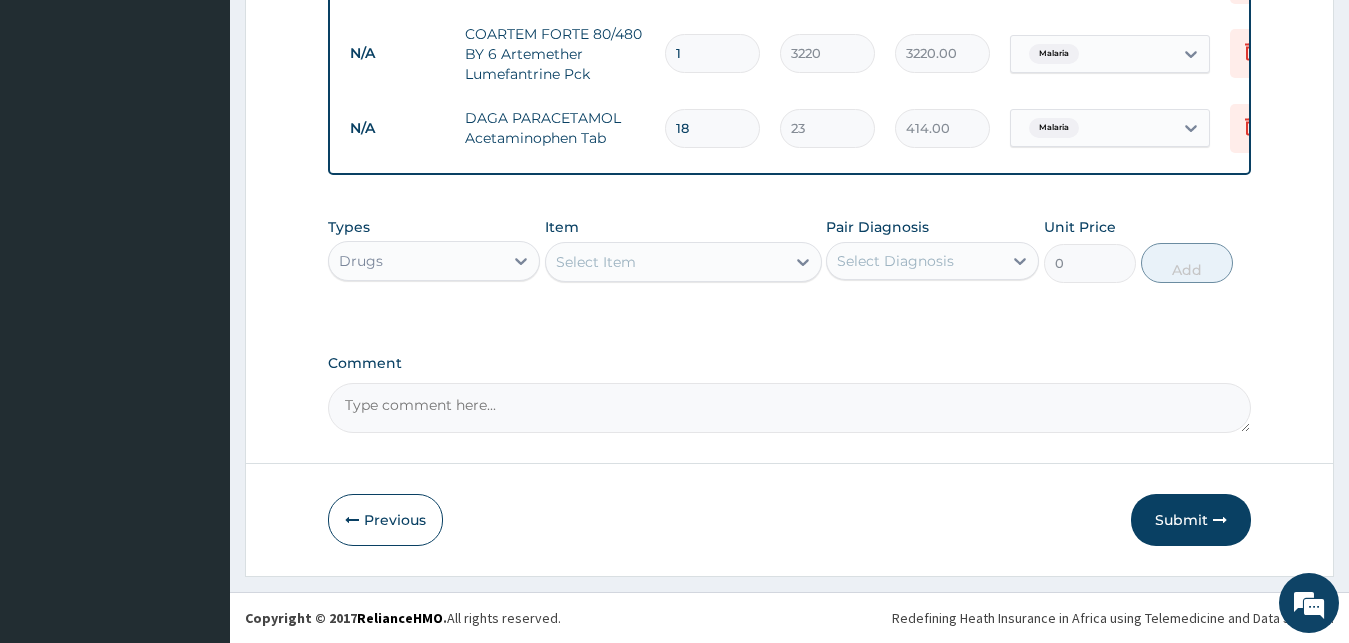 type on "18" 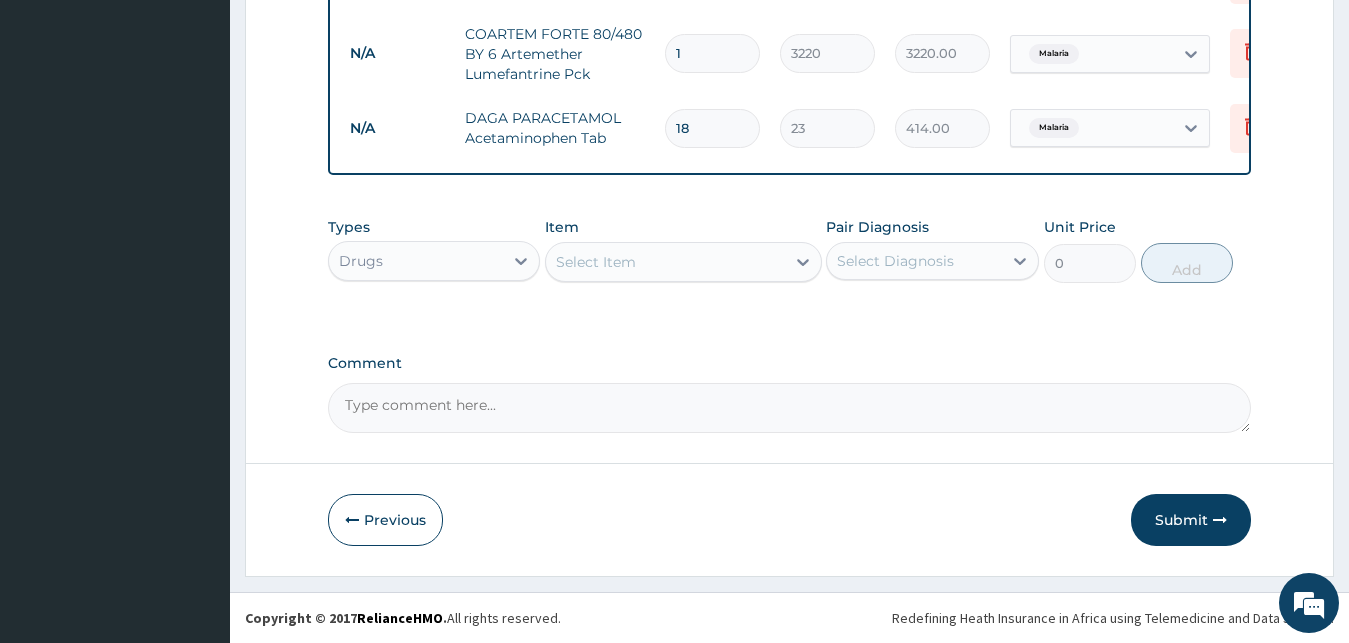 click on "Select Item" at bounding box center [665, 262] 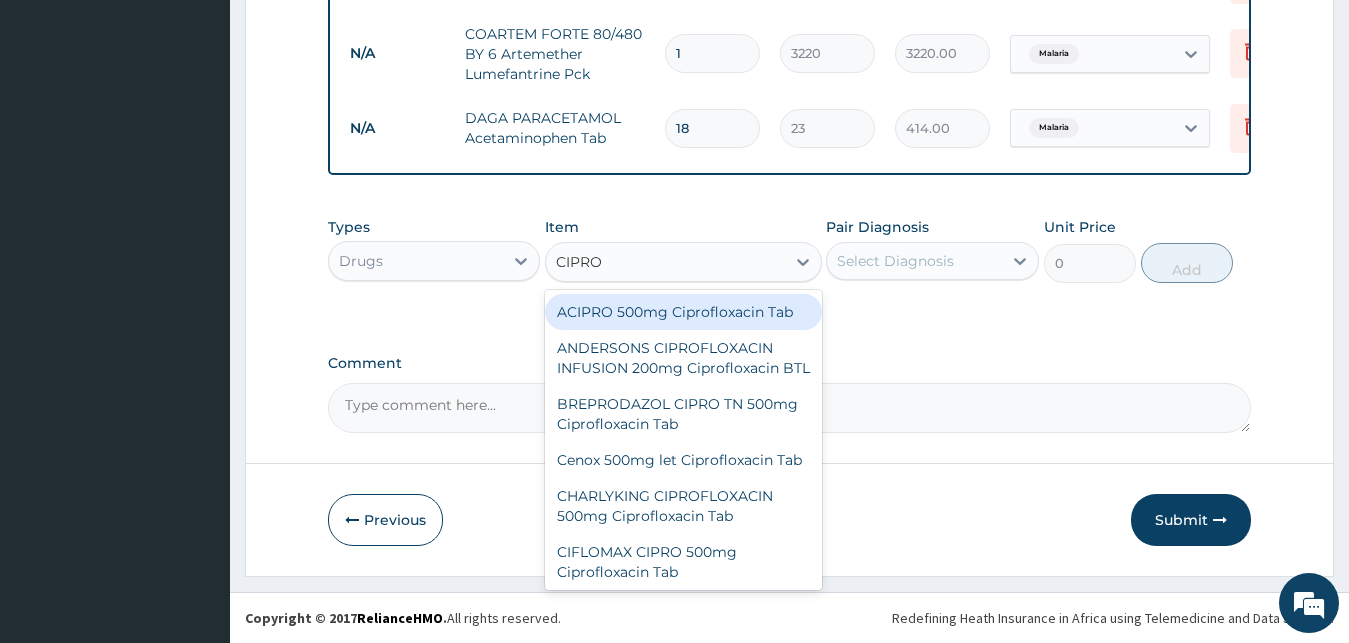 type on "CIPROF" 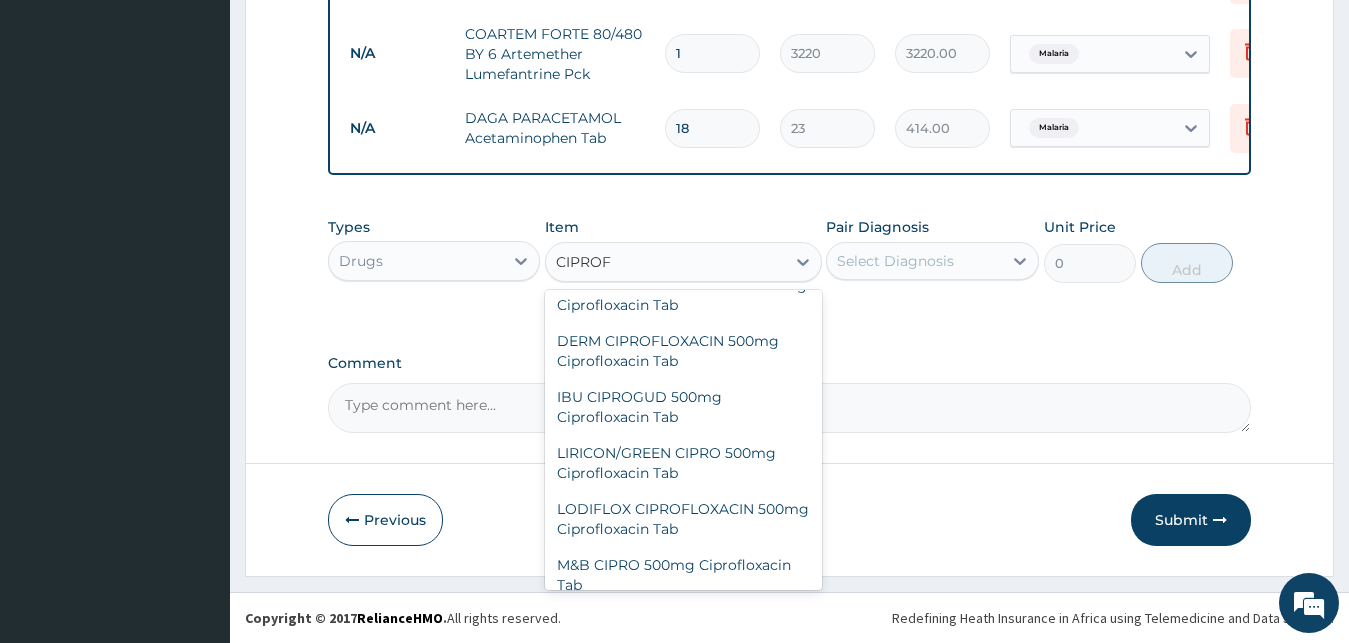 scroll, scrollTop: 810, scrollLeft: 0, axis: vertical 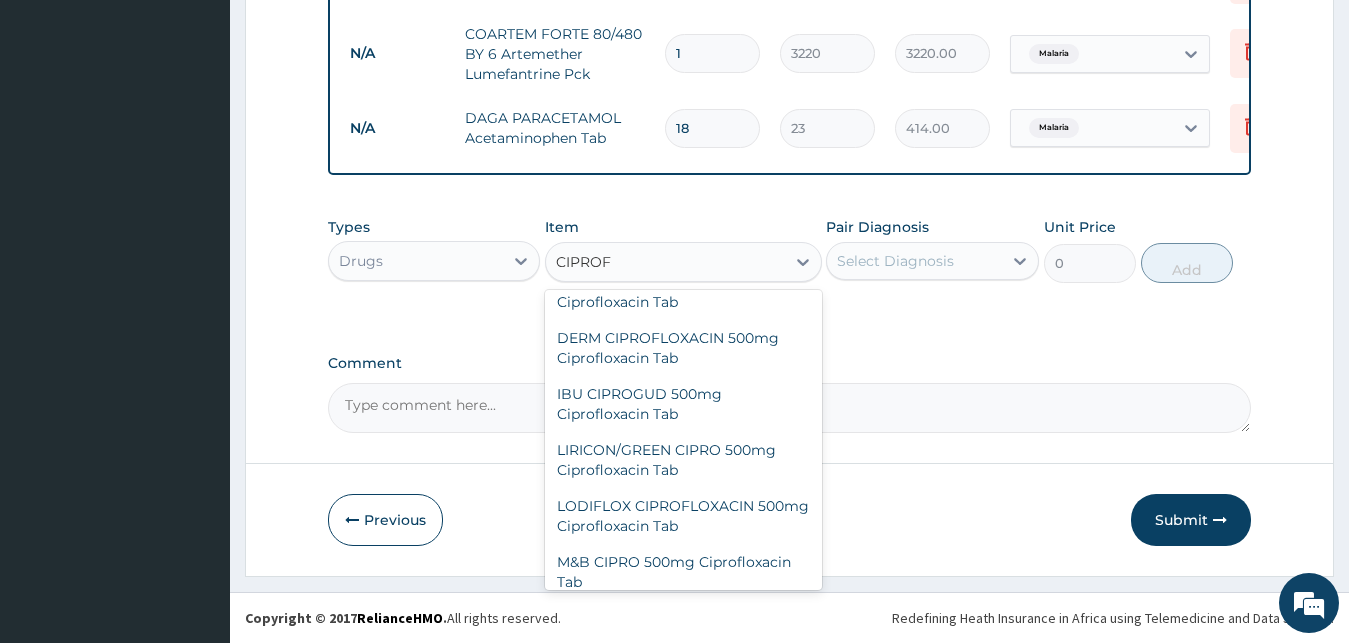 click on "CIPRO 500mg Ciprofloxacin Tab" at bounding box center [683, 246] 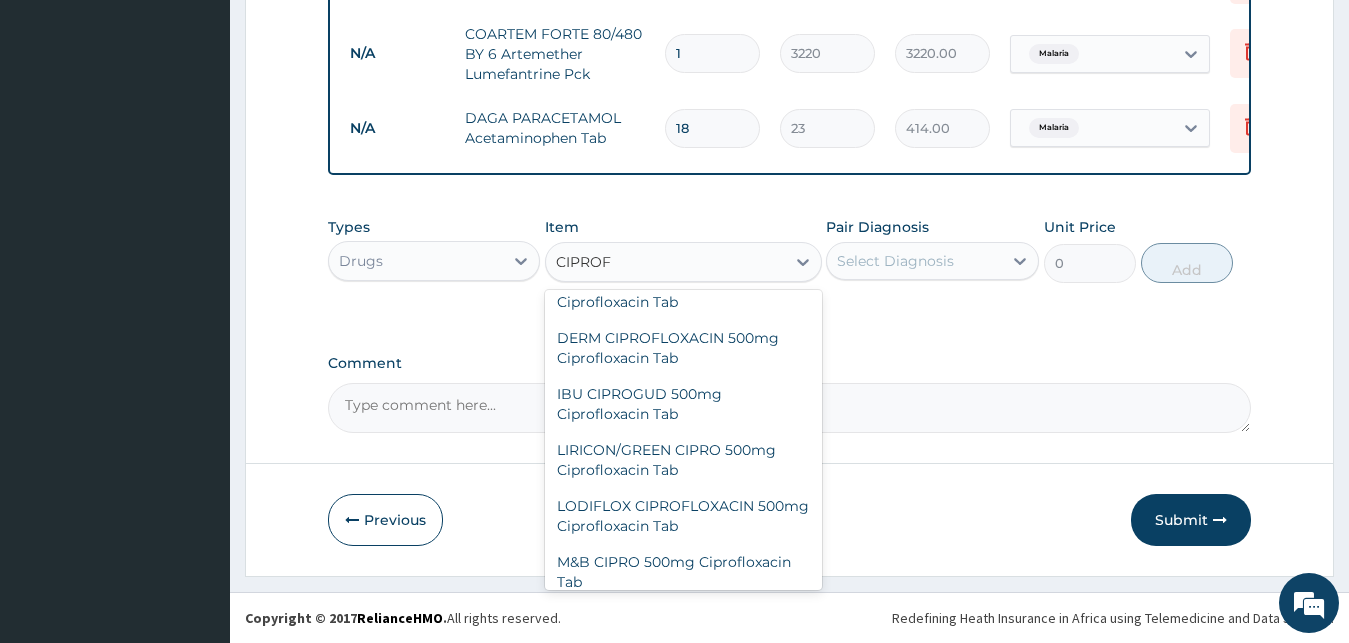 type 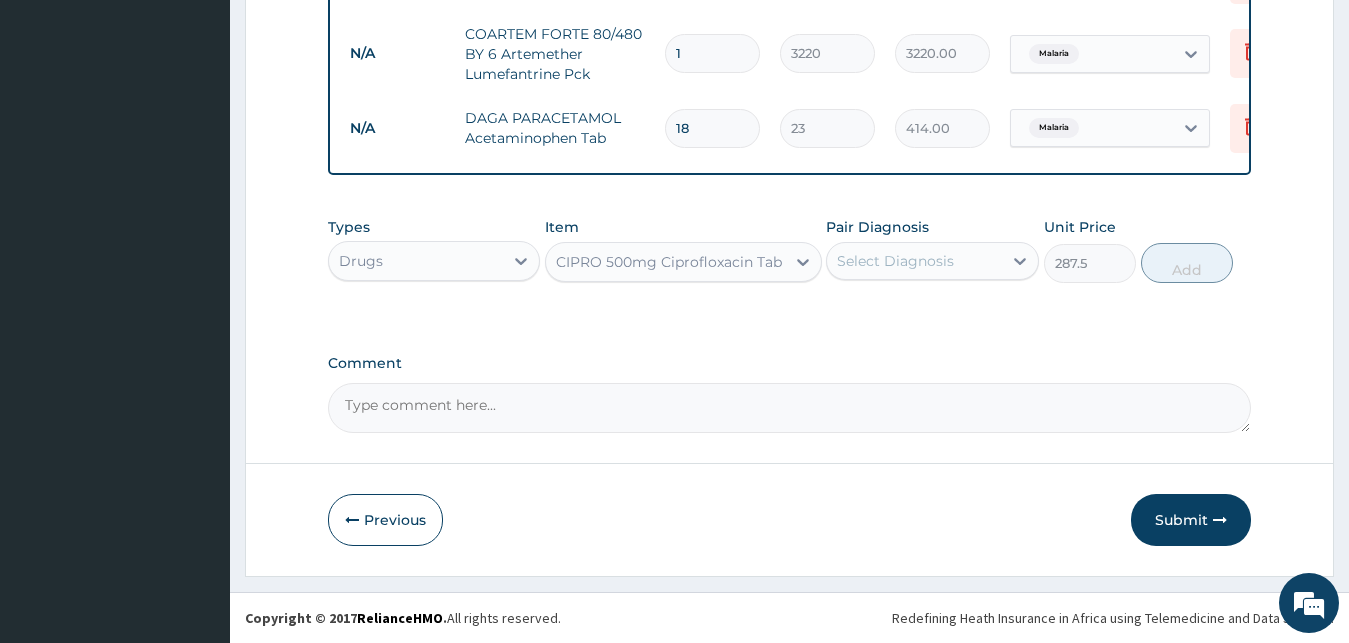 click on "Select Diagnosis" at bounding box center [914, 261] 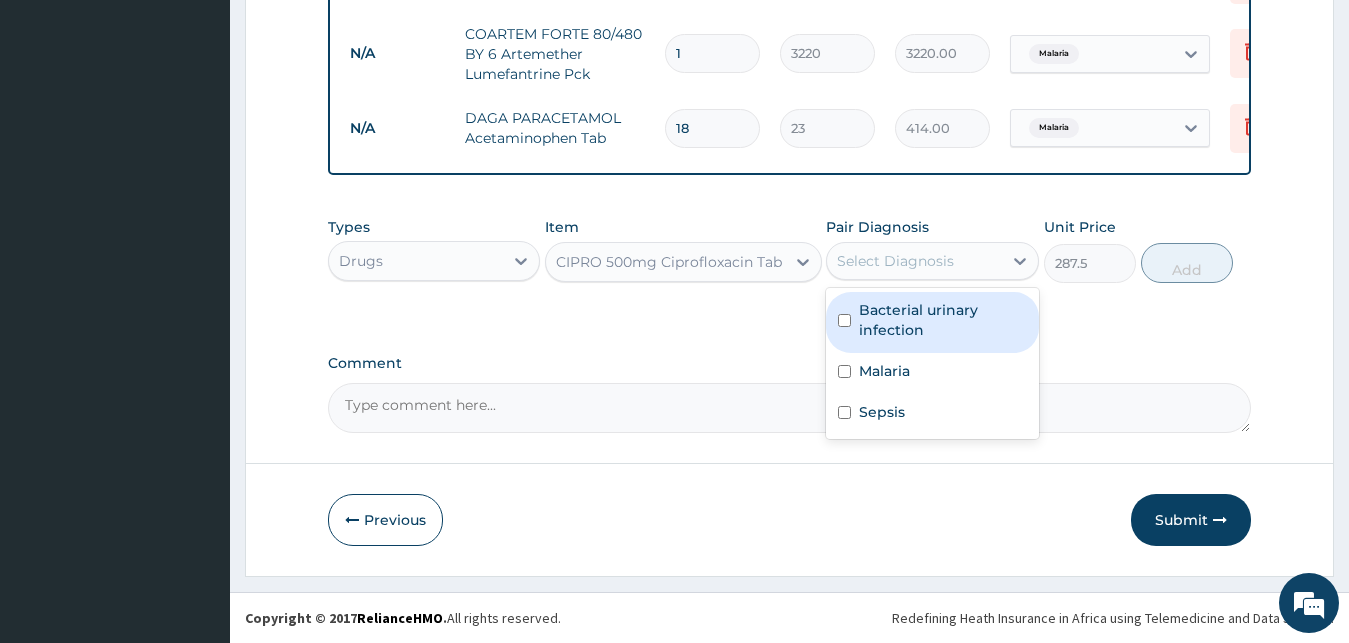 click on "Bacterial urinary infection" at bounding box center (943, 320) 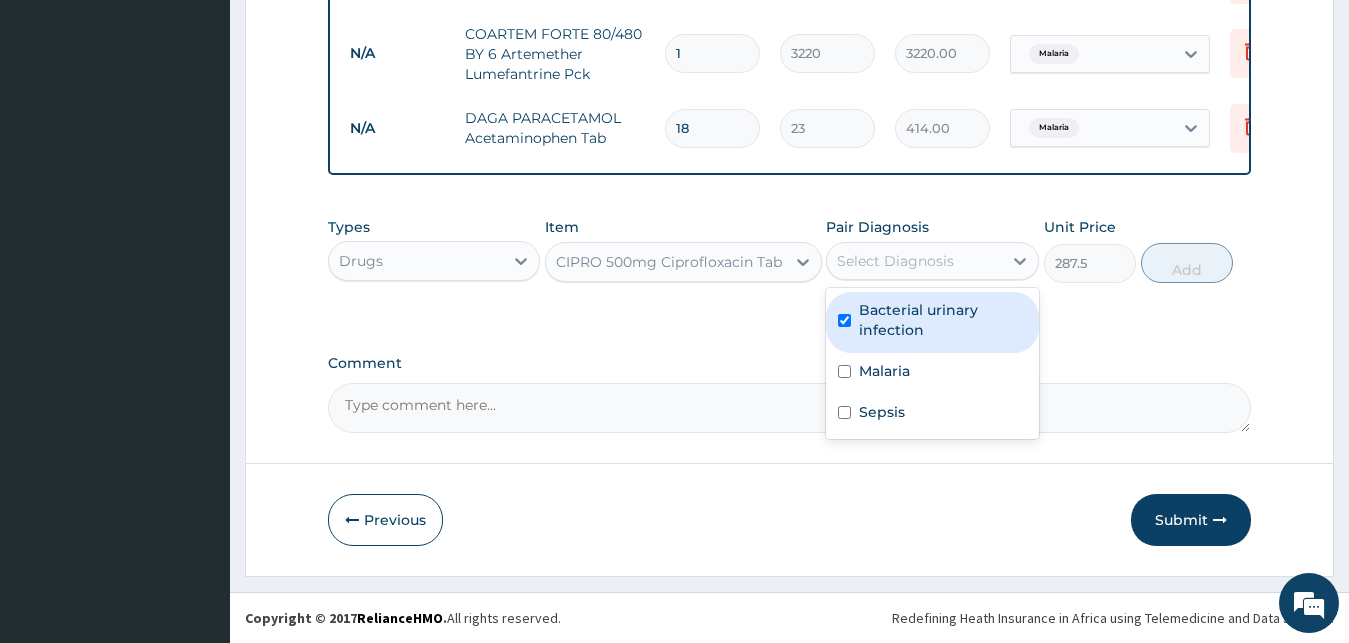 checkbox on "true" 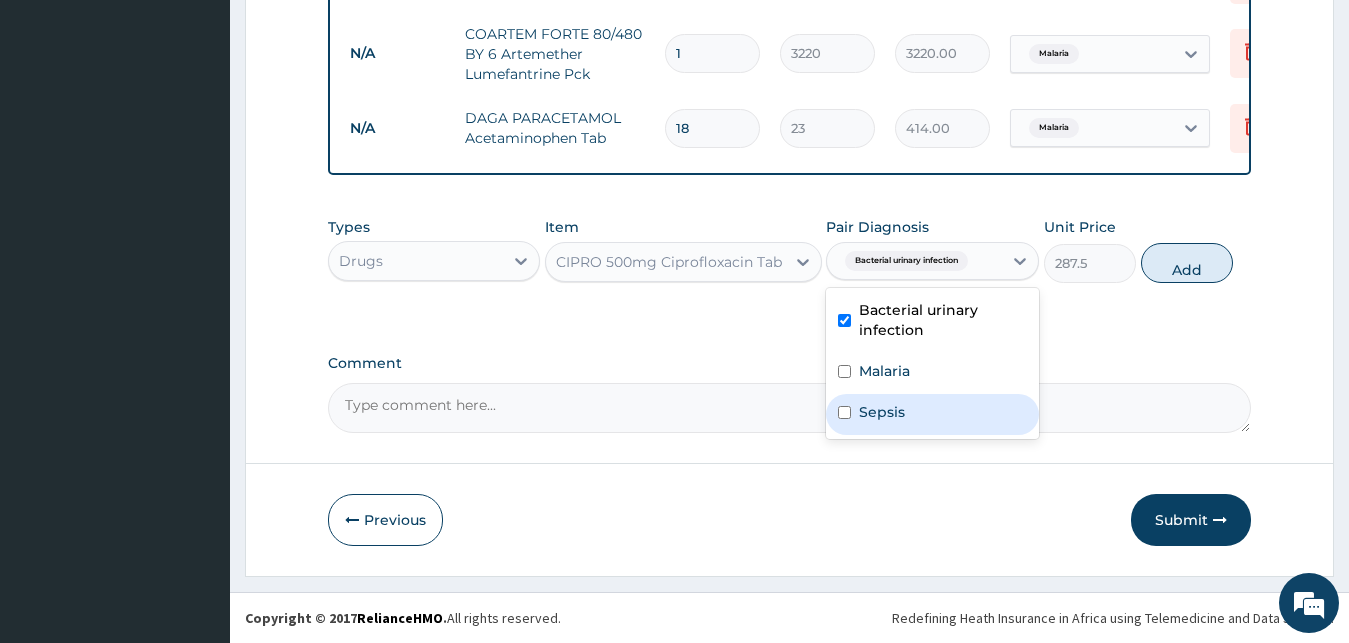 click on "Sepsis" at bounding box center (932, 414) 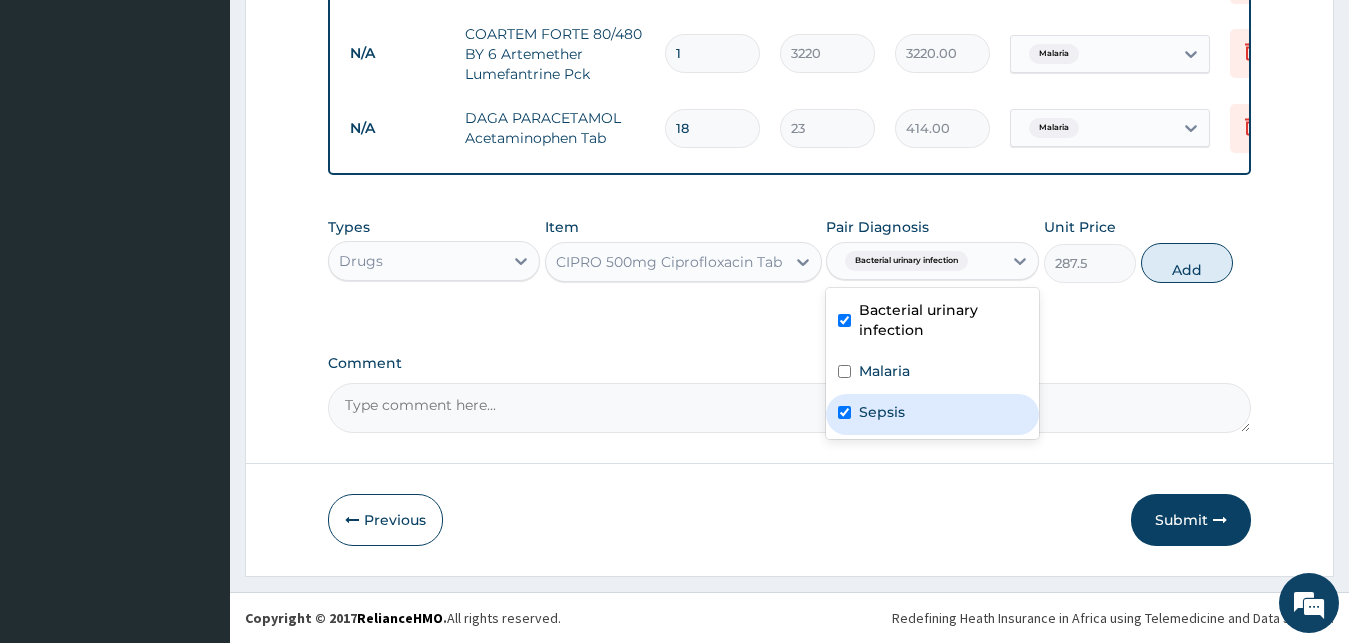 checkbox on "true" 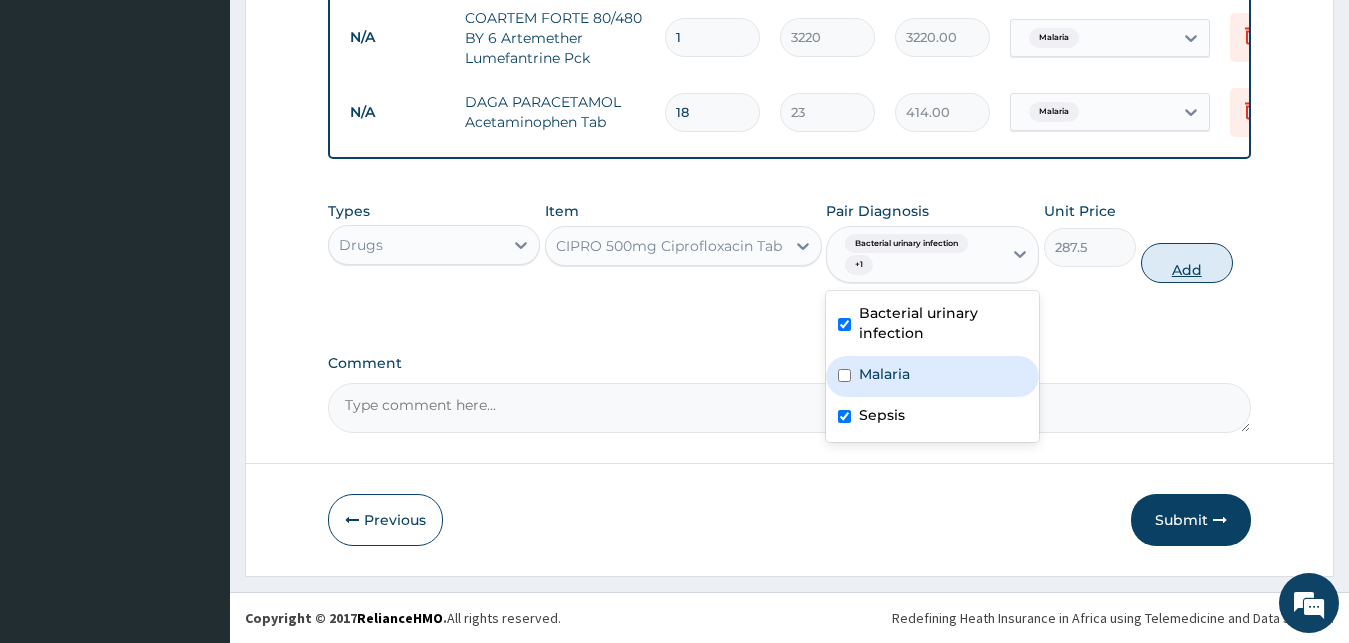 click on "Add" at bounding box center (1187, 263) 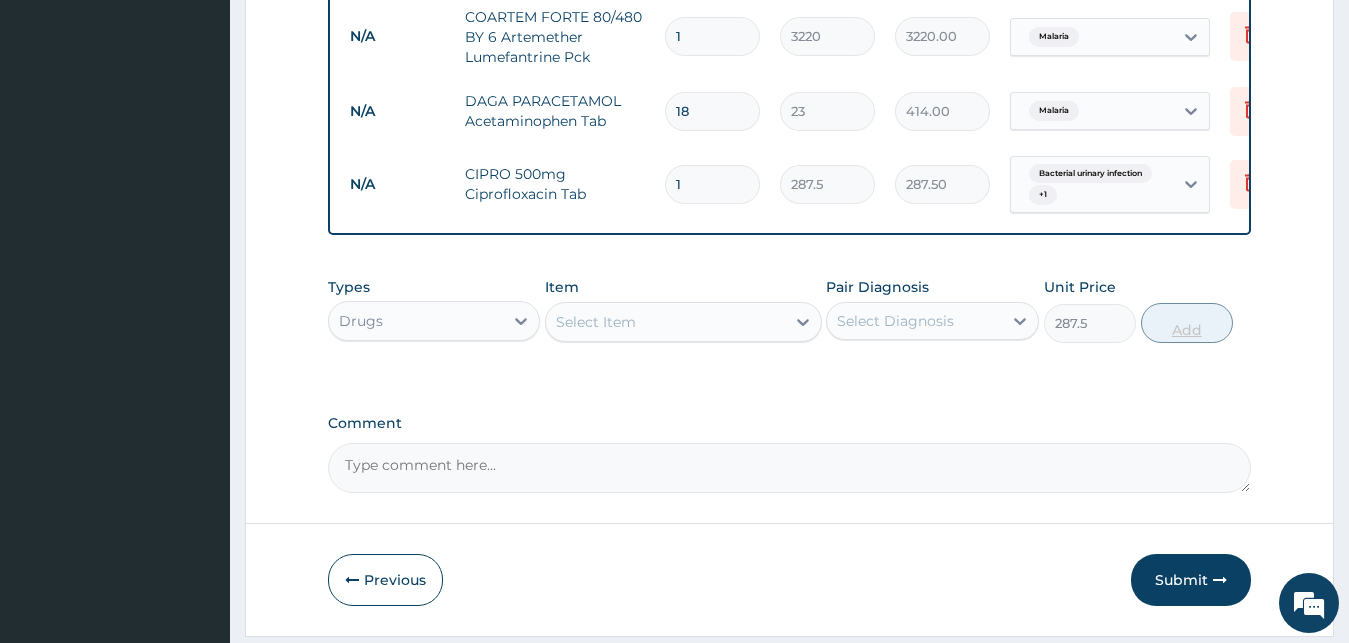 type on "0" 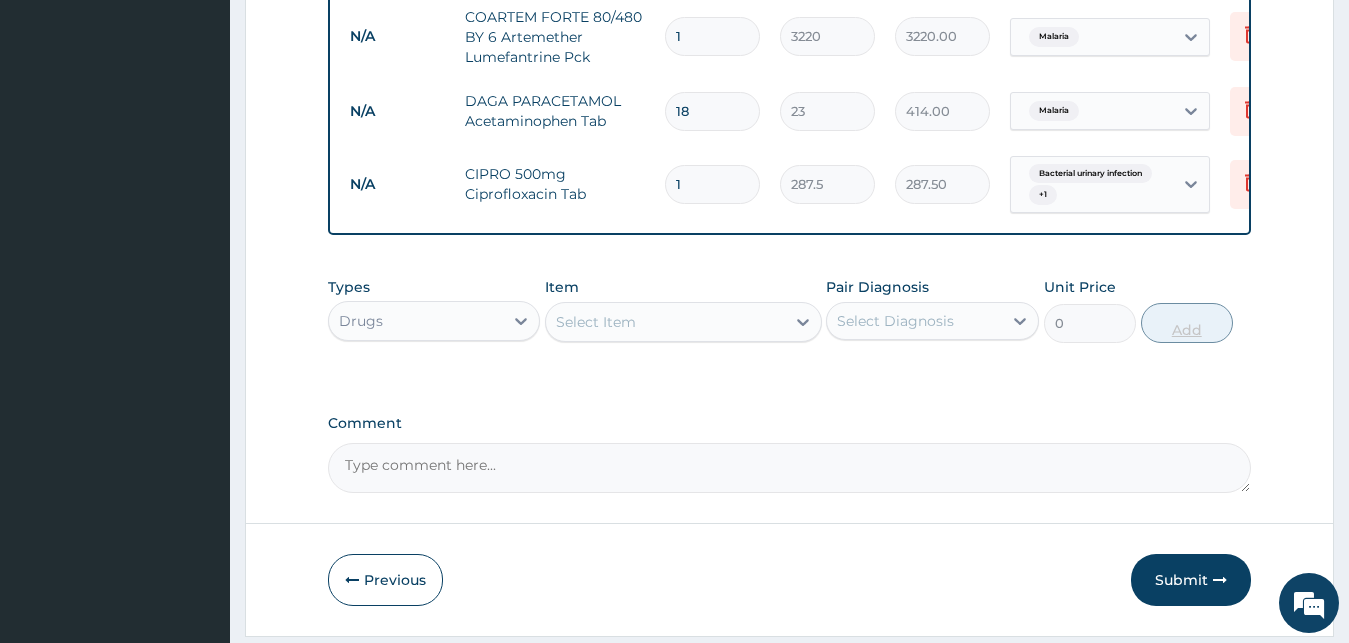 type on "14" 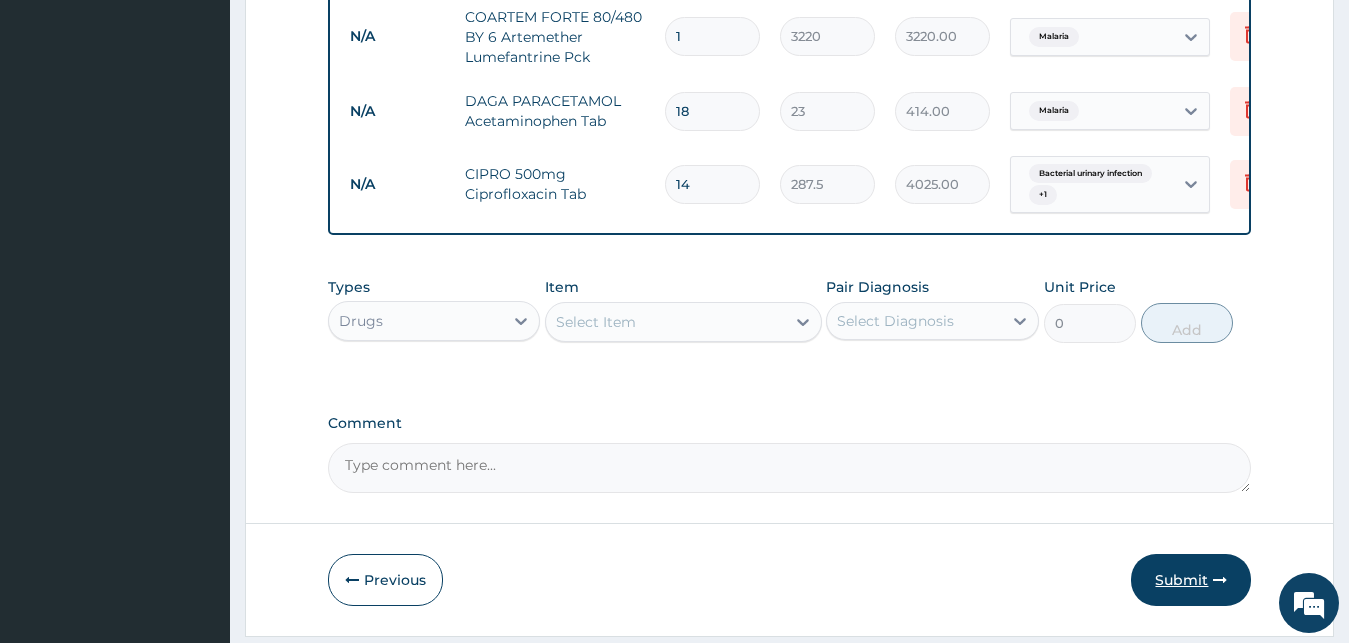 type on "14" 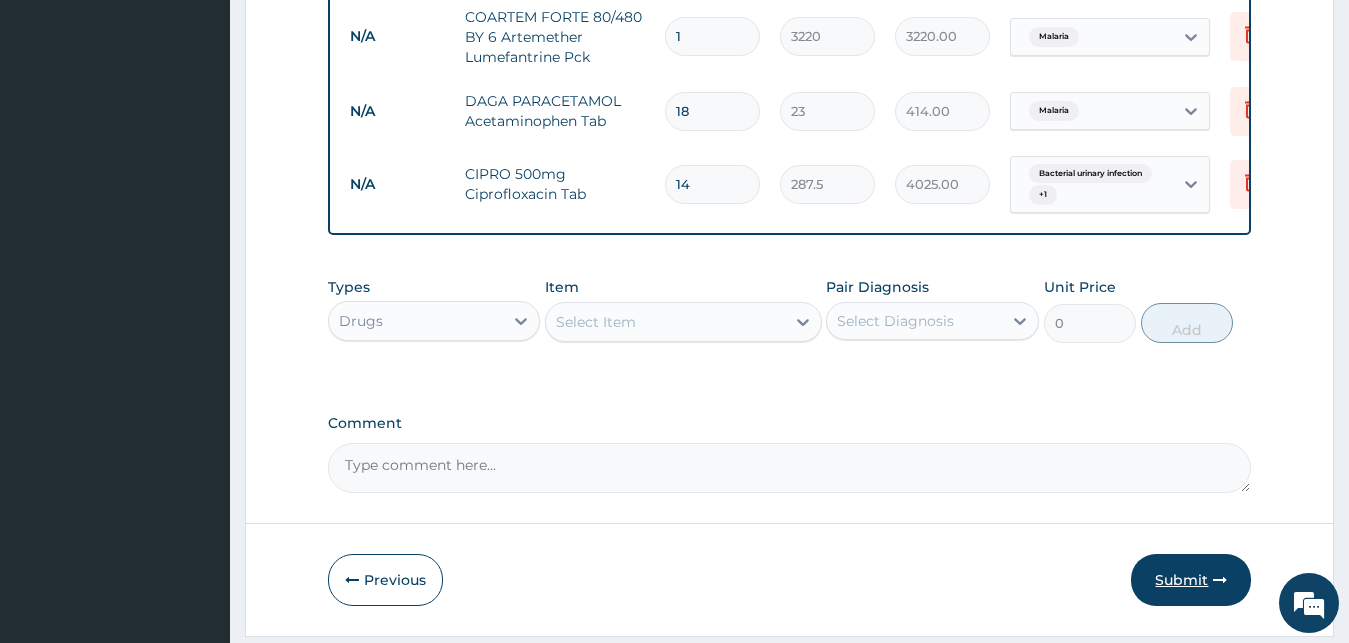 click on "Submit" at bounding box center (1191, 580) 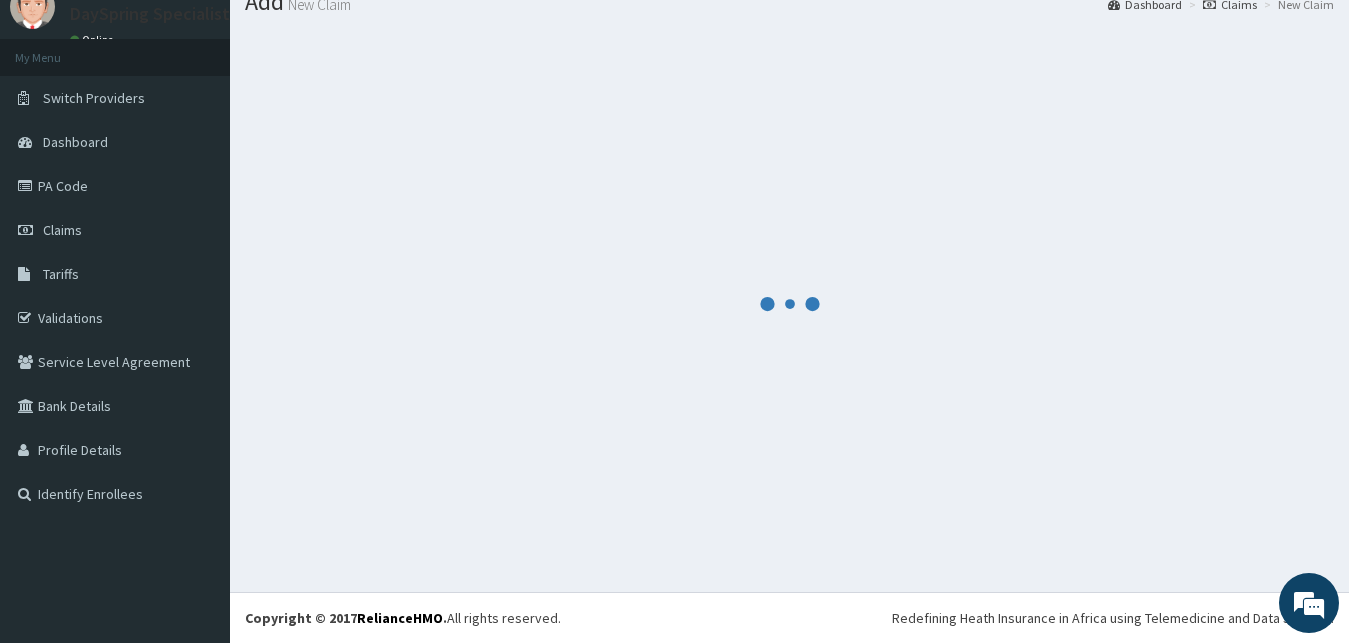 scroll, scrollTop: 76, scrollLeft: 0, axis: vertical 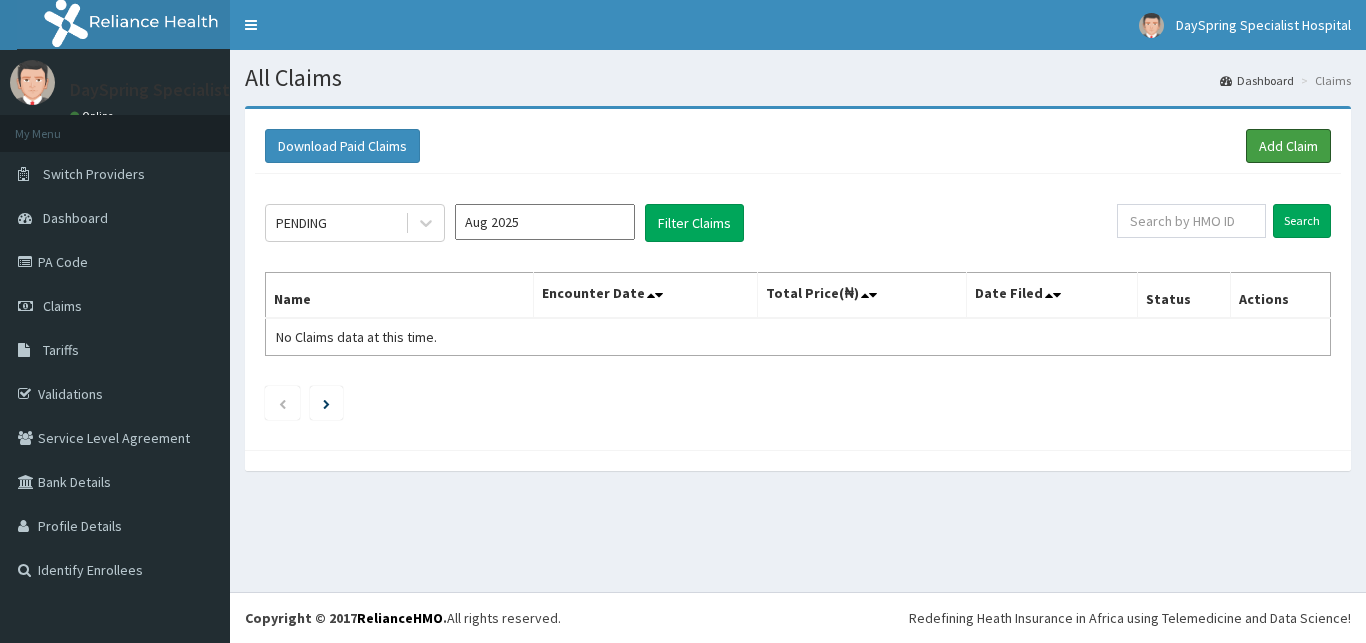 click on "Add Claim" at bounding box center (1288, 146) 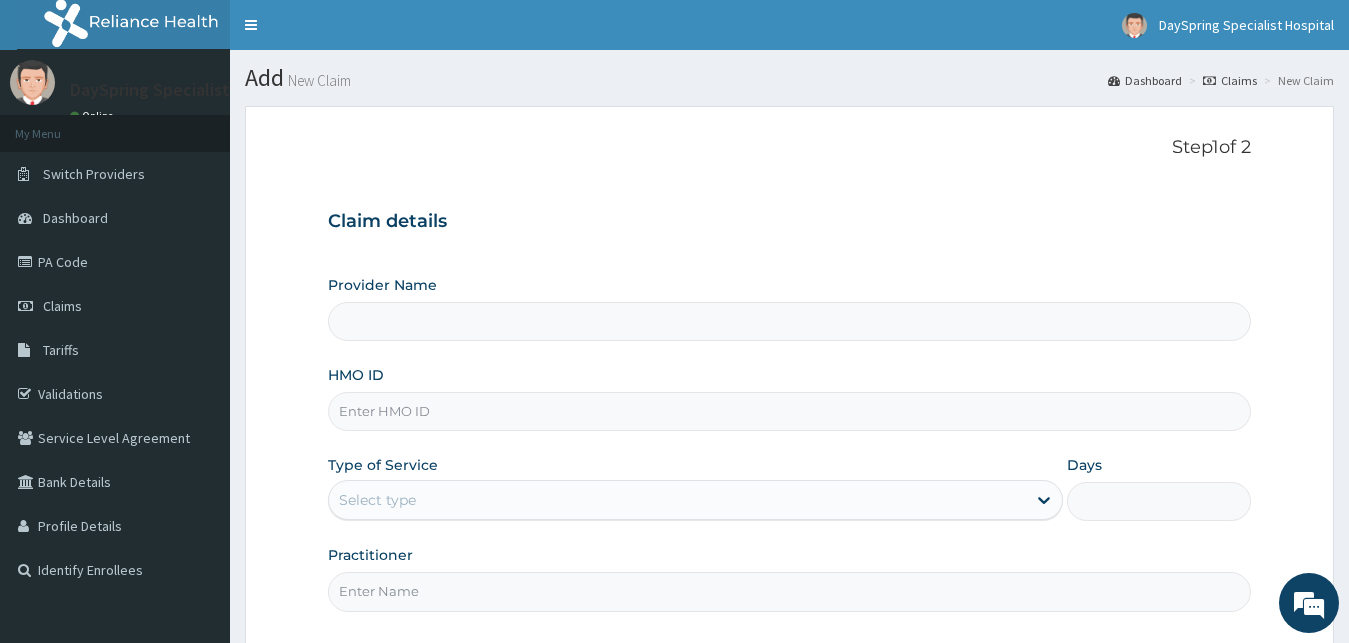 scroll, scrollTop: 0, scrollLeft: 0, axis: both 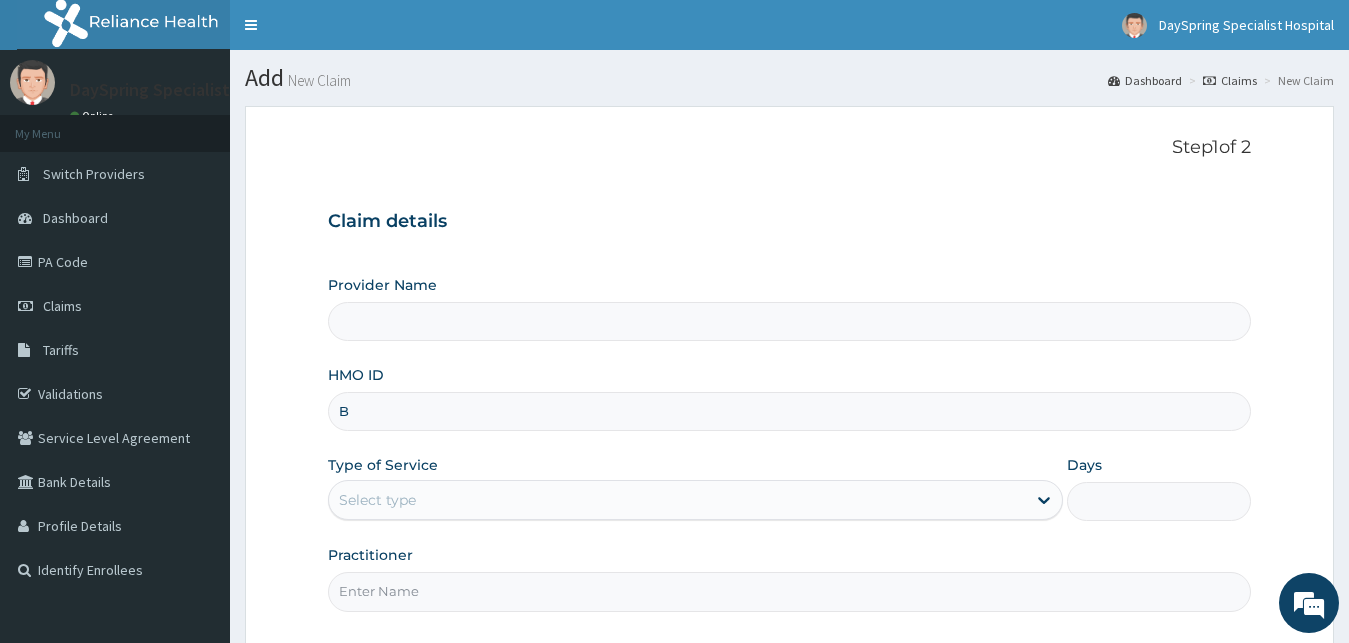type on "BC" 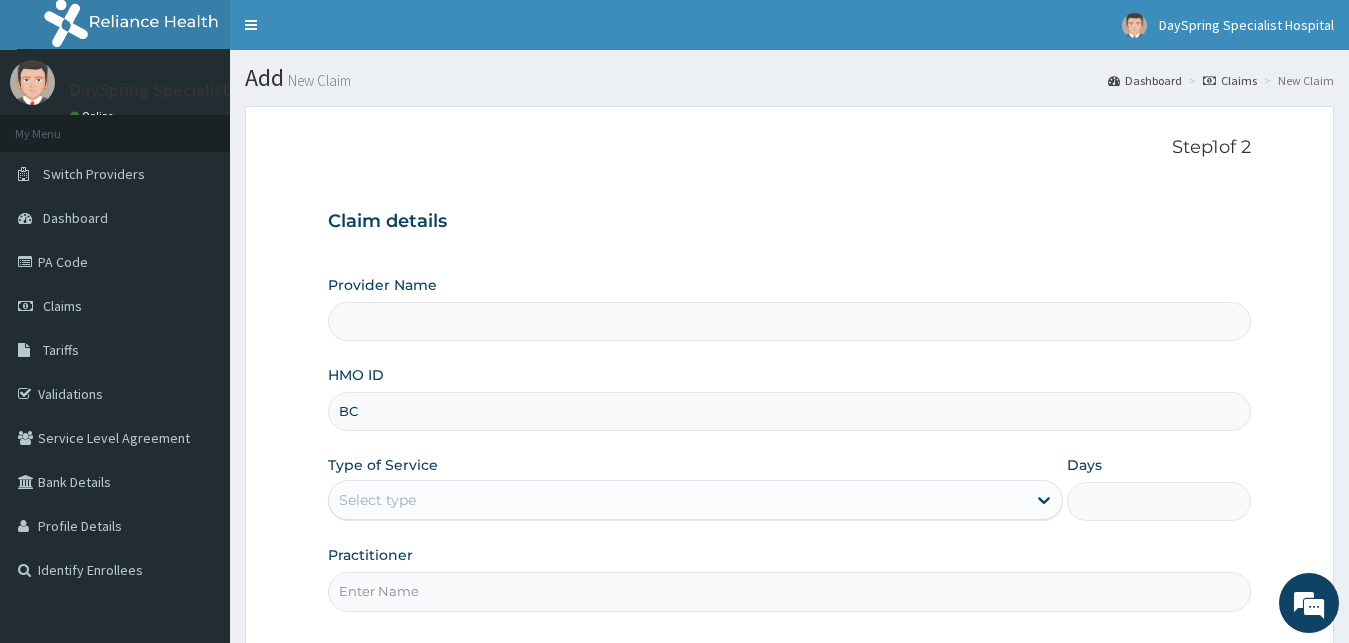type on "DaySpring Specialist Hospital - Ikotun" 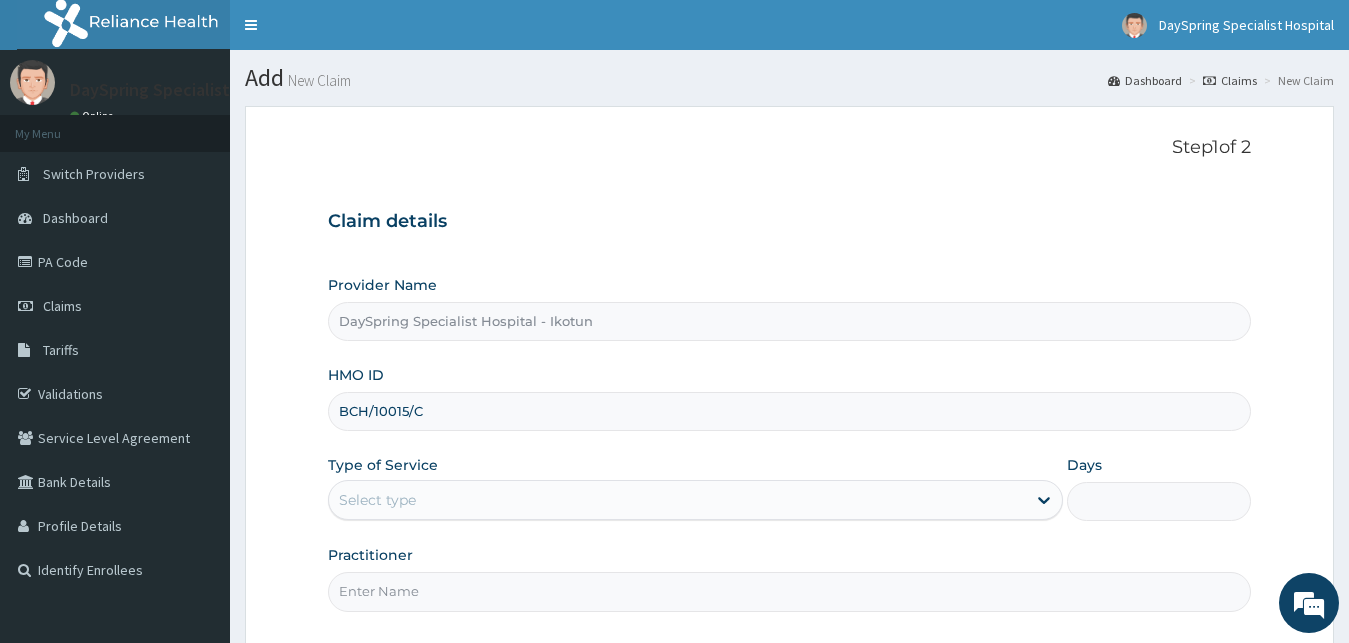 type on "BCH/10015/C" 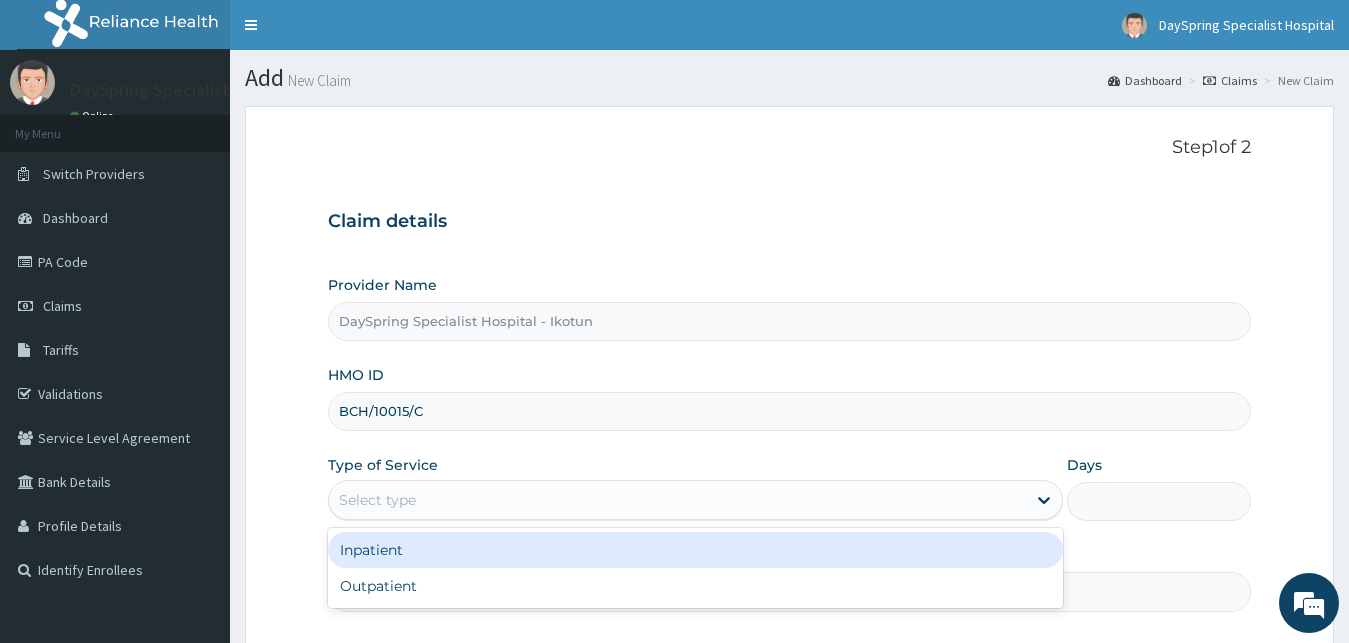 click on "Select type" at bounding box center (678, 500) 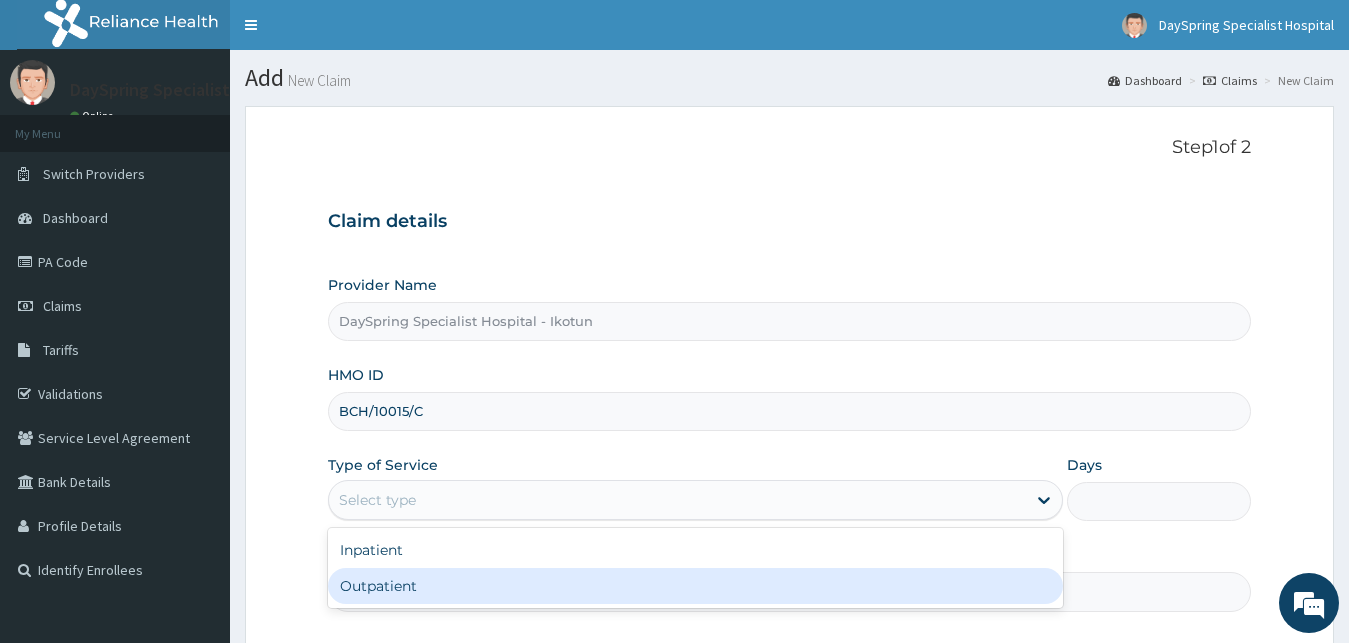 click on "Inpatient Outpatient" at bounding box center [696, 568] 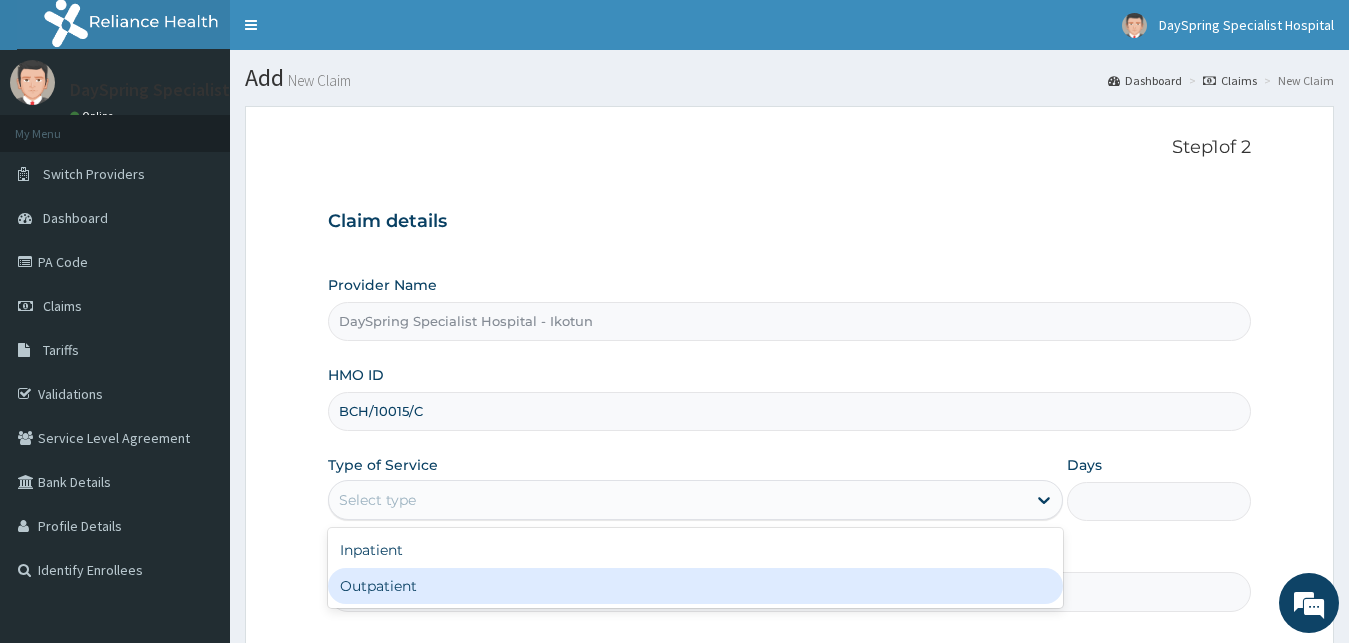 click on "Outpatient" at bounding box center (696, 586) 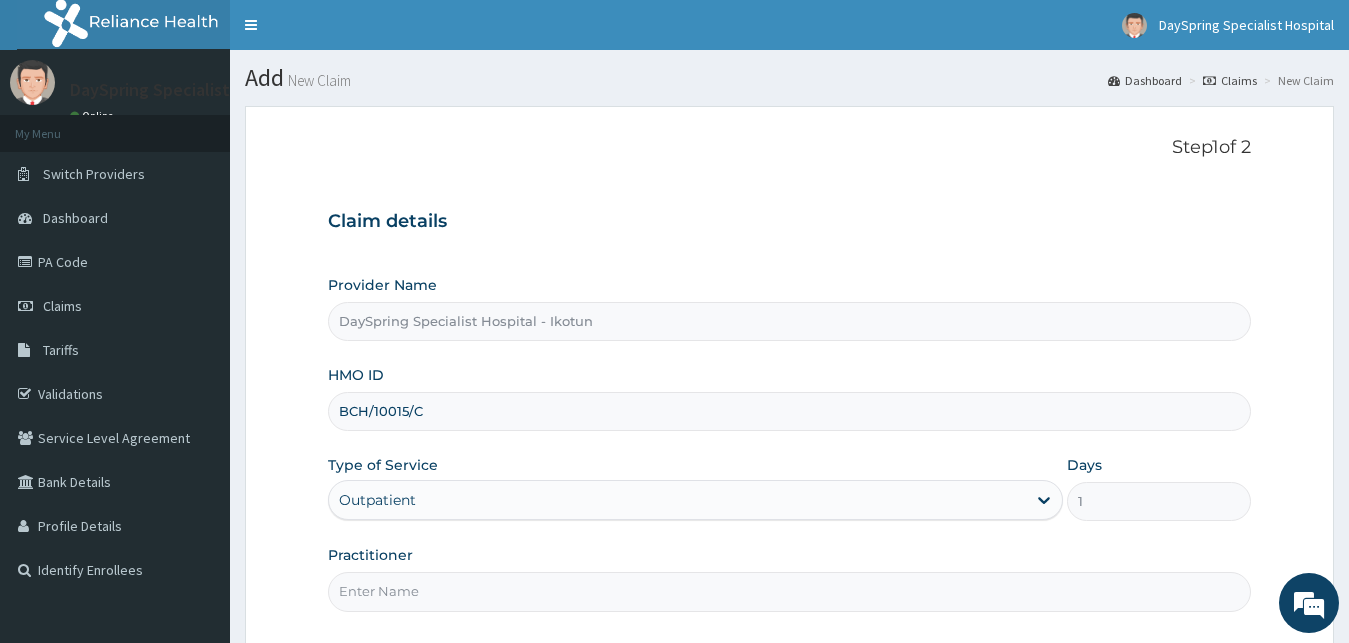 scroll, scrollTop: 0, scrollLeft: 0, axis: both 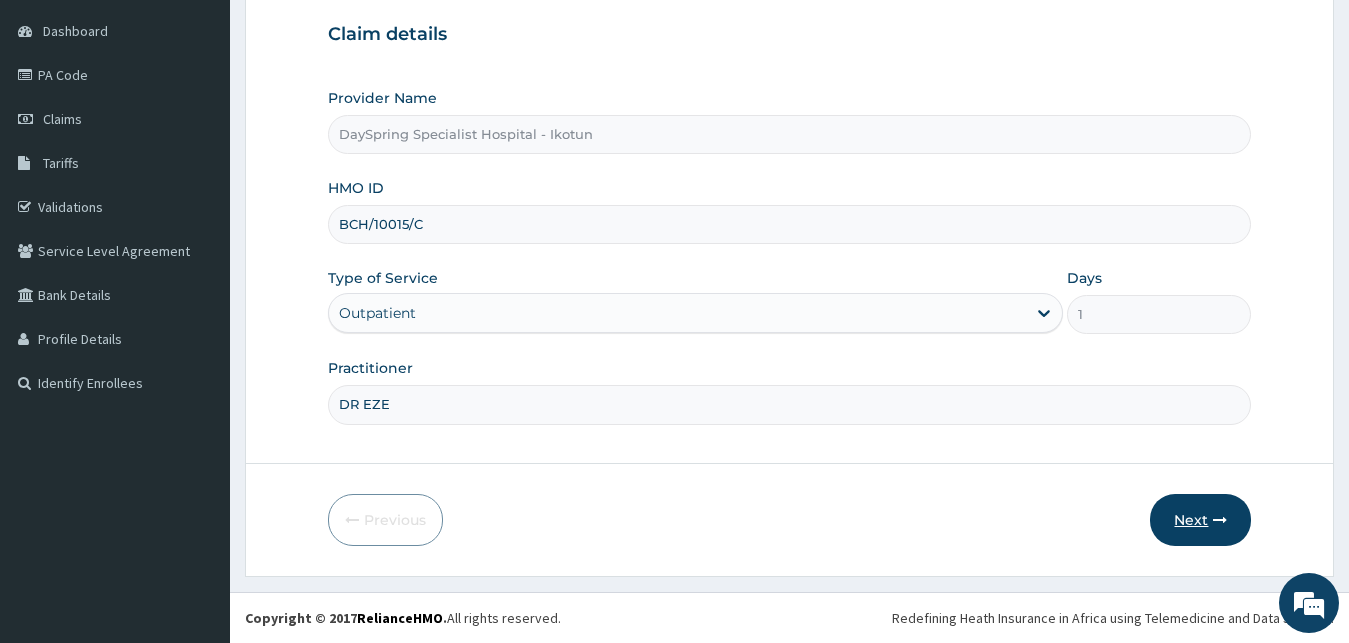 type on "DR EZE" 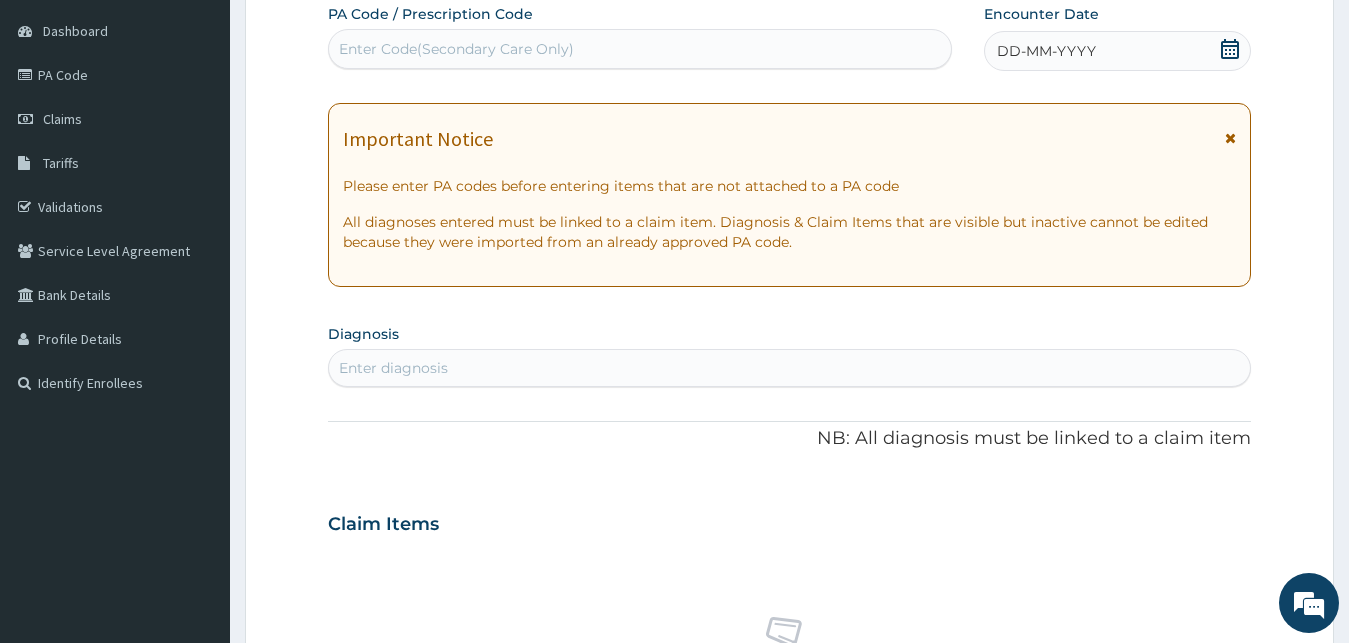 click on "Enter diagnosis" at bounding box center (790, 368) 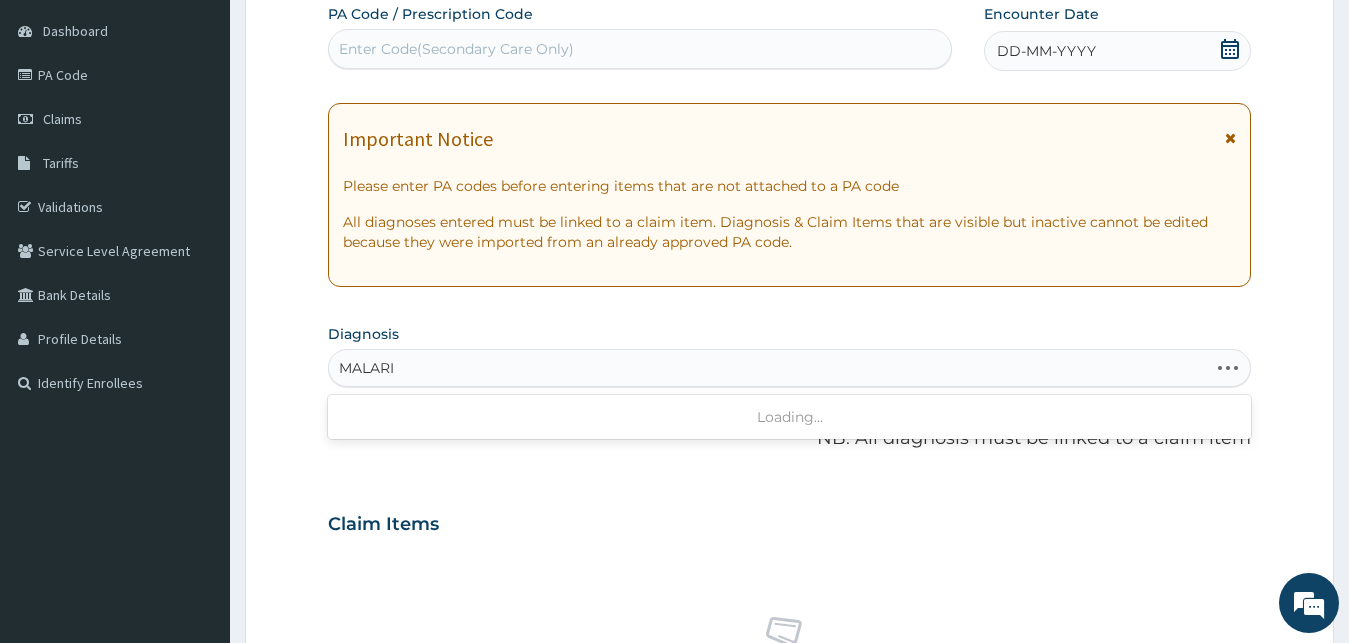 type on "MALARIA" 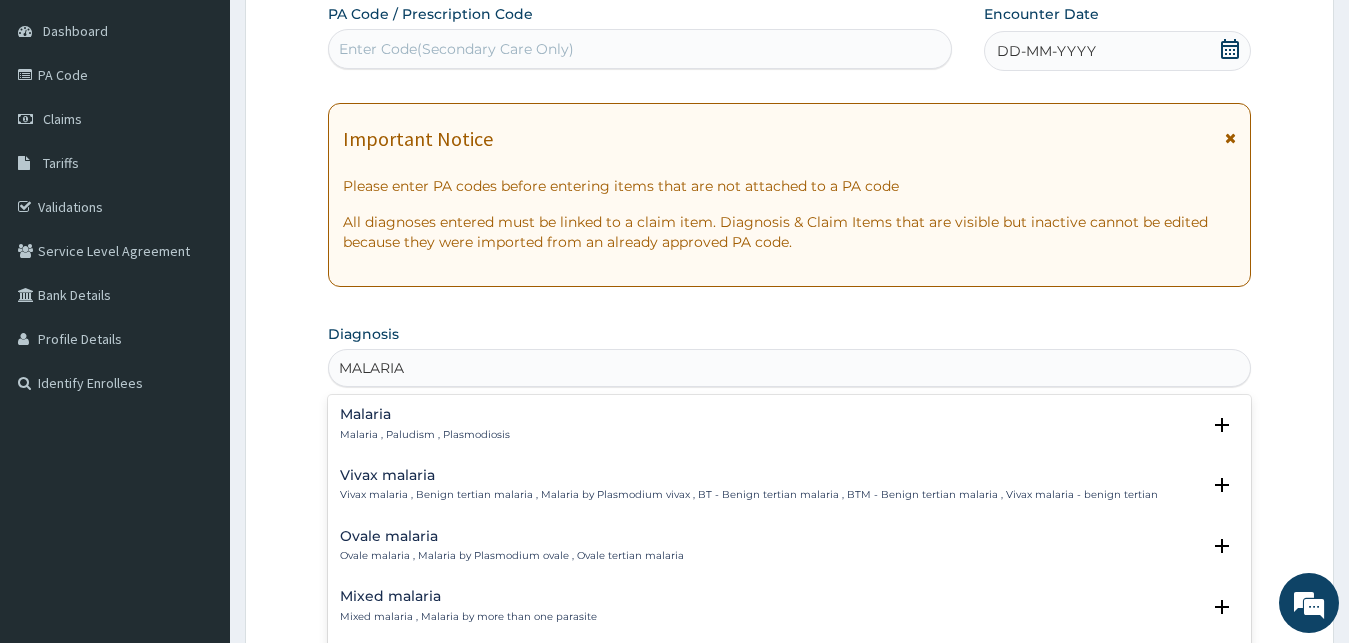 click on "Malaria" at bounding box center (425, 414) 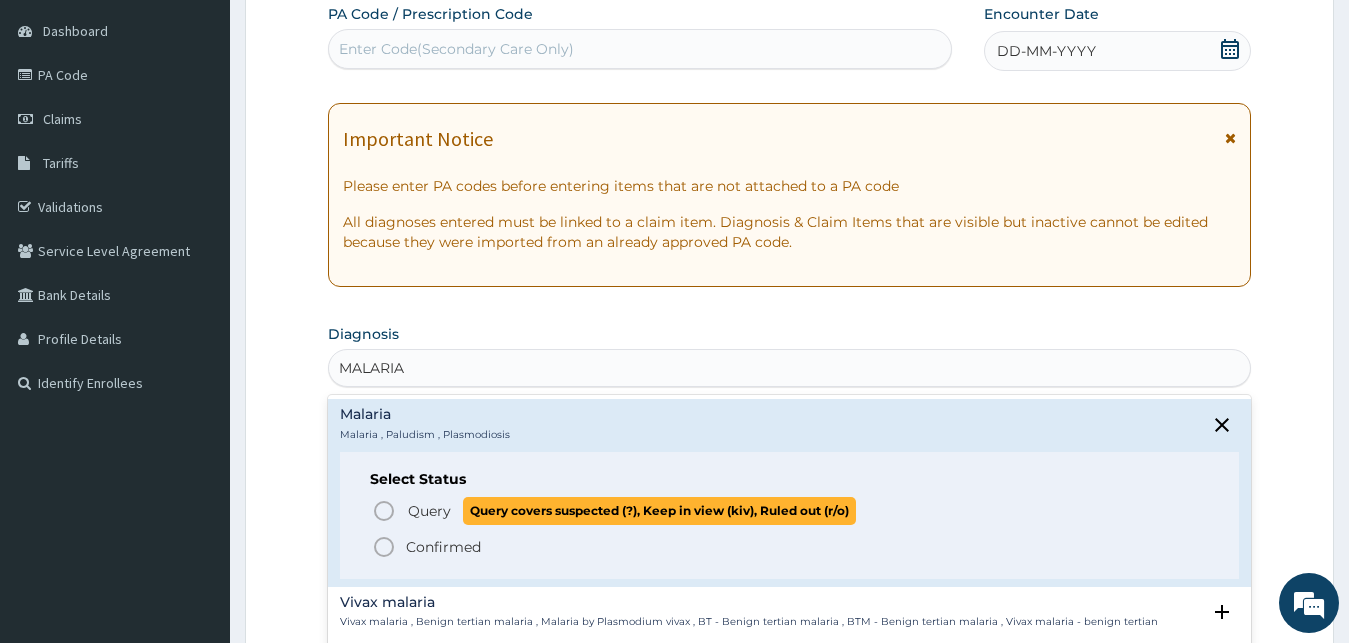 click 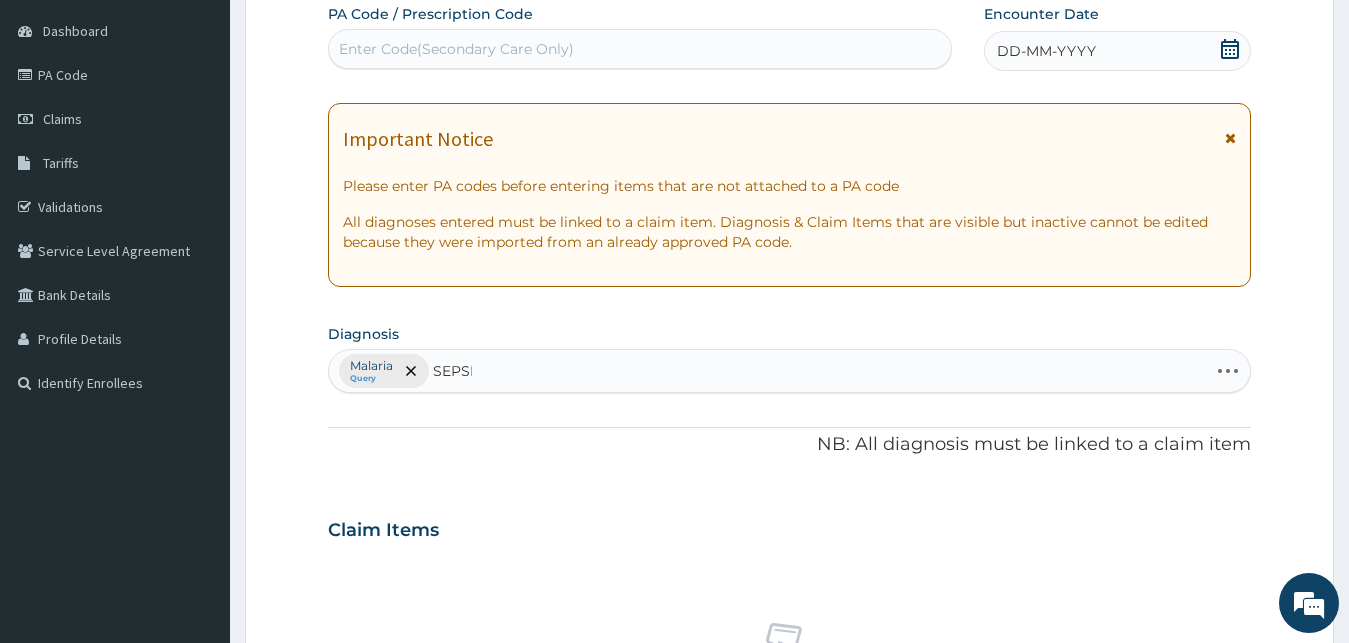type on "SEPSIS" 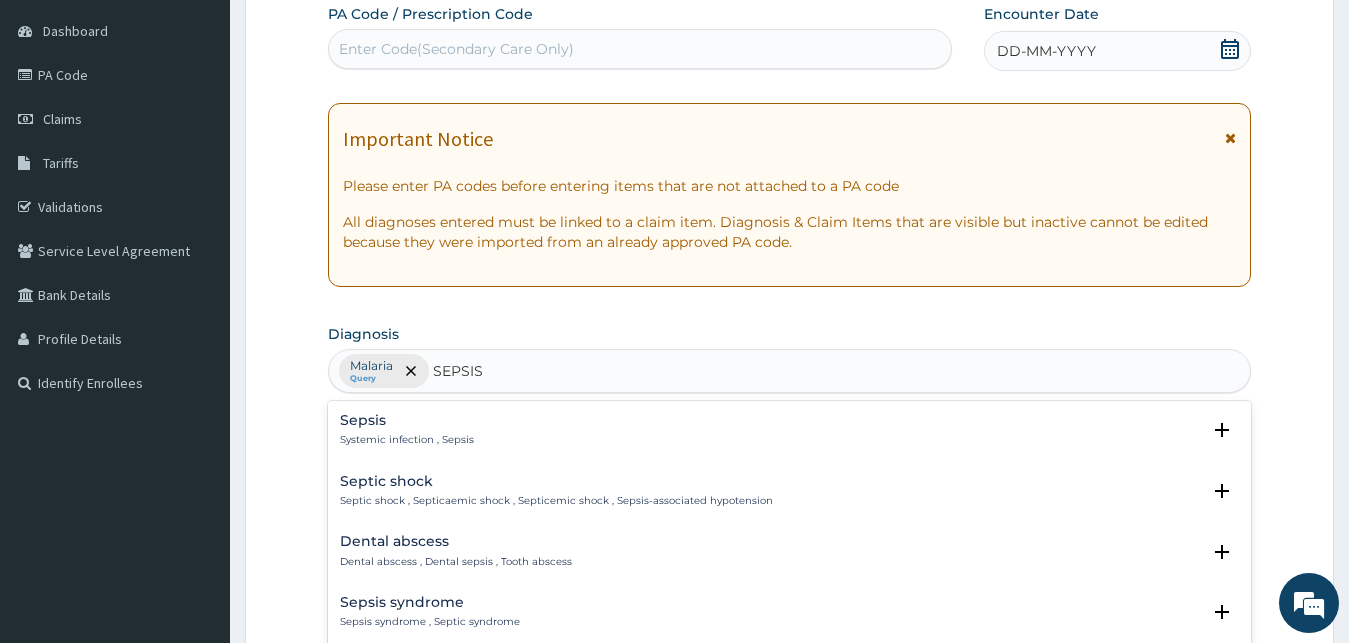 click on "Systemic infection , Sepsis" at bounding box center (407, 440) 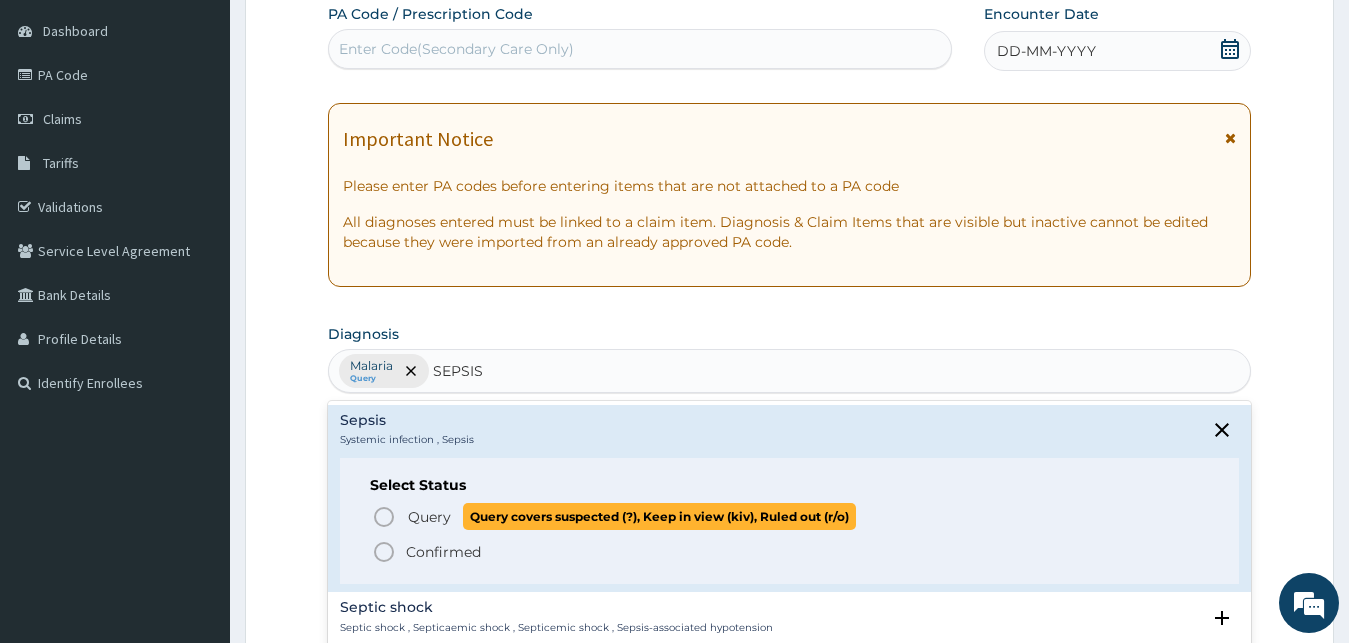 click 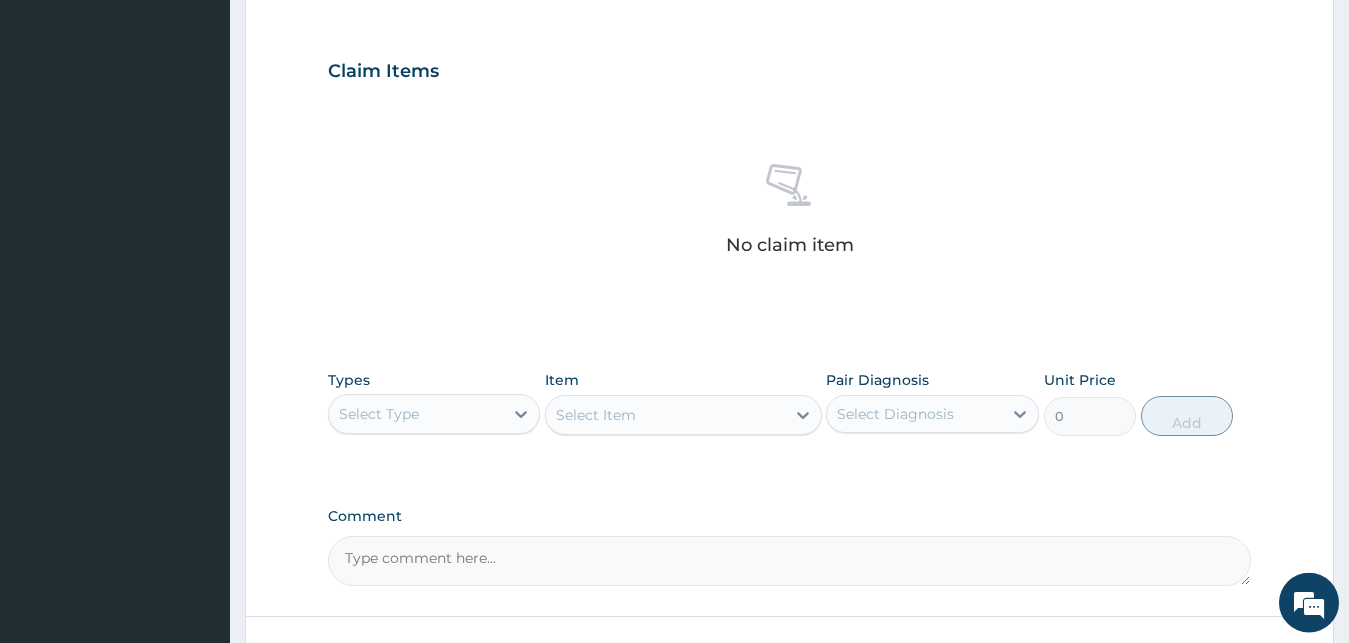 scroll, scrollTop: 796, scrollLeft: 0, axis: vertical 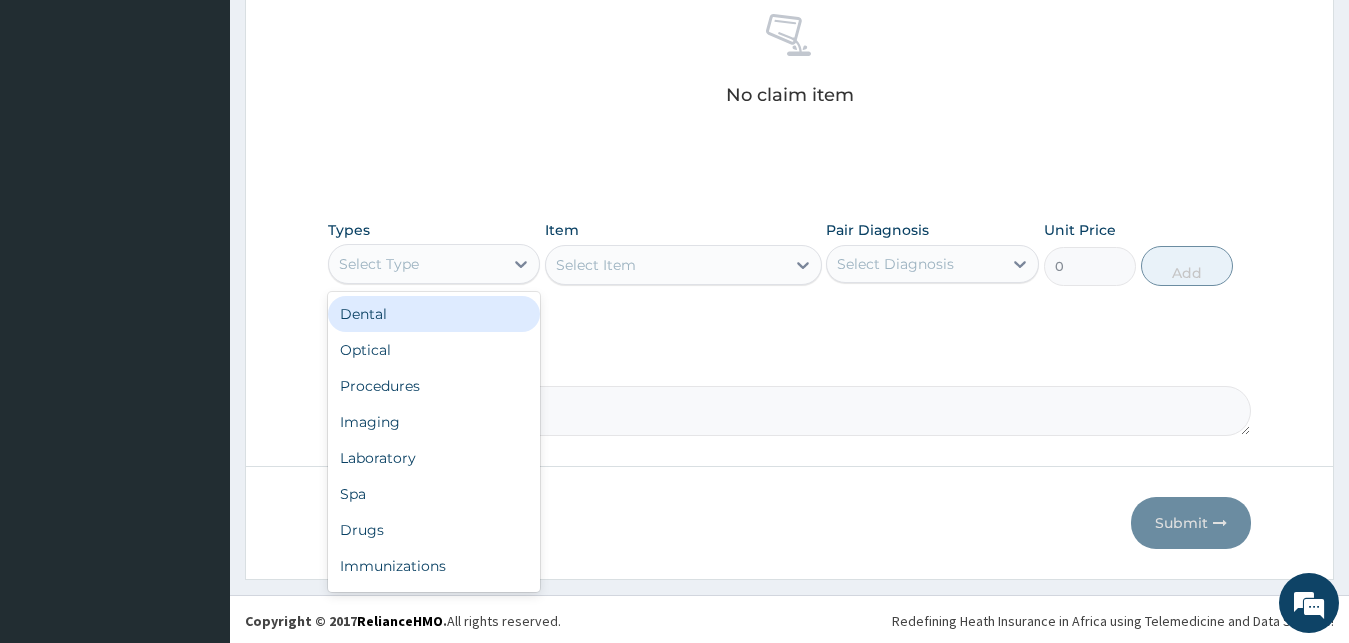 click on "Select Type" at bounding box center [416, 264] 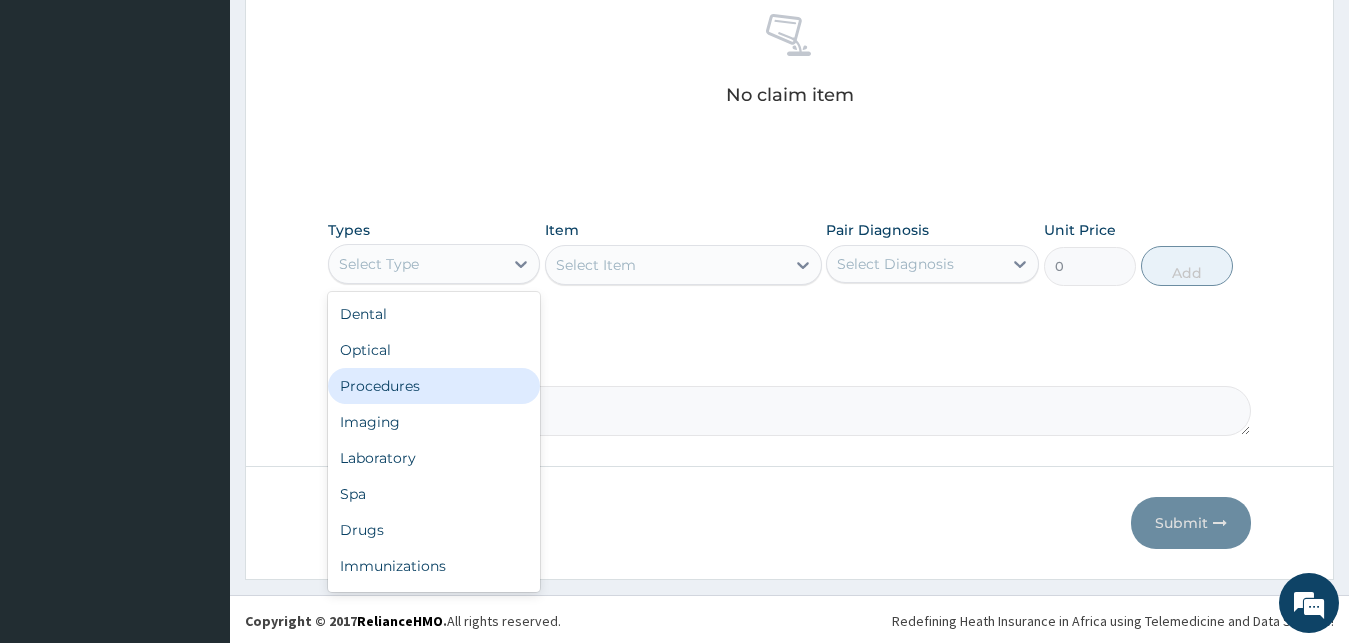 click on "Procedures" at bounding box center (434, 386) 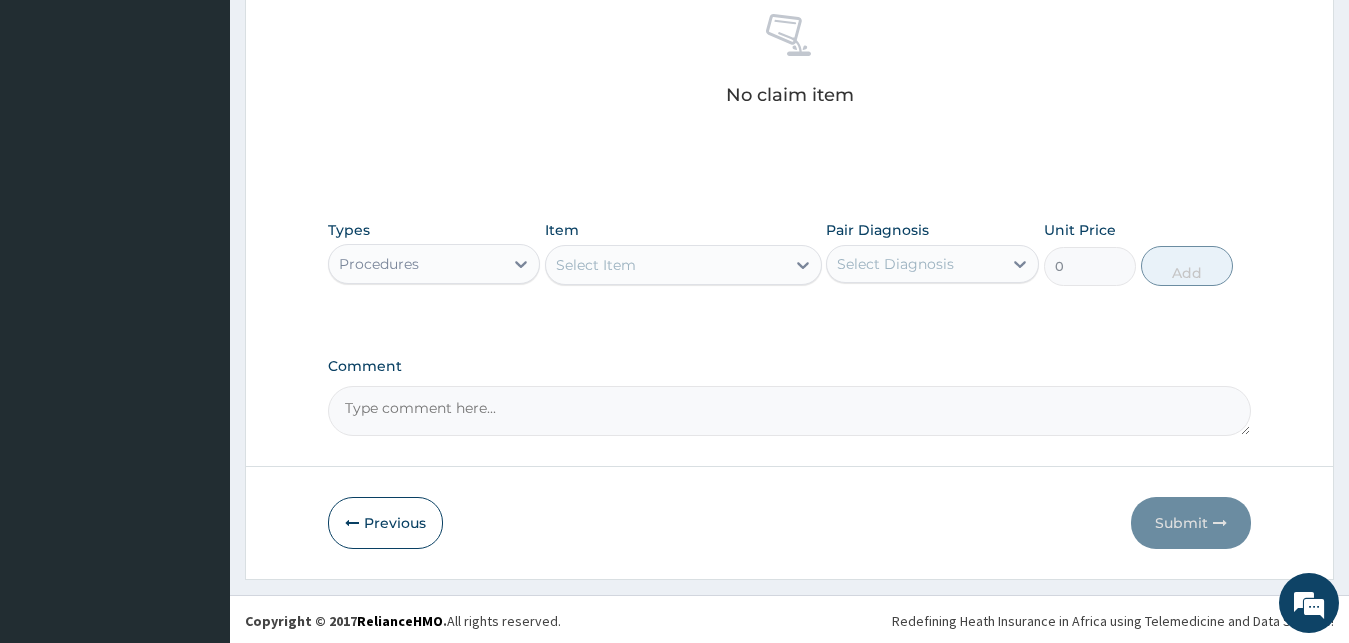 click on "Select Item" at bounding box center [683, 265] 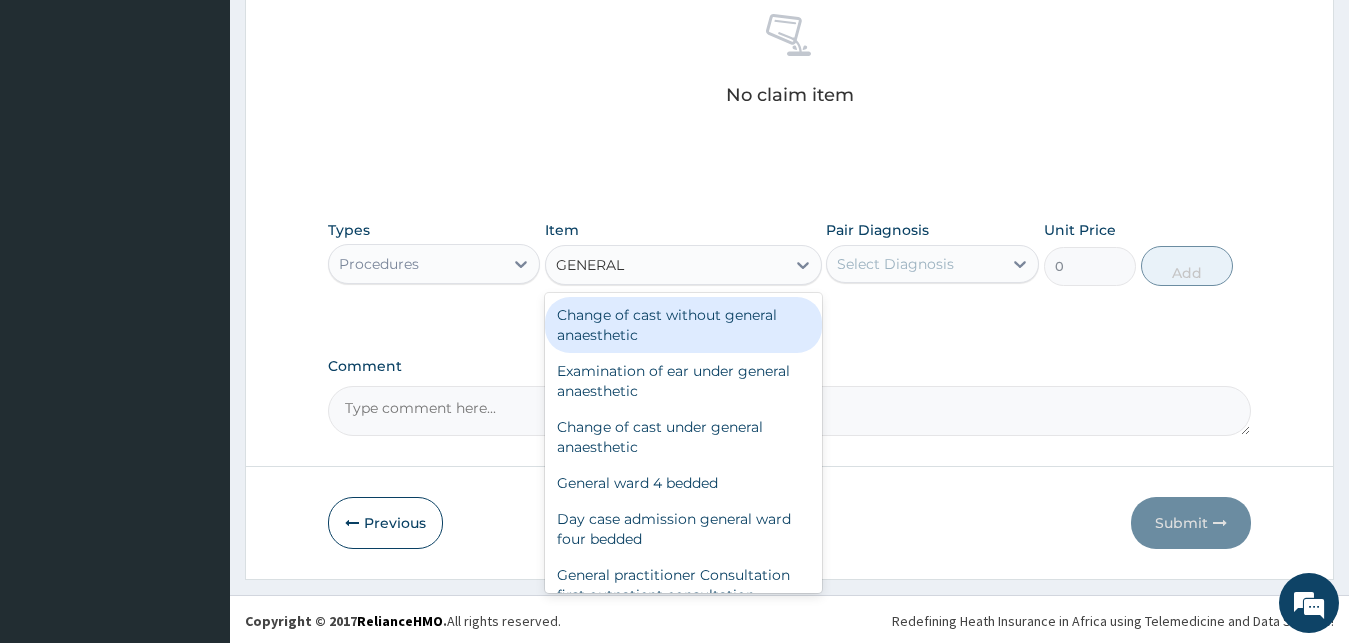 type on "GENERAL P" 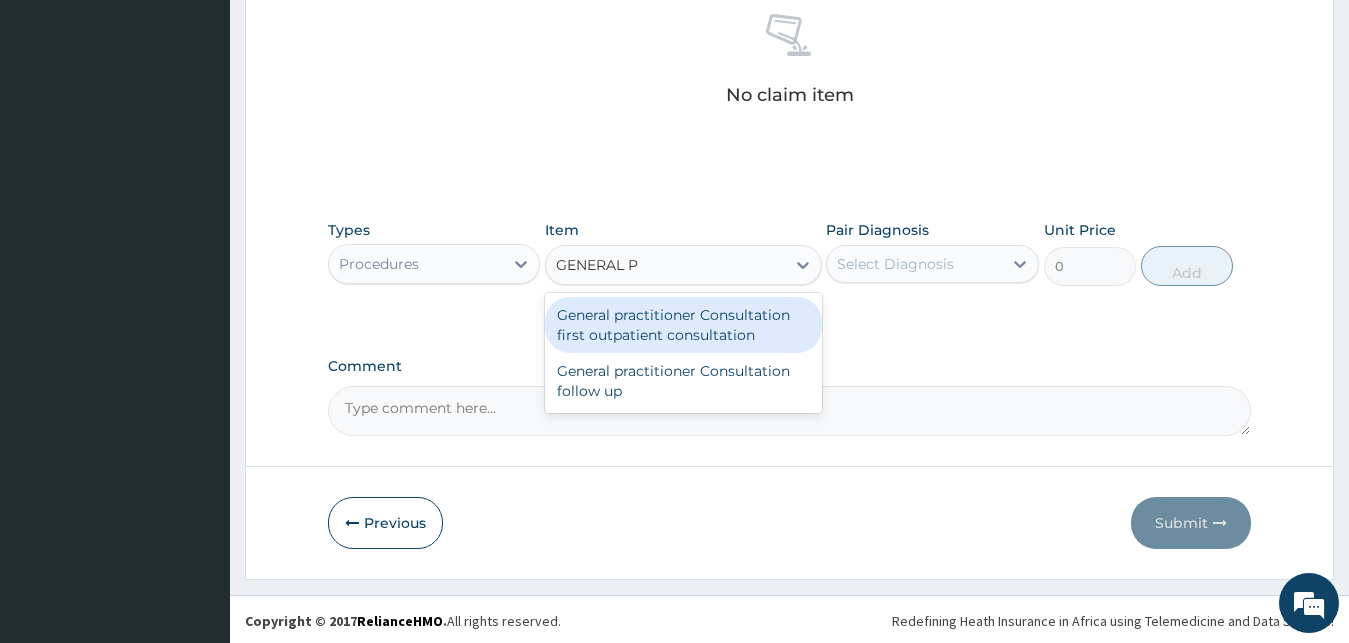 click on "General practitioner Consultation first outpatient consultation" at bounding box center [683, 325] 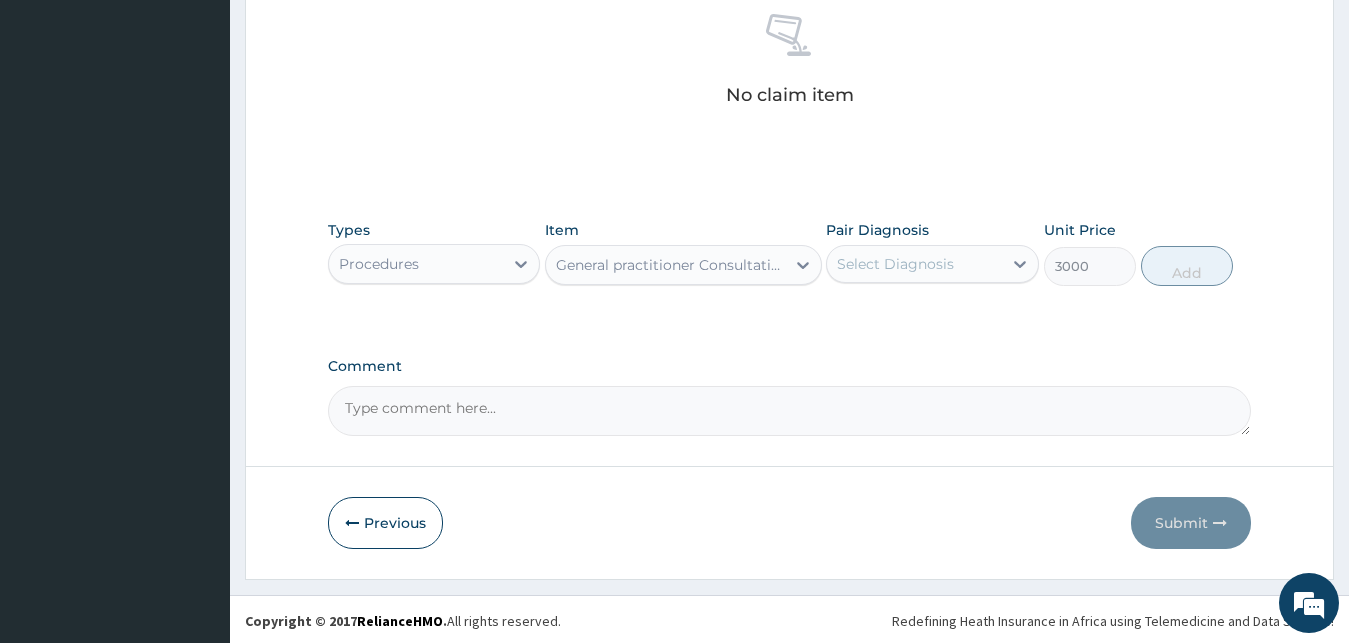 type 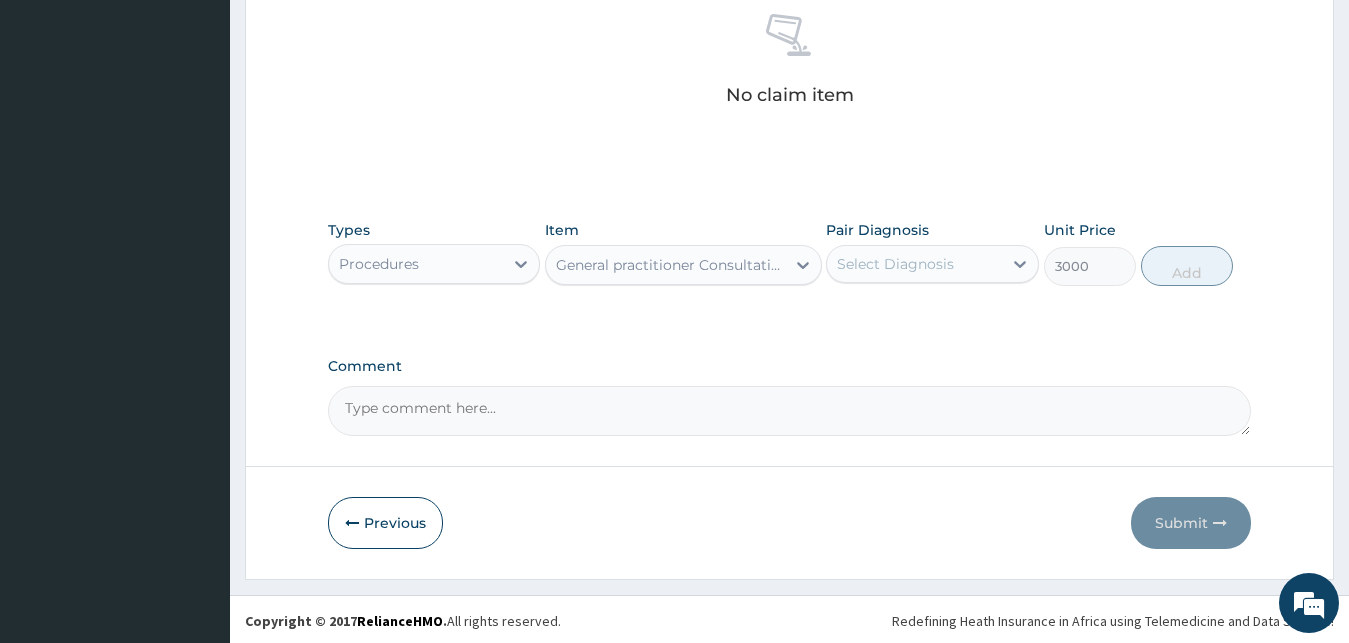 click on "Select Diagnosis" at bounding box center [895, 264] 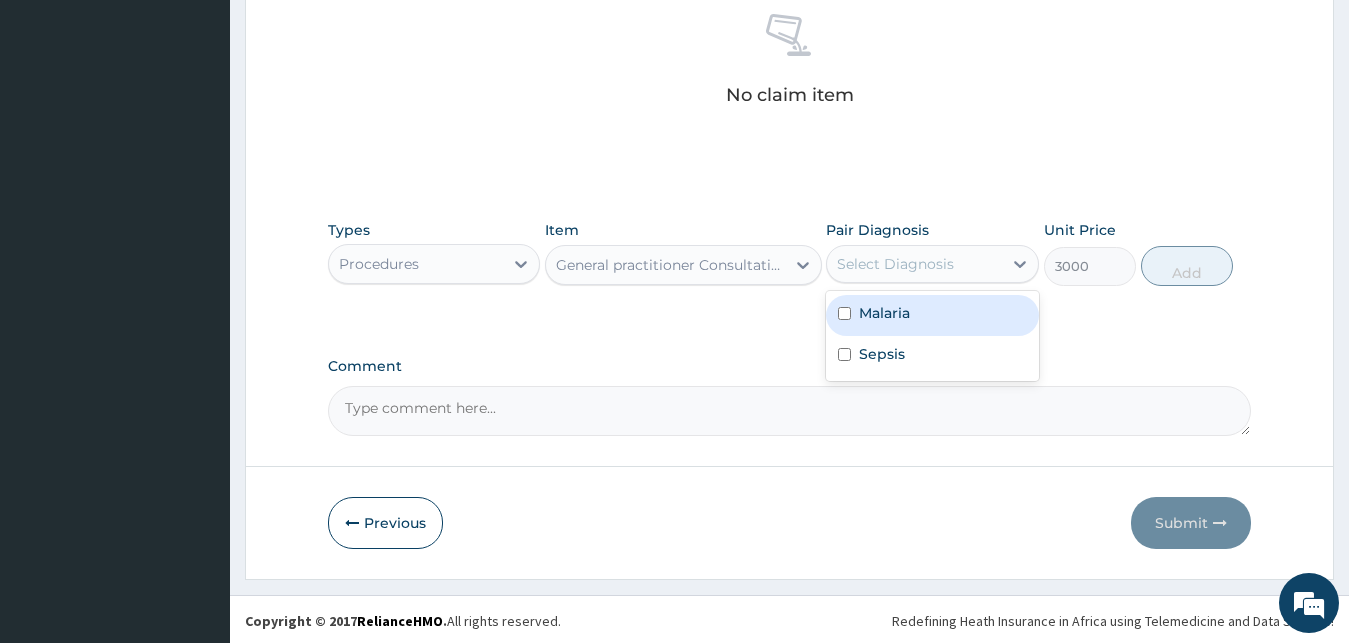 click on "Malaria" at bounding box center (884, 313) 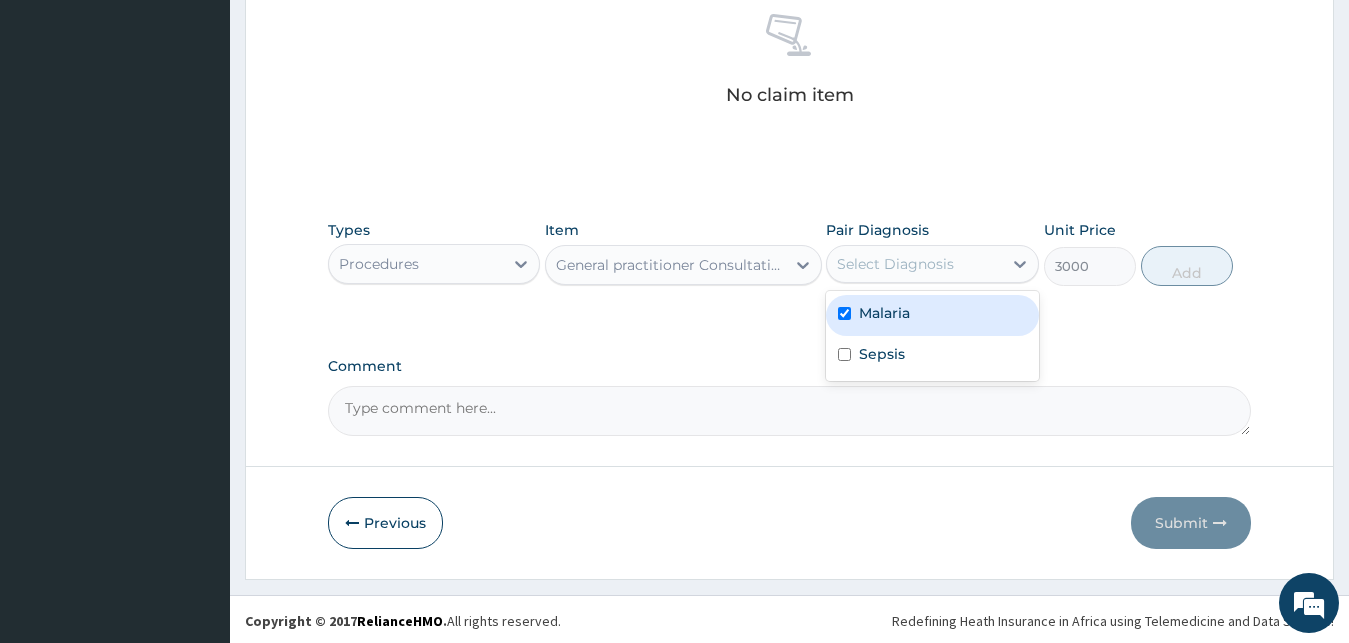 checkbox on "true" 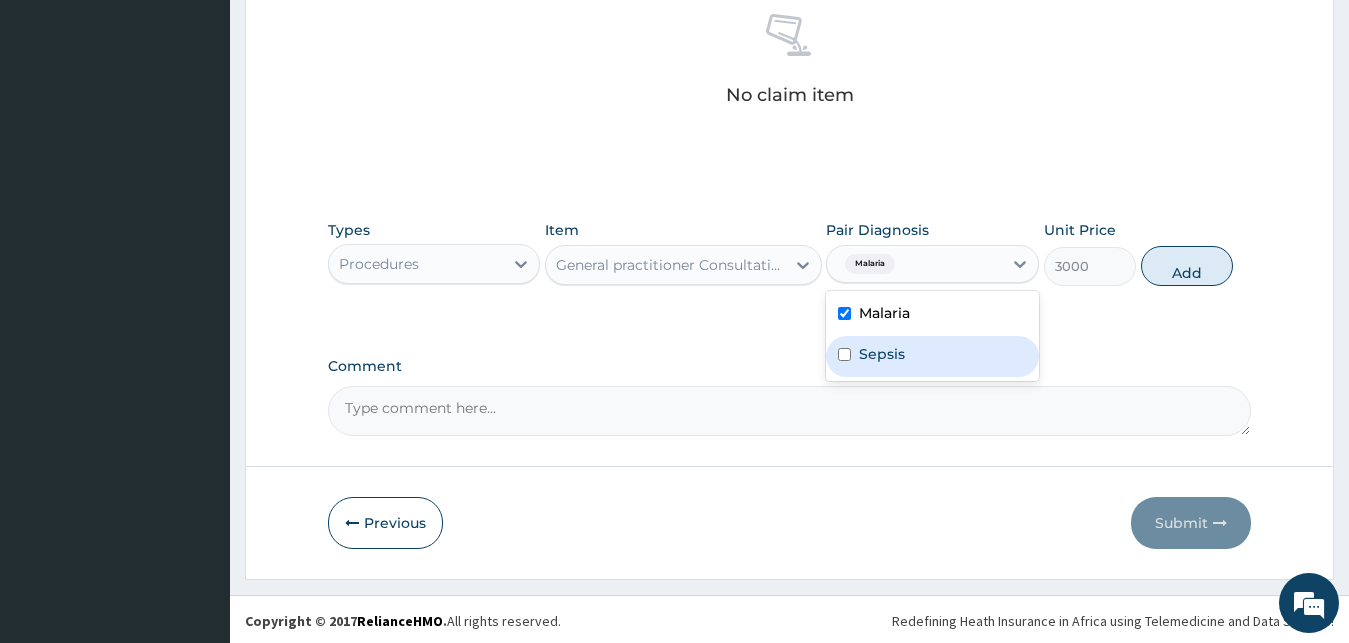 click on "Sepsis" at bounding box center (882, 354) 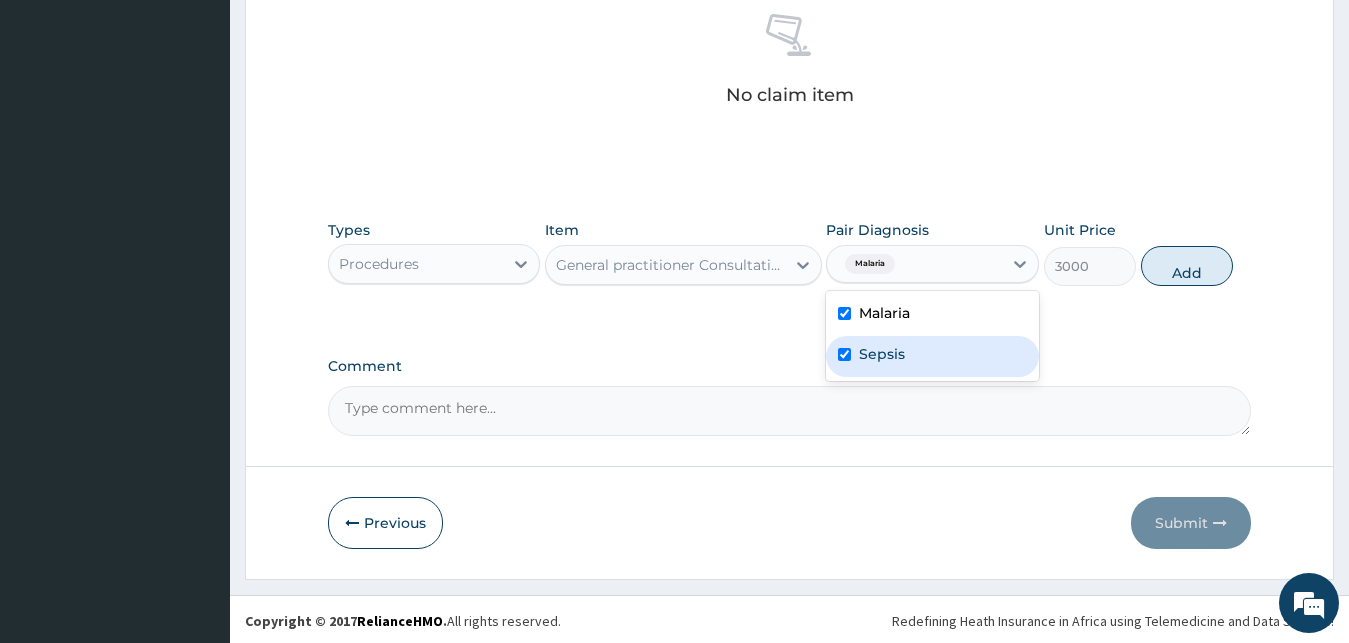 checkbox on "true" 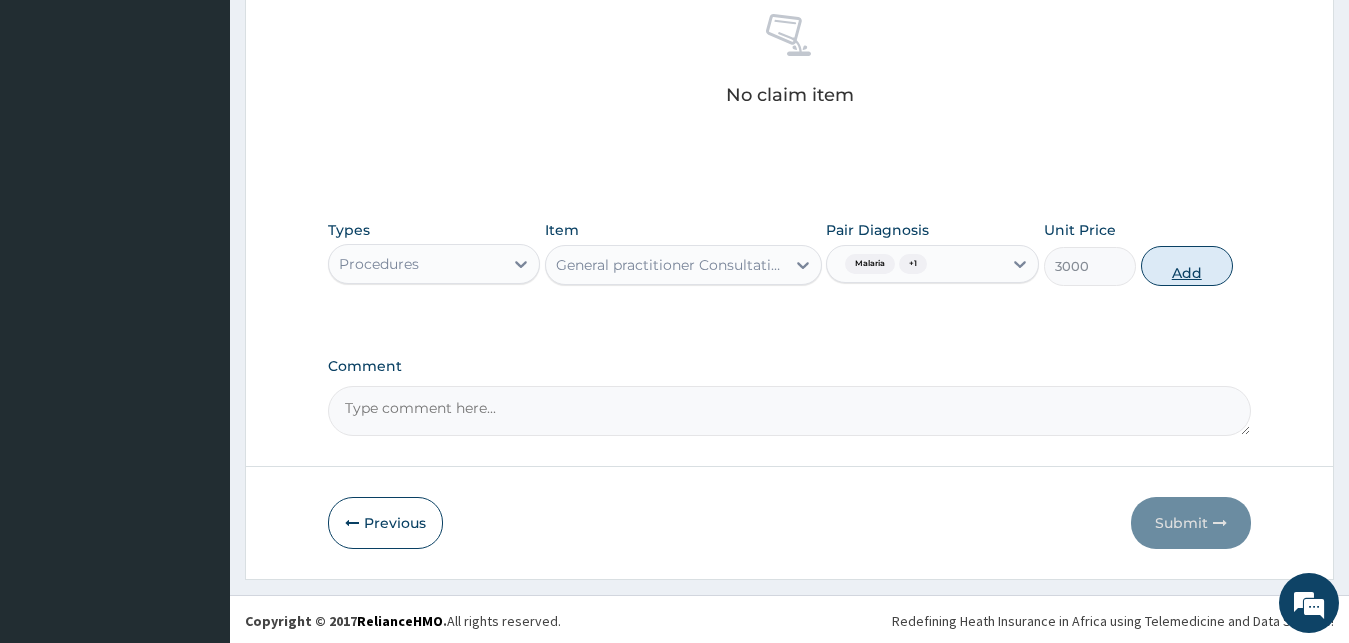 click on "Add" at bounding box center (1187, 266) 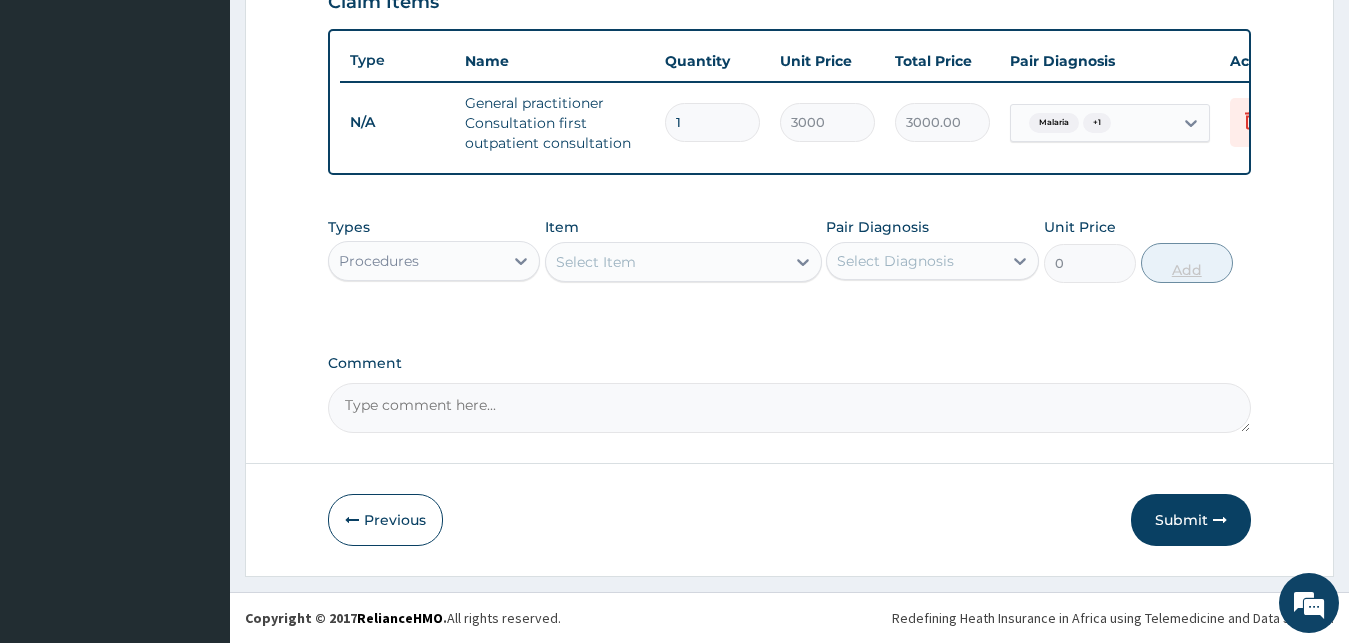 scroll, scrollTop: 732, scrollLeft: 0, axis: vertical 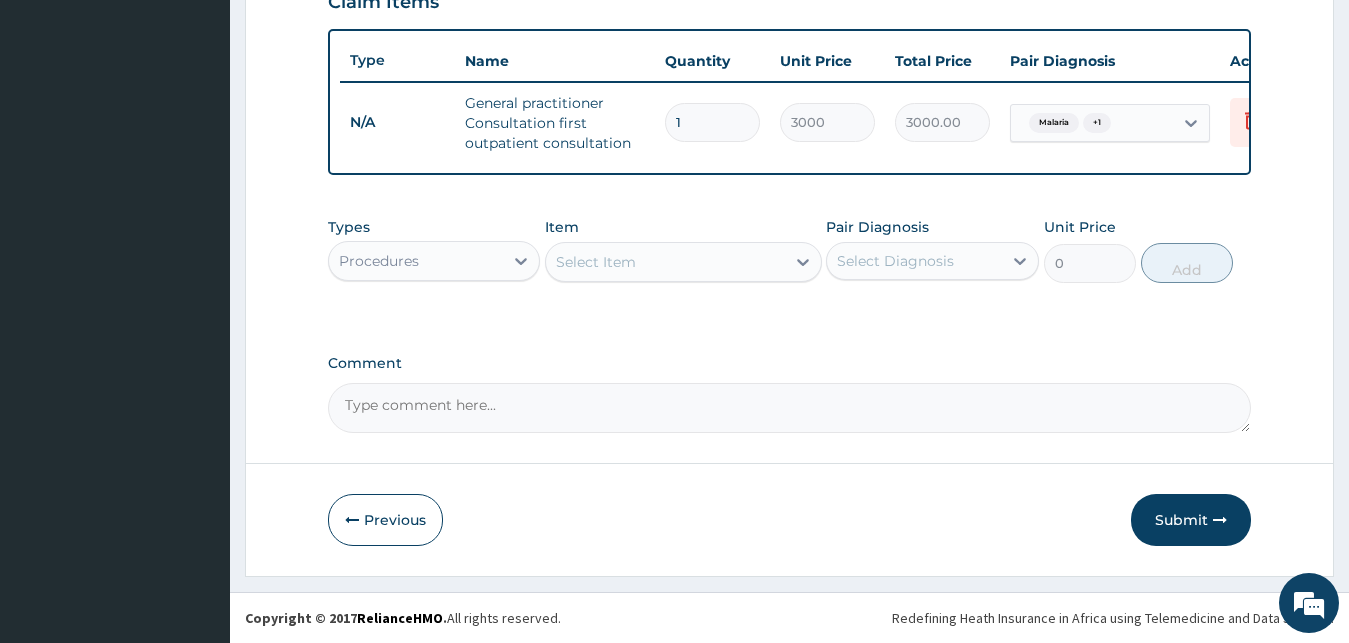 click on "Procedures" at bounding box center (416, 261) 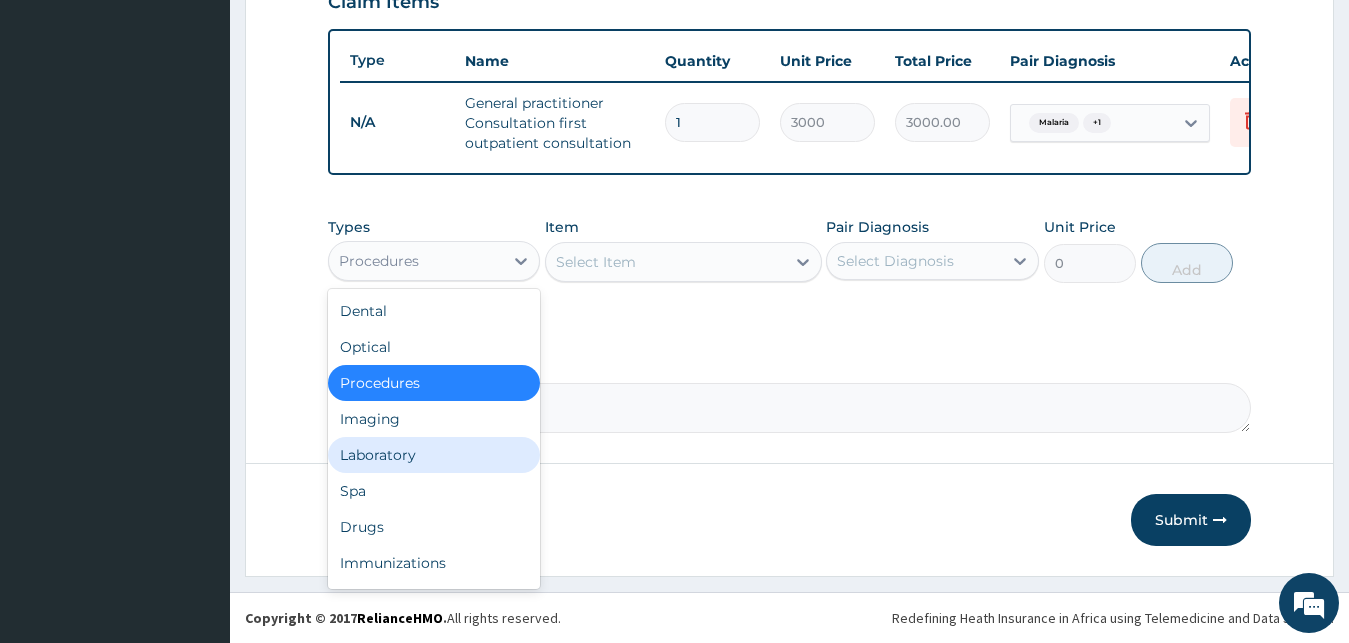 click on "Laboratory" at bounding box center [434, 455] 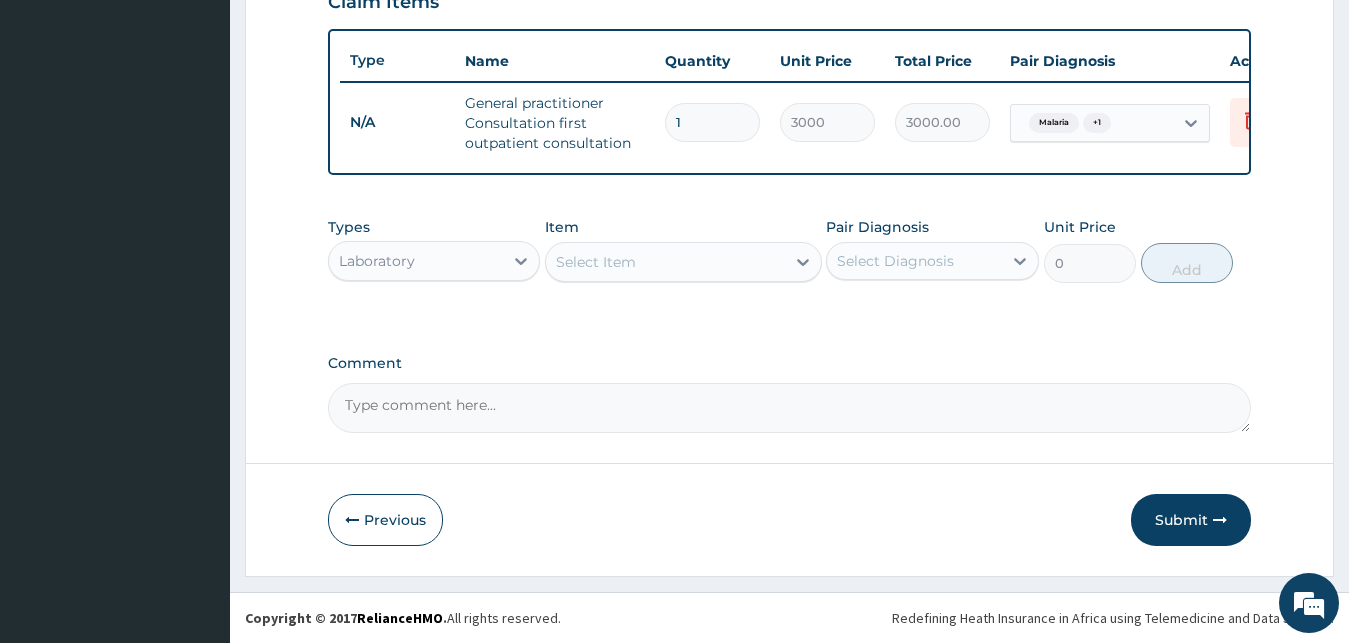 click on "Select Item" at bounding box center (596, 262) 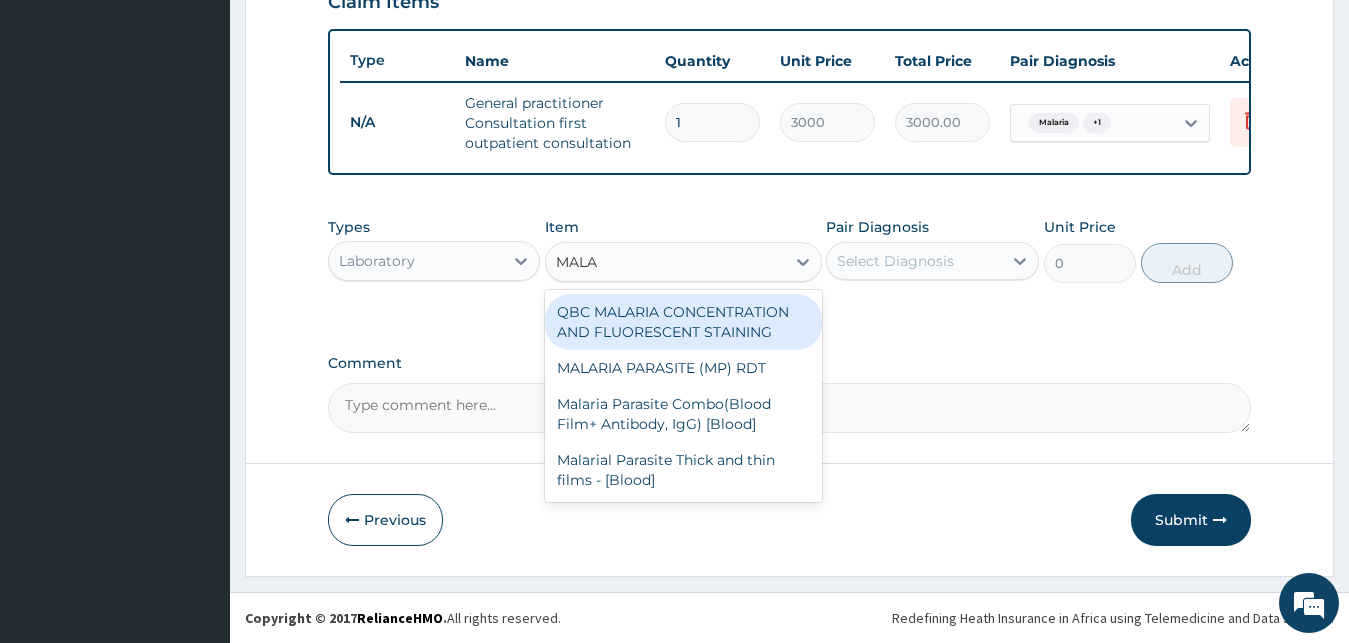 type on "MALAR" 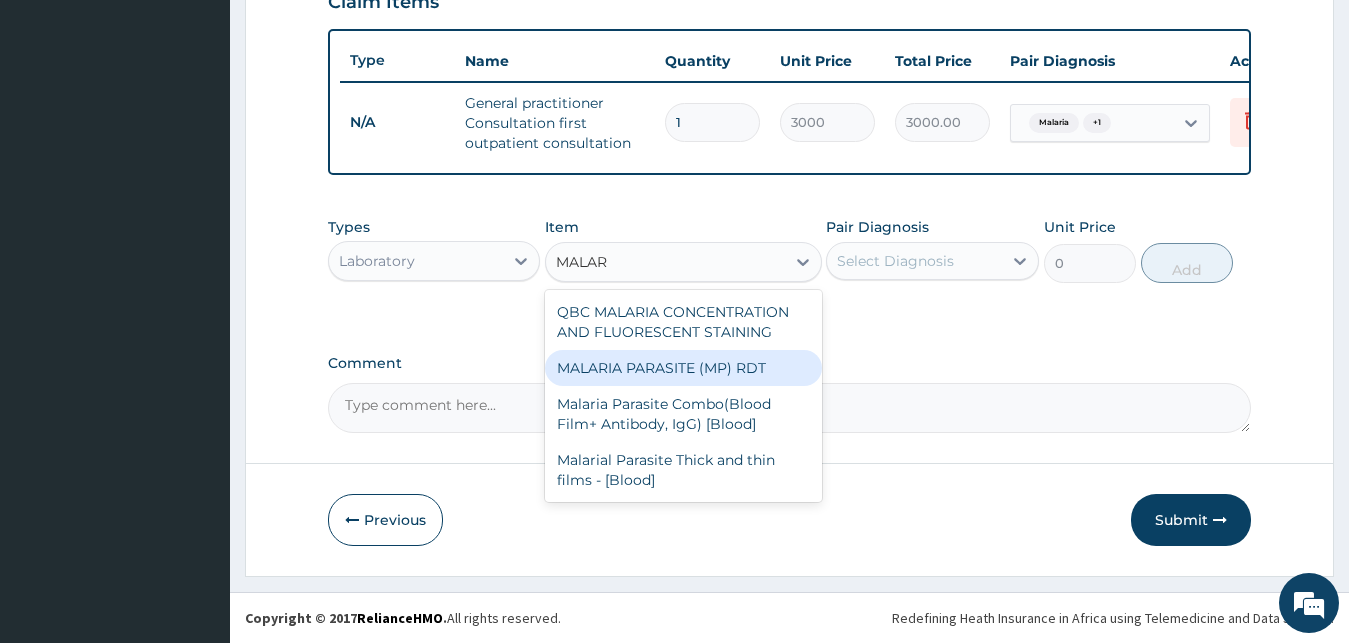 click on "MALARIA PARASITE (MP) RDT" at bounding box center [683, 368] 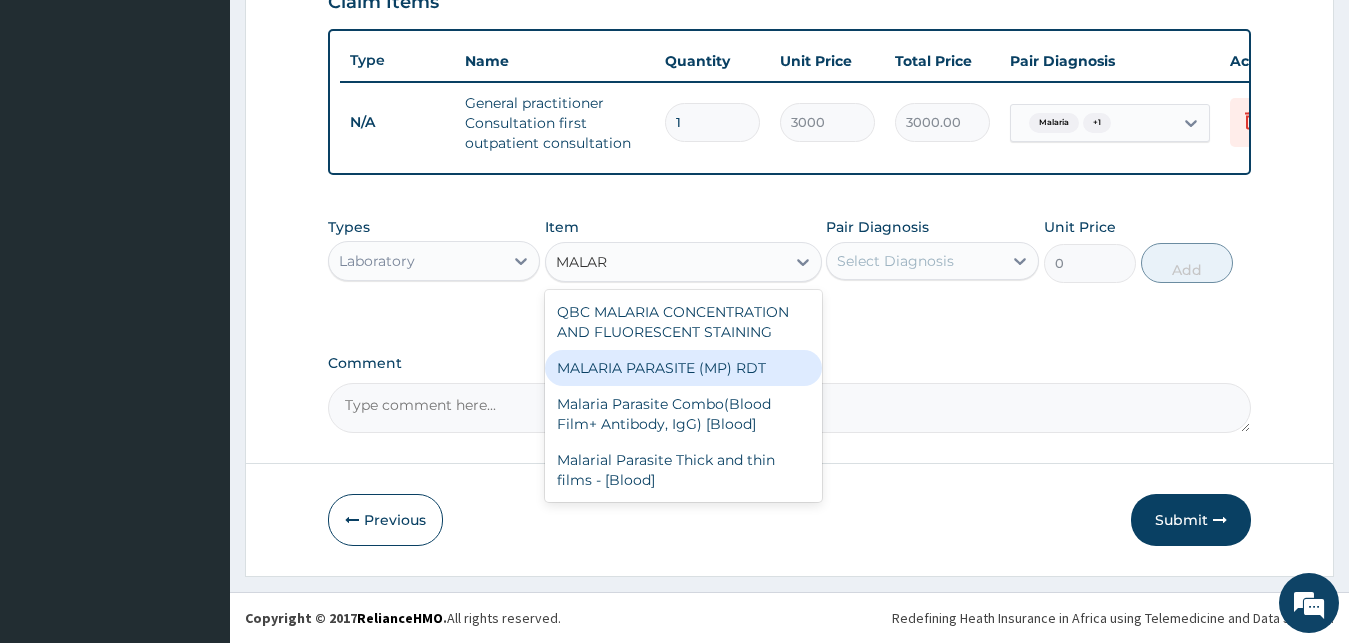 type 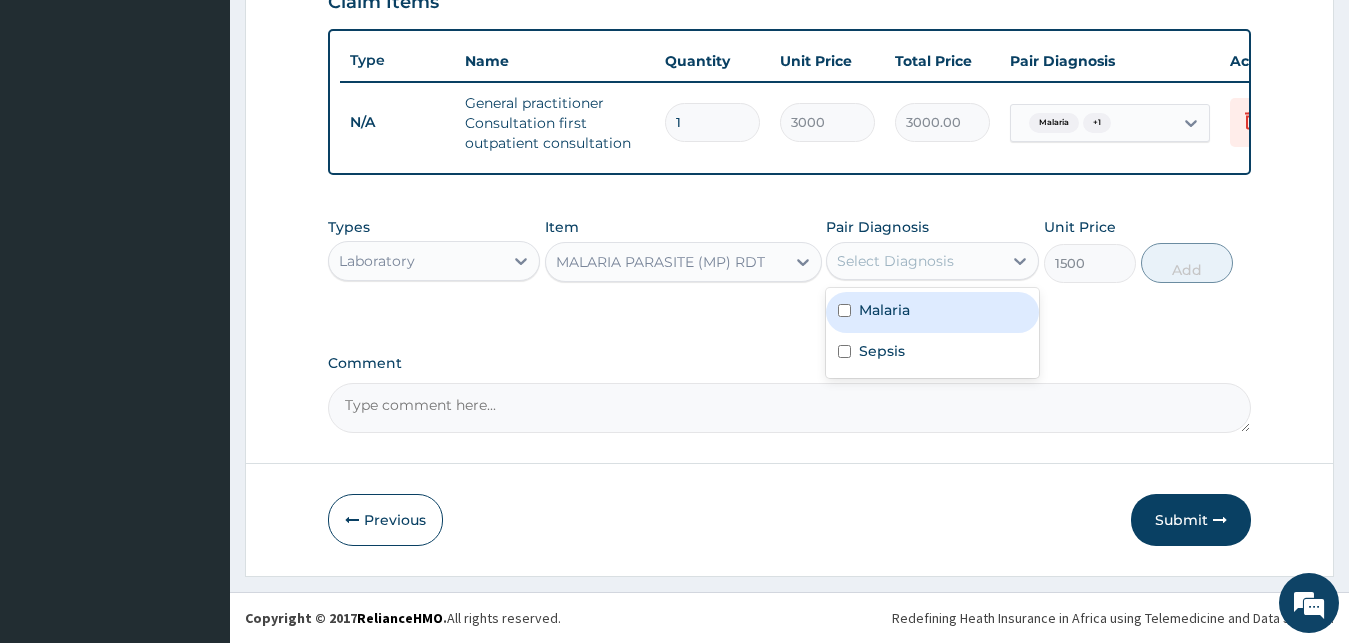 click on "Select Diagnosis" at bounding box center (895, 261) 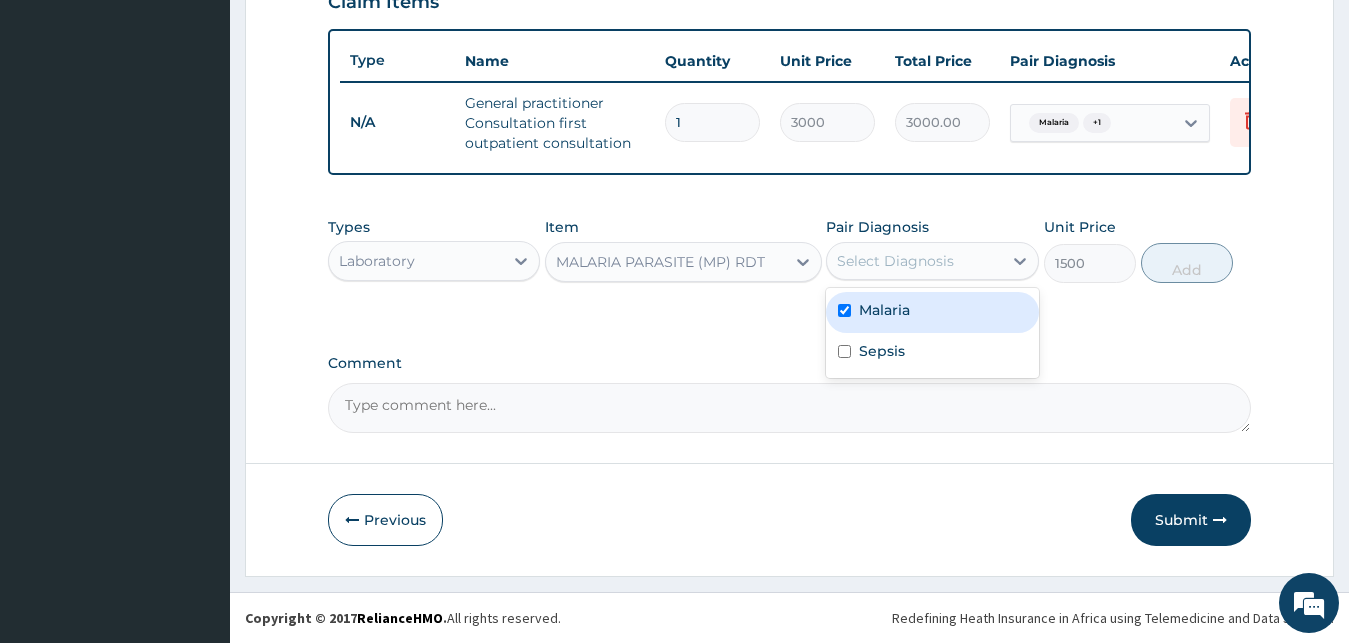 checkbox on "true" 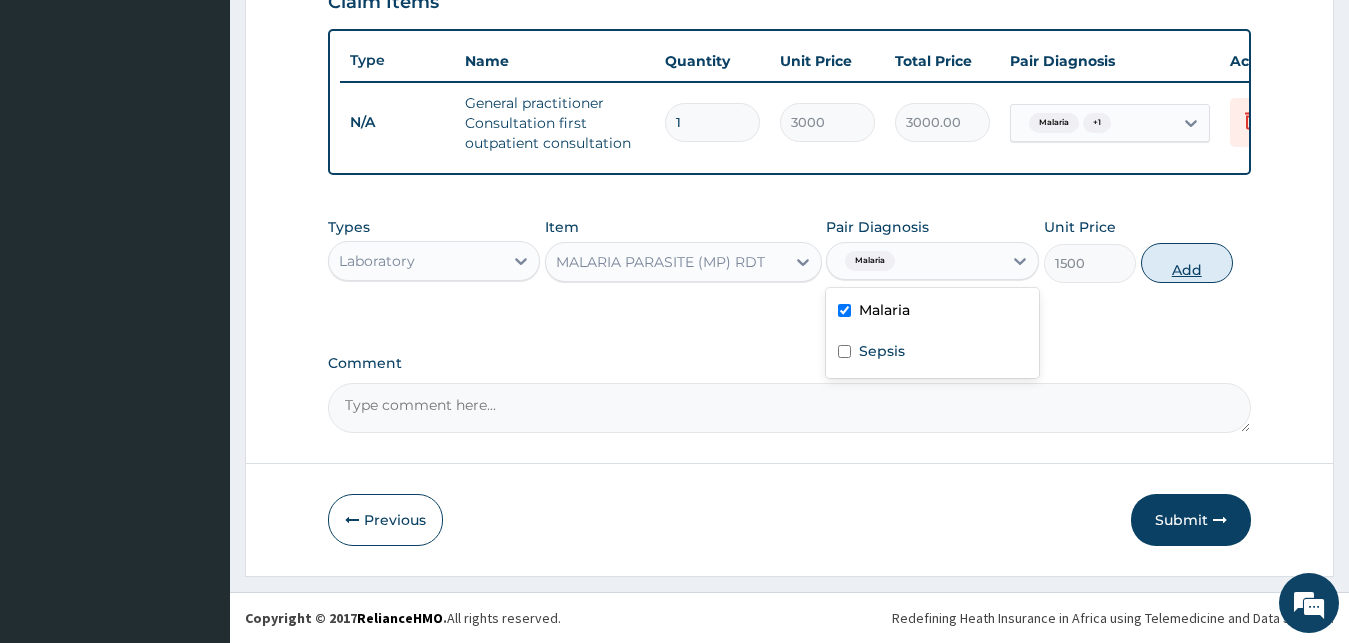click on "Add" at bounding box center [1187, 263] 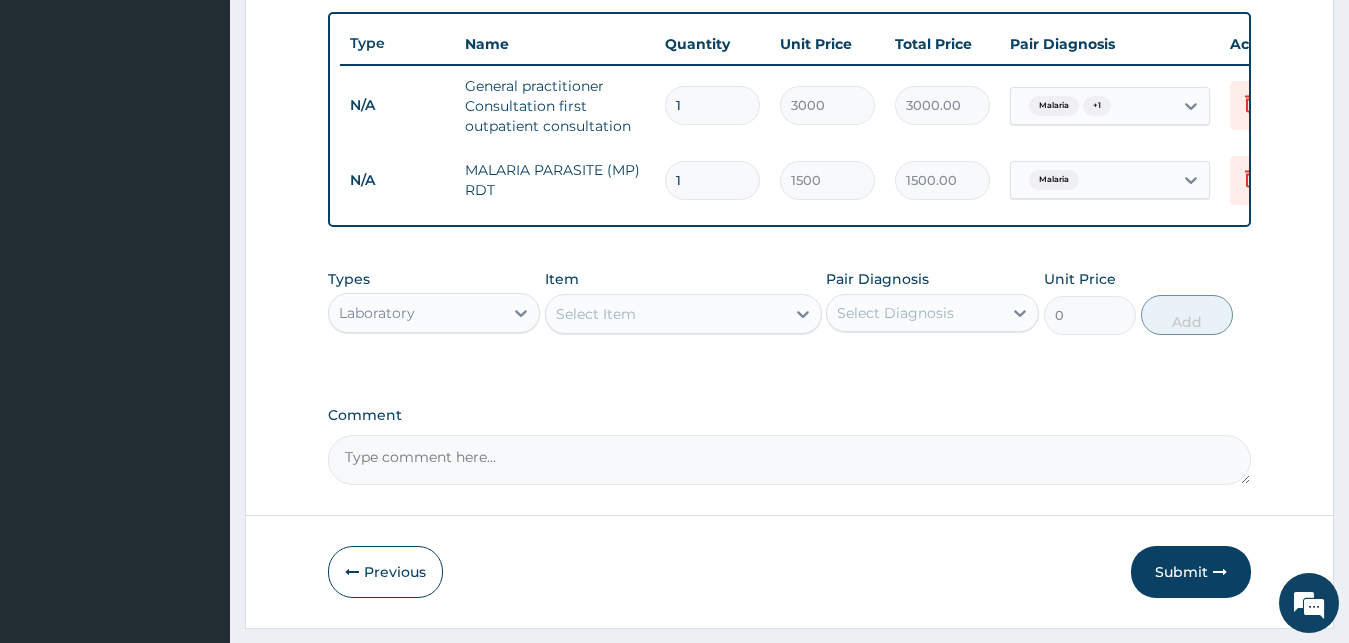 click on "Select Item" at bounding box center [665, 314] 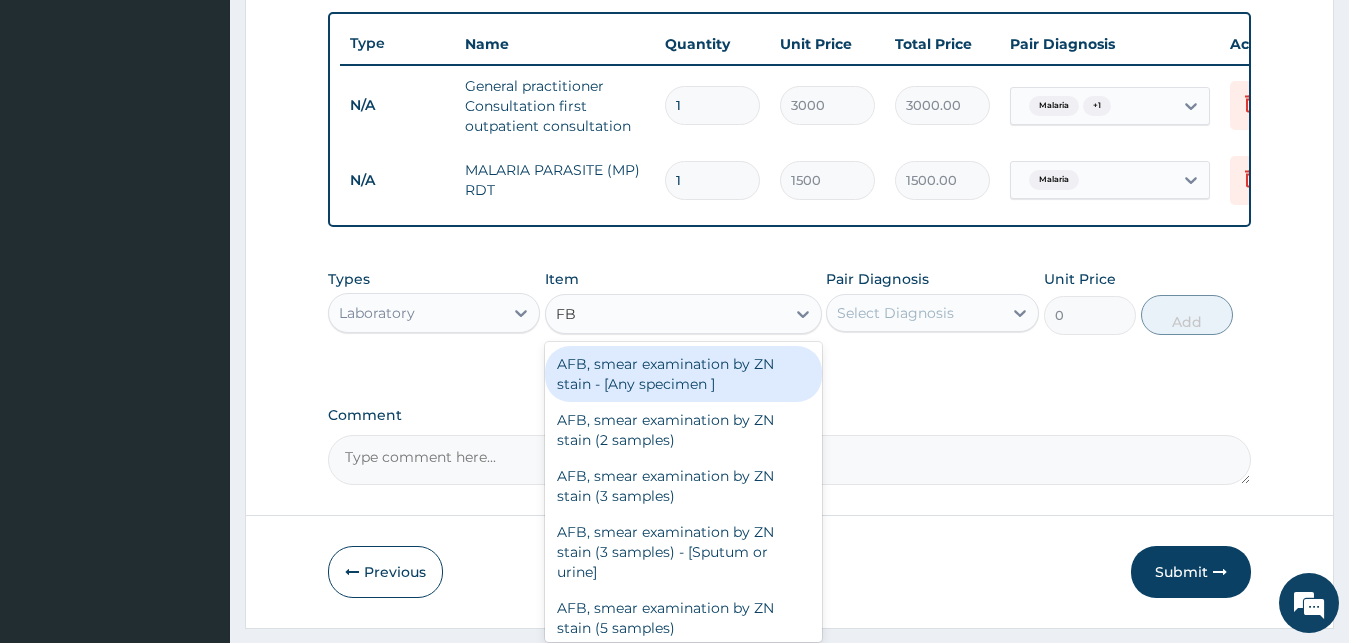 type on "FBC" 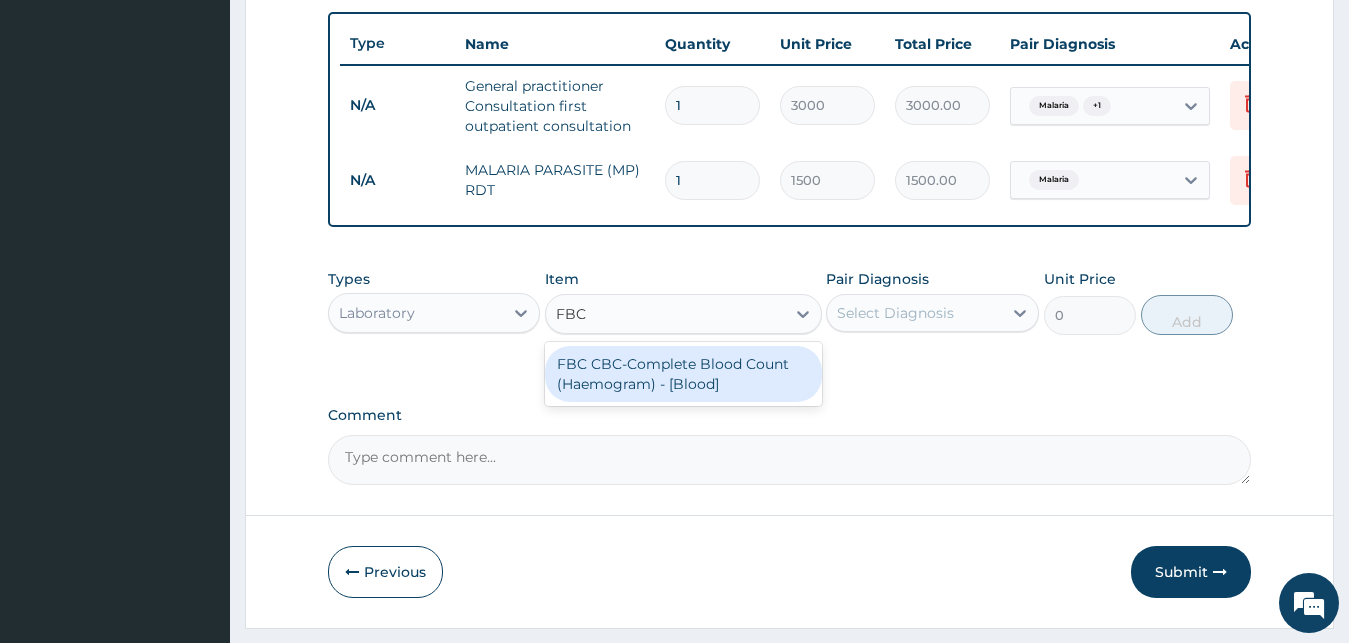 click on "FBC CBC-Complete Blood Count (Haemogram) - [Blood]" at bounding box center (683, 374) 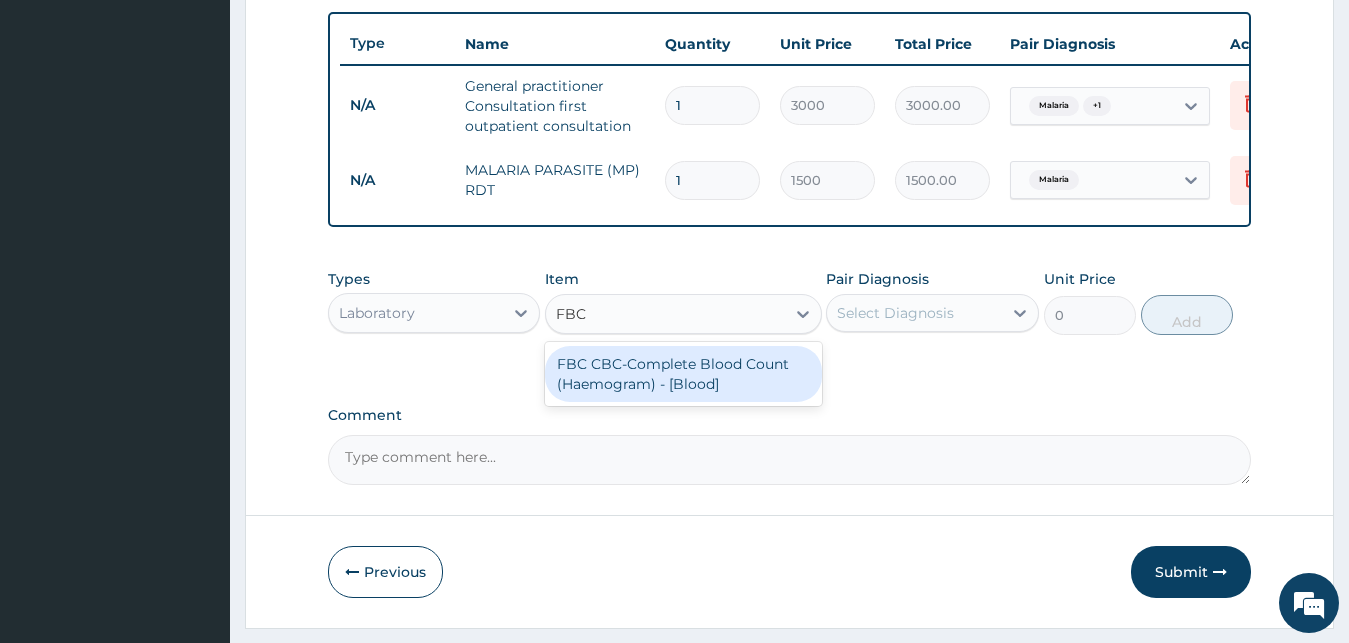 type 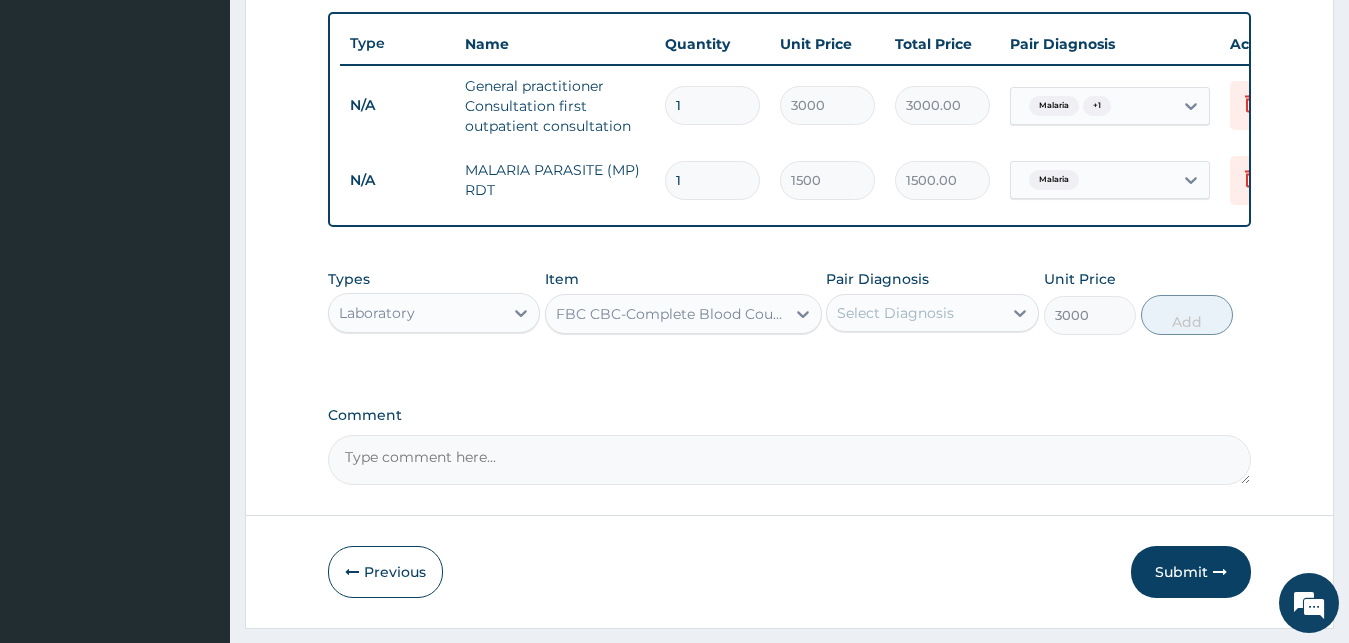 click on "Select Diagnosis" at bounding box center (895, 313) 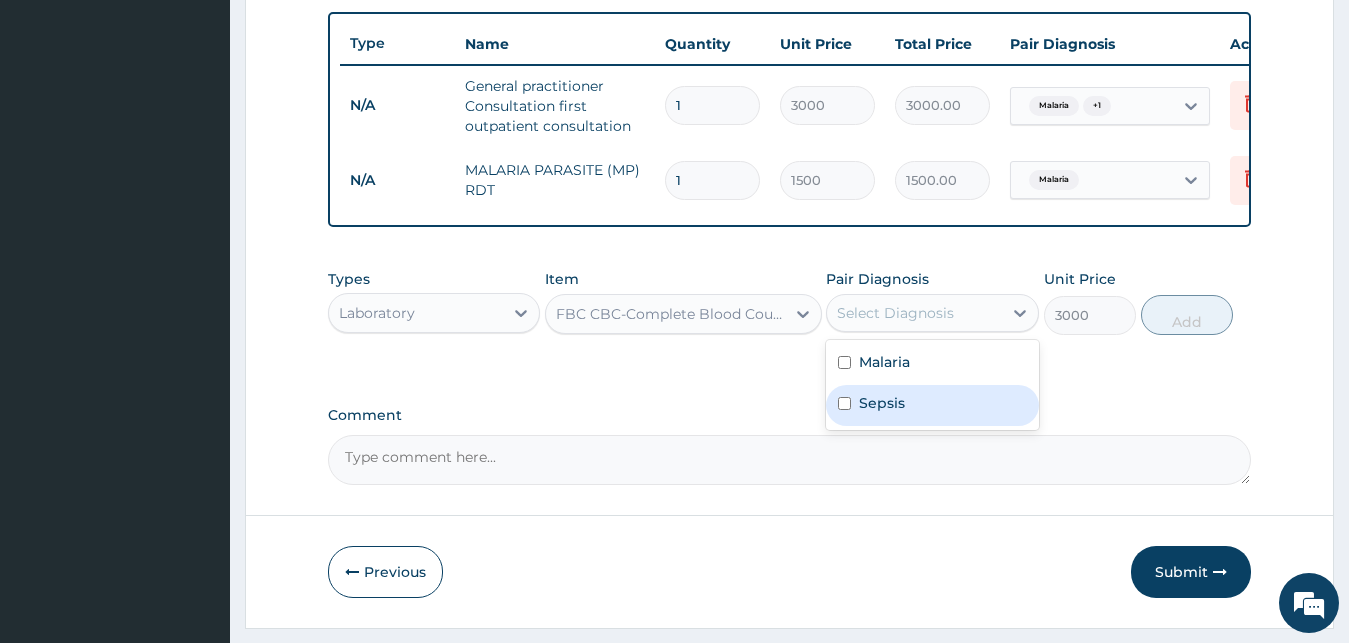 click on "Sepsis" at bounding box center (882, 403) 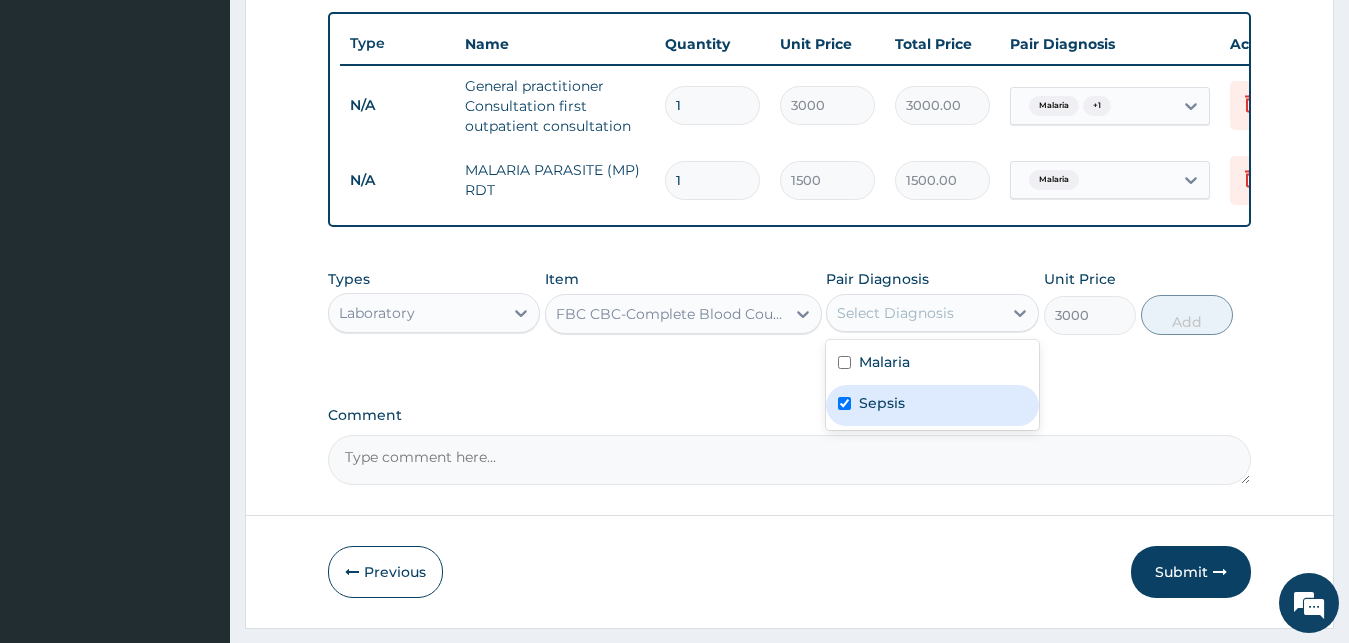 checkbox on "true" 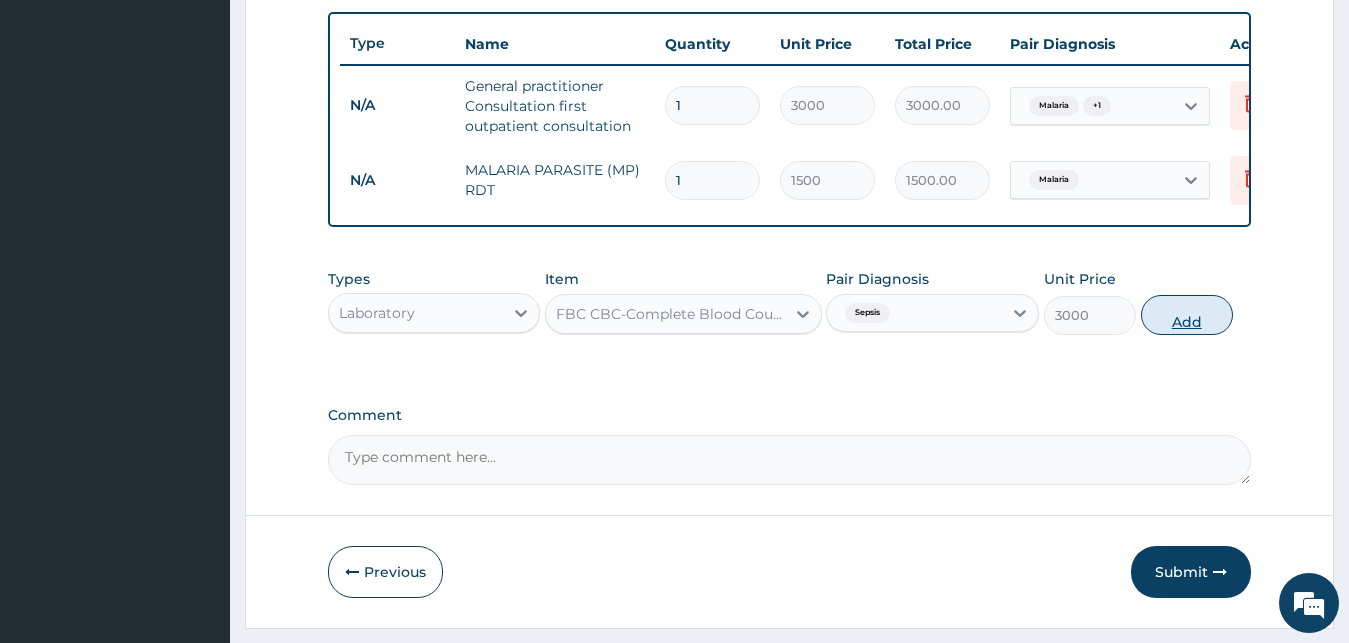 click on "Add" at bounding box center [1187, 315] 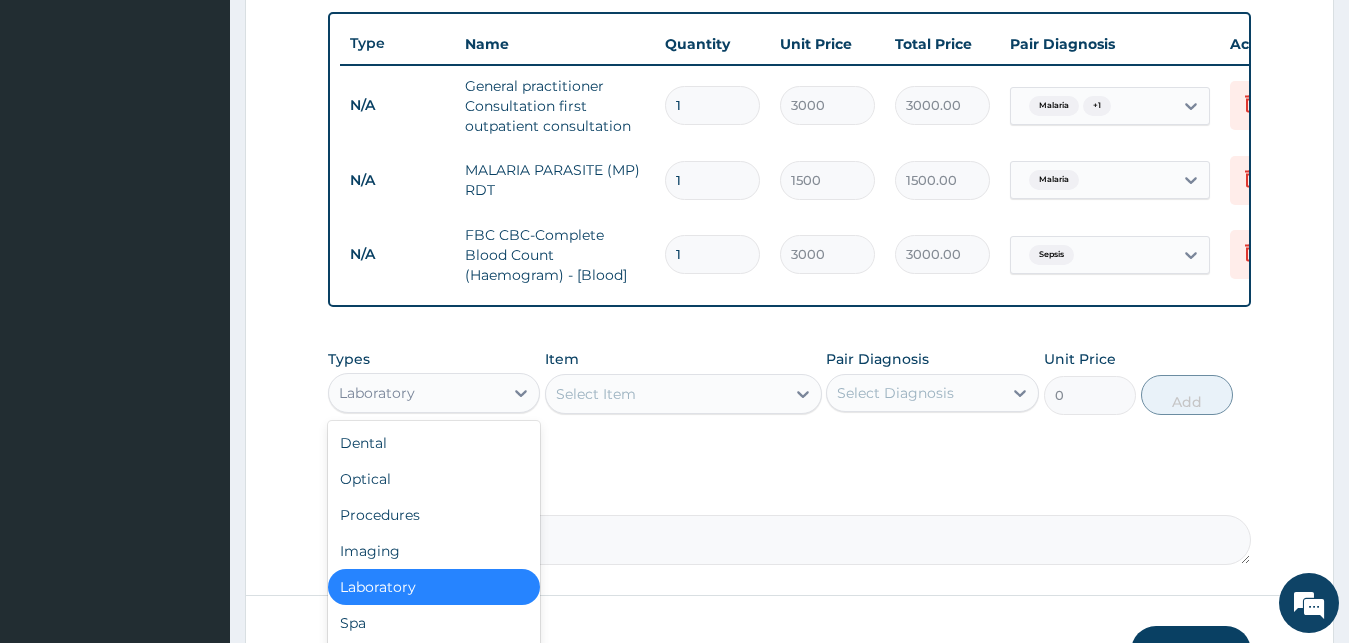 click on "Laboratory" at bounding box center (416, 393) 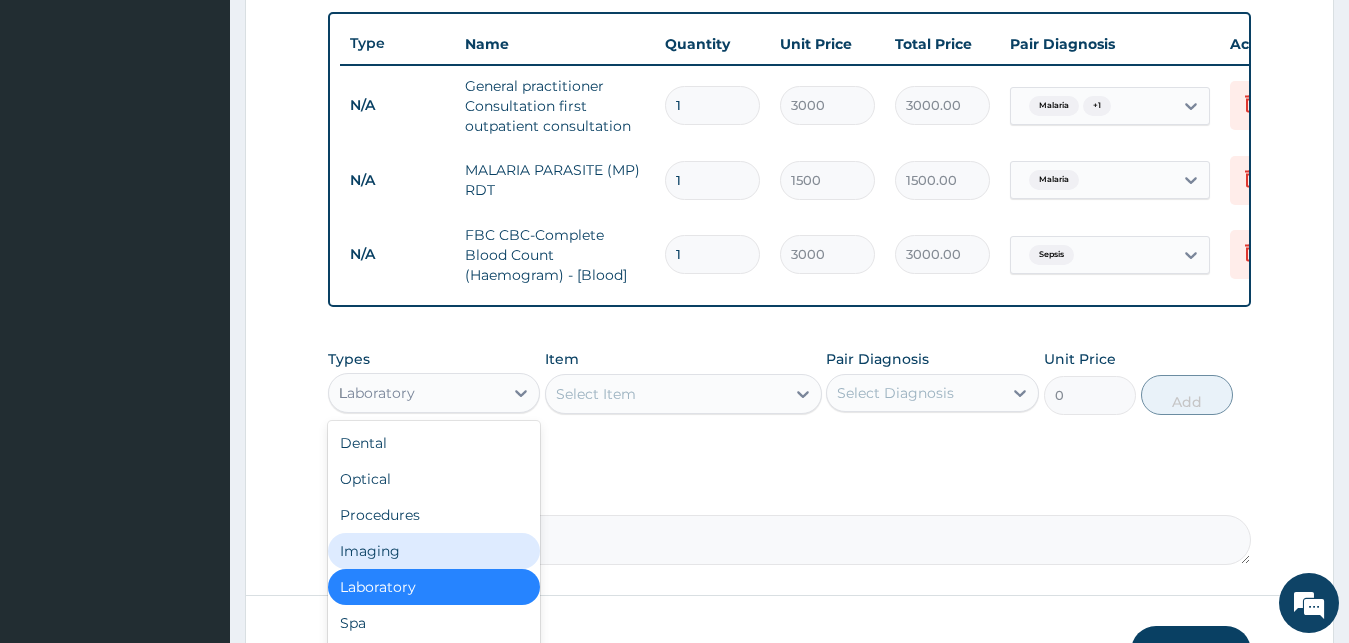 type on "DR" 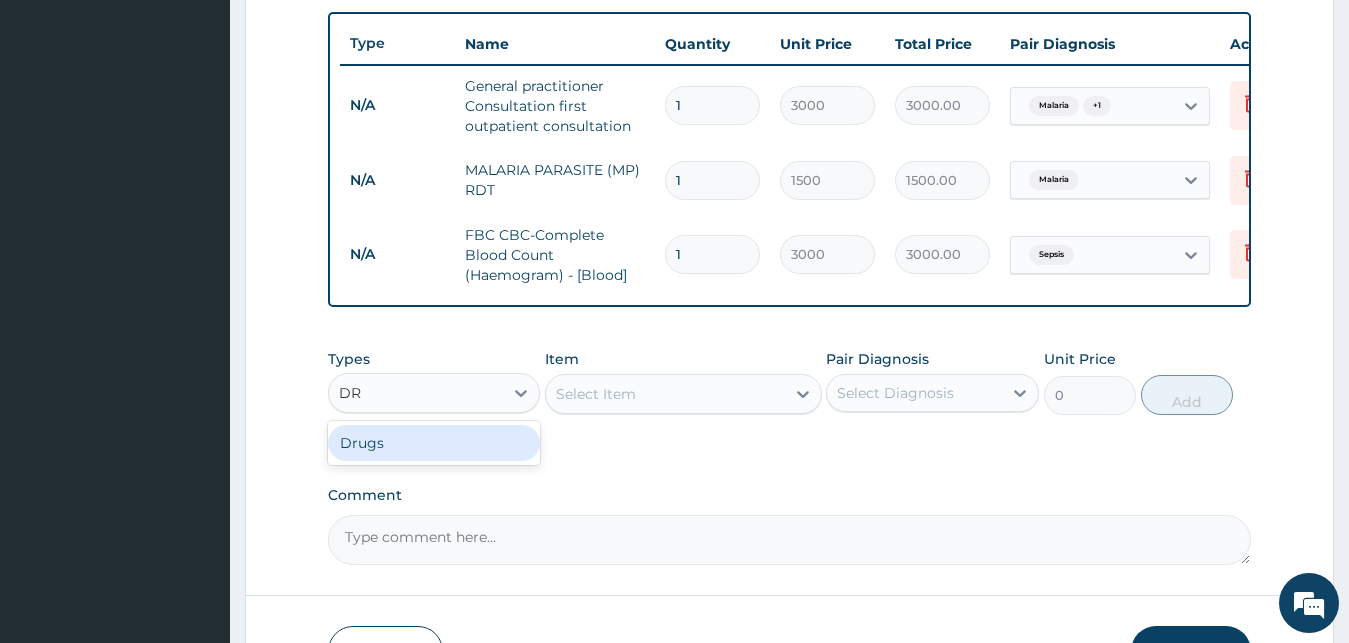 click on "Drugs" at bounding box center (434, 443) 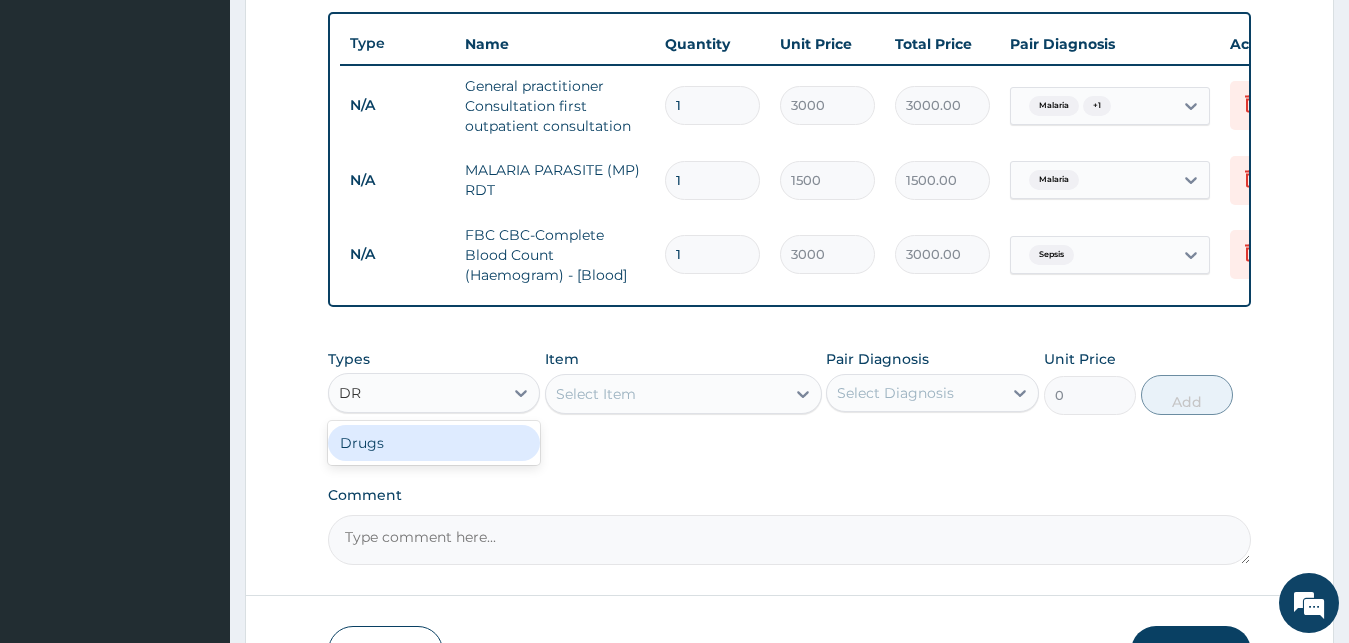type 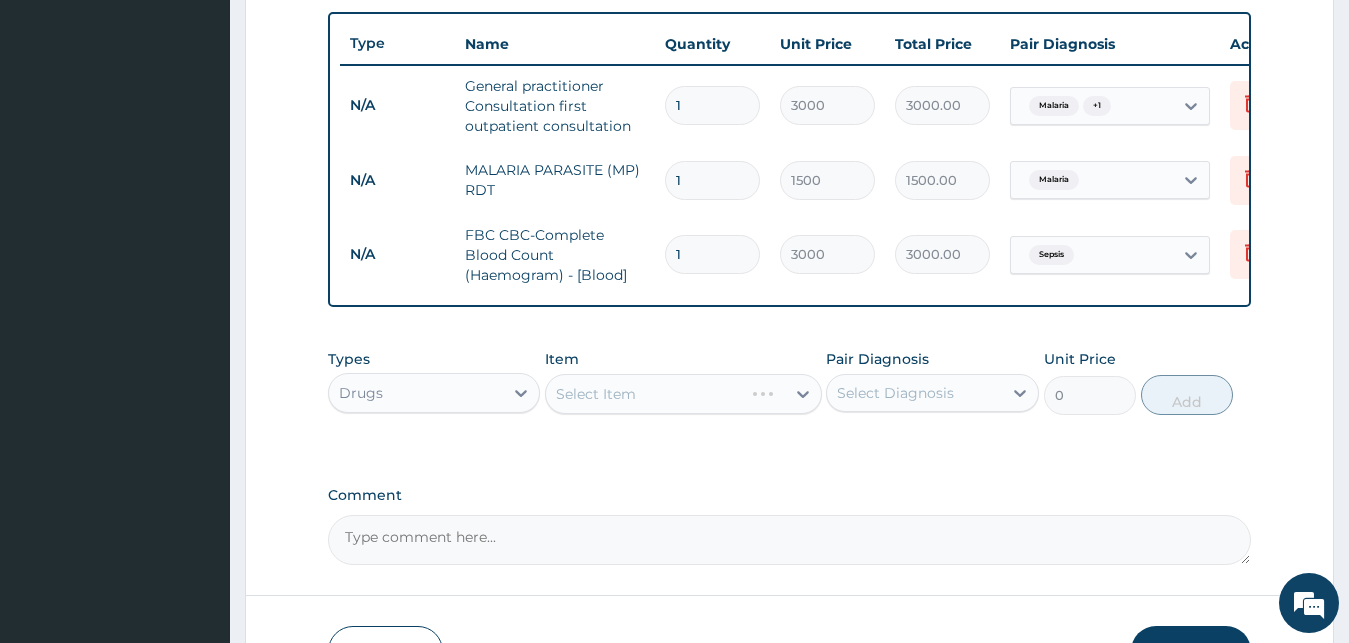 click on "Select Item" at bounding box center [683, 394] 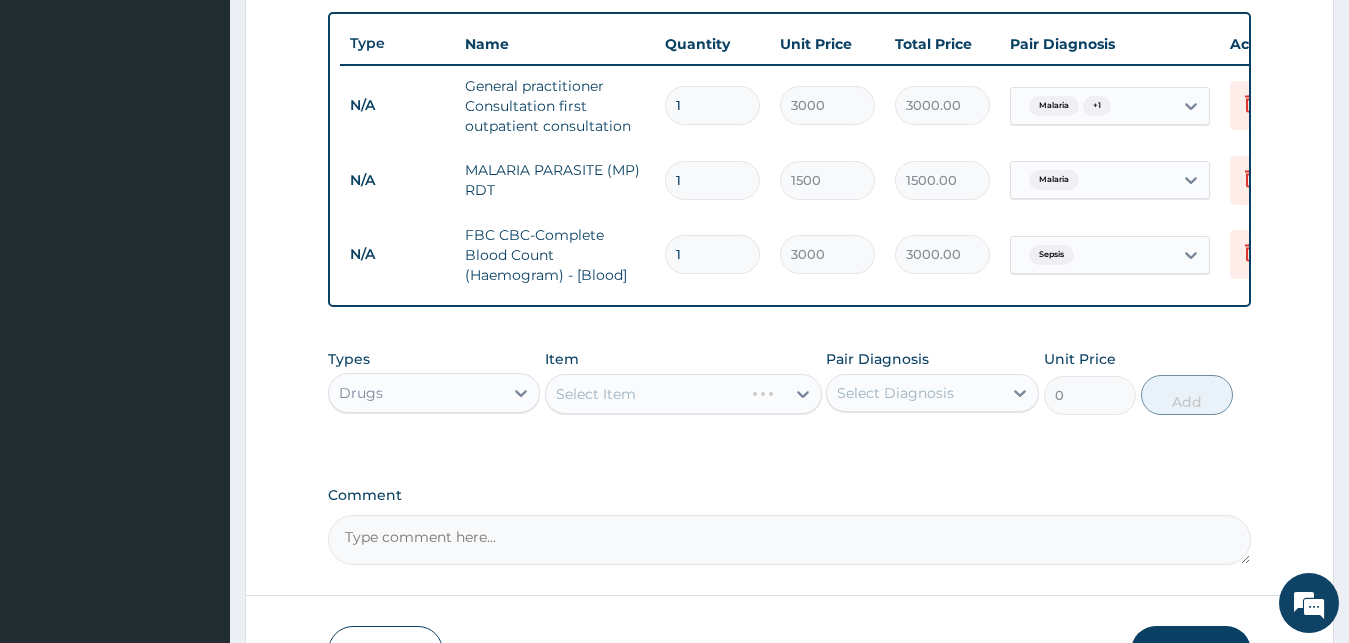 click on "Select Item" at bounding box center [683, 394] 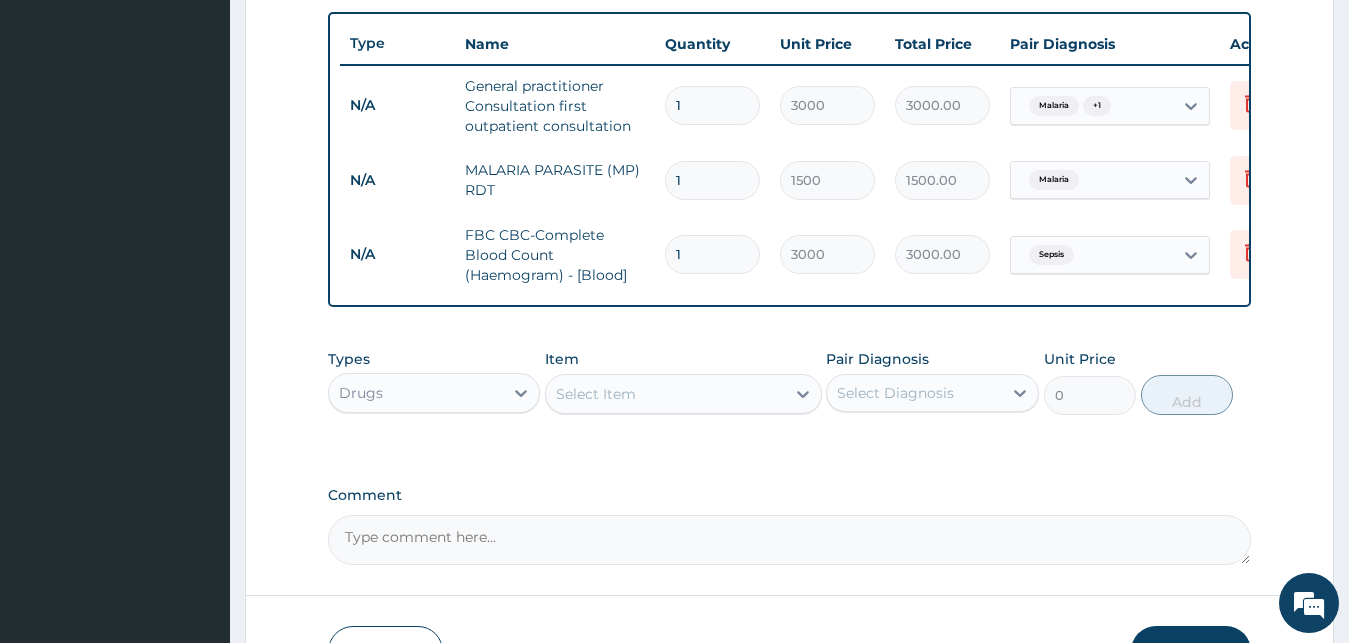 click on "Select Item" at bounding box center [596, 394] 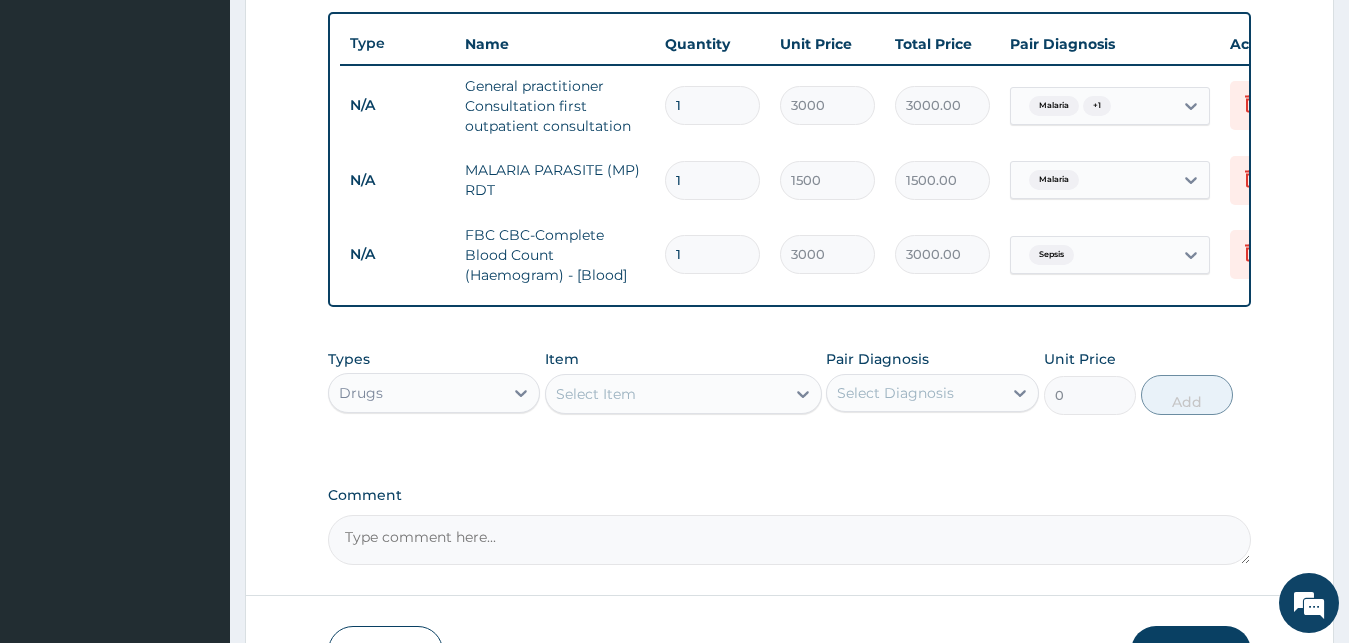 click on "Select Item" at bounding box center (596, 394) 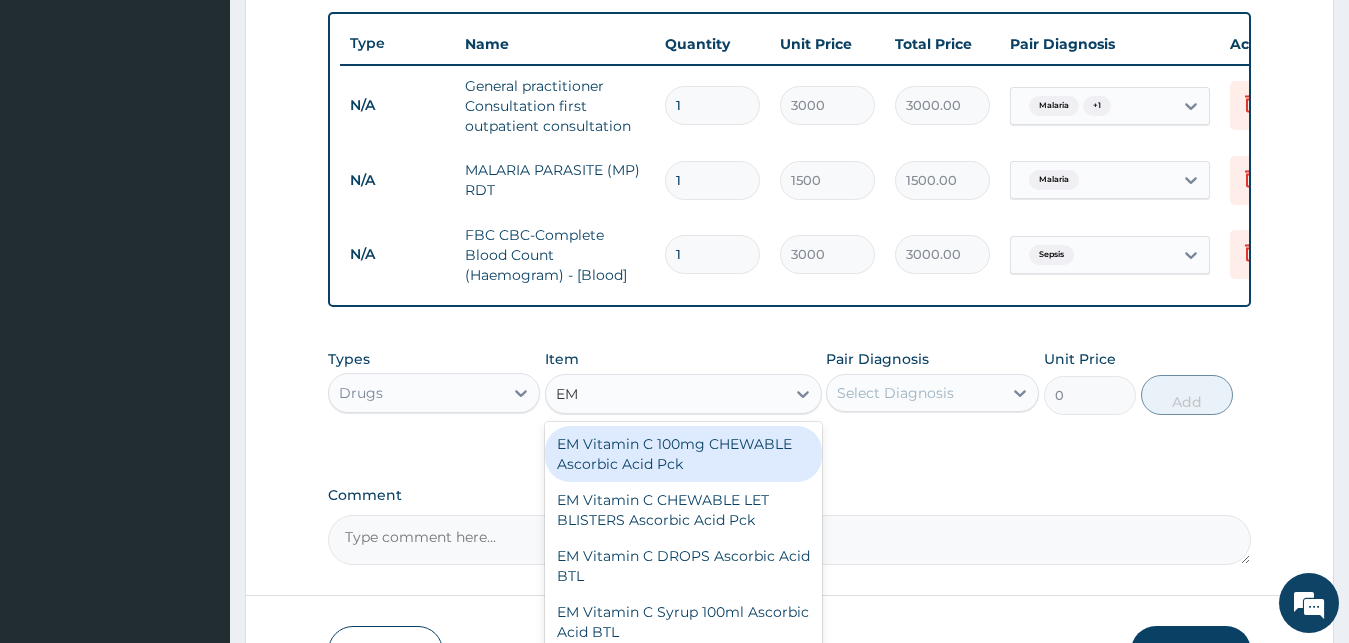 type on "EMA" 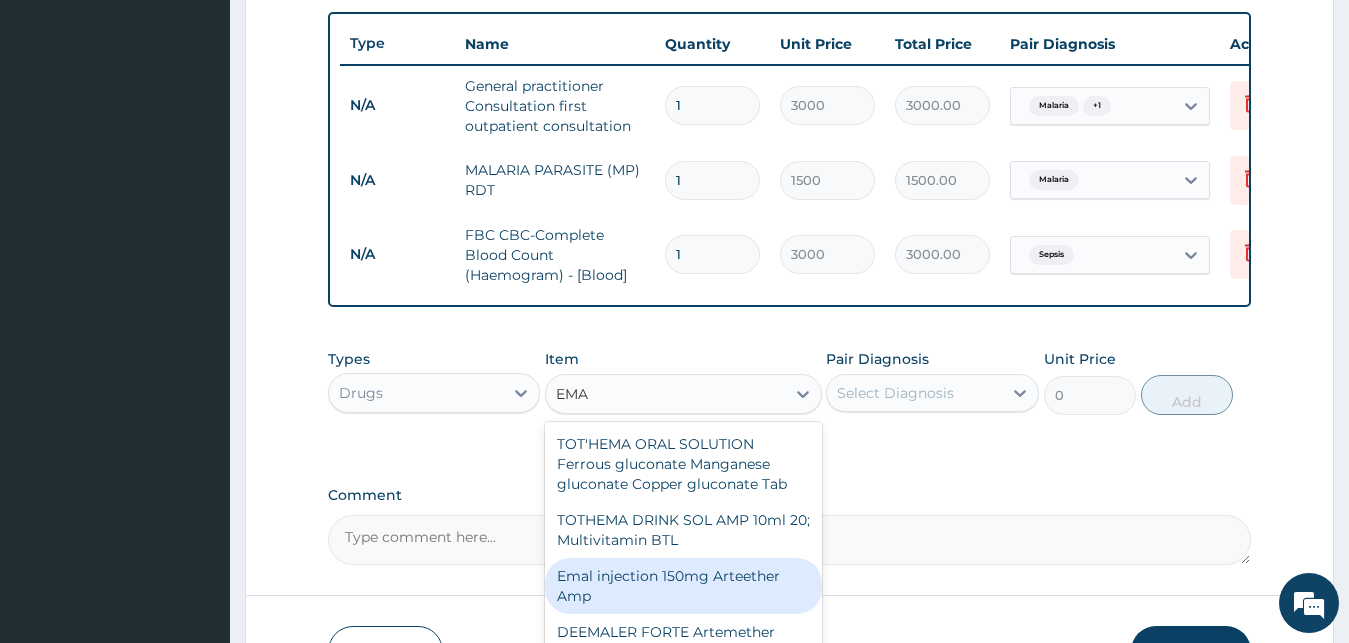 click on "Emal injection 150mg Arteether Amp" at bounding box center [683, 586] 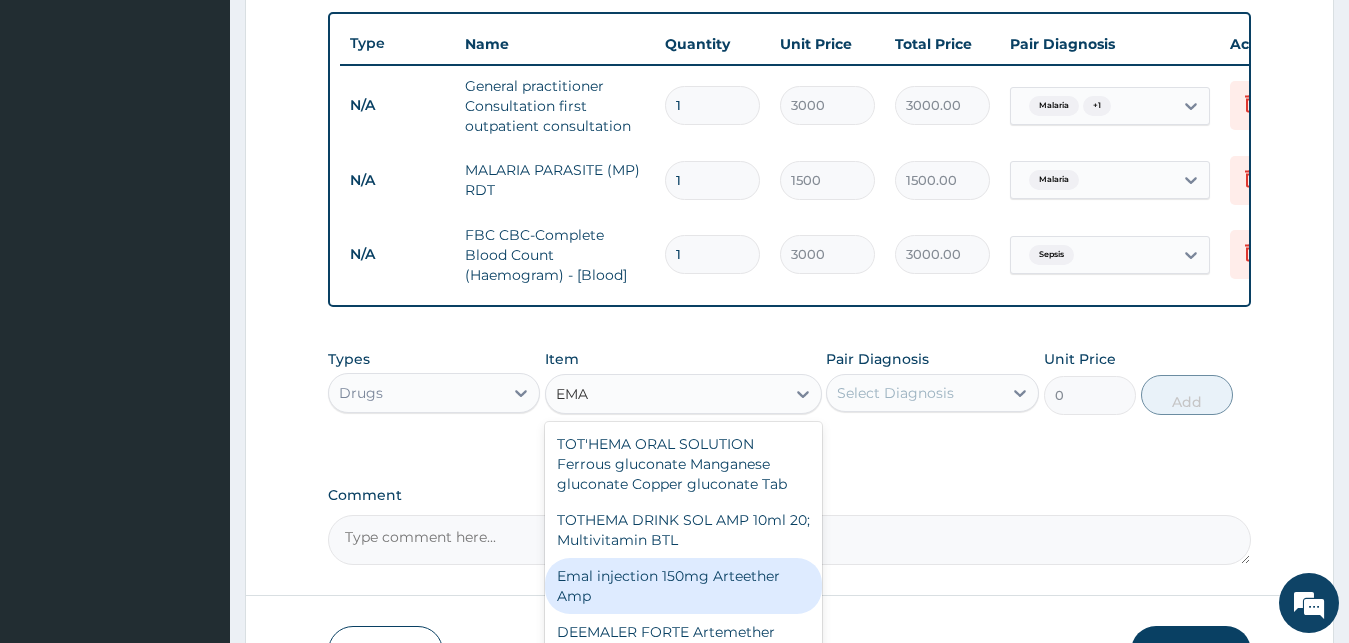 type 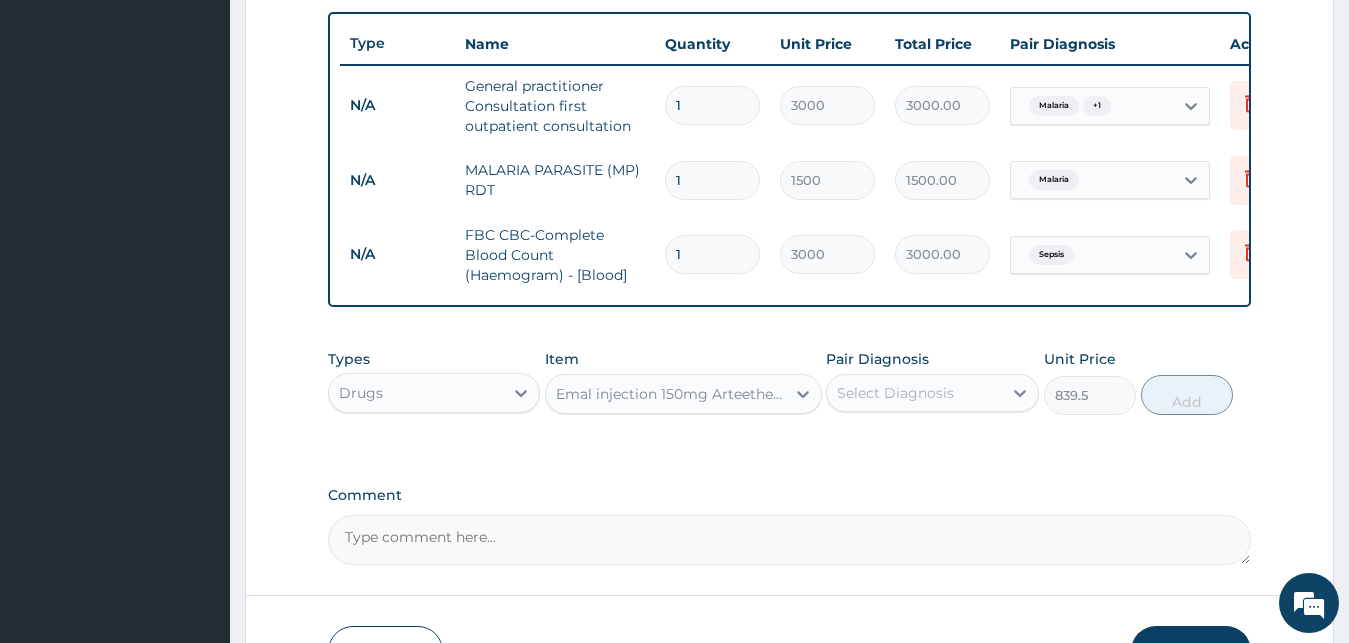click on "Select Diagnosis" at bounding box center [914, 393] 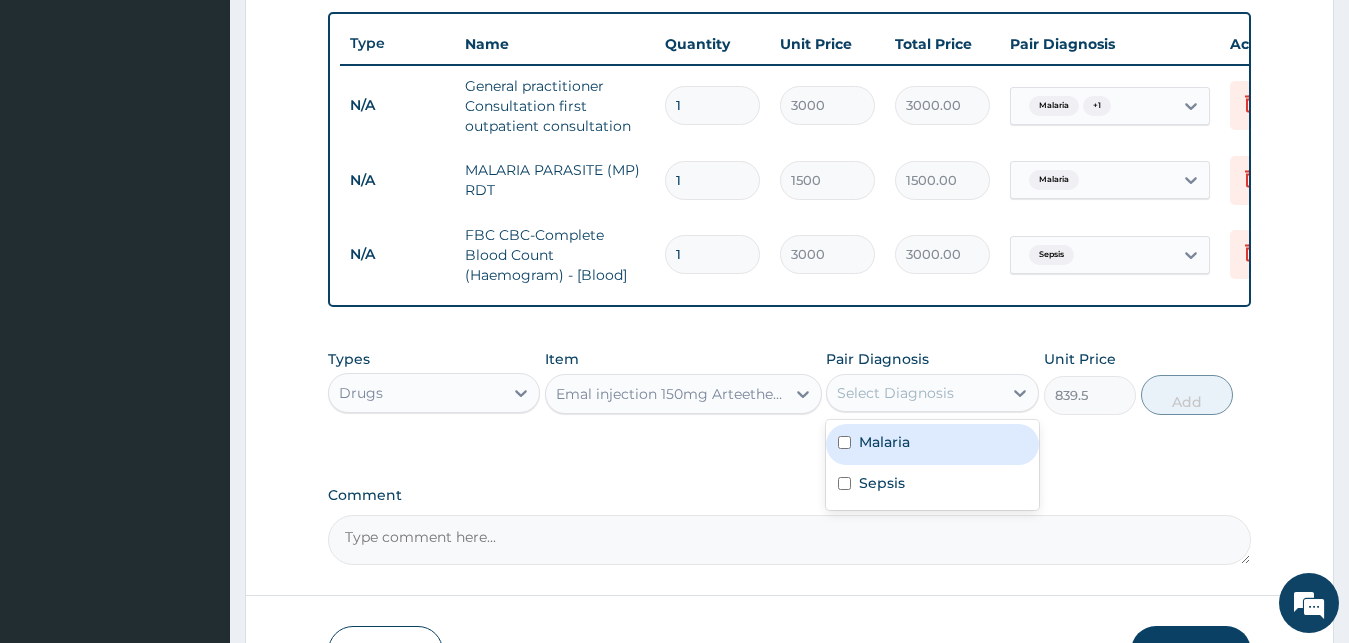 click on "Malaria" at bounding box center (884, 442) 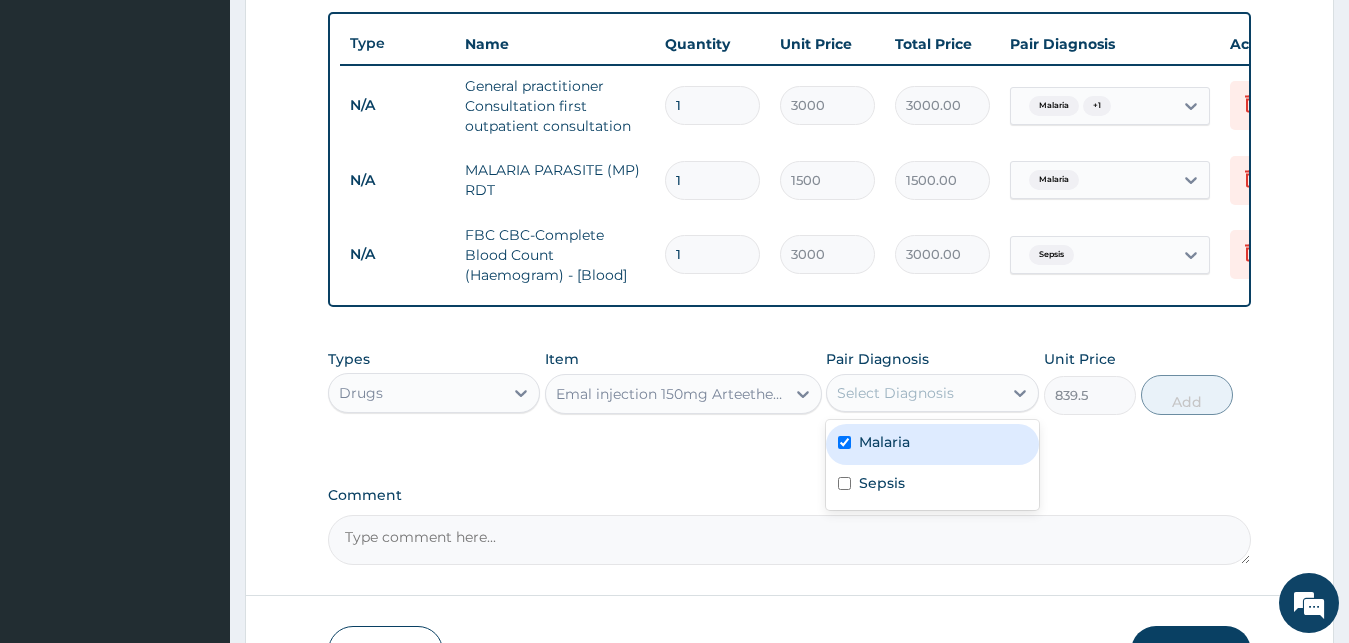 checkbox on "true" 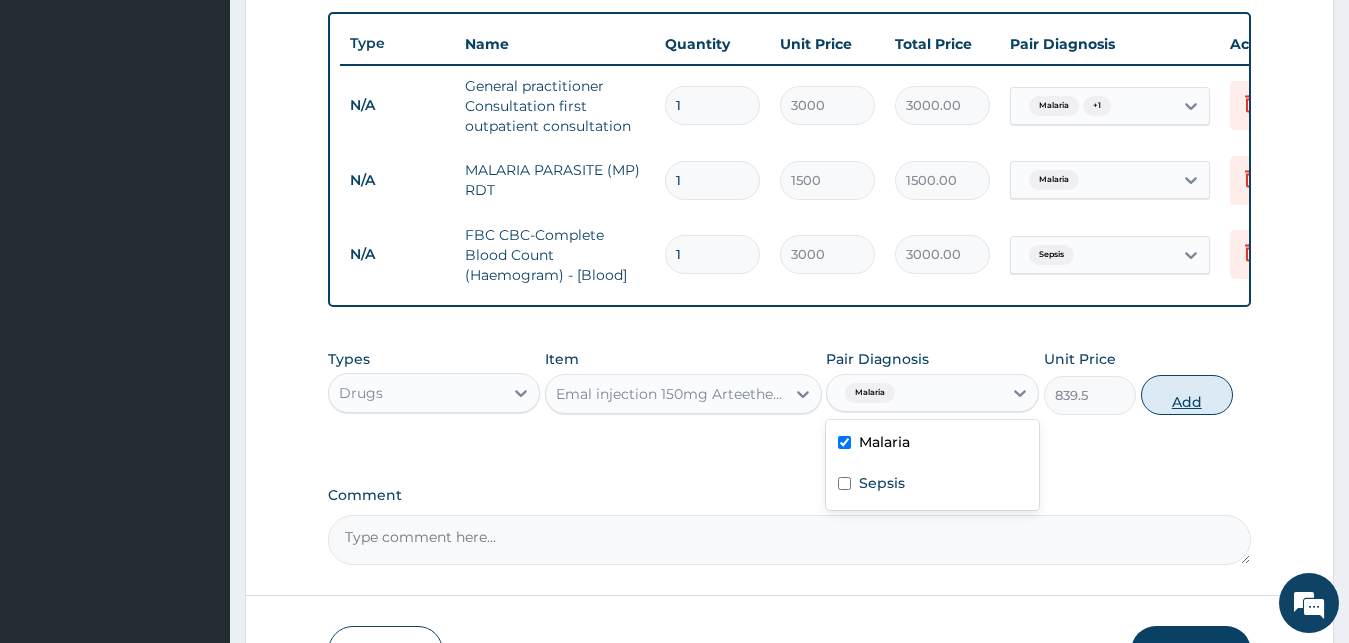 click on "Add" at bounding box center (1187, 395) 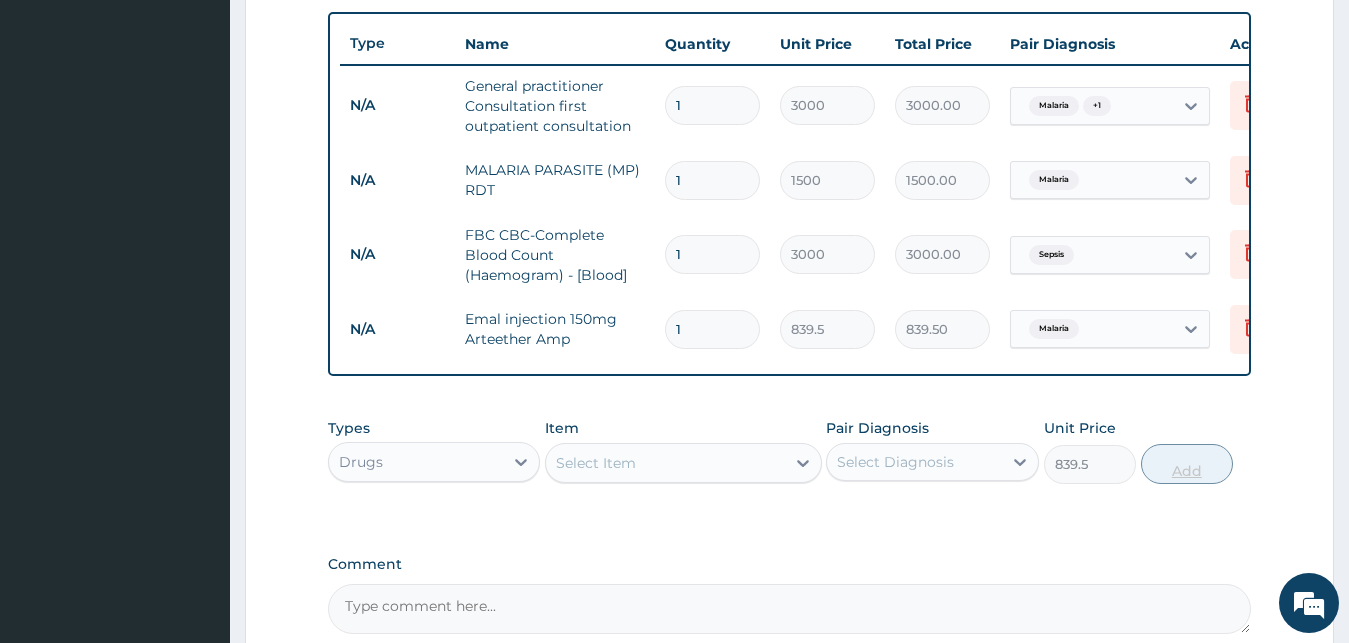 type on "0" 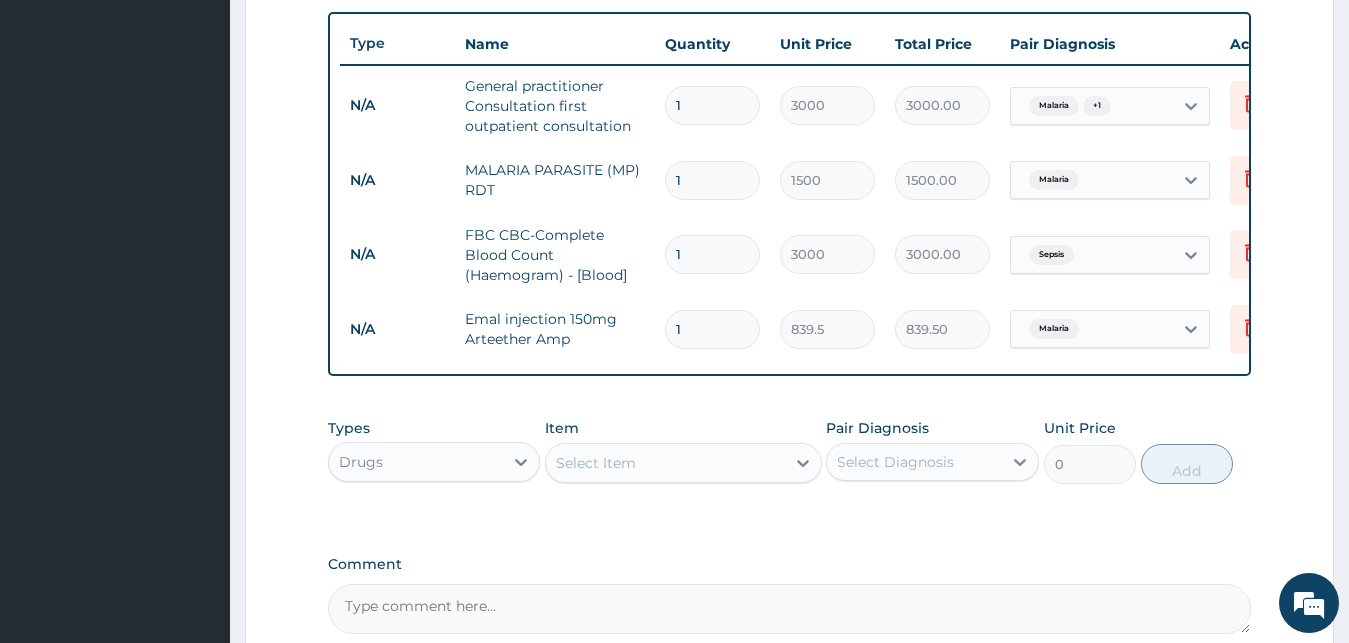click on "Select Item" at bounding box center [665, 463] 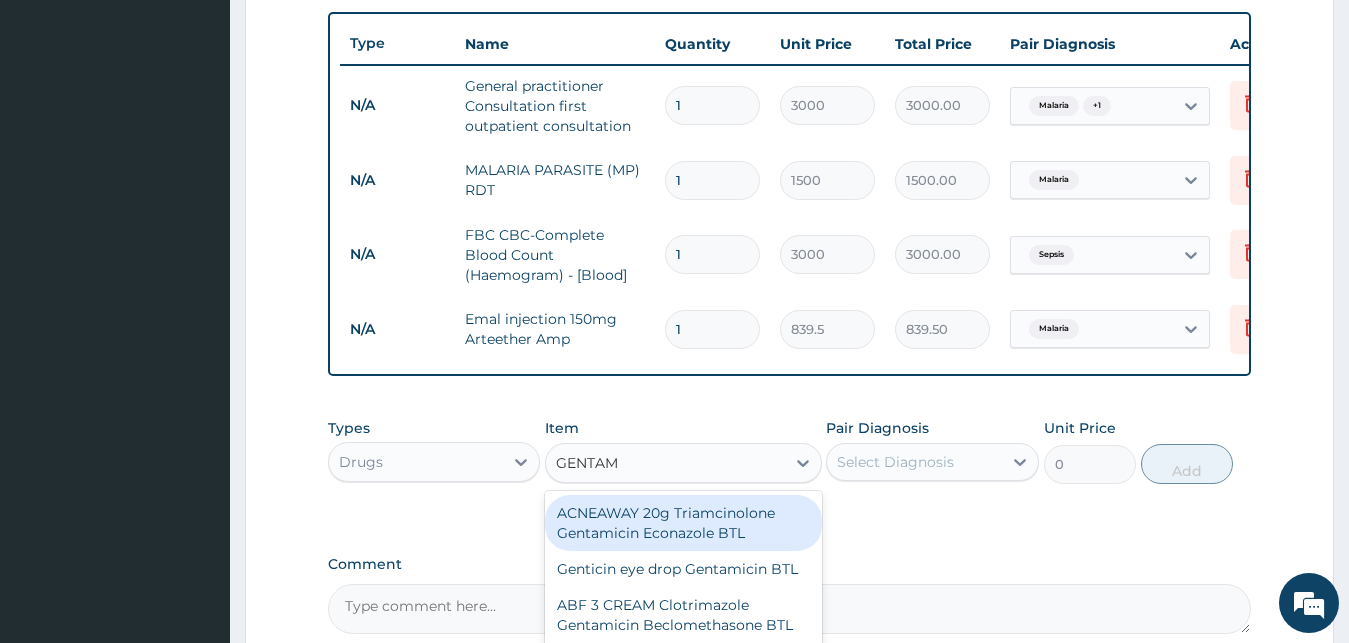 type on "GENTAMI" 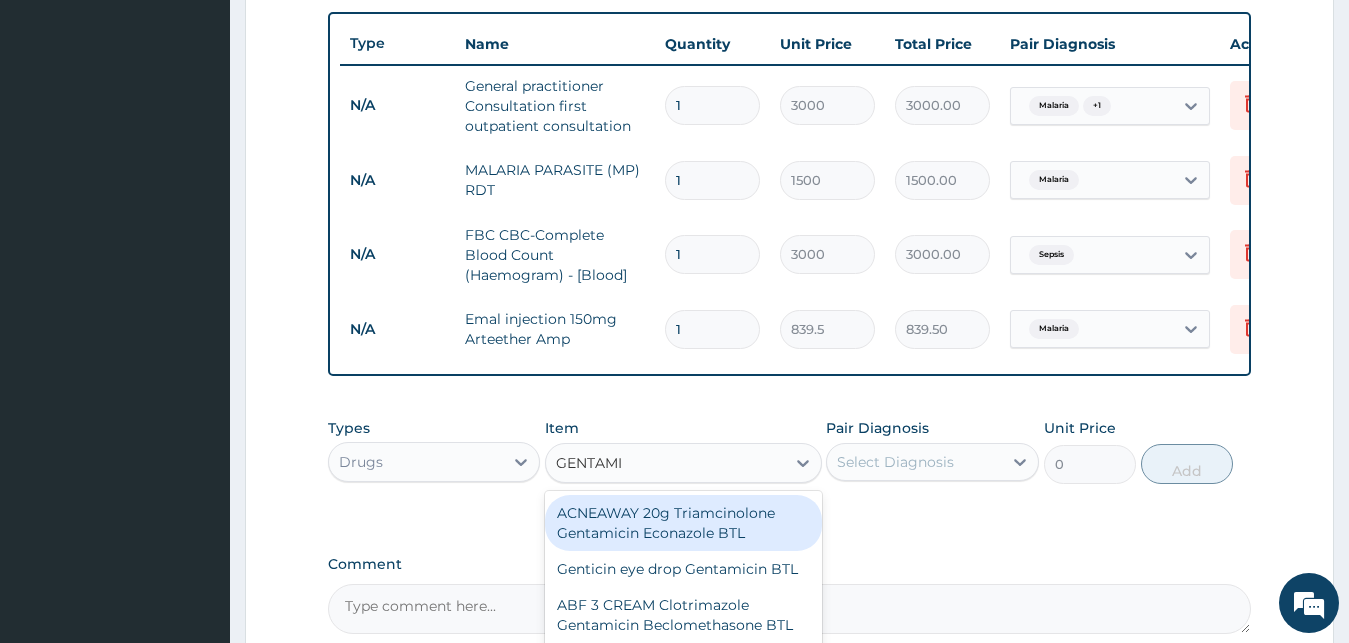scroll, scrollTop: 950, scrollLeft: 0, axis: vertical 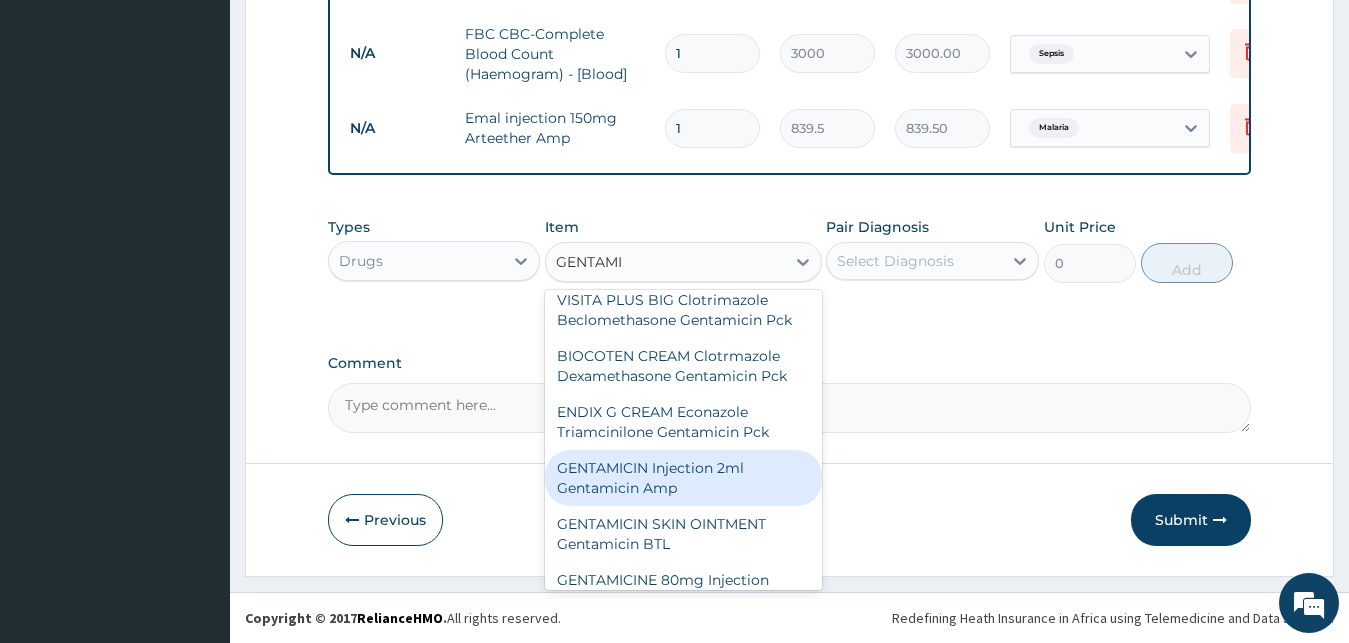 click on "GENTAMICIN Injection 2ml Gentamicin Amp" at bounding box center [683, 478] 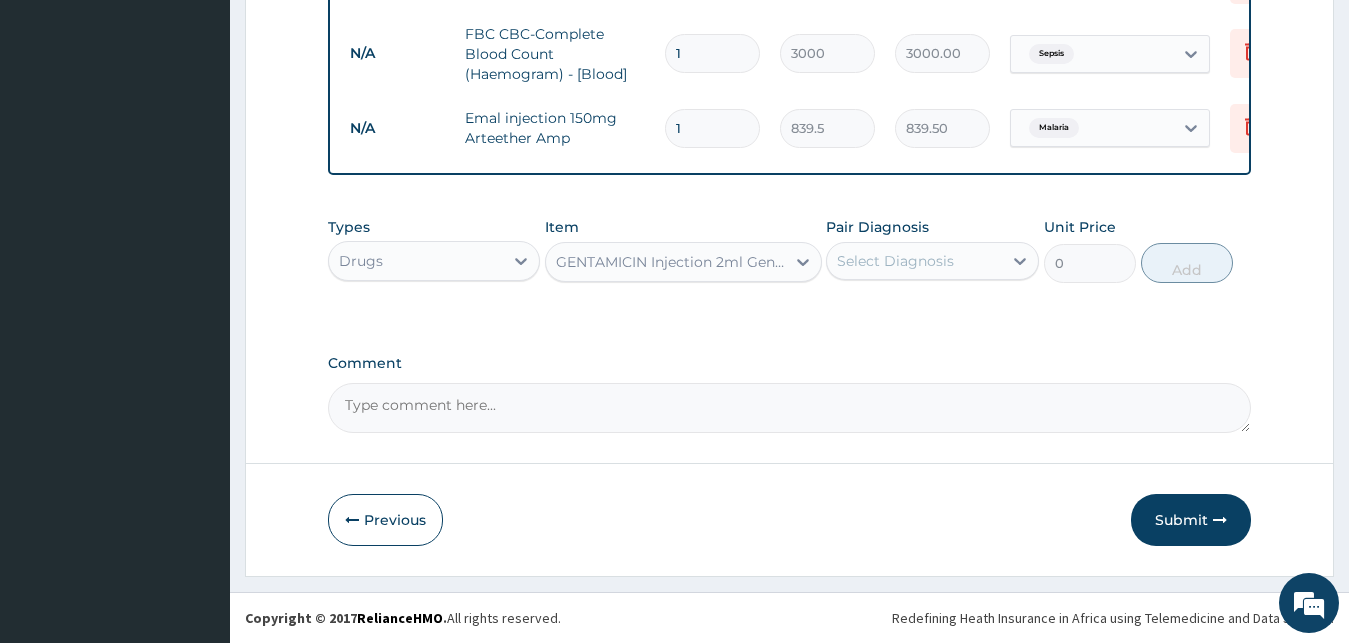 type 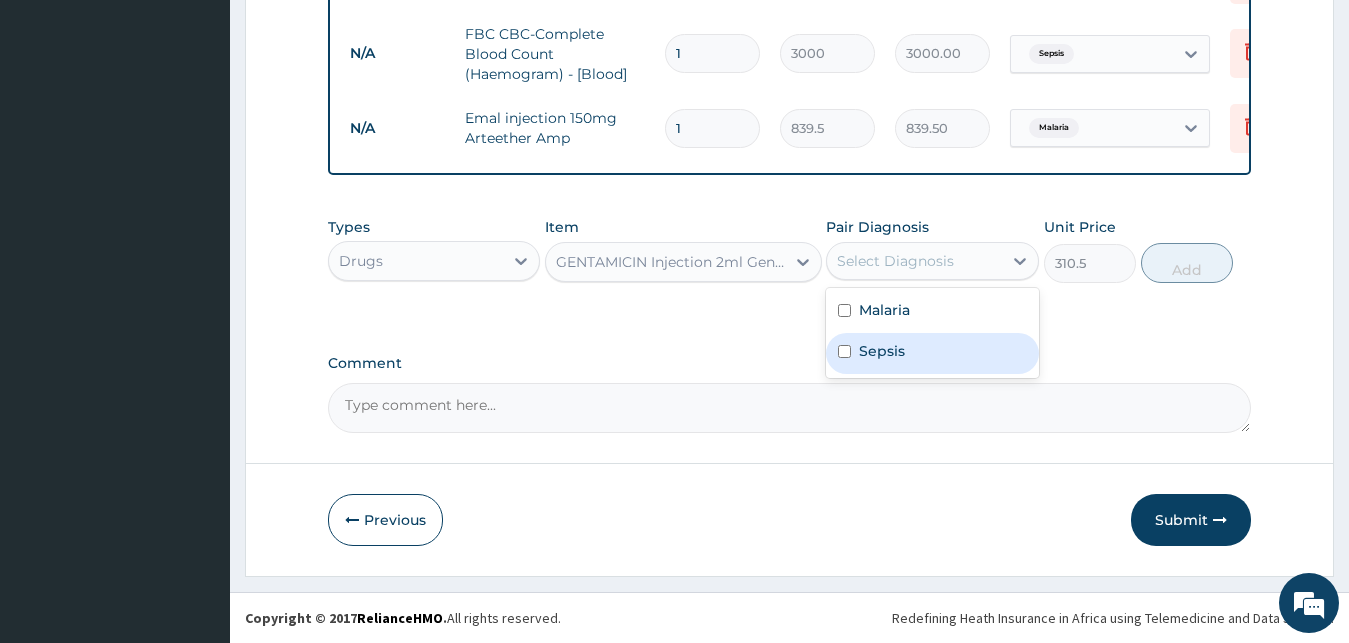 drag, startPoint x: 886, startPoint y: 252, endPoint x: 885, endPoint y: 350, distance: 98.005104 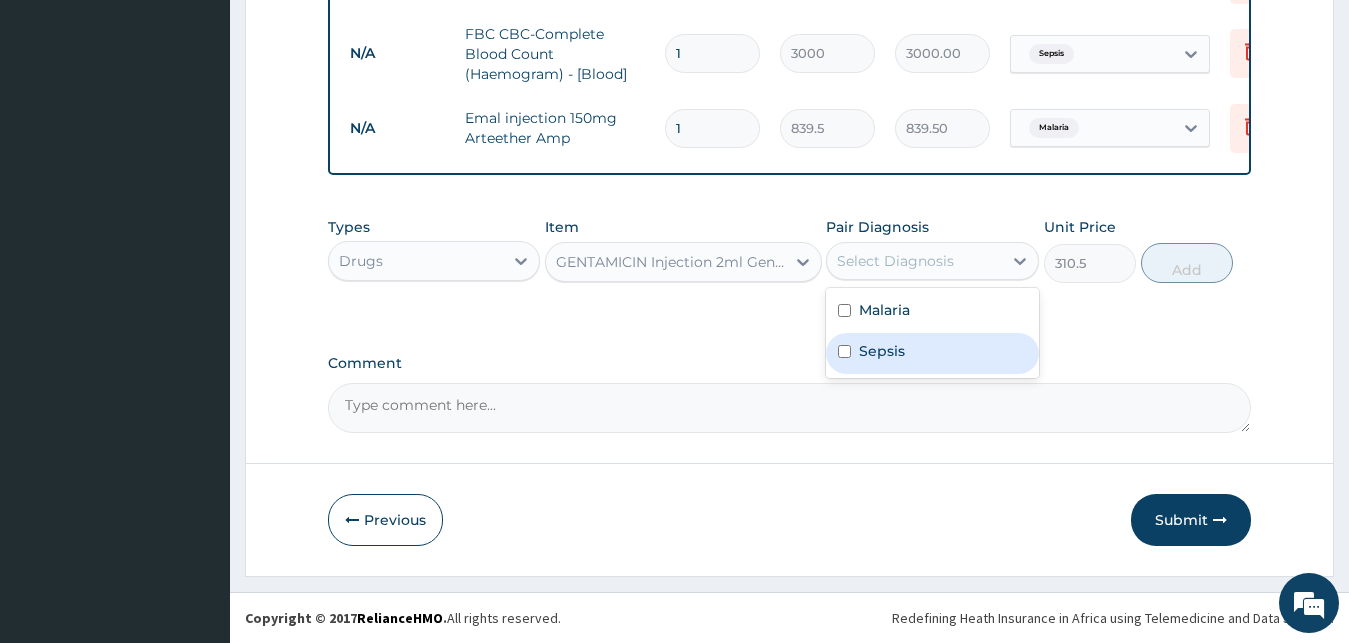 click on "Sepsis" at bounding box center [932, 353] 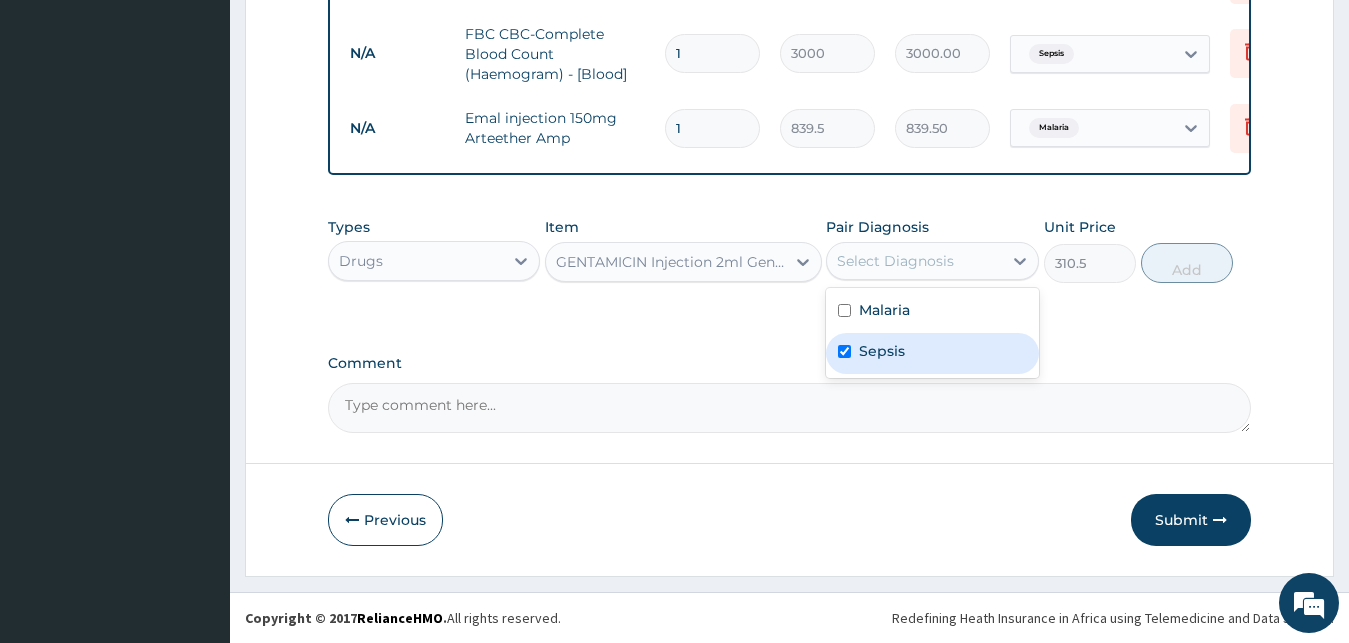checkbox on "true" 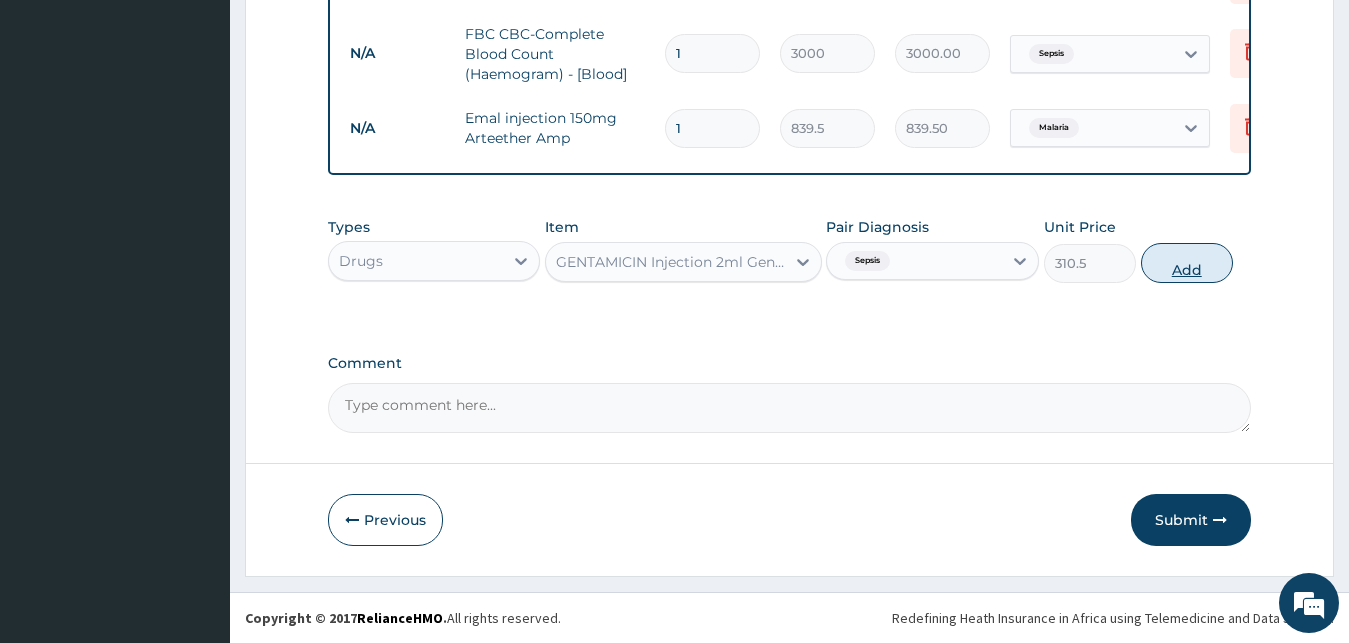 click on "Add" at bounding box center (1187, 263) 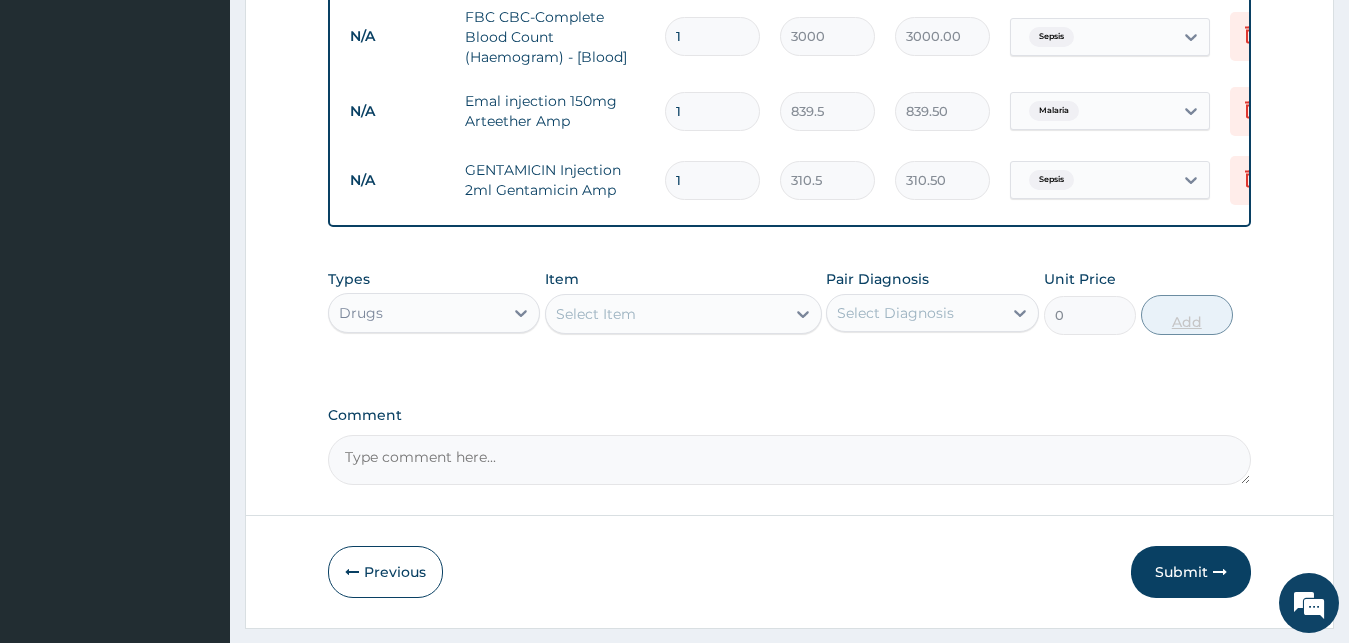type 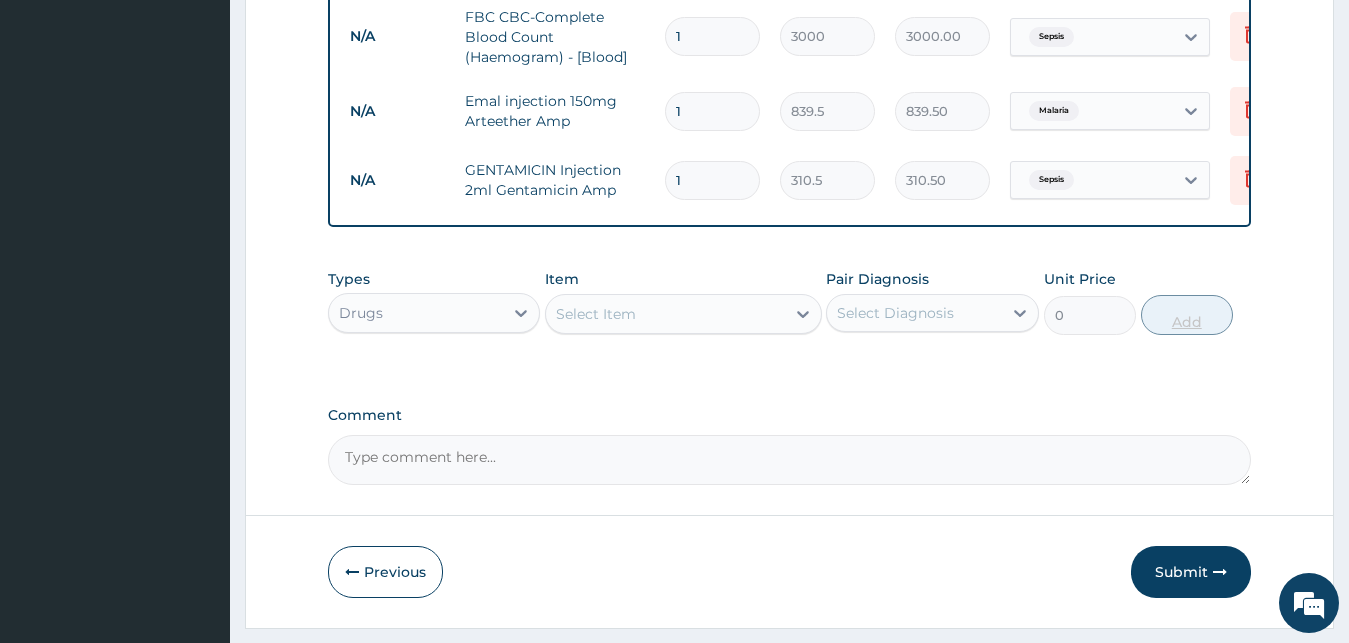 type on "0.00" 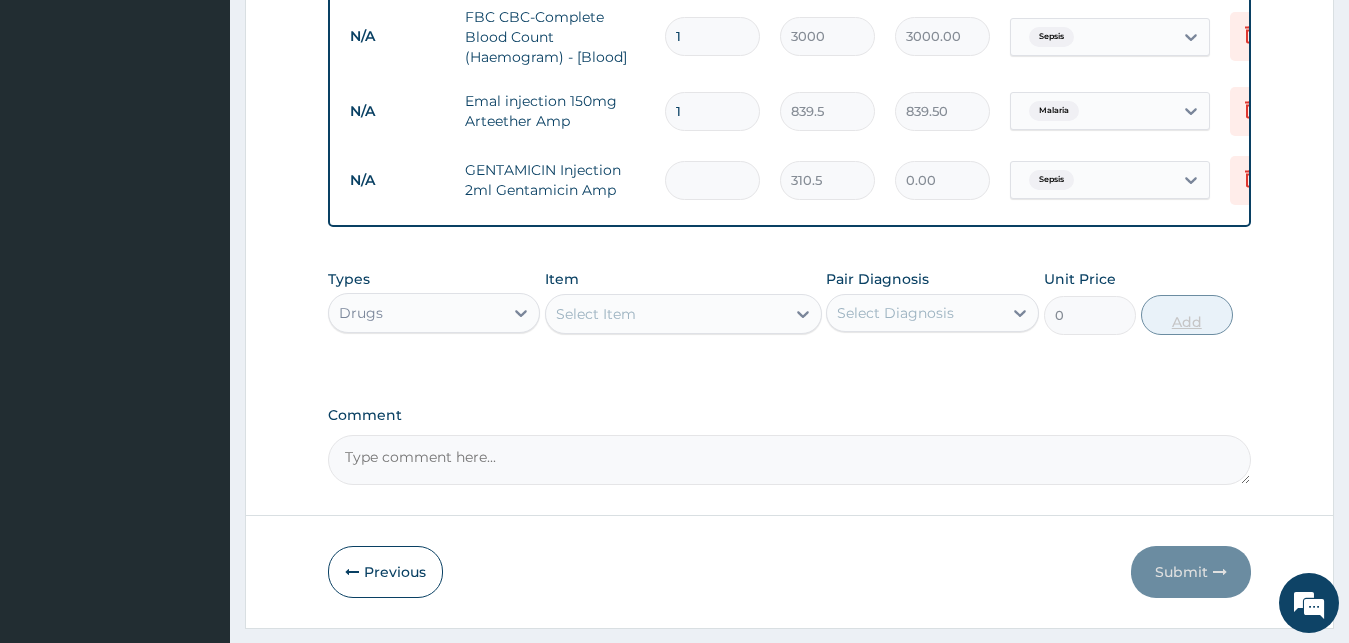 type on "3" 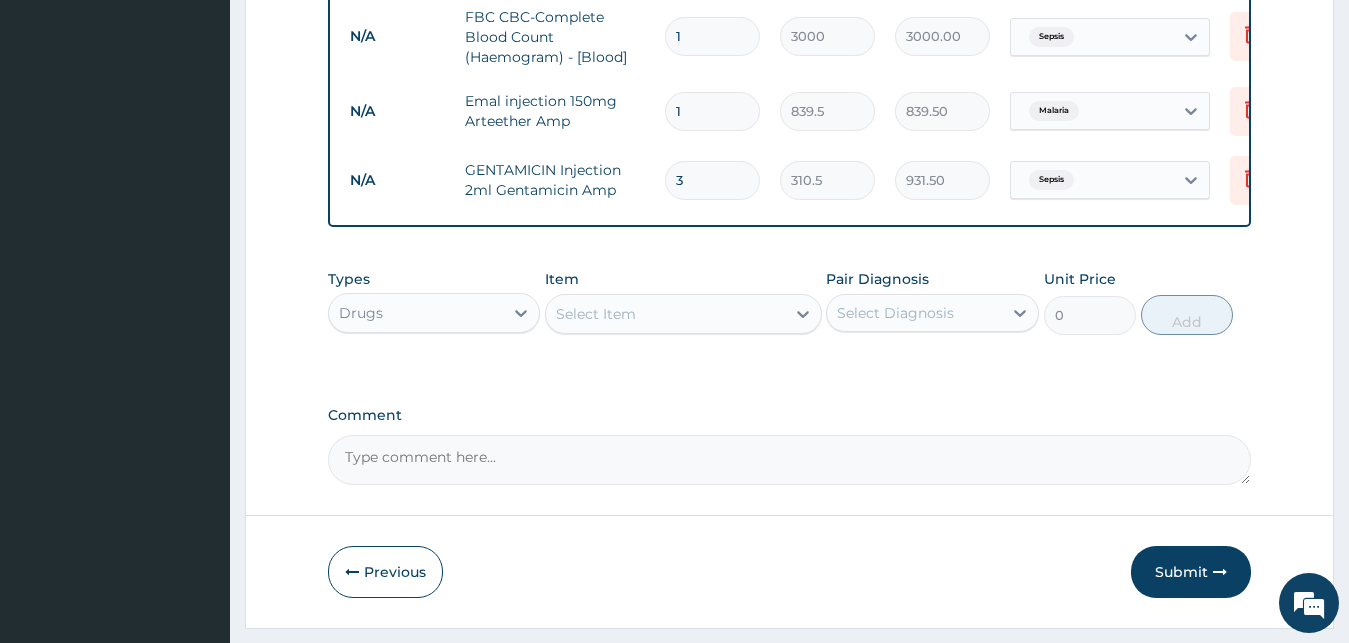 type on "3" 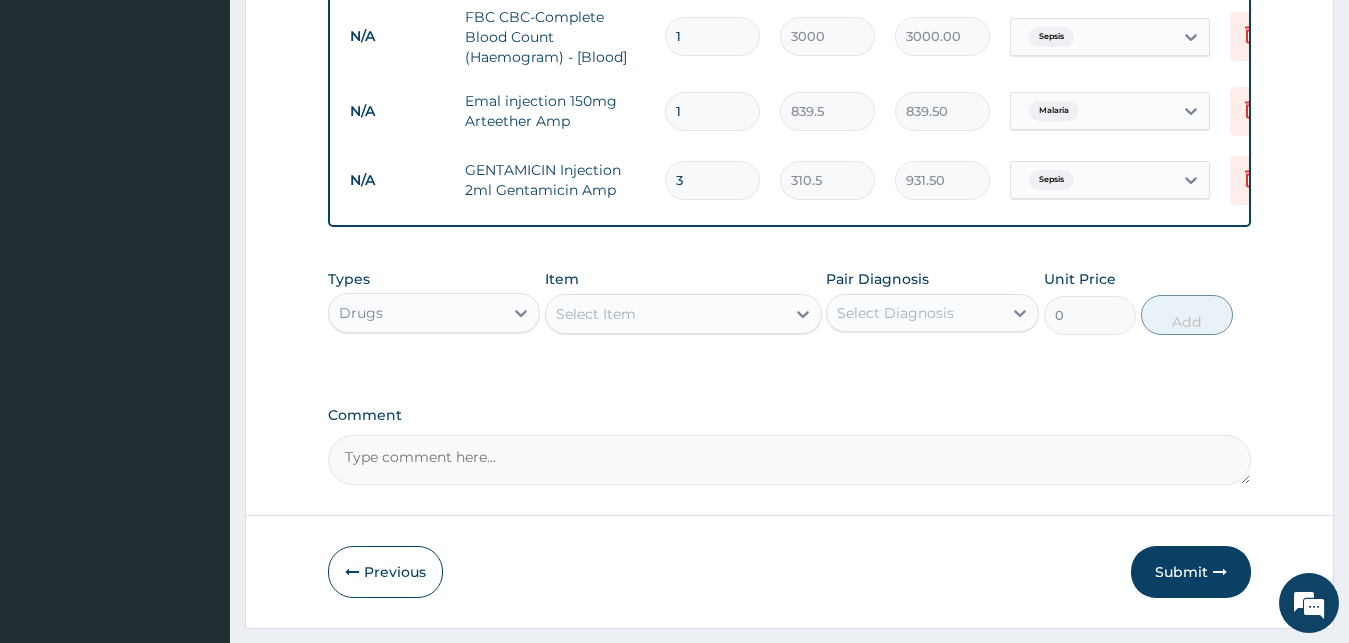 click on "Select Item" at bounding box center [665, 314] 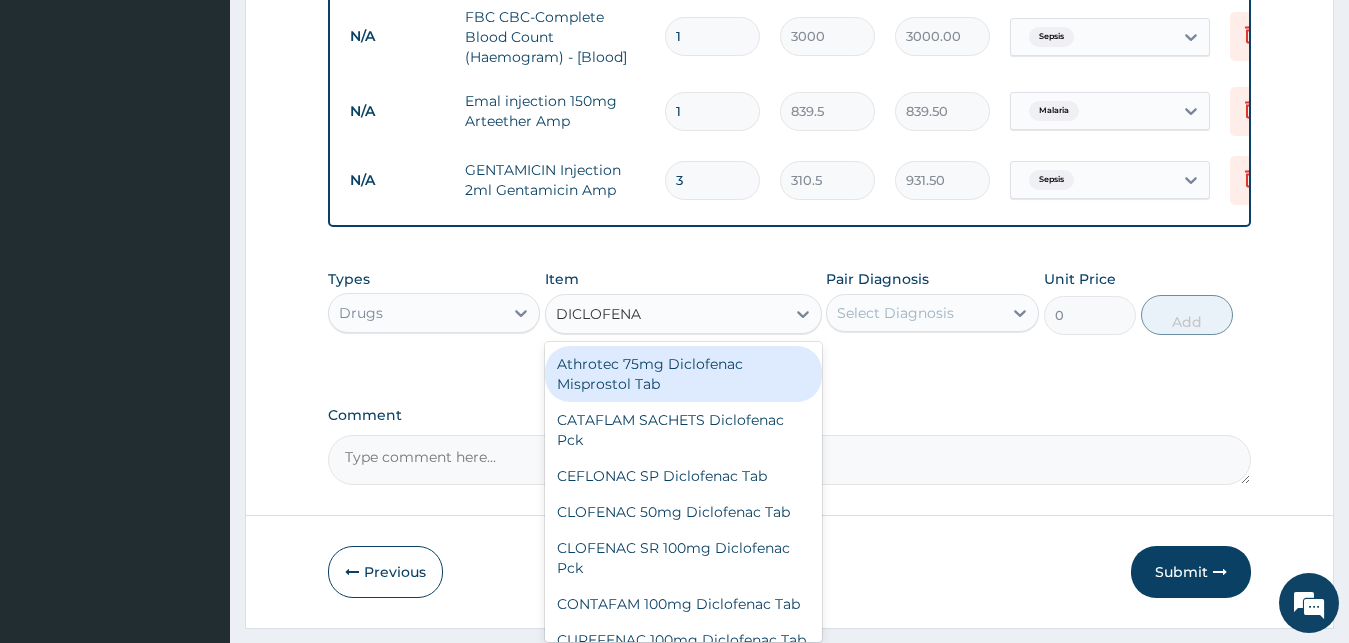 type on "DICLOFENAC" 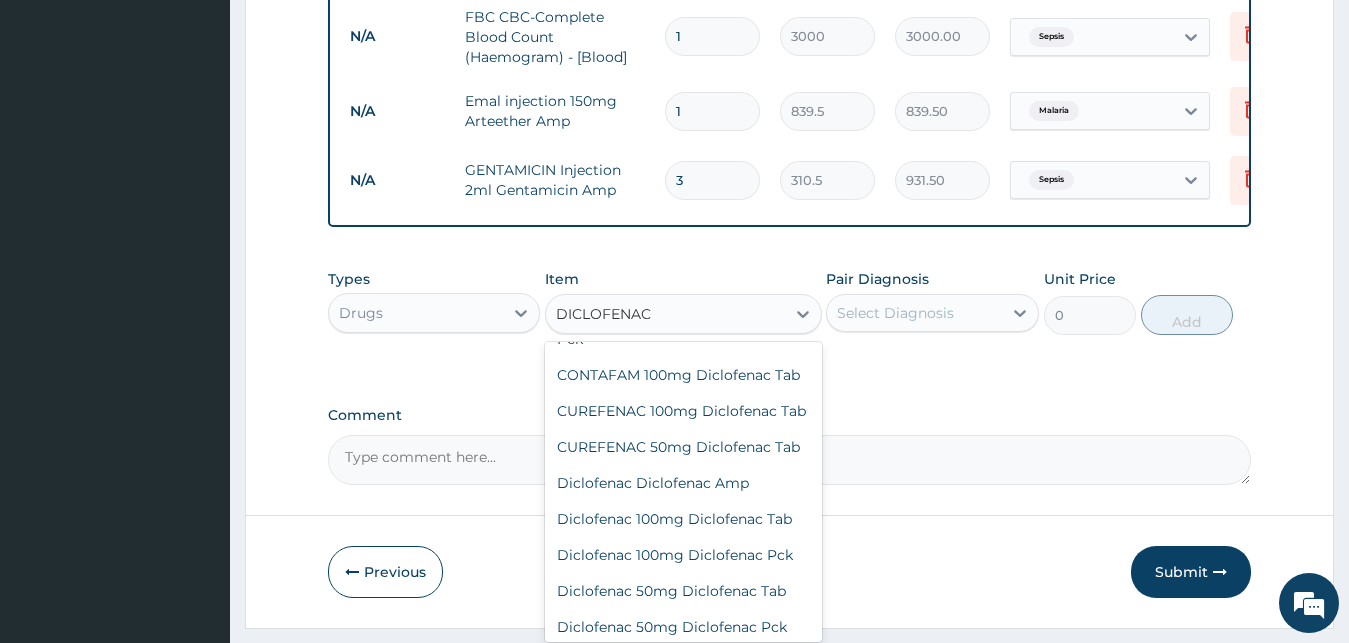 scroll, scrollTop: 270, scrollLeft: 0, axis: vertical 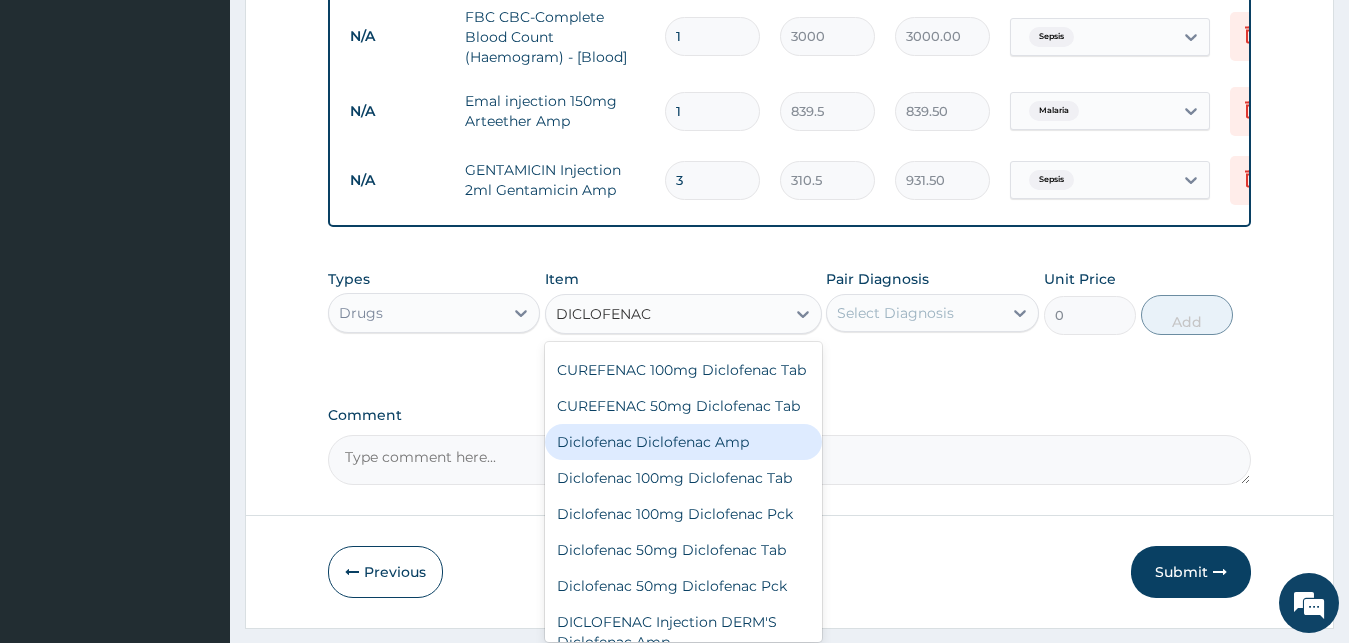 click on "Diclofenac Diclofenac Amp" at bounding box center (683, 442) 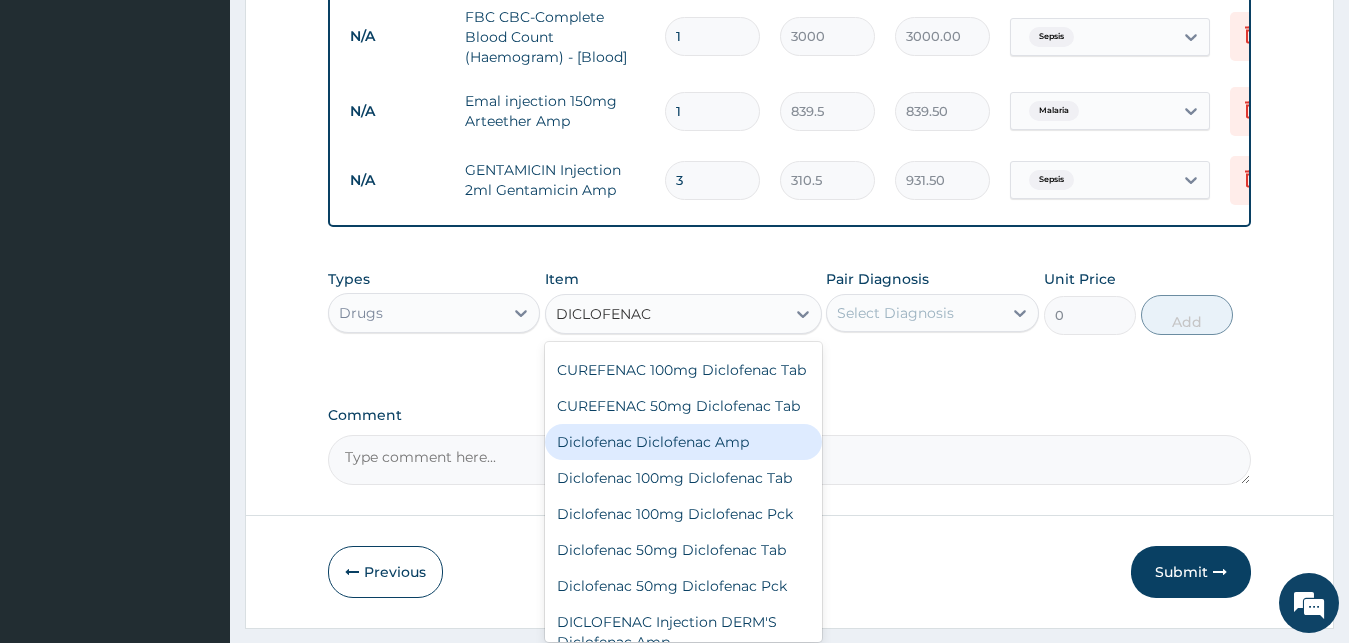 type 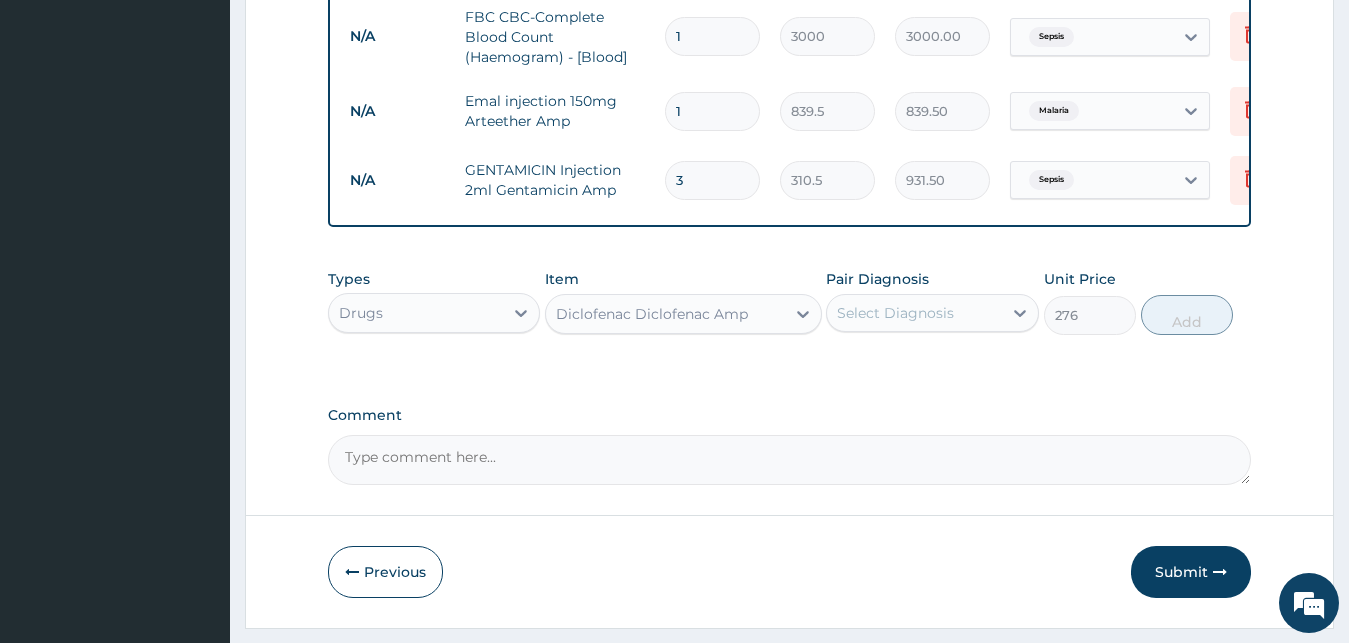 click on "Select Diagnosis" at bounding box center (895, 313) 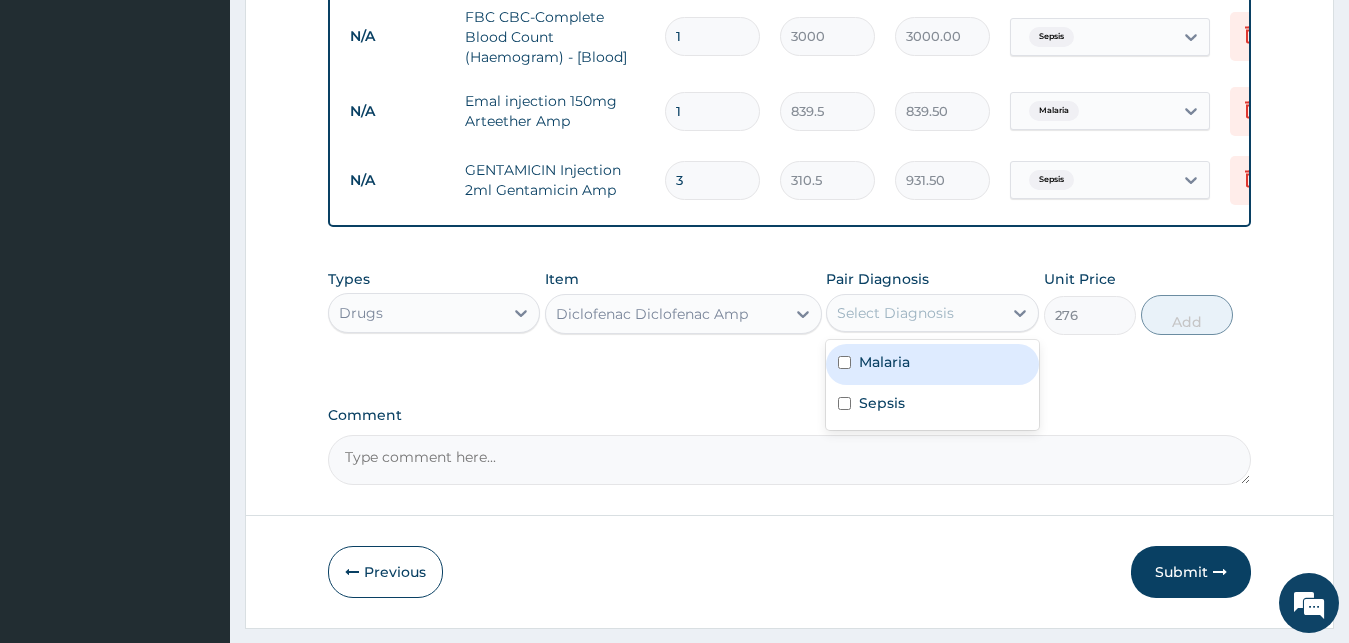 click on "Malaria" at bounding box center [932, 364] 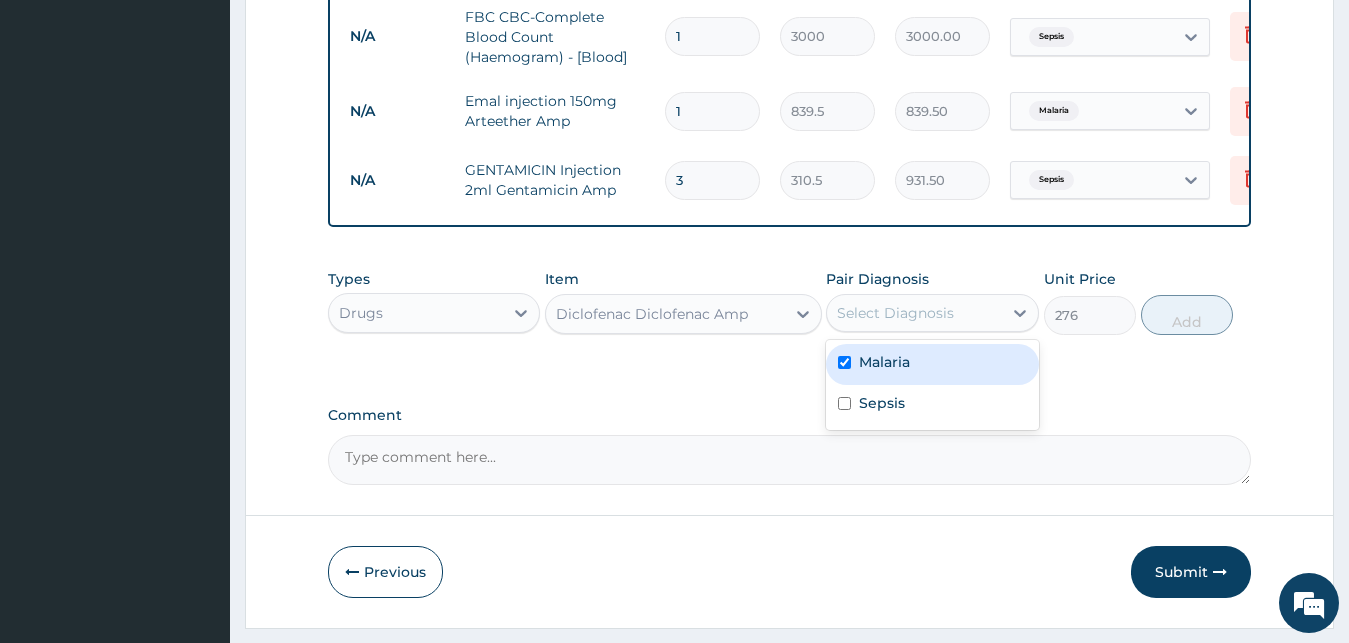 checkbox on "true" 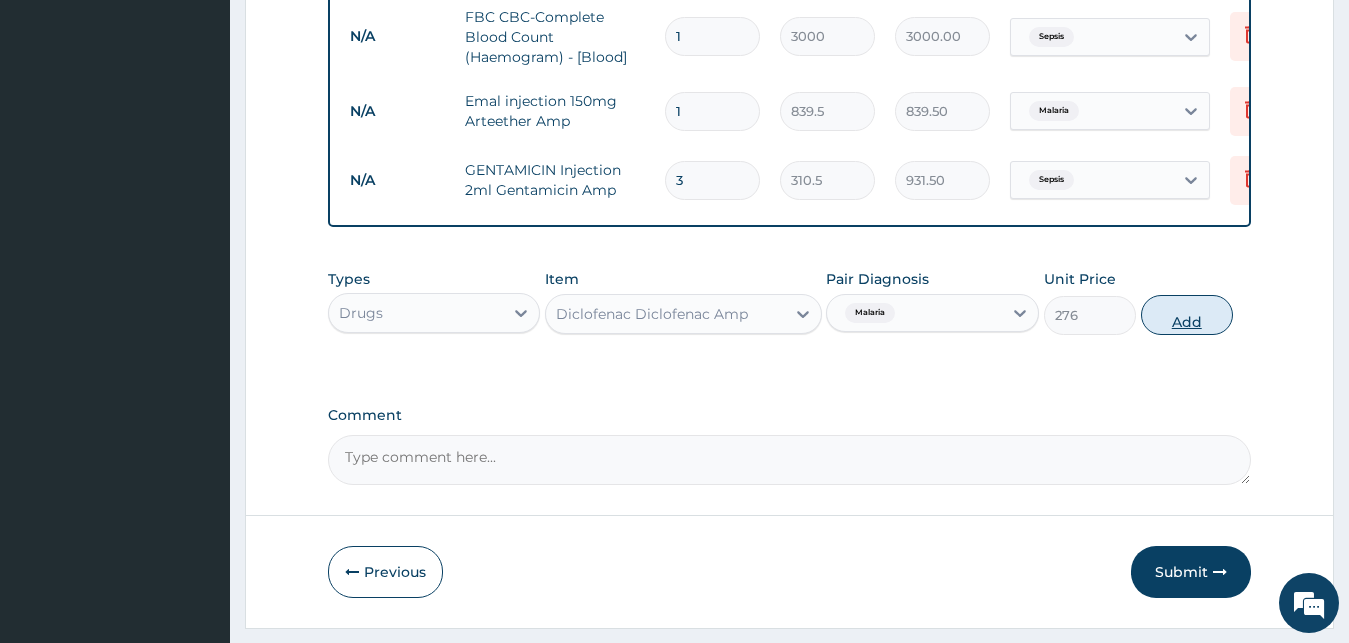 click on "Add" at bounding box center [1187, 315] 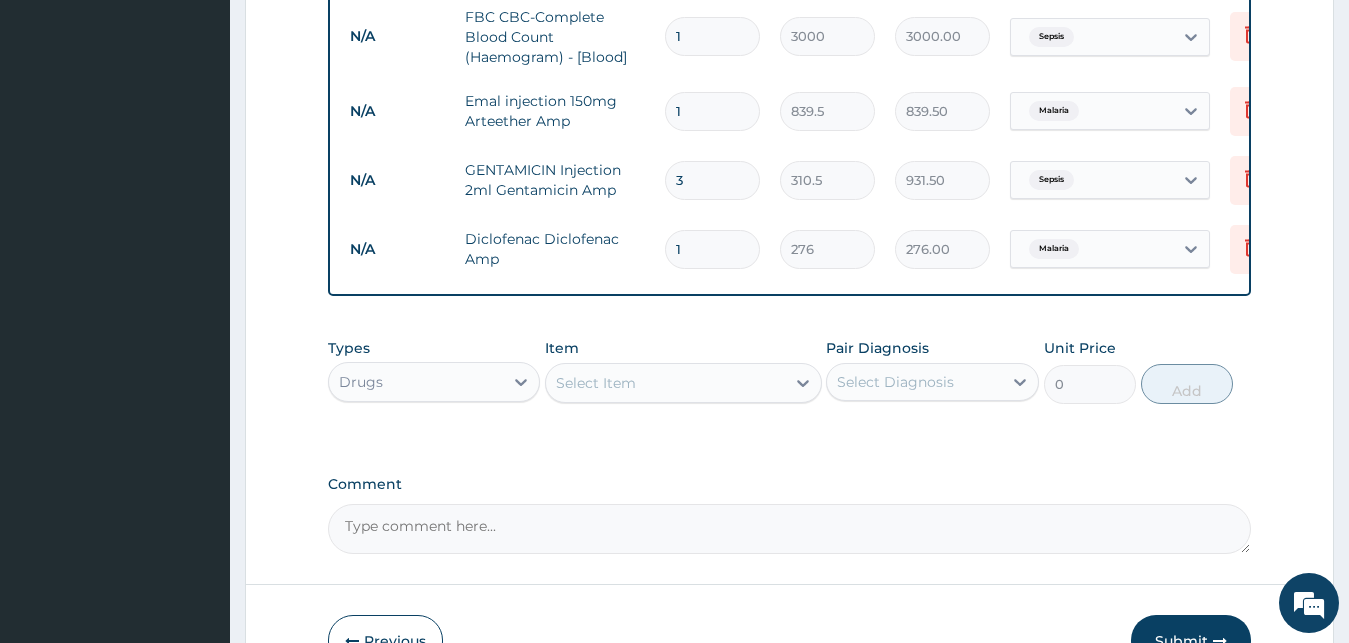 click on "Select Item" at bounding box center [665, 383] 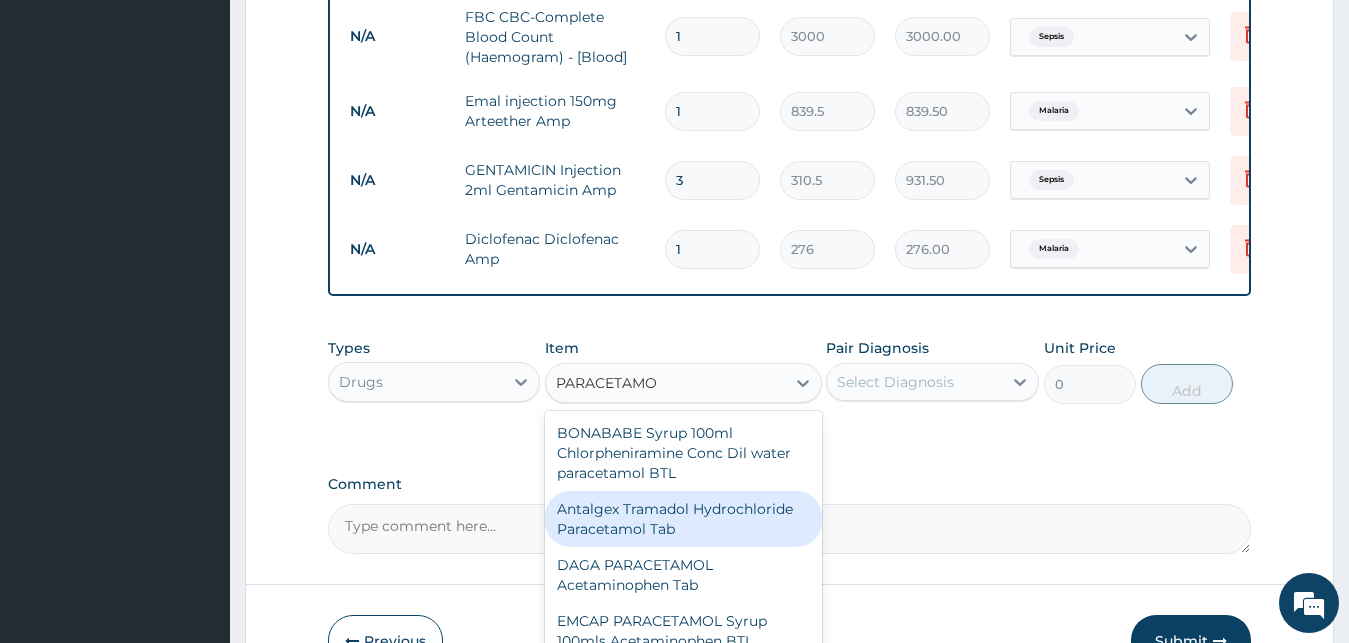 type on "PARACETAMOL" 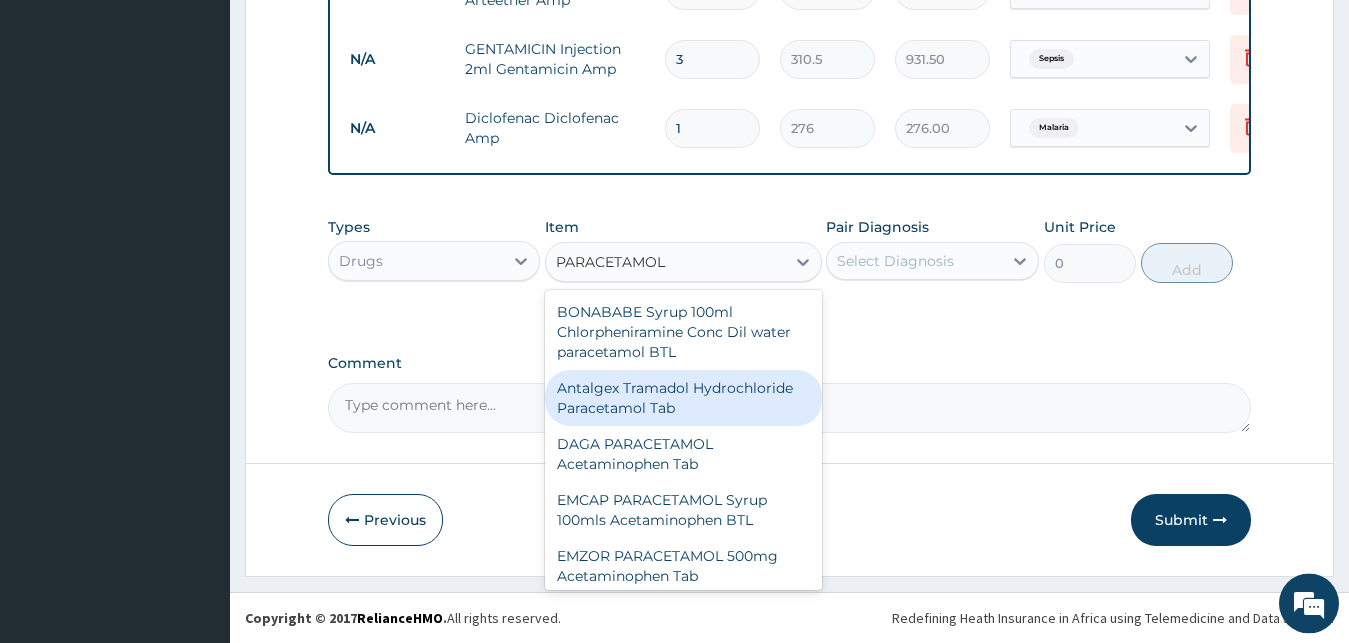 scroll, scrollTop: 1088, scrollLeft: 0, axis: vertical 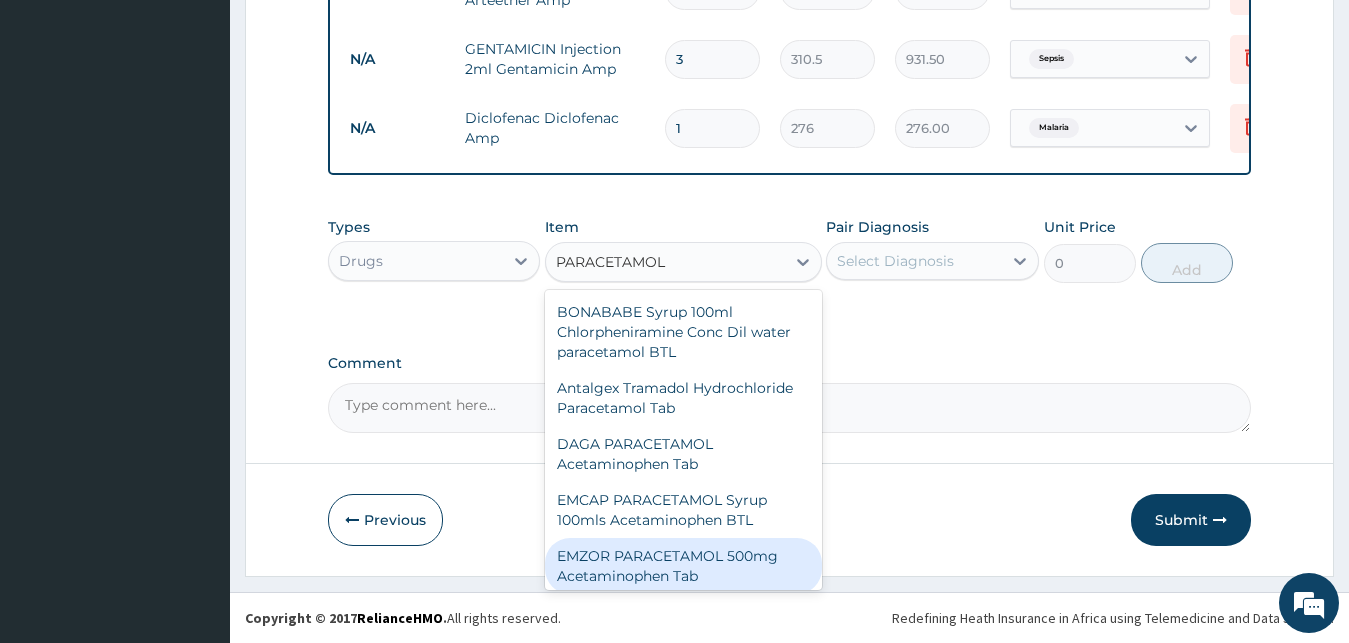 drag, startPoint x: 762, startPoint y: 501, endPoint x: 809, endPoint y: 580, distance: 91.92388 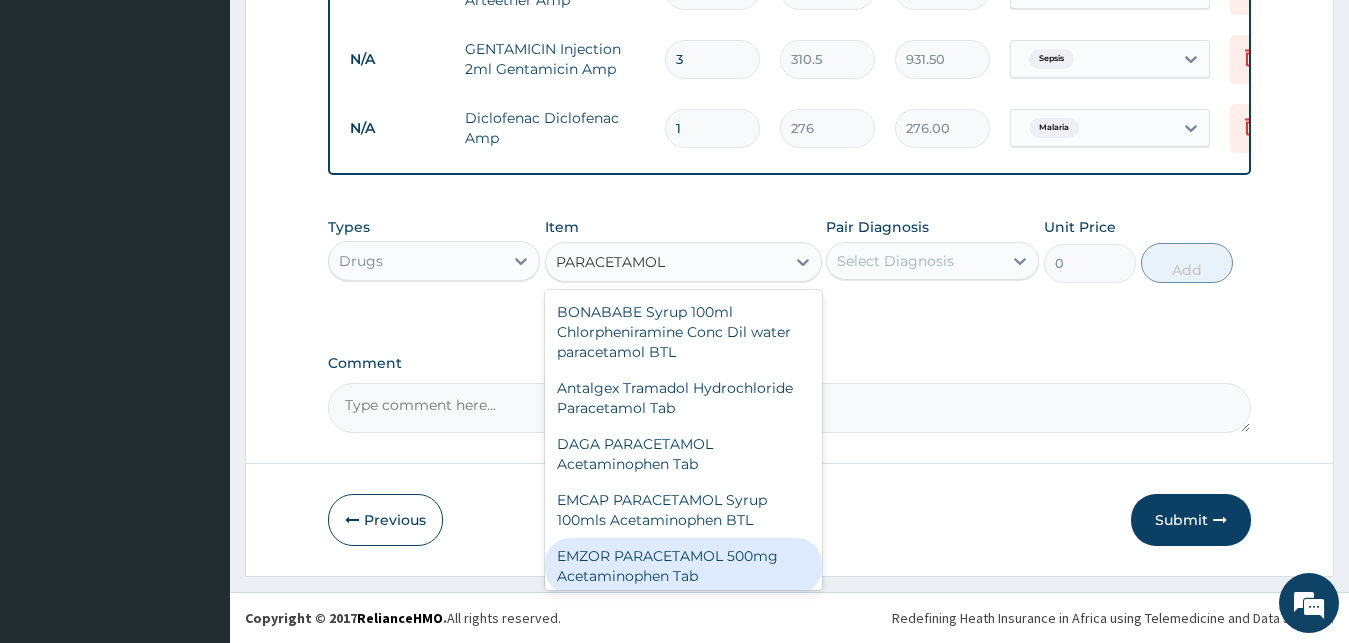 click on "BONABABE Syrup 100ml Chlorpheniramine Conc Dil water paracetamol BTL Antalgex Tramadol Hydrochloride Paracetamol Tab DAGA PARACETAMOL Acetaminophen Tab EMCAP PARACETAMOL Syrup 100mls Acetaminophen BTL EMZOR PARACETAMOL 500mg Acetaminophen Tab EMZOR PARACETAMOL DROPS Acetaminophen BTL EMZOR PARACETAMOL Syrup 100ml Acetaminophen BTL LOTEMP PARACETAMOL Syrup 100ml Acetaminophen BTL M&B PARACETAMOL 500mg Acetaminophen Tab M&B PARACETAMOL Syrup 100ml Acetaminophen BTL MOXIE PARACETAMOL Syrup 100ml Acetaminophen BTL PANDA PARACETAMOL DROPS Acetaminophen BTL Paracetamol 300mg Acetaminophen Amp PARACETAMOL Injection 15ml 150mg/ml Acetaminophen Amp PARACETAMOL Injection 300mg/2ml Acetaminophen Amp Paracetamol syrup 100mls Acetaminophen BTL PARAGESIC PARACETAMOL 500mg Acetaminophen Tab" at bounding box center (683, 440) 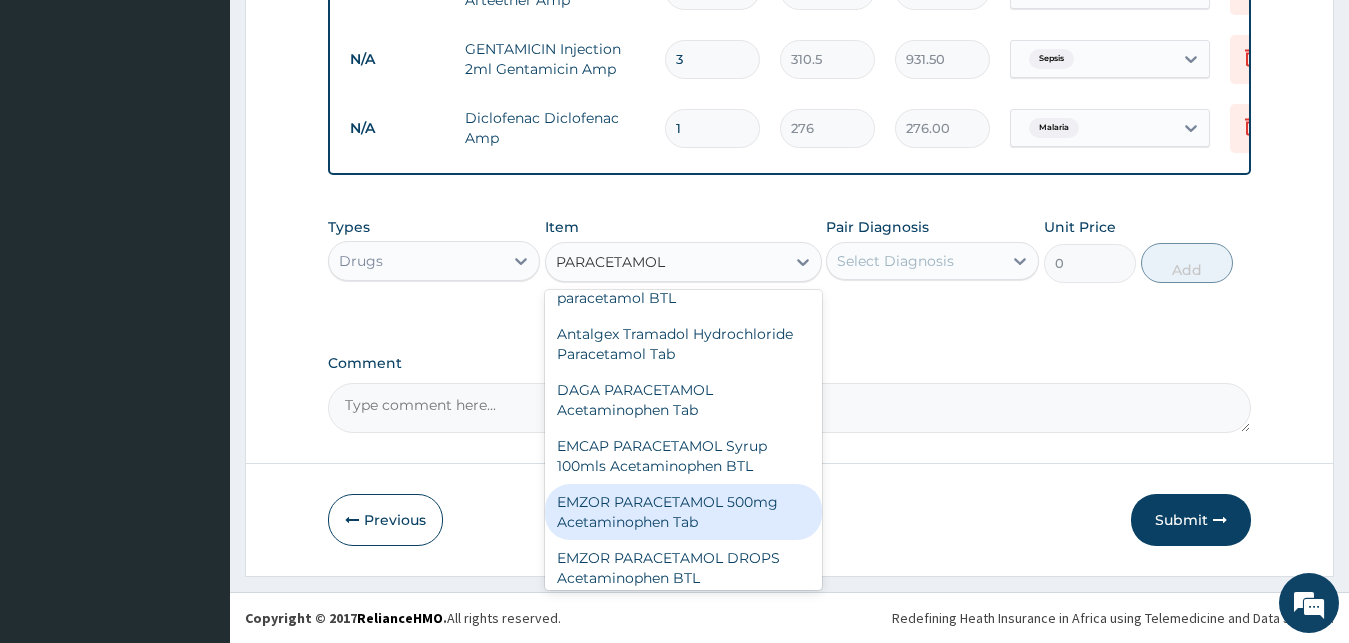 scroll, scrollTop: 108, scrollLeft: 0, axis: vertical 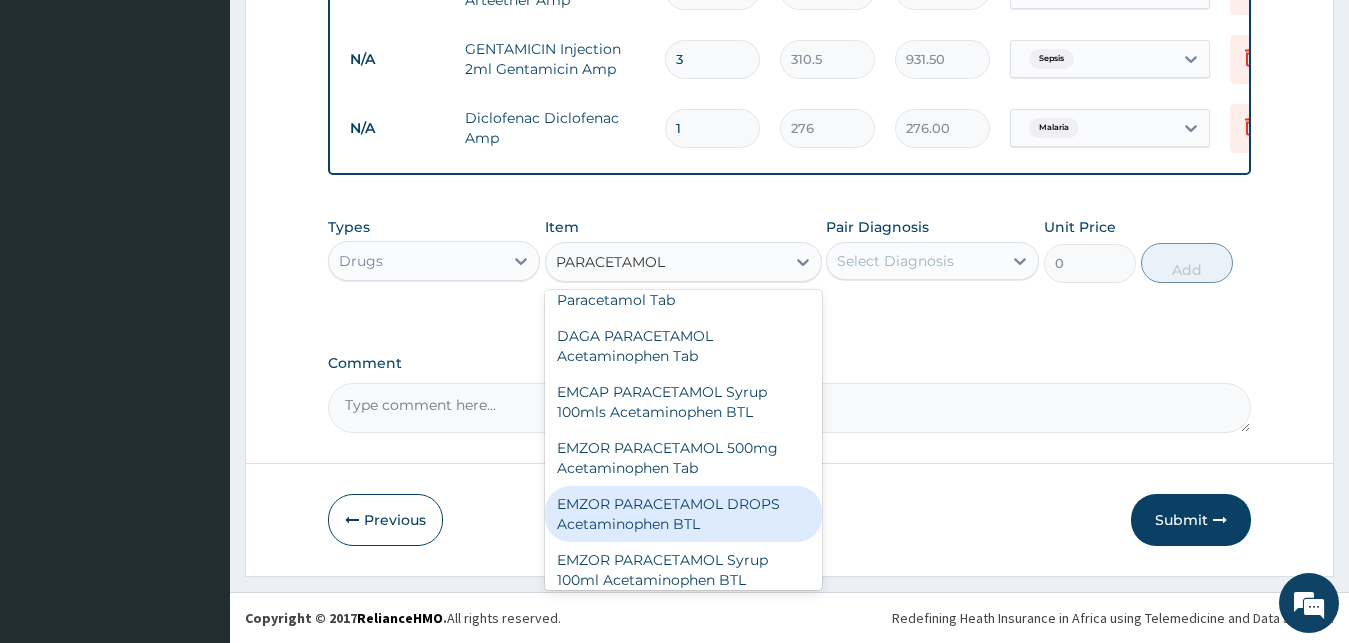 click on "EMZOR PARACETAMOL DROPS Acetaminophen BTL" at bounding box center [683, 514] 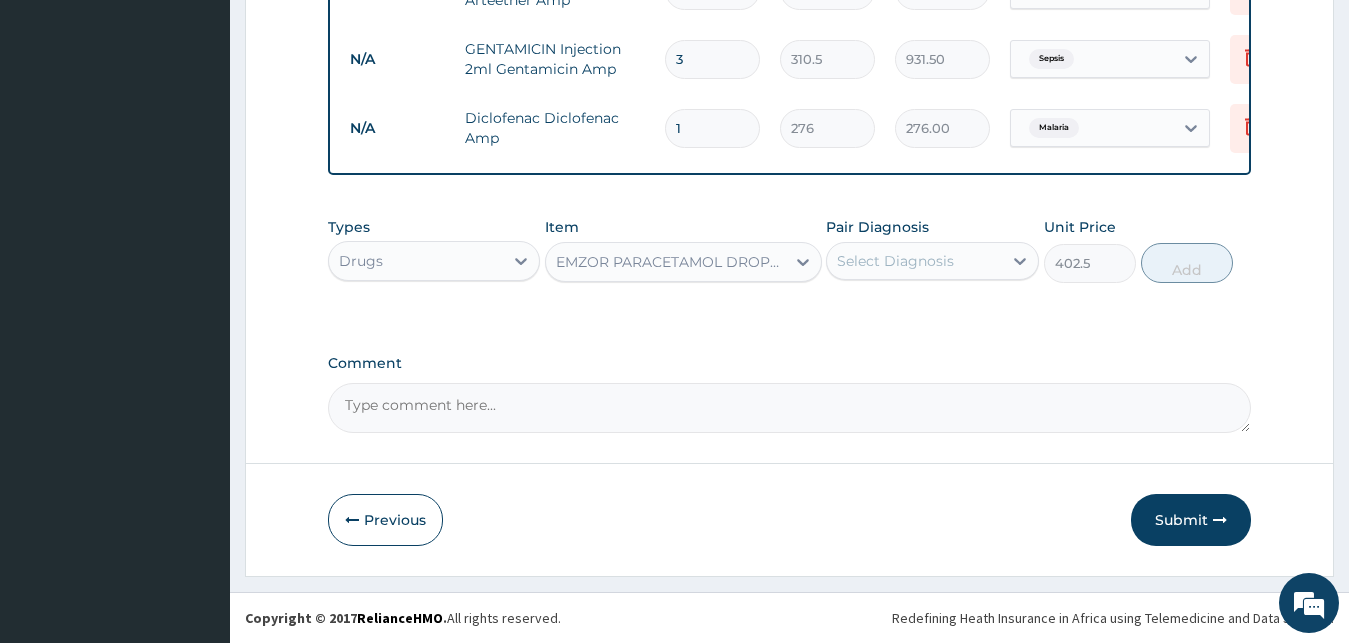 click on "Select Diagnosis" at bounding box center (895, 261) 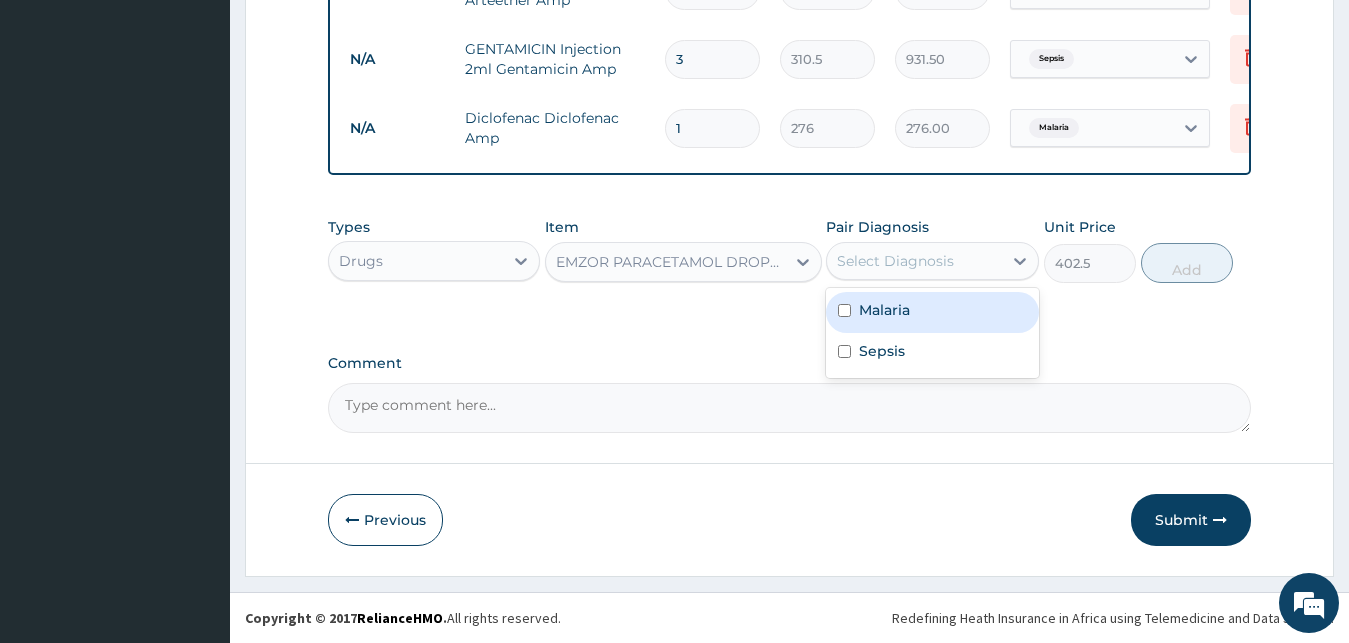 click on "Malaria" at bounding box center [884, 310] 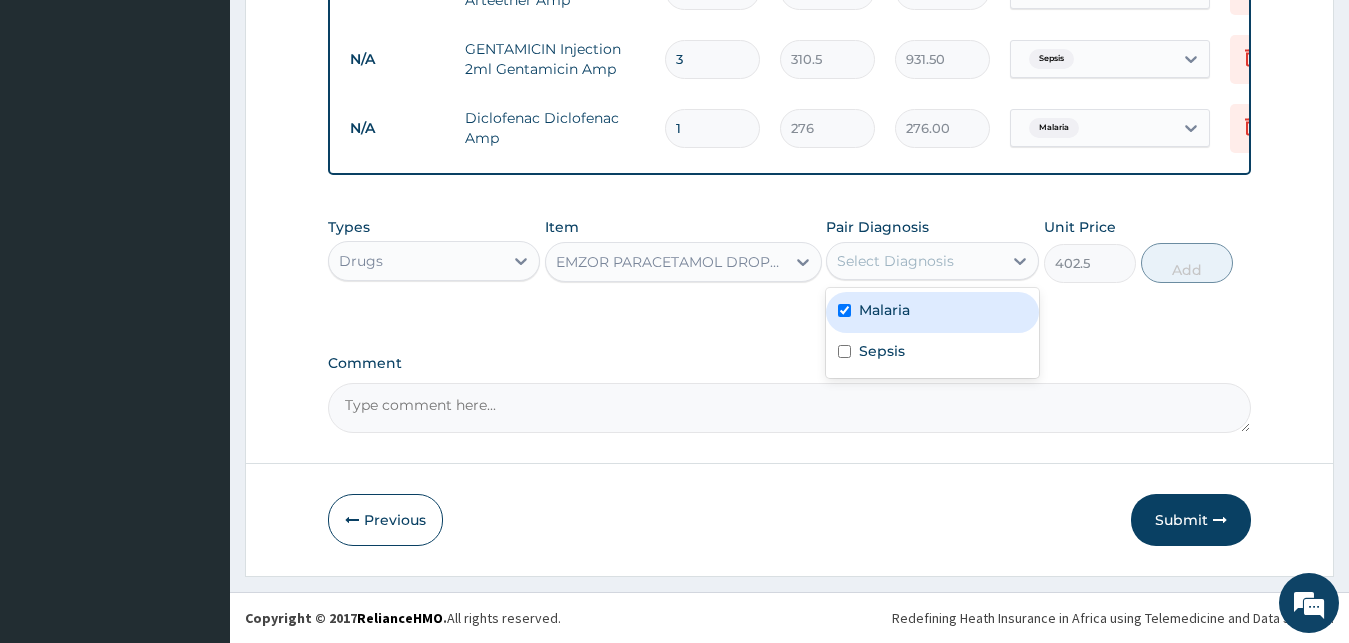 checkbox on "true" 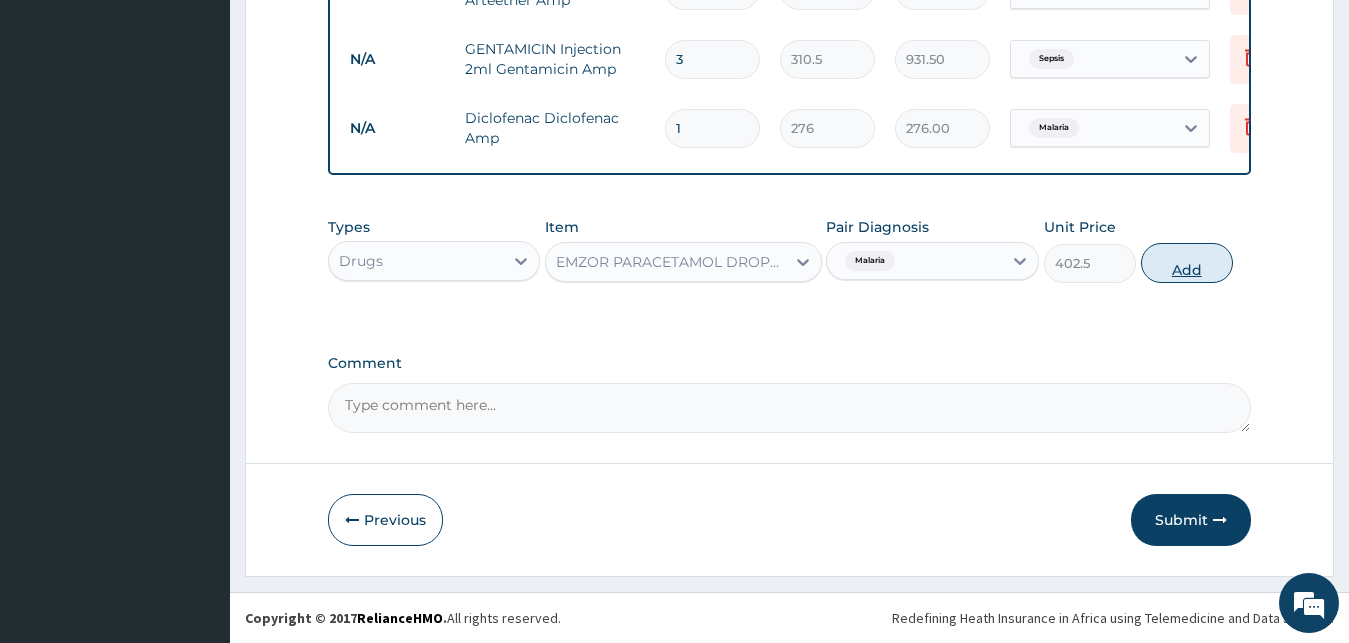 click on "Add" at bounding box center (1187, 263) 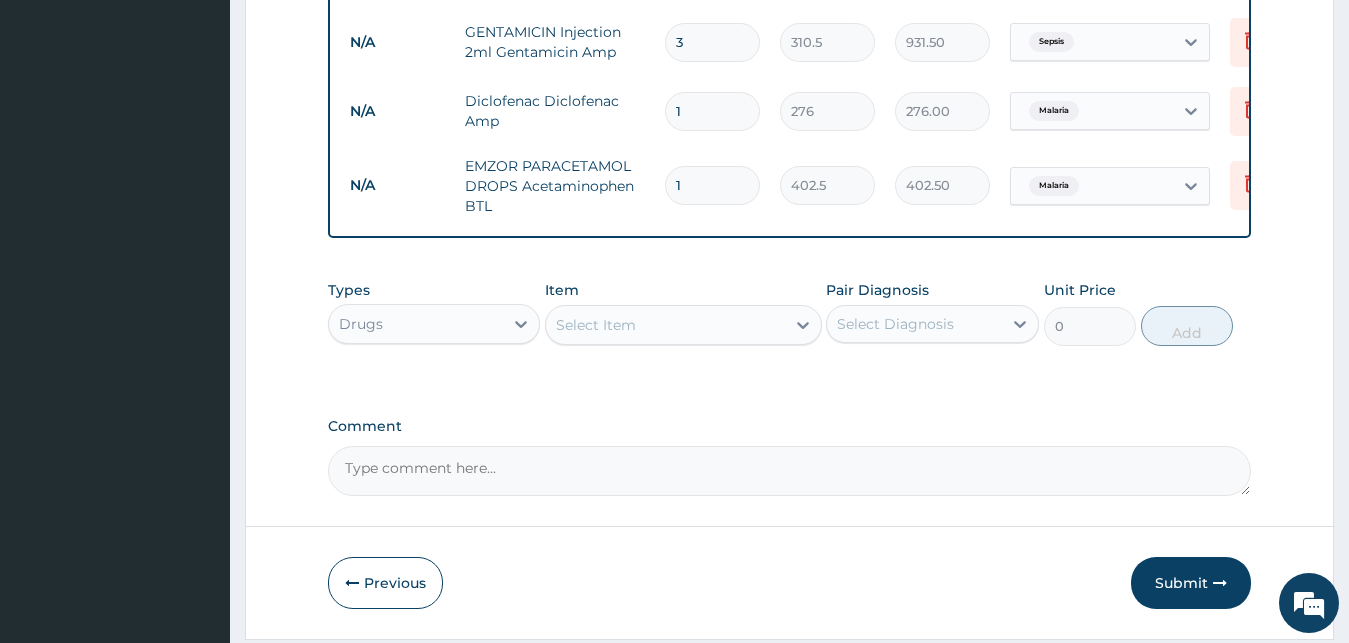 click on "Select Item" at bounding box center [665, 325] 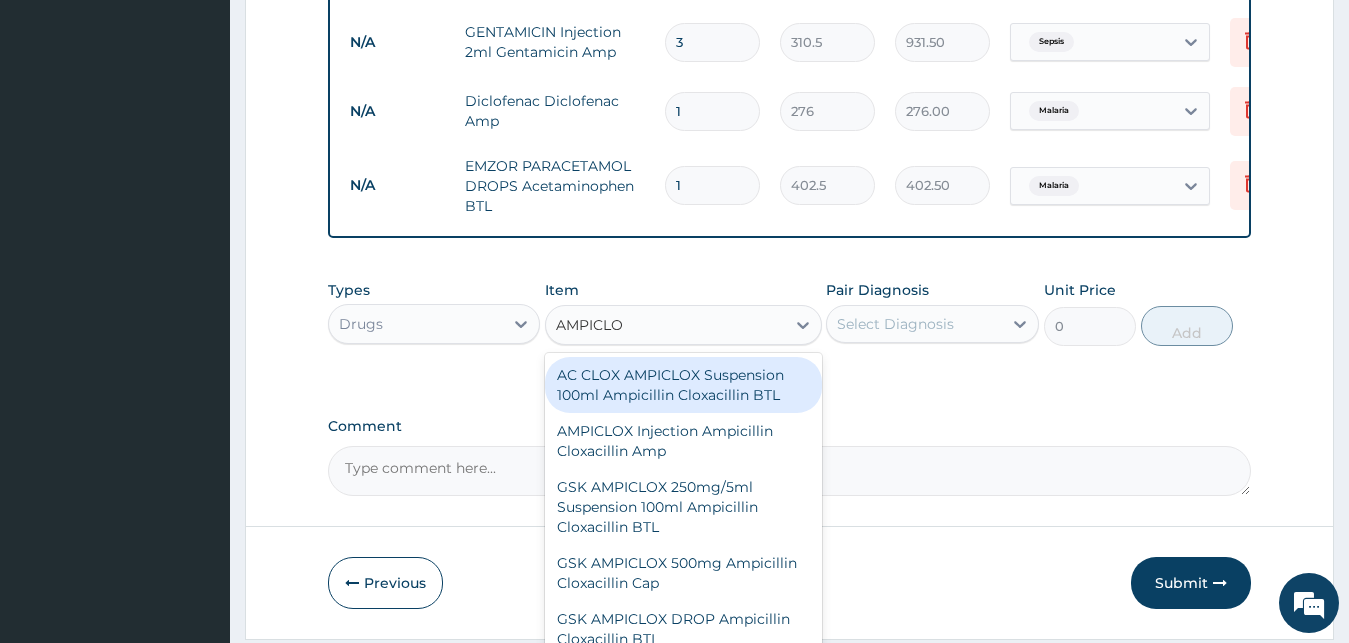 type on "AMPICLOX" 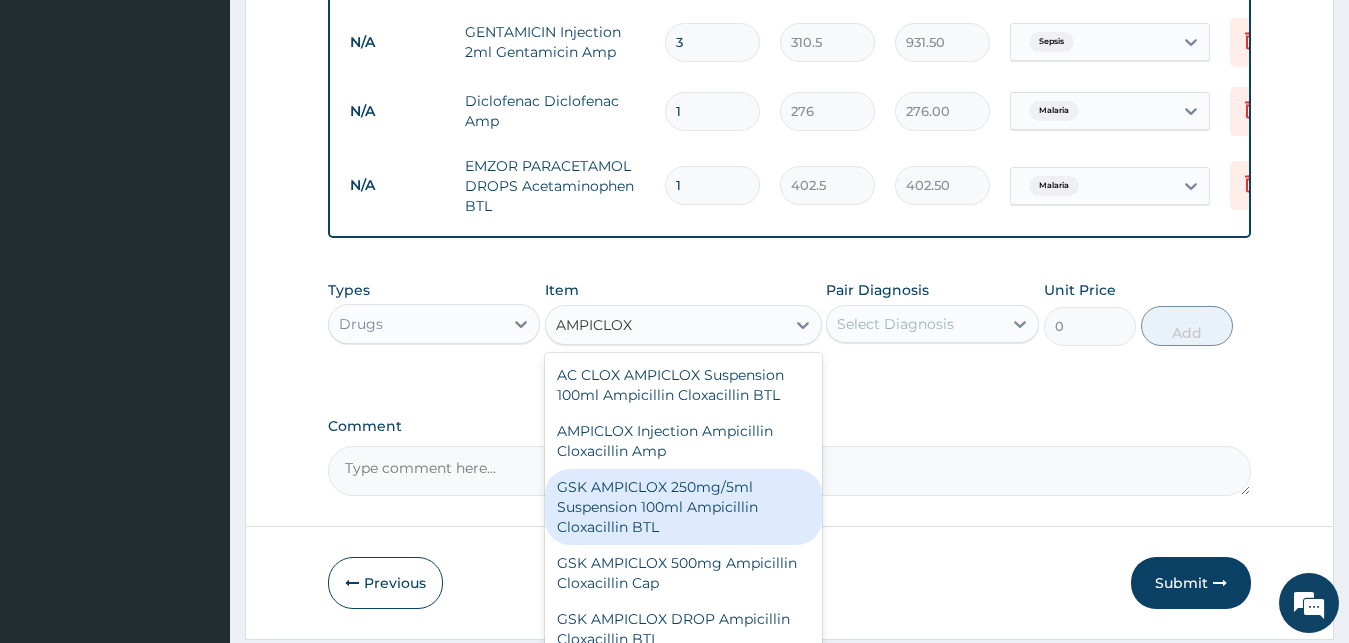 click on "GSK AMPICLOX 250mg/5ml Suspension 100ml Ampicillin Cloxacillin BTL" at bounding box center (683, 507) 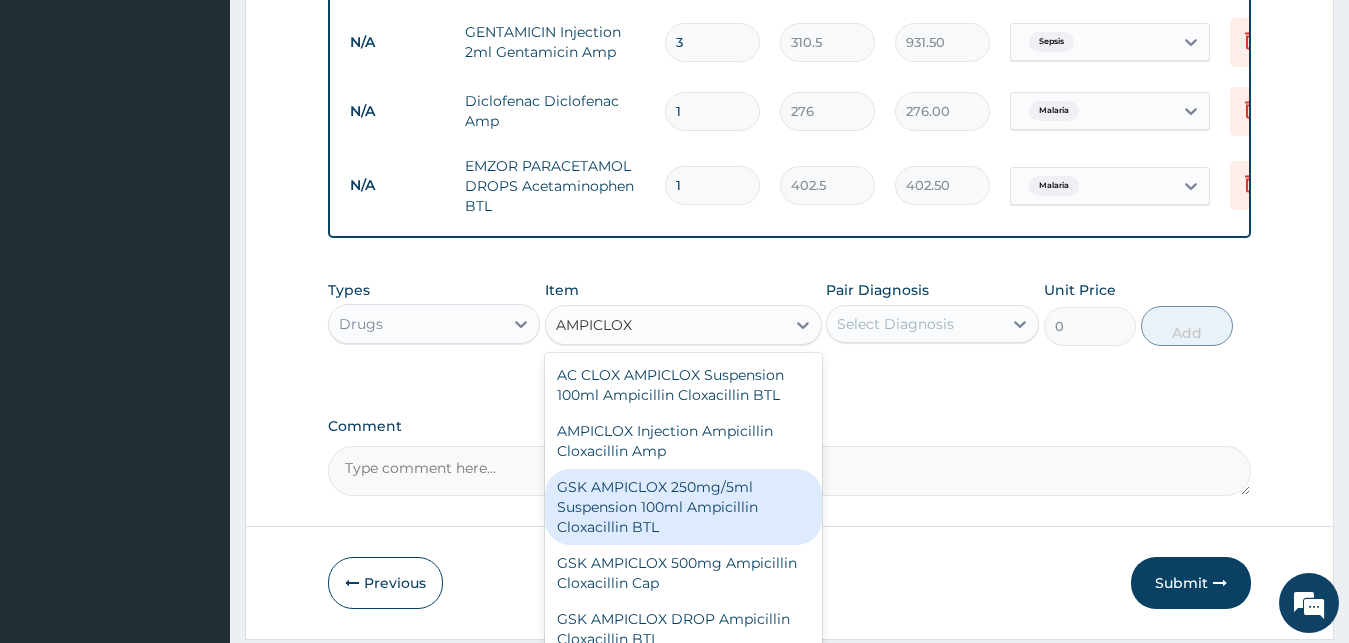 type 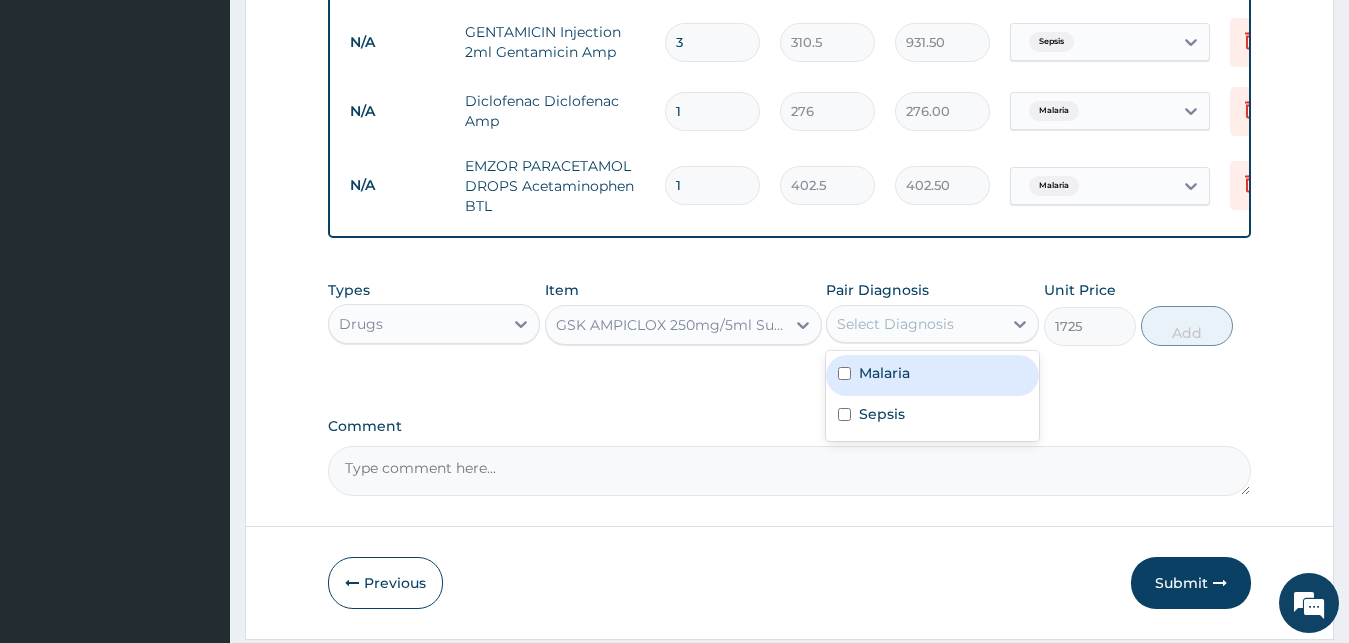 click on "Select Diagnosis" at bounding box center [895, 324] 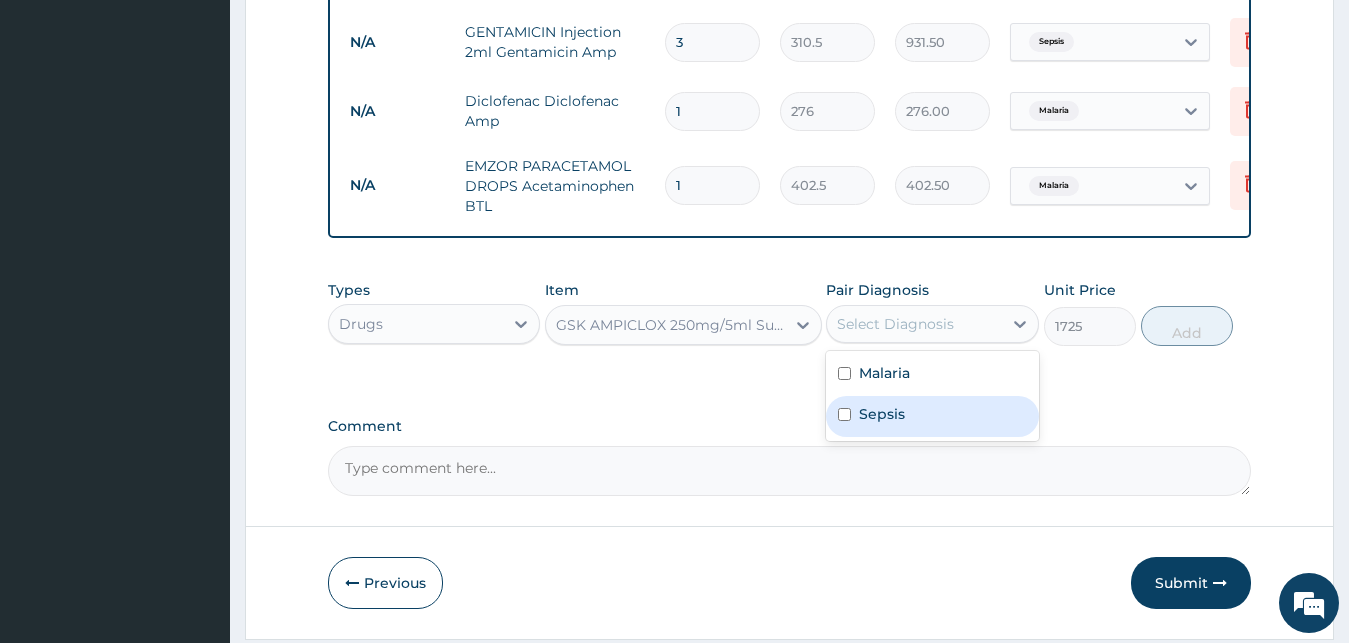 click on "Sepsis" at bounding box center (882, 414) 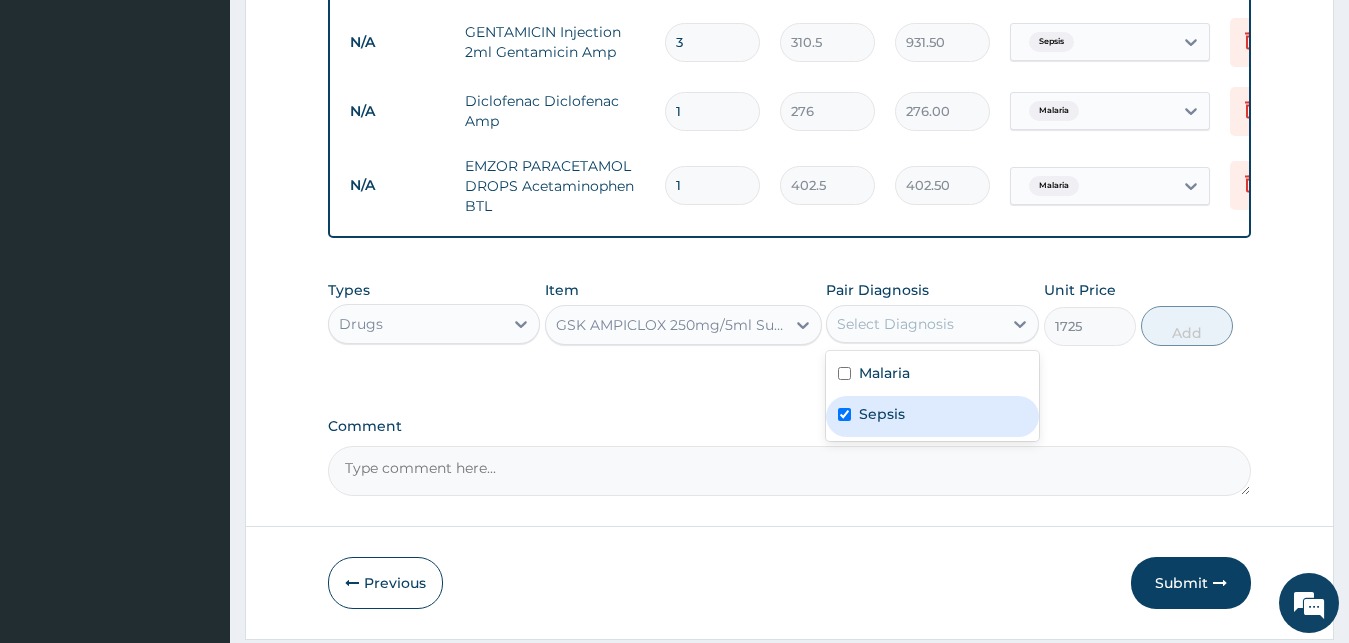 checkbox on "true" 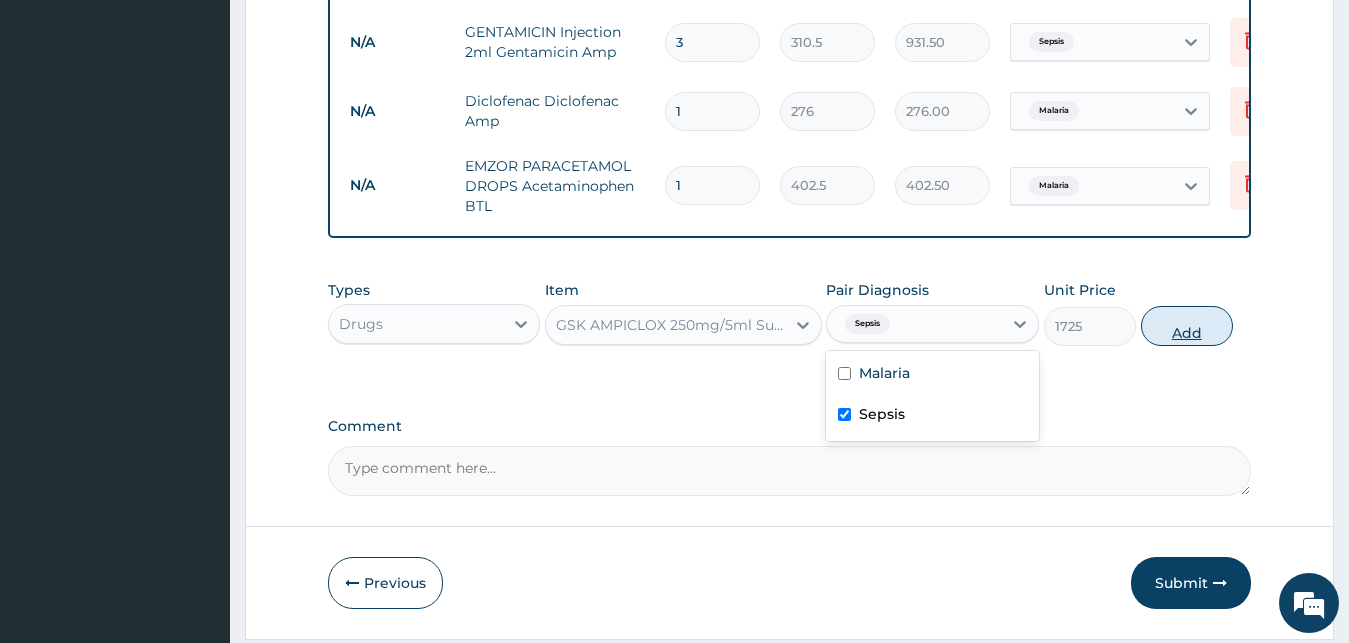click on "Add" at bounding box center (1187, 326) 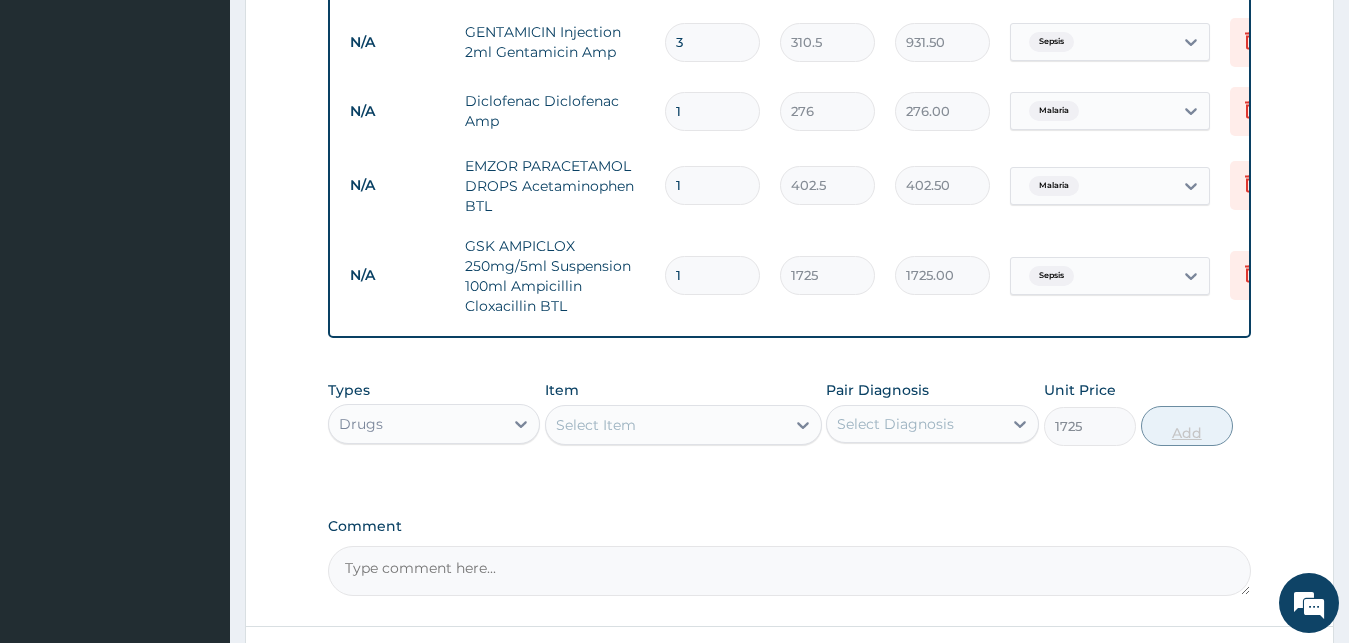 type on "0" 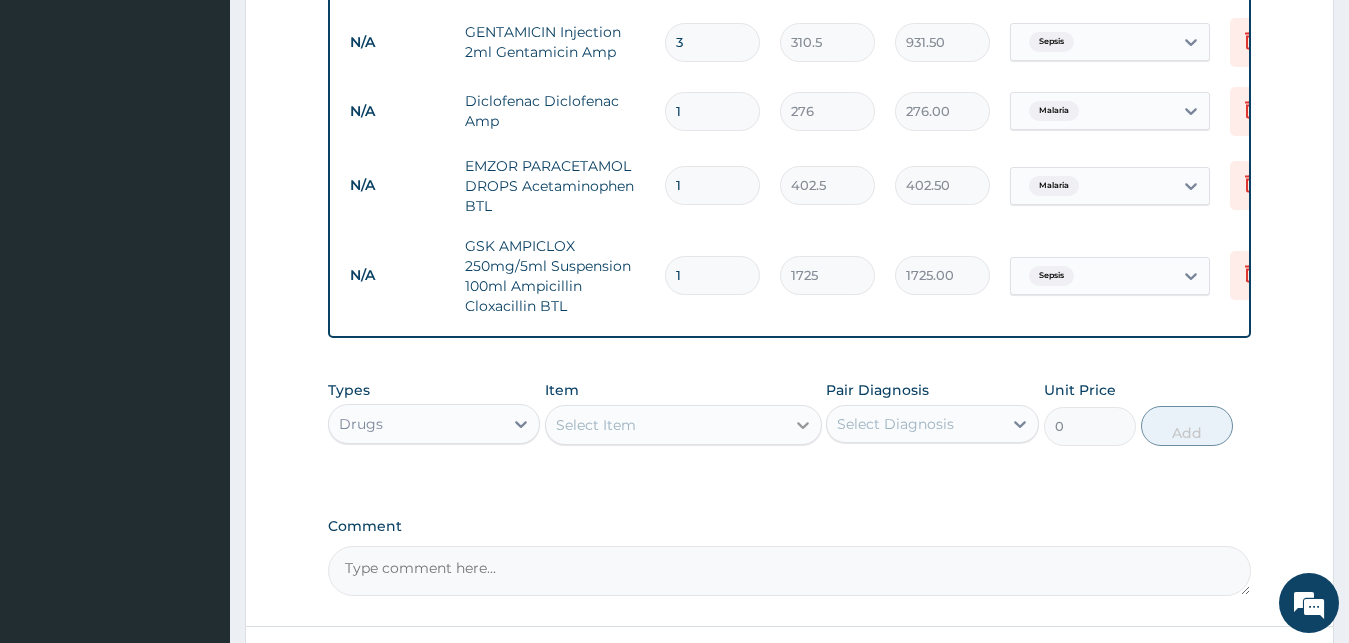 click at bounding box center [803, 425] 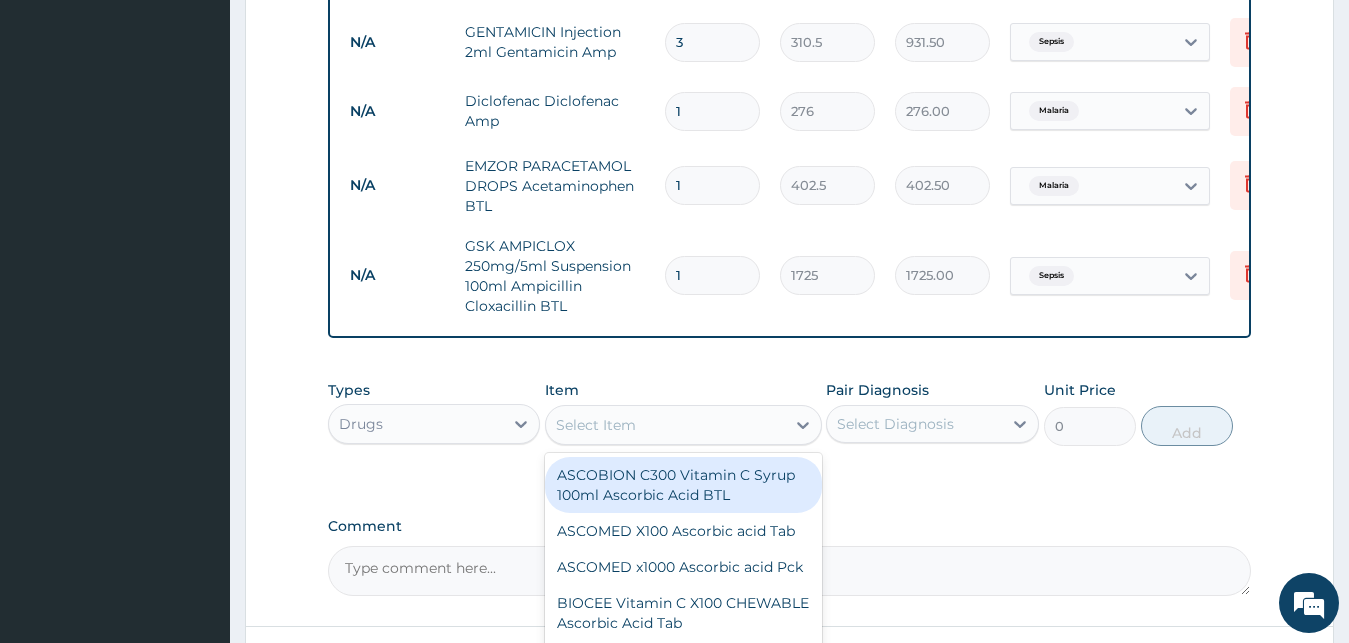 scroll, scrollTop: 479, scrollLeft: 0, axis: vertical 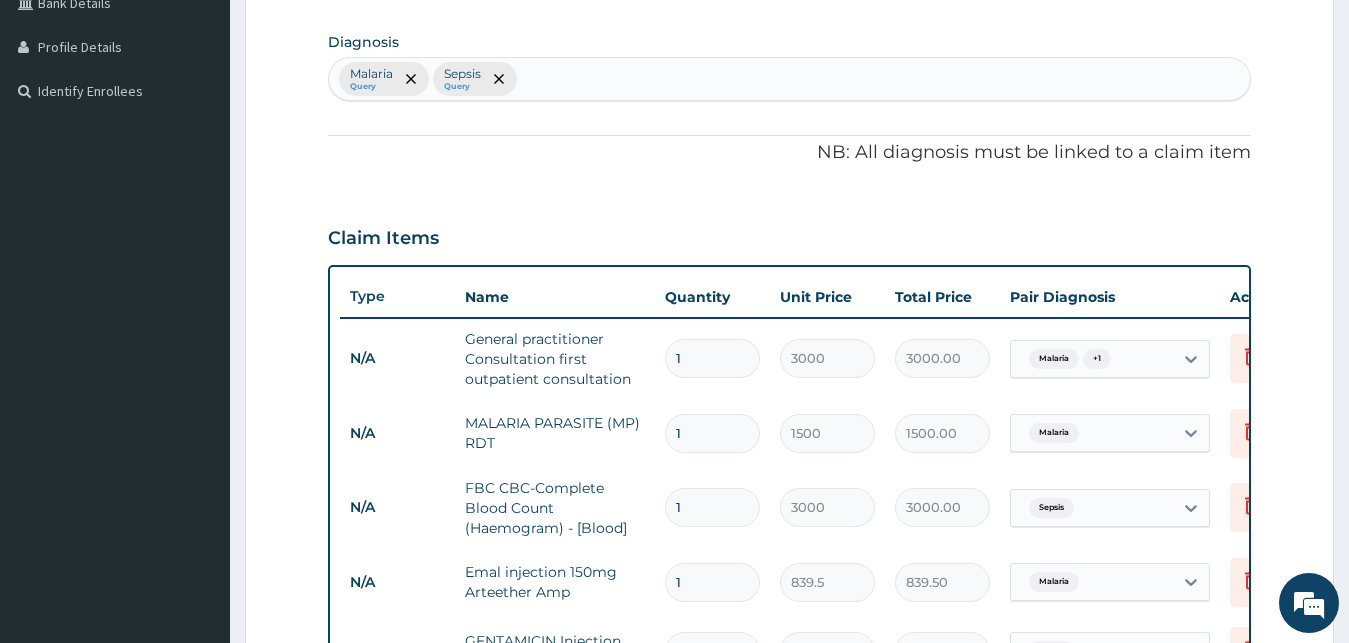 click on "Malaria Query Sepsis Query" at bounding box center [790, 79] 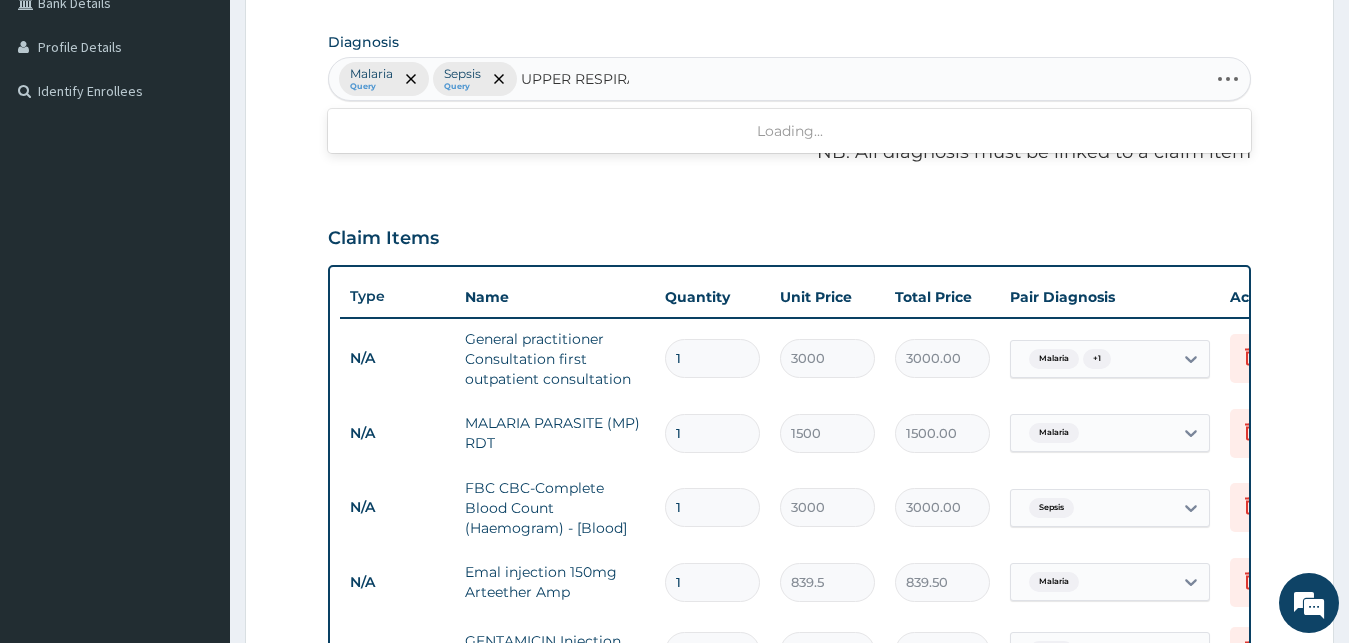type on "UPPER RESPIRAT" 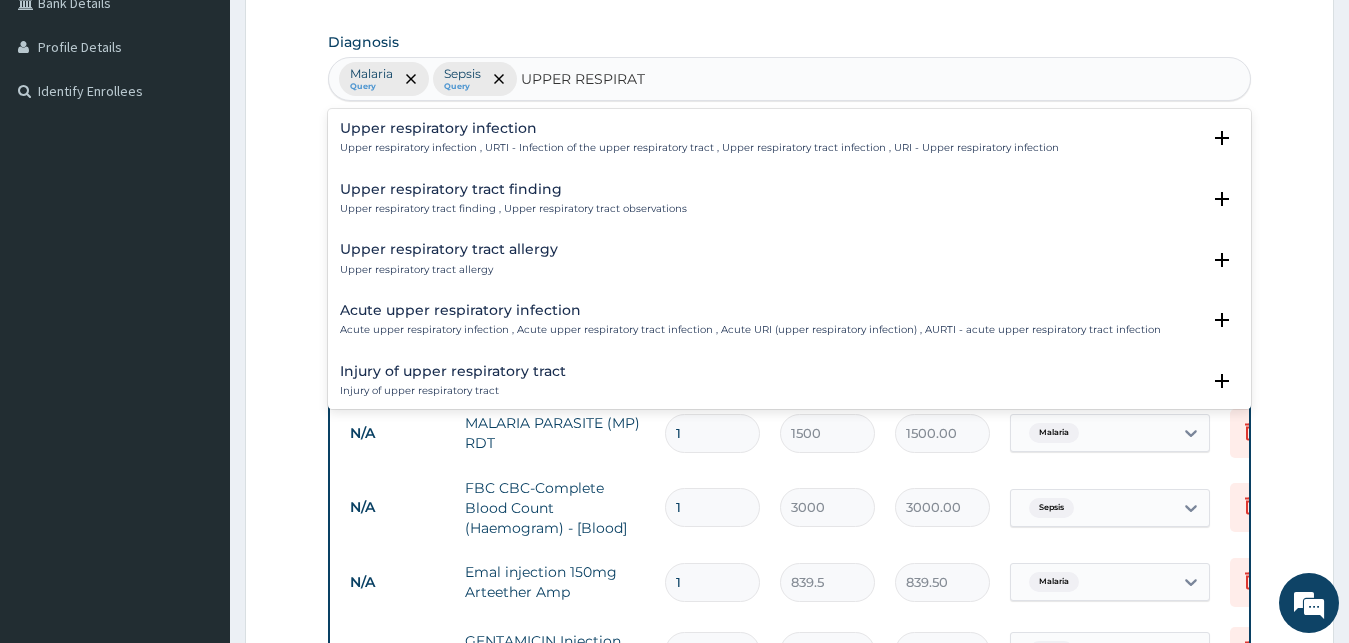 click on "Upper respiratory infection Upper respiratory infection , URTI - Infection of the upper respiratory tract , Upper respiratory tract infection , URI - Upper respiratory infection" at bounding box center [699, 138] 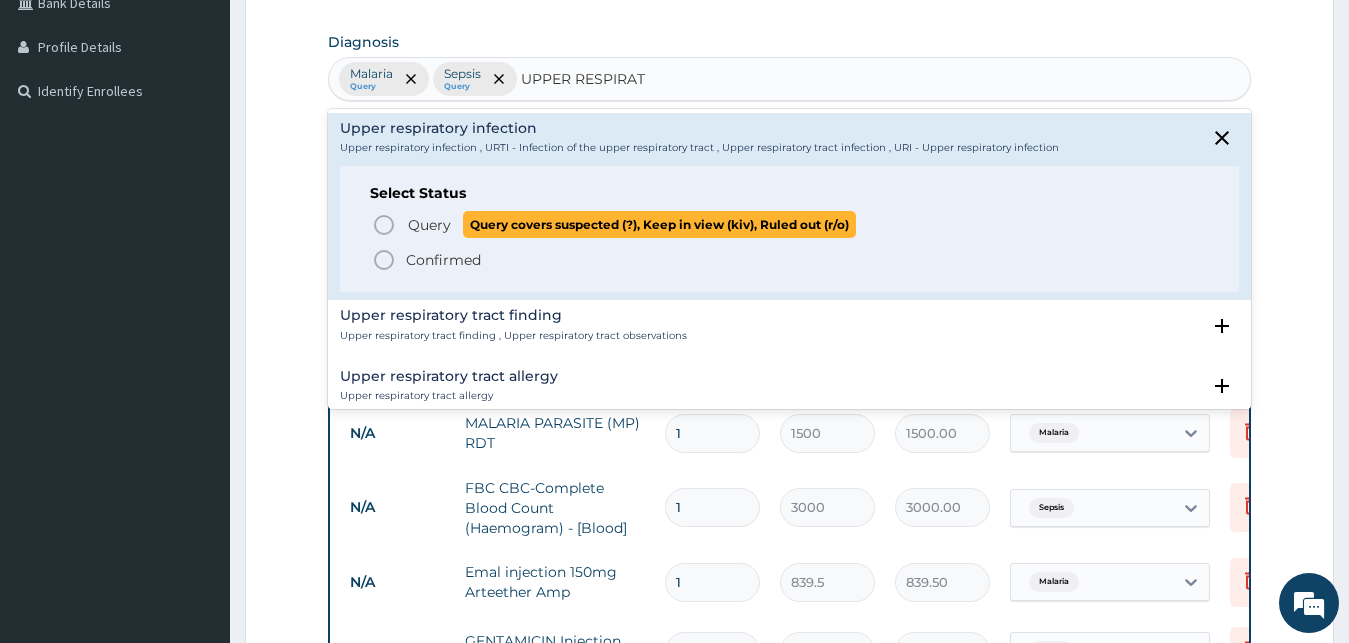 click 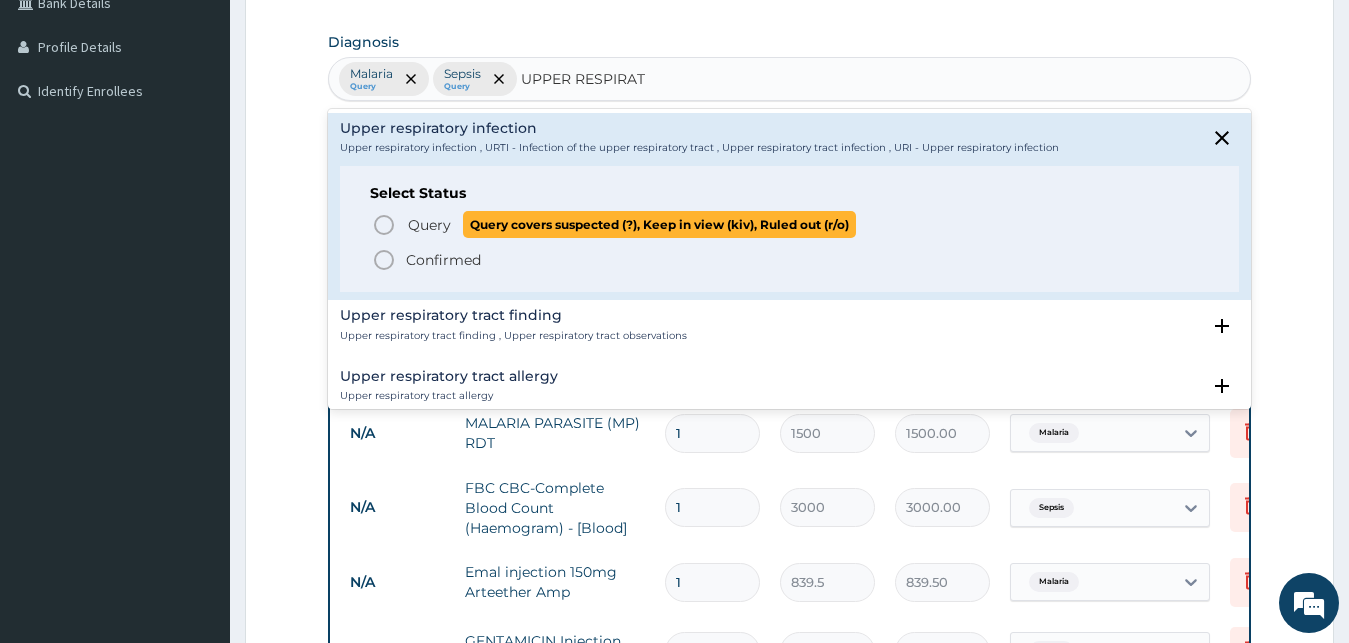 type 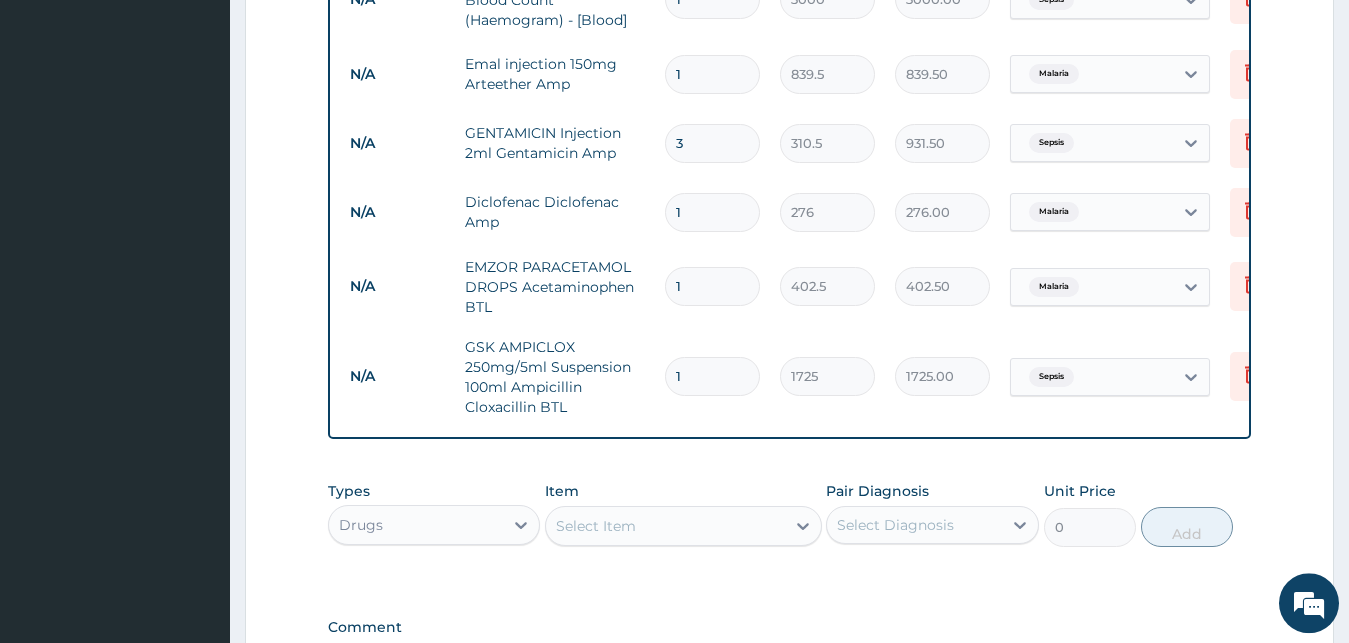 scroll, scrollTop: 1088, scrollLeft: 0, axis: vertical 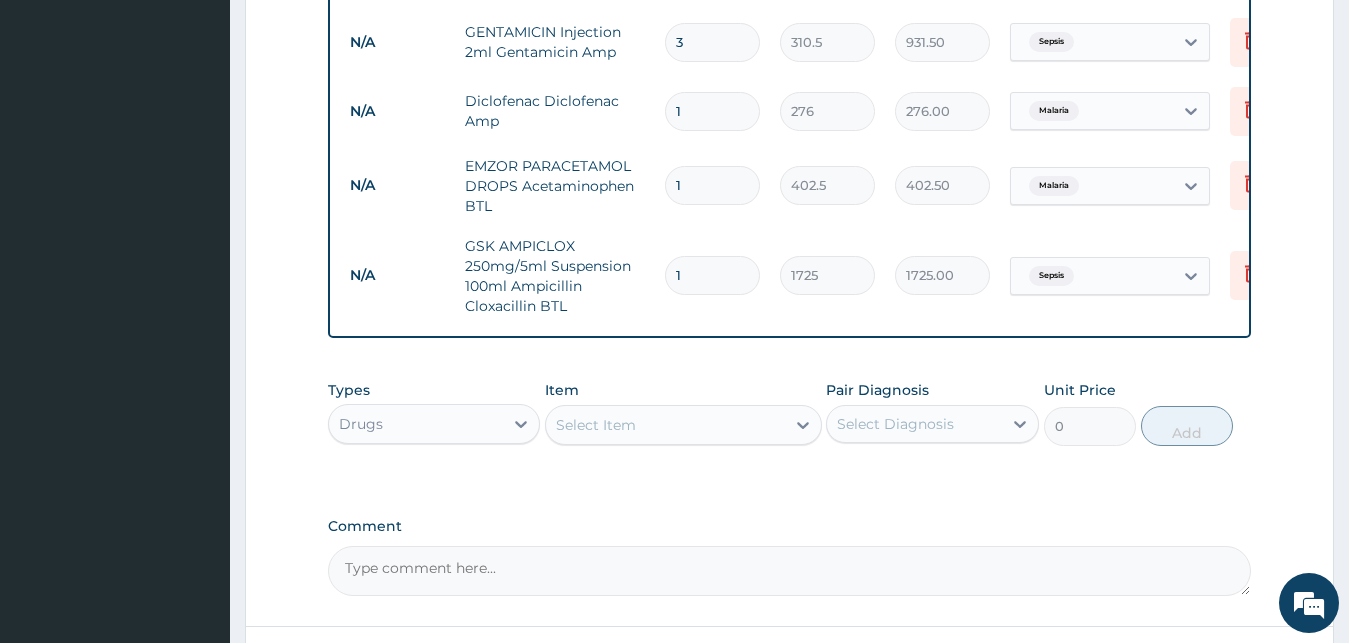 click on "Select Item" at bounding box center [665, 425] 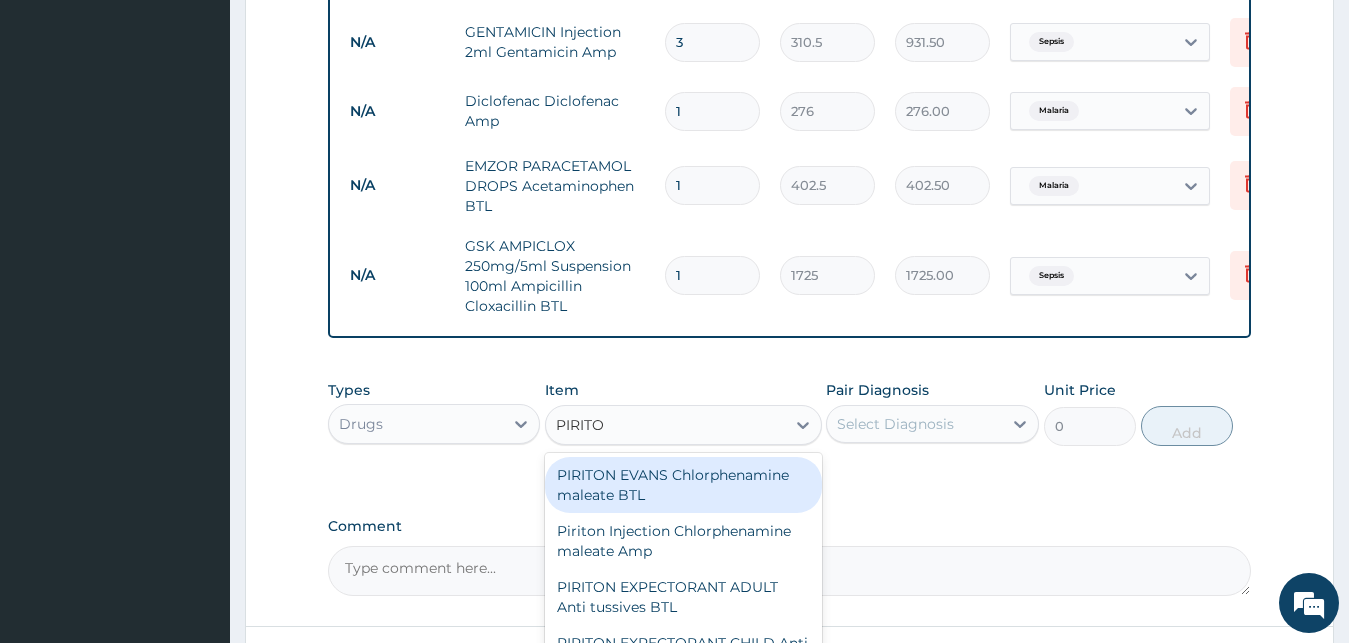 type on "PIRITON" 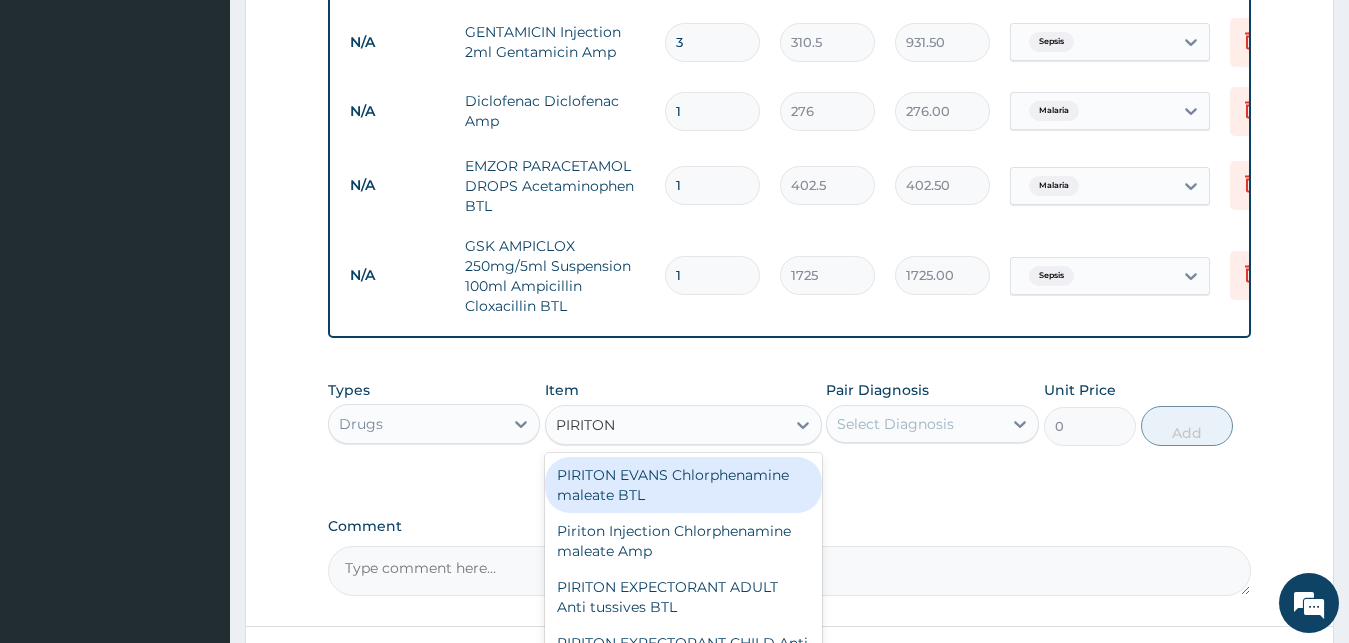 click on "PIRITON EVANS Chlorphenamine maleate BTL" at bounding box center [683, 485] 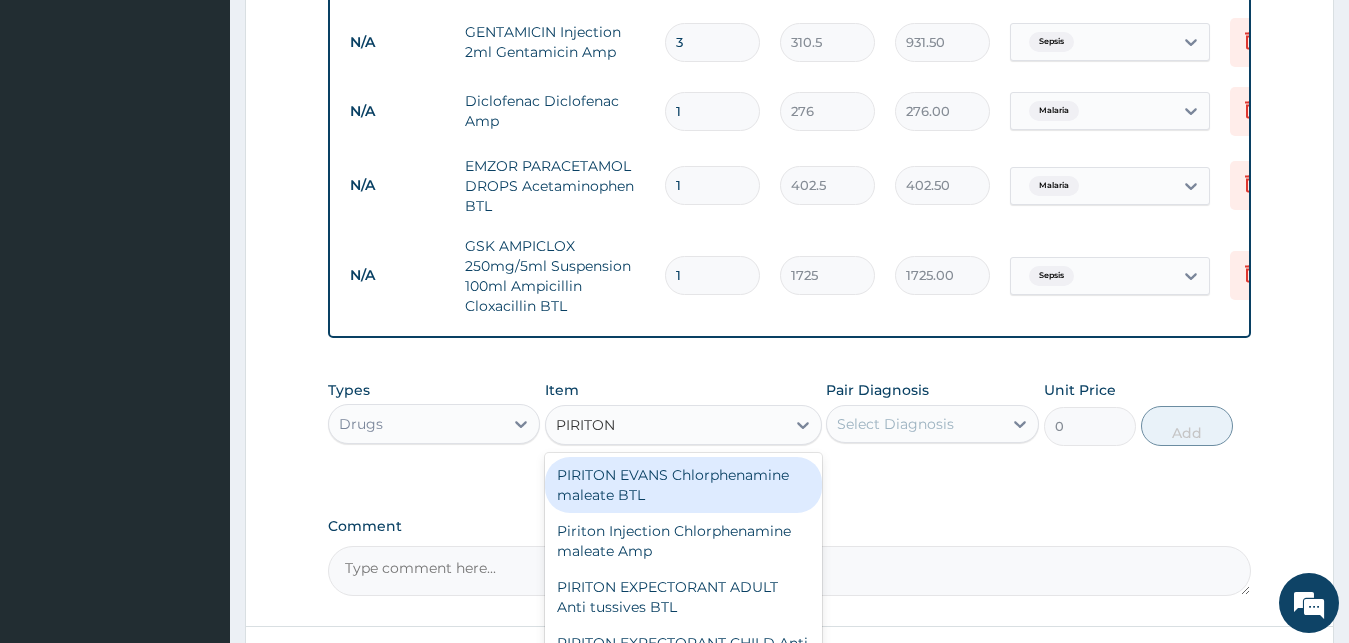 type 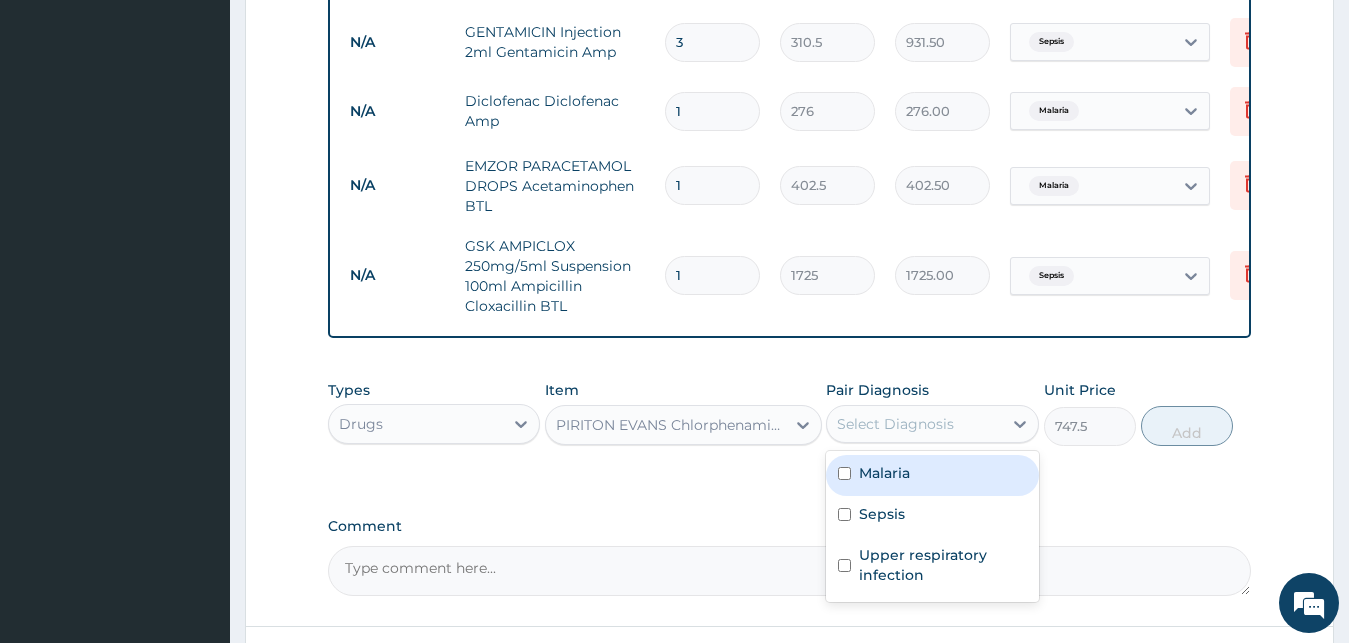 click on "Select Diagnosis" at bounding box center [895, 424] 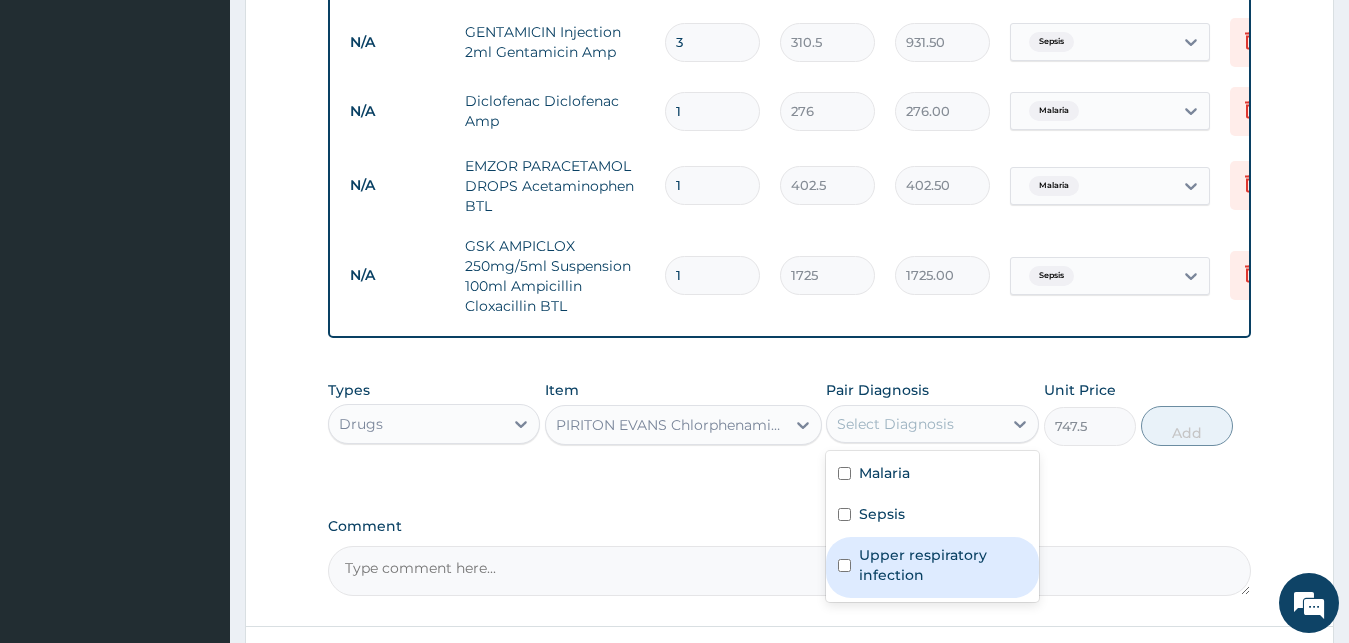 click on "Upper respiratory infection" at bounding box center [943, 565] 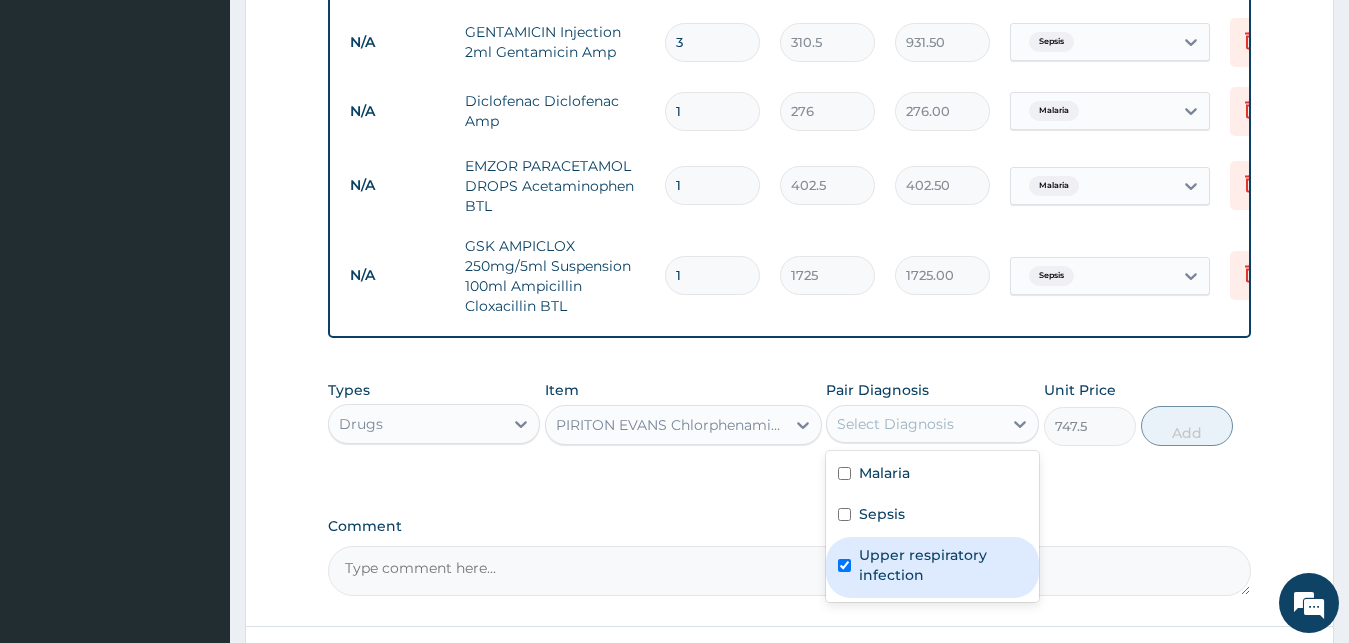 checkbox on "true" 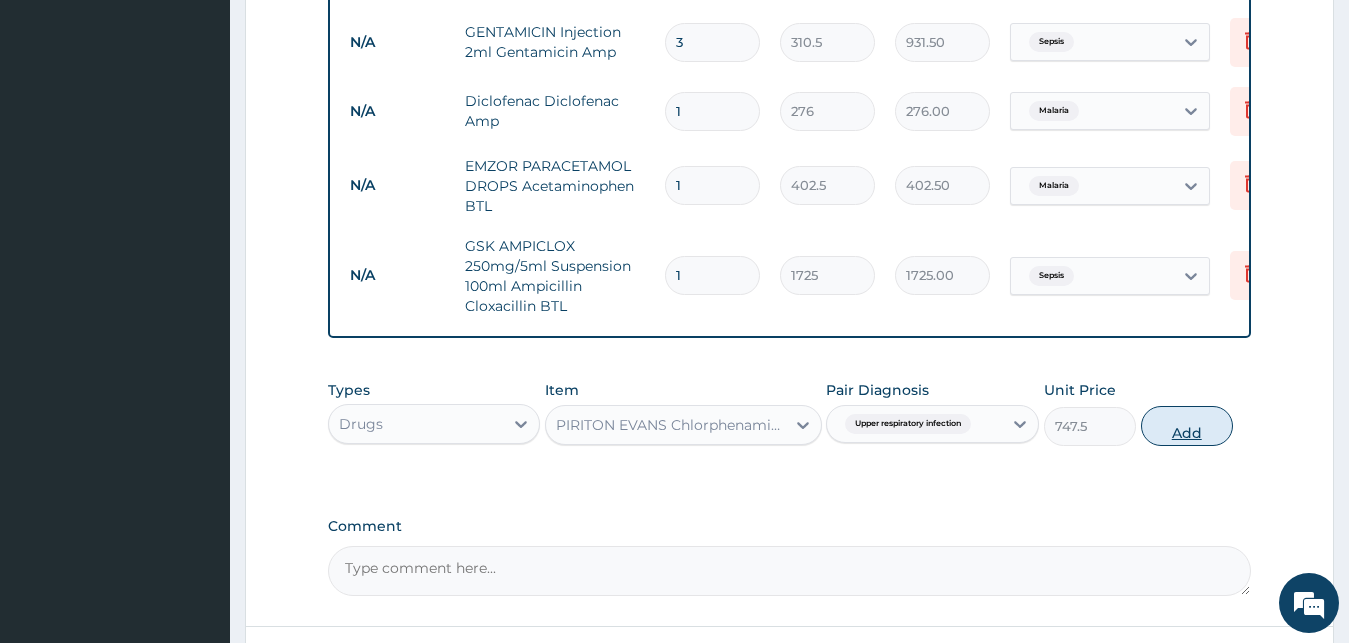 click on "Add" at bounding box center (1187, 426) 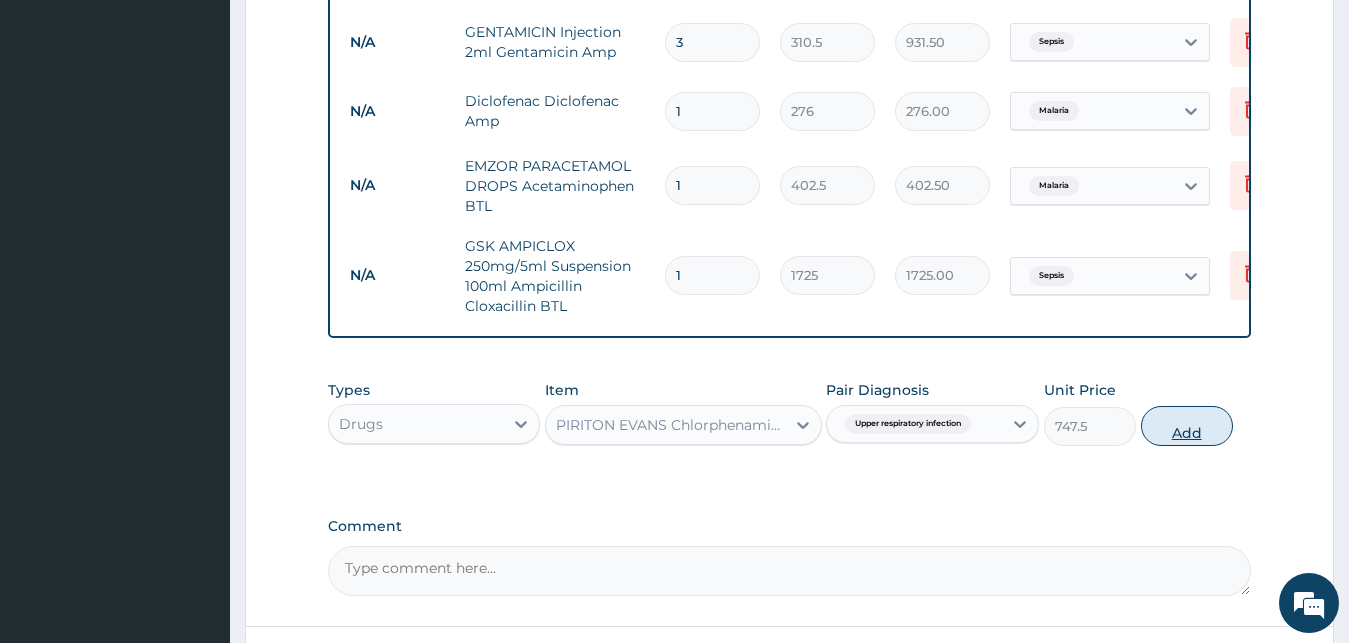 type on "0" 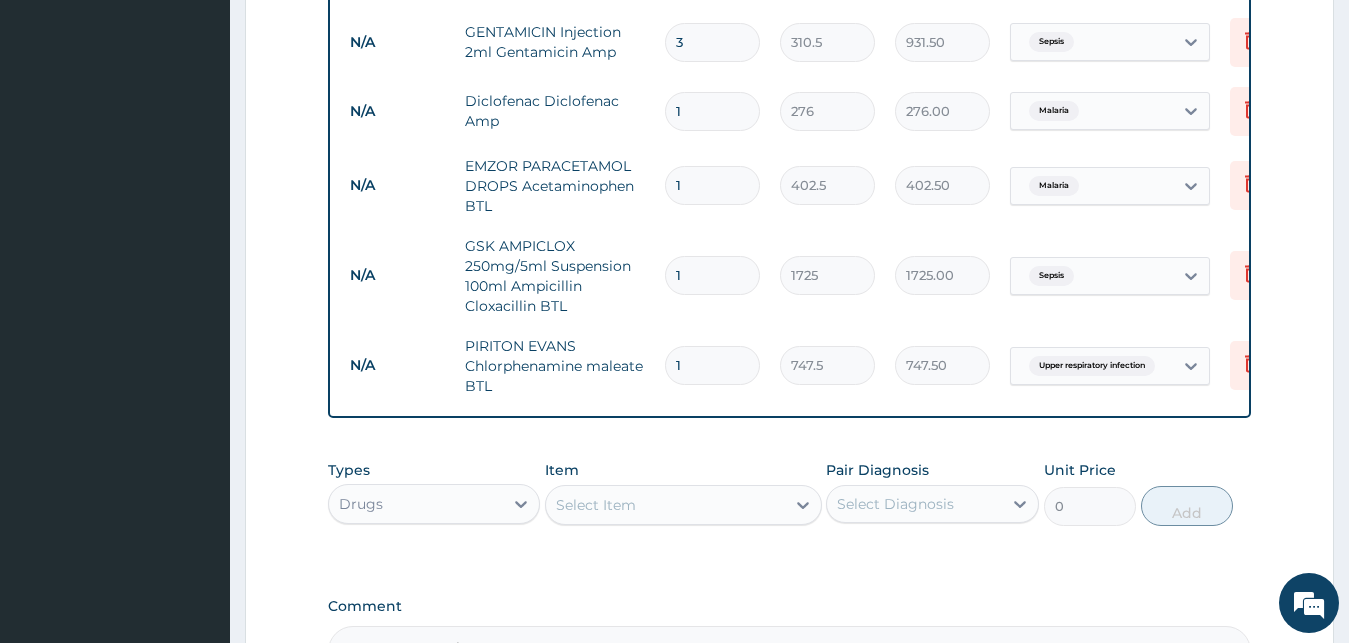 scroll, scrollTop: 1348, scrollLeft: 0, axis: vertical 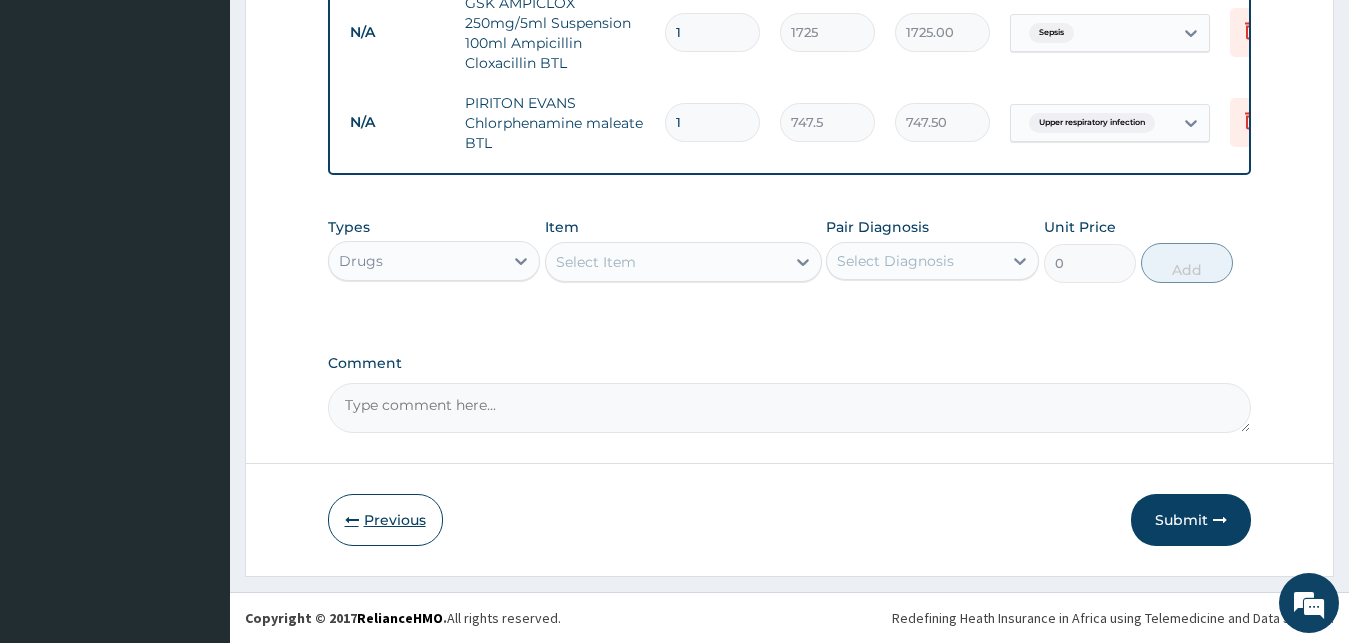 click on "Previous" at bounding box center [385, 520] 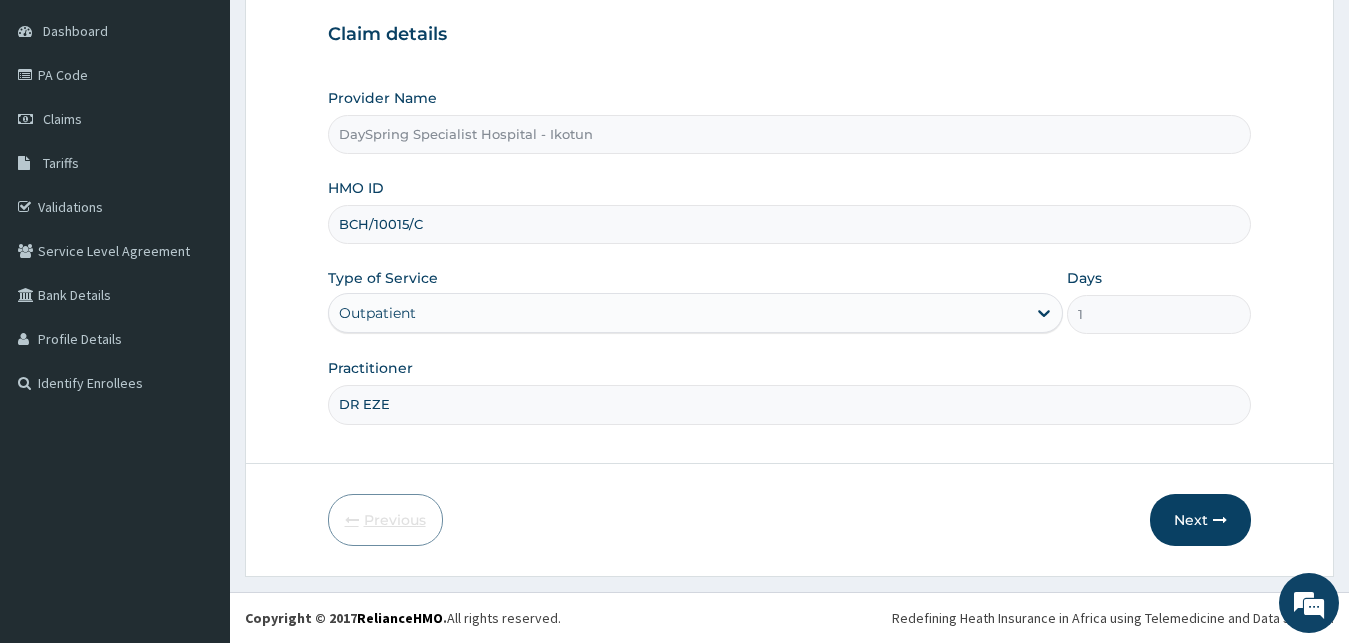 scroll, scrollTop: 187, scrollLeft: 0, axis: vertical 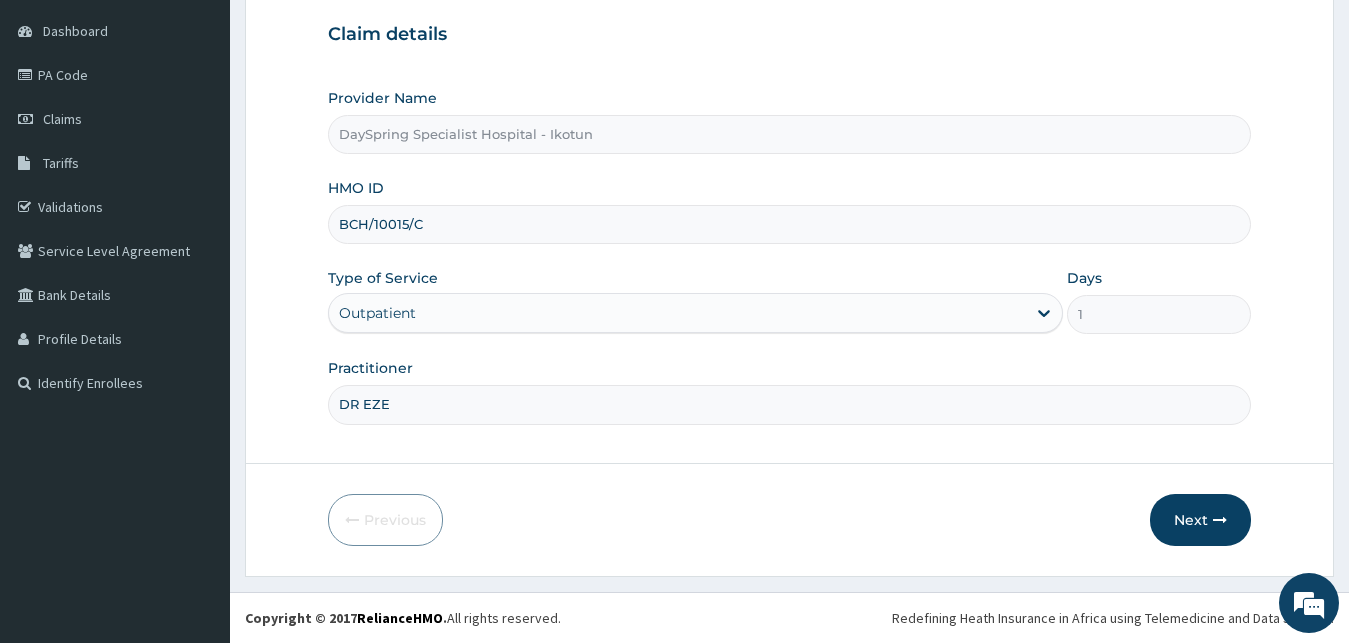 click on "BCH/10015/C" at bounding box center (790, 224) 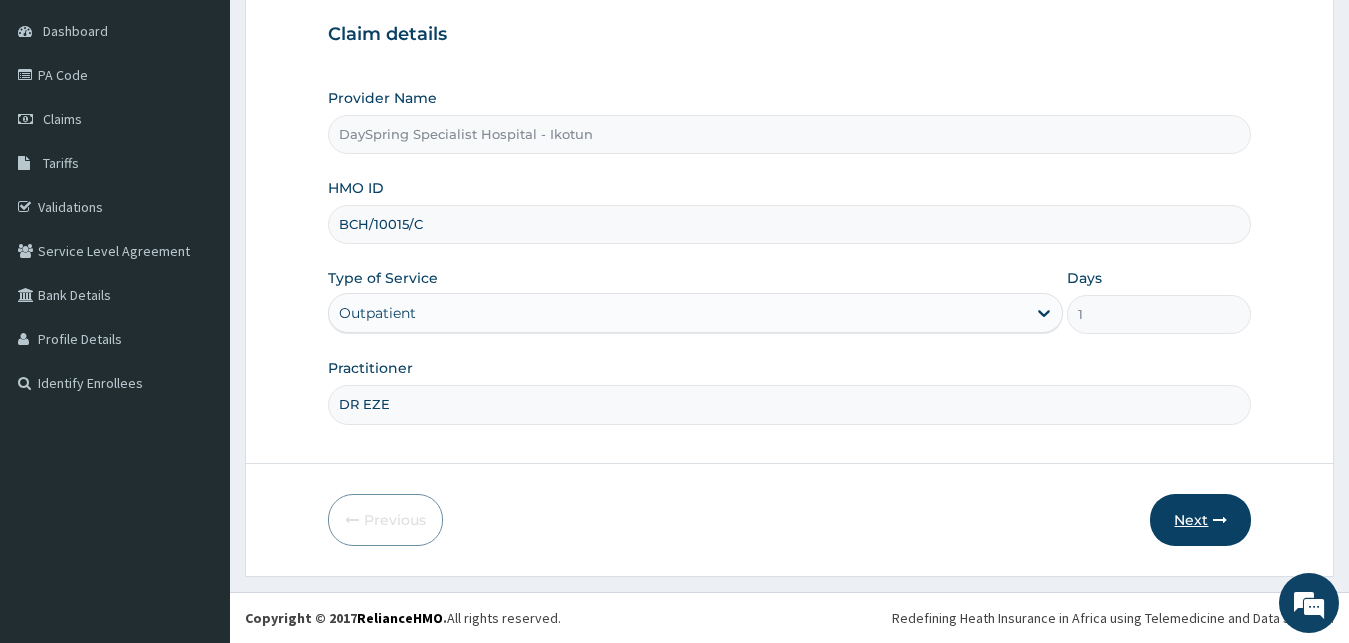 click on "Next" at bounding box center (1200, 520) 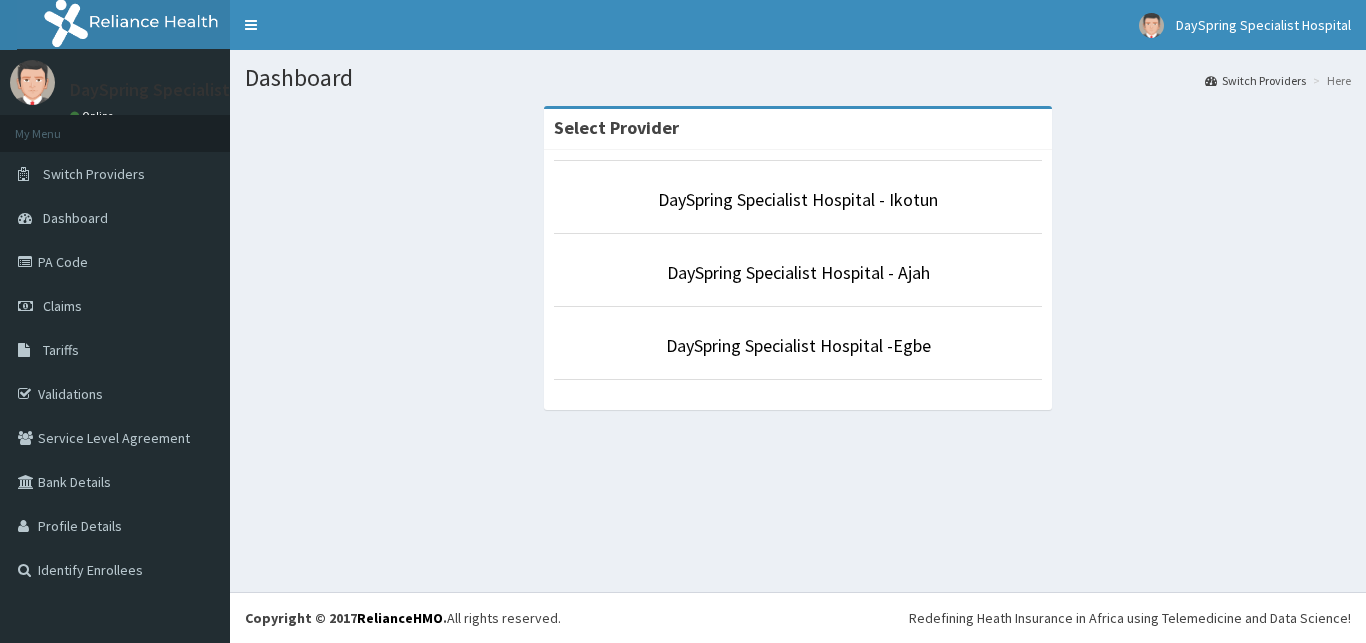 scroll, scrollTop: 0, scrollLeft: 0, axis: both 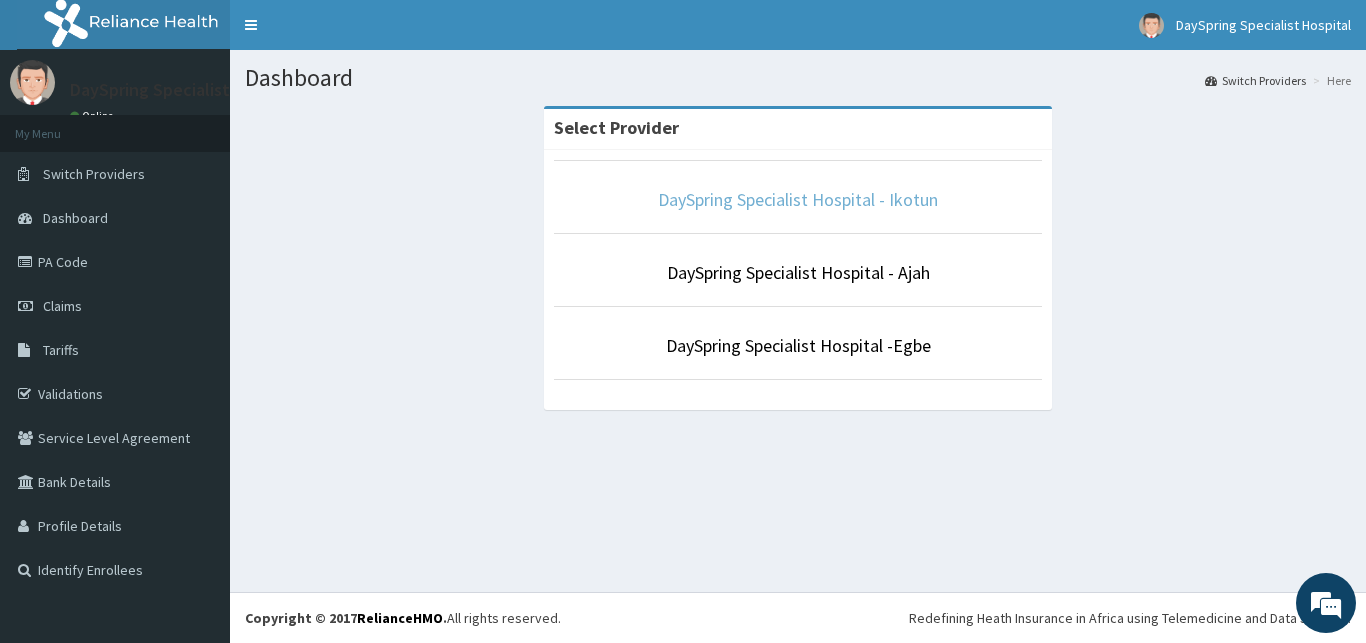 click on "DaySpring Specialist Hospital - Ikotun" at bounding box center (798, 199) 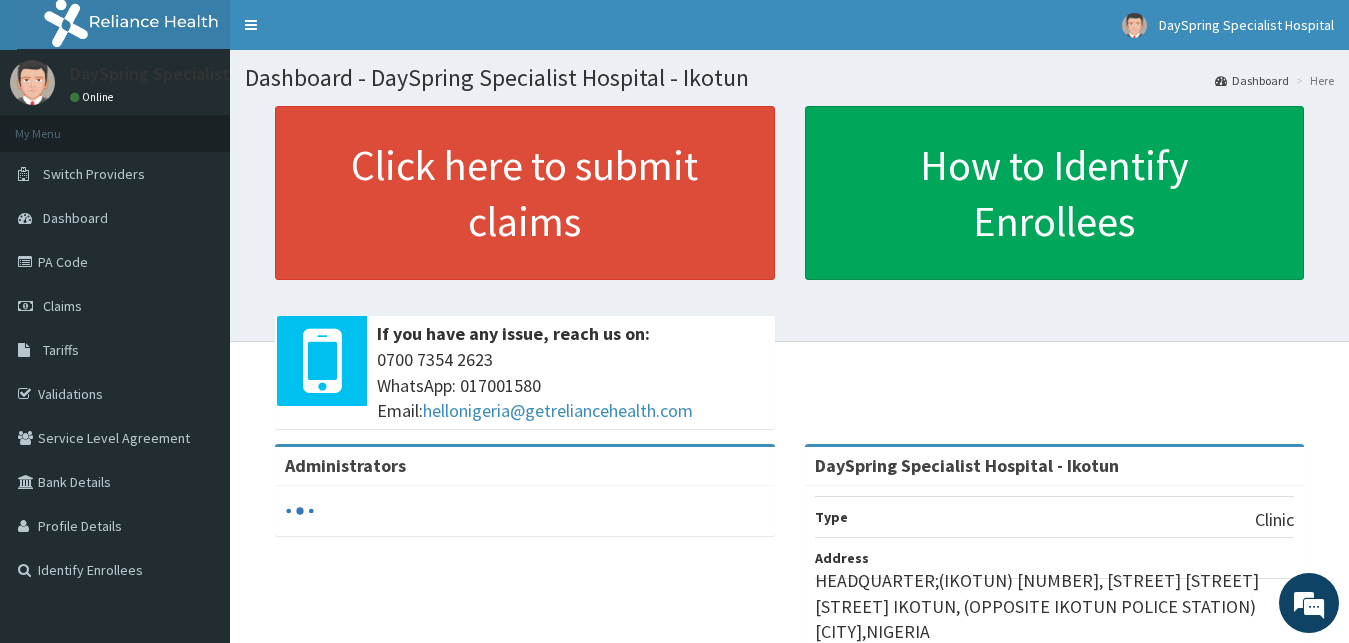scroll, scrollTop: 0, scrollLeft: 0, axis: both 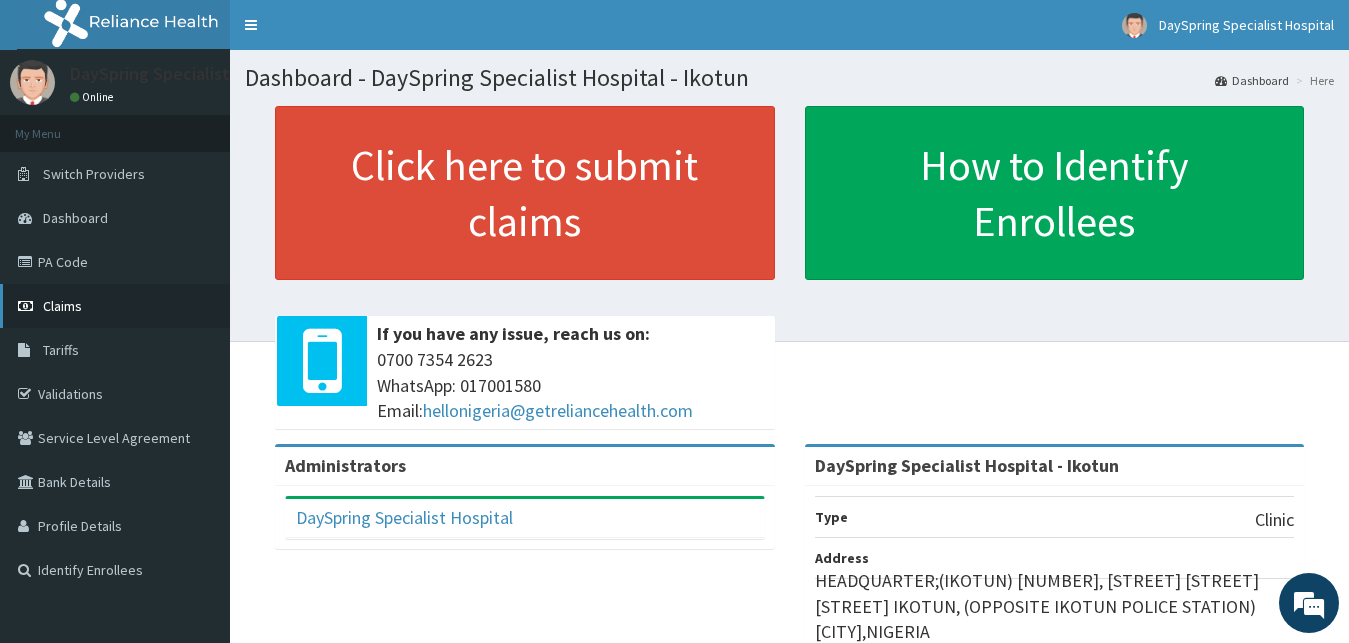 click on "Claims" at bounding box center [115, 306] 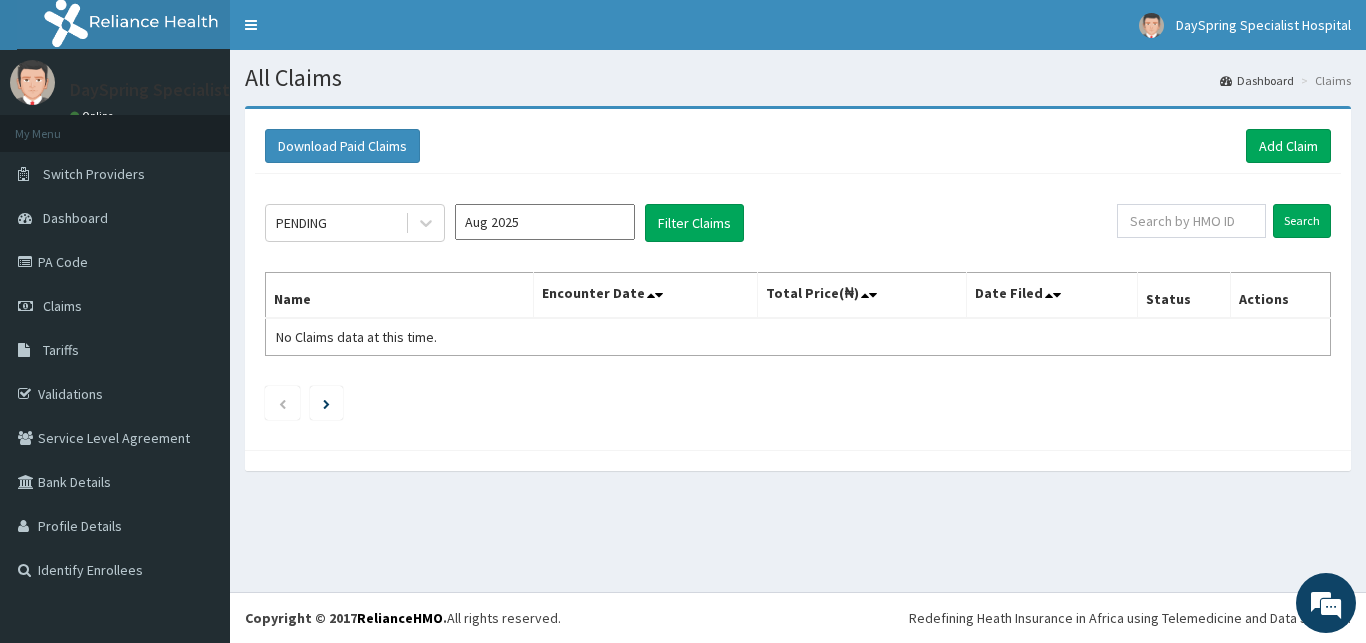 scroll, scrollTop: 0, scrollLeft: 0, axis: both 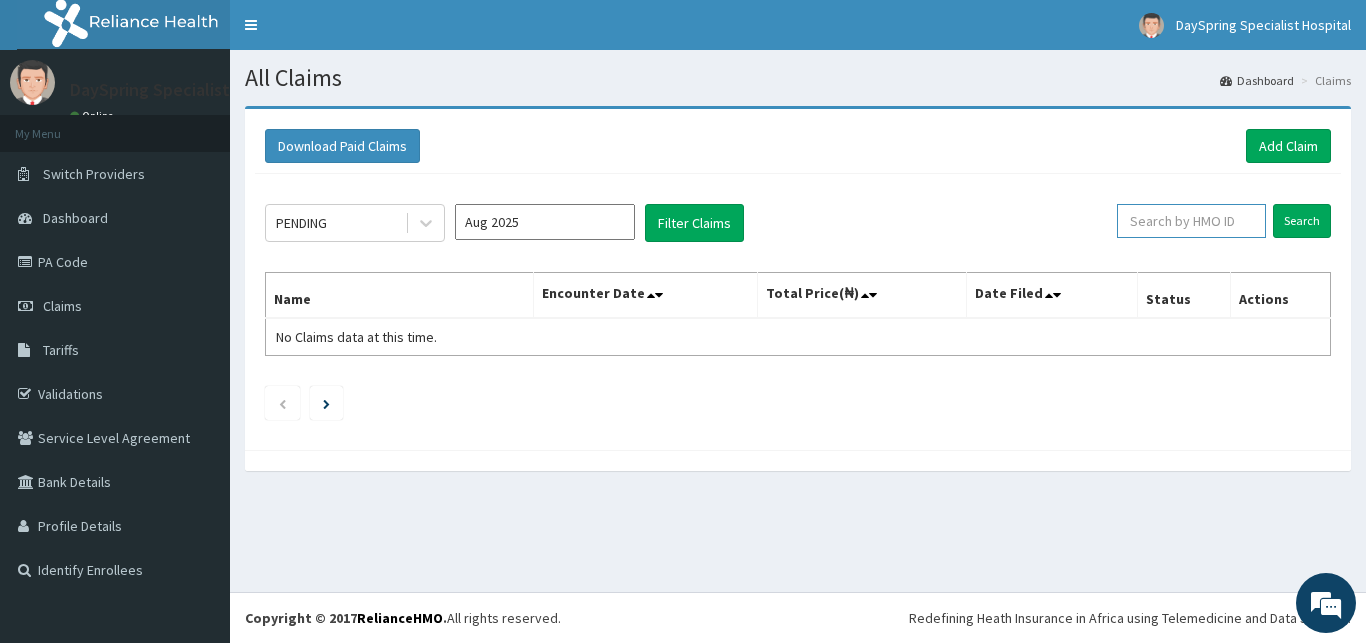 click at bounding box center [1191, 221] 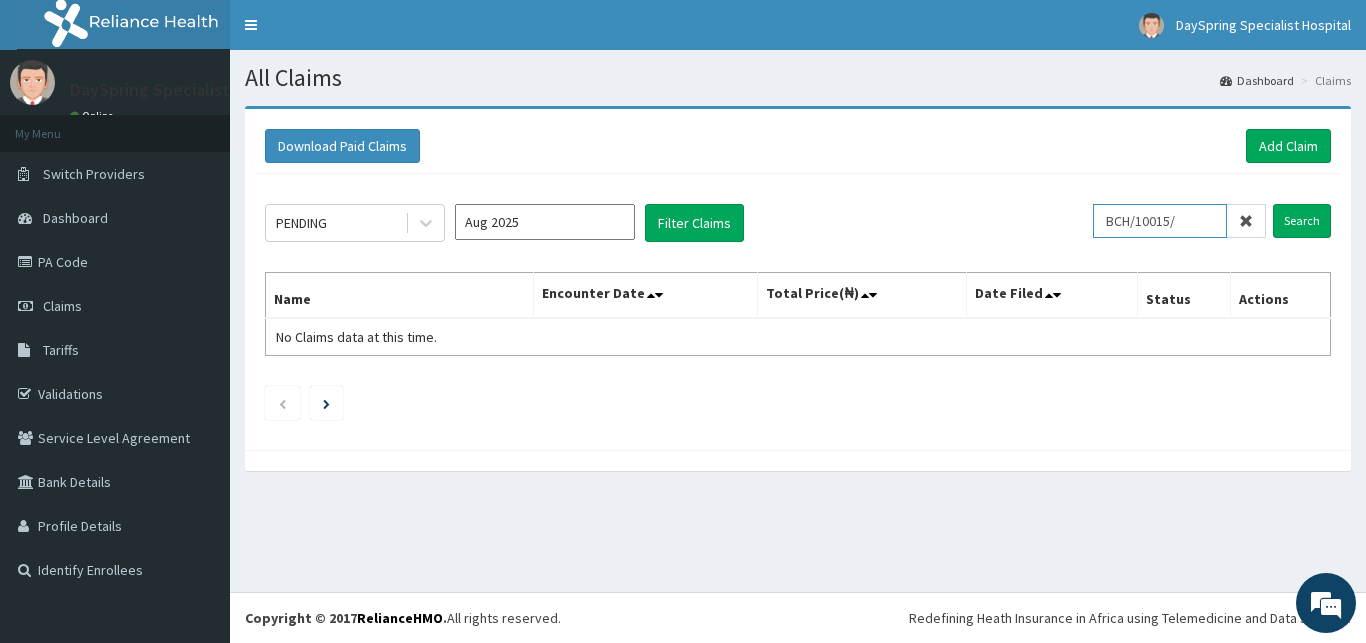 scroll, scrollTop: 0, scrollLeft: 0, axis: both 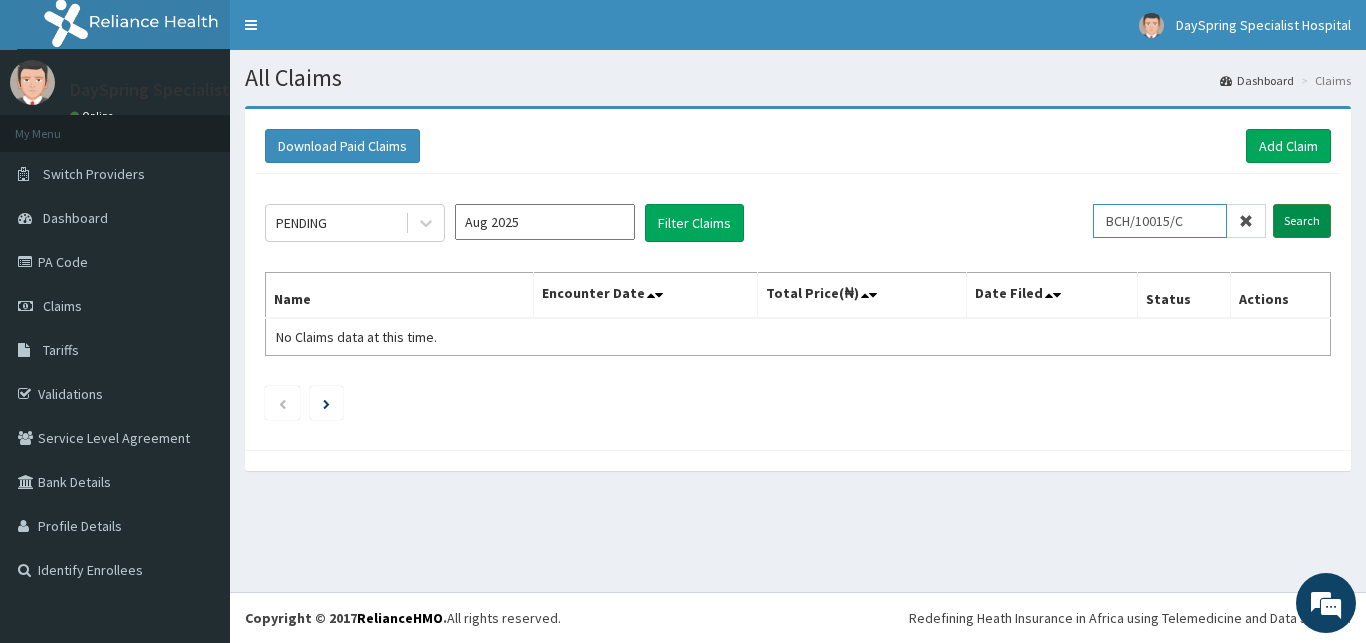 type on "BCH/10015/C" 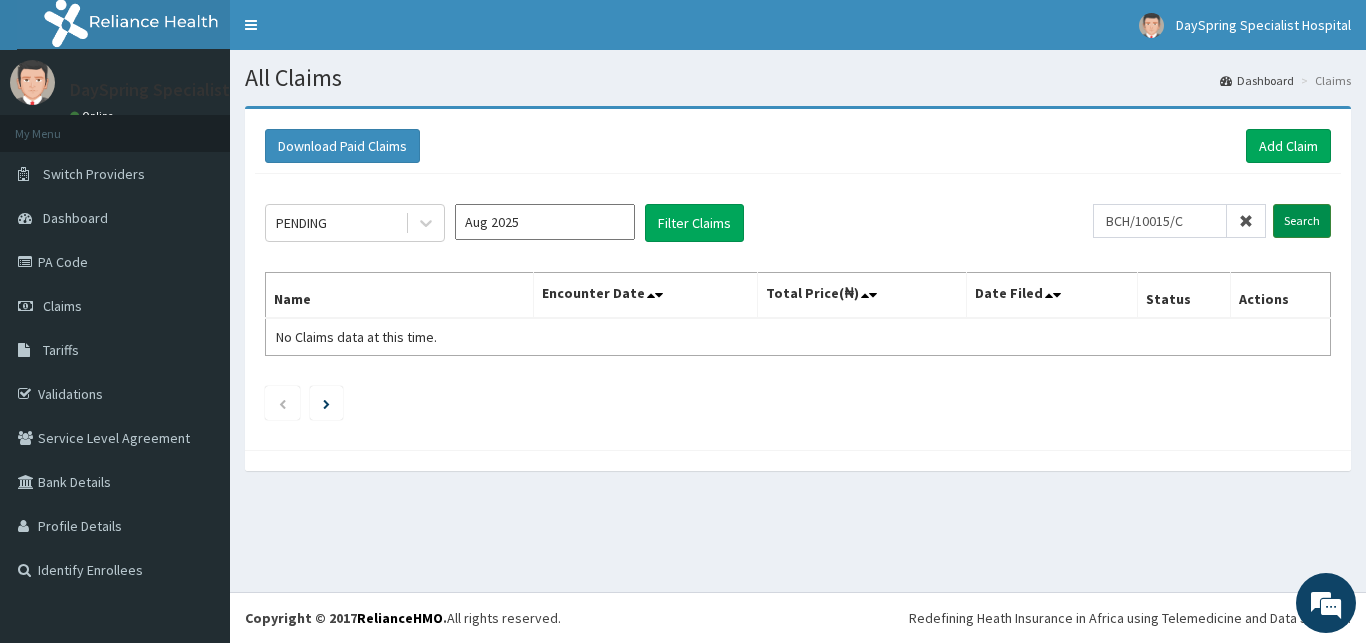 click on "Search" at bounding box center [1302, 221] 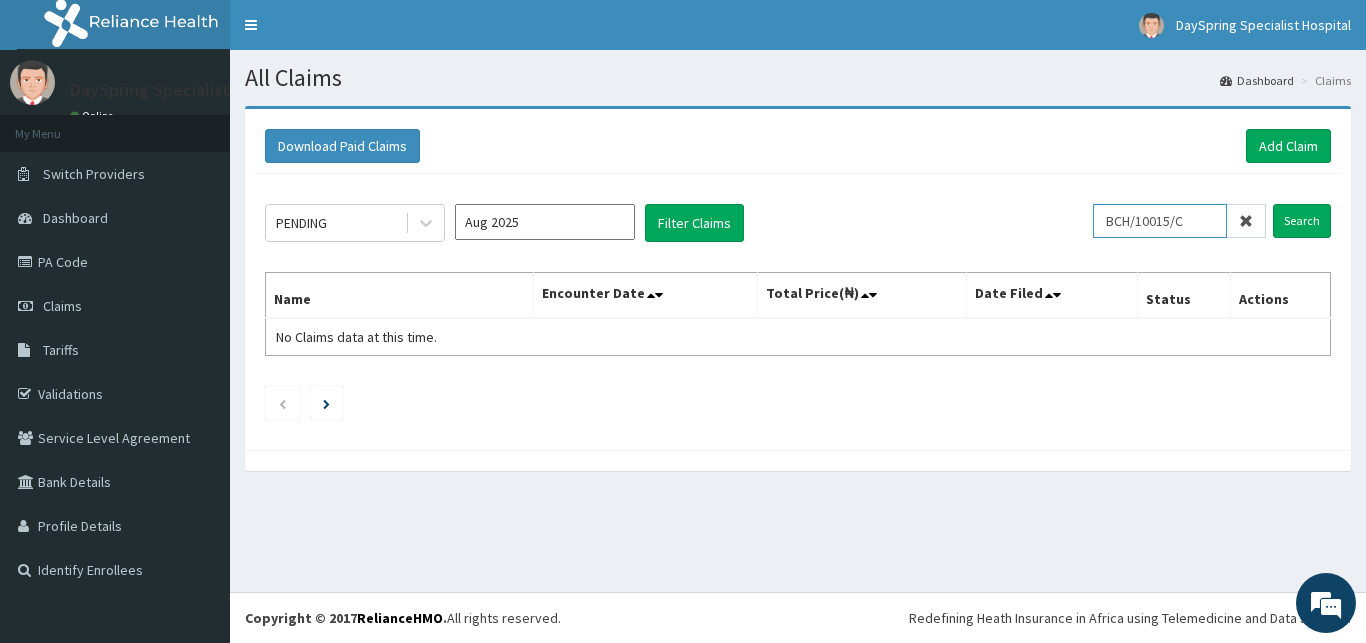 click on "BCH/10015/C" at bounding box center (1160, 221) 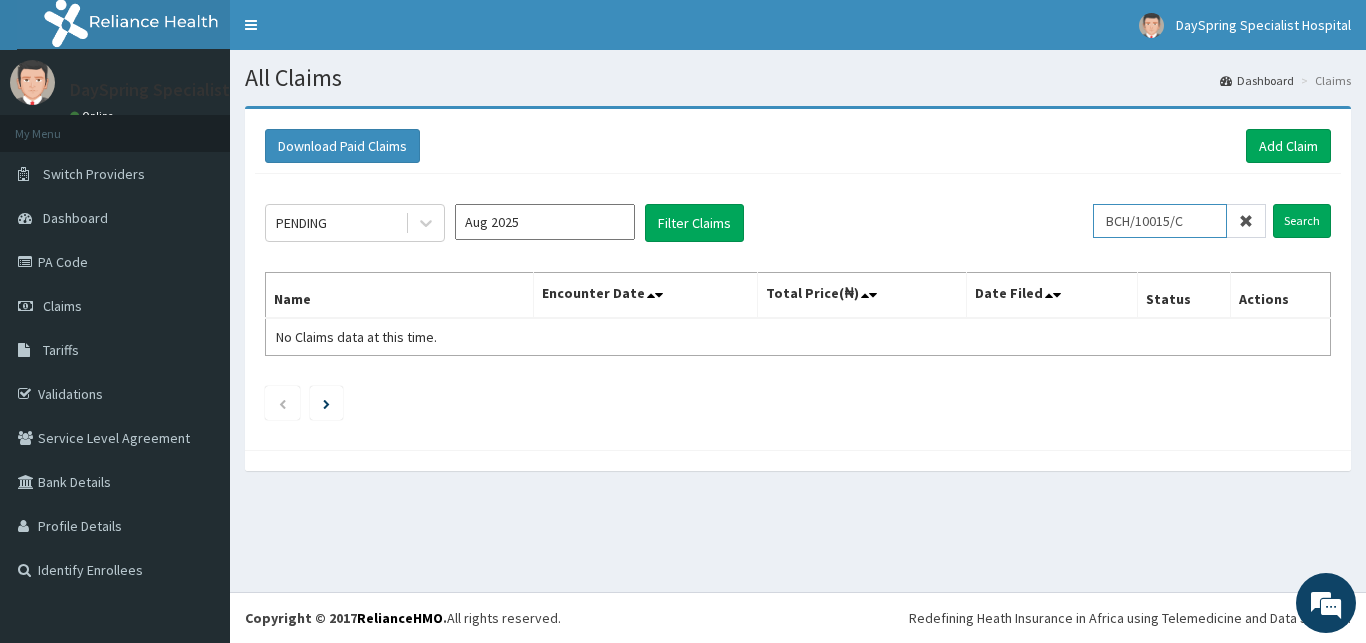 drag, startPoint x: 1200, startPoint y: 218, endPoint x: 1122, endPoint y: 222, distance: 78.10249 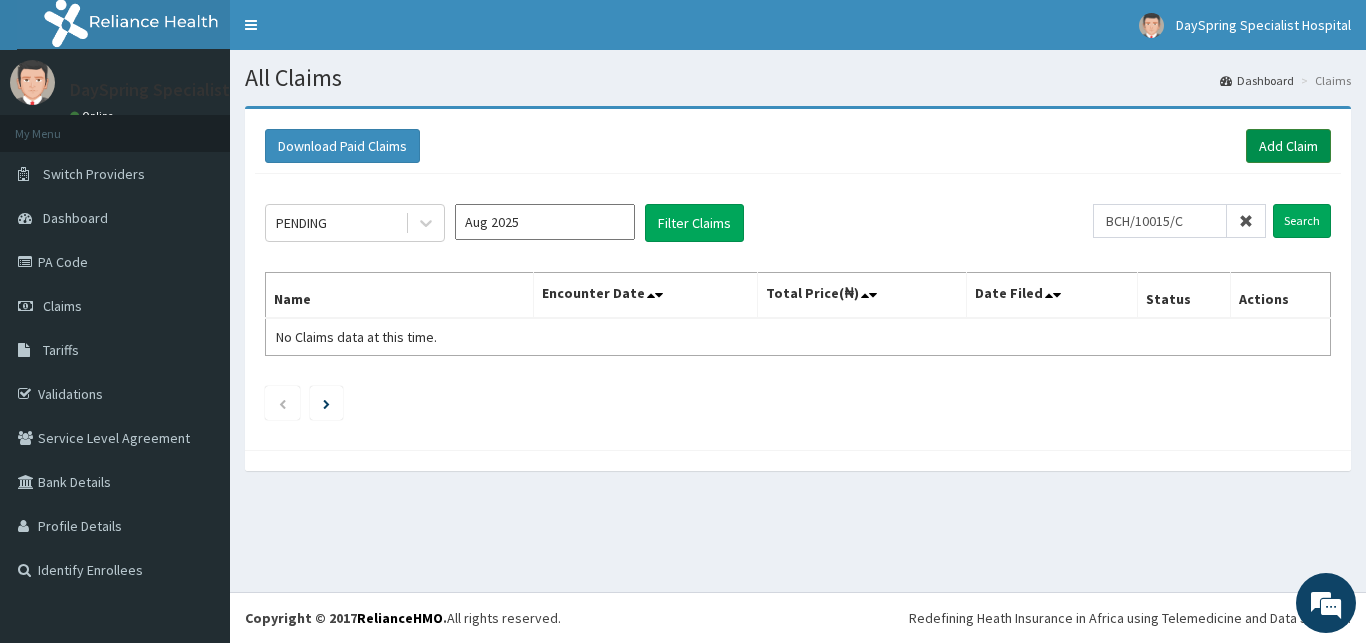 click on "Add Claim" at bounding box center [1288, 146] 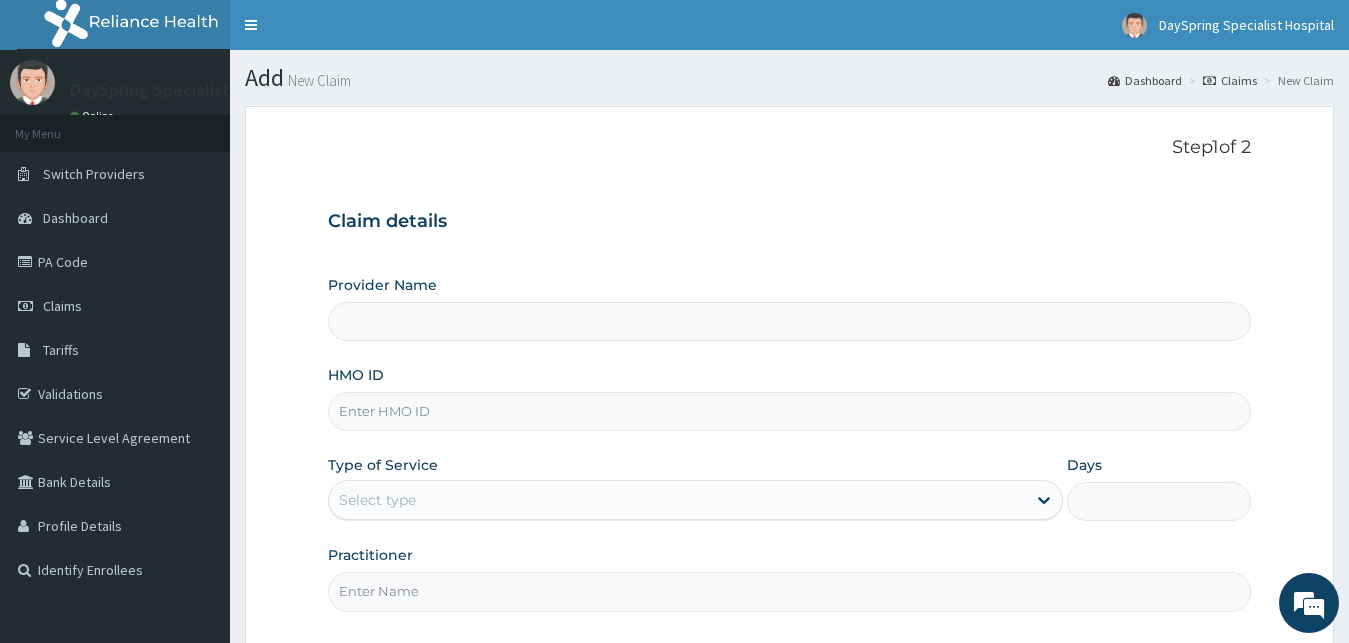 click on "HMO ID" at bounding box center [790, 411] 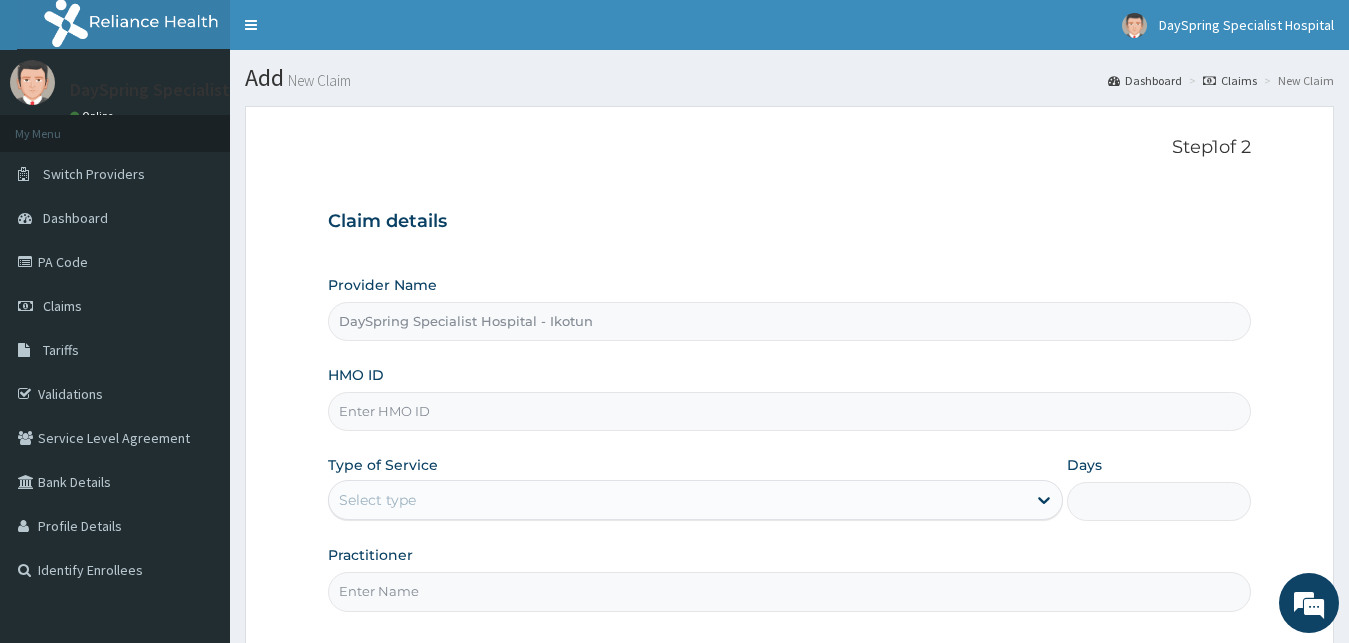 type on "V" 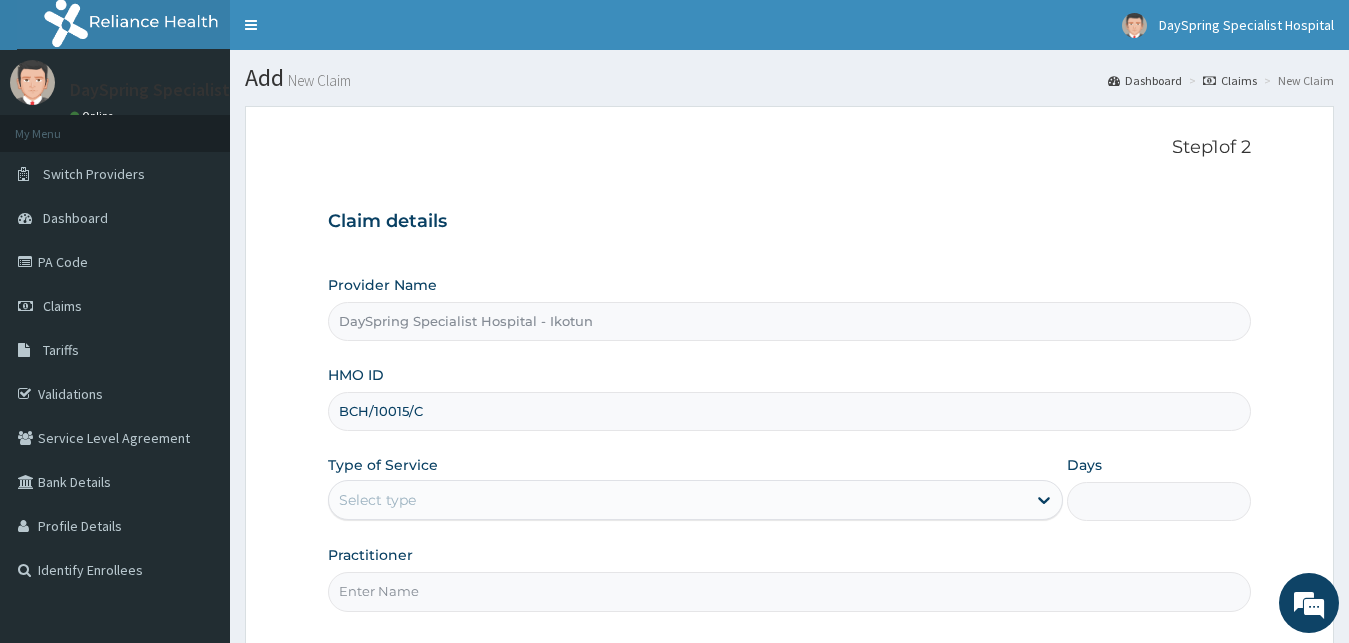 type on "BCH/10015/C" 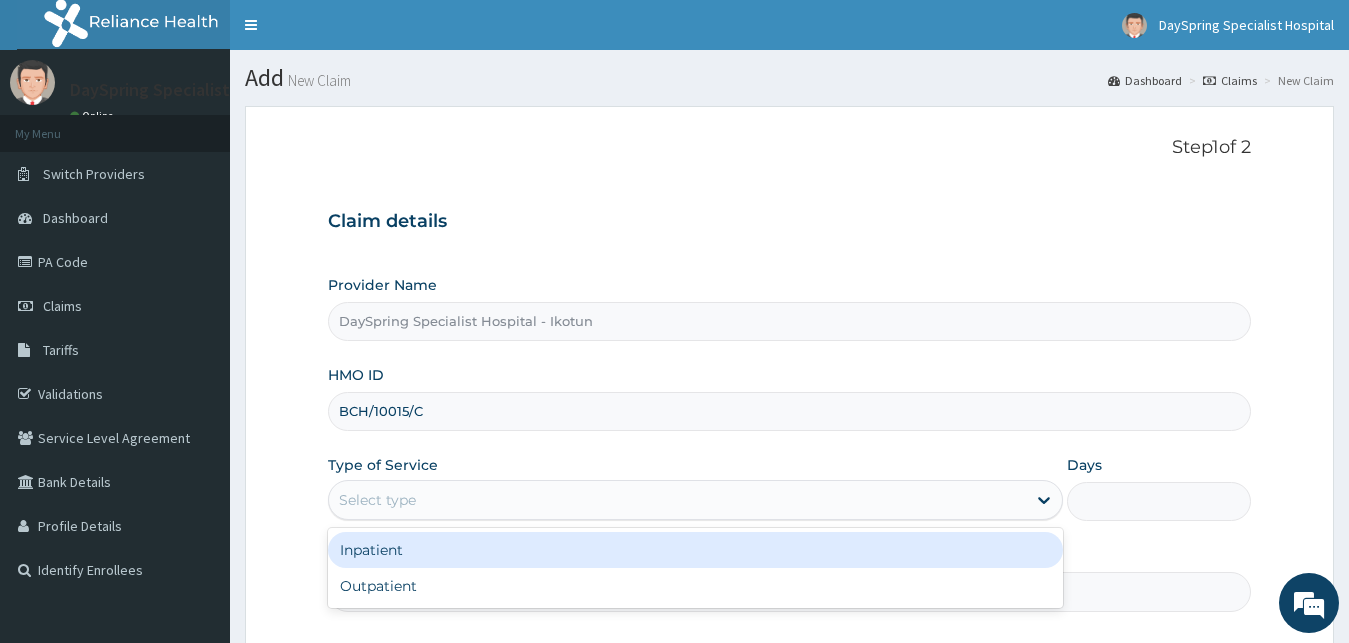 click on "Select type" at bounding box center (678, 500) 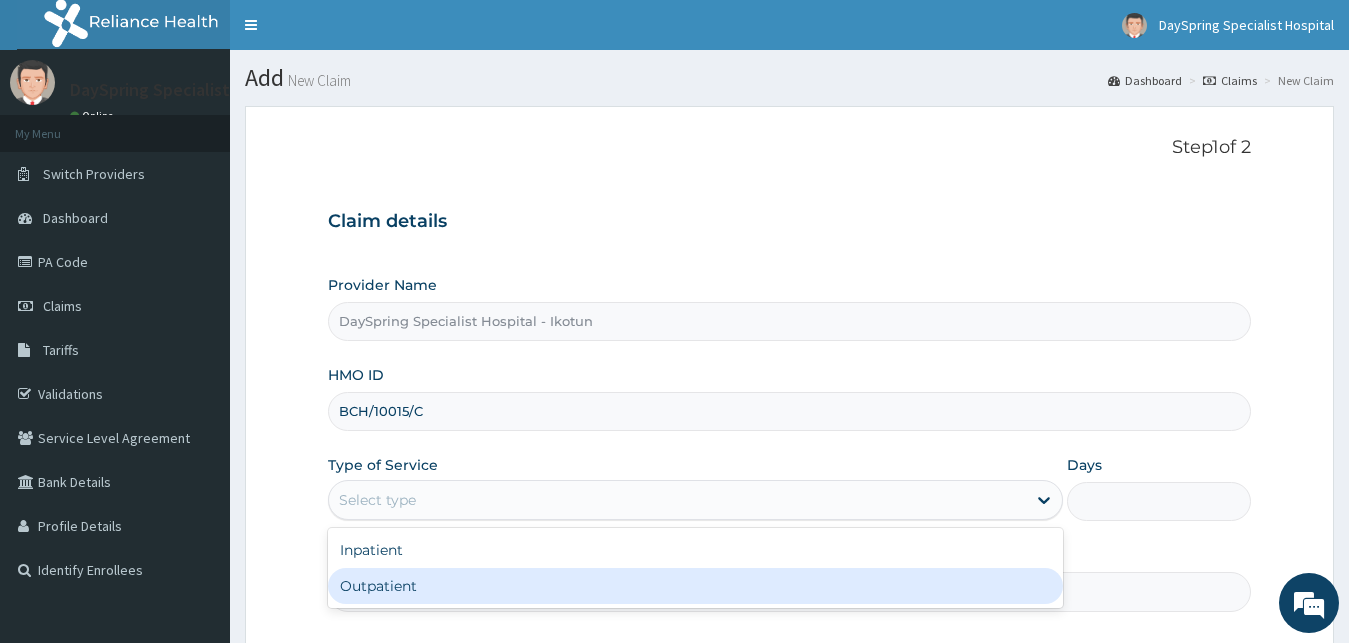 click on "Outpatient" at bounding box center (696, 586) 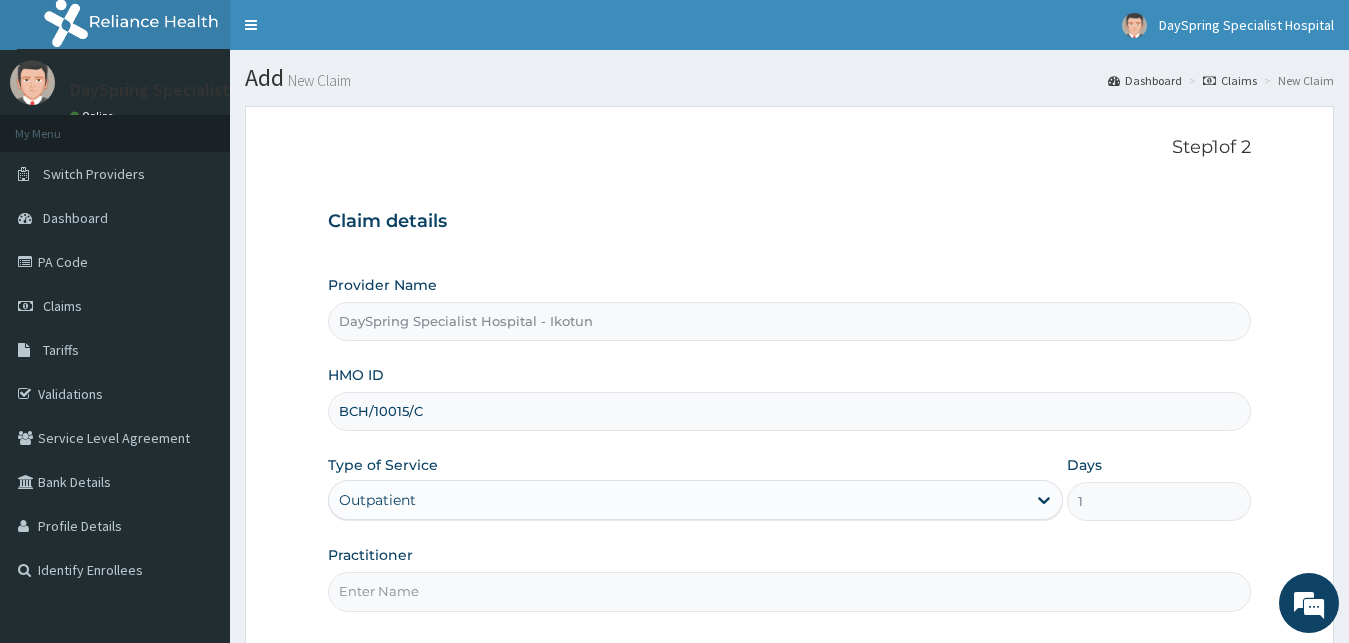 click on "Practitioner" at bounding box center [790, 591] 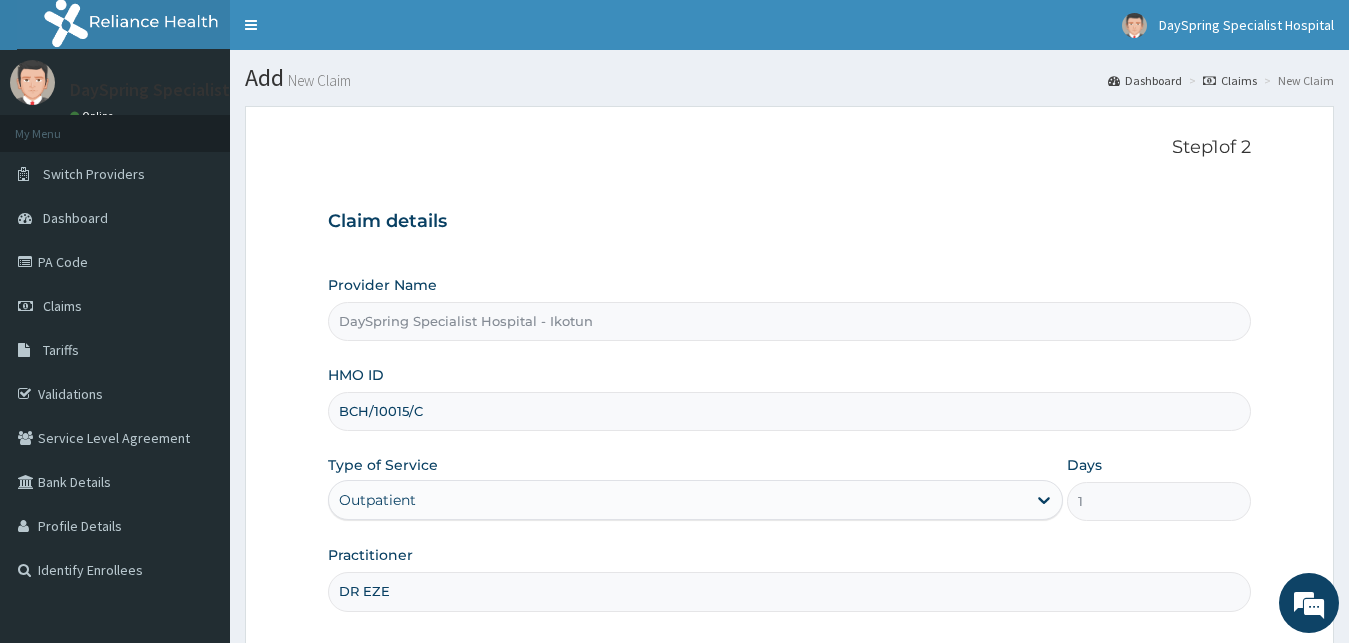 scroll, scrollTop: 187, scrollLeft: 0, axis: vertical 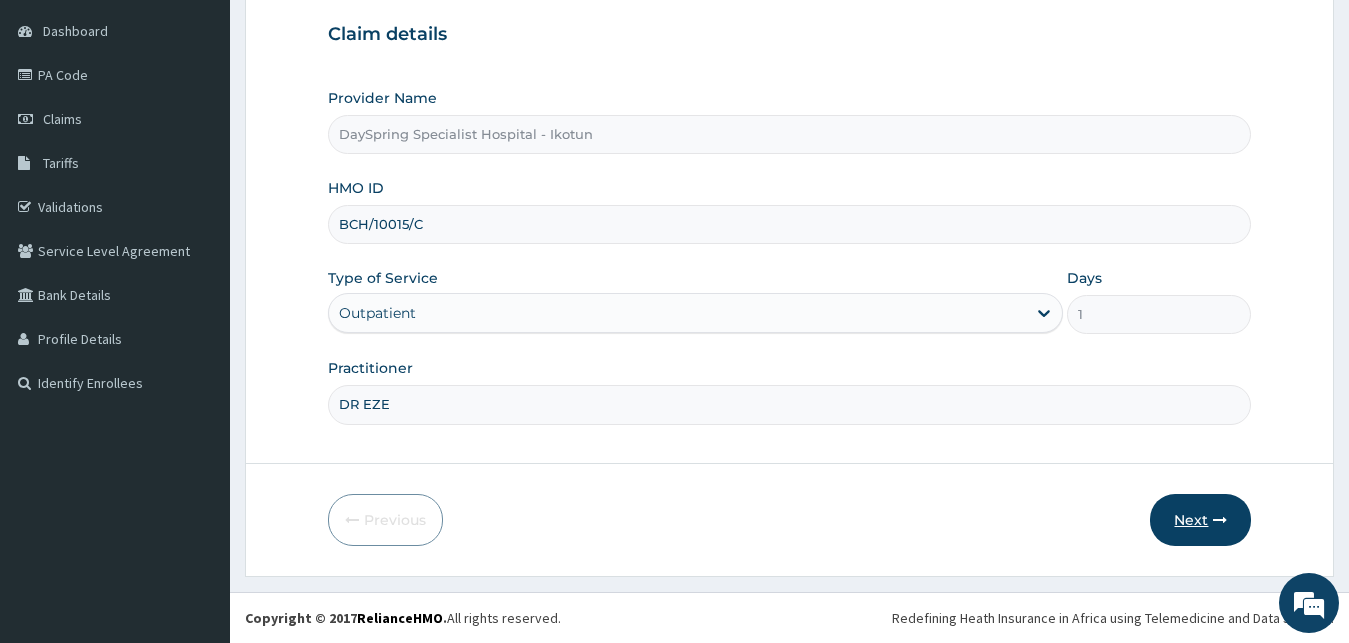 type on "DR EZE" 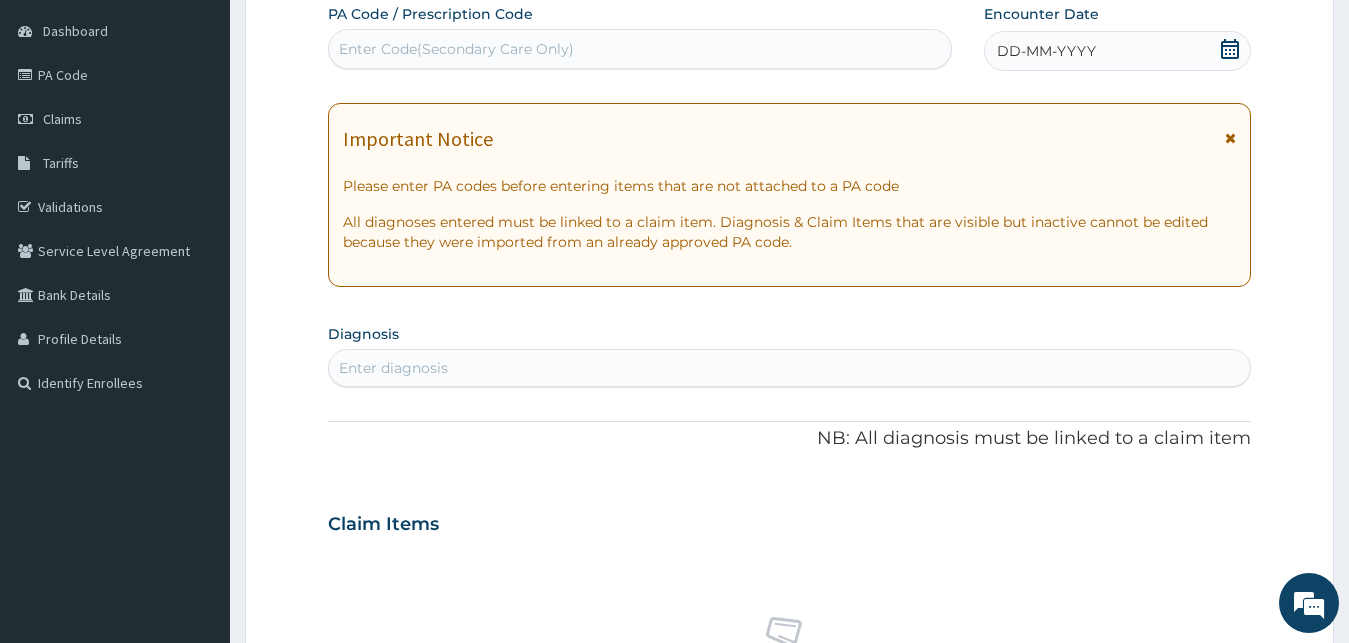click 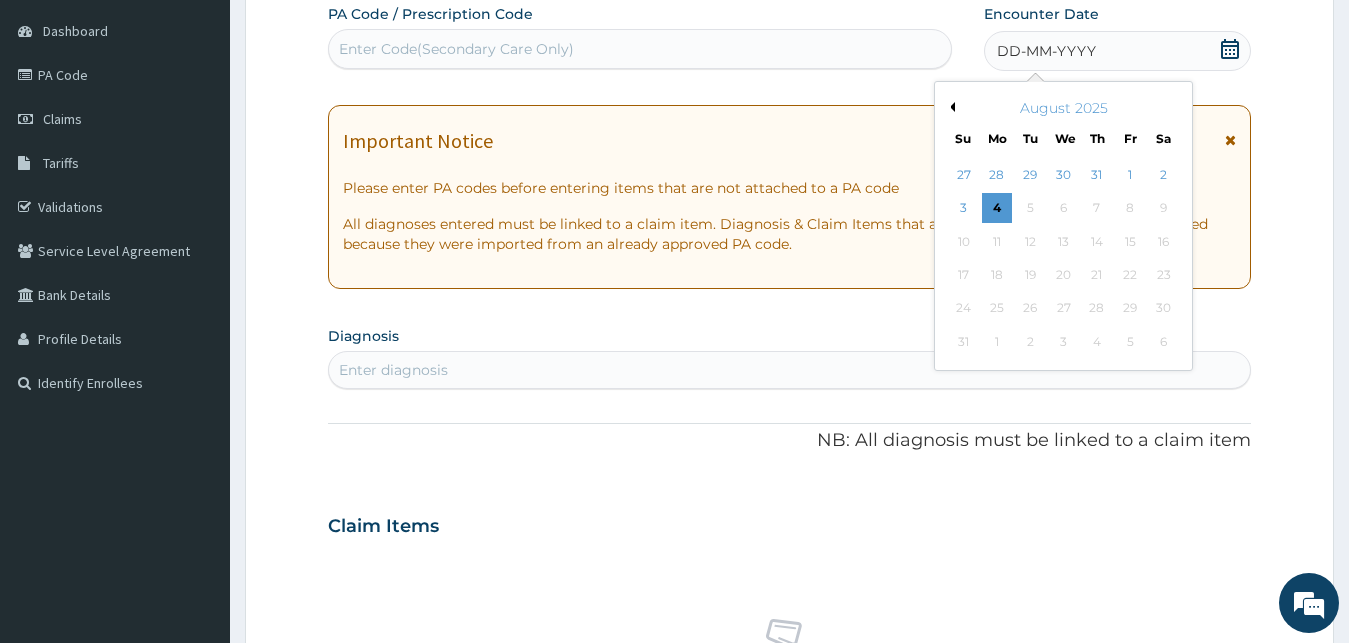 scroll, scrollTop: 0, scrollLeft: 0, axis: both 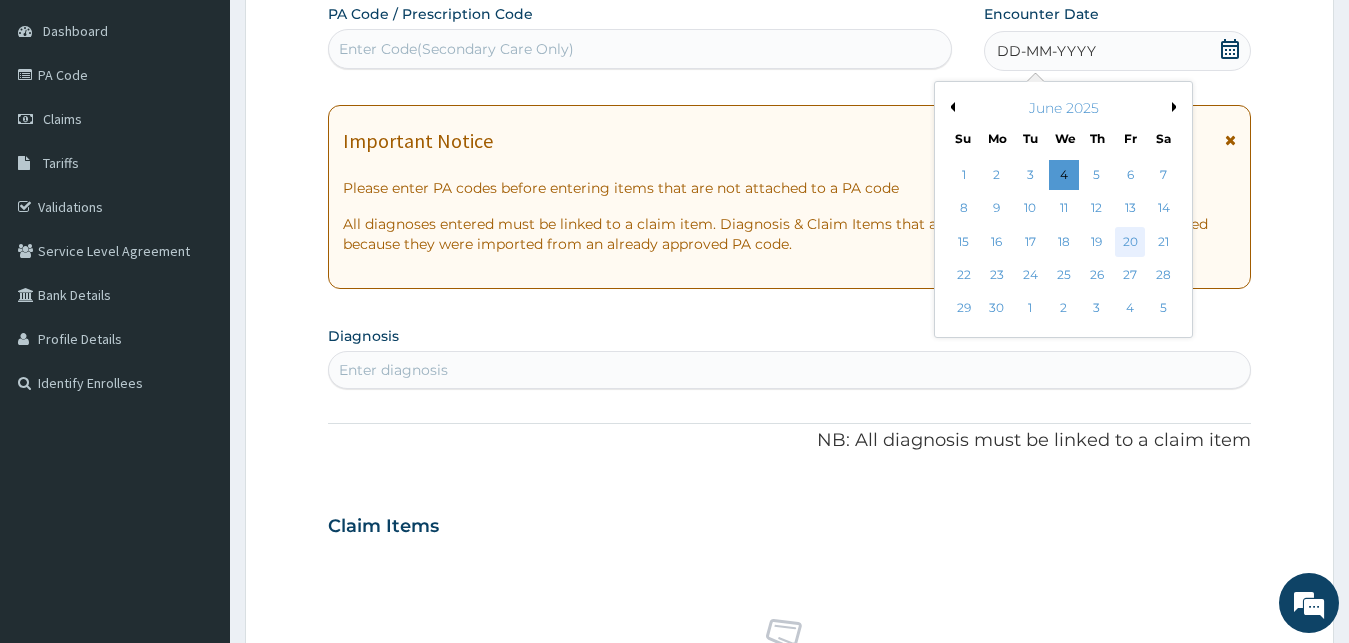 click on "20" at bounding box center (1130, 242) 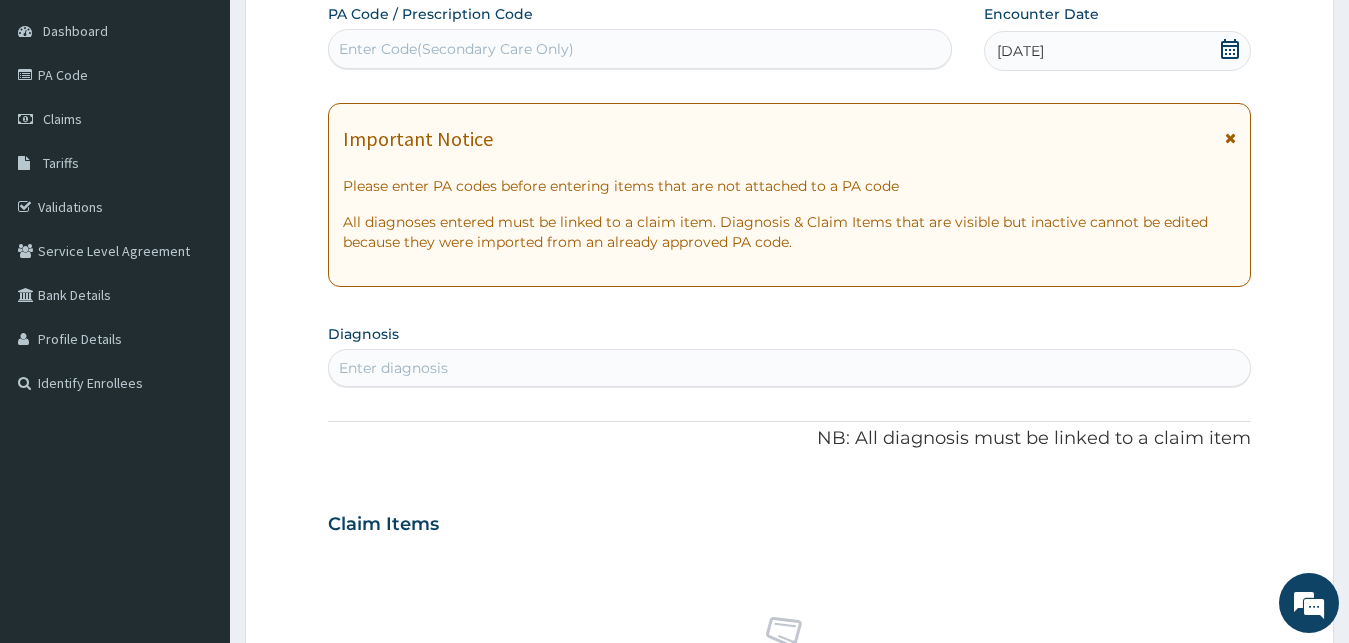 click on "Enter diagnosis" at bounding box center [790, 368] 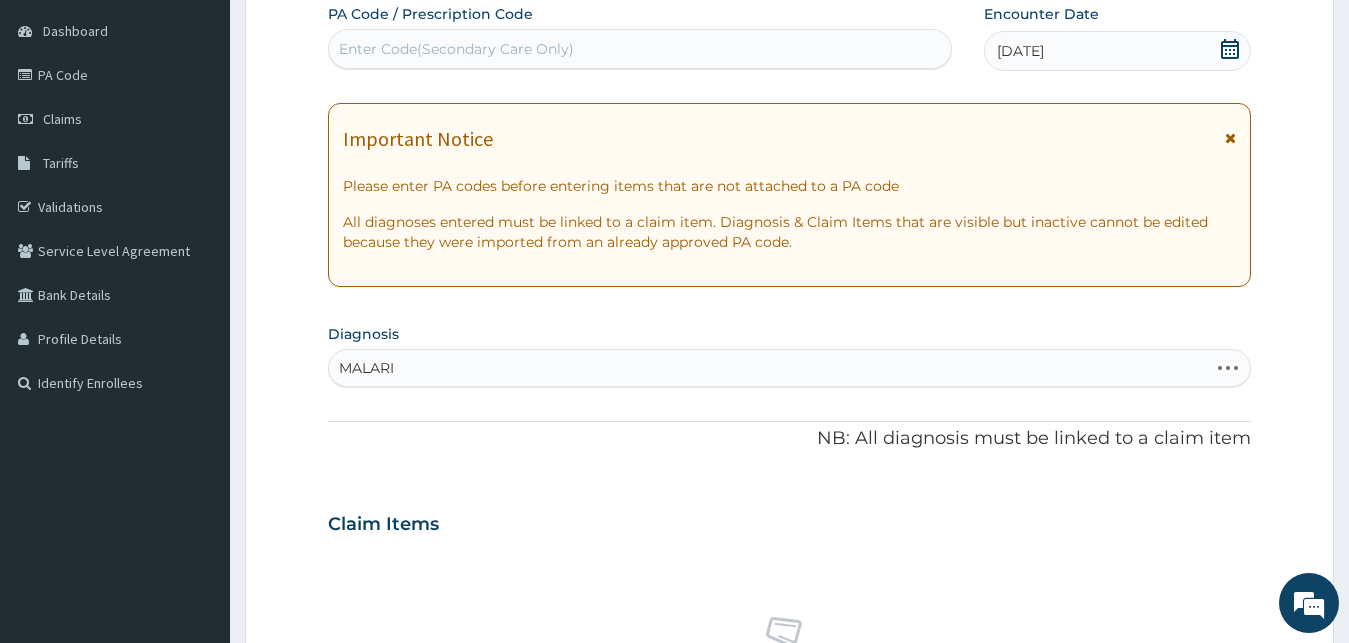 type on "MALARIA" 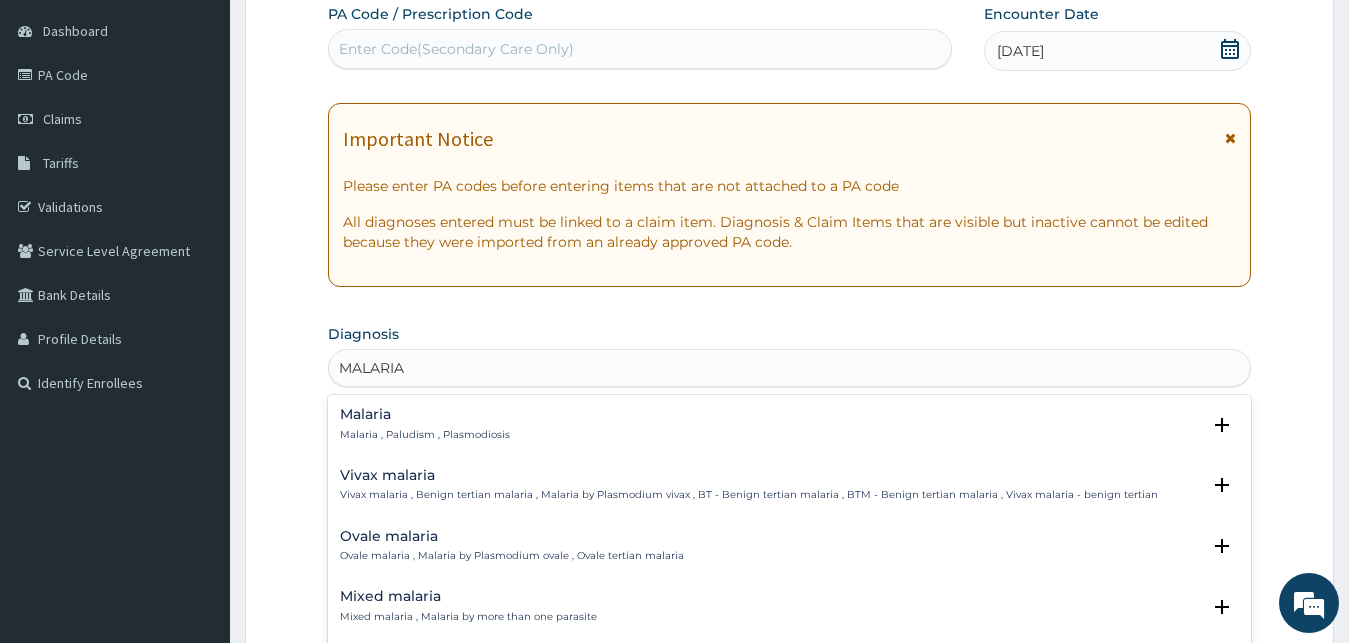 click on "Malaria , Paludism , Plasmodiosis" at bounding box center [425, 435] 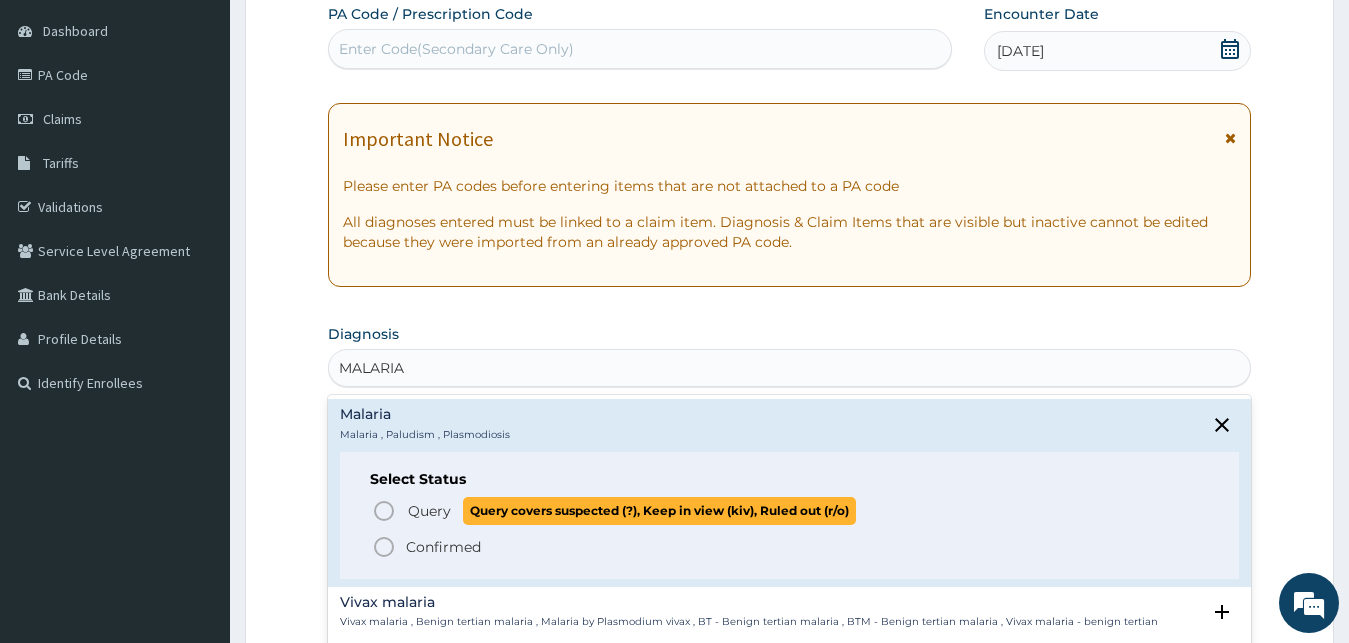 click on "Query Query covers suspected (?), Keep in view (kiv), Ruled out (r/o)" at bounding box center (791, 510) 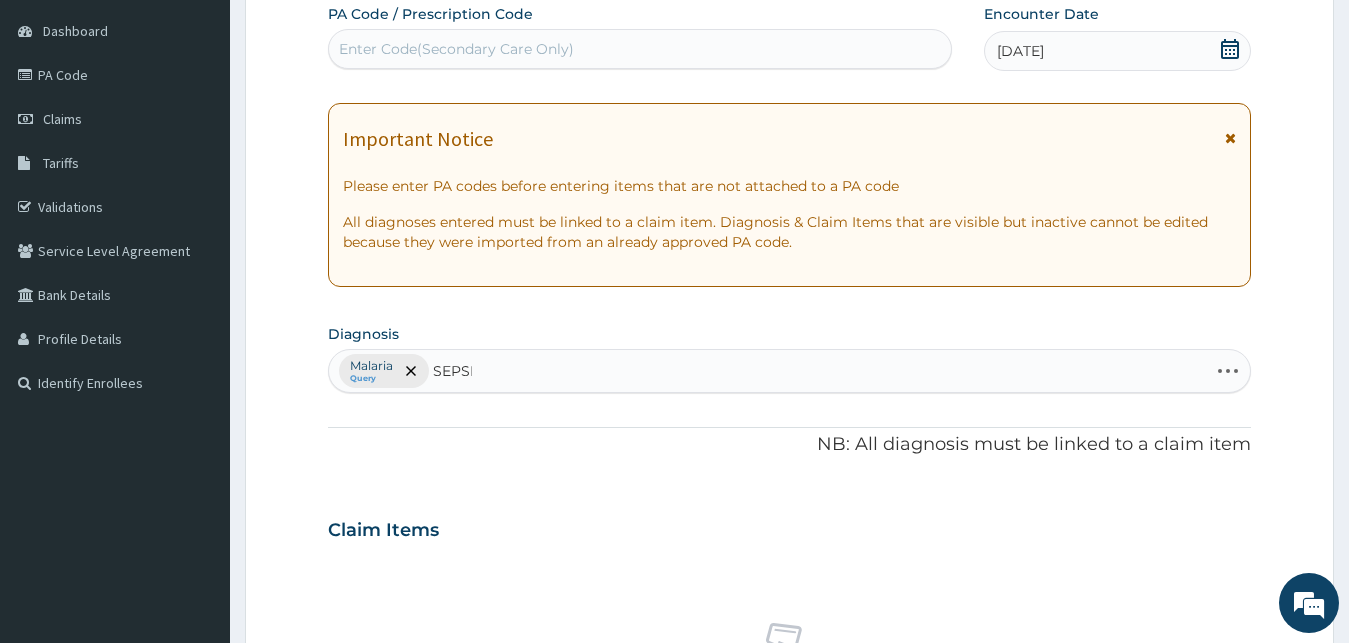 type on "SEPSIS" 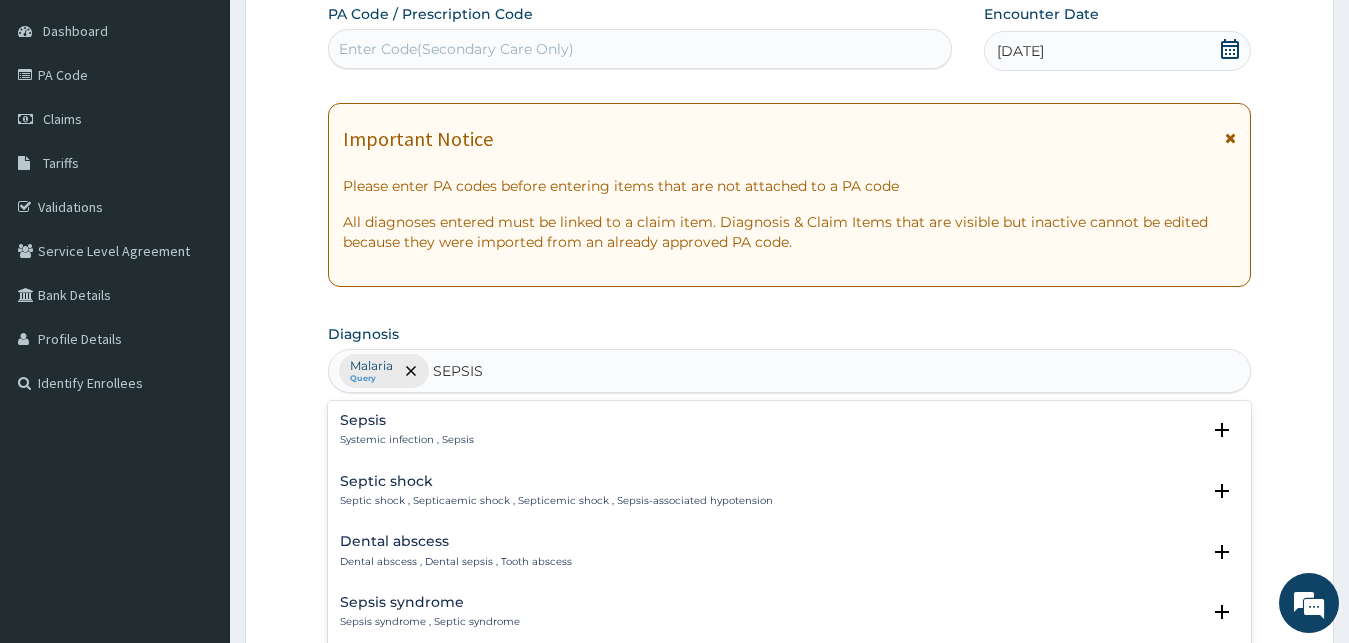 click on "Systemic infection , Sepsis" at bounding box center [407, 440] 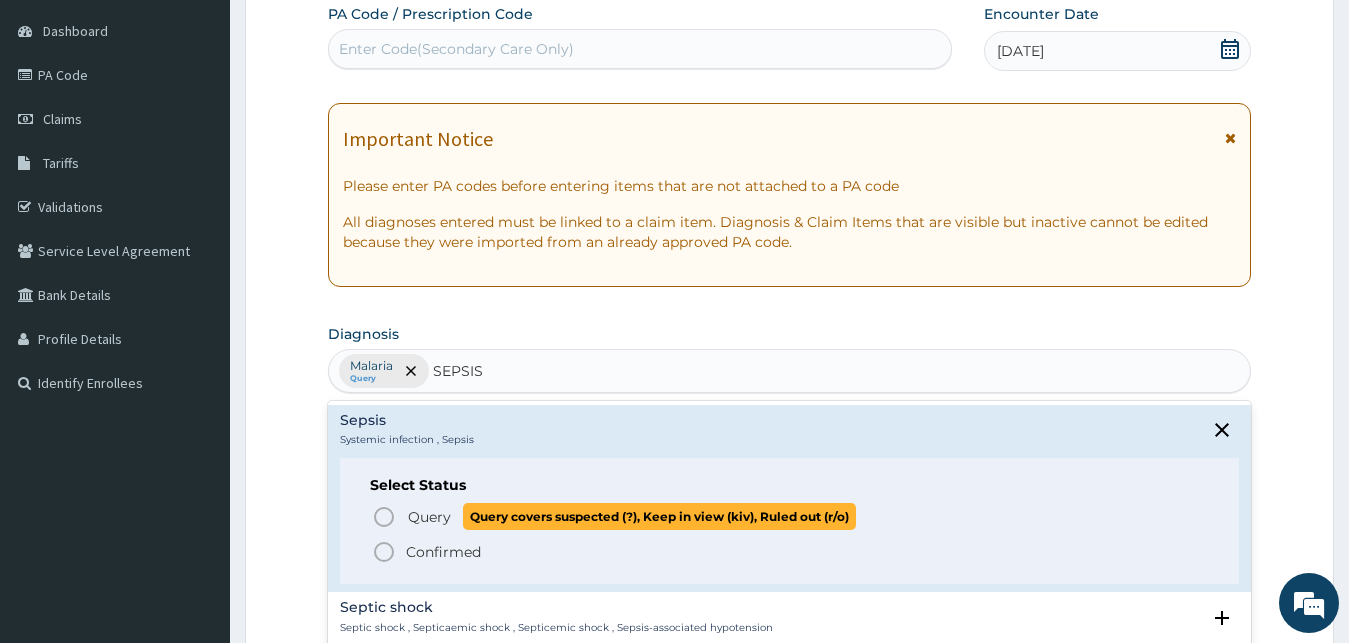 click 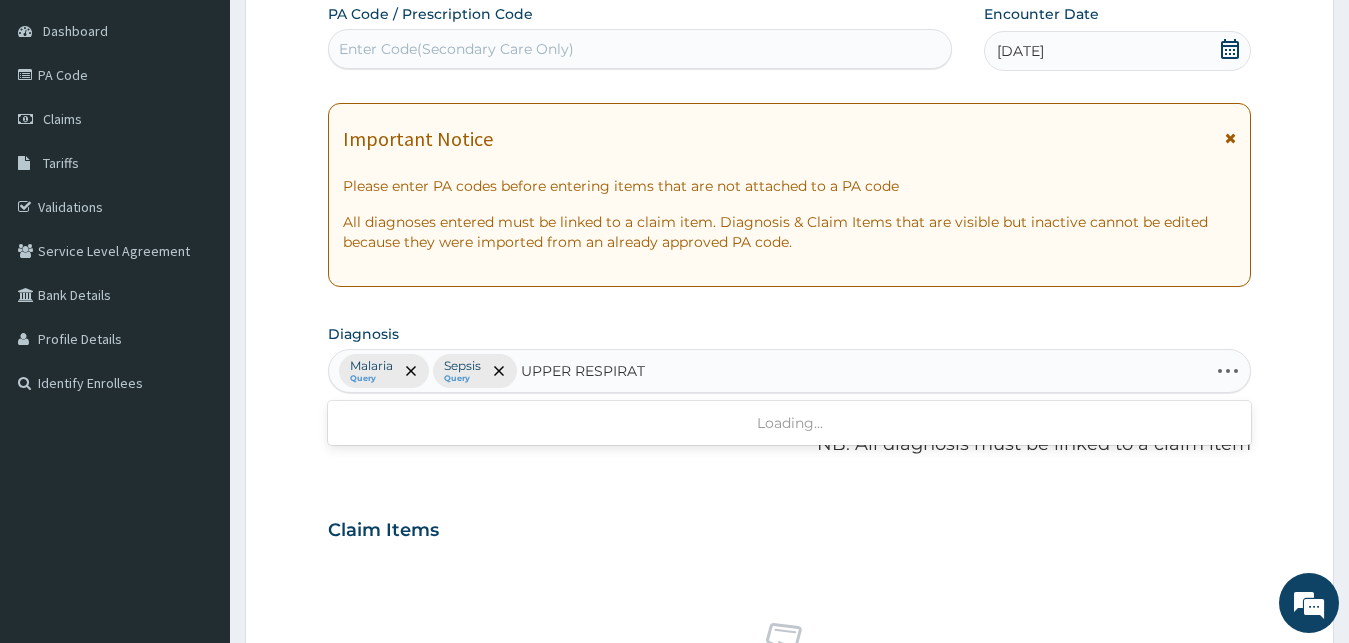 type on "UPPER RESPIRATO" 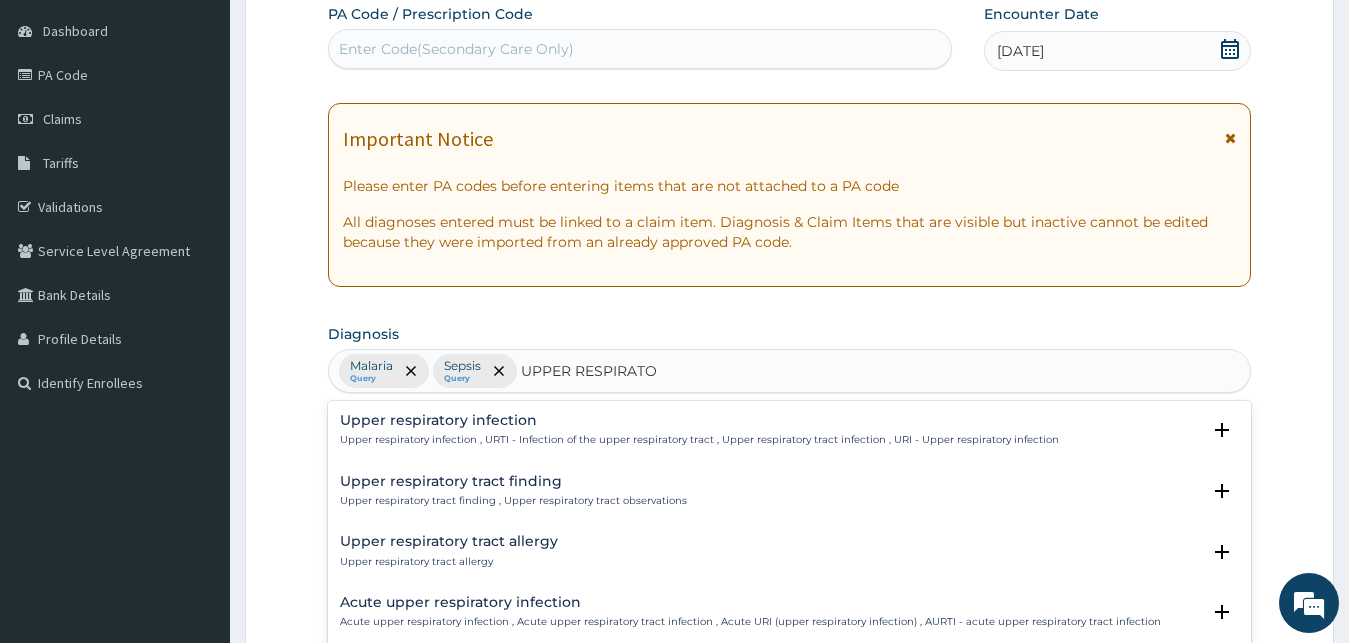 click on "Upper respiratory infection" at bounding box center (699, 420) 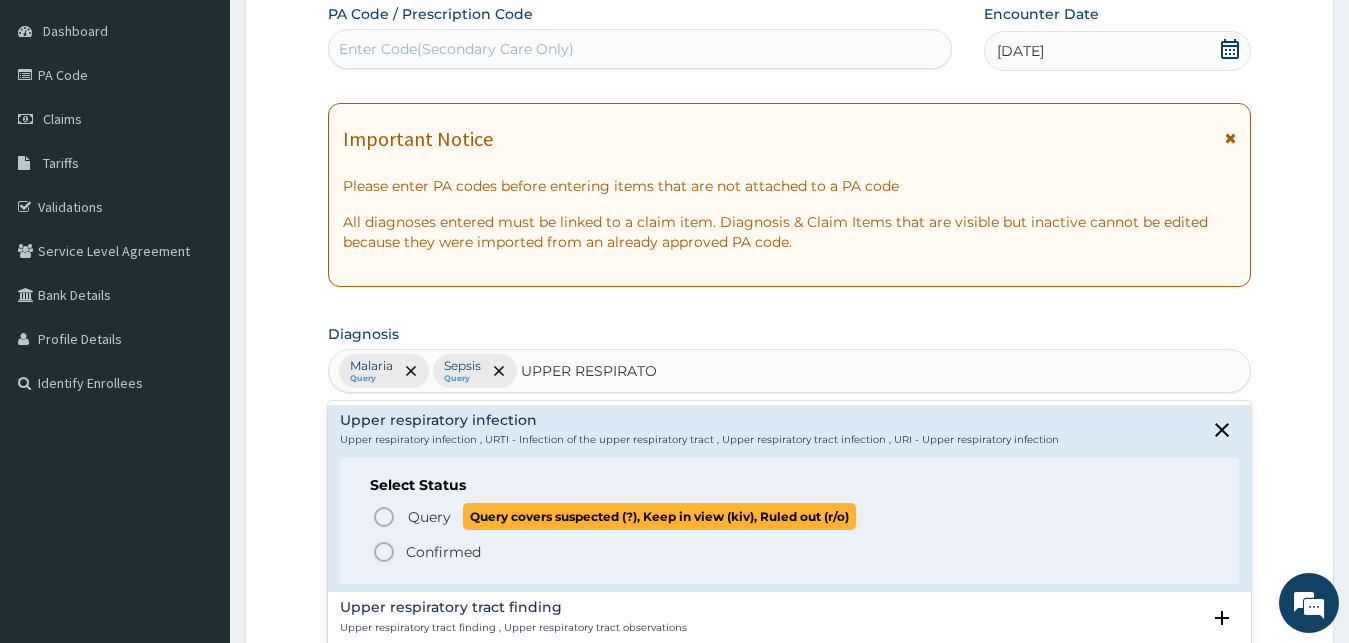 click 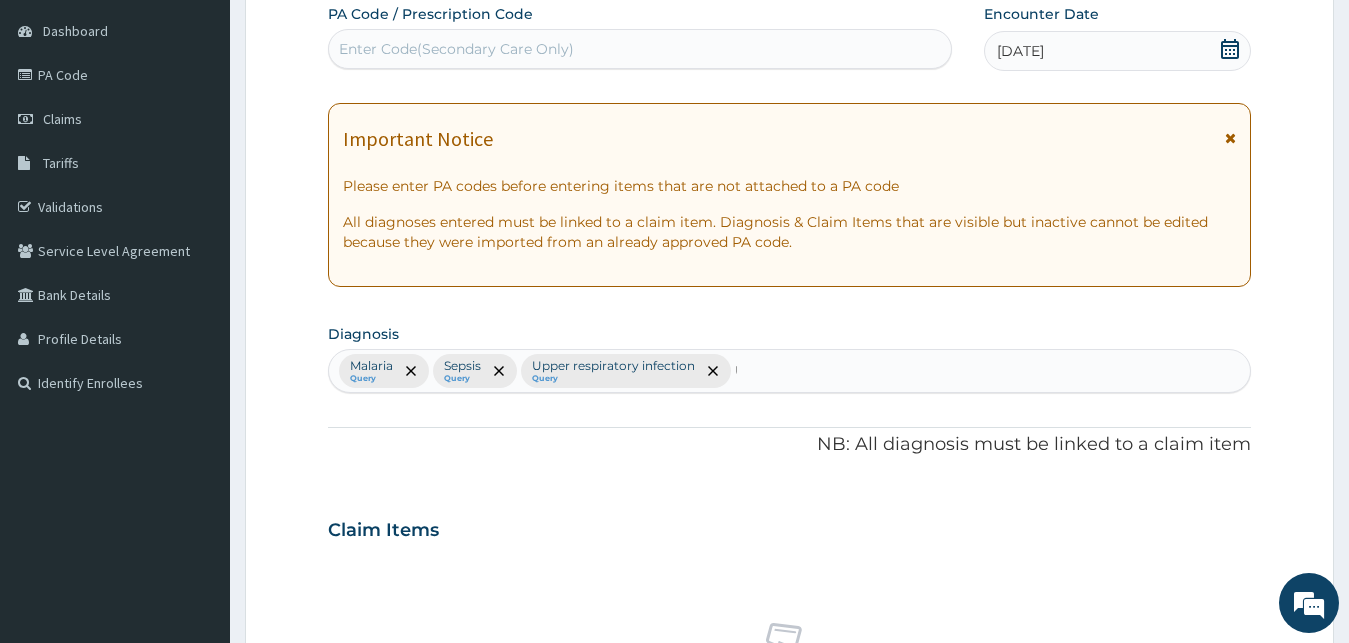 type 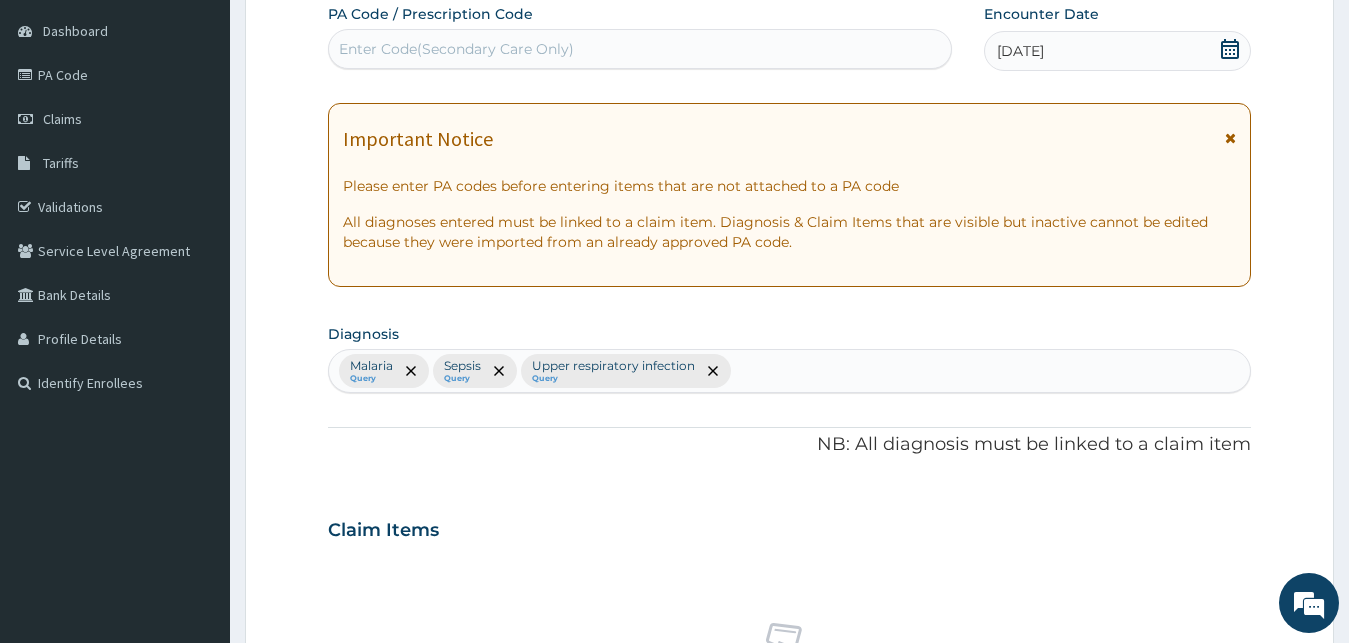scroll, scrollTop: 796, scrollLeft: 0, axis: vertical 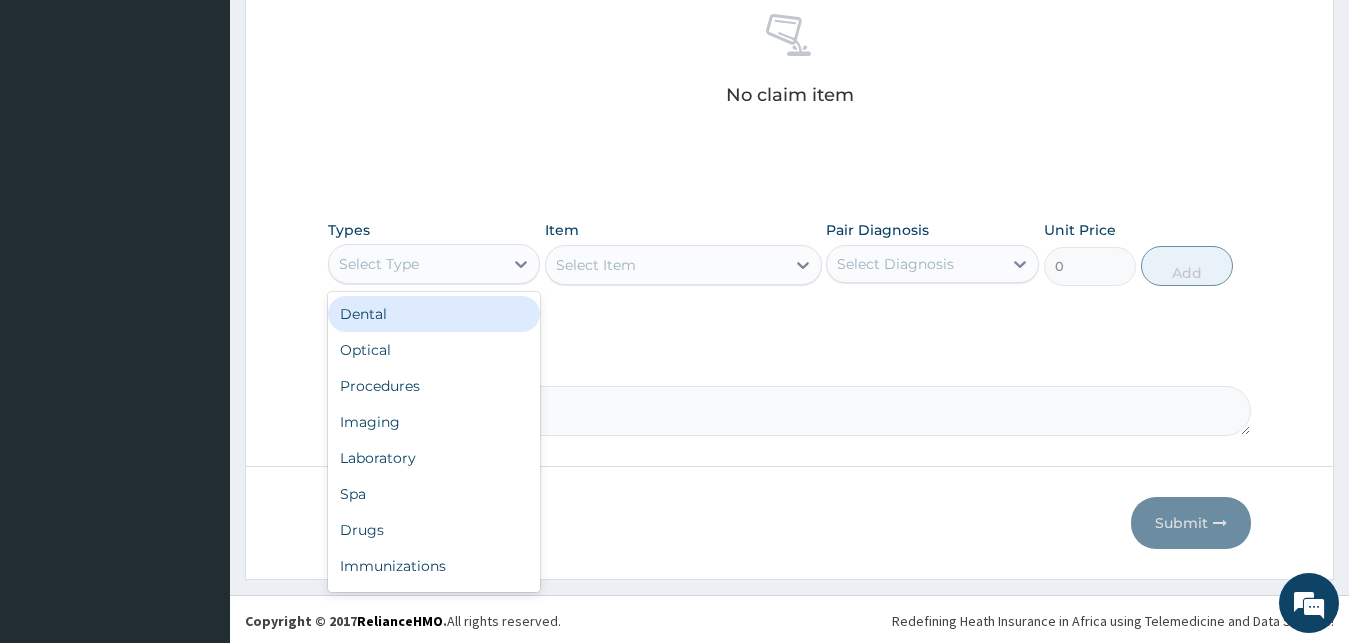 click on "Select Type" at bounding box center (379, 264) 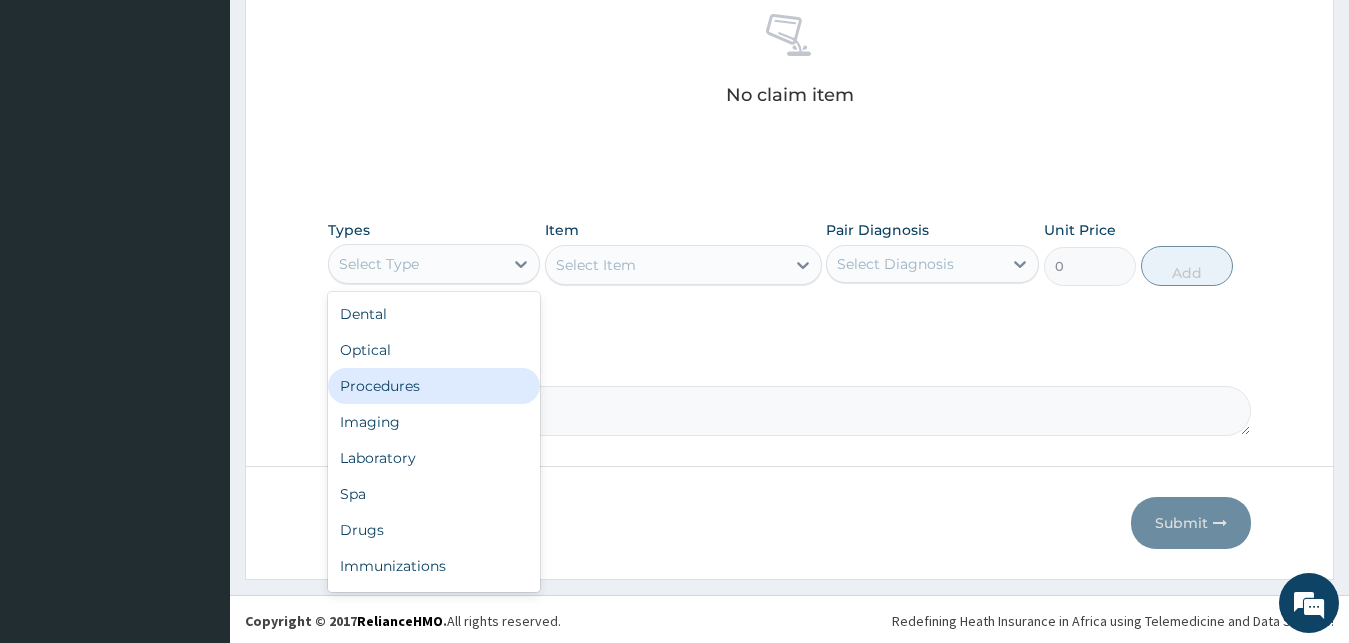 click on "Procedures" at bounding box center [434, 386] 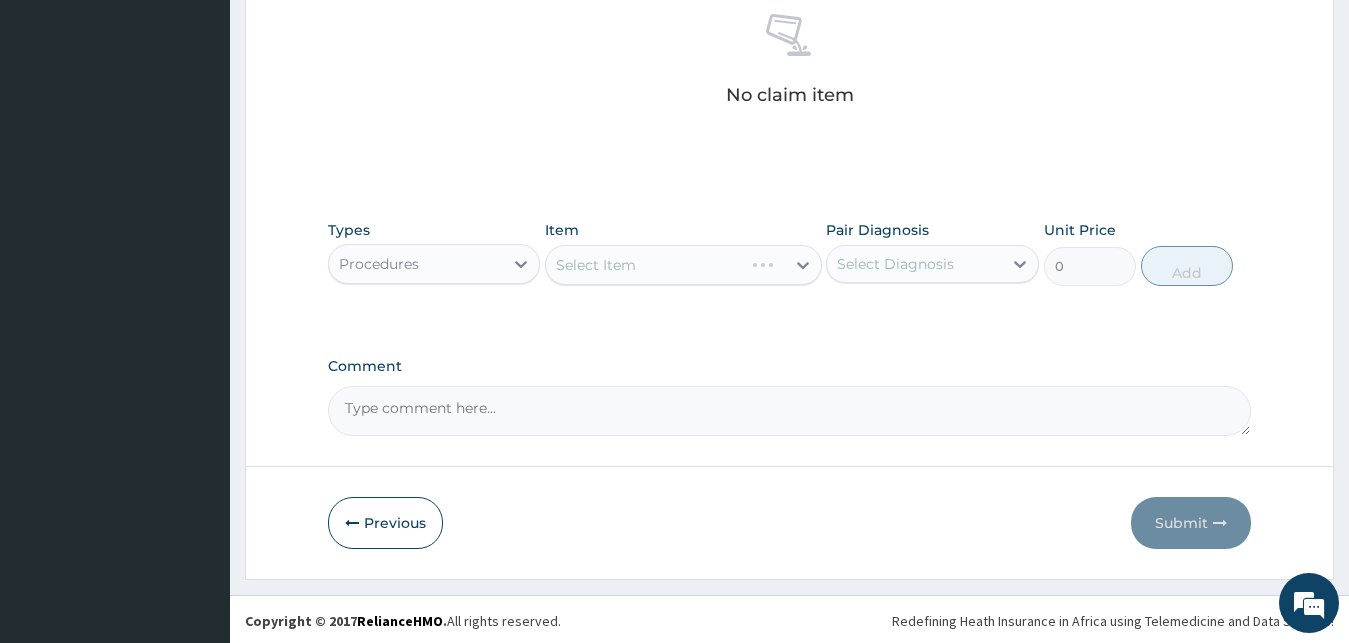 click on "Select Item" at bounding box center (683, 265) 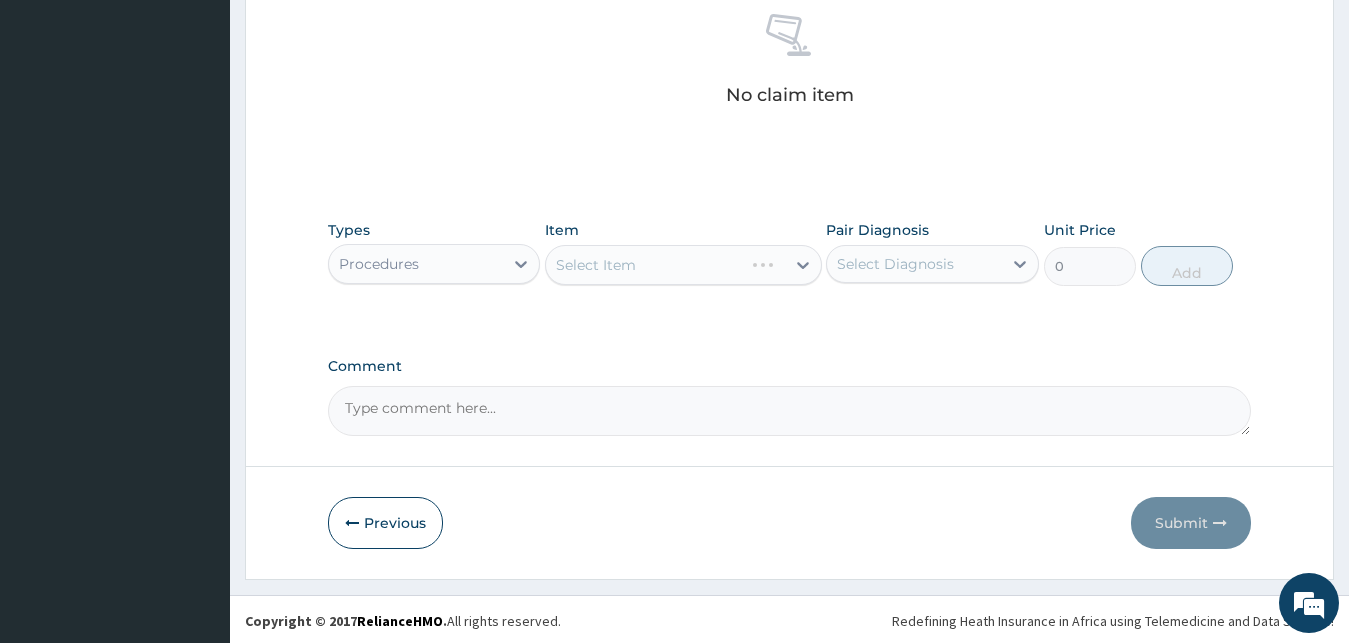 click on "Select Item" at bounding box center (683, 265) 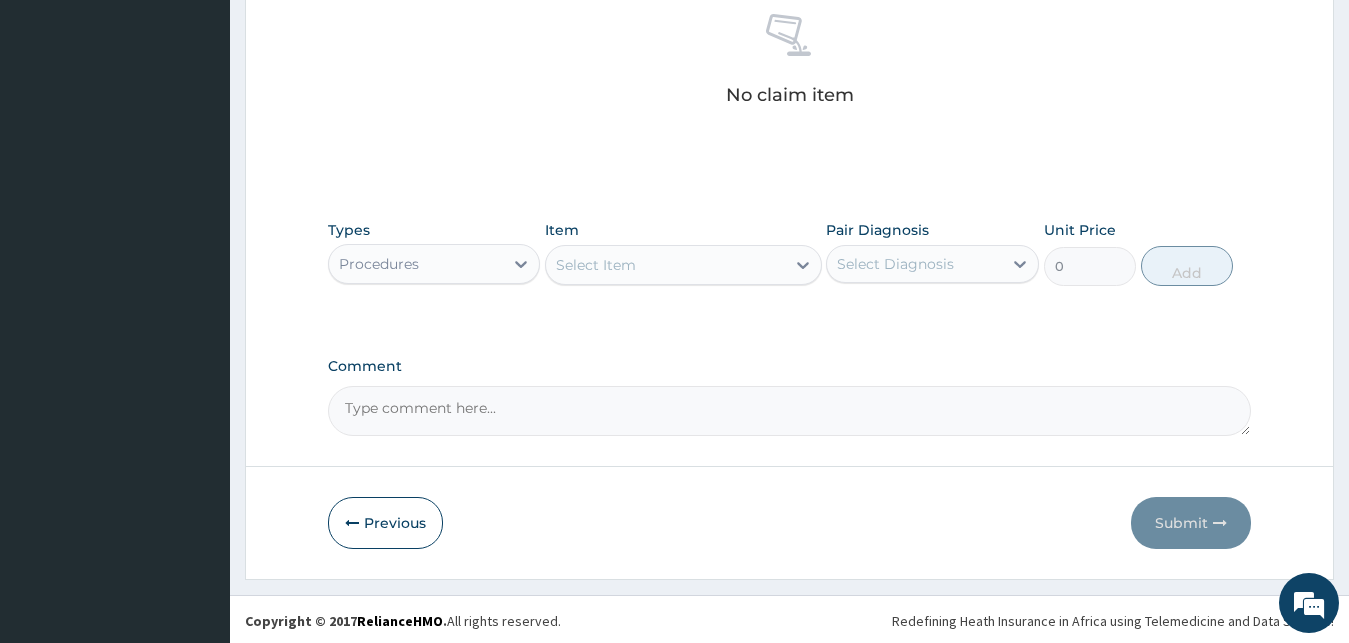 click on "Select Item" at bounding box center [665, 265] 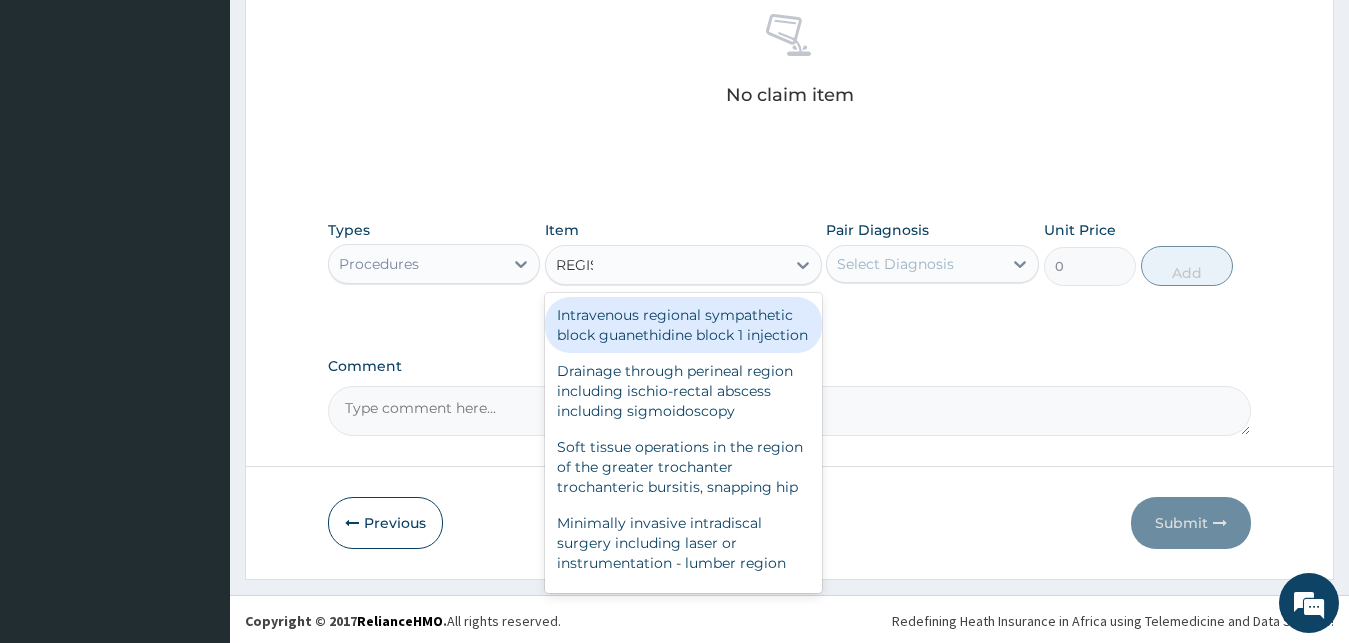 type on "REGIST" 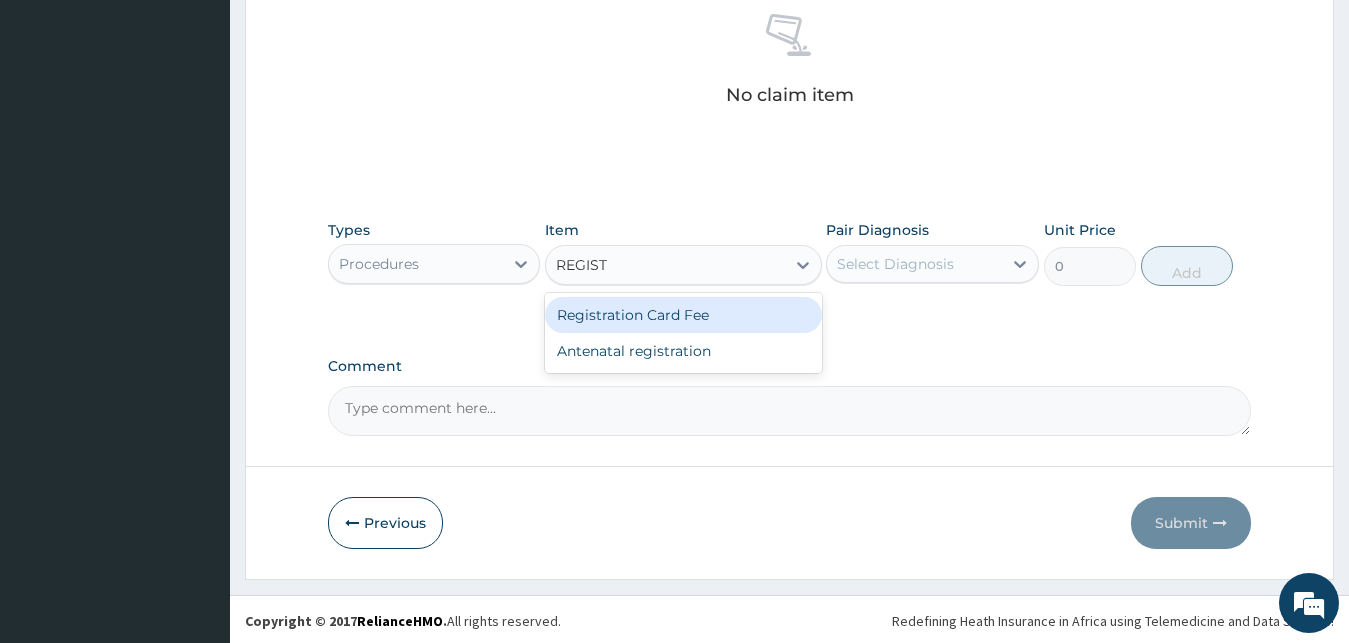 click on "Registration Card Fee" at bounding box center (683, 315) 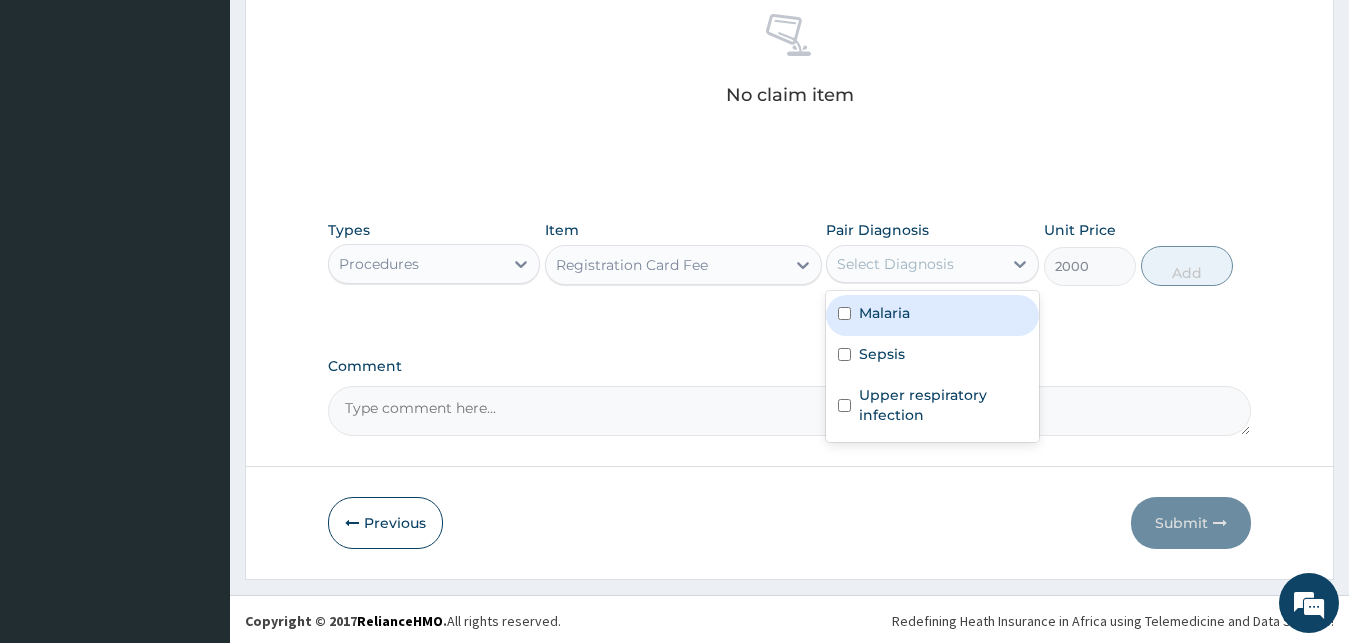 click on "Select Diagnosis" at bounding box center (895, 264) 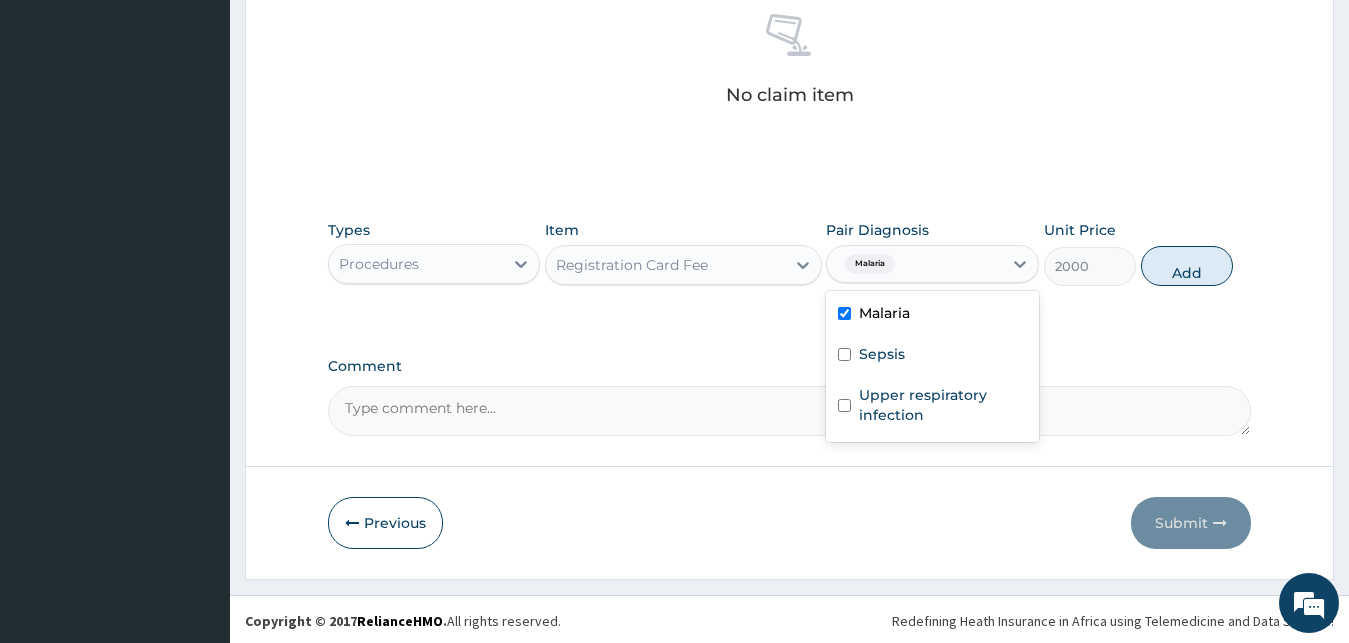 checkbox on "true" 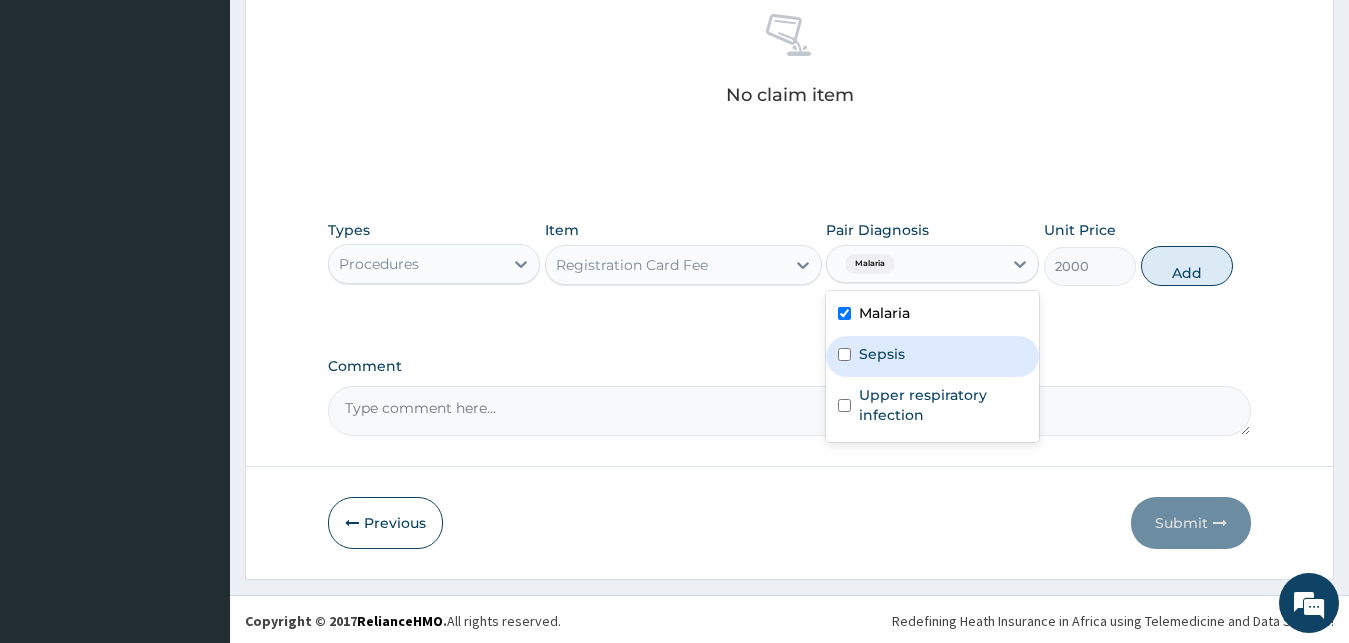 click on "Sepsis" at bounding box center [882, 354] 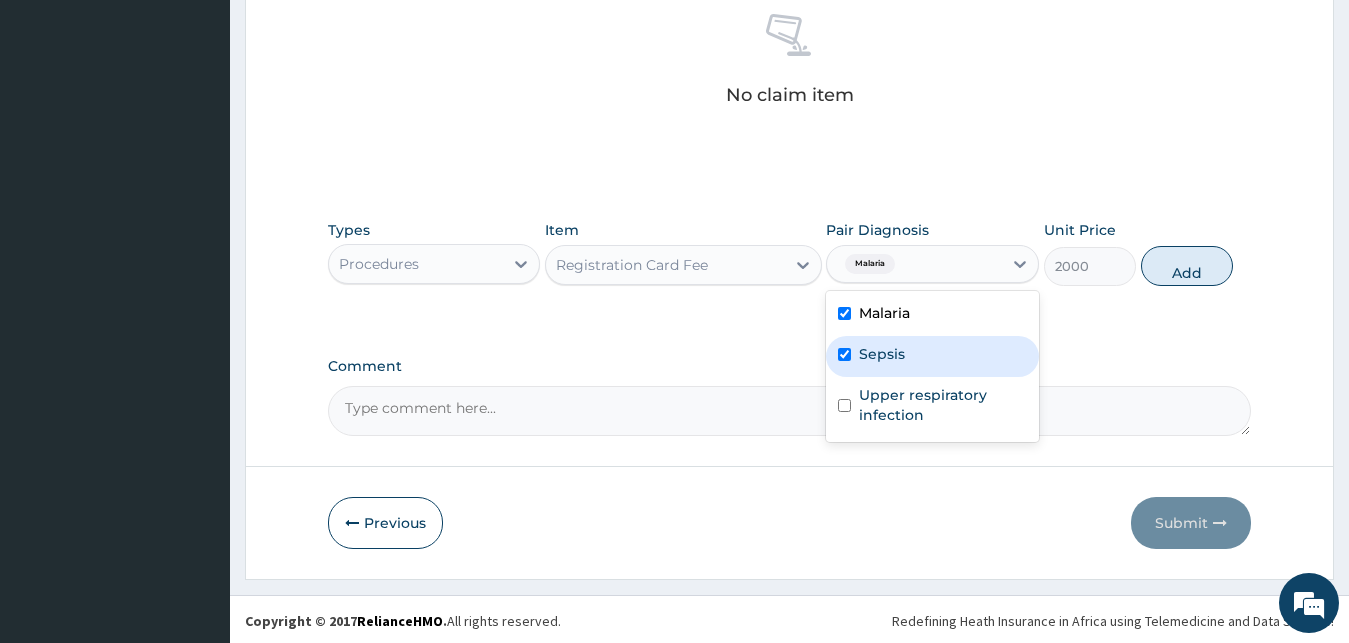 checkbox on "true" 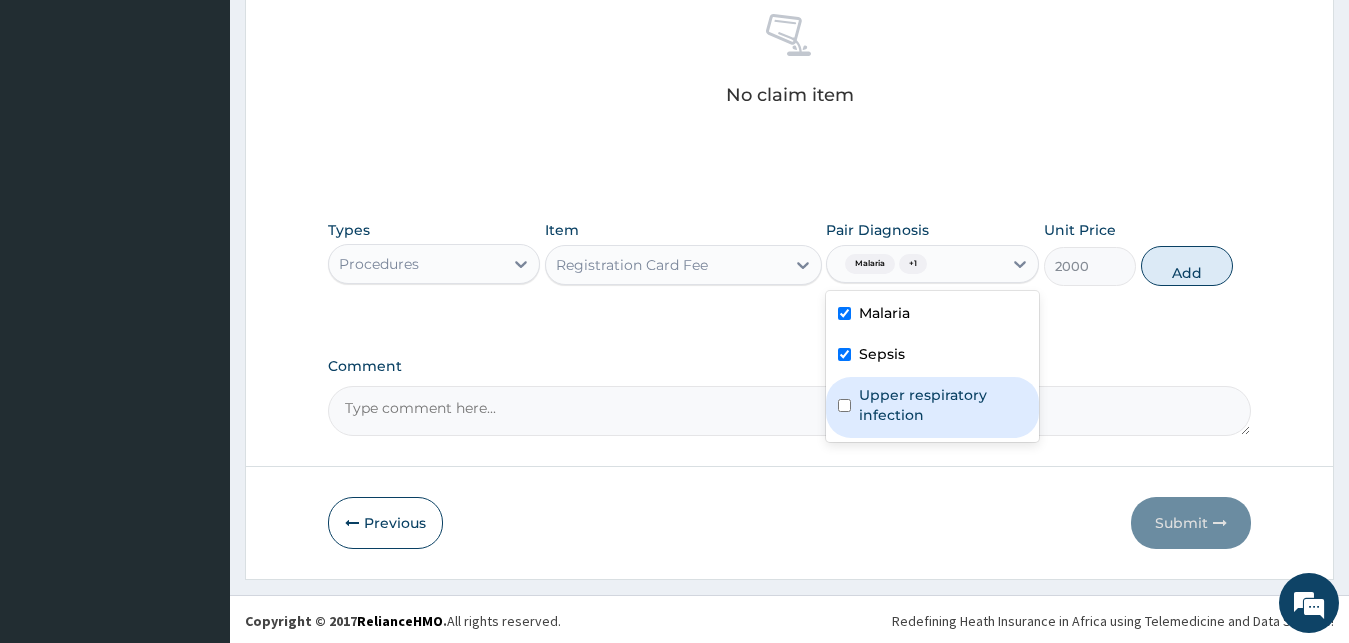 click on "Upper respiratory infection" at bounding box center (943, 405) 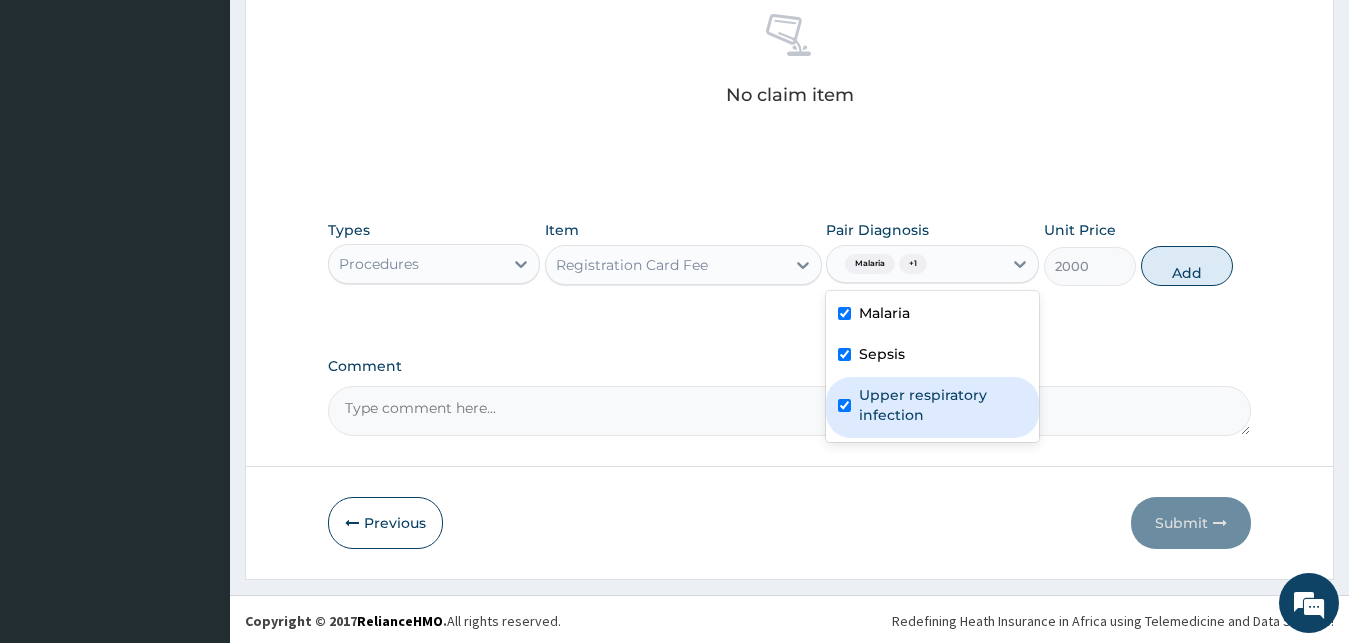 checkbox on "true" 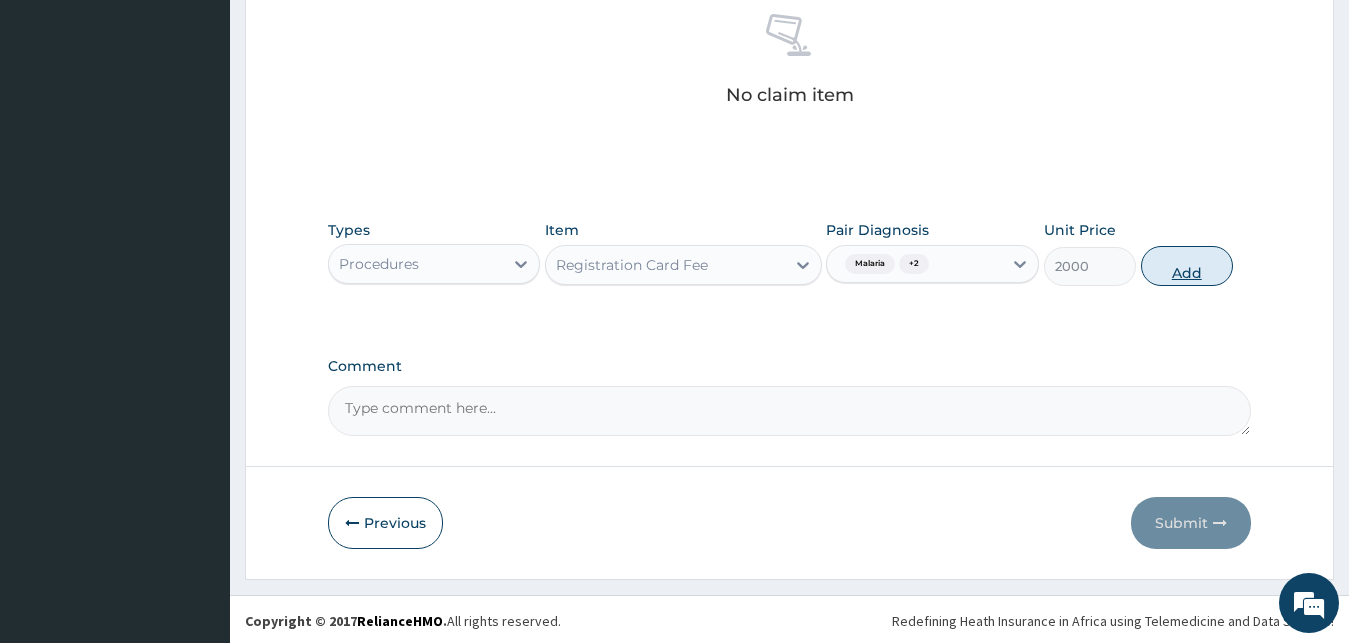click on "Add" at bounding box center [1187, 266] 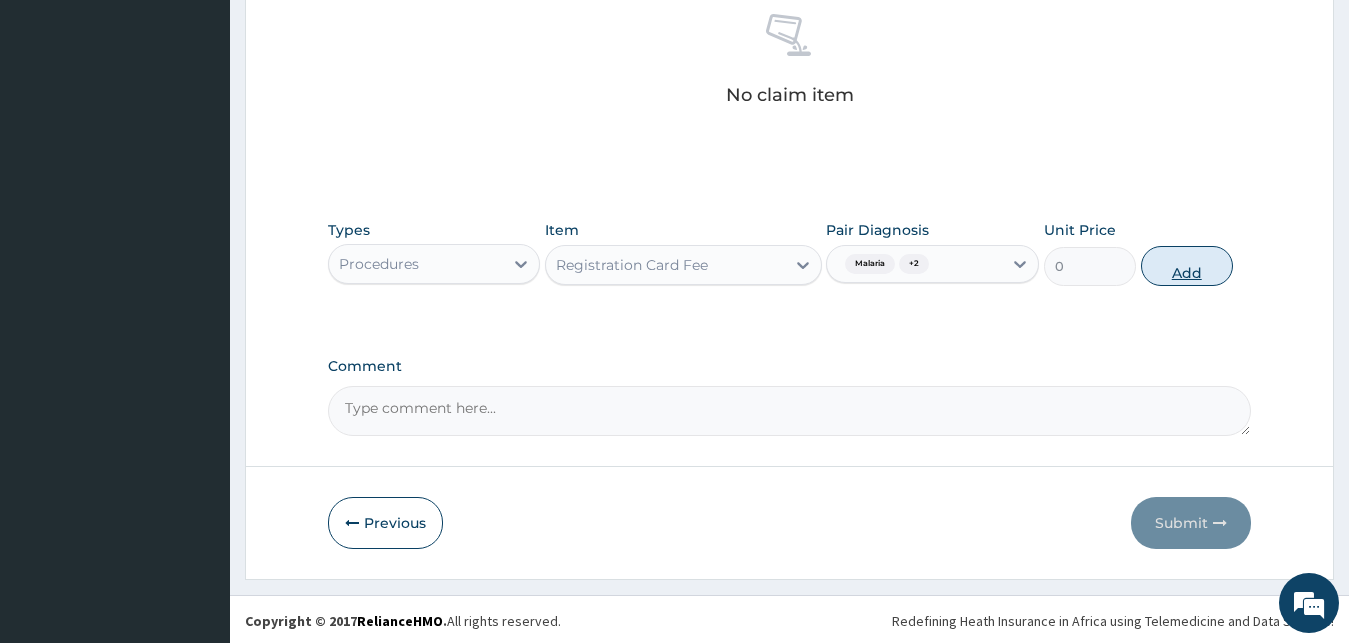 scroll, scrollTop: 721, scrollLeft: 0, axis: vertical 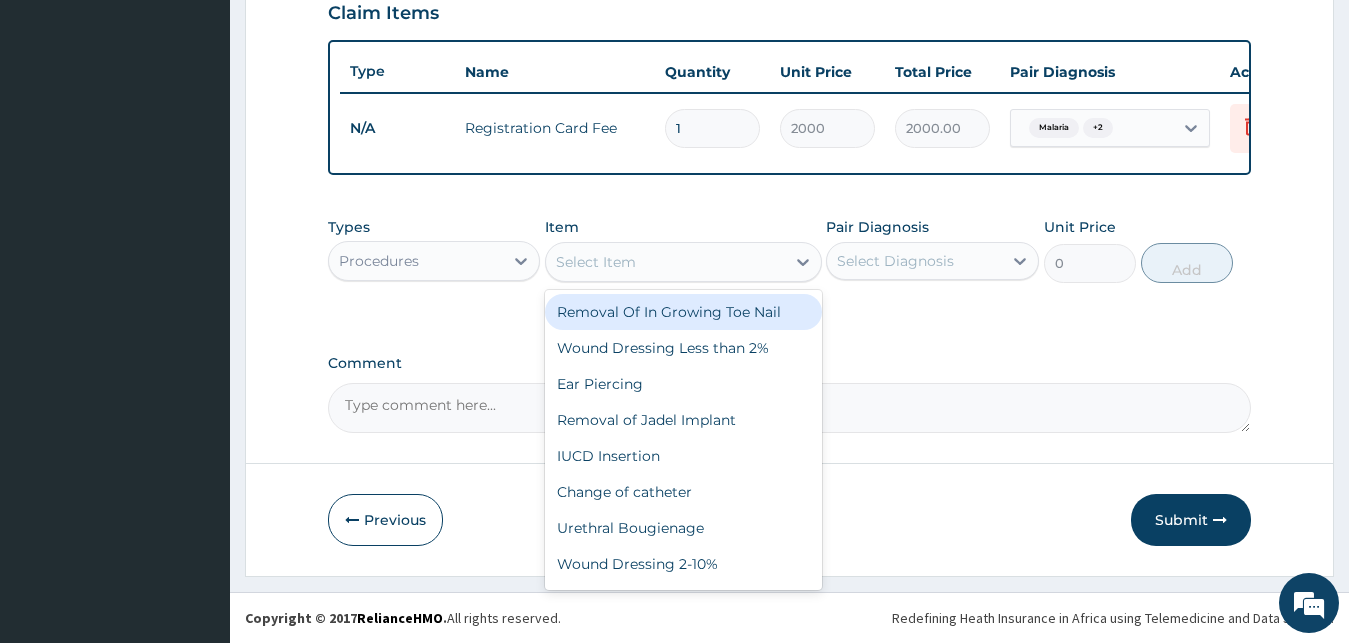 click on "Select Item" at bounding box center (665, 262) 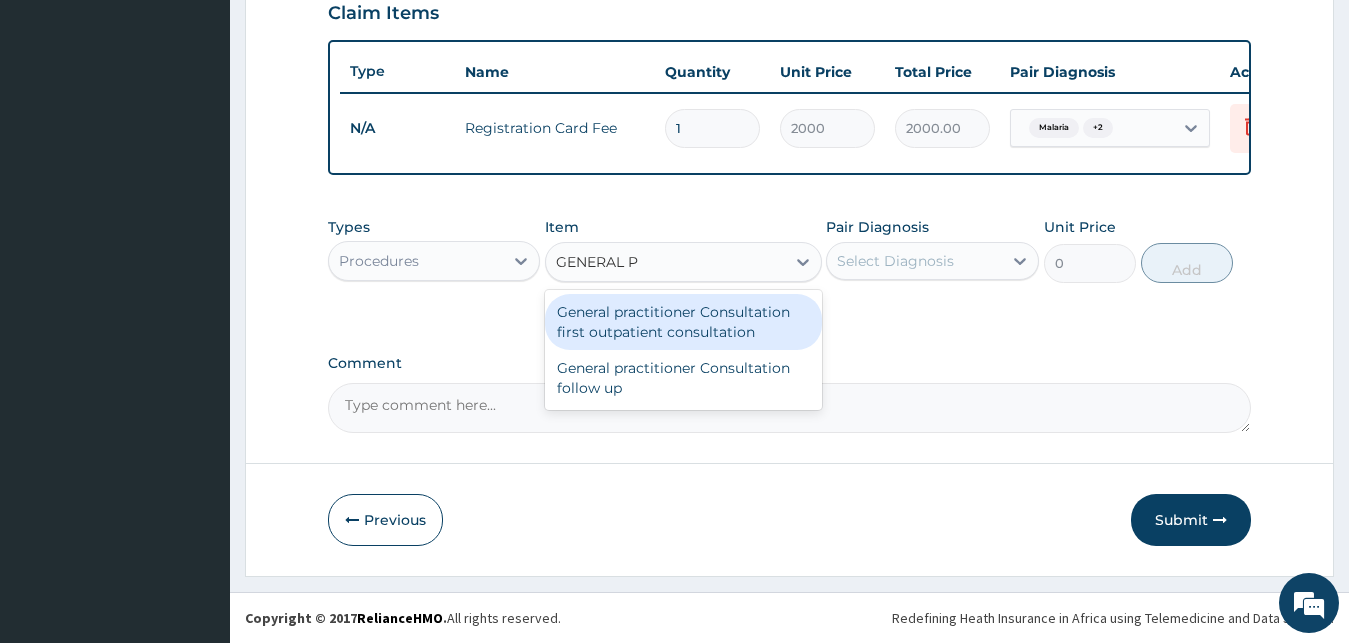 type on "GENERAL PR" 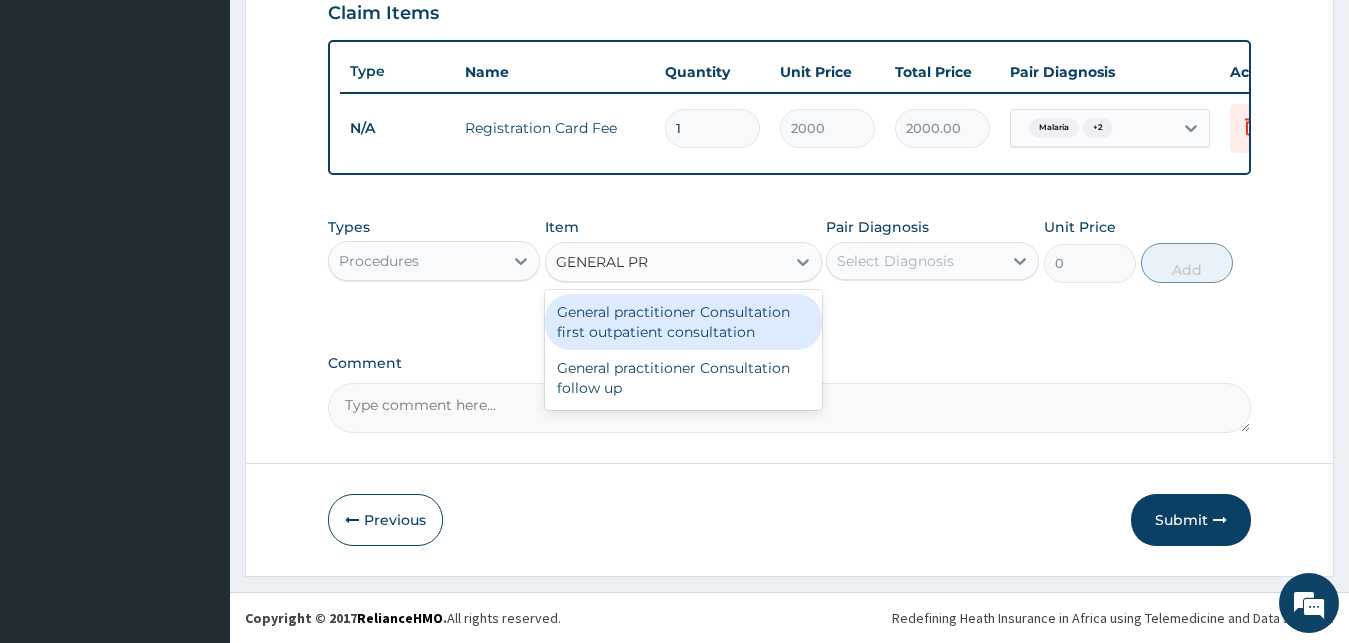 click on "General practitioner Consultation first outpatient consultation" at bounding box center (683, 322) 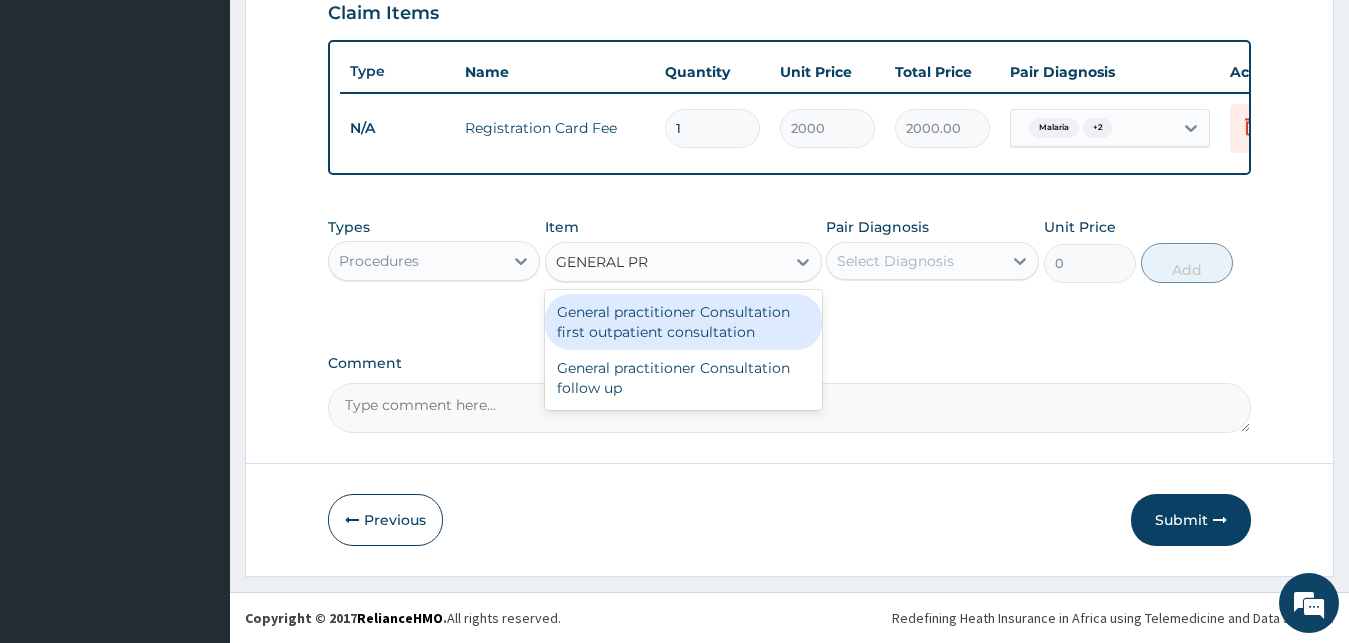 type 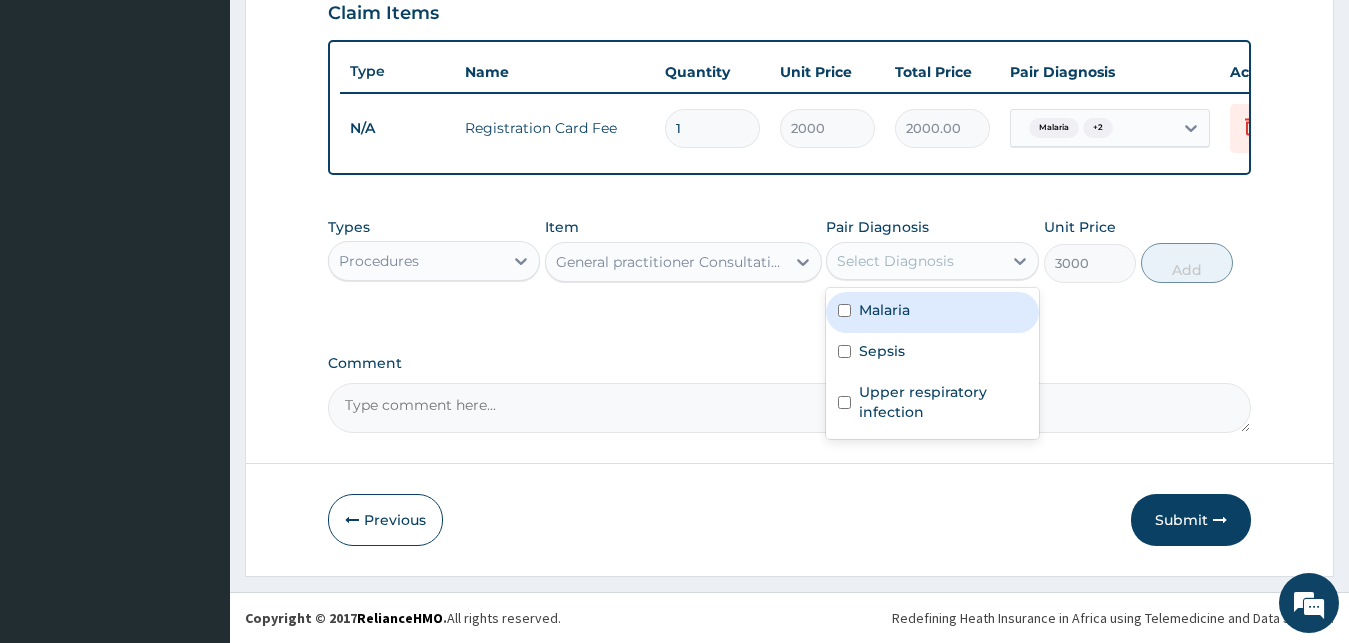 drag, startPoint x: 864, startPoint y: 267, endPoint x: 861, endPoint y: 316, distance: 49.09175 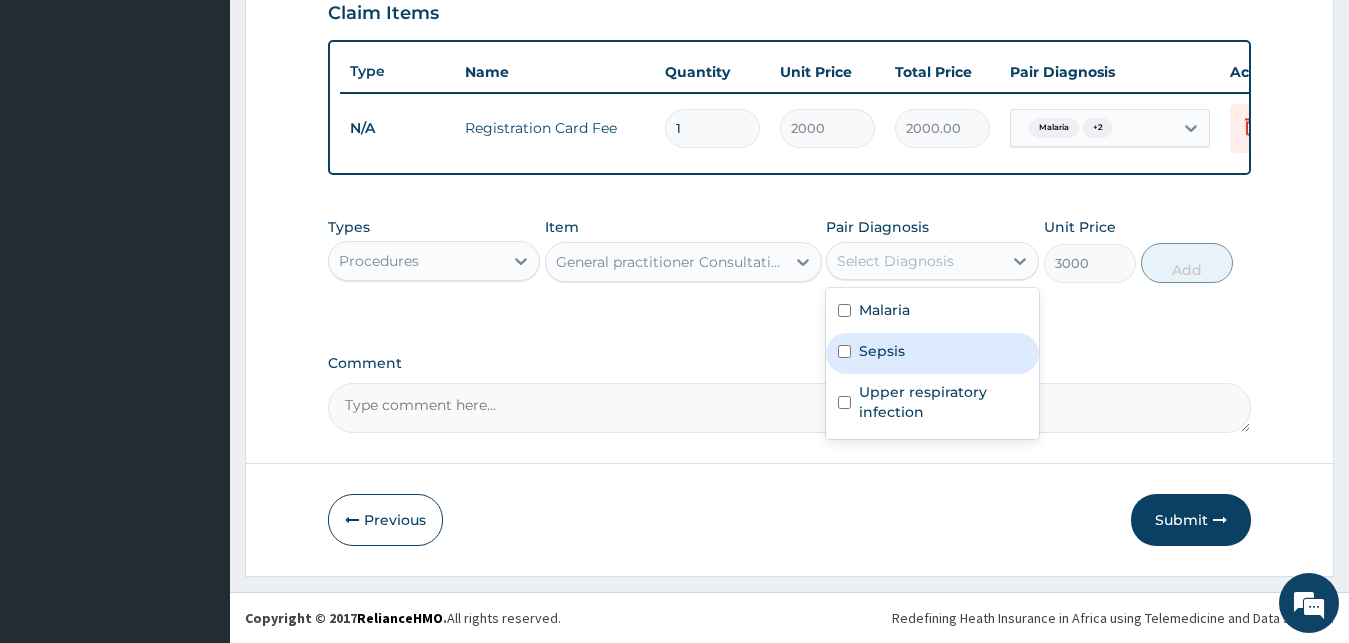 click on "Sepsis" at bounding box center (932, 353) 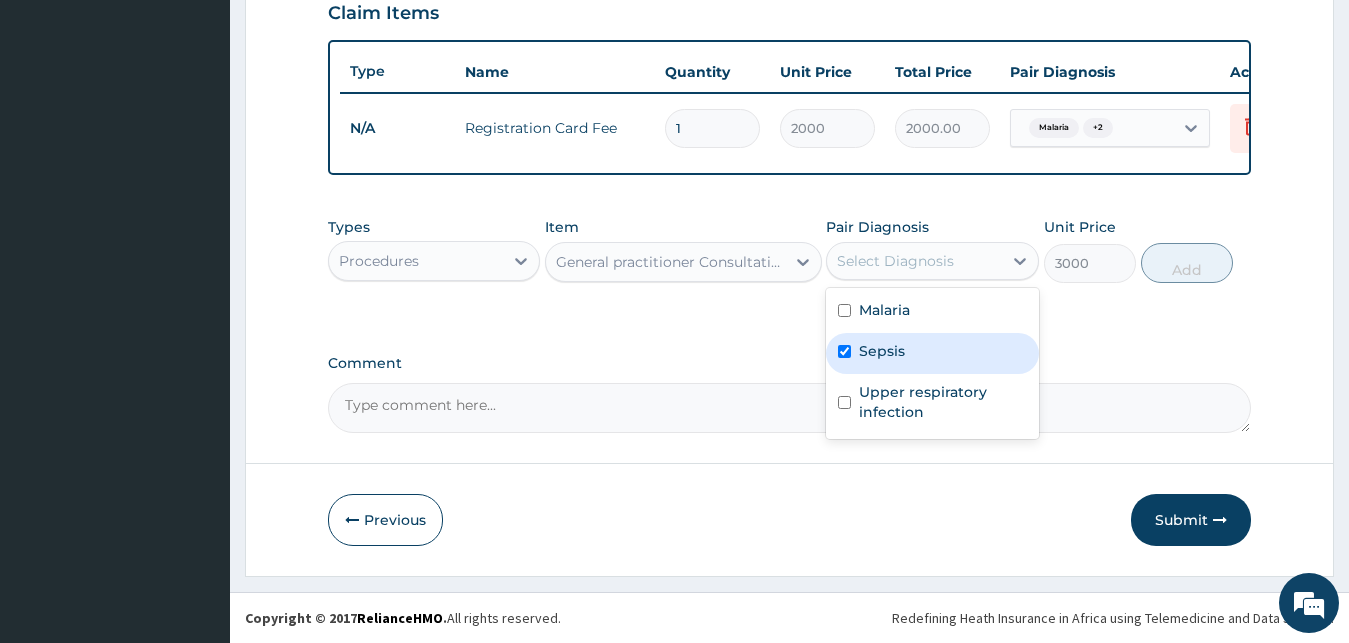 checkbox on "true" 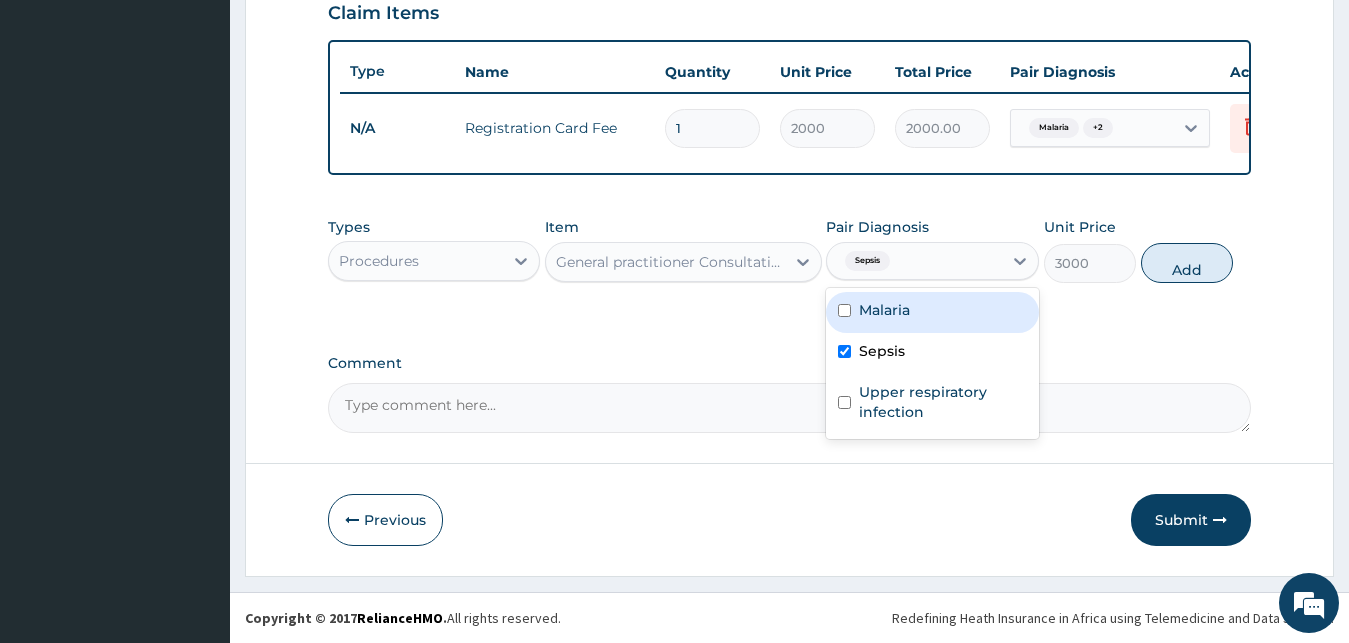 click on "Malaria" at bounding box center [932, 312] 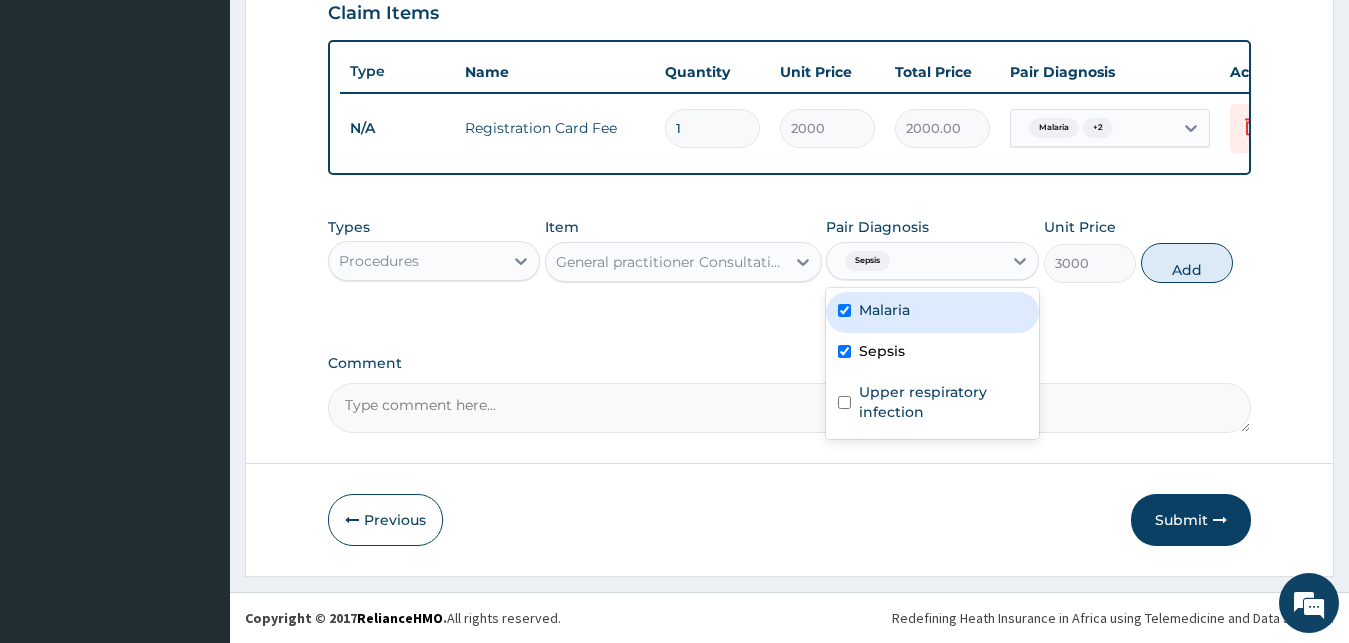 checkbox on "true" 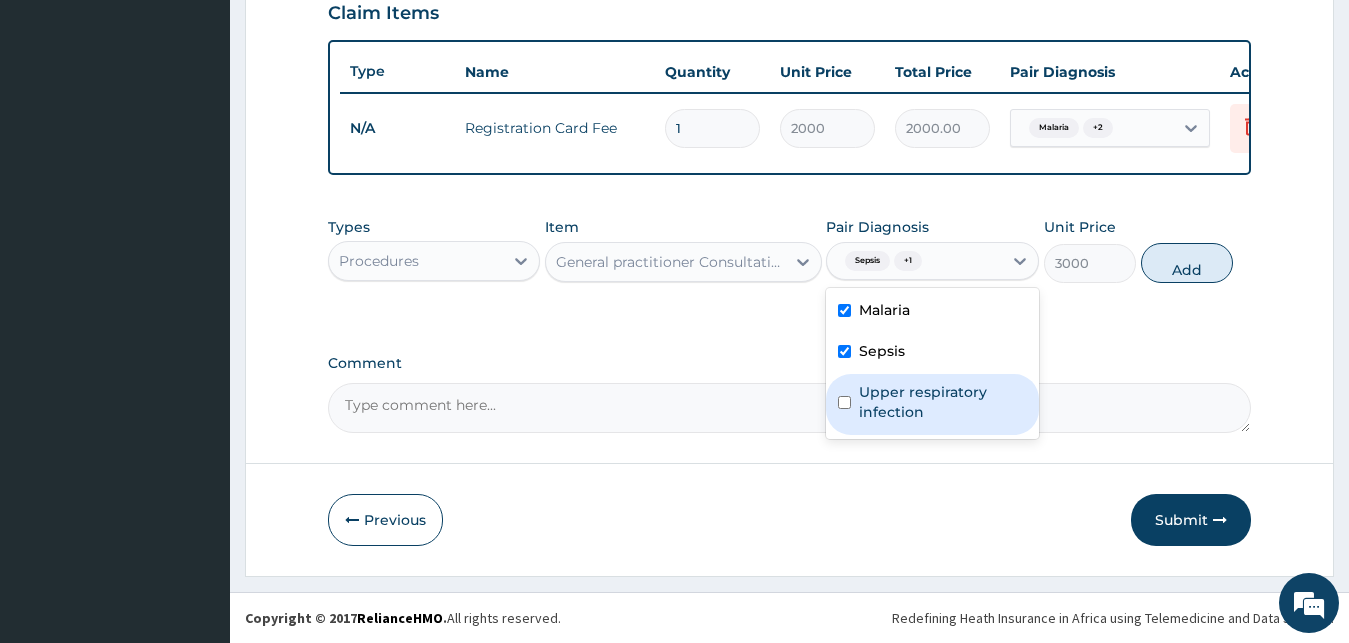 click on "Upper respiratory infection" at bounding box center [943, 402] 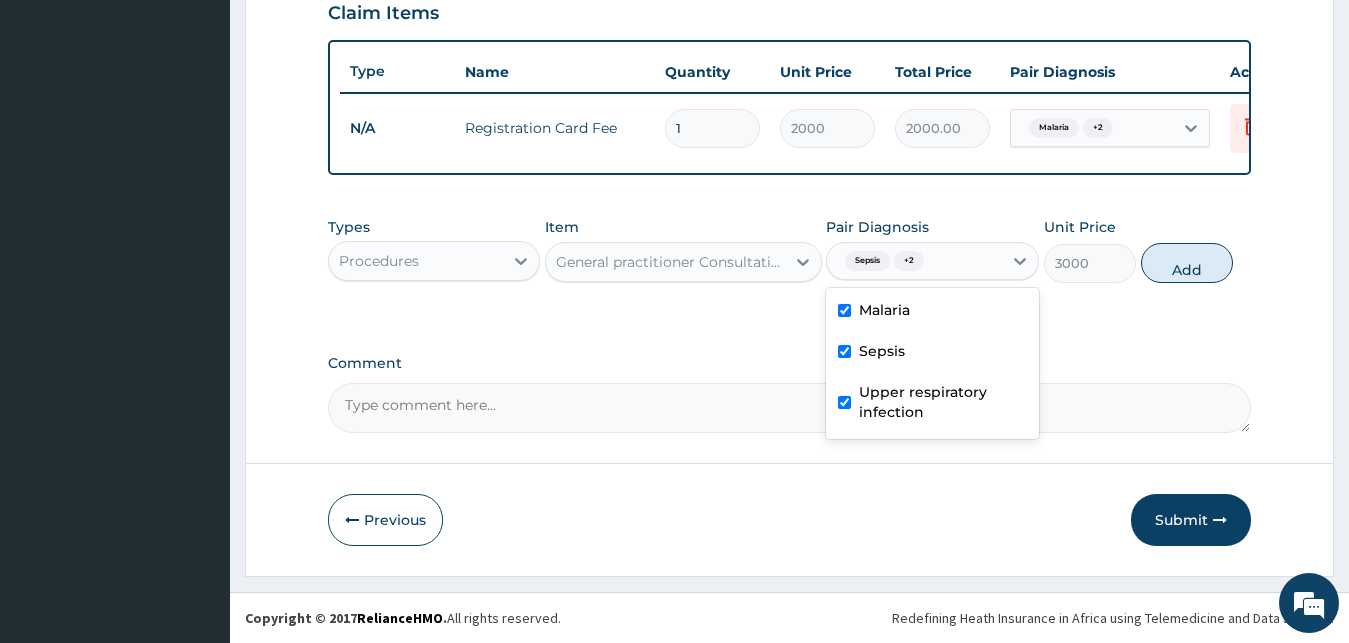 checkbox on "true" 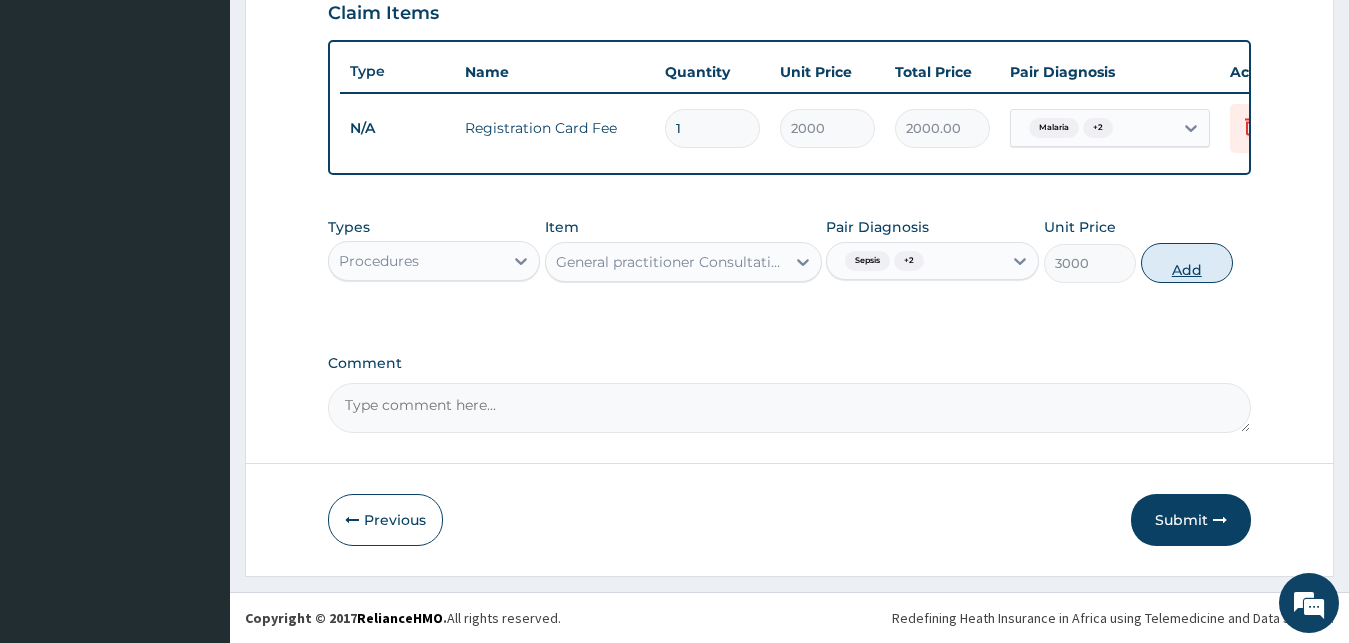 click on "Add" at bounding box center [1187, 263] 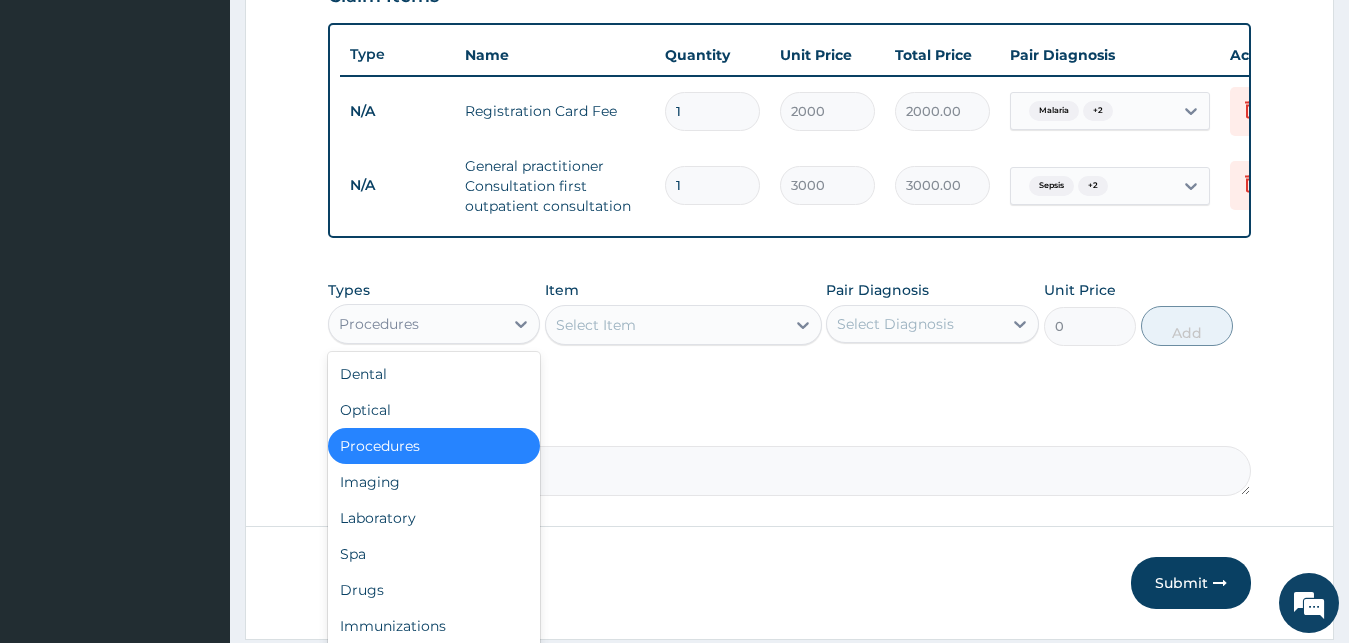 click on "Procedures" at bounding box center [434, 324] 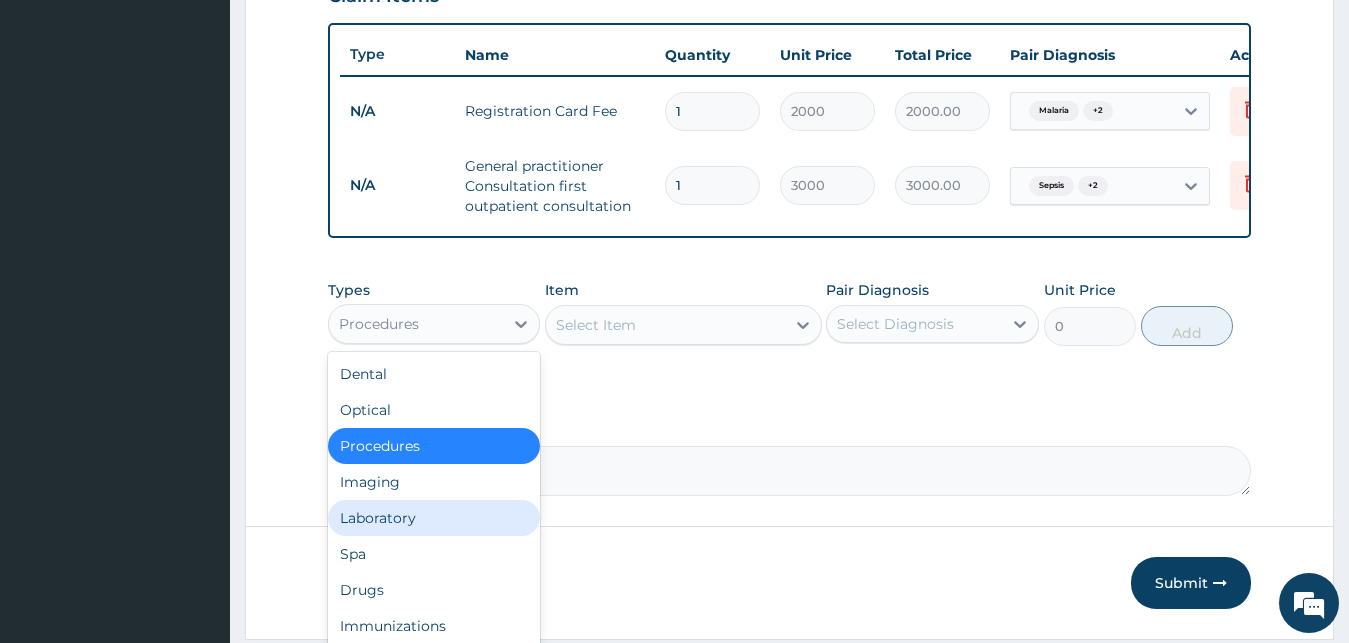click on "Laboratory" at bounding box center (434, 518) 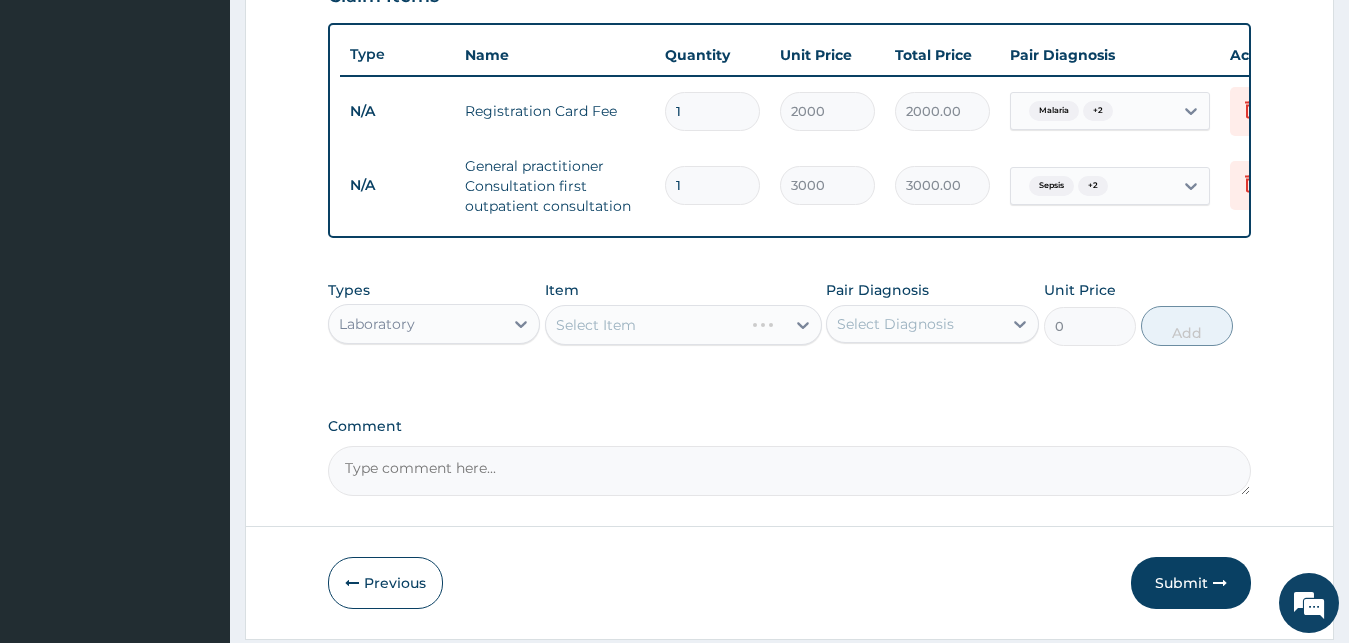 click on "Select Item" at bounding box center (683, 325) 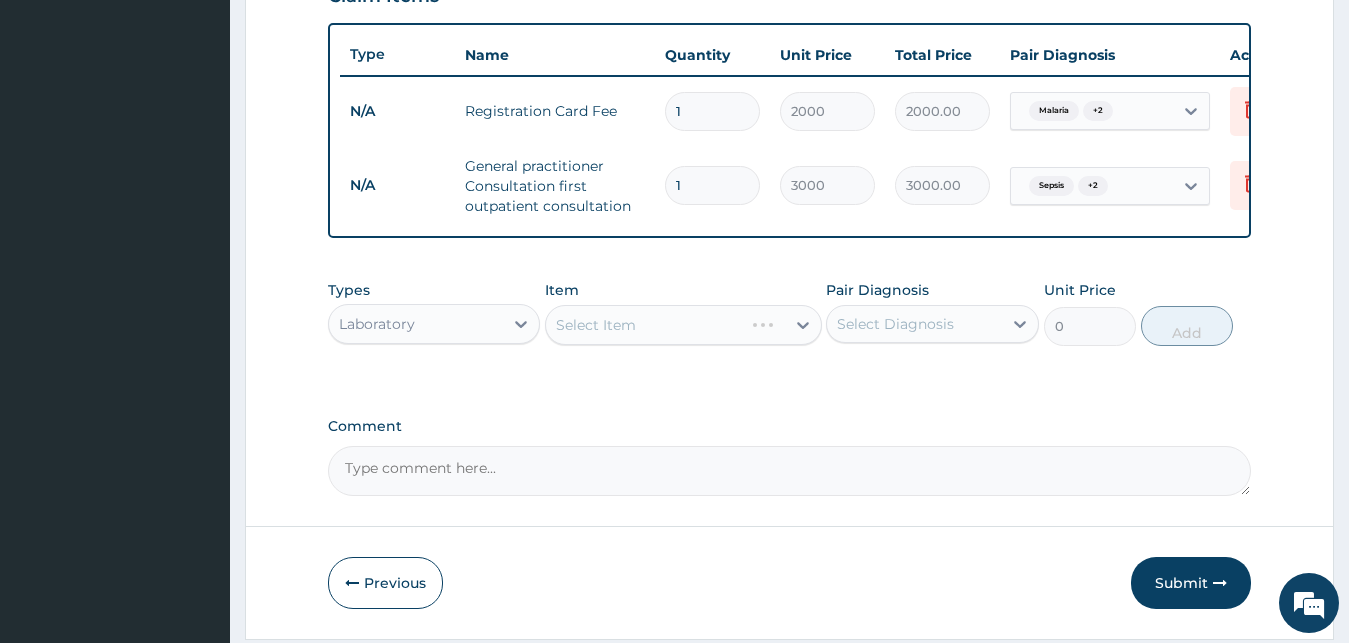 click on "Select Item" at bounding box center [683, 325] 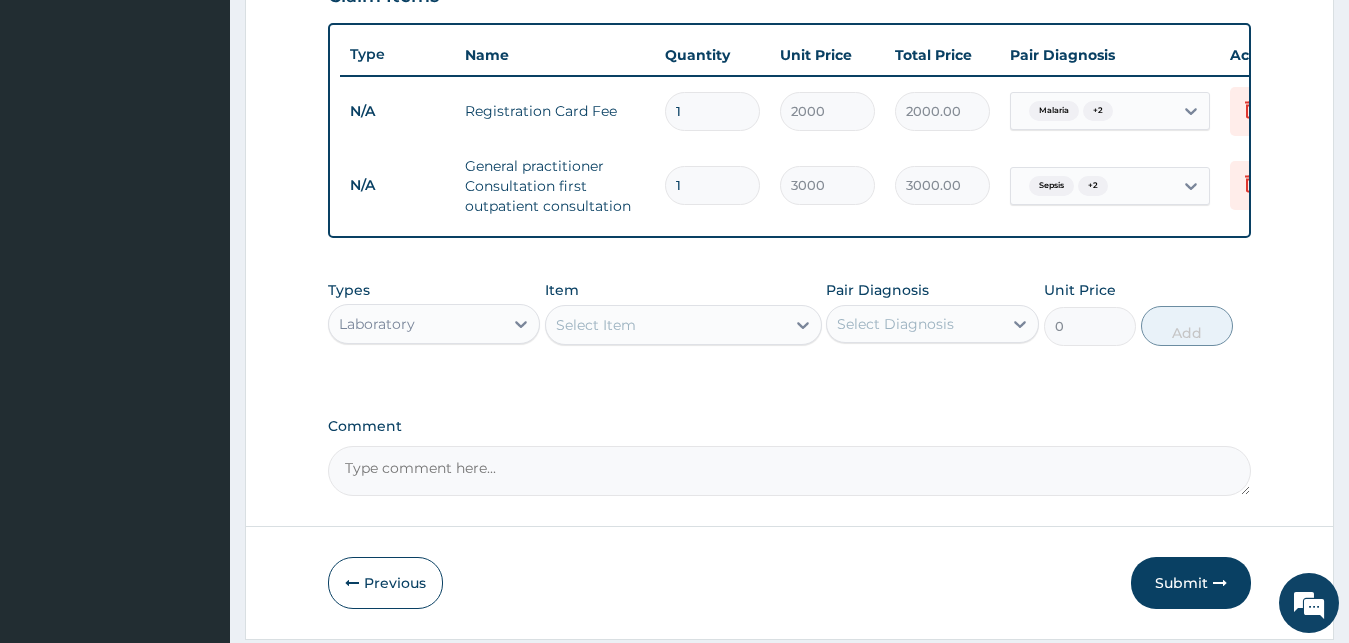 click on "Select Item" at bounding box center (665, 325) 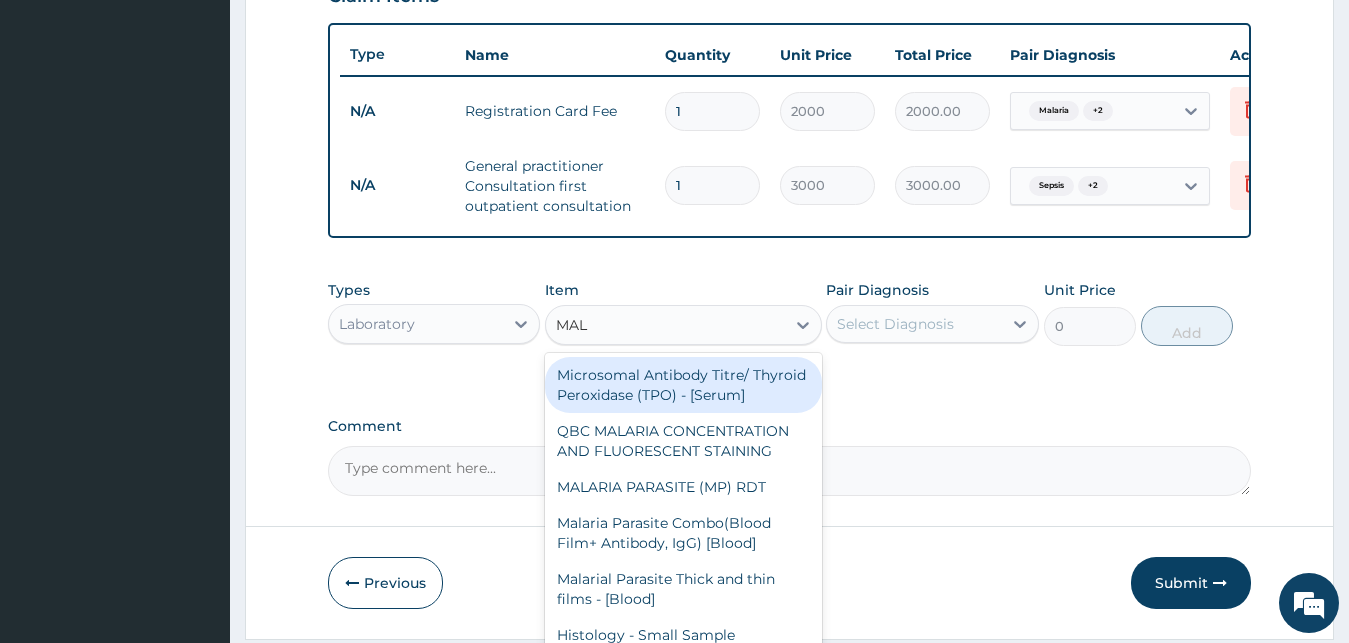 type on "MALA" 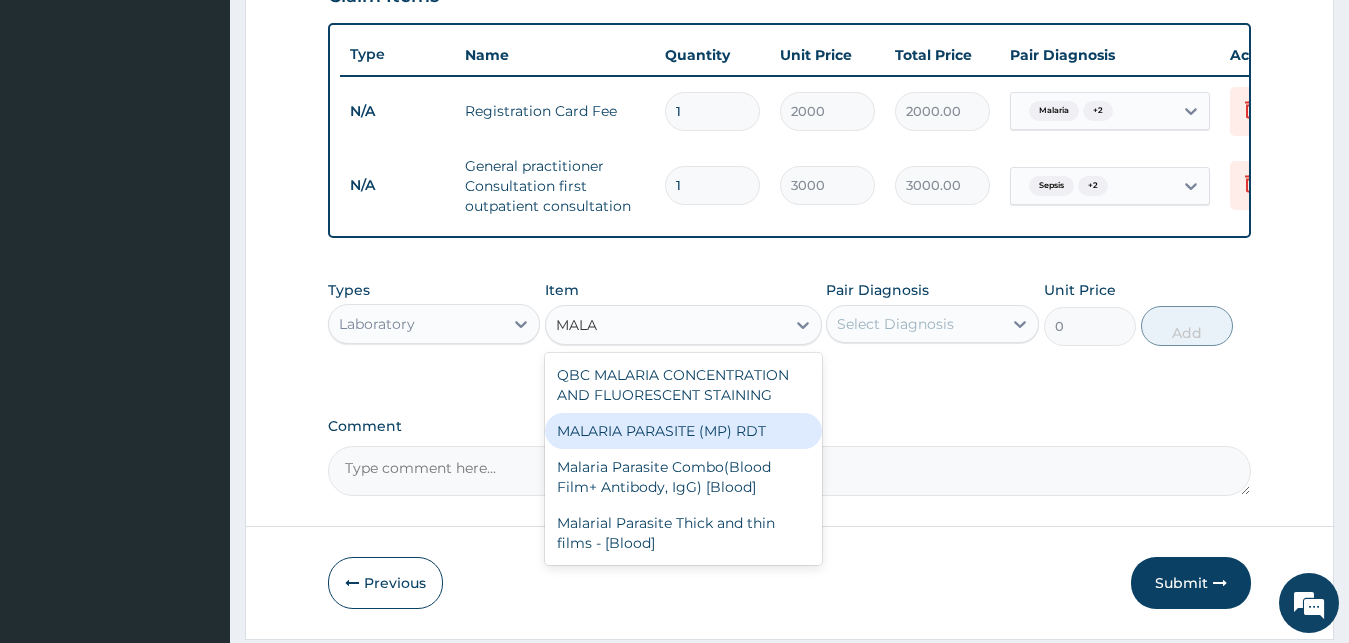 click on "MALARIA PARASITE (MP) RDT" at bounding box center [683, 431] 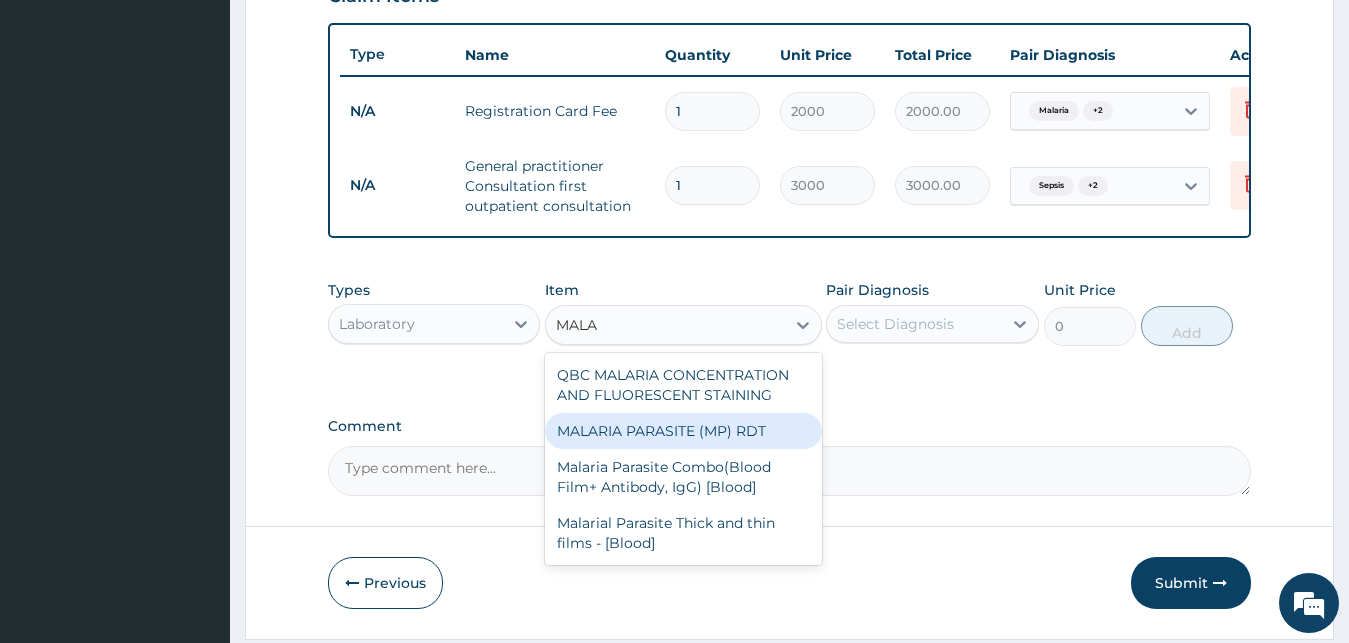 type 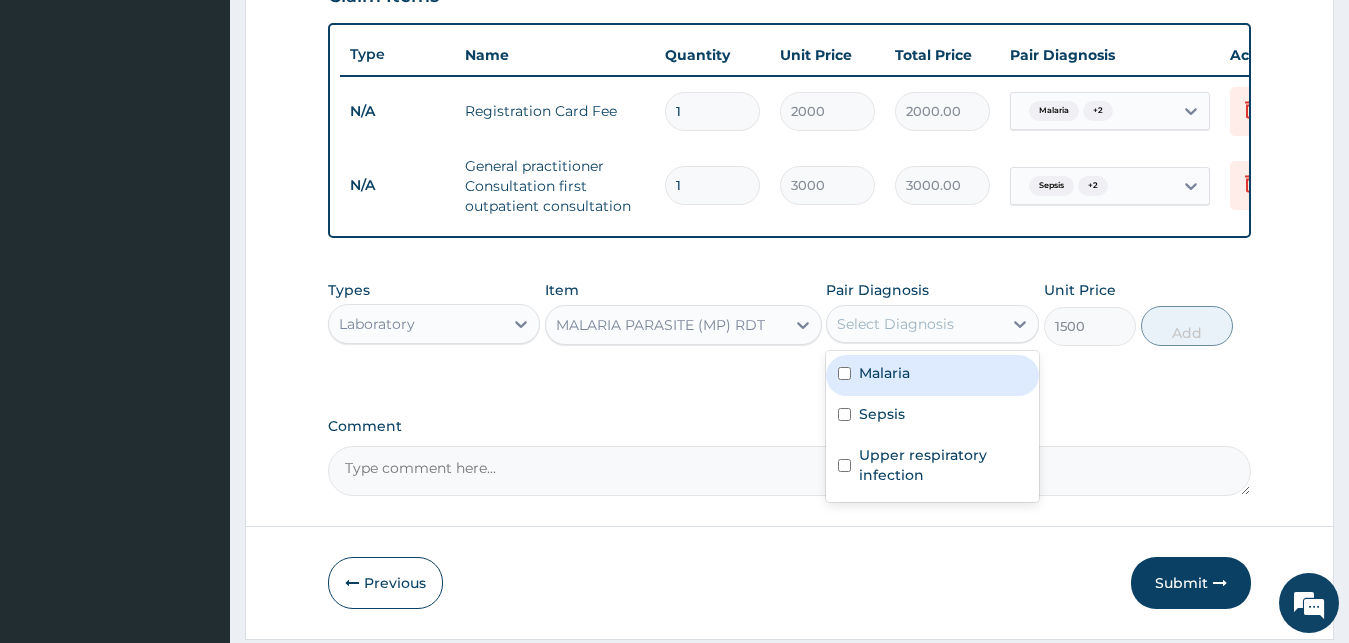 click on "Select Diagnosis" at bounding box center (895, 324) 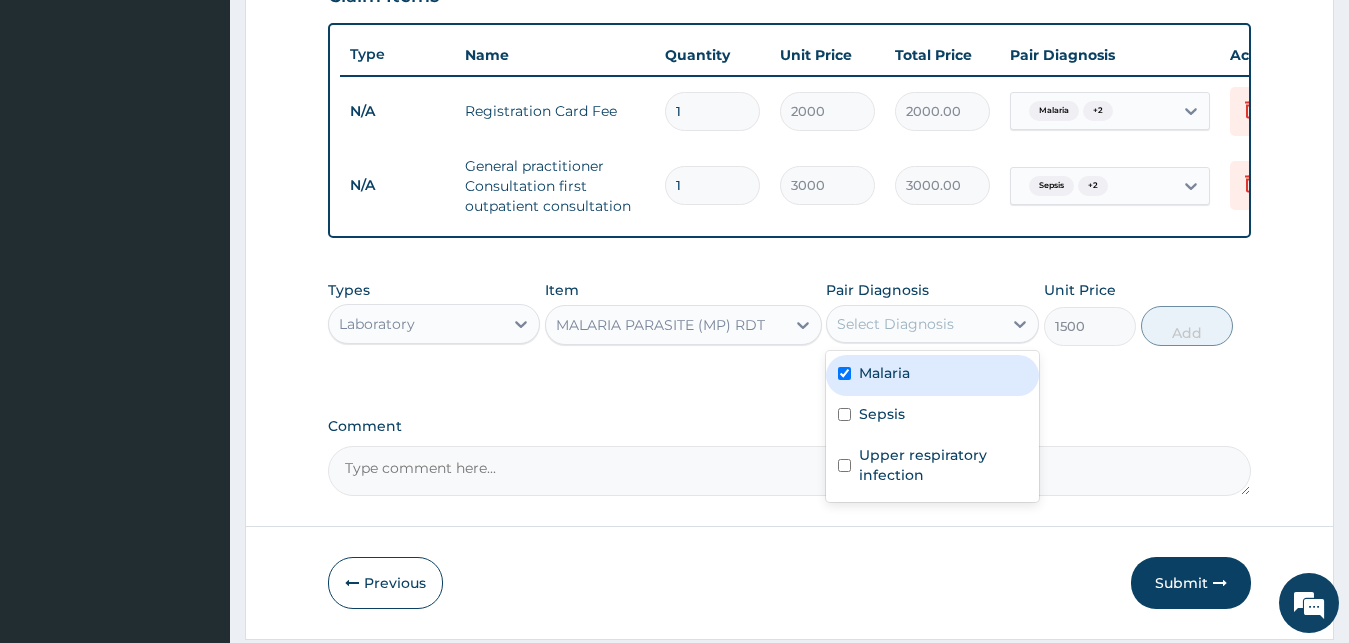 checkbox on "true" 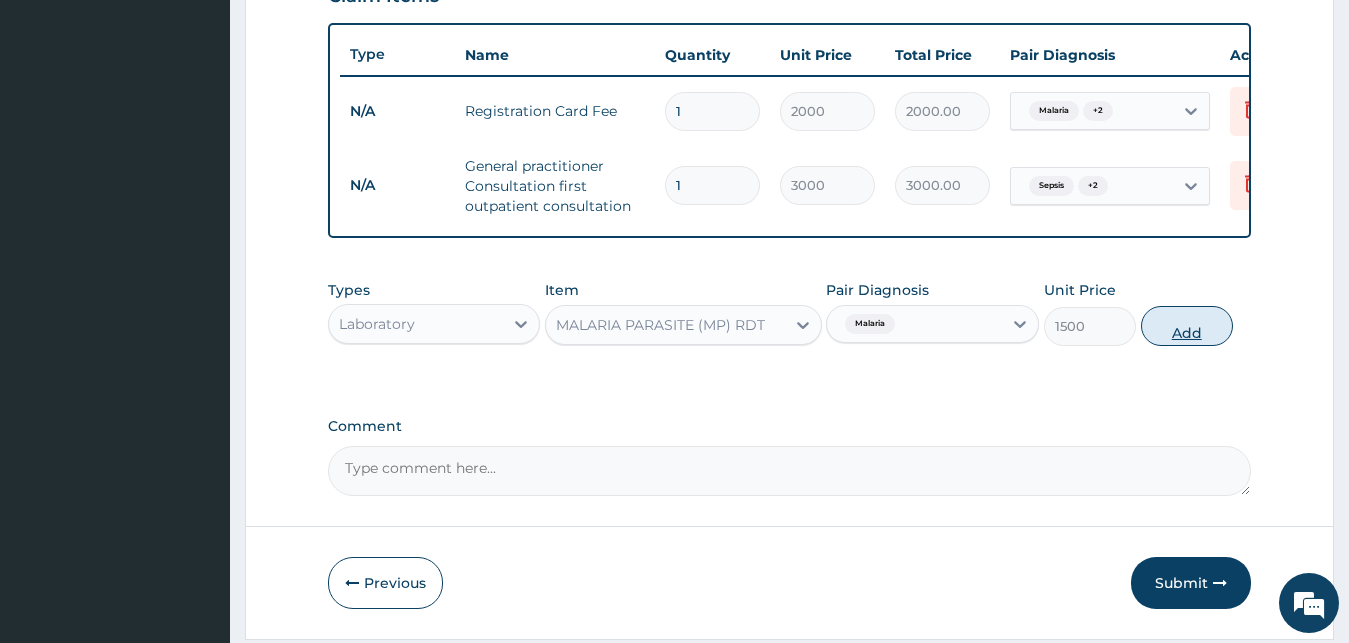 click on "Add" at bounding box center [1187, 326] 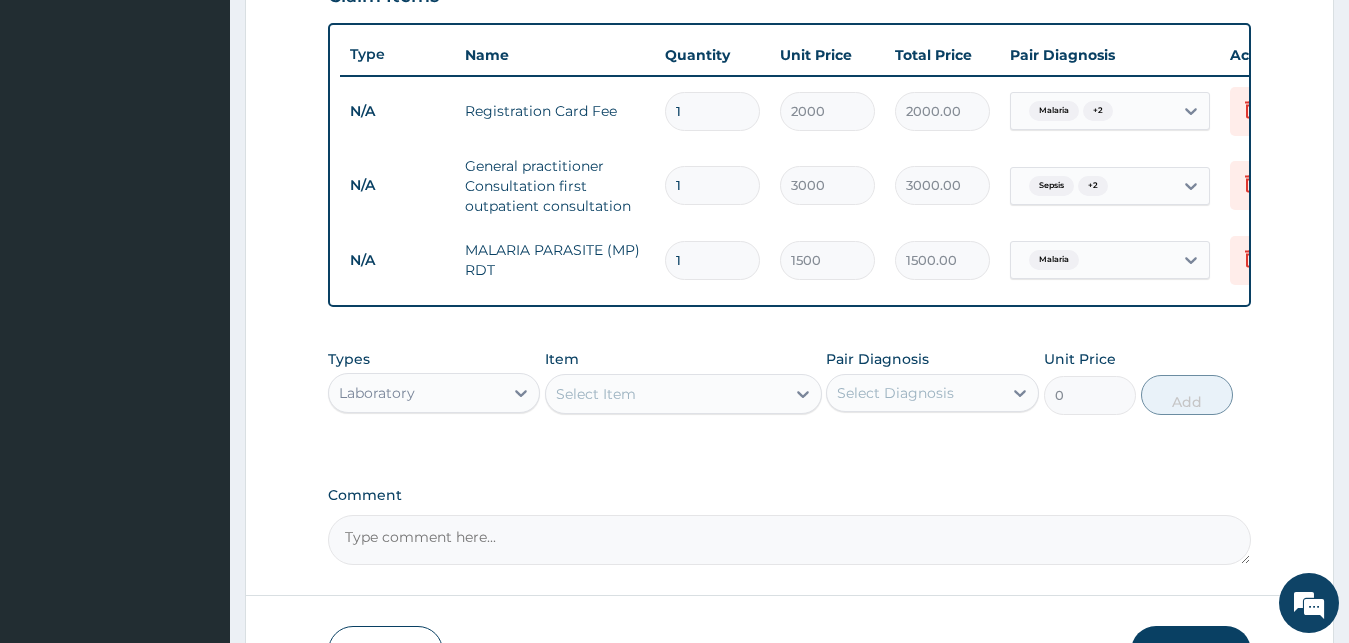 click on "Select Item" at bounding box center (665, 394) 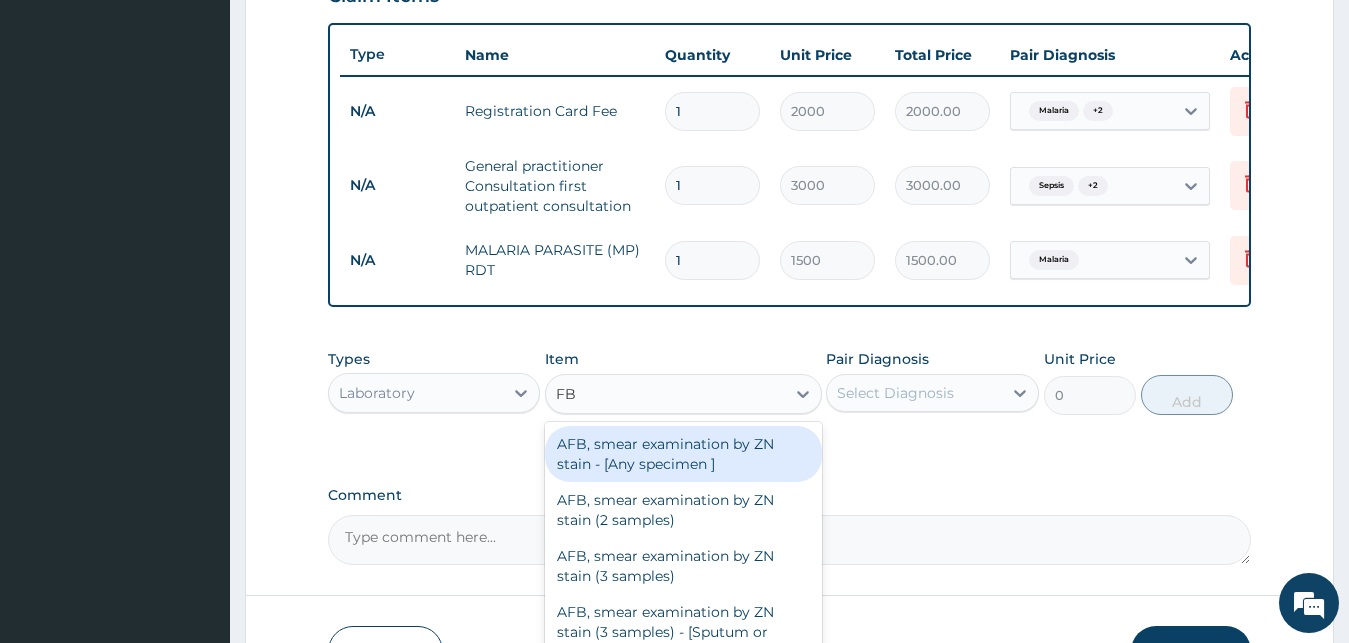 type on "FBC" 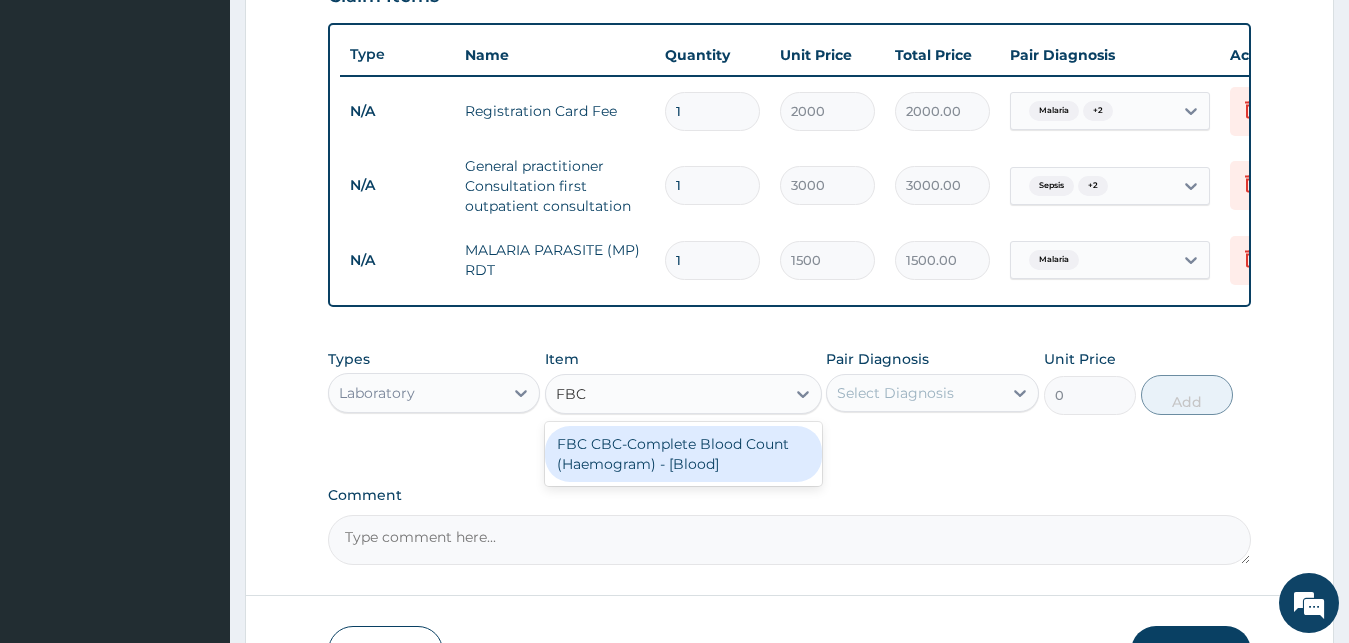 click on "FBC CBC-Complete Blood Count (Haemogram) - [Blood]" at bounding box center (683, 454) 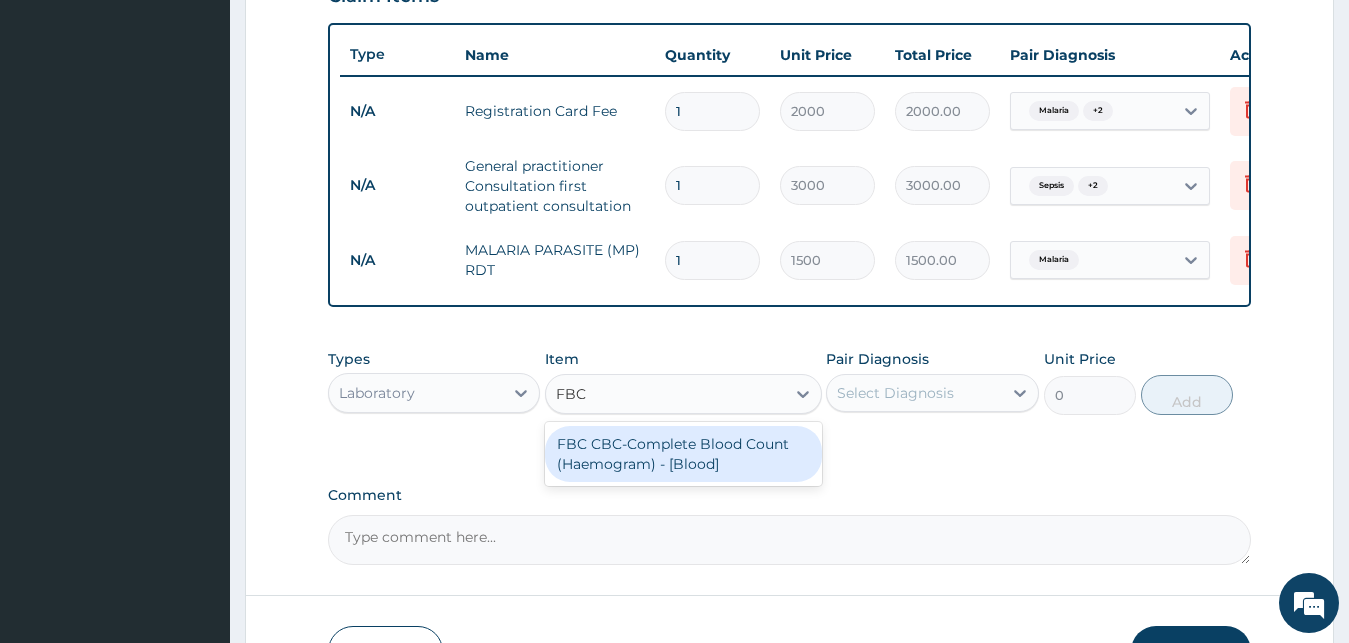 type 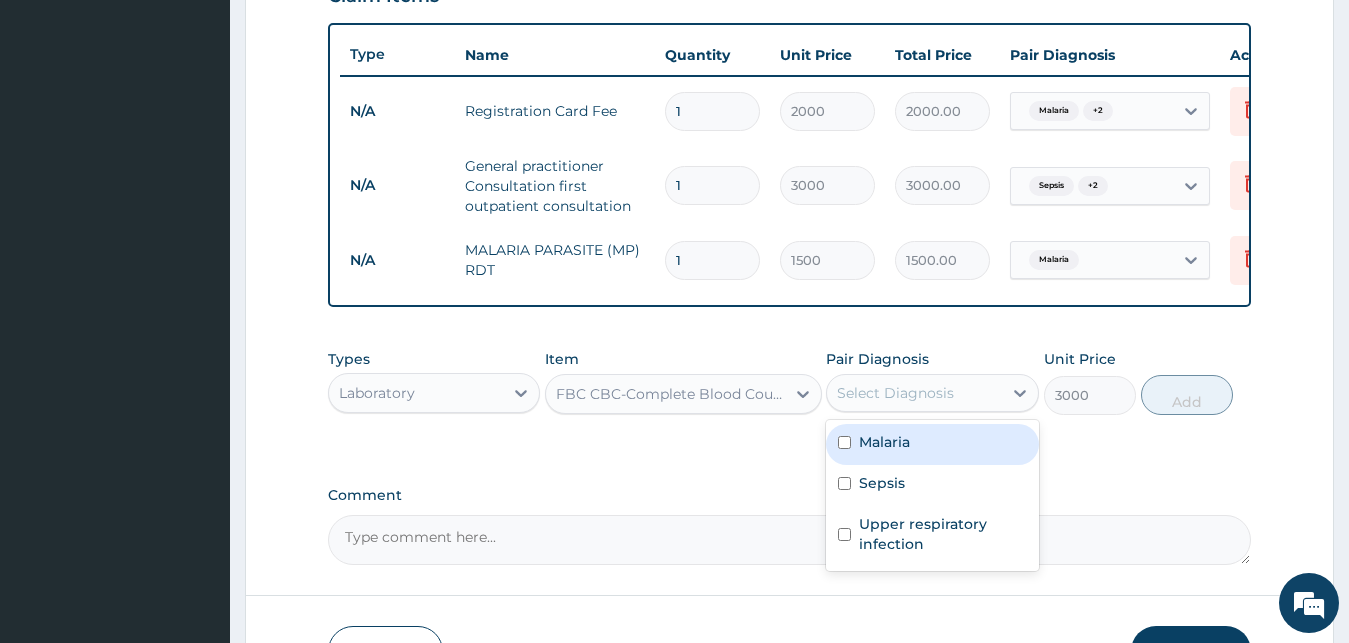 click on "Select Diagnosis" at bounding box center [895, 393] 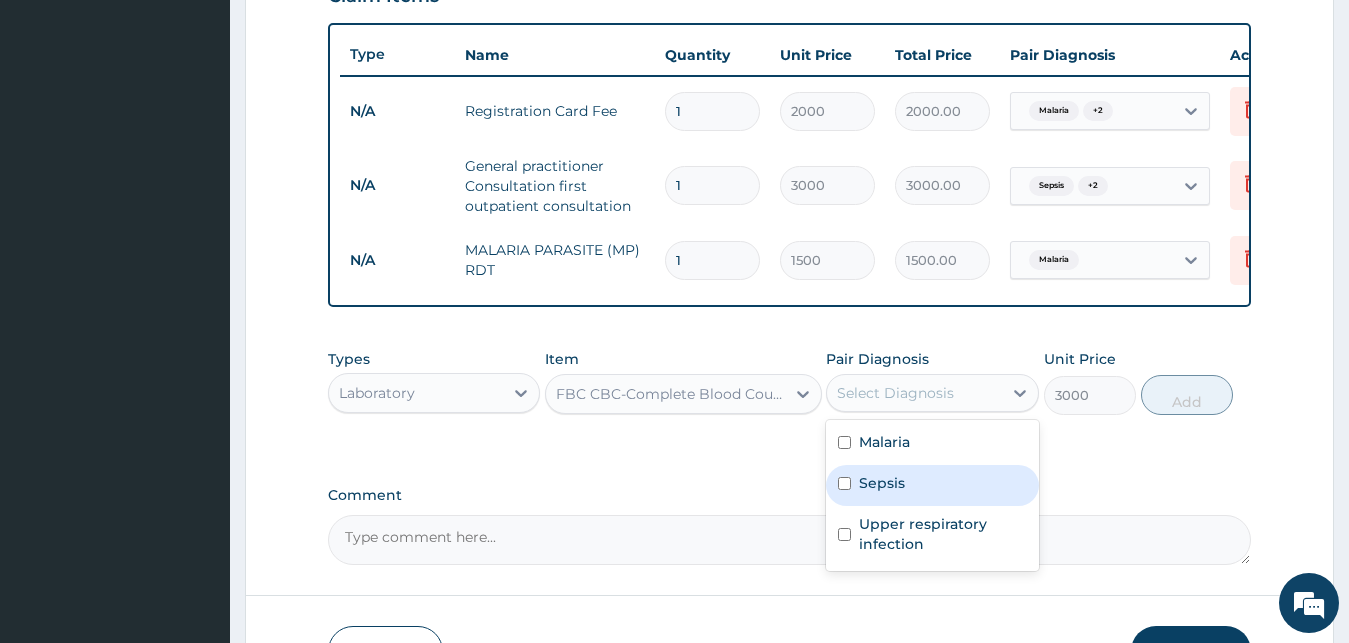 click on "Sepsis" at bounding box center (882, 483) 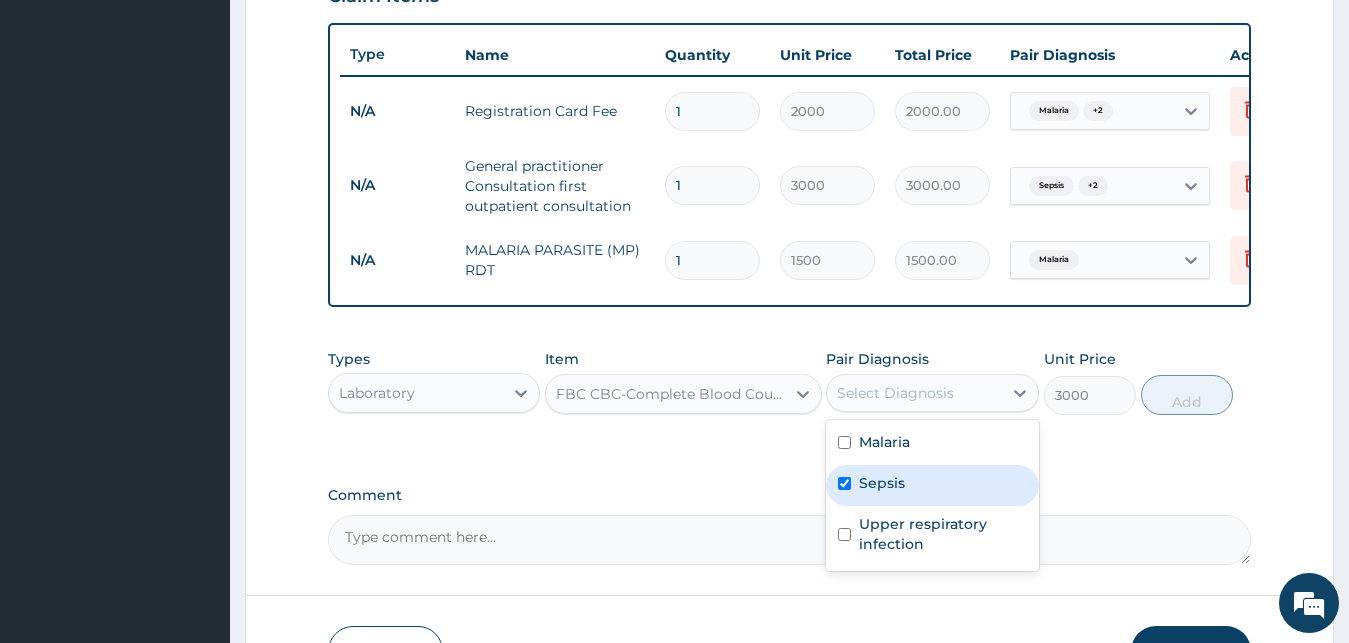 checkbox on "true" 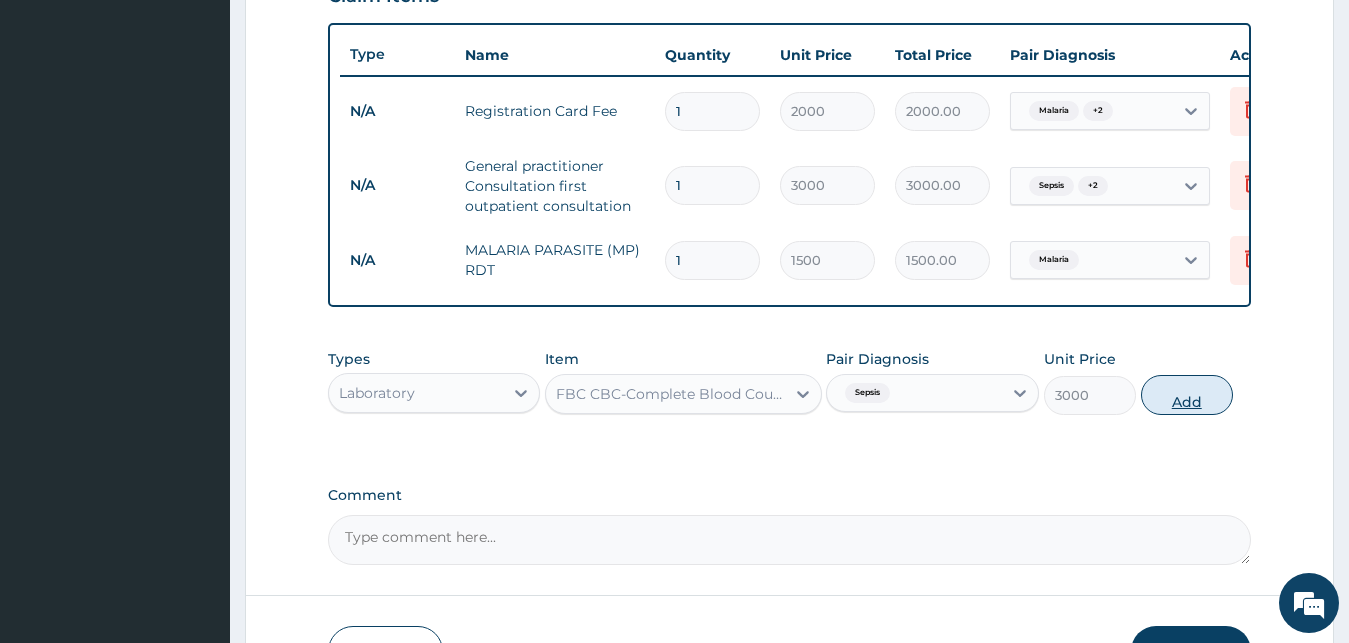 click on "Add" at bounding box center (1187, 395) 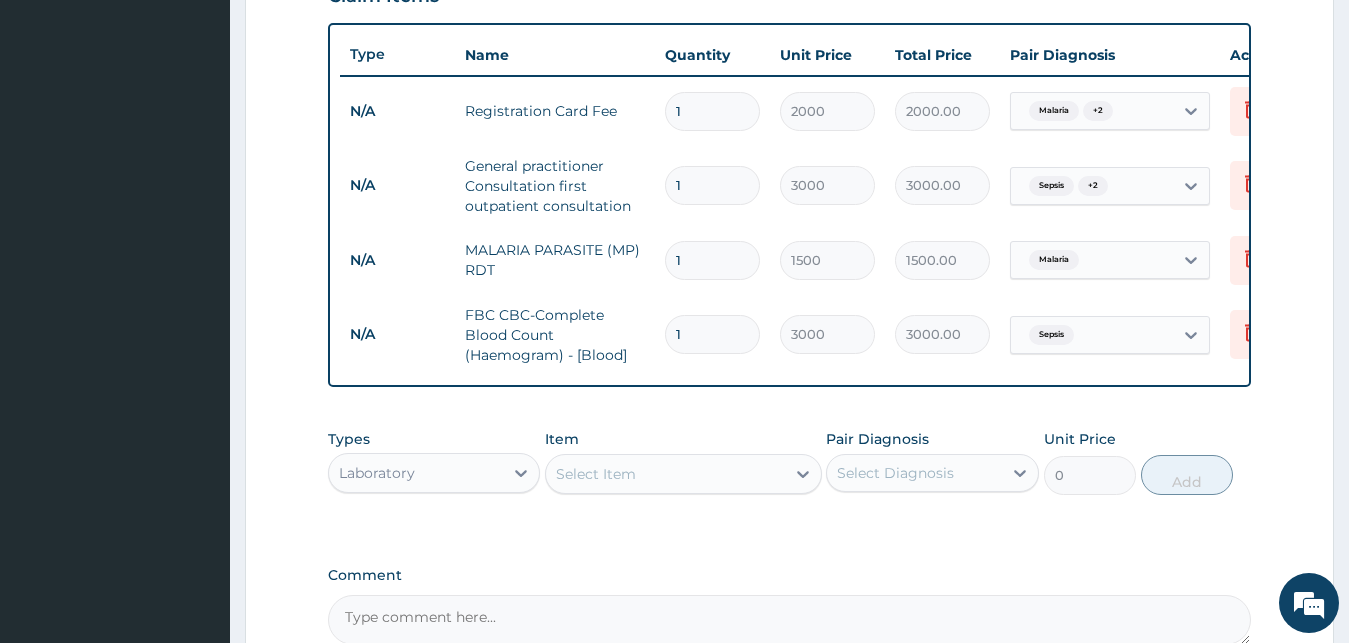 click on "Laboratory" at bounding box center [434, 473] 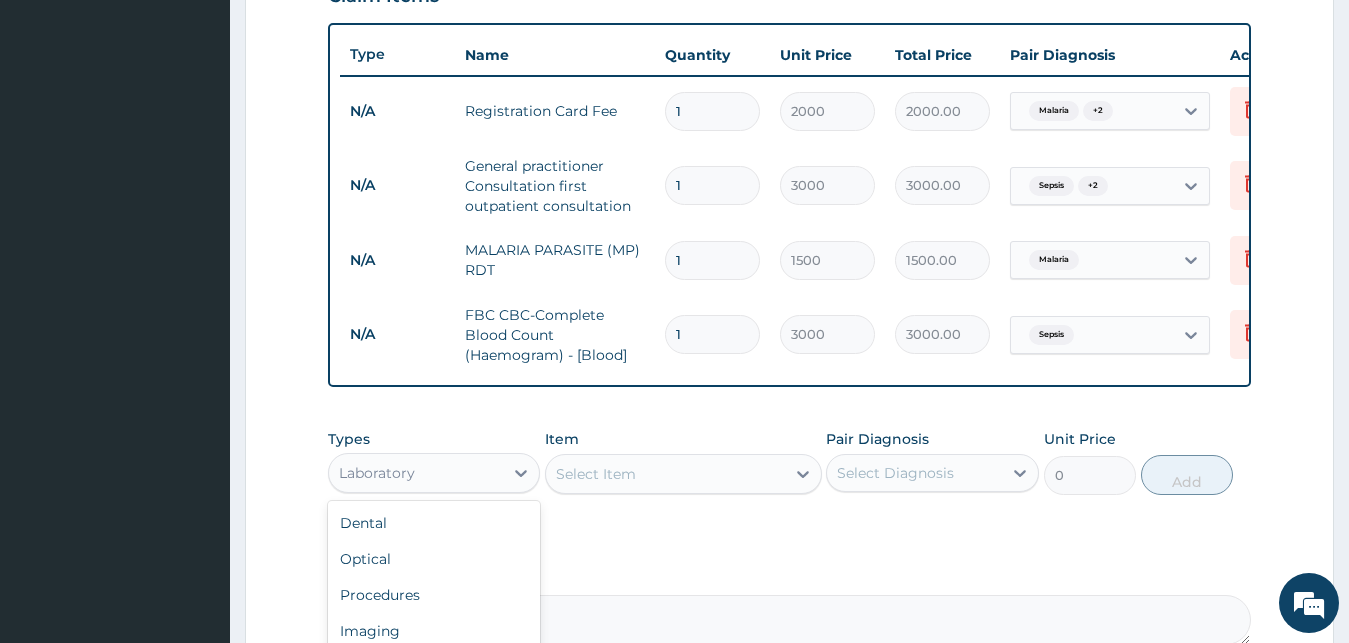 click on "Laboratory" at bounding box center (416, 473) 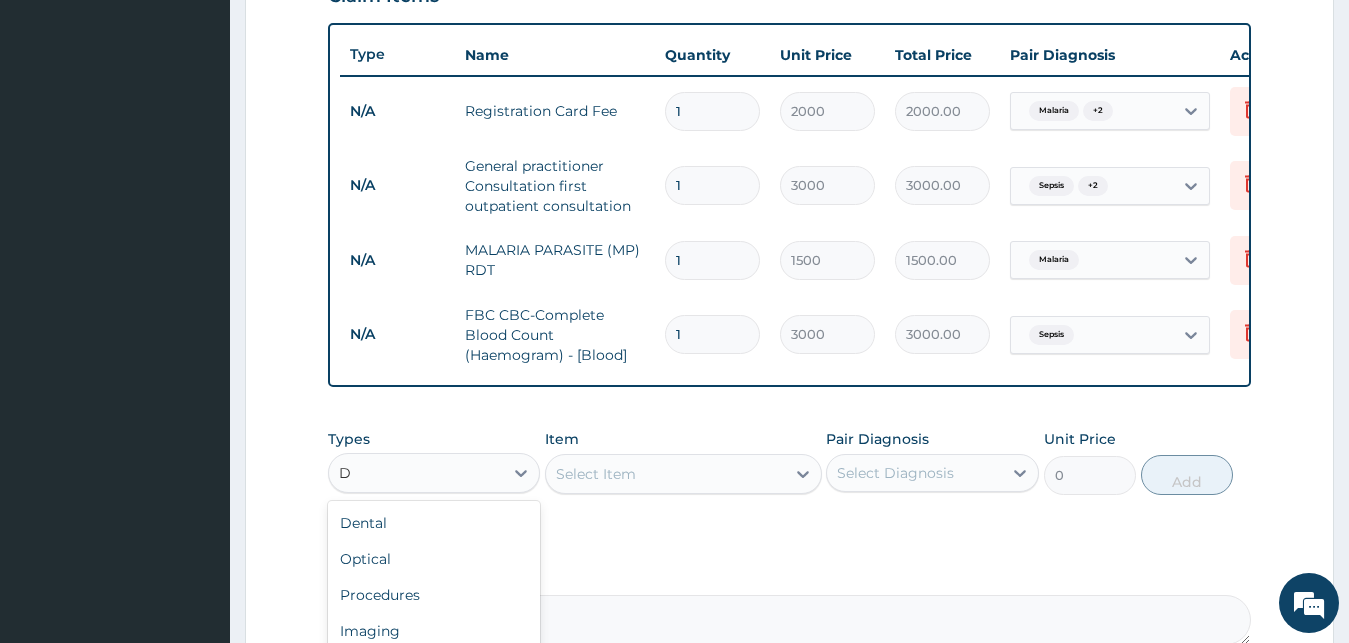 type on "DR" 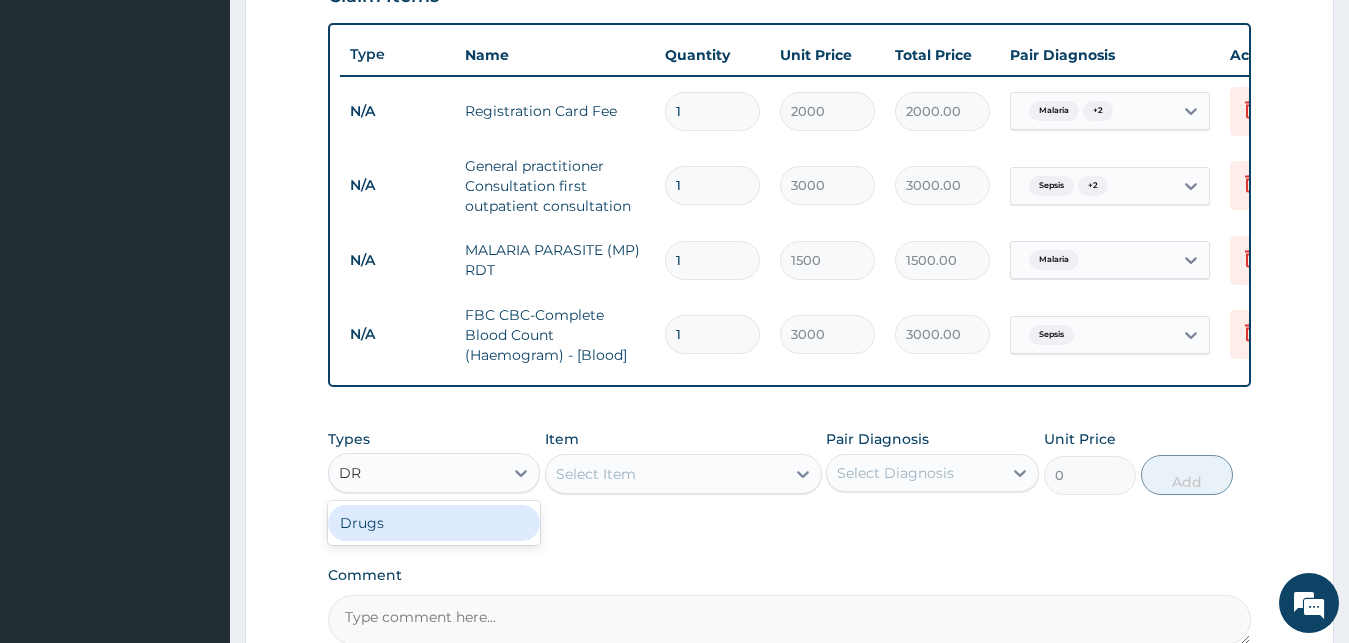 click on "Drugs" at bounding box center (434, 523) 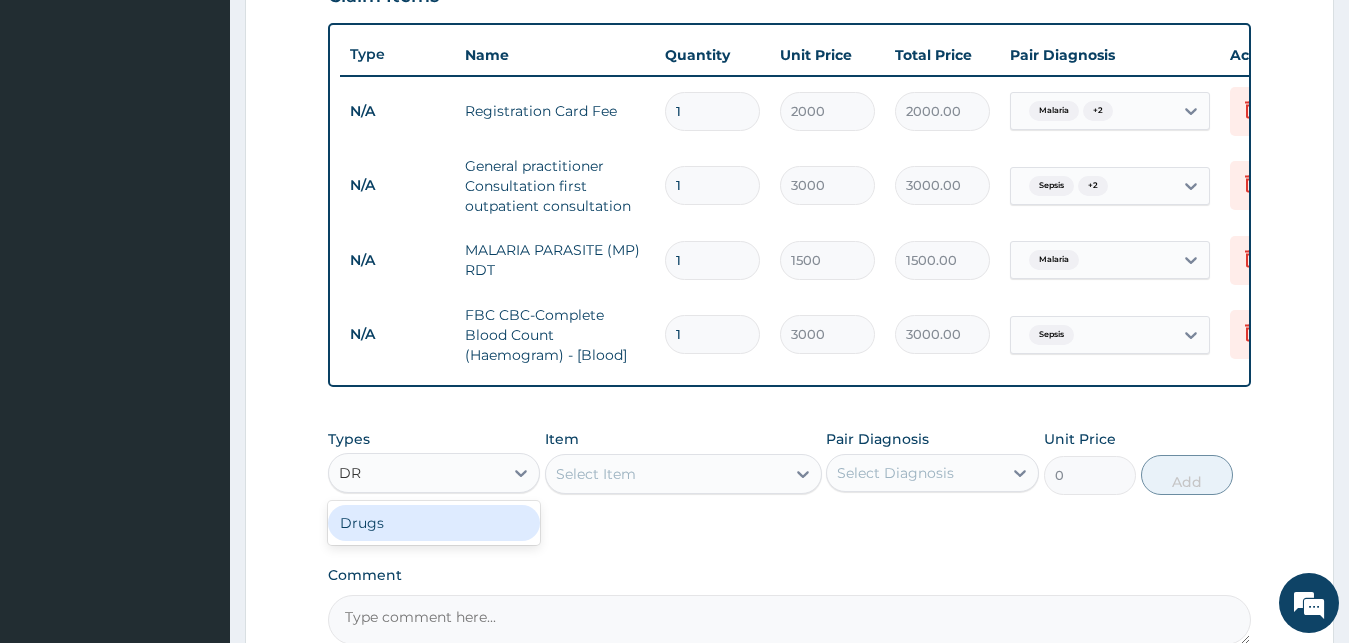 type 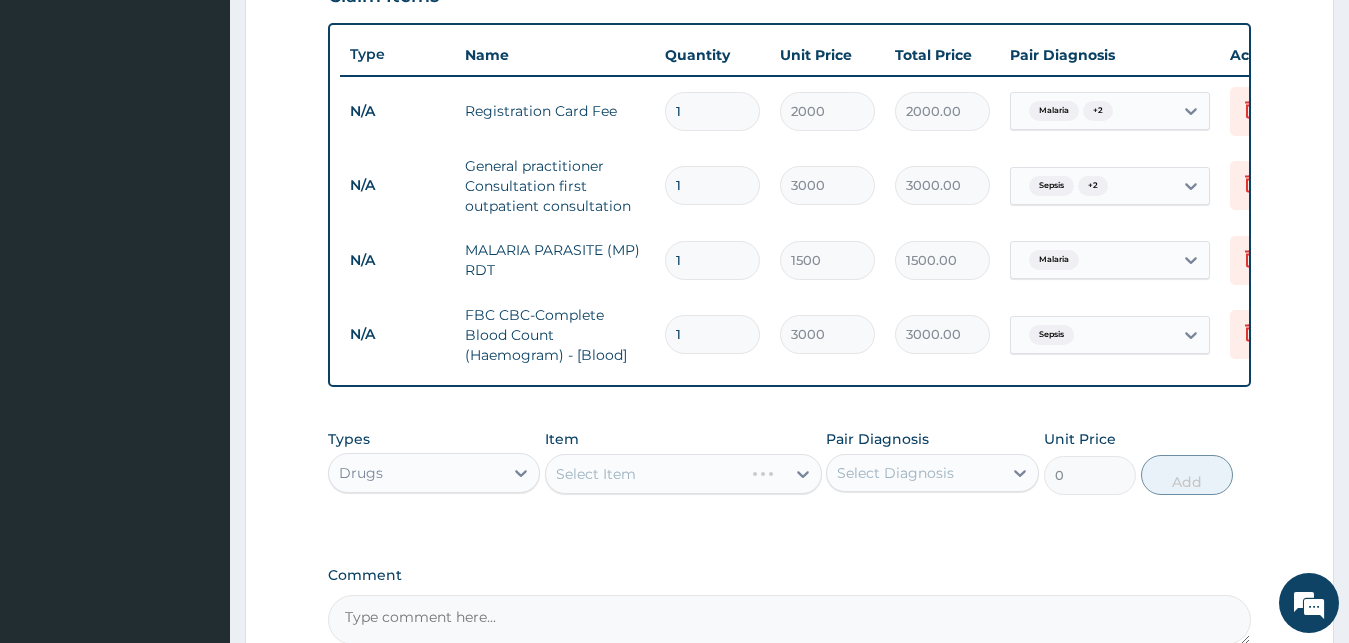 click on "Select Item" at bounding box center (683, 474) 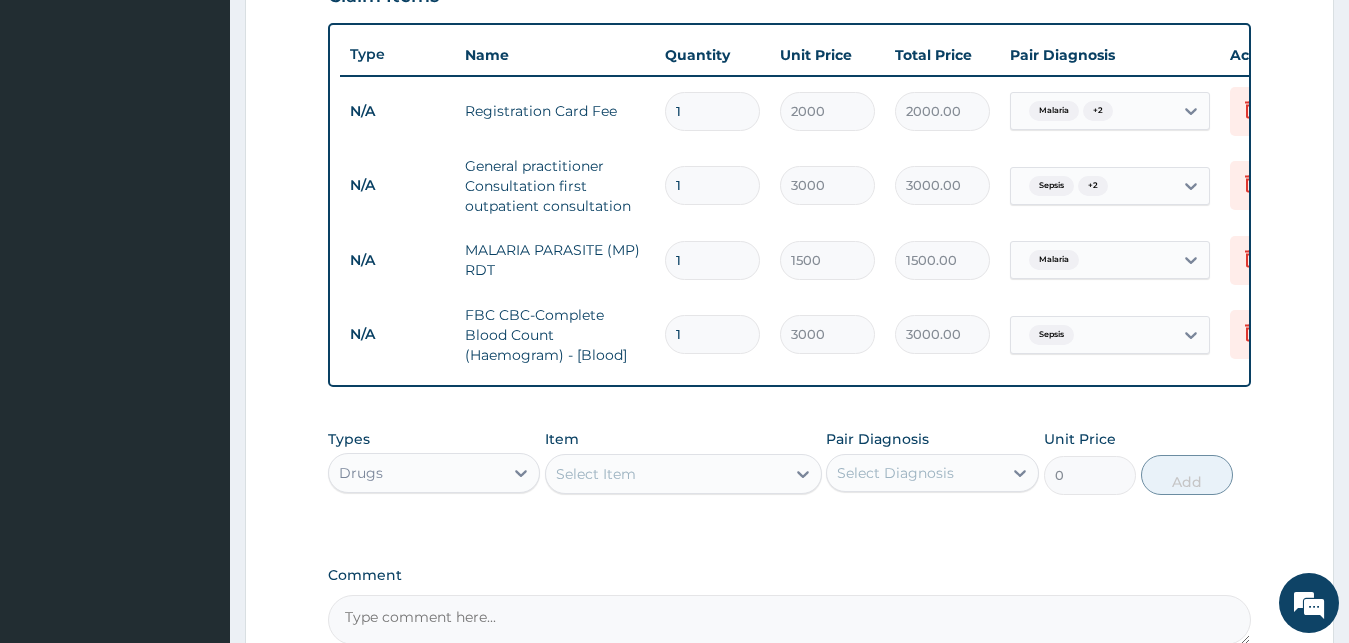 click on "Select Item" at bounding box center (665, 474) 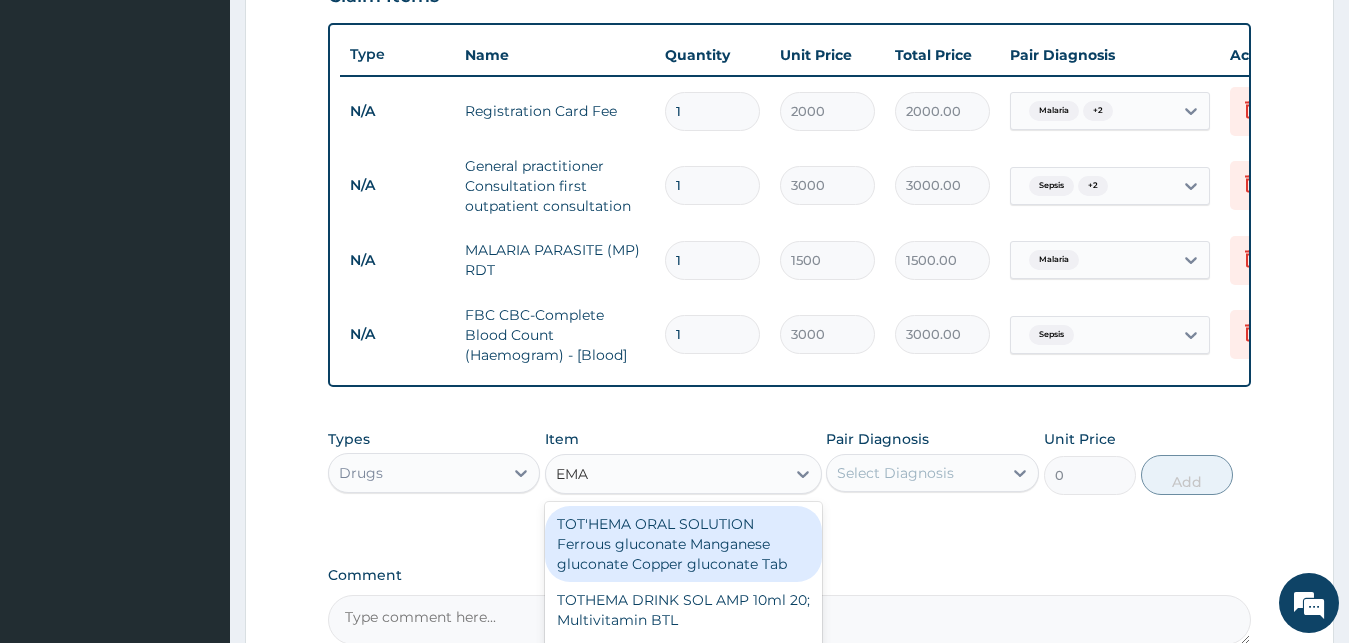 type on "EMAL" 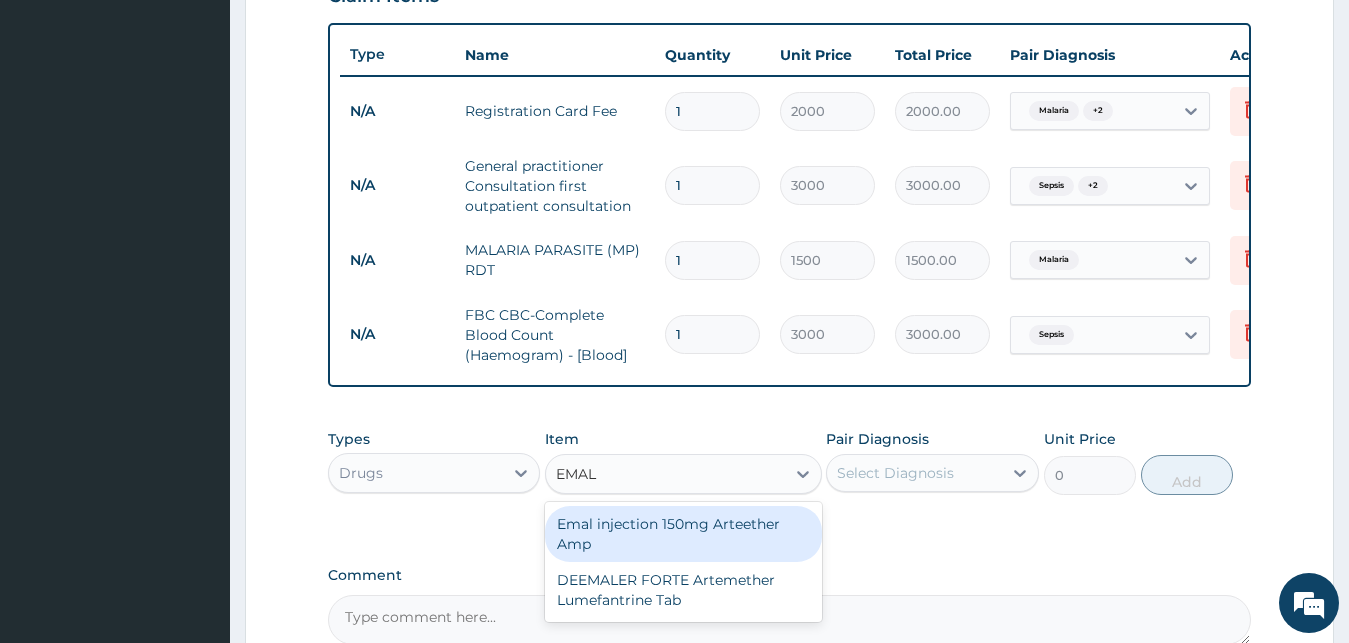 click on "Emal injection 150mg Arteether Amp" at bounding box center (683, 534) 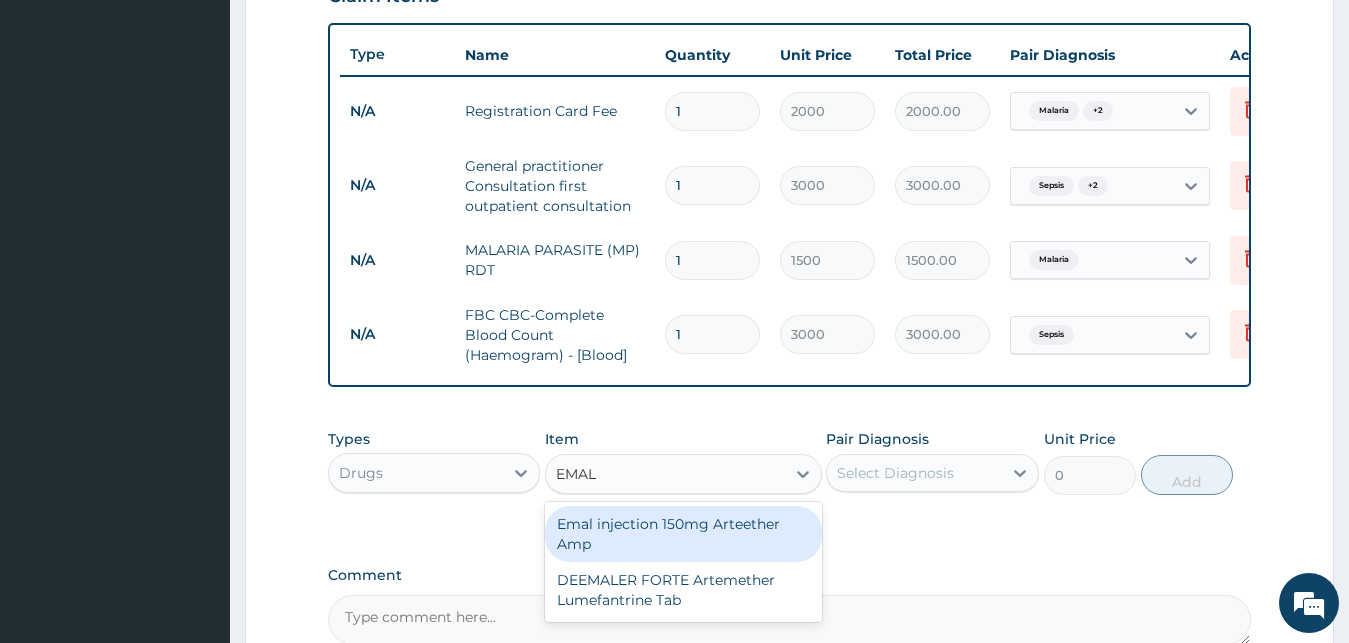 type 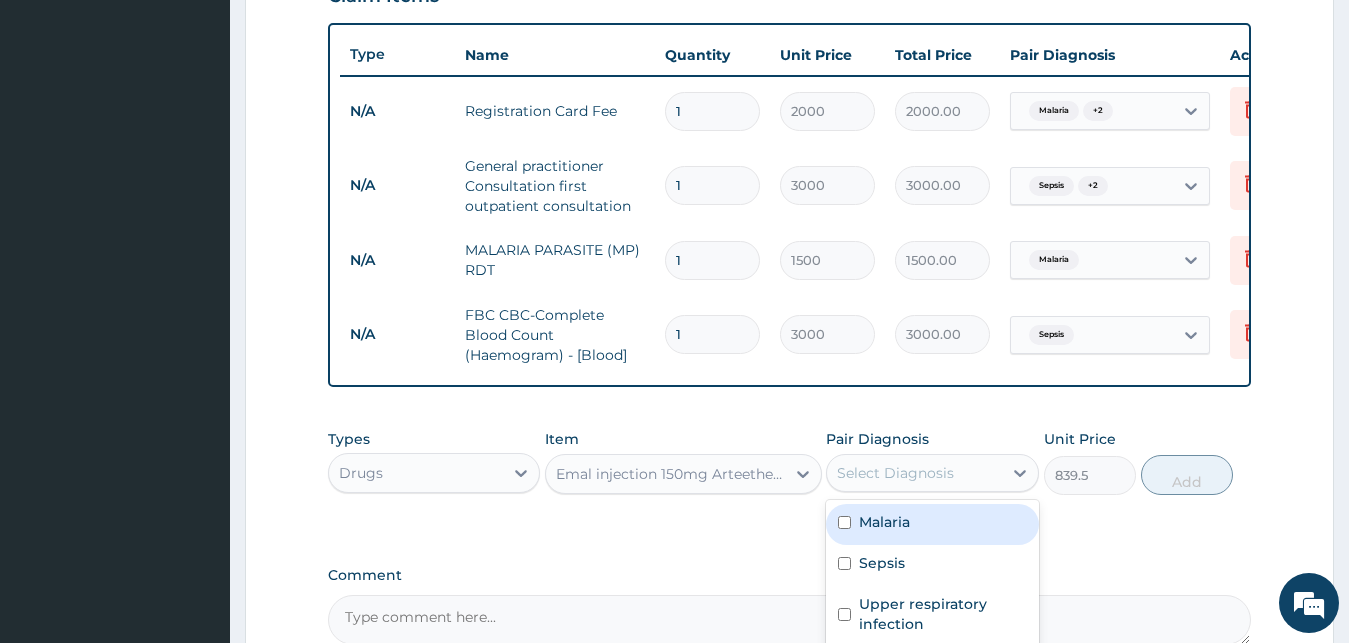 drag, startPoint x: 1006, startPoint y: 488, endPoint x: 947, endPoint y: 536, distance: 76.05919 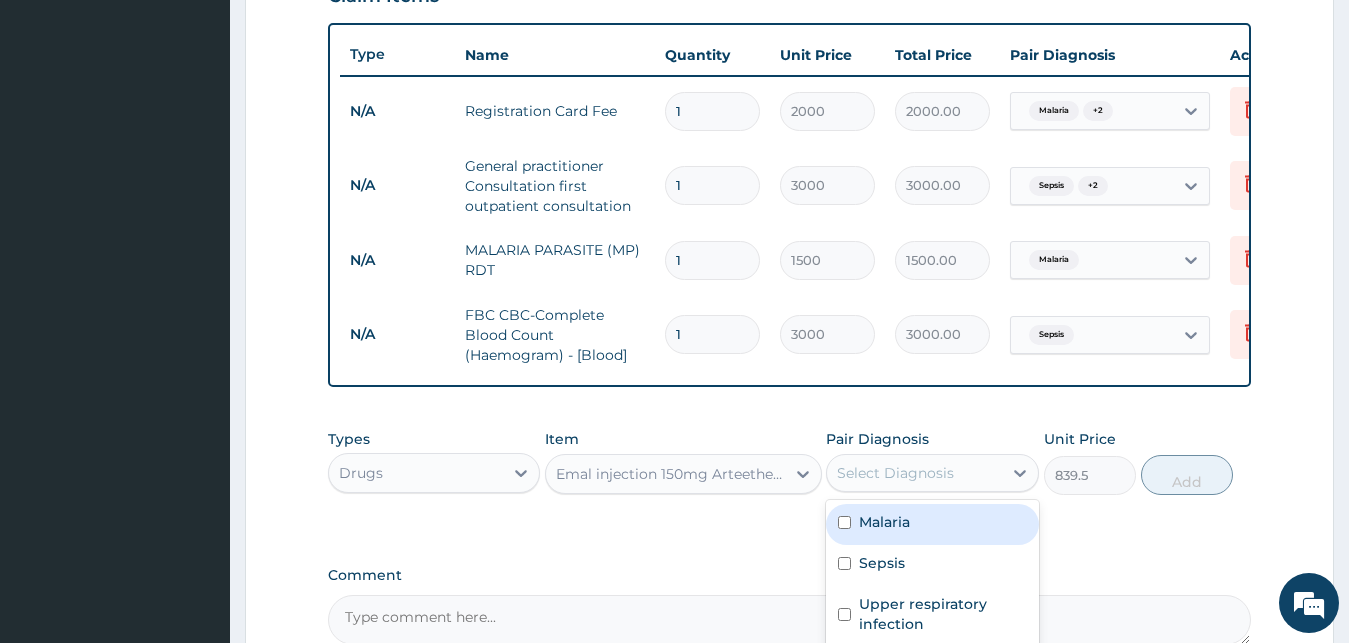 click on "Malaria" at bounding box center [932, 524] 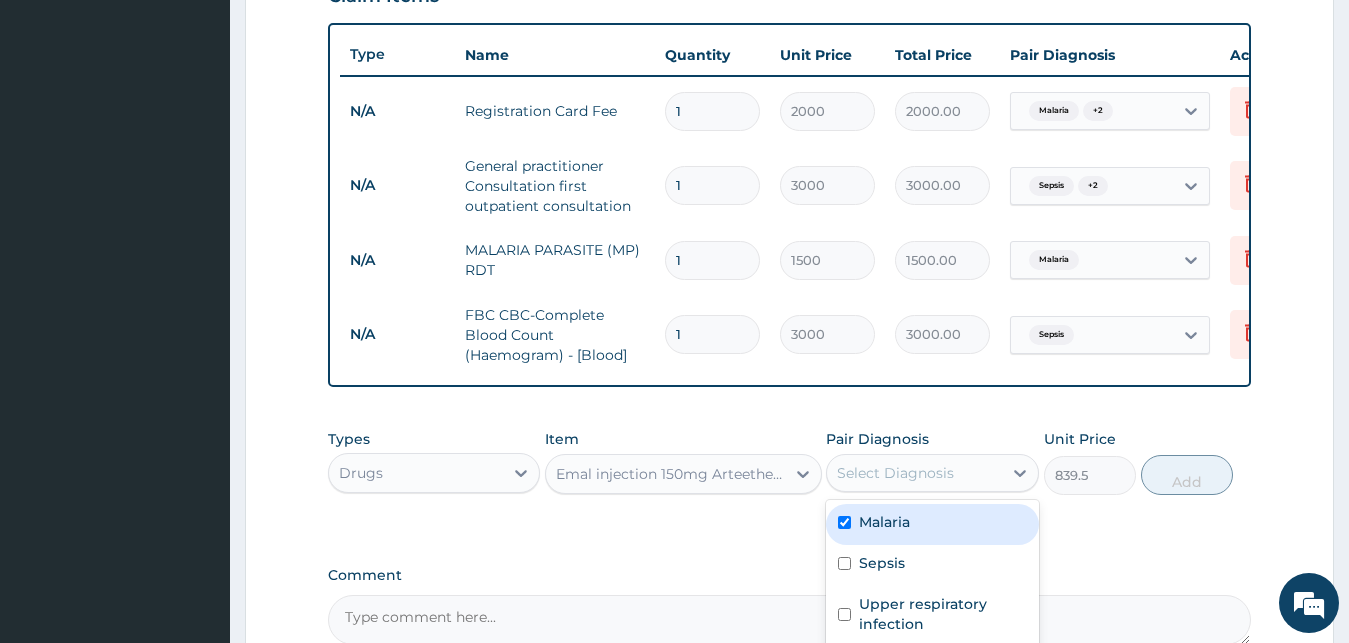 checkbox on "true" 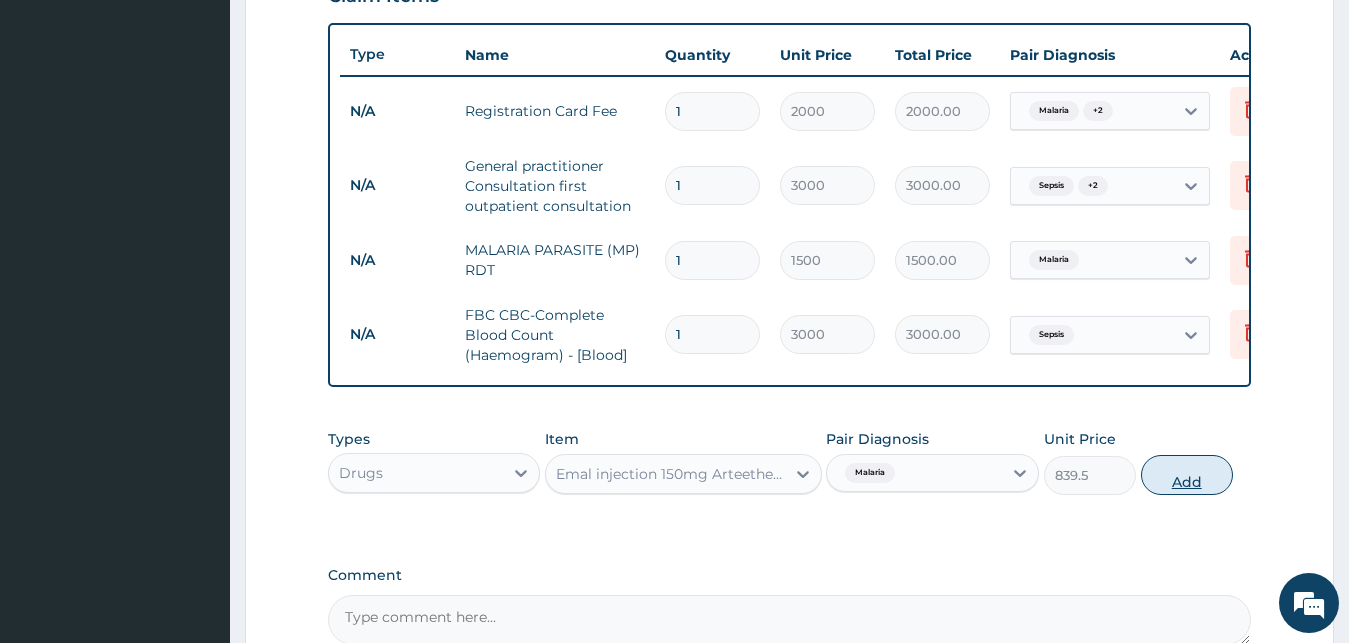 click on "Add" at bounding box center (1187, 475) 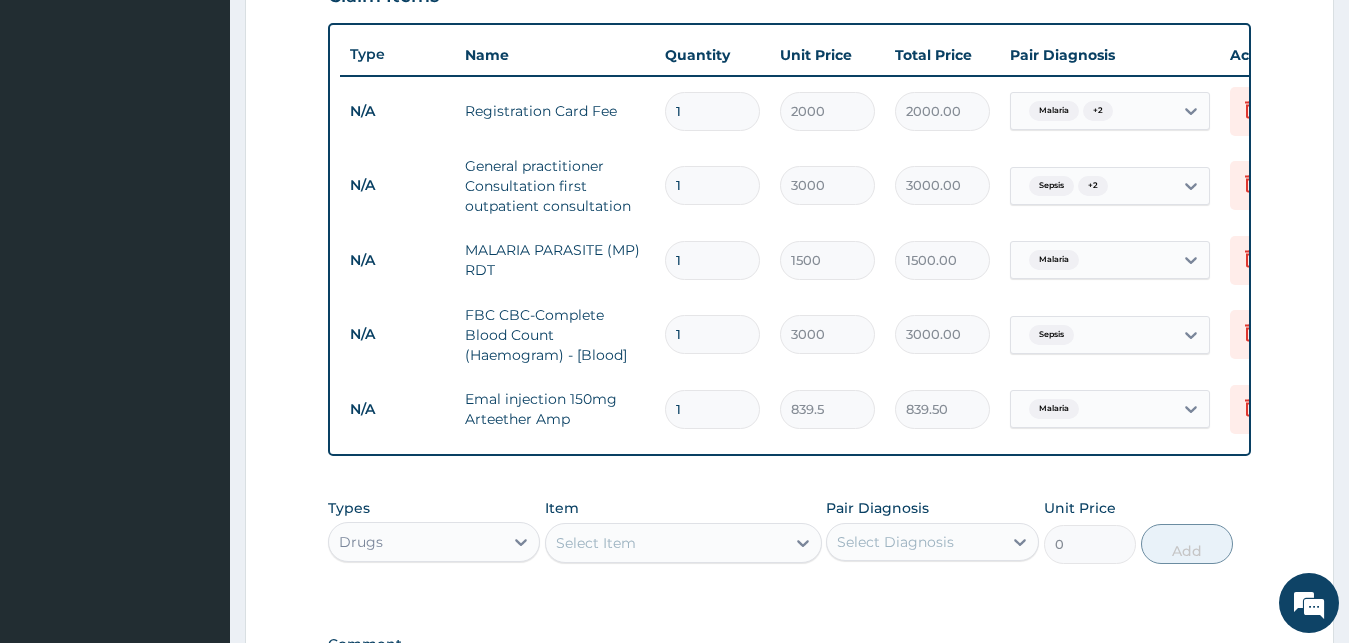 scroll, scrollTop: 1019, scrollLeft: 0, axis: vertical 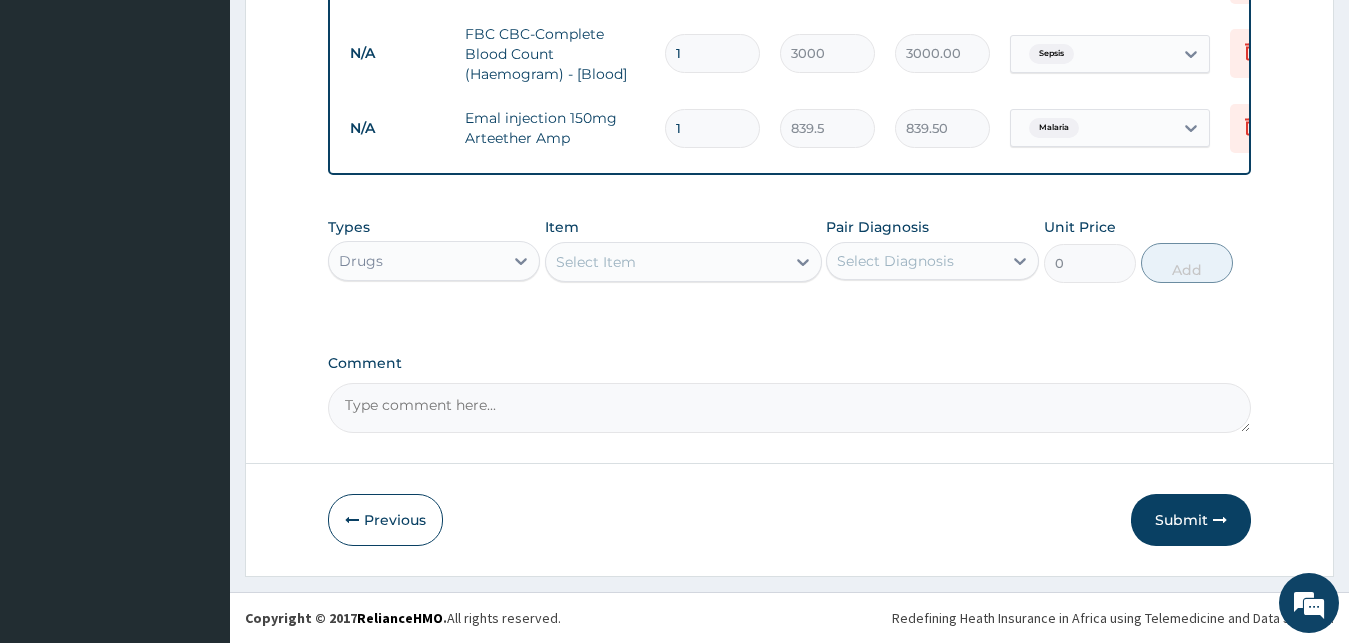 click on "Select Item" at bounding box center (665, 262) 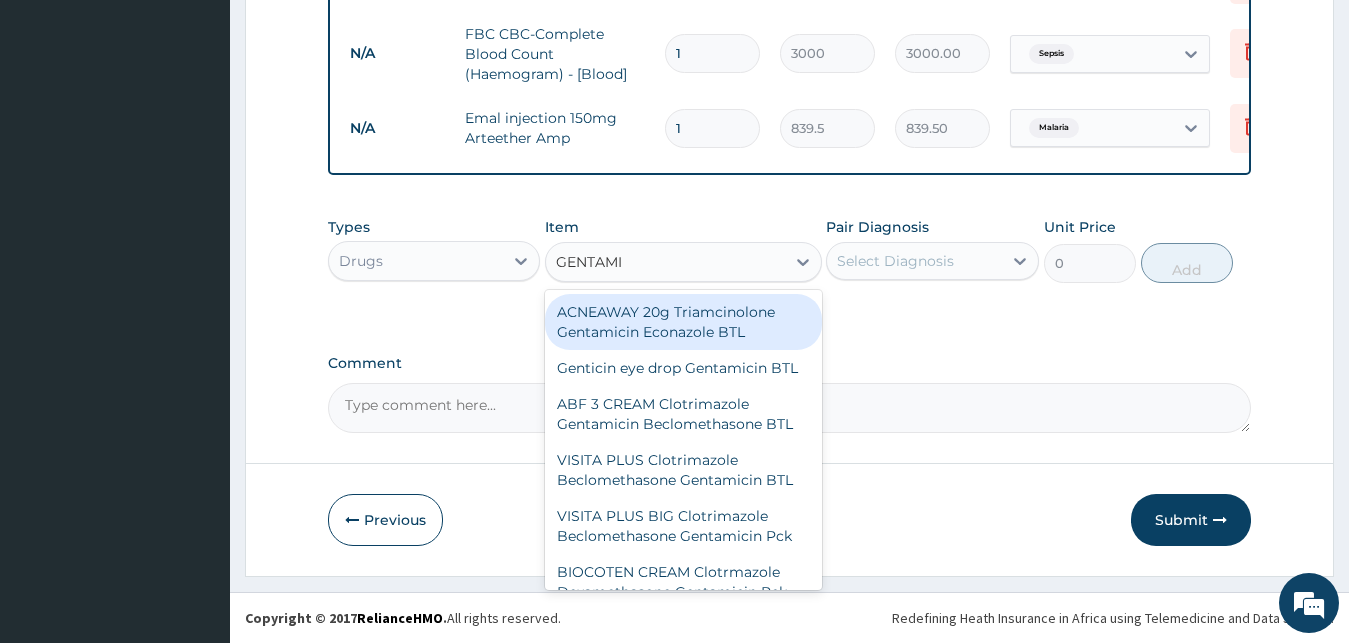 type on "GENTAMIC" 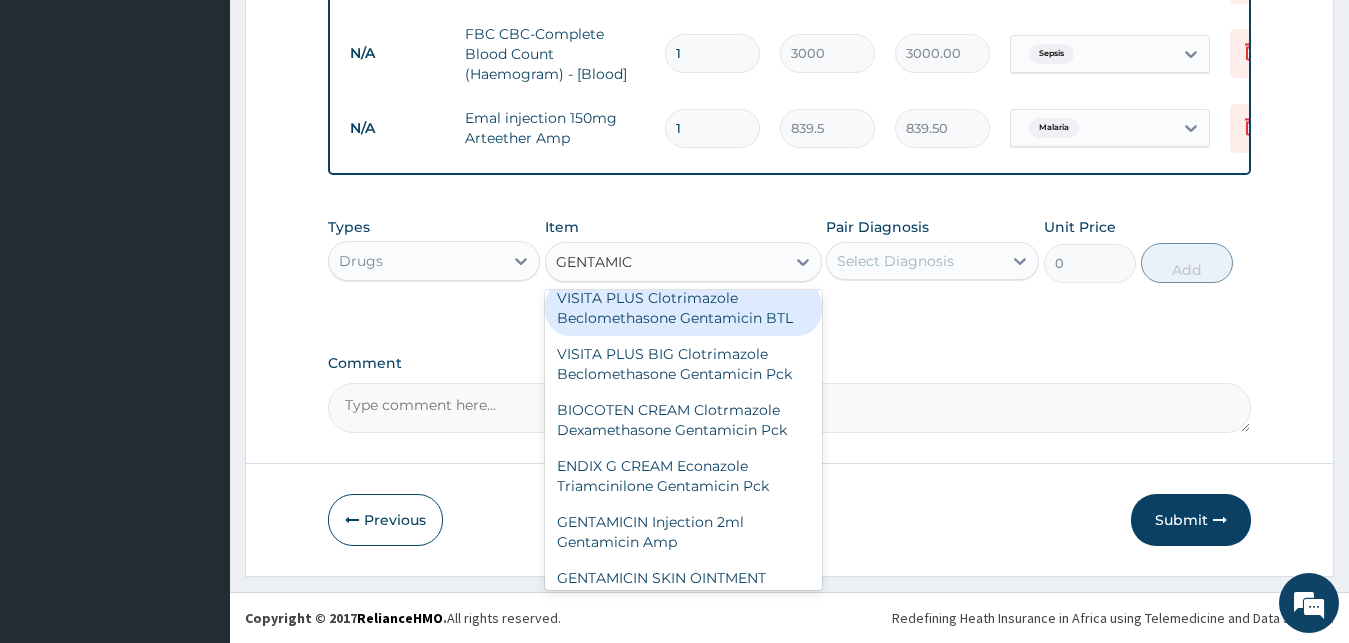 scroll, scrollTop: 270, scrollLeft: 0, axis: vertical 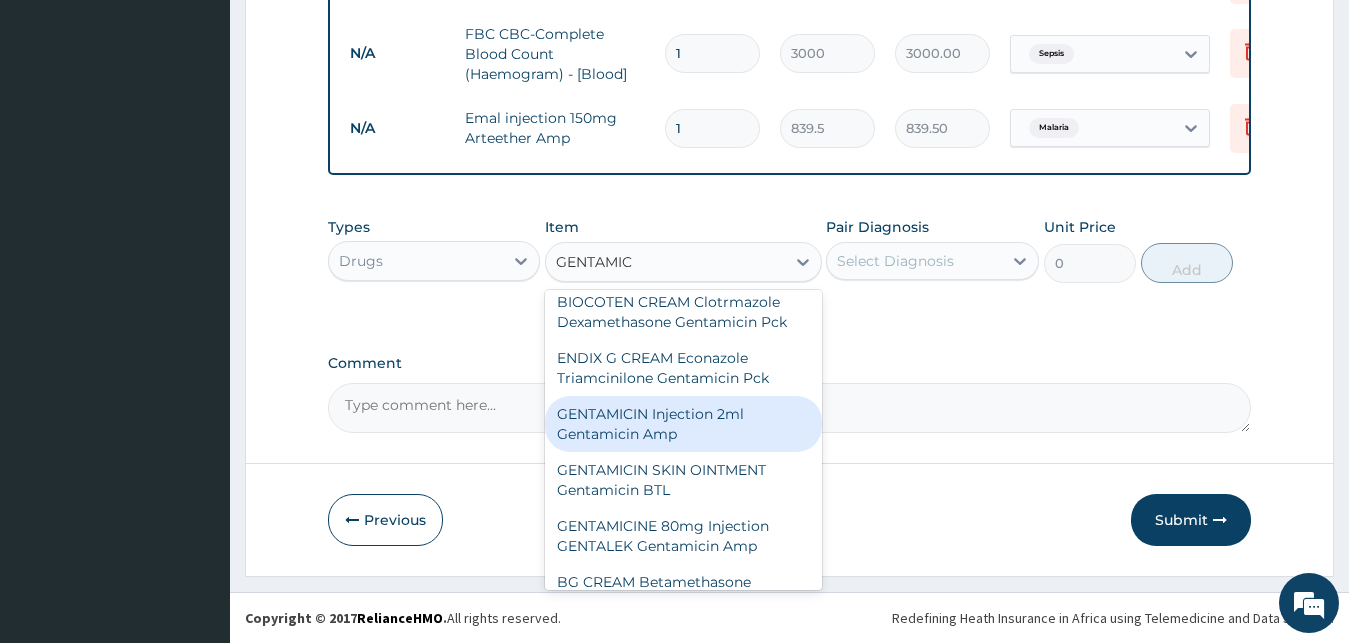 click on "GENTAMICIN Injection 2ml Gentamicin Amp" at bounding box center [683, 424] 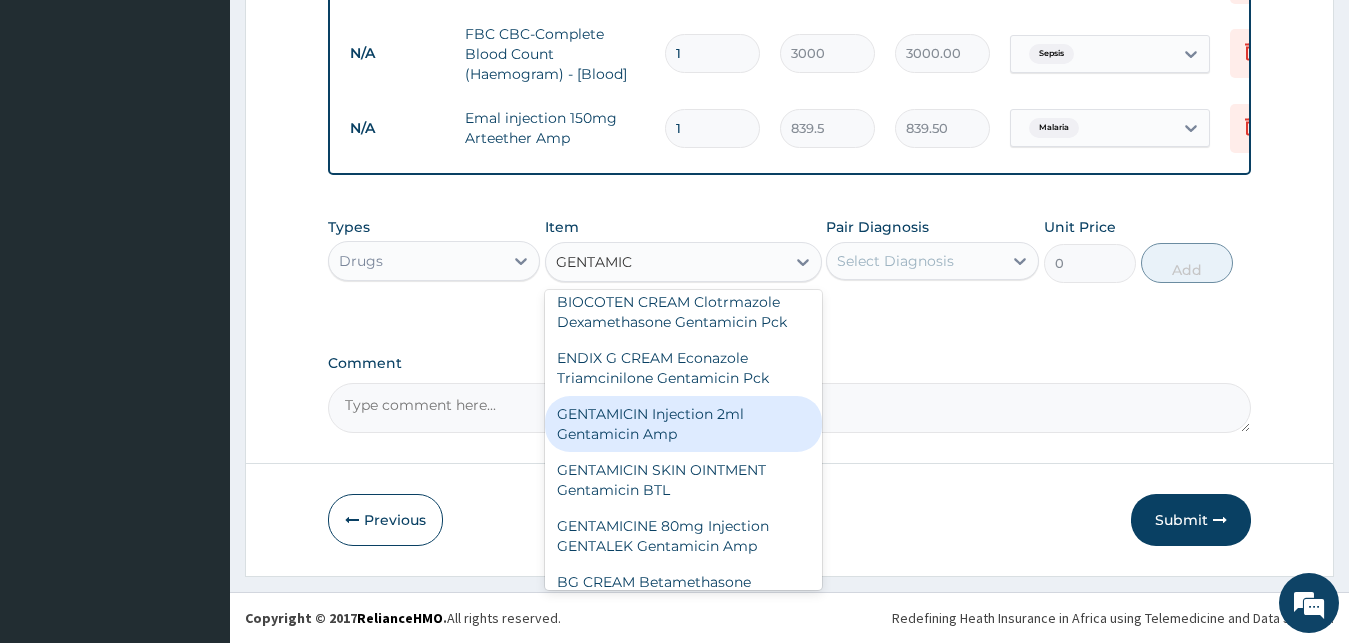 type 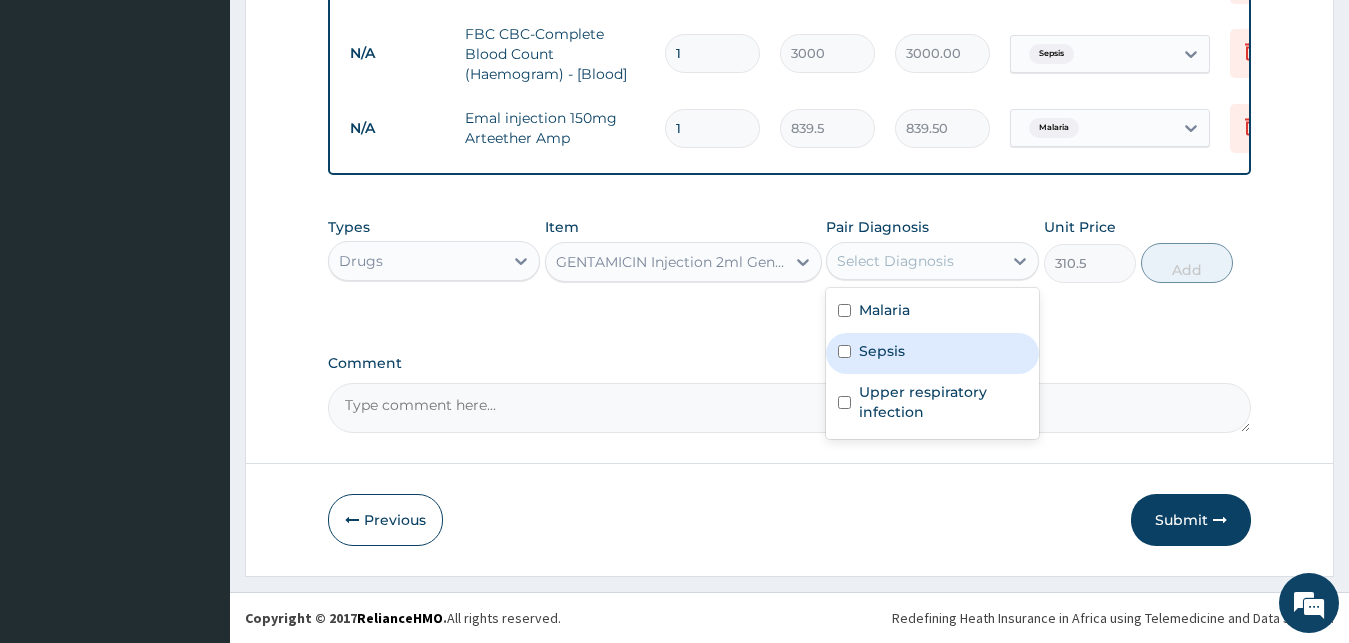 drag, startPoint x: 861, startPoint y: 270, endPoint x: 863, endPoint y: 344, distance: 74.02702 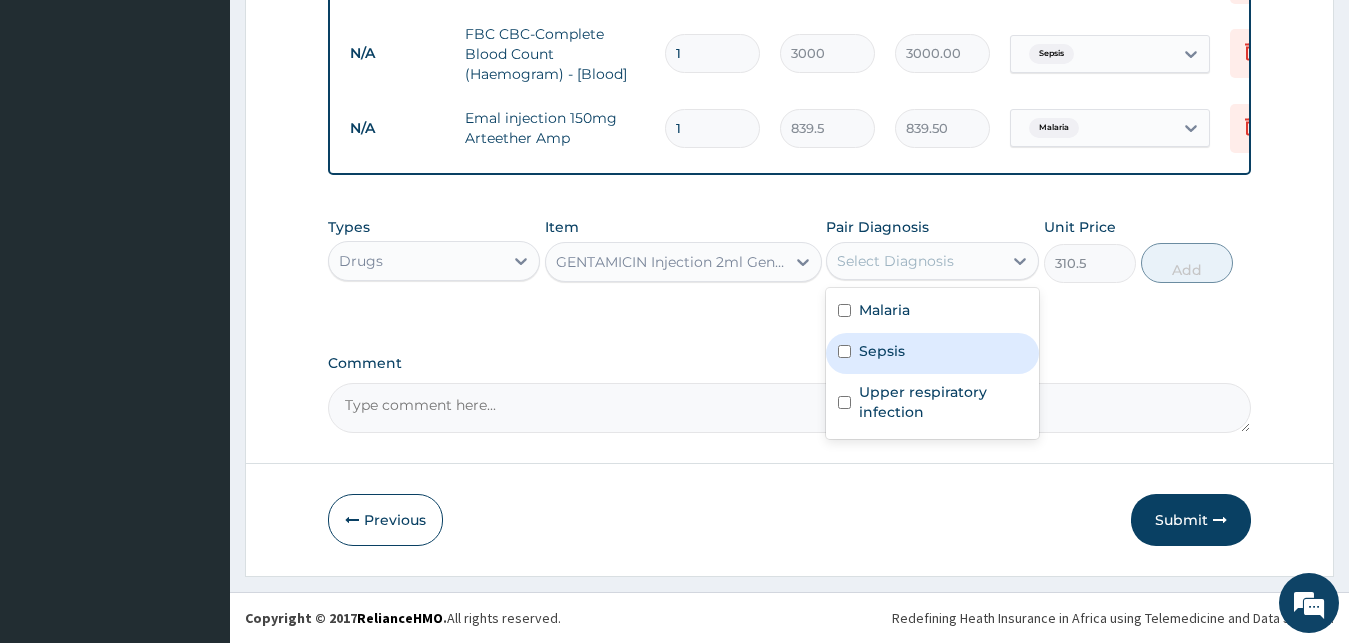 click on "Sepsis" at bounding box center [882, 351] 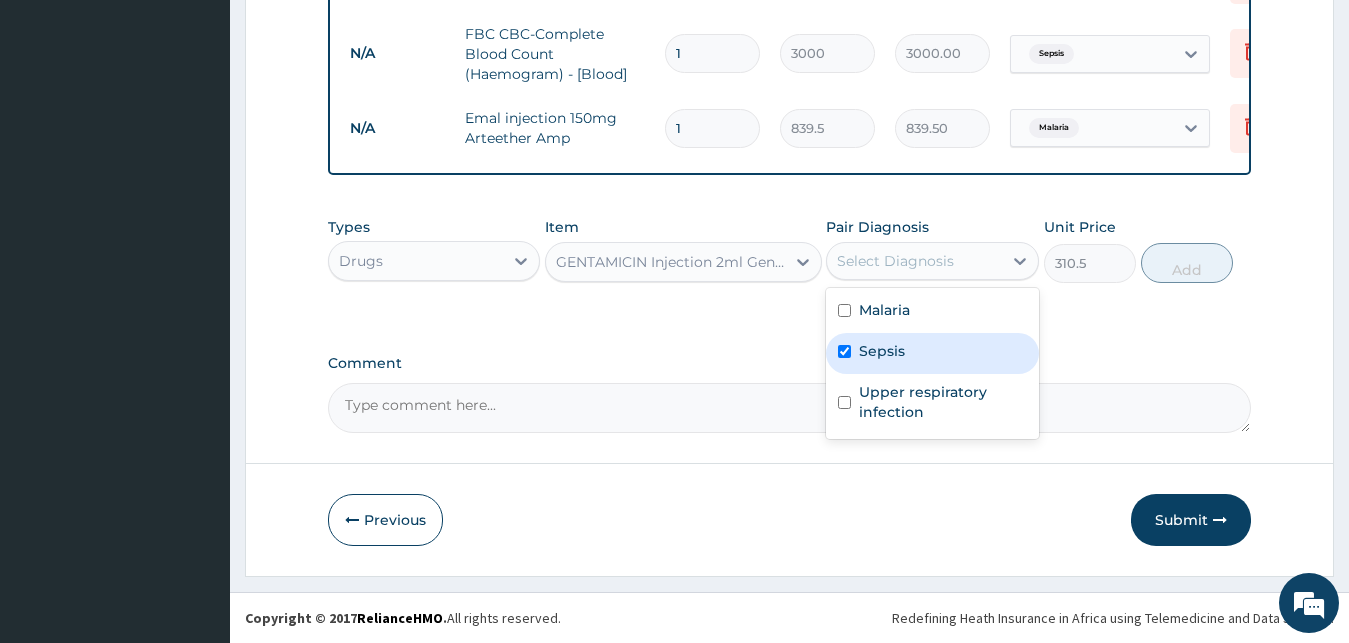 checkbox on "true" 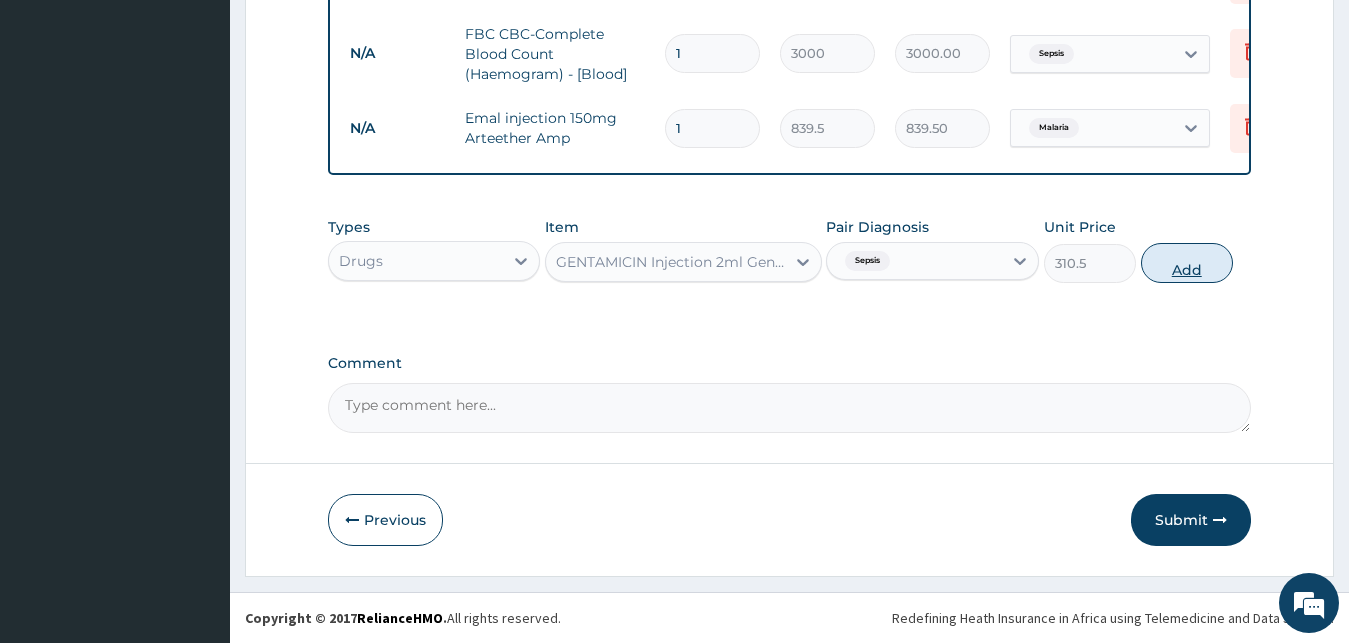 click on "Add" at bounding box center [1187, 263] 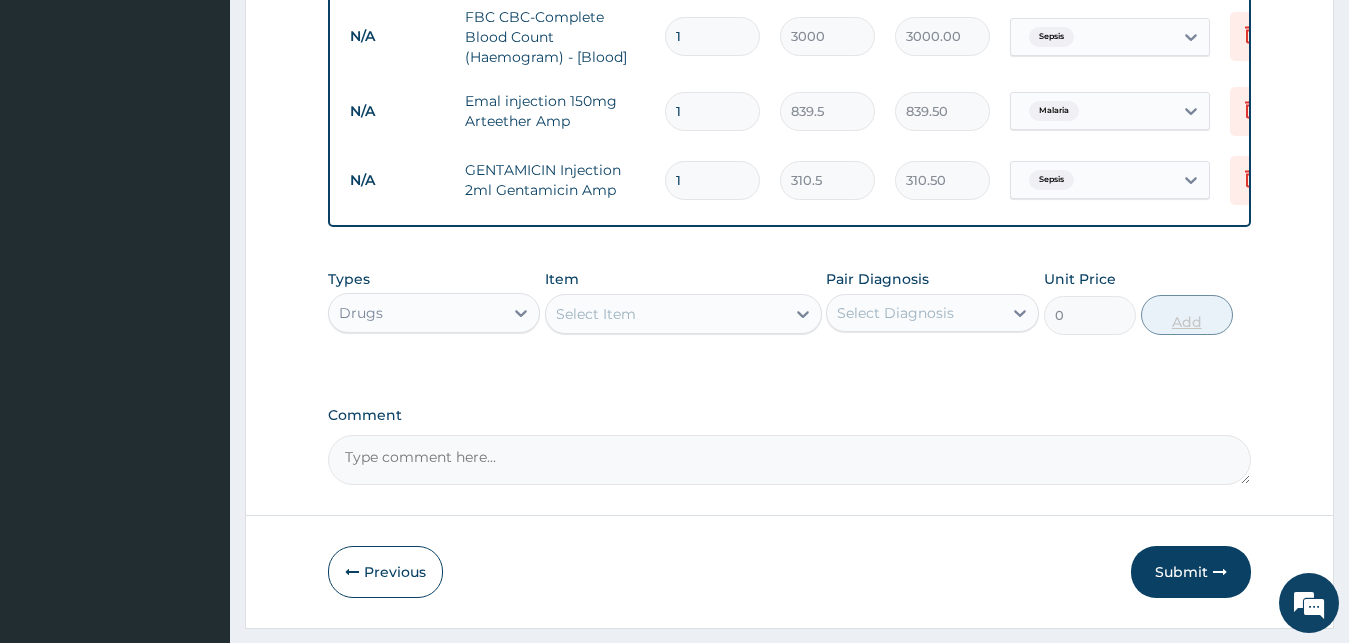 type 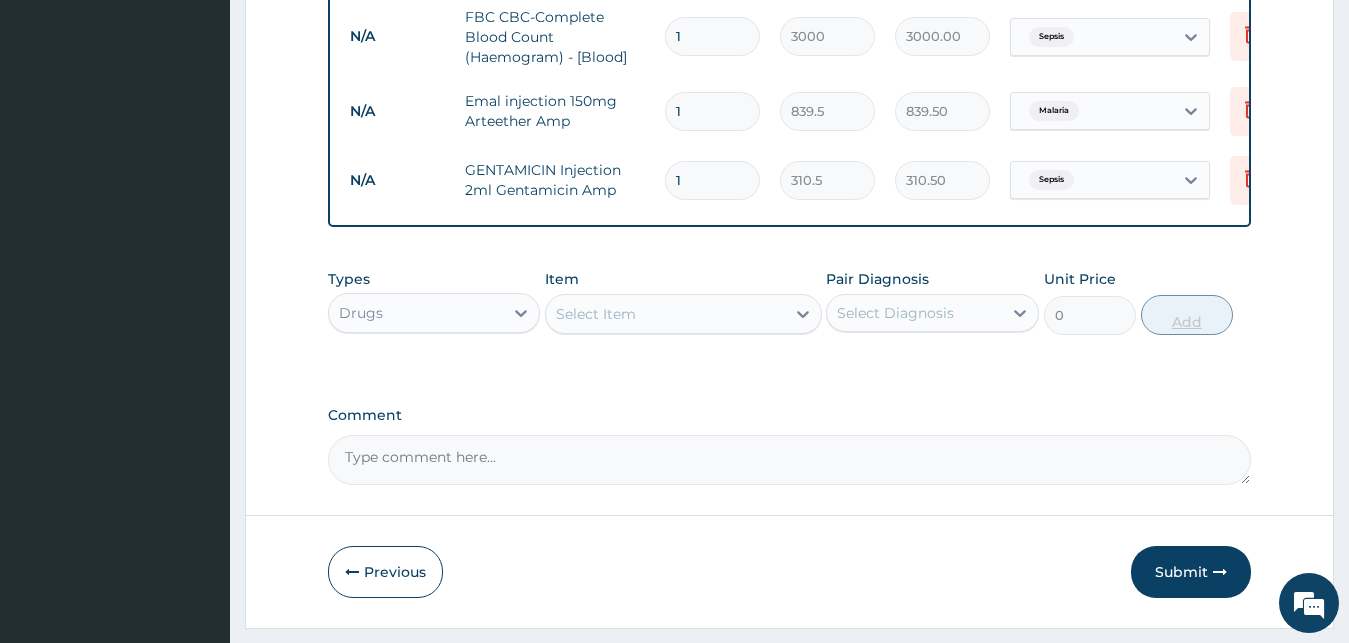 type on "0.00" 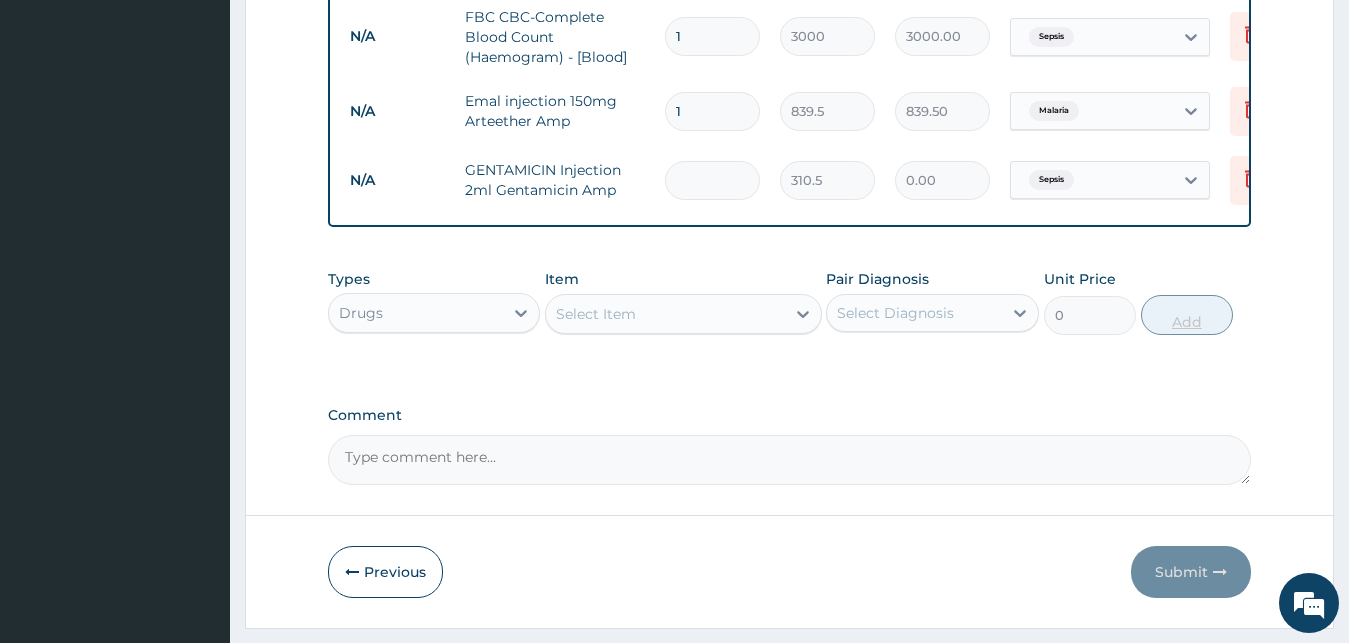 type on "3" 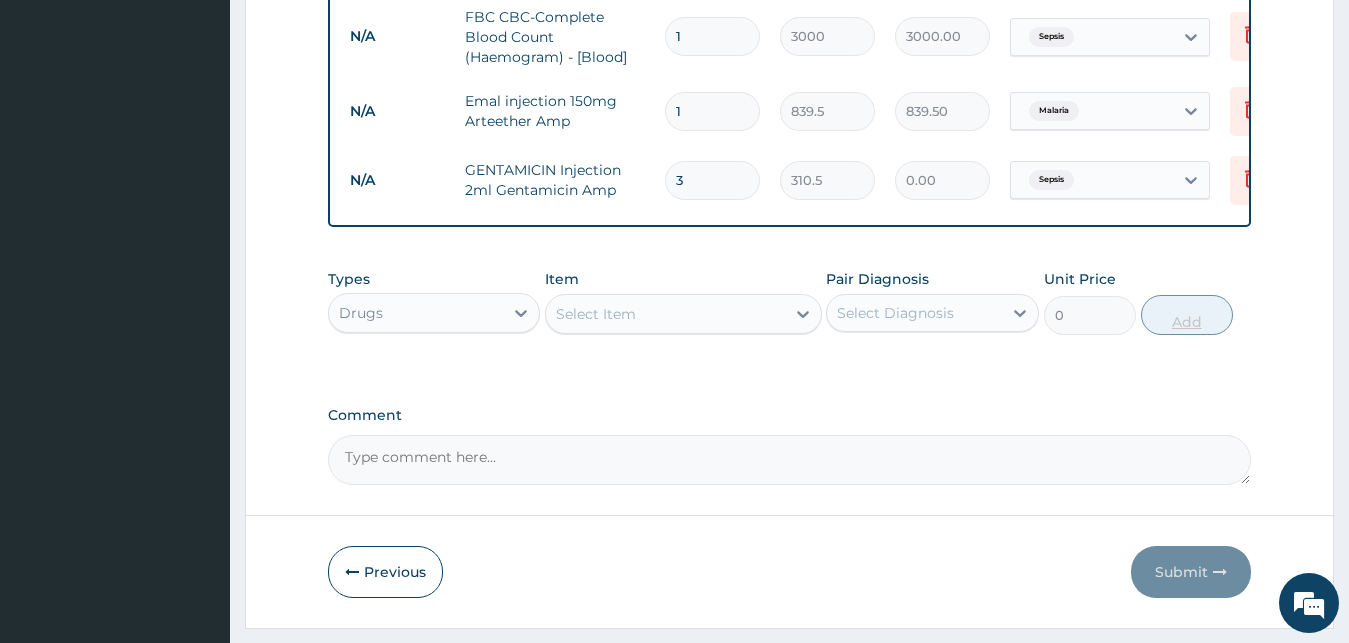 type on "931.50" 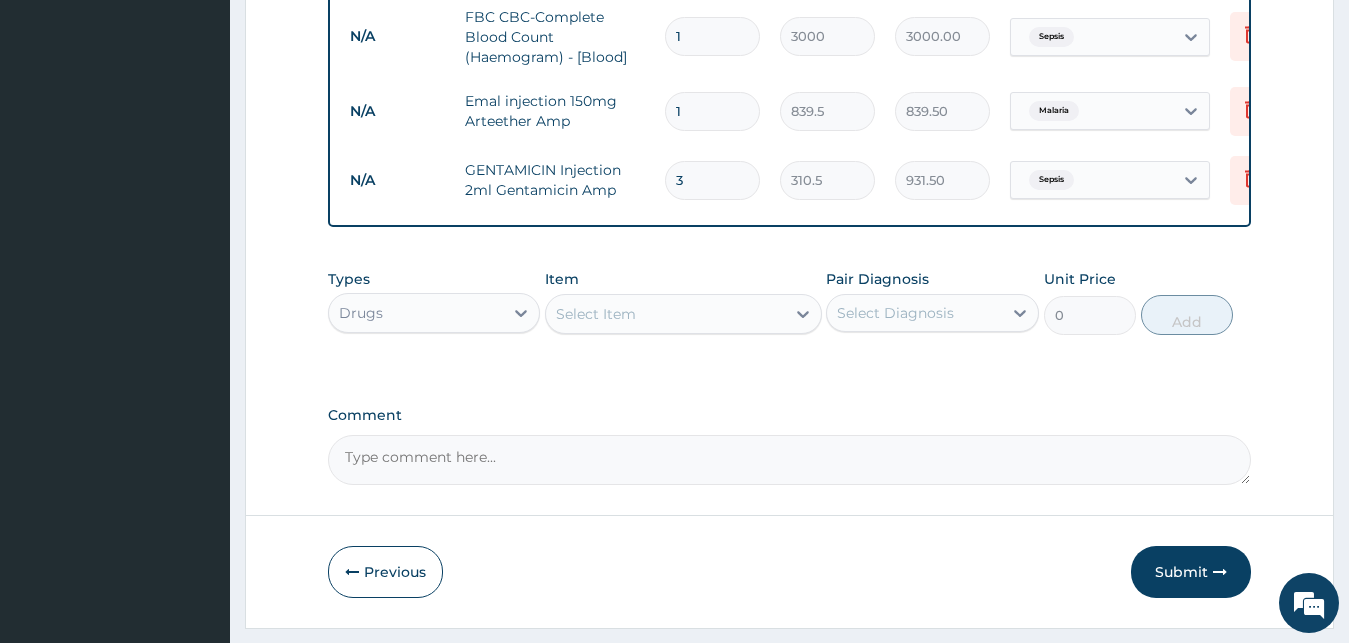 type on "3" 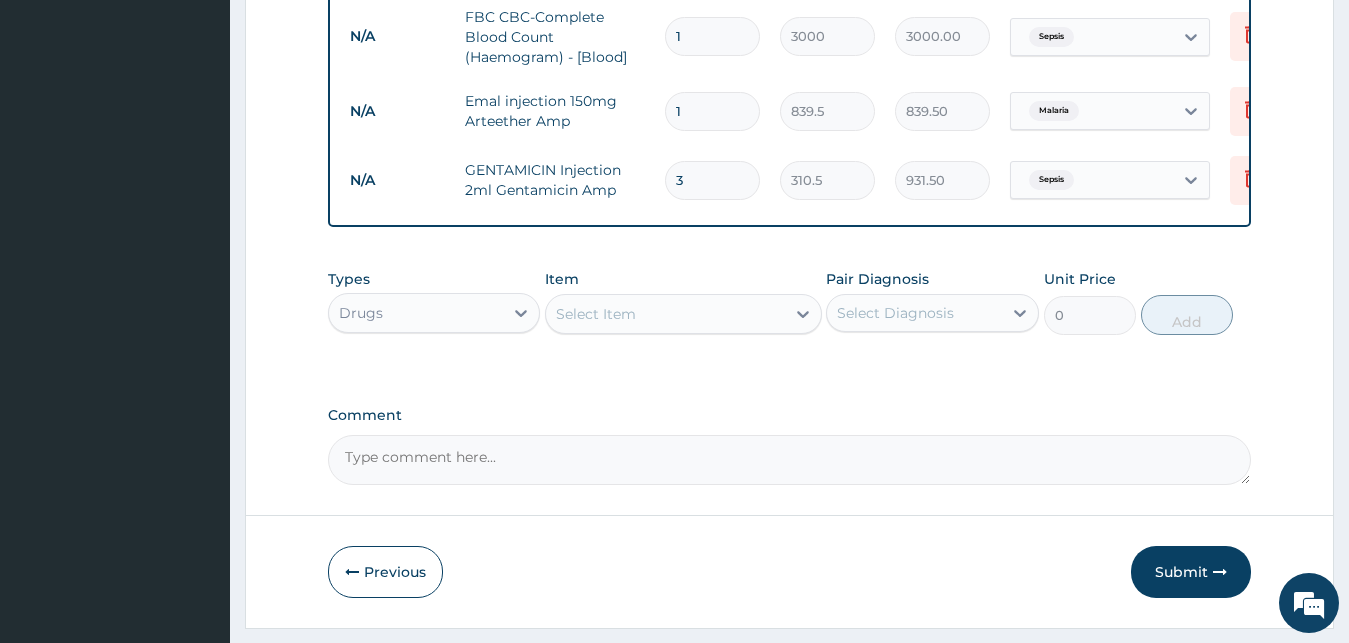 click on "Select Item" at bounding box center (665, 314) 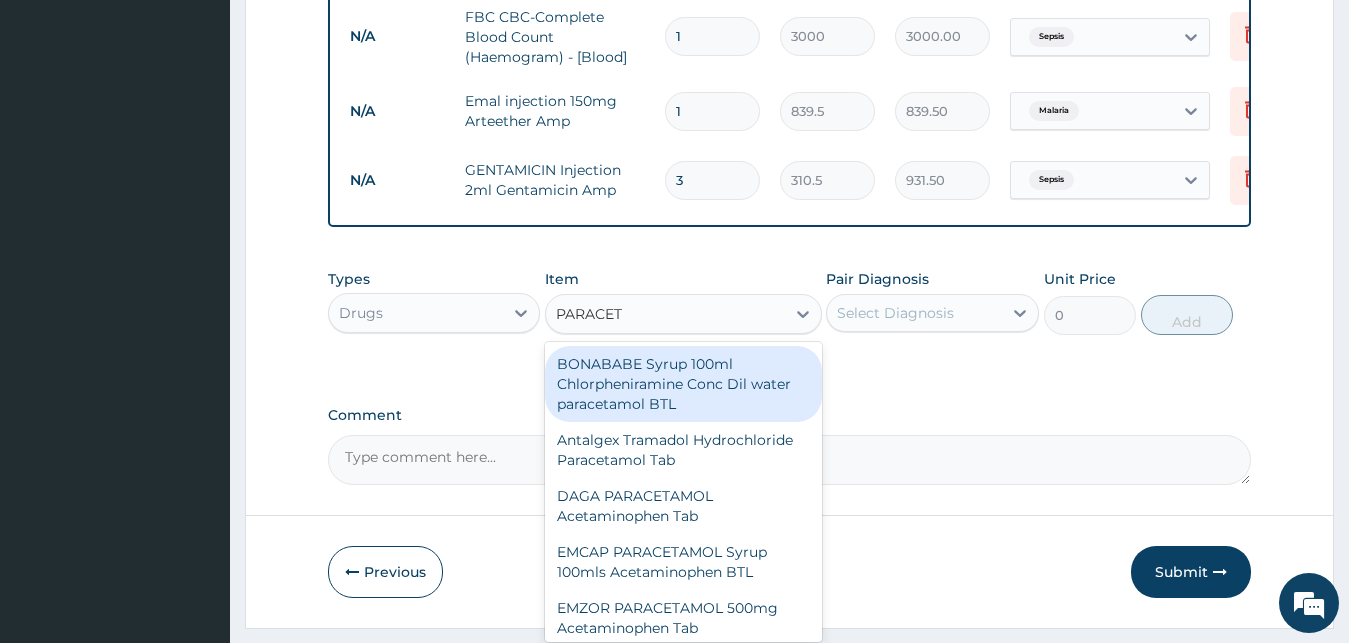 type on "PARACETA" 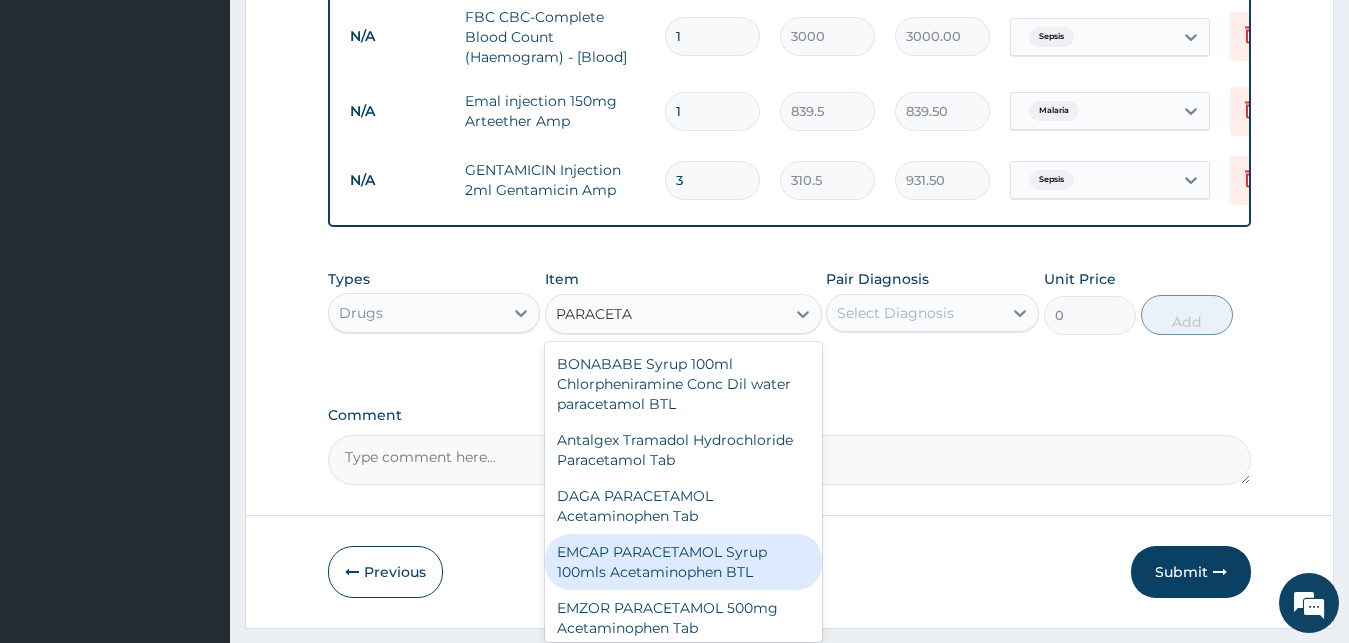 scroll, scrollTop: 270, scrollLeft: 0, axis: vertical 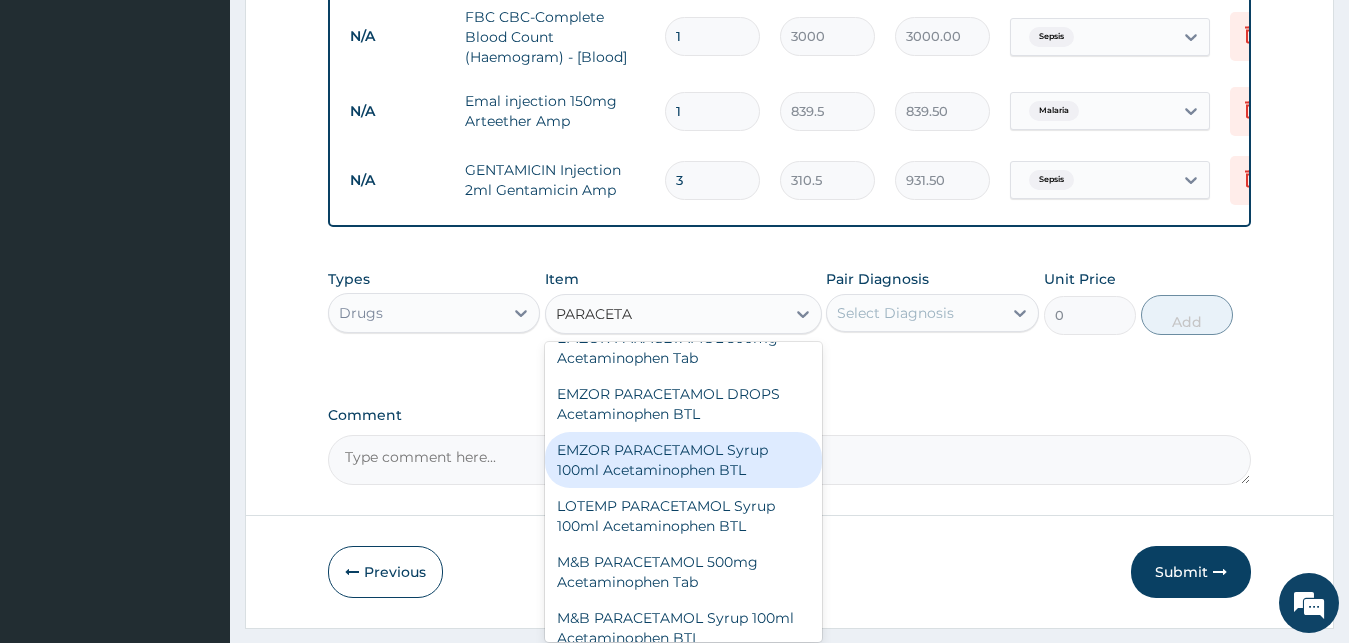 click on "EMZOR PARACETAMOL Syrup 100ml Acetaminophen BTL" at bounding box center (683, 460) 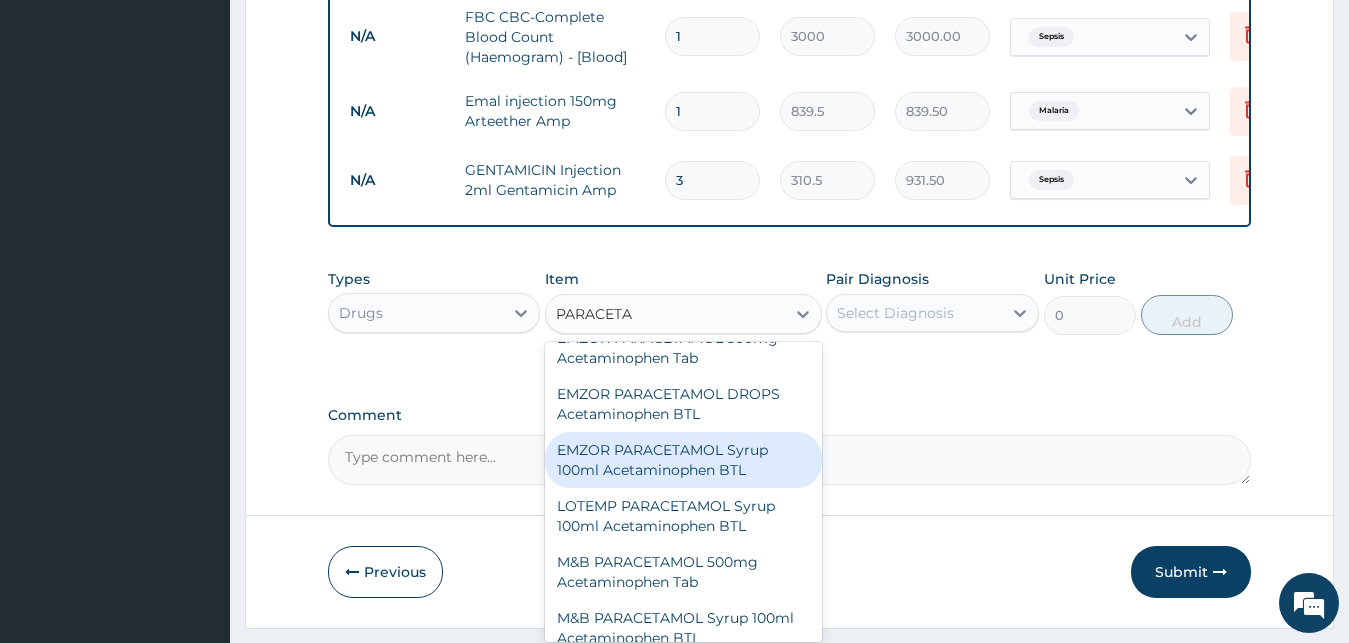 type 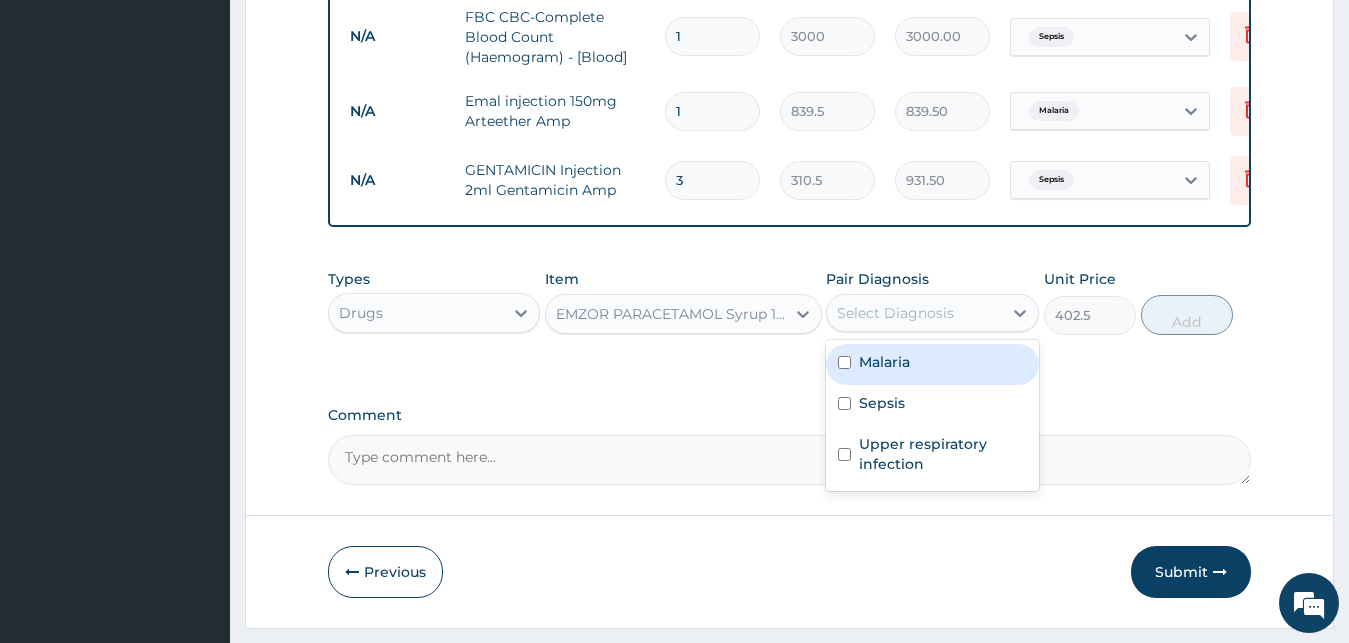 click on "Select Diagnosis" at bounding box center [914, 313] 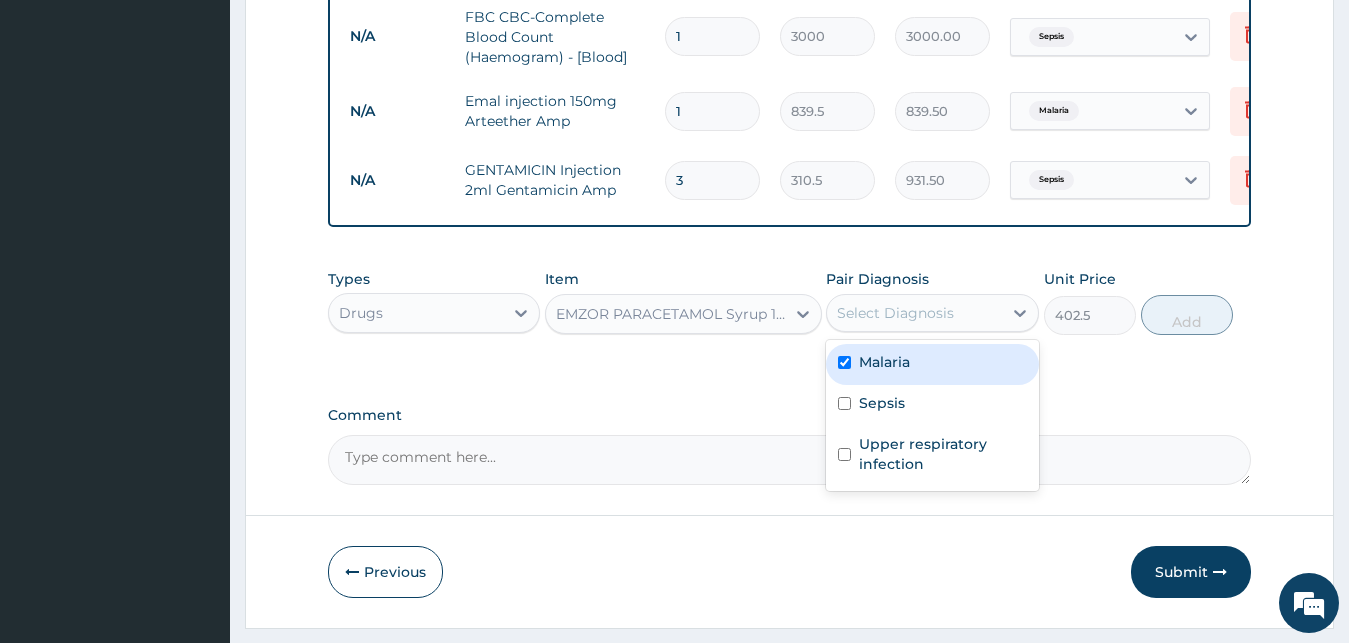 checkbox on "true" 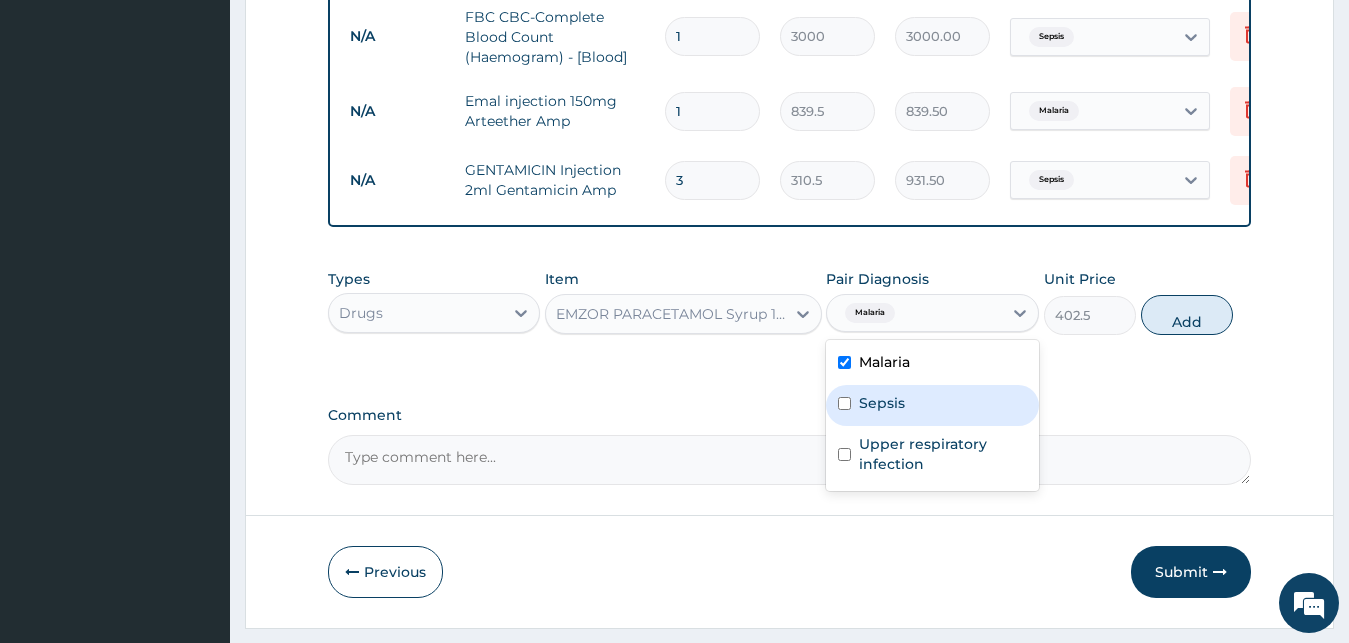 click on "Sepsis" at bounding box center [932, 405] 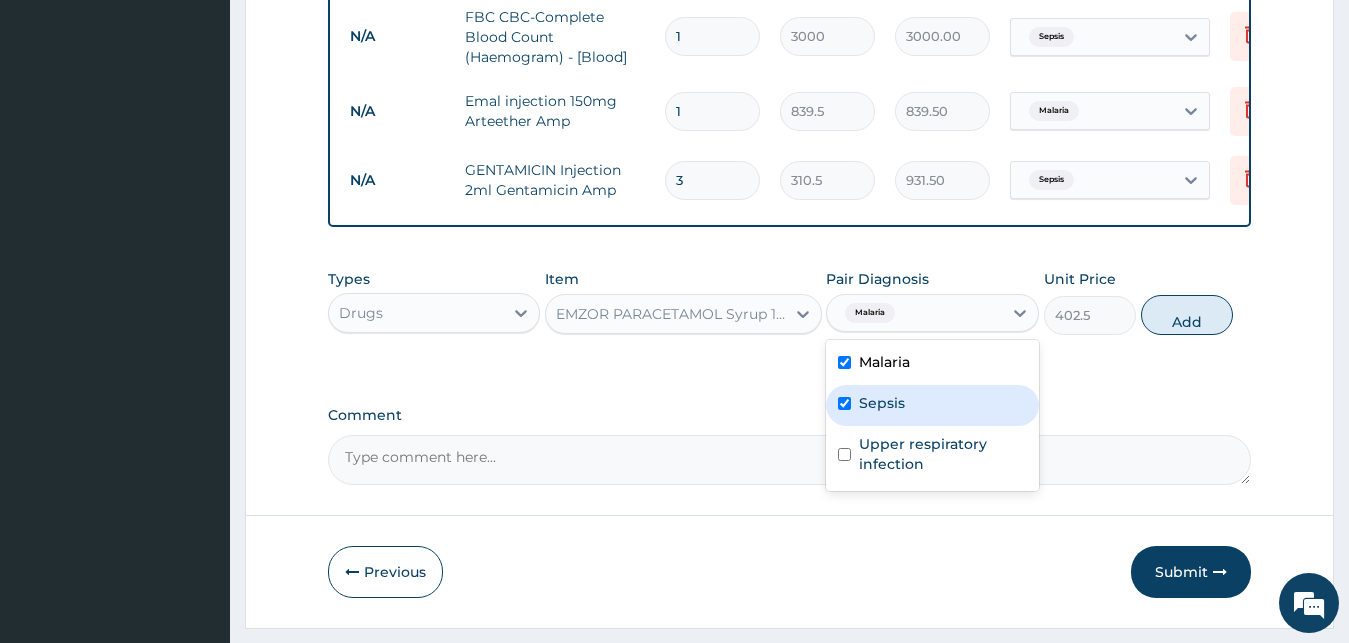 checkbox on "true" 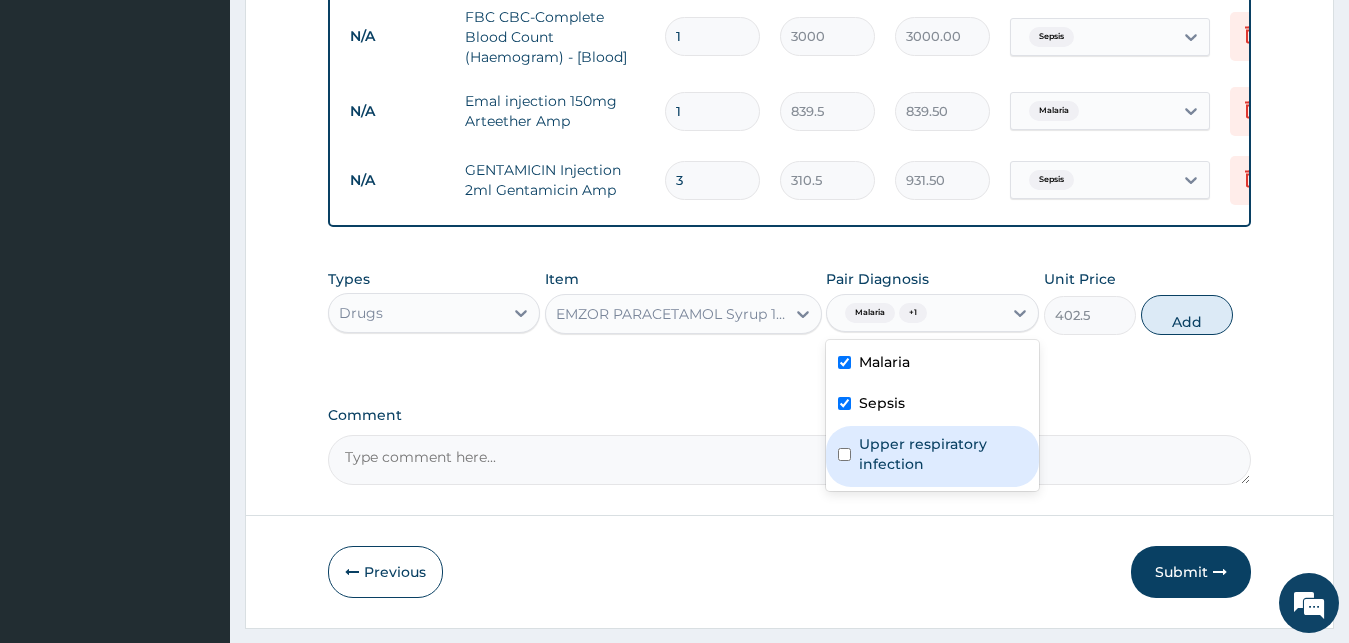 click on "Upper respiratory infection" at bounding box center [943, 454] 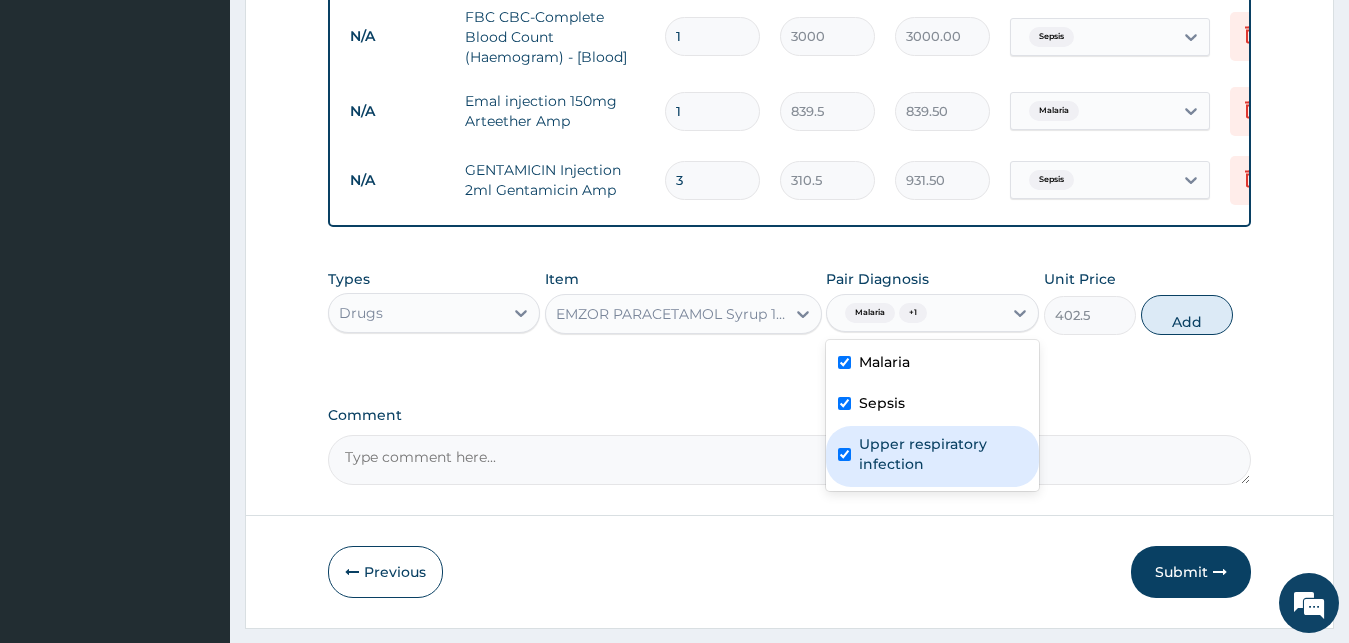 checkbox on "true" 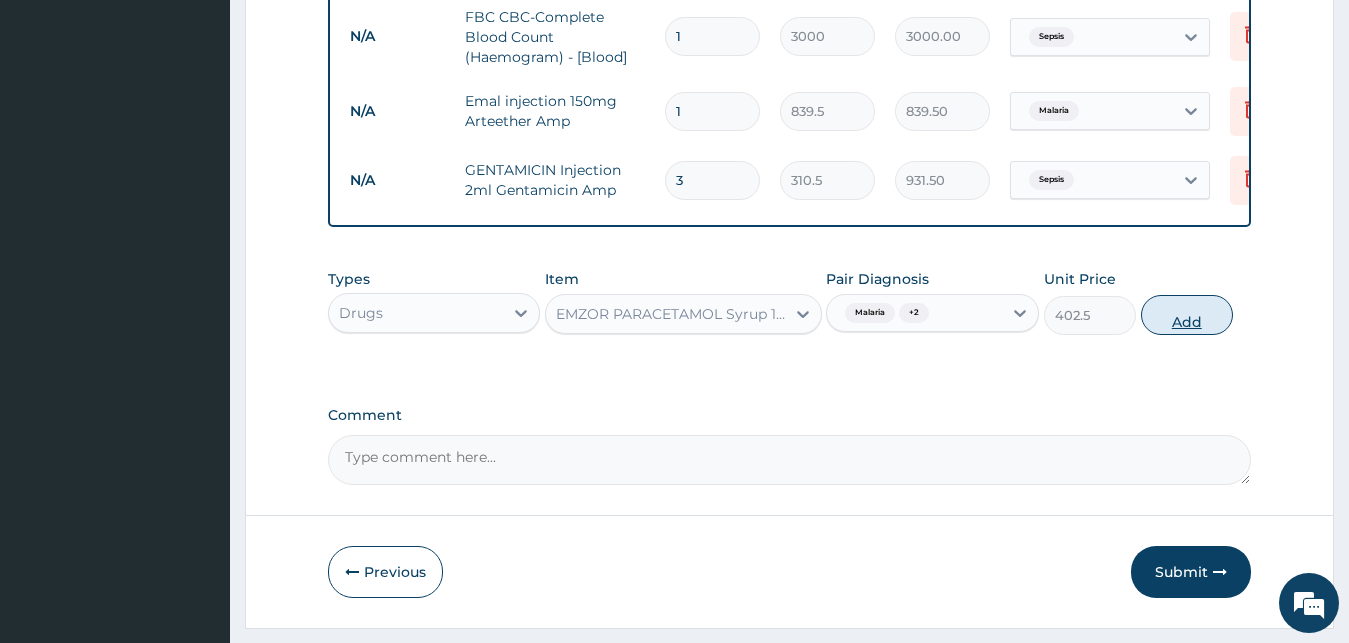 click on "Add" at bounding box center [1187, 315] 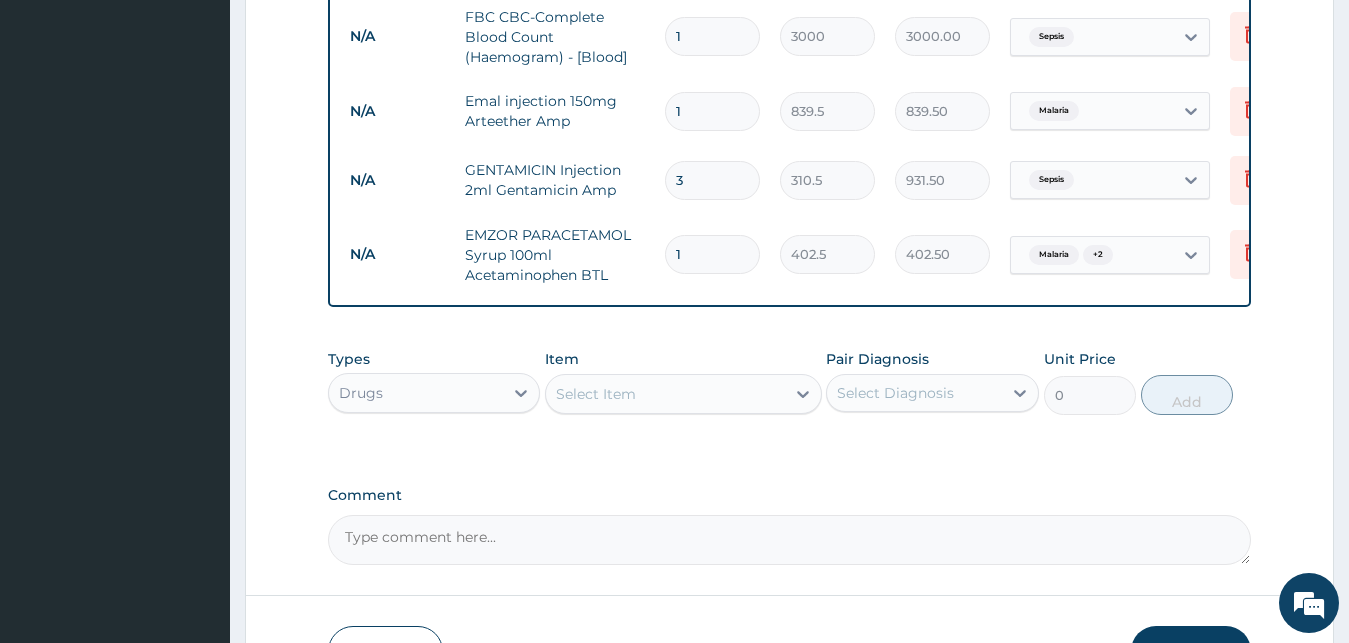 click on "Select Item" at bounding box center [665, 394] 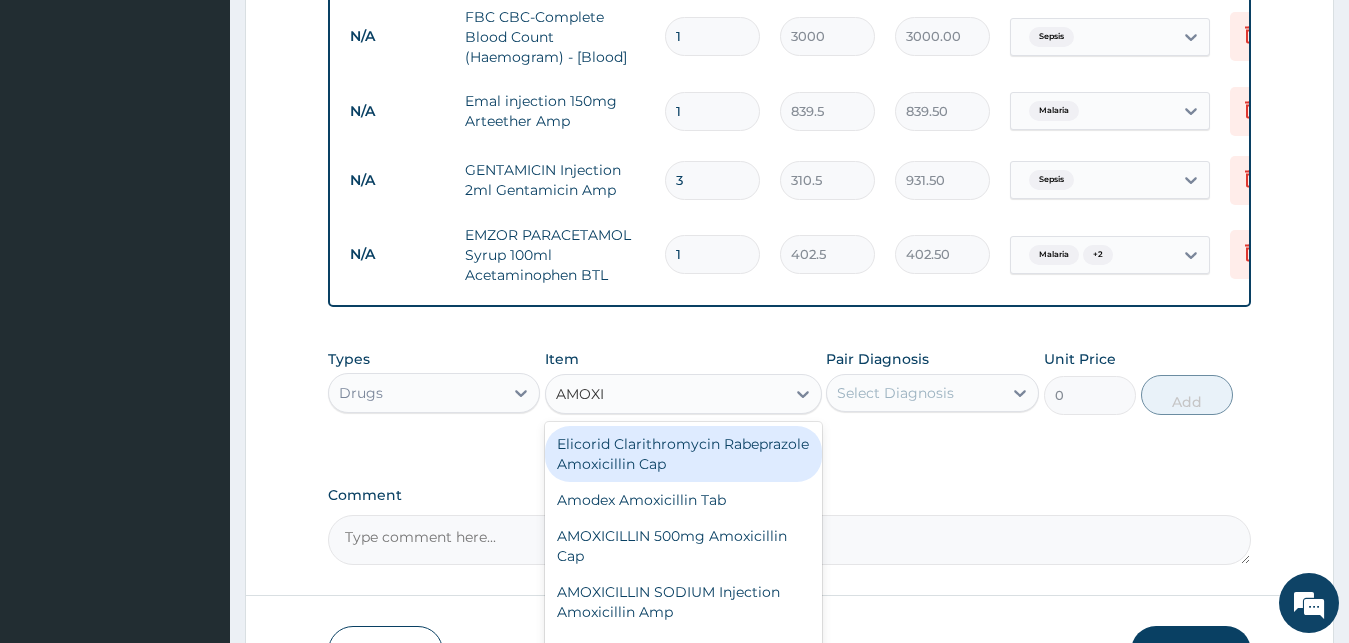 type on "AMOXIL" 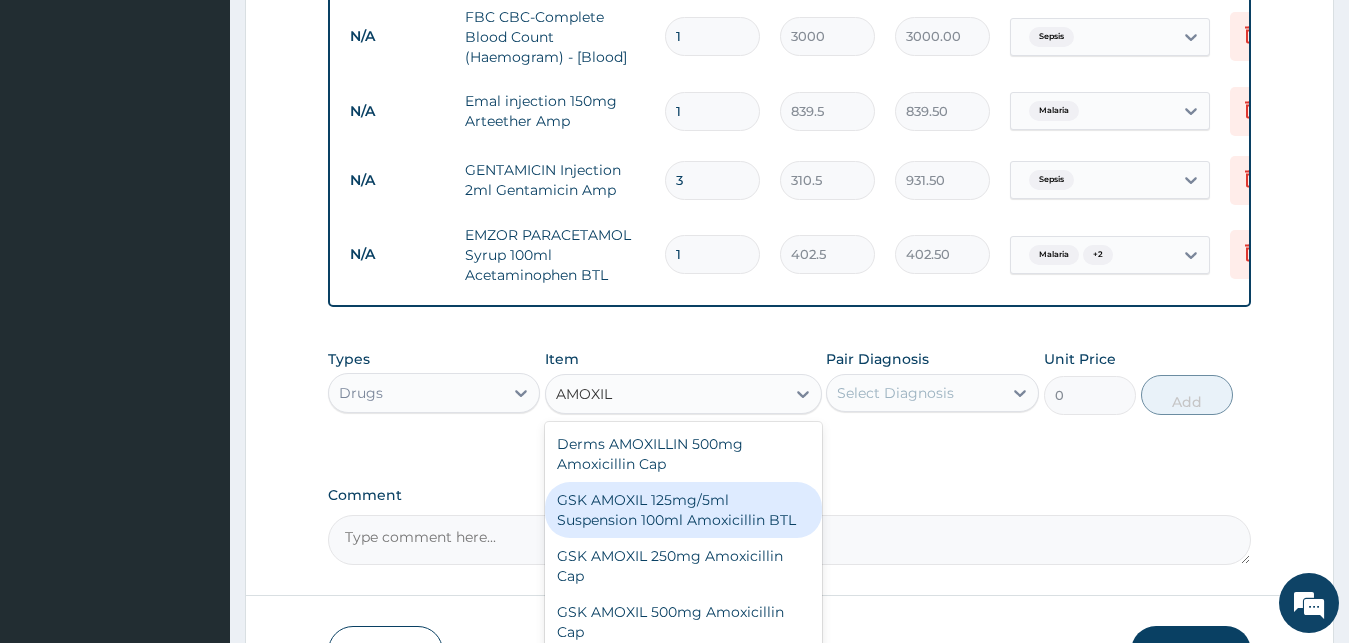 click on "GSK AMOXIL 125mg/5ml Suspension 100ml Amoxicillin BTL" at bounding box center (683, 510) 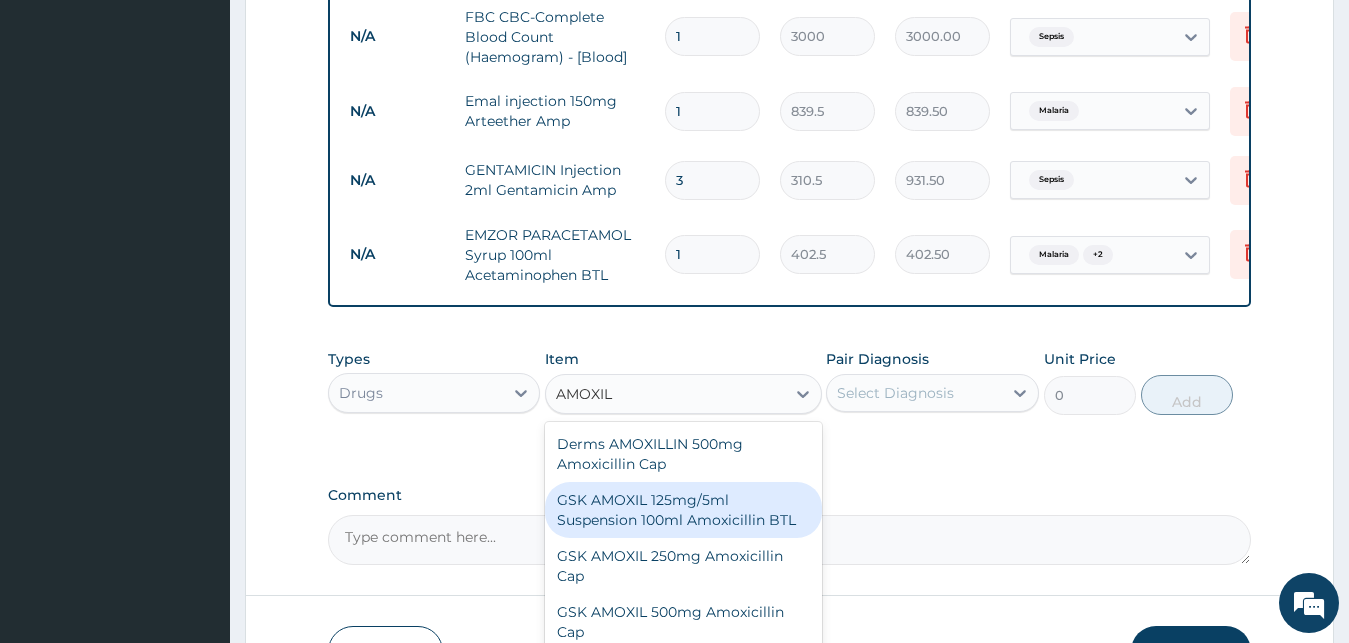 type 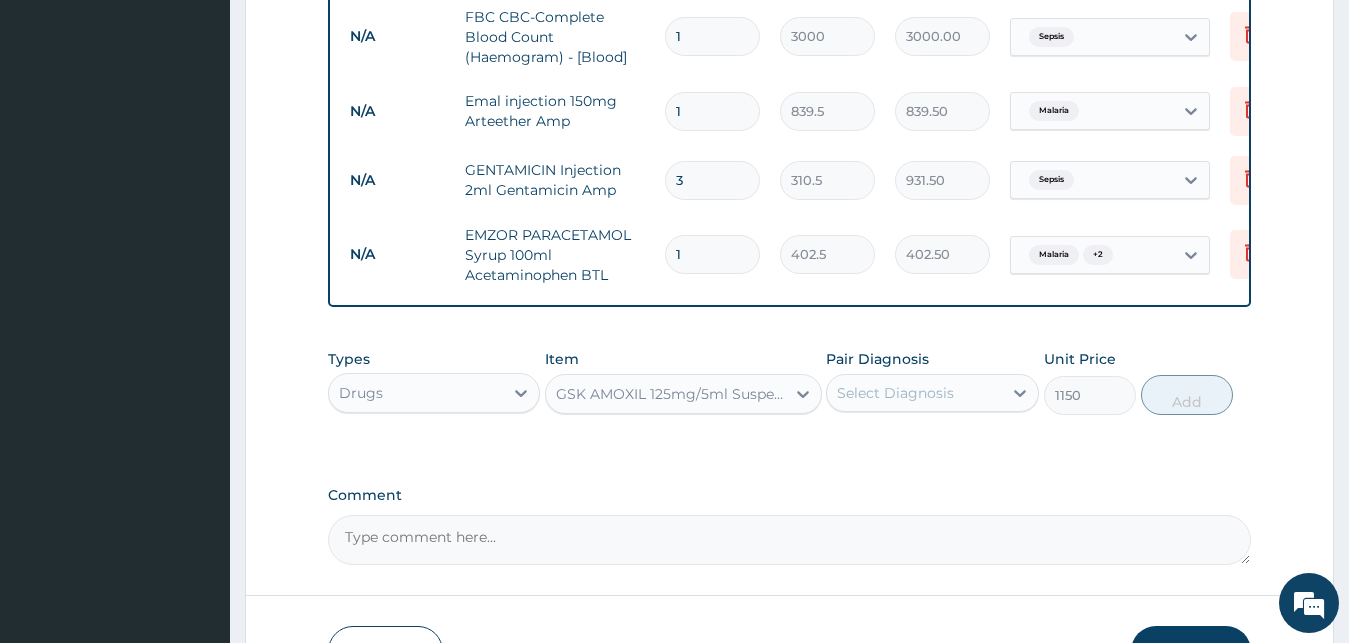 click on "Select Diagnosis" at bounding box center (895, 393) 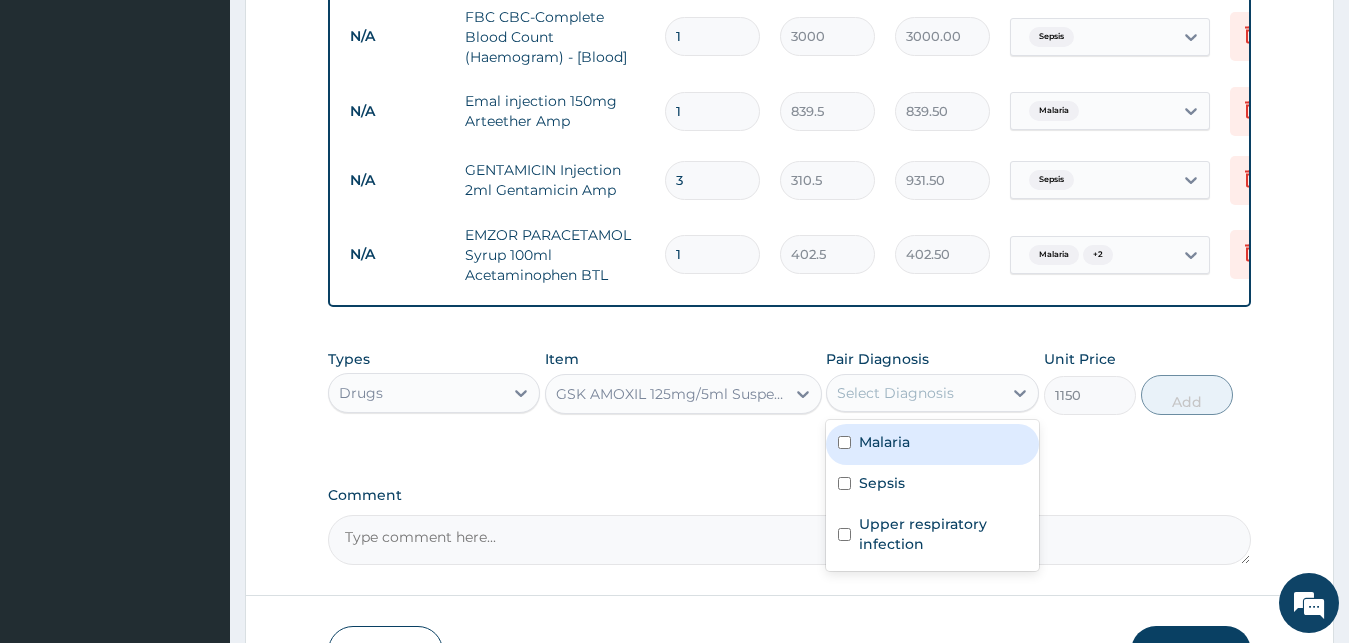 click on "GSK AMOXIL 125mg/5ml Suspension 100ml Amoxicillin BTL" at bounding box center (671, 394) 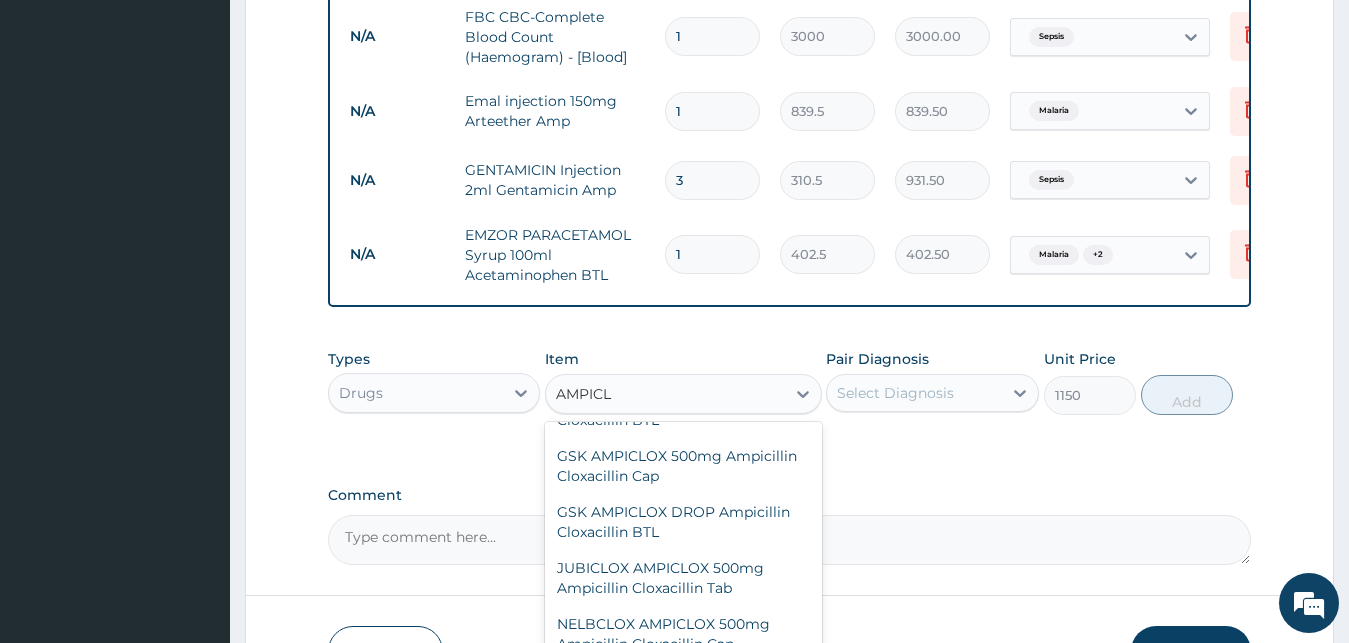 scroll, scrollTop: 176, scrollLeft: 0, axis: vertical 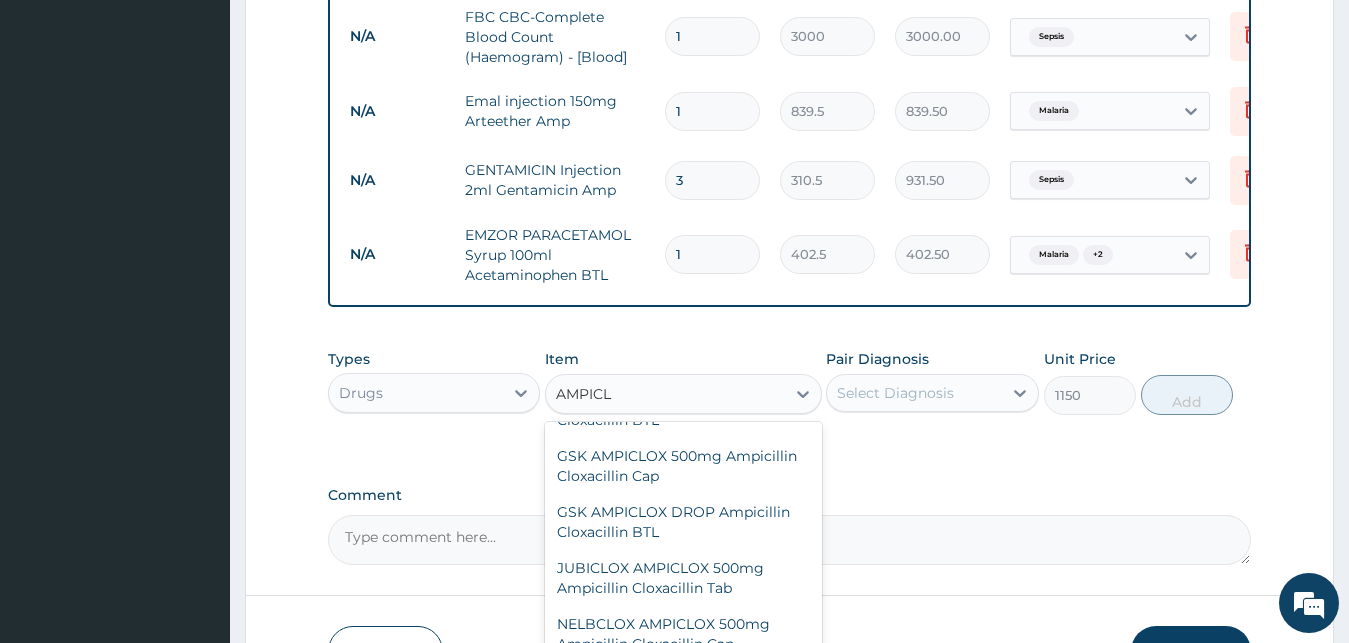 type on "AMPICLO" 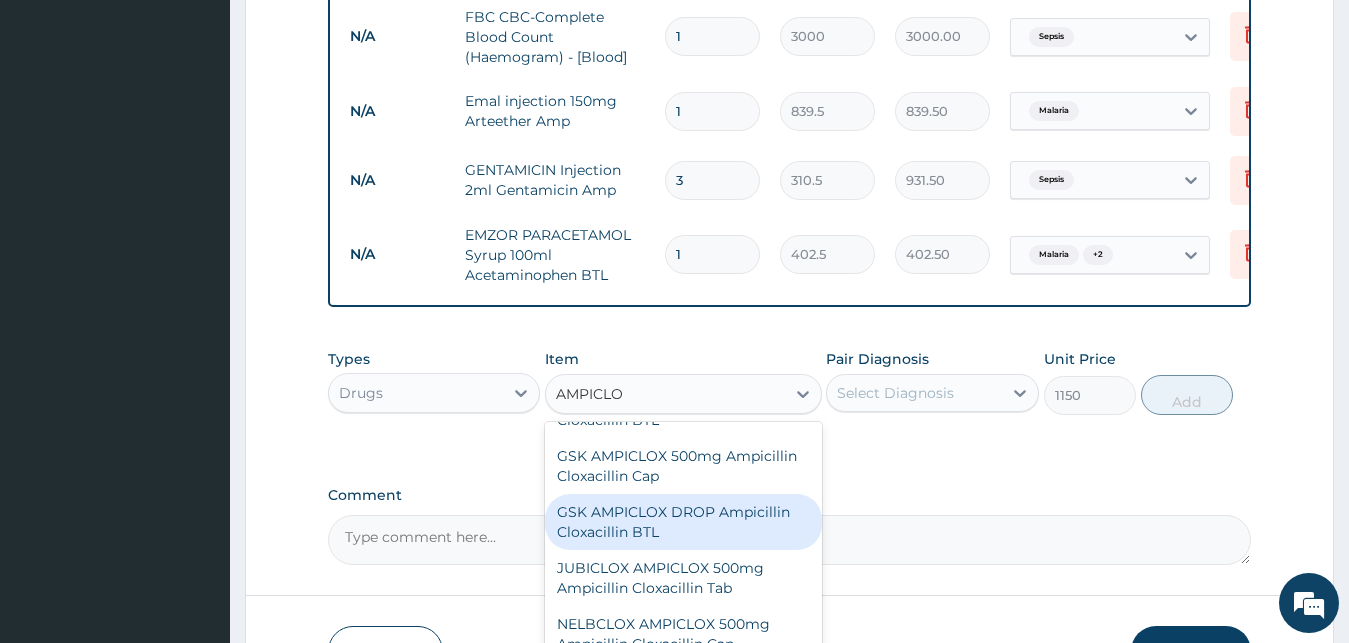 click on "GSK AMPICLOX DROP Ampicillin Cloxacillin BTL" at bounding box center [683, 522] 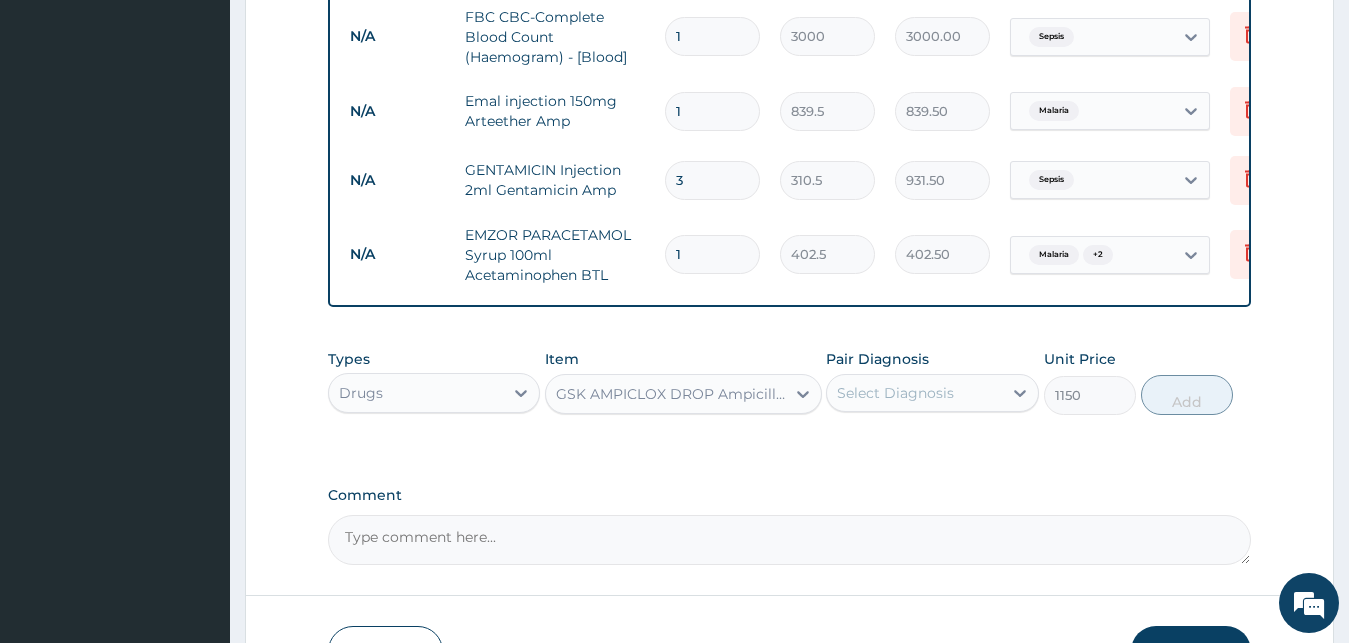 type 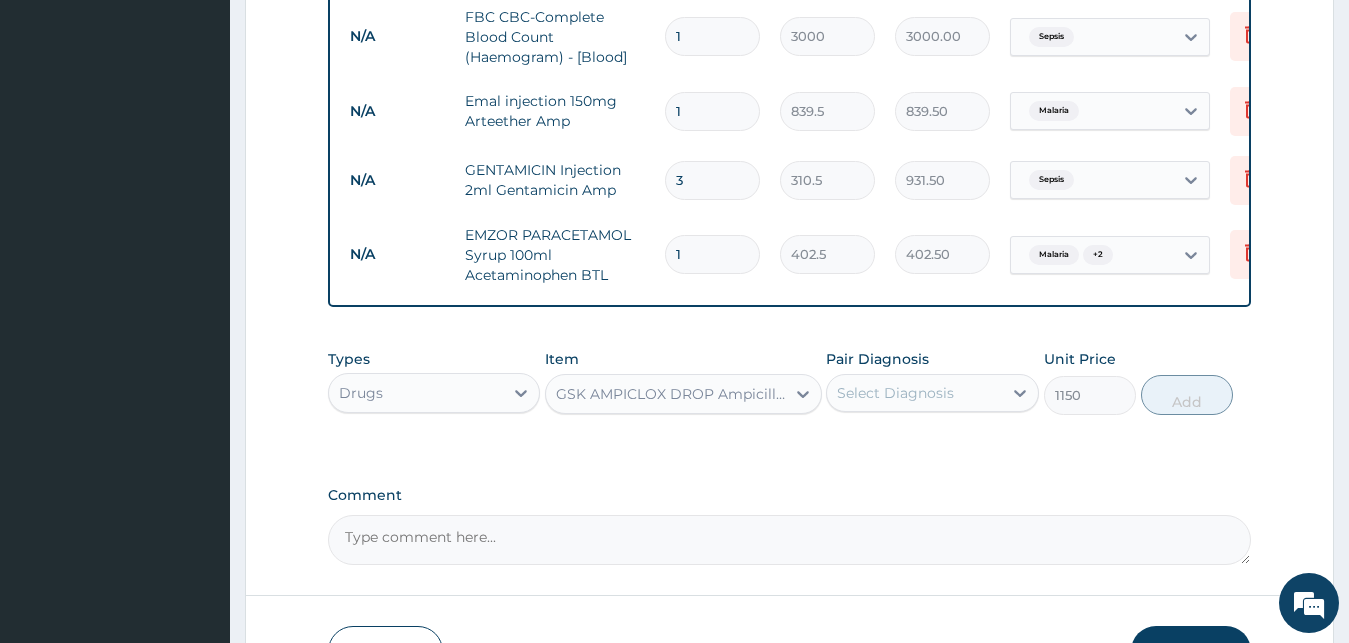 type on "1725" 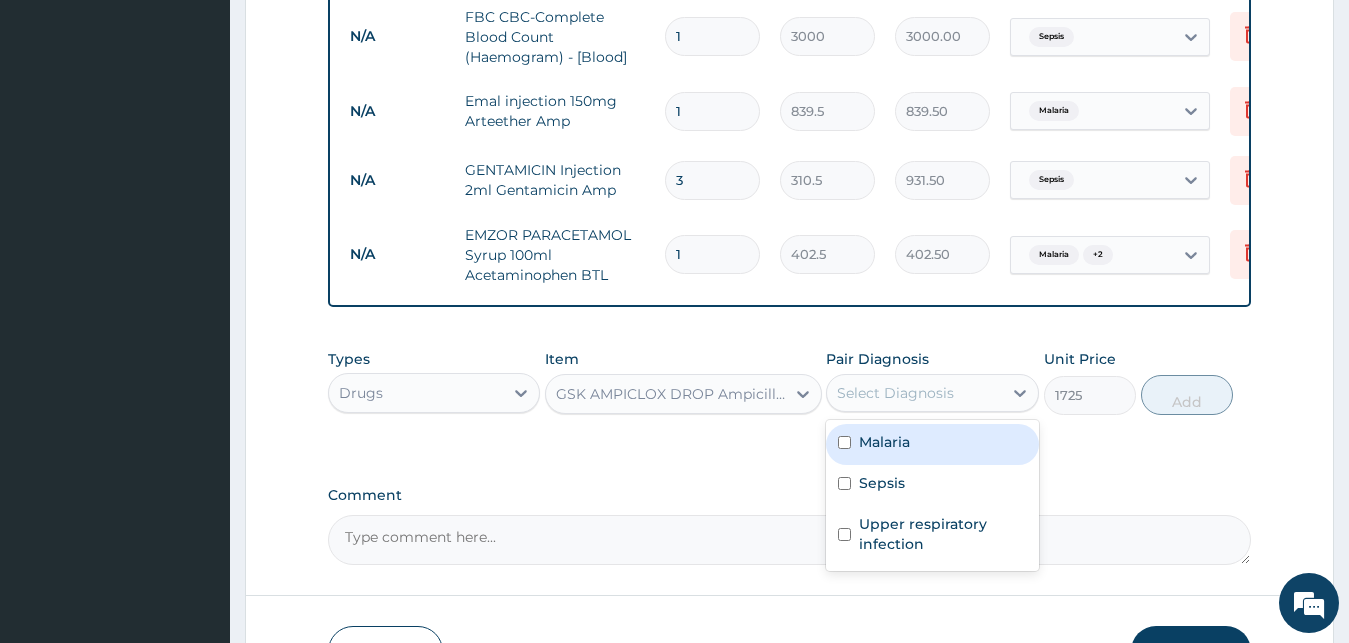 click on "Select Diagnosis" at bounding box center [895, 393] 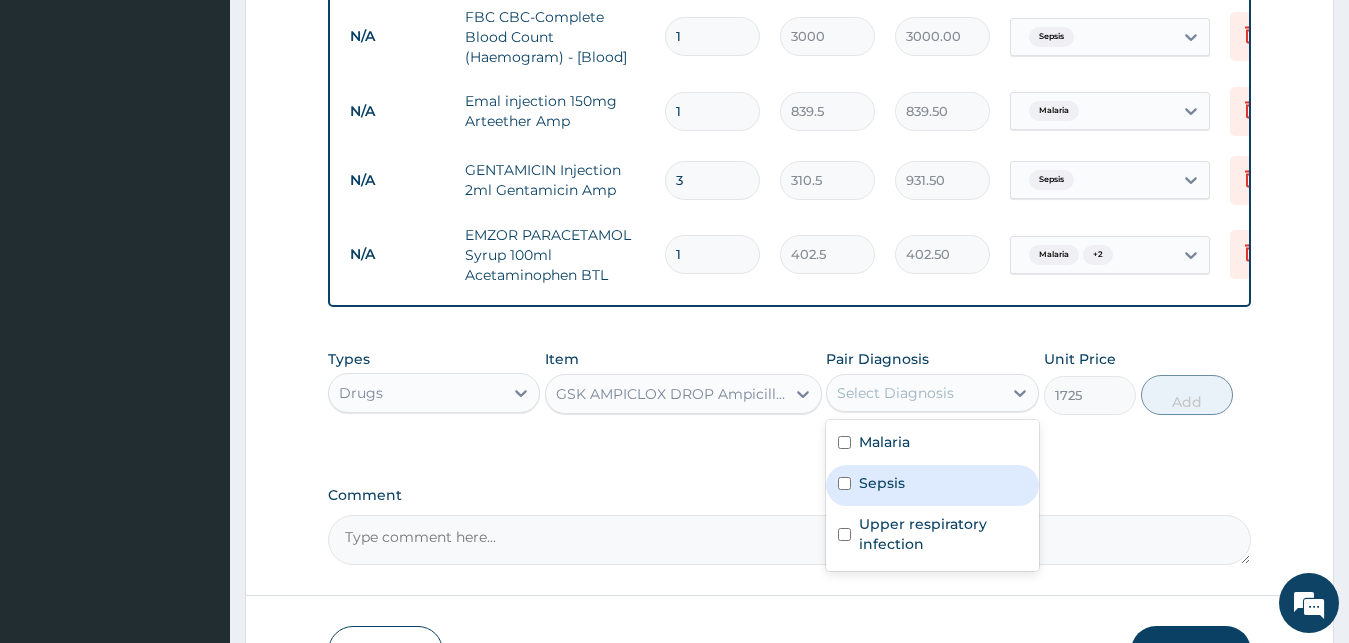 click on "Sepsis" at bounding box center [882, 483] 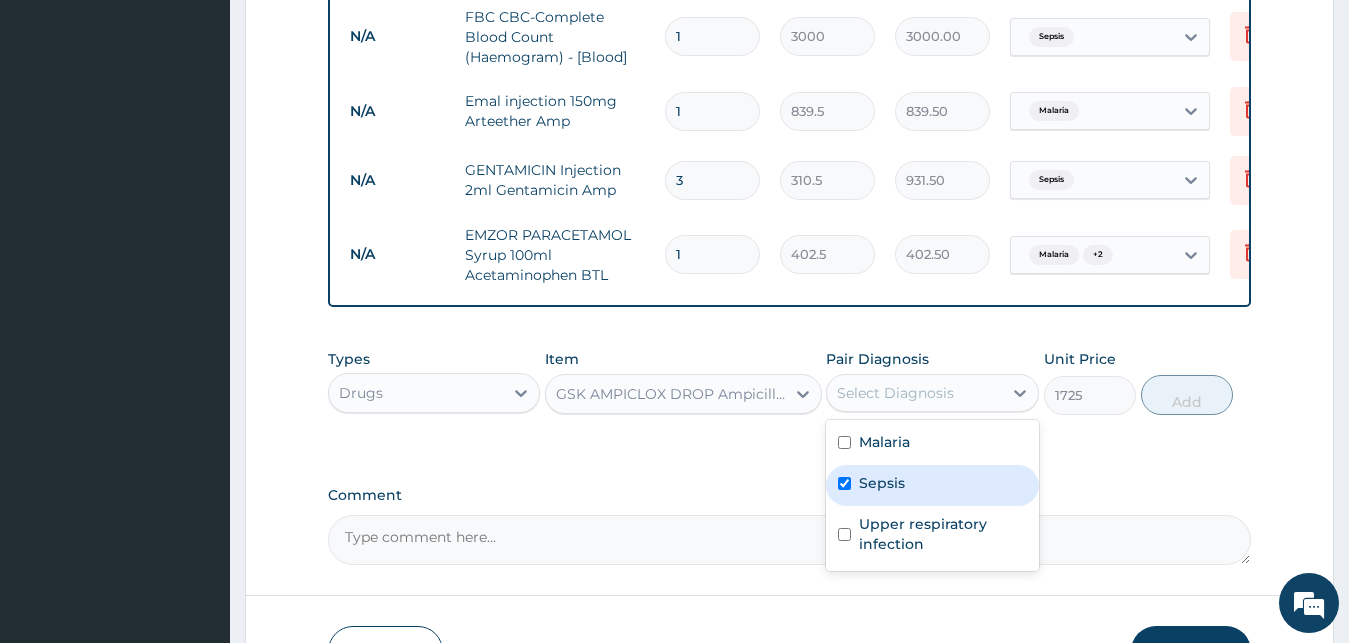 checkbox on "true" 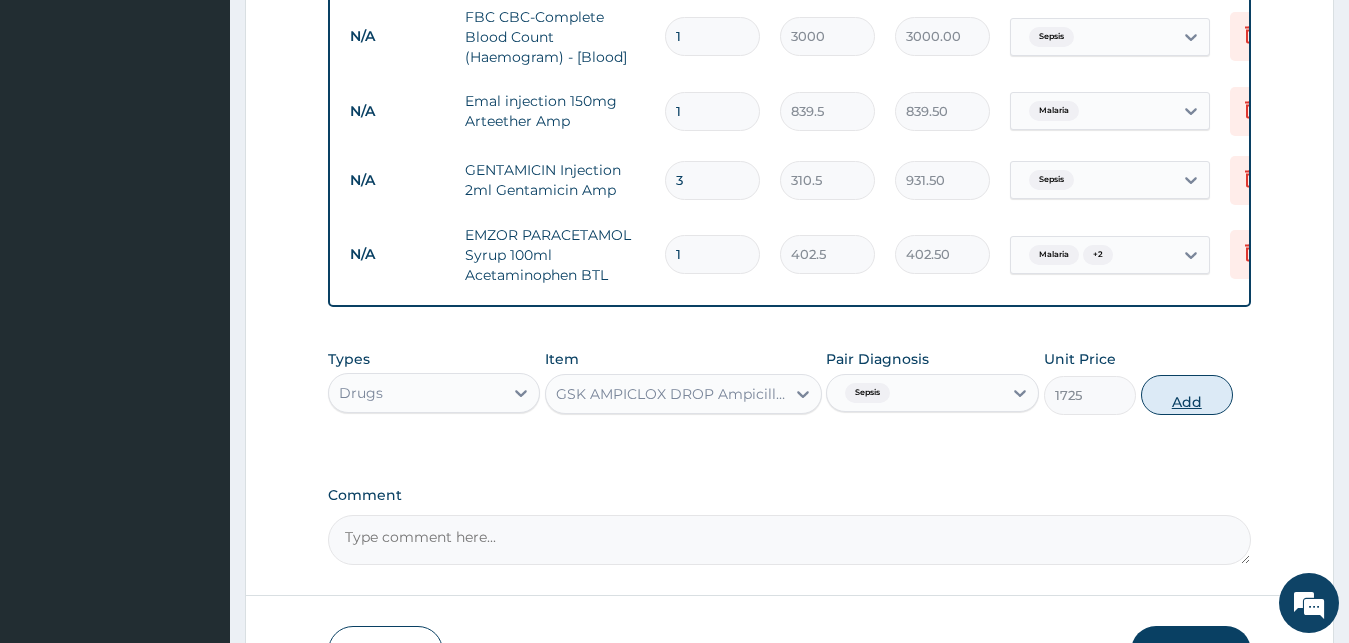 click on "Add" at bounding box center [1187, 395] 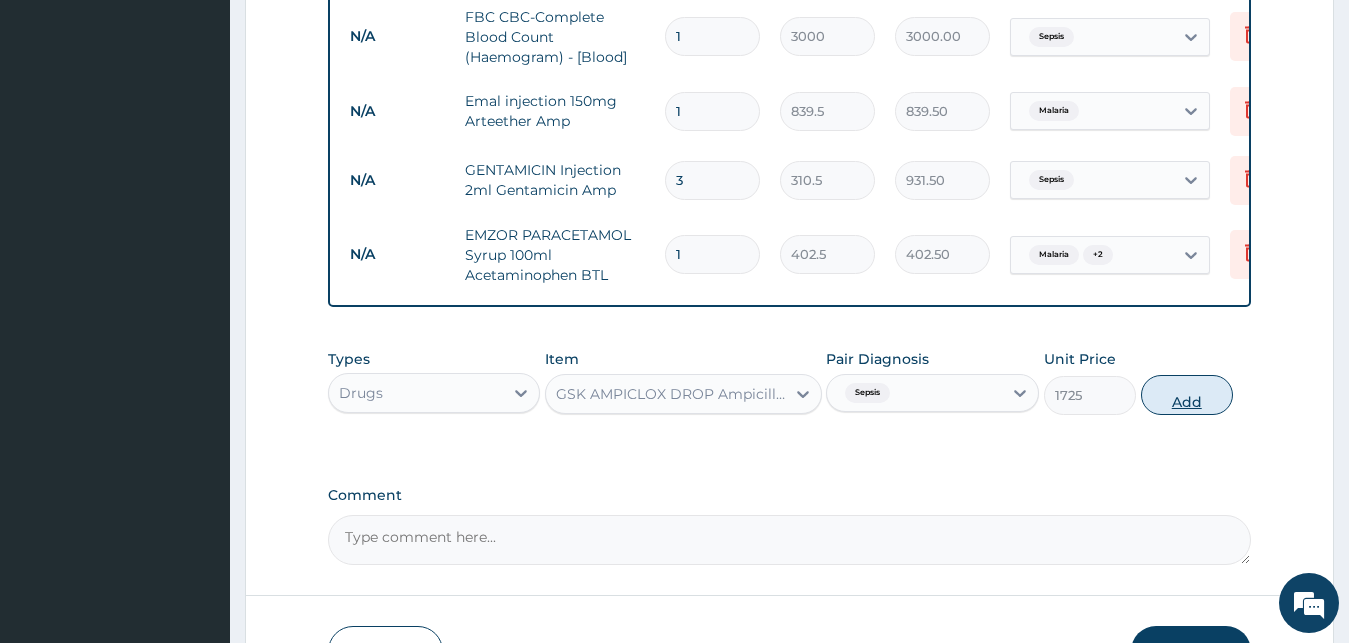 type on "0" 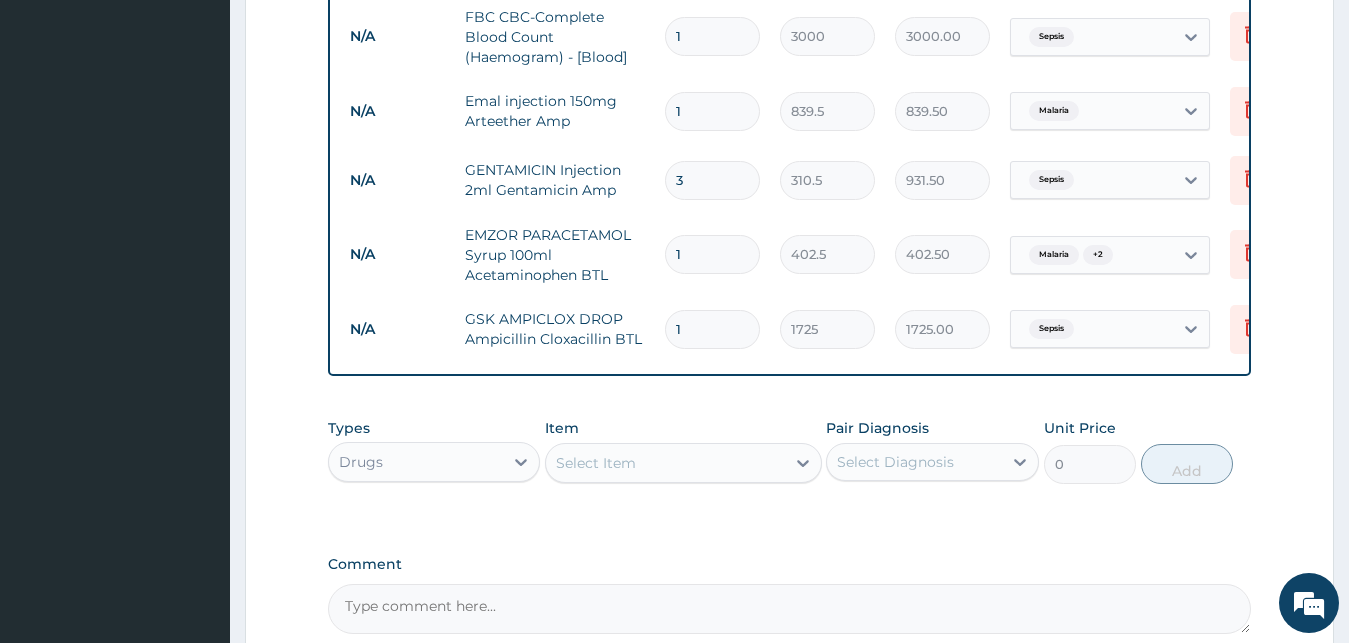 click on "Select Item" at bounding box center [665, 463] 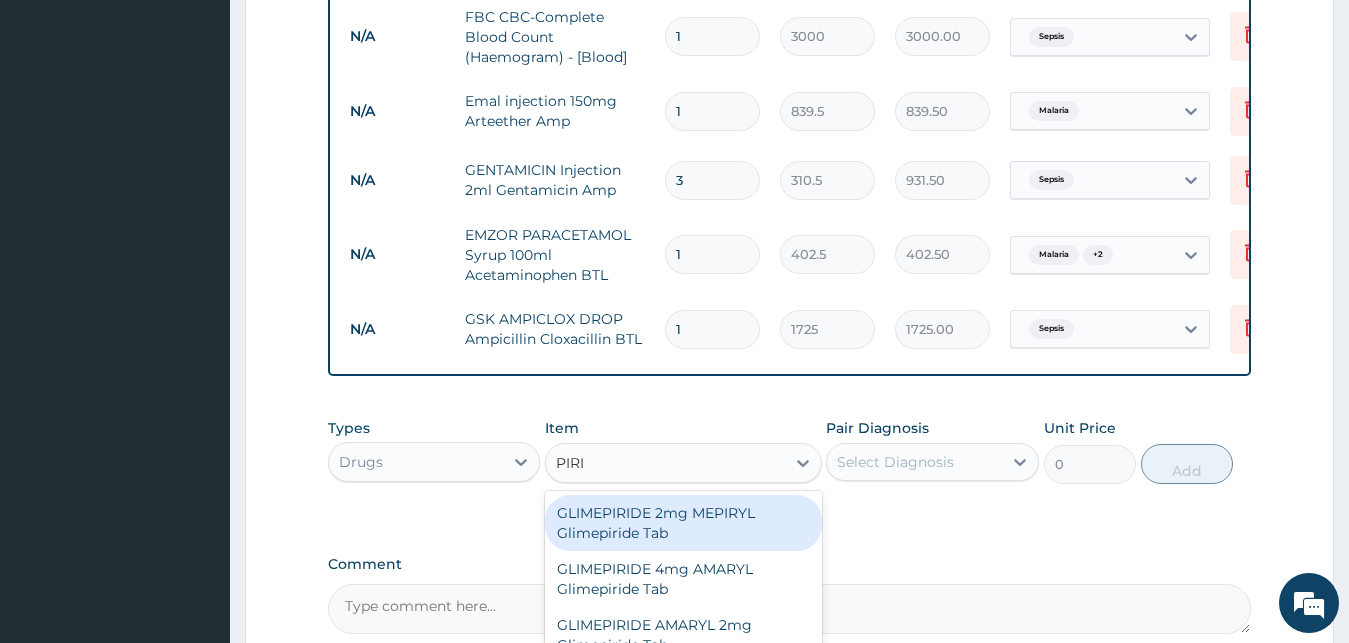 type on "PIRIT" 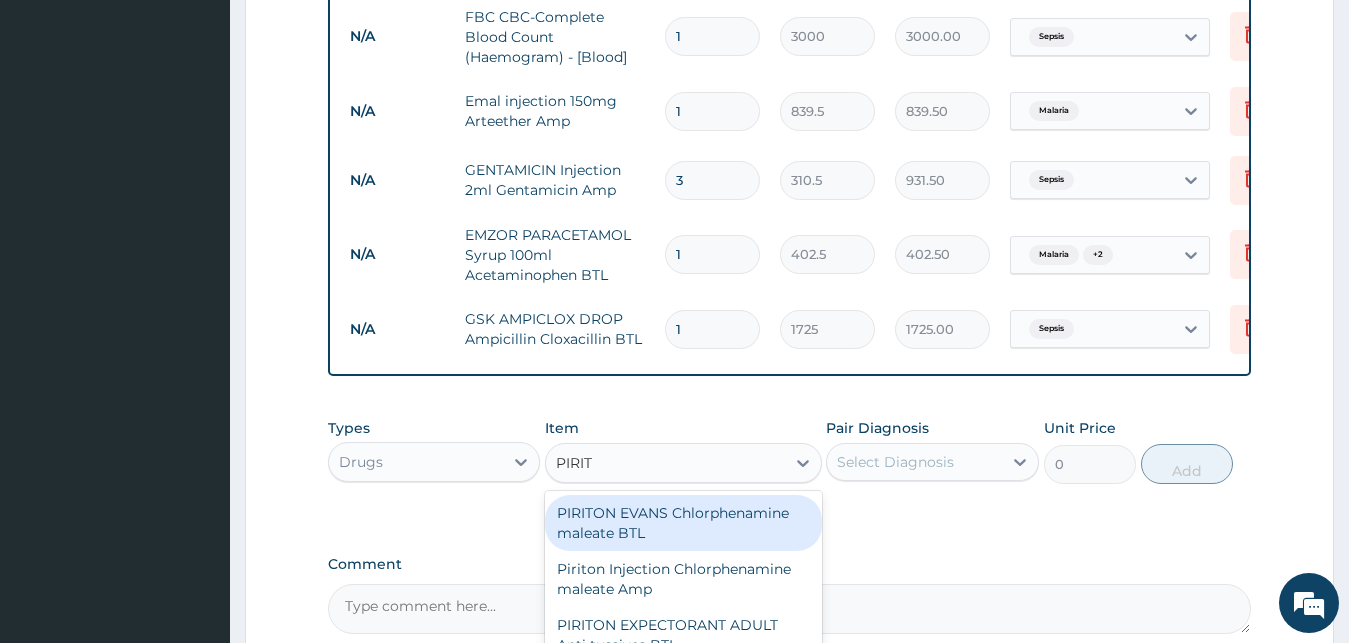 click on "PIRITON EVANS Chlorphenamine maleate BTL" at bounding box center (683, 523) 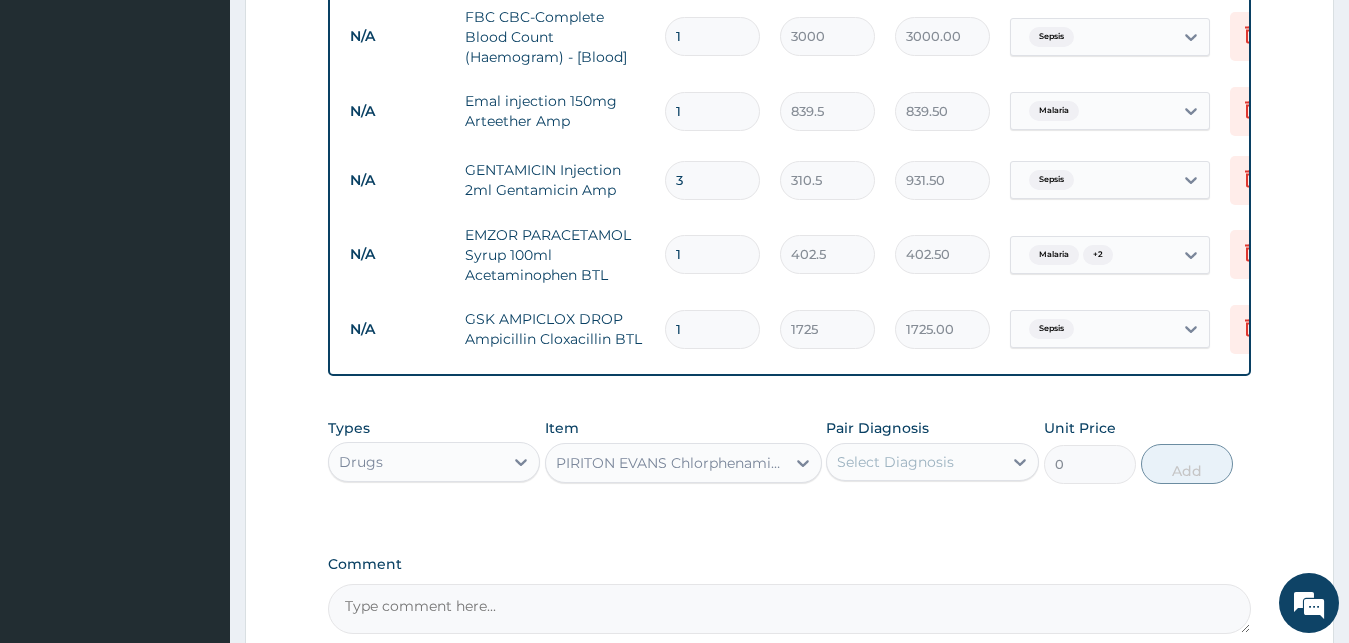 type 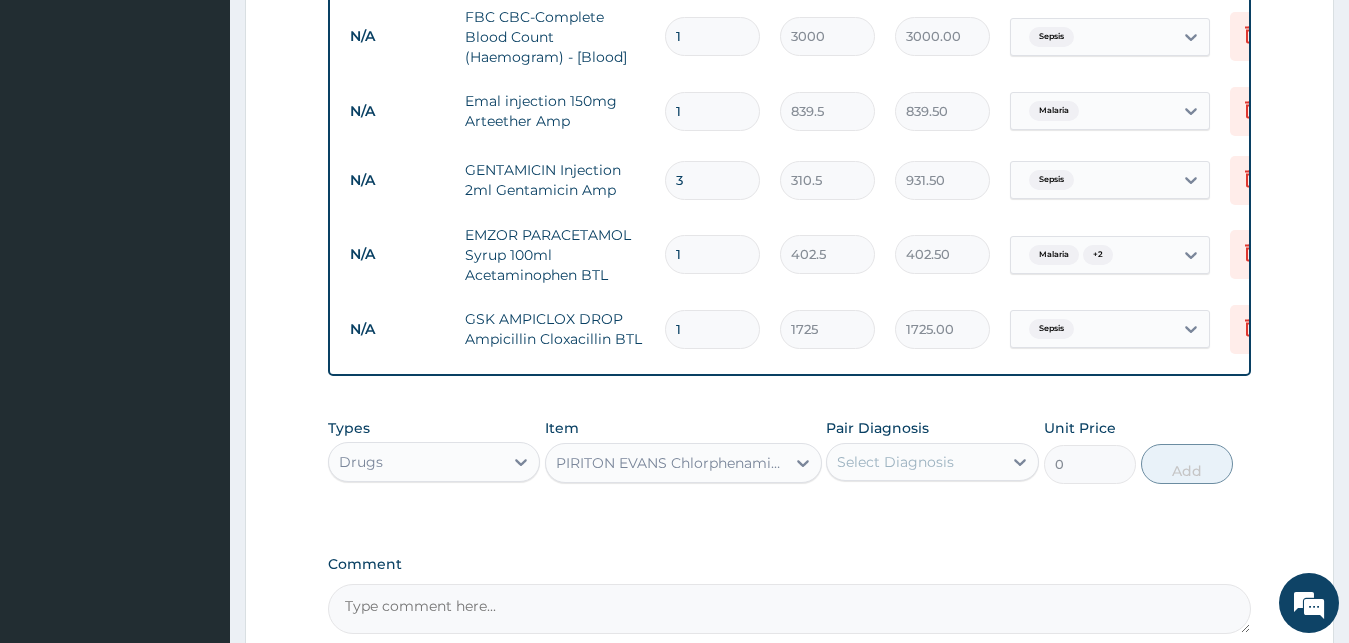 type on "747.5" 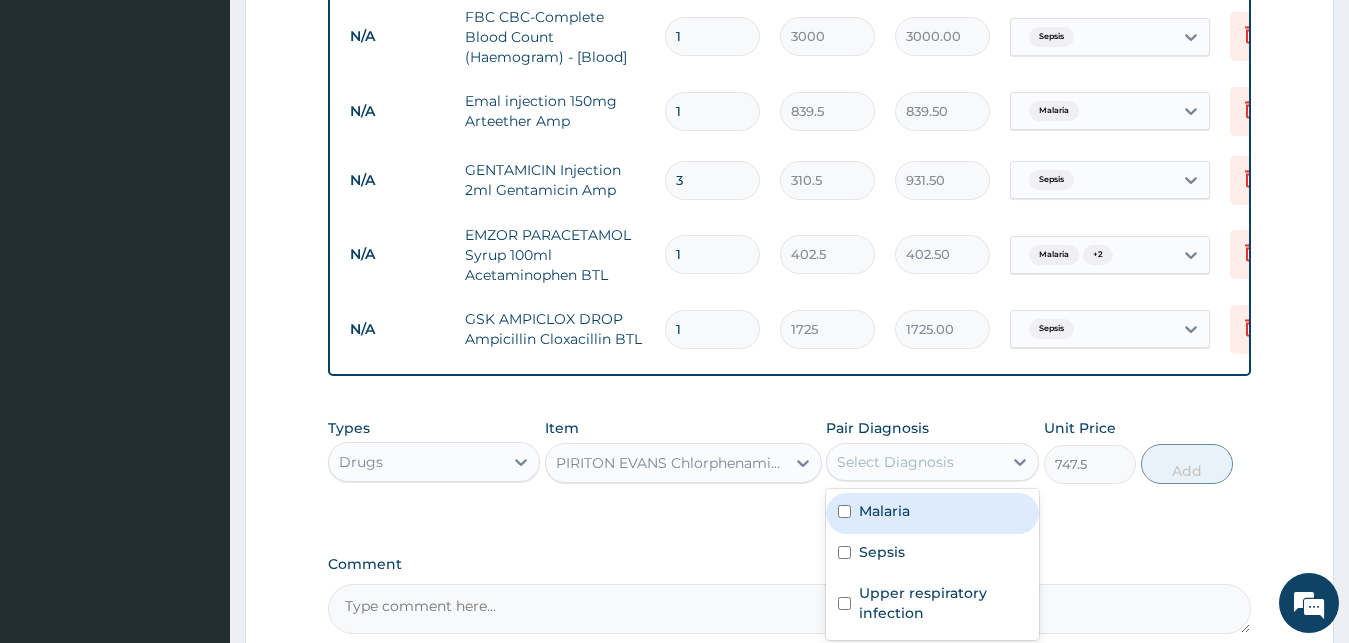 click on "Select Diagnosis" at bounding box center [895, 462] 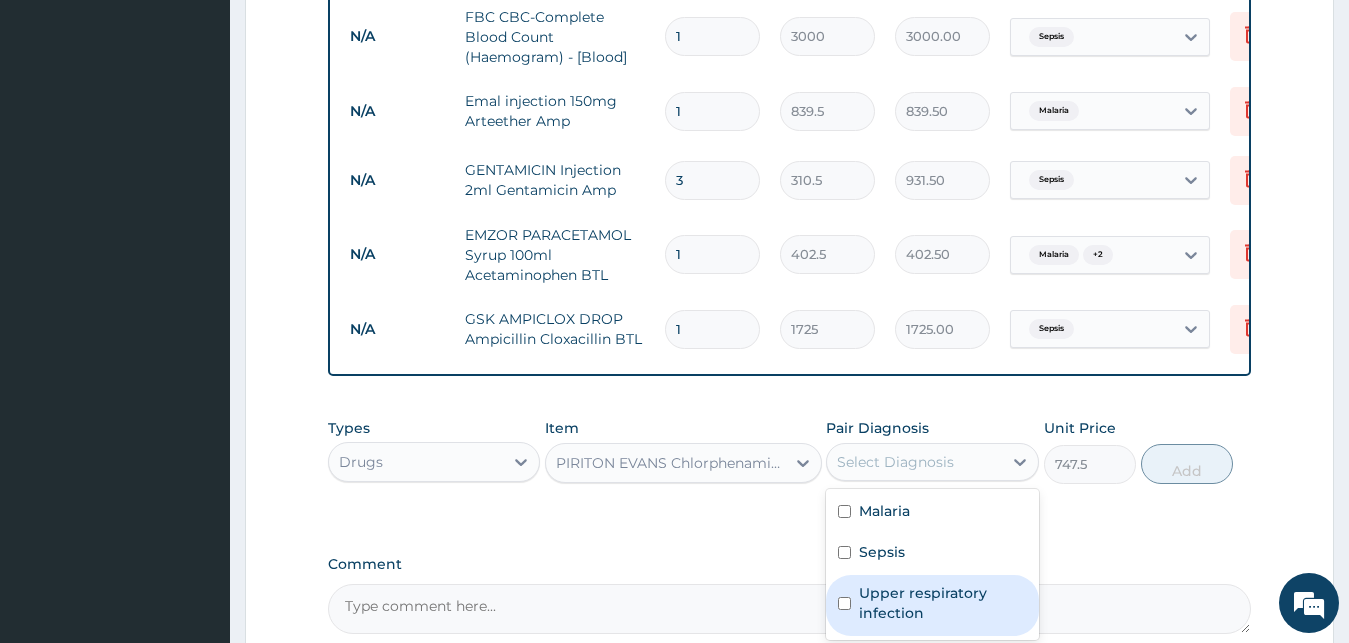 click on "Upper respiratory infection" at bounding box center [943, 603] 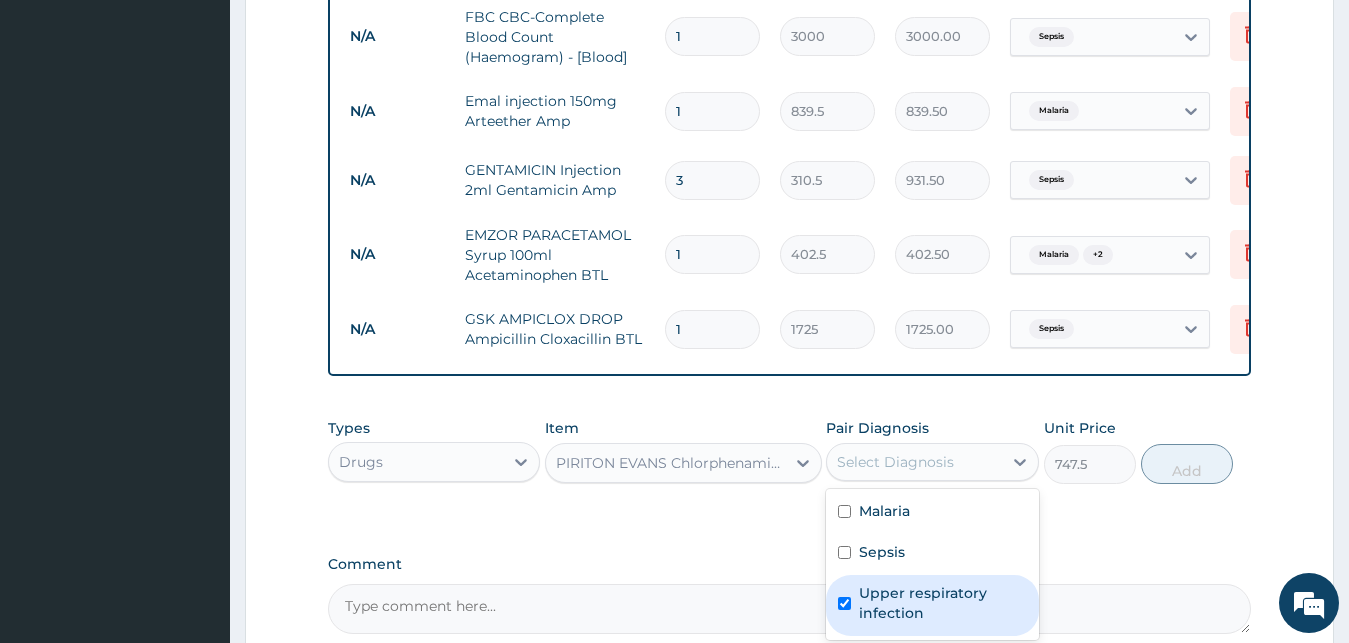 checkbox on "true" 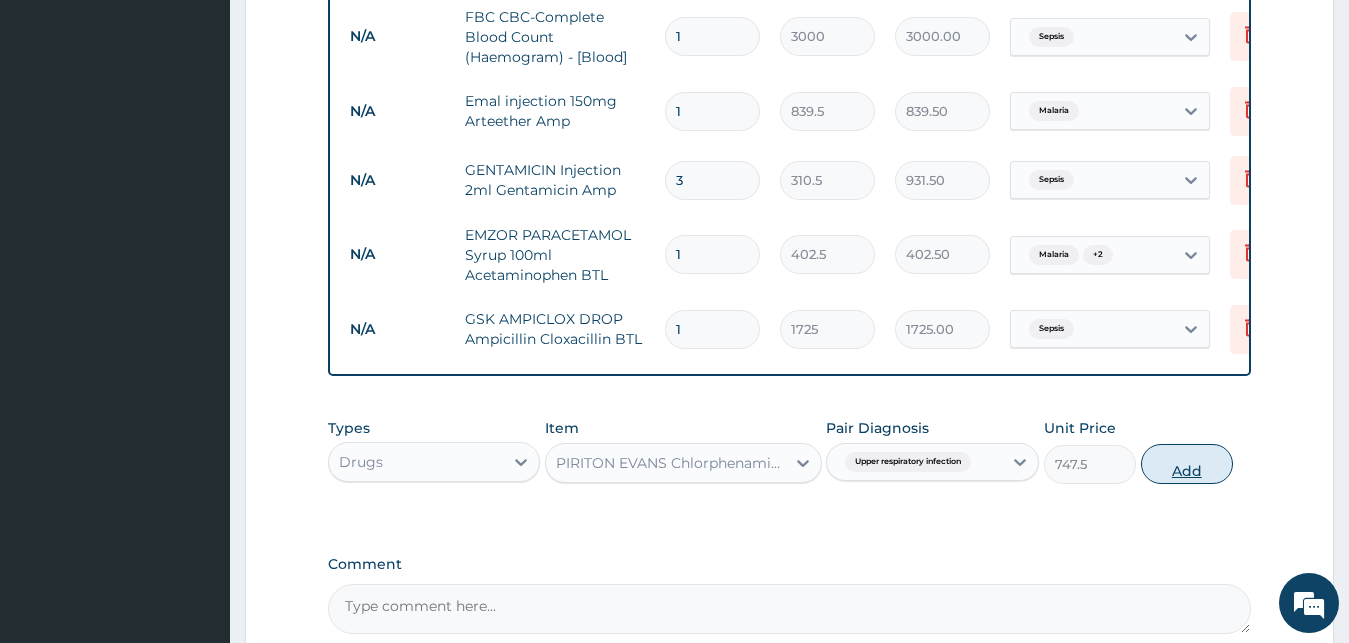 click on "Add" at bounding box center [1187, 464] 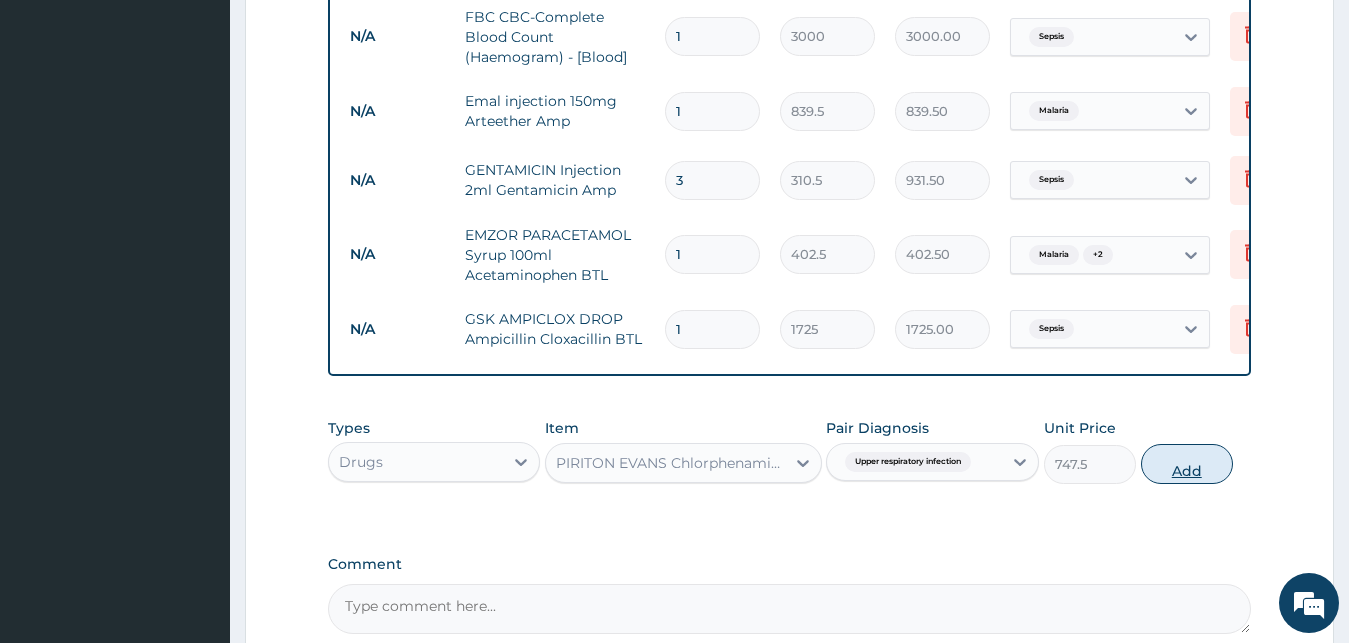 type on "0" 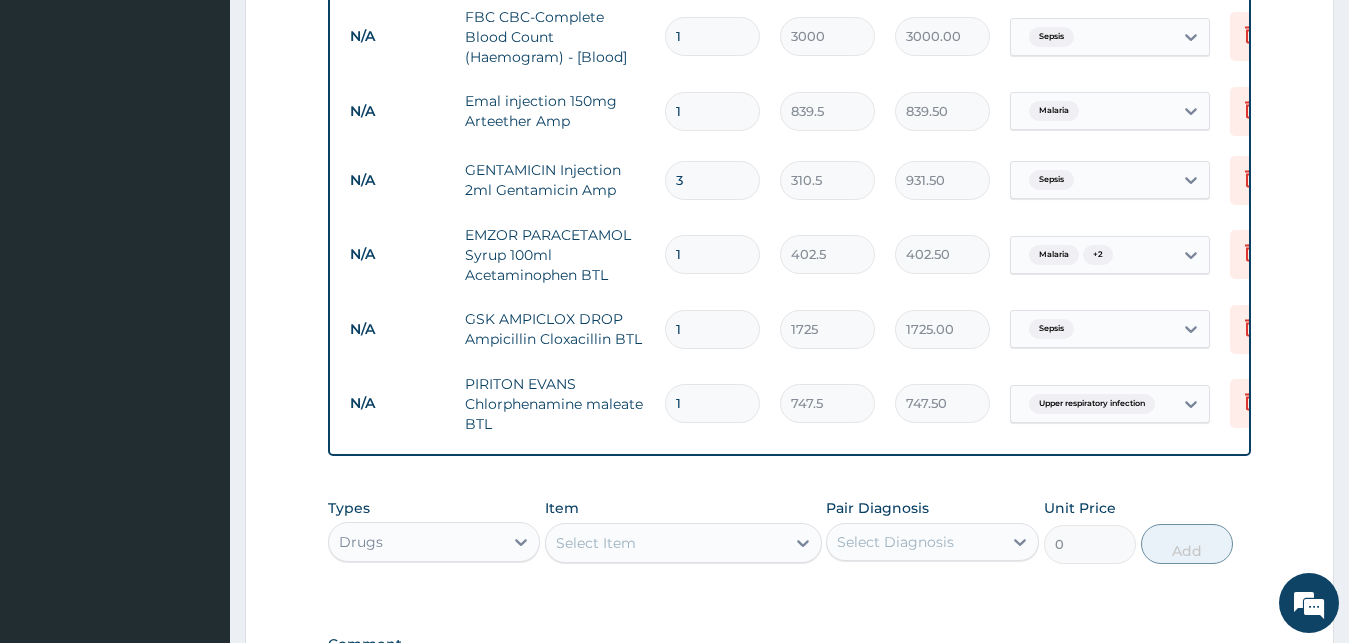 click on "Select Item" at bounding box center [665, 543] 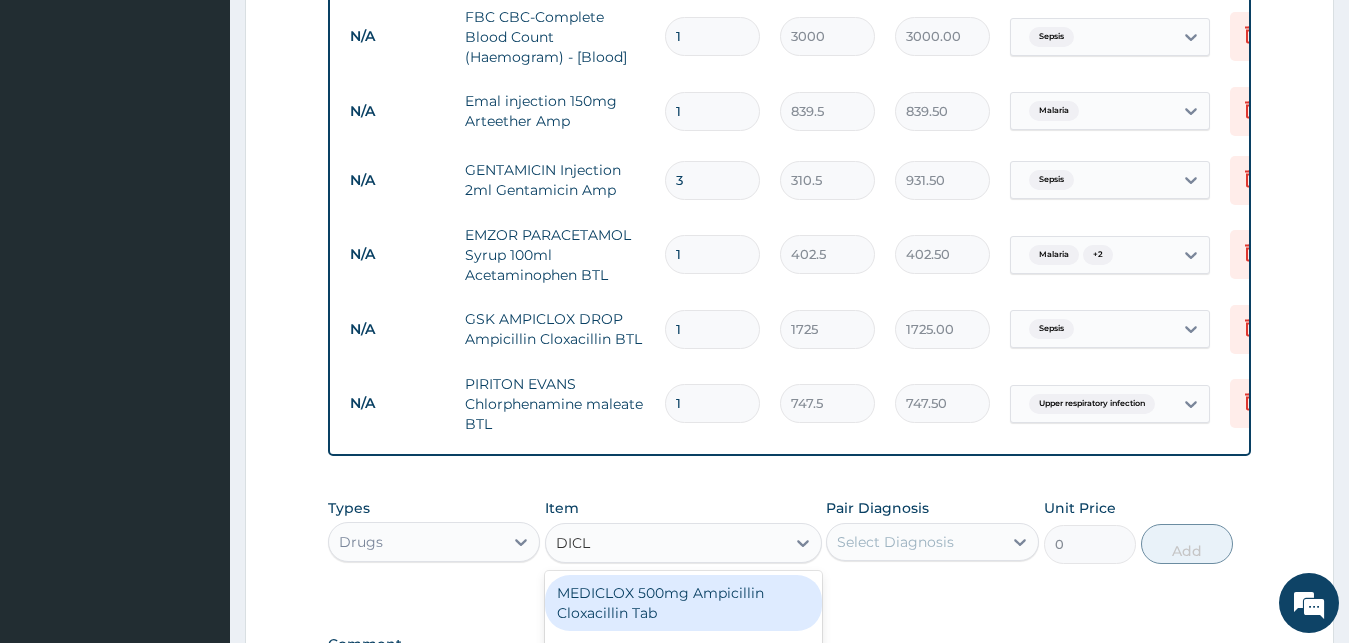 type on "DICLO" 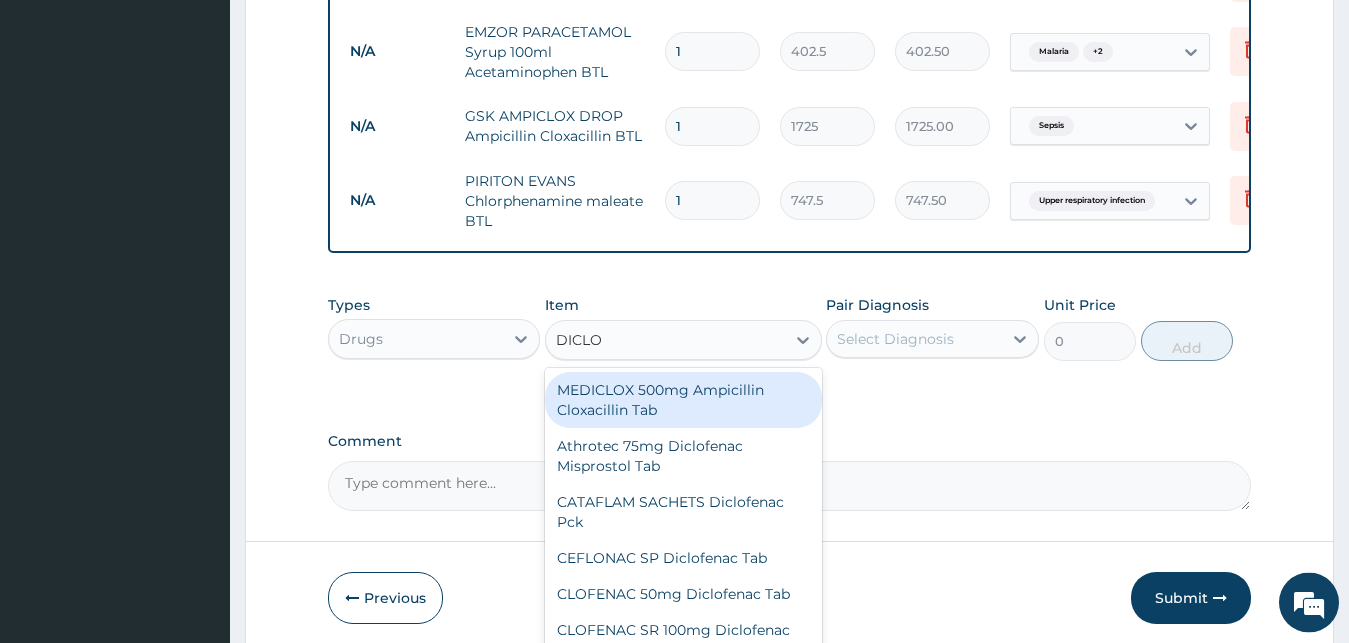 scroll, scrollTop: 1317, scrollLeft: 0, axis: vertical 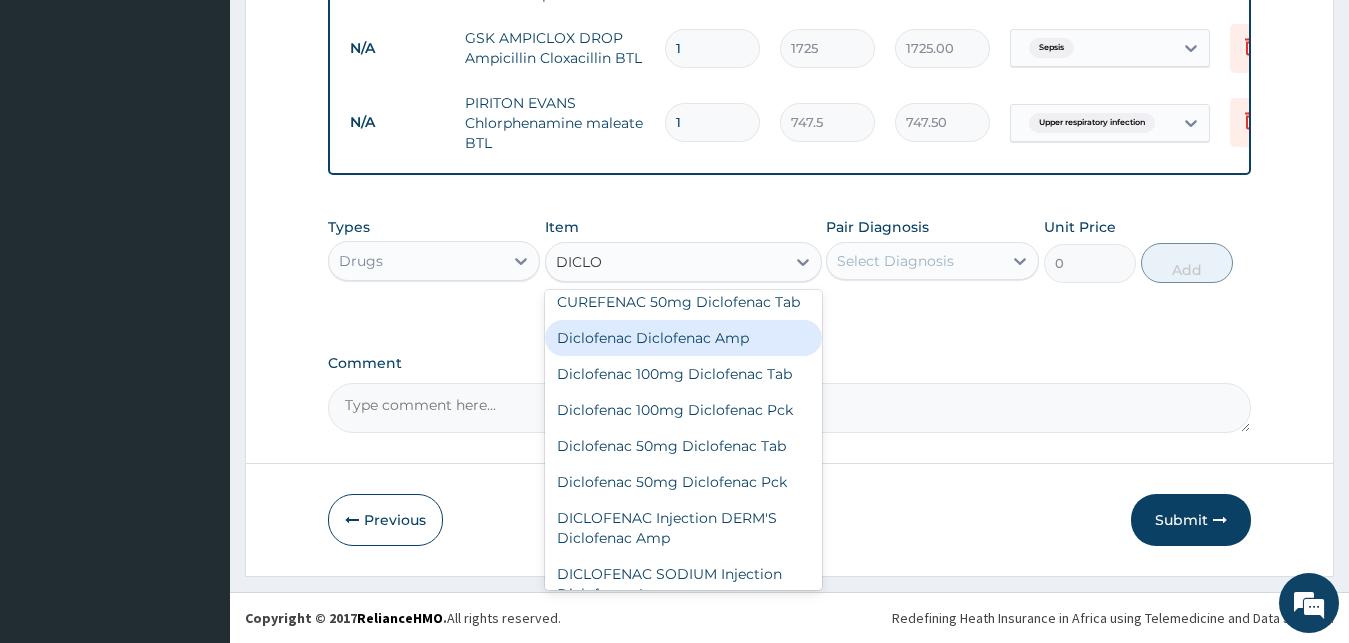 click on "Diclofenac Diclofenac Amp" at bounding box center (683, 338) 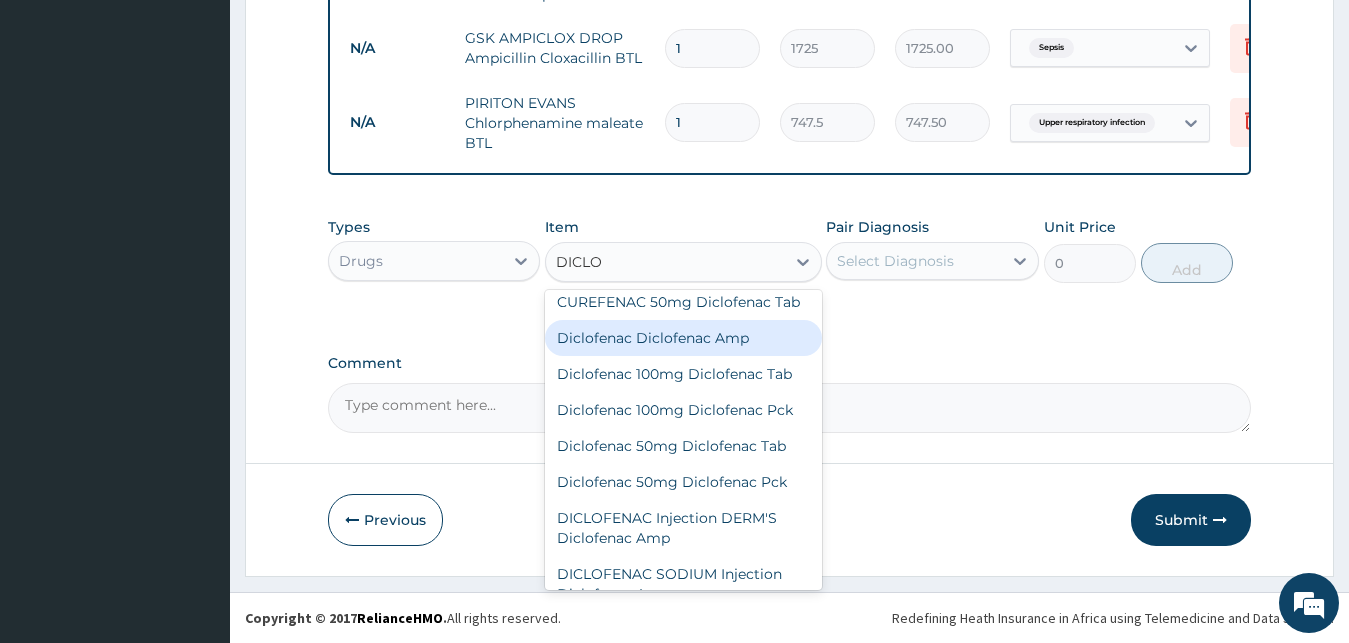 type 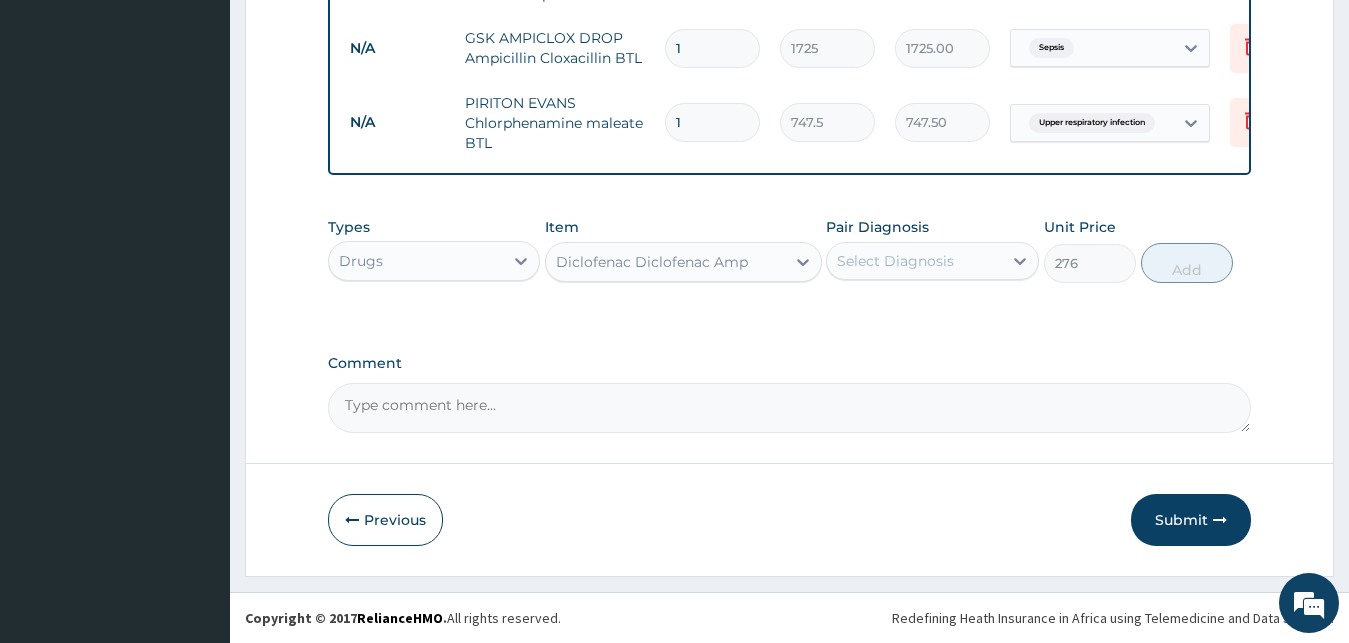 click on "Select Diagnosis" at bounding box center (895, 261) 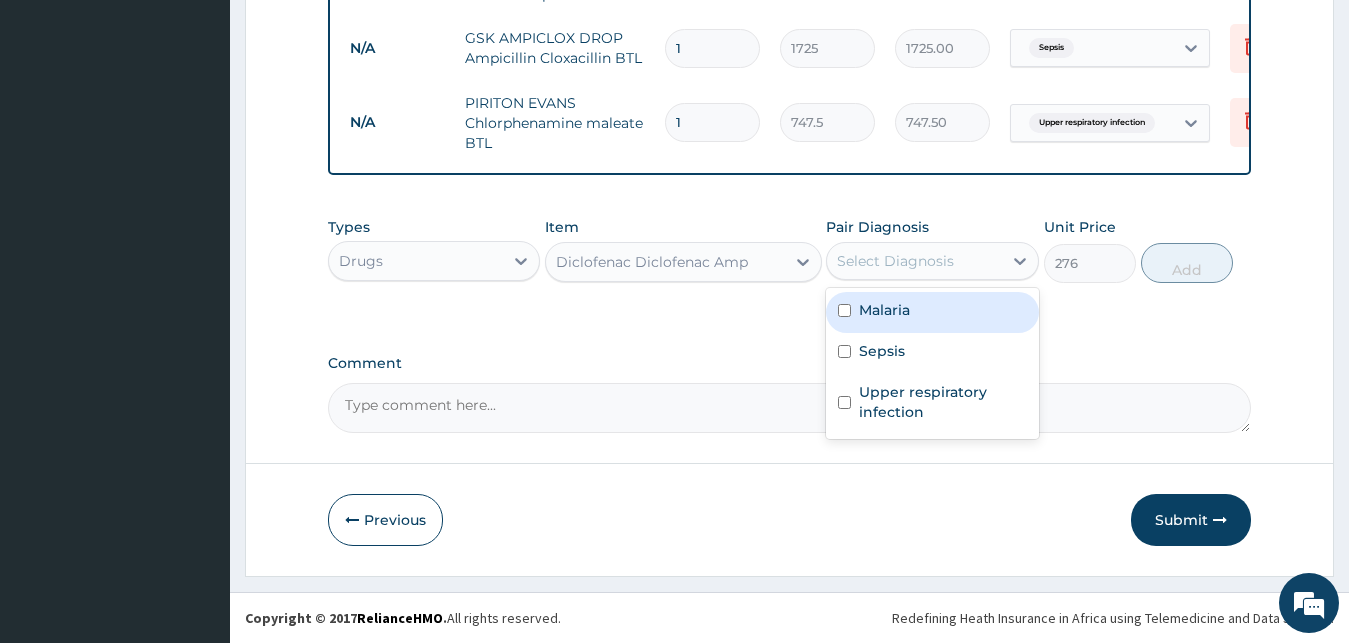 click on "Malaria" at bounding box center (932, 312) 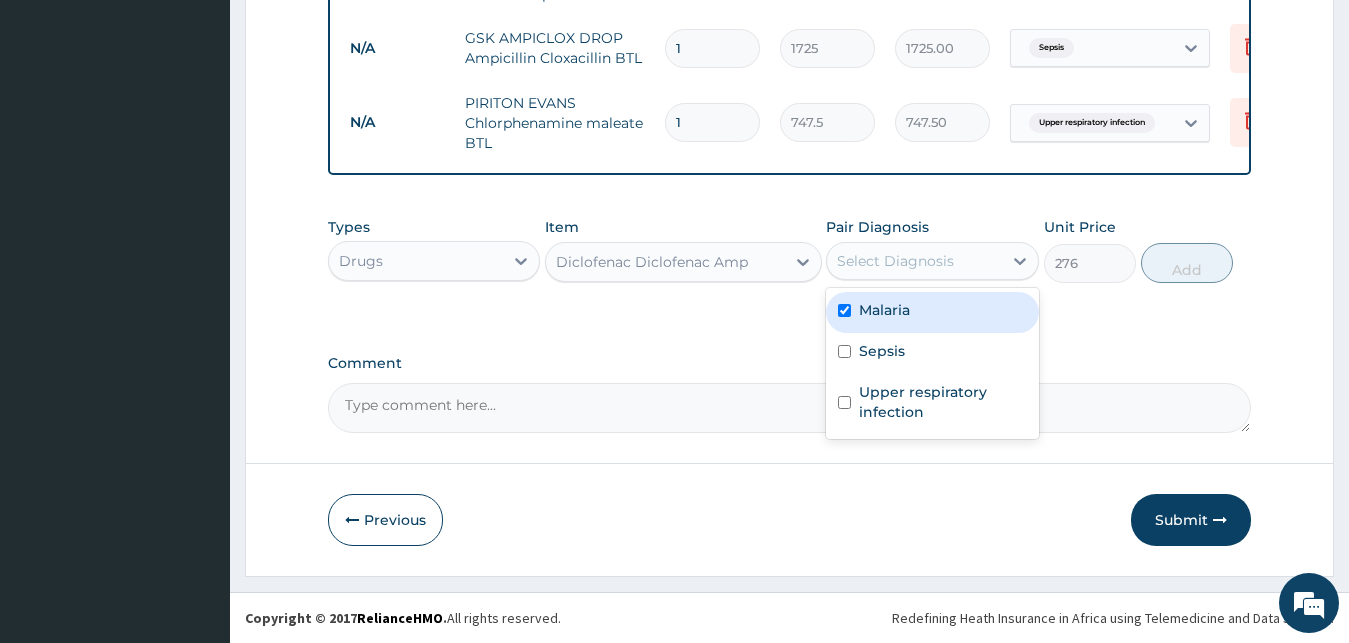 checkbox on "true" 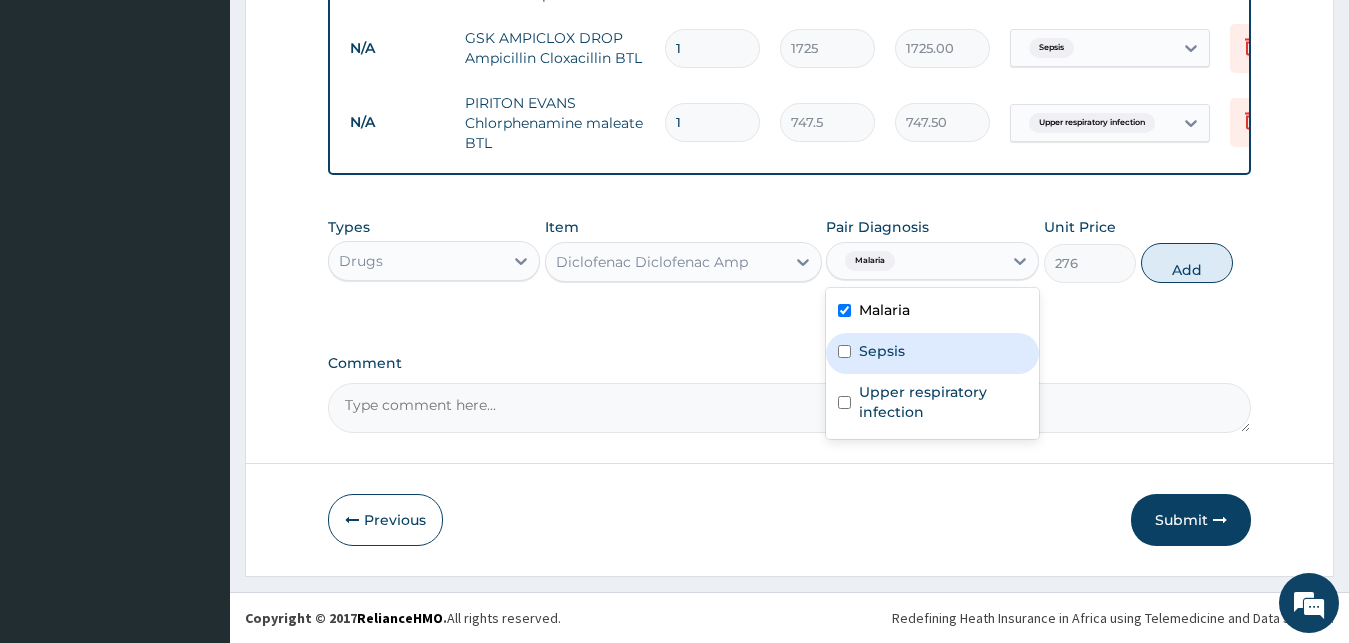 click on "Sepsis" at bounding box center [932, 353] 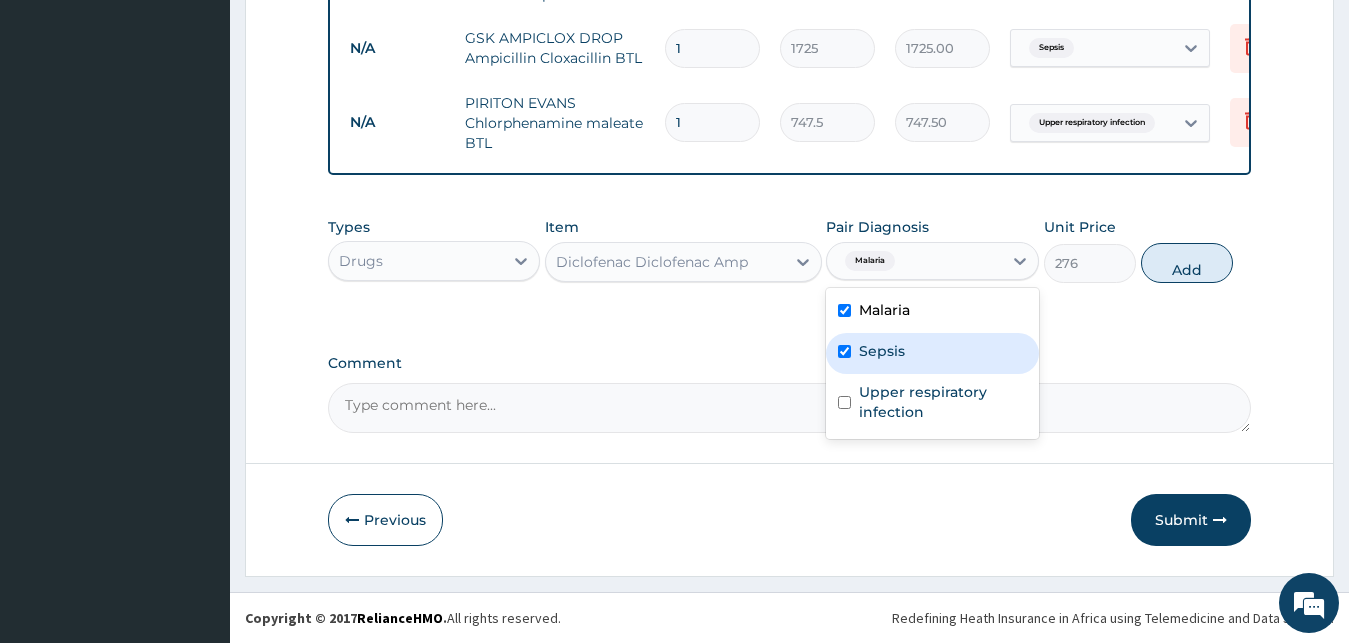 checkbox on "true" 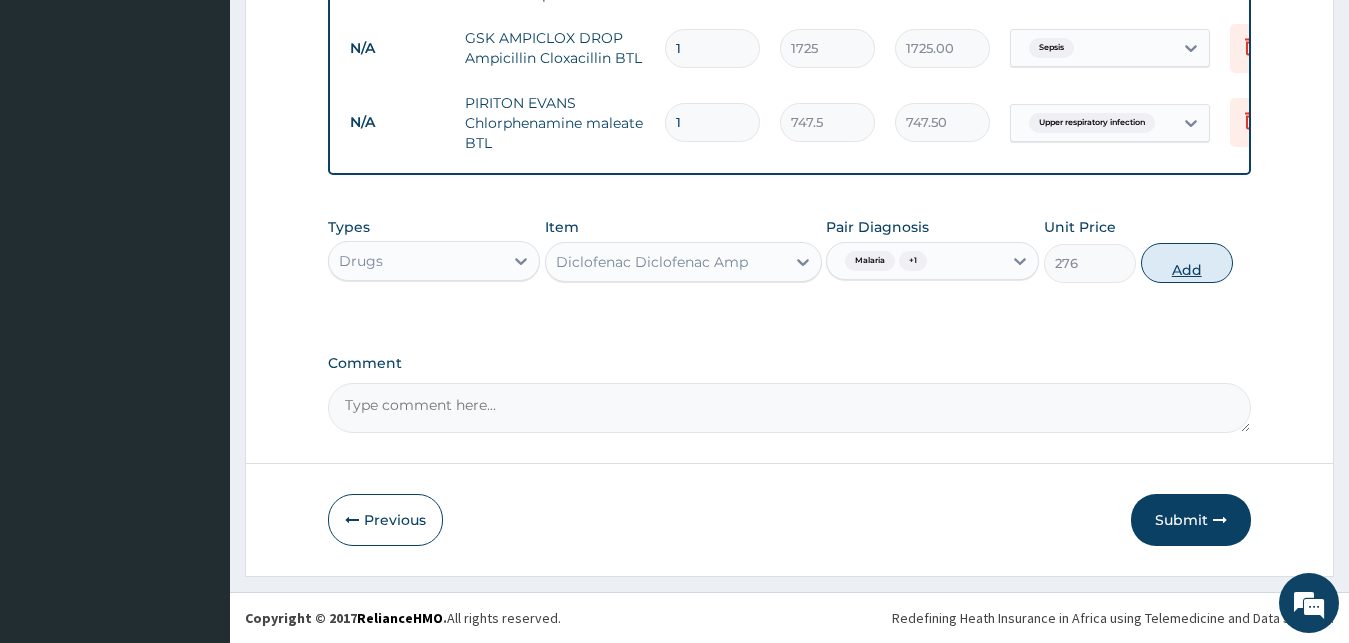 click on "Add" at bounding box center [1187, 263] 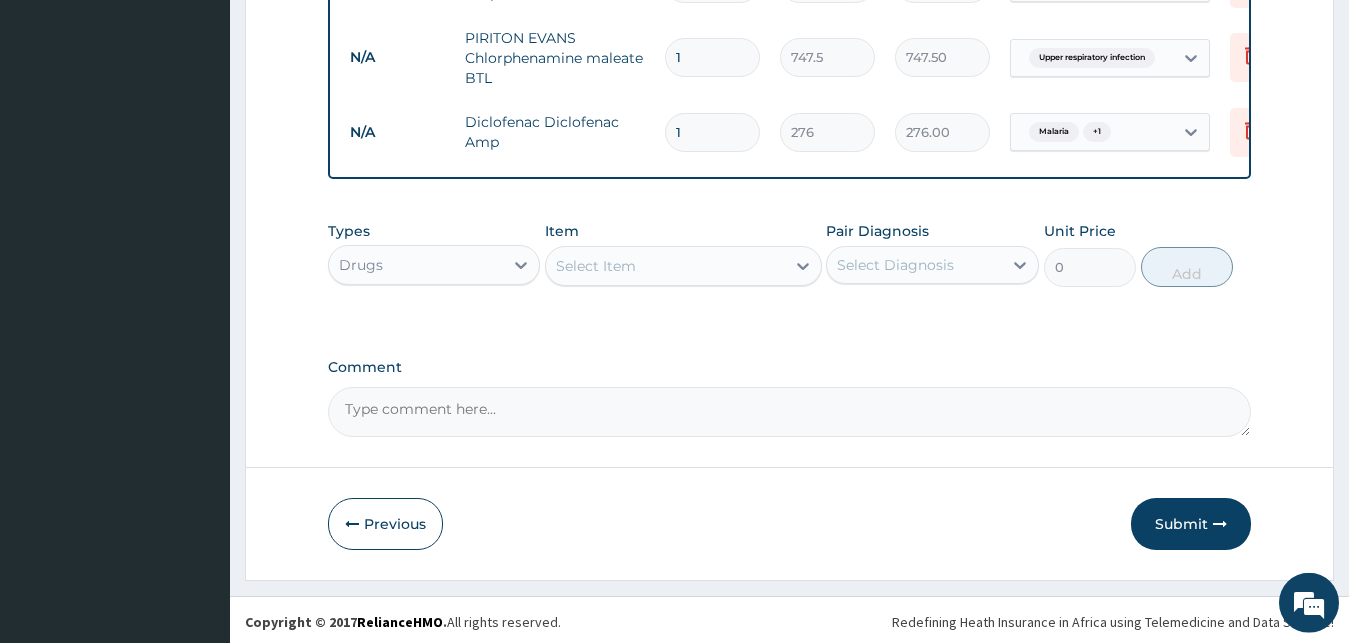 scroll, scrollTop: 1386, scrollLeft: 0, axis: vertical 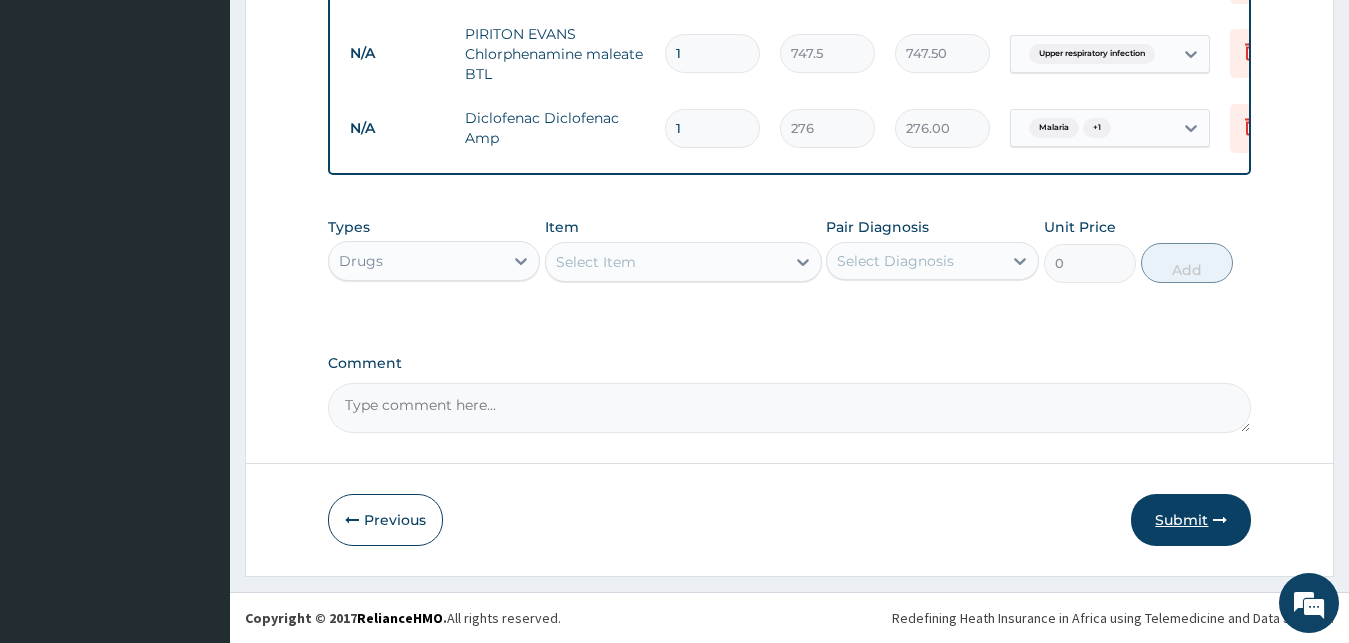 click on "Submit" at bounding box center [1191, 520] 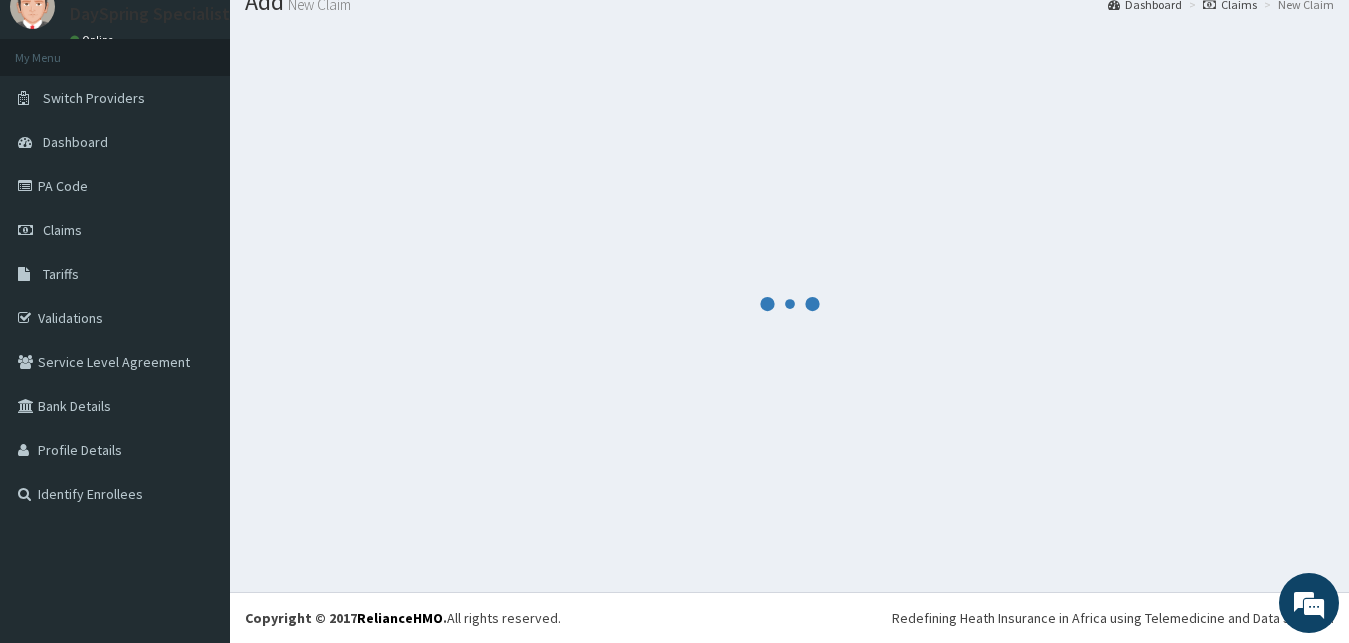 scroll, scrollTop: 76, scrollLeft: 0, axis: vertical 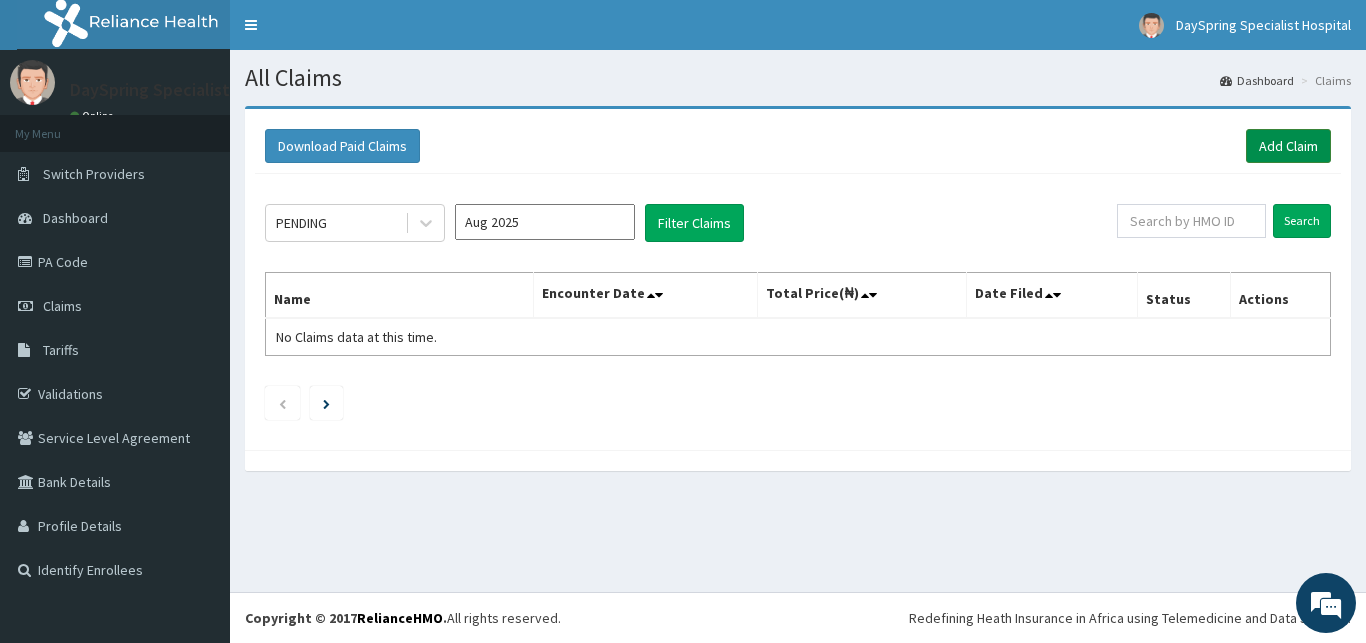 click on "Add Claim" at bounding box center (1288, 146) 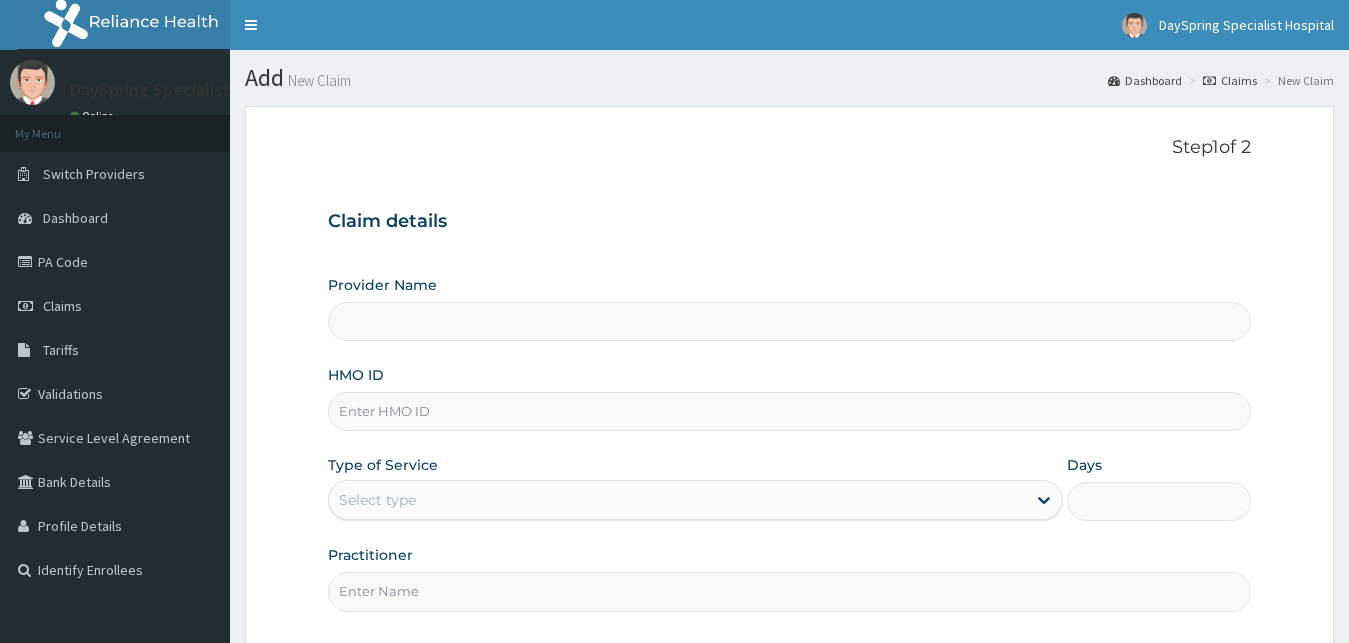scroll, scrollTop: 0, scrollLeft: 0, axis: both 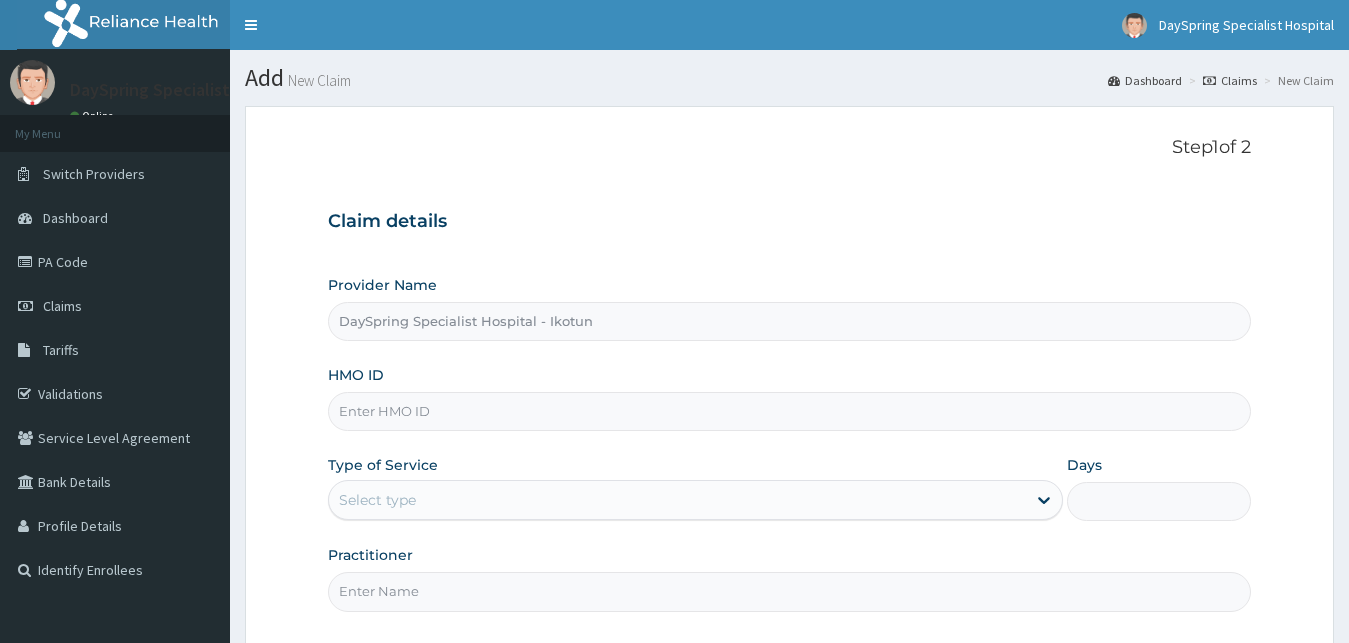 click on "HMO ID" at bounding box center [790, 411] 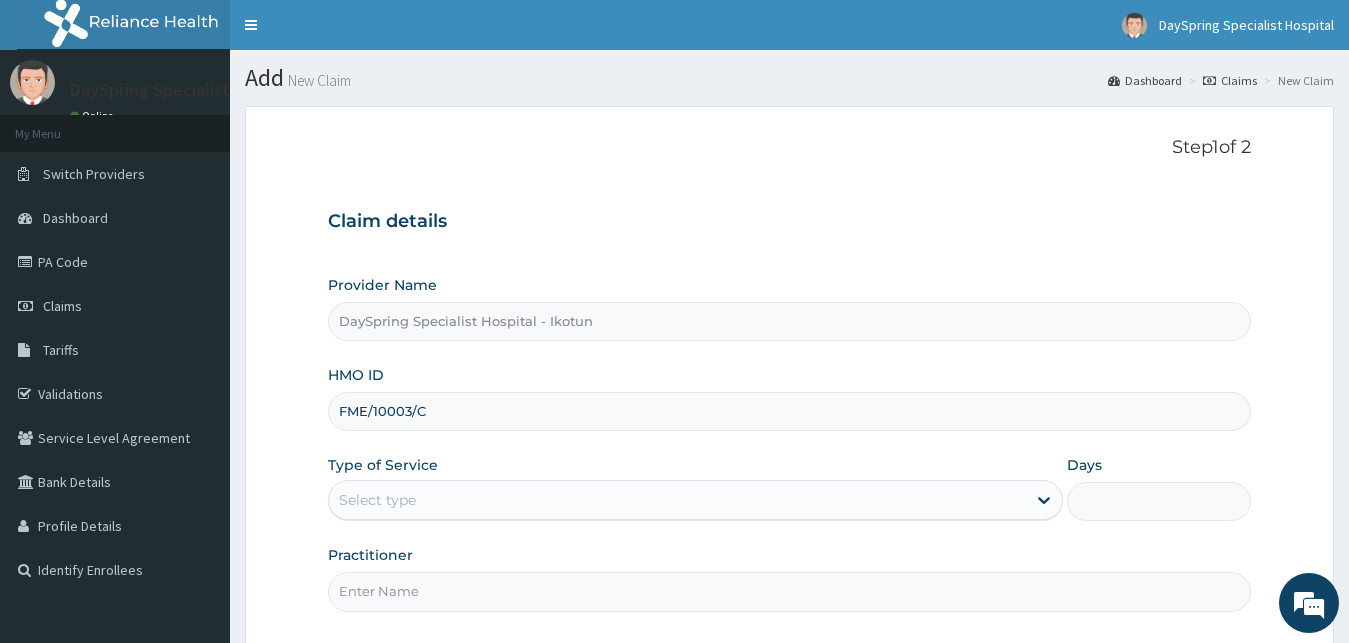 type on "FME/10003/C" 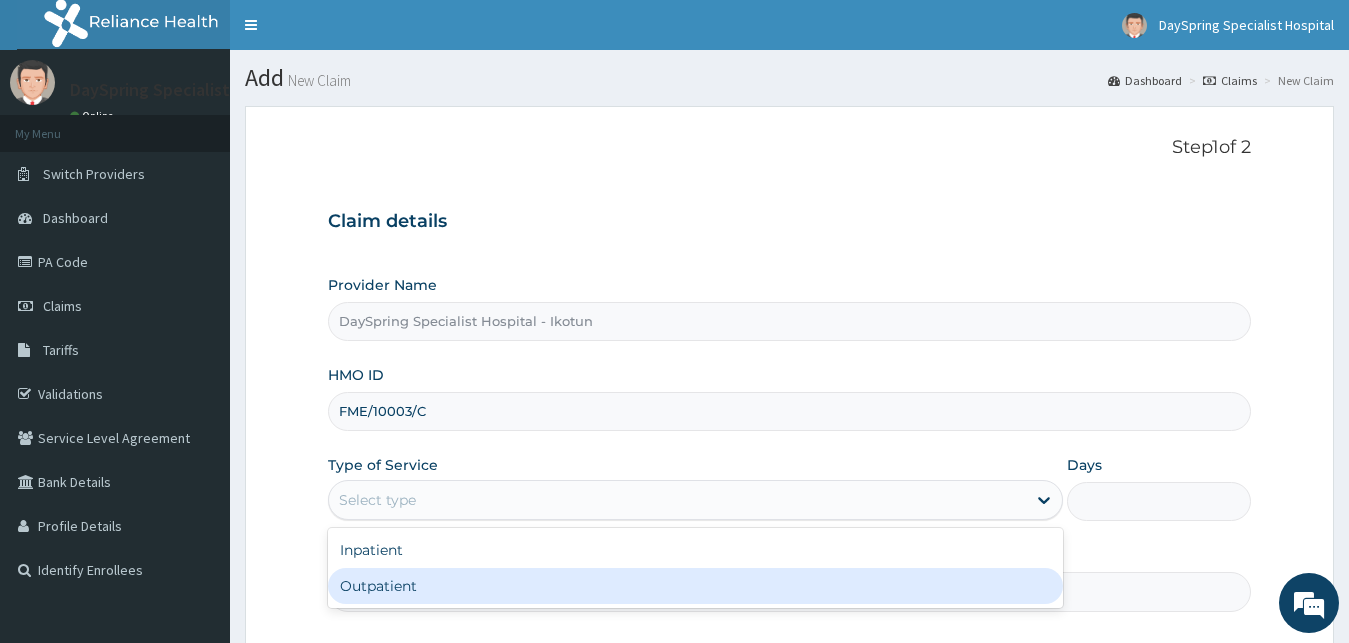click on "Outpatient" at bounding box center [696, 586] 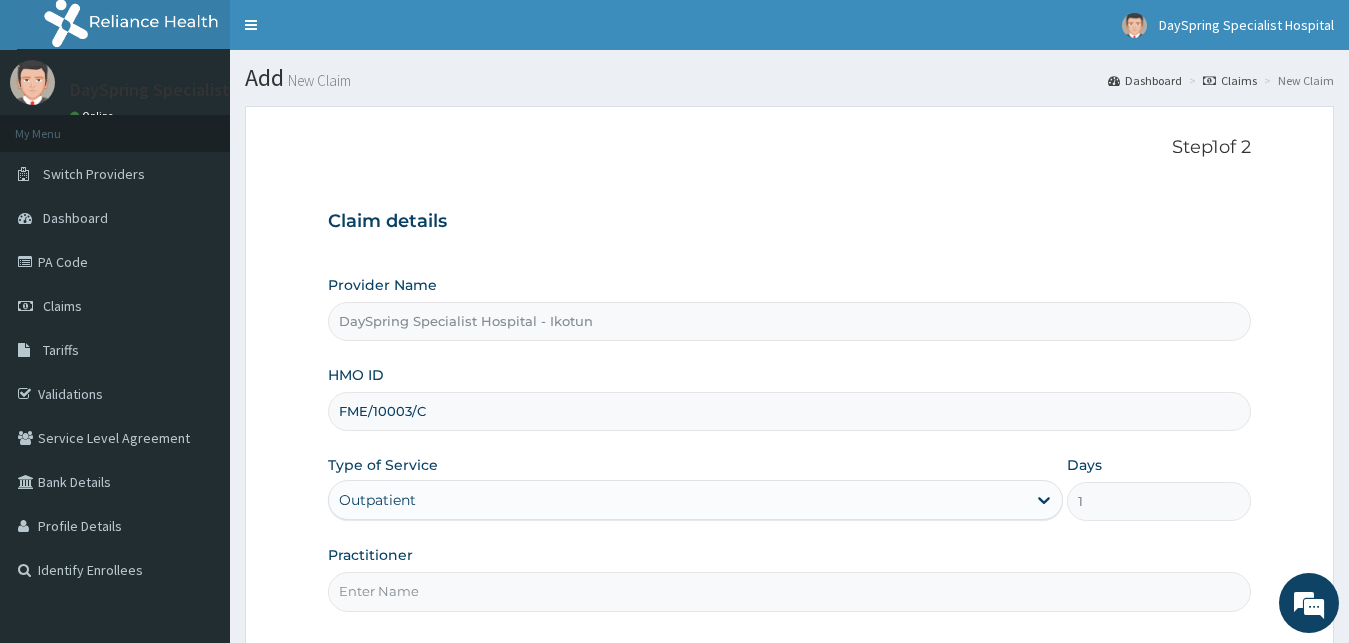 scroll, scrollTop: 0, scrollLeft: 0, axis: both 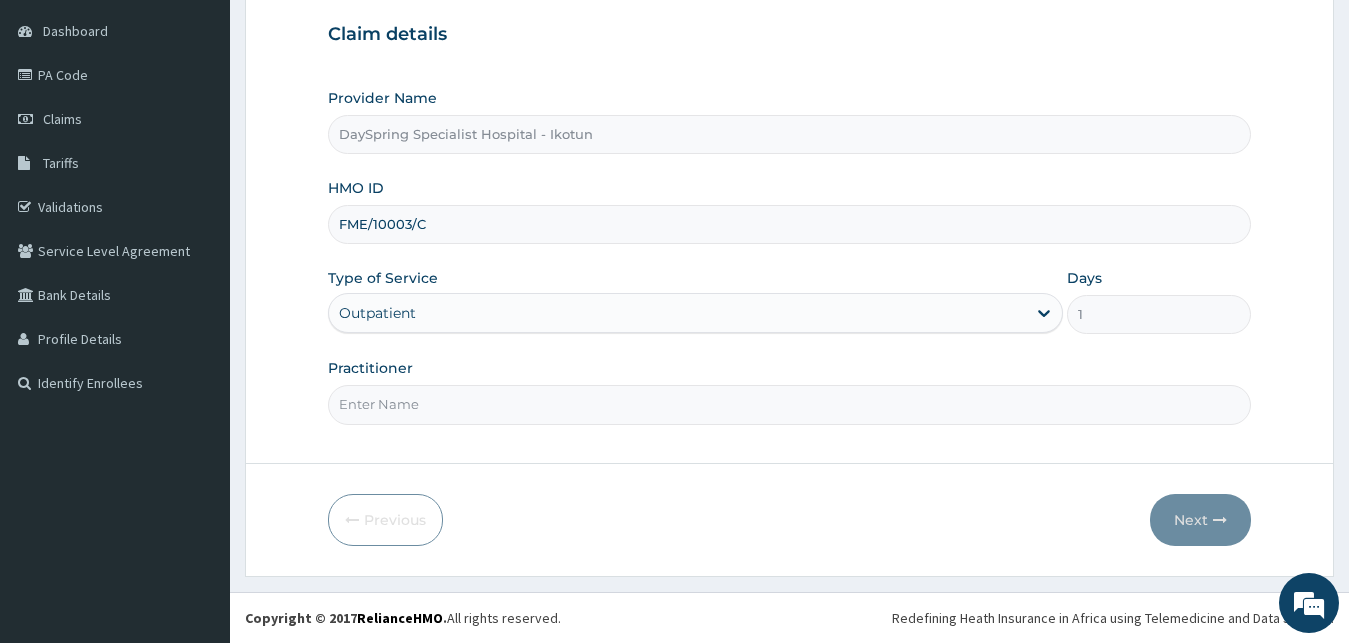 click on "Practitioner" at bounding box center [790, 404] 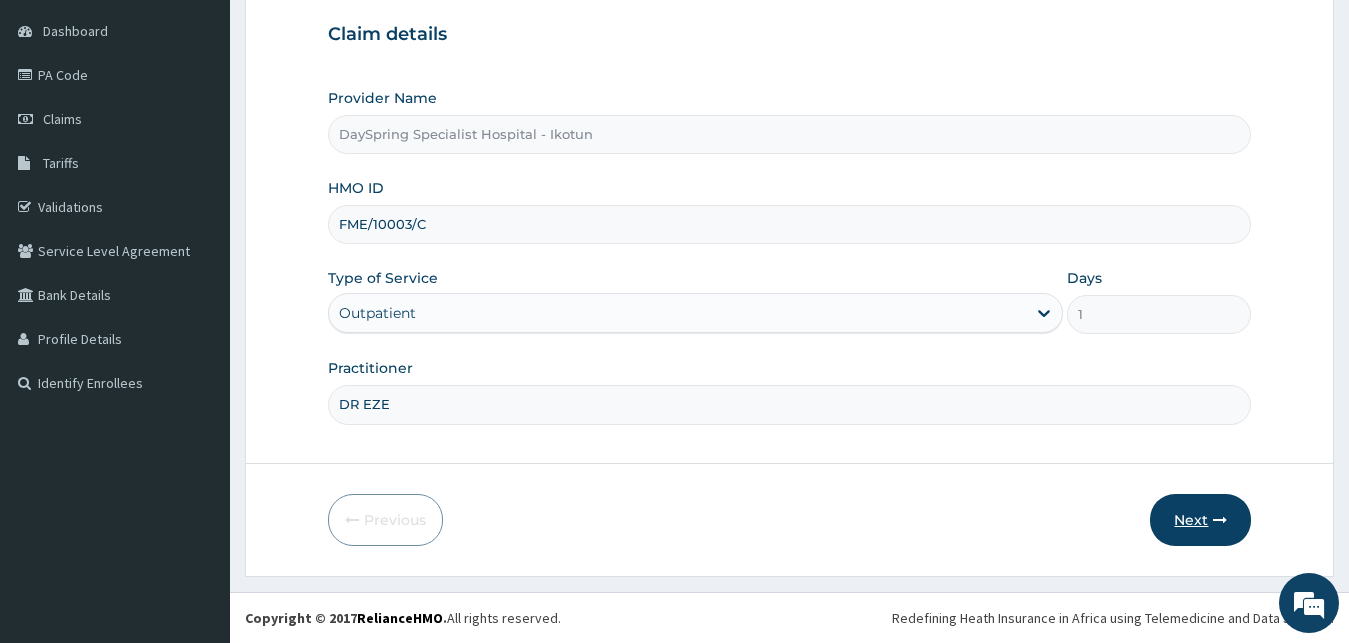 type on "DR EZE" 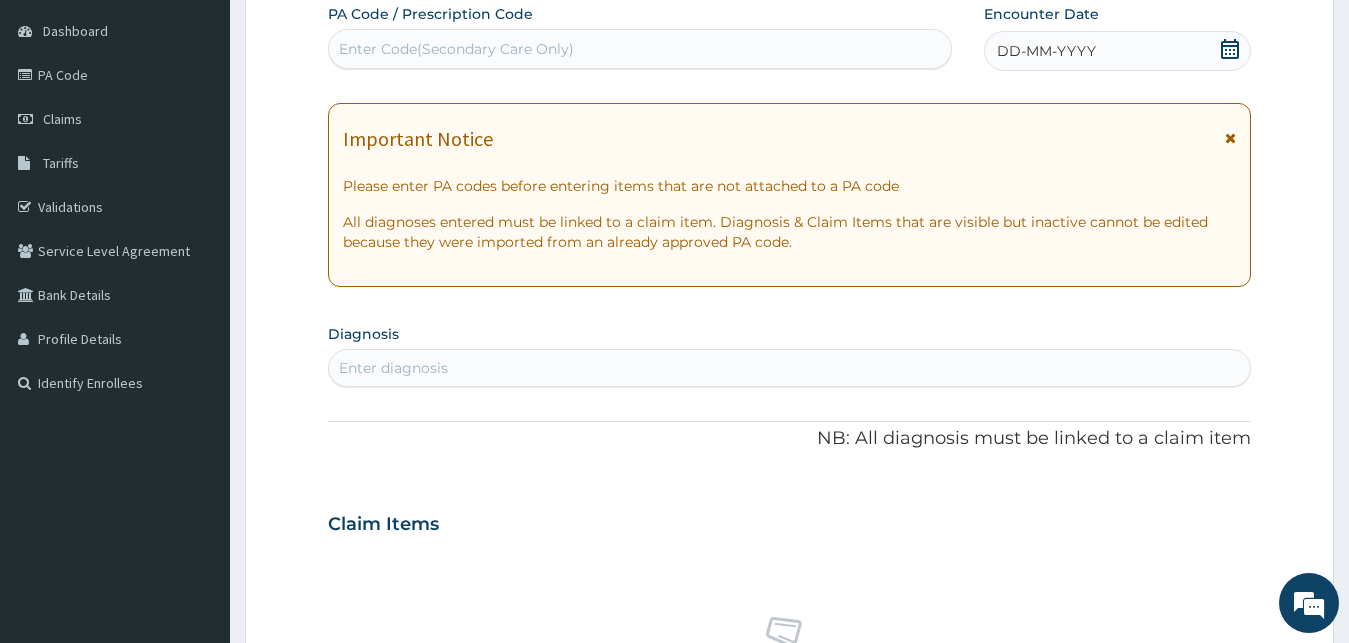 click 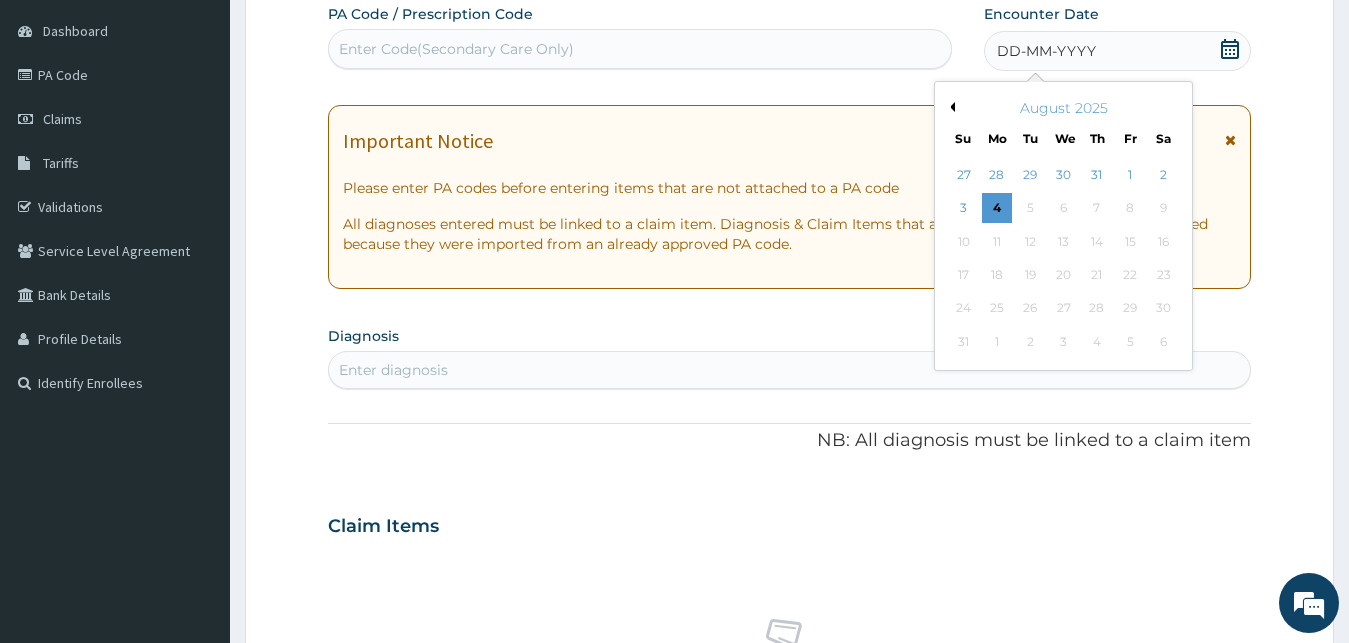 click on "August 2025" at bounding box center [1063, 108] 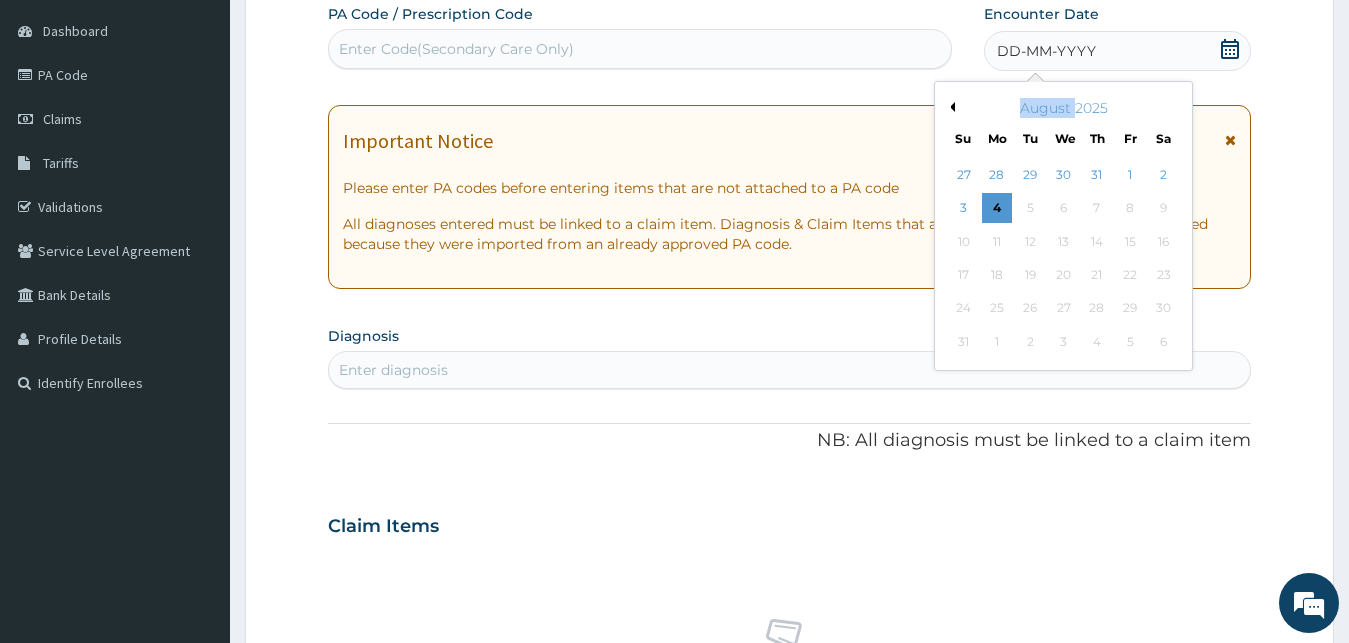 click on "Previous Month" at bounding box center (950, 107) 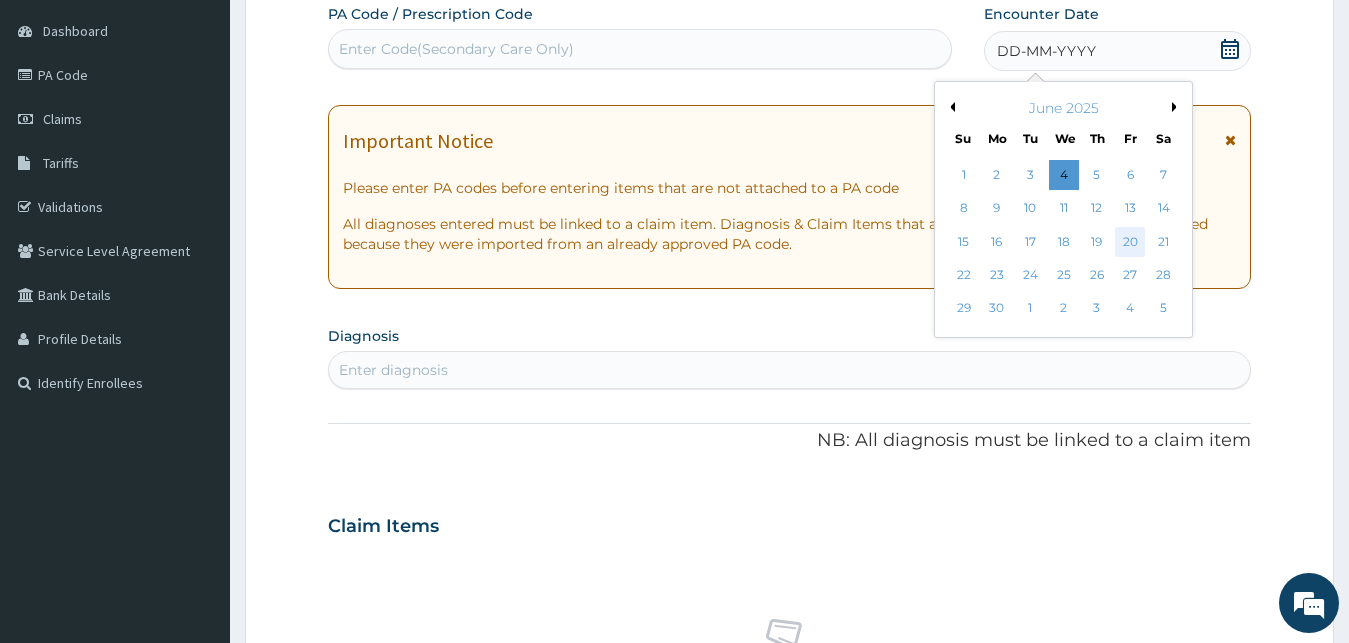 click on "20" at bounding box center [1130, 242] 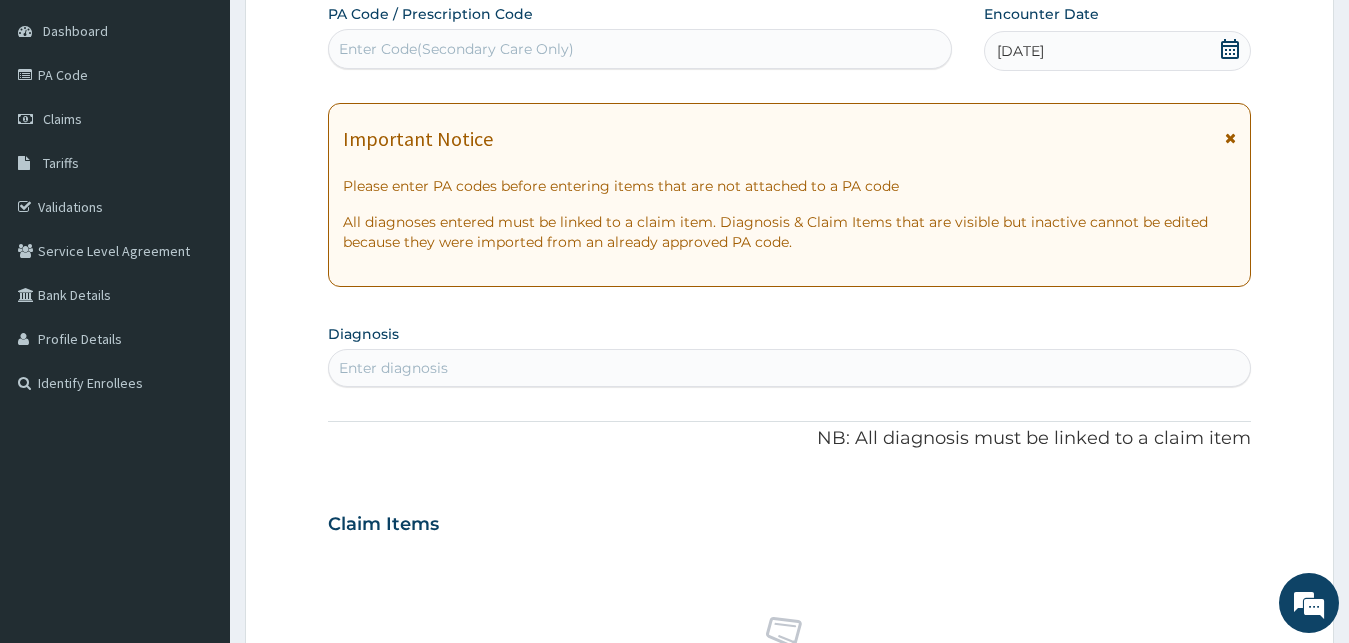 click on "Enter diagnosis" at bounding box center [790, 368] 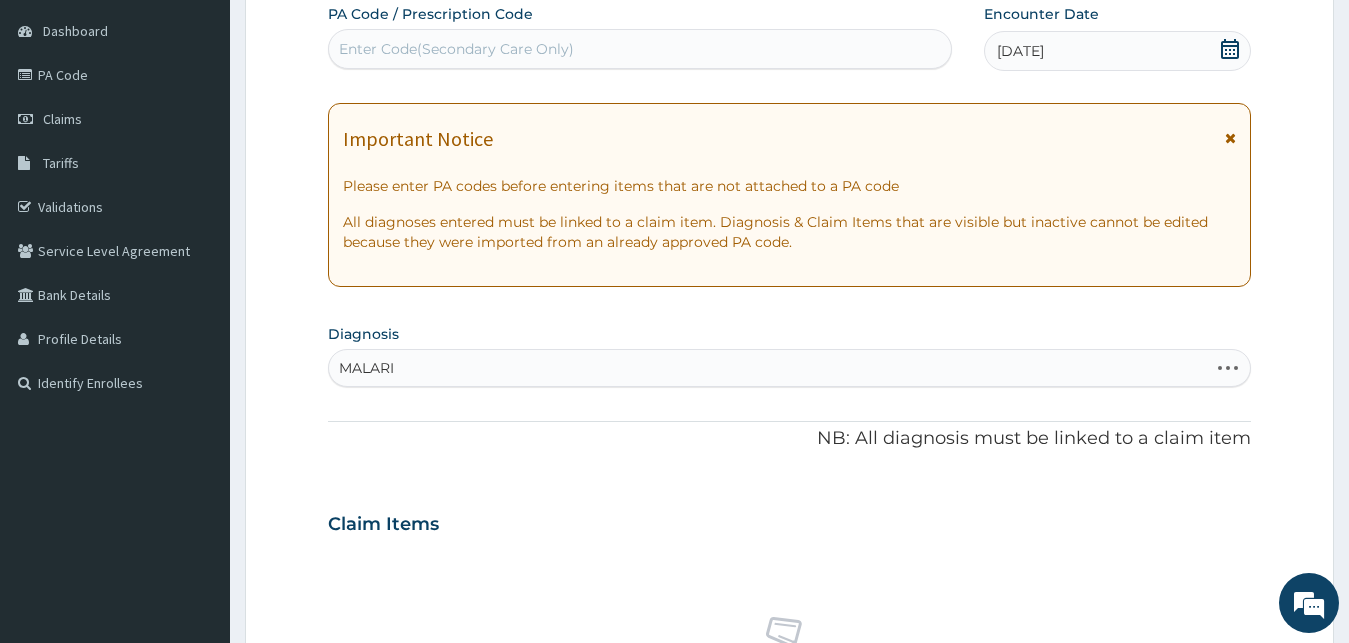 type on "MALARIA" 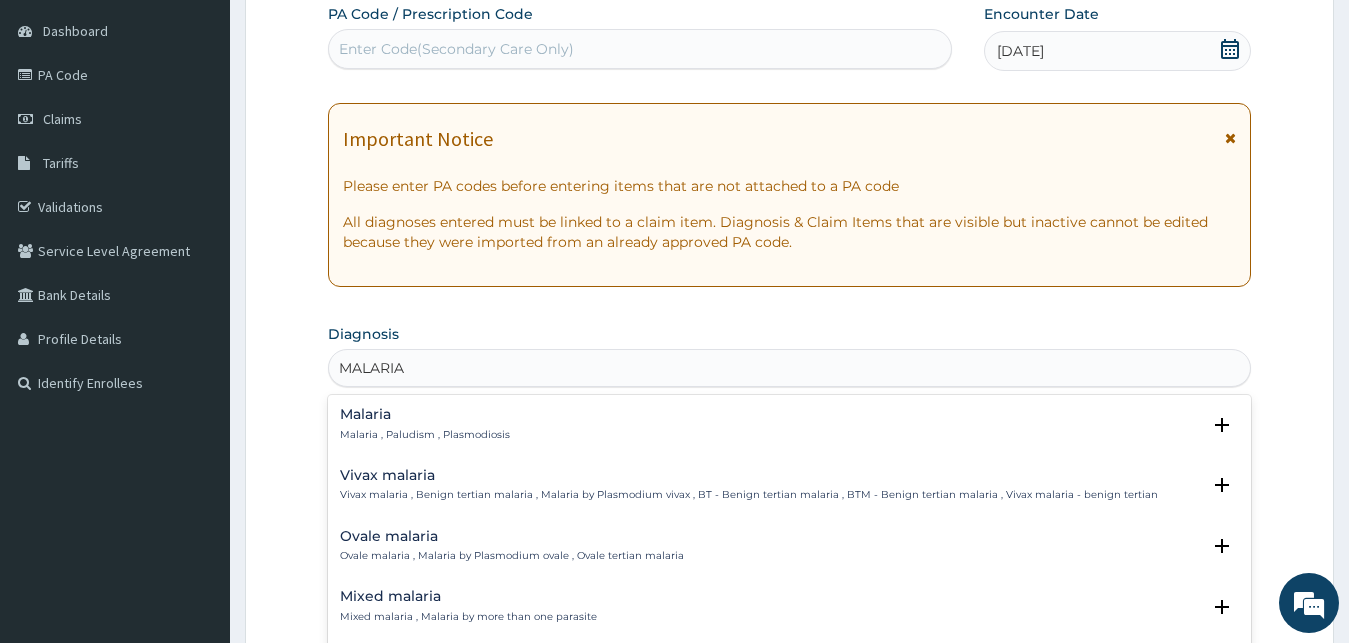 click on "Malaria" at bounding box center (425, 414) 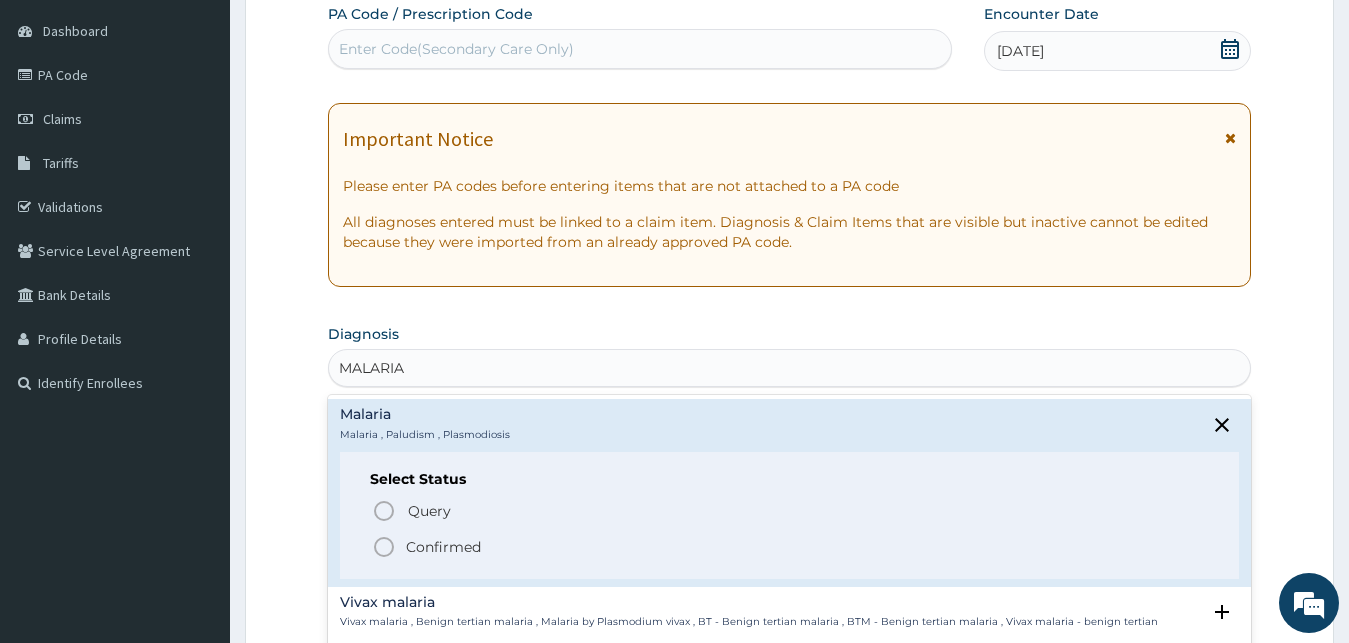 click on "Select Status Query Query covers suspected (?), Keep in view (kiv), Ruled out (r/o) Confirmed" at bounding box center [790, 515] 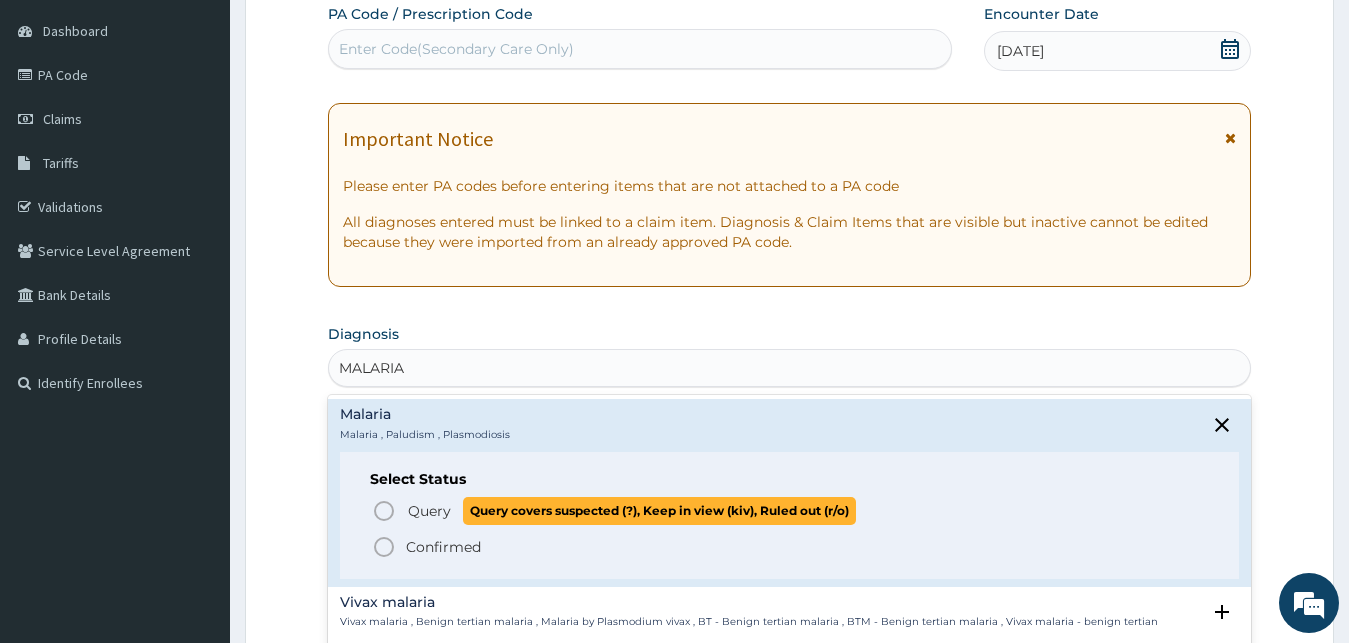 click 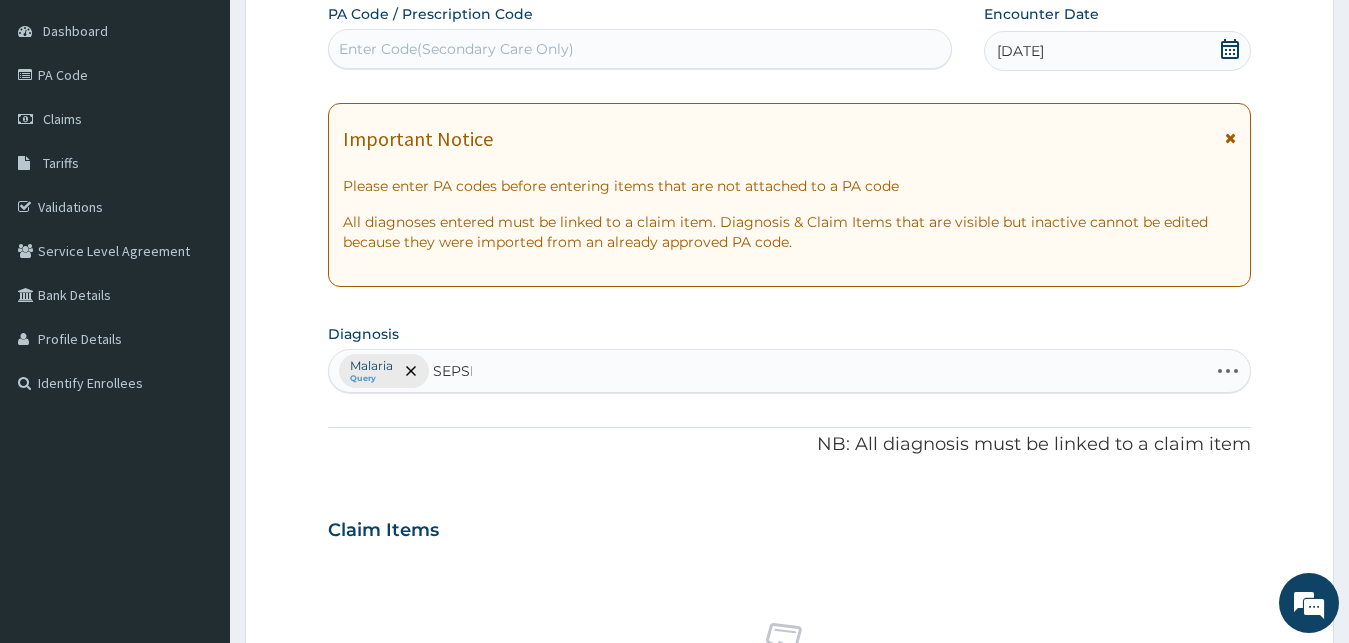 type on "SEPSIS" 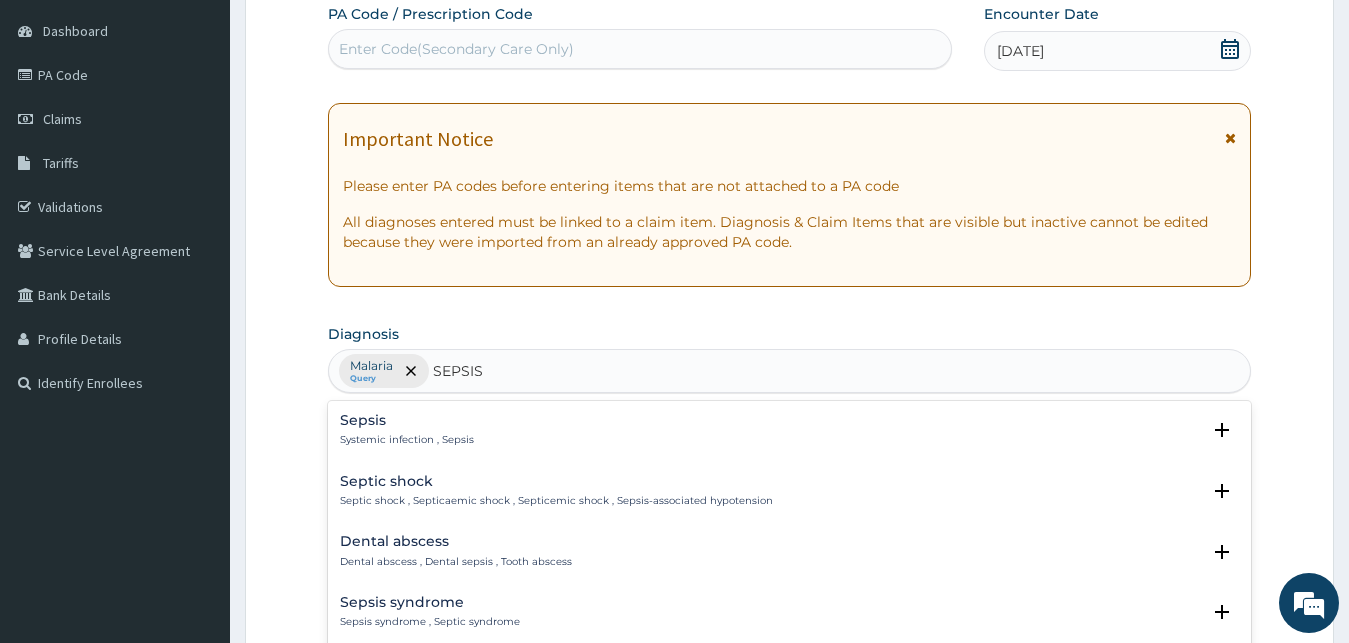 click on "Systemic infection , Sepsis" at bounding box center (407, 440) 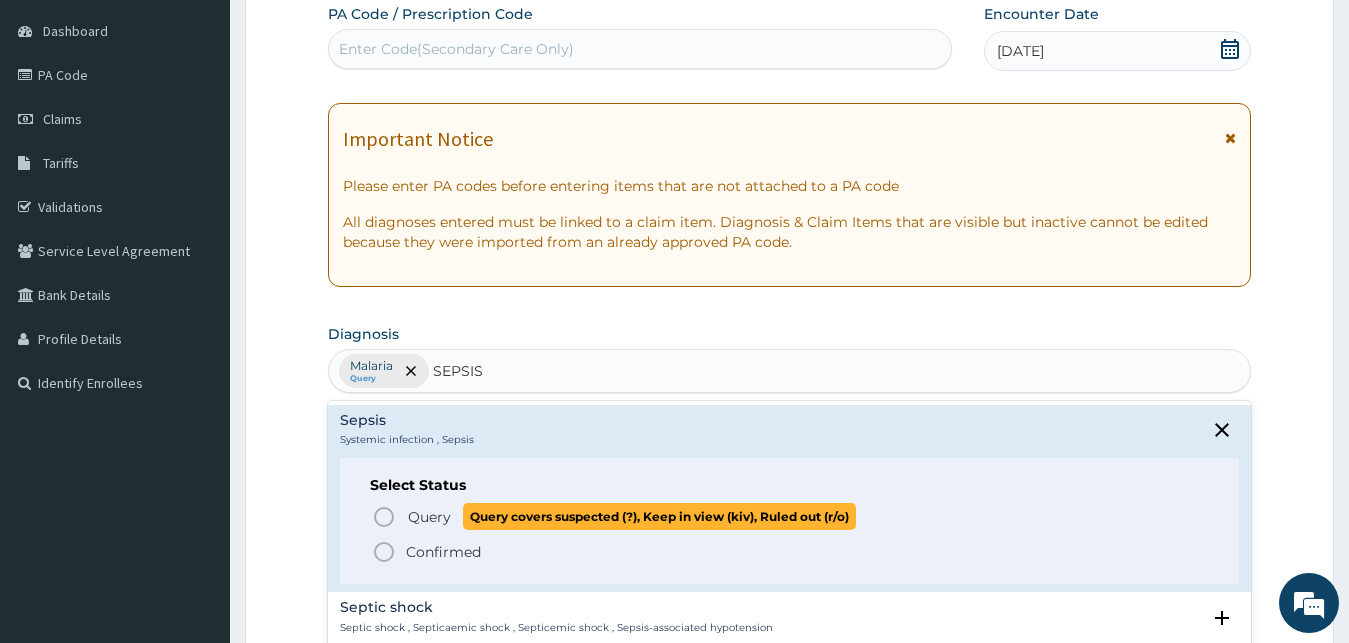 click 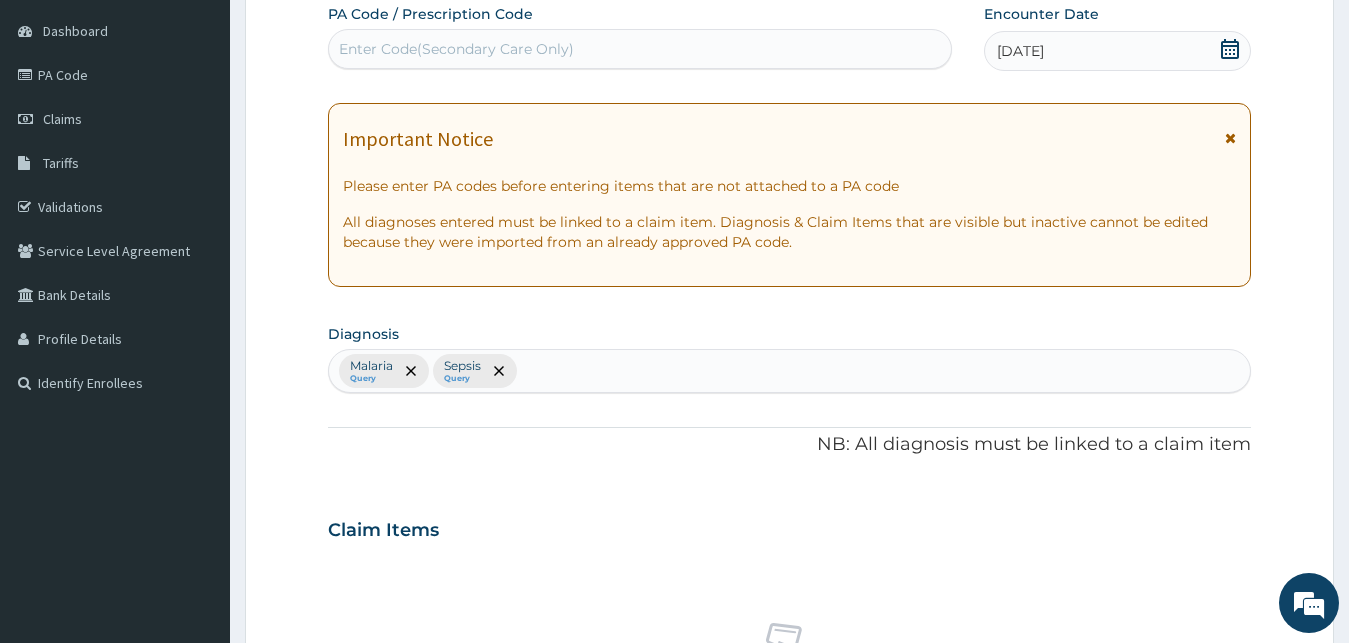 click on "Enter Code(Secondary Care Only)" at bounding box center (640, 49) 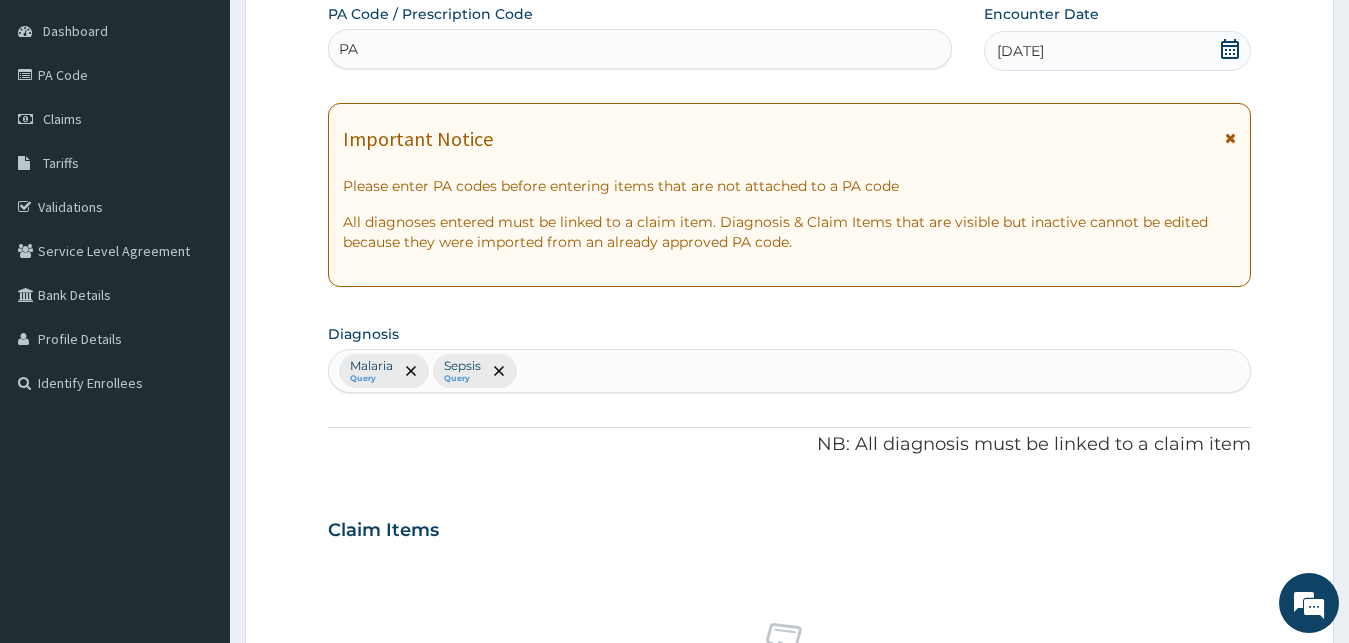 type on "P" 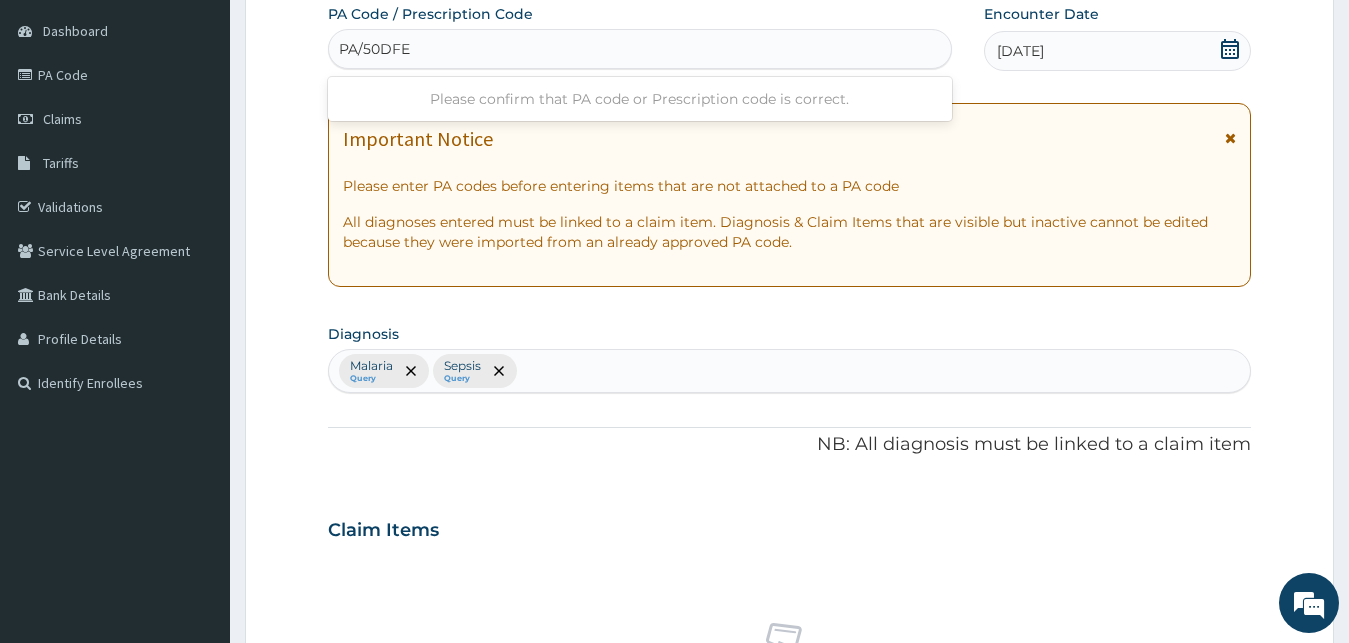 scroll, scrollTop: 796, scrollLeft: 0, axis: vertical 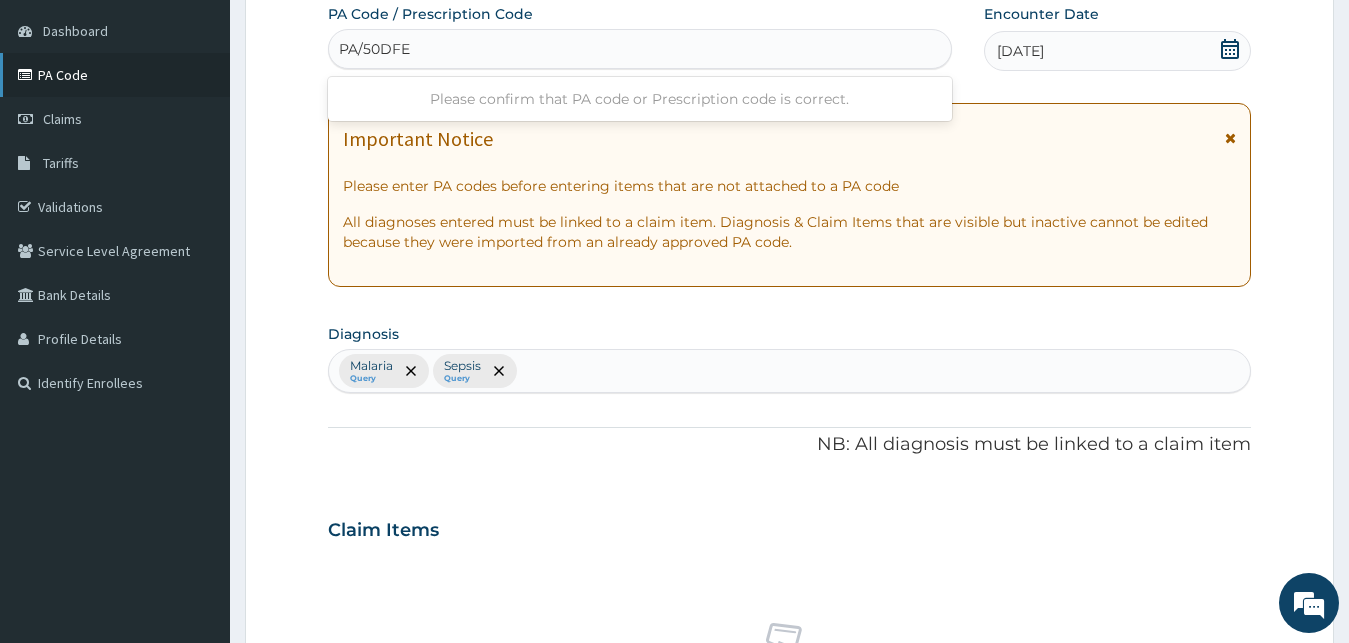 type on "PA/50DFE" 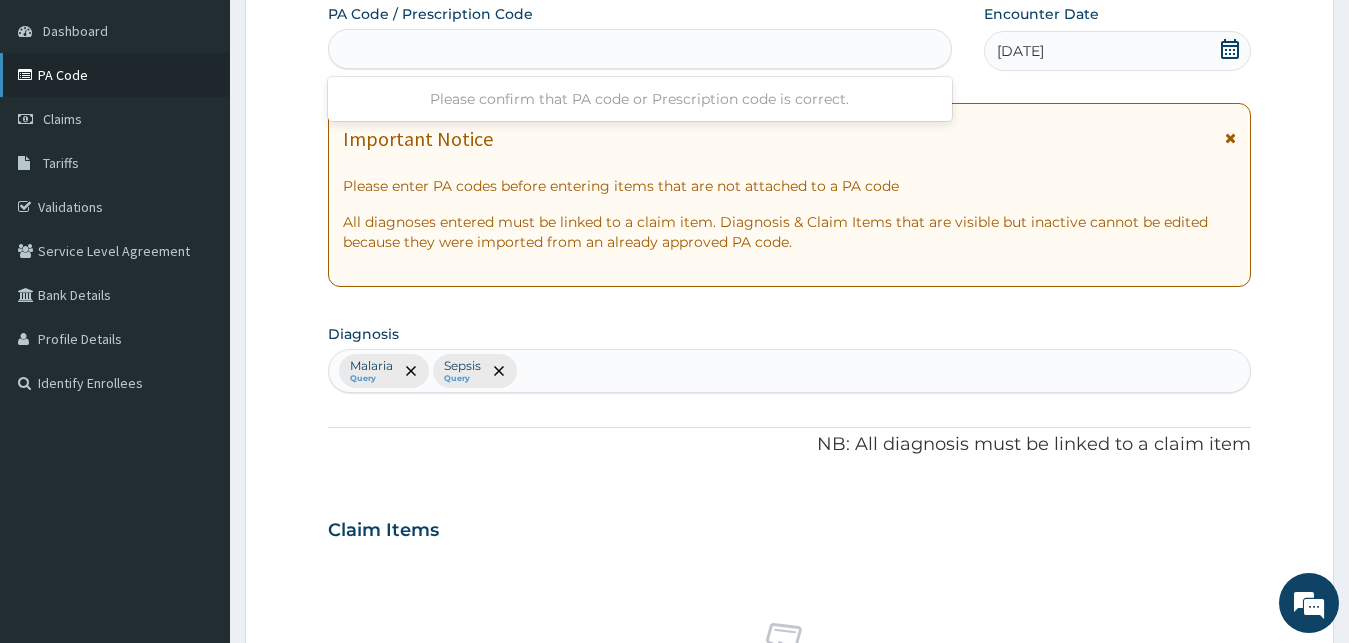 click on "PA Code" at bounding box center (115, 75) 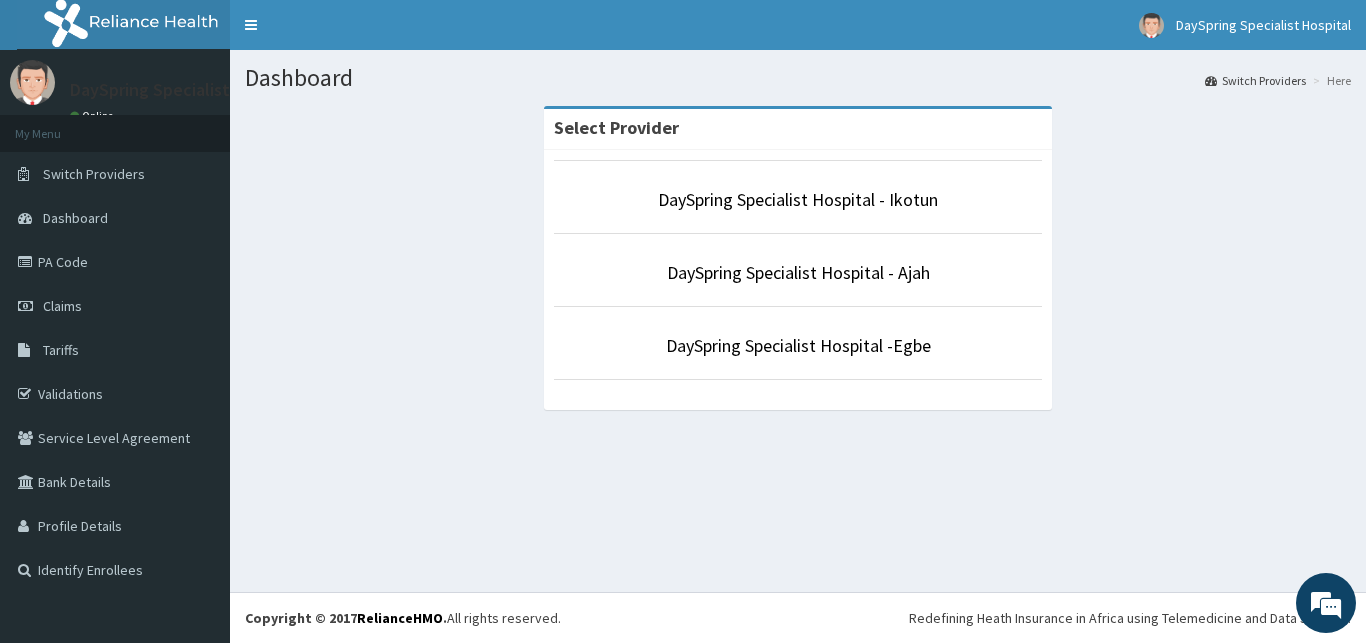 scroll, scrollTop: 0, scrollLeft: 0, axis: both 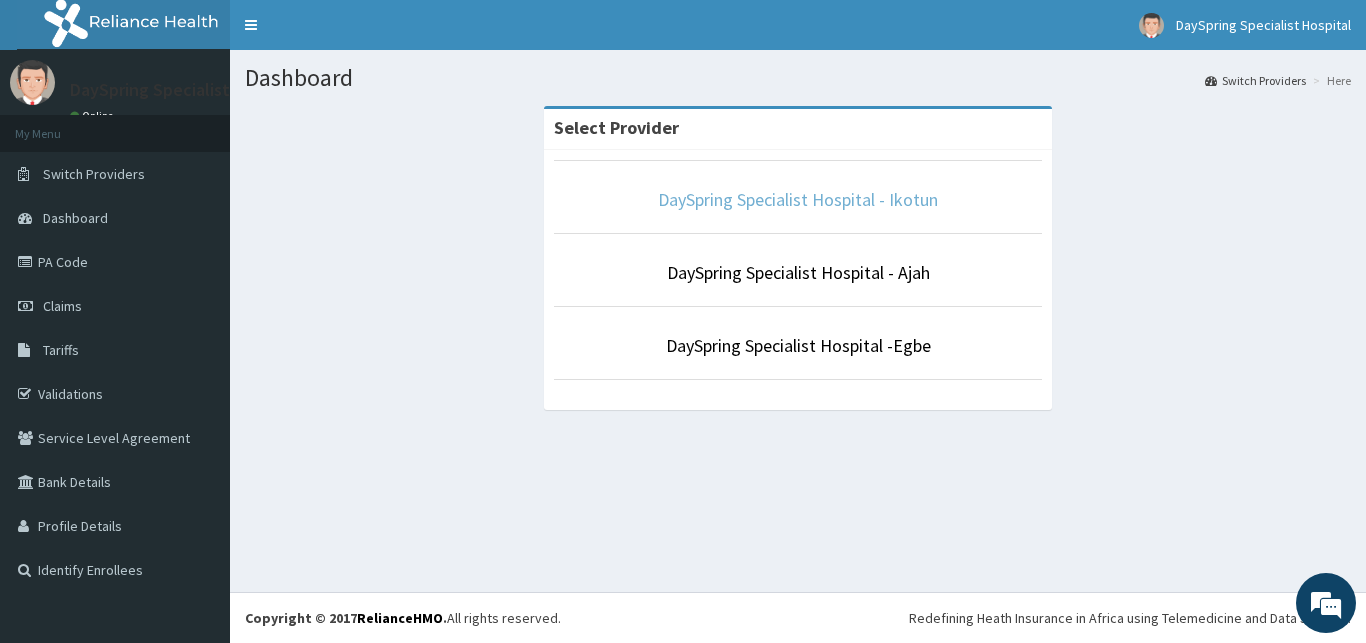 click on "DaySpring Specialist Hospital - Ikotun" at bounding box center [798, 199] 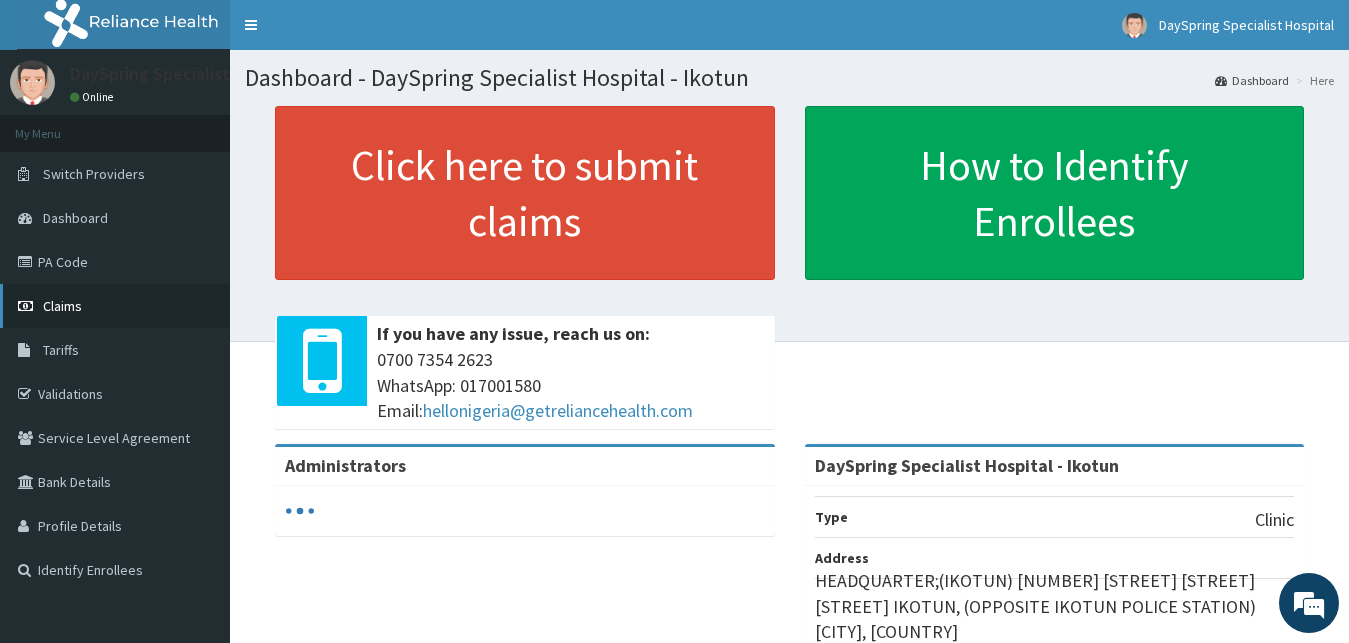 scroll, scrollTop: 0, scrollLeft: 0, axis: both 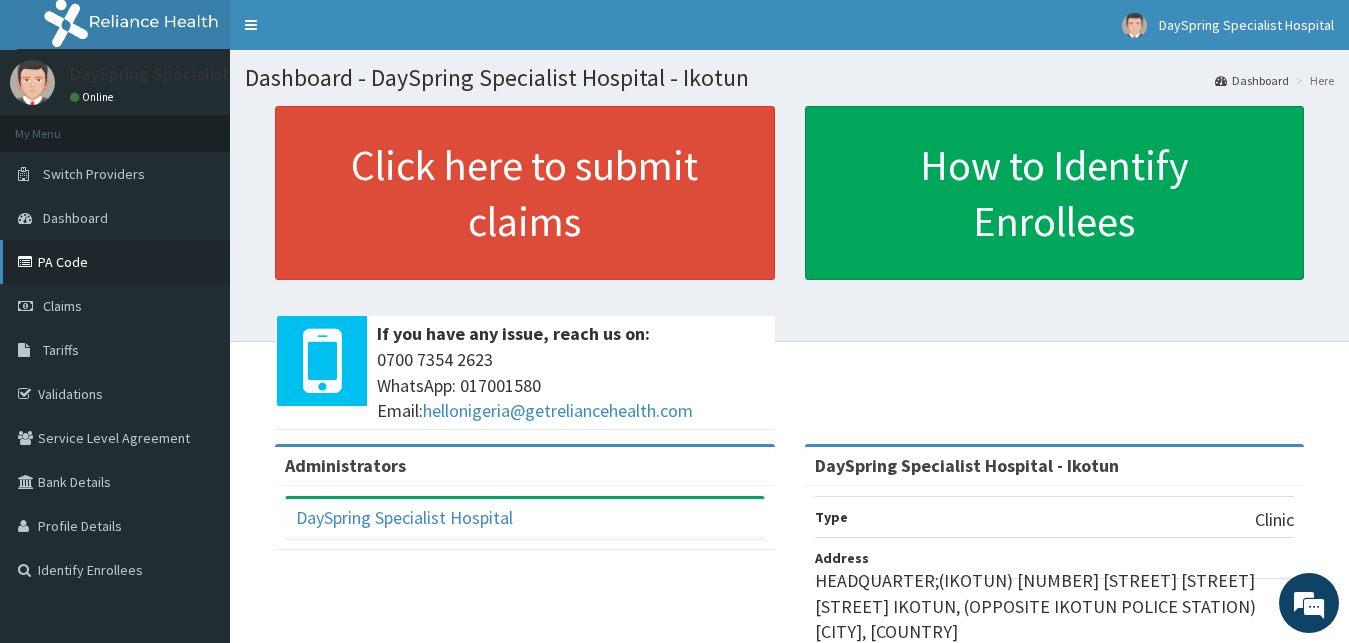 click on "PA Code" at bounding box center [115, 262] 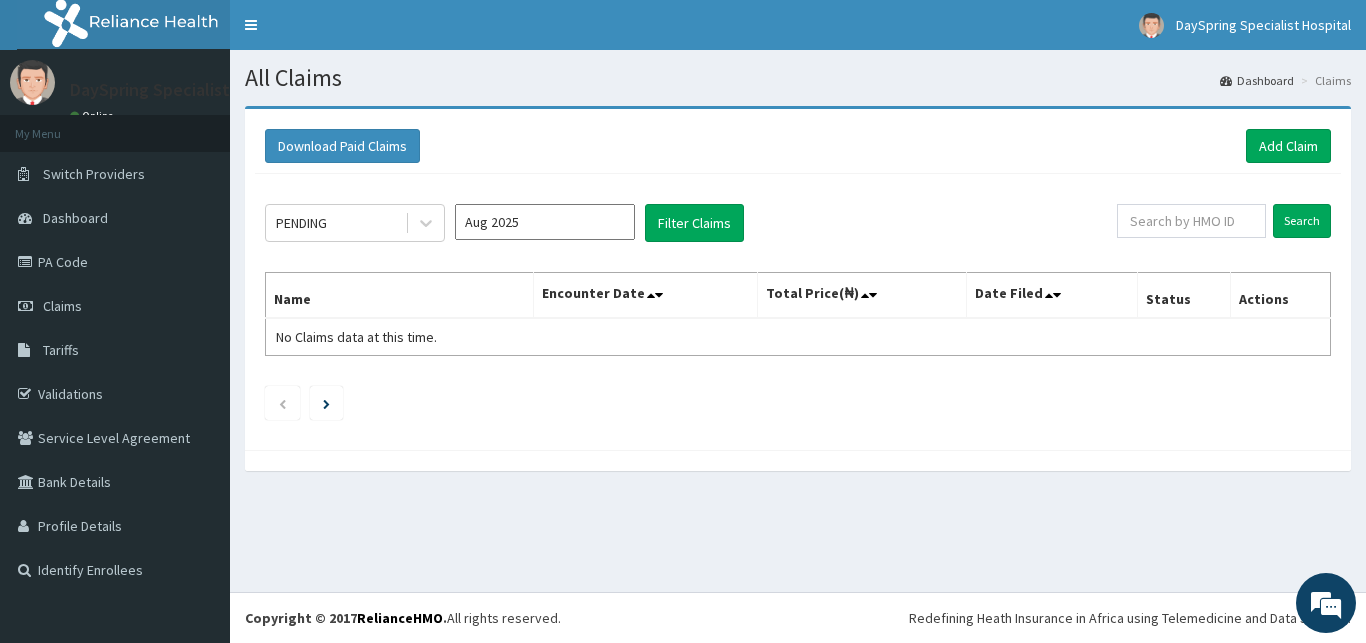 scroll, scrollTop: 0, scrollLeft: 0, axis: both 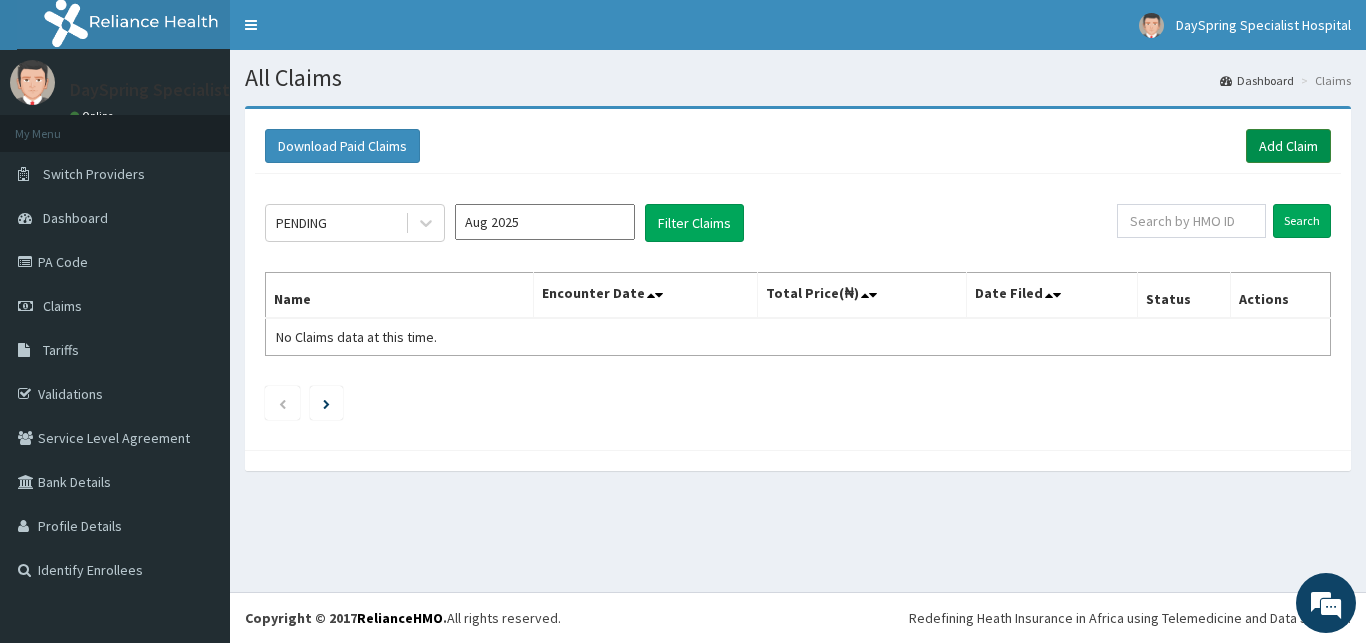 click on "Add Claim" at bounding box center [1288, 146] 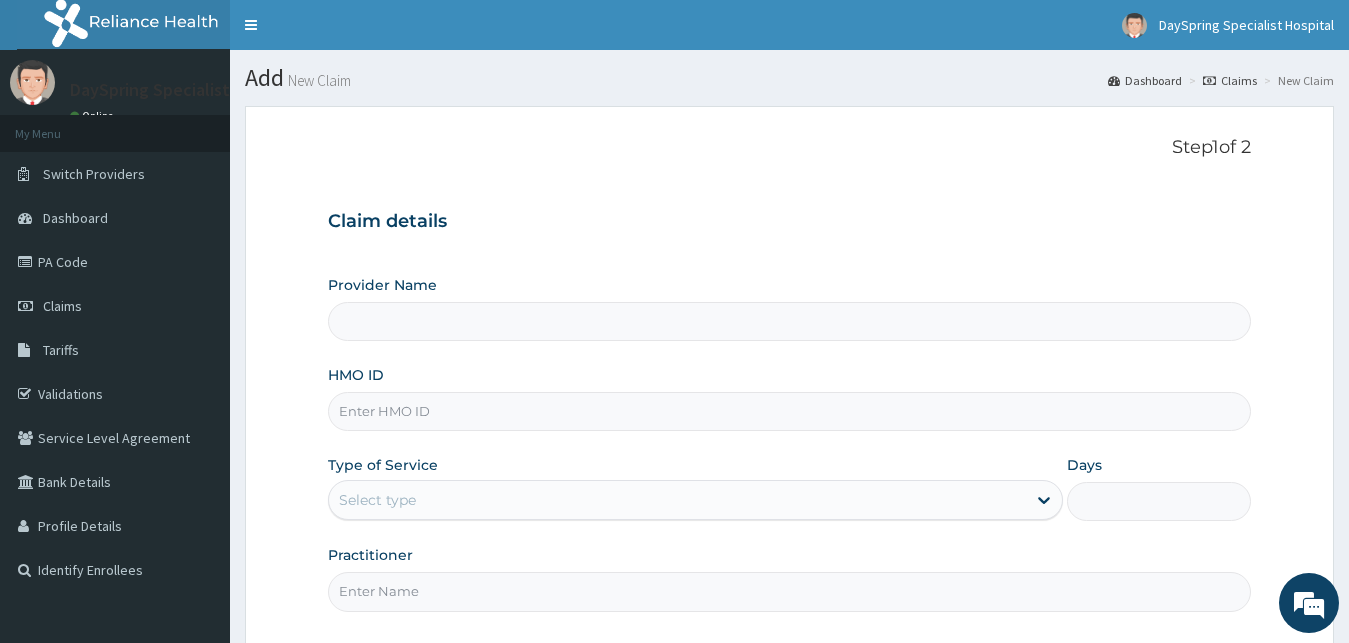 scroll, scrollTop: 0, scrollLeft: 0, axis: both 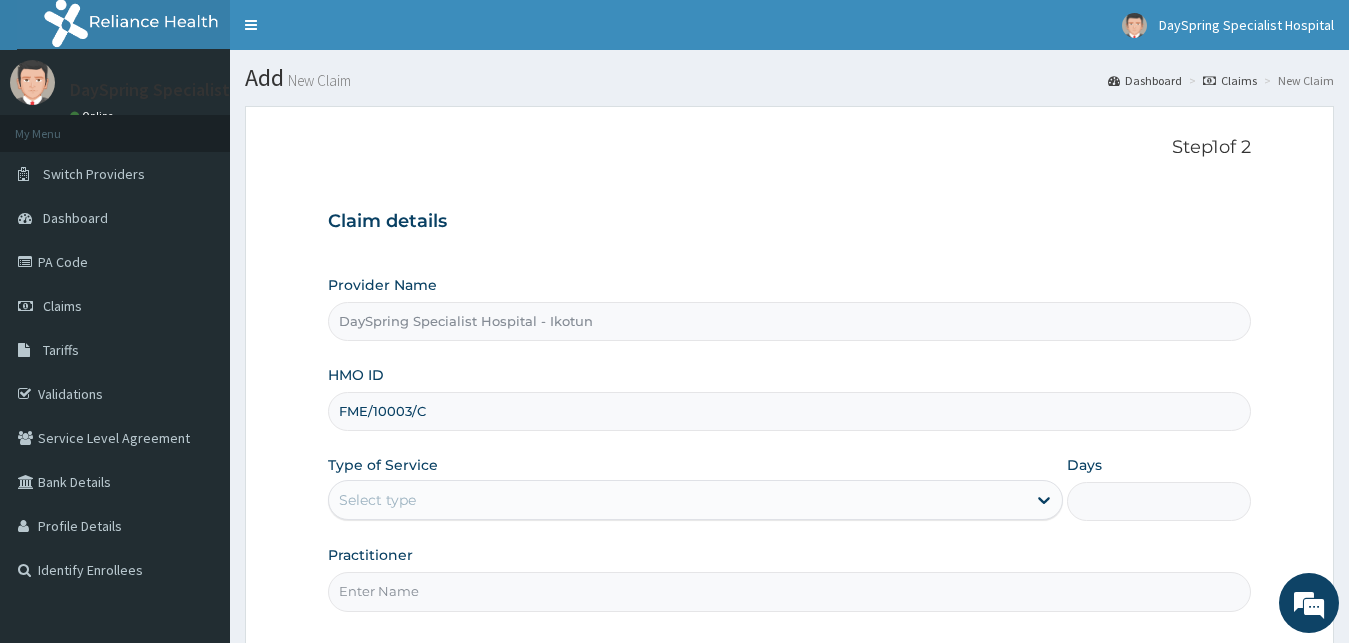 type on "FME/10003/C" 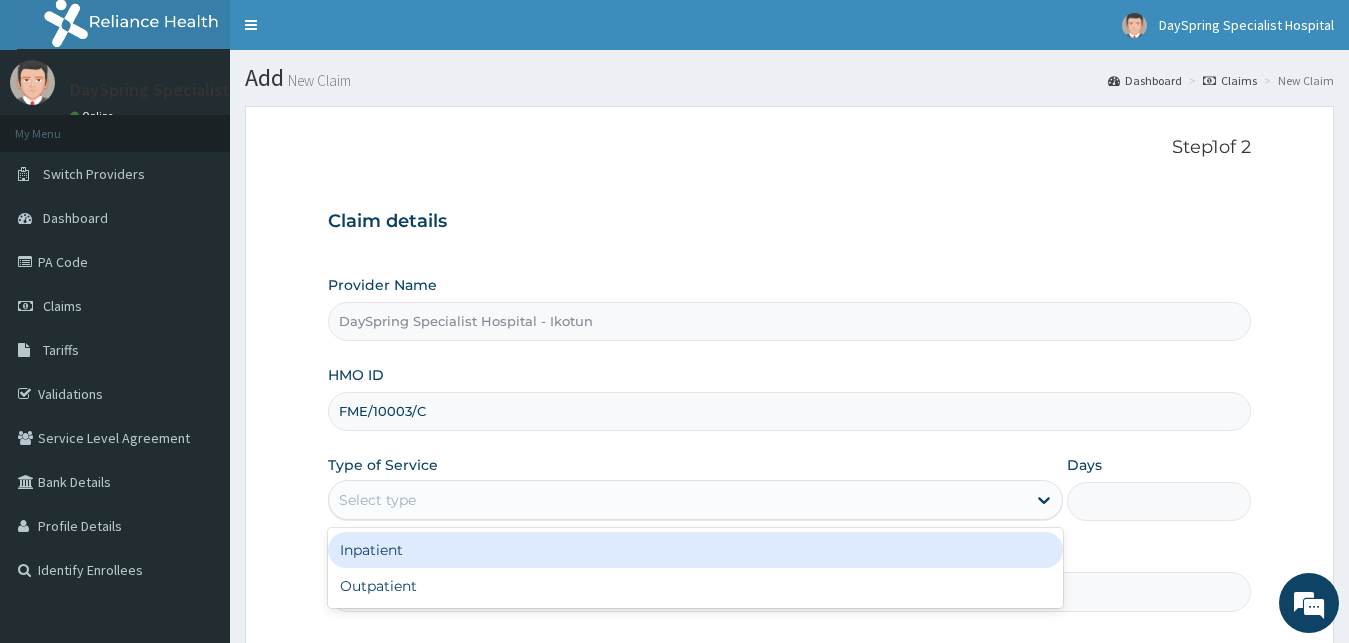 click on "Select type" at bounding box center [678, 500] 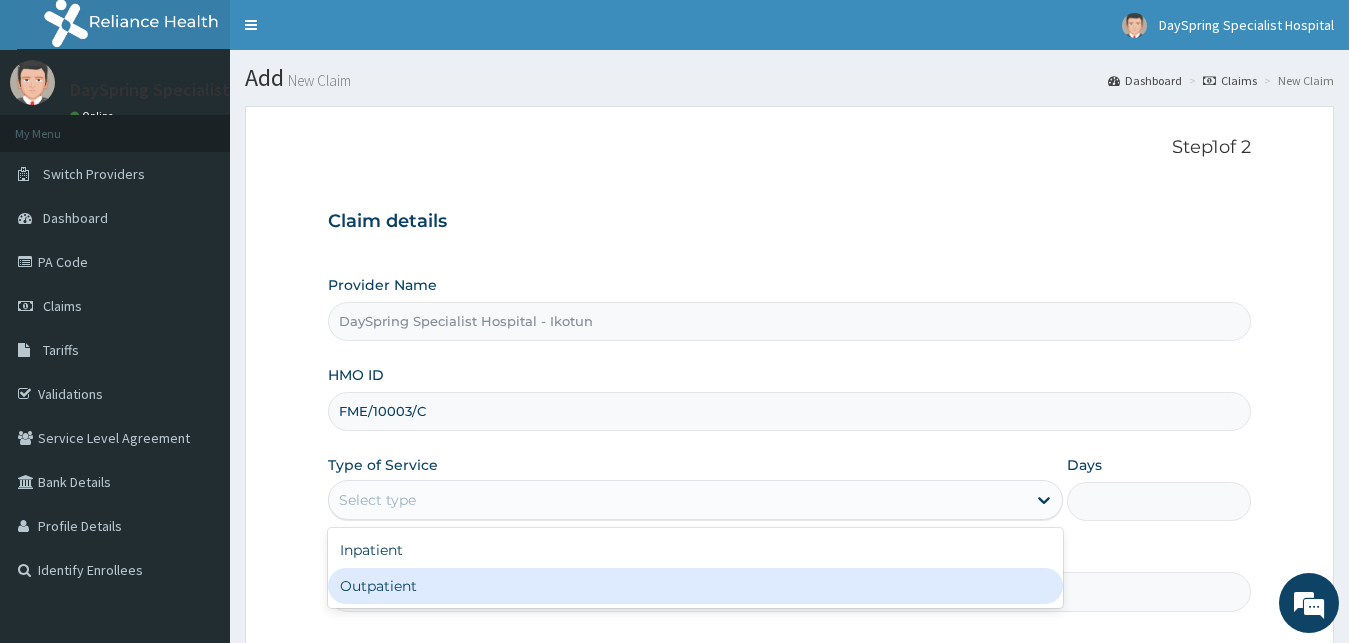 click on "Outpatient" at bounding box center [696, 586] 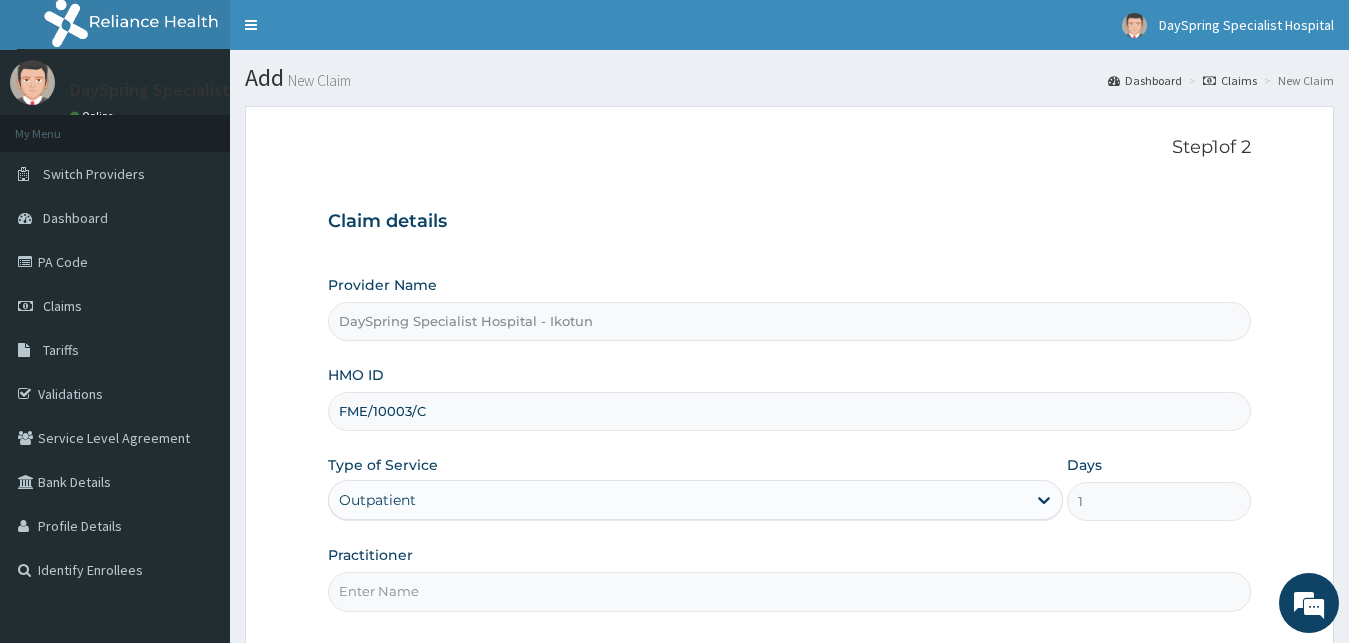 scroll, scrollTop: 0, scrollLeft: 0, axis: both 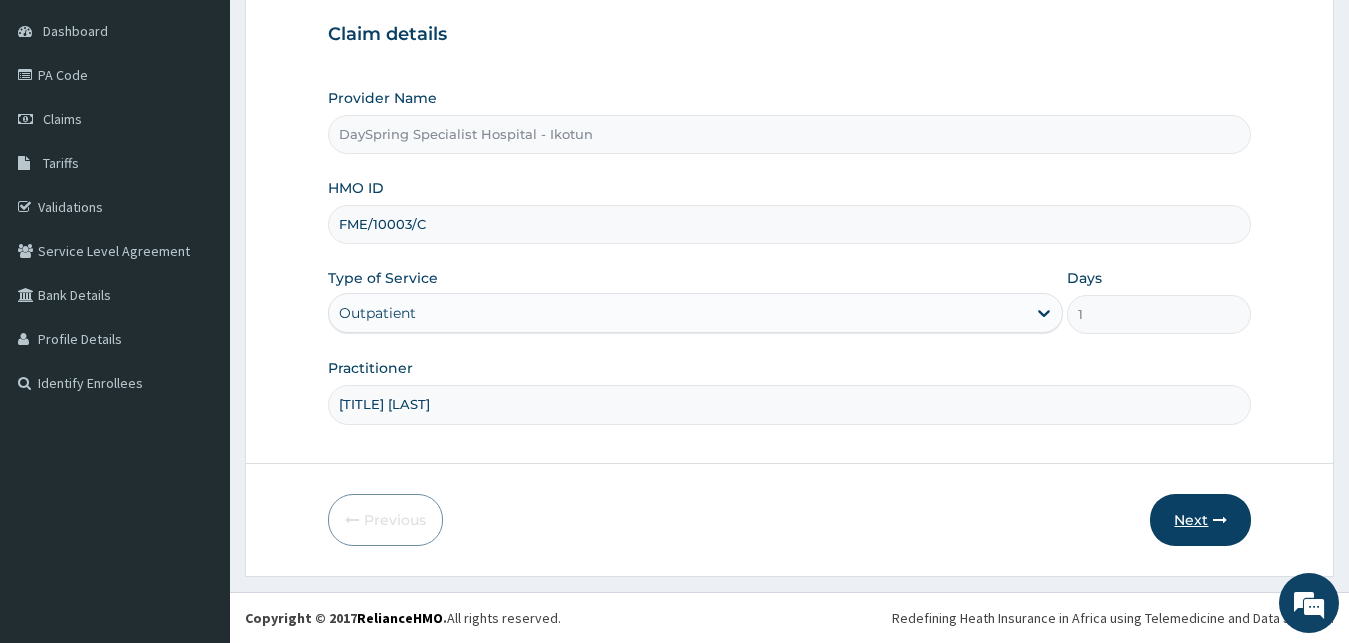 type on "DR EZEH" 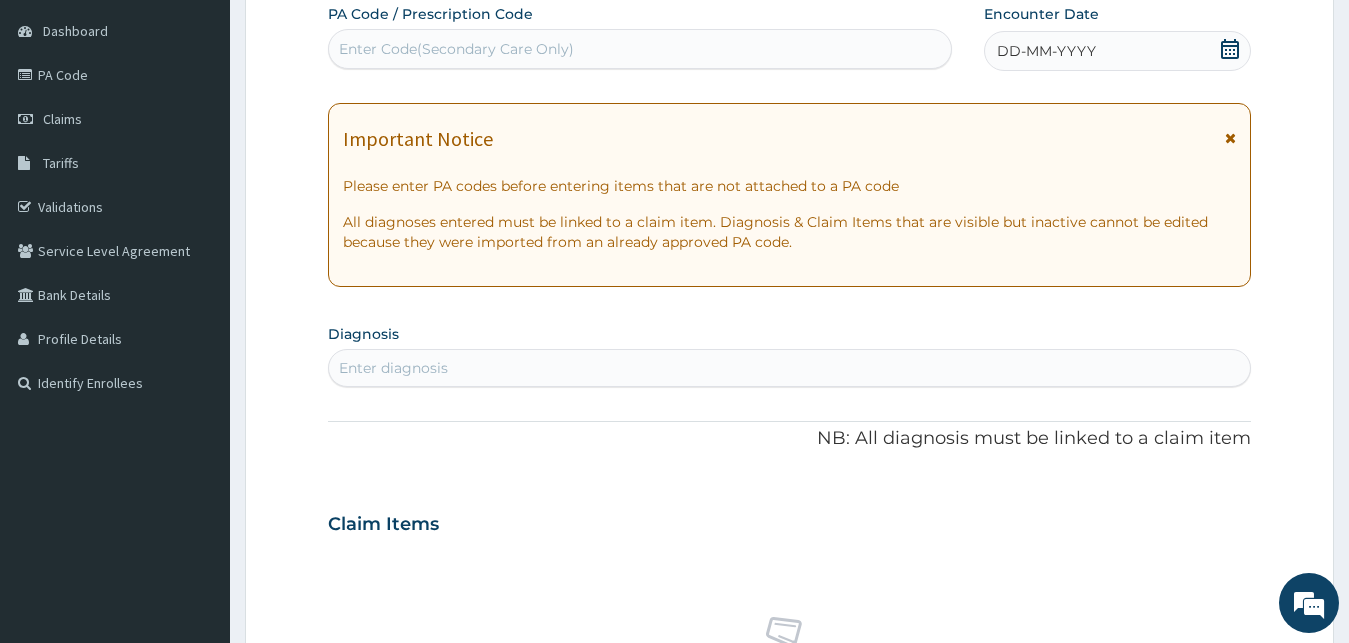 click on "Enter Code(Secondary Care Only)" at bounding box center [640, 49] 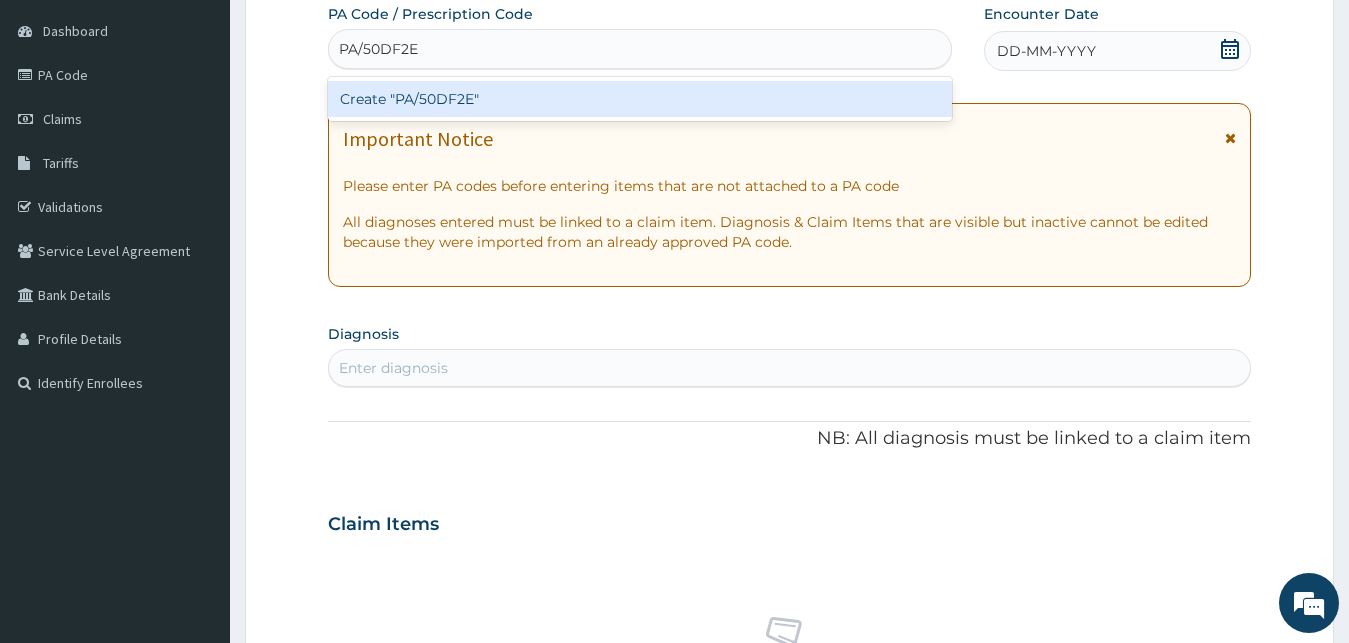 click on "Create "PA/50DF2E"" at bounding box center [640, 99] 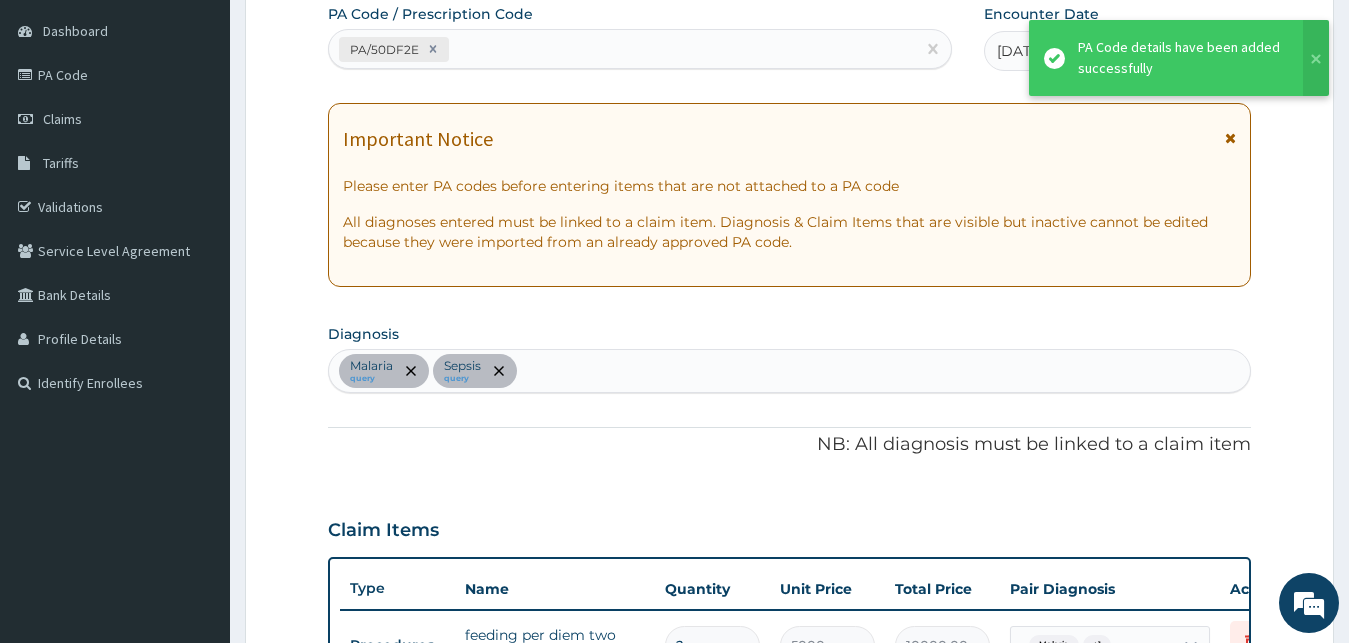 scroll, scrollTop: 580, scrollLeft: 0, axis: vertical 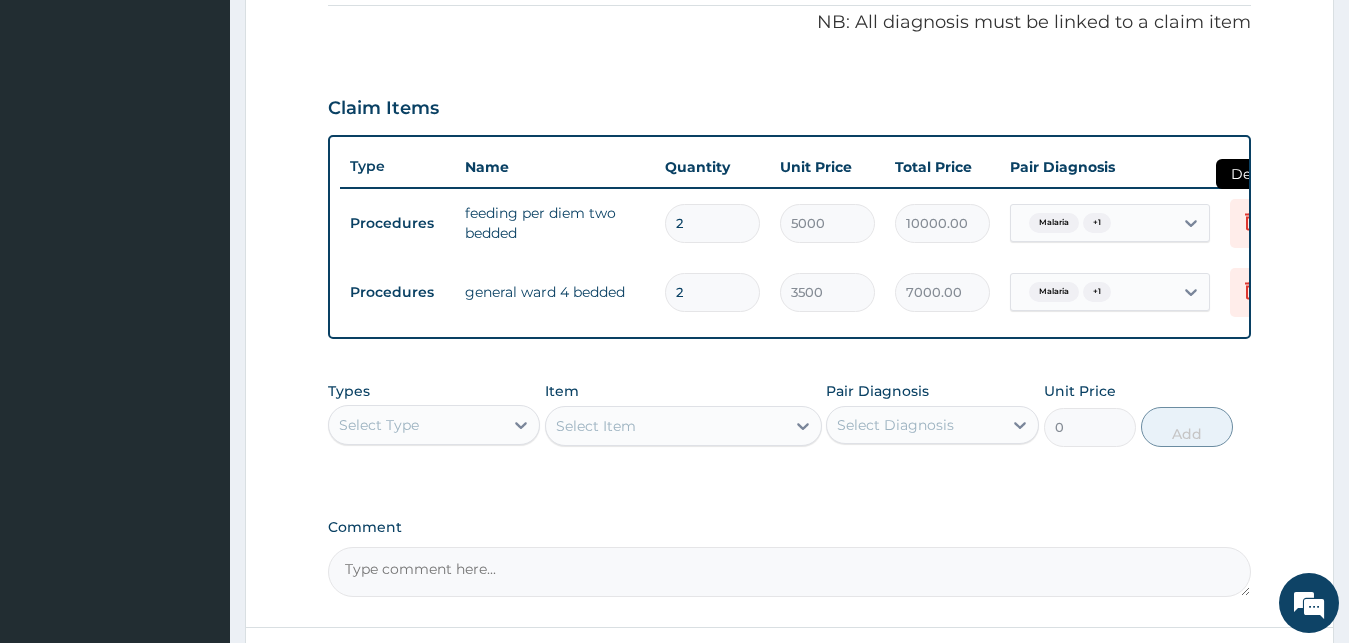 click at bounding box center (1252, 223) 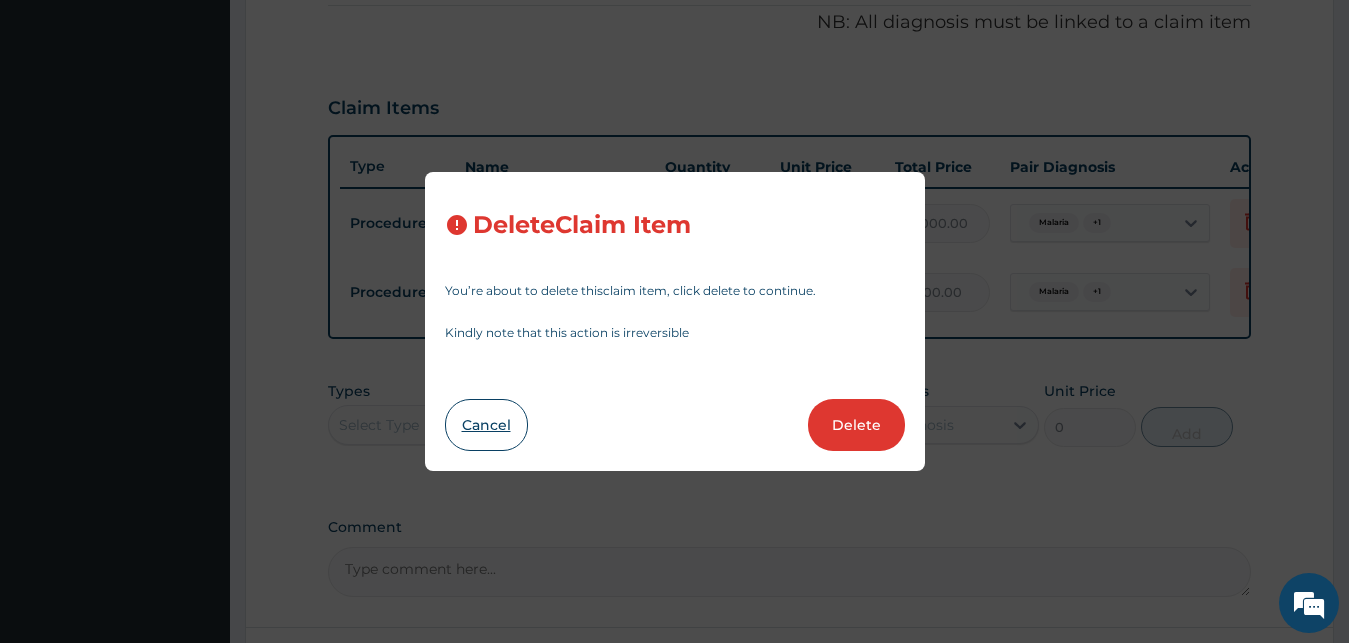 click on "Cancel" at bounding box center (486, 425) 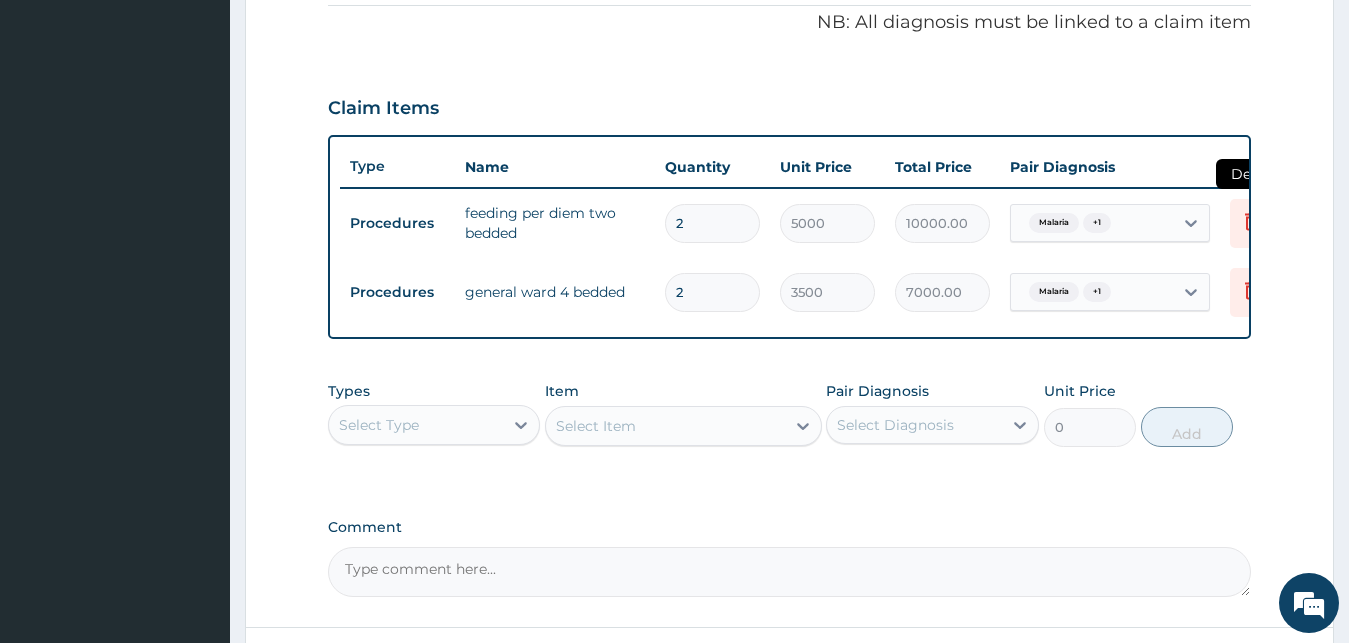 click 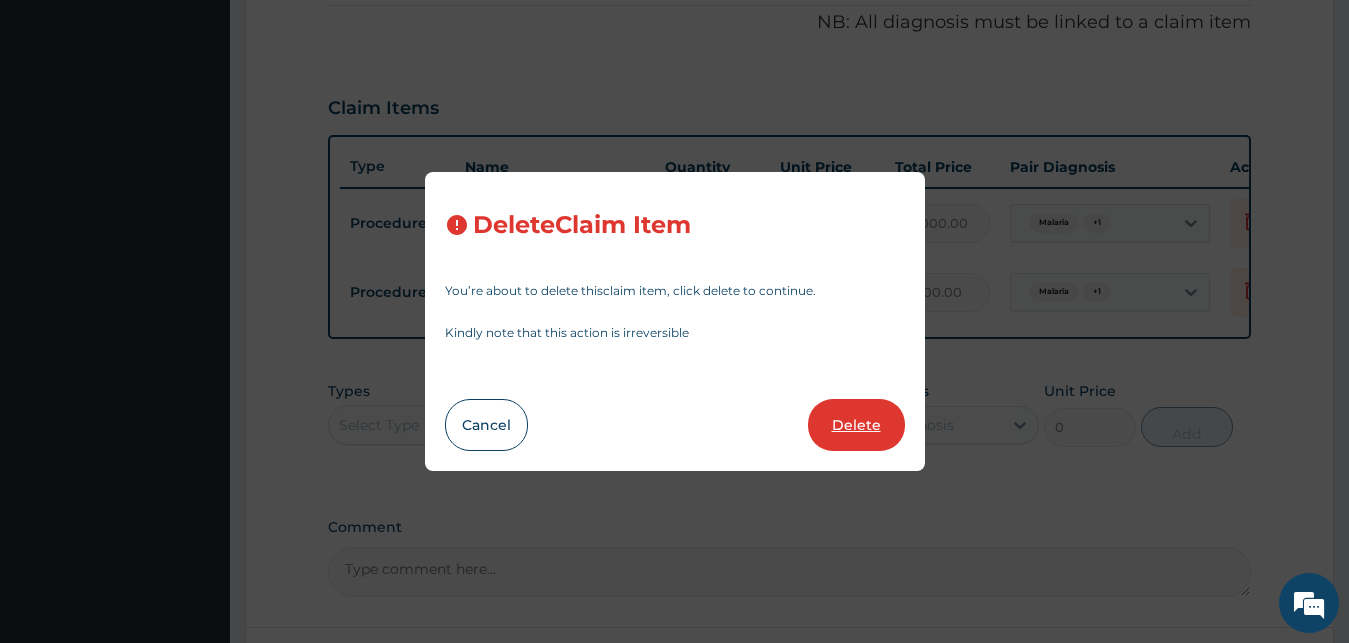 click on "Delete" at bounding box center [856, 425] 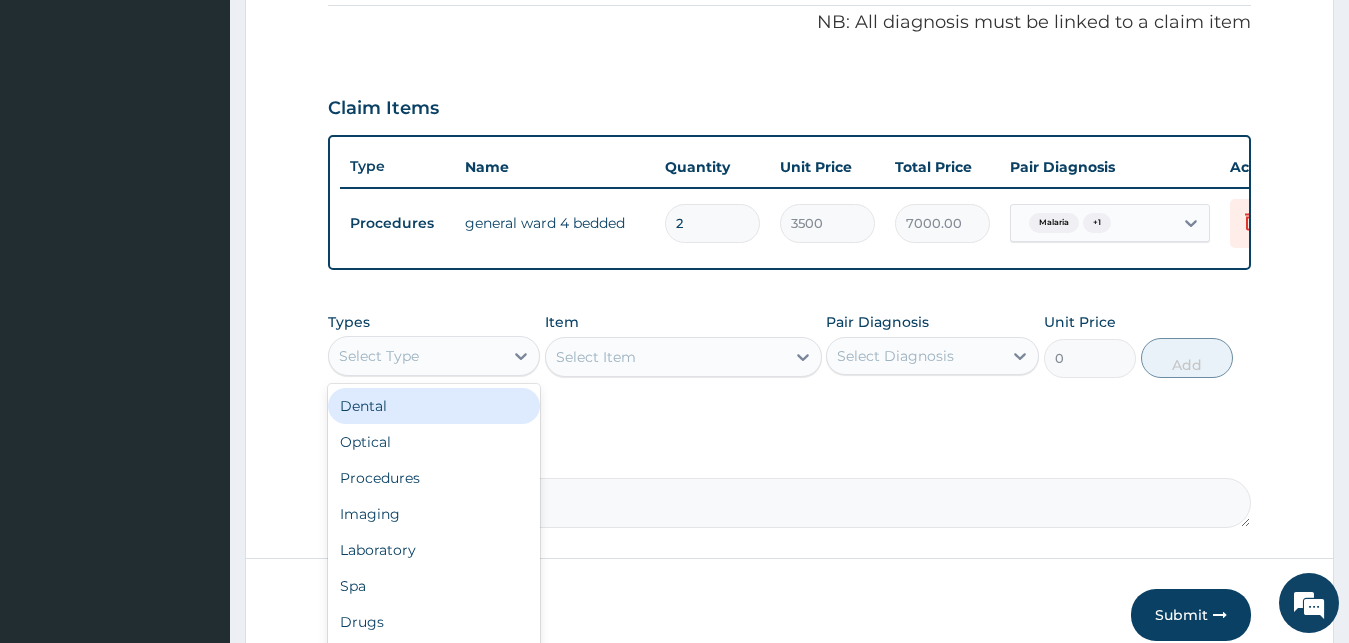 click on "Select Type" at bounding box center (416, 356) 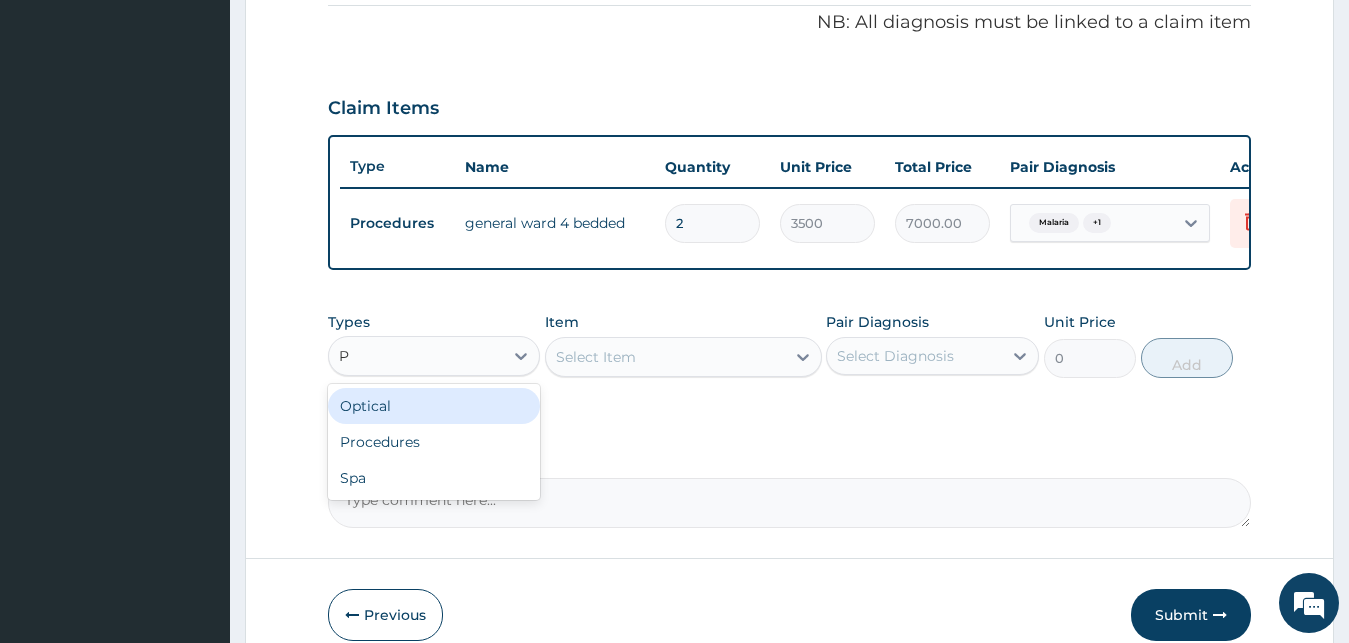 type on "PR" 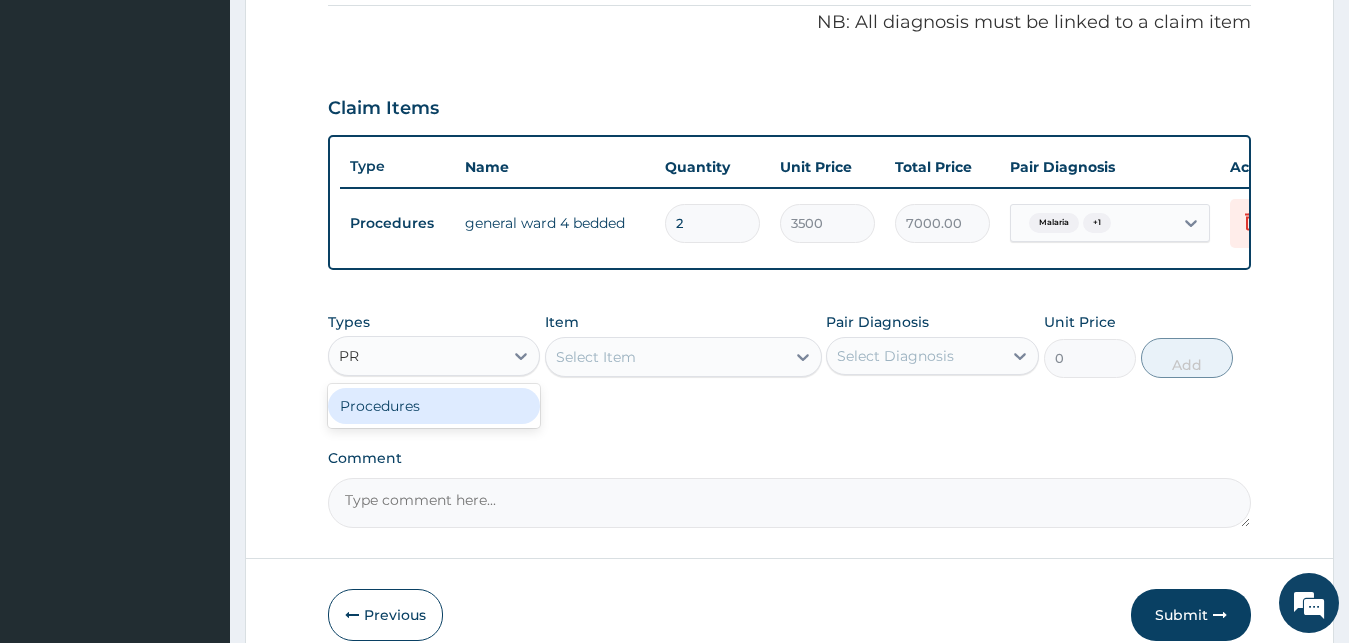 click on "Procedures" at bounding box center [434, 406] 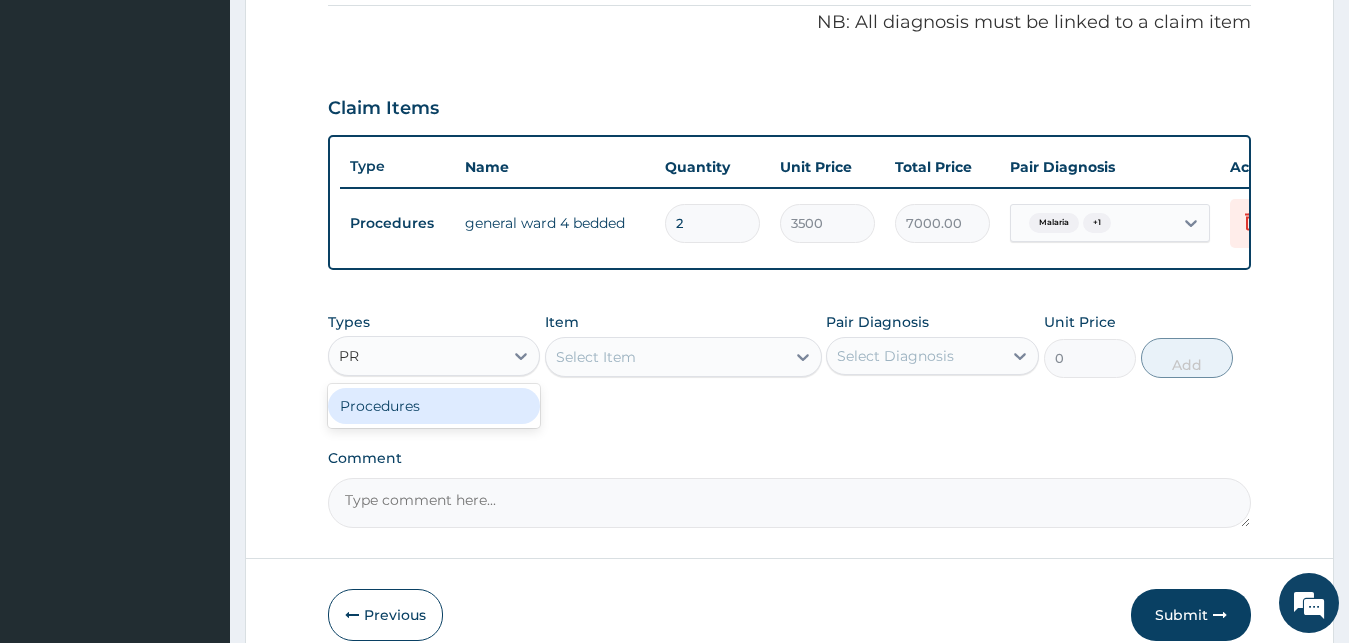 type 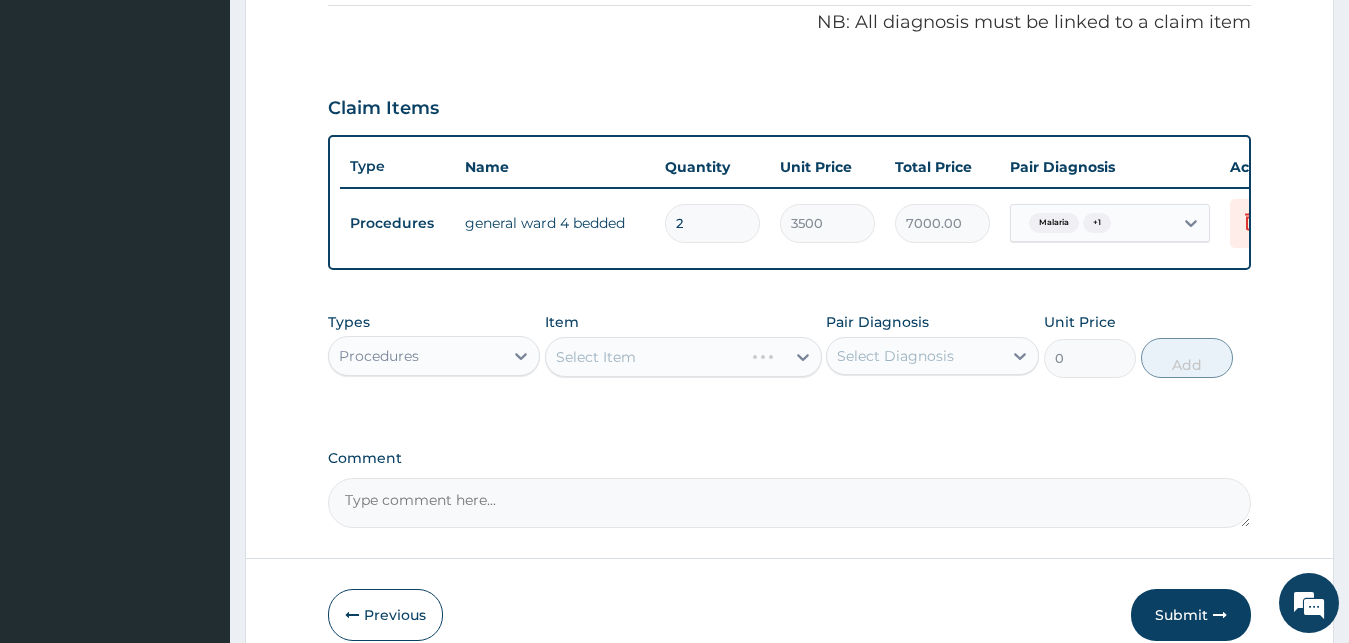 click on "Select Item" at bounding box center (683, 357) 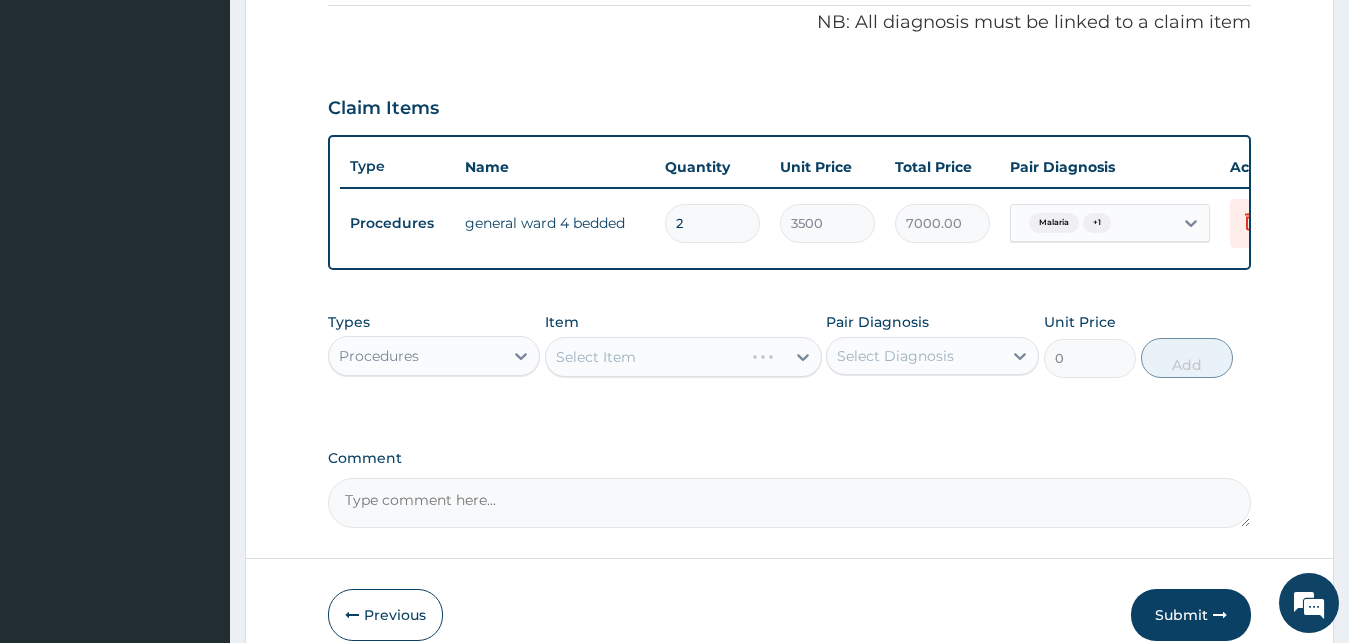 click on "Select Item" at bounding box center [683, 357] 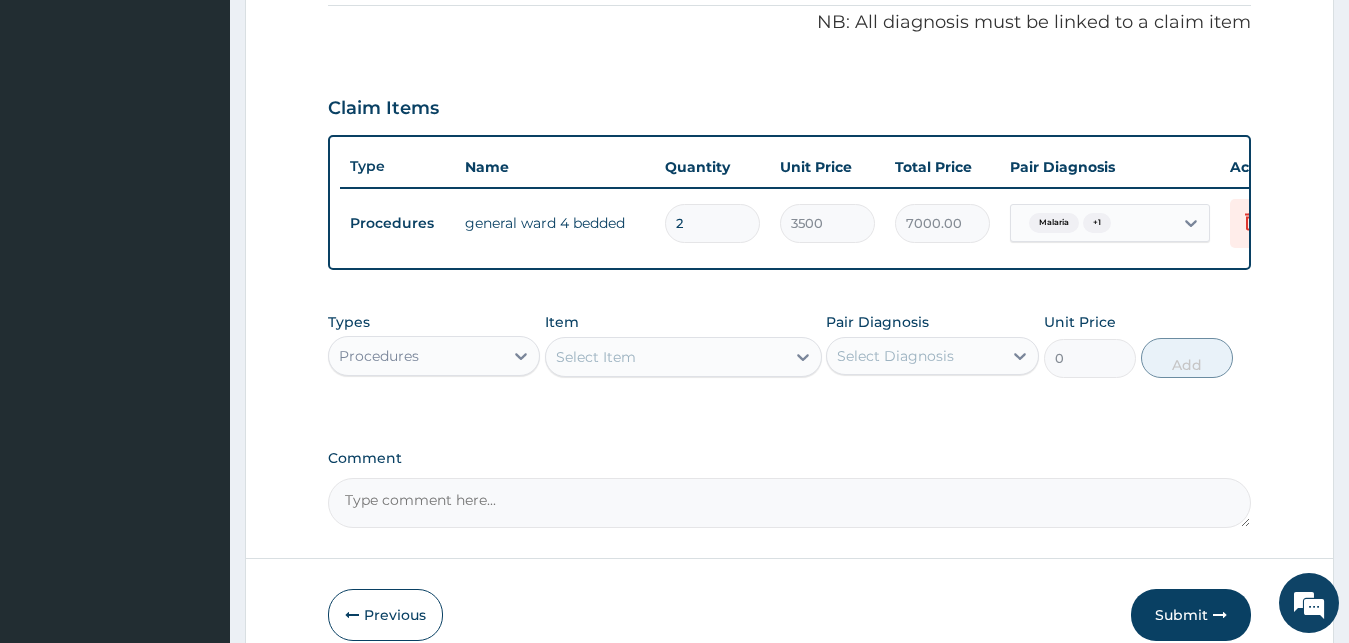 click on "Select Item" at bounding box center [665, 357] 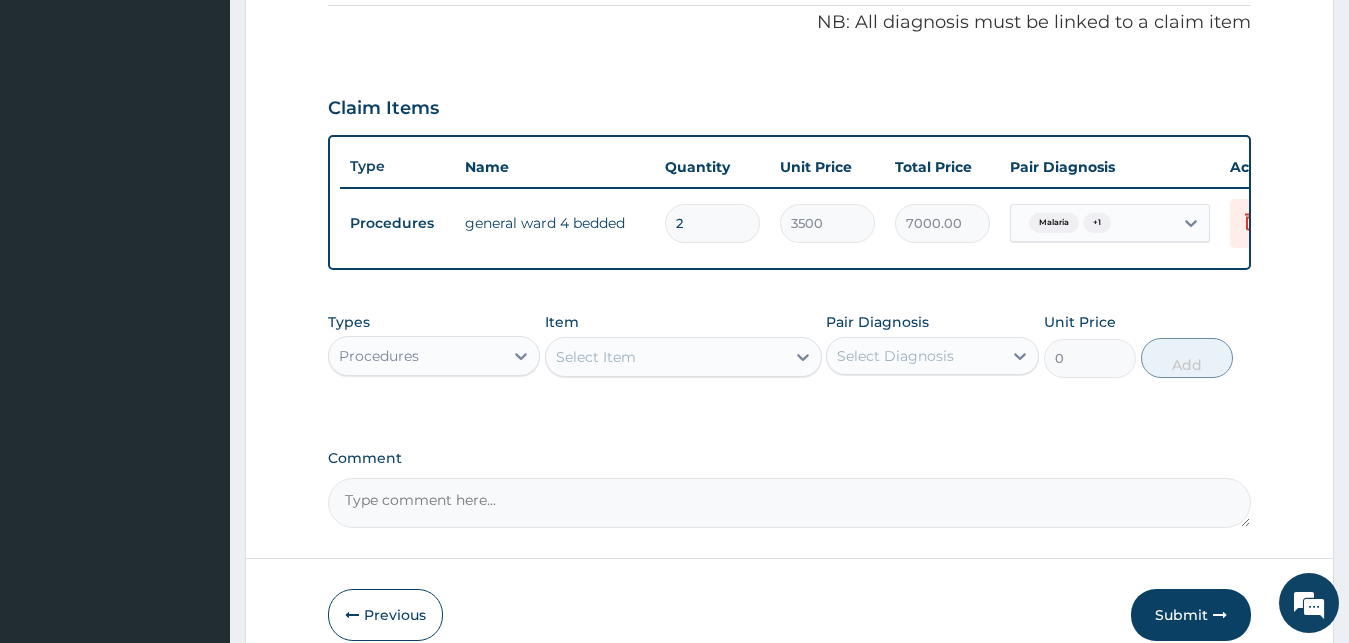 click on "Select Item" at bounding box center (665, 357) 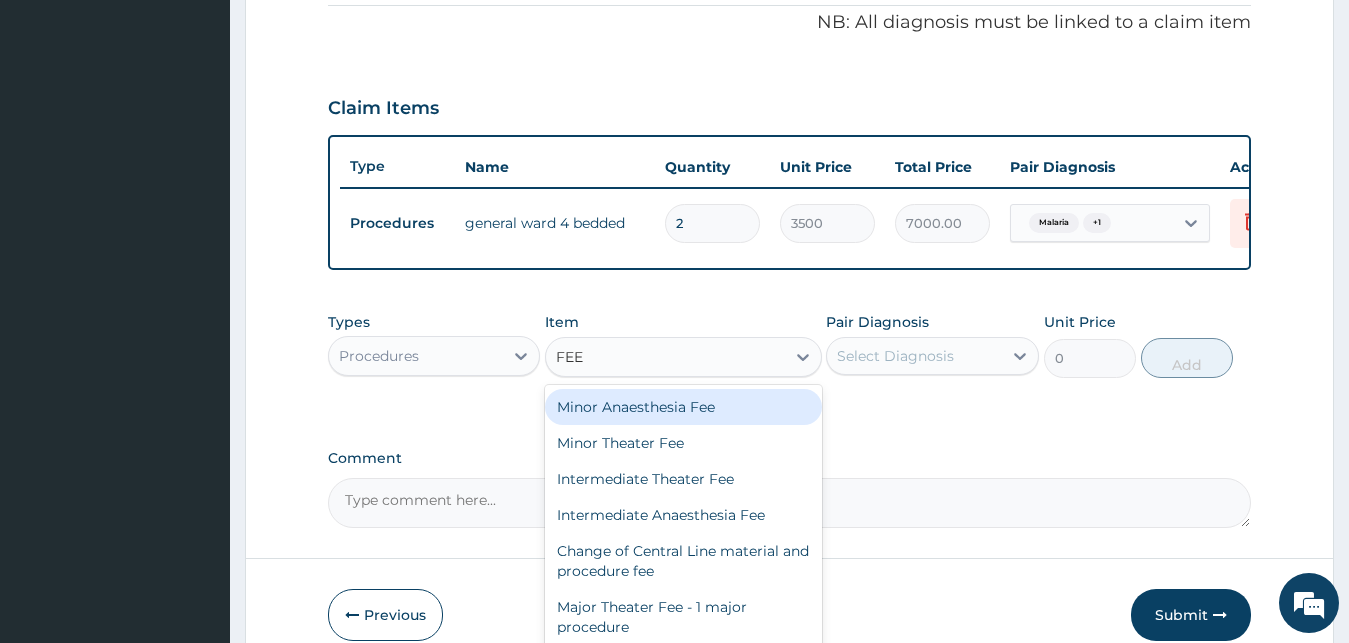 type on "FEED" 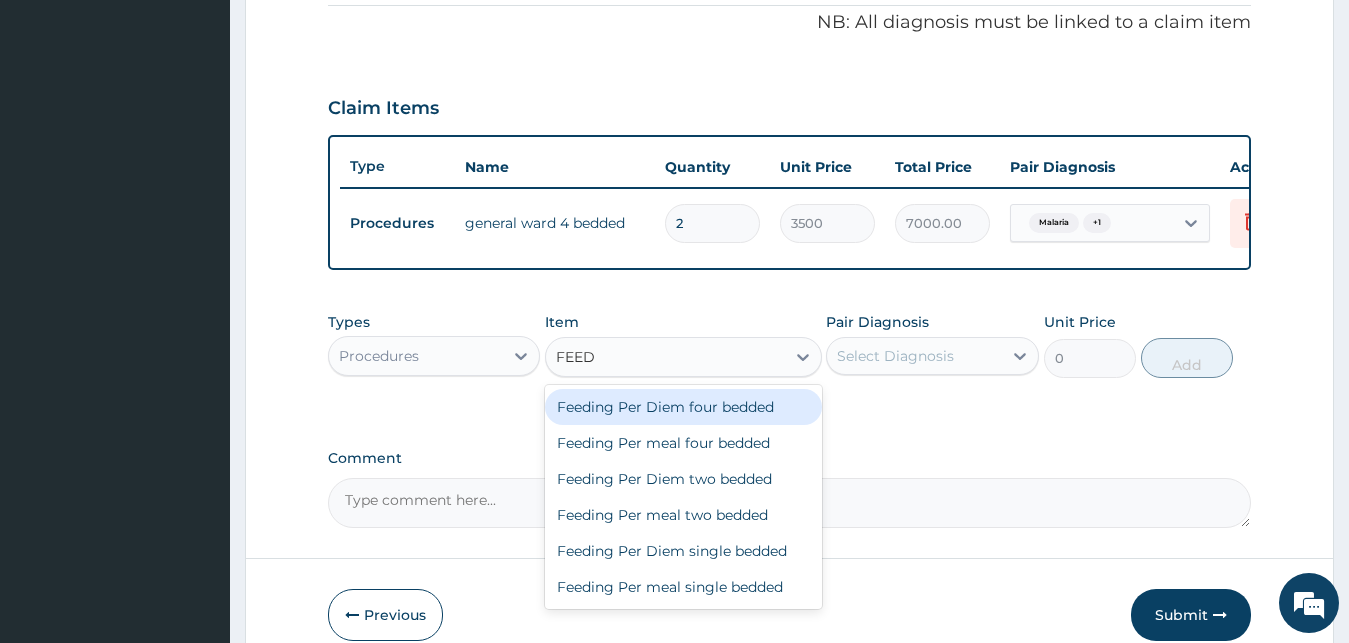 click on "Feeding Per Diem four bedded" at bounding box center (683, 407) 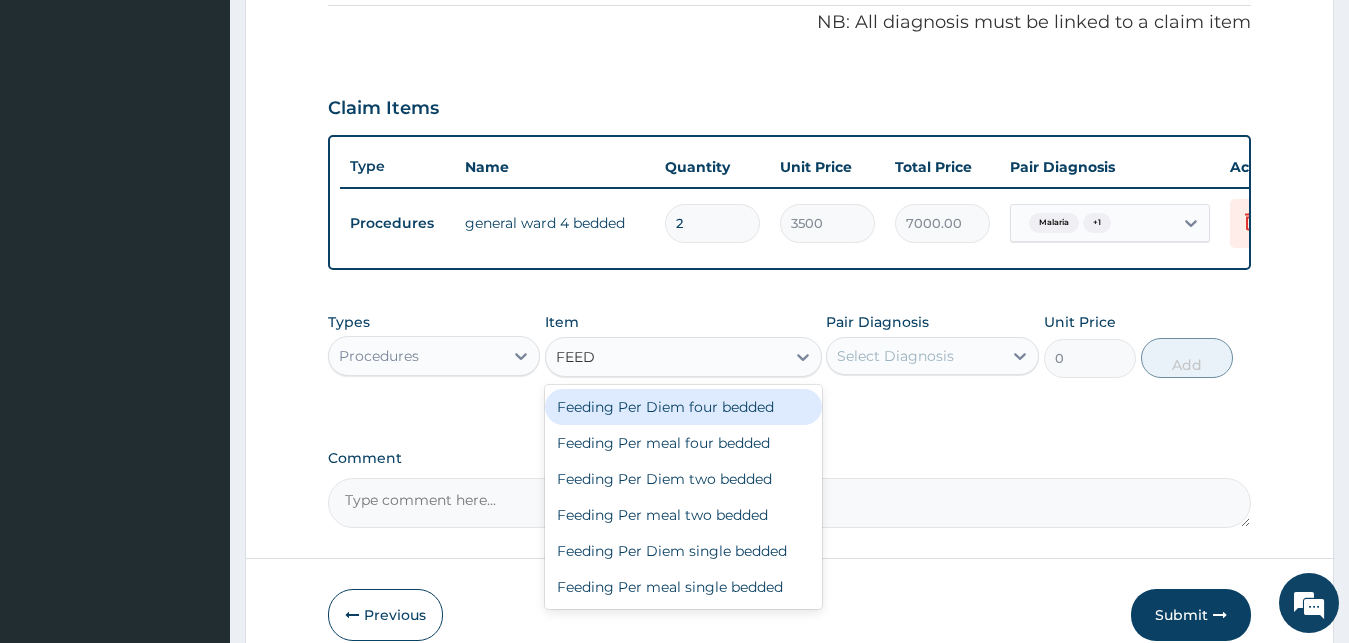 type 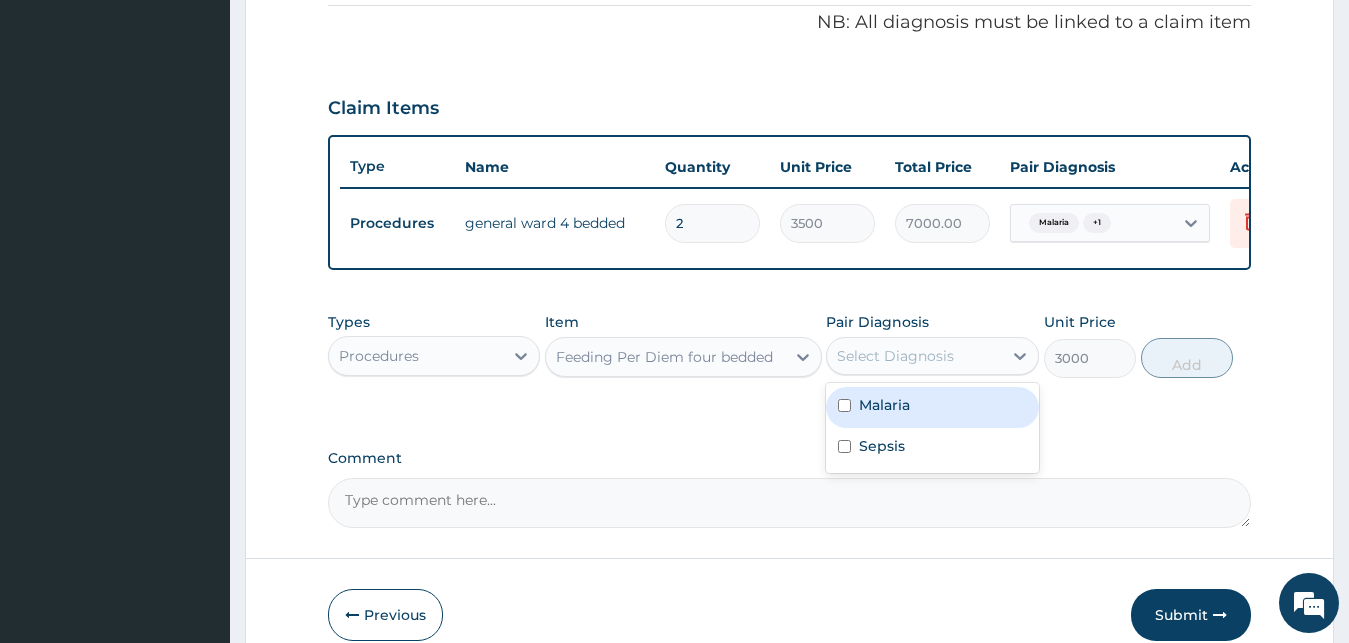 click on "Select Diagnosis" at bounding box center (895, 356) 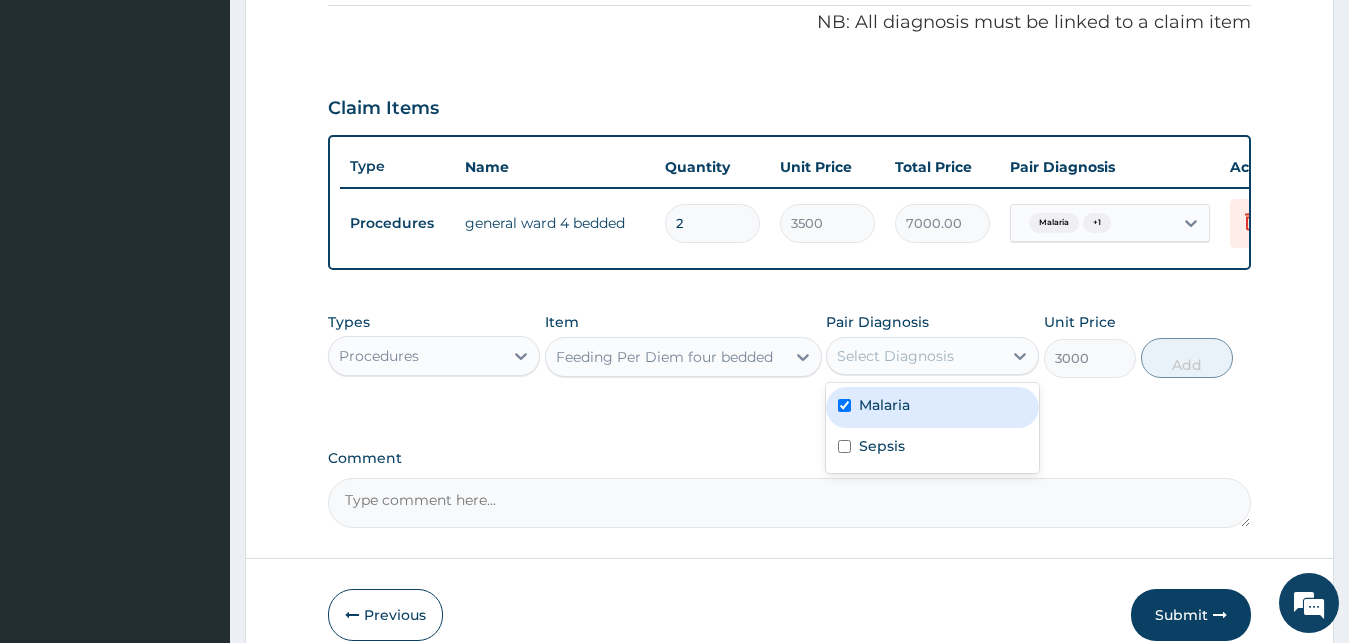 checkbox on "true" 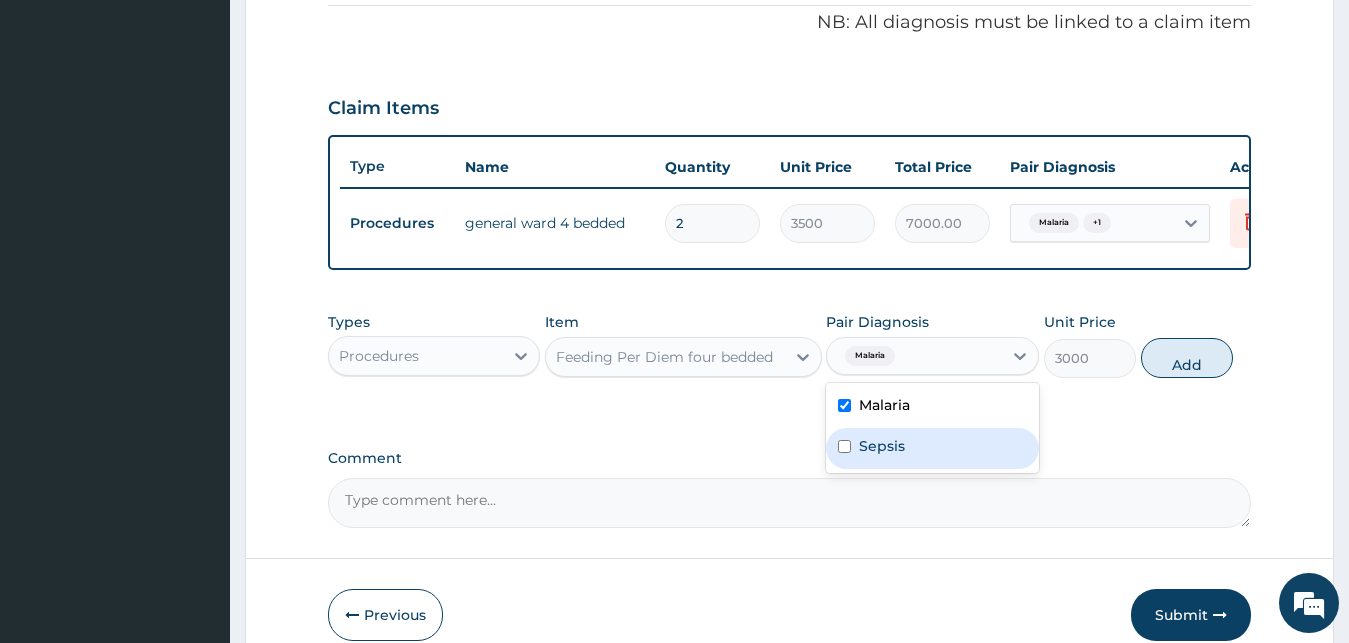 click on "Sepsis" at bounding box center [932, 448] 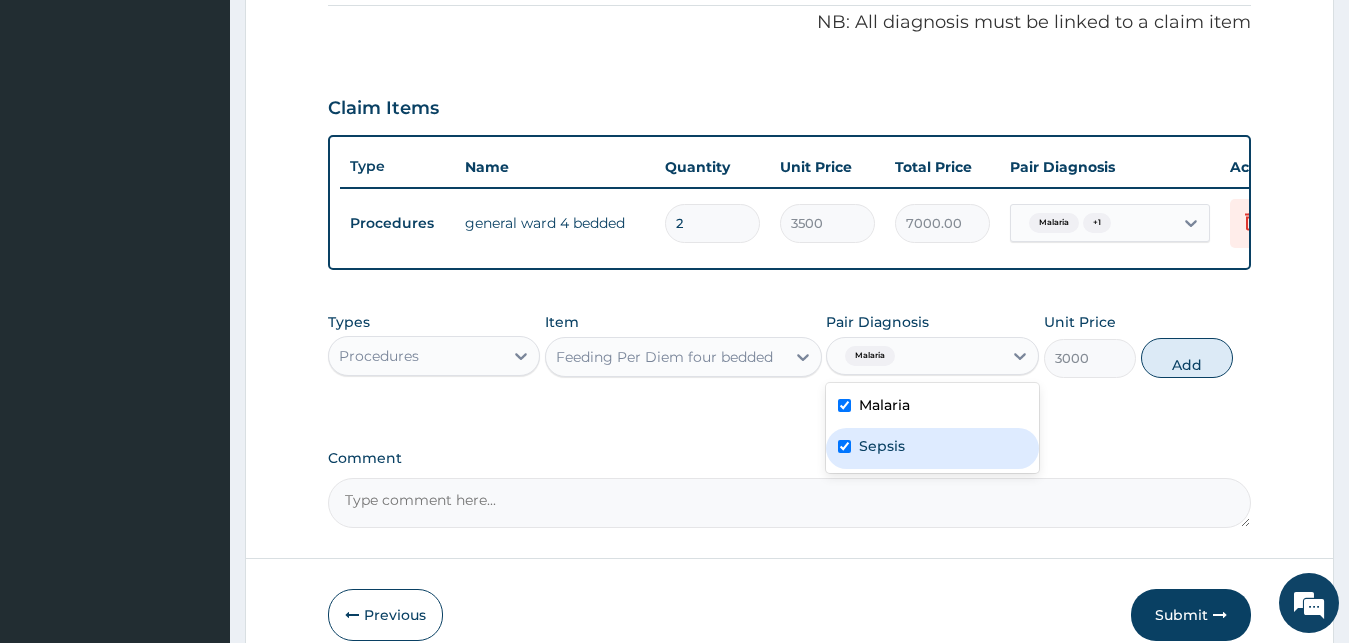 checkbox on "true" 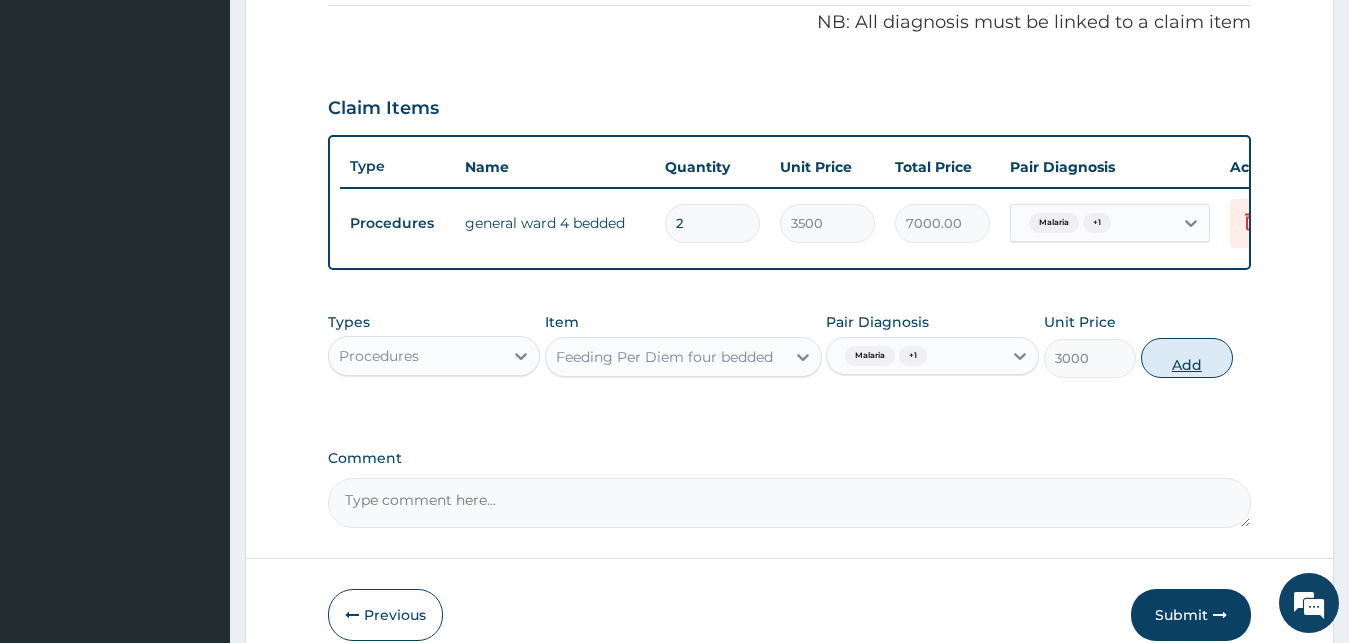 click on "Add" at bounding box center [1187, 358] 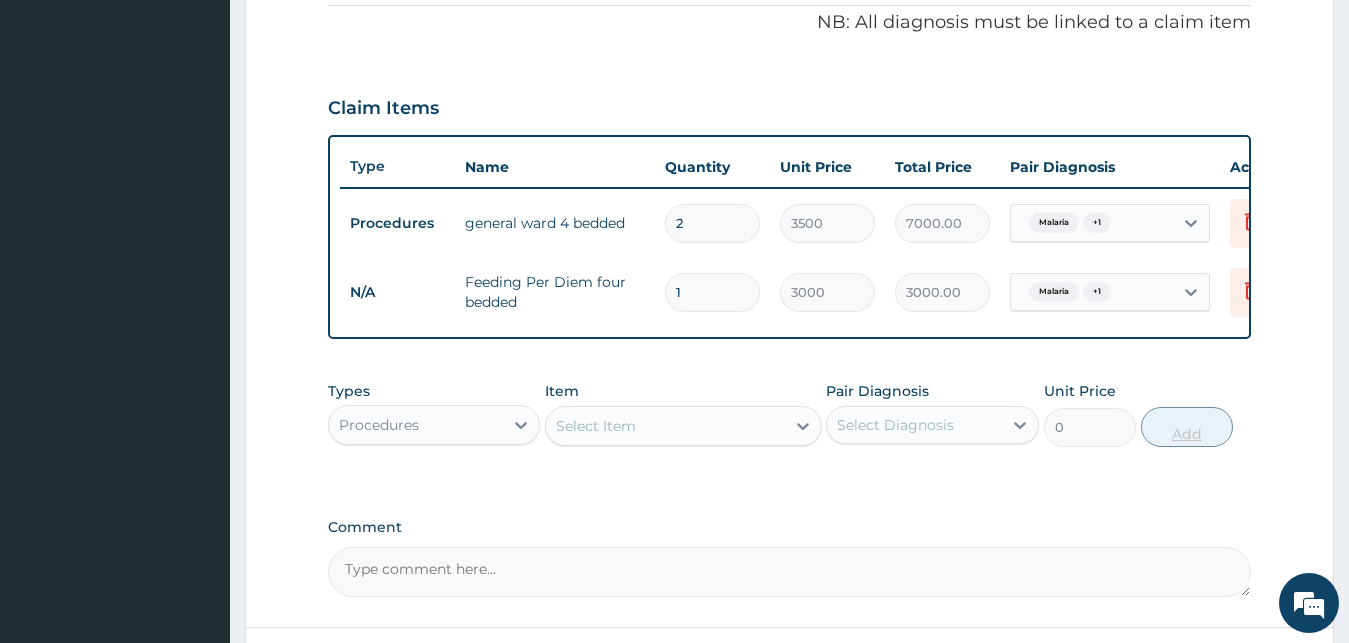 type 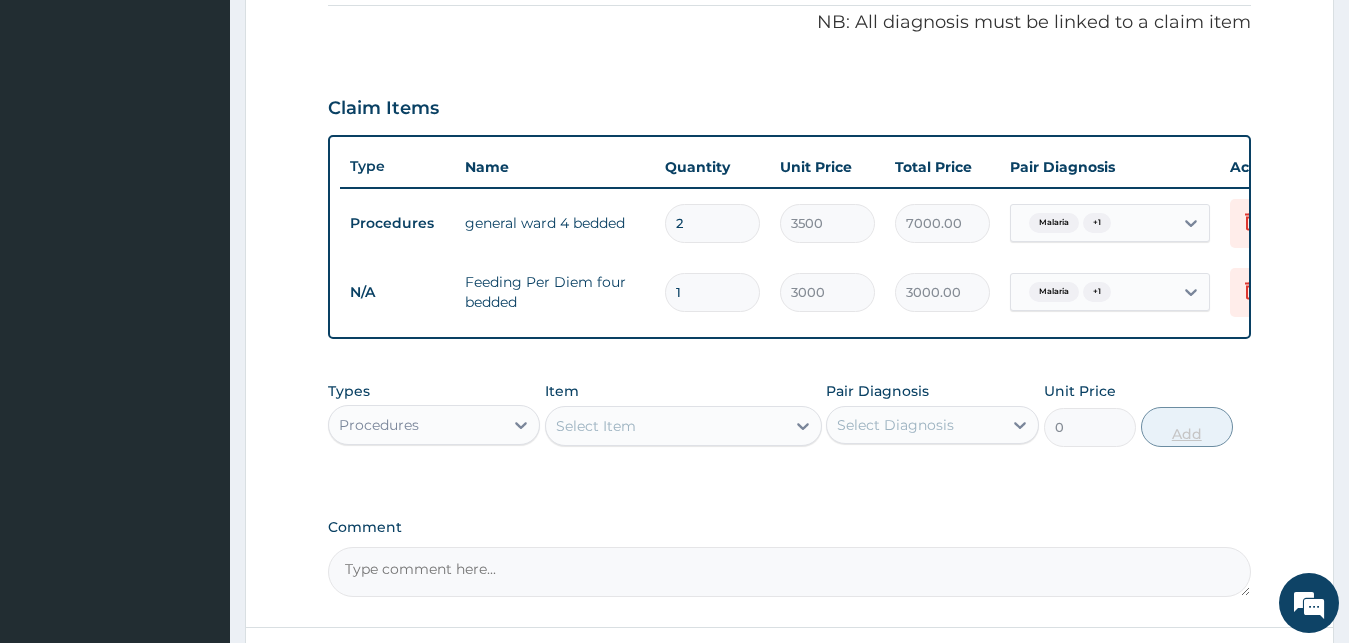 type on "0.00" 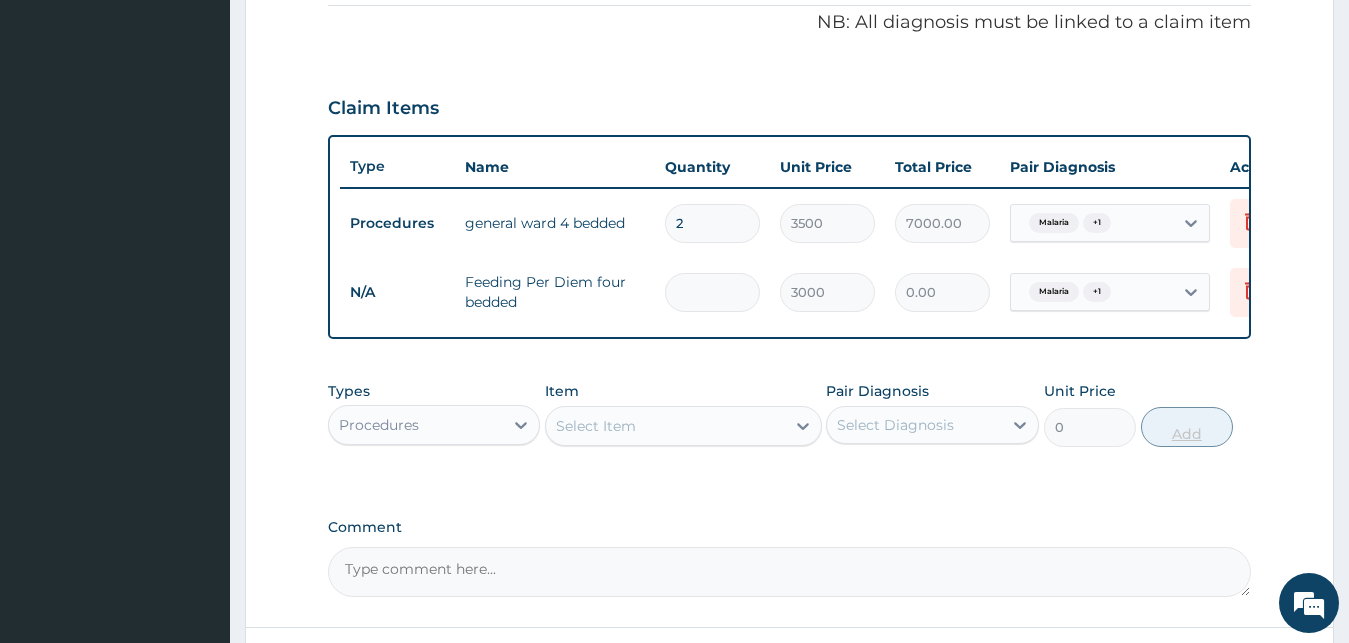 type on "2" 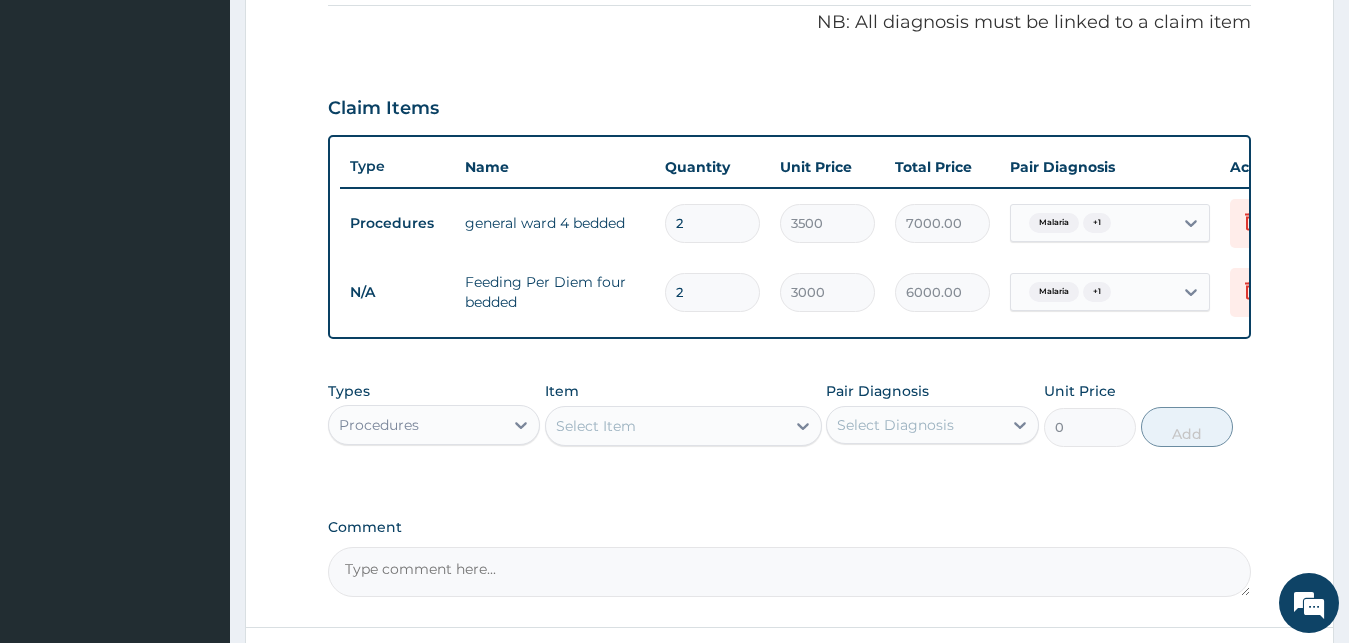 type on "2" 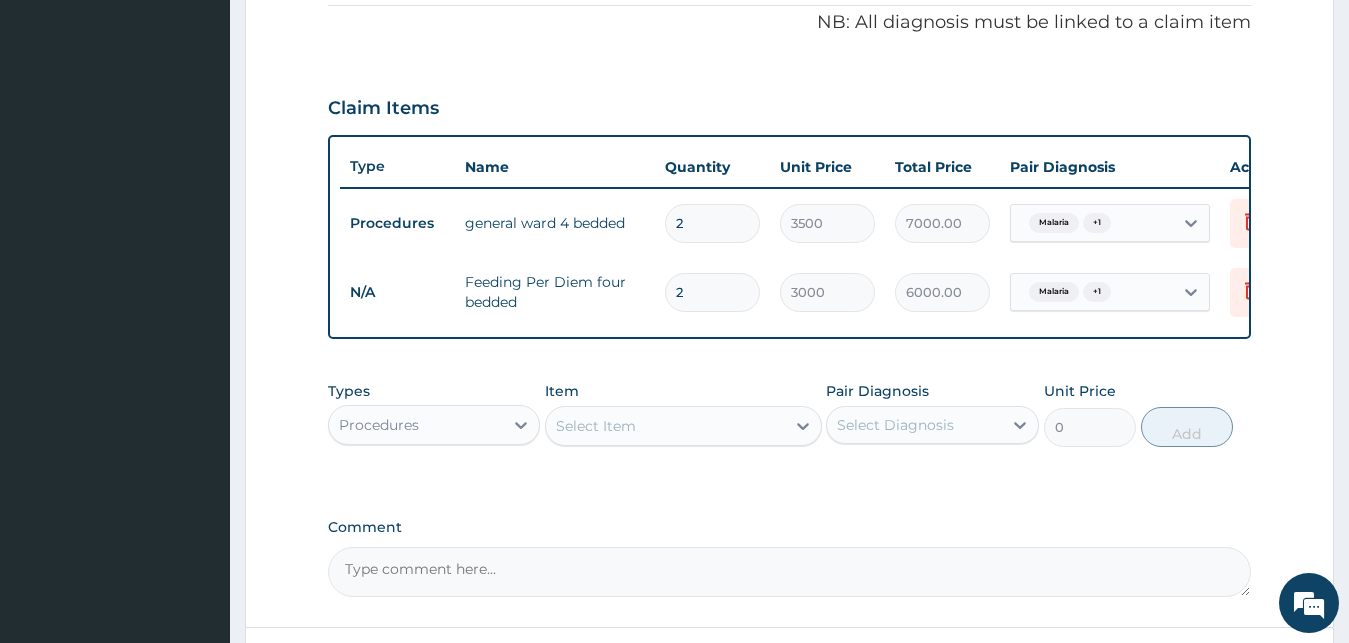 click on "Select Item" at bounding box center [665, 426] 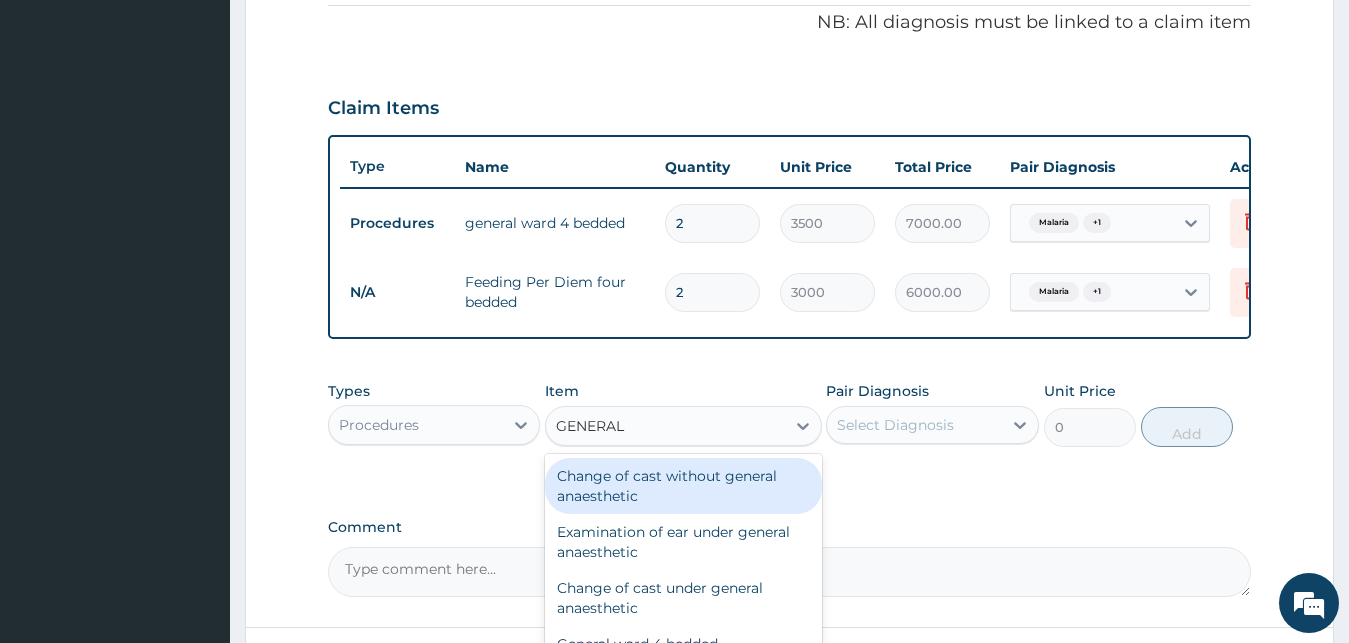 type on "GENERAL P" 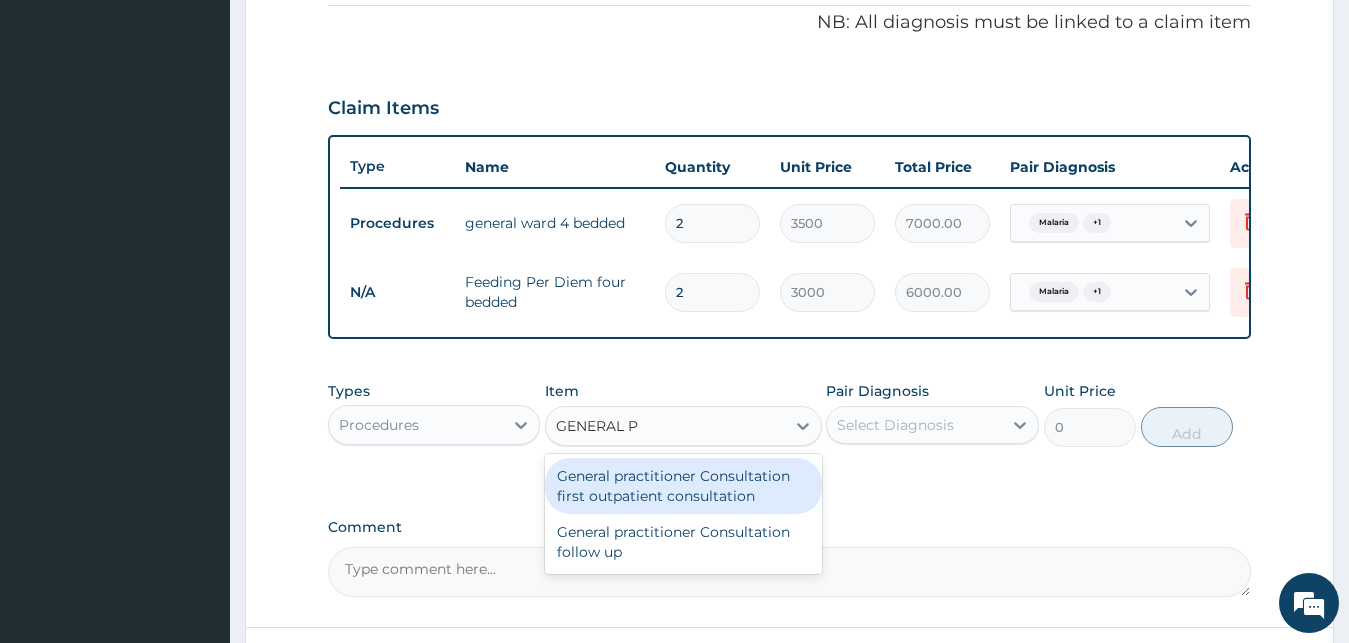 click on "General practitioner Consultation first outpatient consultation" at bounding box center [683, 486] 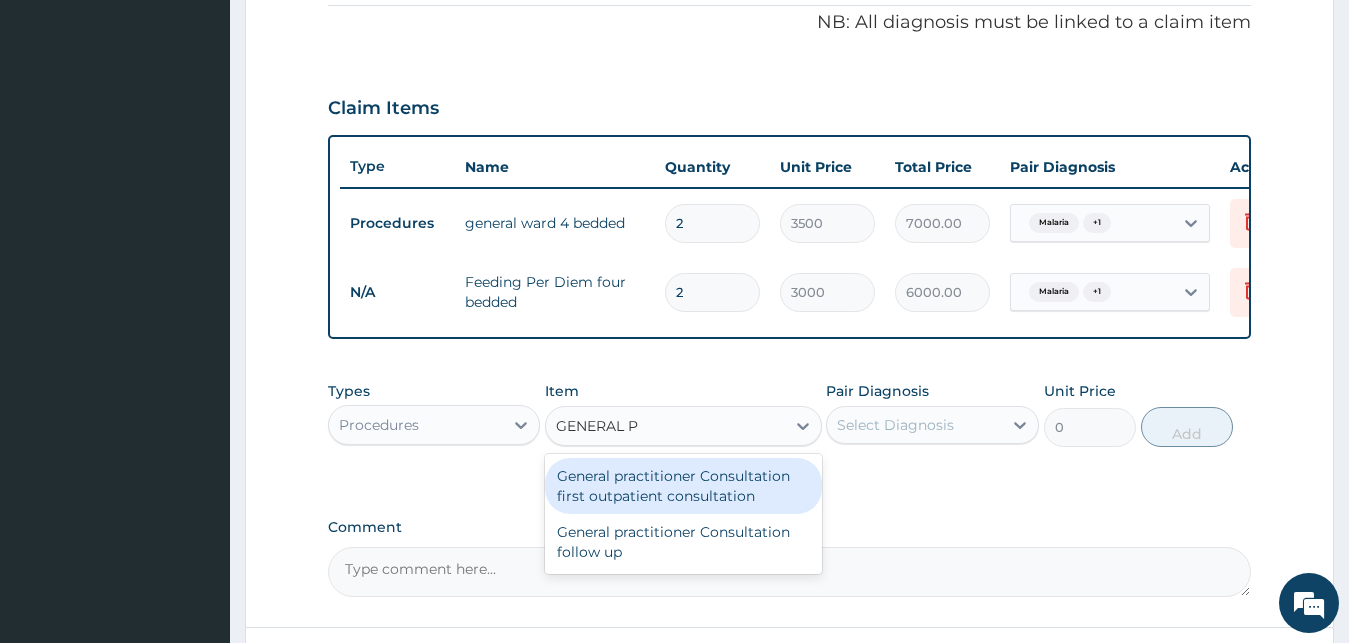 type 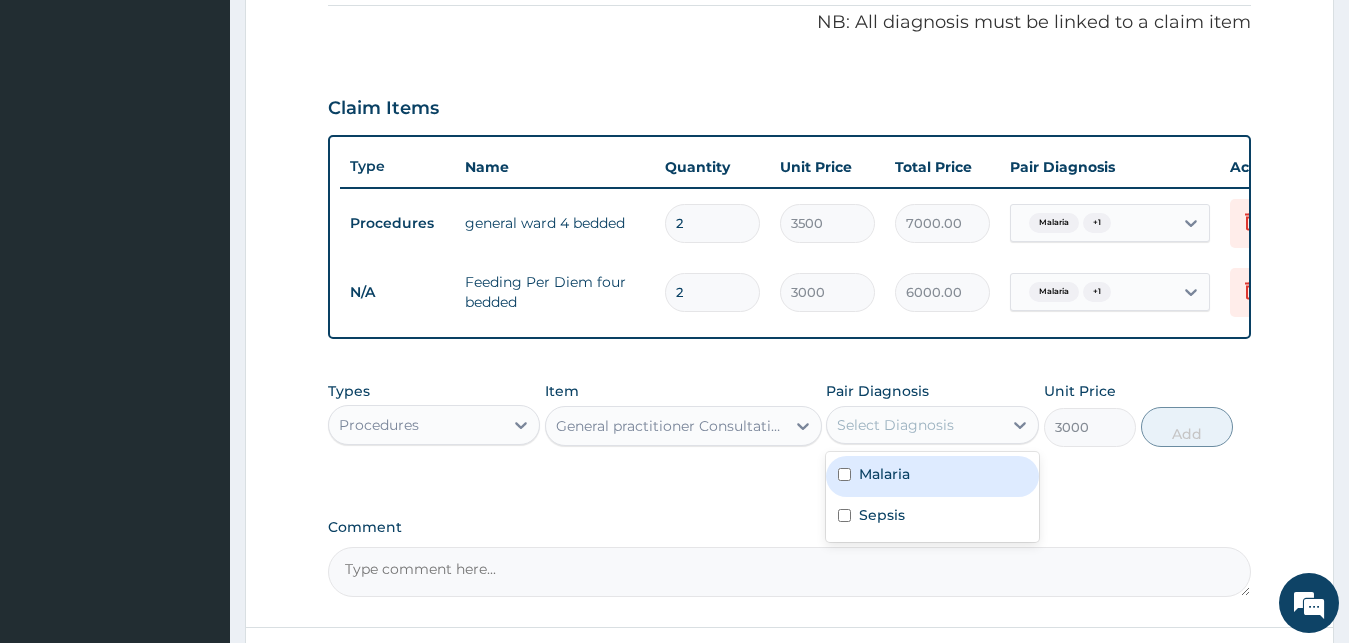 drag, startPoint x: 878, startPoint y: 457, endPoint x: 871, endPoint y: 506, distance: 49.497475 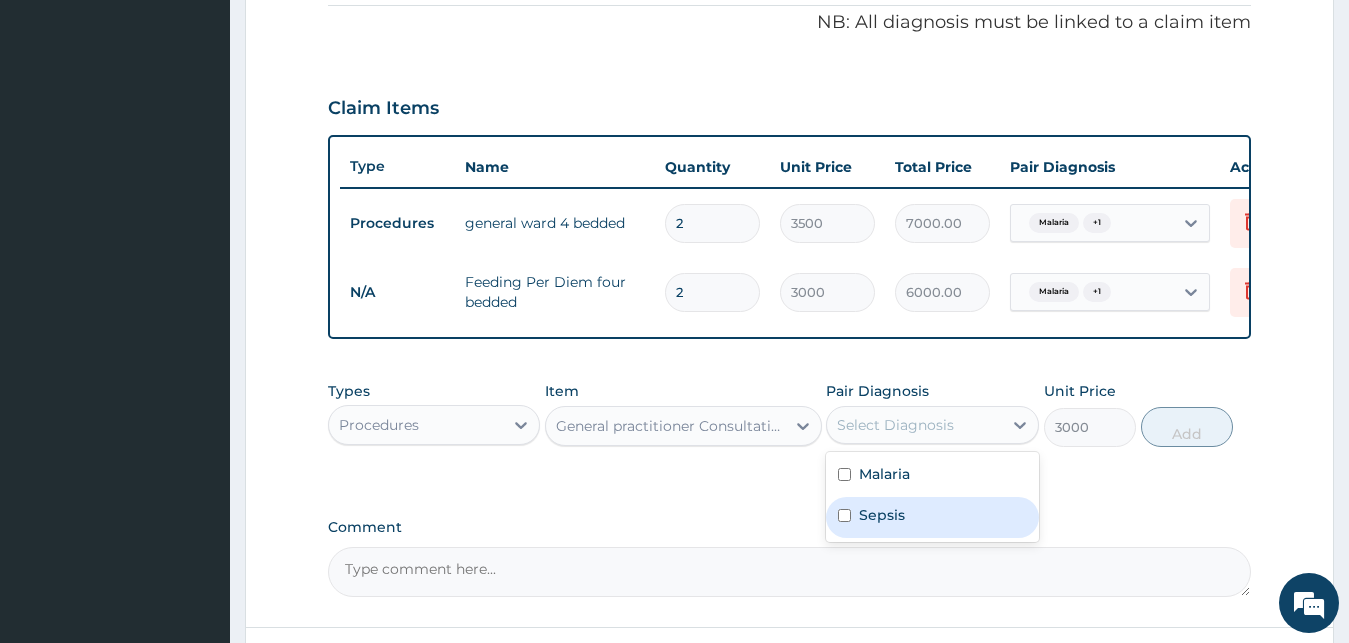 click on "Sepsis" at bounding box center [882, 515] 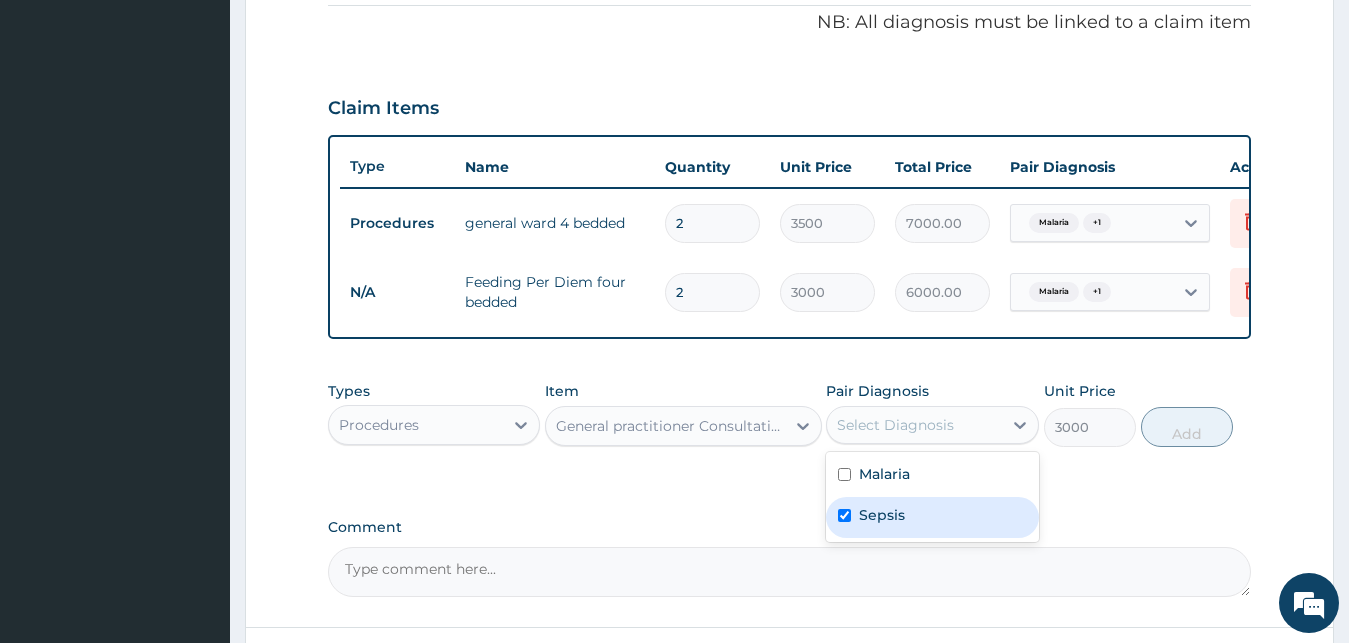 checkbox on "true" 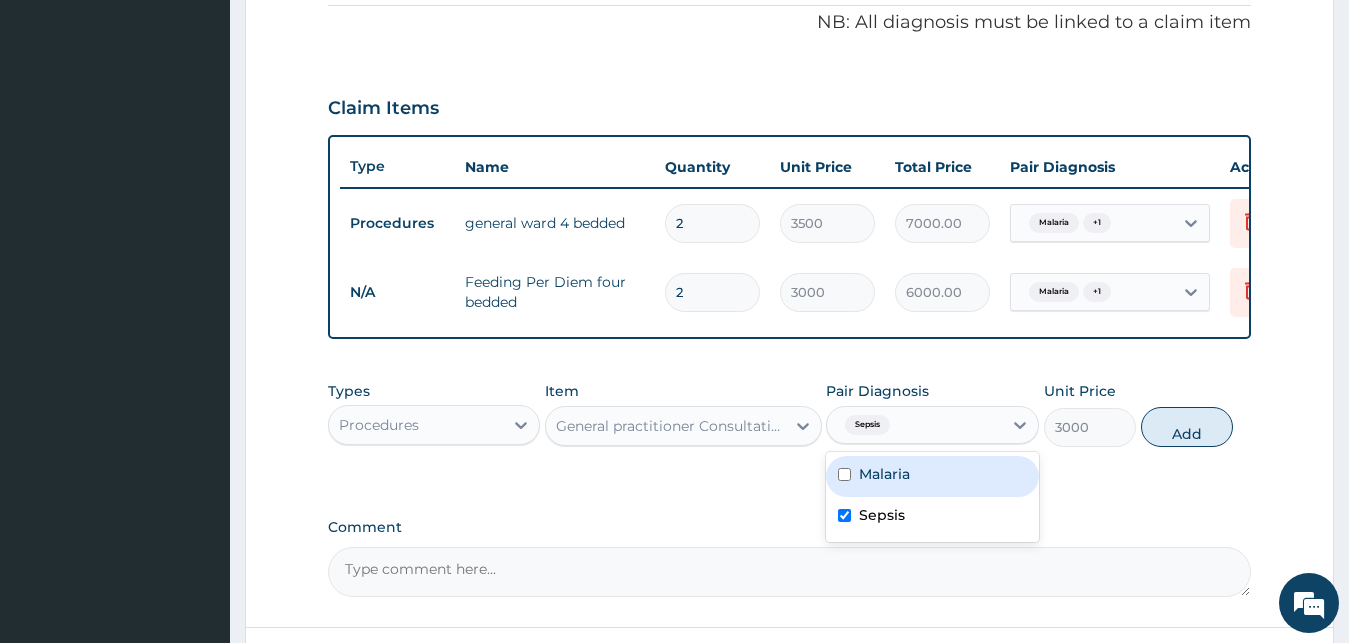 click on "Malaria" at bounding box center [932, 476] 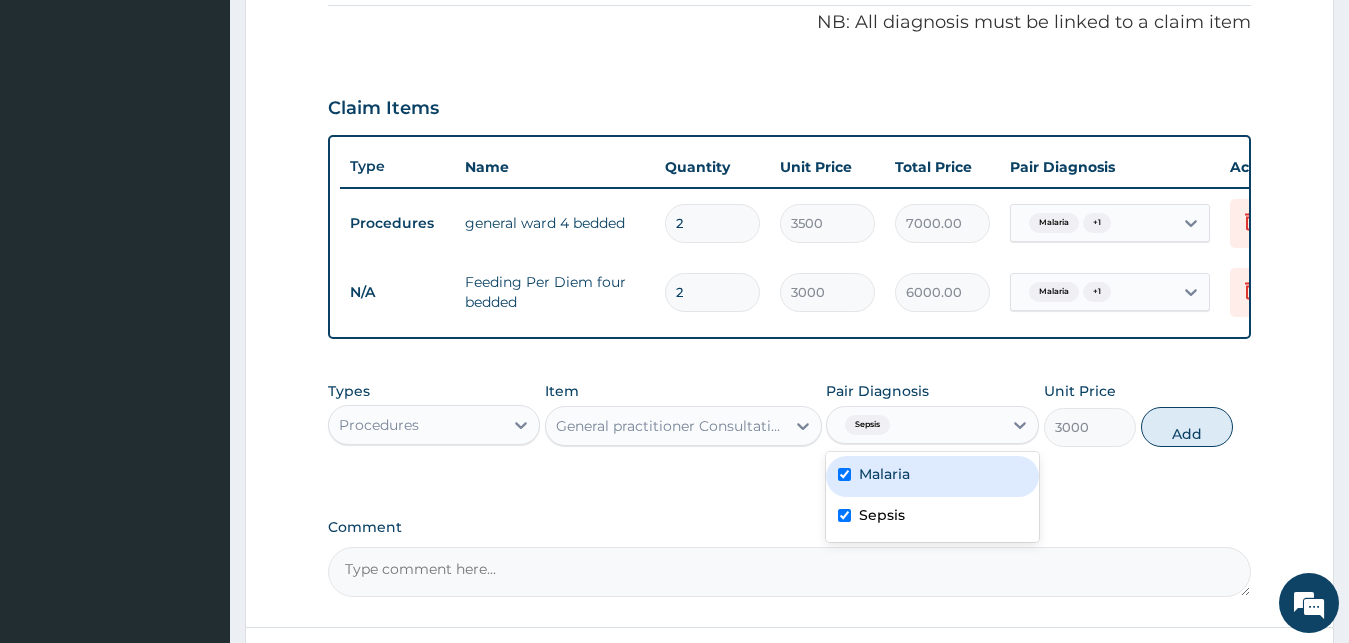 checkbox on "true" 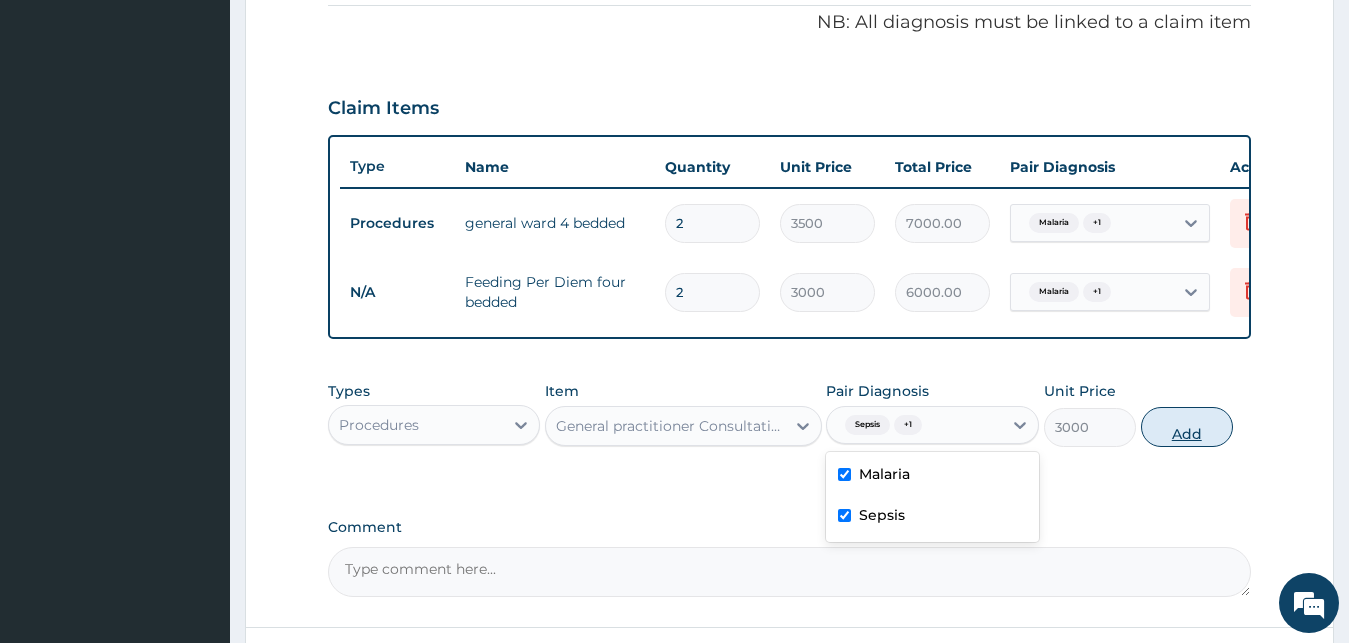 click on "Add" at bounding box center [1187, 427] 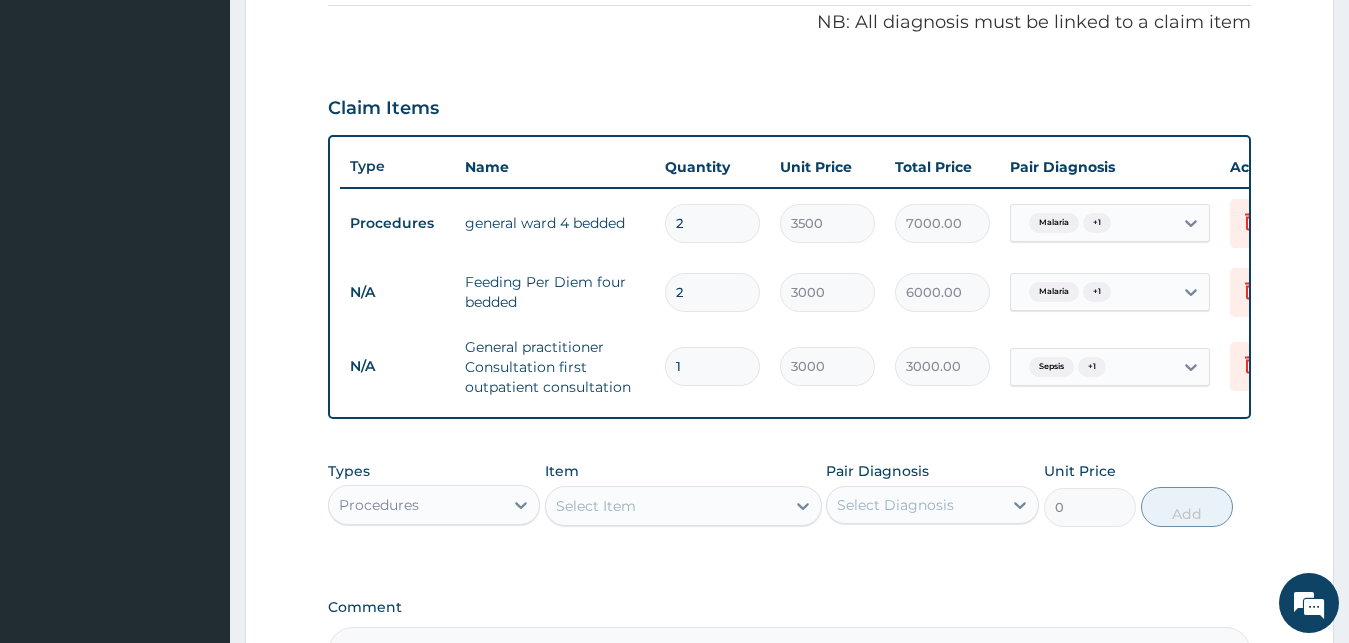 click on "Select Item" at bounding box center [665, 506] 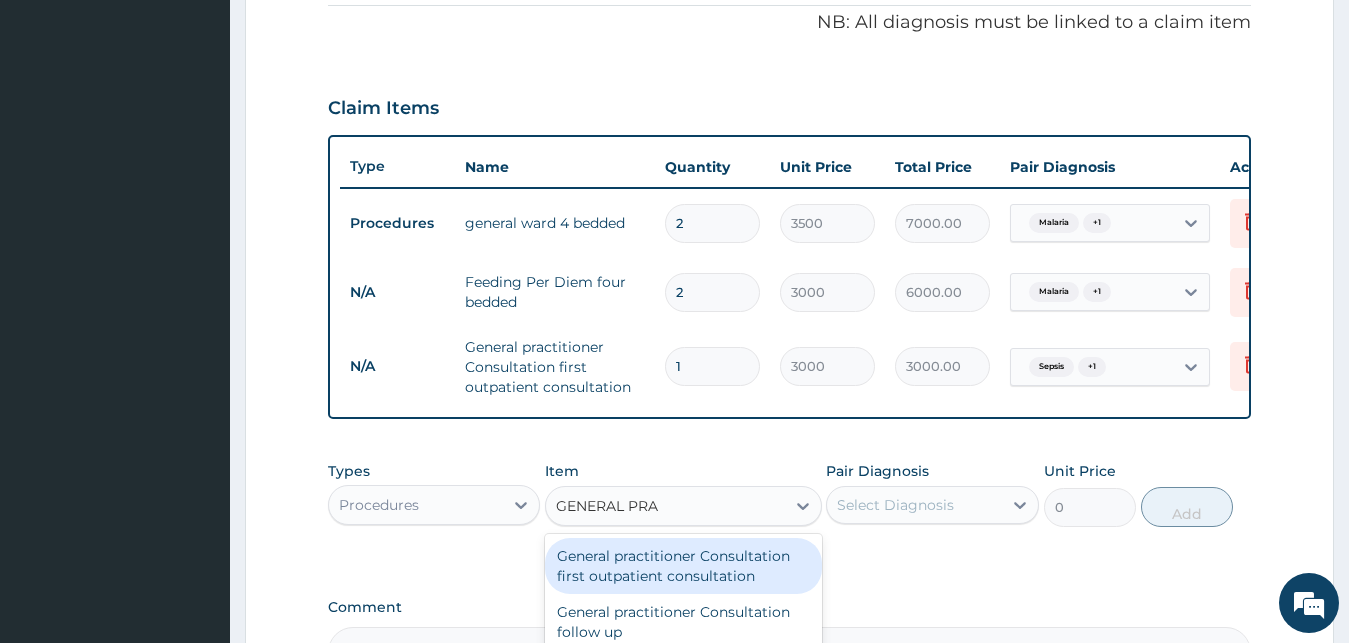 type on "GENERAL PRAC" 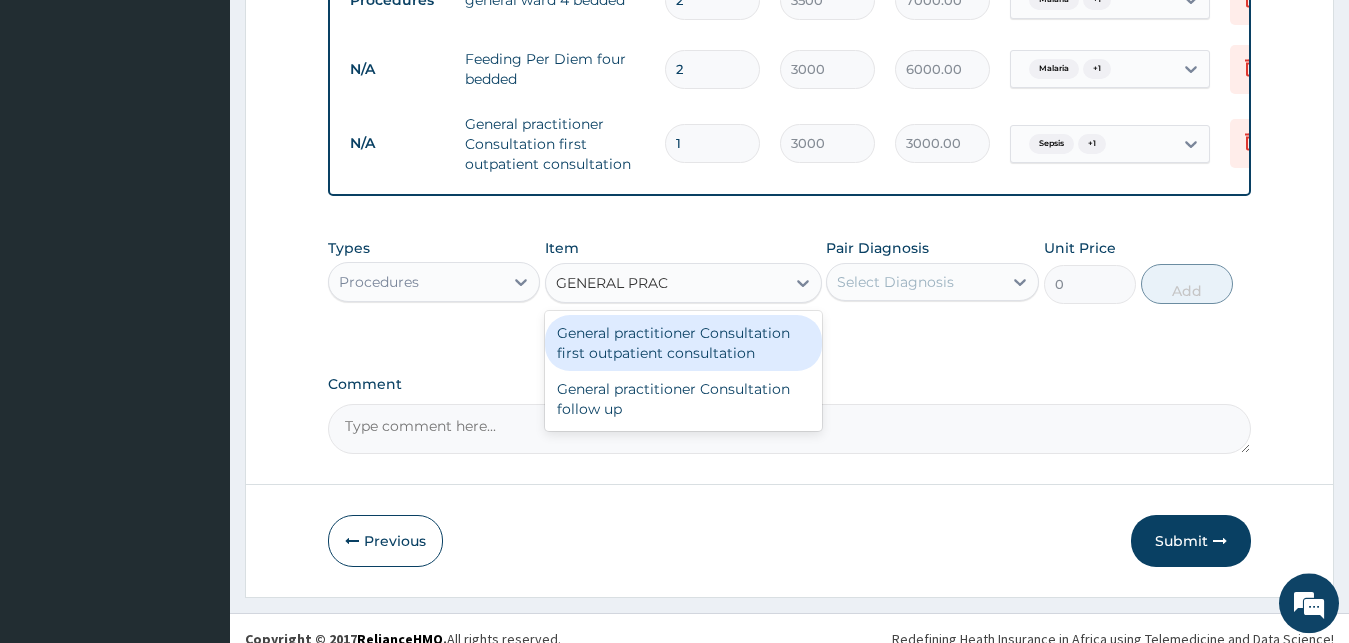 scroll, scrollTop: 870, scrollLeft: 0, axis: vertical 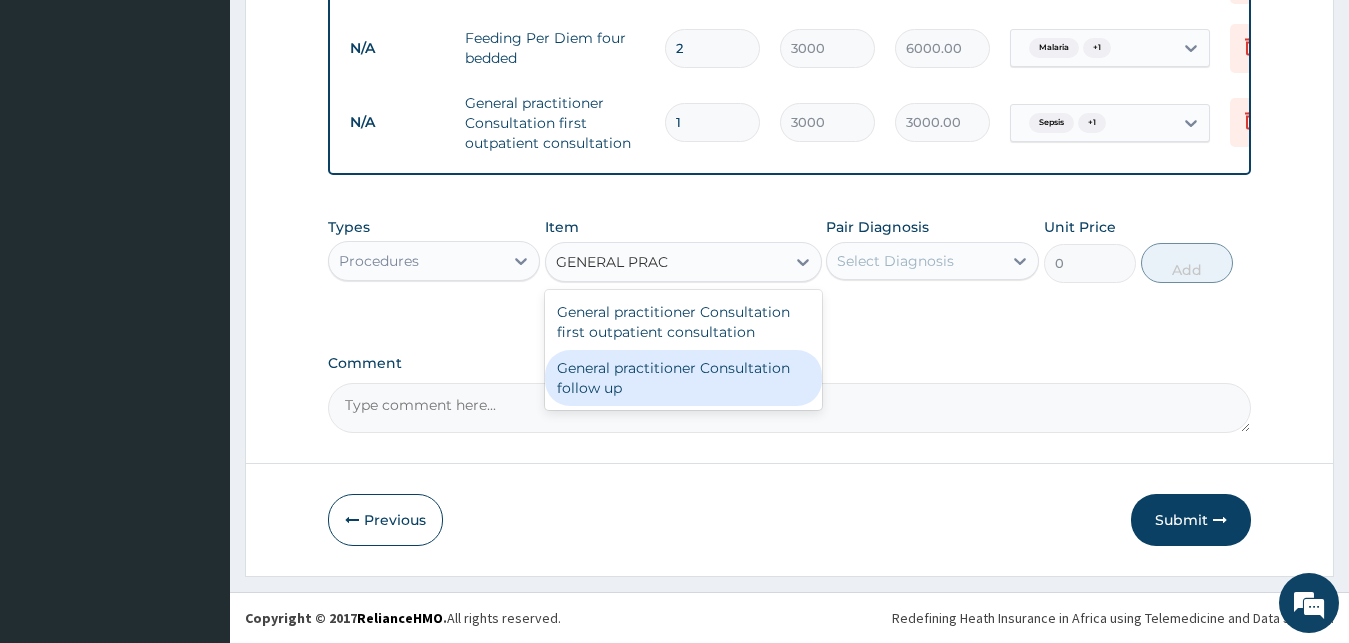 click on "General practitioner Consultation follow up" at bounding box center [683, 378] 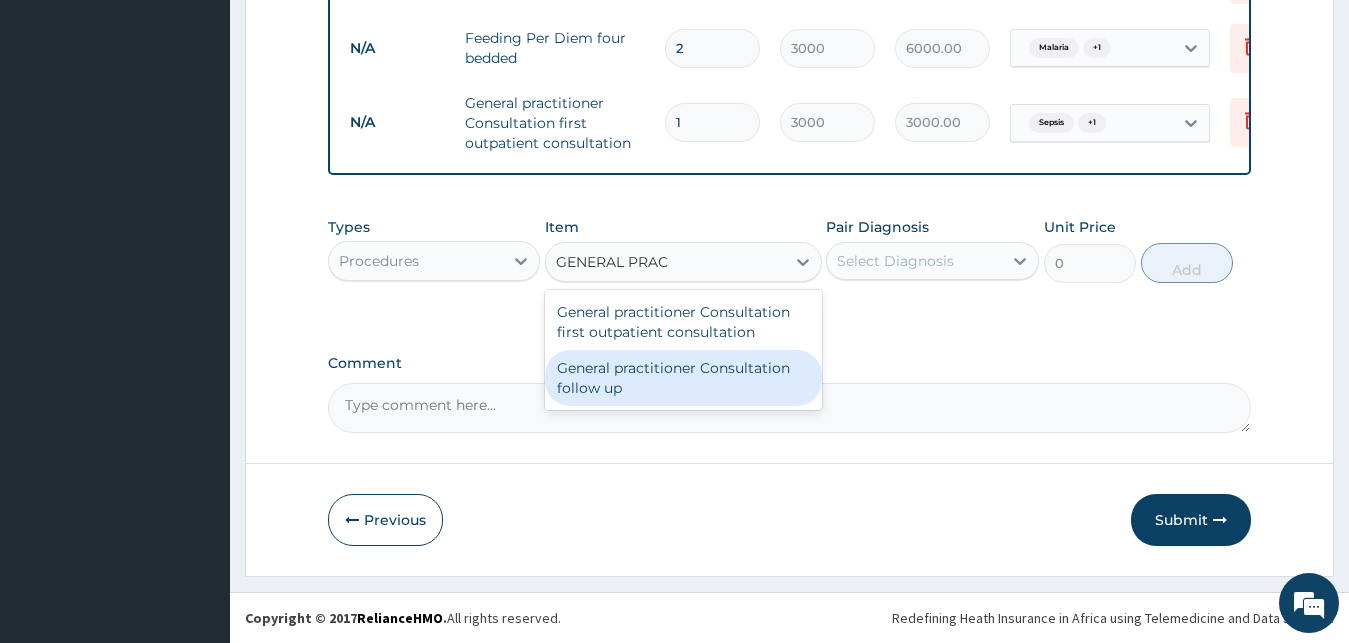click on "Comment" at bounding box center (790, 408) 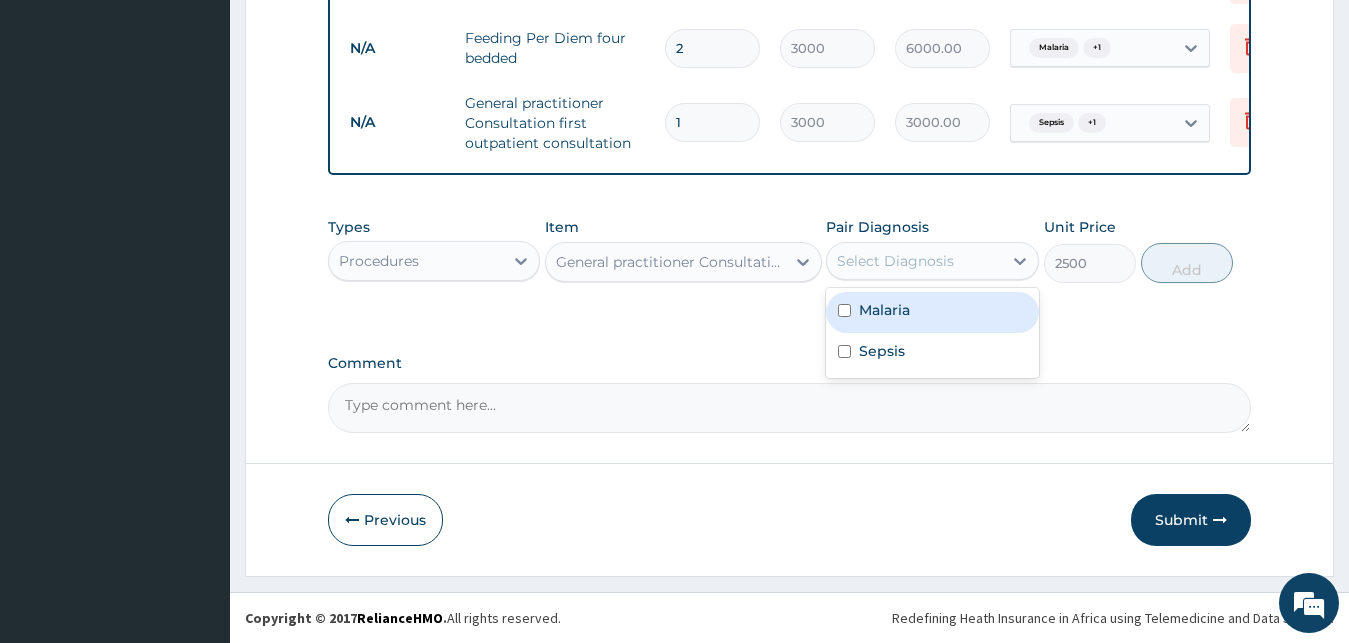 click on "Select Diagnosis" at bounding box center [895, 261] 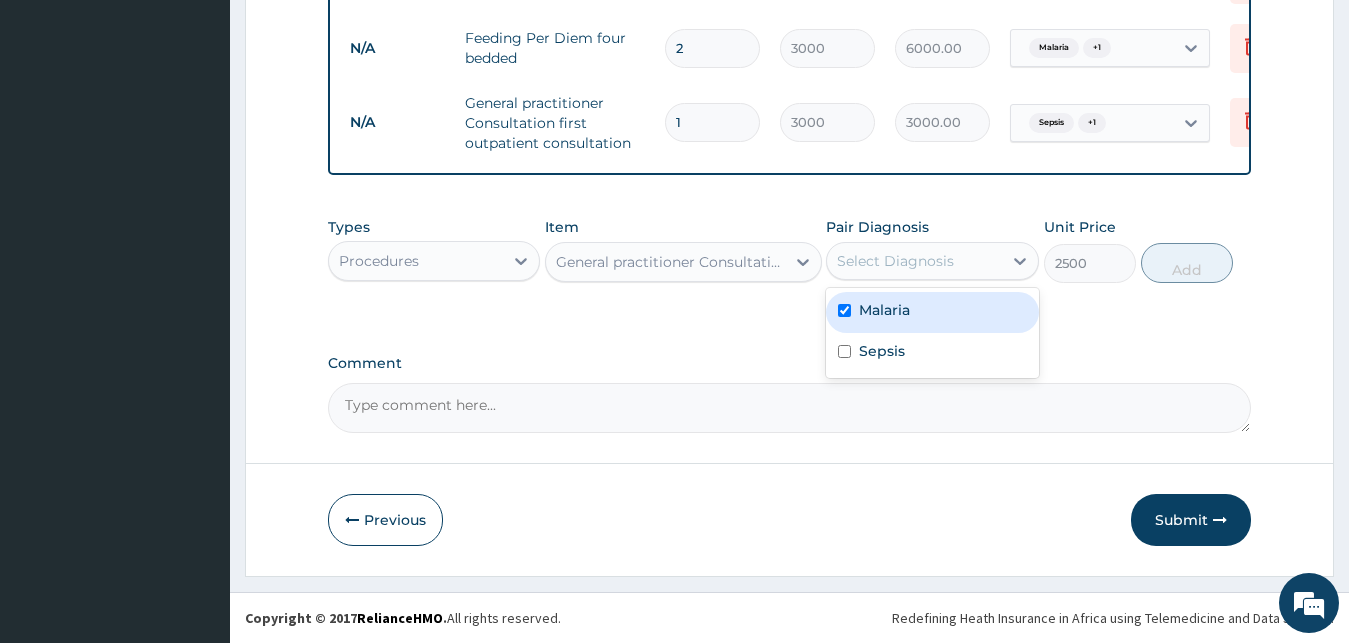 checkbox on "true" 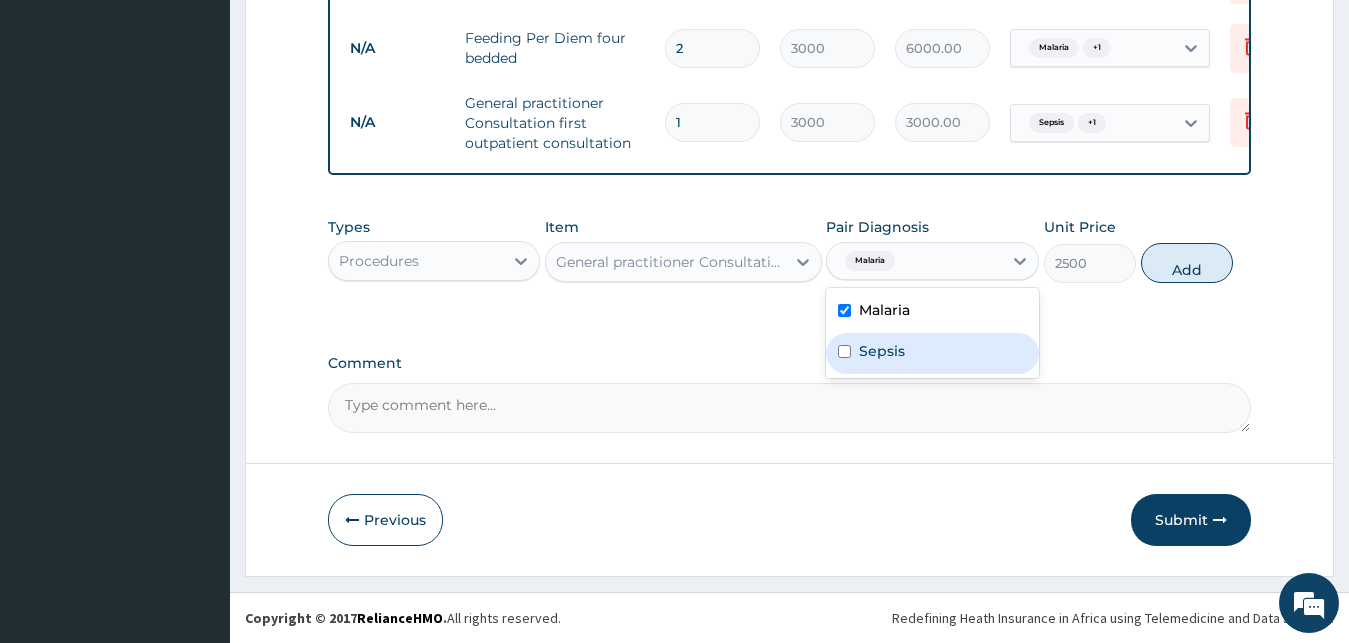 click on "Sepsis" at bounding box center [882, 351] 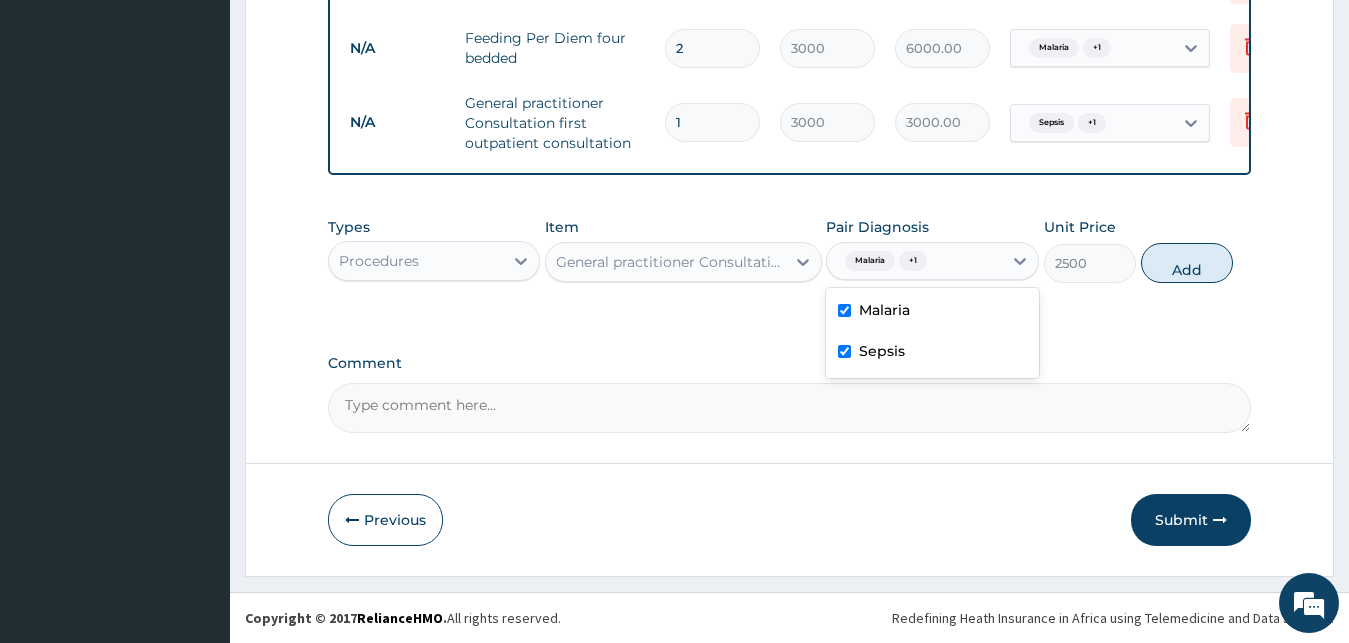 checkbox on "true" 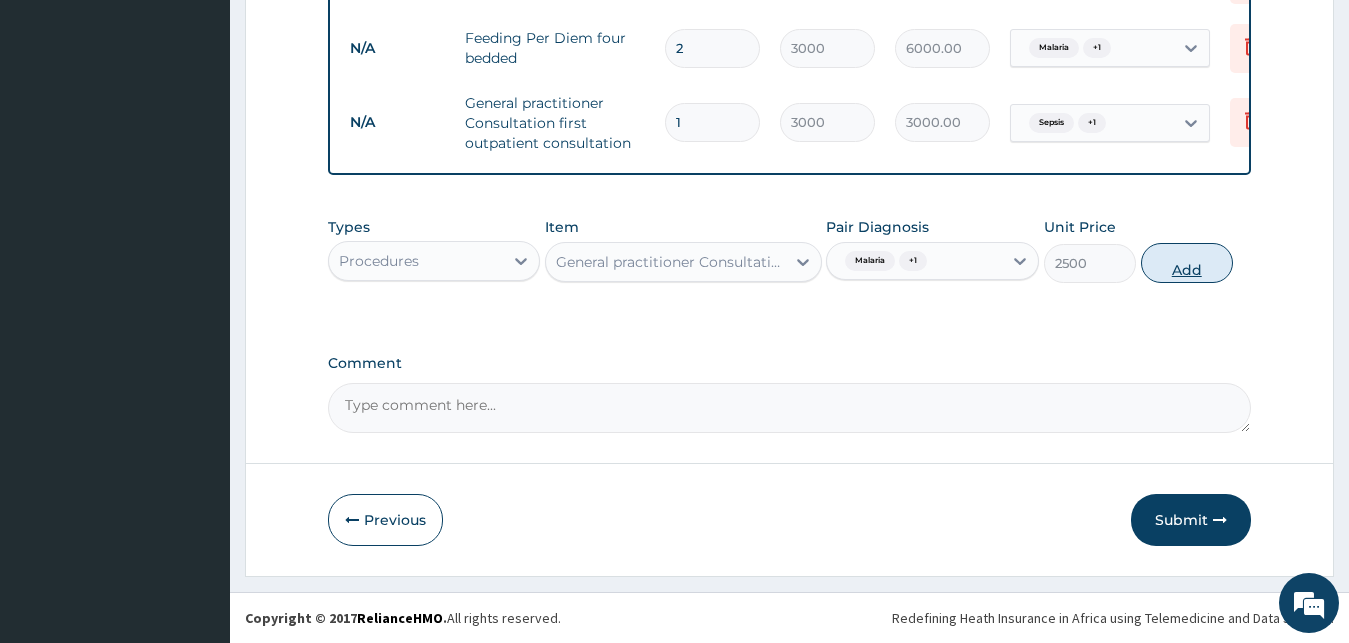 click on "Add" at bounding box center (1187, 263) 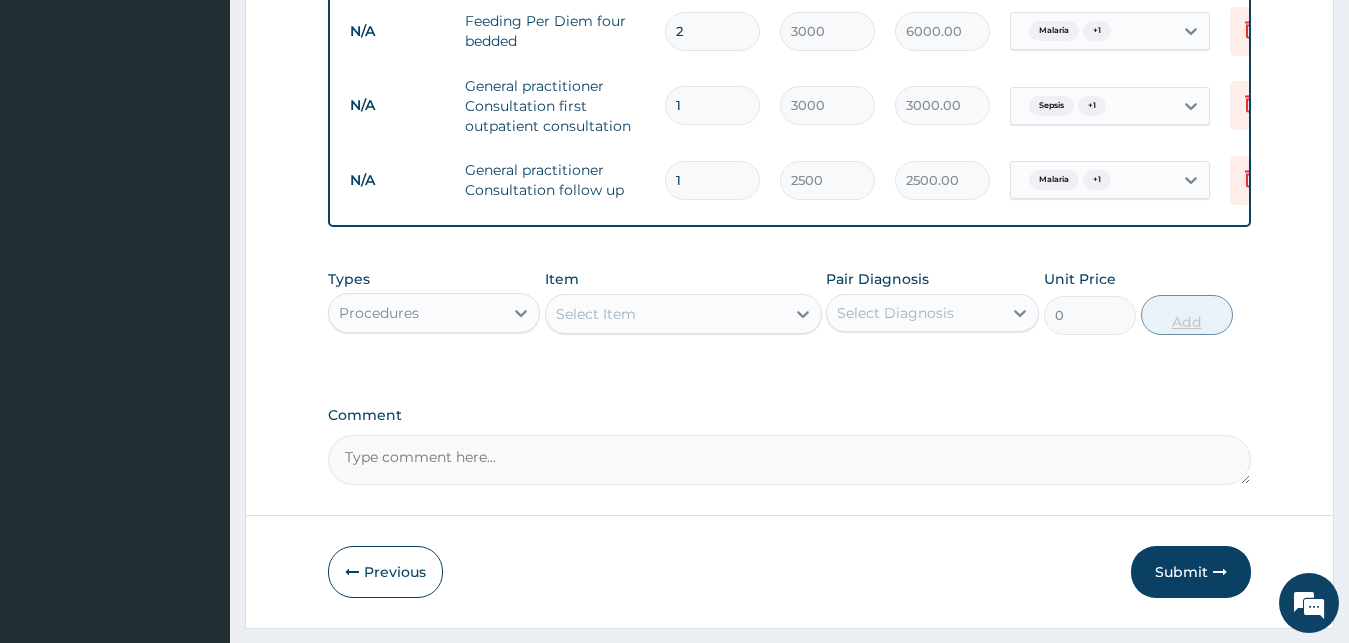 type 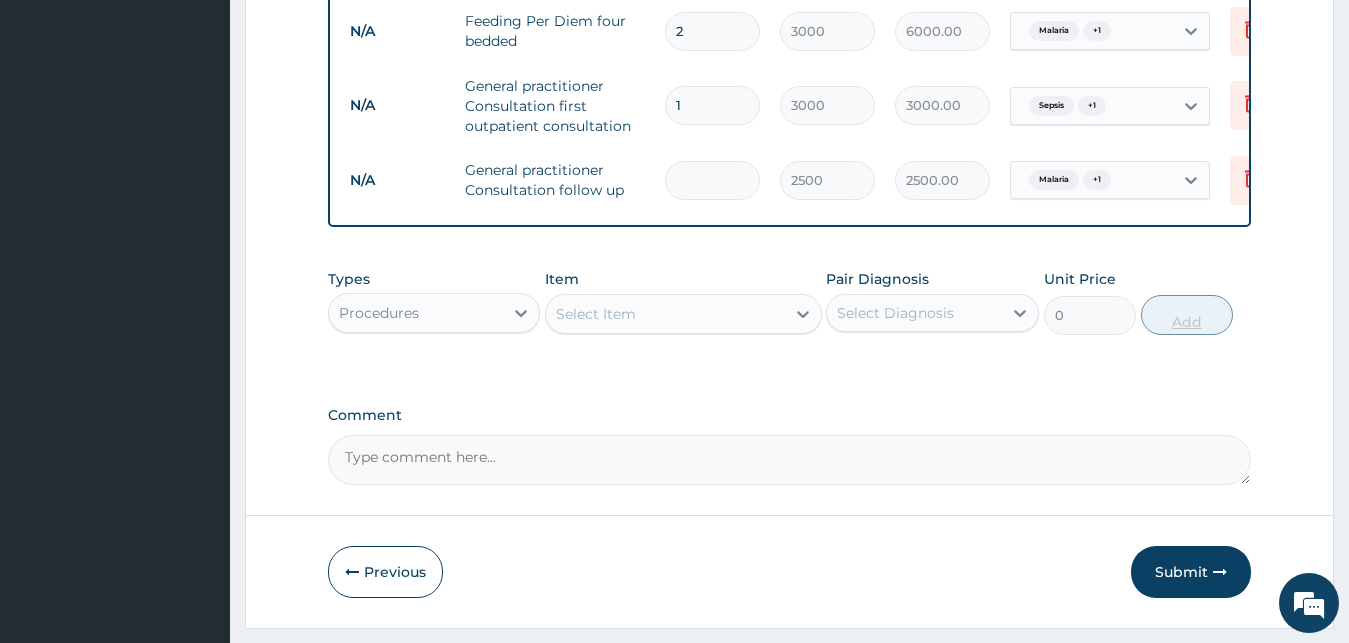 type on "0.00" 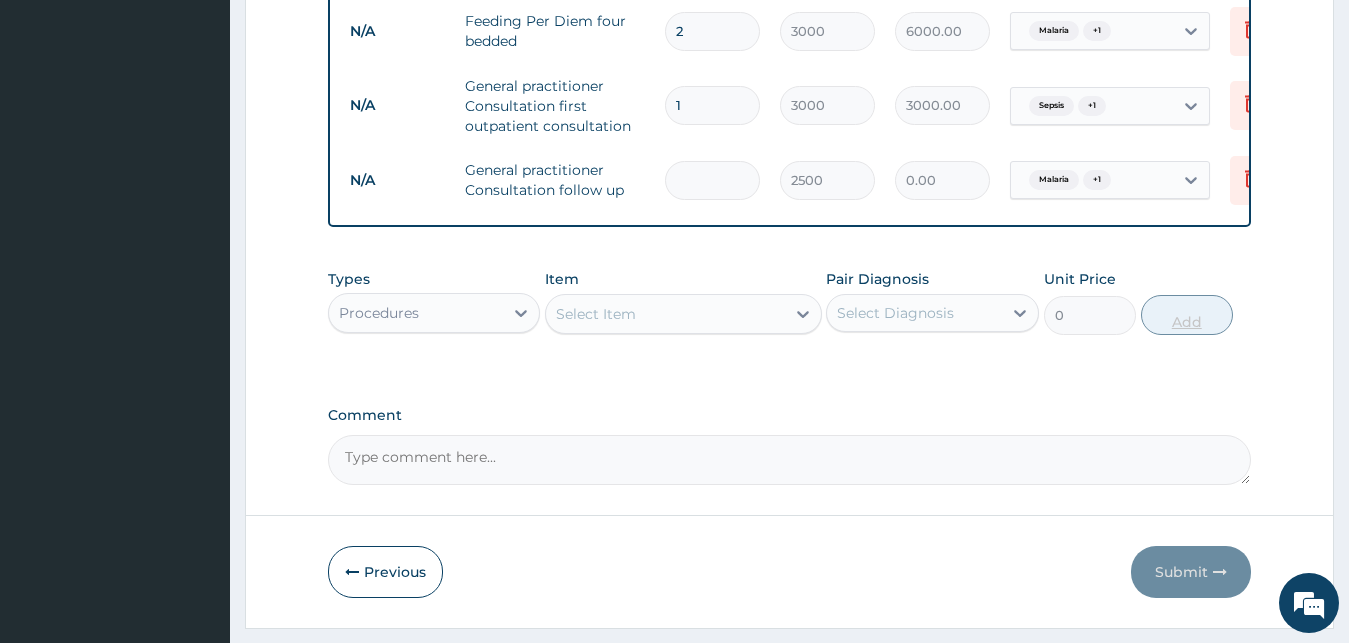 type on "3" 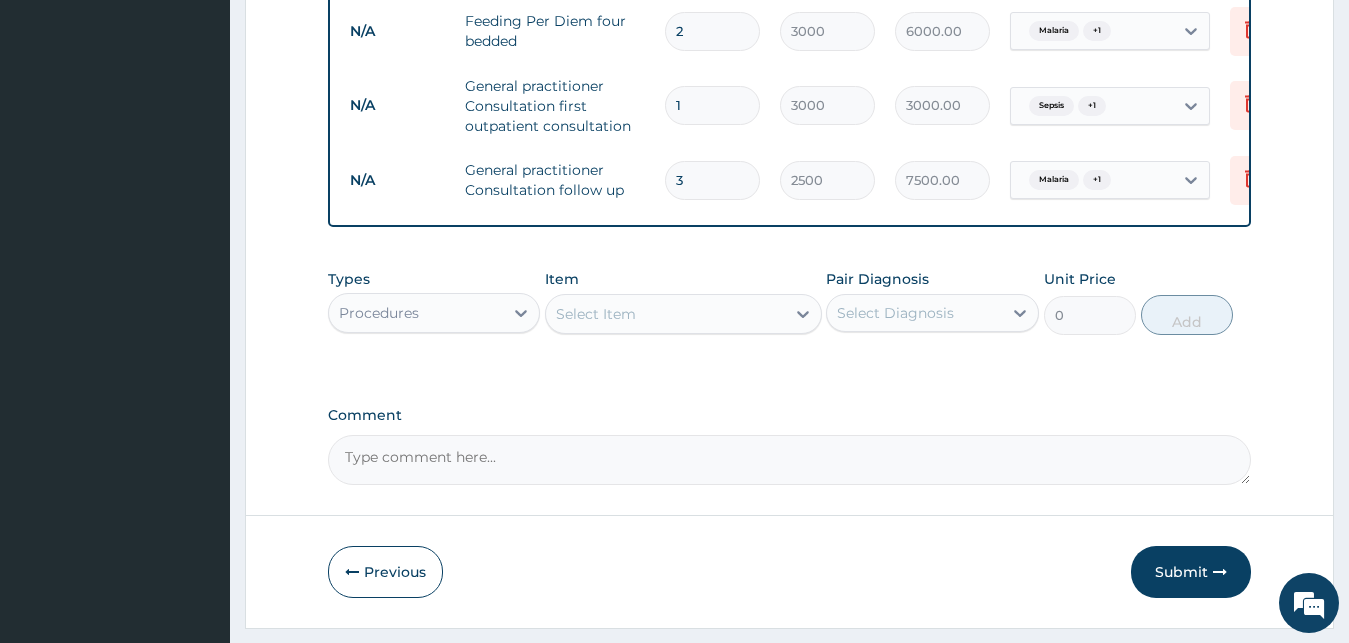 type on "3" 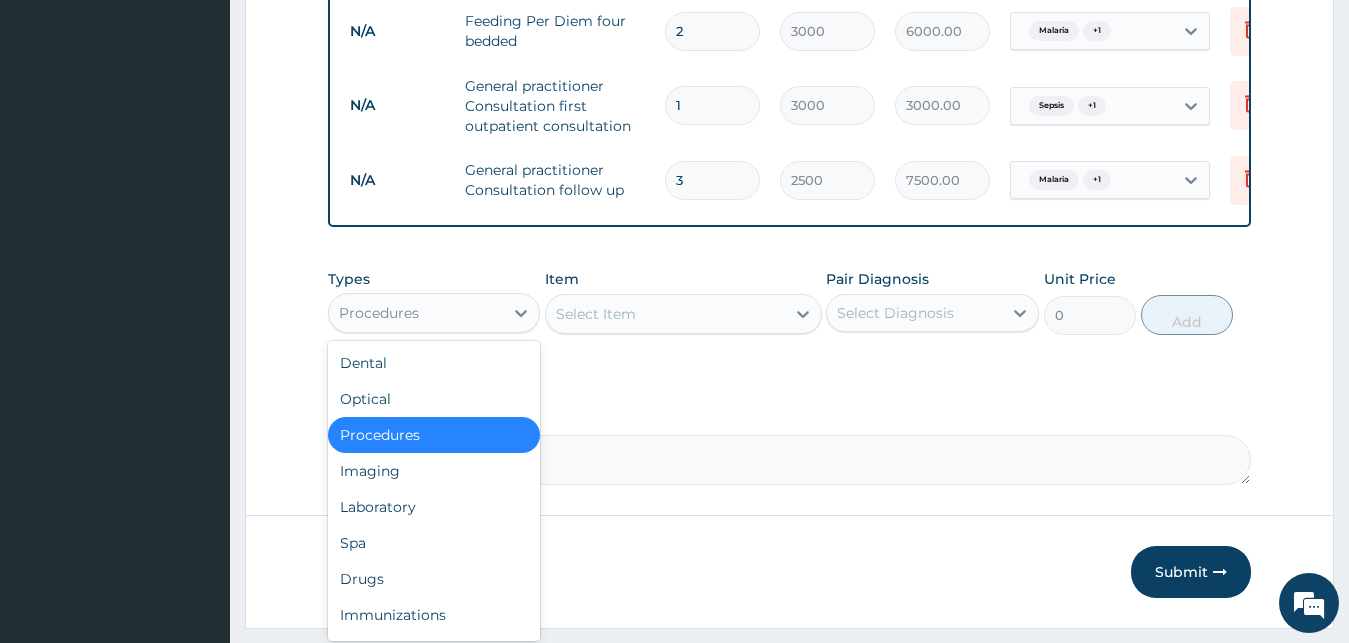 click on "Procedures" at bounding box center [416, 313] 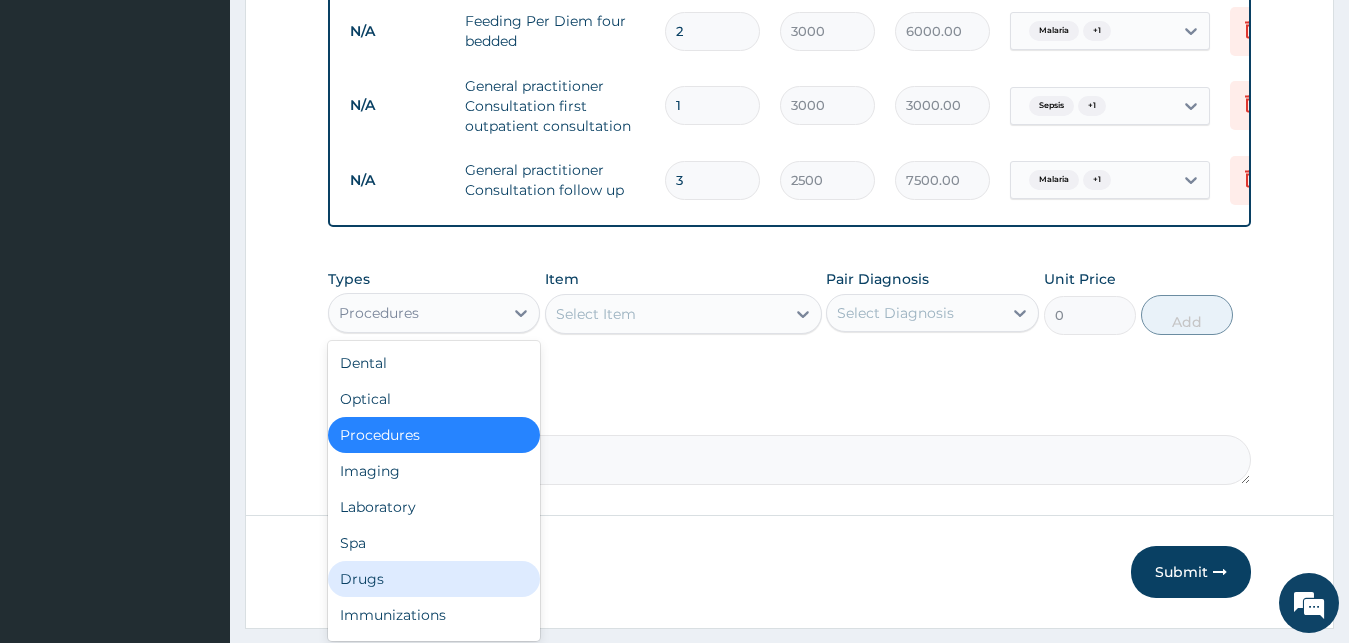 click on "Drugs" at bounding box center (434, 579) 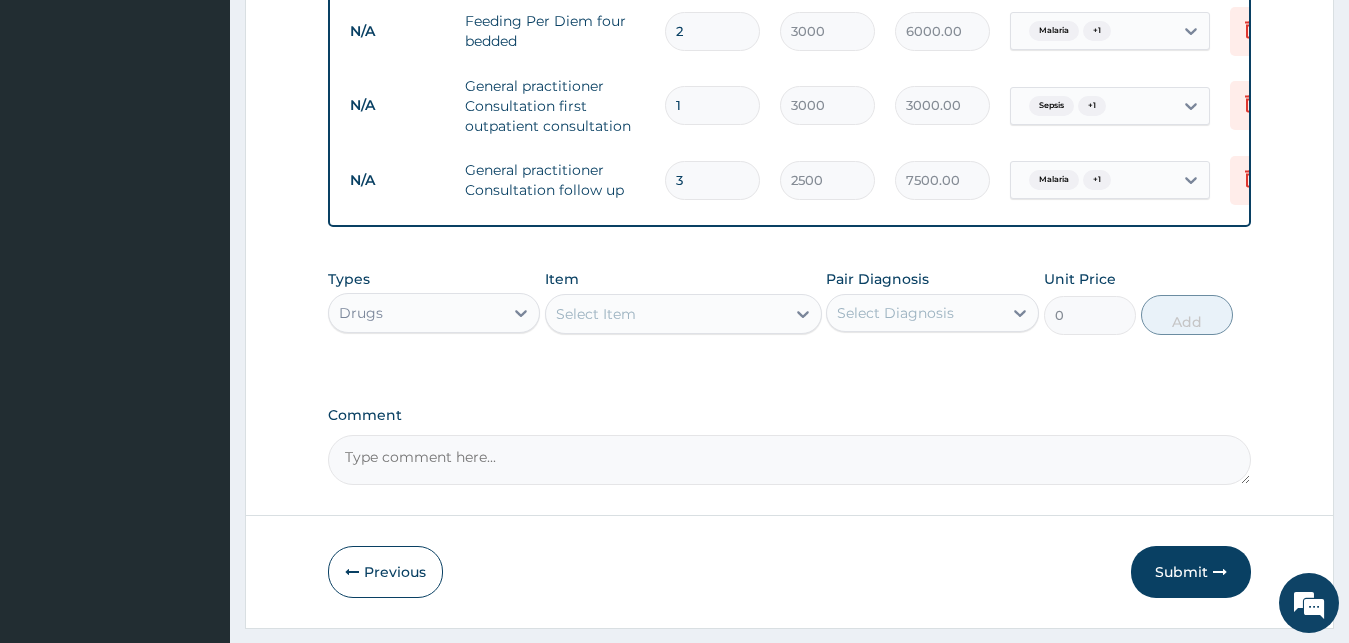 click on "Select Item" at bounding box center (665, 314) 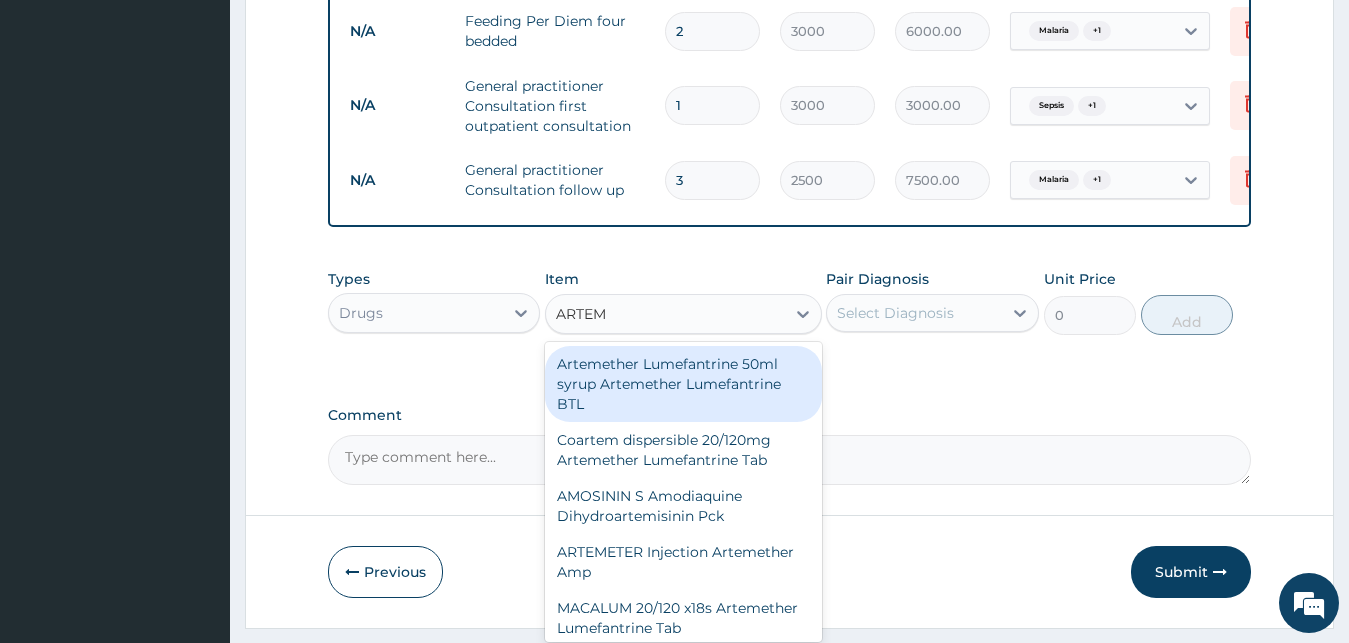 type on "ARTEME" 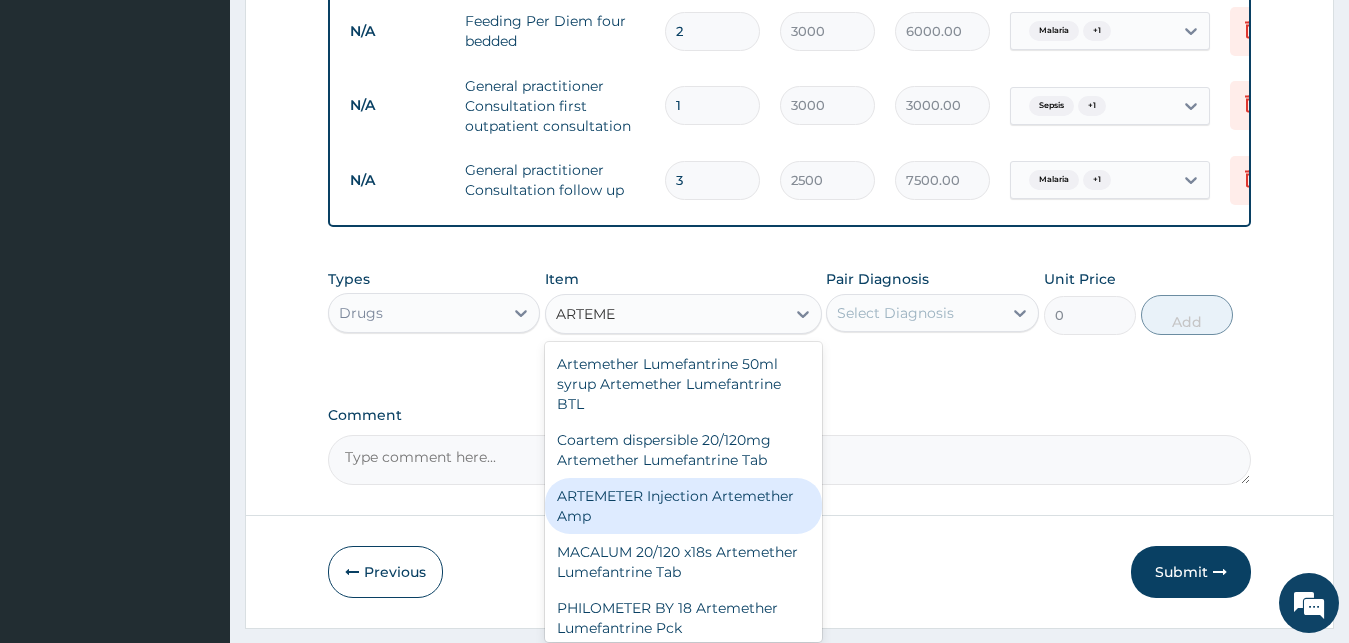 click on "ARTEMETER Injection Artemether Amp" at bounding box center [683, 506] 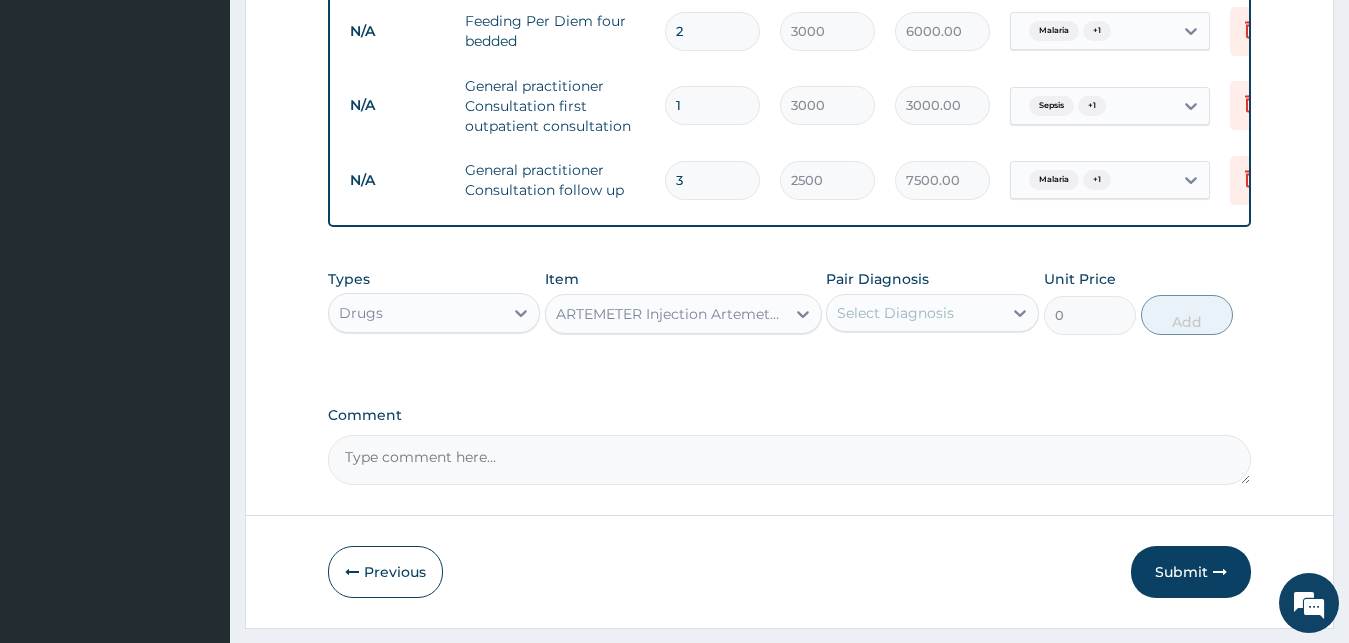 type 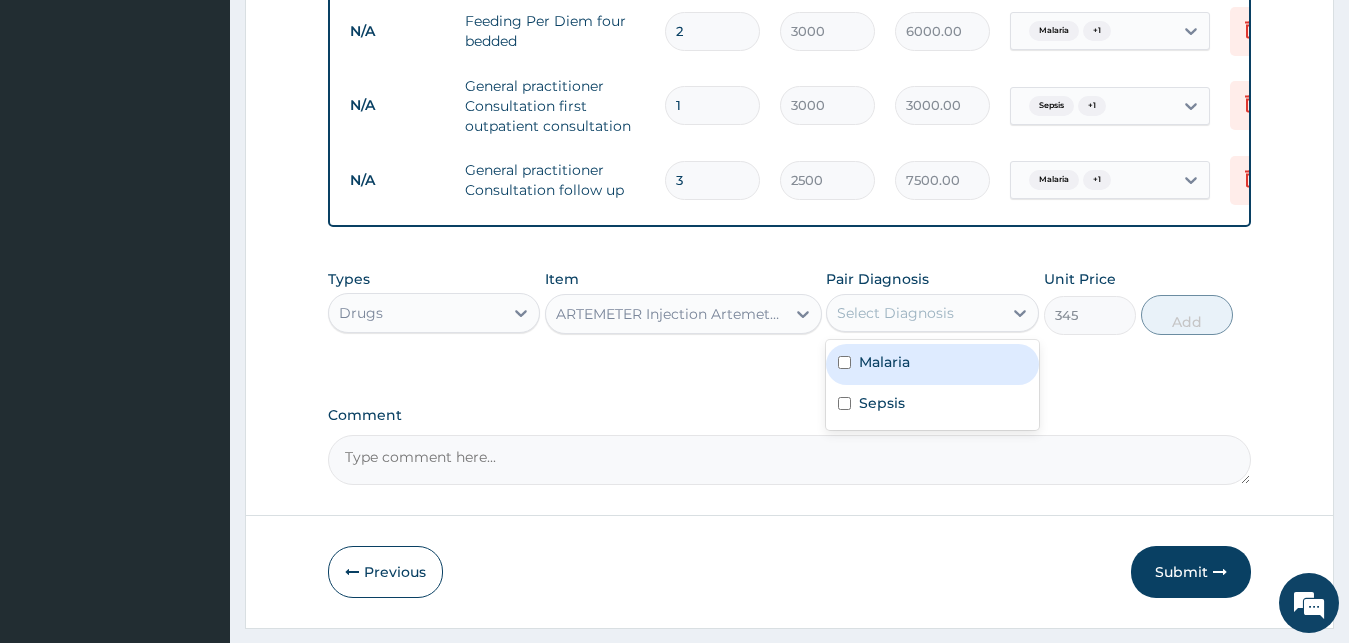 click on "Select Diagnosis" at bounding box center [895, 313] 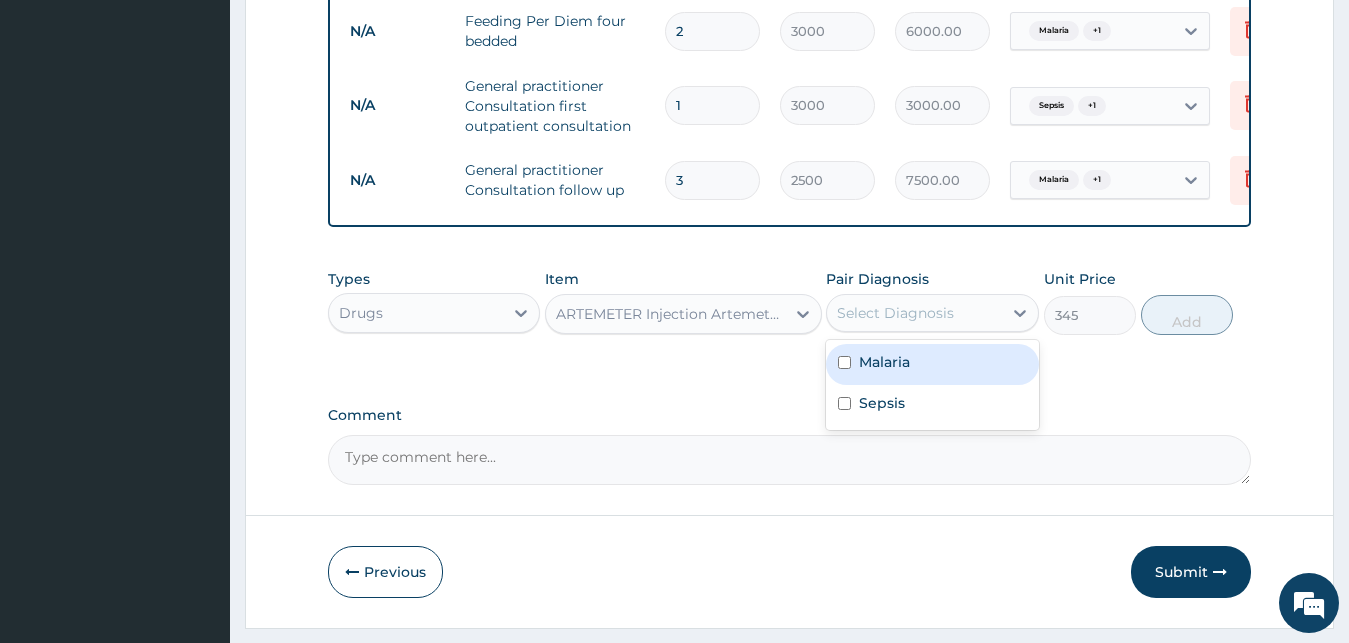 click on "Malaria" at bounding box center (932, 364) 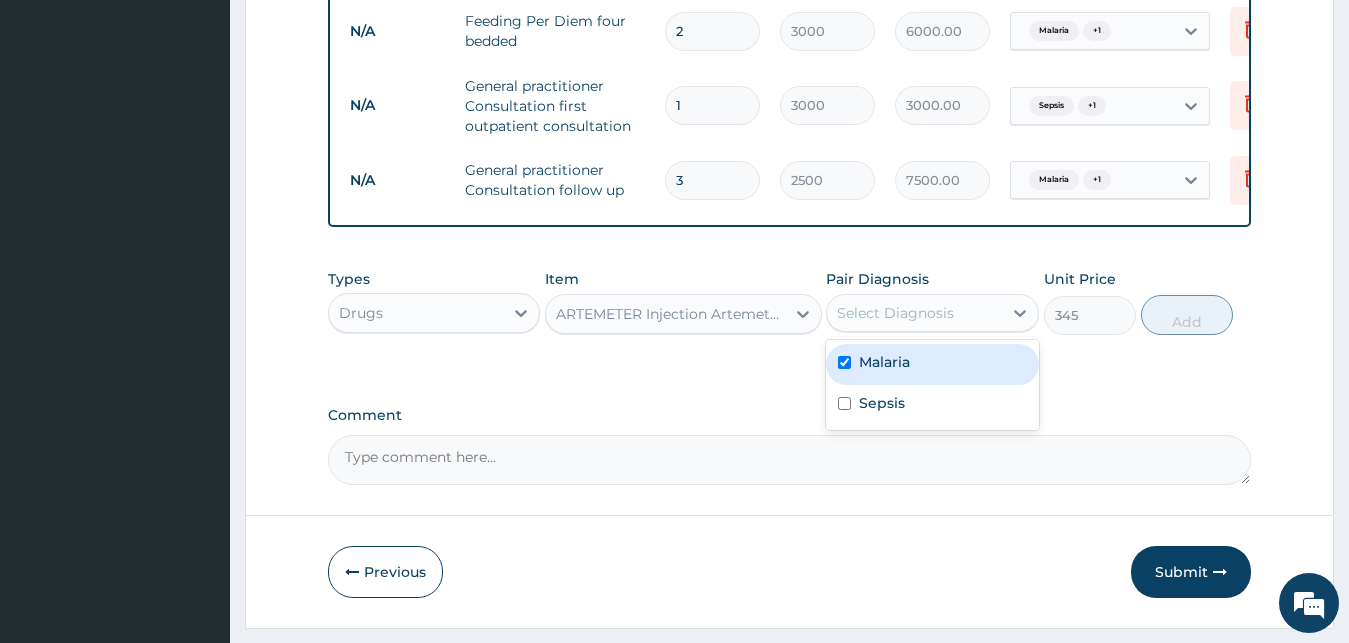 checkbox on "true" 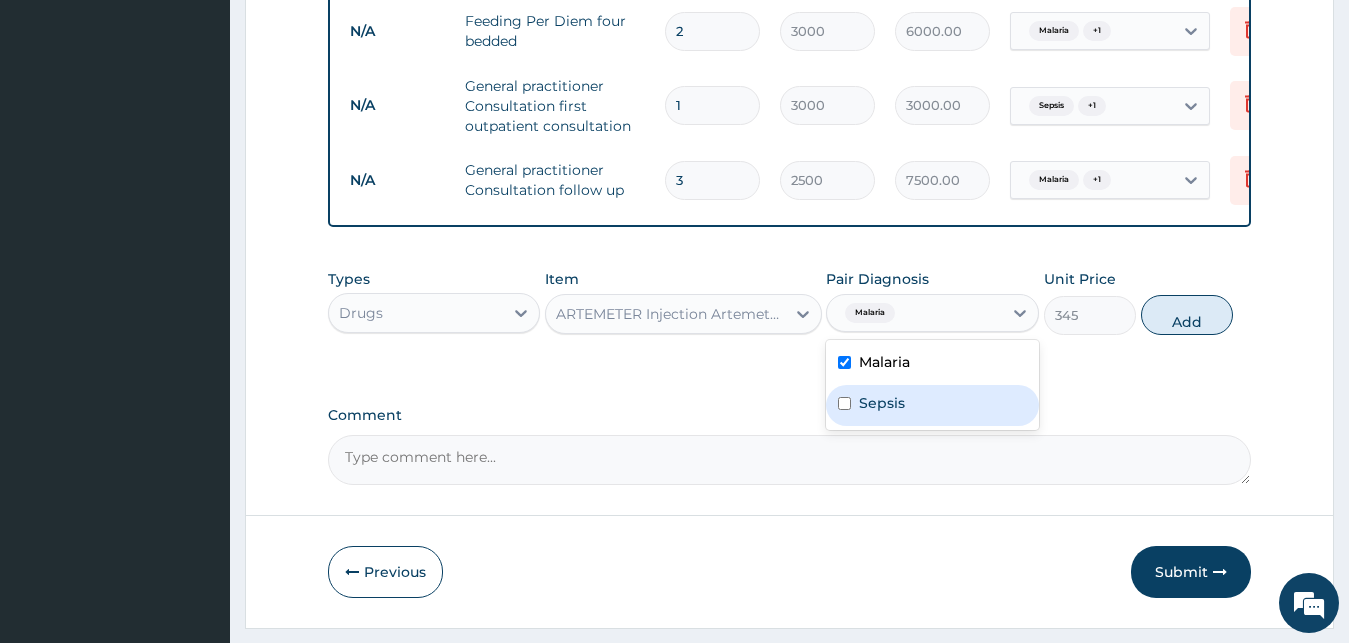 click on "Sepsis" at bounding box center (932, 405) 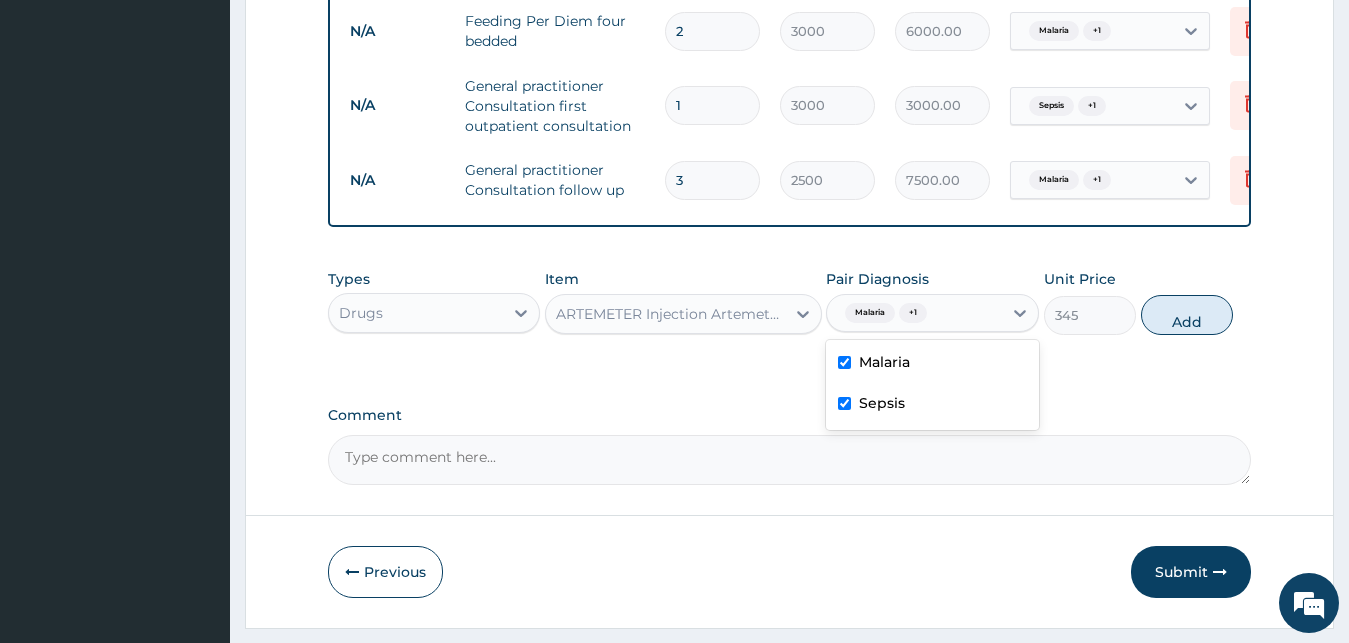 click on "Sepsis" at bounding box center [932, 405] 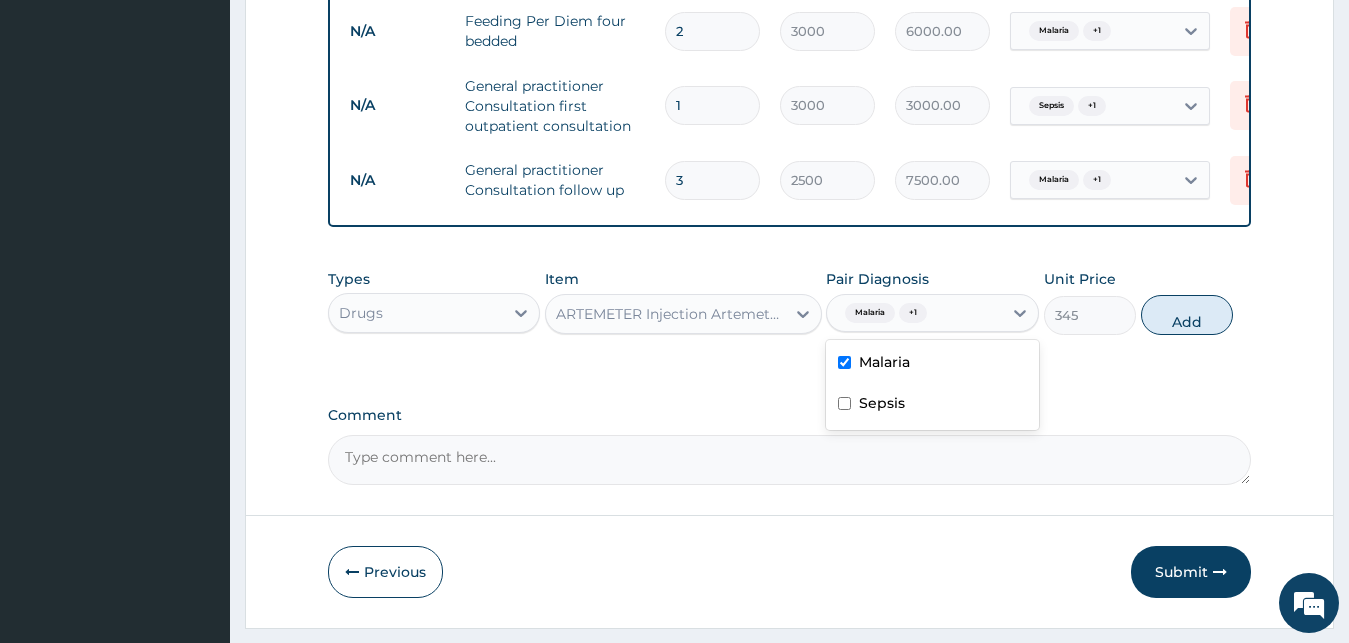 checkbox on "false" 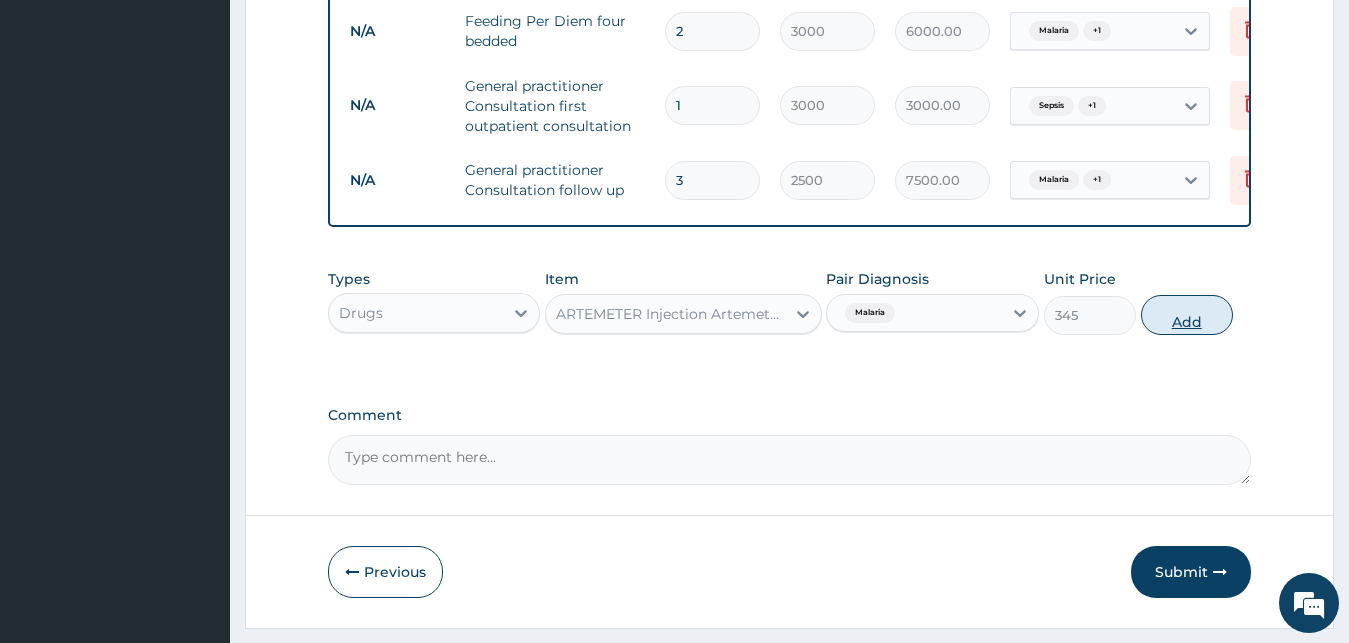 click on "Add" at bounding box center (1187, 315) 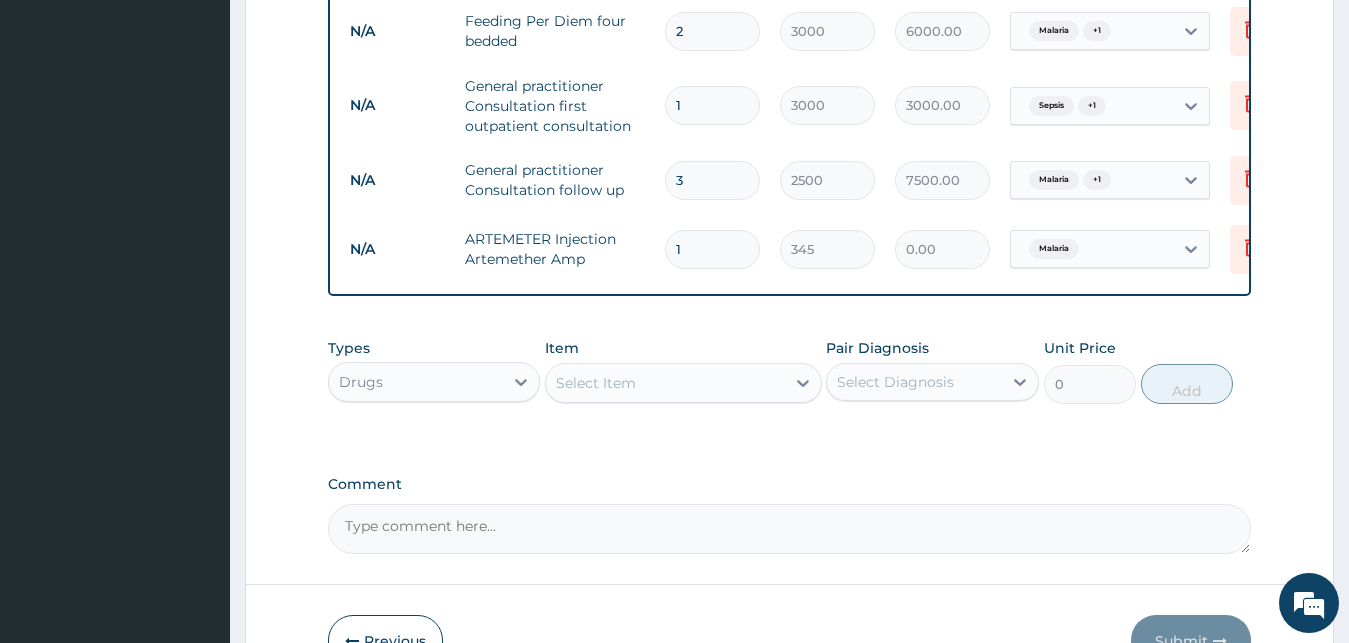 type 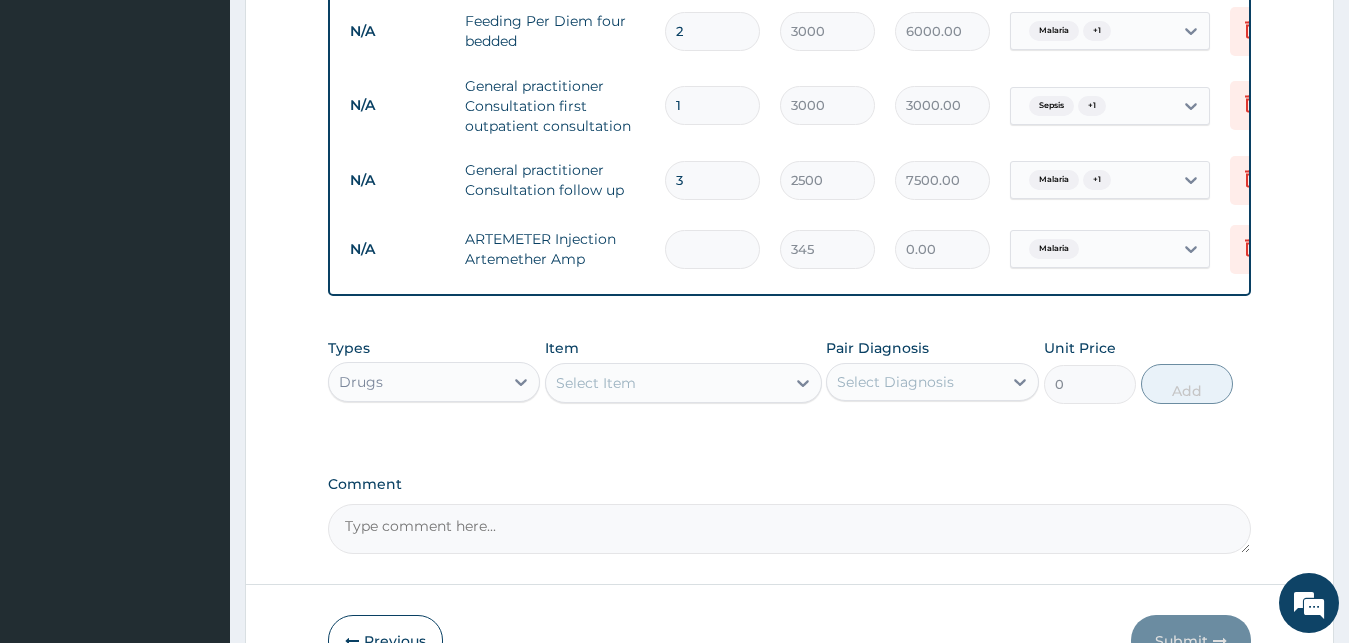 type on "0.00" 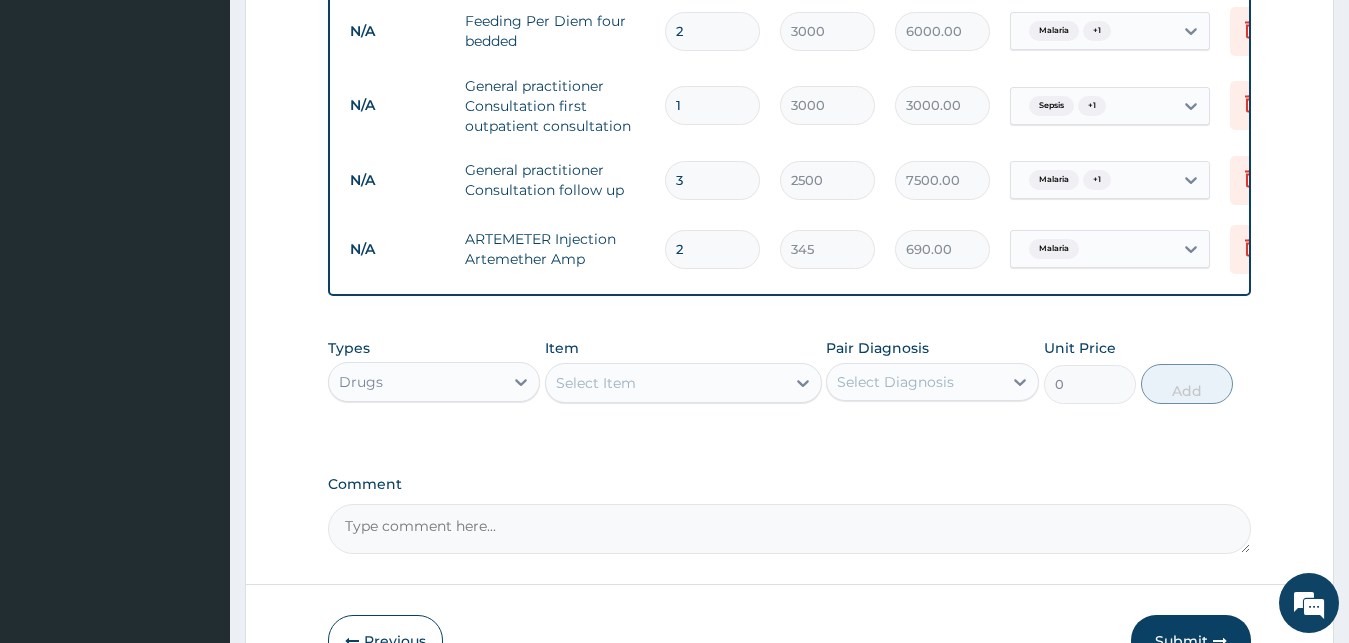 type on "2" 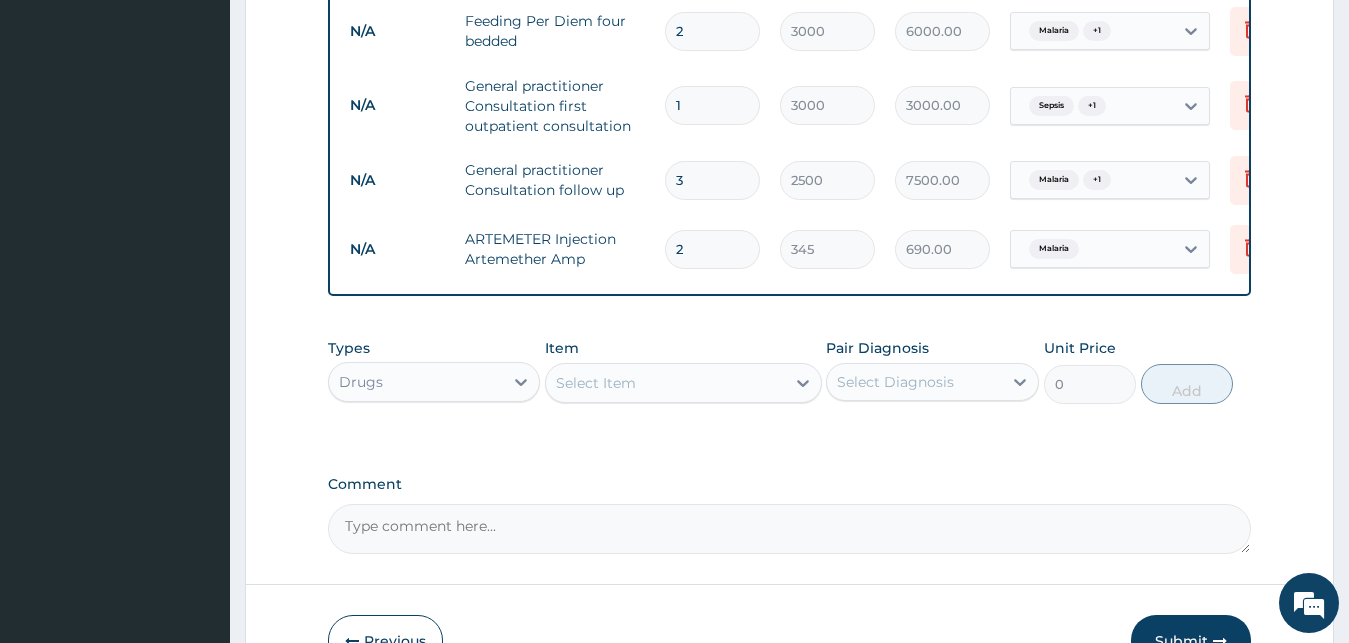 click on "Select Item" at bounding box center [596, 383] 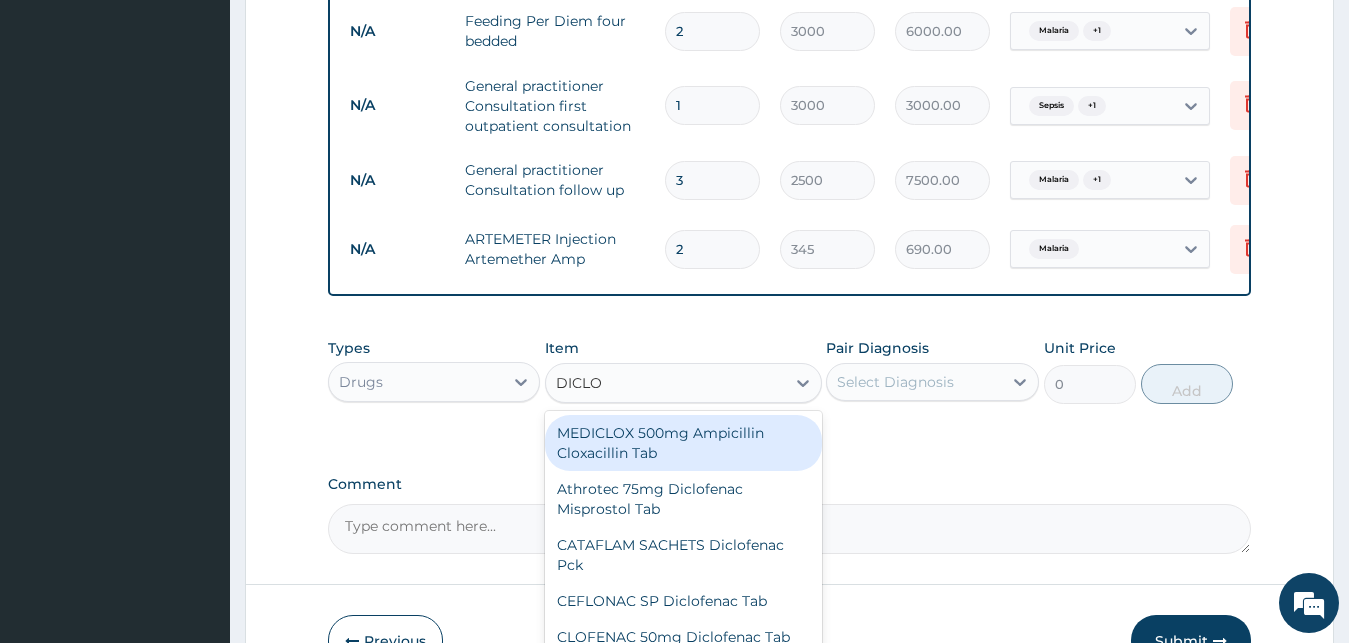 type on "DICLOF" 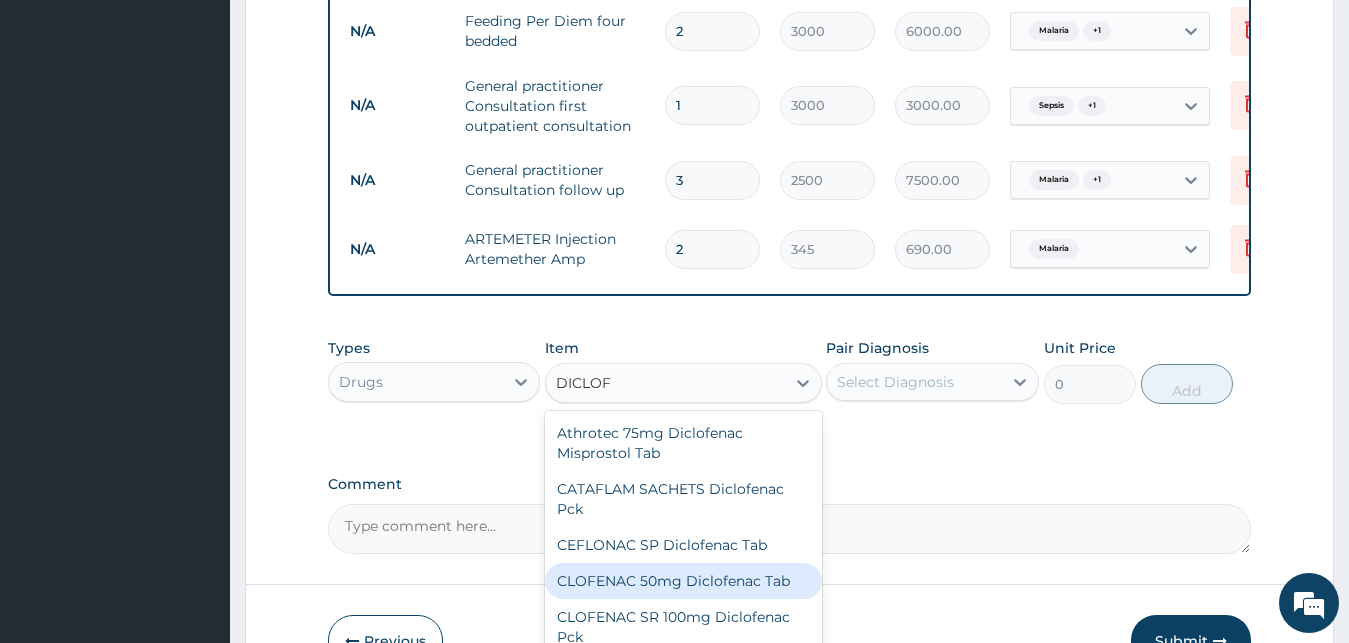 scroll, scrollTop: 270, scrollLeft: 0, axis: vertical 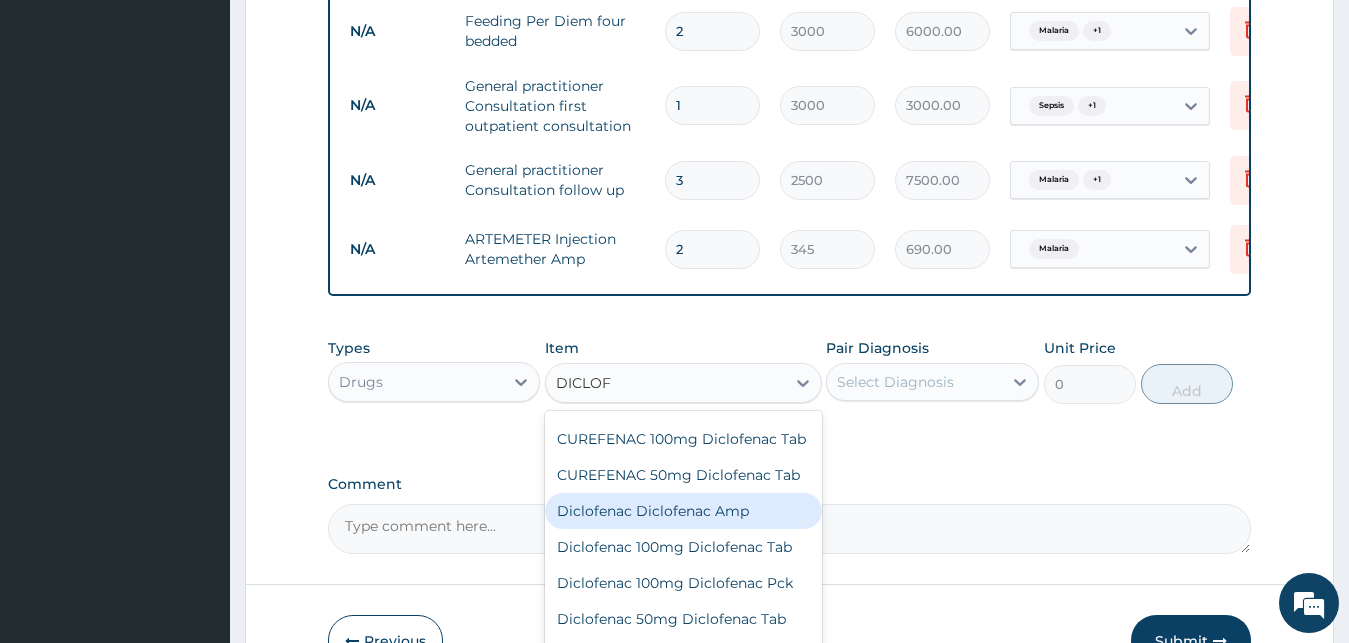 click on "Diclofenac Diclofenac Amp" at bounding box center [683, 511] 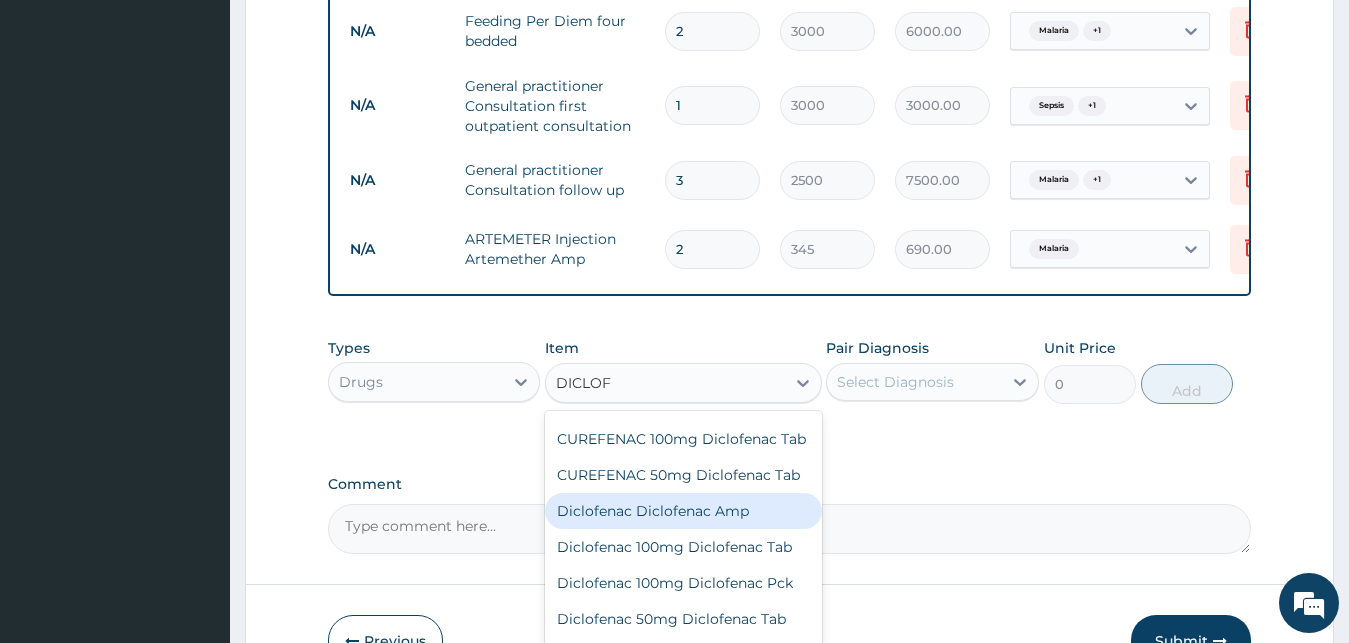 type 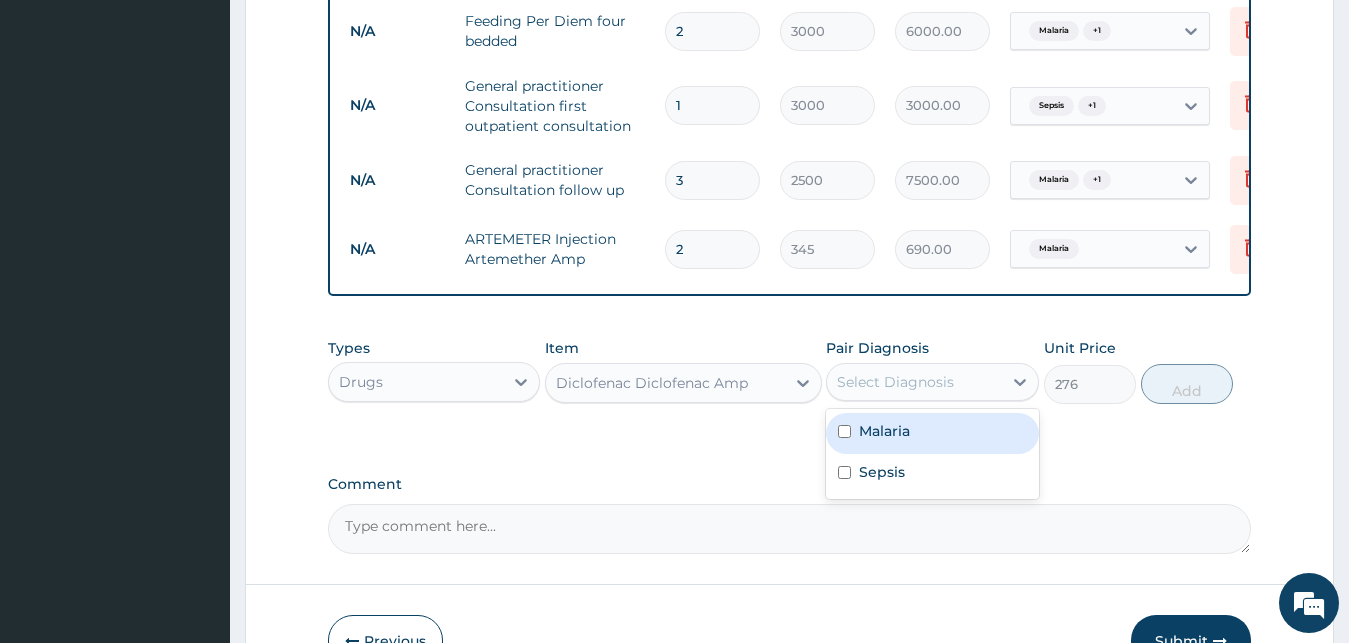 click on "Select Diagnosis" at bounding box center [914, 382] 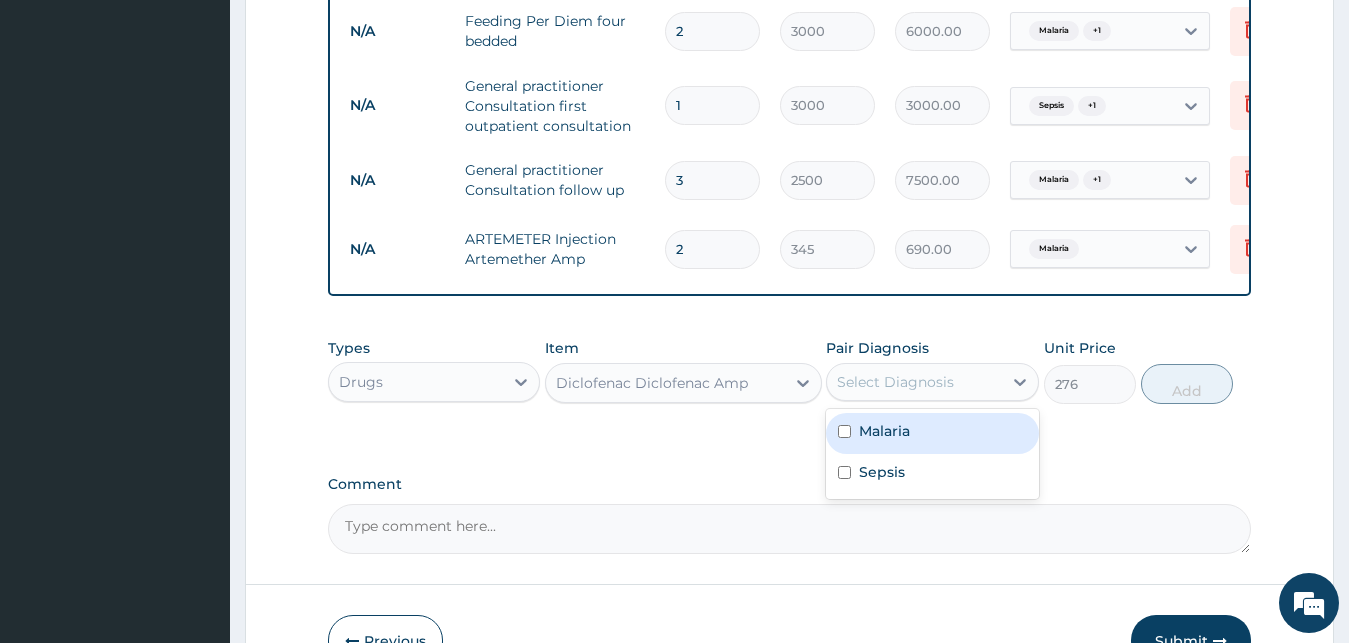 click on "Malaria" at bounding box center [932, 433] 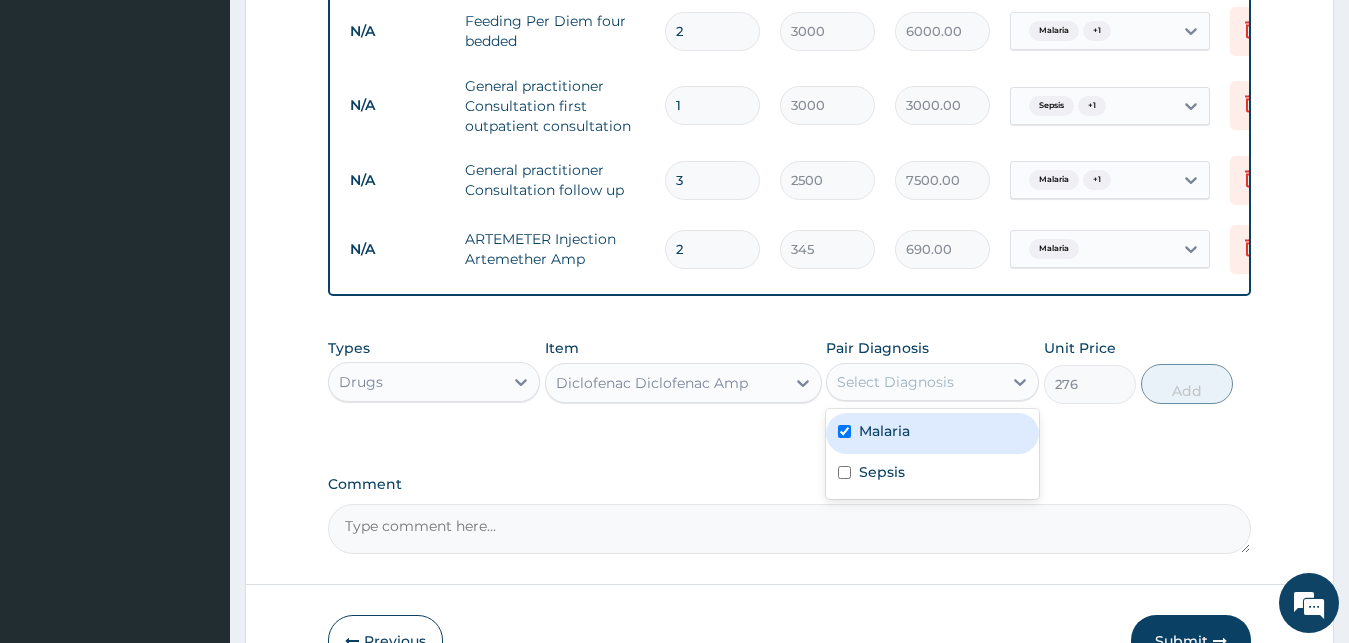 checkbox on "true" 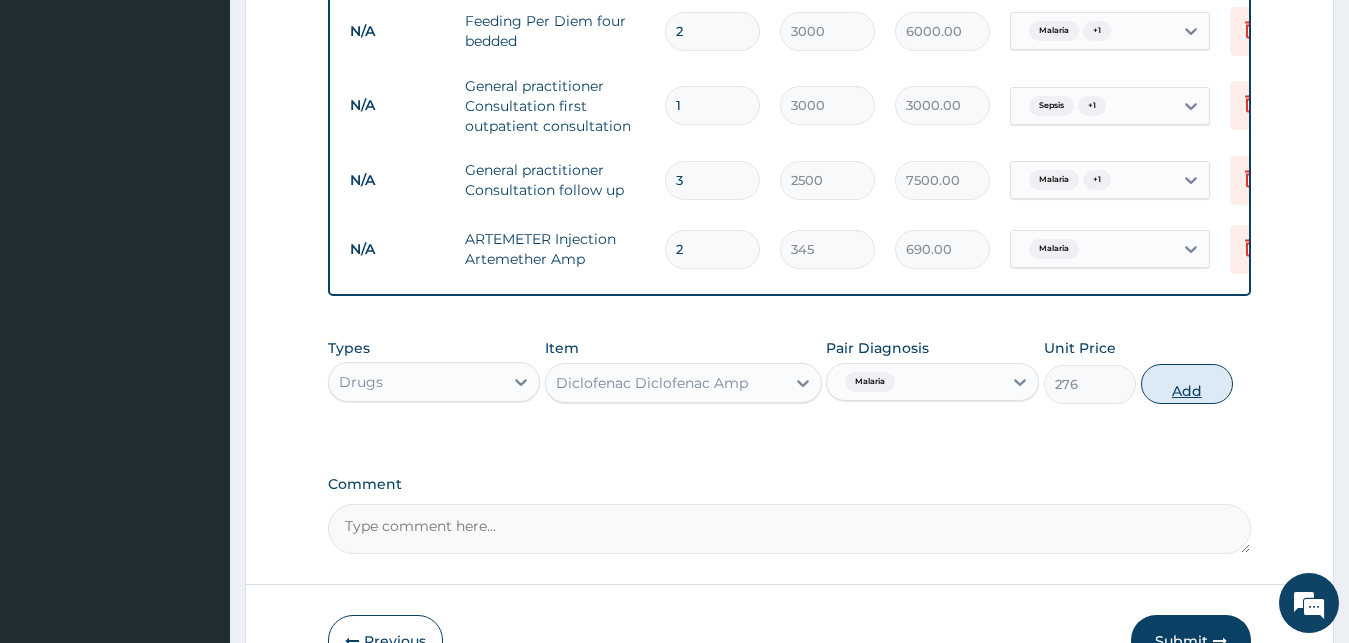 click on "Add" at bounding box center (1187, 384) 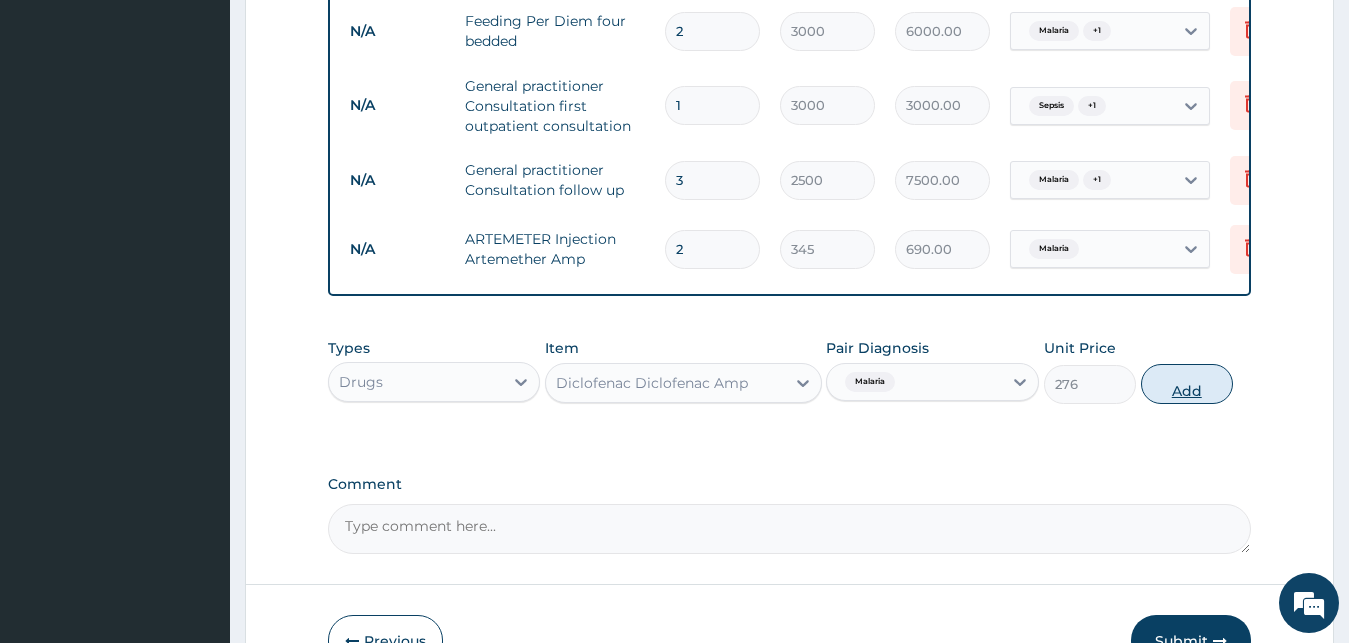 type on "0" 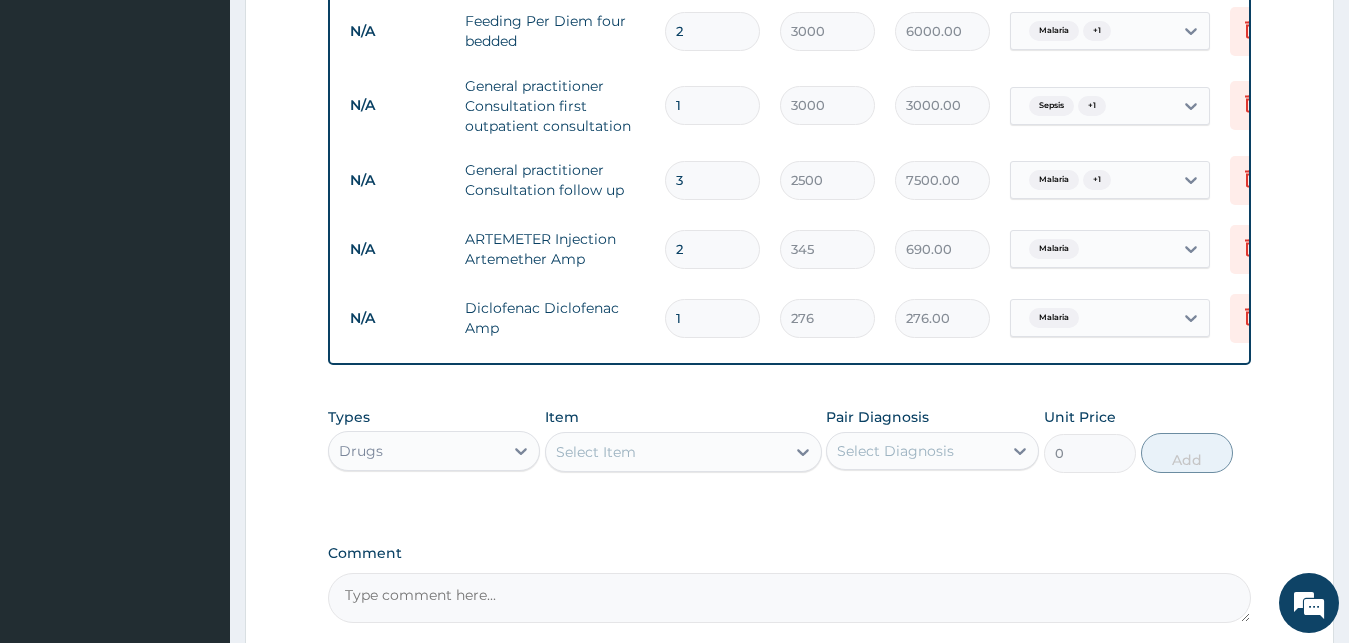 click on "Select Item" at bounding box center [596, 452] 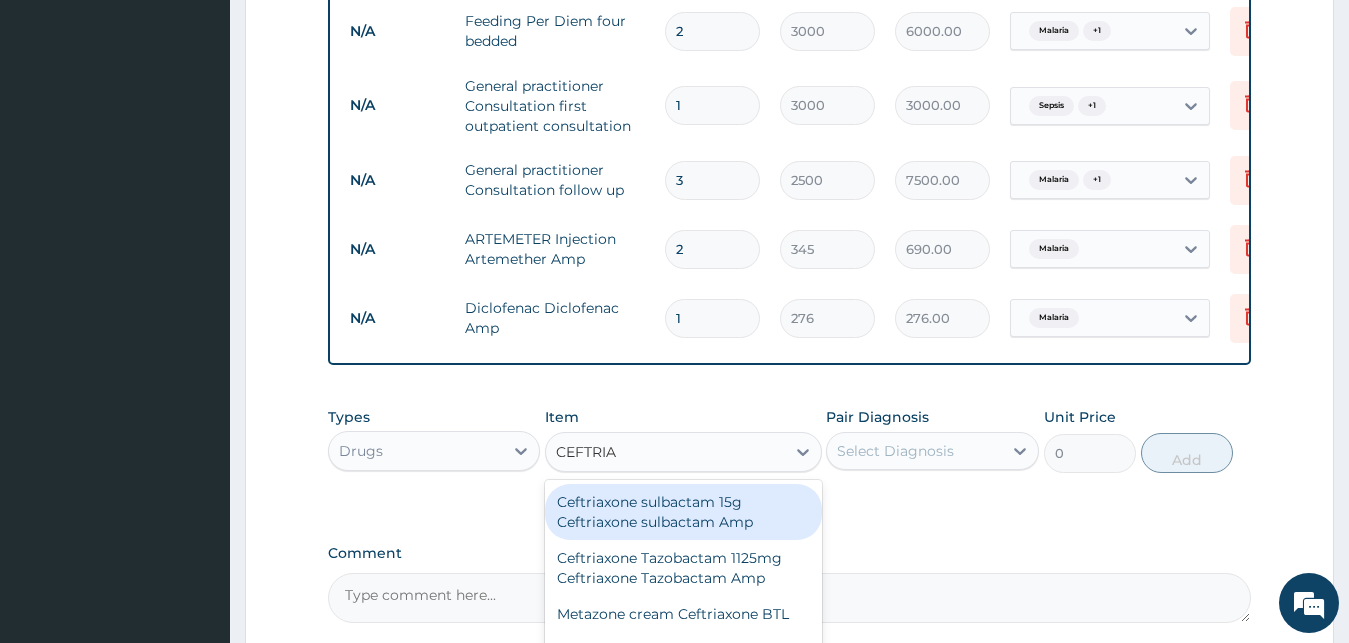 type on "CEFTRIAX" 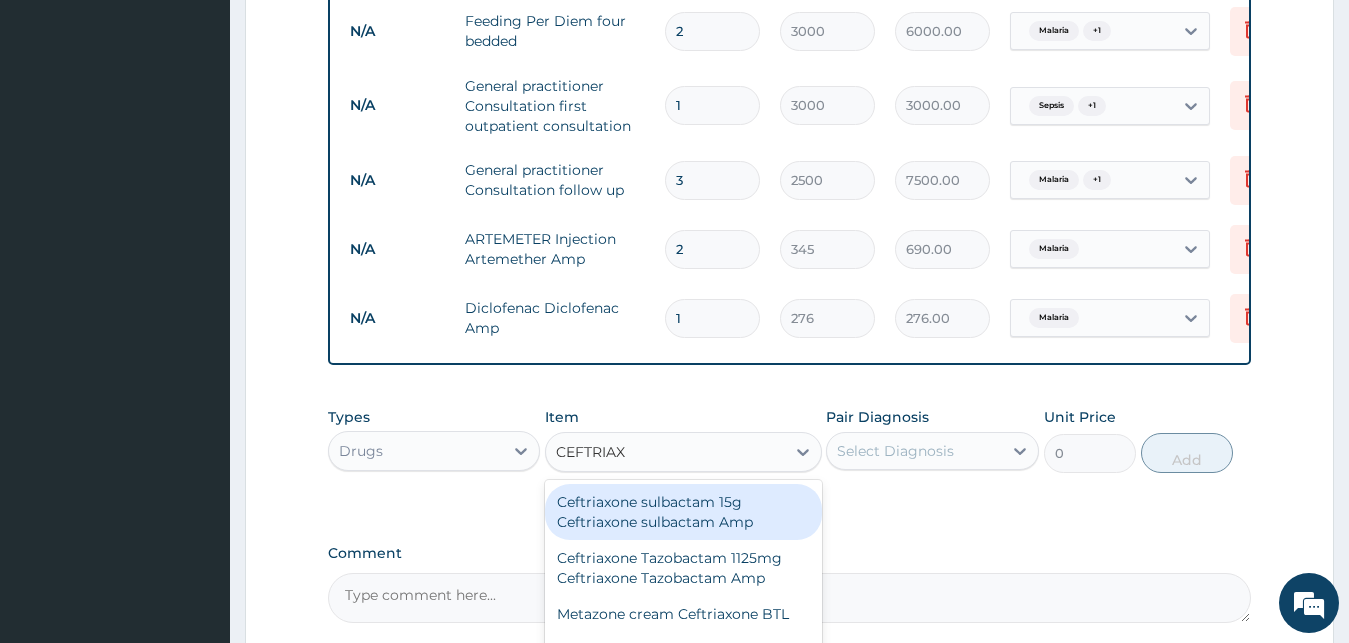 scroll, scrollTop: 1077, scrollLeft: 0, axis: vertical 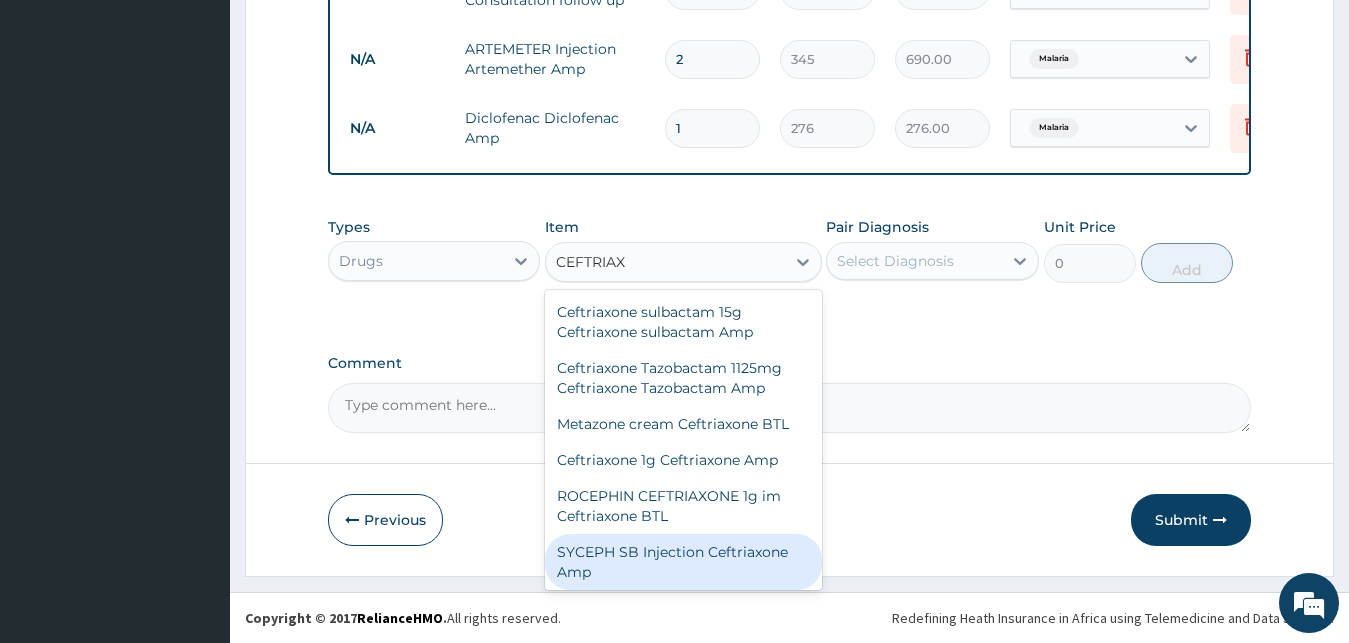 click on "SYCEPH SB Injection Ceftriaxone Amp" at bounding box center (683, 562) 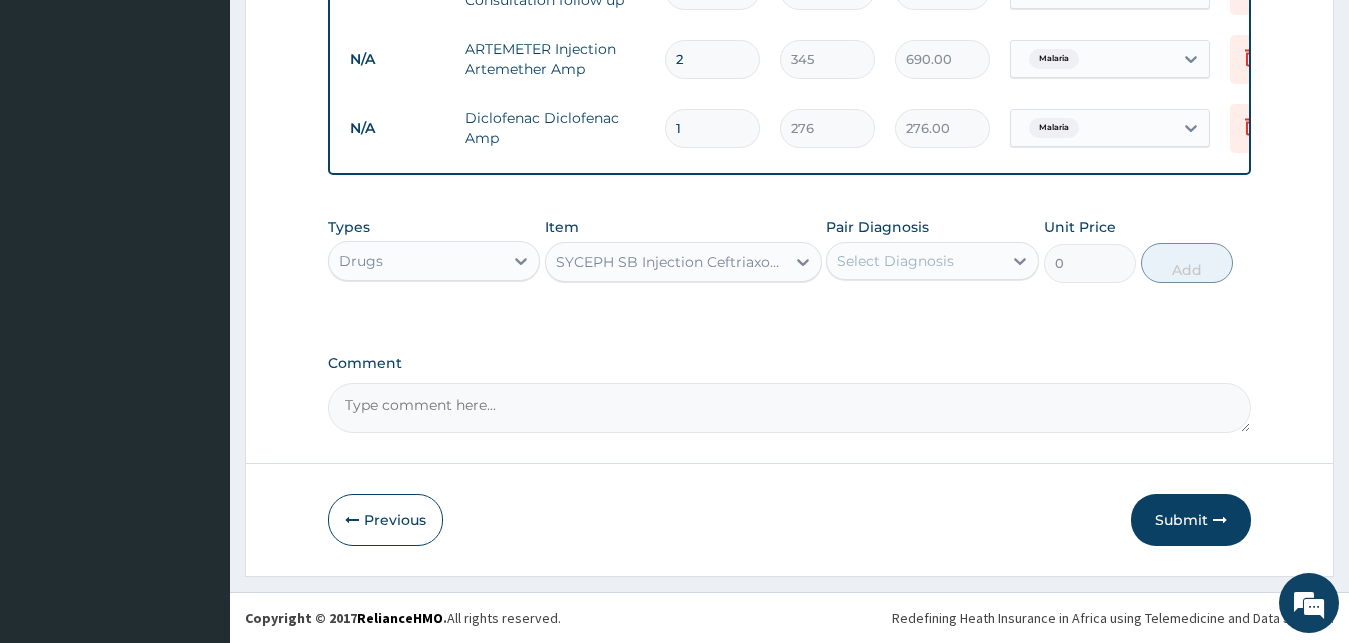 type 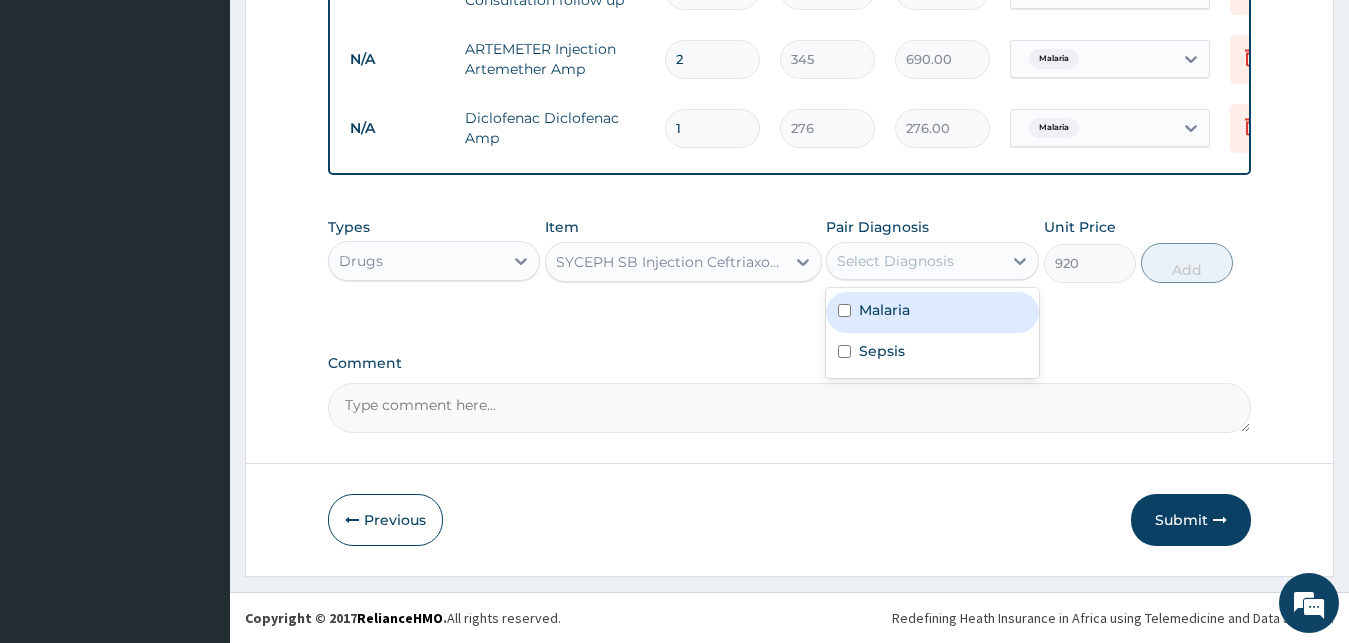 click on "Select Diagnosis" at bounding box center [895, 261] 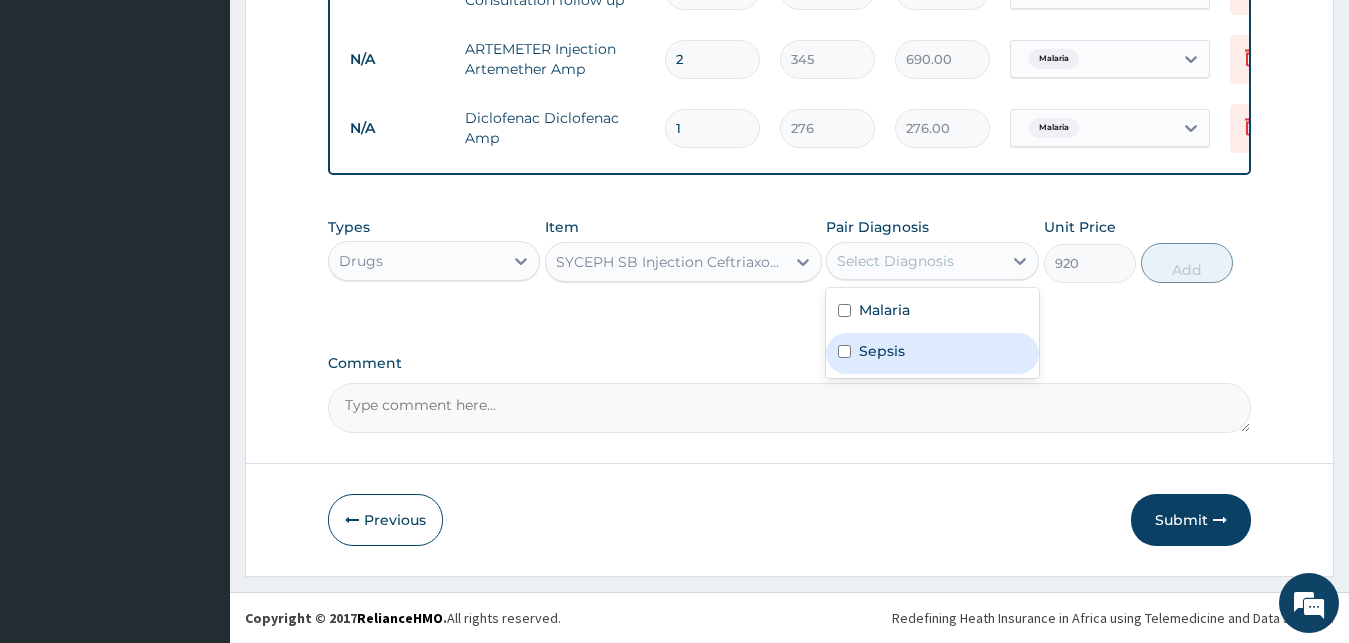 click on "Sepsis" at bounding box center [932, 353] 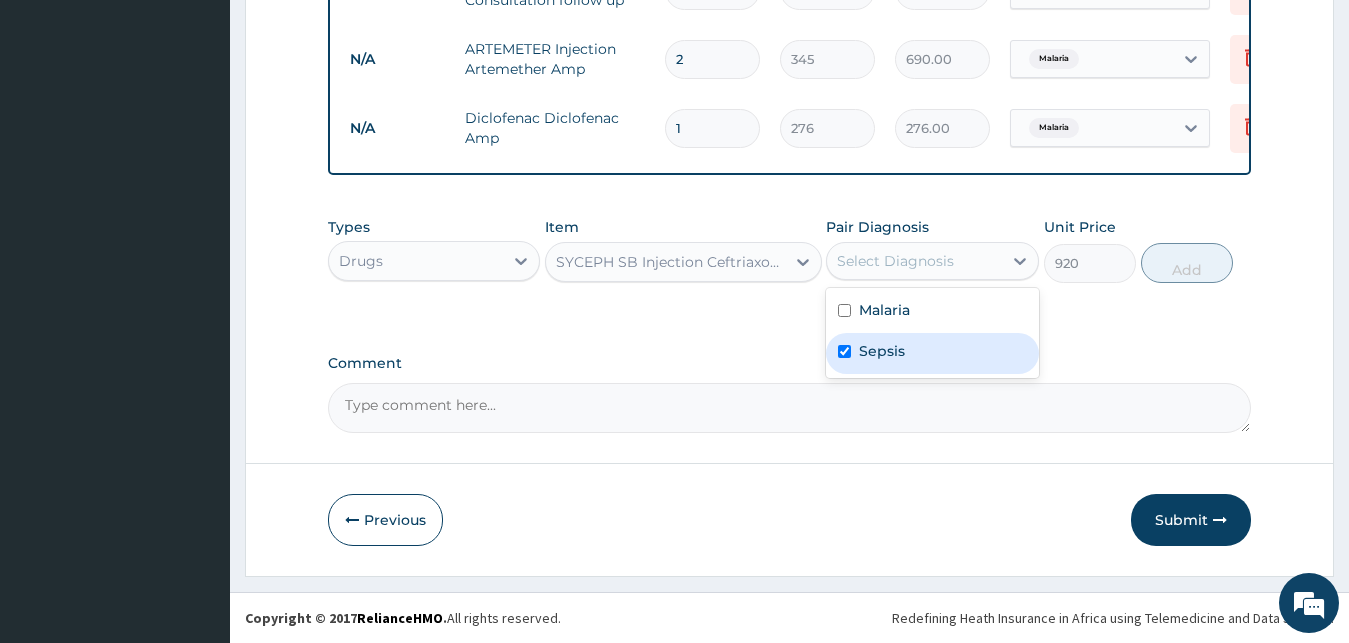 checkbox on "true" 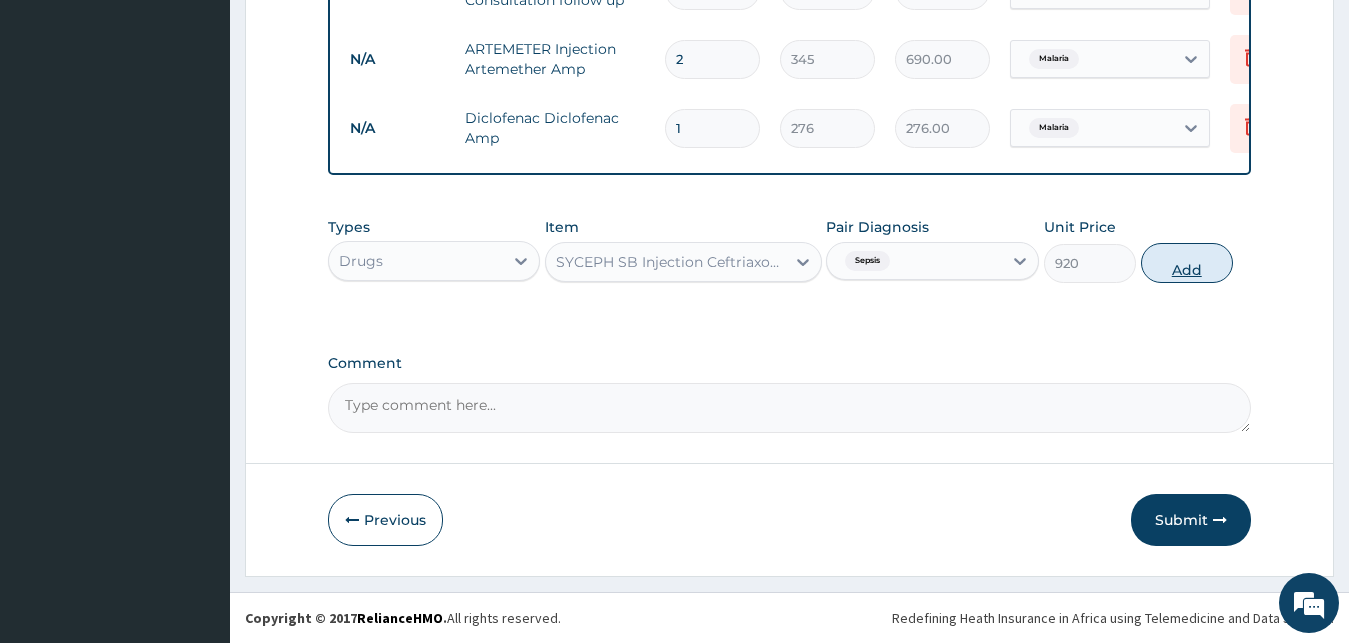 click on "Add" at bounding box center (1187, 263) 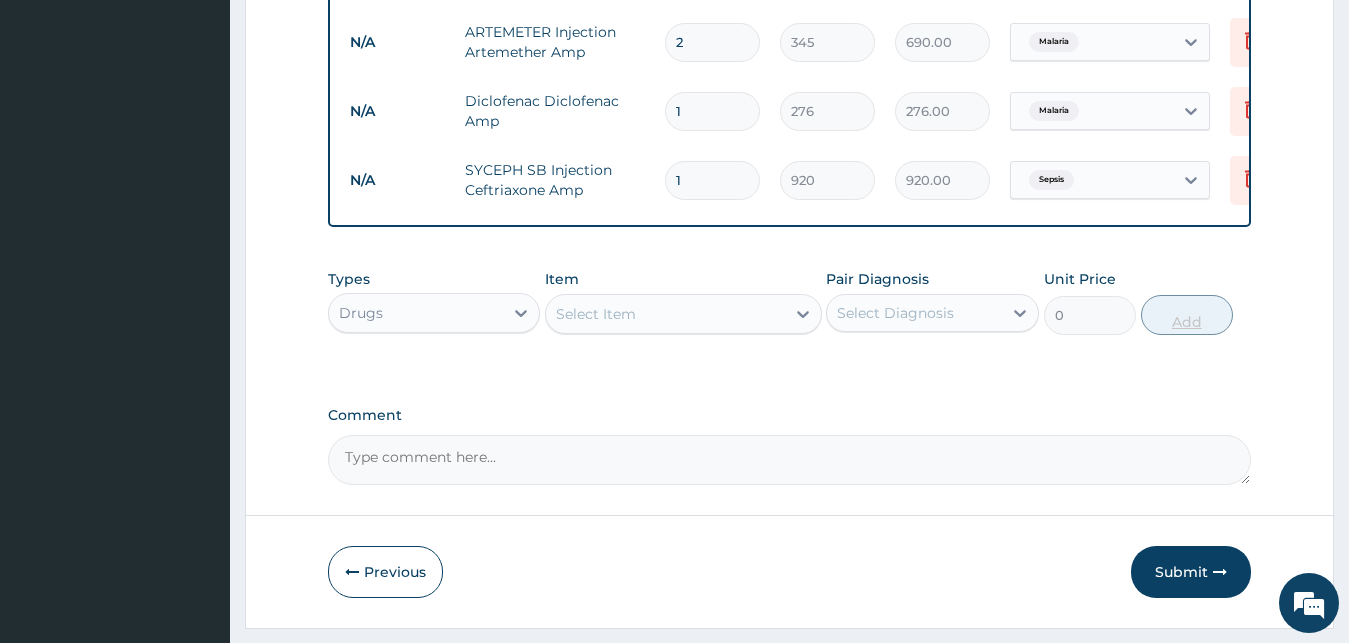 type 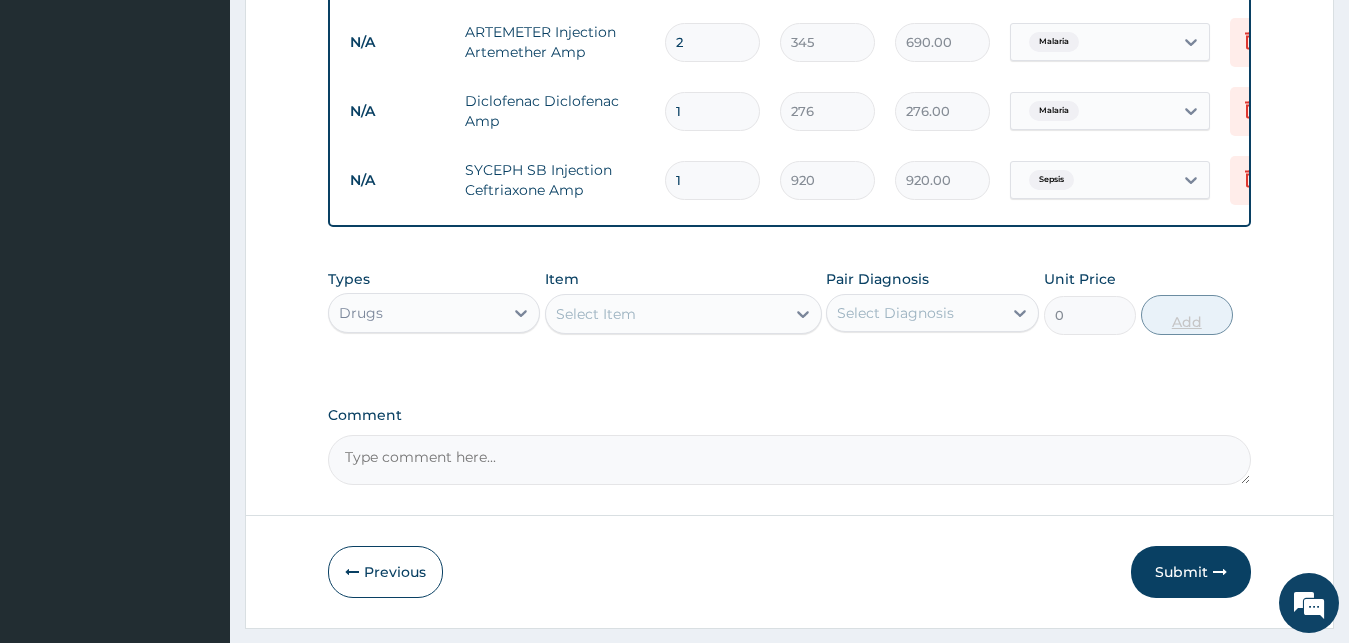 type on "0.00" 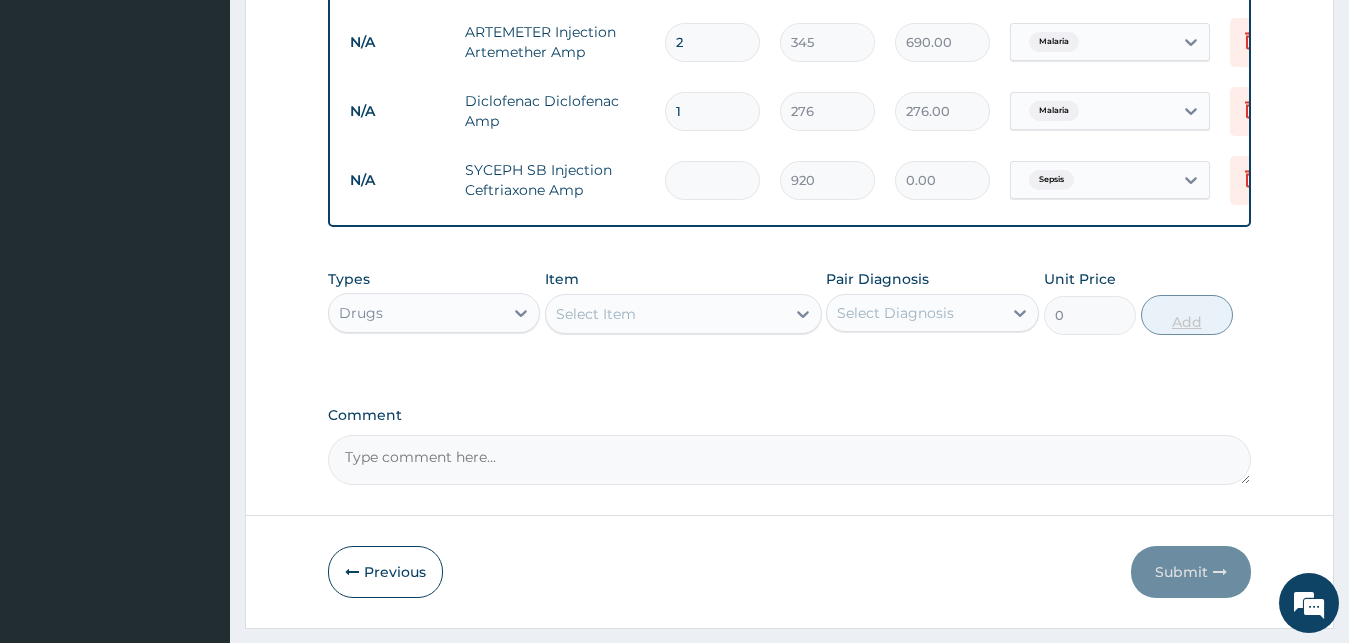 type on "4" 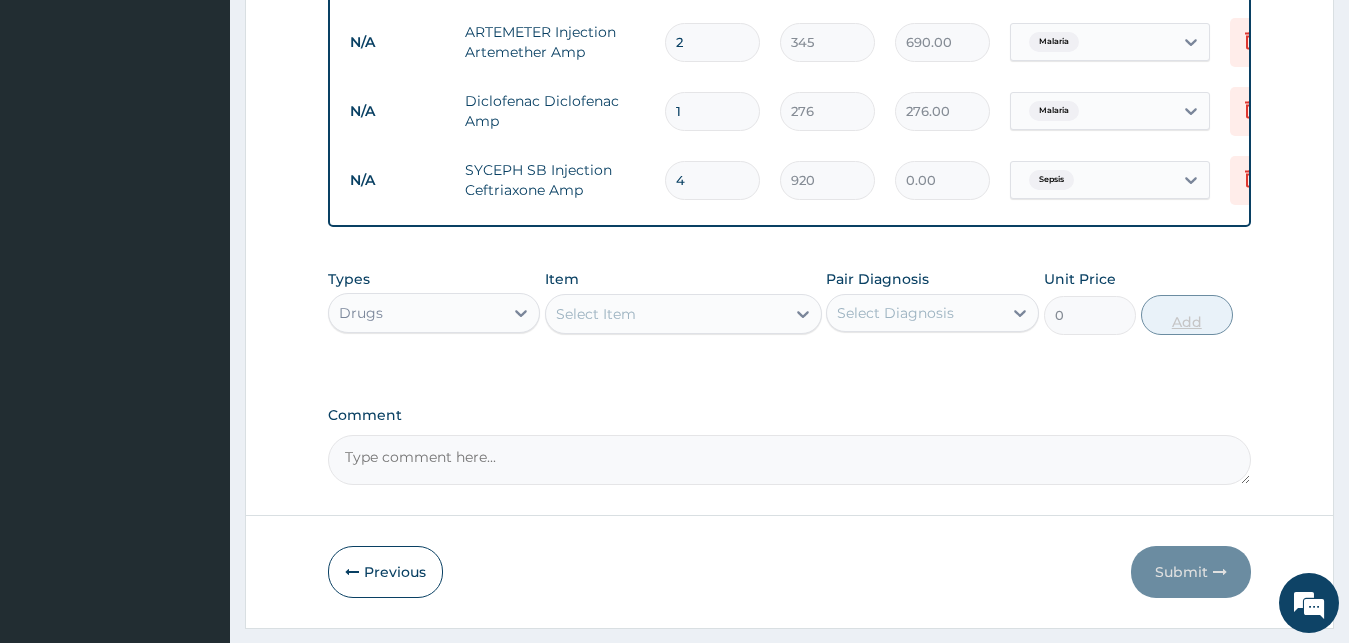 type on "3680.00" 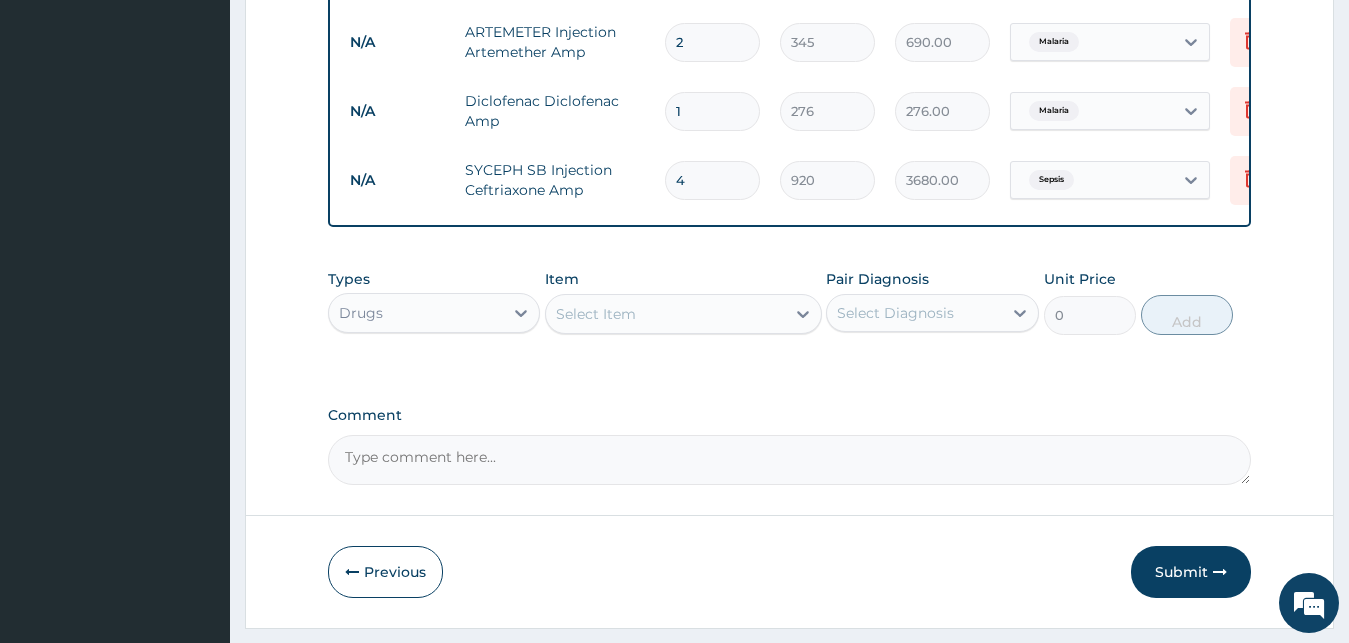 type on "4" 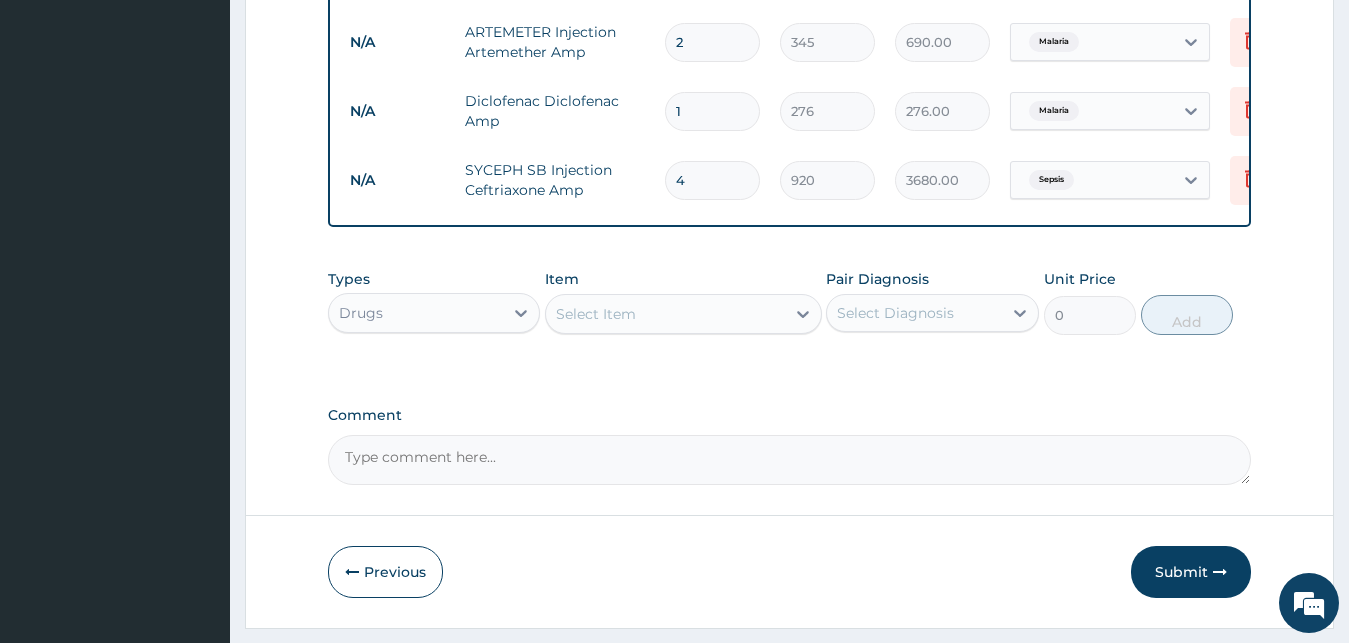 click on "Select Item" at bounding box center [665, 314] 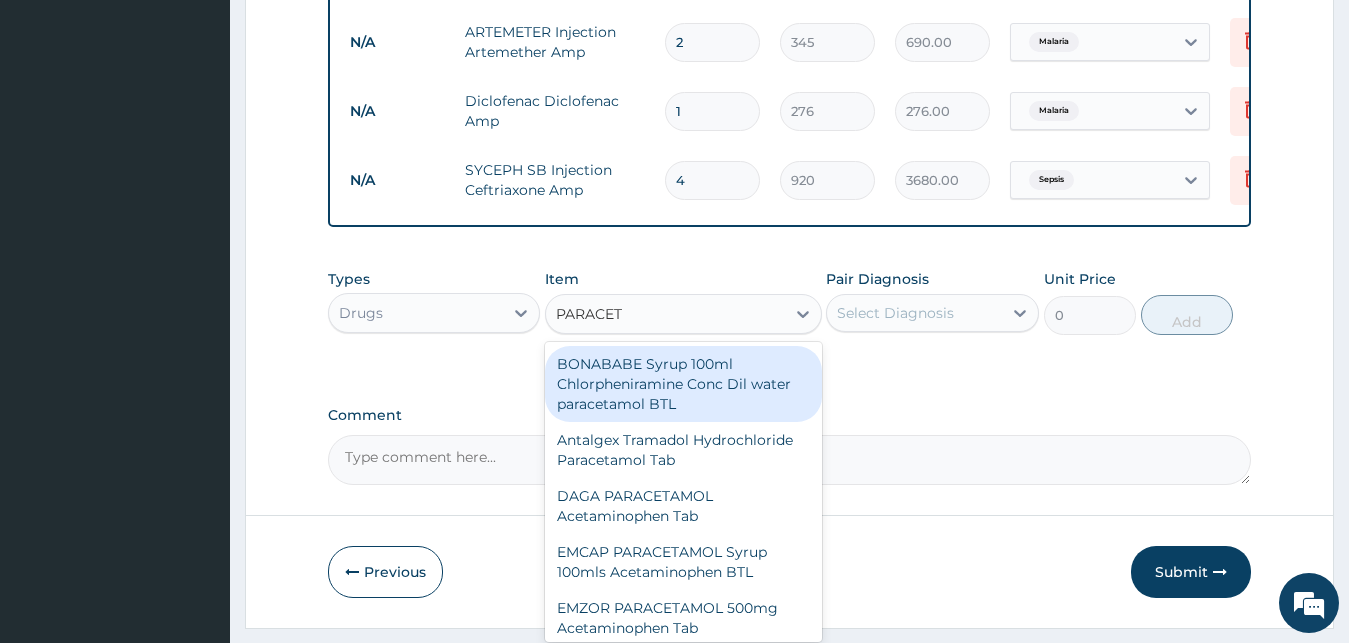 type on "PARACETA" 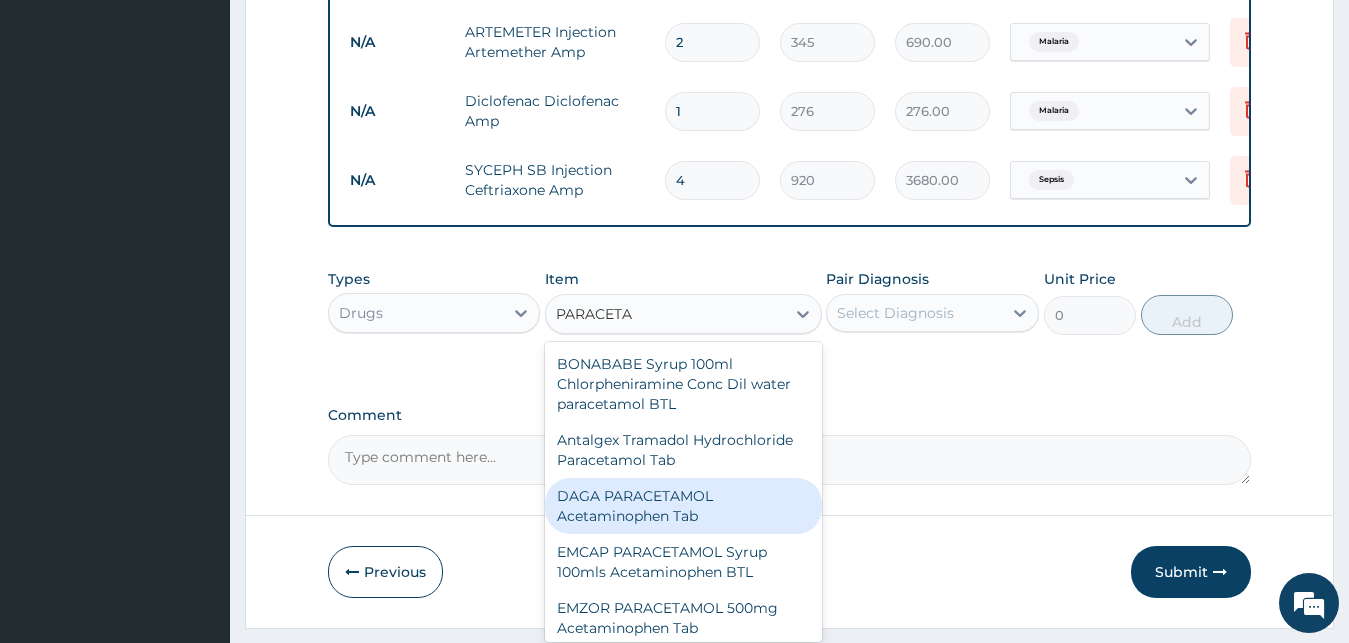 scroll, scrollTop: 270, scrollLeft: 0, axis: vertical 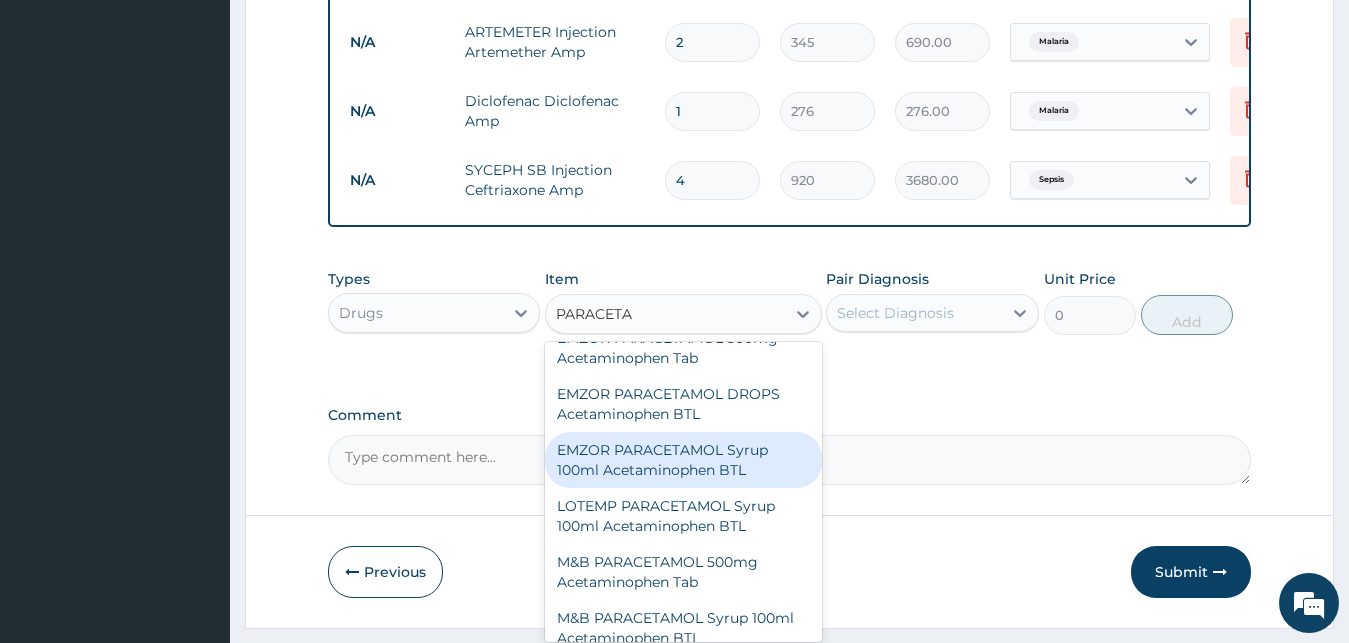 click on "EMZOR PARACETAMOL Syrup 100ml Acetaminophen BTL" at bounding box center [683, 460] 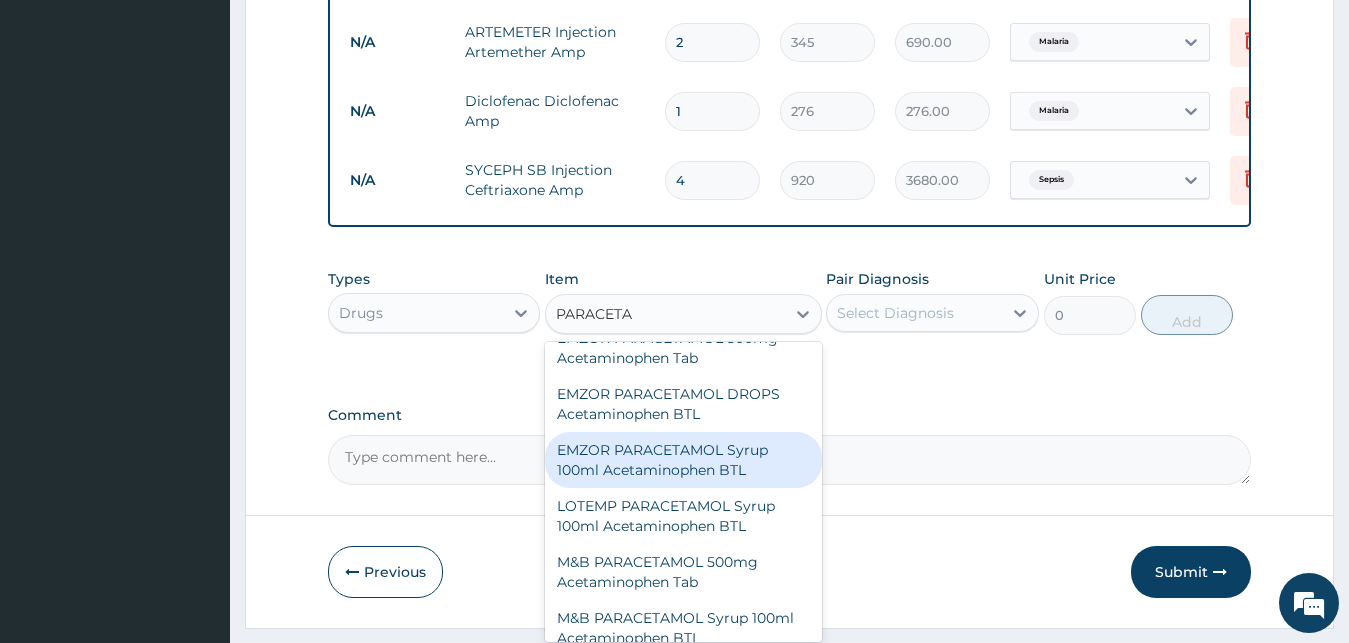 type 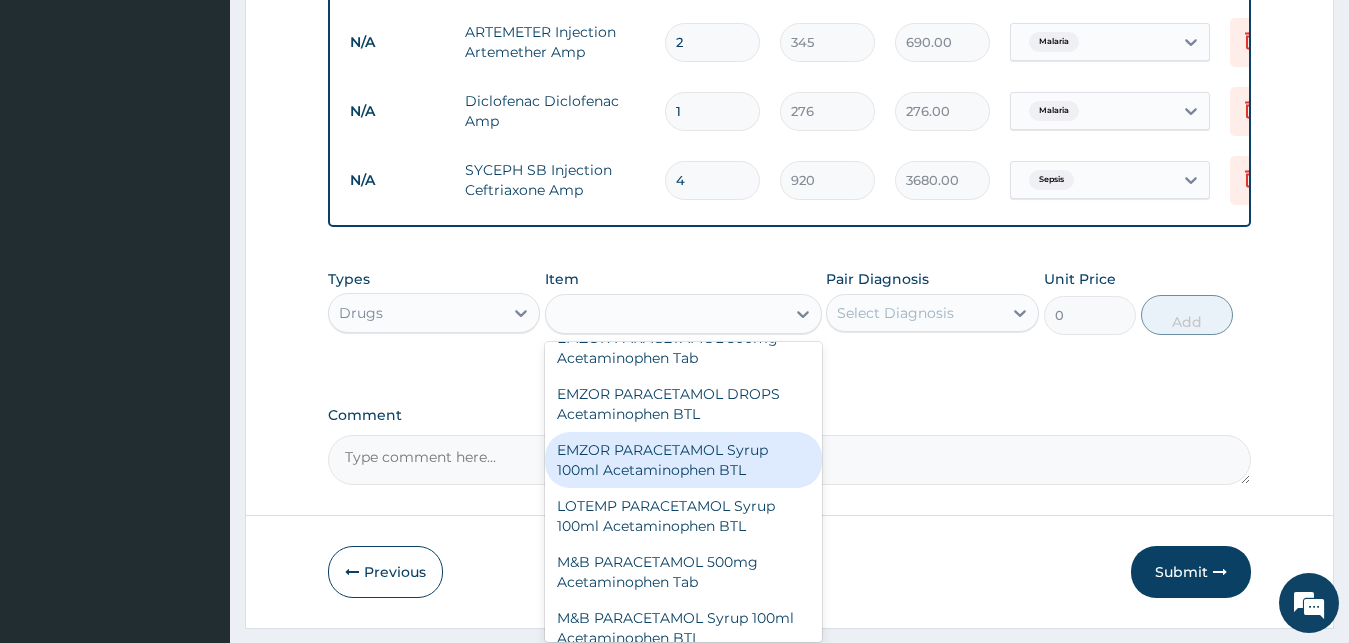 type on "402.5" 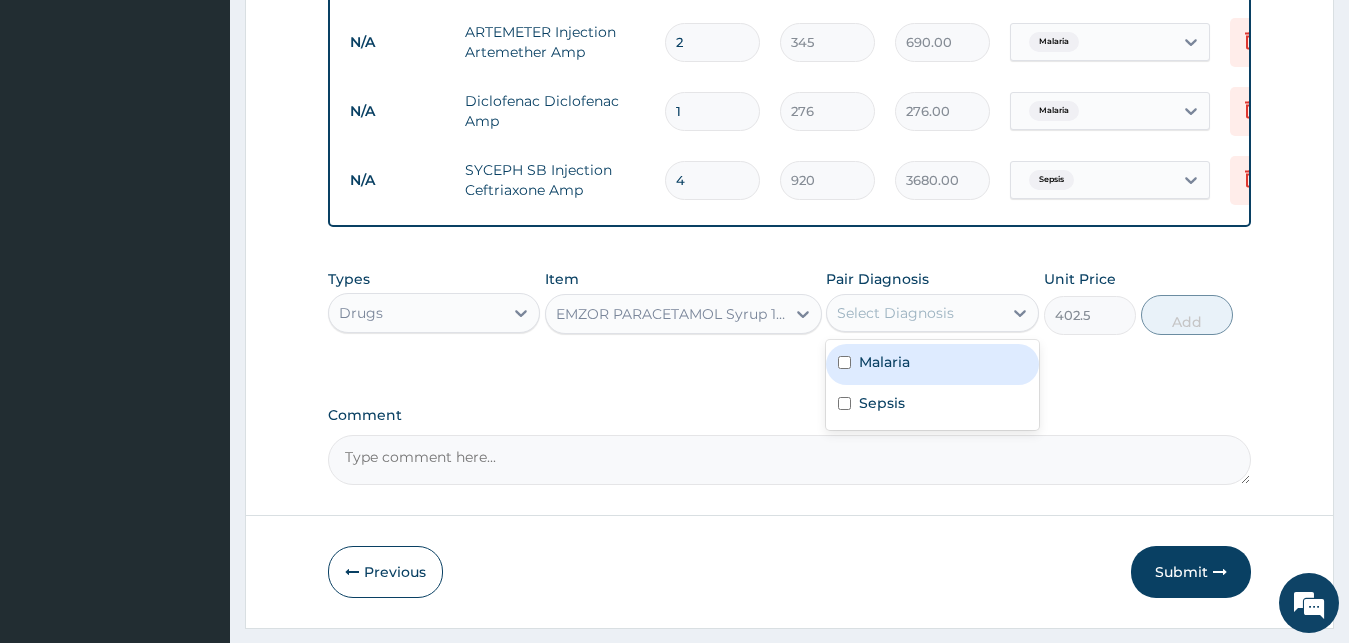 click on "Select Diagnosis" at bounding box center [895, 313] 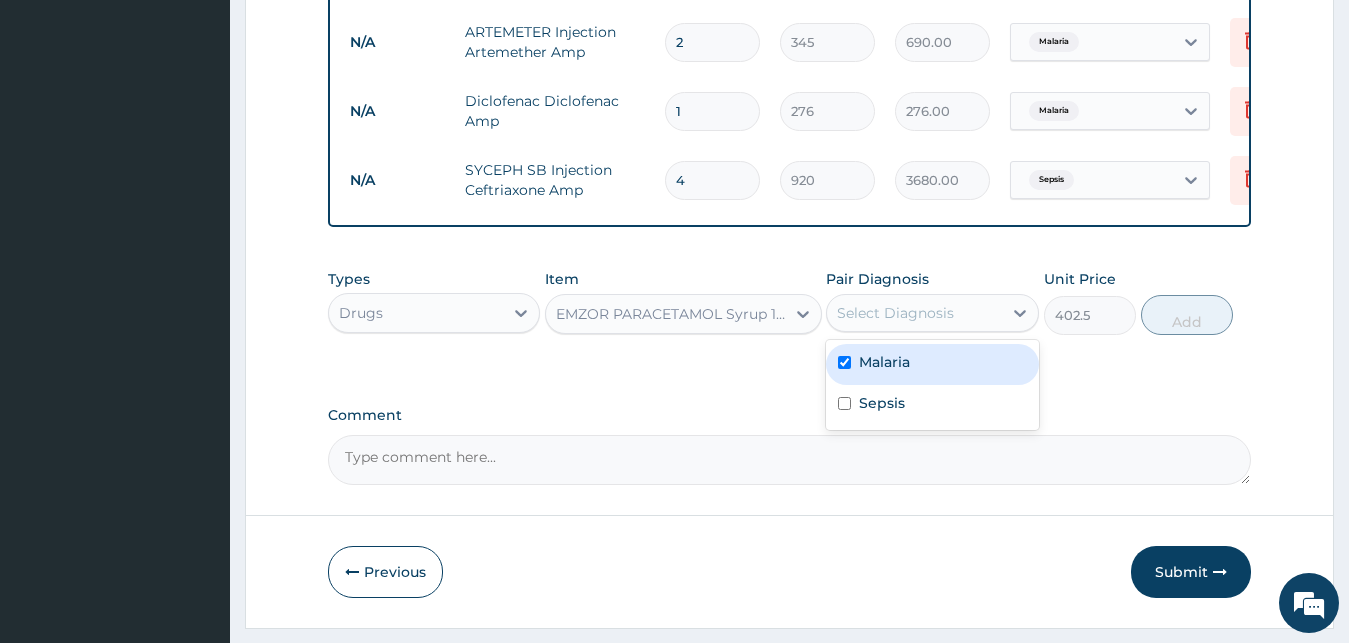 checkbox on "true" 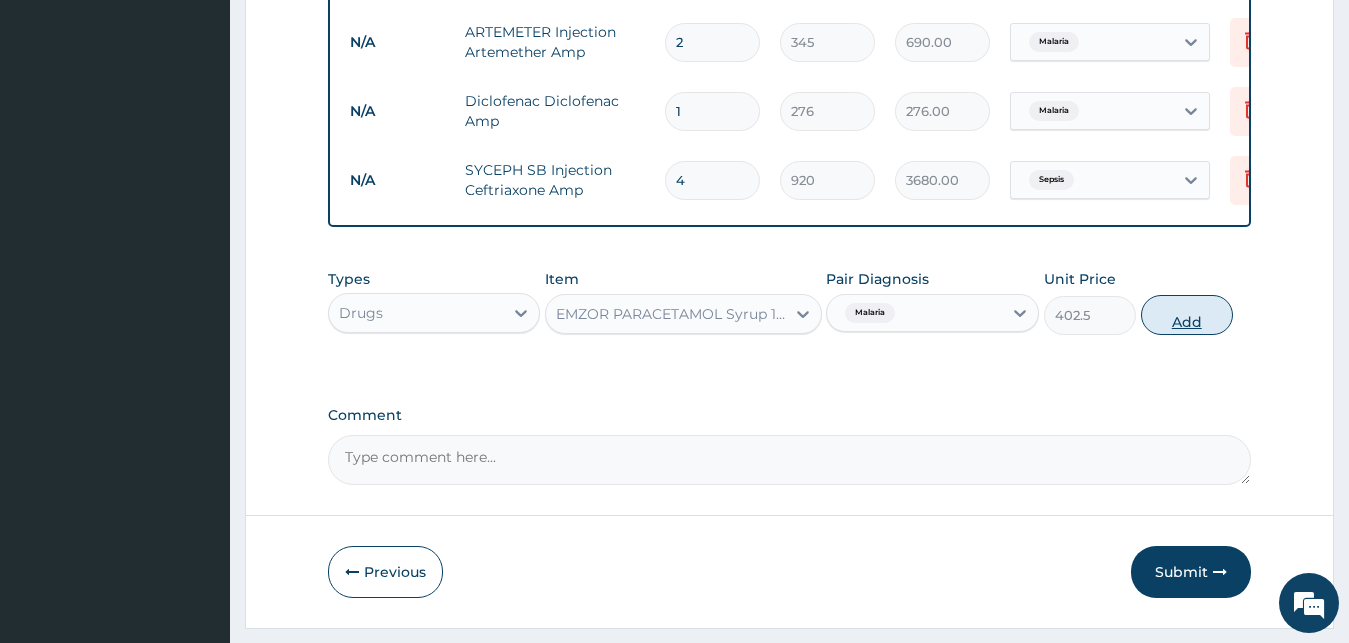 click on "Add" at bounding box center [1187, 315] 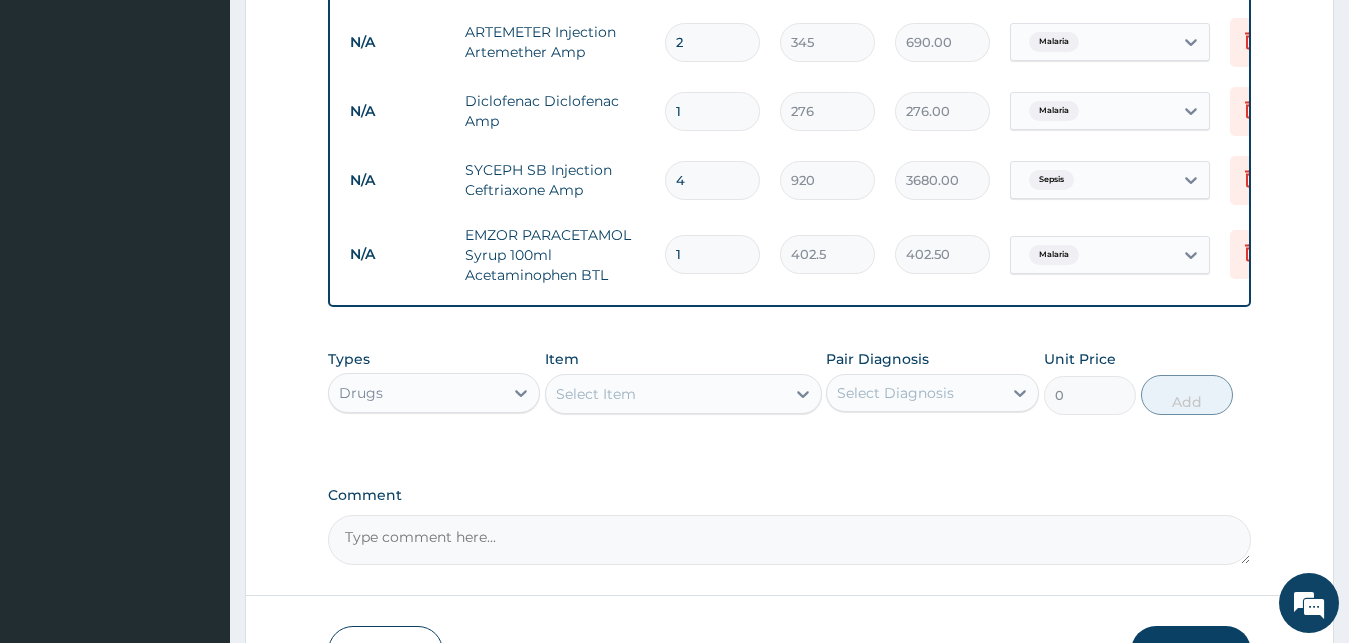 click on "Select Item" at bounding box center (665, 394) 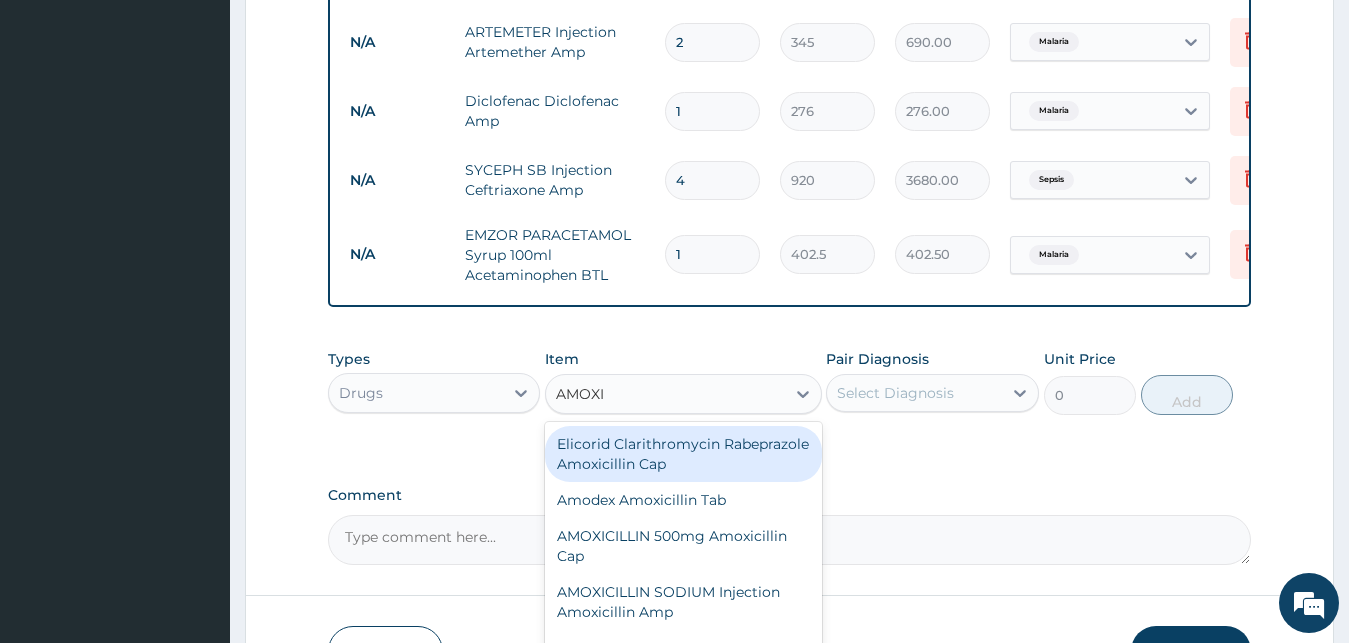type on "AMOXIC" 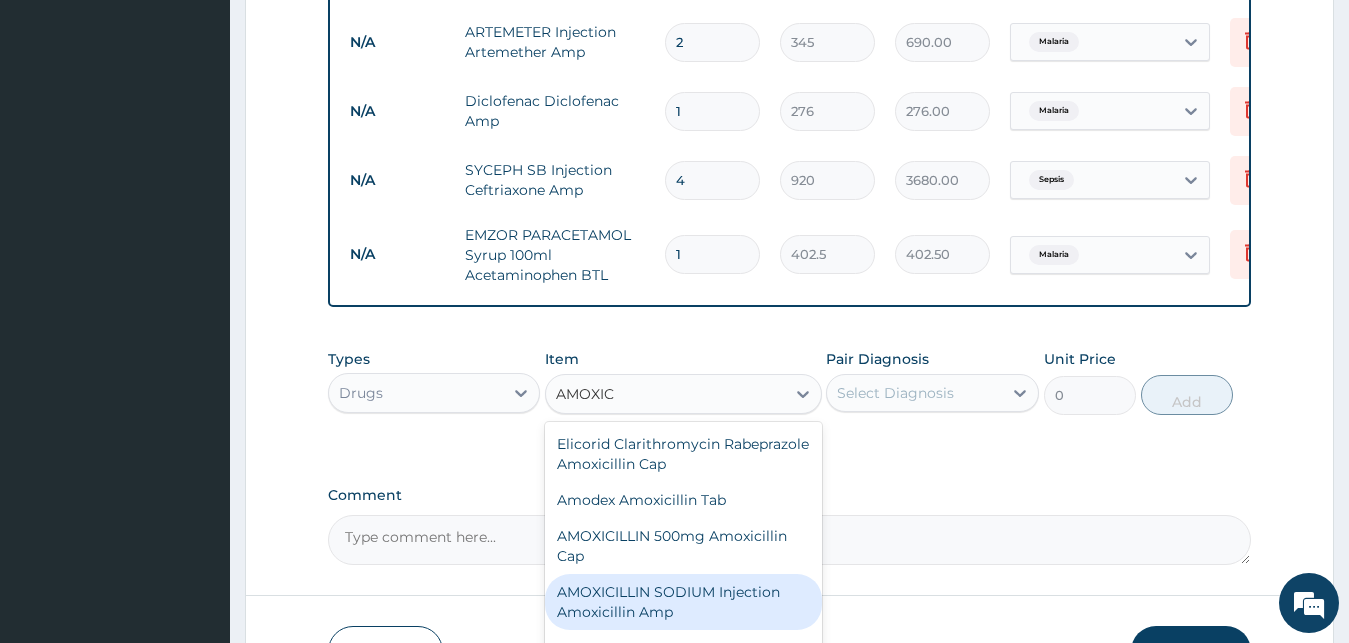 scroll, scrollTop: 270, scrollLeft: 0, axis: vertical 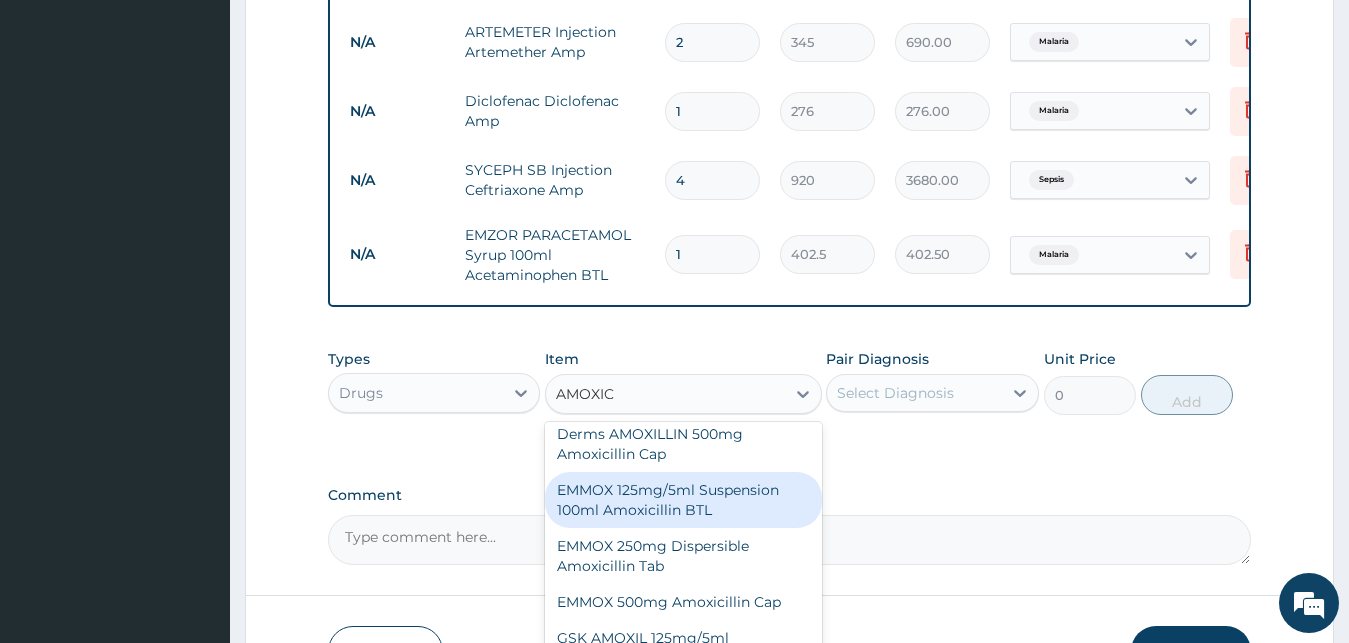 click on "EMMOX 125mg/5ml Suspension 100ml Amoxicillin BTL" at bounding box center [683, 500] 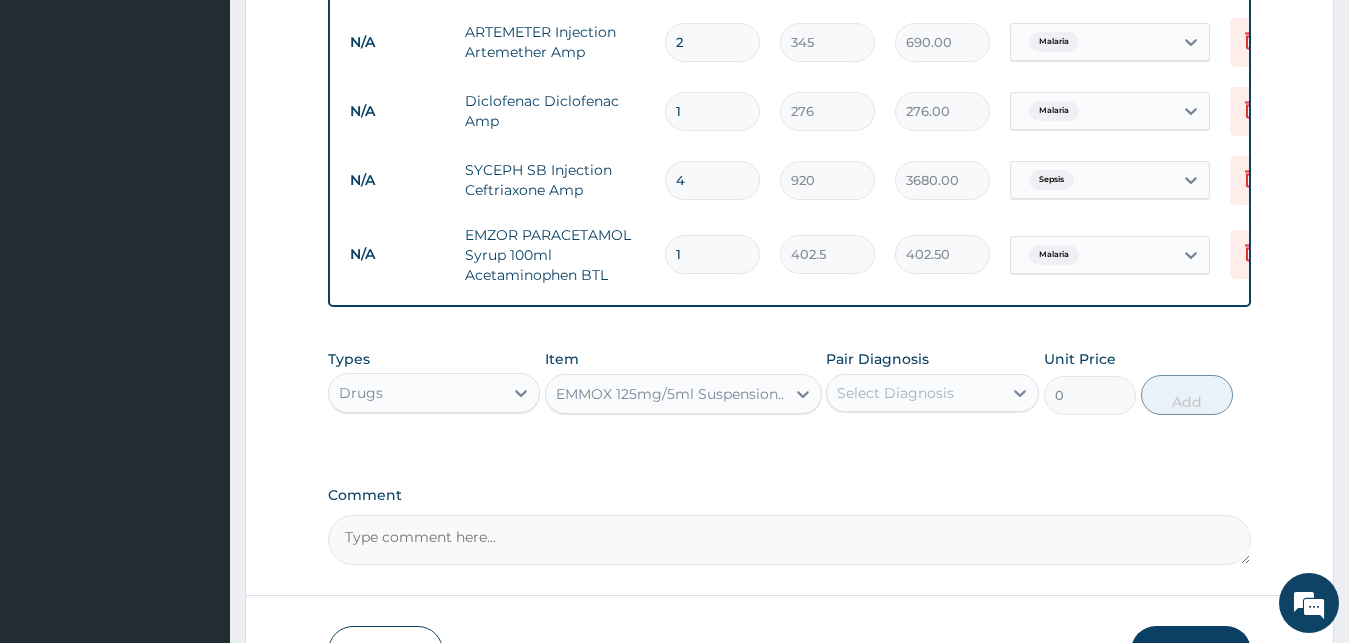 type 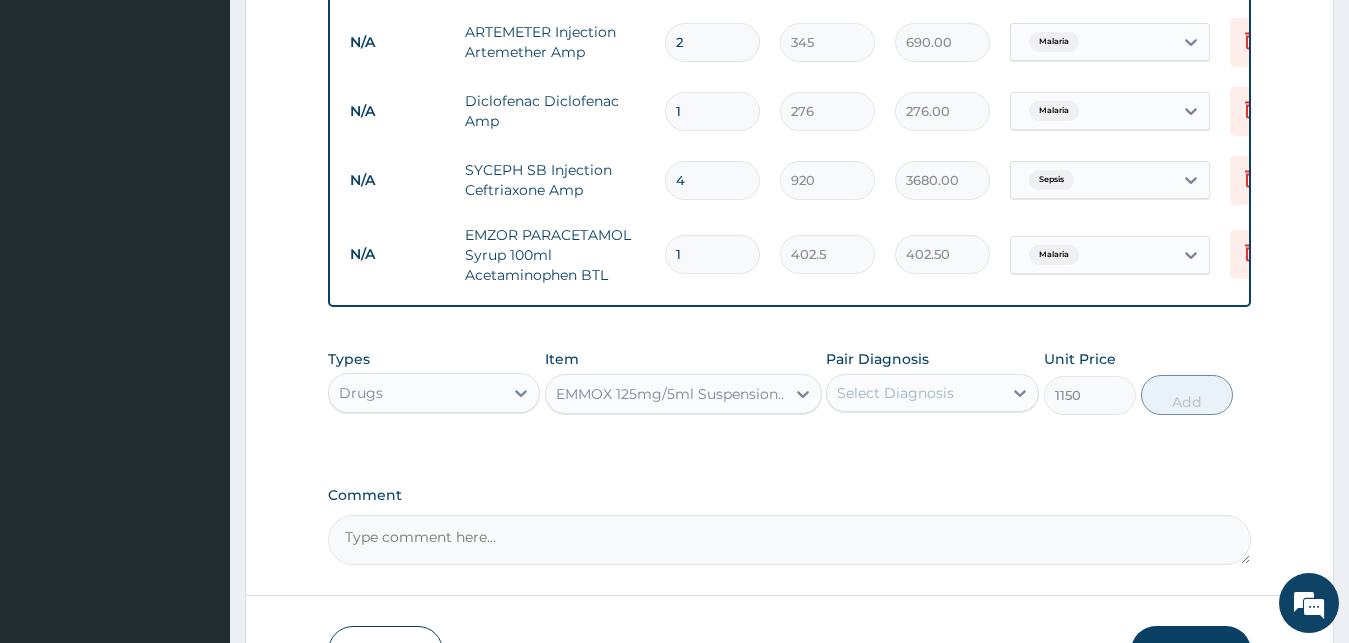 click on "Select Diagnosis" at bounding box center (914, 393) 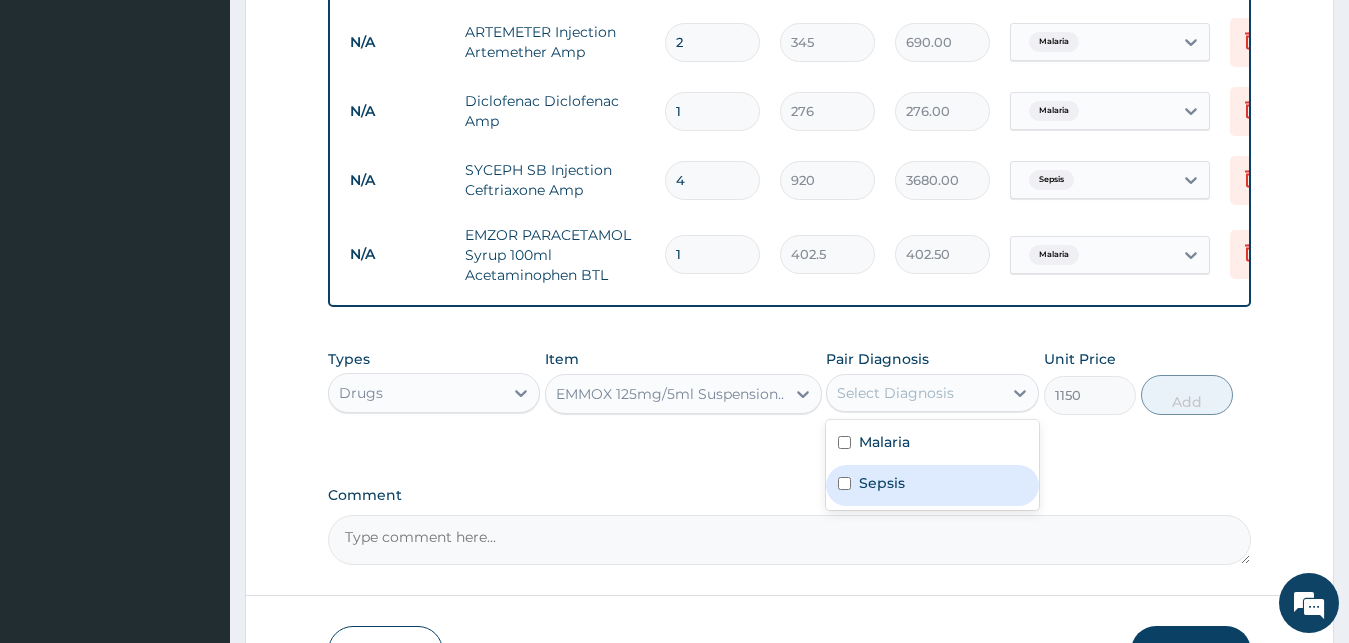 click on "Sepsis" at bounding box center (882, 483) 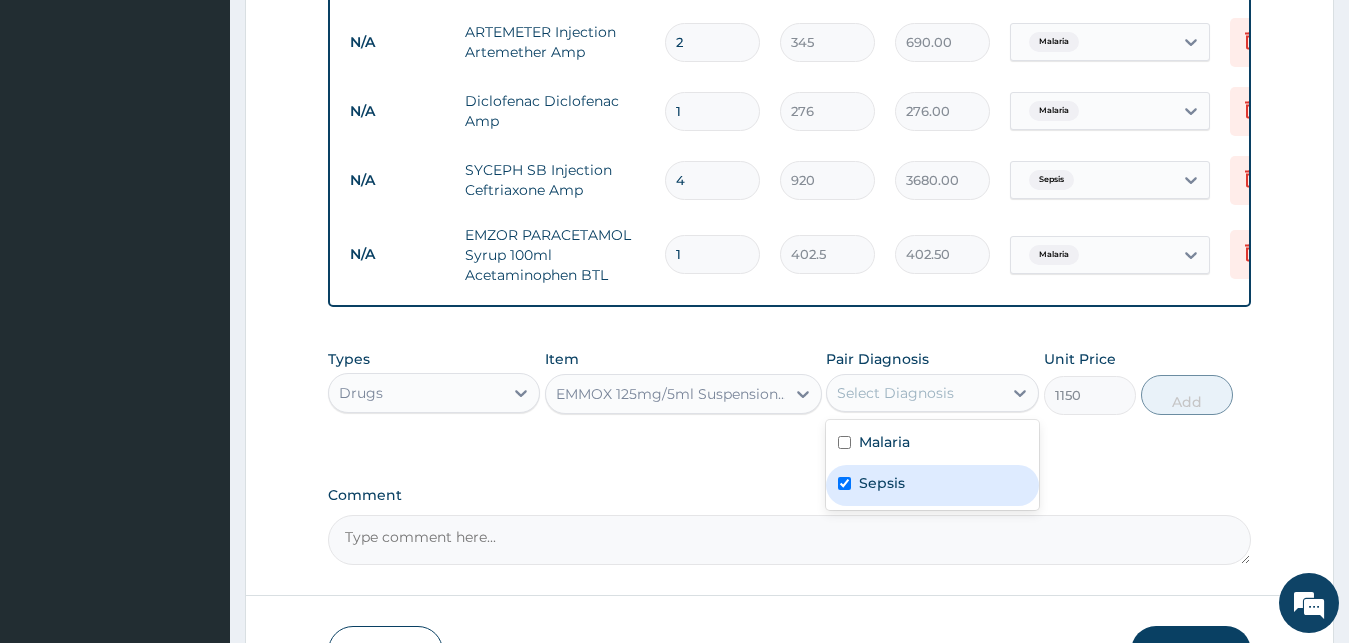 checkbox on "true" 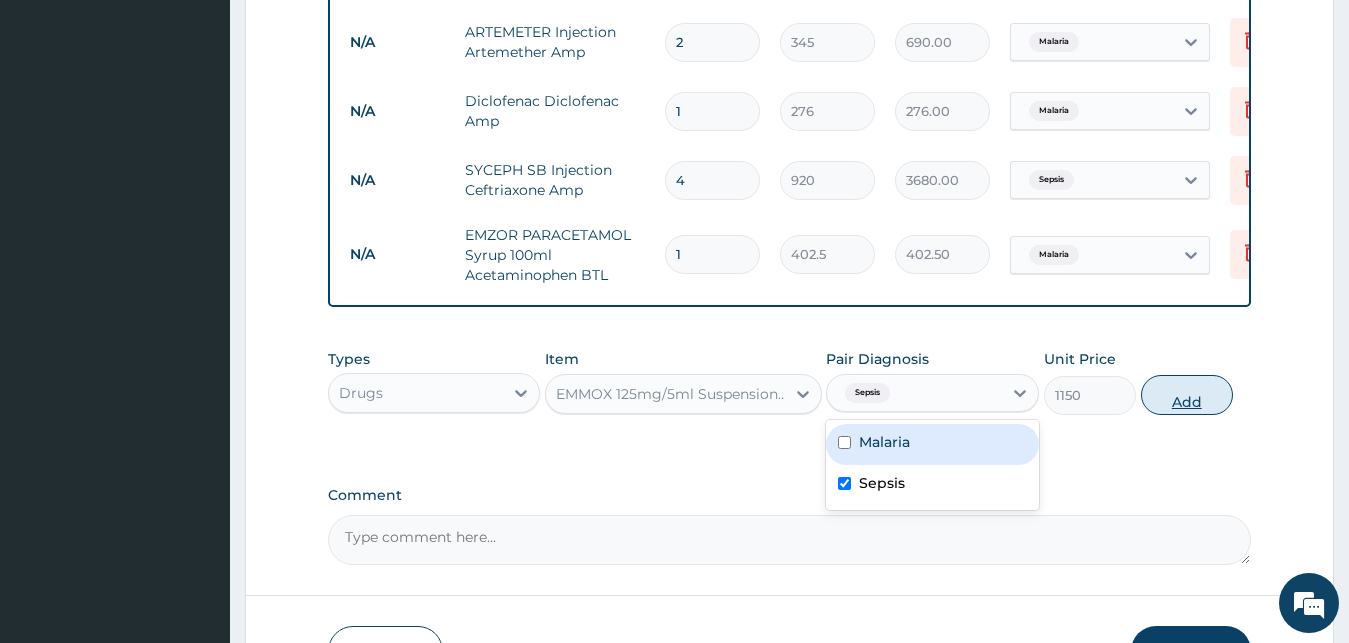 click on "Add" at bounding box center (1187, 395) 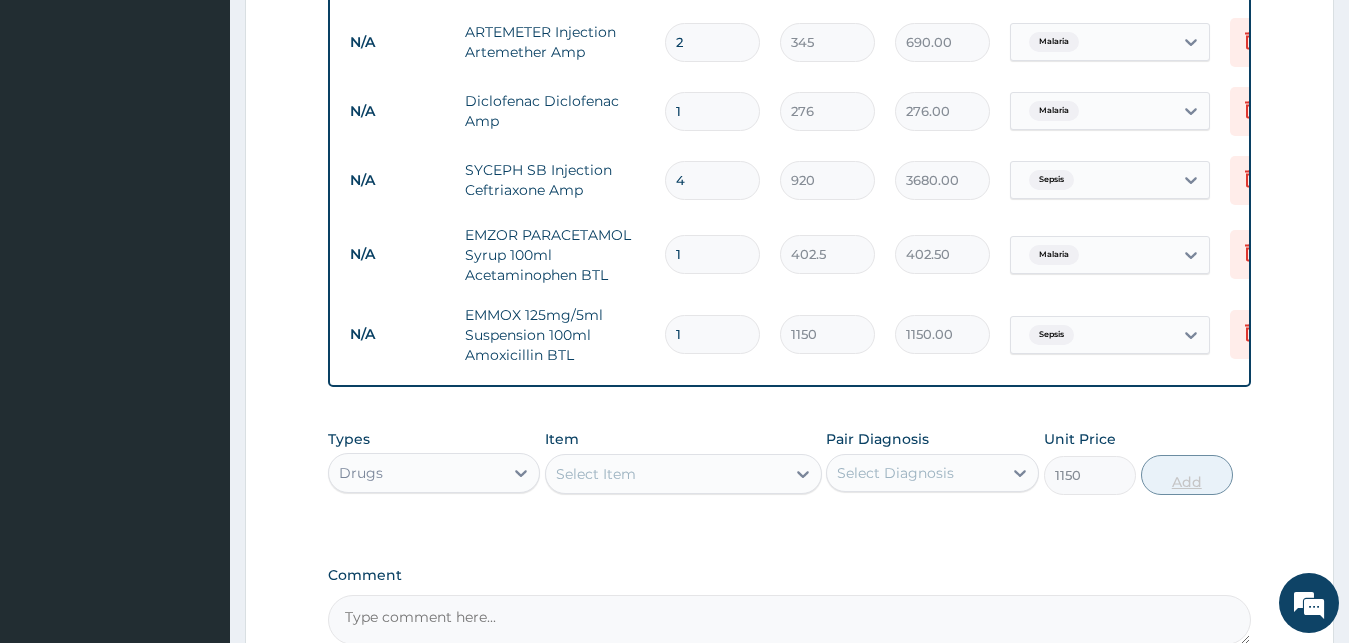 type on "0" 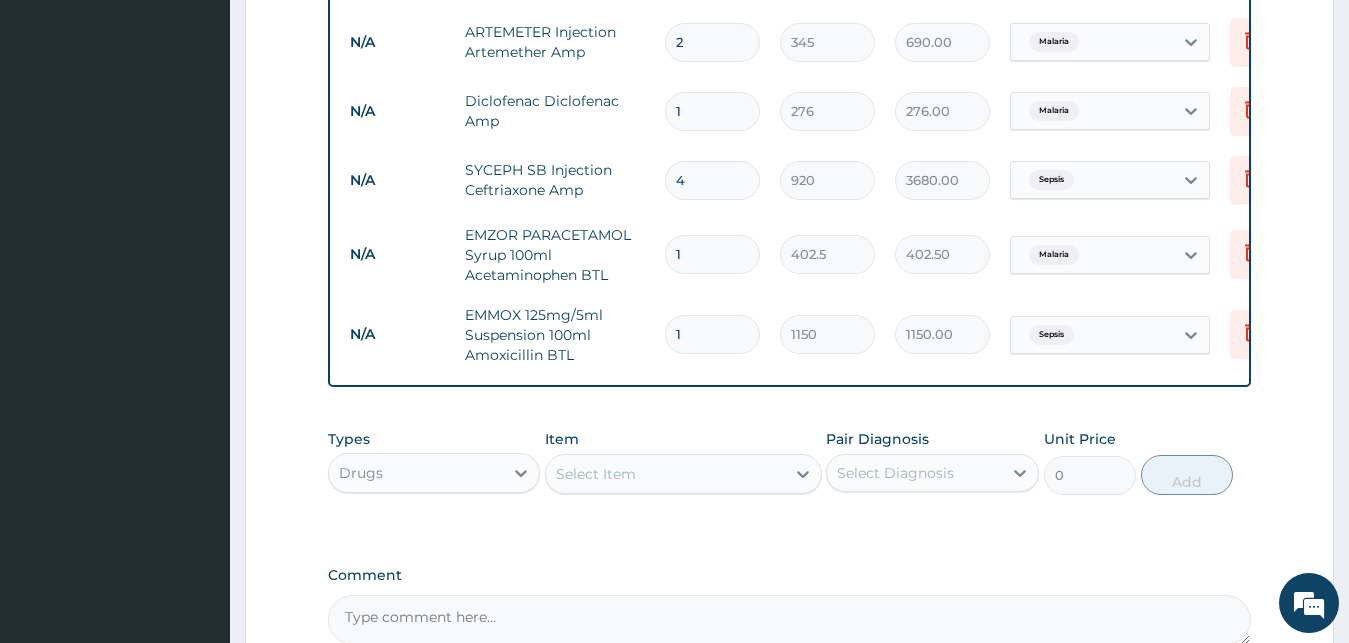 click on "Select Item" at bounding box center [596, 474] 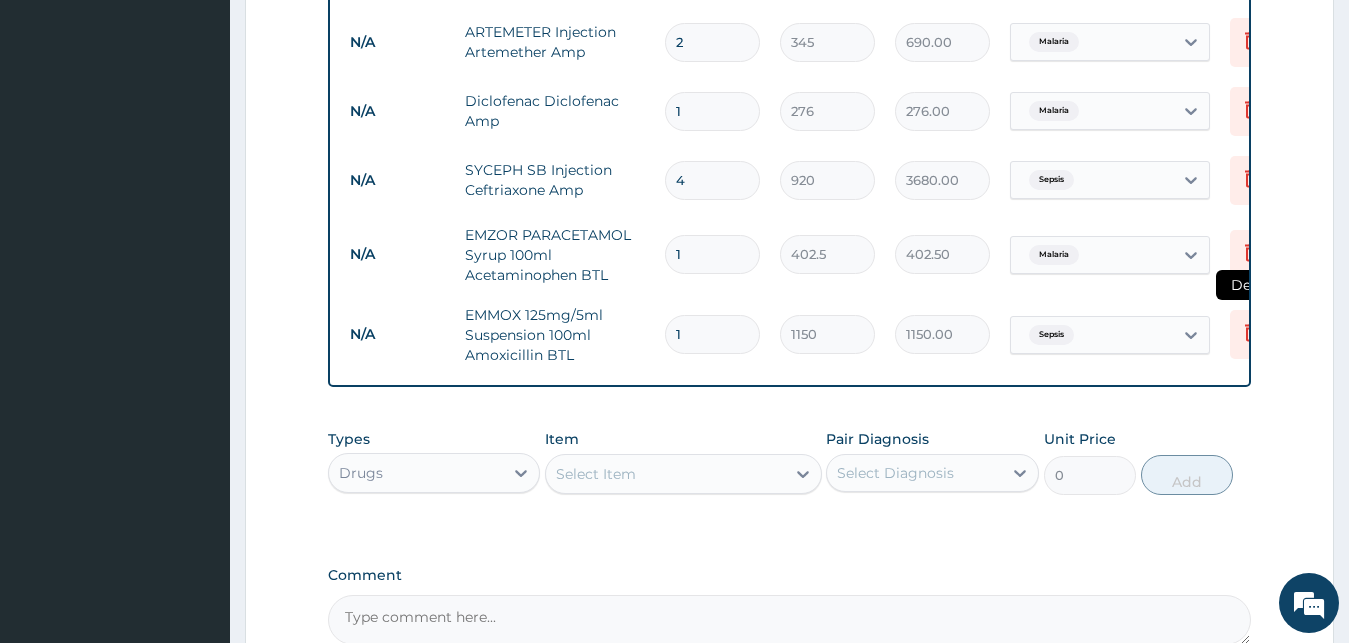 click at bounding box center [1252, 334] 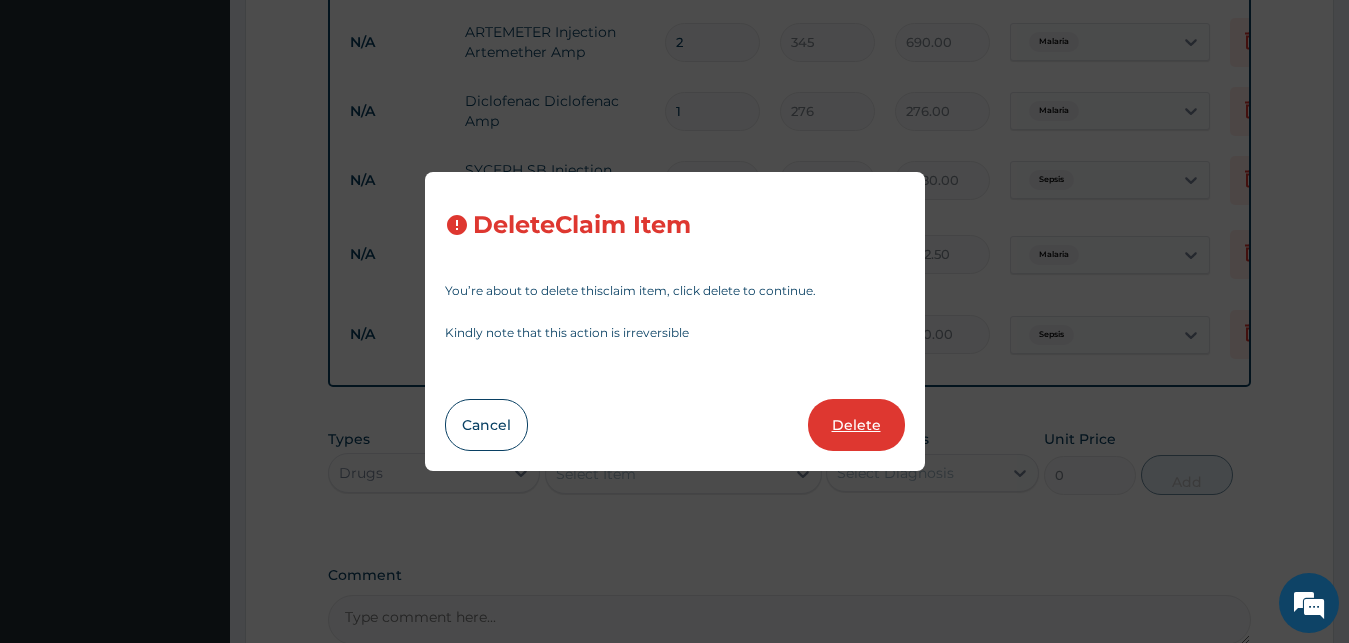 click on "Delete" at bounding box center (856, 425) 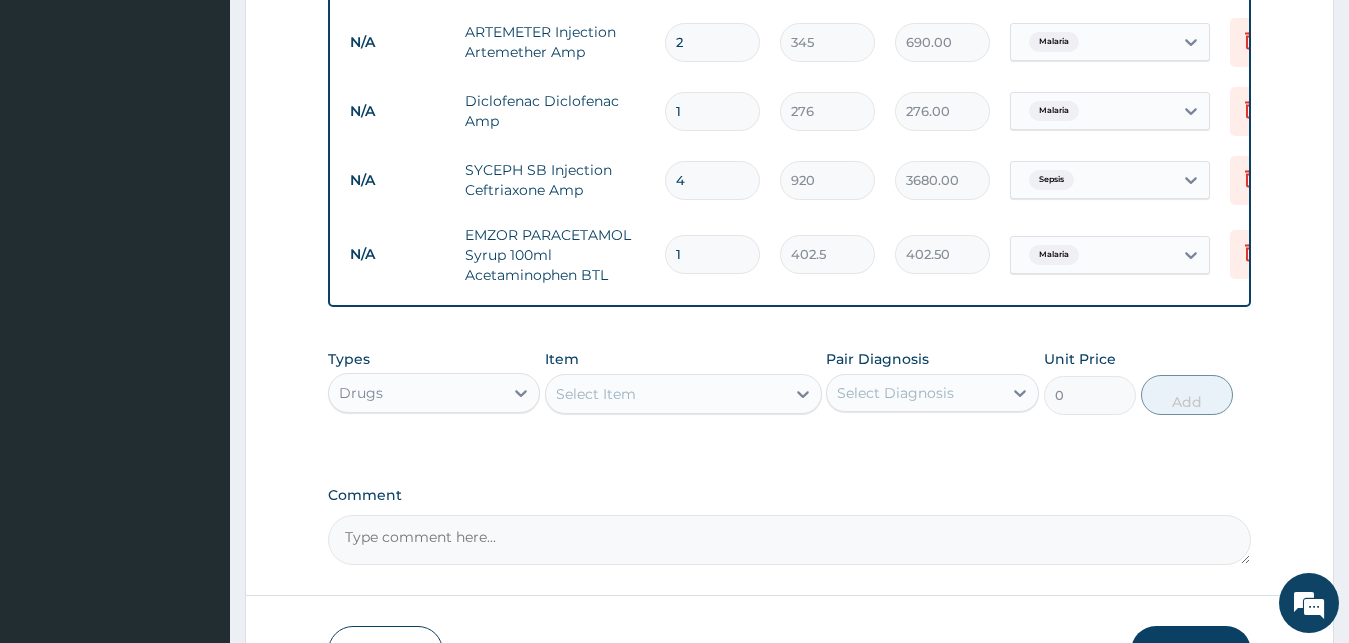 click on "Select Item" at bounding box center [665, 394] 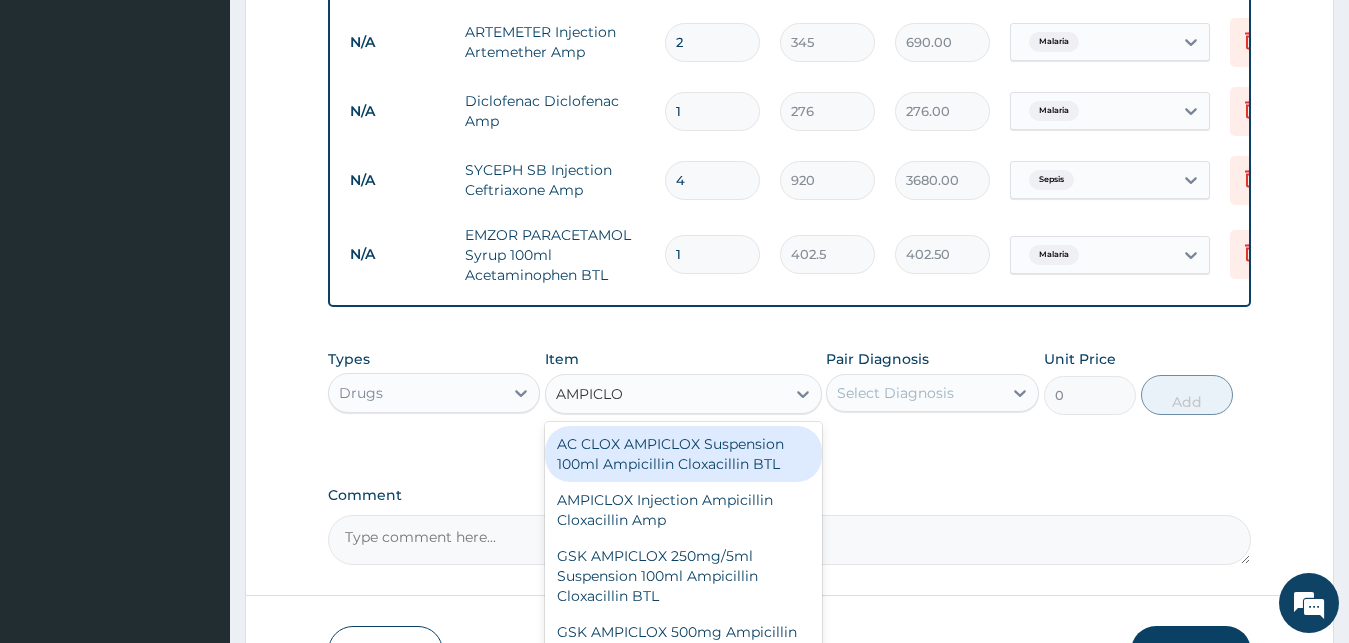 type on "AMPICLOX" 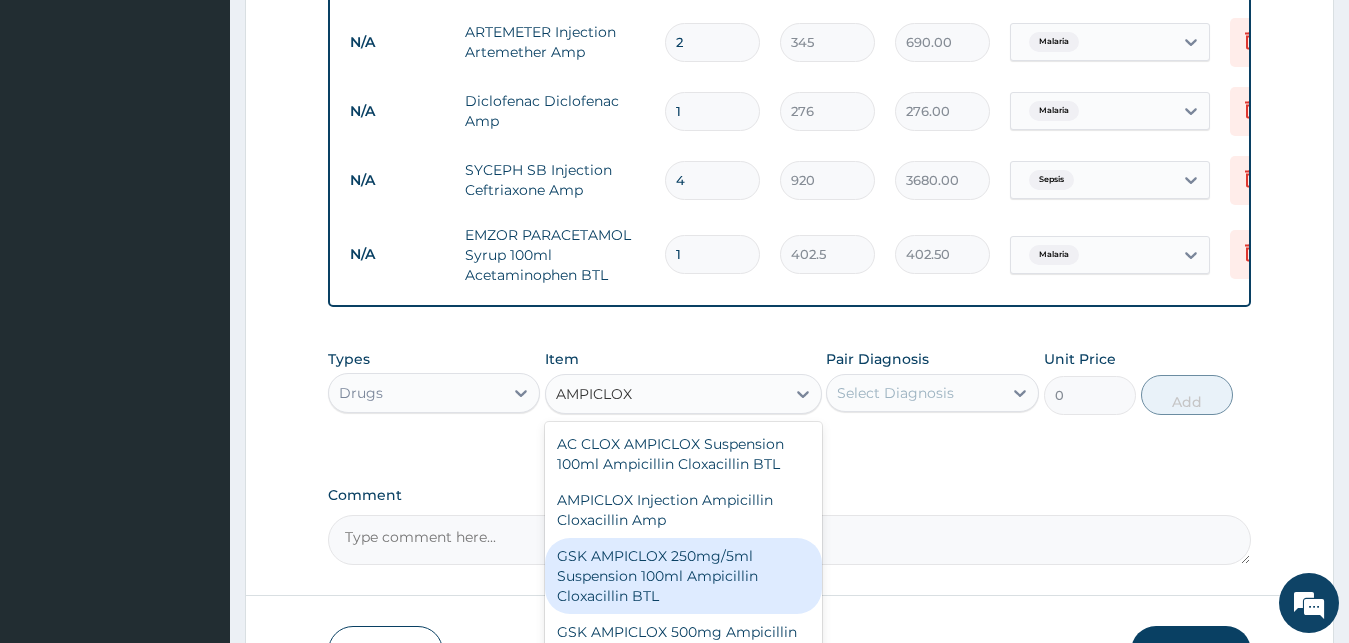 click on "GSK AMPICLOX 250mg/5ml Suspension 100ml Ampicillin Cloxacillin BTL" at bounding box center [683, 576] 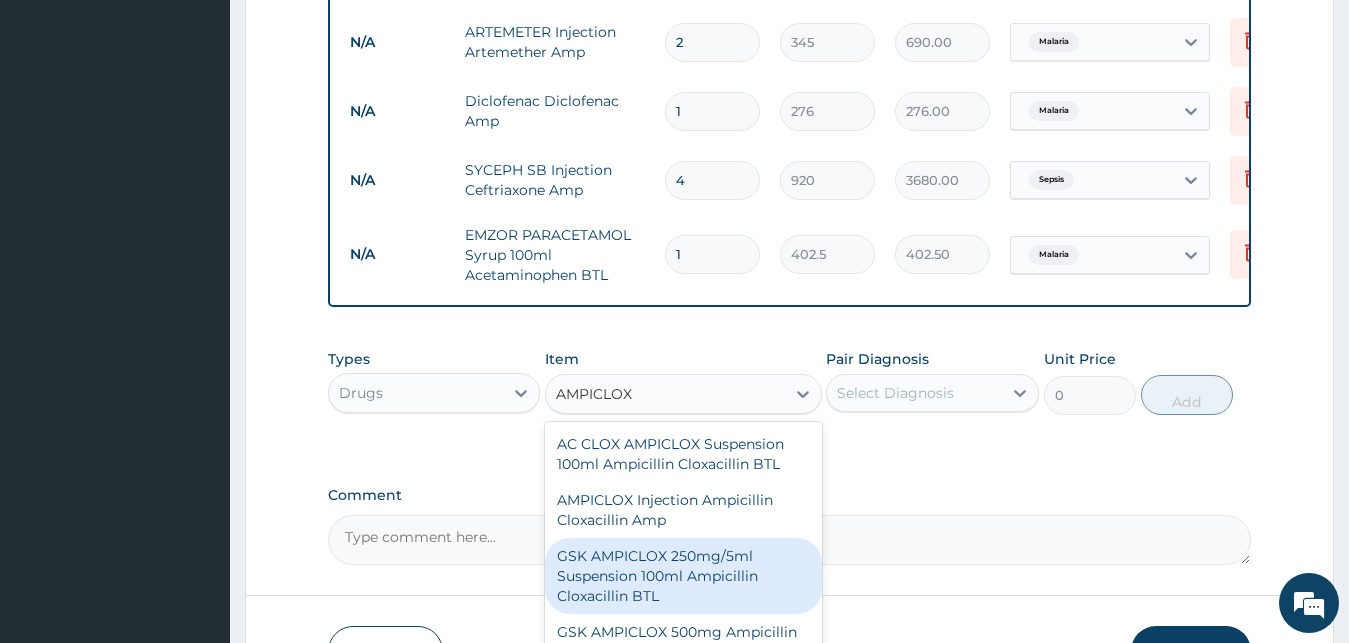 type 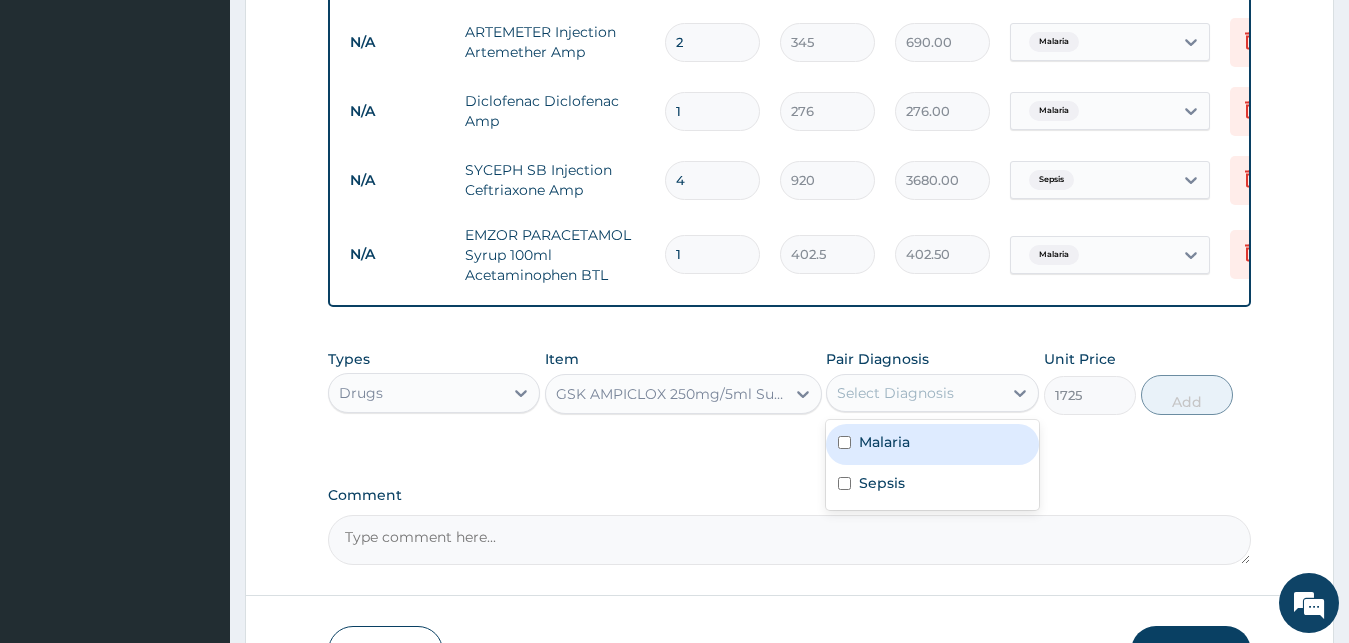 click on "Select Diagnosis" at bounding box center (895, 393) 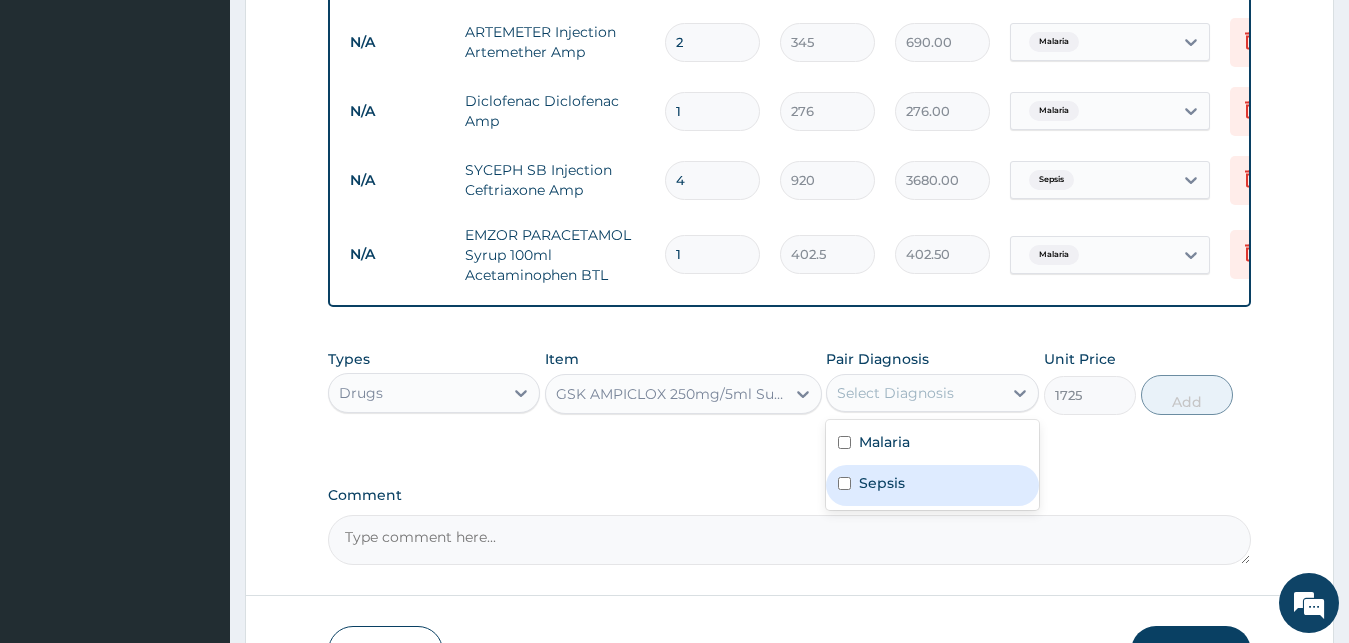 click on "Sepsis" at bounding box center [932, 485] 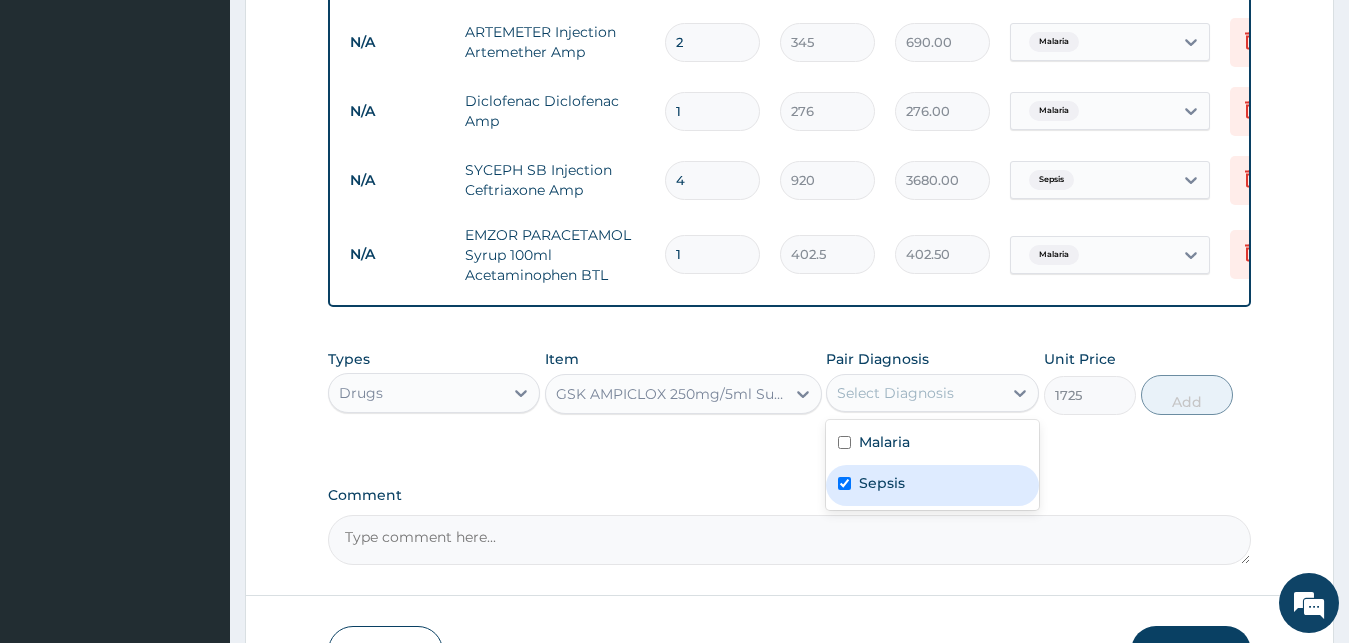 checkbox on "true" 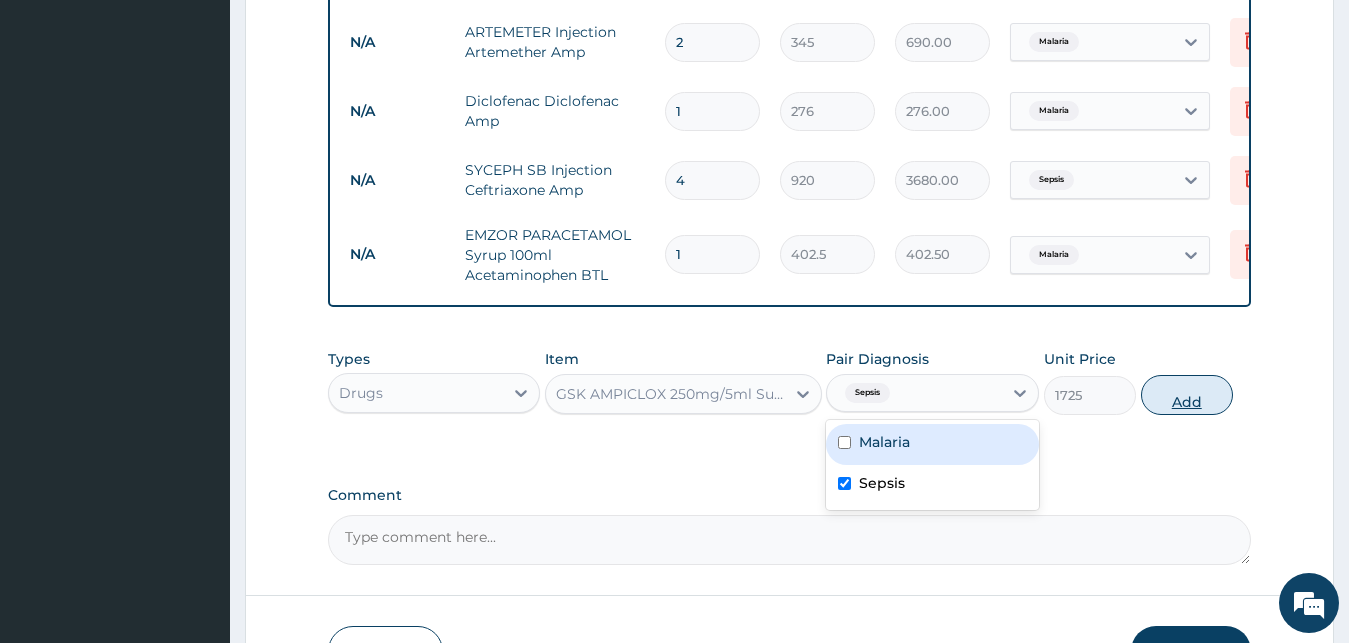 click on "Add" at bounding box center (1187, 395) 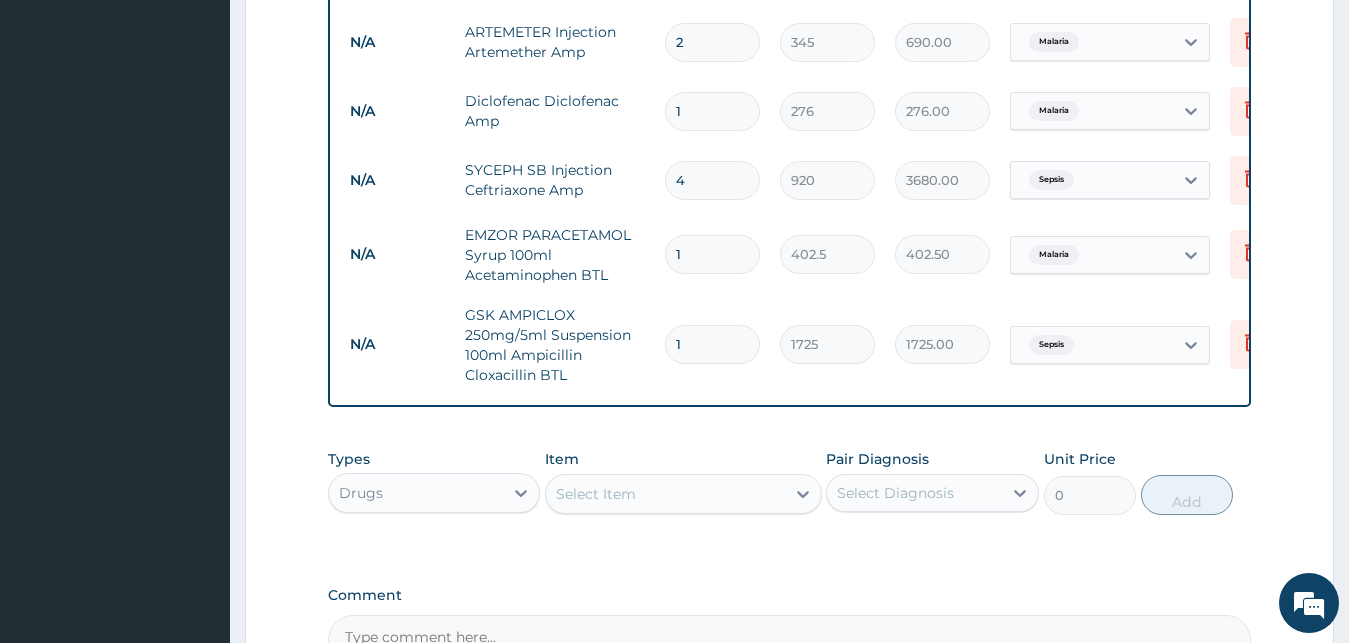 click on "Select Item" at bounding box center [665, 494] 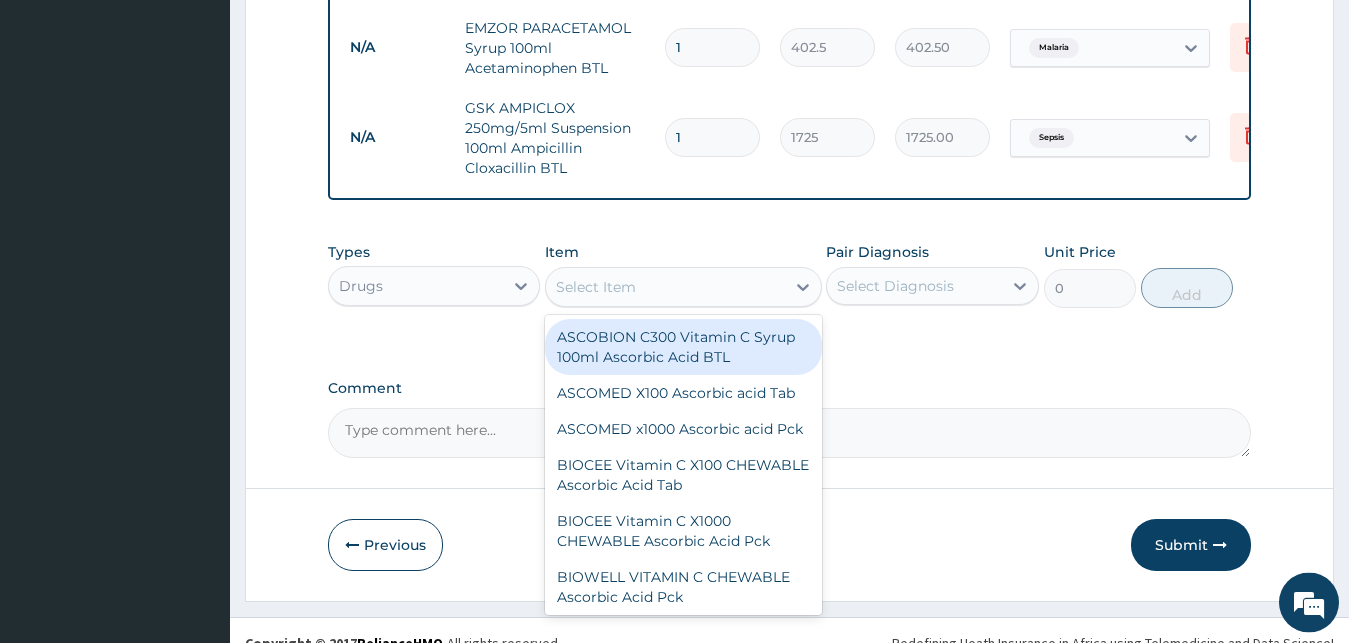 scroll, scrollTop: 1326, scrollLeft: 0, axis: vertical 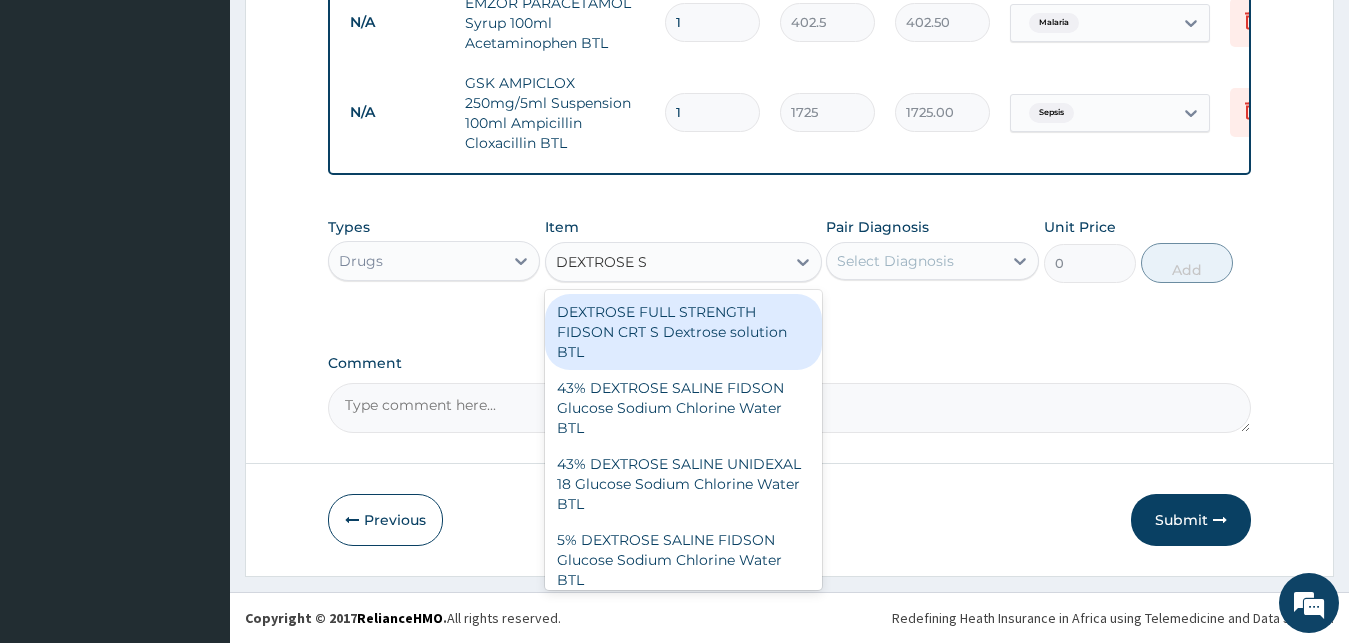 type on "DEXTROSE SA" 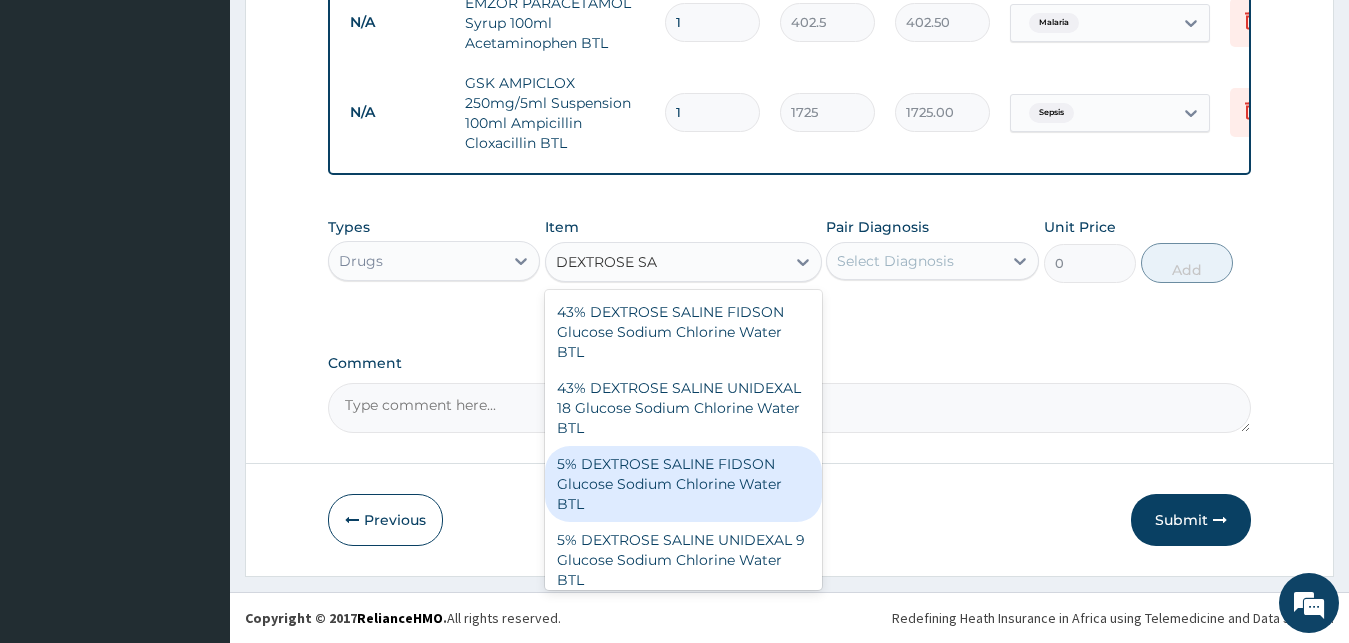 click on "5% DEXTROSE SALINE FIDSON Glucose Sodium Chlorine Water BTL" at bounding box center (683, 484) 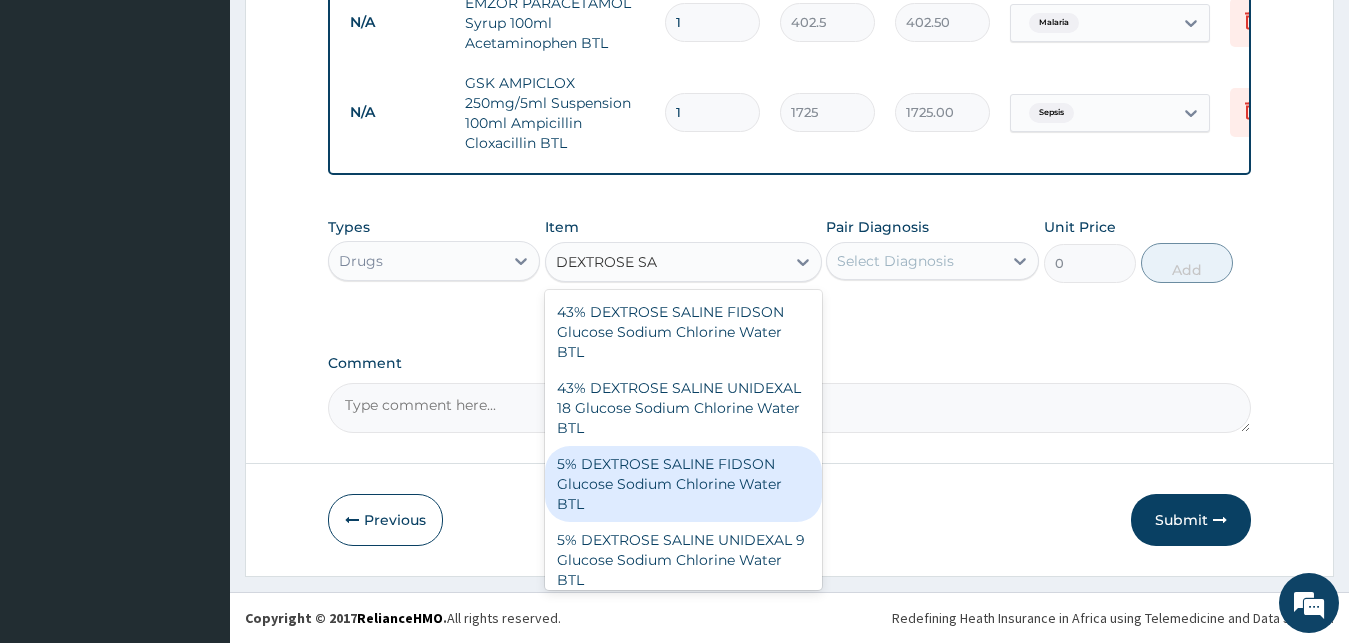type 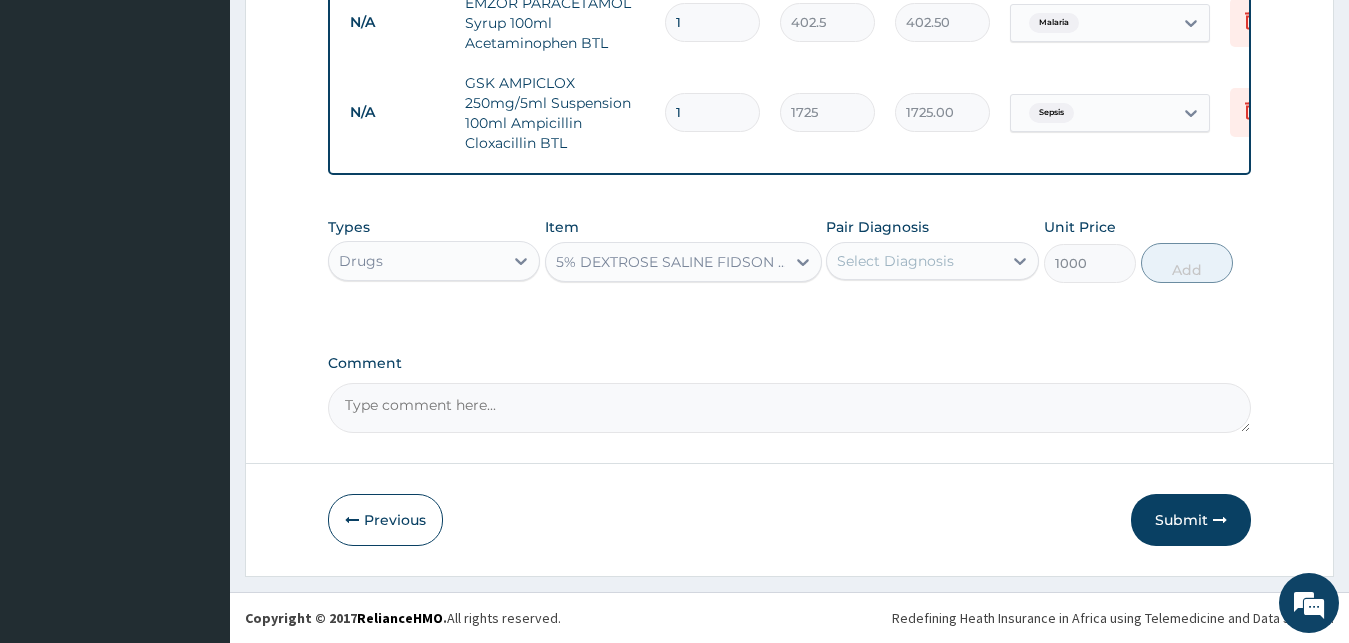 click on "Select Diagnosis" at bounding box center [895, 261] 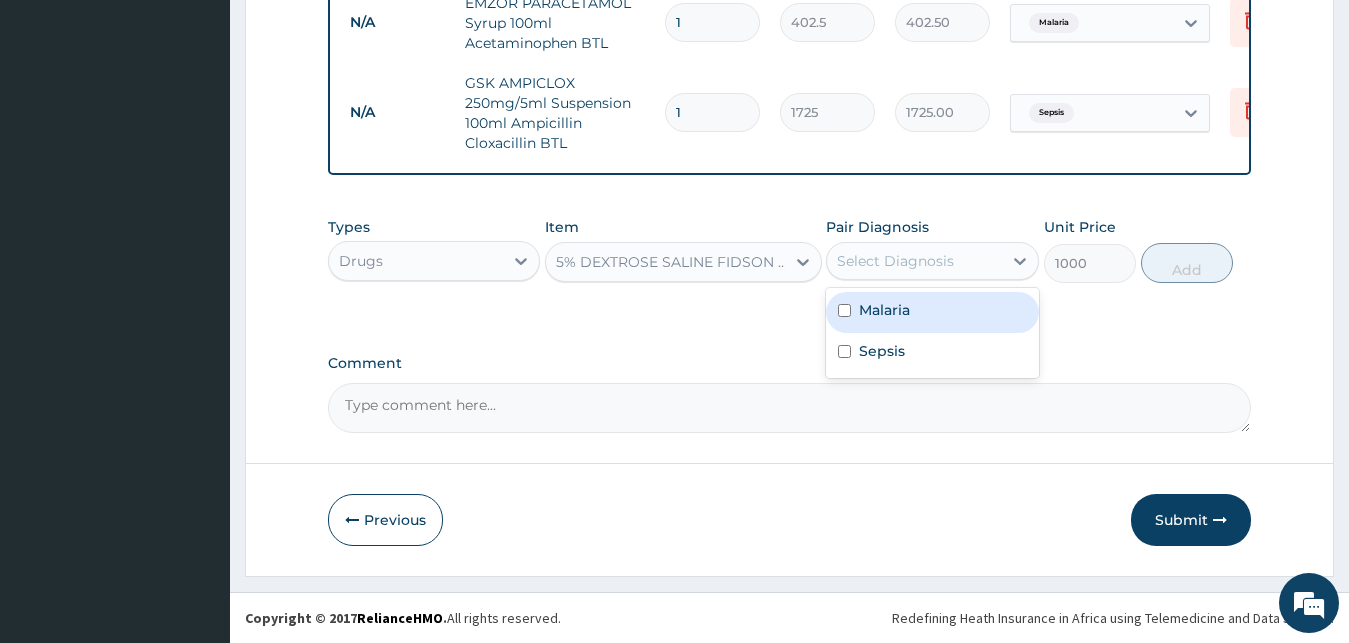 click on "Malaria" at bounding box center (932, 312) 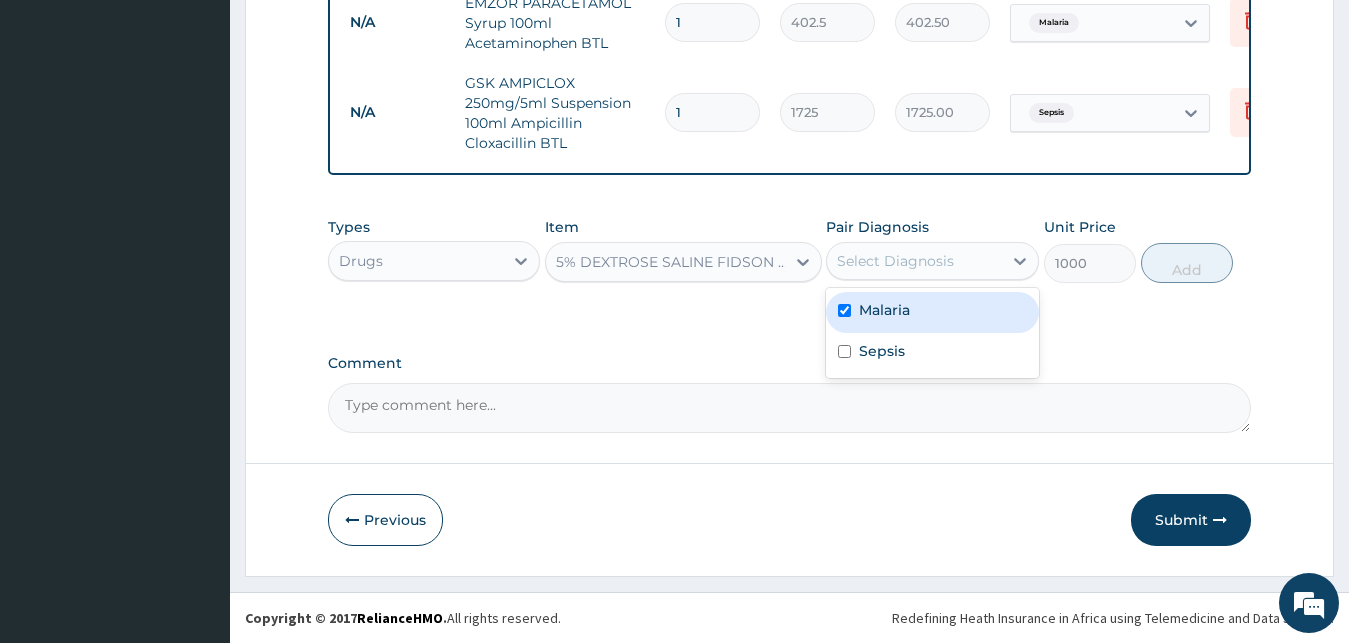checkbox on "true" 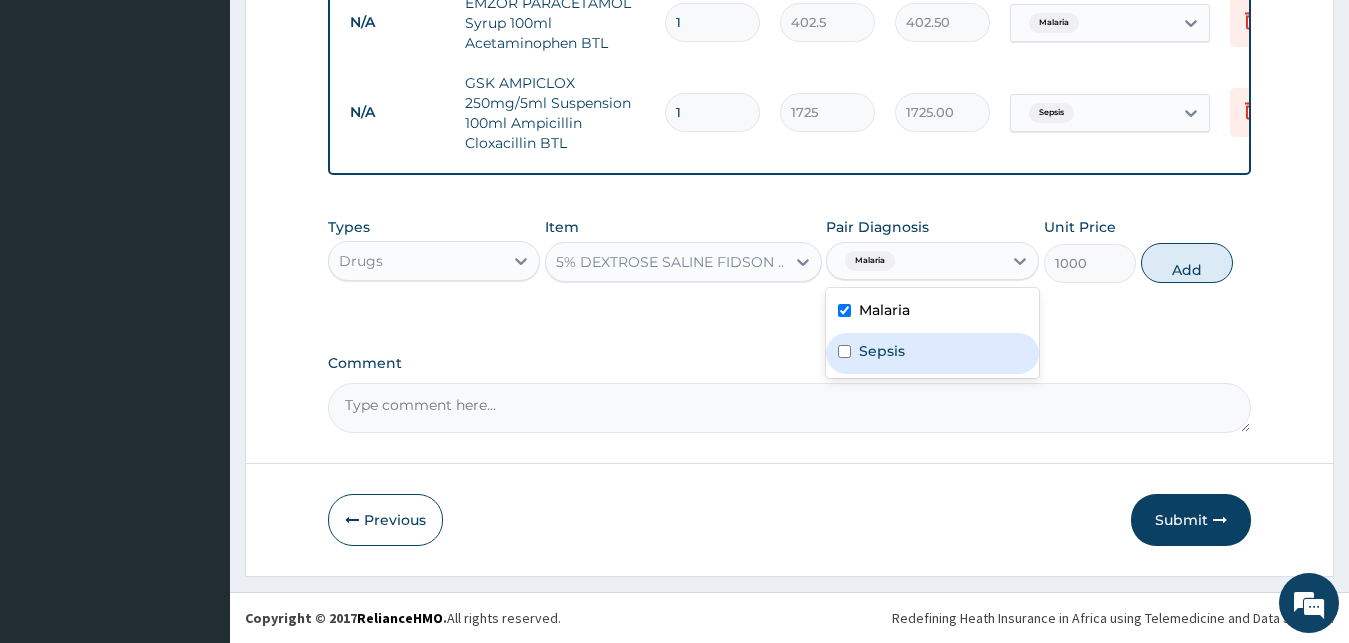 click on "Sepsis" at bounding box center (882, 351) 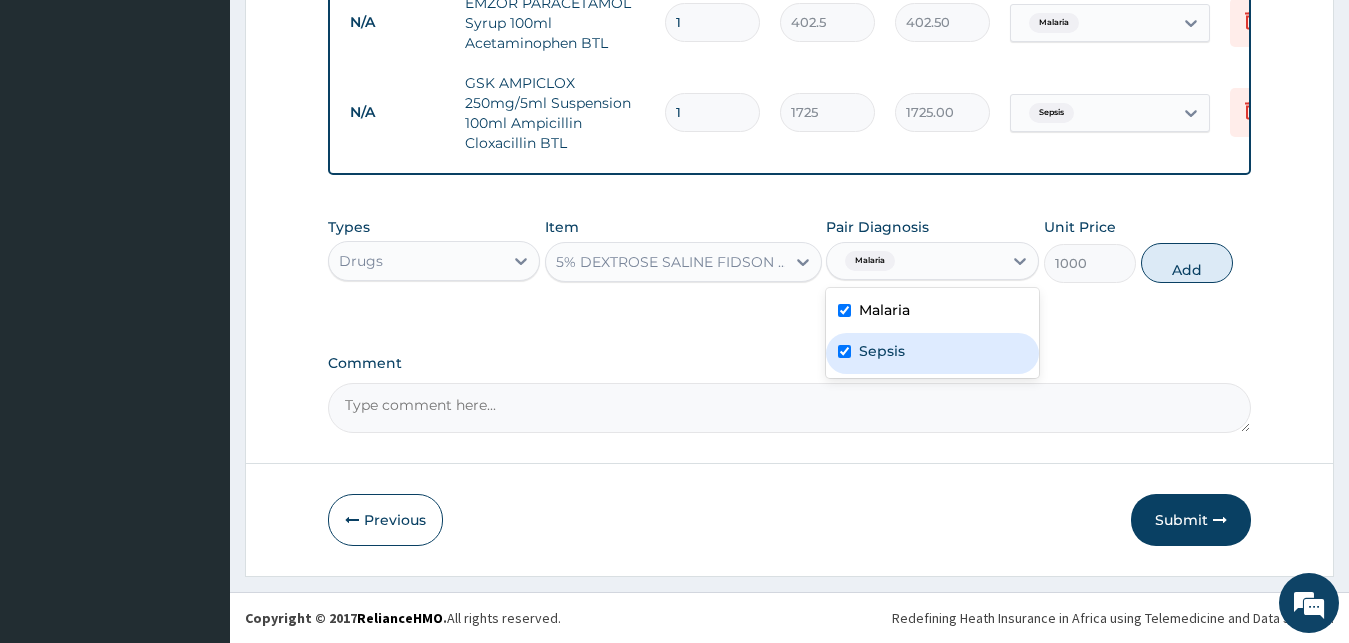 checkbox on "true" 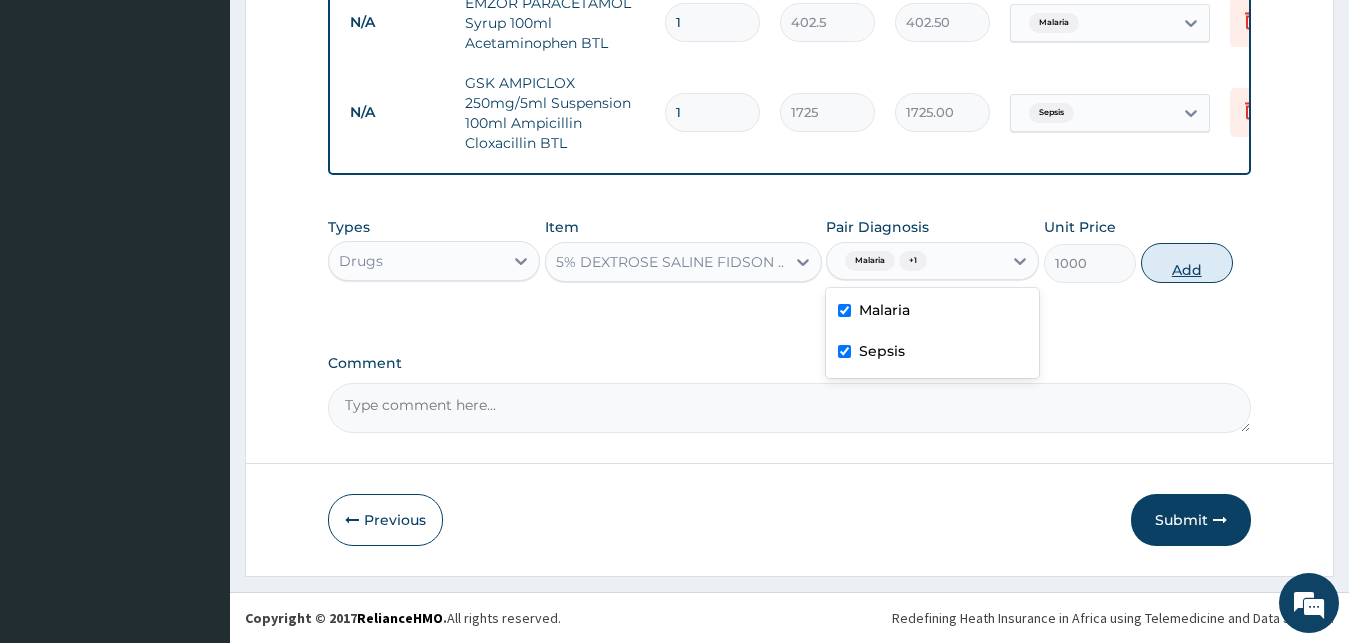 click on "Add" at bounding box center (1187, 263) 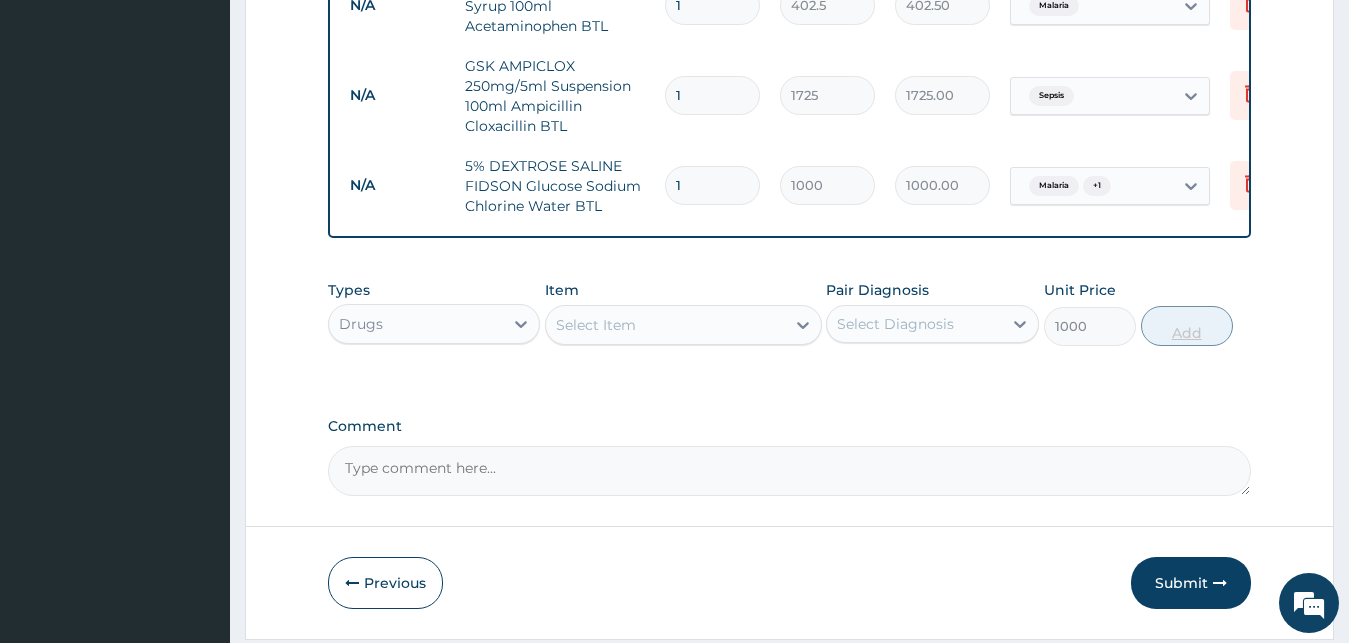 type on "0" 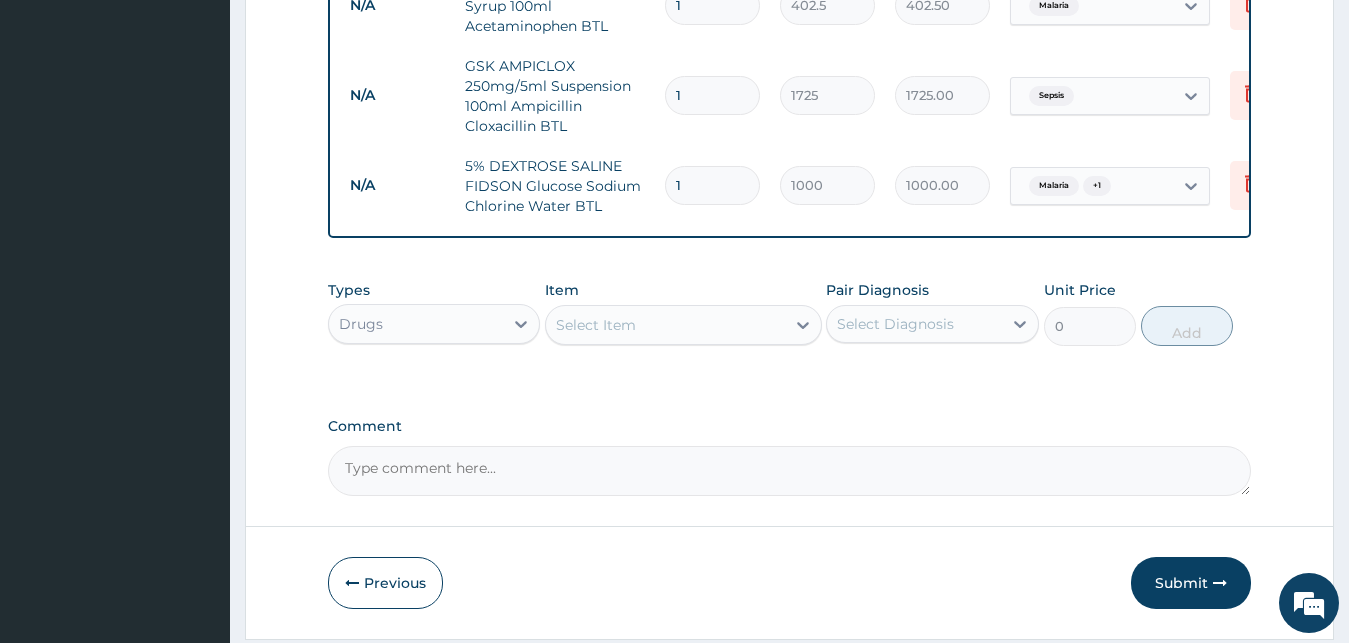 click on "Select Item" at bounding box center (596, 325) 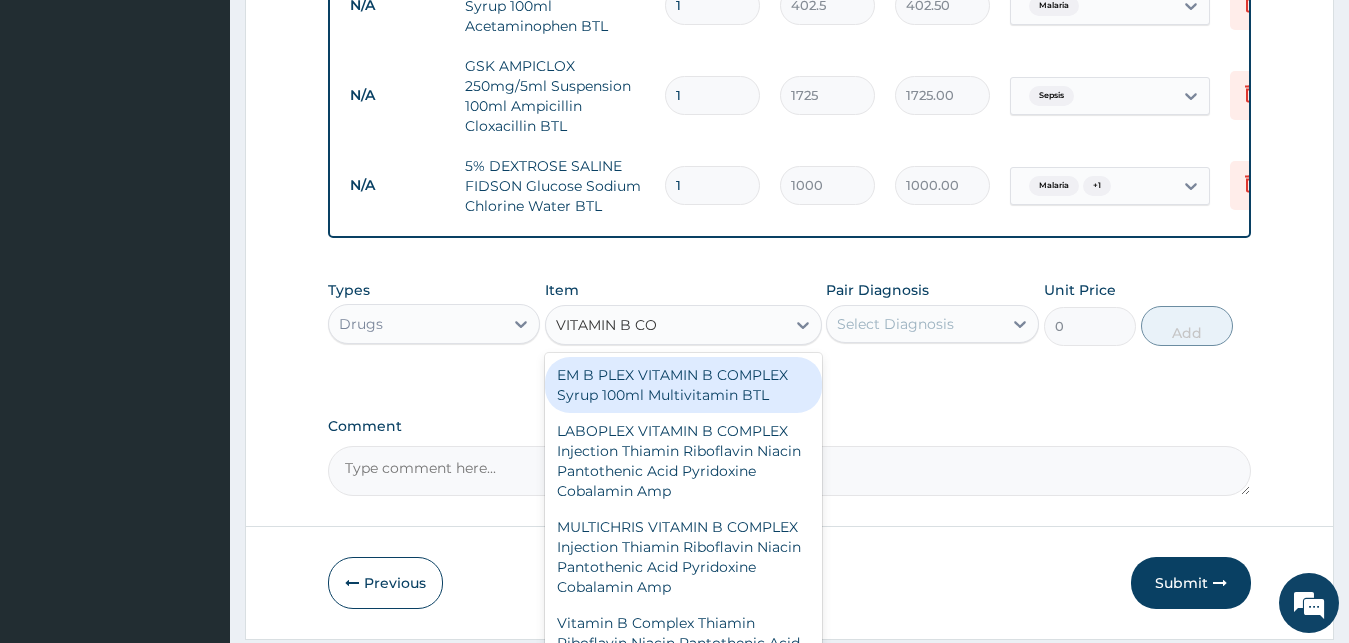 type on "VITAMIN B COM" 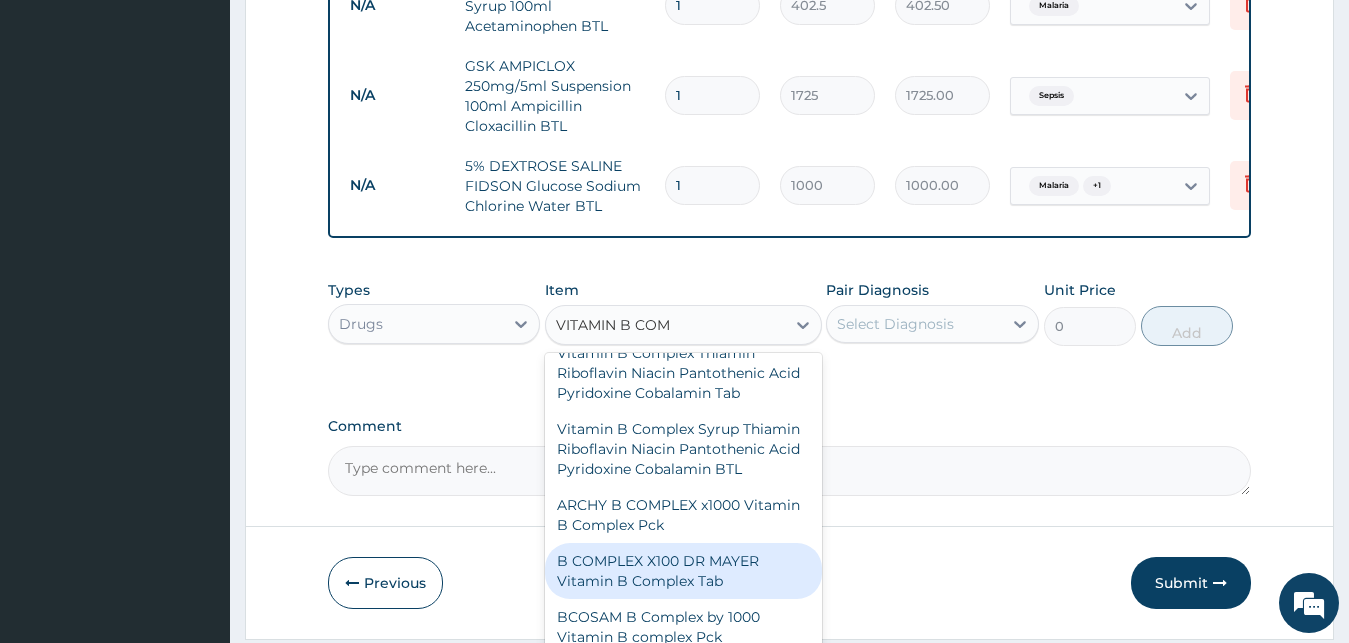 scroll, scrollTop: 540, scrollLeft: 0, axis: vertical 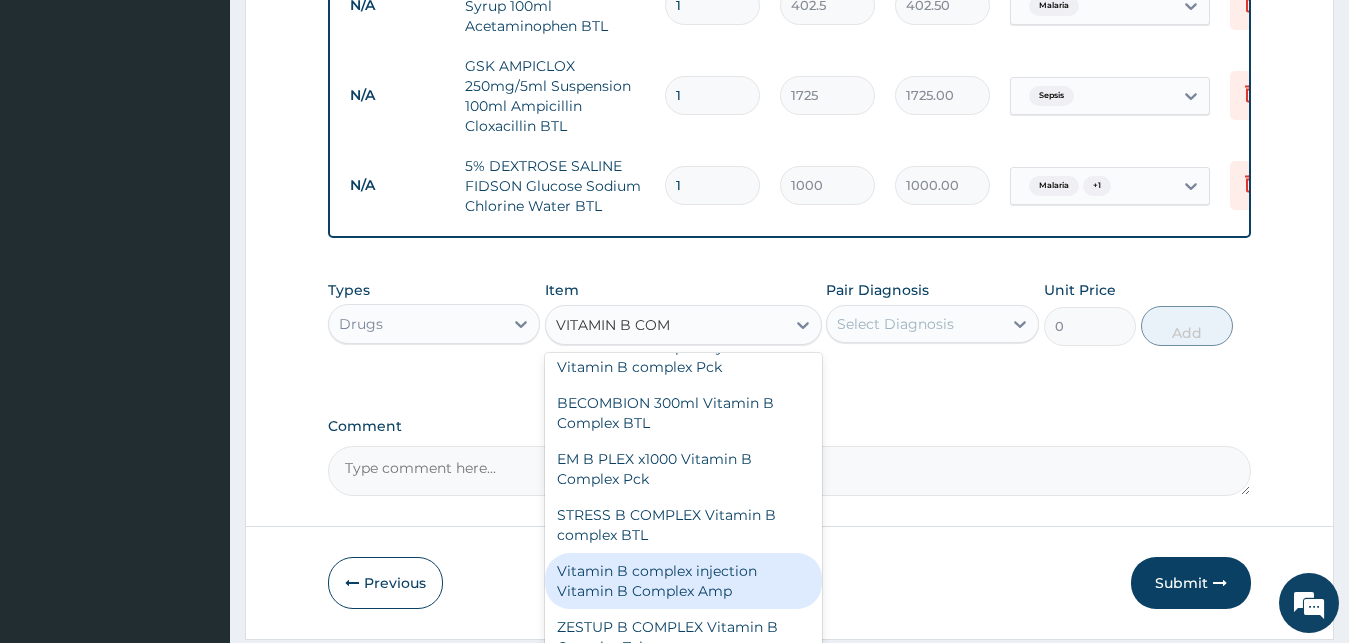click on "Vitamin B complex injection Vitamin B Complex Amp" at bounding box center (683, 581) 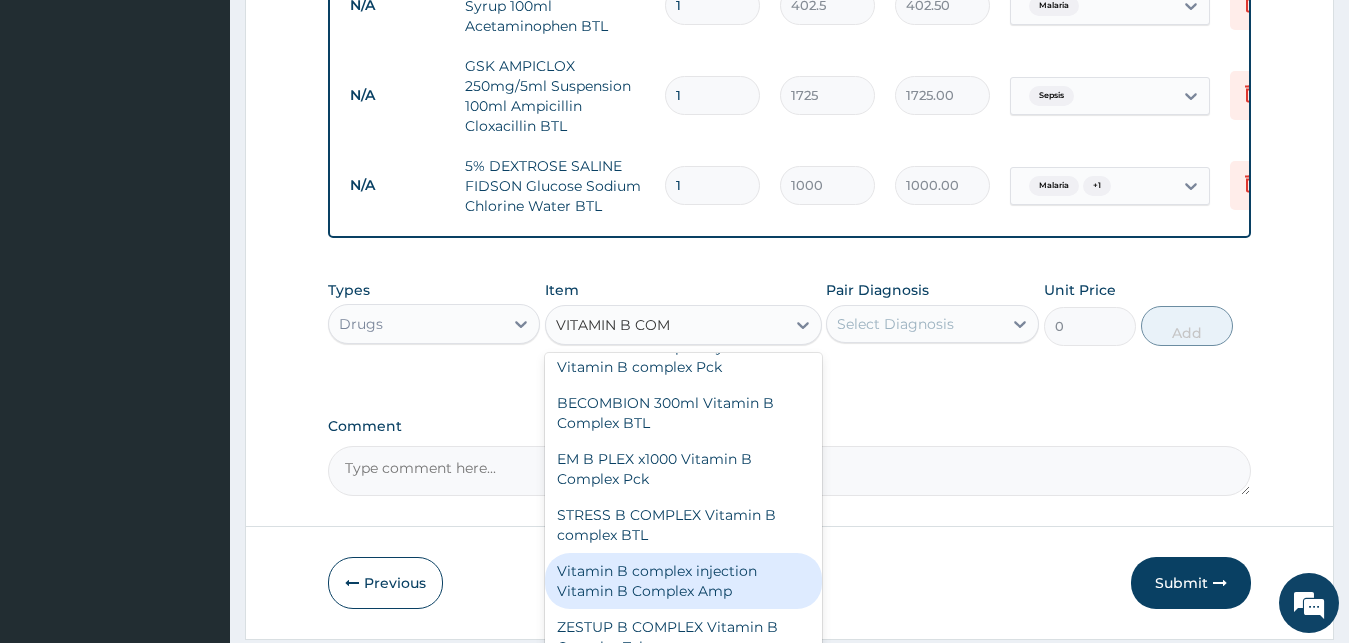 type 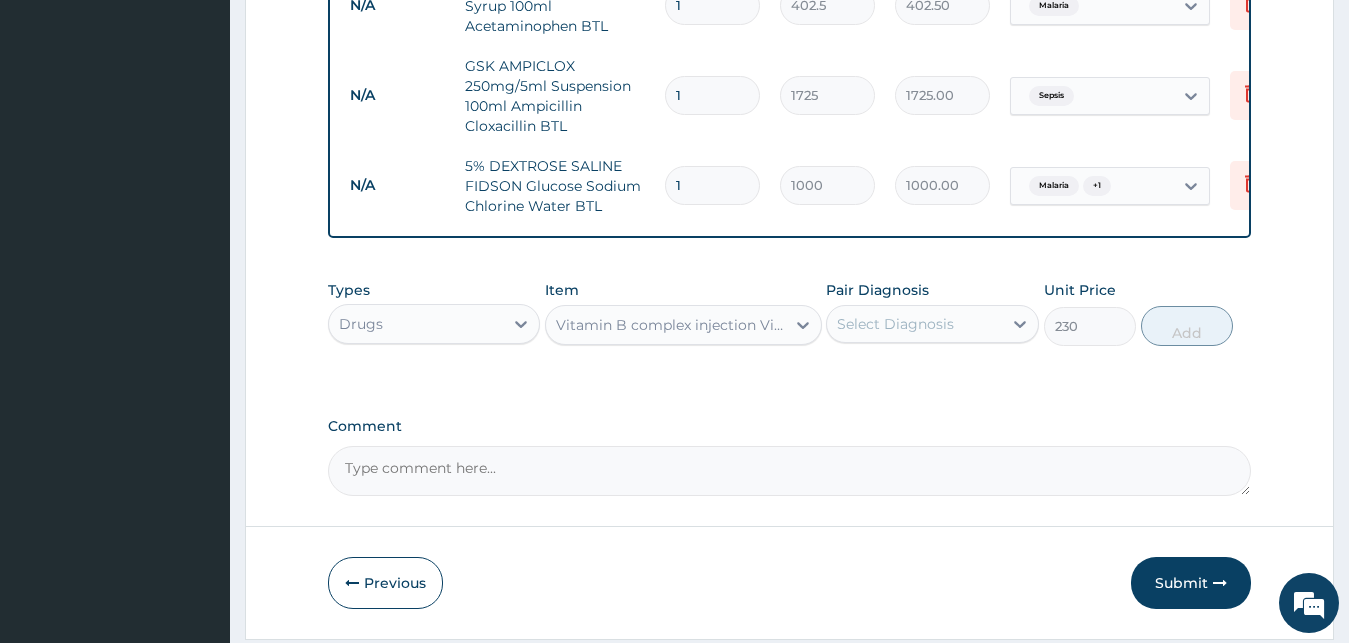click on "Select Diagnosis" at bounding box center (895, 324) 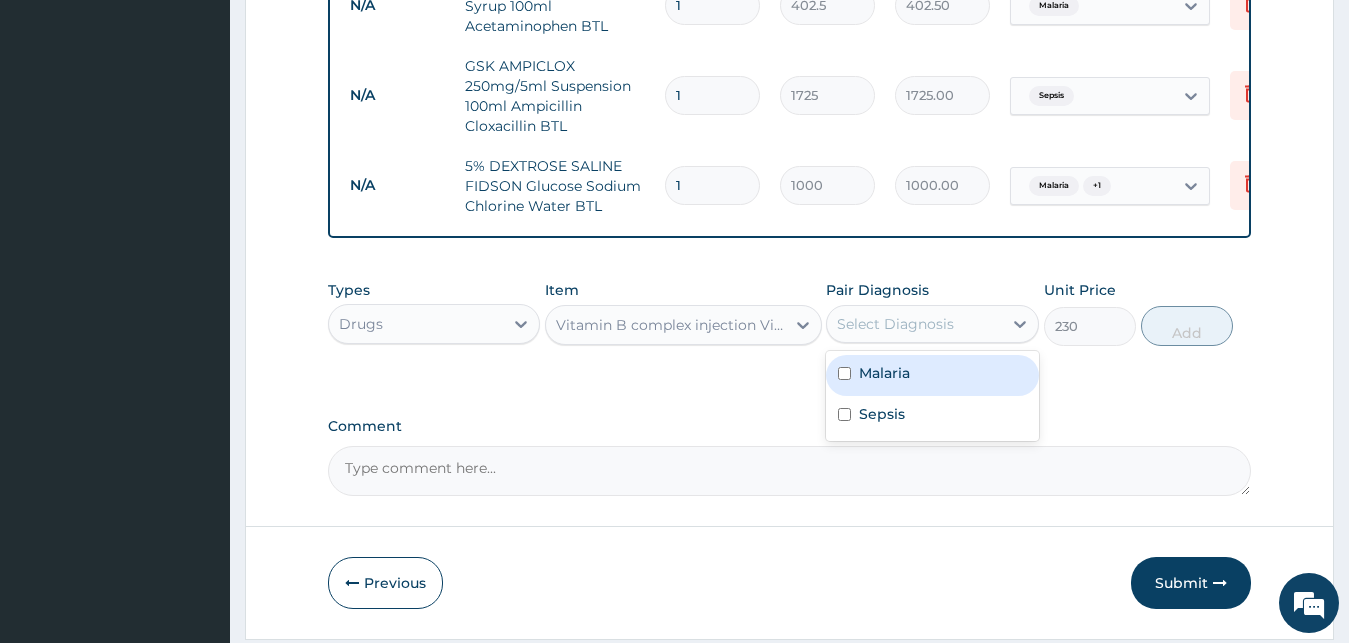 click on "Malaria" at bounding box center [884, 373] 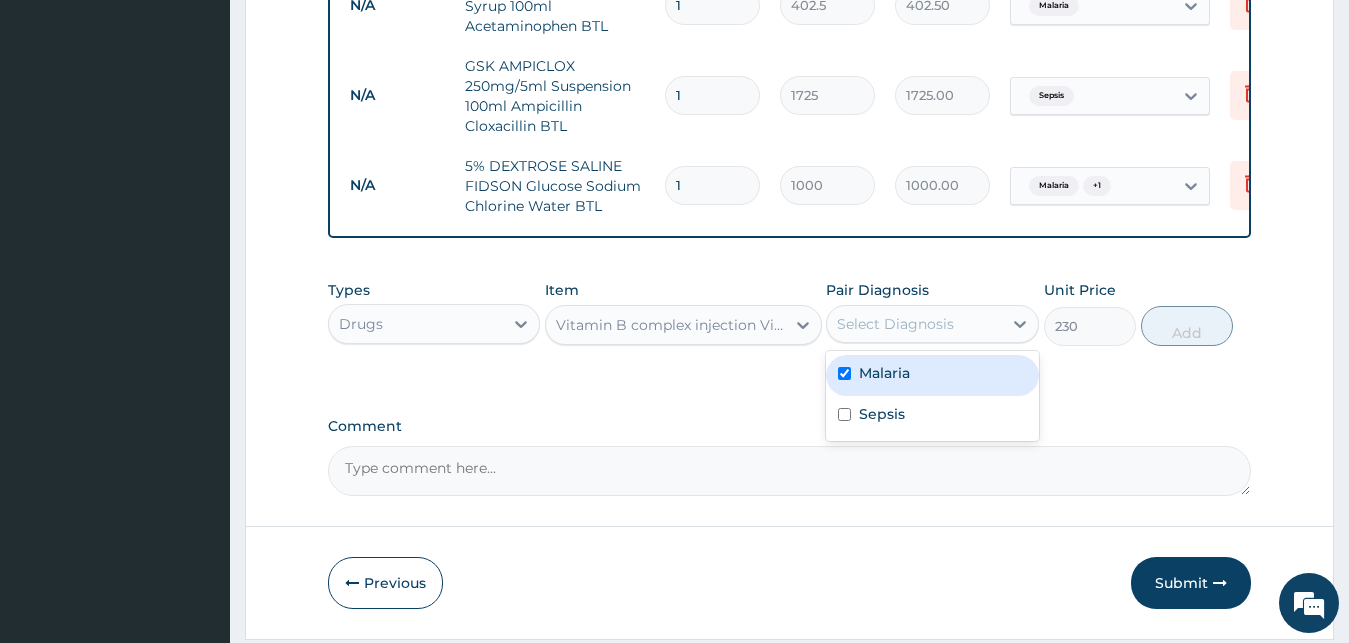 checkbox on "true" 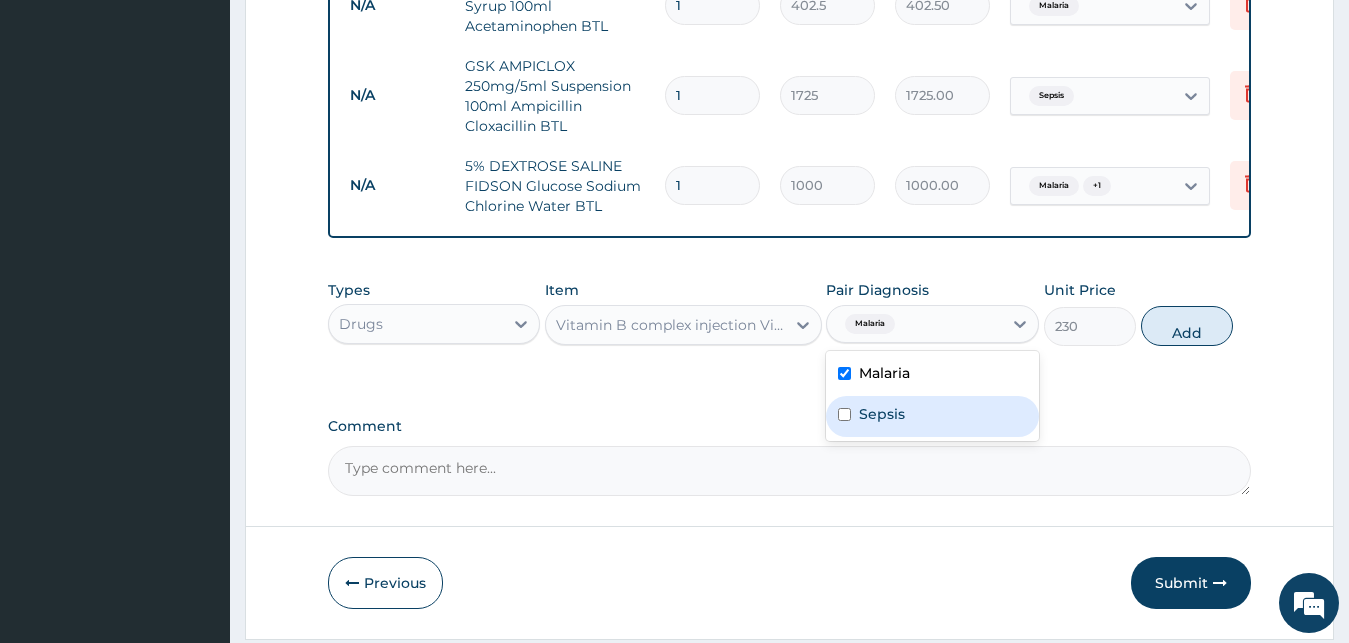 click on "Sepsis" at bounding box center (932, 416) 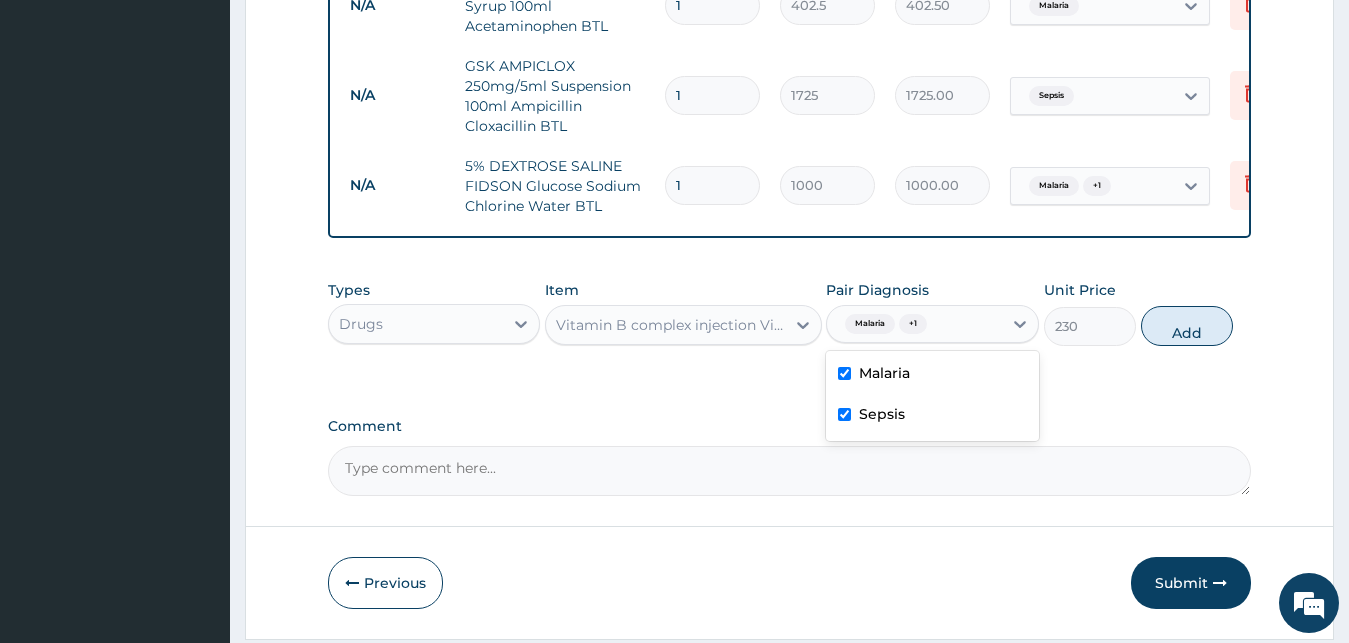 checkbox on "true" 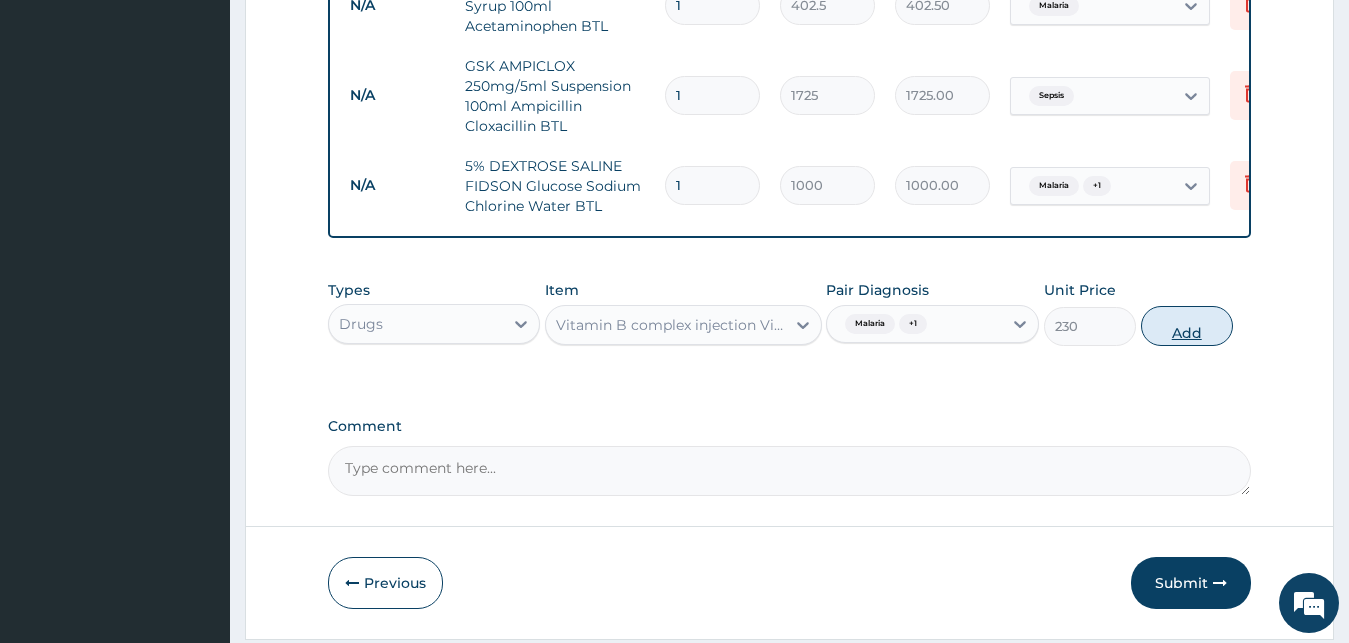 click on "Add" at bounding box center (1187, 326) 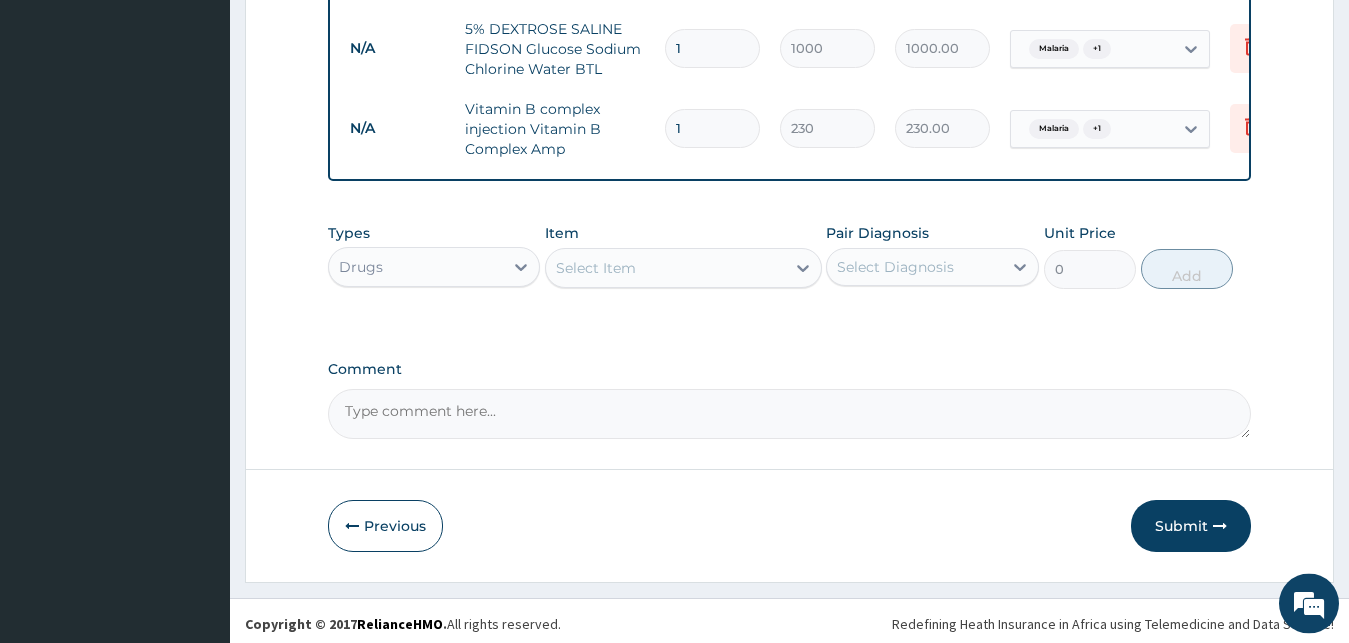 scroll, scrollTop: 1486, scrollLeft: 0, axis: vertical 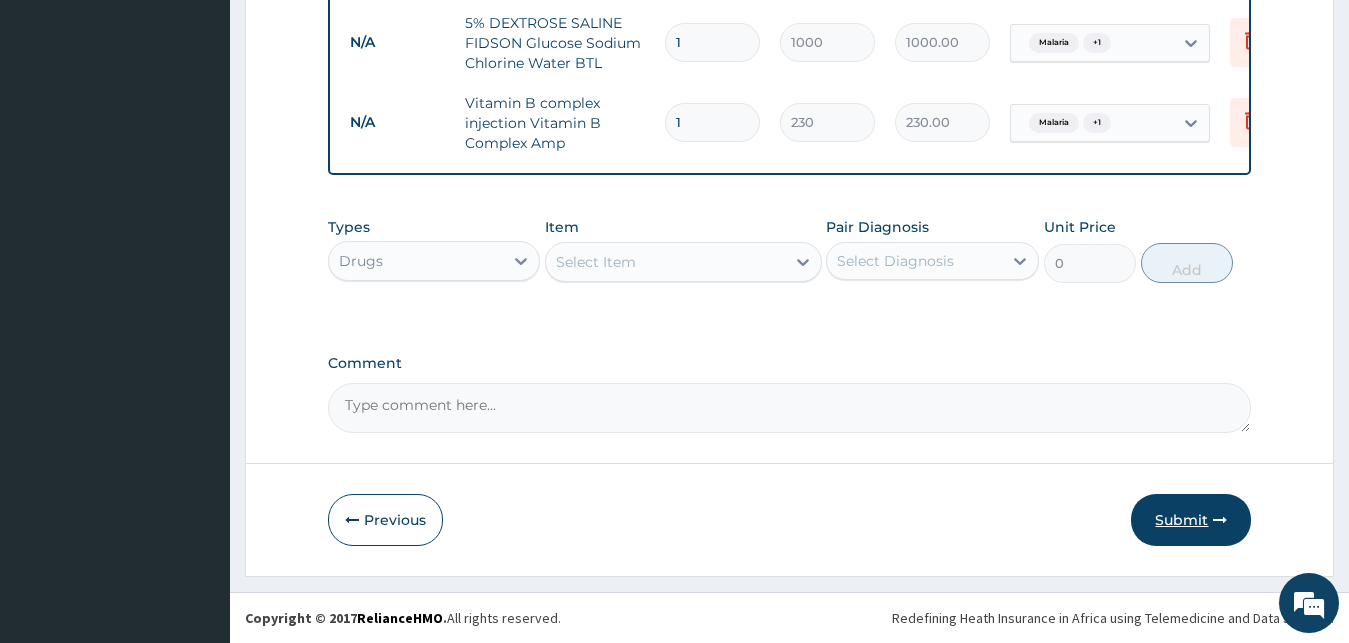 click on "Submit" at bounding box center (1191, 520) 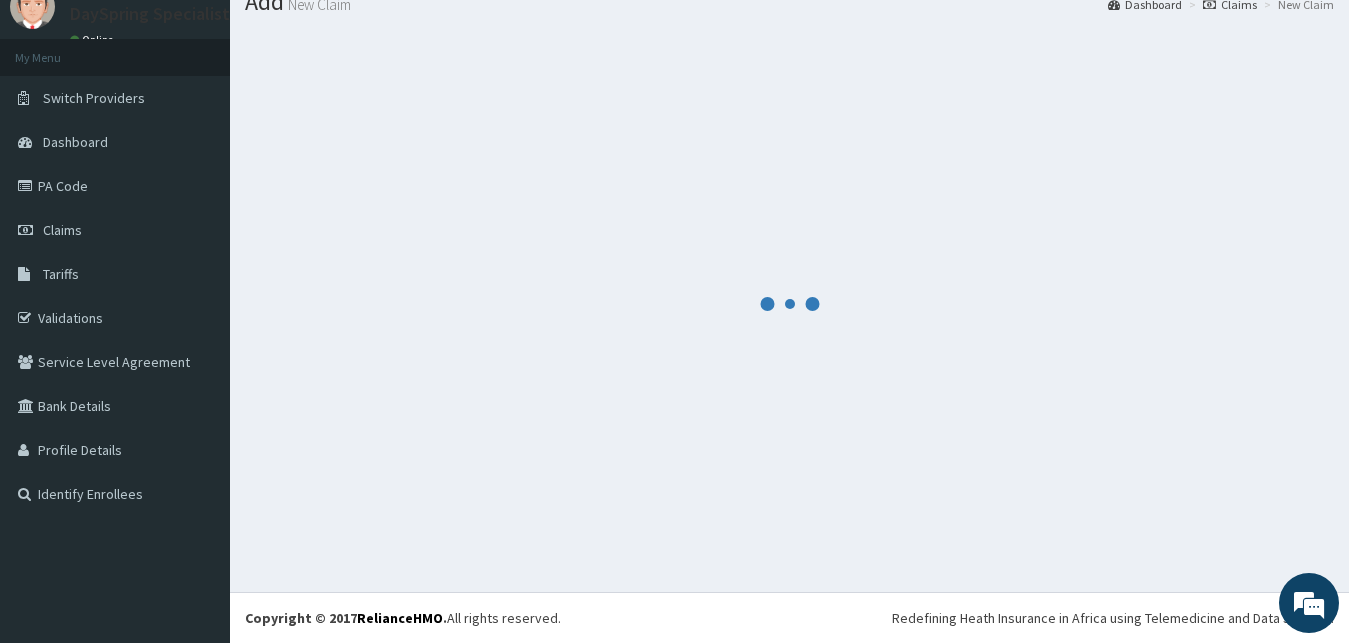 scroll, scrollTop: 76, scrollLeft: 0, axis: vertical 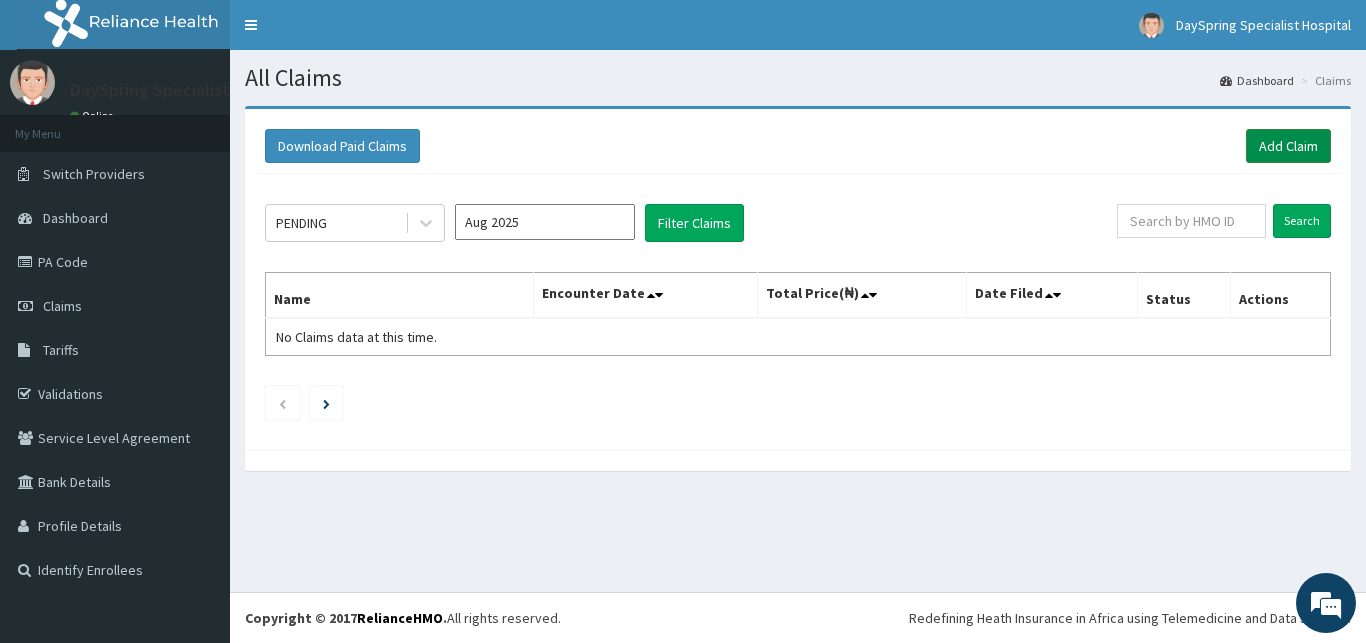 click on "Add Claim" at bounding box center [1288, 146] 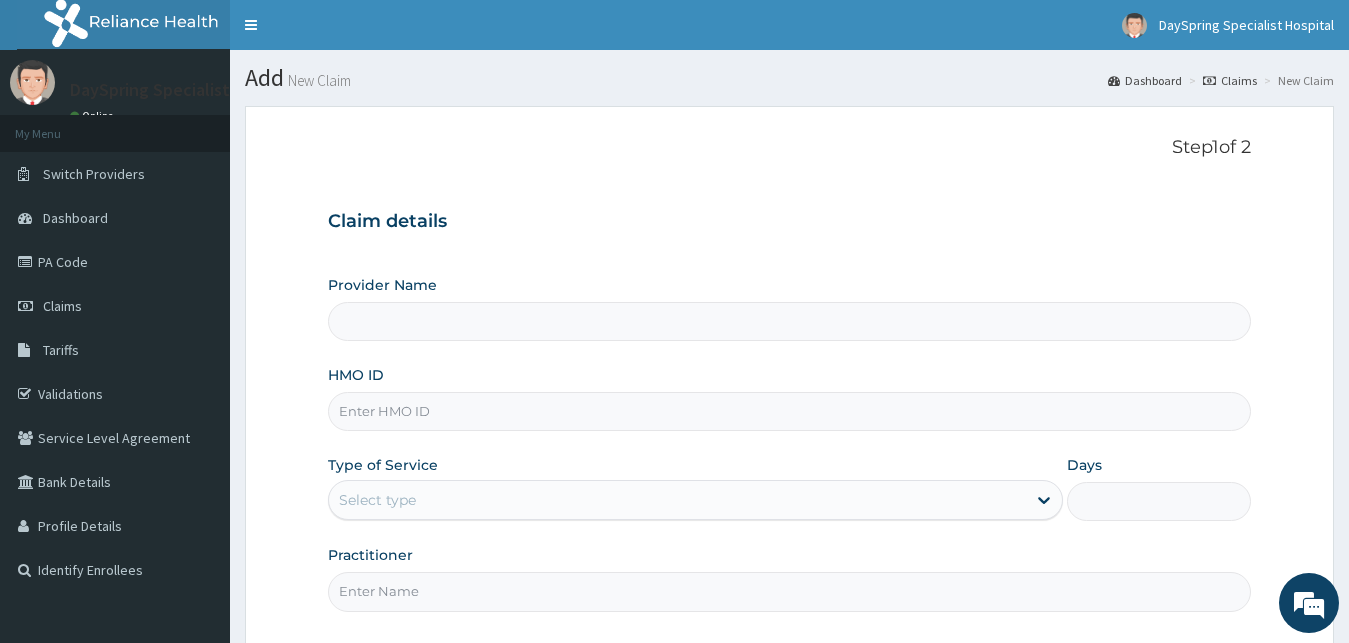 click on "HMO ID" at bounding box center (790, 411) 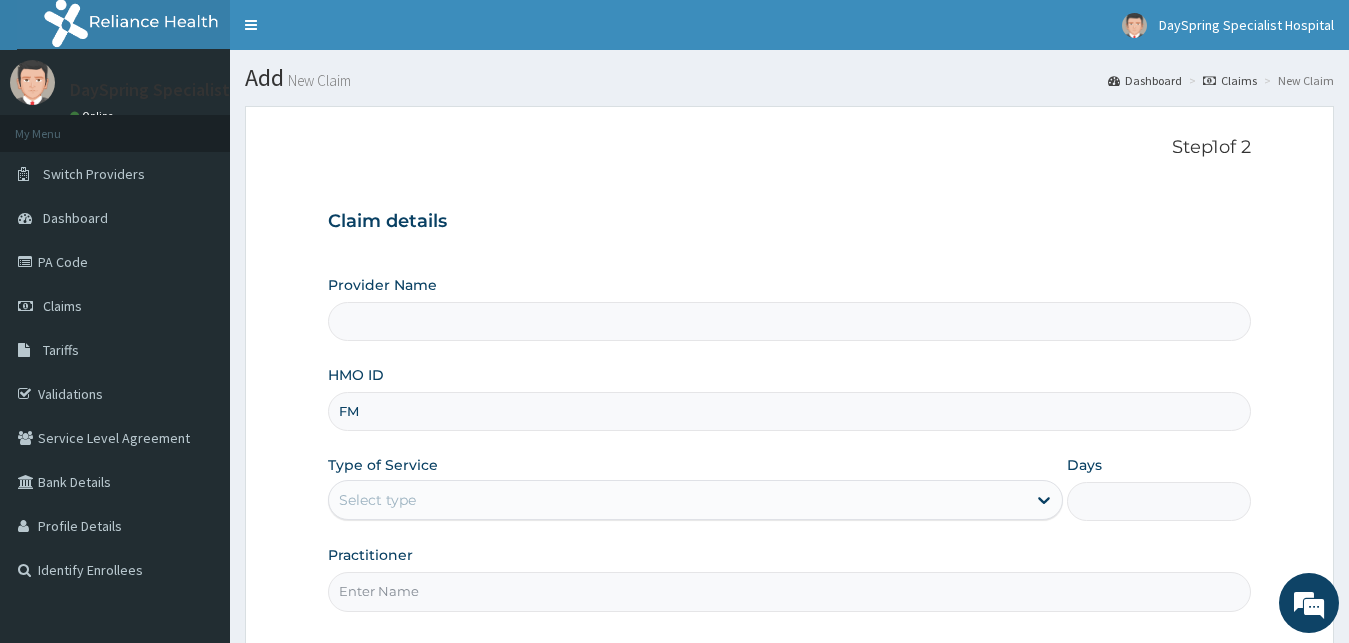 type on "FME" 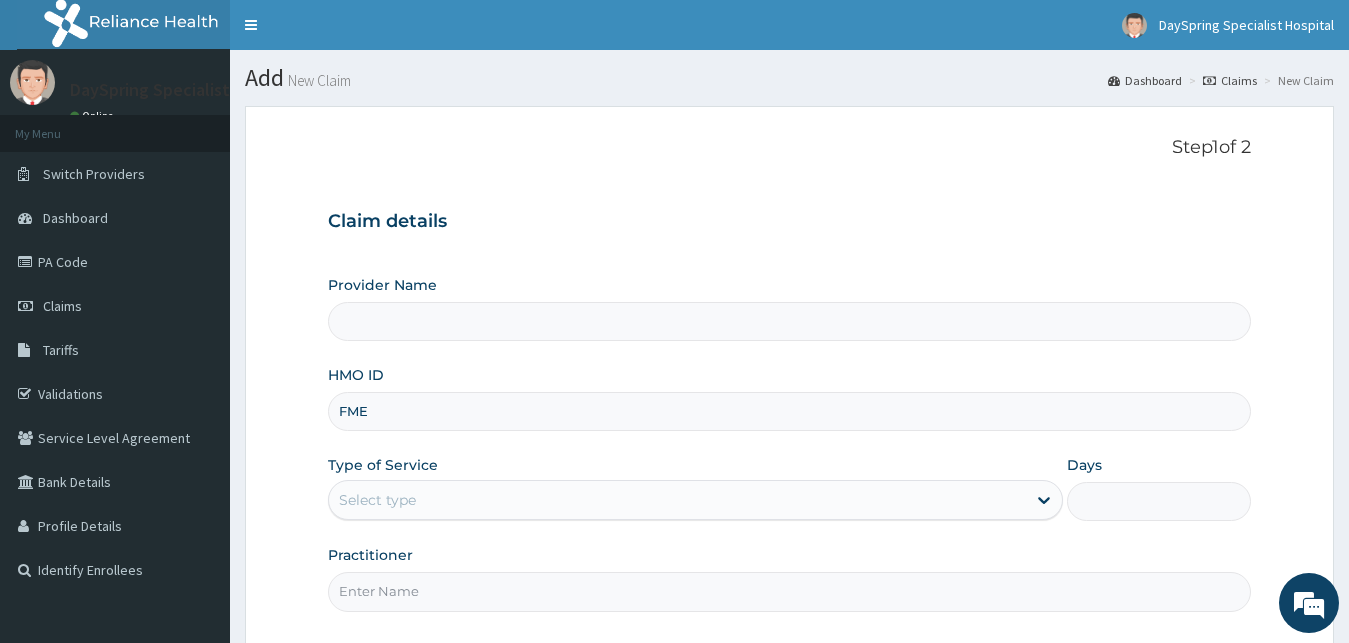 type on "DaySpring Specialist Hospital - Ikotun" 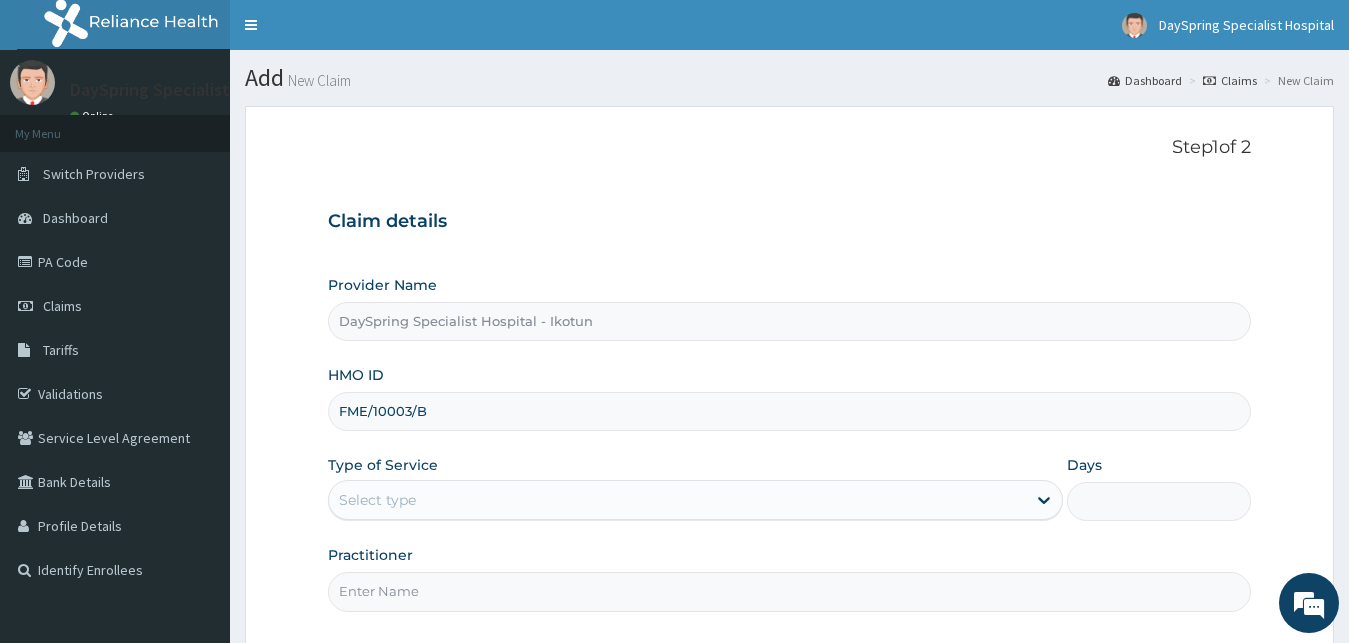 type on "FME/10003/B" 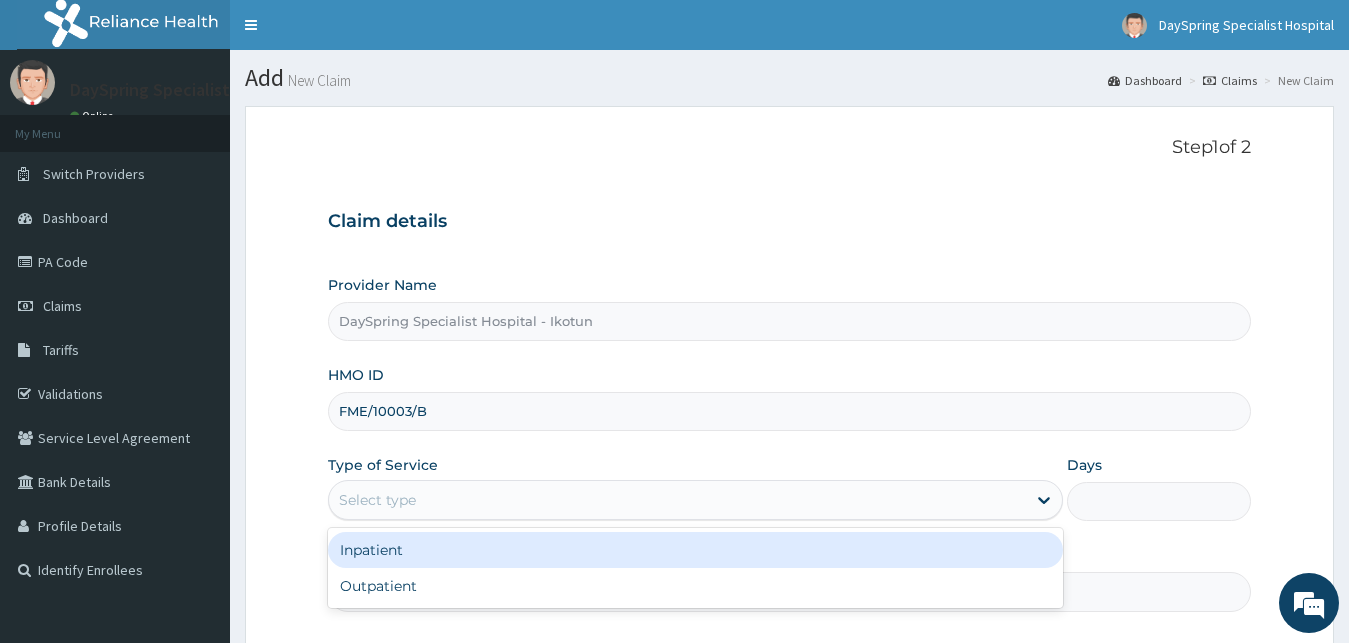 click on "Select type" at bounding box center [678, 500] 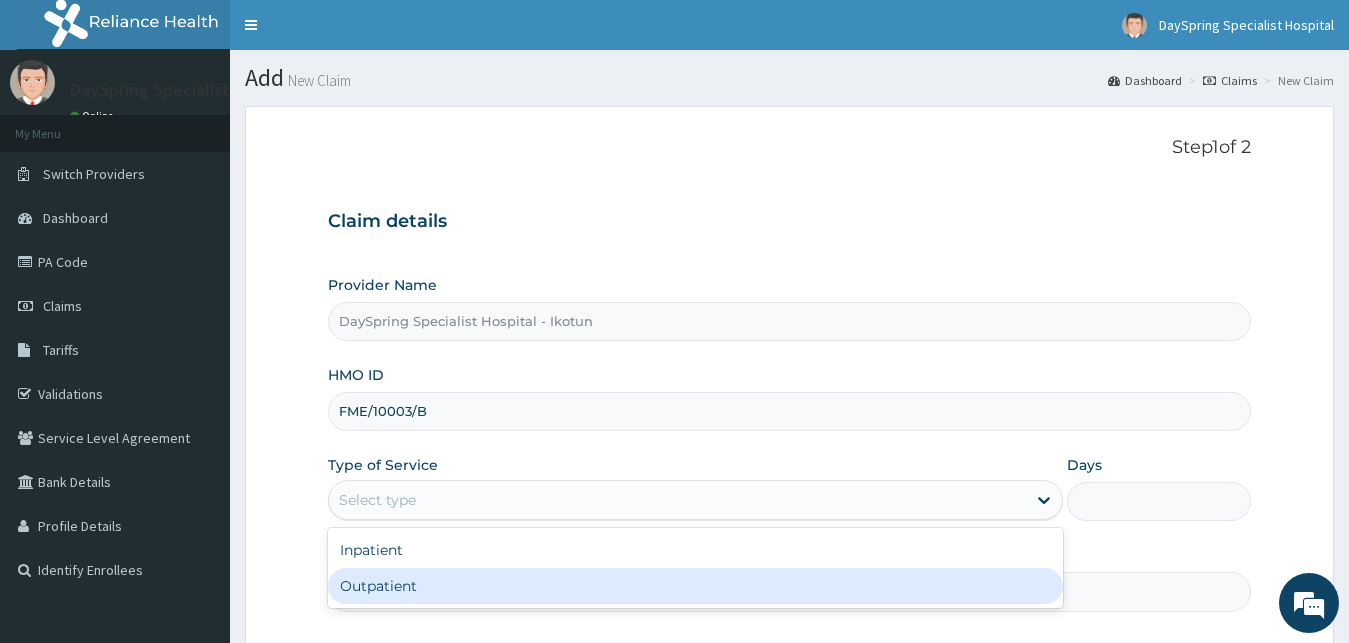 click on "Outpatient" at bounding box center [696, 586] 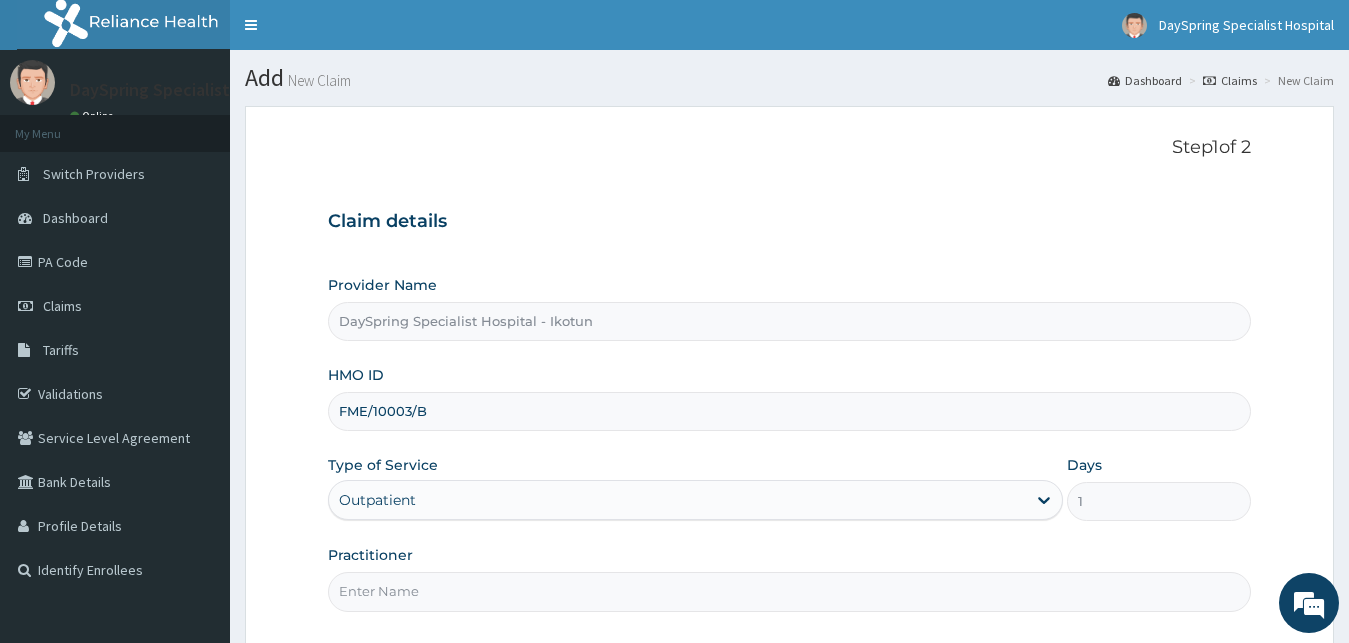 scroll, scrollTop: 0, scrollLeft: 0, axis: both 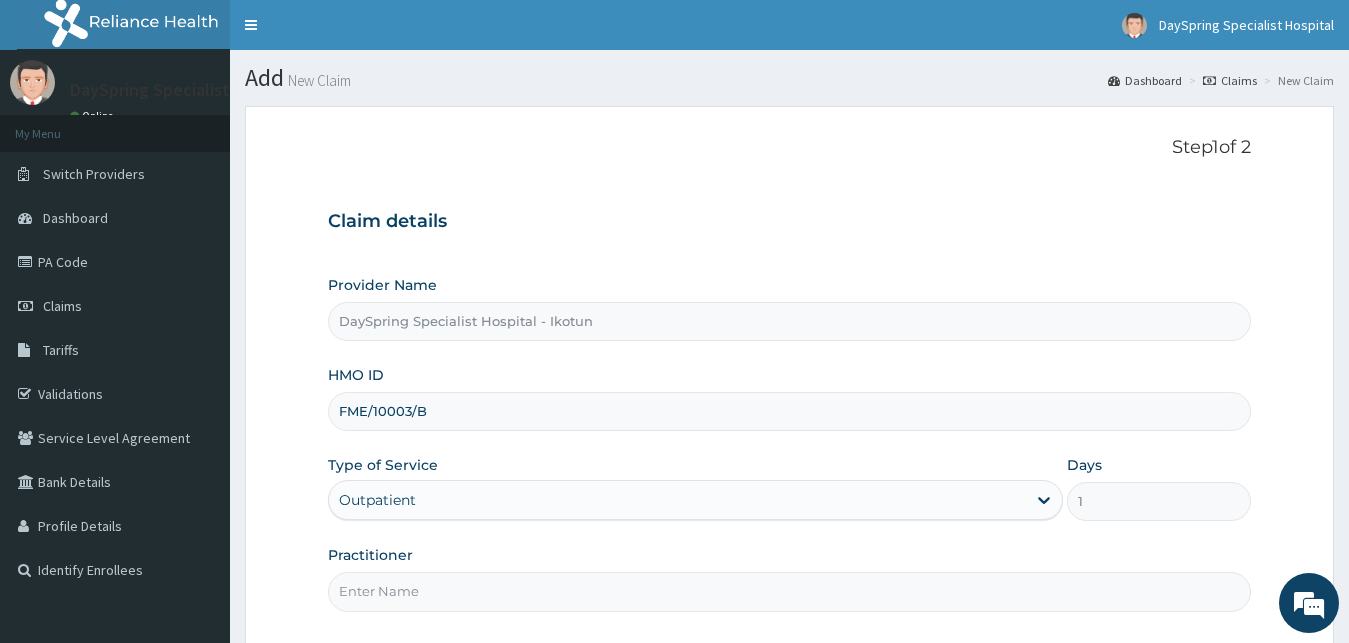 click on "Practitioner" at bounding box center (790, 591) 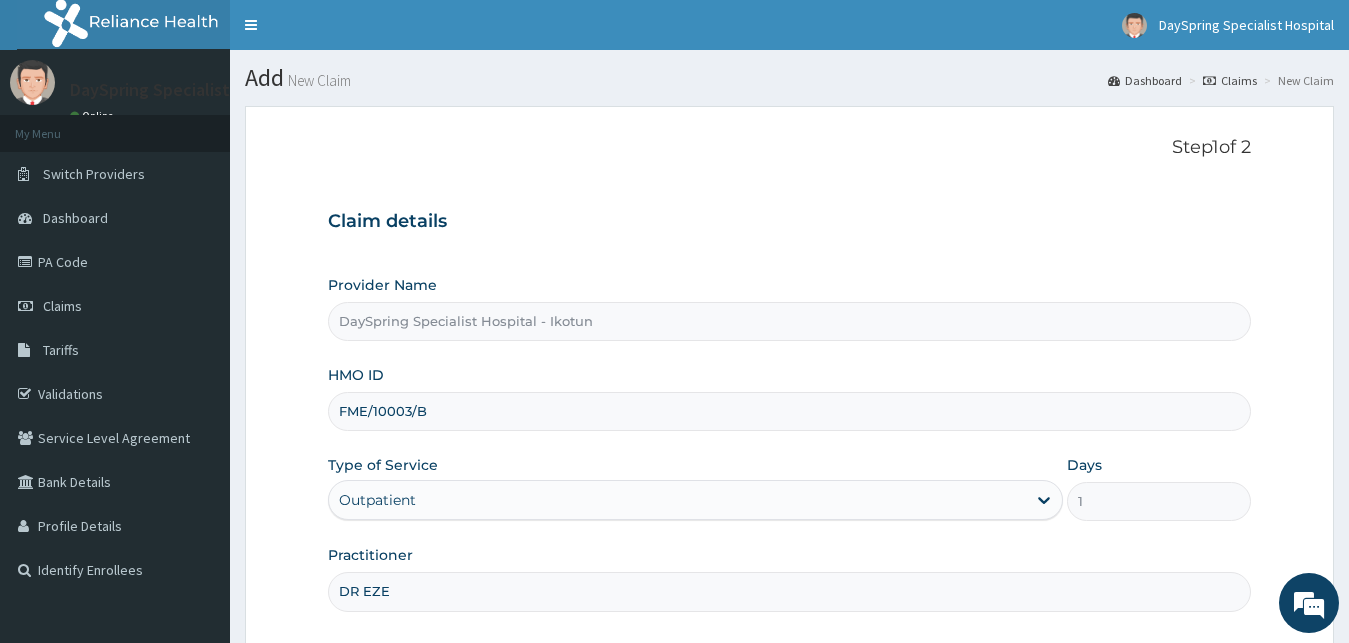 scroll, scrollTop: 187, scrollLeft: 0, axis: vertical 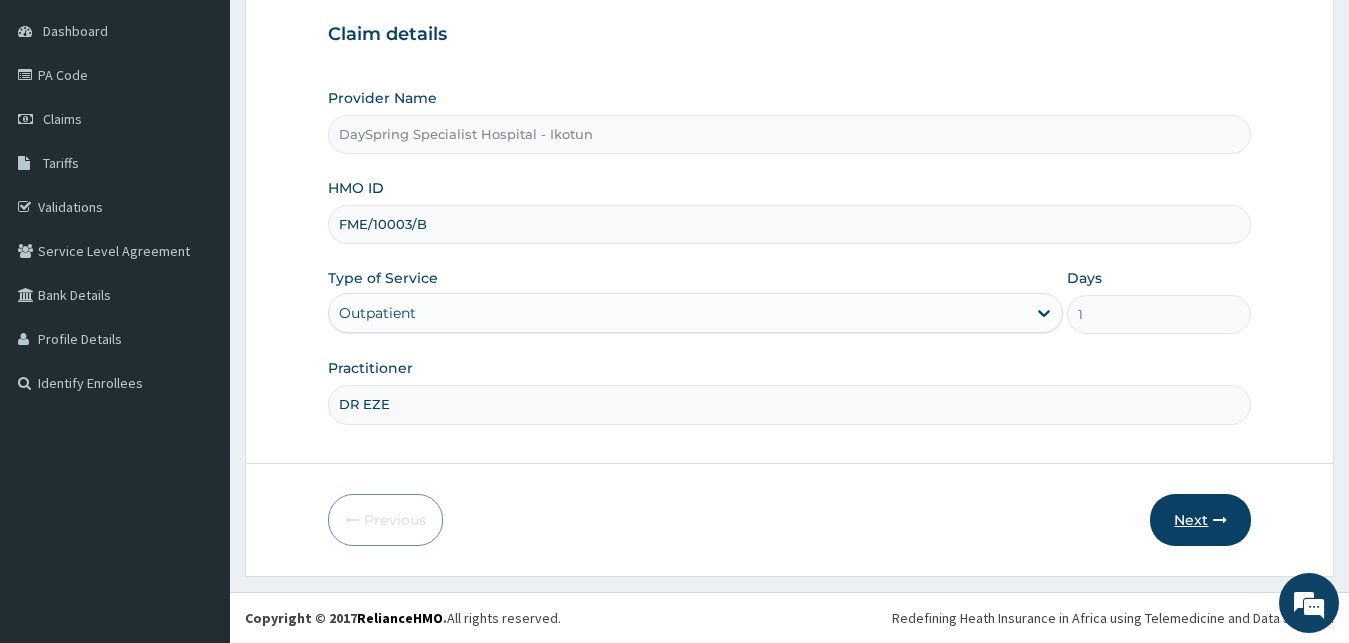 type on "DR EZE" 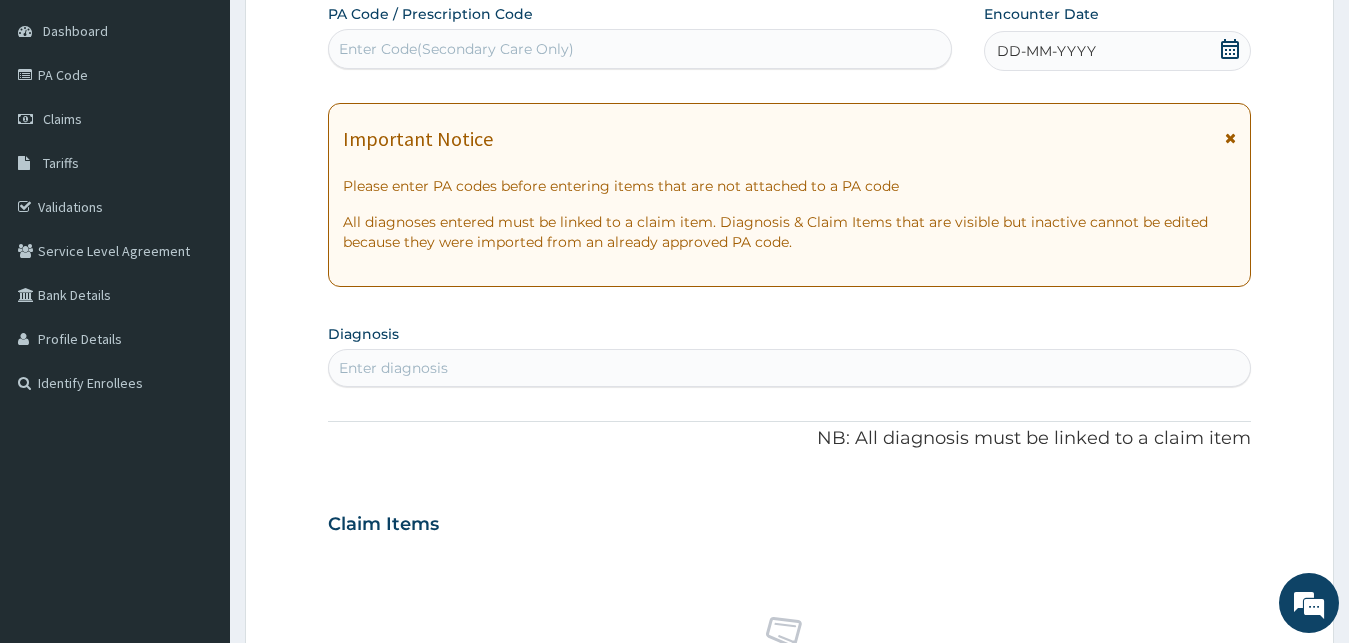 click 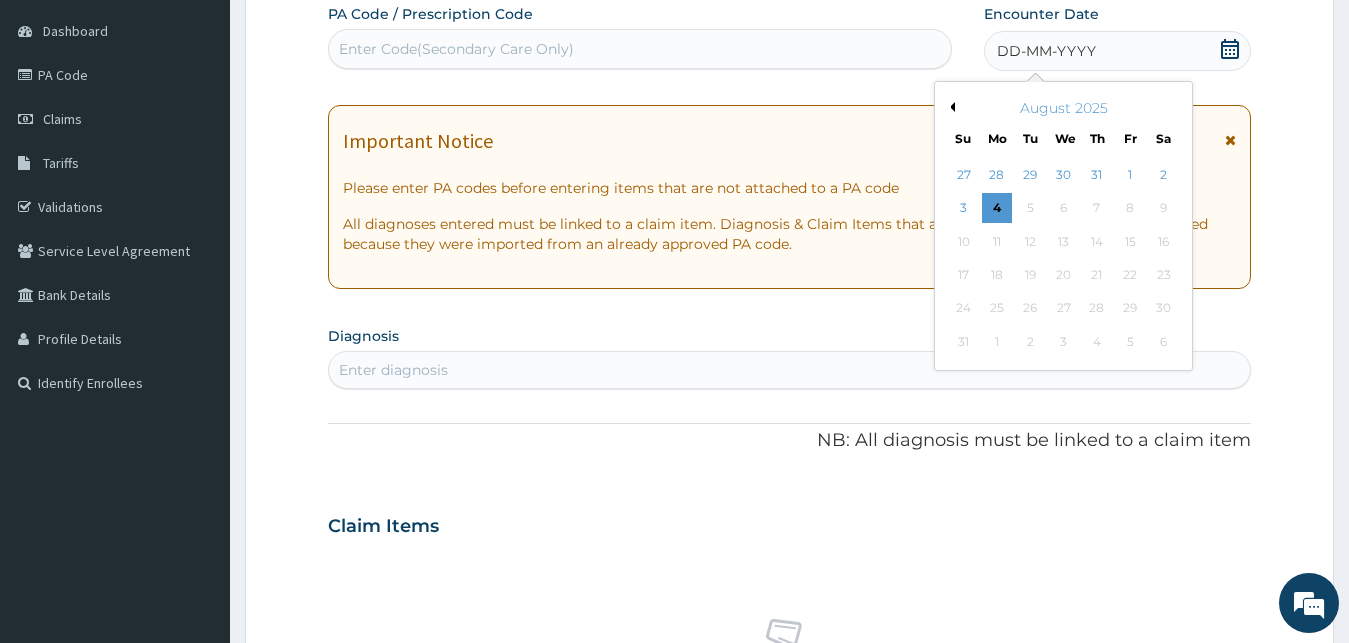 click on "August 2025" at bounding box center (1063, 108) 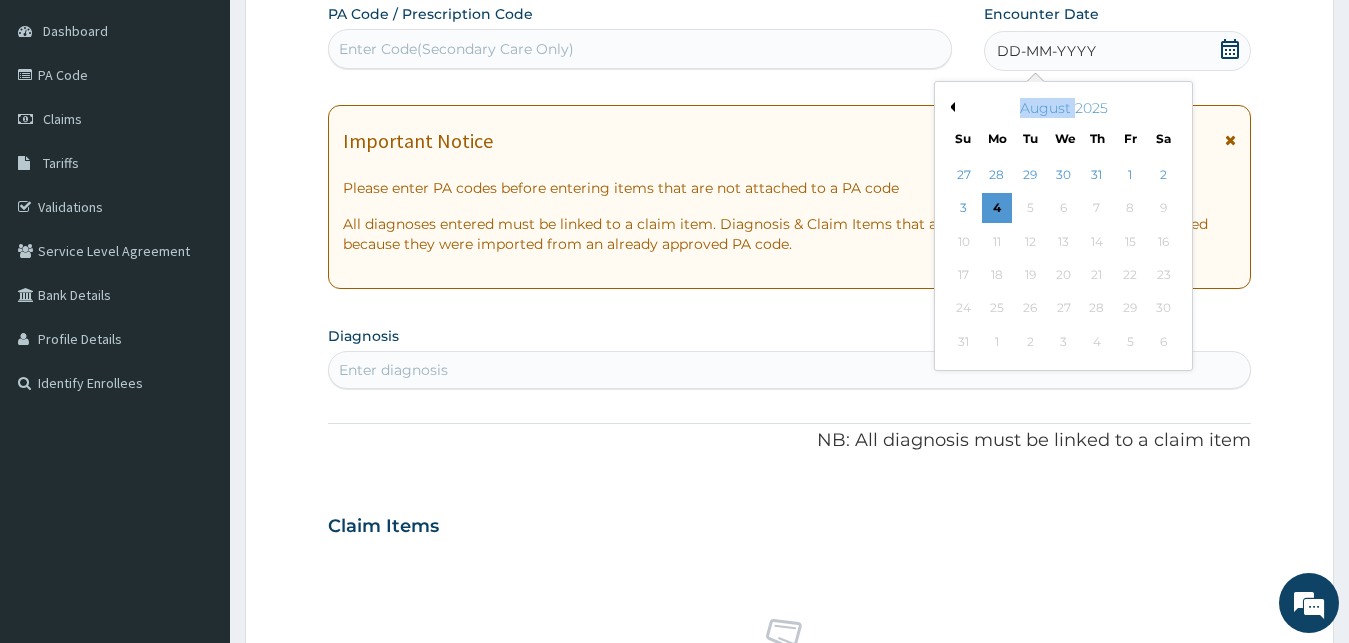 click on "Previous Month" at bounding box center [950, 107] 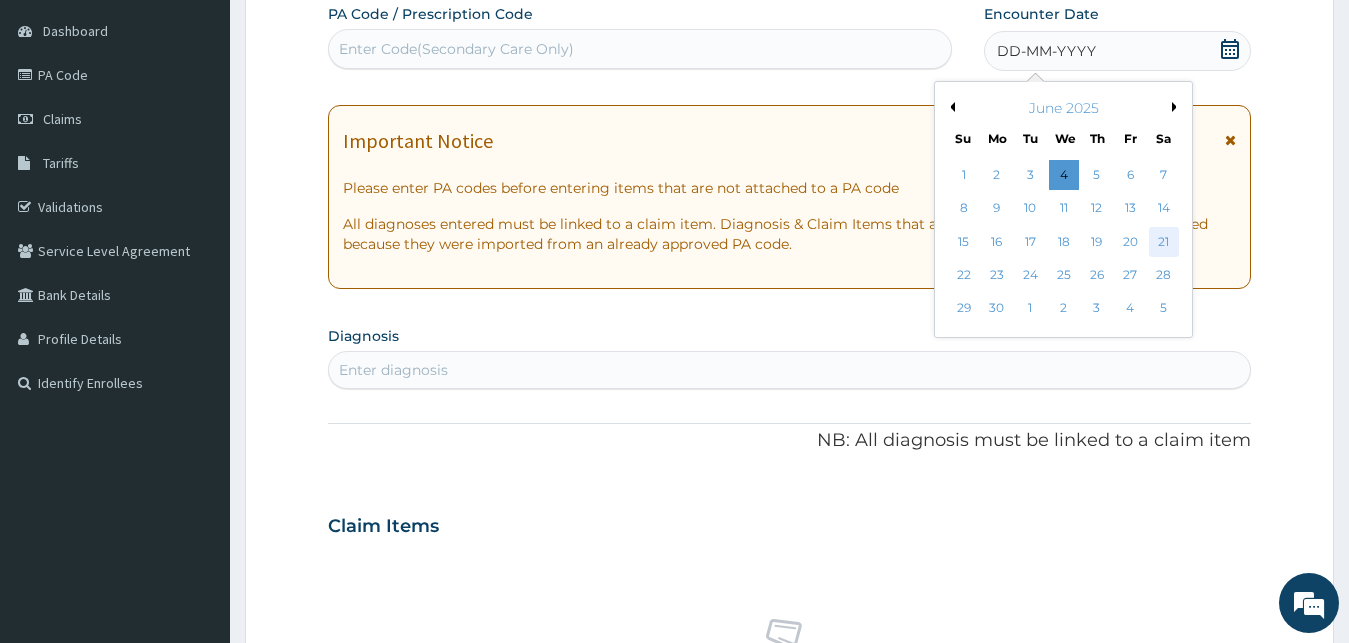 click on "21" at bounding box center (1163, 242) 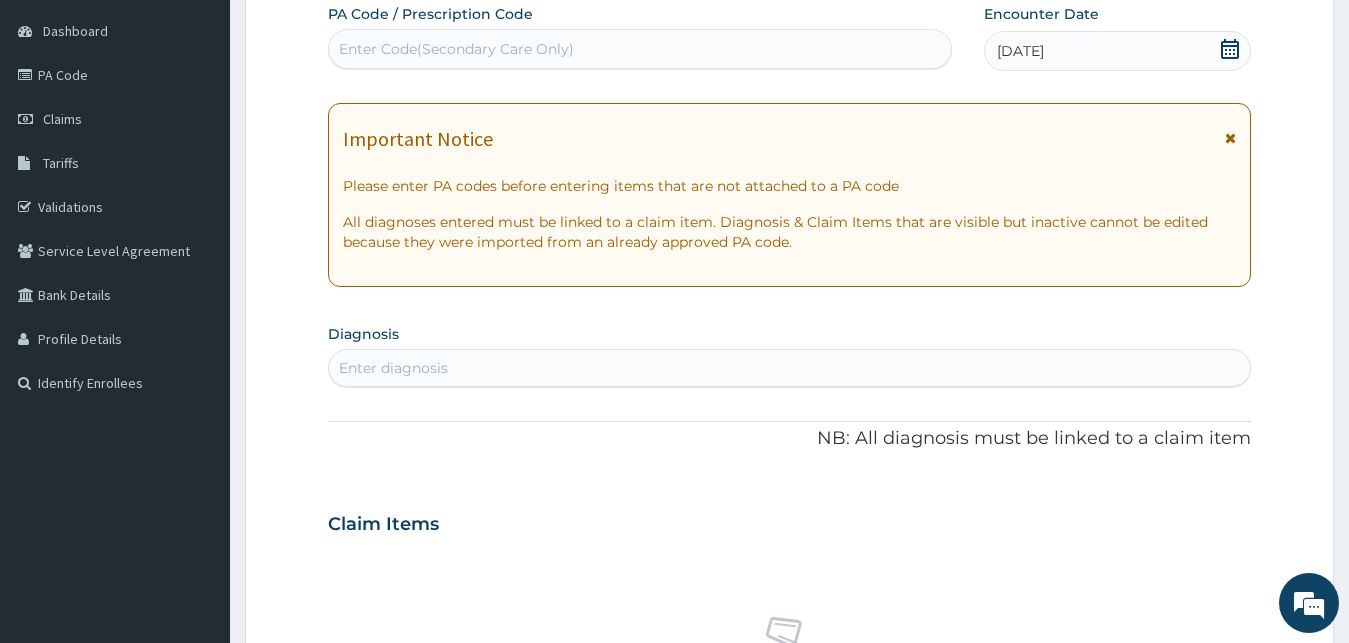 click on "Enter diagnosis" at bounding box center (790, 368) 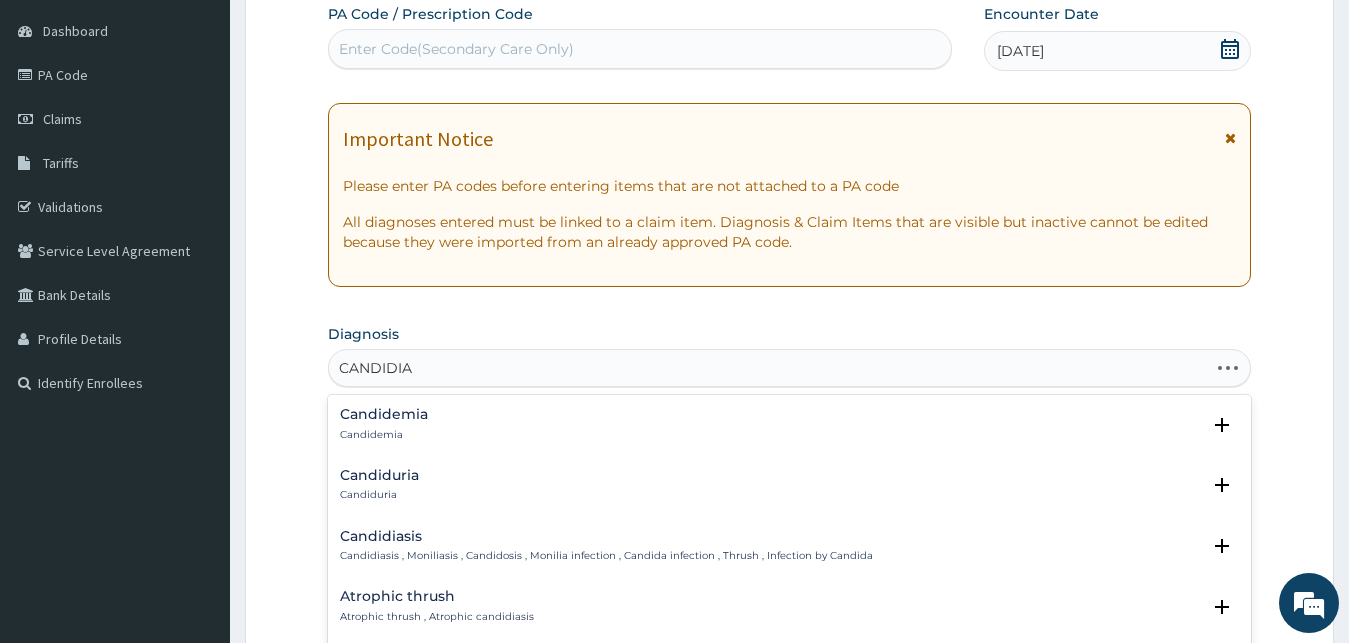 type on "CANDIDIAS" 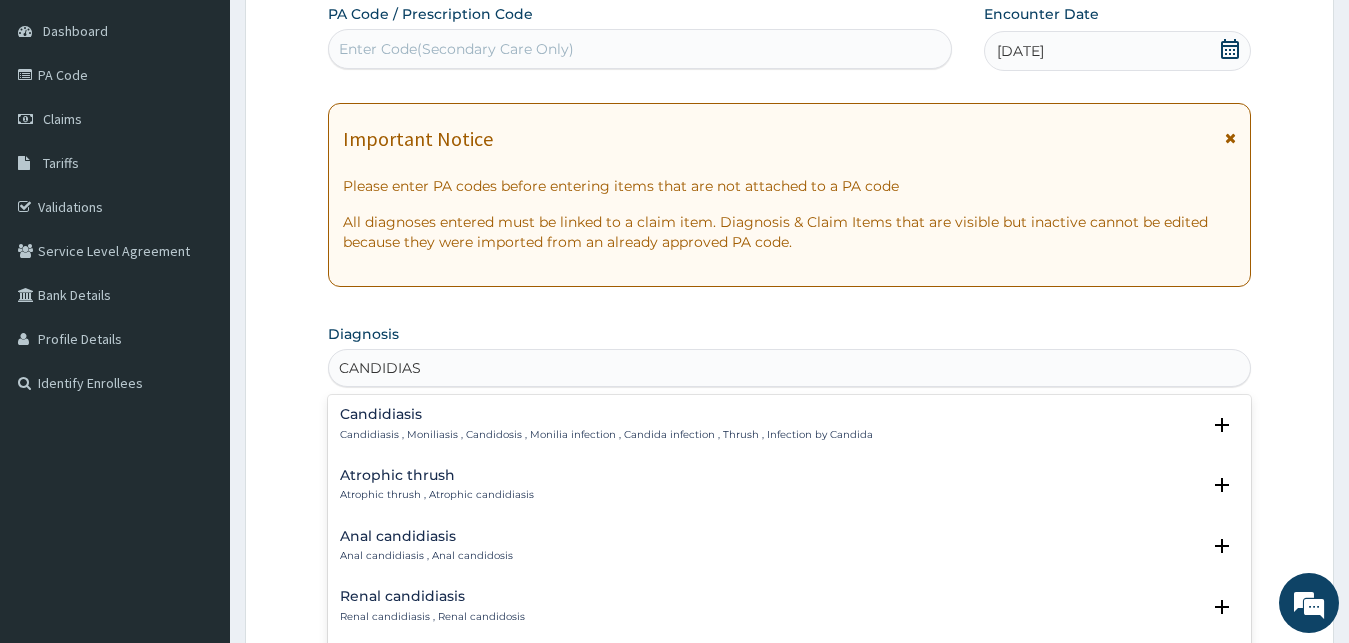 click on "Candidiasis , Moniliasis , Candidosis , Monilia infection , Candida infection , Thrush , Infection by Candida" at bounding box center [606, 435] 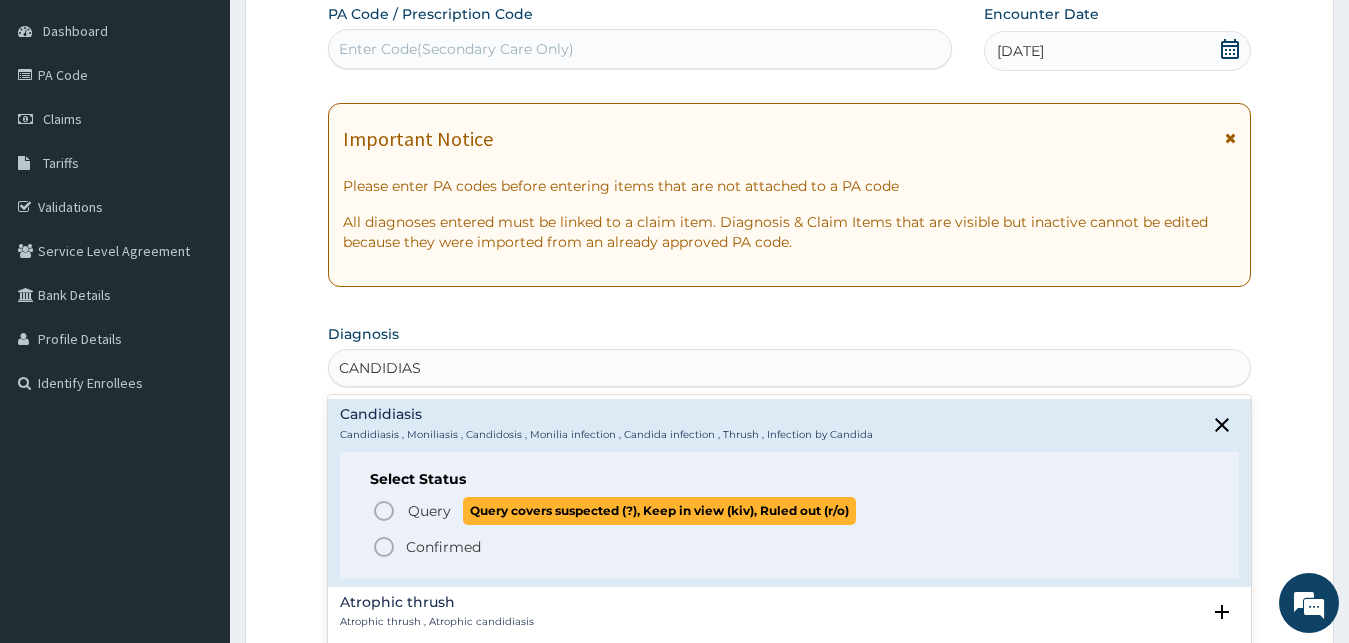click 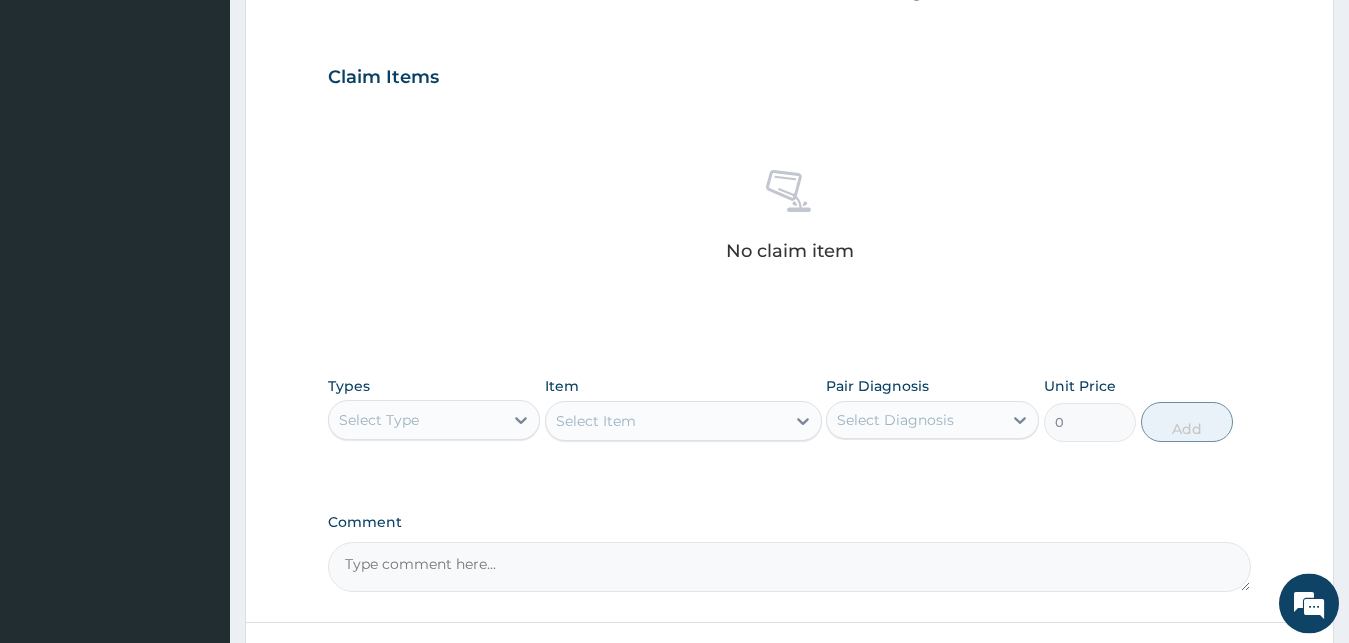 scroll, scrollTop: 796, scrollLeft: 0, axis: vertical 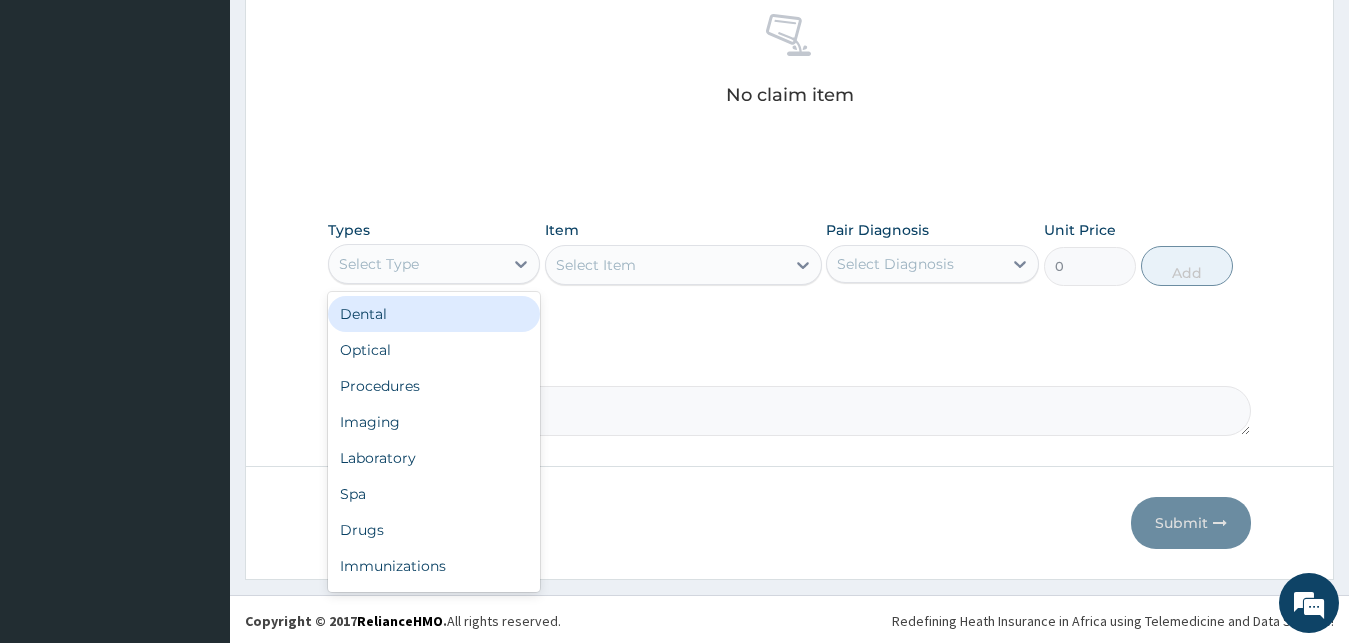 click on "Select Type" at bounding box center (416, 264) 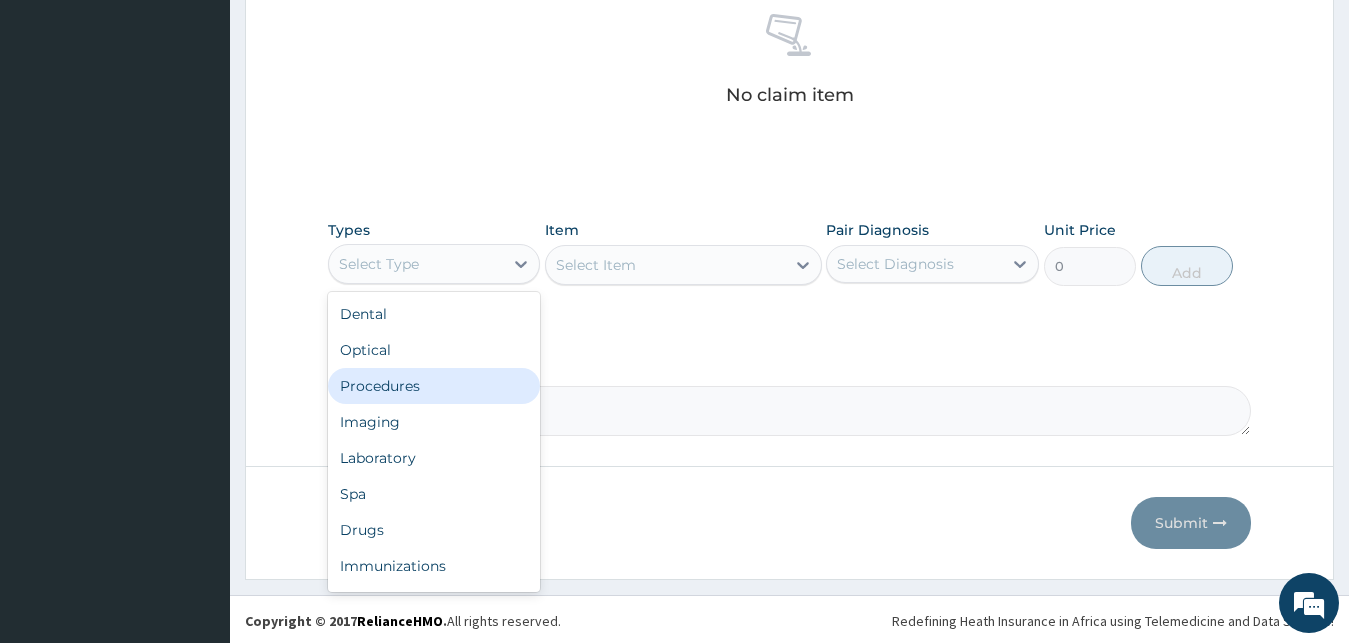 click on "Procedures" at bounding box center [434, 386] 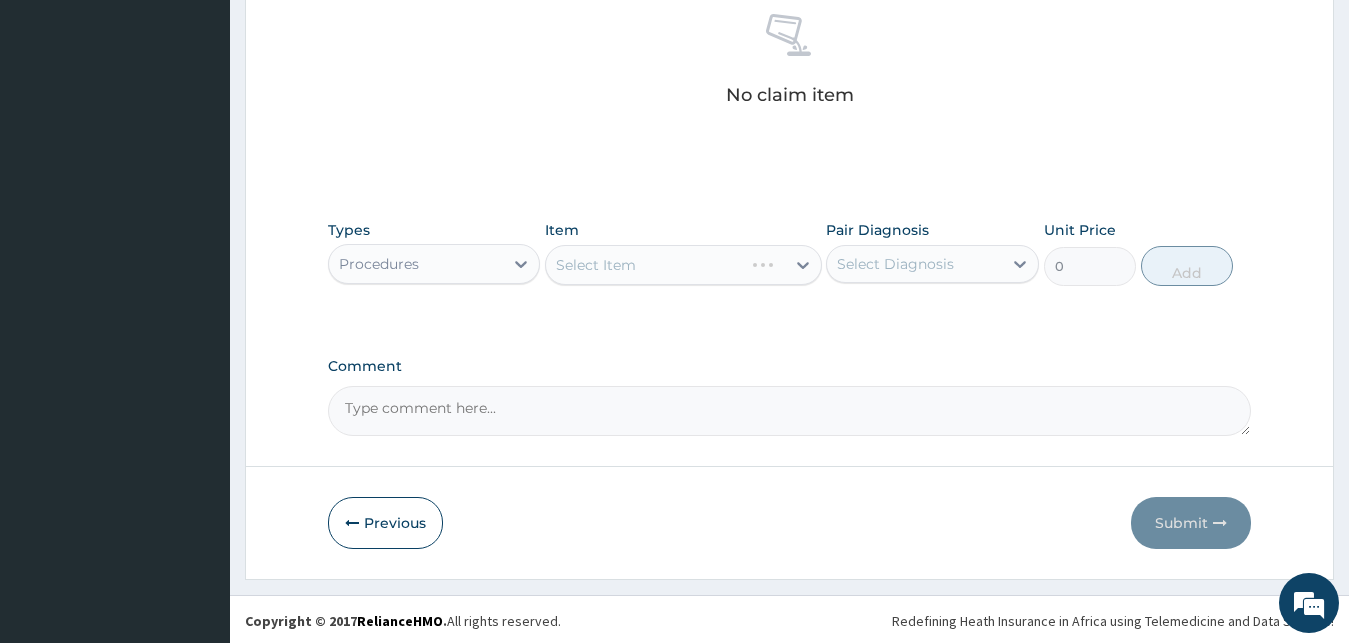 click on "Select Item" at bounding box center [683, 265] 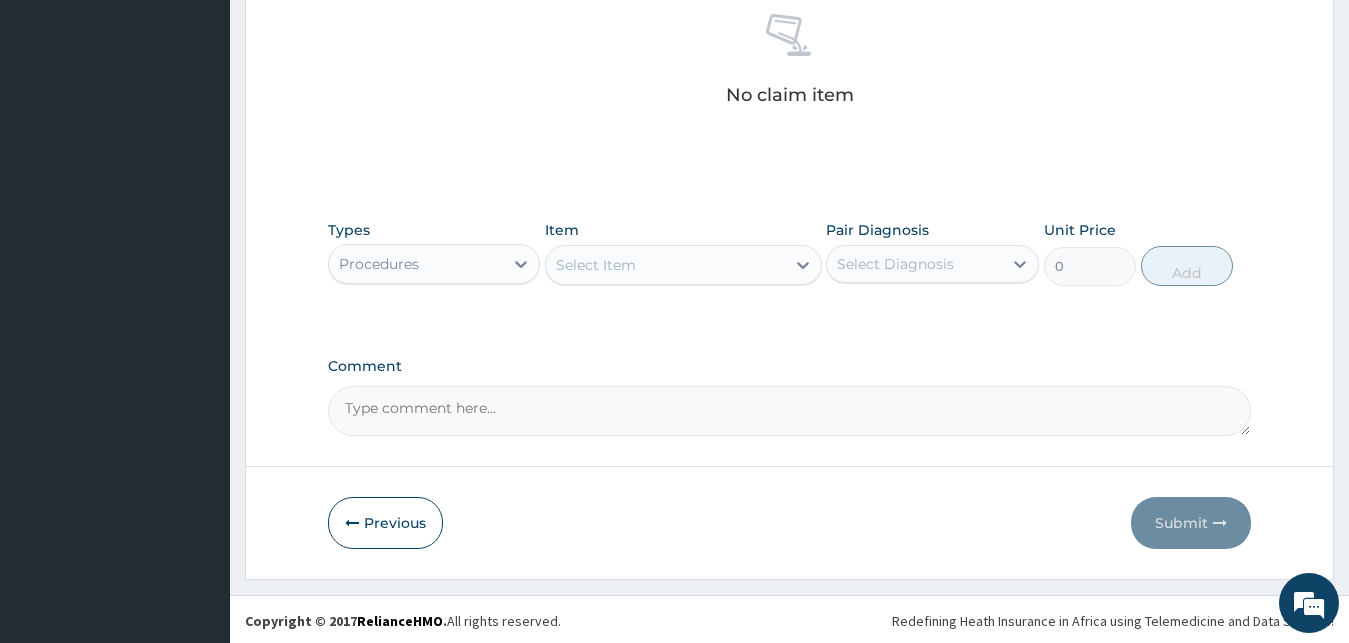 click on "Select Item" at bounding box center (596, 265) 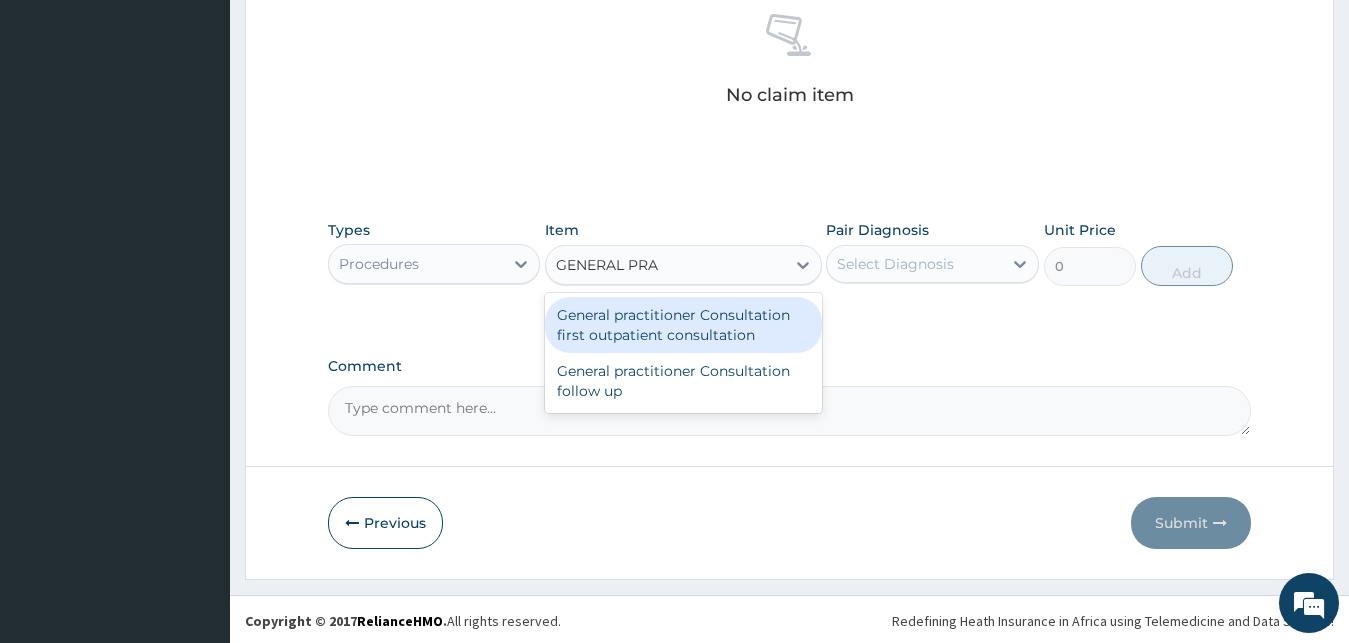type on "GENERAL PRAC" 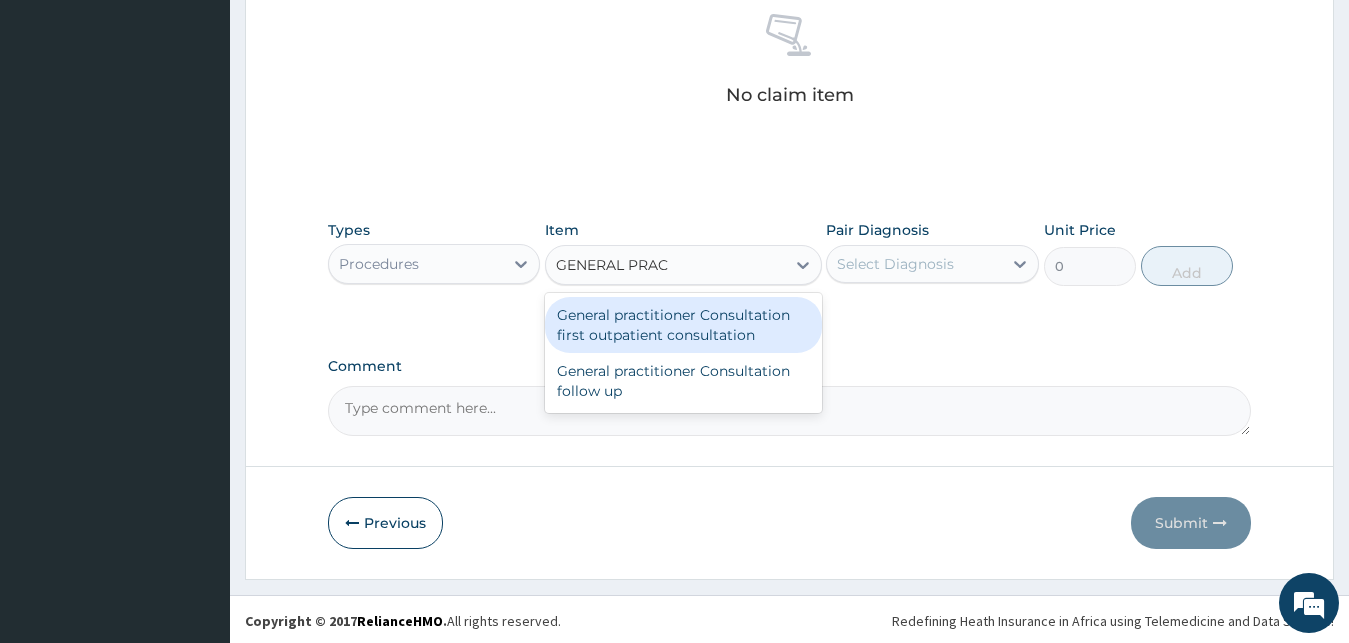 click on "General practitioner Consultation first outpatient consultation" at bounding box center (683, 325) 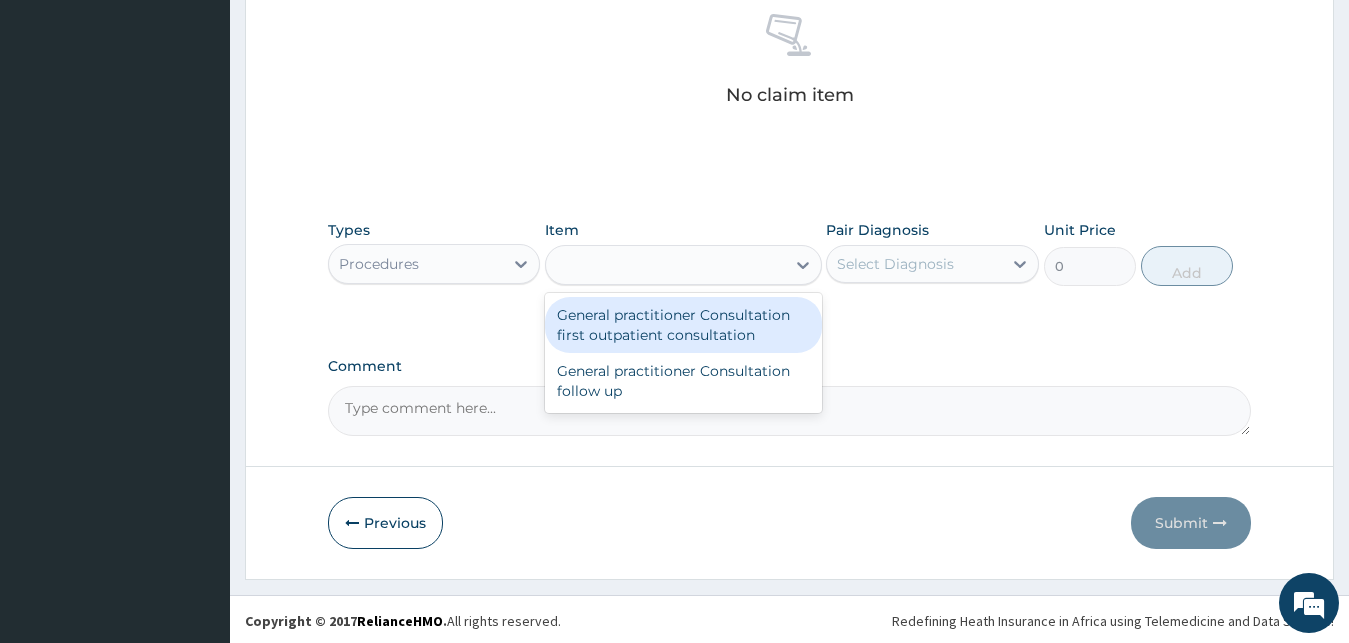 type on "3000" 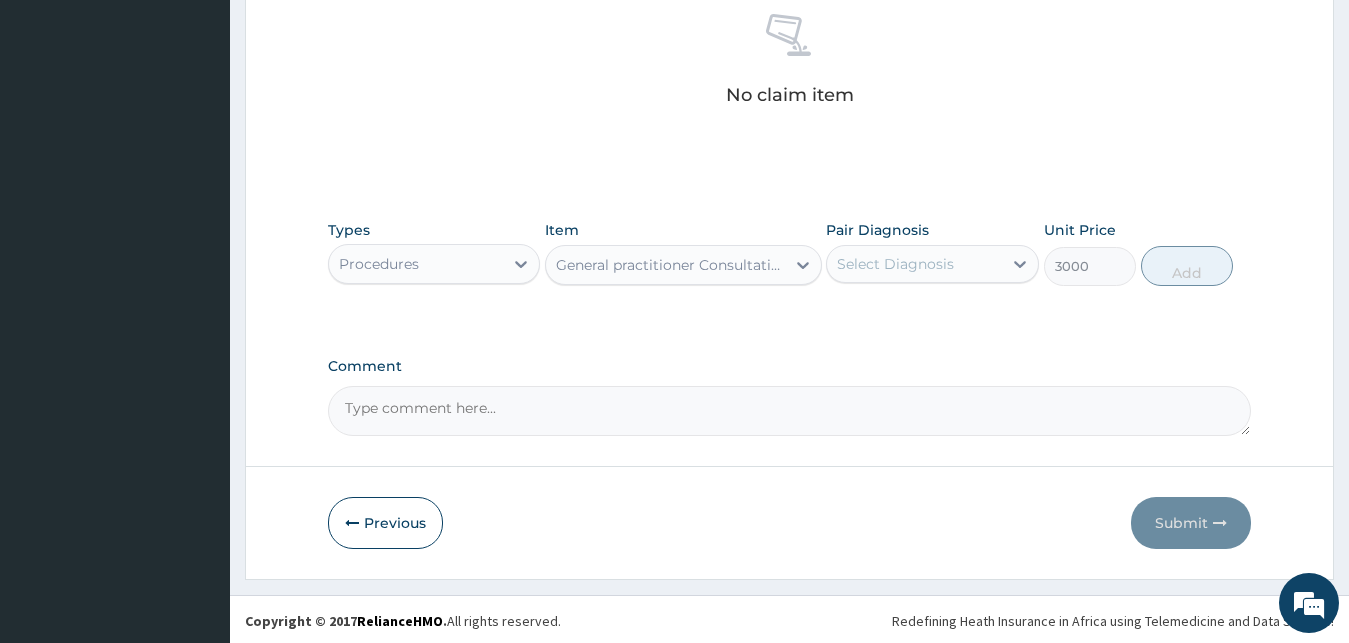 click on "Select Diagnosis" at bounding box center (895, 264) 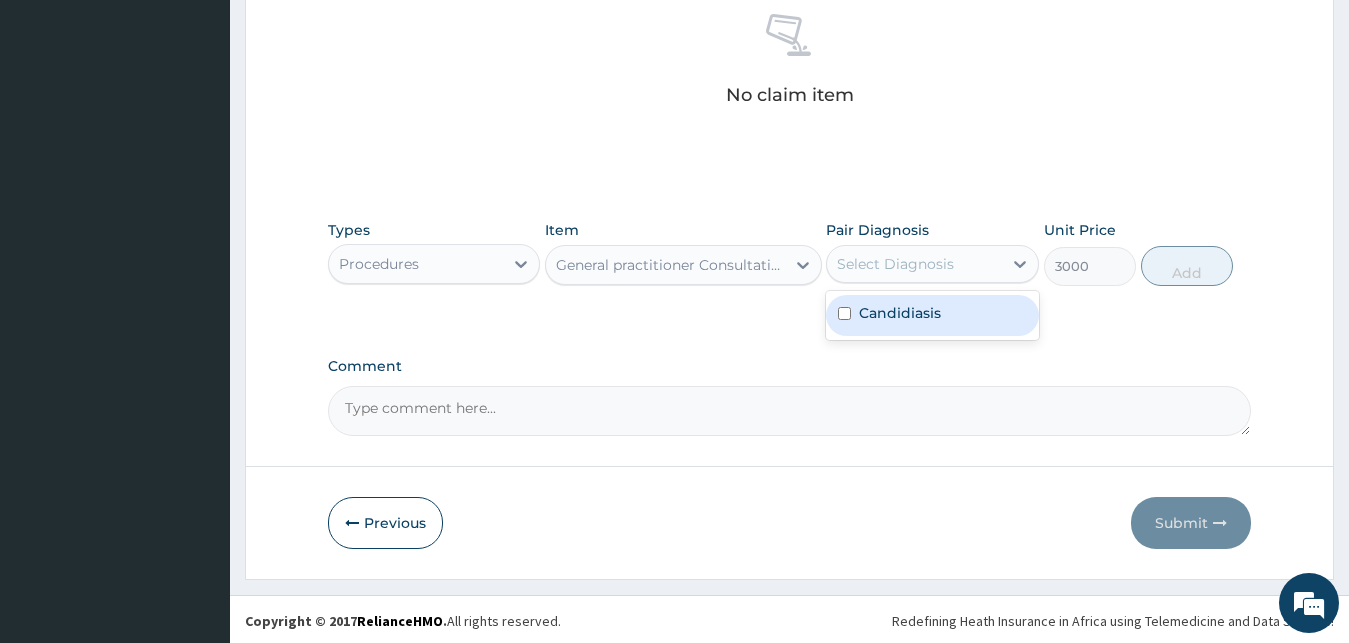 click on "Candidiasis" at bounding box center [900, 313] 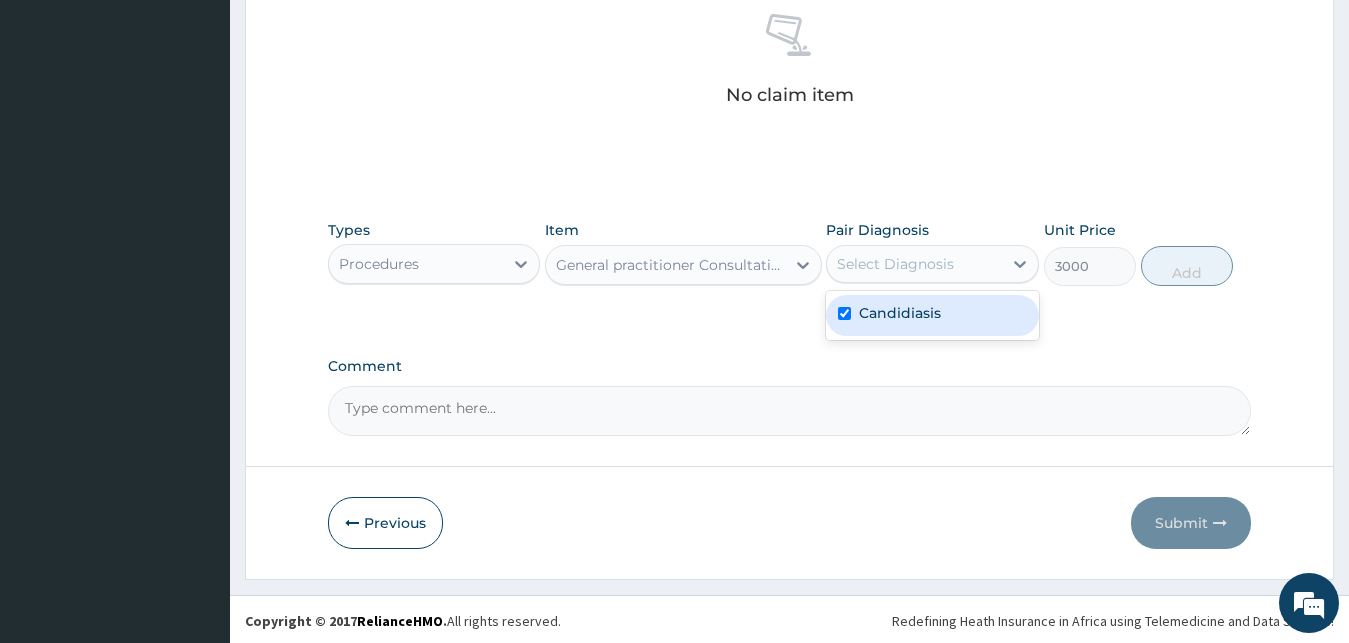 checkbox on "true" 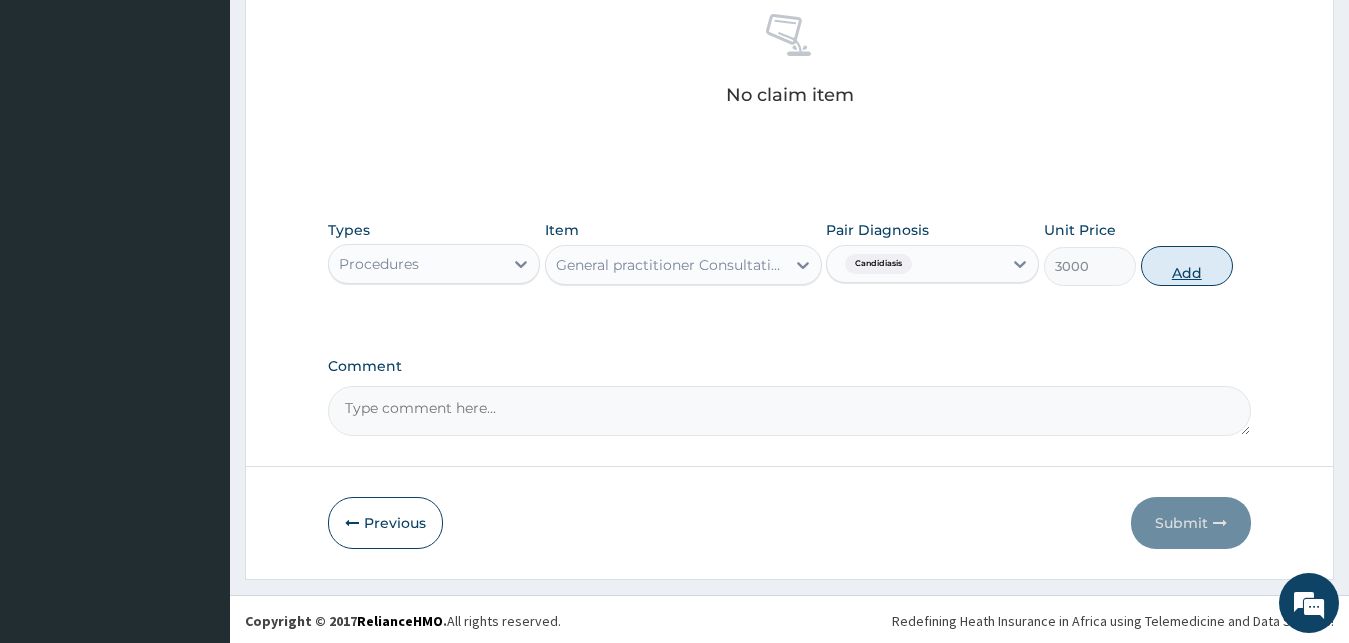 click on "Add" at bounding box center [1187, 266] 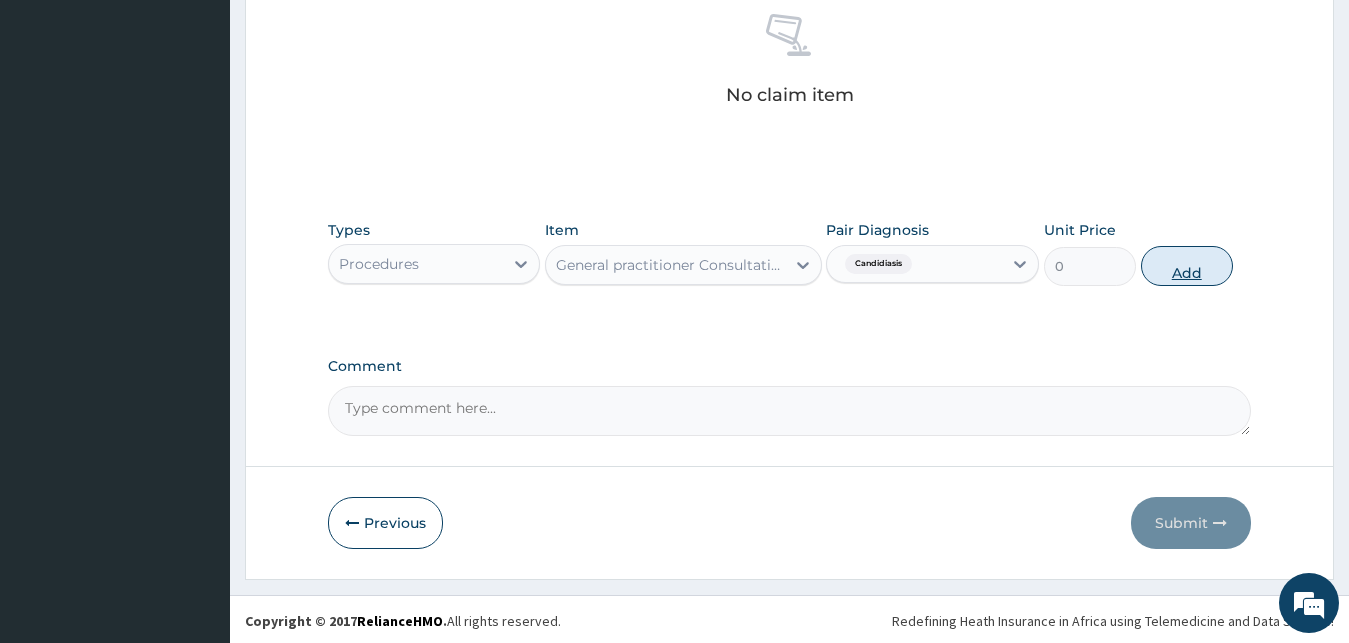 scroll, scrollTop: 732, scrollLeft: 0, axis: vertical 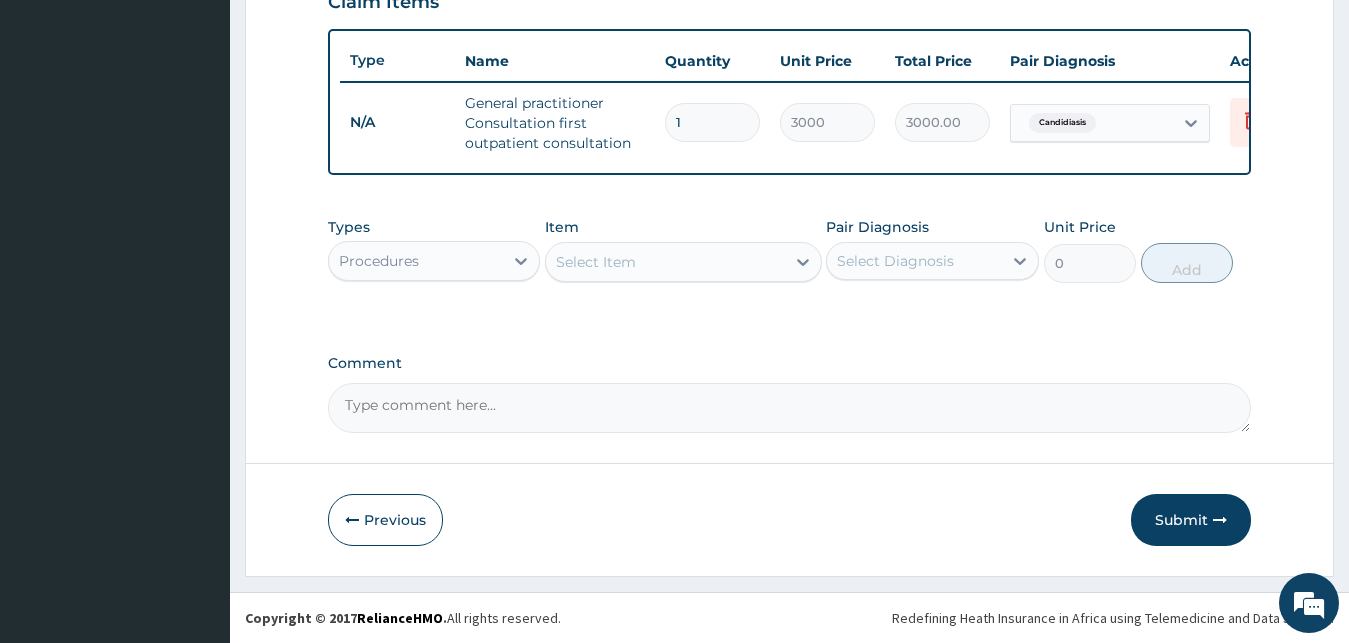 click on "Procedures" at bounding box center (434, 261) 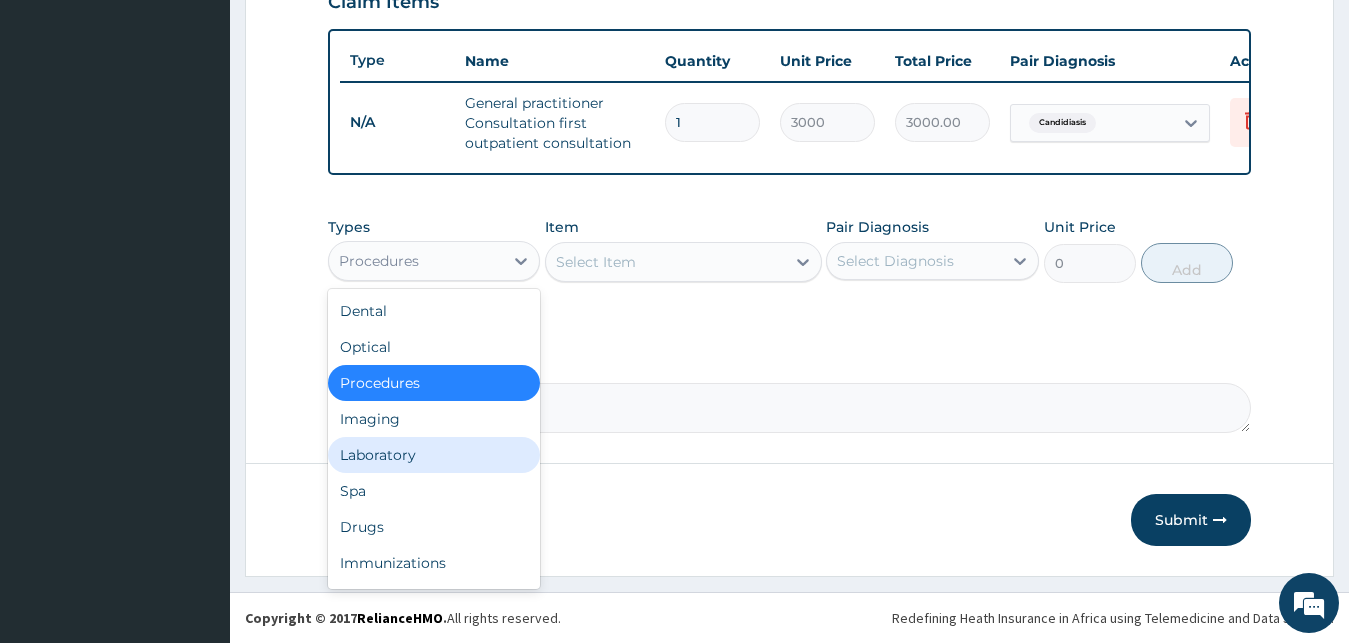 click on "Laboratory" at bounding box center (434, 455) 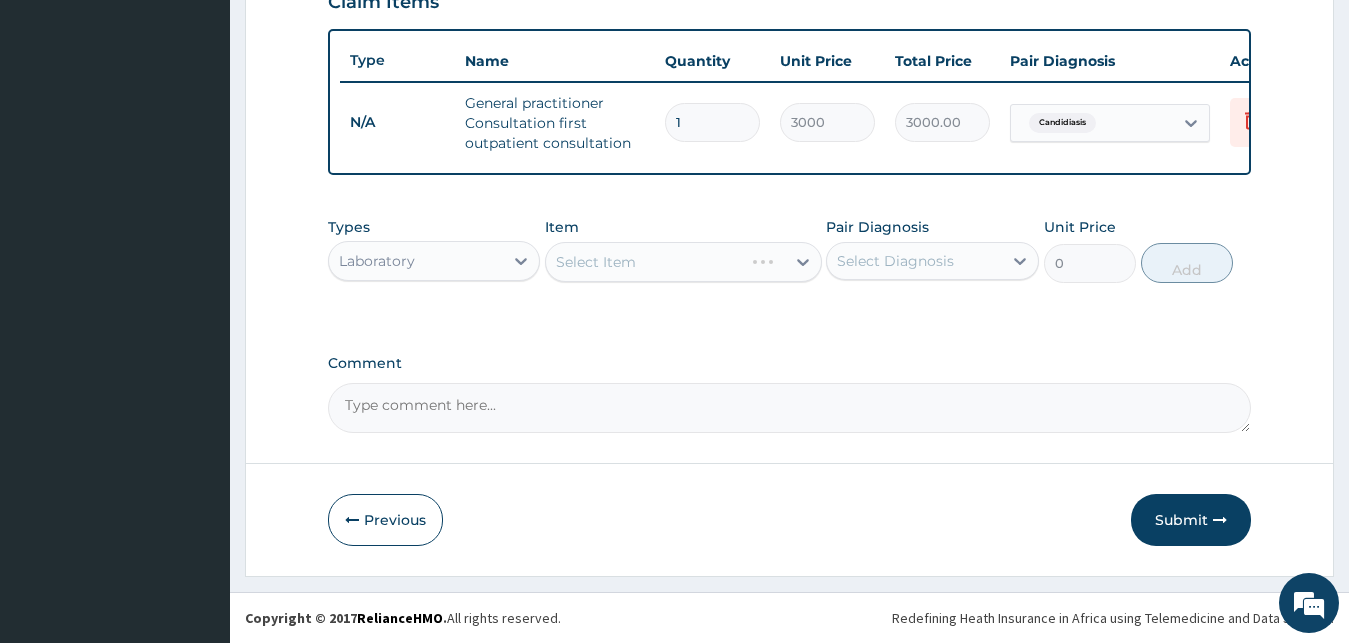 click on "Select Item" at bounding box center (683, 262) 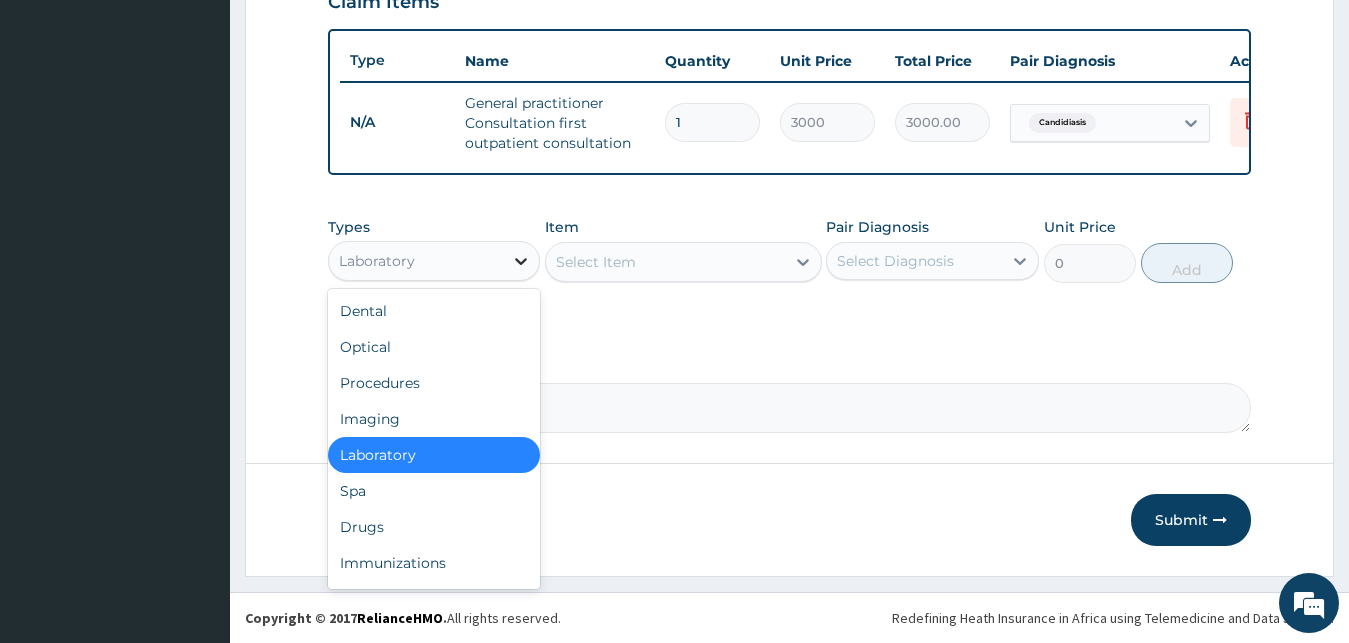 click 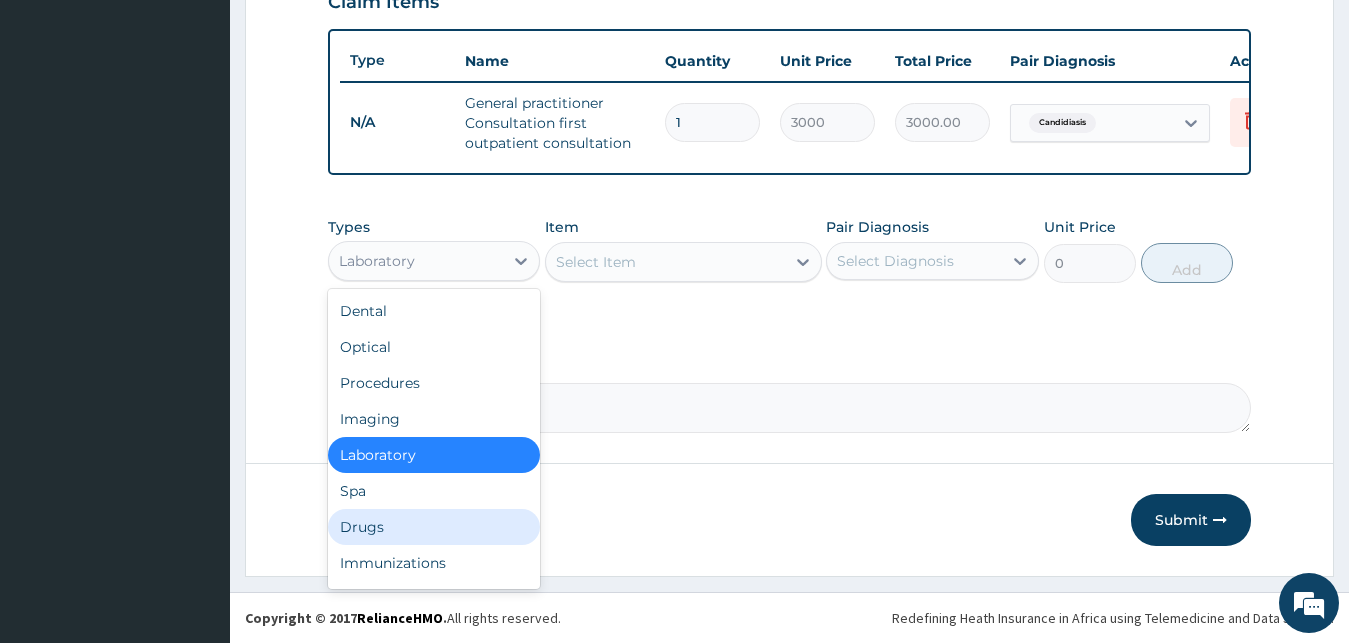 click on "Drugs" at bounding box center [434, 527] 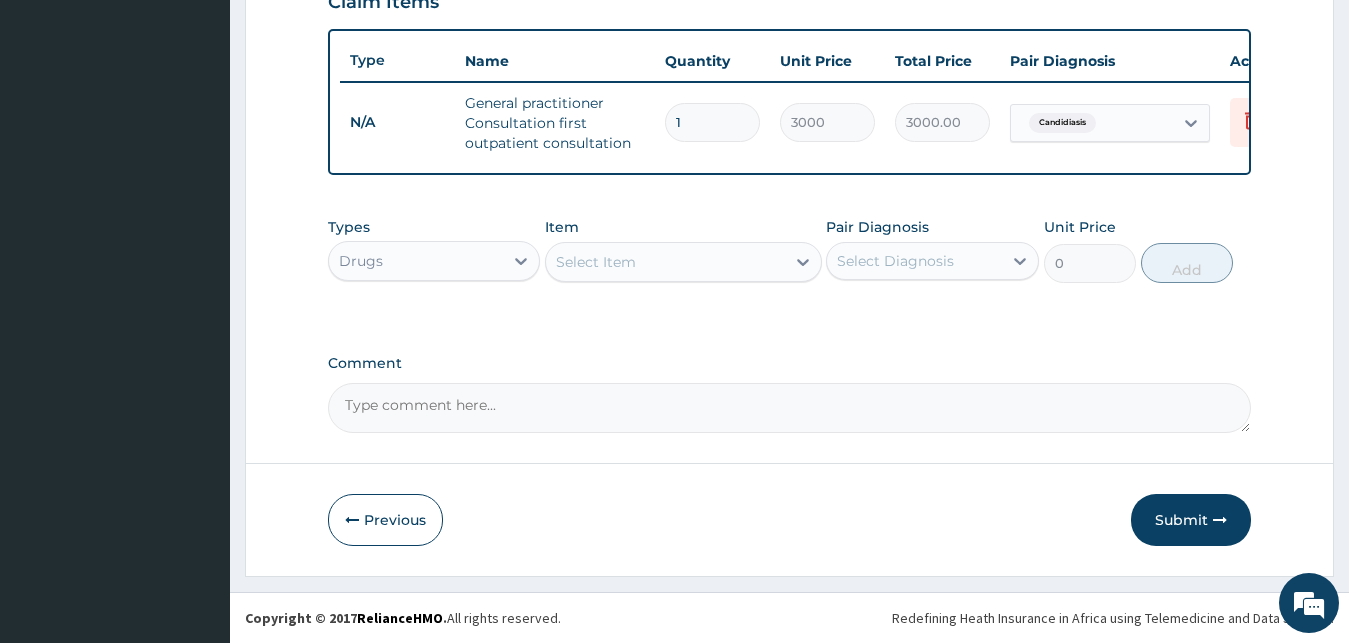 click on "Select Item" at bounding box center (665, 262) 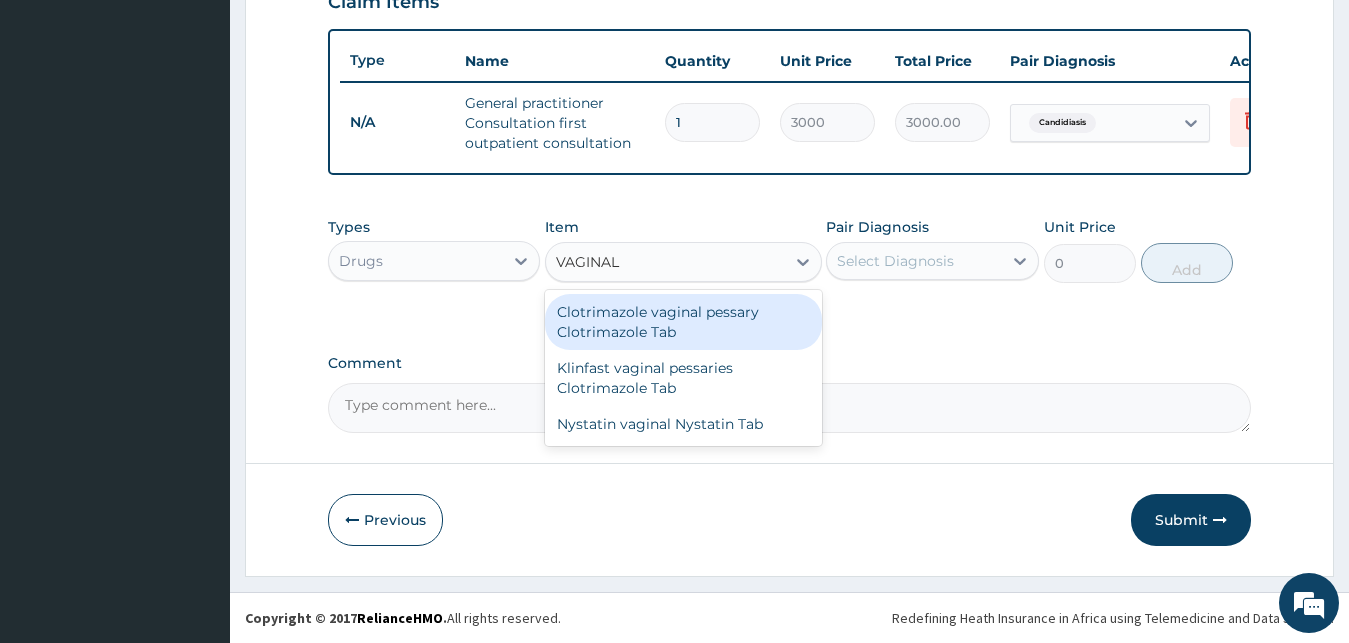 type on "VAGINAL" 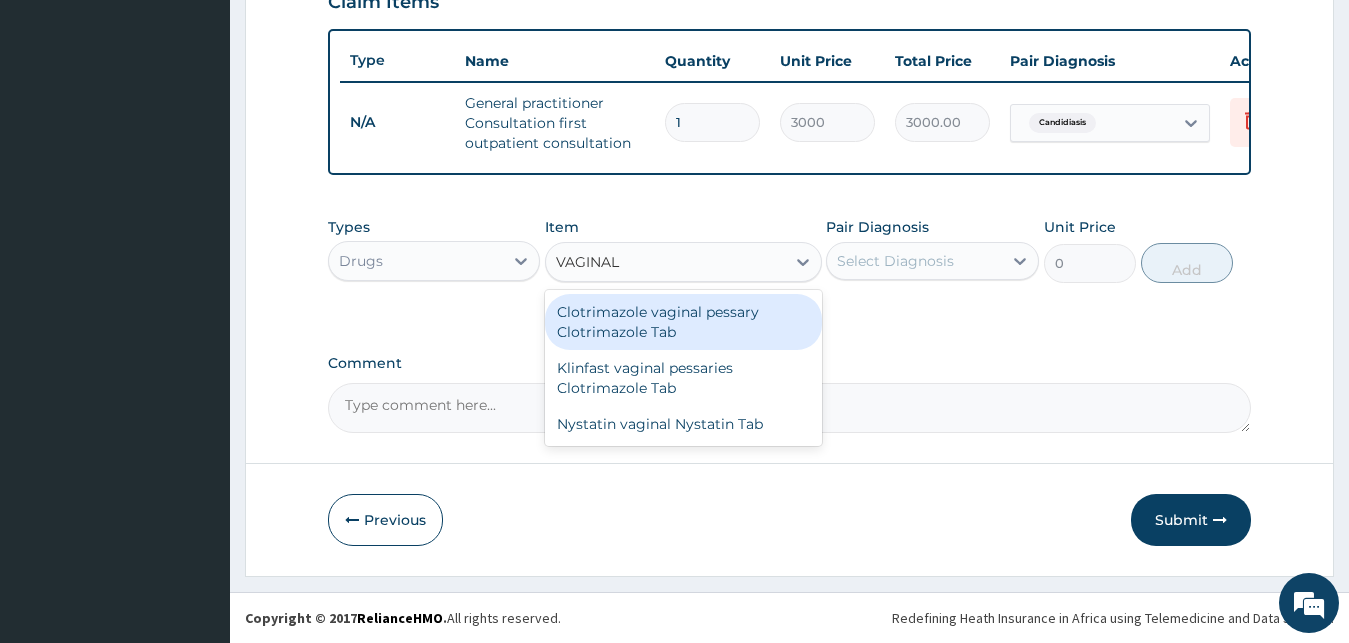 type 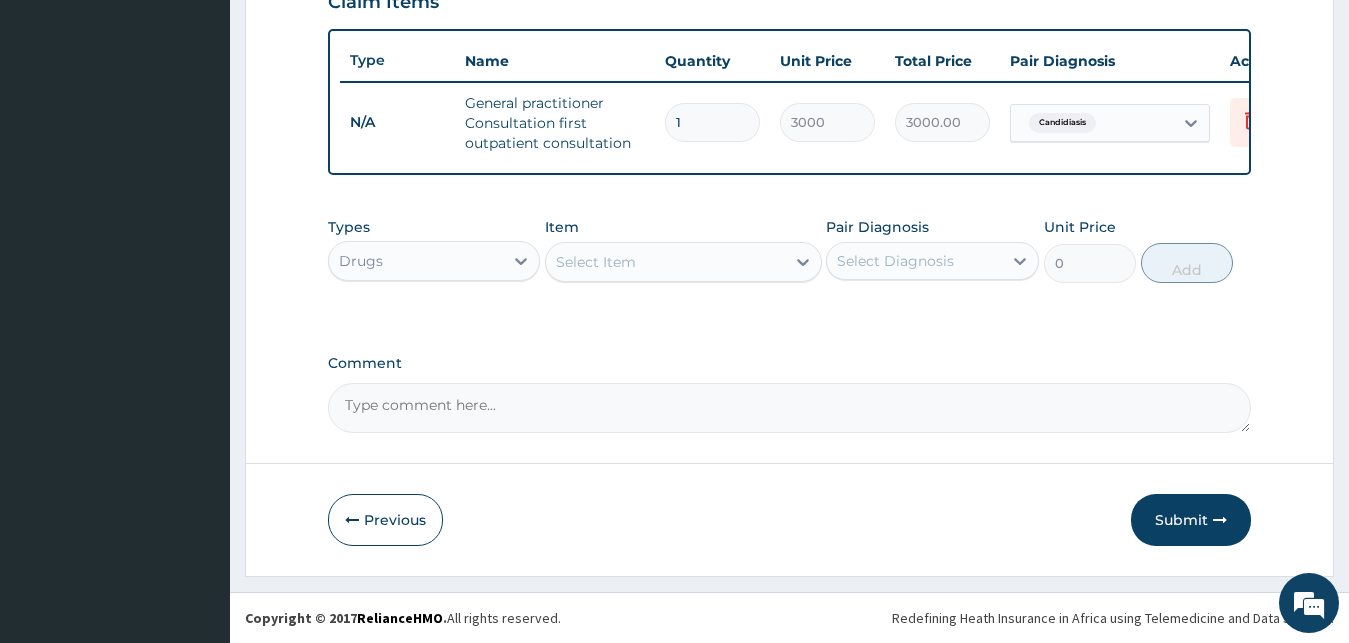 click on "PA Code / Prescription Code Enter Code(Secondary Care Only) Encounter Date [DATE] Important Notice Please enter PA codes before entering items that are not attached to a PA code   All diagnoses entered must be linked to a claim item. Diagnosis & Claim Items that are visible but inactive cannot be edited because they were imported from an already approved PA code. Diagnosis Candidiasis Query NB: All diagnosis must be linked to a claim item Claim Items Type Name Quantity Unit Price Total Price Pair Diagnosis Actions N/A General practitioner Consultation first outpatient consultation 1 3000 3000.00 Candidiasis Delete Types Drugs Item Select Item Pair Diagnosis Select Diagnosis Unit Price 0 Add Comment" at bounding box center [790, -46] 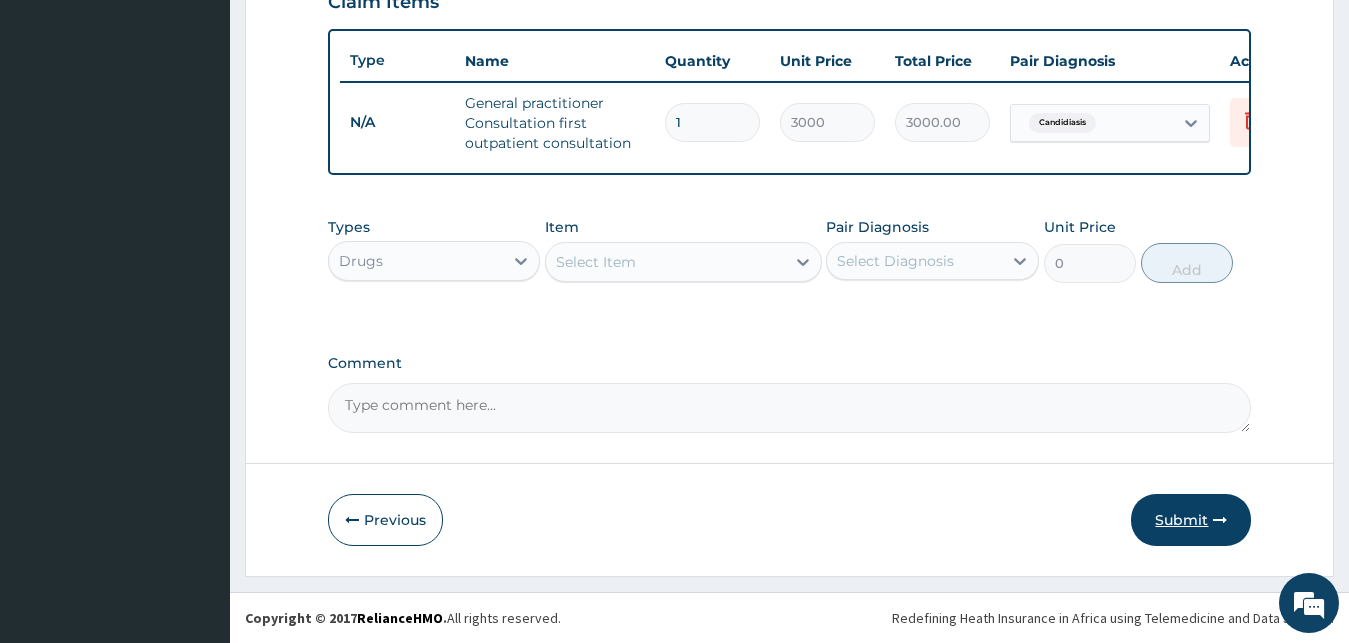 click on "Submit" at bounding box center [1191, 520] 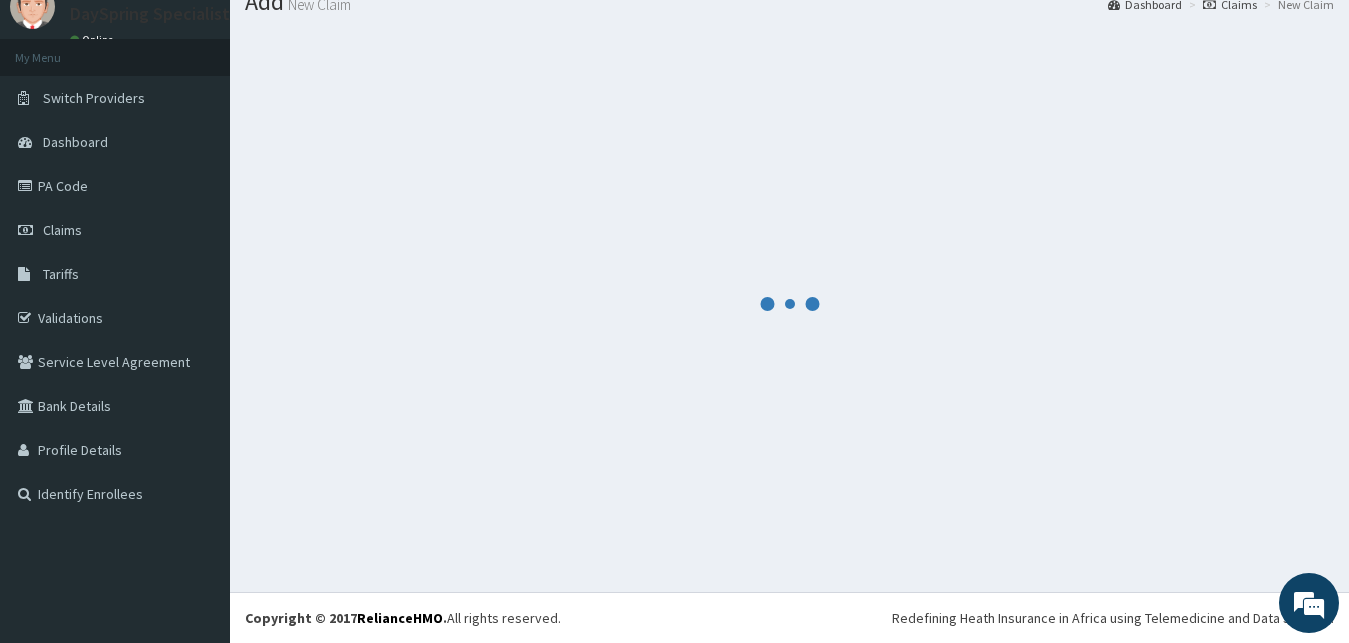 scroll, scrollTop: 76, scrollLeft: 0, axis: vertical 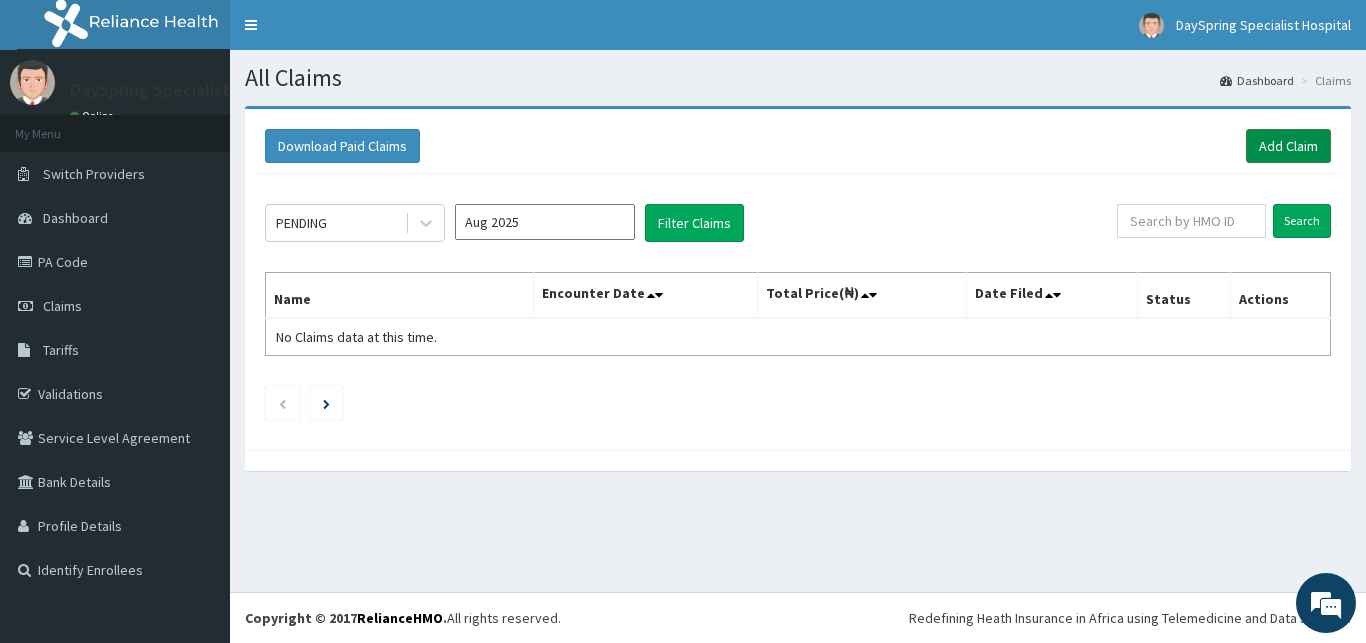 click on "Add Claim" at bounding box center [1288, 146] 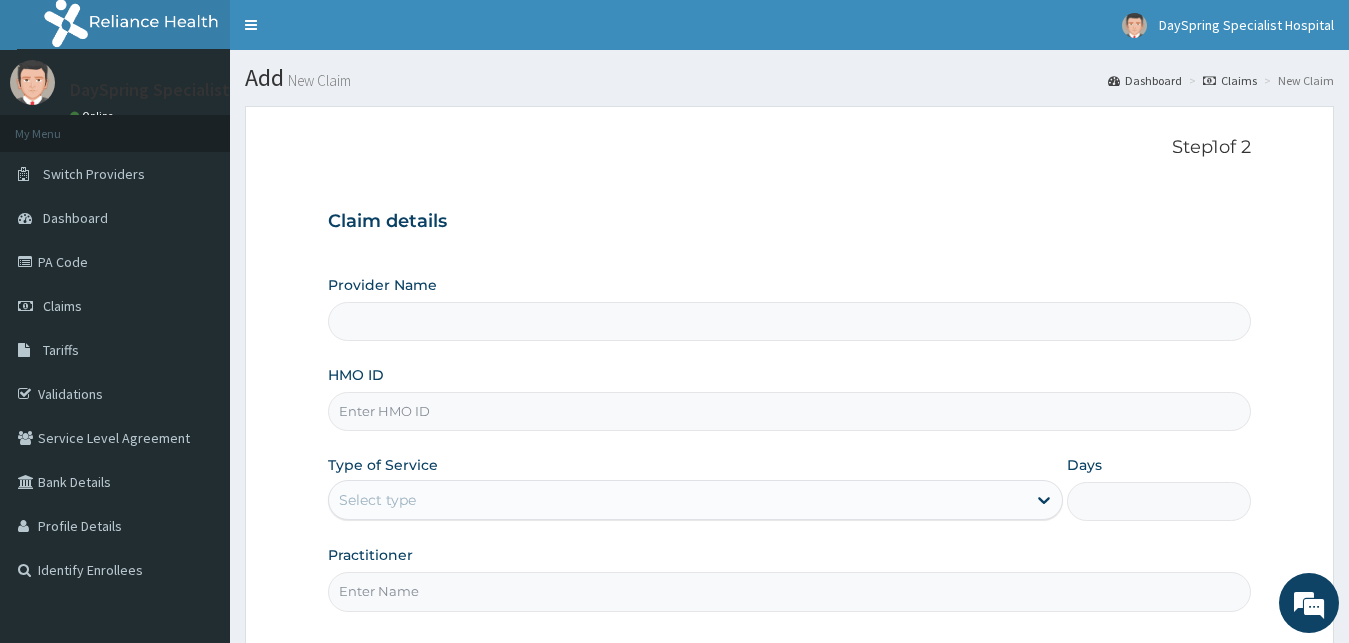 scroll, scrollTop: 0, scrollLeft: 0, axis: both 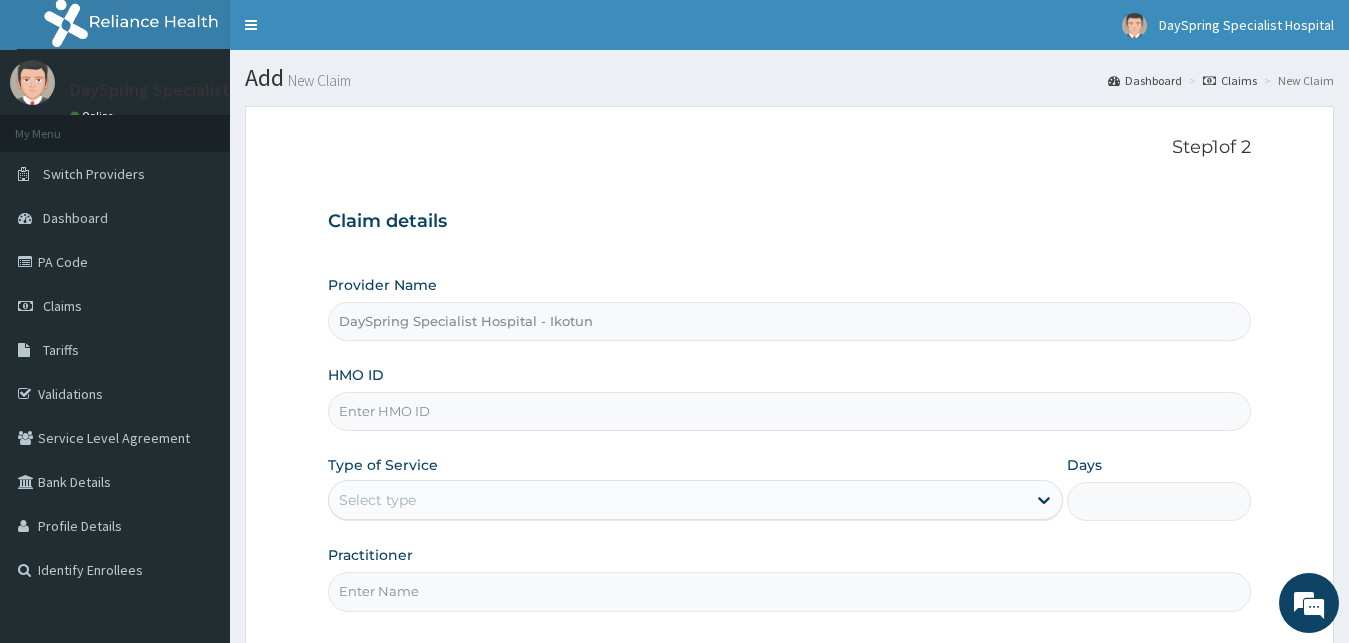 click on "HMO ID" at bounding box center [790, 411] 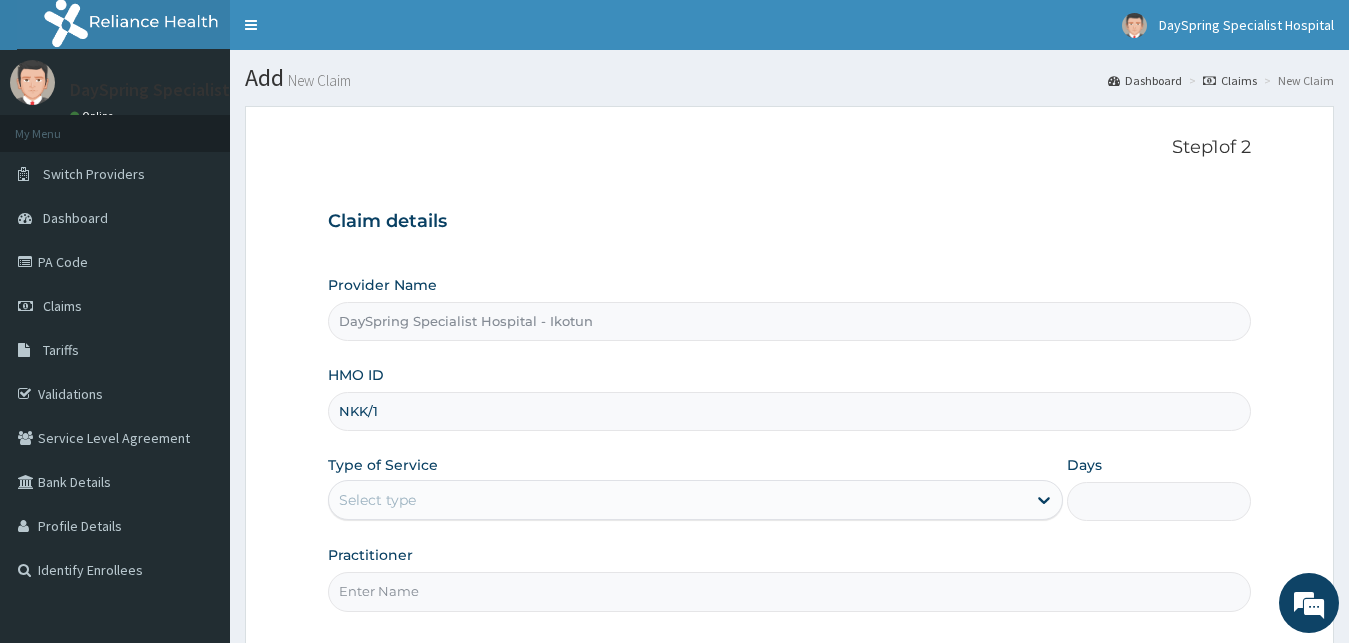 scroll, scrollTop: 0, scrollLeft: 0, axis: both 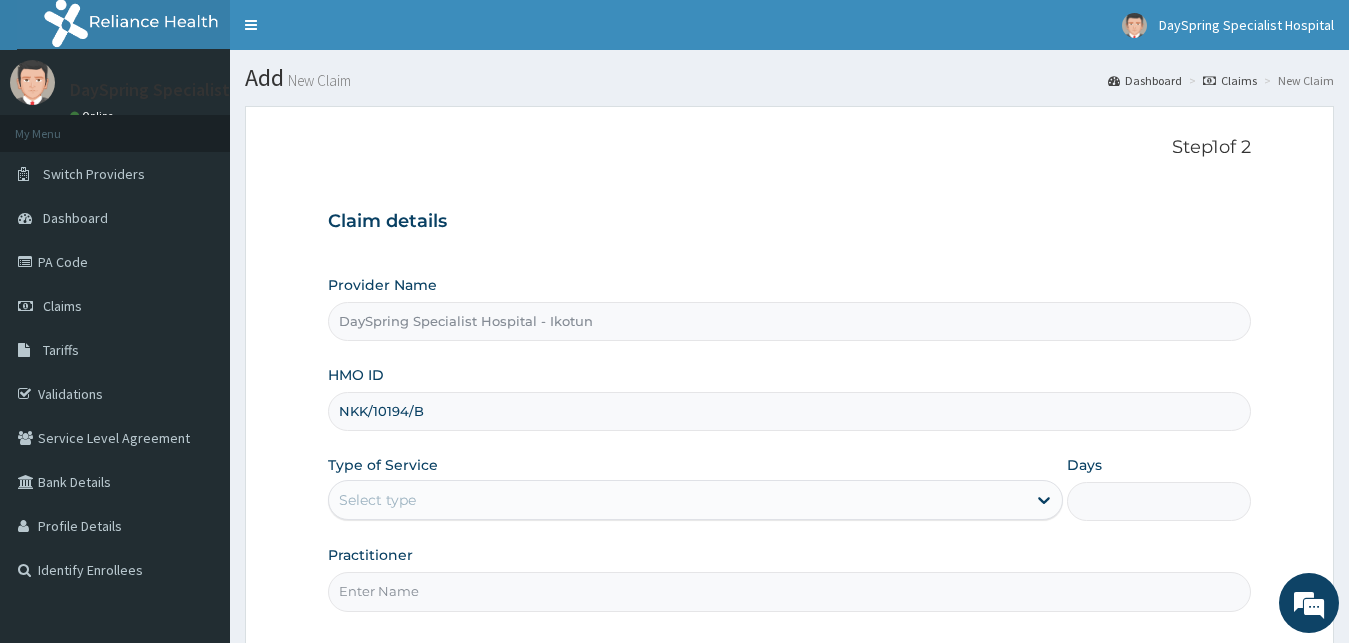 type on "NKK/10194/B" 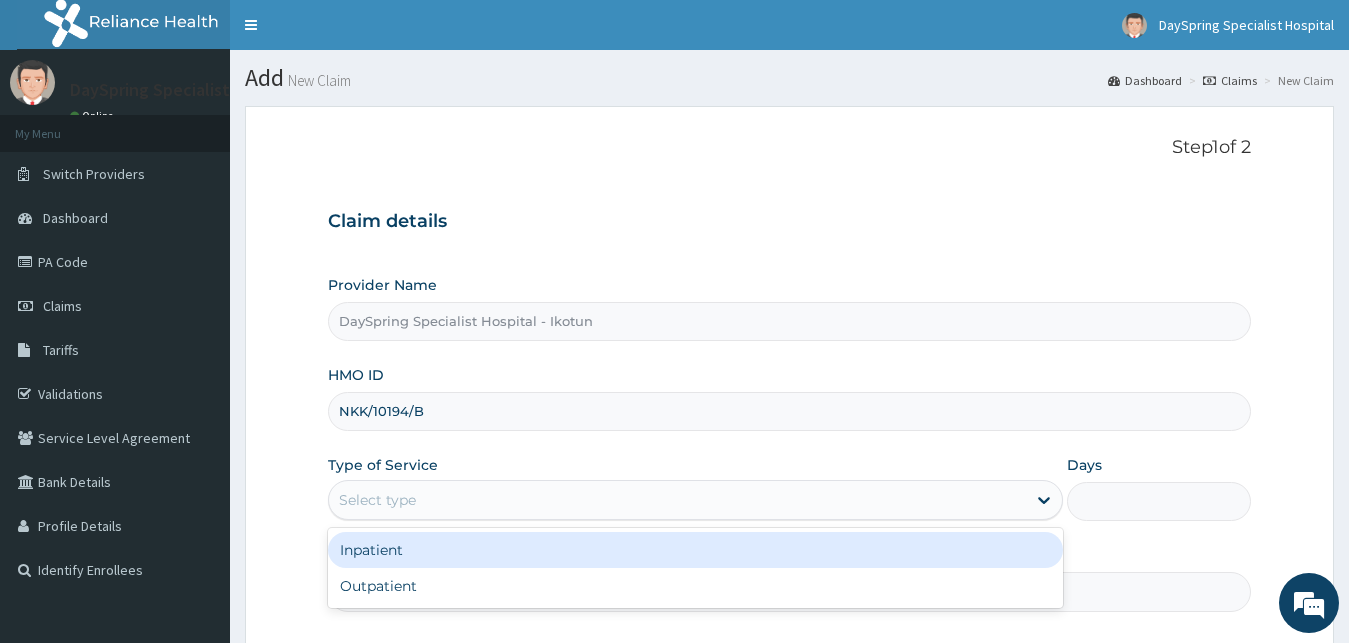 click on "Select type" at bounding box center [678, 500] 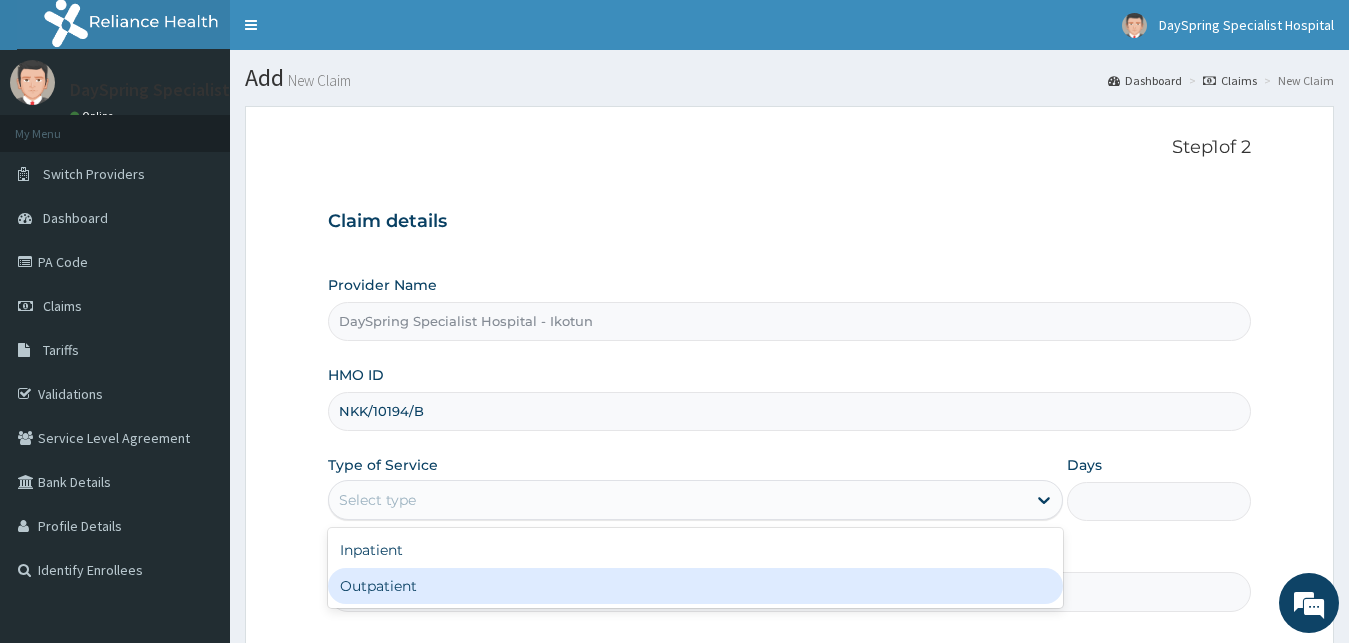 click on "Outpatient" at bounding box center [696, 586] 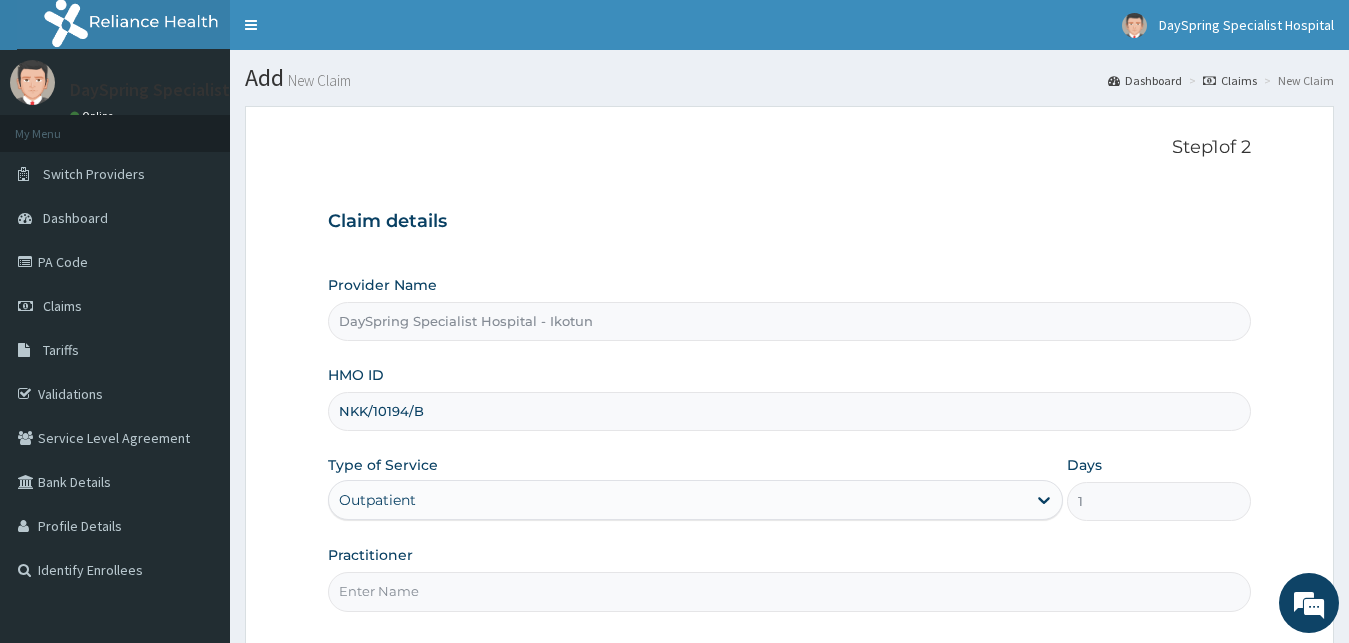 click on "Practitioner" at bounding box center (790, 591) 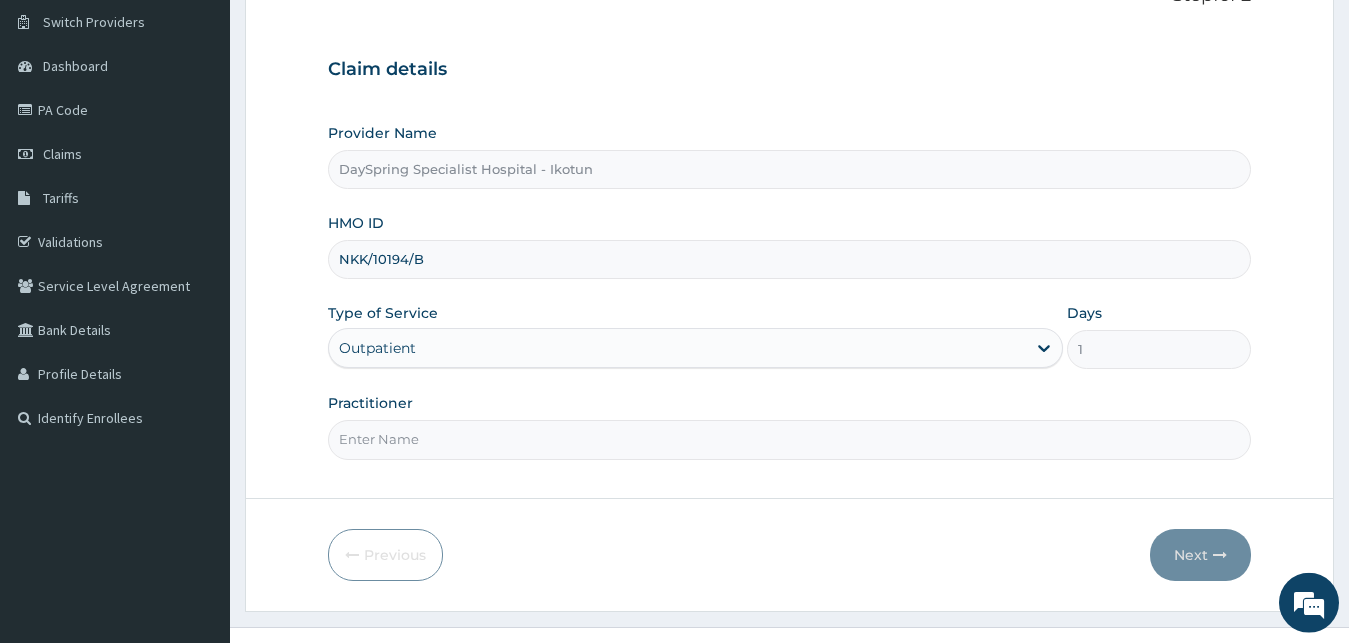 scroll, scrollTop: 153, scrollLeft: 0, axis: vertical 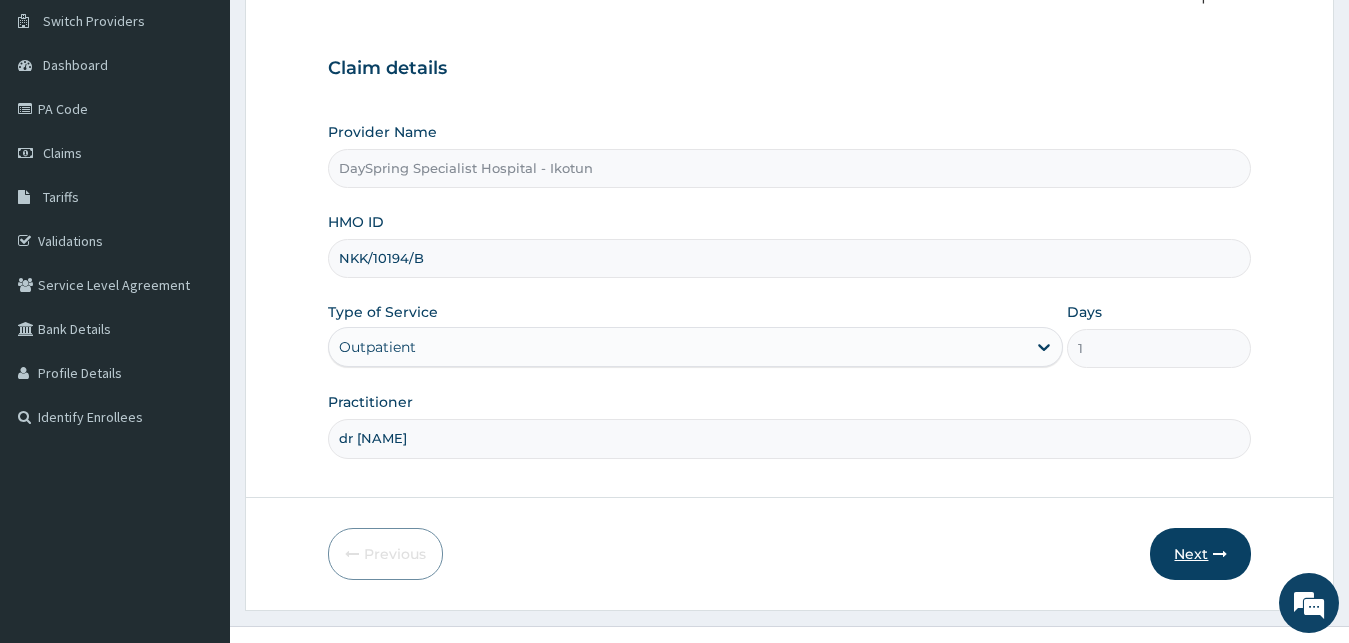 type on "dr adebayo" 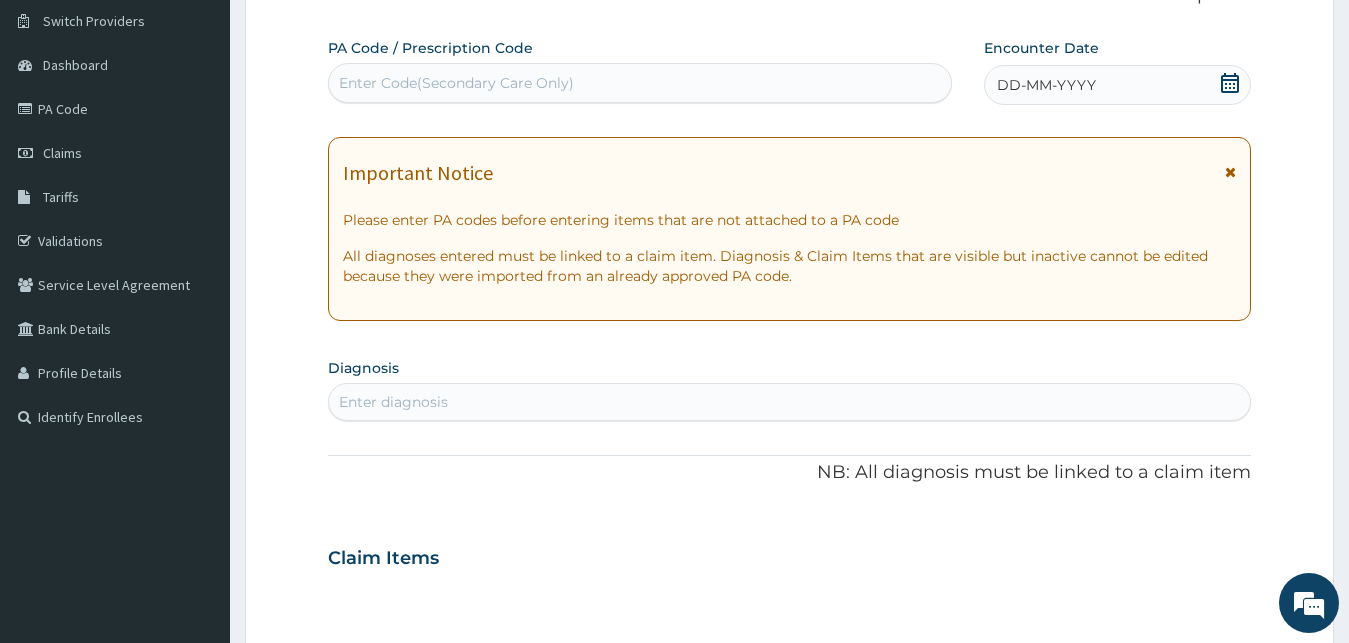 click at bounding box center [1230, 85] 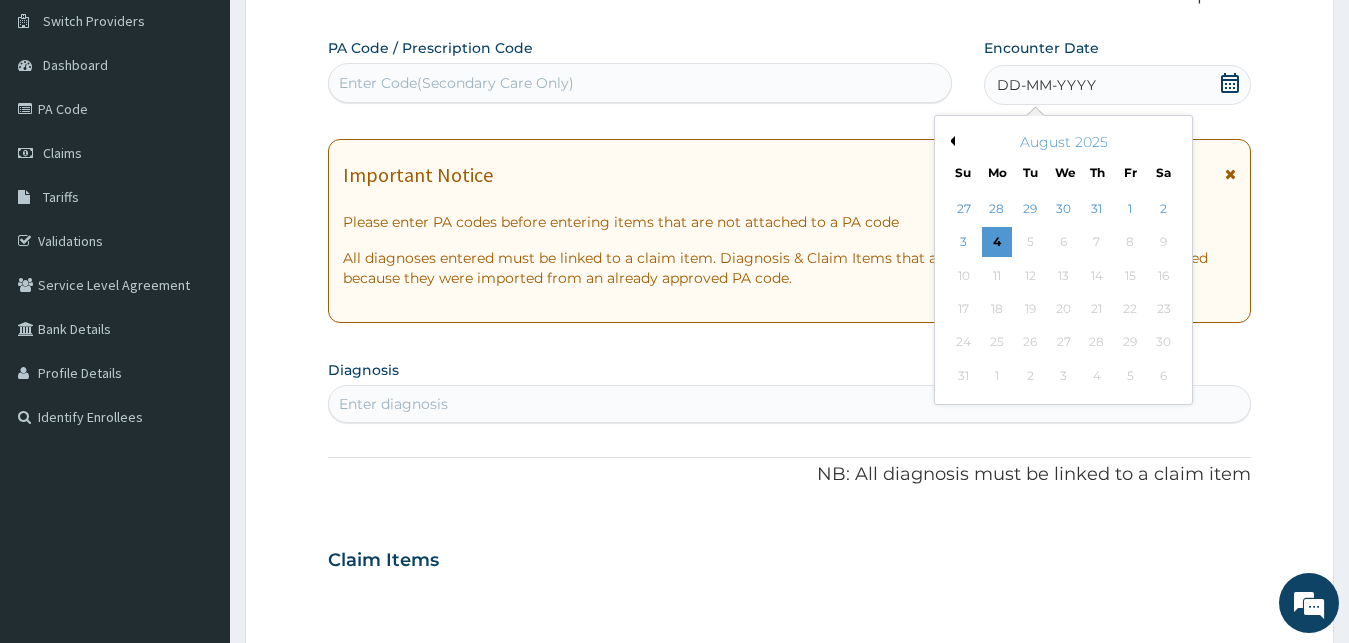 click on "Previous Month" at bounding box center (950, 141) 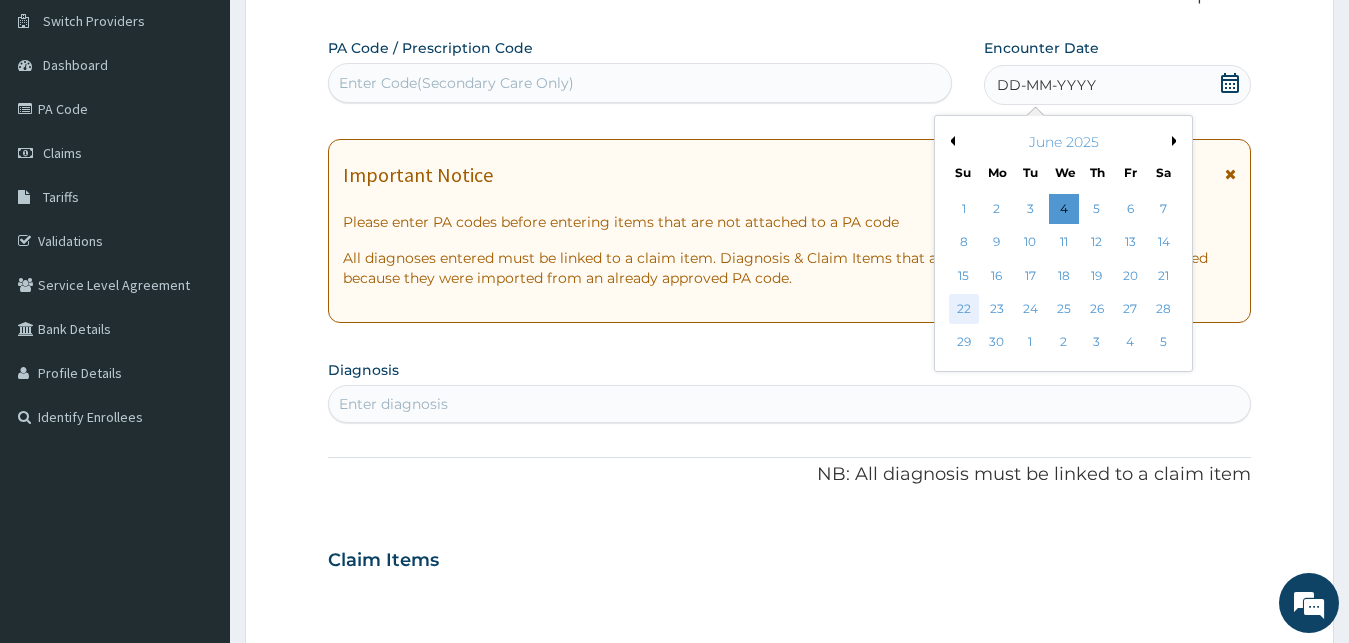 click on "22" at bounding box center [964, 309] 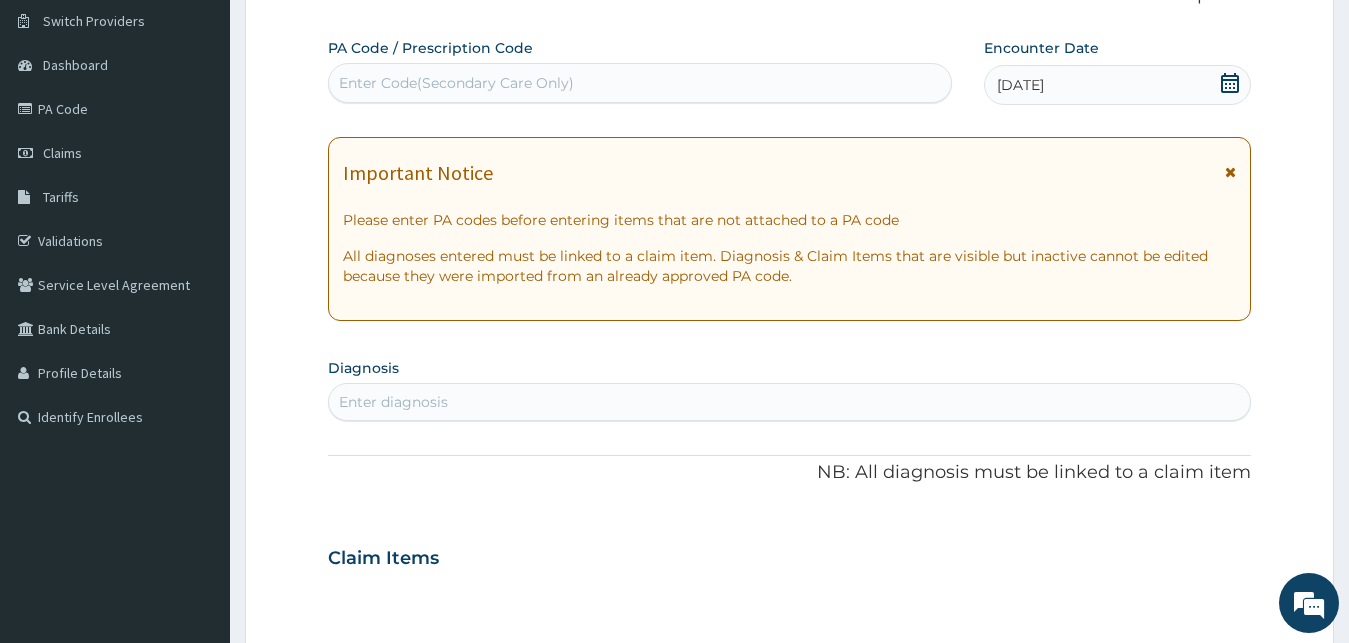 click on "Enter diagnosis" at bounding box center (790, 402) 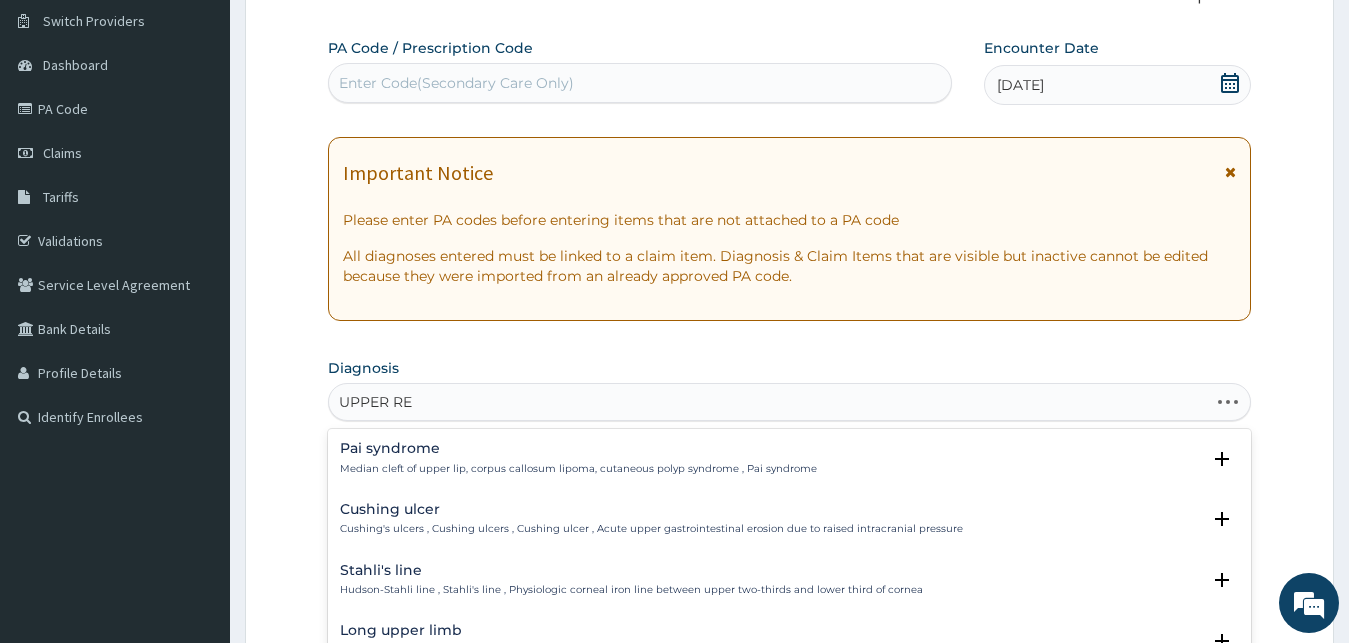 type on "UPPER RES" 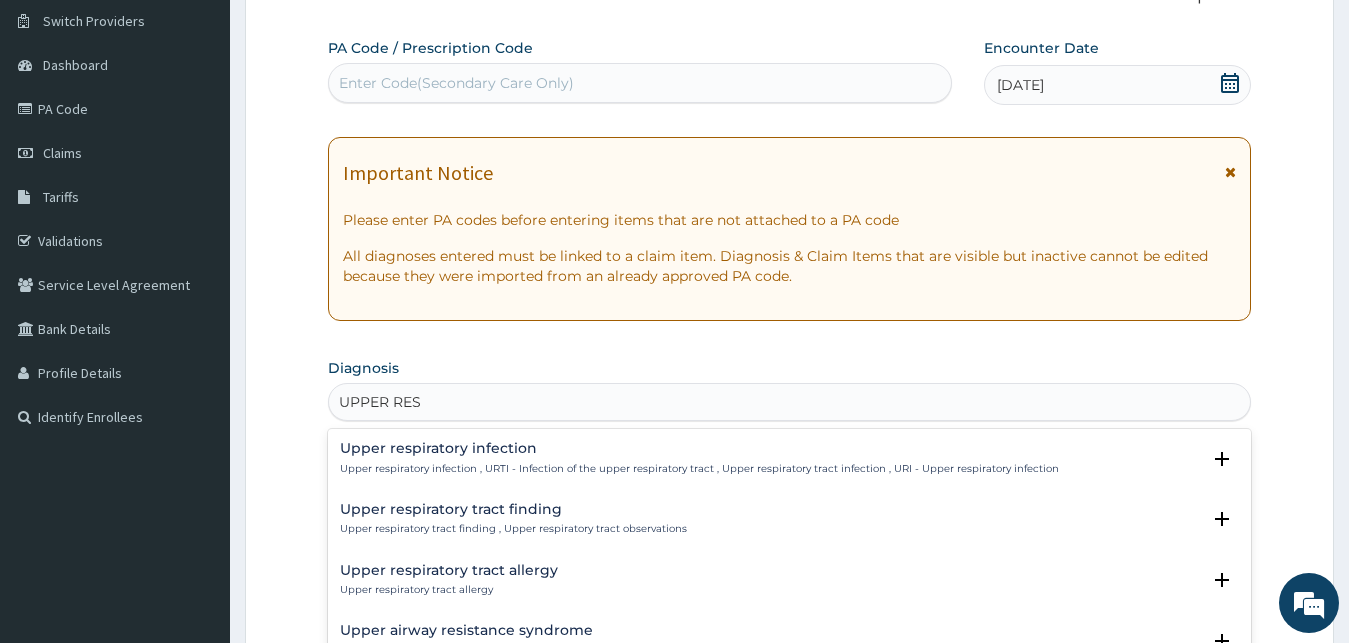 click on "Upper respiratory infection" at bounding box center [699, 448] 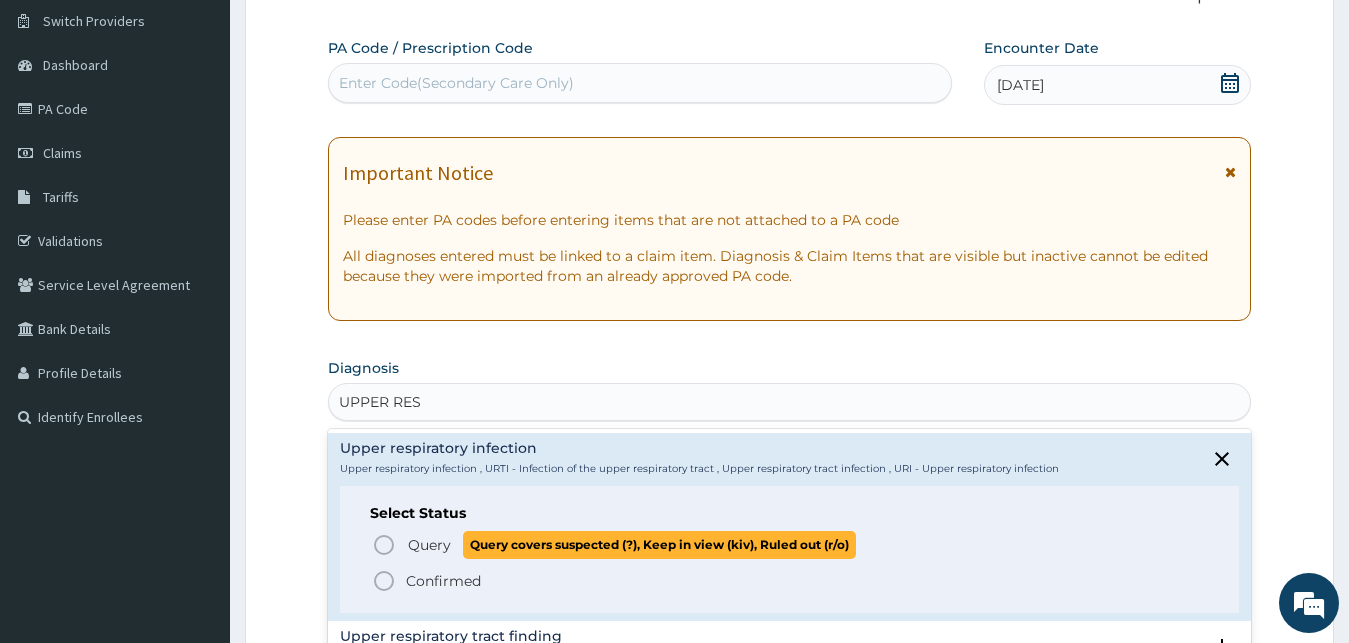 click 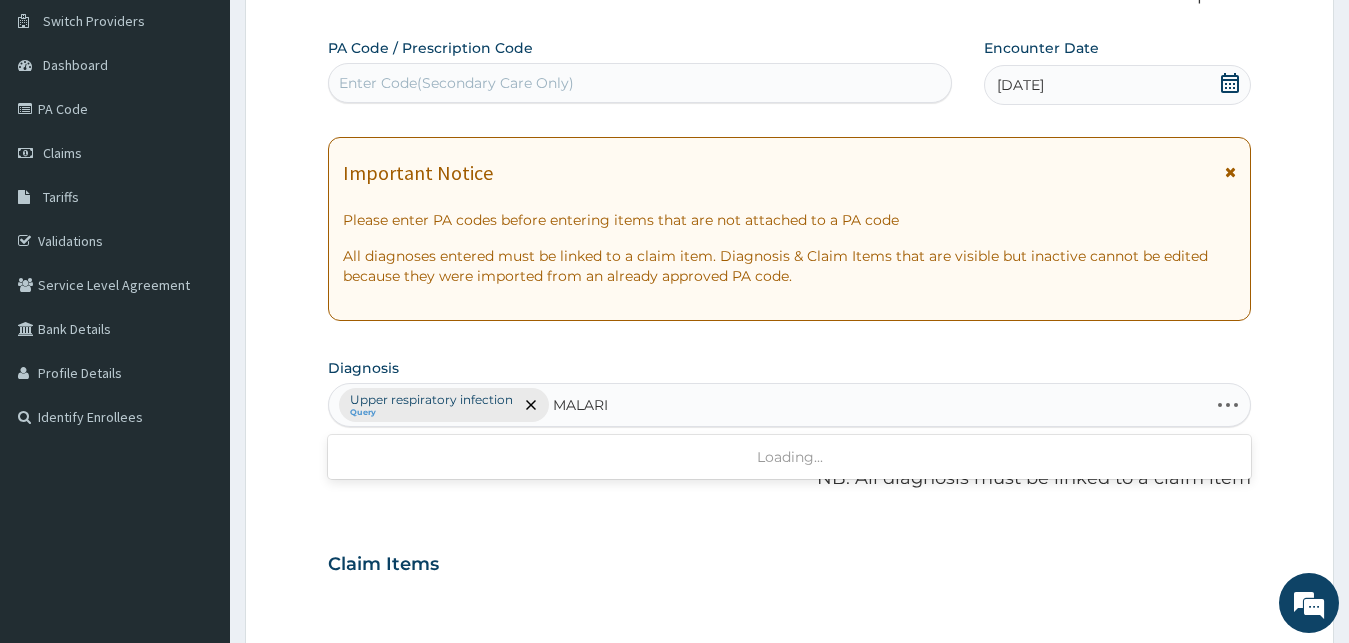 type on "MALARIA" 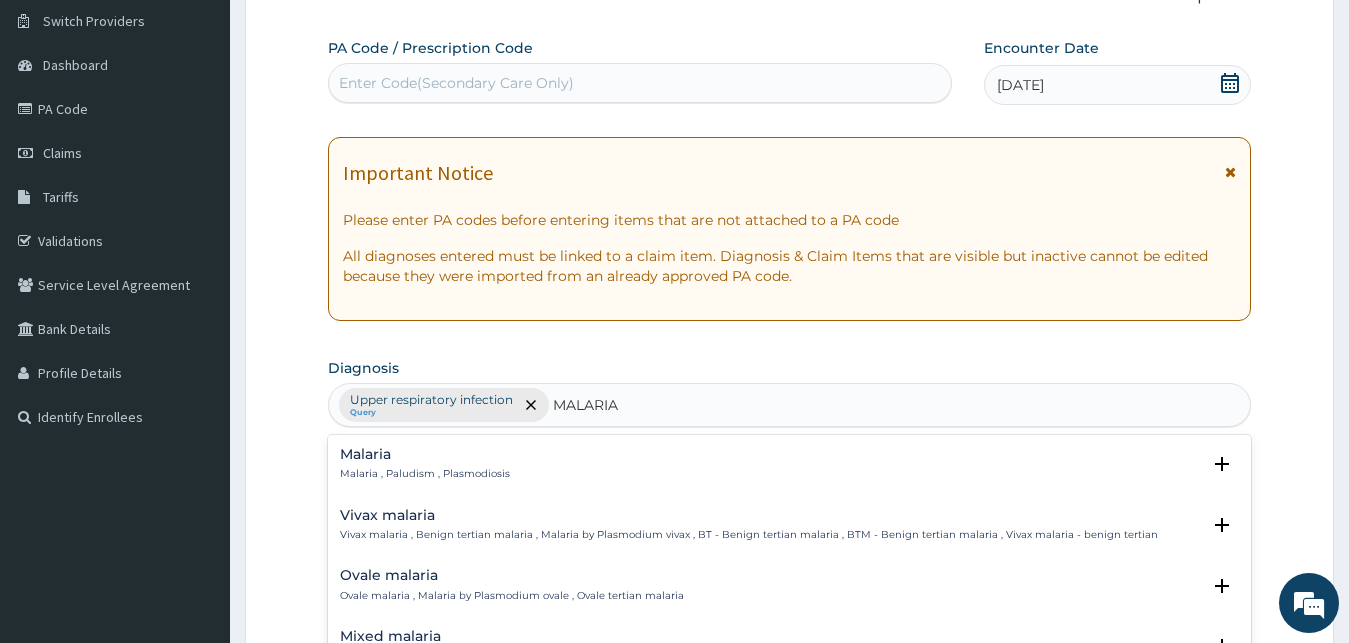 click on "Malaria , Paludism , Plasmodiosis" at bounding box center [425, 474] 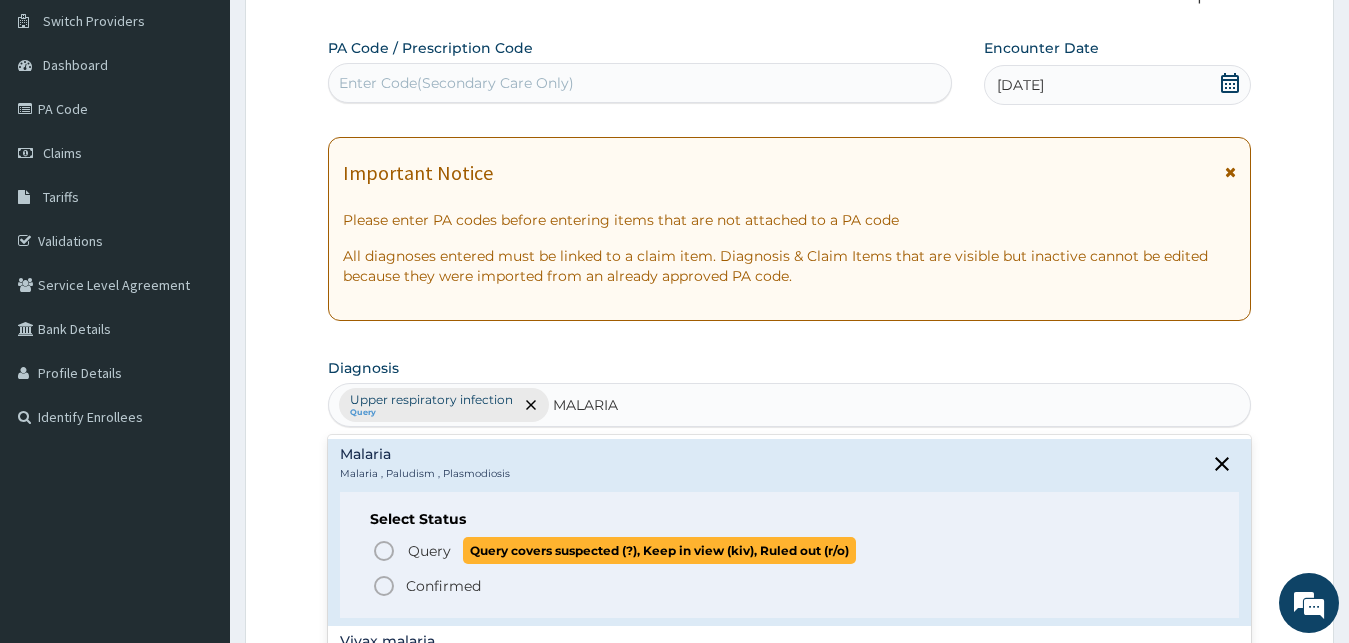 click 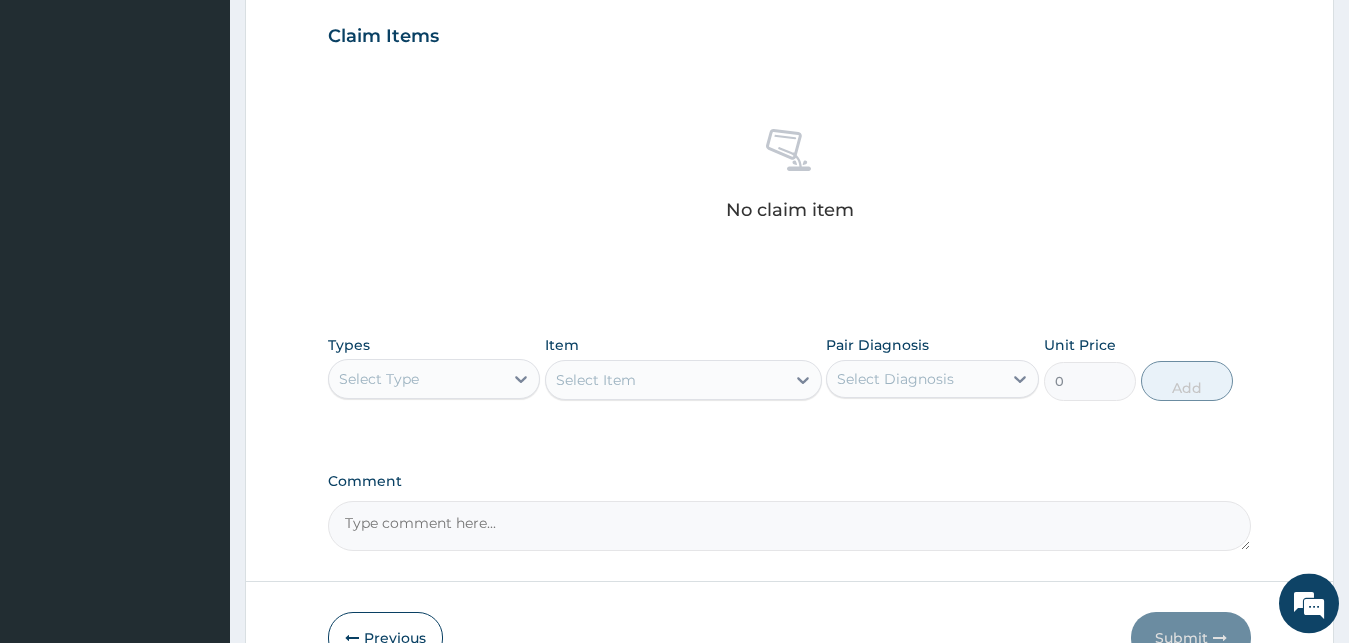 scroll, scrollTop: 762, scrollLeft: 0, axis: vertical 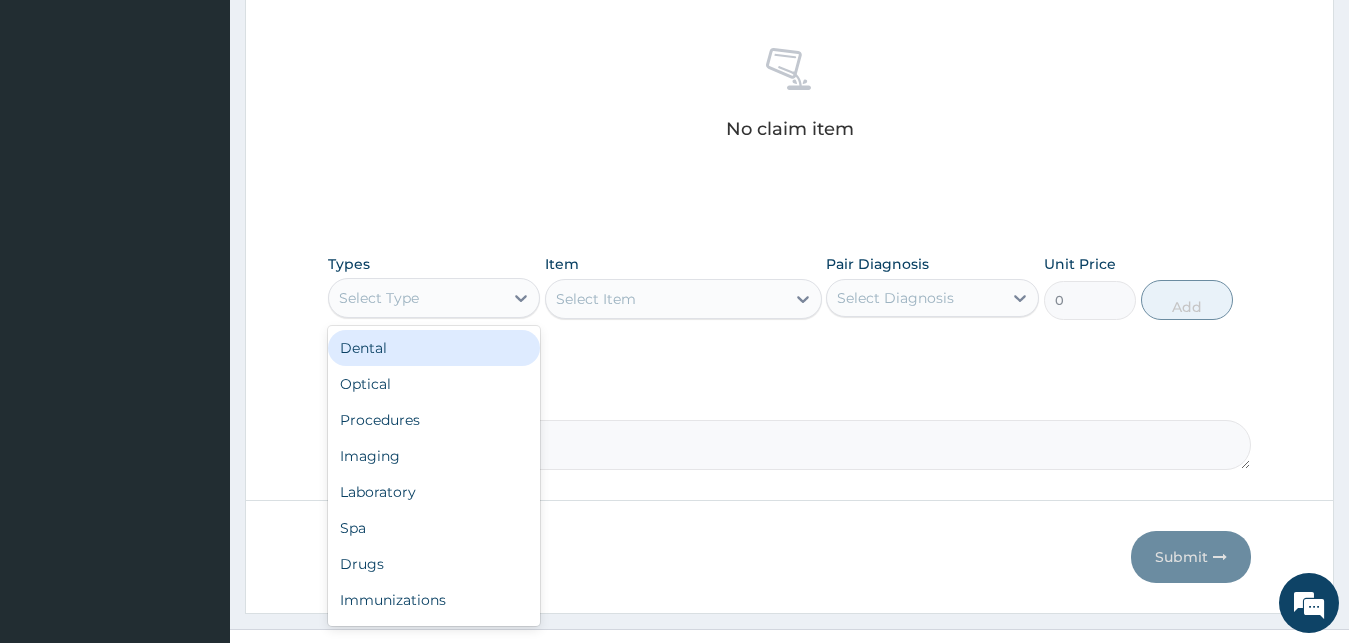 click on "Select Type" at bounding box center [416, 298] 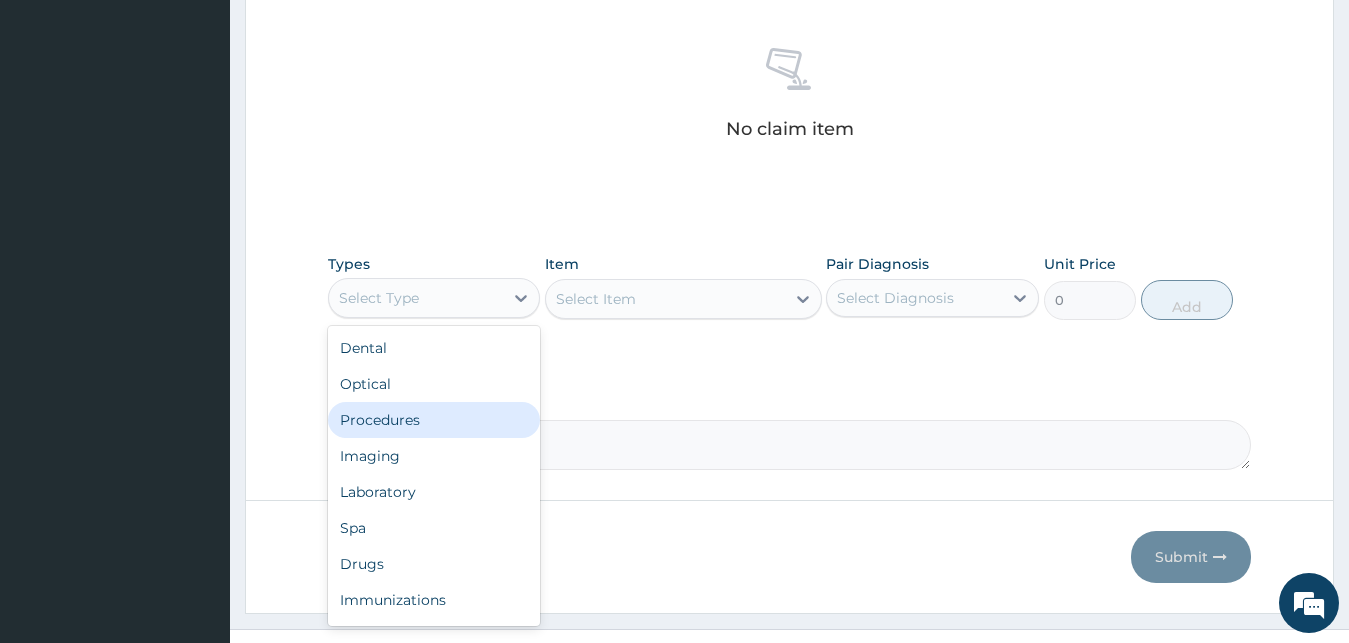 click on "Procedures" at bounding box center (434, 420) 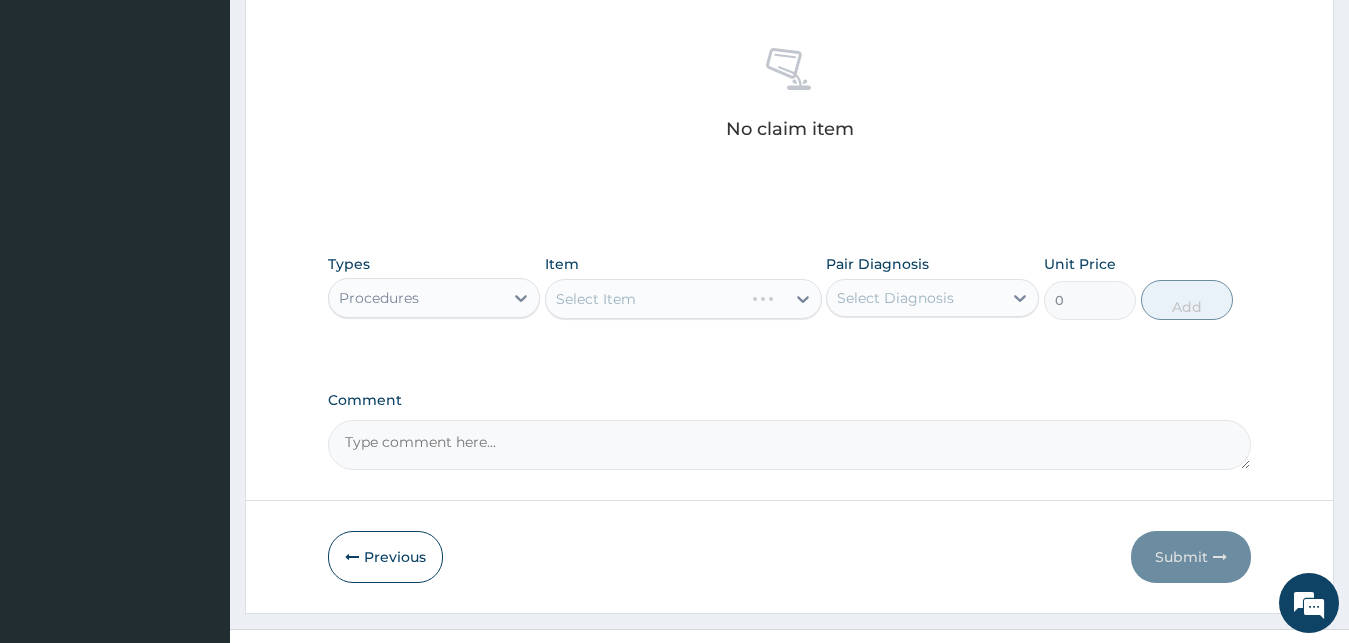 click on "Select Item" at bounding box center [683, 299] 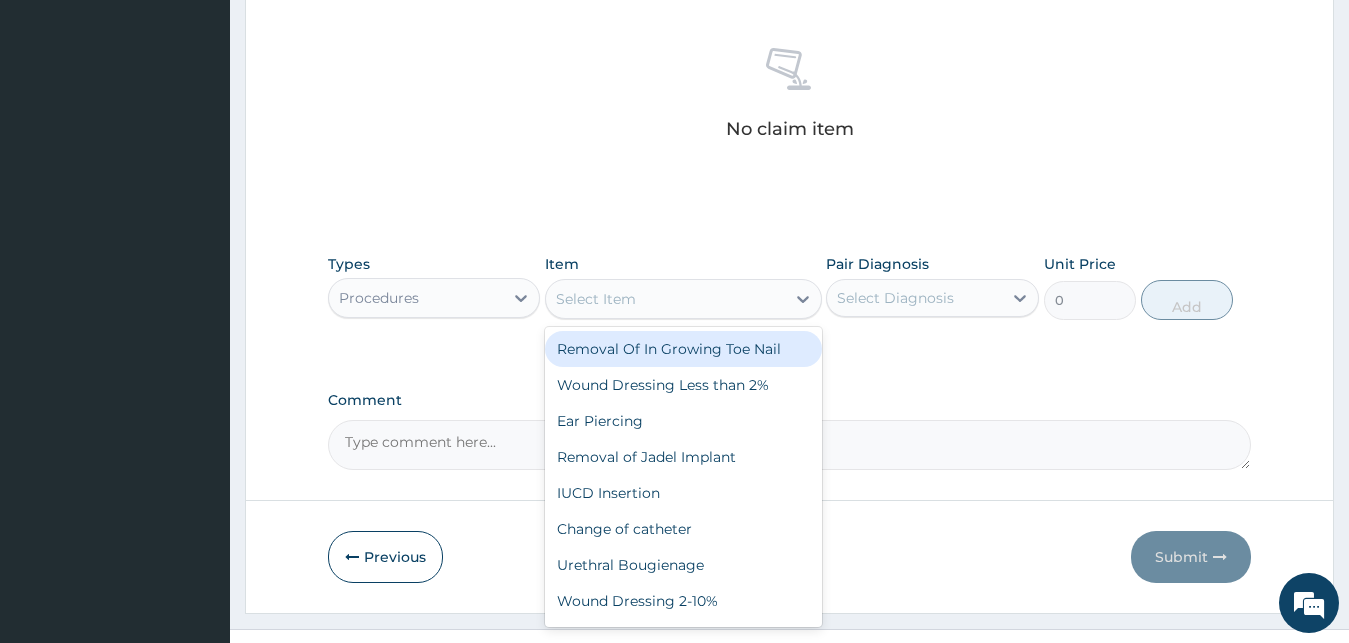 click on "Select Item" at bounding box center (665, 299) 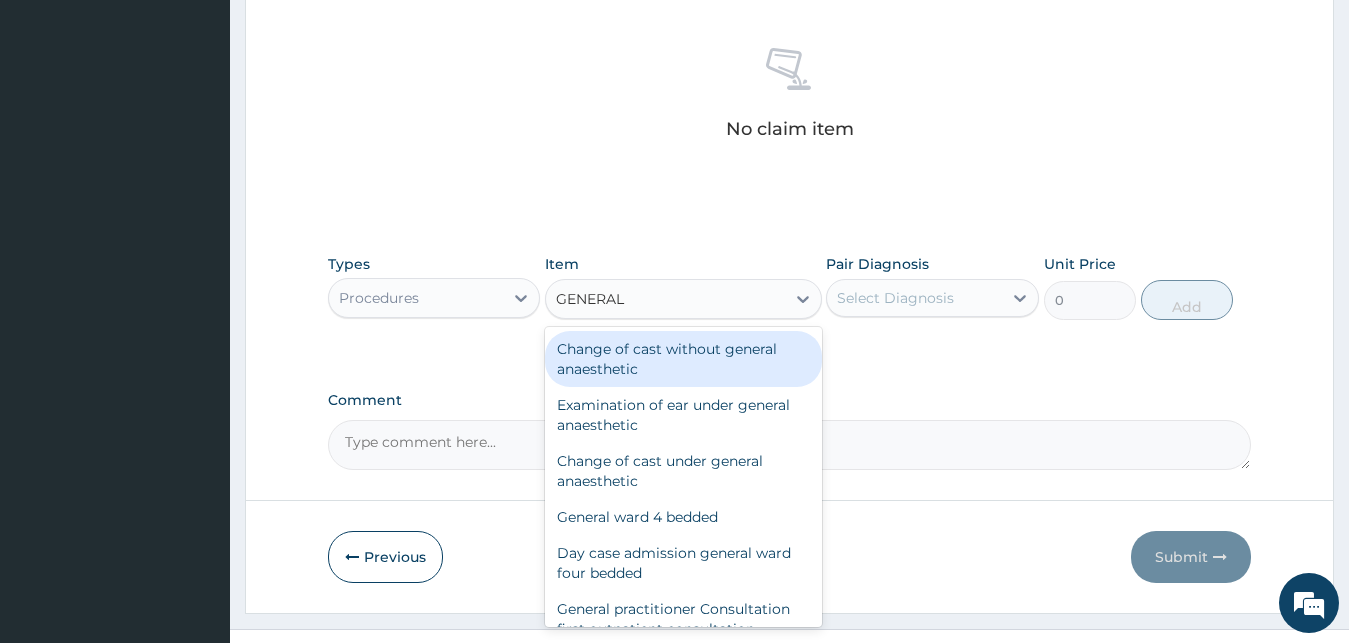 type on "GENERAL P" 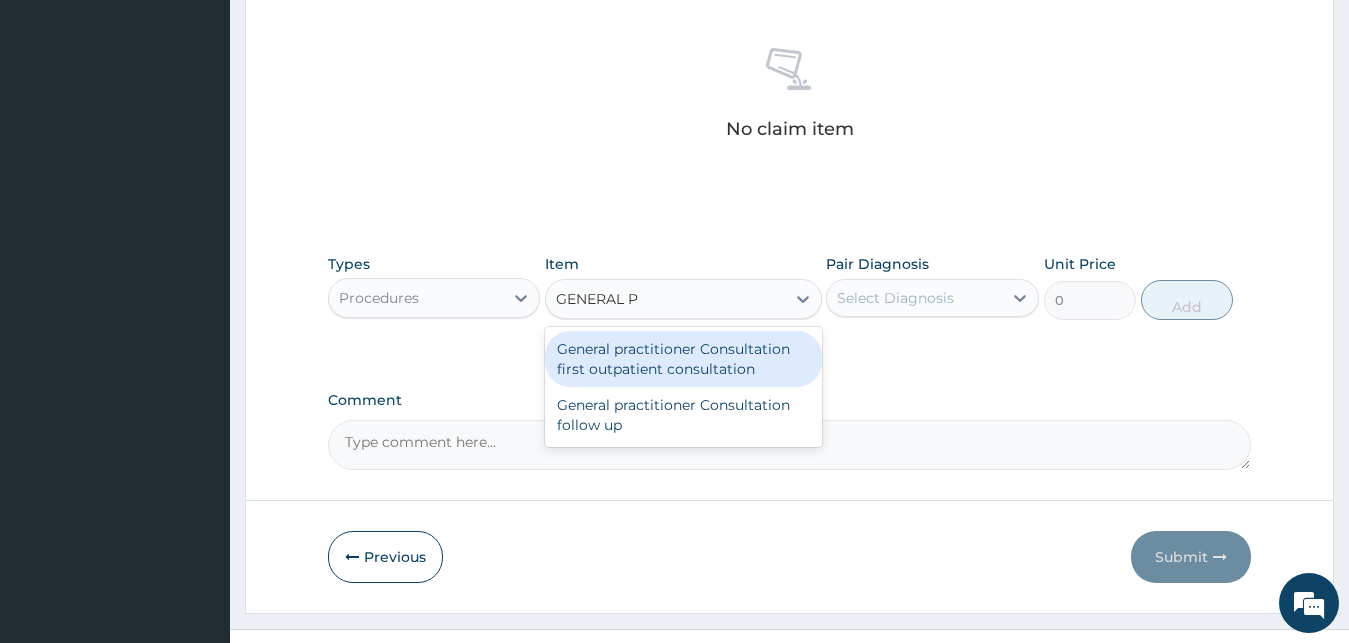 click on "General practitioner Consultation first outpatient consultation" at bounding box center [683, 359] 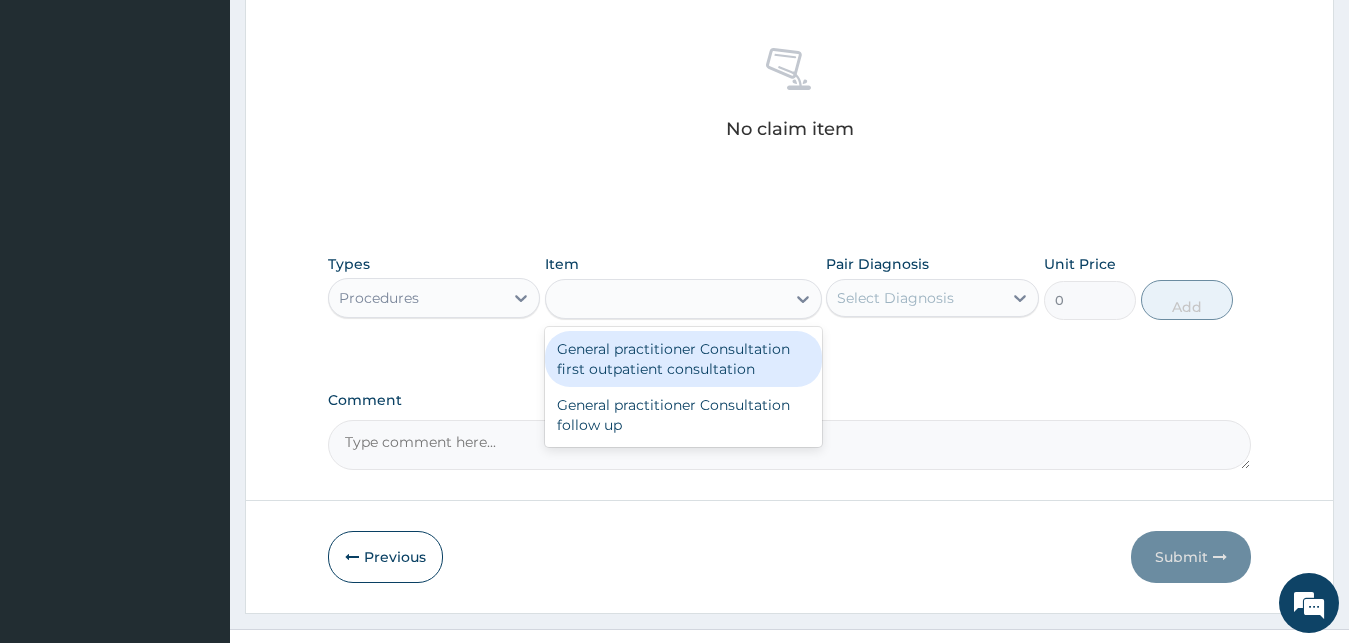 type on "3000" 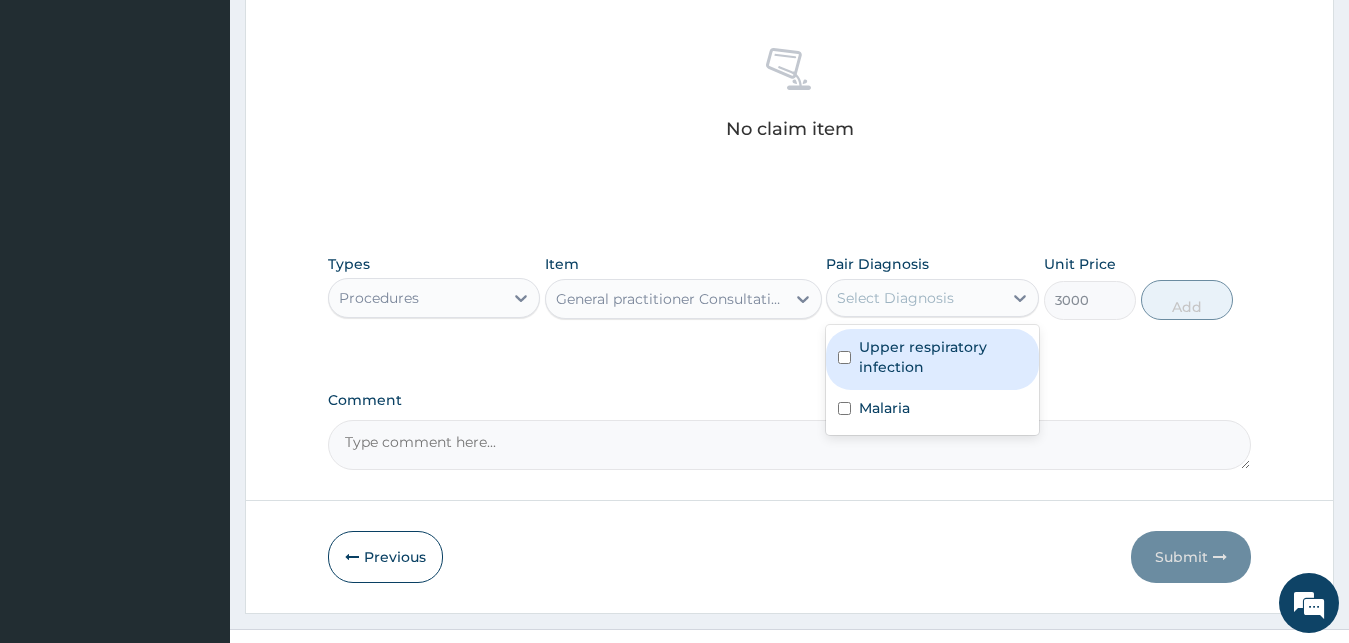 click on "Select Diagnosis" at bounding box center (895, 298) 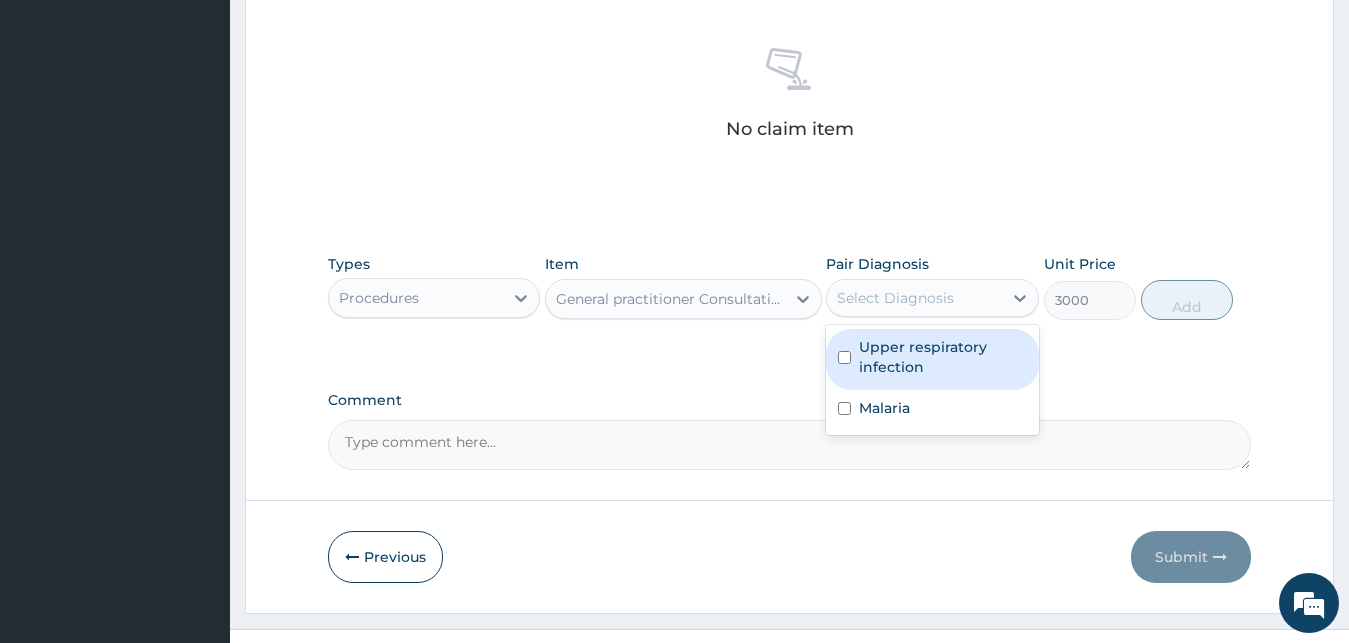 click on "Upper respiratory infection" at bounding box center (943, 357) 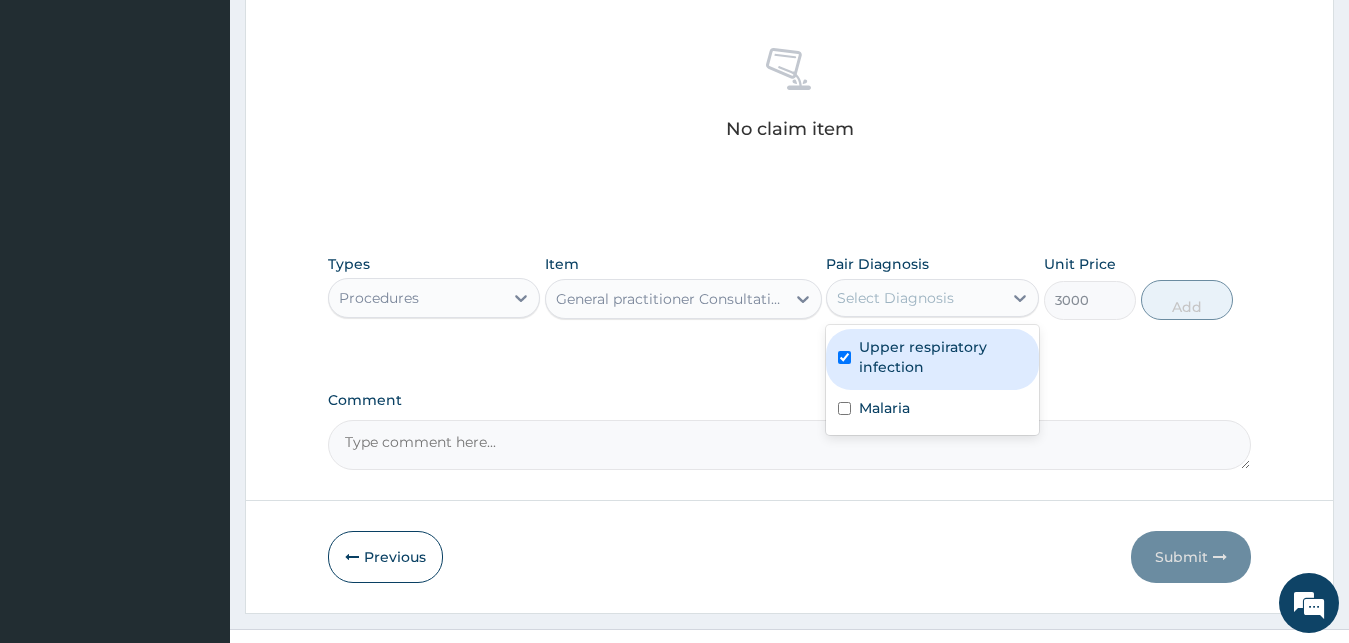 checkbox on "true" 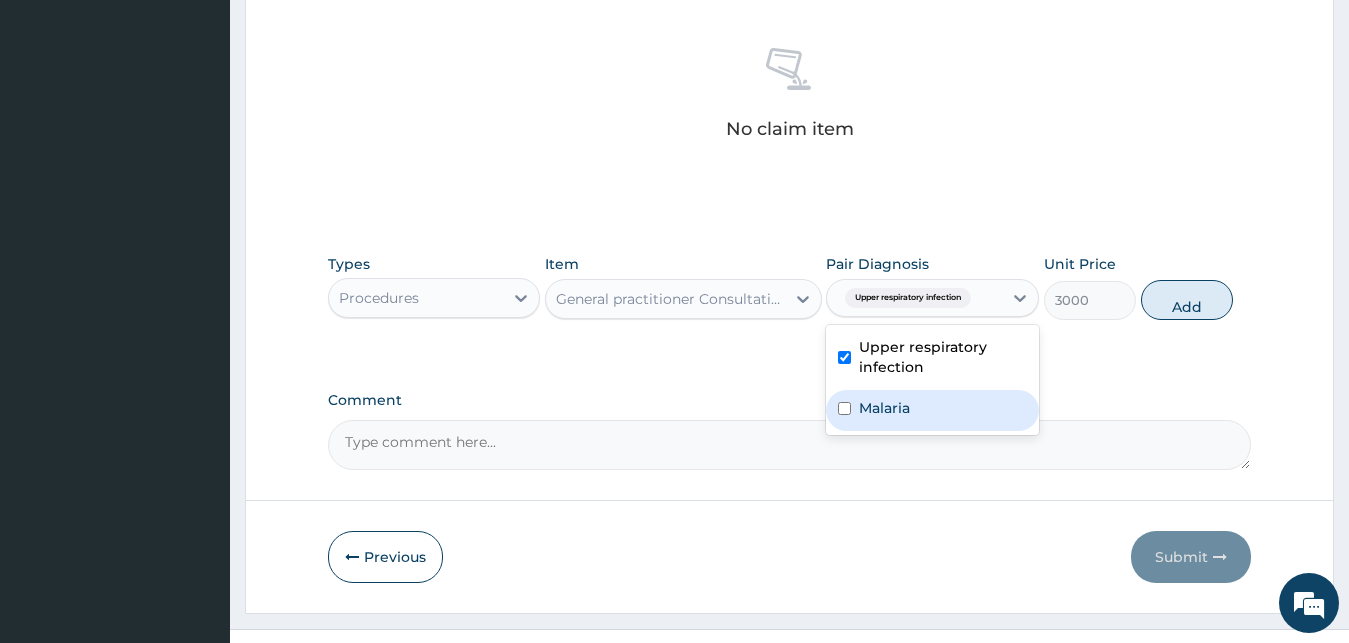 click on "Malaria" at bounding box center (884, 408) 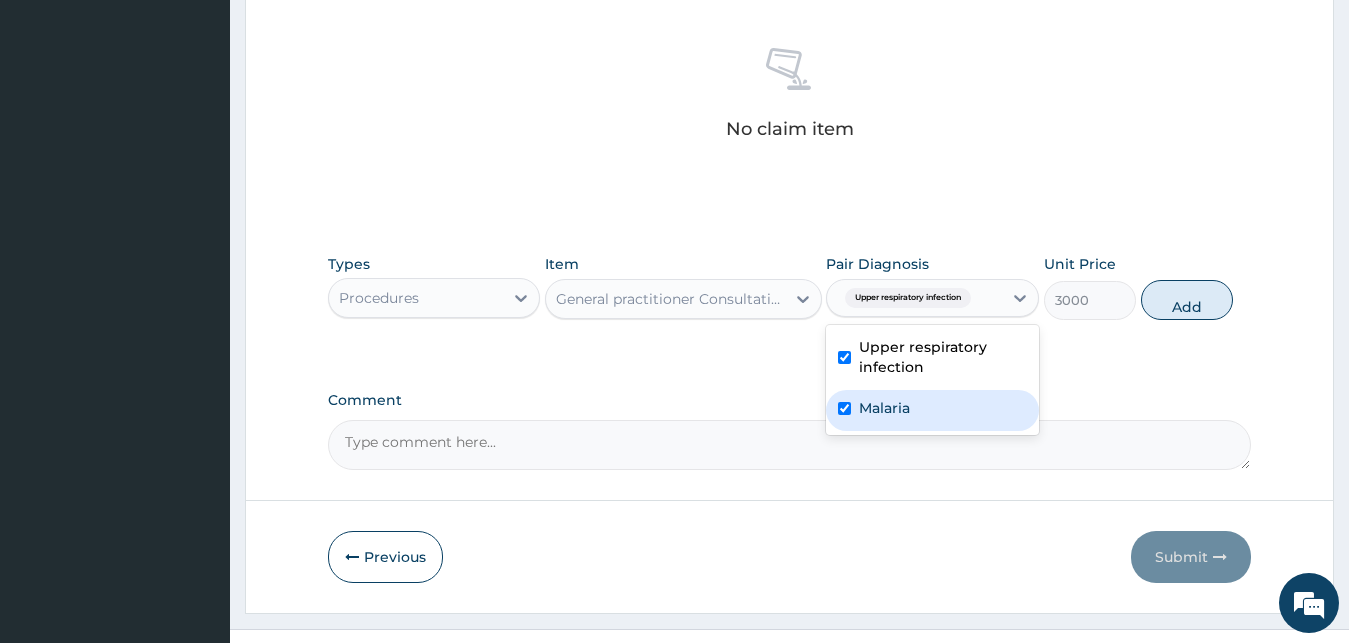 checkbox on "true" 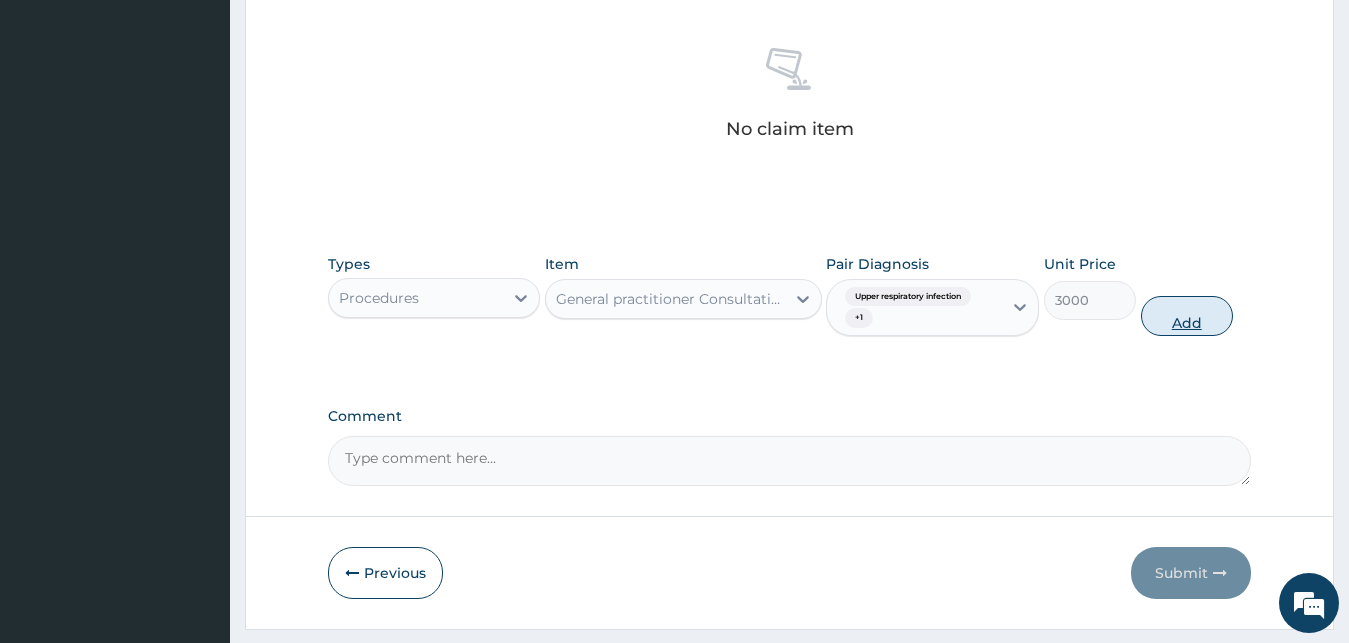 click on "Add" at bounding box center (1187, 316) 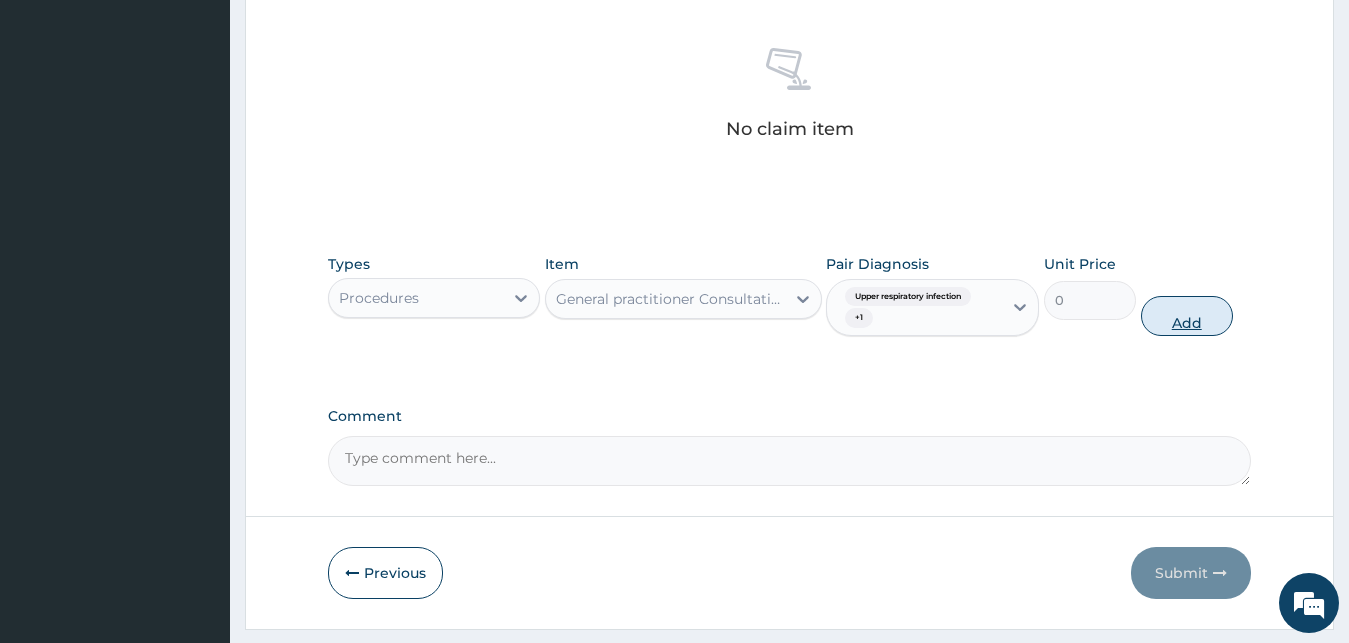 scroll, scrollTop: 732, scrollLeft: 0, axis: vertical 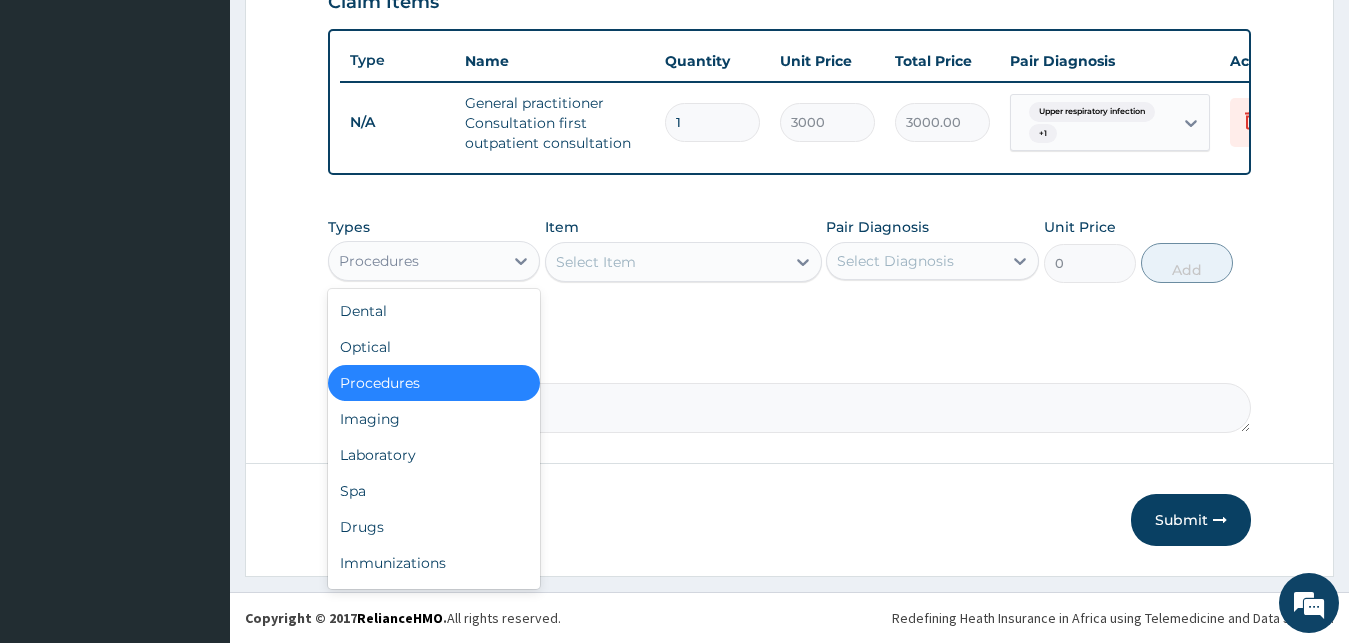 click on "Procedures" at bounding box center [416, 261] 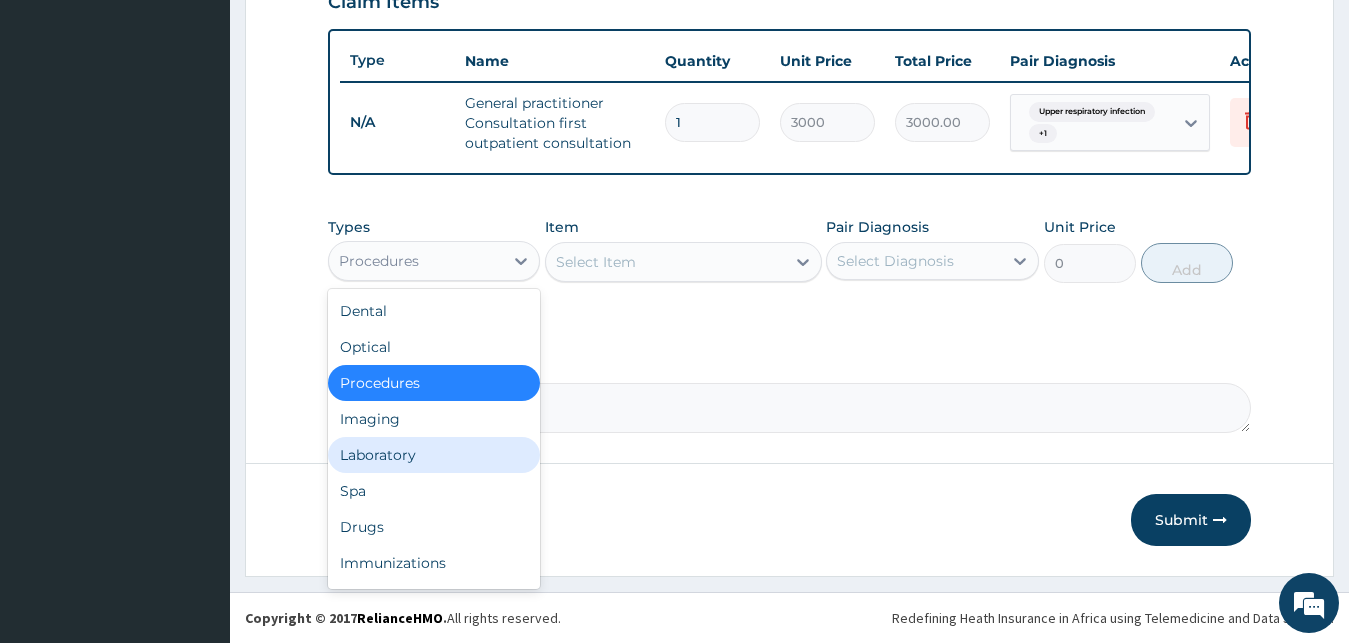 click on "Laboratory" at bounding box center (434, 455) 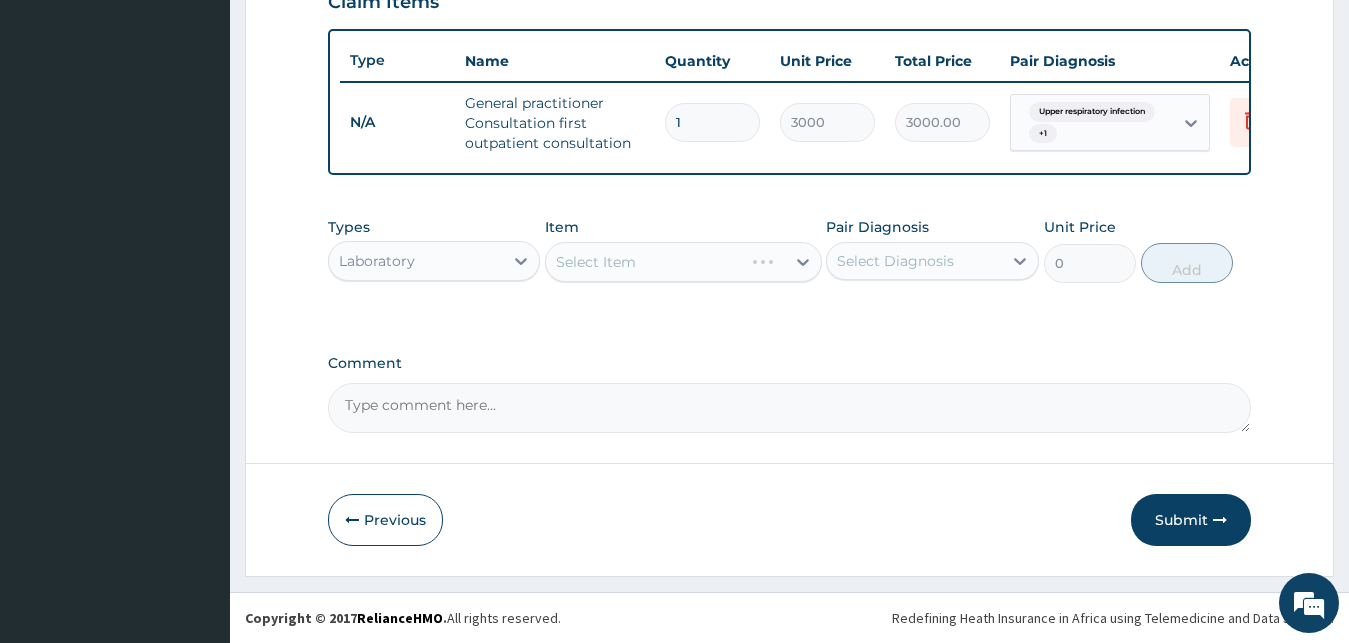click on "Select Item" at bounding box center [683, 262] 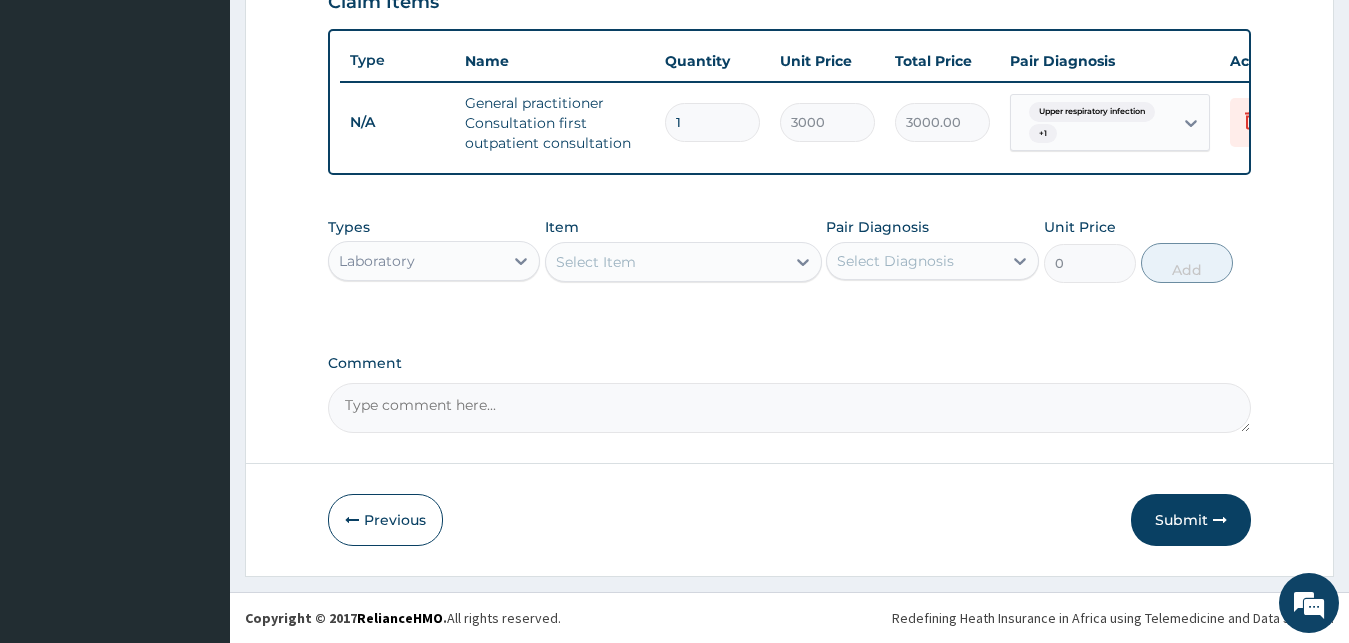 click on "Select Item" at bounding box center [665, 262] 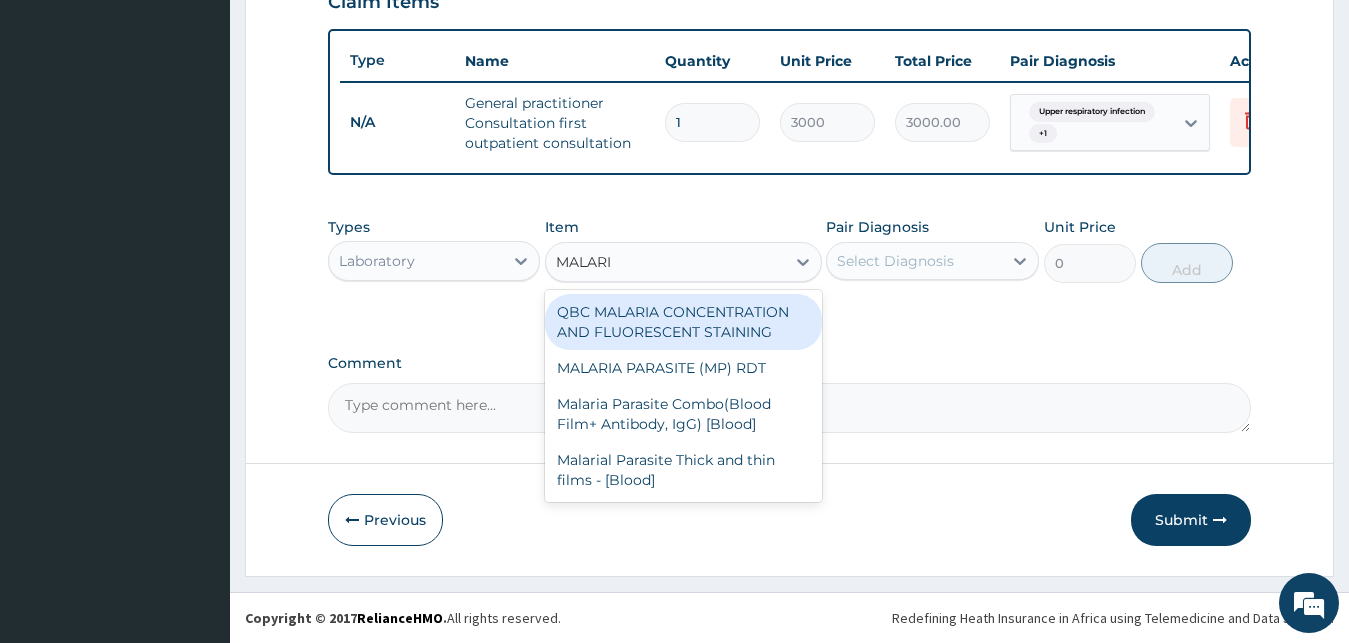 type on "MALARIA" 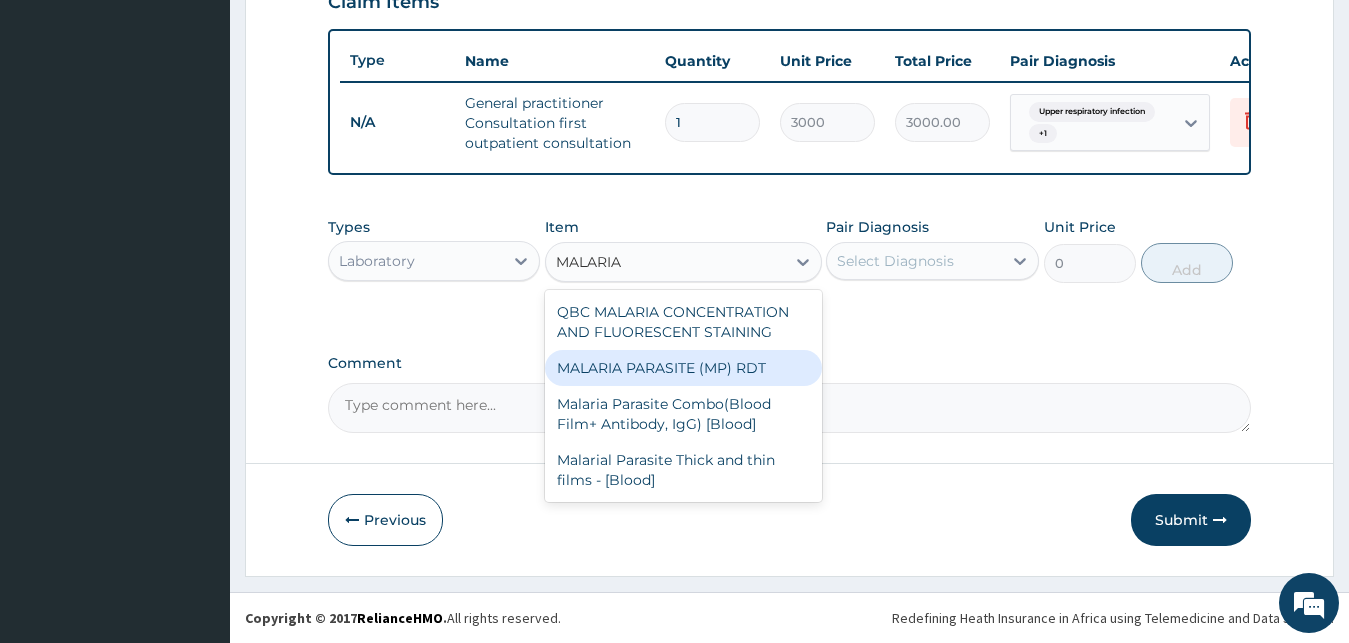click on "MALARIA PARASITE (MP) RDT" at bounding box center (683, 368) 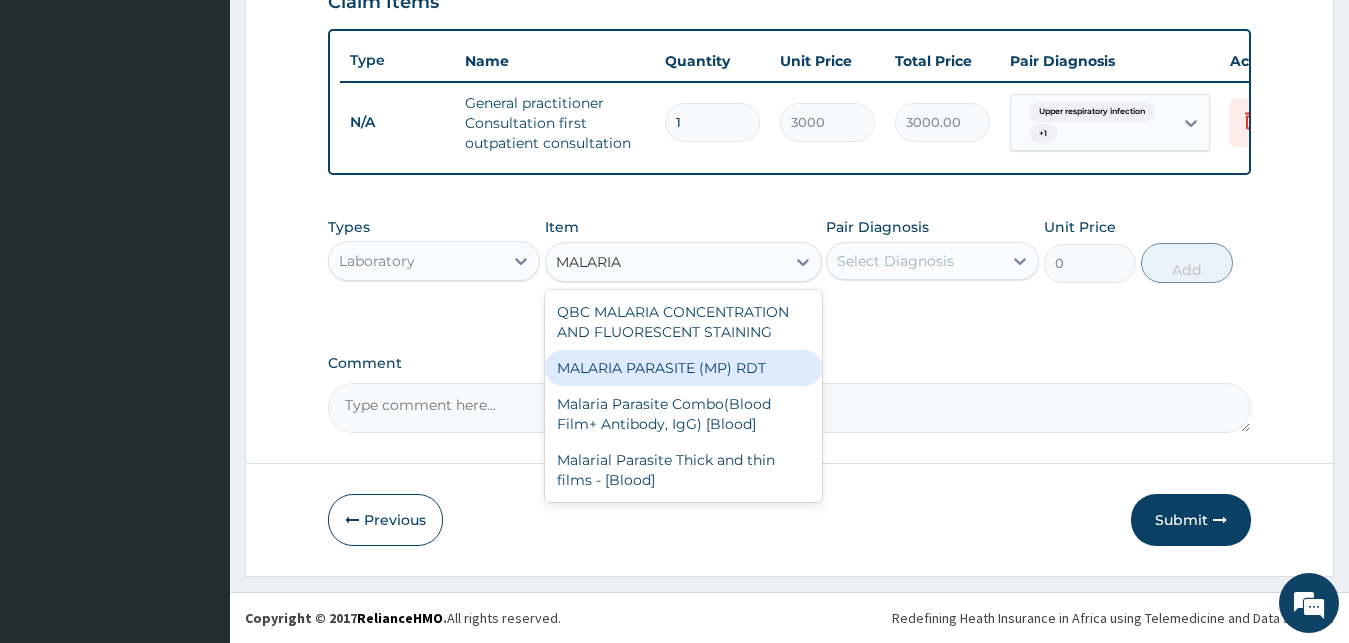 type 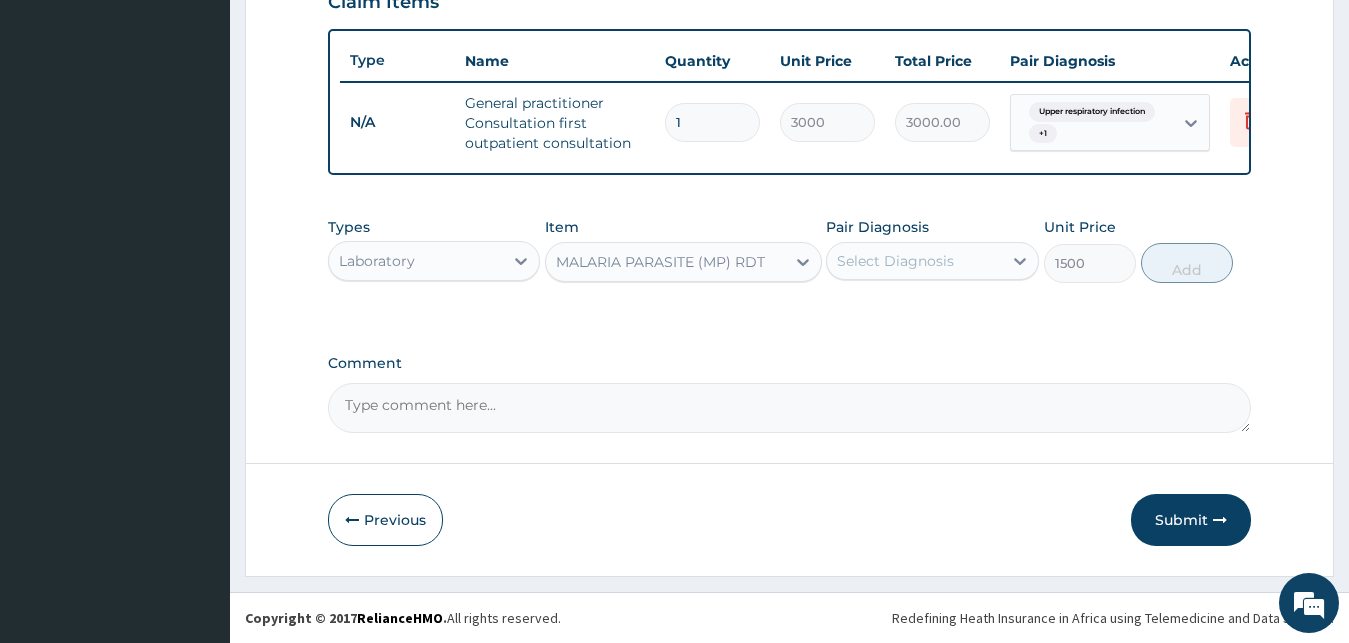 click on "Select Diagnosis" at bounding box center (914, 261) 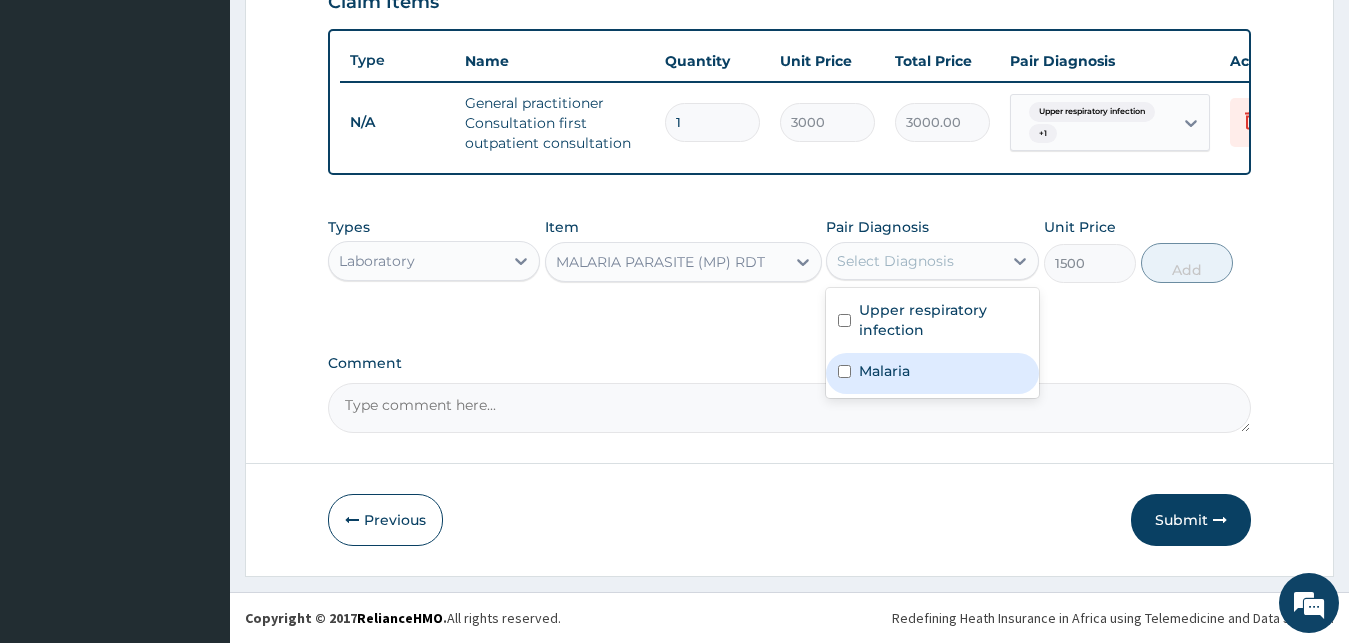 click on "Malaria" at bounding box center [932, 373] 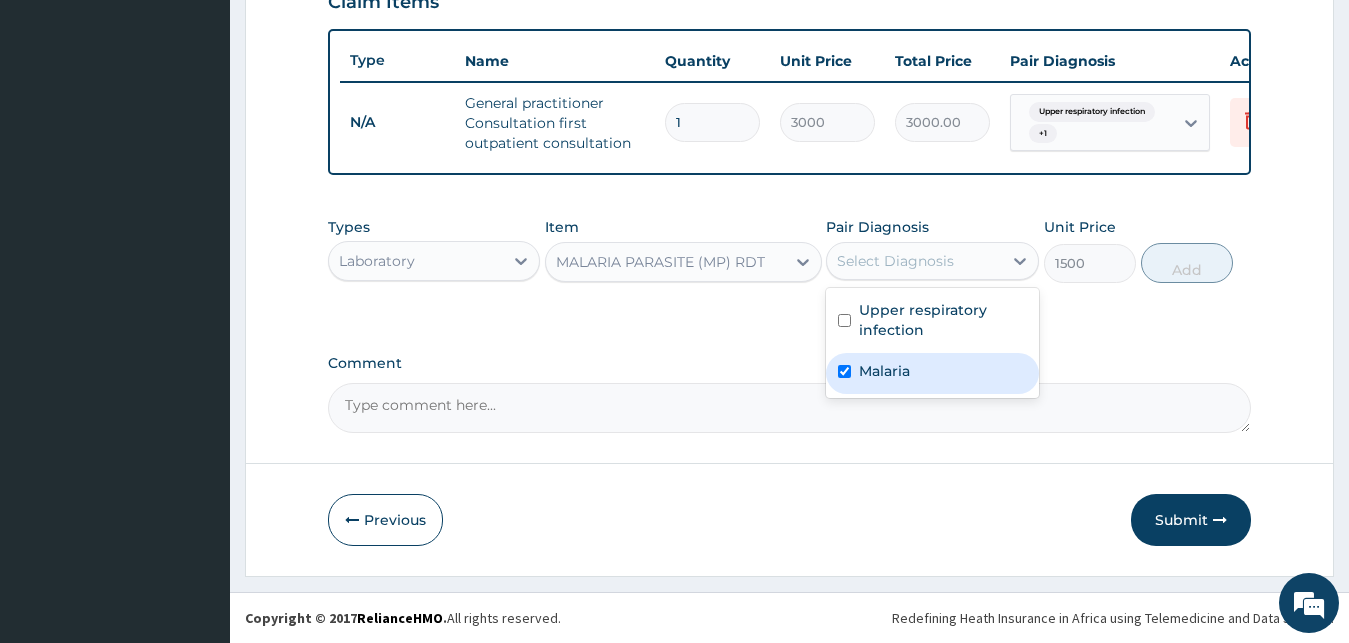 checkbox on "true" 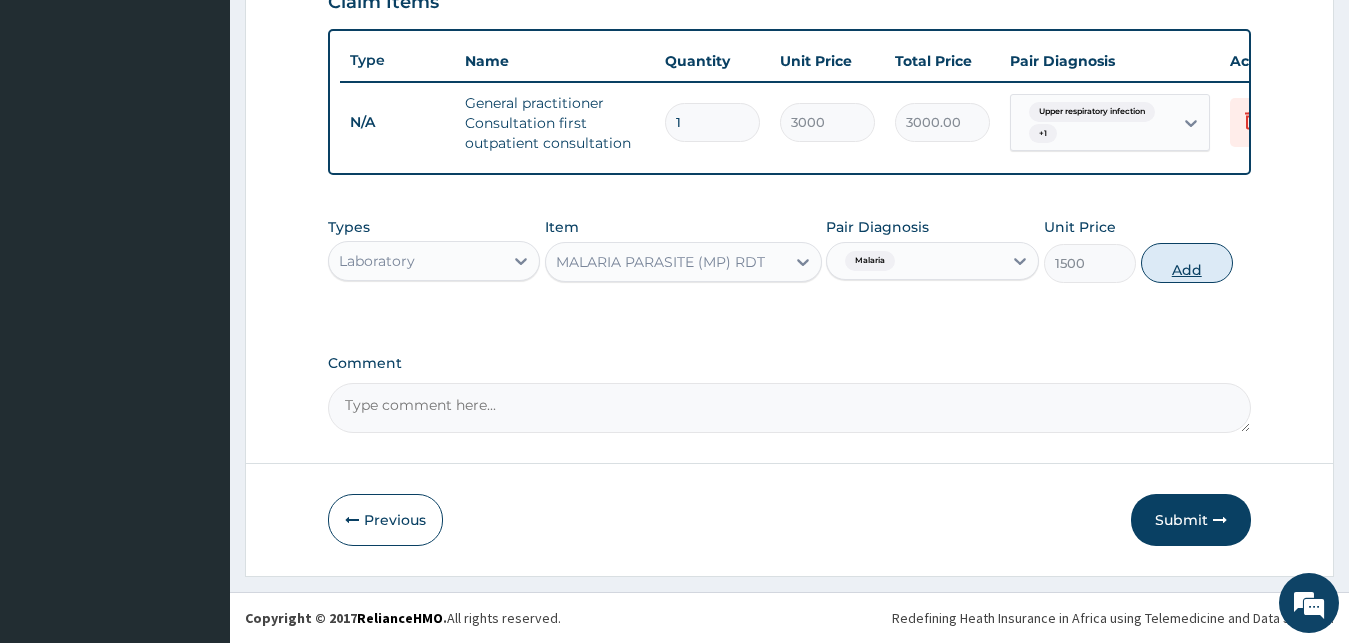 click on "Add" at bounding box center [1187, 263] 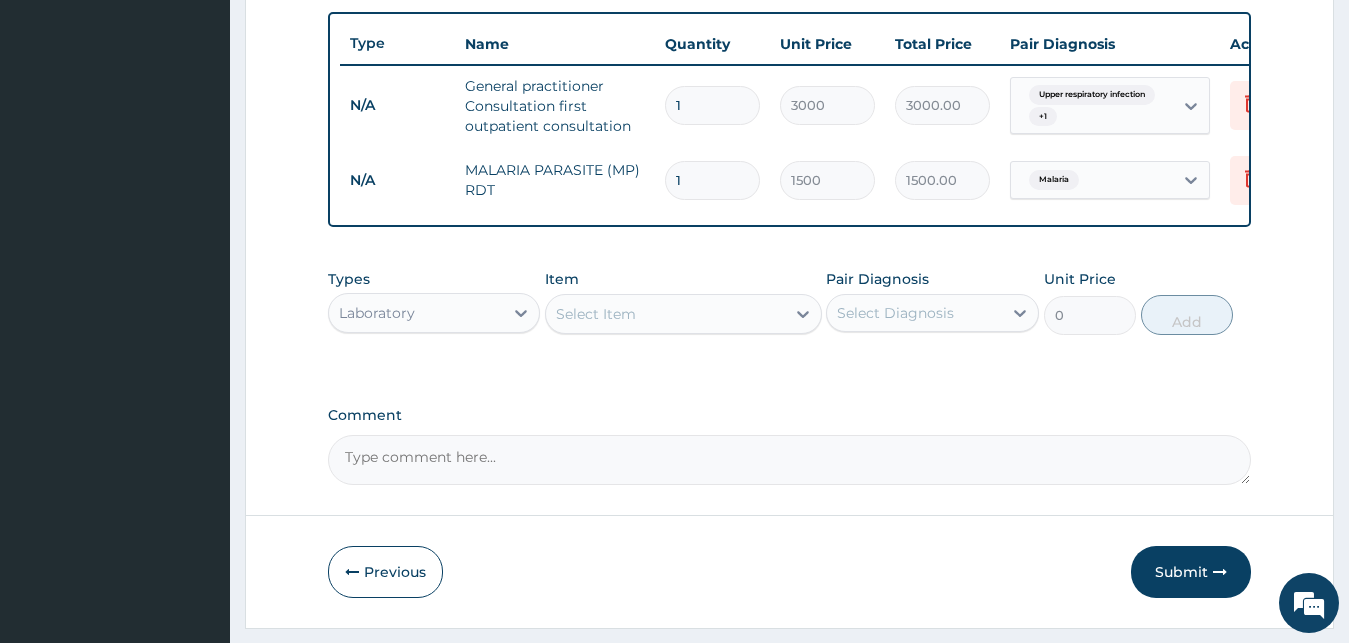 click on "Select Item" at bounding box center [665, 314] 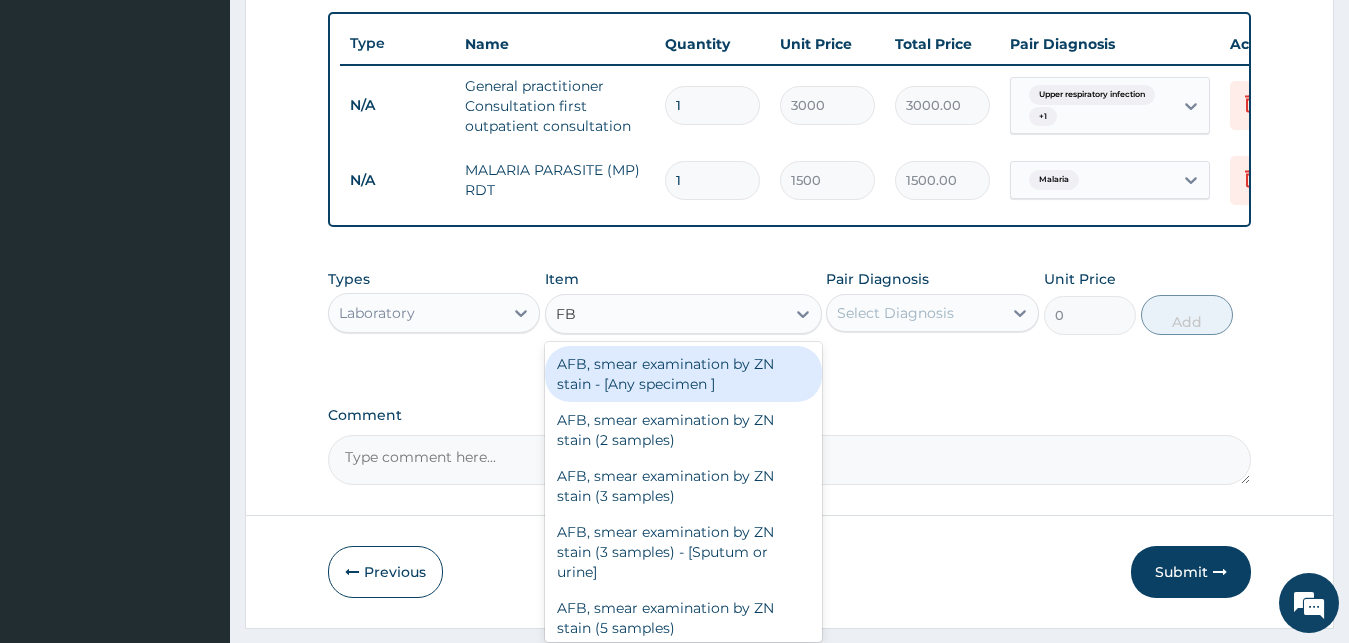 type on "FBC" 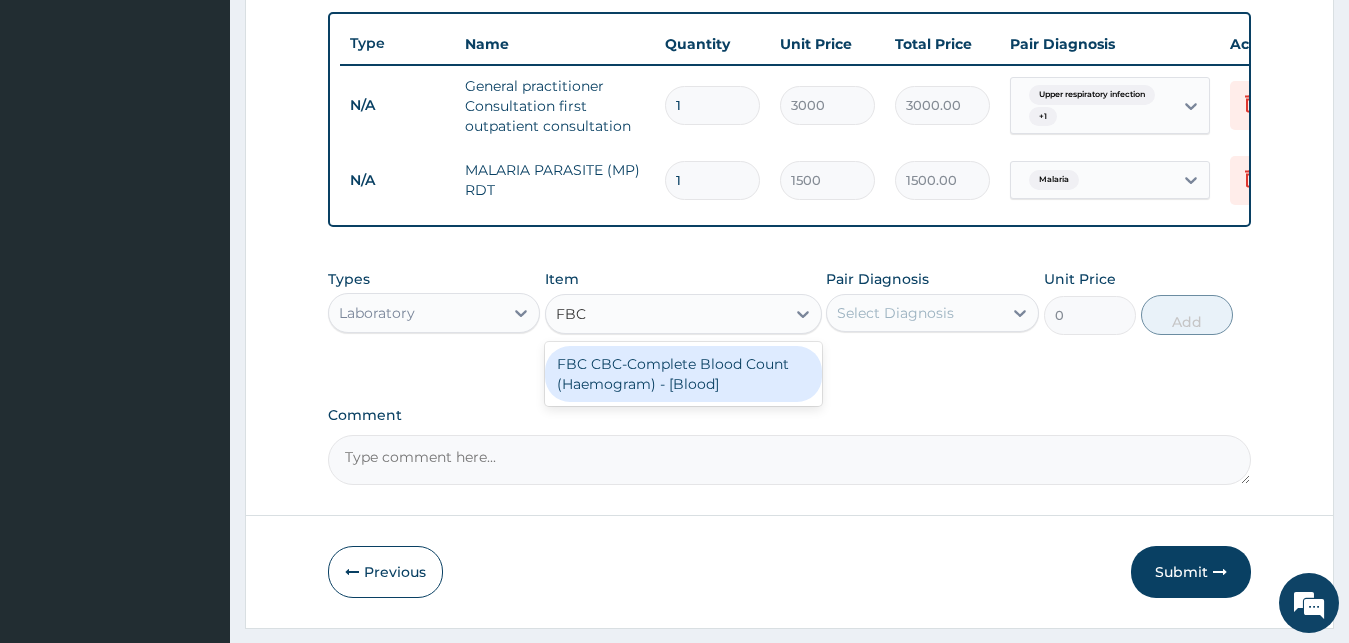 click on "FBC CBC-Complete Blood Count (Haemogram) - [Blood]" at bounding box center (683, 374) 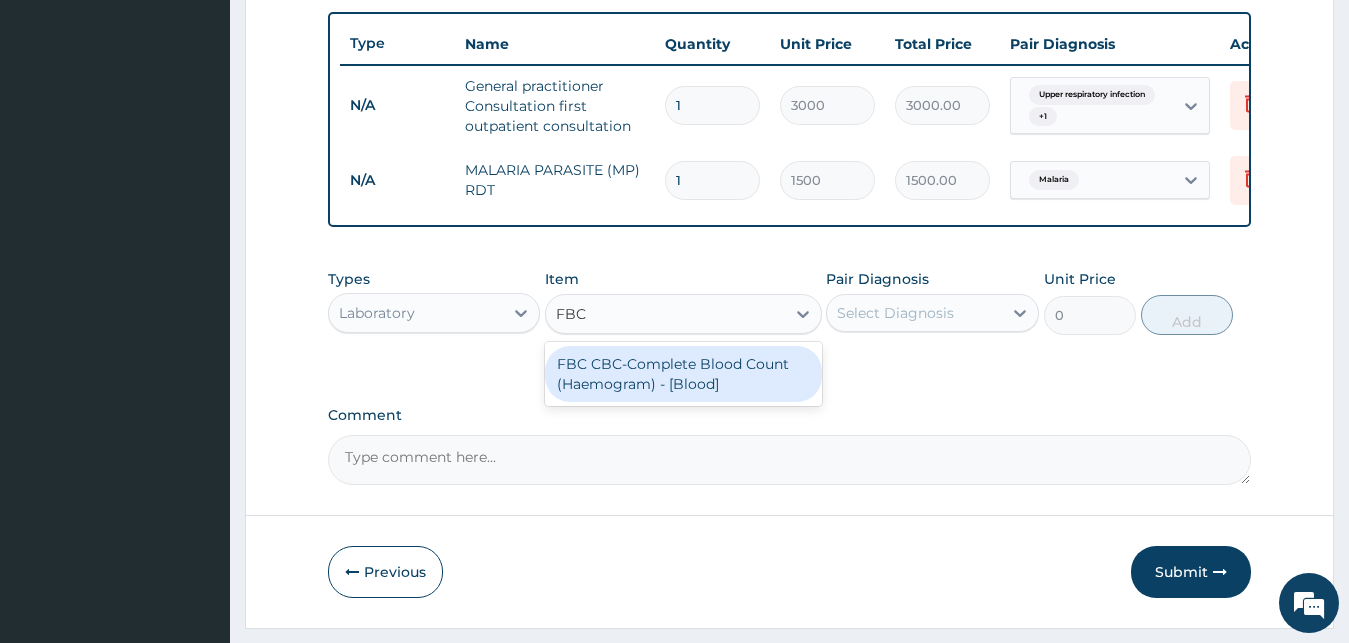 type 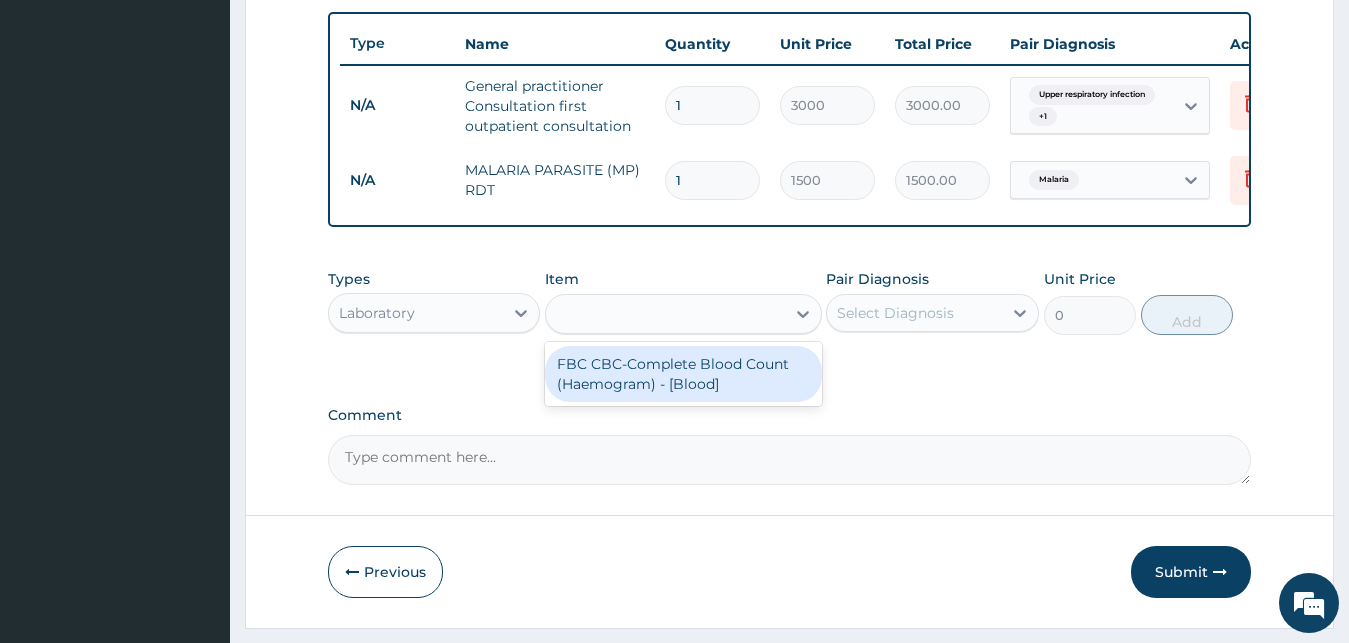 type on "3000" 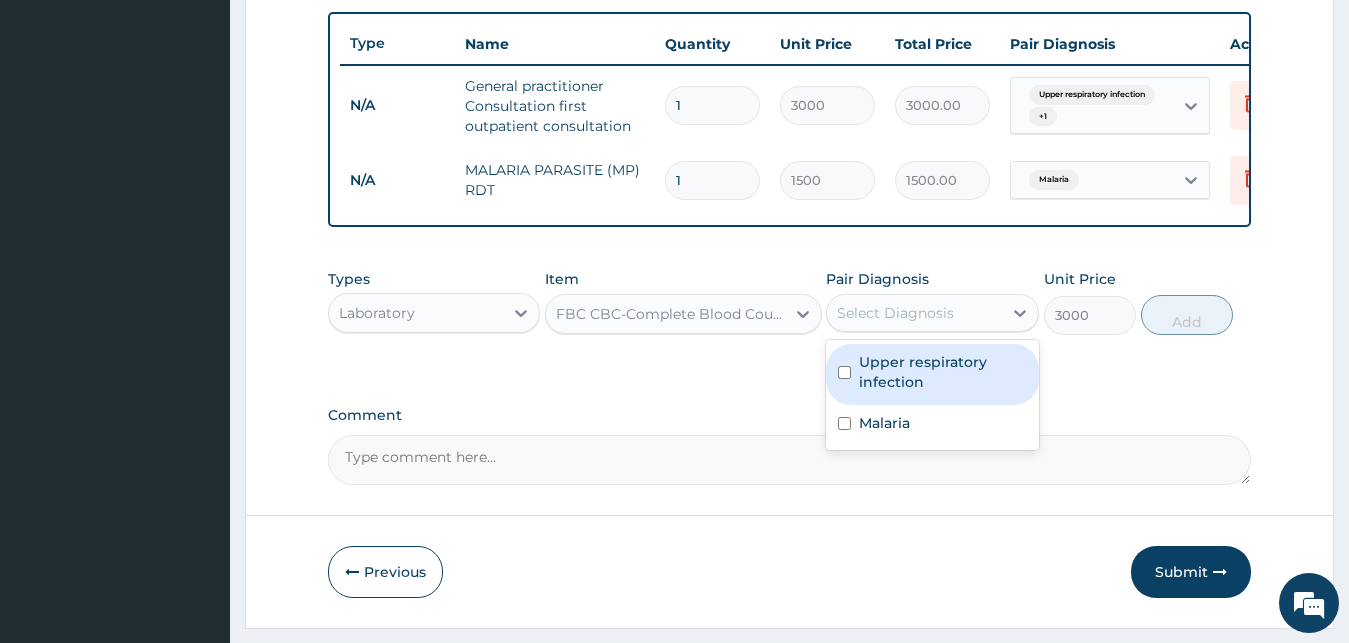 click on "Select Diagnosis" at bounding box center [895, 313] 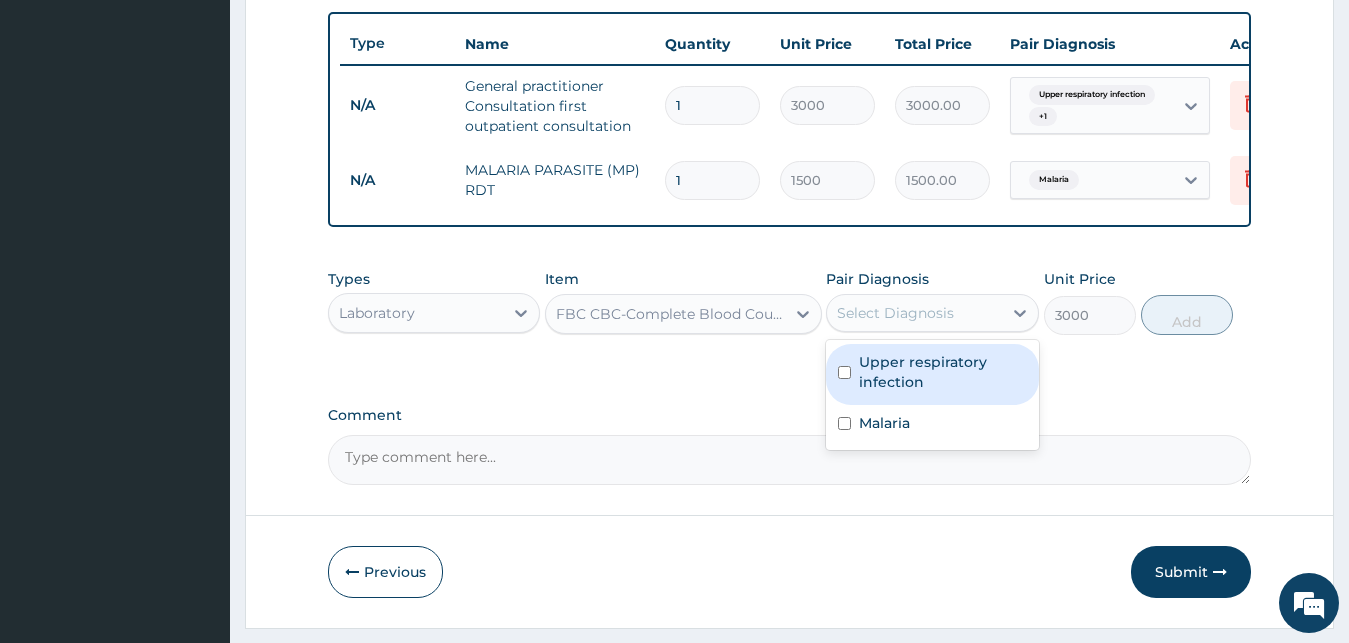 click at bounding box center [844, 372] 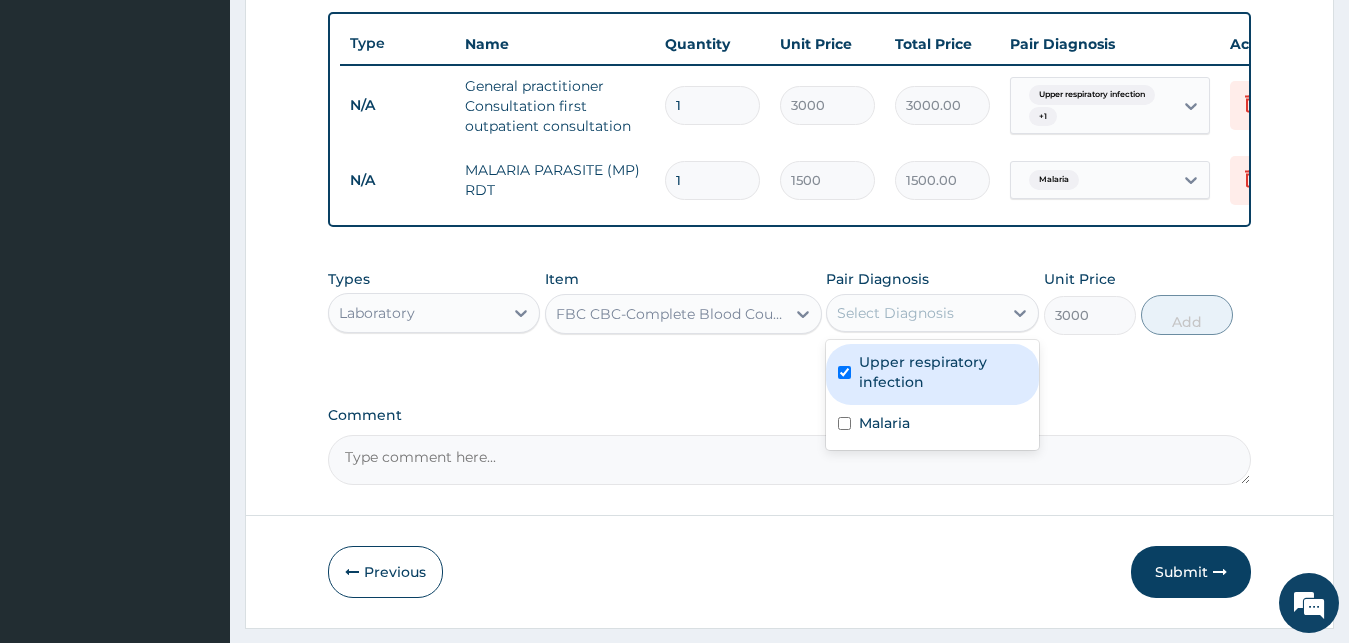 checkbox on "true" 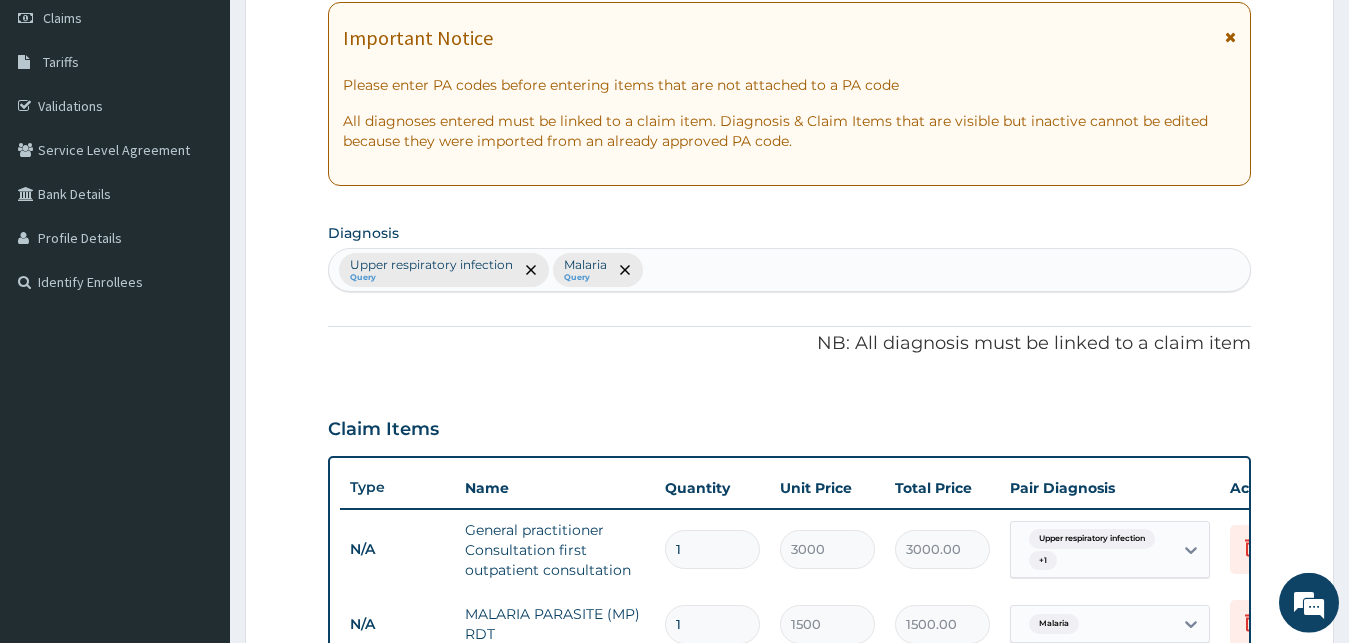 scroll, scrollTop: 123, scrollLeft: 0, axis: vertical 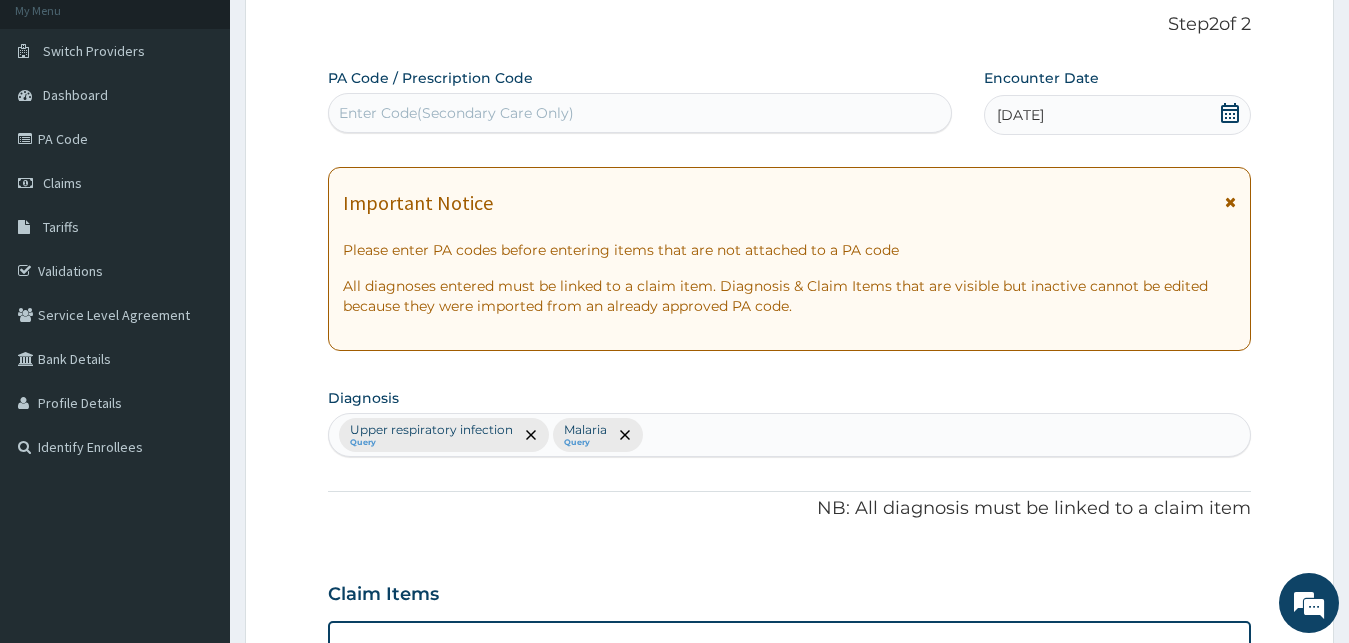 click on "Upper respiratory infection Query Malaria Query" at bounding box center (790, 435) 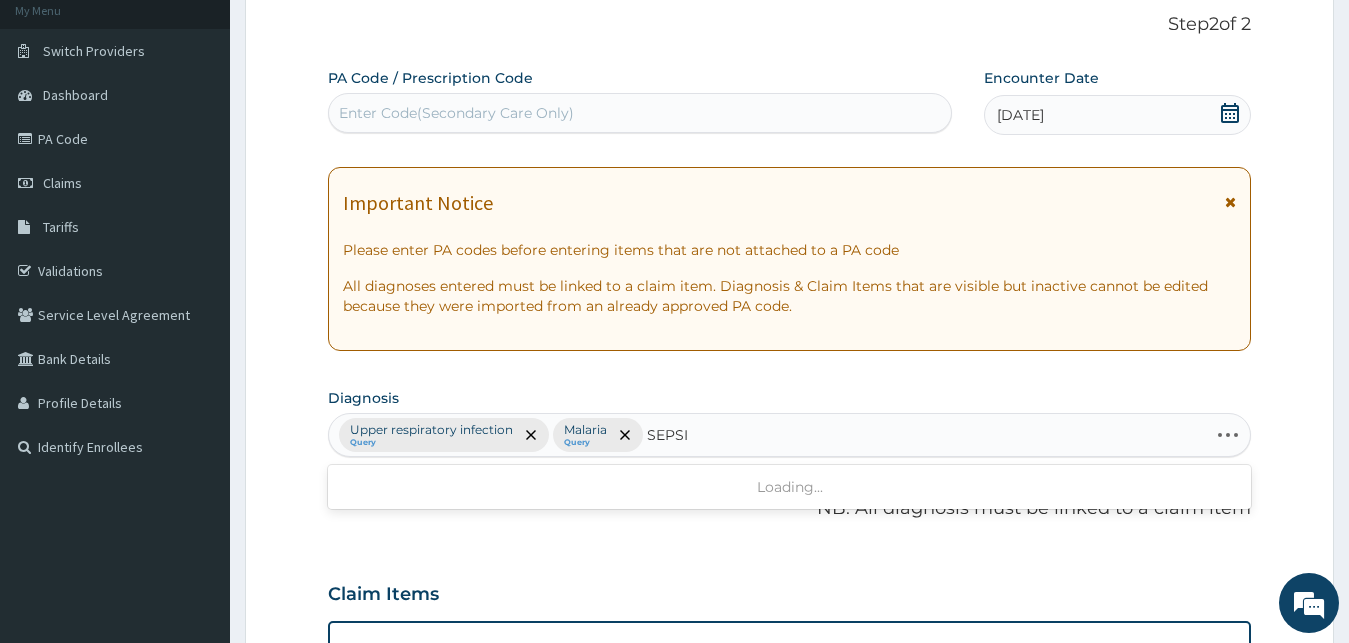 type on "SEPSIS" 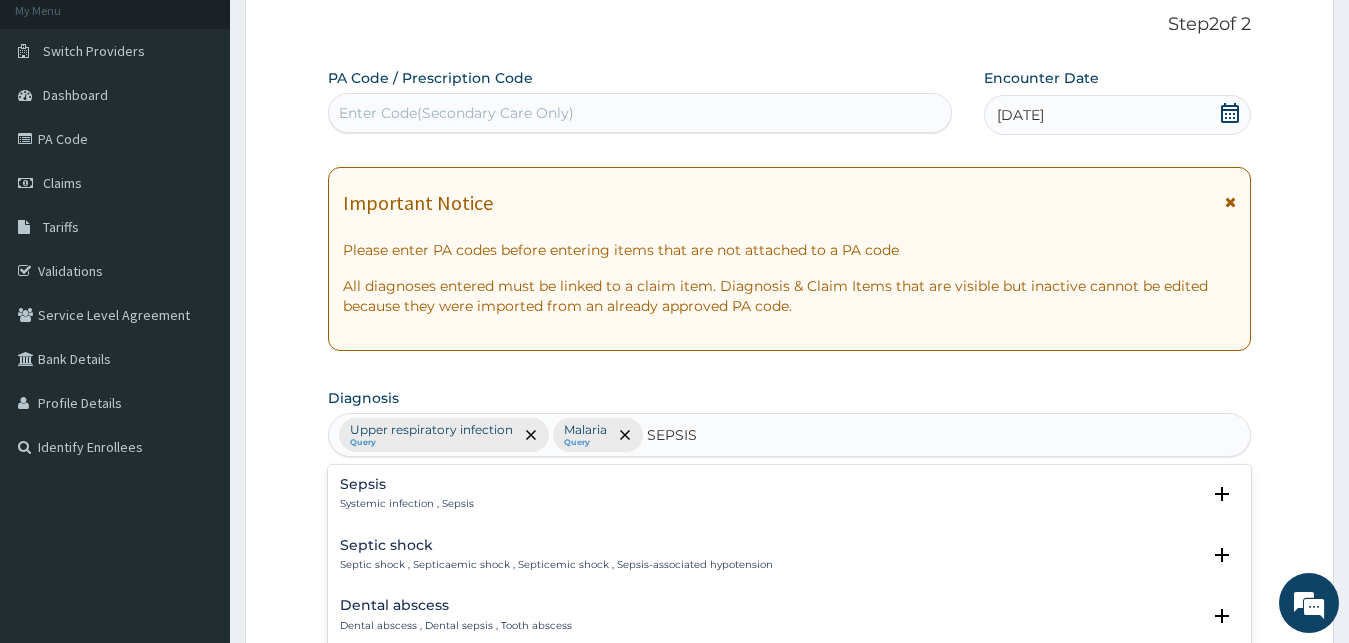 click on "Sepsis" at bounding box center [407, 484] 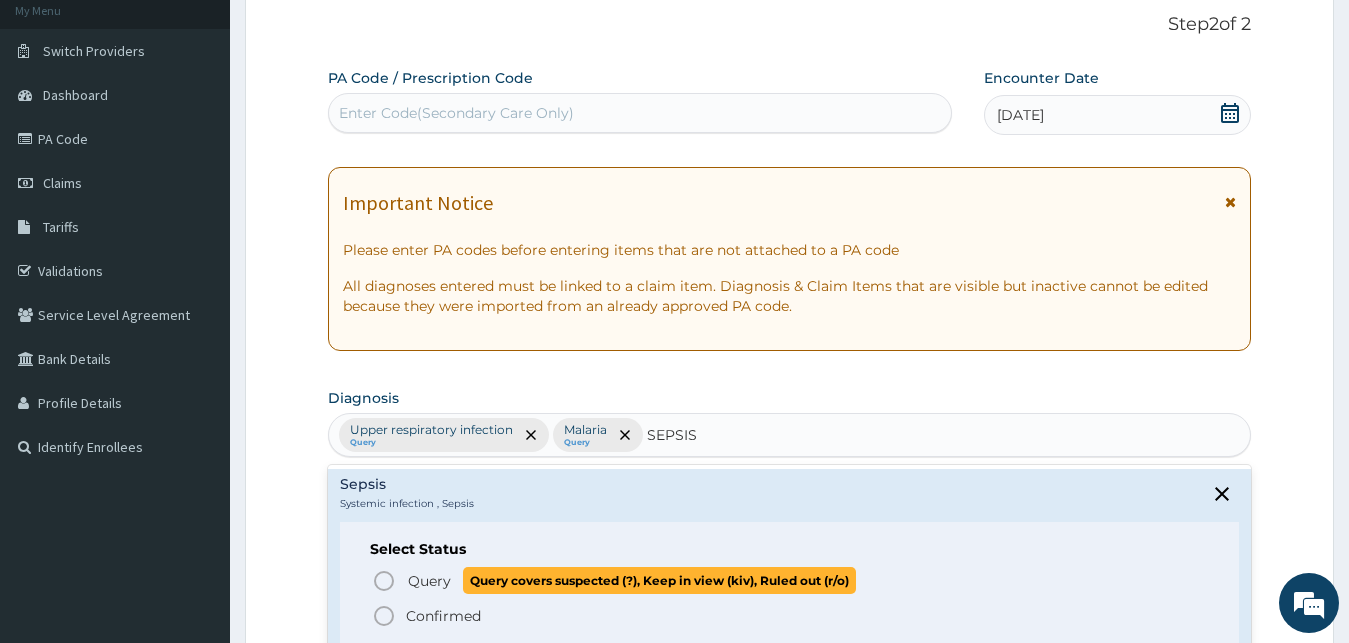 click 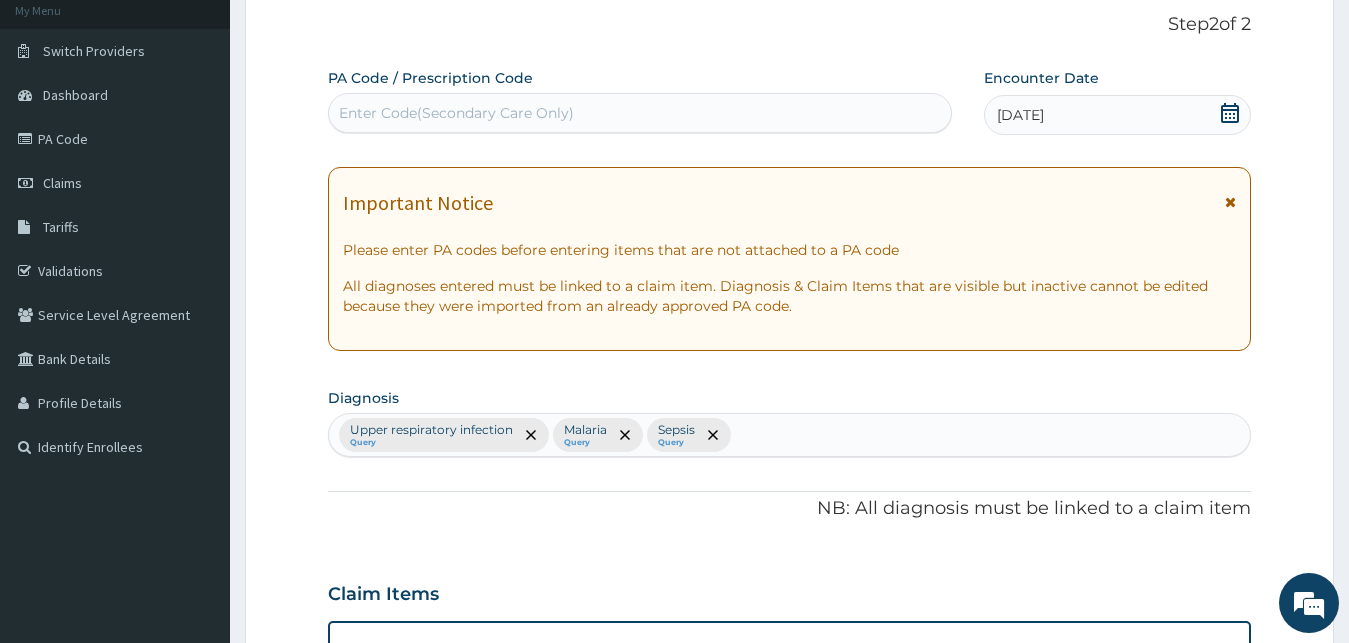 scroll, scrollTop: 732, scrollLeft: 0, axis: vertical 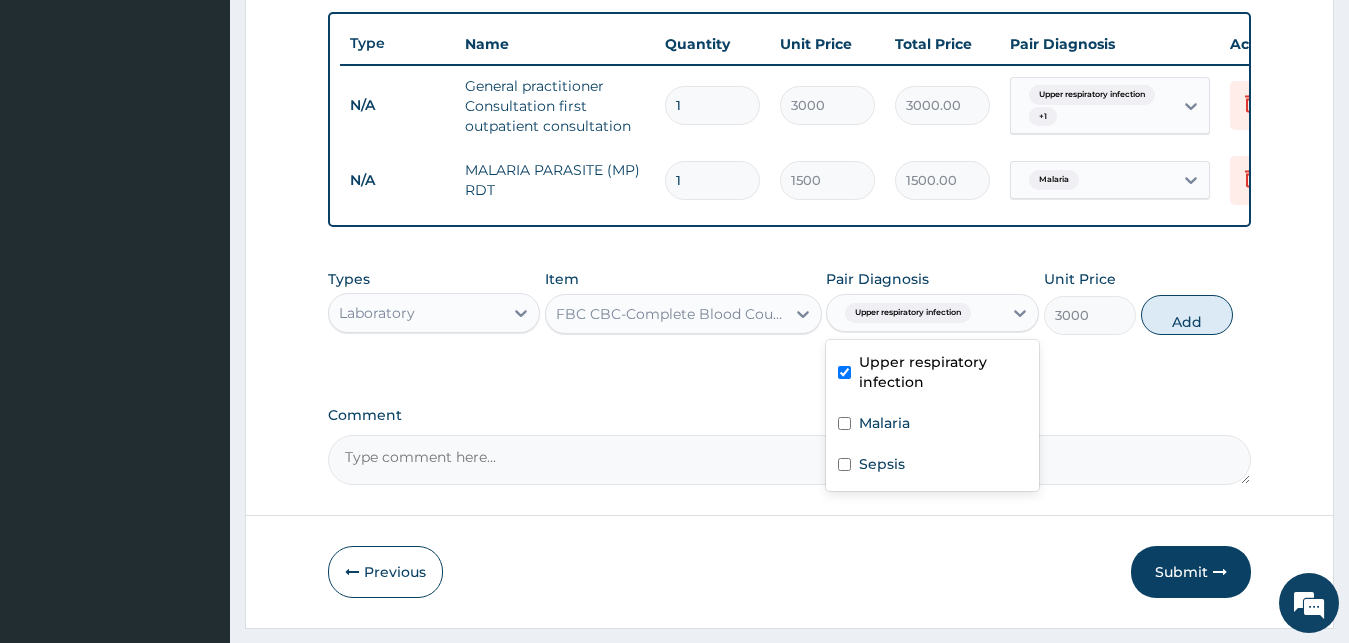 click at bounding box center (979, 313) 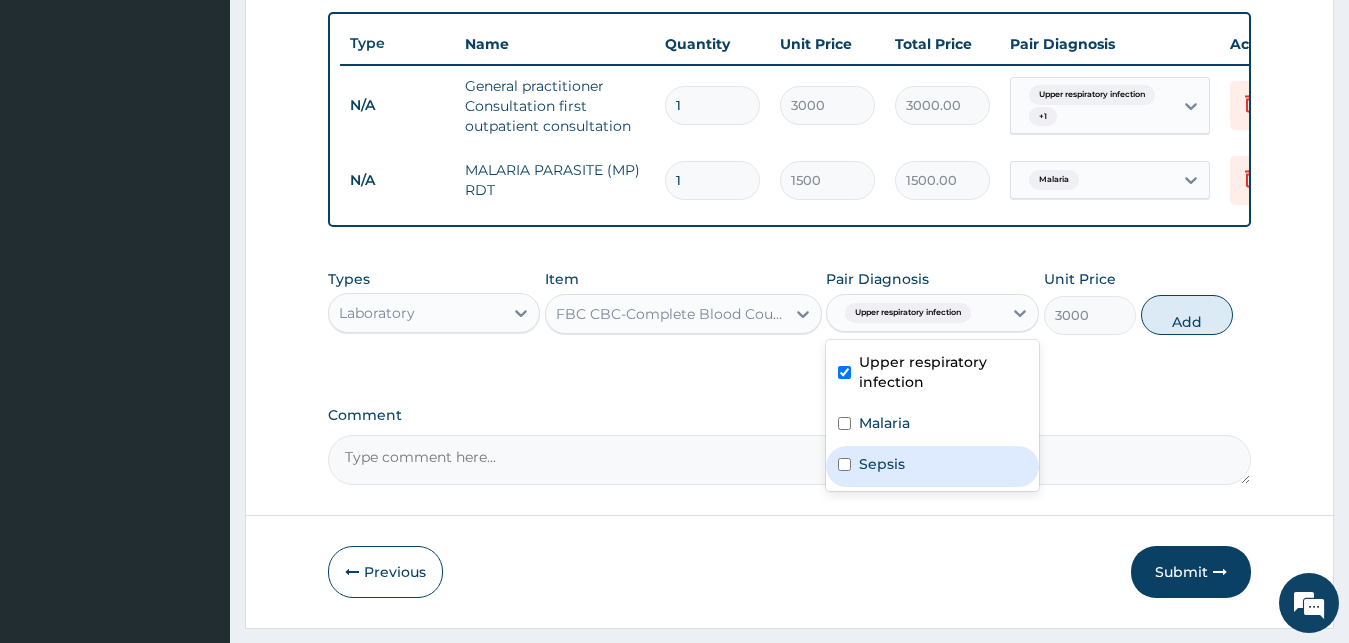 click on "Sepsis" at bounding box center (882, 464) 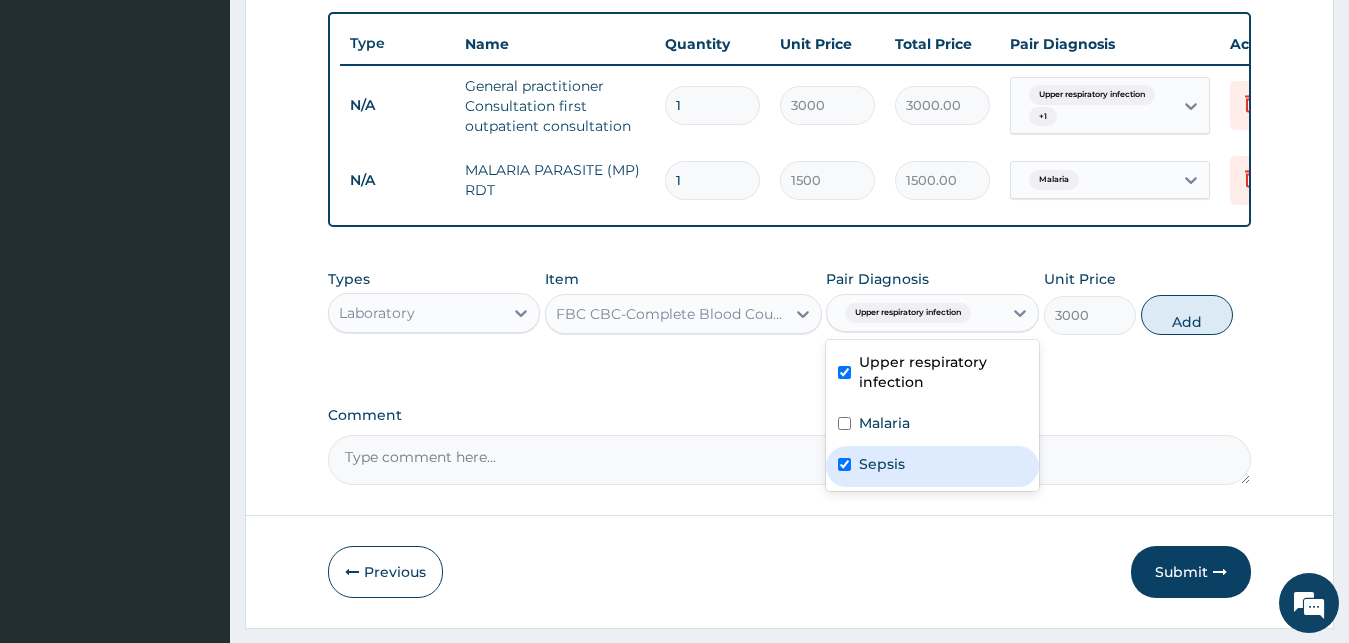 checkbox on "true" 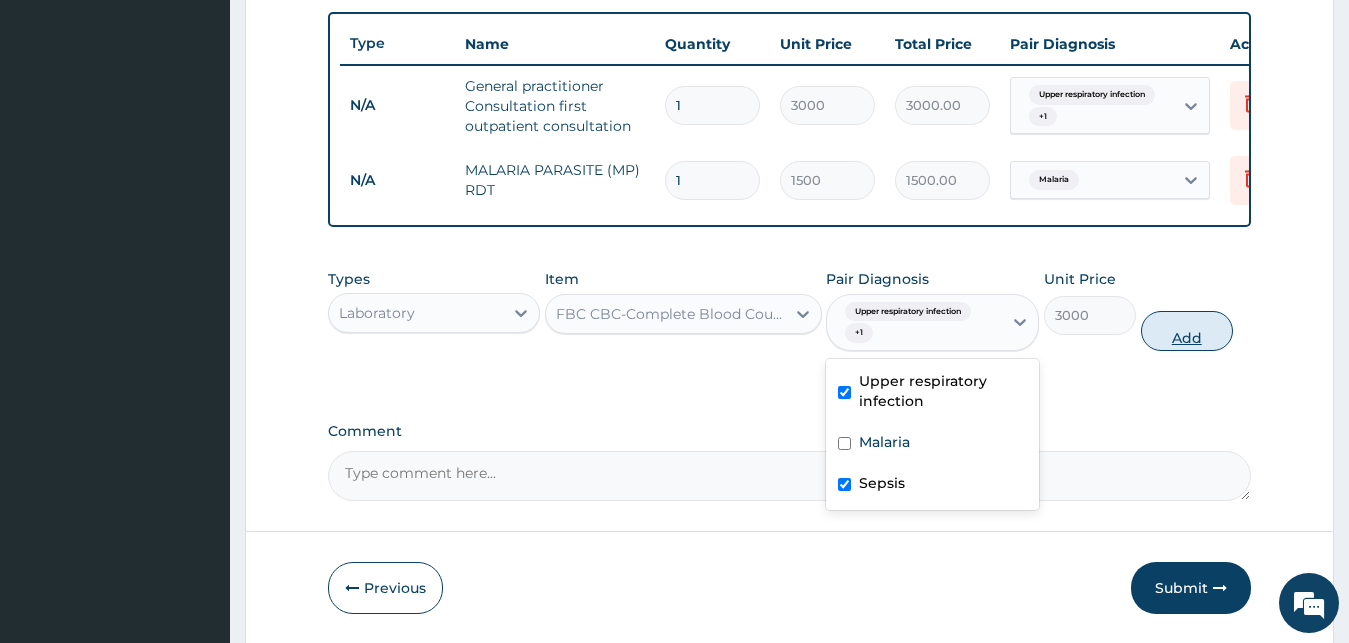 click on "Add" at bounding box center (1187, 331) 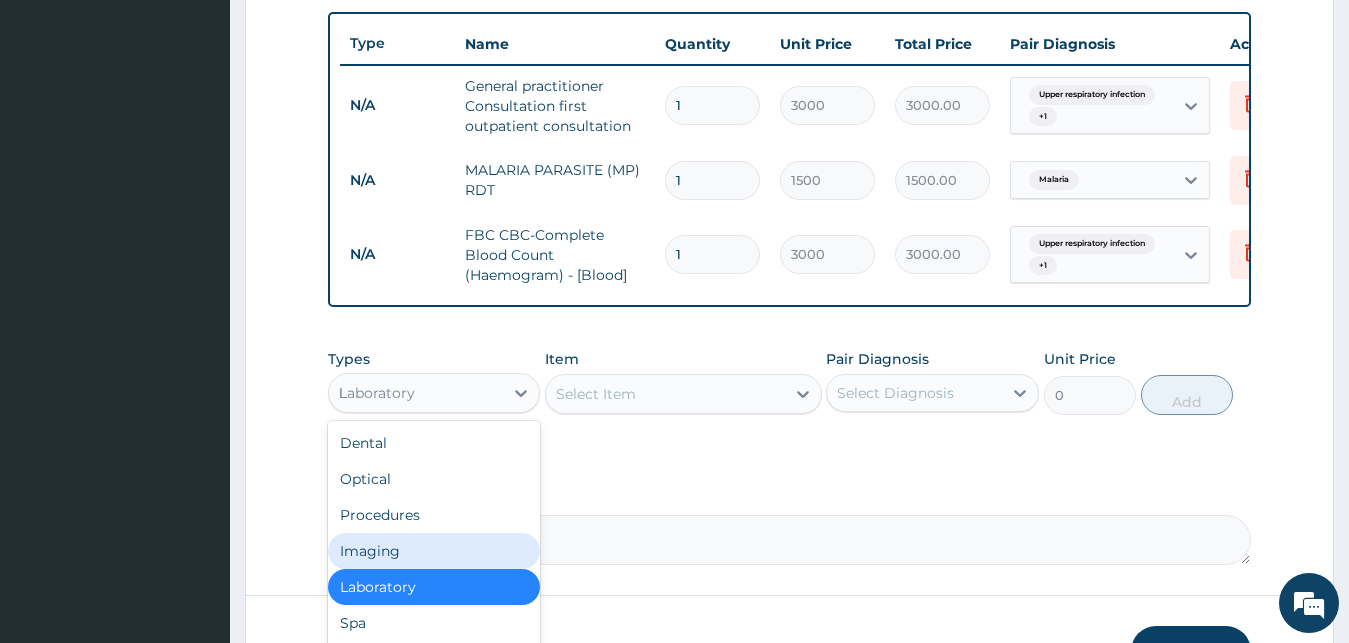drag, startPoint x: 476, startPoint y: 417, endPoint x: 412, endPoint y: 551, distance: 148.49916 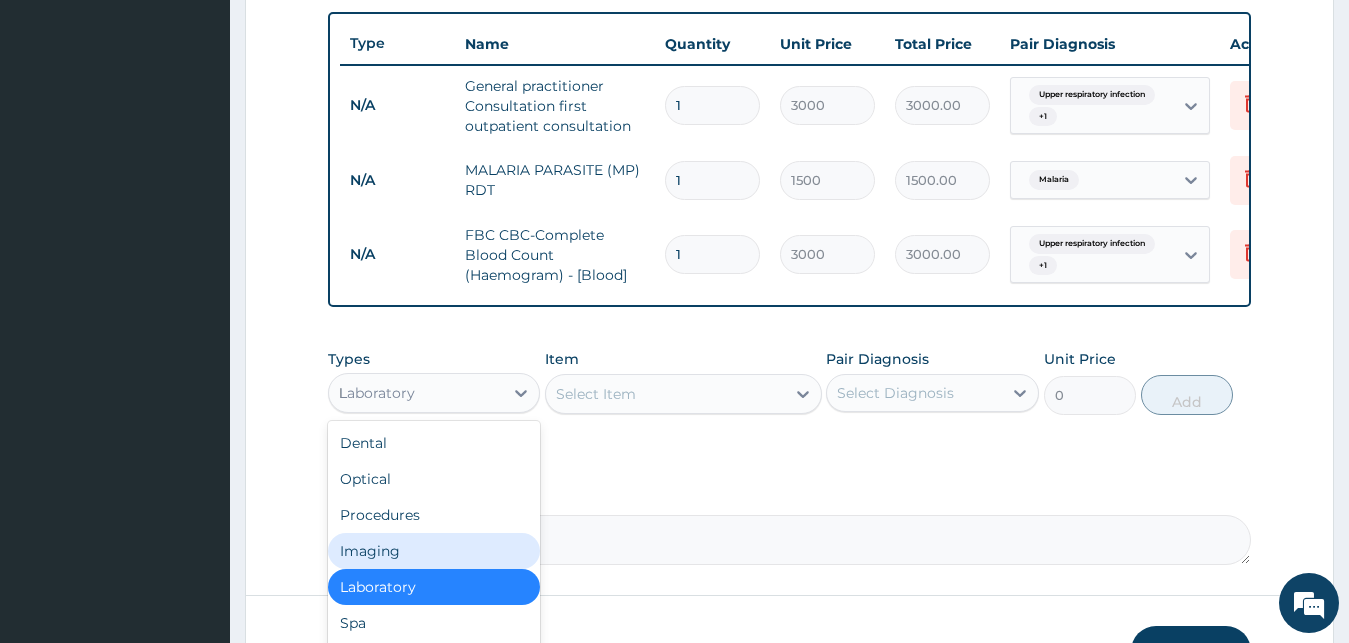 click on "option Laboratory, selected. option Imaging focused, 4 of 10. 10 results available. Use Up and Down to choose options, press Enter to select the currently focused option, press Escape to exit the menu, press Tab to select the option and exit the menu. Laboratory D Dental Optical Procedures Imaging Laboratory Spa Drugs Immunizations Others Gym" at bounding box center (434, 393) 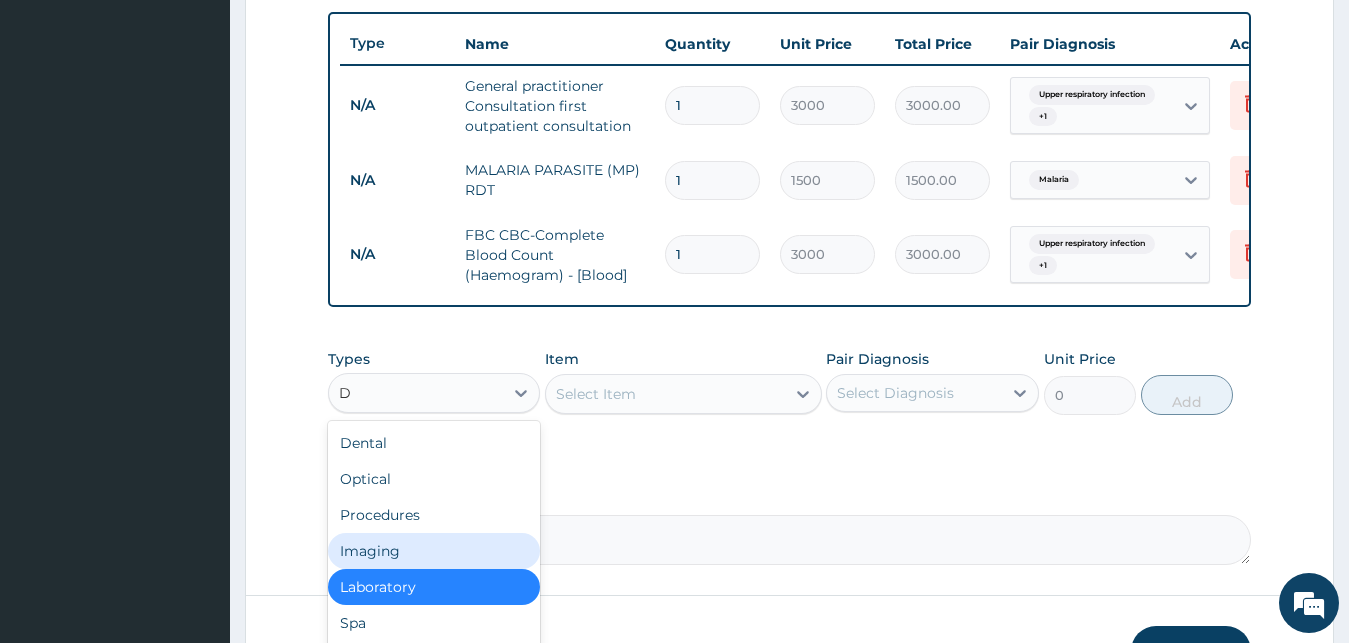 type on "DR" 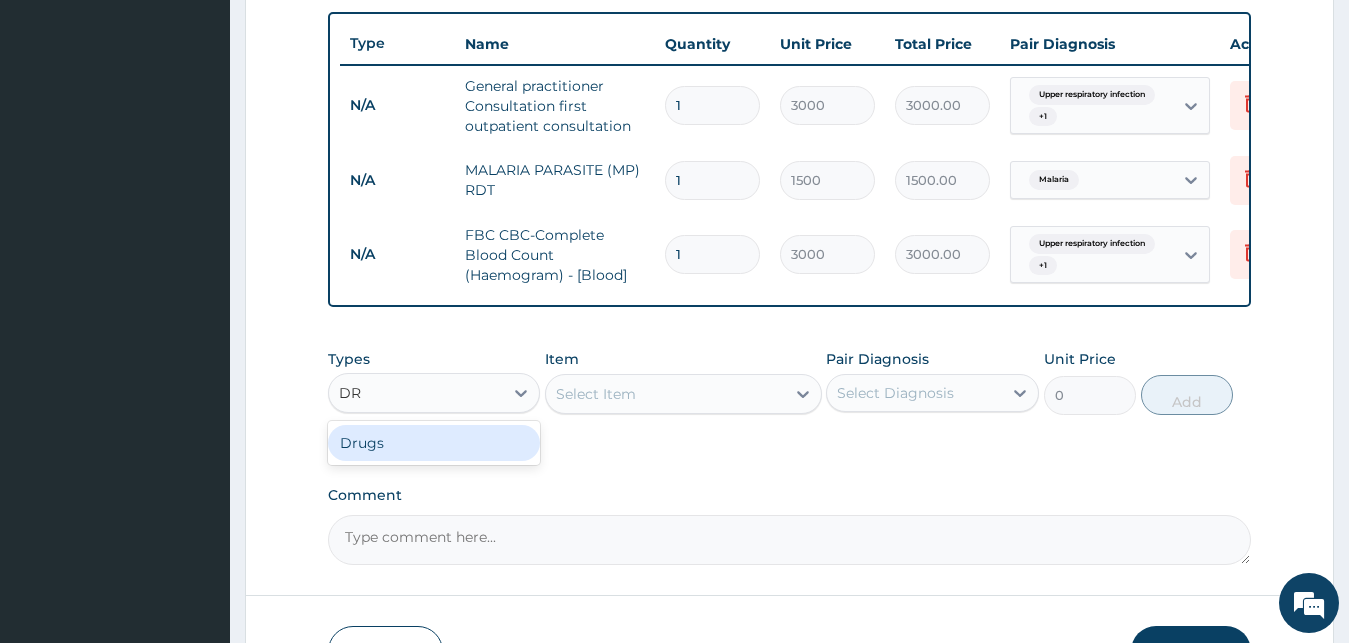 click on "Drugs" at bounding box center [434, 443] 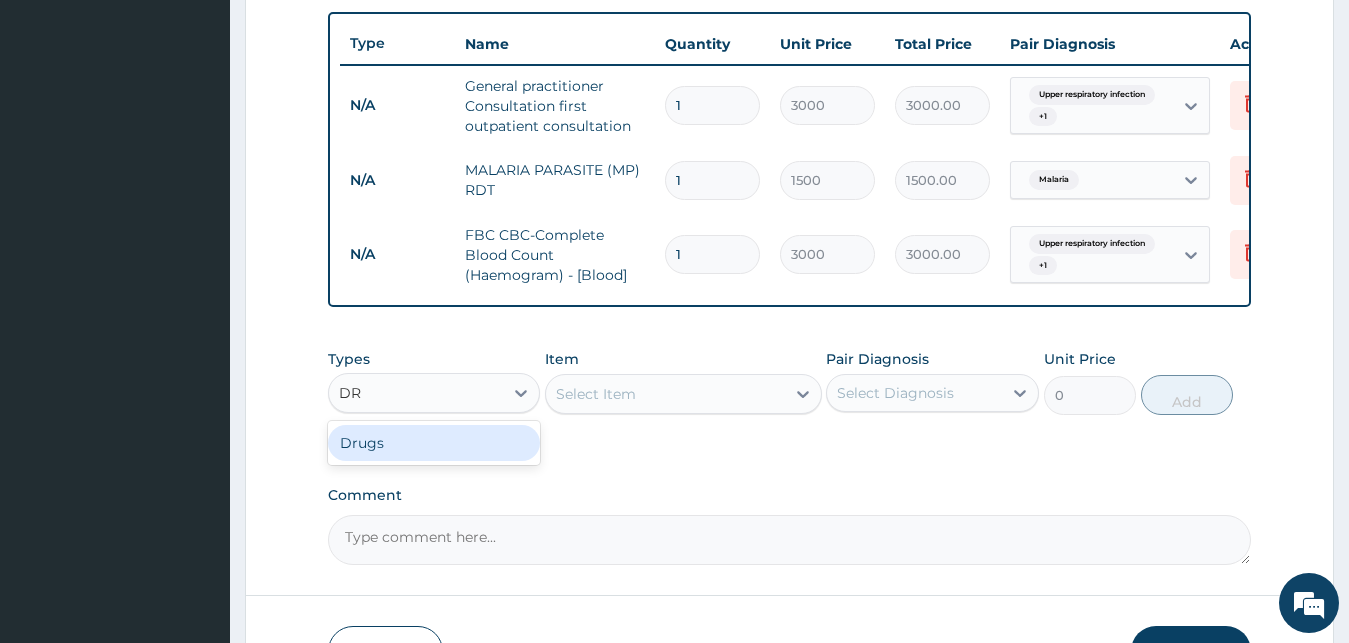 type 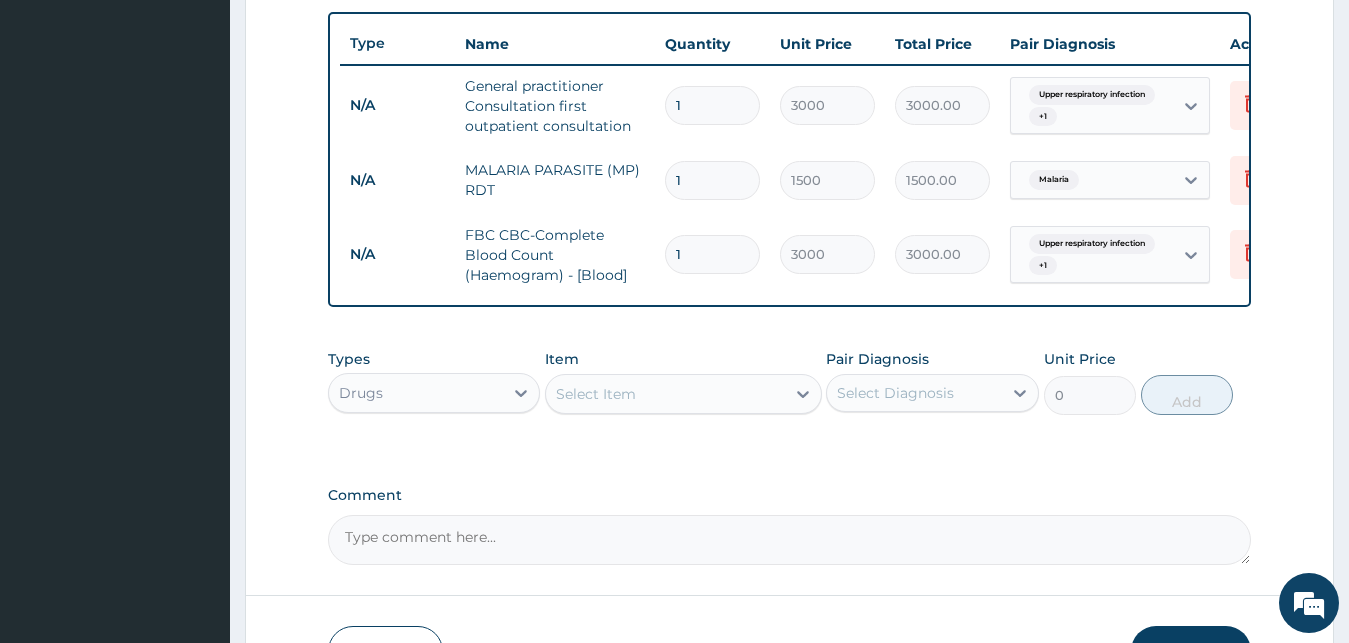 click on "Select Item" at bounding box center (596, 394) 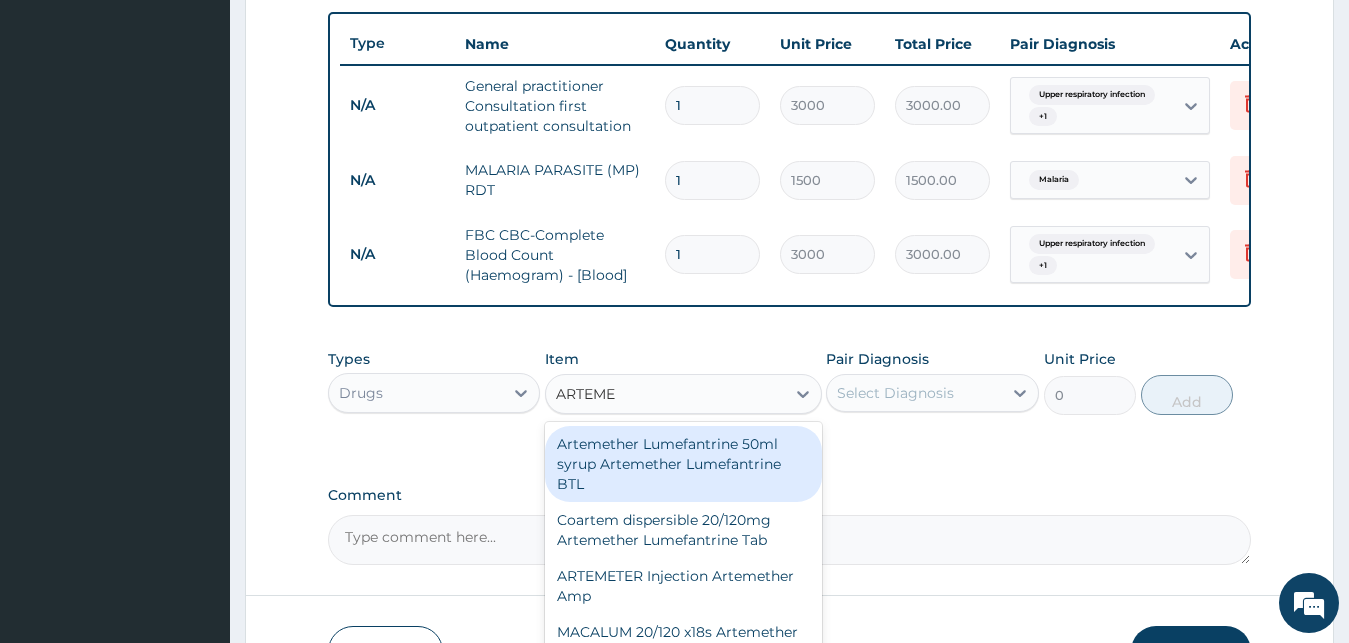 type on "ARTEMET" 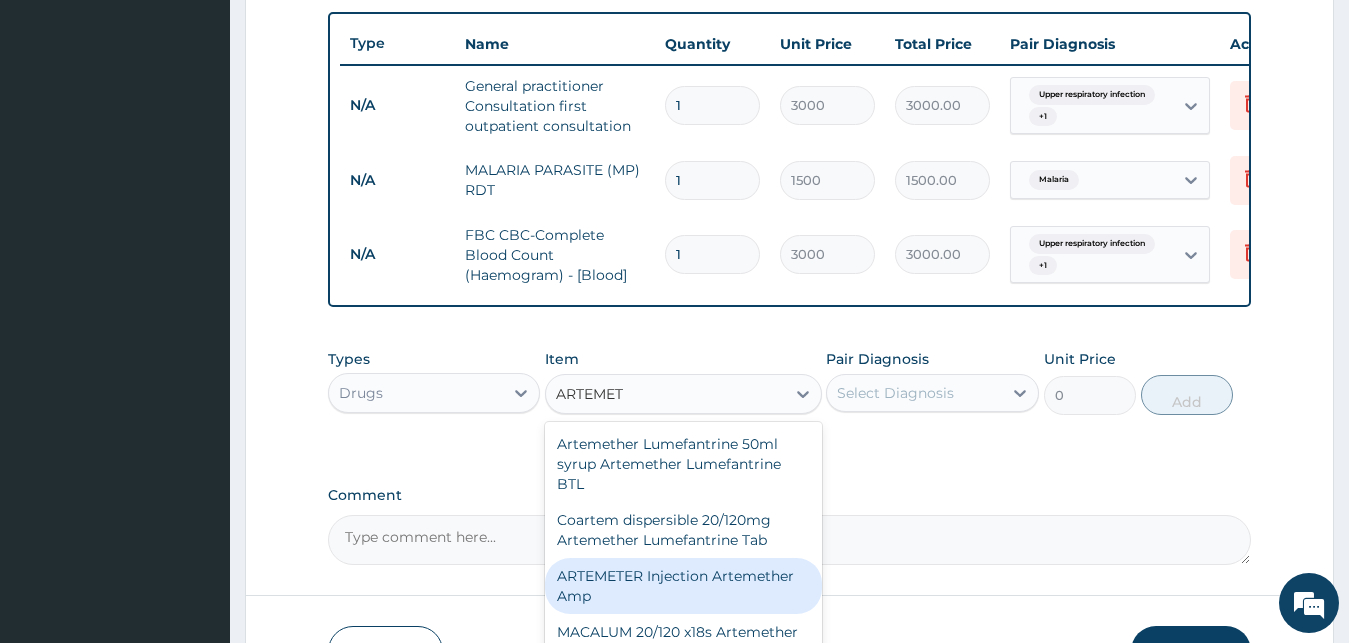 click on "ARTEMETER Injection Artemether Amp" at bounding box center [683, 586] 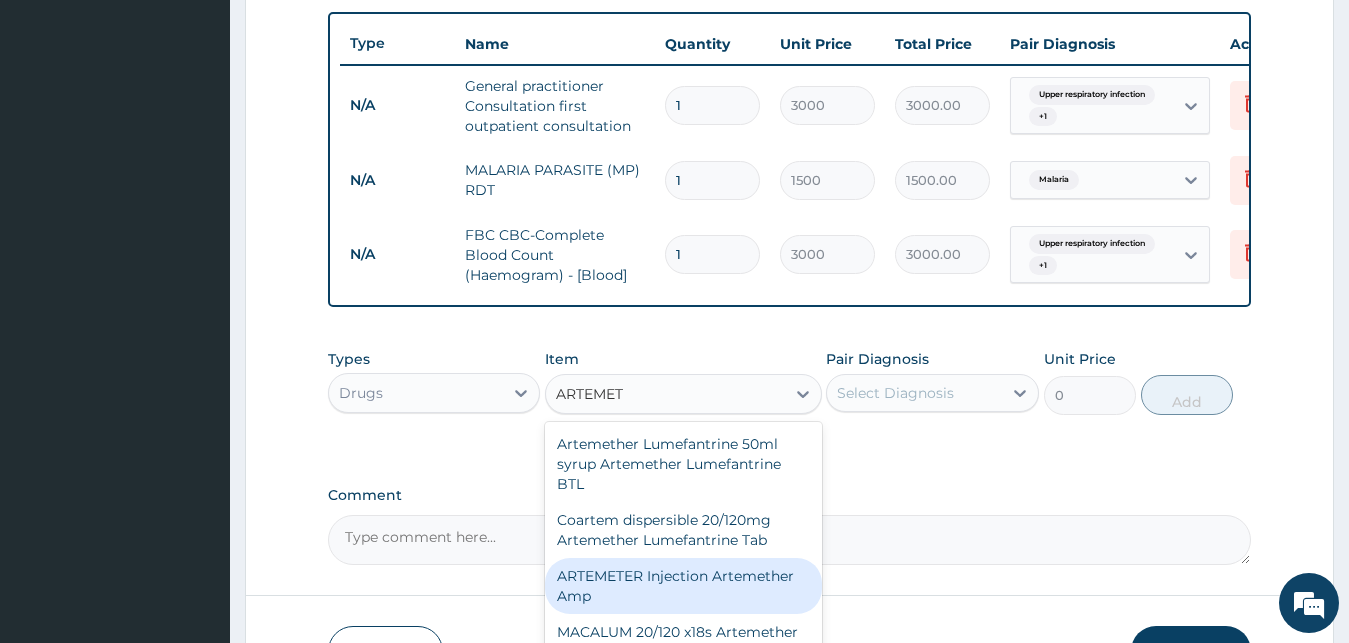 type 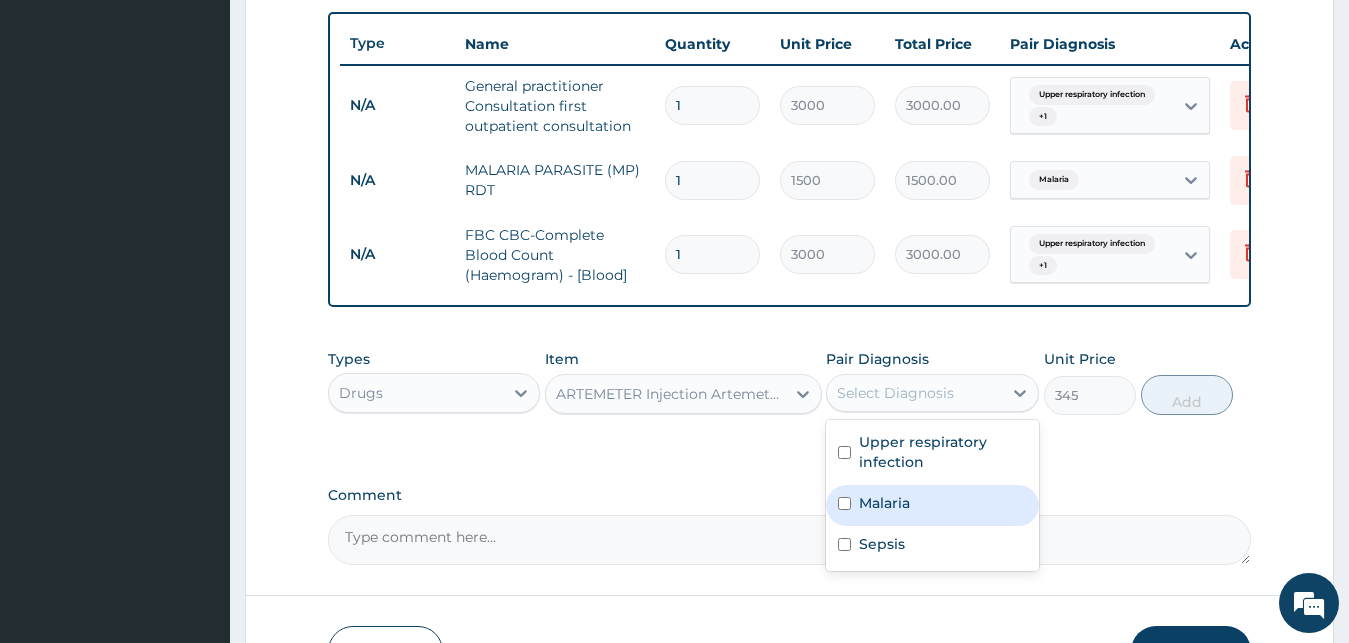 drag, startPoint x: 910, startPoint y: 419, endPoint x: 917, endPoint y: 537, distance: 118.20744 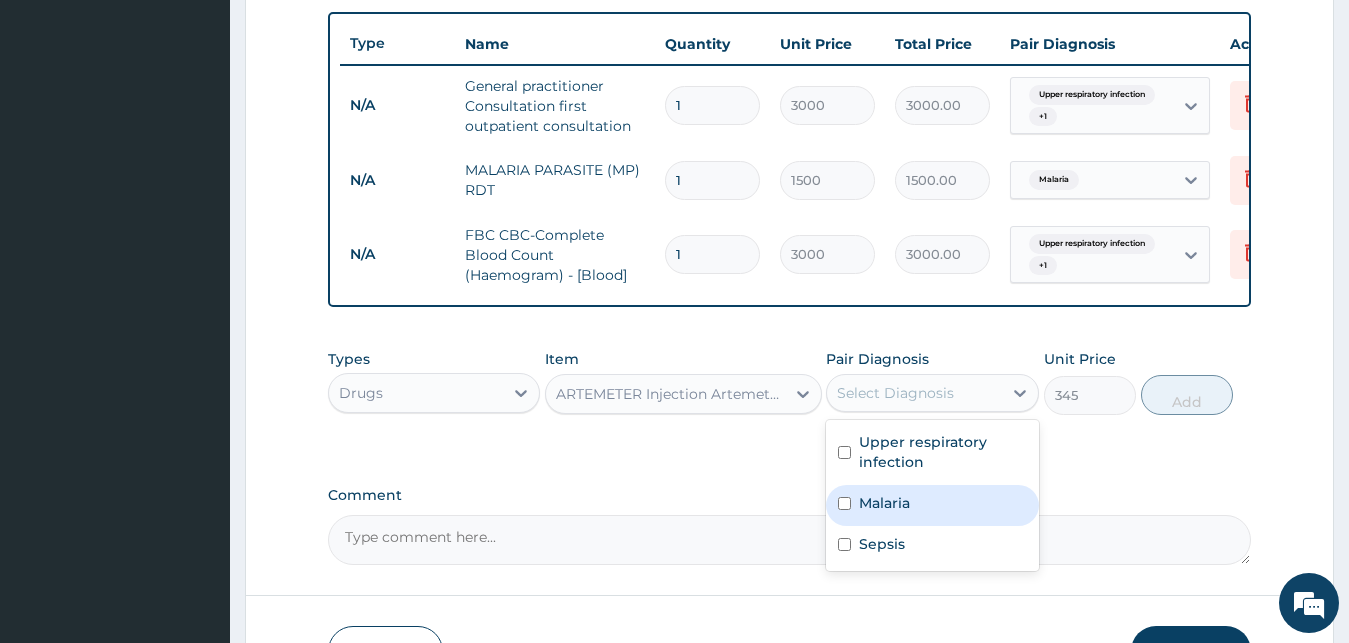 click on "option Sepsis, selected. option Malaria focused, 2 of 3. 3 results available. Use Up and Down to choose options, press Enter to select the currently focused option, press Escape to exit the menu, press Tab to select the option and exit the menu. Select Diagnosis Upper respiratory infection Malaria Sepsis" at bounding box center (932, 393) 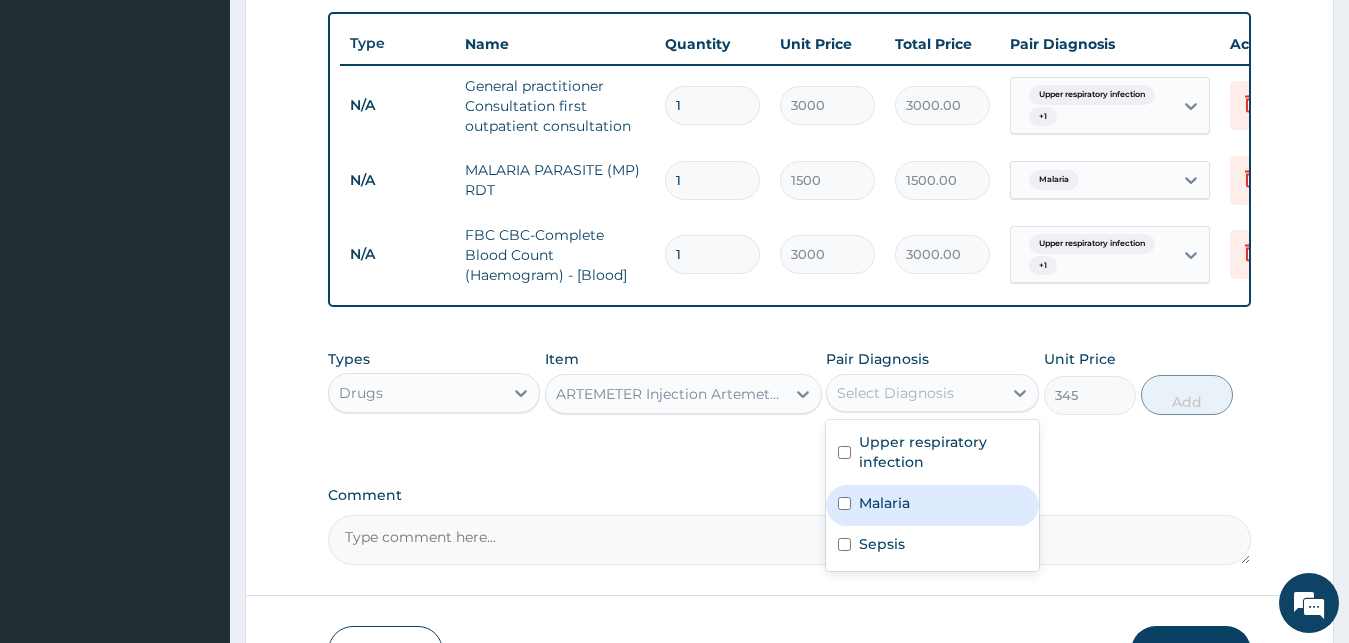 click on "Malaria" at bounding box center (932, 505) 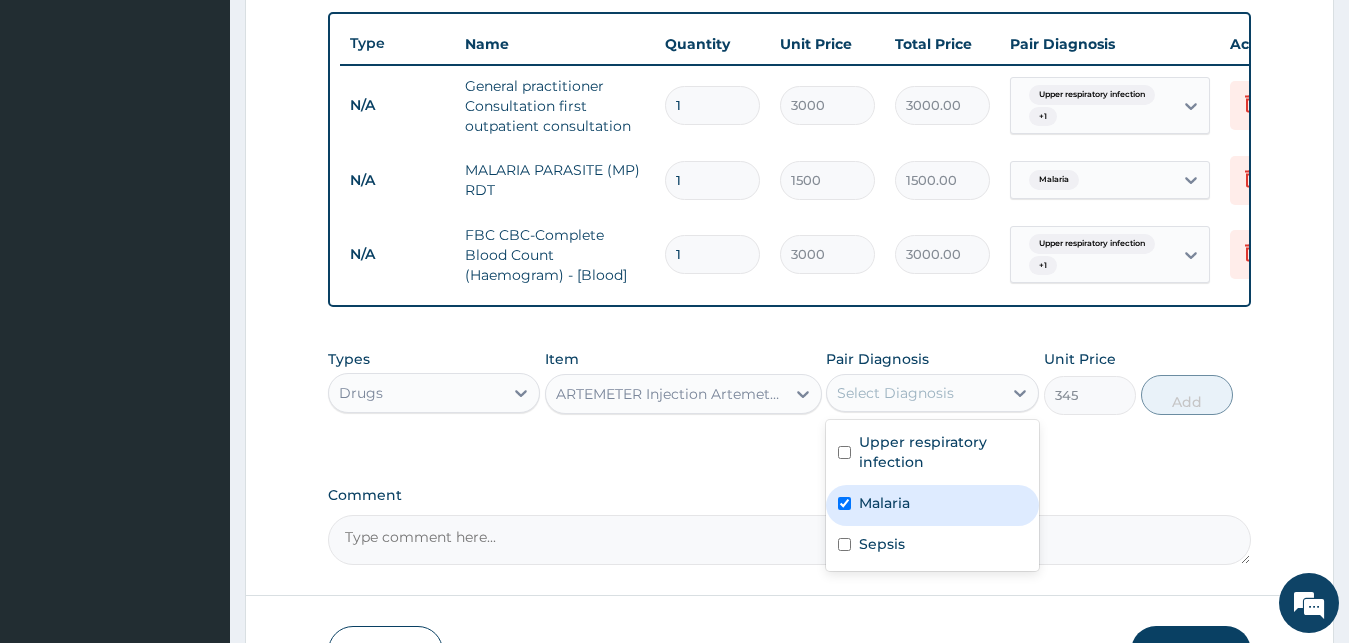 checkbox on "true" 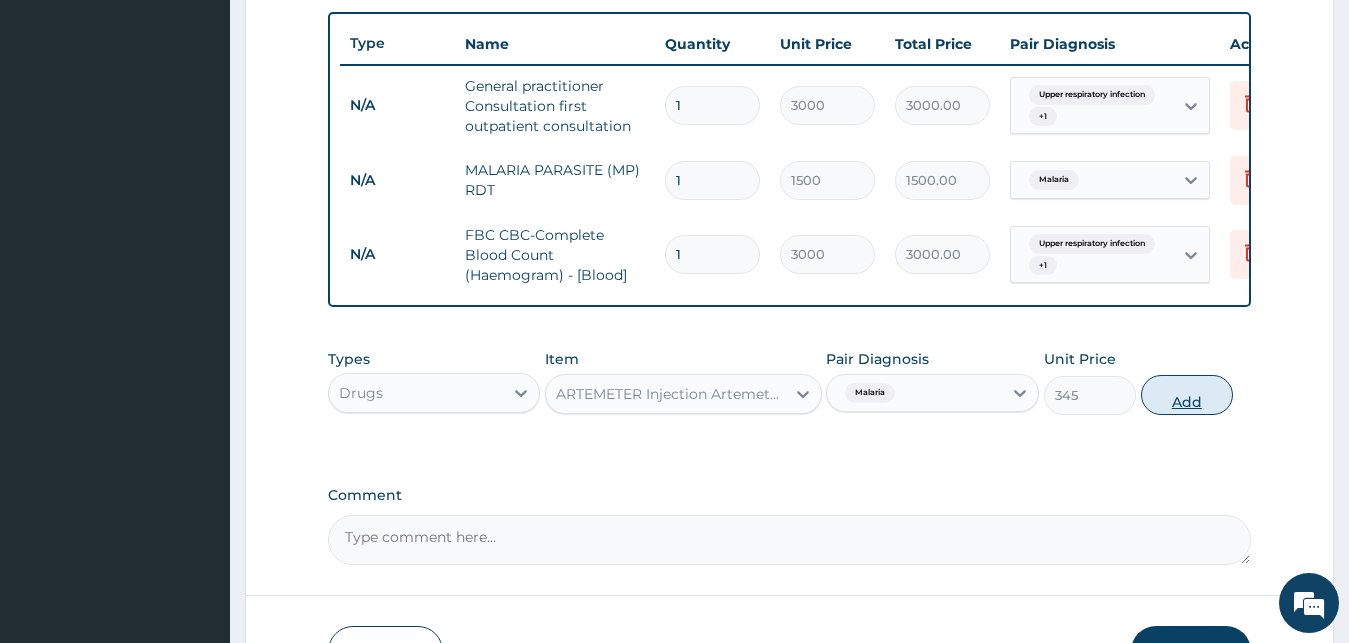 click on "Add" at bounding box center [1187, 395] 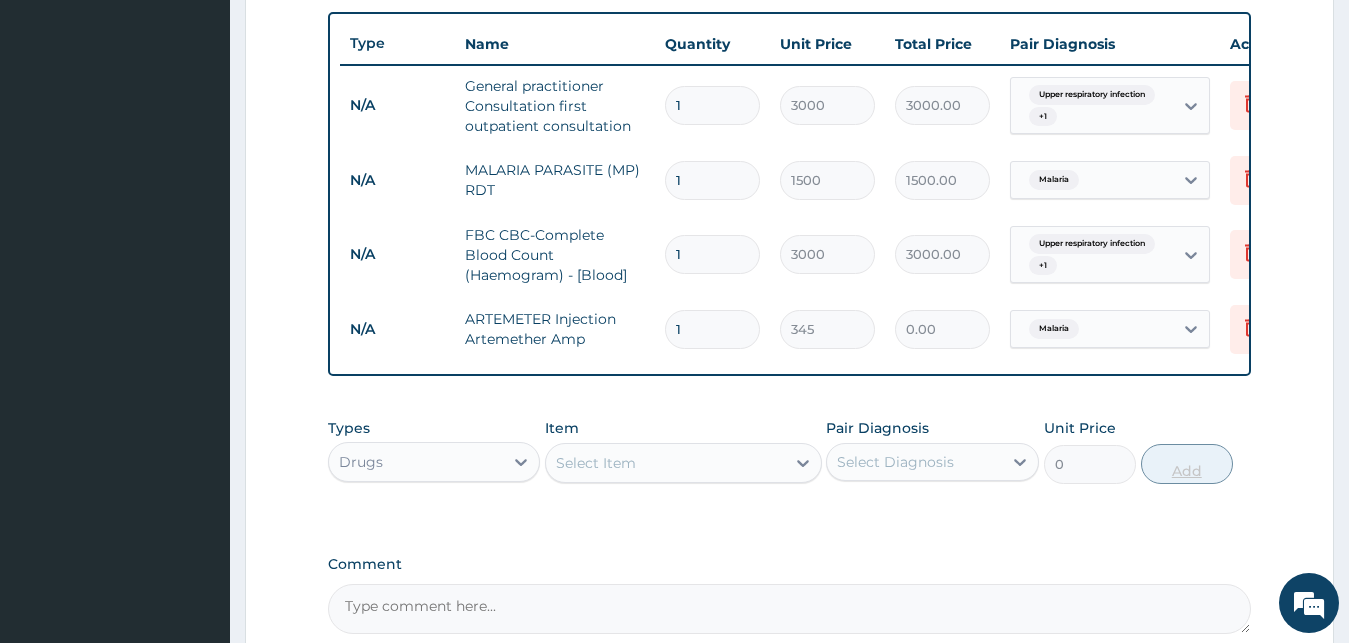 type 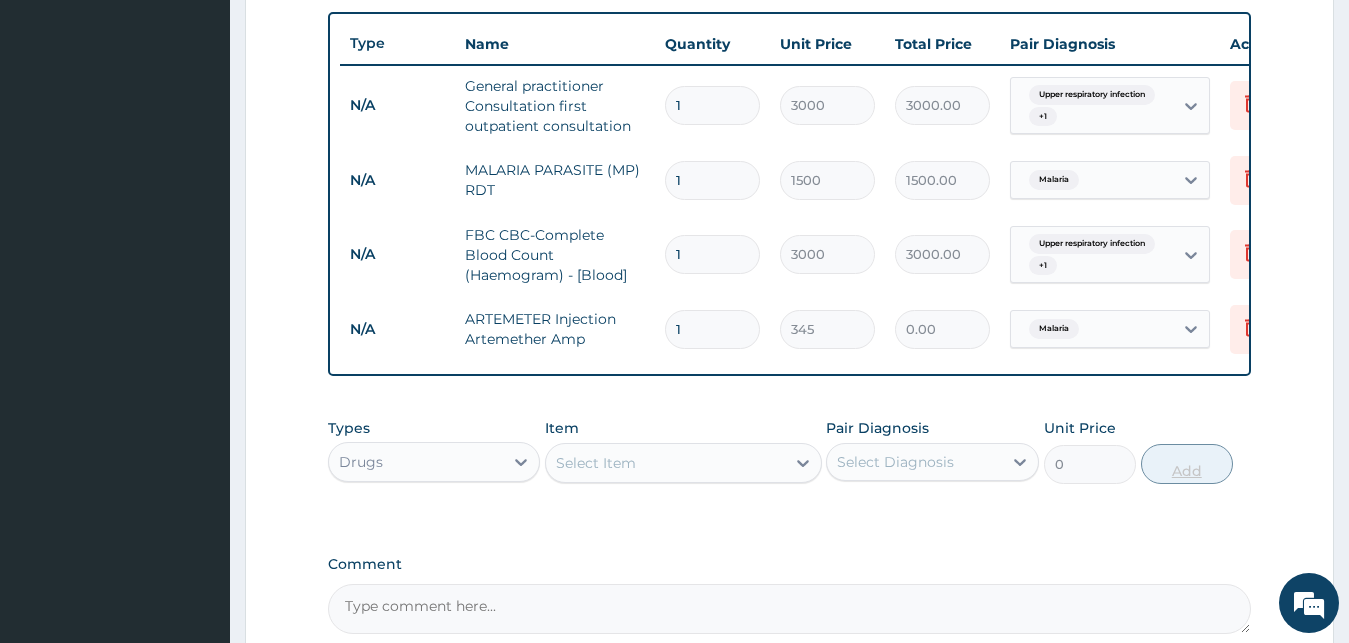 type on "0.00" 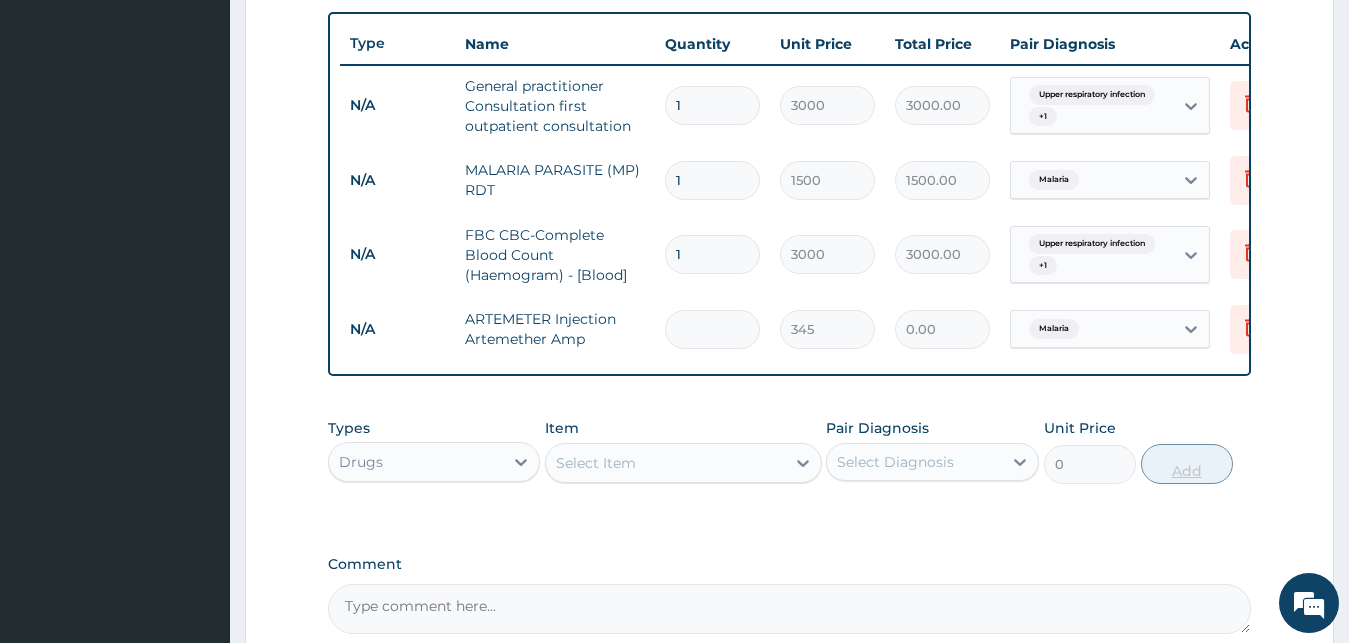 type on "6" 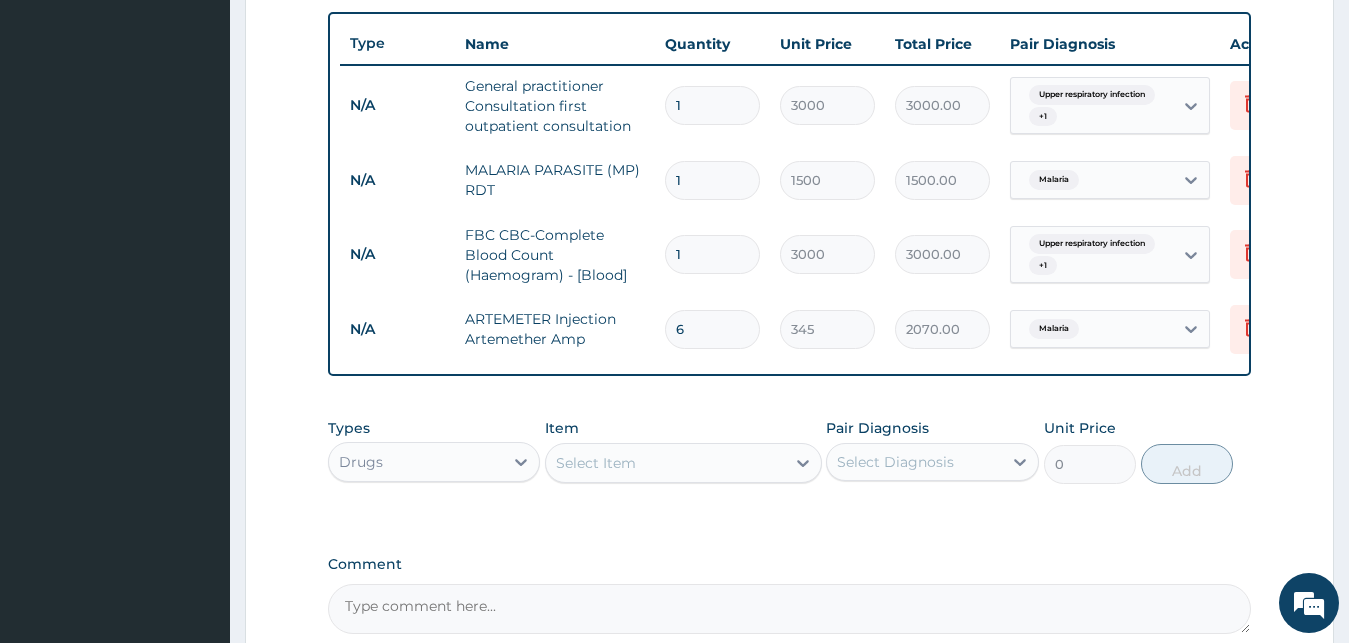 type on "6" 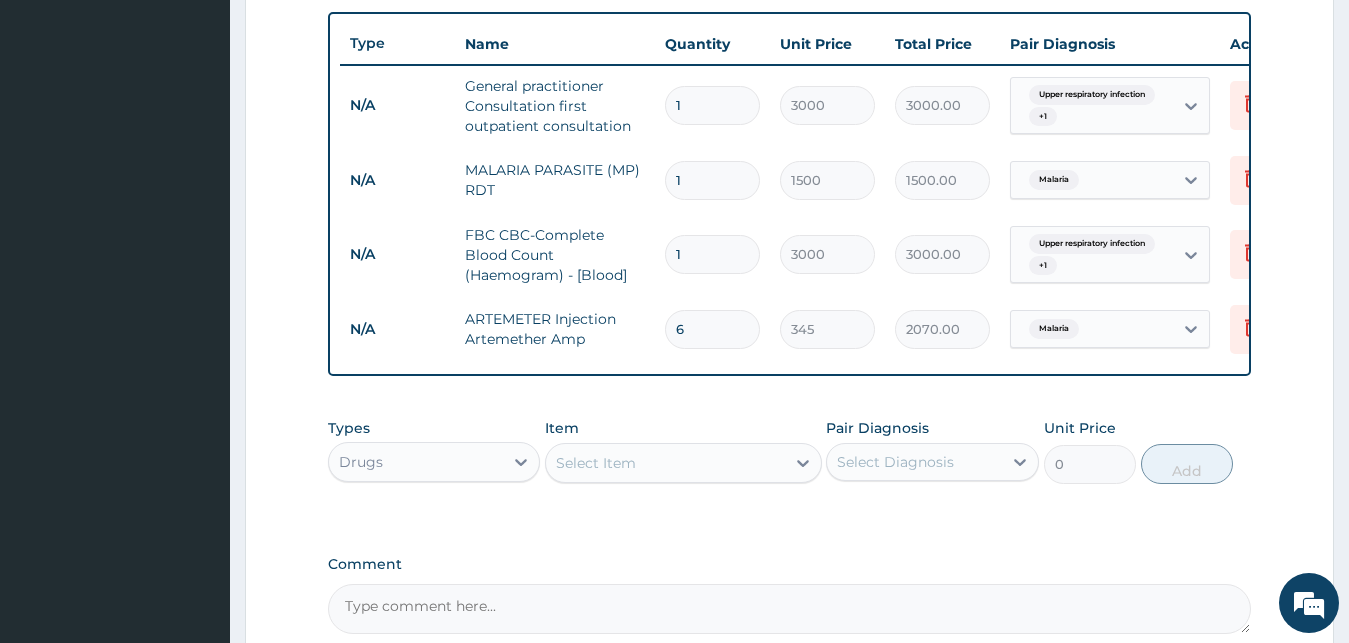 click on "Select Item" at bounding box center [665, 463] 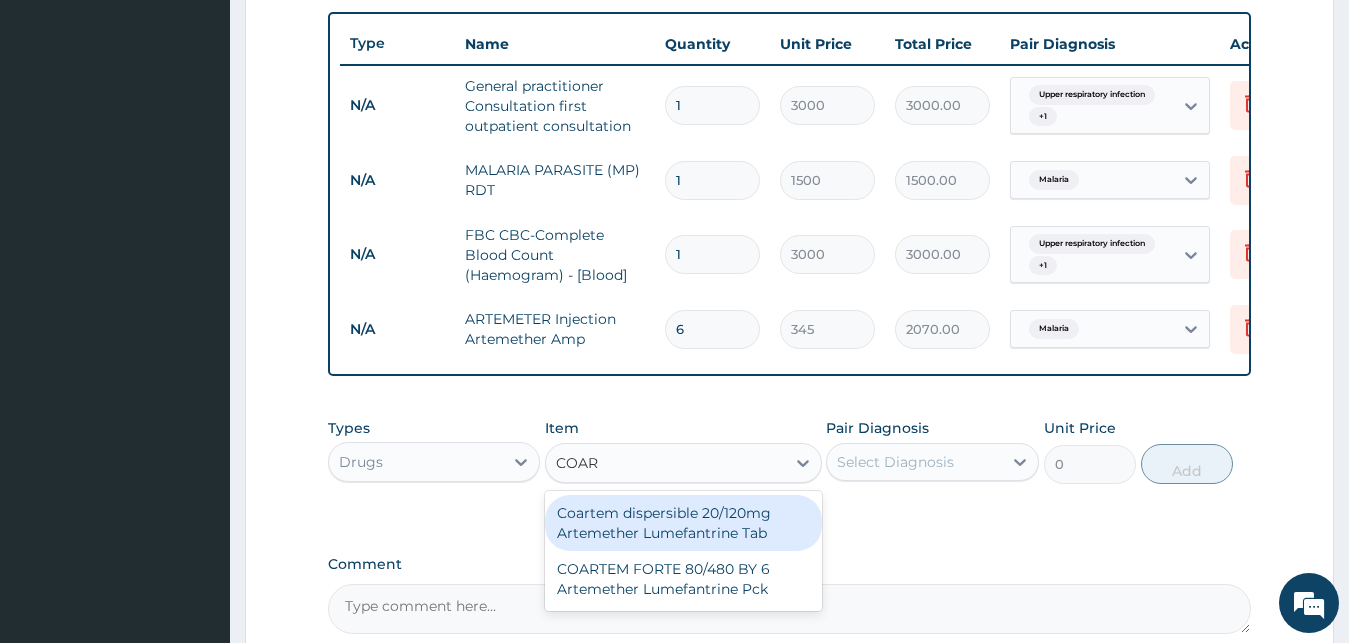 type on "COART" 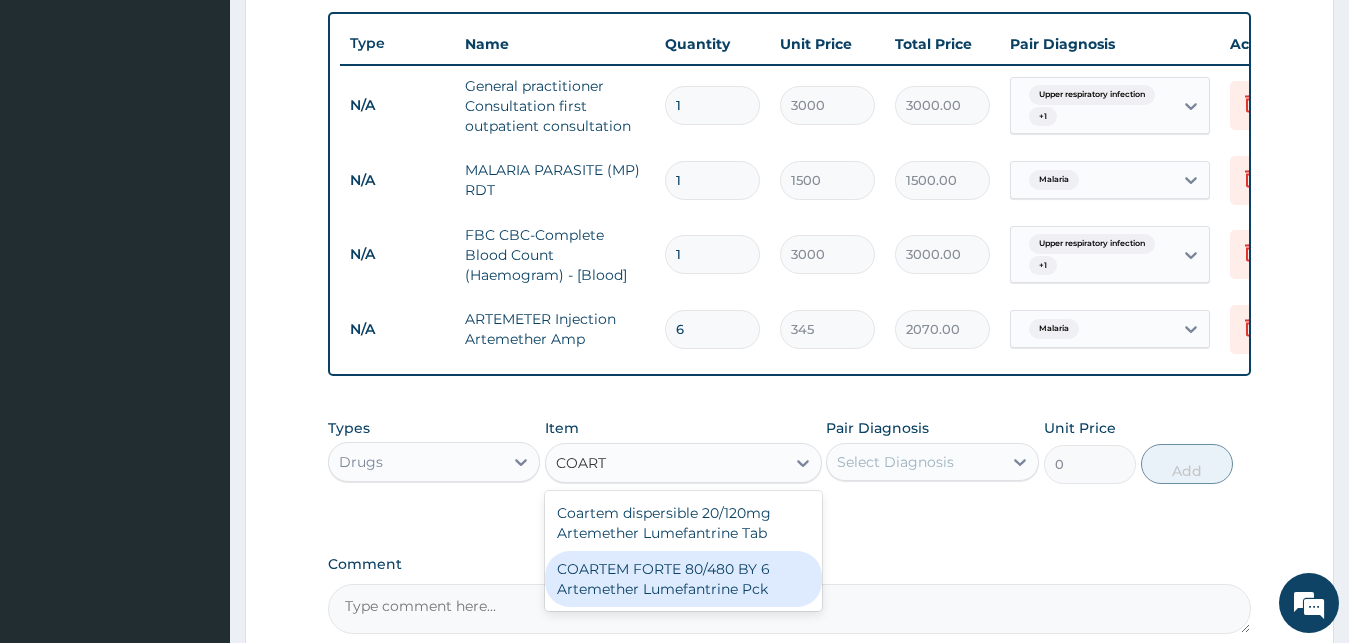 click on "COARTEM FORTE 80/480 BY 6 Artemether Lumefantrine Pck" at bounding box center [683, 579] 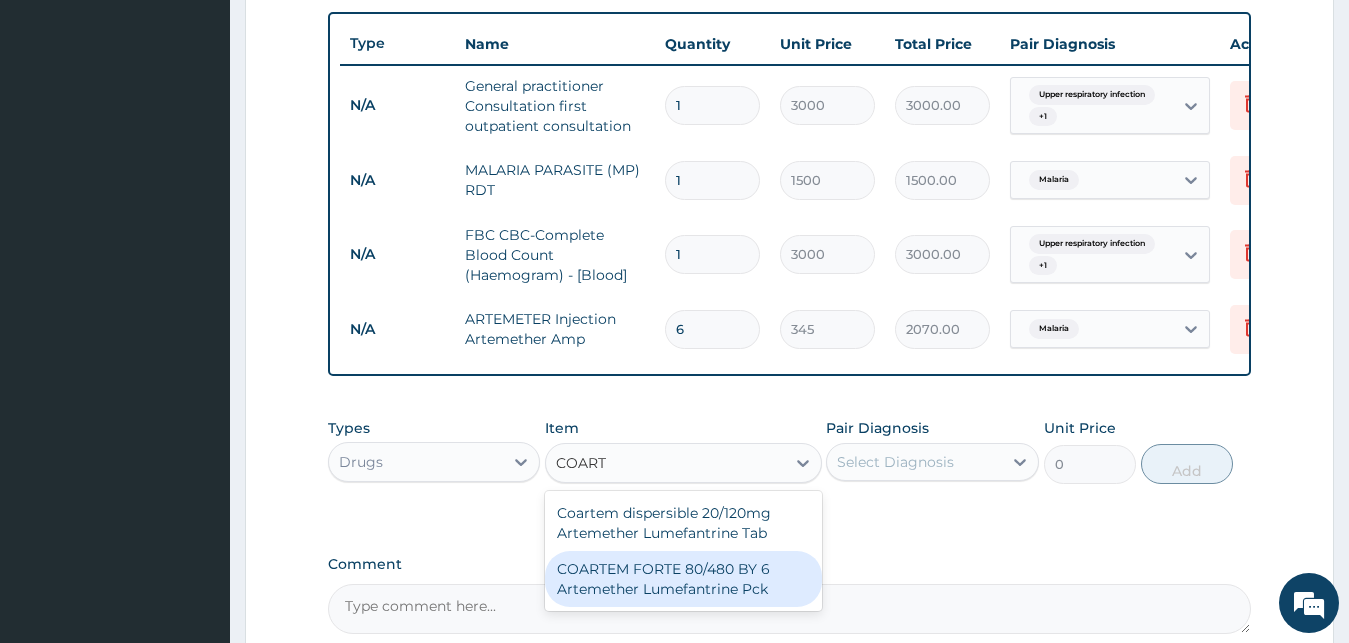 type 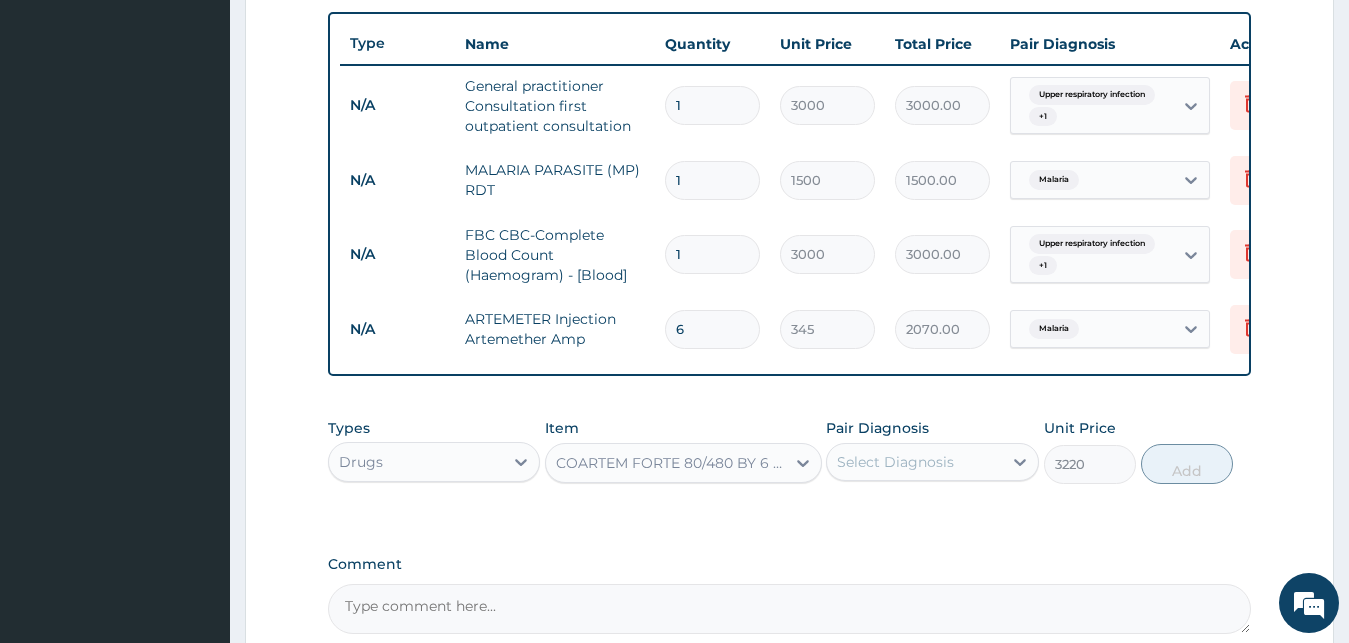click on "Select Diagnosis" at bounding box center (895, 462) 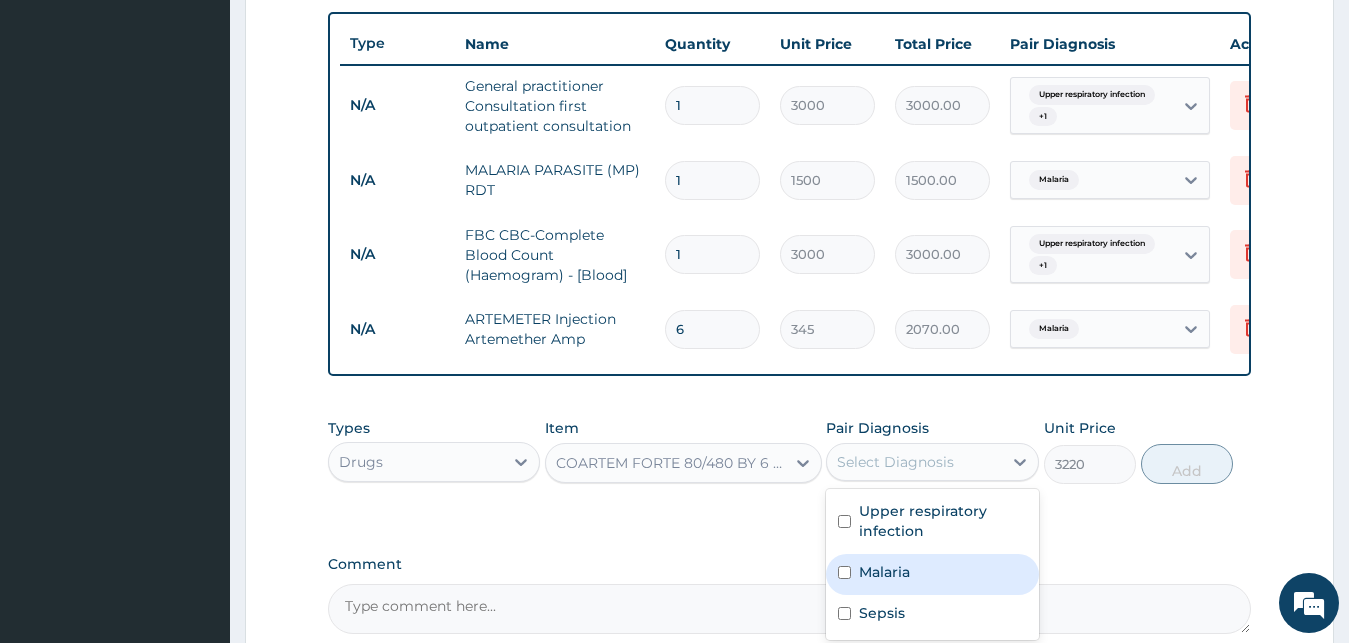 click on "Malaria" at bounding box center (932, 574) 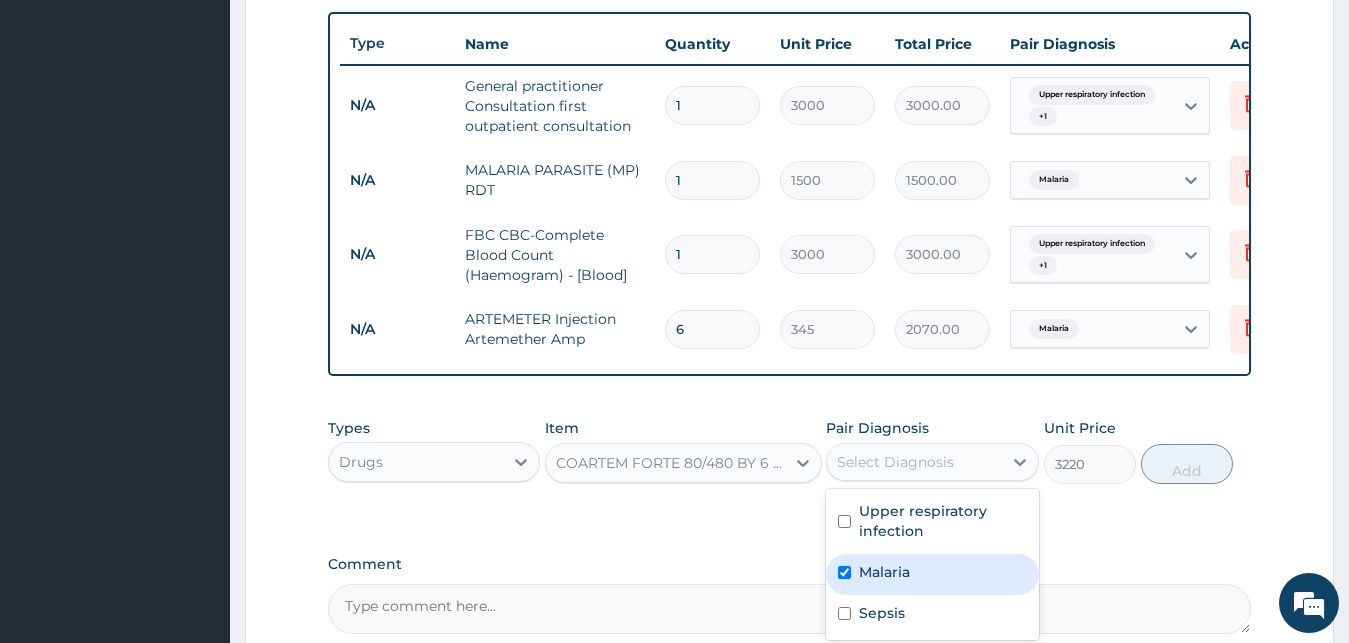 checkbox on "true" 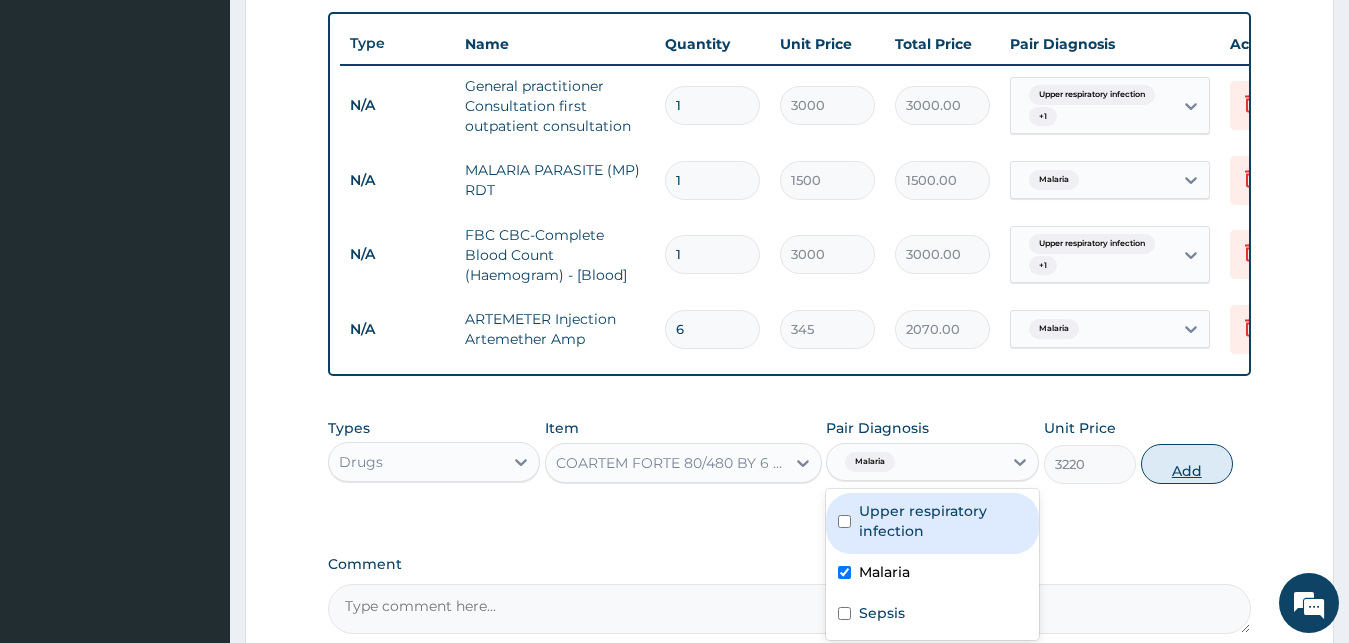 click on "Add" at bounding box center (1187, 464) 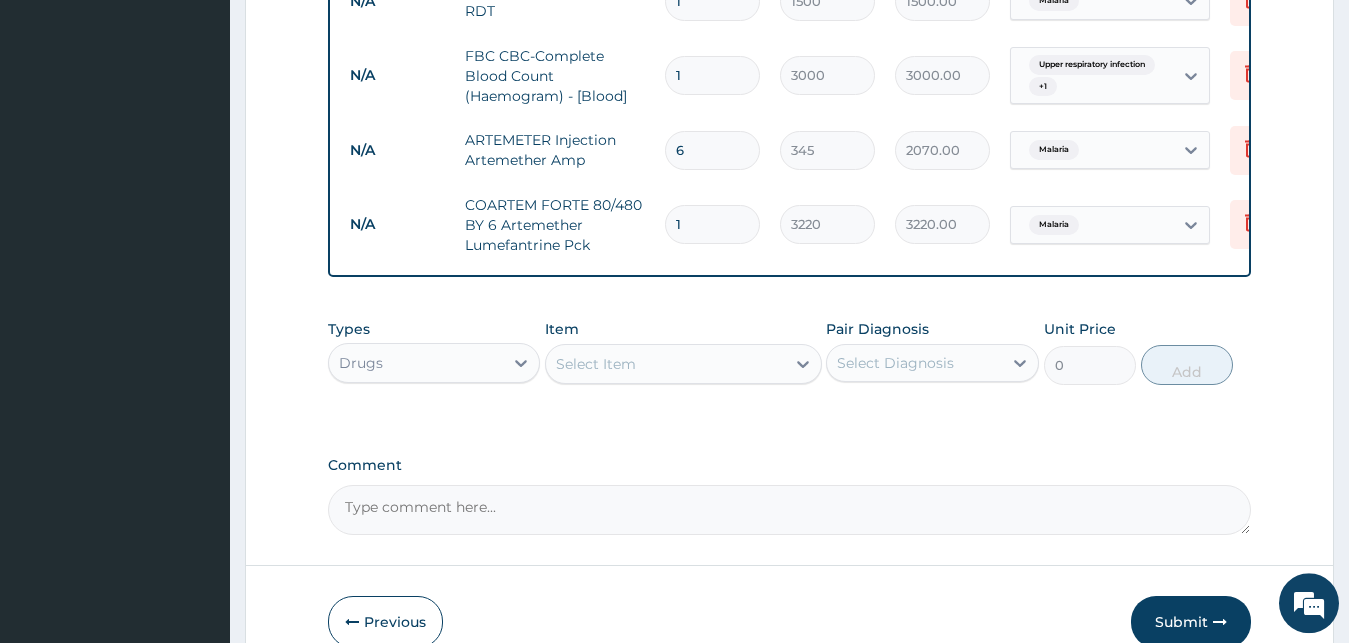 scroll, scrollTop: 1030, scrollLeft: 0, axis: vertical 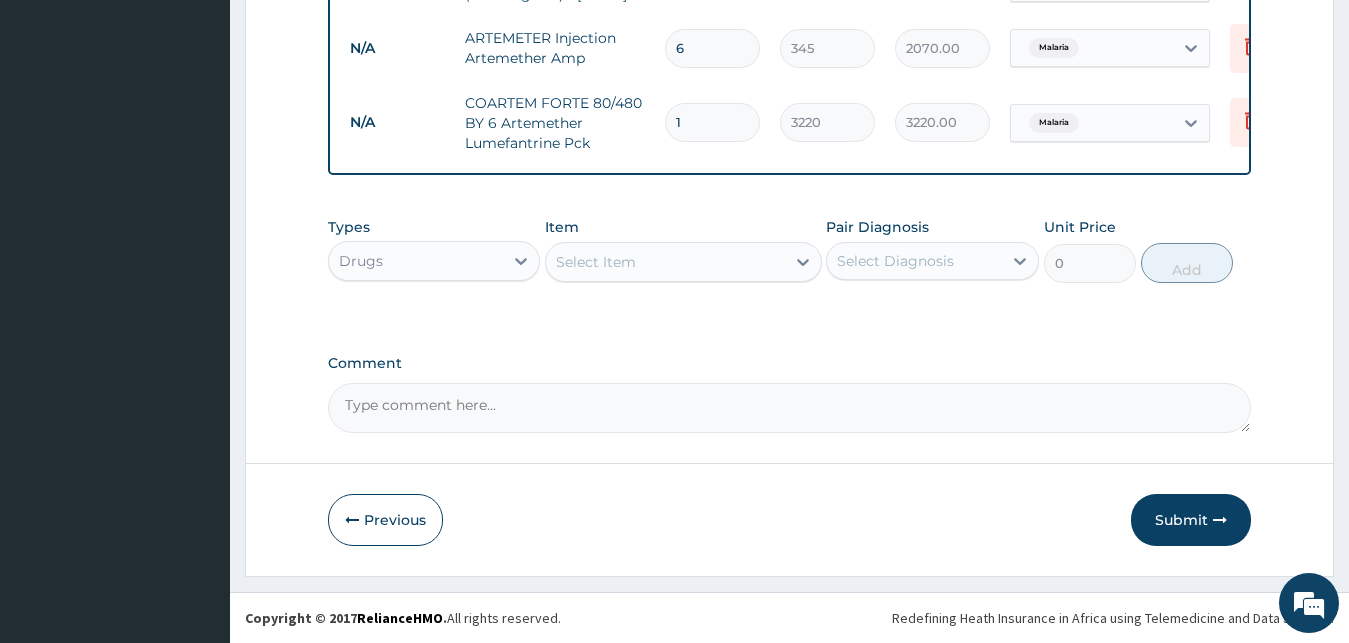 click on "Select Item" at bounding box center (665, 262) 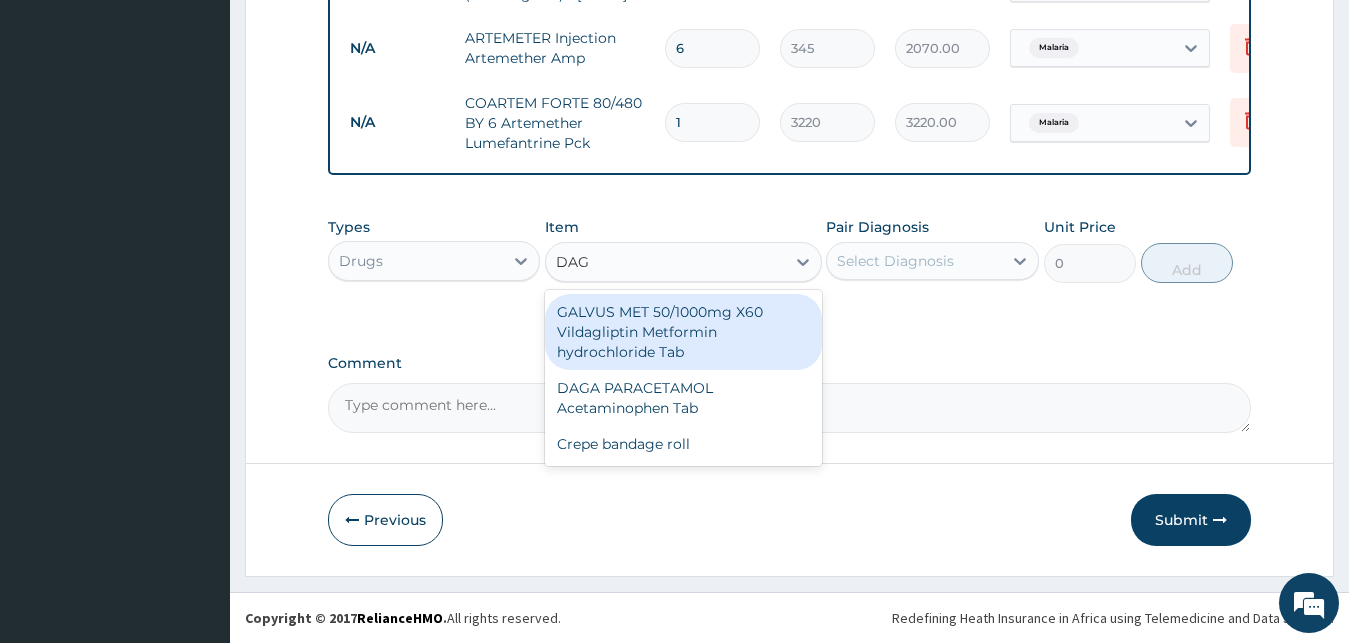 type on "DAGA" 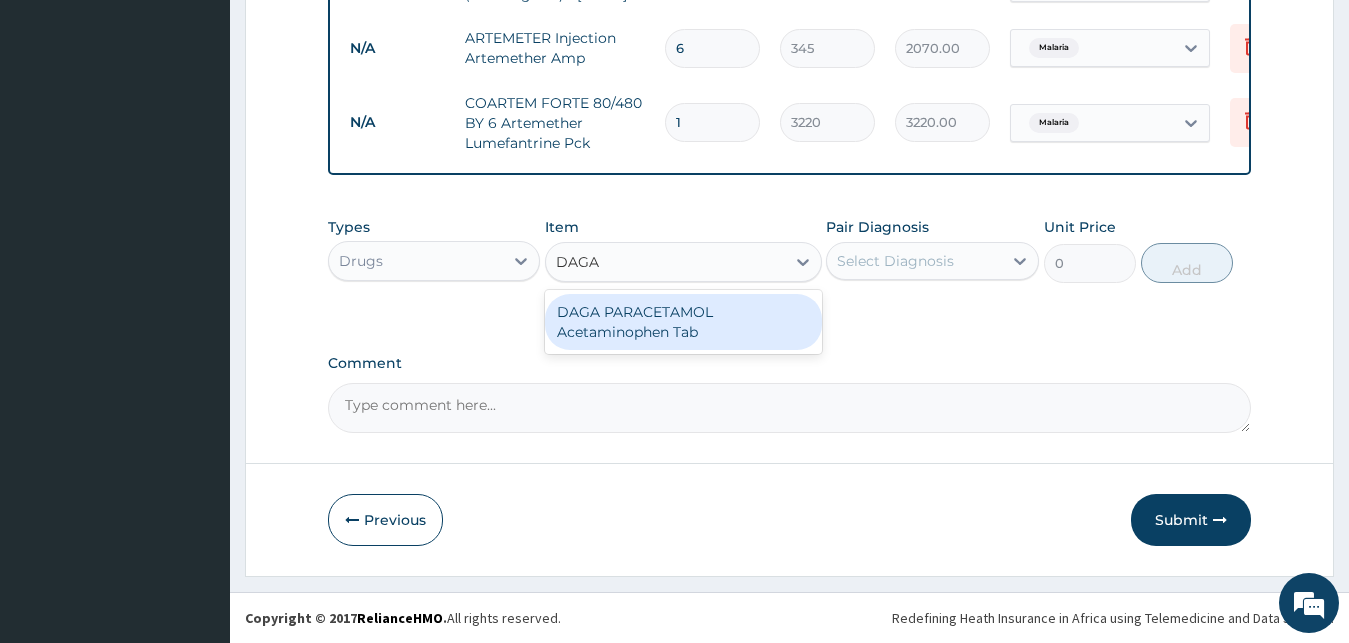 click on "DAGA PARACETAMOL Acetaminophen Tab" at bounding box center [683, 322] 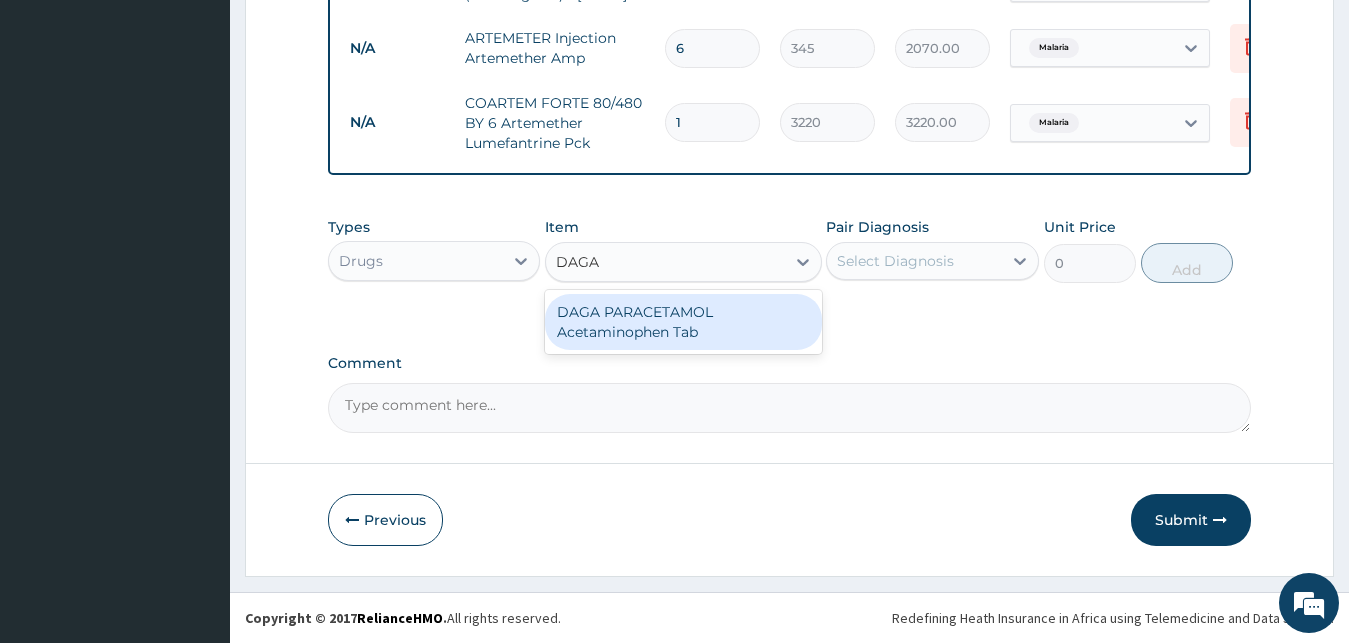 type 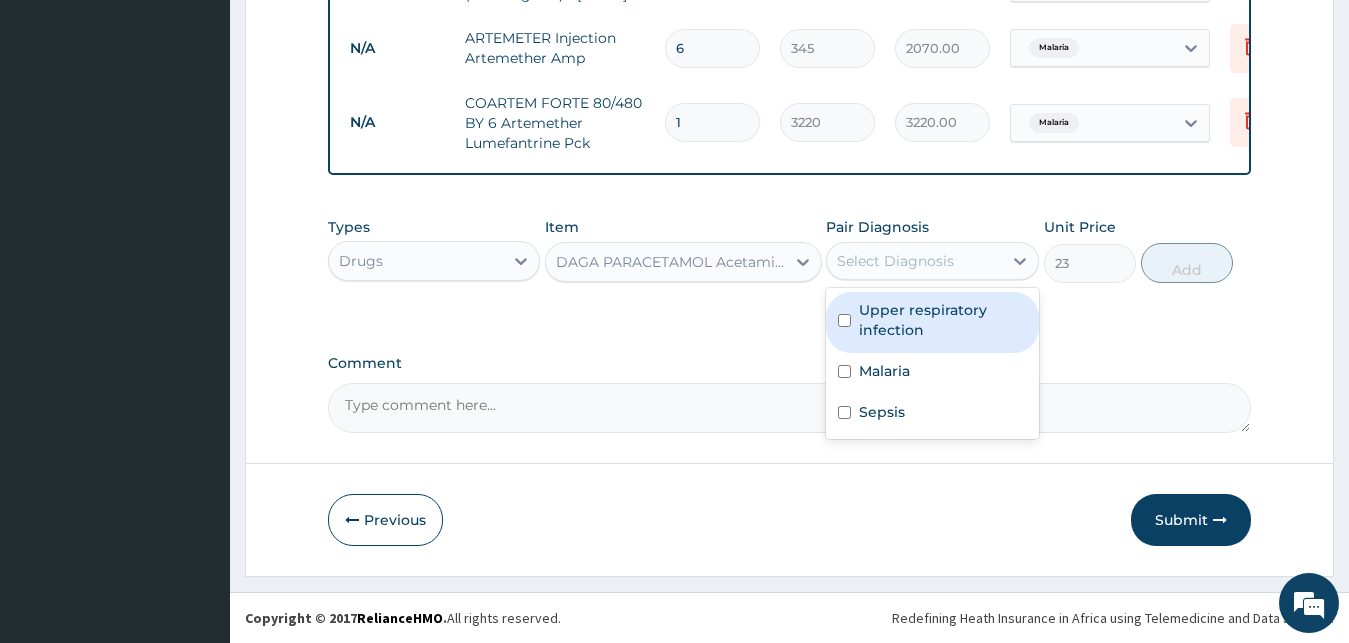 drag, startPoint x: 872, startPoint y: 273, endPoint x: 874, endPoint y: 352, distance: 79.025314 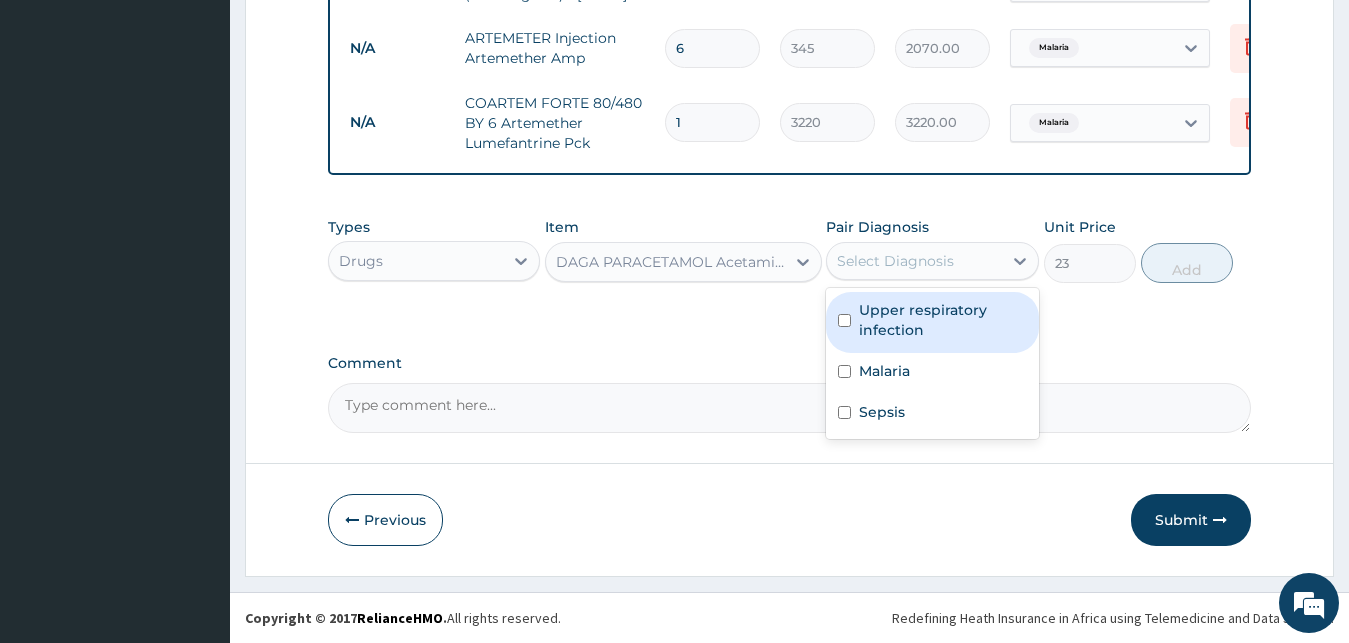 click on "option Malaria, selected. option Upper respiratory infection focused, 1 of 3. 3 results available. Use Up and Down to choose options, press Enter to select the currently focused option, press Escape to exit the menu, press Tab to select the option and exit the menu. Select Diagnosis Upper respiratory infection Malaria Sepsis" at bounding box center [932, 261] 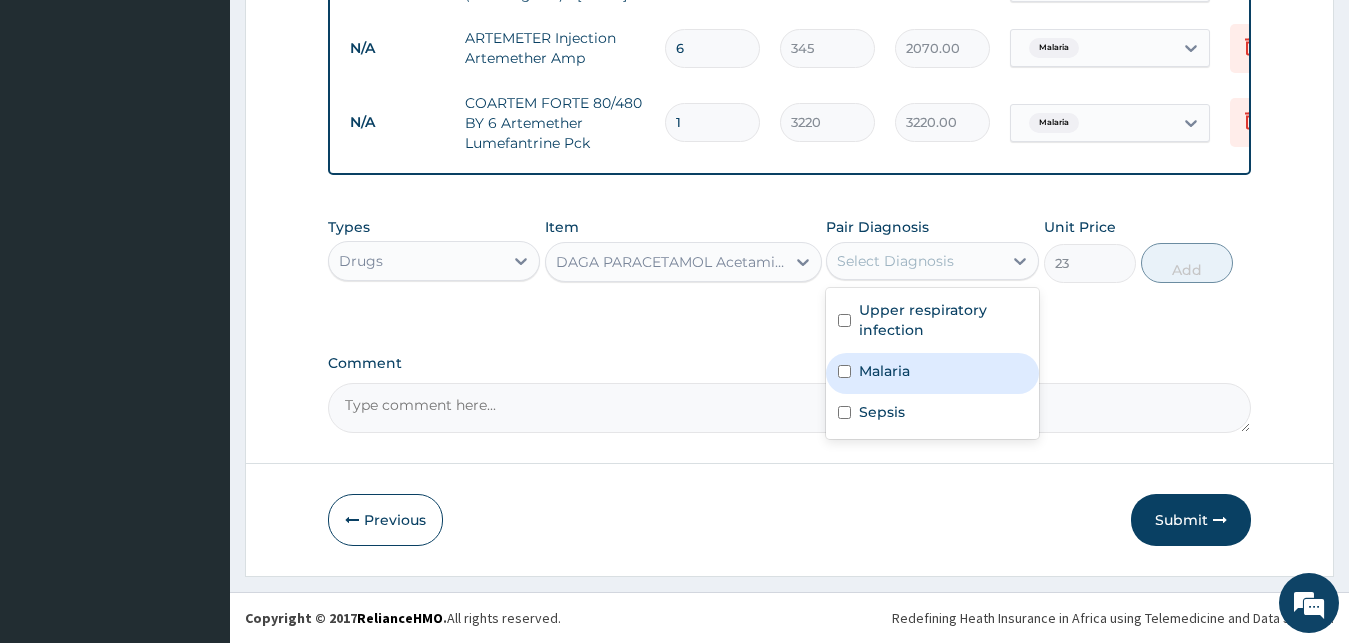 click on "Malaria" at bounding box center [884, 371] 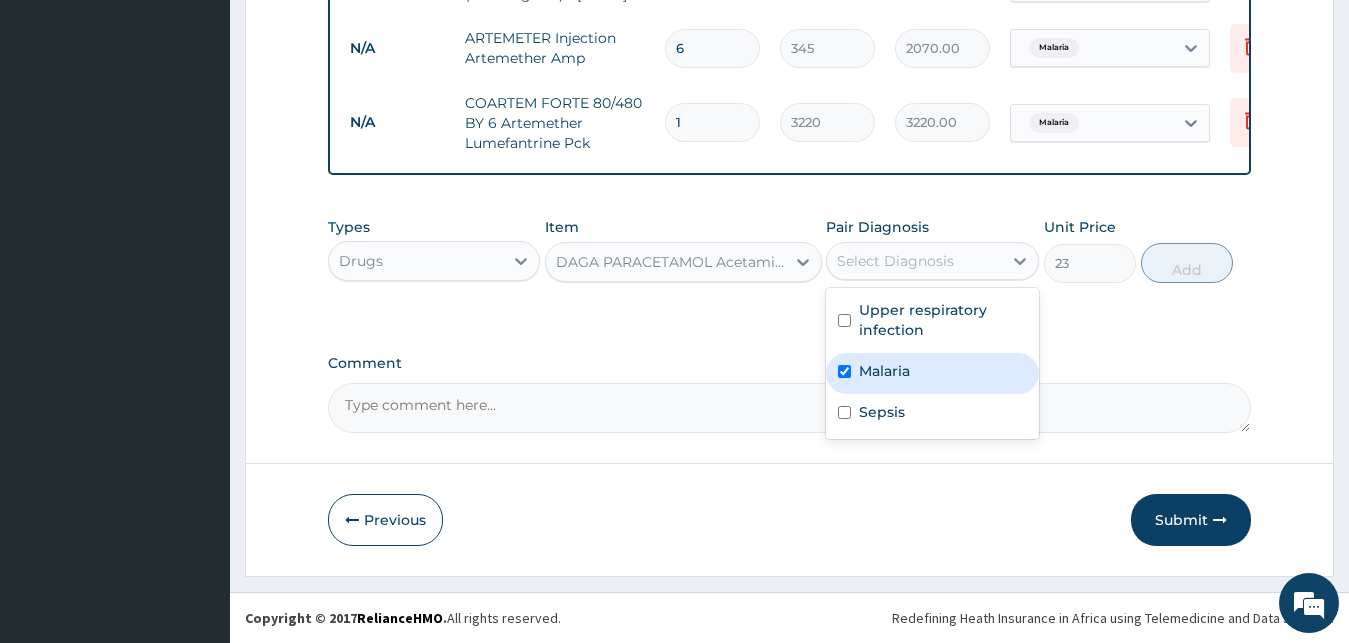 checkbox on "true" 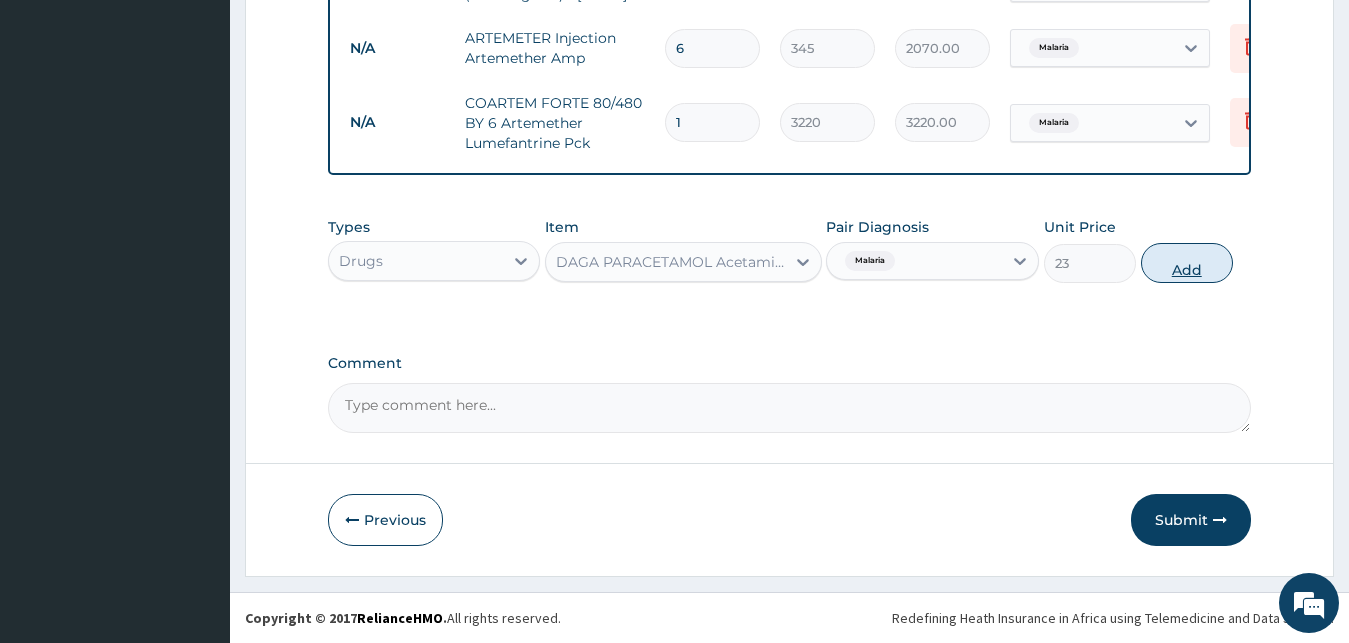 click on "Add" at bounding box center (1187, 263) 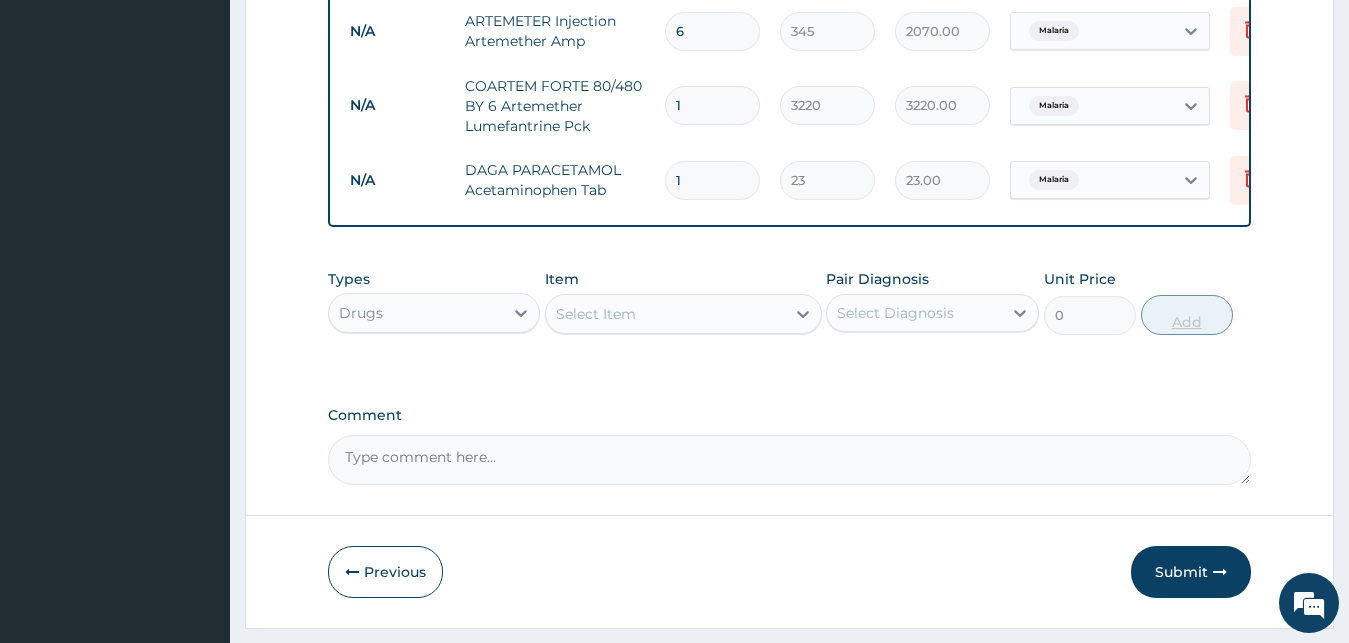 type on "18" 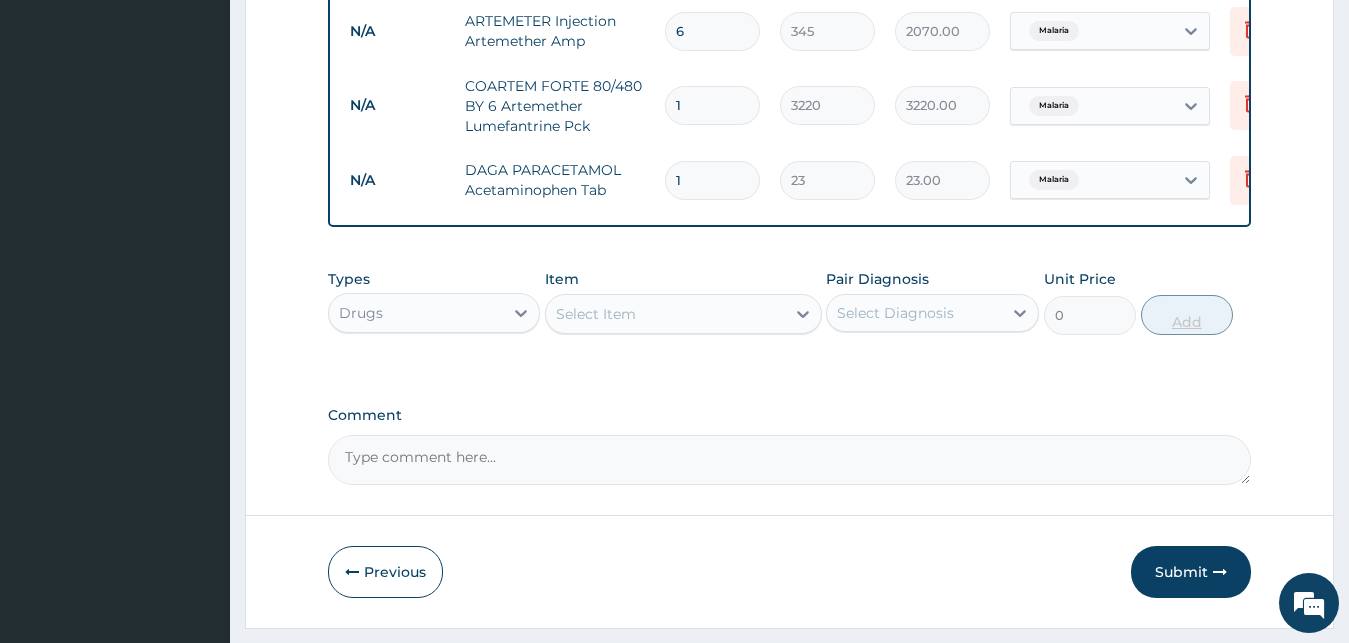 type on "414.00" 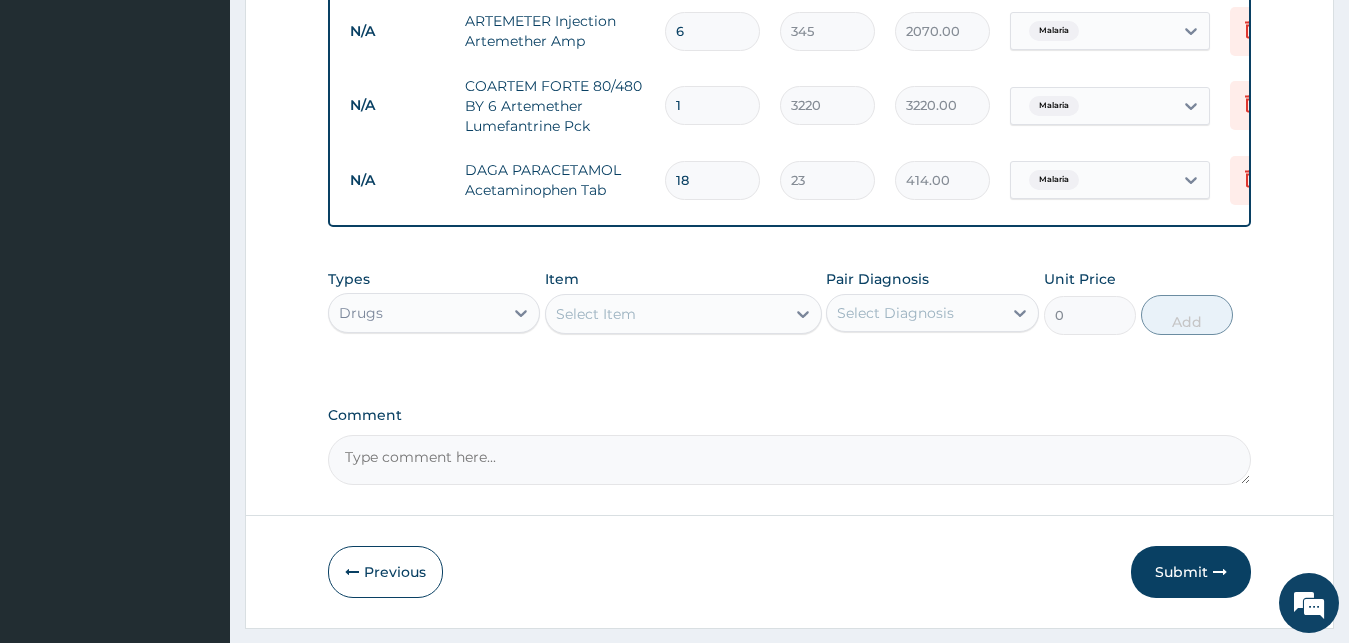 type on "18" 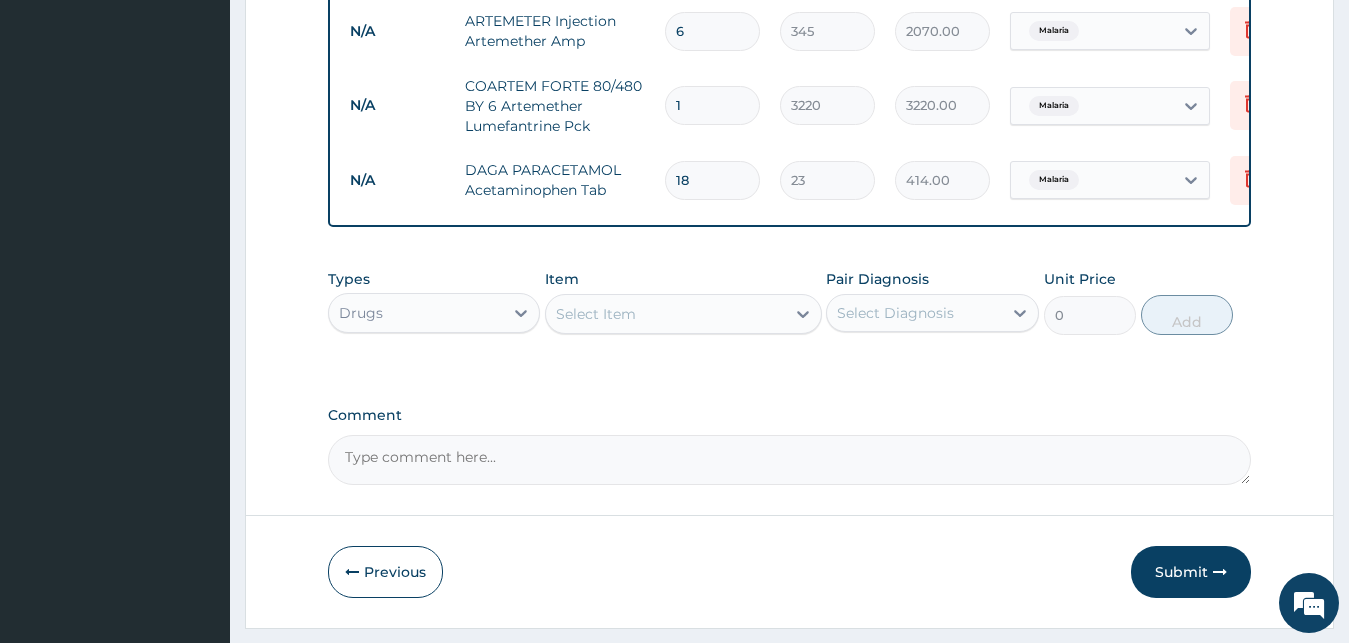 click on "Select Item" at bounding box center (665, 314) 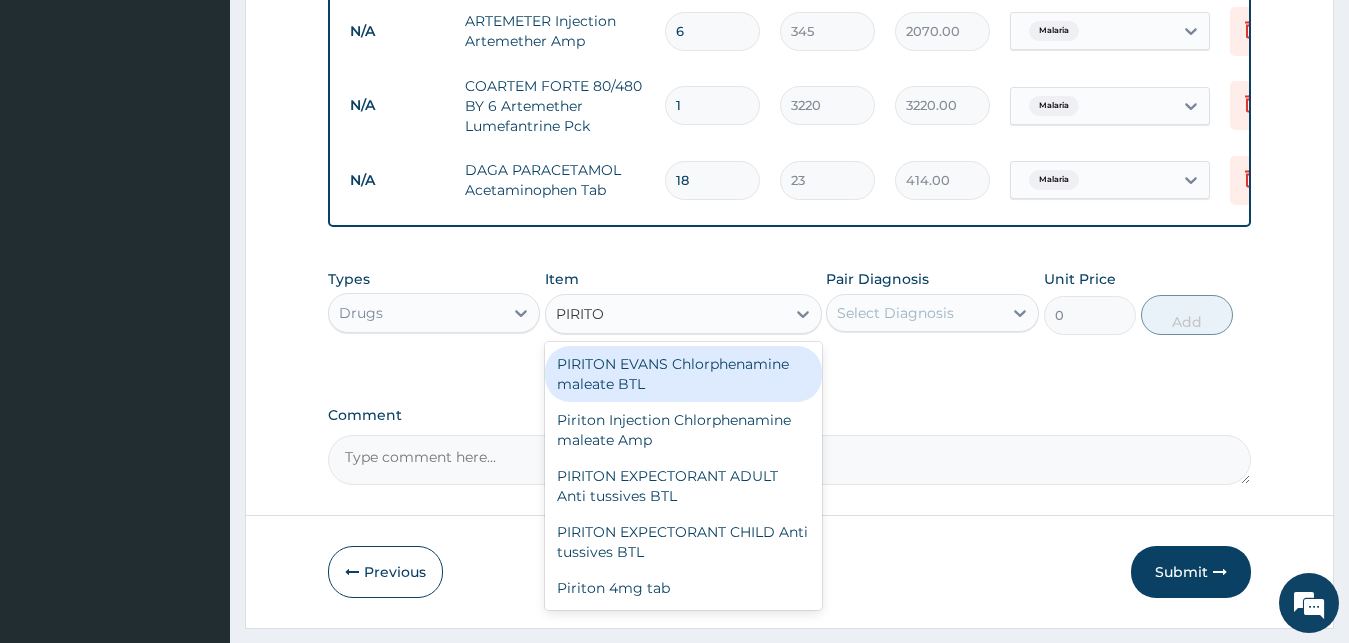 type on "PIRITON" 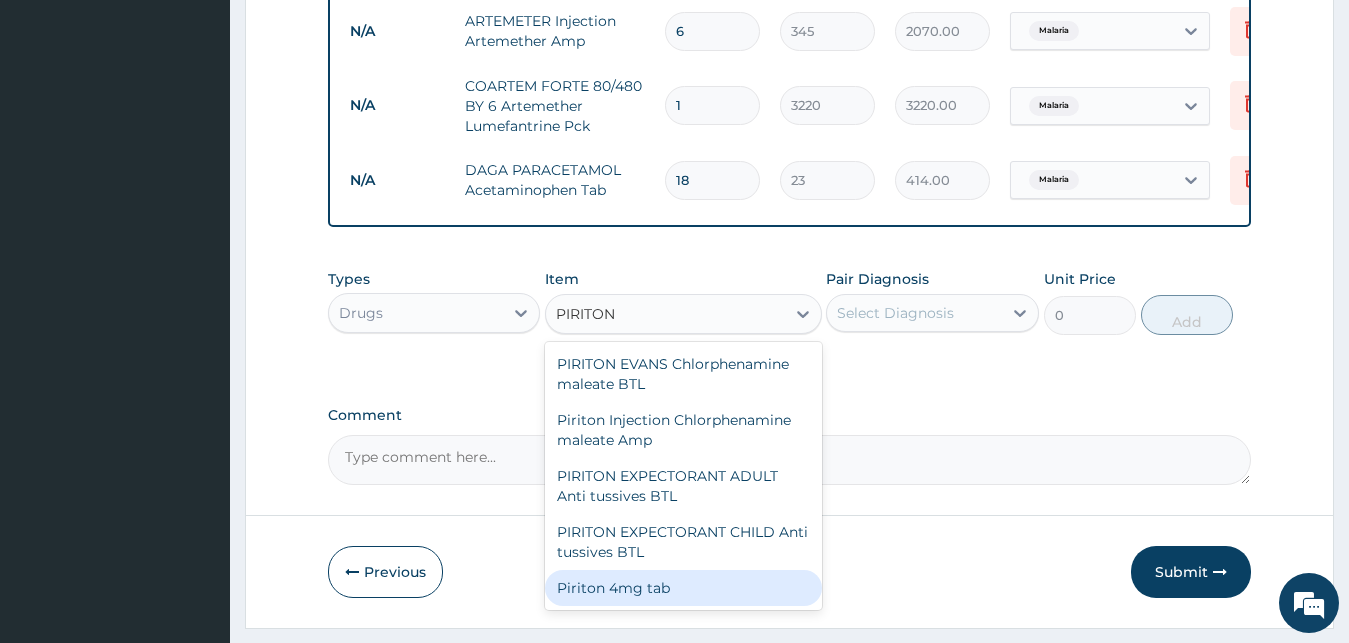 click on "Piriton 4mg tab" at bounding box center (683, 588) 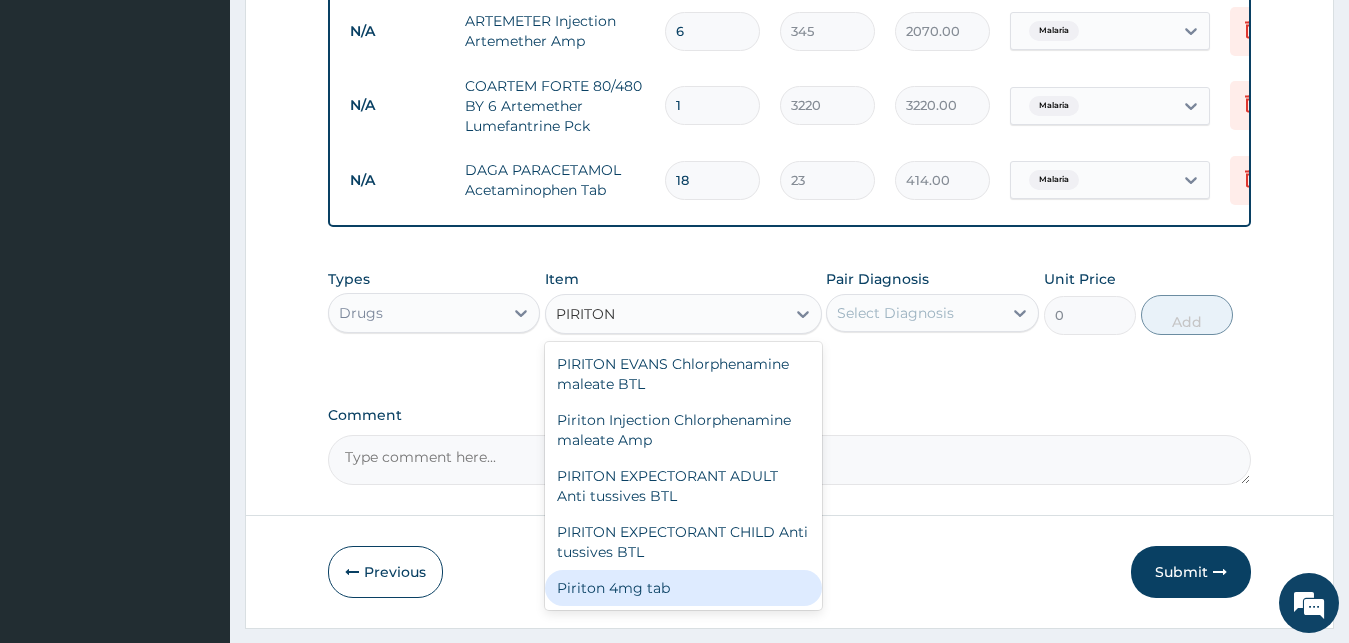 type 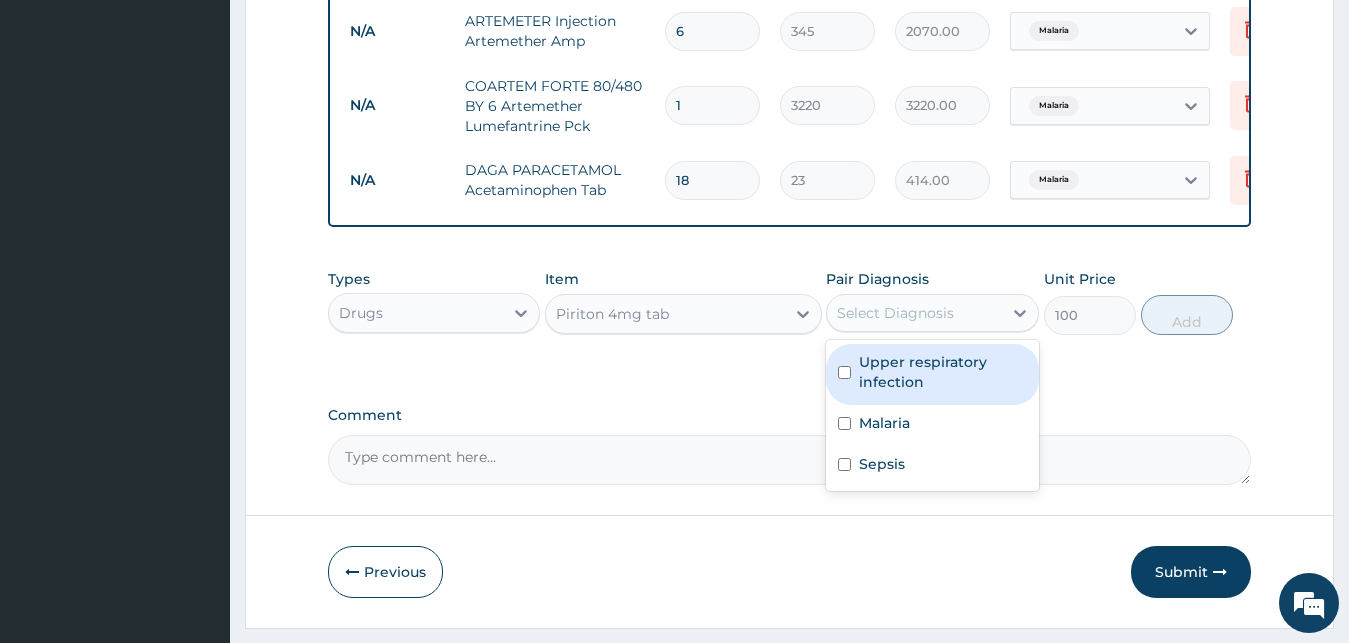 click on "Select Diagnosis" at bounding box center (895, 313) 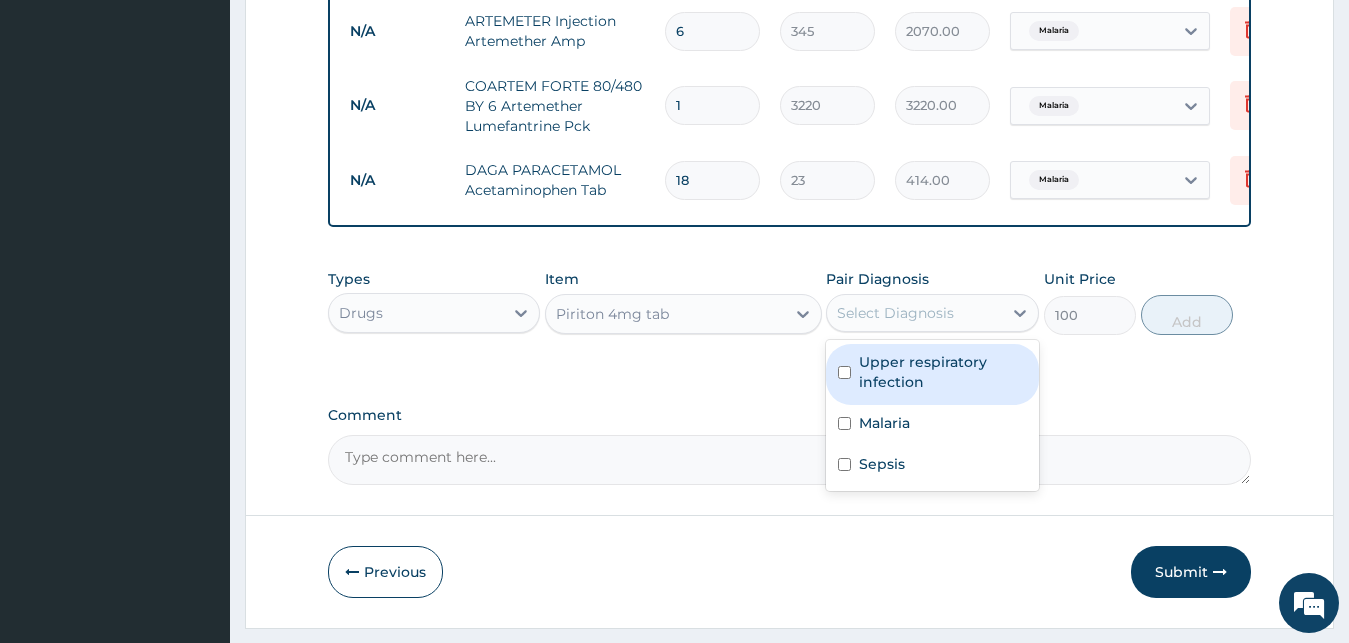 click on "Upper respiratory infection" at bounding box center (943, 372) 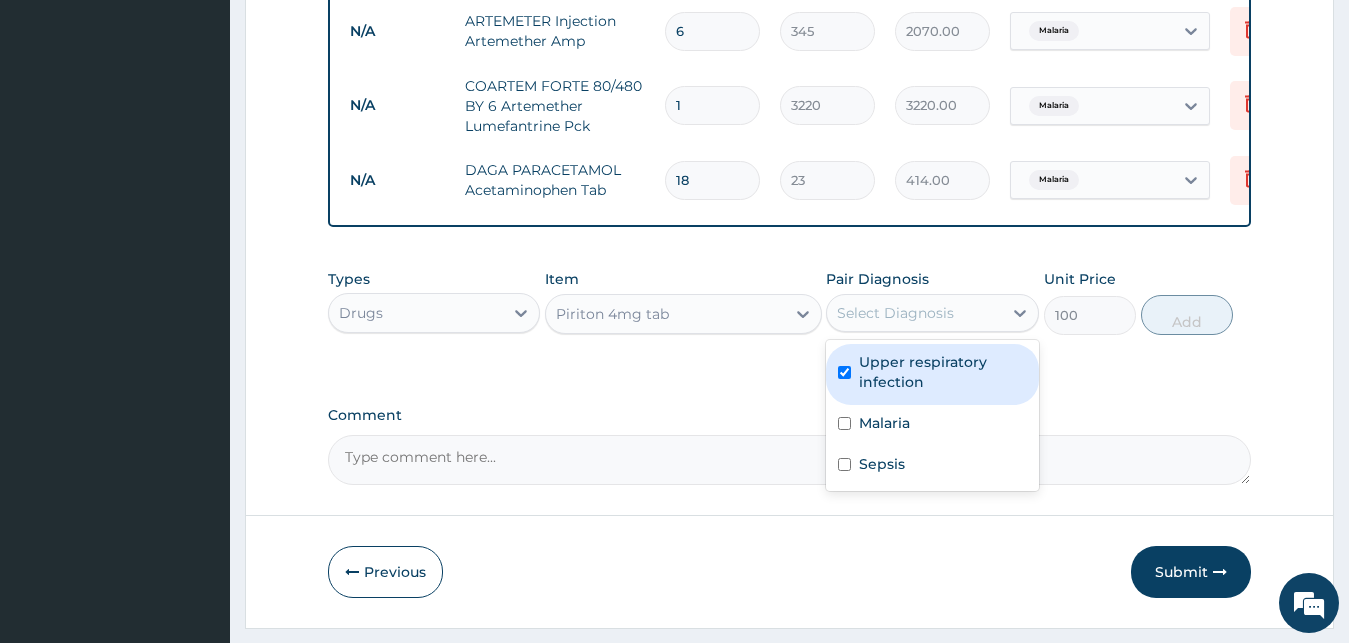 checkbox on "true" 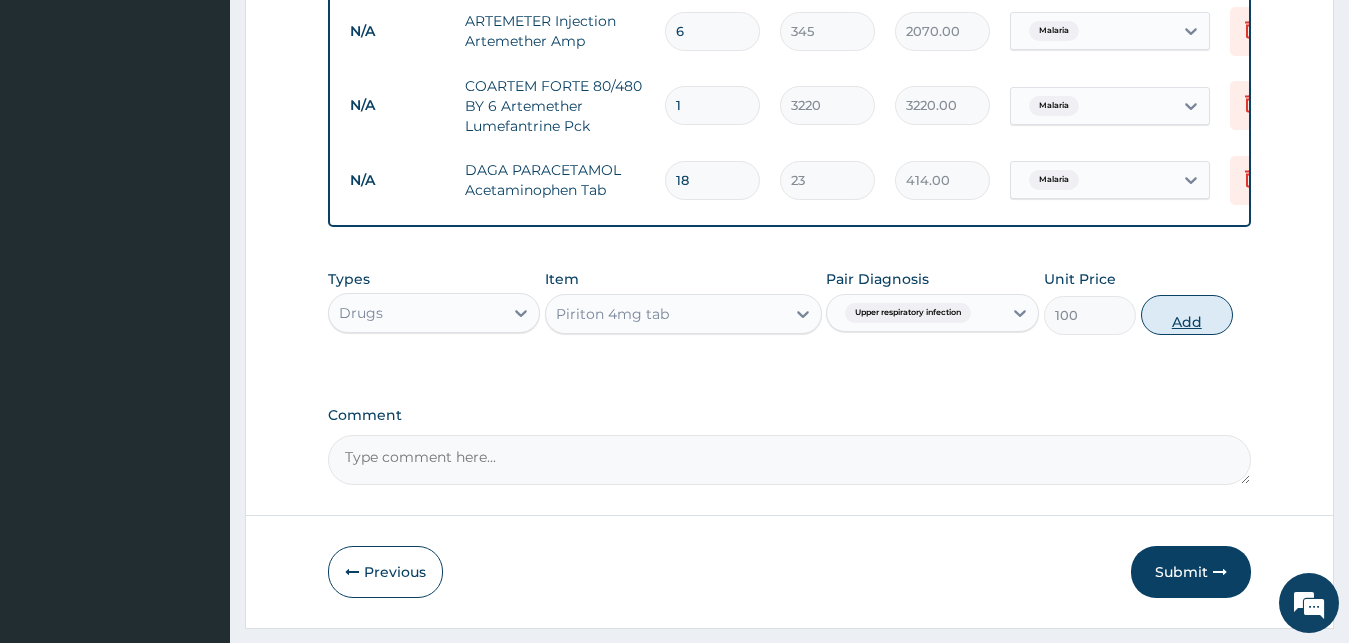 click on "Add" at bounding box center [1187, 315] 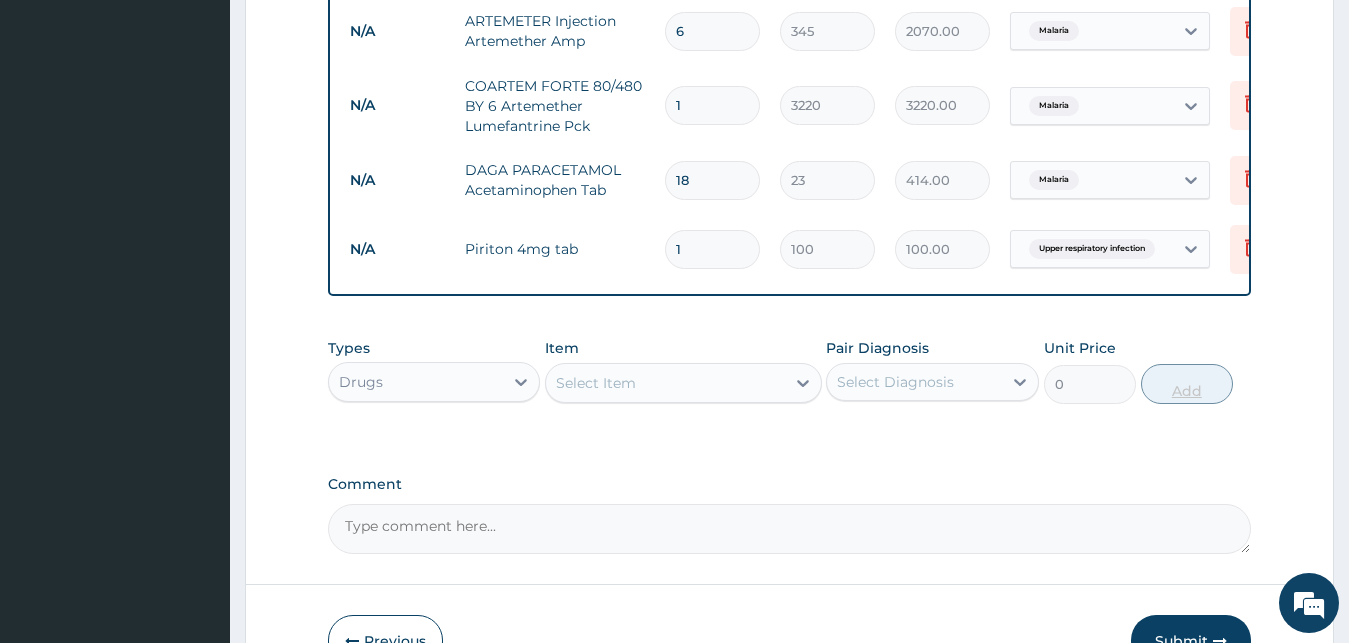 type 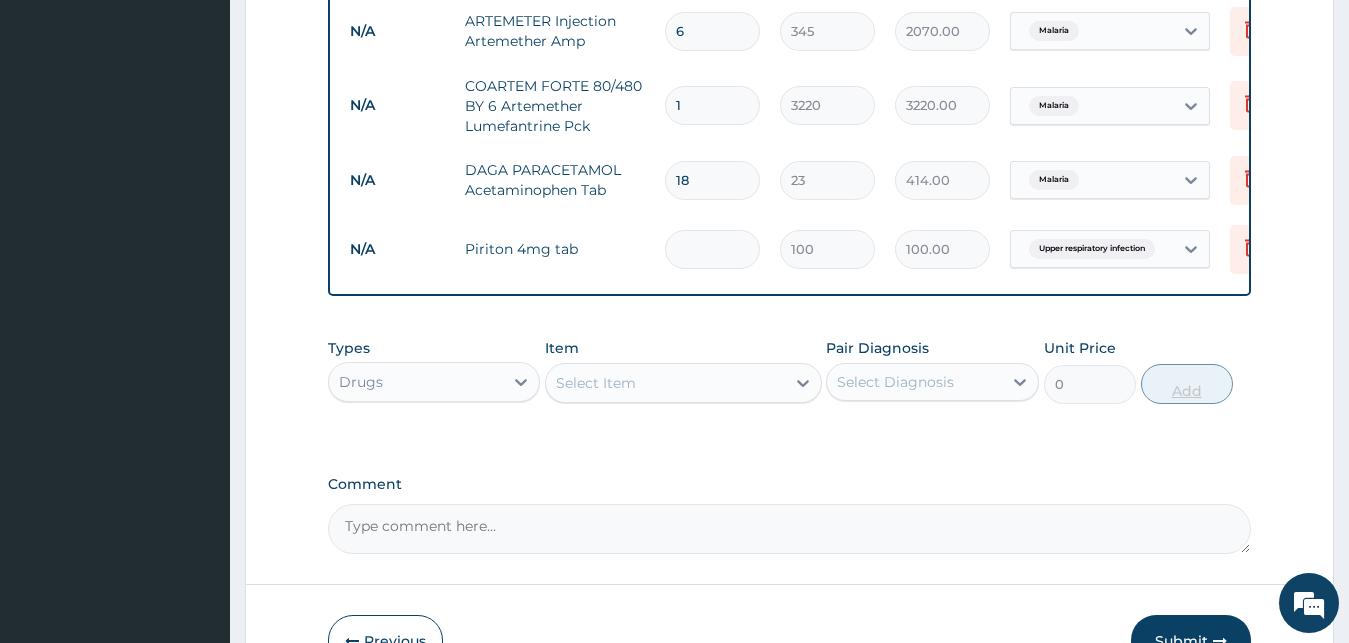 type on "0.00" 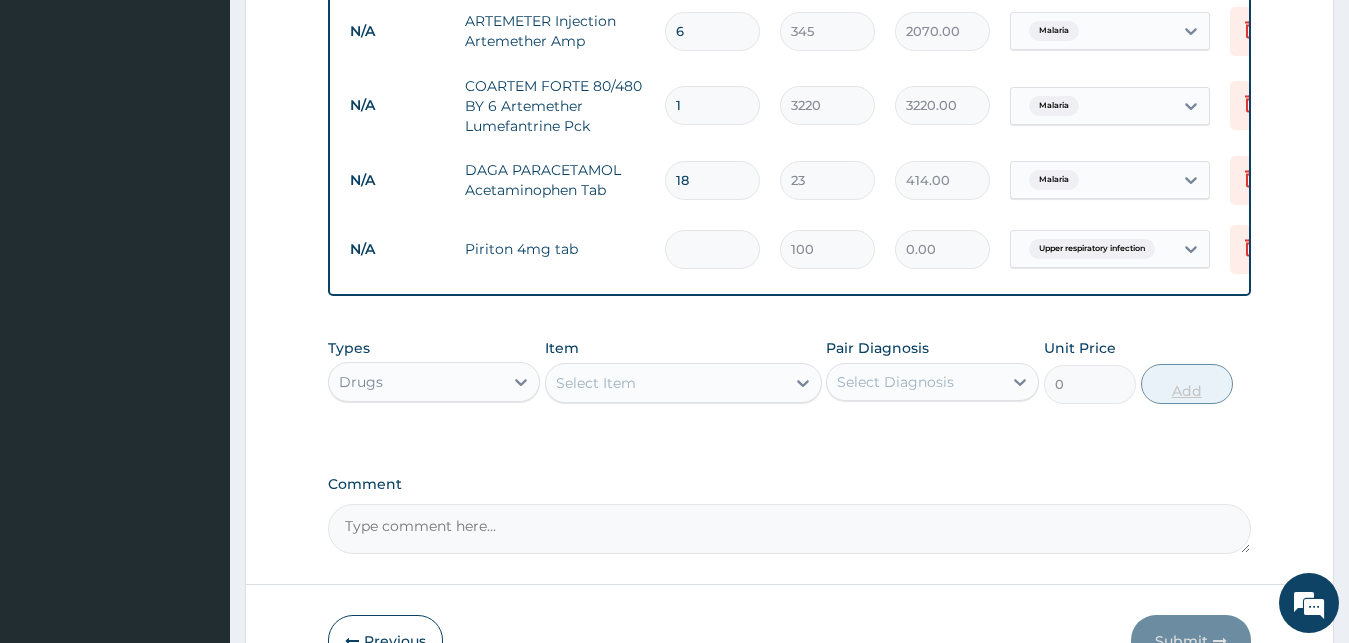 type on "5" 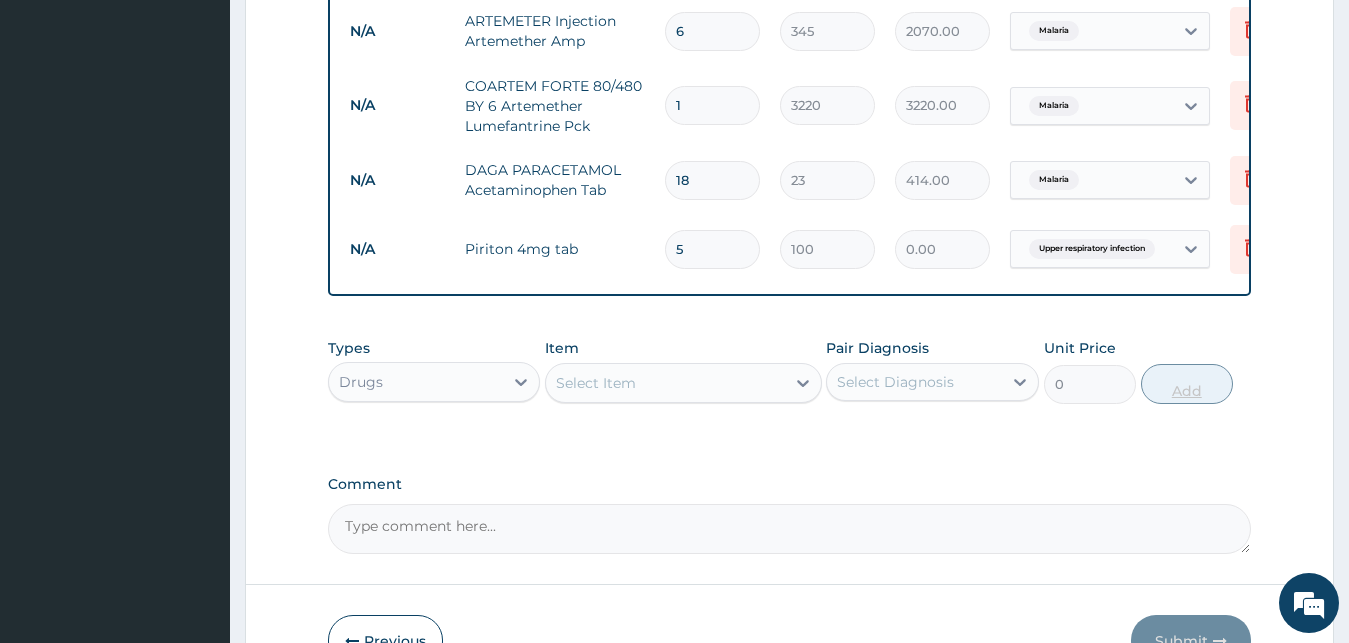 type on "500.00" 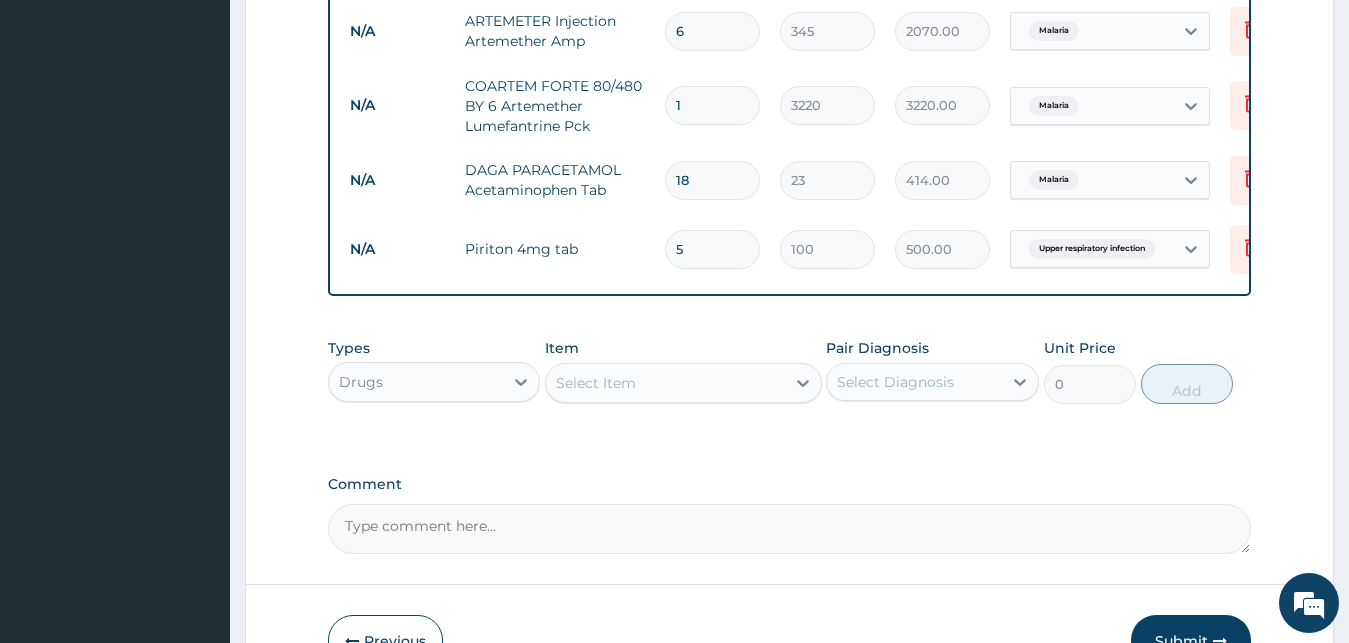 type on "5" 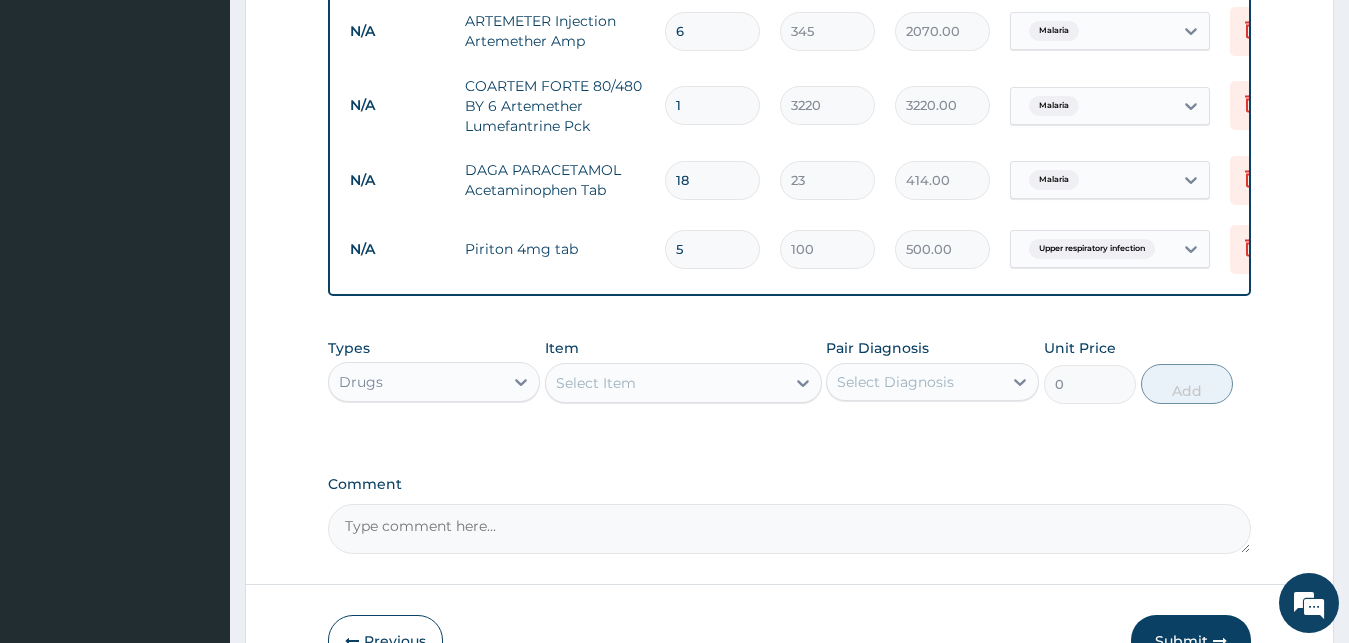 click on "Select Item" at bounding box center [596, 383] 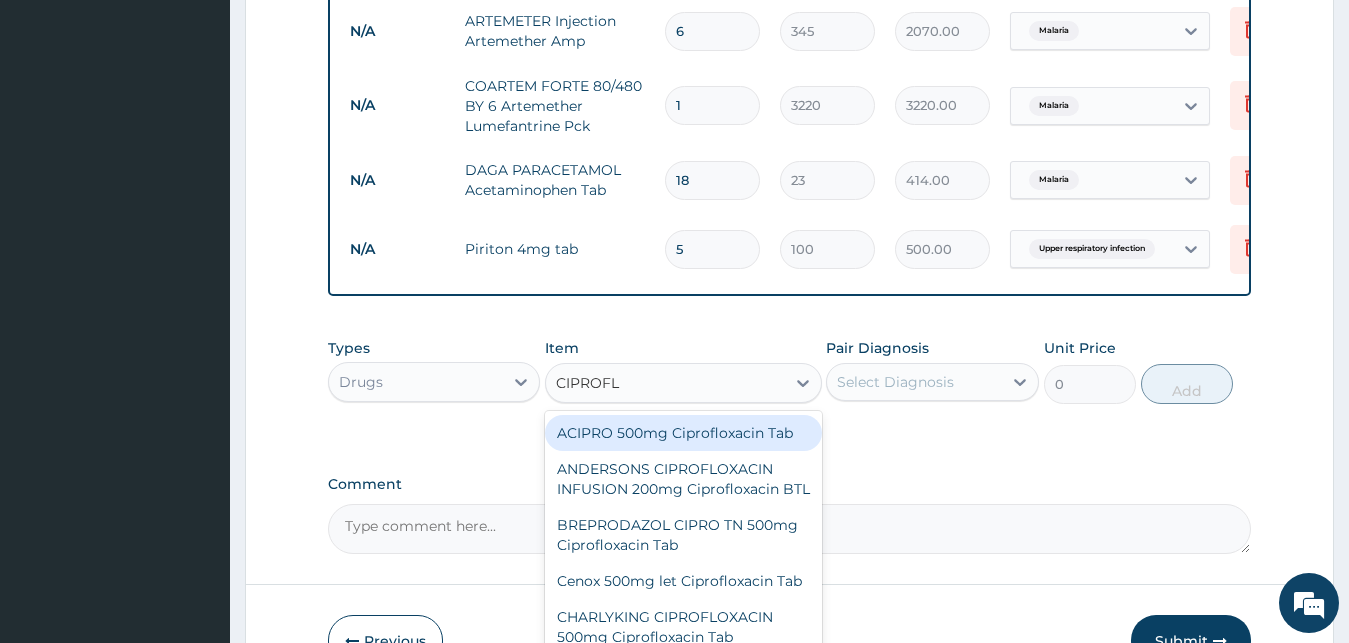 type on "CIPROFLO" 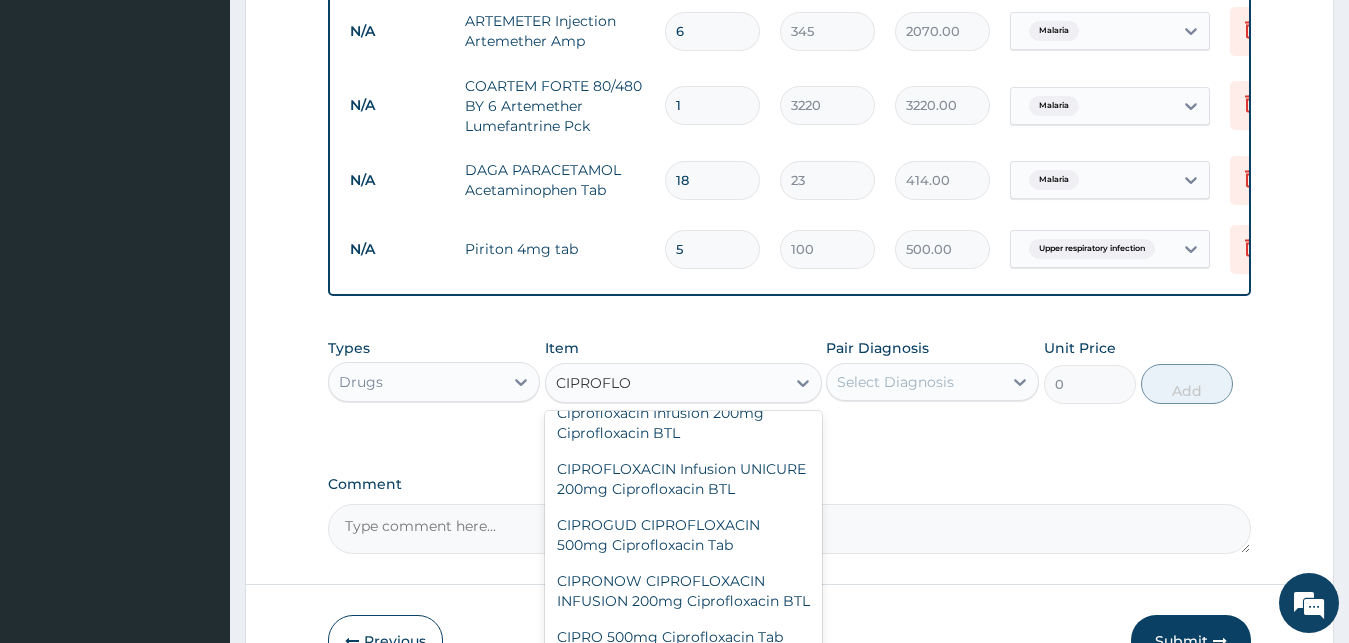 scroll, scrollTop: 486, scrollLeft: 0, axis: vertical 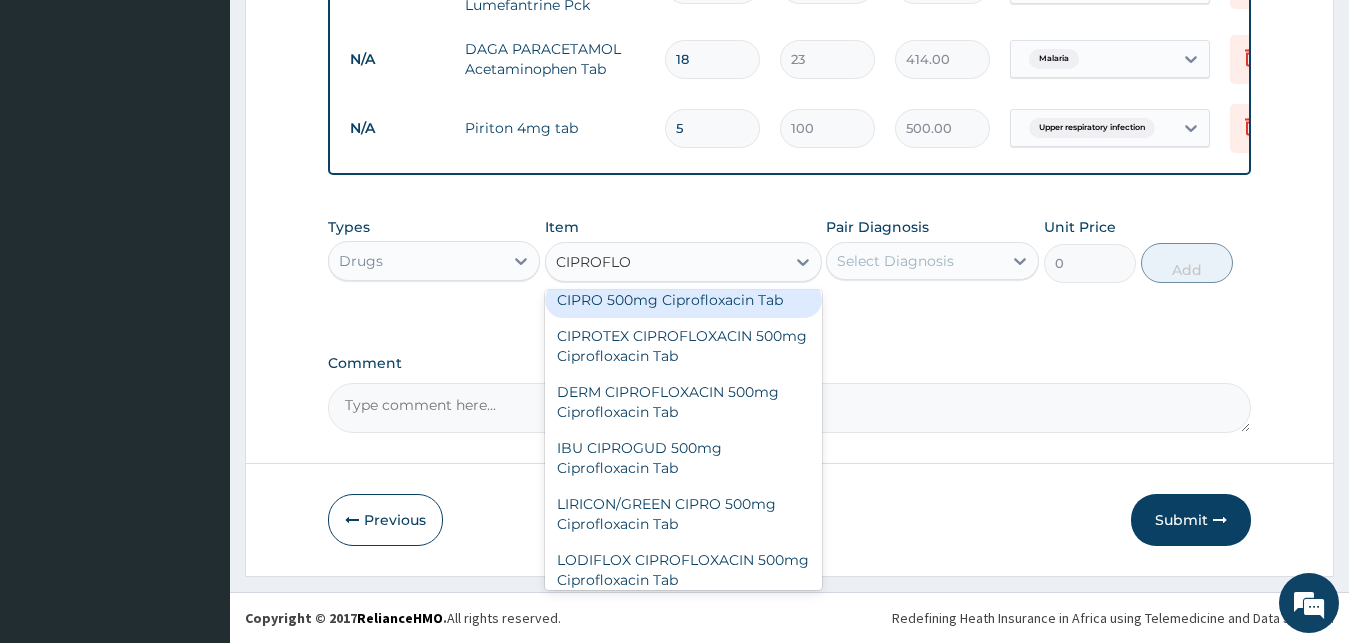 click on "CIPRO 500mg Ciprofloxacin Tab" at bounding box center [683, 300] 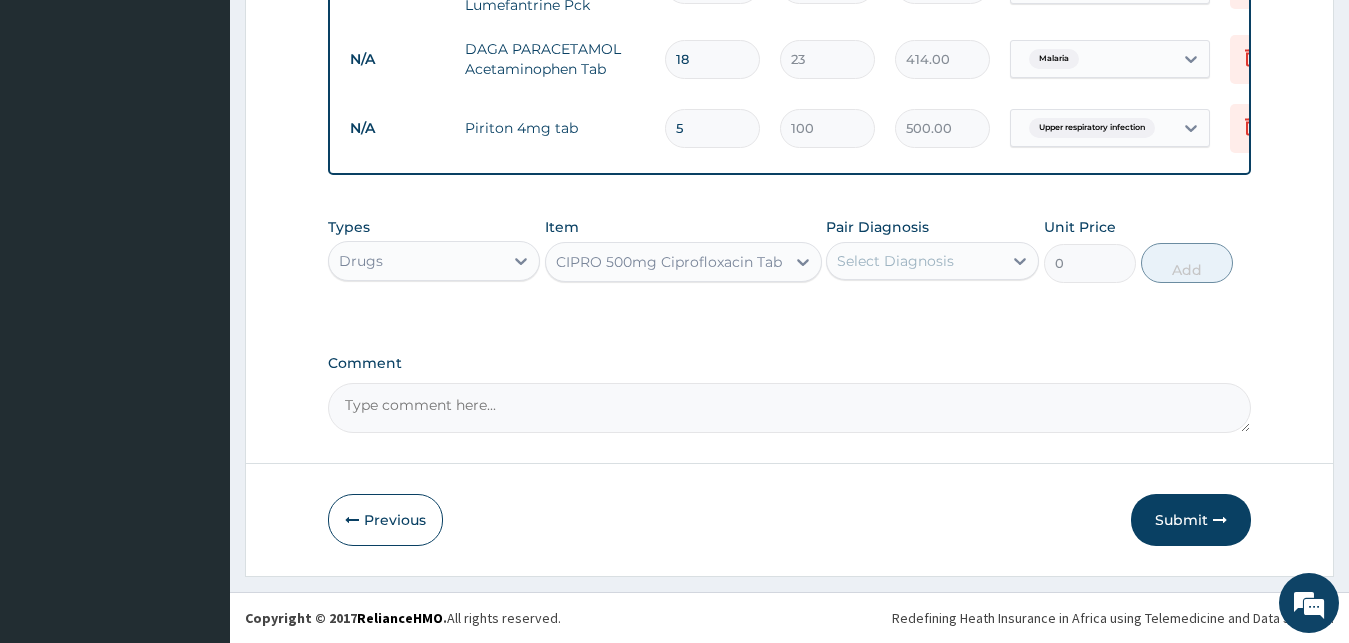 type 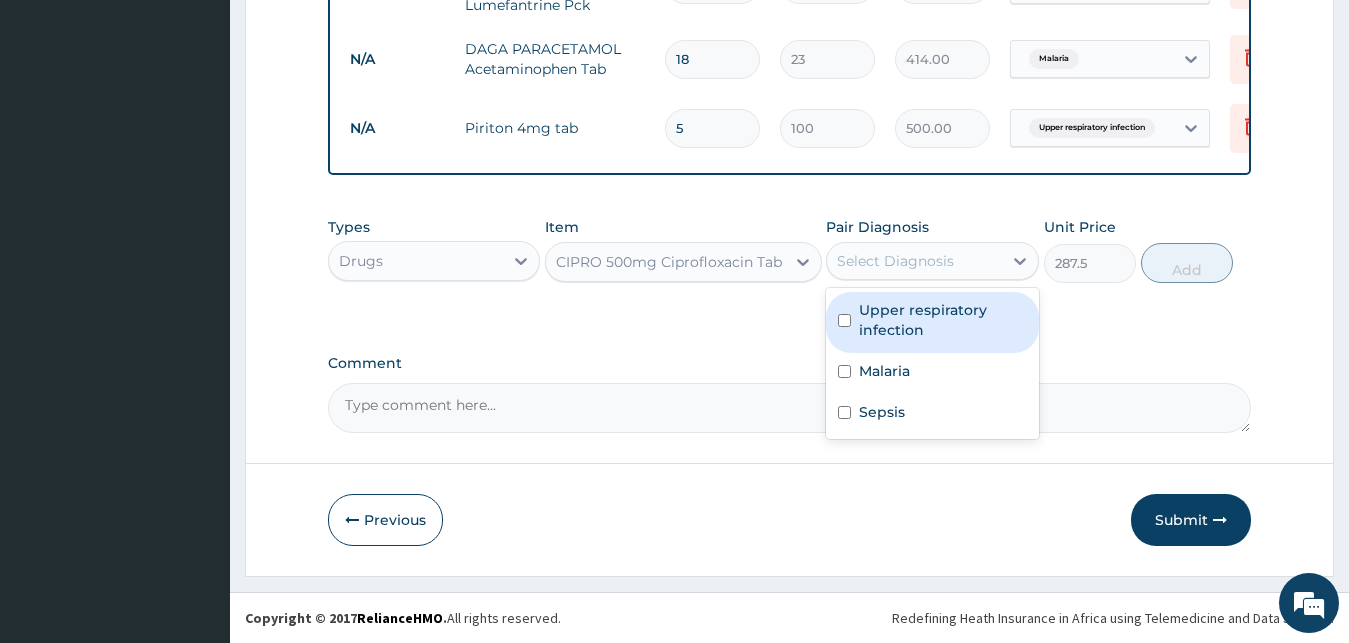 click on "Select Diagnosis" at bounding box center (895, 261) 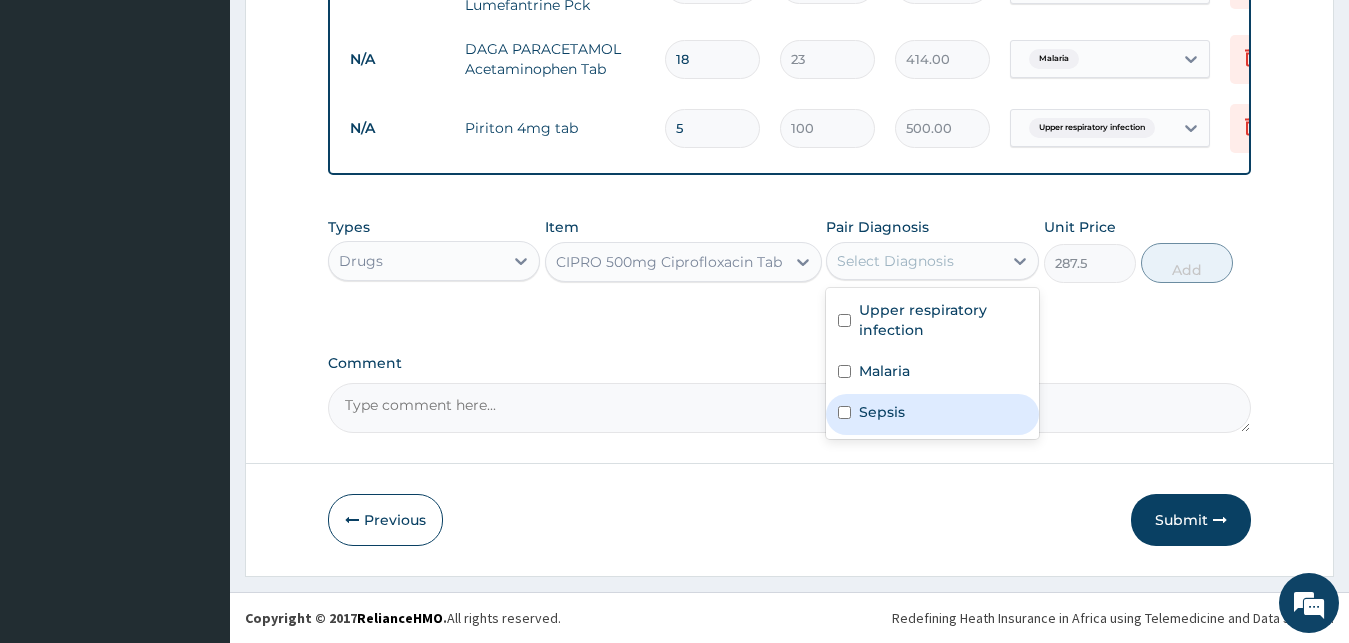 click on "Sepsis" at bounding box center (932, 414) 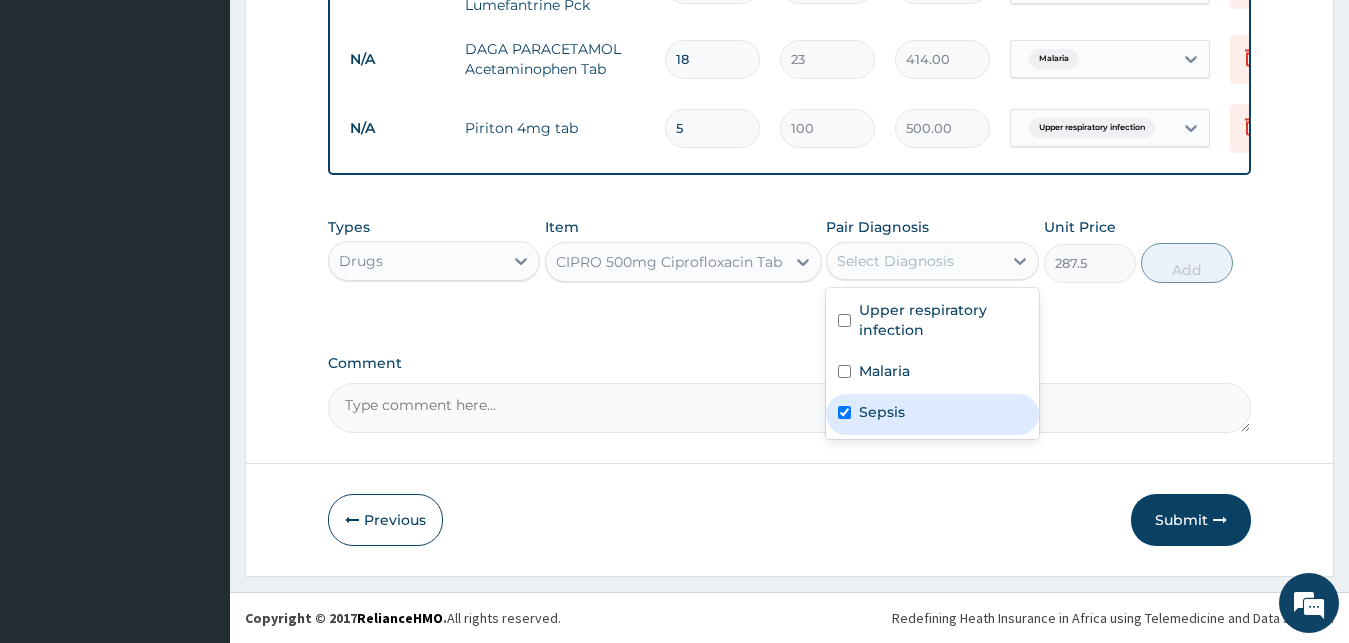 checkbox on "true" 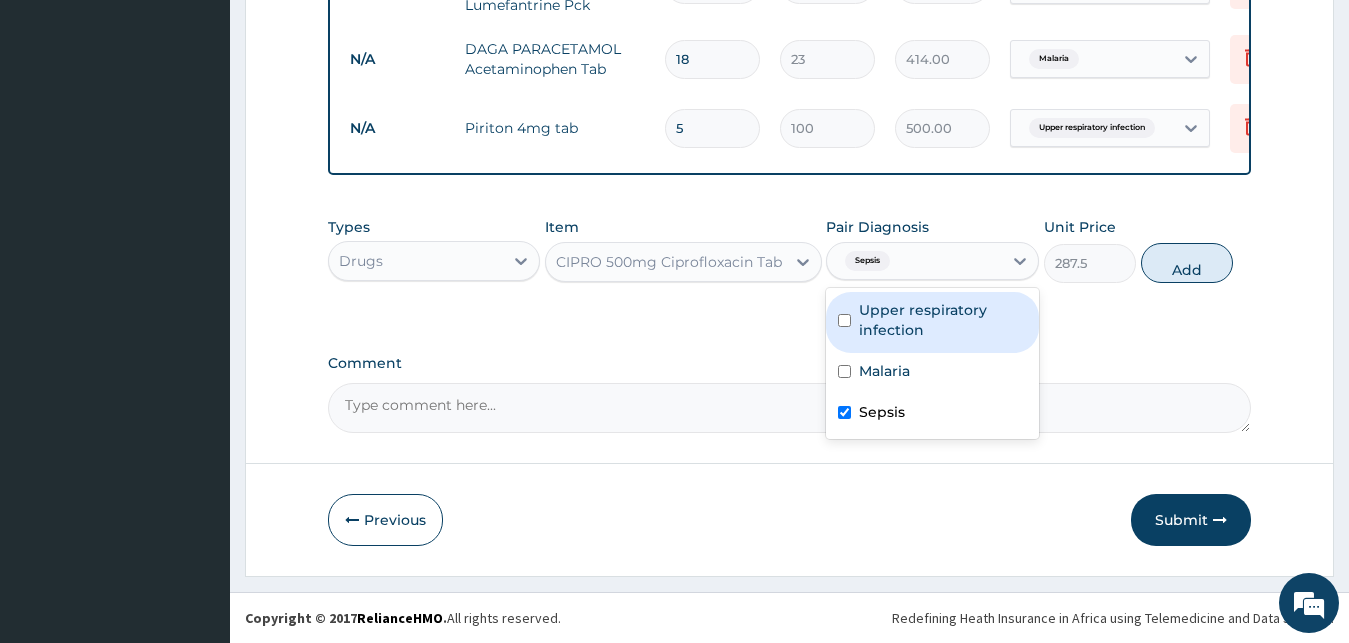 click on "Upper respiratory infection" at bounding box center [943, 320] 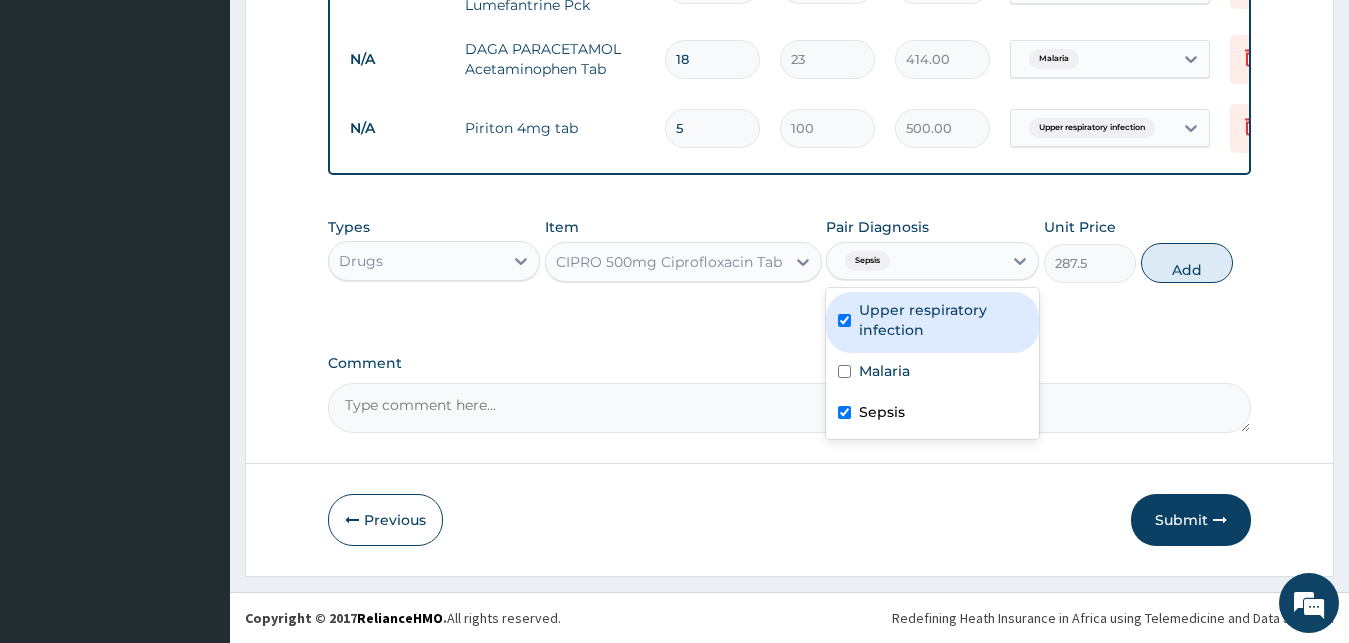 checkbox on "true" 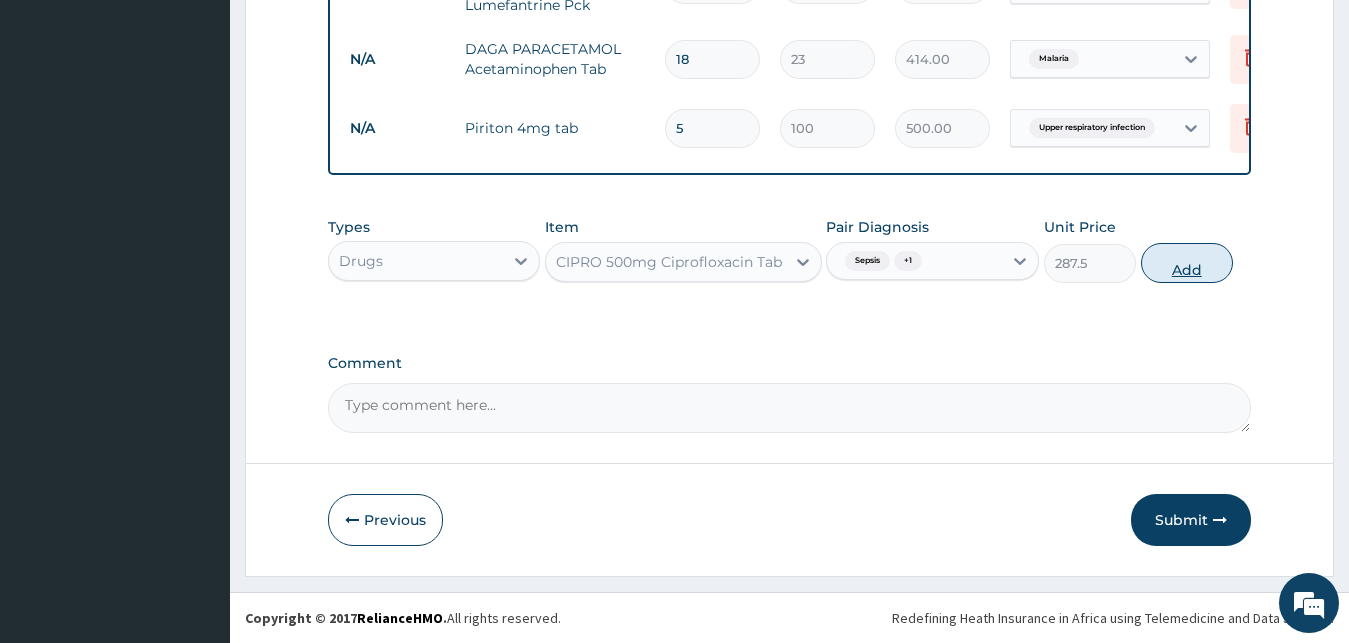 click on "Add" at bounding box center (1187, 263) 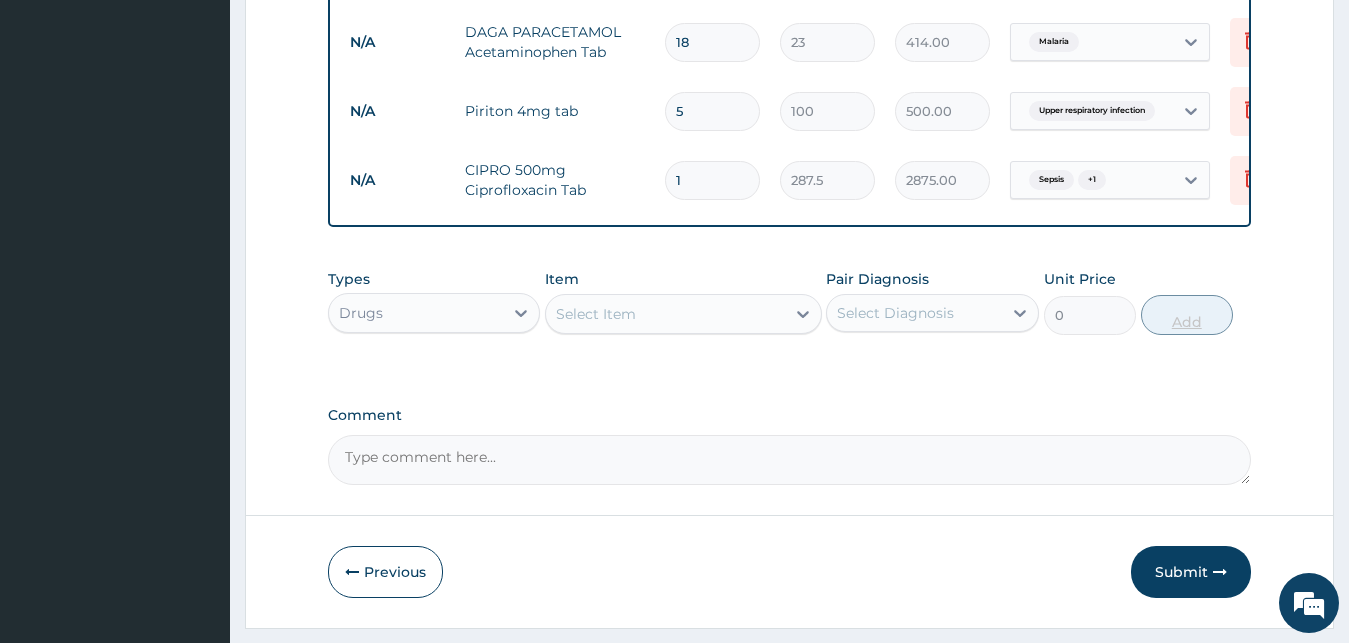 type on "10" 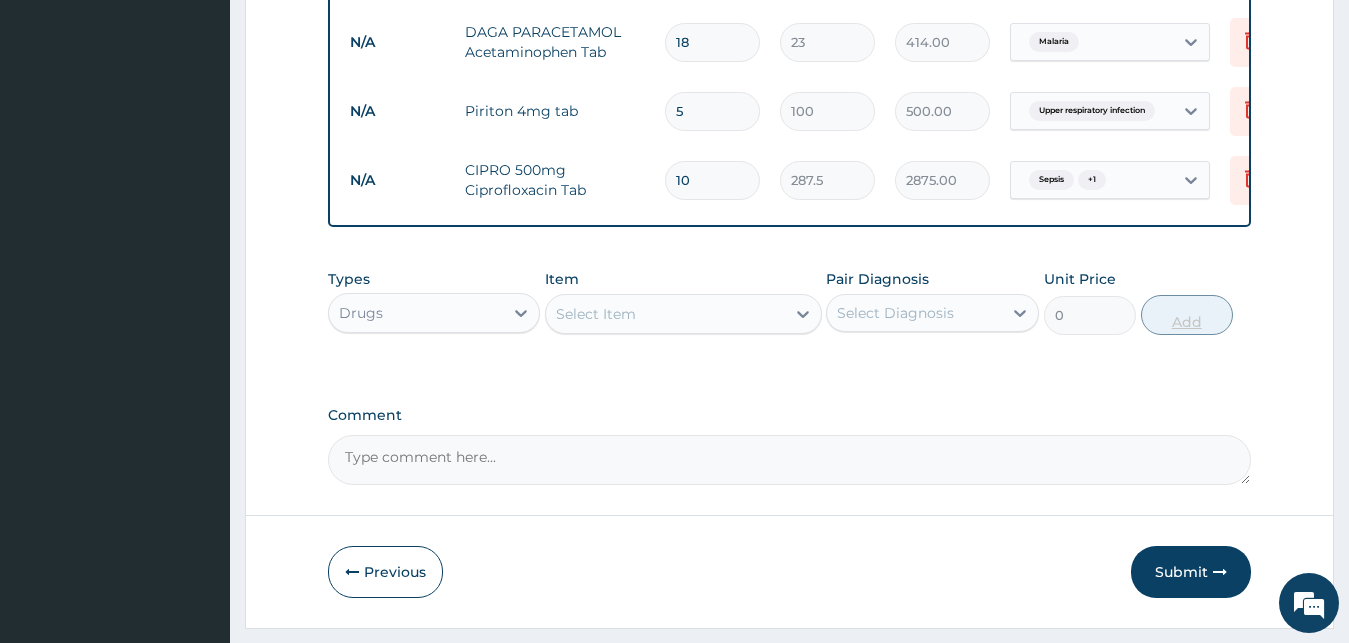 type on "2875.00" 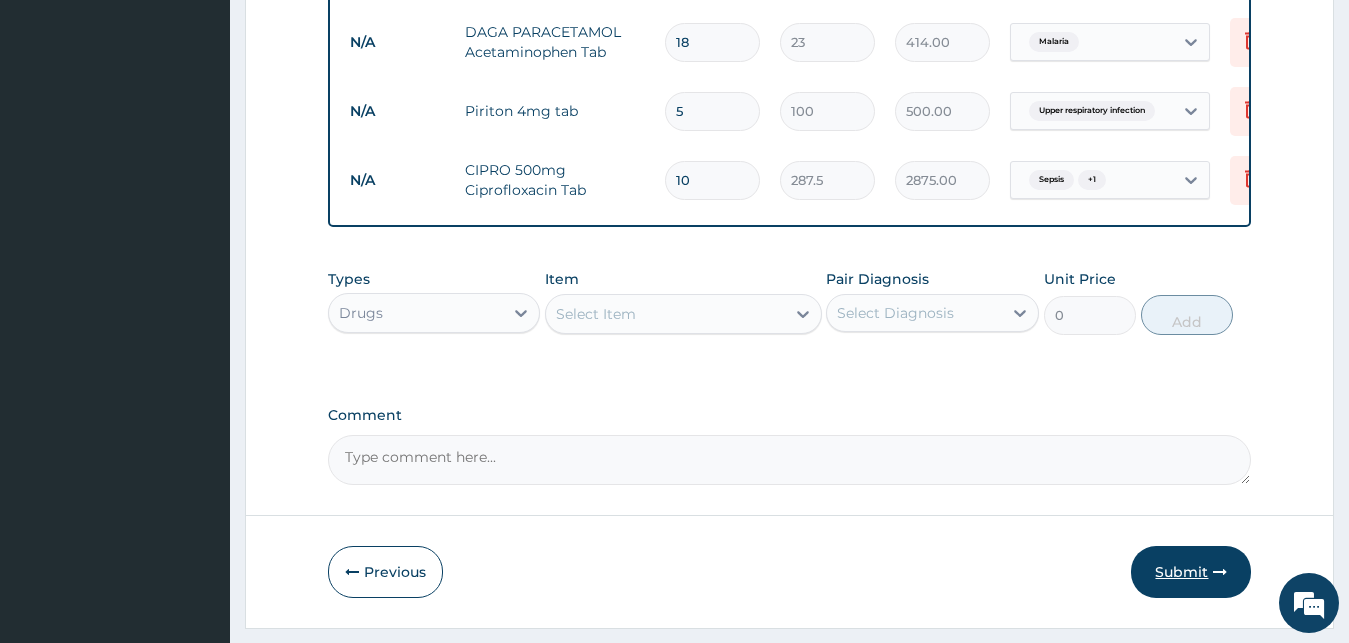 type on "10" 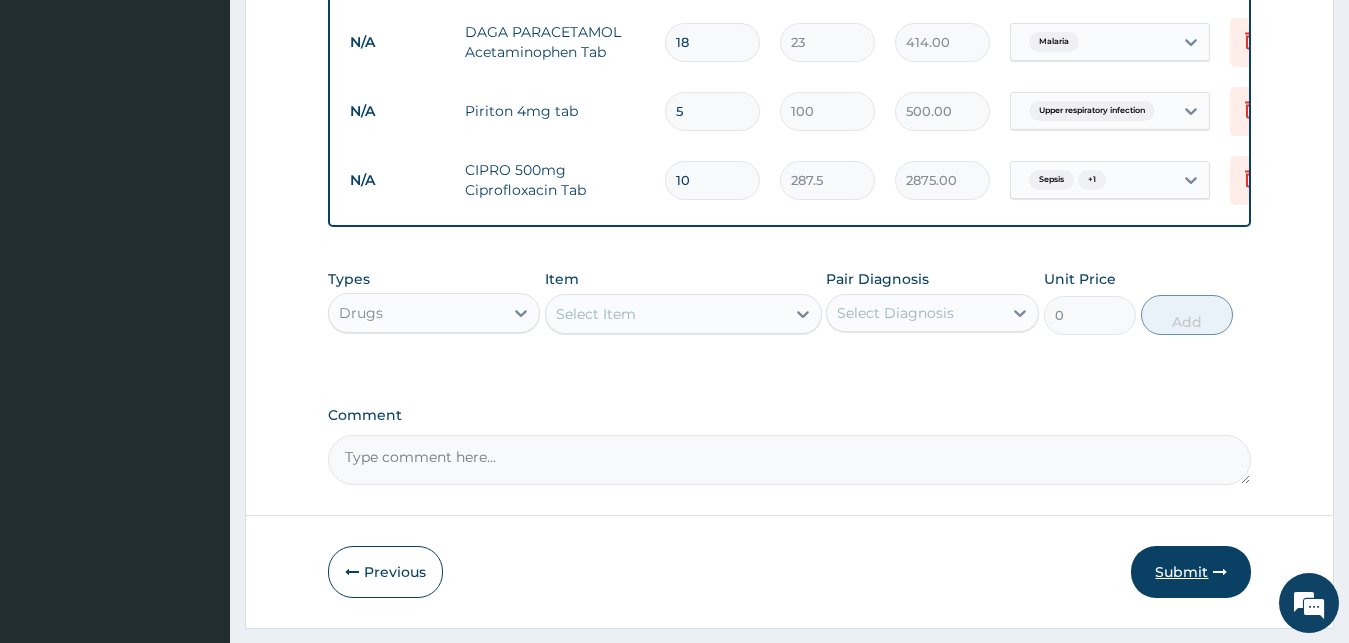 click on "Submit" at bounding box center [1191, 572] 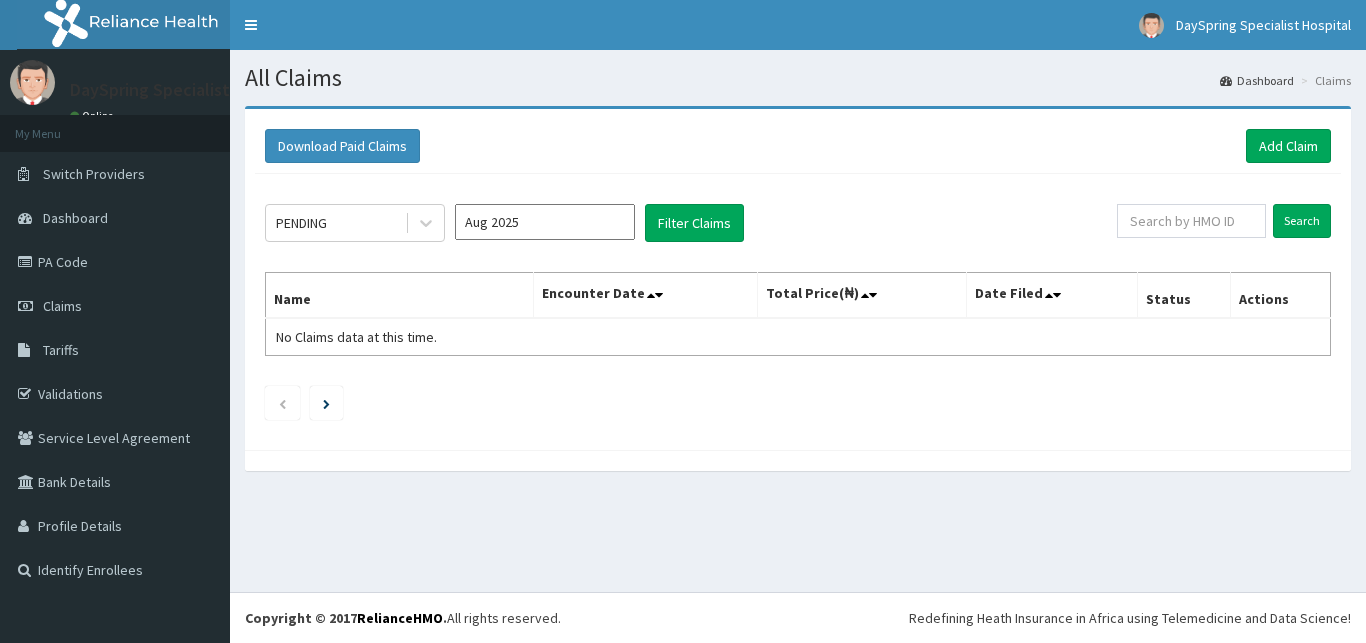 scroll, scrollTop: 0, scrollLeft: 0, axis: both 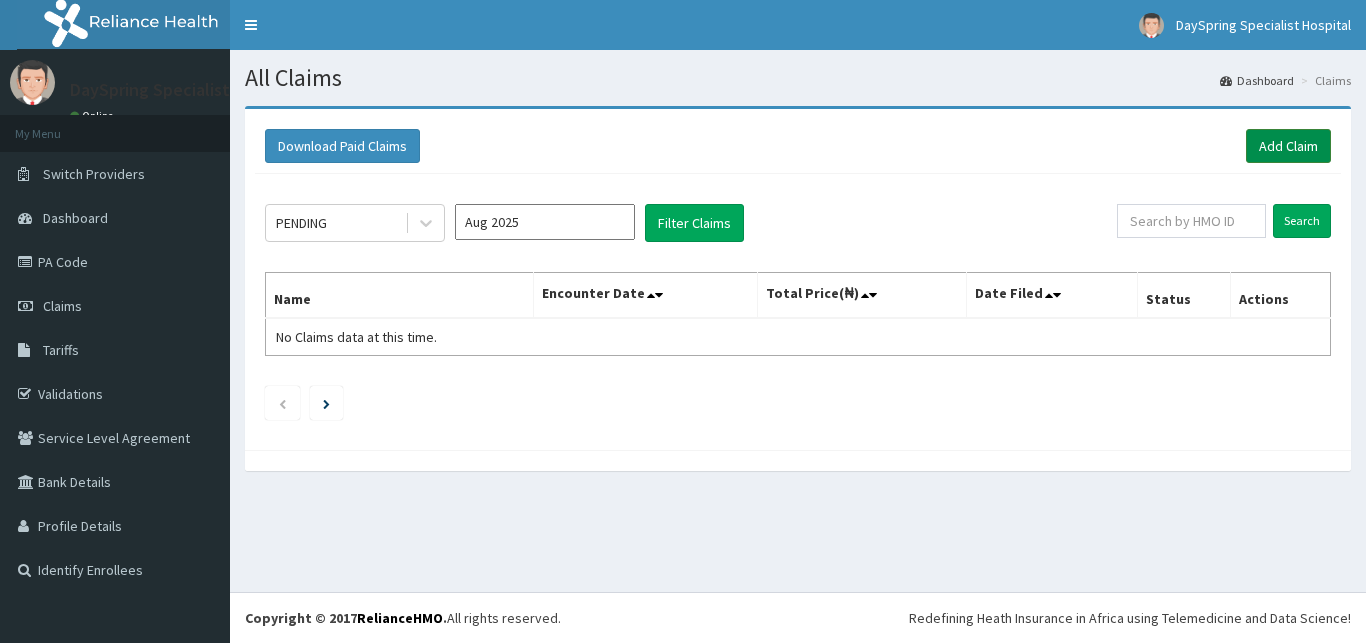 click on "Add Claim" at bounding box center [1288, 146] 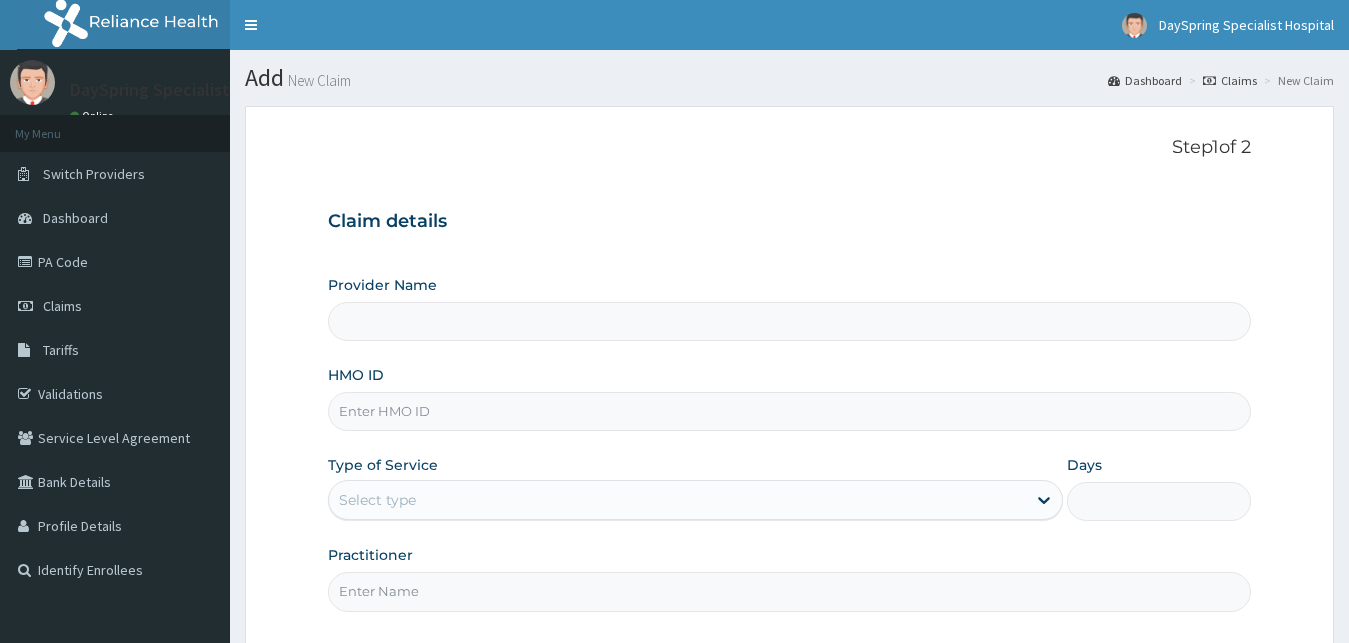 scroll, scrollTop: 0, scrollLeft: 0, axis: both 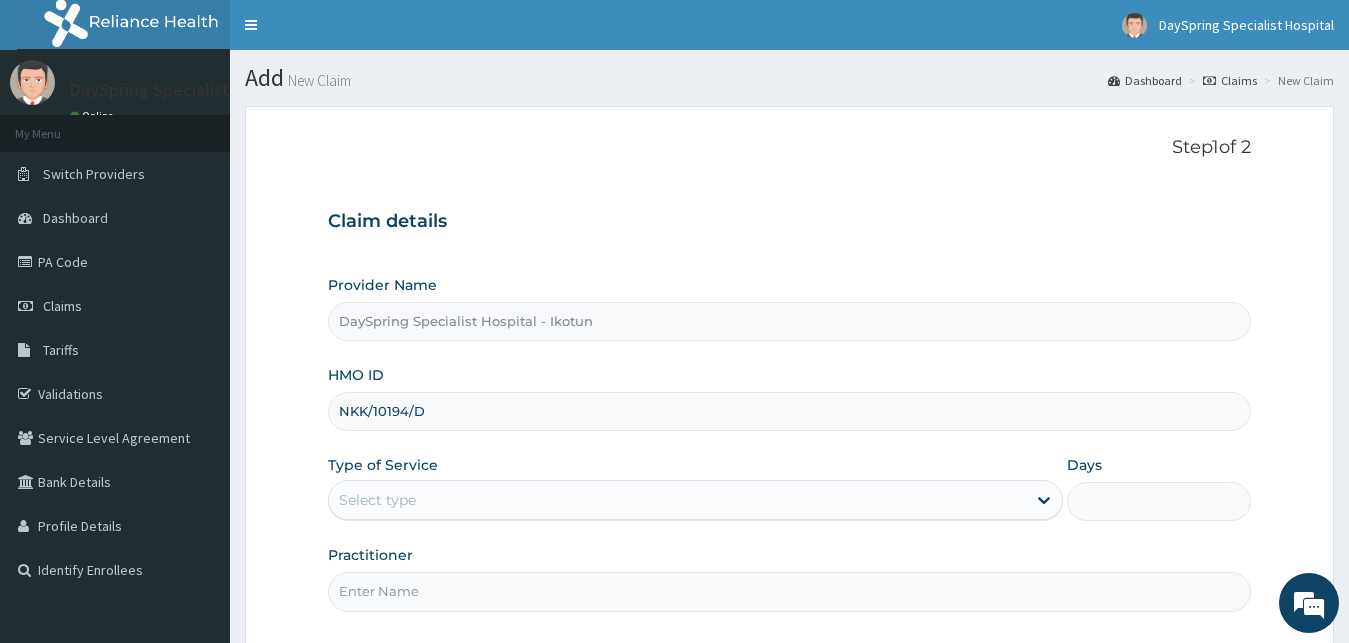 type on "NKK/10194/D" 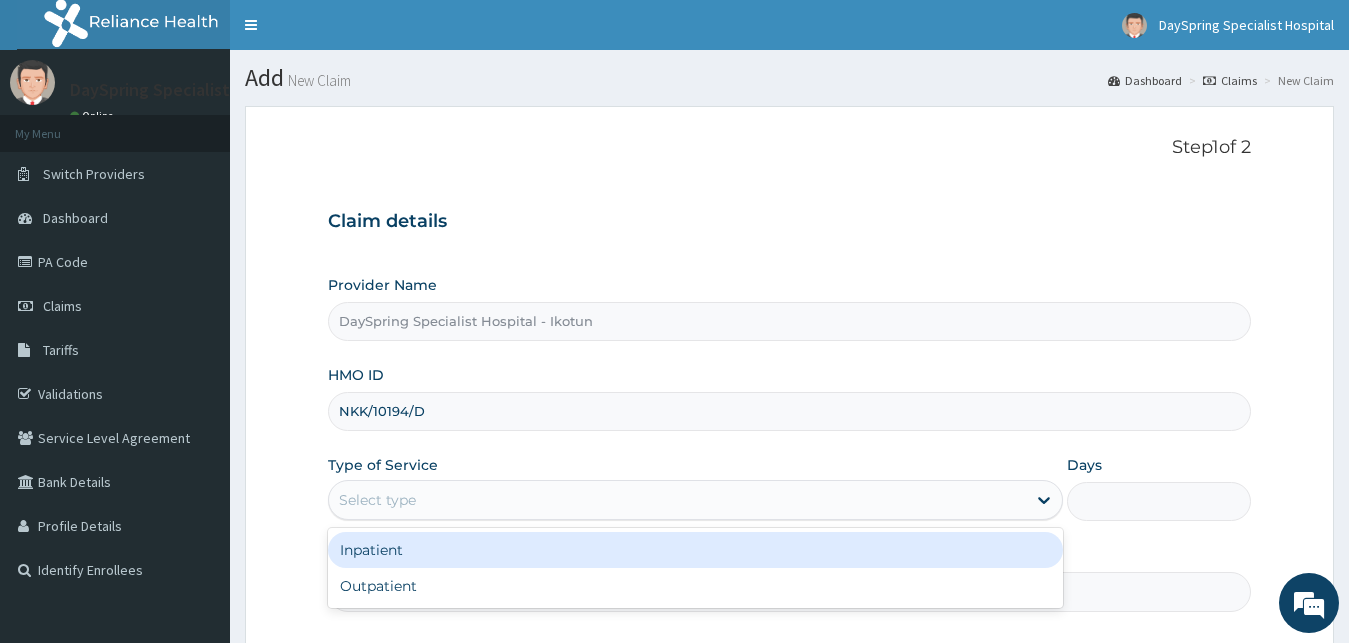 click on "Select type" at bounding box center [678, 500] 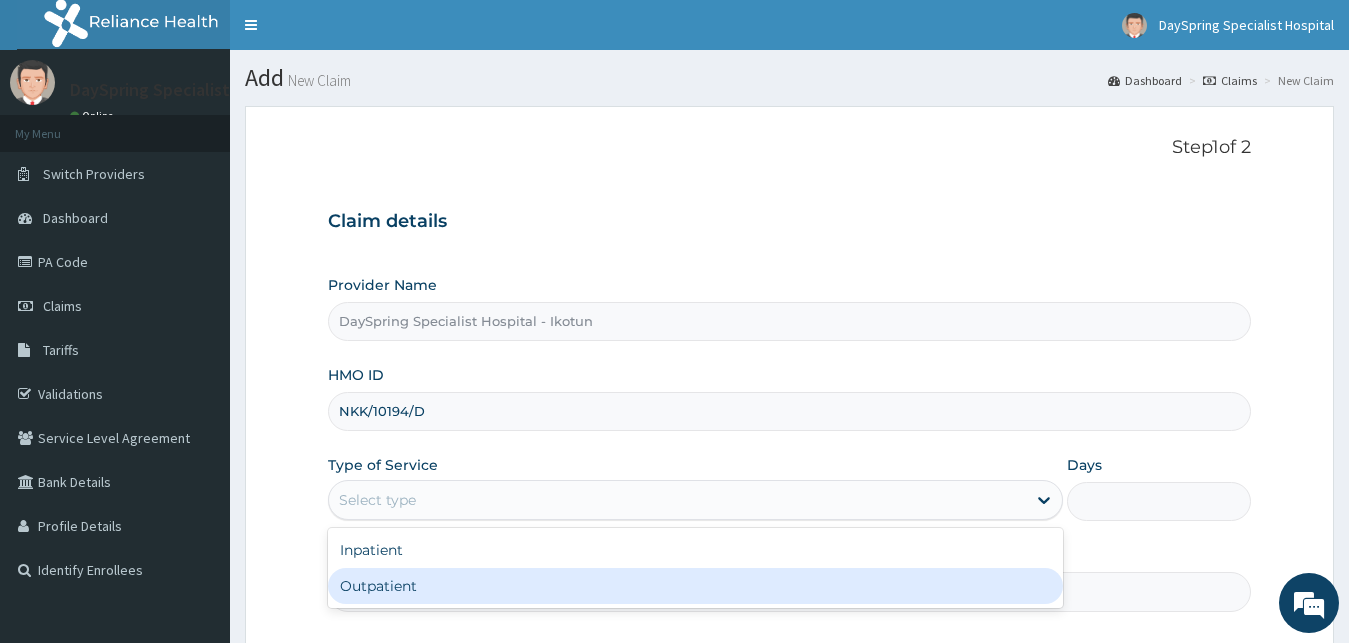 click on "Outpatient" at bounding box center [696, 586] 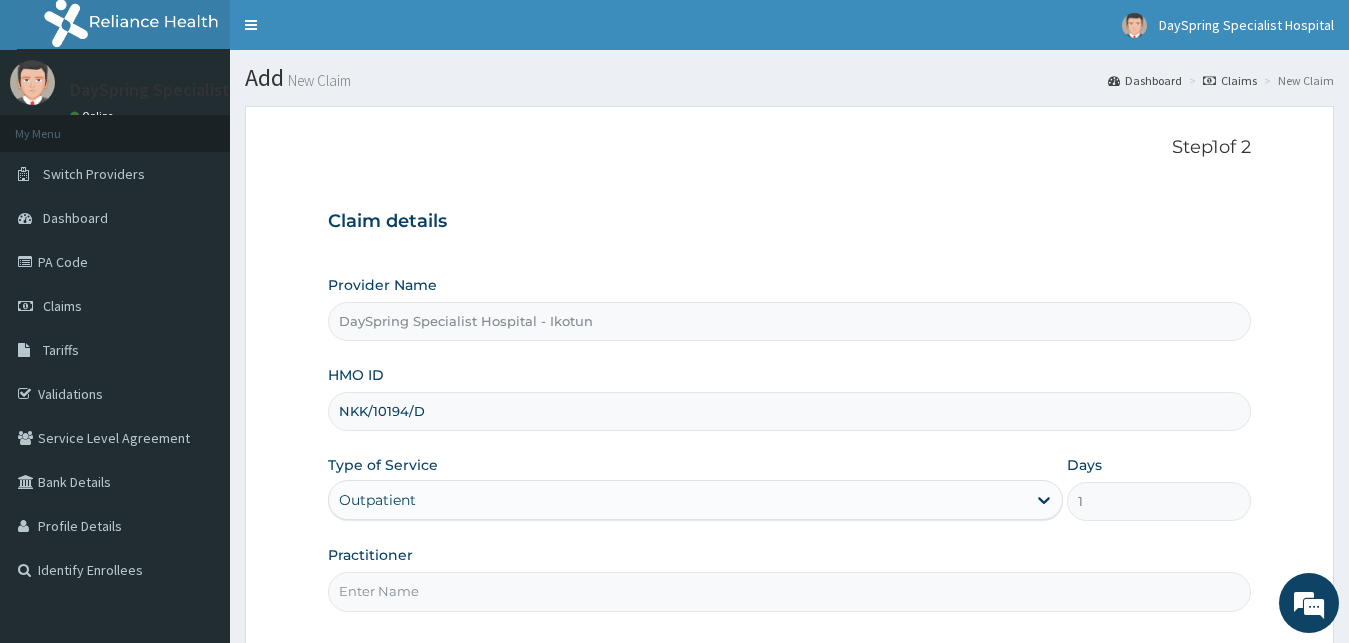 click on "Practitioner" at bounding box center [790, 591] 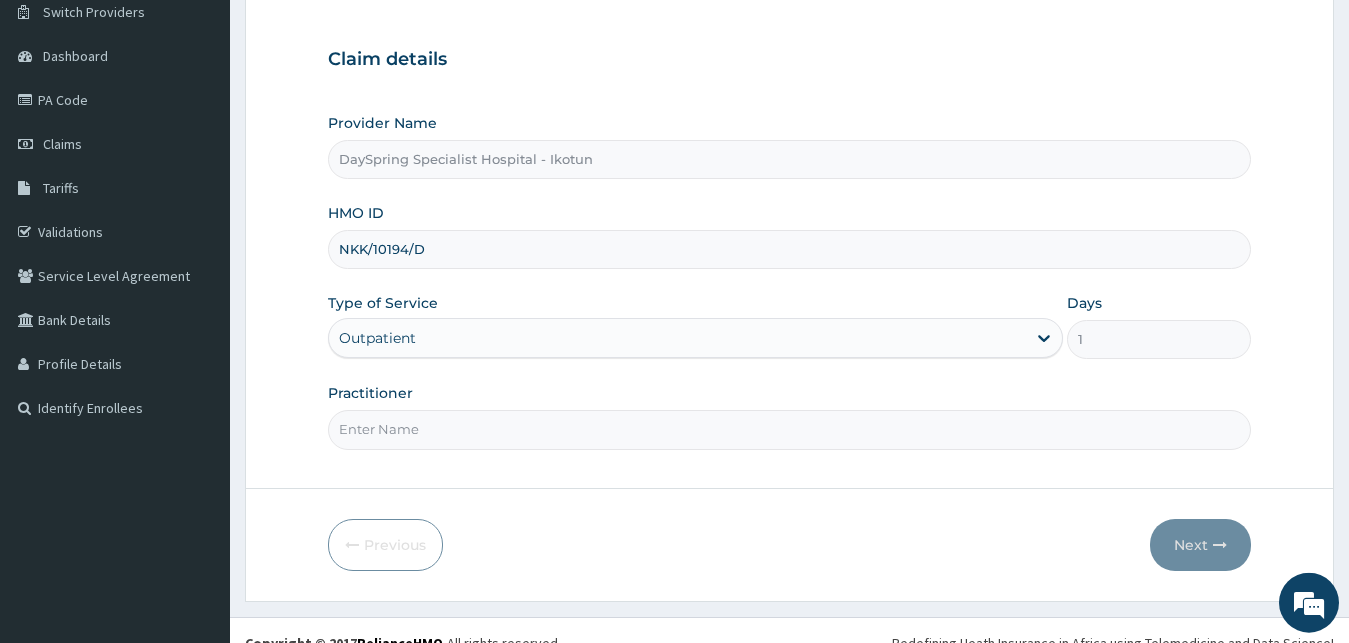 scroll, scrollTop: 187, scrollLeft: 0, axis: vertical 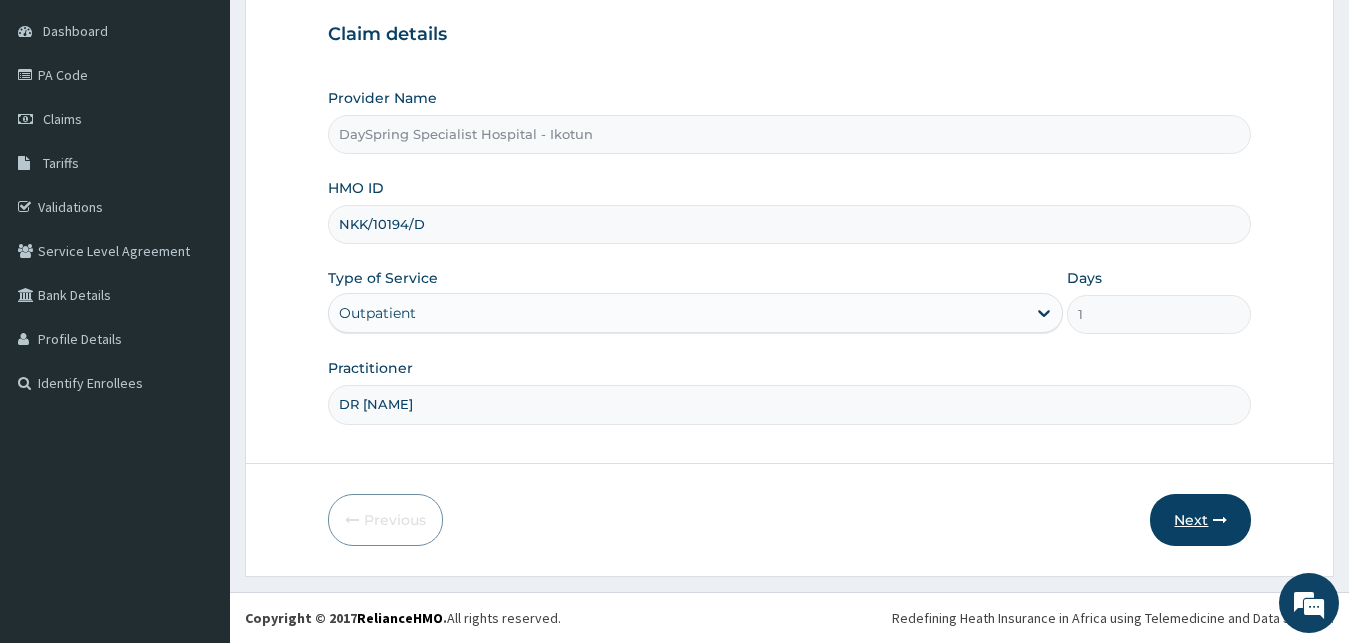 type on "DR OLUMIDE" 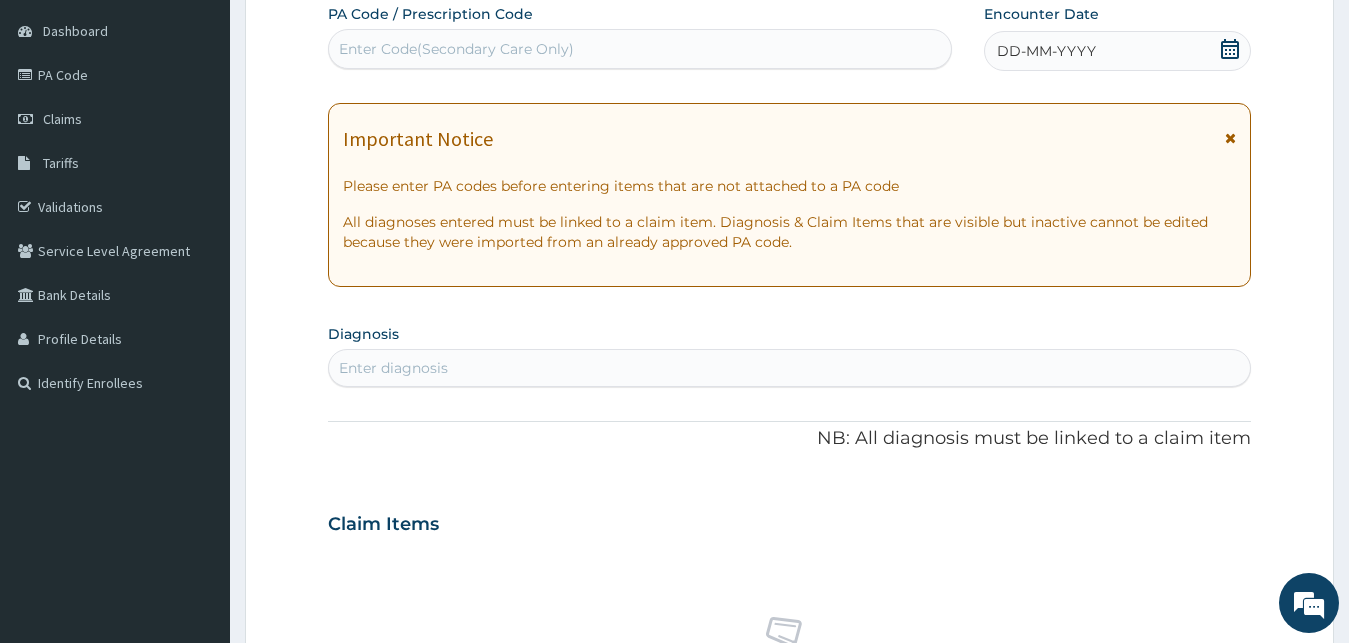 click 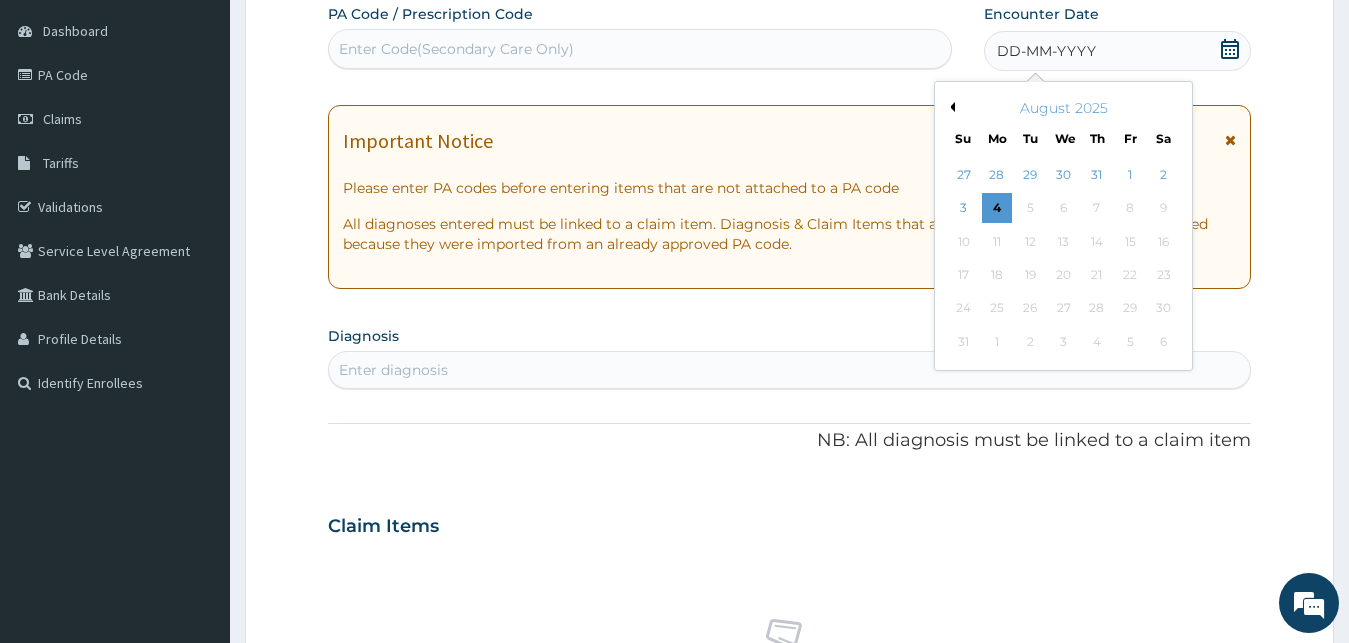 click on "Previous Month" at bounding box center (950, 107) 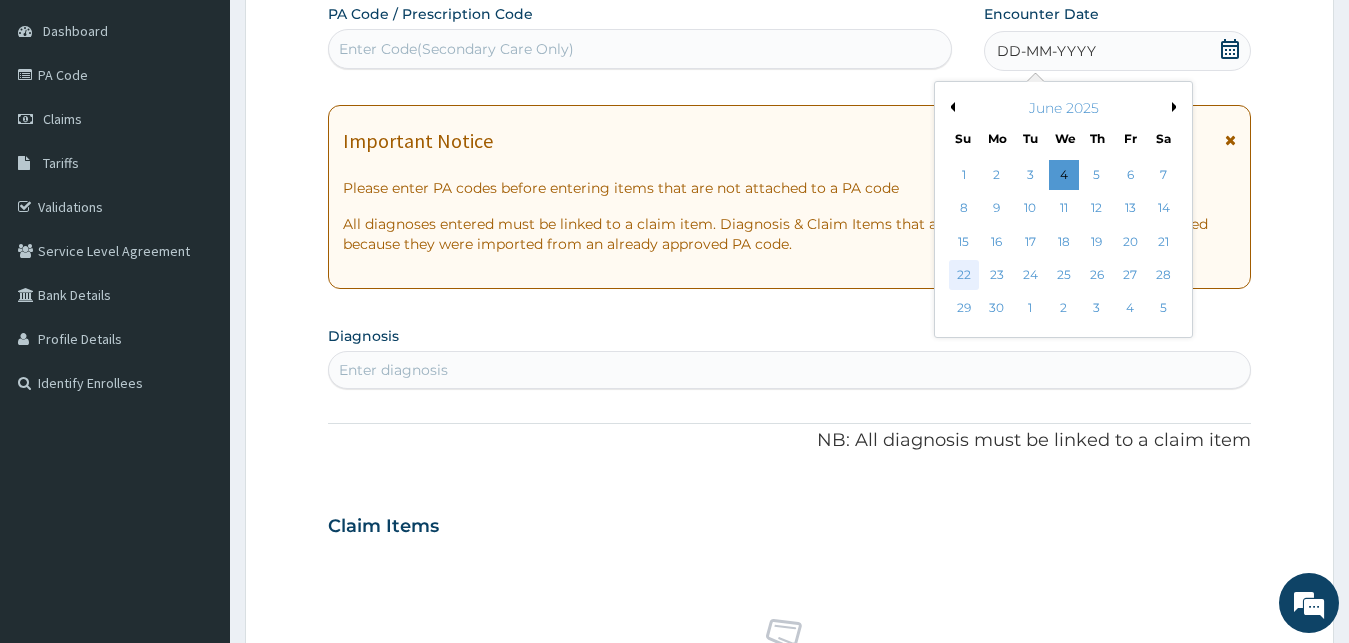 click on "22" at bounding box center (964, 275) 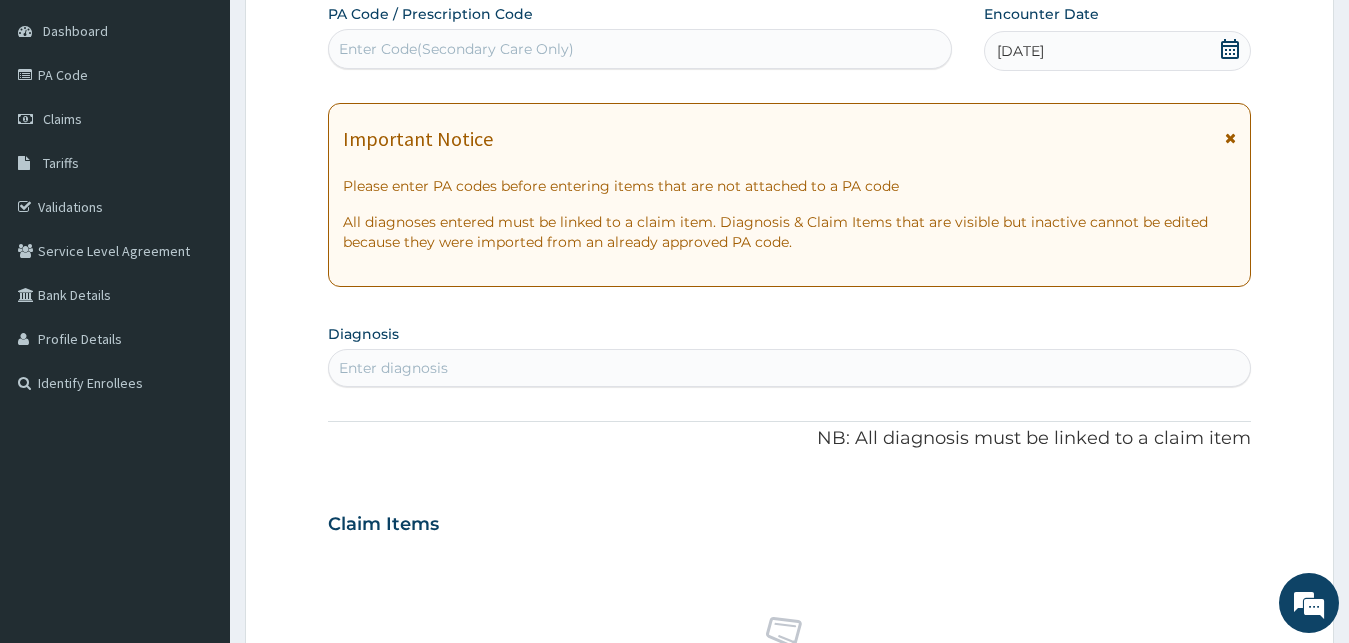 click on "Enter diagnosis" at bounding box center (790, 368) 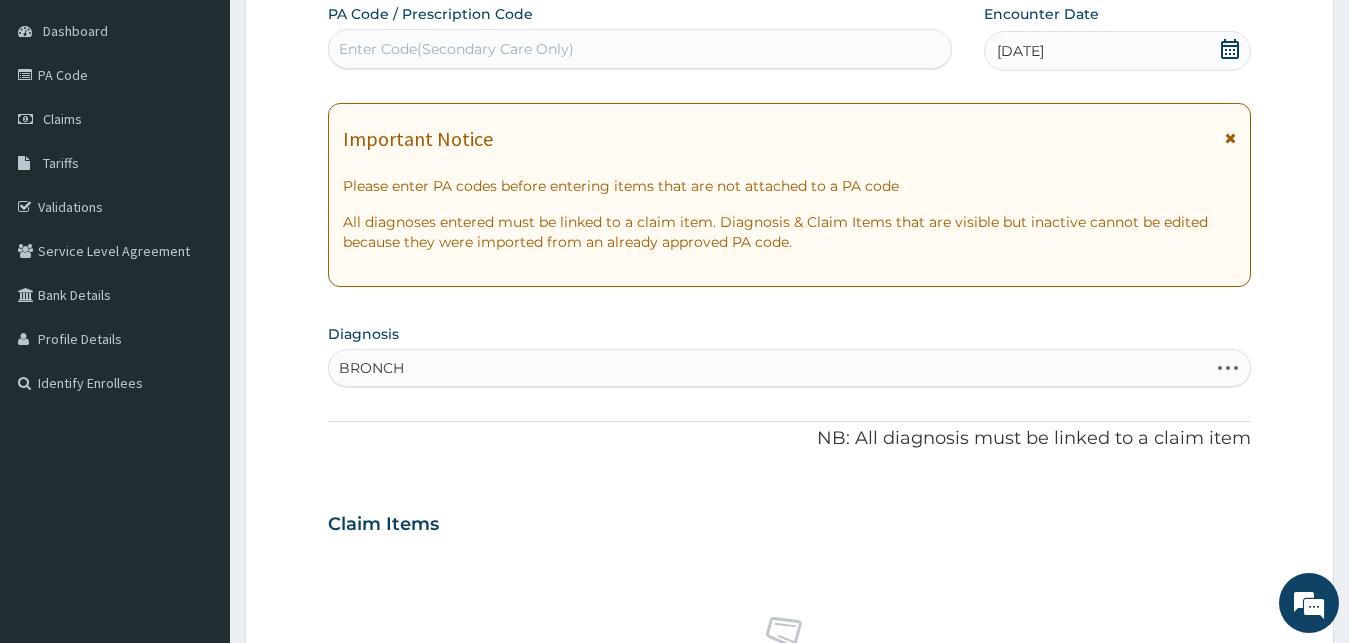 type on "BRONCHO" 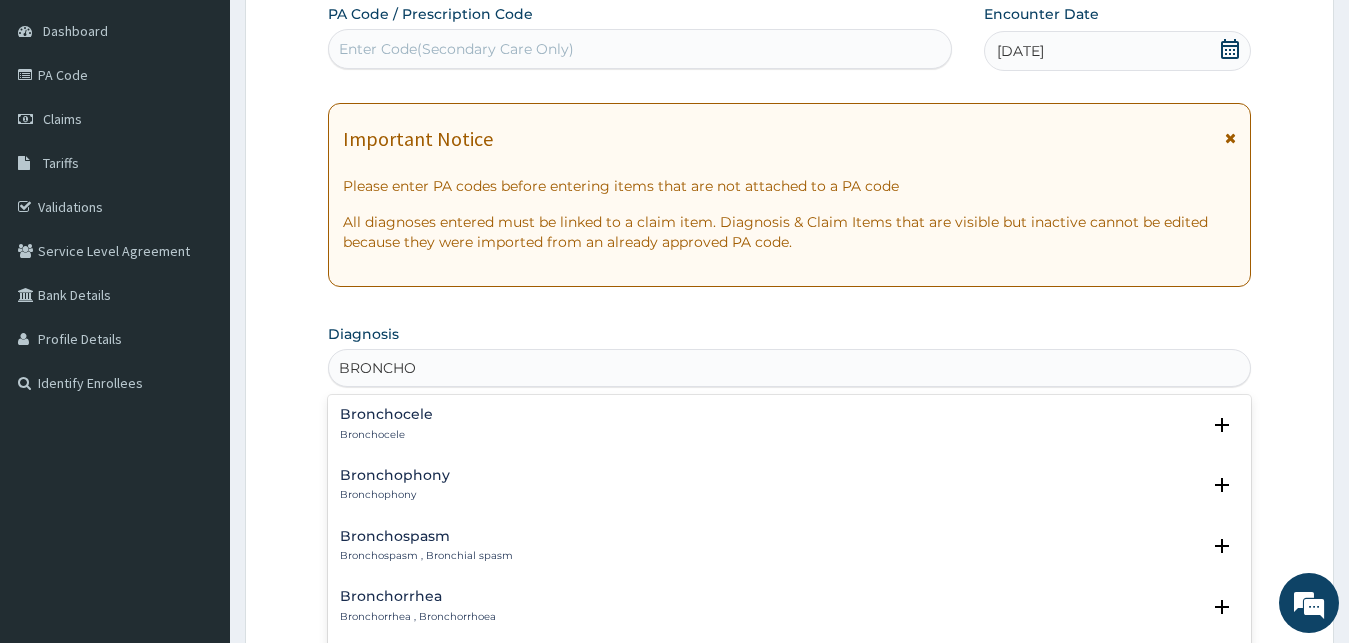 click on "Bronchospasm Bronchospasm , Bronchial spasm" at bounding box center [426, 546] 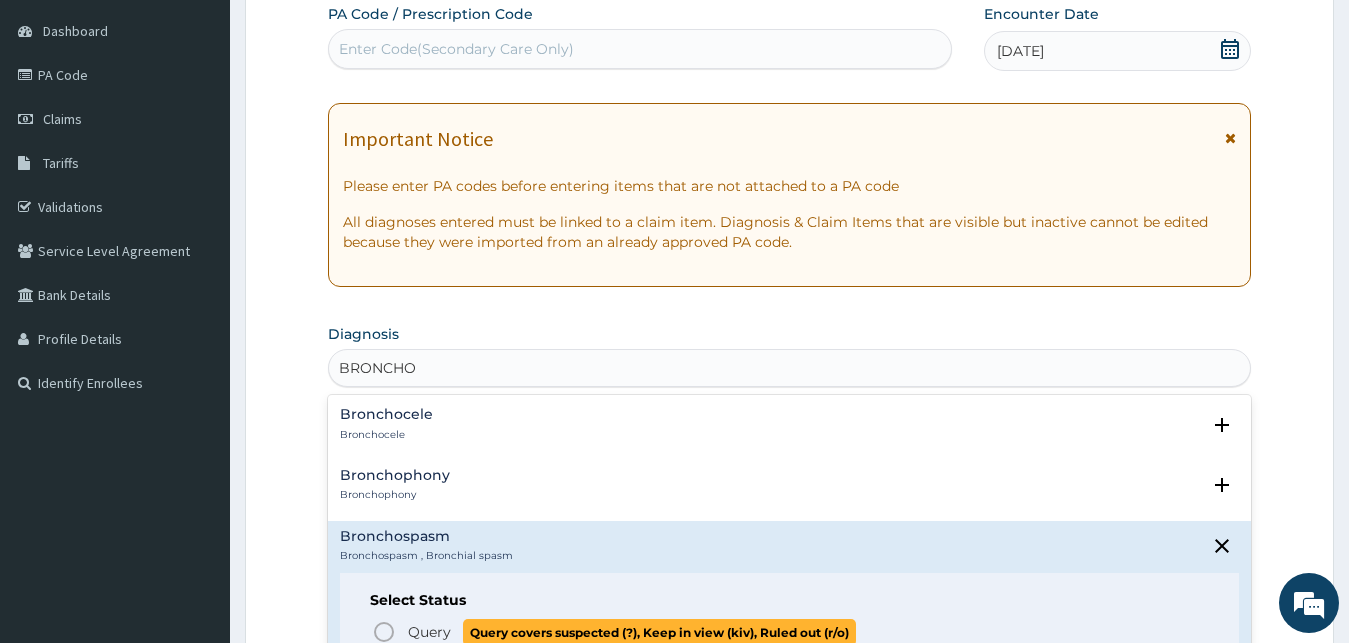 click 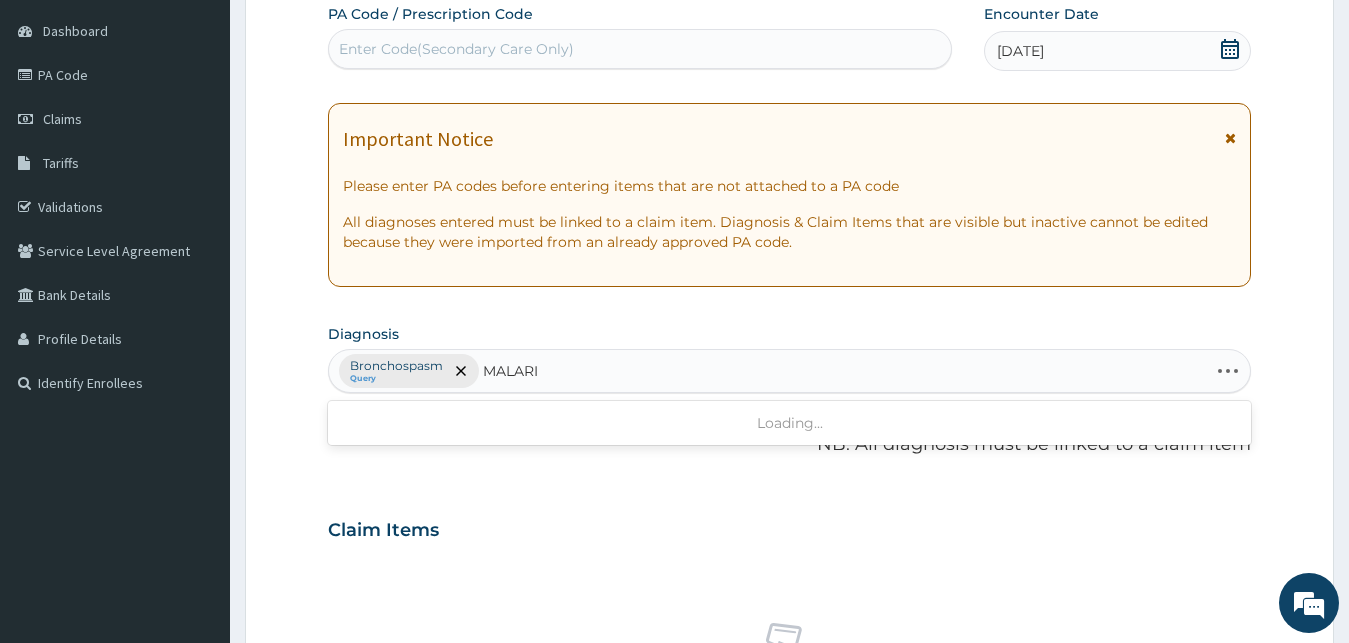 type on "MALARIA" 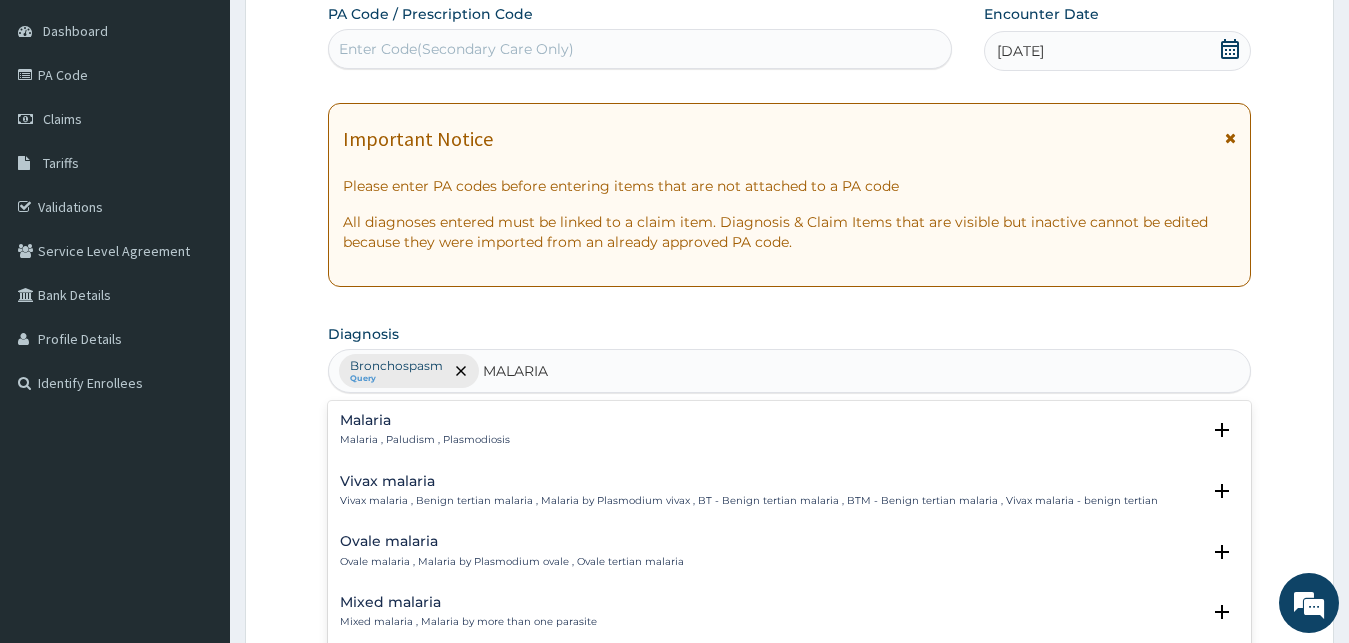click on "Malaria , Paludism , Plasmodiosis" at bounding box center [425, 440] 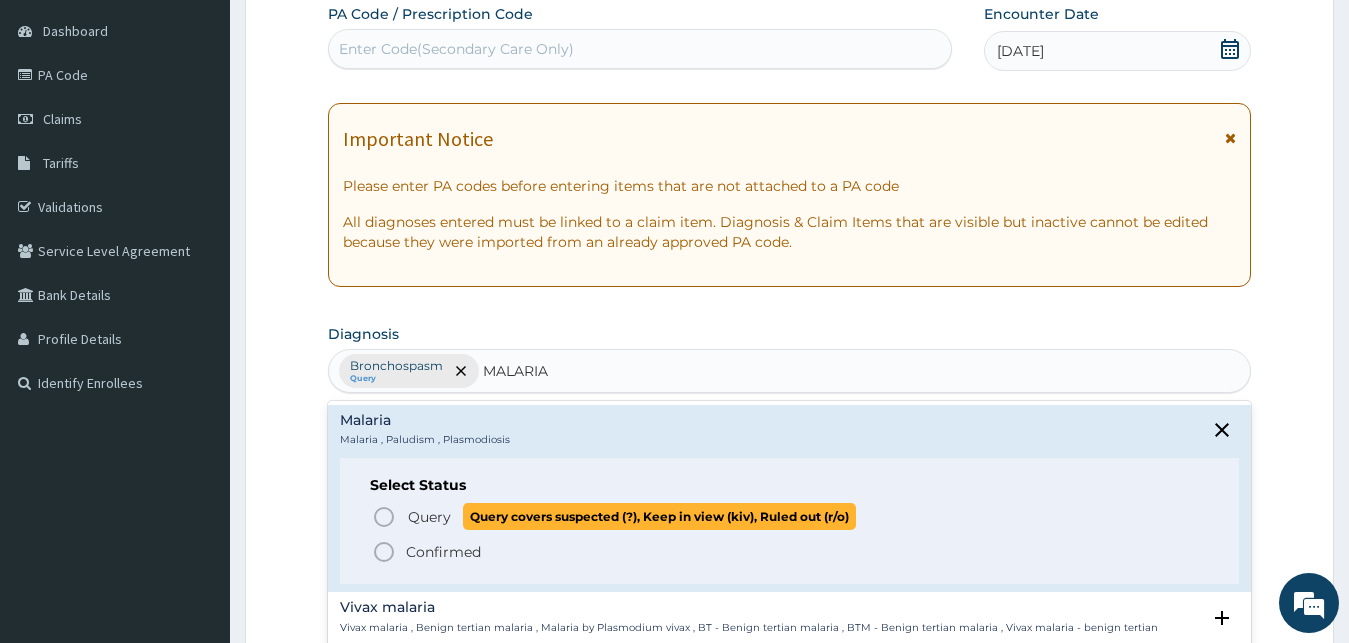 click 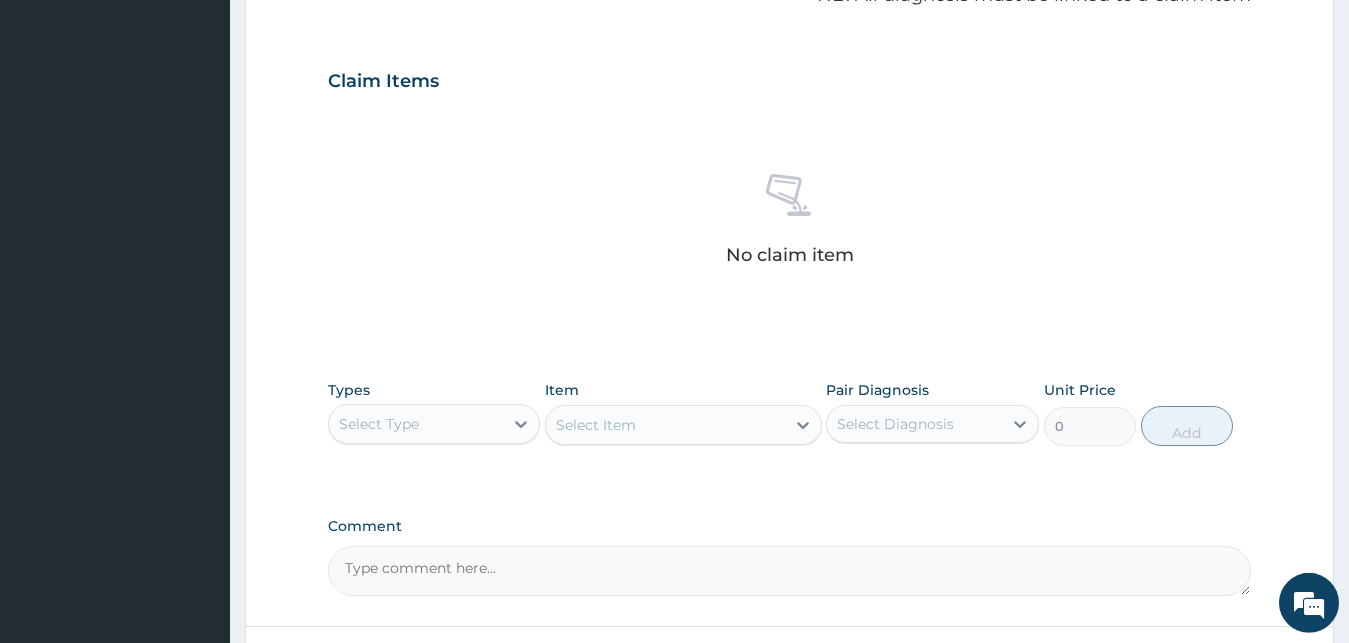 scroll, scrollTop: 796, scrollLeft: 0, axis: vertical 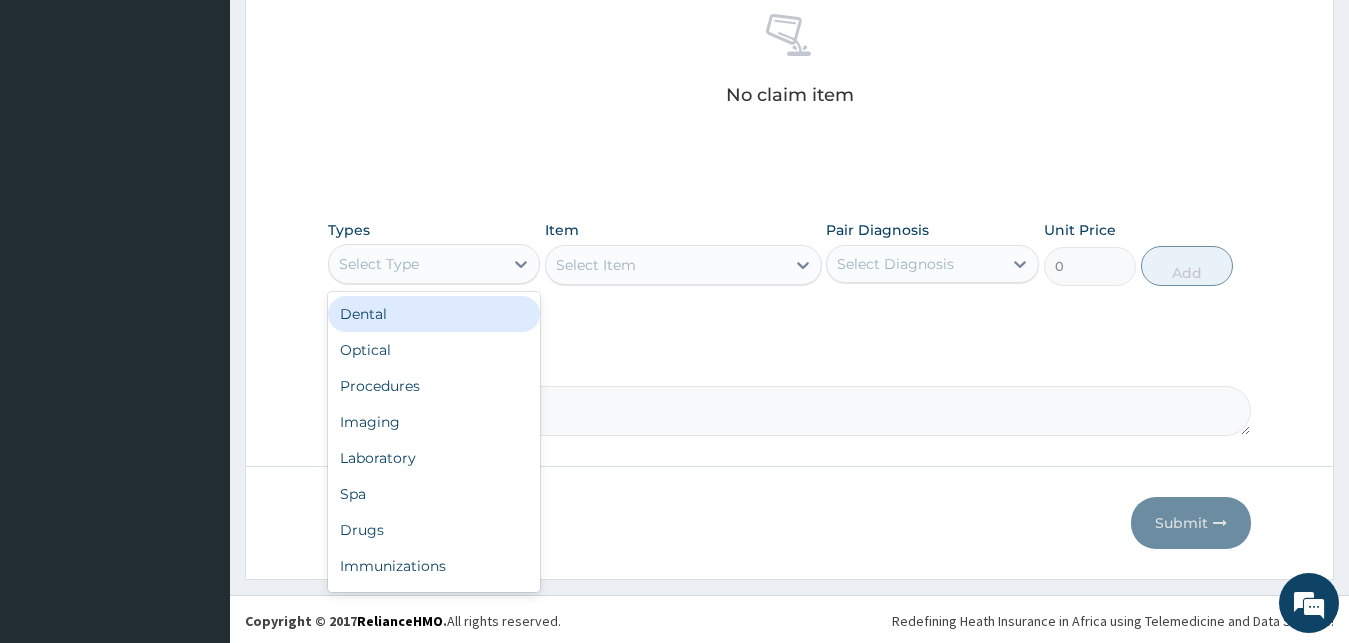 click on "Select Type" at bounding box center (416, 264) 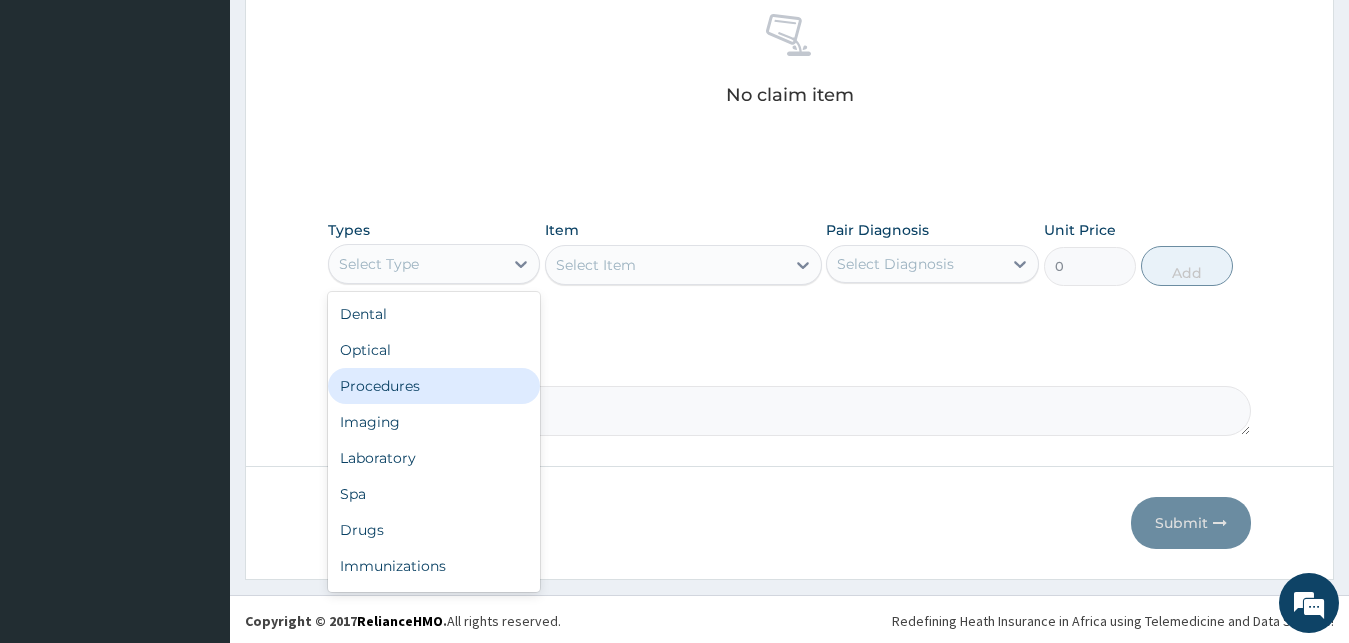 click on "Procedures" at bounding box center (434, 386) 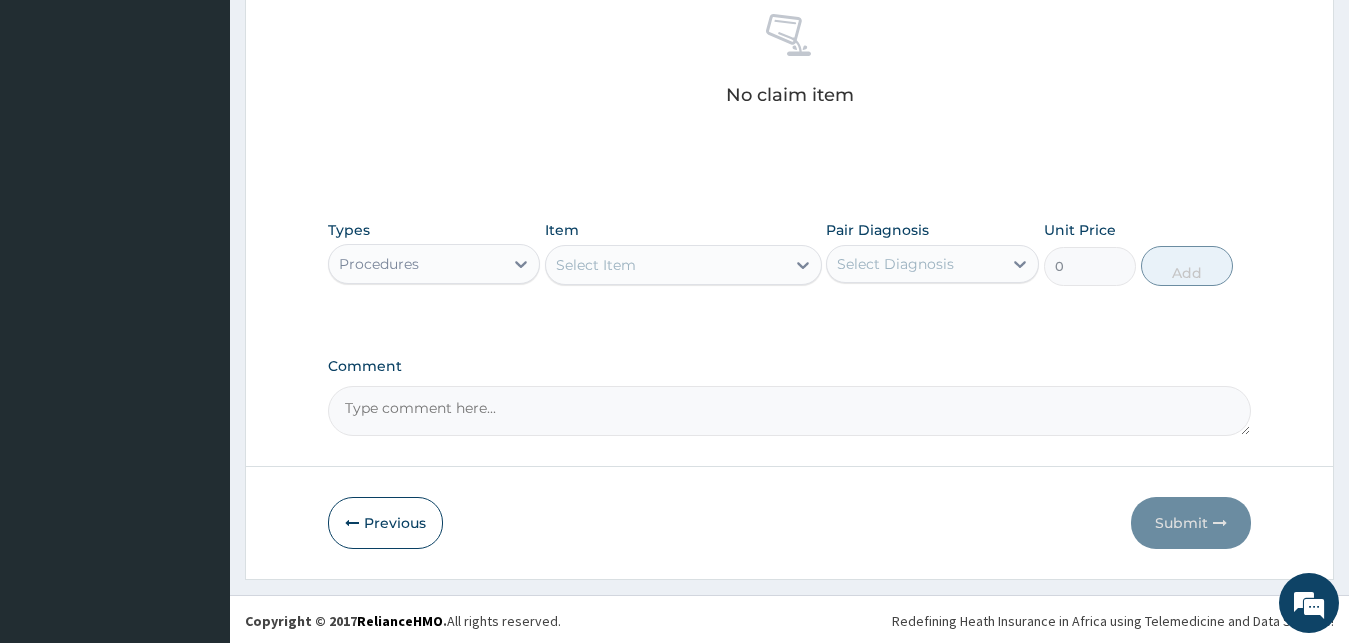 click on "Select Item" at bounding box center [665, 265] 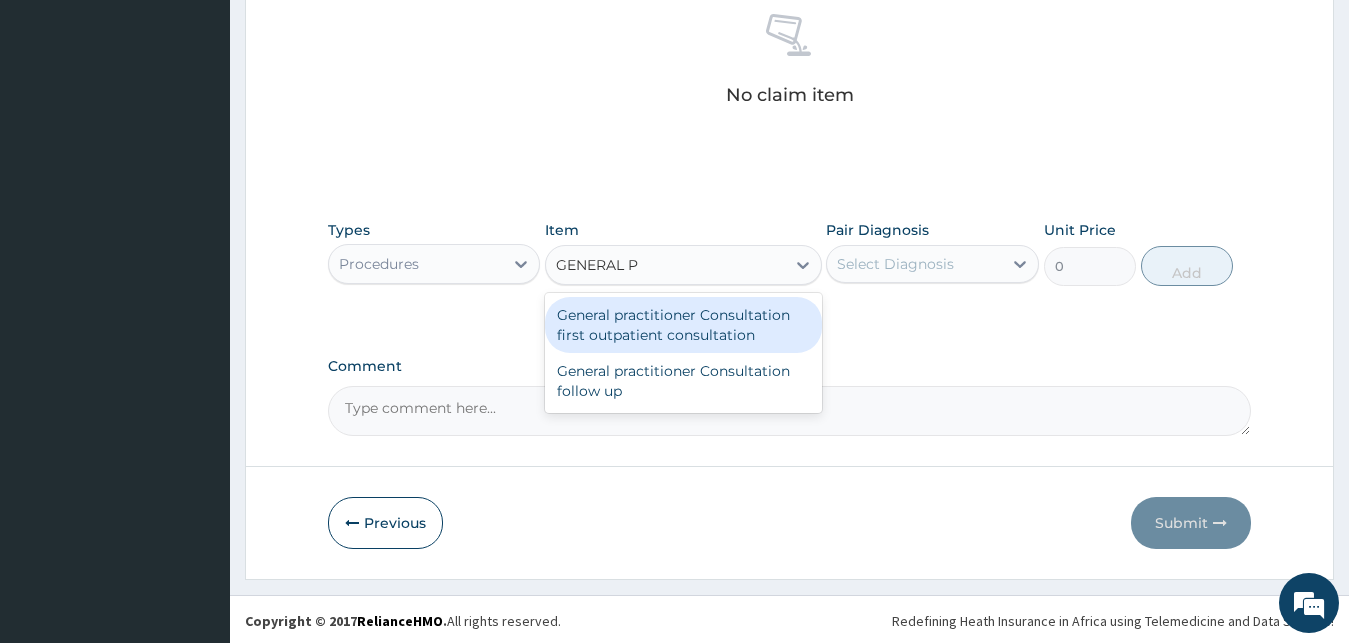 type on "GENERAL PR" 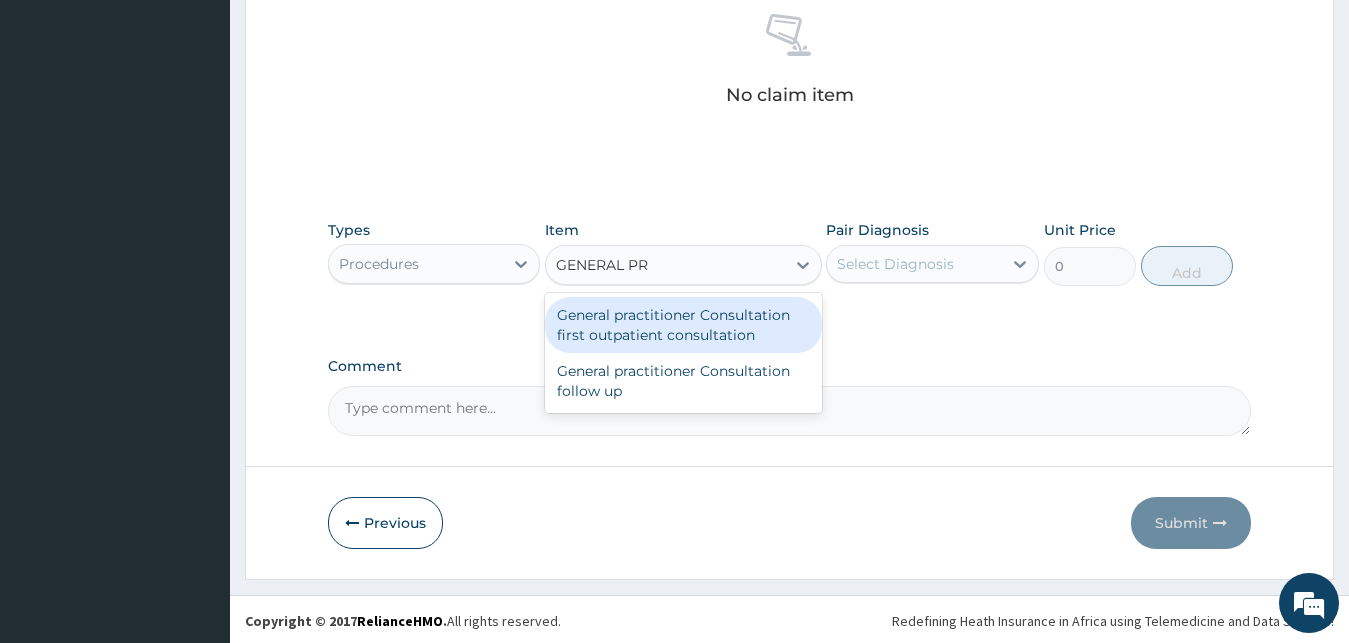 click on "General practitioner Consultation first outpatient consultation" at bounding box center [683, 325] 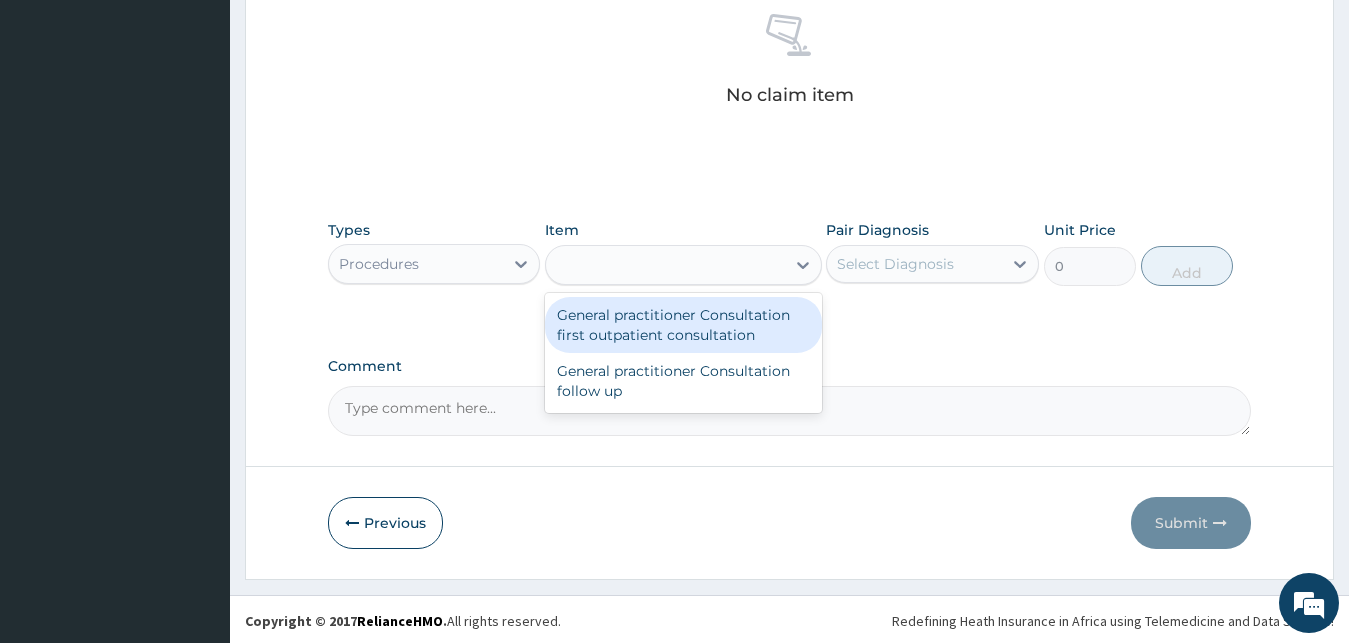 type on "3000" 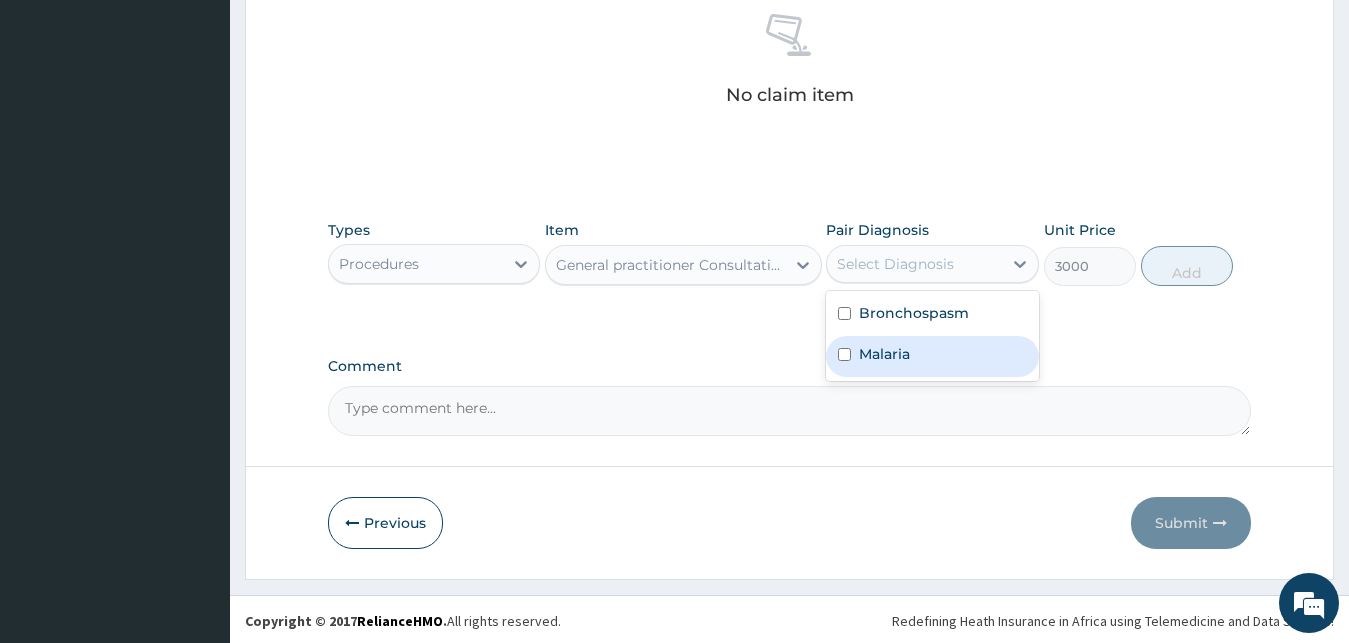drag, startPoint x: 941, startPoint y: 260, endPoint x: 904, endPoint y: 341, distance: 89.050545 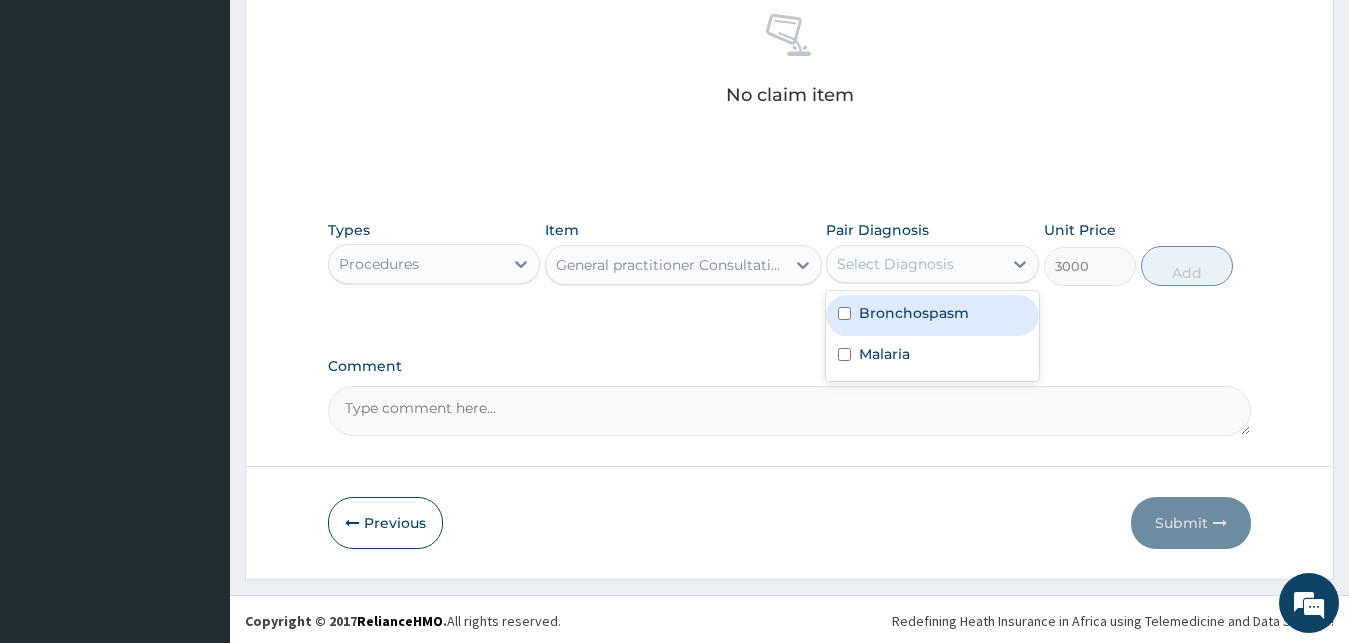 click on "Bronchospasm" at bounding box center (932, 315) 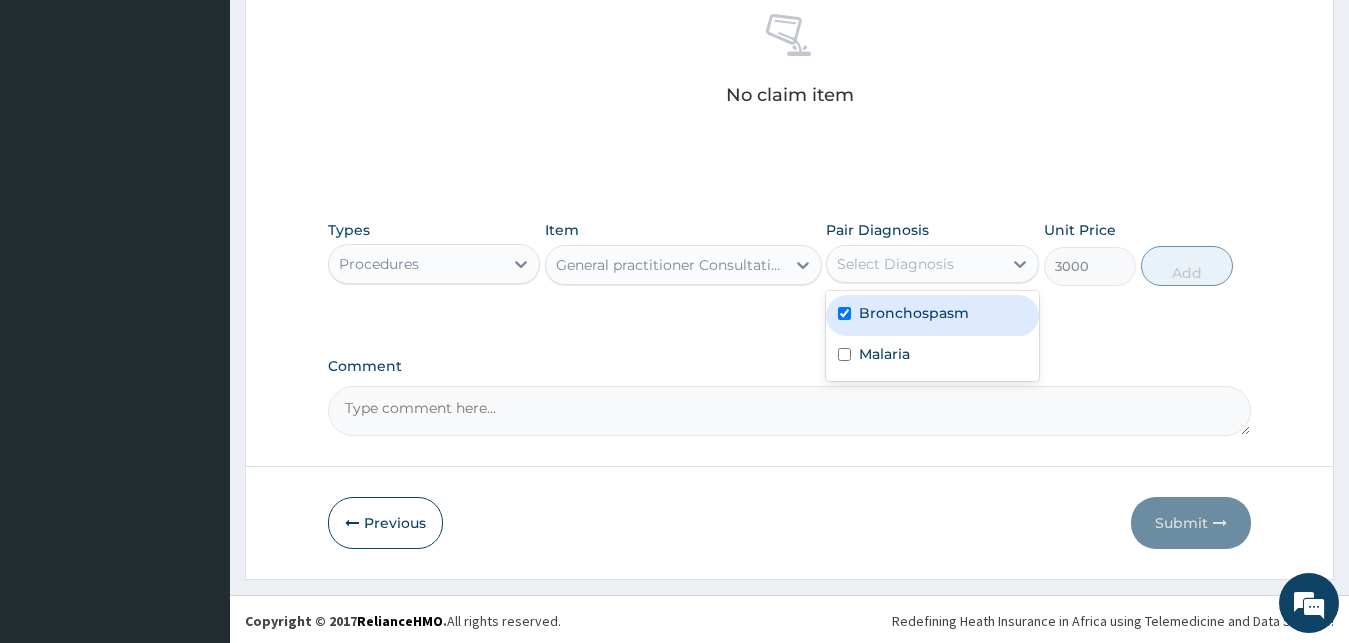 checkbox on "true" 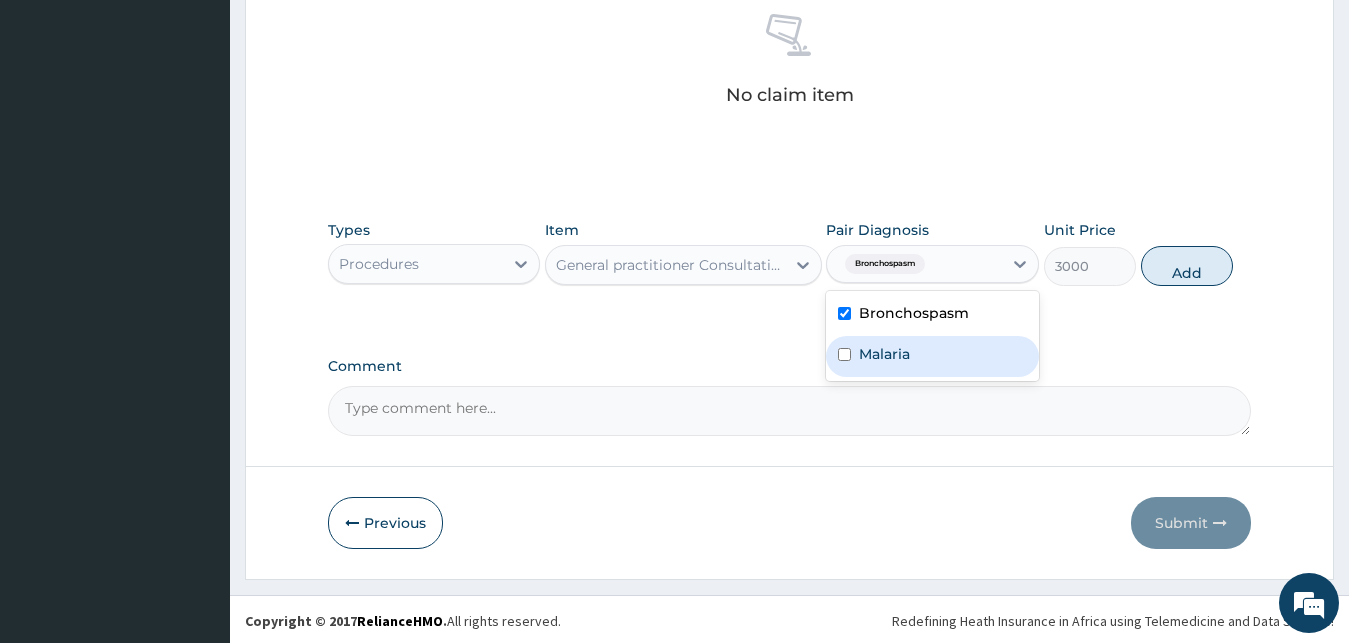click on "Malaria" at bounding box center (884, 354) 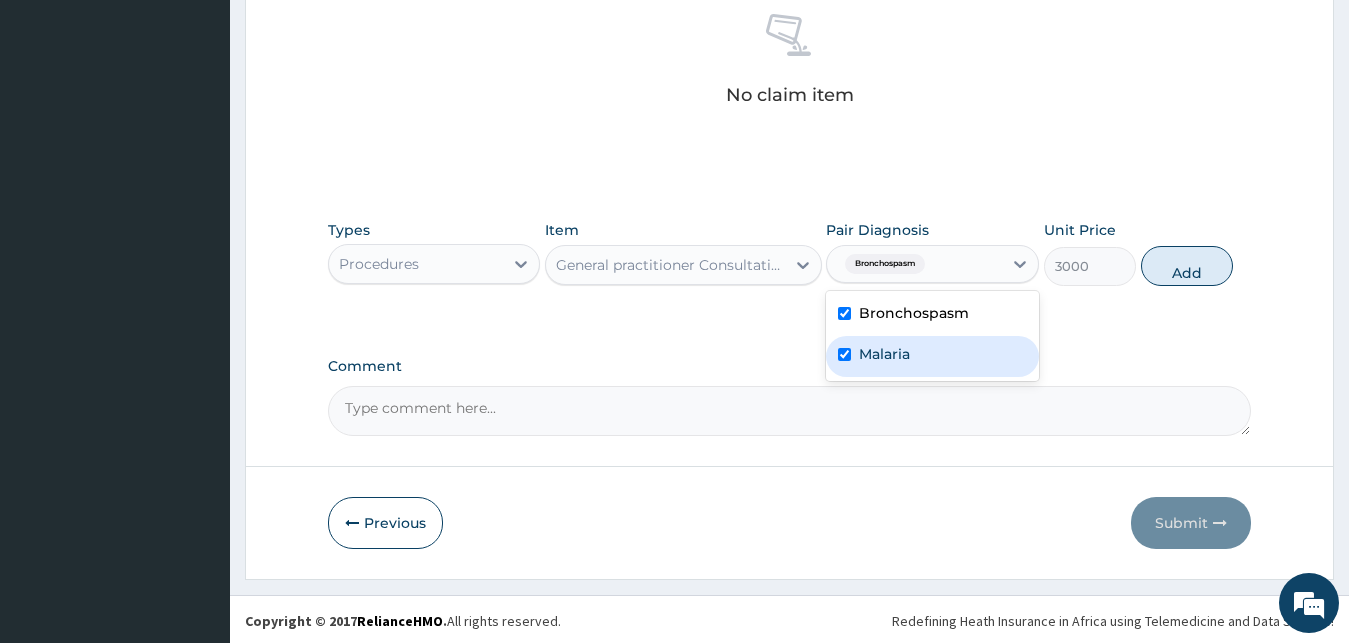 checkbox on "true" 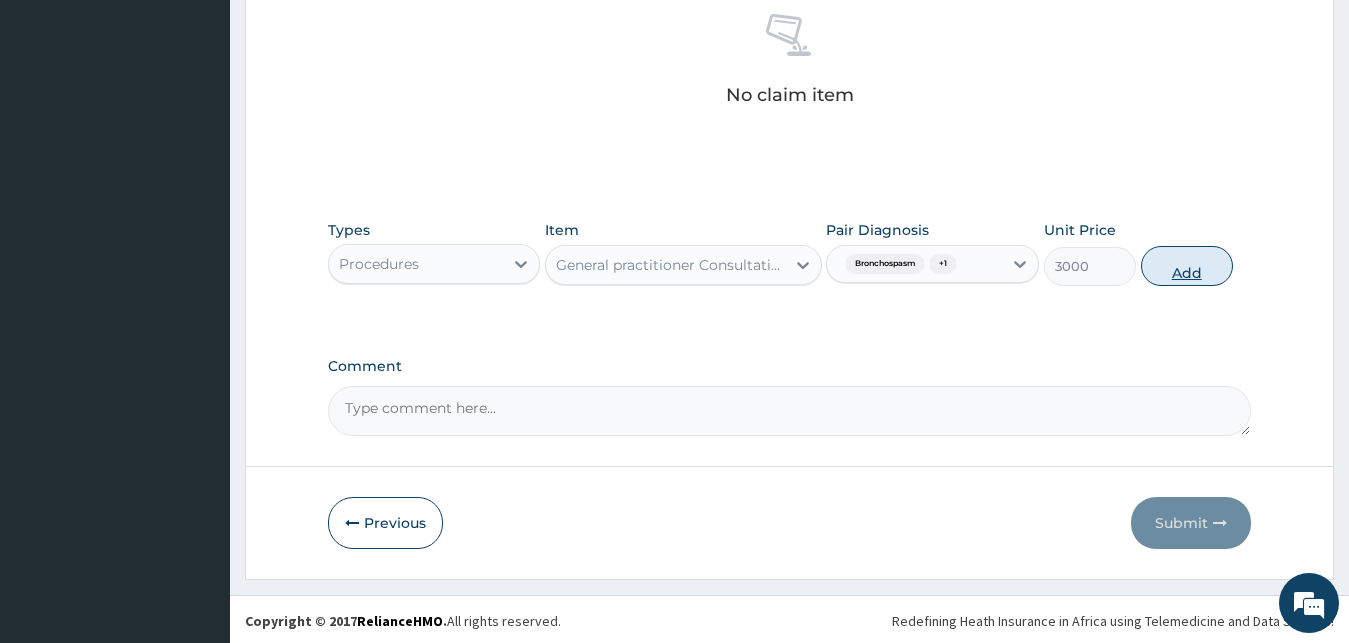 click on "Add" at bounding box center [1187, 266] 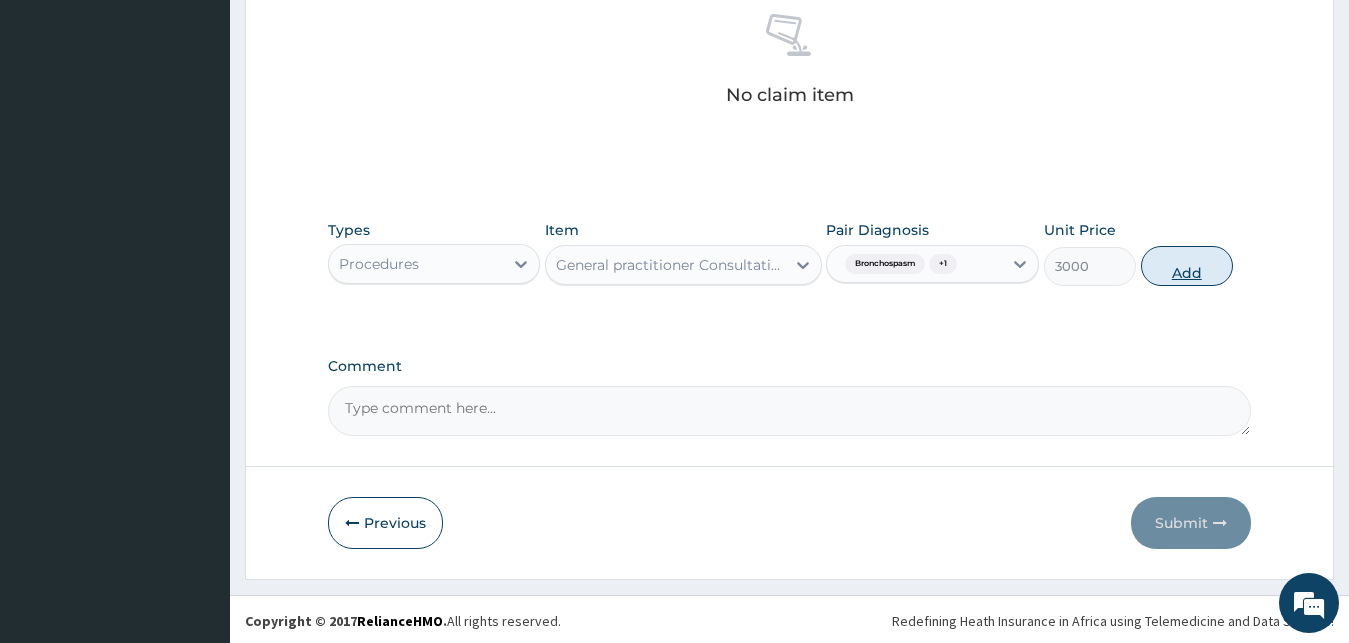 type on "0" 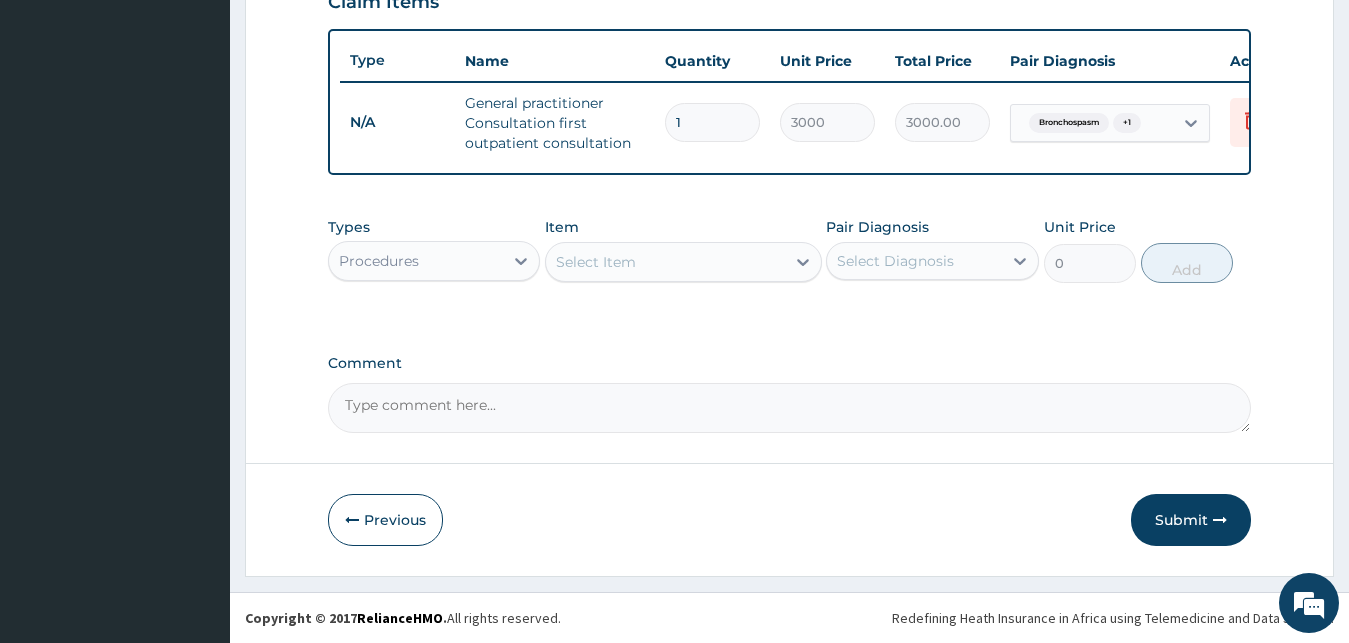 scroll, scrollTop: 123, scrollLeft: 0, axis: vertical 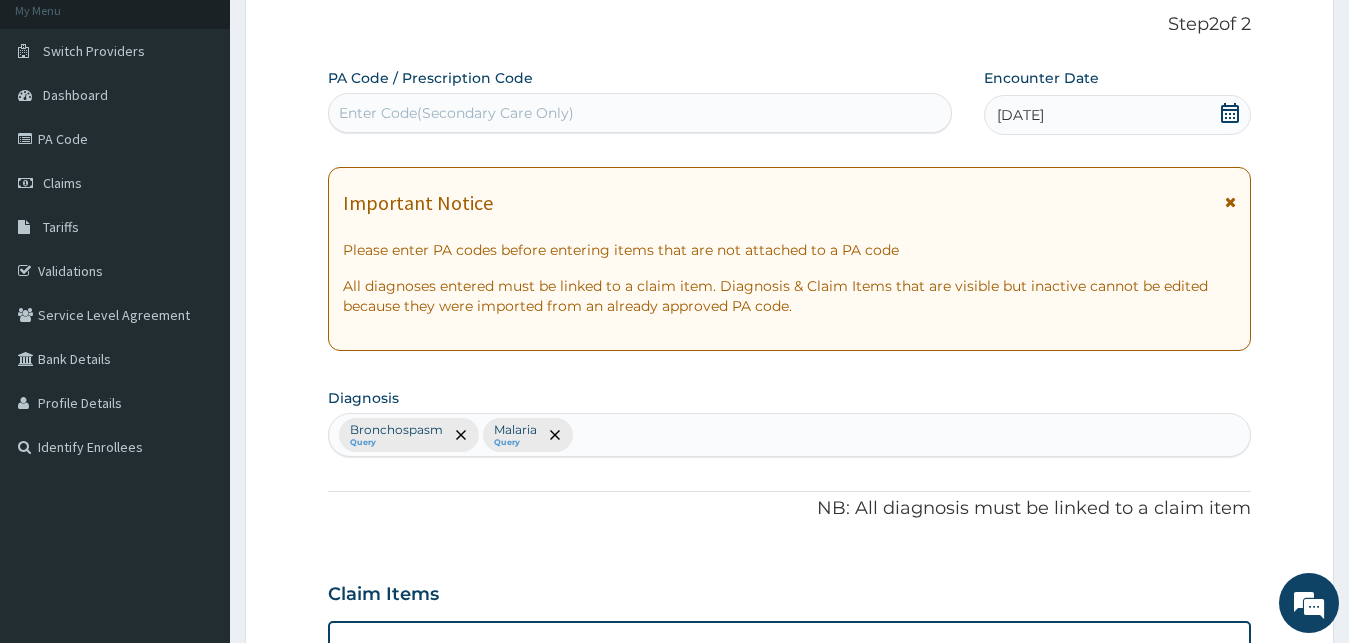 click on "Bronchospasm Query Malaria Query" at bounding box center [790, 435] 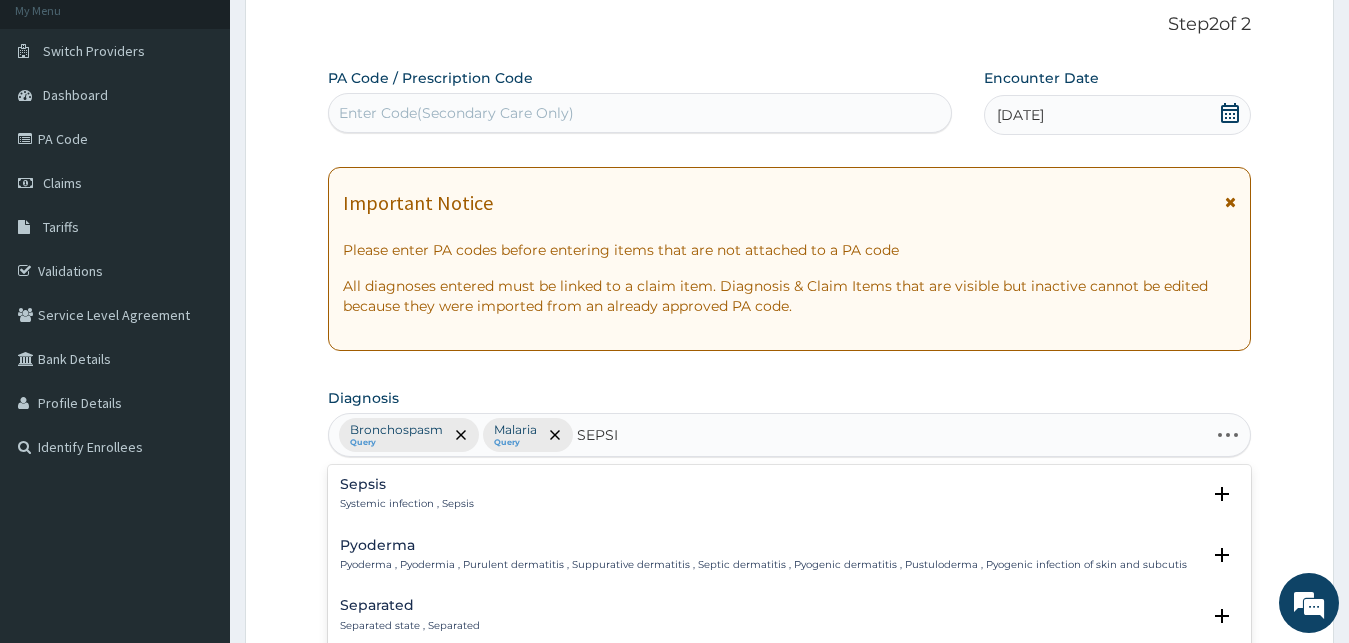 type on "SEPSIS" 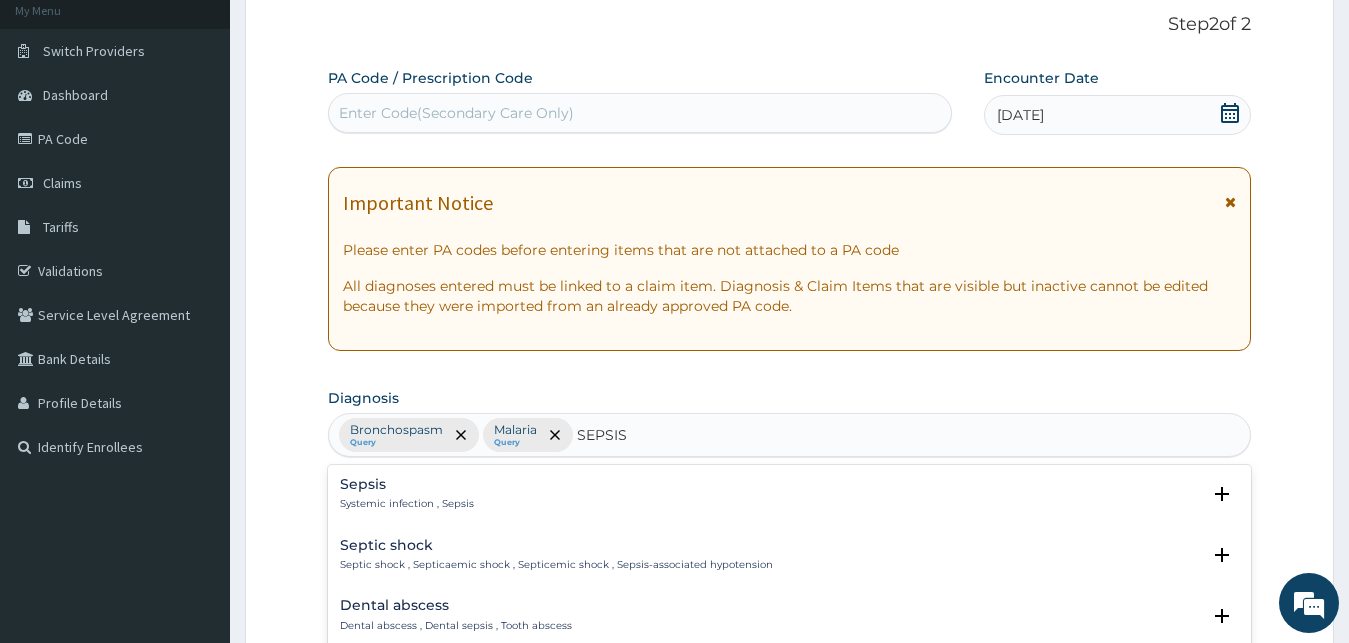 click on "Sepsis Systemic infection , Sepsis" at bounding box center [407, 494] 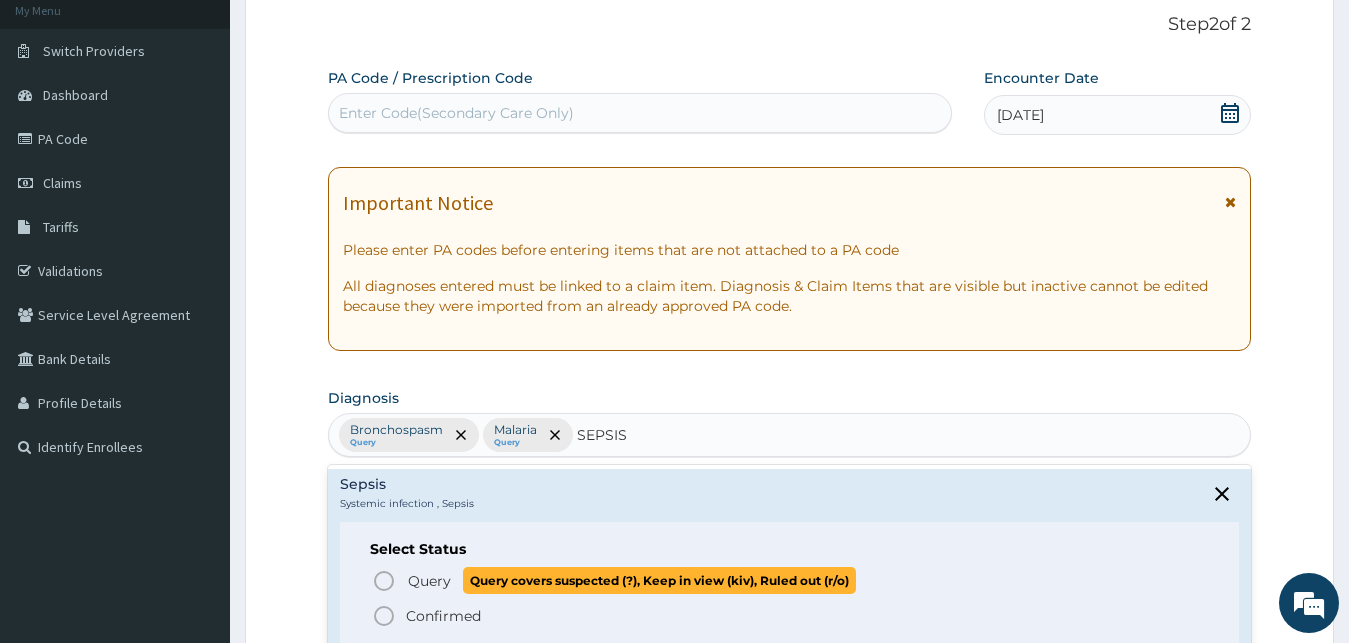 click 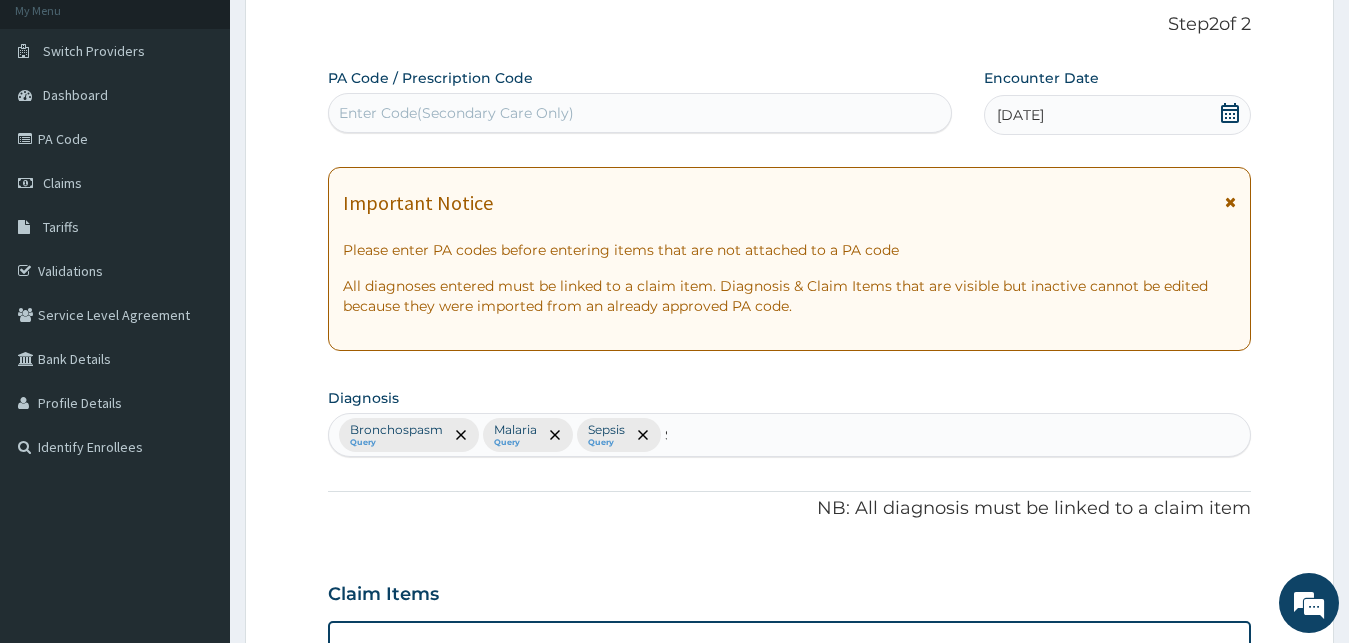 type 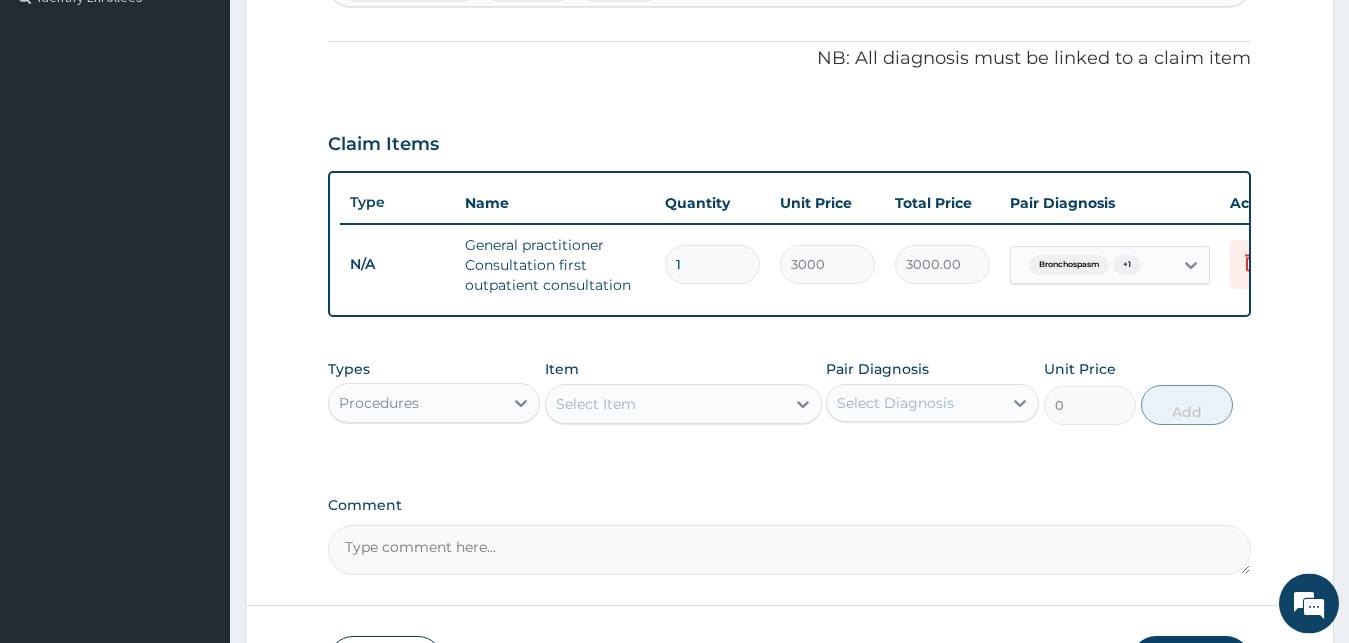 scroll, scrollTop: 732, scrollLeft: 0, axis: vertical 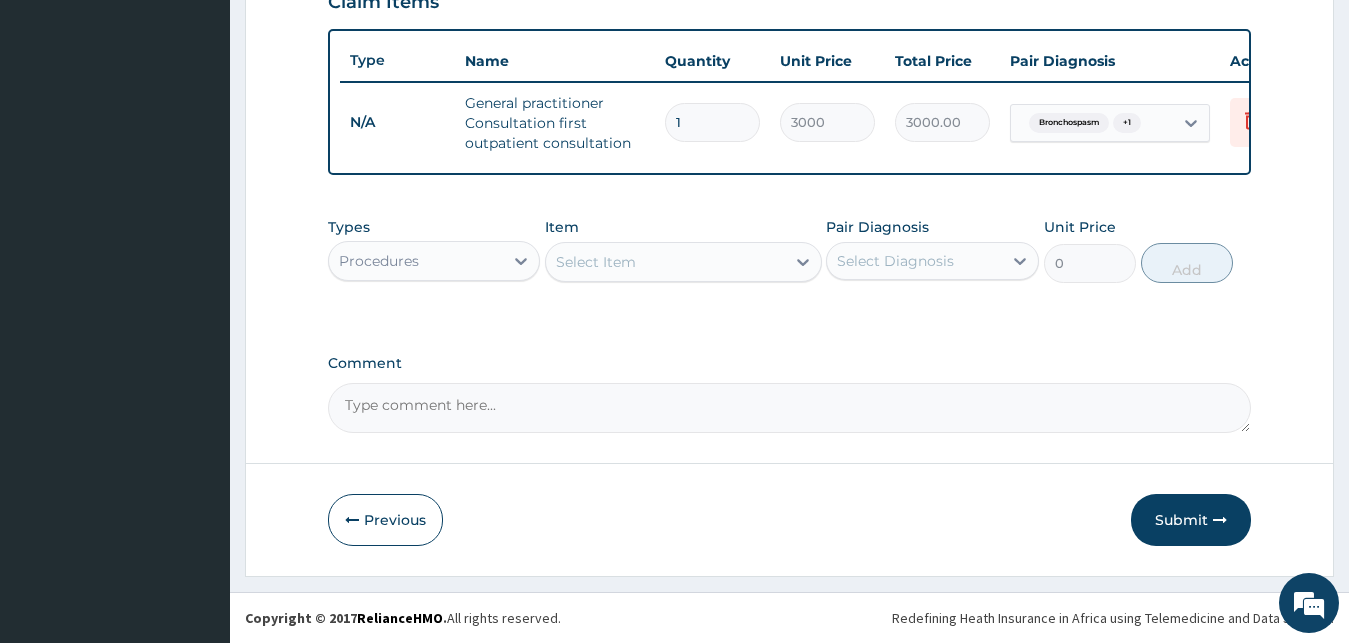 click on "Select Item" at bounding box center [665, 262] 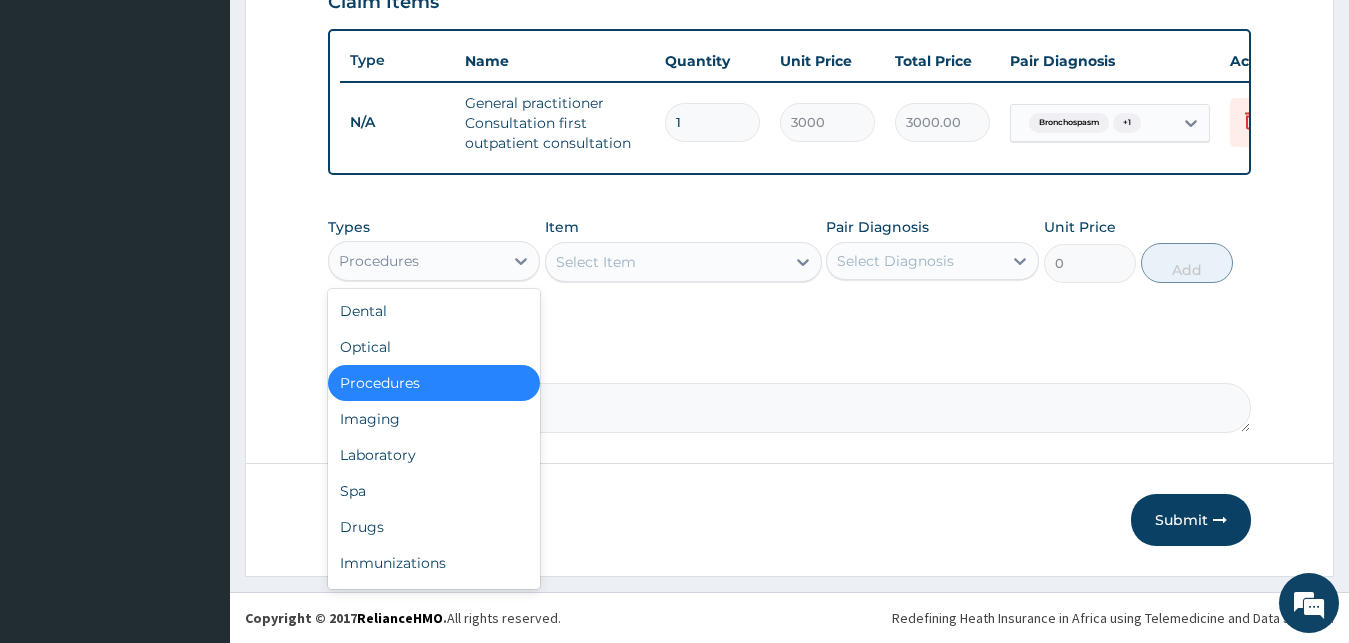 click on "Procedures" at bounding box center (379, 261) 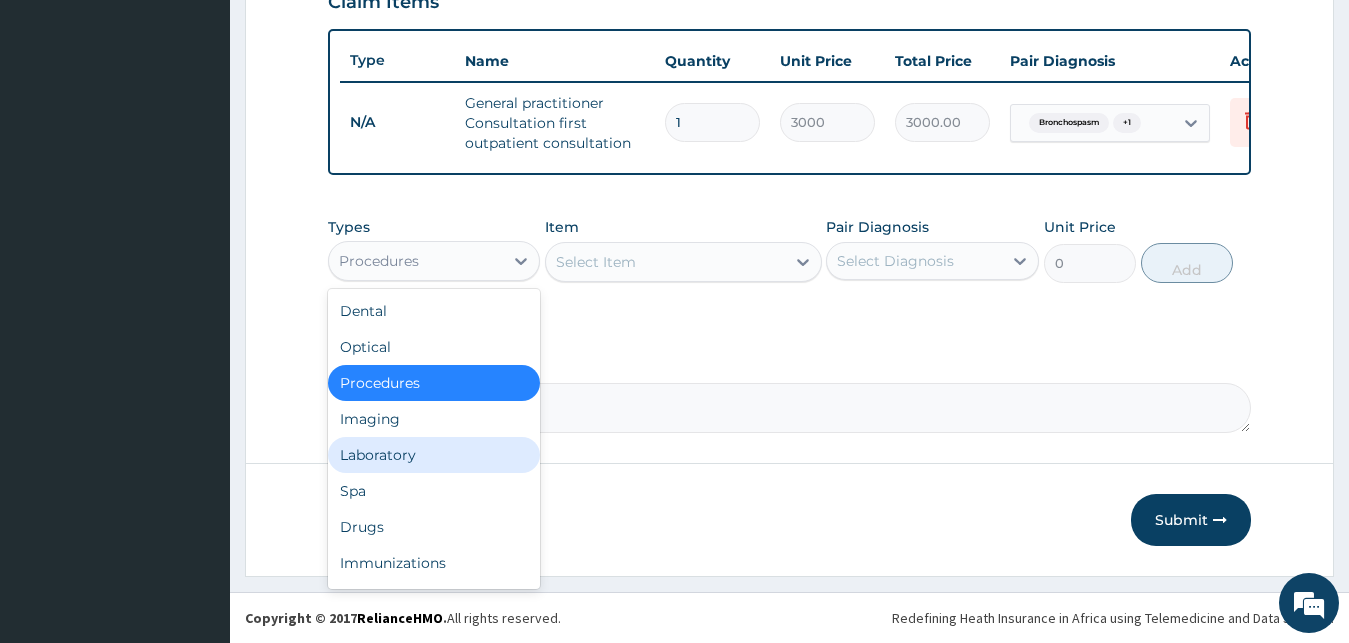 click on "Laboratory" at bounding box center (434, 455) 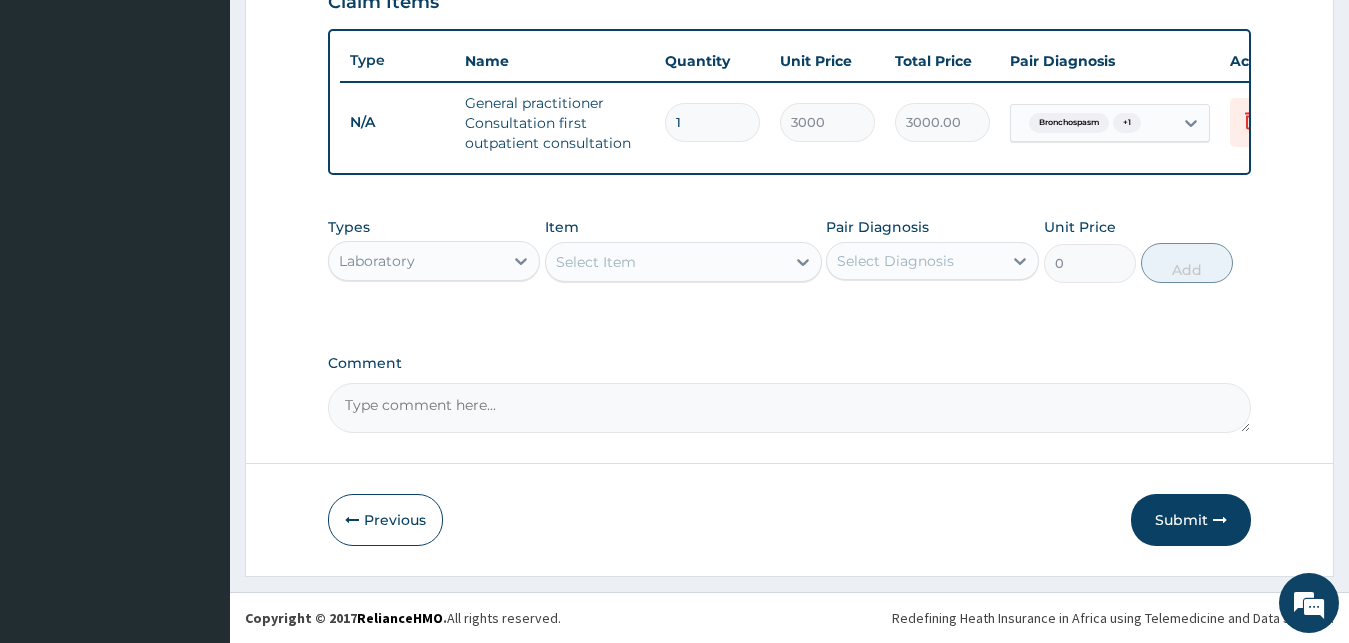 click on "Select Item" at bounding box center [665, 262] 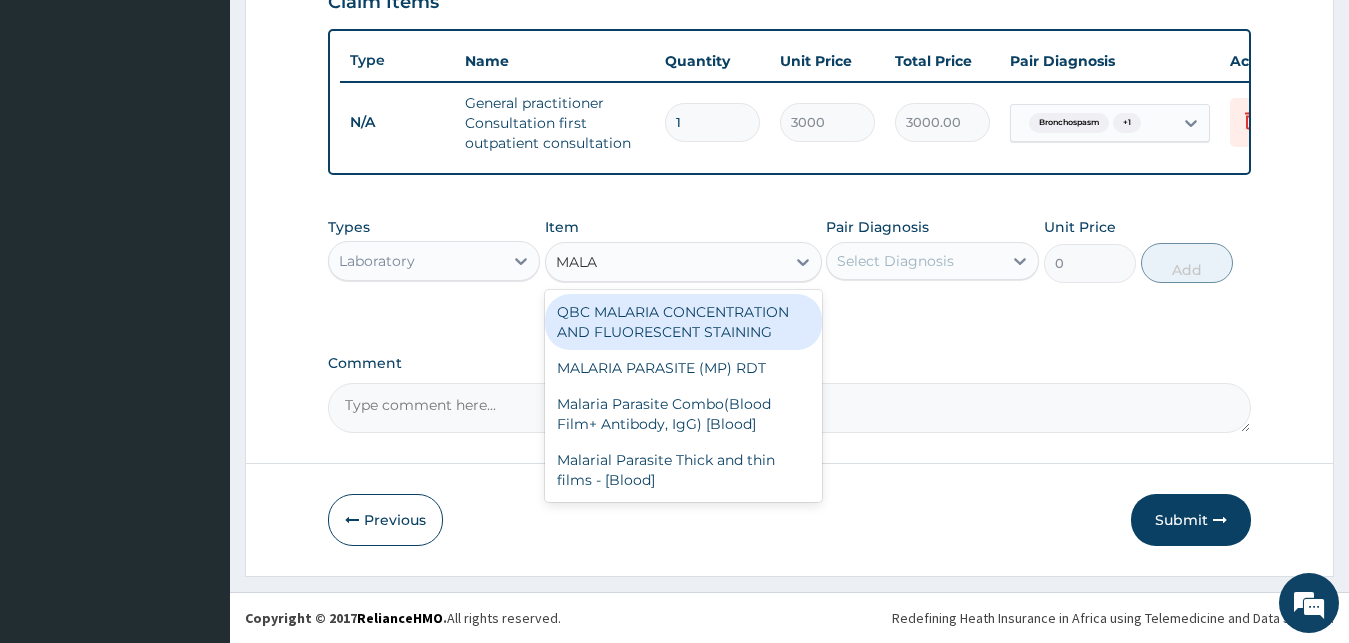 type on "MALAR" 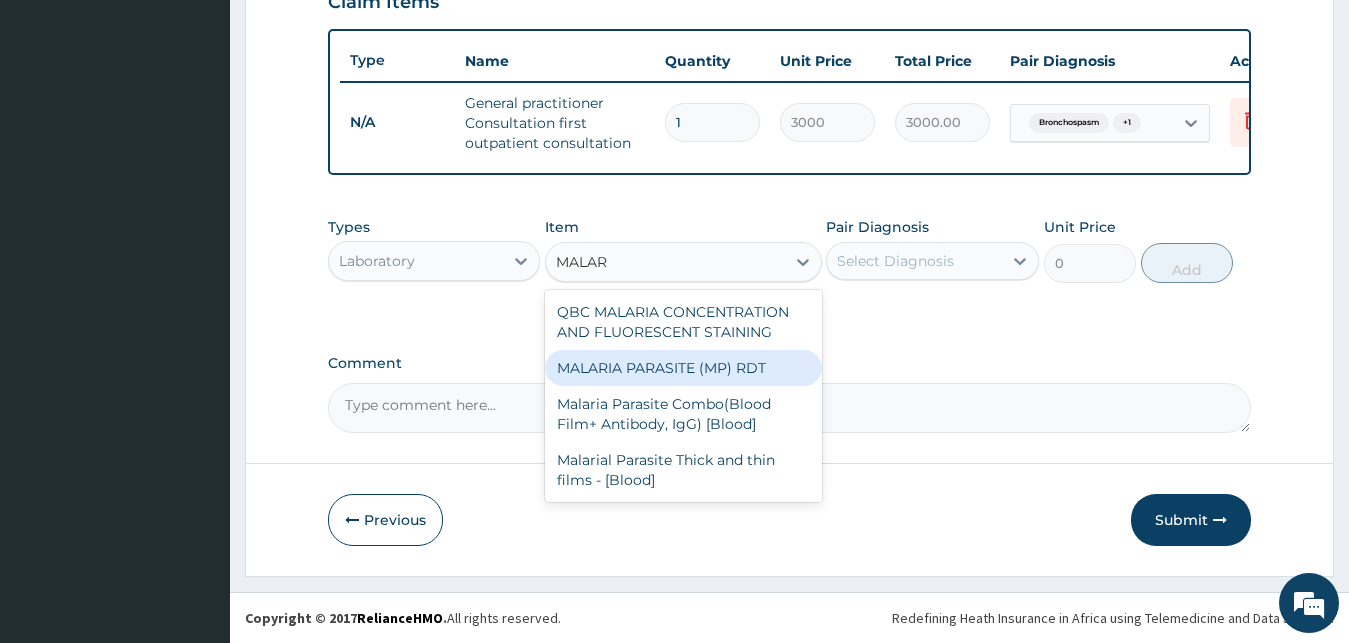 click on "MALARIA PARASITE (MP) RDT" at bounding box center [683, 368] 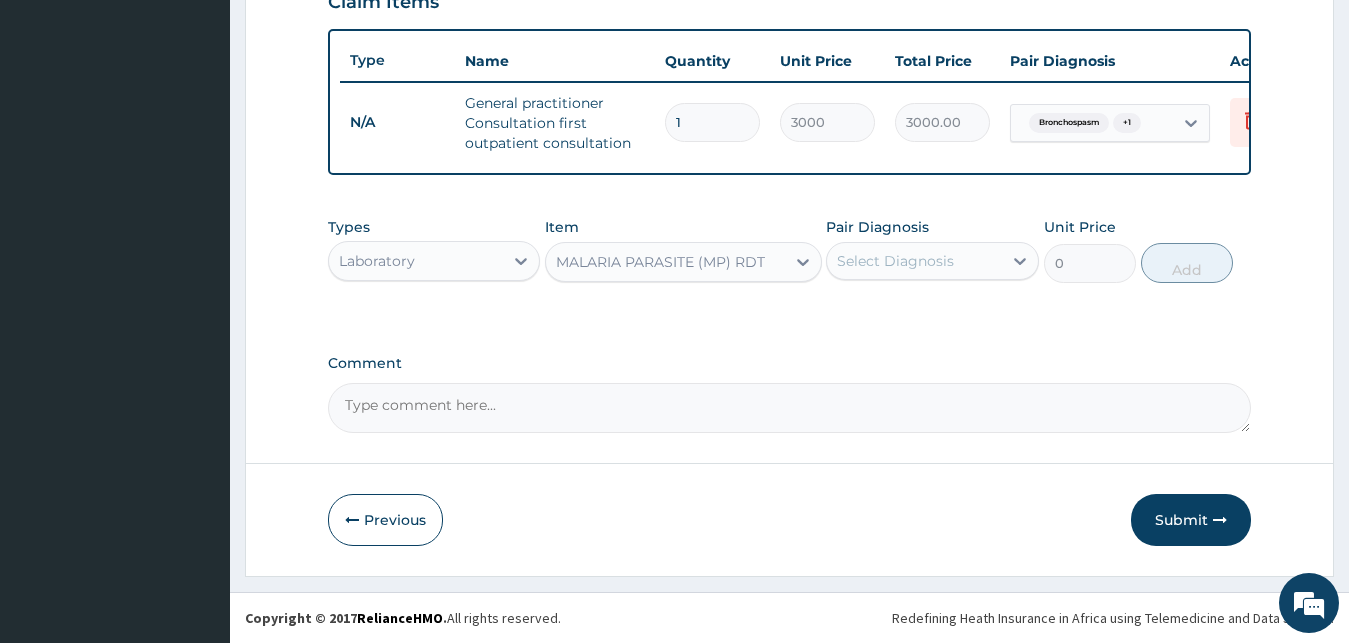 type 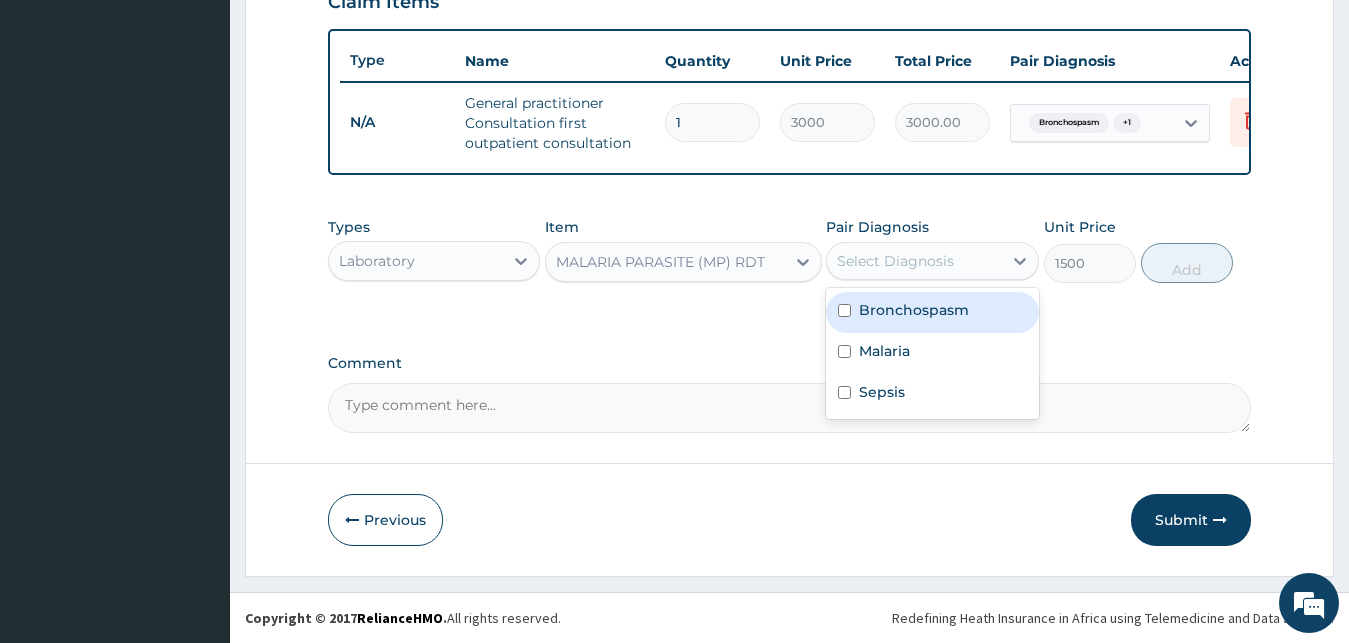 click on "Select Diagnosis" at bounding box center (914, 261) 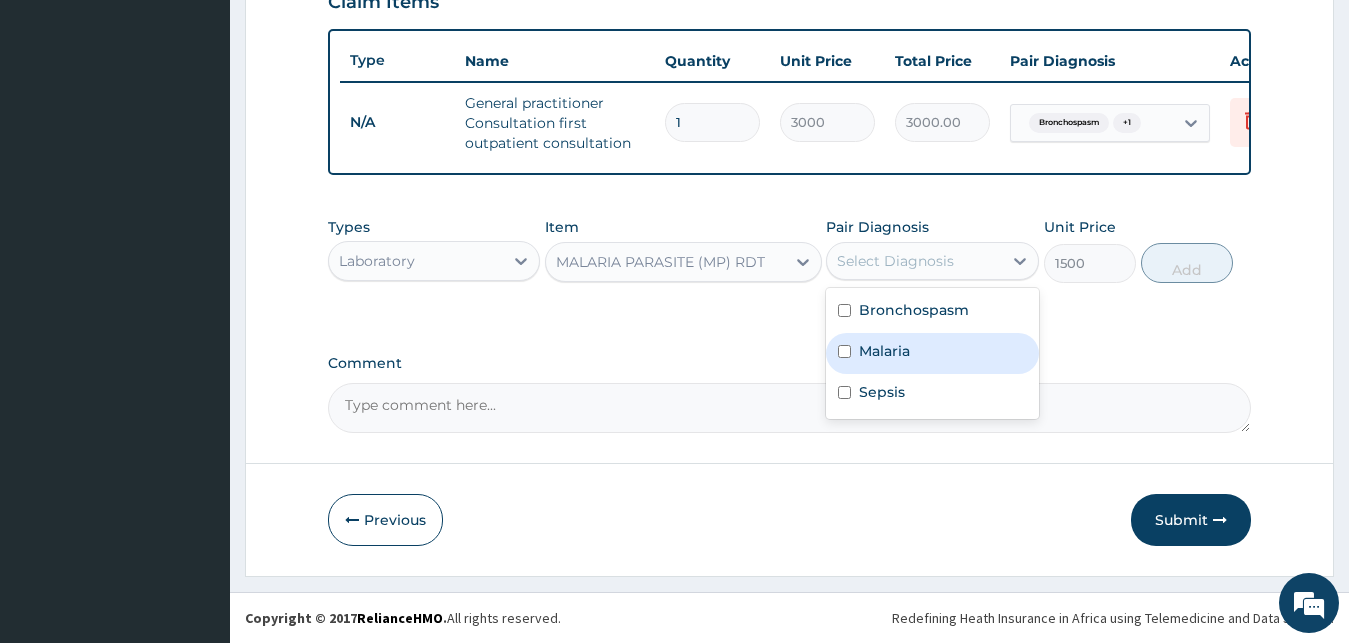 click on "Malaria" at bounding box center (884, 351) 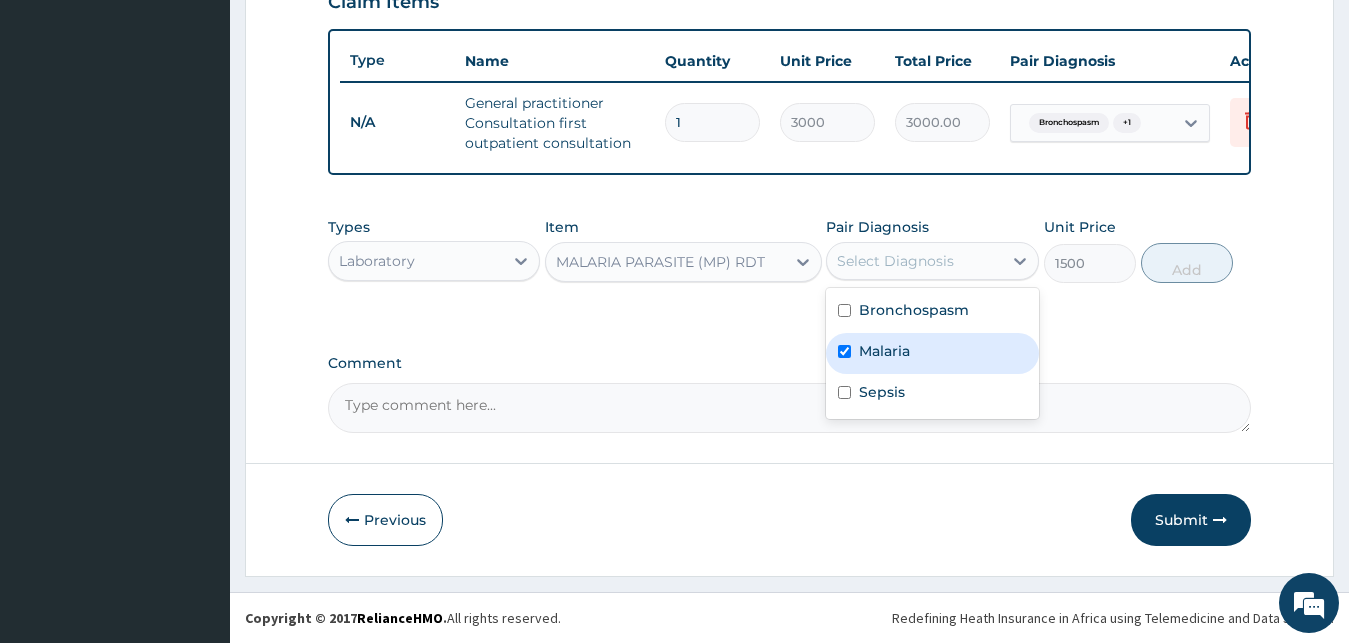 checkbox on "true" 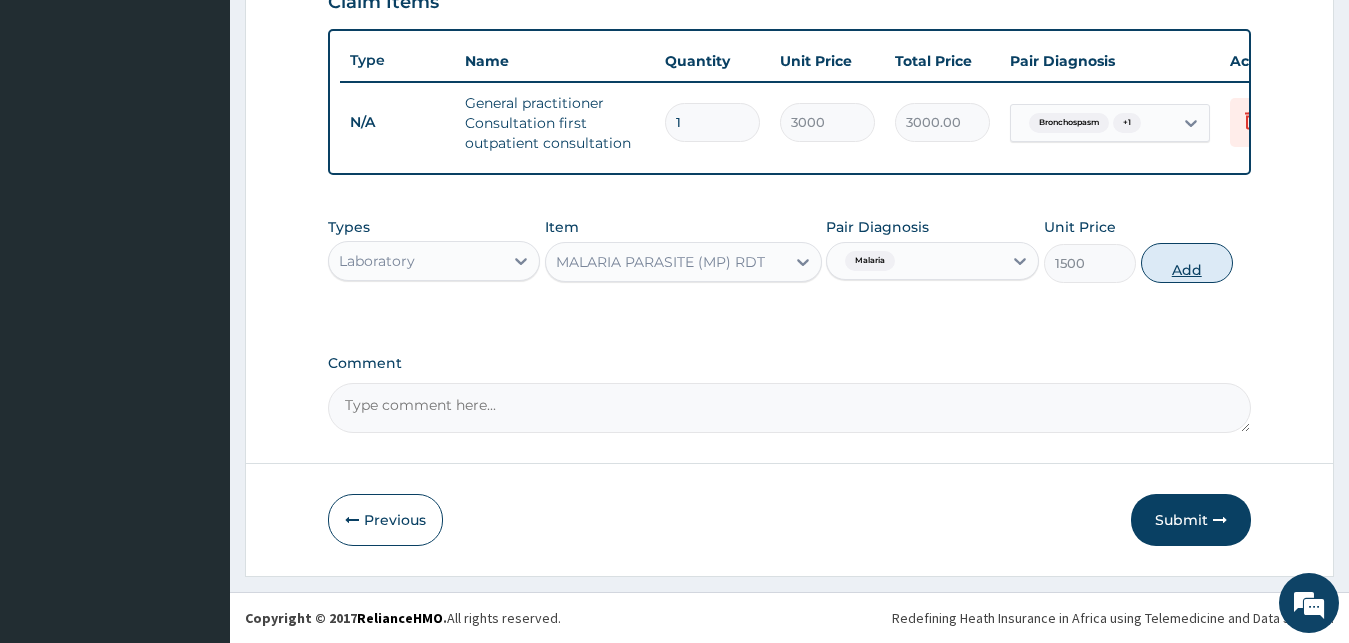 click on "Add" at bounding box center [1187, 263] 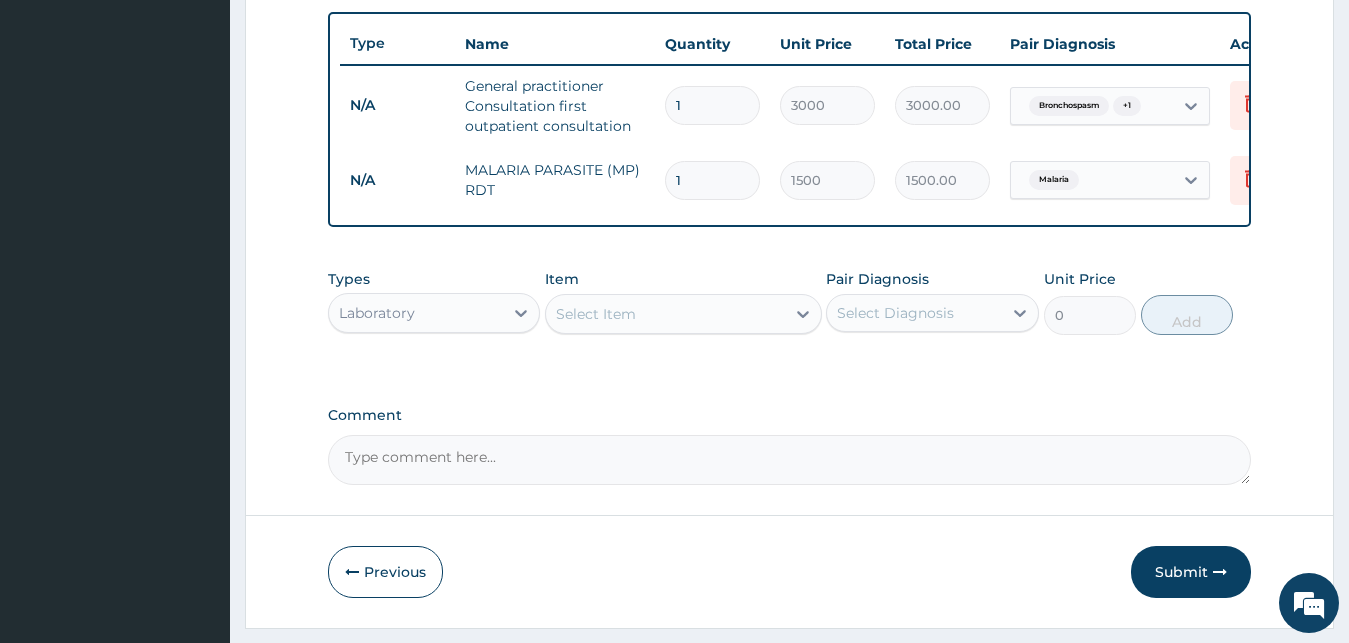 click on "Select Item" at bounding box center (665, 314) 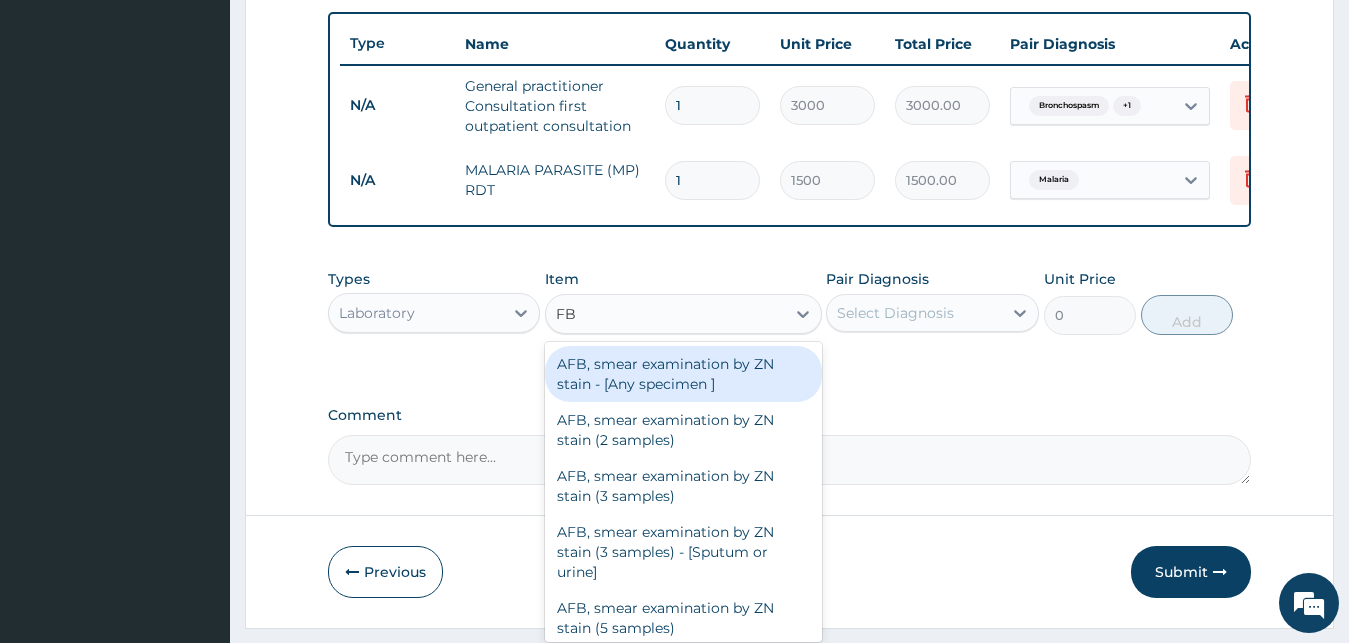 type on "FBC" 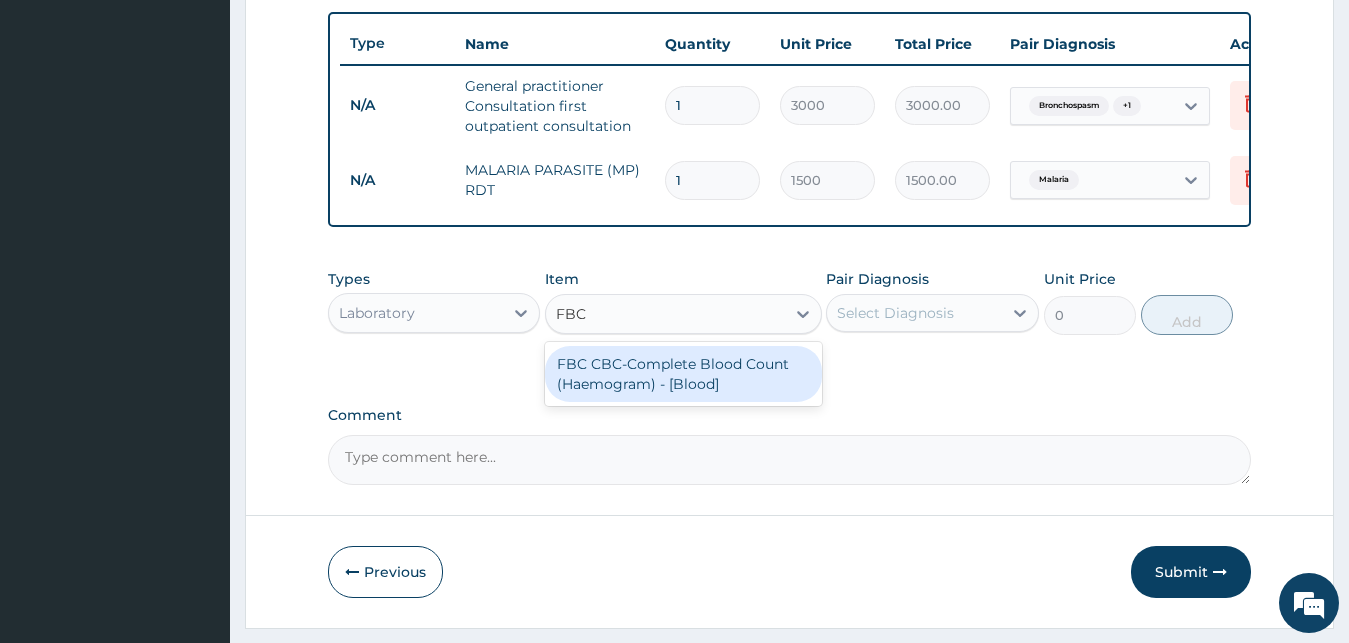 click on "FBC CBC-Complete Blood Count (Haemogram) - [Blood]" at bounding box center (683, 374) 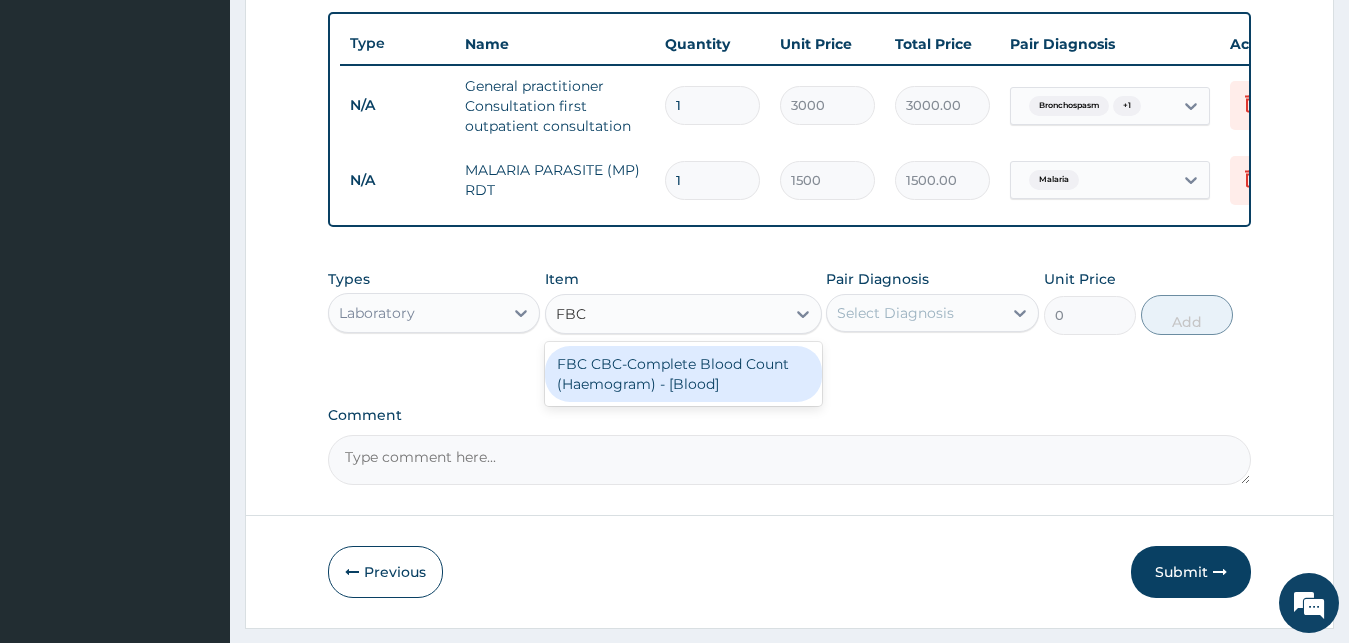 type 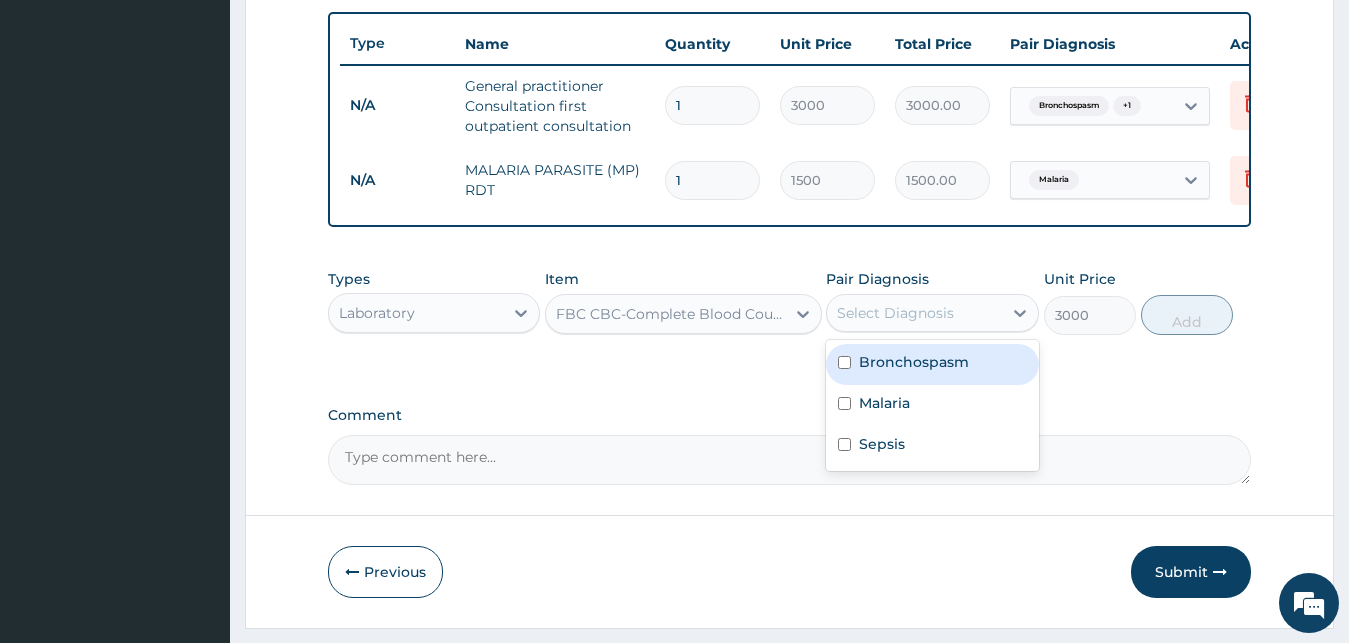 click on "Select Diagnosis" at bounding box center [914, 313] 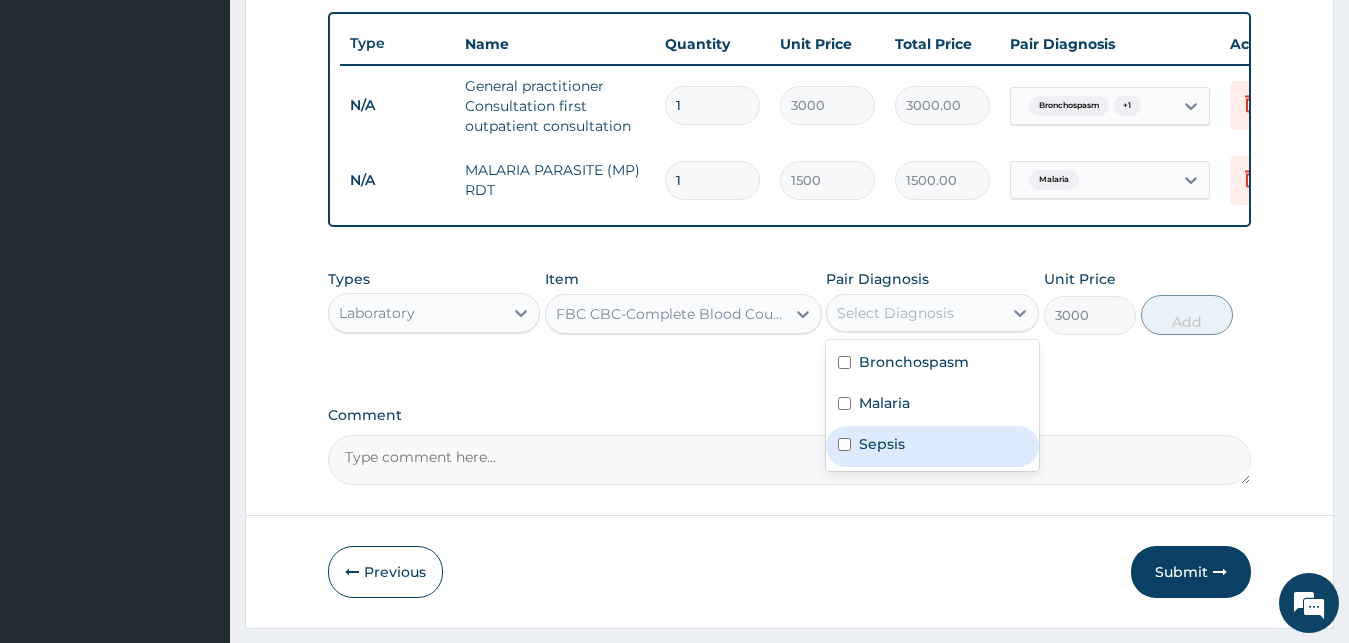 click on "Sepsis" at bounding box center [932, 446] 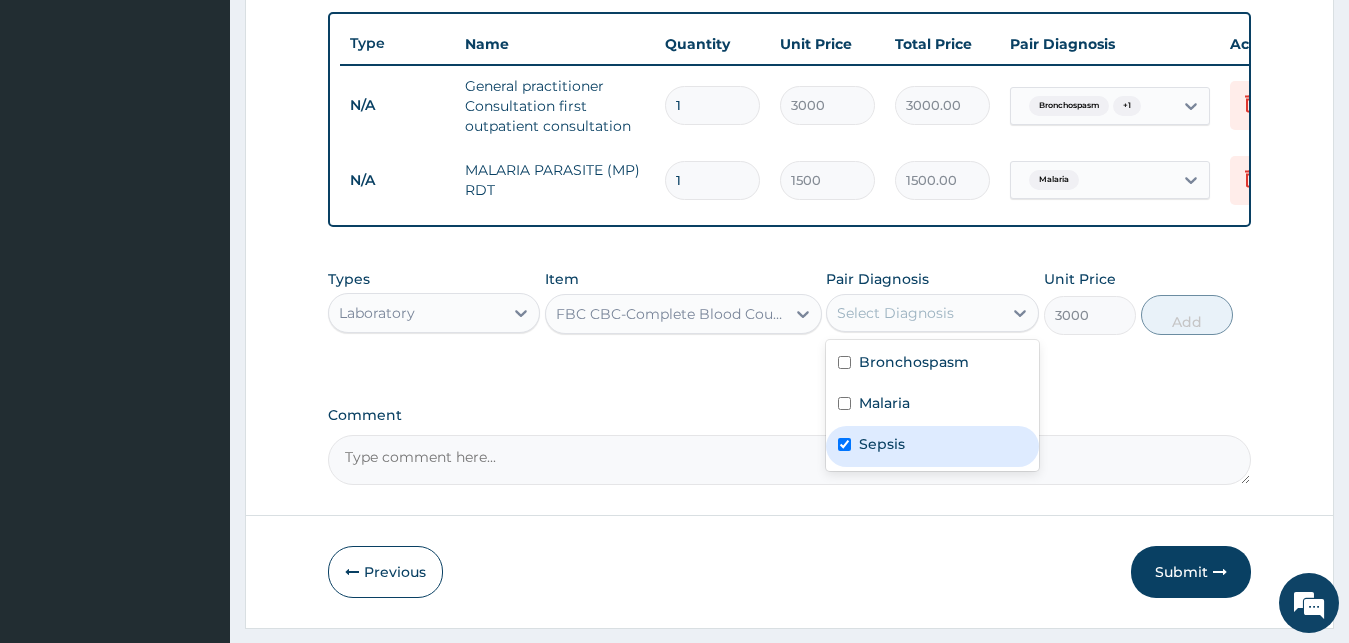 checkbox on "true" 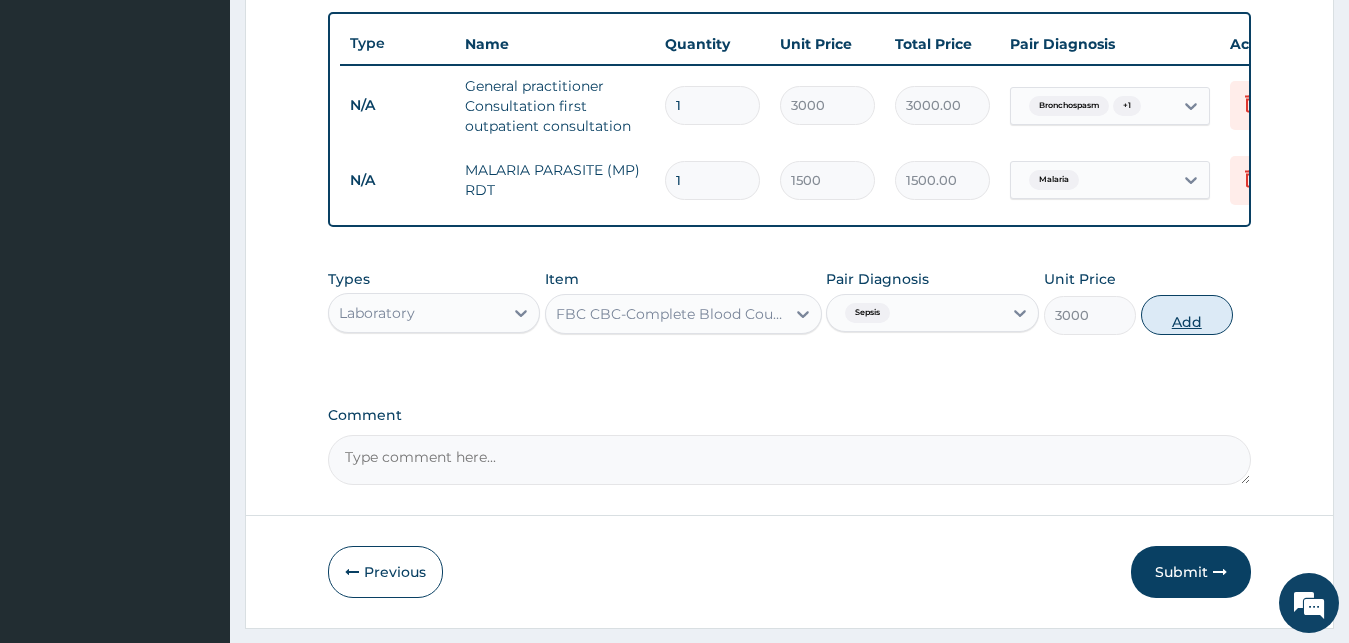 click on "Add" at bounding box center (1187, 315) 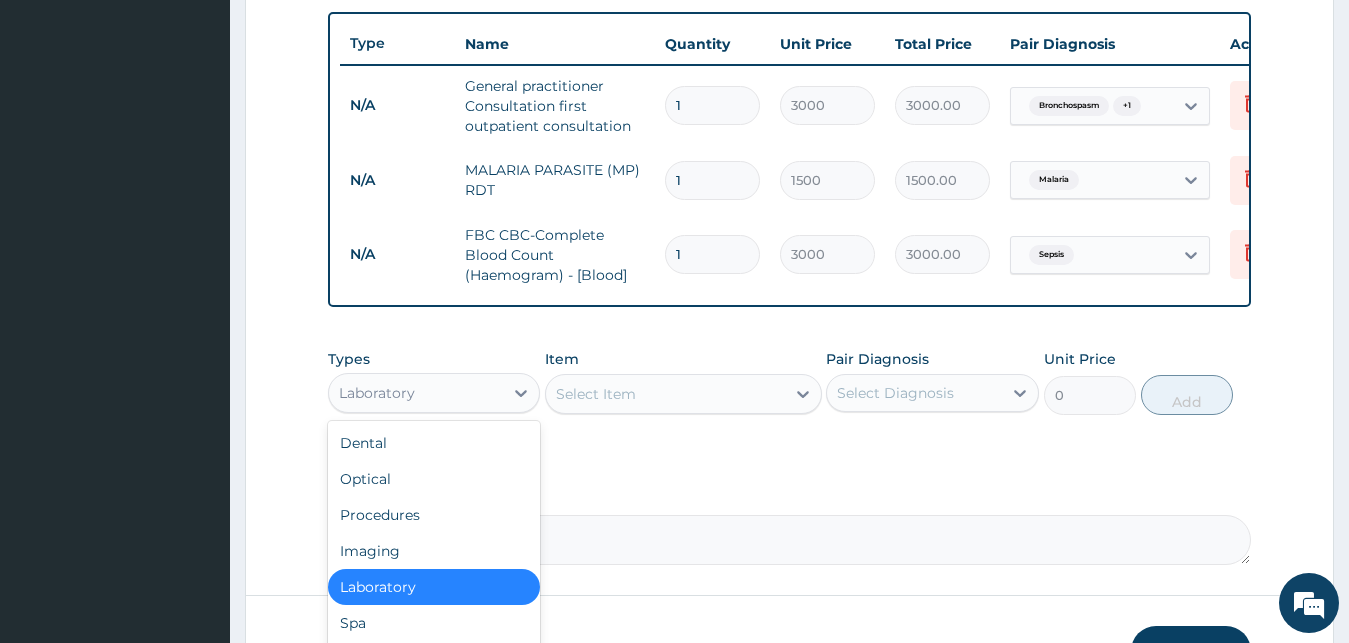 click on "Laboratory" at bounding box center [416, 393] 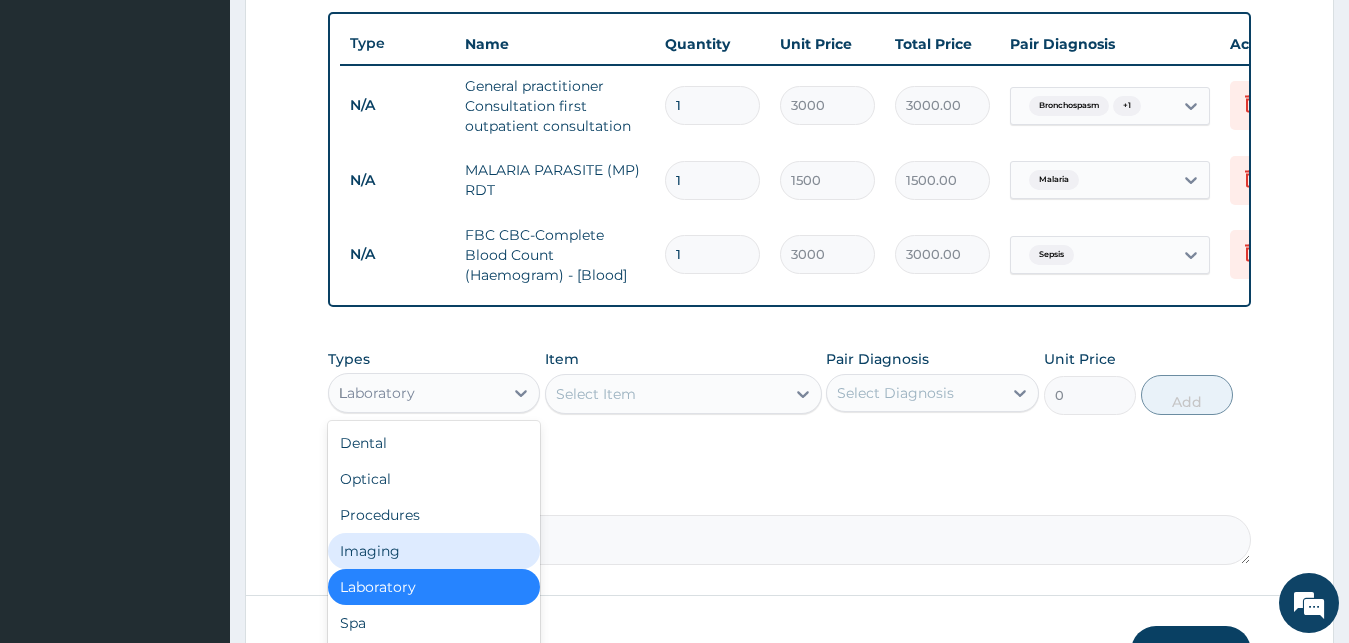 type on "DR" 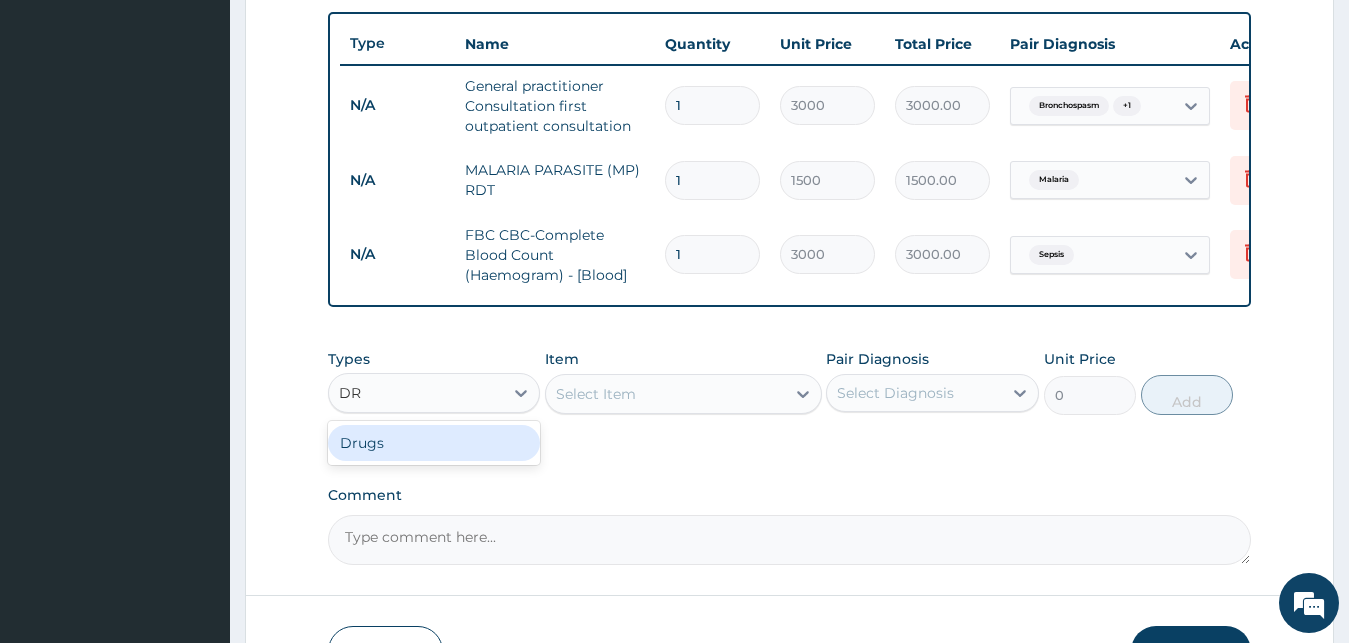 click on "Drugs" at bounding box center [434, 443] 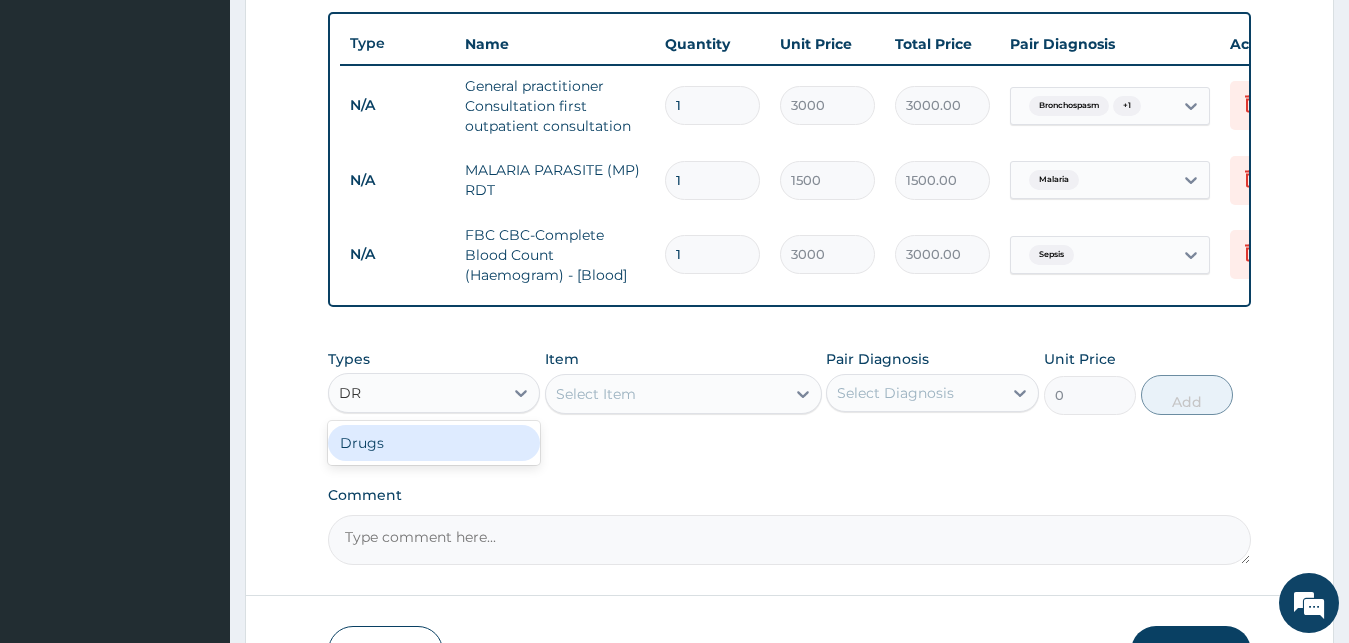 type 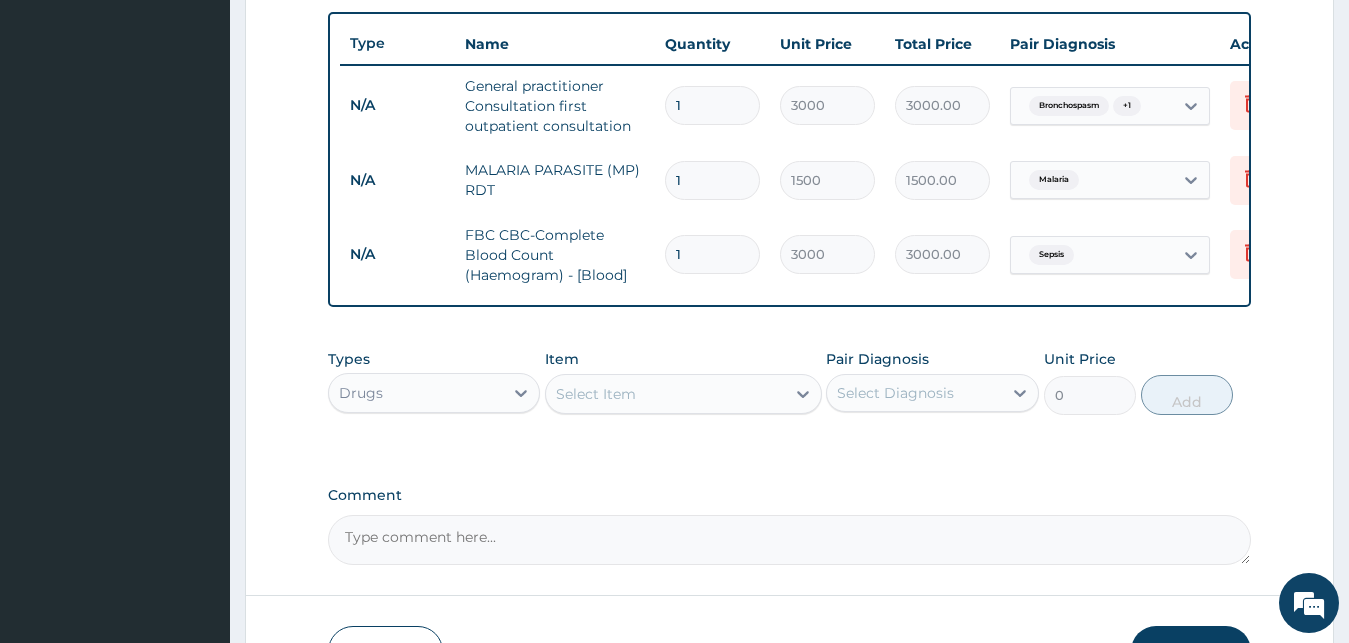 click on "Select Item" at bounding box center [596, 394] 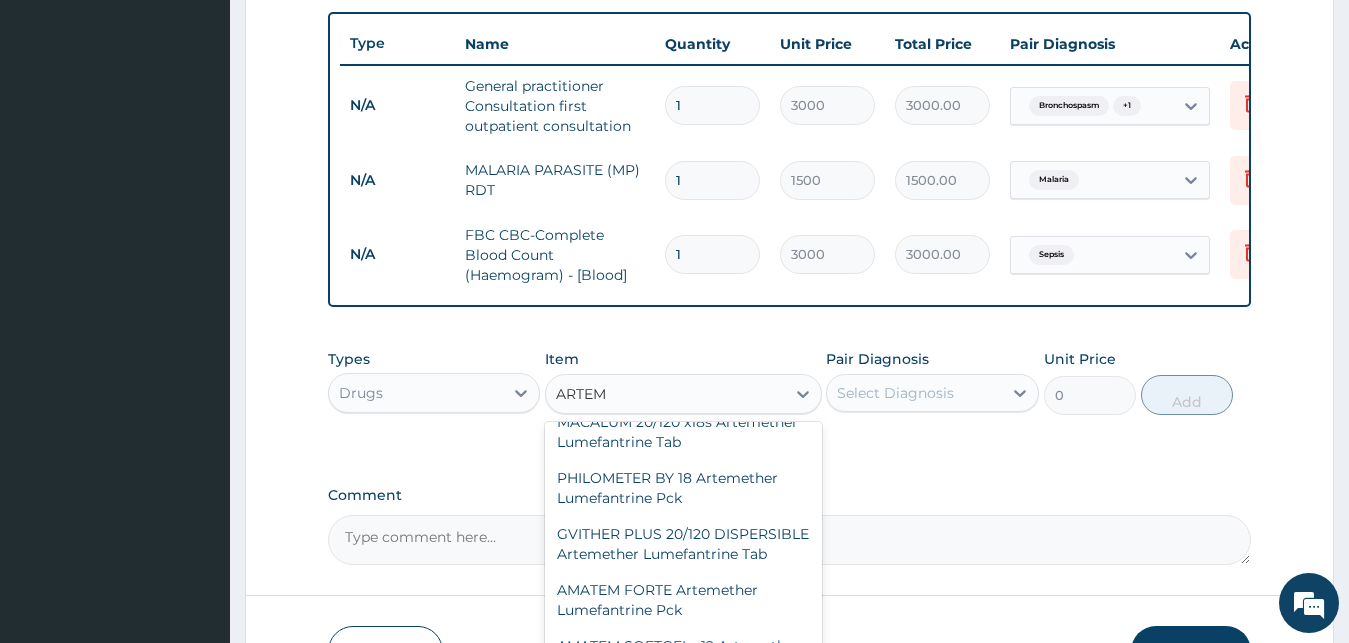 scroll, scrollTop: 270, scrollLeft: 0, axis: vertical 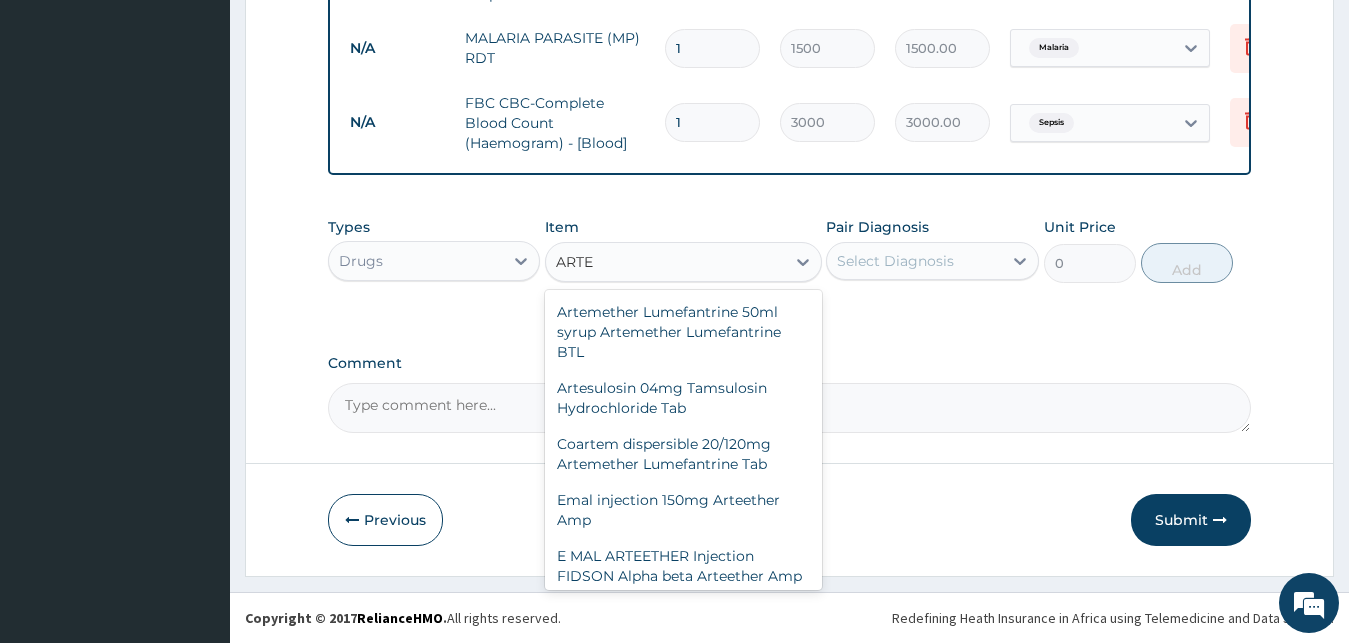 drag, startPoint x: 814, startPoint y: 299, endPoint x: 674, endPoint y: 363, distance: 153.93506 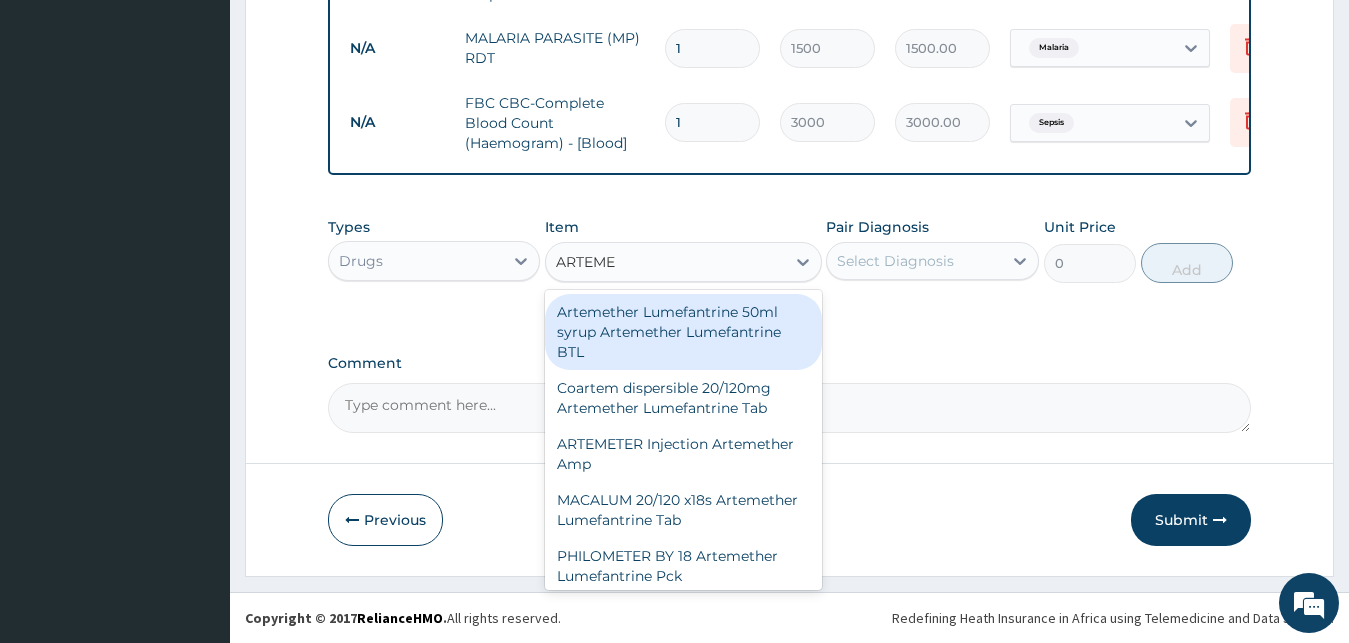 type on "ARTEMET" 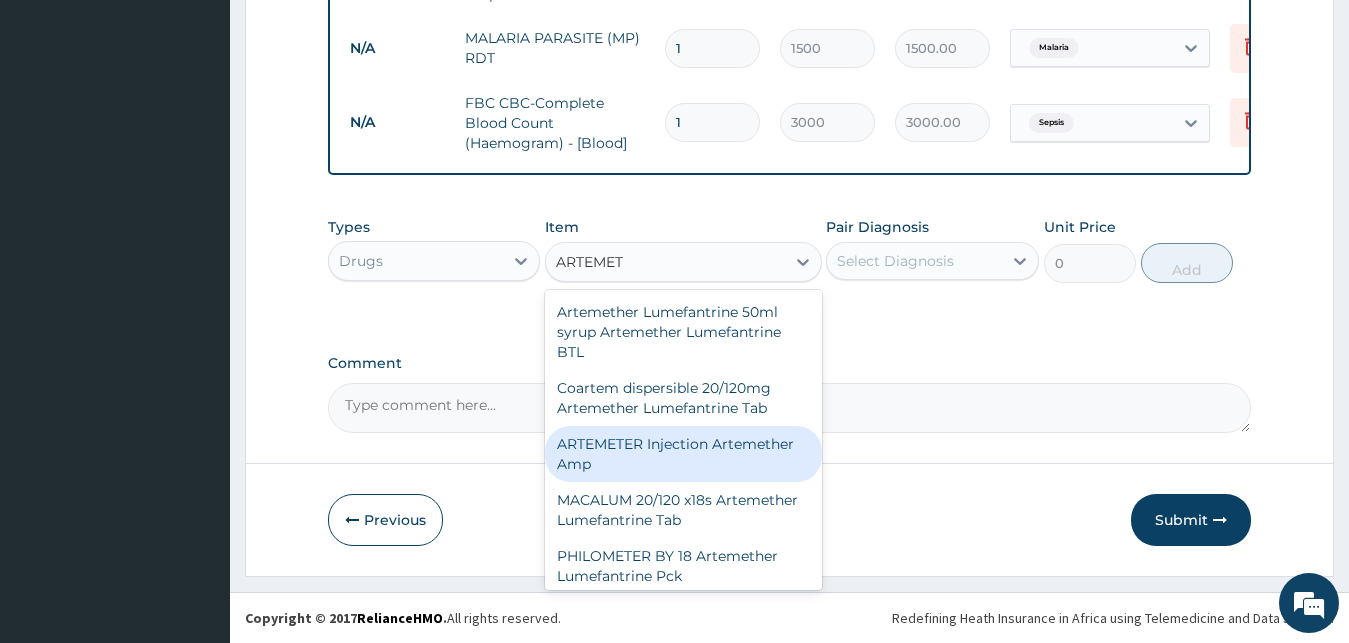 click on "ARTEMETER Injection Artemether Amp" at bounding box center [683, 454] 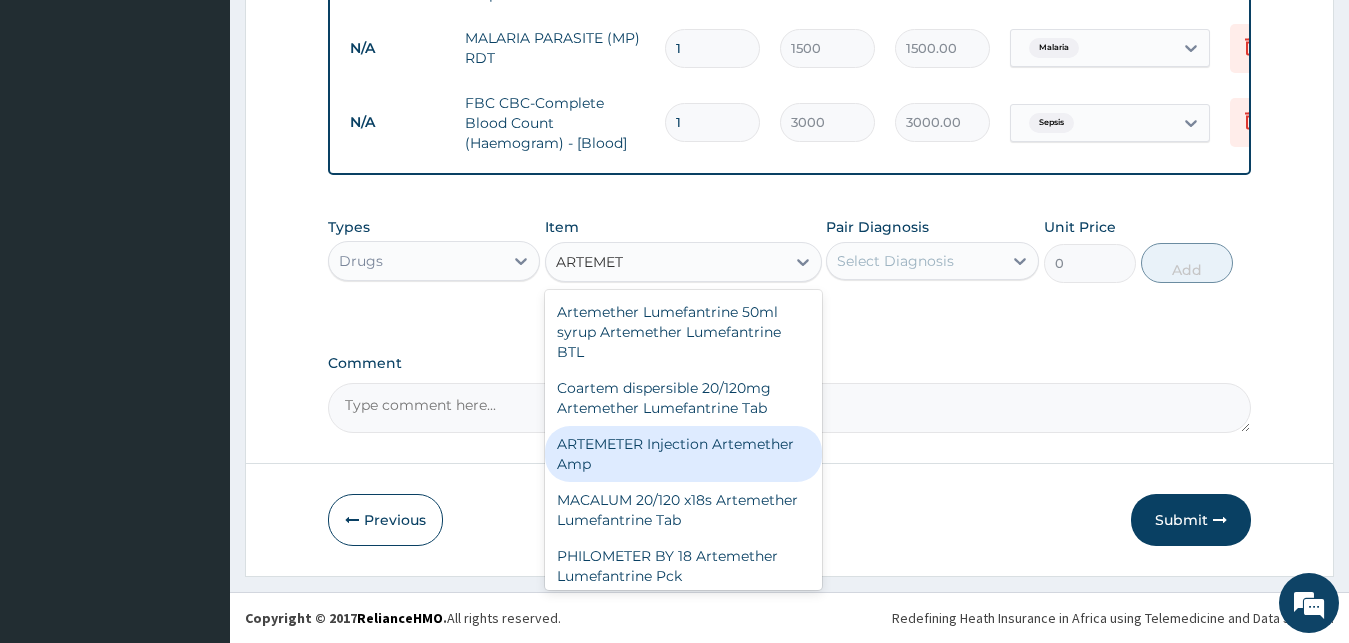 type 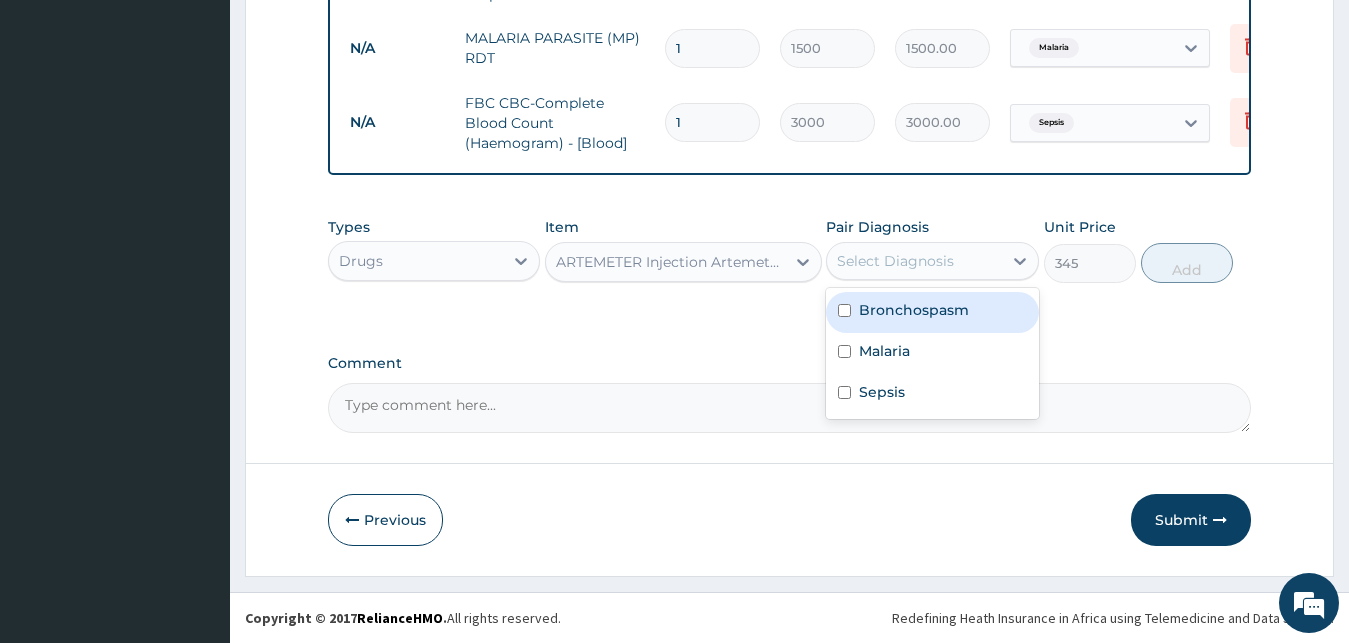 click on "Select Diagnosis" at bounding box center [895, 261] 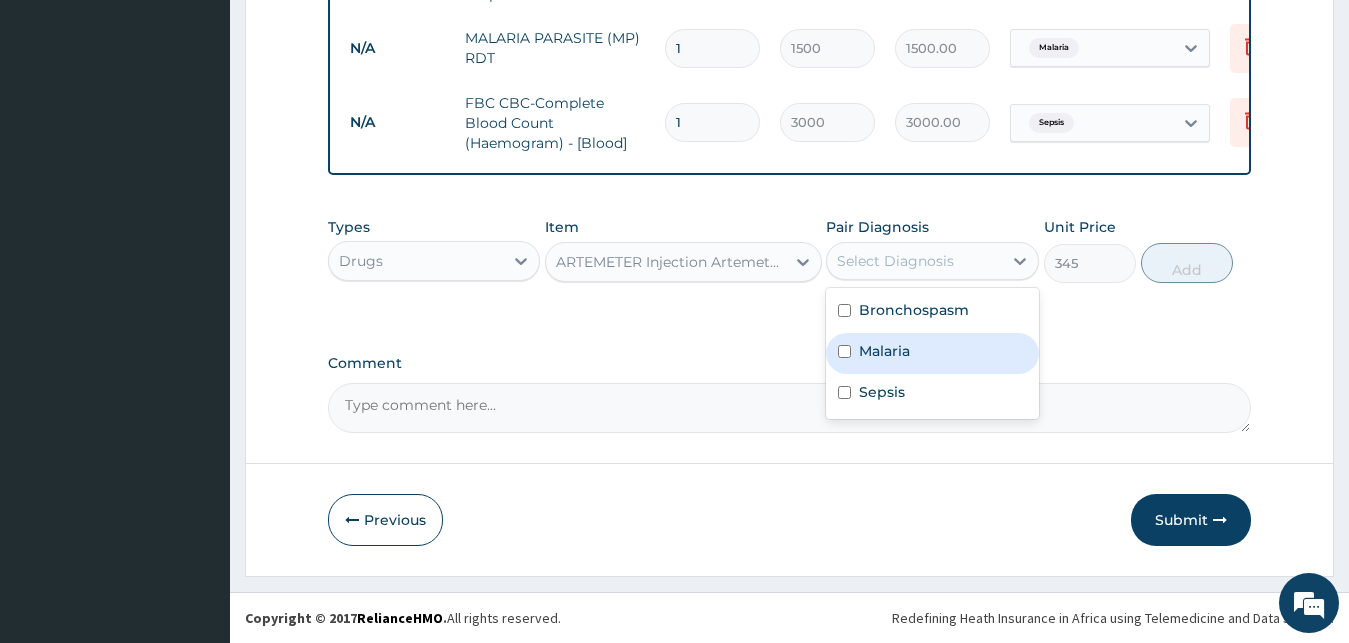 click on "Malaria" at bounding box center [884, 351] 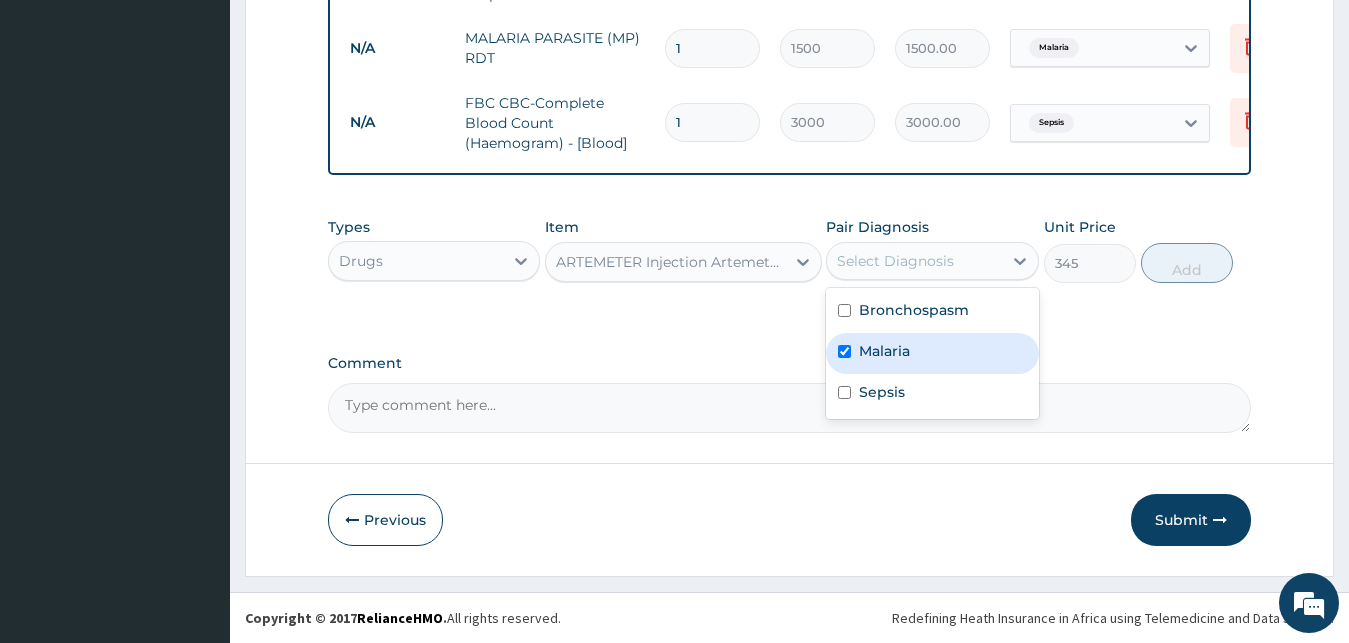 checkbox on "true" 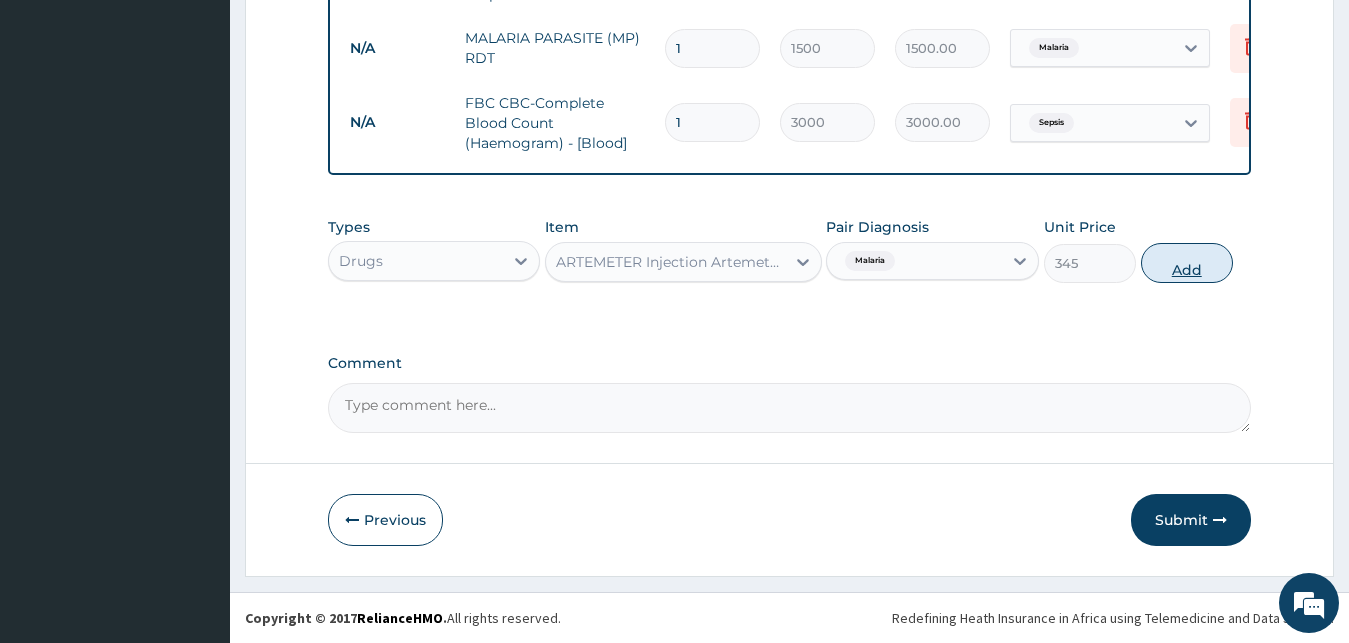 click on "Add" at bounding box center (1187, 263) 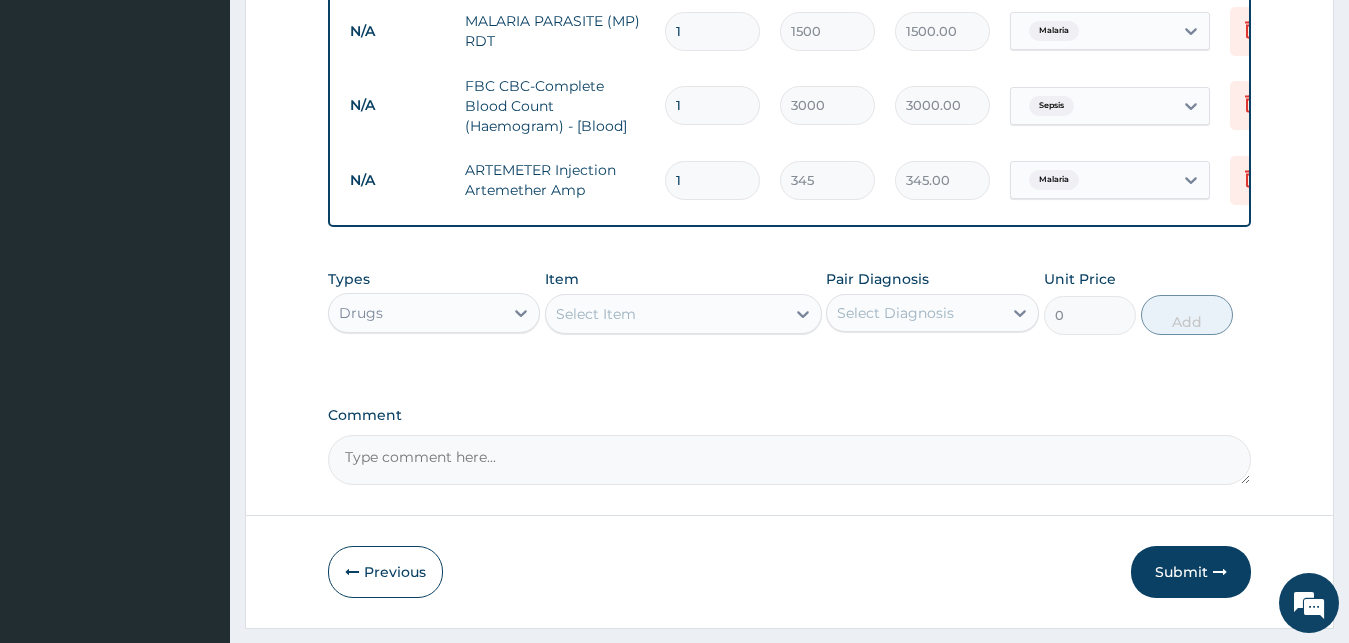 click on "Select Item" at bounding box center [665, 314] 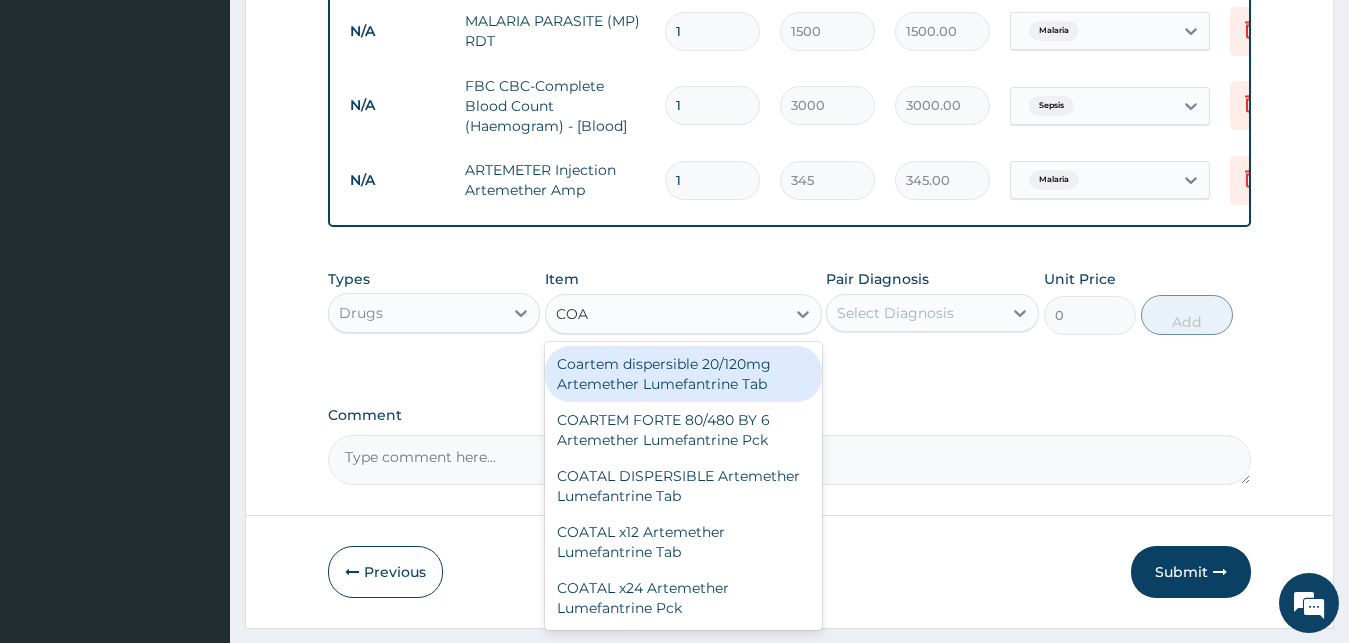 type on "COAR" 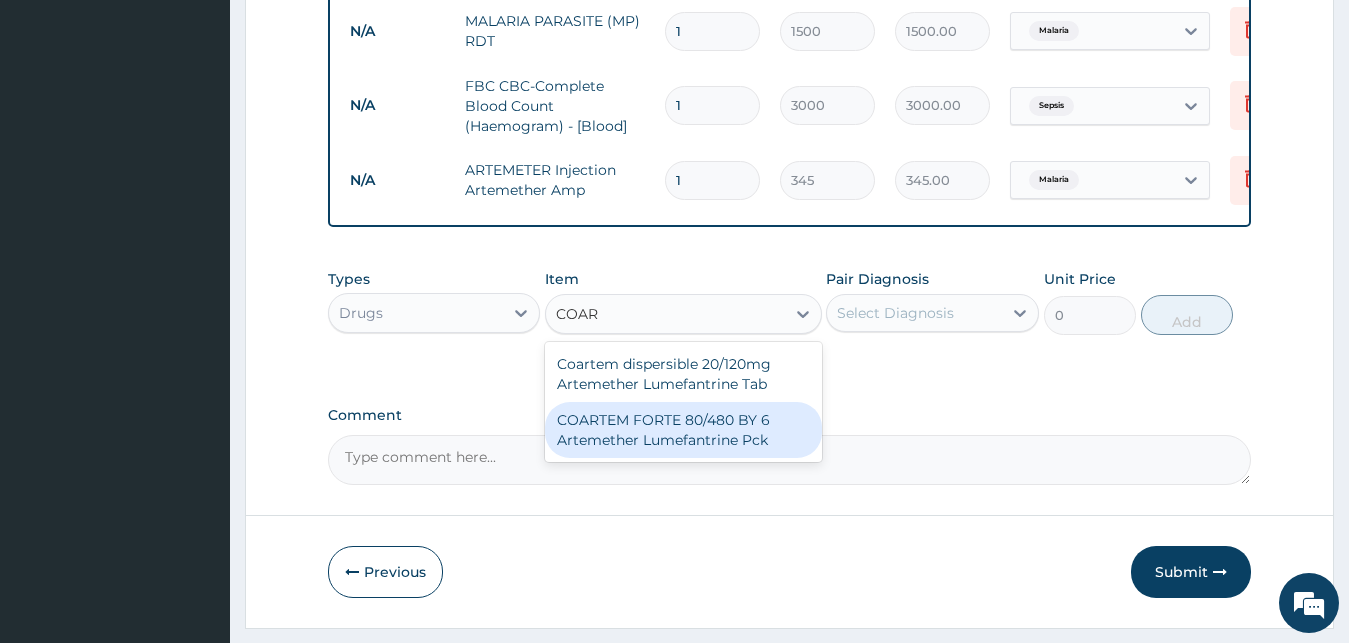 click on "COARTEM FORTE 80/480 BY 6 Artemether Lumefantrine Pck" at bounding box center [683, 430] 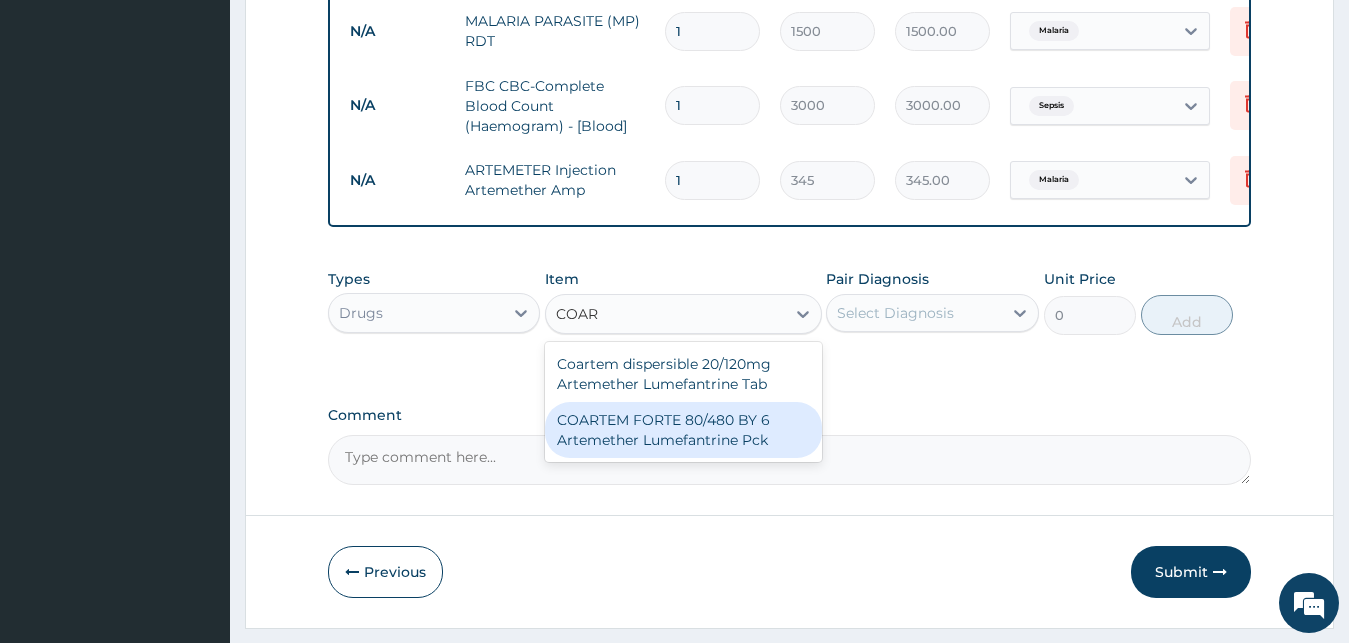 type 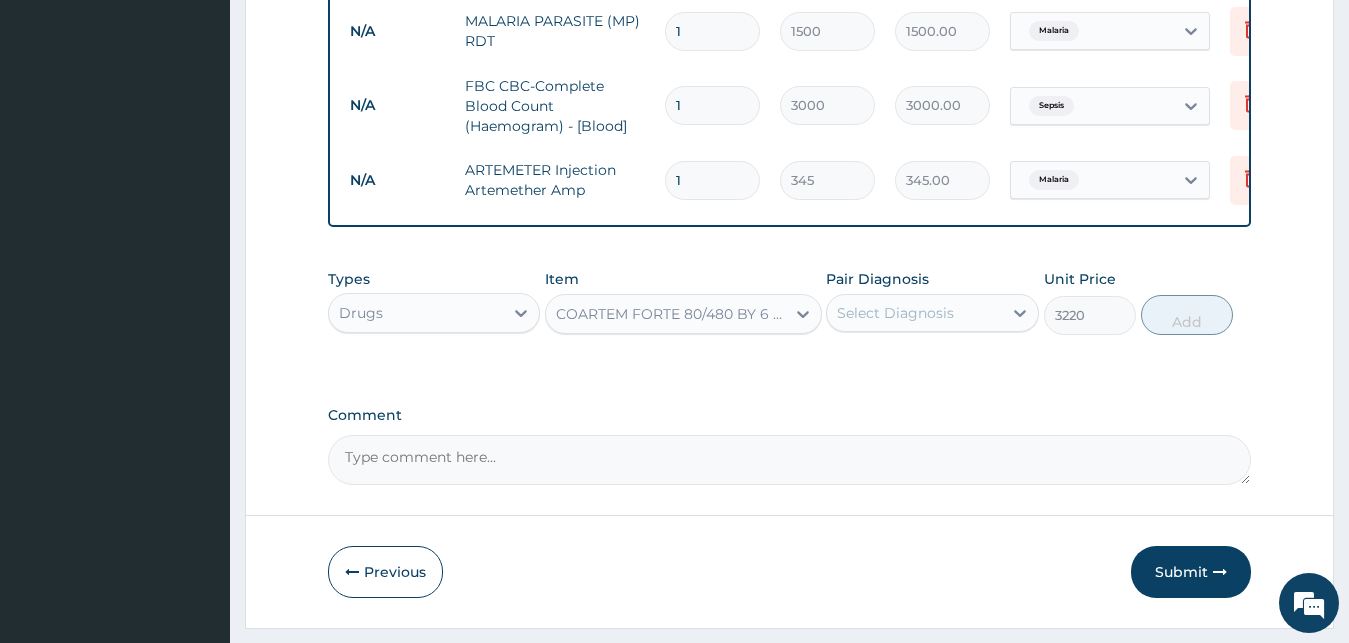 click on "Select Diagnosis" at bounding box center (914, 313) 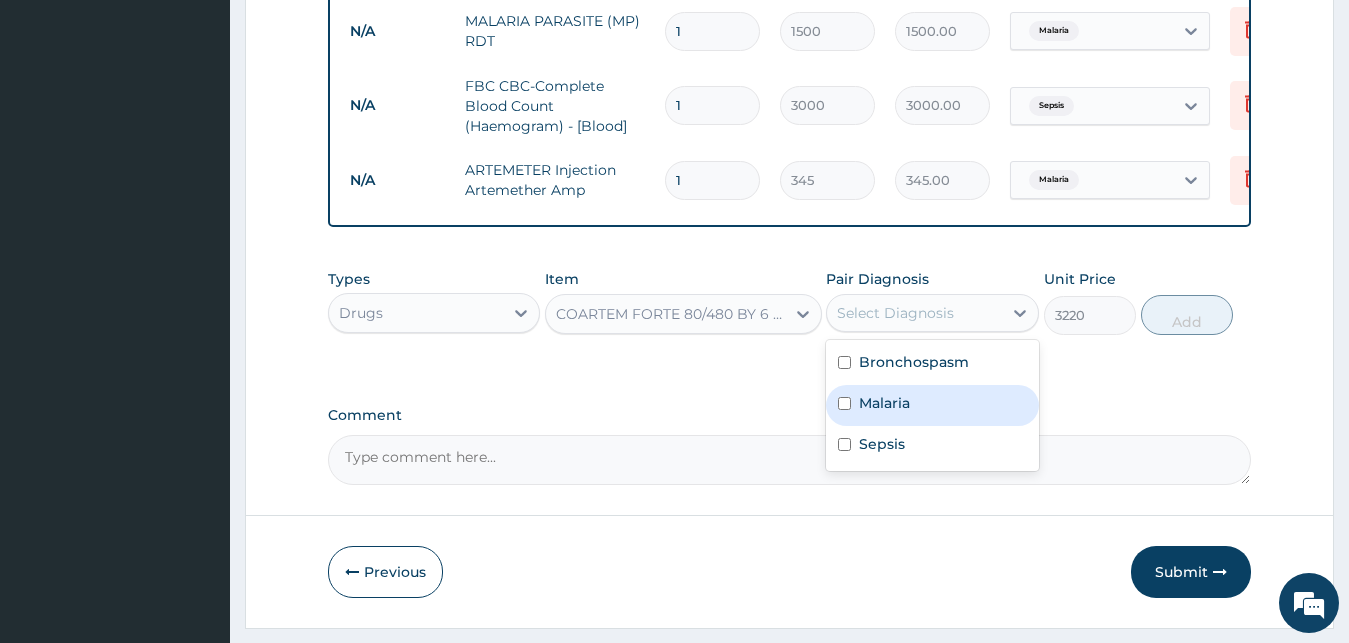 click on "COARTEM FORTE 80/480 BY 6 Artemether Lumefantrine Pck" at bounding box center (671, 314) 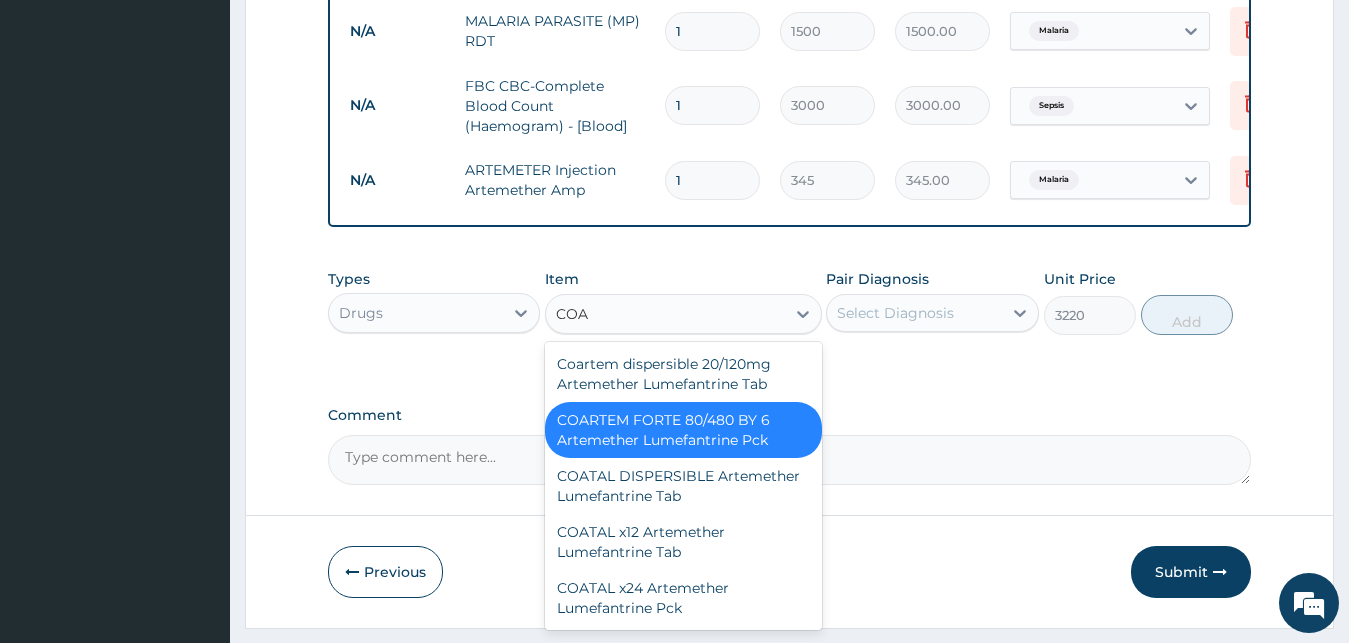 scroll, scrollTop: 0, scrollLeft: 0, axis: both 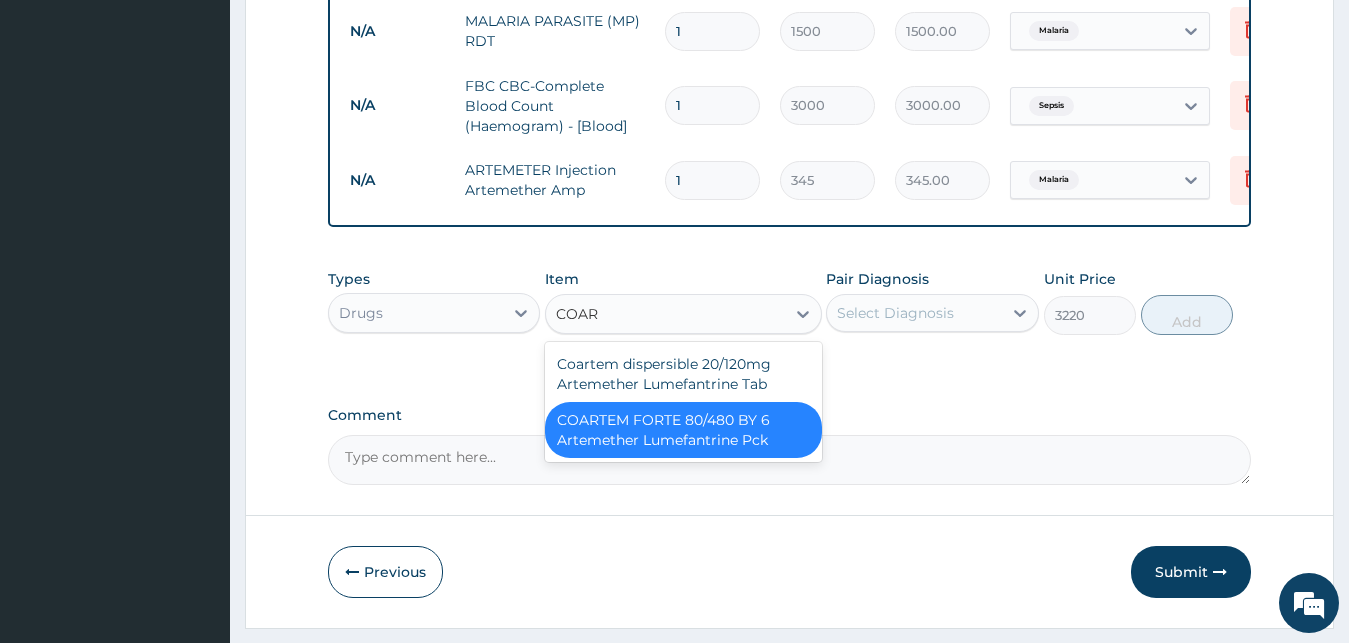 type on "COART" 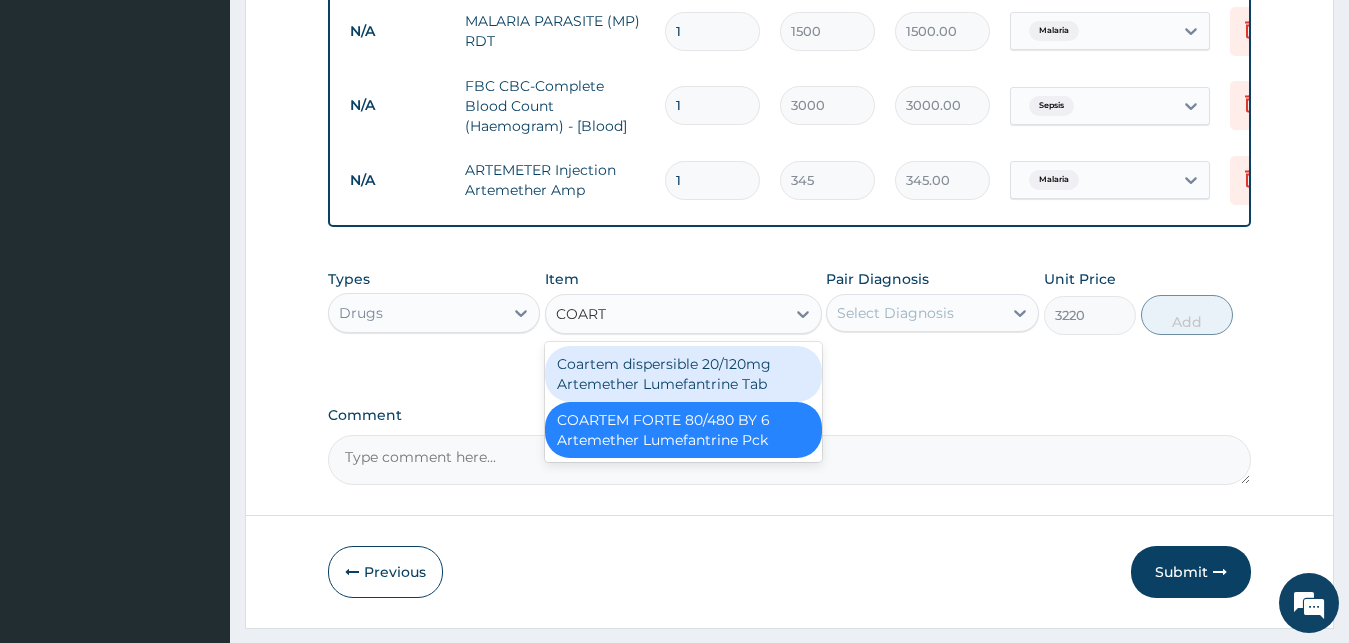 click on "Coartem dispersible 20/120mg Artemether Lumefantrine Tab" at bounding box center (683, 374) 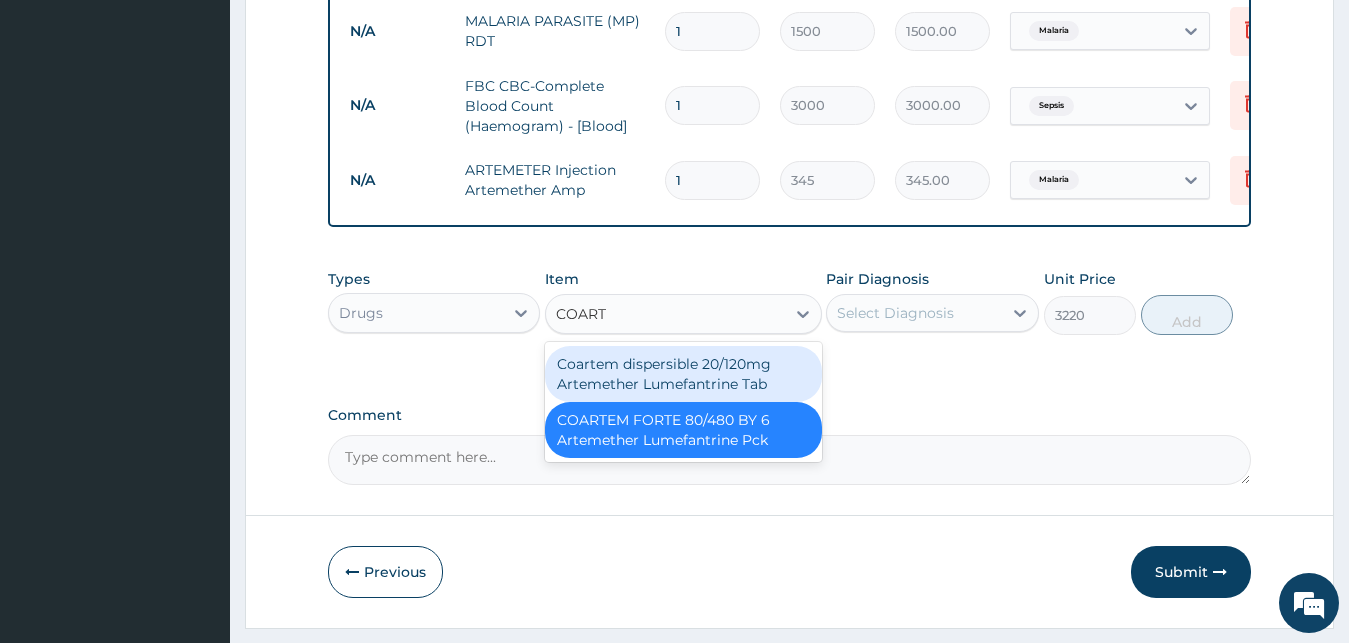 type 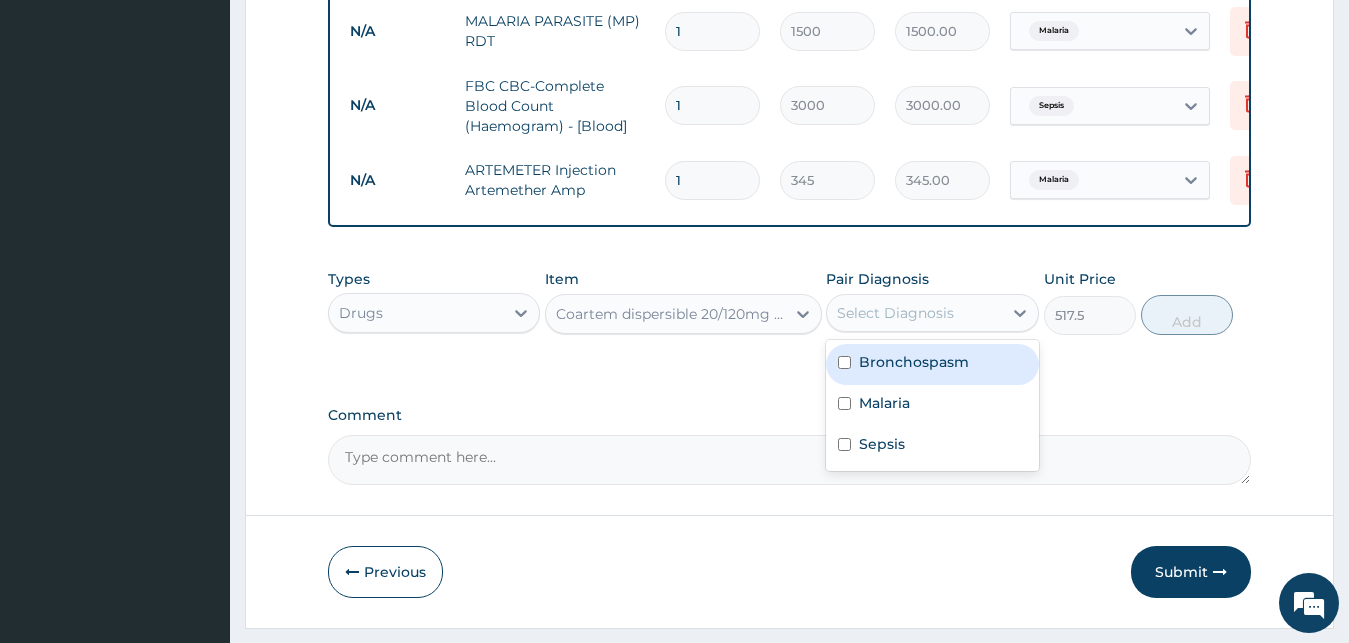 click on "Select Diagnosis" at bounding box center [895, 313] 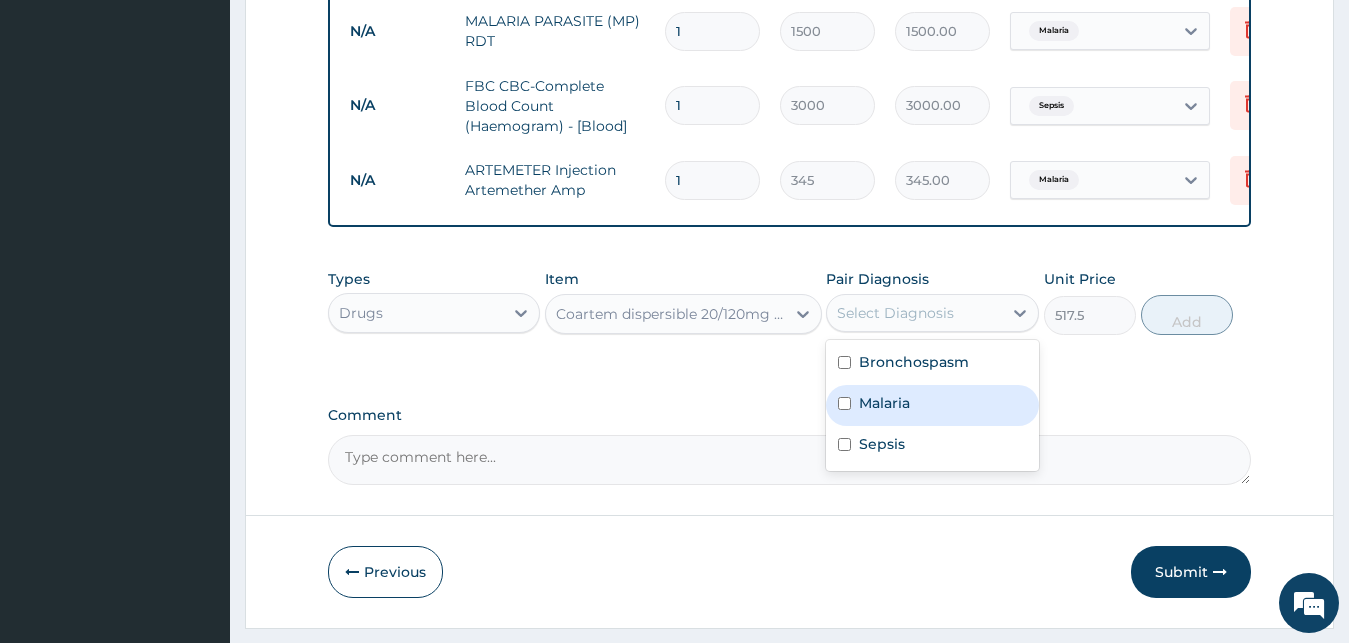 click on "Malaria" at bounding box center (932, 405) 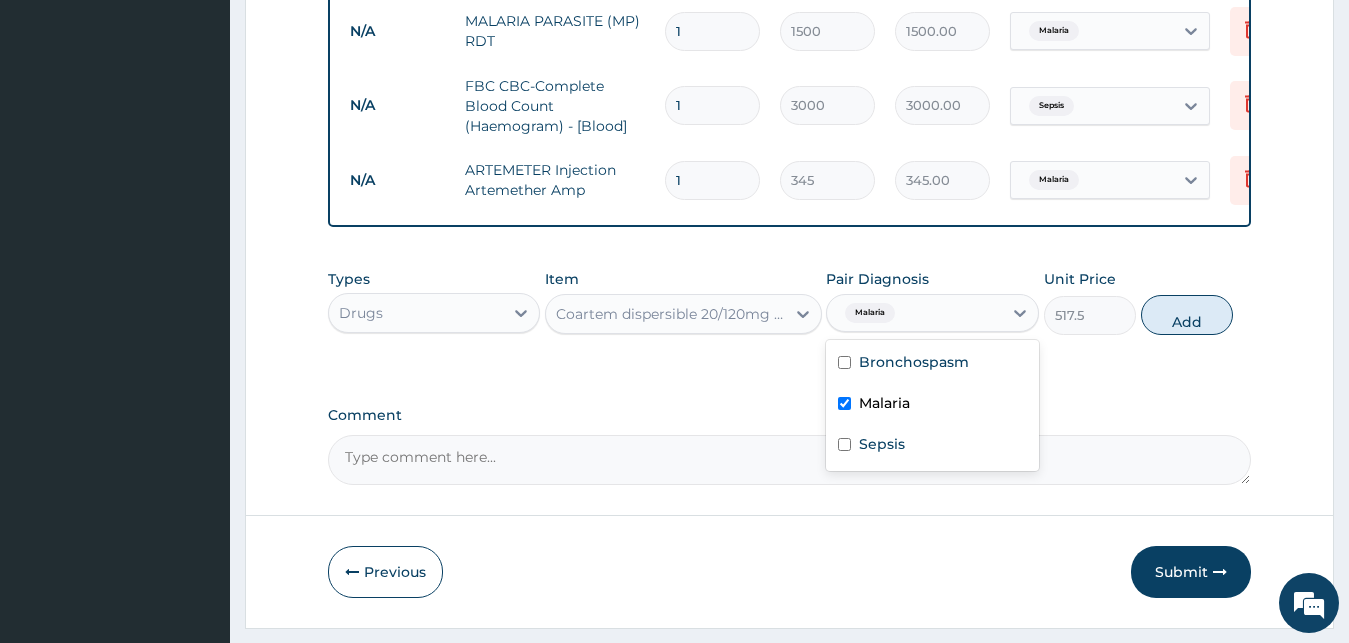 checkbox on "true" 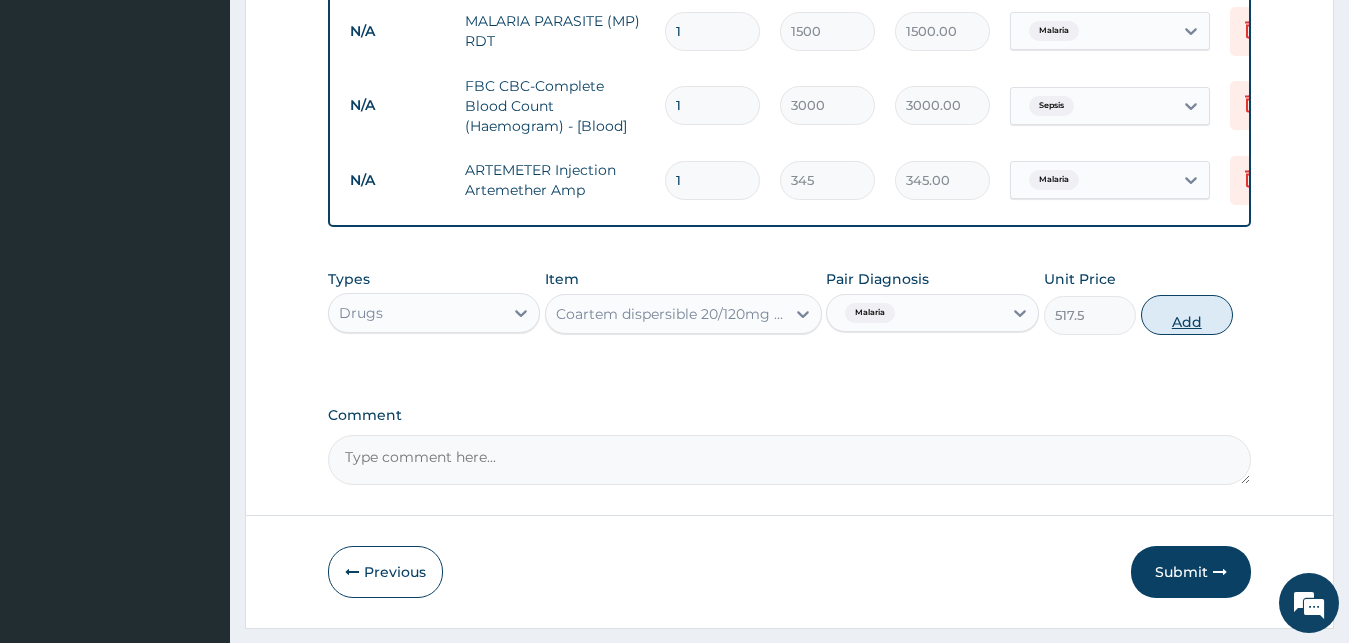 click on "Add" at bounding box center [1187, 315] 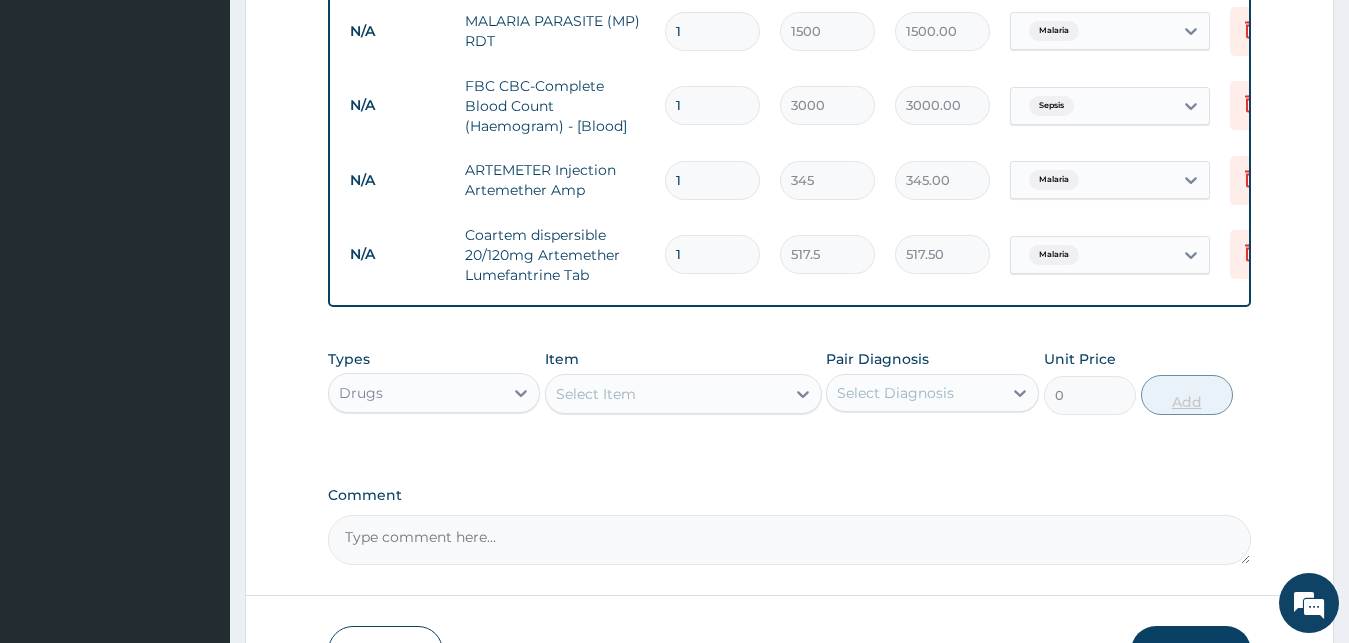 type 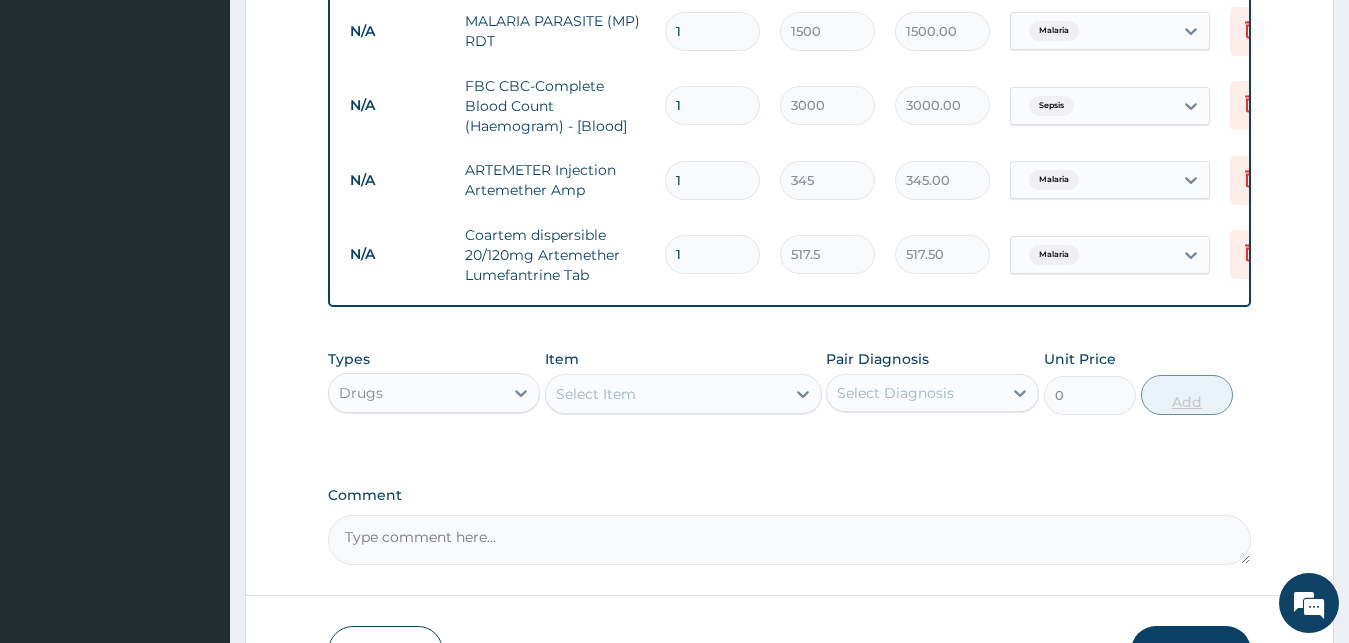 type on "0.00" 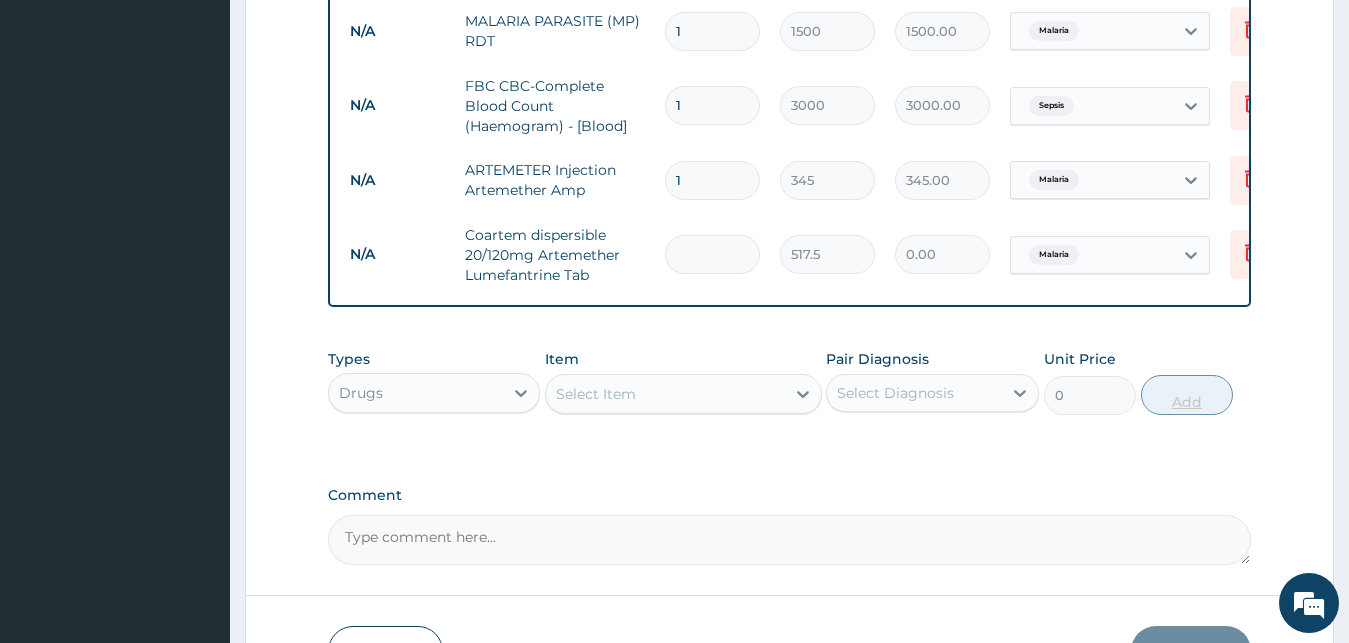 type on "6" 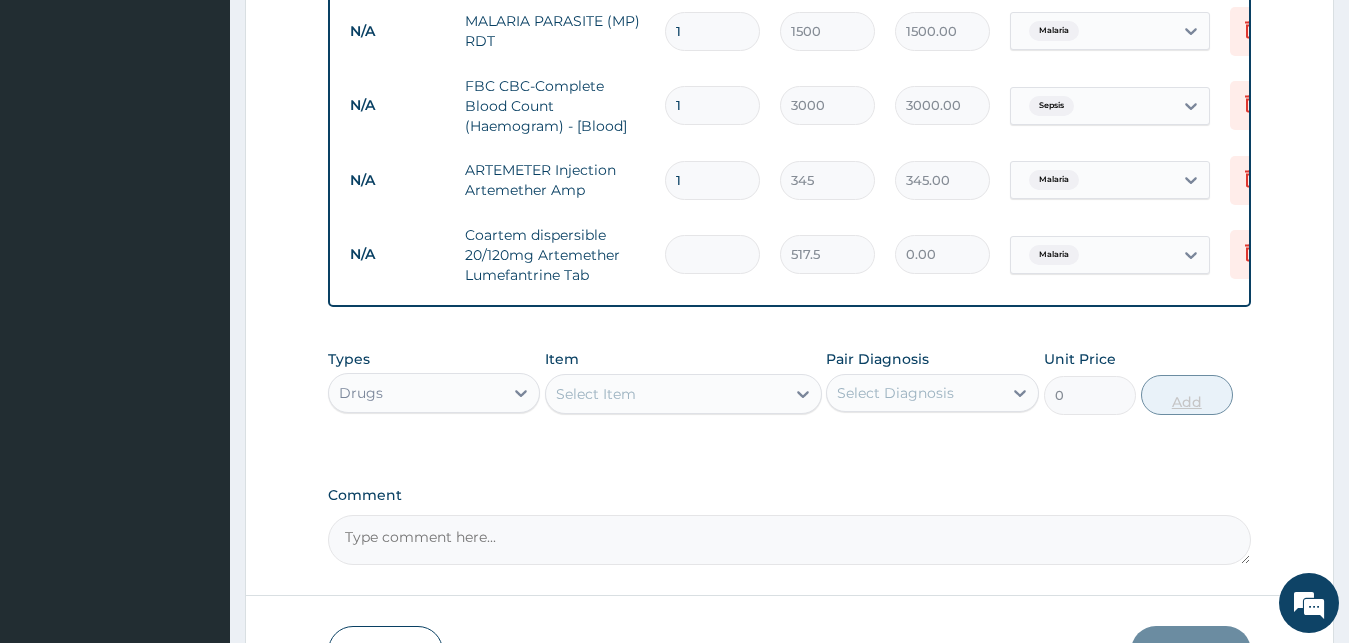 type on "3105.00" 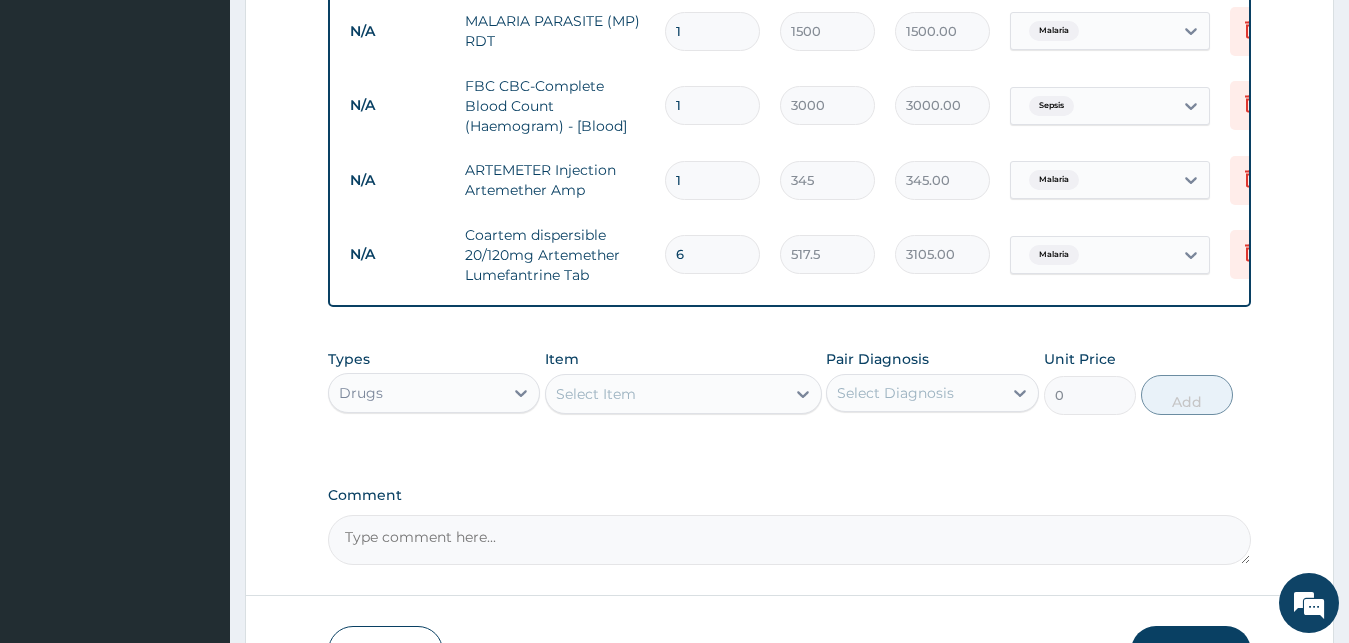 type on "6" 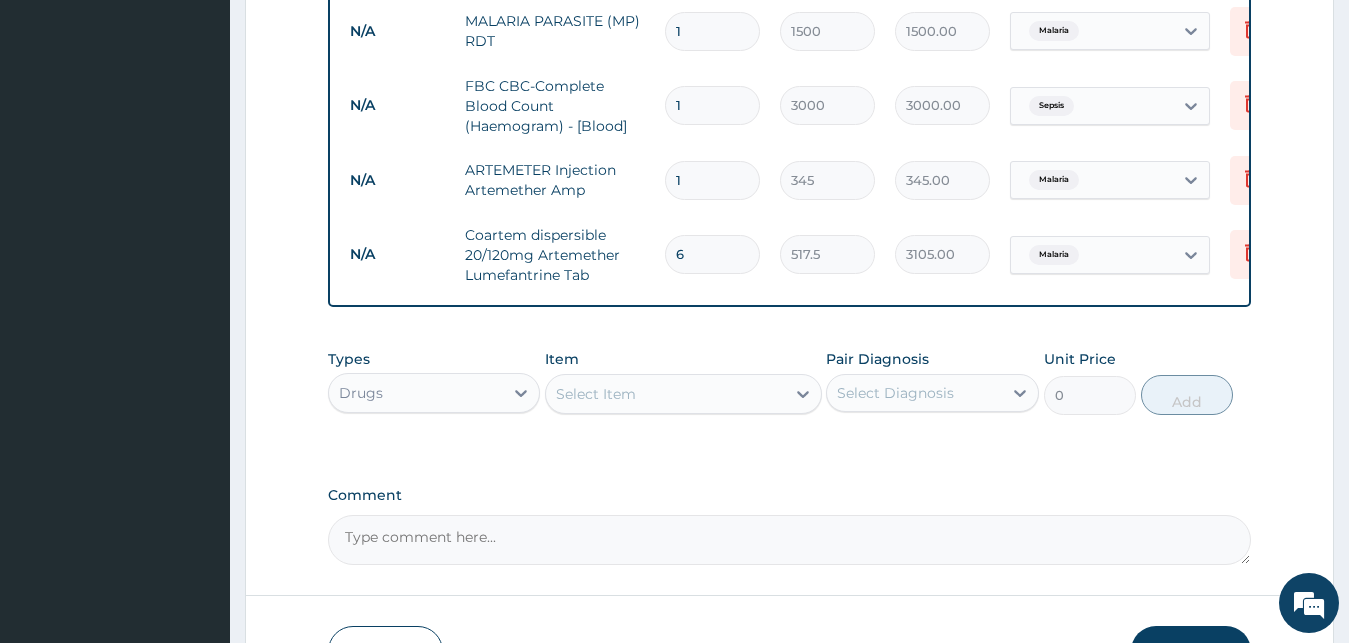 click on "Select Item" at bounding box center (596, 394) 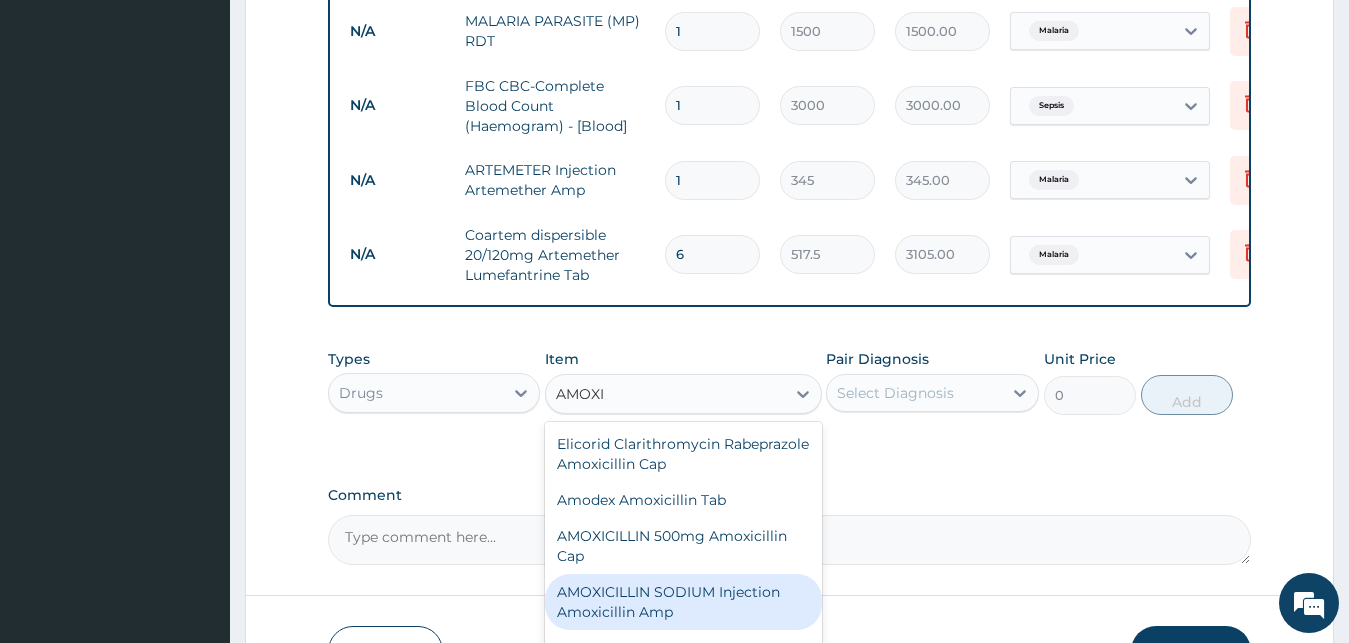 scroll, scrollTop: 270, scrollLeft: 0, axis: vertical 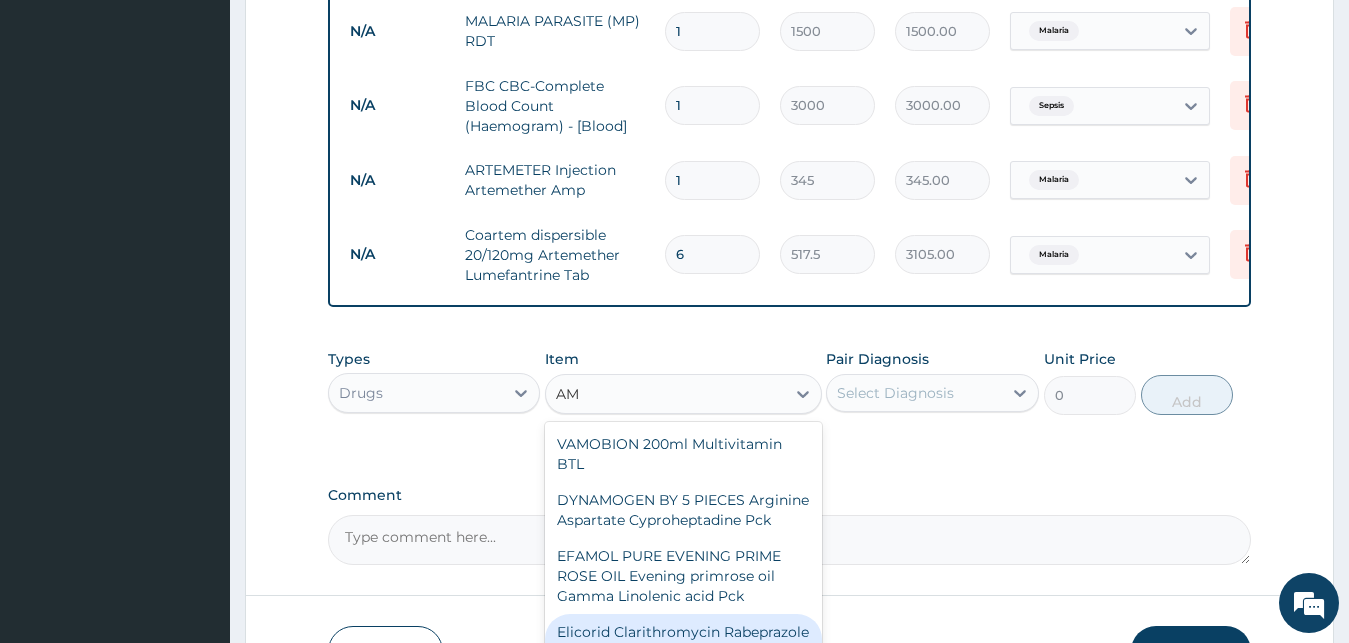 type on "A" 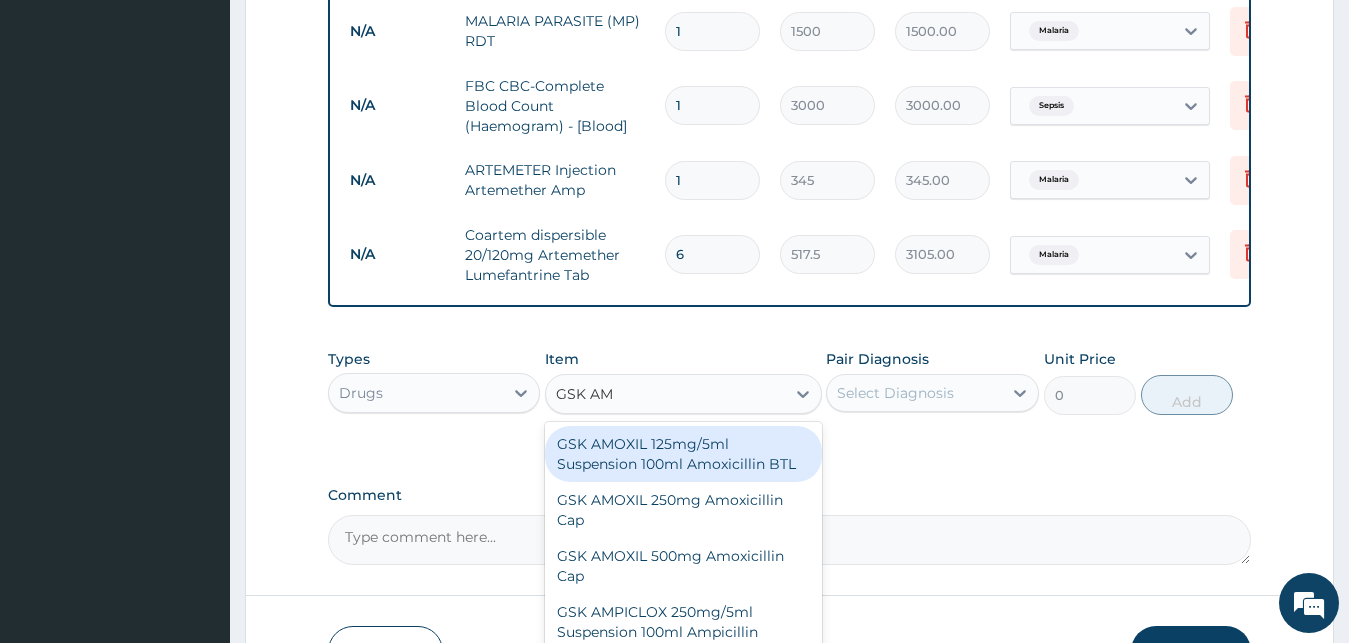 type on "GSK AMO" 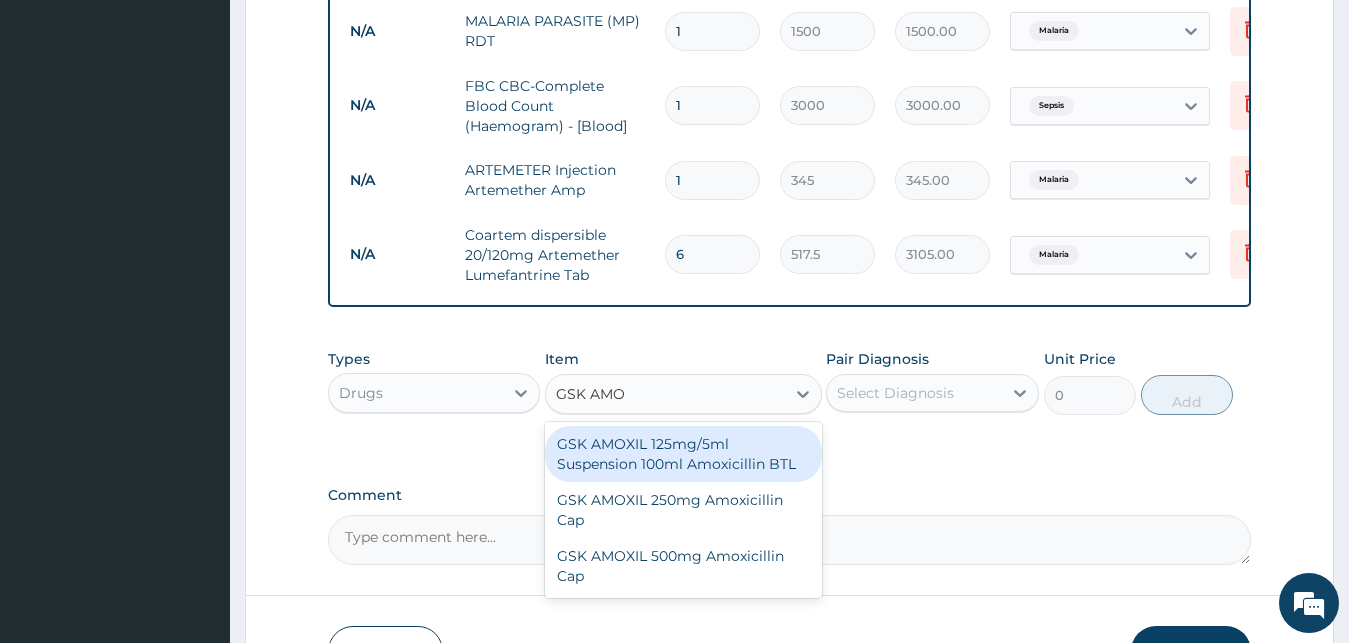 click on "GSK AMOXIL 125mg/5ml Suspension 100ml Amoxicillin BTL" at bounding box center [683, 454] 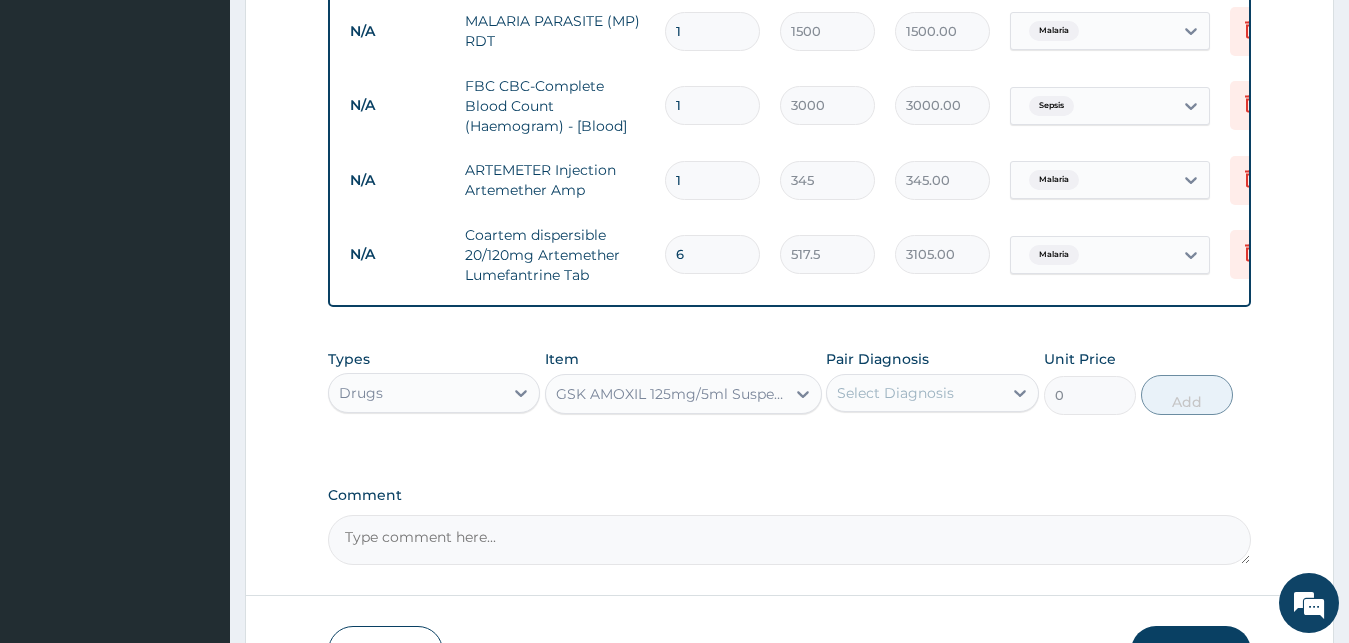 type 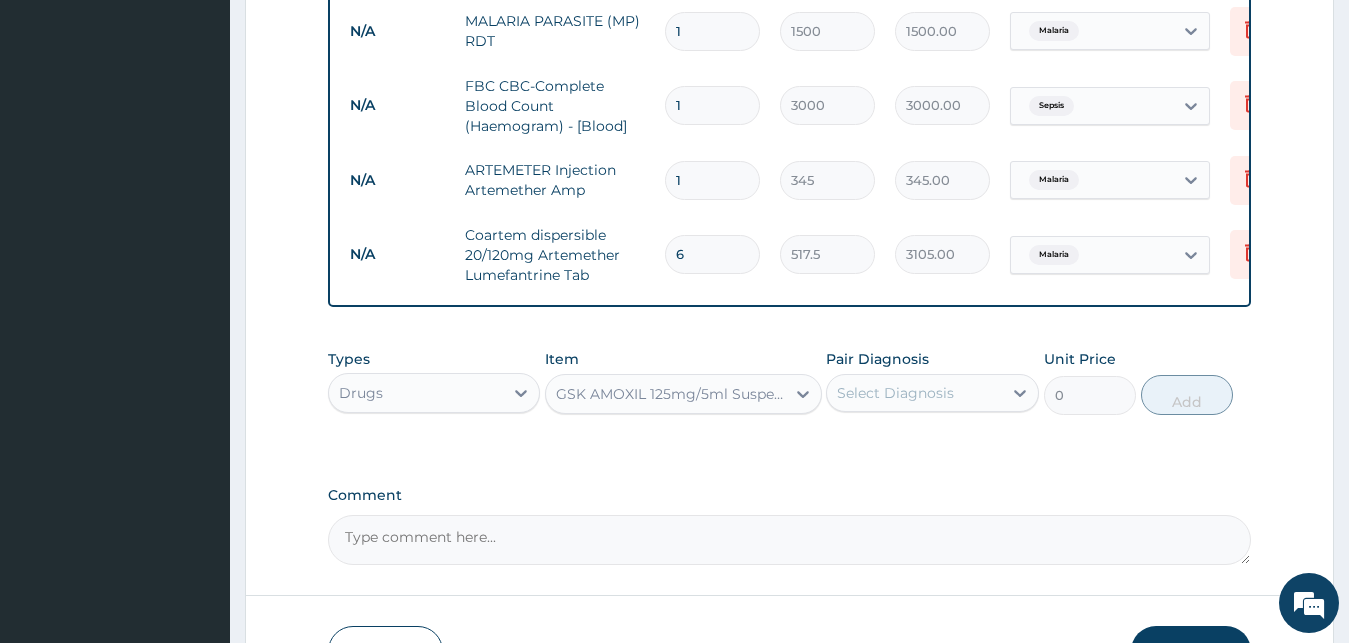 type on "1150" 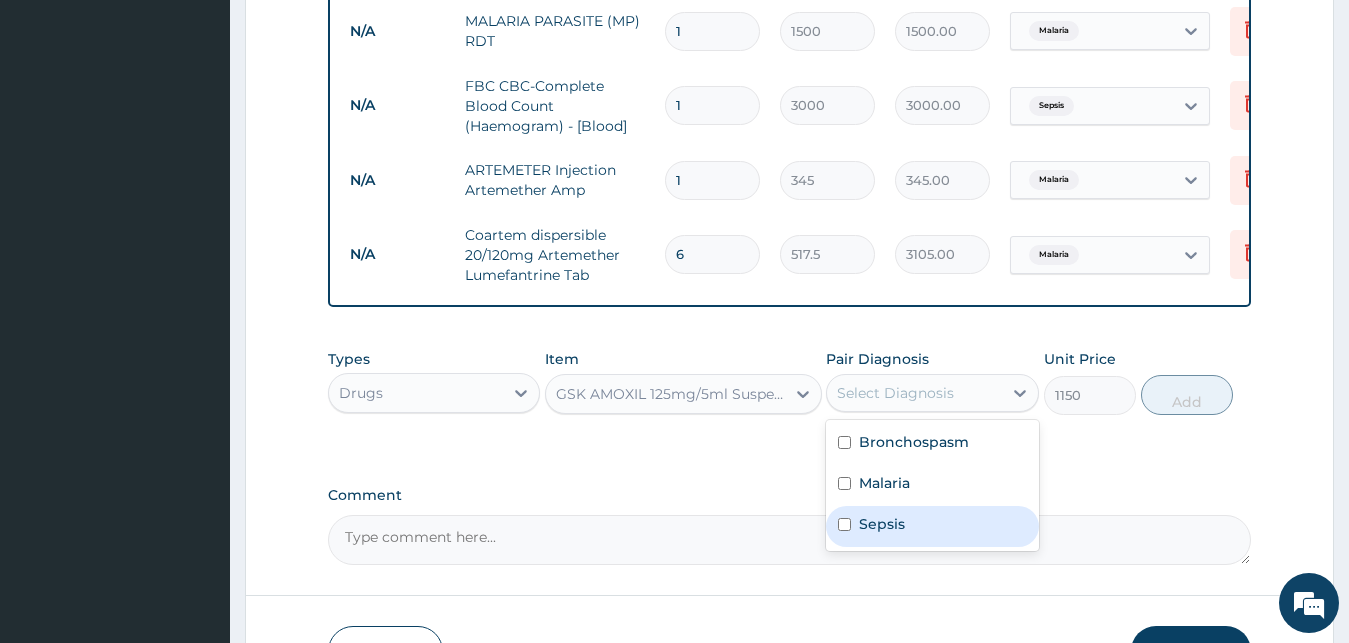 drag, startPoint x: 915, startPoint y: 408, endPoint x: 887, endPoint y: 527, distance: 122.24974 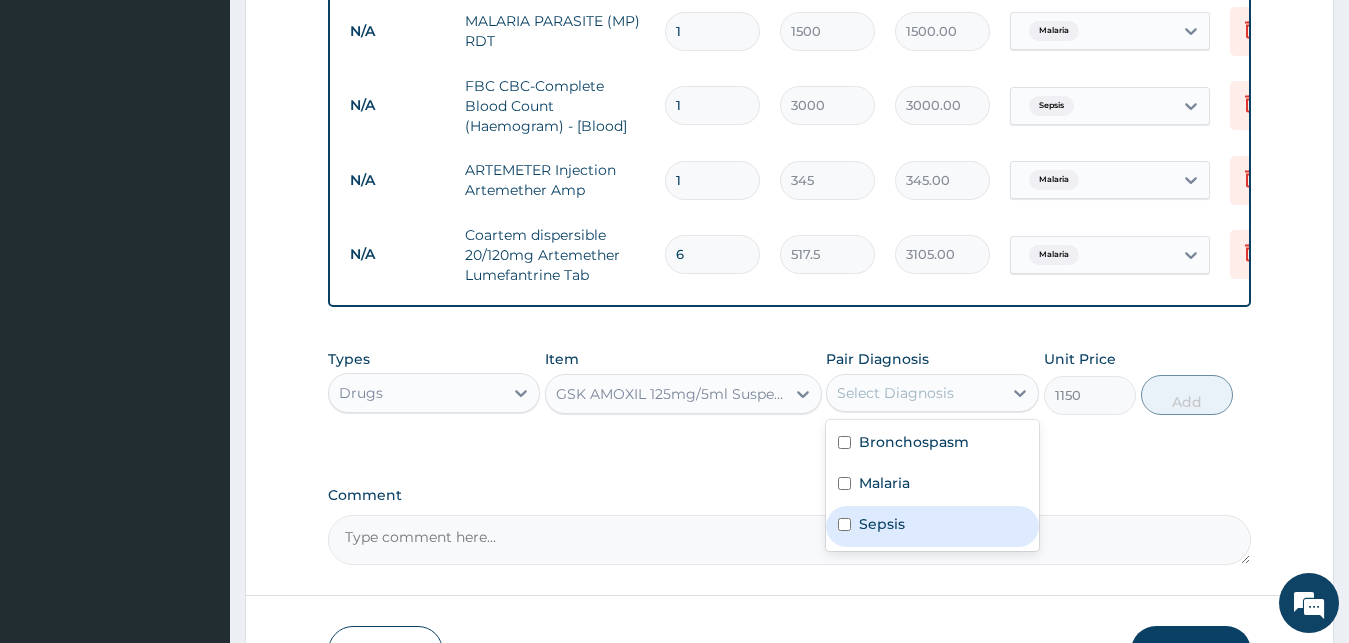 click on "option Malaria, selected. option Sepsis focused, 3 of 3. 3 results available. Use Up and Down to choose options, press Enter to select the currently focused option, press Escape to exit the menu, press Tab to select the option and exit the menu. Select Diagnosis Bronchospasm Malaria Sepsis" at bounding box center [932, 393] 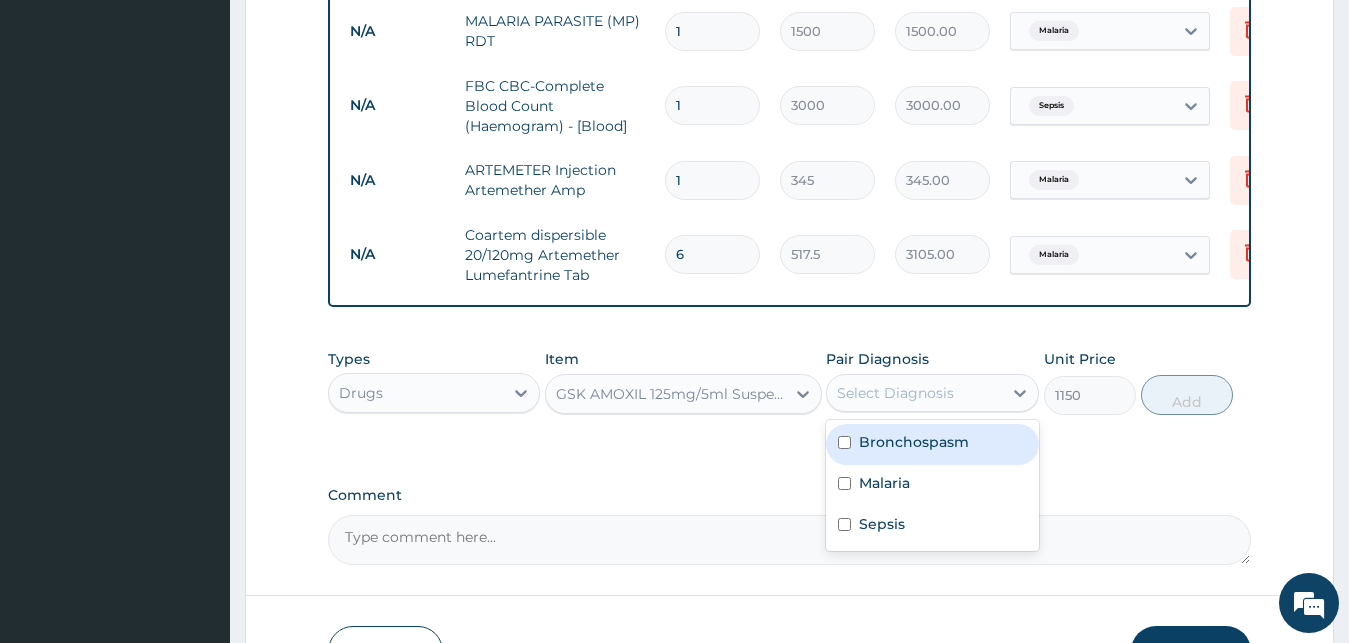 click on "Bronchospasm" at bounding box center [914, 442] 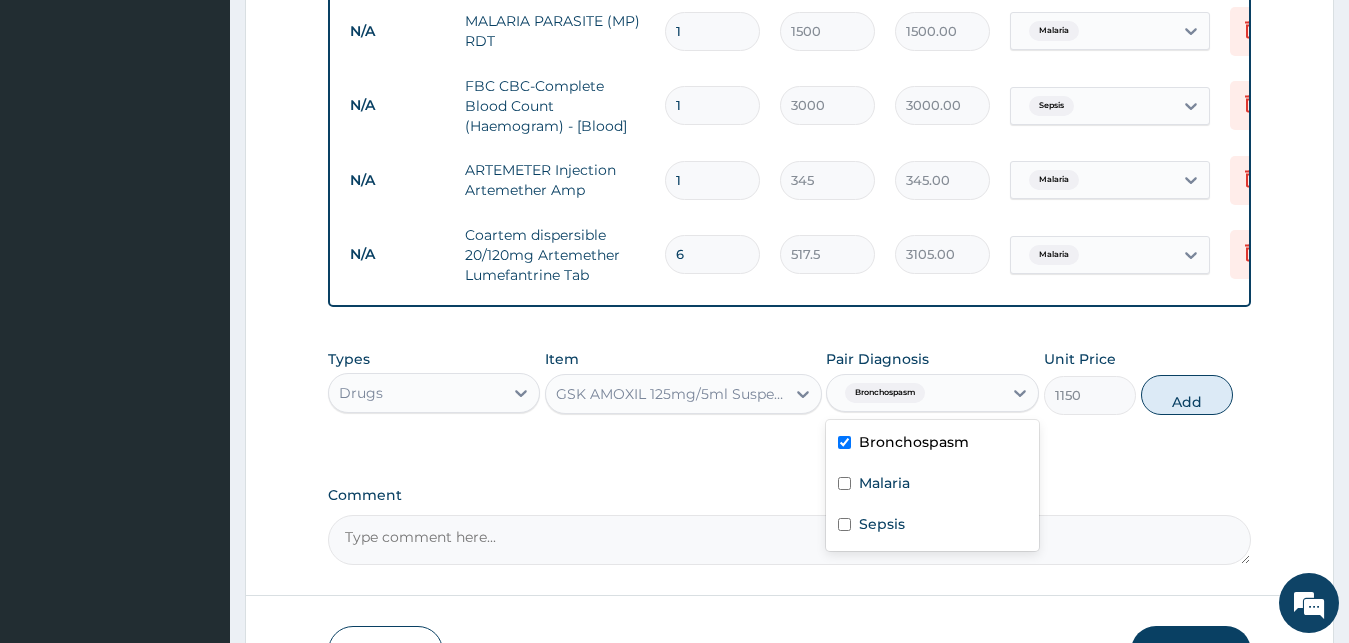 checkbox on "true" 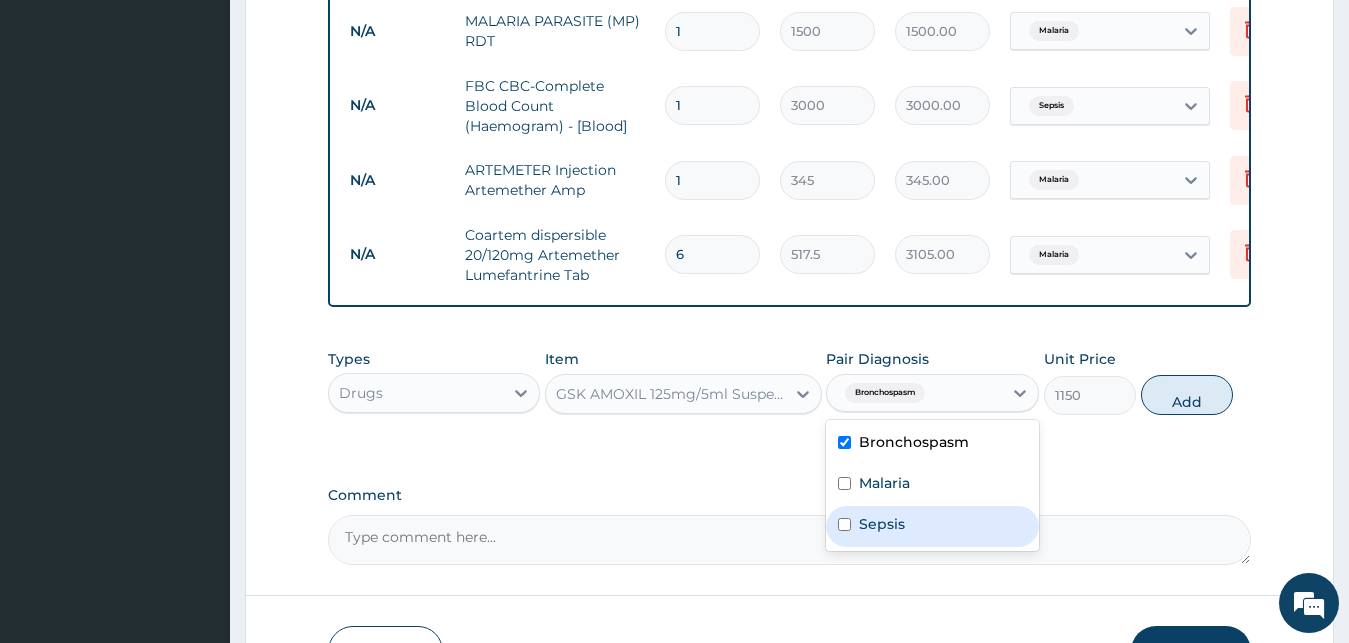 click on "Sepsis" at bounding box center (882, 524) 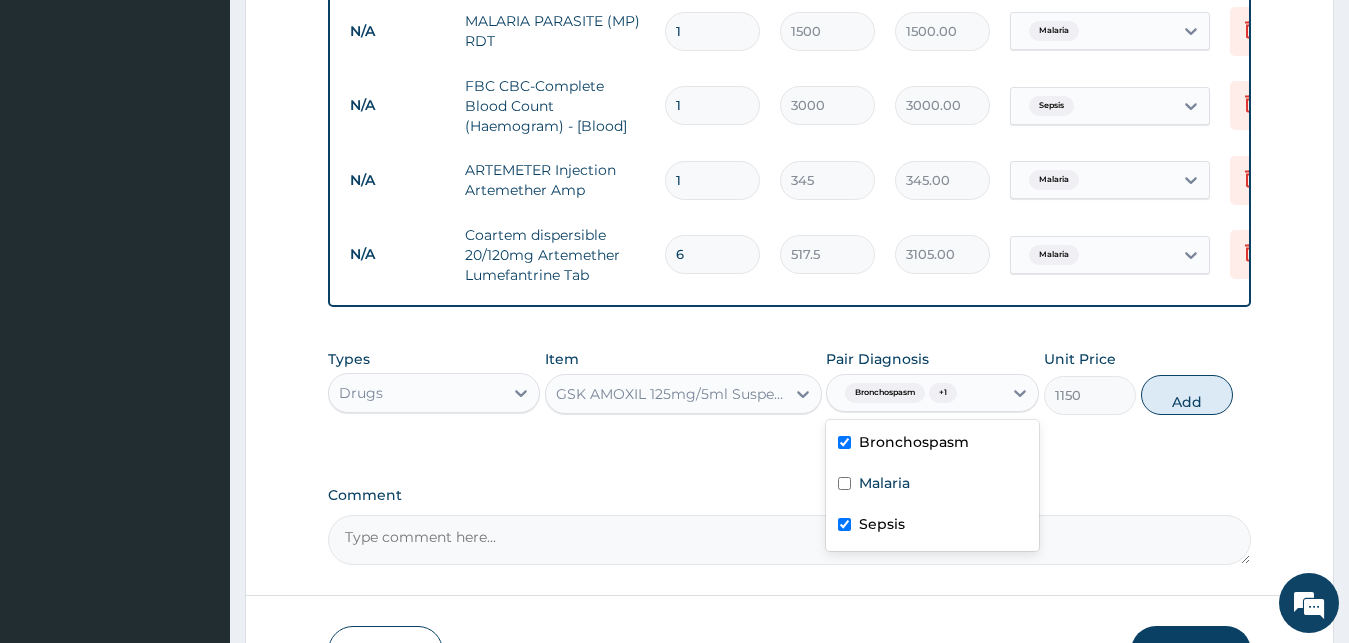 checkbox on "true" 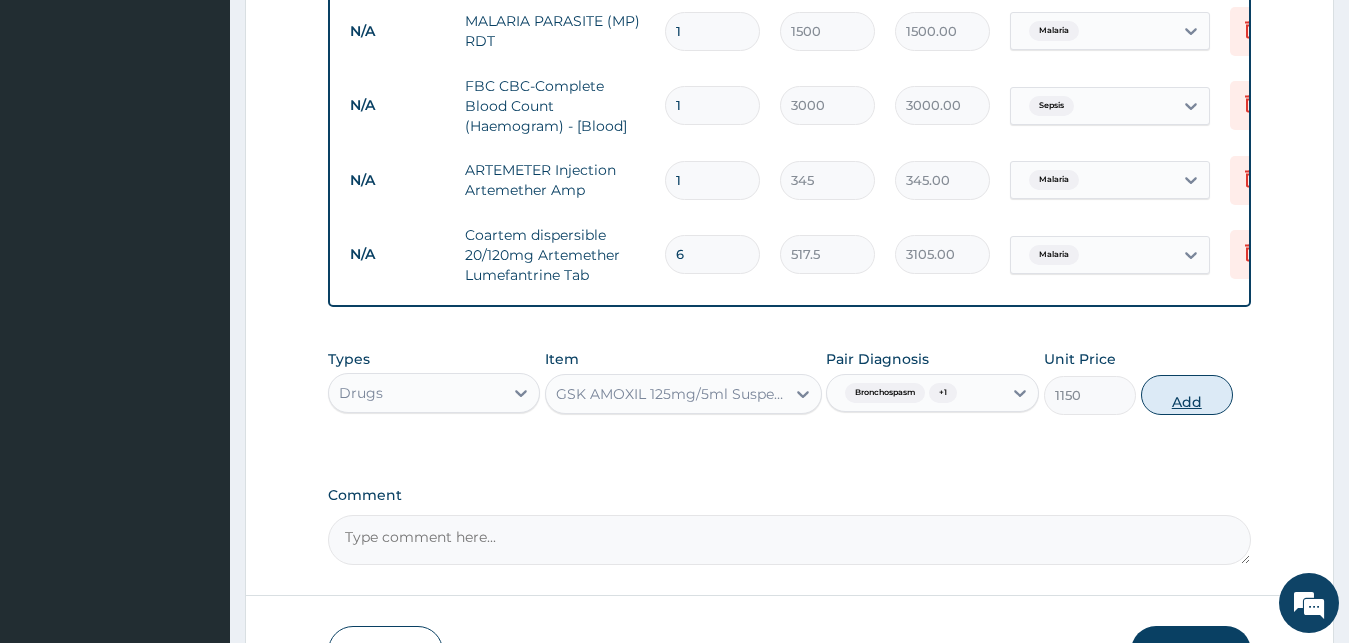 click on "Add" at bounding box center (1187, 395) 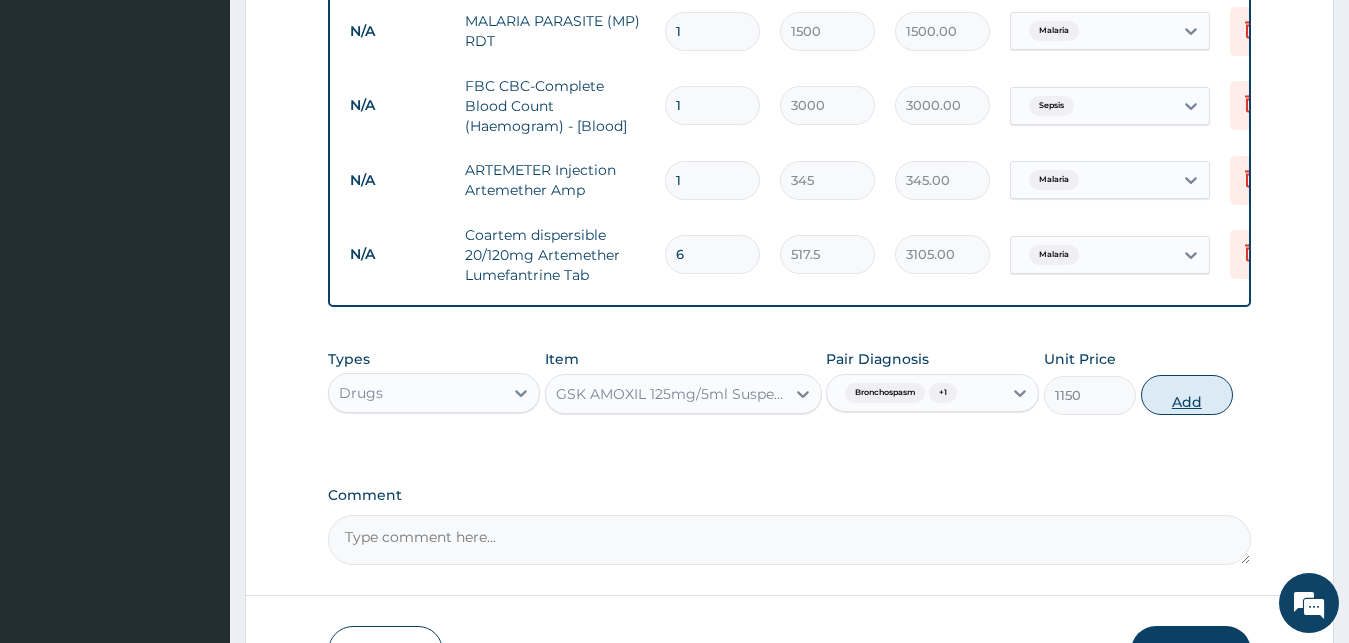 type on "0" 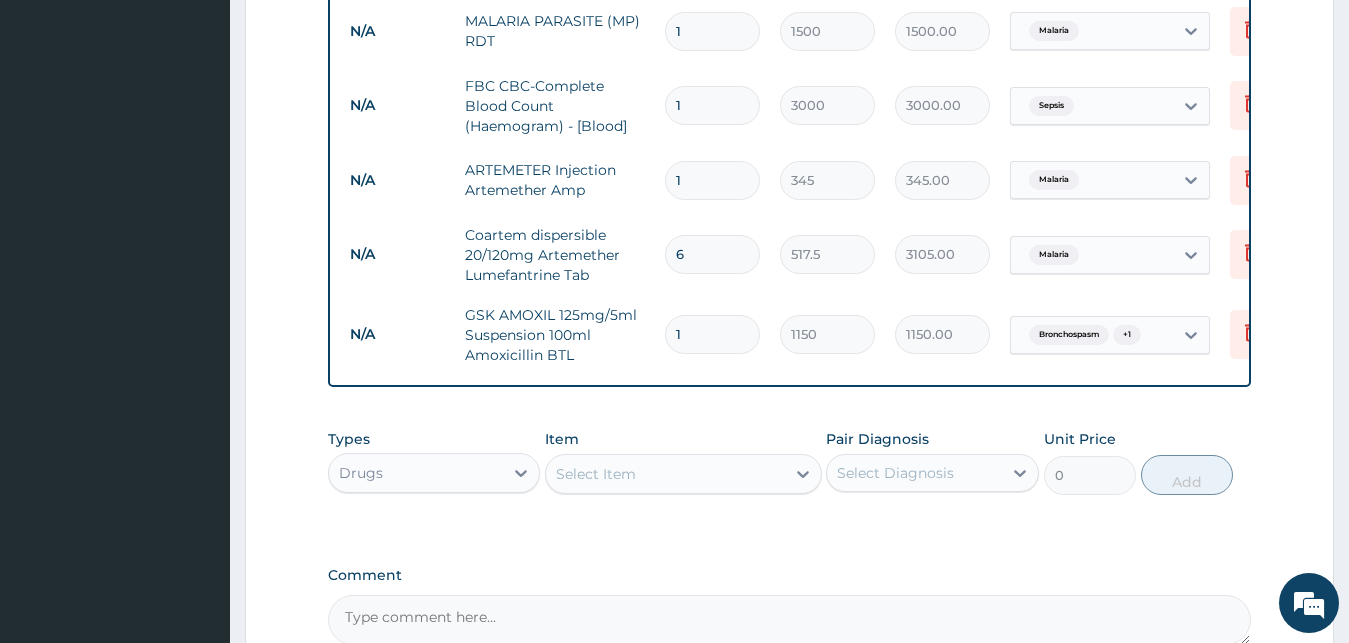 click on "Select Item" at bounding box center [683, 474] 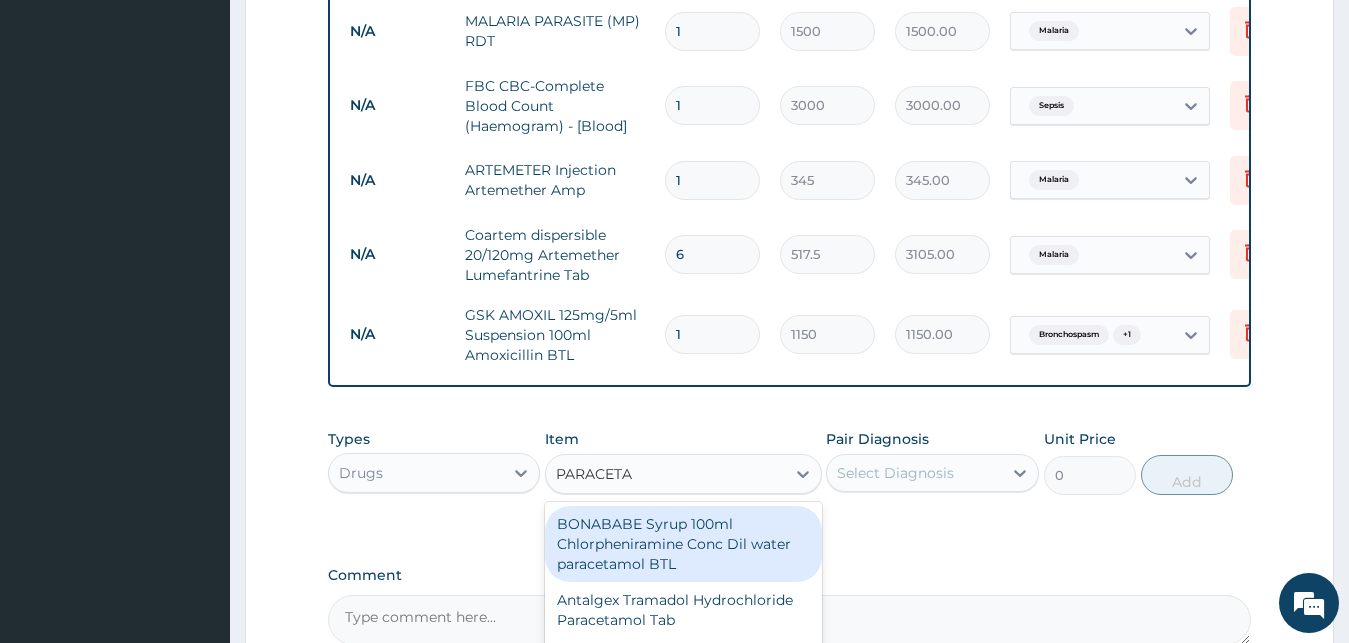 type on "PARACETAM" 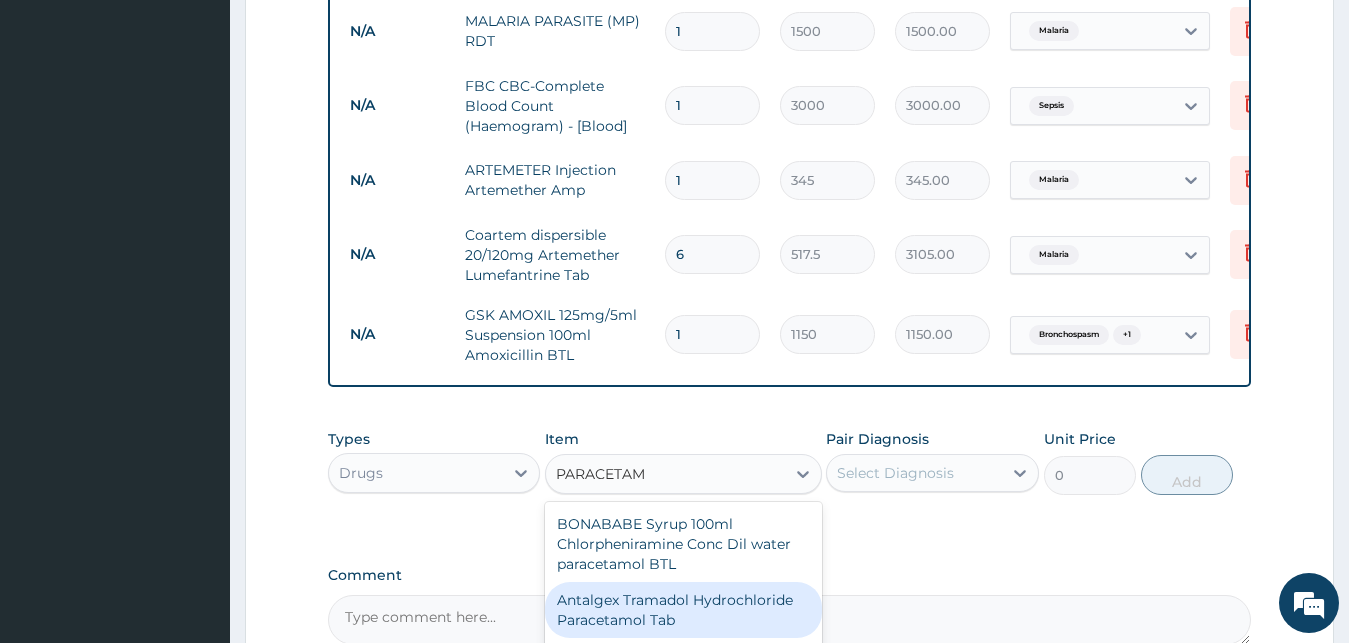 scroll, scrollTop: 270, scrollLeft: 0, axis: vertical 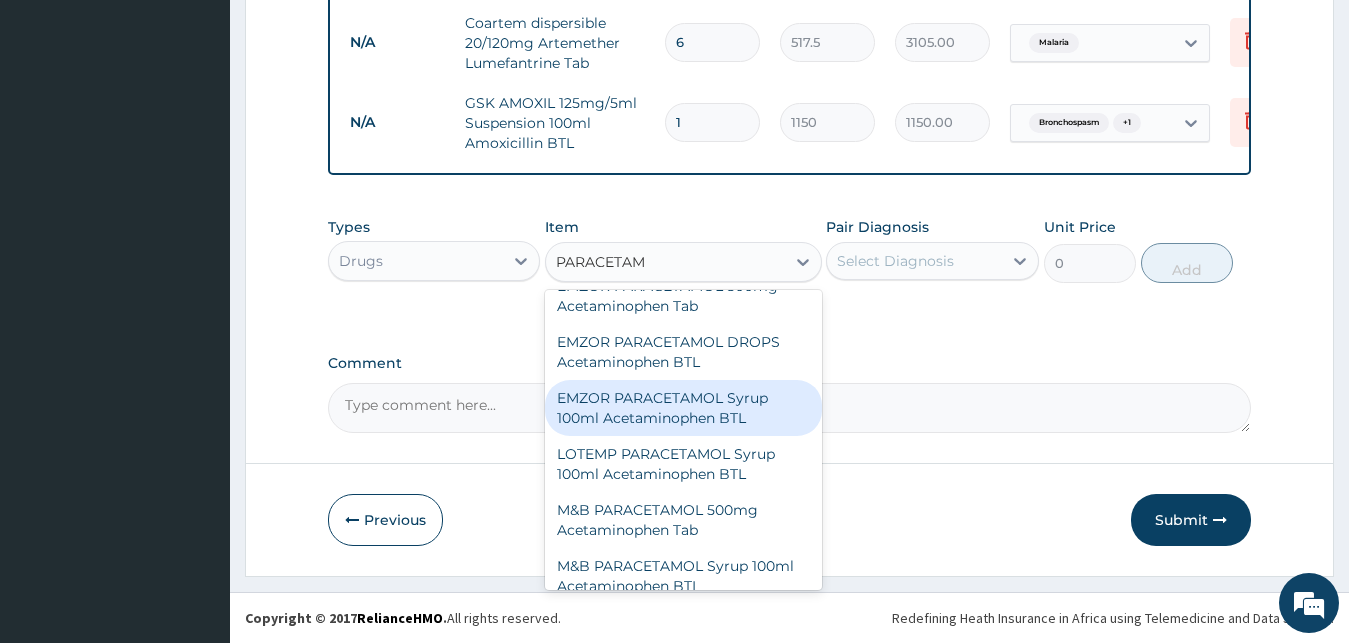 click on "EMZOR PARACETAMOL Syrup 100ml Acetaminophen BTL" at bounding box center [683, 408] 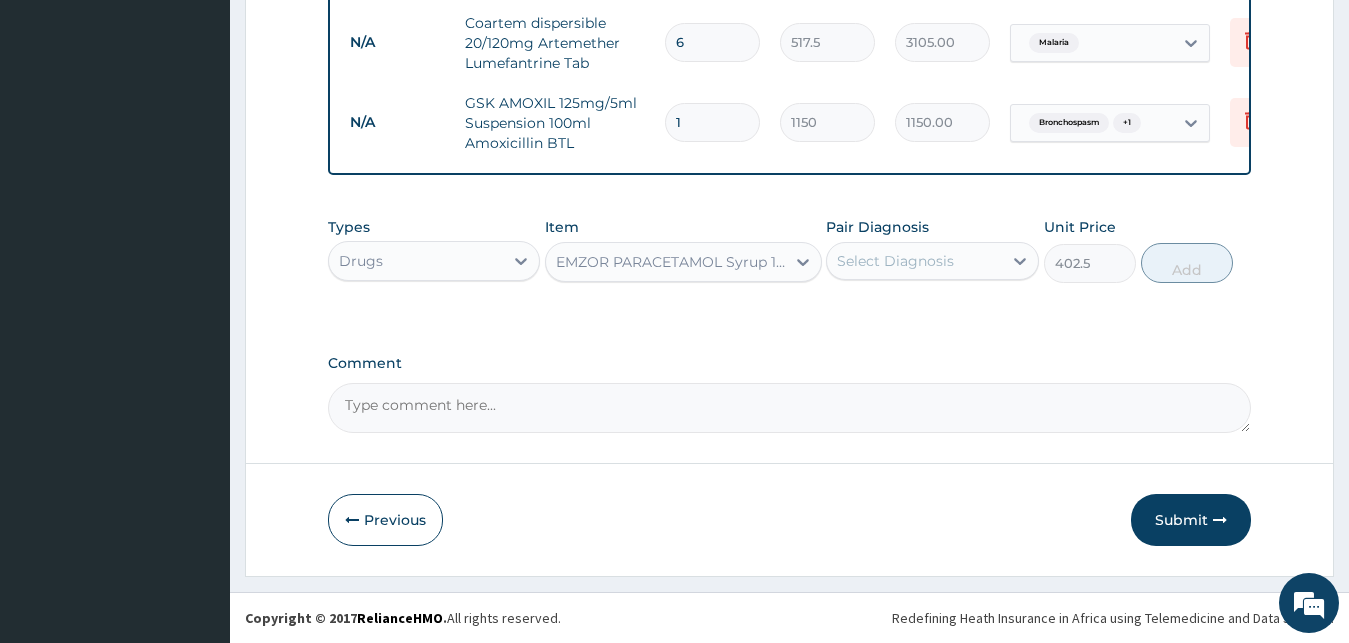 click on "Types Drugs Item EMZOR PARACETAMOL Syrup 100ml Acetaminophen BTL Pair Diagnosis Select Diagnosis Unit Price 402.5 Add" at bounding box center (790, 250) 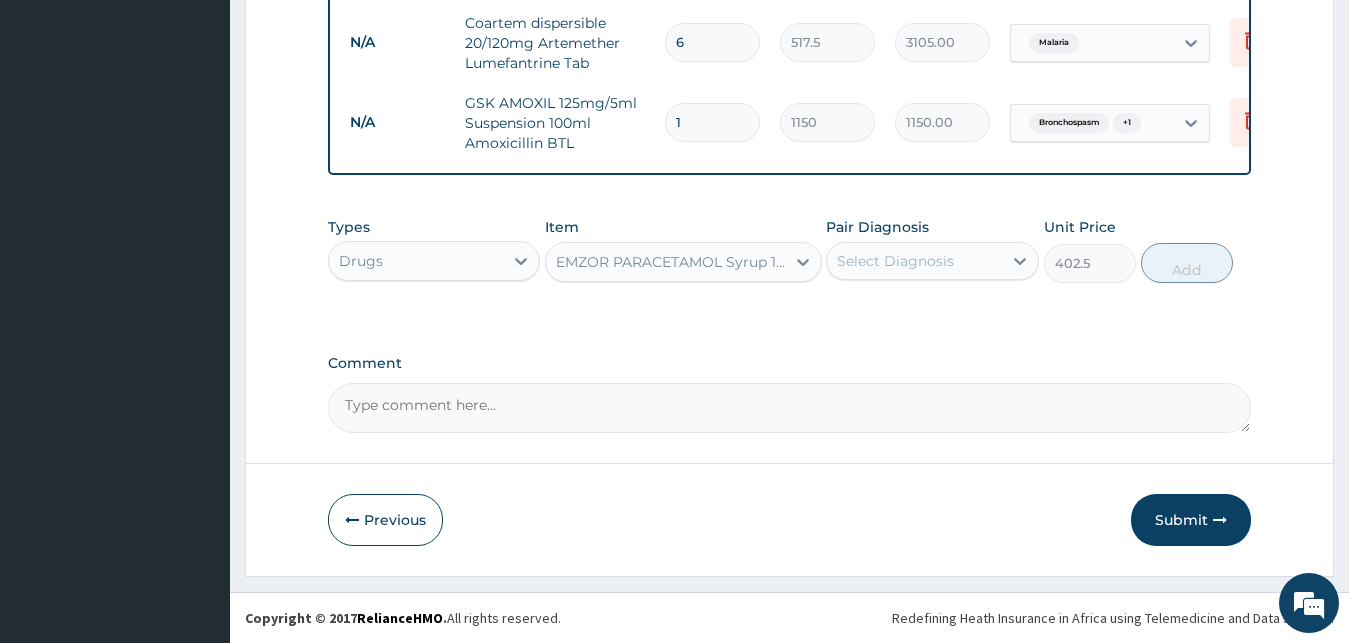 click on "Select Diagnosis" at bounding box center (914, 261) 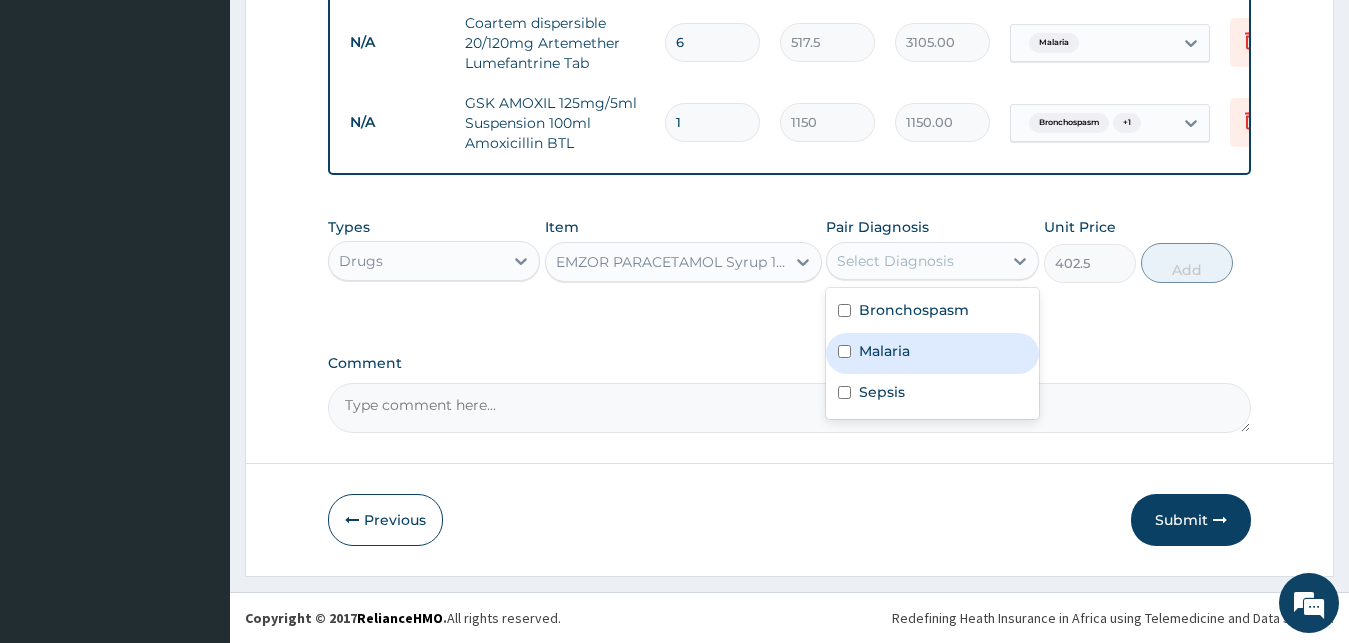 click on "Malaria" at bounding box center [884, 351] 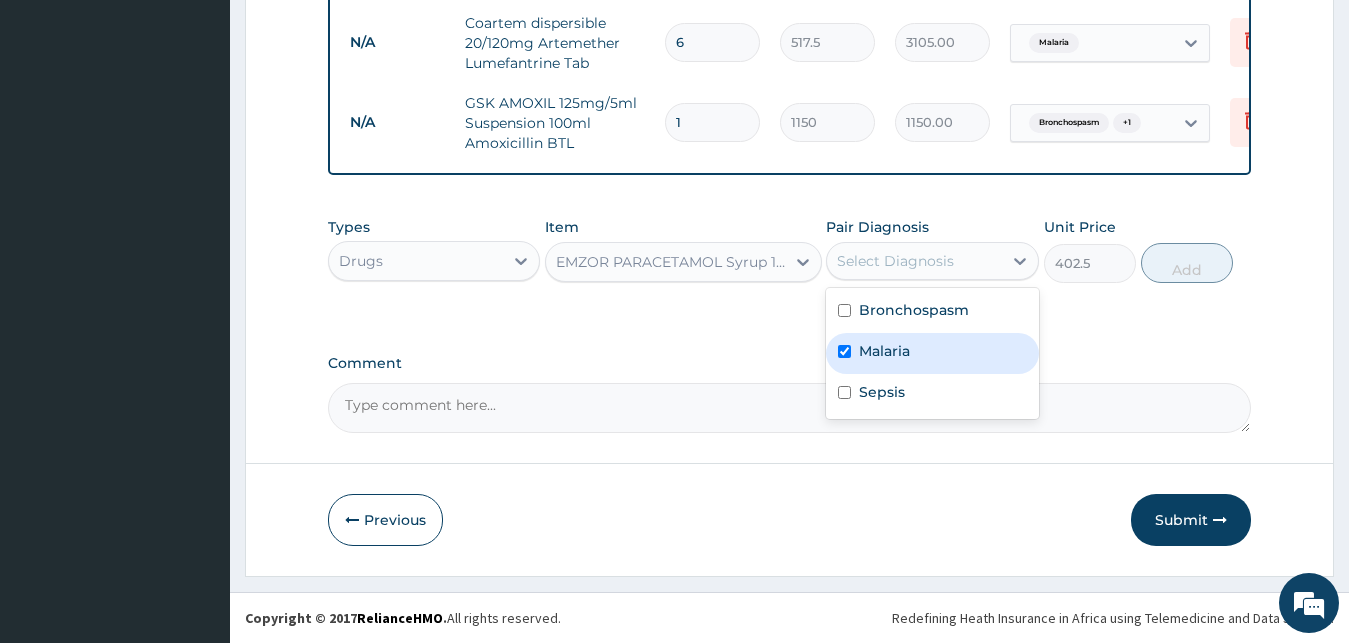 checkbox on "true" 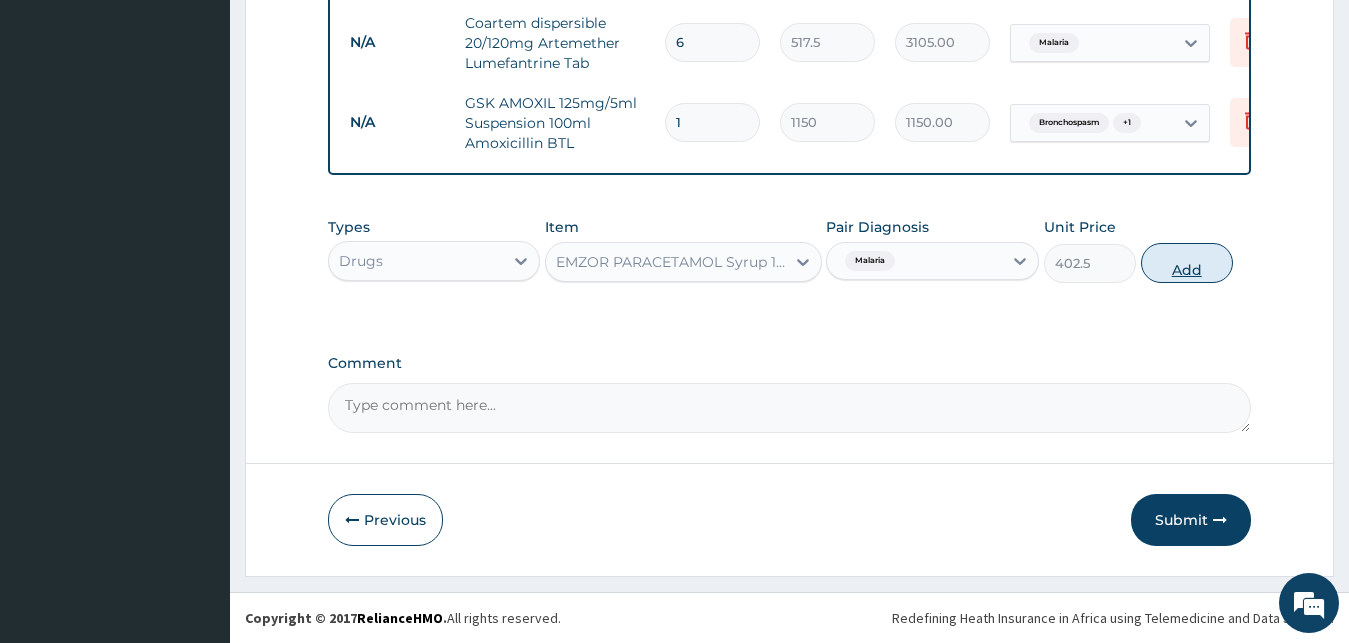 click on "Add" at bounding box center [1187, 263] 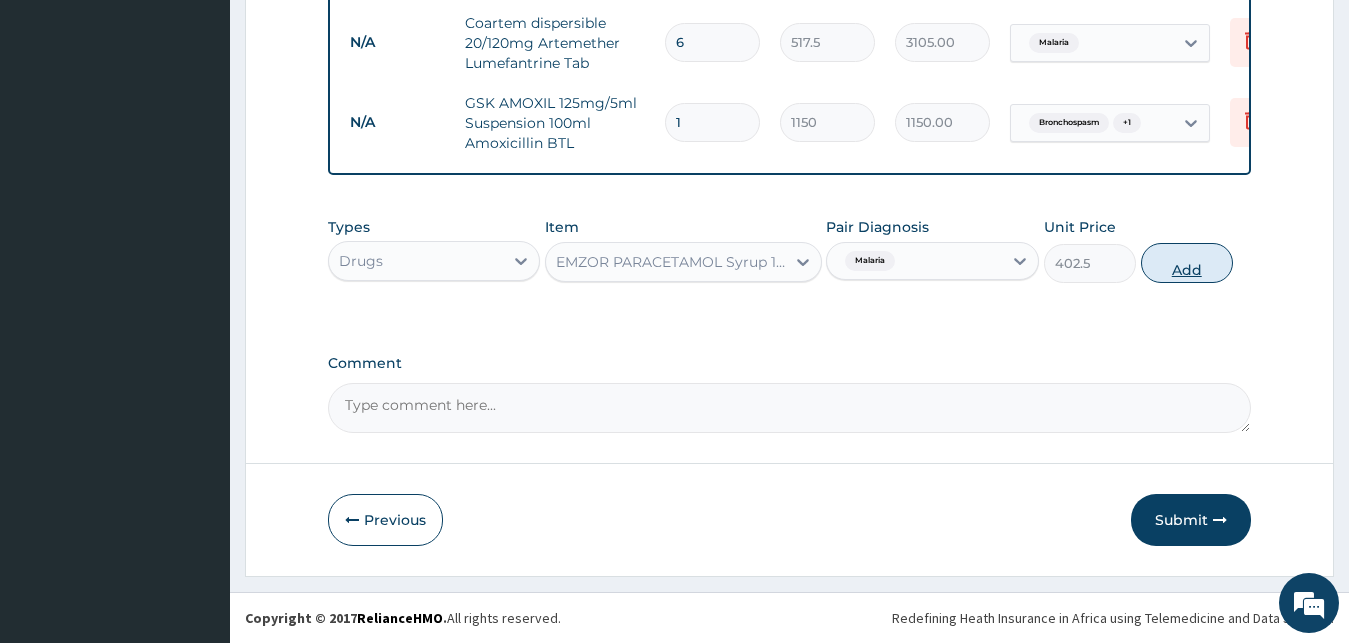type on "0" 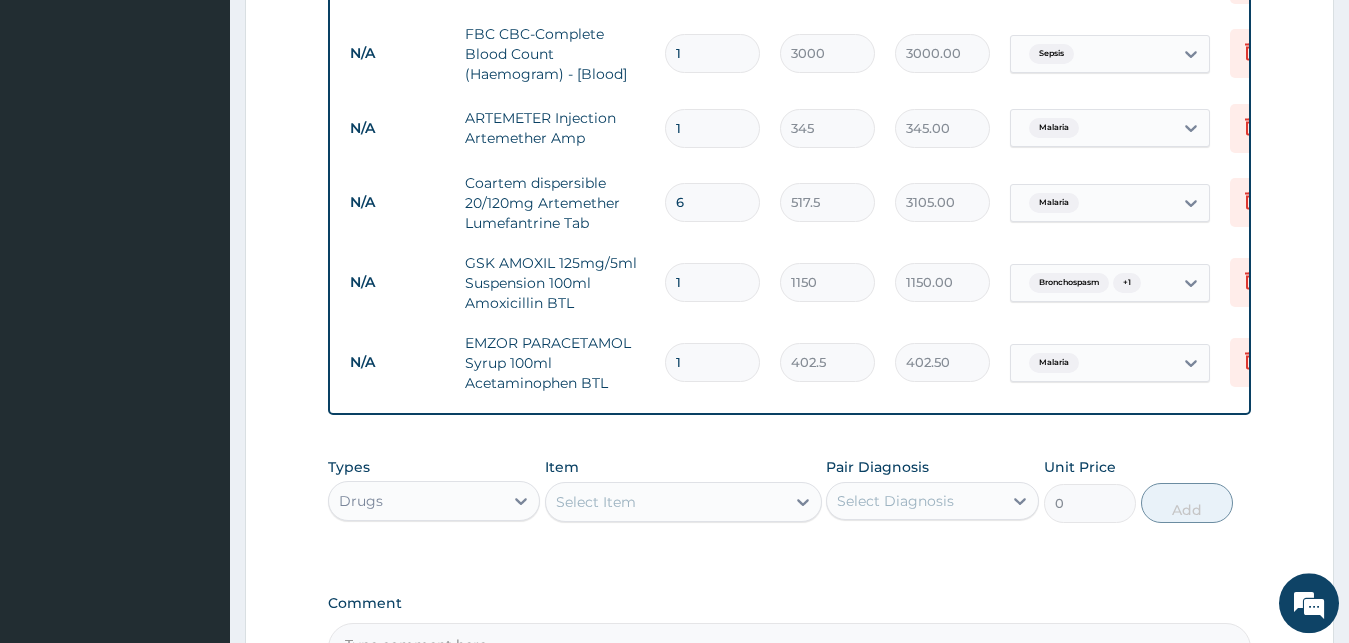 scroll, scrollTop: 1110, scrollLeft: 0, axis: vertical 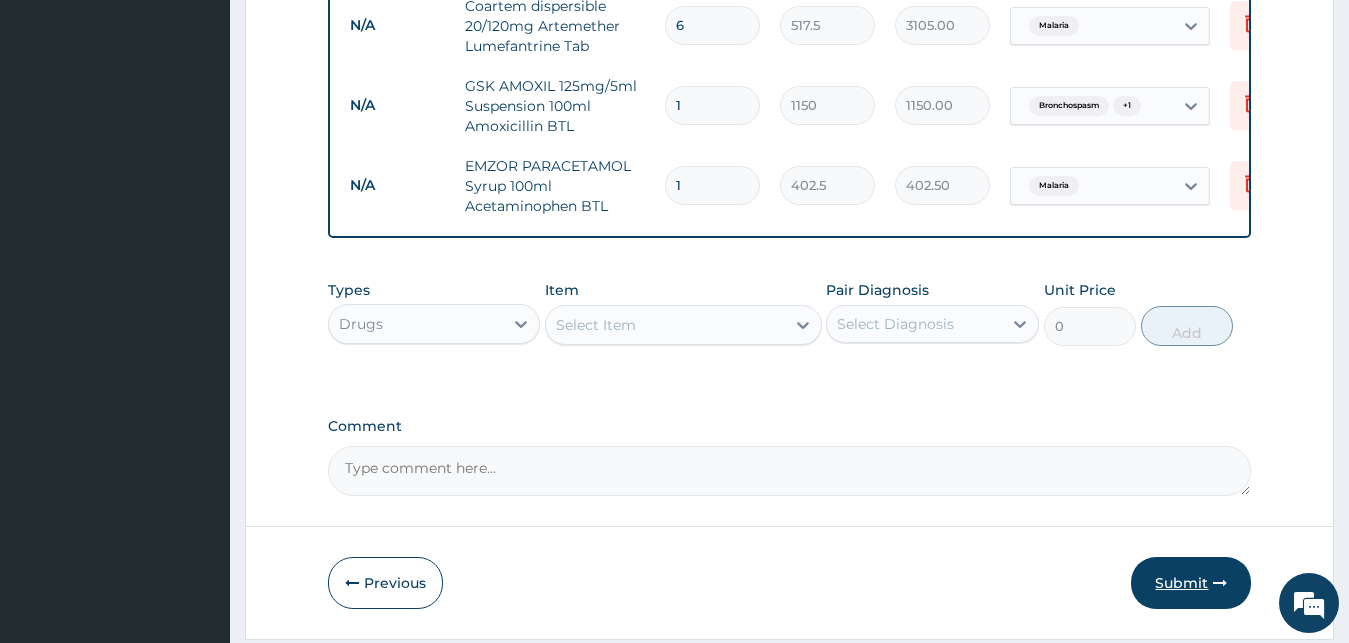 click on "Submit" at bounding box center (1191, 583) 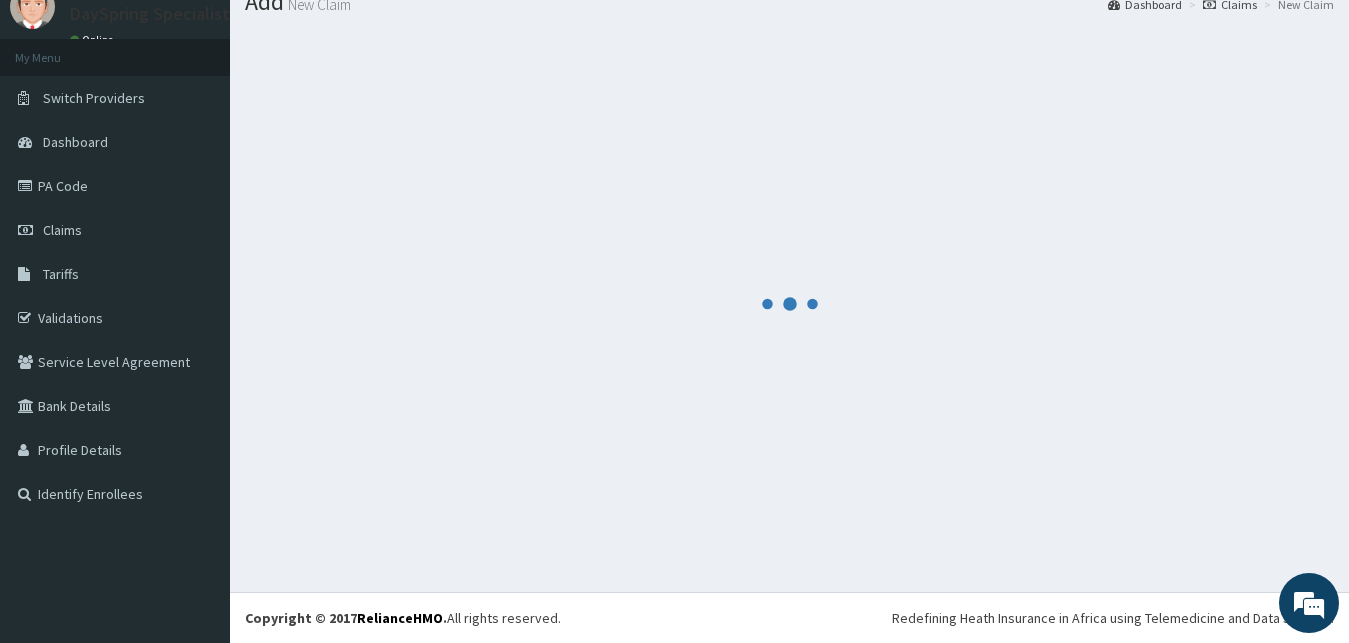 scroll, scrollTop: 76, scrollLeft: 0, axis: vertical 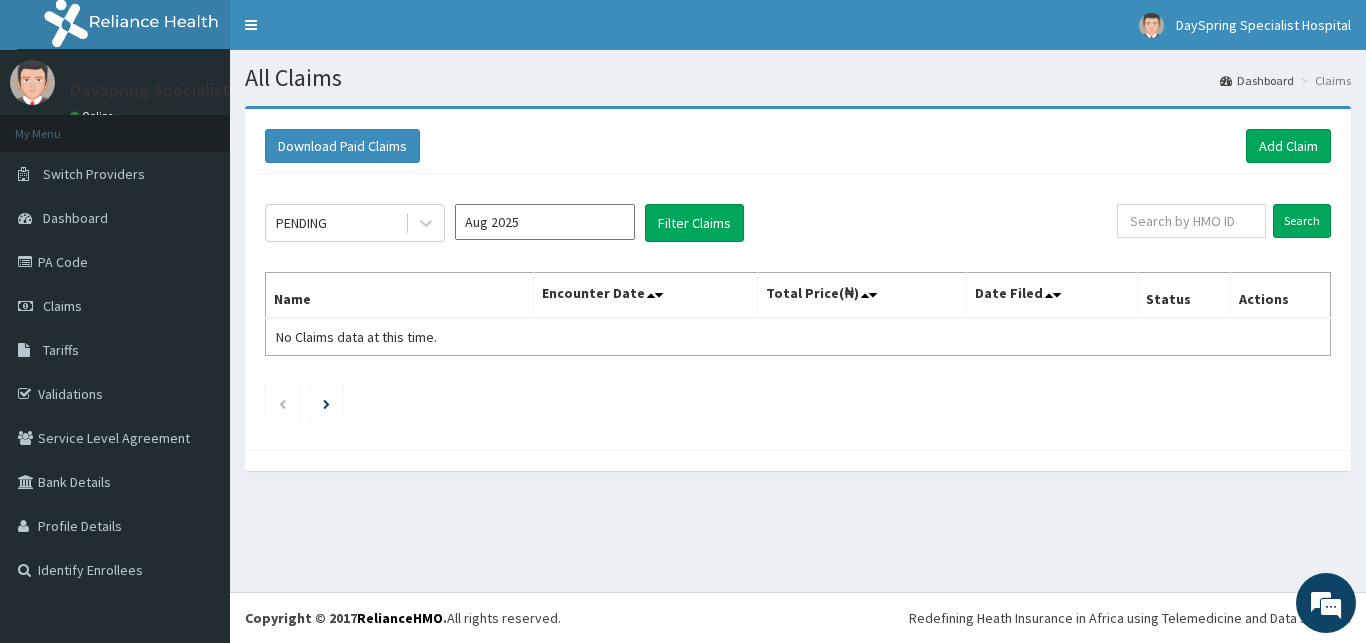 click on "All Claims
Dashboard
Claims
Download Paid Claims Add Claim × Note you can only download claims within a maximum of 1 year and the dates will auto-adjust when you select range that is greater than 1 year From 04-05-2025 To 04-08-2025 Close Download PENDING Aug 2025 Filter Claims Search Name Encounter Date Total Price(₦) Date Filed Status Actions No Claims data at this time." at bounding box center (798, 321) 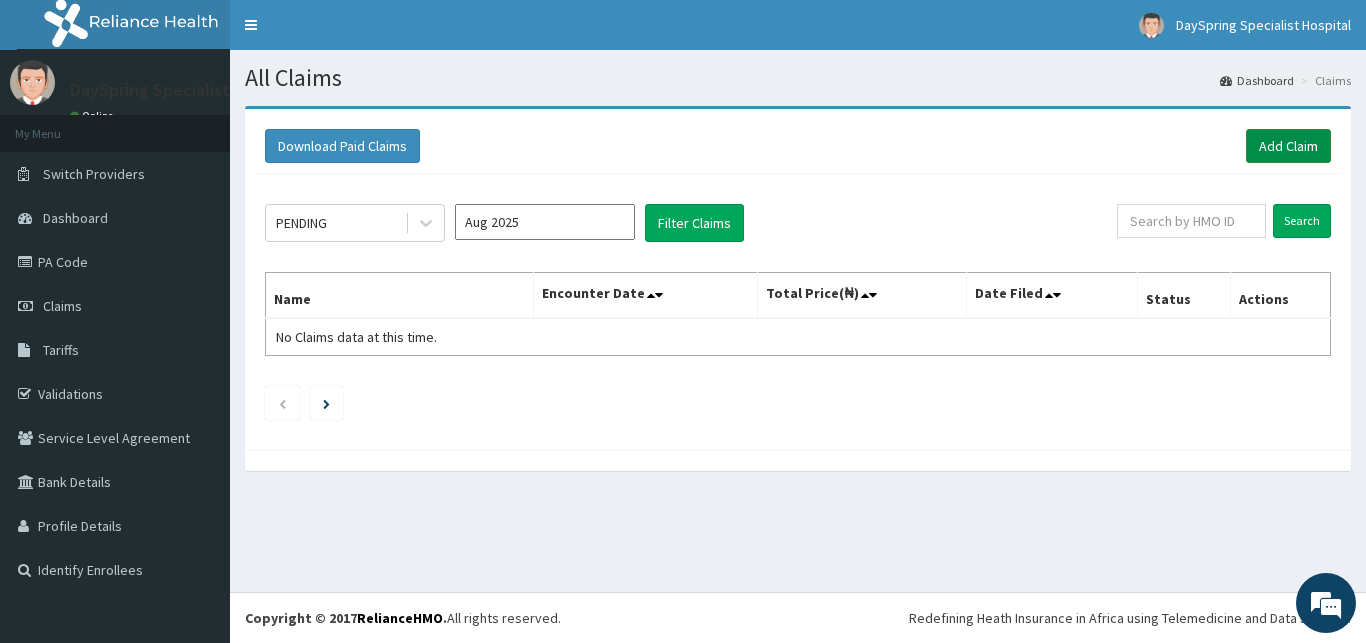 click on "Add Claim" at bounding box center (1288, 146) 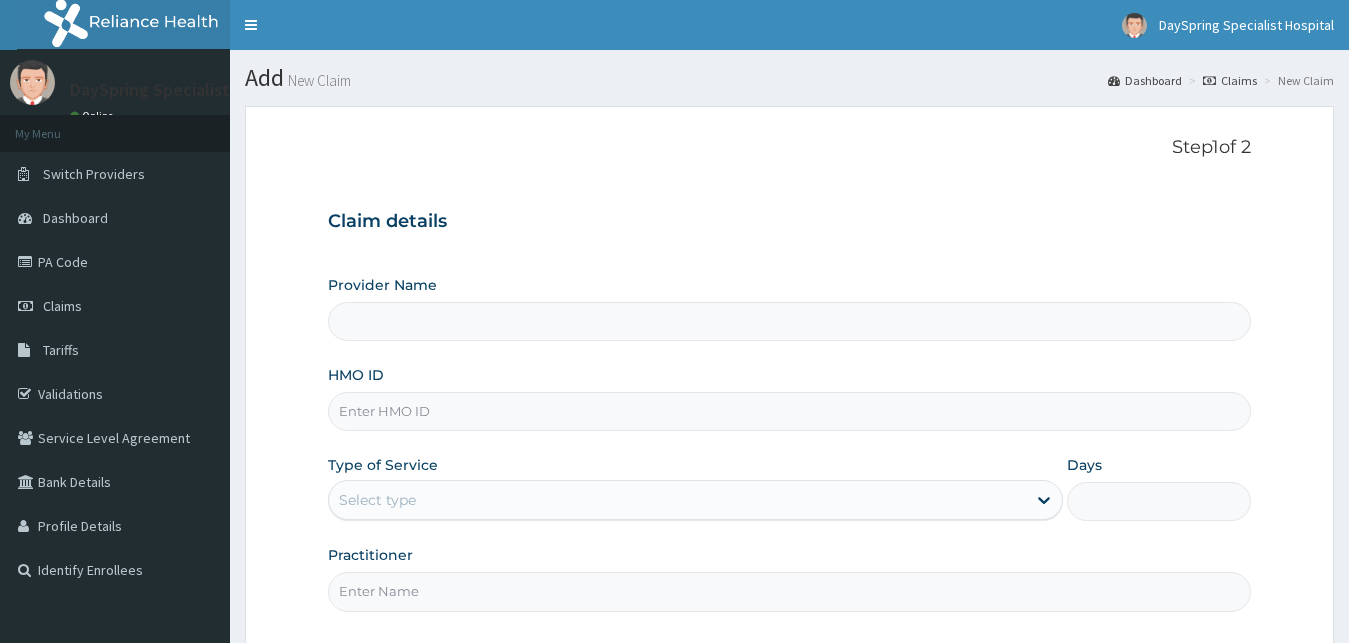 click on "HMO ID" at bounding box center [790, 411] 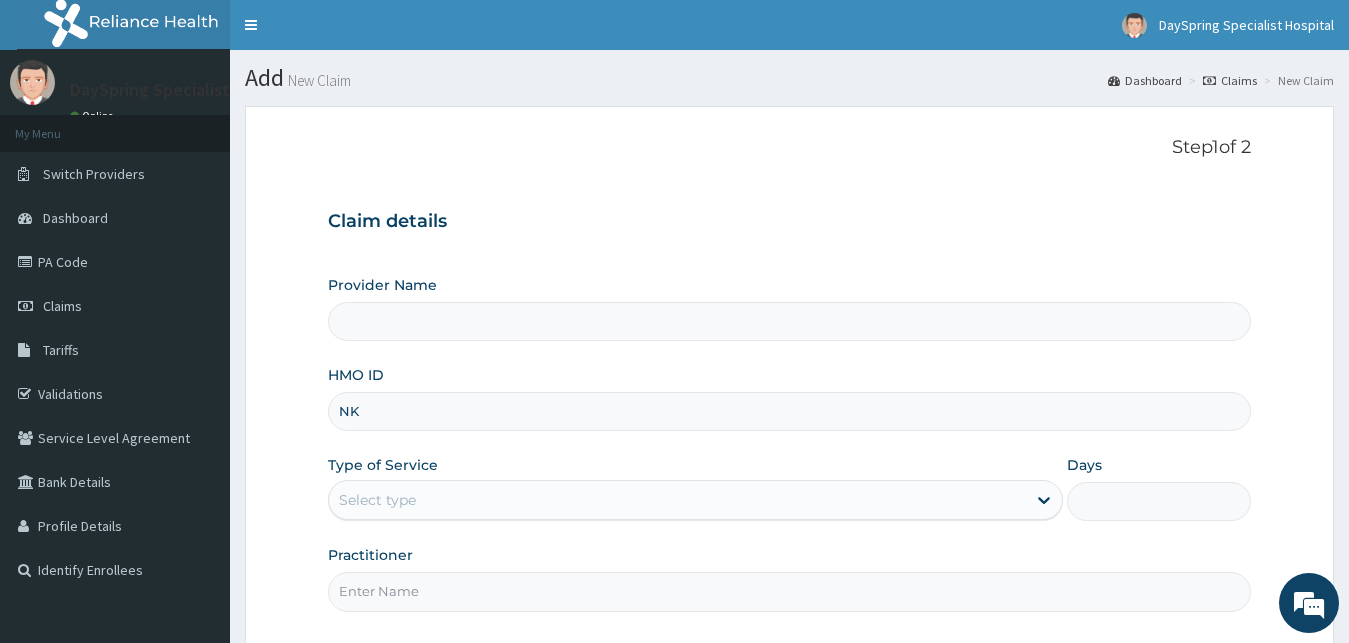 type on "NKK" 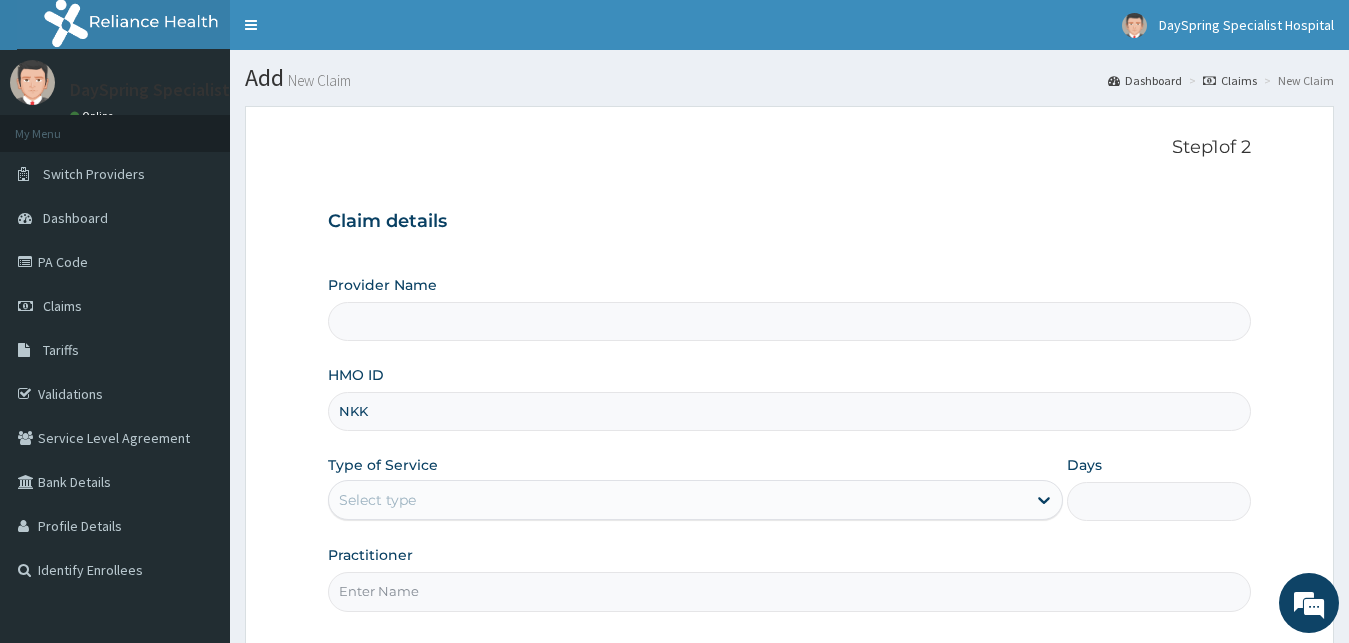 type on "DaySpring Specialist Hospital - Ikotun" 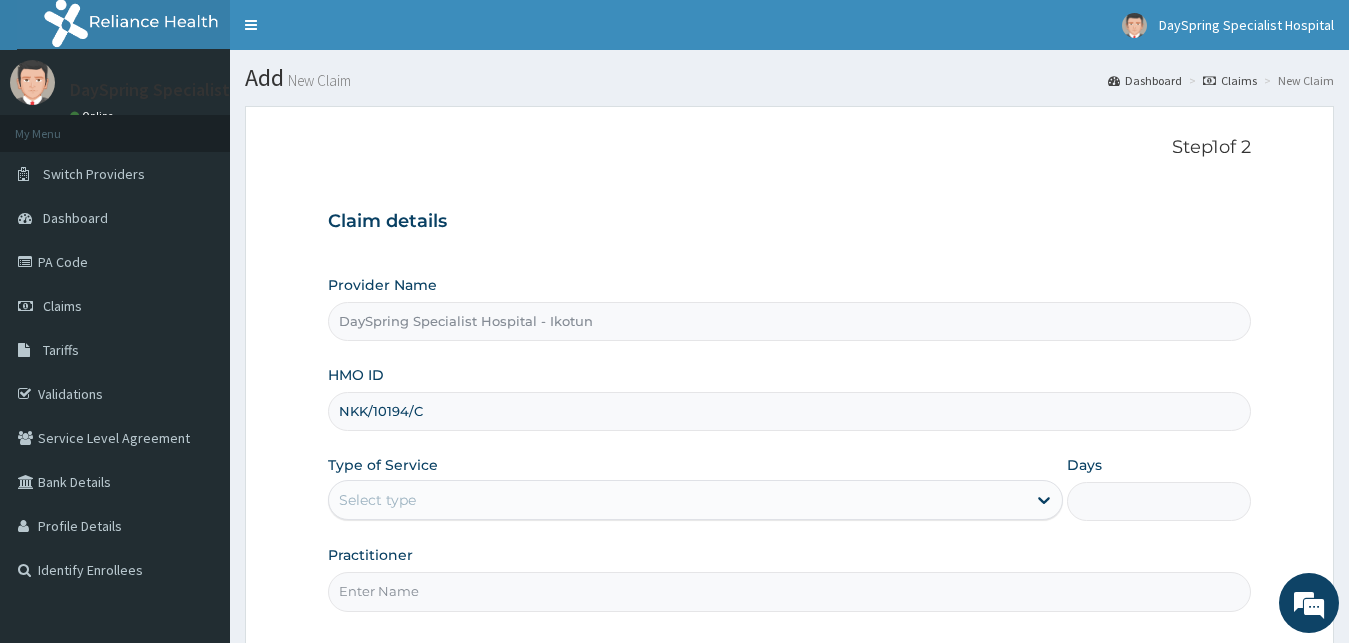 type on "NKK/10194/C" 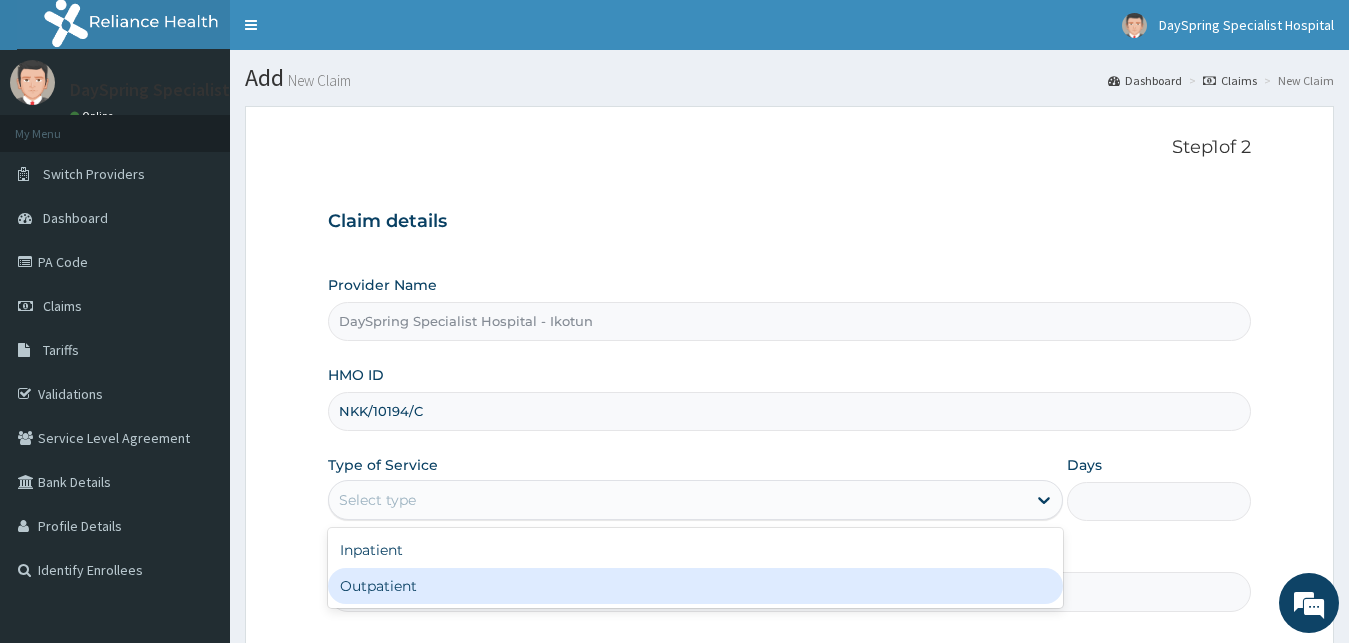 click on "Outpatient" at bounding box center (696, 586) 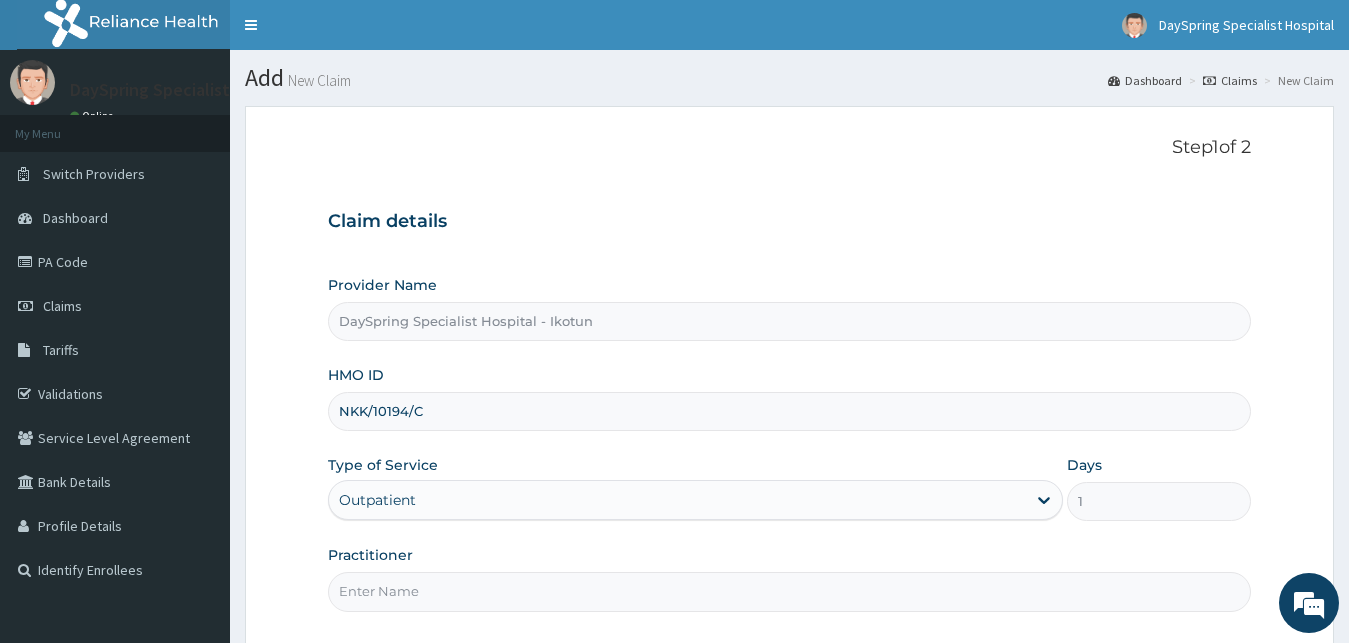 click on "Practitioner" at bounding box center [790, 591] 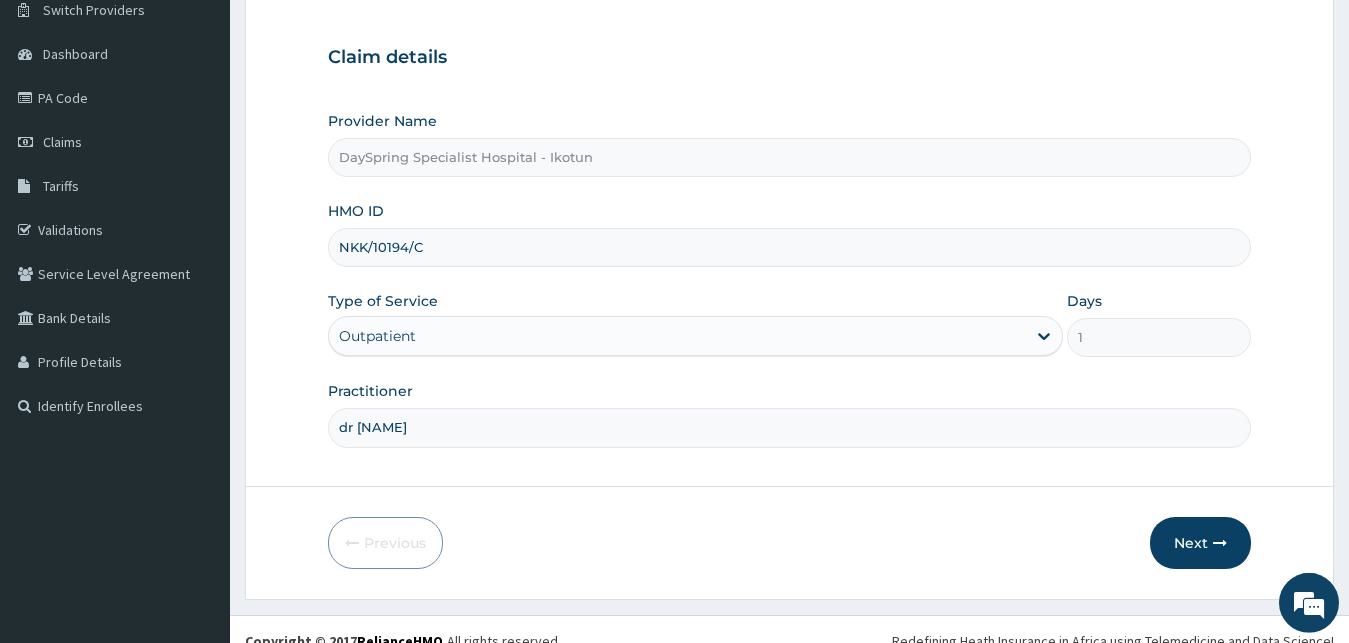 scroll, scrollTop: 187, scrollLeft: 0, axis: vertical 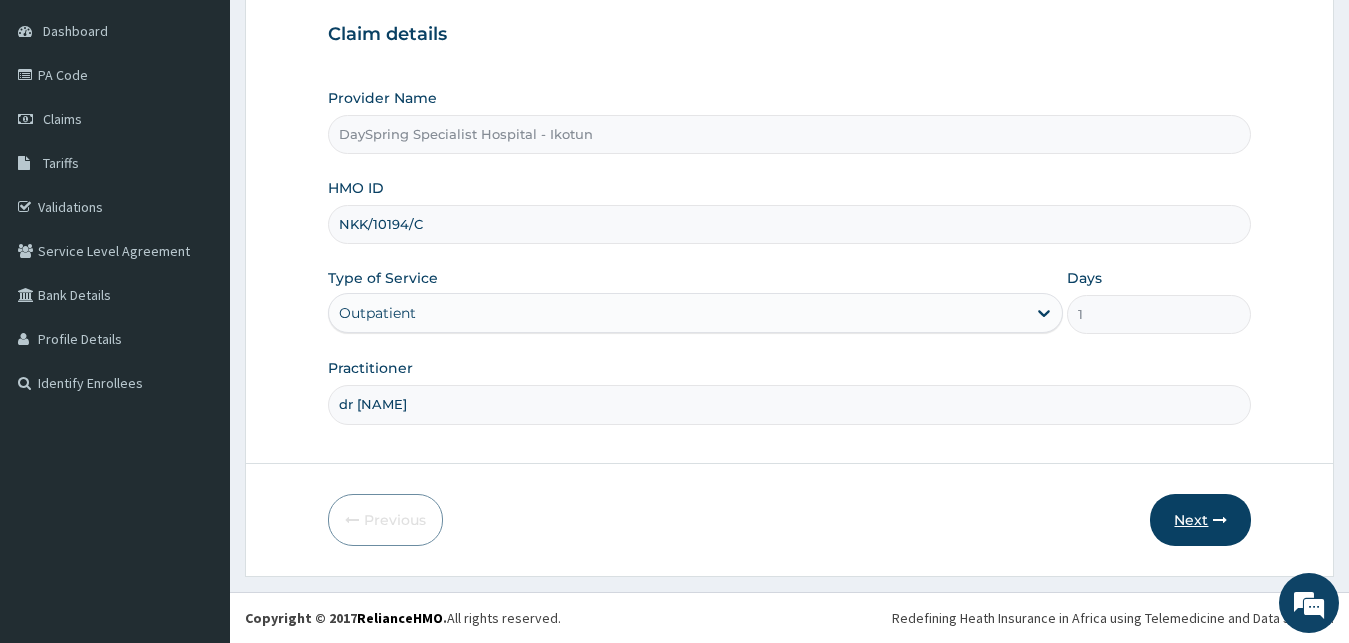 type on "dr adebayo" 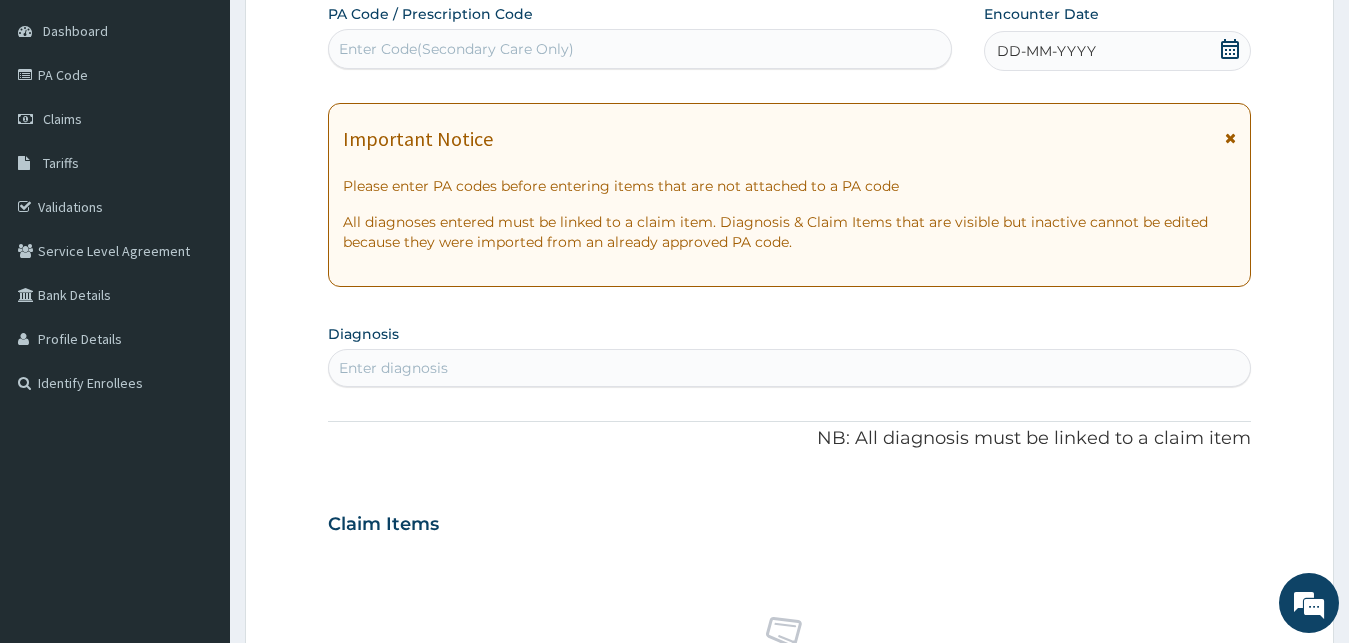 click 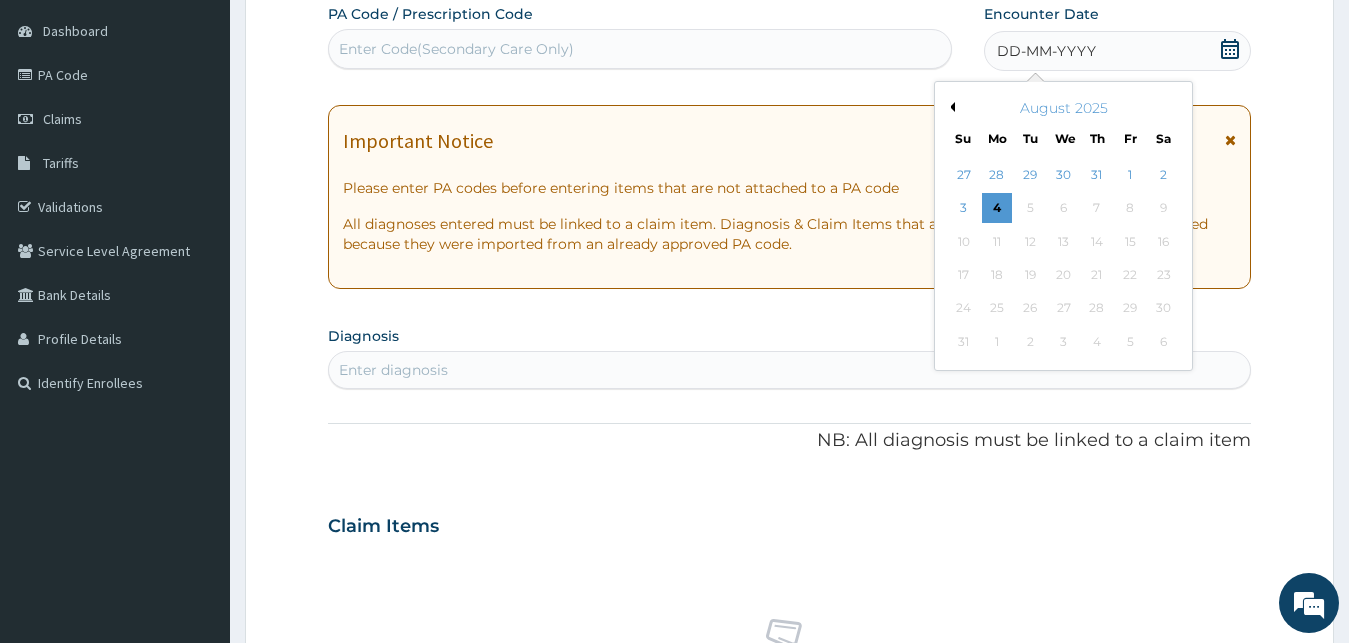 click on "August 2025" at bounding box center (1063, 108) 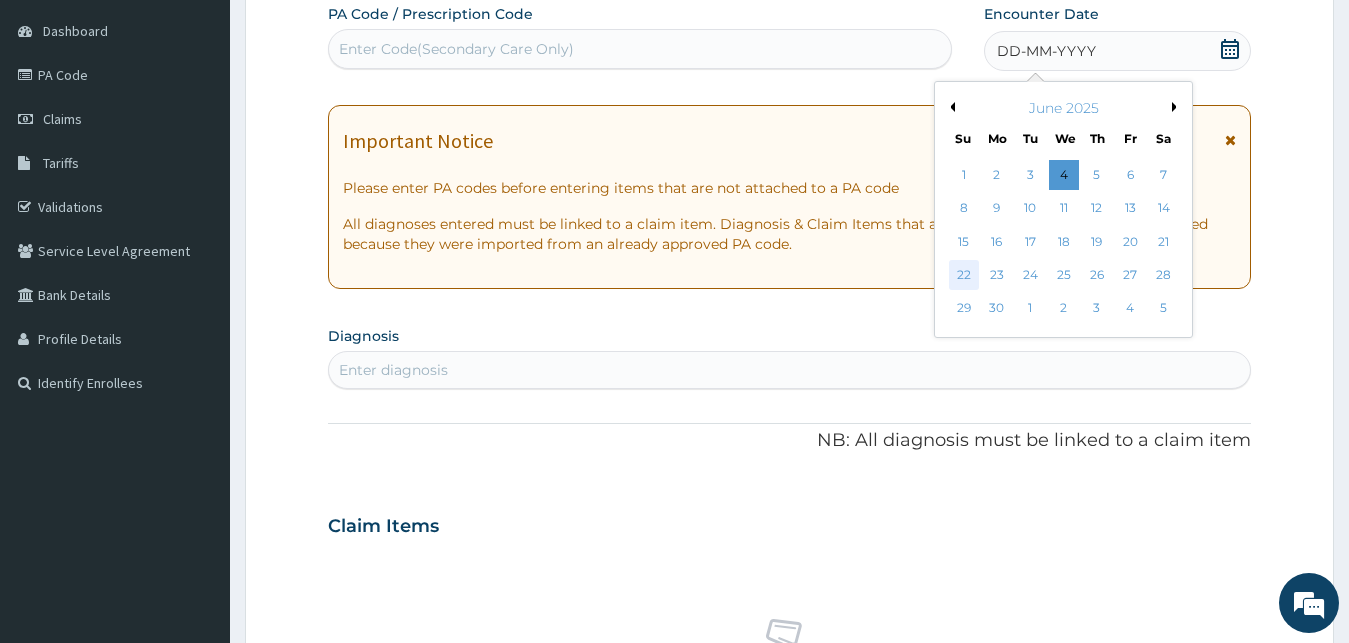 click on "22" at bounding box center [964, 275] 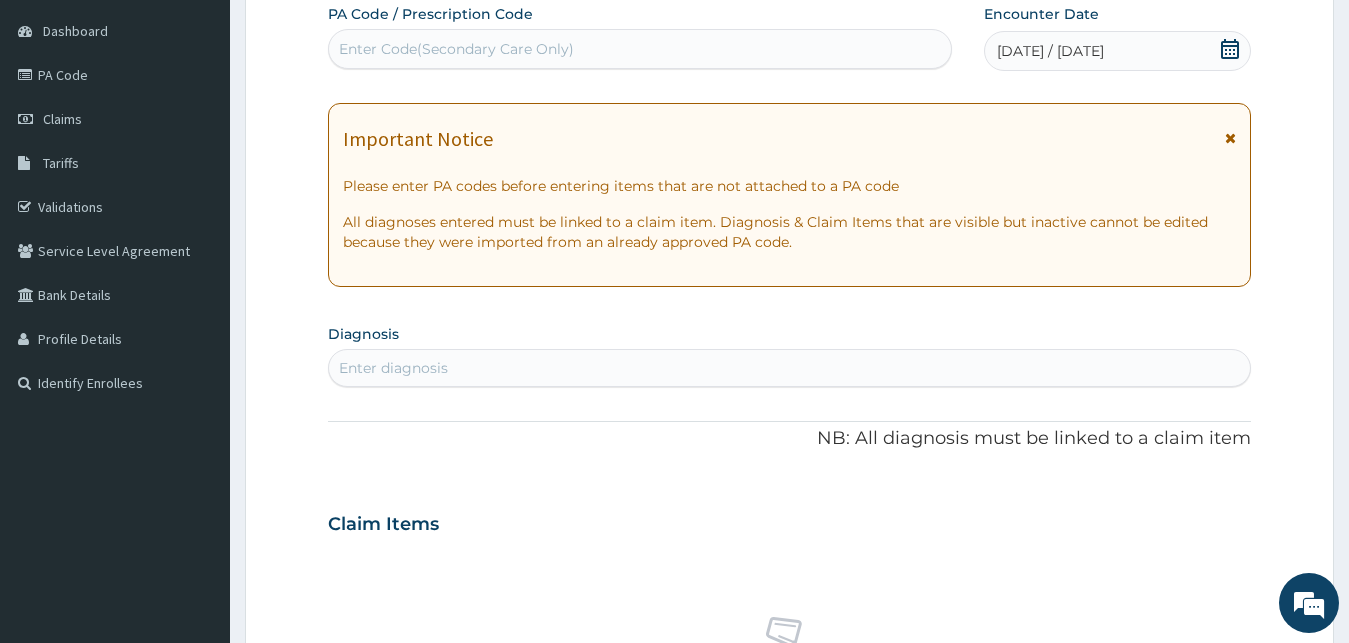 click on "Enter diagnosis" at bounding box center (790, 368) 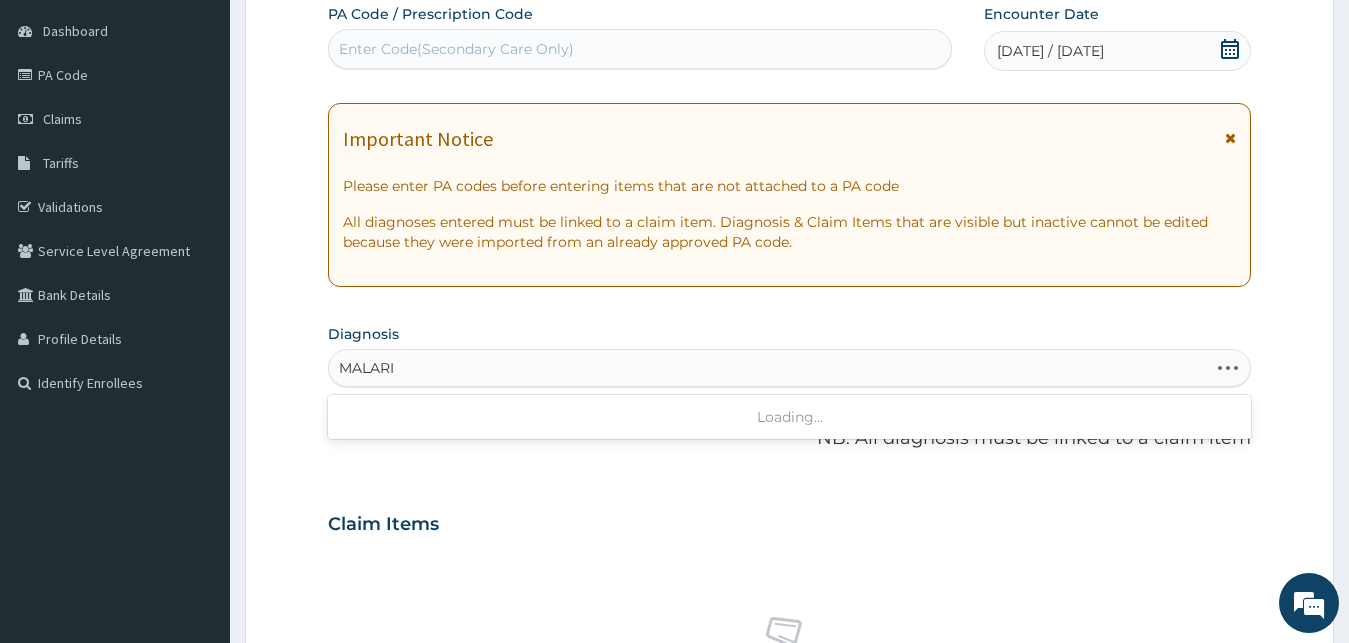 type on "MALARIA" 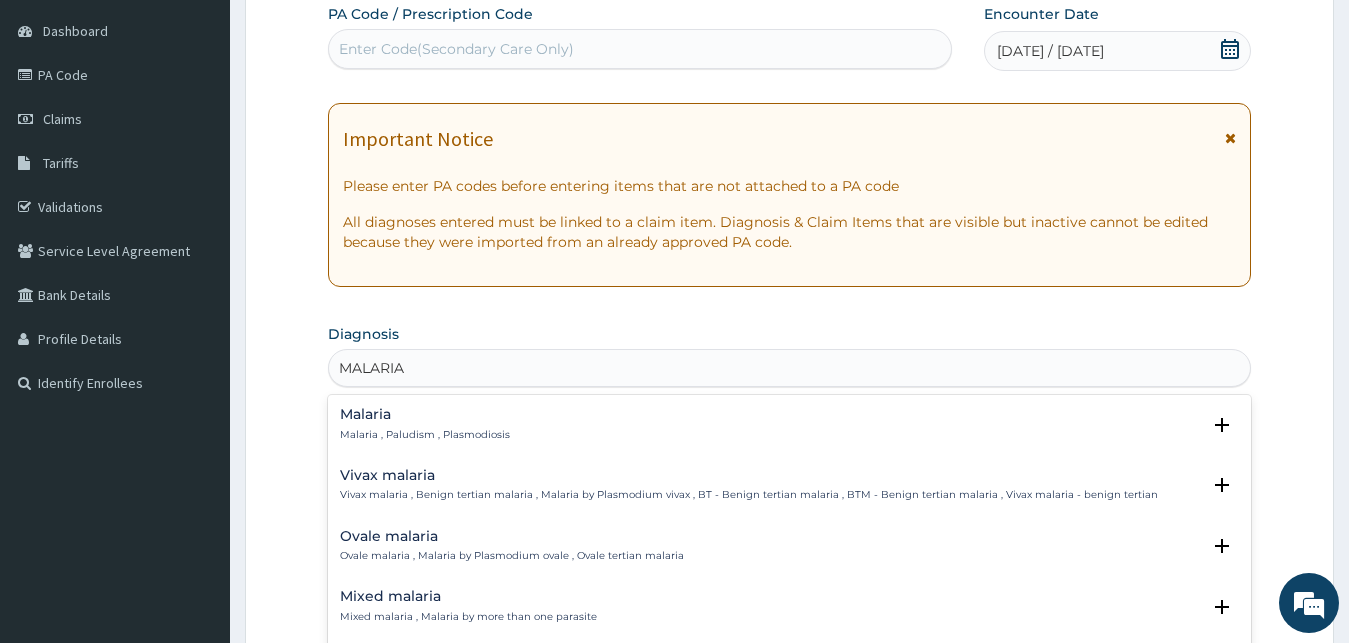 click on "Malaria" at bounding box center [425, 414] 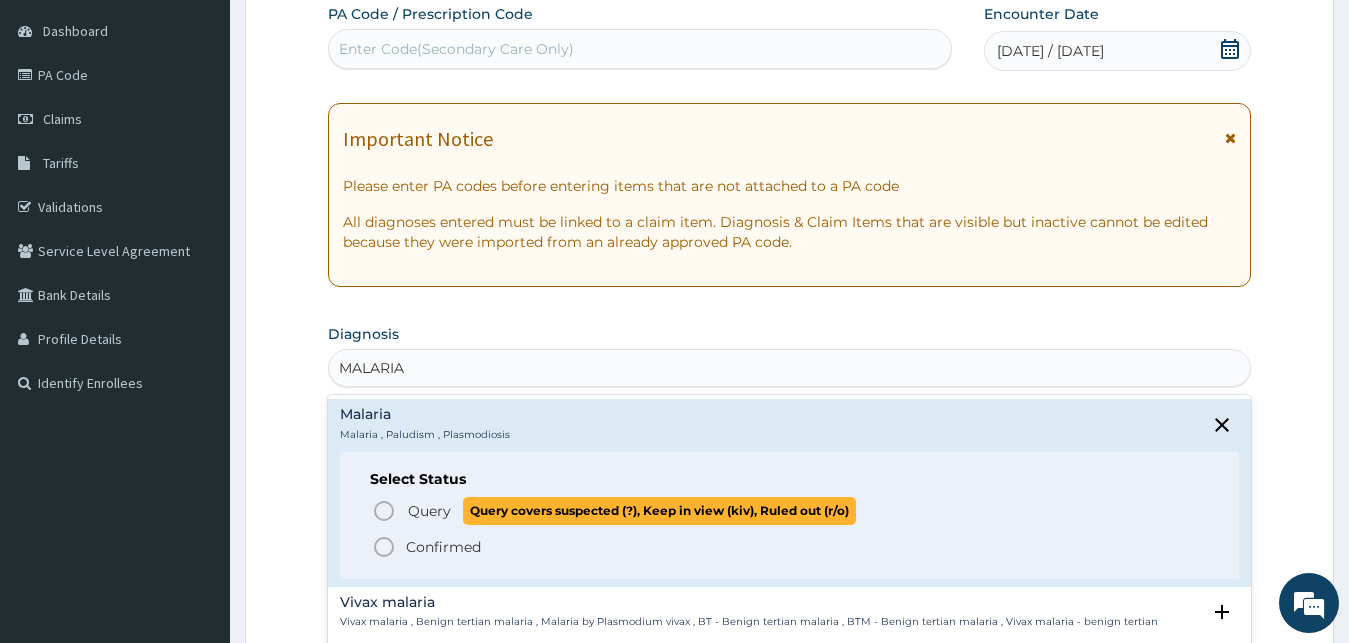 click 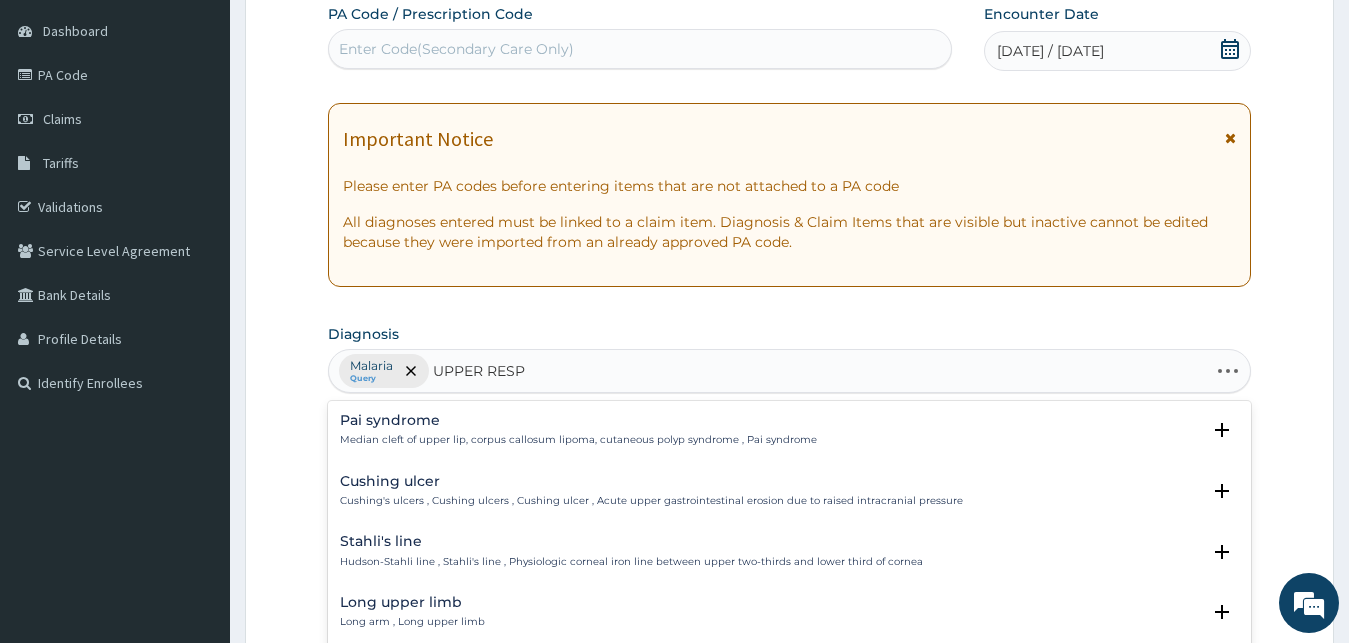 type on "UPPER RESPI" 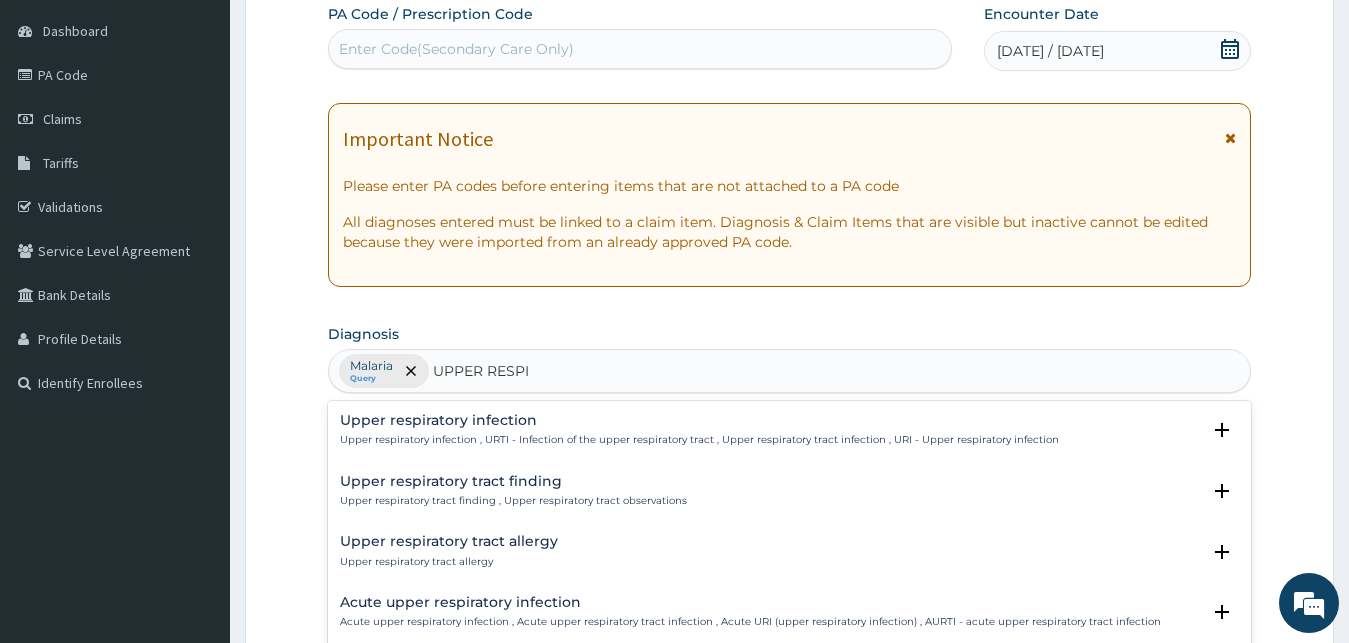 click on "Upper respiratory infection" at bounding box center (699, 420) 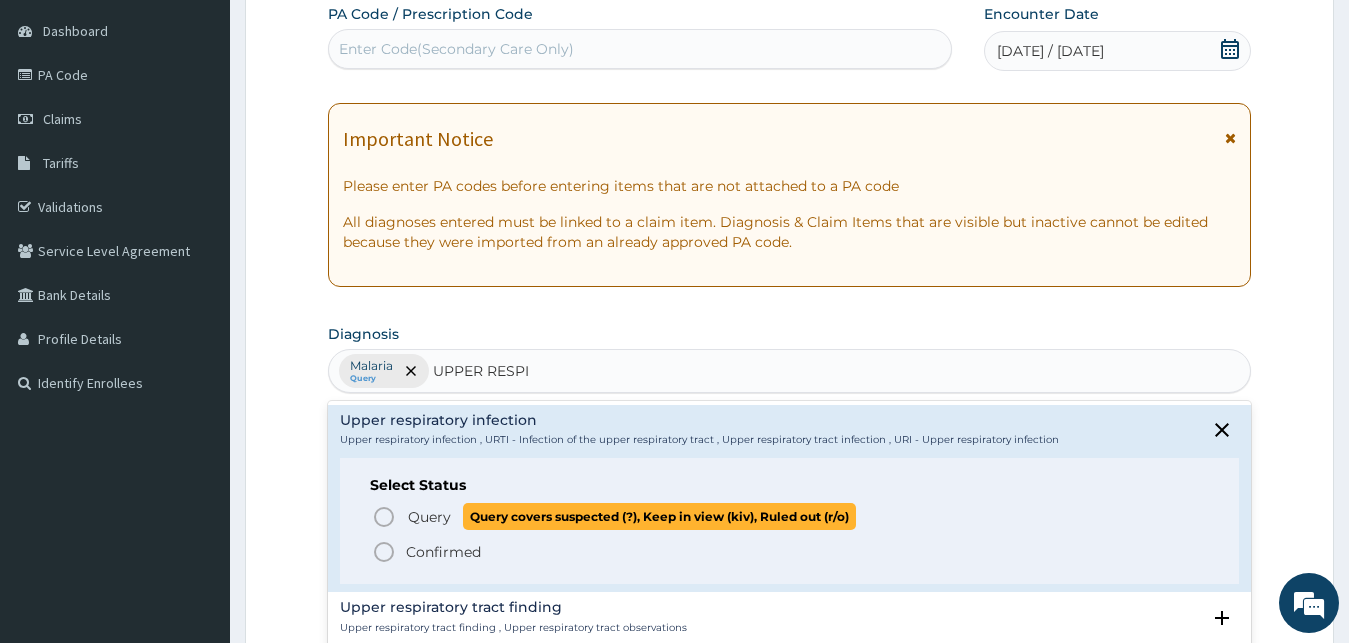 click 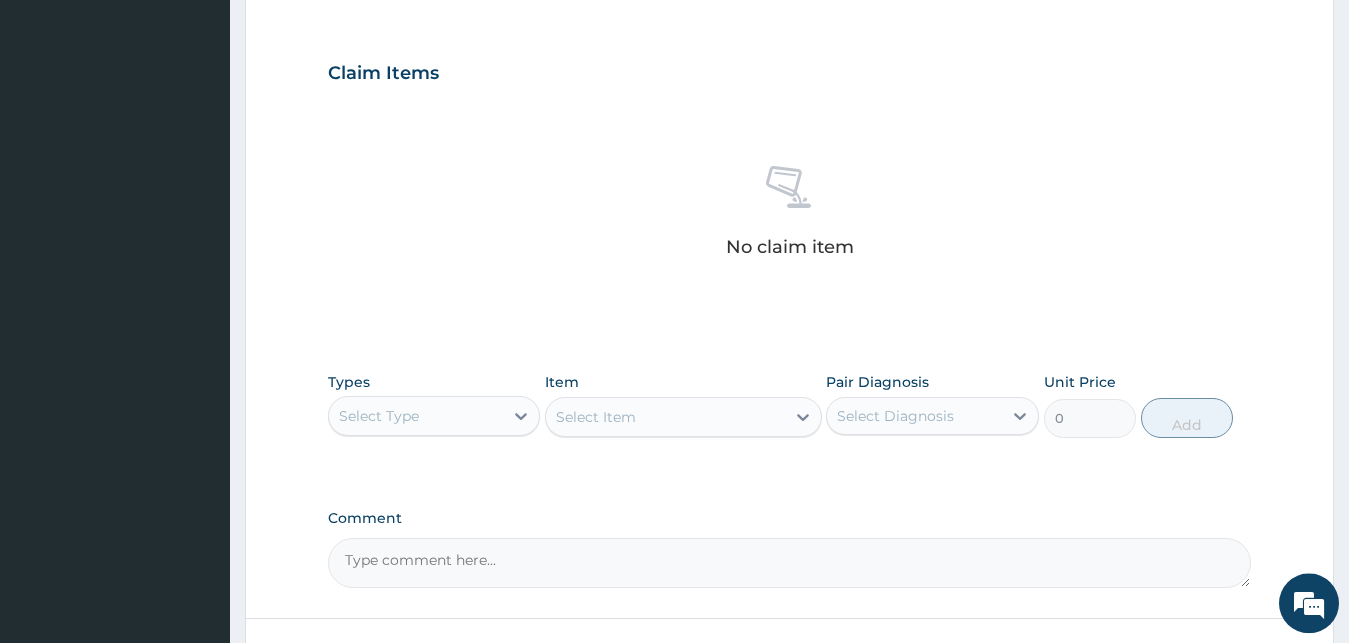 scroll, scrollTop: 796, scrollLeft: 0, axis: vertical 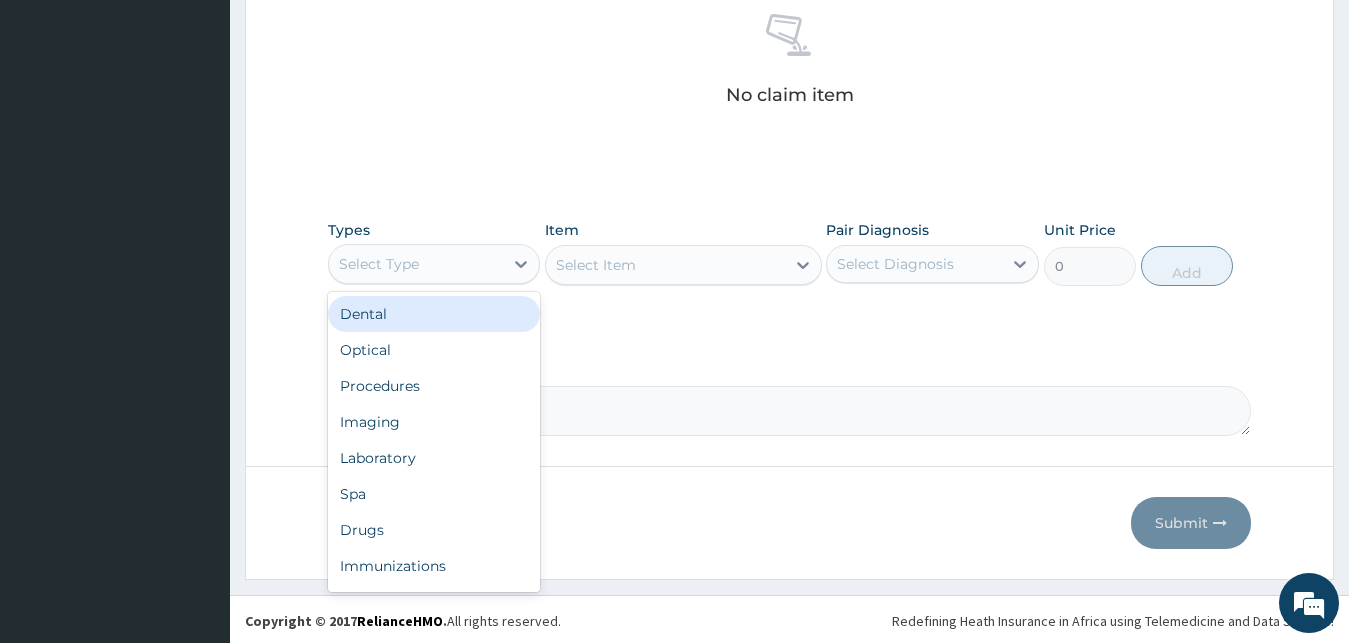 click on "Select Type" at bounding box center [416, 264] 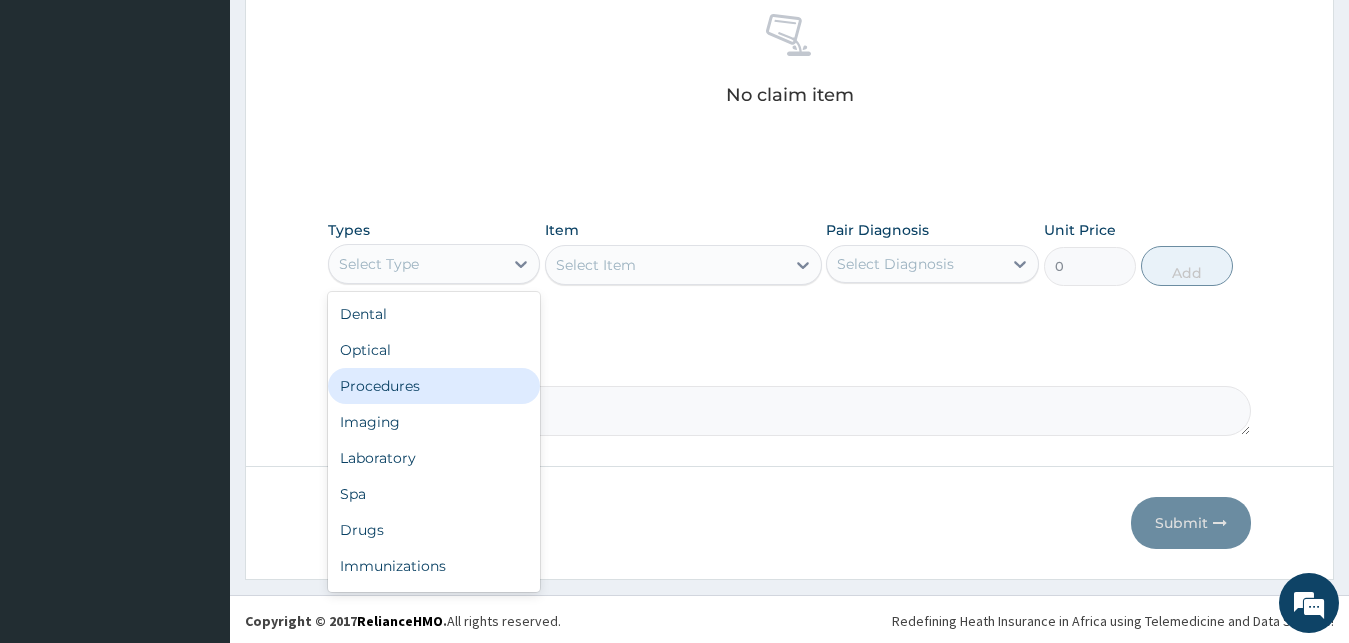click on "Procedures" at bounding box center (434, 386) 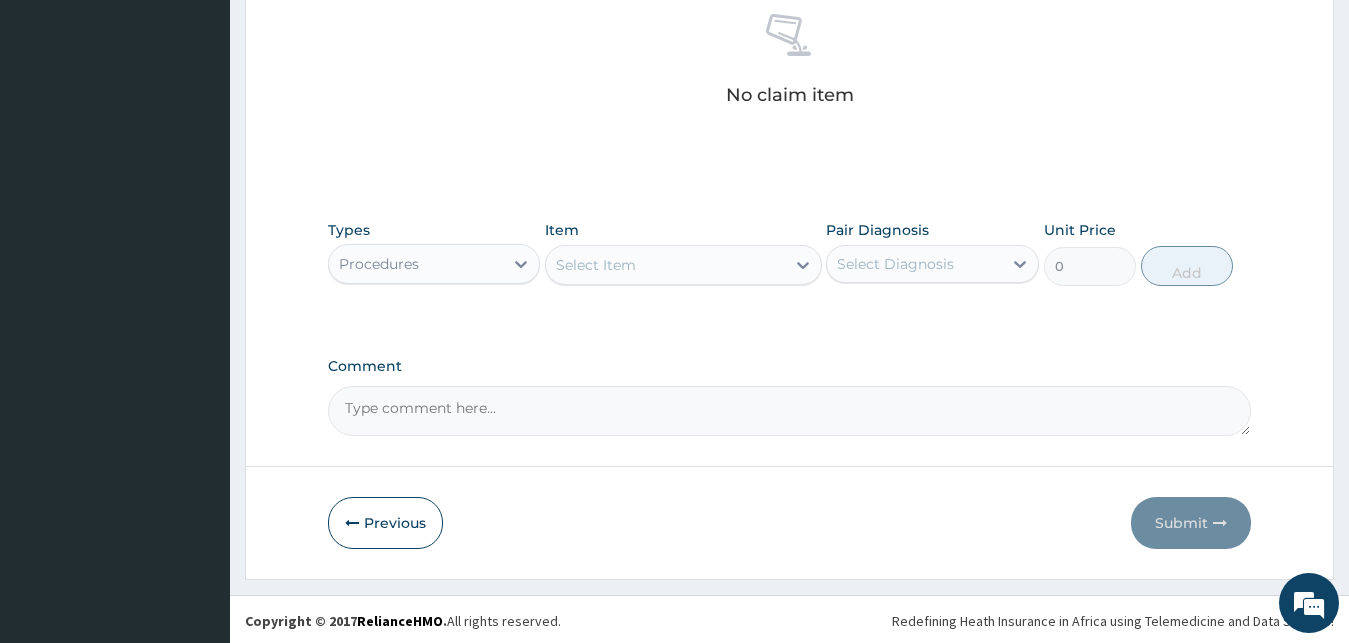 click on "Select Item" at bounding box center (665, 265) 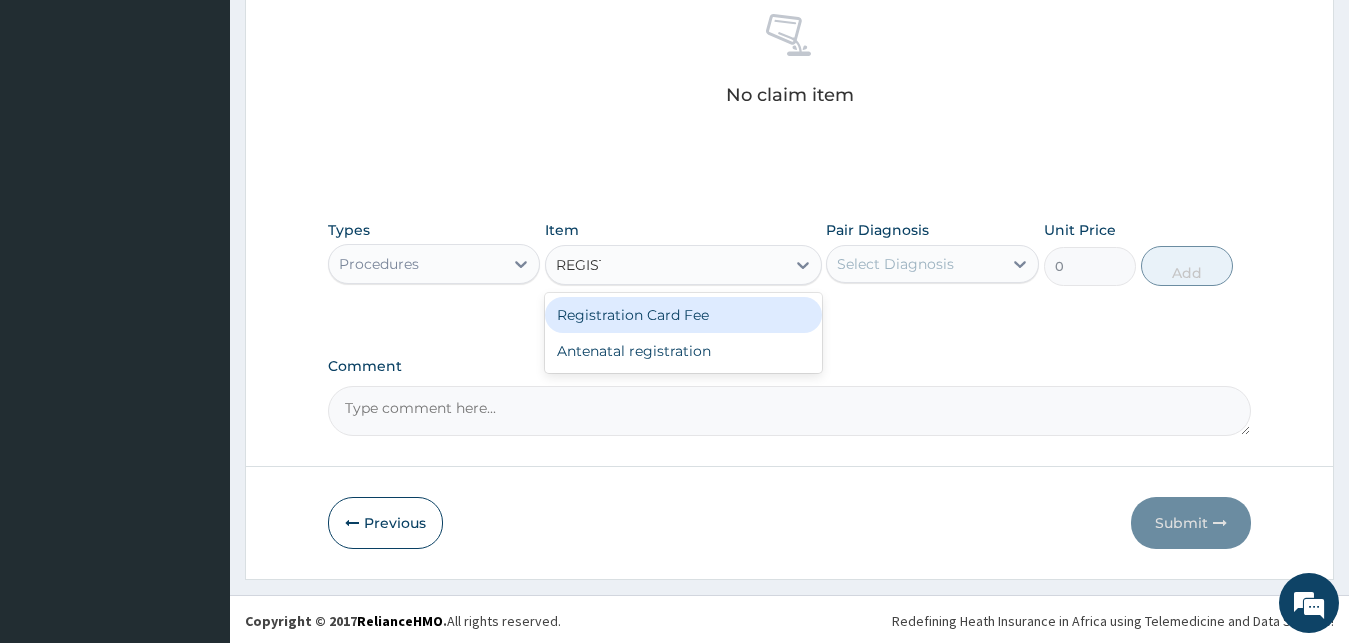 type on "REGISTR" 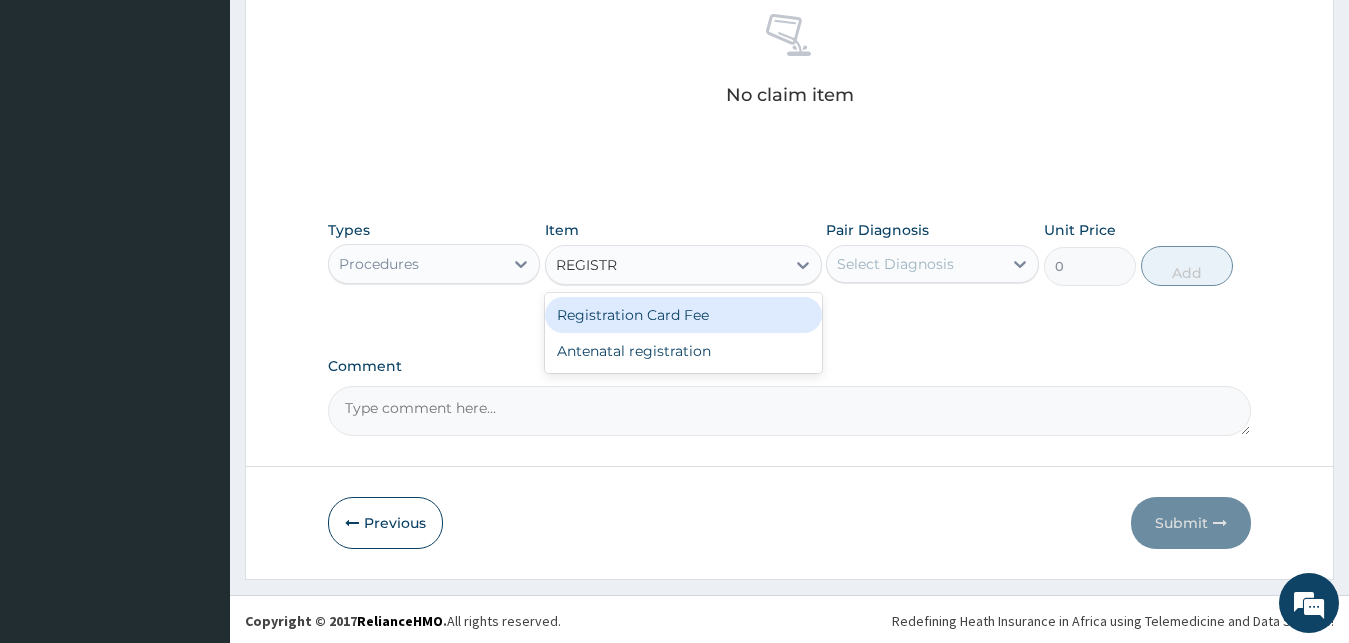 click on "Registration Card Fee" at bounding box center [683, 315] 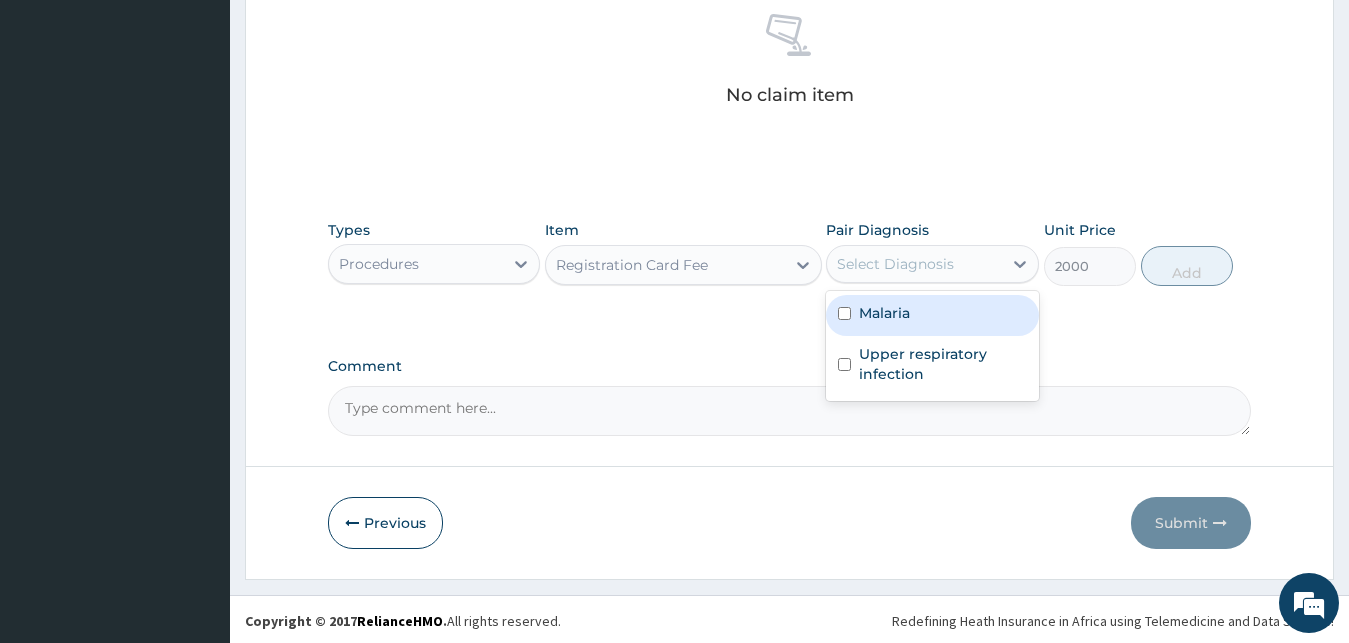 click on "Malaria" at bounding box center (932, 315) 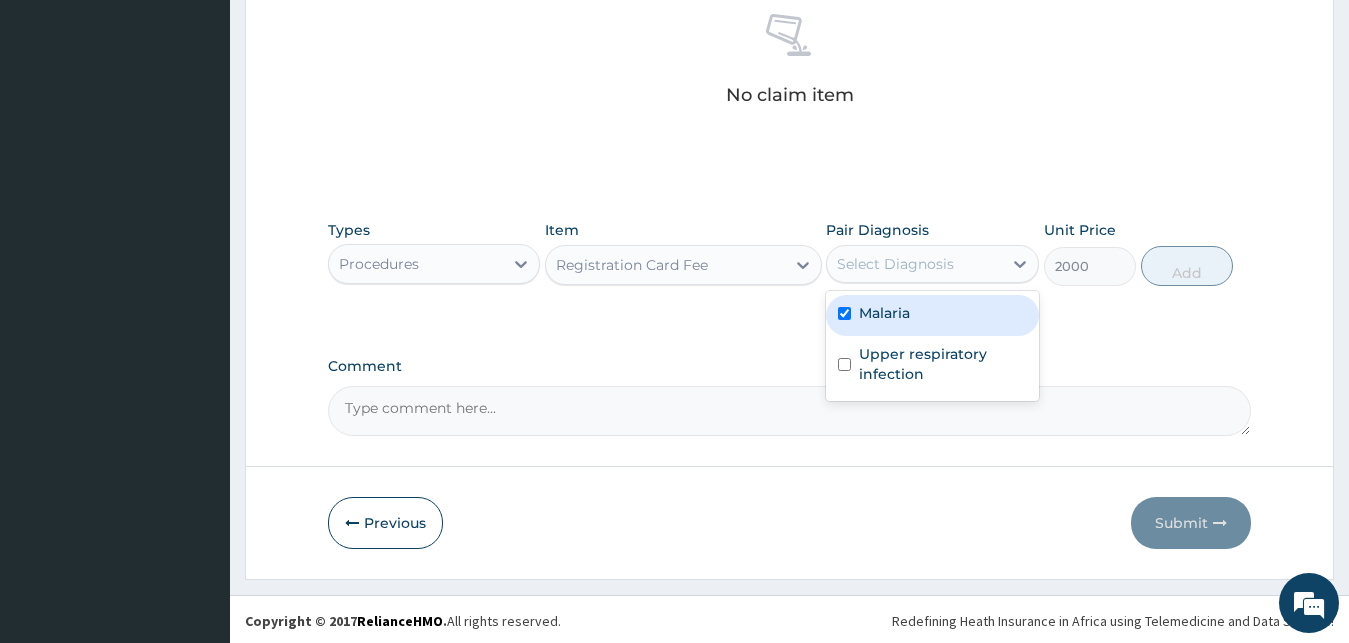 checkbox on "true" 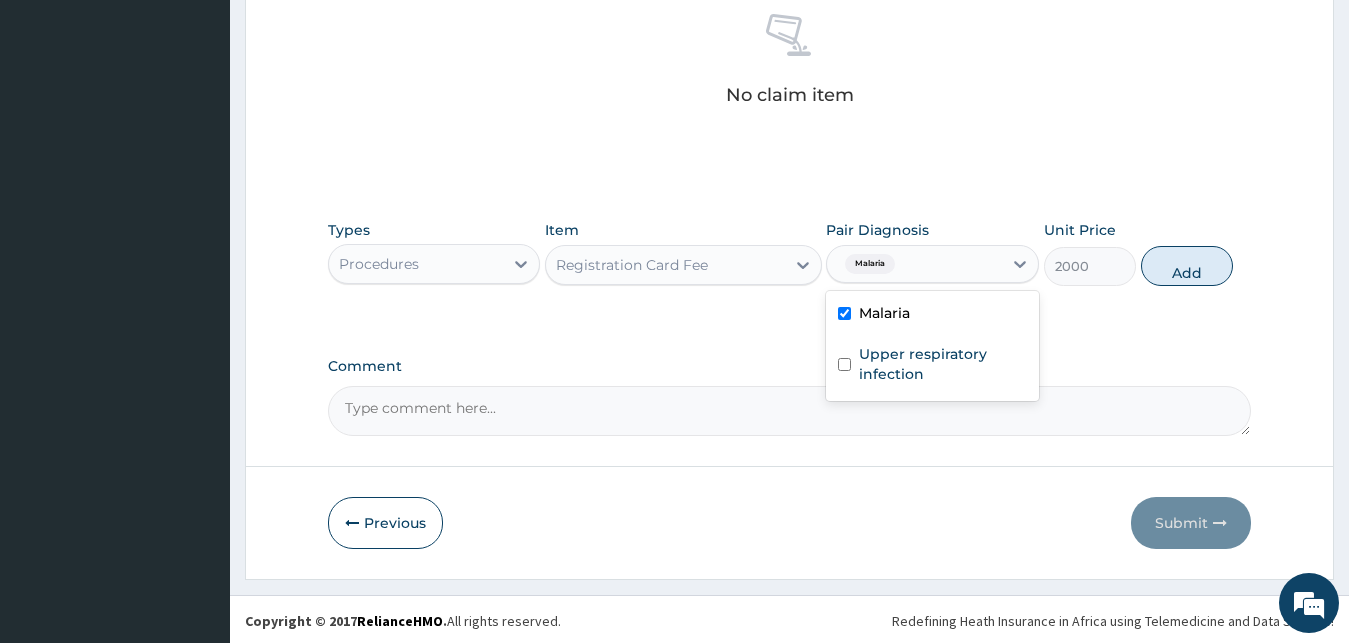 click on "Upper respiratory infection" at bounding box center (943, 364) 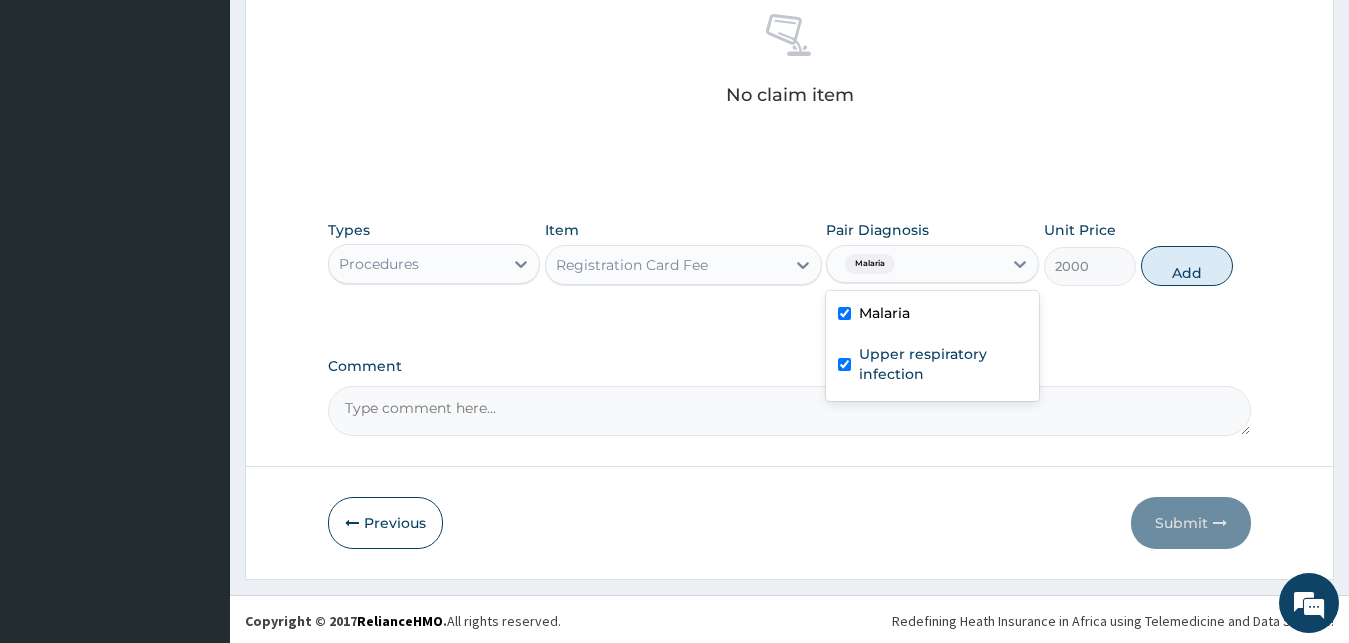 checkbox on "true" 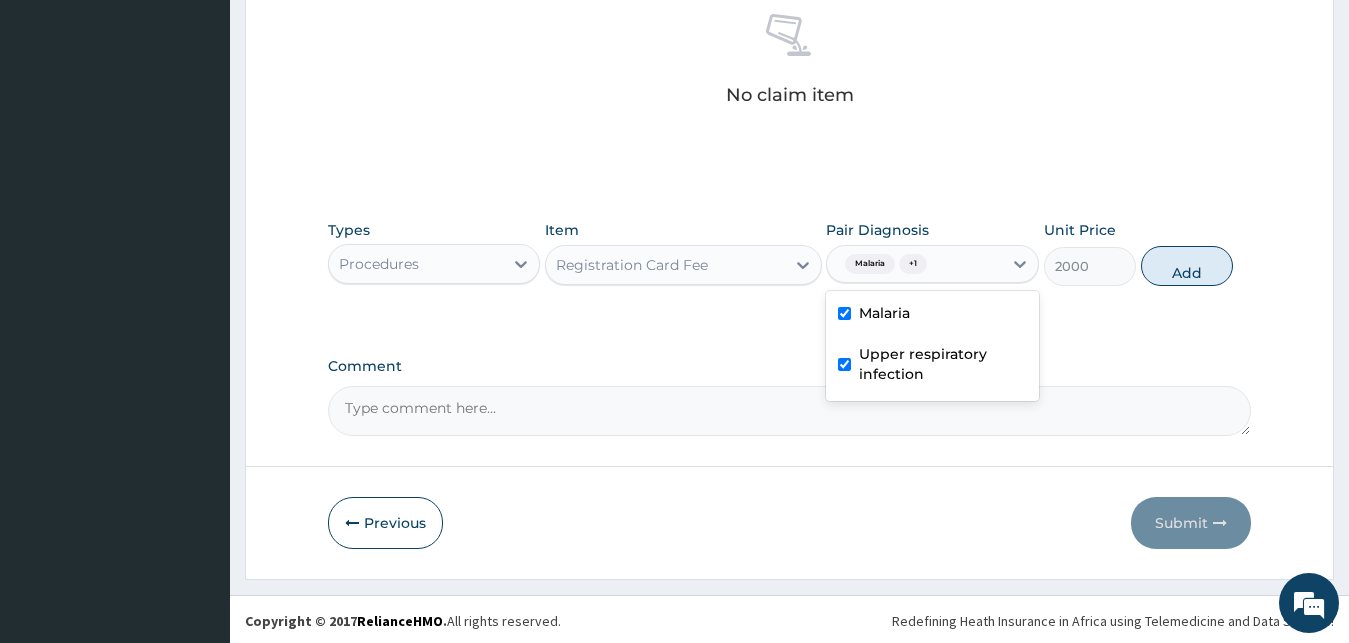 click on "Types Procedures Item Registration Card Fee Pair Diagnosis option Upper respiratory infection, selected. option Upper respiratory infection selected, 2 of 2. 2 results available. Use Up and Down to choose options, press Enter to select the currently focused option, press Escape to exit the menu, press Tab to select the option and exit the menu. Malaria  + 1 Malaria Upper respiratory infection Unit Price 2000 Add" at bounding box center (790, 253) 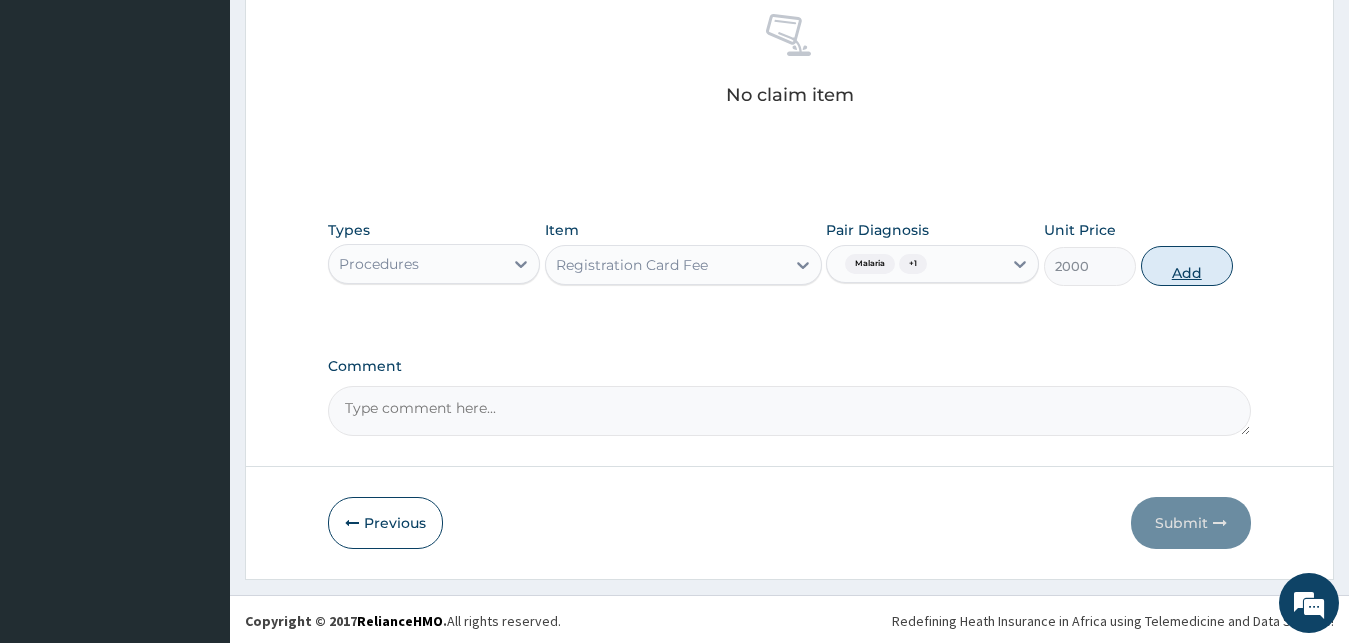 click on "Add" at bounding box center (1187, 266) 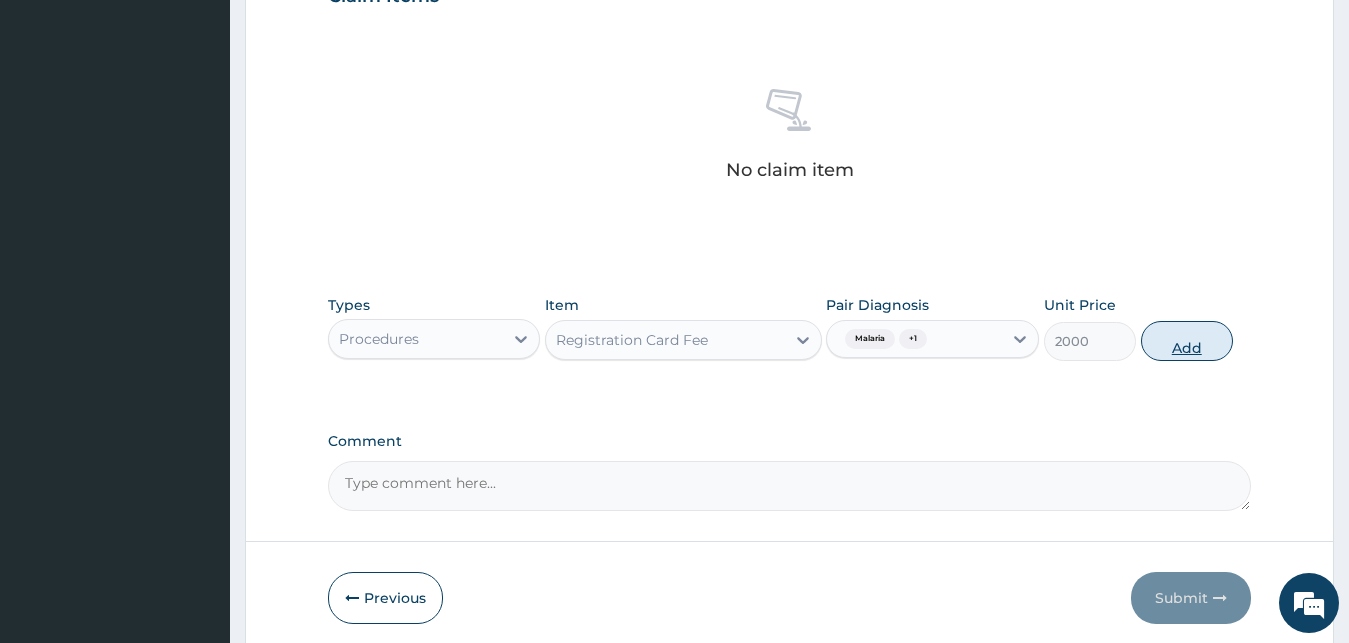 type on "0" 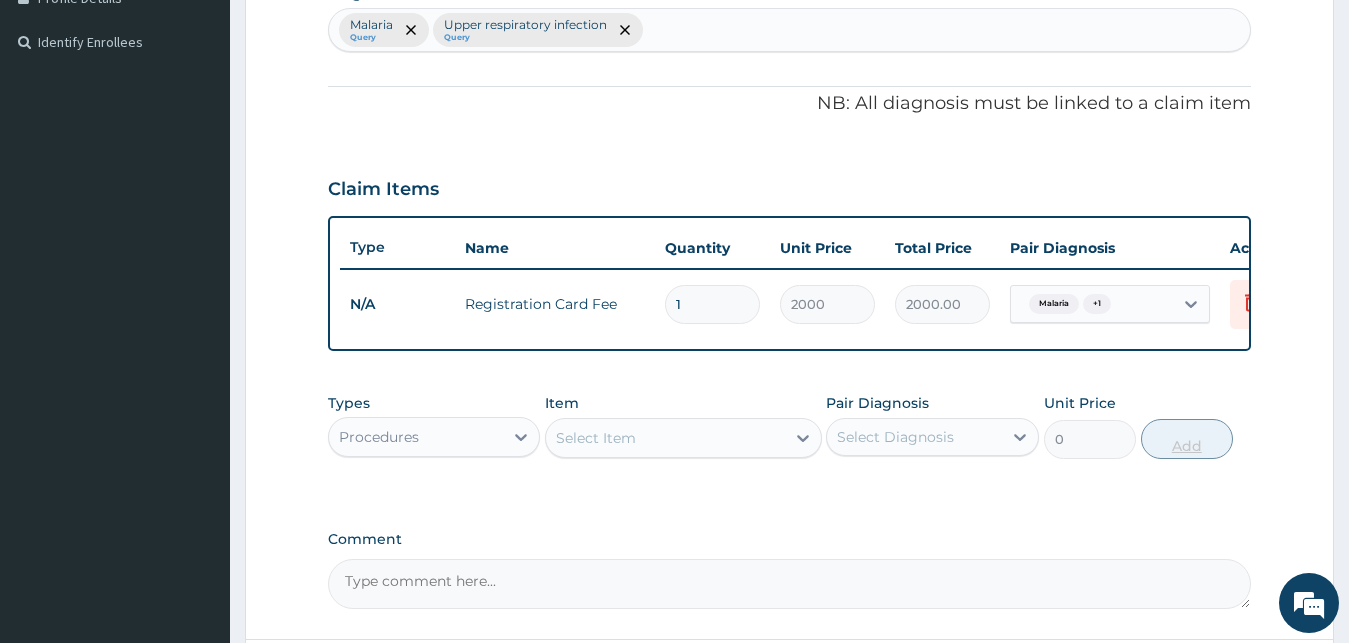 scroll, scrollTop: 400, scrollLeft: 0, axis: vertical 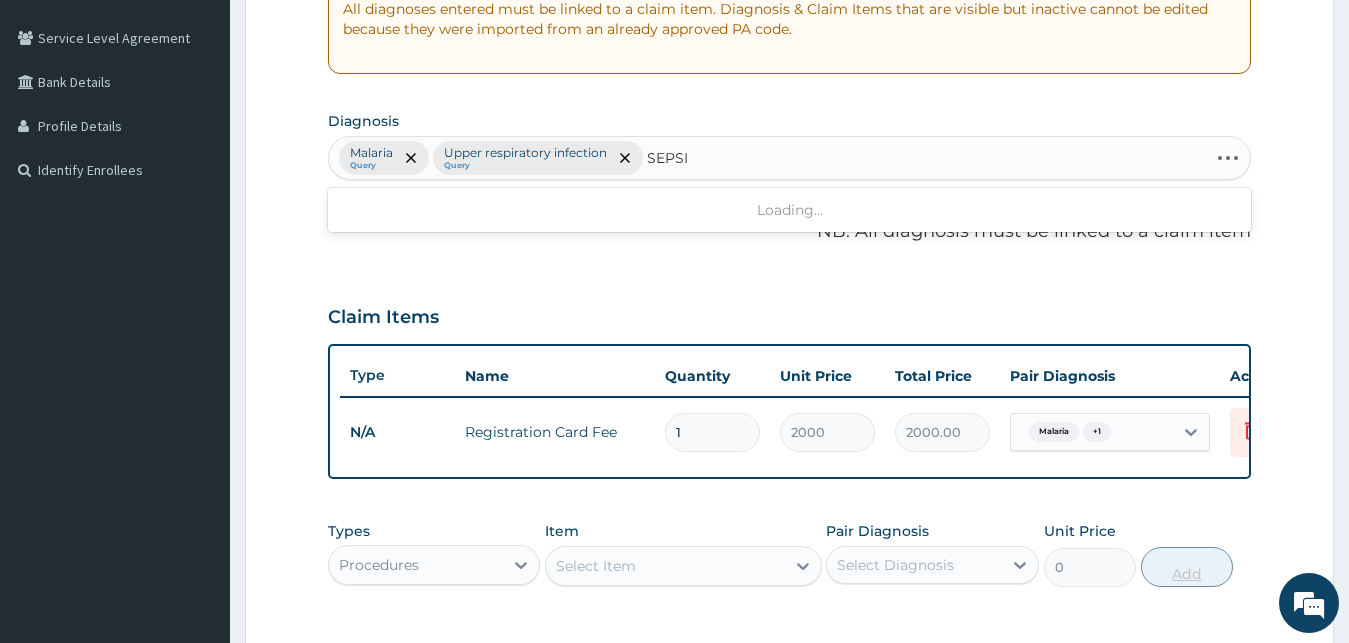 type on "SEPSIS" 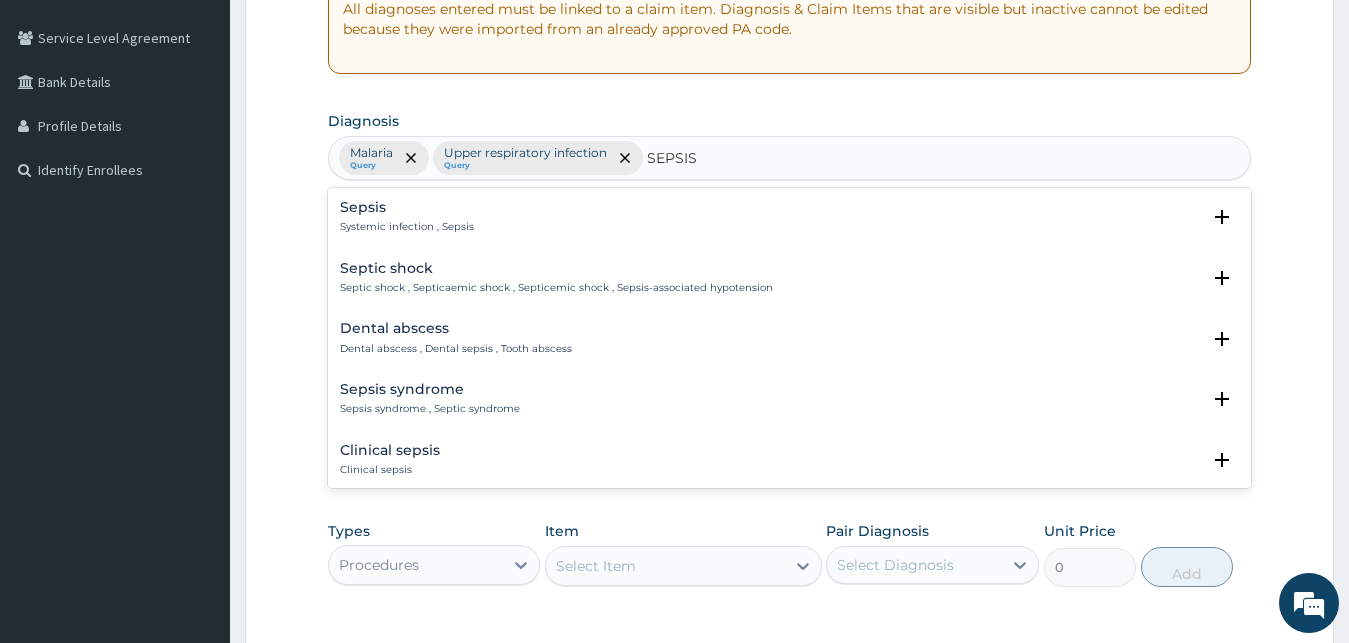 click on "Sepsis" at bounding box center (407, 207) 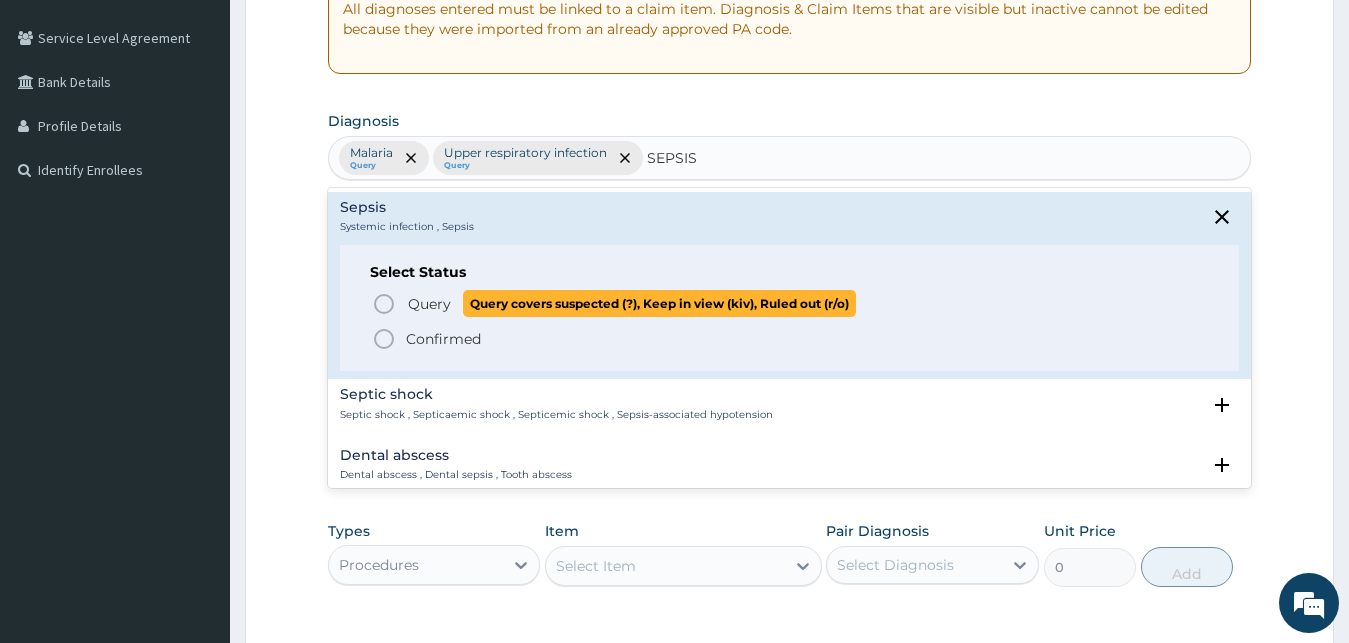 click 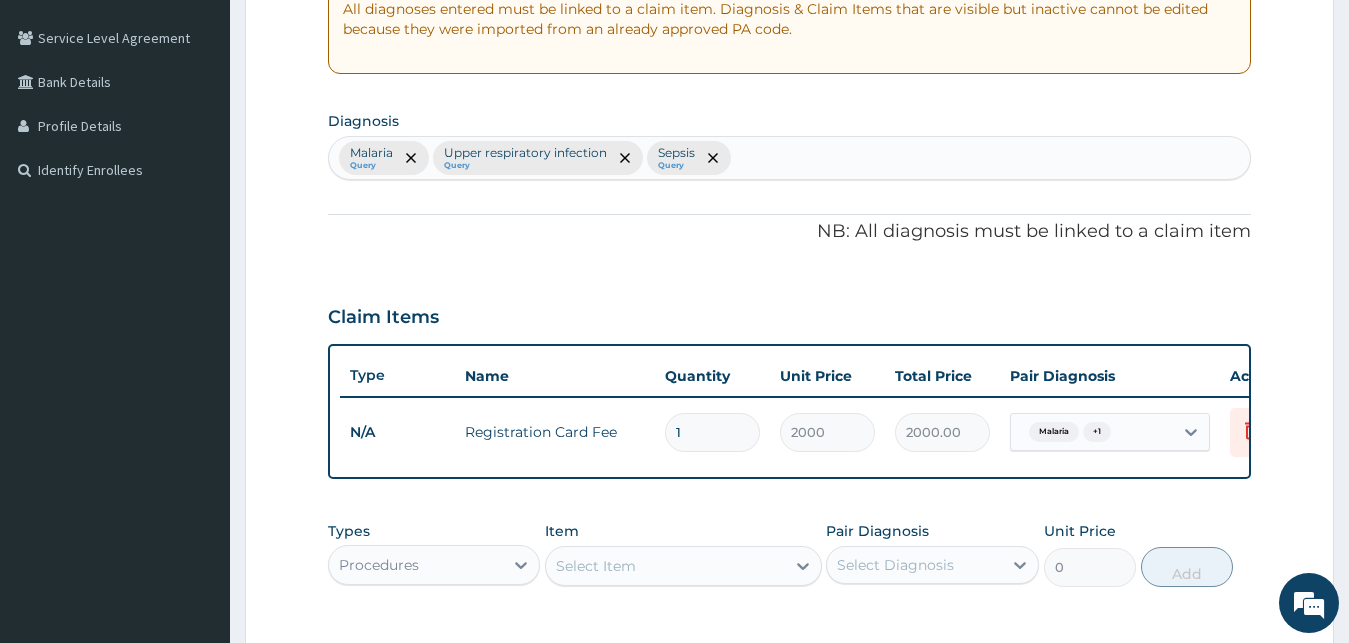 scroll, scrollTop: 721, scrollLeft: 0, axis: vertical 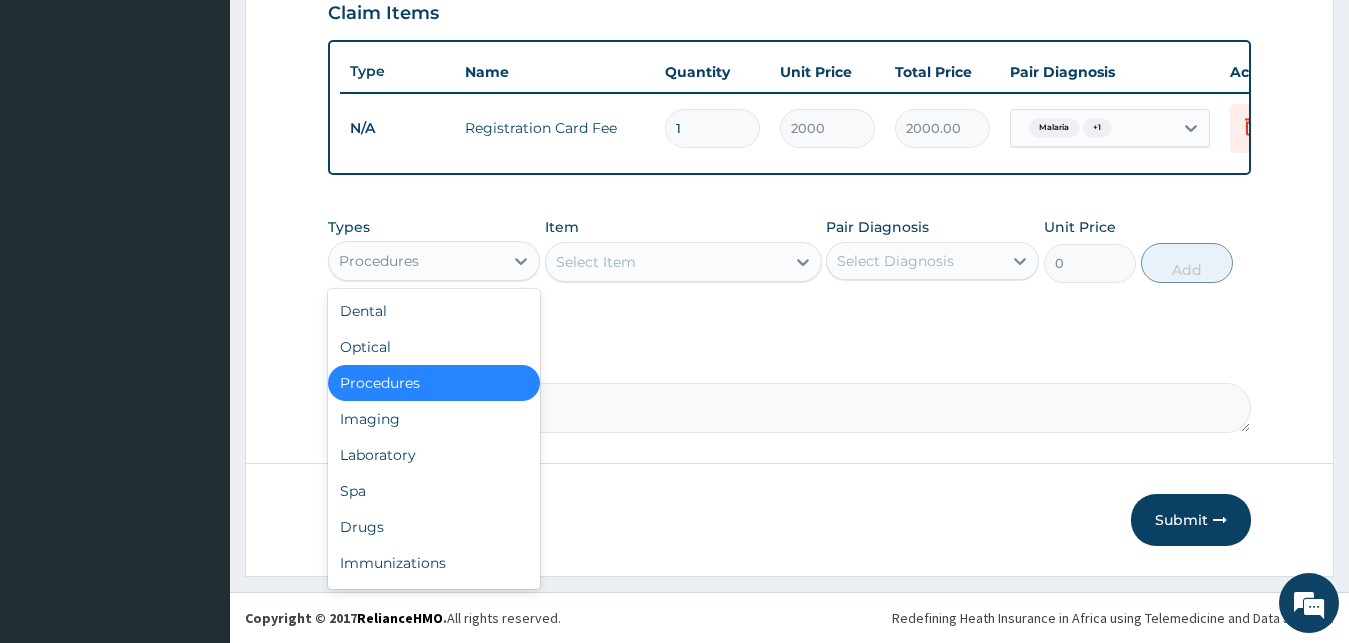 click on "Procedures" at bounding box center (379, 261) 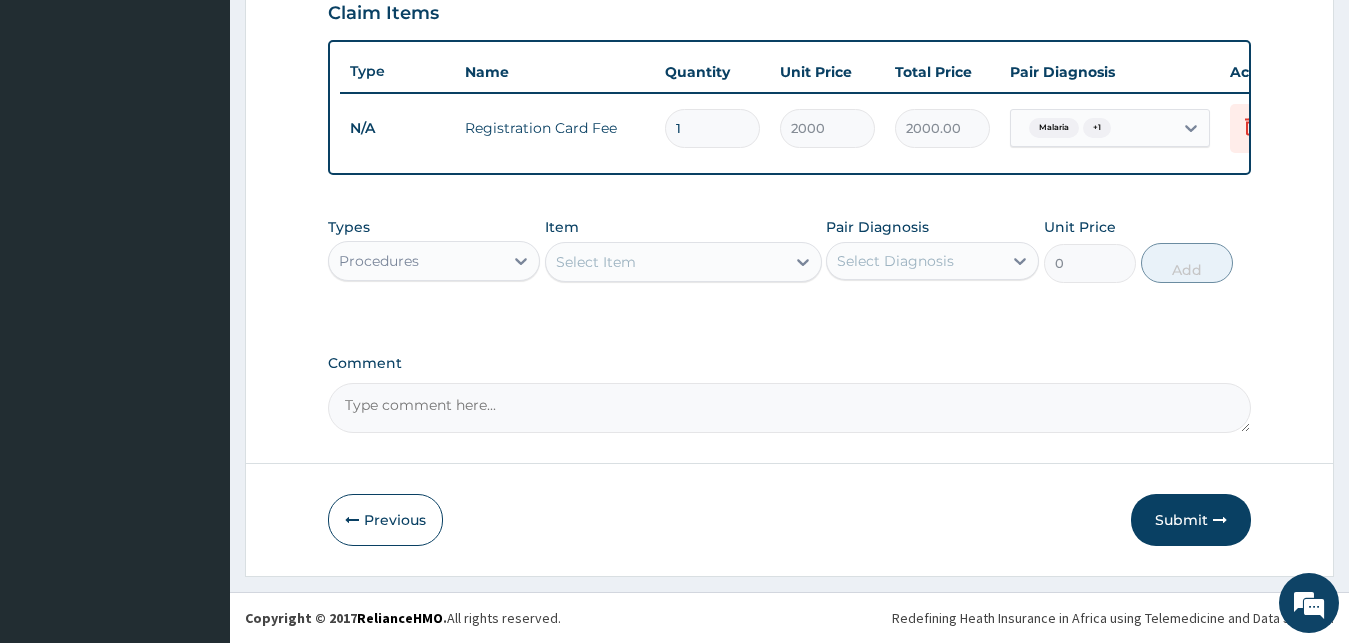 click on "Comment" at bounding box center (790, 394) 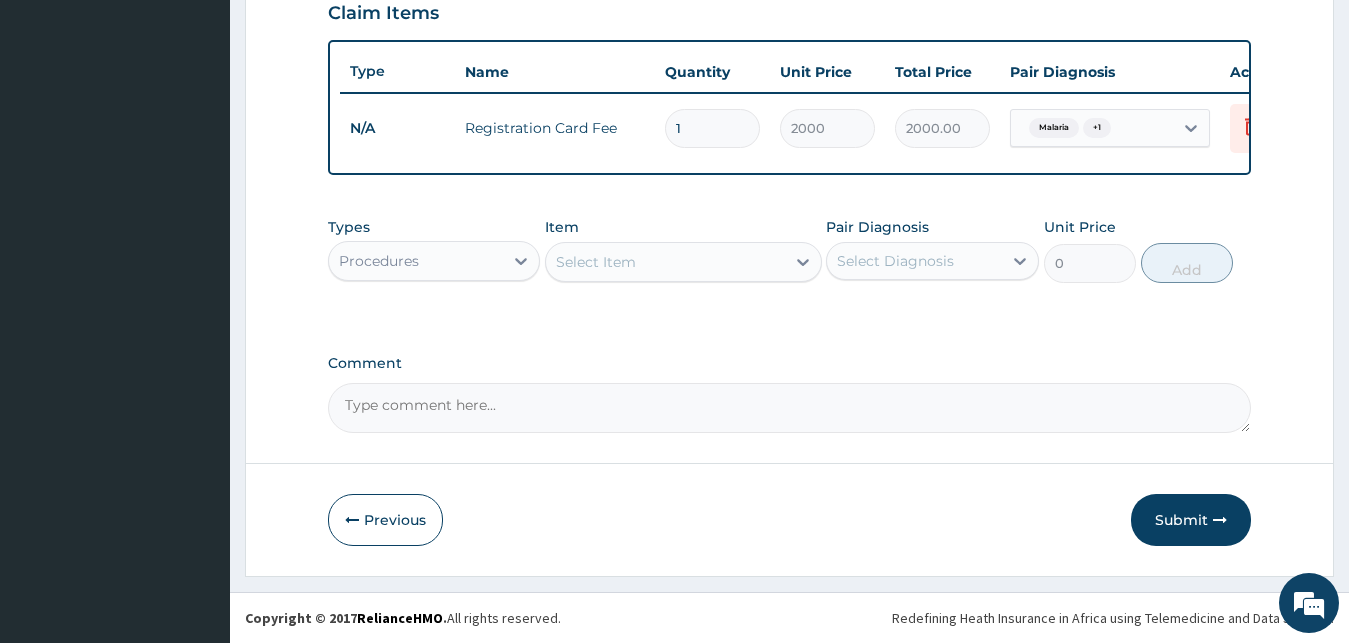 click on "Select Item" at bounding box center (596, 262) 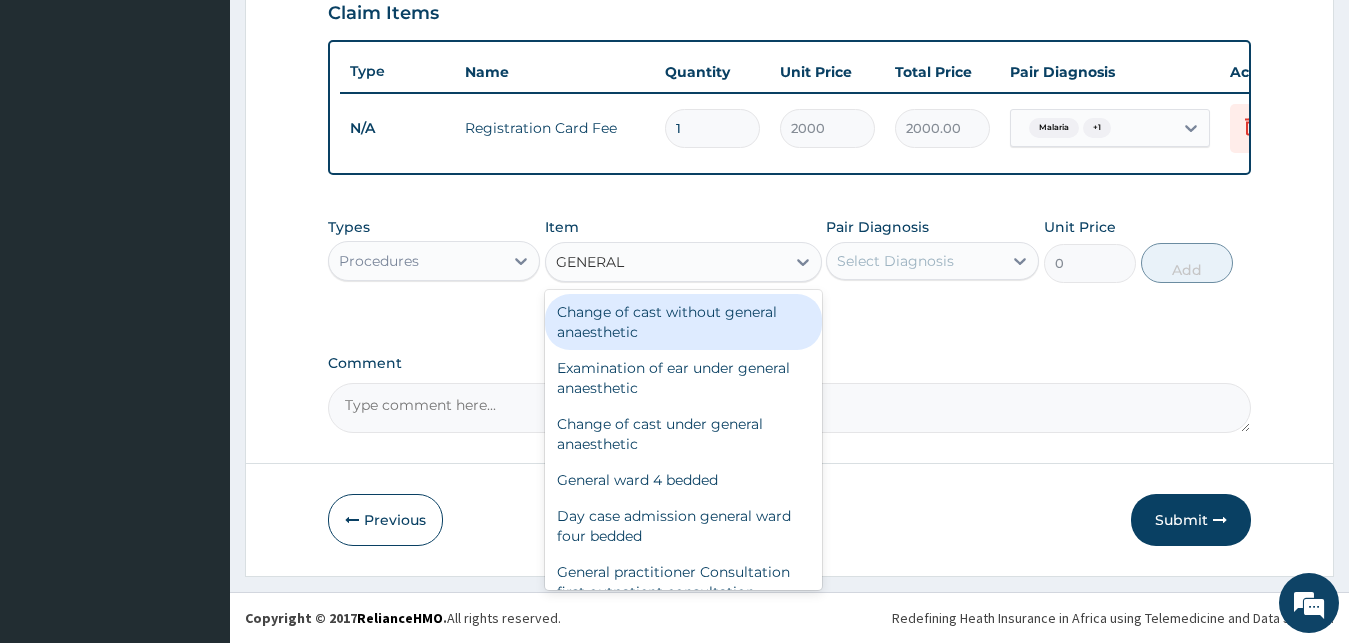 type on "GENERAL P" 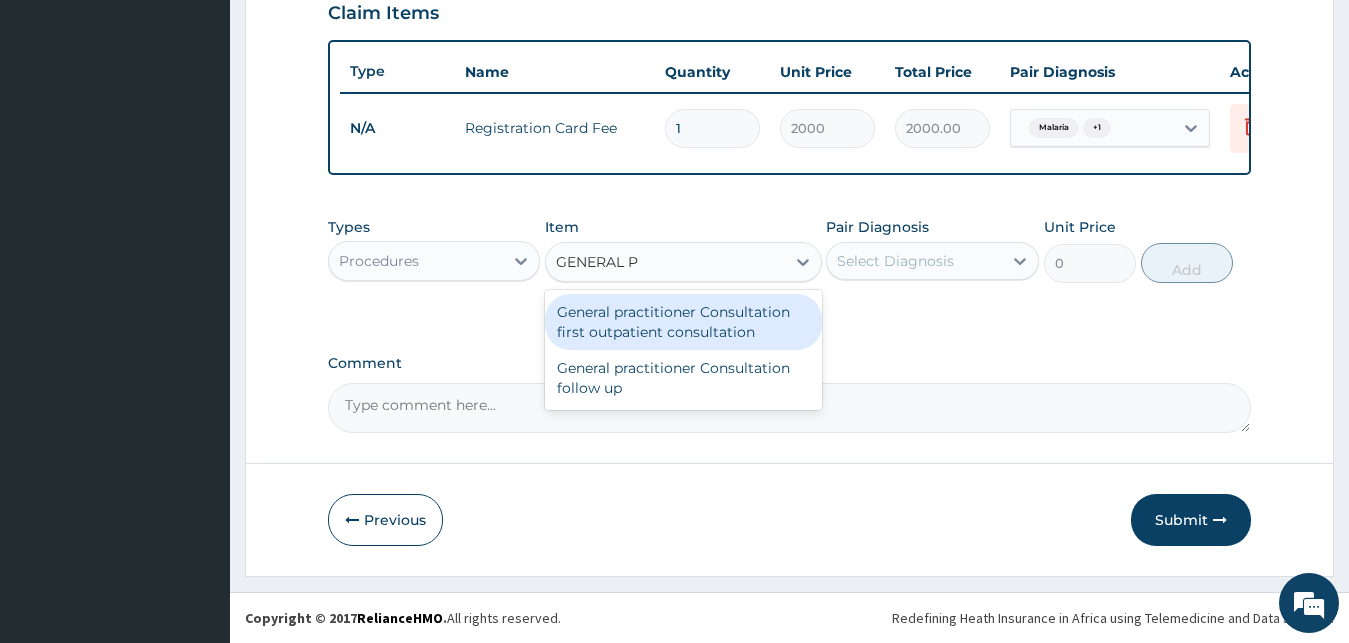 click on "General practitioner Consultation first outpatient consultation" at bounding box center (683, 322) 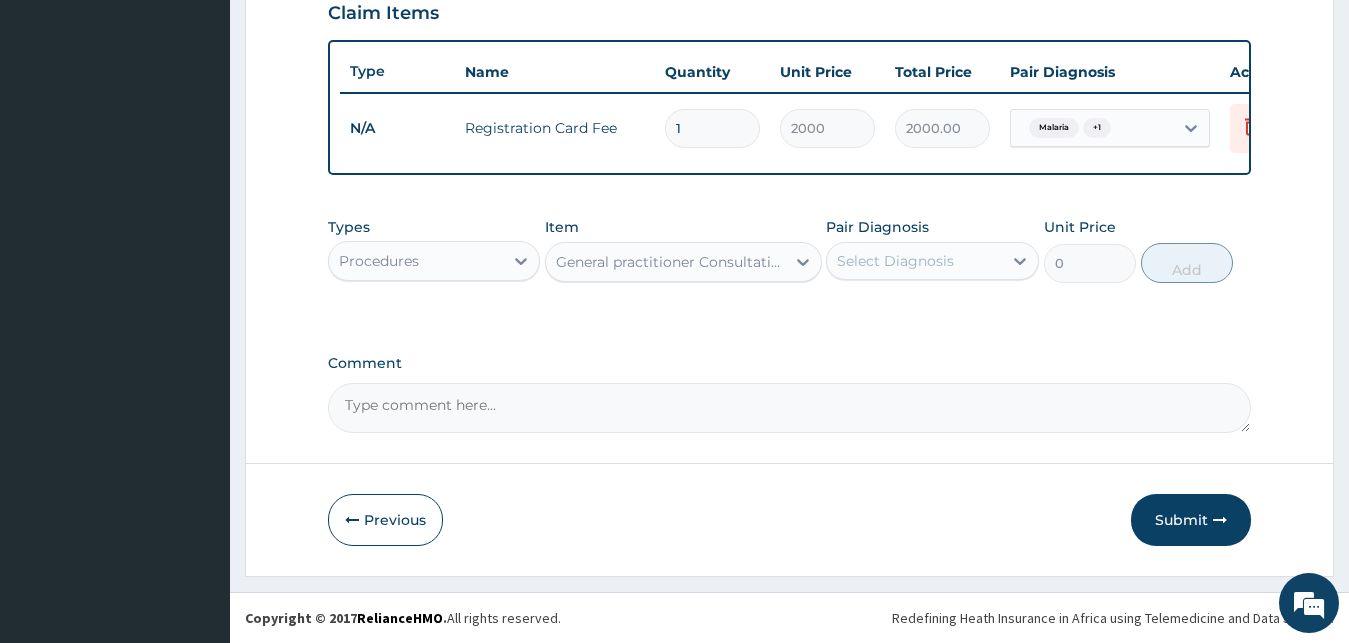 type 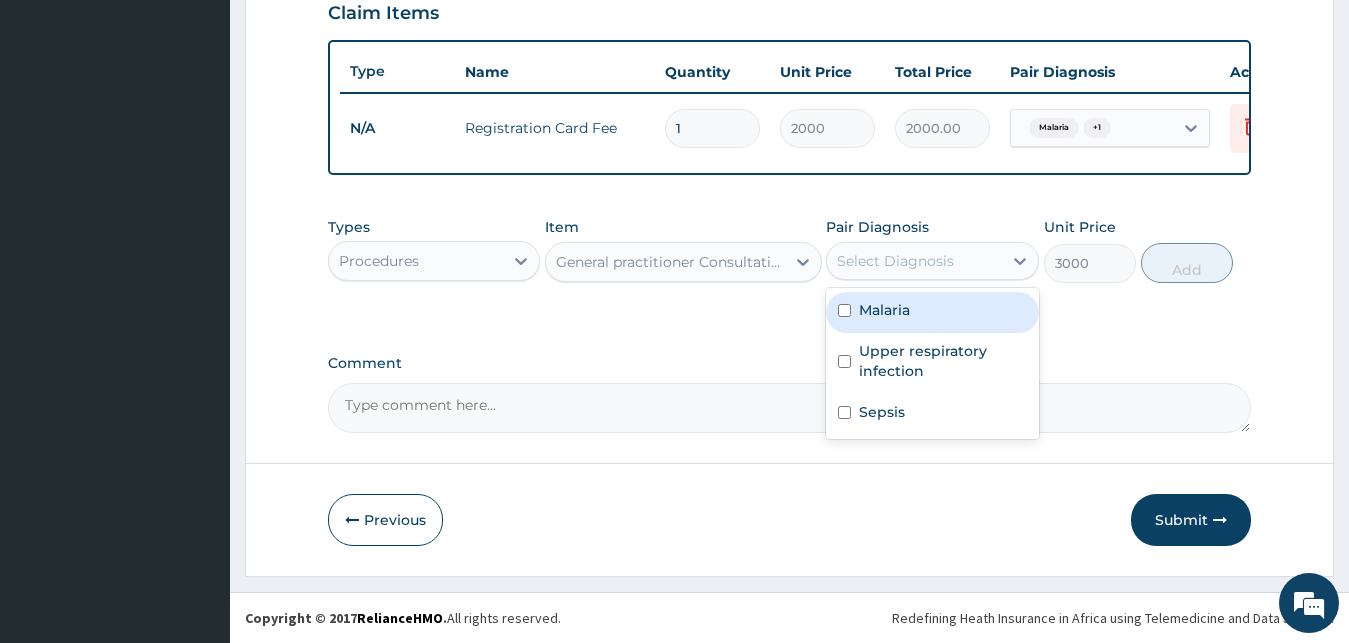 click on "Select Diagnosis" at bounding box center [932, 261] 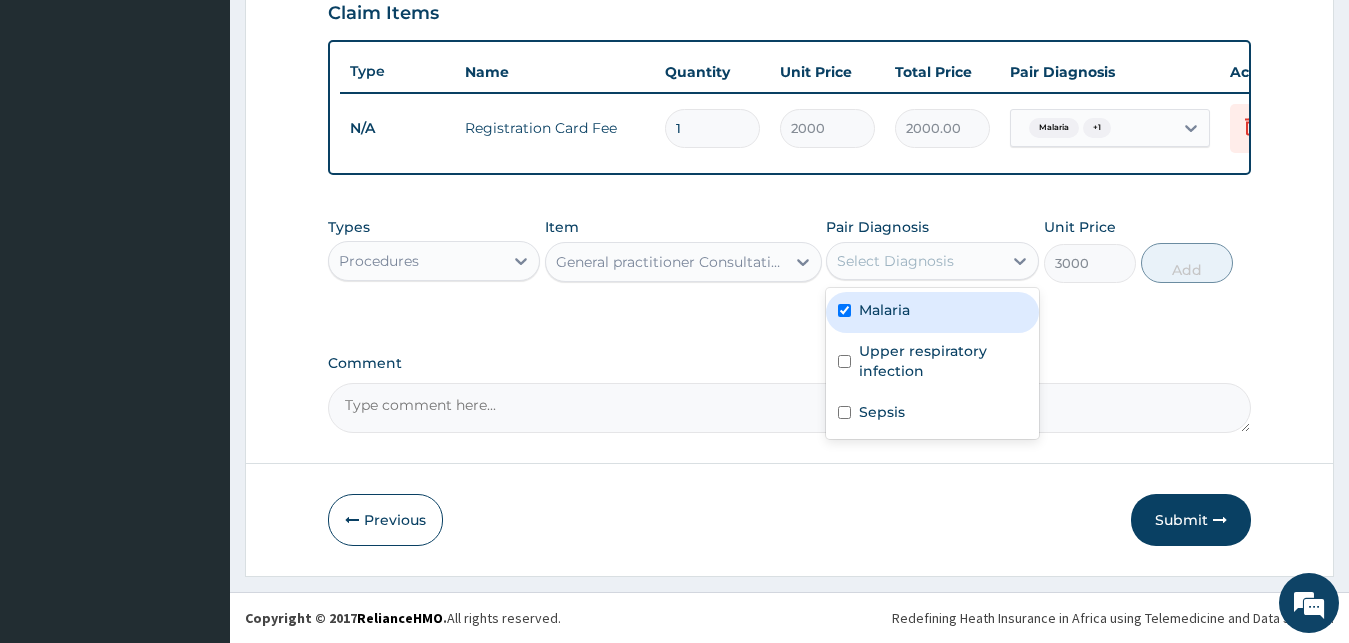 checkbox on "true" 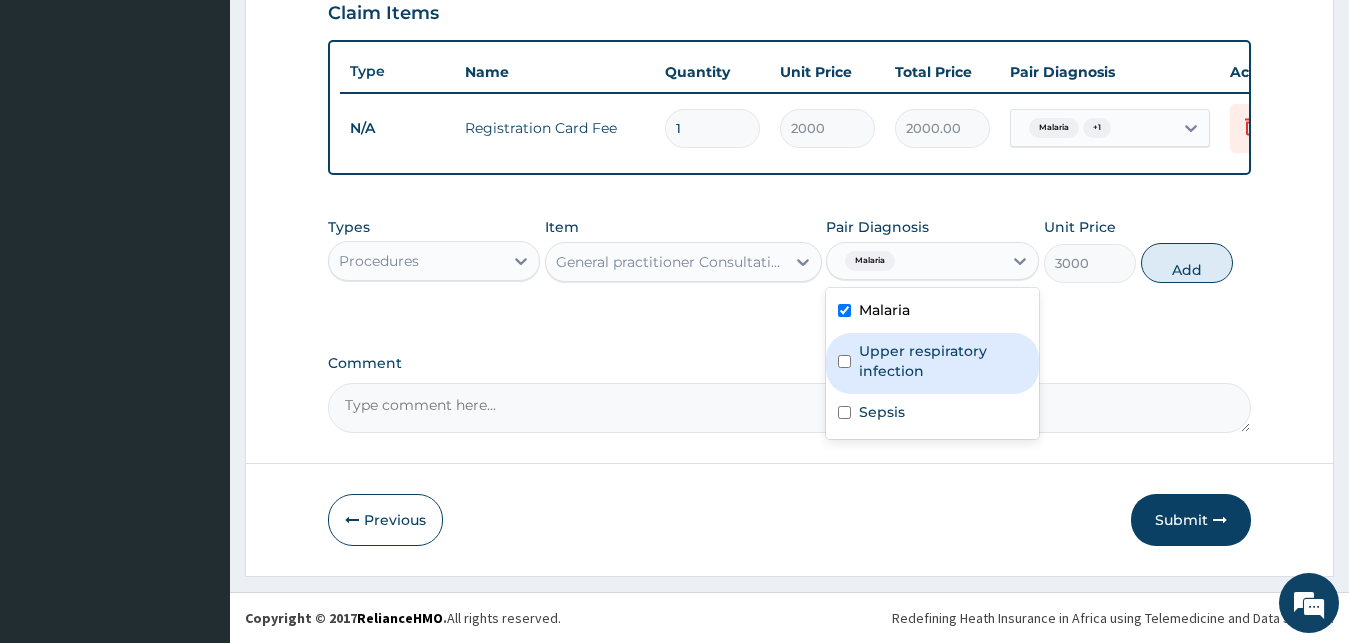click on "Upper respiratory infection" at bounding box center [943, 361] 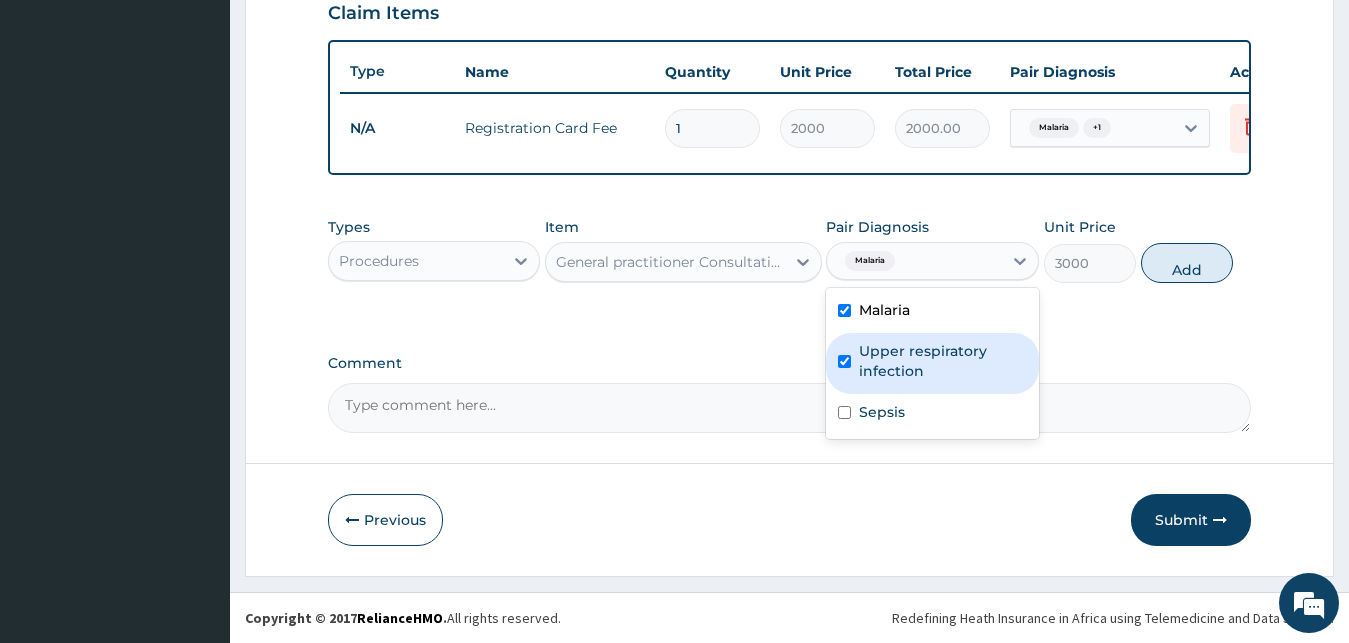 checkbox on "true" 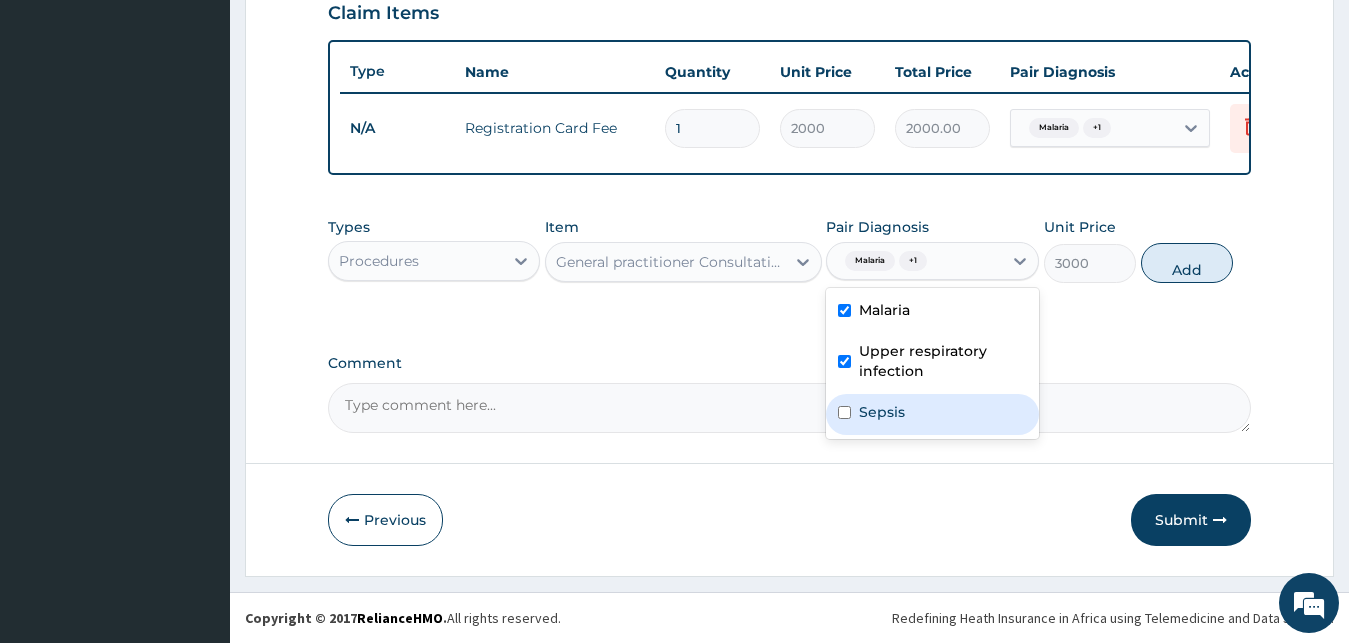 click on "Sepsis" at bounding box center (882, 412) 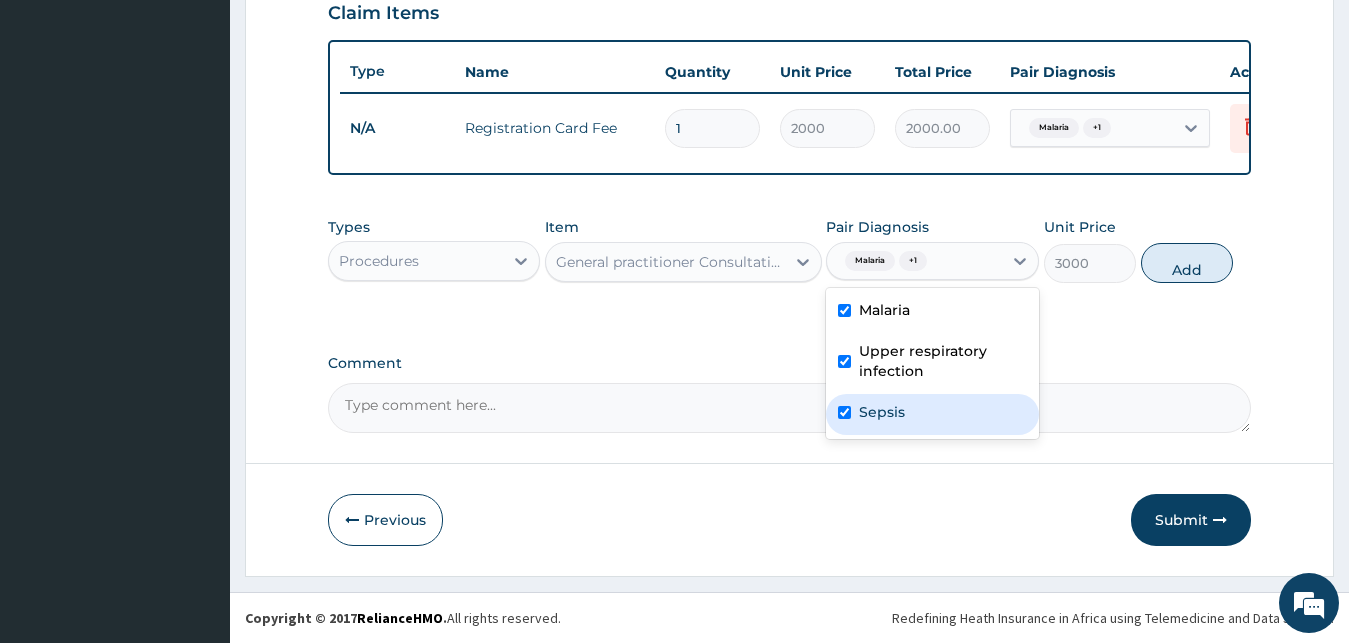 checkbox on "true" 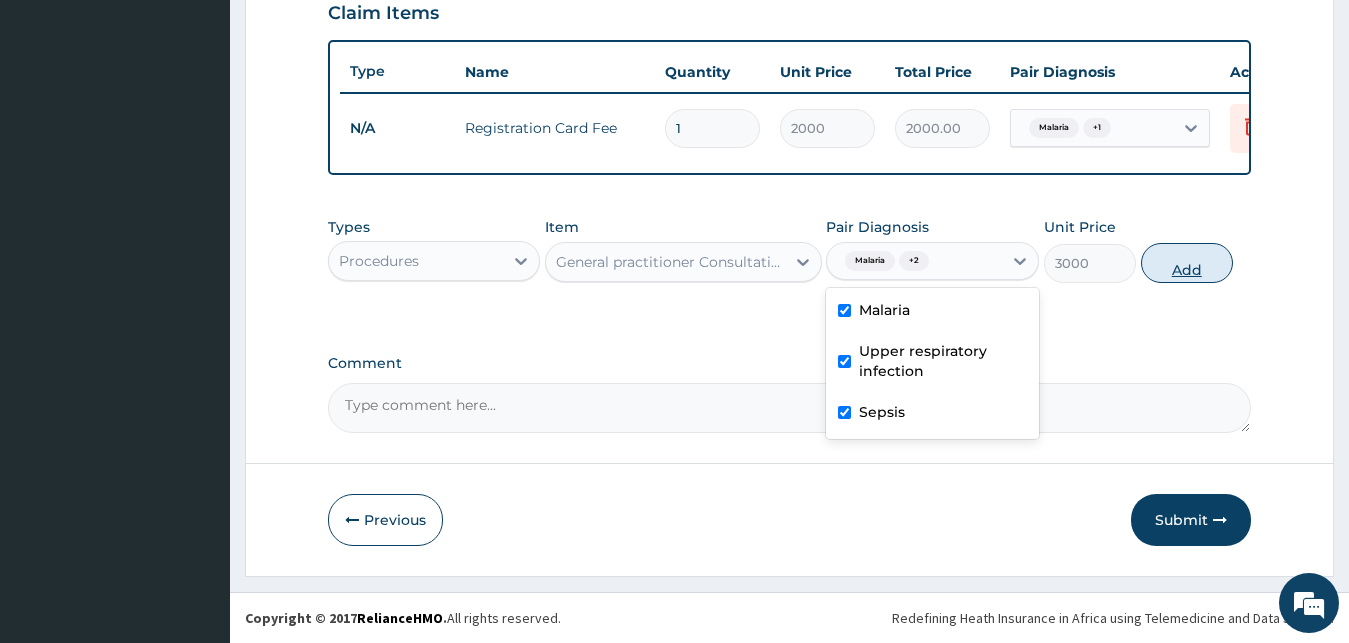 click on "Add" at bounding box center [1187, 263] 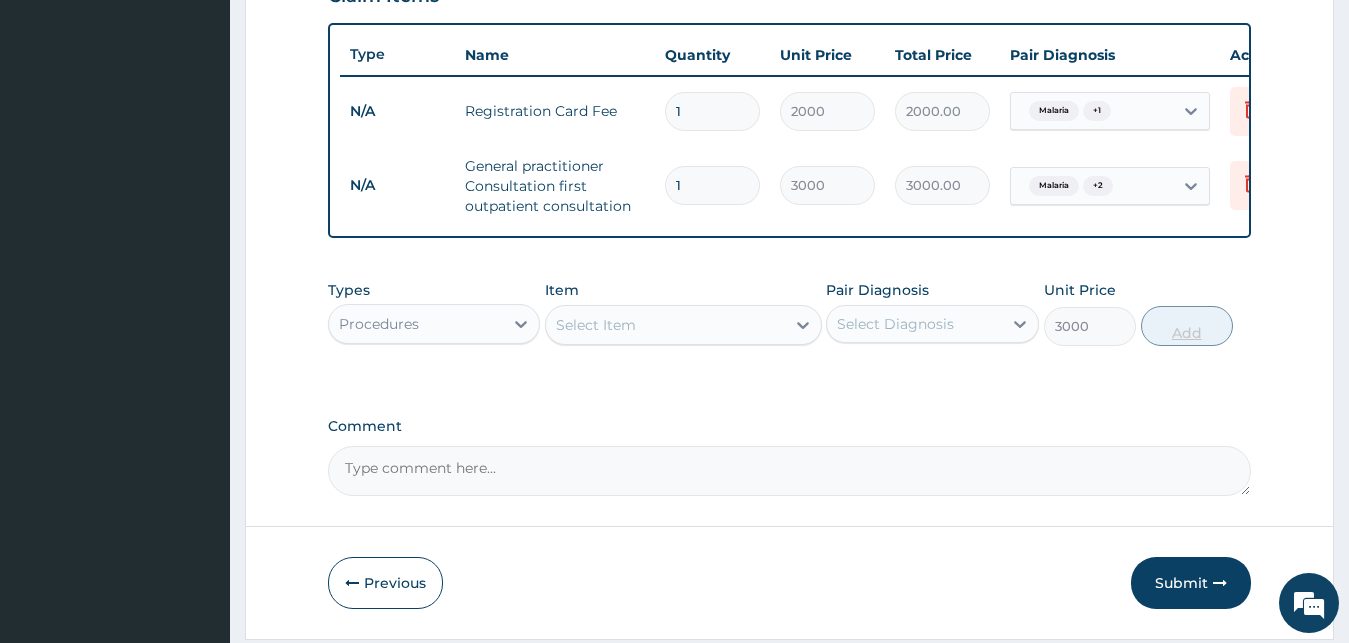 type on "0" 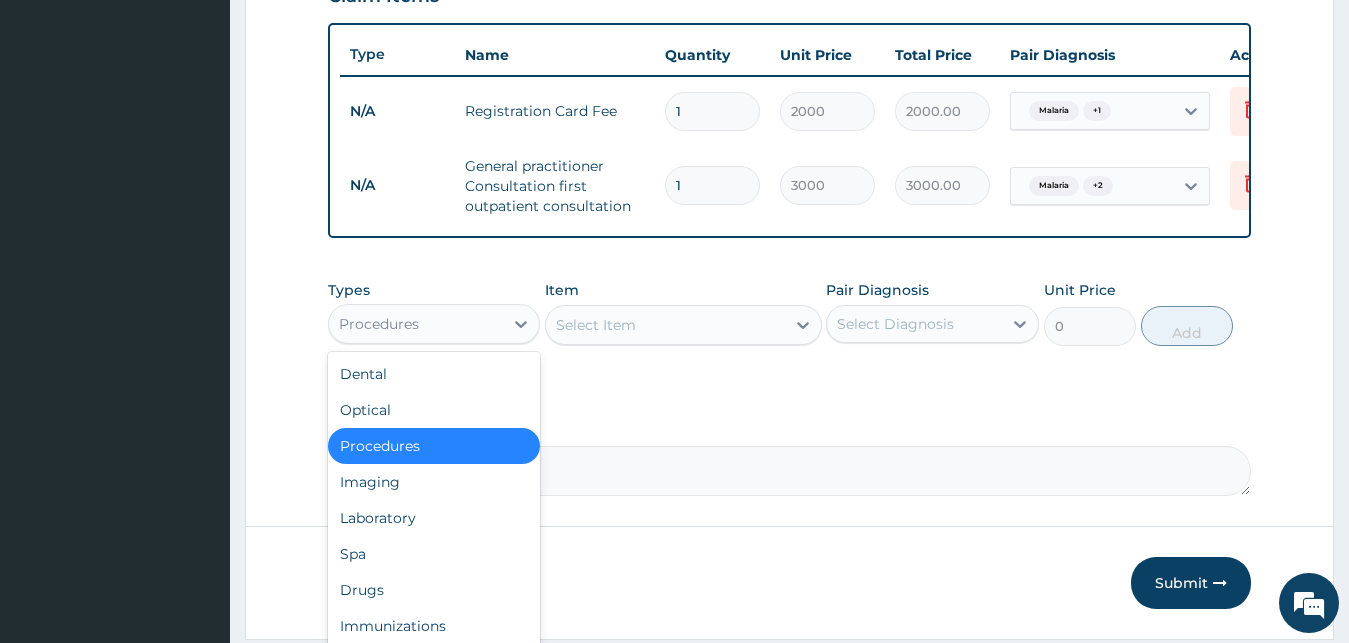click on "Procedures" at bounding box center [416, 324] 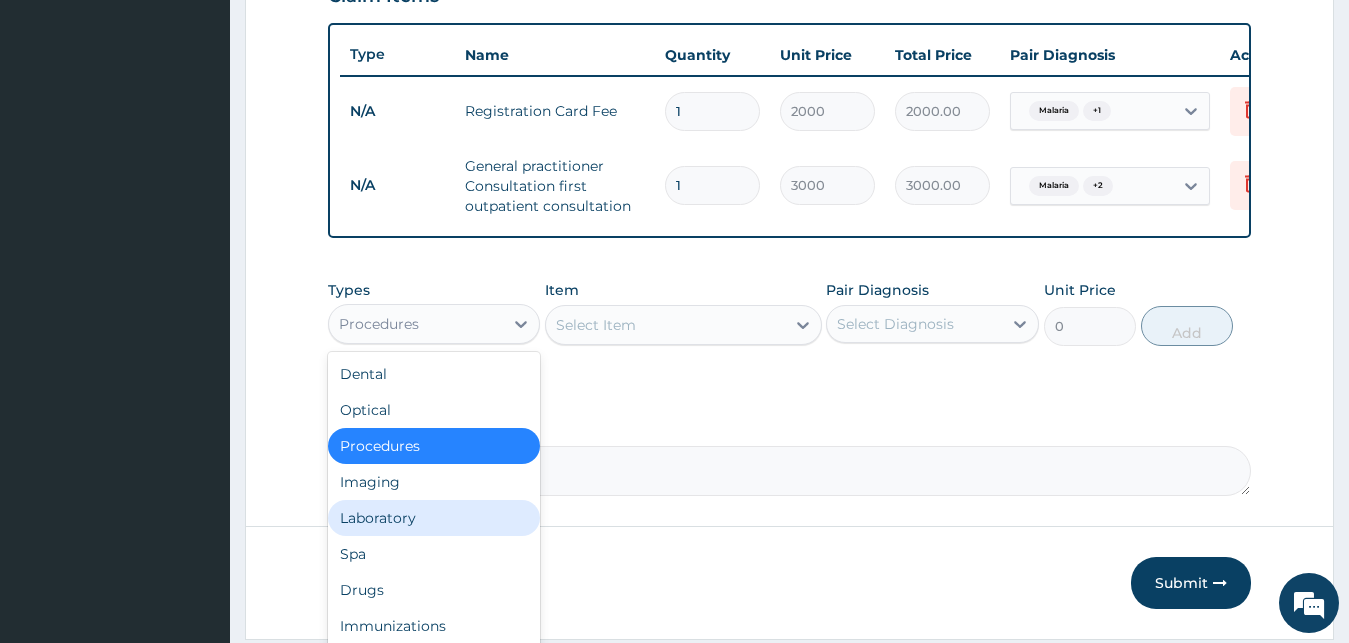 click on "Laboratory" at bounding box center [434, 518] 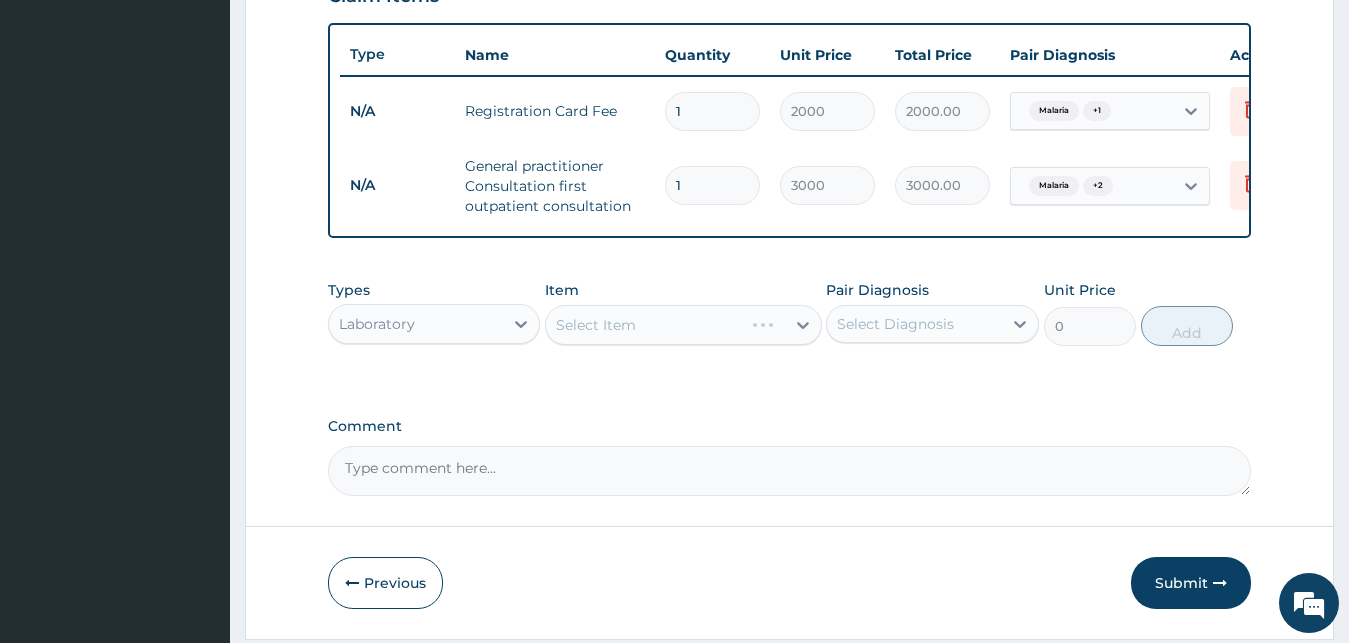 click on "Select Item" at bounding box center [683, 325] 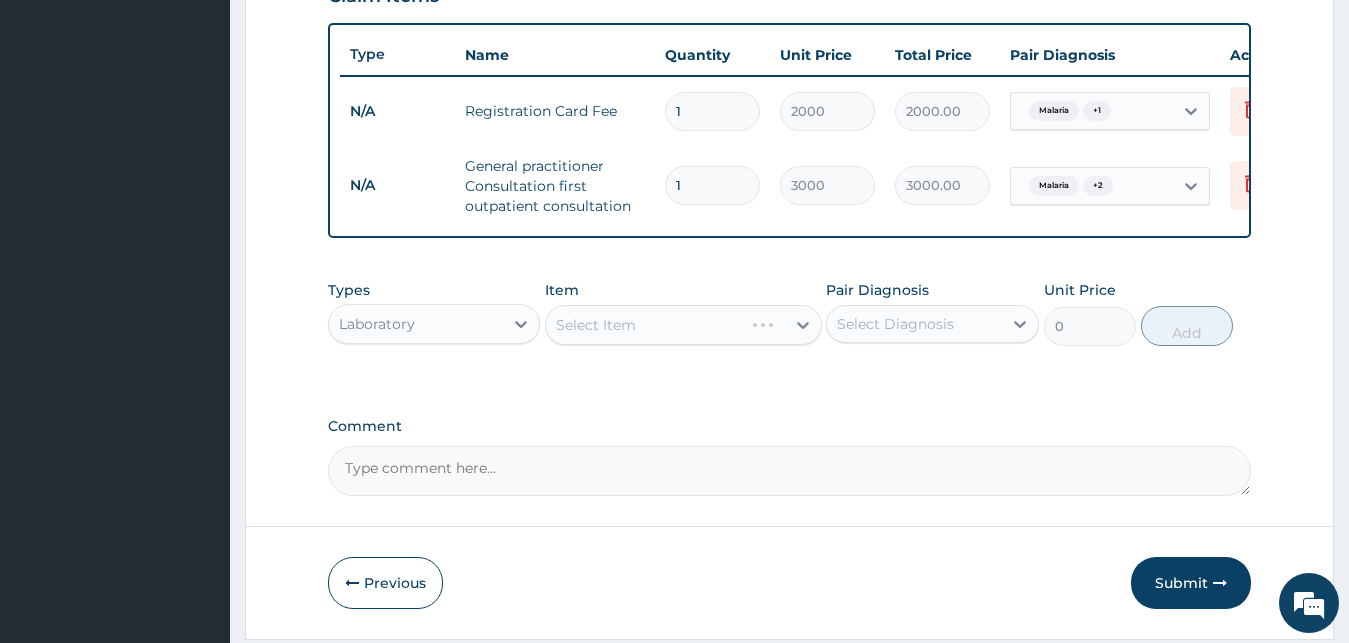 click on "Select Item" at bounding box center [683, 325] 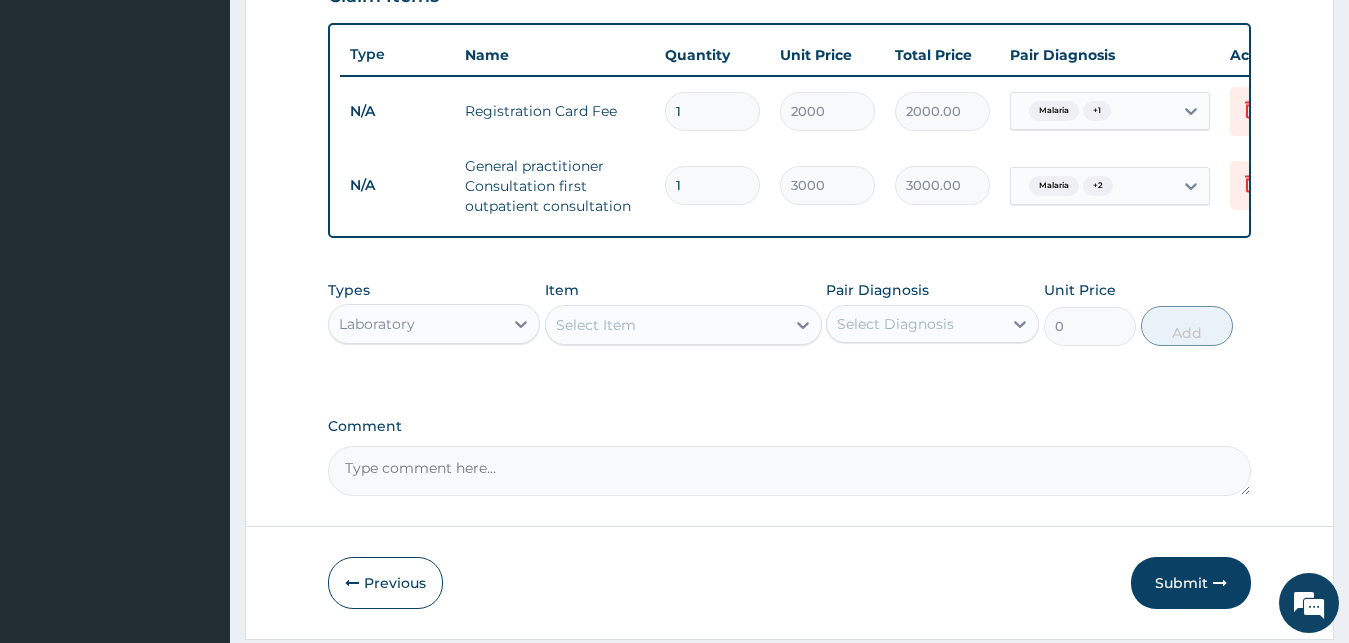 drag, startPoint x: 725, startPoint y: 536, endPoint x: 632, endPoint y: 357, distance: 201.71762 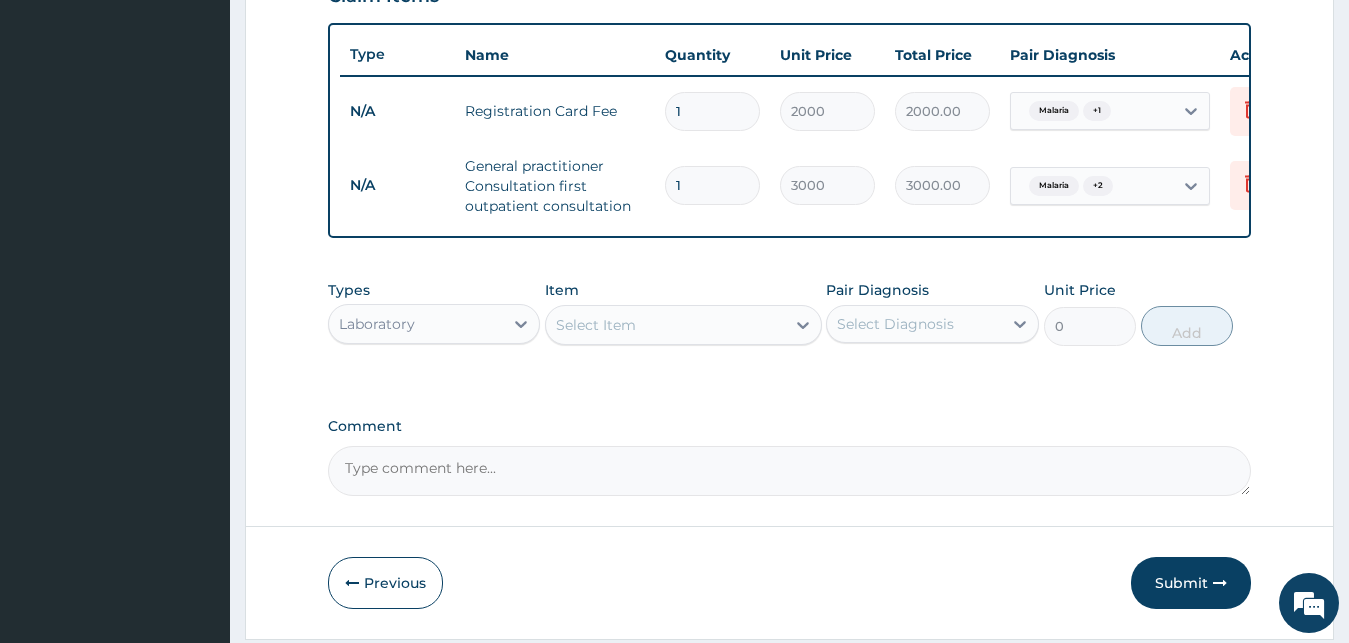 click on "Step  2  of 2 PA Code / Prescription Code Enter Code(Secondary Care Only) Encounter Date 22-06-2025 Important Notice Please enter PA codes before entering items that are not attached to a PA code   All diagnoses entered must be linked to a claim item. Diagnosis & Claim Items that are visible but inactive cannot be edited because they were imported from an already approved PA code. Diagnosis Malaria Query Upper respiratory infection Query Sepsis Query NB: All diagnosis must be linked to a claim item Claim Items Type Name Quantity Unit Price Total Price Pair Diagnosis Actions N/A Registration Card Fee 1 2000 2000.00 Malaria  + 1 Delete N/A General practitioner Consultation first outpatient consultation 1 3000 3000.00 Malaria  + 2 Delete Types Laboratory Item Select Item Pair Diagnosis Select Diagnosis Unit Price 0 Add Comment     Previous   Submit" at bounding box center [789, 12] 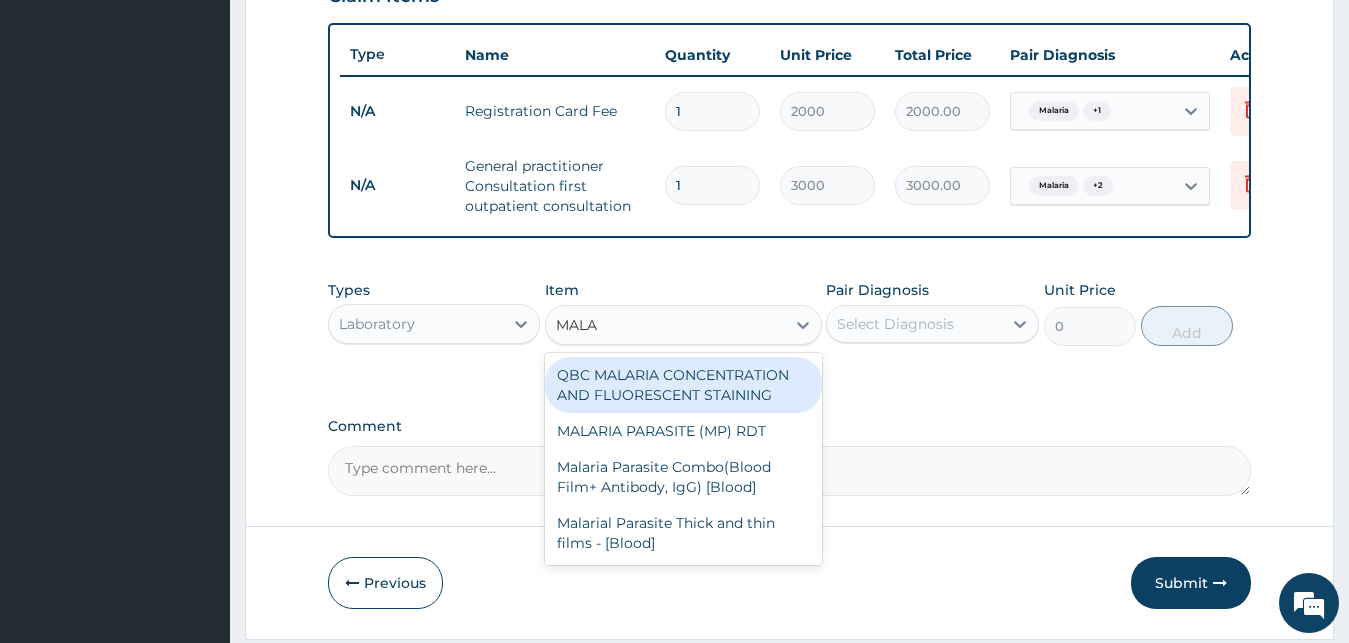 type on "MALAR" 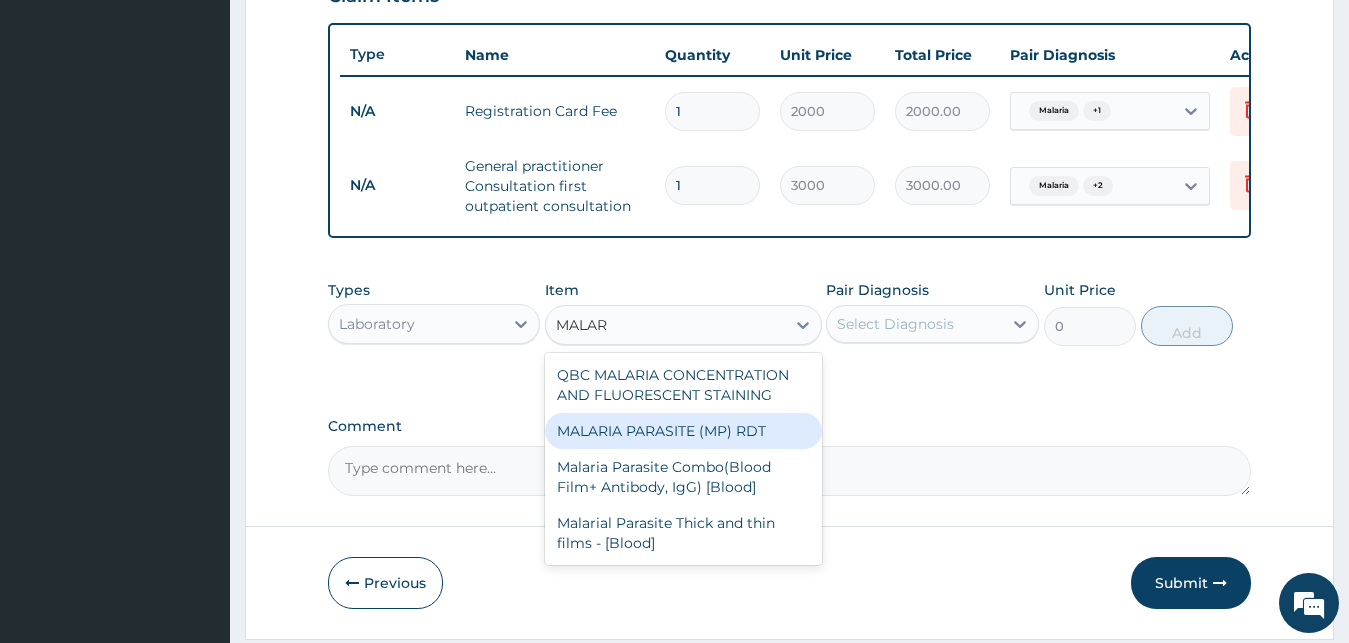 click on "MALARIA PARASITE (MP) RDT" at bounding box center (683, 431) 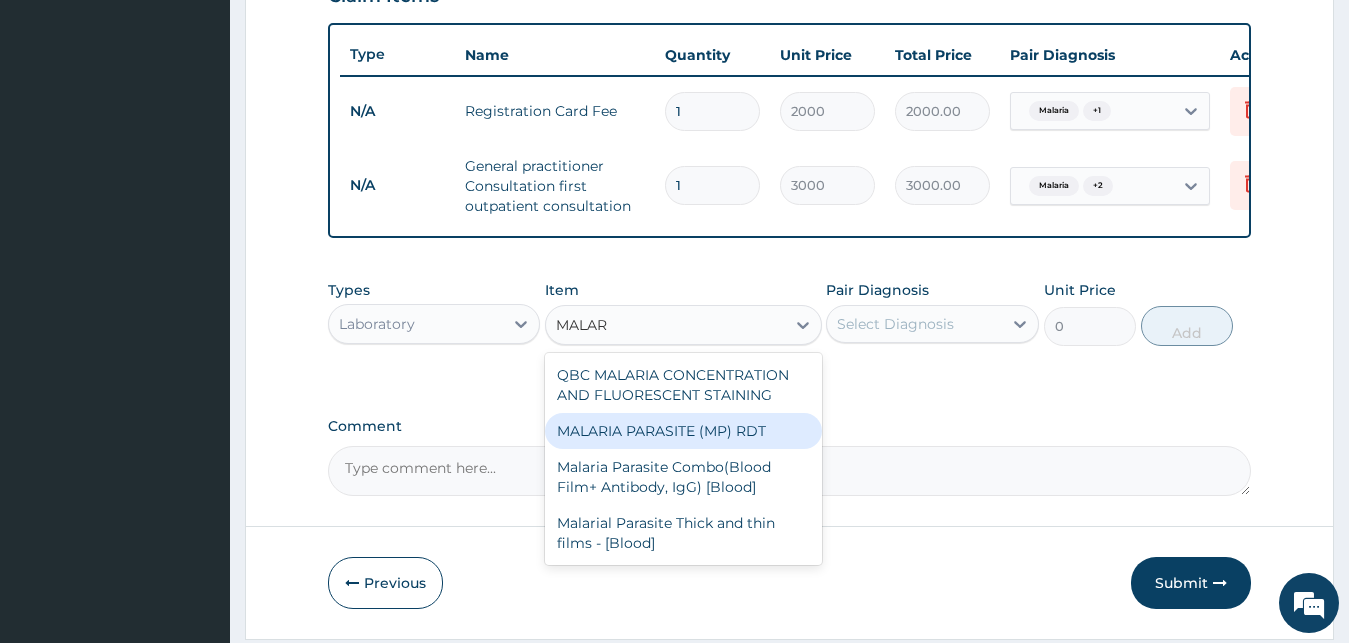 type 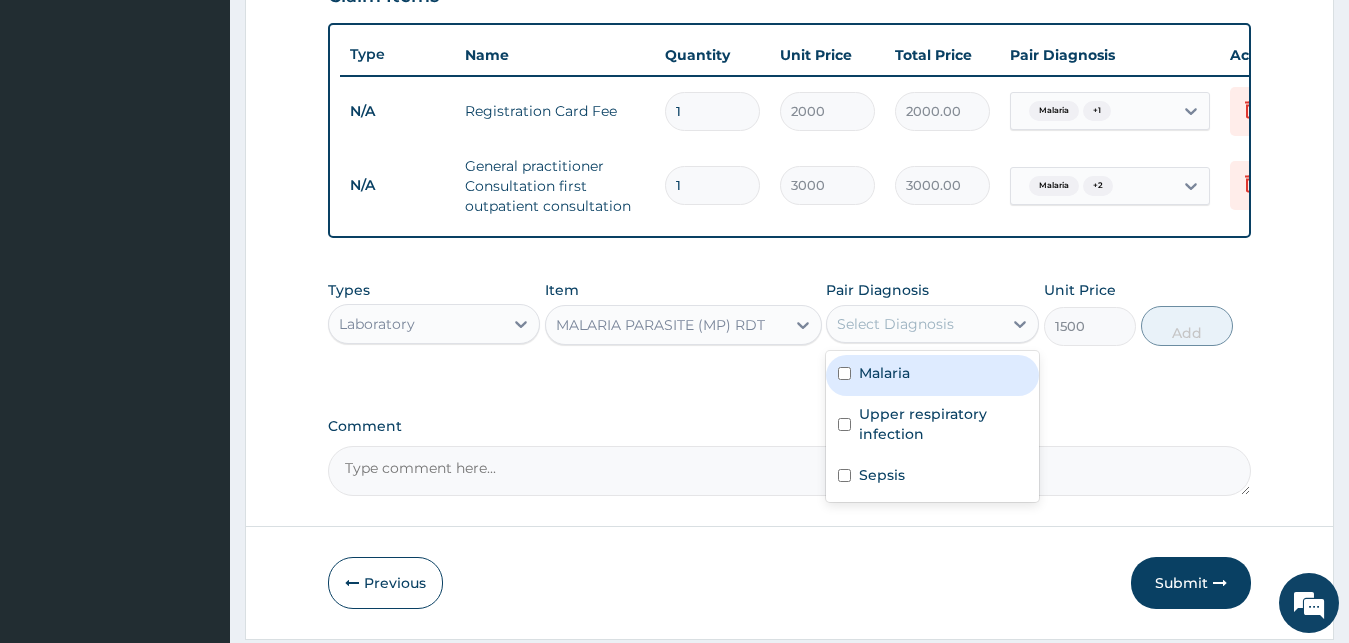 click on "Select Diagnosis" at bounding box center (895, 324) 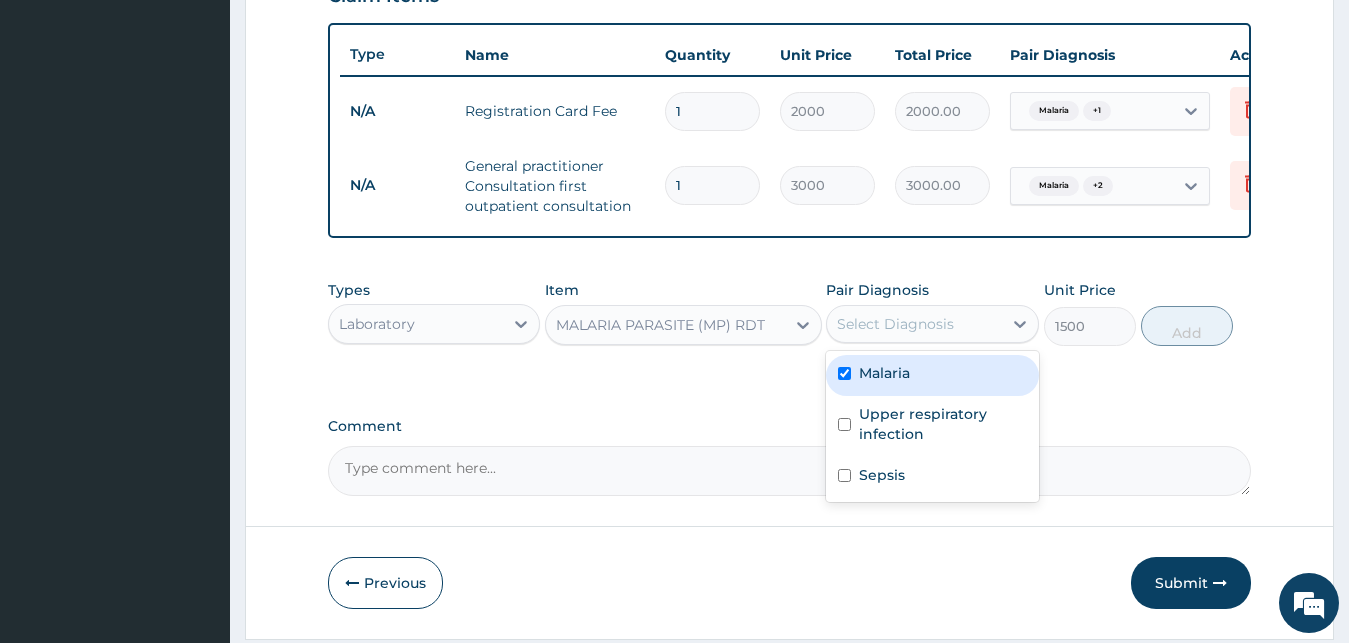 checkbox on "true" 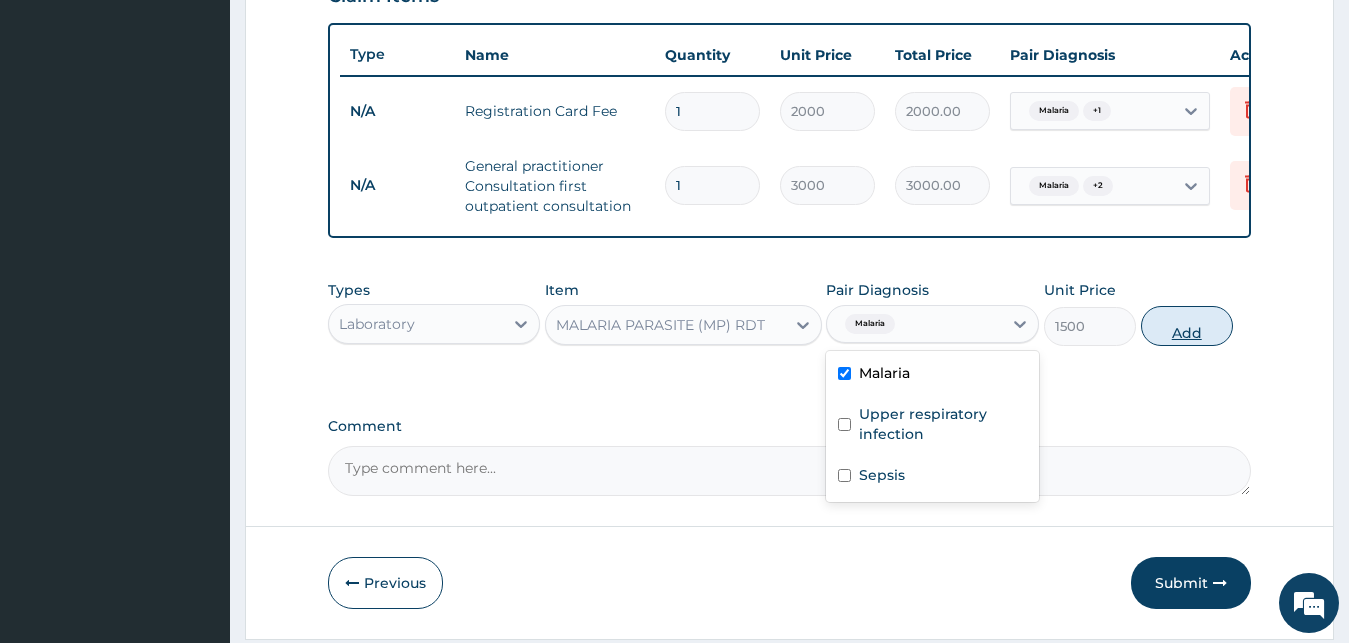 click on "Add" at bounding box center (1187, 326) 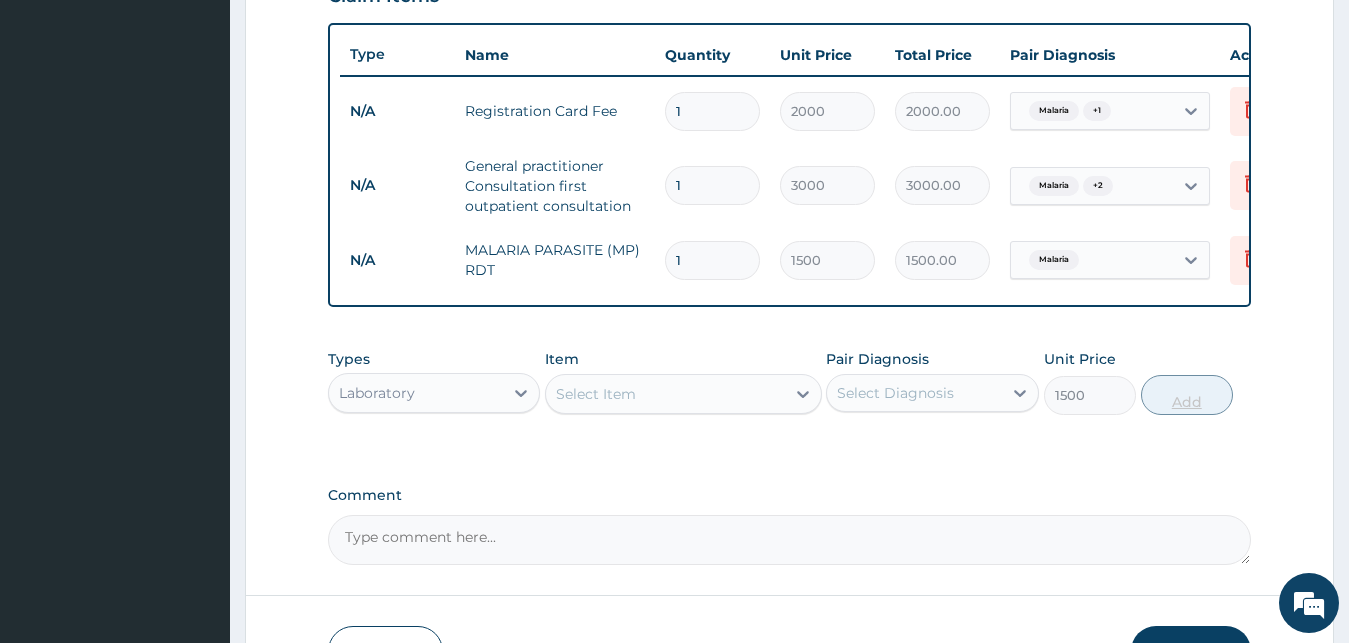 type on "0" 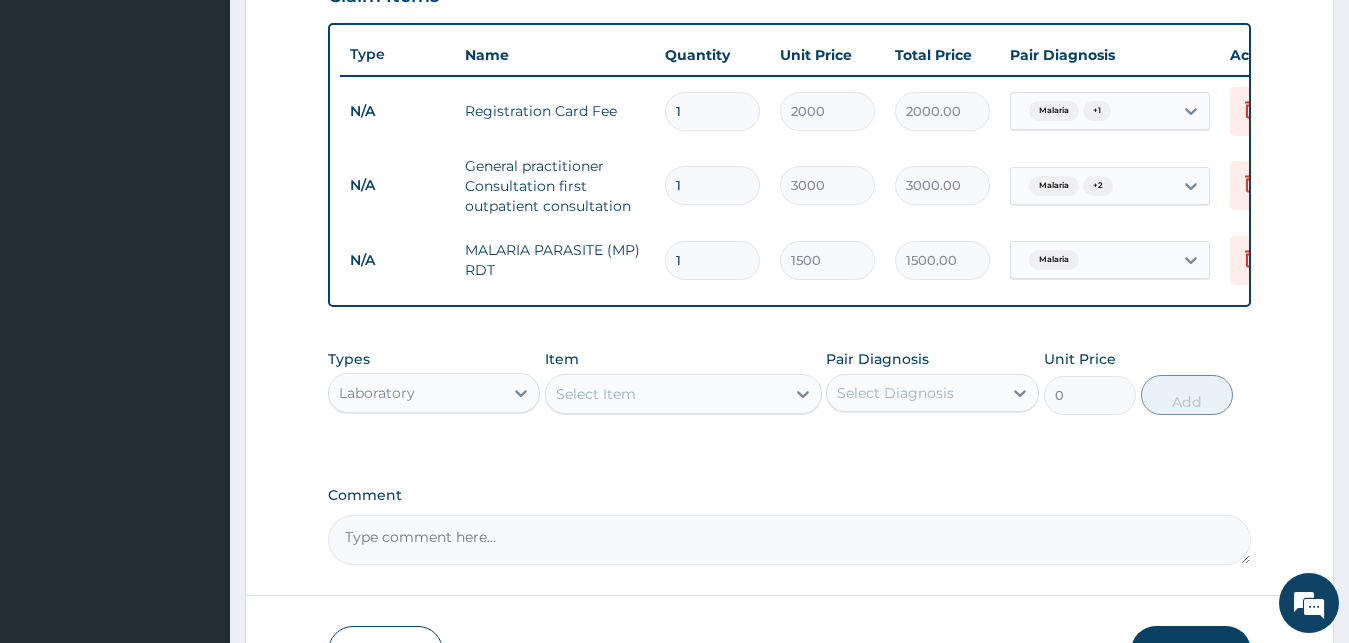 click on "Select Item" at bounding box center [665, 394] 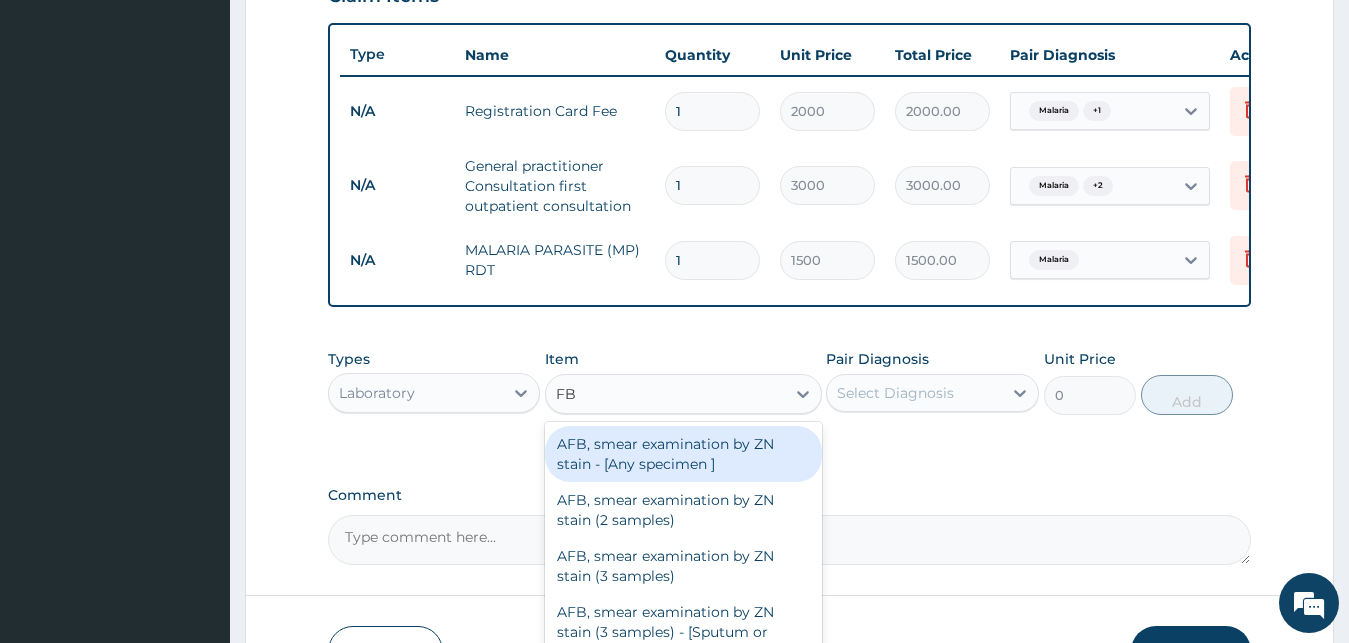 type on "FBC" 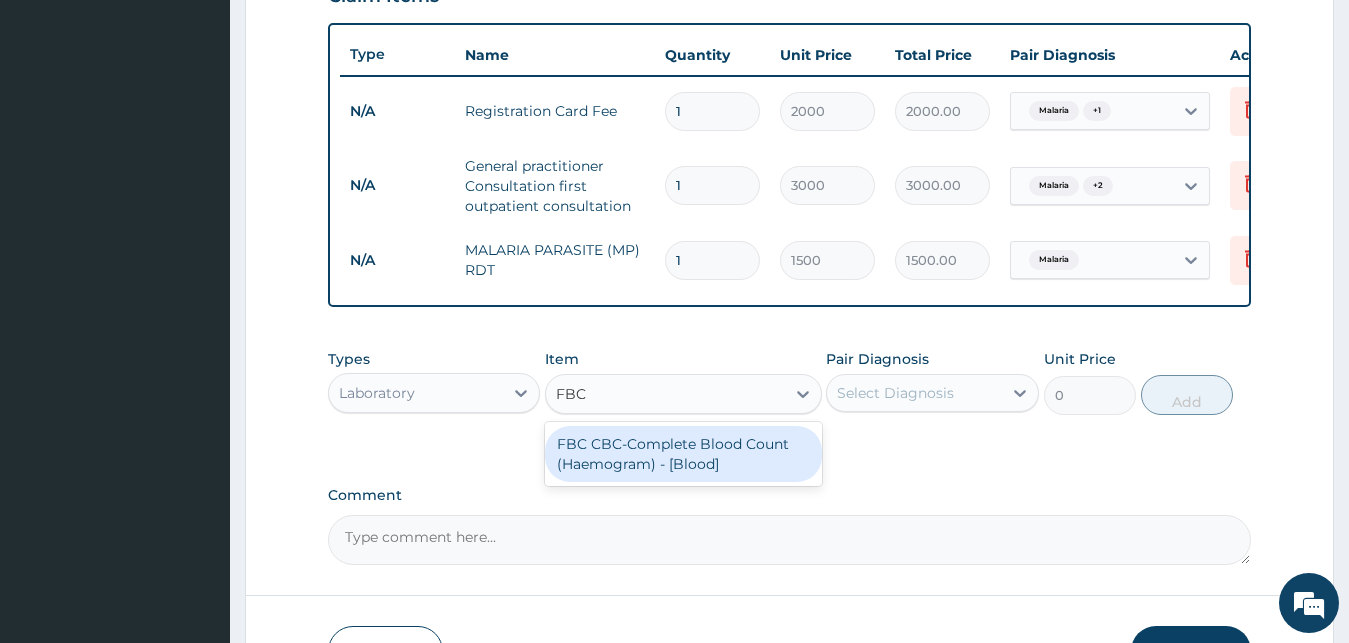 click on "FBC CBC-Complete Blood Count (Haemogram) - [Blood]" at bounding box center (683, 454) 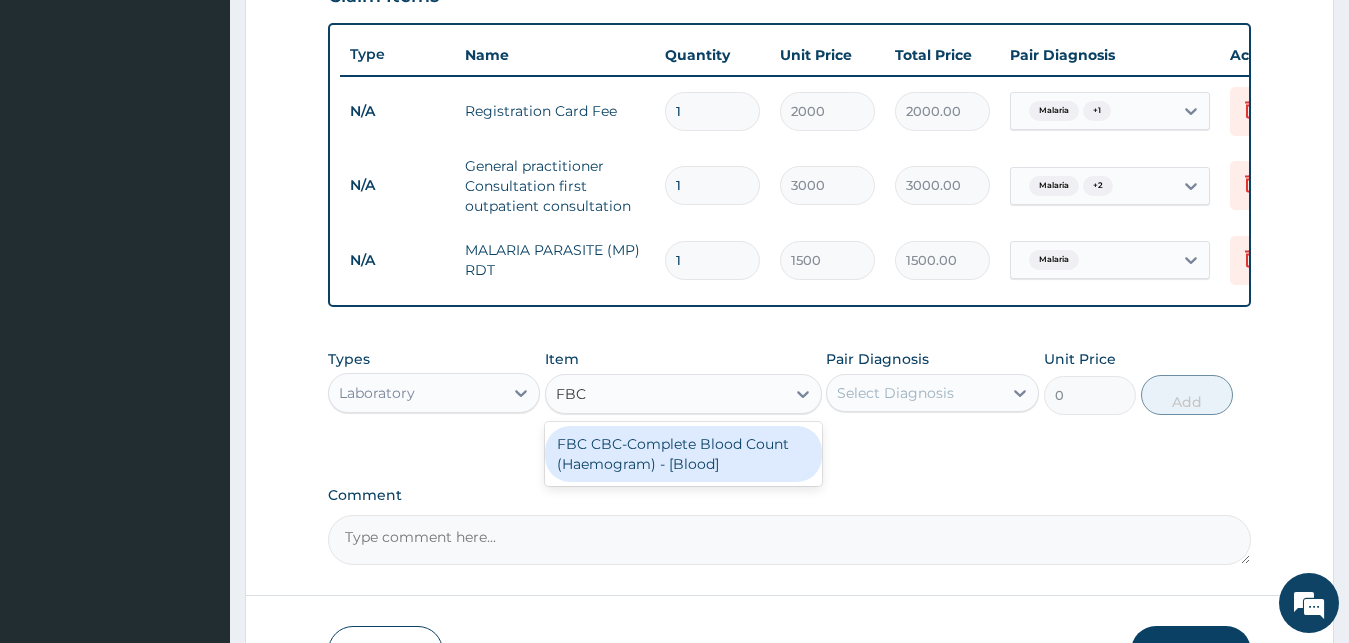 type 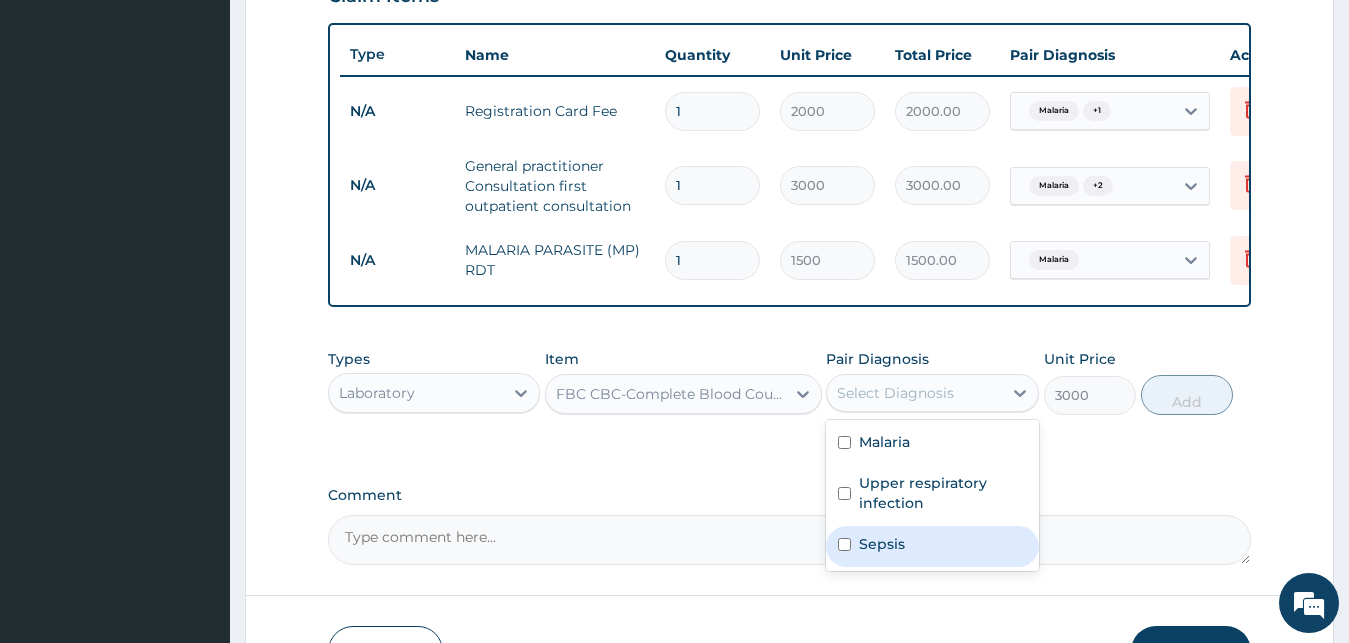 drag, startPoint x: 958, startPoint y: 406, endPoint x: 888, endPoint y: 571, distance: 179.23448 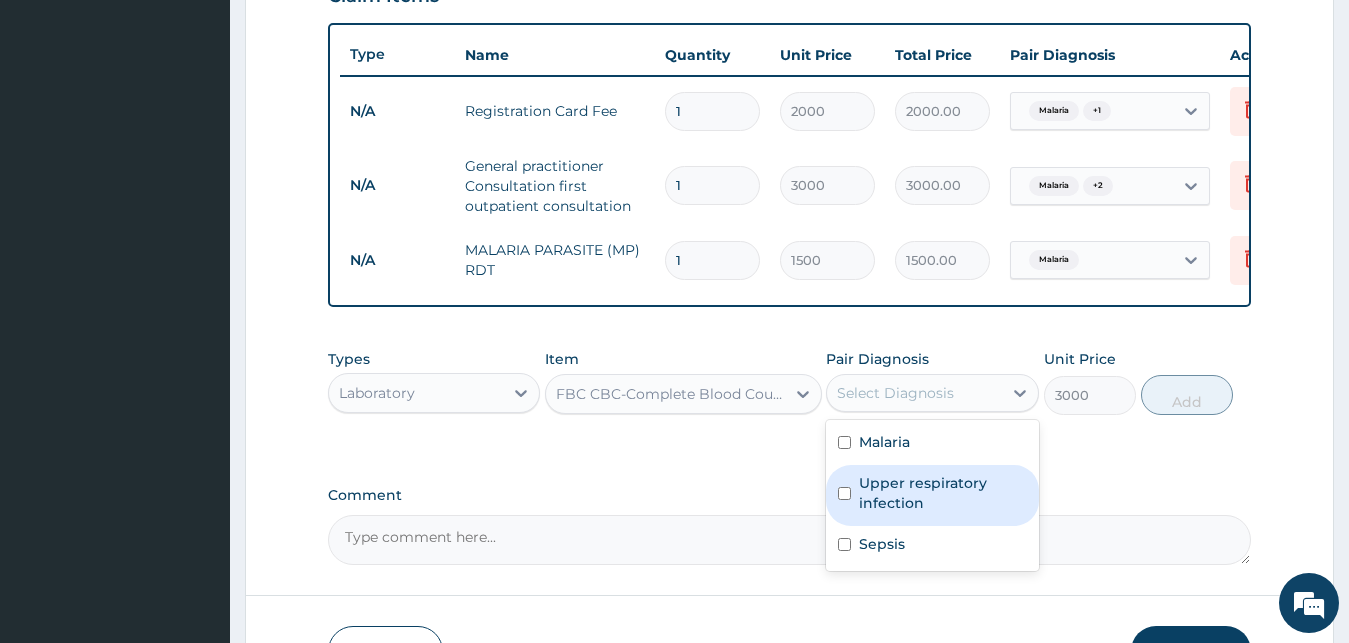 click on "Upper respiratory infection" at bounding box center [943, 493] 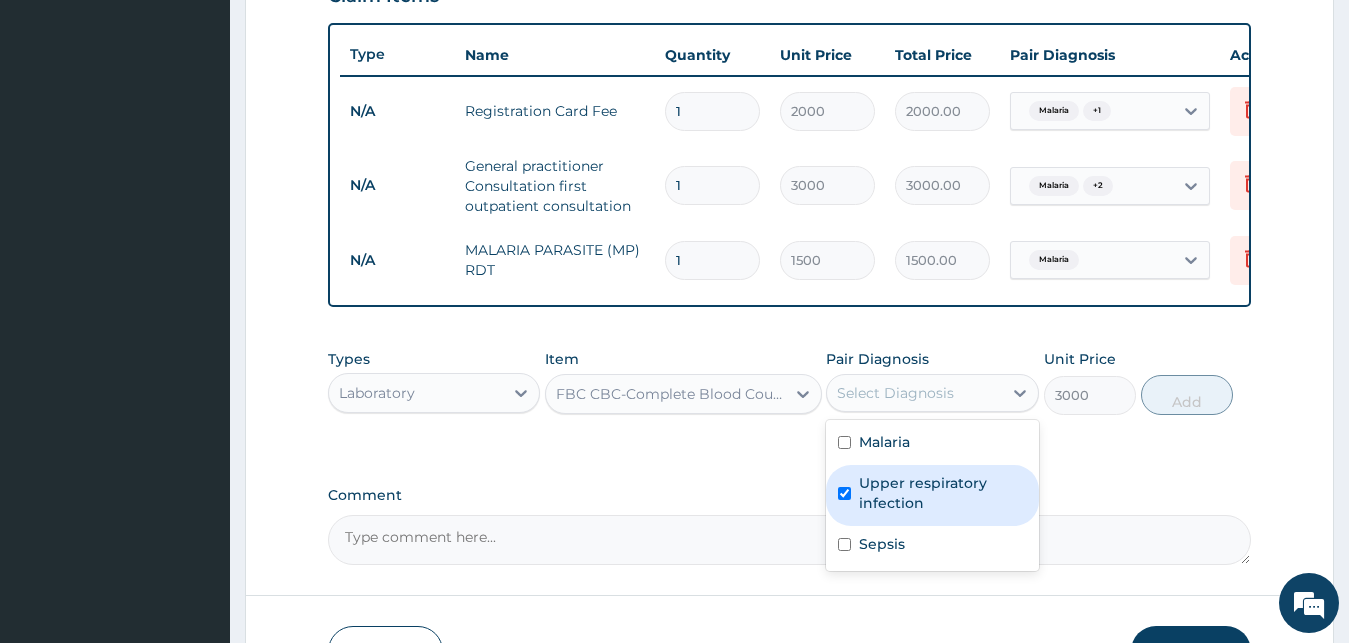 checkbox on "true" 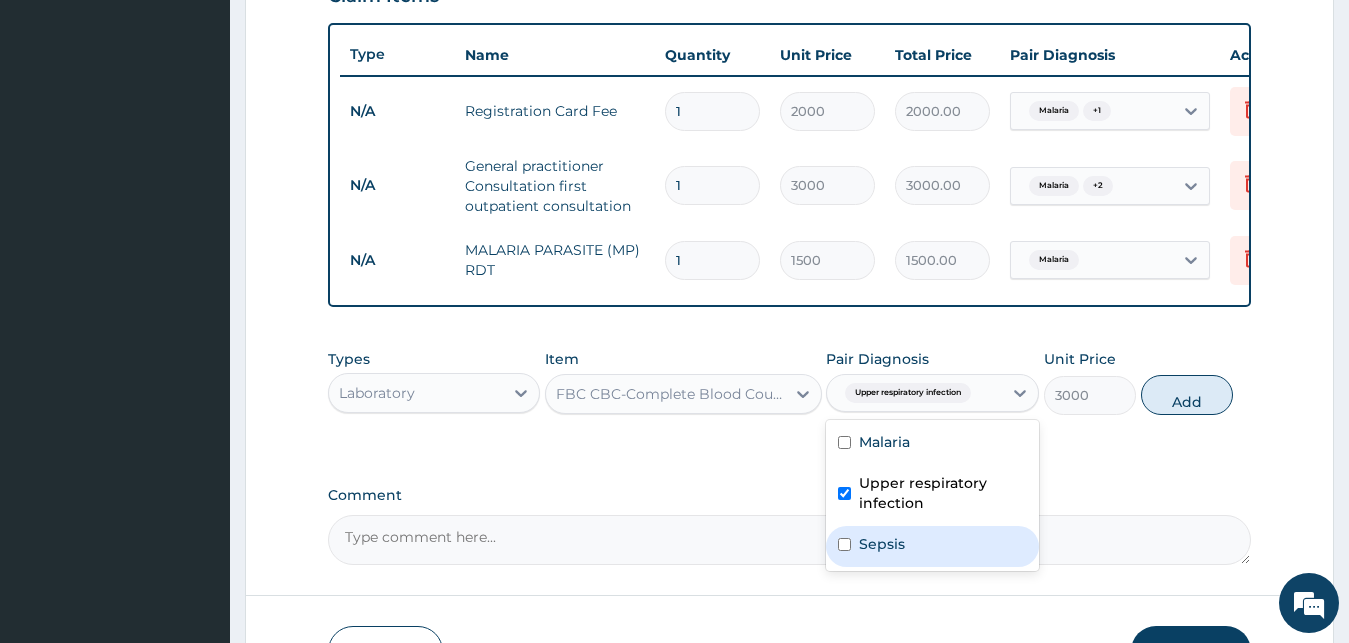 click on "Sepsis" at bounding box center (882, 544) 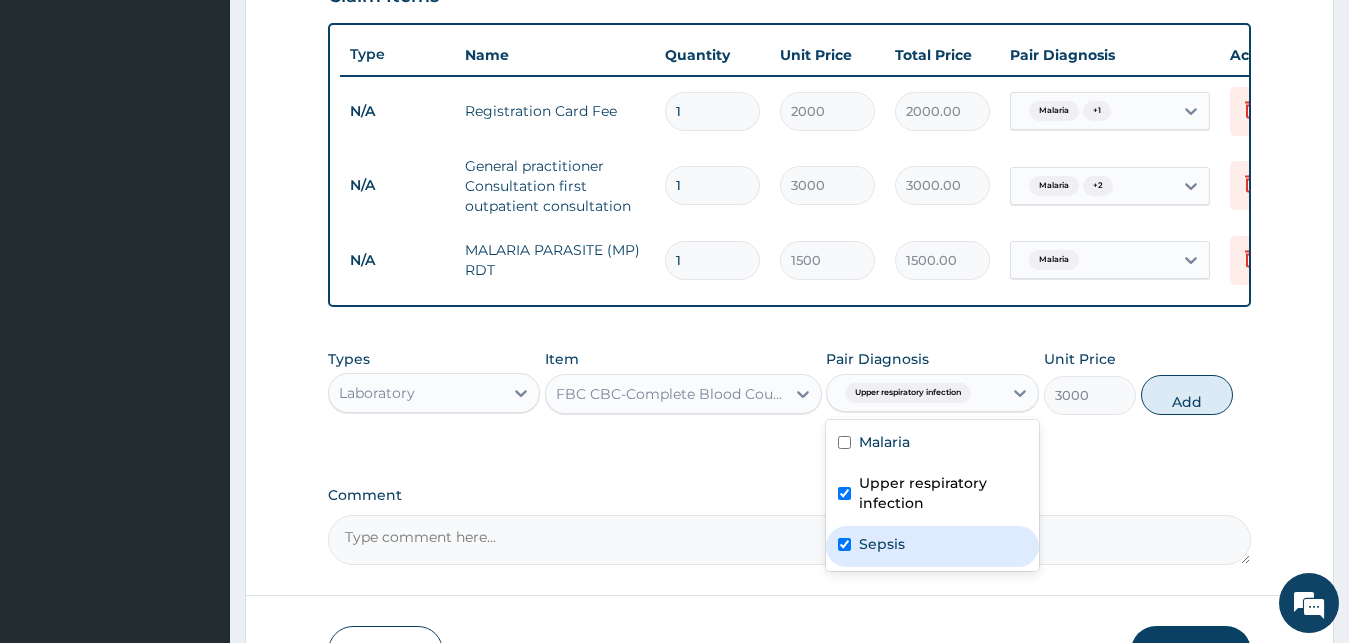 checkbox on "true" 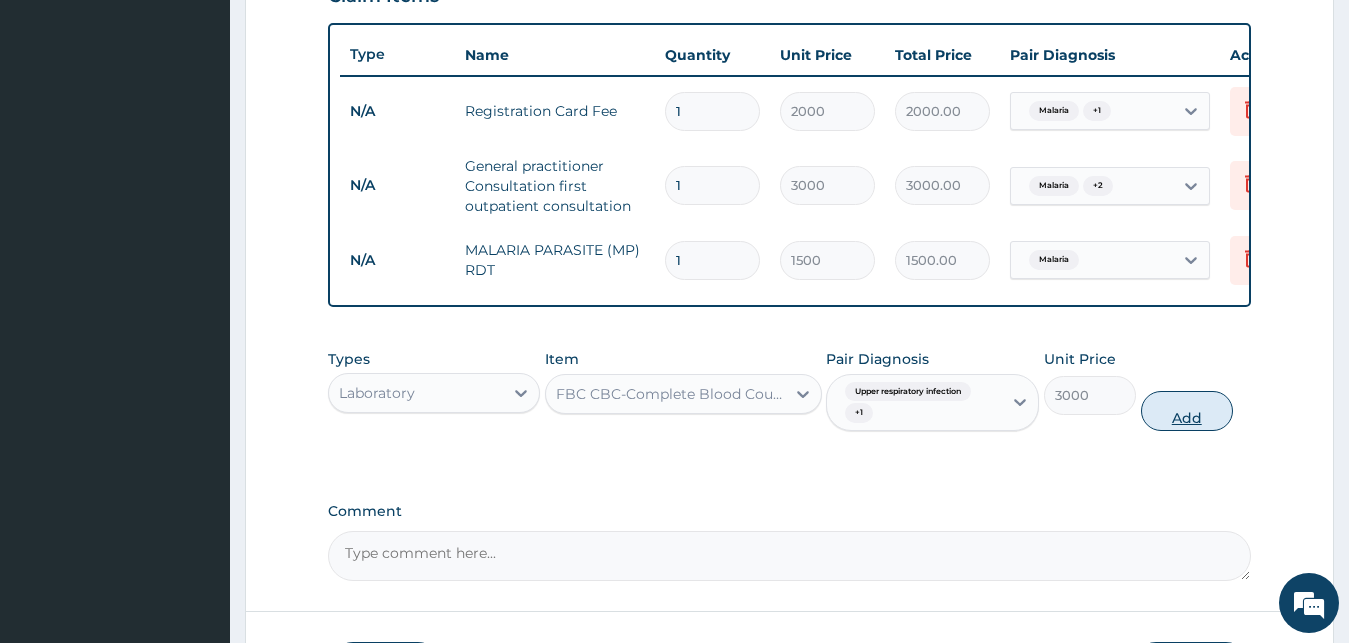click on "Add" at bounding box center (1187, 411) 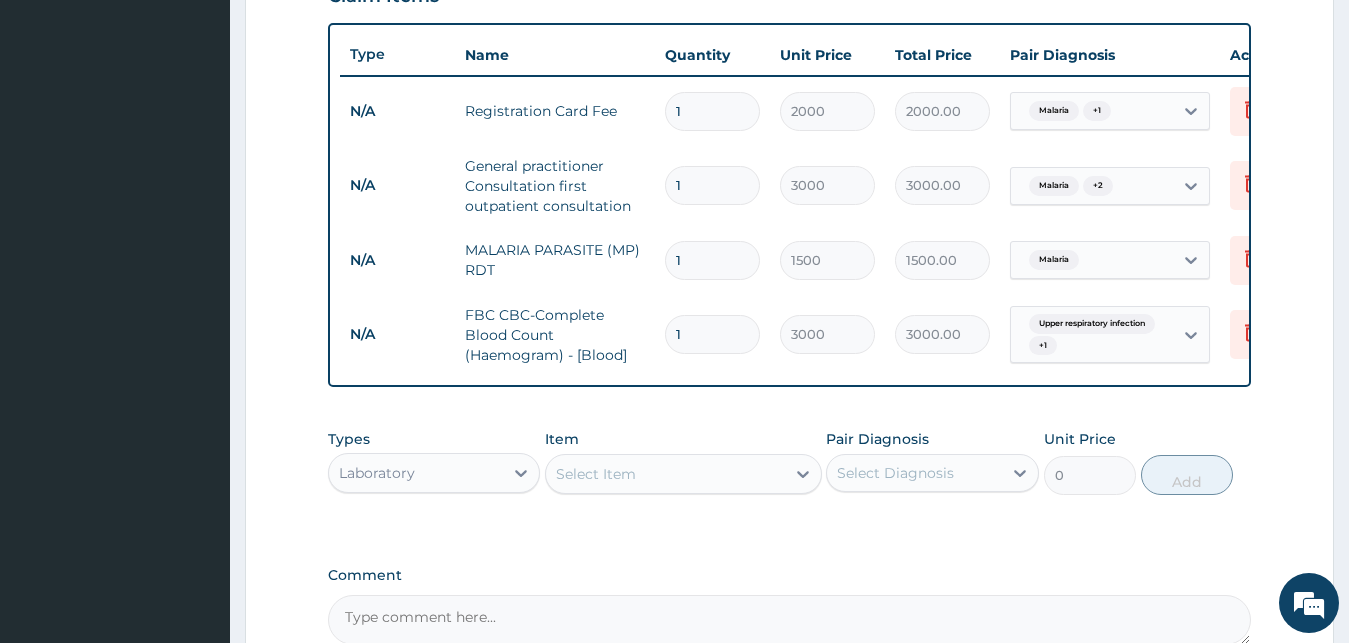 click on "Laboratory" at bounding box center (416, 473) 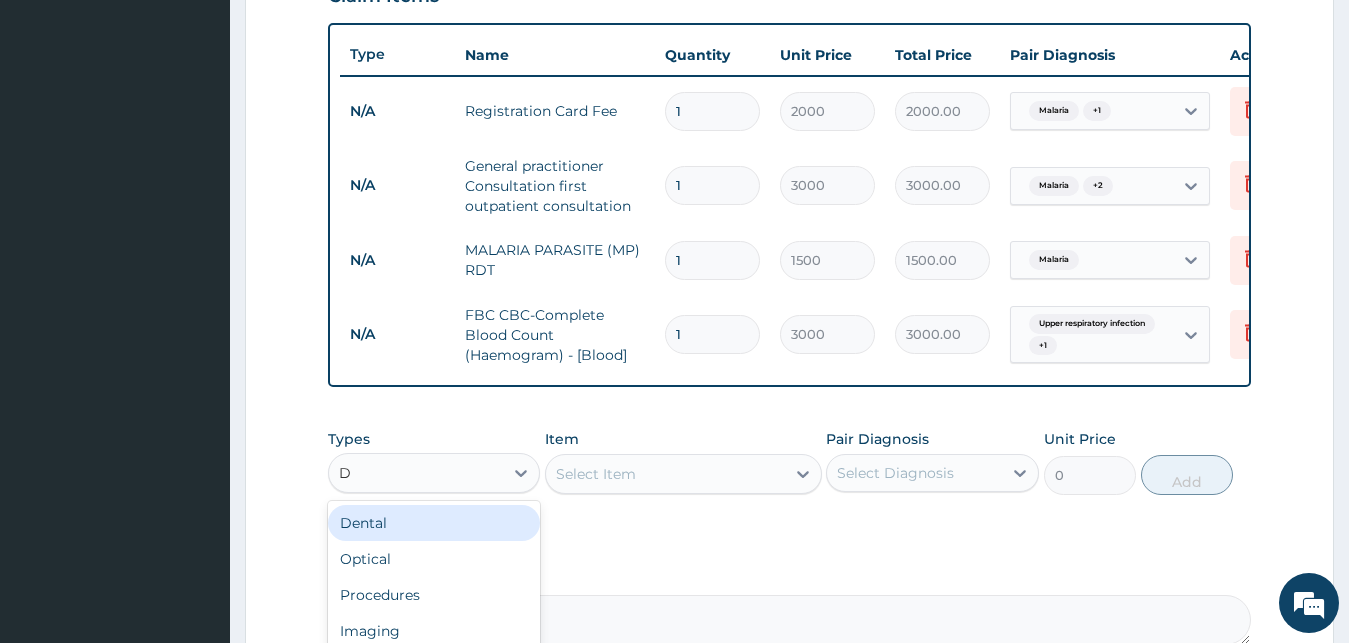 type on "DR" 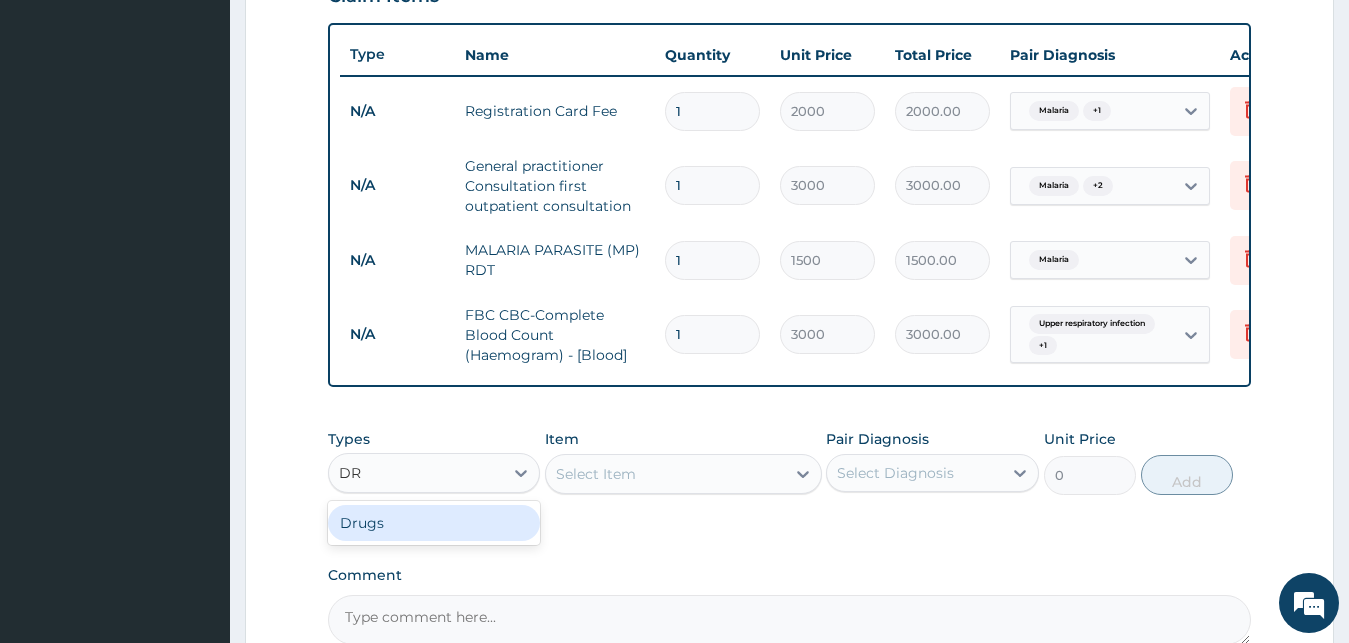 click on "Drugs" at bounding box center [434, 523] 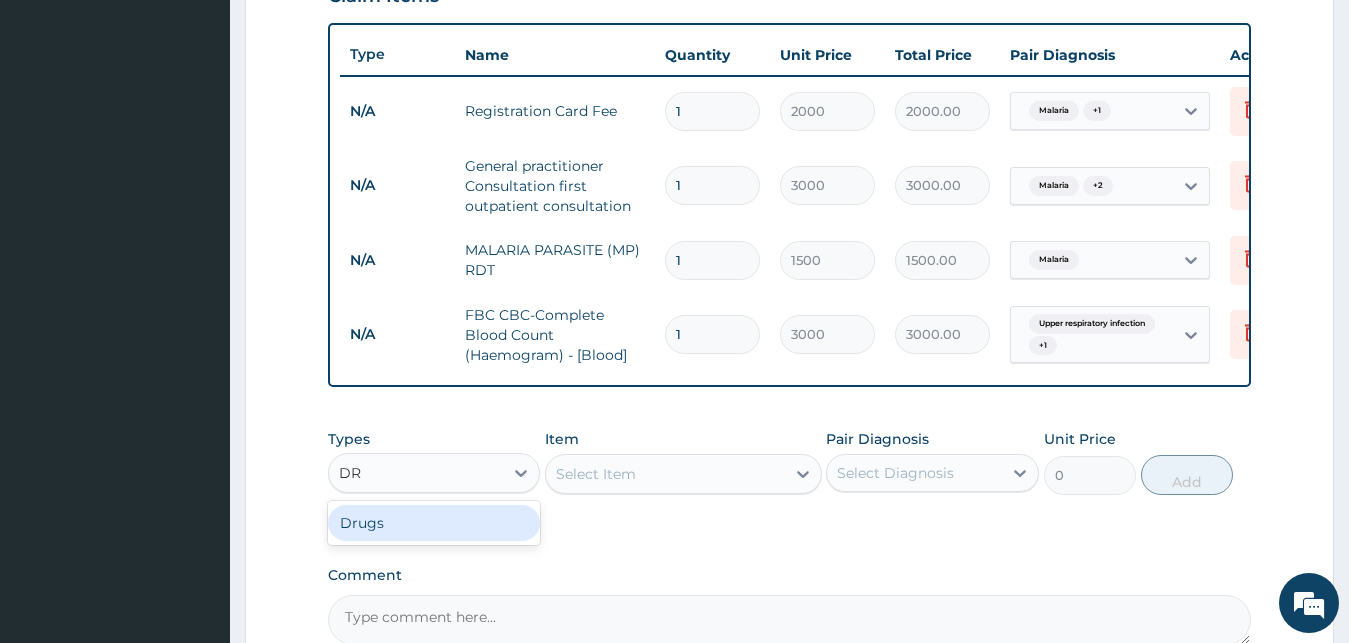 type 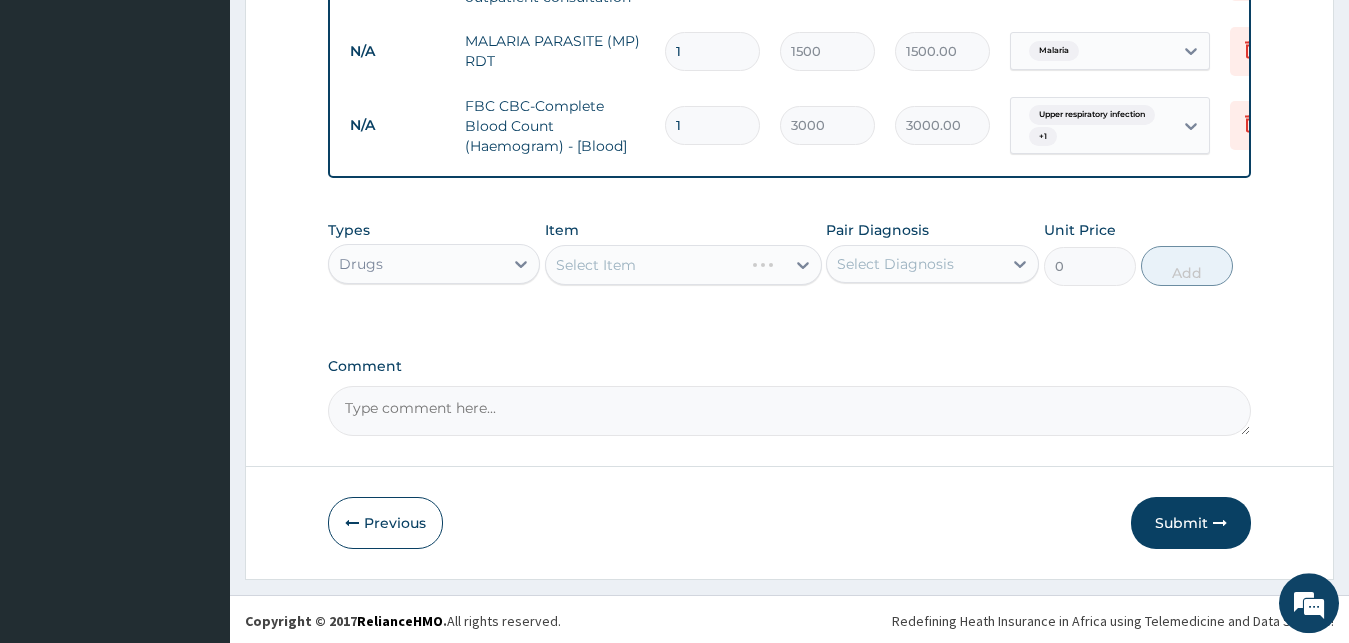 scroll, scrollTop: 950, scrollLeft: 0, axis: vertical 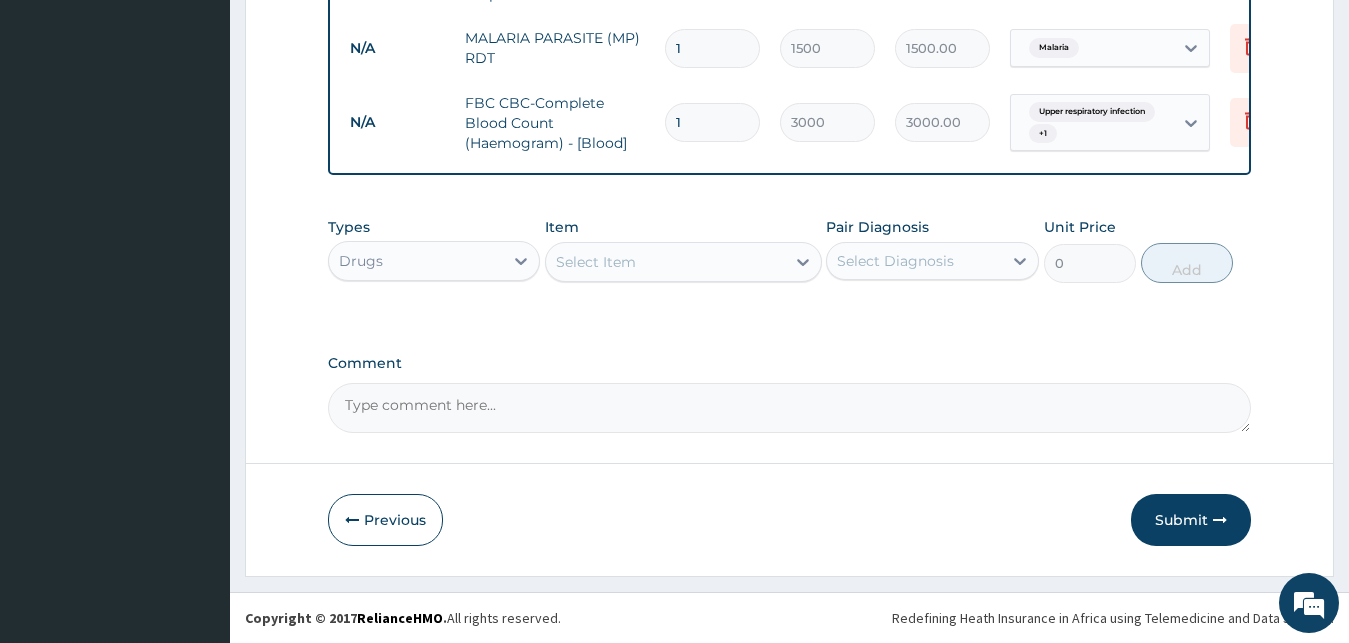 click on "Select Item" at bounding box center (665, 262) 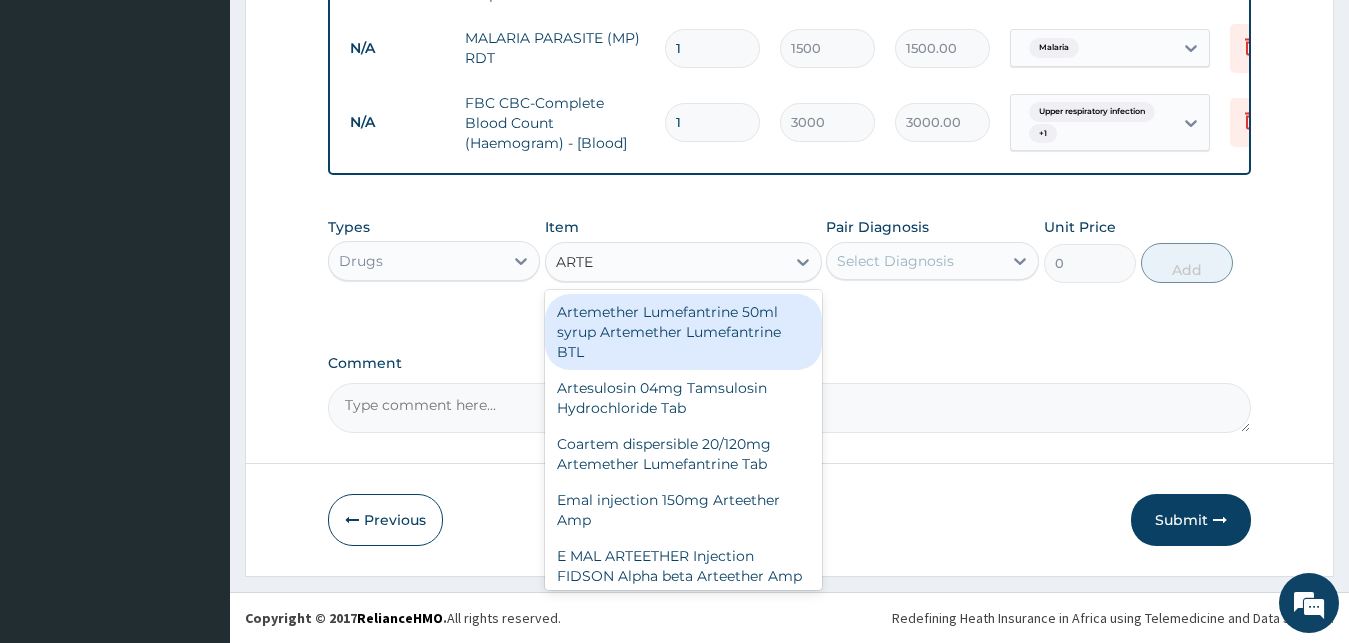 type on "ARTEM" 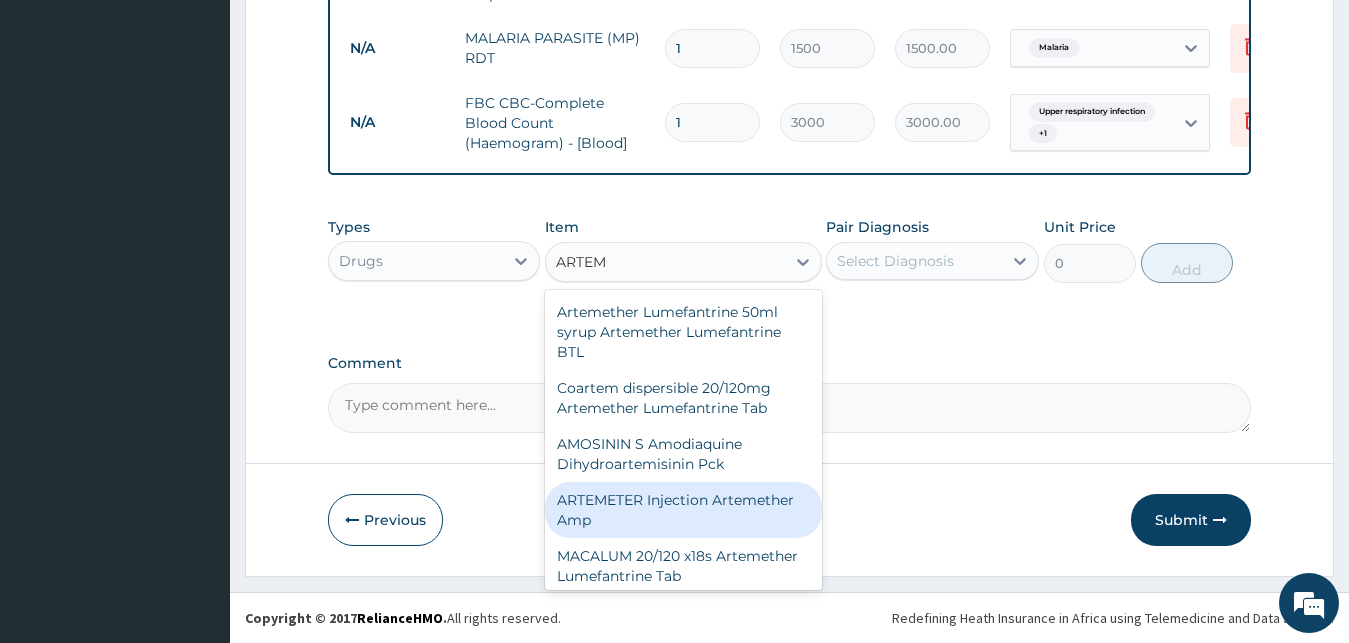 click on "ARTEMETER Injection Artemether Amp" at bounding box center [683, 510] 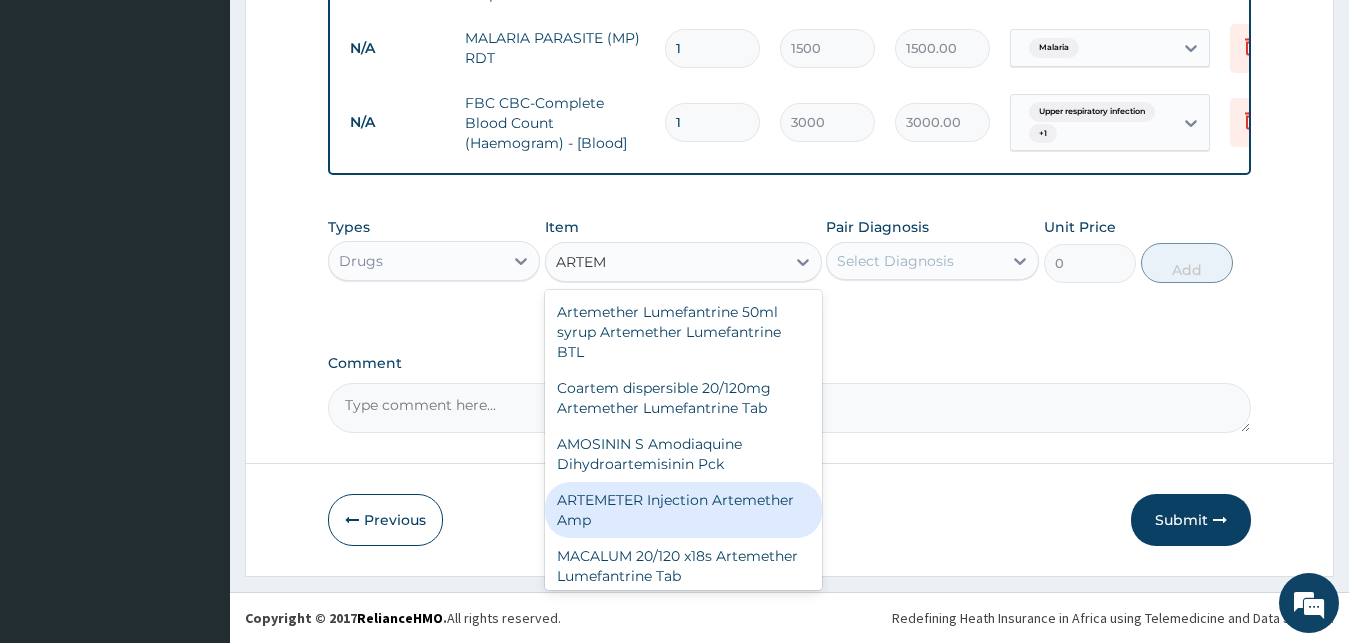 type 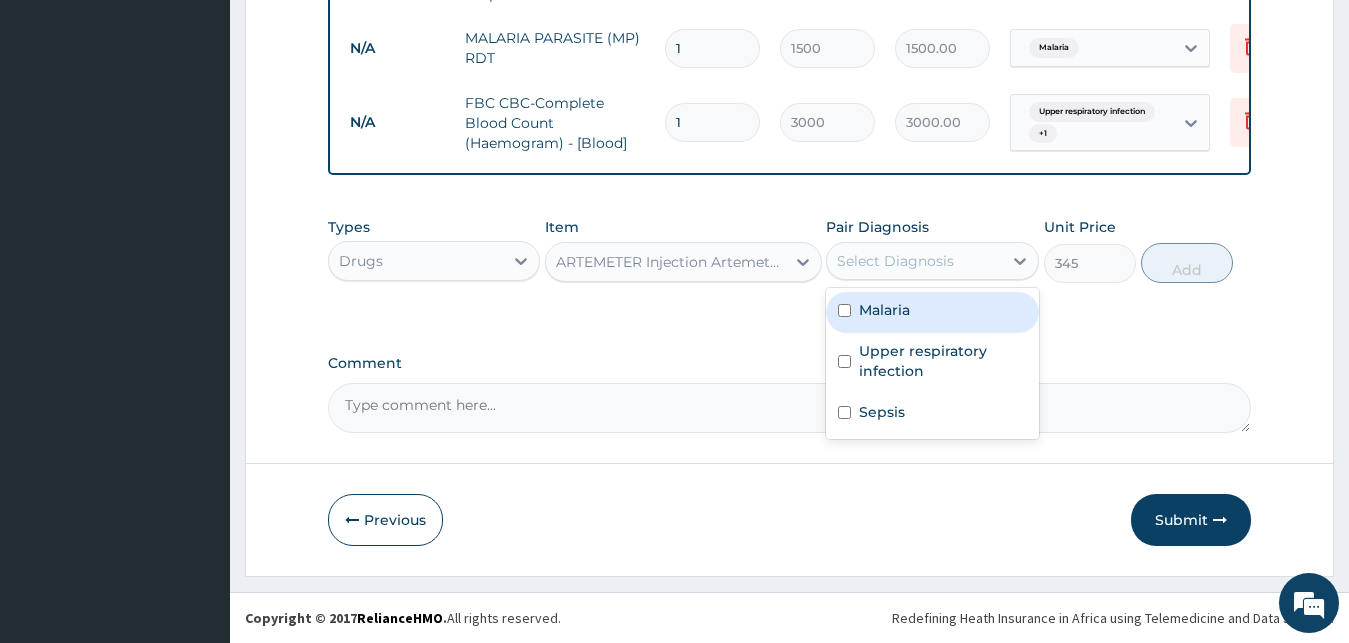 drag, startPoint x: 882, startPoint y: 262, endPoint x: 875, endPoint y: 329, distance: 67.36468 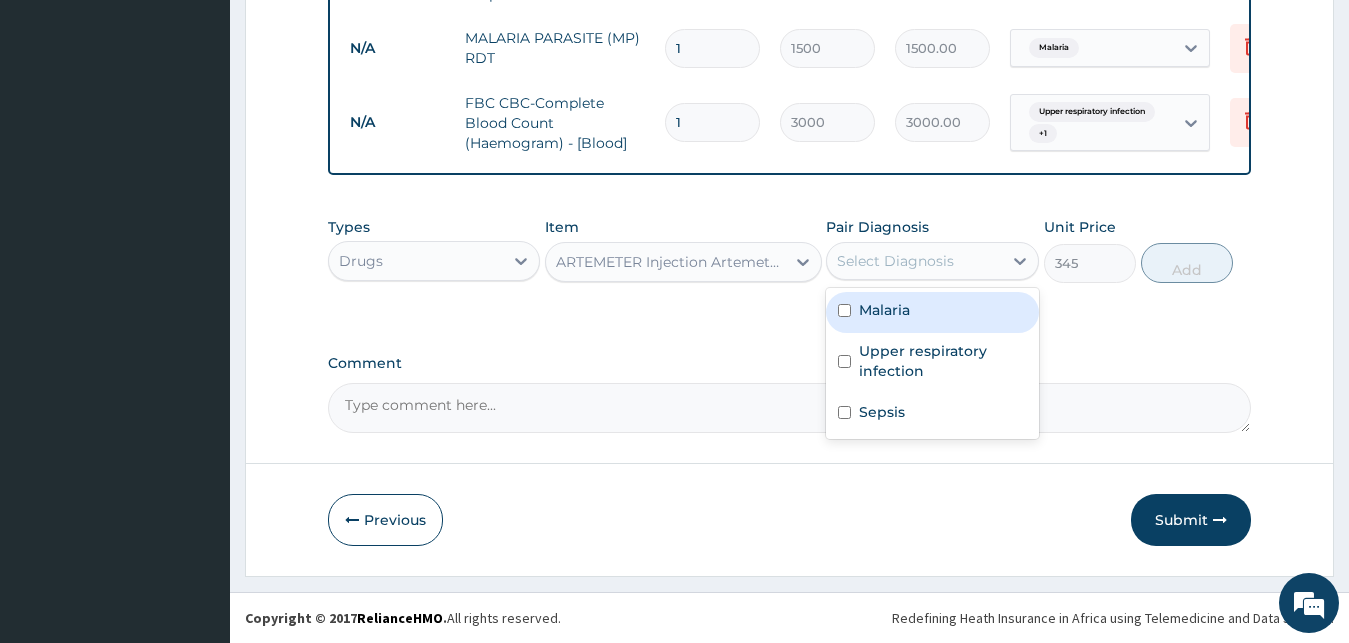 click on "Malaria" at bounding box center [932, 312] 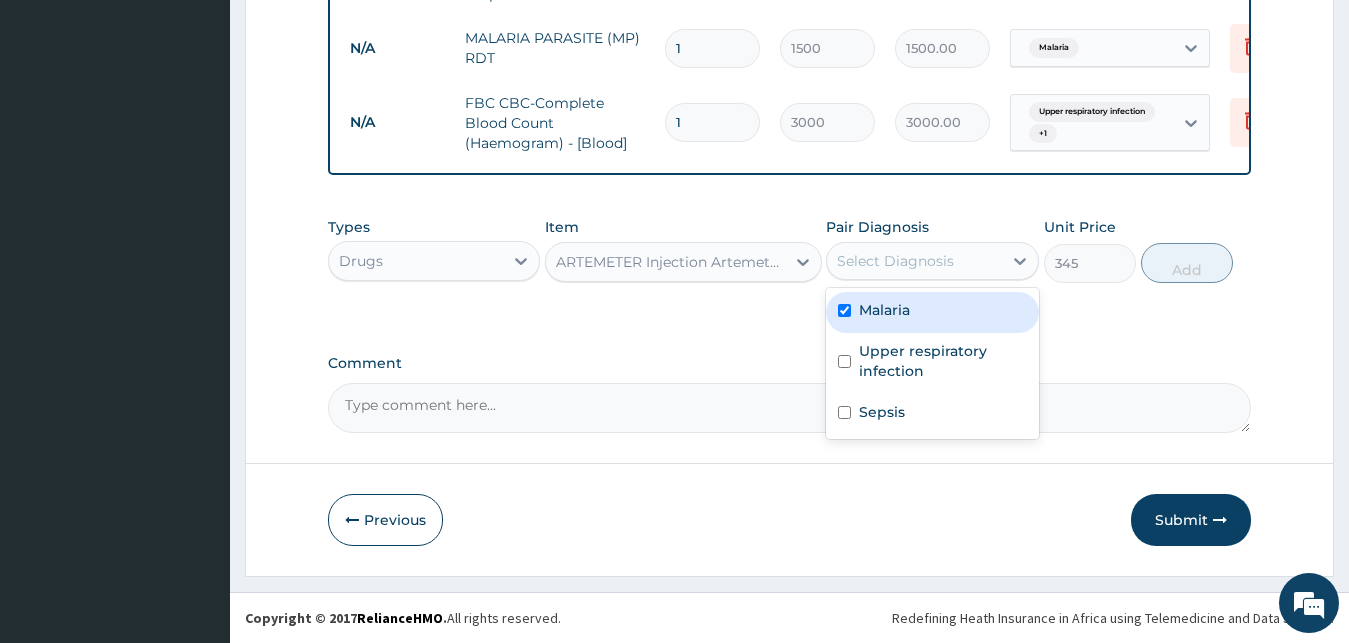 checkbox on "true" 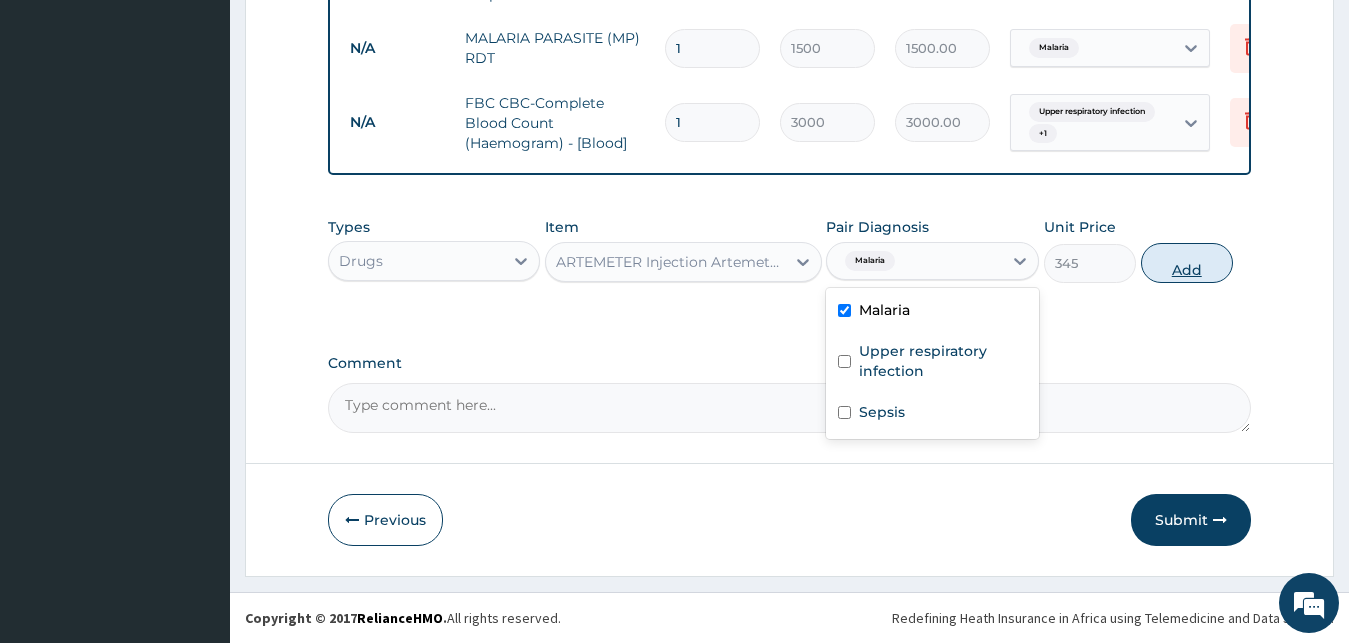 click on "Add" at bounding box center [1187, 263] 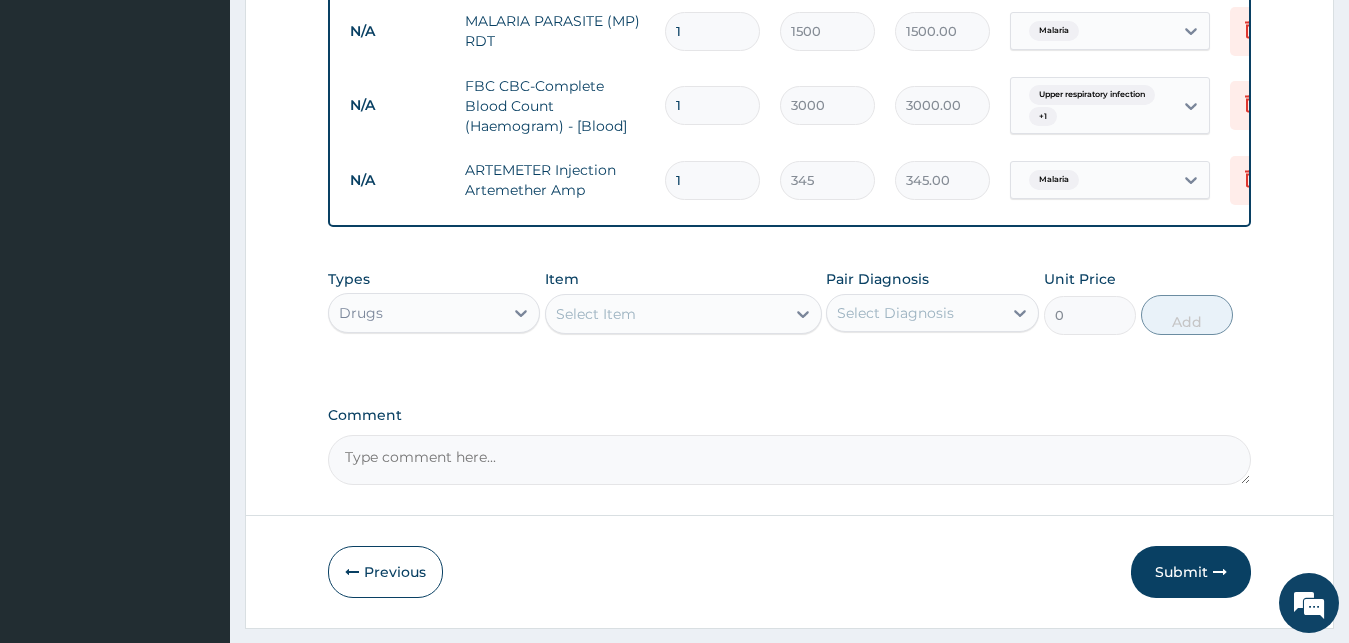 click on "Select Item" at bounding box center [665, 314] 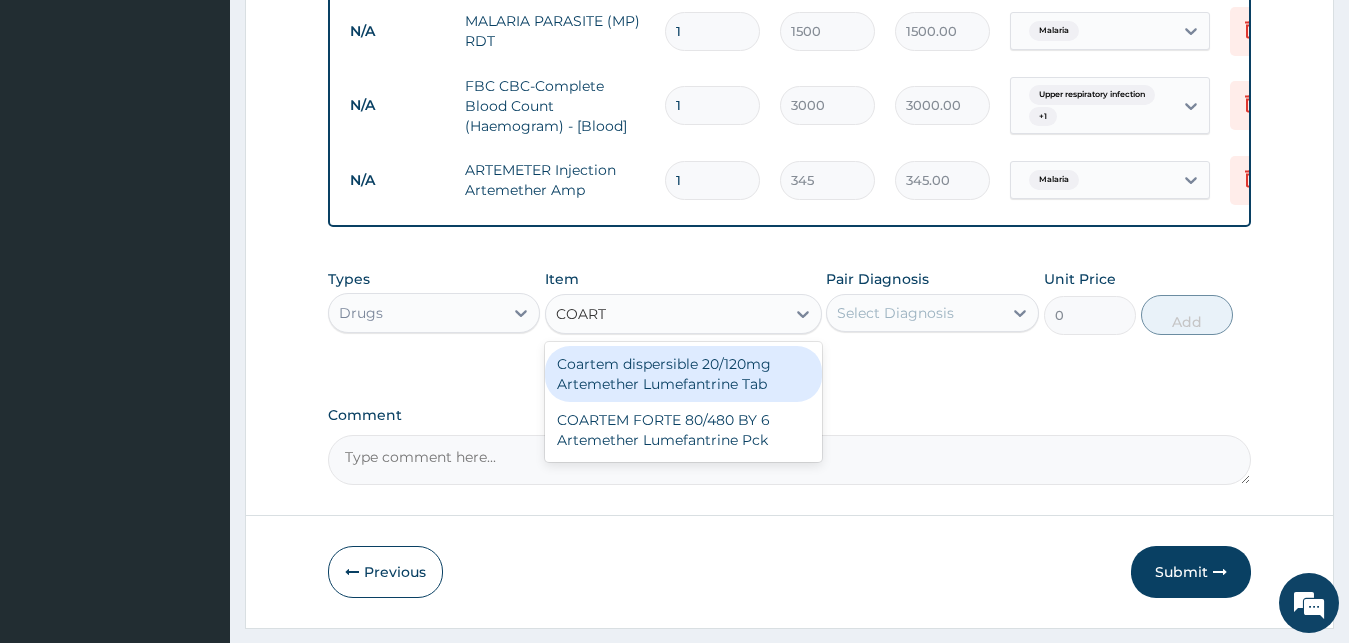 type on "COARTE" 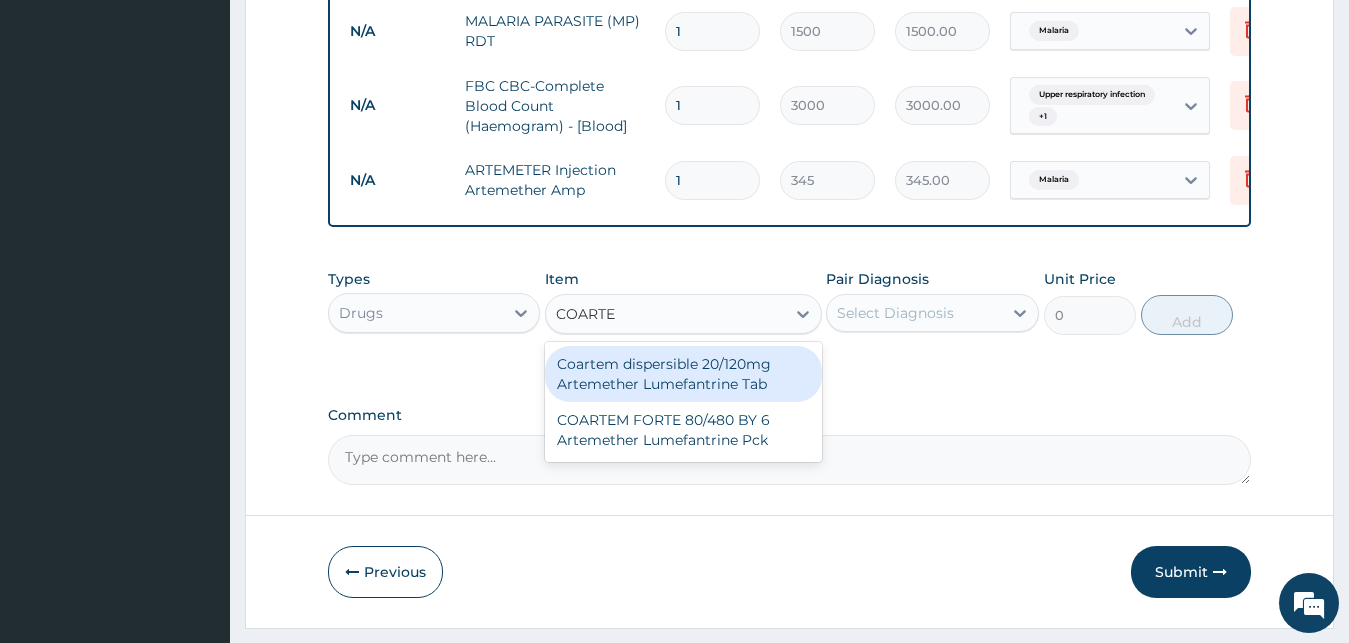 click on "Coartem dispersible 20/120mg Artemether Lumefantrine Tab" at bounding box center [683, 374] 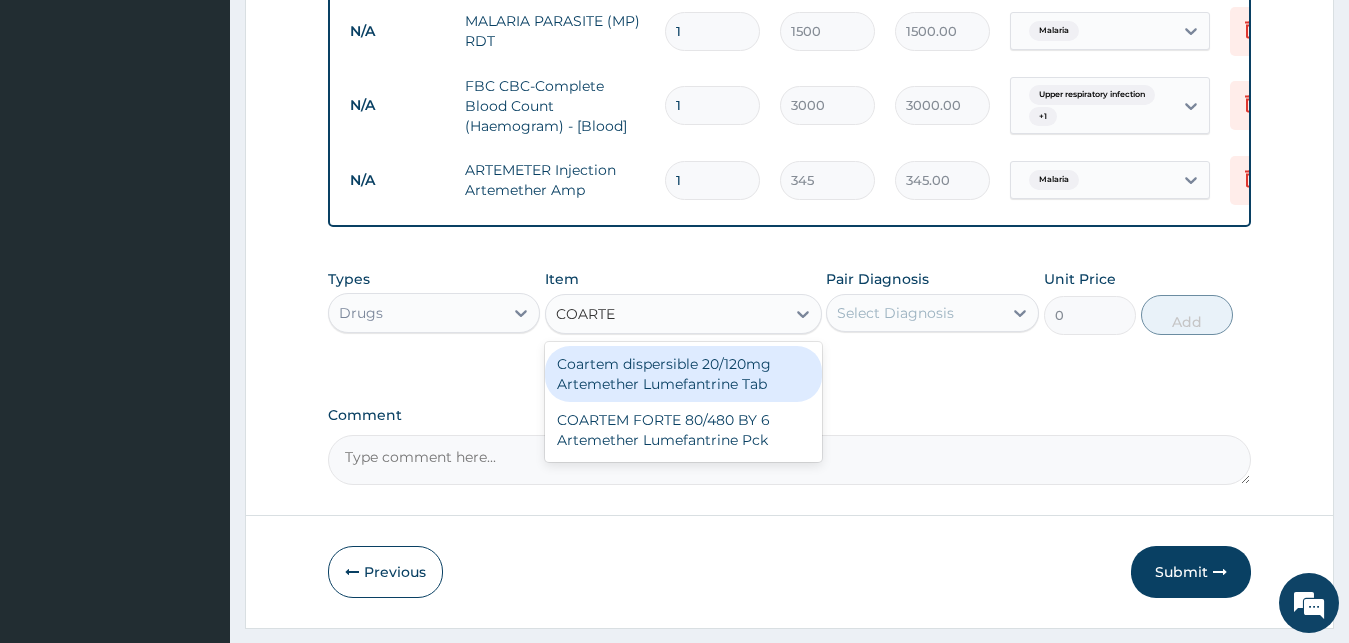type 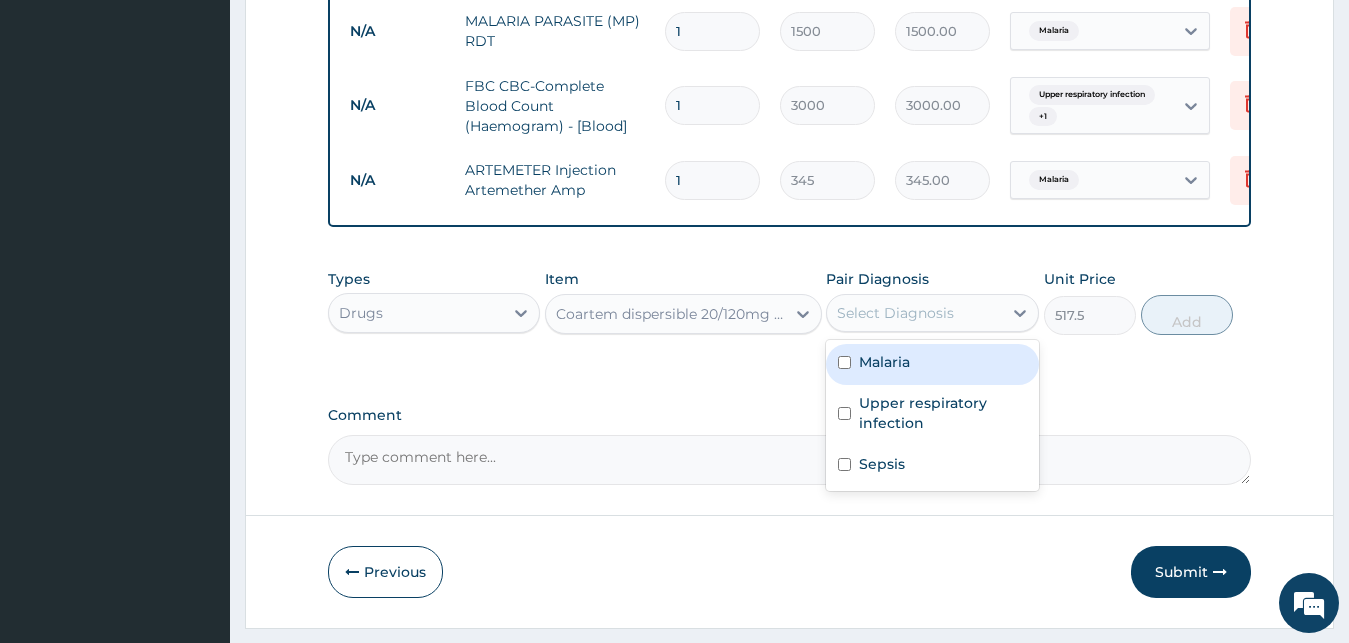 click on "Select Diagnosis" at bounding box center (914, 313) 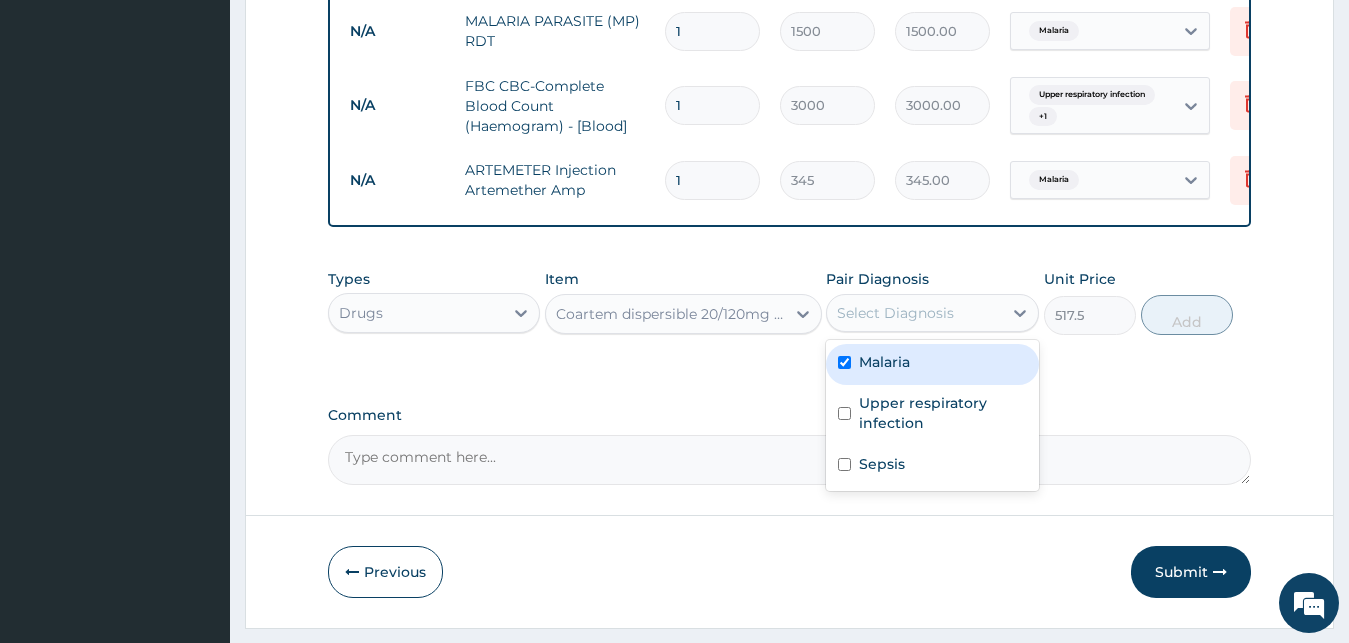 checkbox on "true" 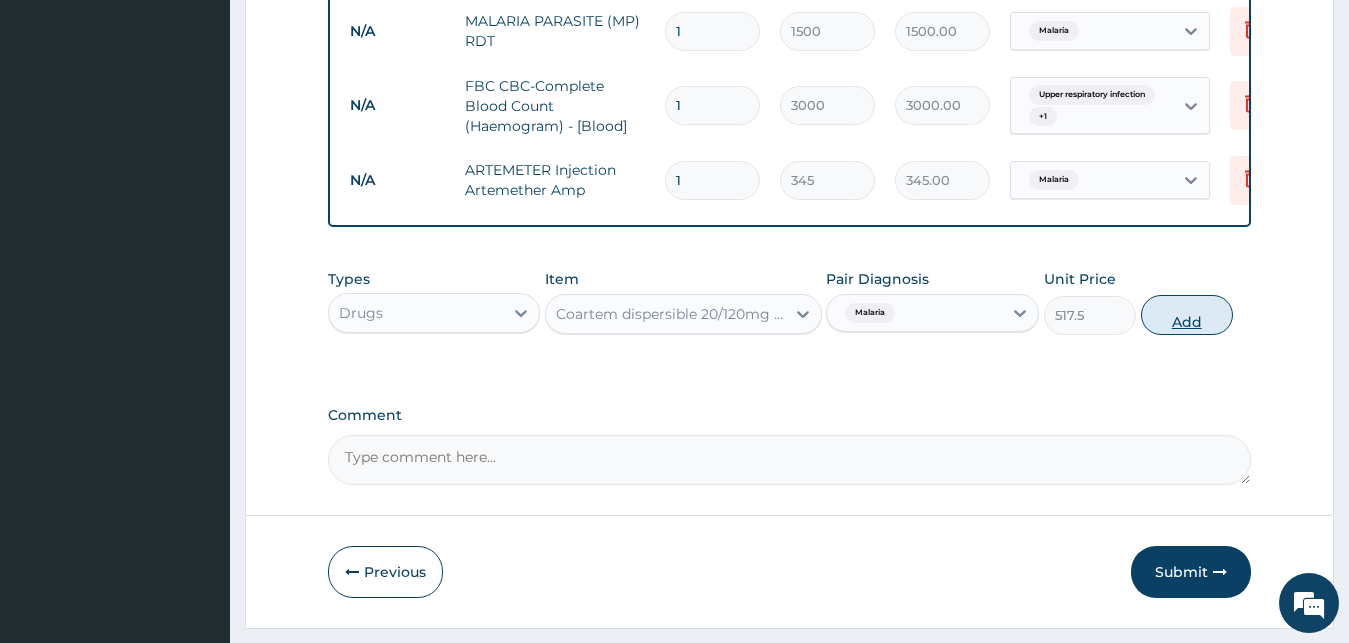 click on "Add" at bounding box center (1187, 315) 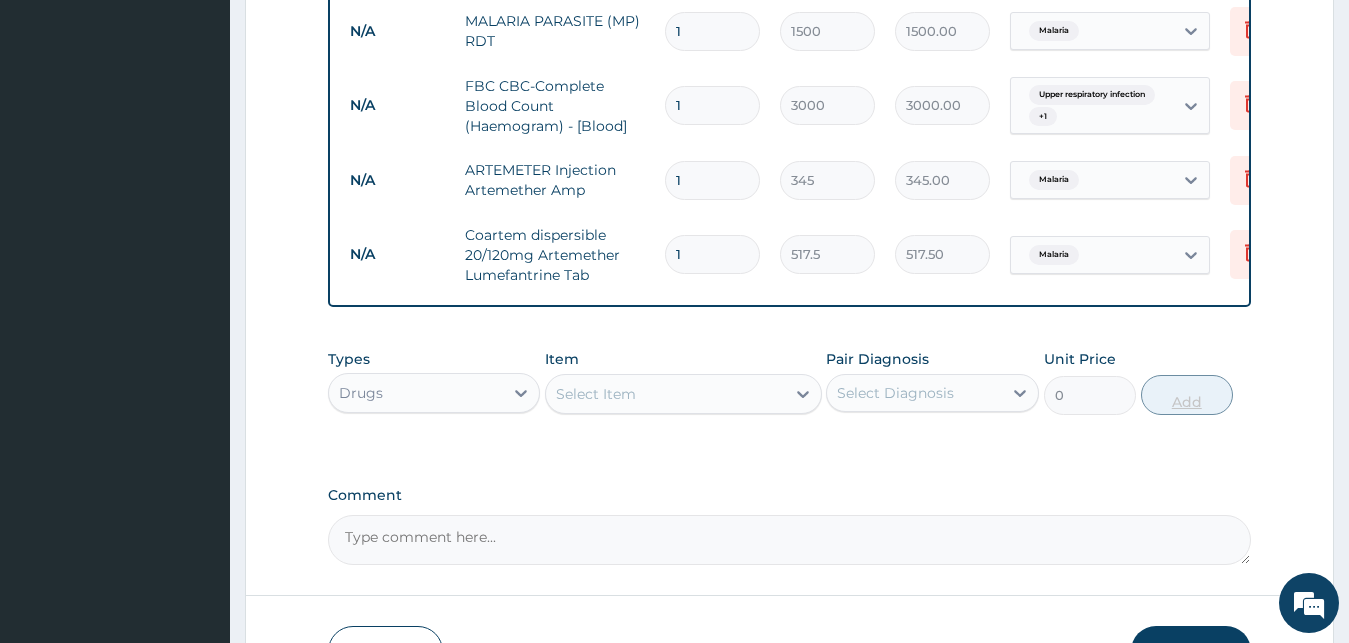 type 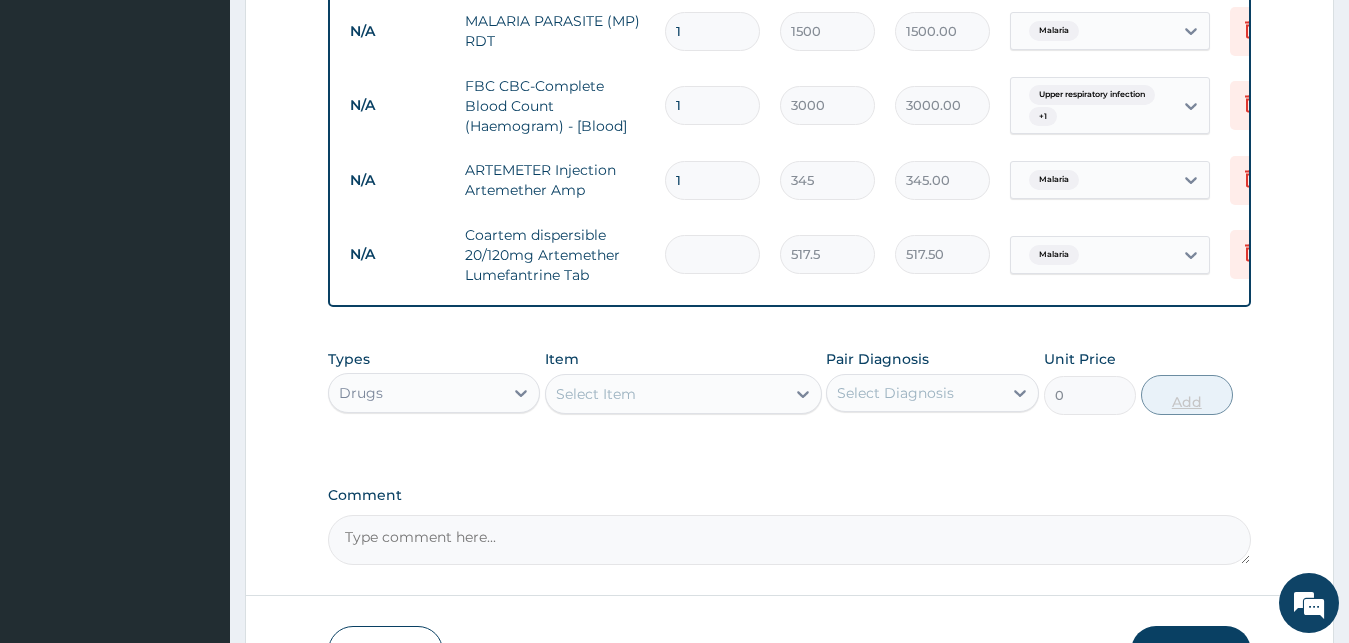 type on "0.00" 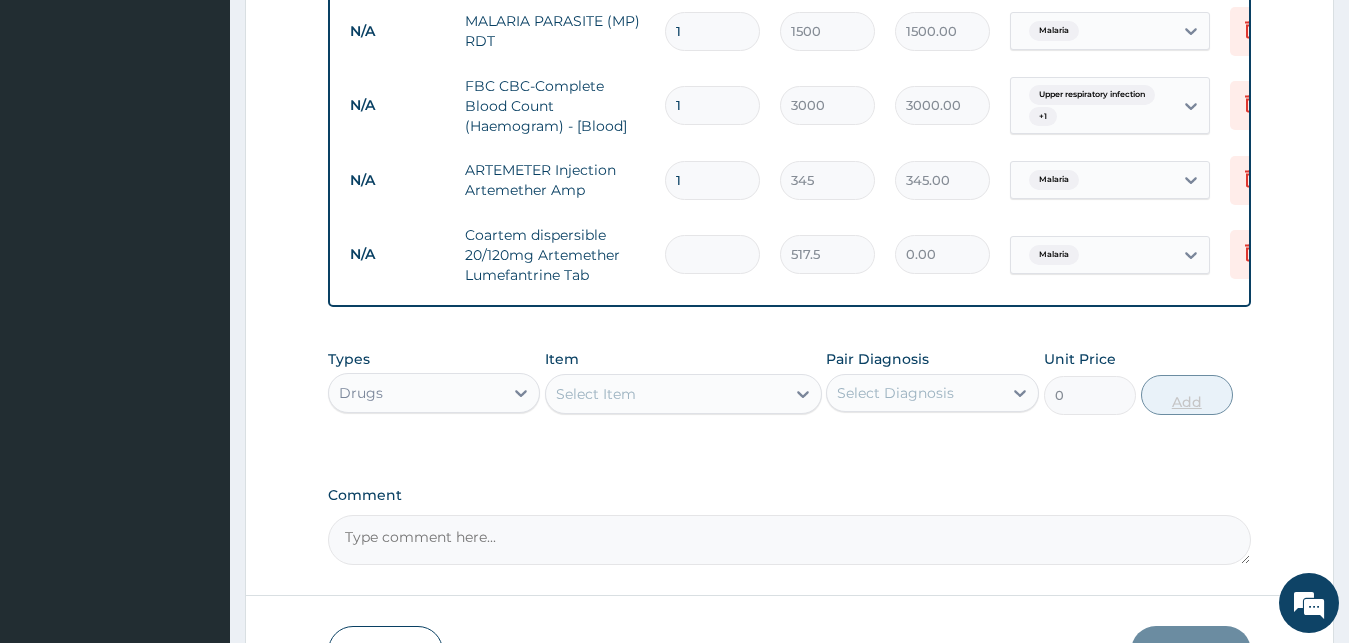 type on "6" 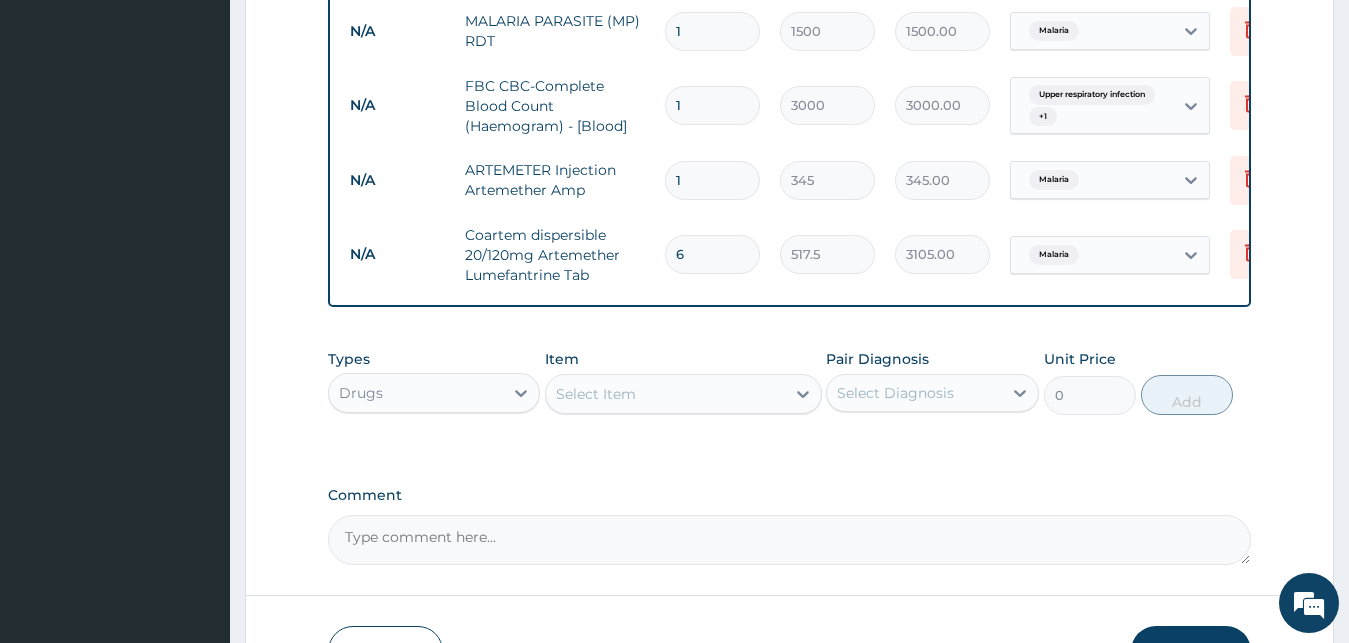 type on "6" 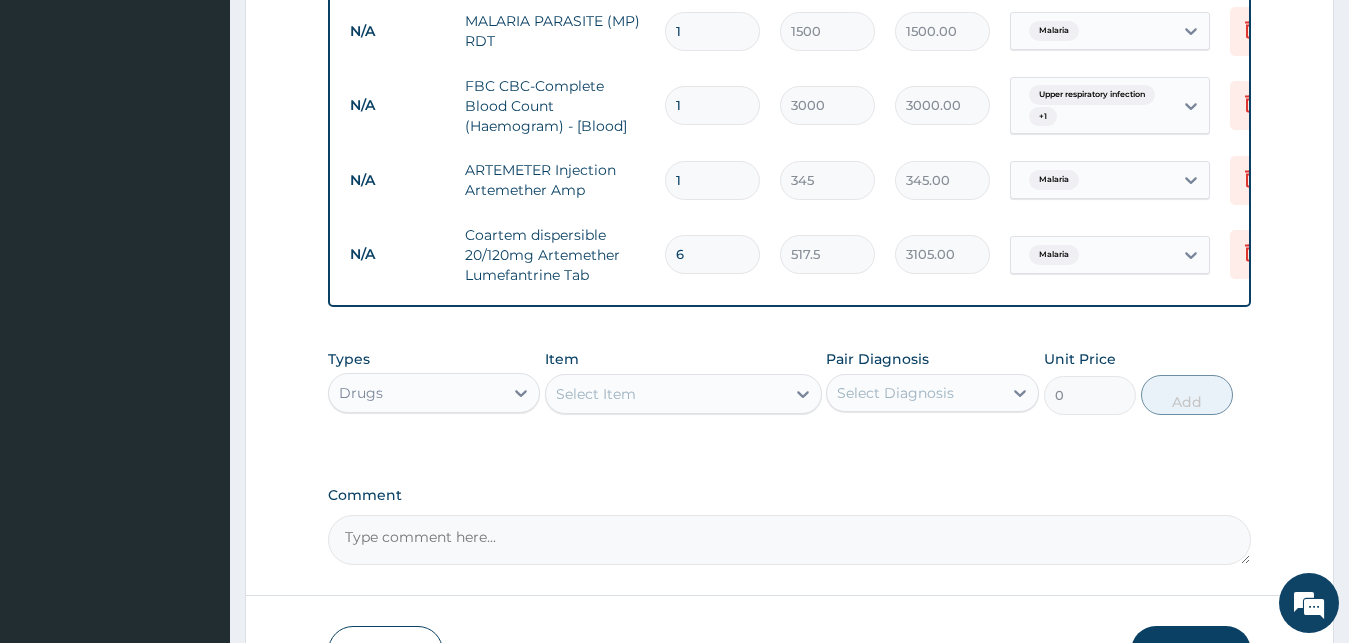 click on "Select Item" at bounding box center [665, 394] 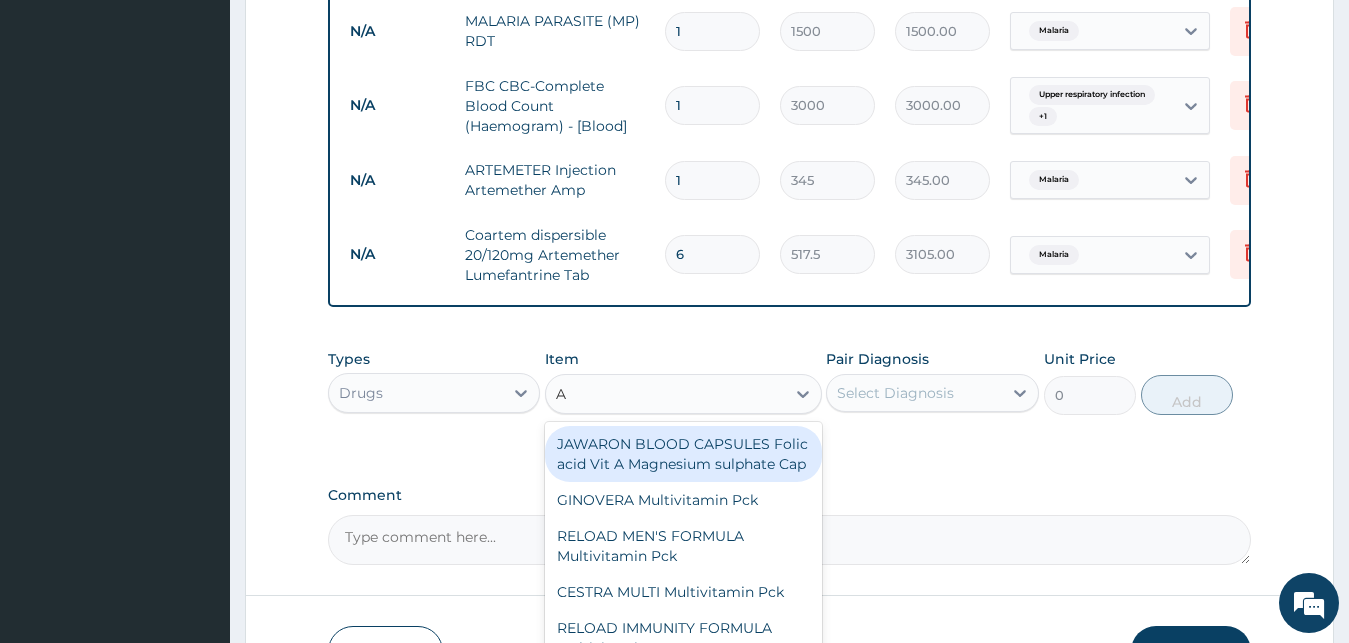 type on "A" 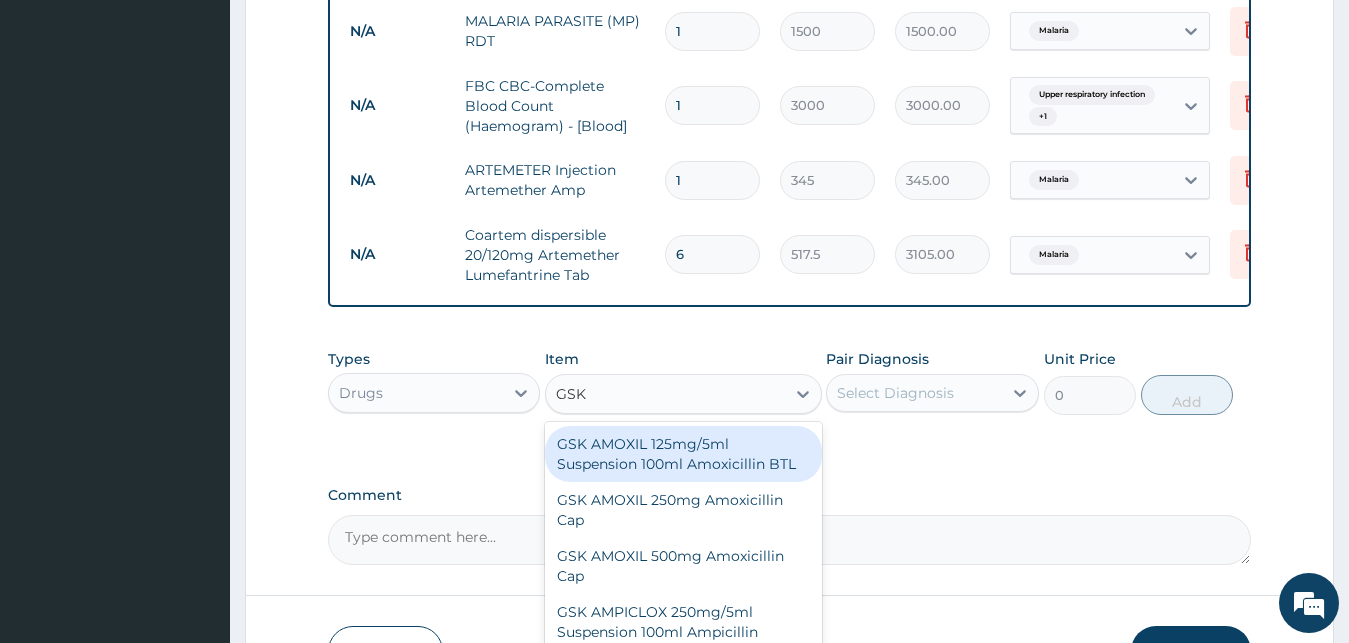 type on "GSK" 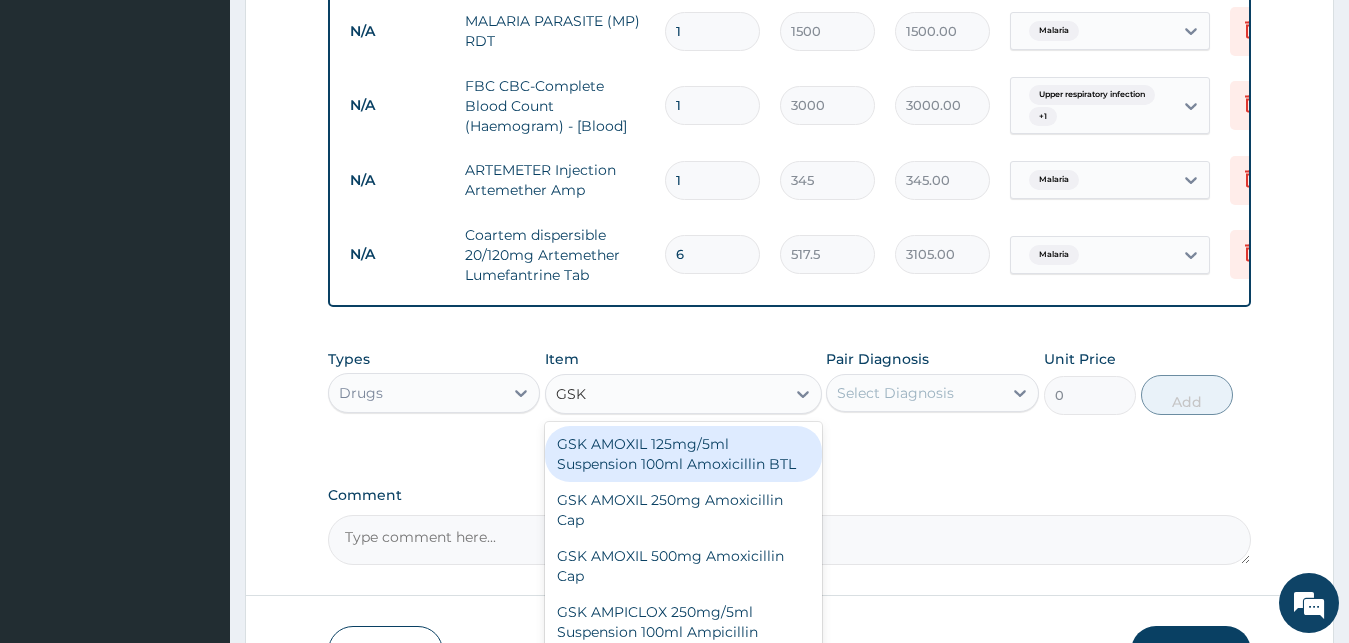 type 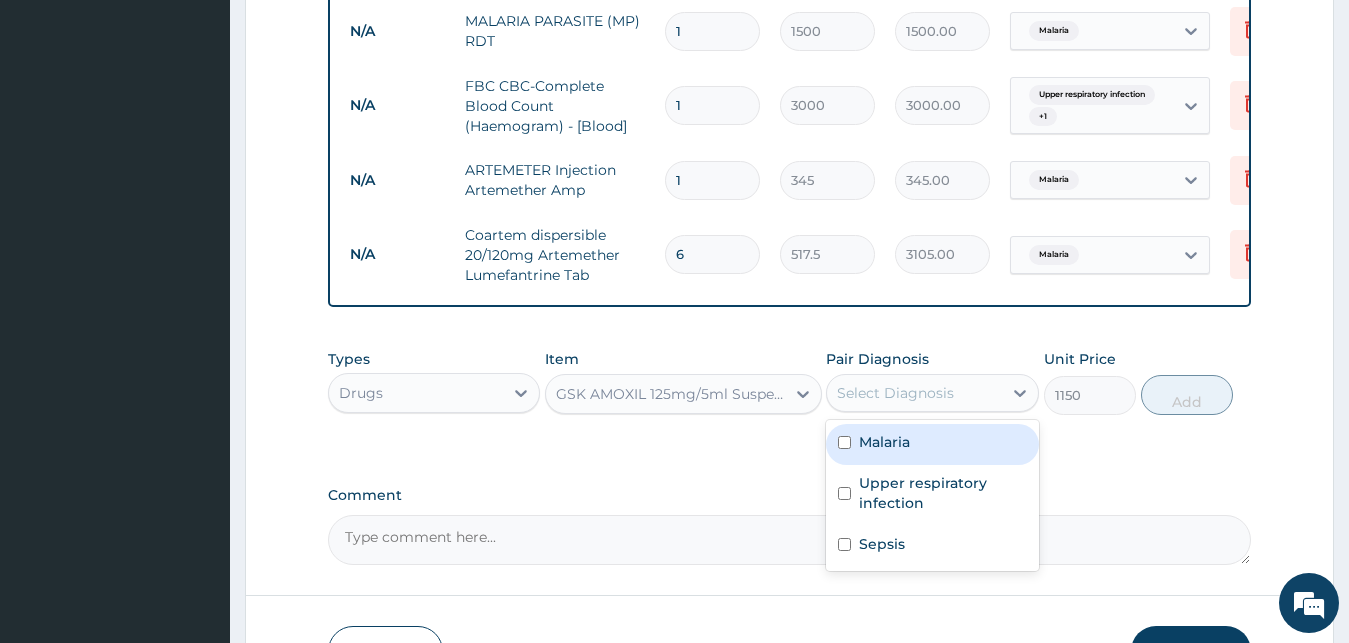 click on "Select Diagnosis" at bounding box center [914, 393] 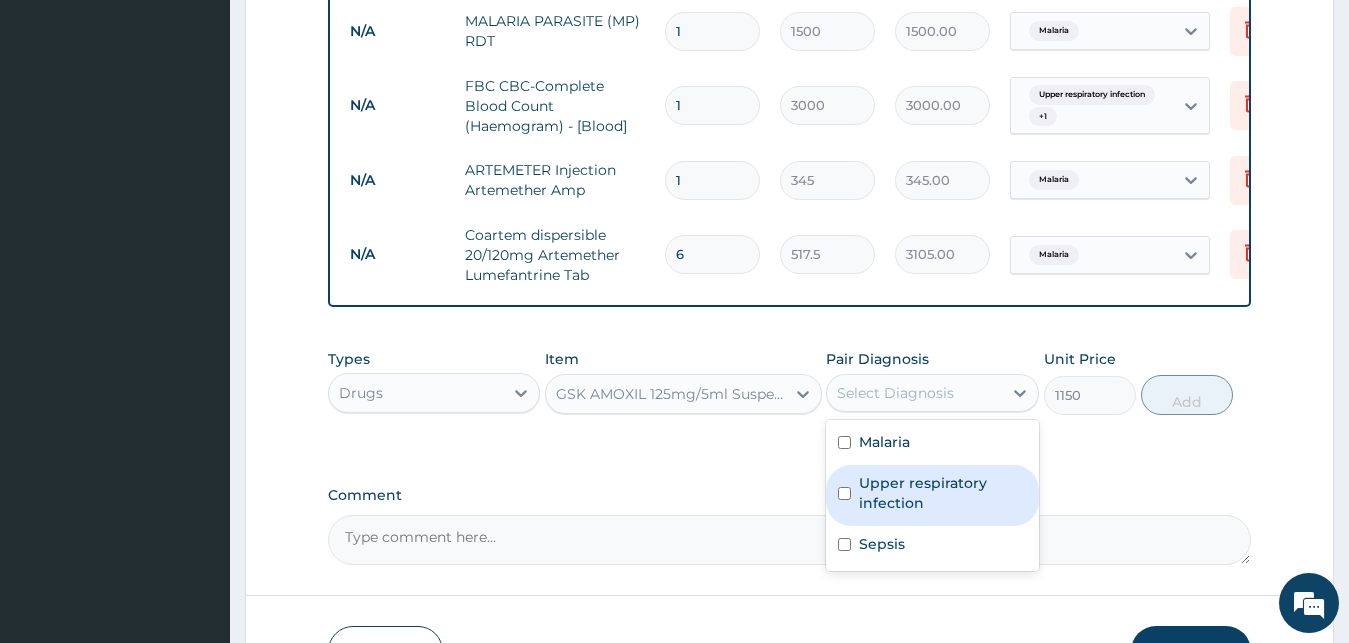 click on "Upper respiratory infection" at bounding box center [943, 493] 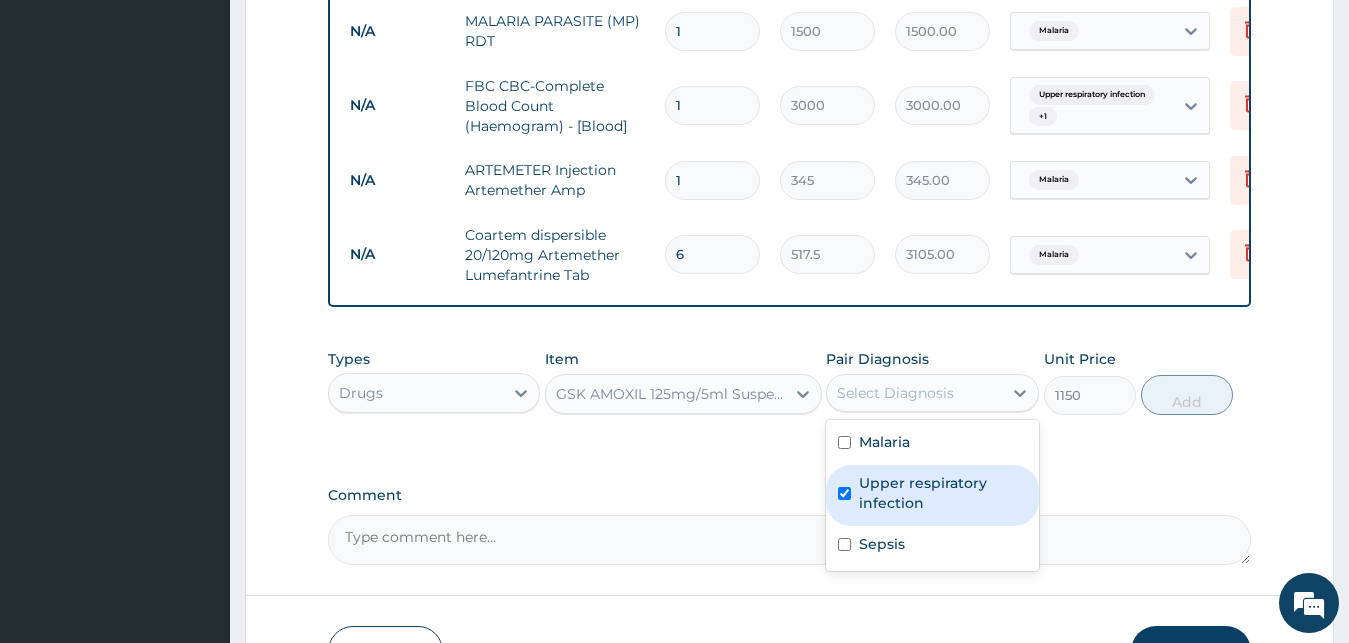 checkbox on "true" 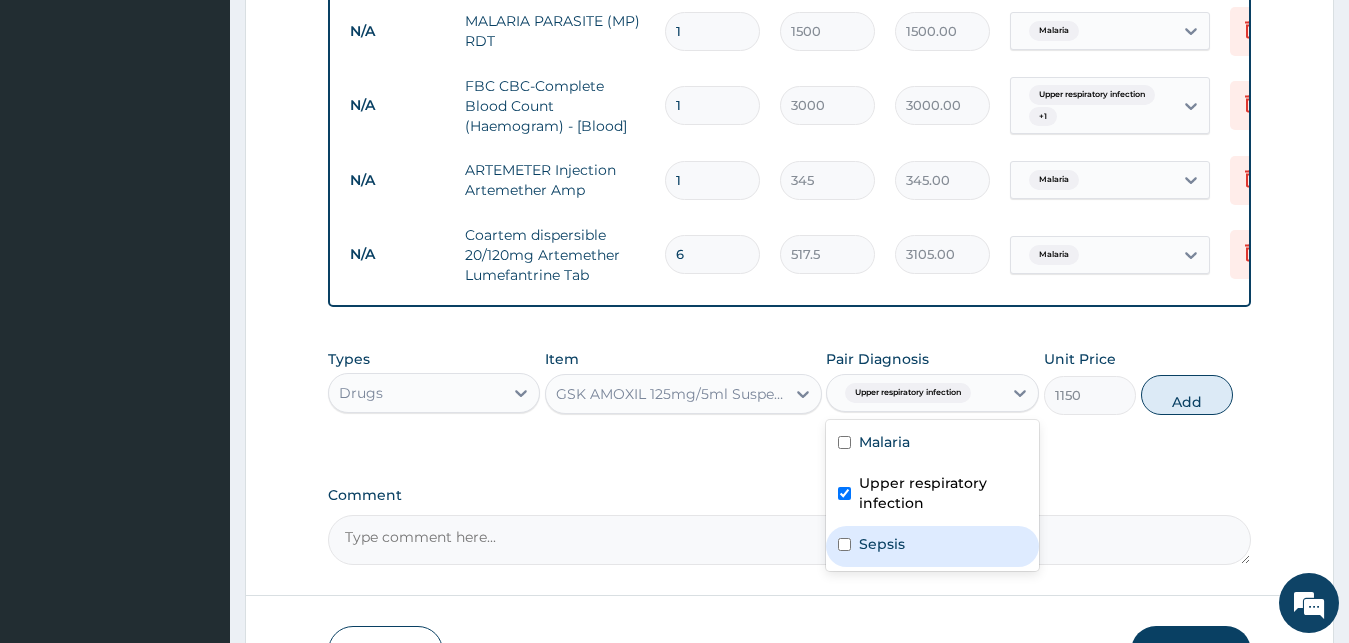 click on "Sepsis" at bounding box center (932, 546) 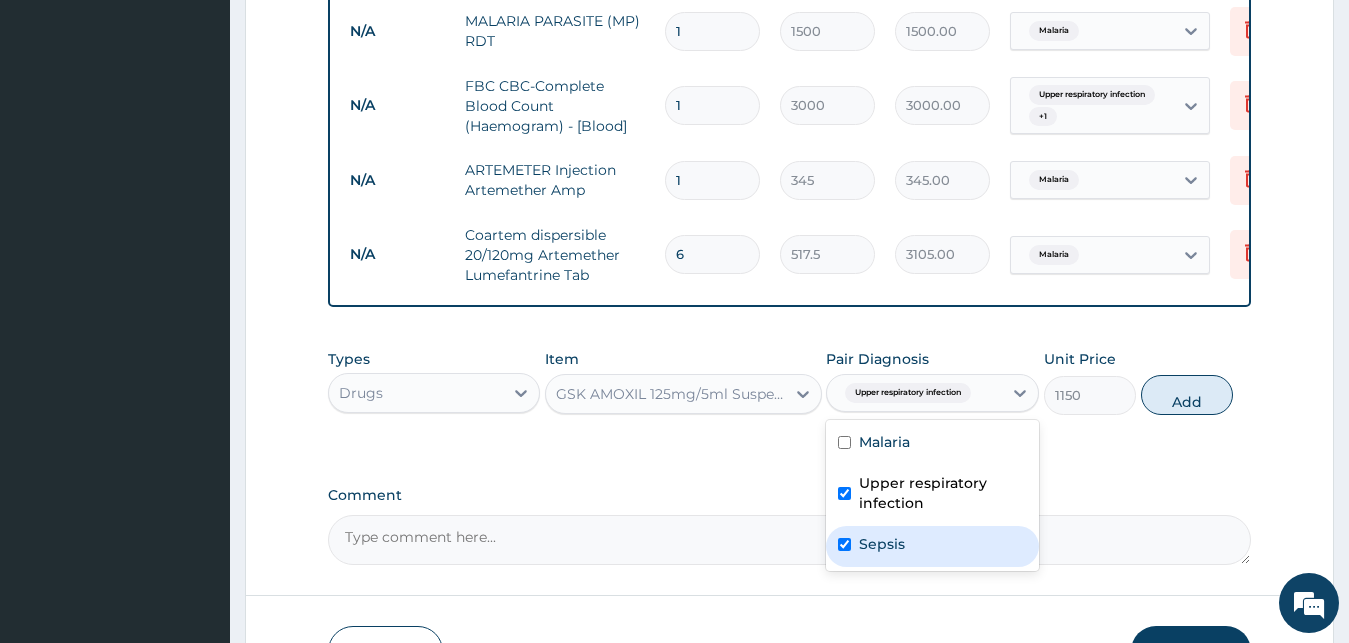checkbox on "true" 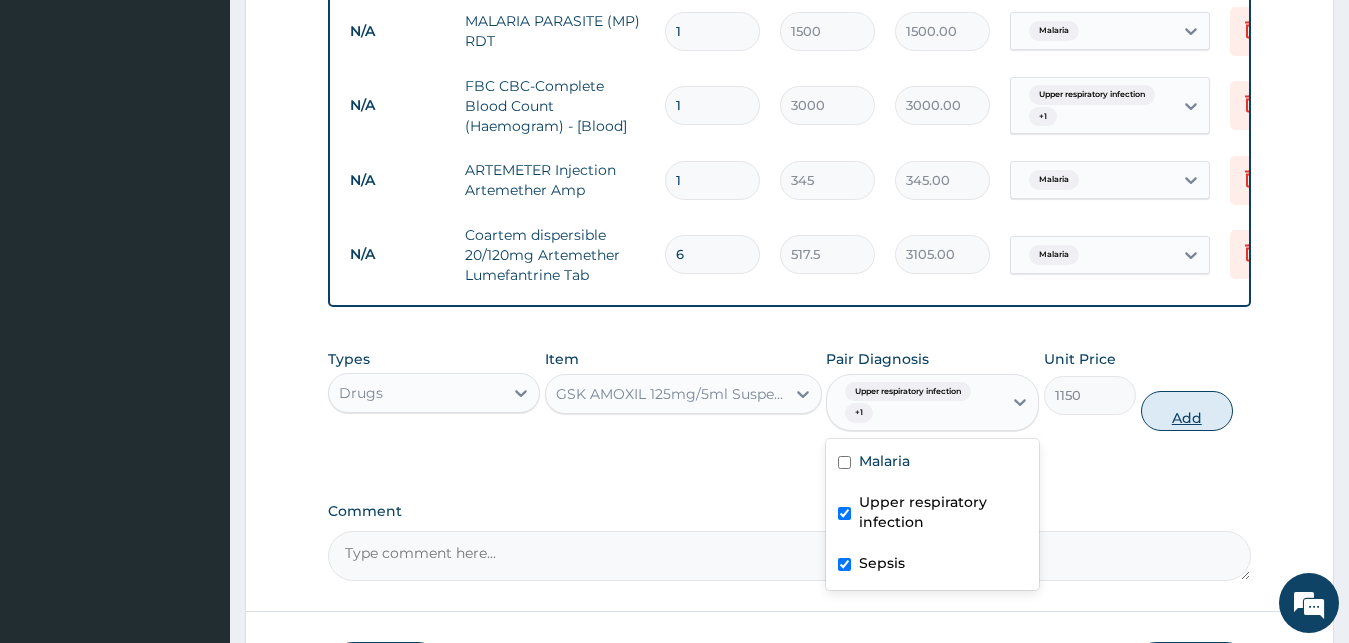click on "Add" at bounding box center (1187, 411) 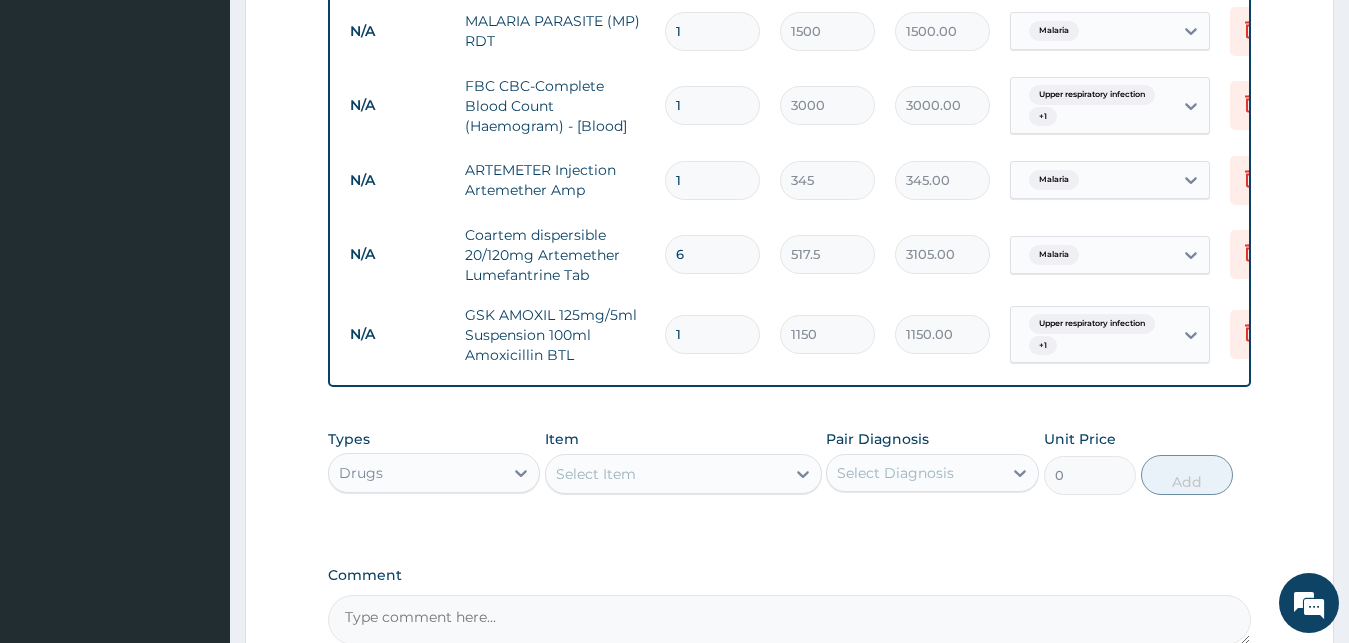 click on "Select Item" at bounding box center (665, 474) 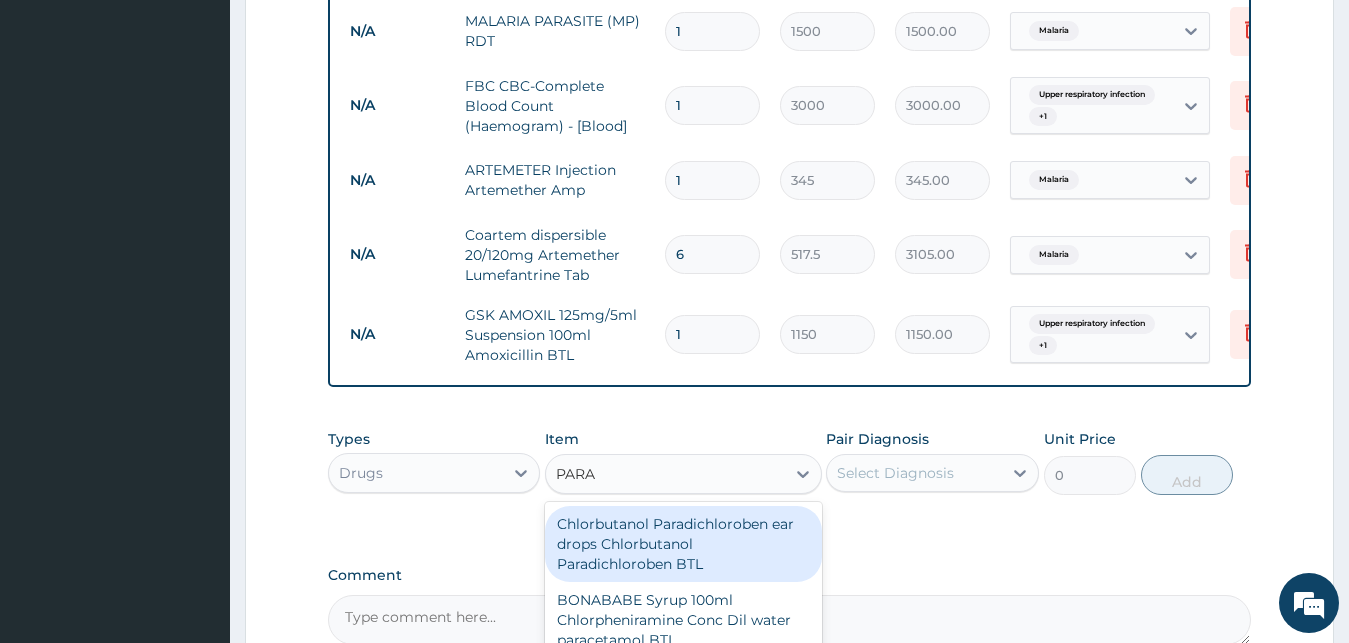 type on "PARAC" 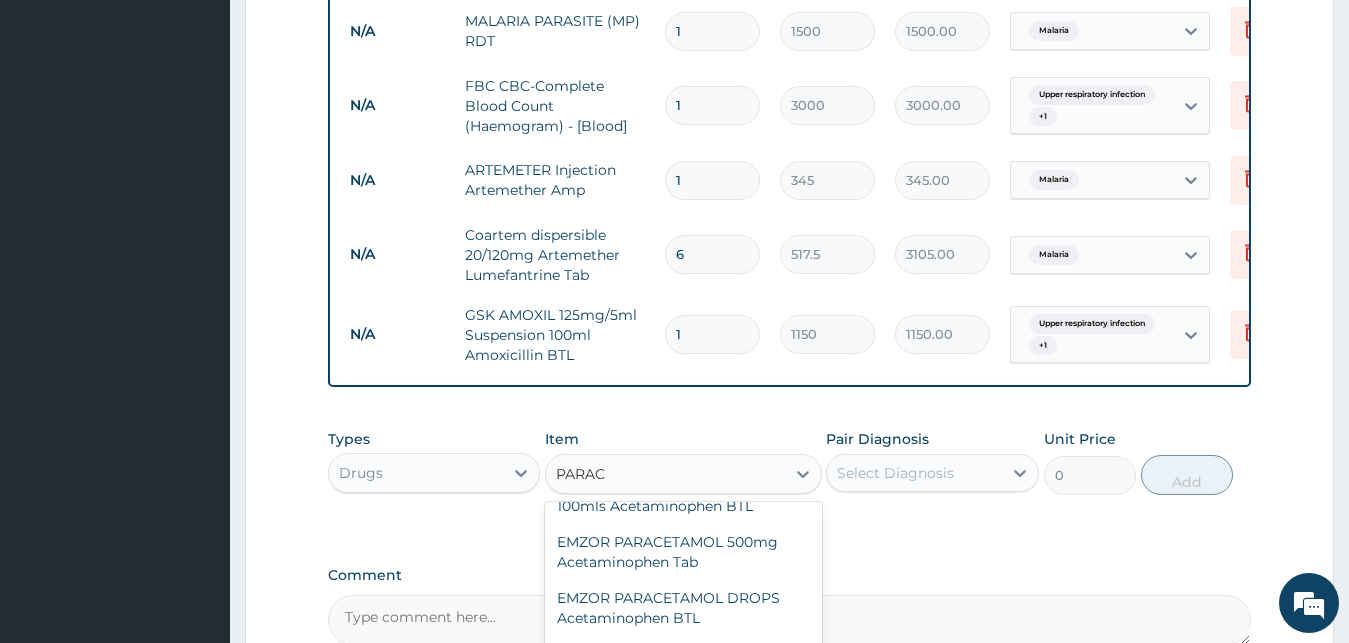 scroll, scrollTop: 270, scrollLeft: 0, axis: vertical 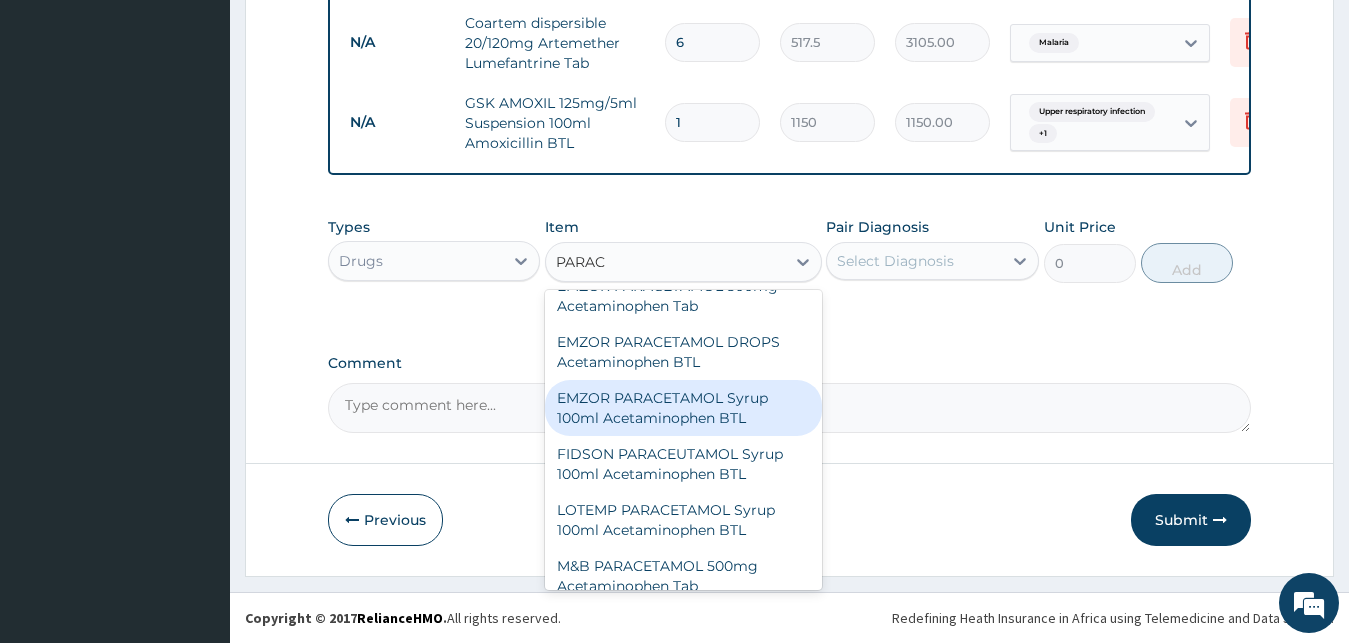 click on "EMZOR PARACETAMOL Syrup 100ml Acetaminophen BTL" at bounding box center [683, 408] 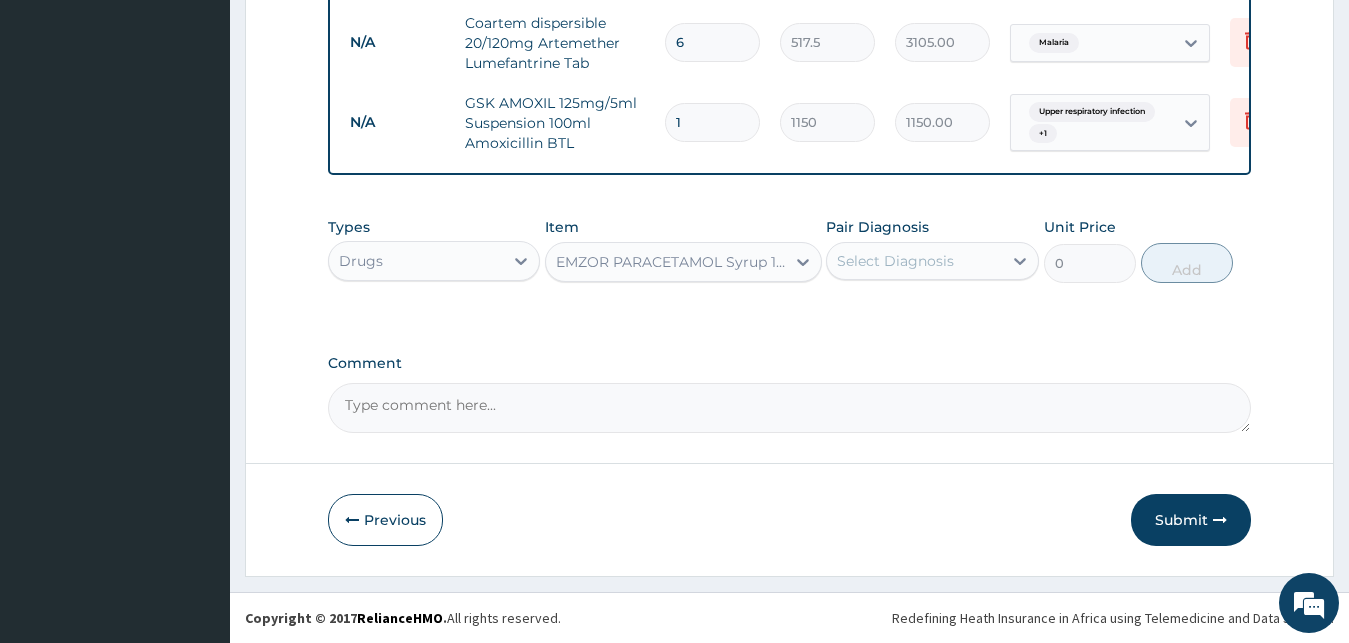 type 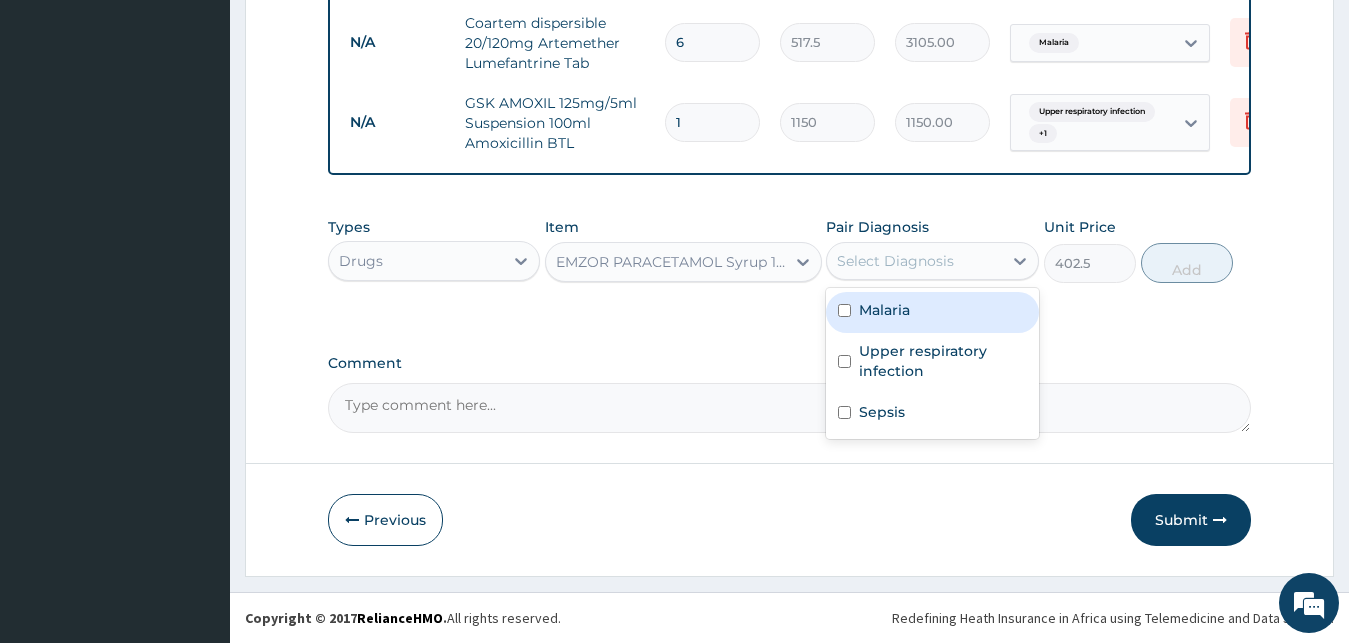 click on "Select Diagnosis" at bounding box center (914, 261) 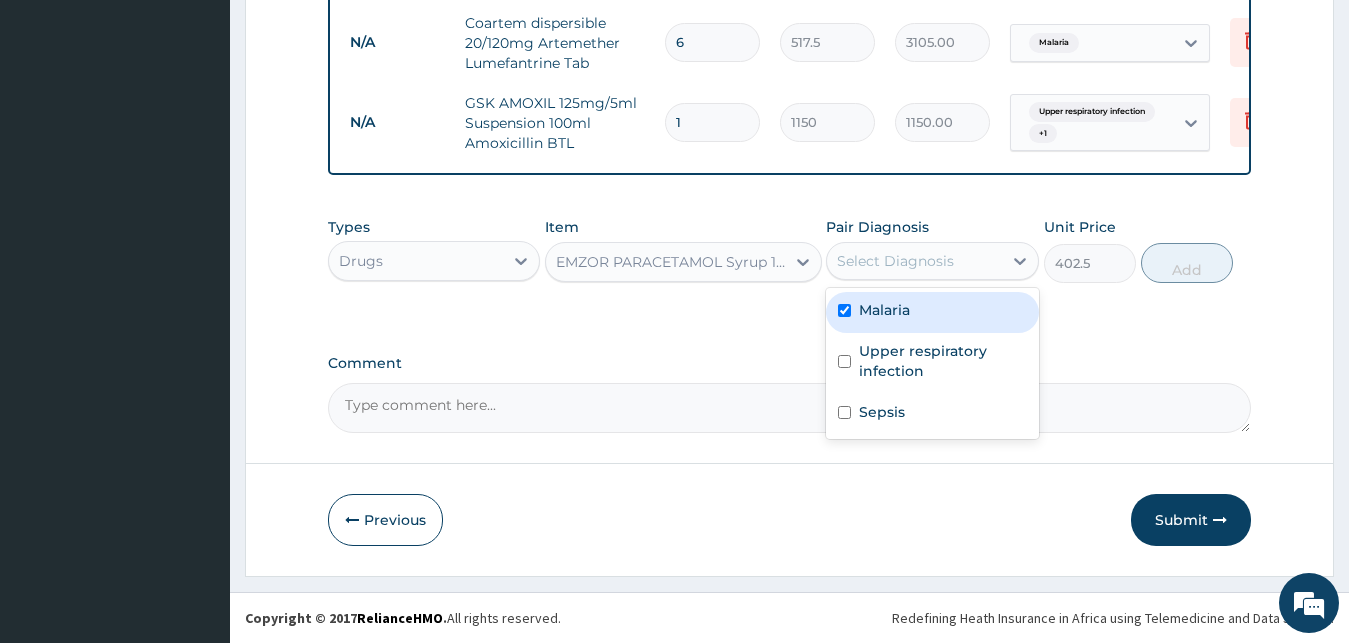 checkbox on "true" 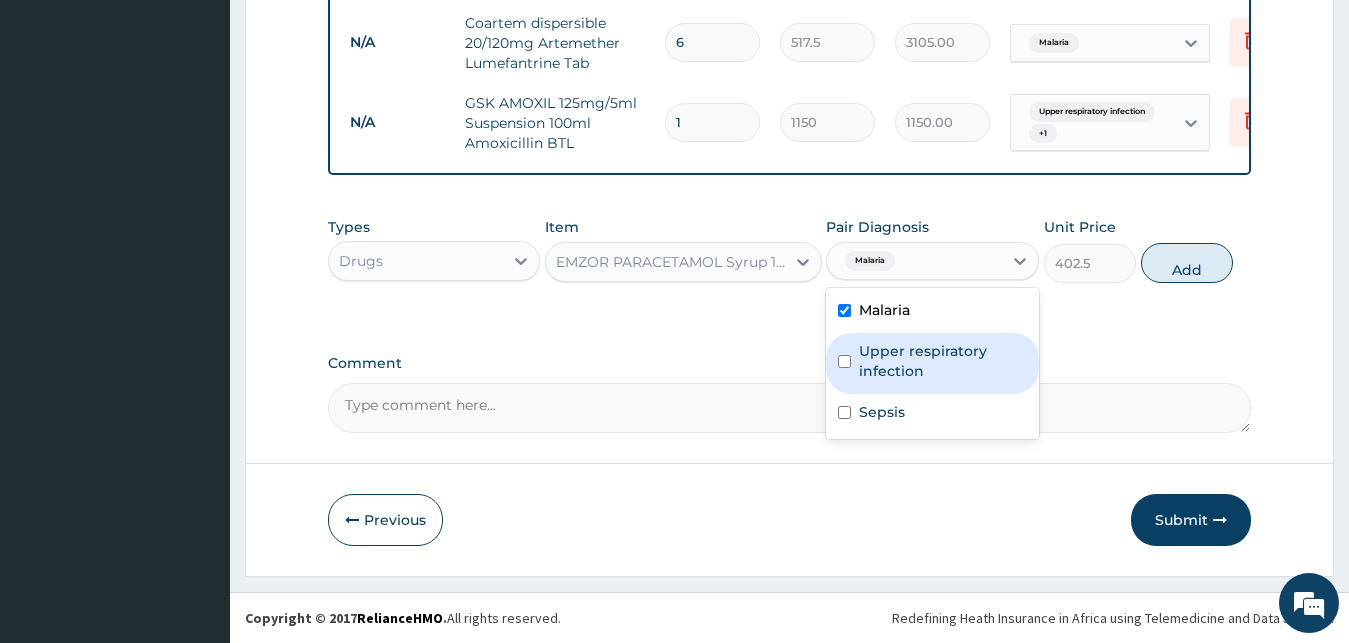 click on "Upper respiratory infection" at bounding box center [943, 361] 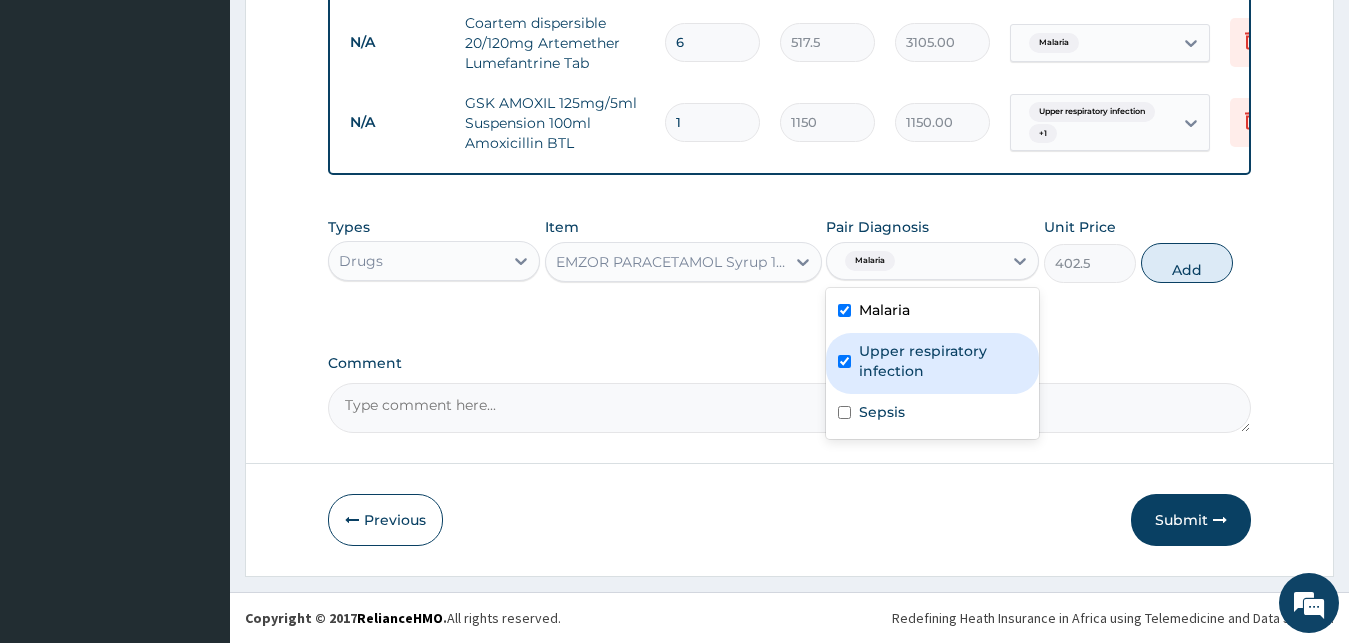 checkbox on "true" 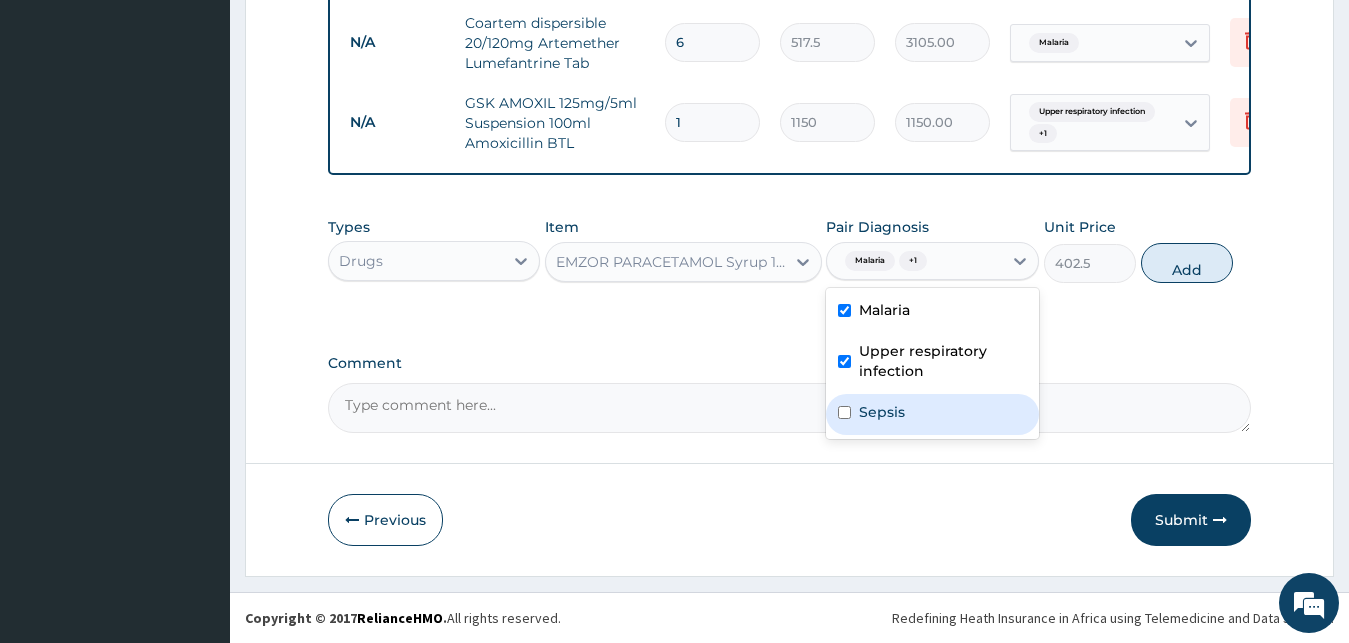 click on "Sepsis" at bounding box center (932, 414) 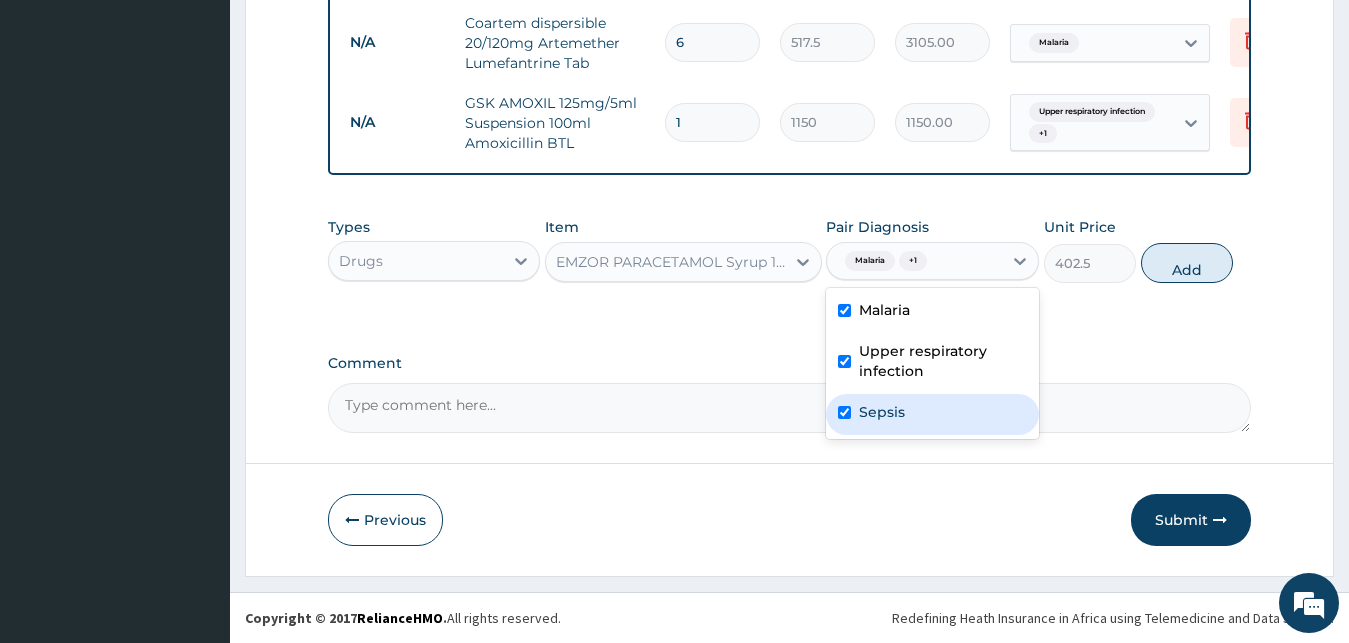 checkbox on "true" 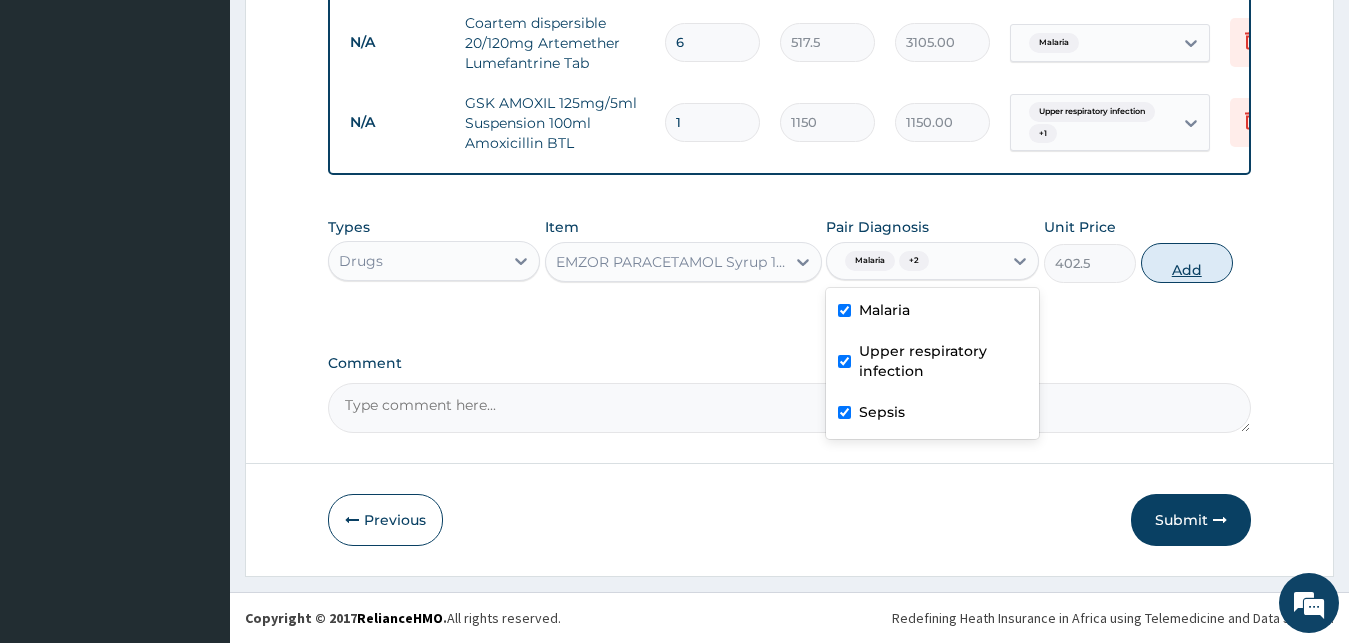 click on "Add" at bounding box center (1187, 263) 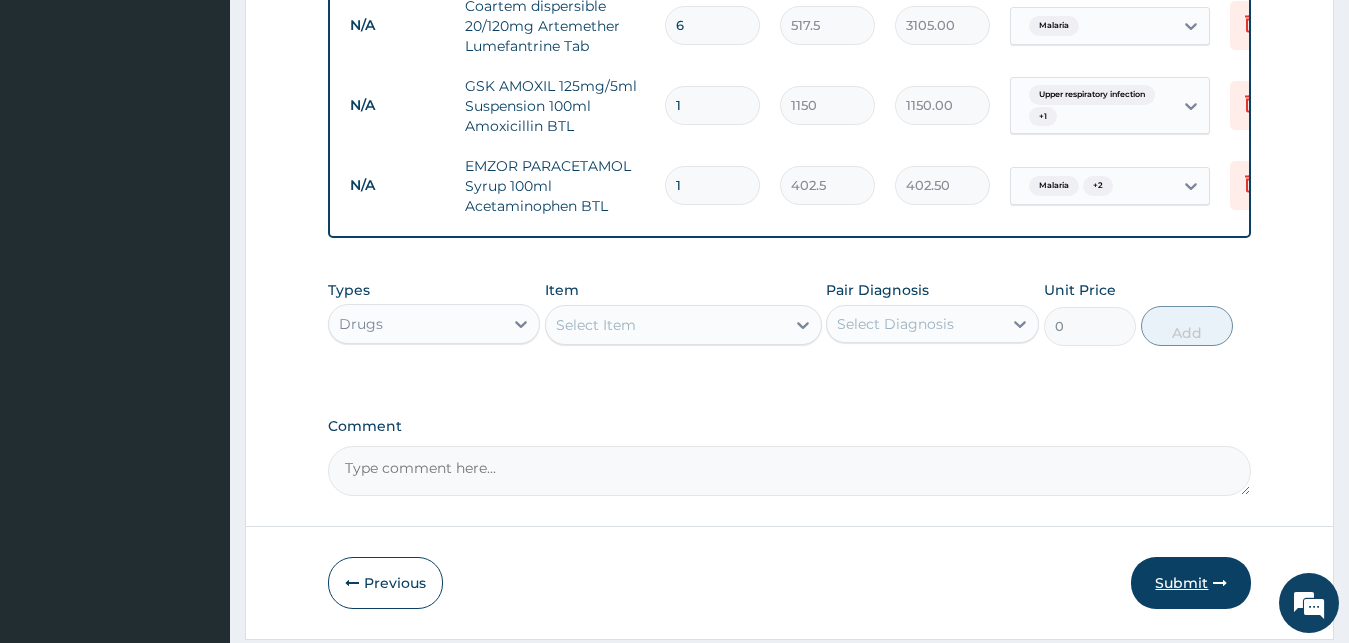 click on "Submit" at bounding box center [1191, 583] 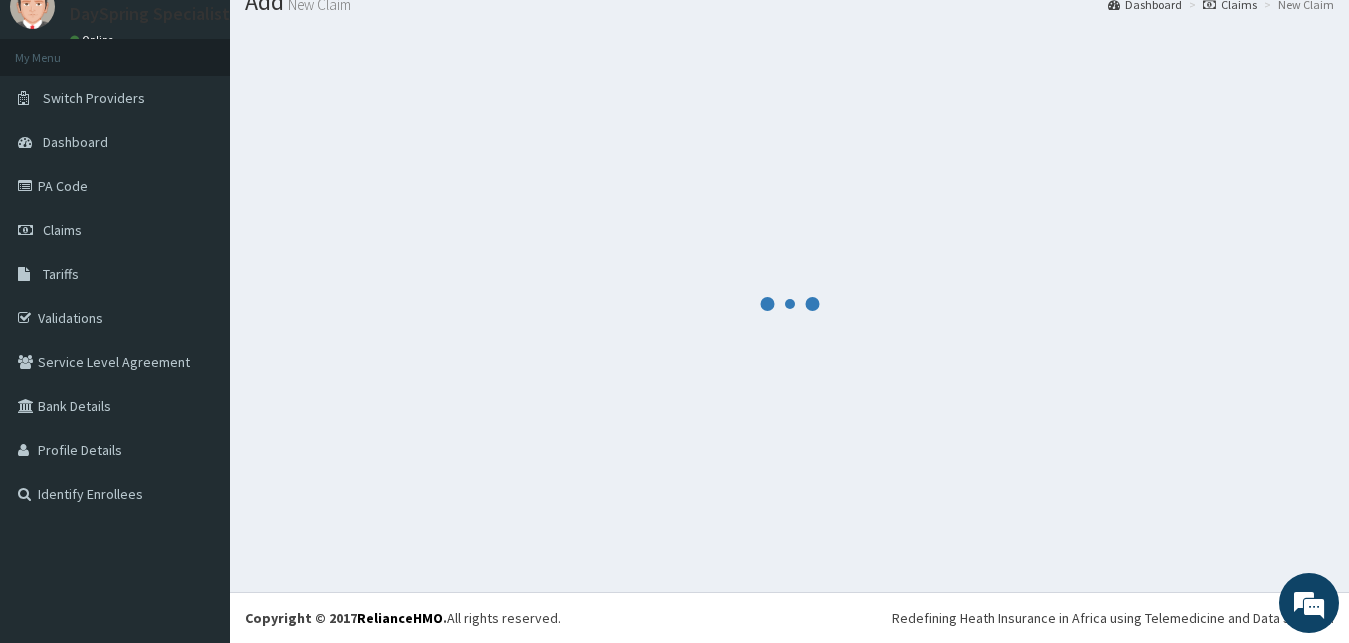 scroll, scrollTop: 76, scrollLeft: 0, axis: vertical 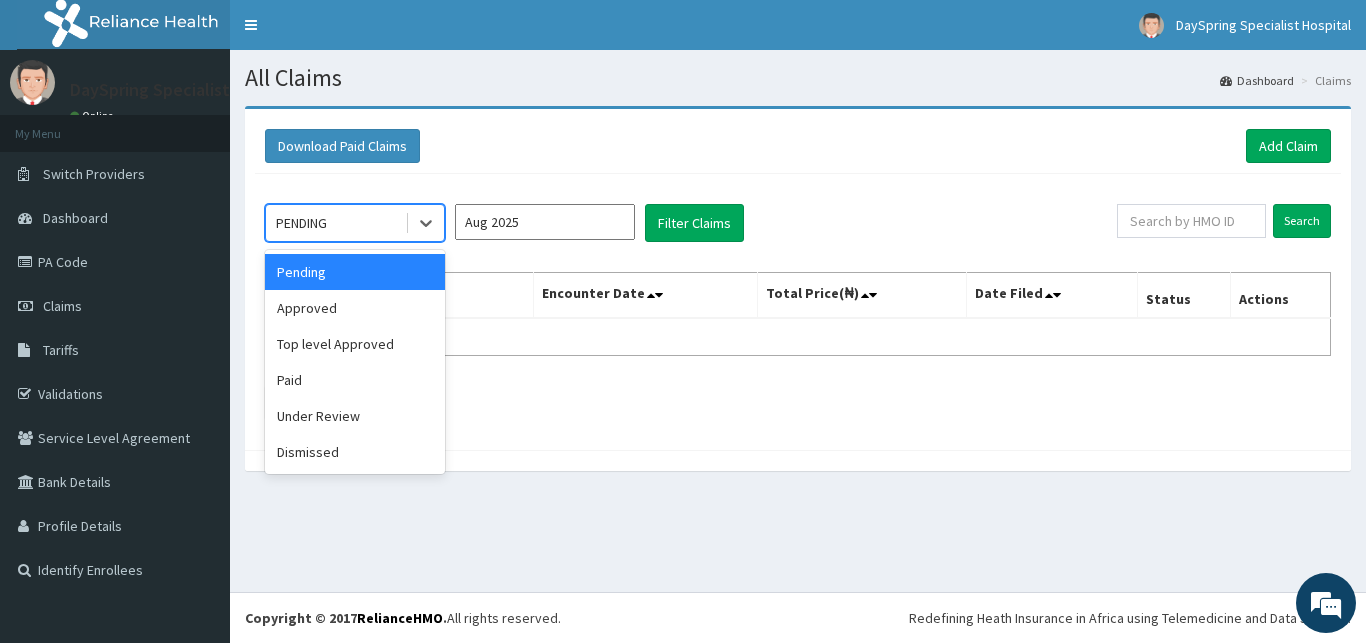 click at bounding box center [424, 223] 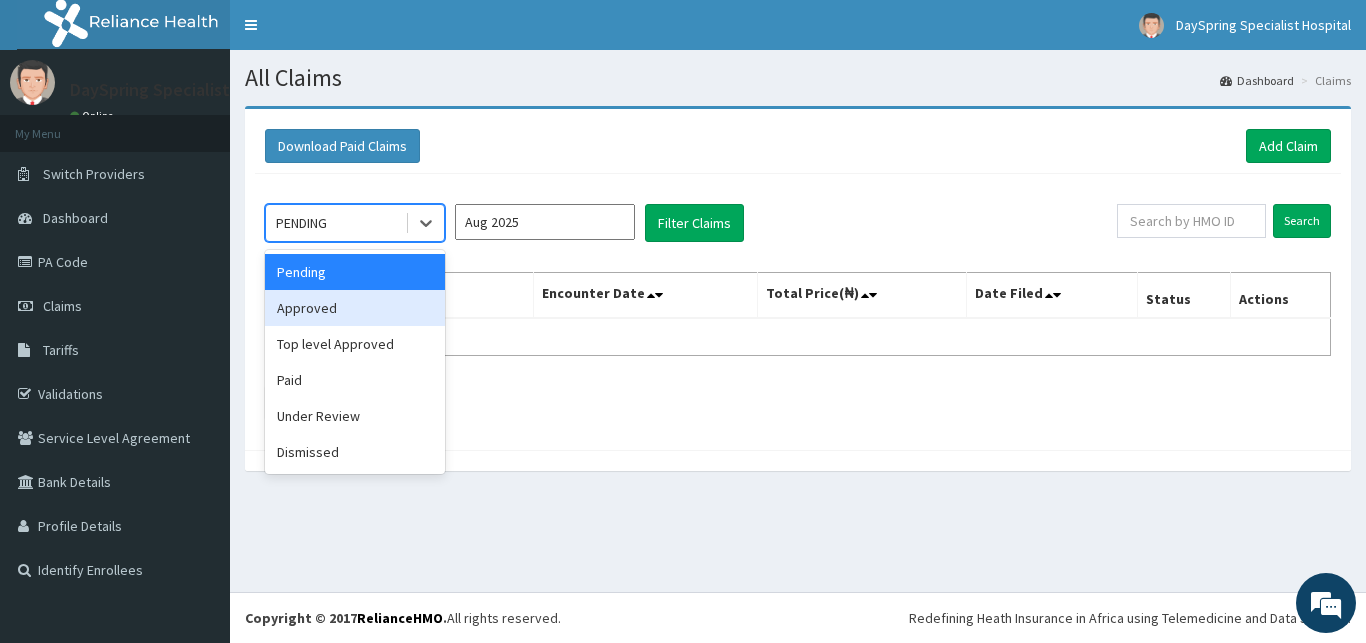 click on "Approved" at bounding box center (355, 308) 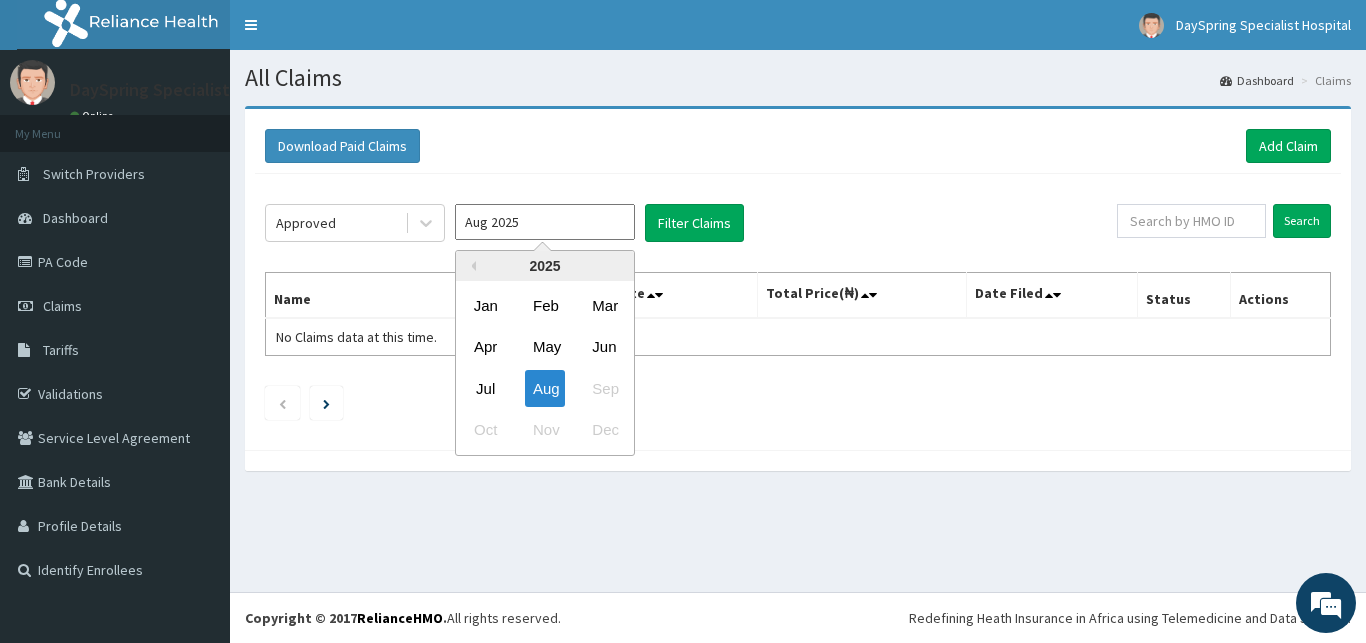click on "Aug 2025" at bounding box center [545, 222] 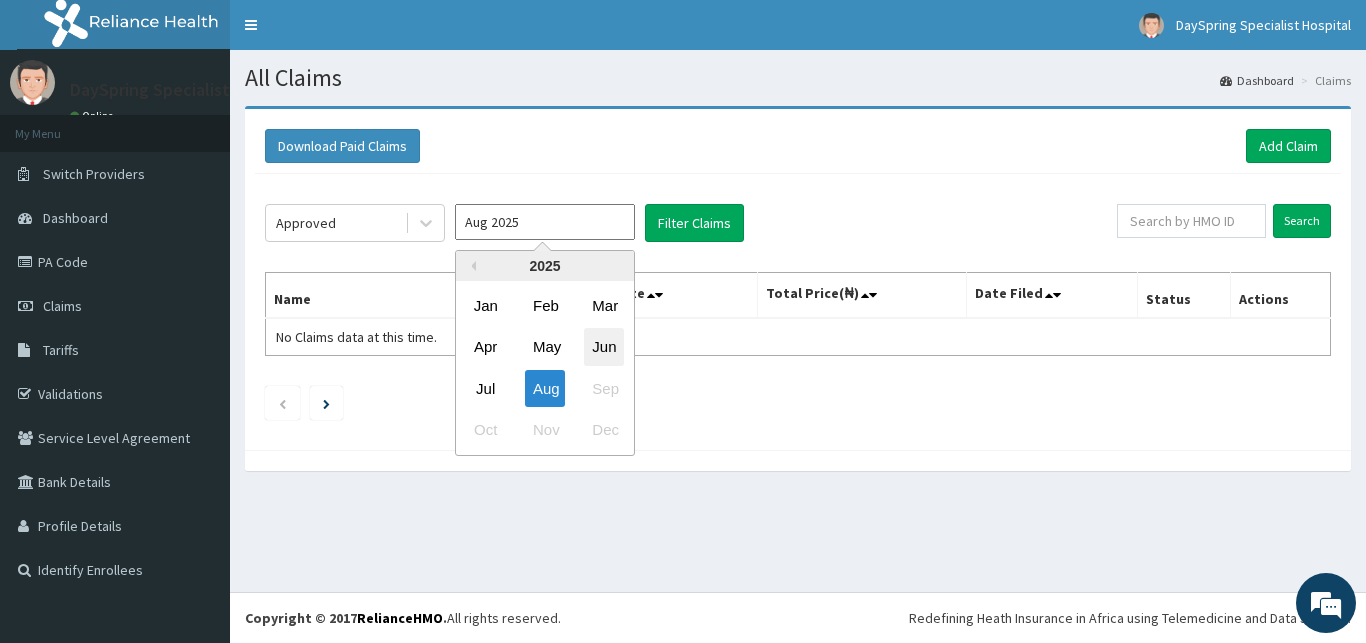 click on "Jun" at bounding box center (604, 347) 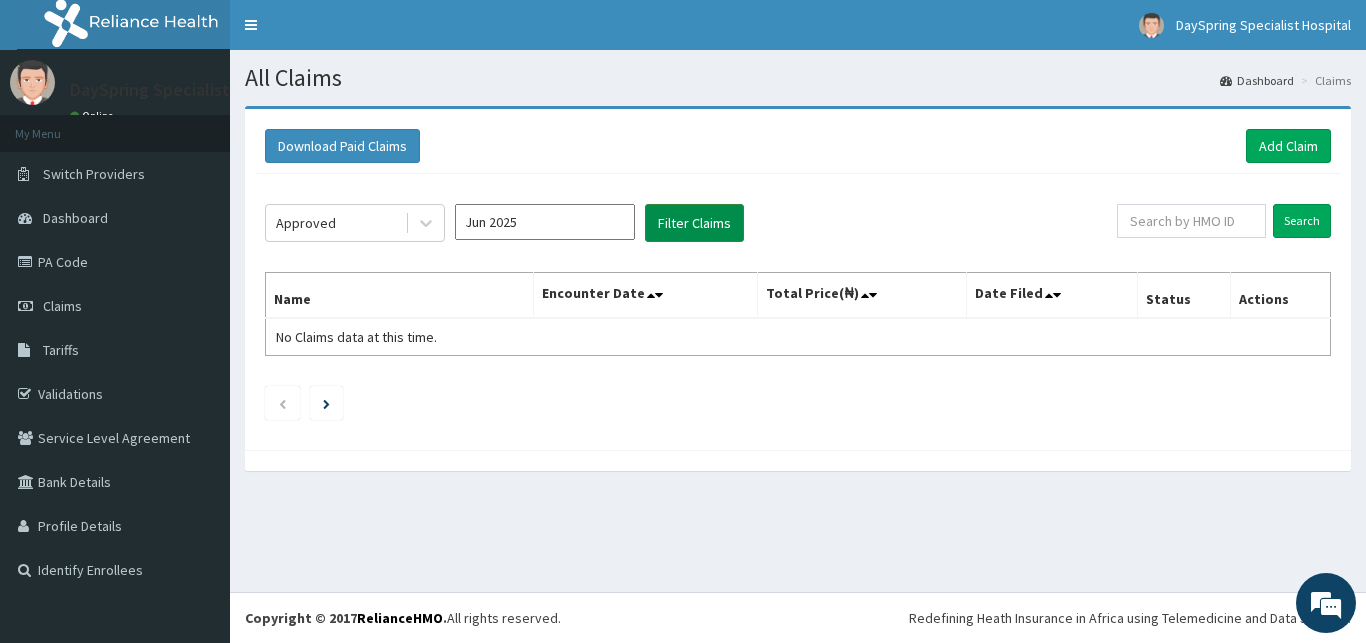 click on "Filter Claims" at bounding box center (694, 223) 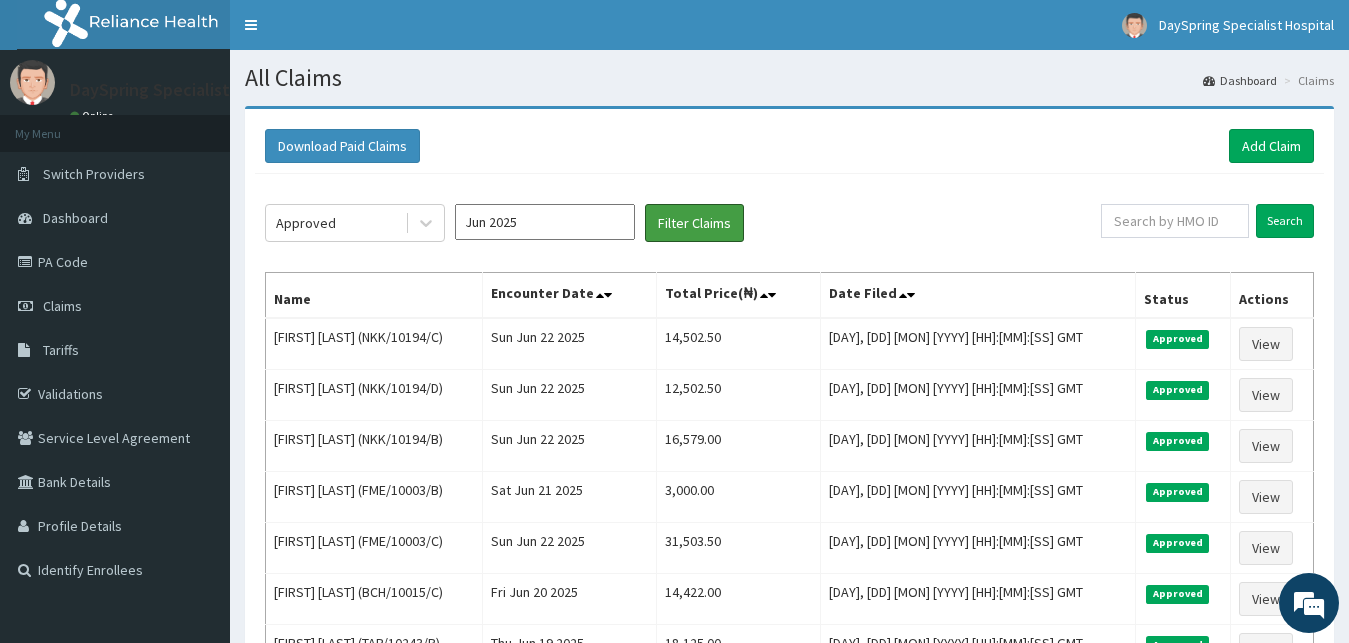 scroll, scrollTop: 0, scrollLeft: 0, axis: both 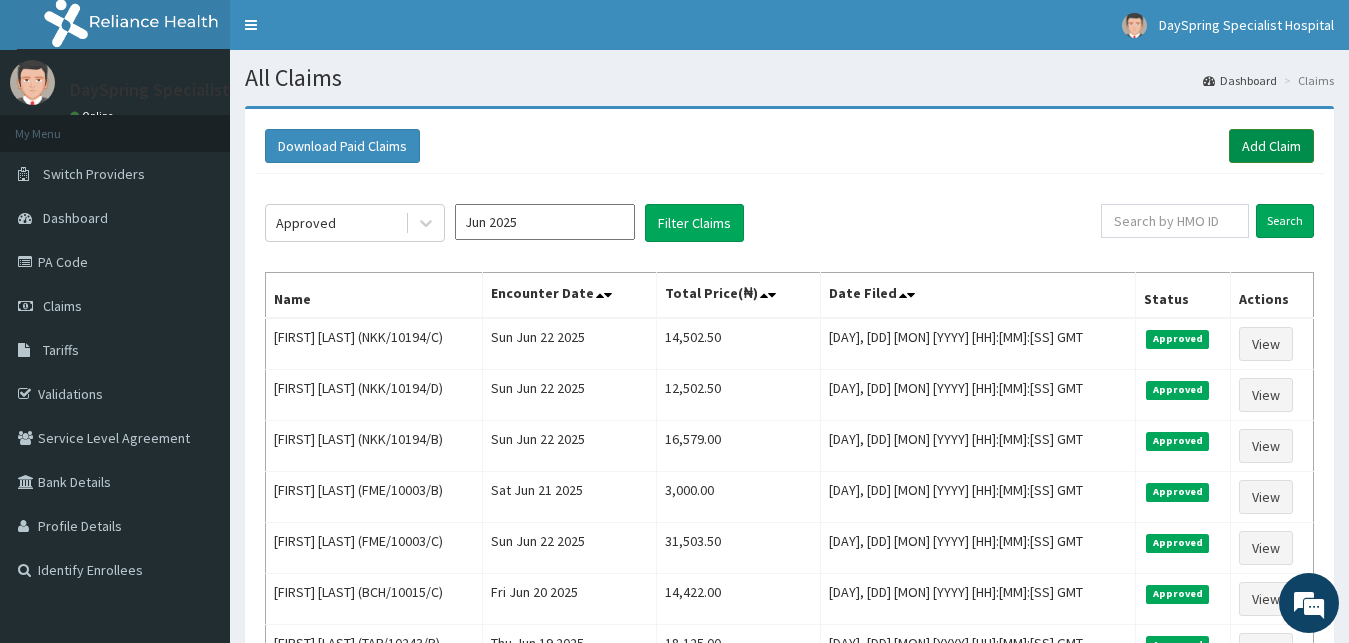 click on "Add Claim" at bounding box center [1271, 146] 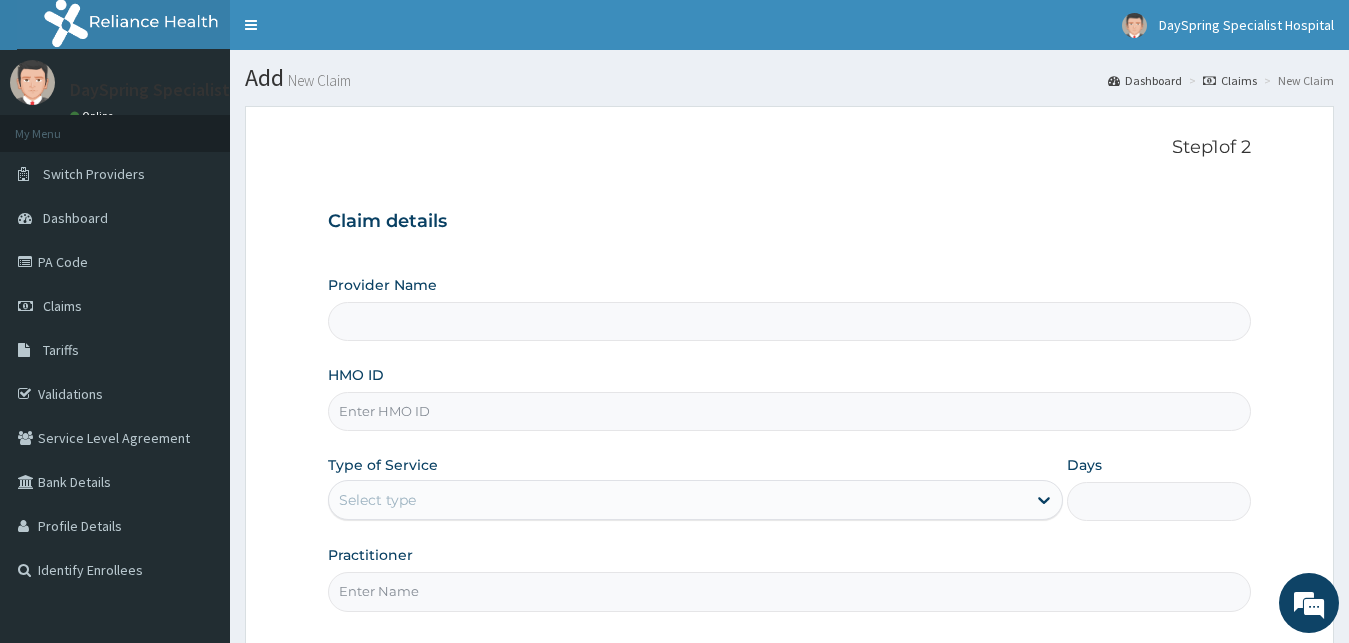 click on "HMO ID" at bounding box center (790, 411) 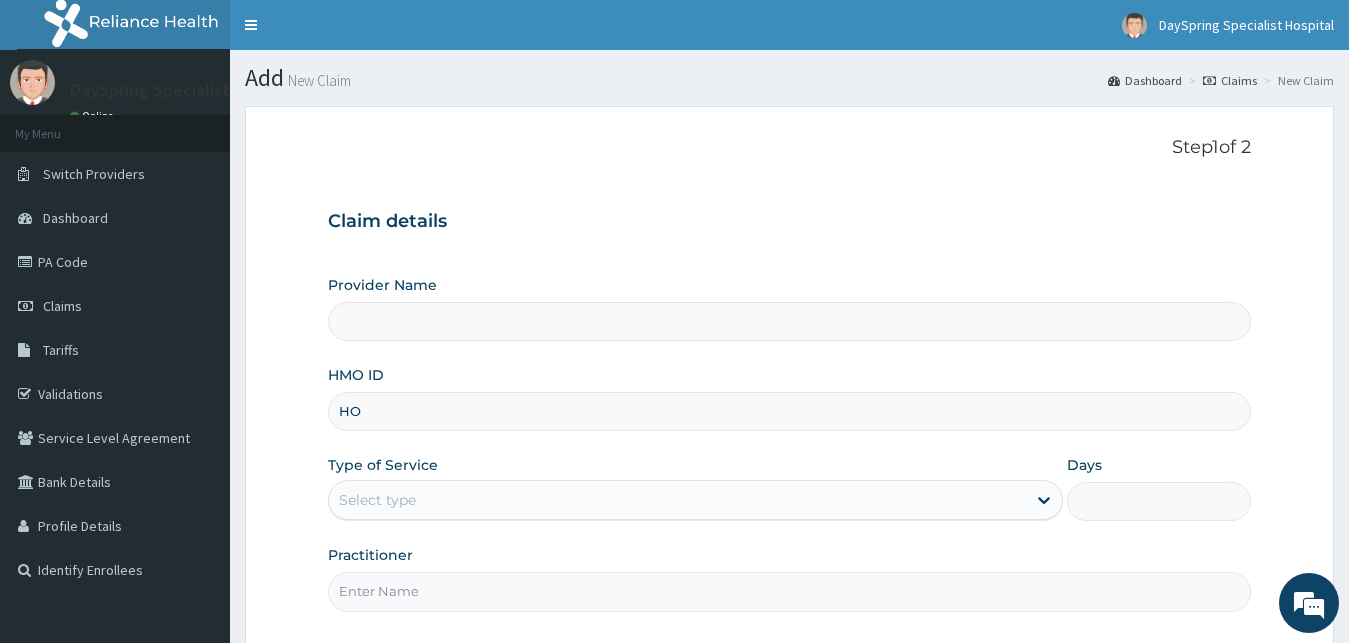 type on "H" 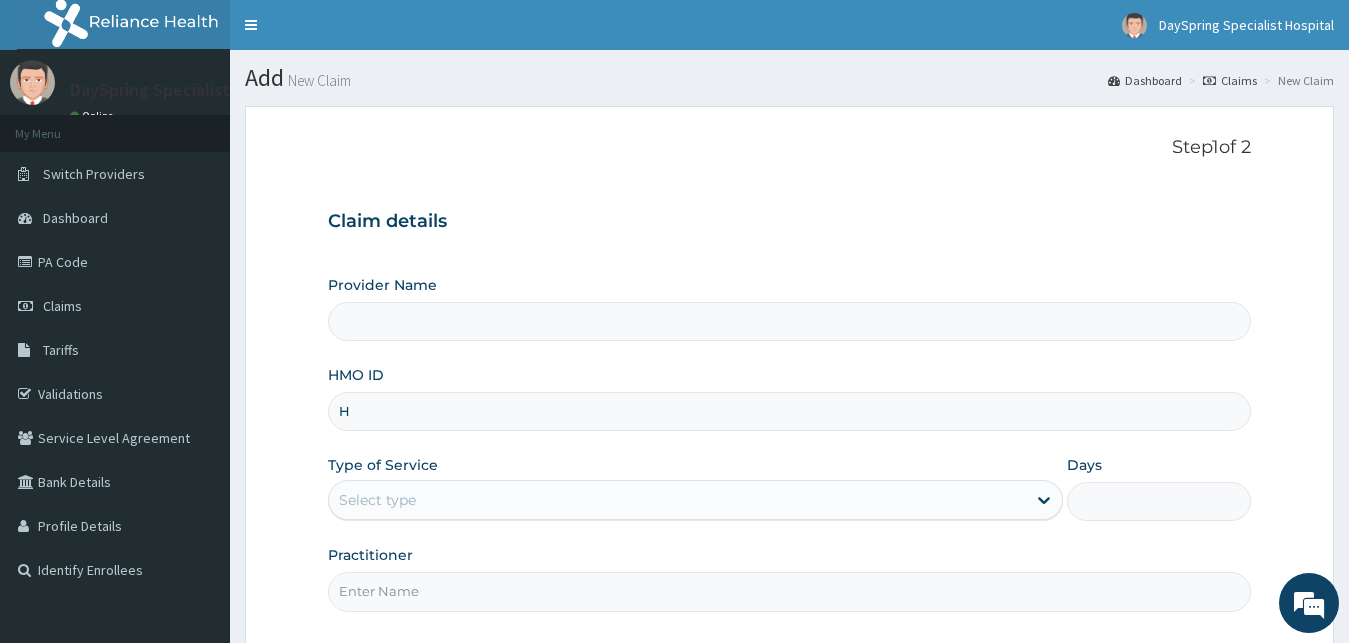 type on "DaySpring Specialist Hospital - Ikotun" 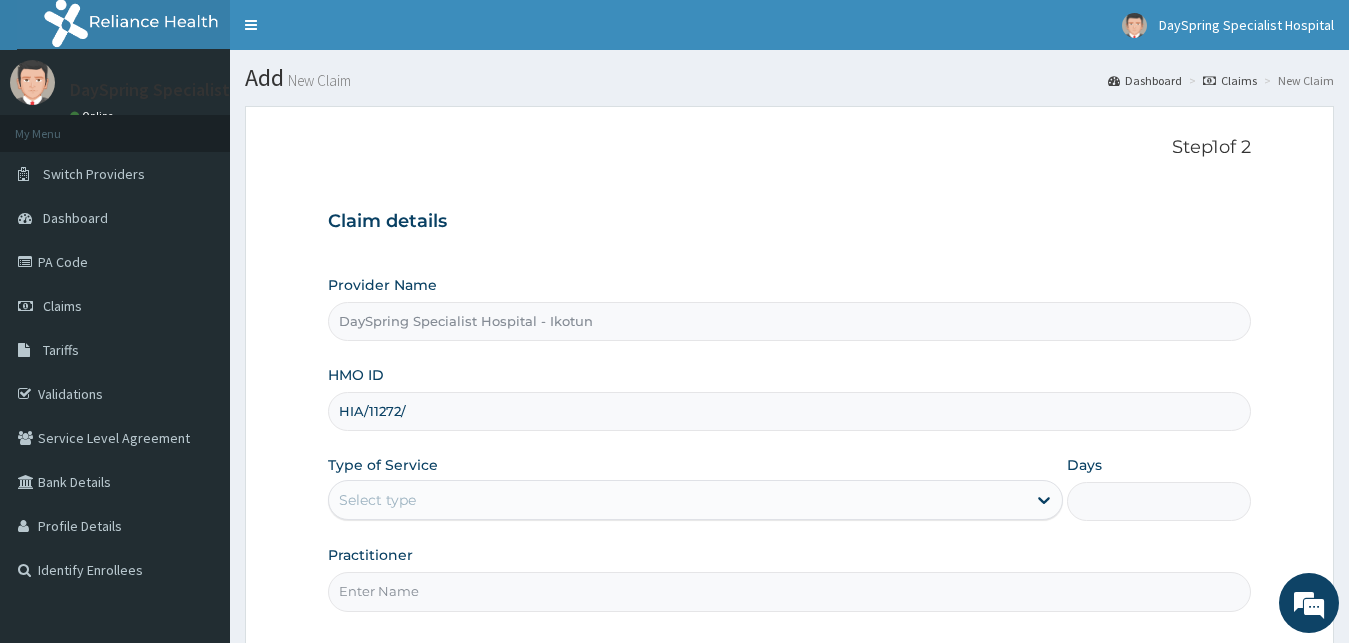 scroll, scrollTop: 0, scrollLeft: 0, axis: both 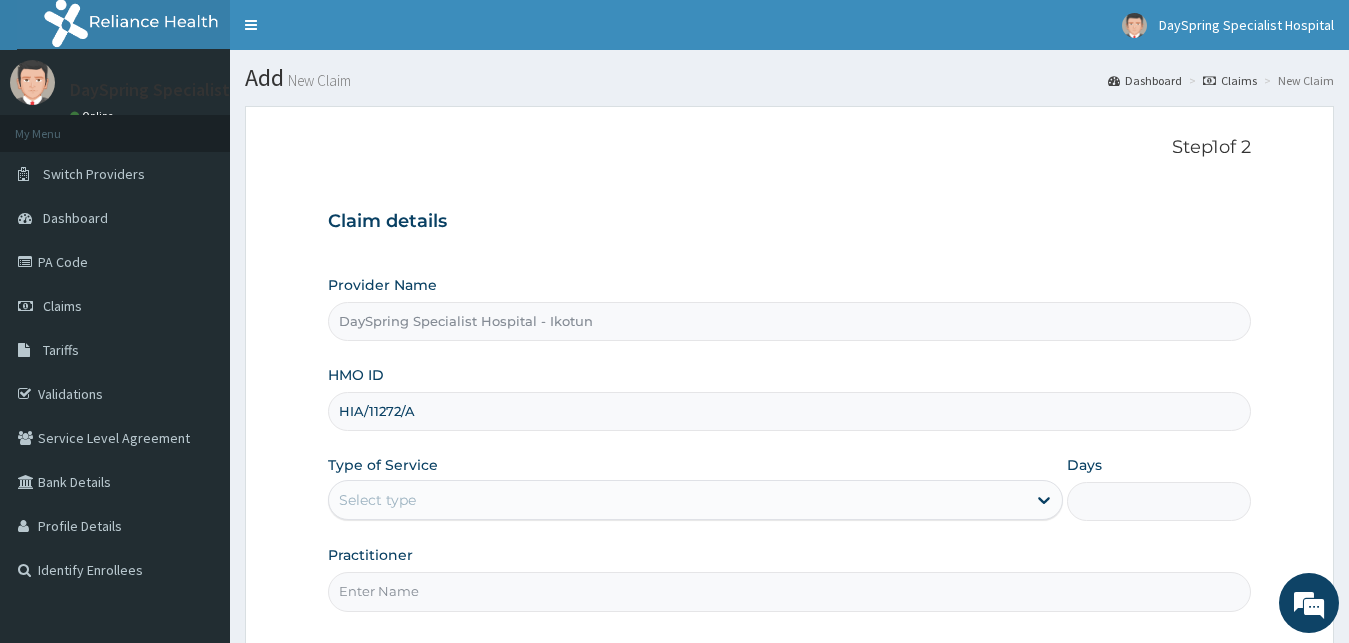 type on "HIA/11272/A" 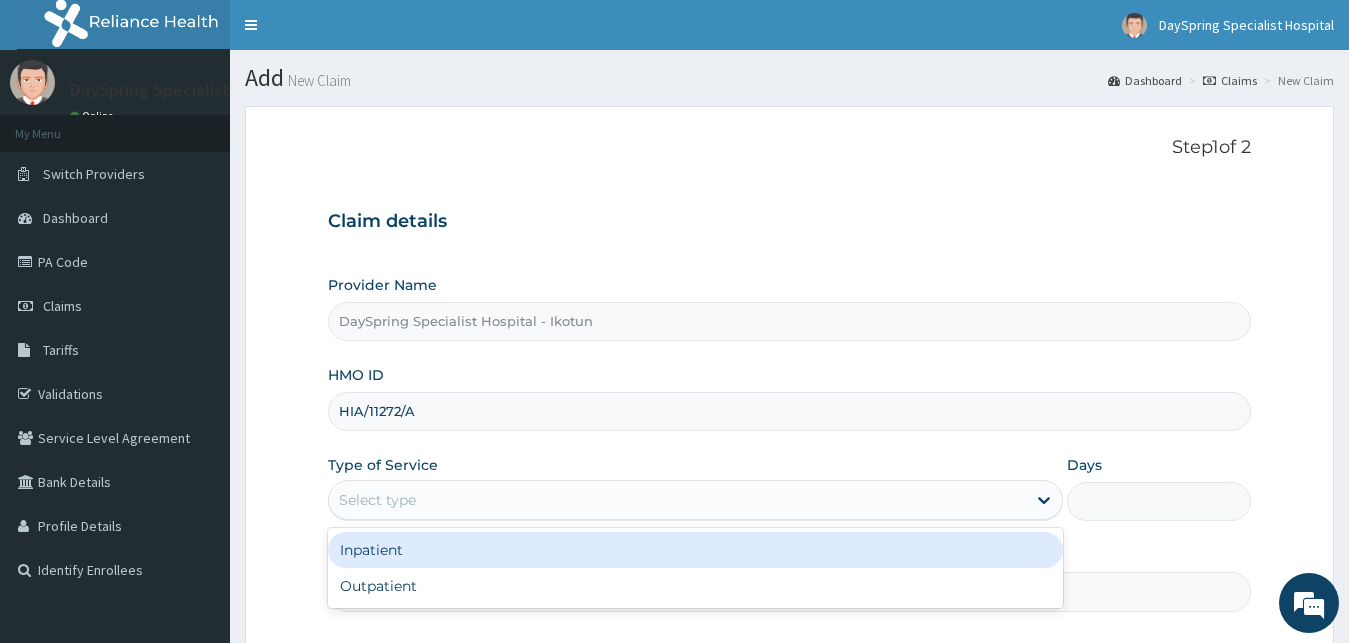 click on "Select type" at bounding box center (678, 500) 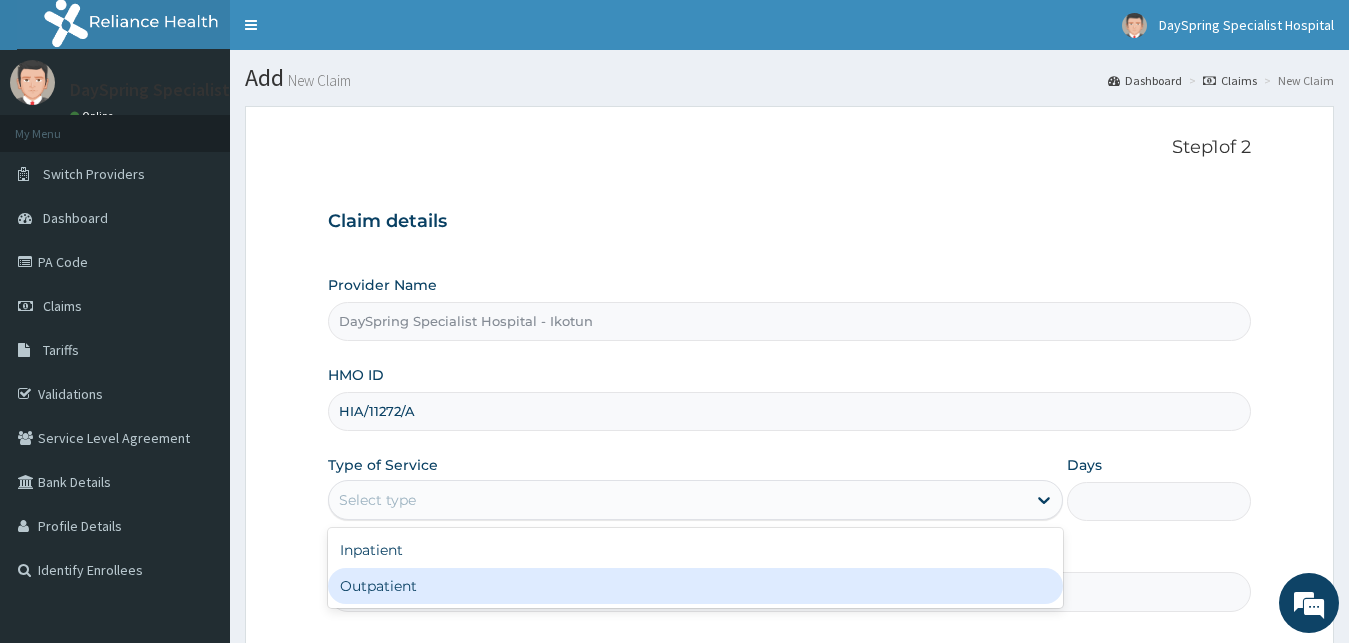 click on "Outpatient" at bounding box center [696, 586] 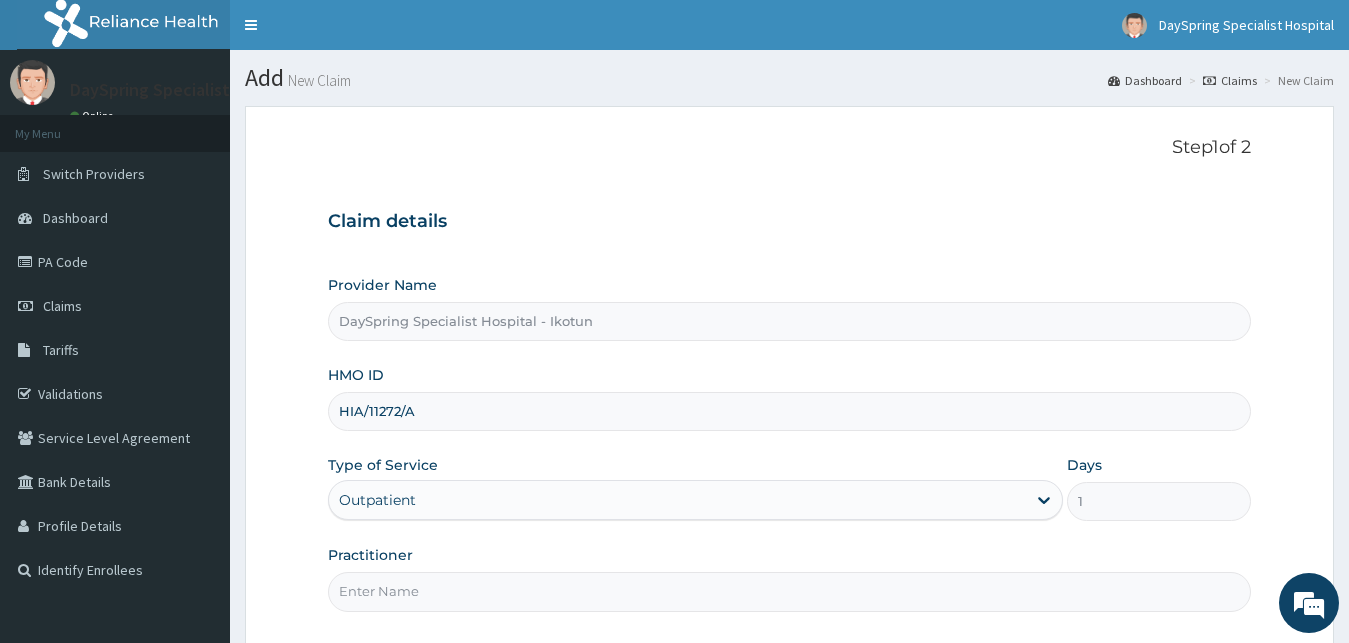 click on "Practitioner" at bounding box center [790, 591] 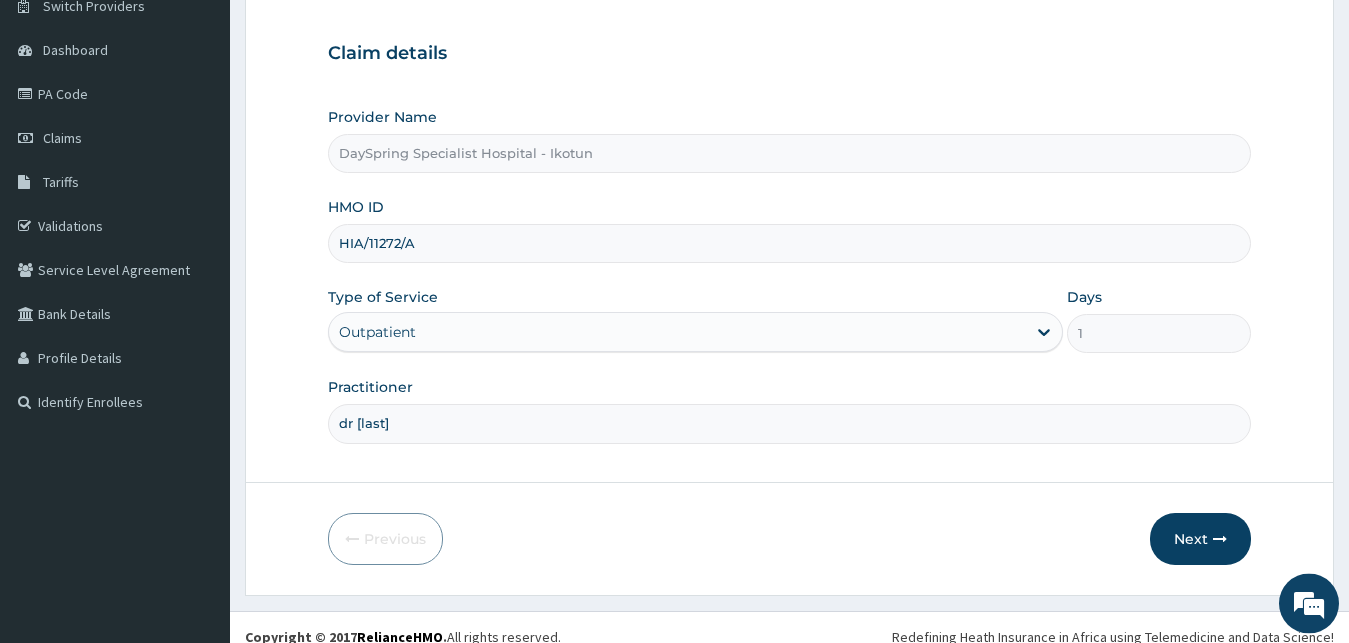 scroll, scrollTop: 187, scrollLeft: 0, axis: vertical 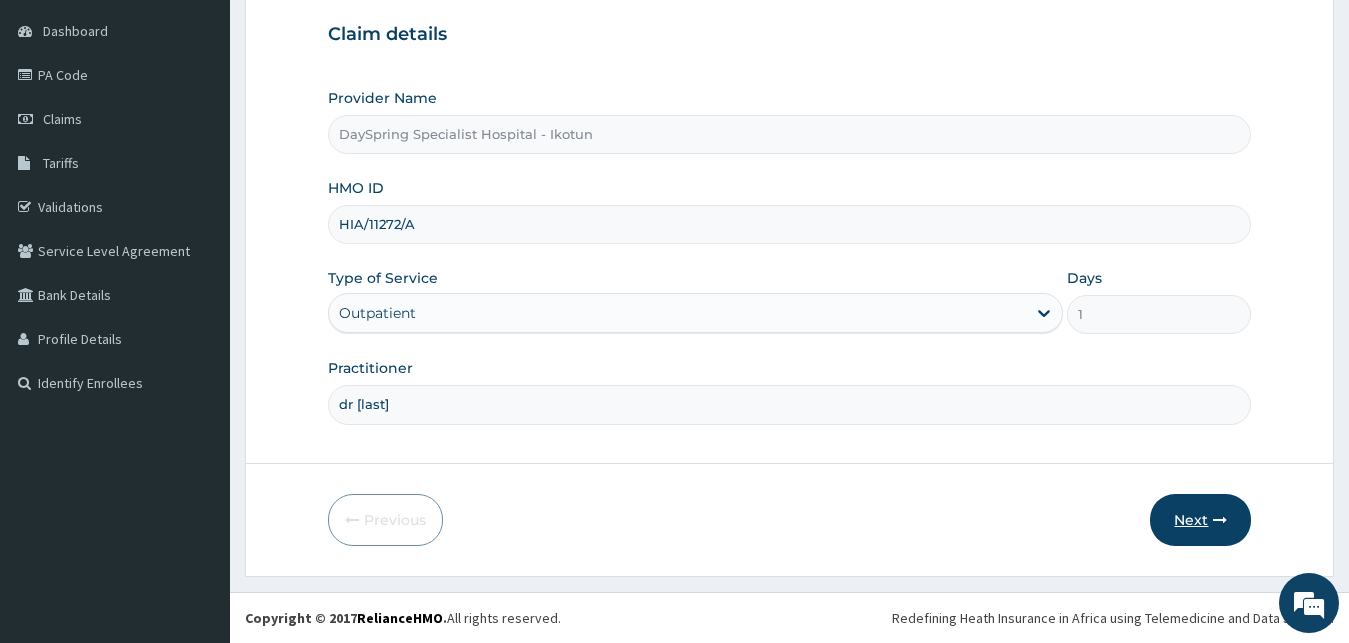 type on "dr [last]" 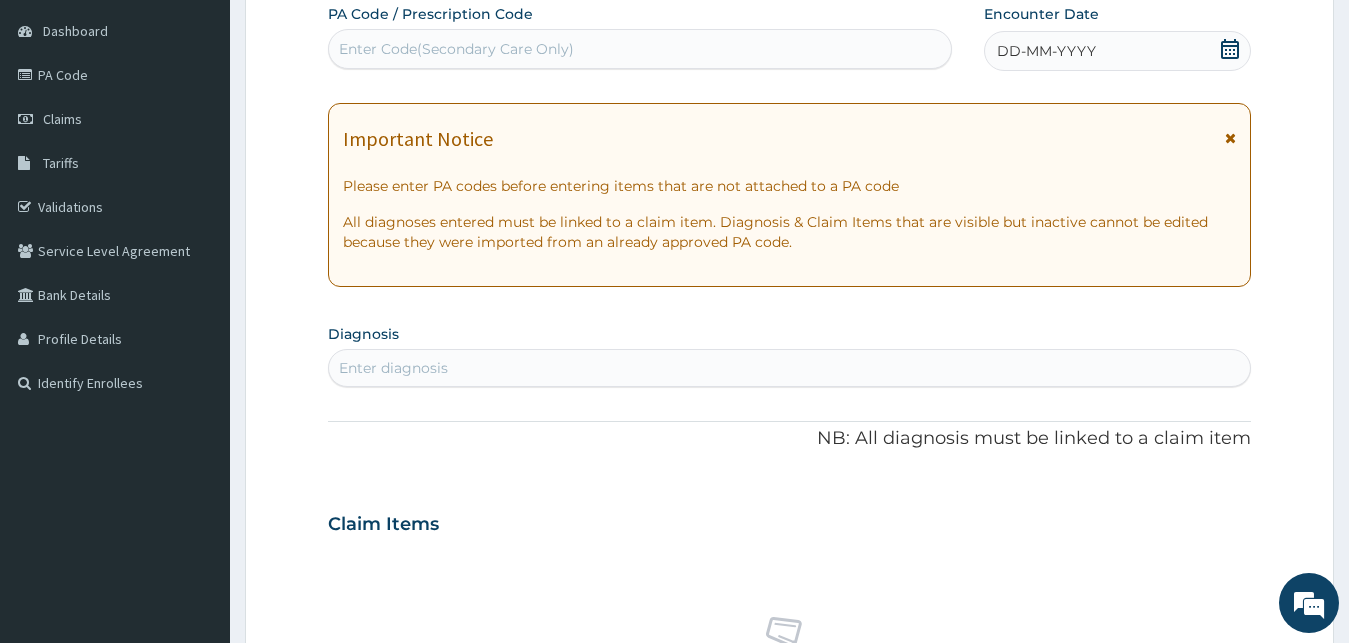 click 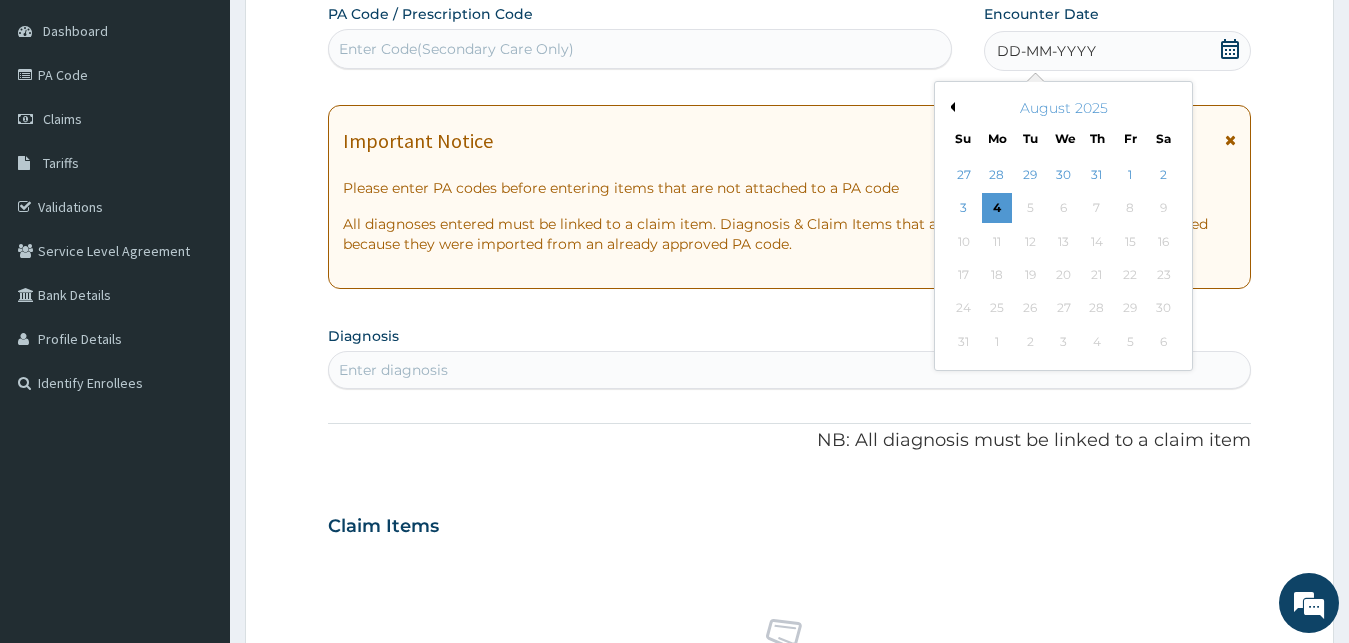 click on "Previous Month" at bounding box center [950, 107] 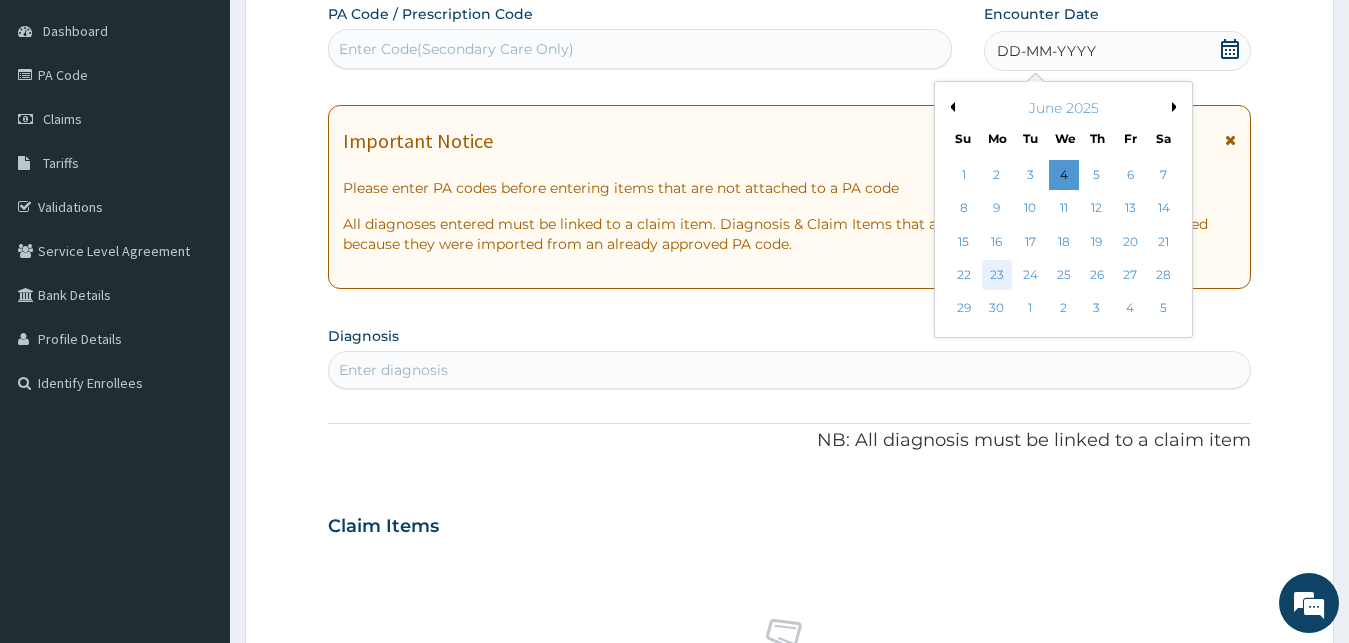 click on "23" at bounding box center [997, 275] 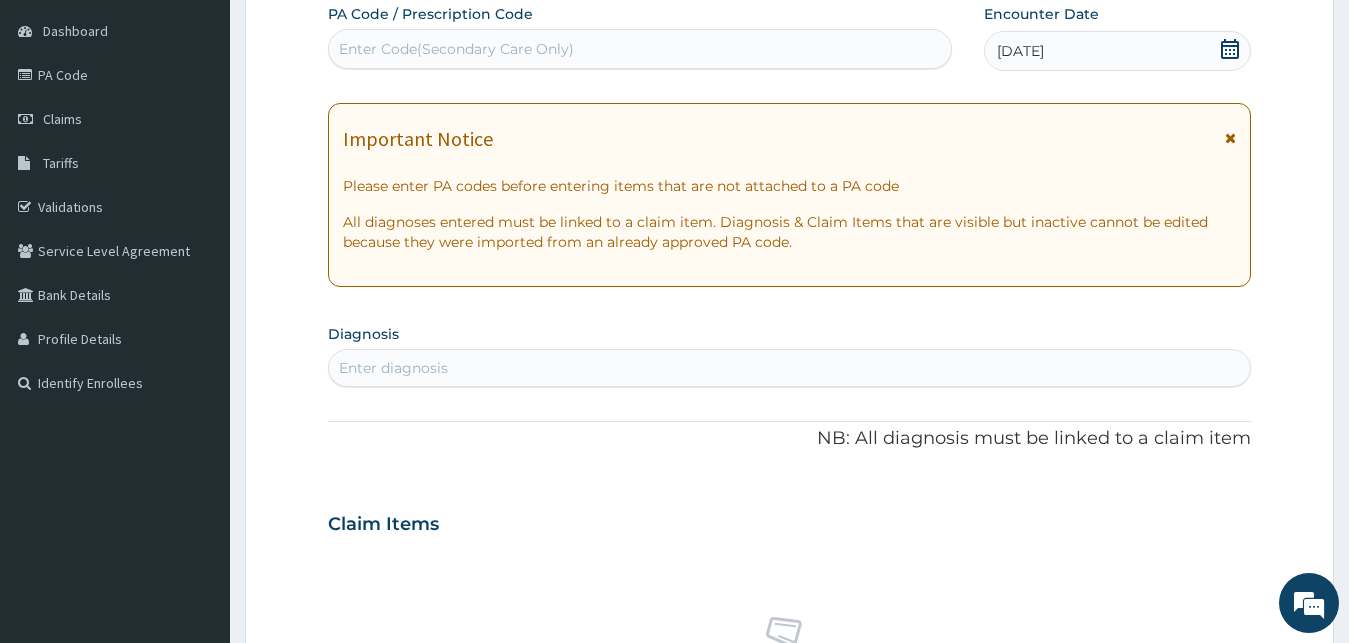 click on "Enter Code(Secondary Care Only)" at bounding box center [640, 49] 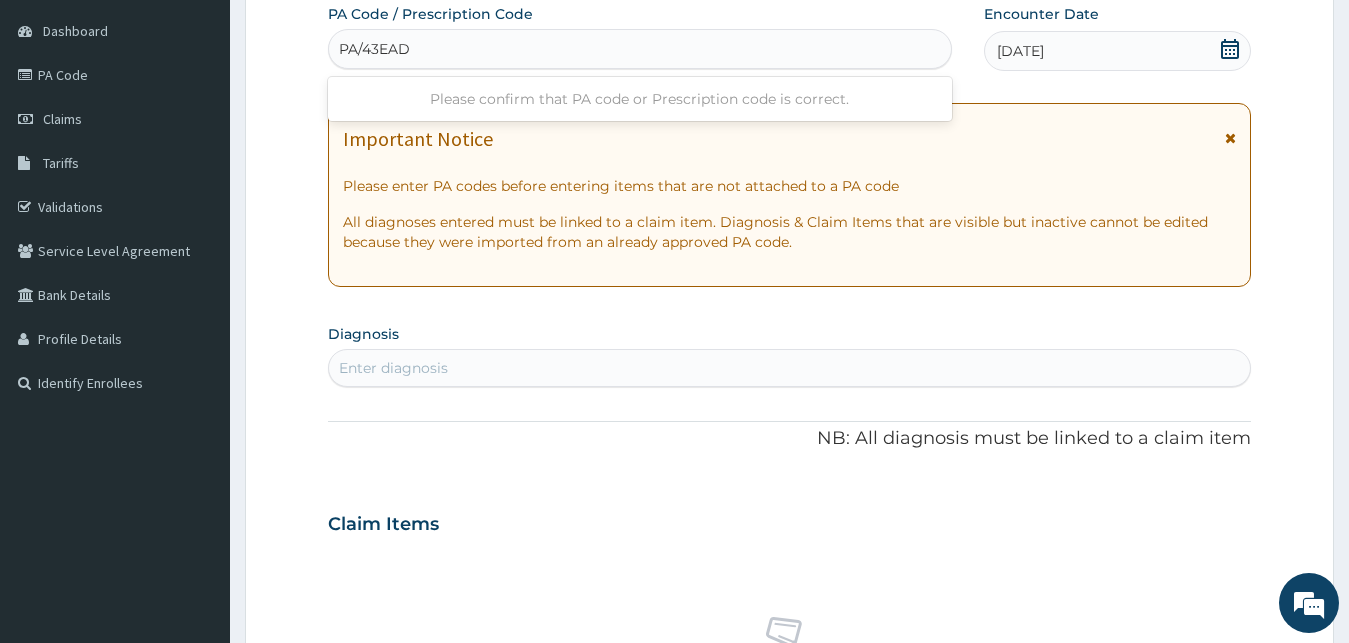 type on "PA/43EADO" 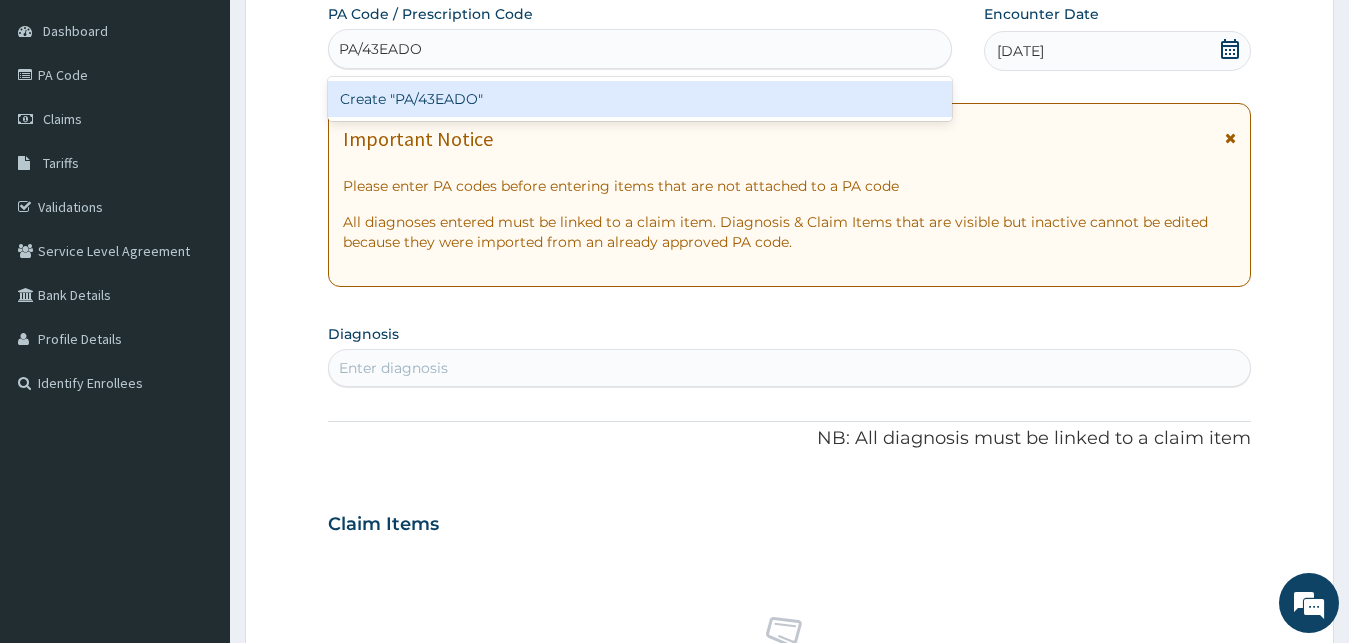 click on "Create "PA/43EADO"" at bounding box center [640, 99] 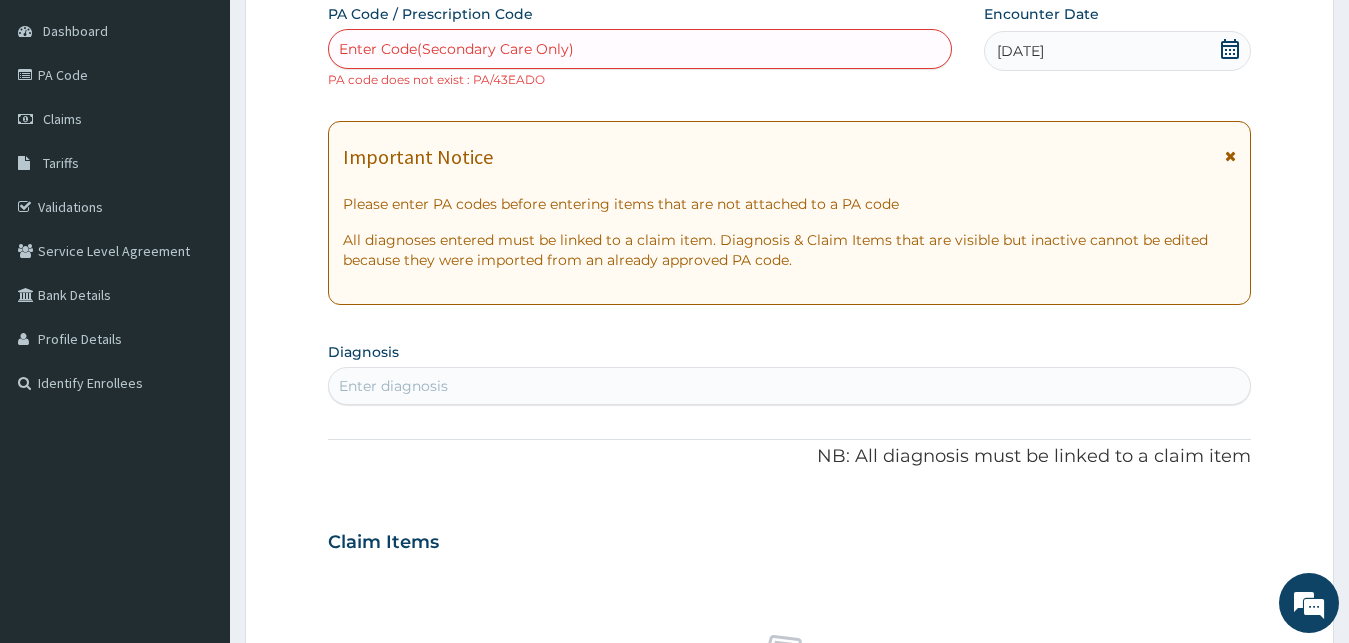 click on "Enter Code(Secondary Care Only)" at bounding box center (640, 49) 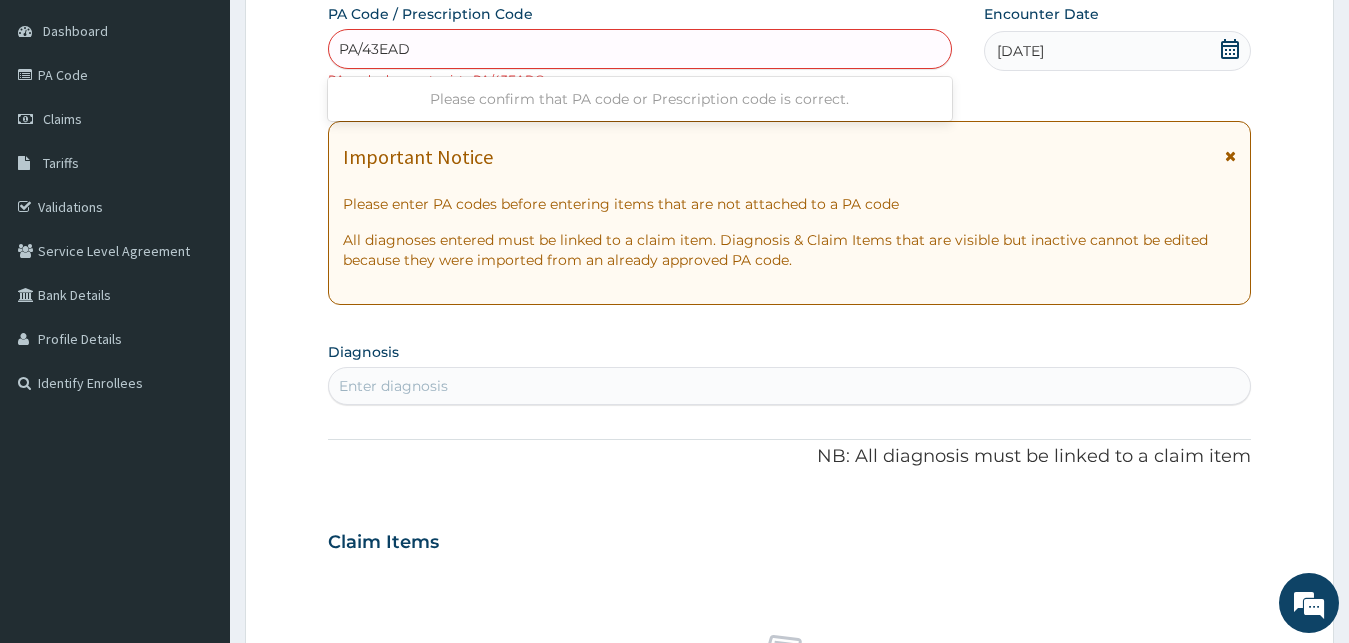 type on "PA/43EAD0" 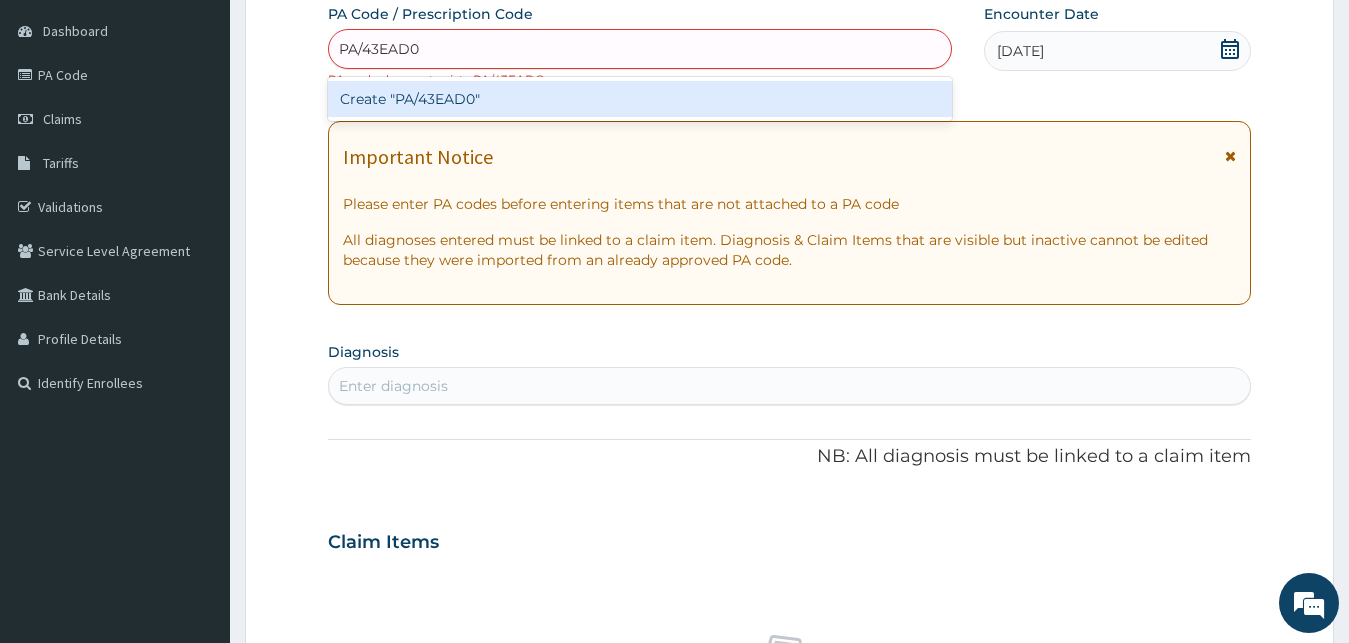 click on "Create "PA/43EAD0"" at bounding box center (640, 99) 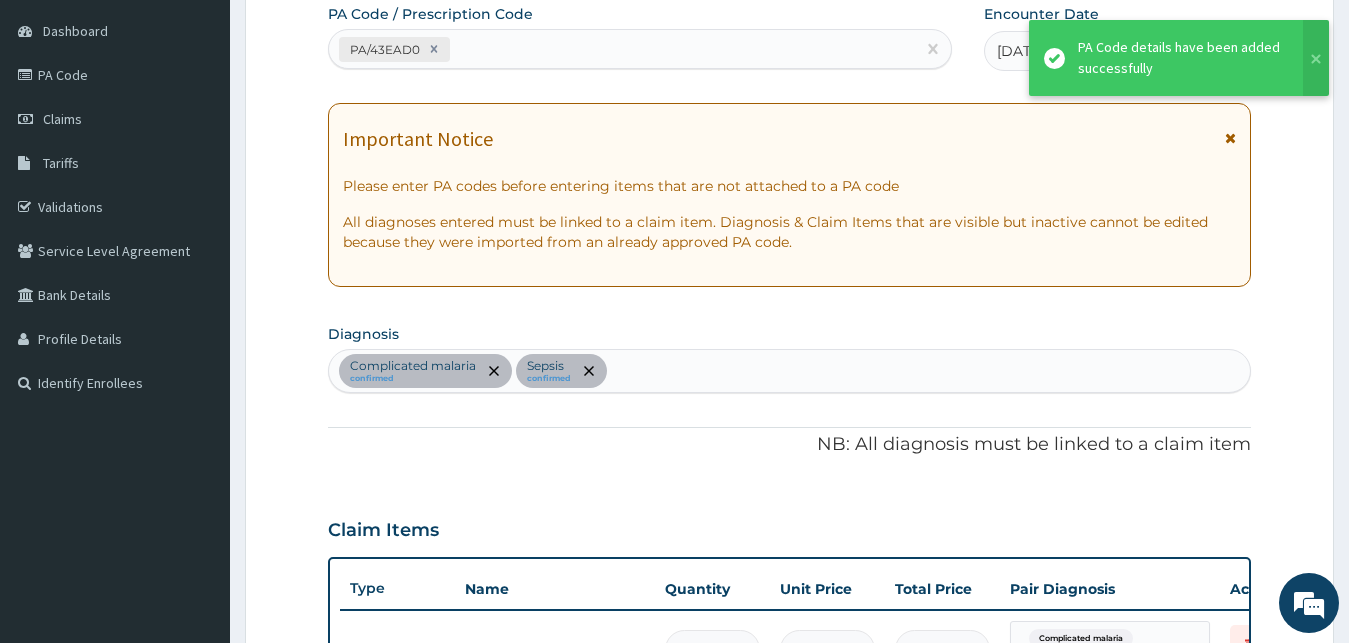 scroll, scrollTop: 592, scrollLeft: 0, axis: vertical 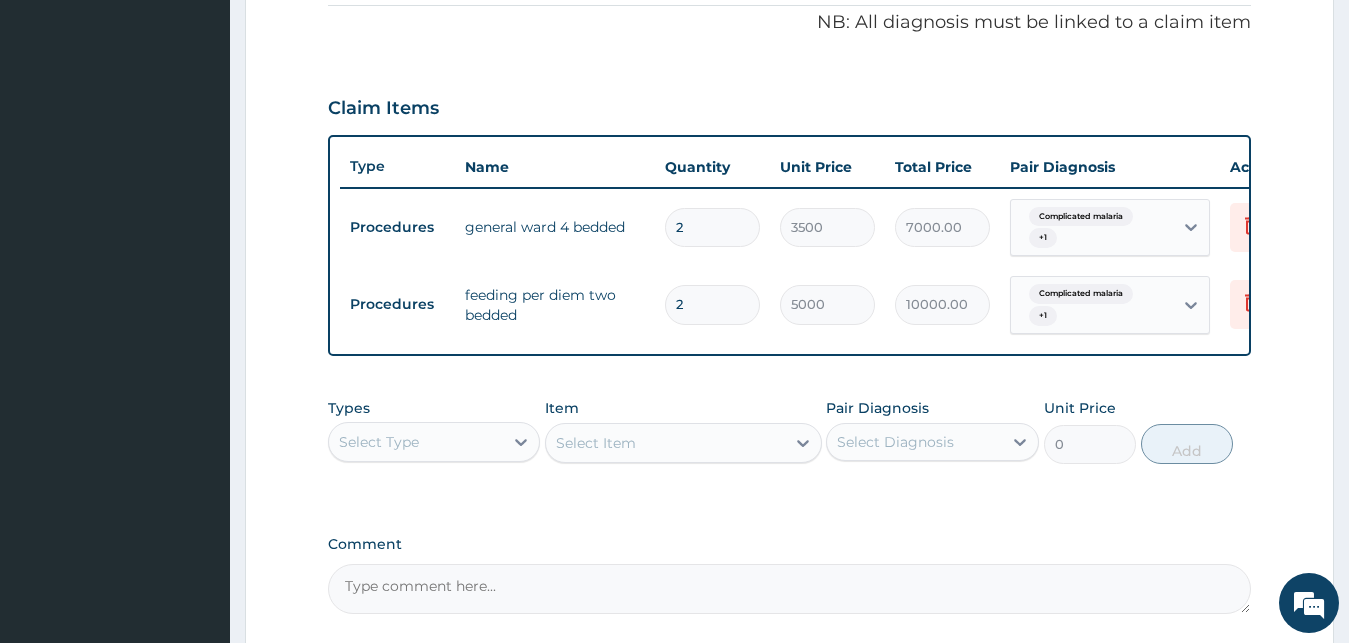 click on "Select Type" at bounding box center [416, 442] 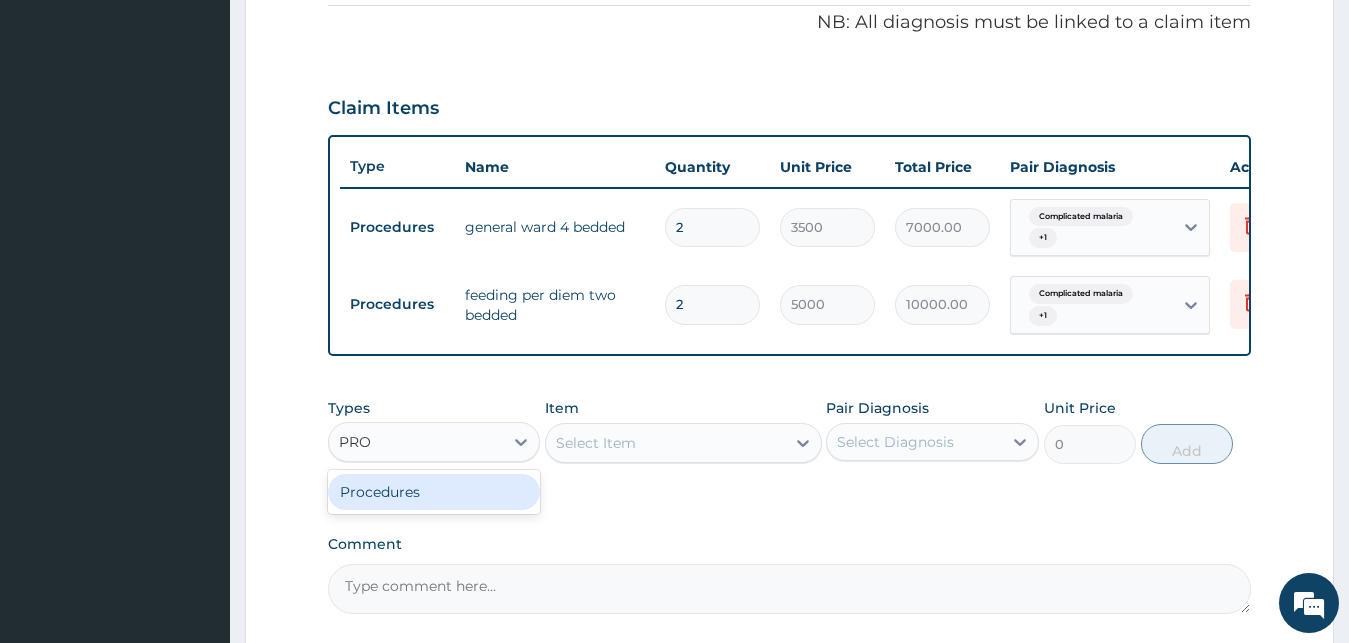 type on "PROC" 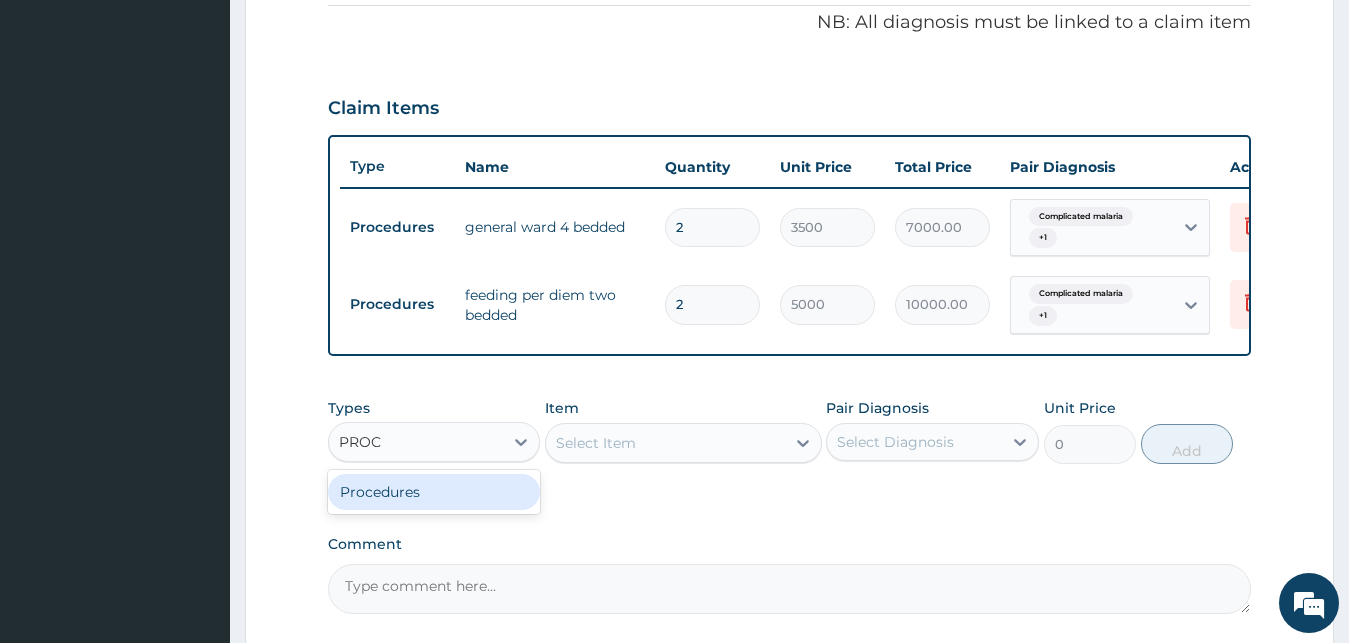 click on "Procedures" at bounding box center [434, 492] 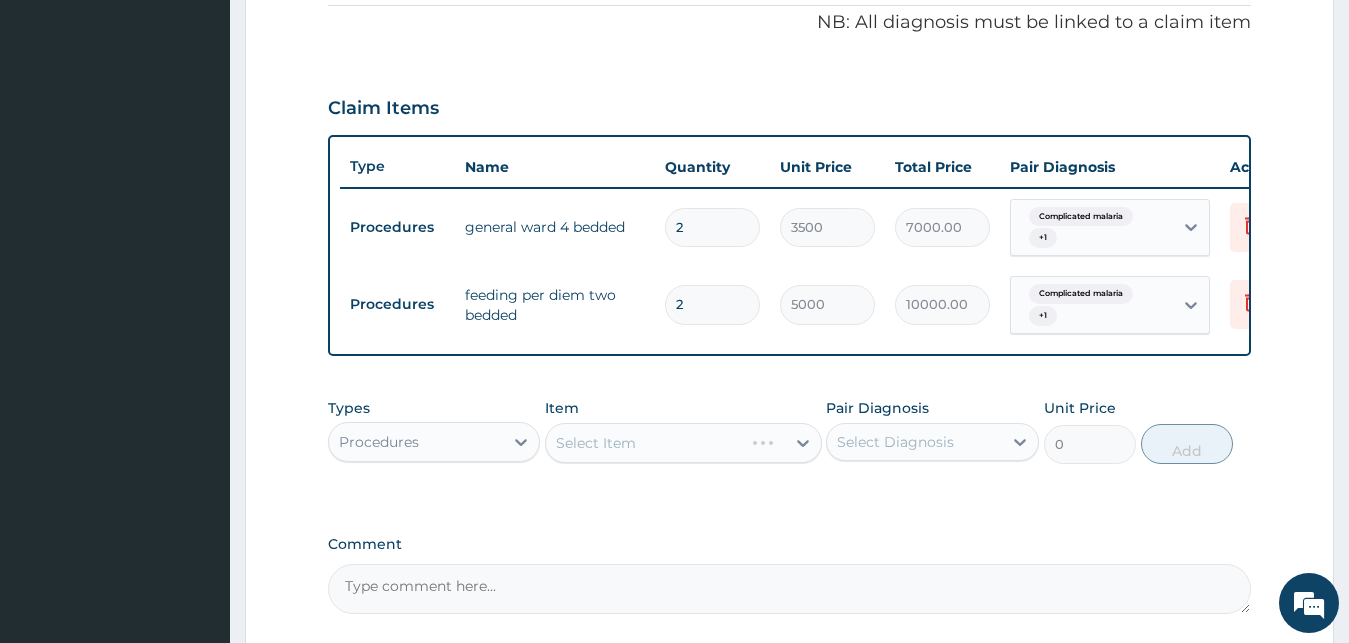 click on "Select Item" at bounding box center (683, 443) 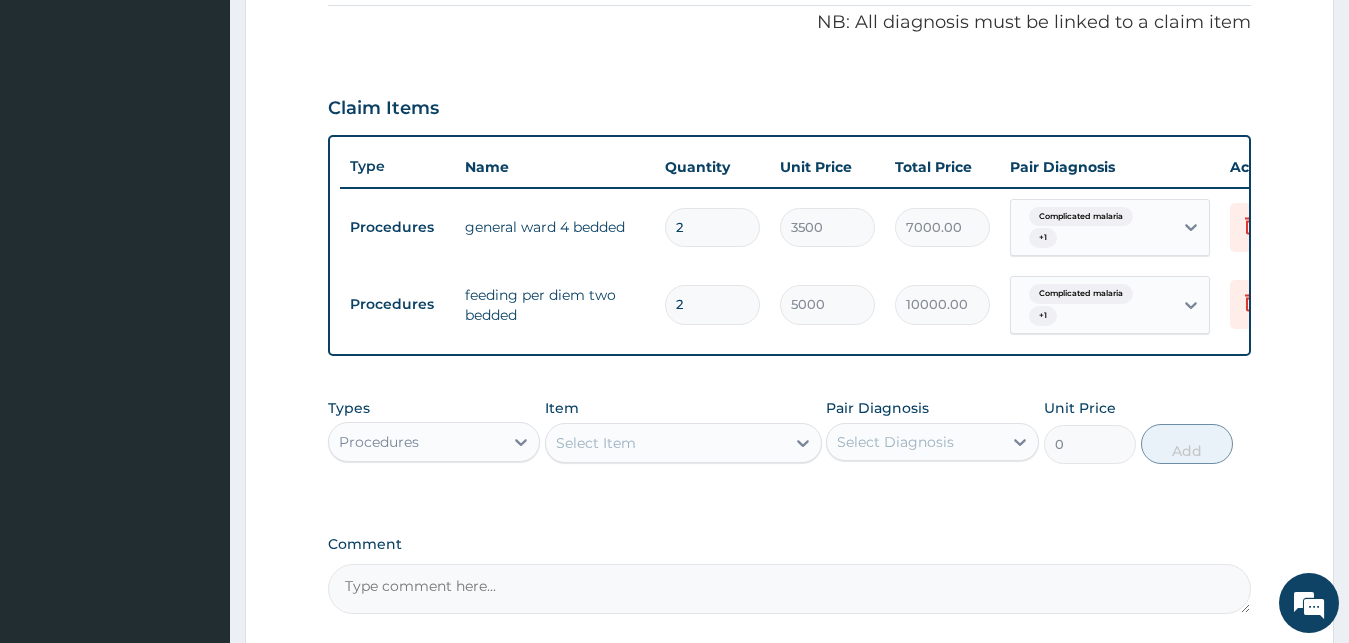 click on "Select Item" at bounding box center [665, 443] 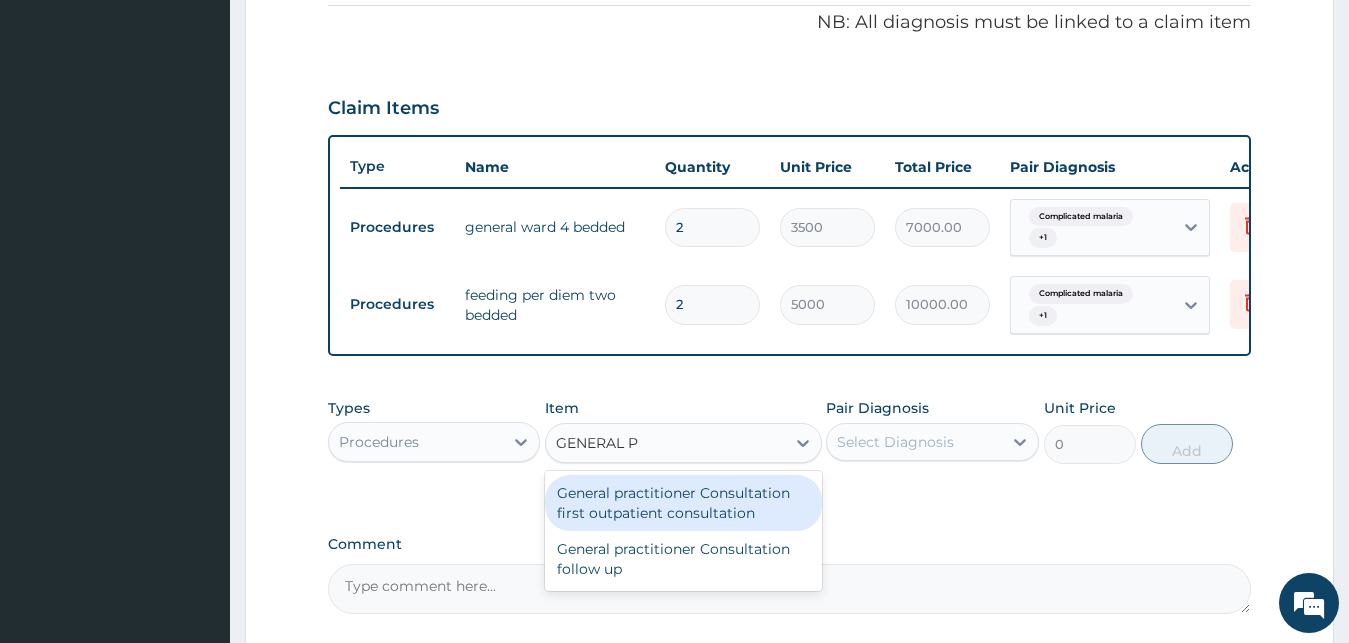 type on "GENERAL PR" 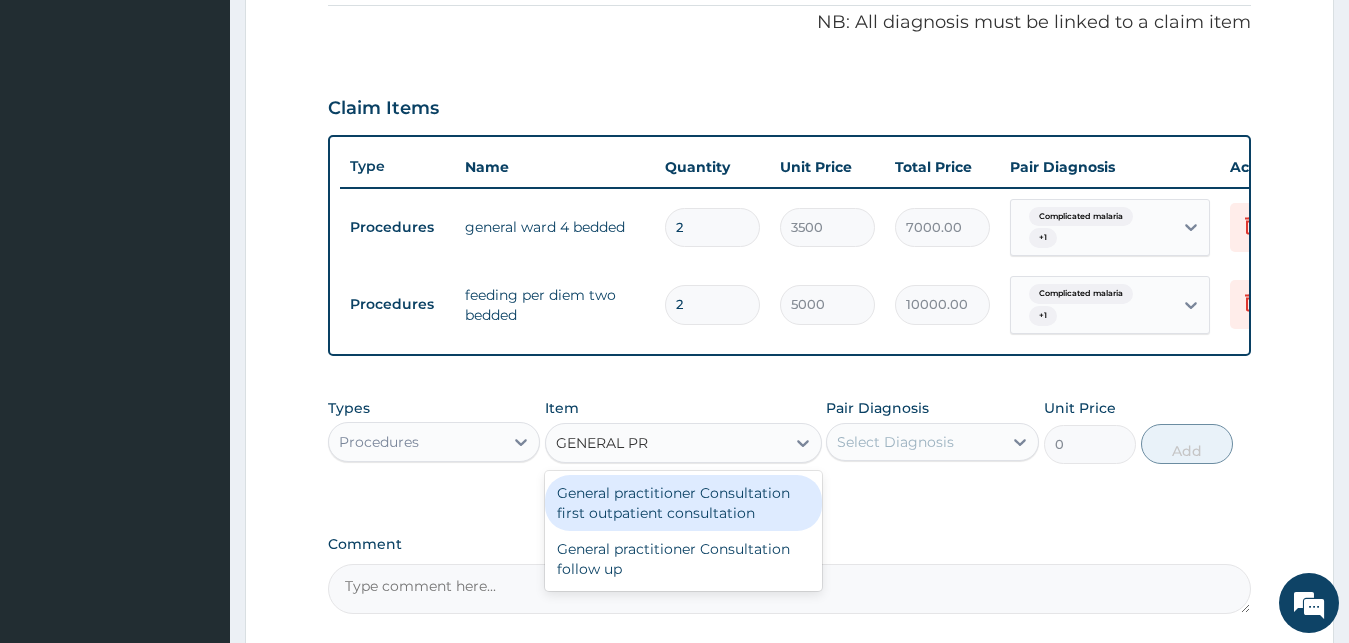 click on "General practitioner Consultation first outpatient consultation" at bounding box center [683, 503] 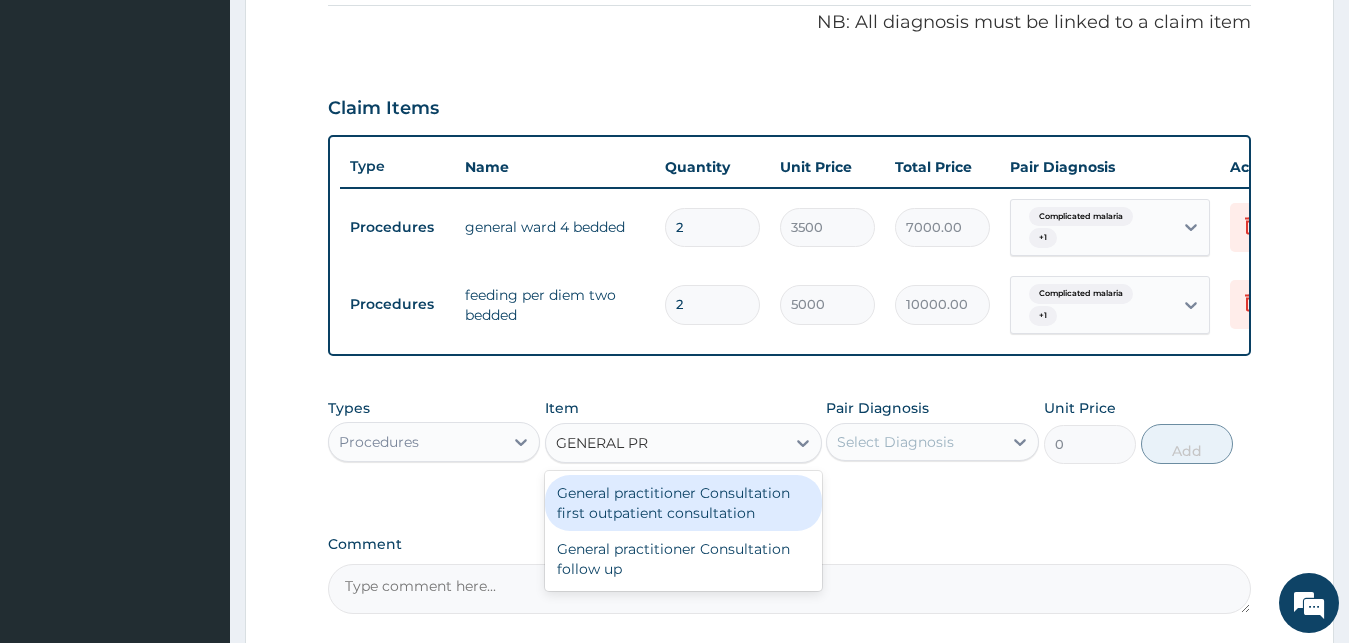 type 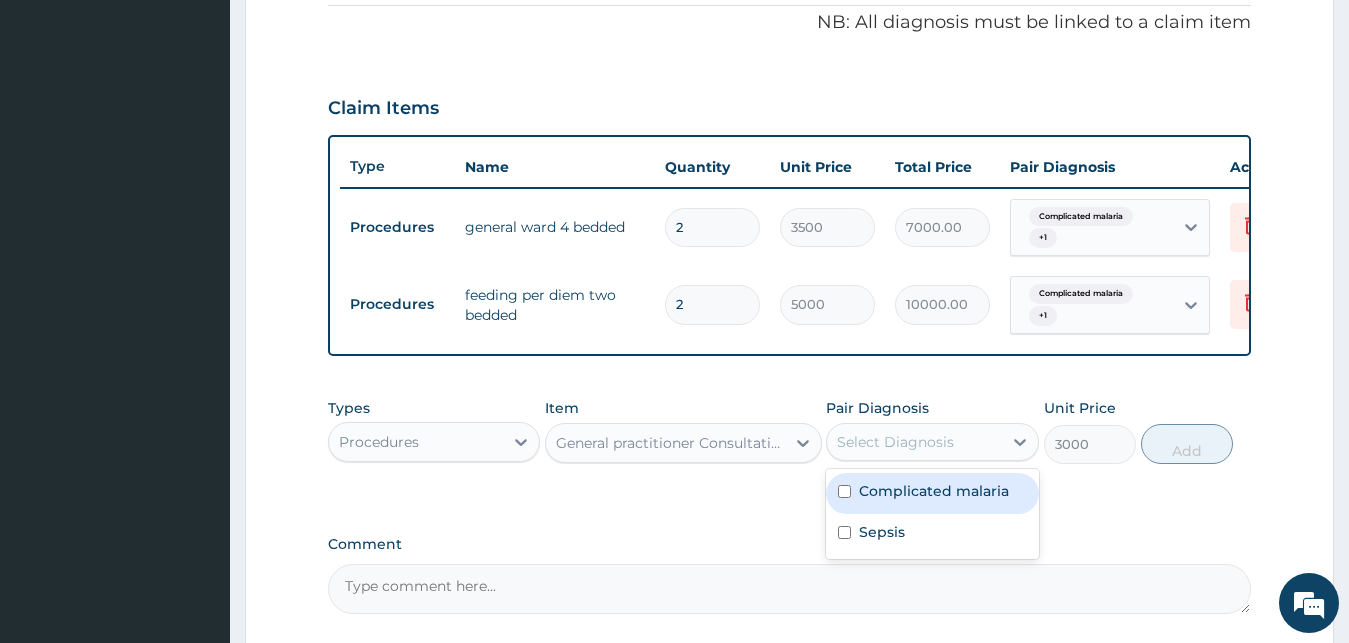 click on "Select Diagnosis" at bounding box center (914, 442) 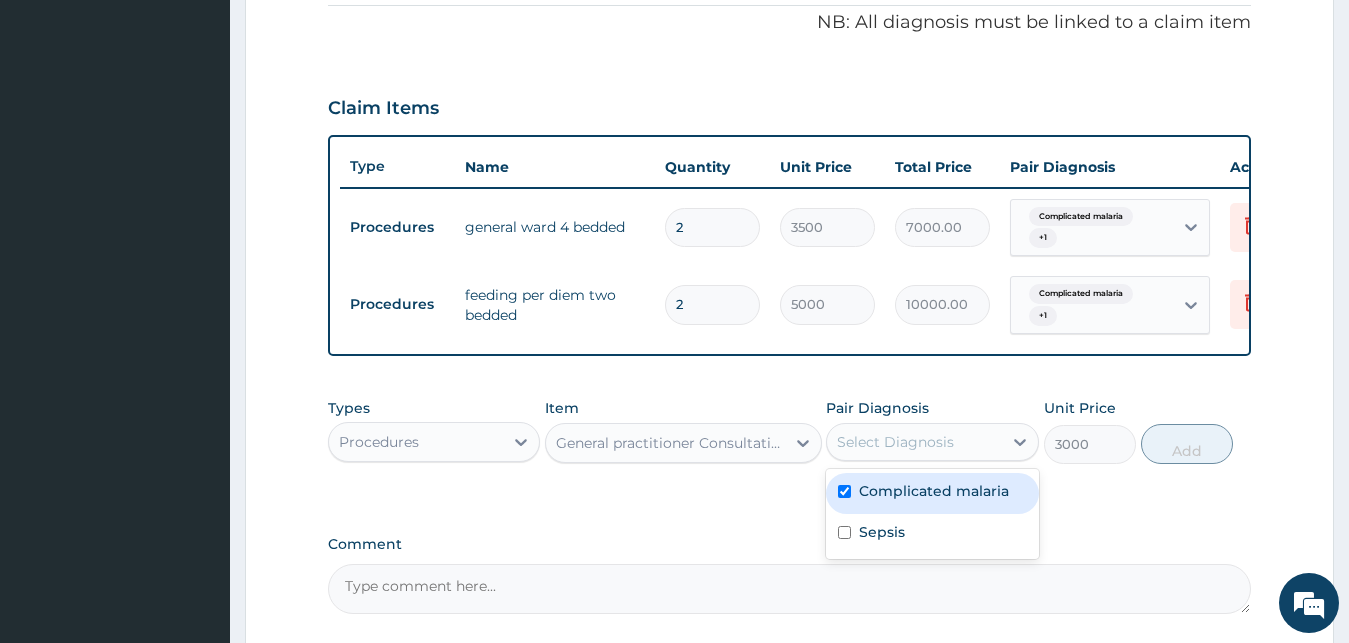 checkbox on "true" 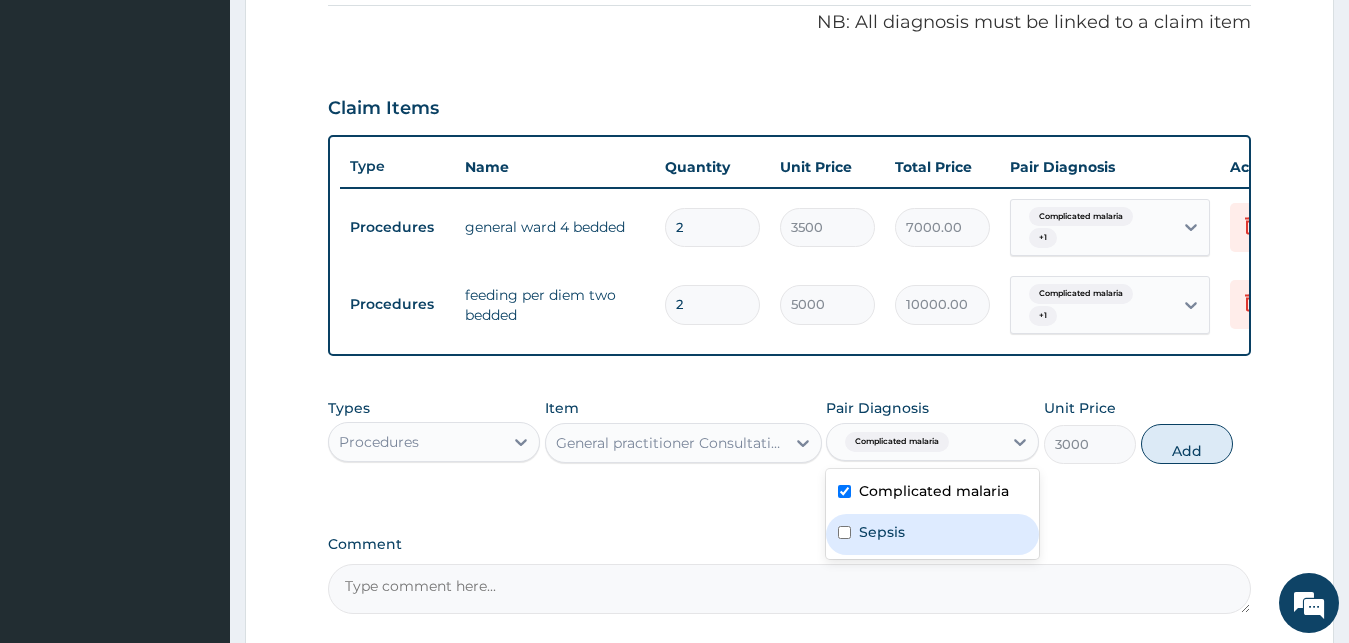click on "Sepsis" at bounding box center [882, 532] 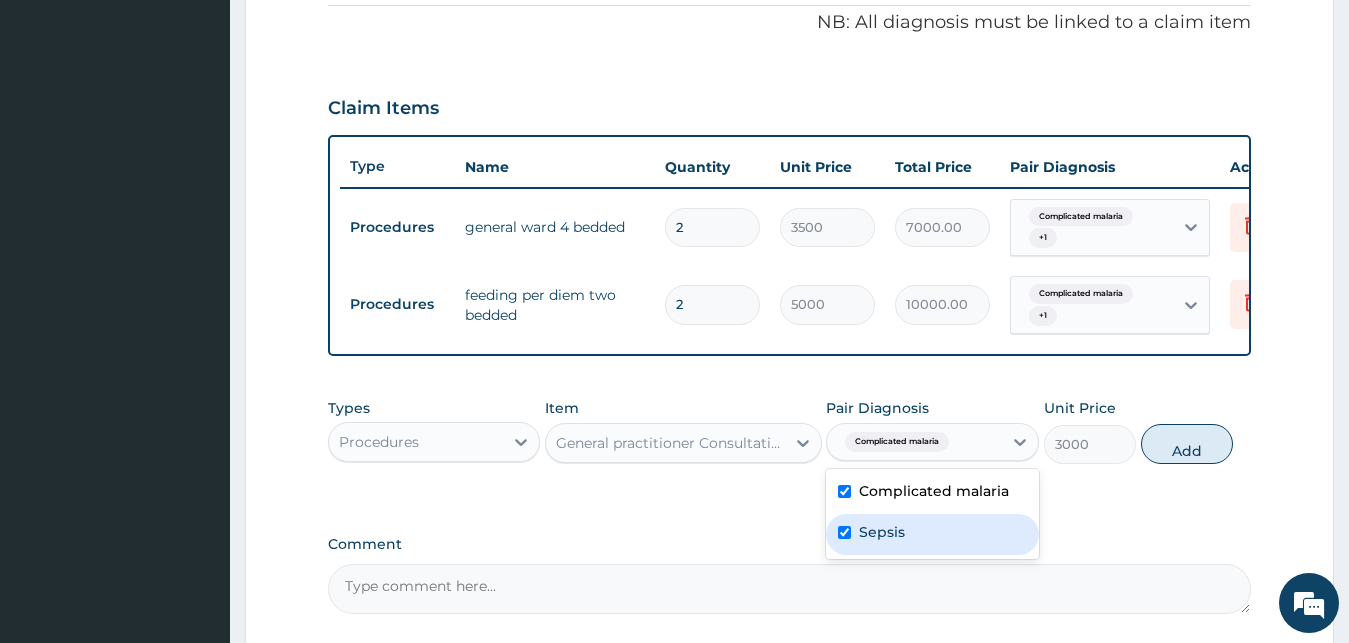 checkbox on "true" 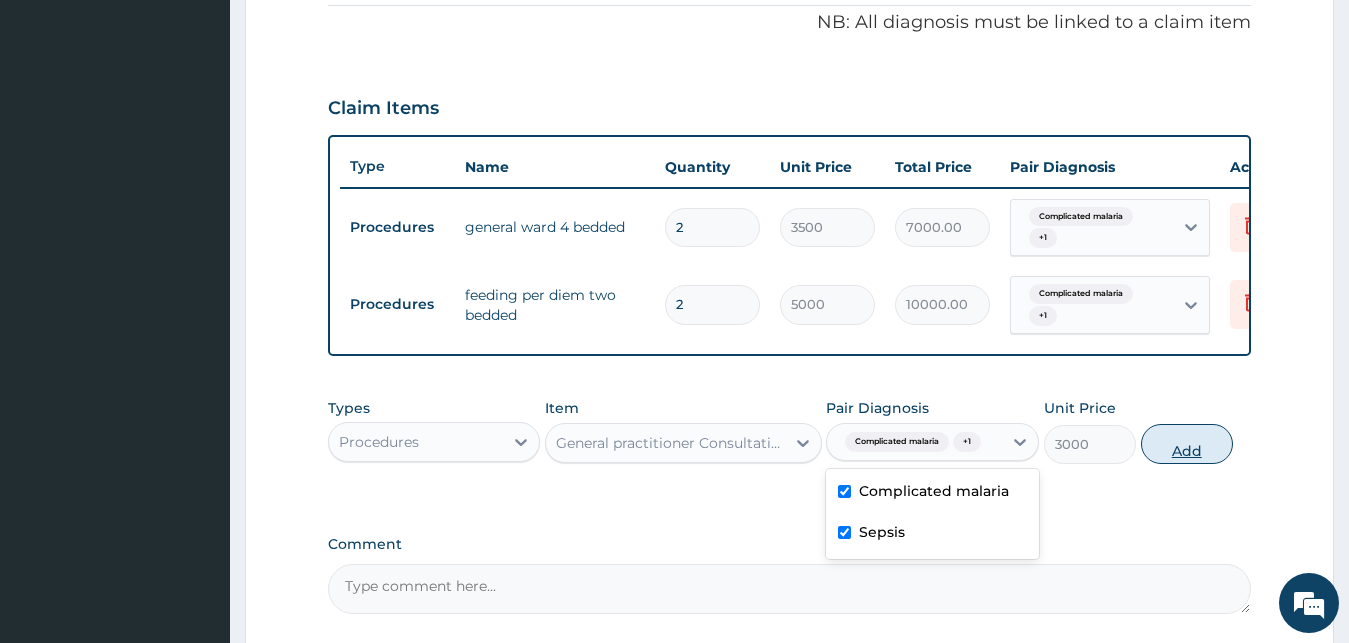 click on "Add" at bounding box center [1187, 444] 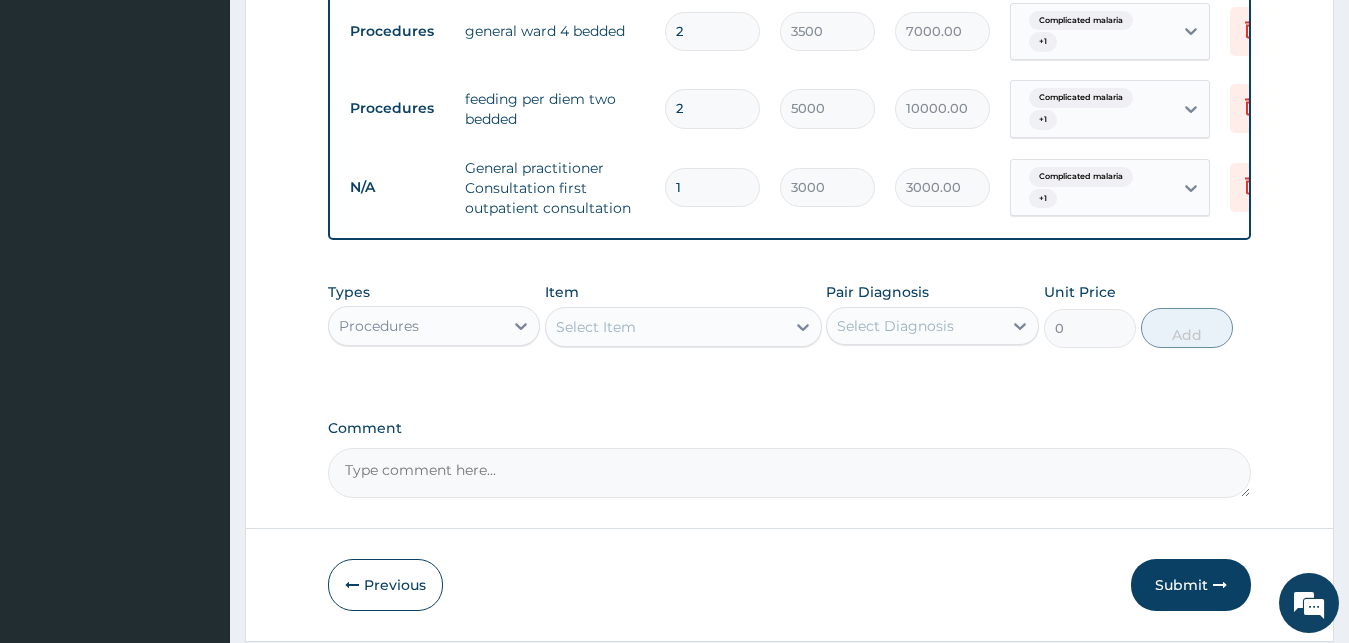 scroll, scrollTop: 887, scrollLeft: 0, axis: vertical 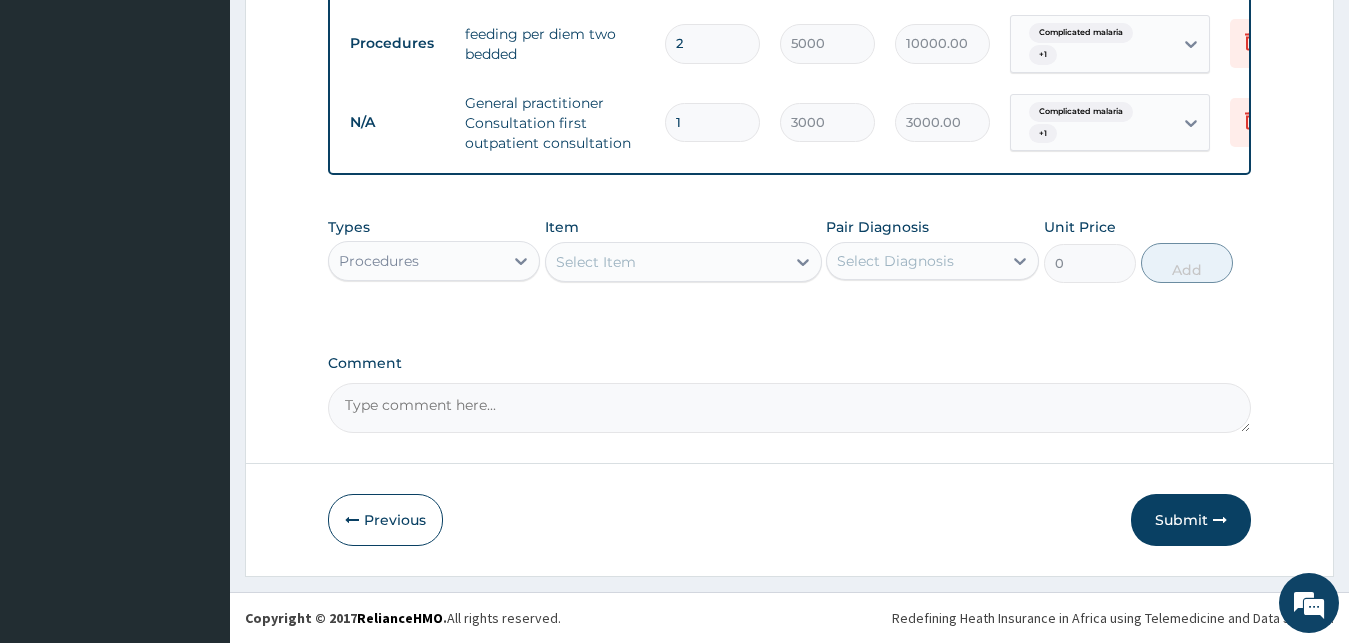click on "Select Item" at bounding box center [683, 262] 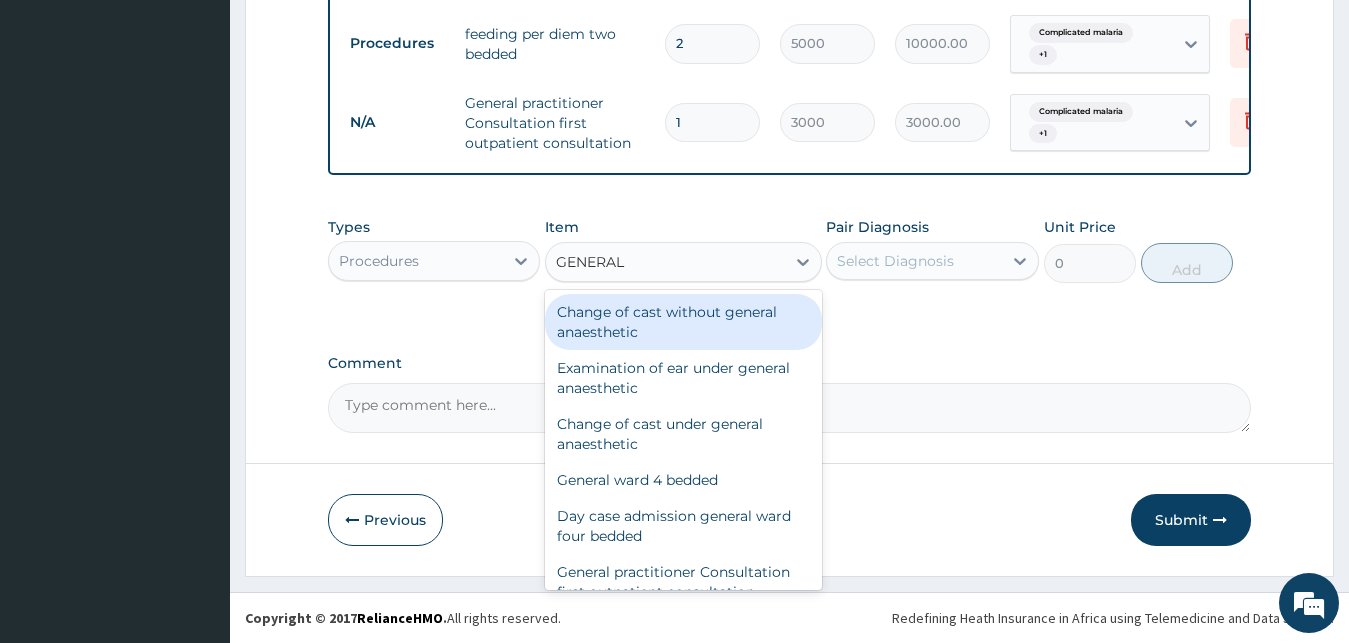 type on "GENERAL P" 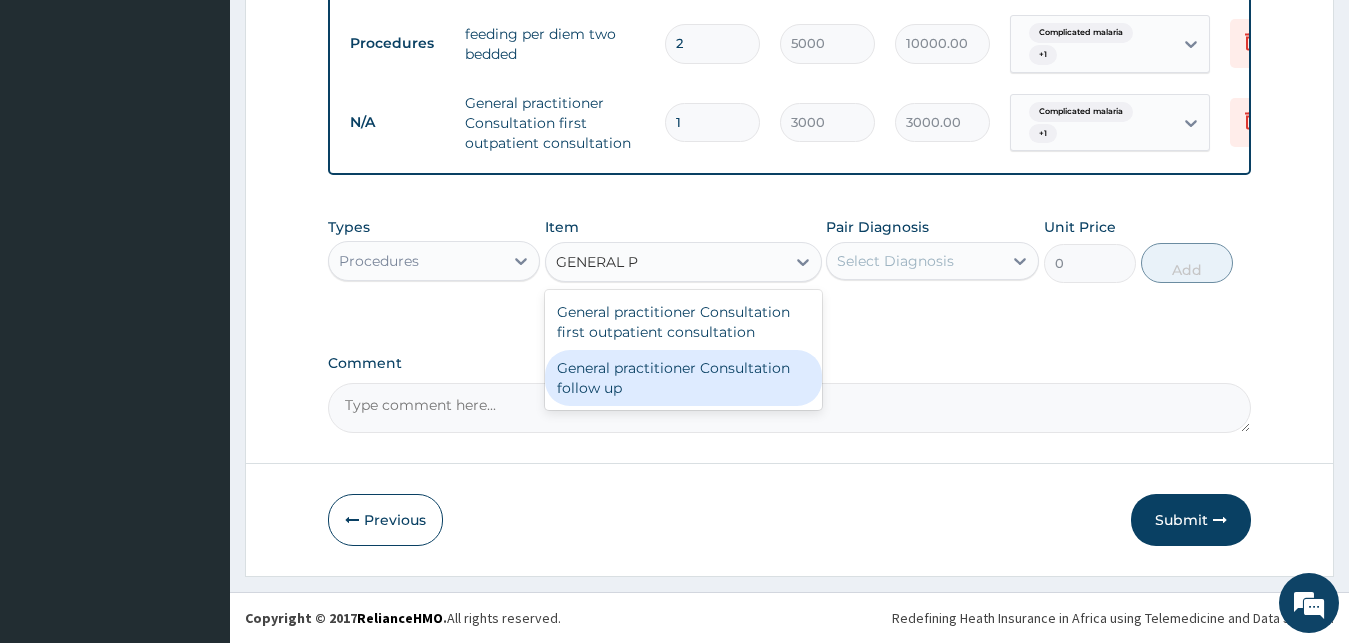 click on "General practitioner Consultation follow up" at bounding box center (683, 378) 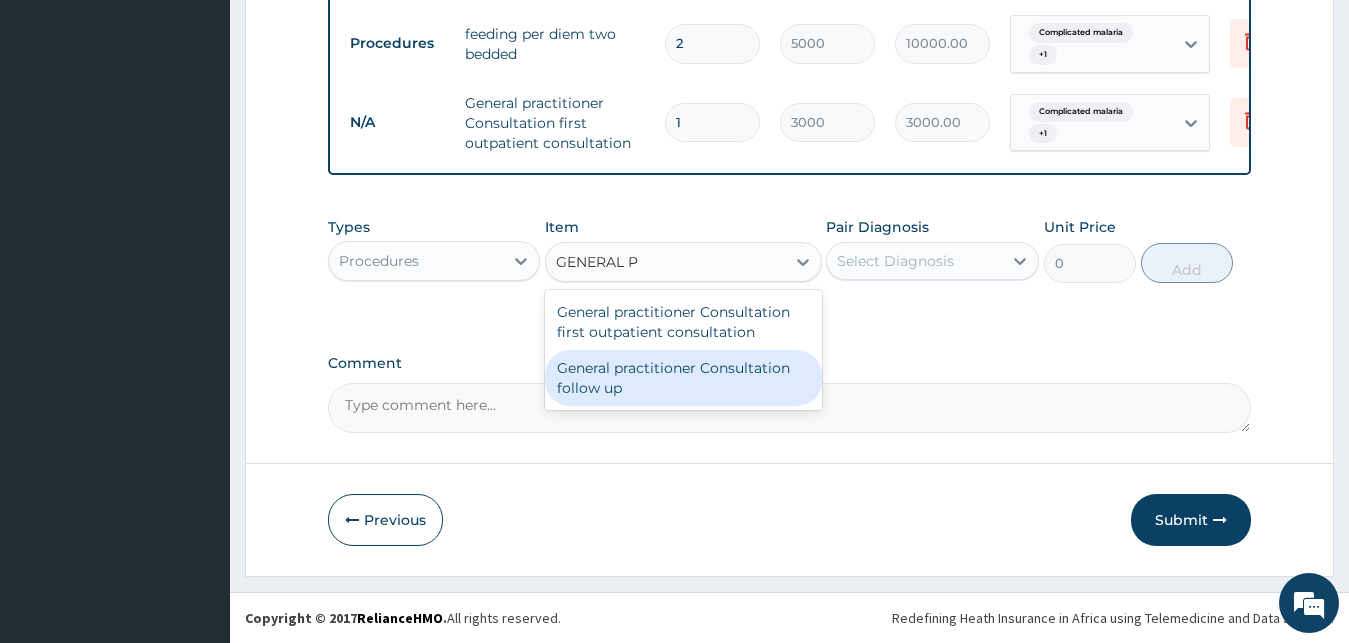 type 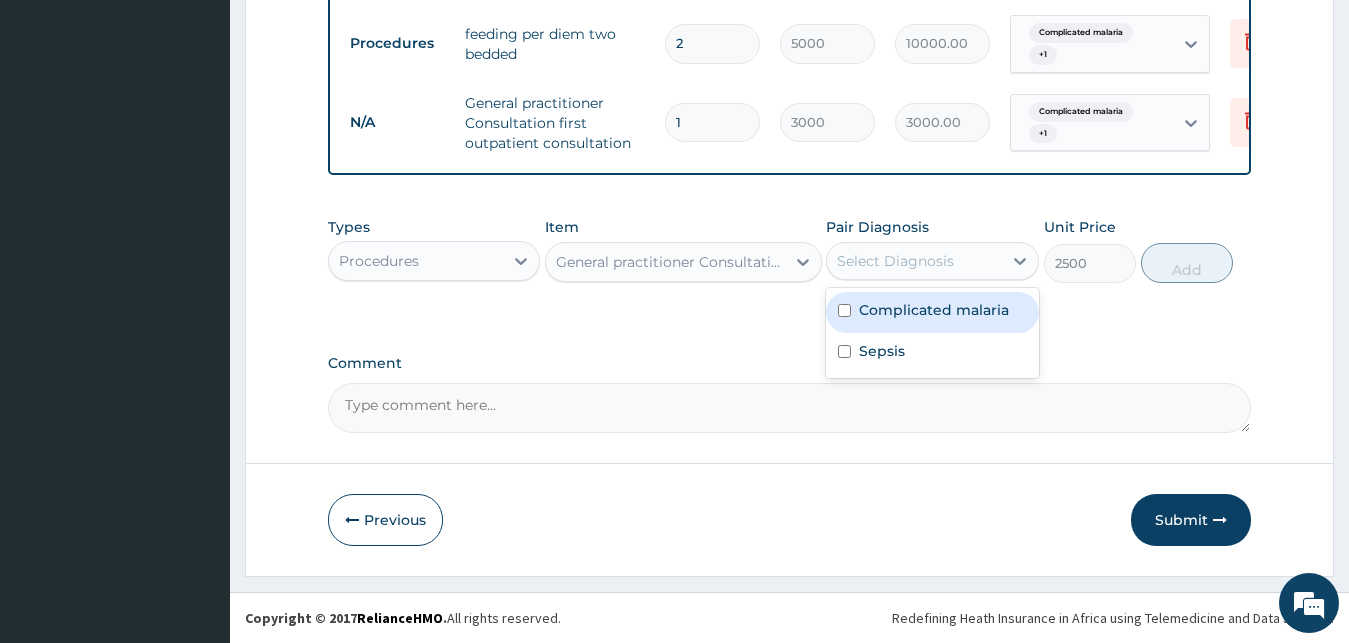 click on "Select Diagnosis" at bounding box center [895, 261] 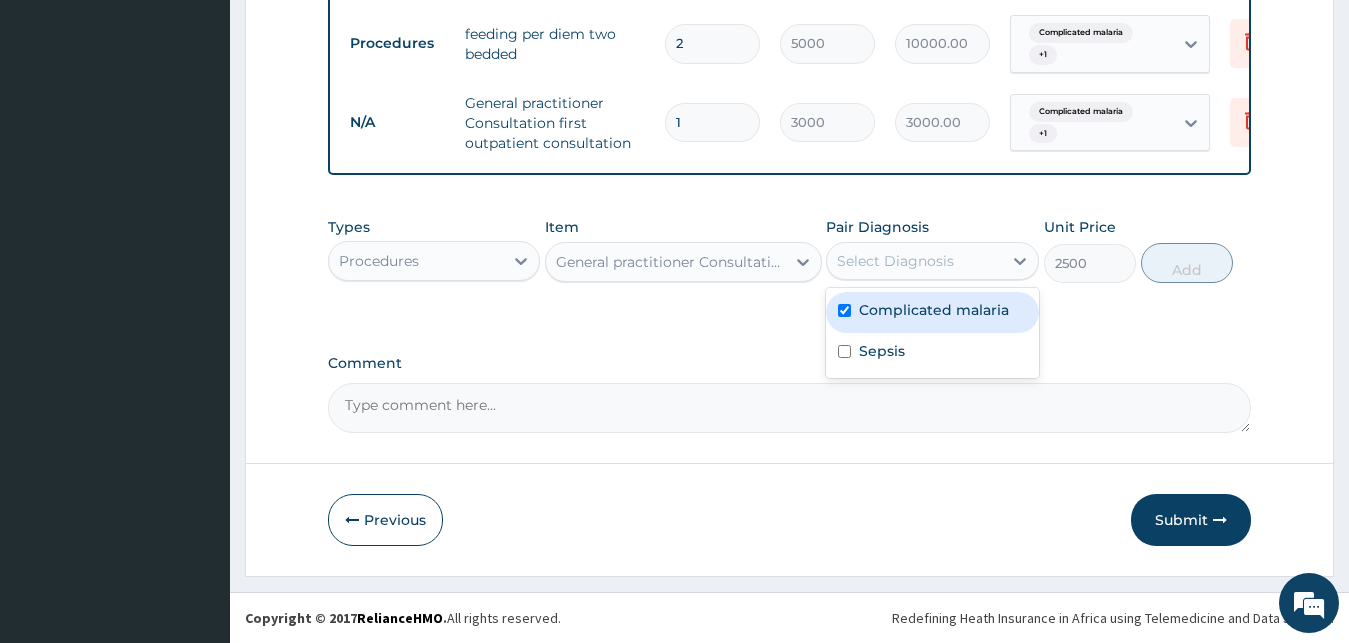 checkbox on "true" 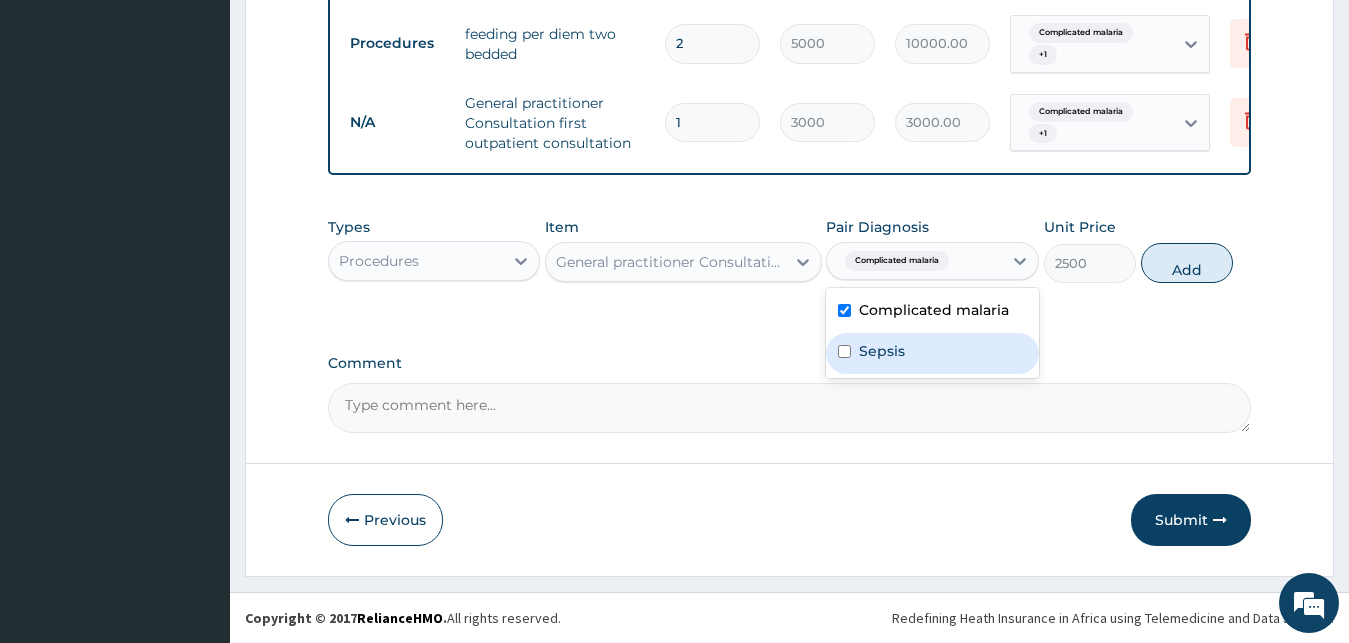 click on "Sepsis" at bounding box center (932, 353) 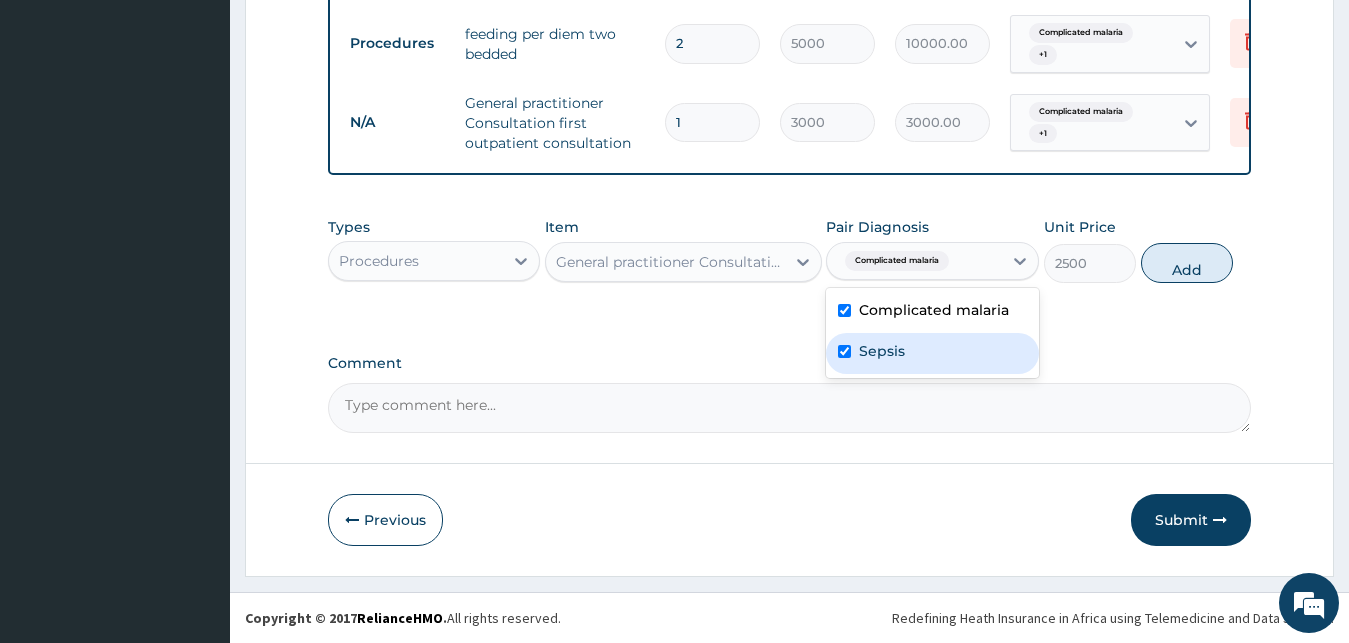 checkbox on "true" 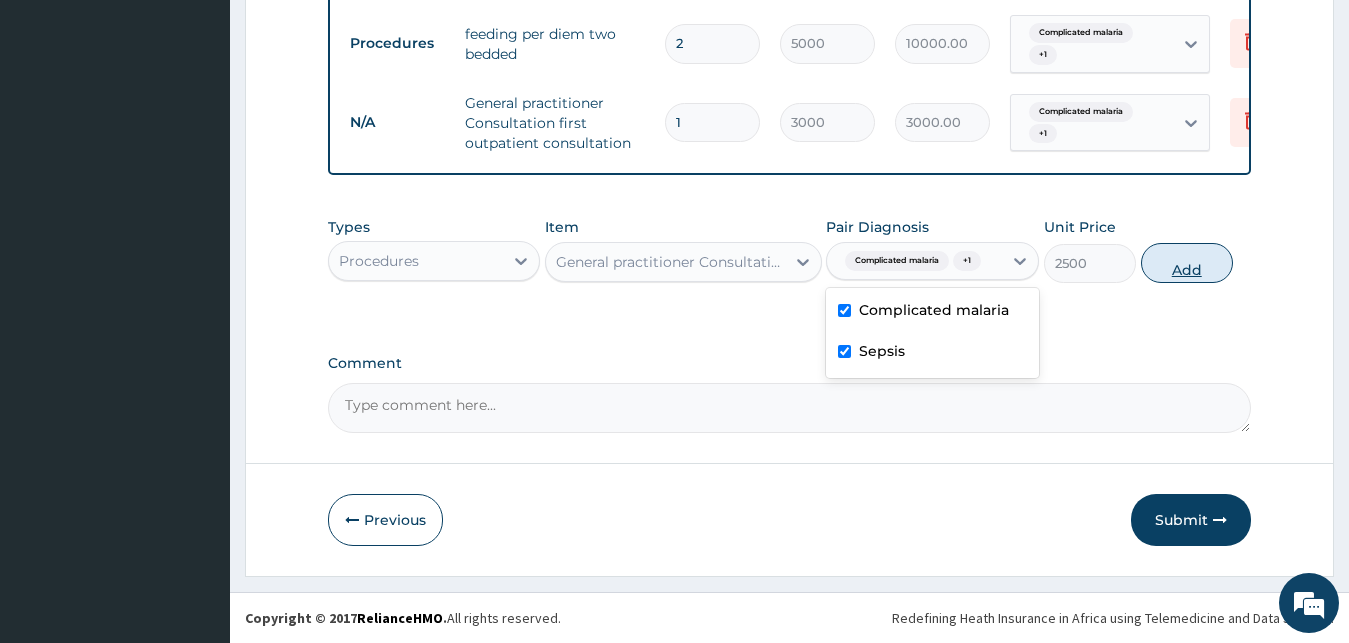 click on "Add" at bounding box center (1187, 263) 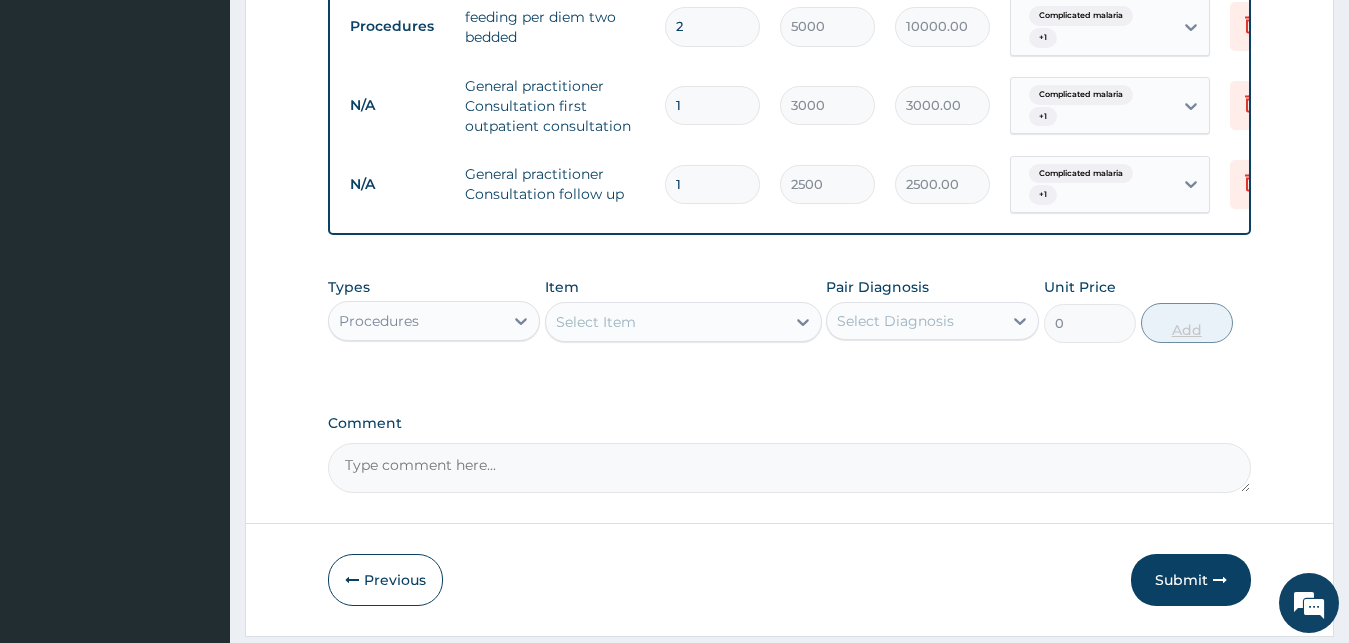 type 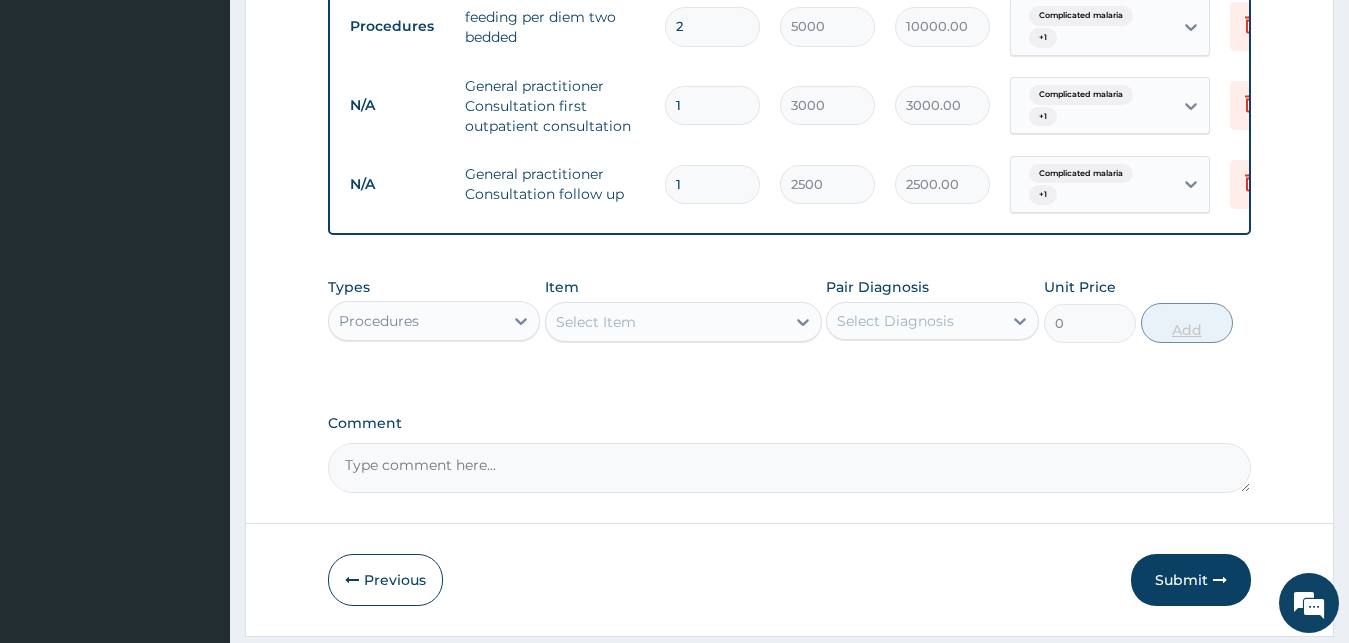 type on "0.00" 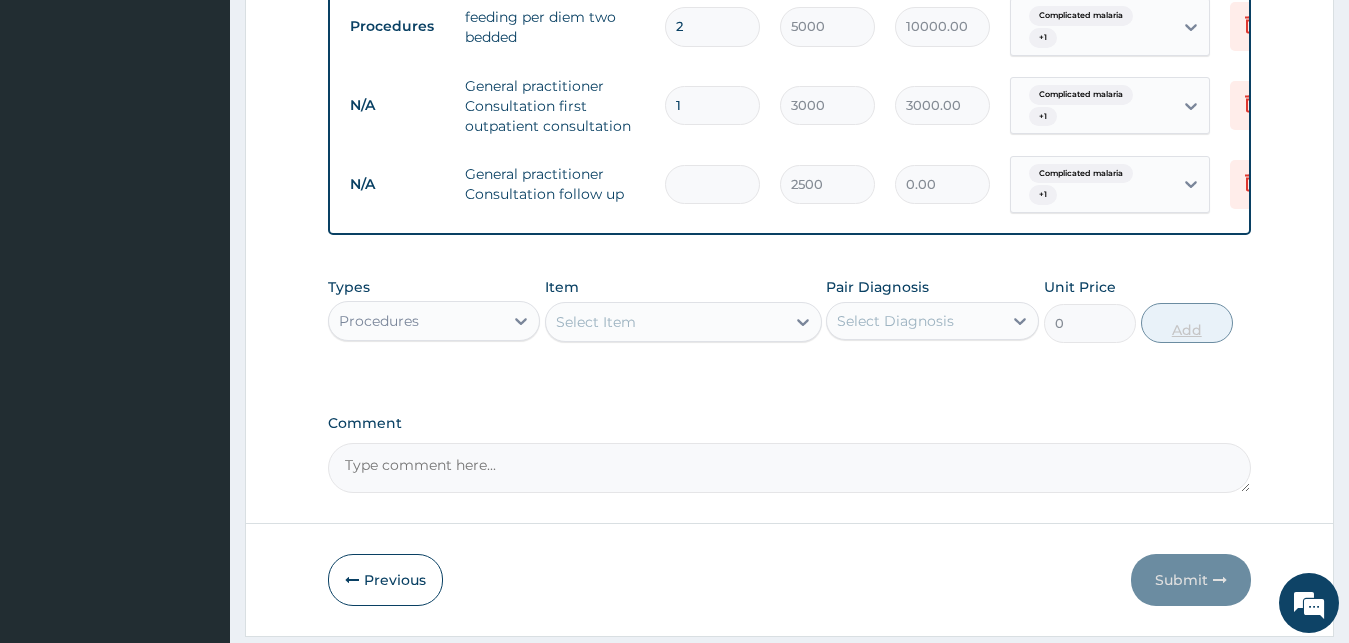 type on "3" 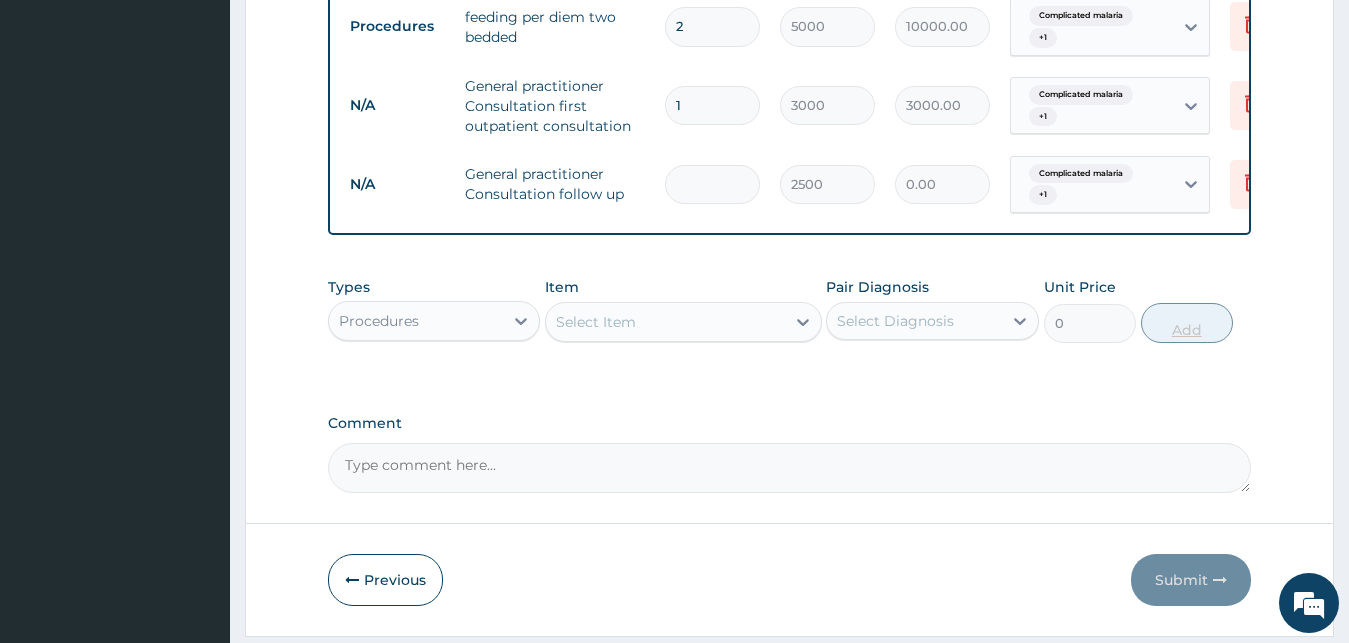 type on "7500.00" 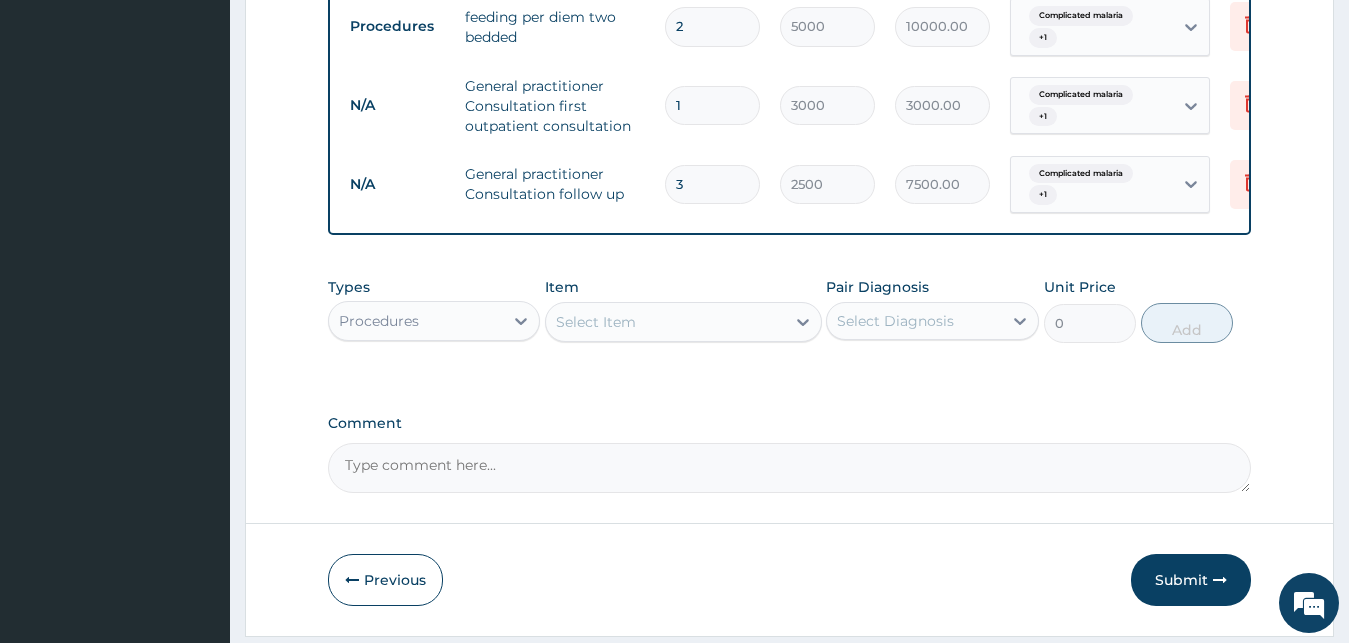 type on "3" 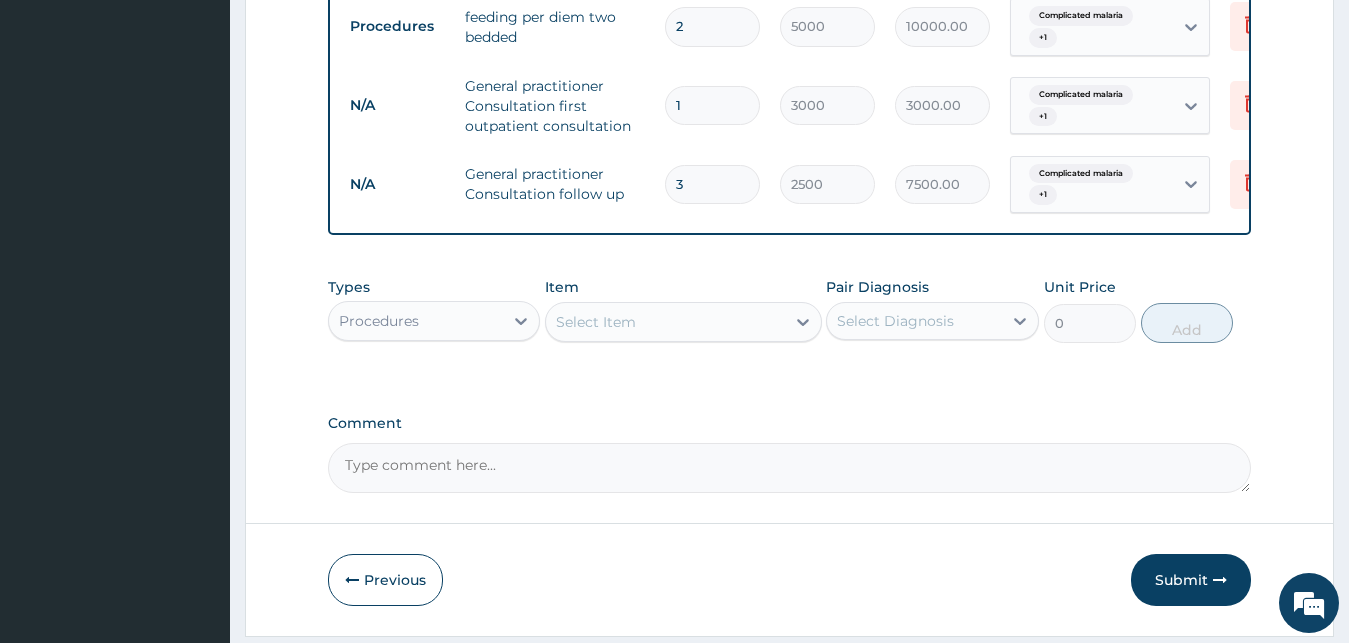 click on "Procedures" at bounding box center [416, 321] 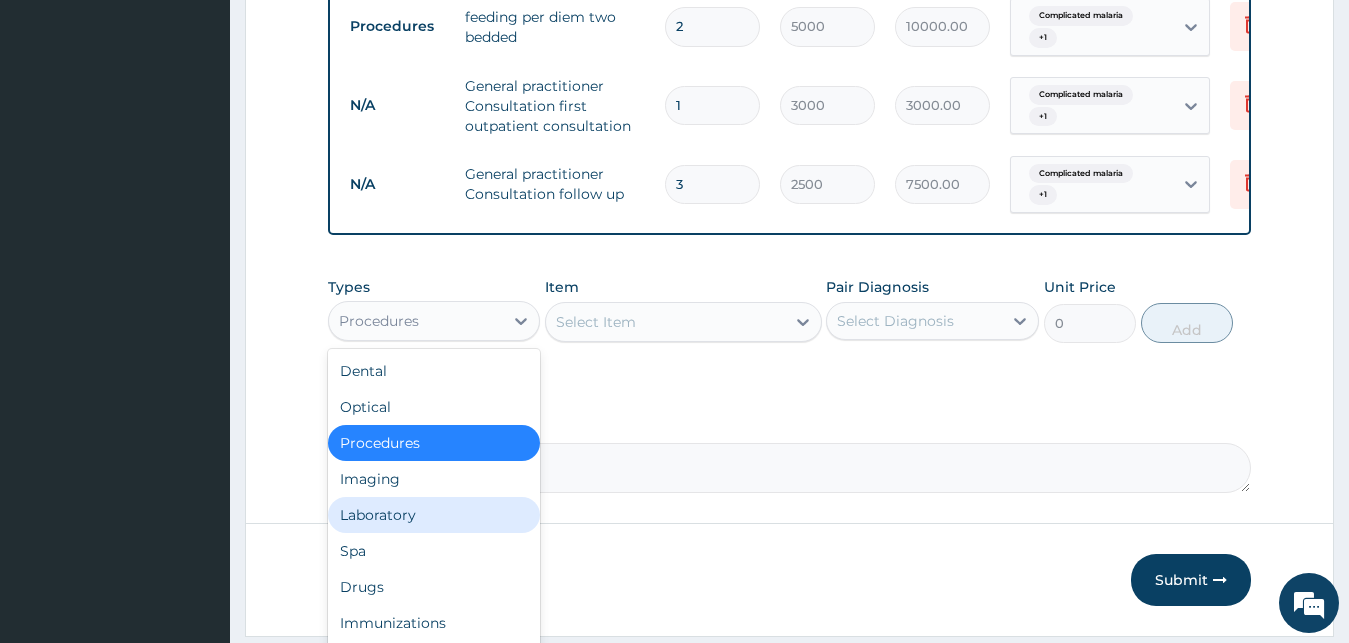 click on "Laboratory" at bounding box center [434, 515] 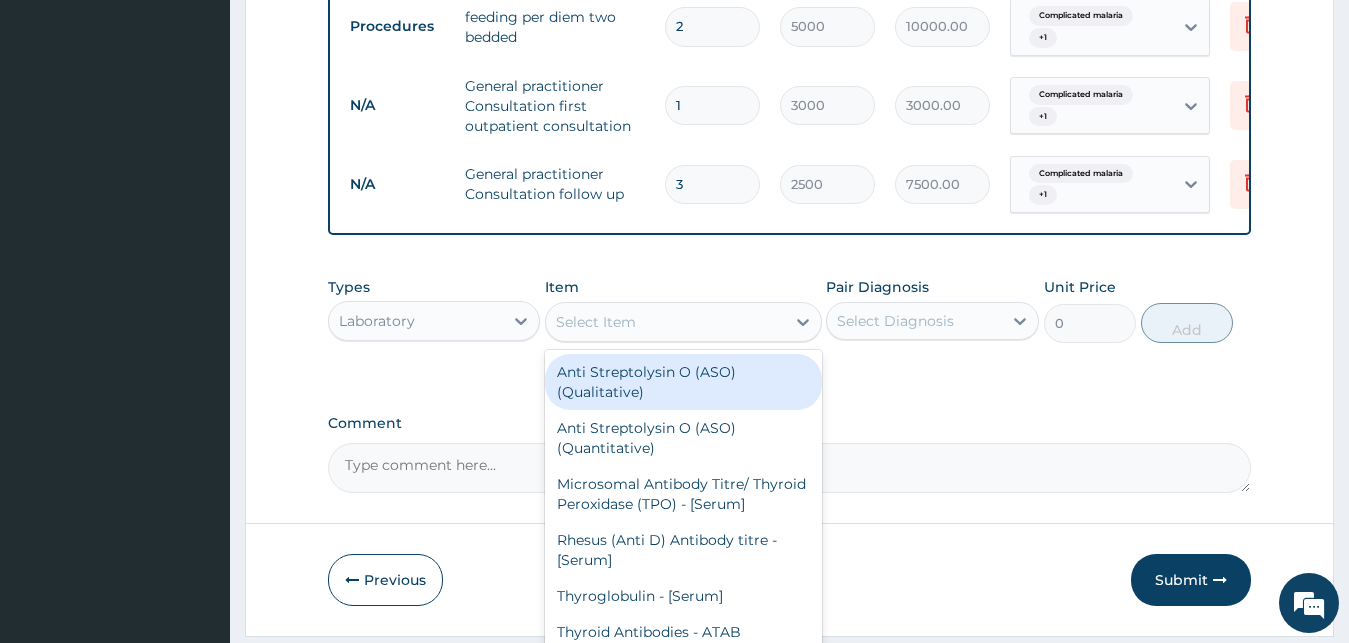 click on "Select Item" at bounding box center (665, 322) 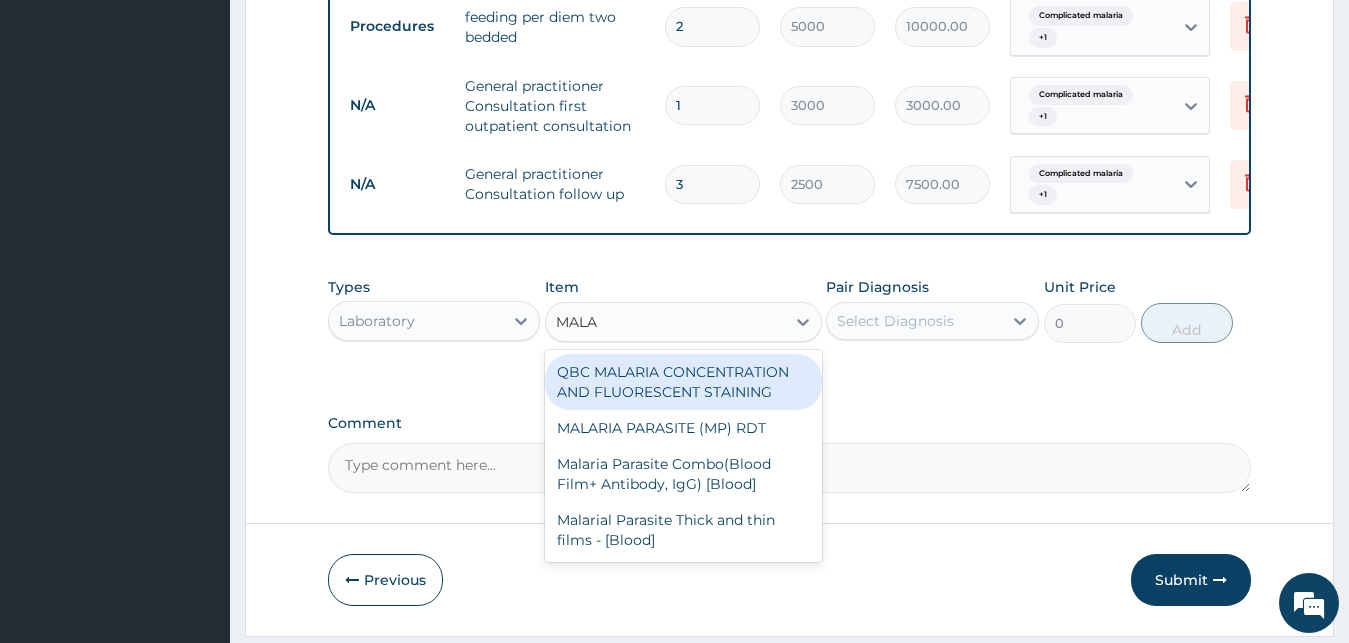 type on "MALAR" 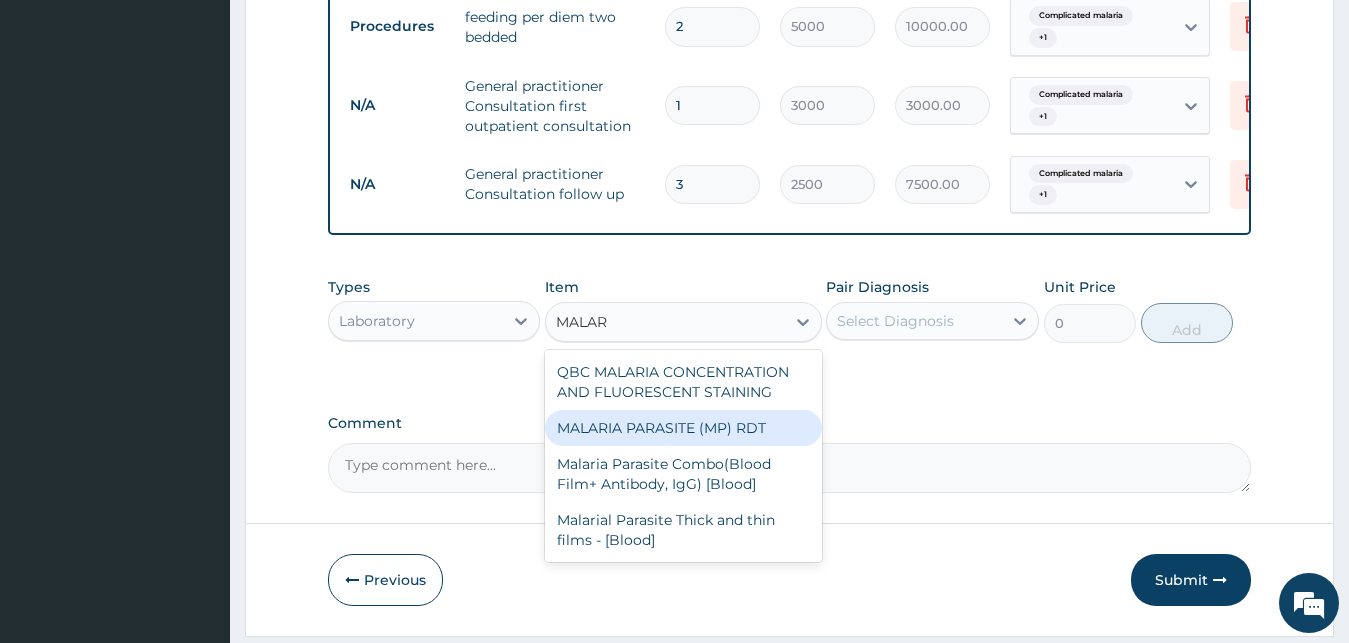 click on "MALARIA PARASITE (MP) RDT" at bounding box center (683, 428) 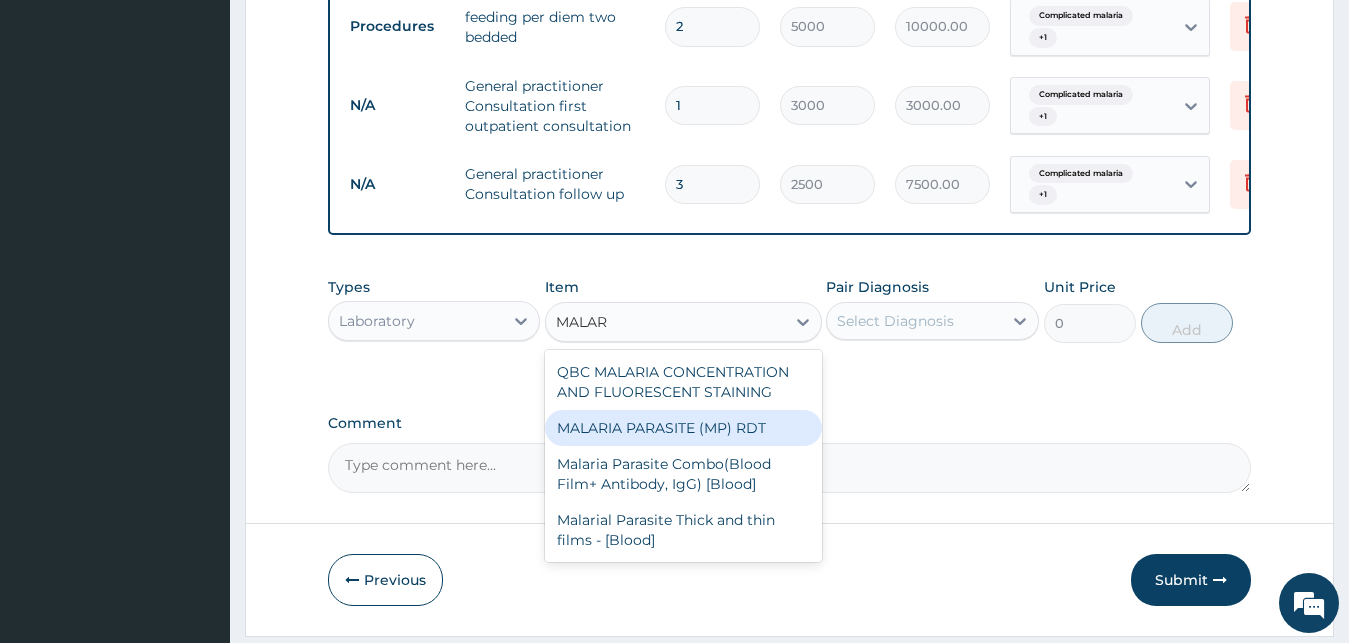 type 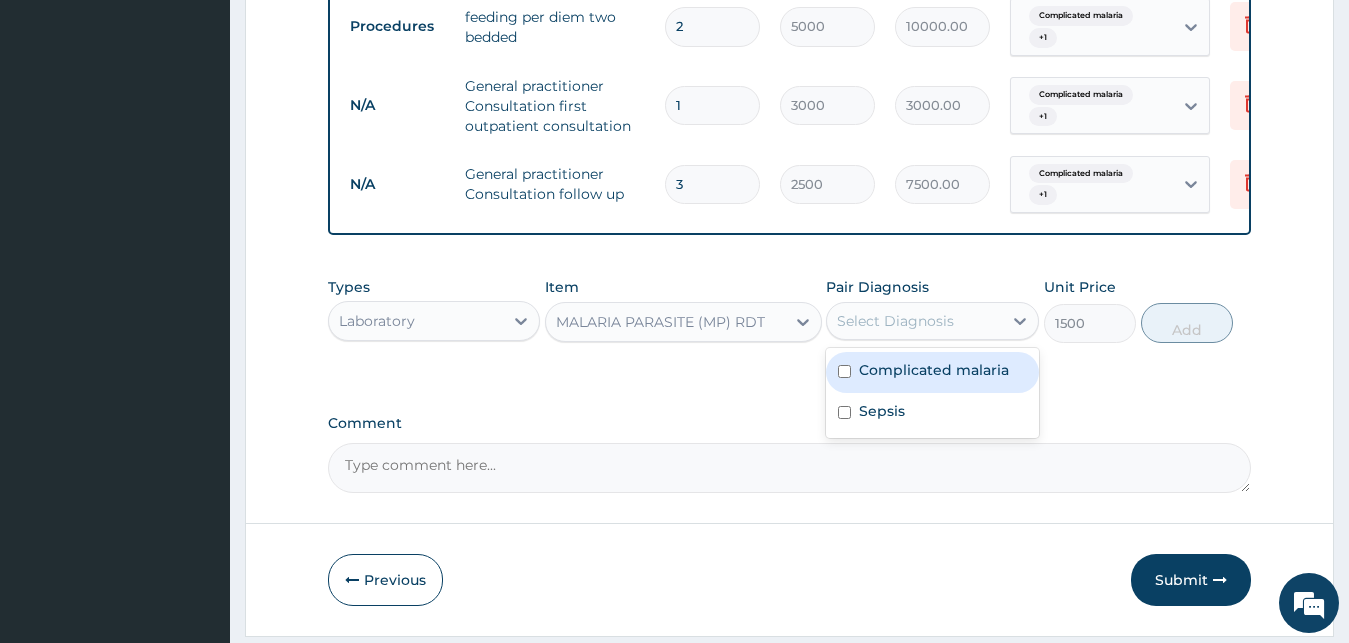 click on "Select Diagnosis" at bounding box center (914, 321) 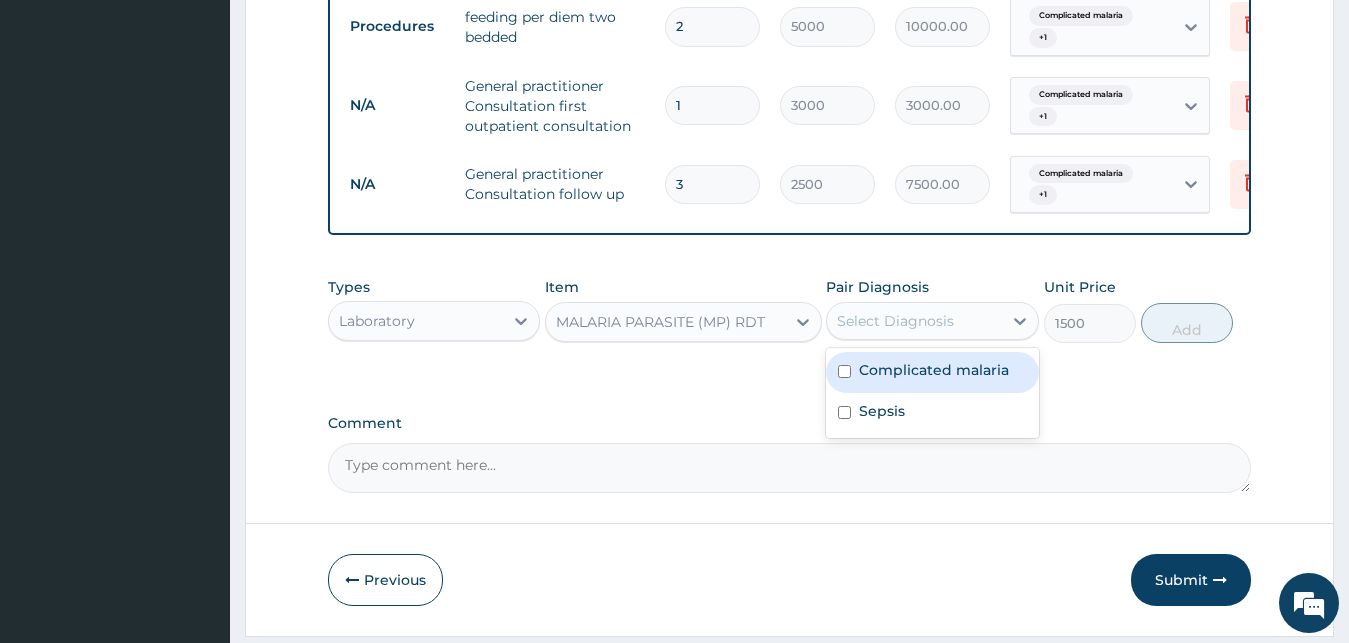 click on "Complicated malaria" at bounding box center (934, 370) 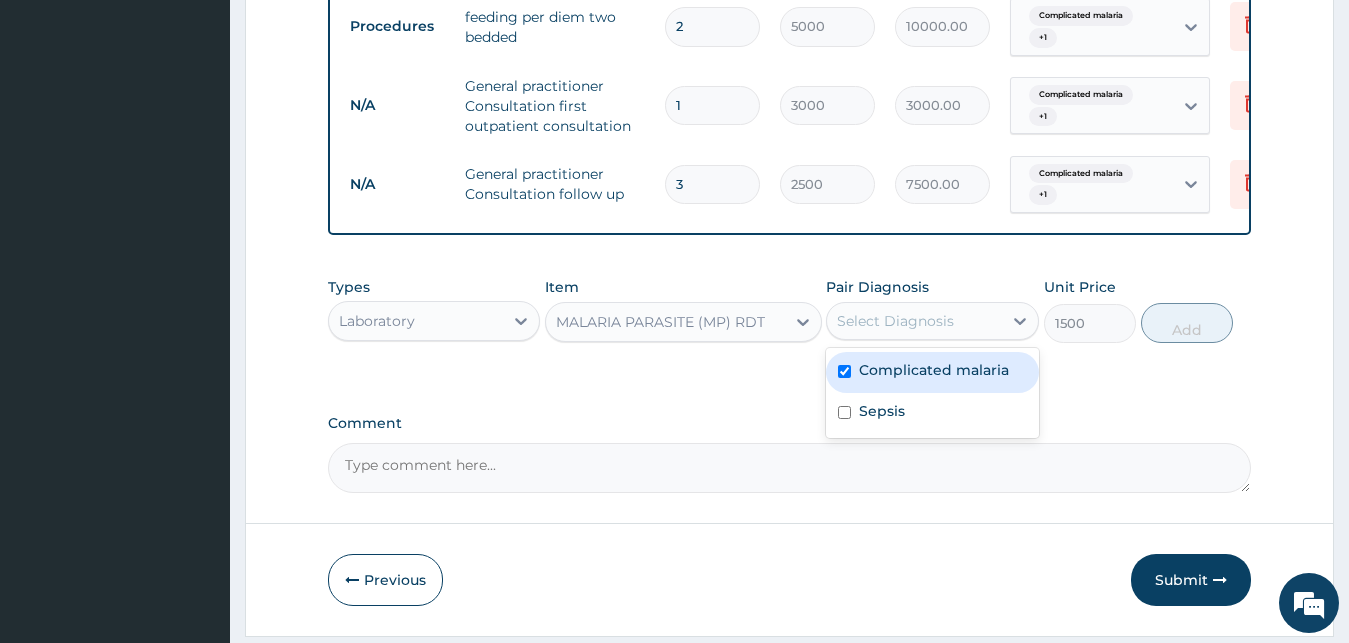 checkbox on "true" 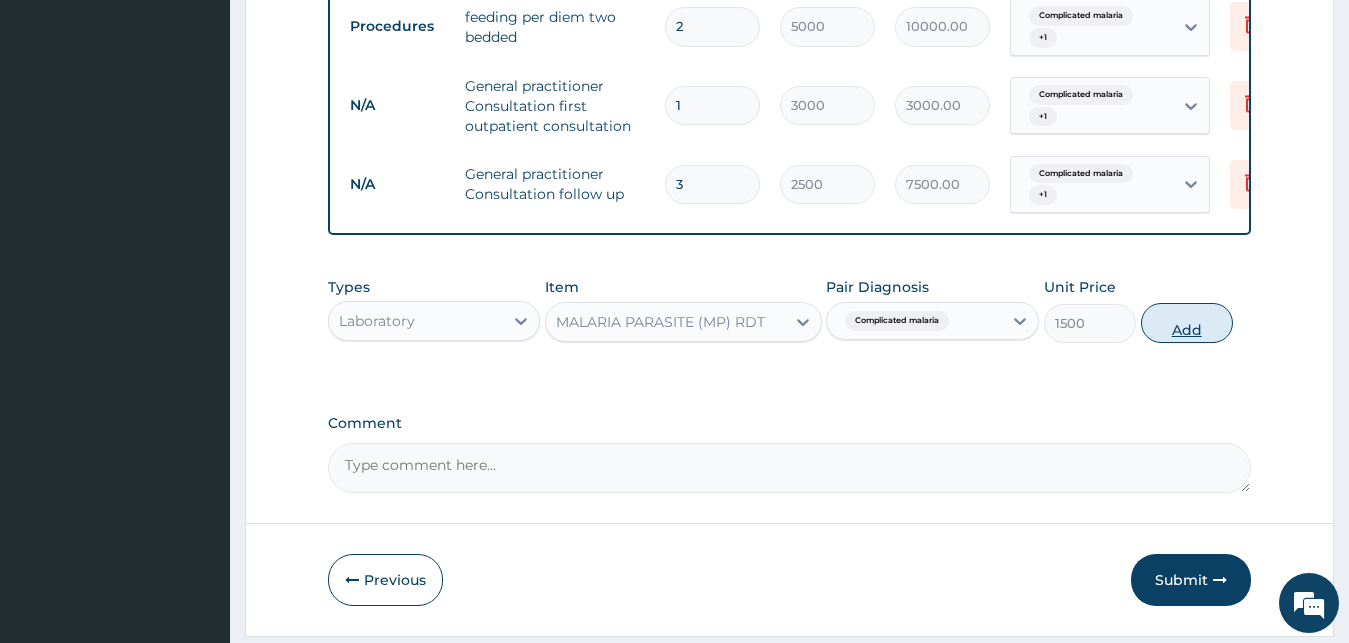 click on "Add" at bounding box center [1187, 323] 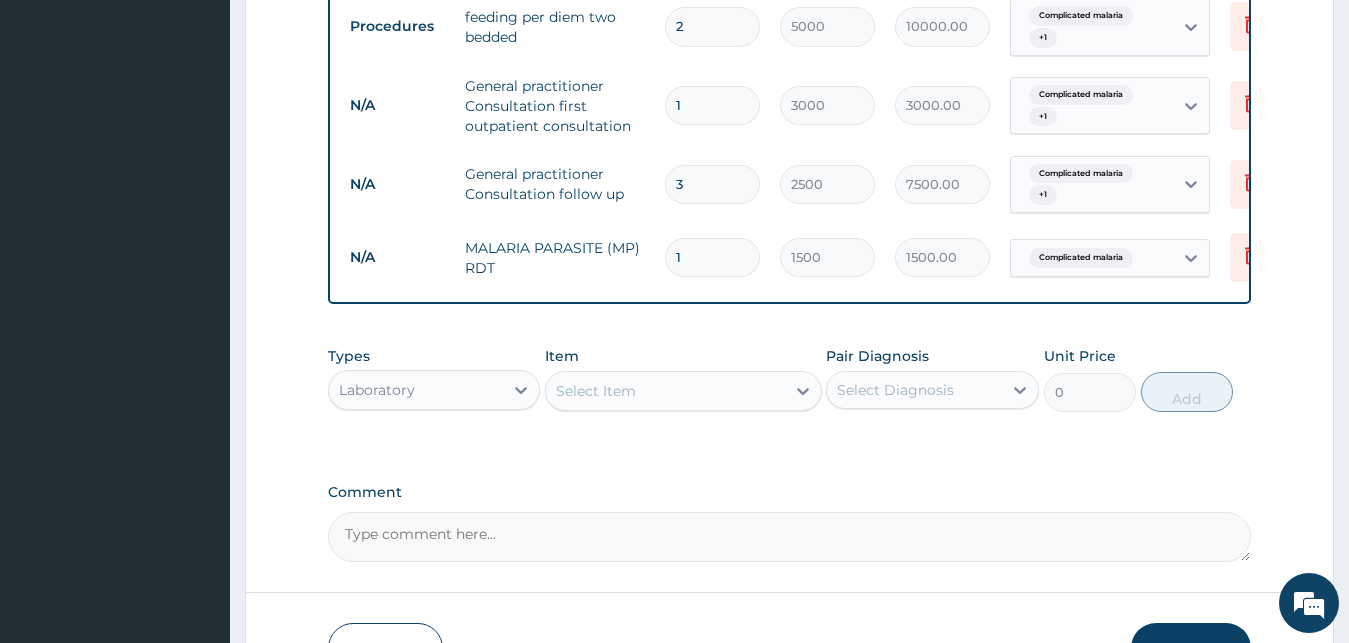 click on "Select Item" at bounding box center [665, 391] 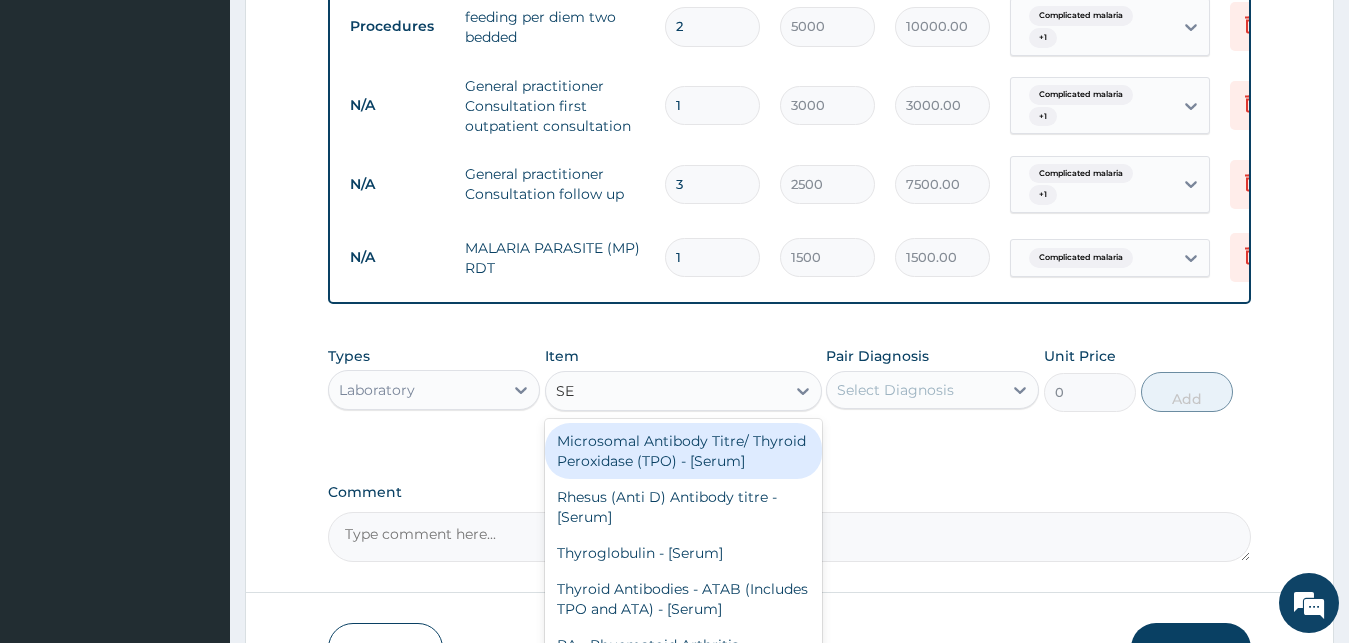 type on "S" 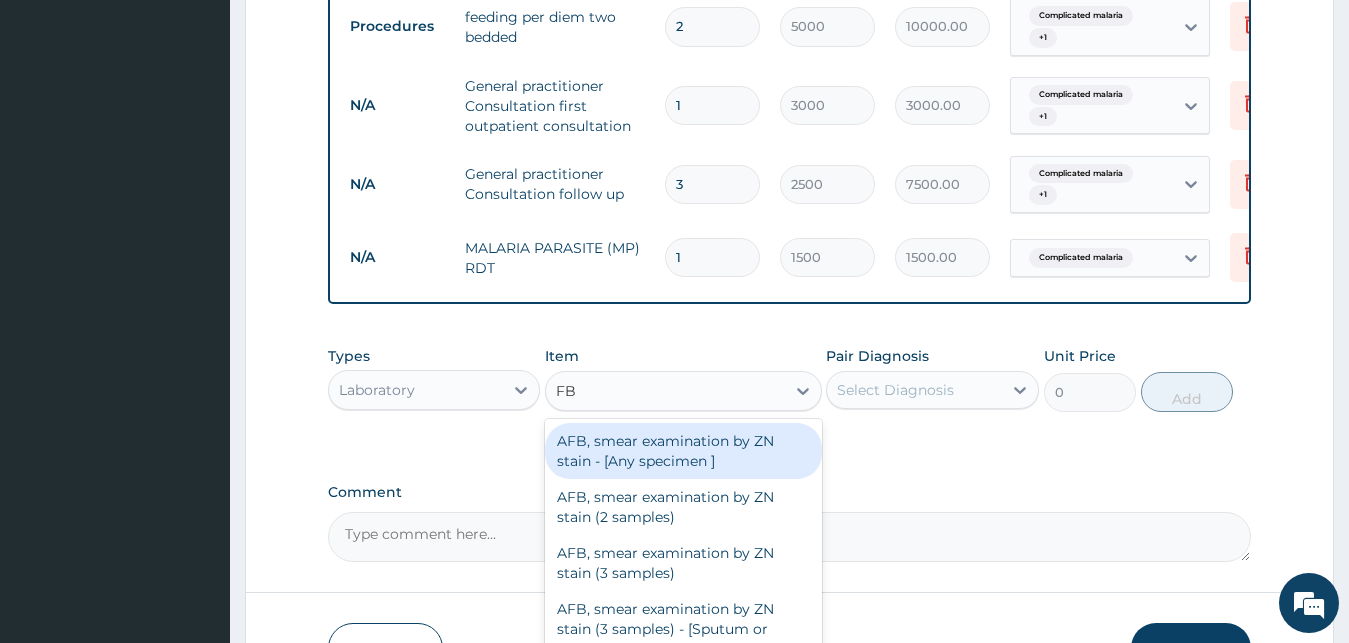 type on "FBC" 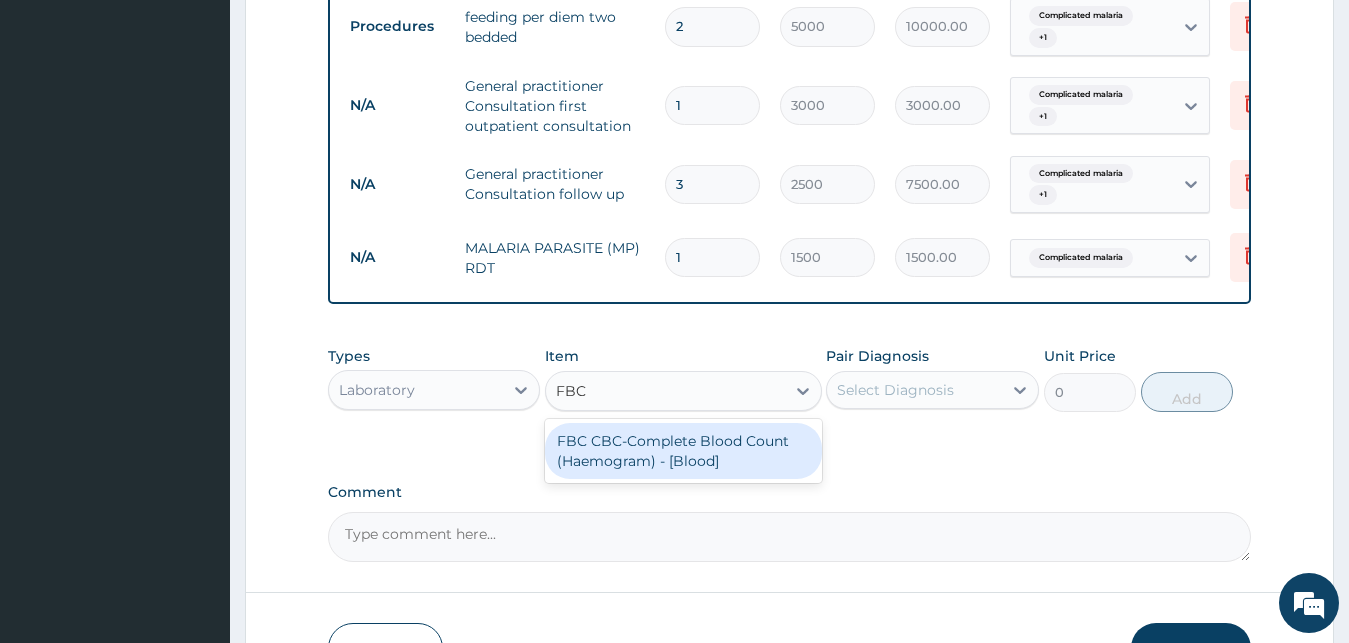 click on "FBC CBC-Complete Blood Count (Haemogram) - [Blood]" at bounding box center (683, 451) 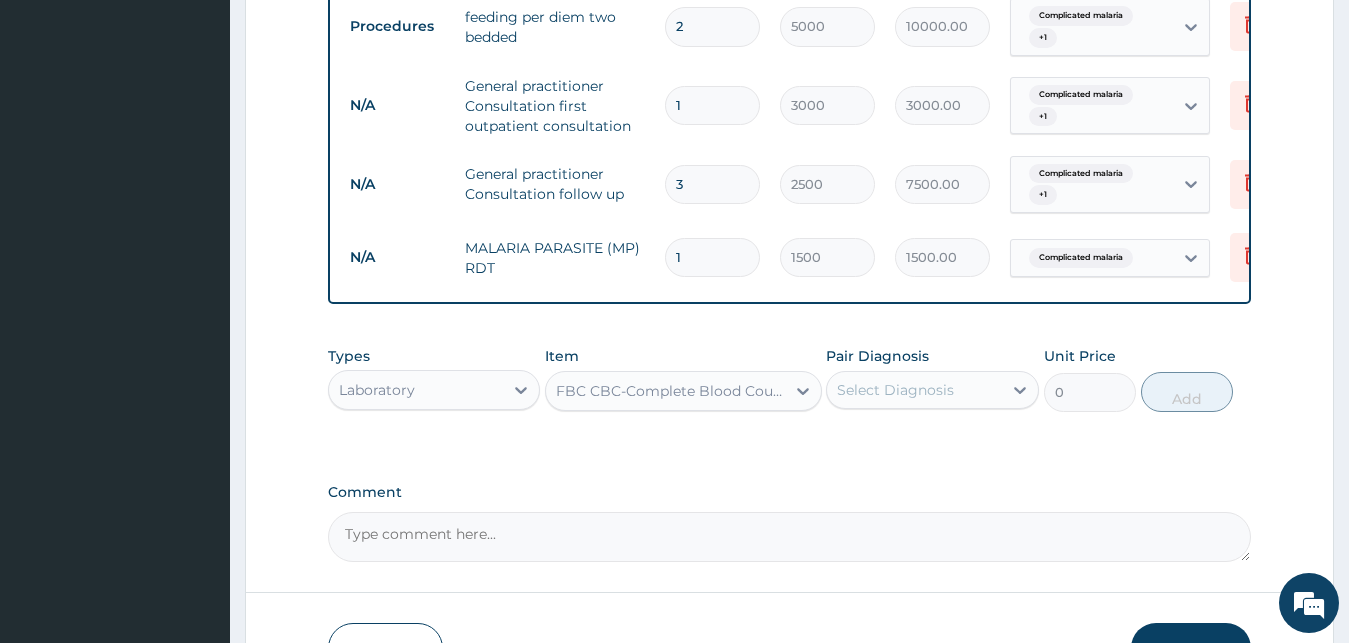type 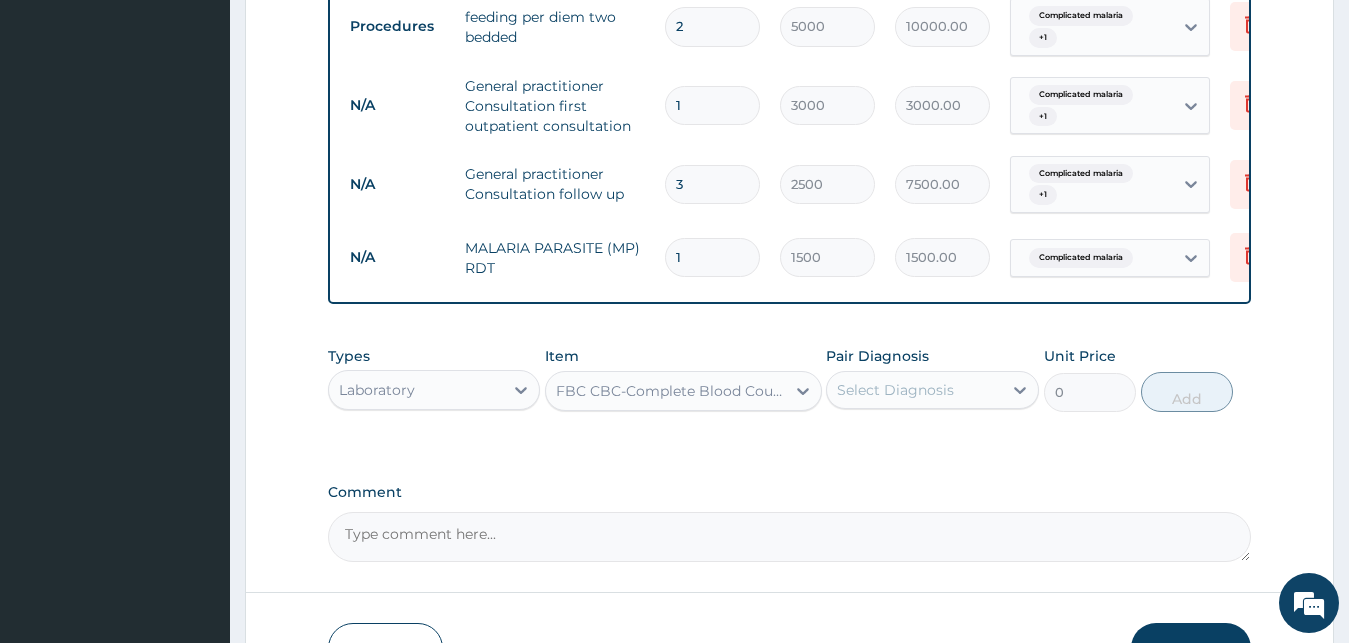 type on "3000" 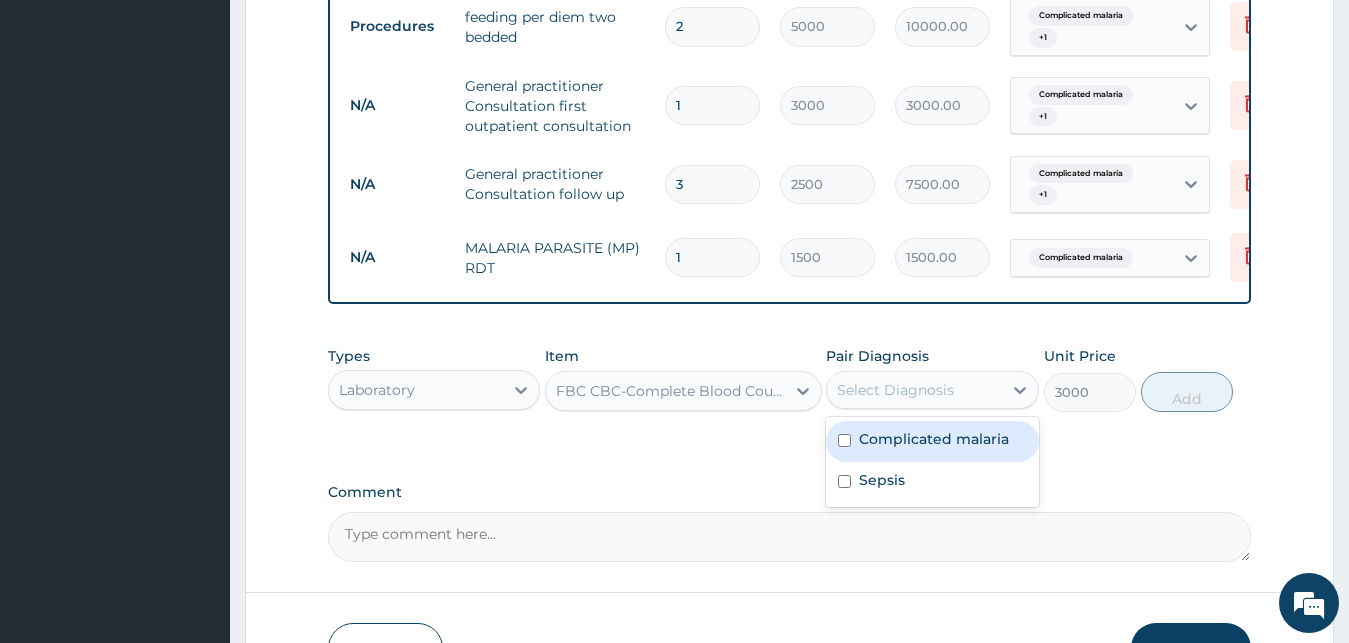 click on "Select Diagnosis" at bounding box center (914, 390) 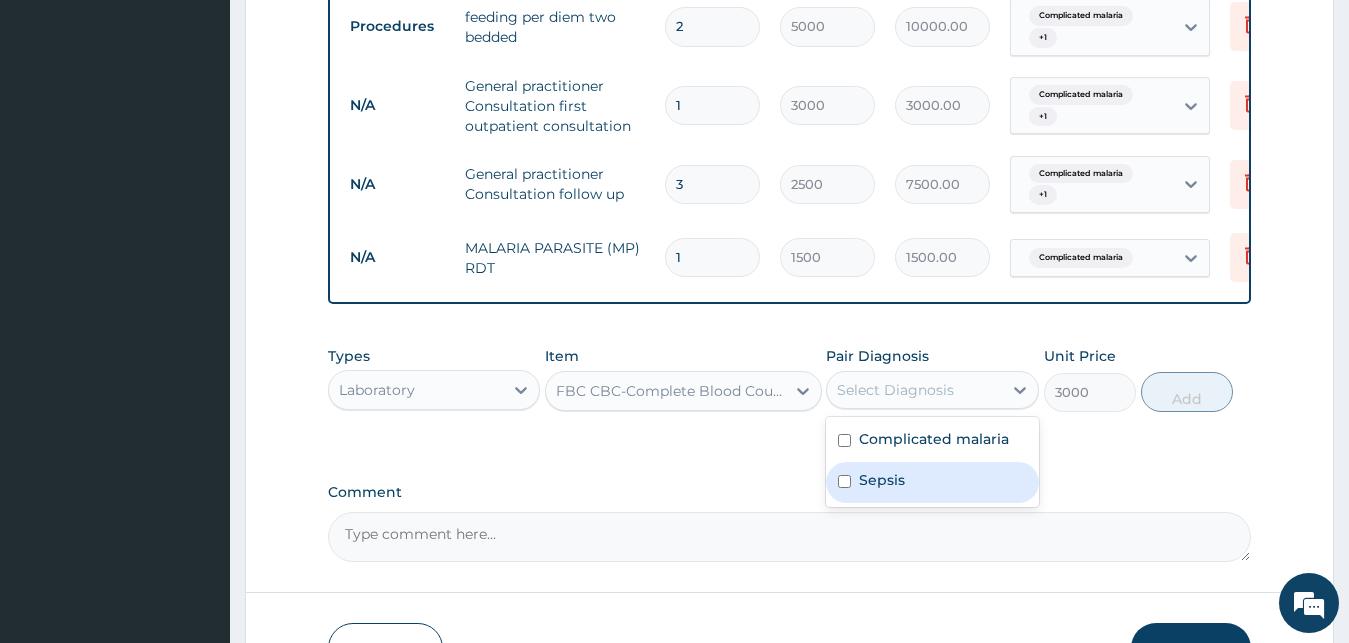 click on "Sepsis" at bounding box center [932, 482] 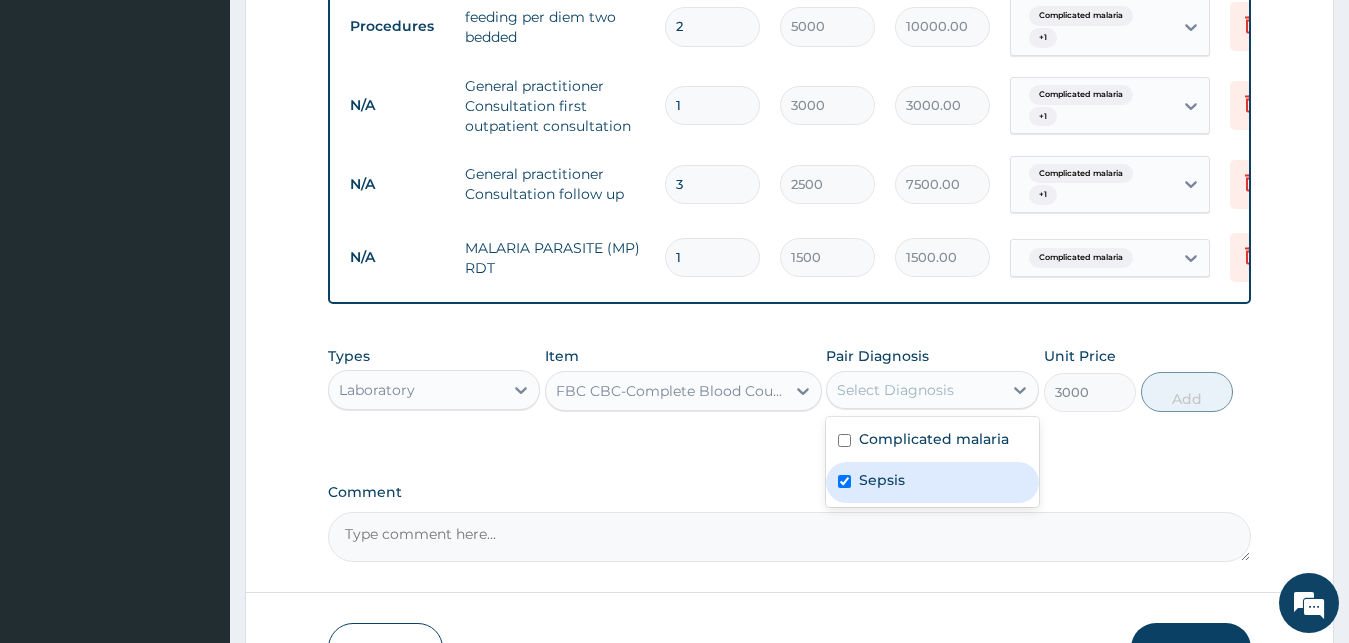 checkbox on "true" 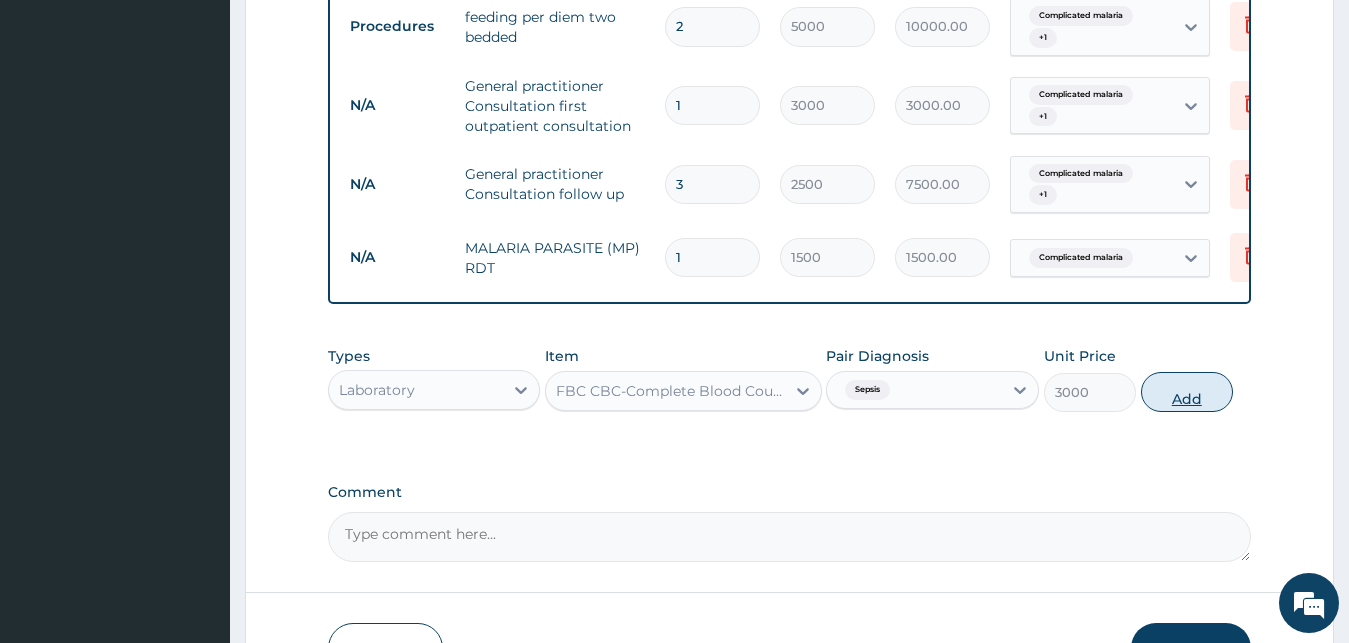click on "Add" at bounding box center (1187, 392) 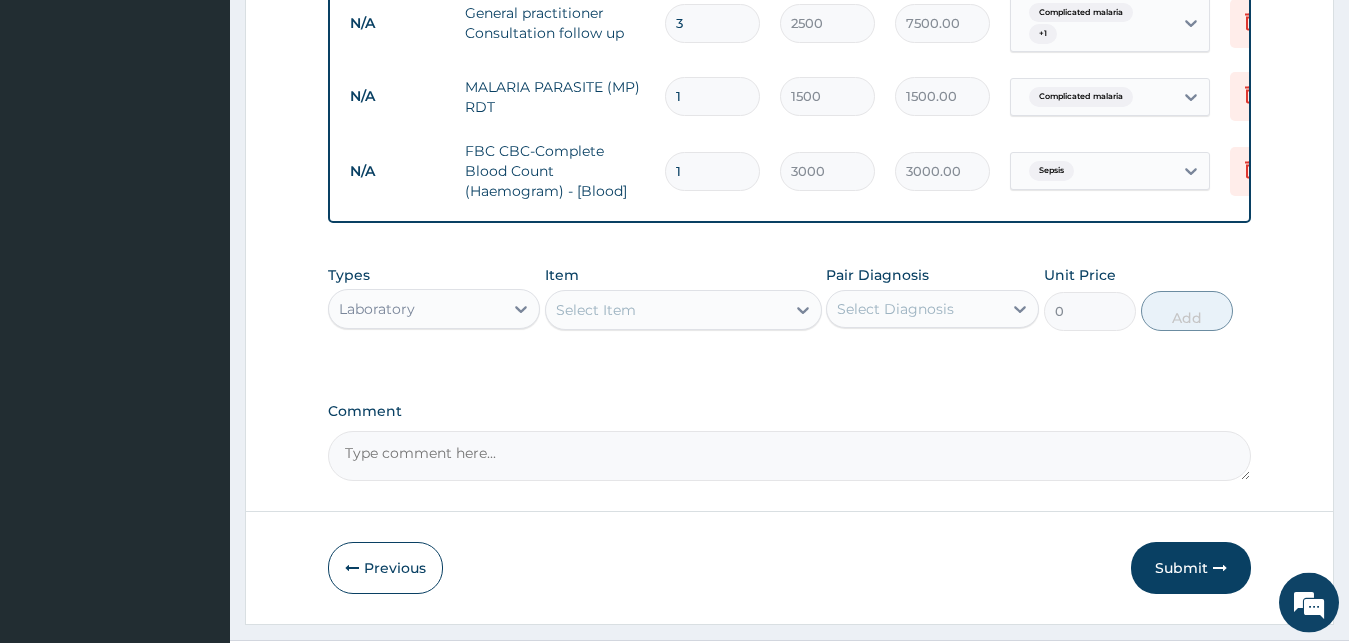 scroll, scrollTop: 1113, scrollLeft: 0, axis: vertical 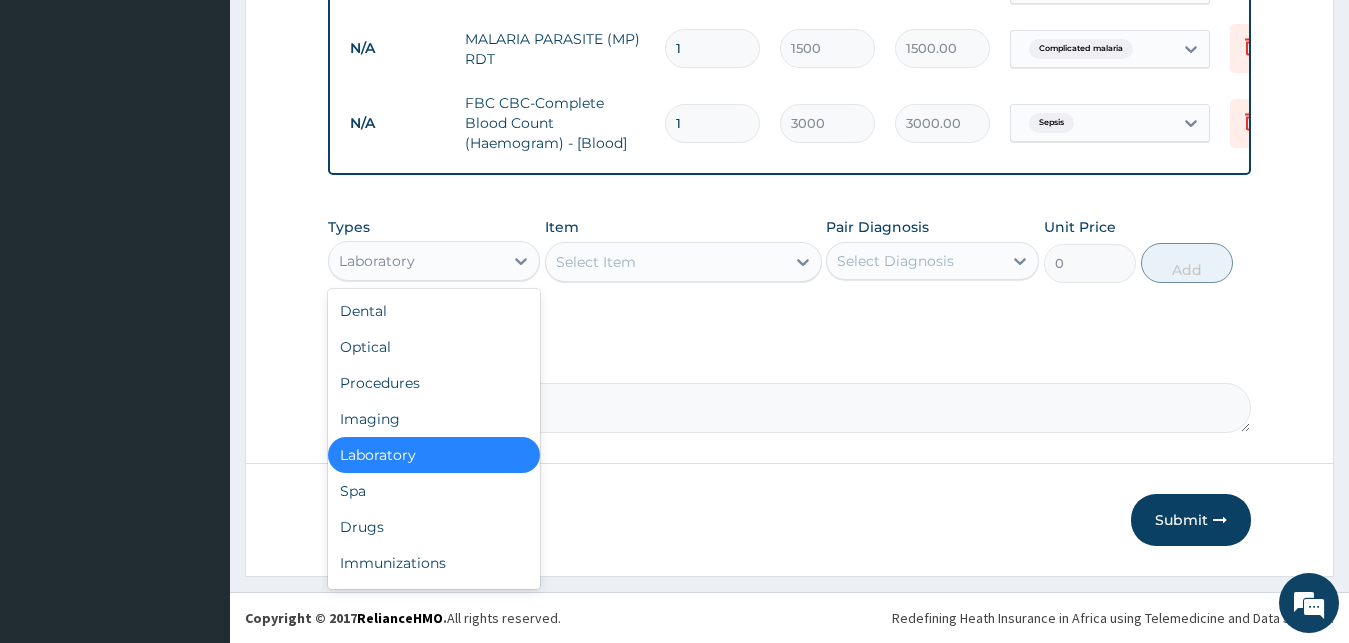 click on "Laboratory" at bounding box center (416, 261) 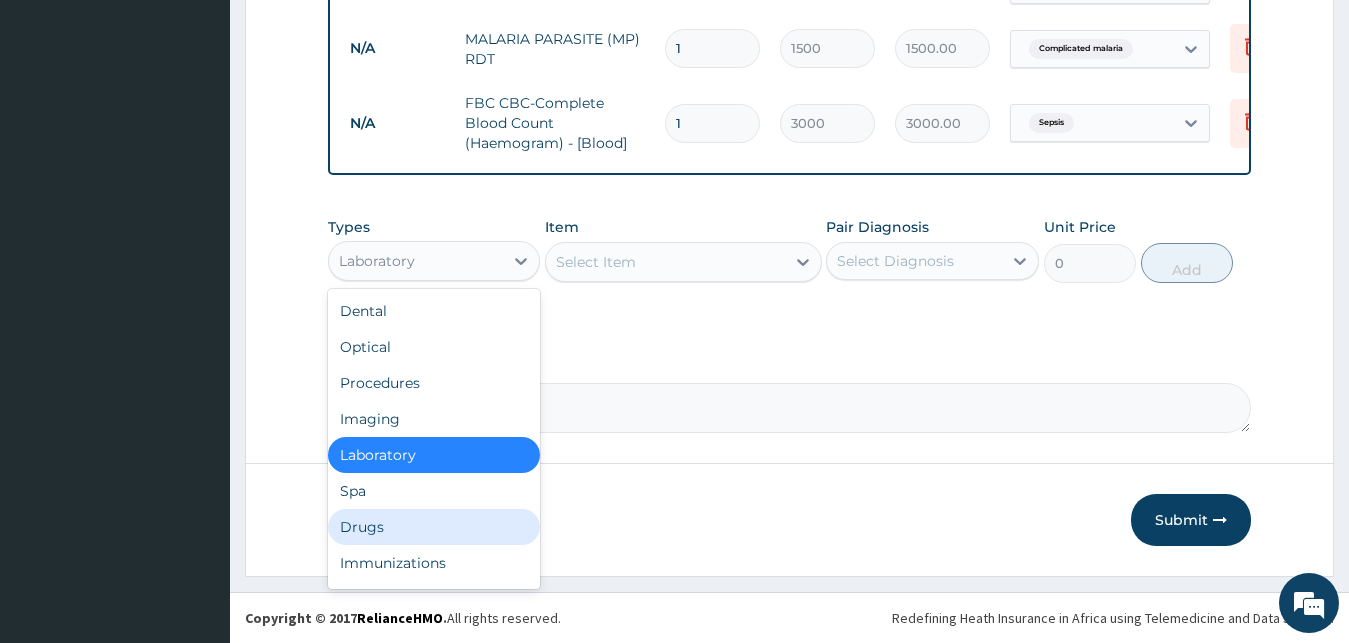 click on "Drugs" at bounding box center (434, 527) 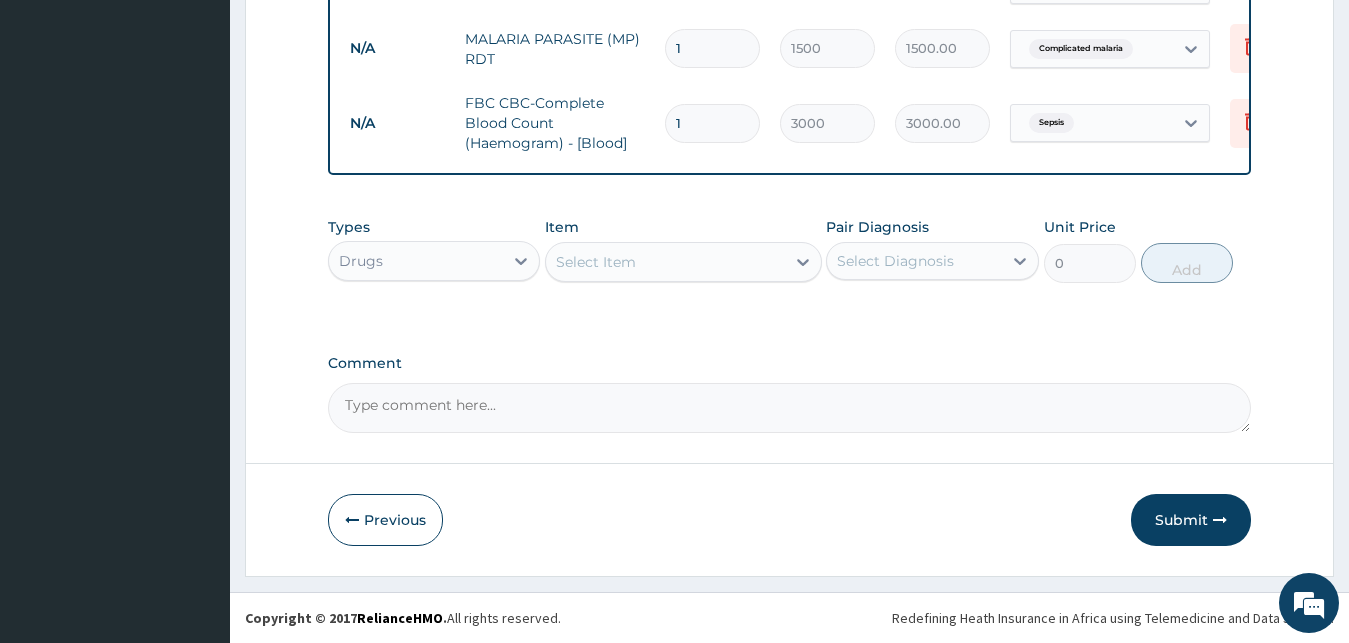 click on "Select Item" at bounding box center (665, 262) 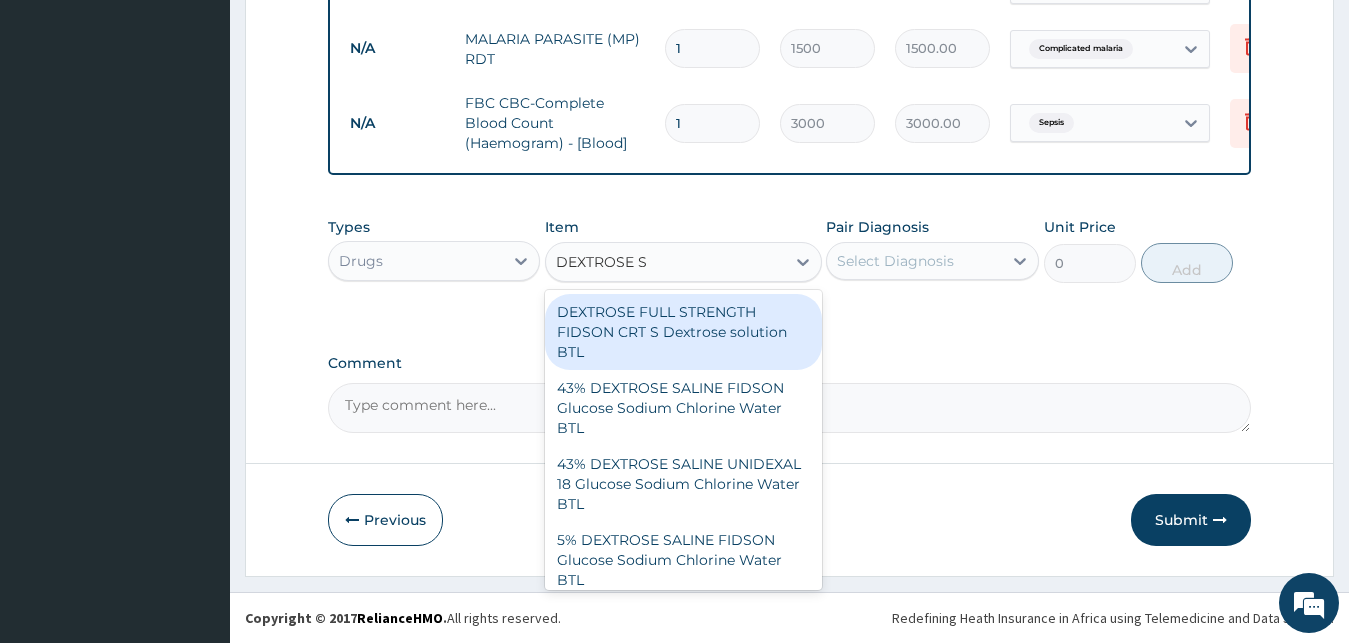 type on "DEXTROSE SA" 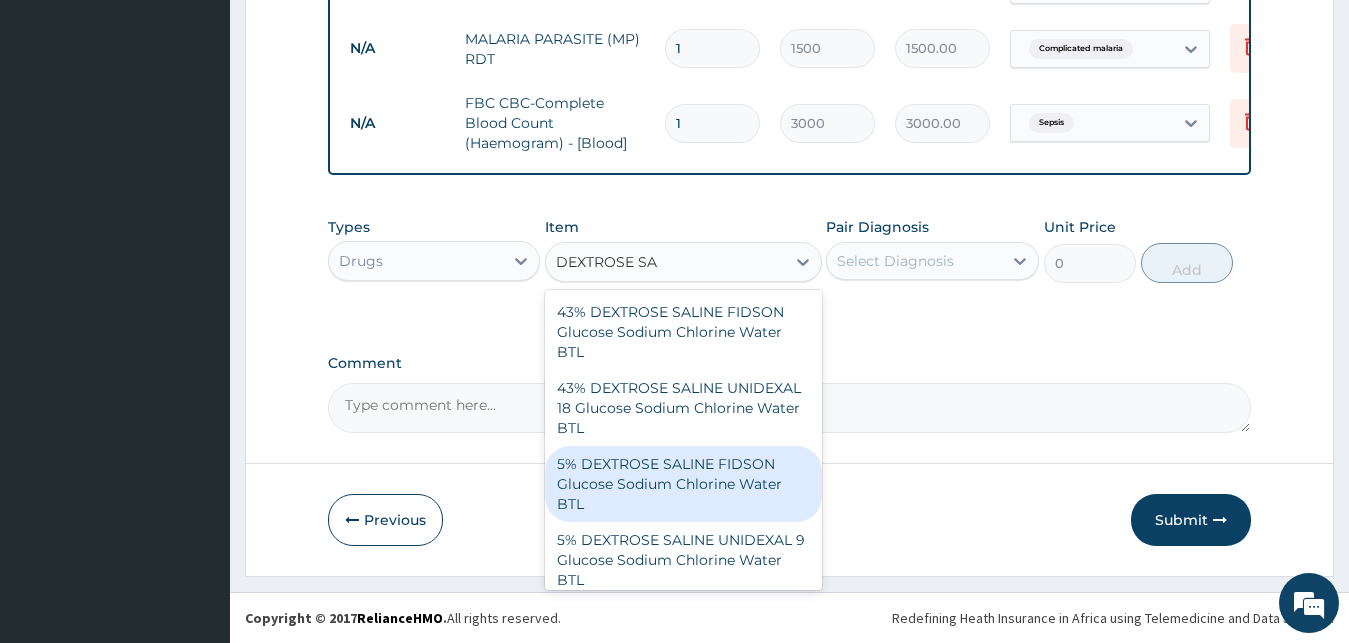 click on "5% DEXTROSE SALINE FIDSON Glucose Sodium Chlorine Water BTL" at bounding box center [683, 484] 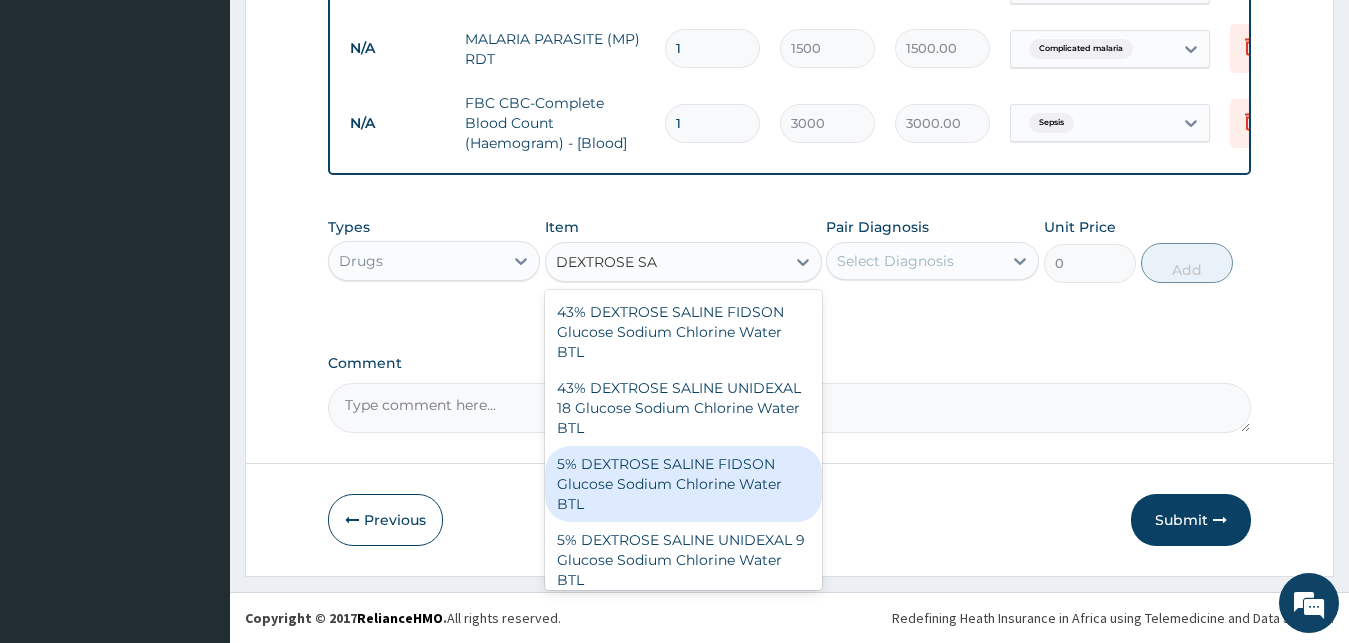 type 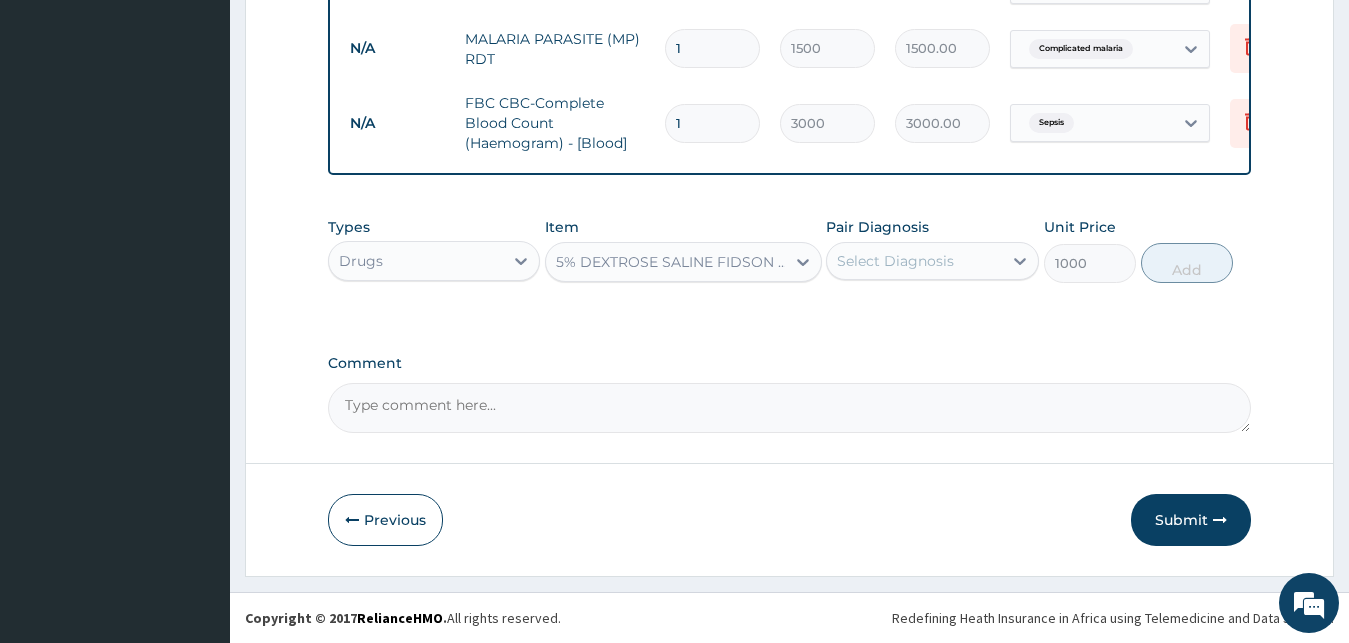 click on "Select Diagnosis" at bounding box center [895, 261] 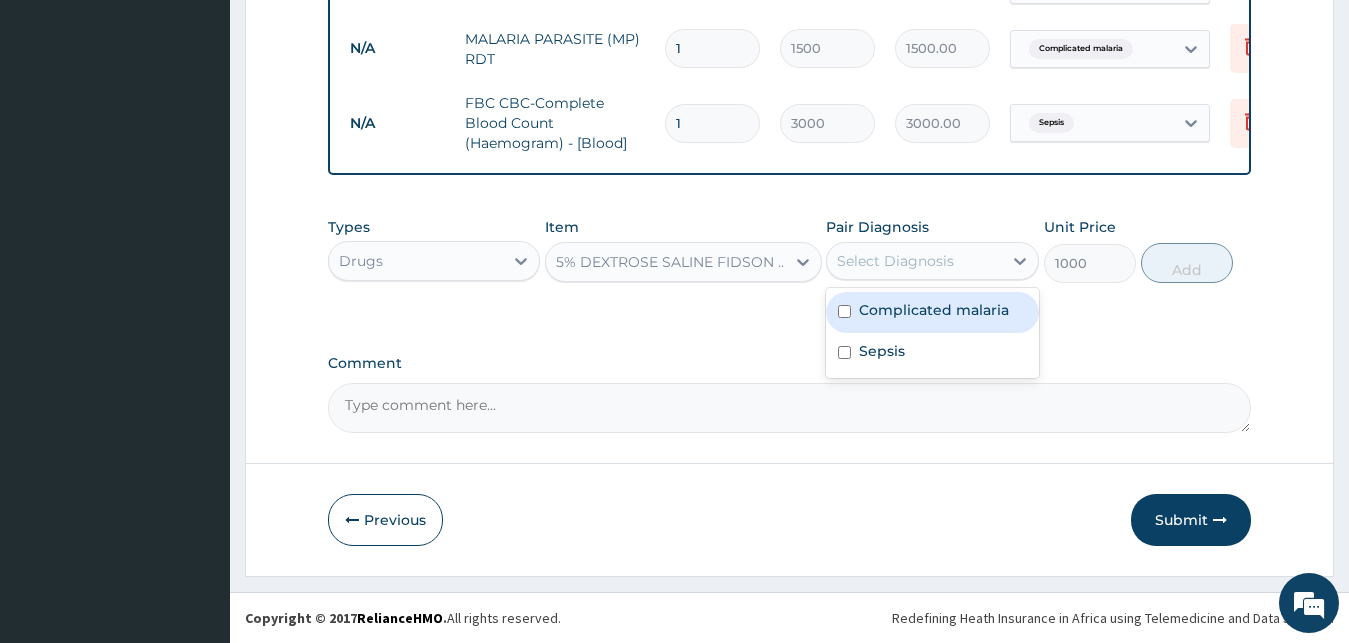 click on "Complicated malaria" at bounding box center (932, 312) 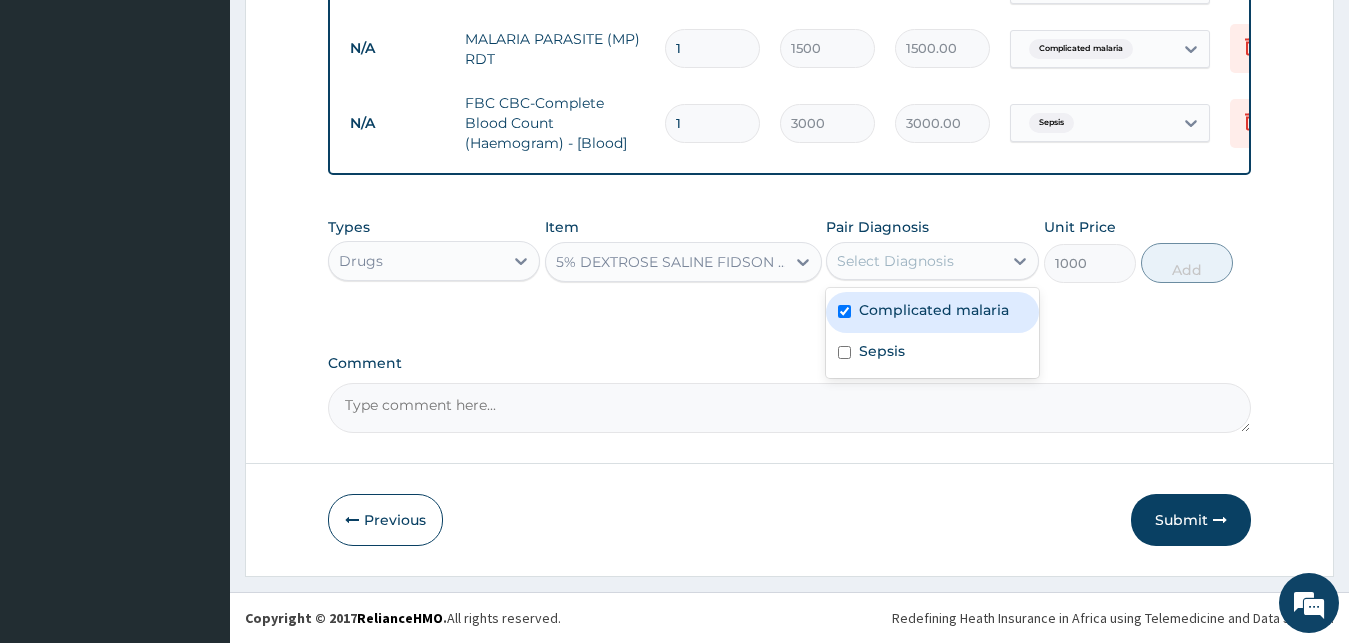 checkbox on "true" 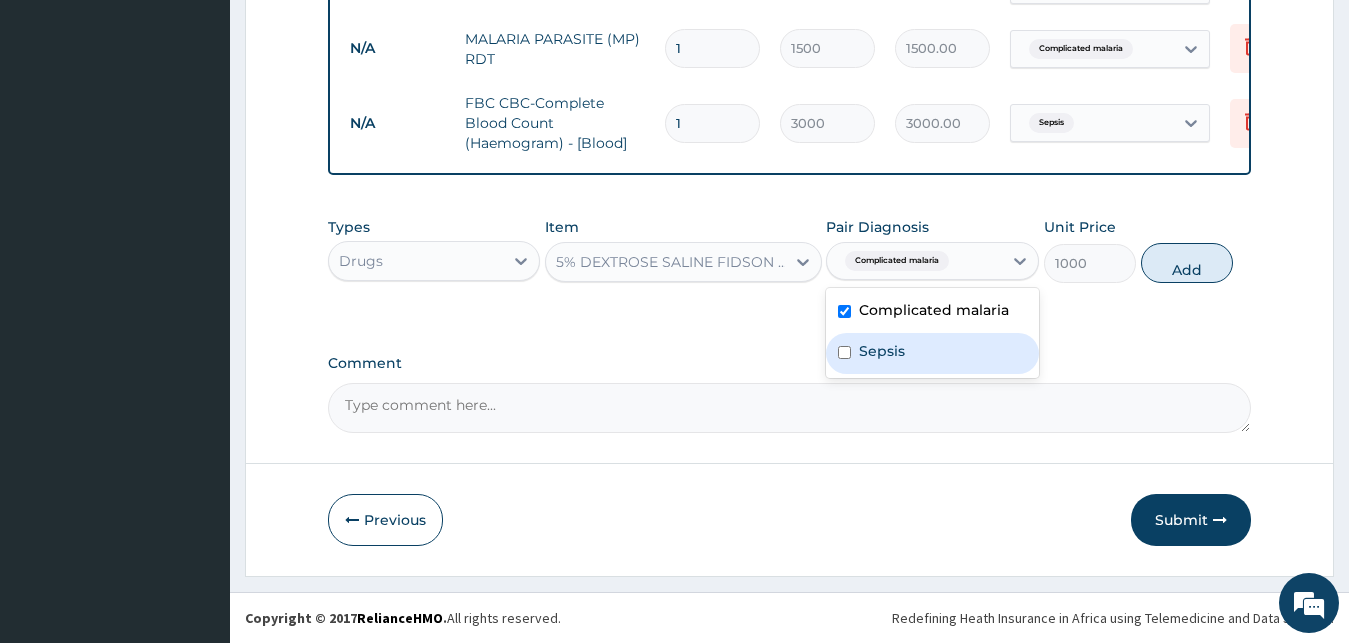 click on "Sepsis" at bounding box center [882, 351] 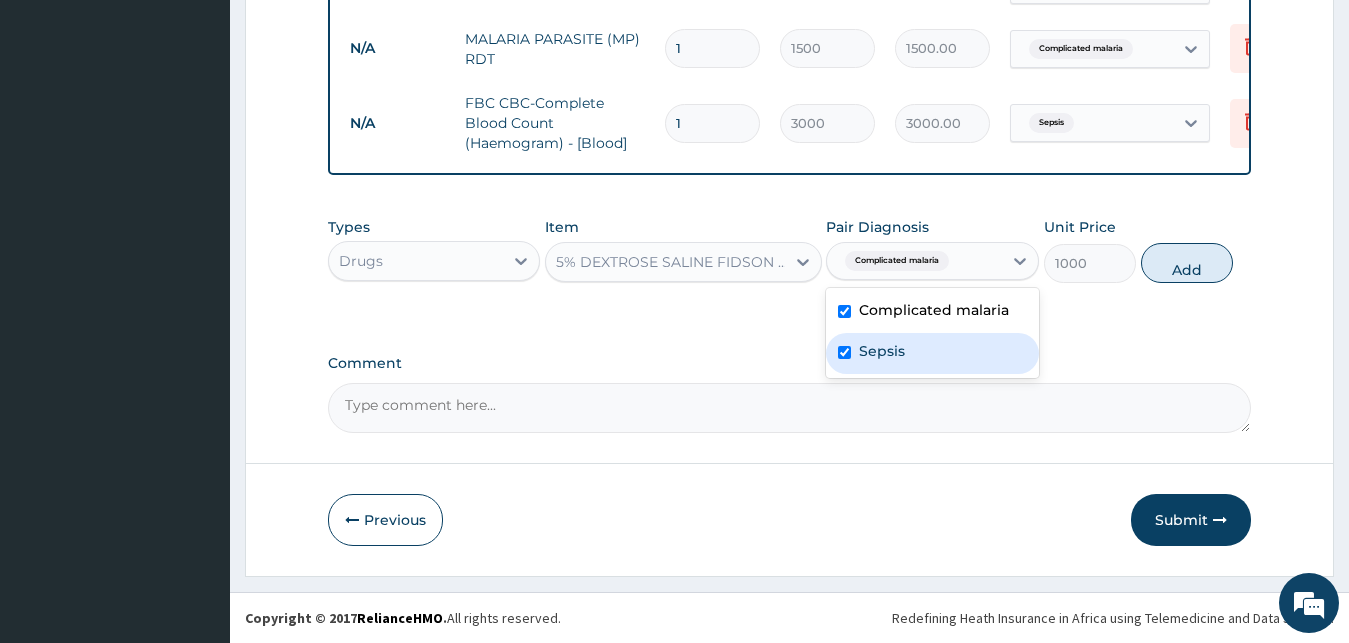 checkbox on "true" 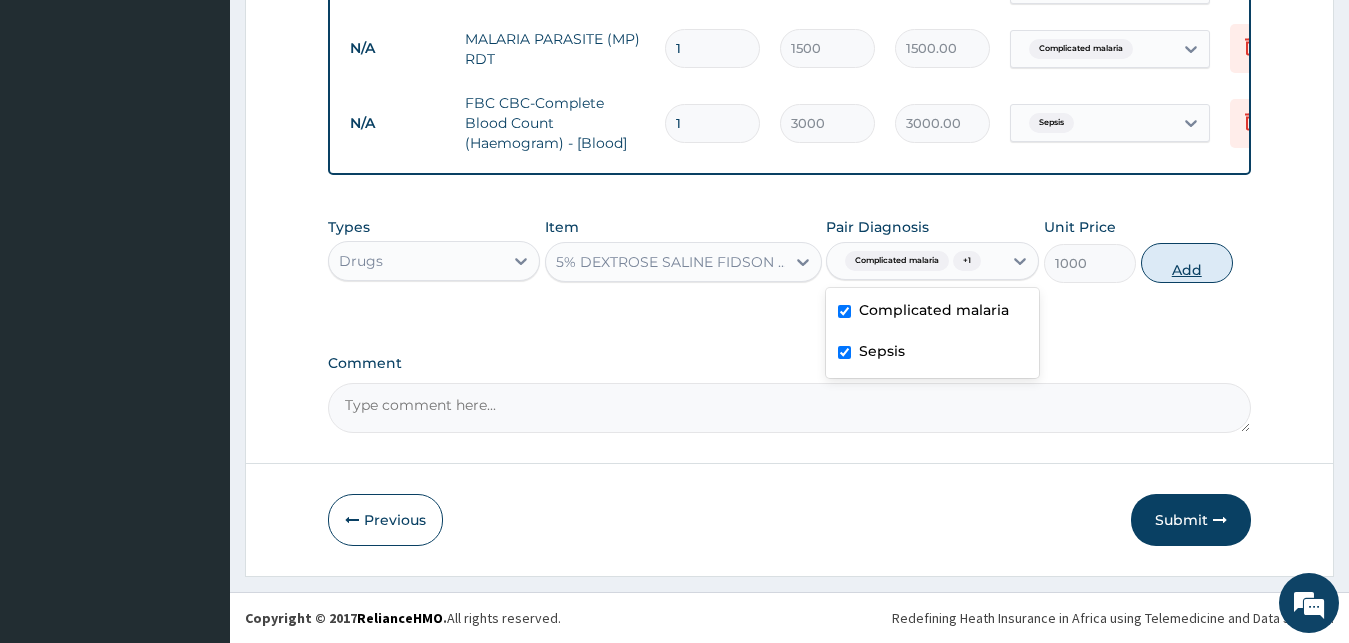 click on "Add" at bounding box center (1187, 263) 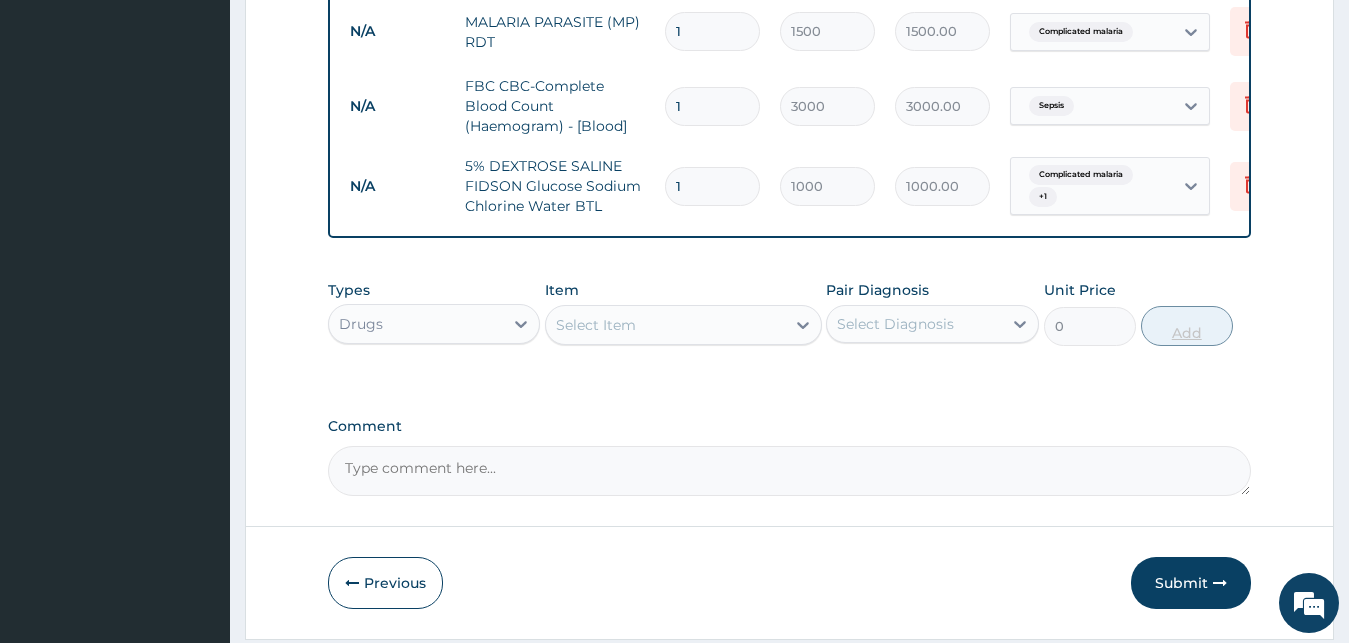 type 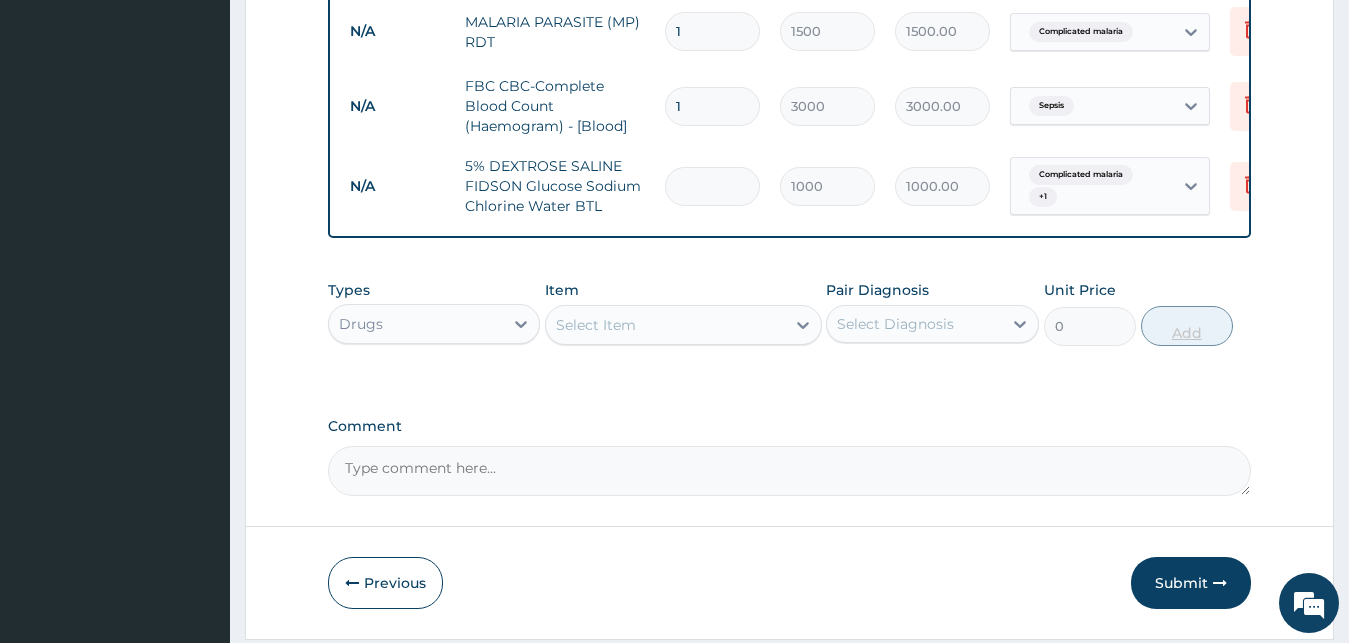 type on "0.00" 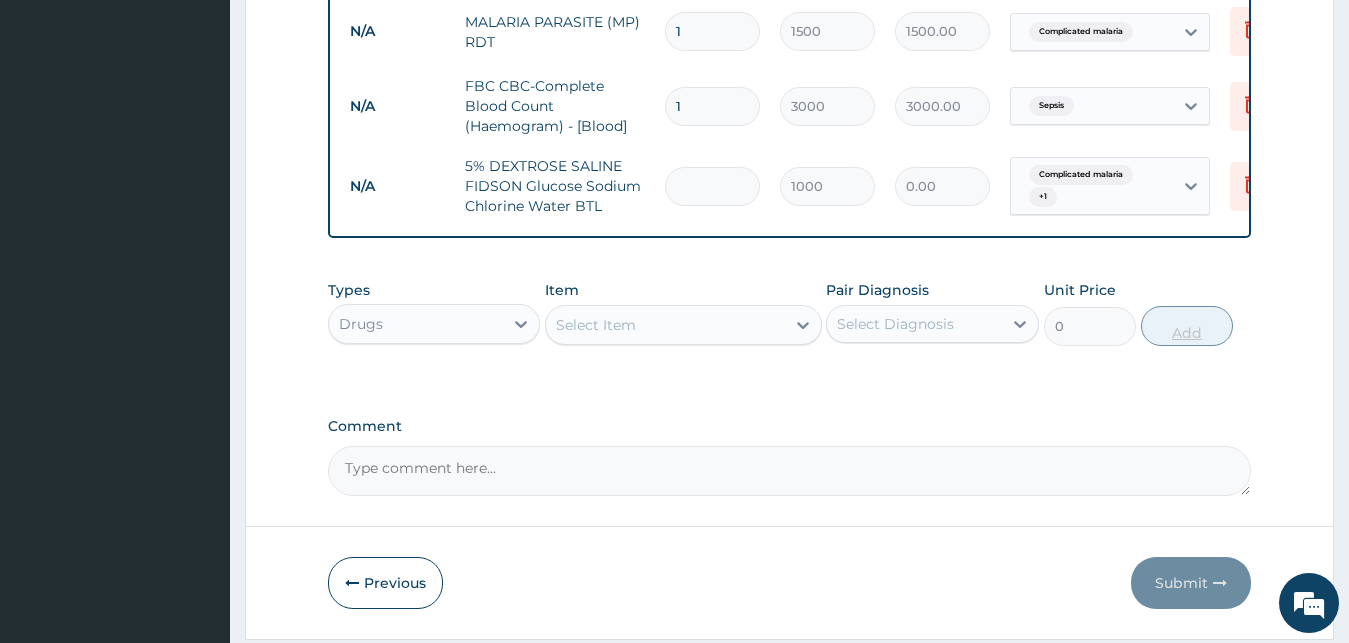 type on "3" 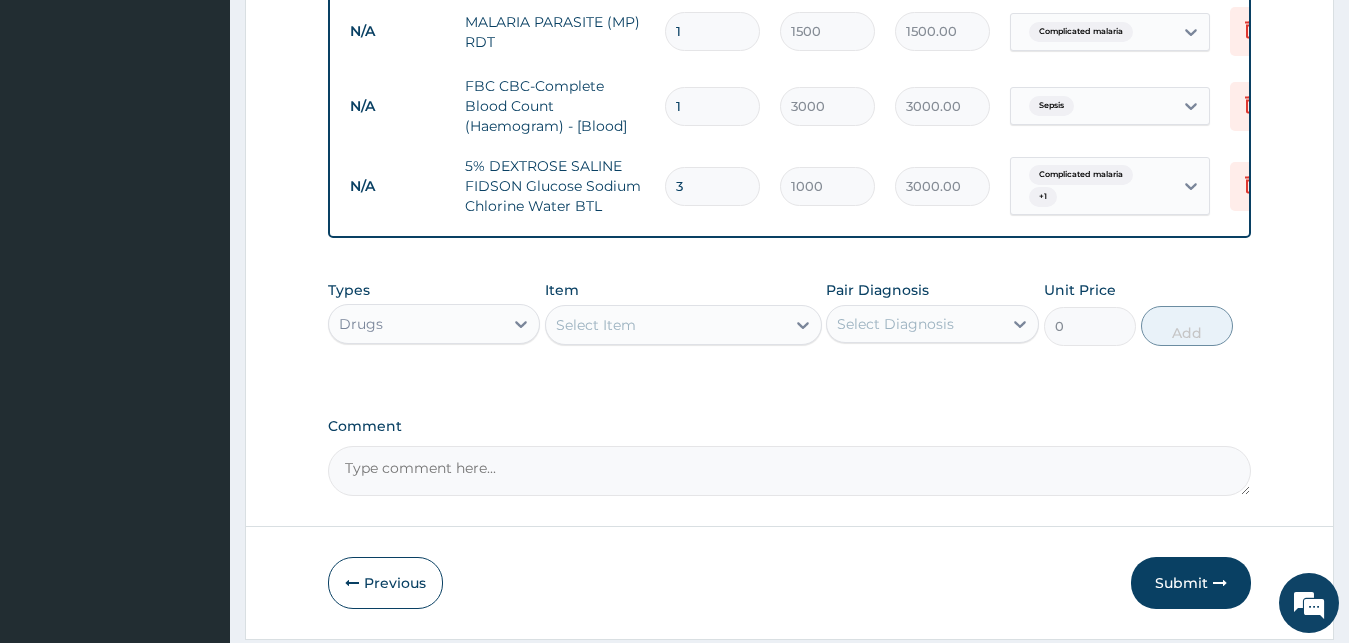 type on "3" 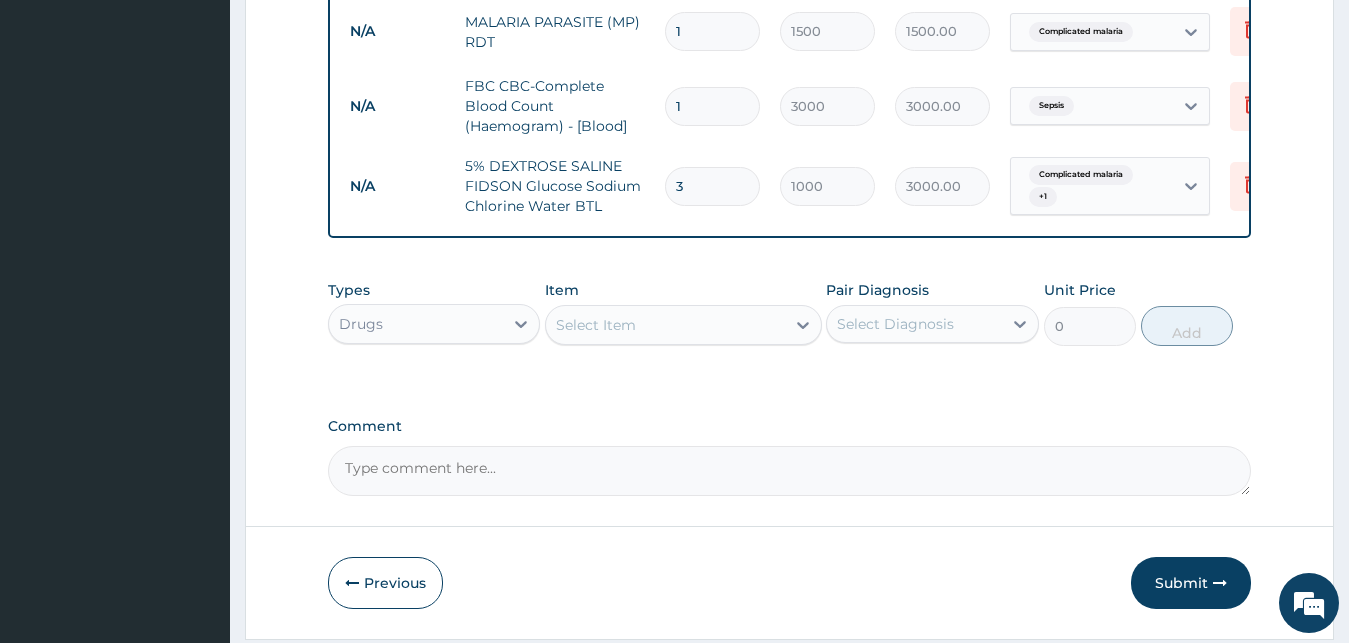 click on "Select Item" at bounding box center (665, 325) 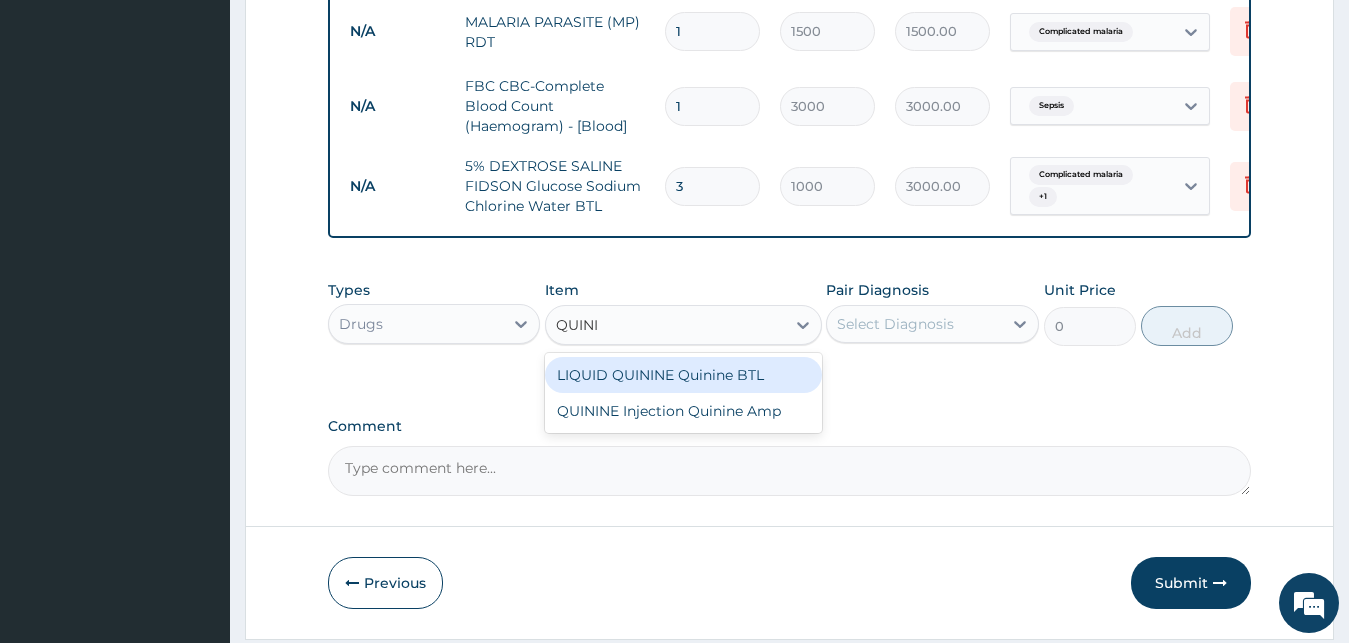 type on "QUININ" 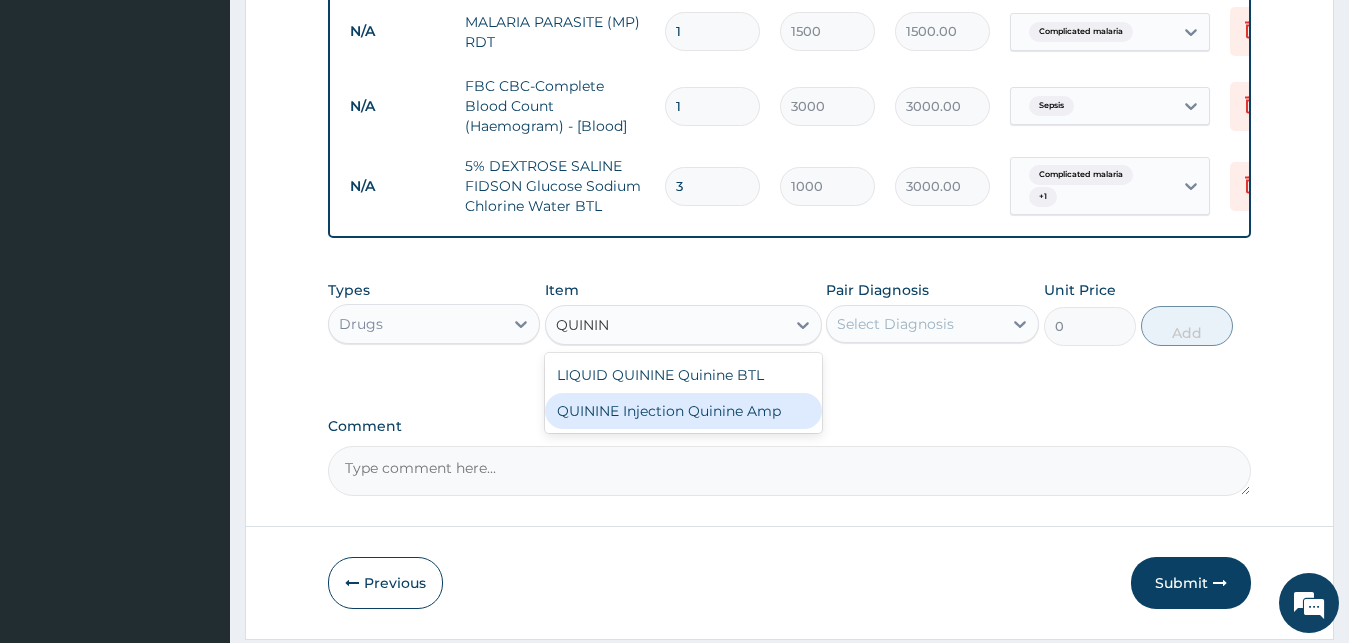 click on "QUININE Injection Quinine Amp" at bounding box center (683, 411) 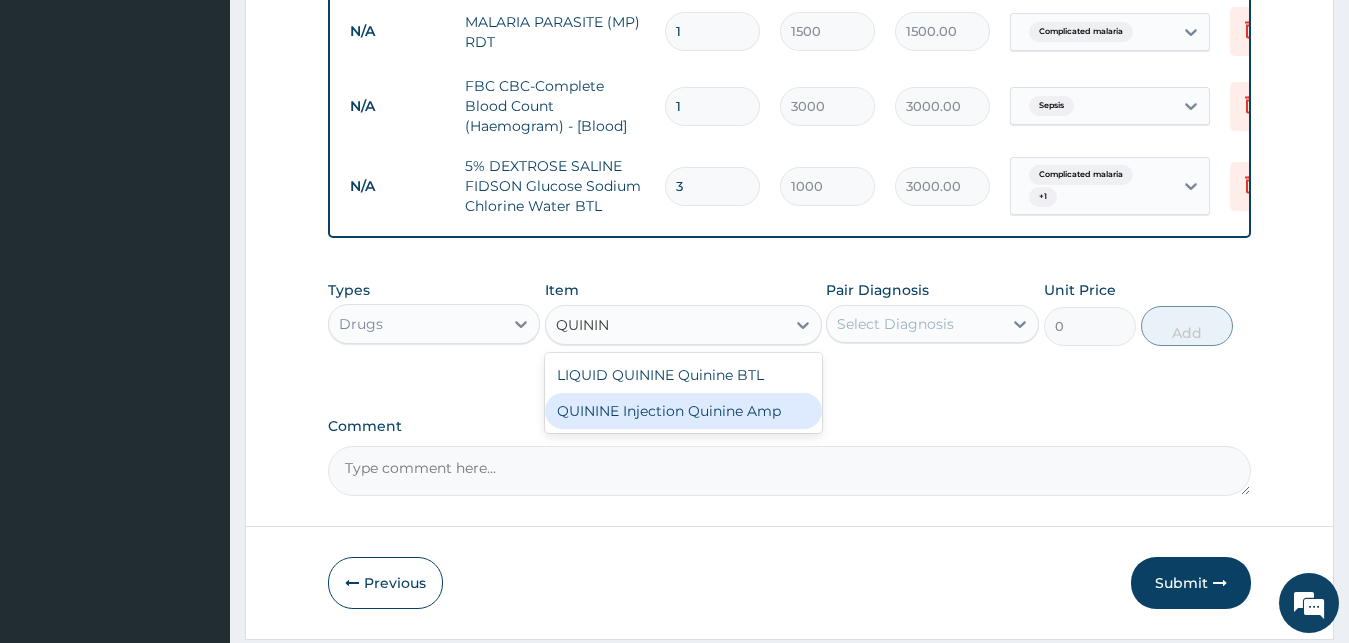 type 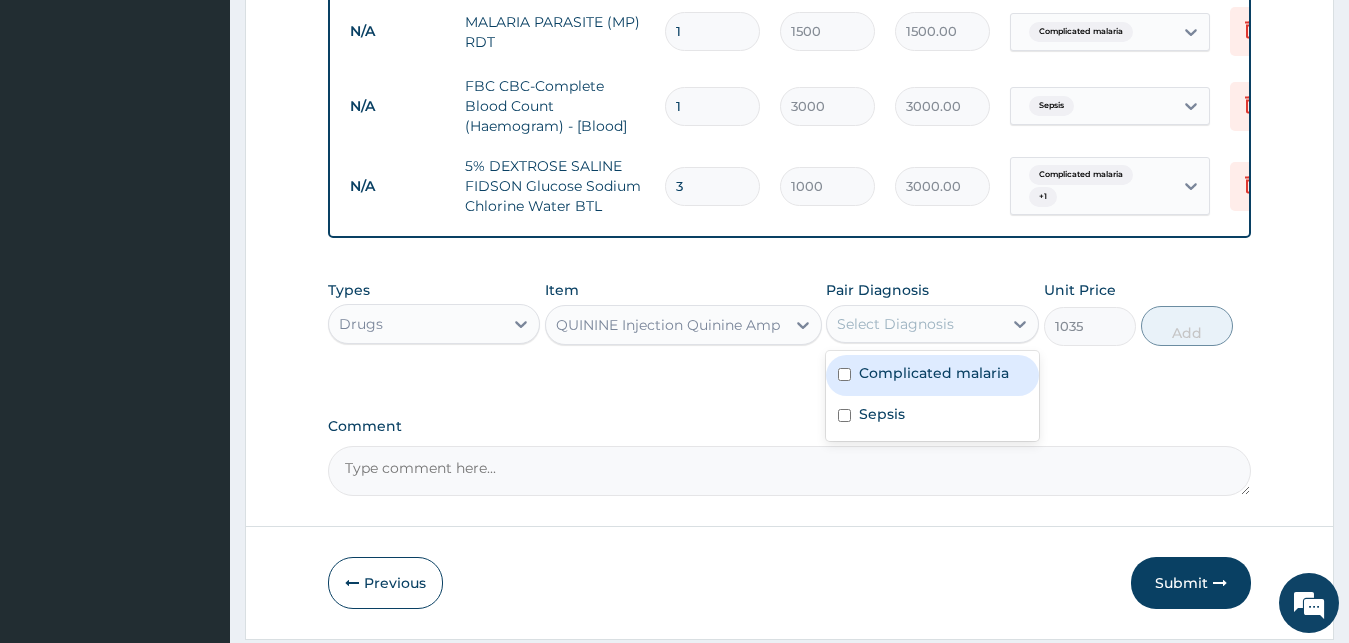 drag, startPoint x: 872, startPoint y: 344, endPoint x: 873, endPoint y: 400, distance: 56.008926 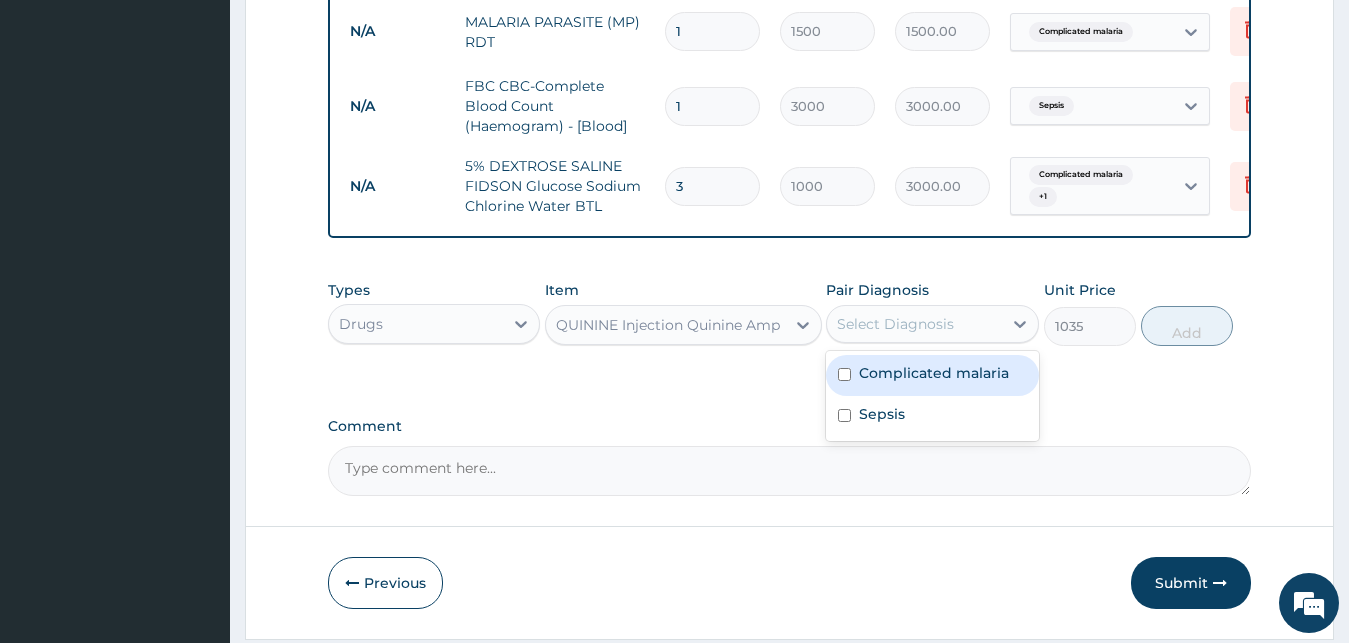 click on "Complicated malaria" at bounding box center [934, 373] 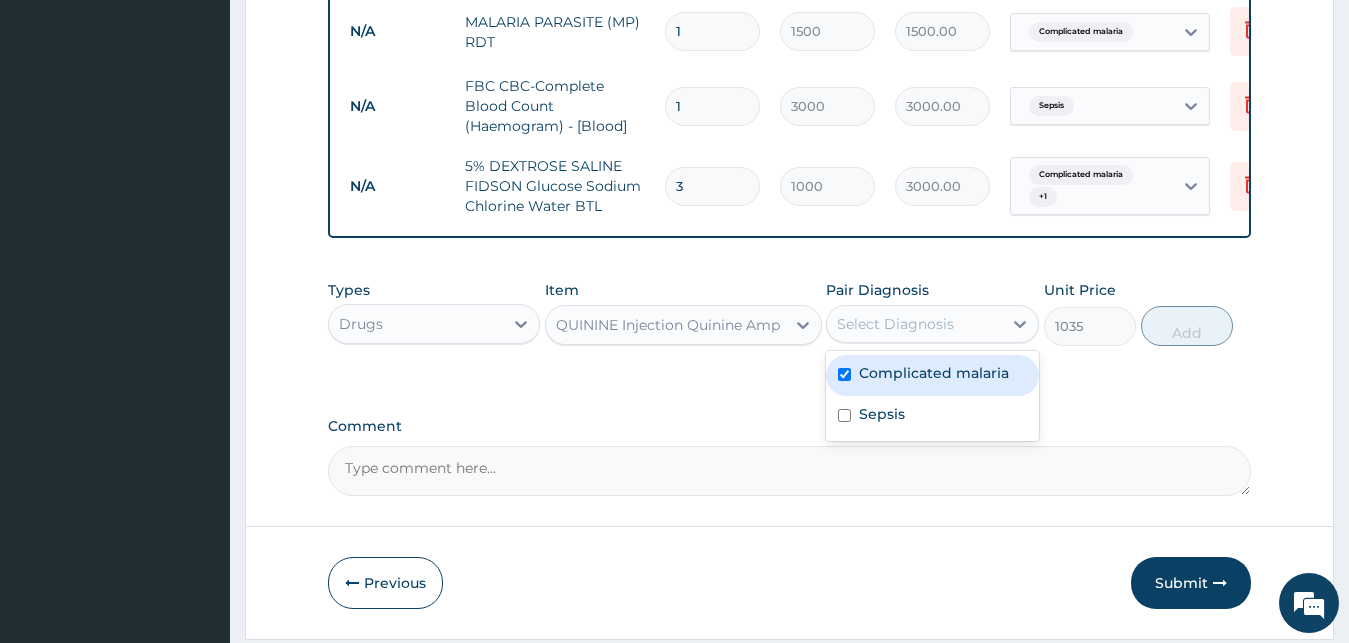 checkbox on "true" 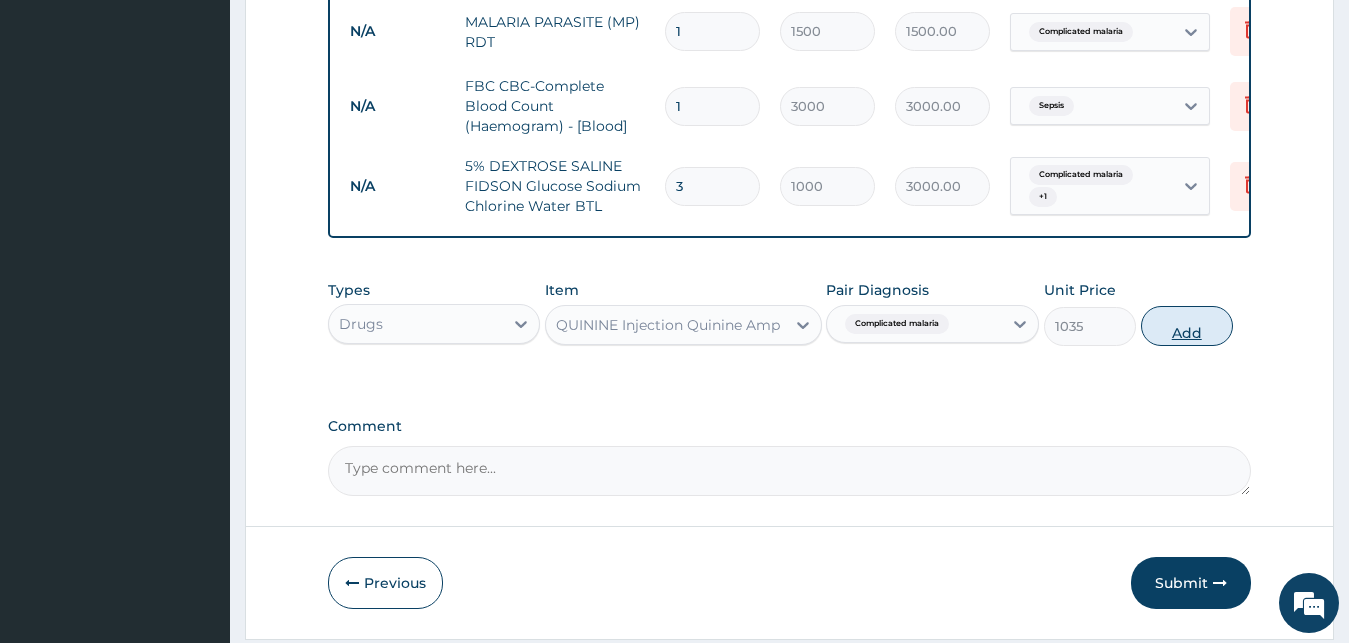 click on "Add" at bounding box center [1187, 326] 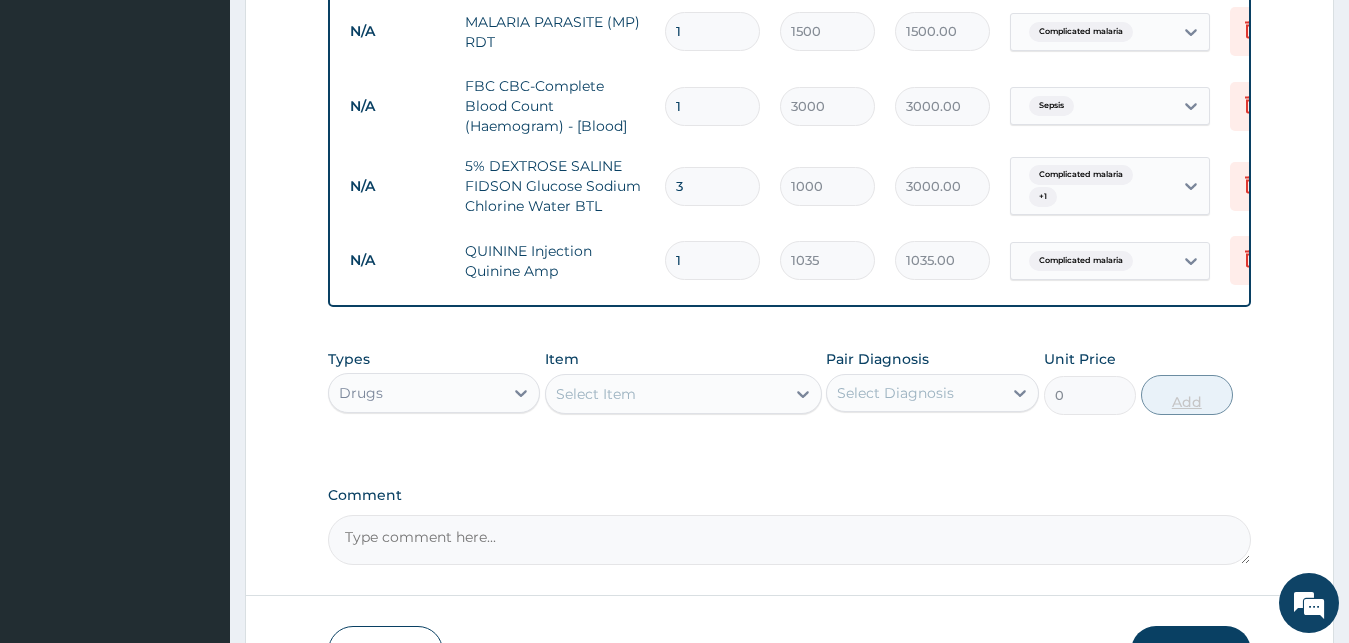 type 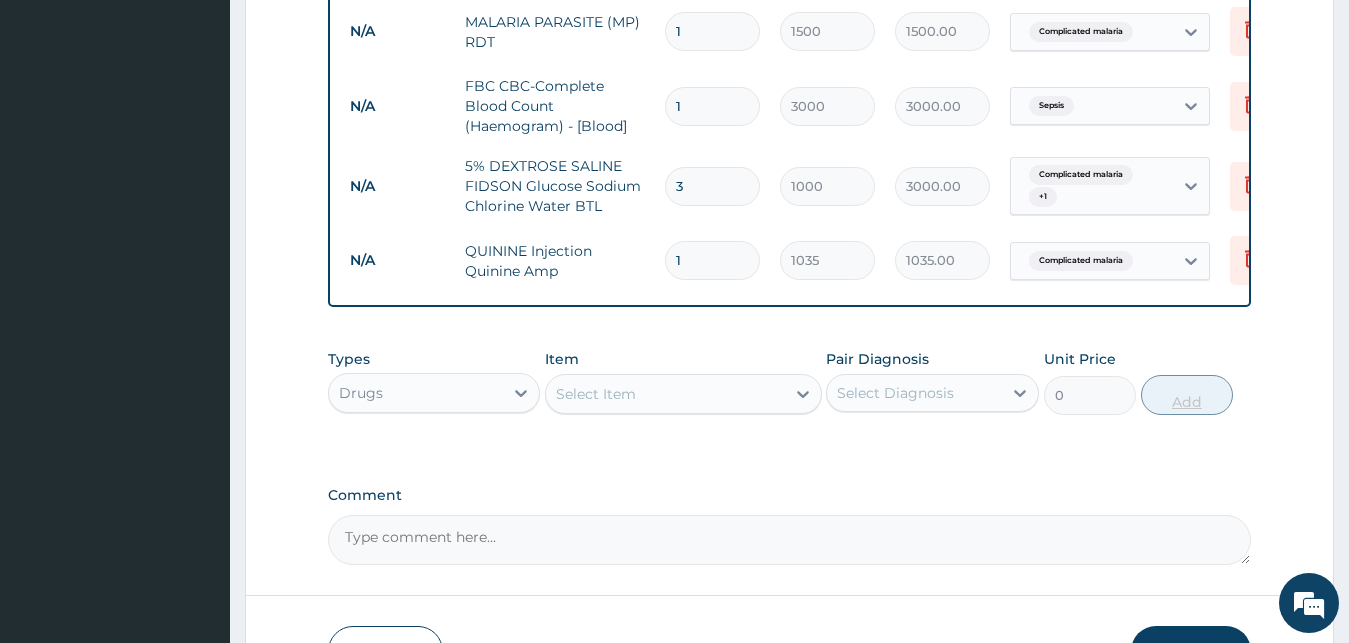type on "0.00" 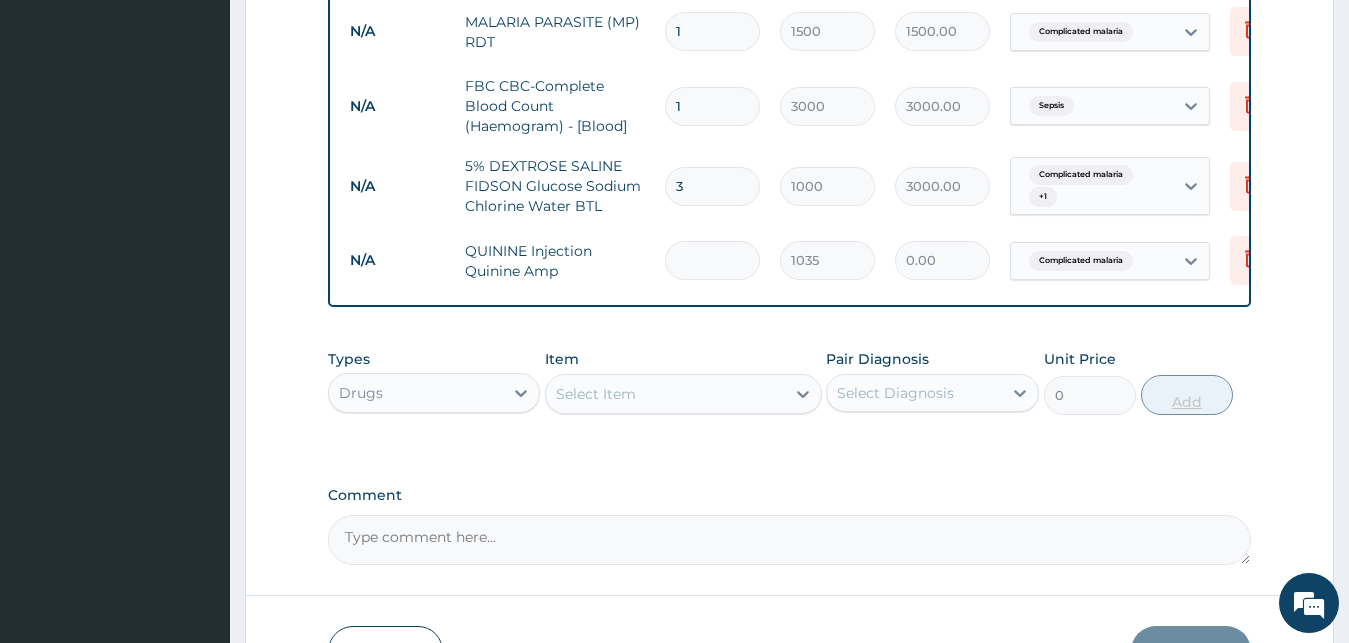 type on "3" 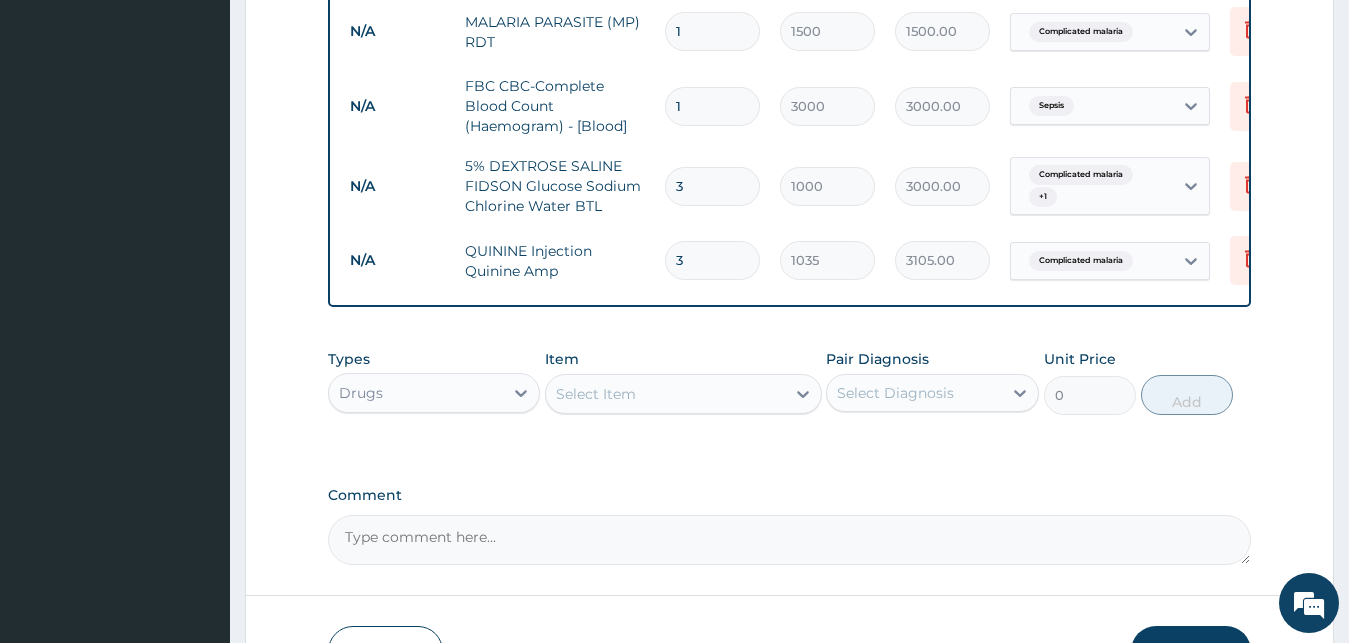 type on "3" 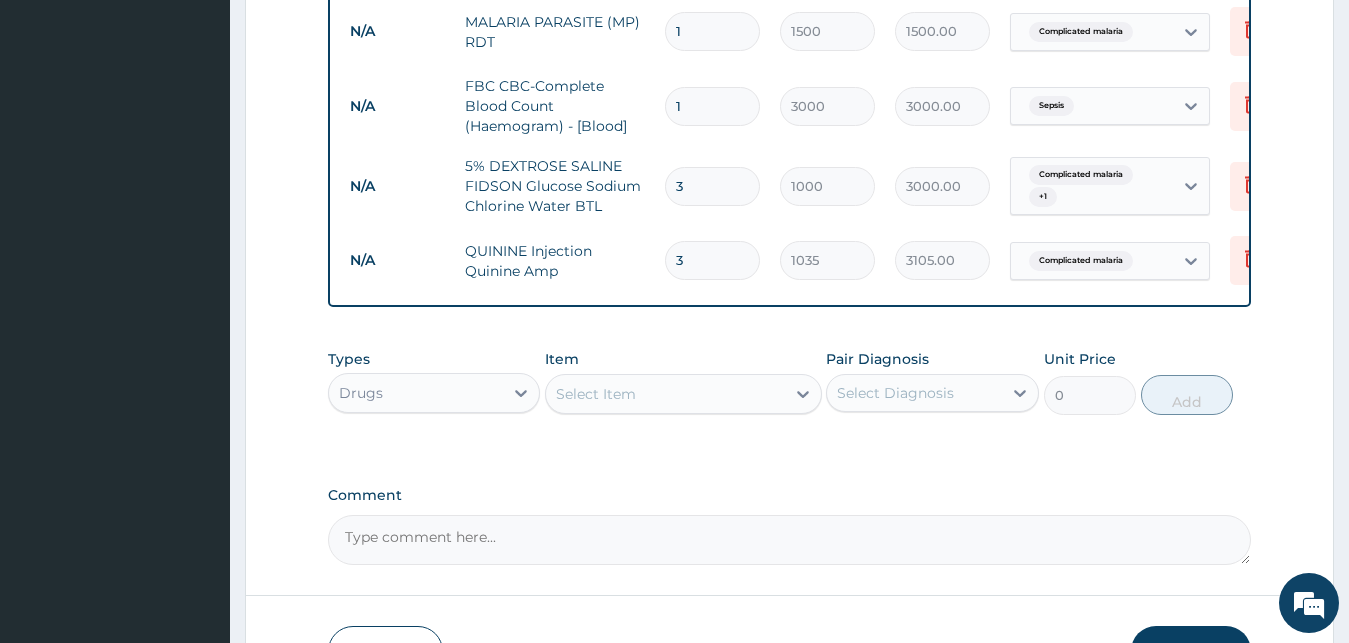 click on "Select Item" at bounding box center [596, 394] 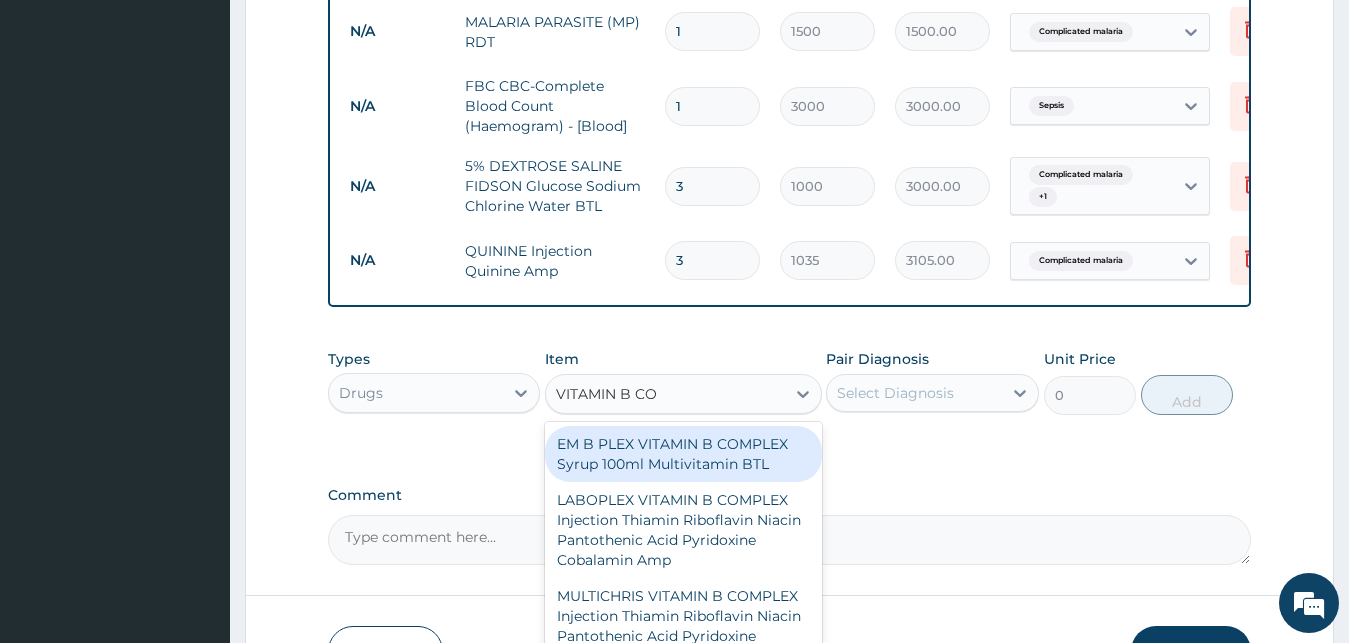 type on "VITAMIN B COM" 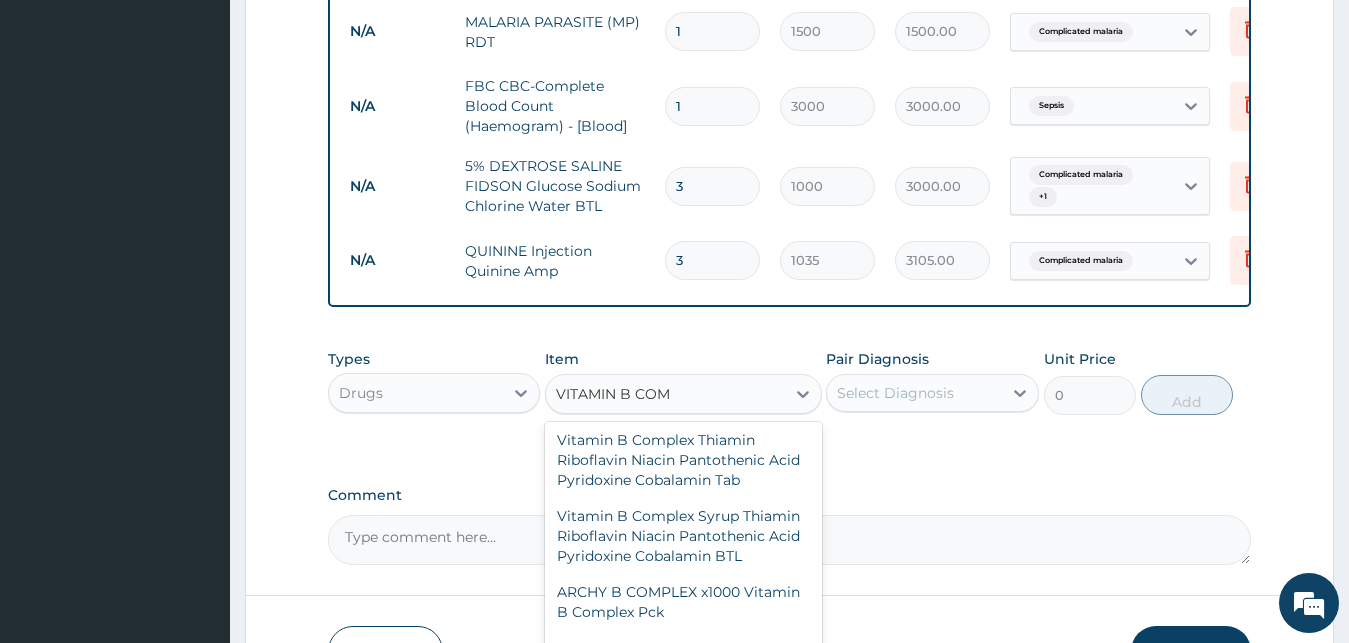 scroll, scrollTop: 437, scrollLeft: 0, axis: vertical 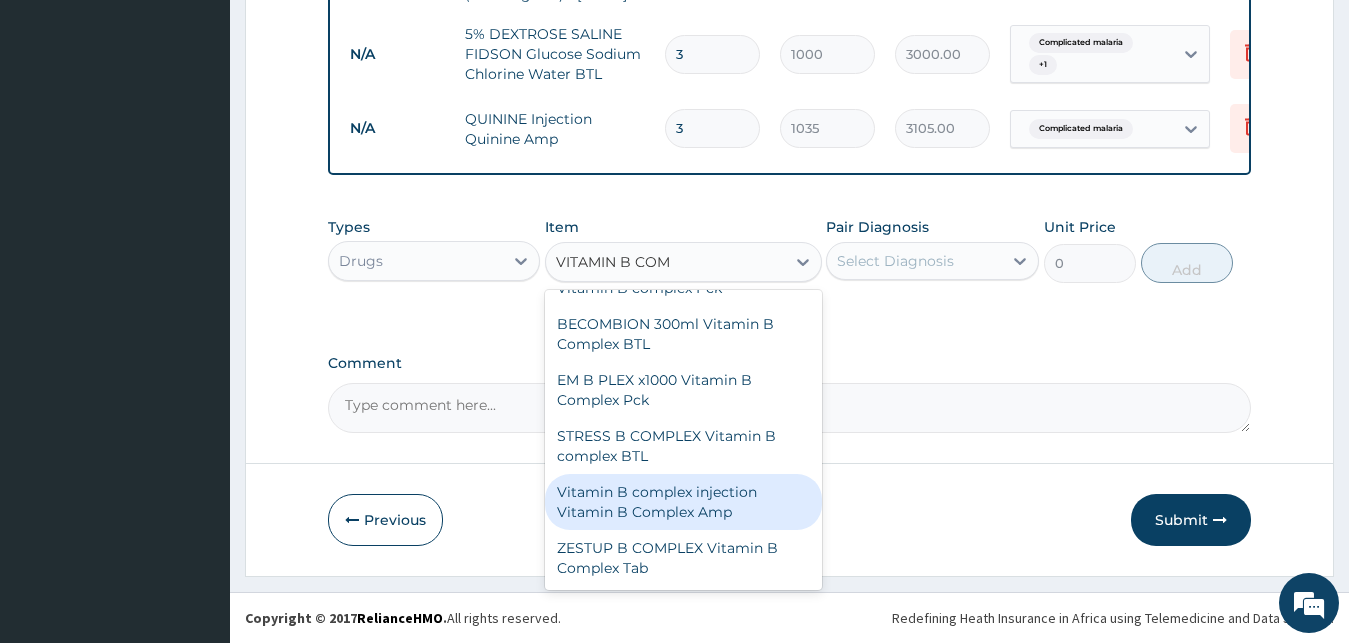 click on "Vitamin B complex injection Vitamin B Complex Amp" at bounding box center [683, 502] 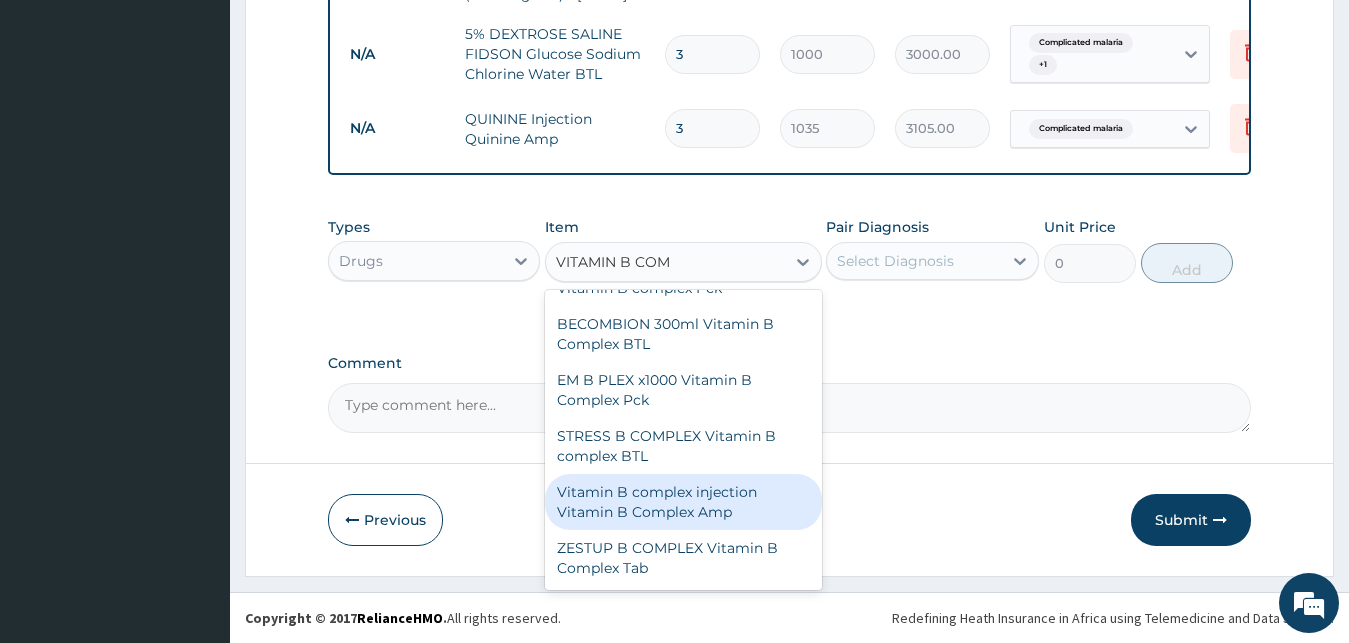 type 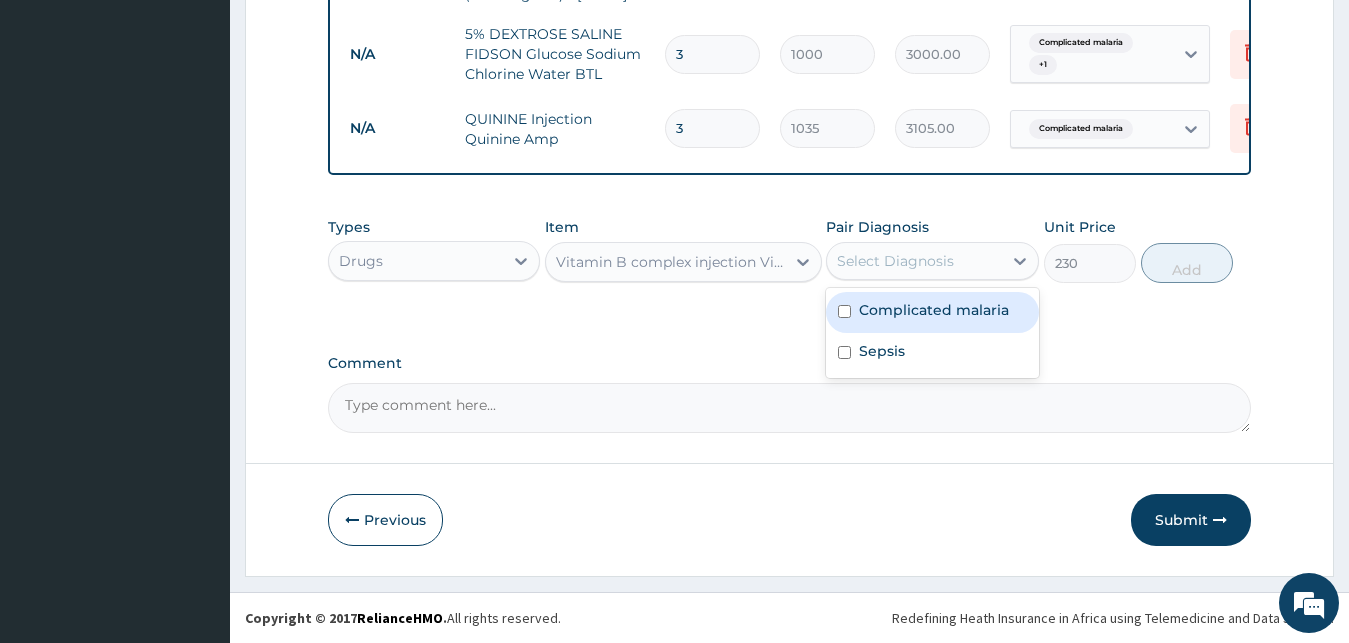 click on "Select Diagnosis" at bounding box center [914, 261] 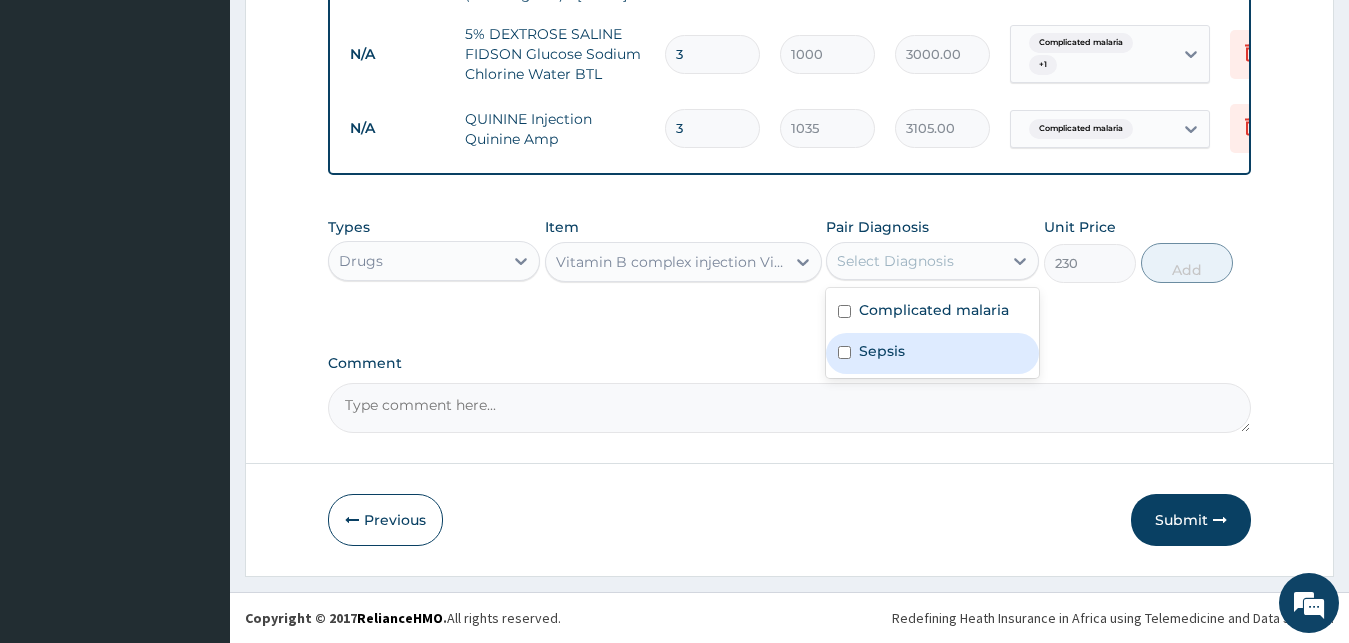 click on "Sepsis" at bounding box center [932, 353] 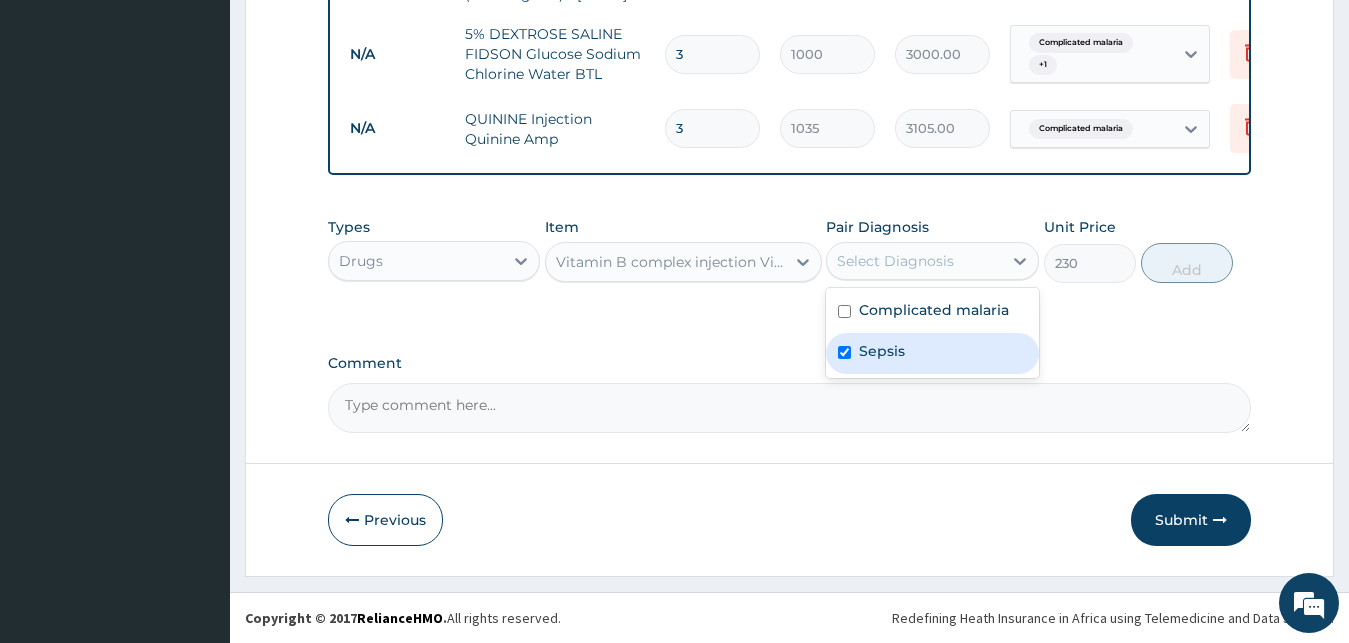 checkbox on "true" 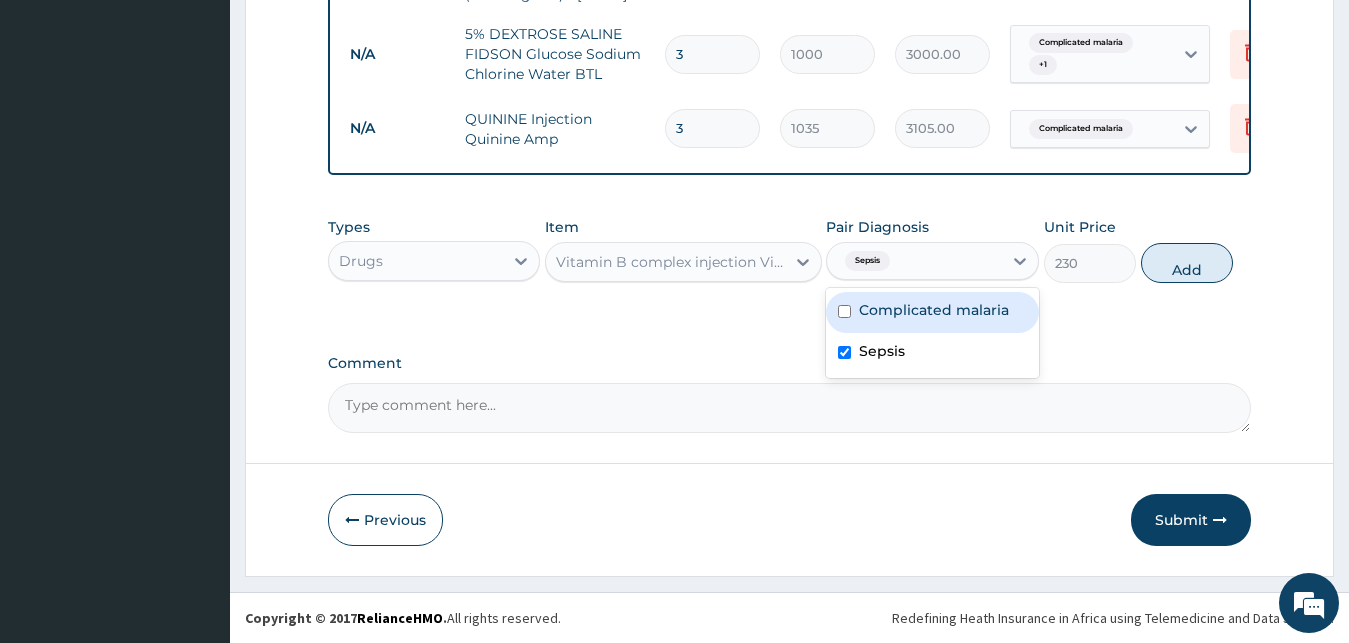 click on "Complicated malaria" at bounding box center (934, 310) 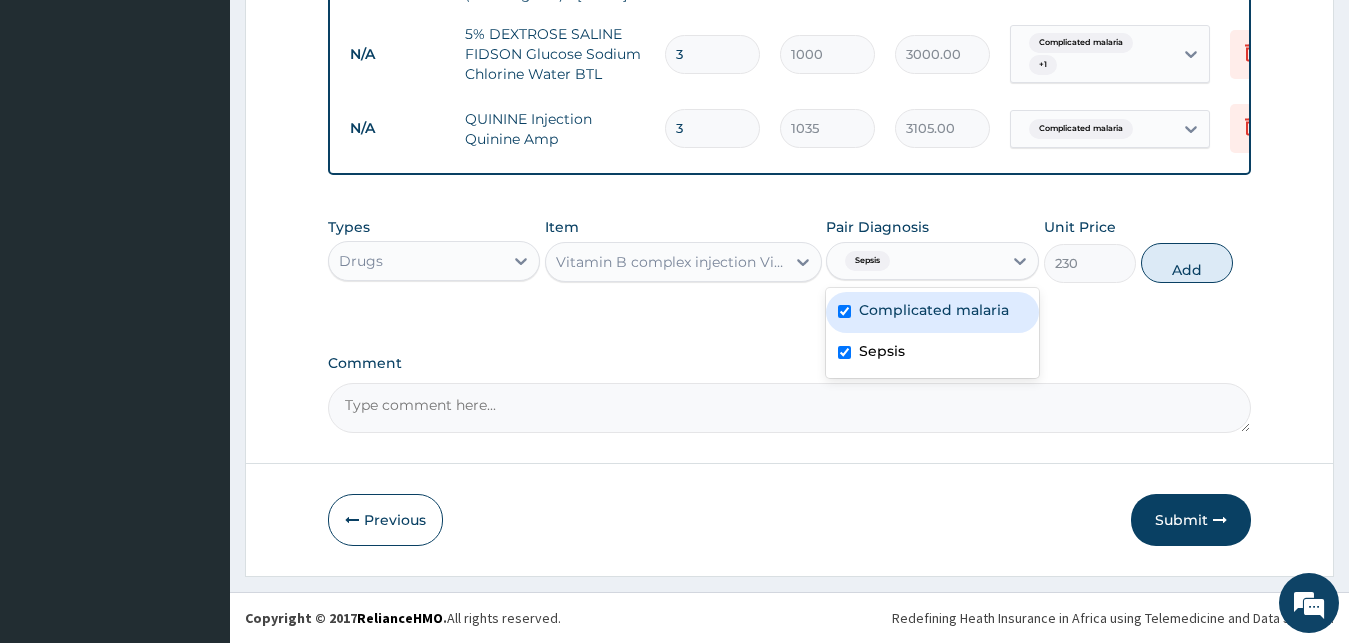 checkbox on "true" 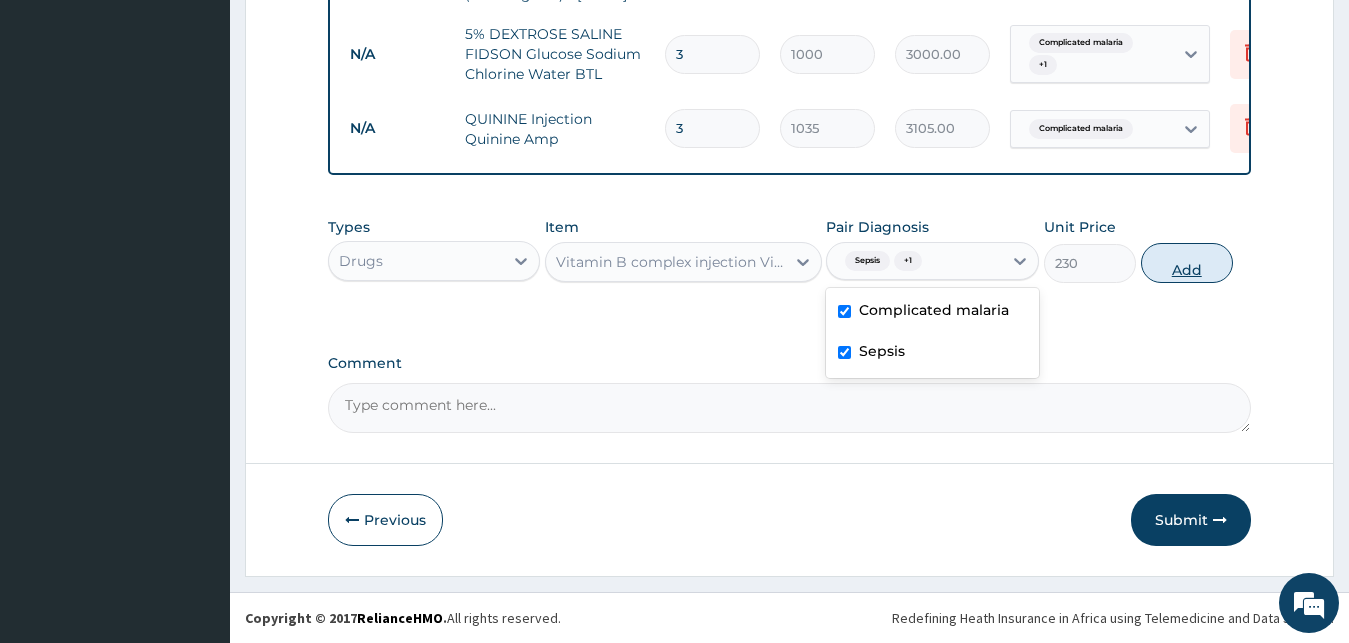 click on "Add" at bounding box center (1187, 263) 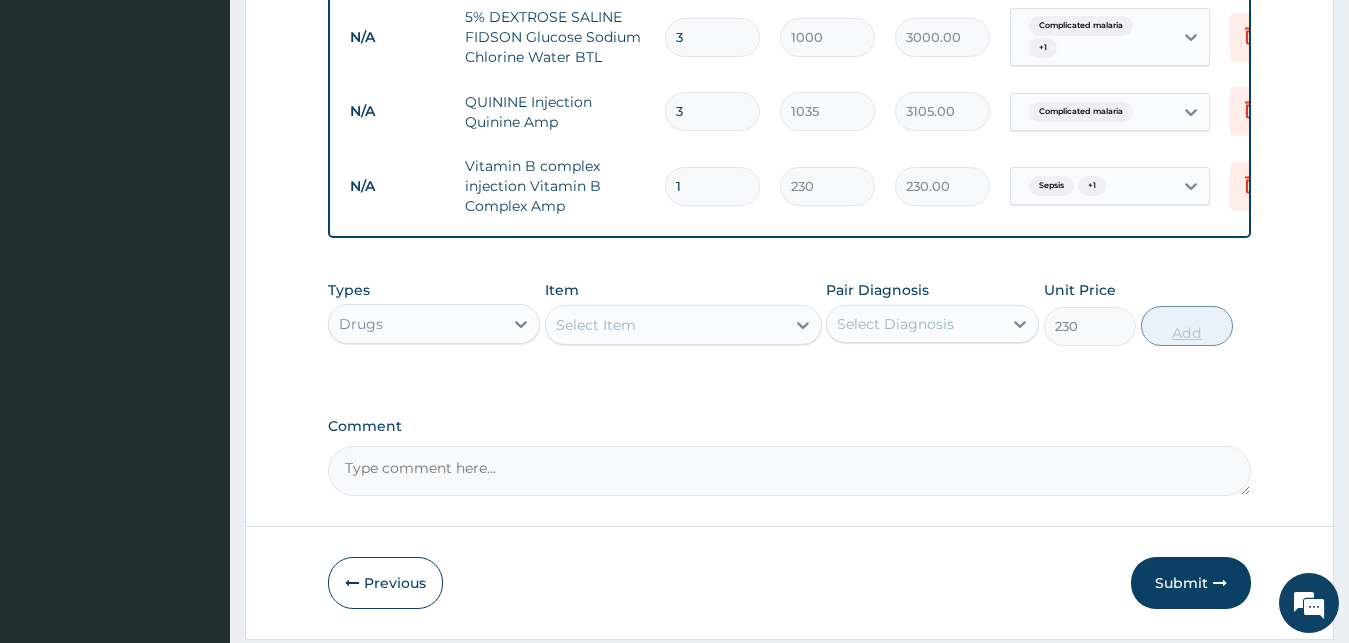 type on "0" 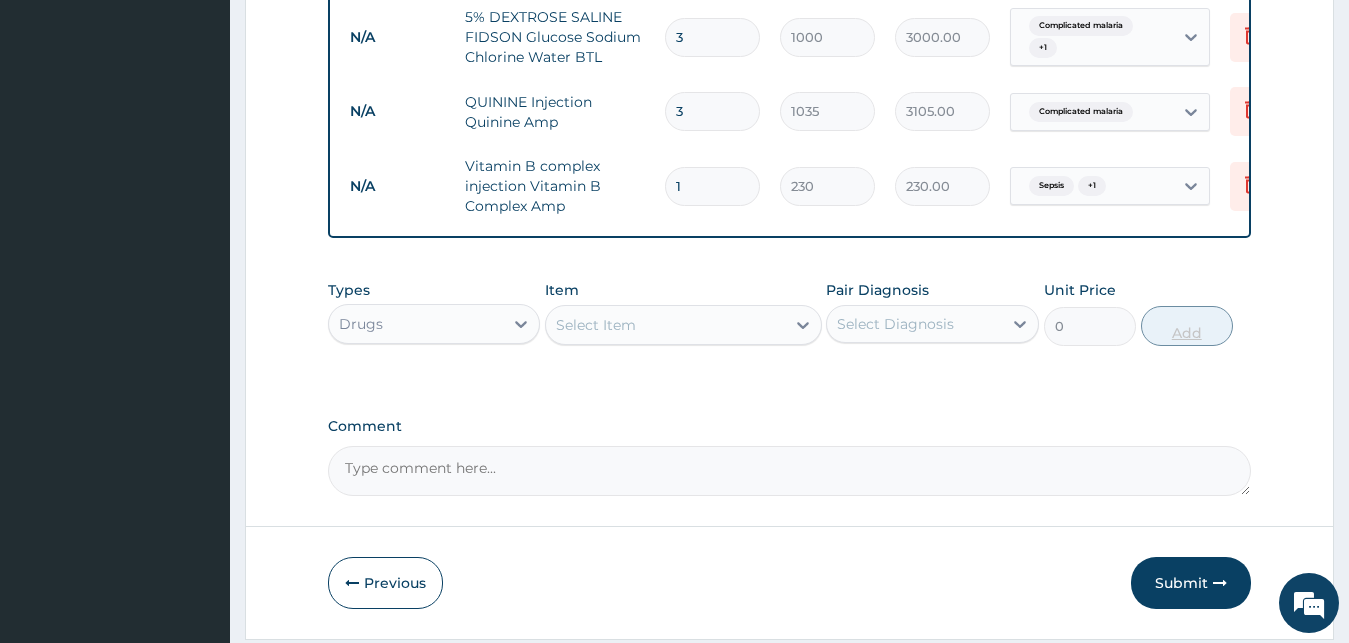 type 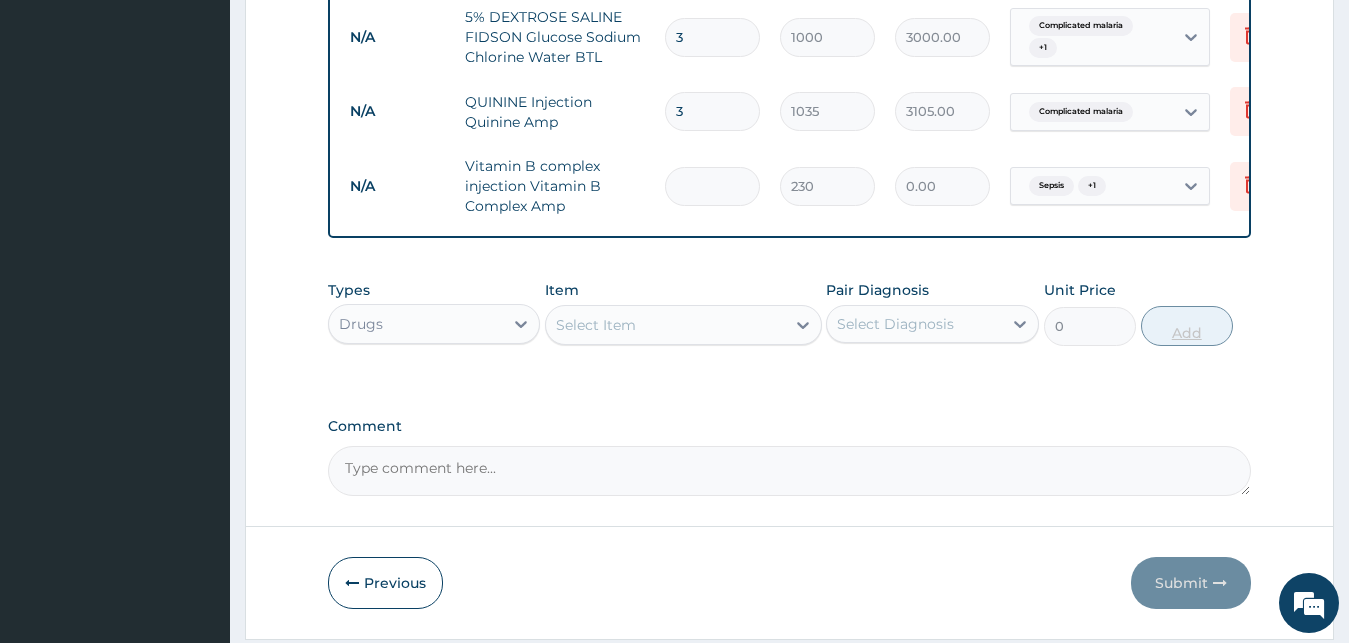 type on "3" 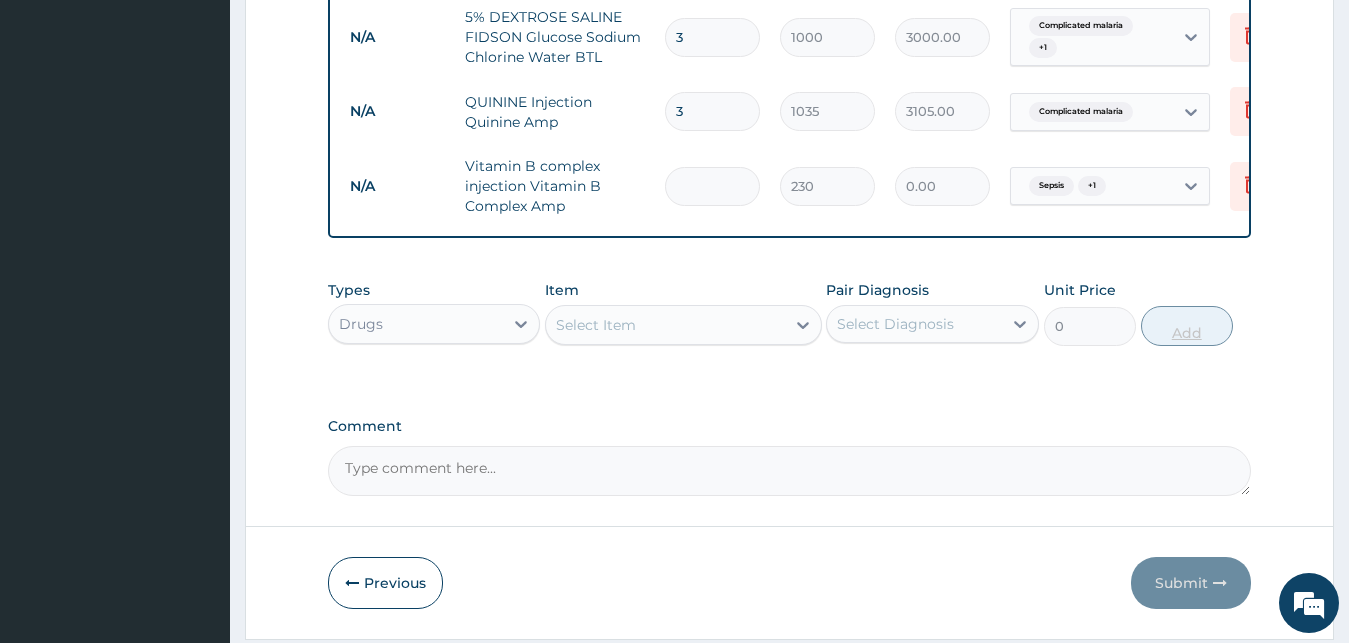 type on "690.00" 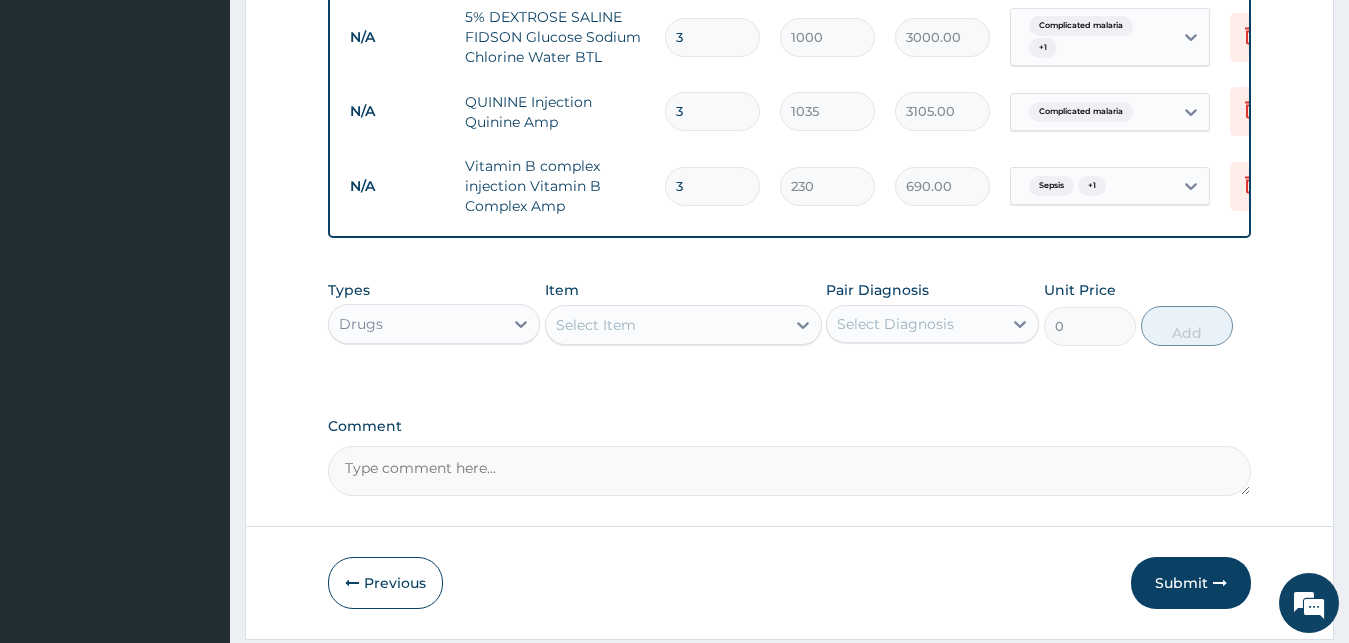 type on "3" 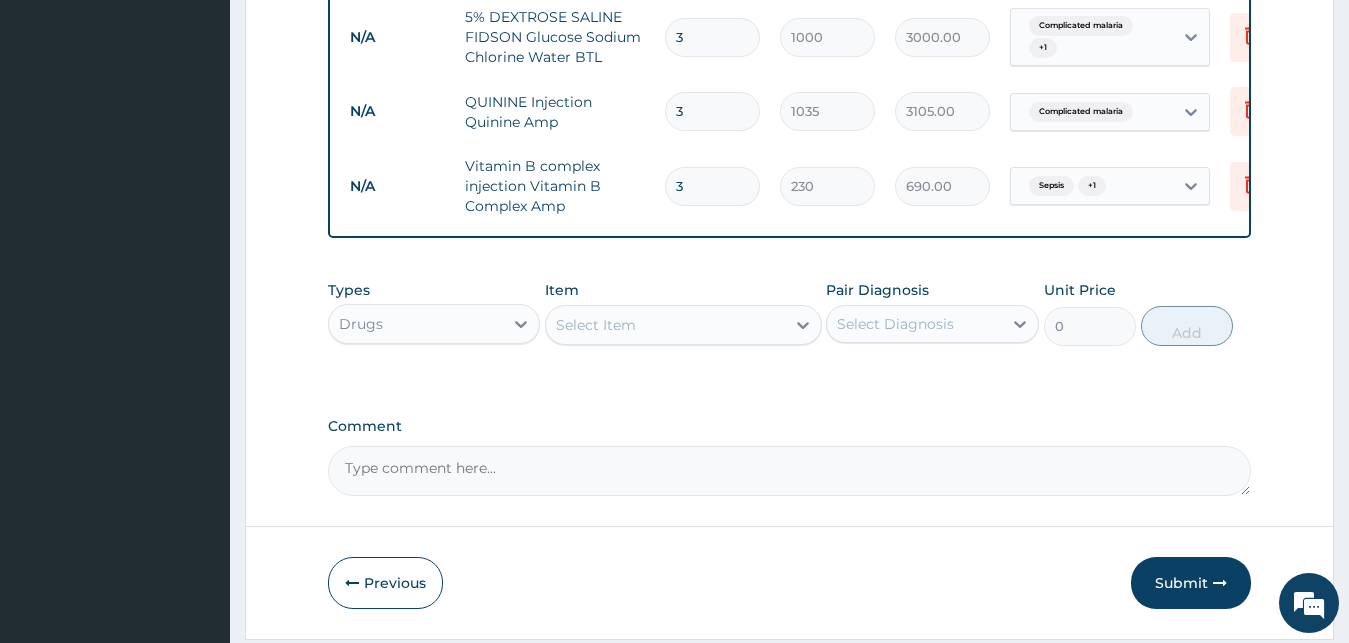 click on "Select Item" at bounding box center (596, 325) 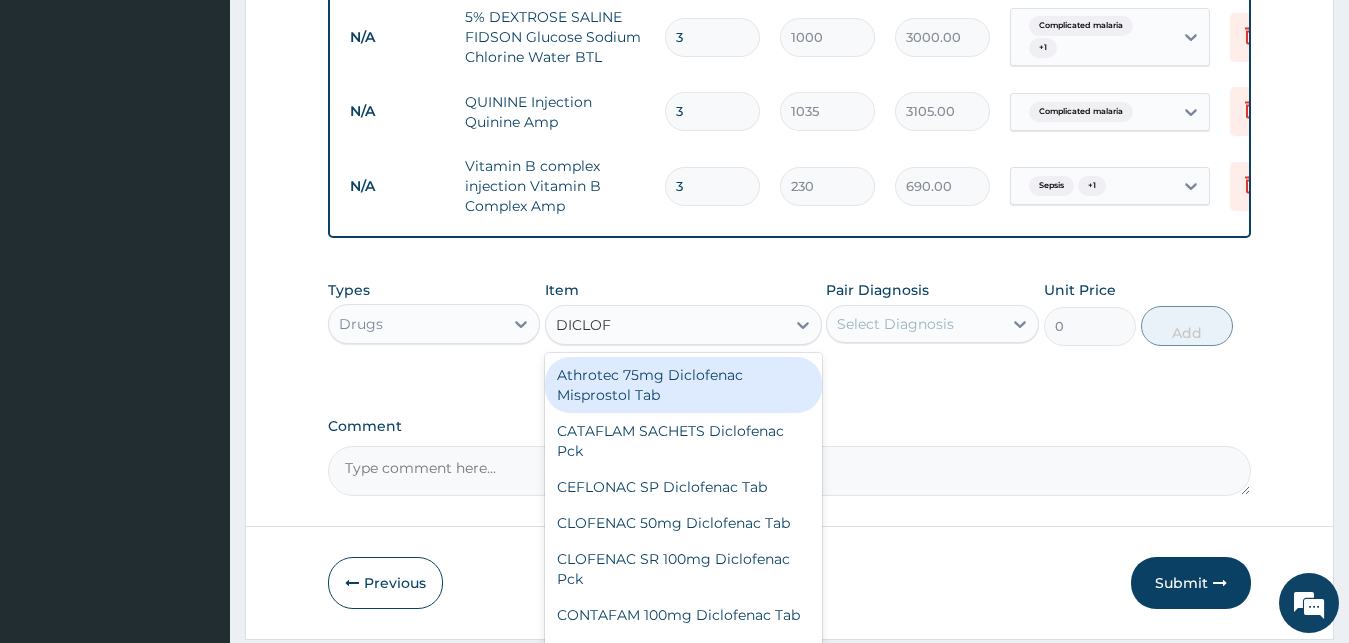type on "DICLOFE" 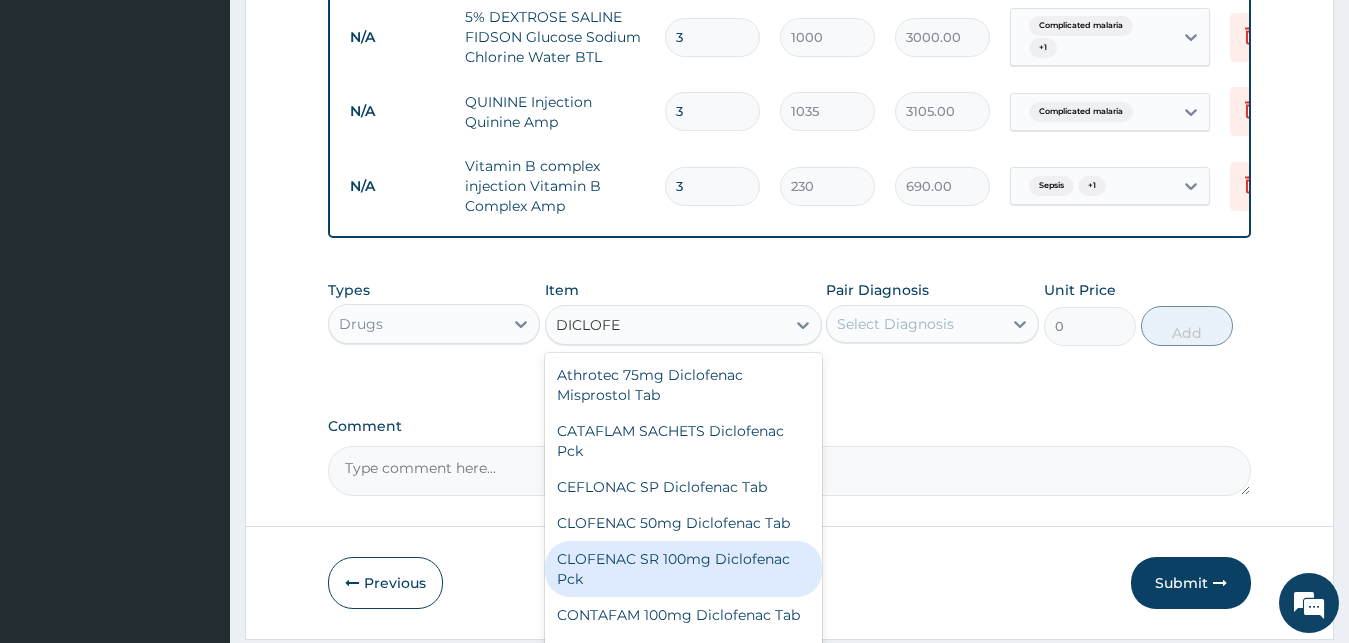 scroll, scrollTop: 270, scrollLeft: 0, axis: vertical 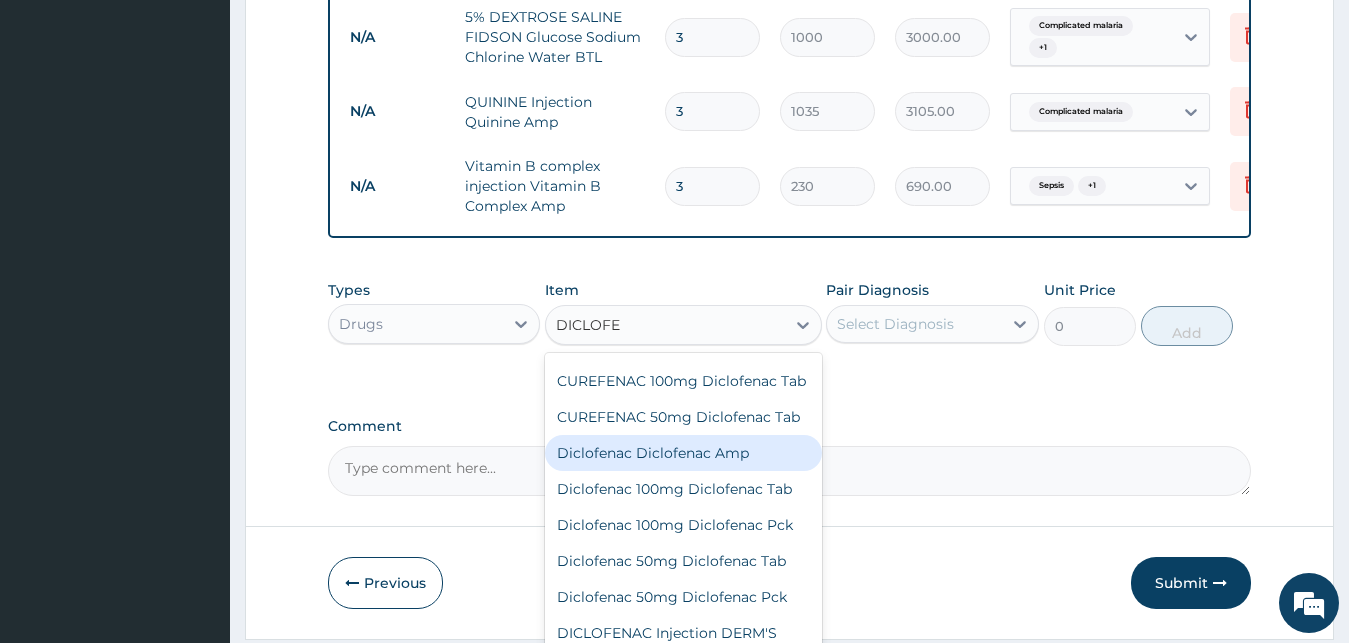 click on "Diclofenac Diclofenac Amp" at bounding box center [683, 453] 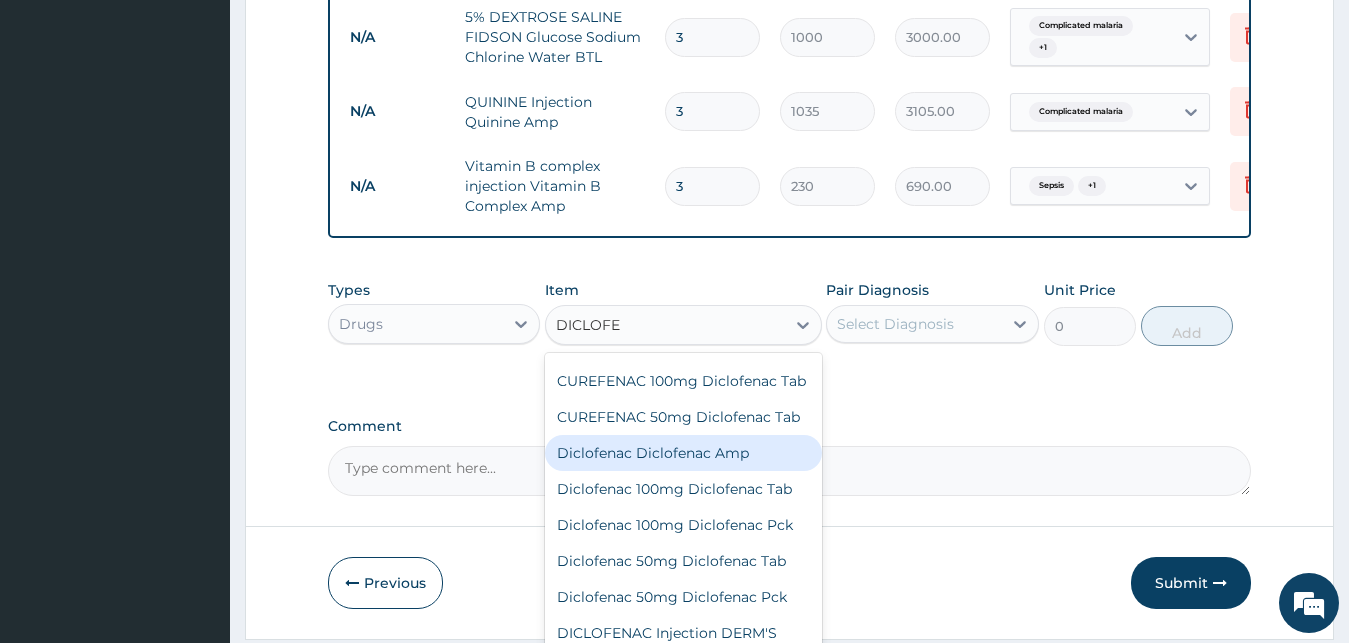 type 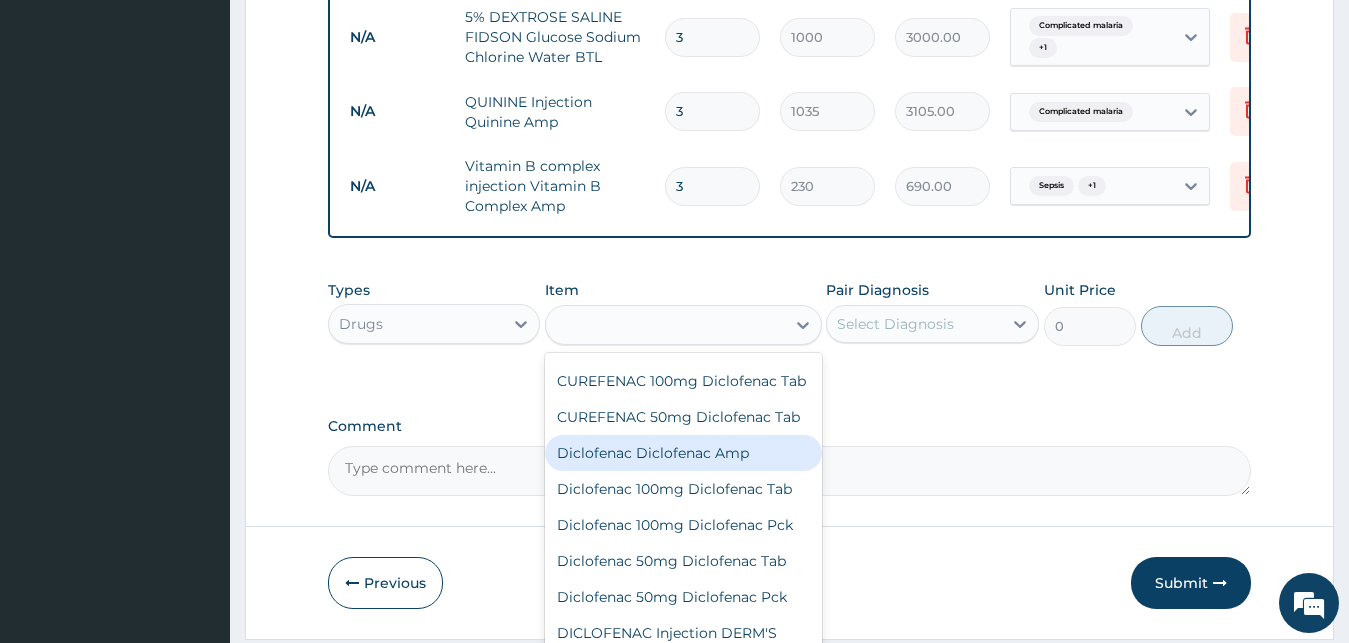 type on "276" 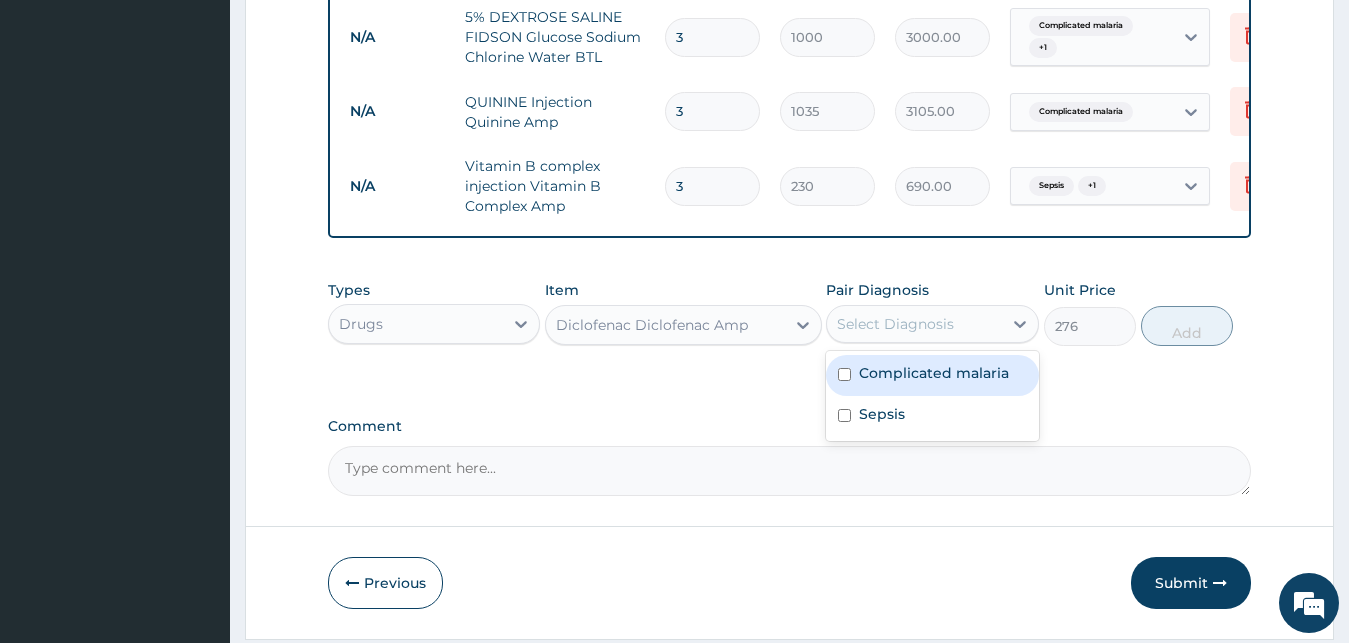 click on "Select Diagnosis" at bounding box center [914, 324] 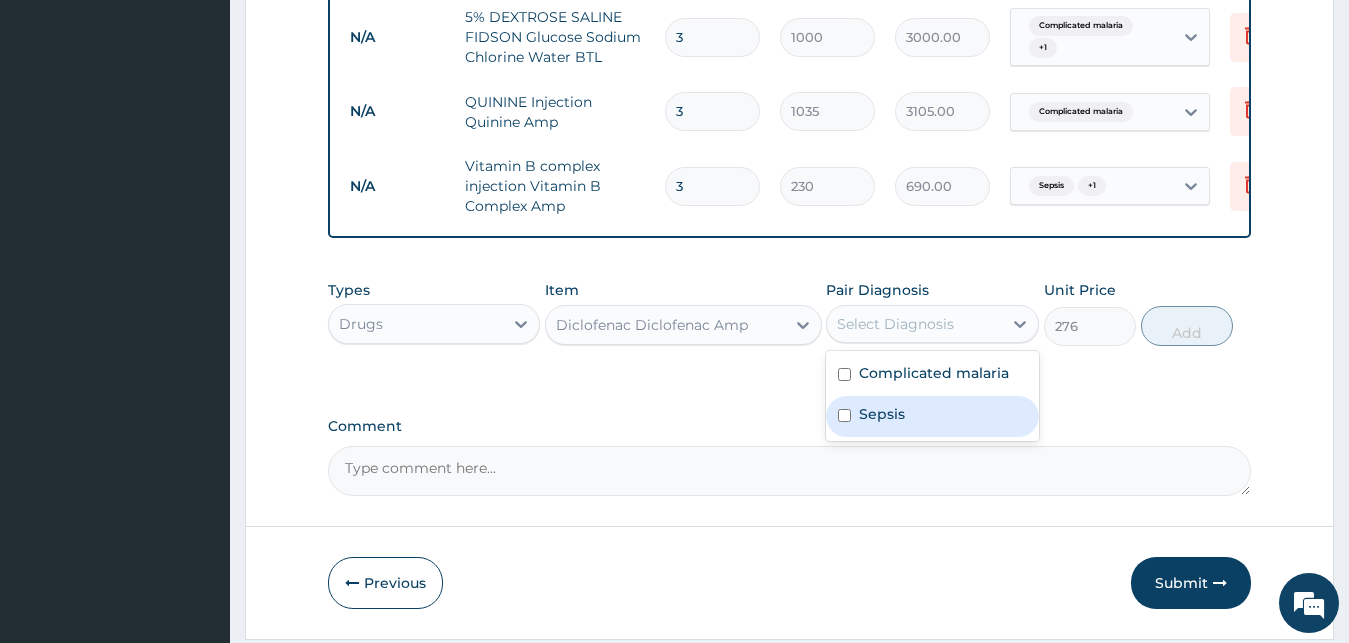 click on "Sepsis" at bounding box center [882, 414] 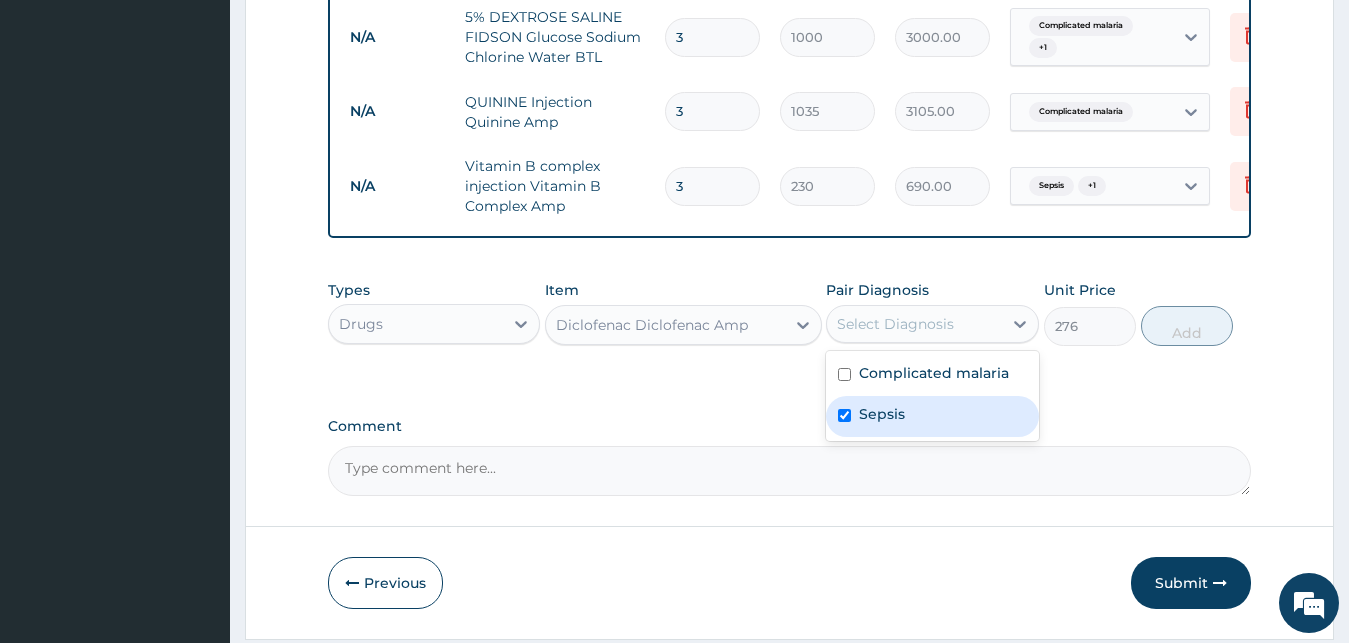 checkbox on "true" 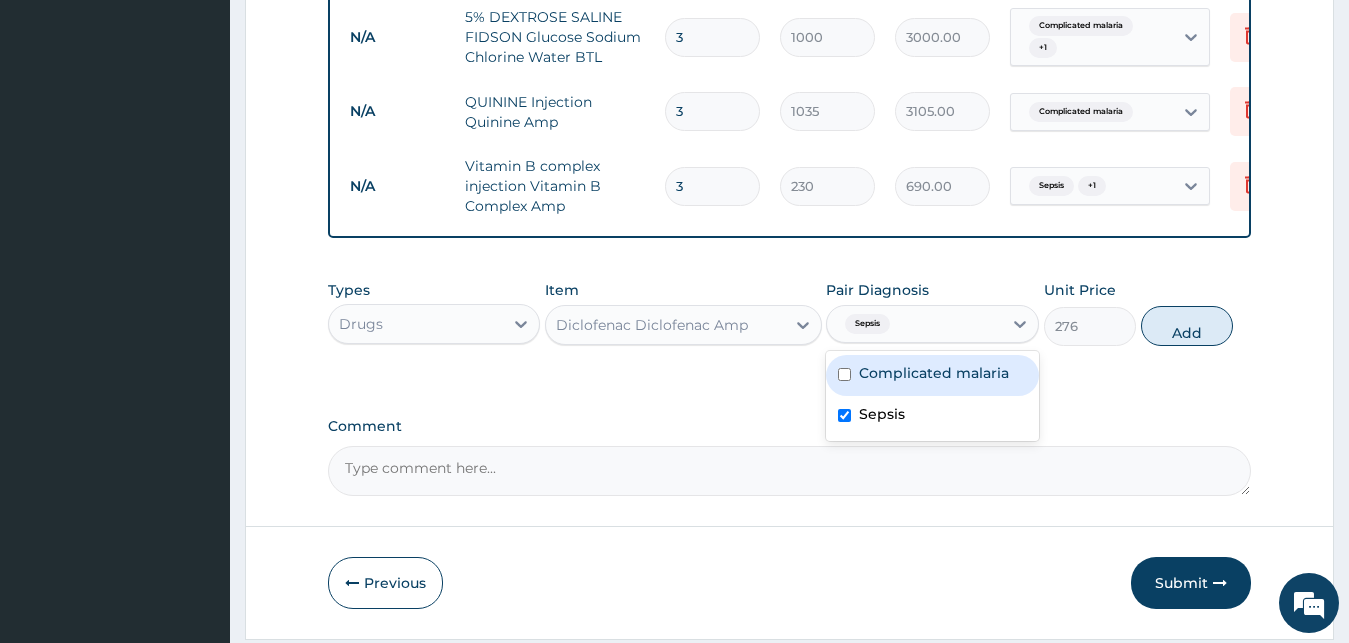 click on "Complicated malaria" at bounding box center (934, 373) 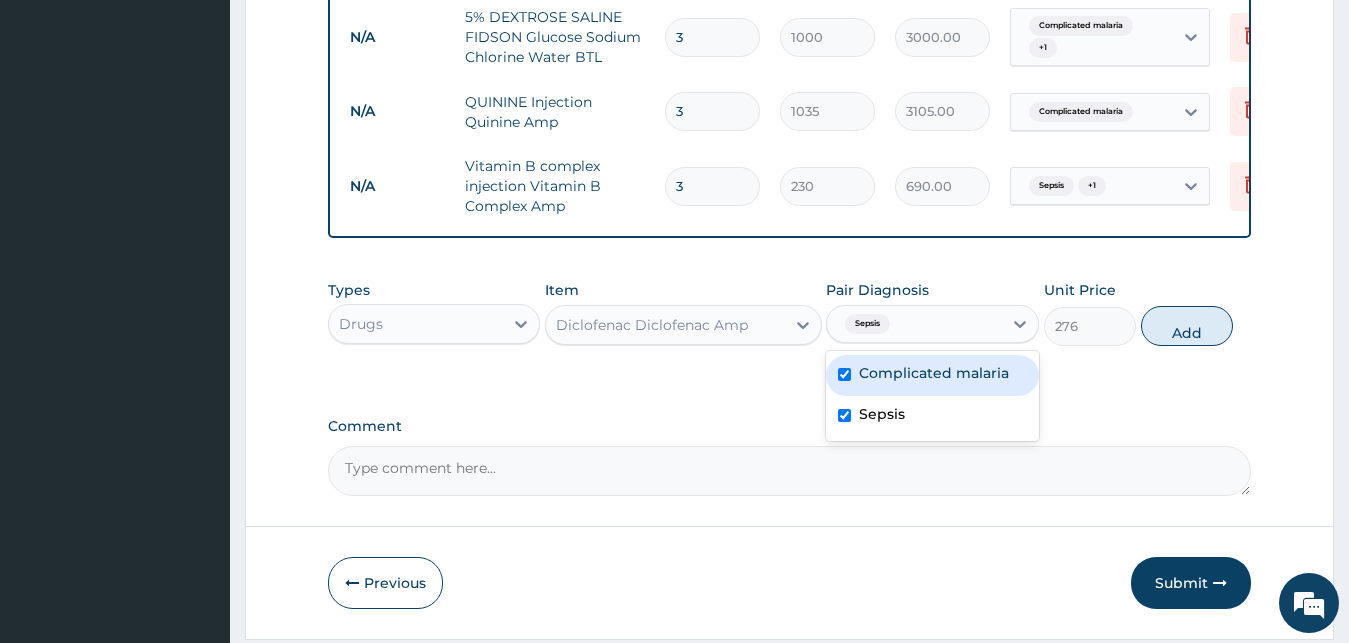 checkbox on "true" 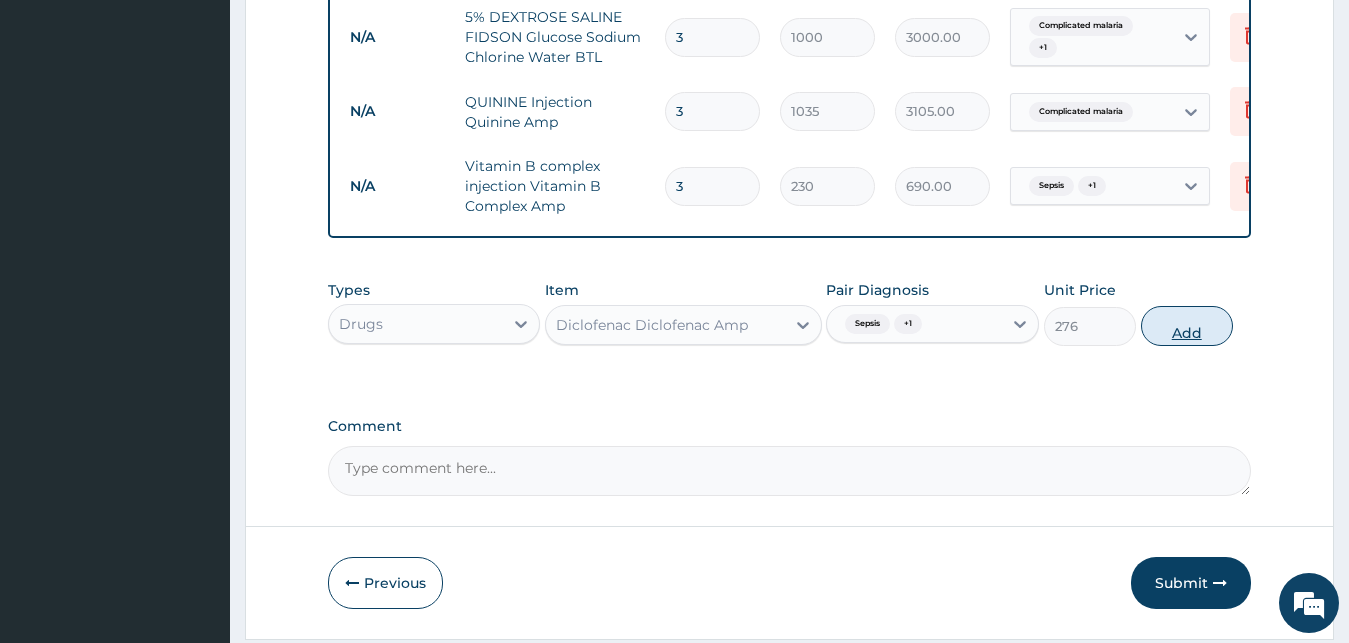 click on "Add" at bounding box center [1187, 326] 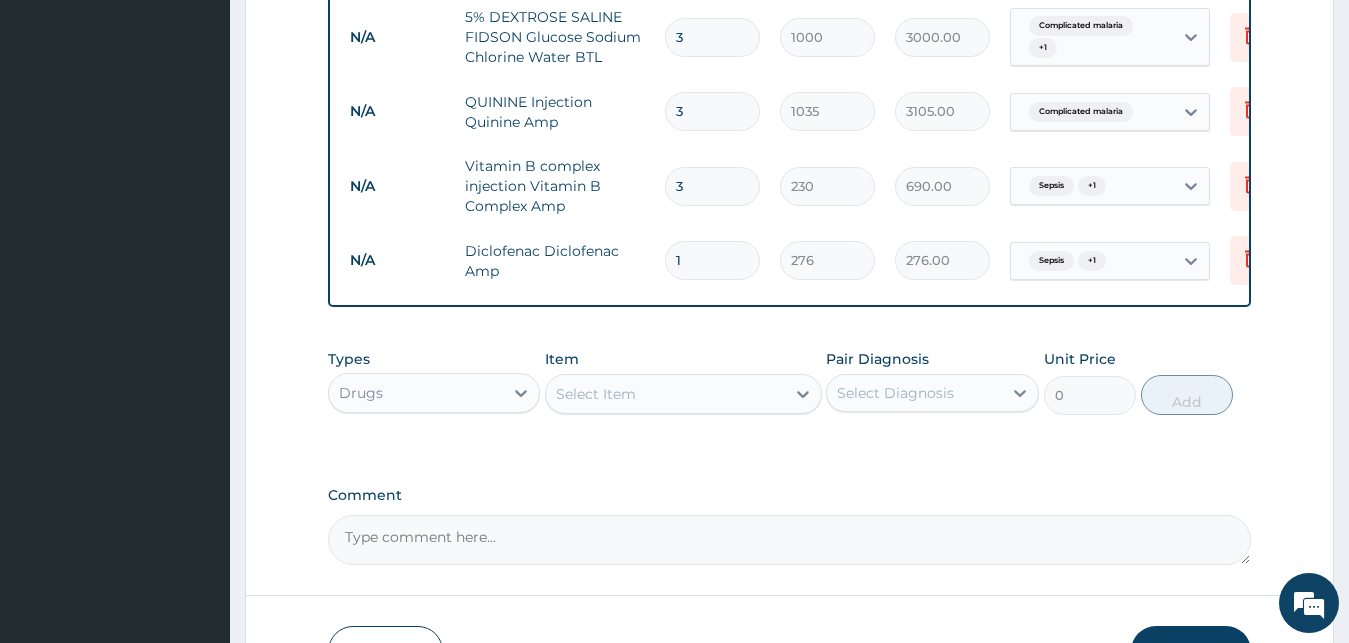 click on "Select Item" at bounding box center (665, 394) 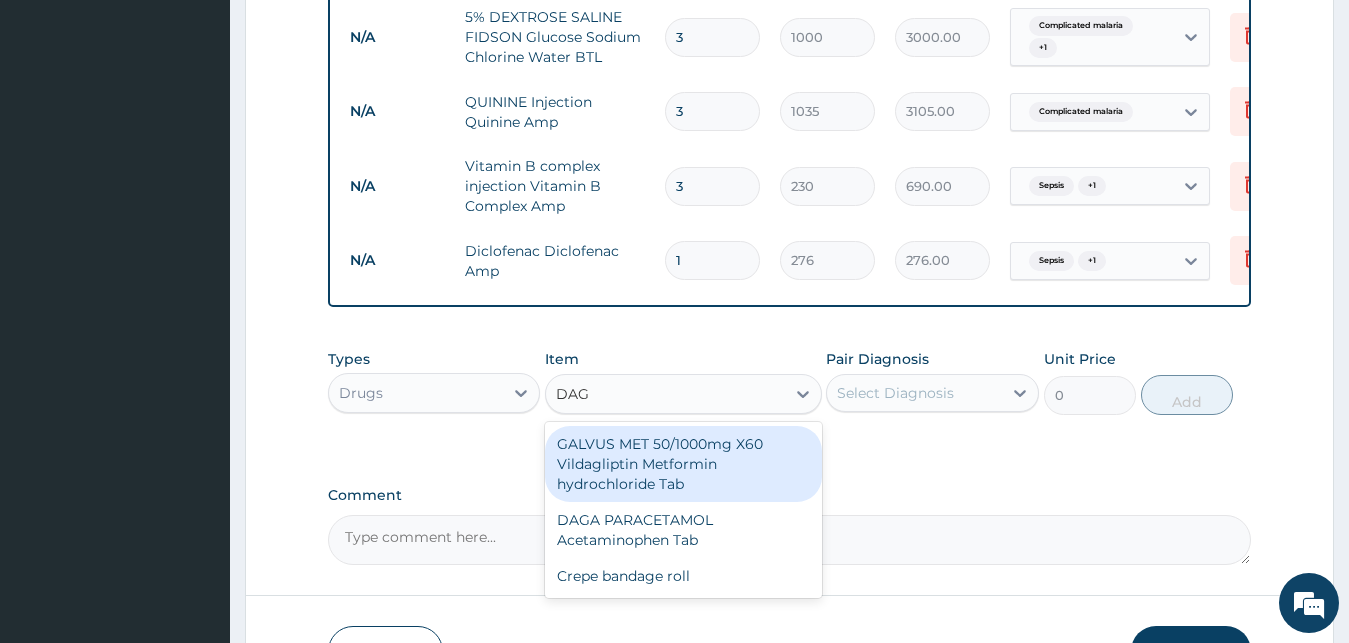 type on "DAGA" 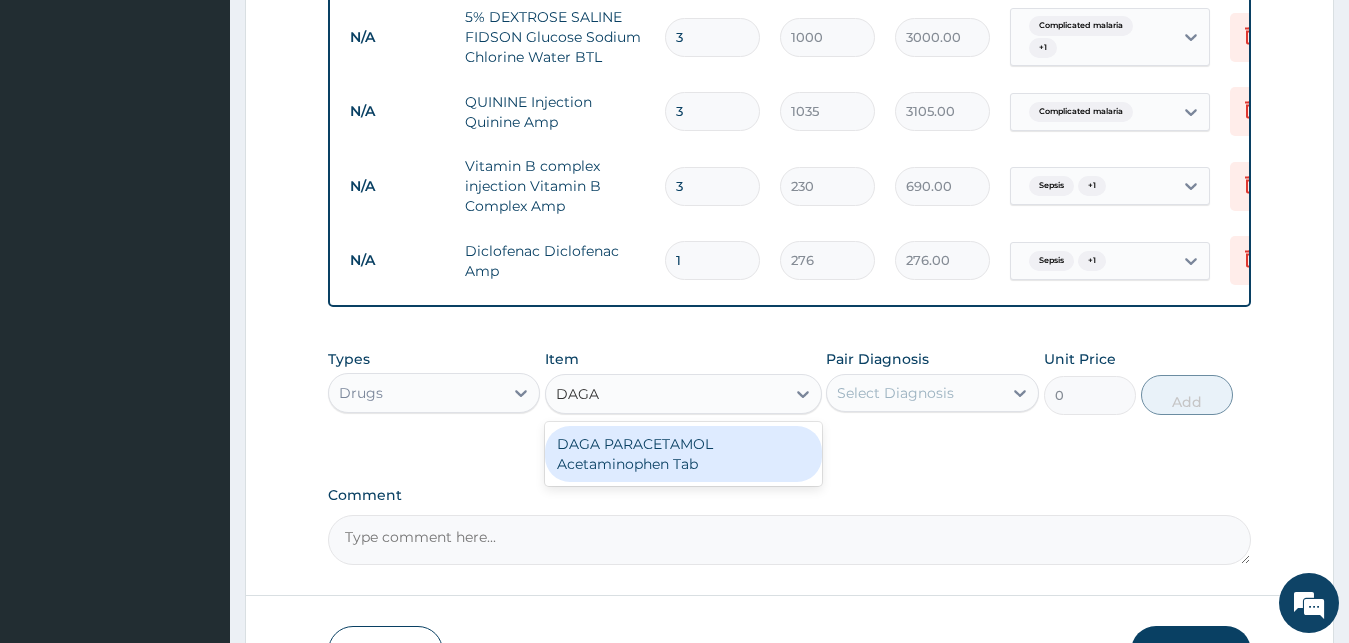 click on "DAGA PARACETAMOL Acetaminophen Tab" at bounding box center [683, 454] 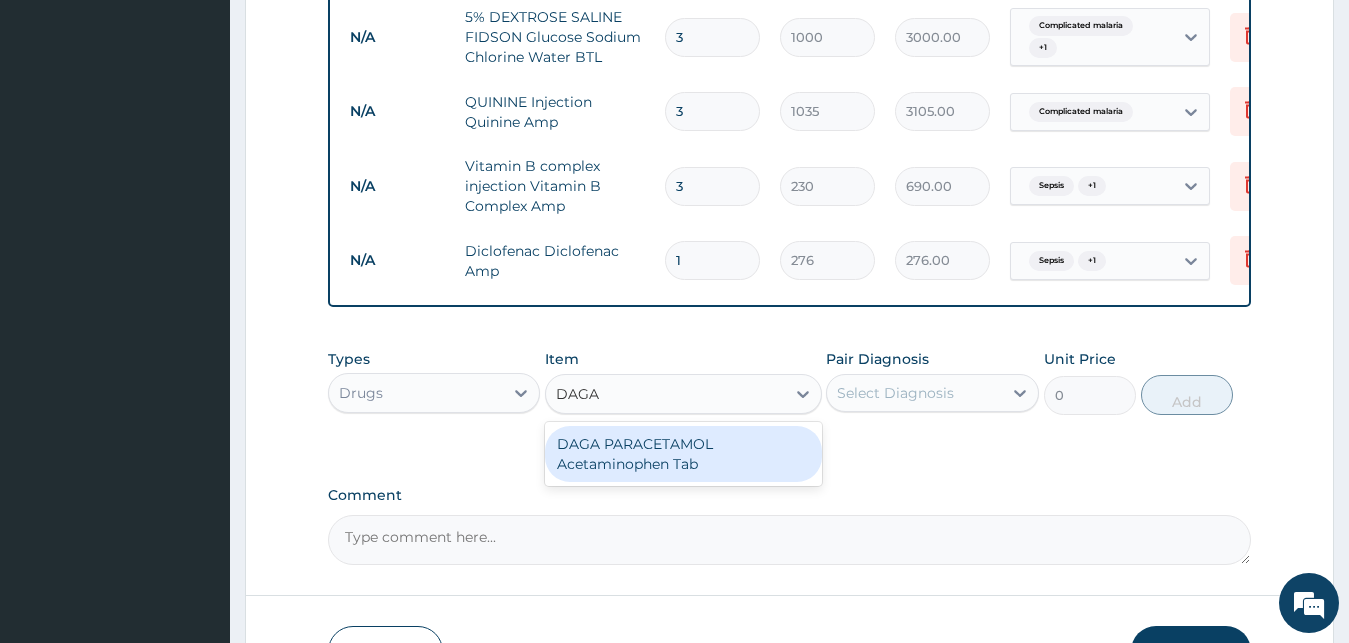 type 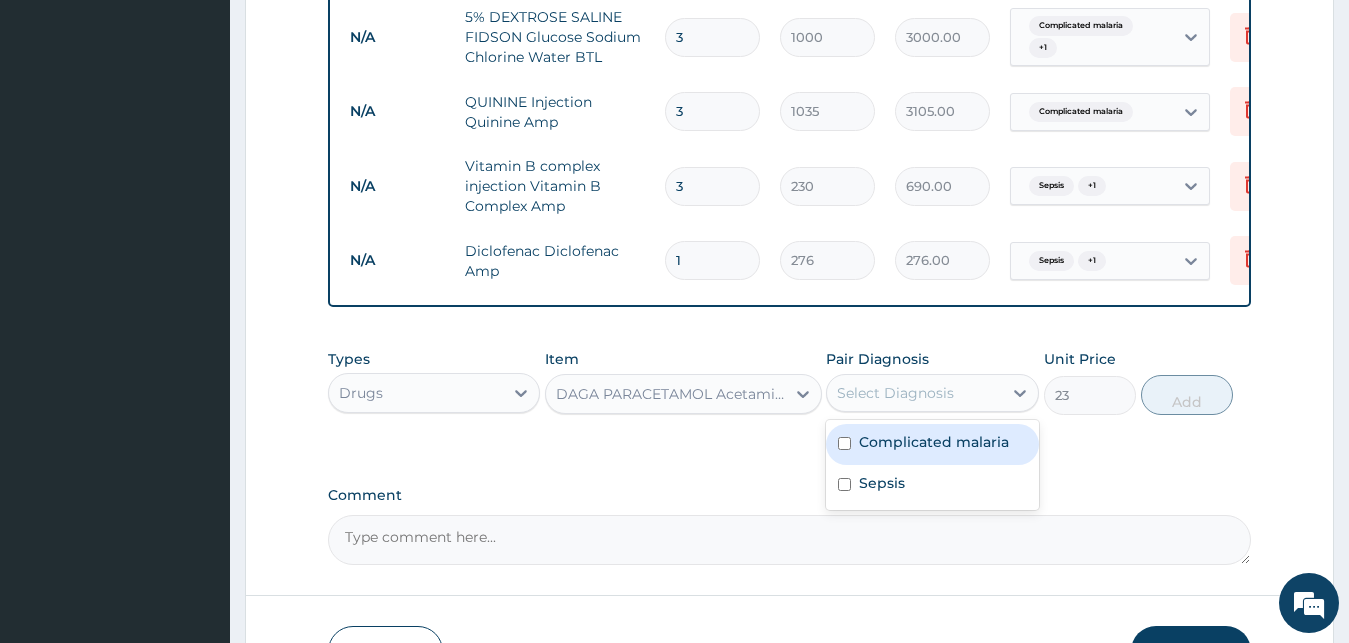 click on "Select Diagnosis" at bounding box center [895, 393] 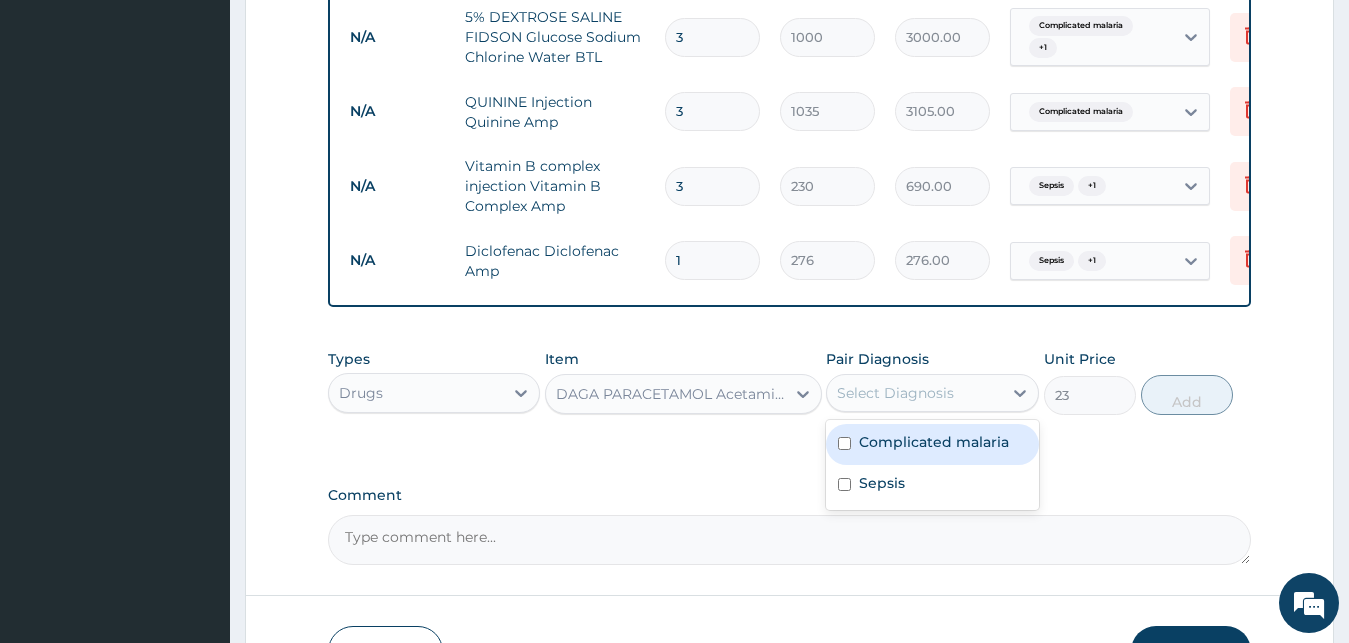 click on "Complicated malaria" at bounding box center [934, 442] 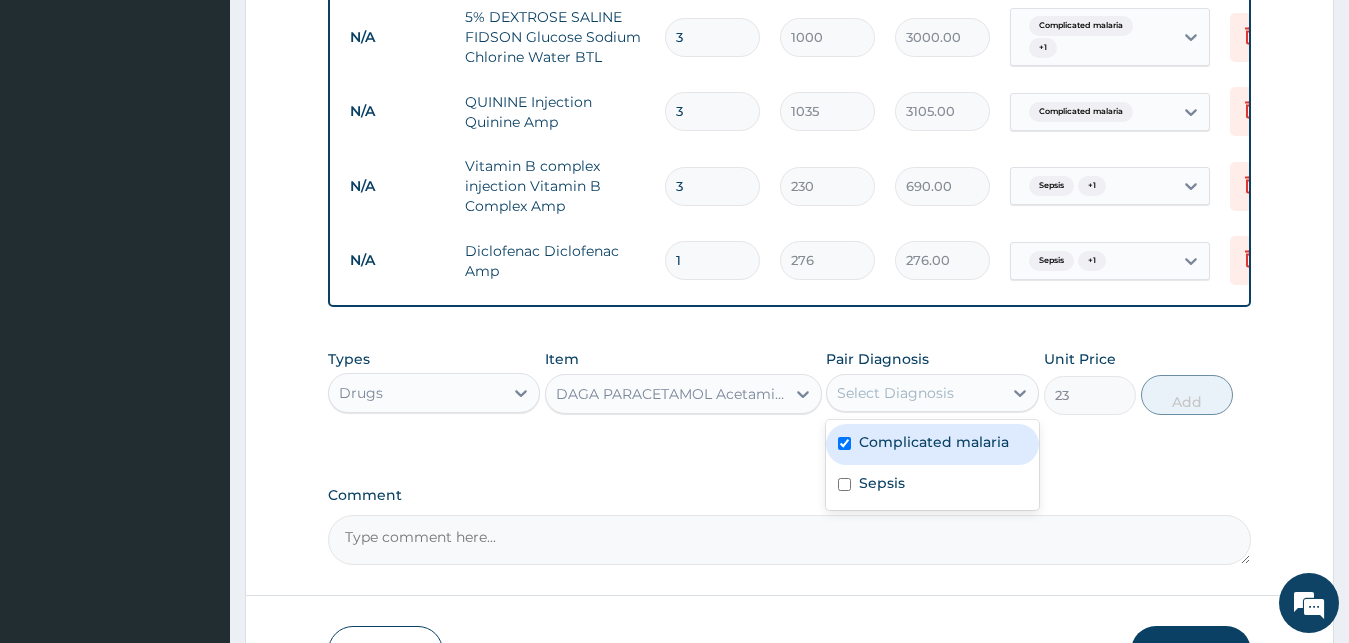 checkbox on "true" 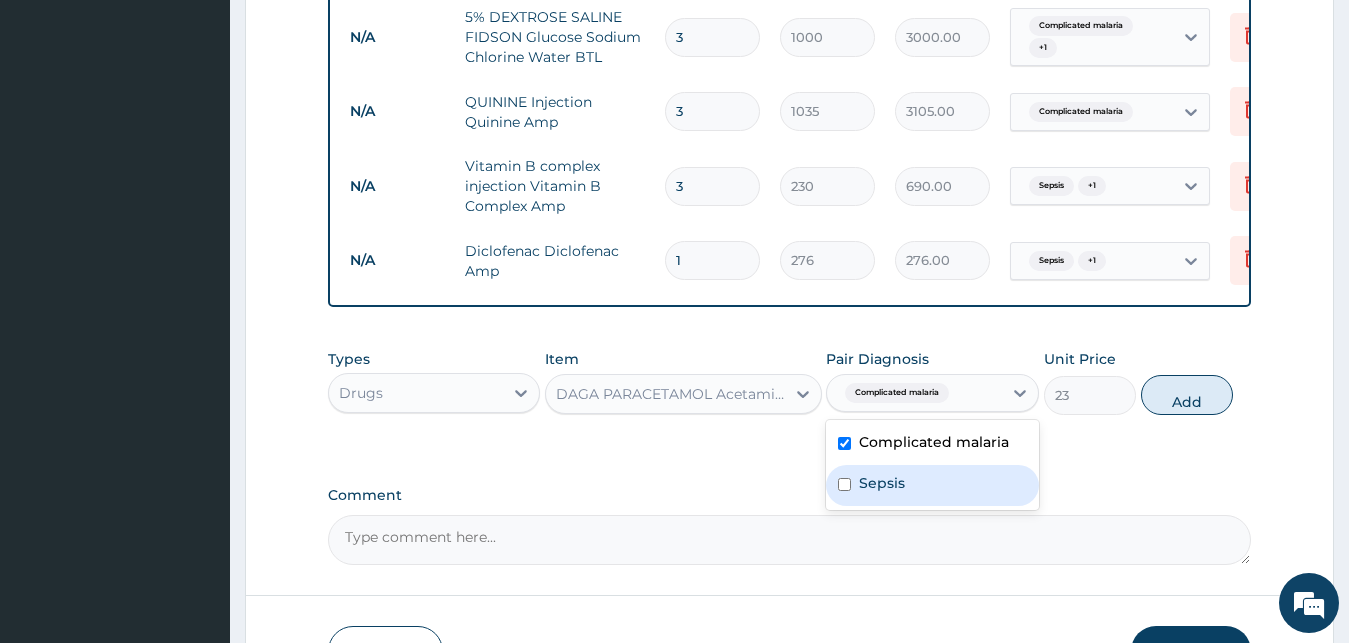 click on "Sepsis" at bounding box center (932, 485) 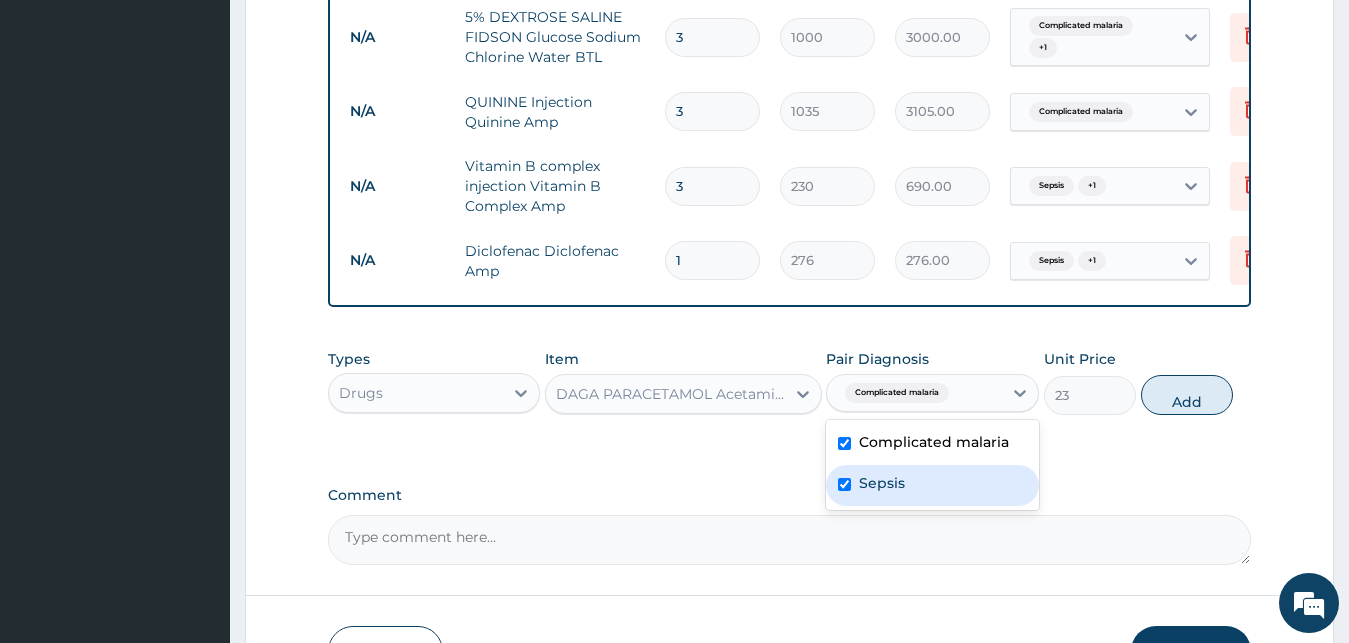 checkbox on "true" 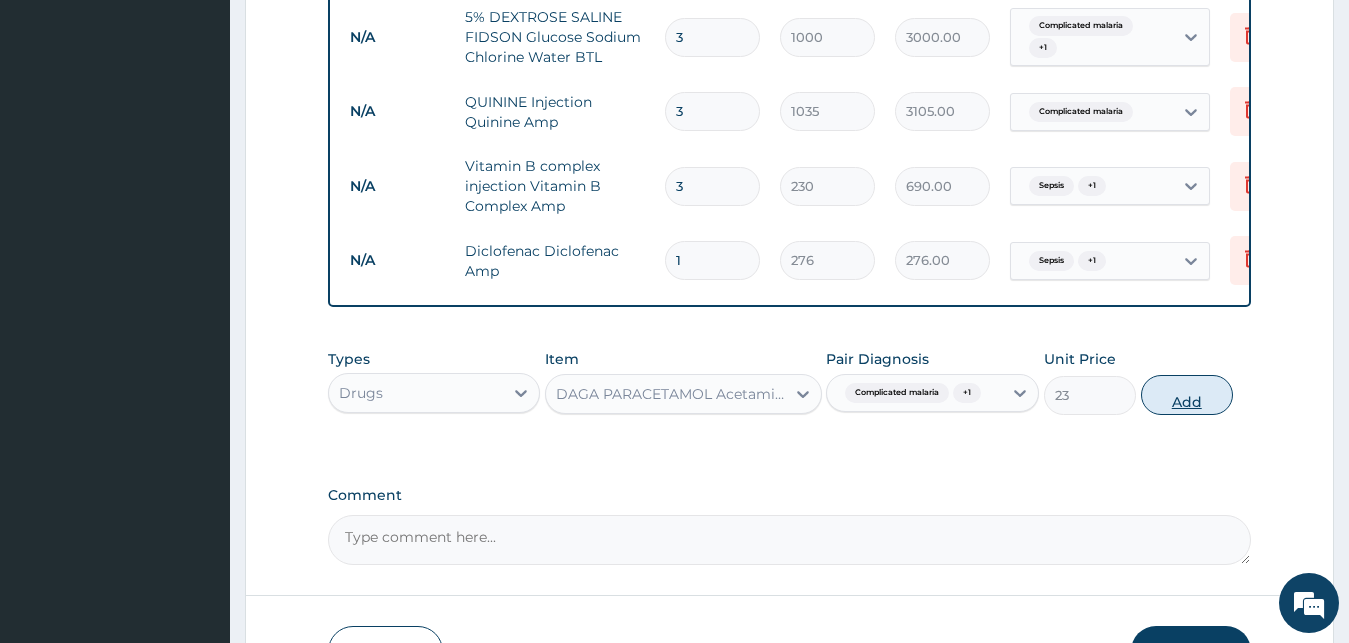 click on "Add" at bounding box center (1187, 395) 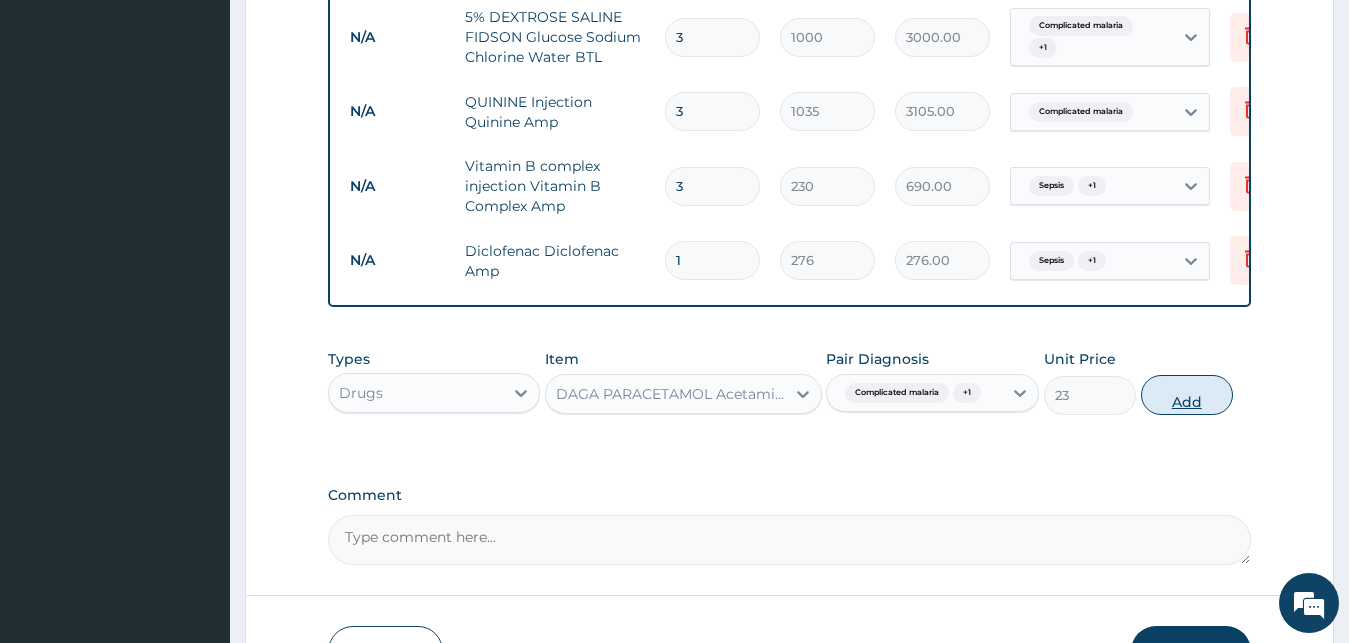 type on "0" 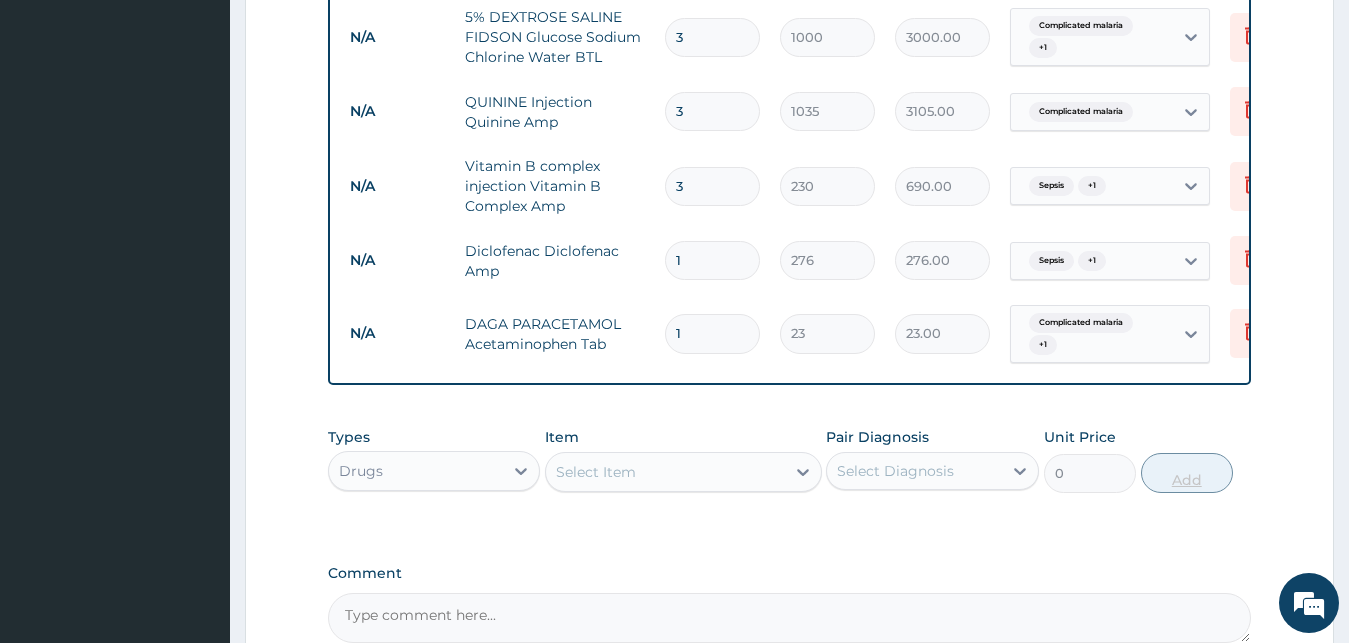 type on "18" 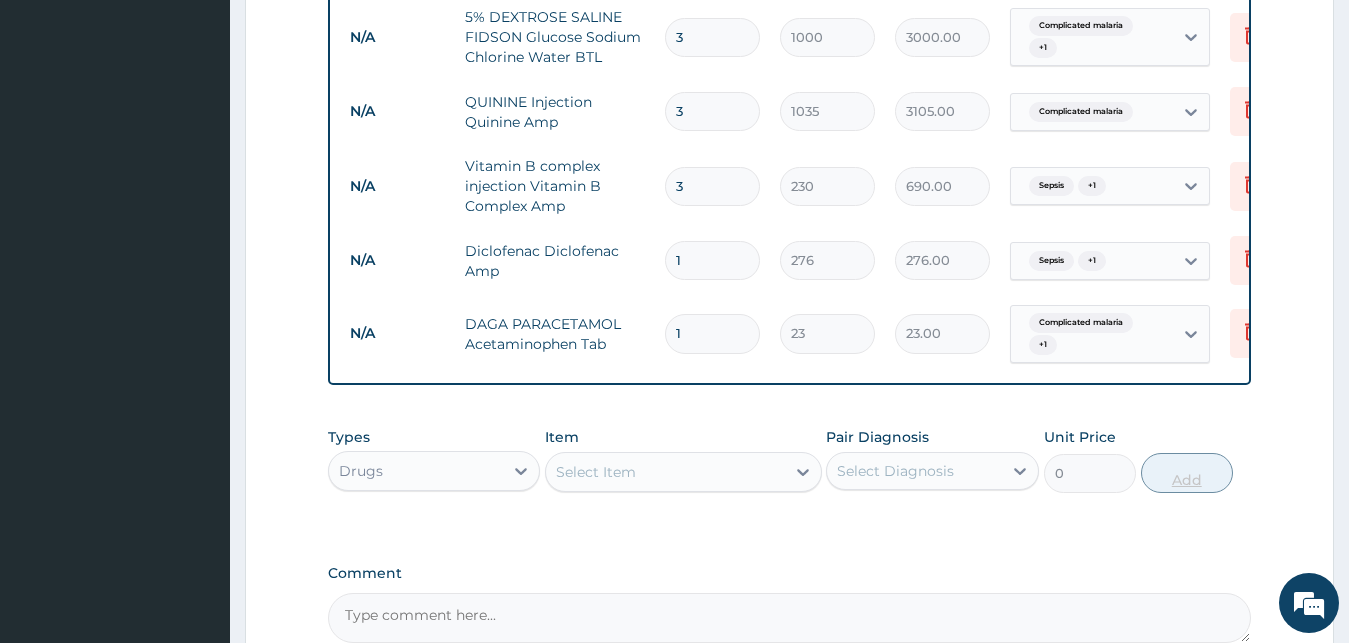 type on "414.00" 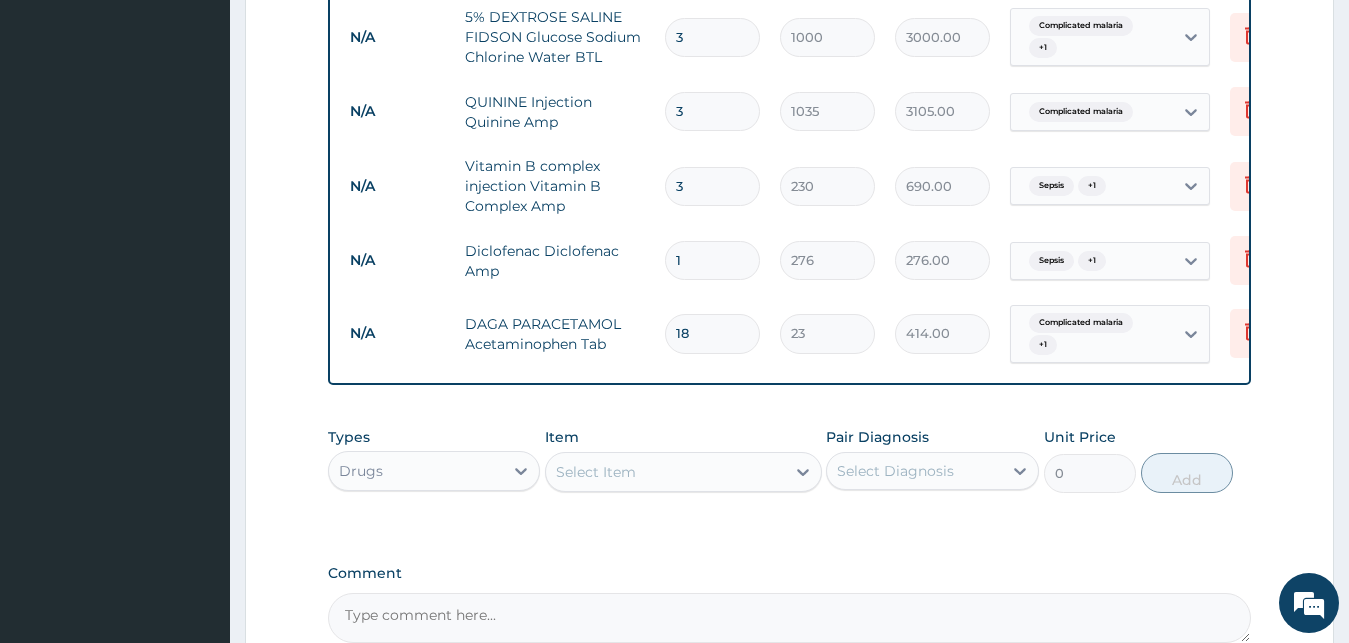 type on "18" 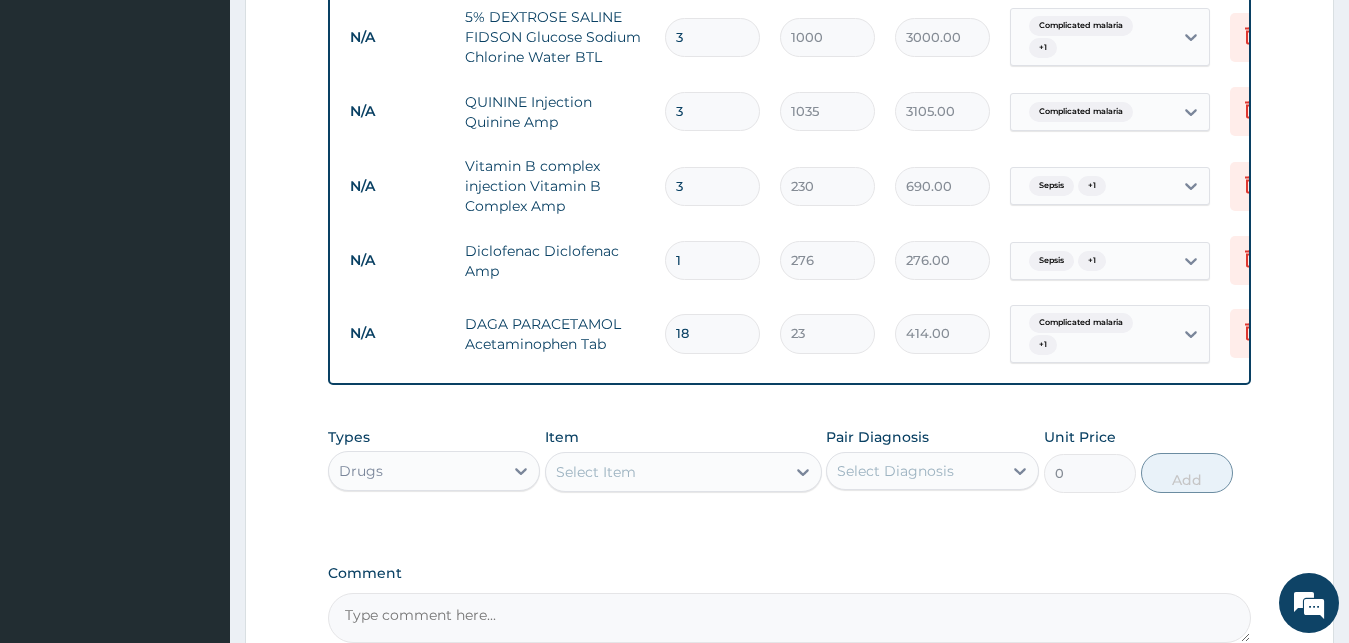 click on "Select Item" at bounding box center [665, 472] 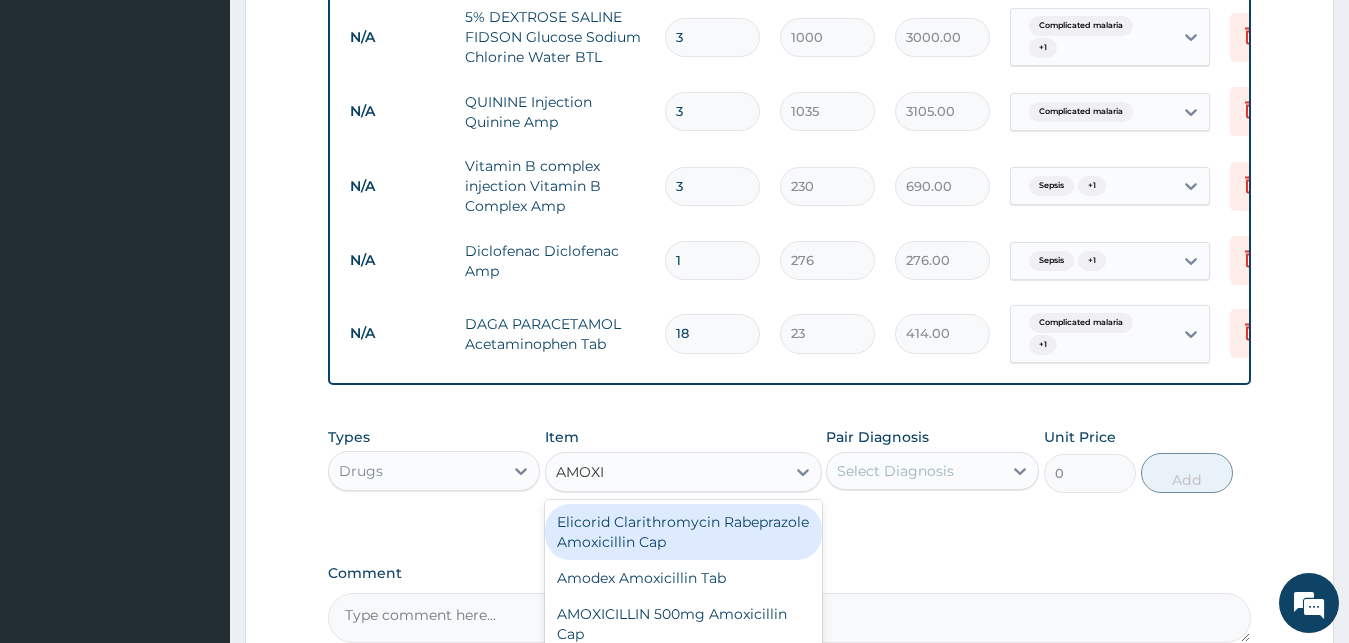 type on "AMOXIL" 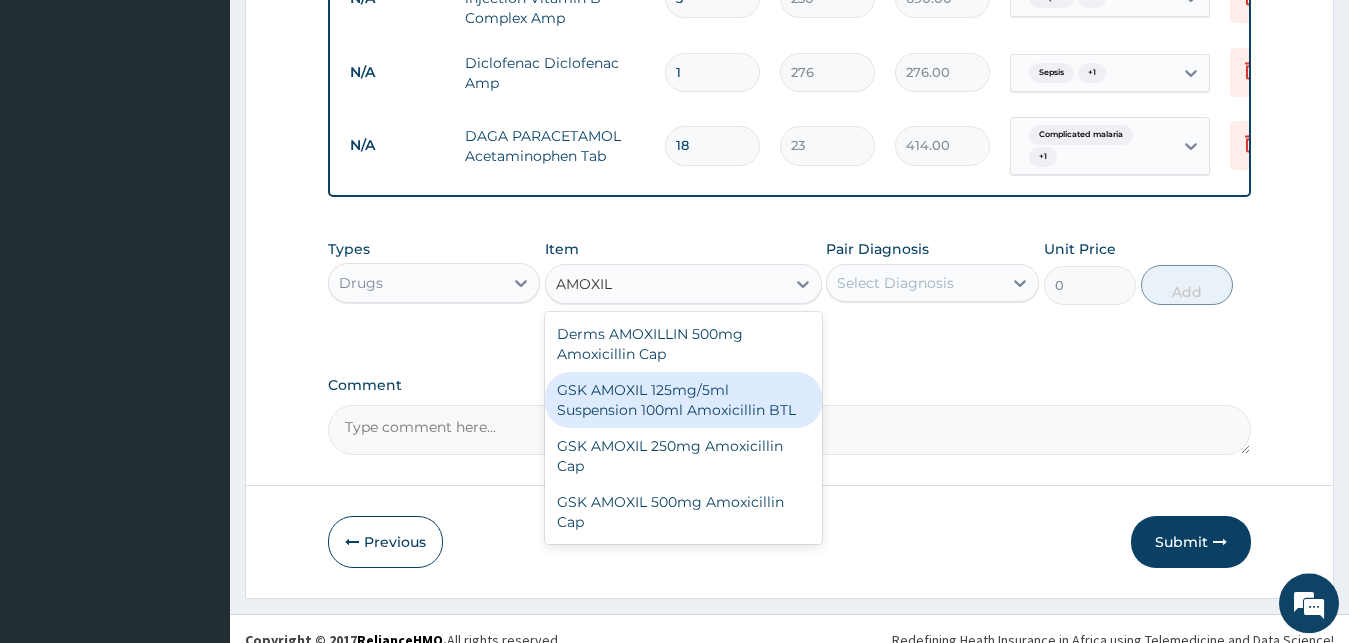 scroll, scrollTop: 1489, scrollLeft: 0, axis: vertical 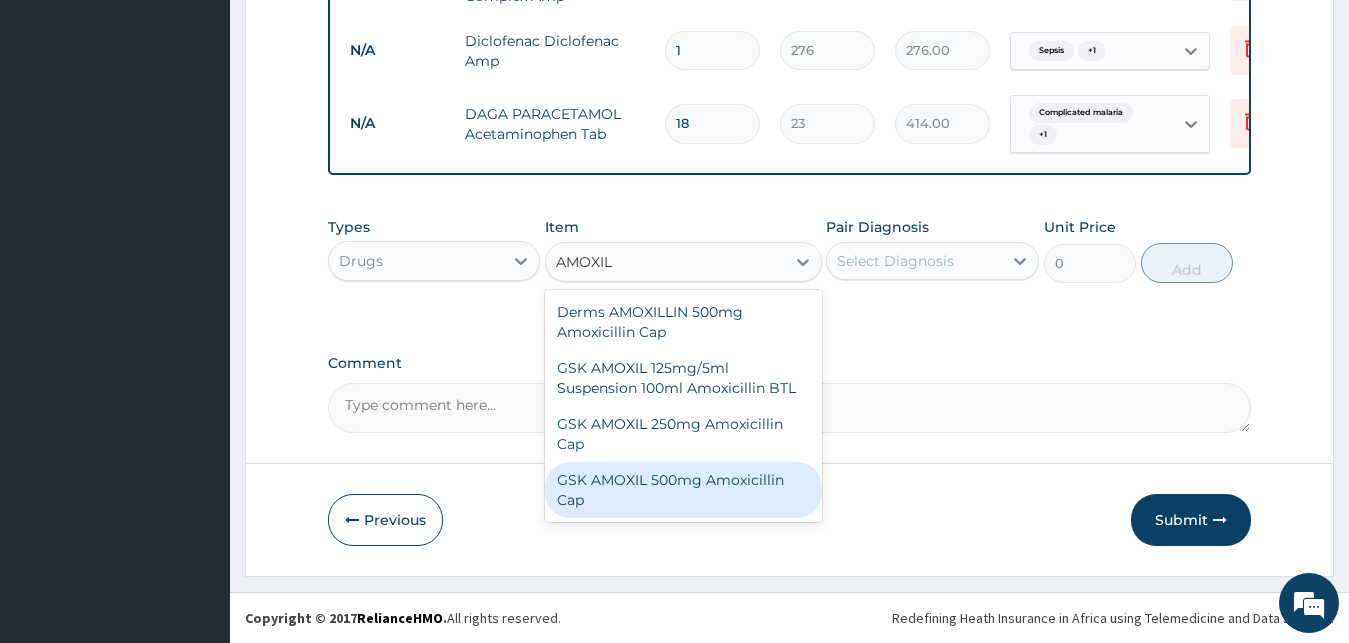 click on "GSK AMOXIL 500mg Amoxicillin Cap" at bounding box center (683, 490) 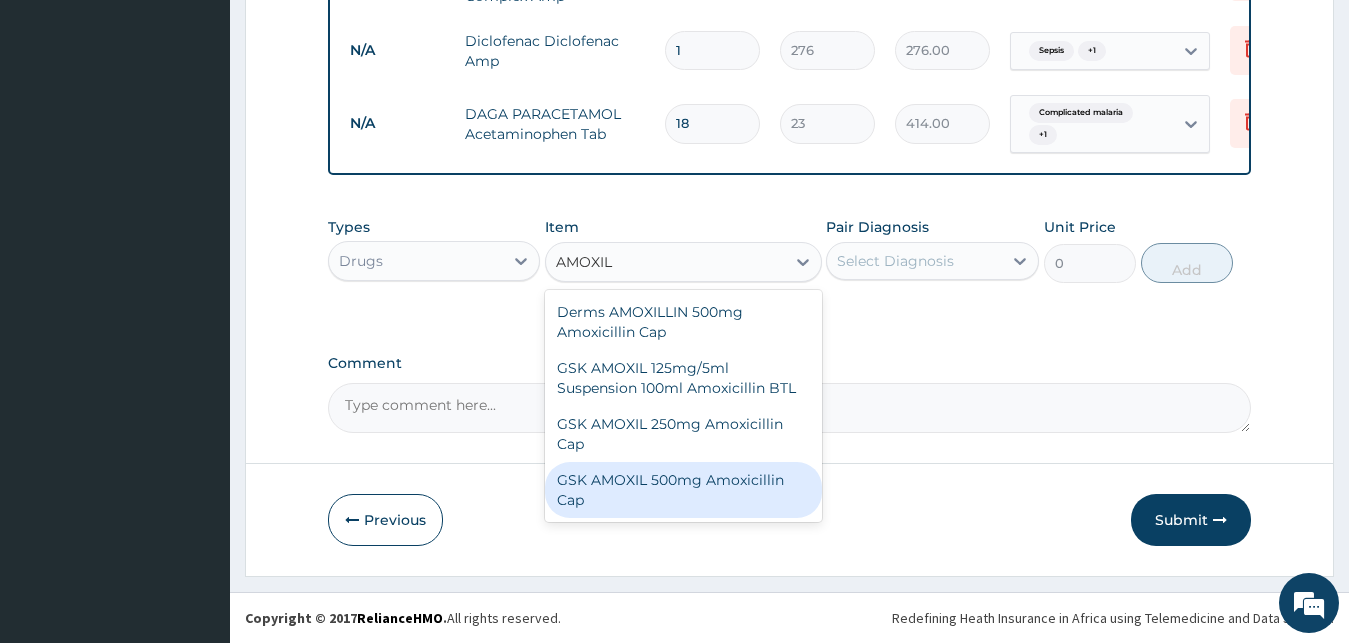 type 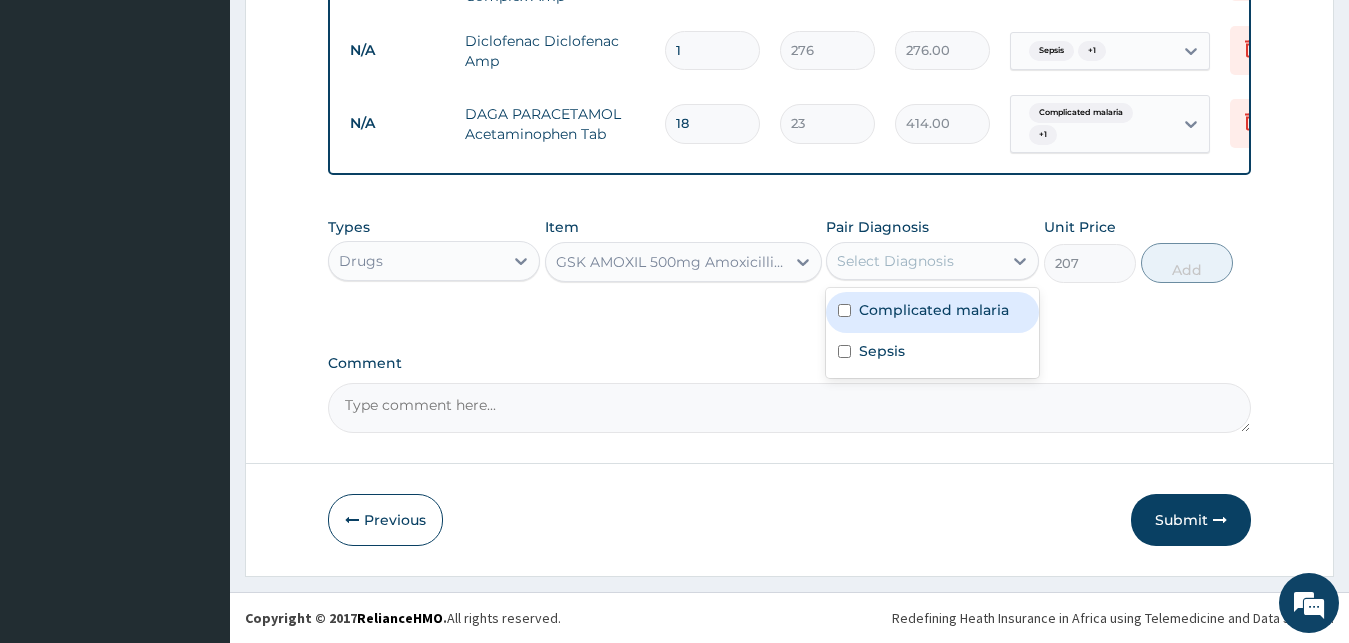 click on "Select Diagnosis" at bounding box center (914, 261) 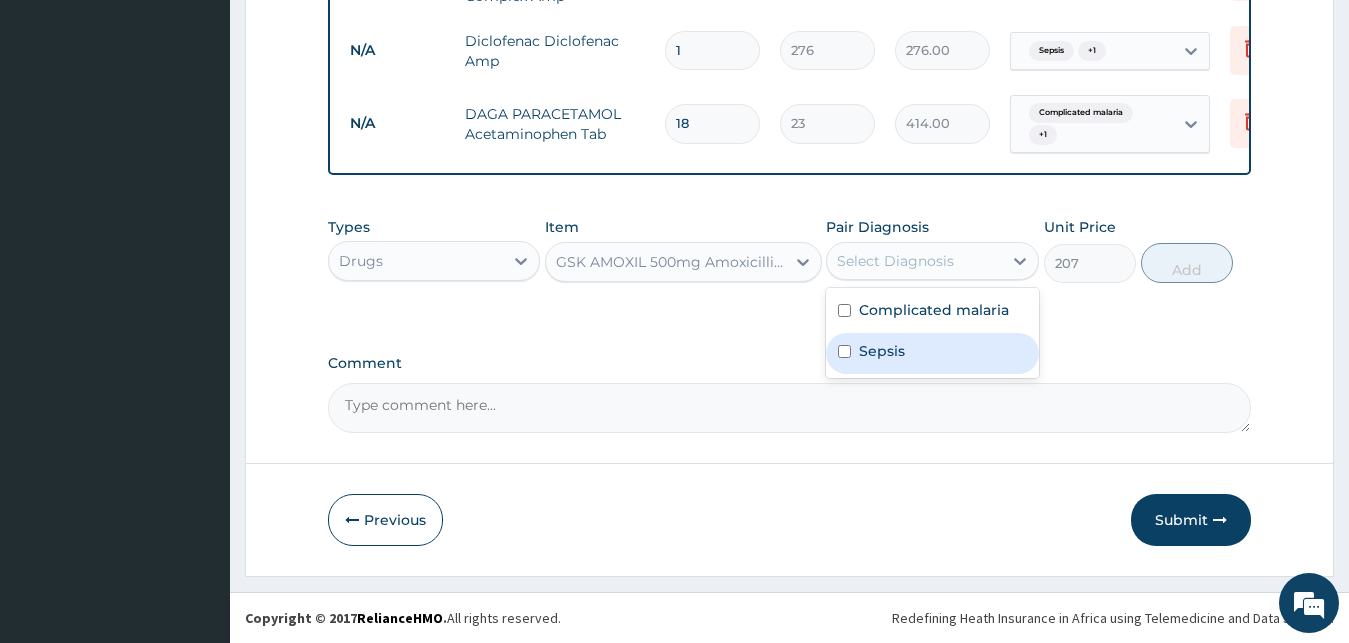 click on "Sepsis" at bounding box center (882, 351) 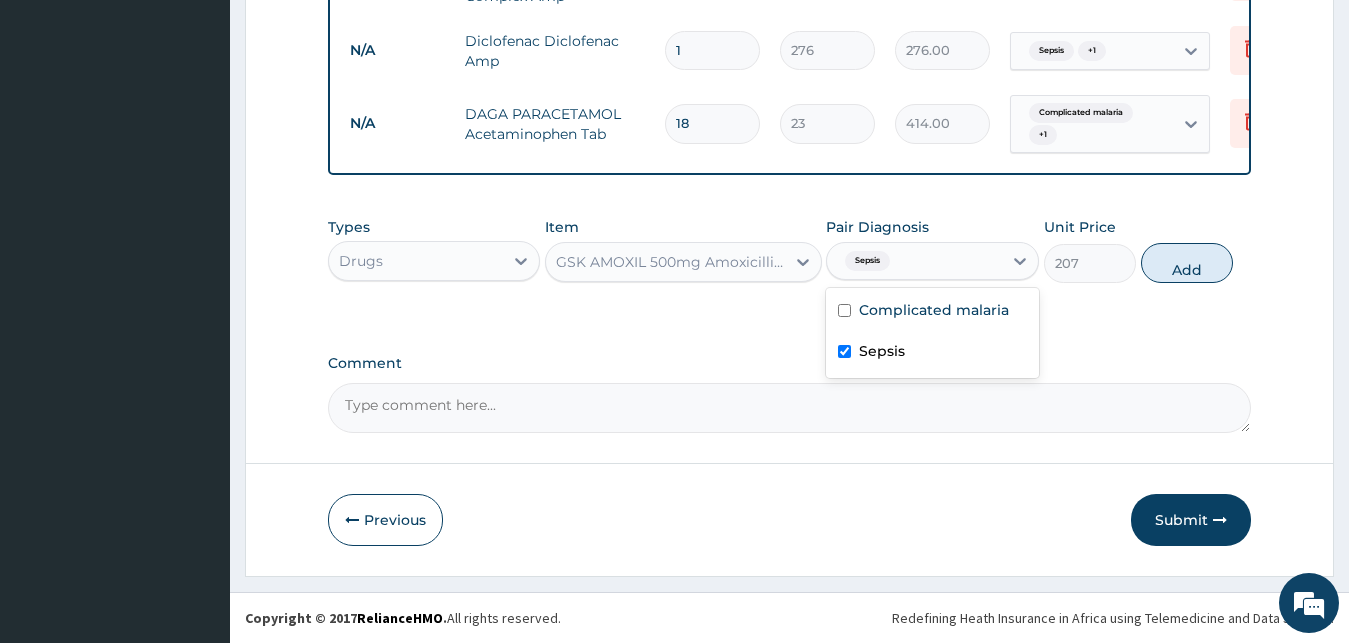 checkbox on "true" 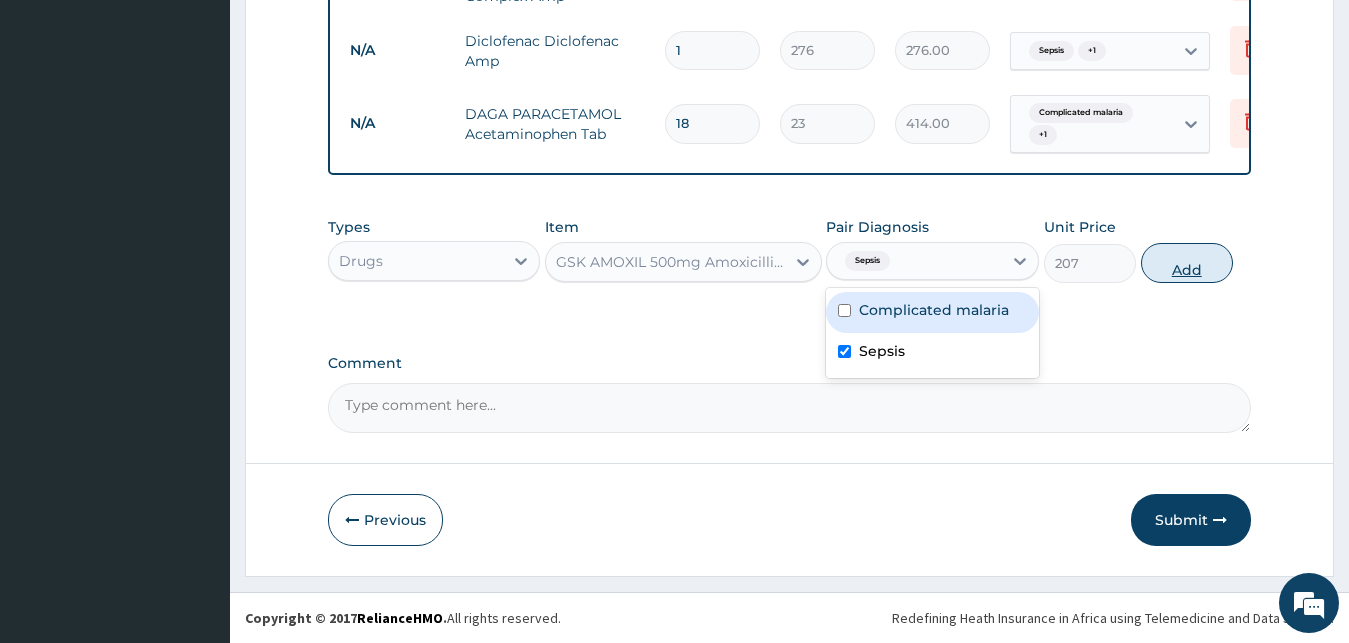 click on "Add" at bounding box center (1187, 263) 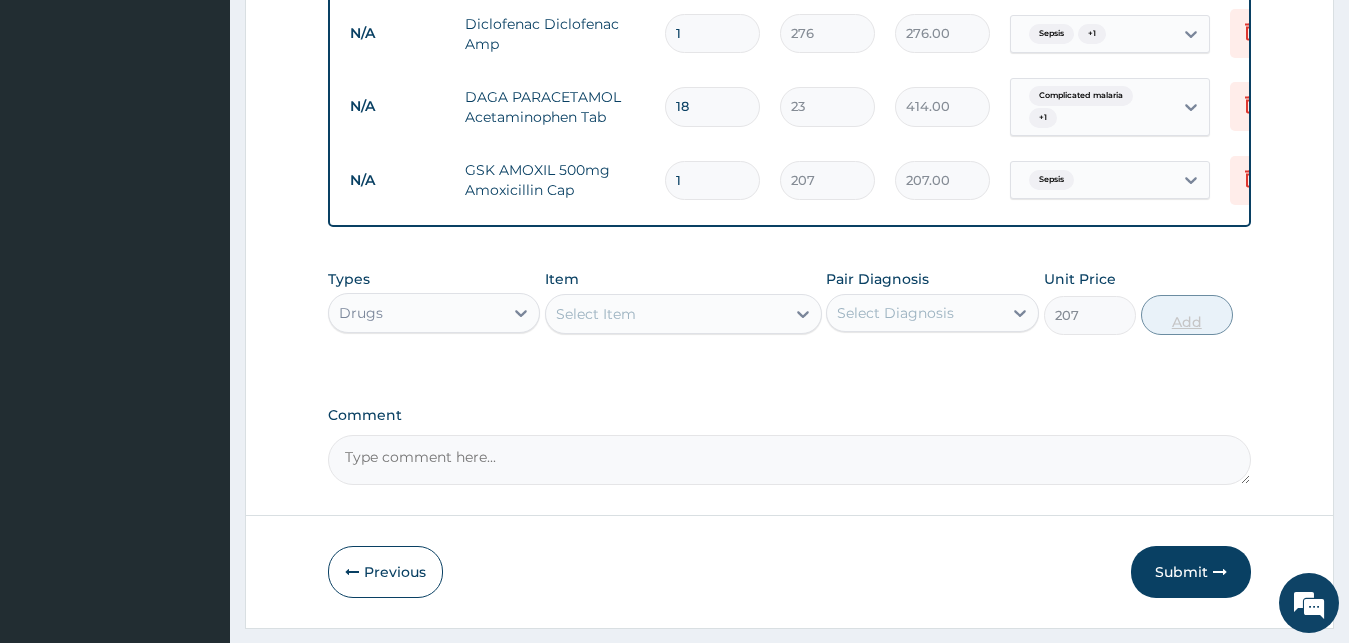 type on "0" 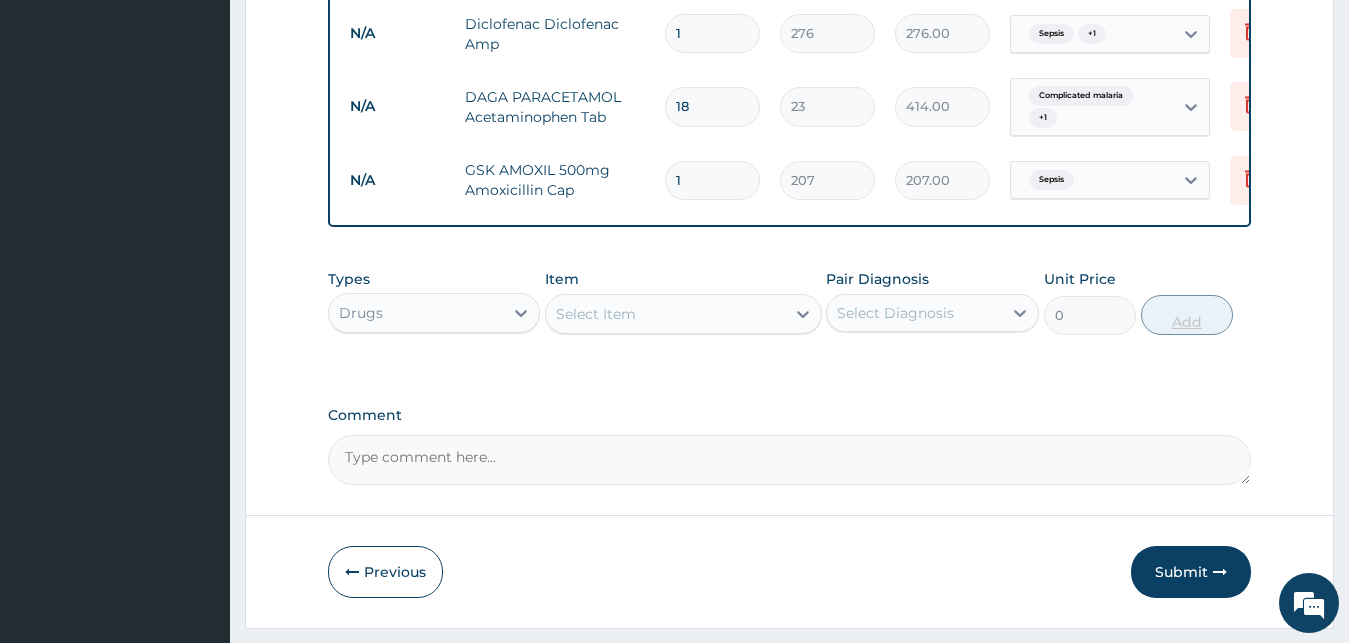 type on "15" 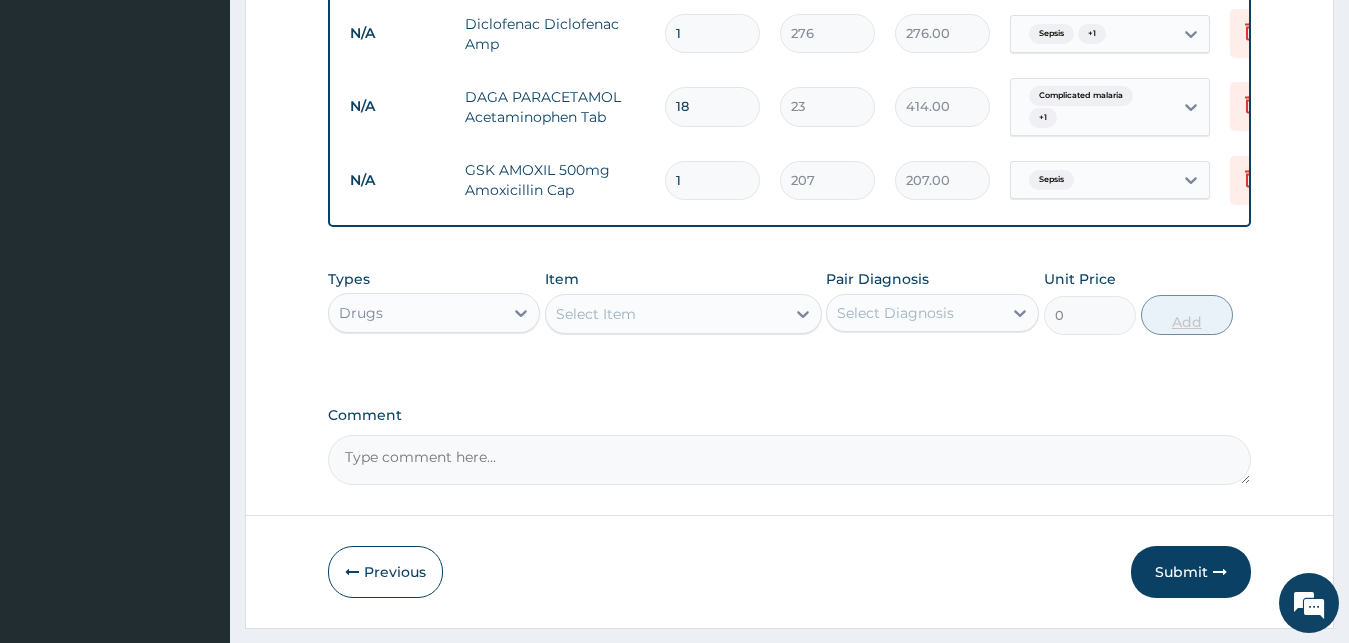 type on "3105.00" 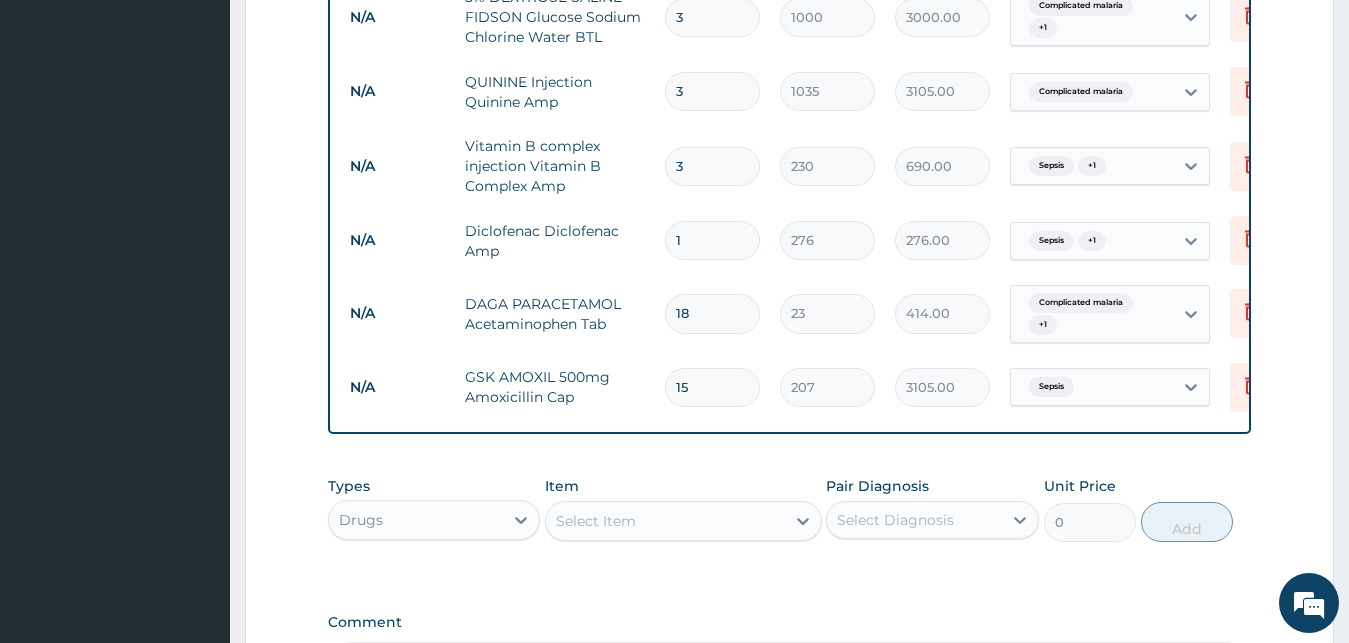 scroll, scrollTop: 1558, scrollLeft: 0, axis: vertical 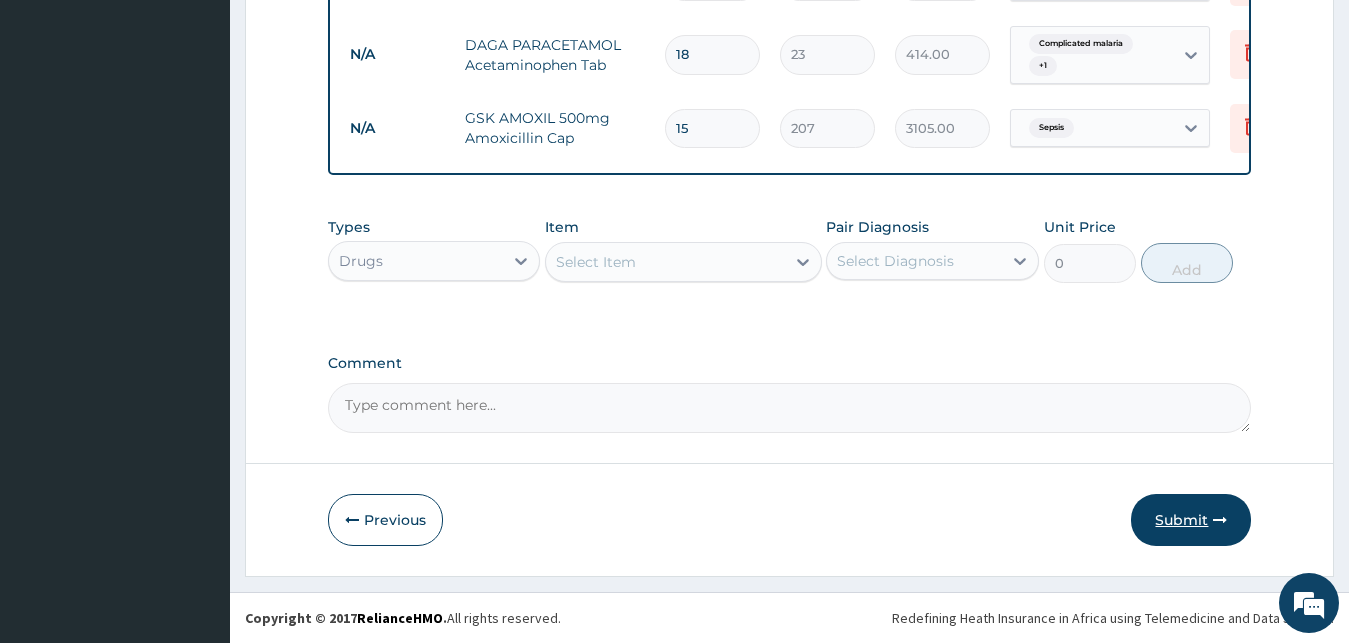 type on "15" 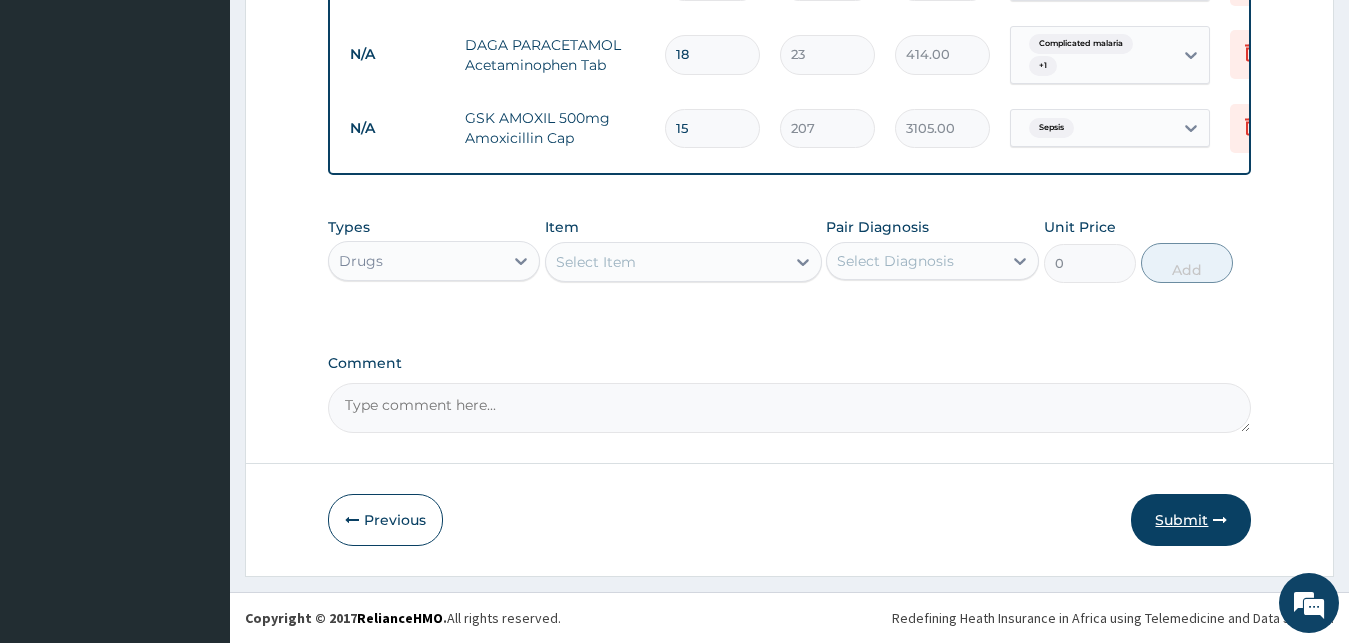 click on "Submit" at bounding box center [1191, 520] 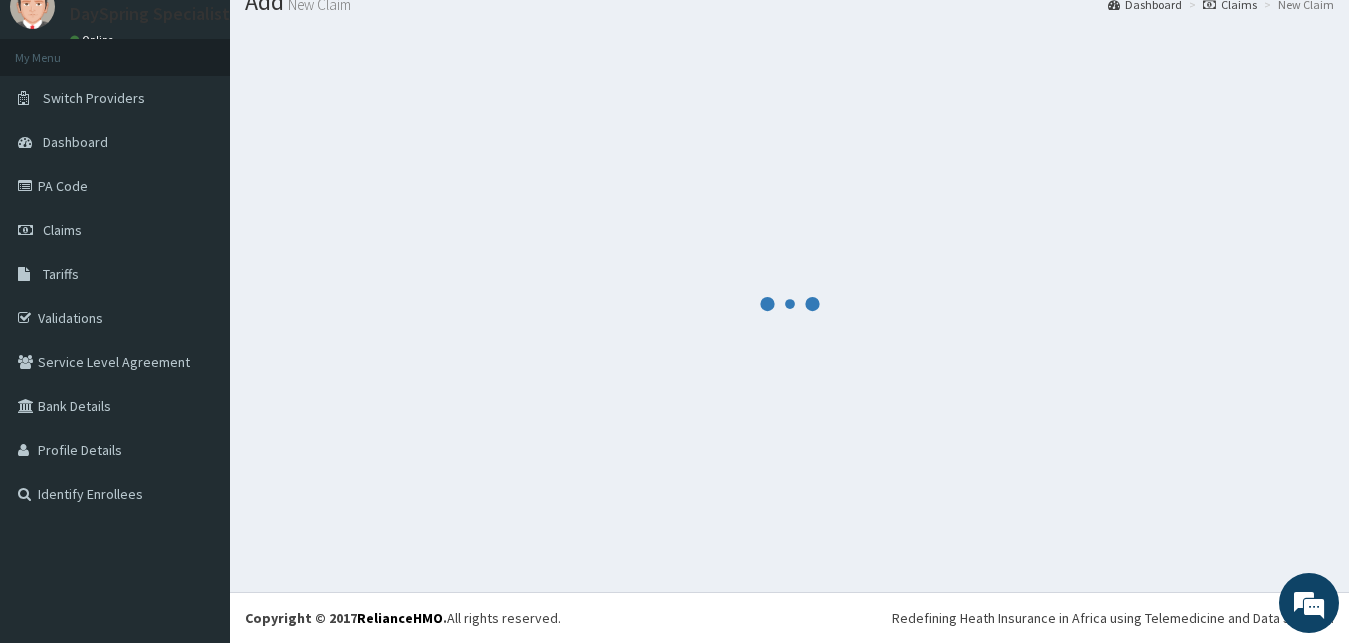 scroll, scrollTop: 76, scrollLeft: 0, axis: vertical 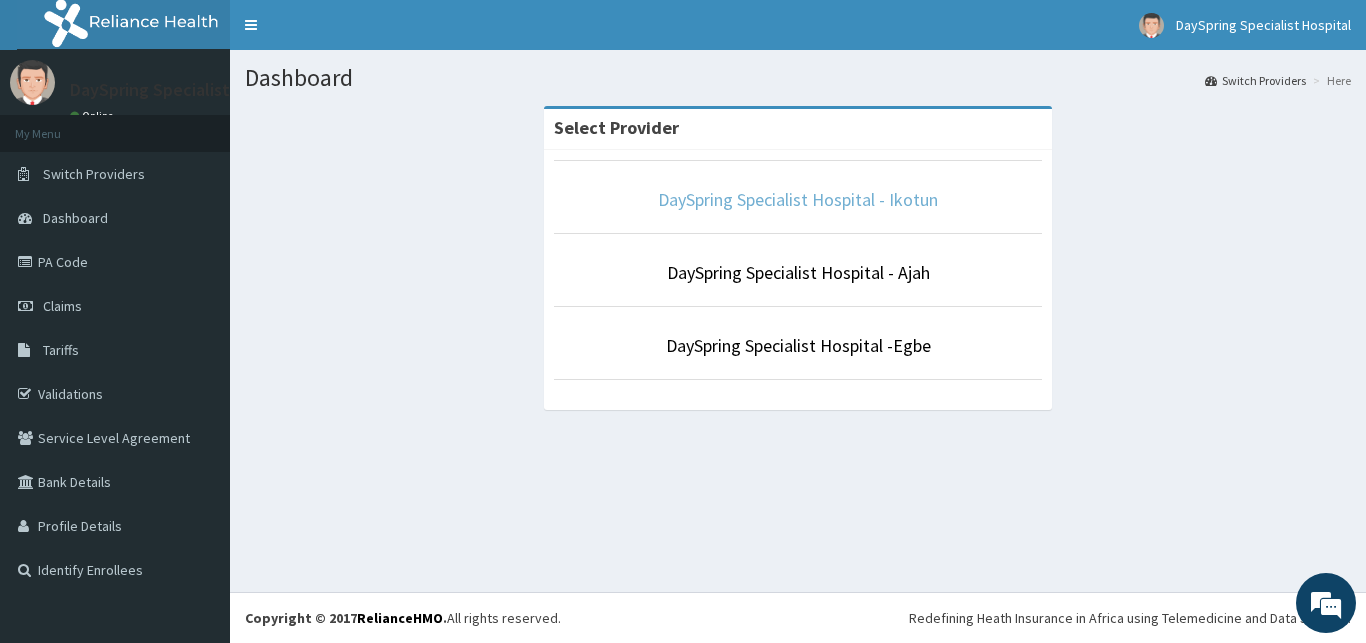 click on "DaySpring Specialist Hospital - Ikotun" at bounding box center [798, 199] 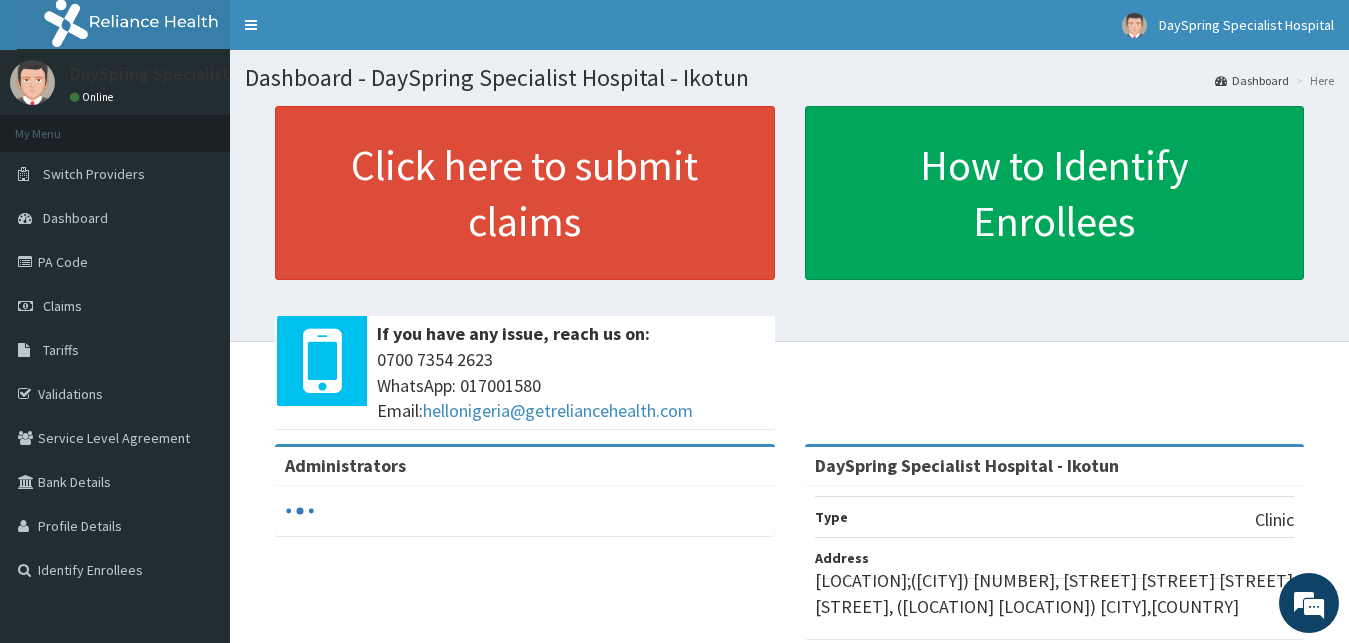 scroll, scrollTop: 0, scrollLeft: 0, axis: both 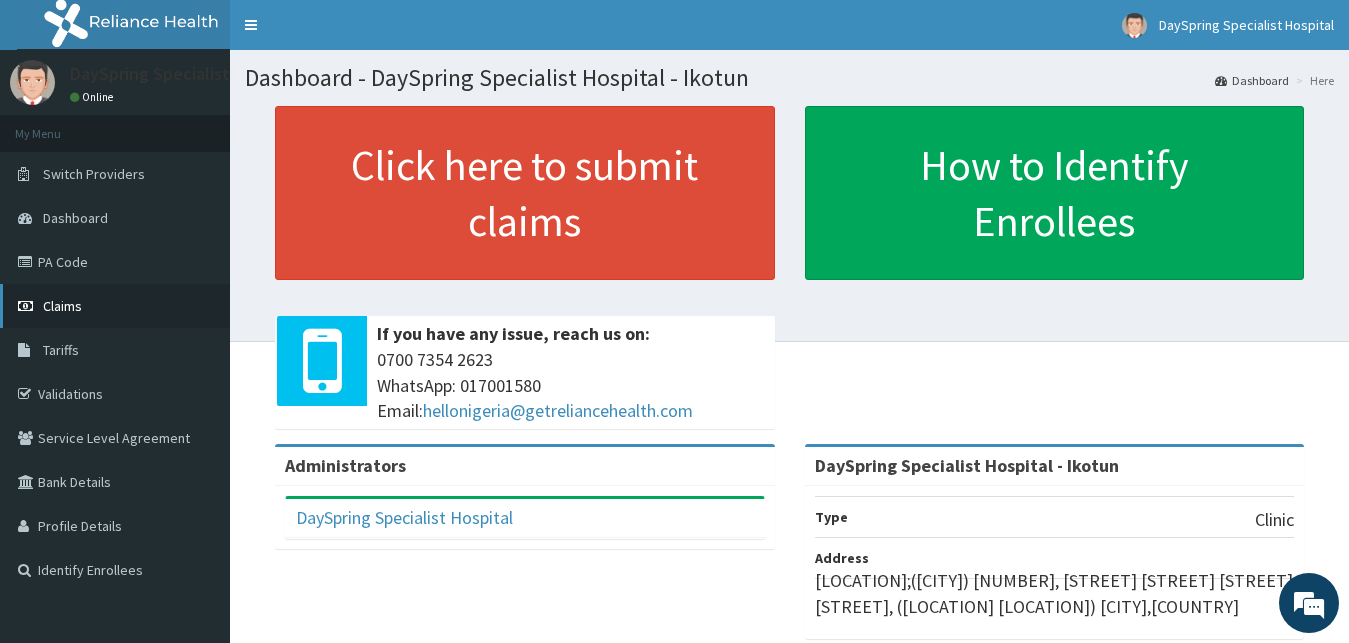 click on "Claims" at bounding box center (115, 306) 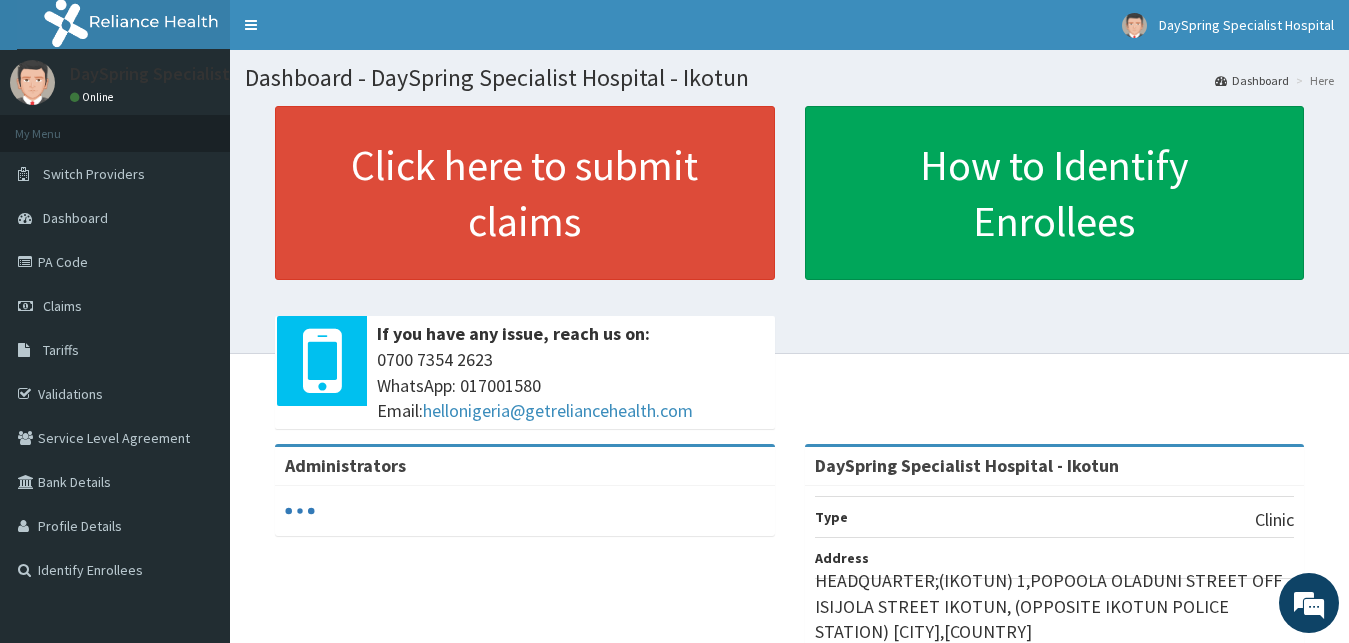 scroll, scrollTop: 0, scrollLeft: 0, axis: both 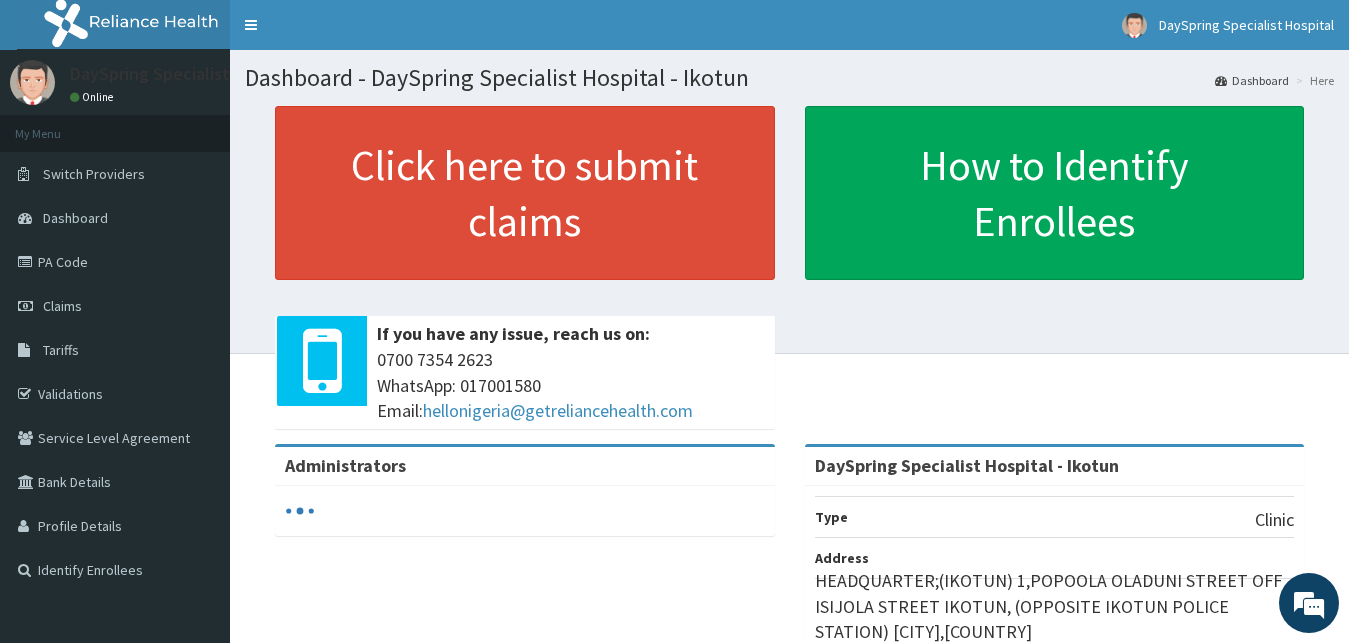 click on "Claims" at bounding box center [62, 306] 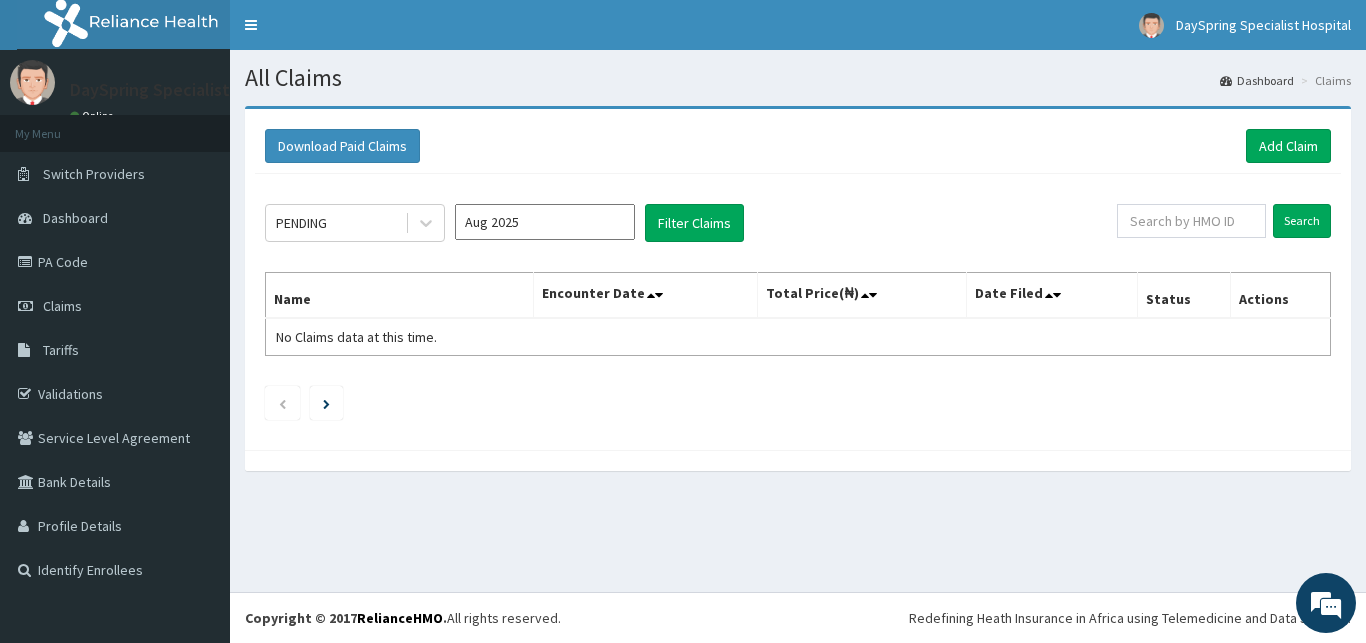 scroll, scrollTop: 0, scrollLeft: 0, axis: both 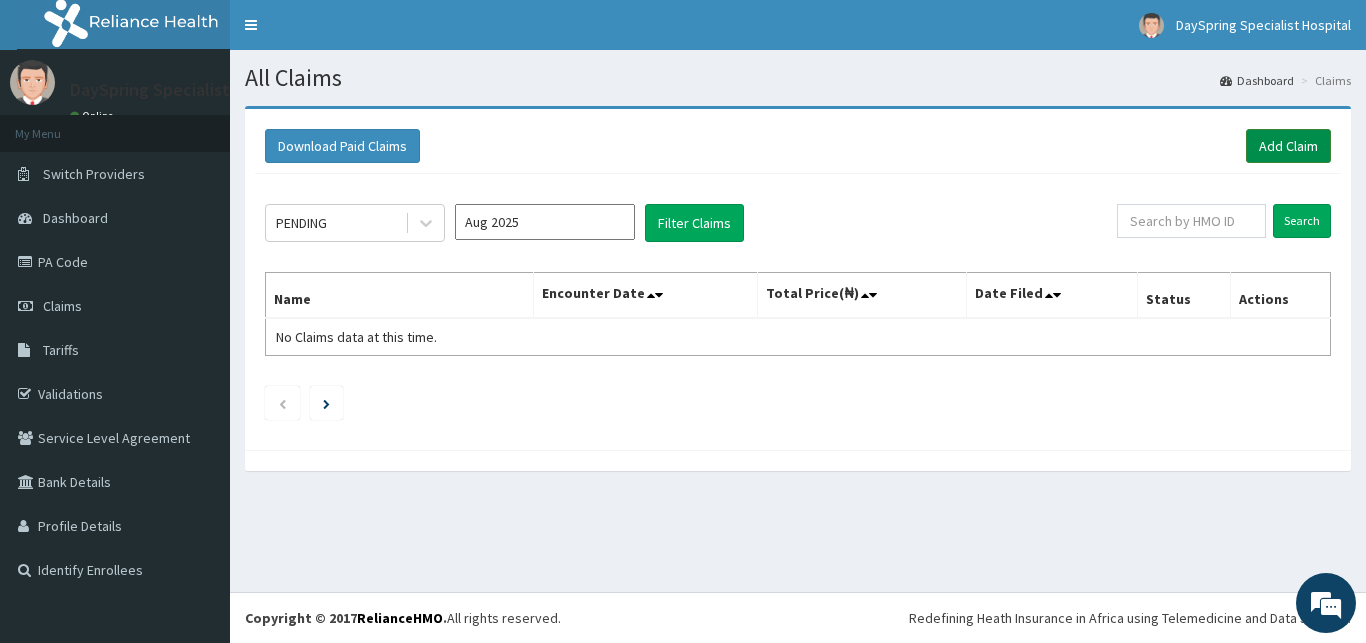 click on "Add Claim" at bounding box center (1288, 146) 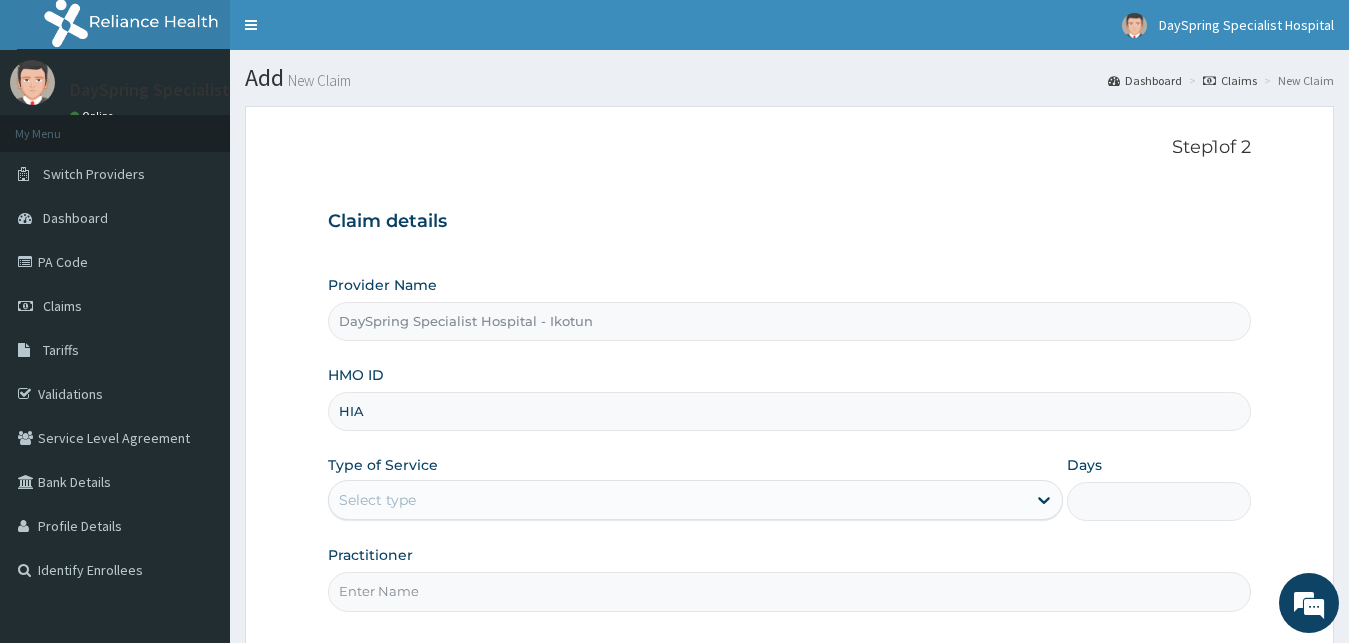 scroll, scrollTop: 0, scrollLeft: 0, axis: both 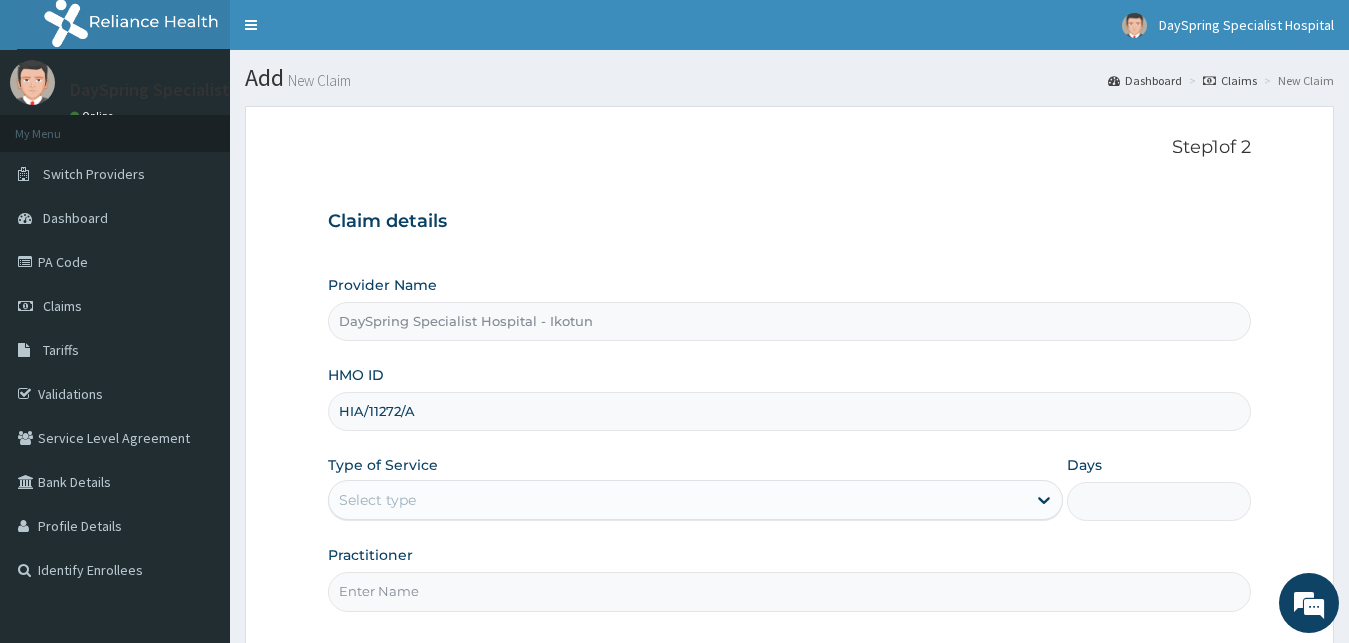 type on "HIA/11272/A" 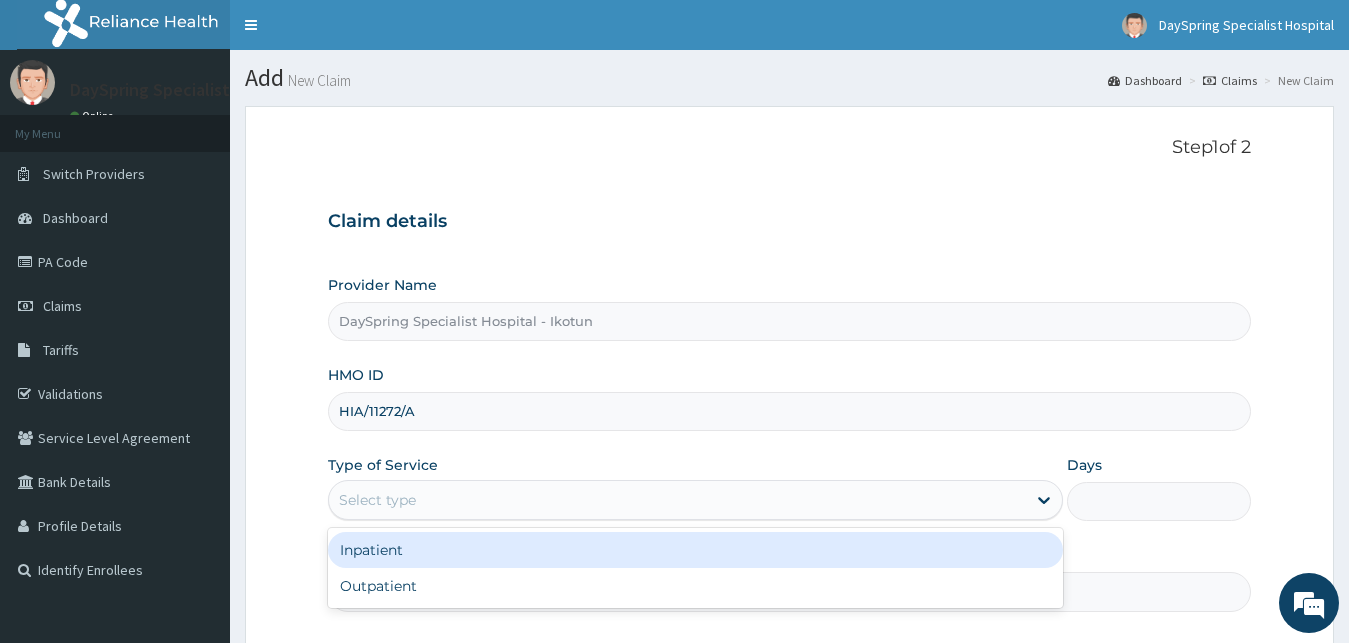 click on "Select type" at bounding box center [678, 500] 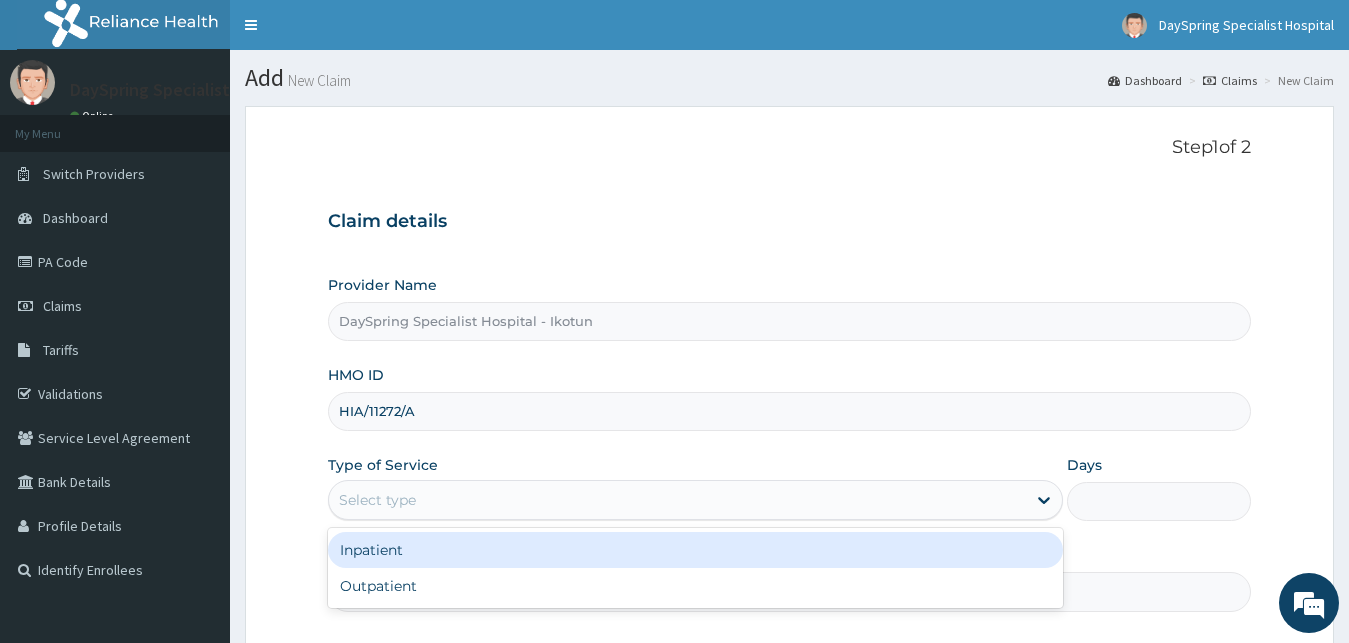 click on "Inpatient" at bounding box center (696, 550) 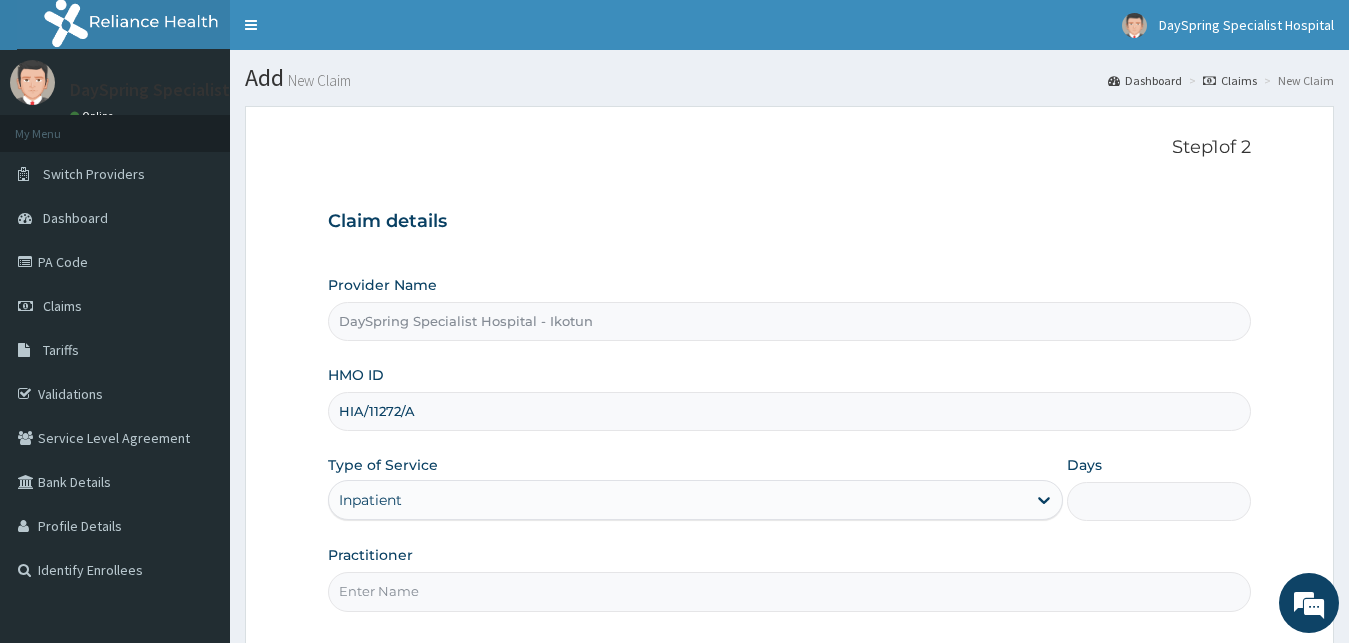 click on "Days" at bounding box center [1159, 501] 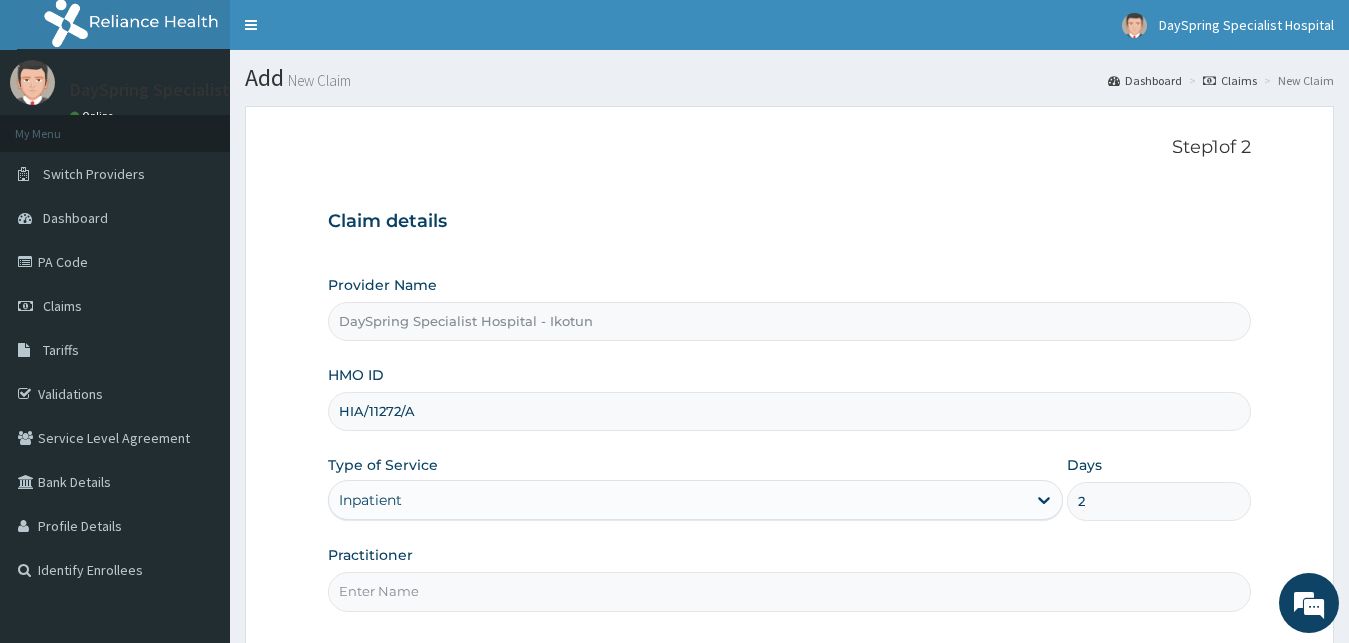 type on "2" 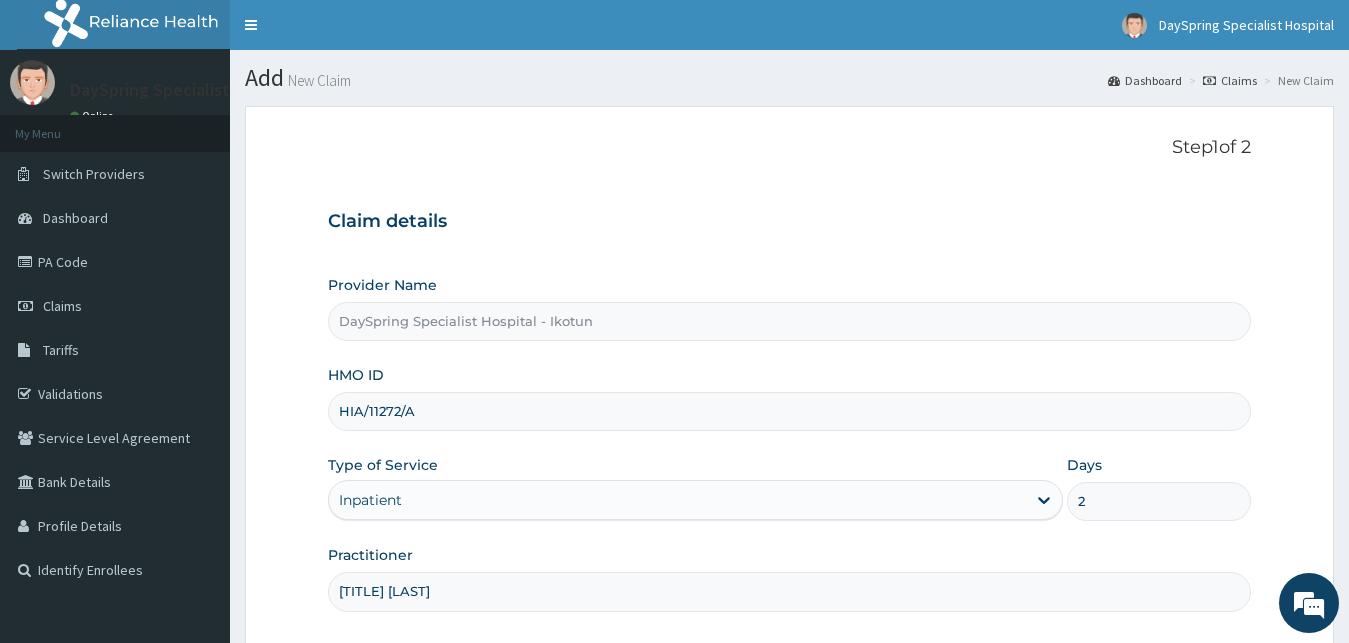 scroll, scrollTop: 187, scrollLeft: 0, axis: vertical 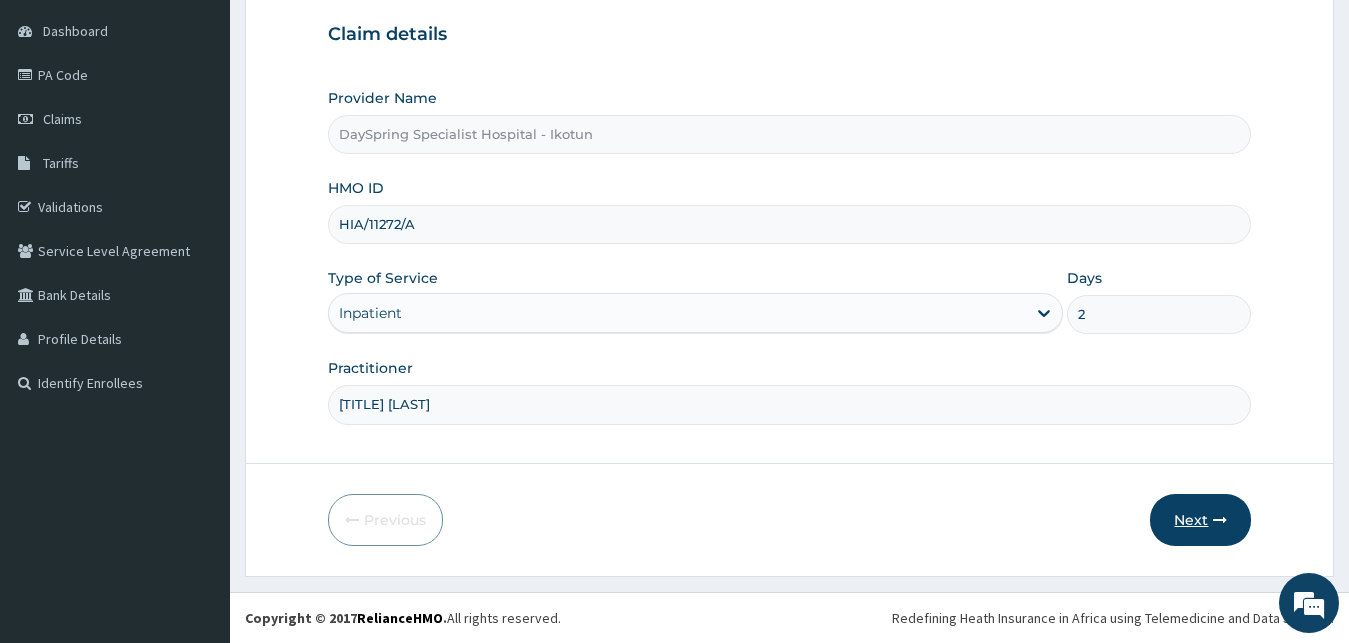 type on "[TITLE] [LAST]" 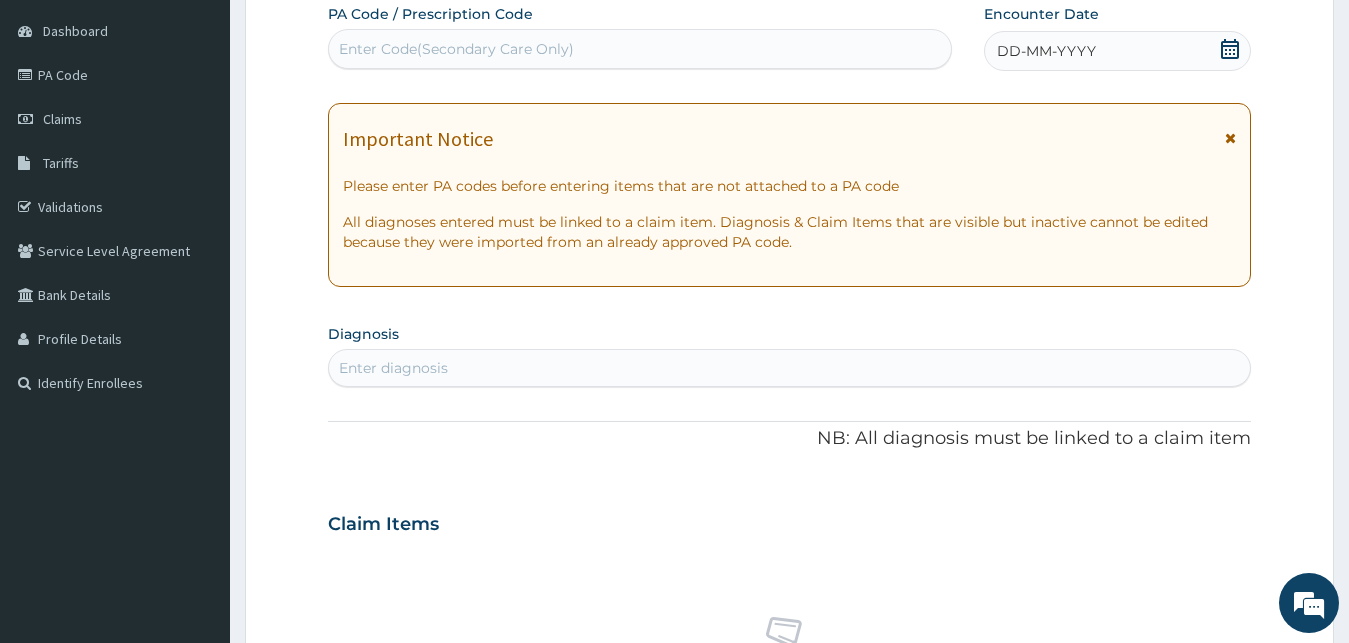 click on "Enter Code(Secondary Care Only)" at bounding box center (456, 49) 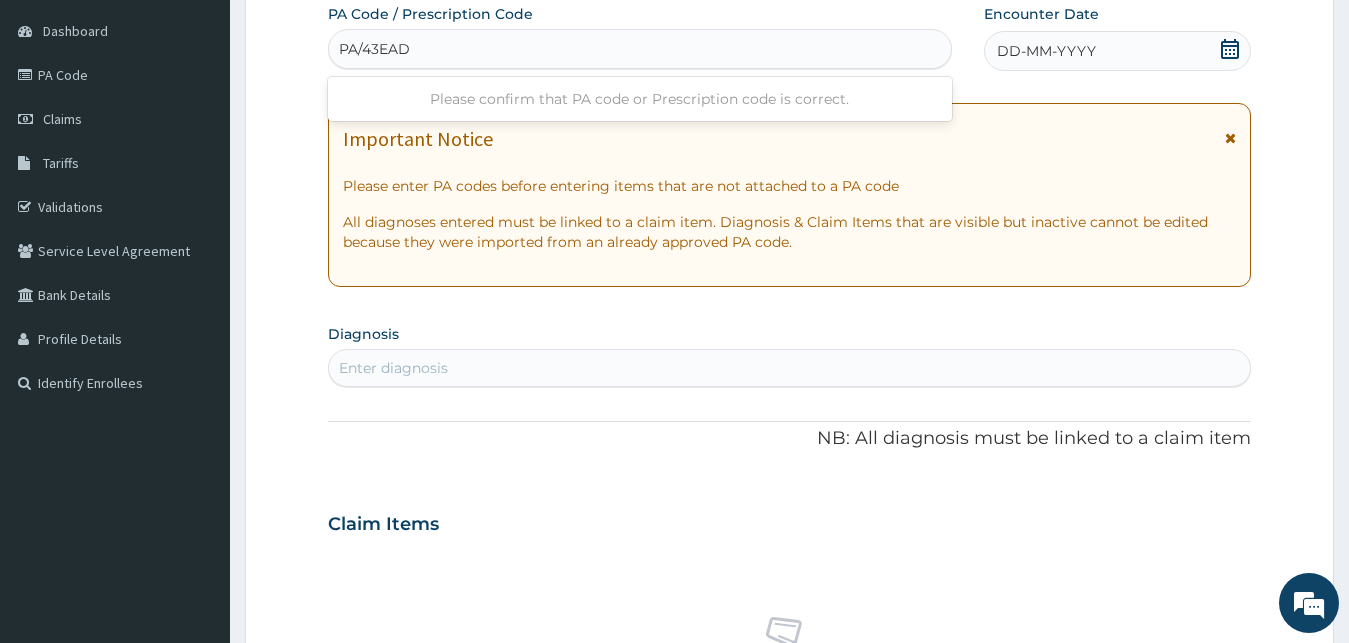 type on "PA/43EAD0" 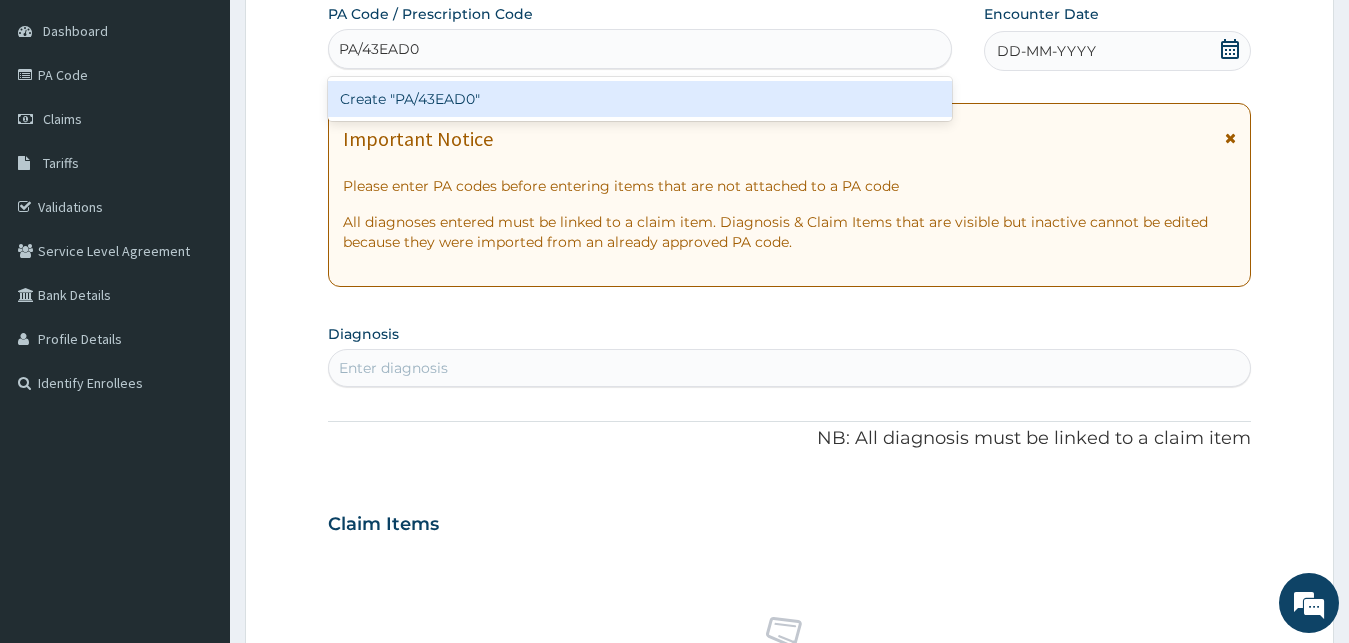click on "Create "PA/43EAD0"" at bounding box center [640, 99] 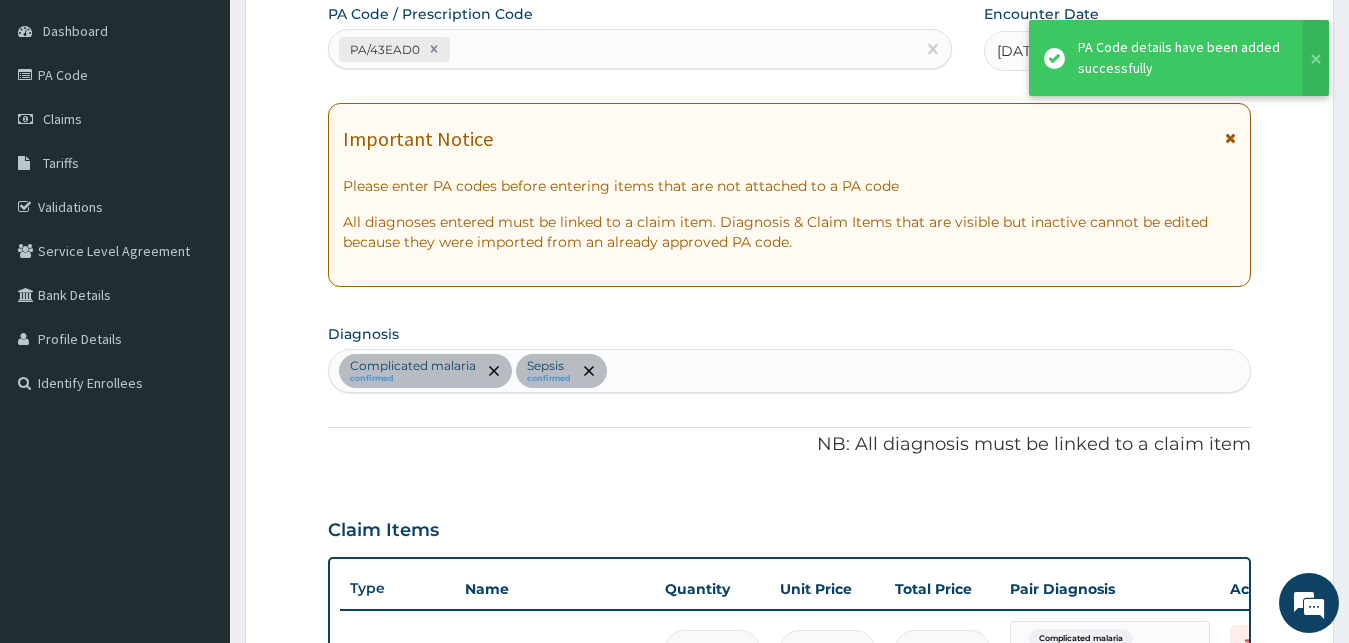 scroll, scrollTop: 592, scrollLeft: 0, axis: vertical 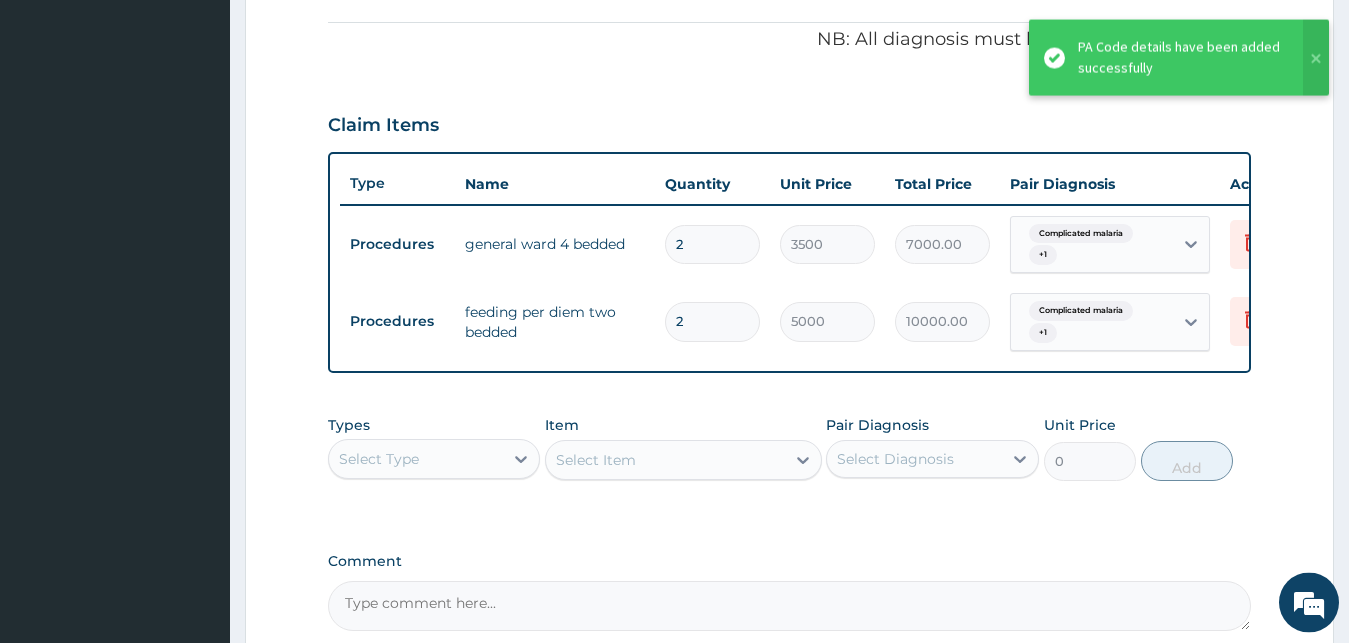 click on "Select Type" at bounding box center (416, 459) 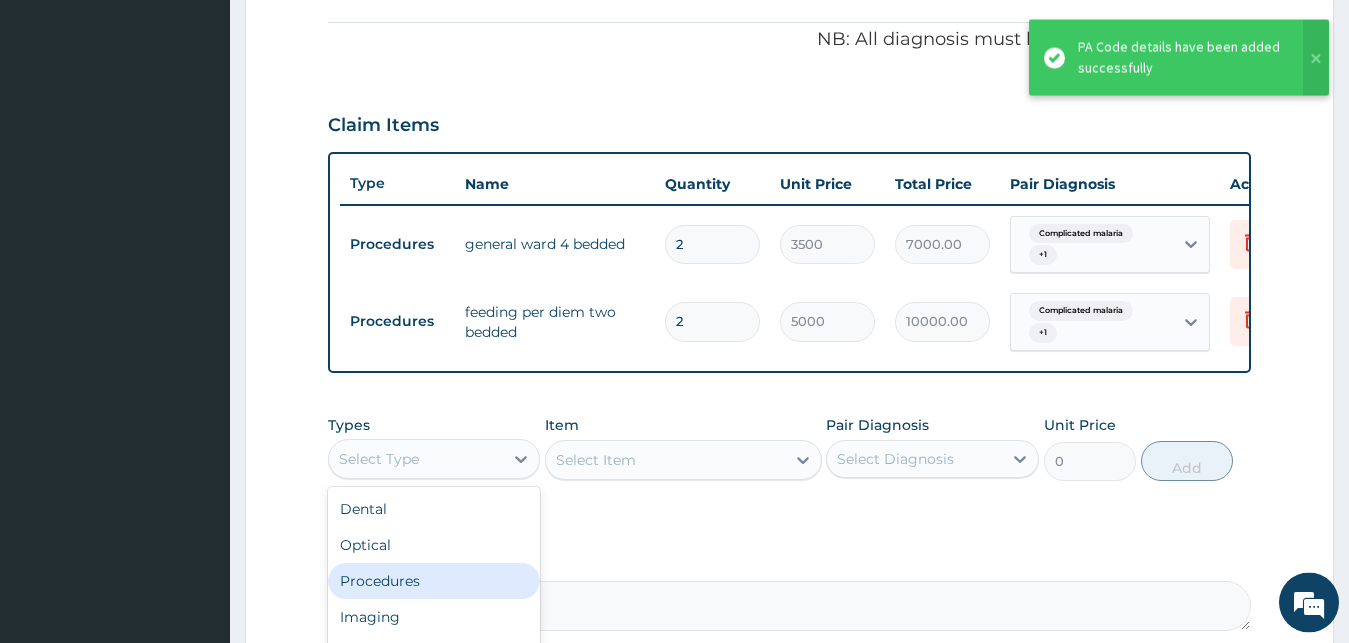 click on "Procedures" at bounding box center [434, 581] 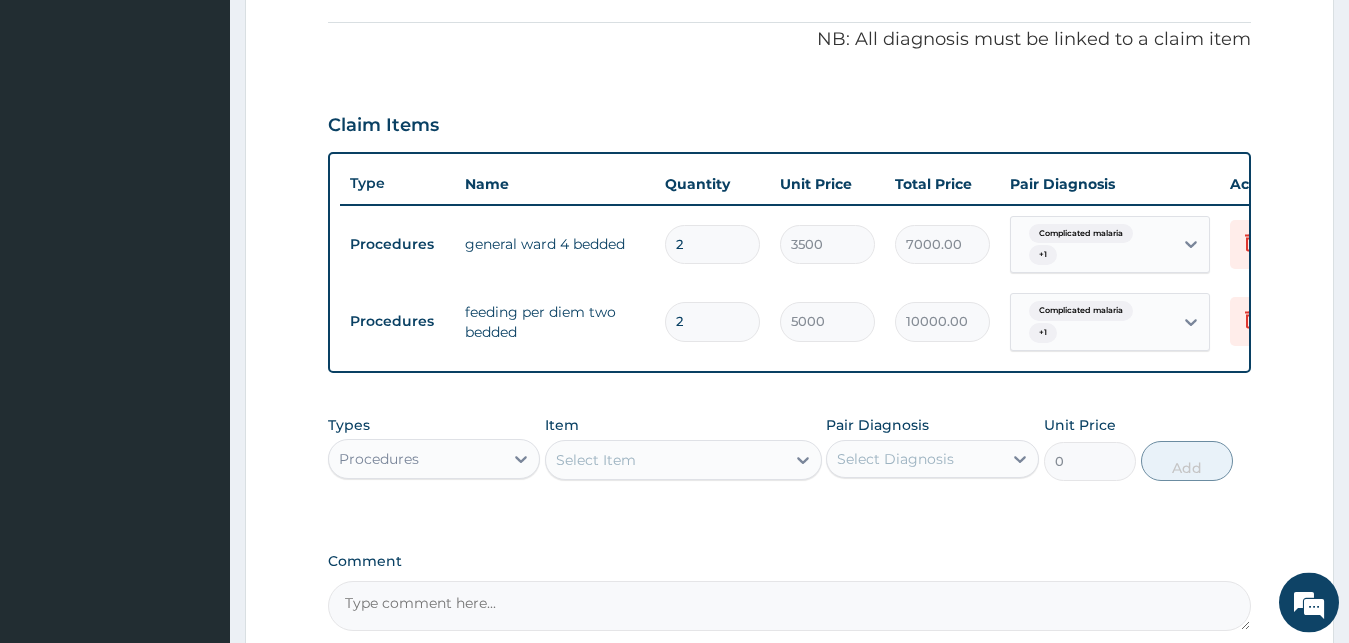 click on "PA Code / Prescription Code PA/43EAD0 Encounter Date [DATE] Important Notice Please enter PA codes before entering items that are not attached to a PA code All diagnoses entered must be linked to a claim item. Diagnosis & Claim Items that are visible but inactive cannot be edited because they were imported from an already approved PA code. Diagnosis Complicated malaria confirmed Sepsis confirmed NB: All diagnosis must be linked to a claim item Claim Items Type Name Quantity Unit Price Total Price Pair Diagnosis Actions Procedures general ward 4 bedded 2 3500 7000.00 Complicated malaria + 1 Delete Procedures feeding per diem two bedded 2 5000 10000.00 Complicated malaria + 1 Delete Types Procedures Item Select Item Pair Diagnosis Select Diagnosis Unit Price 0 Add Comment" at bounding box center [790, 115] 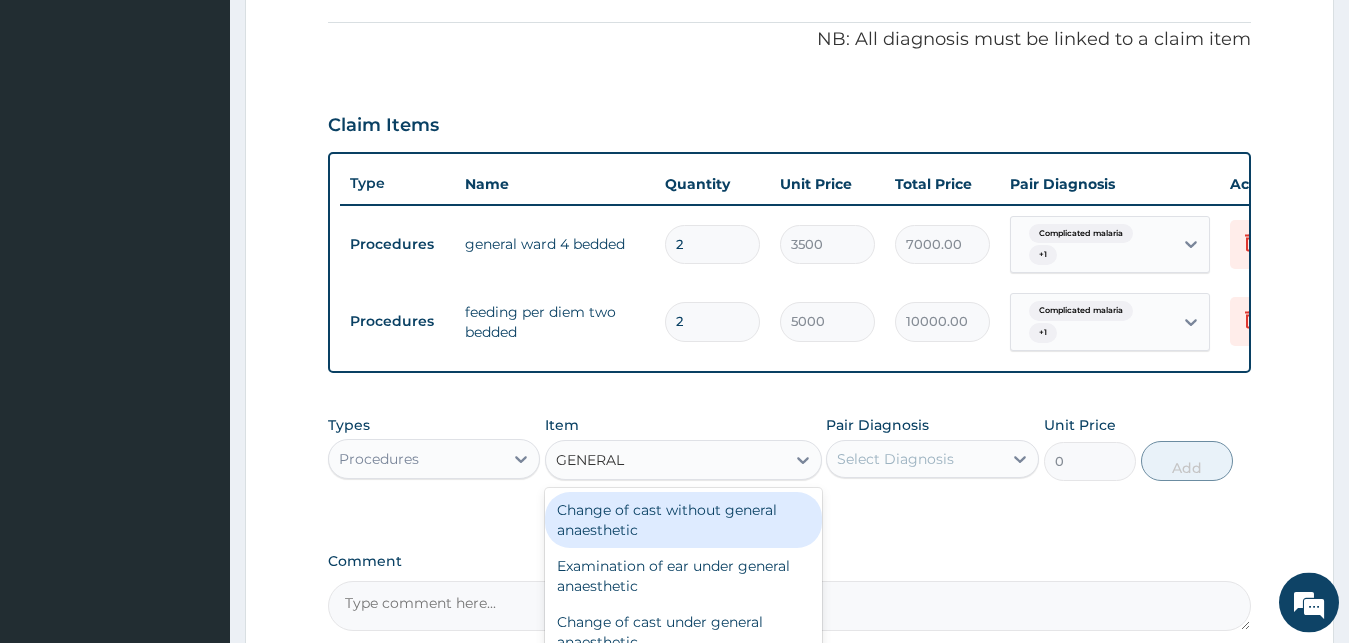 type on "GENERAL P" 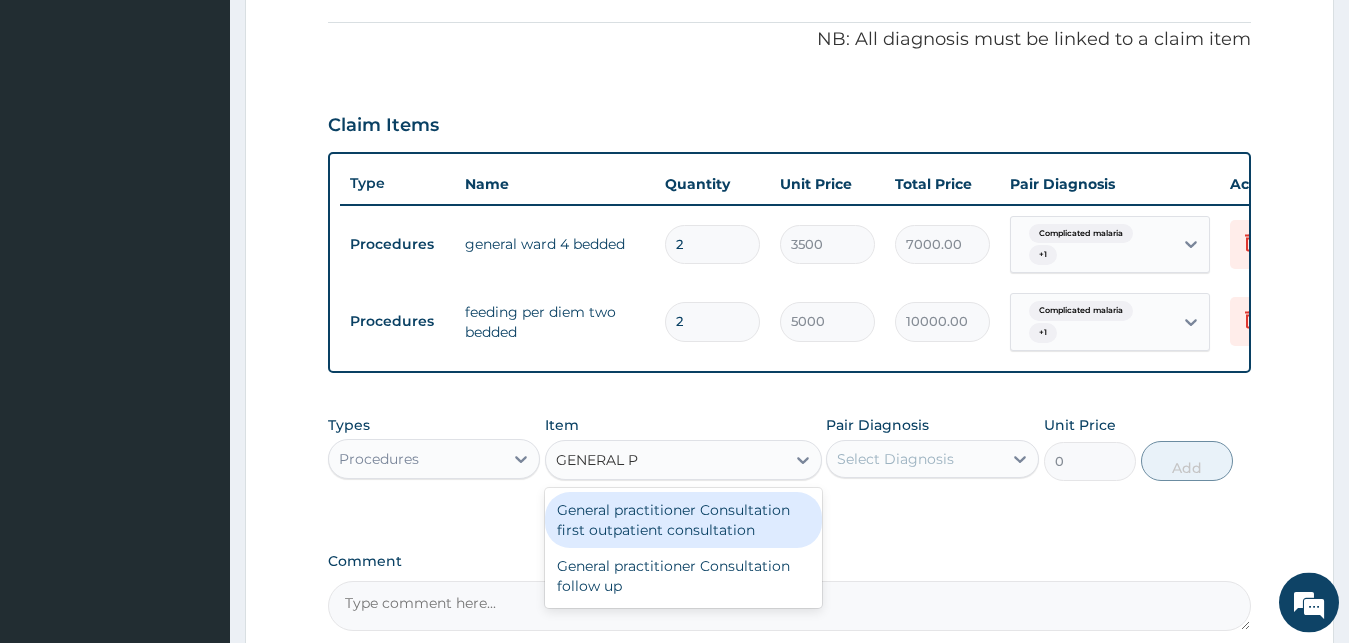 click on "General practitioner Consultation first outpatient consultation" at bounding box center (683, 520) 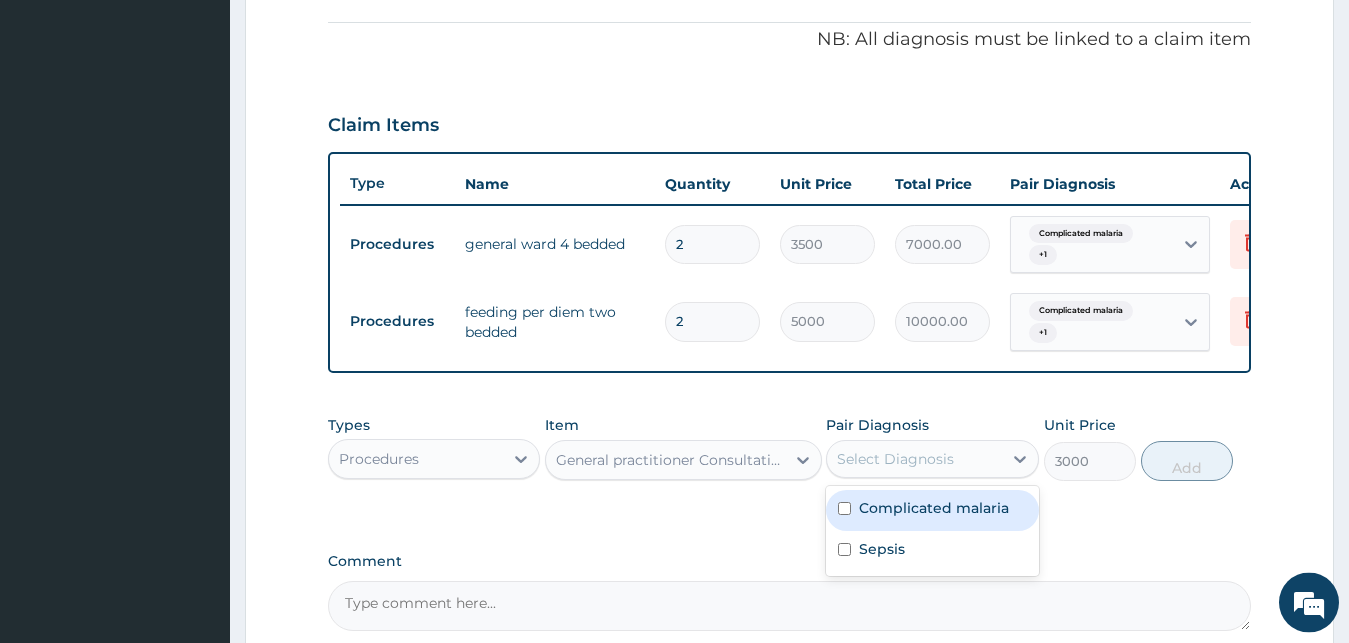 click on "Select Diagnosis" at bounding box center (914, 459) 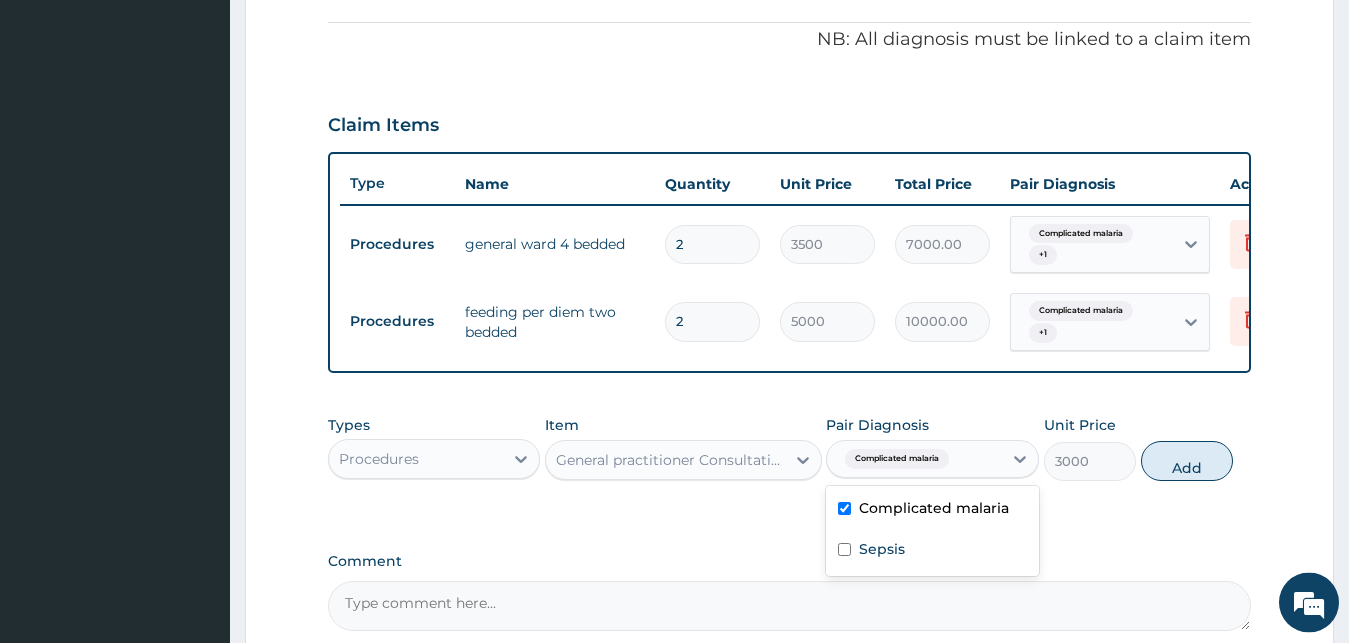 click on "Complicated malaria" at bounding box center (934, 508) 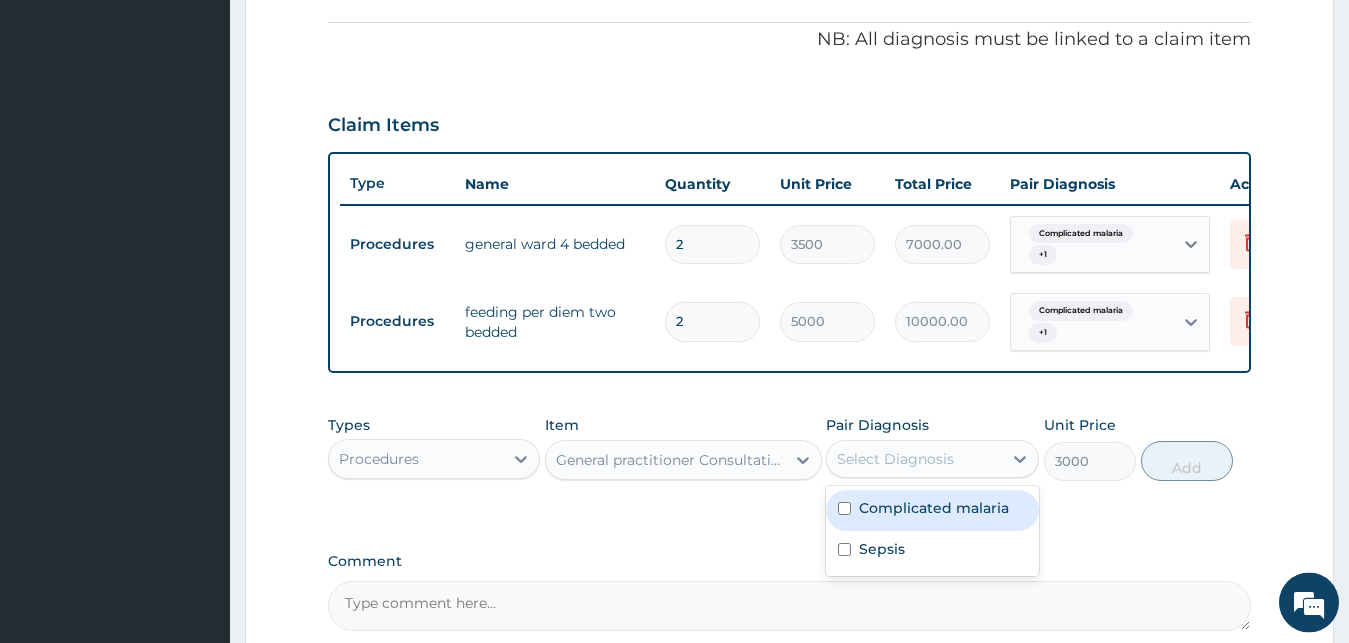 click on "Complicated malaria" at bounding box center [934, 508] 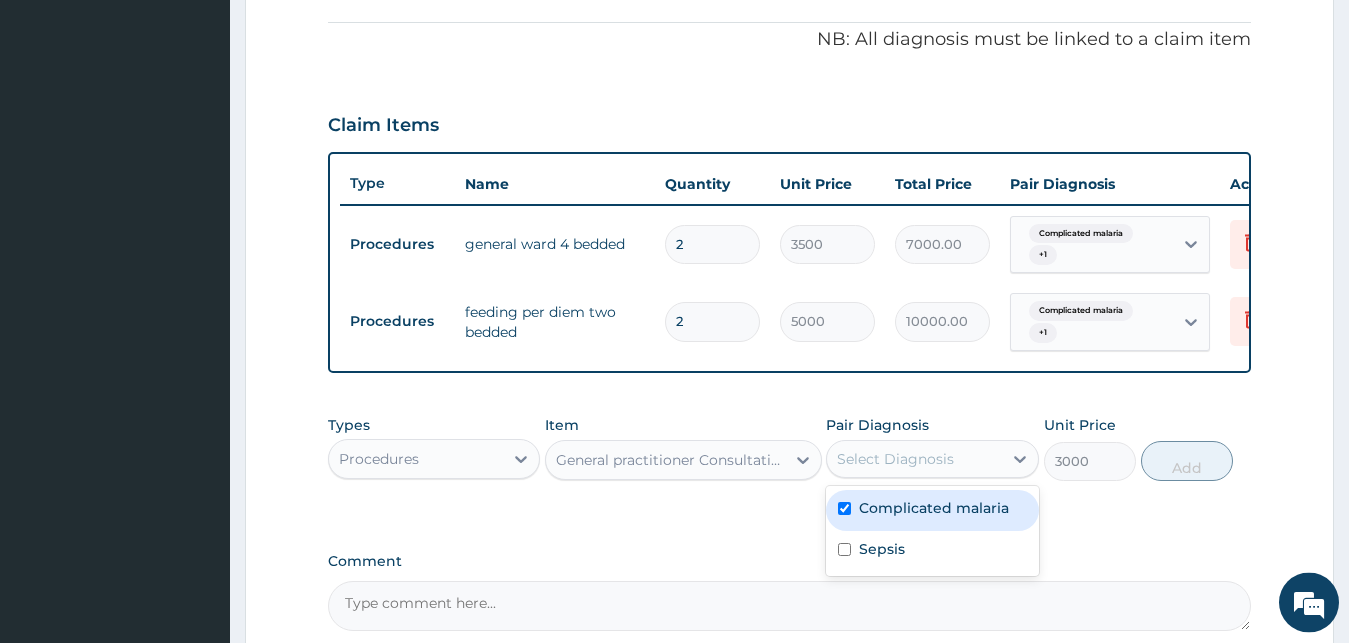 checkbox on "true" 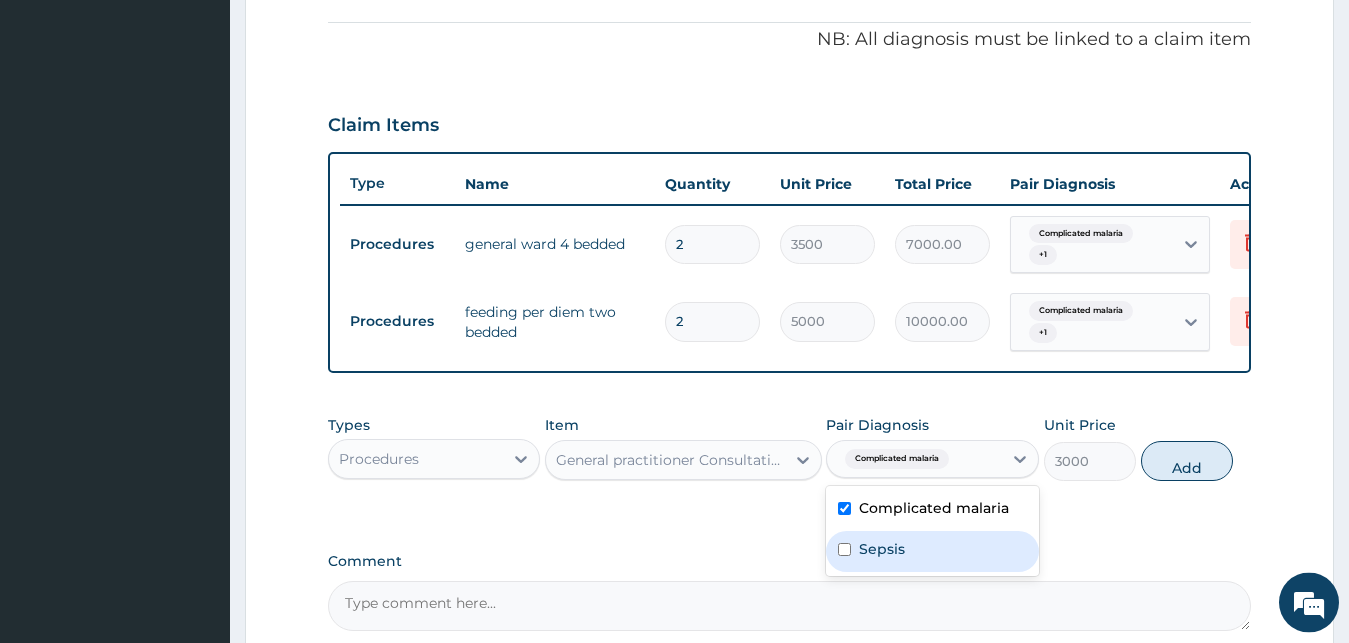 click on "Sepsis" at bounding box center [932, 551] 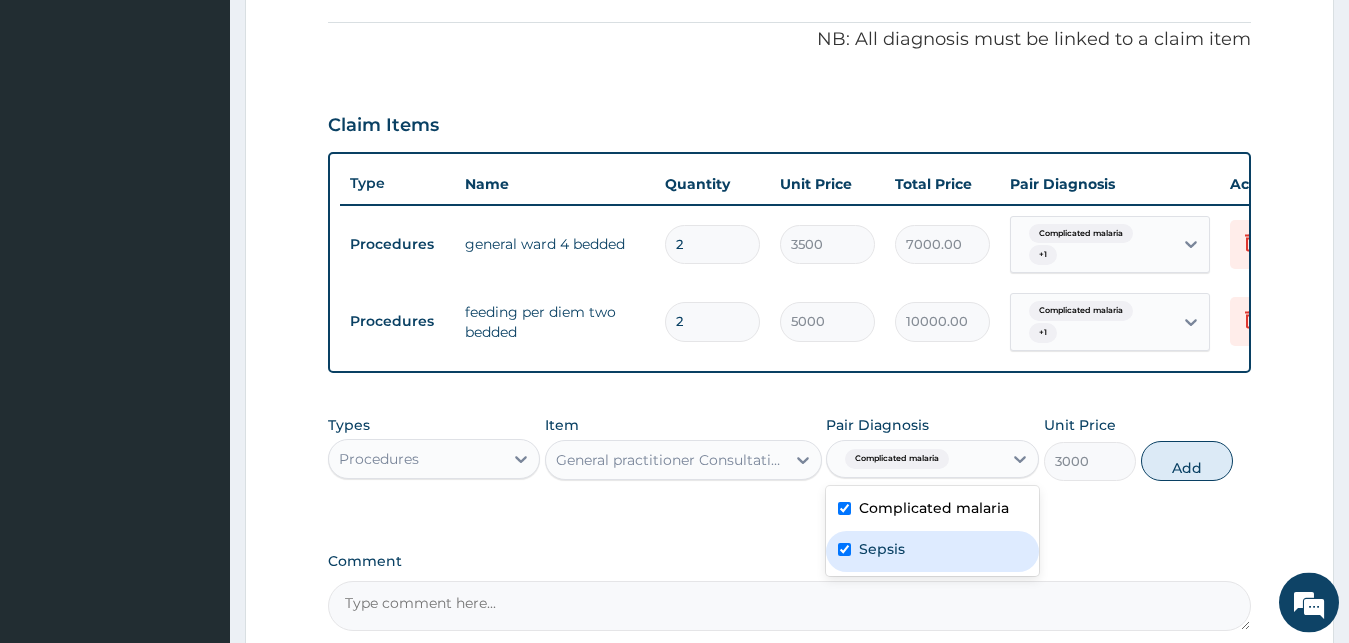 checkbox on "true" 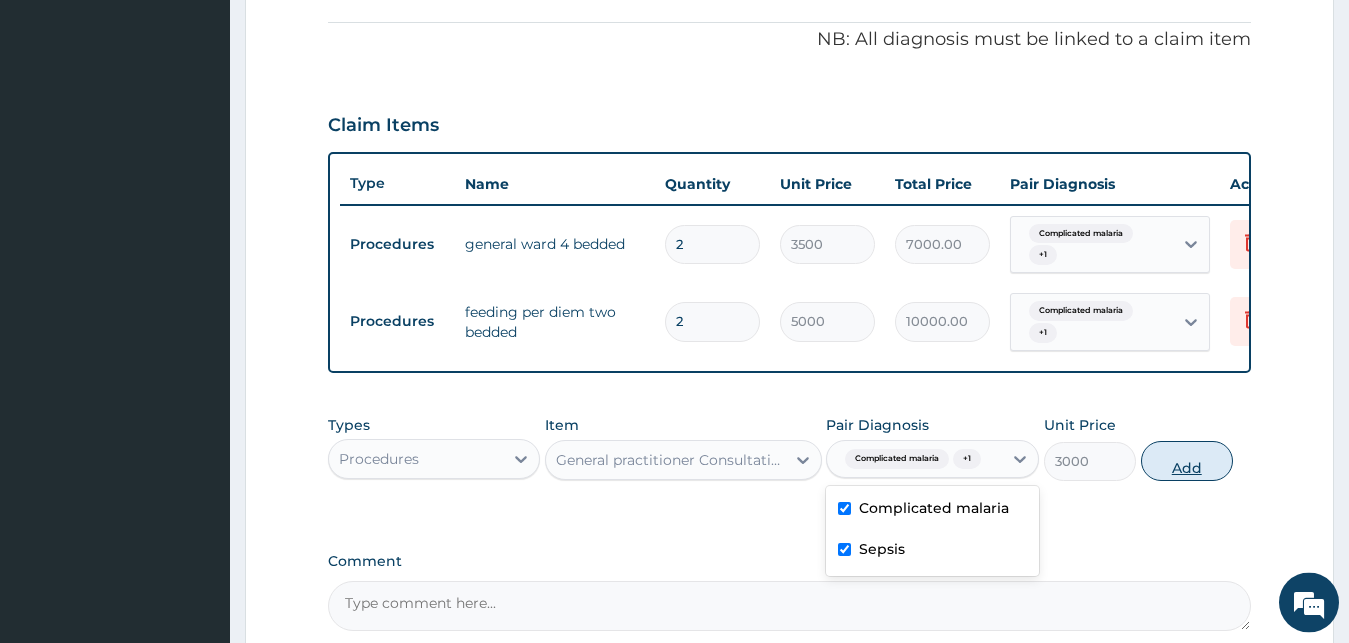 click on "Add" at bounding box center [1187, 461] 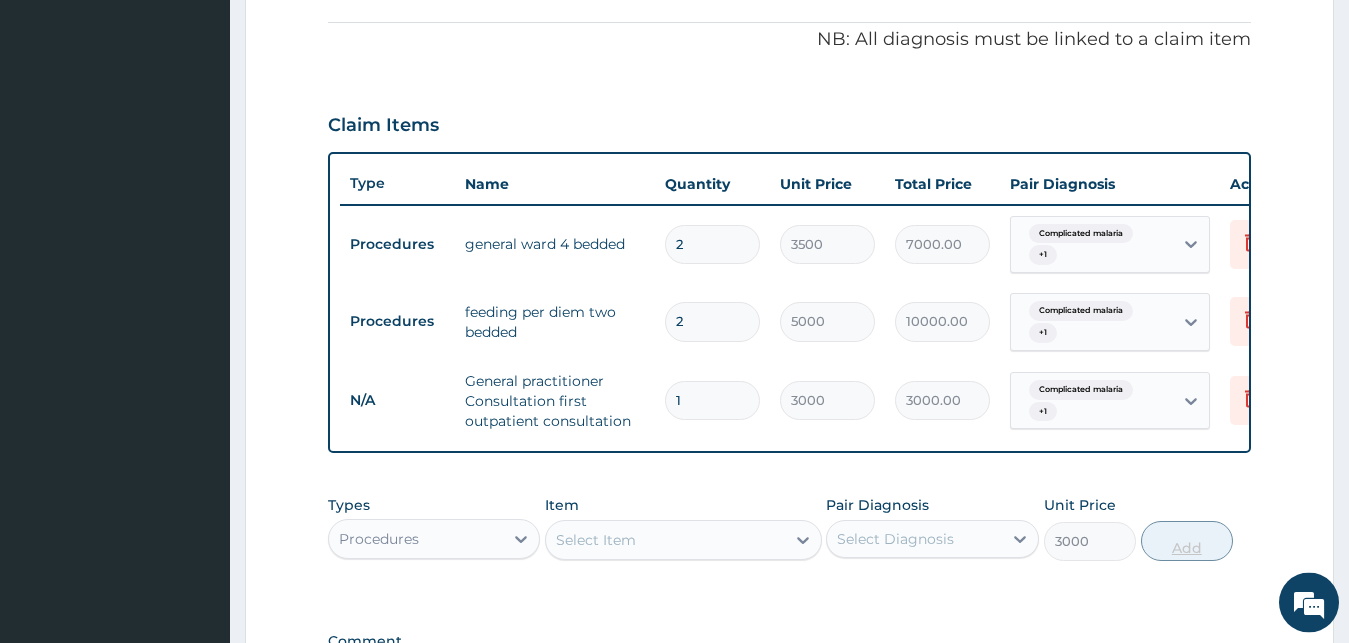 type on "0" 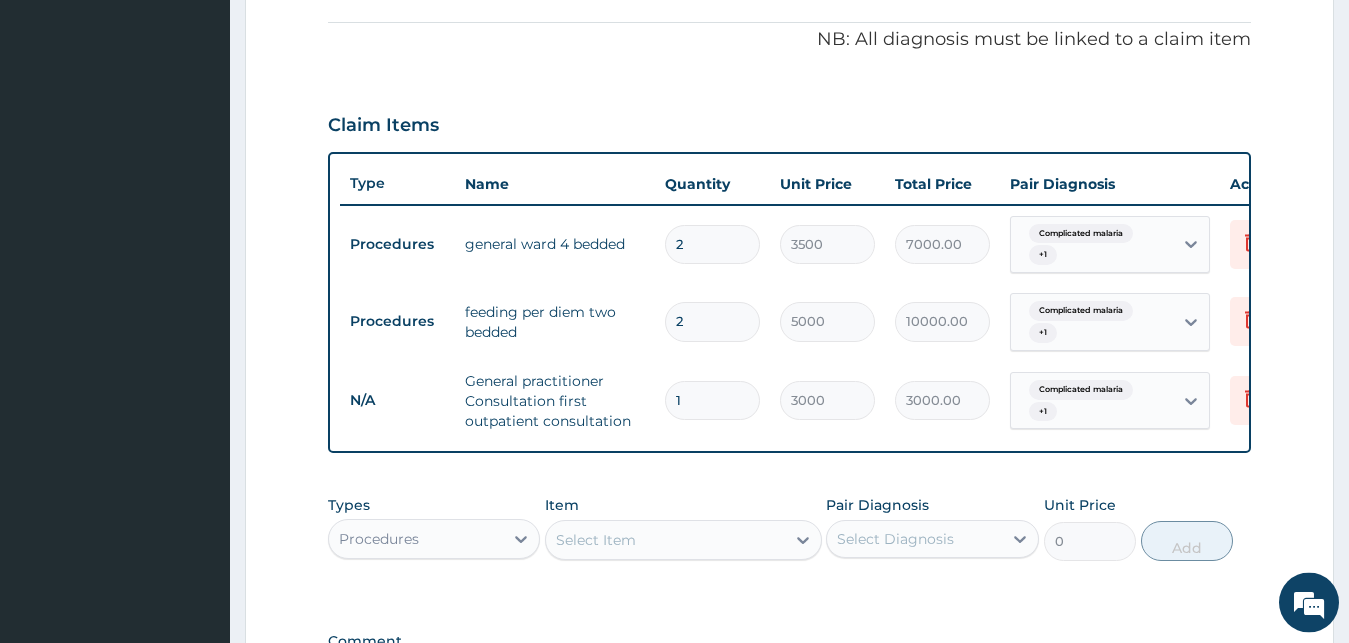 scroll, scrollTop: 887, scrollLeft: 0, axis: vertical 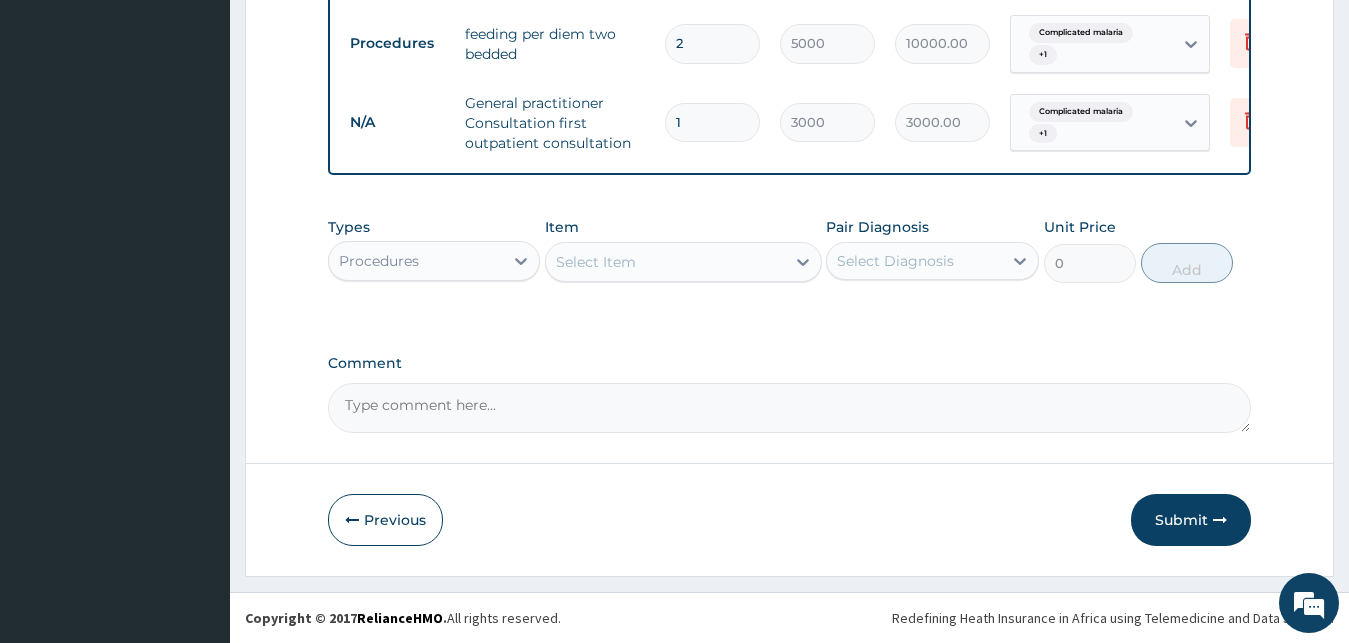 click on "Select Item" at bounding box center [665, 262] 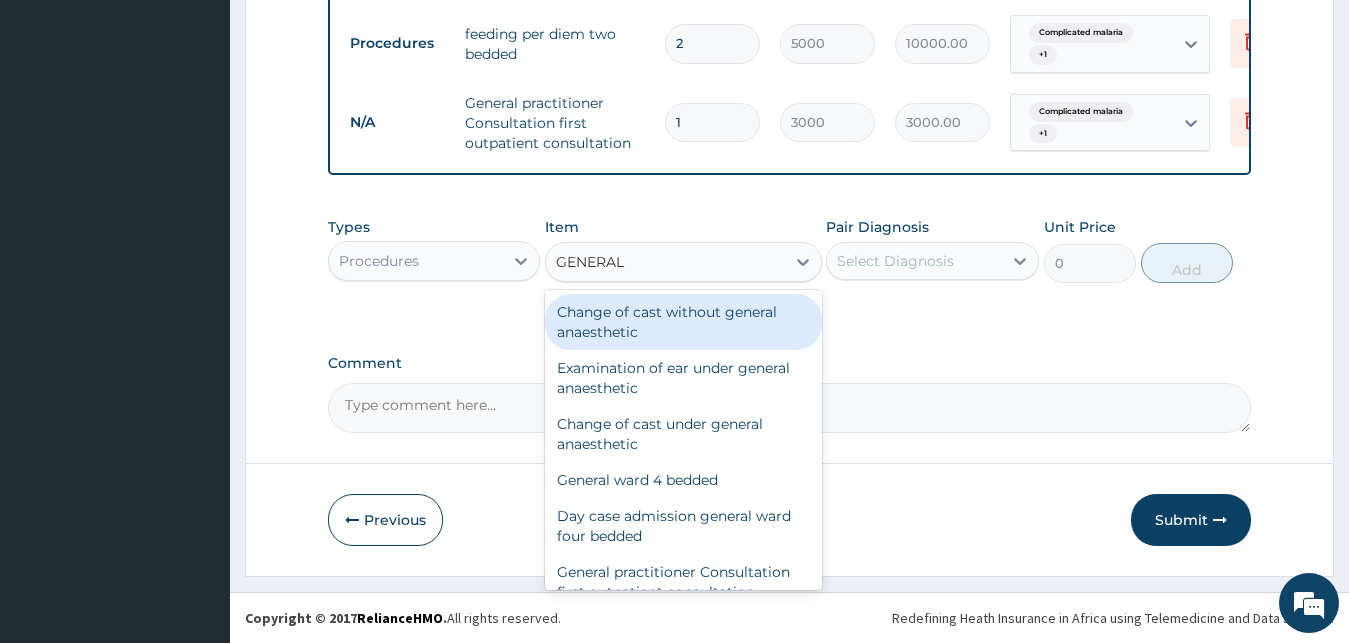 type on "GENERAL P" 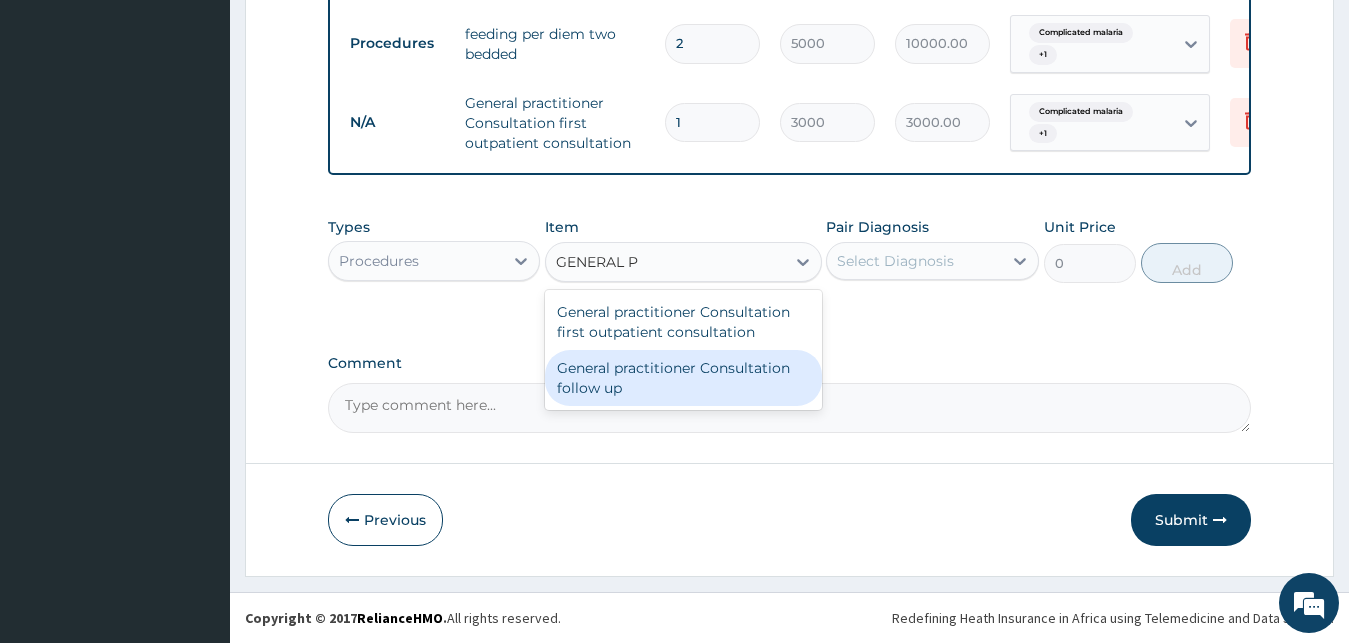 click on "General practitioner Consultation follow up" at bounding box center (683, 378) 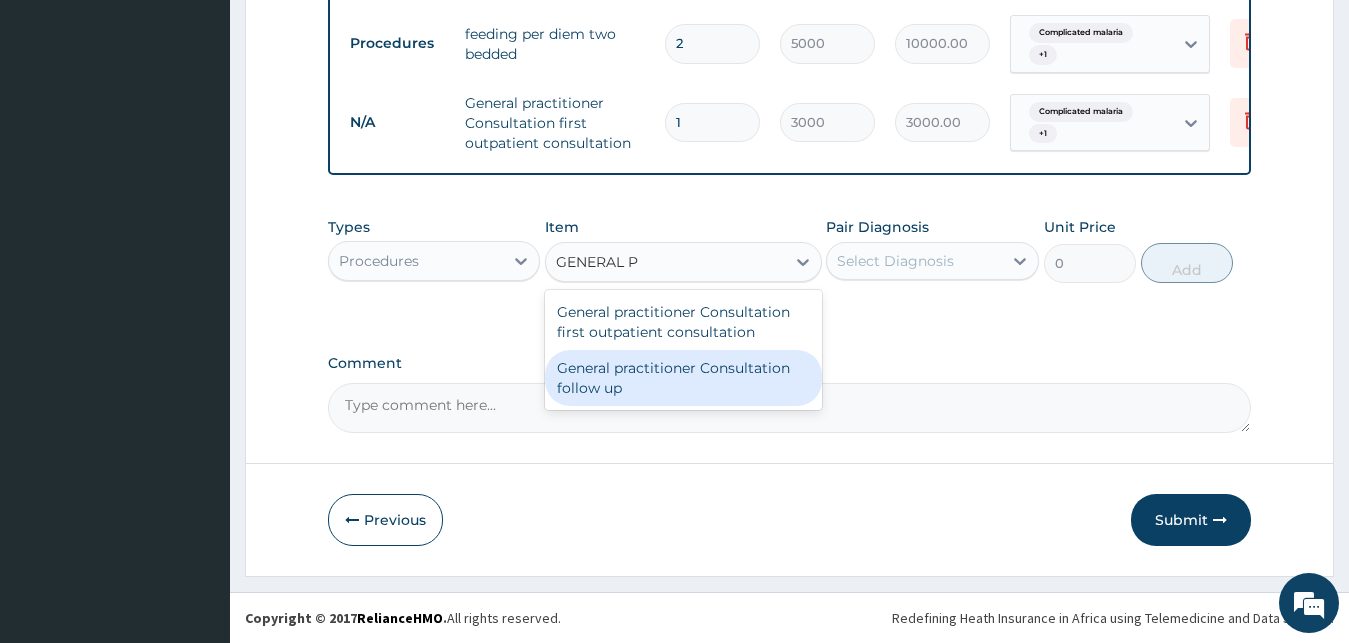 type 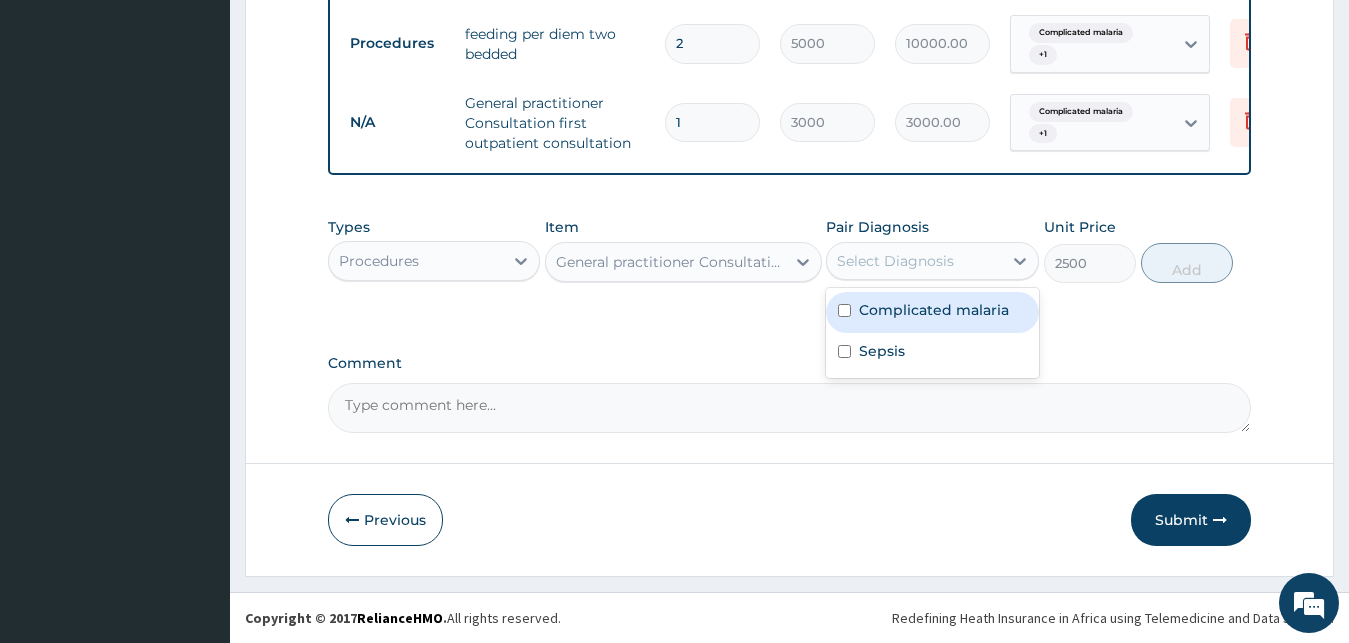 click on "Select Diagnosis" at bounding box center (914, 261) 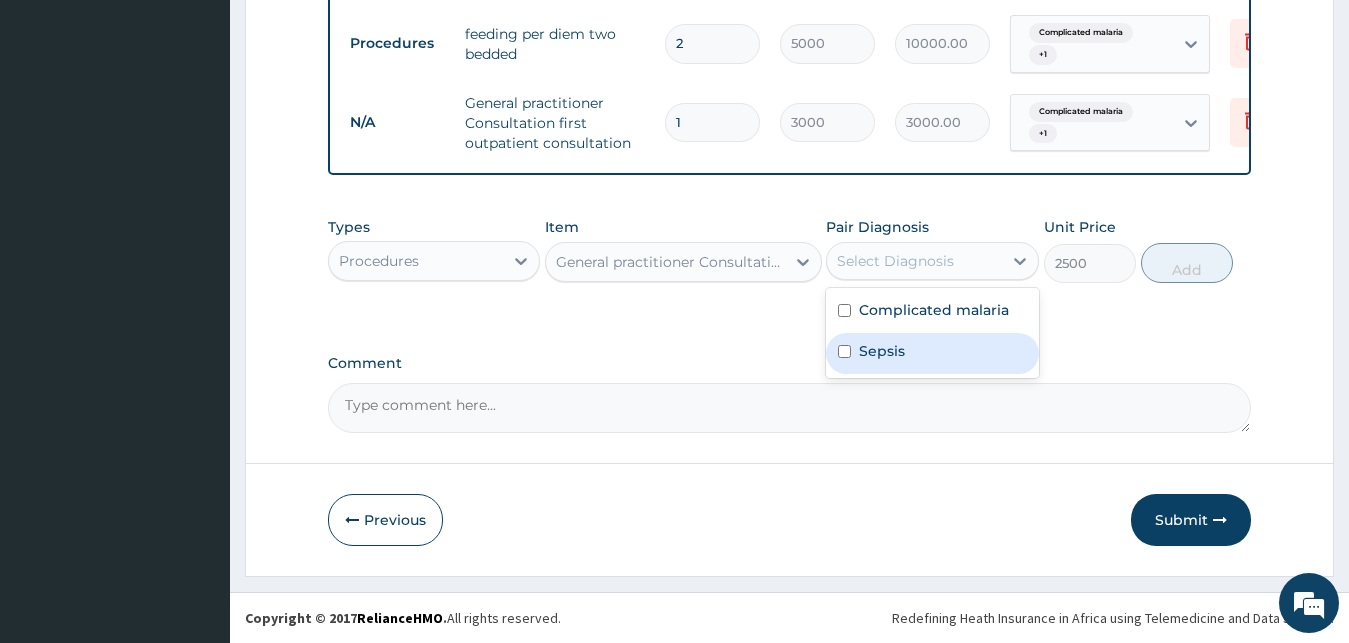 click on "Sepsis" at bounding box center (882, 351) 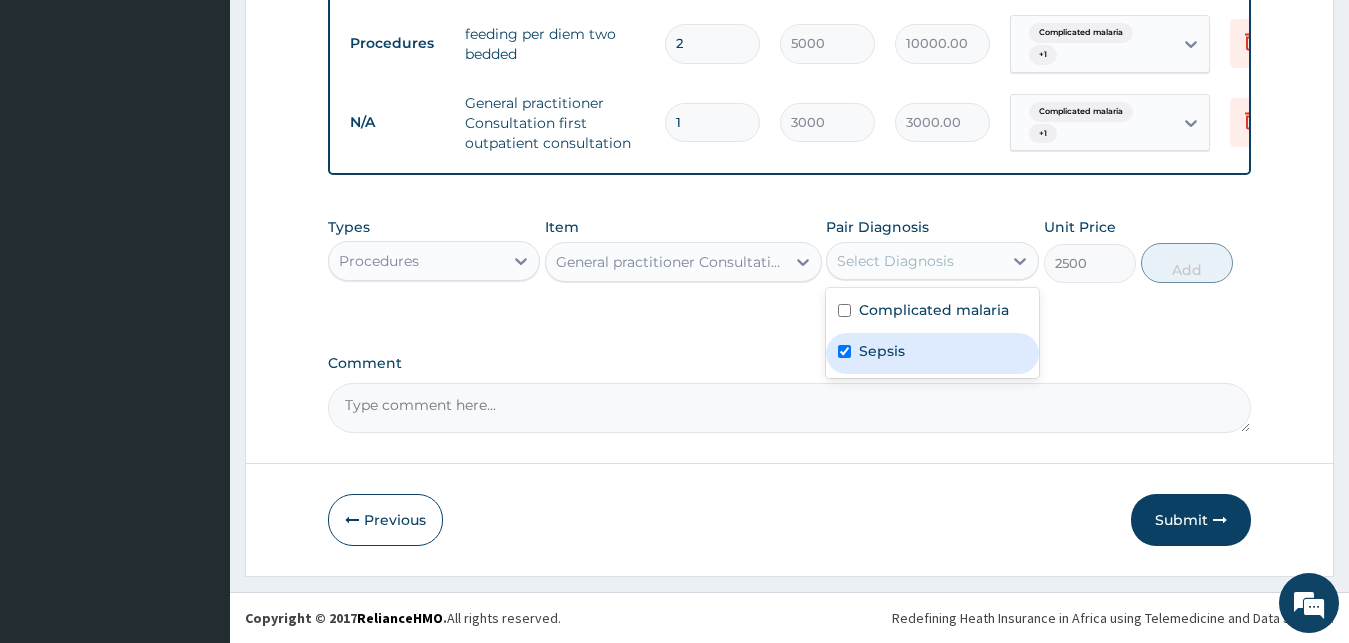 checkbox on "true" 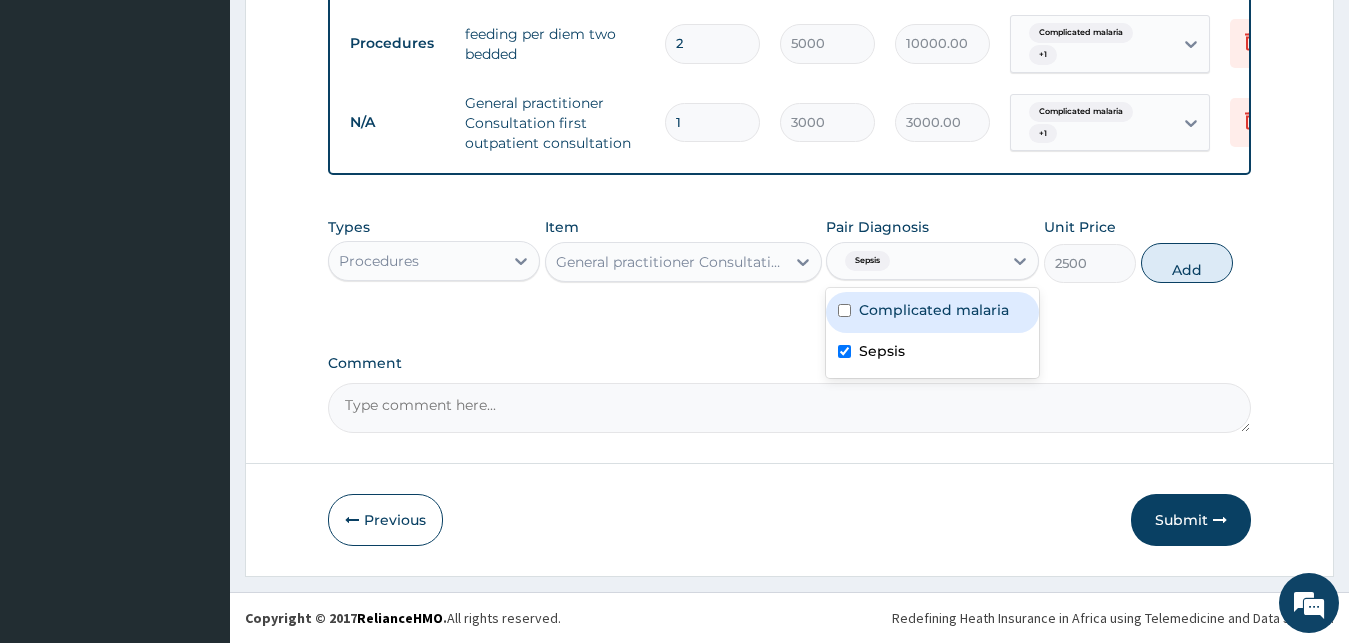 click on "Complicated malaria" at bounding box center [934, 310] 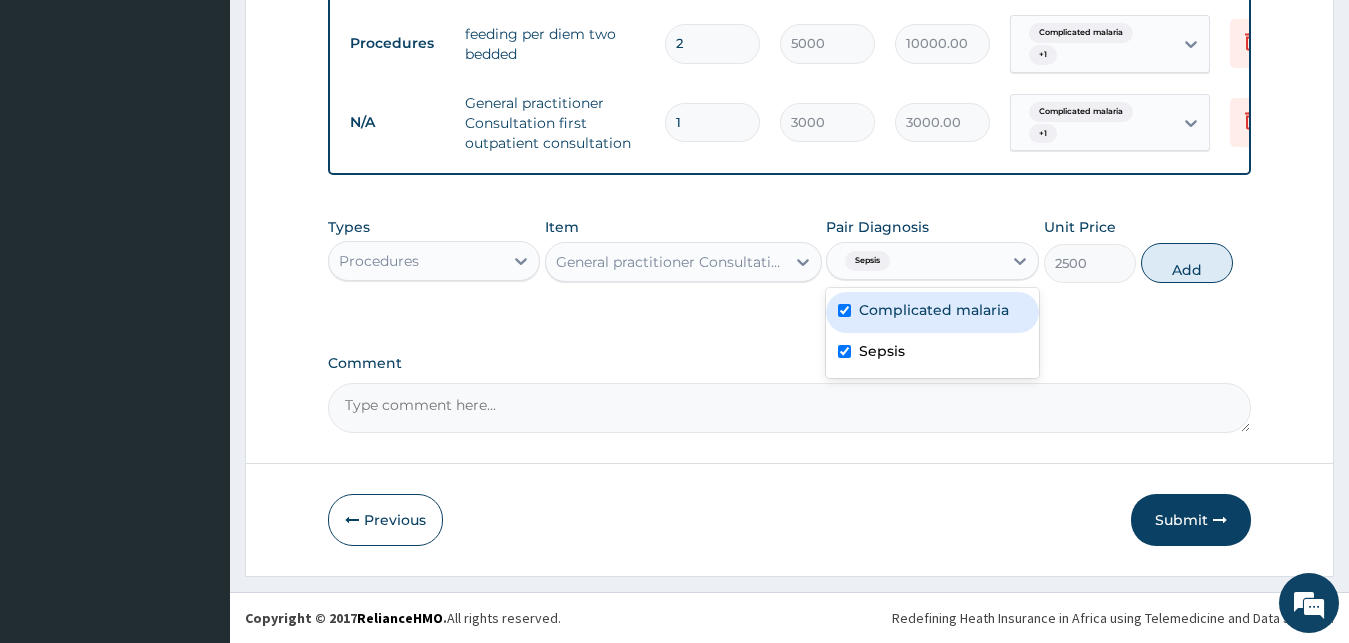 checkbox on "true" 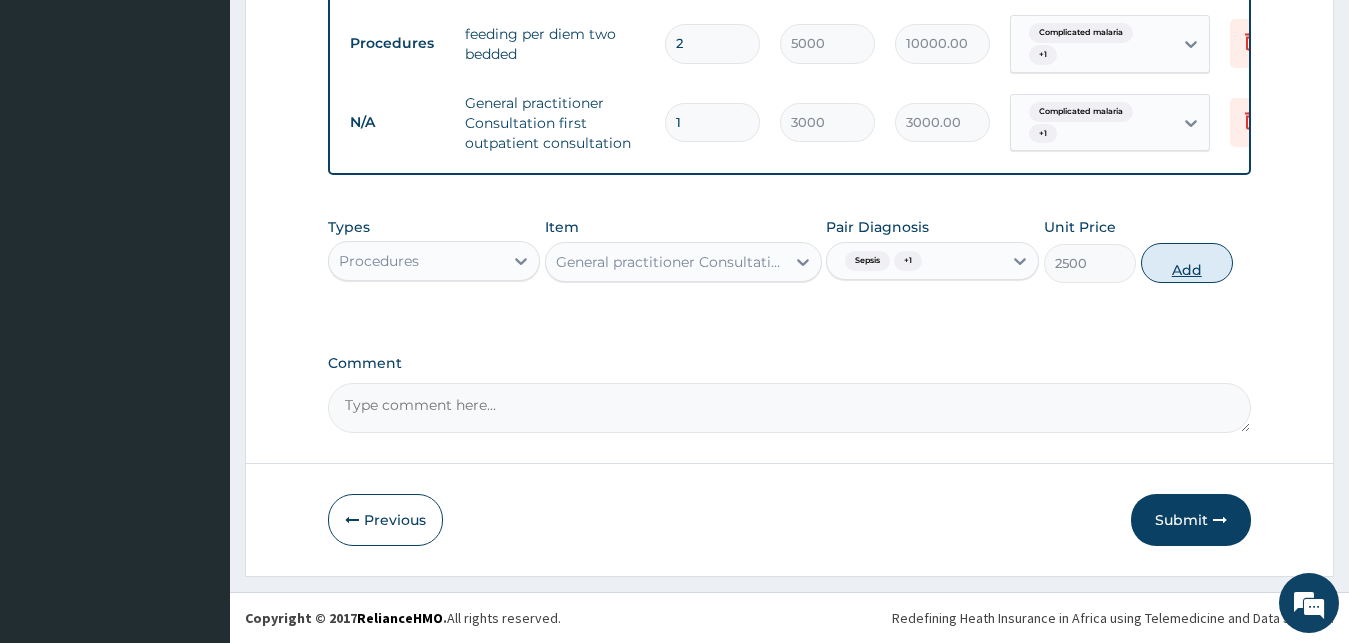 click on "Add" at bounding box center [1187, 263] 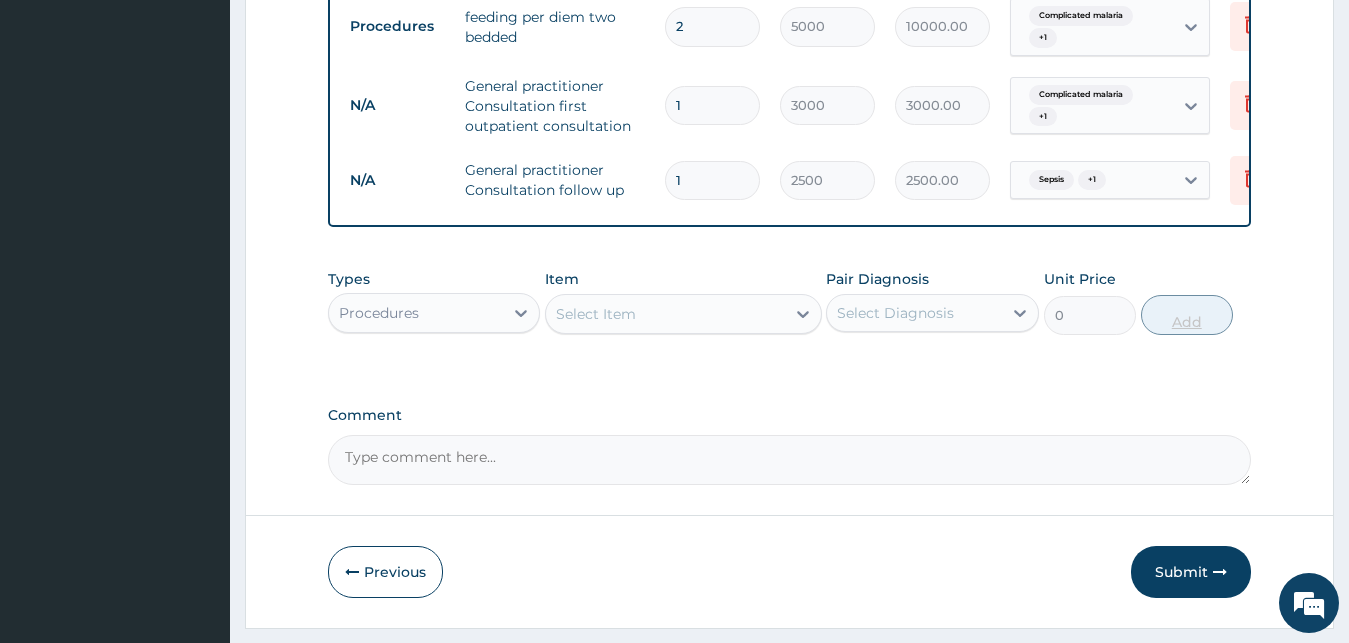 type 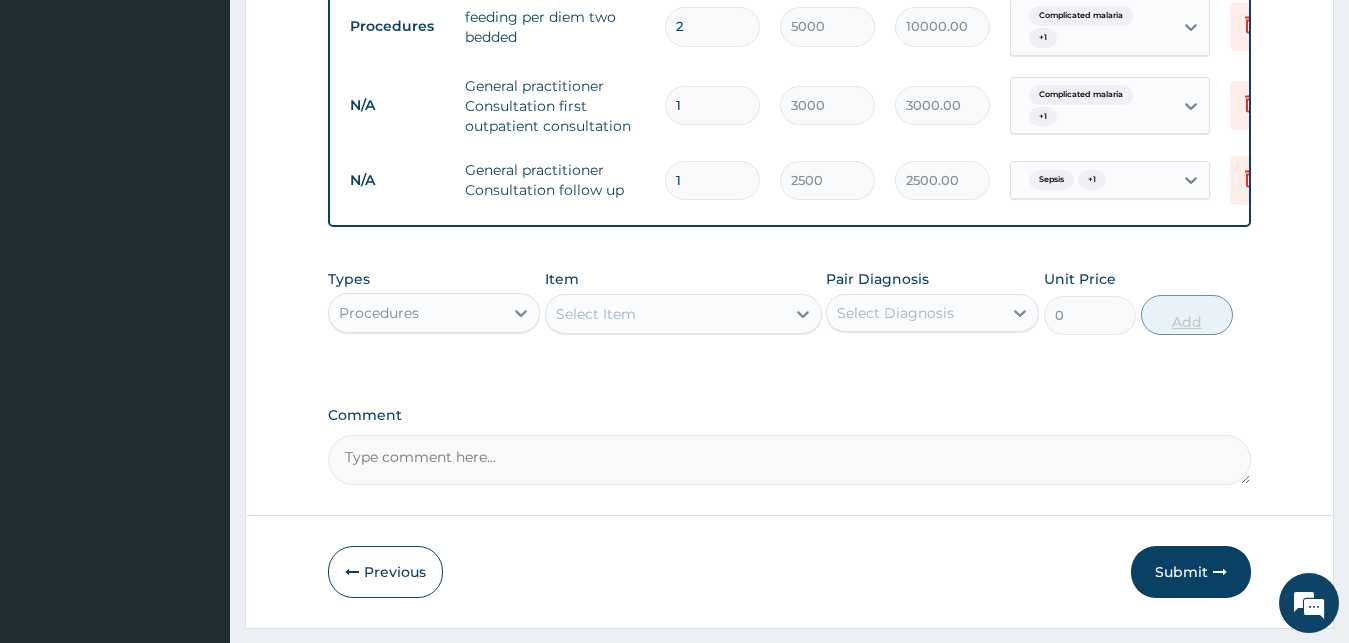 type on "0.00" 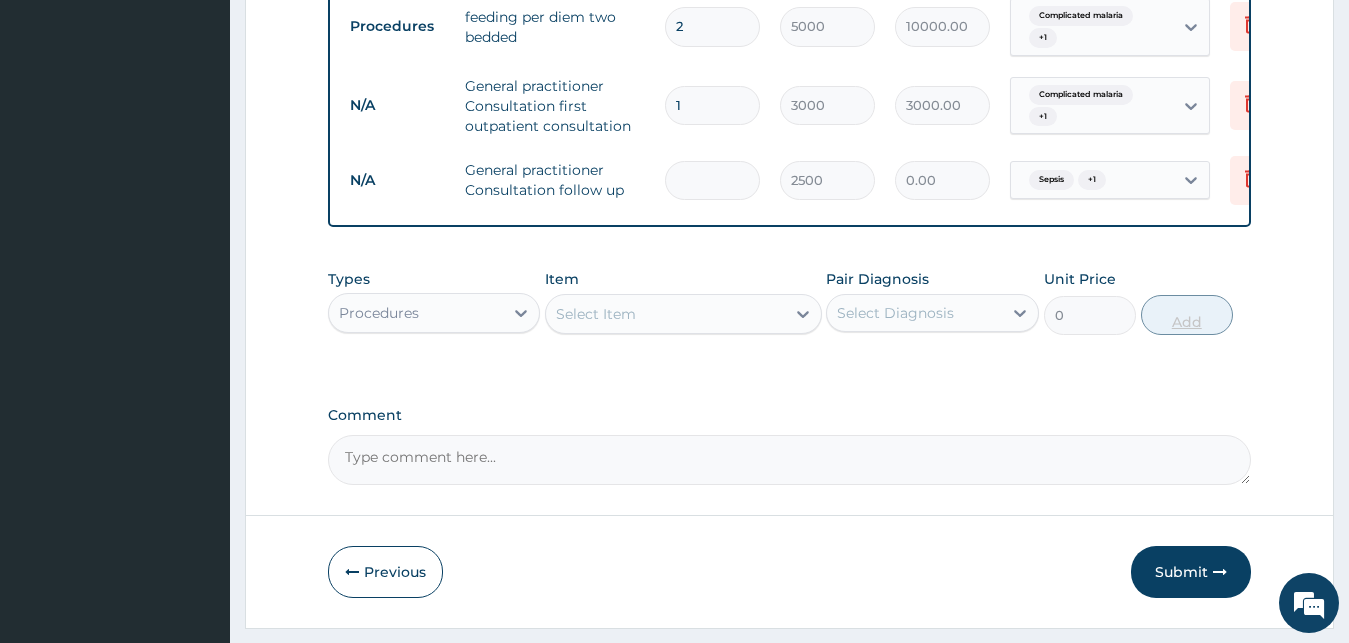 type on "3" 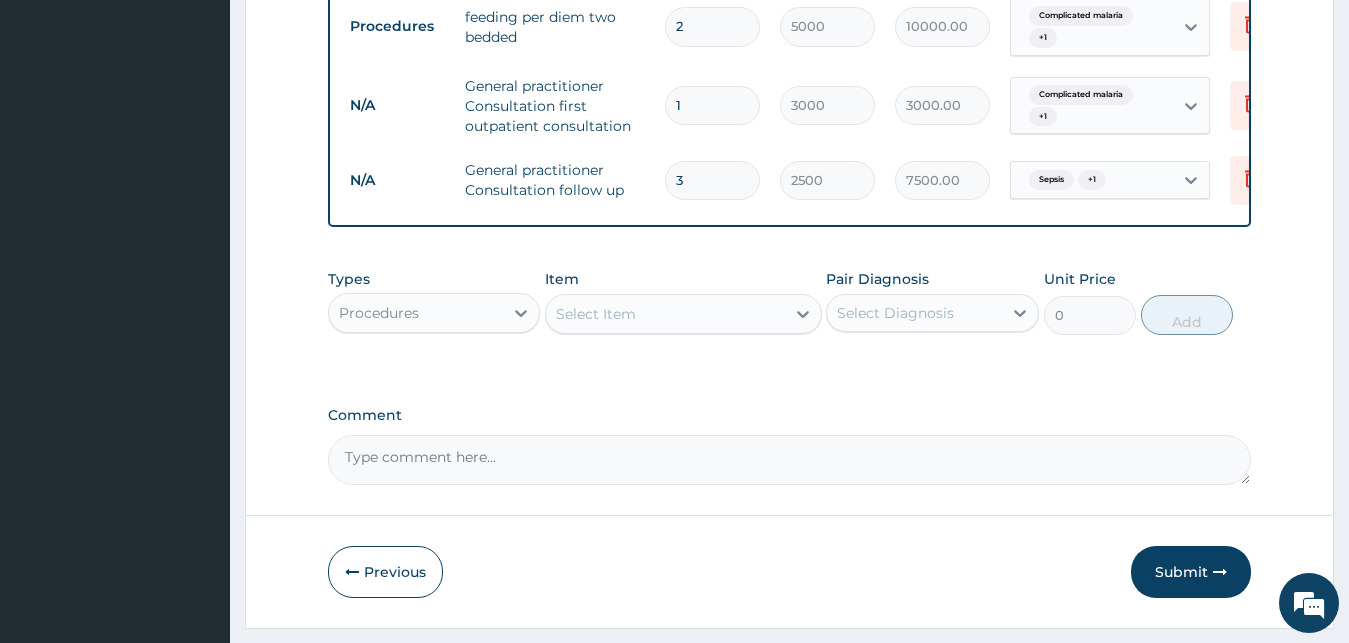 type on "3" 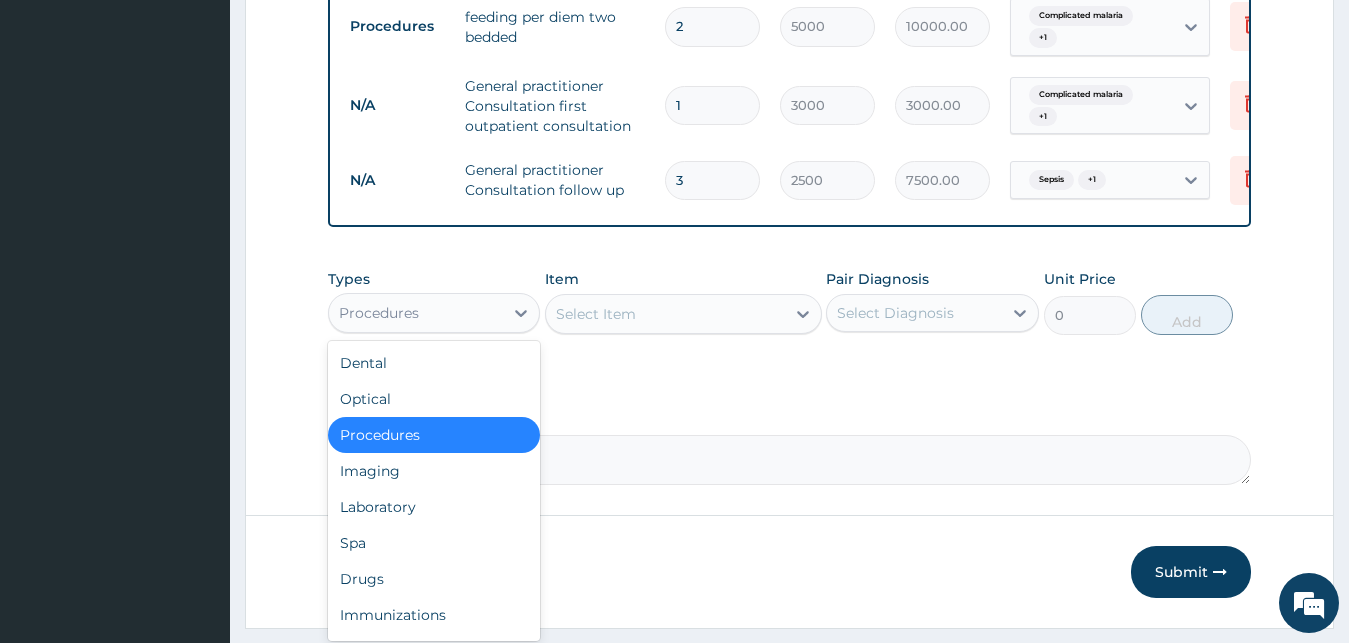 click on "Procedures" at bounding box center [416, 313] 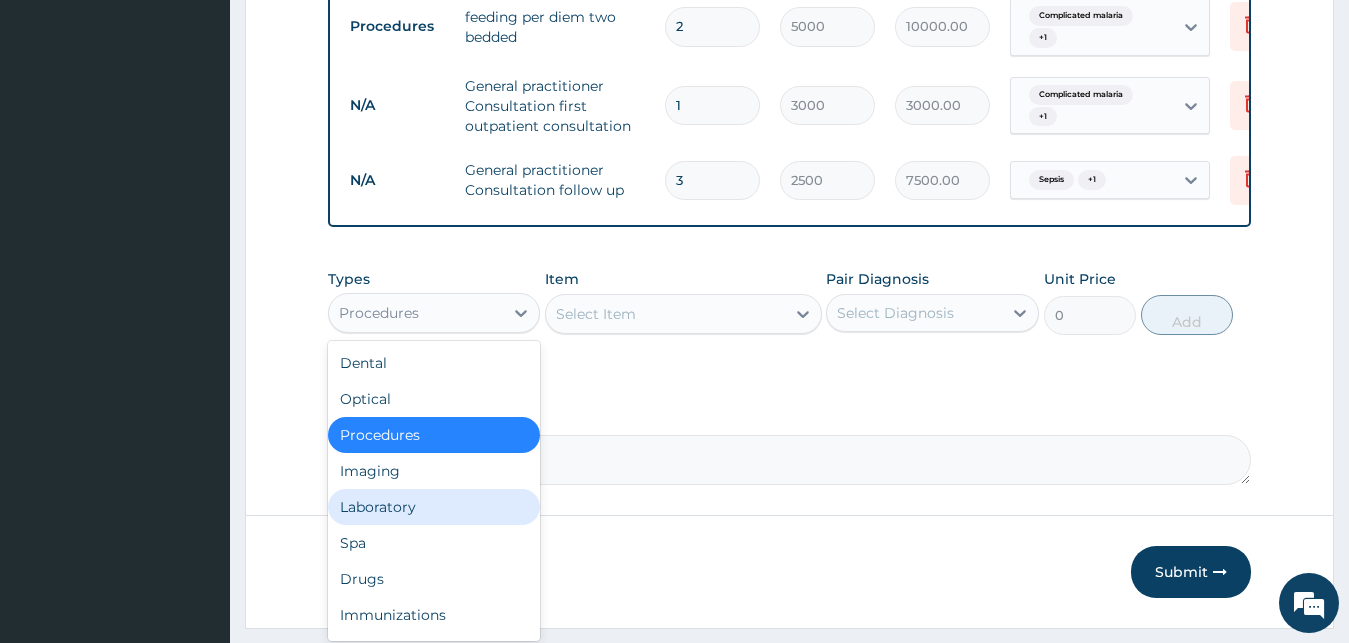 click on "Laboratory" at bounding box center [434, 507] 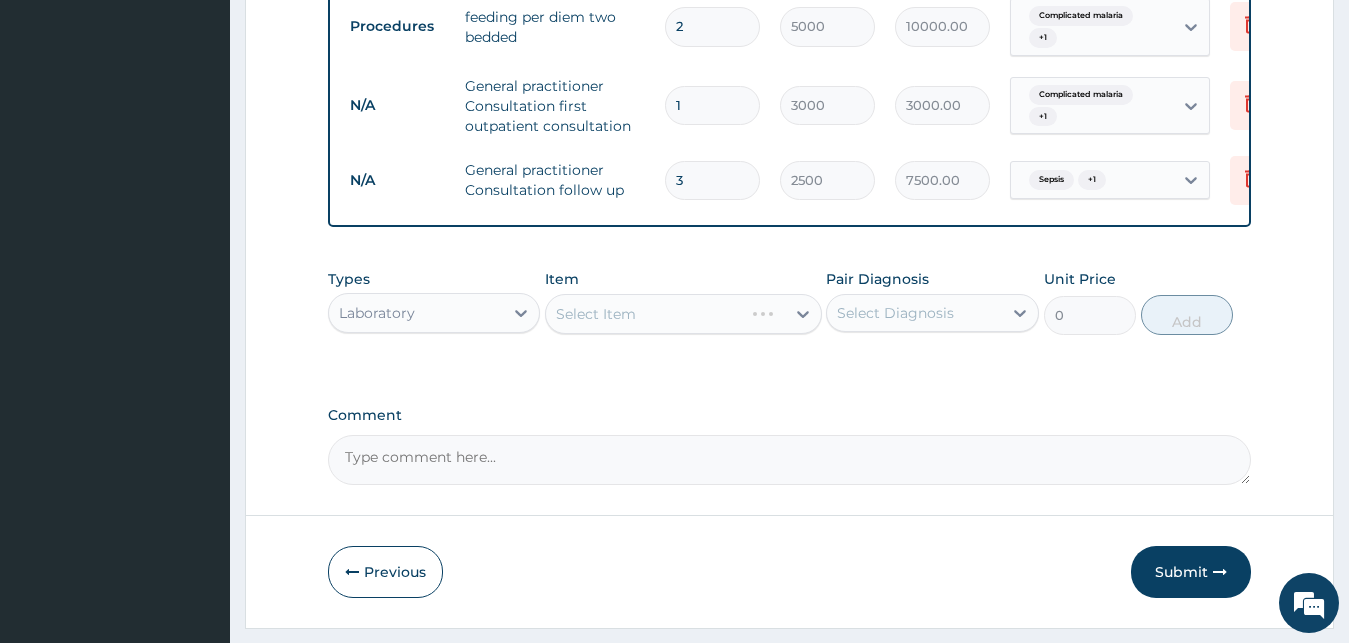 click on "Select Item" at bounding box center [683, 314] 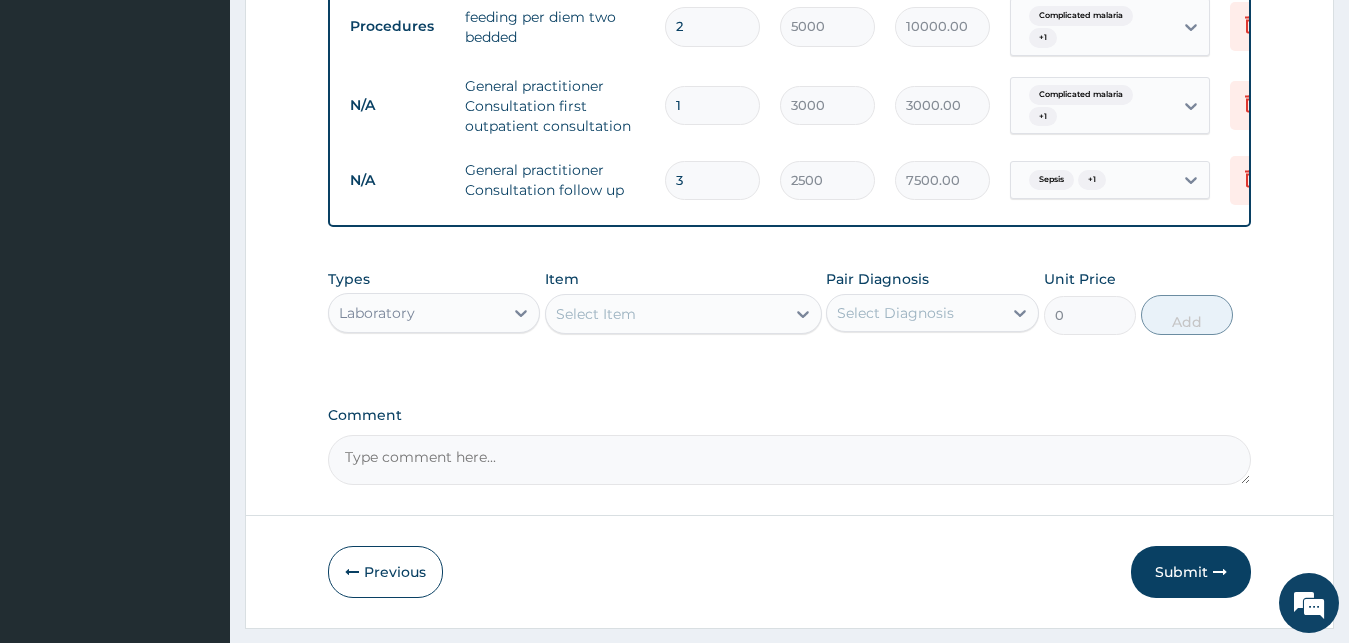 click on "Select Item" at bounding box center (665, 314) 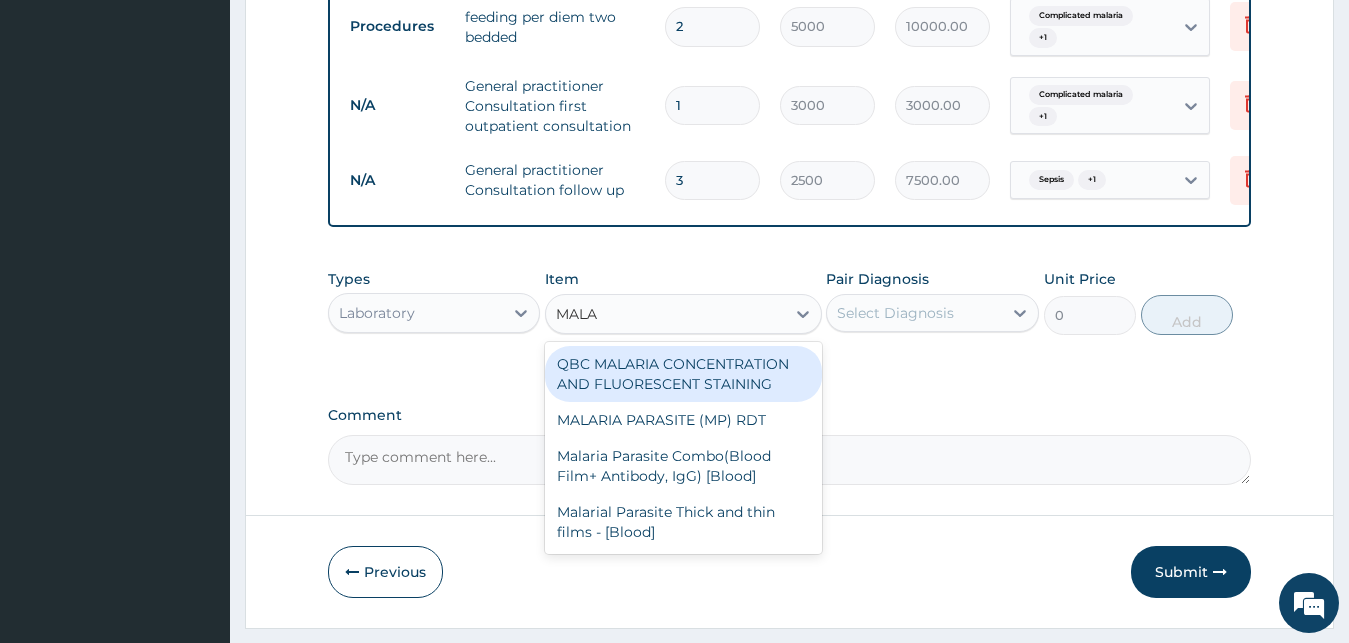 type on "MALAR" 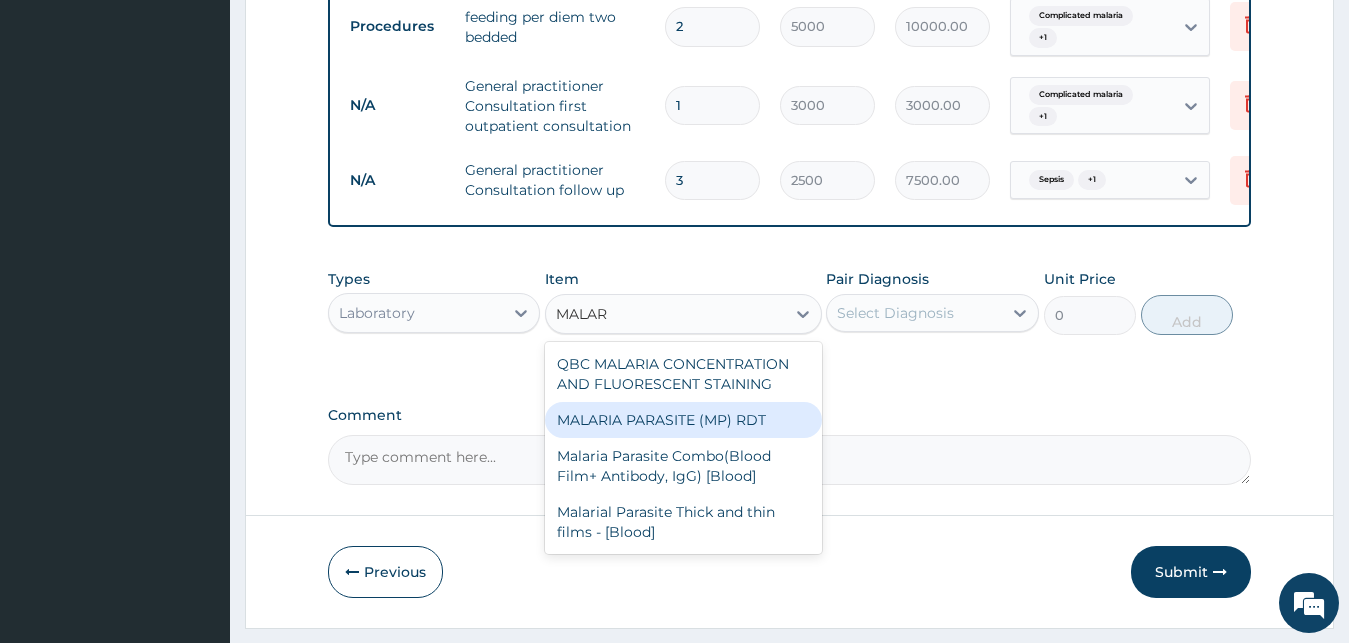 click on "MALARIA PARASITE (MP) RDT" at bounding box center (683, 420) 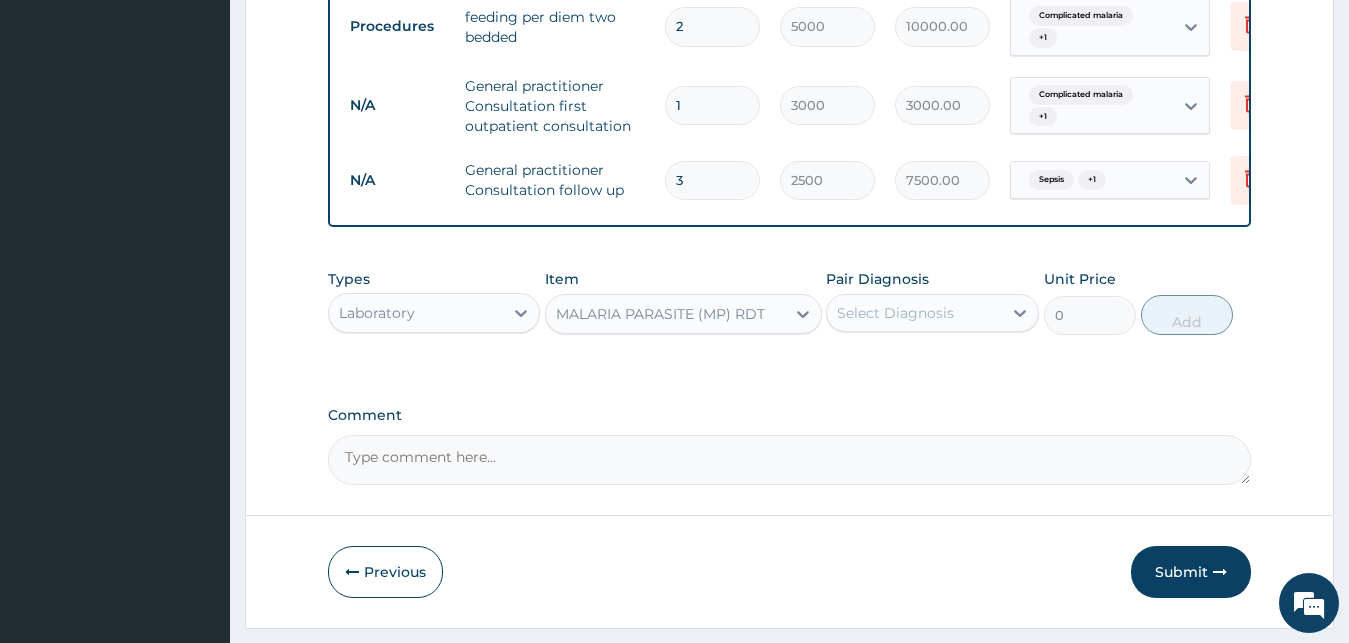 type 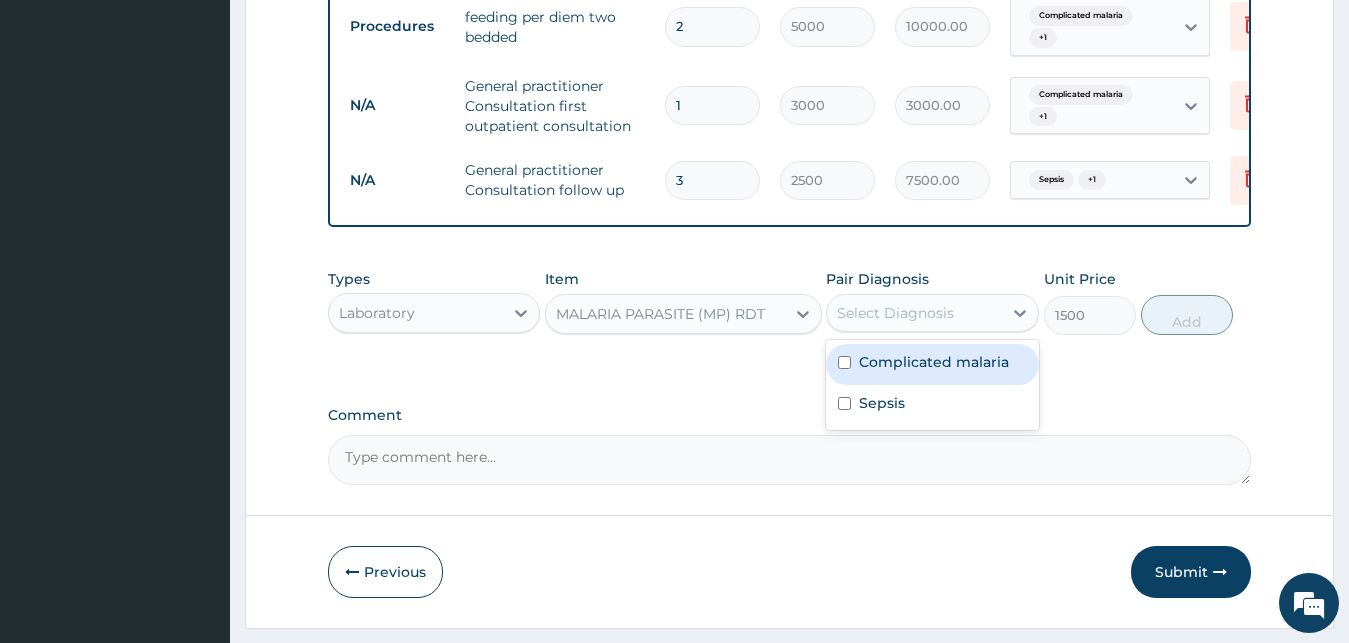 click on "Select Diagnosis" at bounding box center [932, 313] 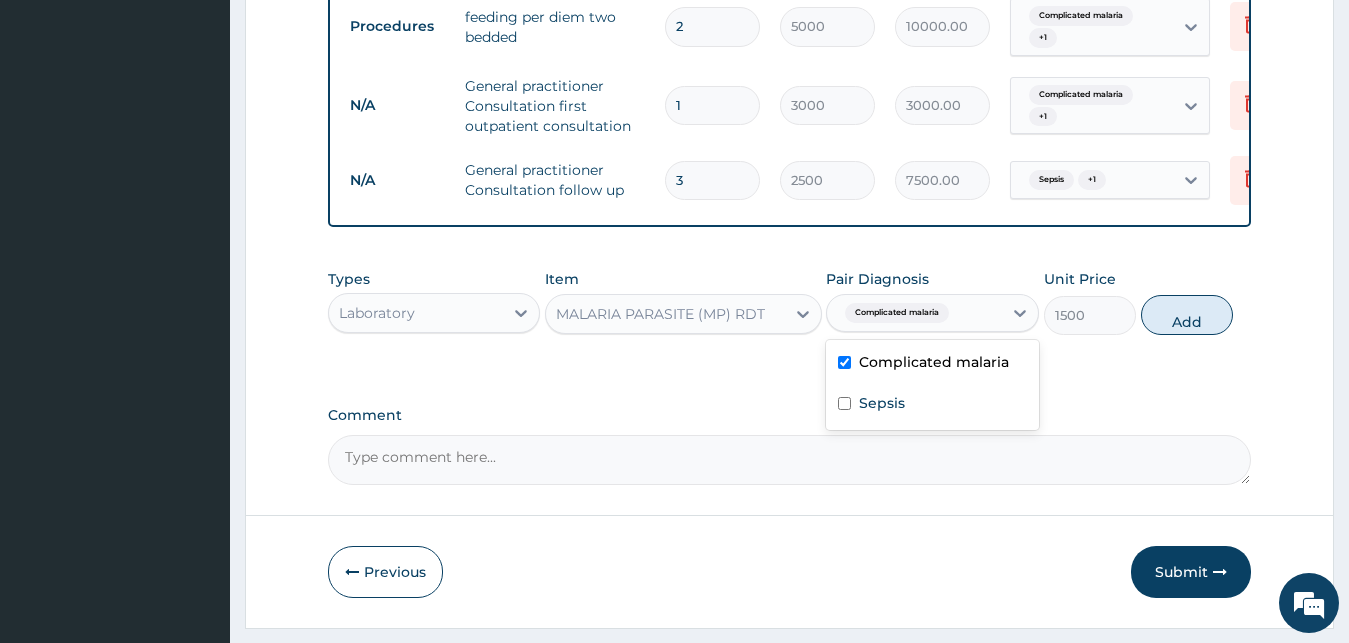 checkbox on "true" 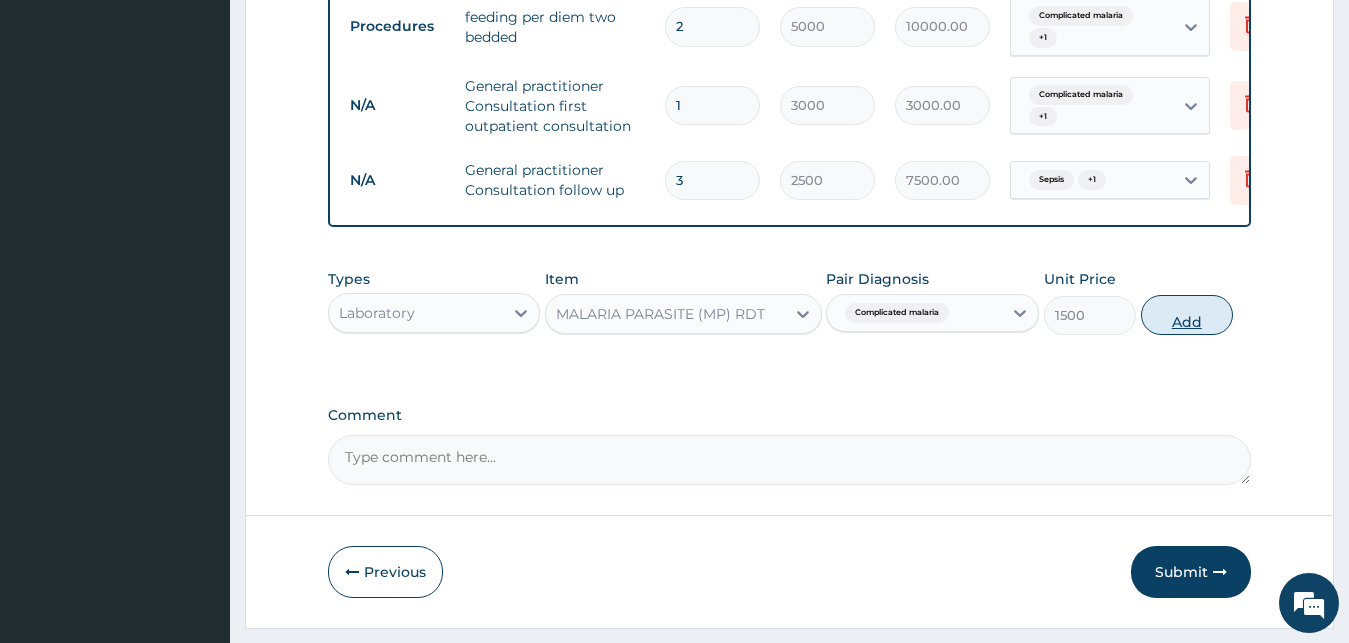 click on "Add" at bounding box center [1187, 315] 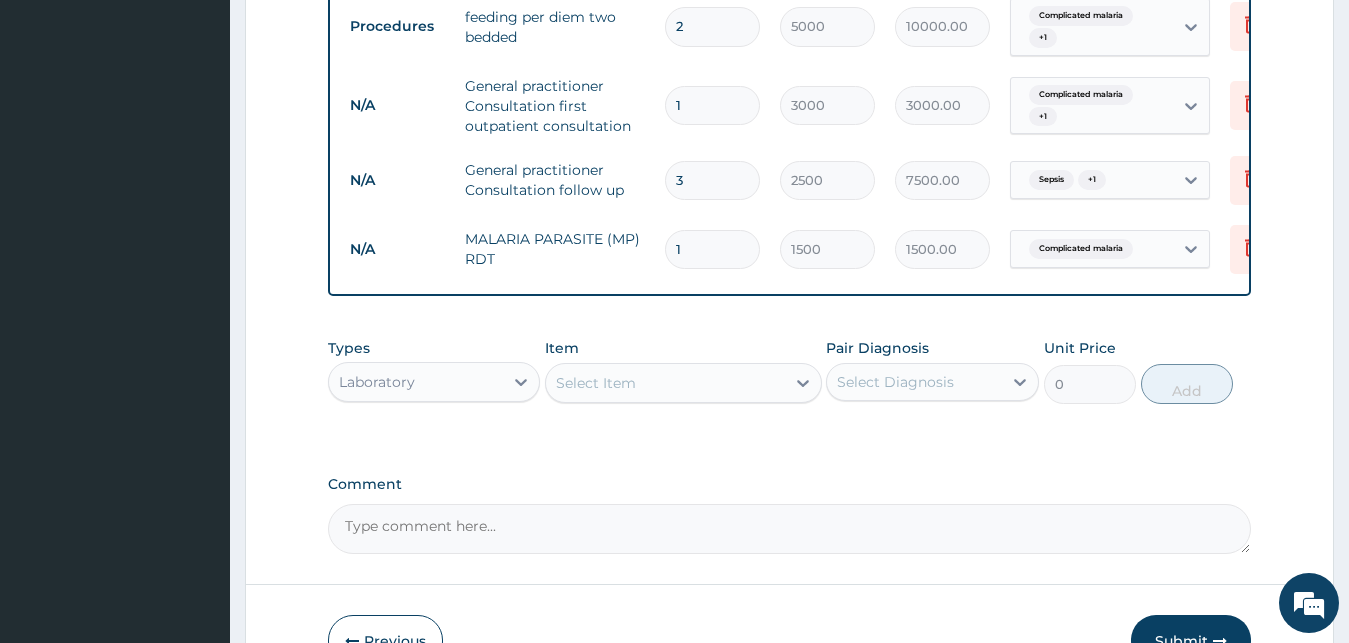 click on "Select Item" at bounding box center (665, 383) 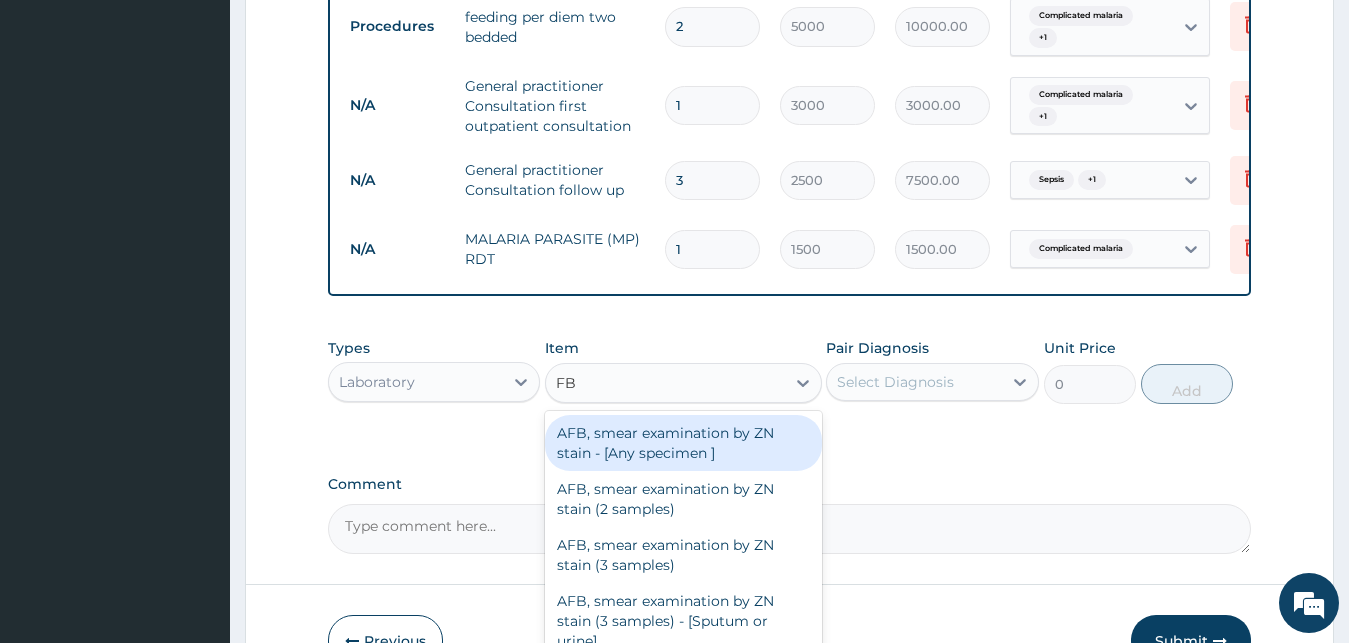type on "FBC" 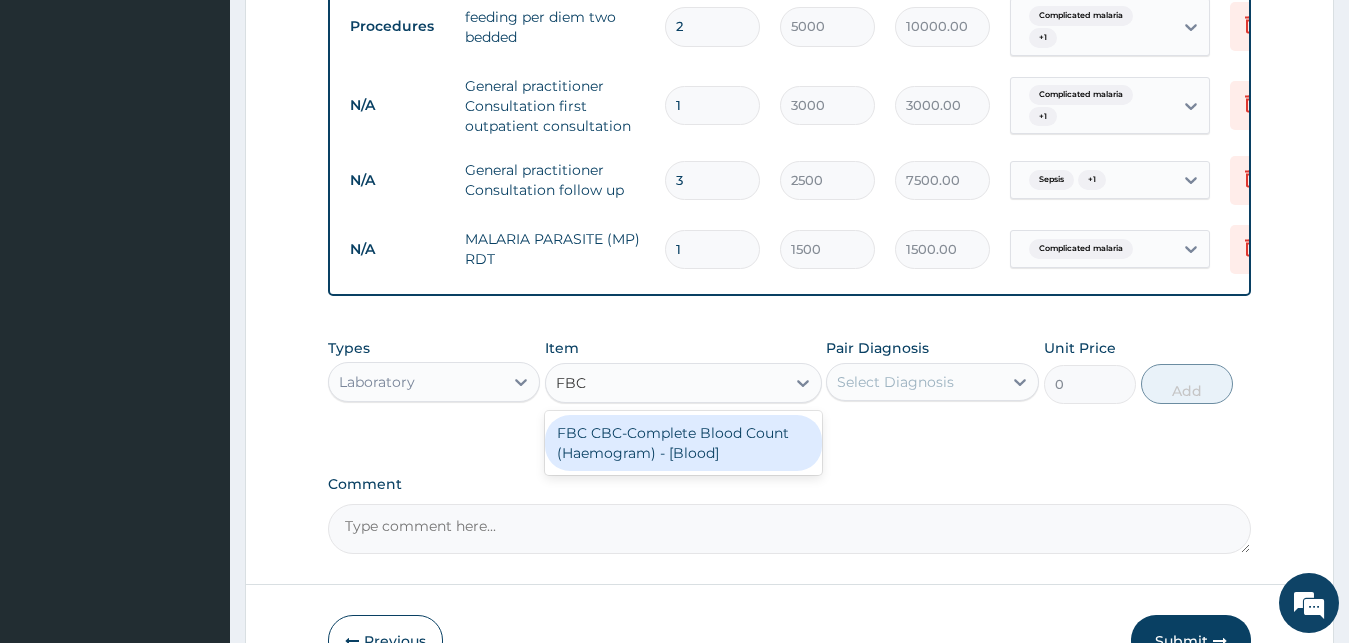 click on "FBC CBC-Complete Blood Count (Haemogram) - [Blood]" at bounding box center [683, 443] 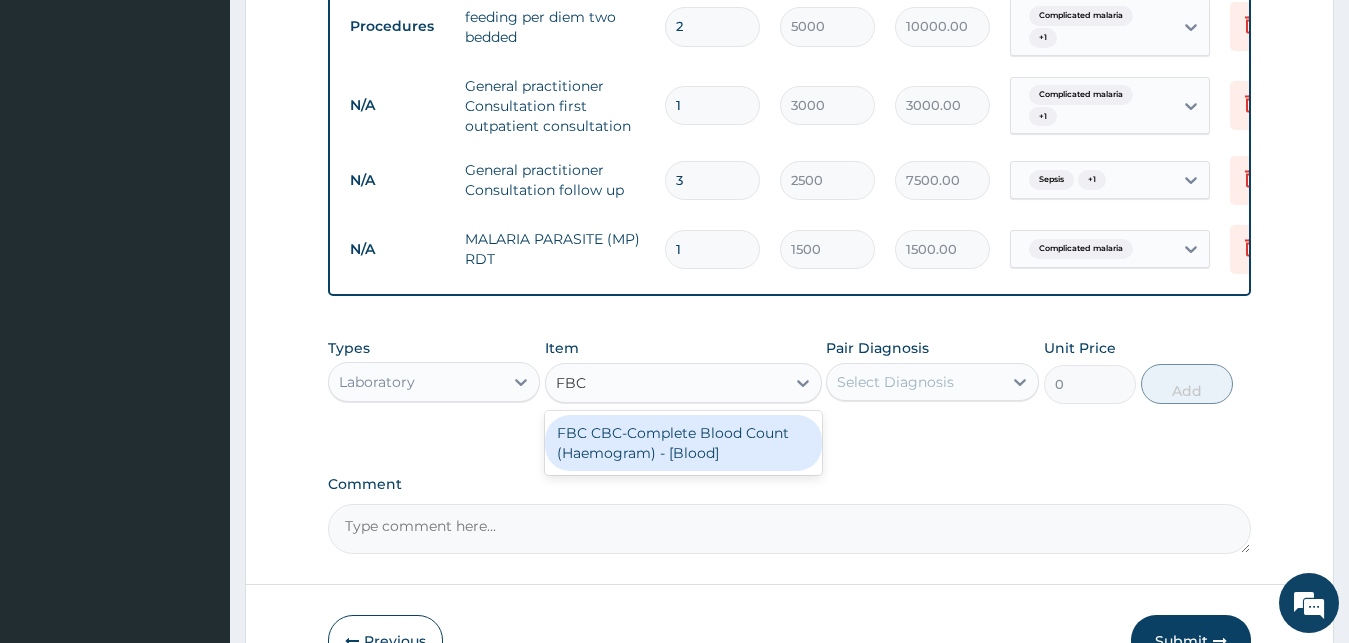 type 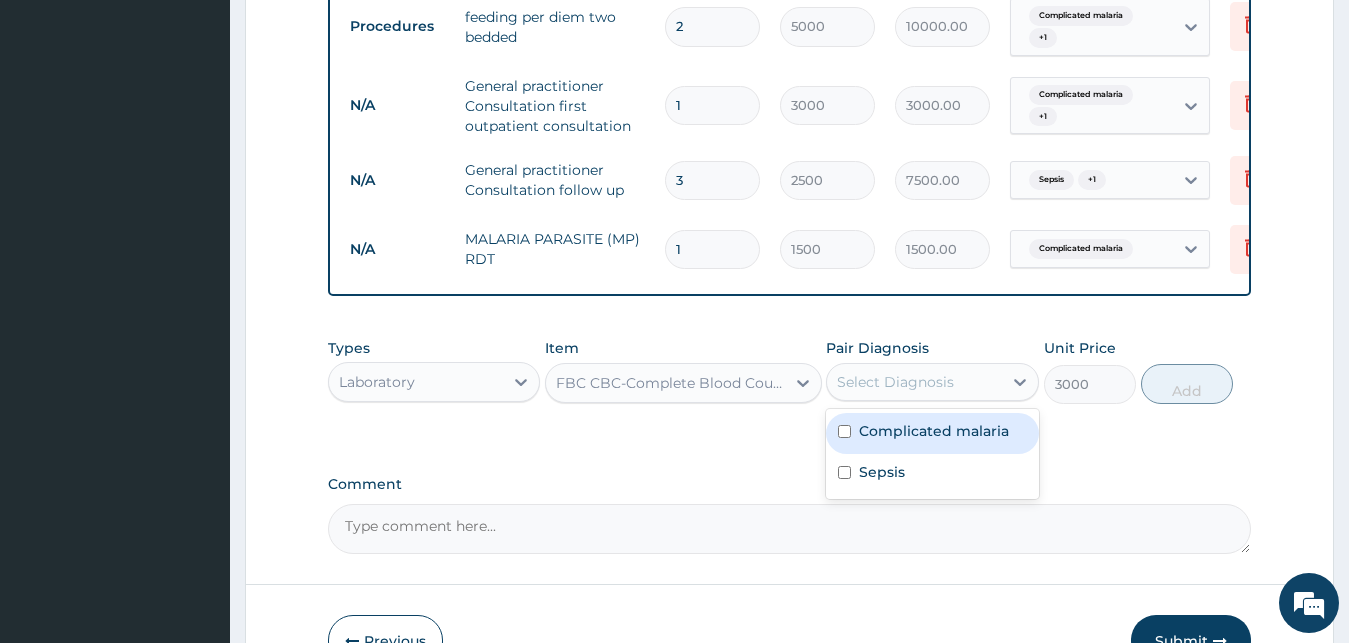click on "Select Diagnosis" at bounding box center [895, 382] 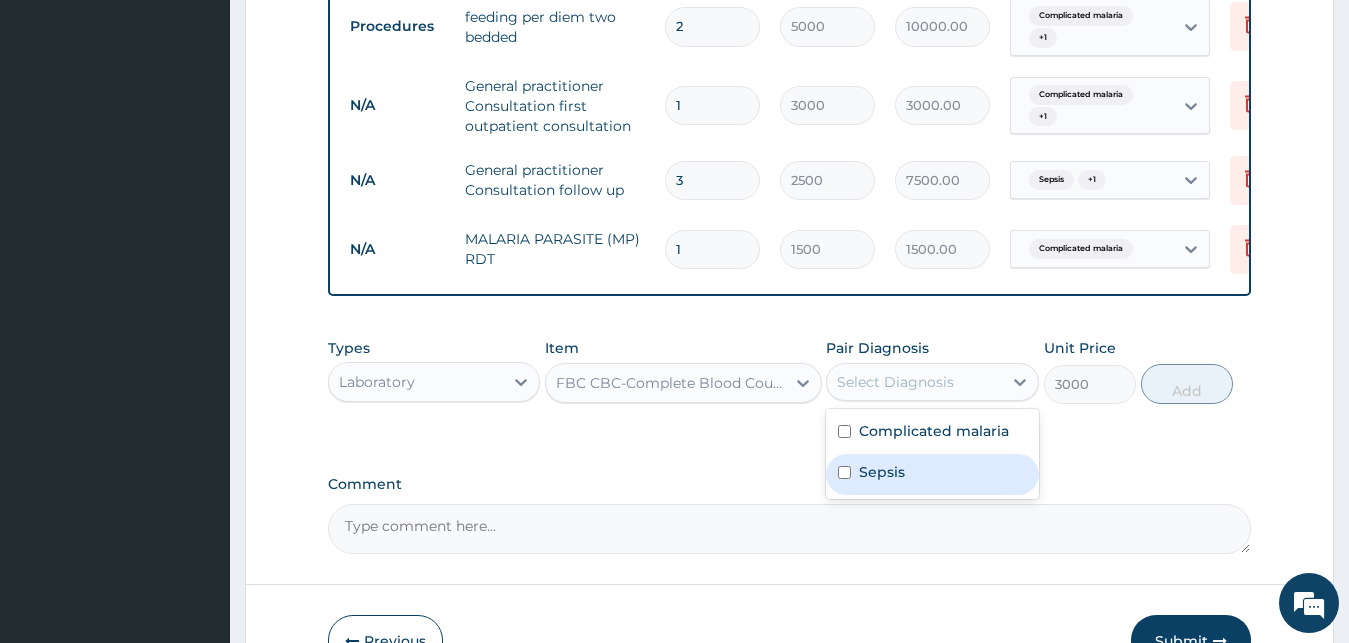 click on "Sepsis" at bounding box center [932, 474] 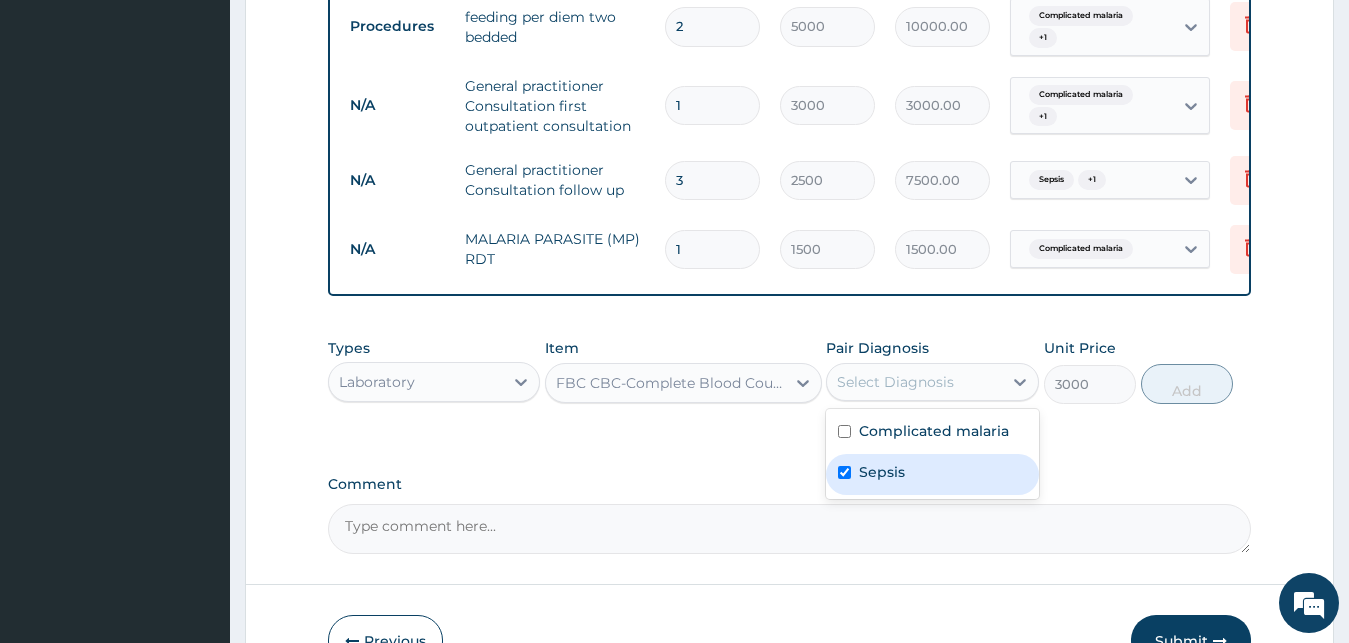 checkbox on "true" 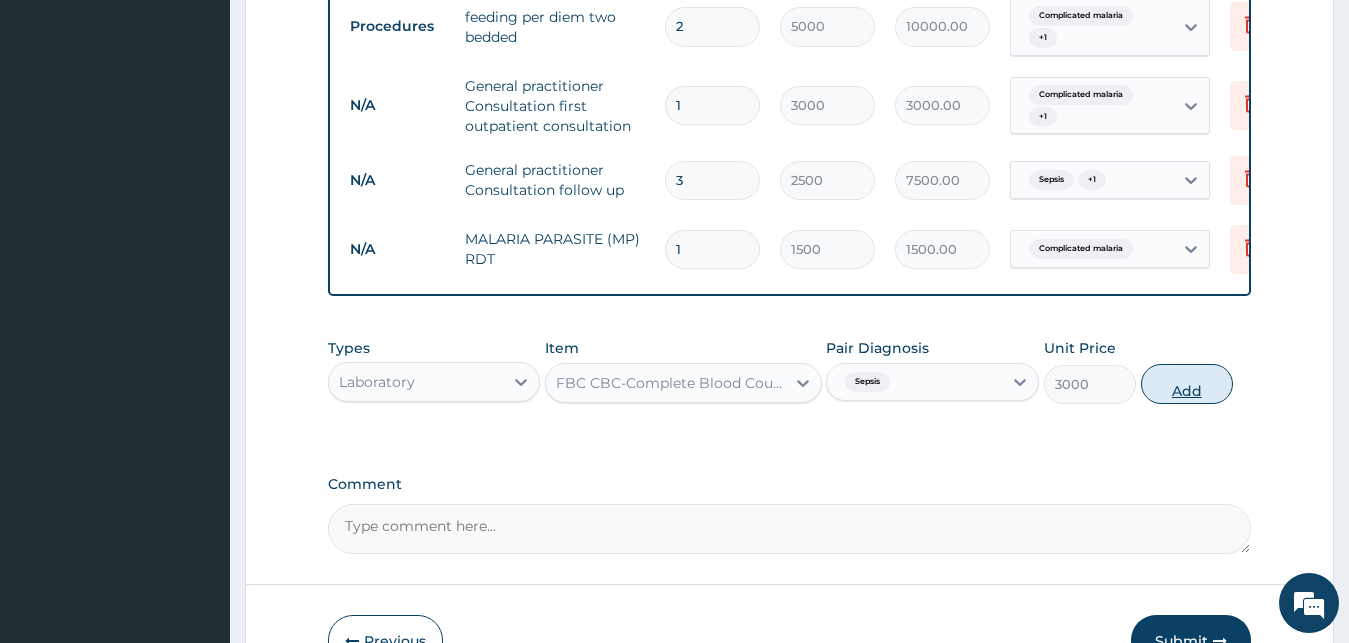 click on "Add" at bounding box center [1187, 384] 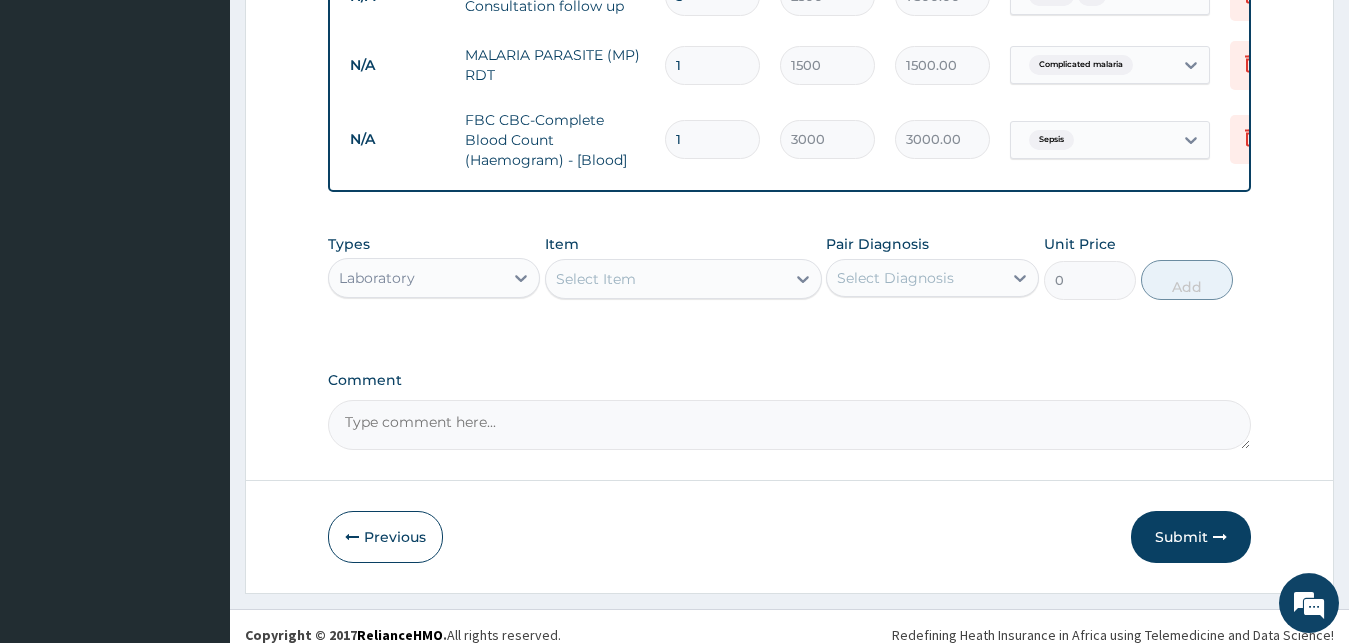 scroll, scrollTop: 1105, scrollLeft: 0, axis: vertical 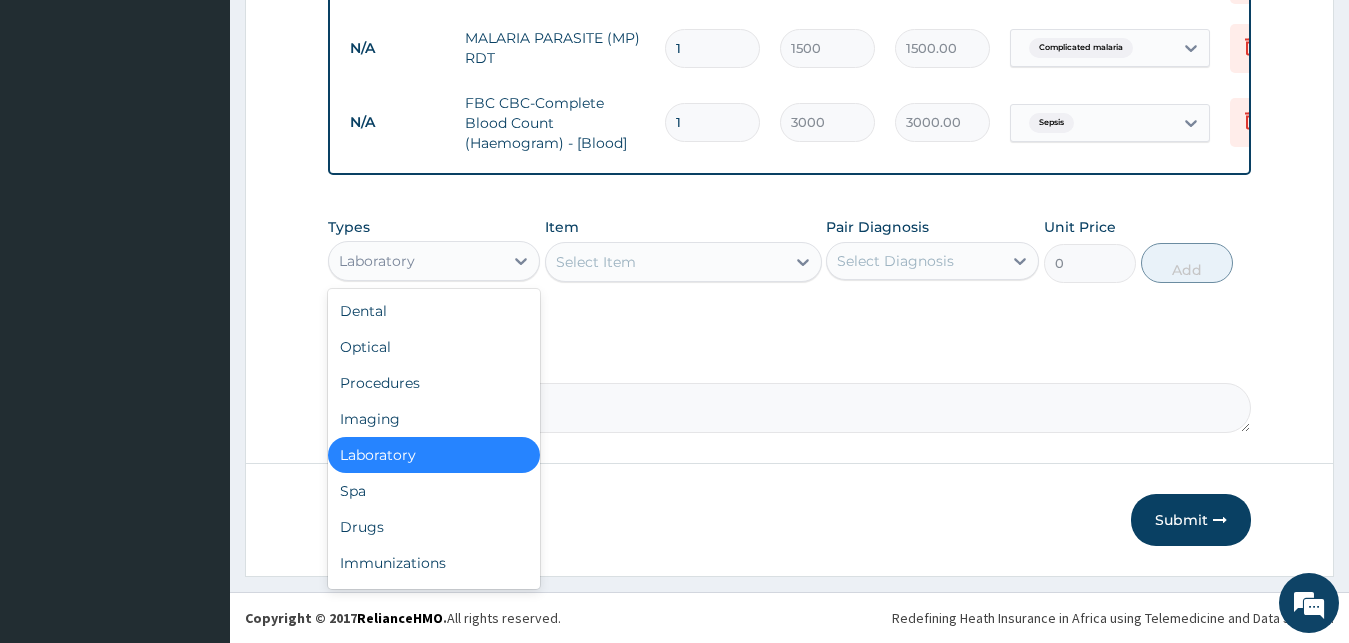 click on "Laboratory" at bounding box center (377, 261) 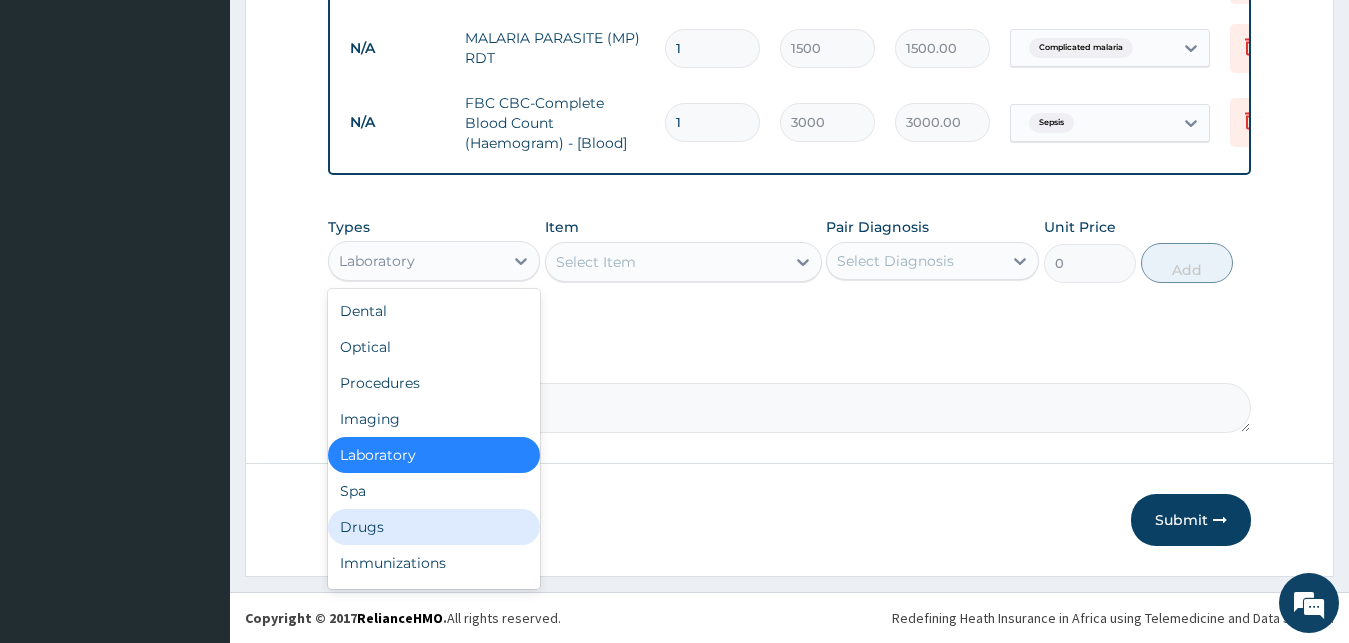 click on "Drugs" at bounding box center (434, 527) 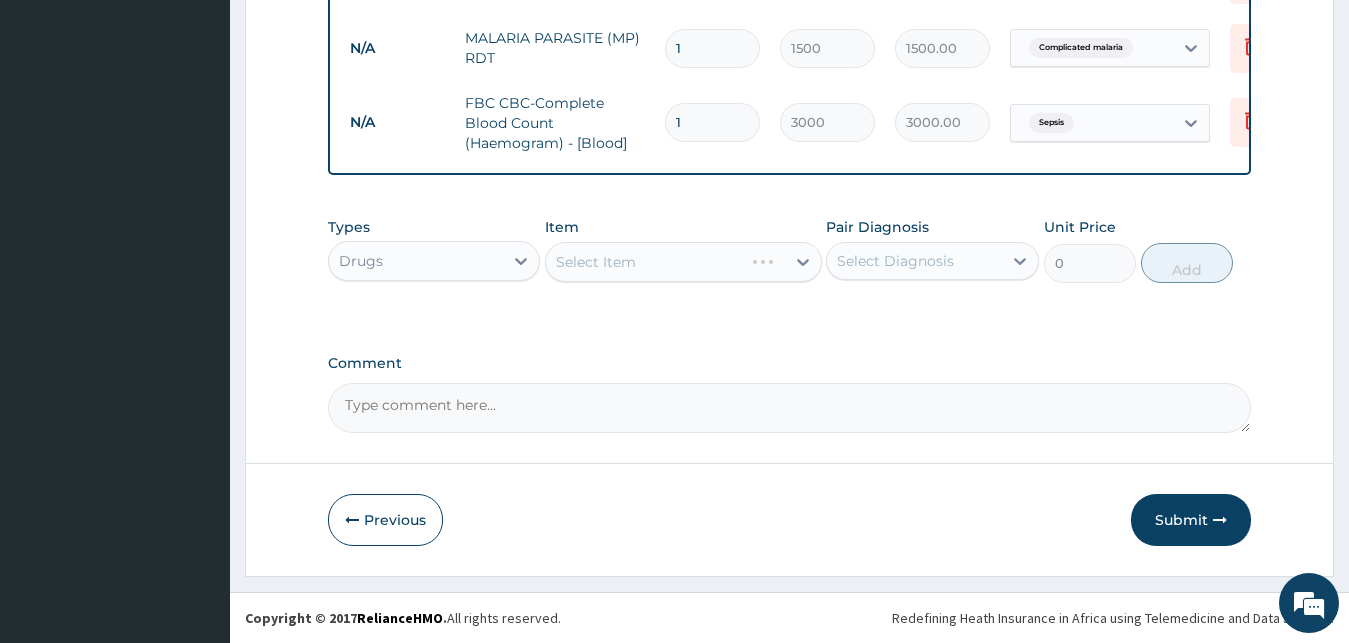 click on "Select Item" at bounding box center [683, 262] 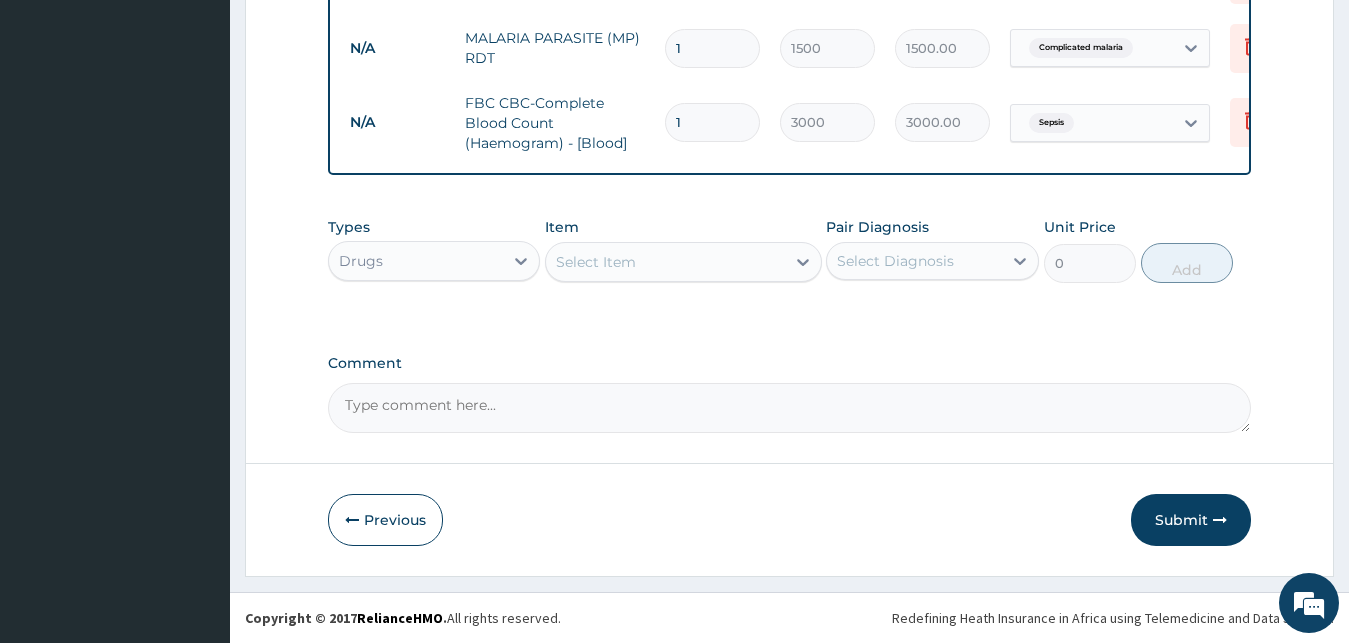 click on "Select Item" at bounding box center (665, 262) 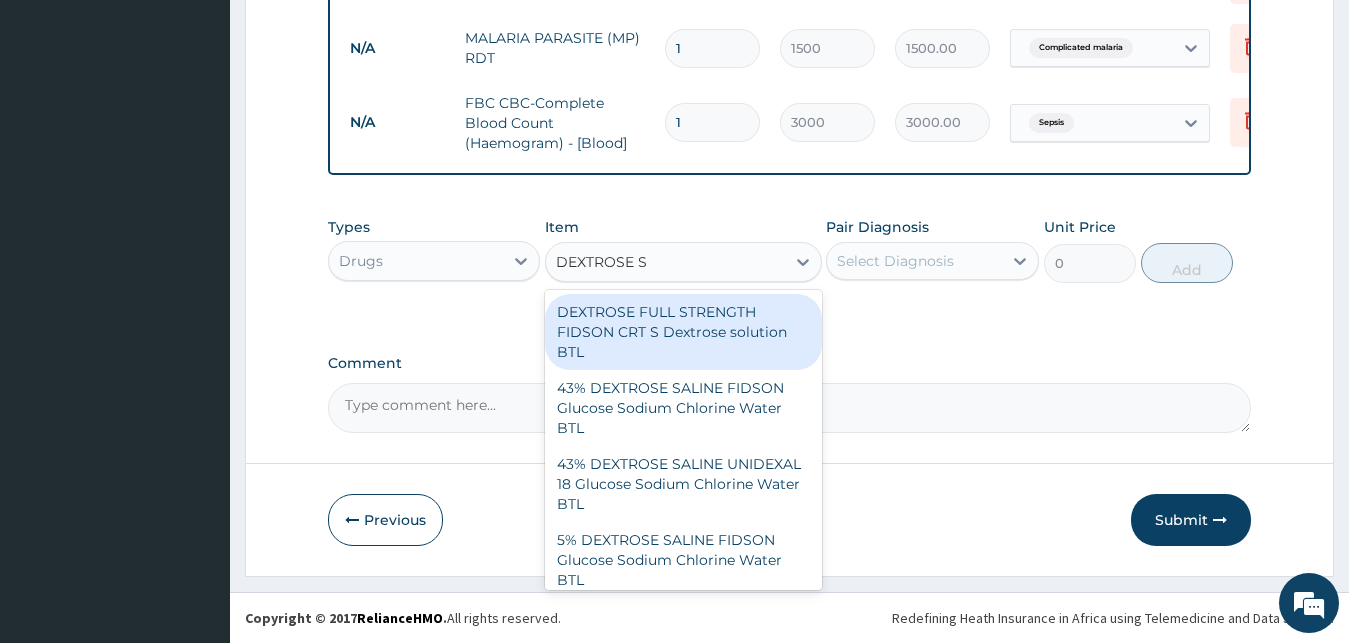type on "DEXTROSE SA" 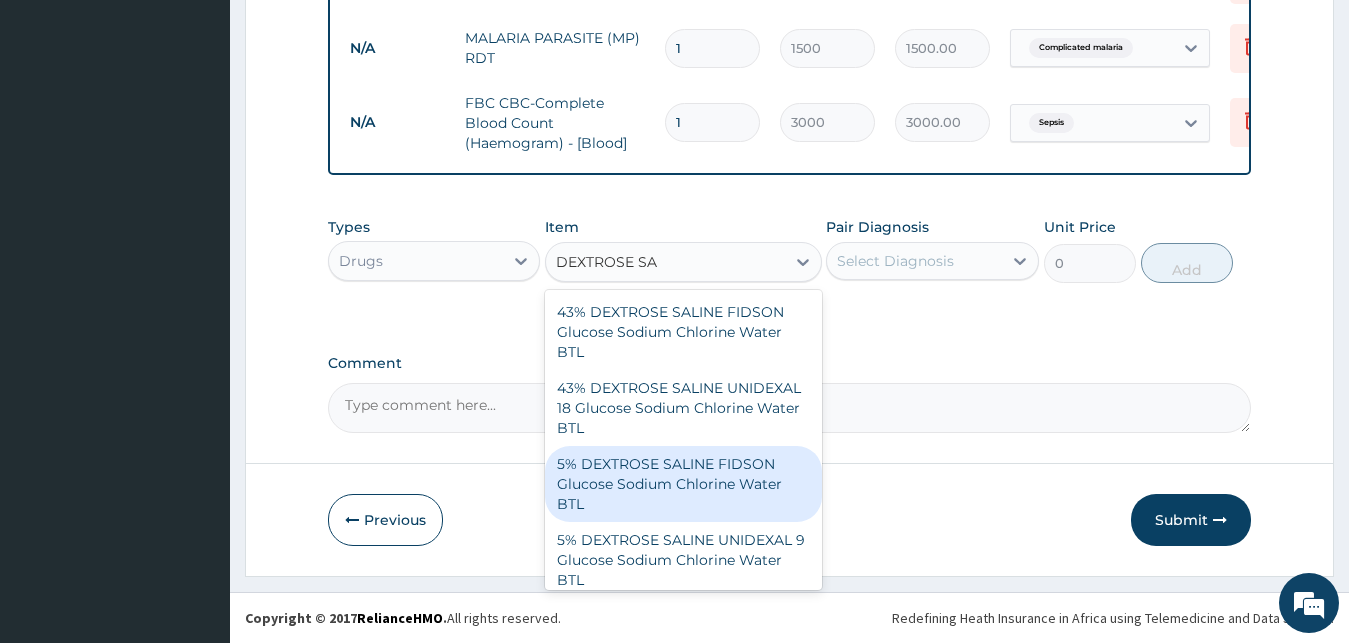 click on "5% DEXTROSE SALINE FIDSON Glucose Sodium Chlorine Water BTL" at bounding box center [683, 484] 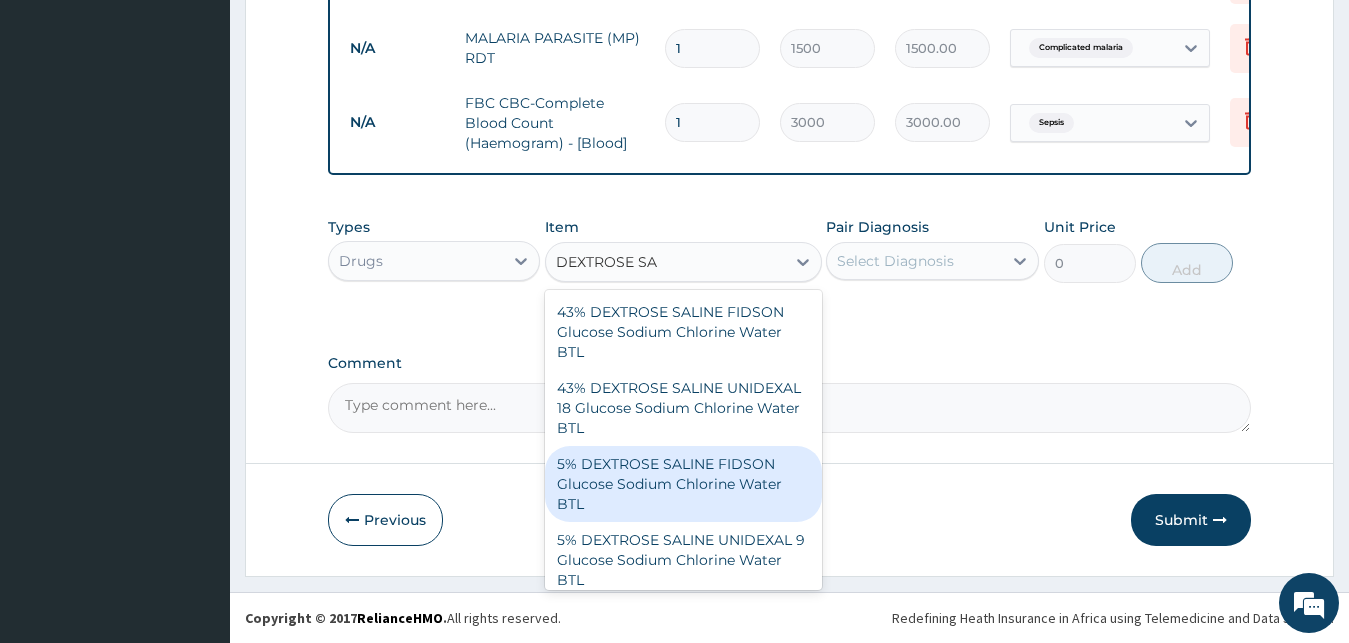type 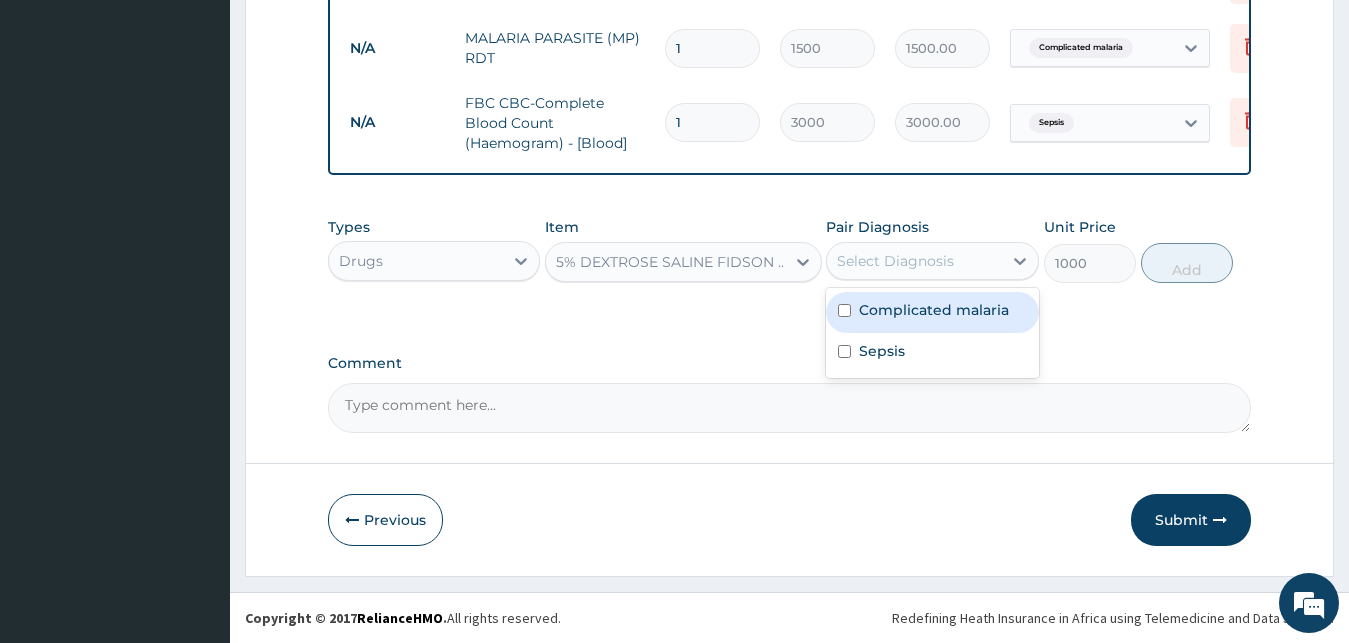 click on "Select Diagnosis" at bounding box center (914, 261) 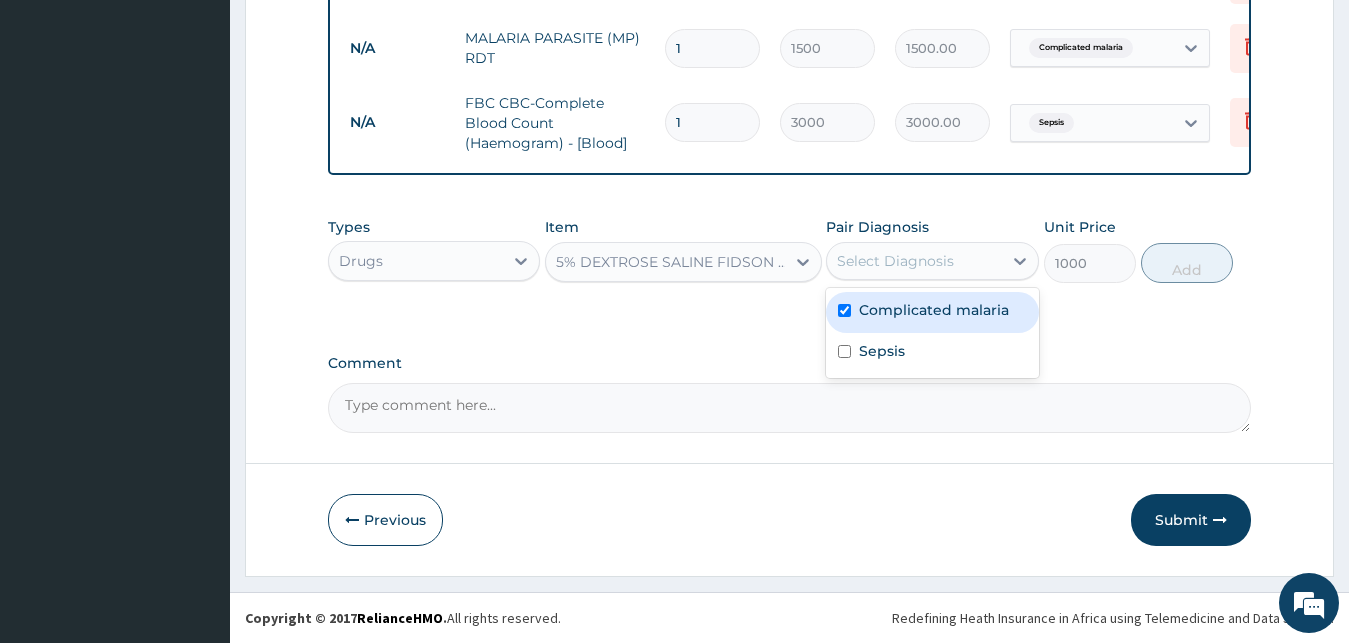 checkbox on "true" 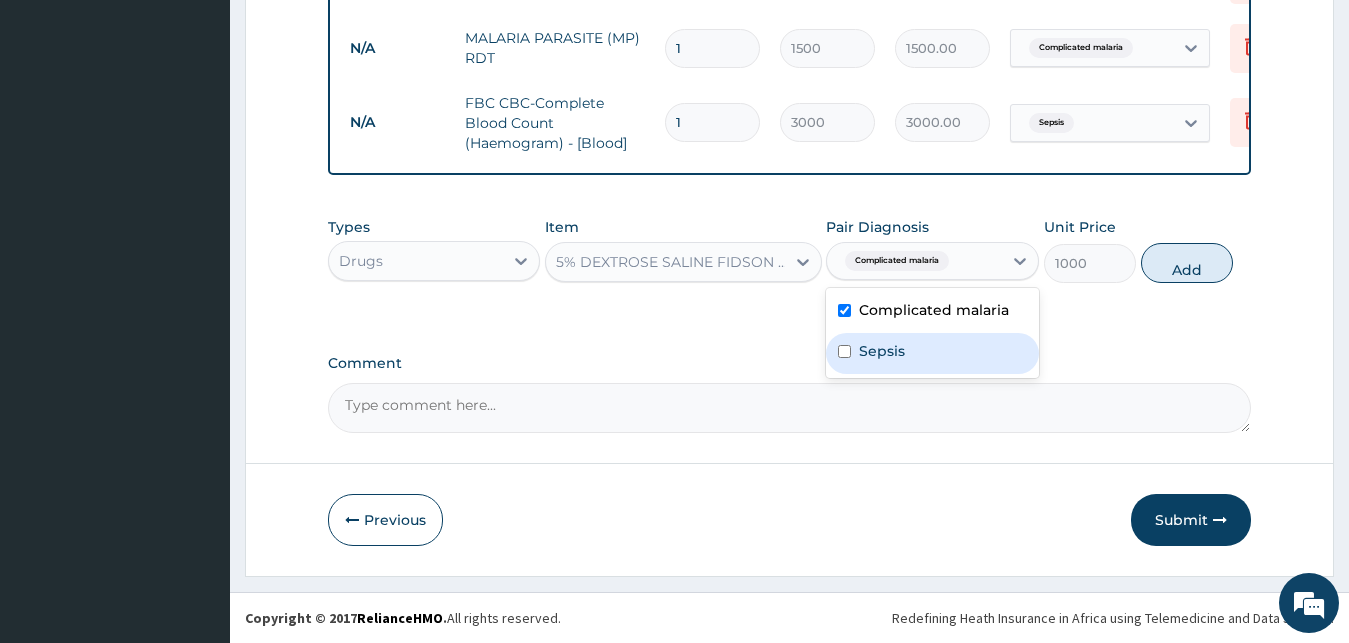 click at bounding box center (844, 351) 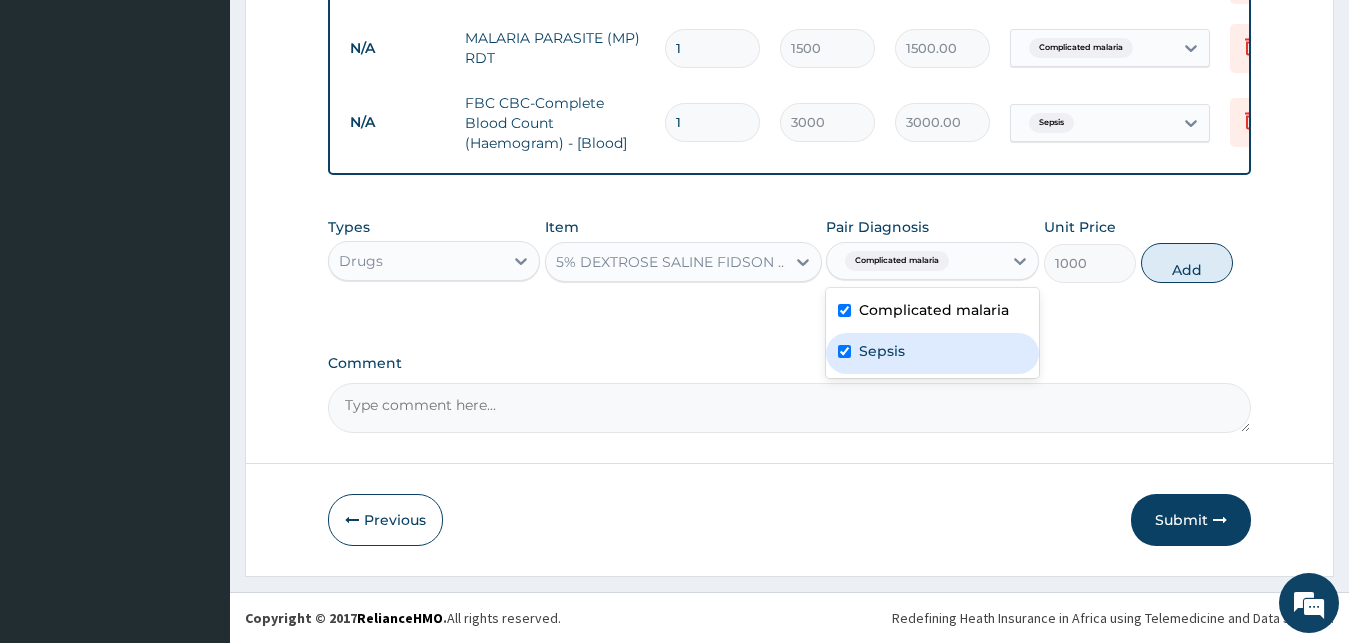 checkbox on "true" 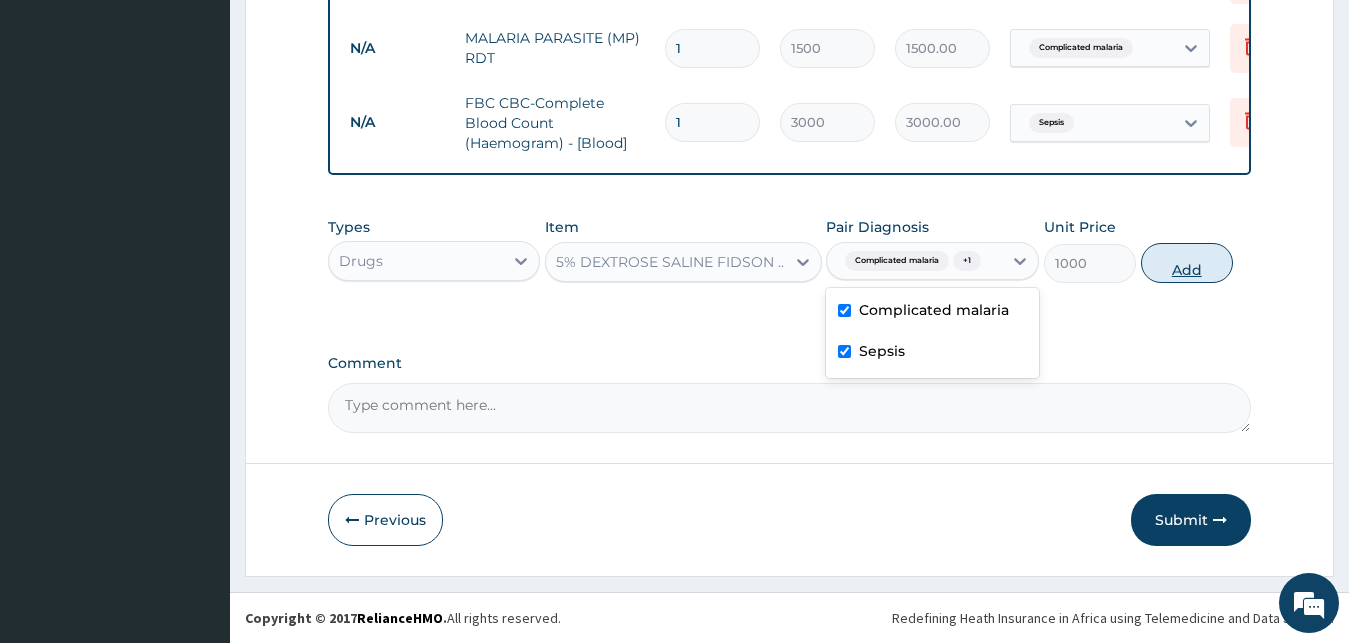 click on "Add" at bounding box center [1187, 263] 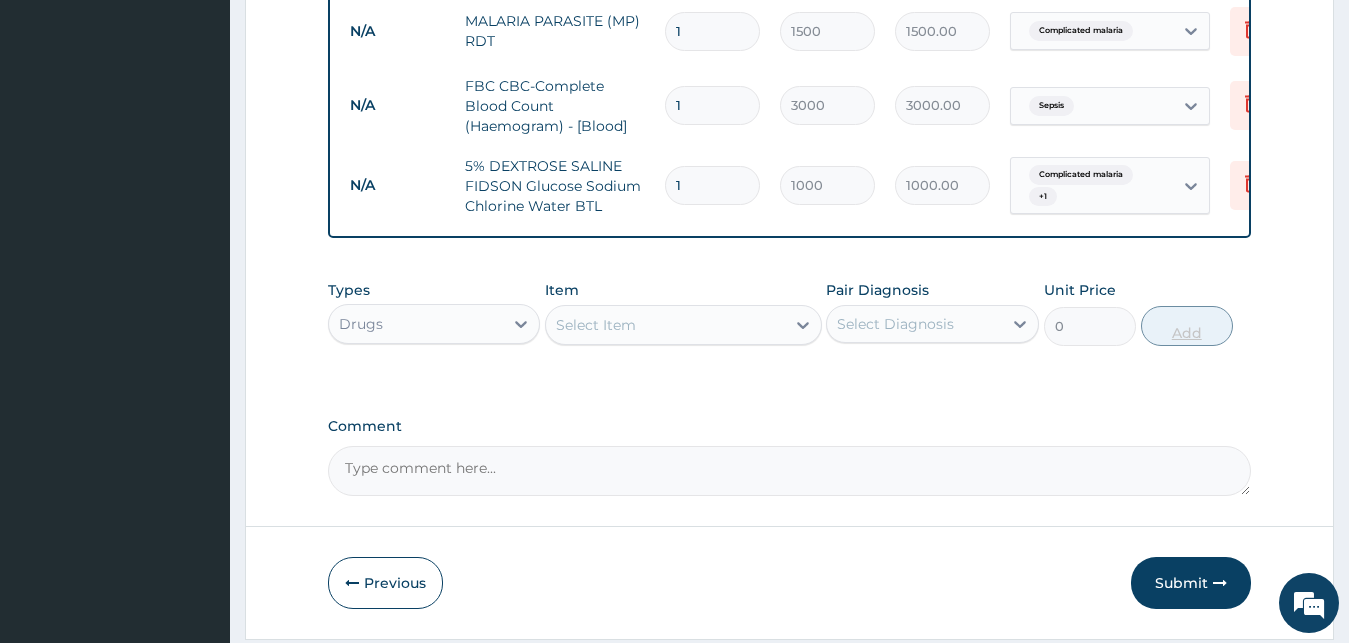 type 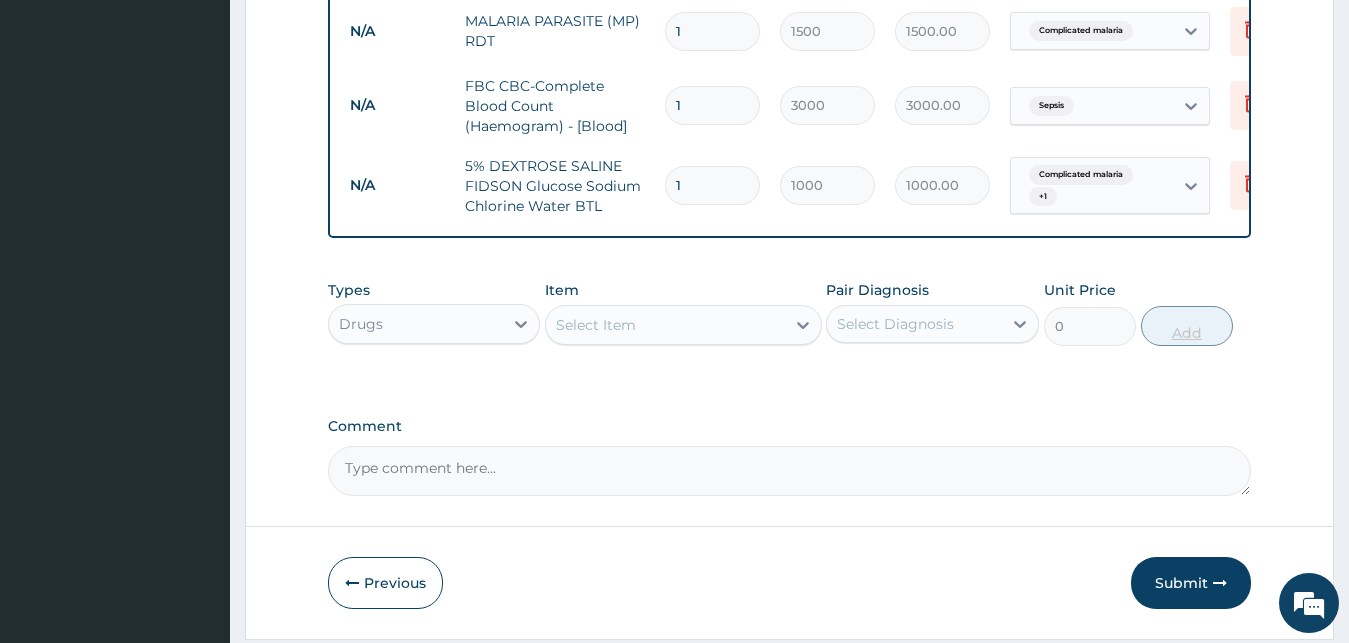 type on "0.00" 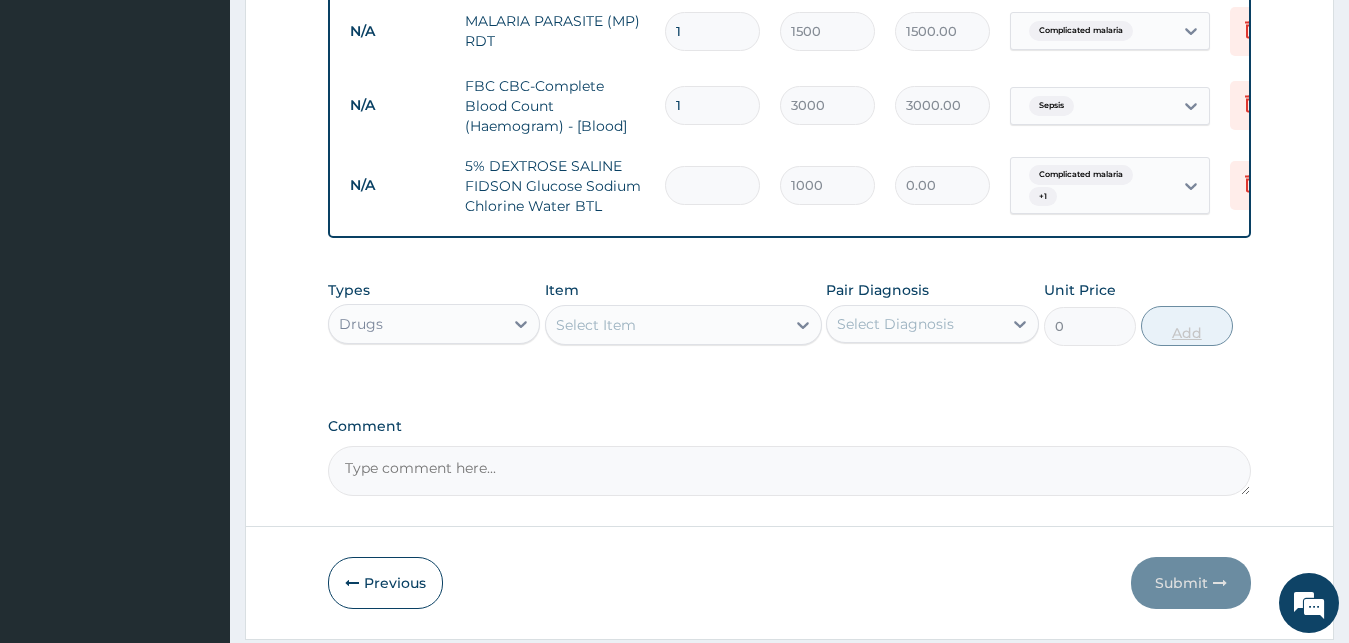 type on "3" 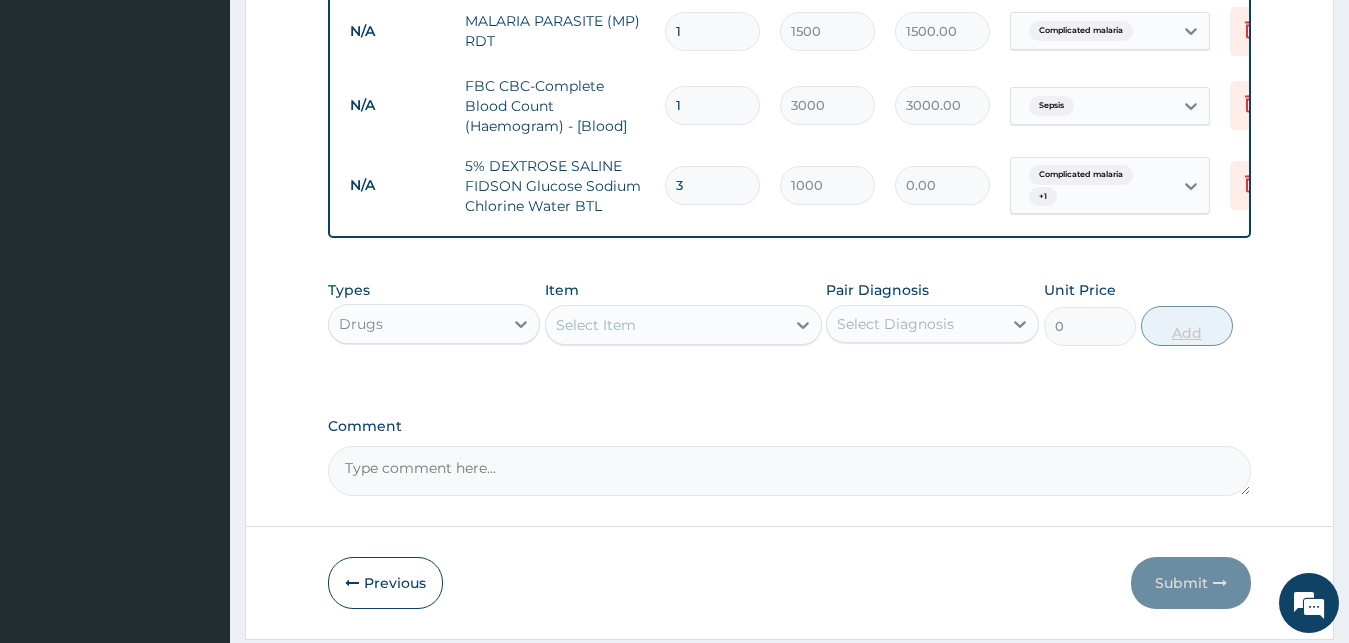 type on "3000.00" 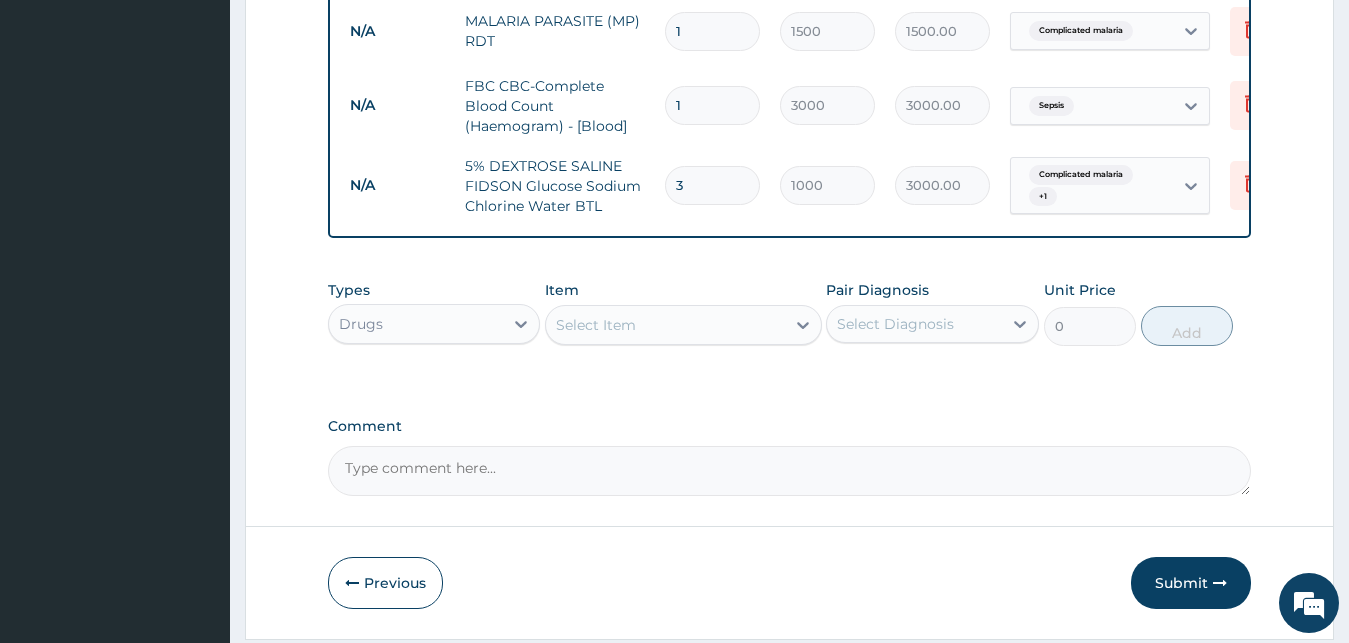 type on "3" 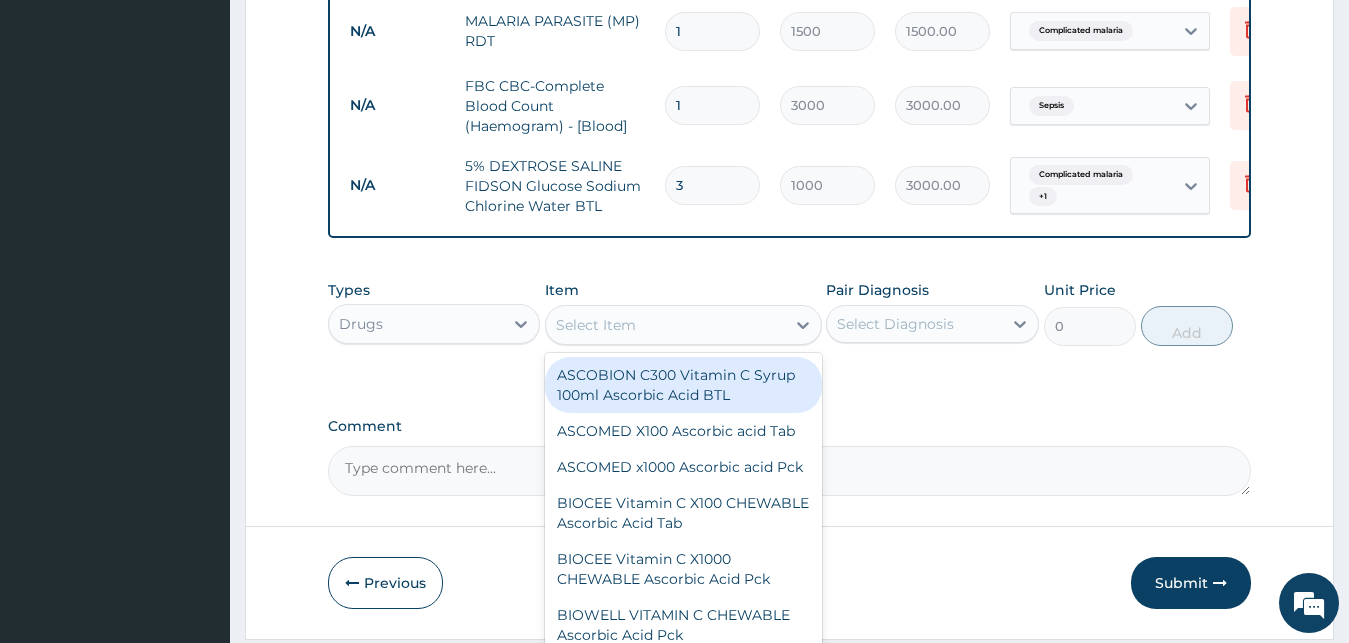 click on "Select Item" at bounding box center [665, 325] 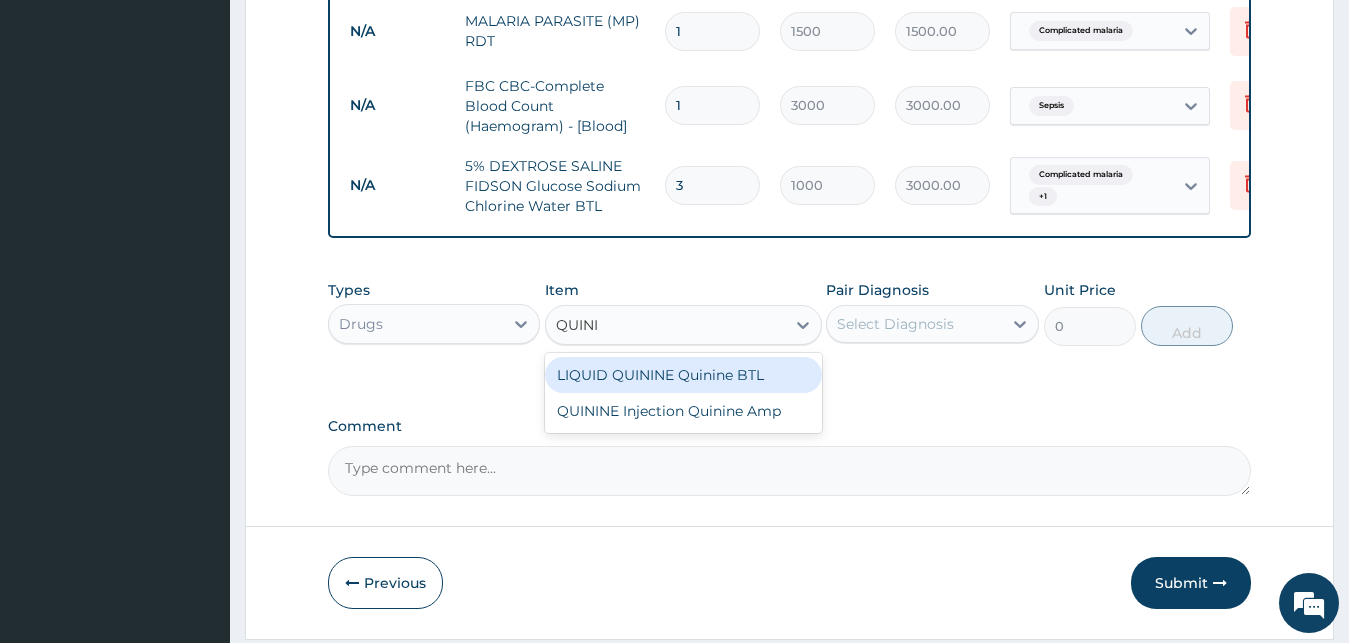 type on "QUININ" 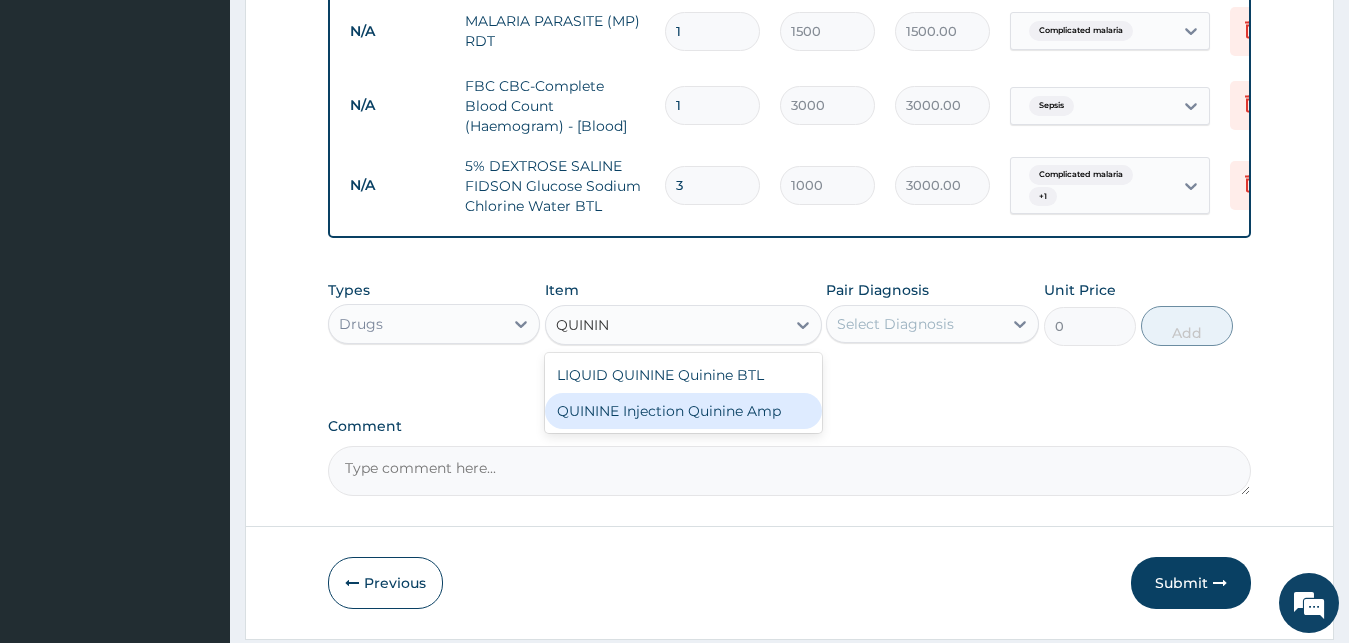 click on "QUININE Injection Quinine Amp" at bounding box center [683, 411] 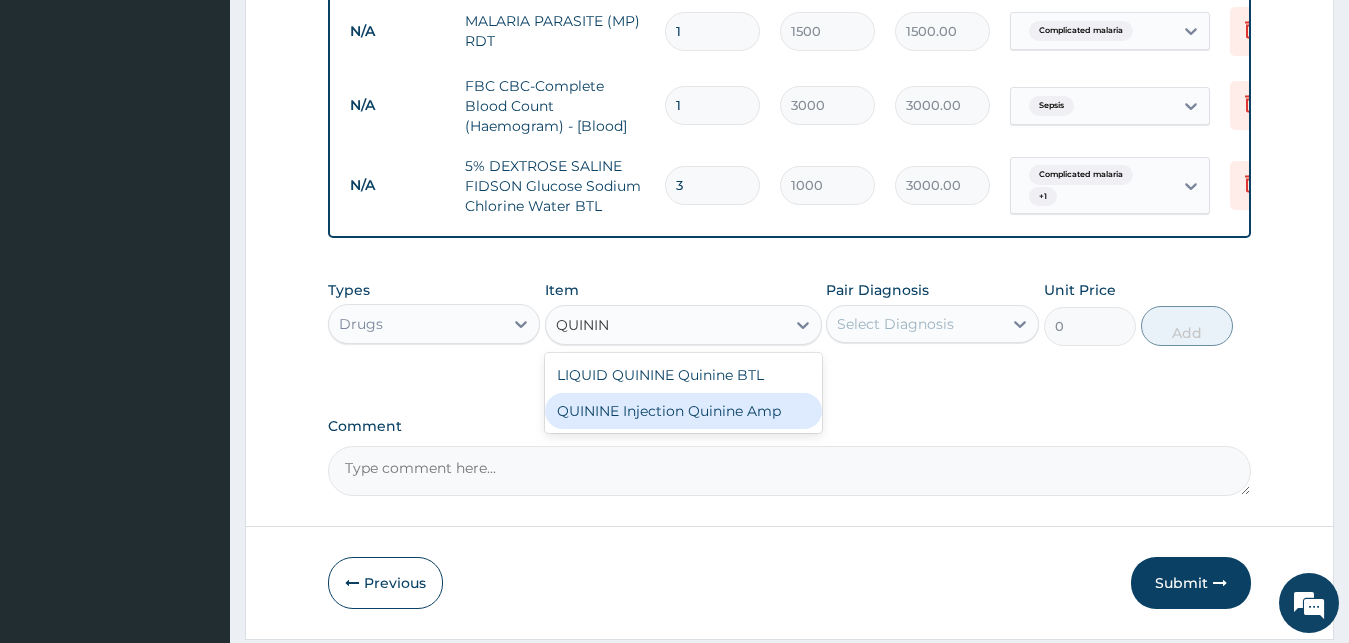 type 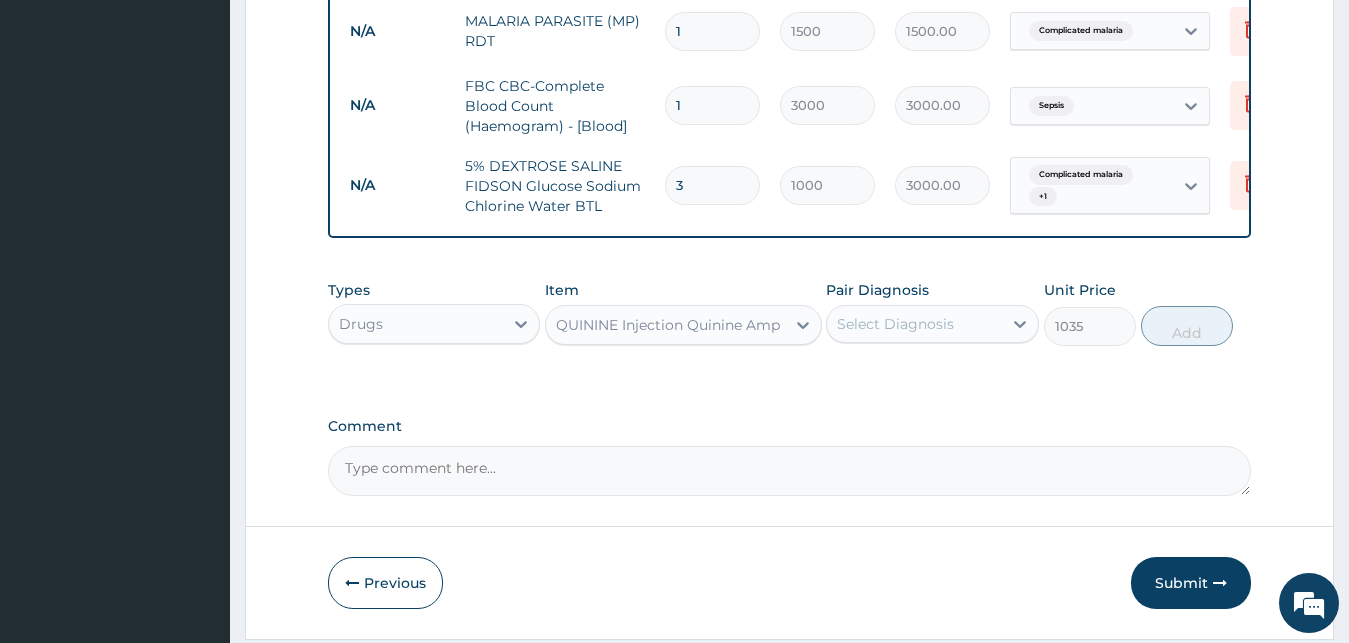 click on "Pair Diagnosis" at bounding box center [877, 290] 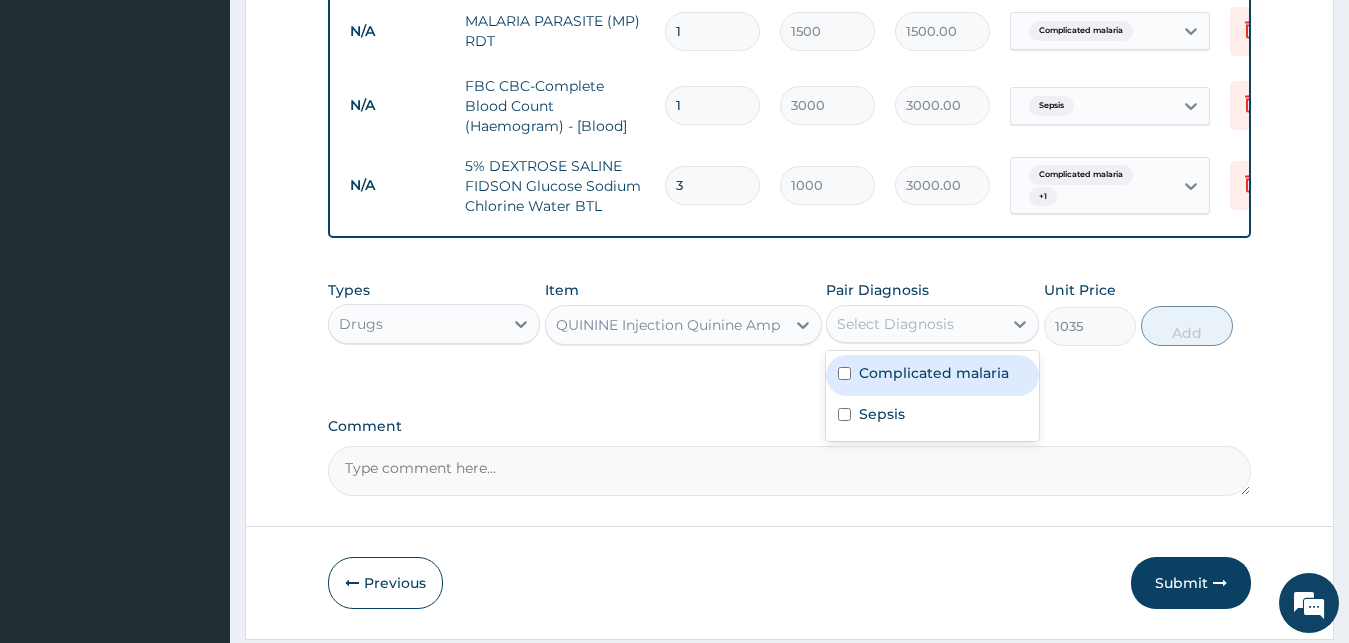 drag, startPoint x: 895, startPoint y: 349, endPoint x: 892, endPoint y: 408, distance: 59.07622 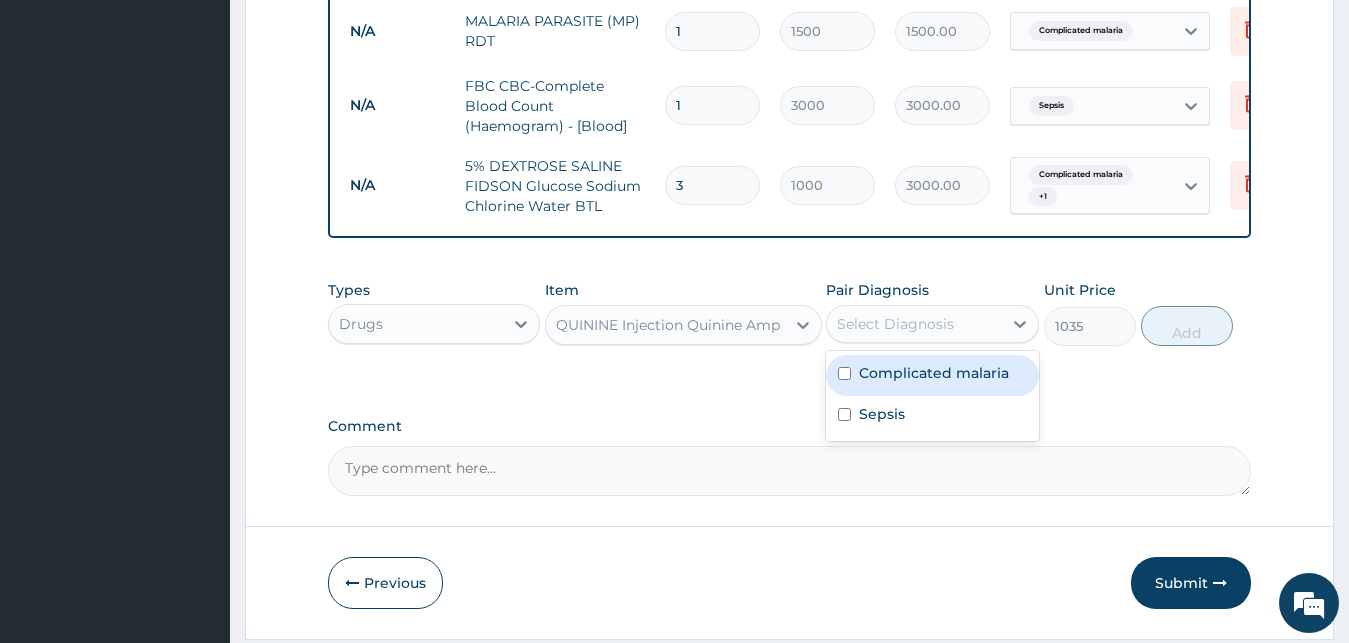 click on "option Sepsis, selected. option Complicated malaria focused, 1 of 2. 2 results available. Use Up and Down to choose options, press Enter to select the currently focused option, press Escape to exit the menu, press Tab to select the option and exit the menu. Select Diagnosis Complicated malaria Sepsis" at bounding box center [932, 324] 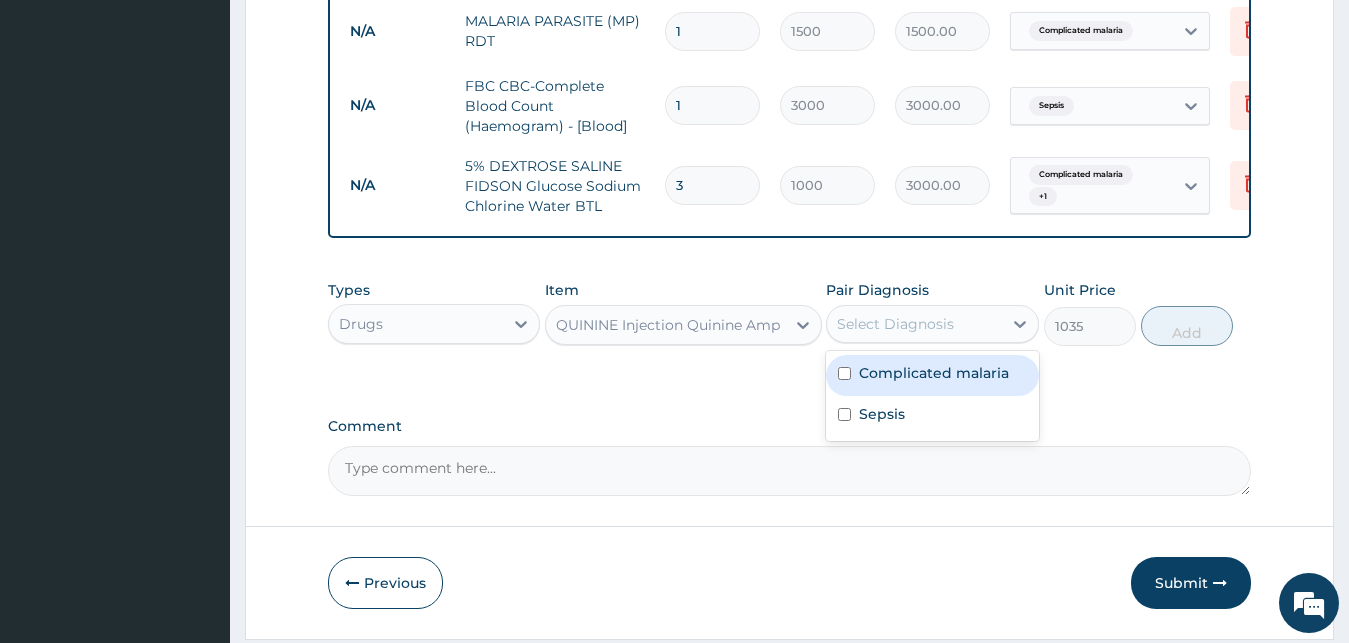 click on "Complicated malaria" at bounding box center (934, 373) 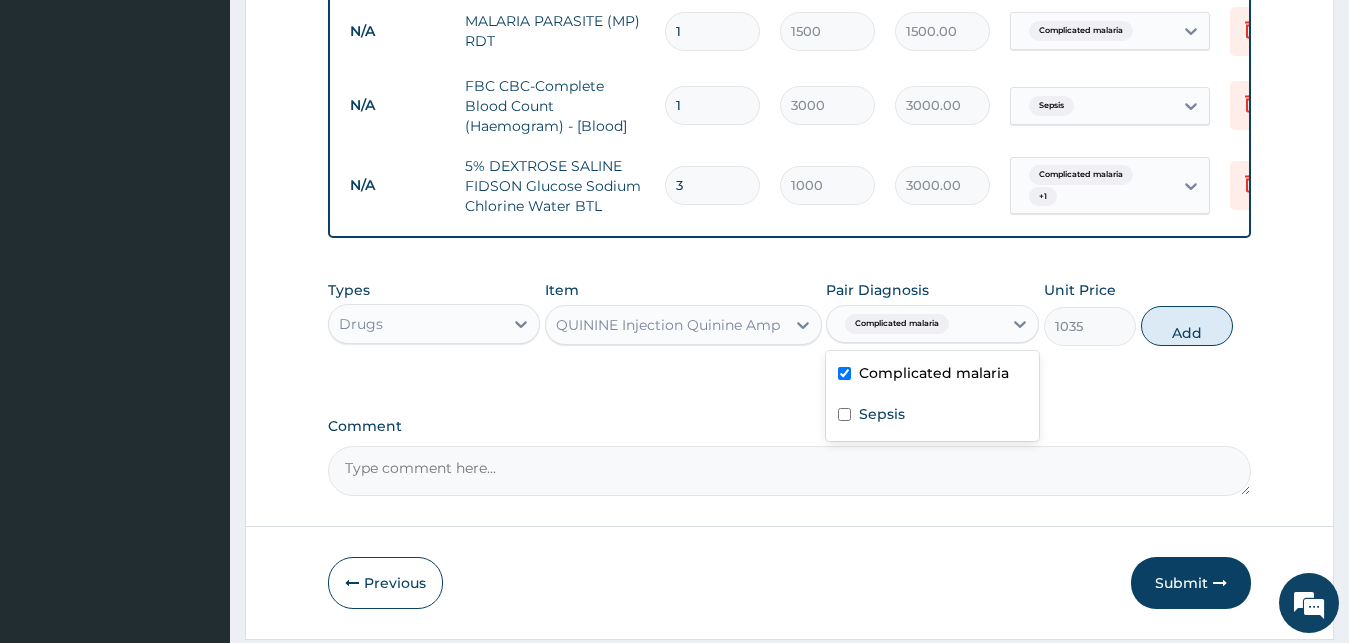checkbox on "true" 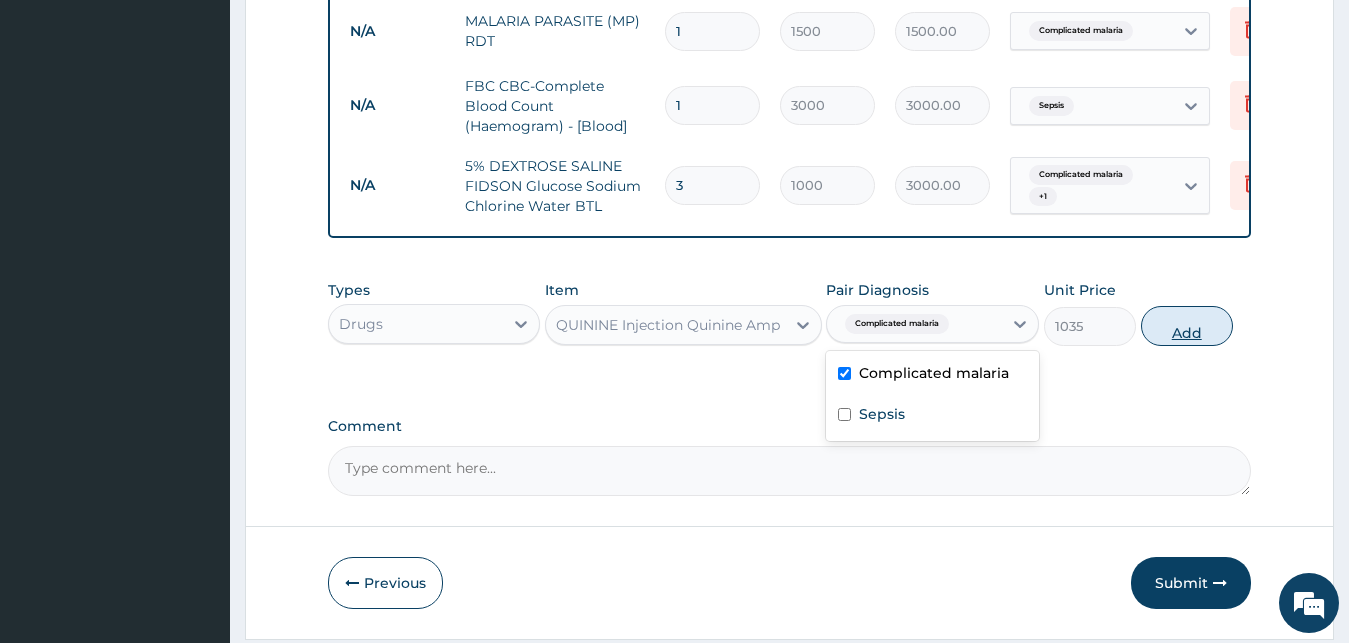 click on "Add" at bounding box center [1187, 326] 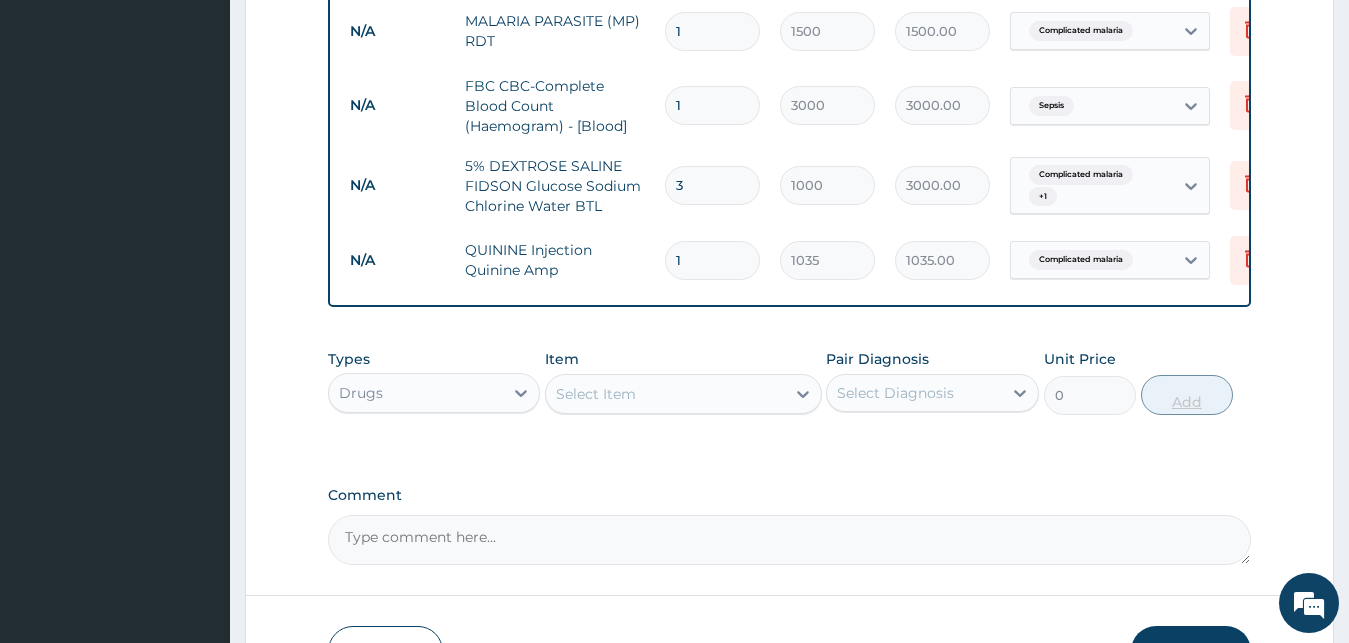 type 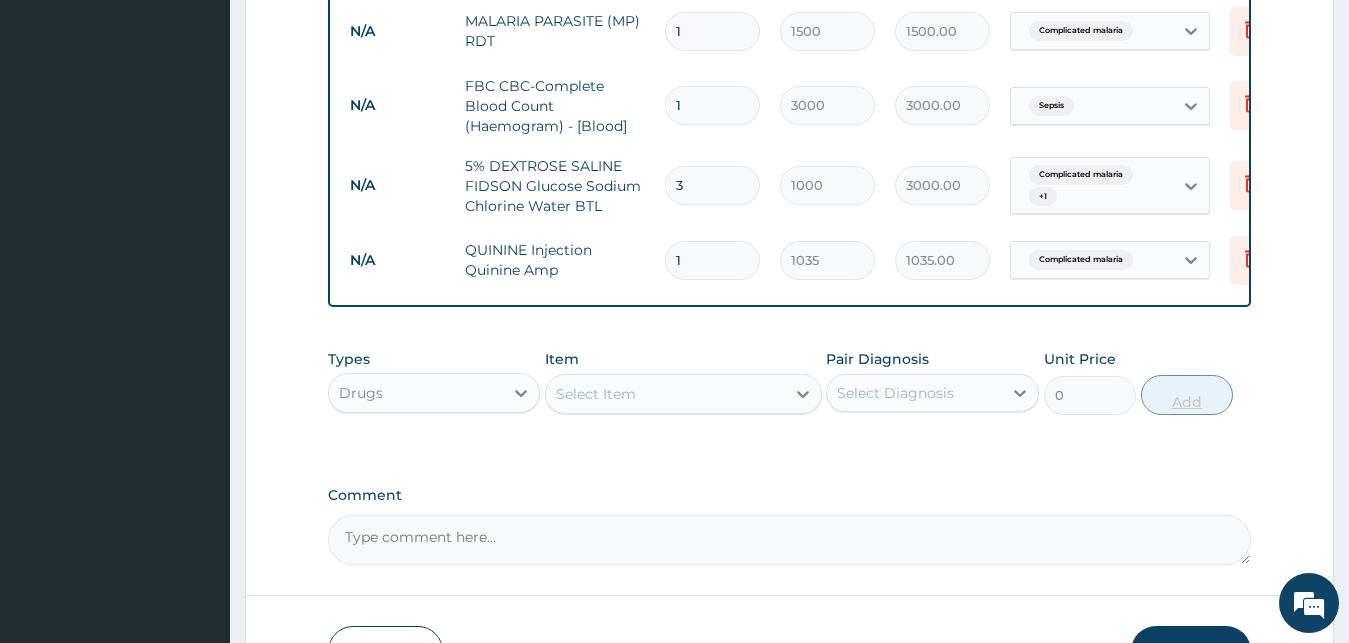 type on "0.00" 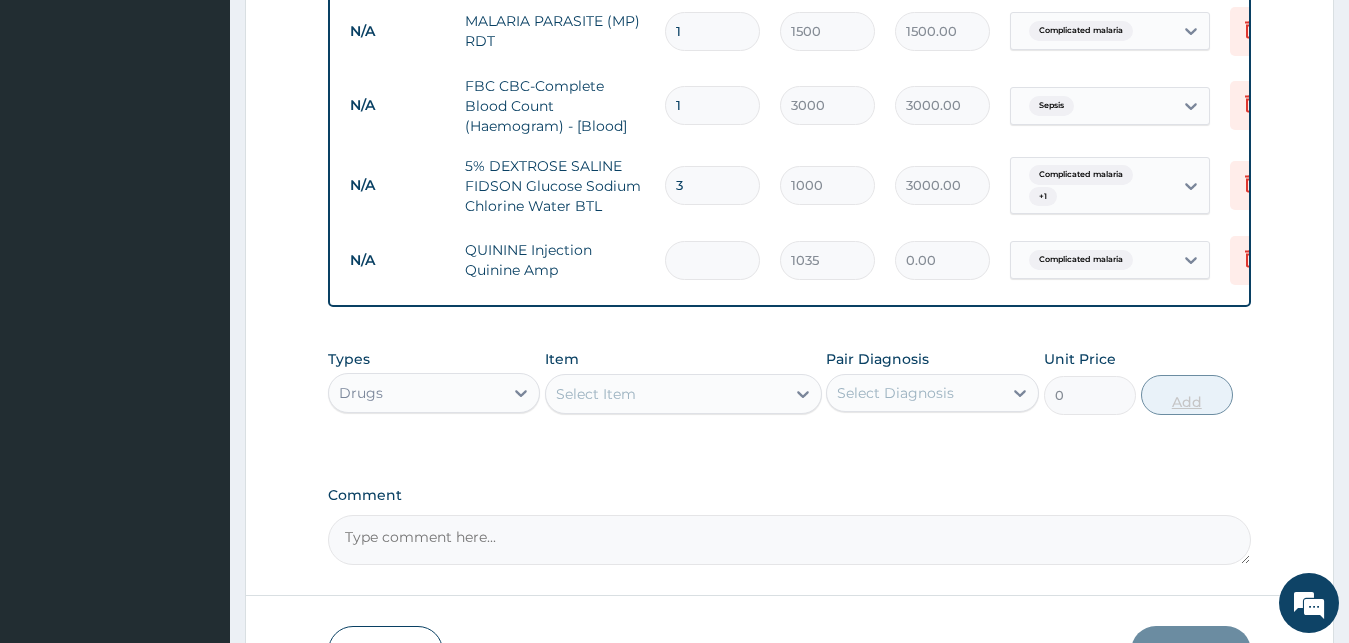 type on "3" 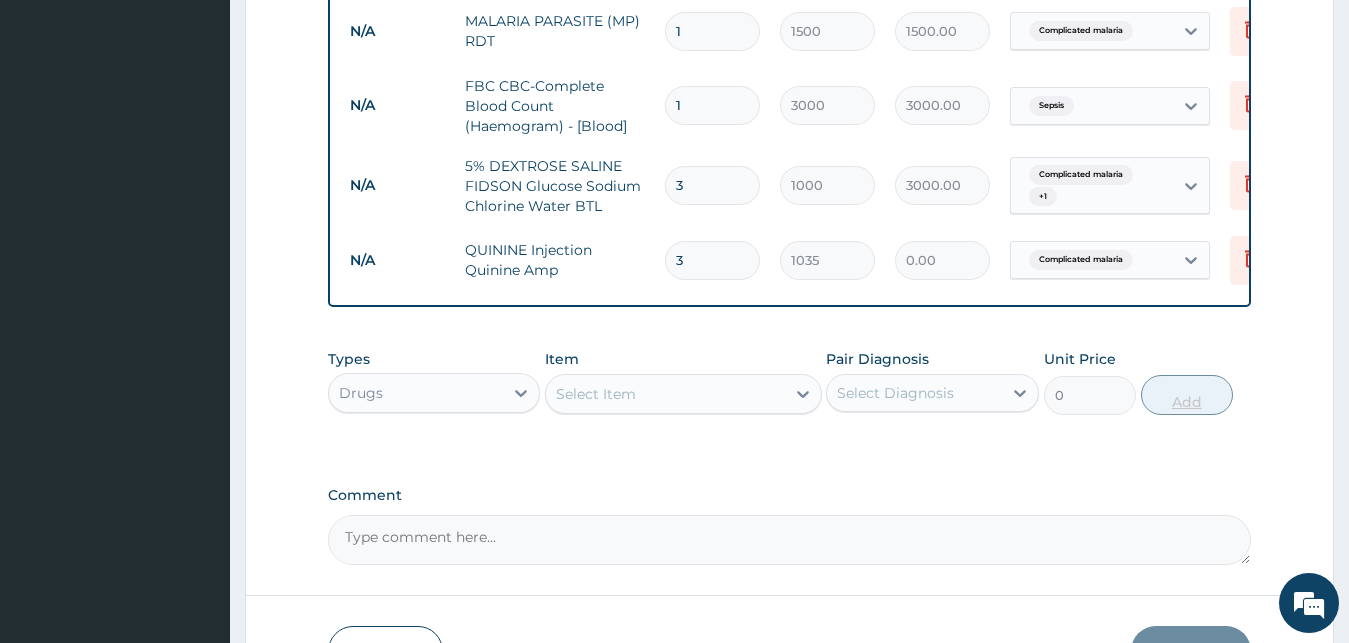 type on "3105.00" 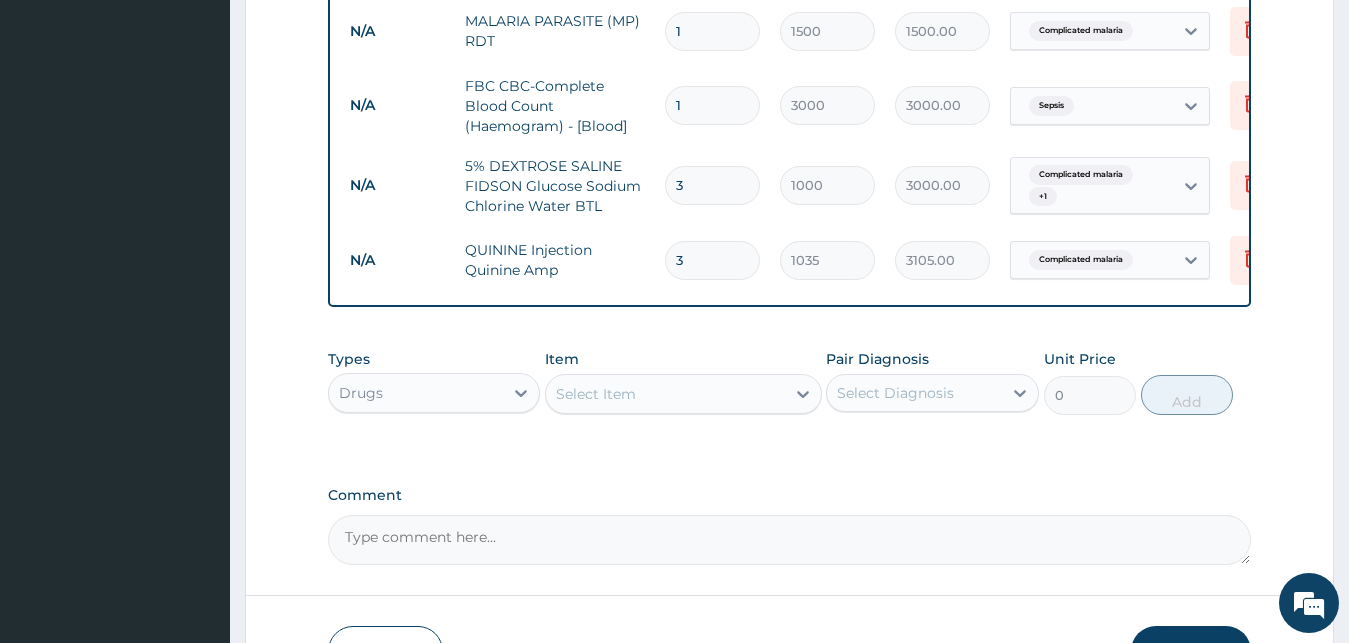 type on "3" 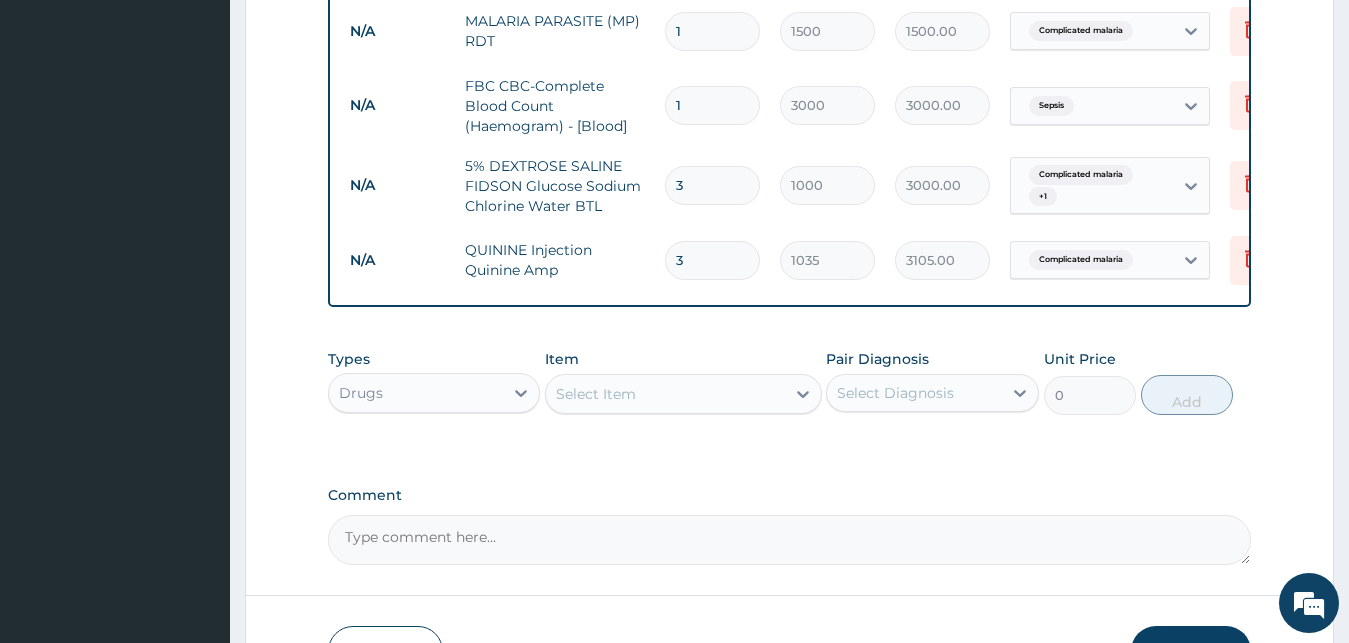 click on "Select Item" at bounding box center (665, 394) 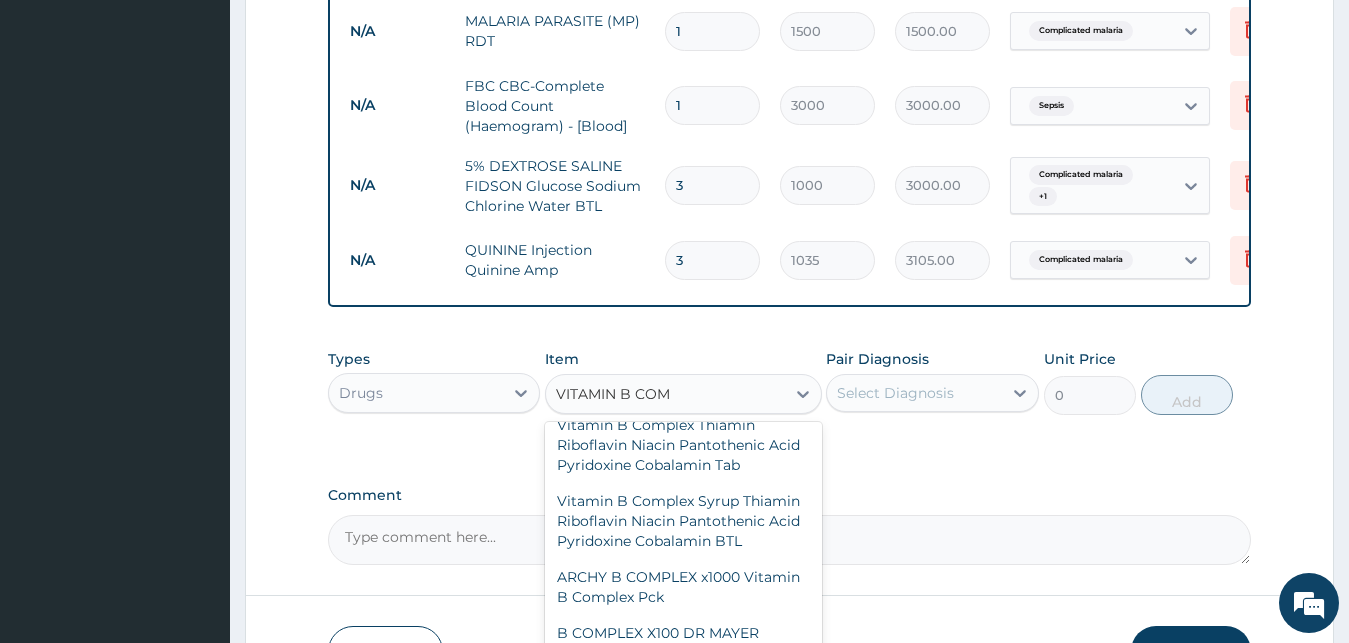 scroll, scrollTop: 270, scrollLeft: 0, axis: vertical 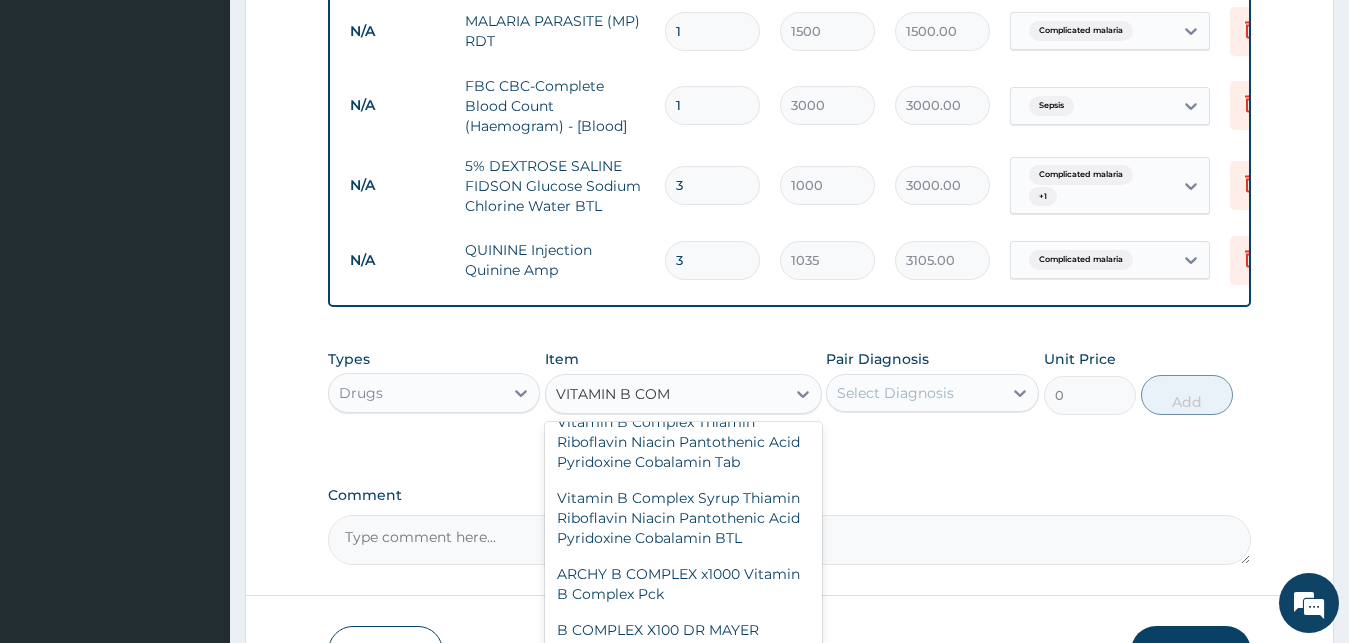 type on "VITAMIN B COMPL" 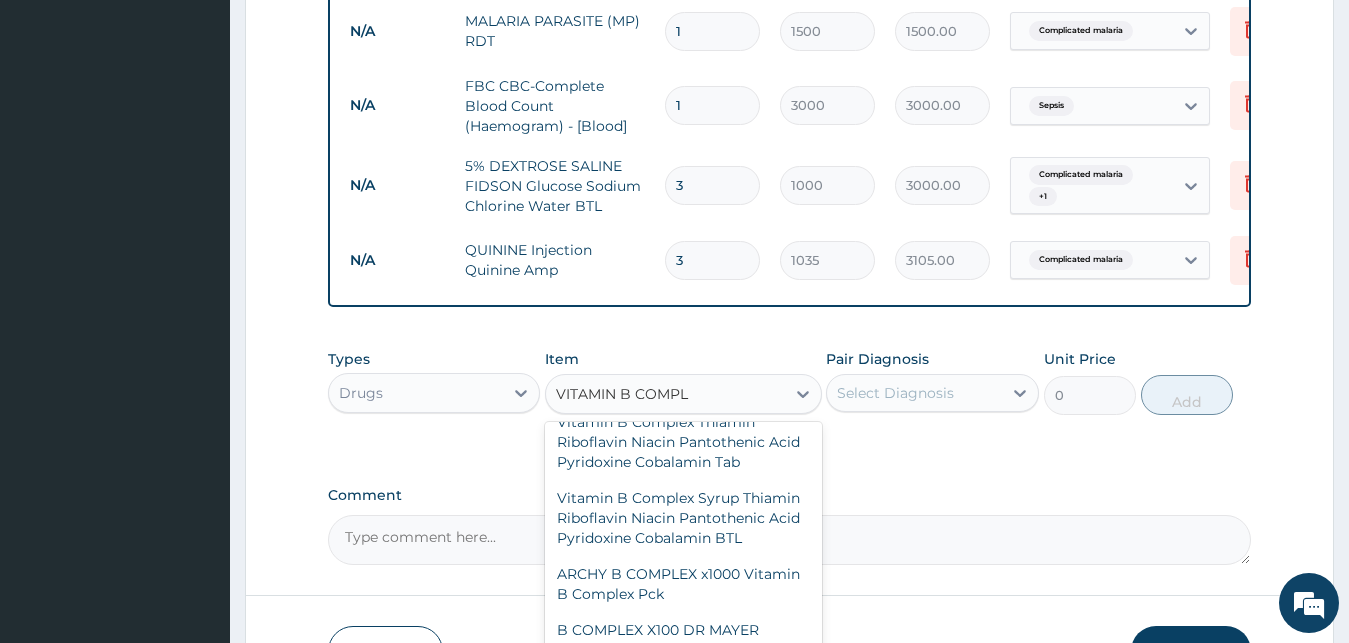 scroll, scrollTop: 540, scrollLeft: 0, axis: vertical 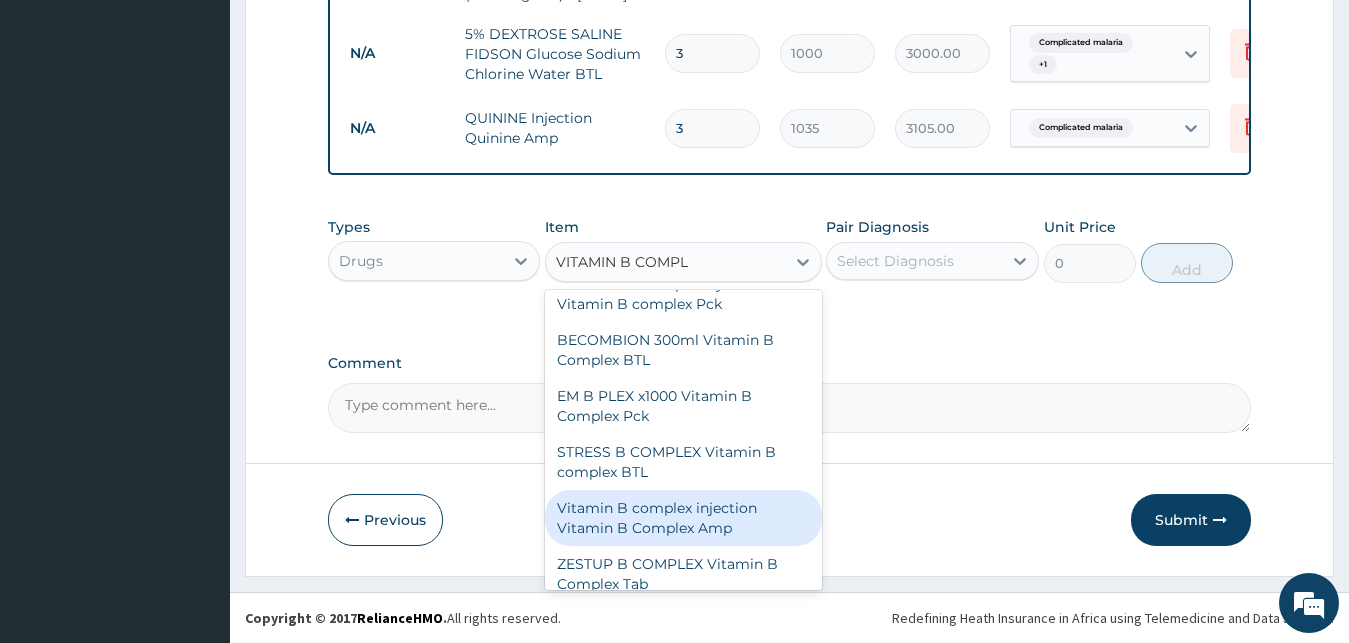 click on "Vitamin B complex injection Vitamin B Complex Amp" at bounding box center (683, 518) 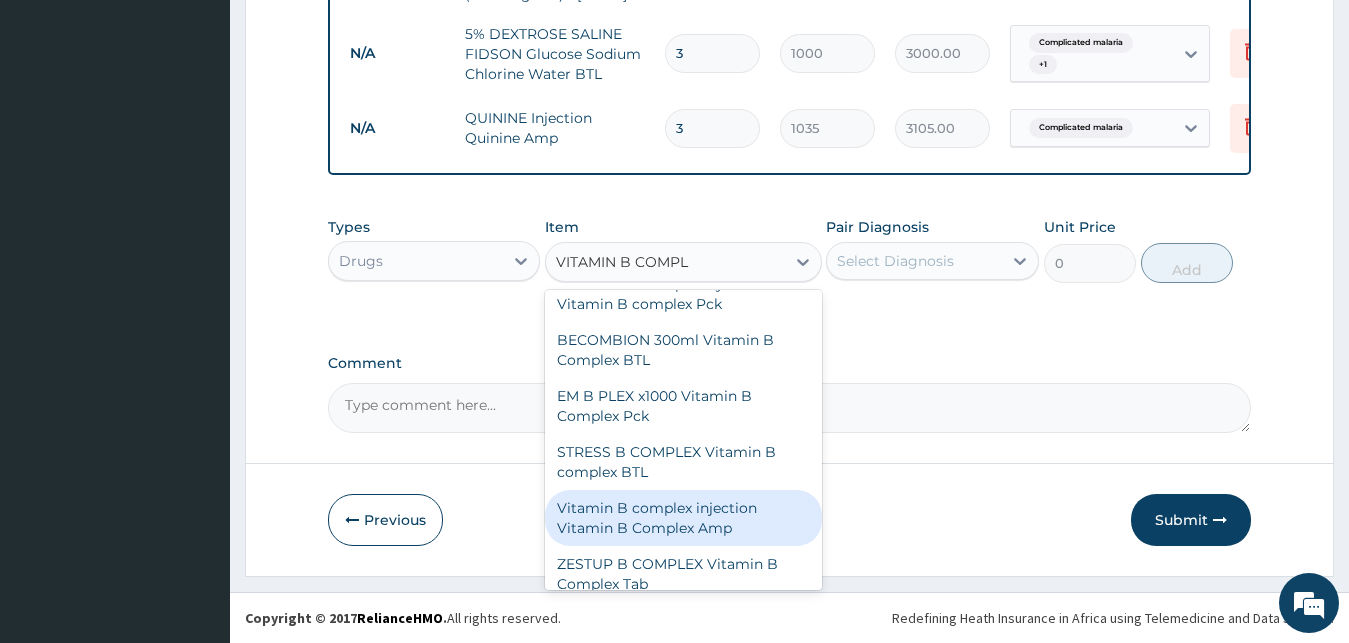 type 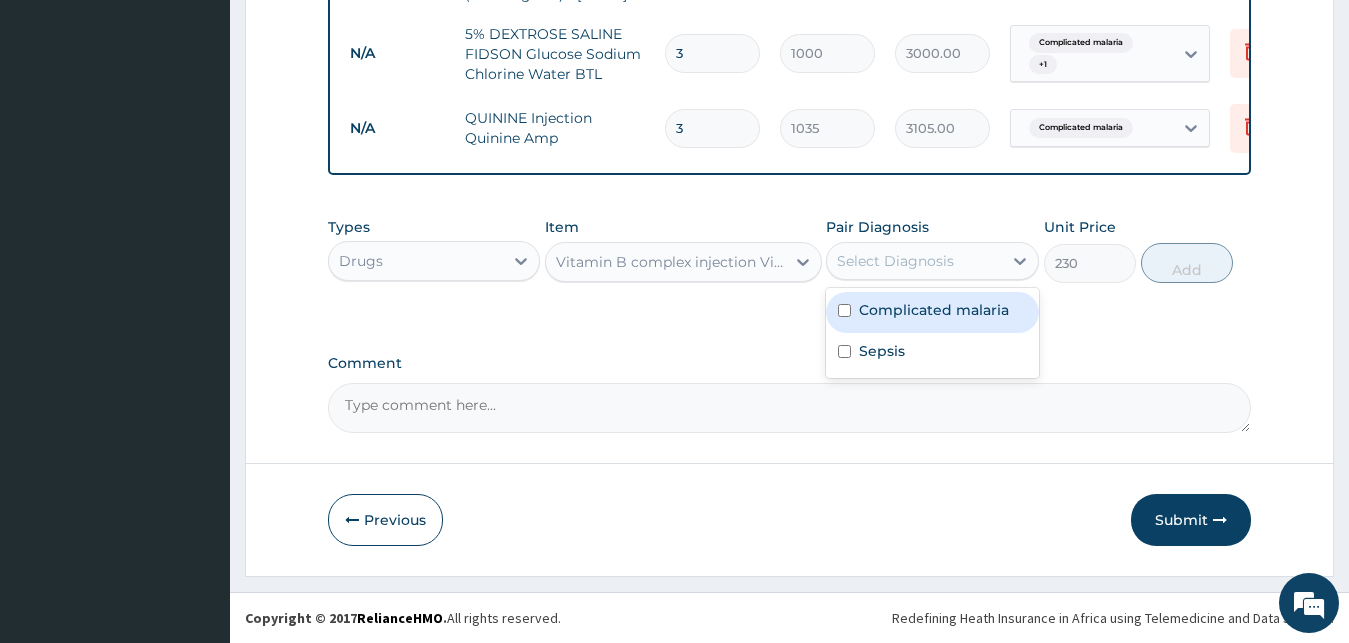 click on "Select Diagnosis" at bounding box center (895, 261) 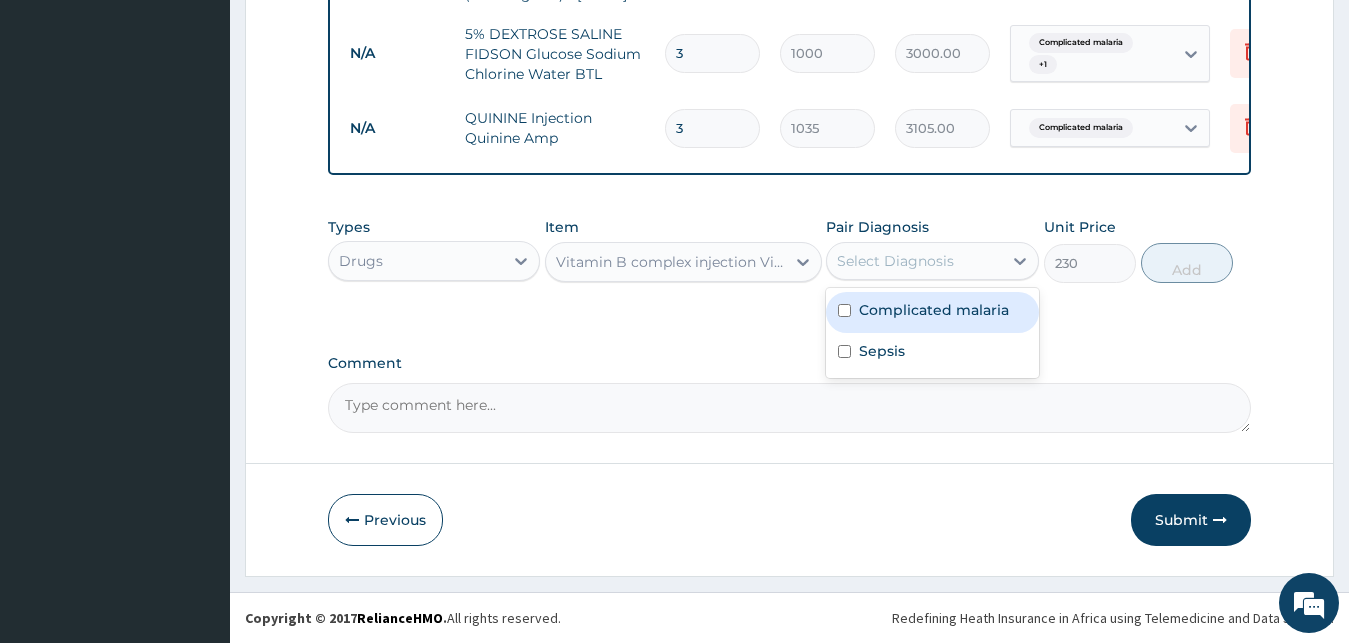 click on "Complicated malaria" at bounding box center [934, 310] 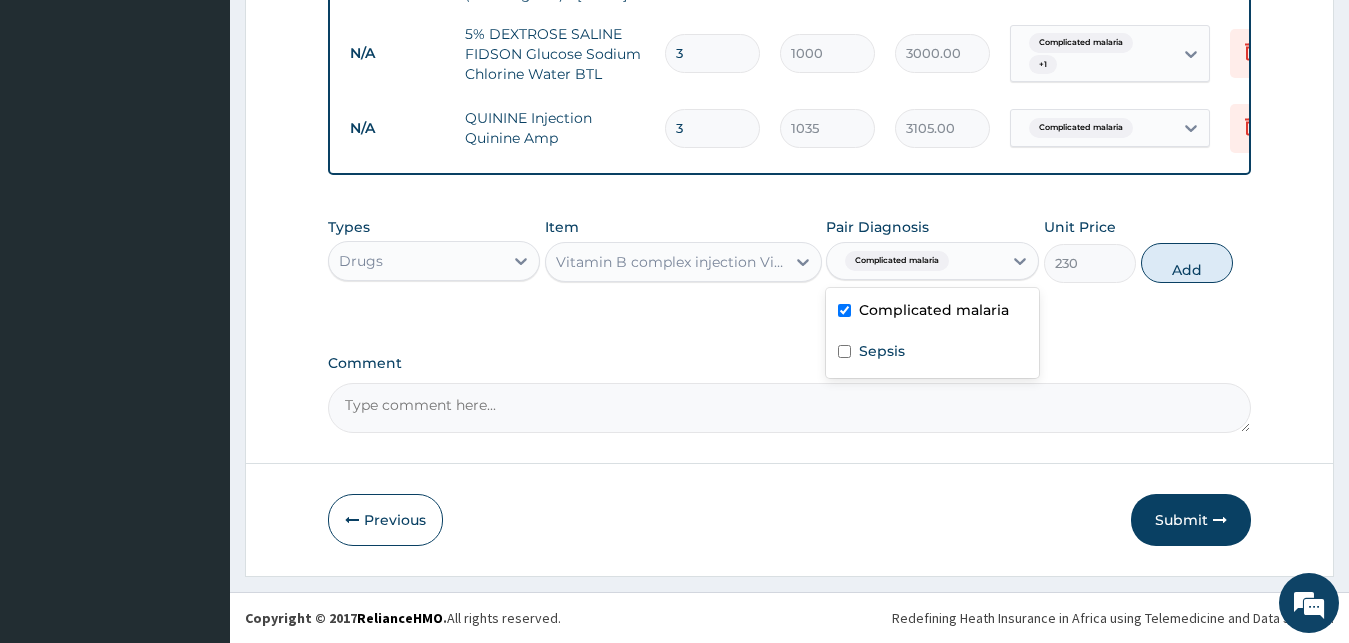 click on "Complicated malaria" at bounding box center (932, 312) 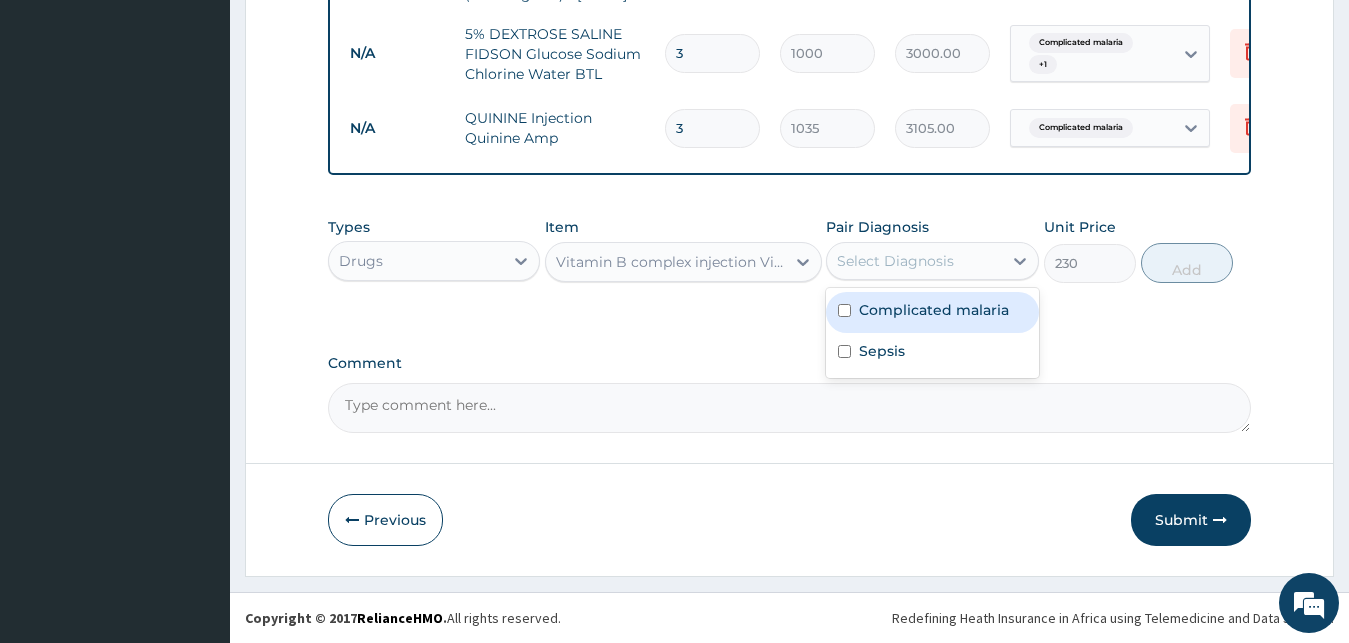 click on "Complicated malaria" at bounding box center [932, 312] 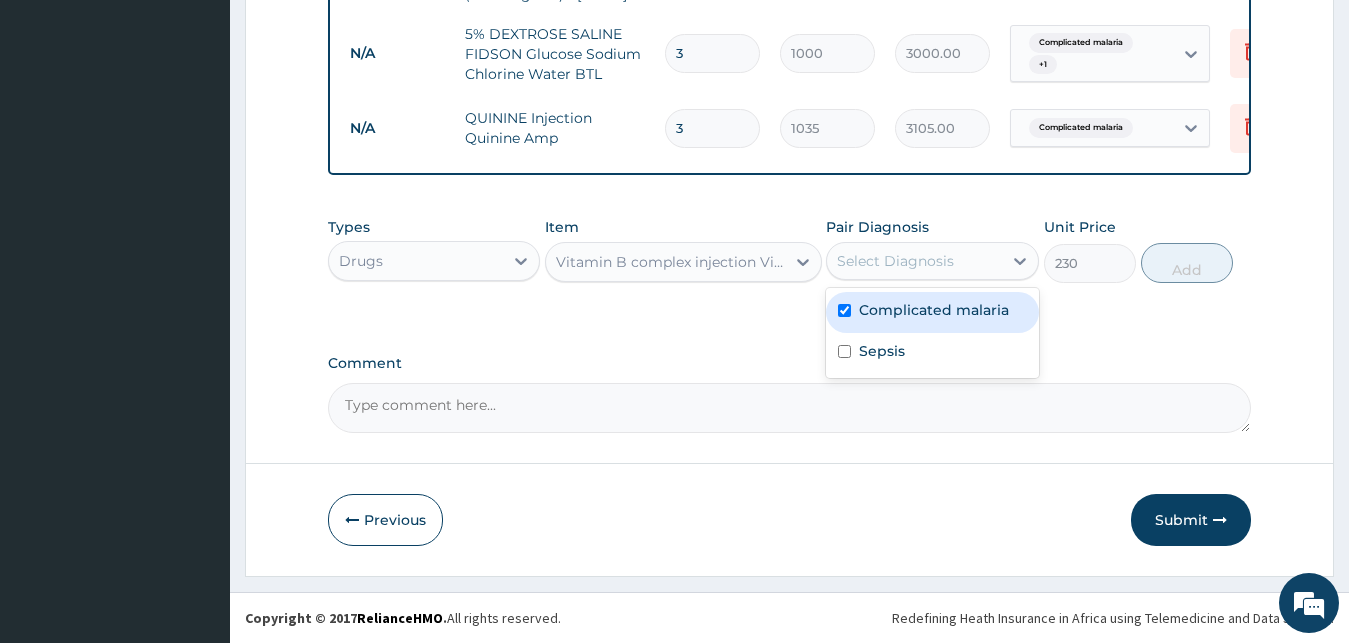 checkbox on "true" 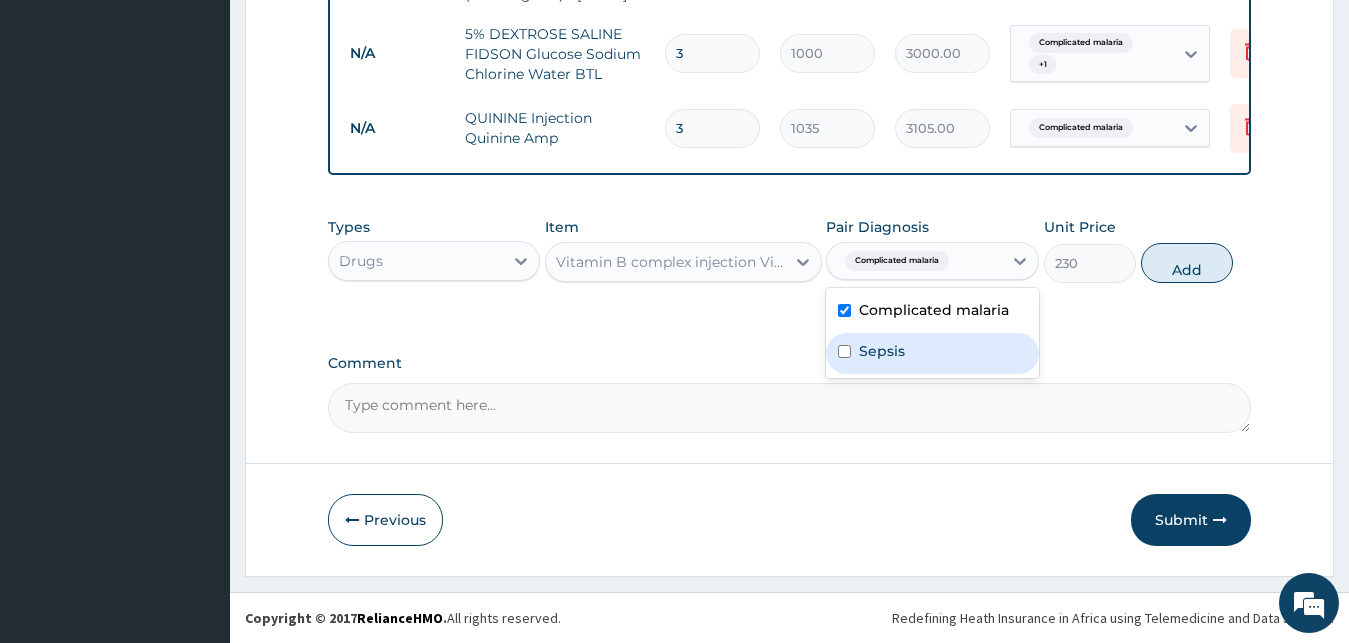 click on "Sepsis" at bounding box center [932, 353] 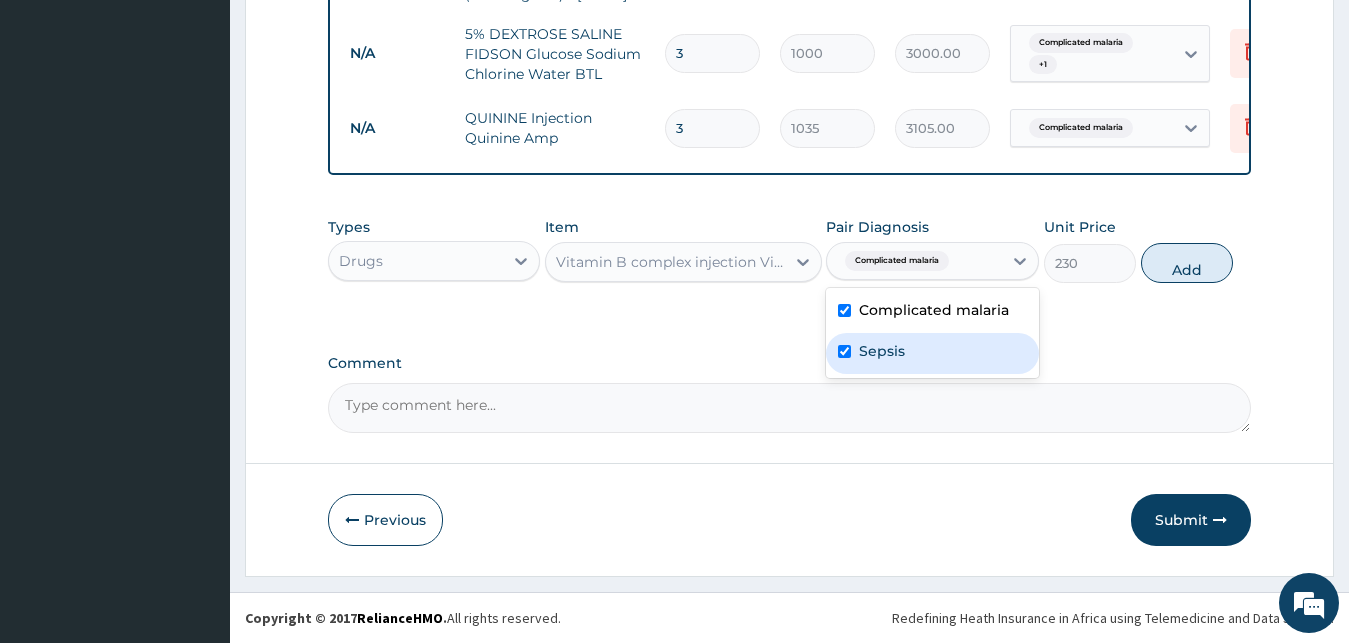 checkbox on "true" 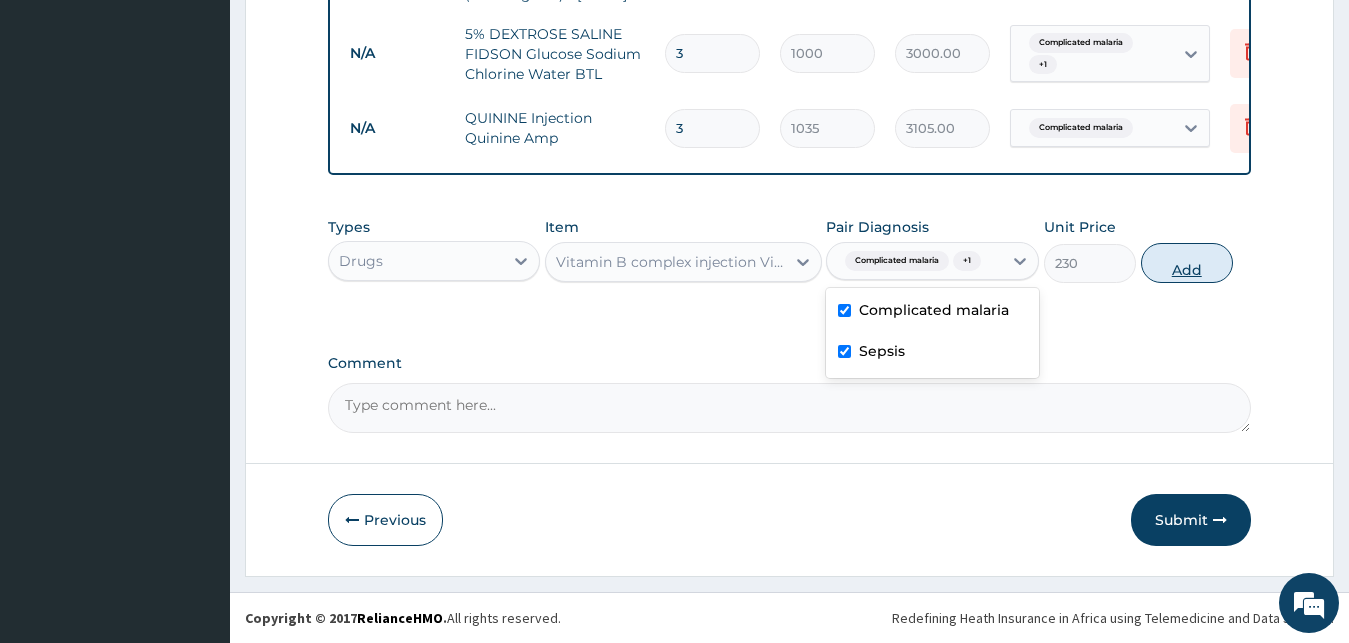 click on "Add" at bounding box center (1187, 263) 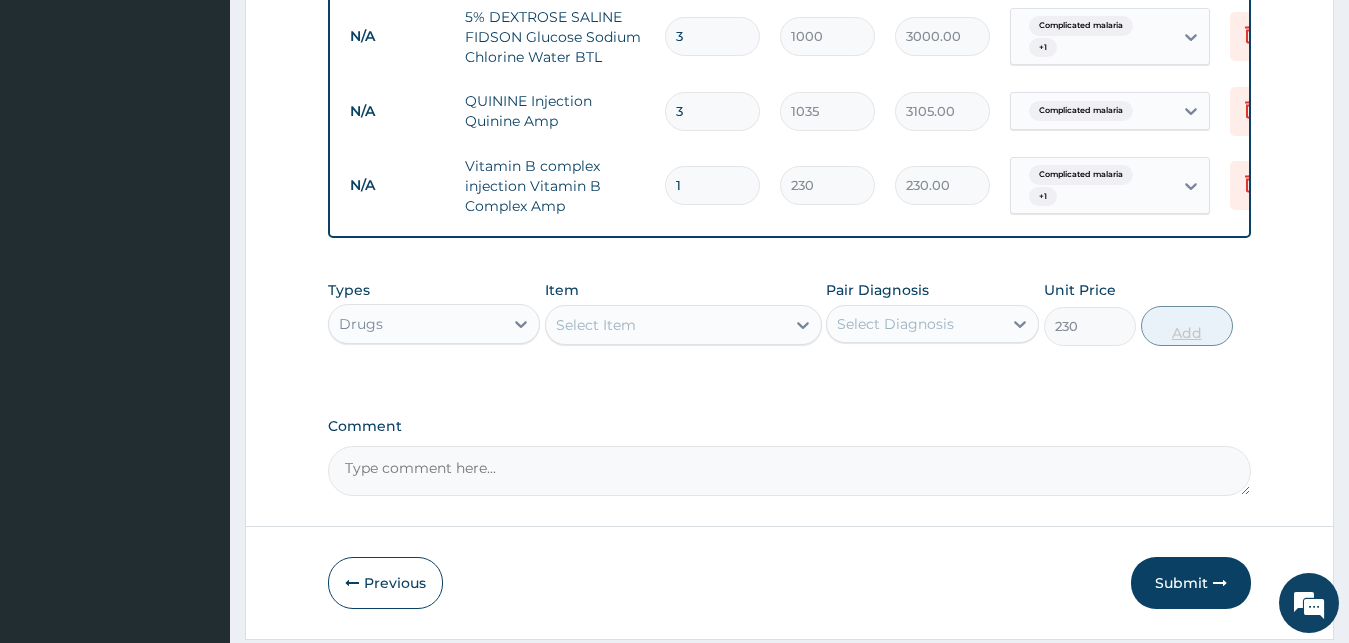 type on "0" 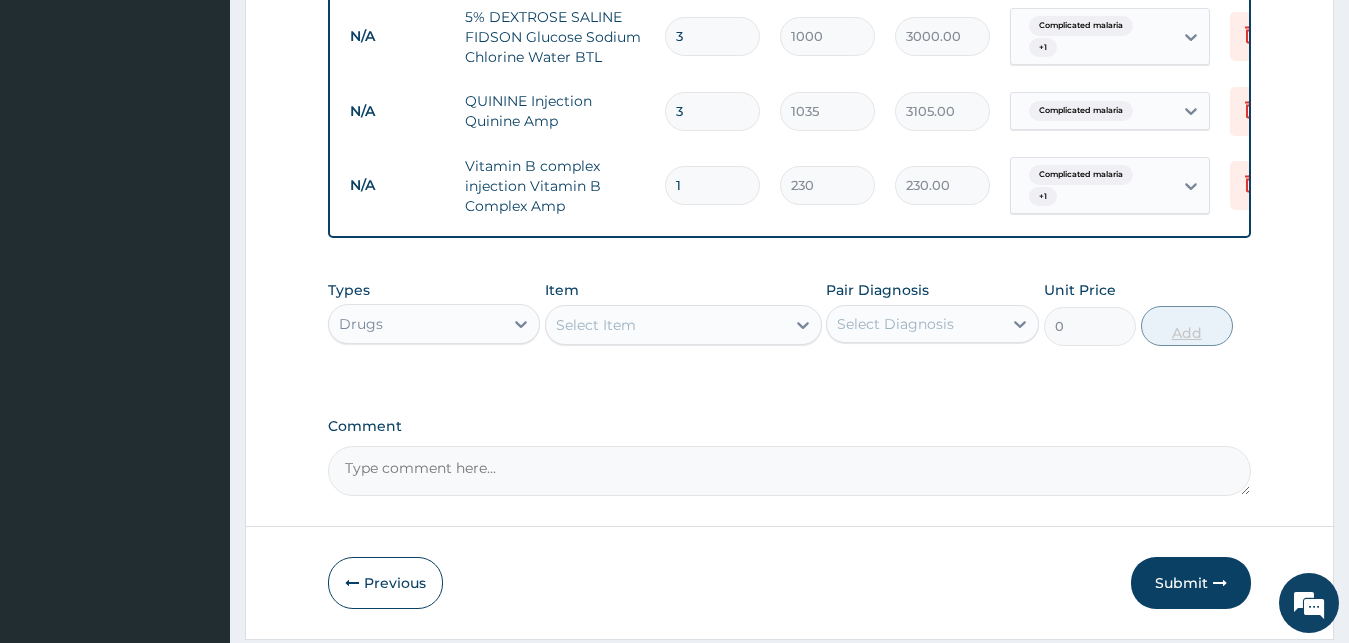 type 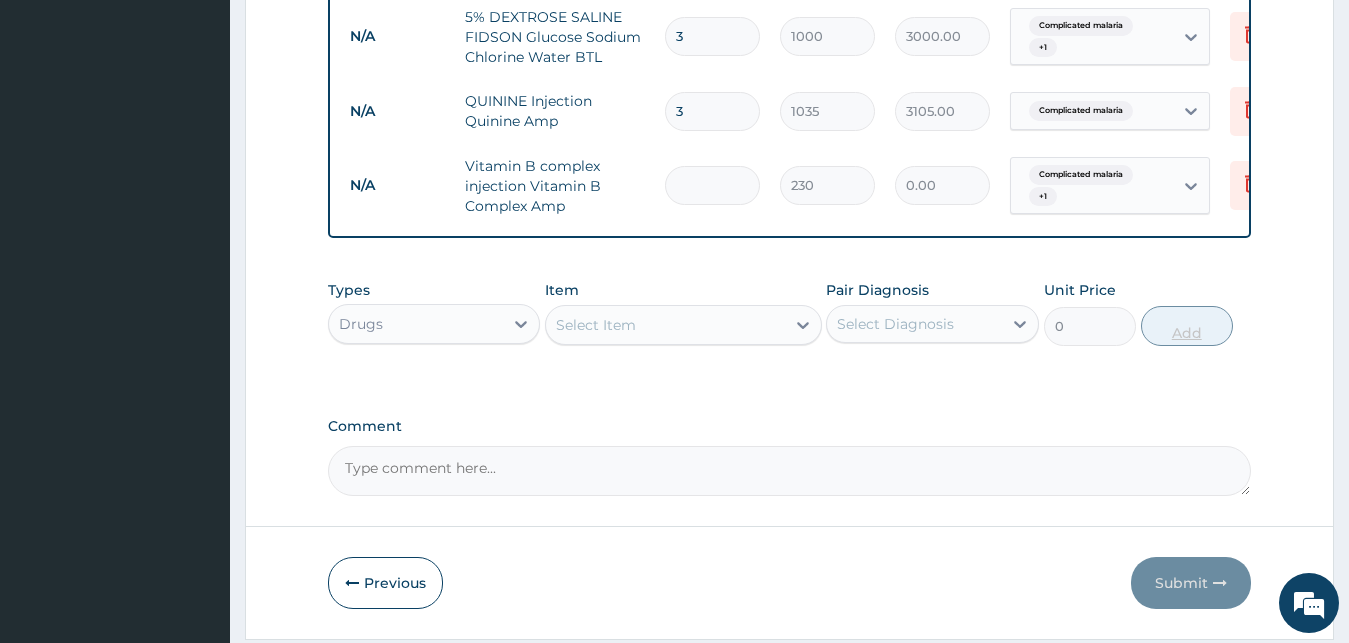 type on "3" 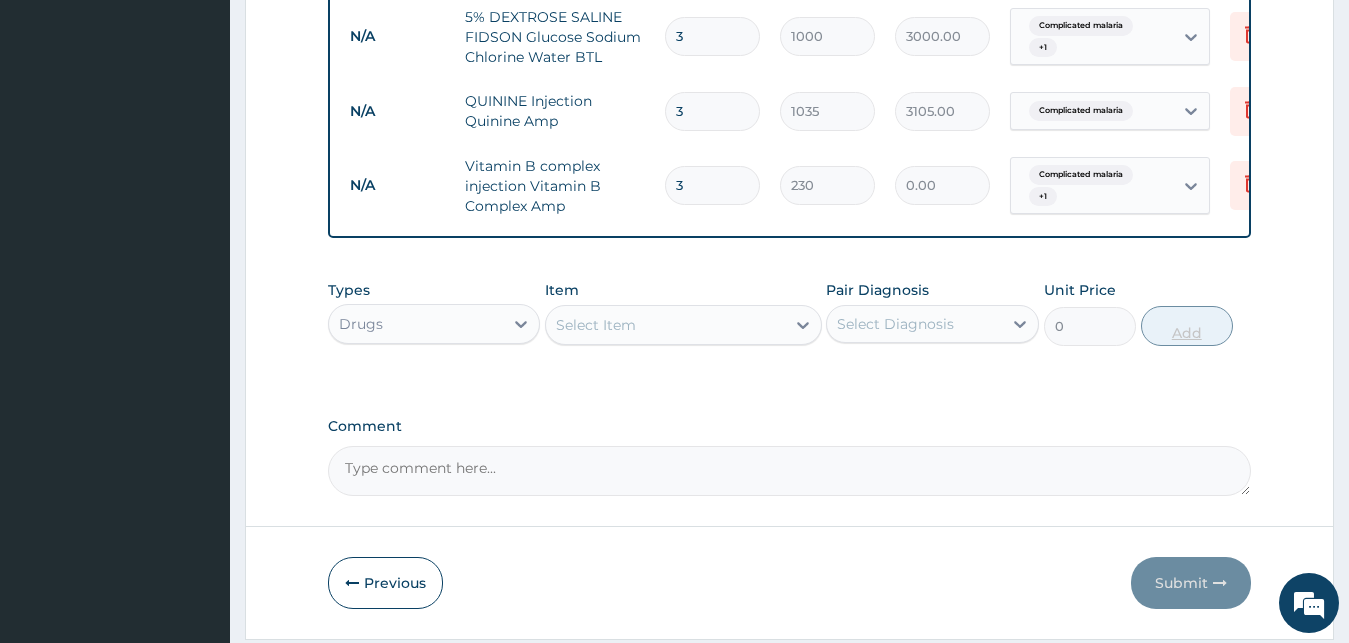 type on "690.00" 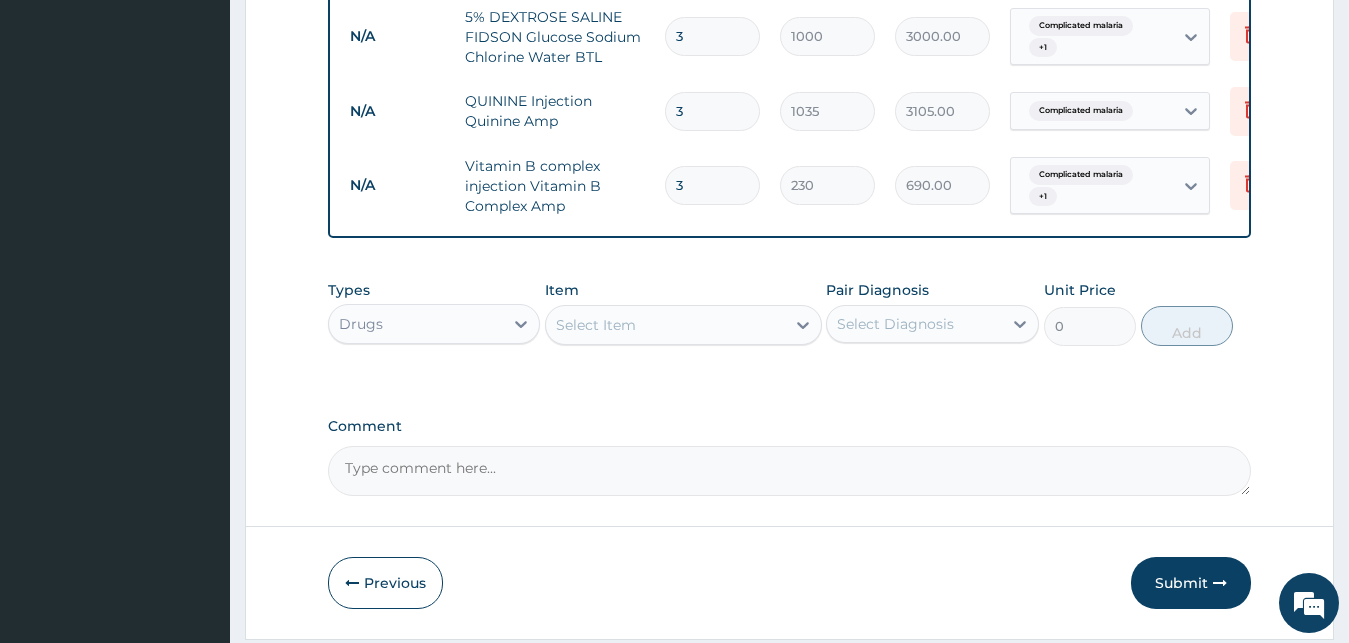 type on "3" 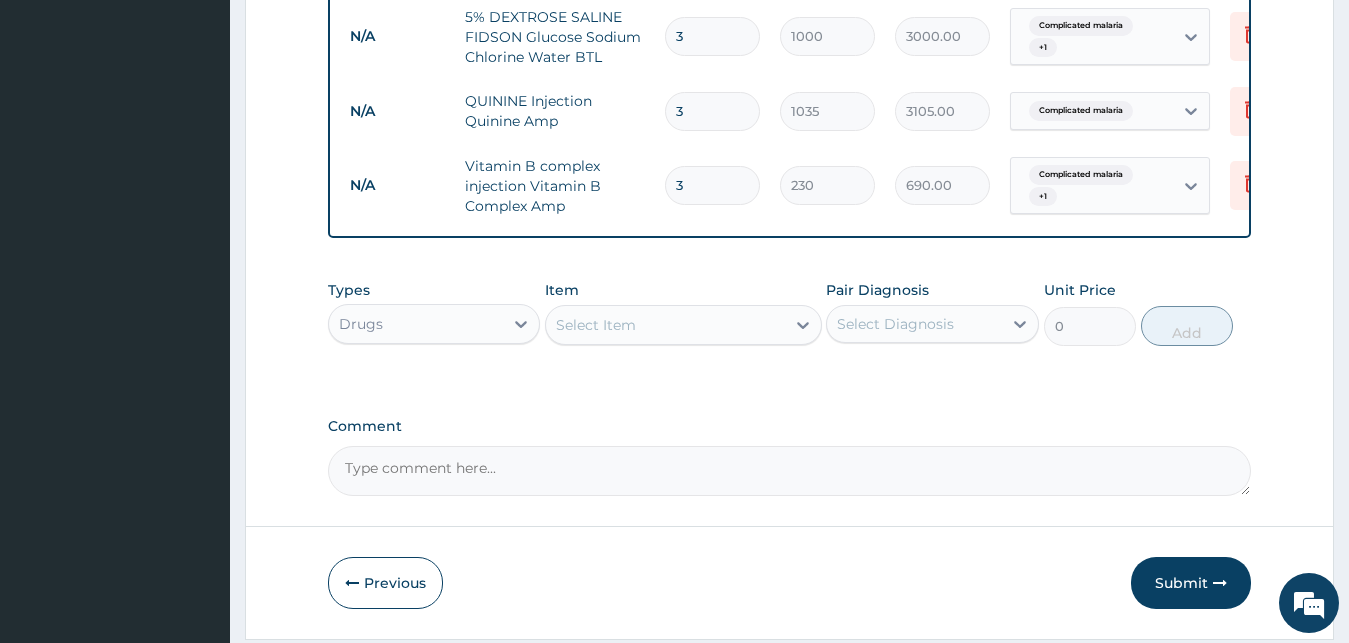 click on "Select Item" at bounding box center (596, 325) 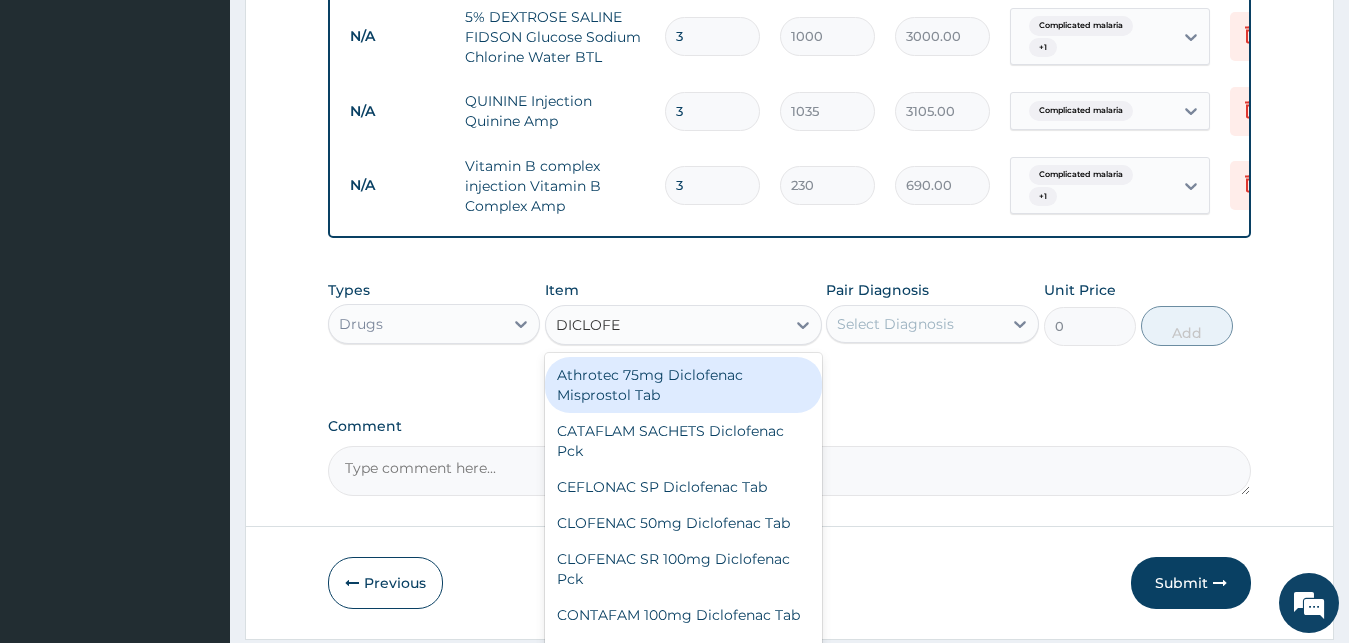 type on "DICLOFEN" 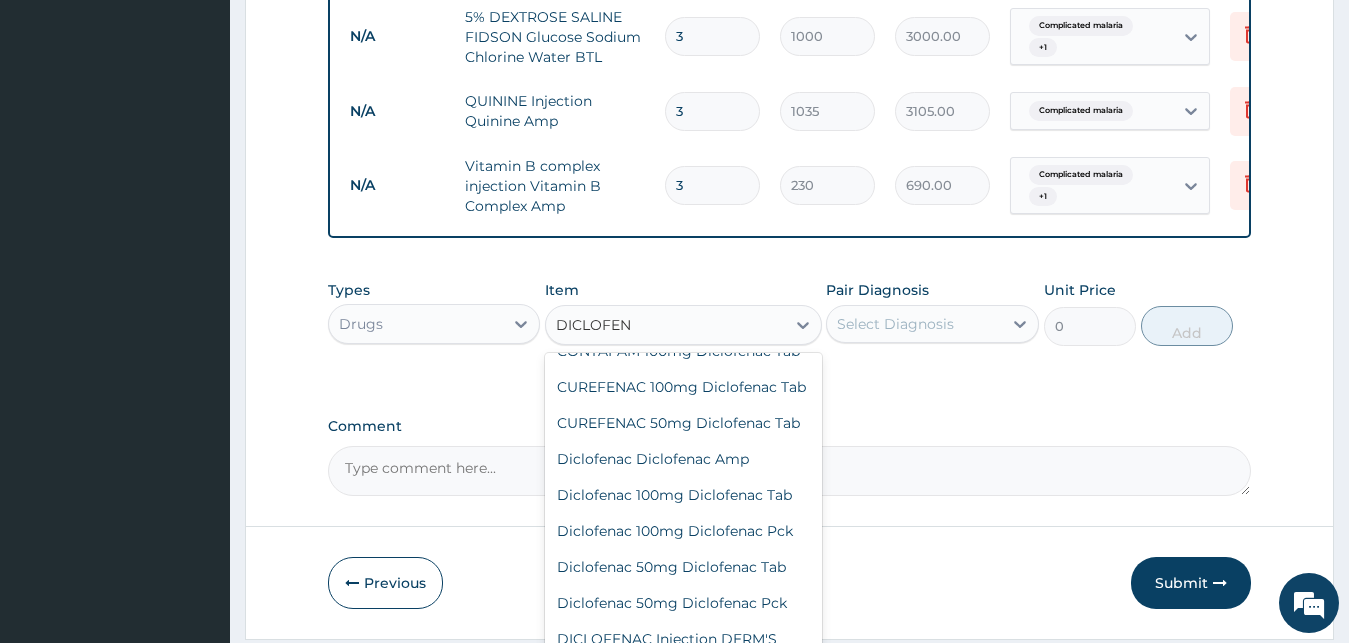 scroll, scrollTop: 270, scrollLeft: 0, axis: vertical 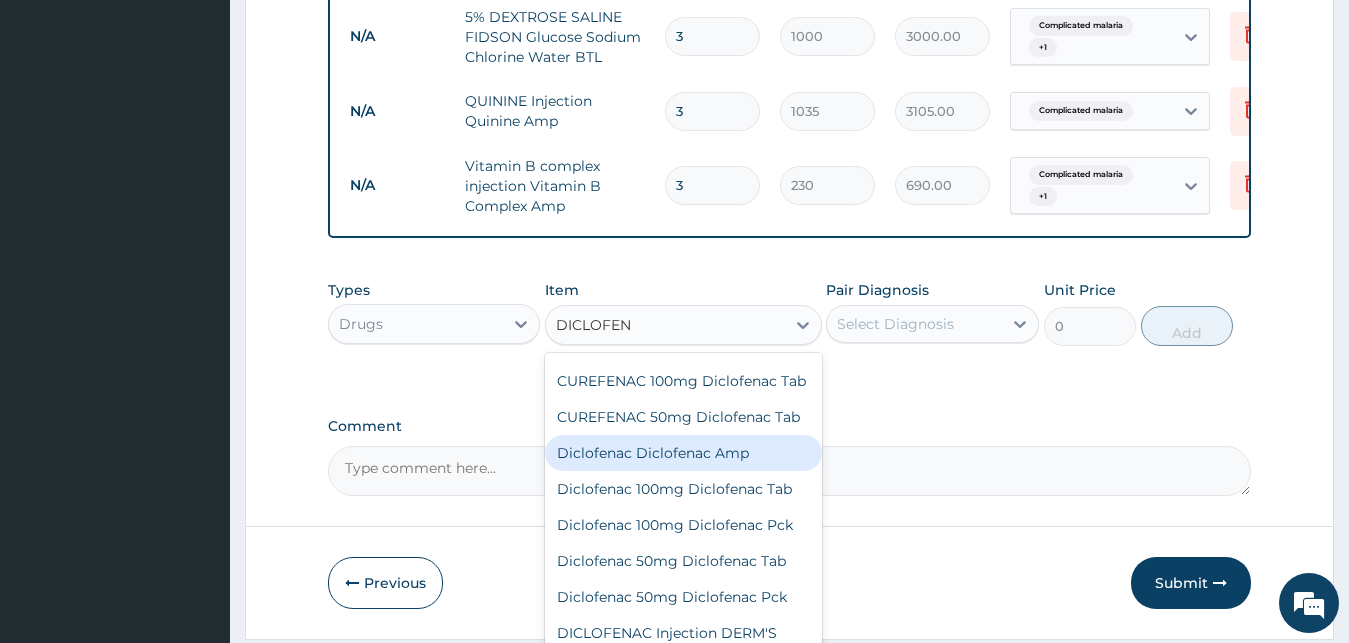 click on "Diclofenac Diclofenac Amp" at bounding box center (683, 453) 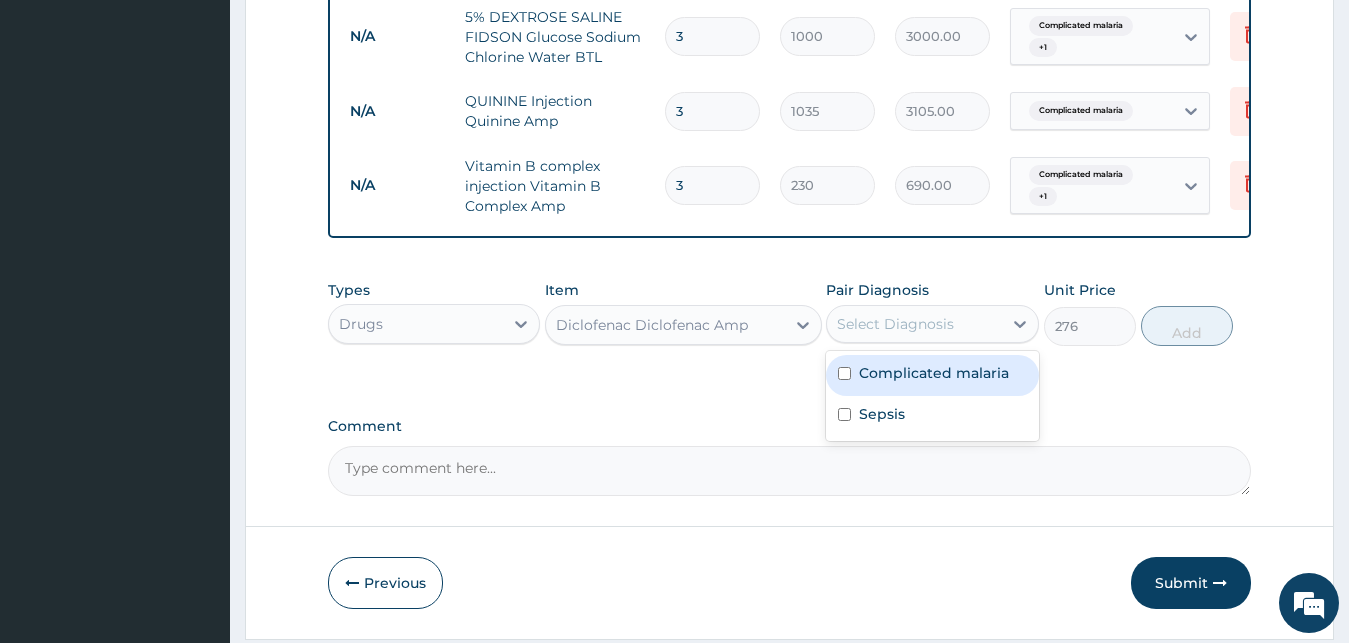 drag, startPoint x: 889, startPoint y: 343, endPoint x: 878, endPoint y: 394, distance: 52.17279 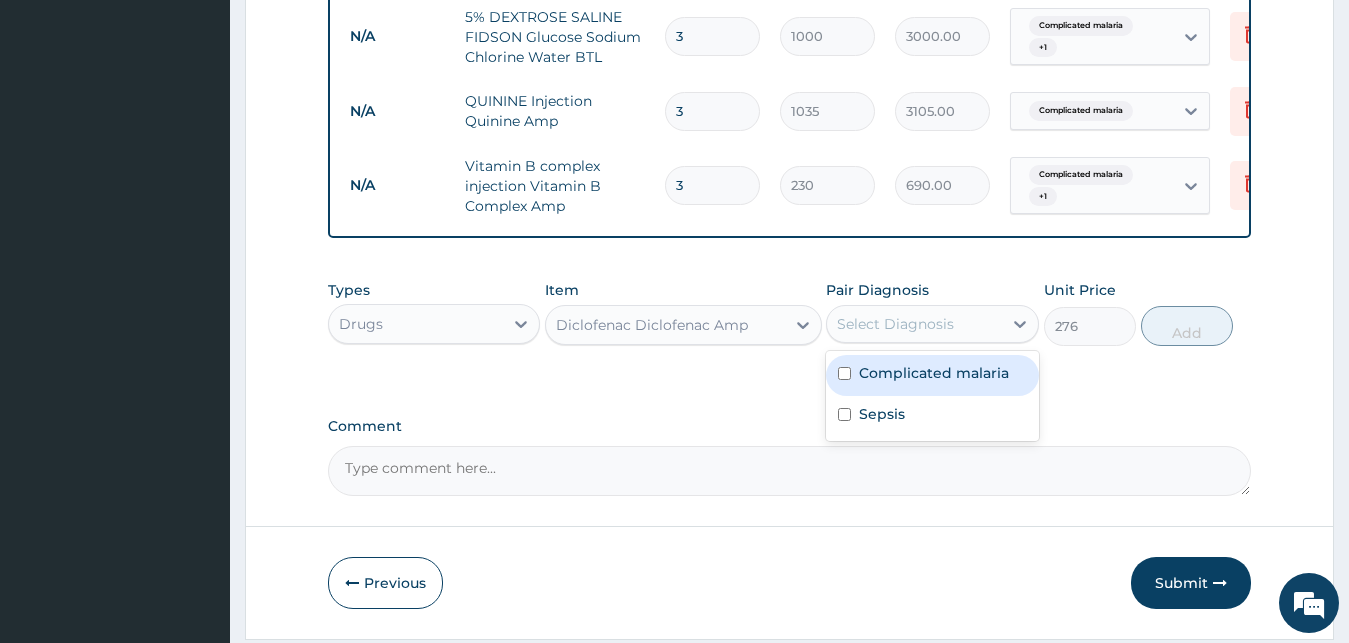 click on "Complicated malaria" at bounding box center (932, 375) 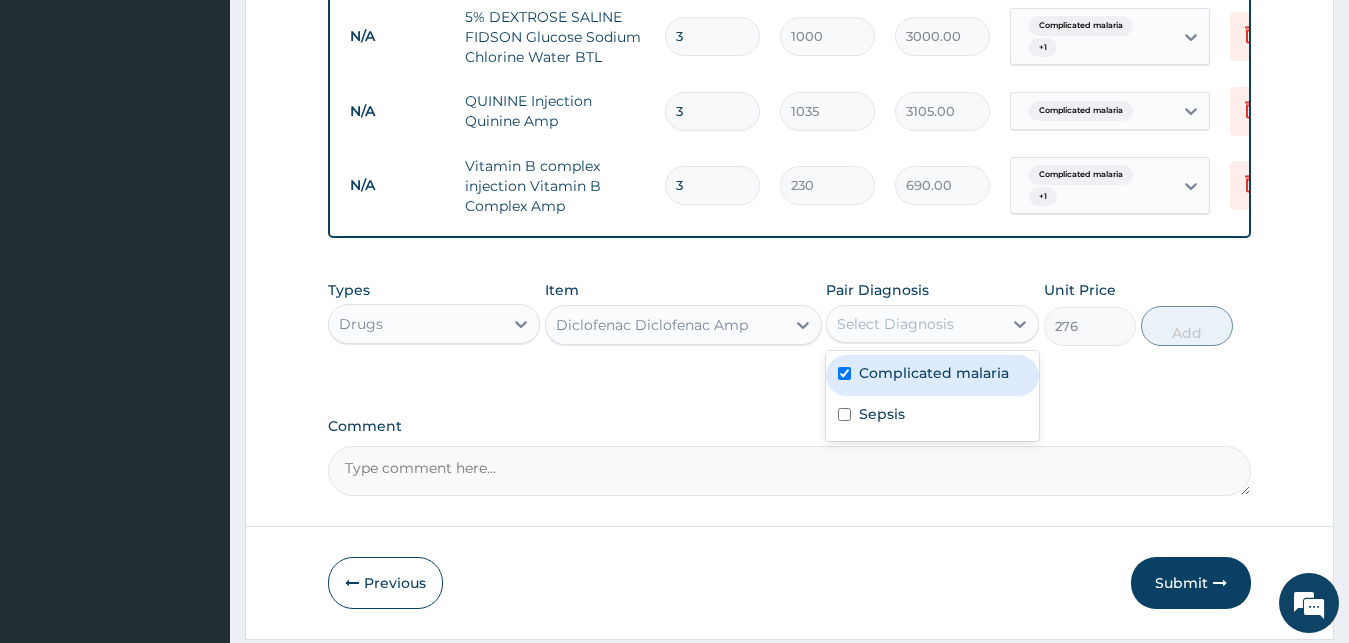 checkbox on "true" 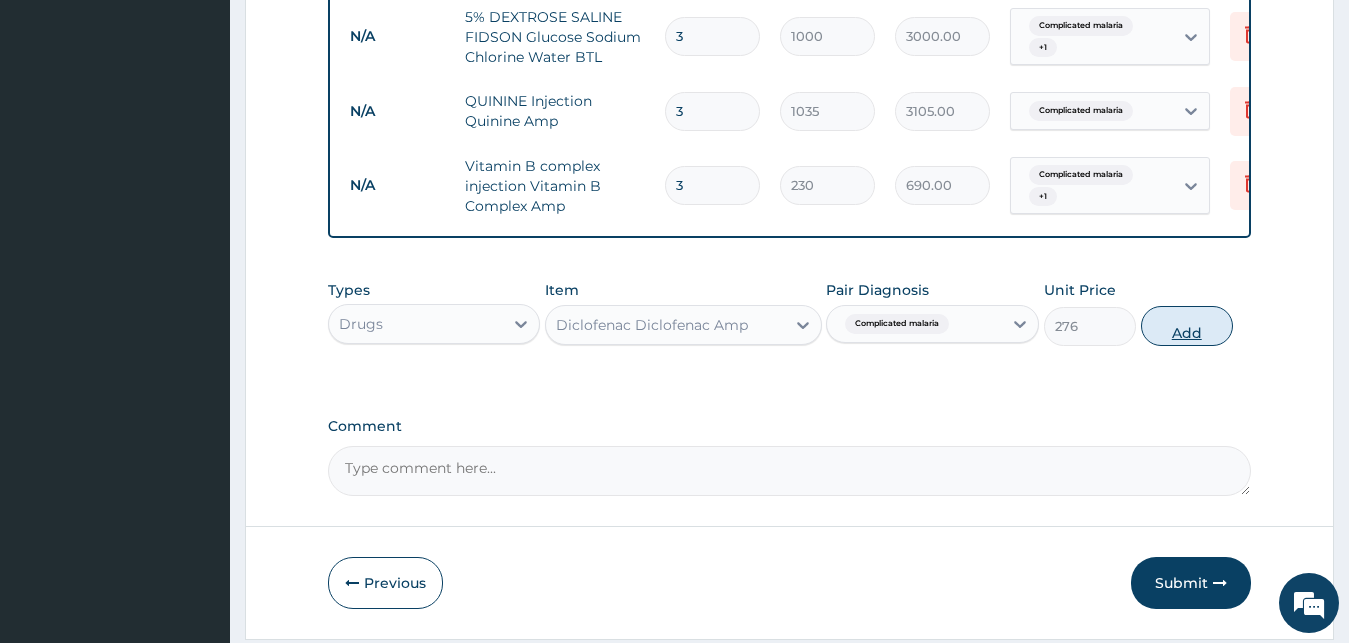 click on "Add" at bounding box center [1187, 326] 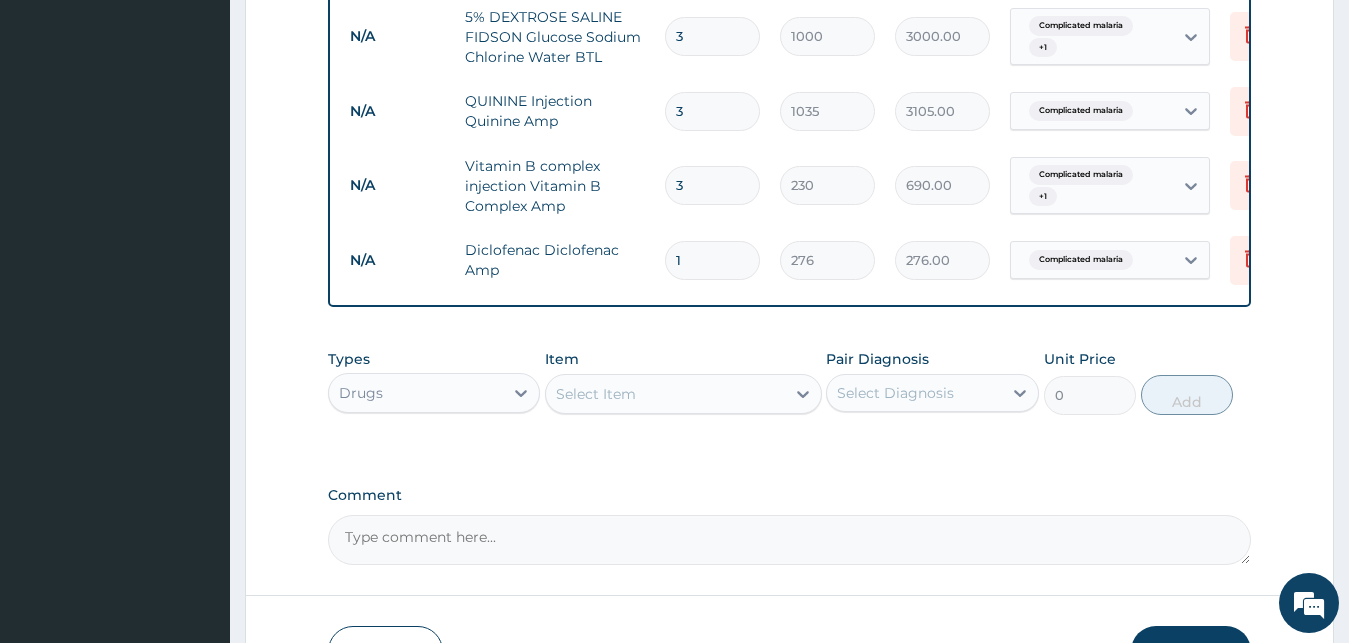 click on "Select Item" at bounding box center (596, 394) 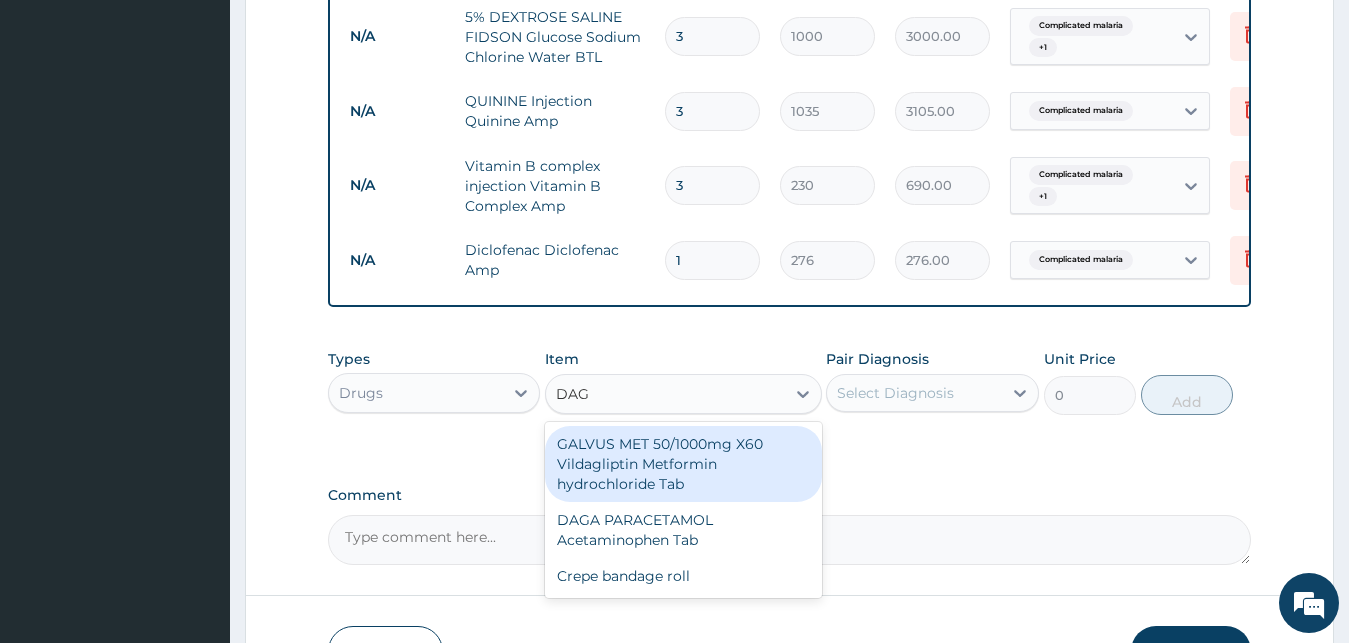 type on "DAGa" 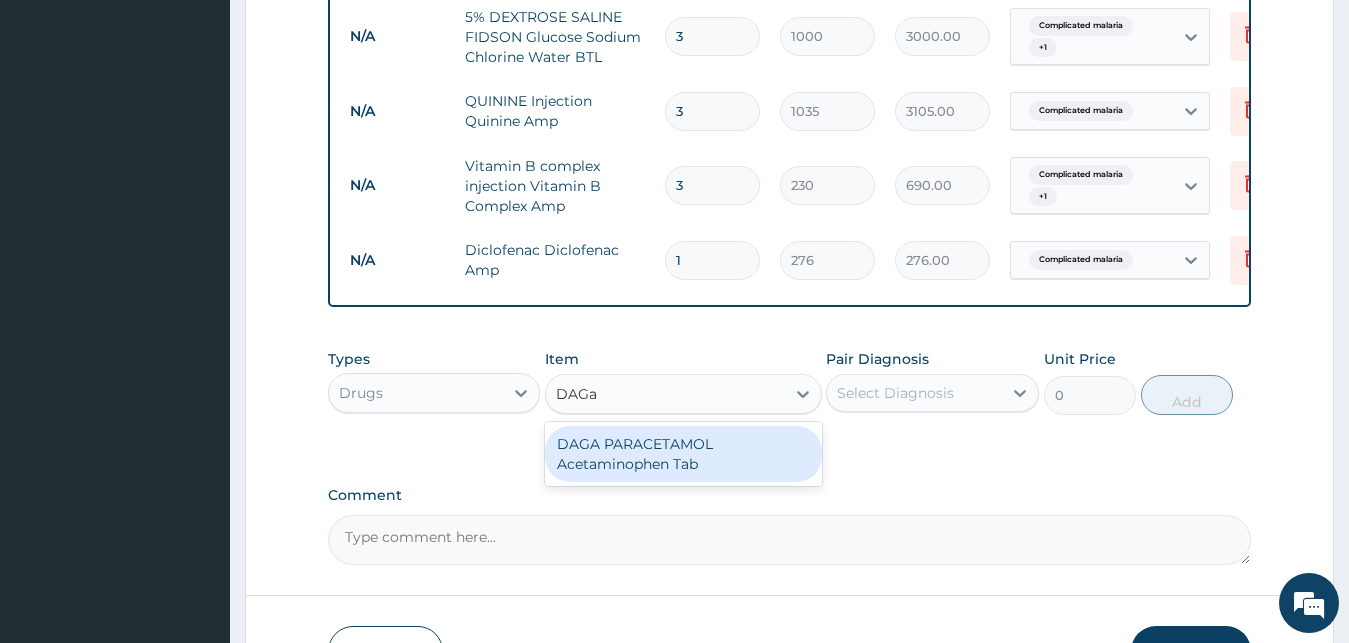 click on "DAGA PARACETAMOL Acetaminophen Tab" at bounding box center [683, 454] 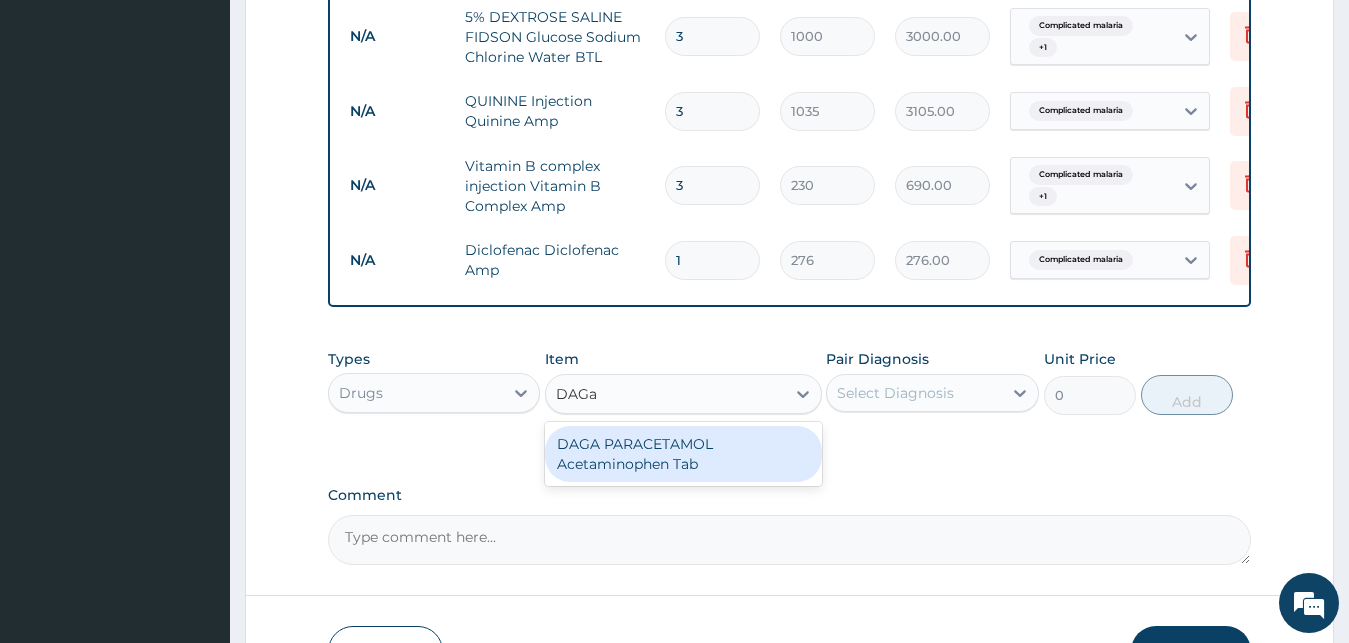 type 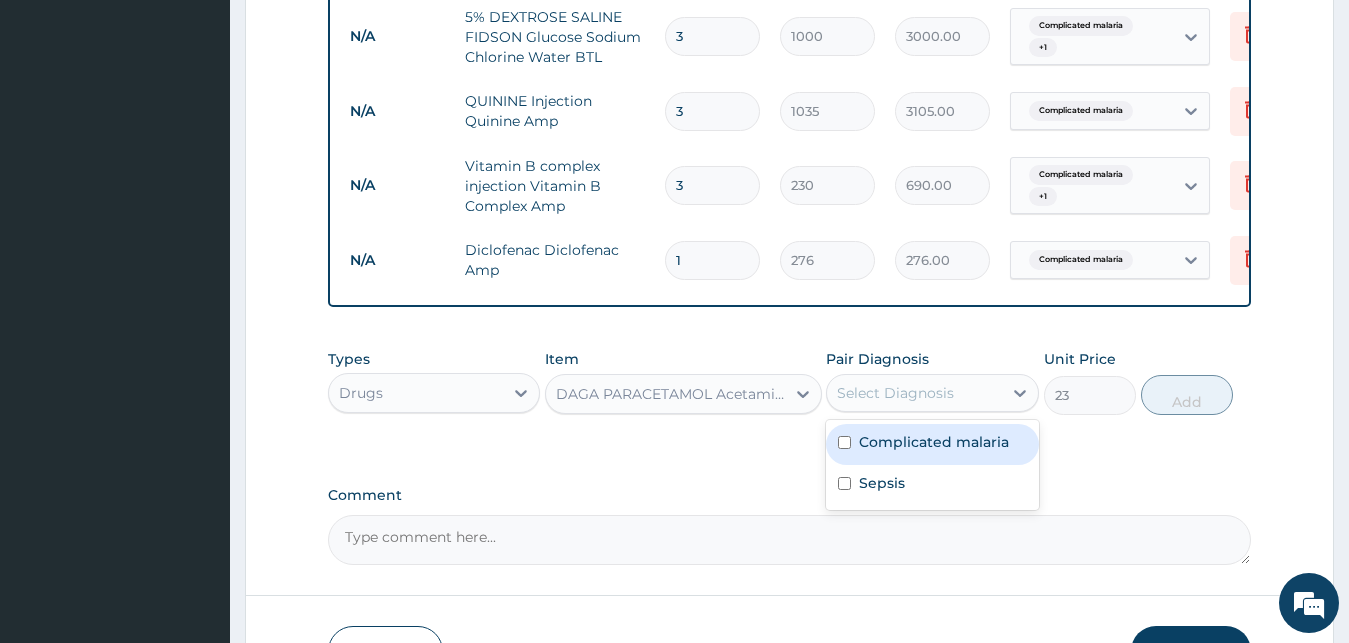 click on "Select Diagnosis" at bounding box center (895, 393) 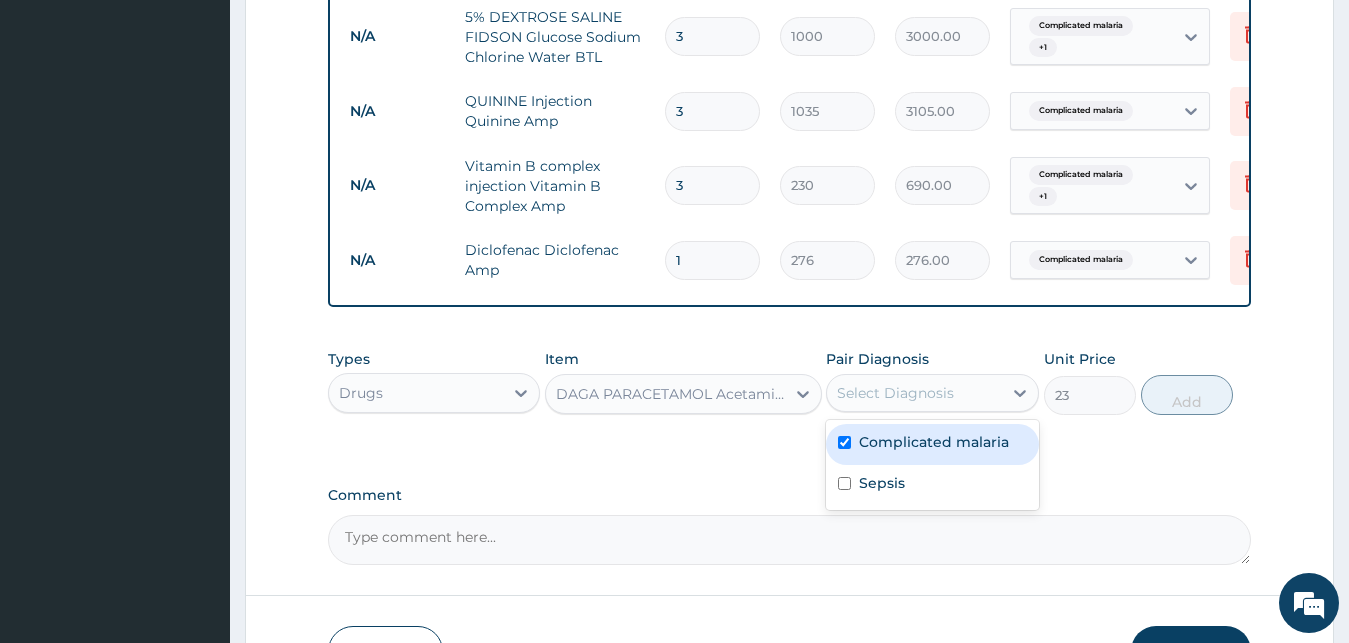 checkbox on "true" 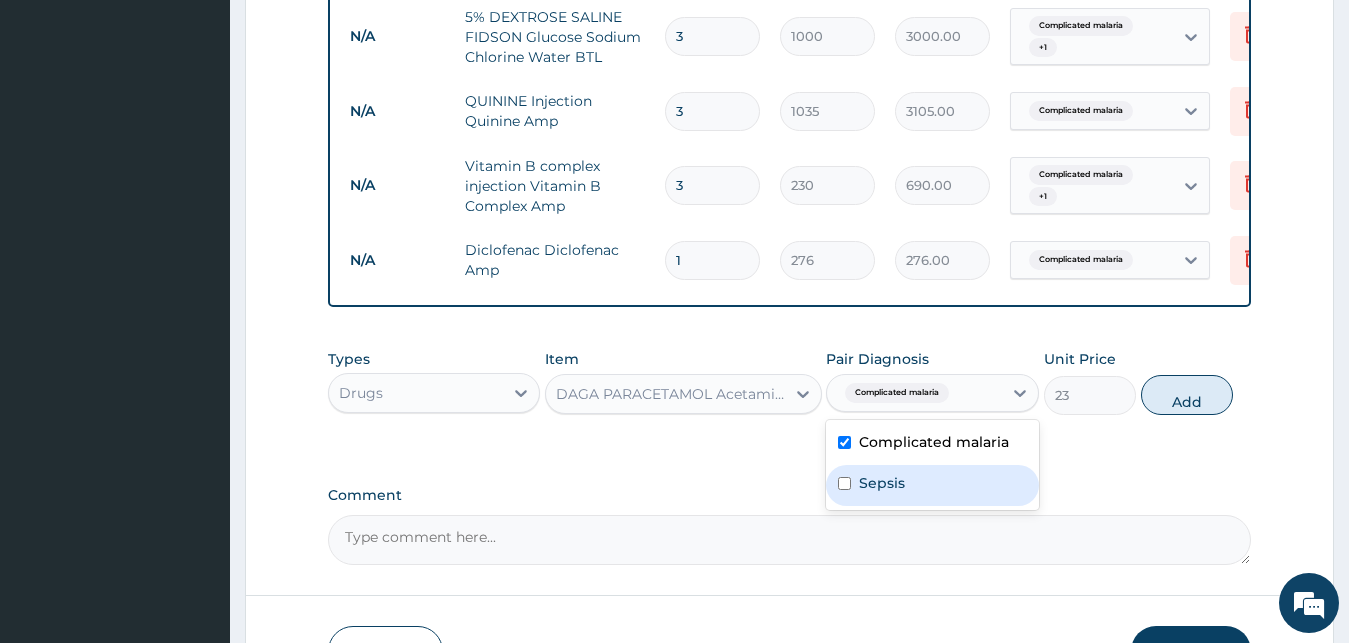 click on "Sepsis" at bounding box center [932, 485] 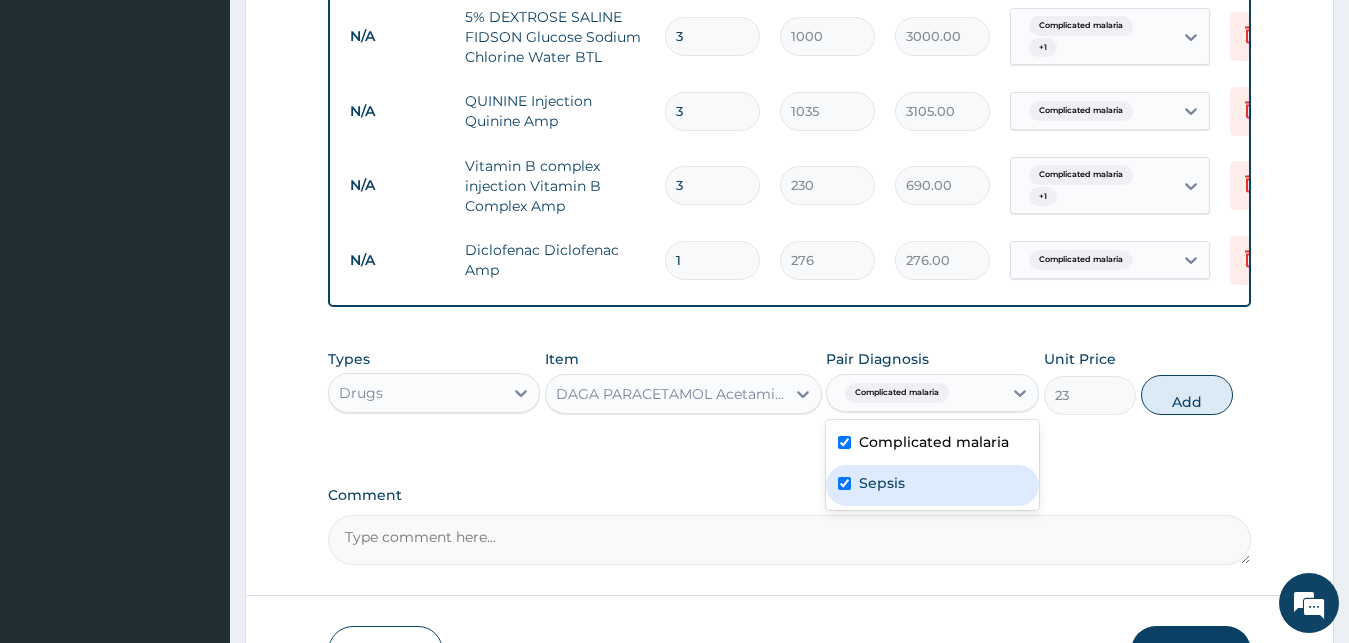 checkbox on "true" 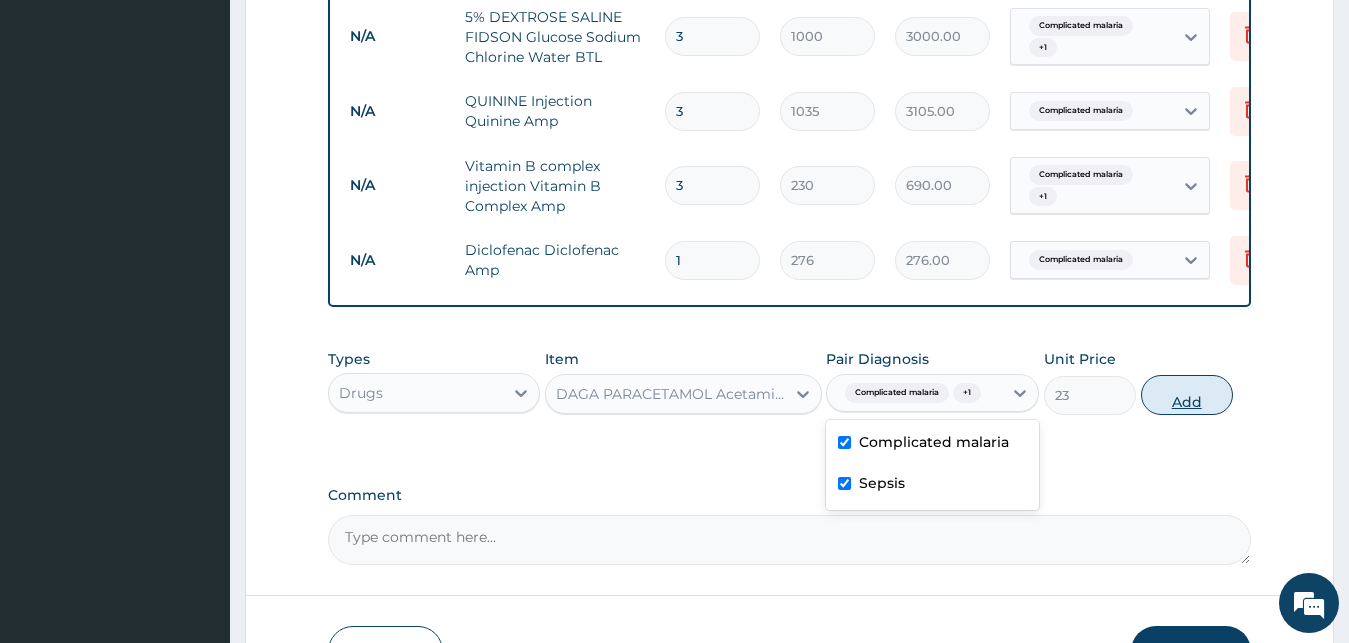 click on "Add" at bounding box center (1187, 395) 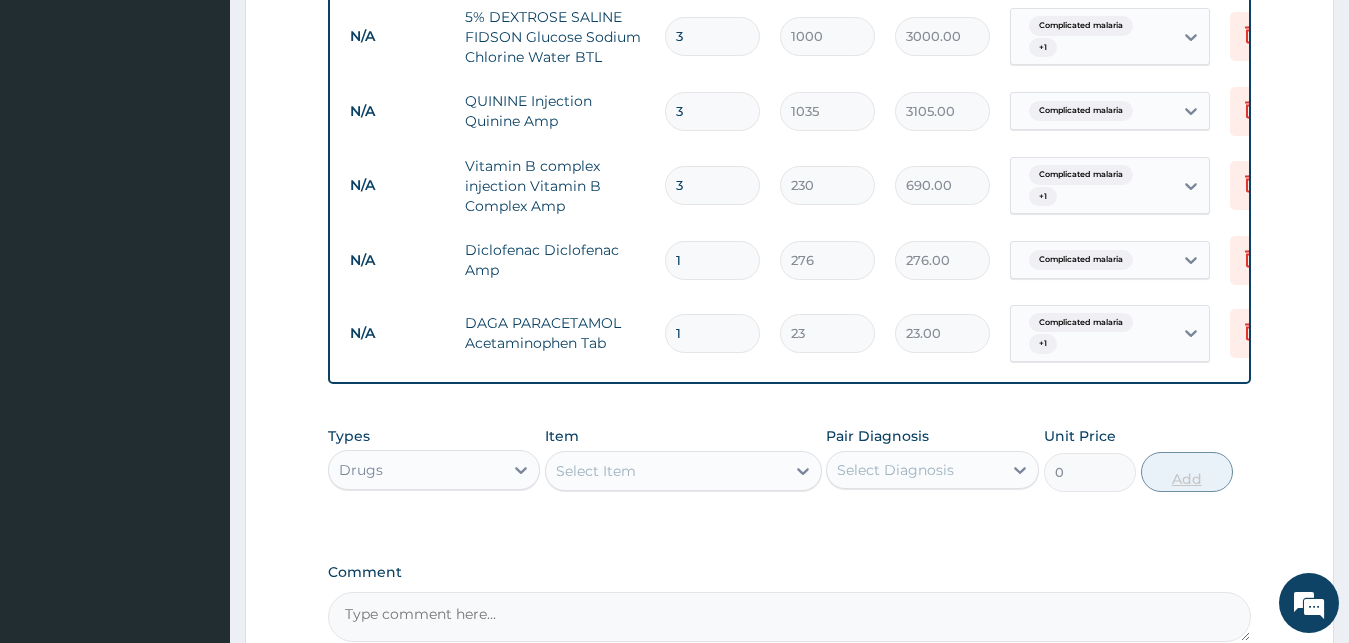 type on "18" 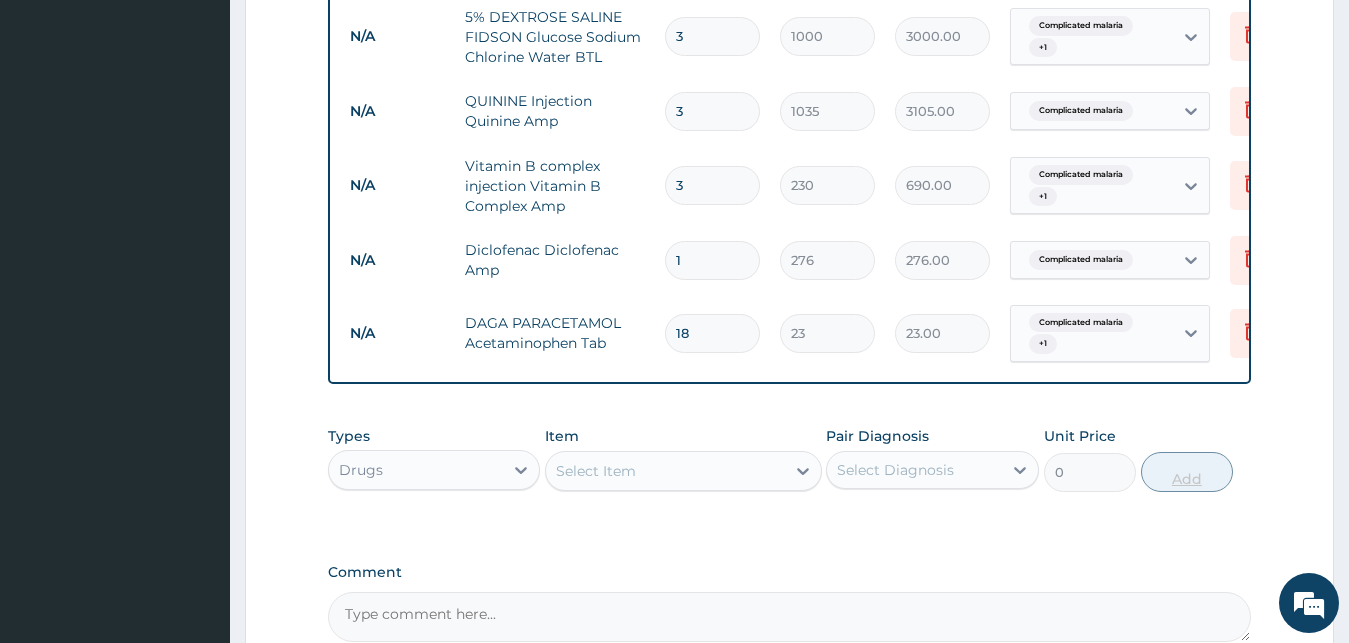 type on "414.00" 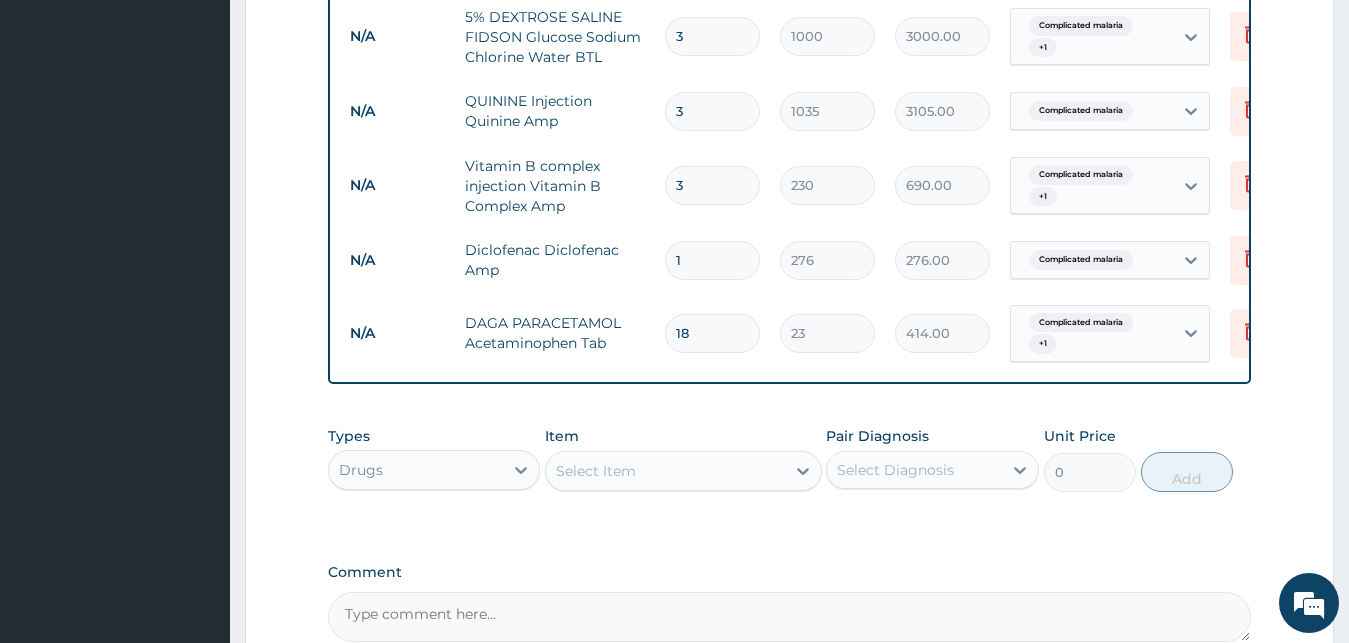 type on "18" 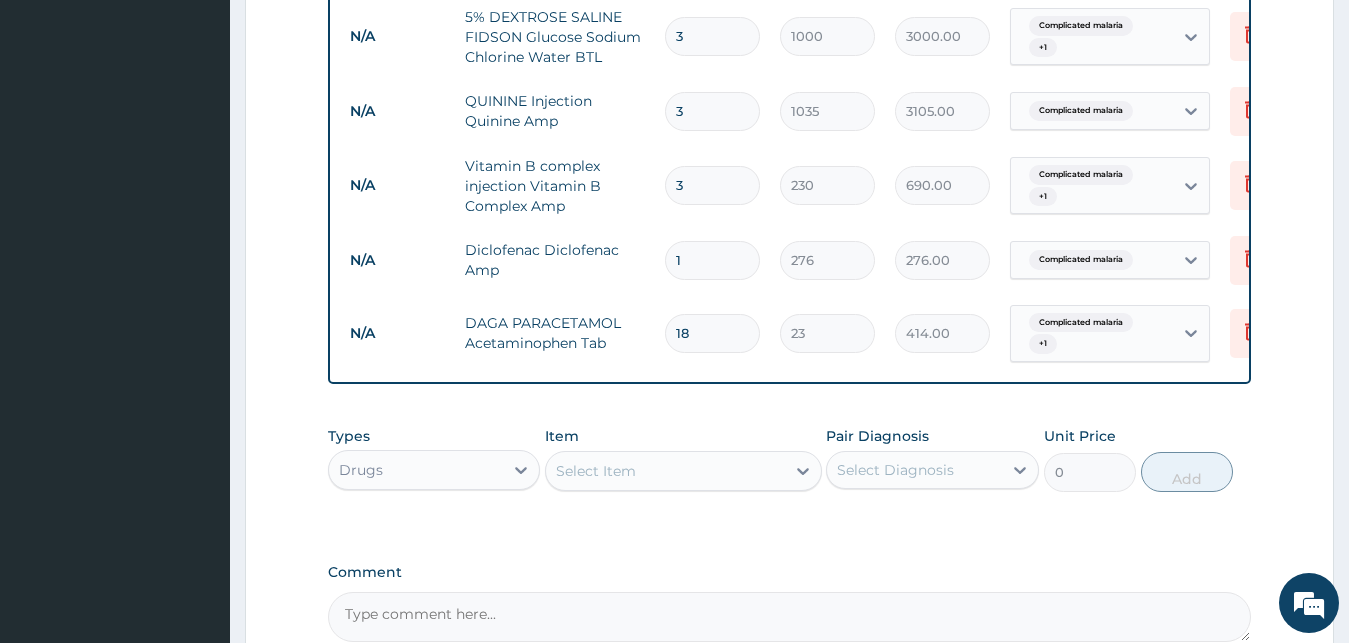 click on "Select Item" at bounding box center [665, 471] 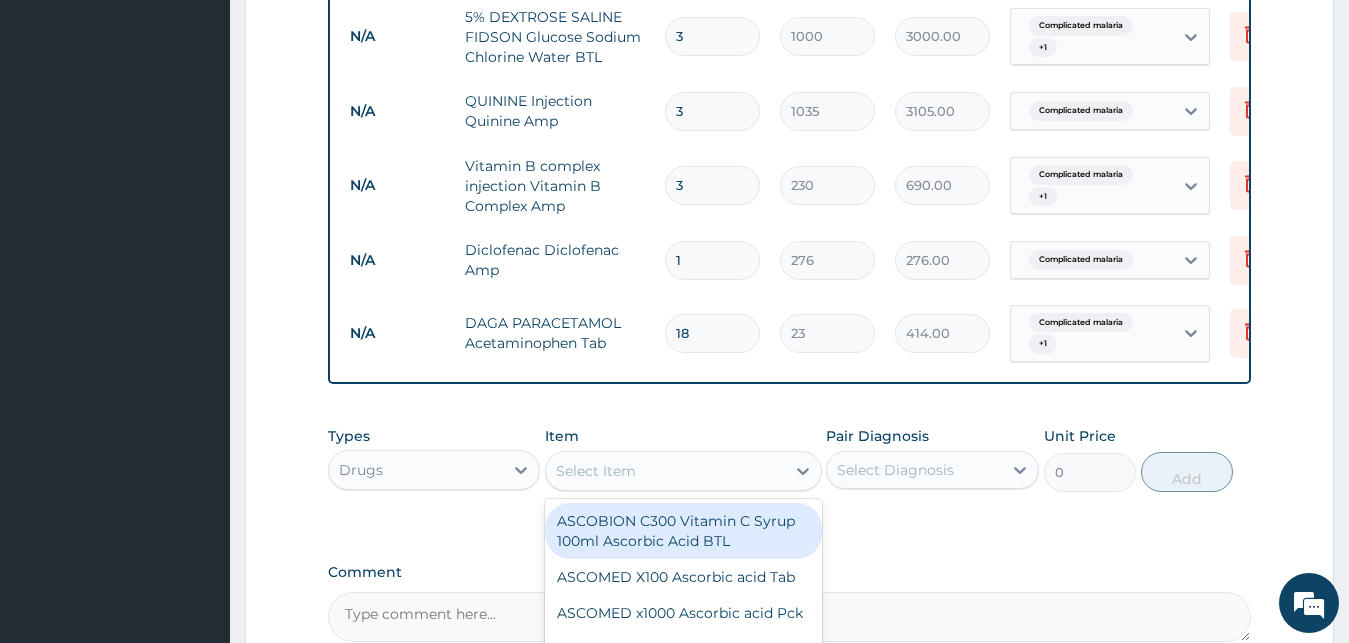 type on "a" 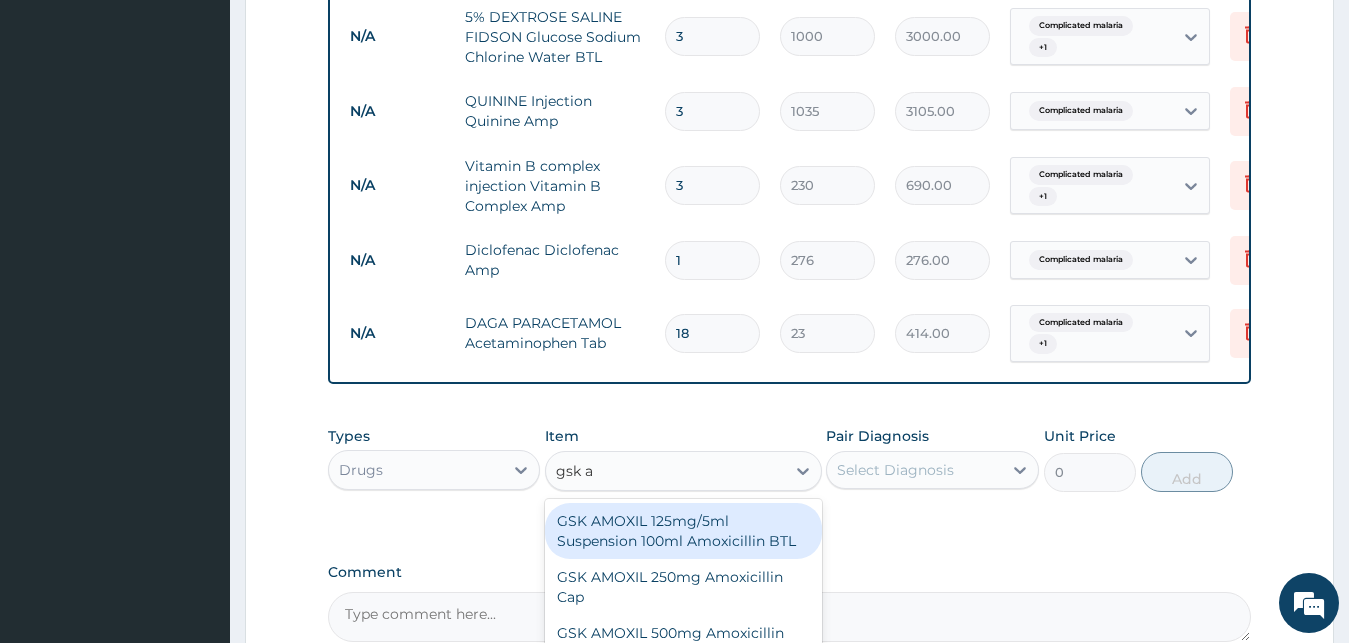 type on "gsk am" 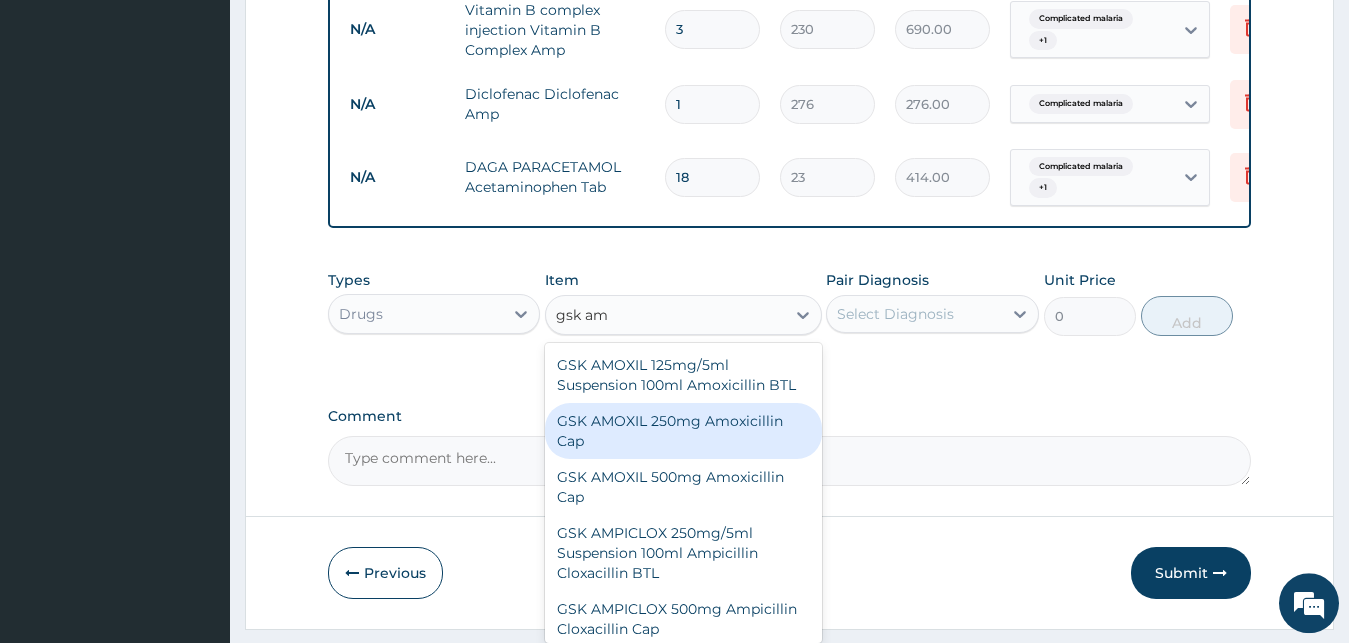 scroll, scrollTop: 1480, scrollLeft: 0, axis: vertical 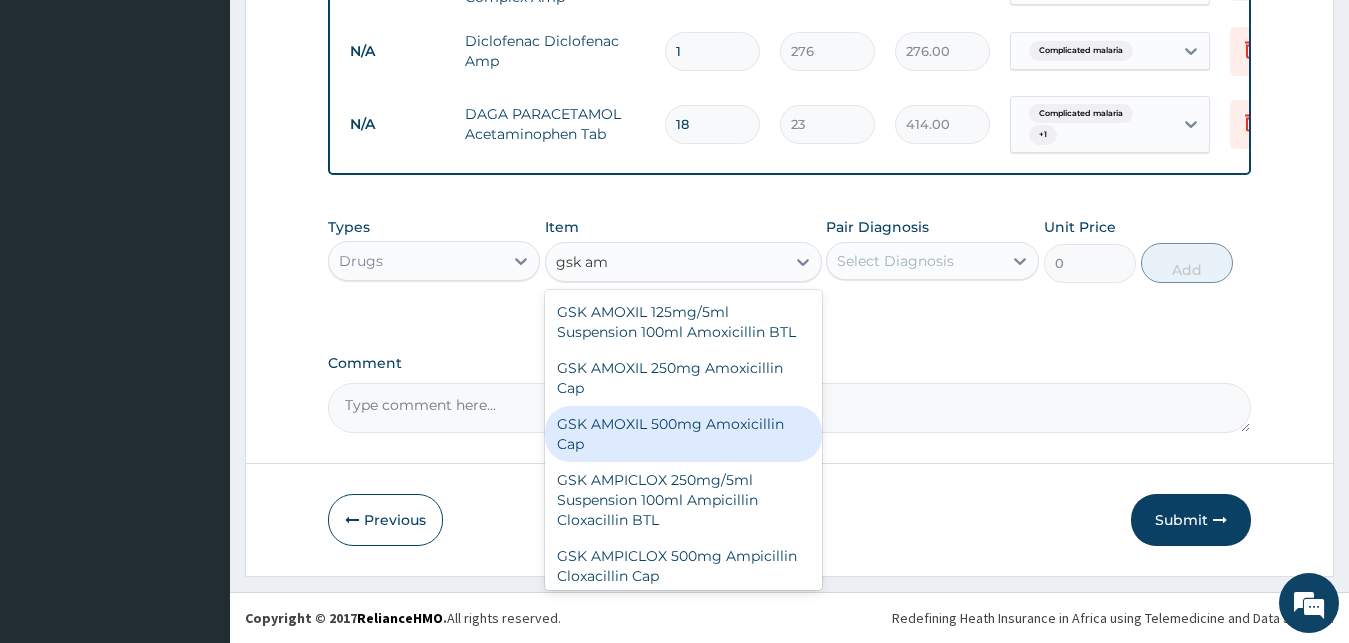 click on "GSK AMOXIL 500mg Amoxicillin Cap" at bounding box center [683, 434] 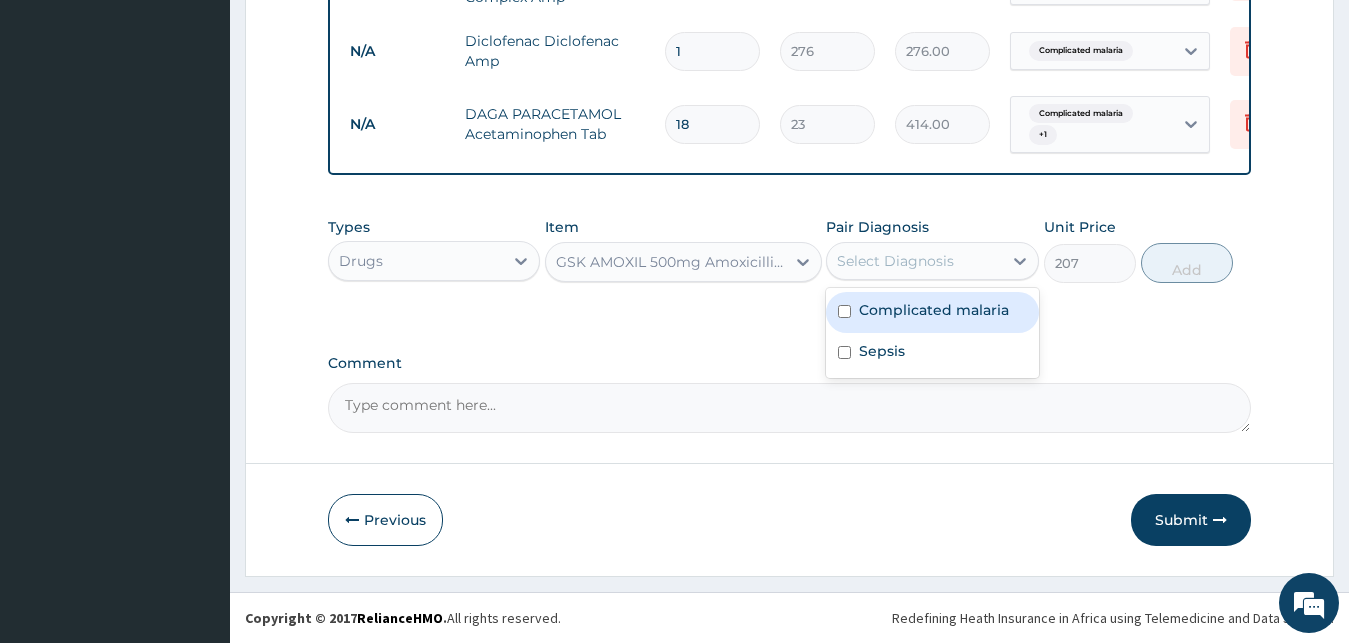 click on "Select Diagnosis" at bounding box center [914, 261] 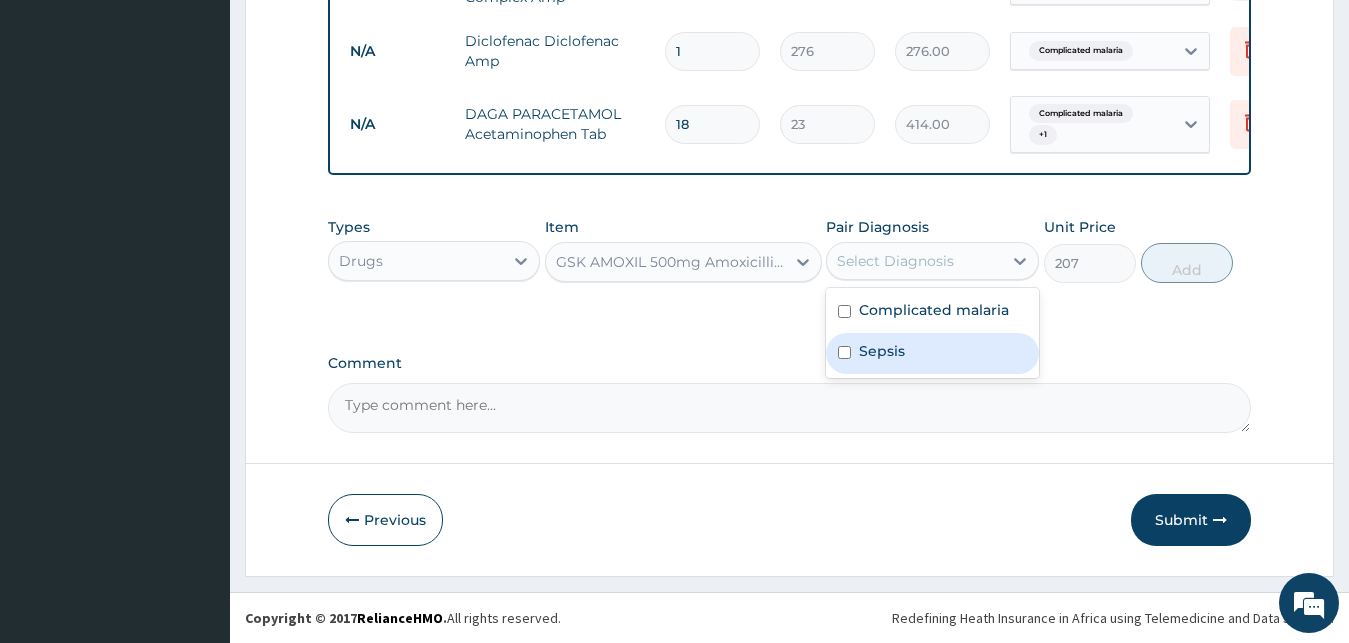 click on "Sepsis" at bounding box center (882, 351) 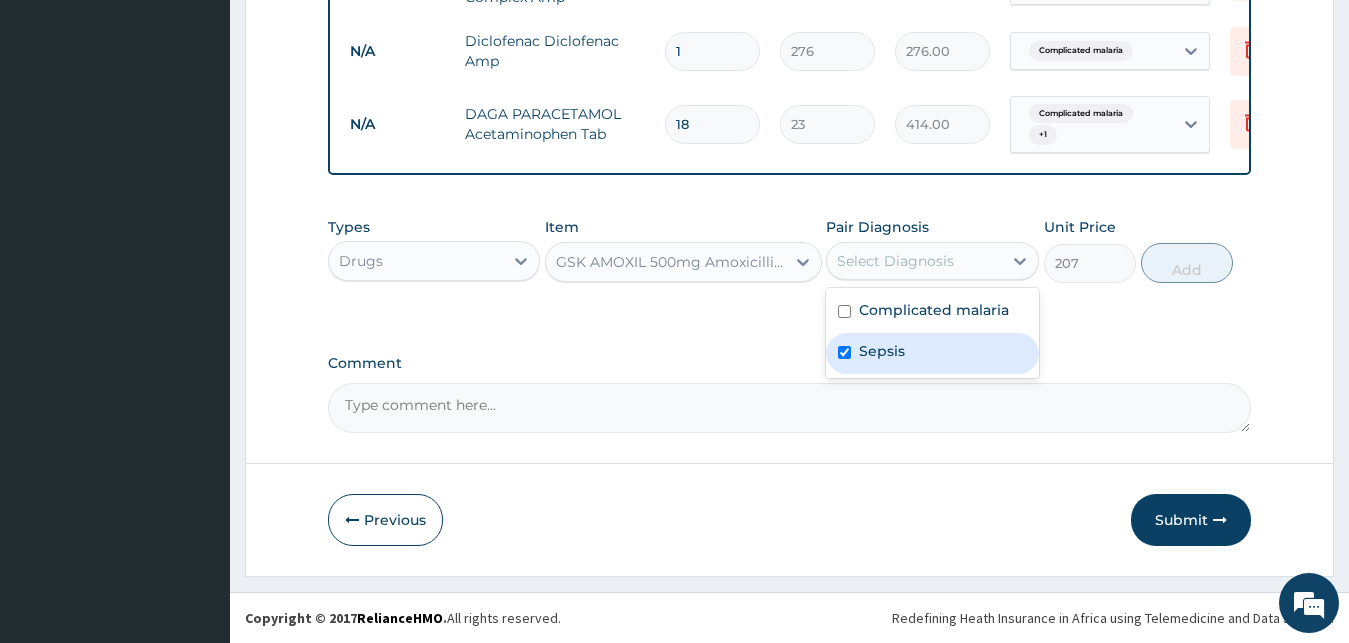 checkbox on "true" 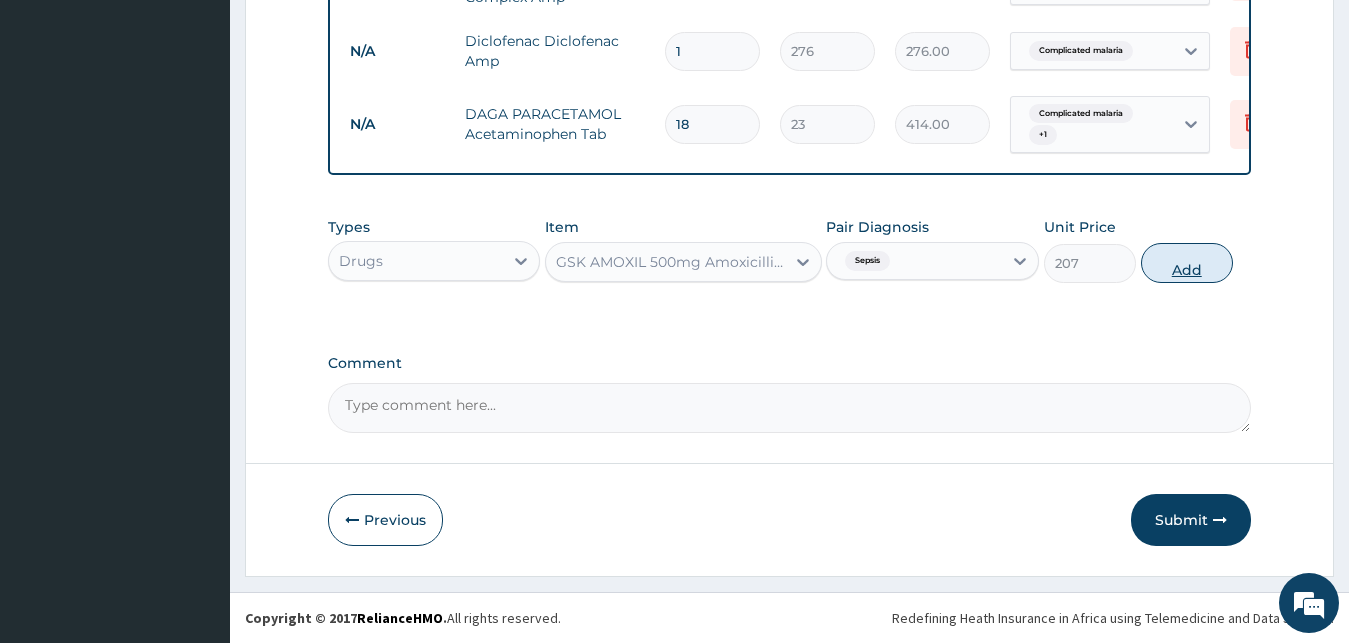 click on "Add" at bounding box center [1187, 263] 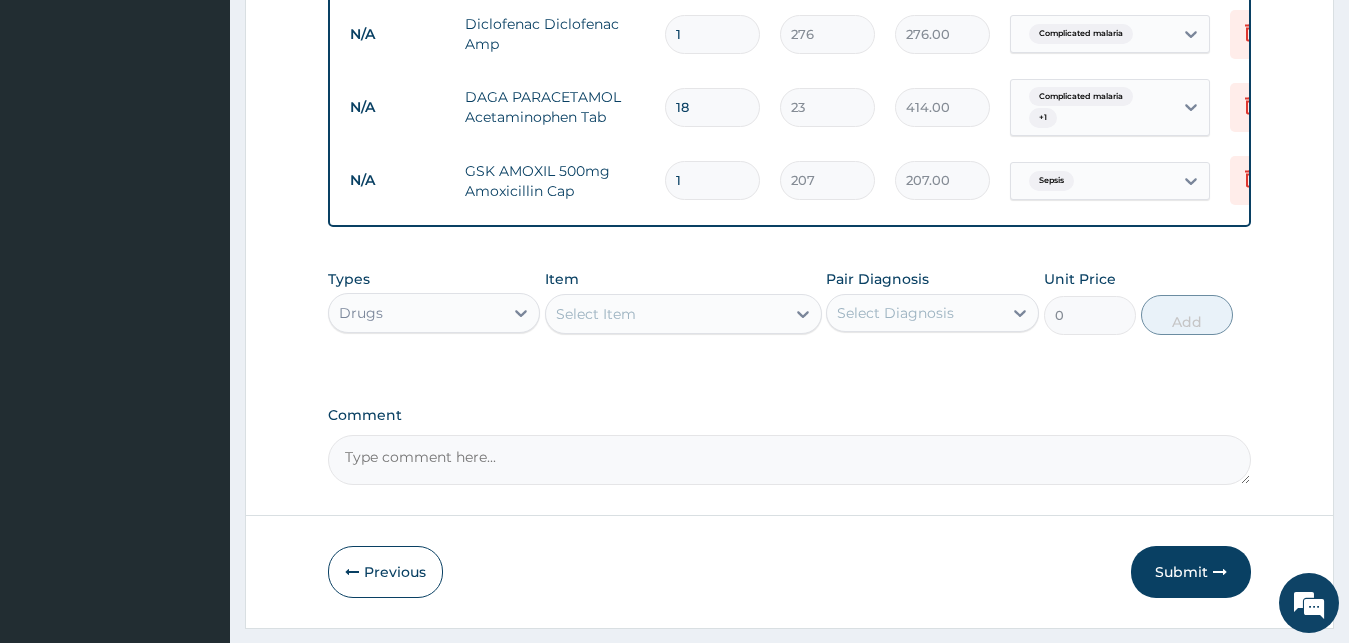 click on "Comment" at bounding box center (790, 415) 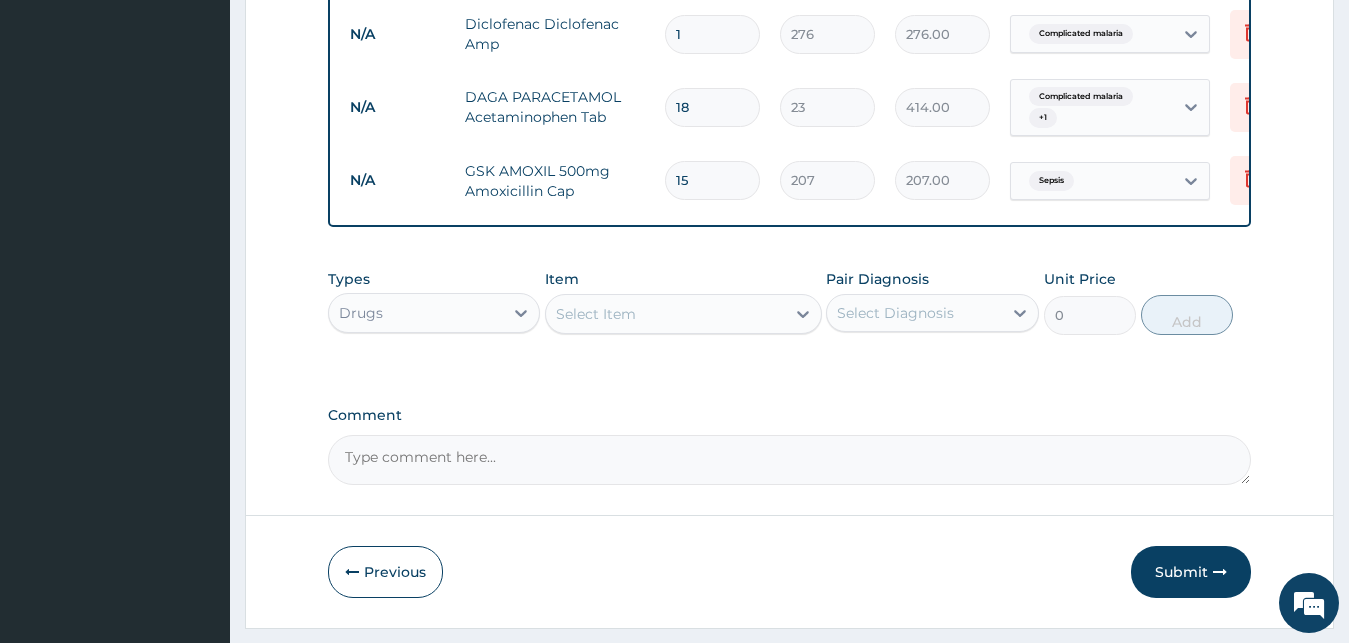 type on "3105.00" 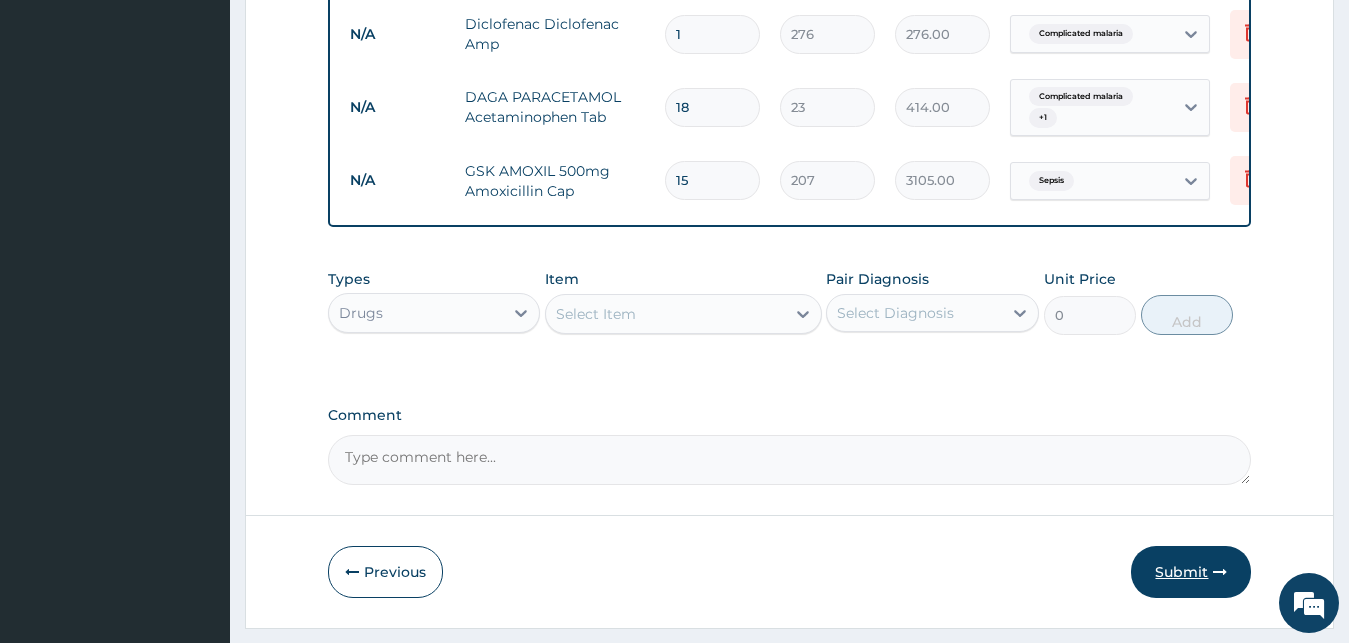 type on "15" 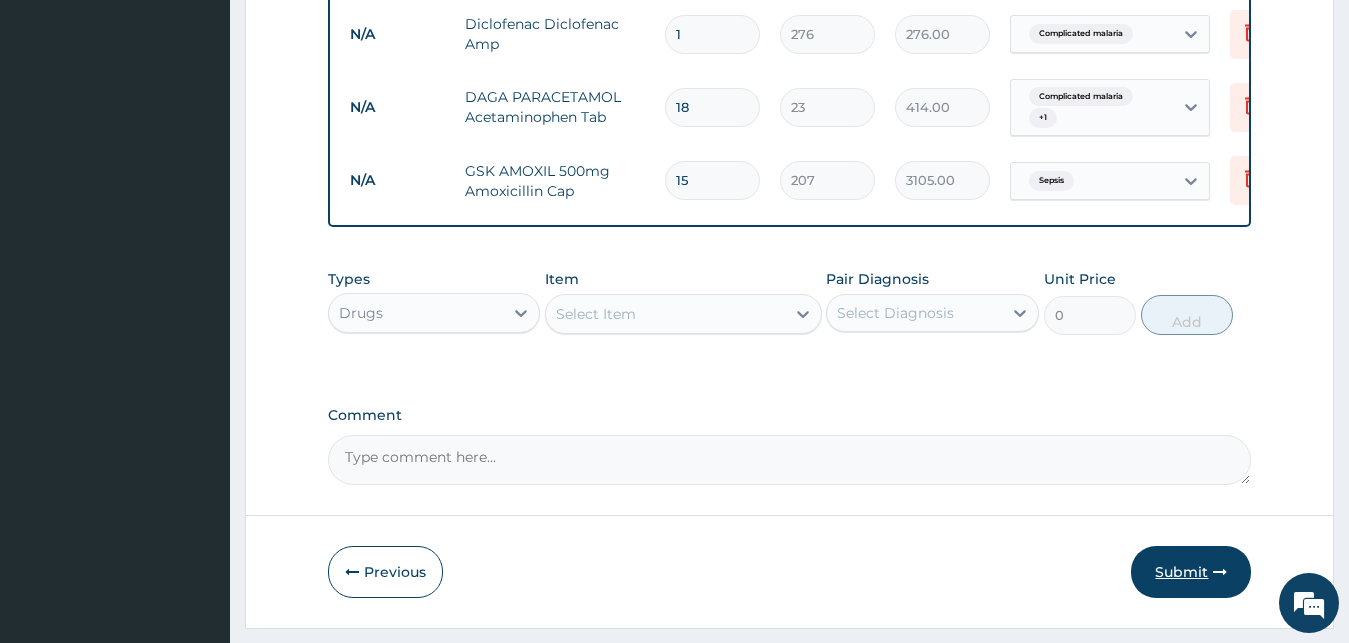 click on "Submit" at bounding box center (1191, 572) 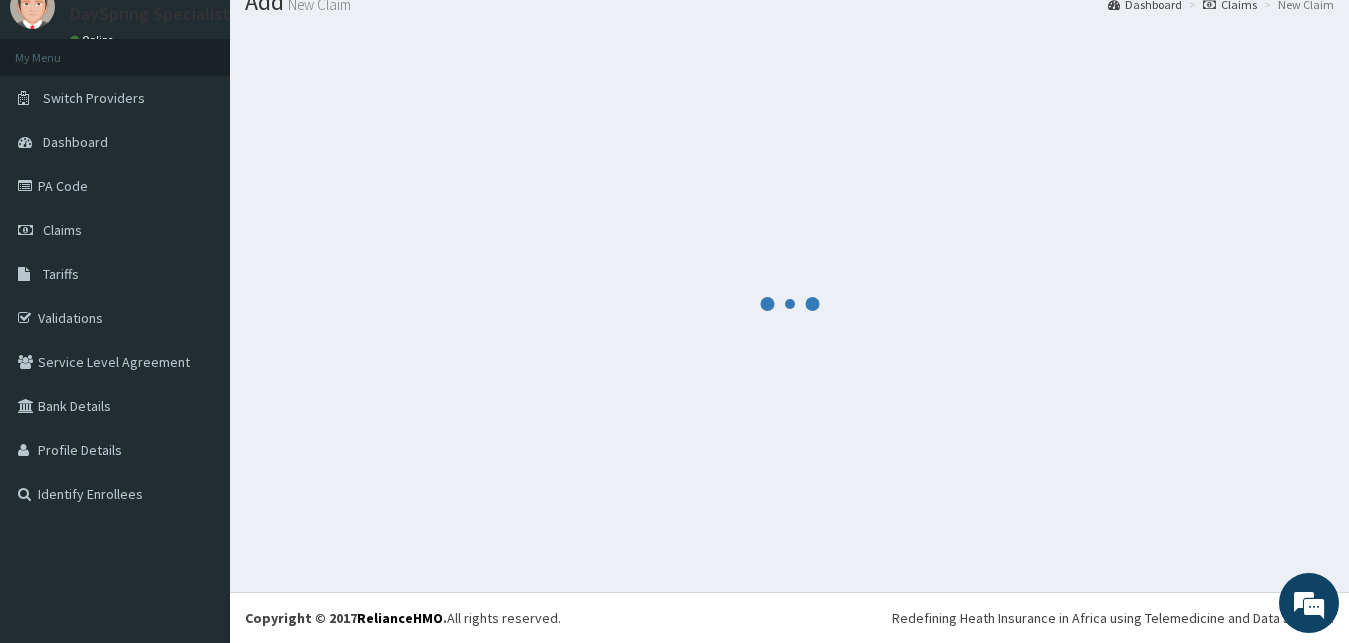 scroll, scrollTop: 76, scrollLeft: 0, axis: vertical 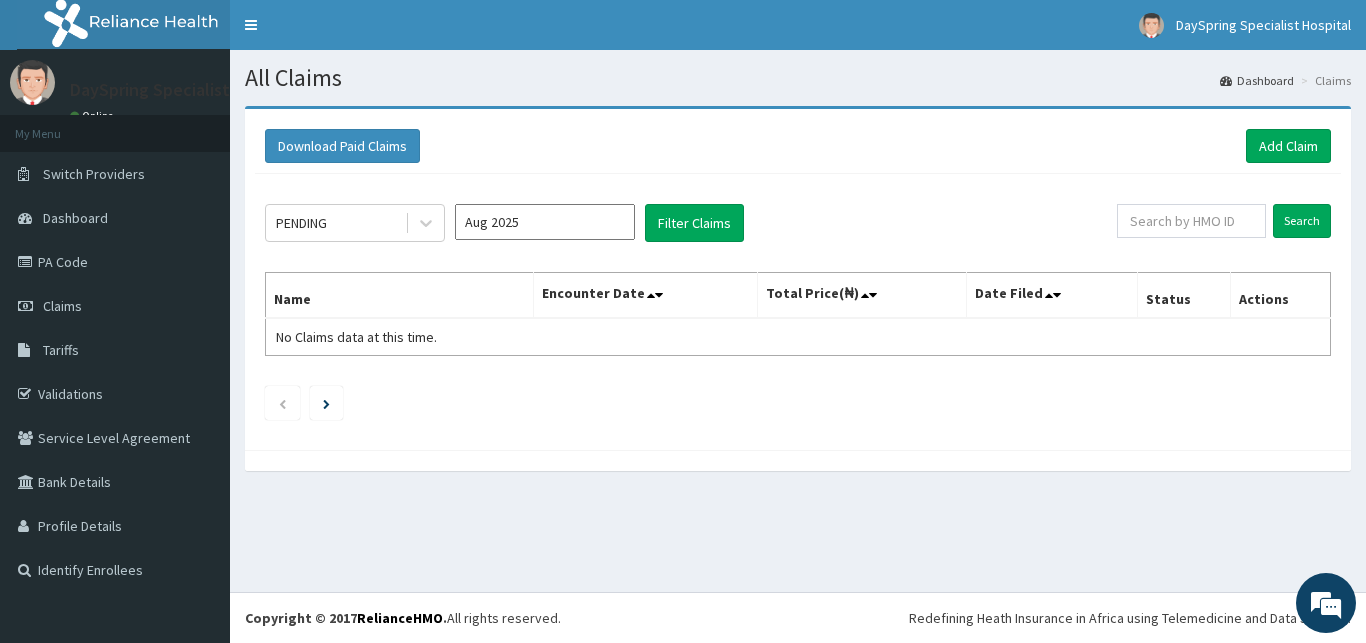 click on "All Claims
Dashboard
Claims
Download Paid Claims Add Claim × Note you can only download claims within a maximum of 1 year and the dates will auto-adjust when you select range that is greater than 1 year From 04-05-2025 To 04-08-2025 Close Download PENDING Aug 2025 Filter Claims Search Name Encounter Date Total Price(₦) Date Filed Status Actions No Claims data at this time." at bounding box center (798, 321) 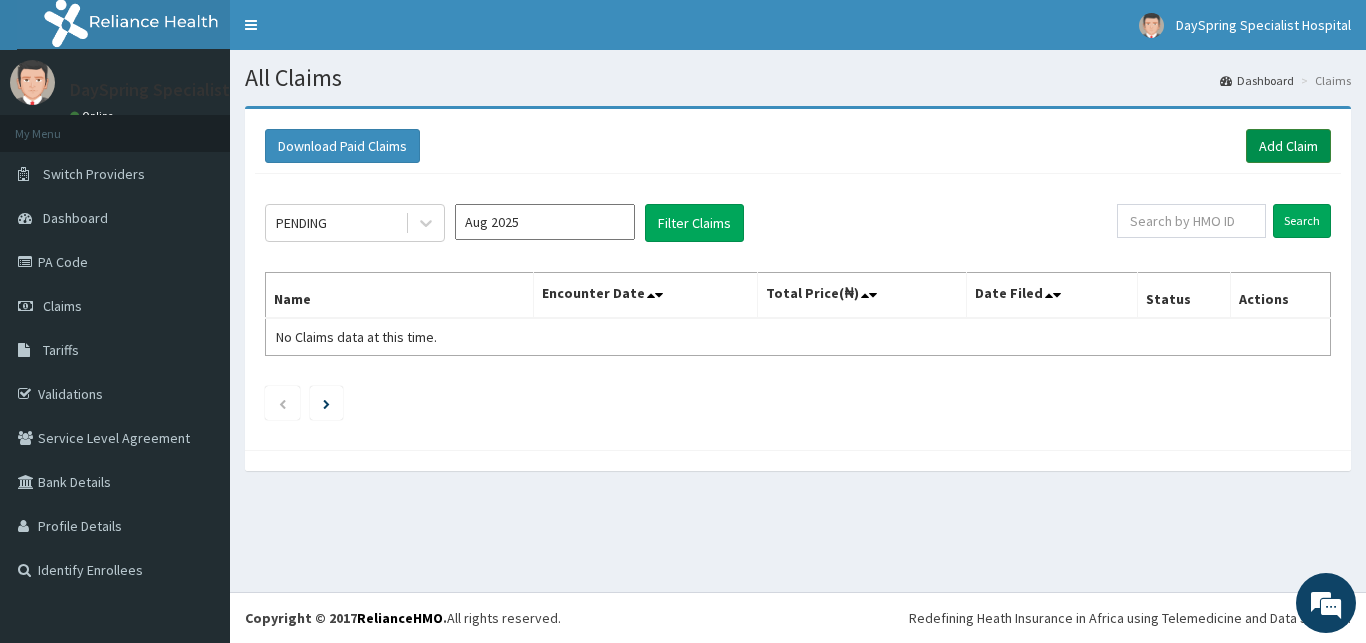 click on "Add Claim" at bounding box center [1288, 146] 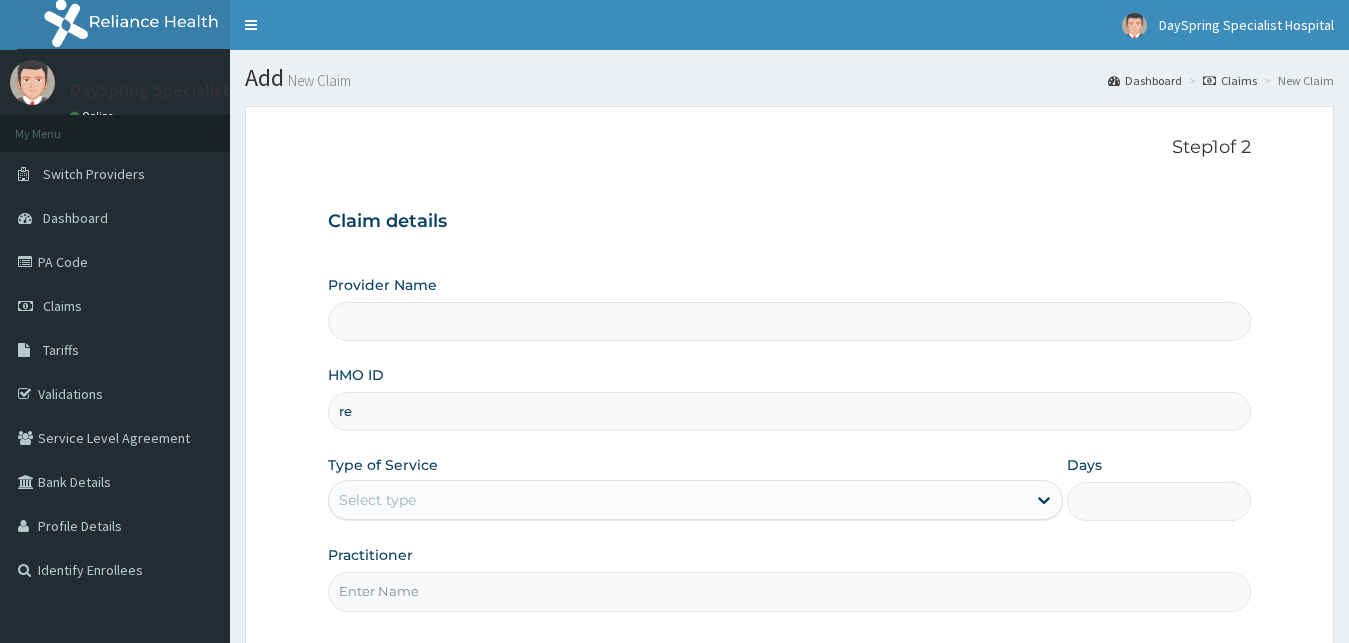 scroll, scrollTop: 0, scrollLeft: 0, axis: both 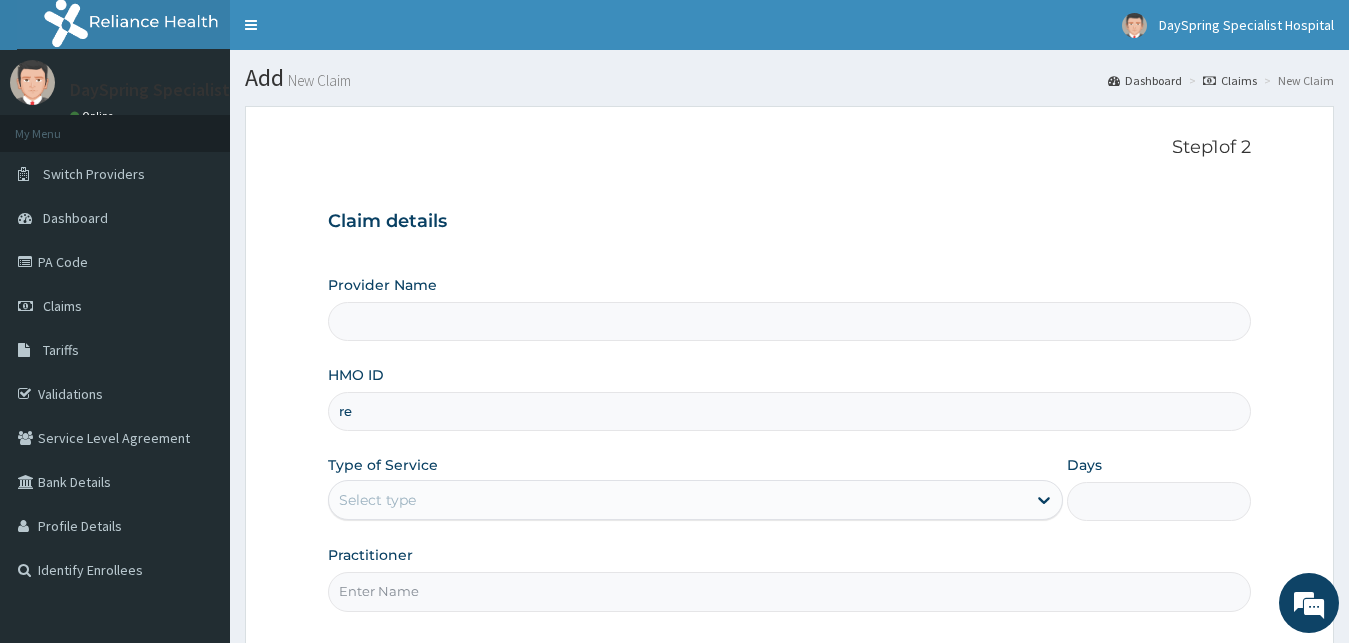 type on "r" 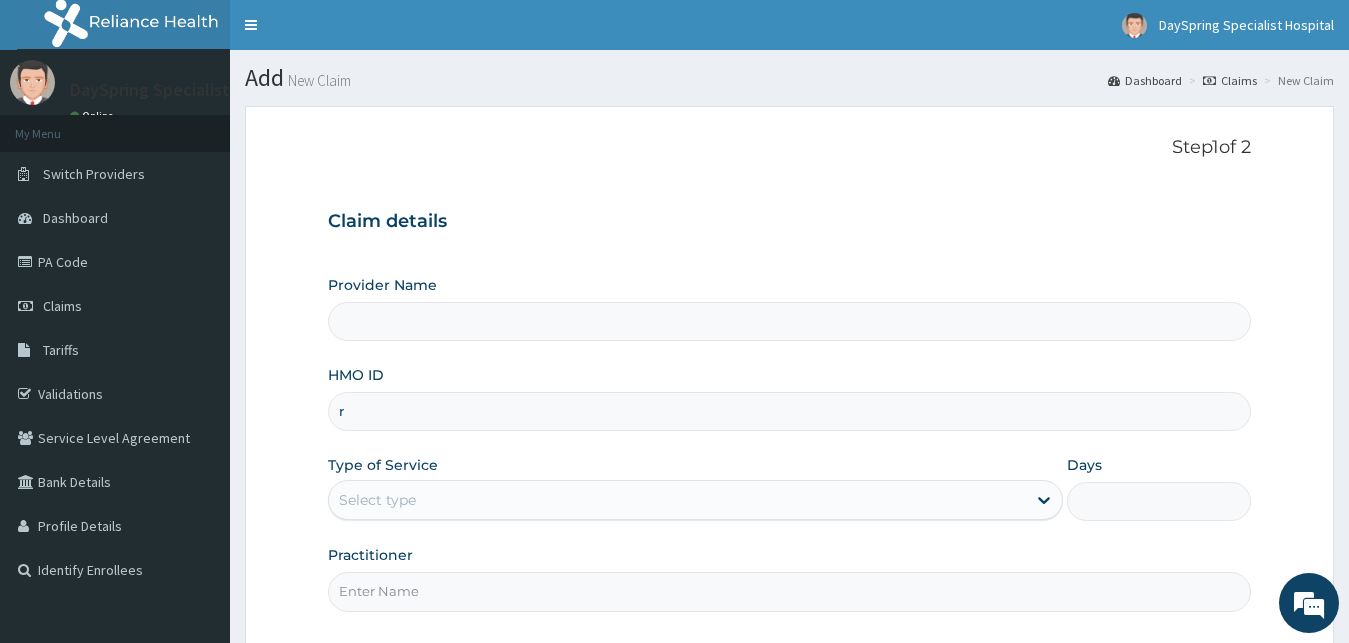 type 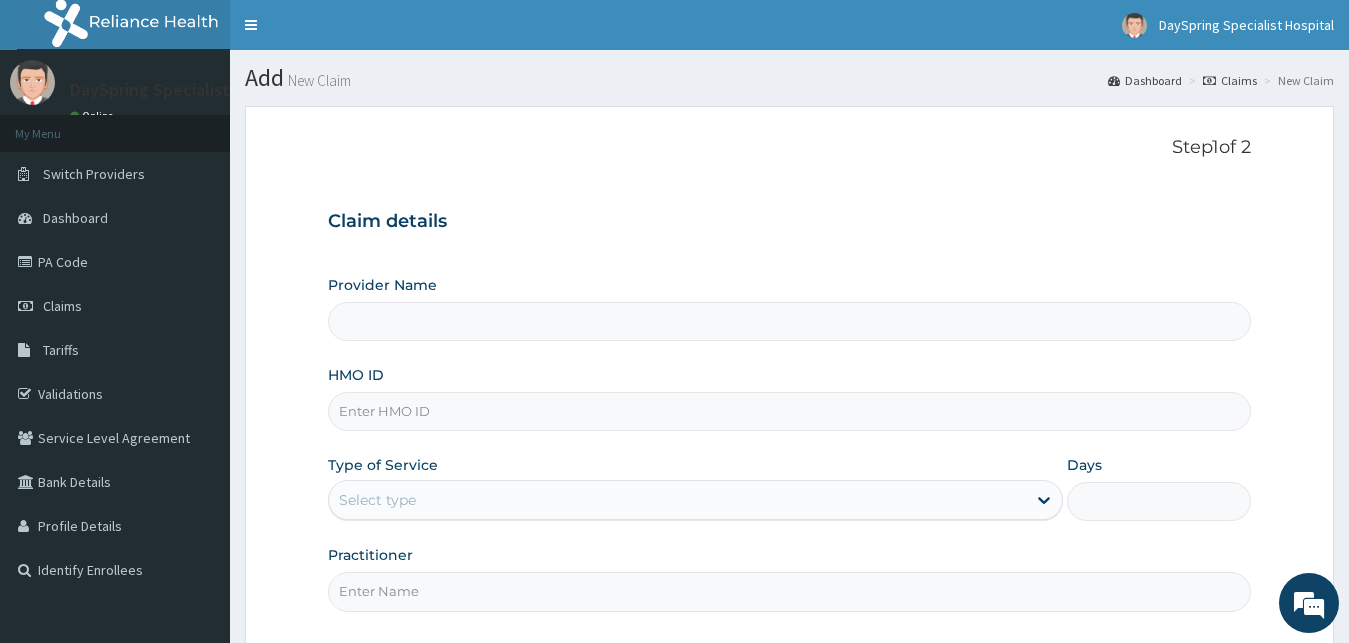 type on "DaySpring Specialist Hospital - Ikotun" 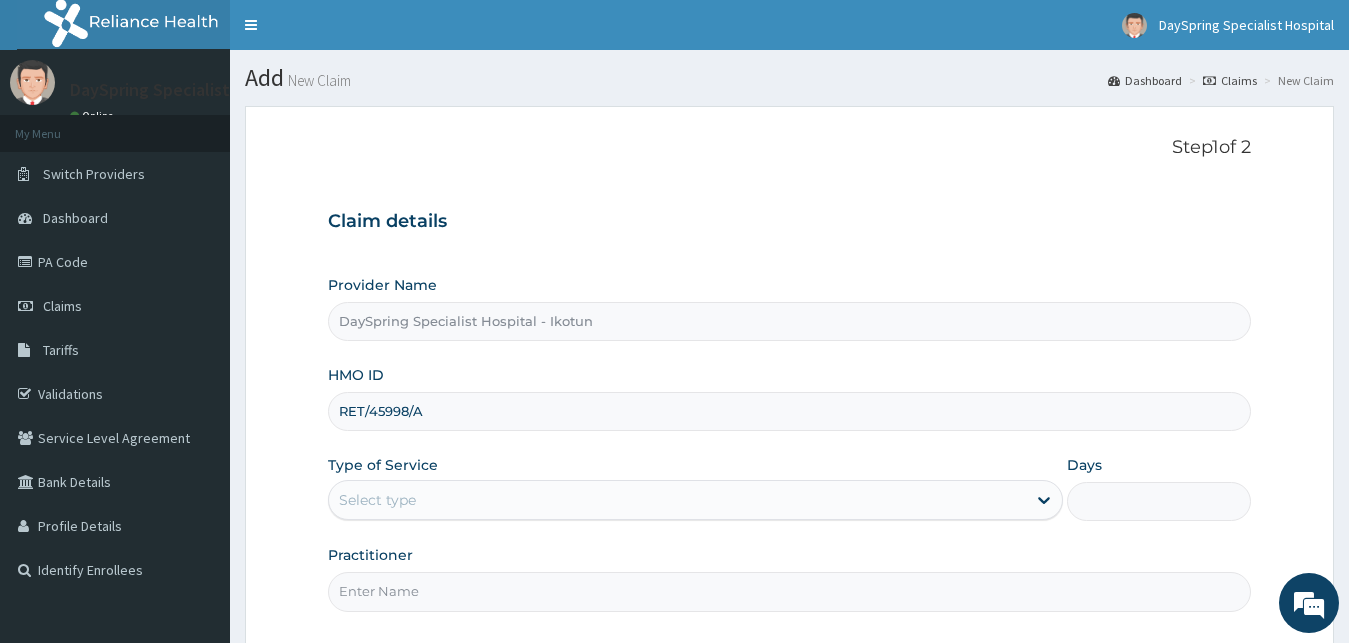 type on "RET/45998/A" 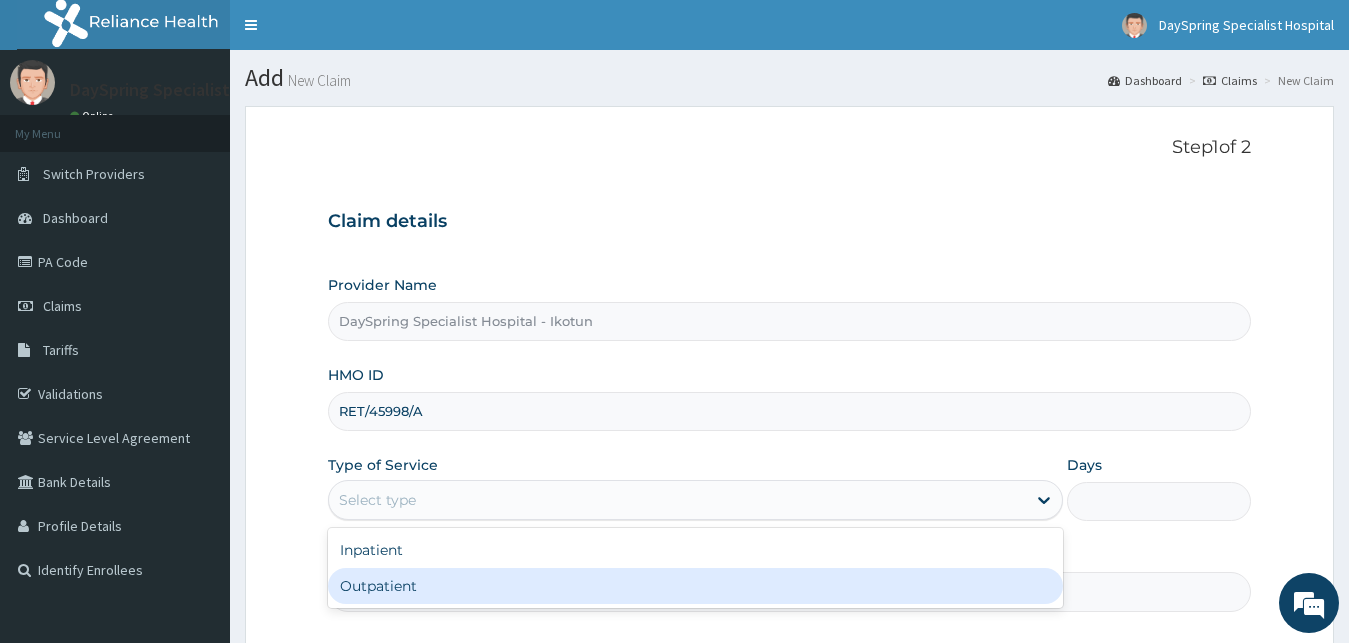drag, startPoint x: 657, startPoint y: 509, endPoint x: 649, endPoint y: 582, distance: 73.43705 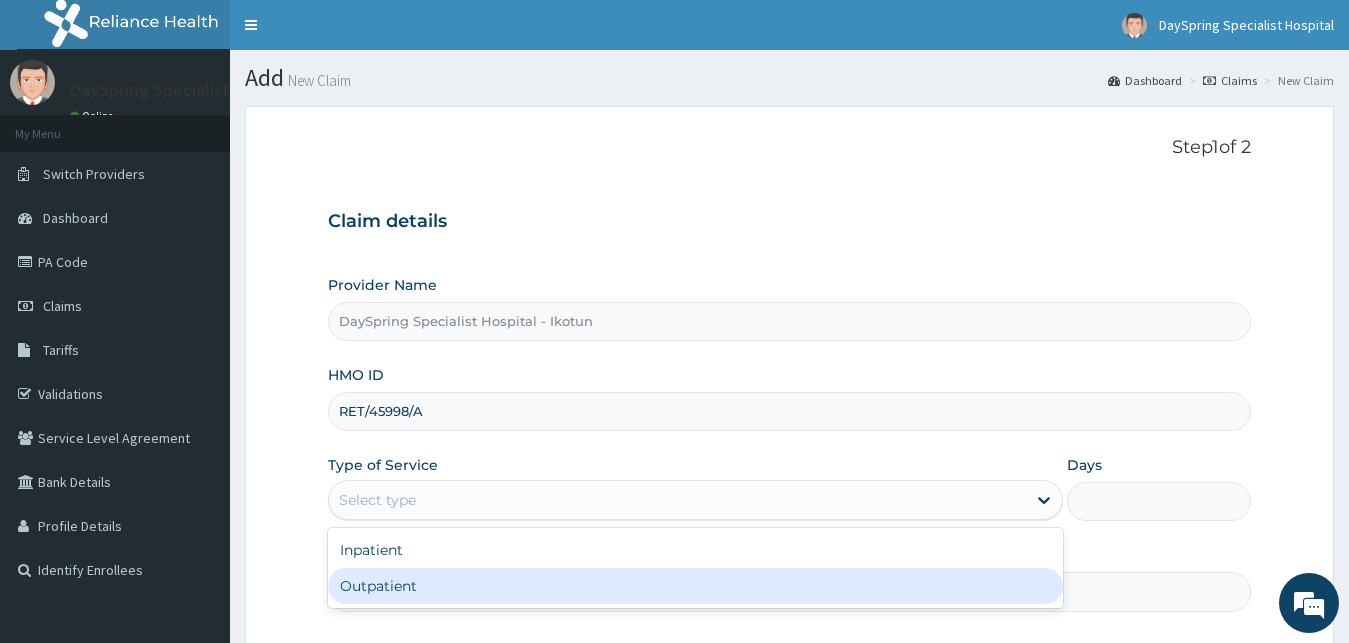 click on "Outpatient" at bounding box center (696, 586) 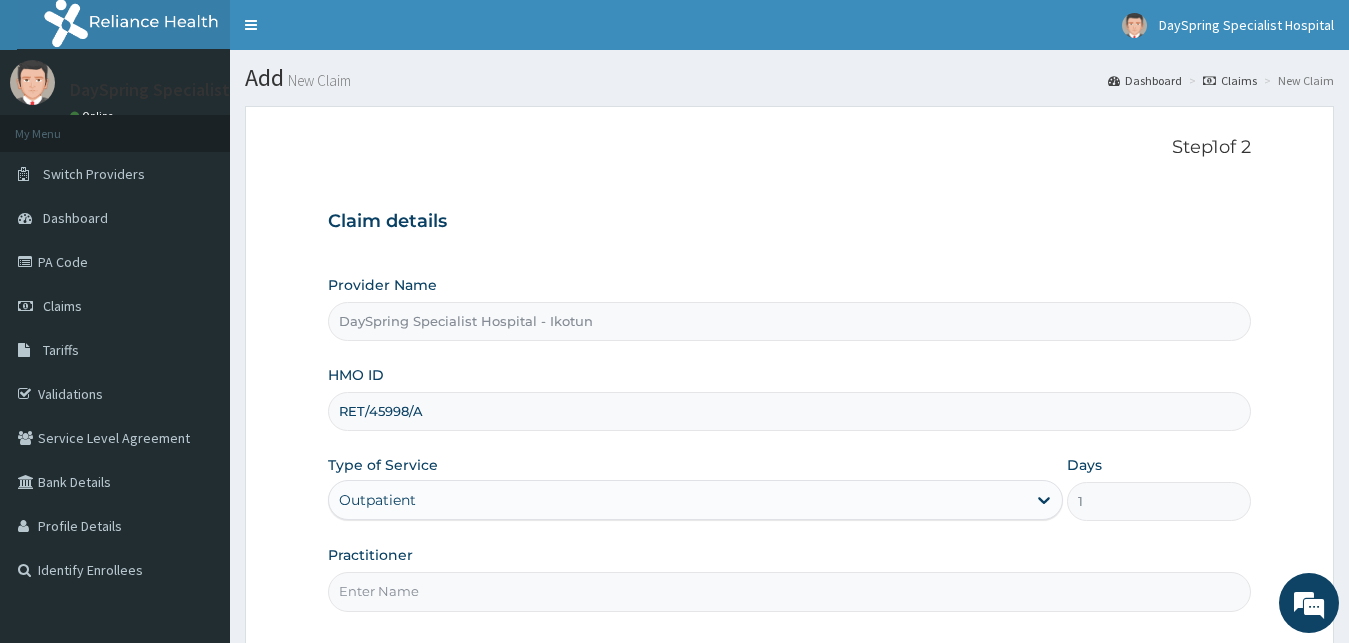 click on "Practitioner" at bounding box center (790, 591) 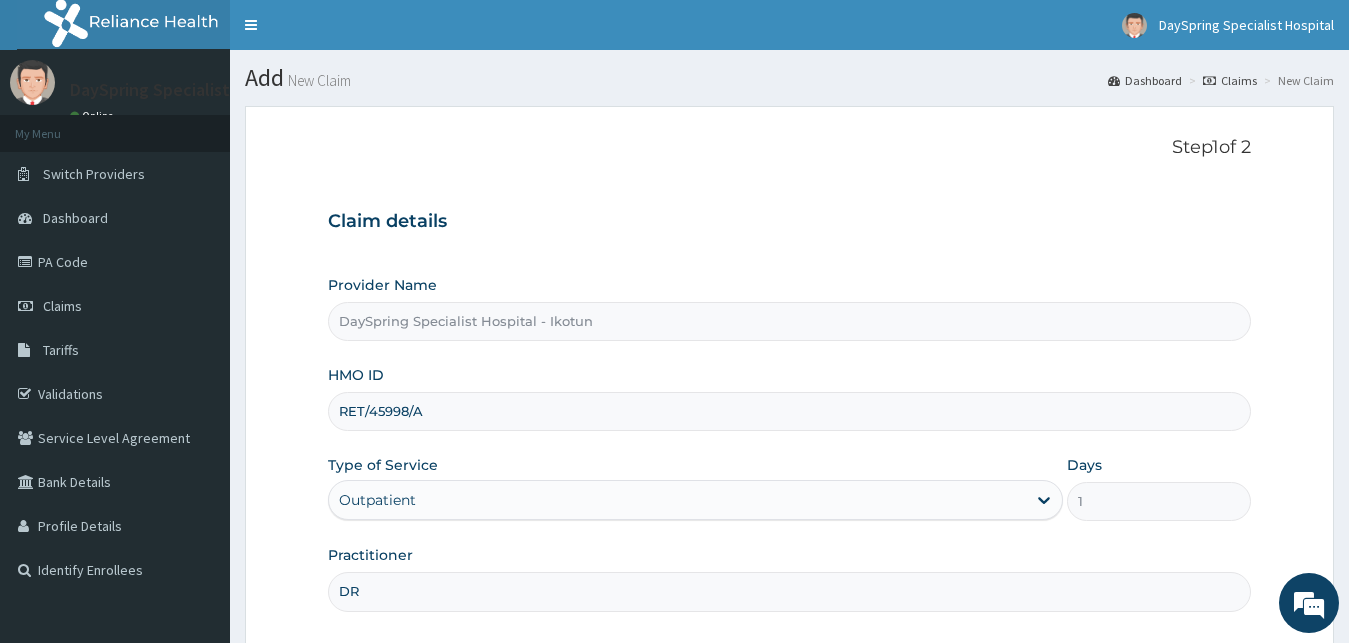 scroll, scrollTop: 0, scrollLeft: 0, axis: both 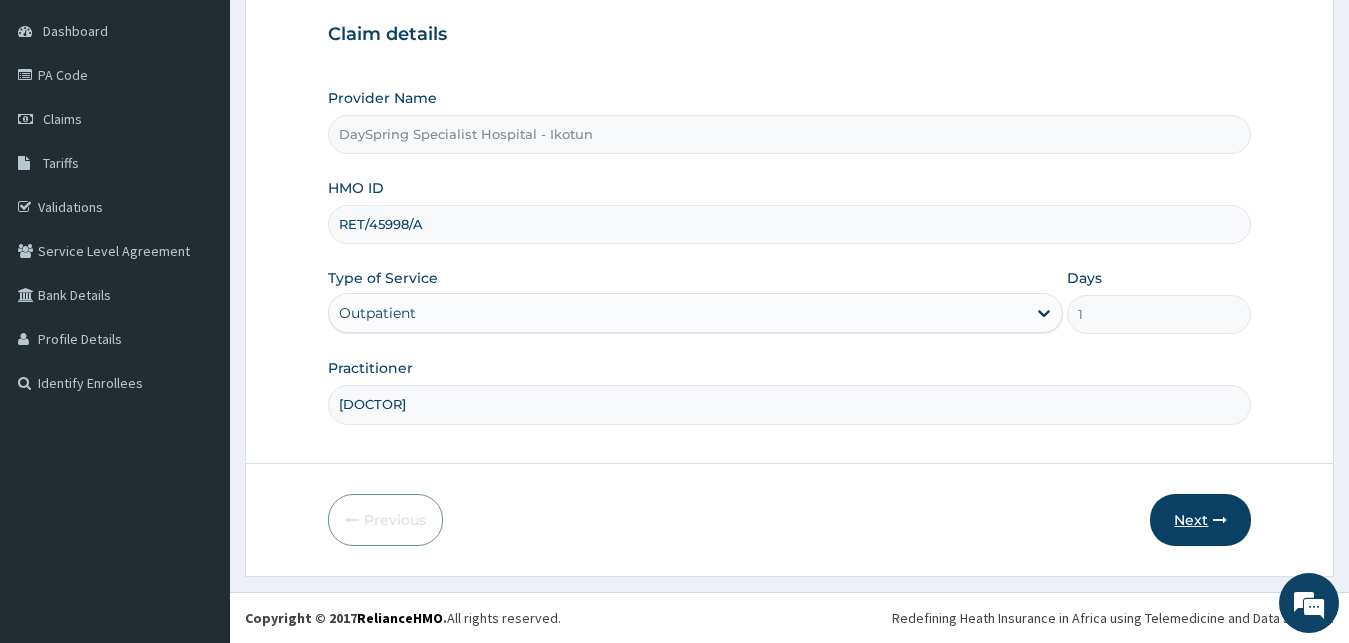 type on "[DOCTOR]" 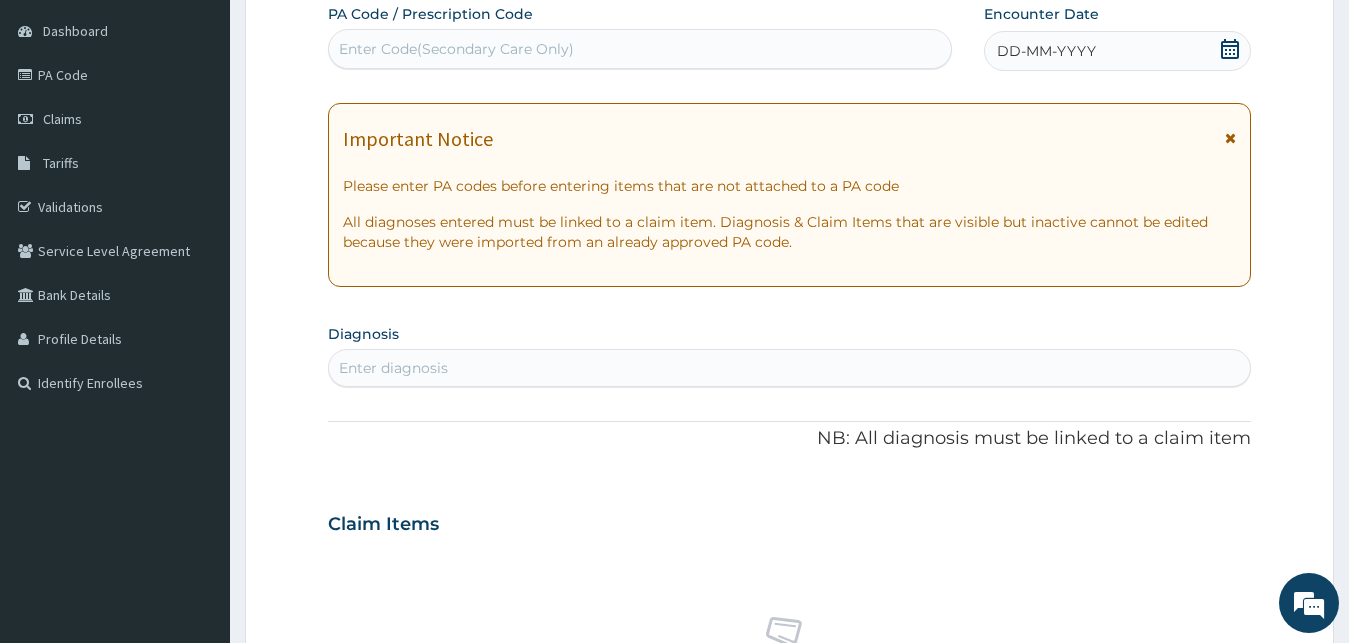 click 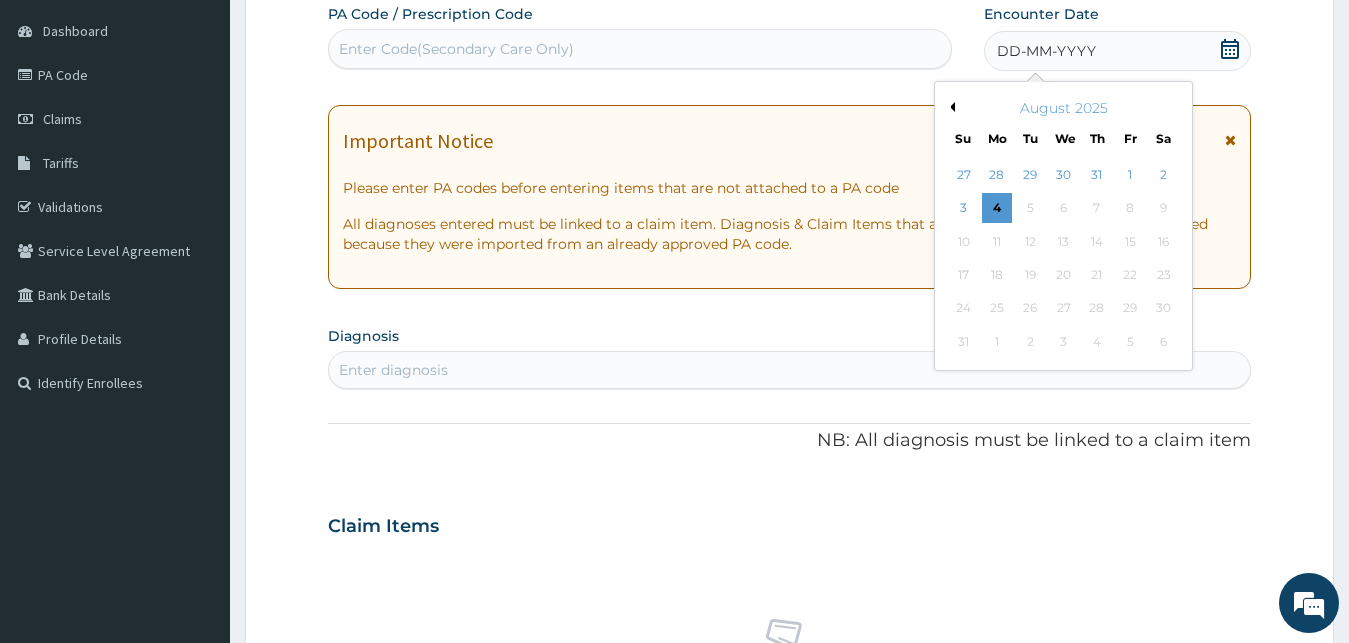 click on "Previous Month" at bounding box center [950, 107] 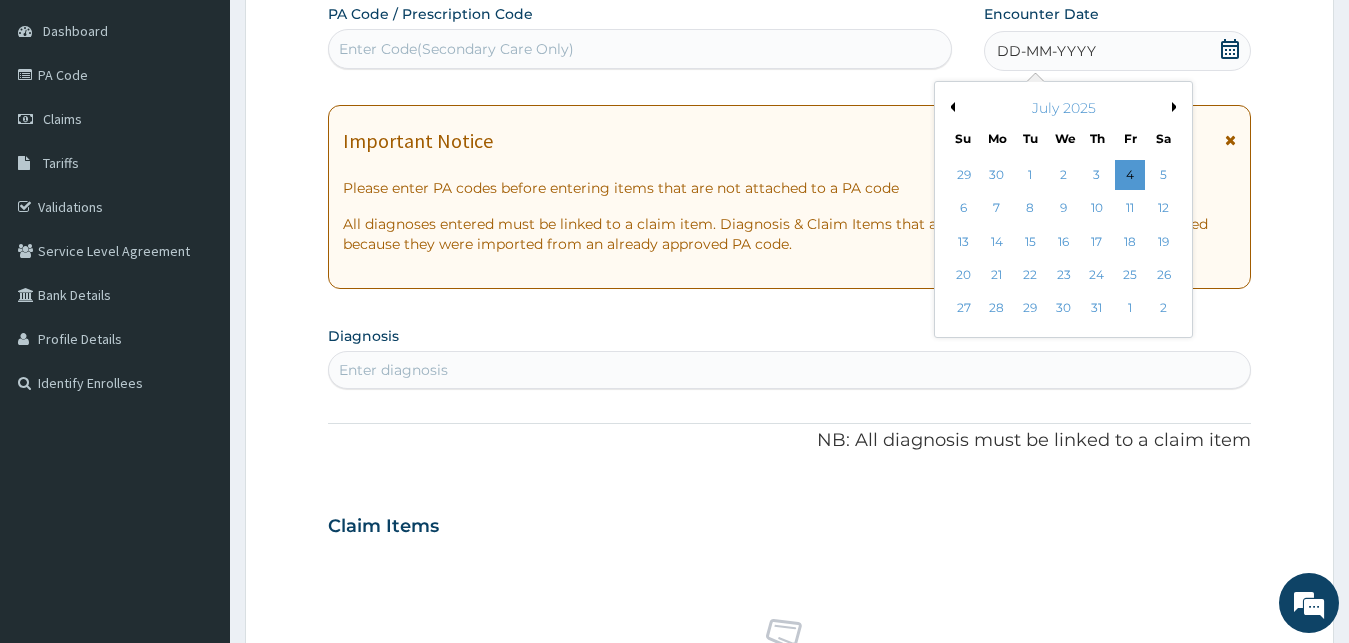 click on "Previous Month" at bounding box center [950, 107] 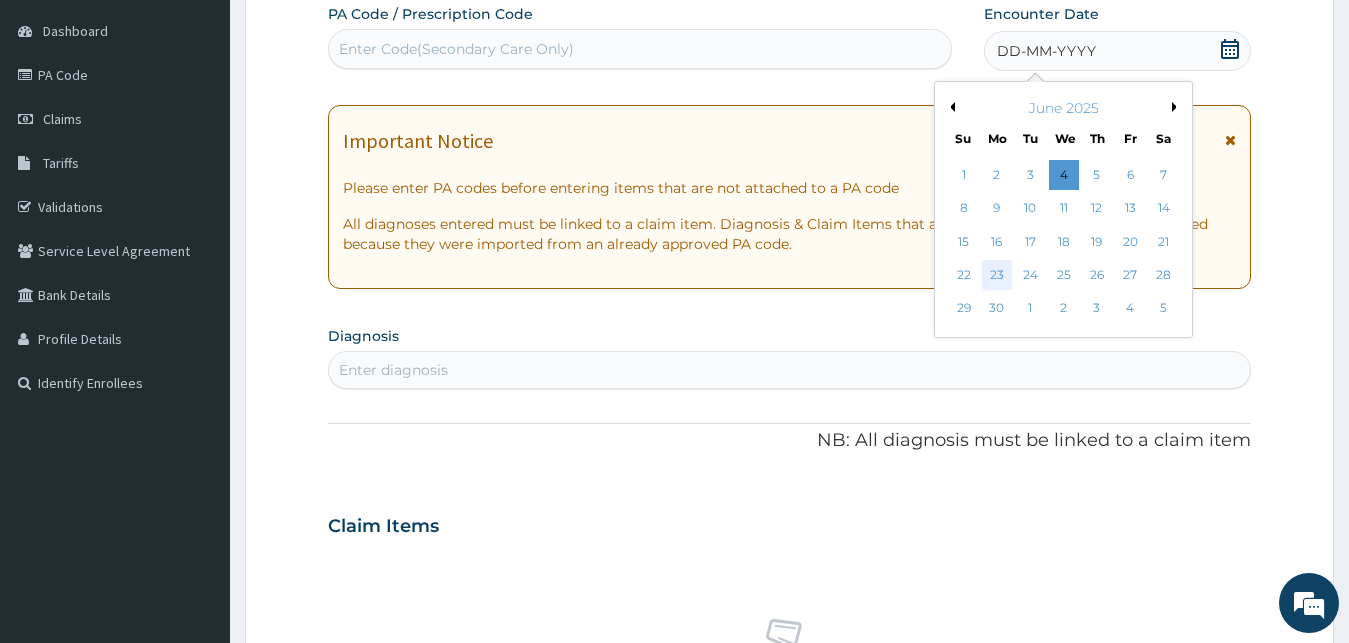 click on "23" at bounding box center [997, 275] 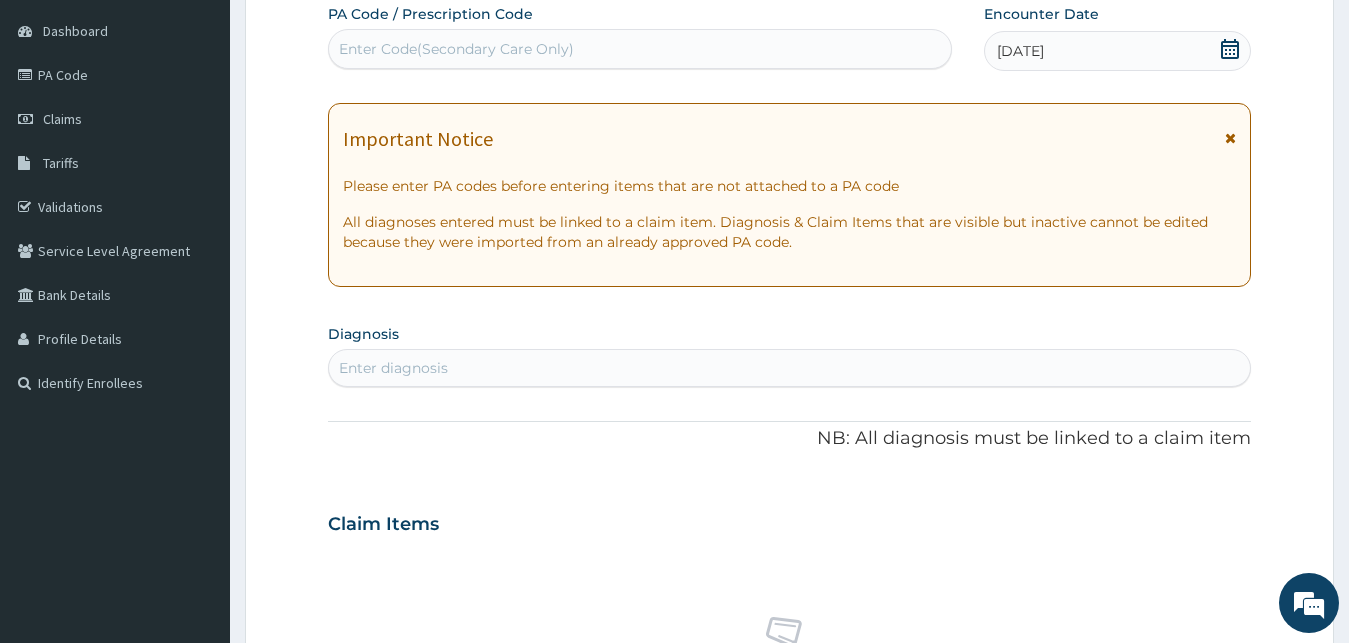 click on "Enter diagnosis" at bounding box center [790, 368] 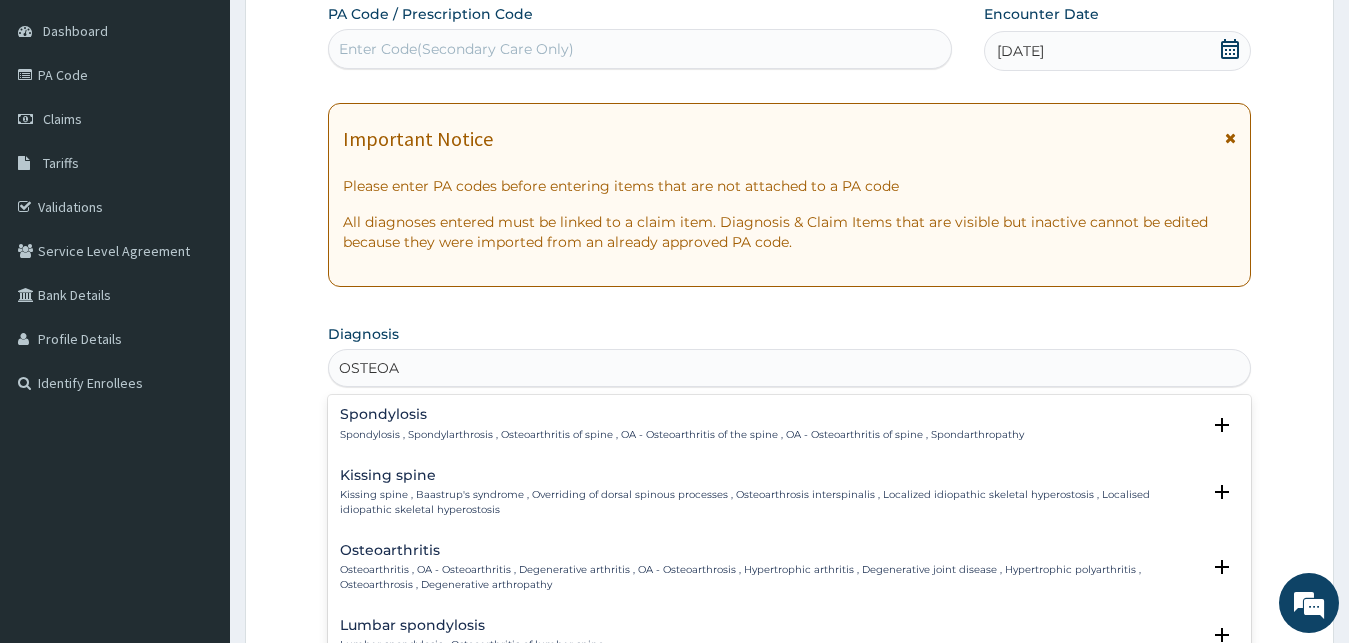 click on "Osteoarthritis , OA - Osteoarthritis , Degenerative arthritis , OA - Osteoarthrosis , Hypertrophic arthritis , Degenerative joint disease , Hypertrophic polyarthritis , Osteoarthrosis , Degenerative arthropathy" at bounding box center [770, 577] 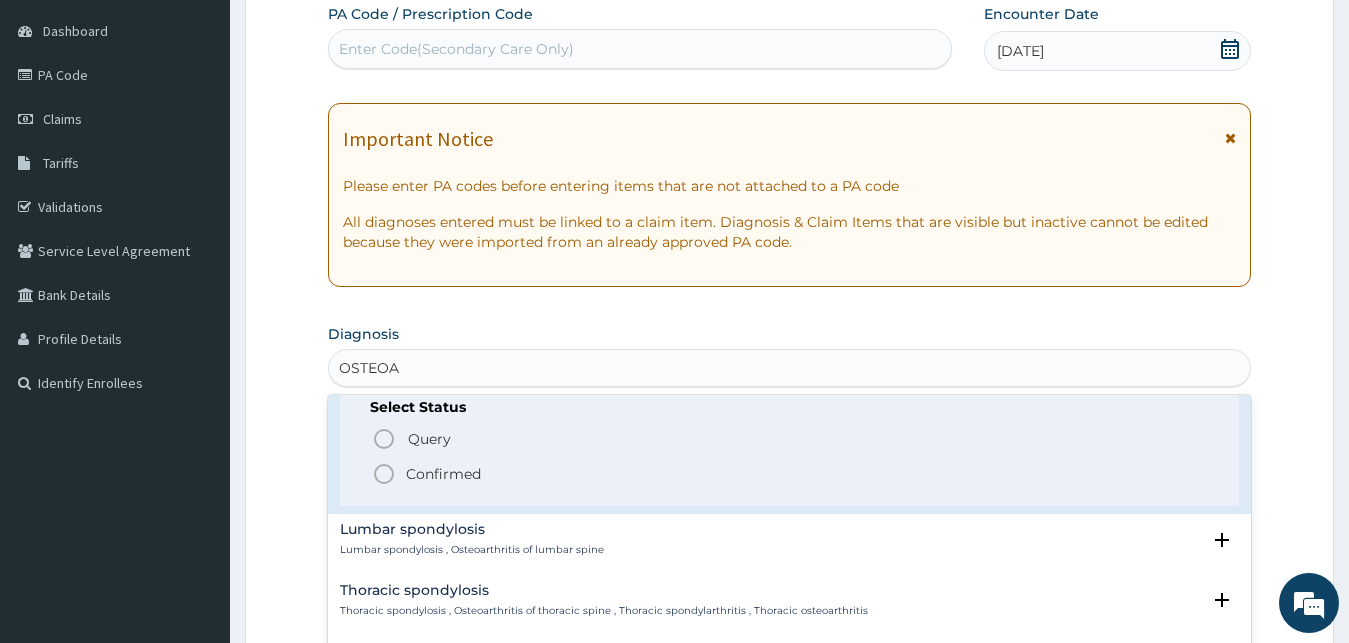 scroll, scrollTop: 270, scrollLeft: 0, axis: vertical 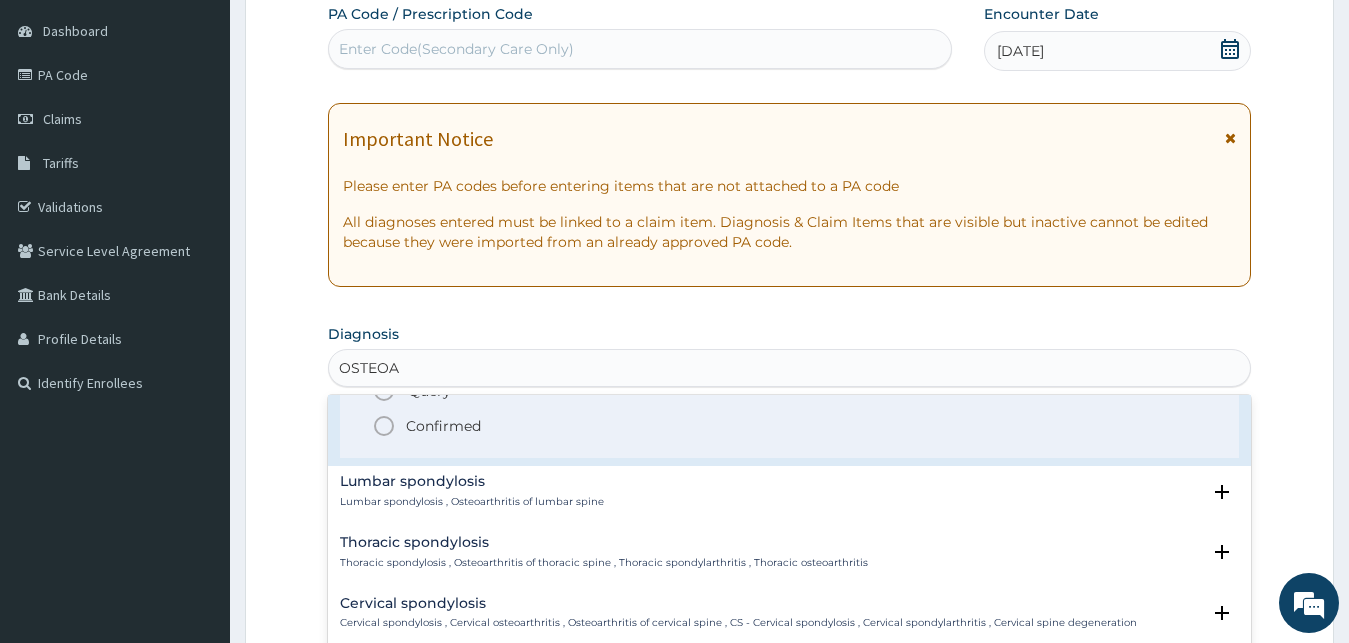 type on "OSTEOA" 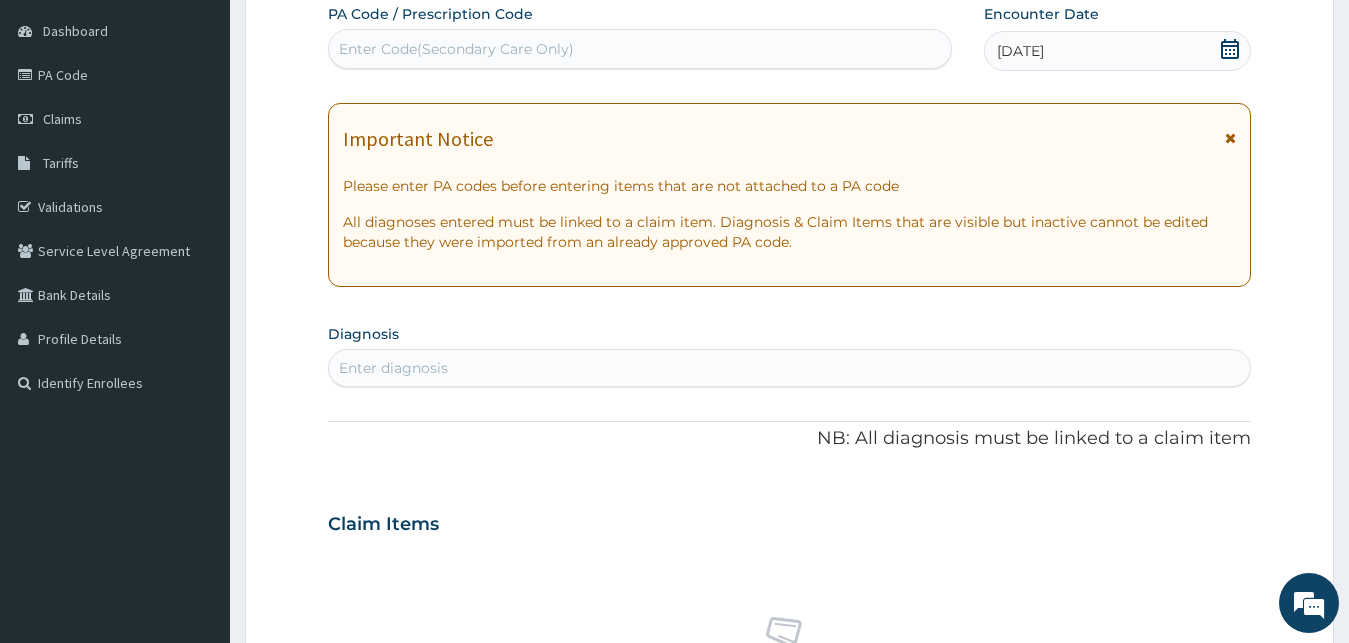 click on "PA Code / Prescription Code Enter Code(Secondary Care Only) Encounter Date 23-06-2025 Important Notice Please enter PA codes before entering items that are not attached to a PA code   All diagnoses entered must be linked to a claim item. Diagnosis & Claim Items that are visible but inactive cannot be edited because they were imported from an already approved PA code. Diagnosis Enter diagnosis NB: All diagnosis must be linked to a claim item Claim Items No claim item Types Select Type Item Select Item Pair Diagnosis Select Diagnosis Unit Price 0 Add Comment" at bounding box center (790, 521) 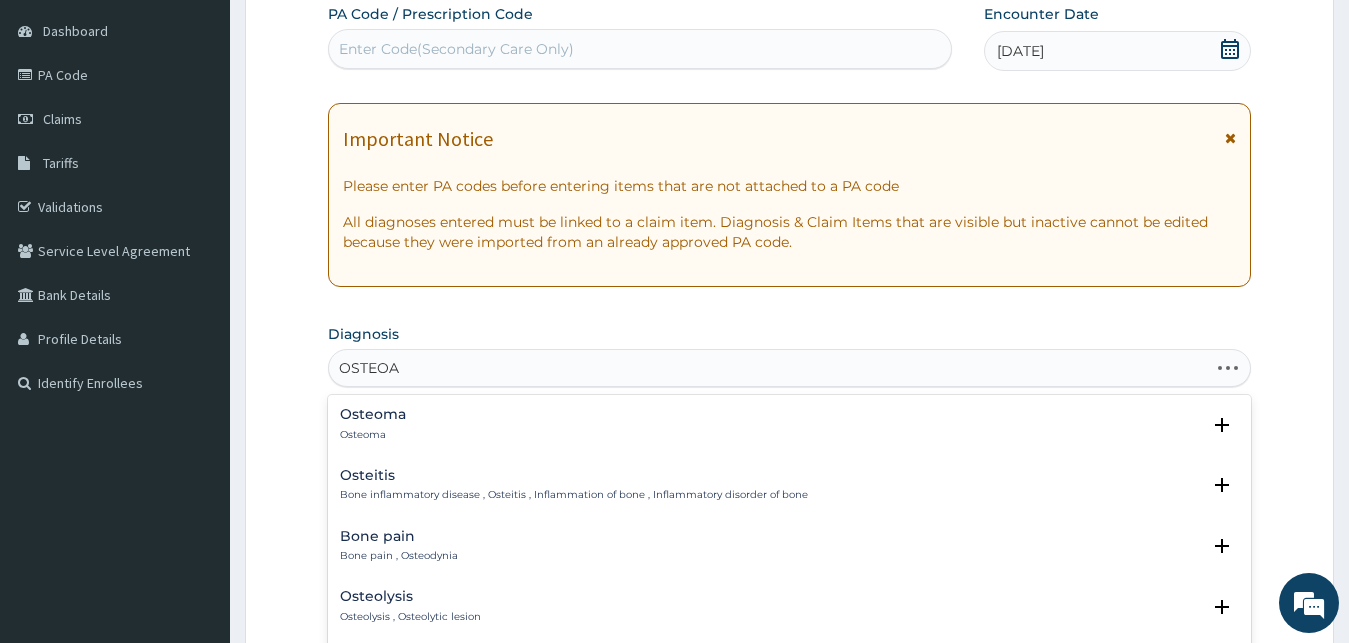 type on "OSTEOAR" 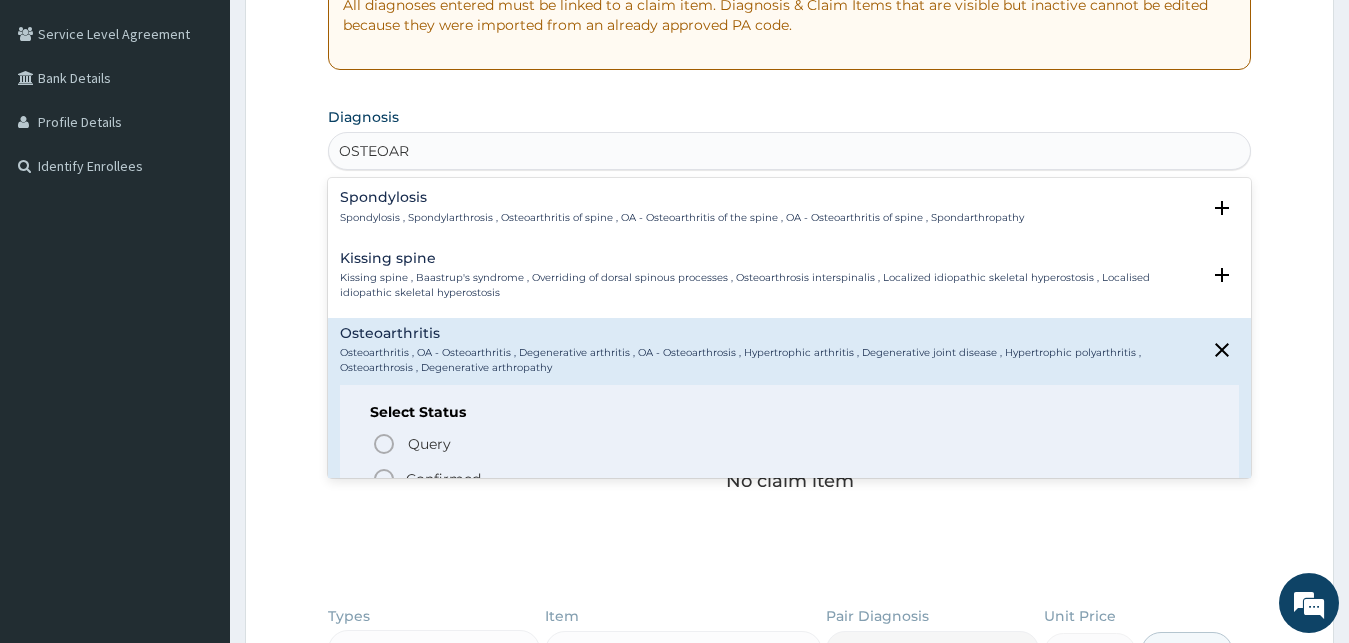 scroll, scrollTop: 442, scrollLeft: 0, axis: vertical 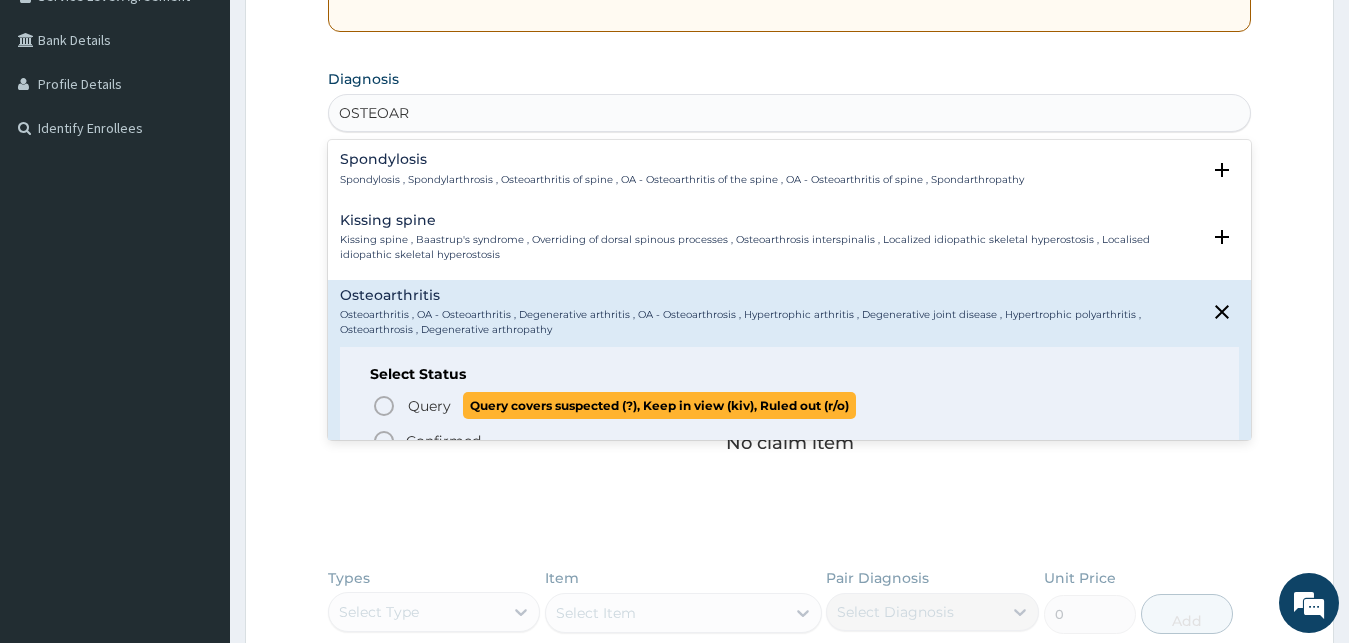 click 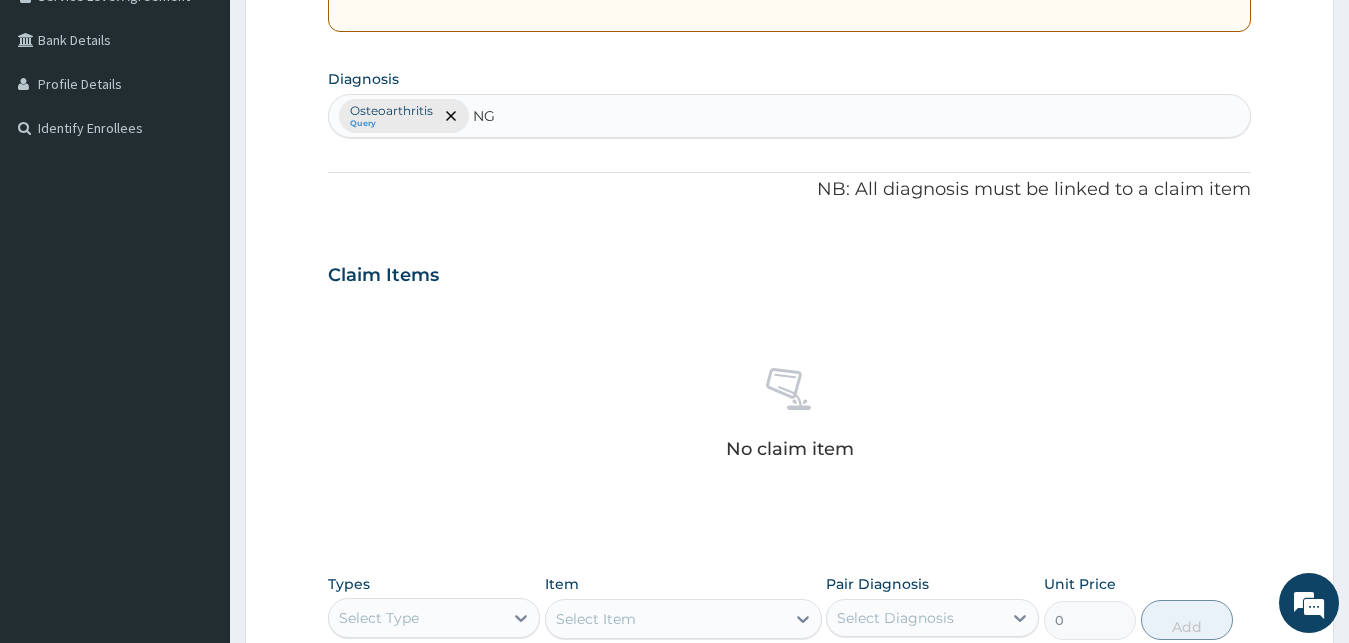 type on "NGU" 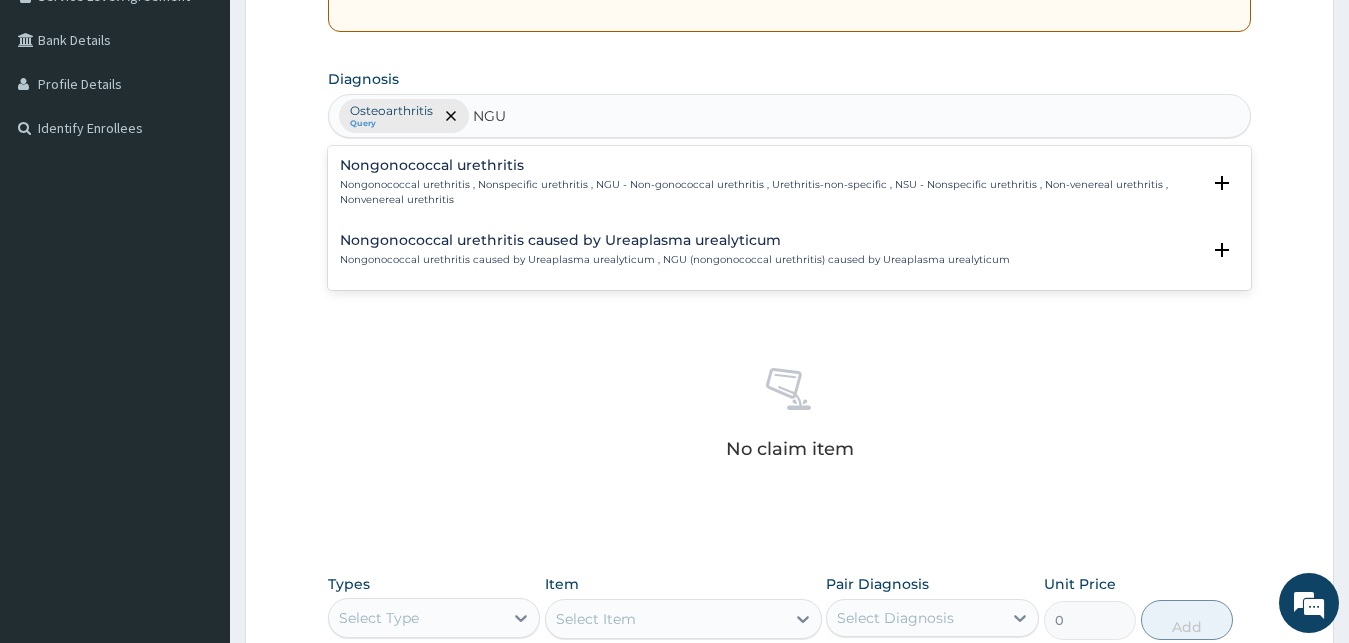 click on "Nongonococcal urethritis , Nonspecific urethritis , NGU - Non-gonococcal urethritis , Urethritis-non-specific , NSU - Nonspecific urethritis , Non-venereal urethritis , Nonvenereal urethritis" at bounding box center [770, 192] 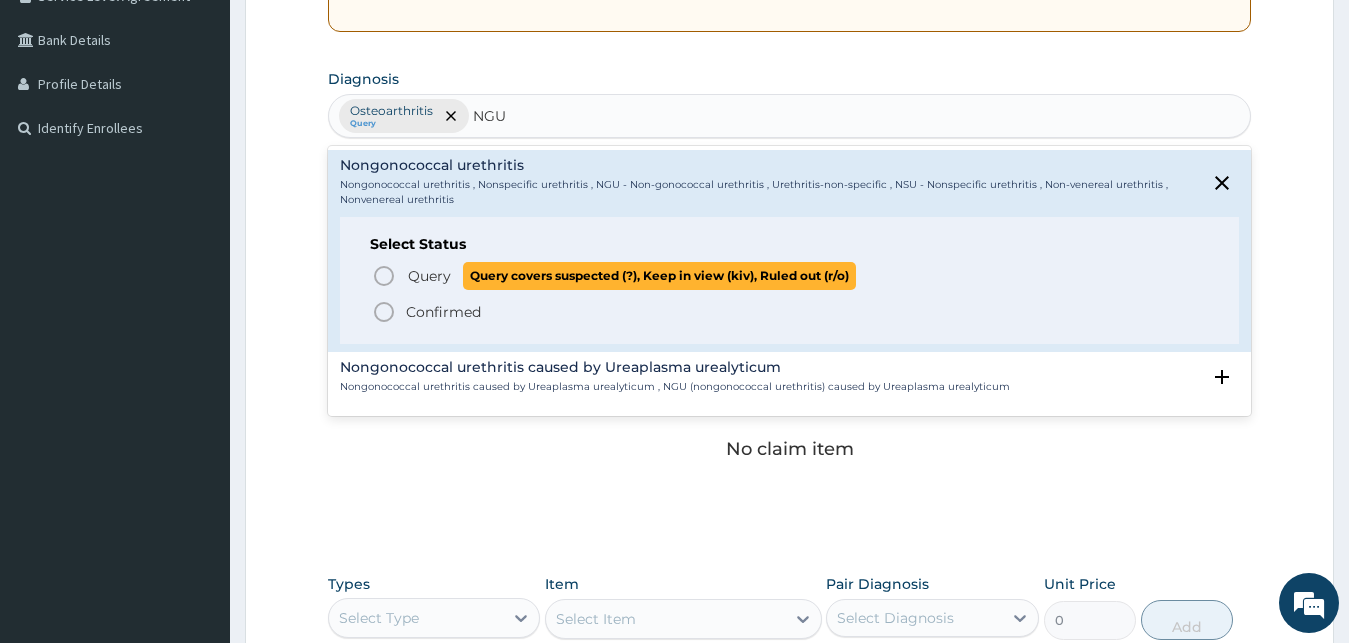 click 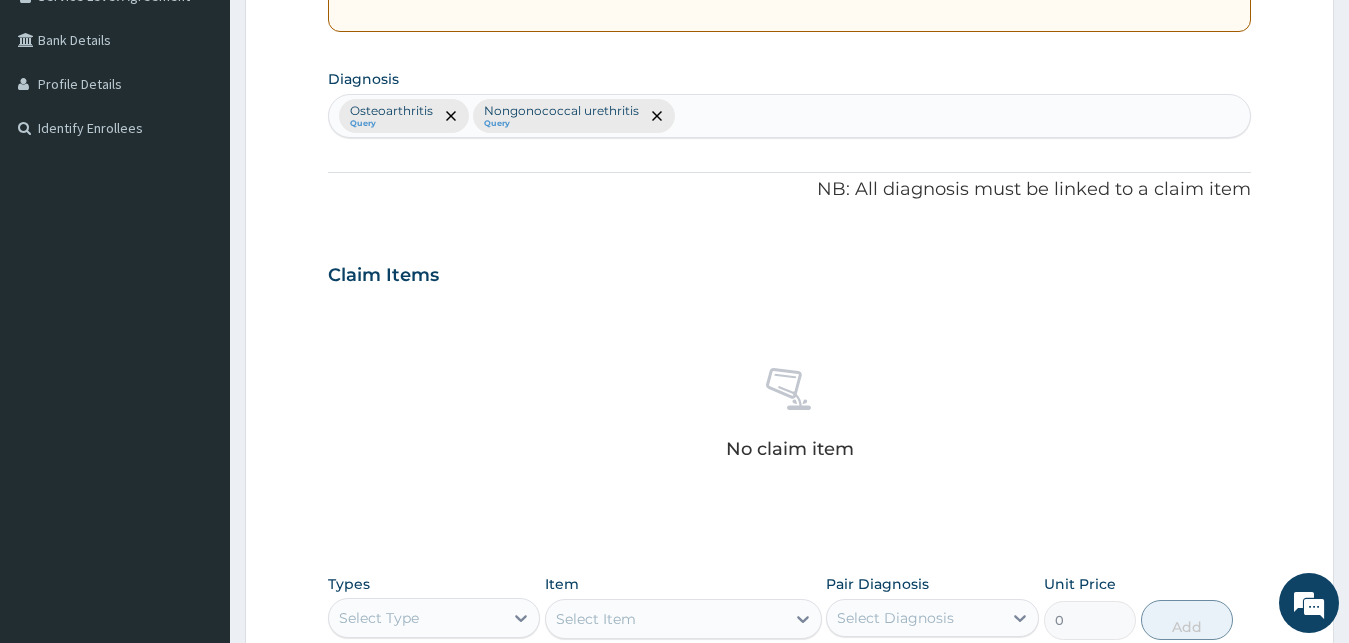 scroll, scrollTop: 799, scrollLeft: 0, axis: vertical 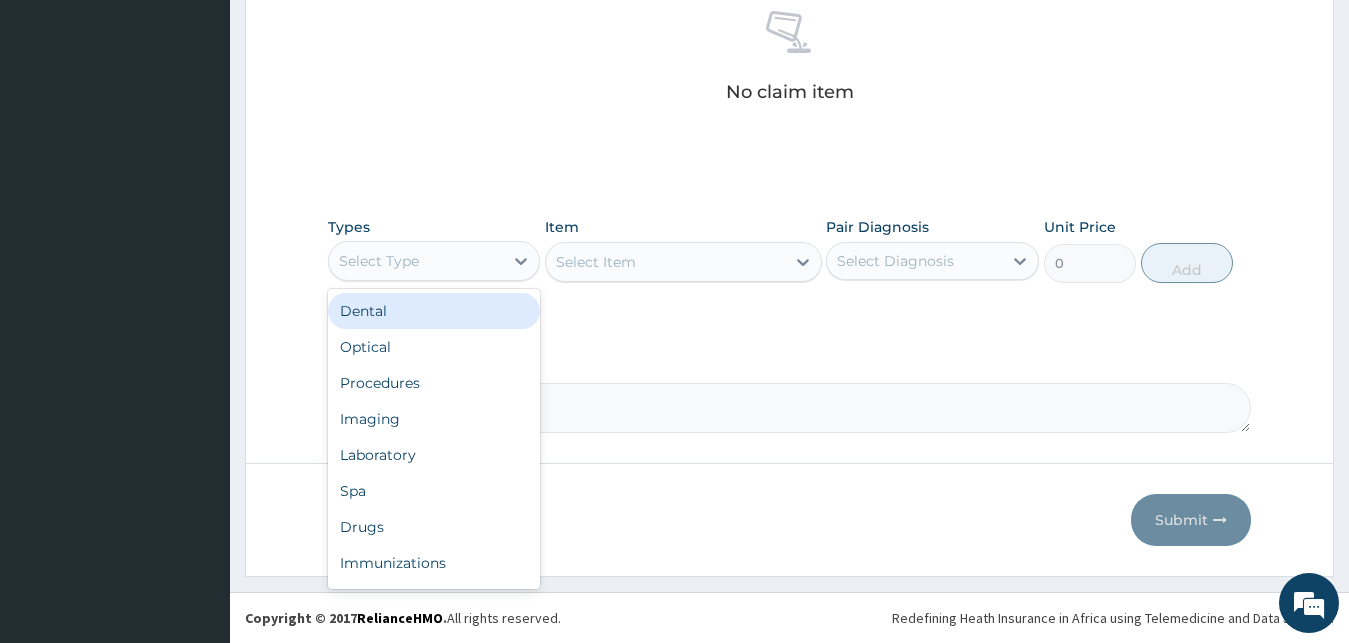 click on "Select Type" at bounding box center (416, 261) 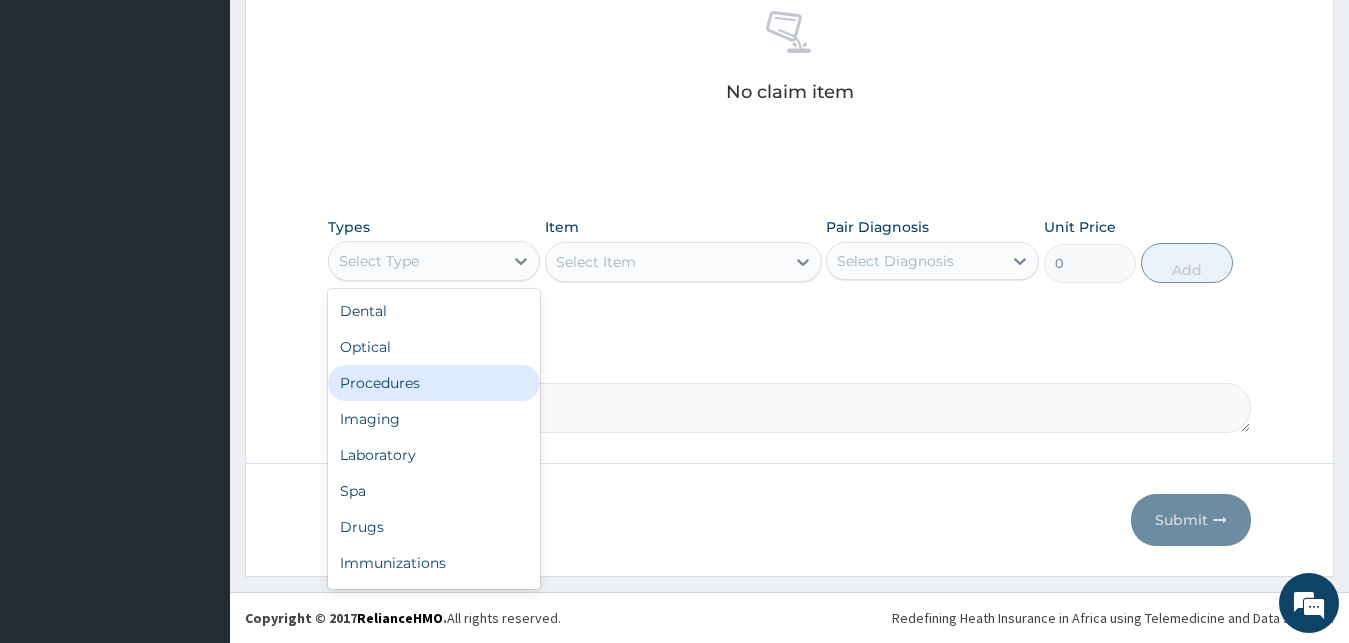 click on "Procedures" at bounding box center [434, 383] 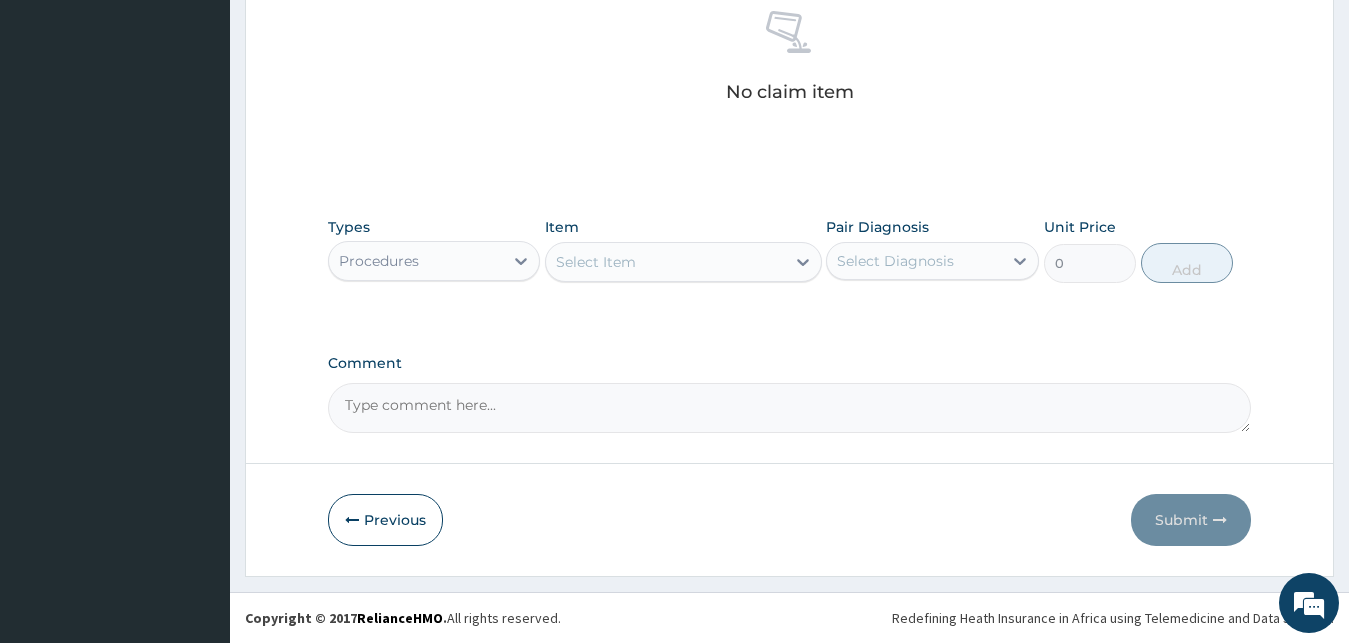 click on "Select Item" at bounding box center (596, 262) 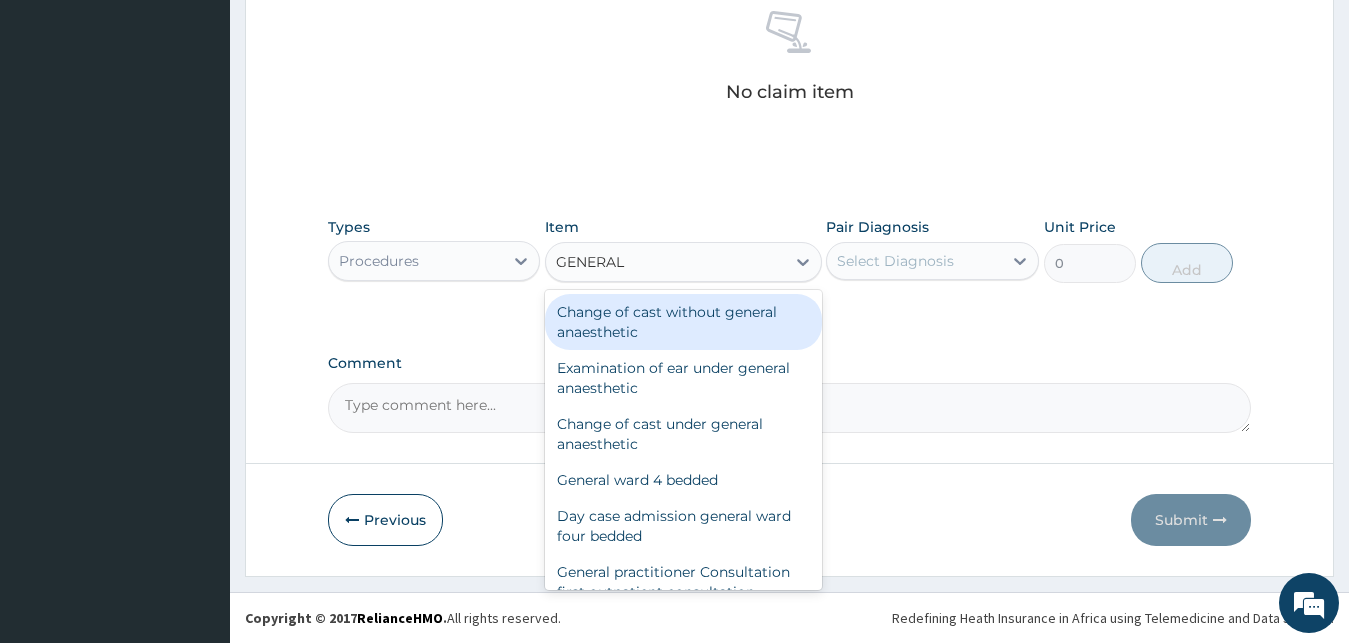type on "GENERAL P" 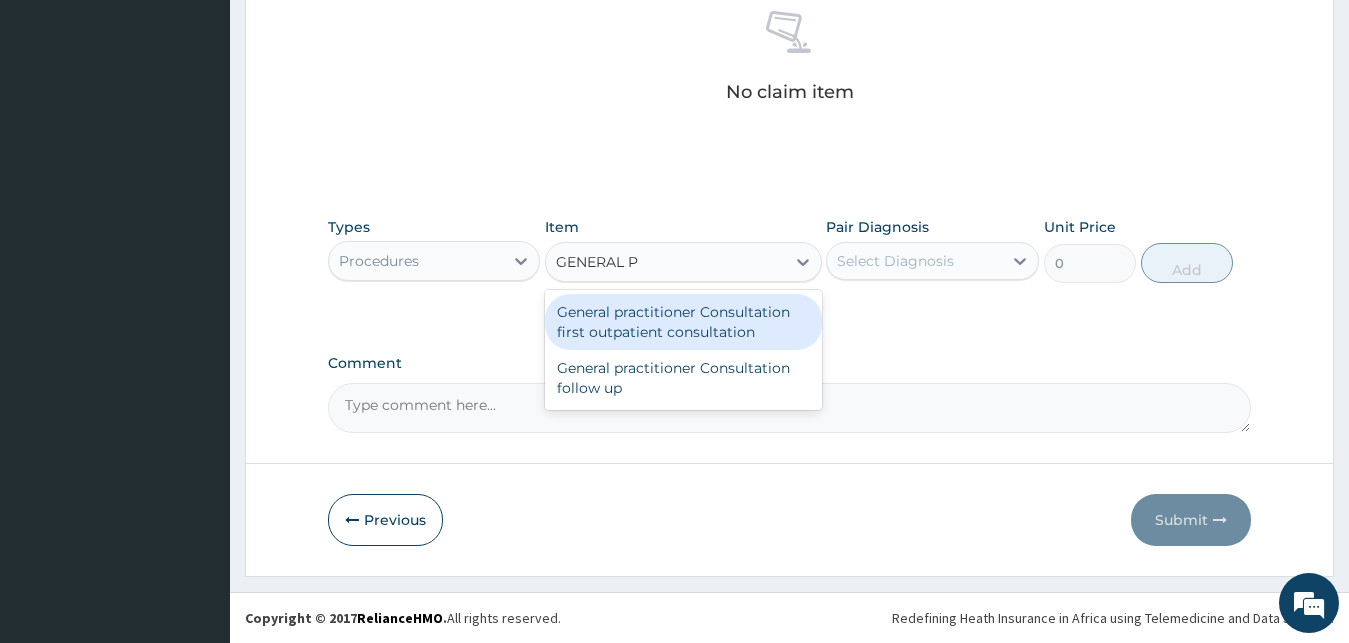 click on "General practitioner Consultation first outpatient consultation" at bounding box center [683, 322] 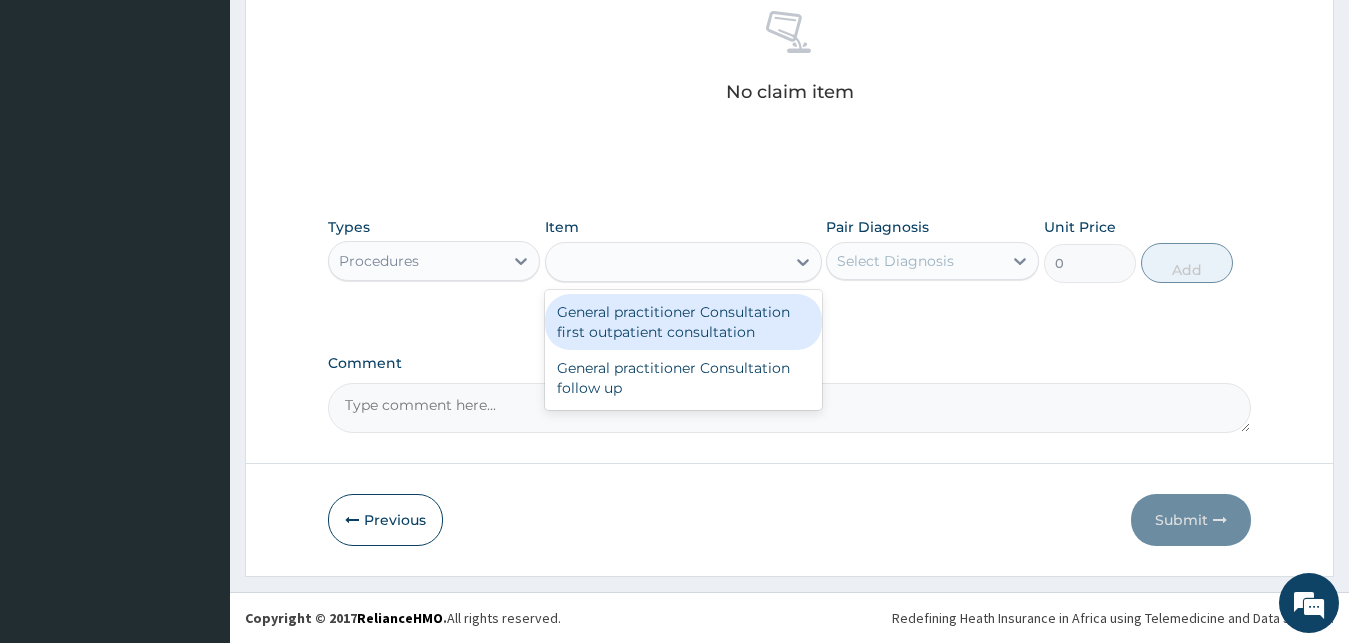 type on "3000" 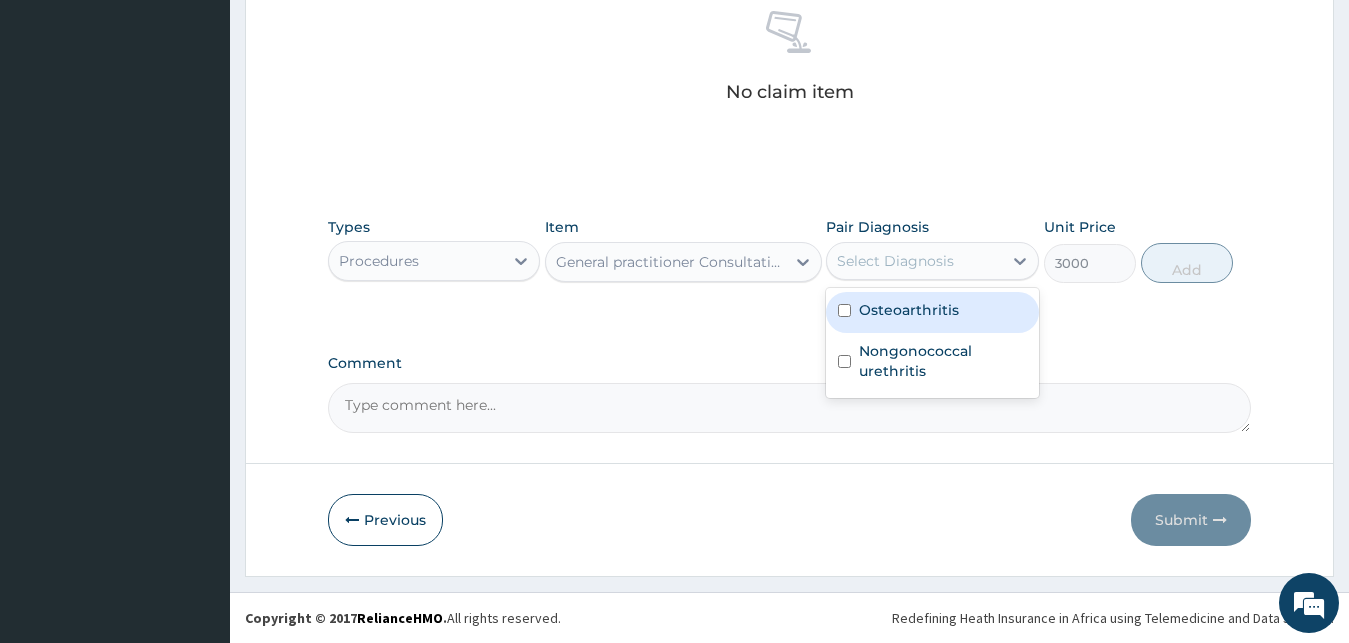 drag, startPoint x: 898, startPoint y: 270, endPoint x: 894, endPoint y: 321, distance: 51.156624 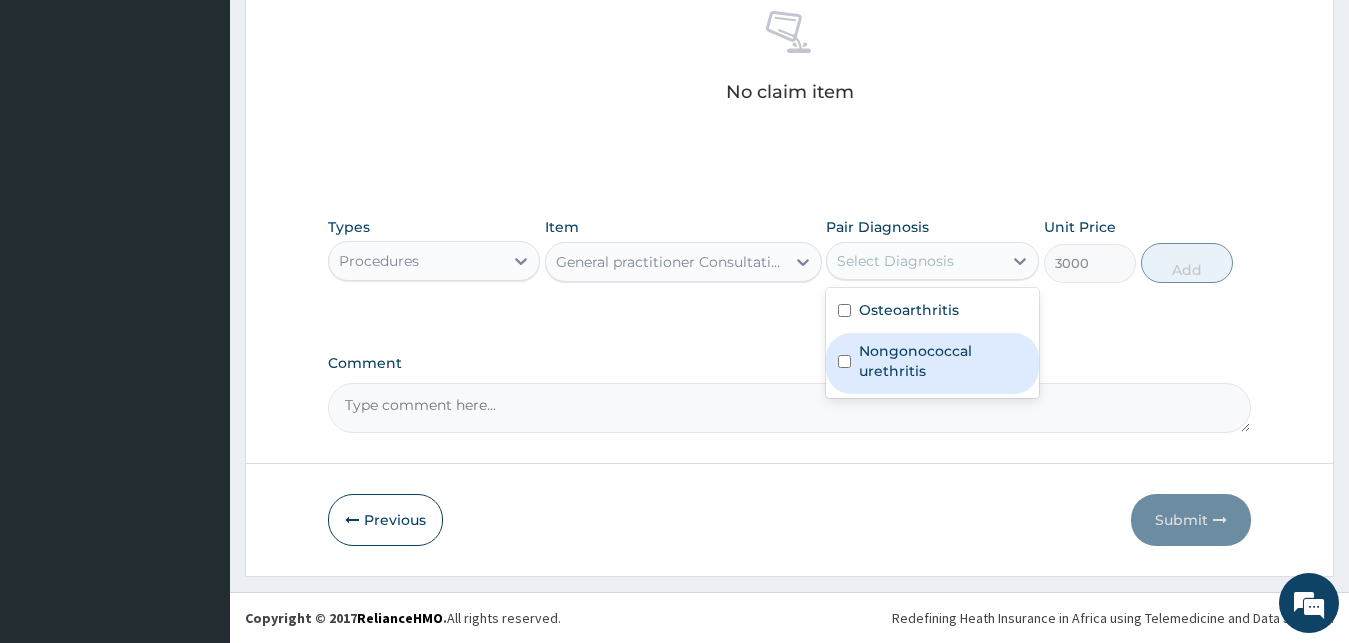 click on "Nongonococcal urethritis" at bounding box center [943, 361] 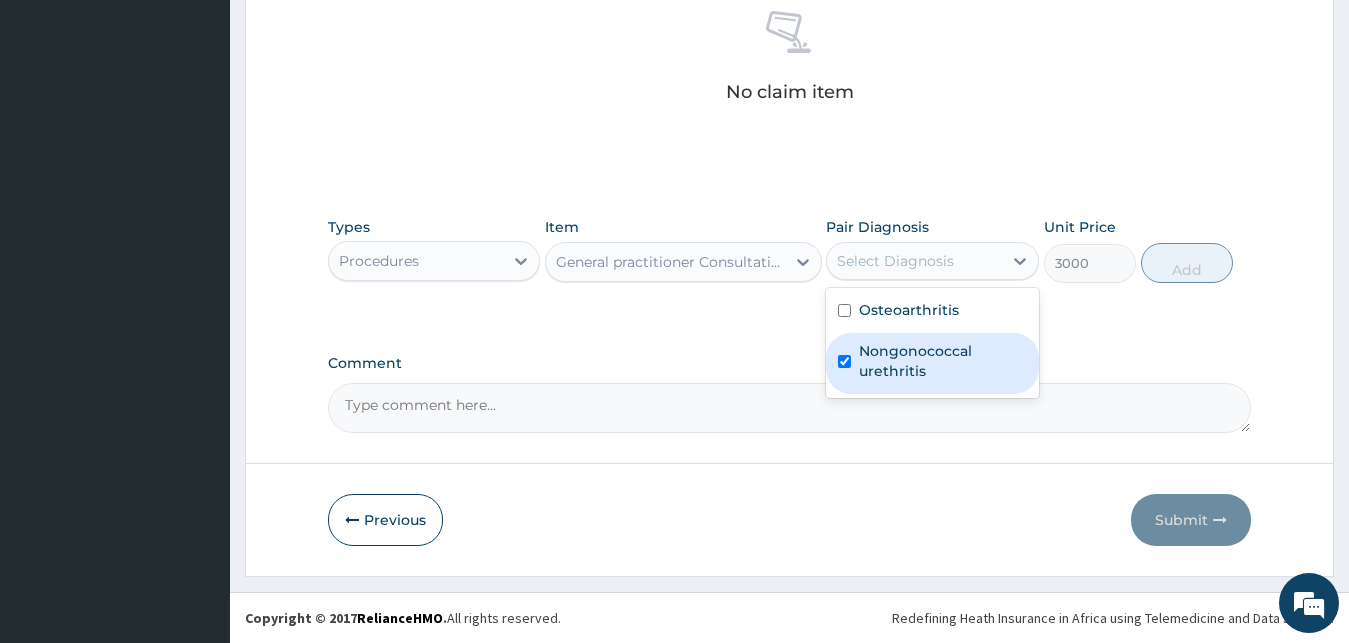 checkbox on "true" 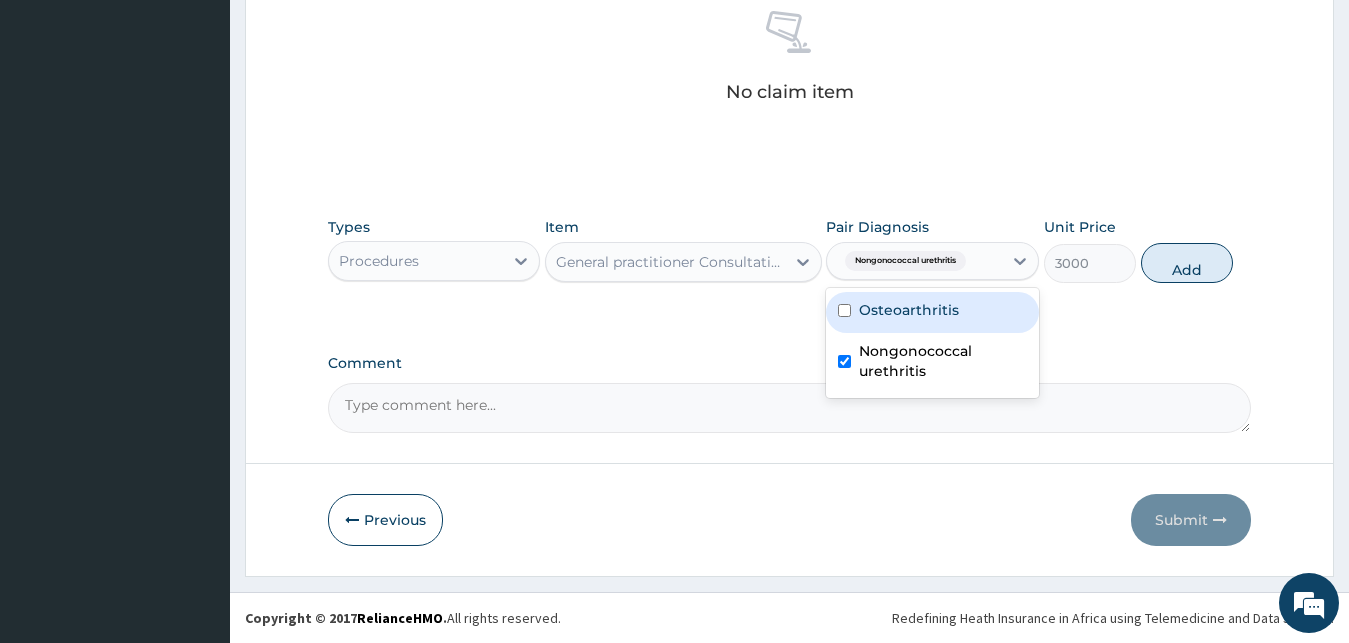 click on "Osteoarthritis" at bounding box center [909, 310] 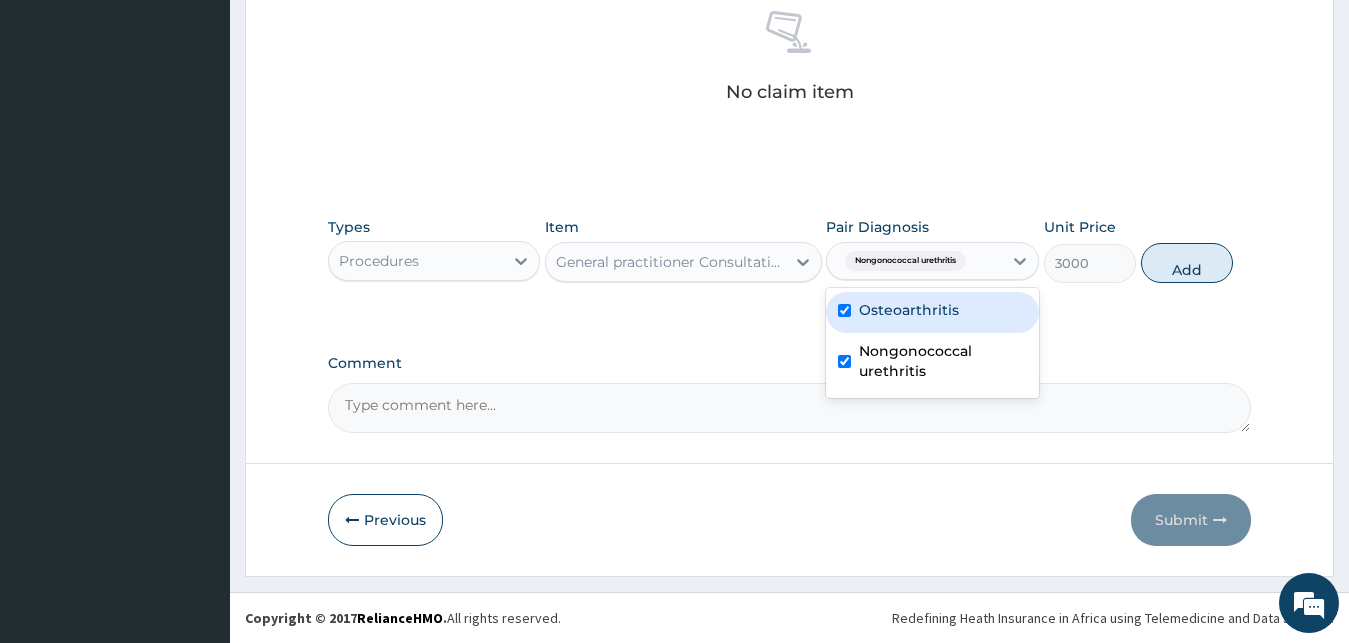 checkbox on "true" 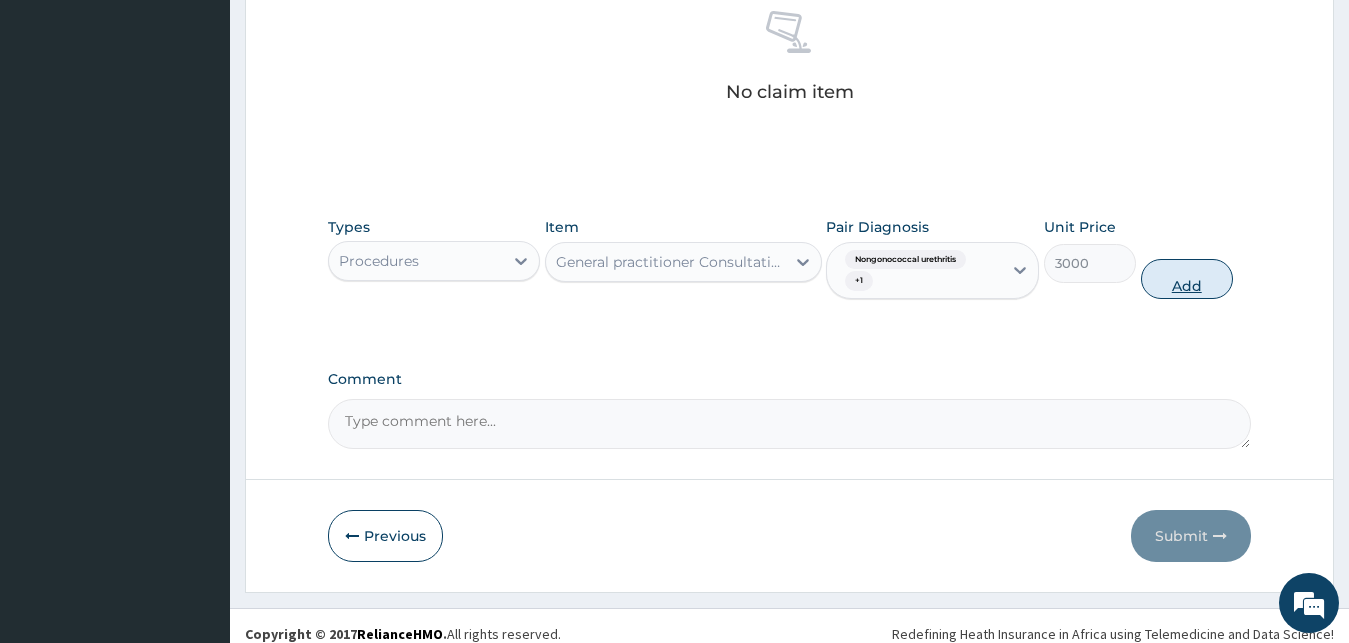 click on "Add" at bounding box center (1187, 279) 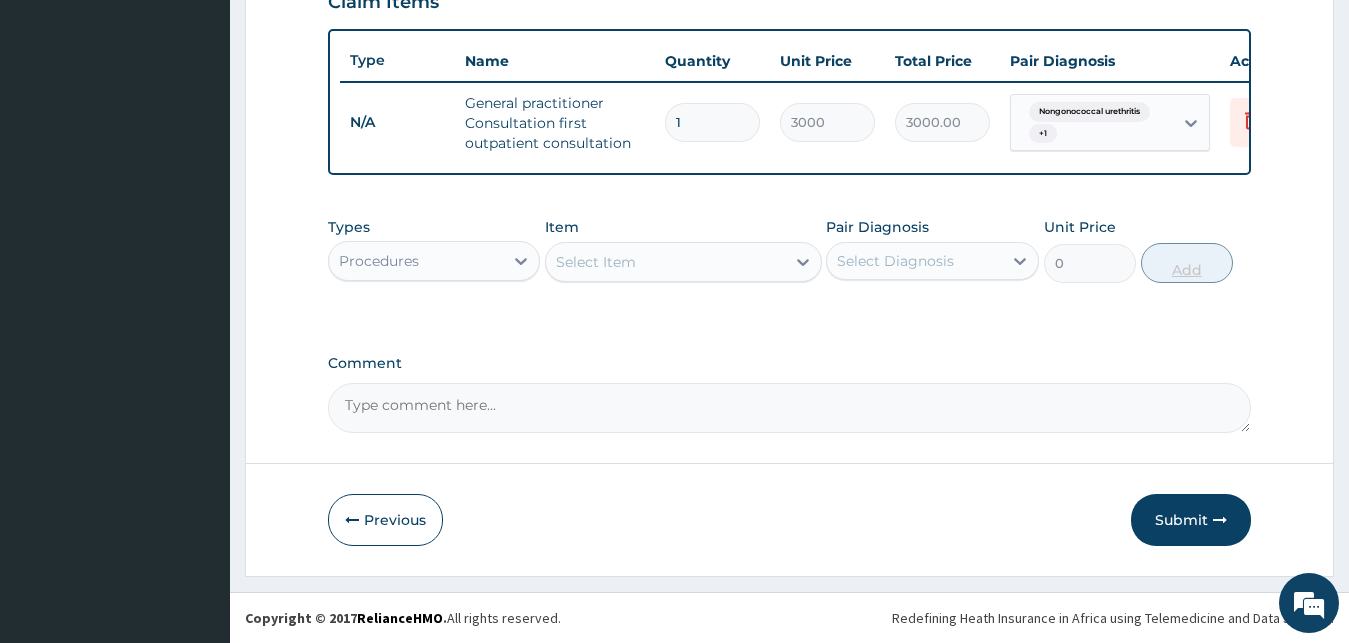 scroll, scrollTop: 732, scrollLeft: 0, axis: vertical 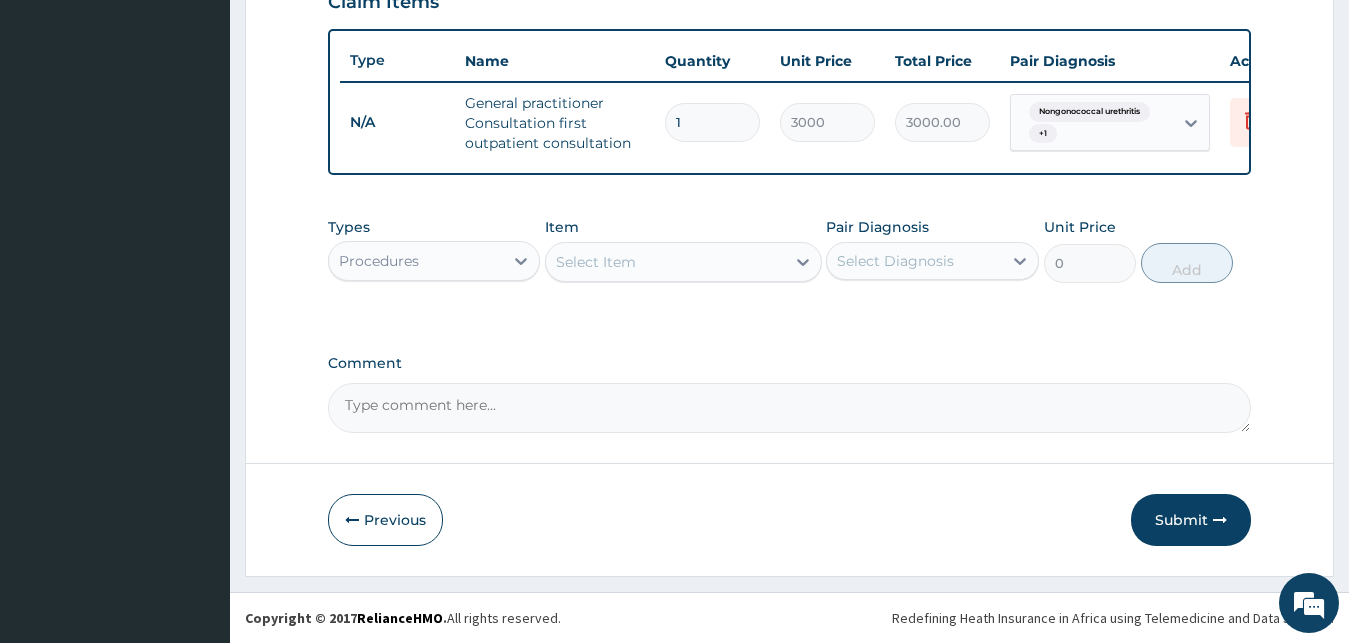 click on "Select Item" at bounding box center [683, 262] 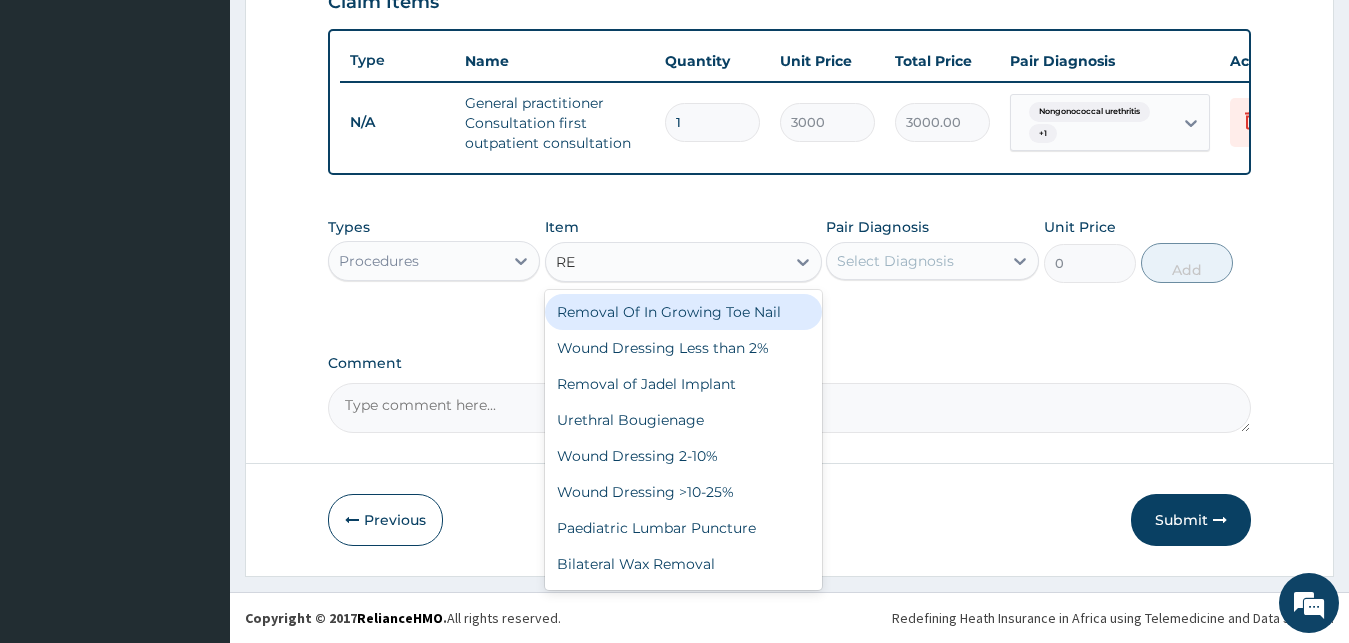 type on "R" 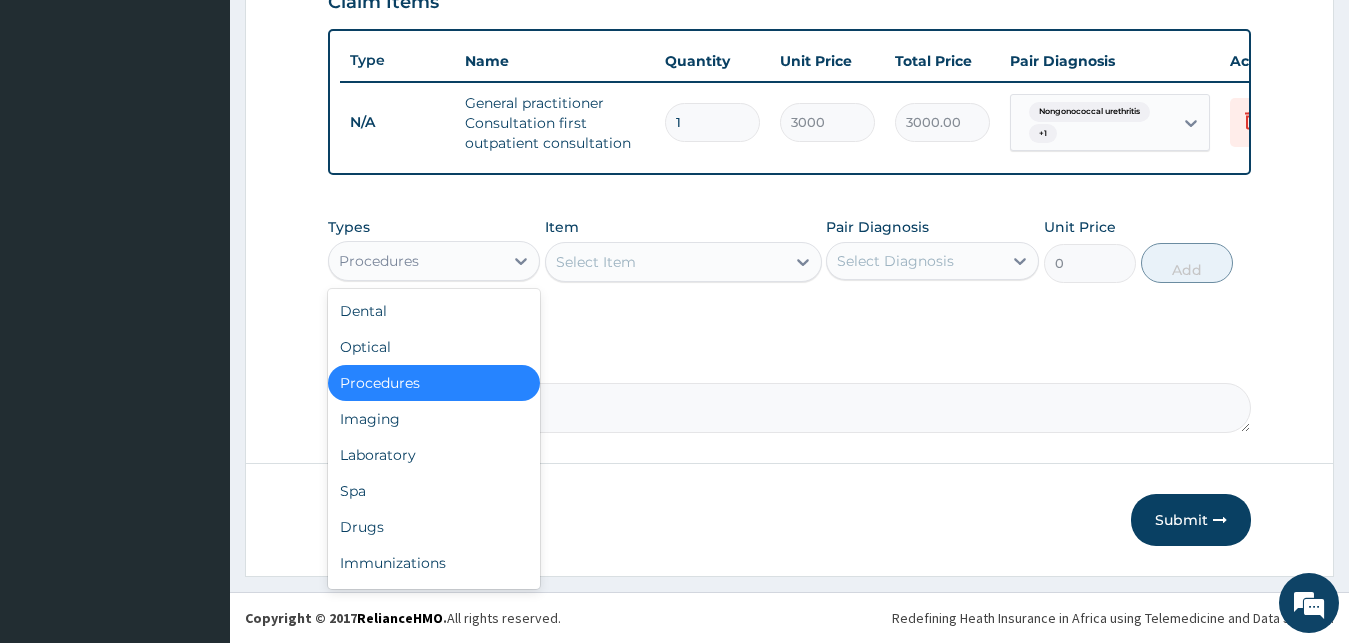 click on "Procedures" at bounding box center (416, 261) 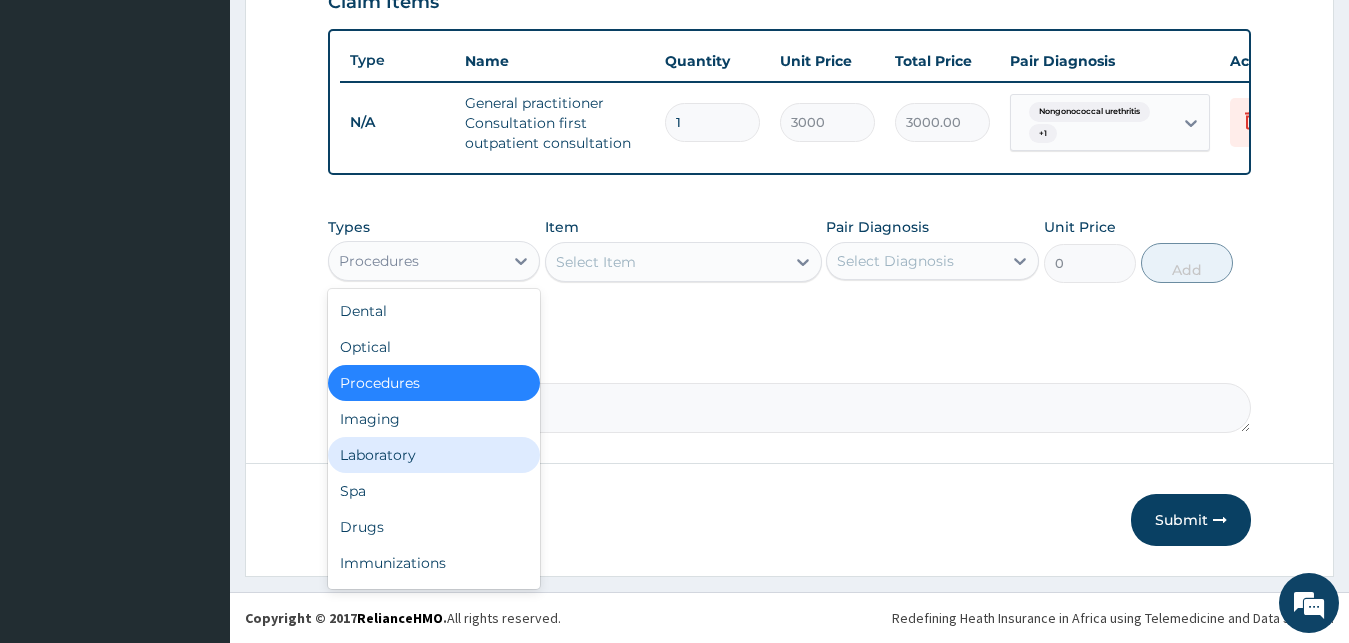 click on "Laboratory" at bounding box center [434, 455] 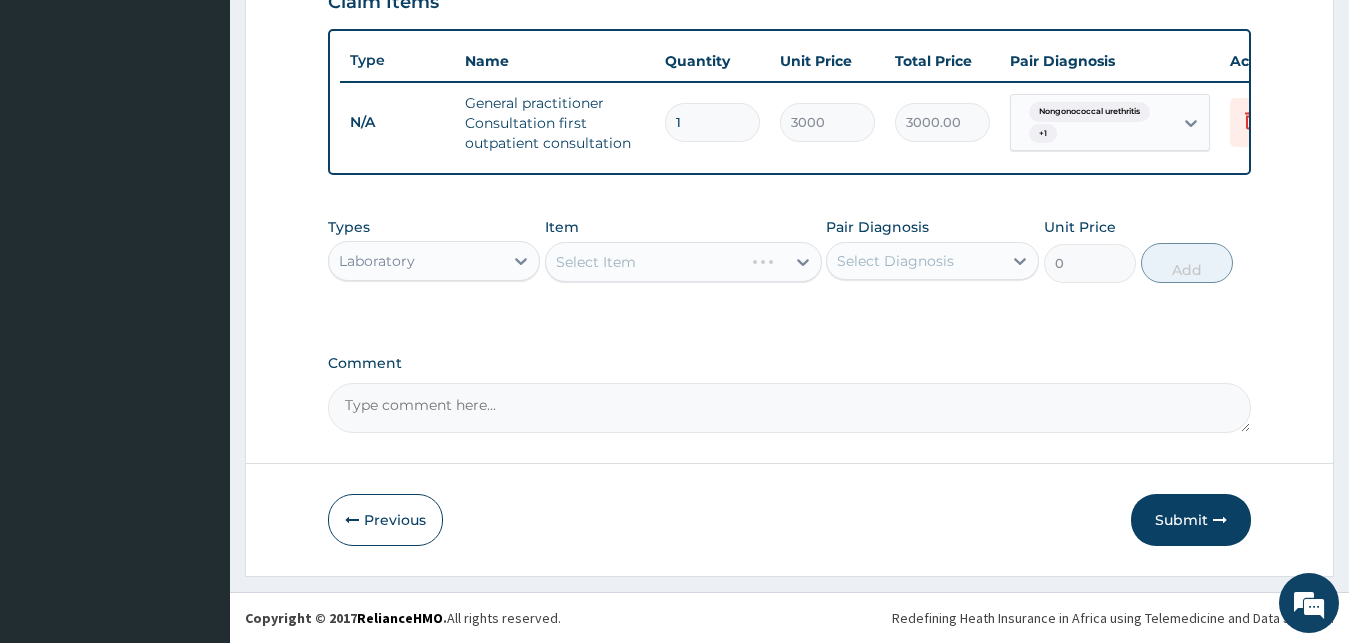 click on "Select Item" at bounding box center (683, 262) 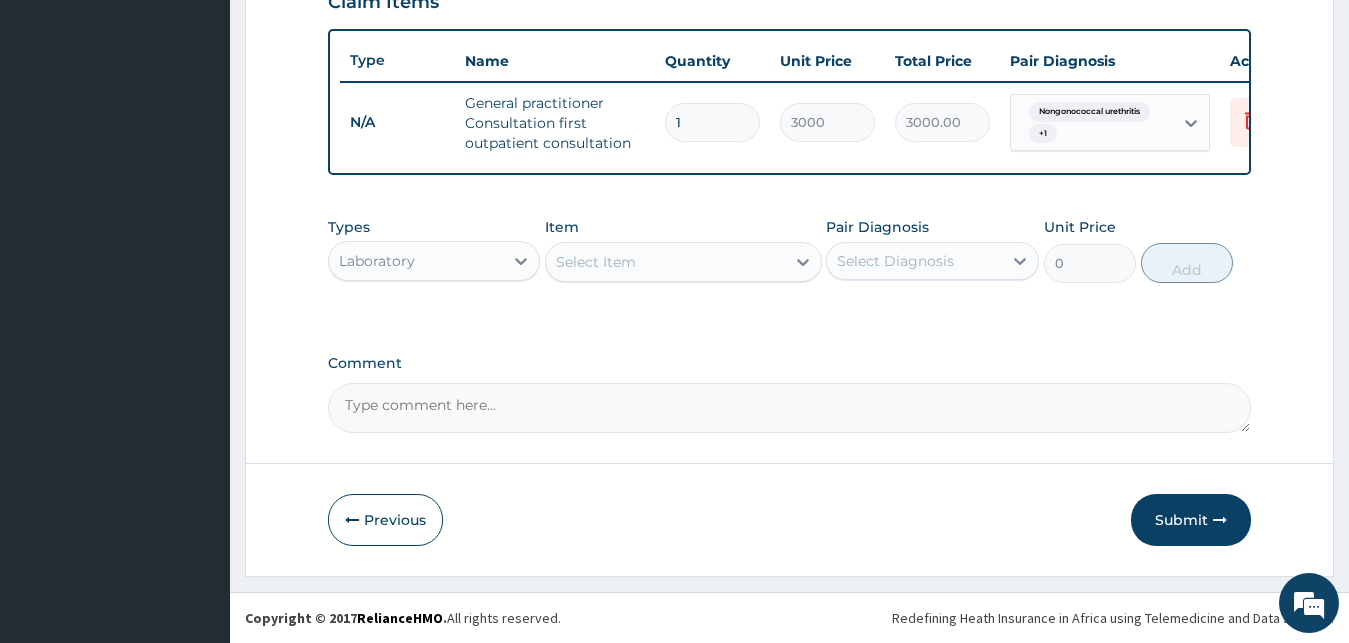click on "Select Item" at bounding box center [665, 262] 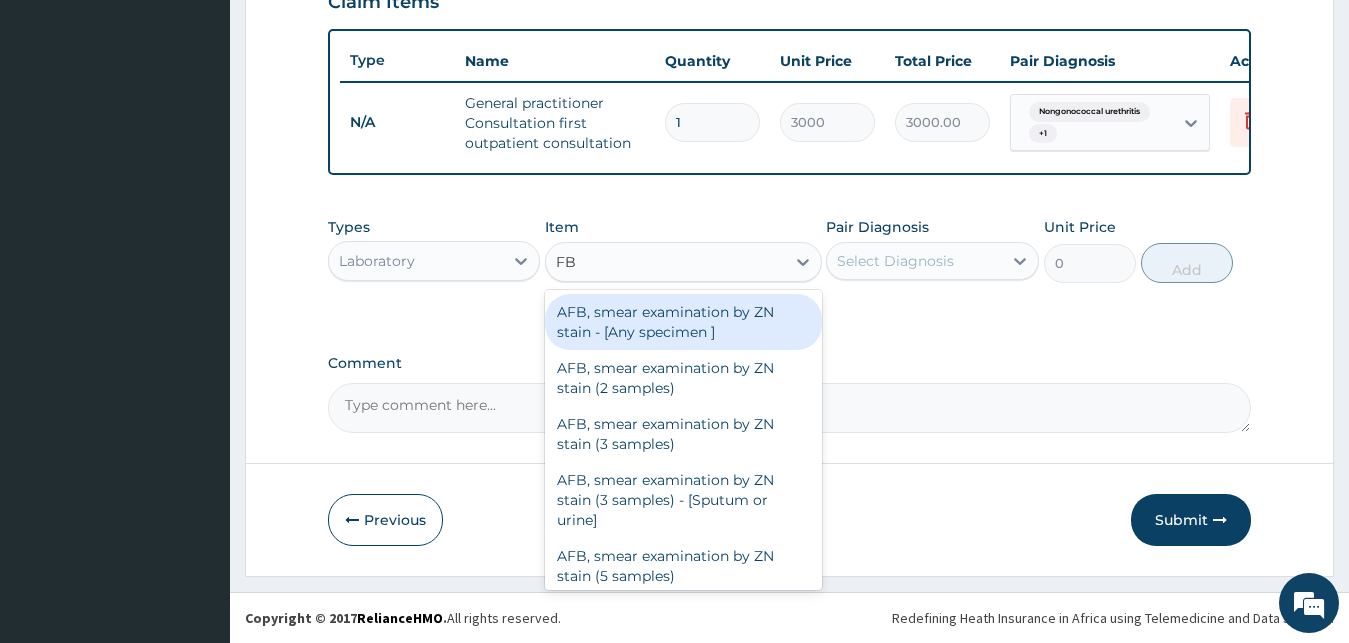 type on "FBC" 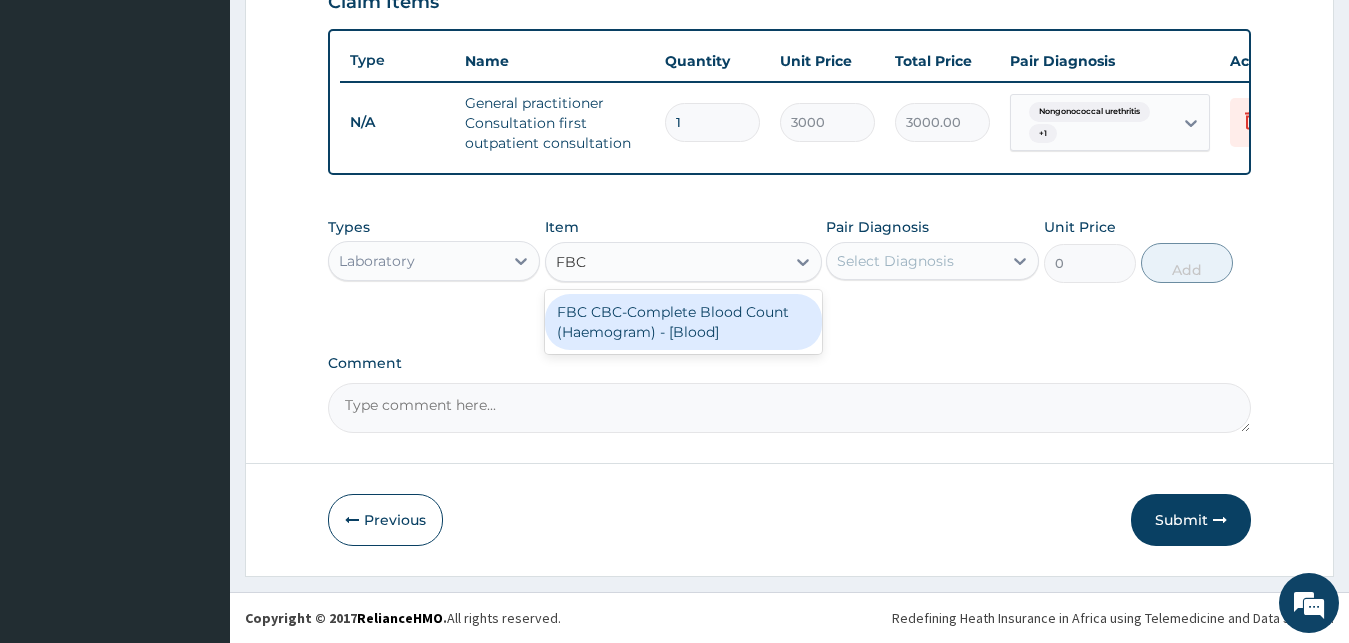 click on "FBC CBC-Complete Blood Count (Haemogram) - [Blood]" at bounding box center (683, 322) 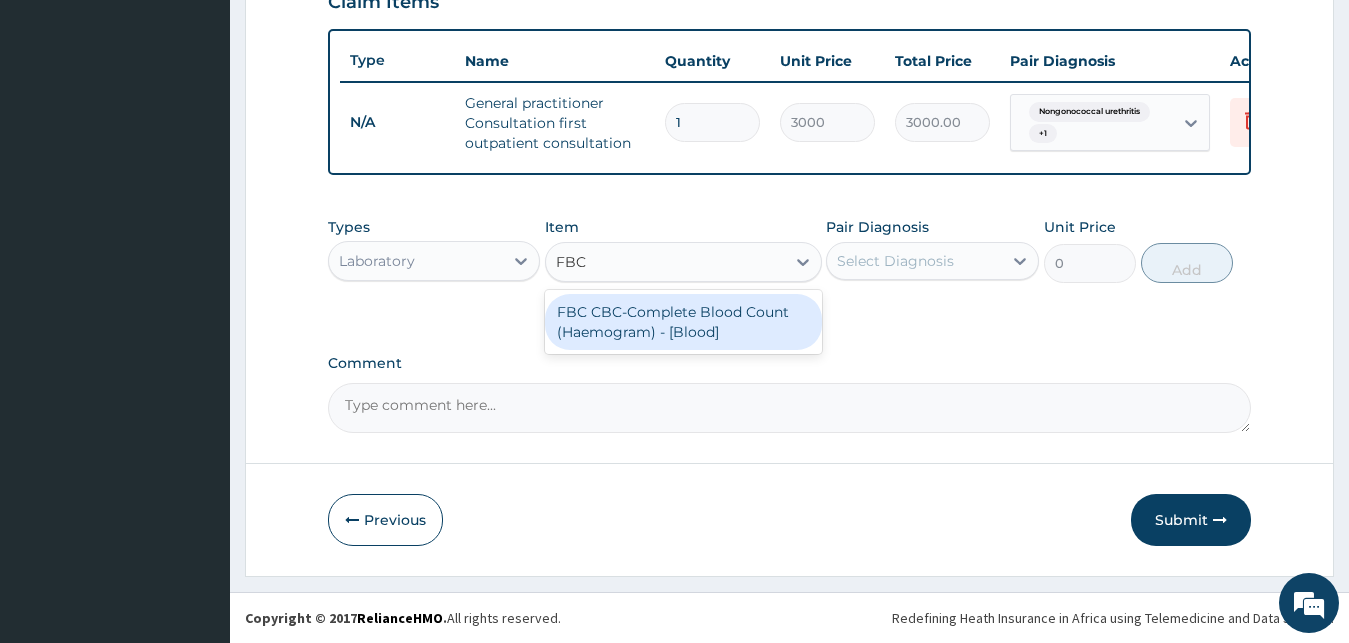 type 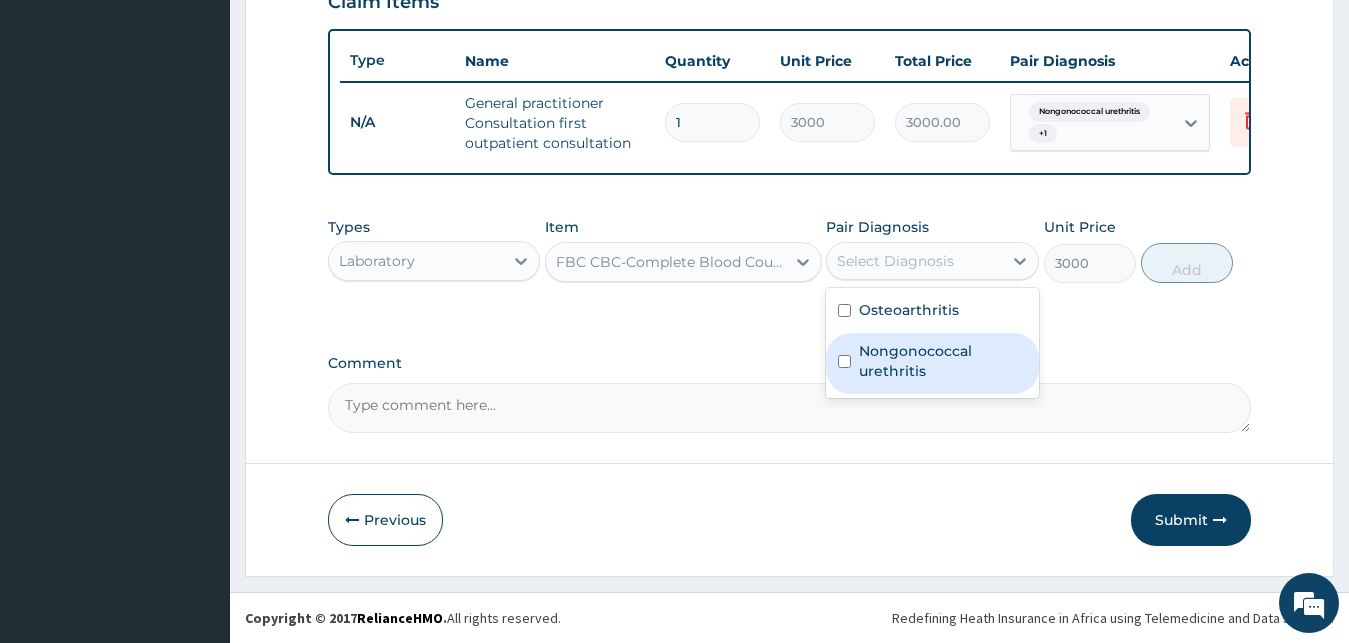 drag, startPoint x: 943, startPoint y: 264, endPoint x: 932, endPoint y: 360, distance: 96.62815 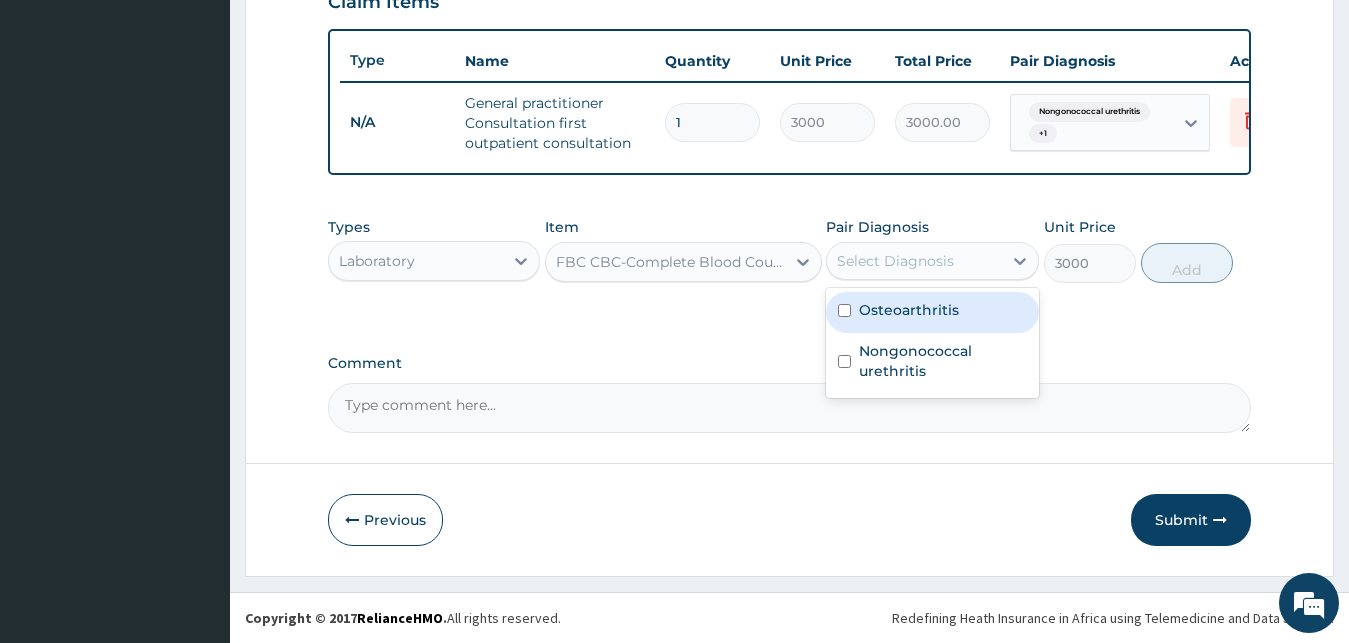 click on "Osteoarthritis" at bounding box center [909, 310] 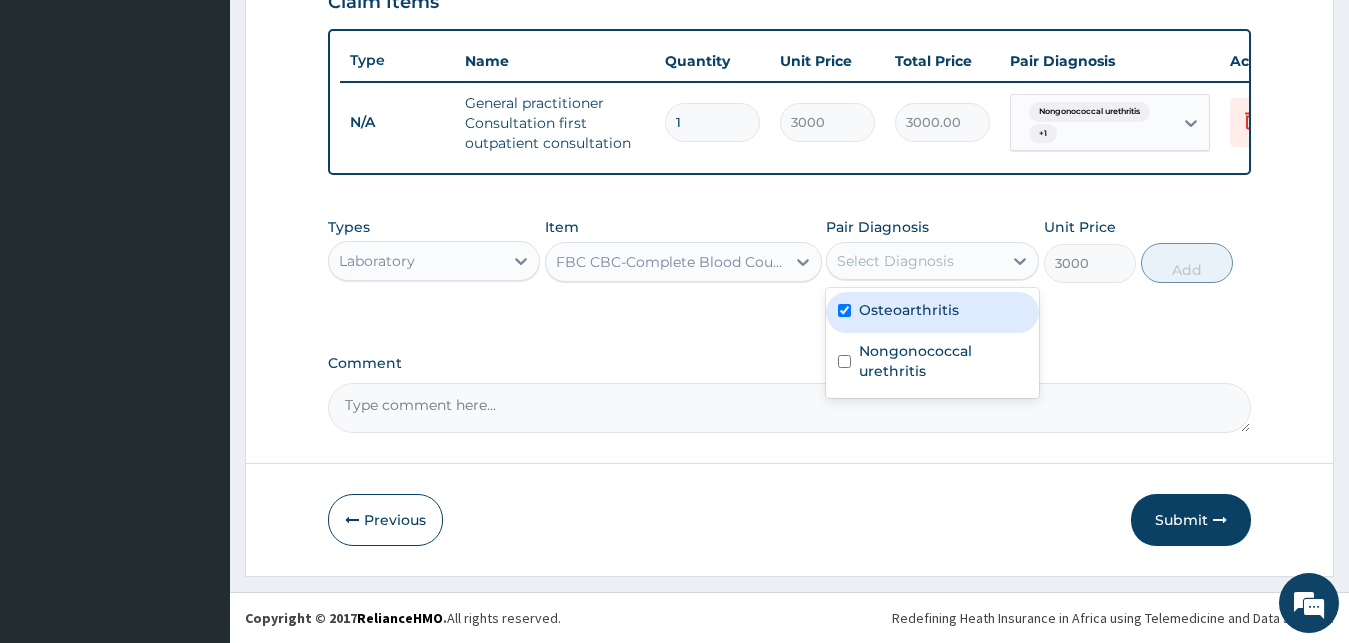 checkbox on "true" 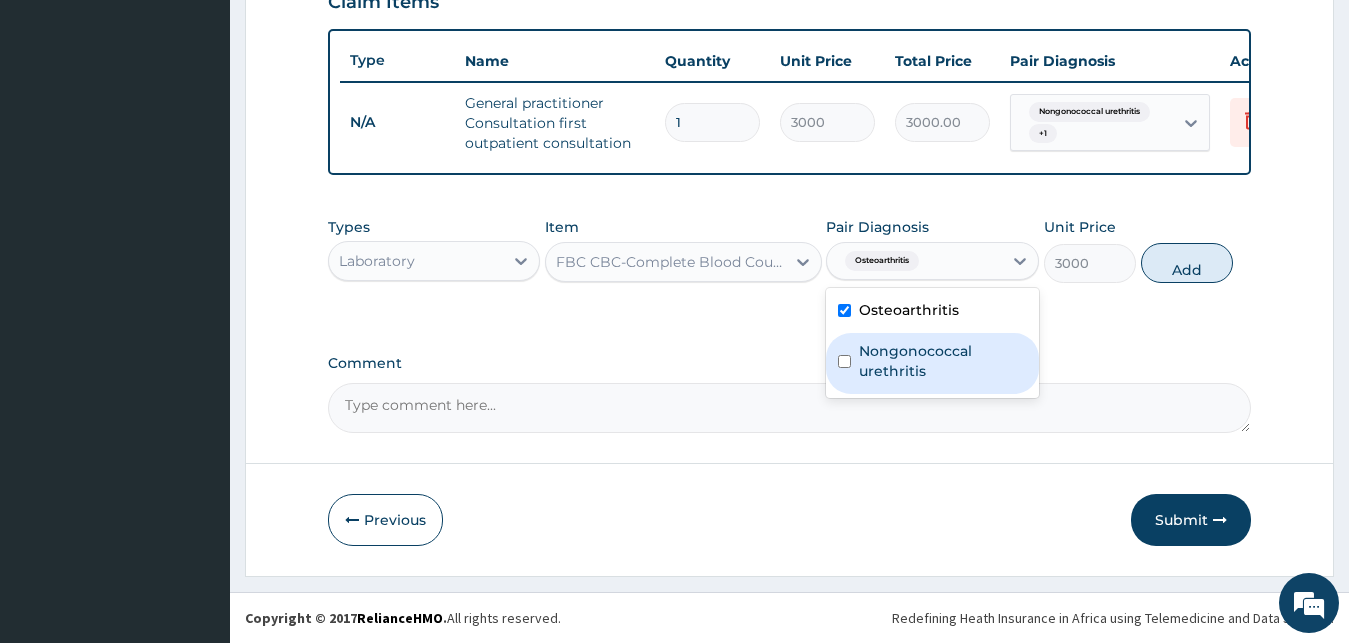 click on "Nongonococcal urethritis" at bounding box center [943, 361] 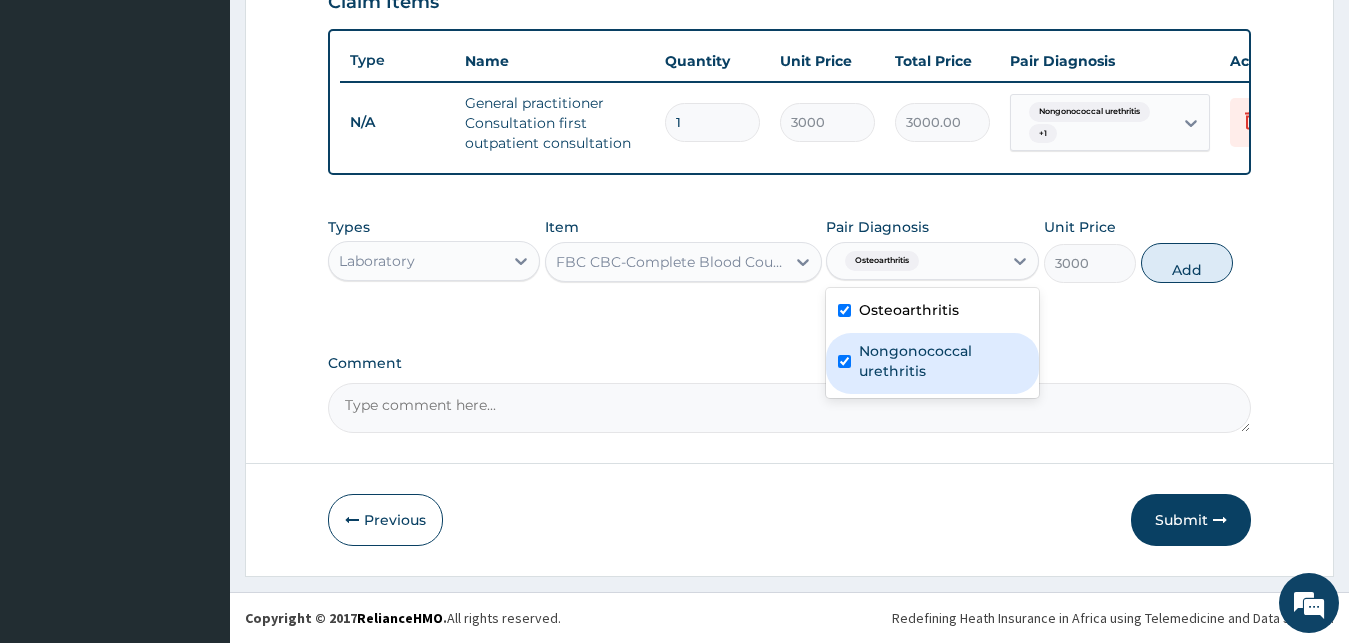 checkbox on "true" 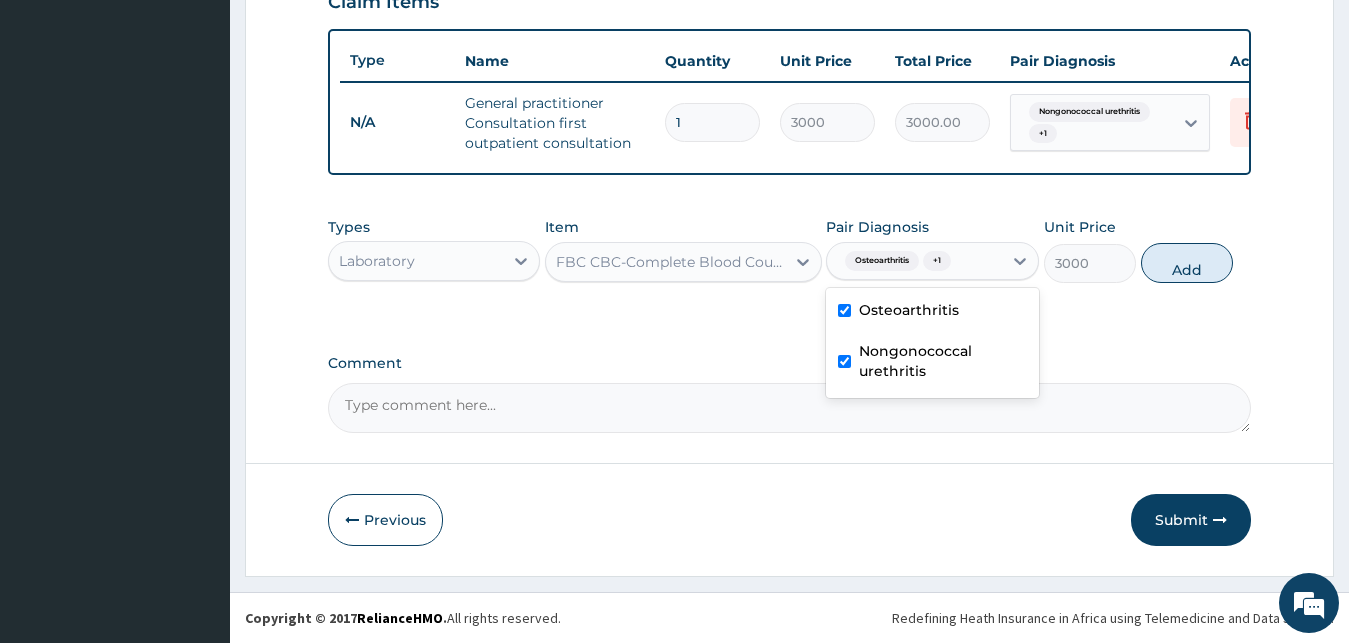 click on "Types Laboratory Item FBC CBC-Complete Blood Count (Haemogram) - [Blood] Pair Diagnosis option Nongonococcal urethritis, selected. option Nongonococcal urethritis selected, 2 of 2. 2 results available. Use Up and Down to choose options, press Enter to select the currently focused option, press Escape to exit the menu, press Tab to select the option and exit the menu. Osteoarthritis  + 1 Osteoarthritis Nongonococcal urethritis Unit Price 3000 Add" at bounding box center (790, 250) 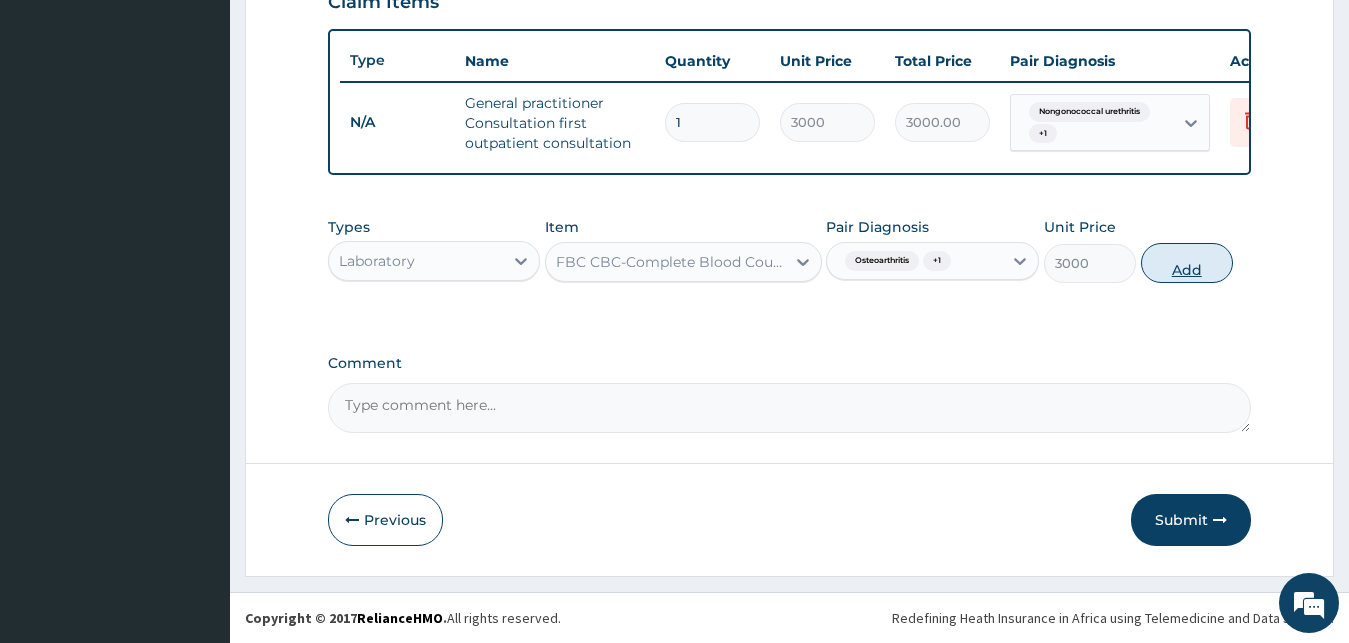 click on "Add" at bounding box center (1187, 263) 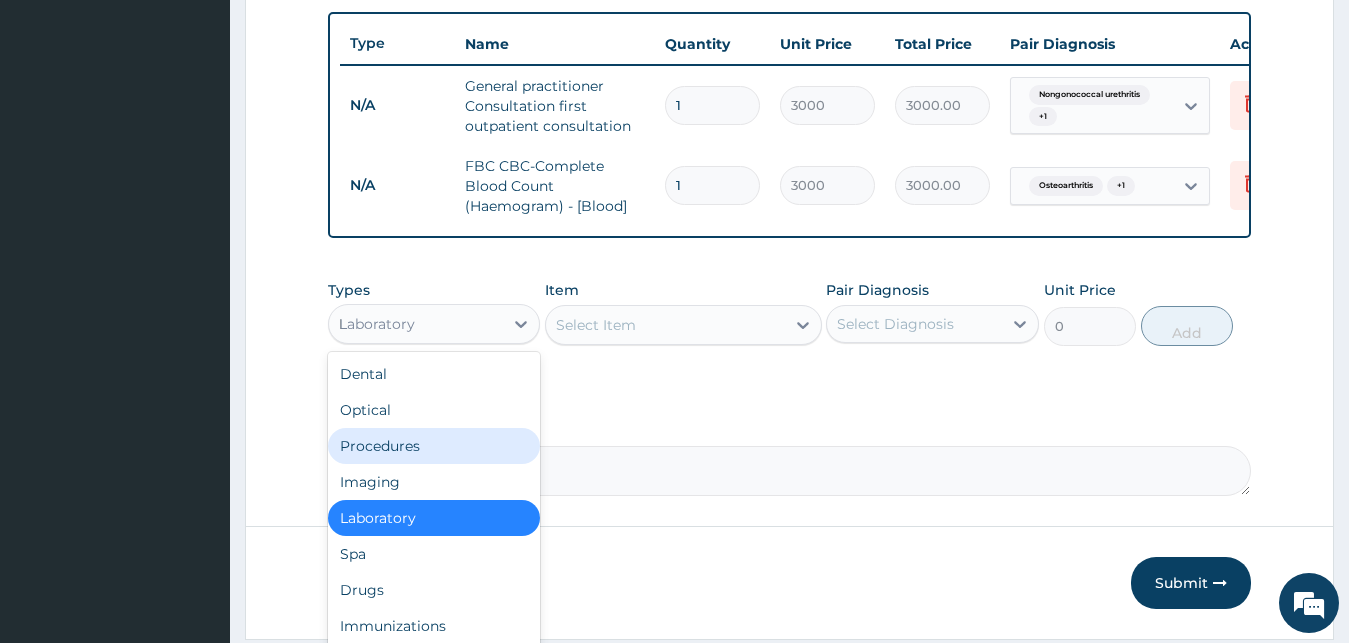 drag, startPoint x: 476, startPoint y: 340, endPoint x: 431, endPoint y: 463, distance: 130.97328 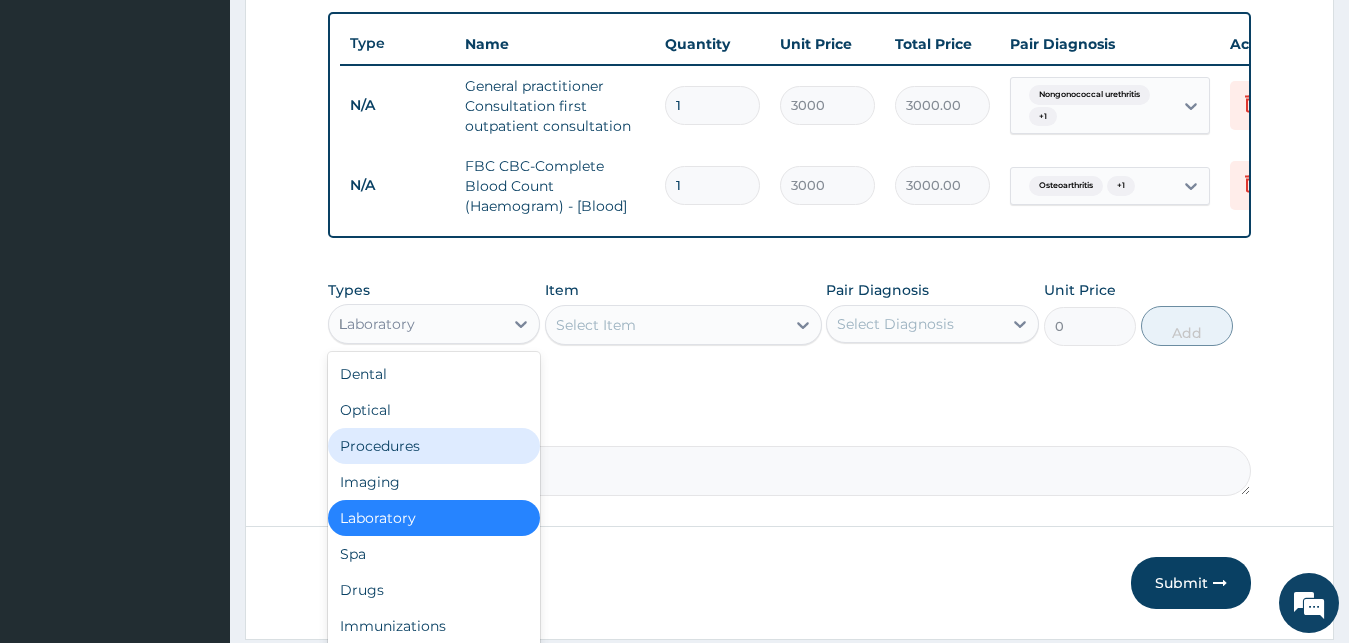 click on "PA Code / Prescription Code Enter Code(Secondary Care Only) Encounter Date 23-06-2025 Important Notice Please enter PA codes before entering items that are not attached to a PA code   All diagnoses entered must be linked to a claim item. Diagnosis & Claim Items that are visible but inactive cannot be edited because they were imported from an already approved PA code. Diagnosis Osteoarthritis Query Nongonococcal urethritis Query NB: All diagnosis must be linked to a claim item Claim Items Type Name Quantity Unit Price Total Price Pair Diagnosis Actions N/A General practitioner Consultation first outpatient consultation 1 3000 3000.00 Nongonococcal urethritis  + 1 Delete N/A FBC CBC-Complete Blood Count (Haemogram) - [Blood] 1 3000 3000.00 Osteoarthritis  + 1 Delete Types option Laboratory, selected. Laboratory D Dental Optical Procedures Imaging Laboratory Spa Drugs Immunizations Others Gym Item Select Item Pair Diagnosis Select Diagnosis Unit Price 0 Add Comment" at bounding box center (790, -23) 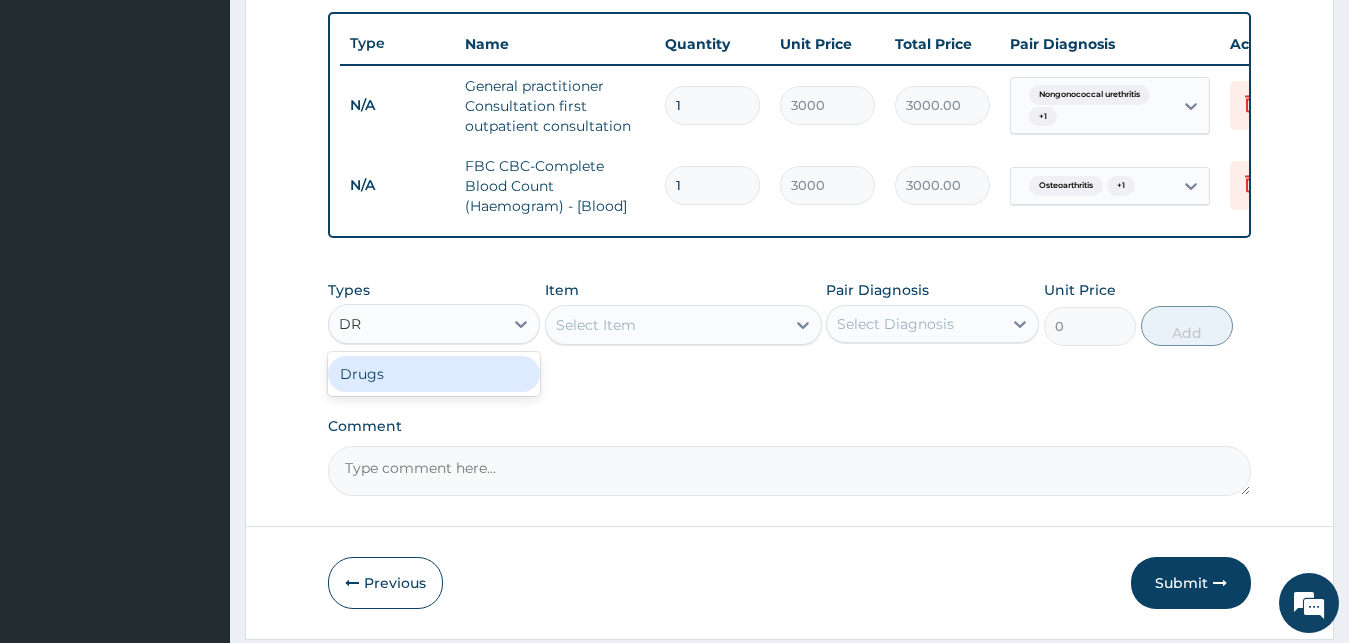type on "DRU" 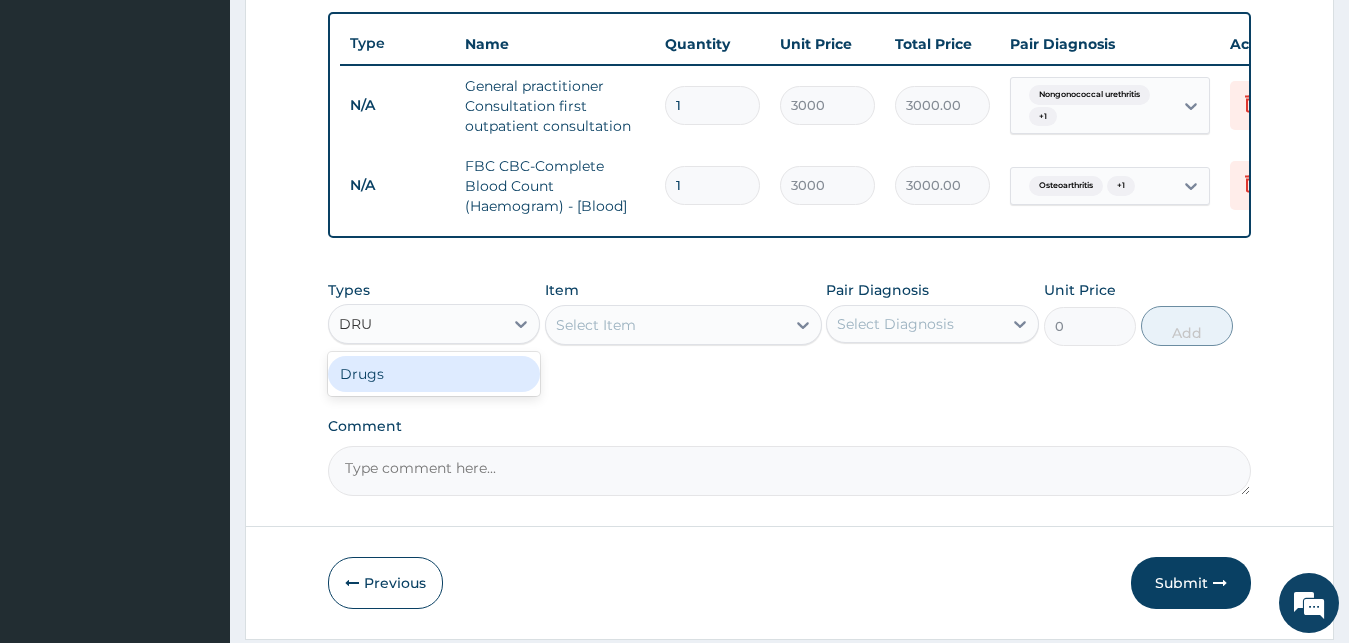 click on "Drugs" at bounding box center [434, 374] 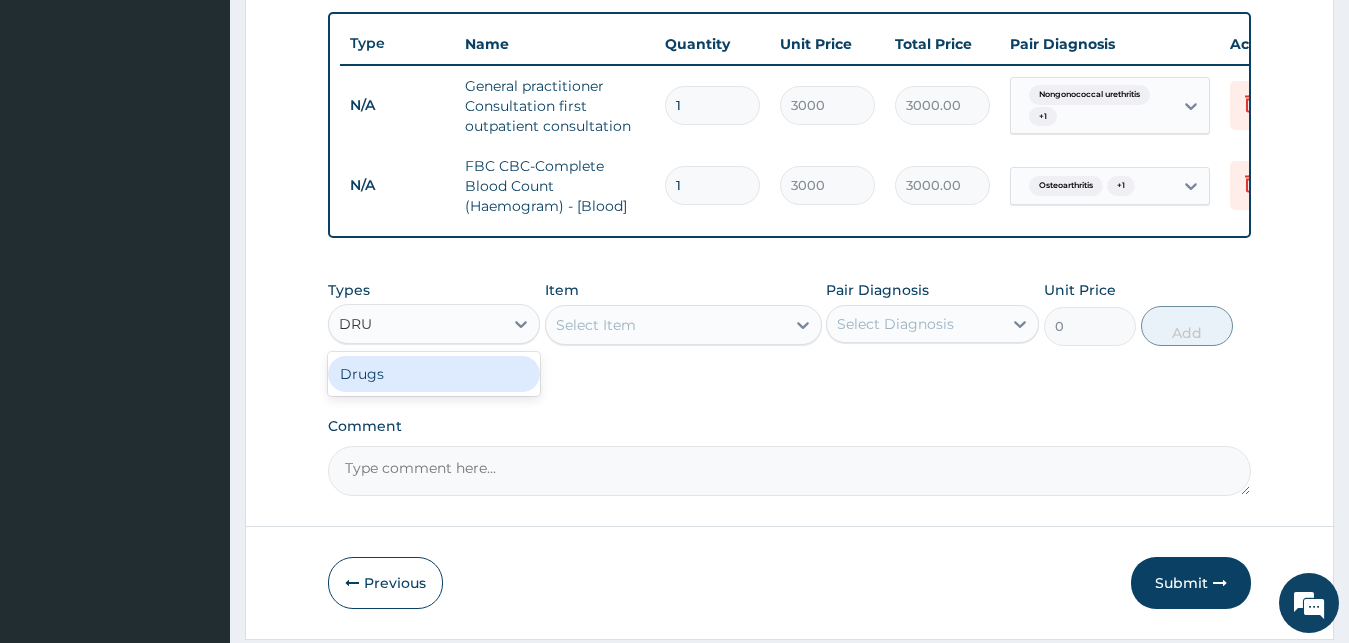 type 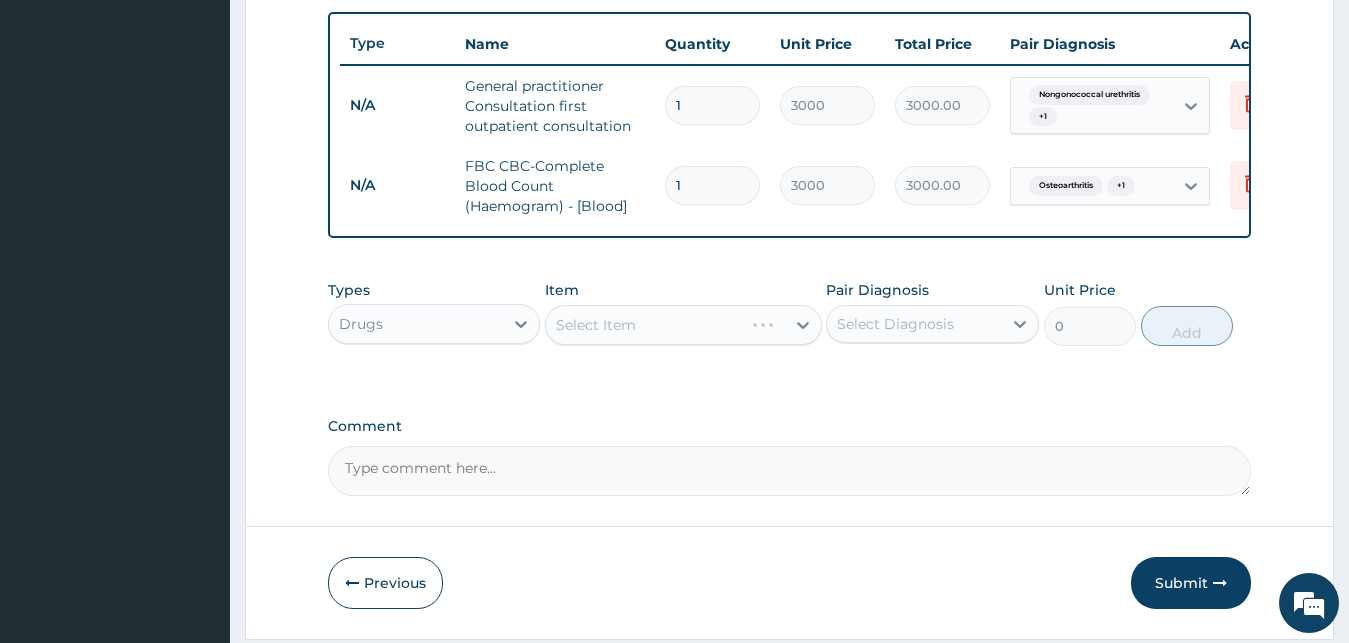 click on "Select Item" at bounding box center (683, 325) 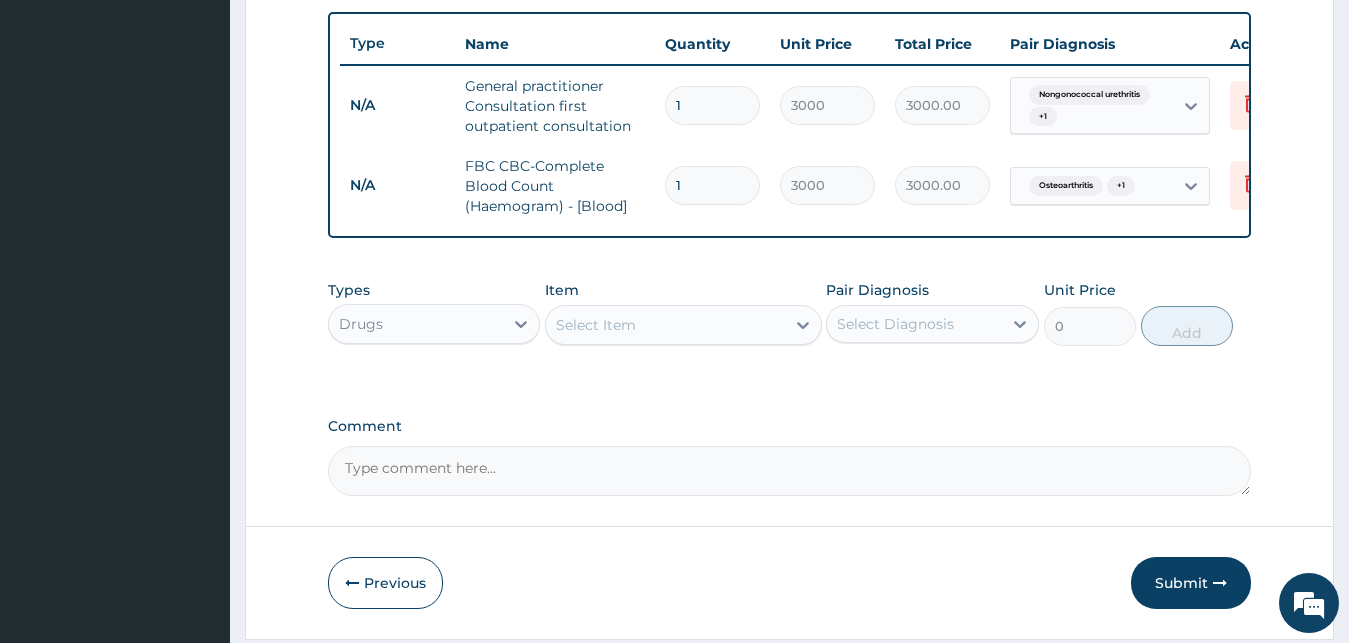 click on "Select Item" at bounding box center (596, 325) 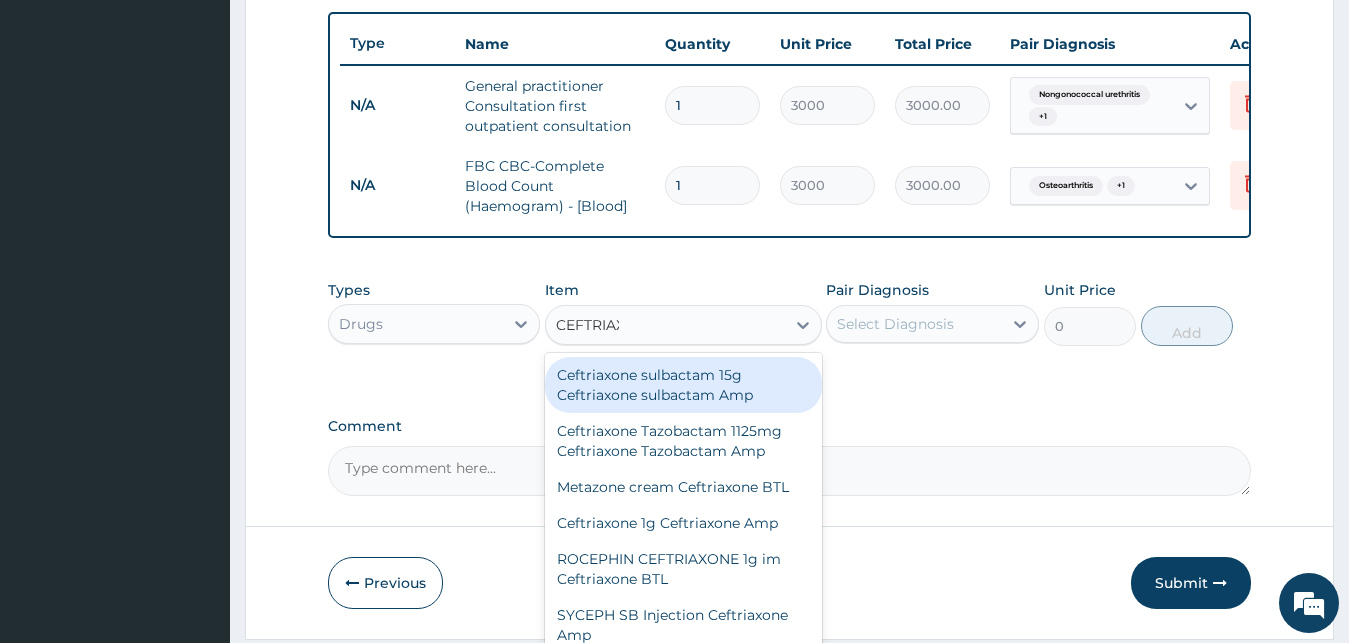 type on "CEFTRIAXO" 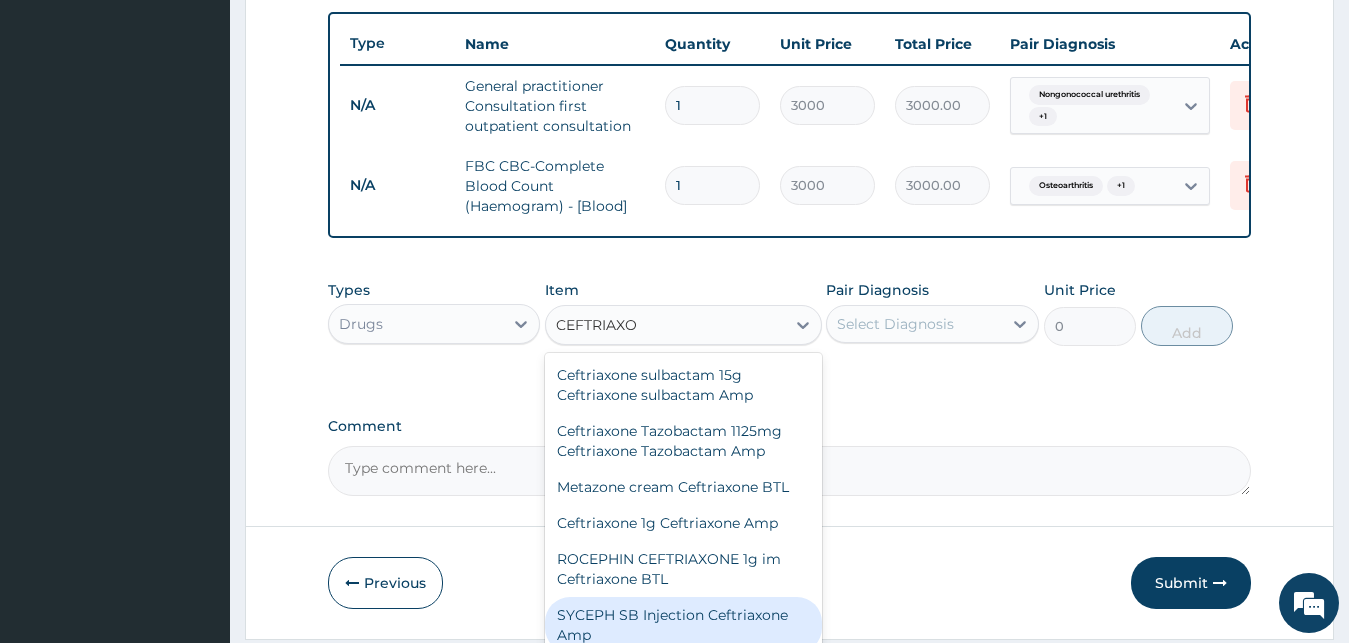 click on "SYCEPH SB Injection Ceftriaxone Amp" at bounding box center [683, 625] 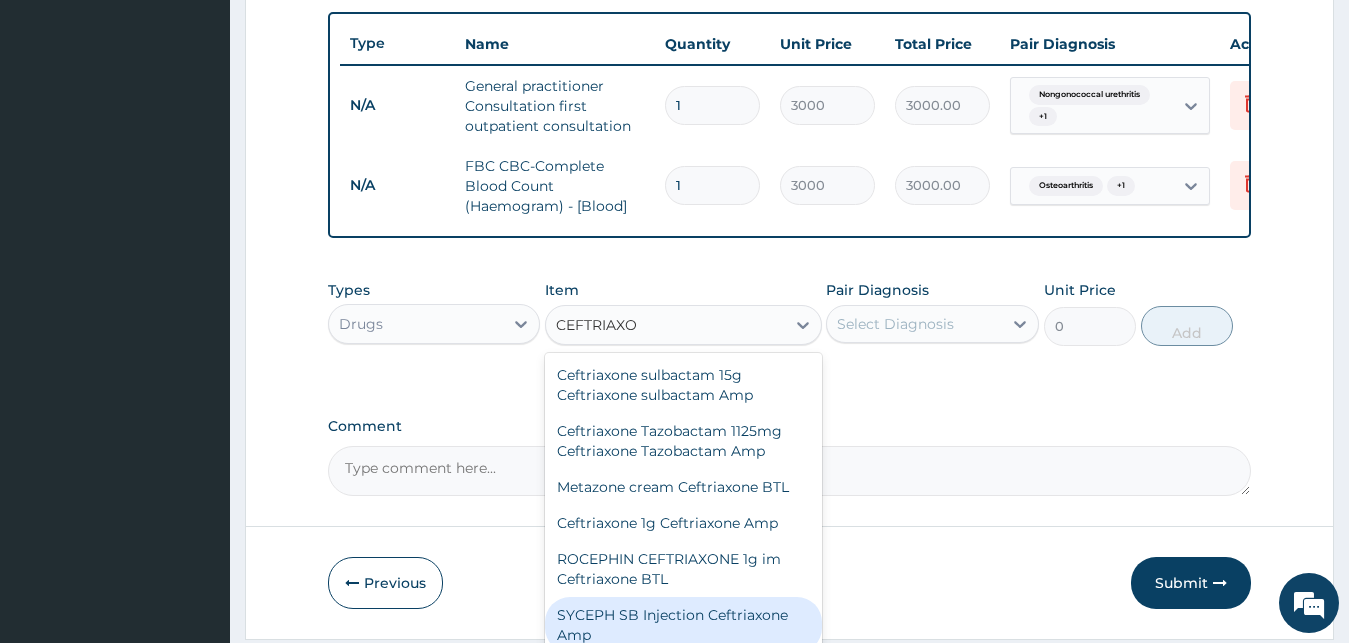 type 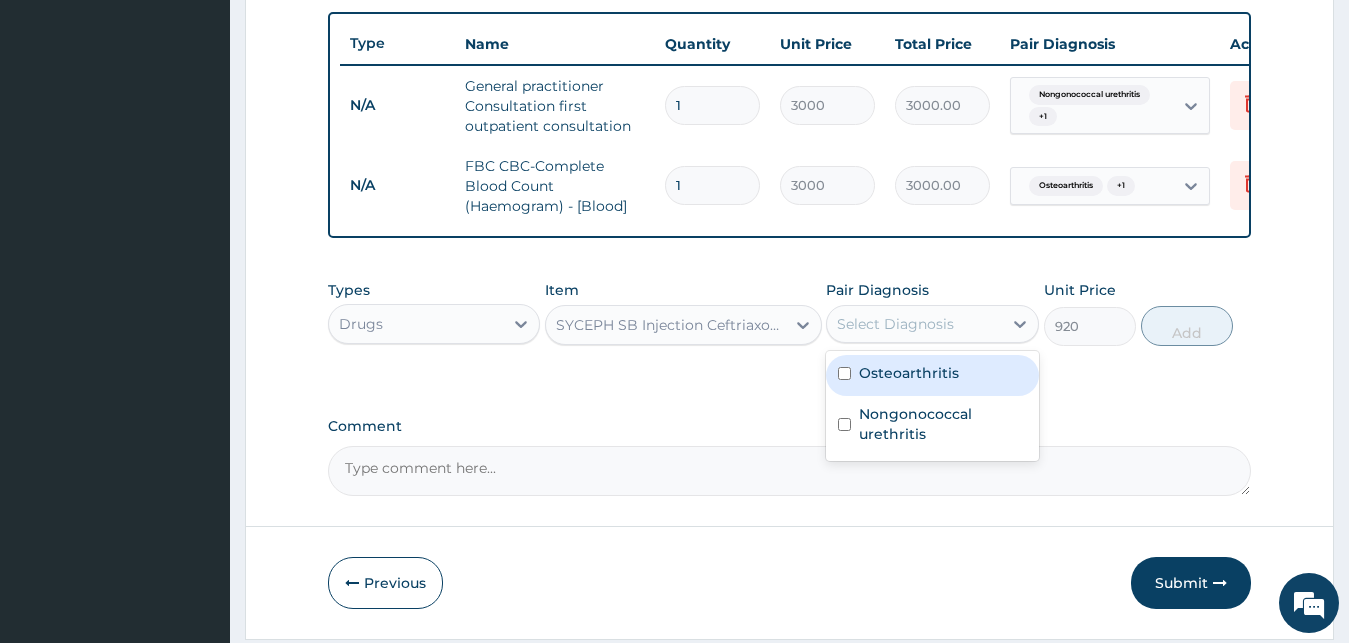 click on "Select Diagnosis" at bounding box center [932, 324] 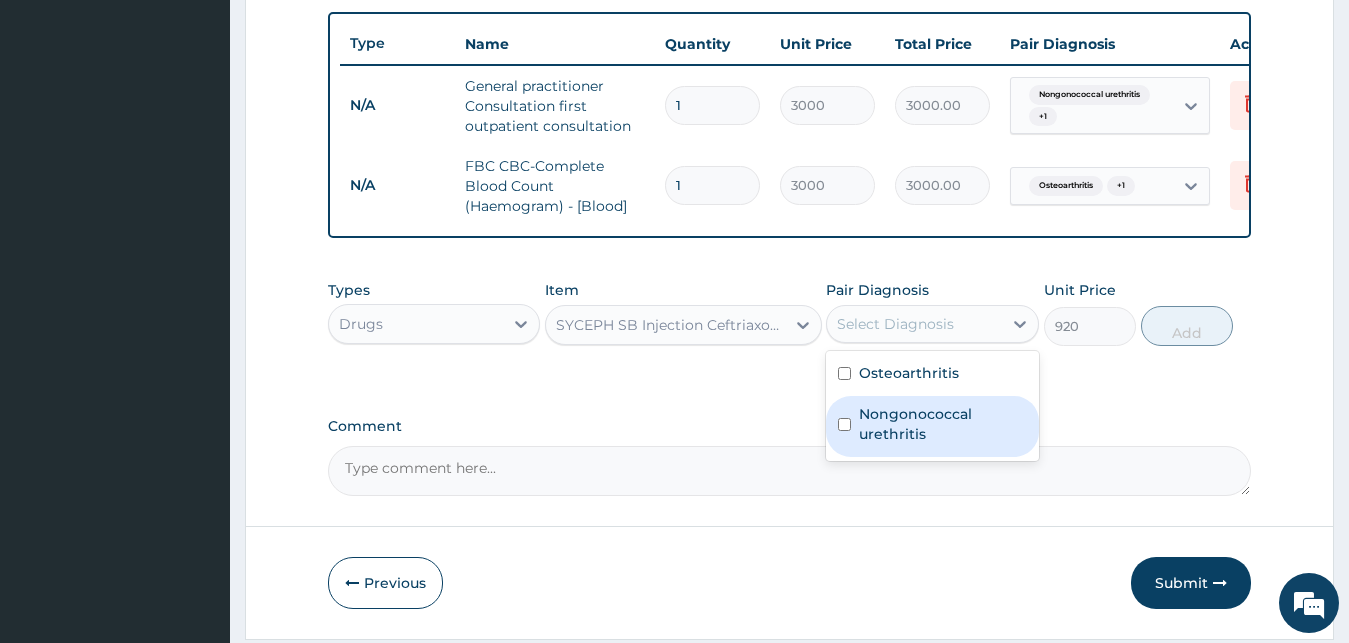 click on "Nongonococcal urethritis" at bounding box center (943, 424) 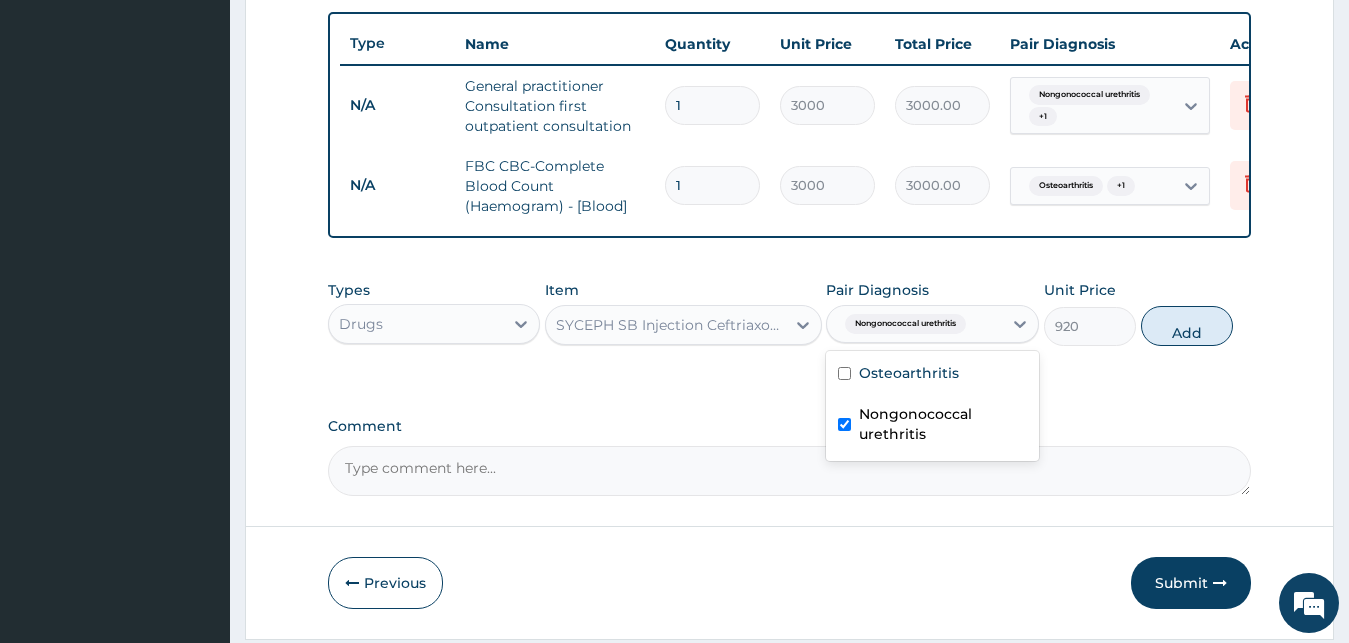 checkbox on "true" 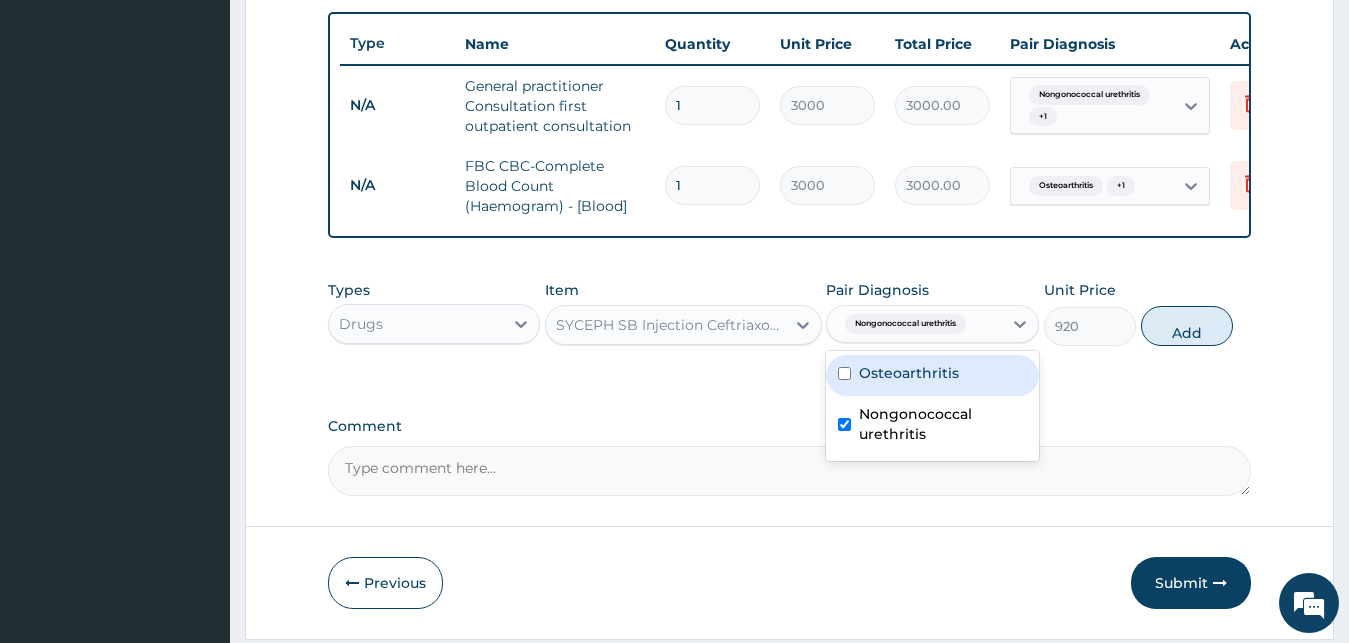 click on "Osteoarthritis" at bounding box center (909, 373) 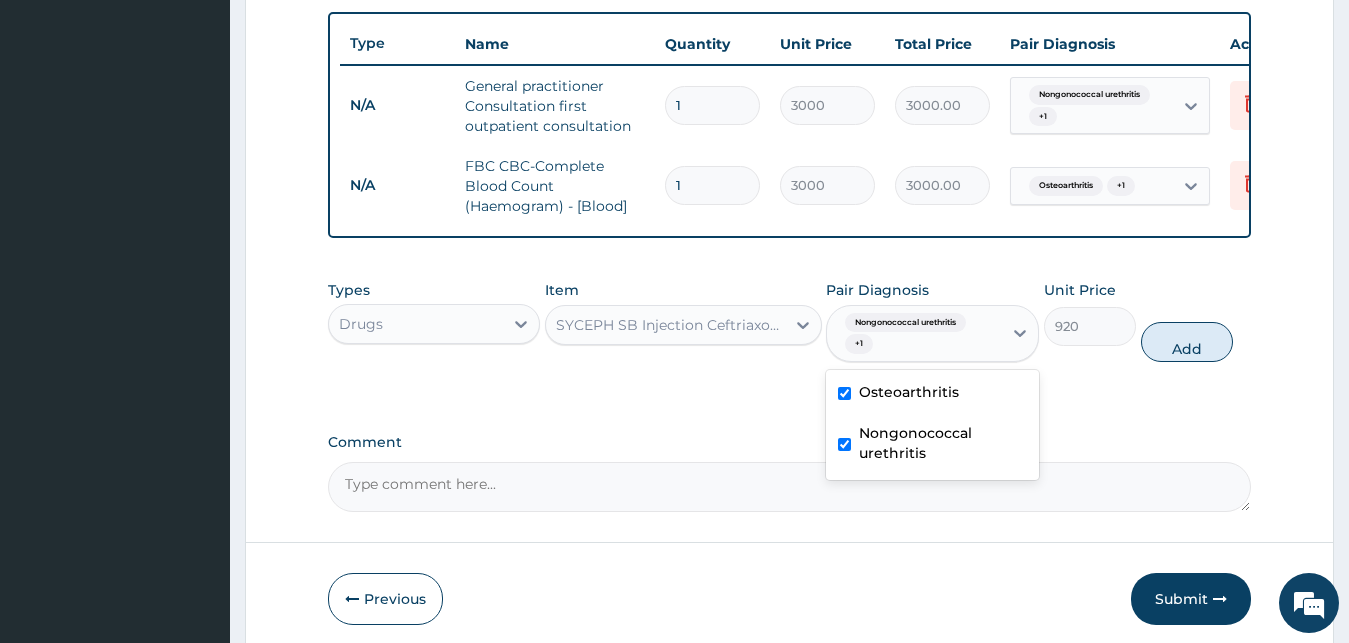 checkbox on "true" 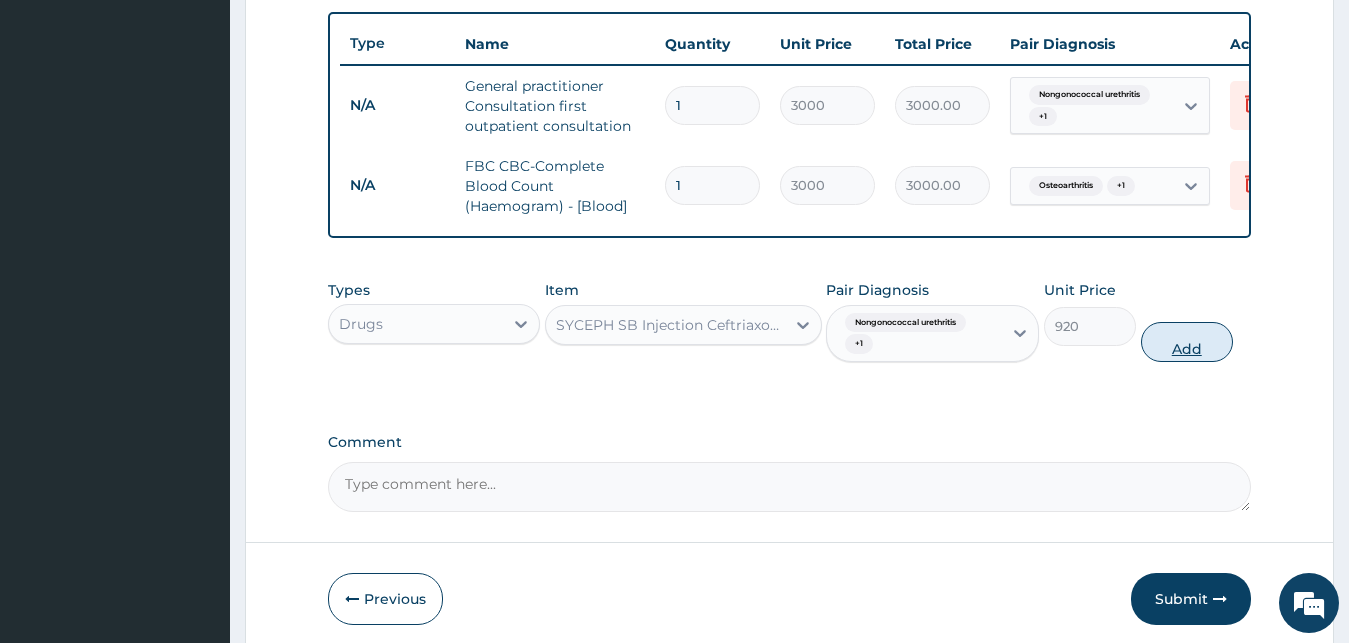 click on "Add" at bounding box center [1187, 342] 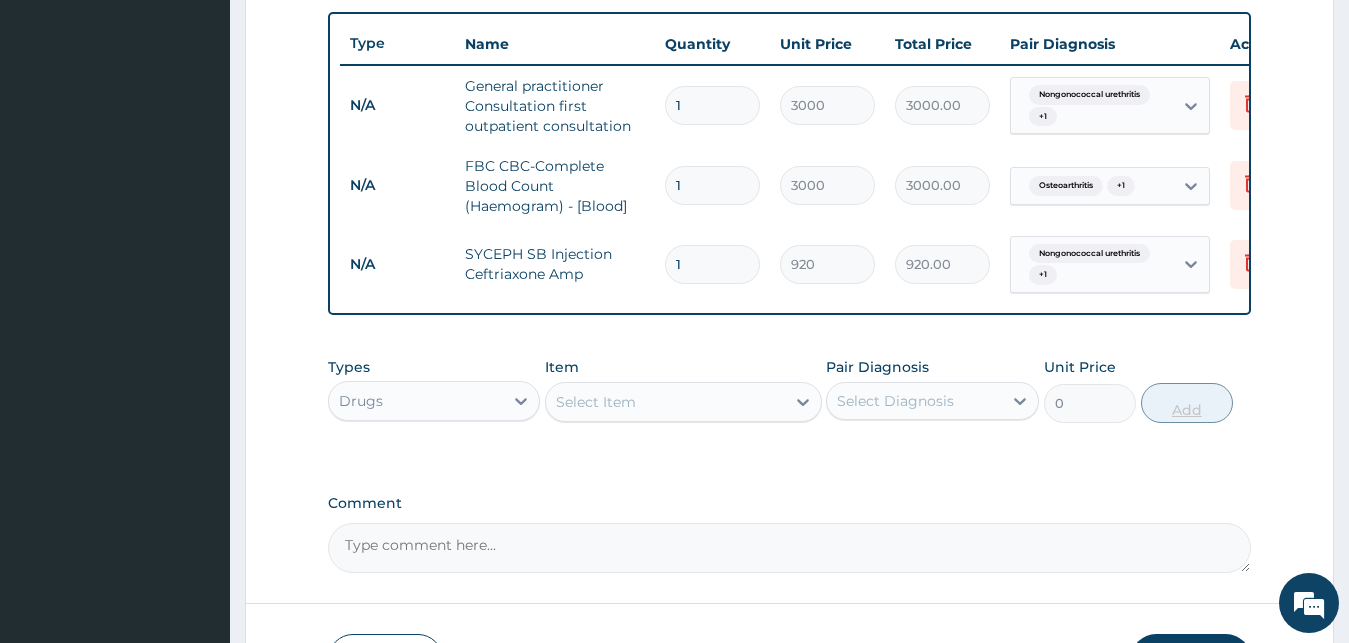 type 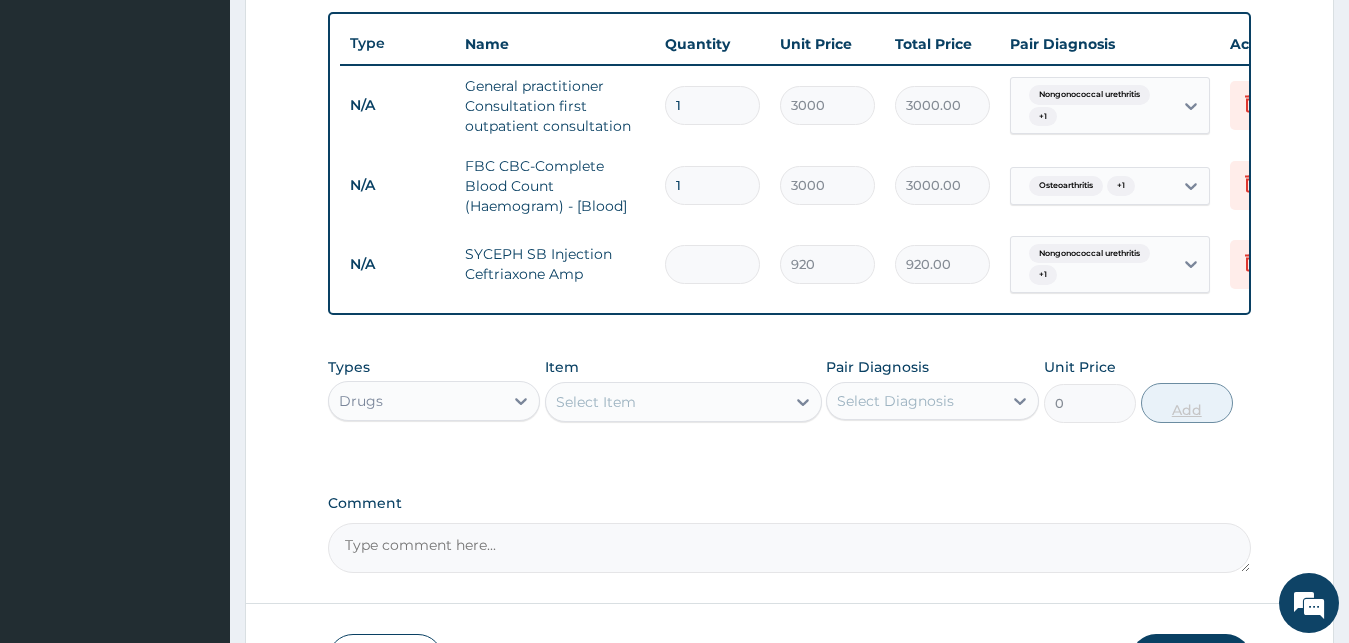 type on "0.00" 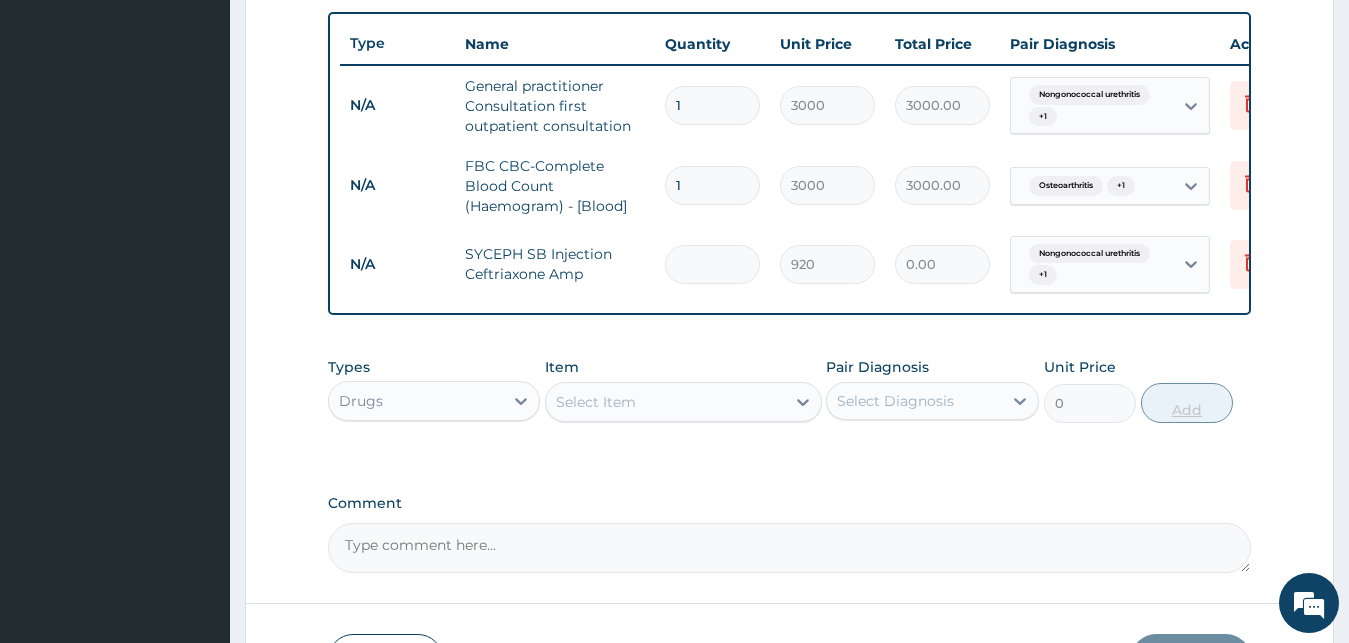 type on "2" 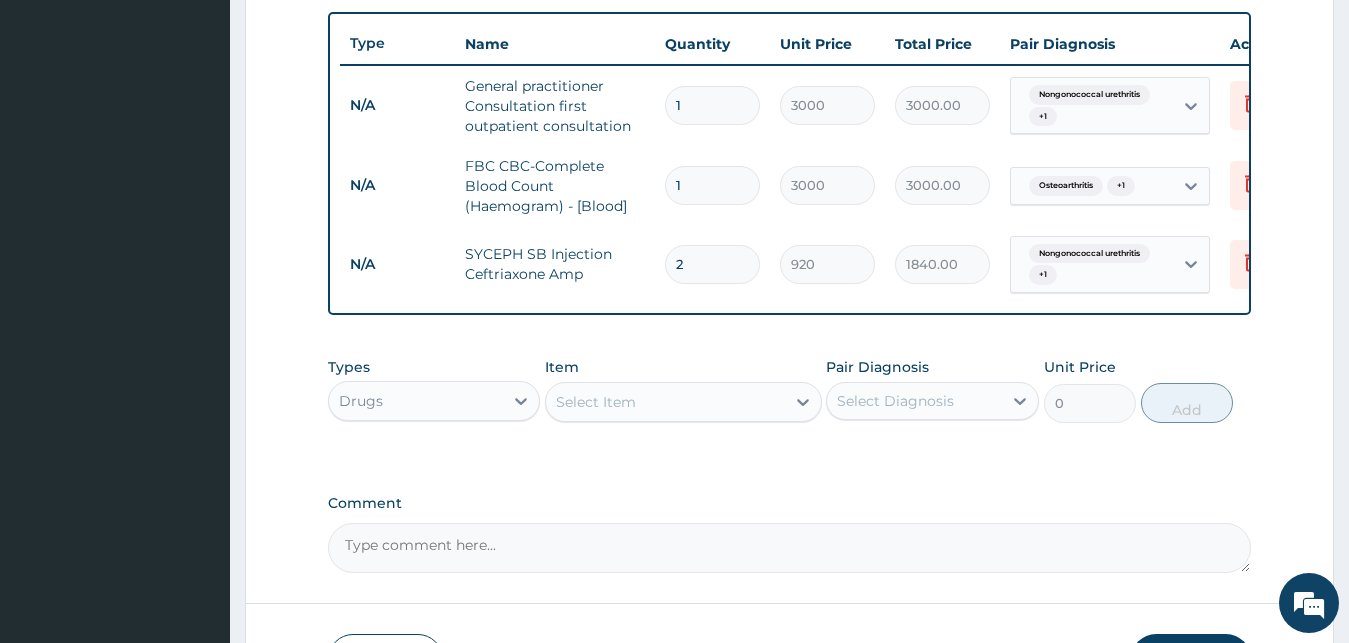 type on "2" 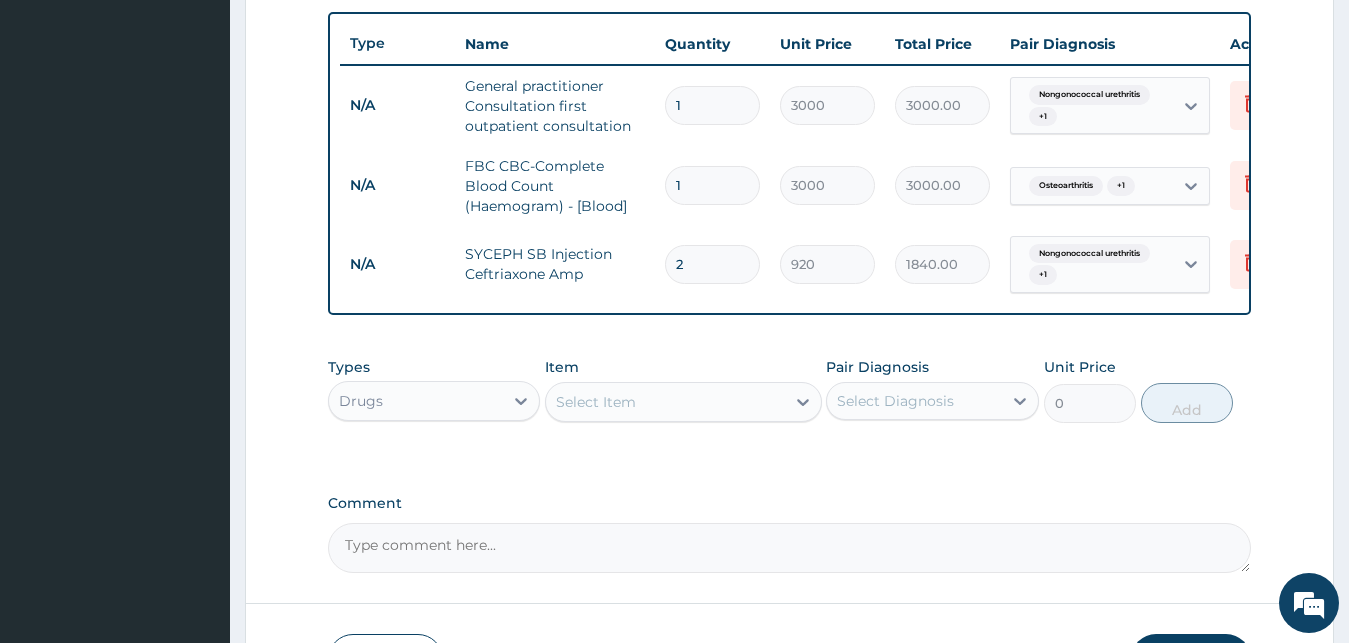 click on "Item Select Item" at bounding box center [683, 390] 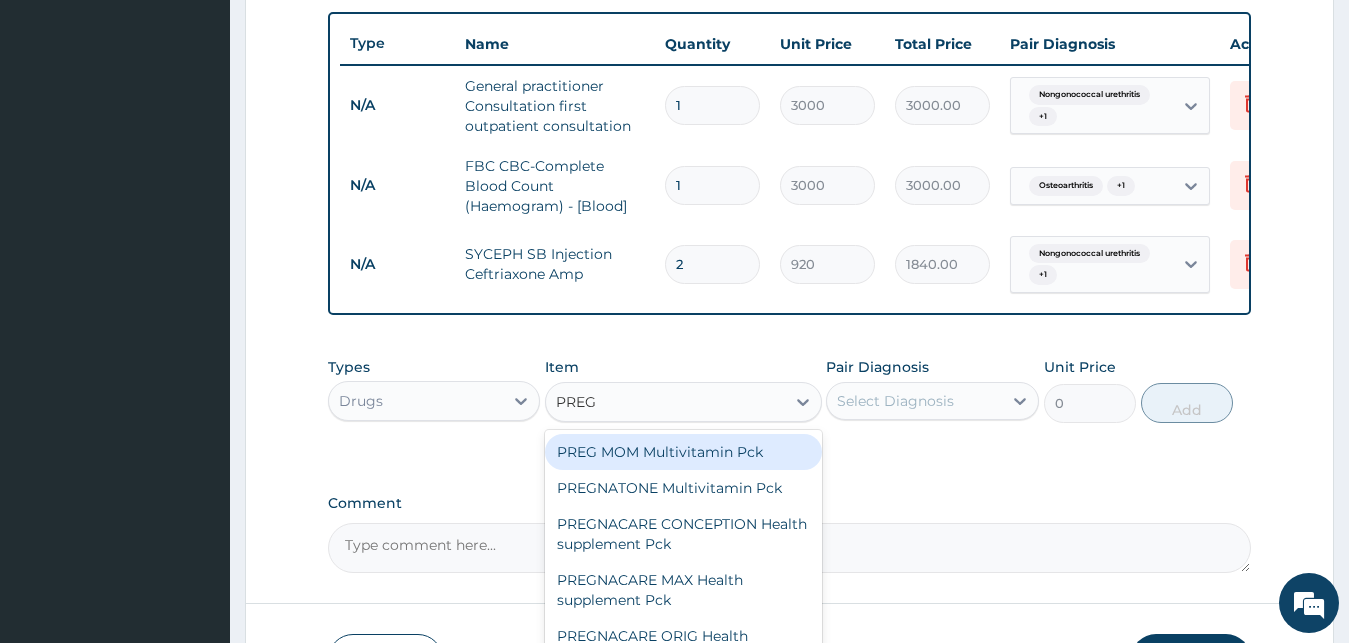 type on "PREGE" 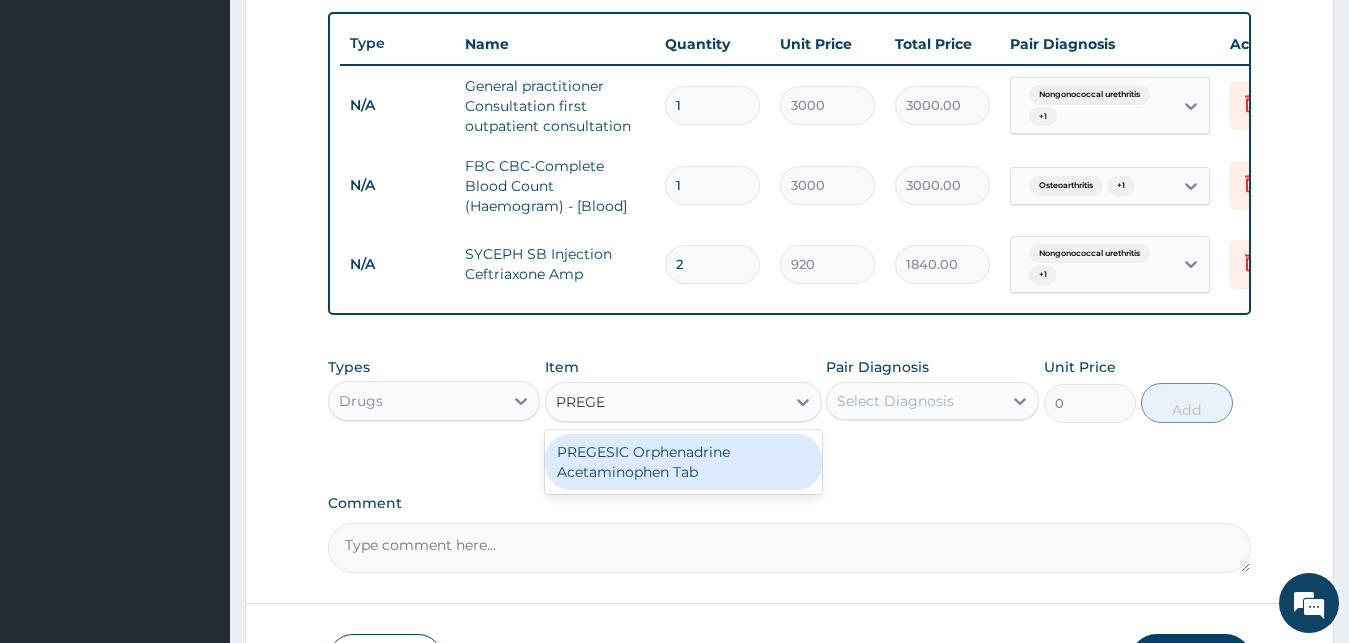 click on "PREGESIC Orphenadrine Acetaminophen Tab" at bounding box center (683, 462) 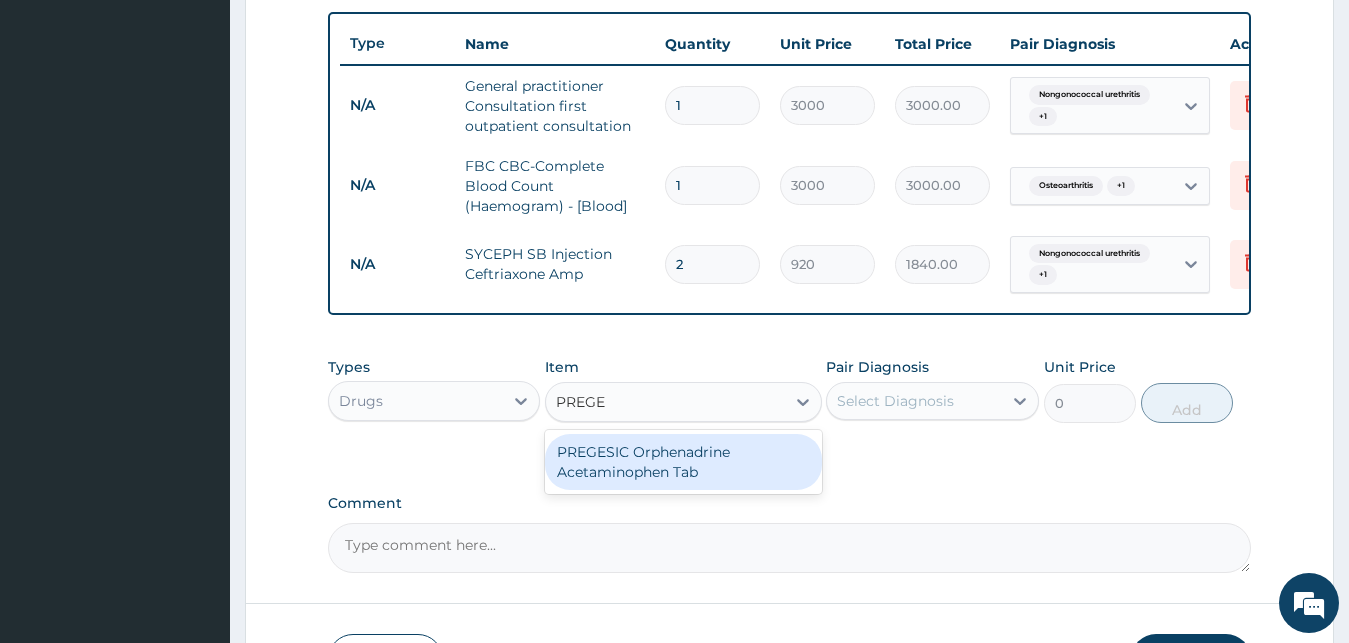 type 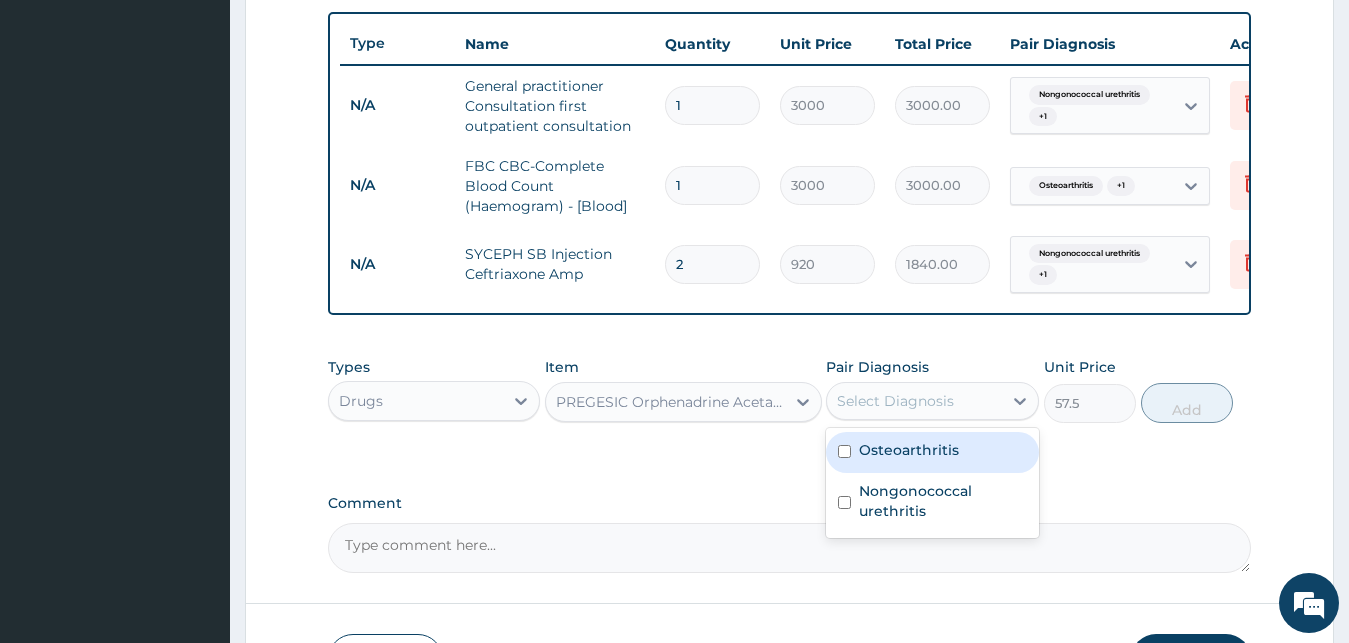 click on "Select Diagnosis" at bounding box center [895, 401] 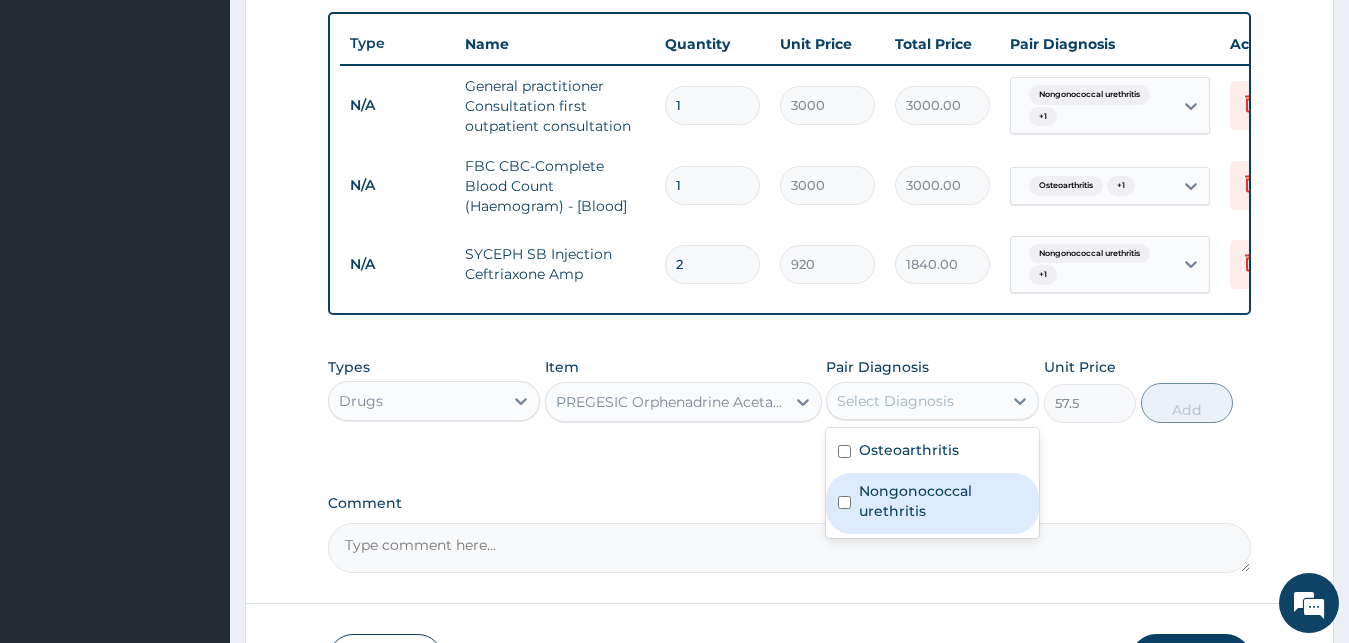 click on "Nongonococcal urethritis" at bounding box center [943, 501] 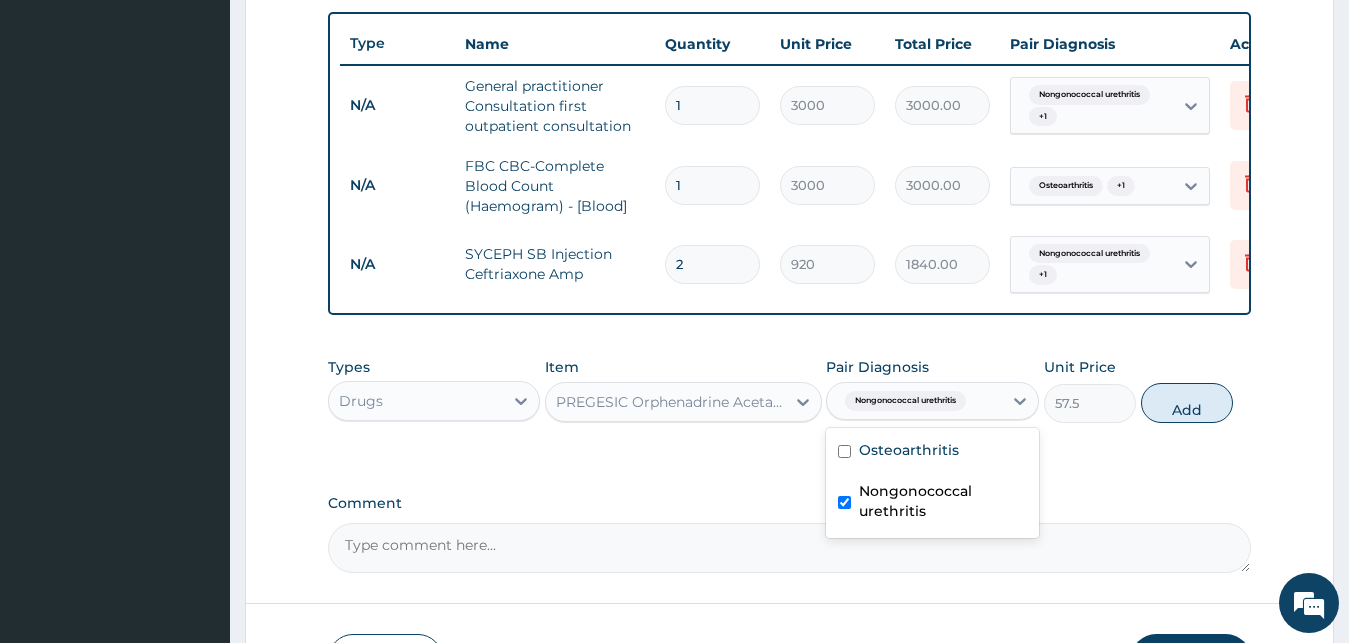 click on "Nongonococcal urethritis" at bounding box center (943, 501) 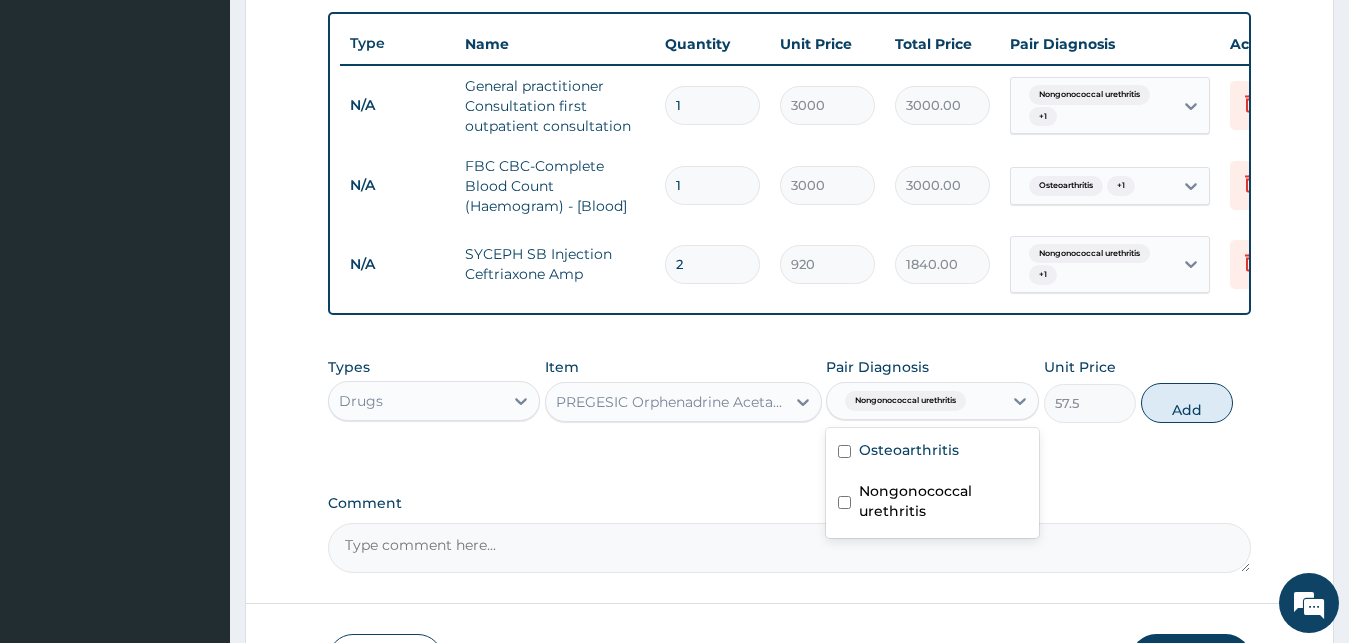 checkbox on "false" 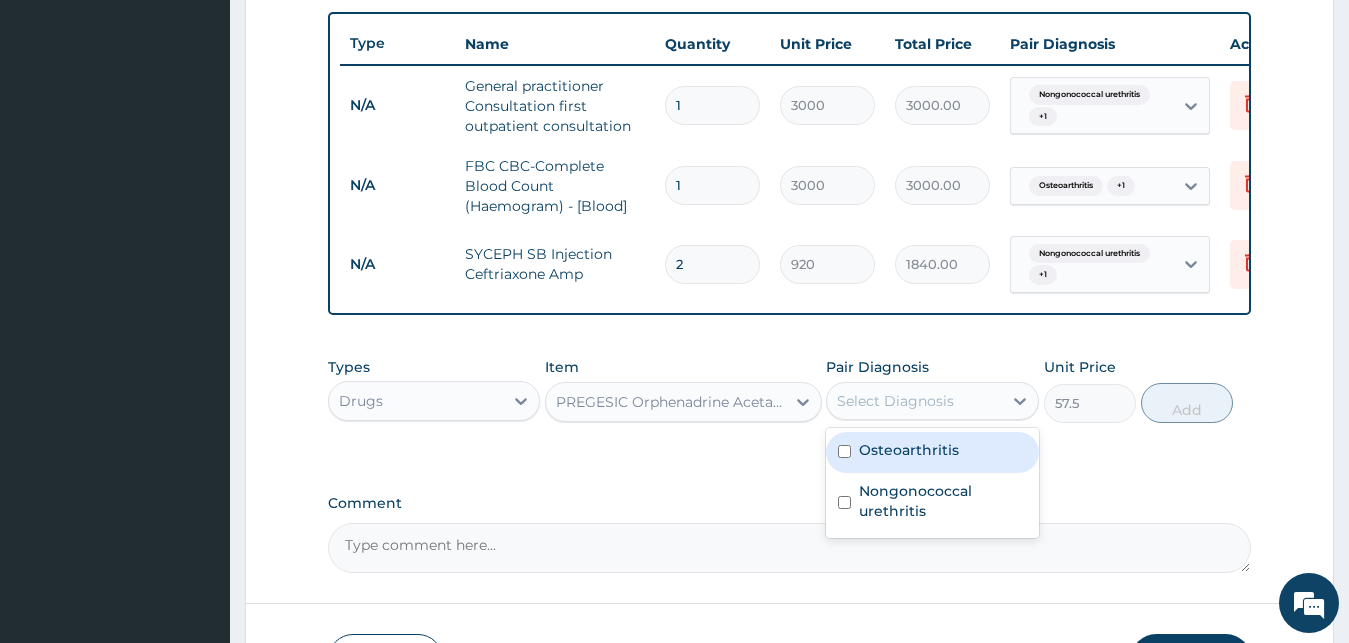 click on "Osteoarthritis" at bounding box center (932, 452) 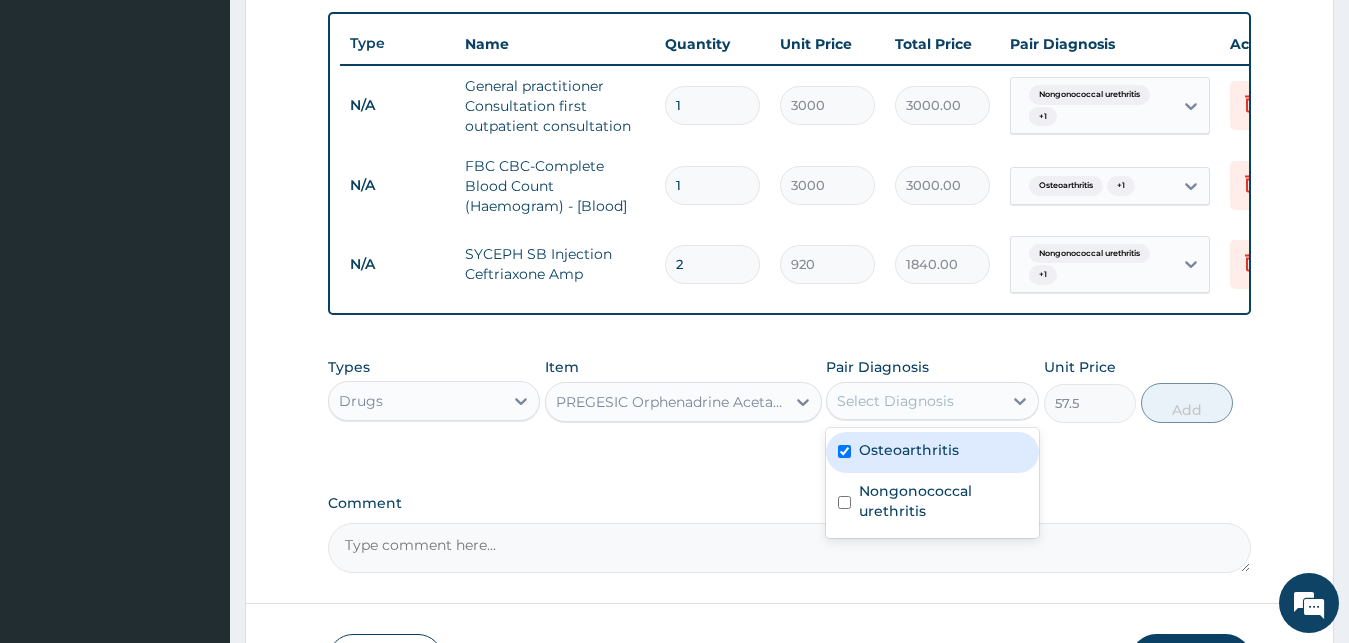 checkbox on "true" 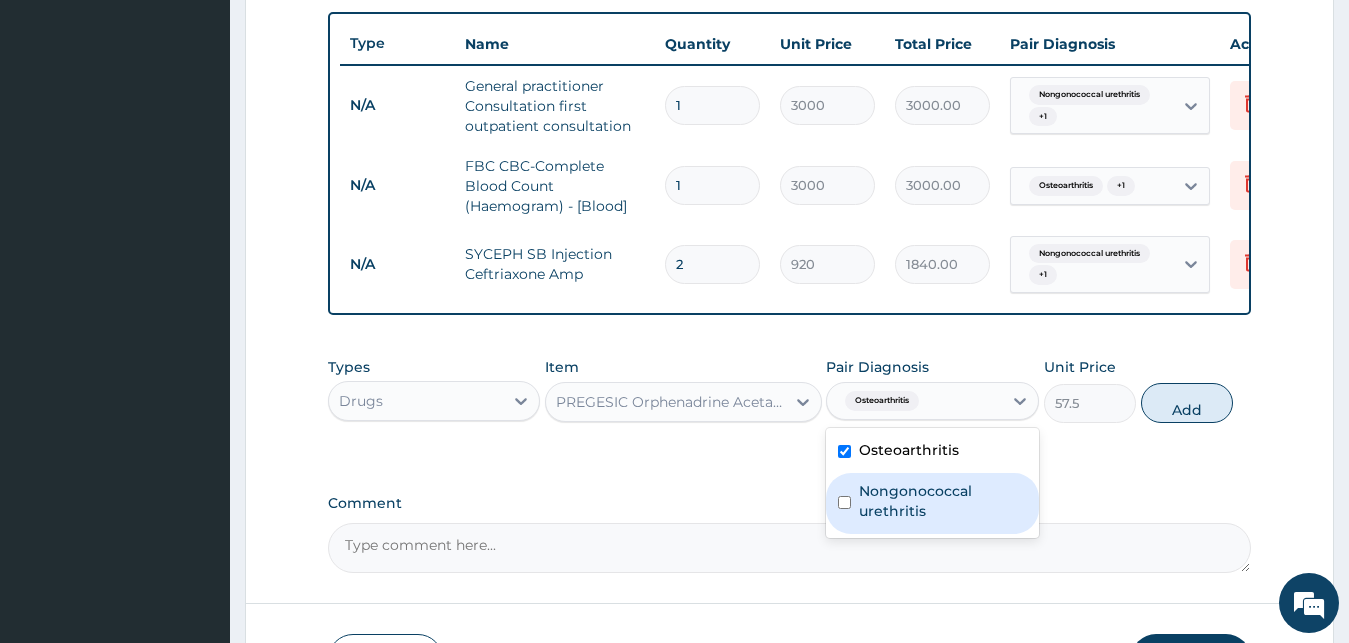 click on "Nongonococcal urethritis" at bounding box center [943, 501] 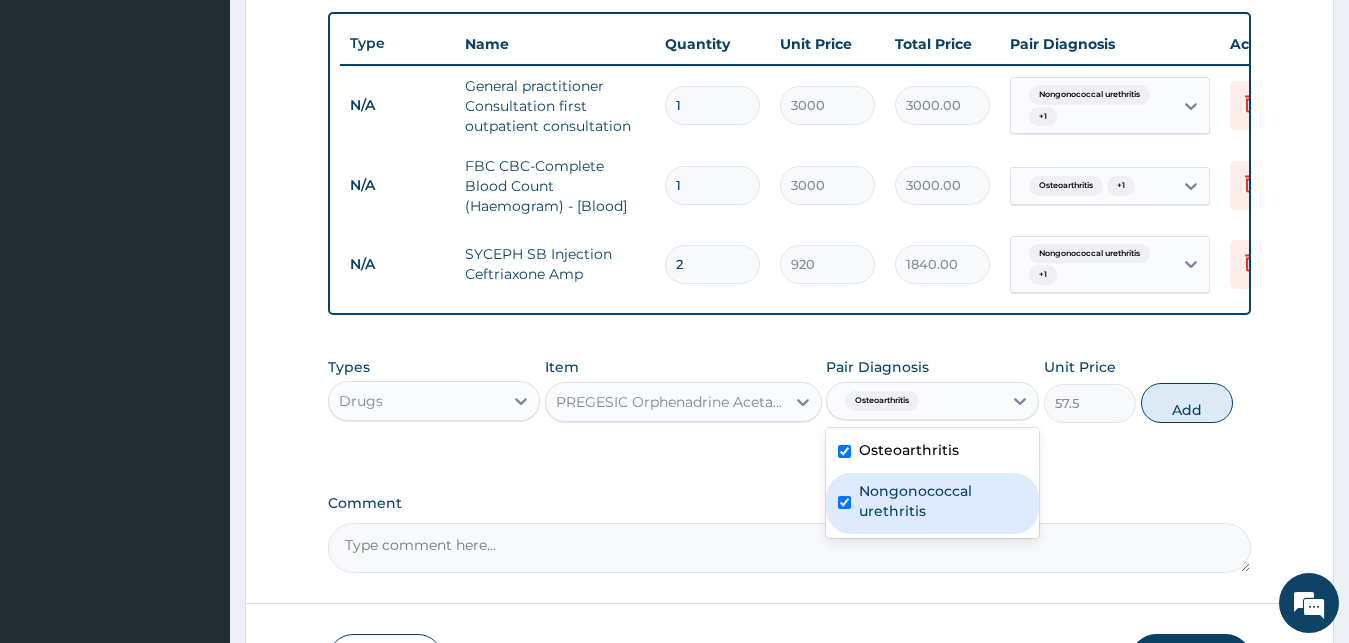 checkbox on "true" 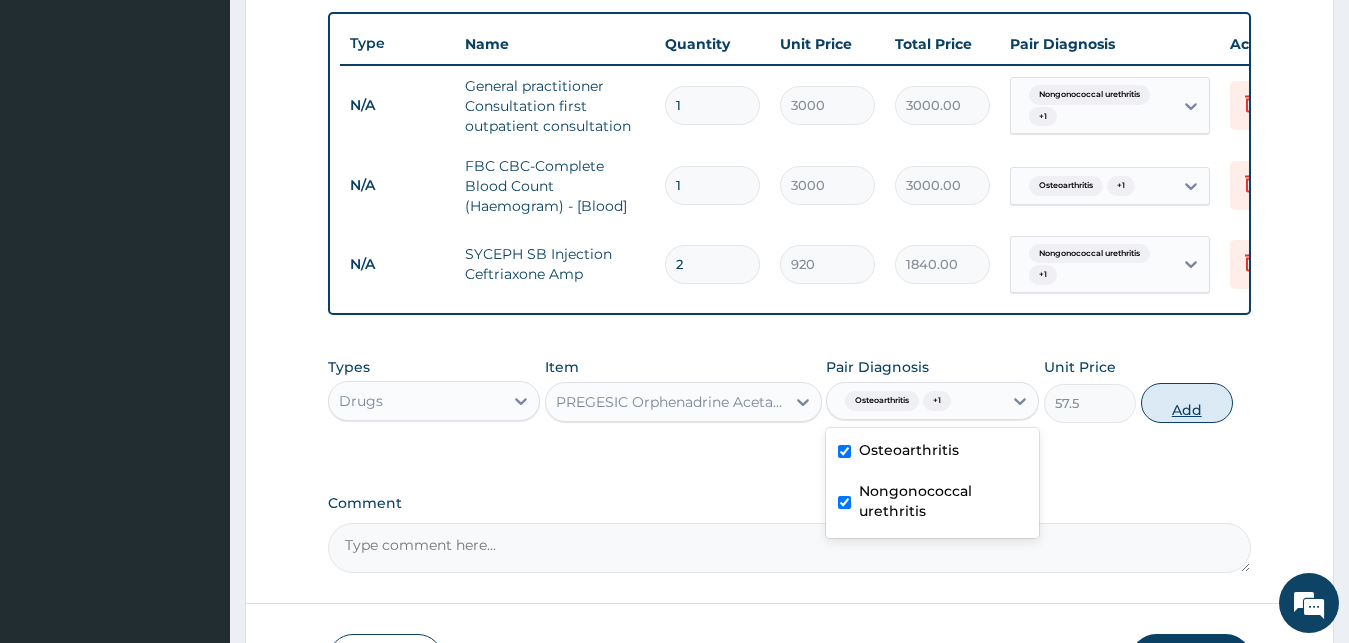 click on "Add" at bounding box center [1187, 403] 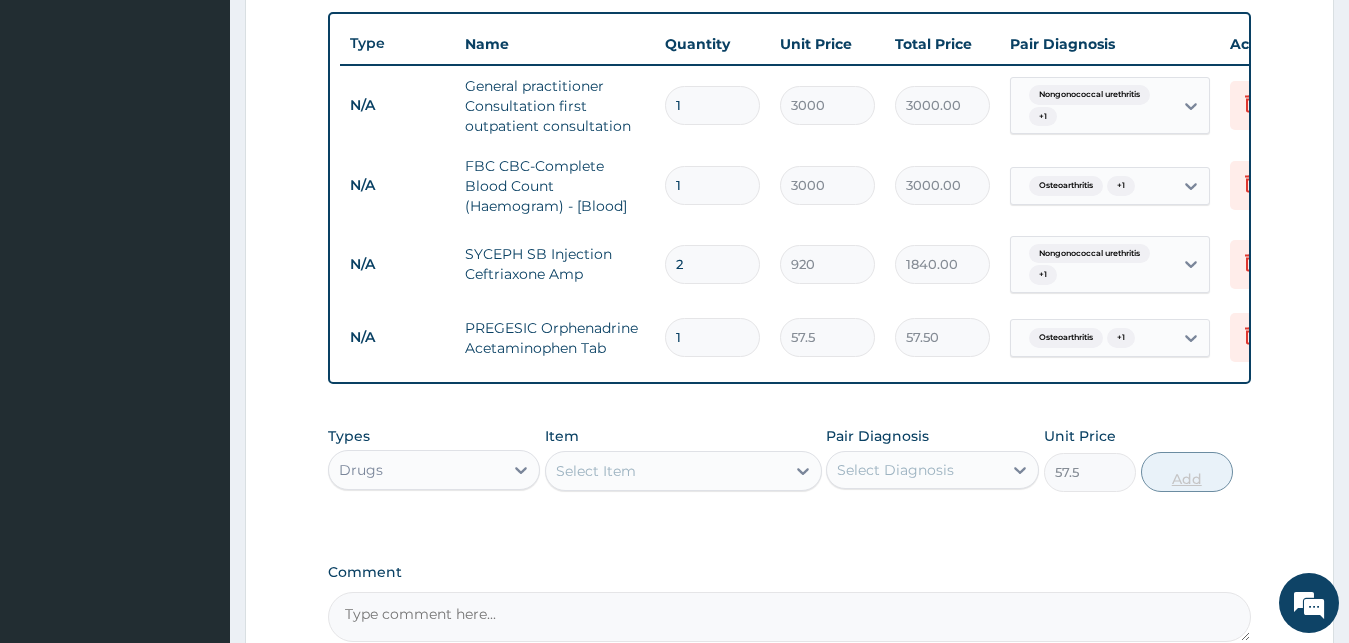type on "0" 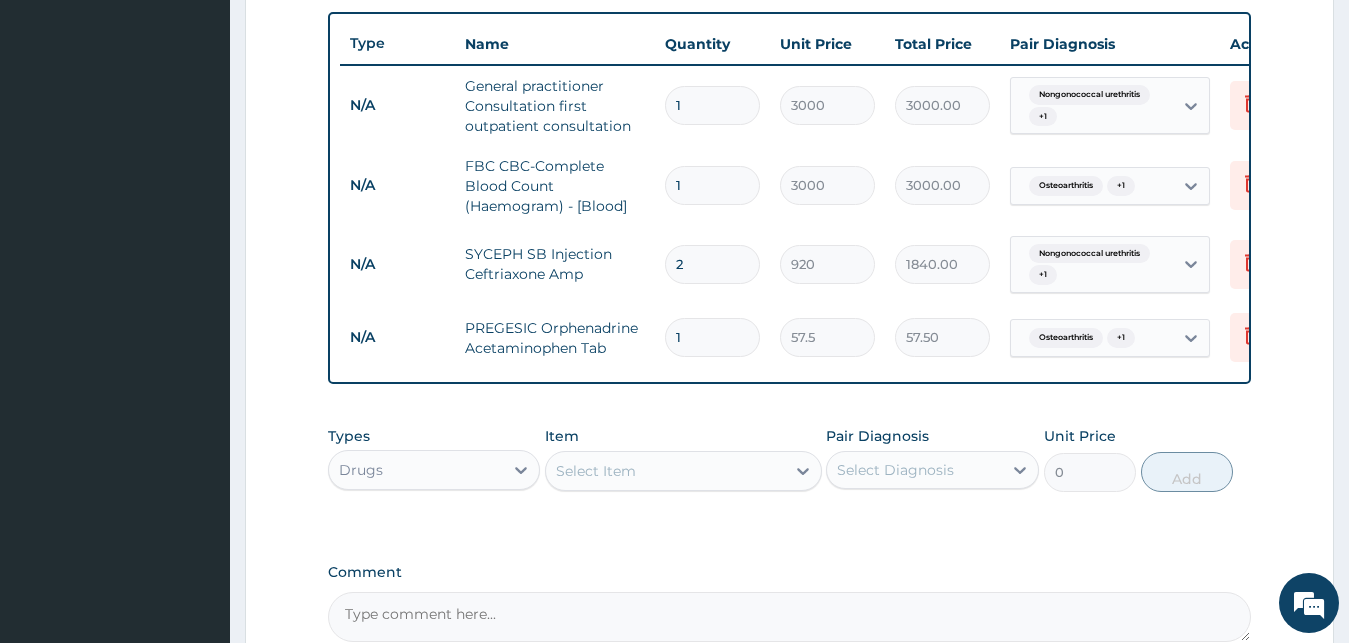 click on "Types Drugs Item Select Item Pair Diagnosis Select Diagnosis Unit Price 0 Add" at bounding box center (790, 459) 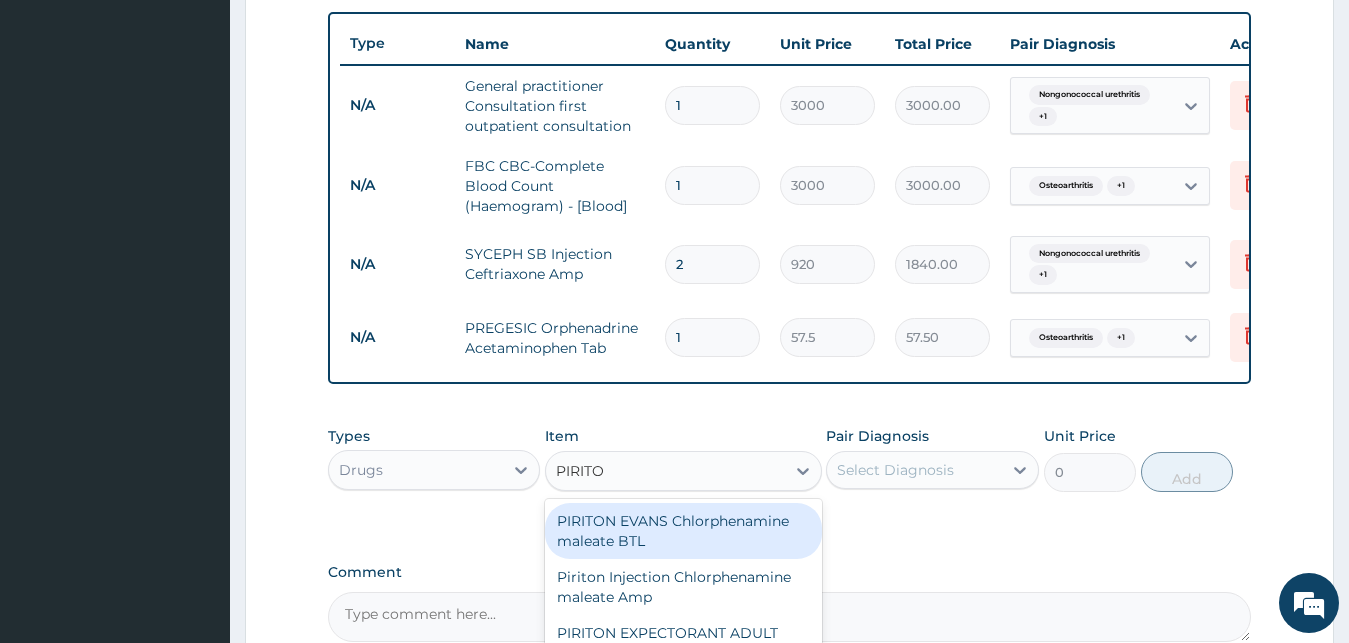 type on "PIRITON" 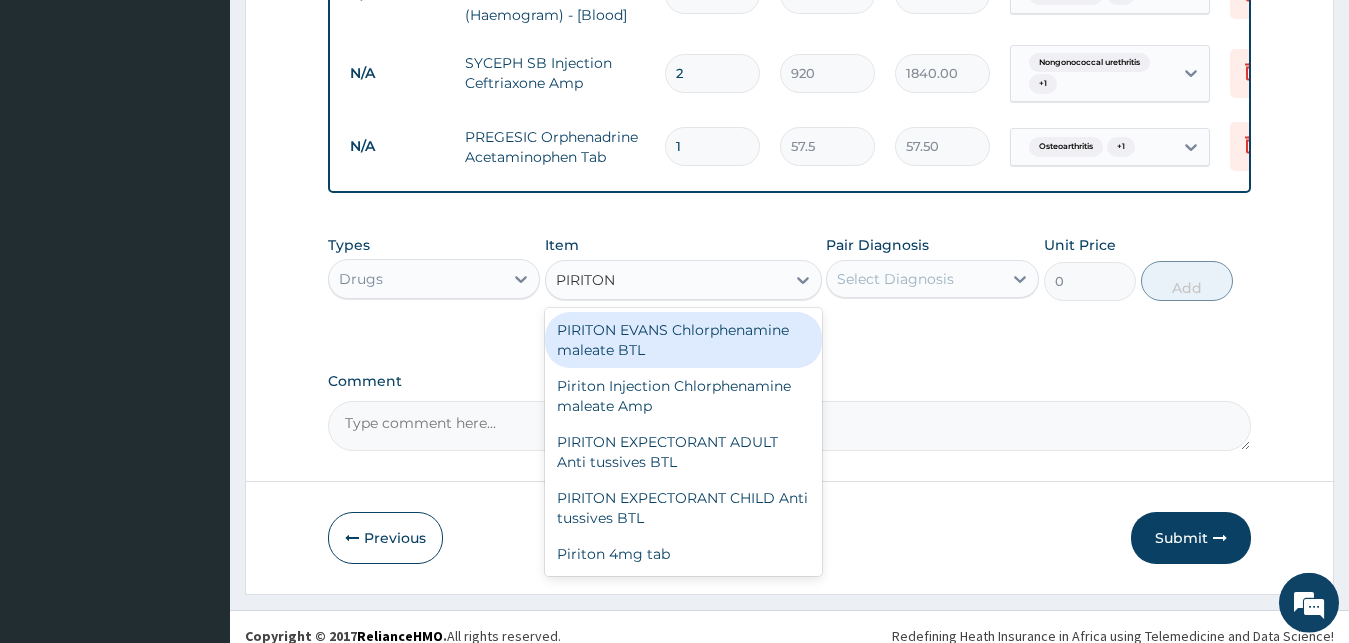 scroll, scrollTop: 958, scrollLeft: 0, axis: vertical 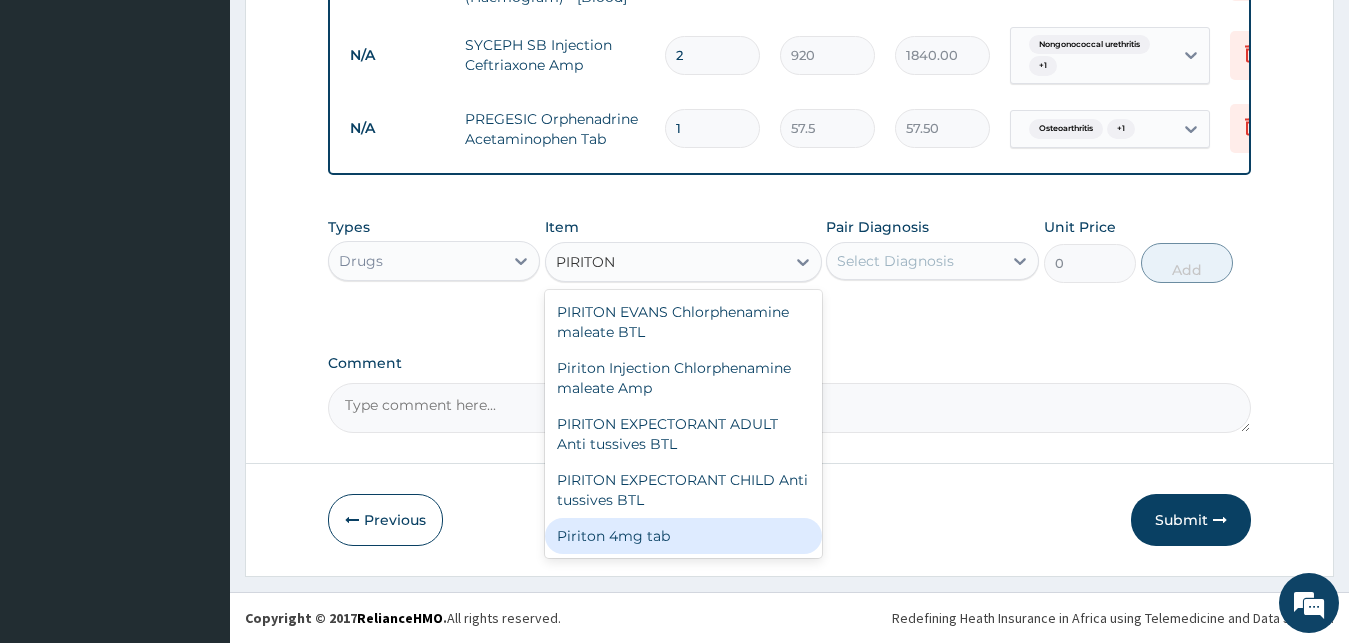 click on "Piriton 4mg tab" at bounding box center [683, 536] 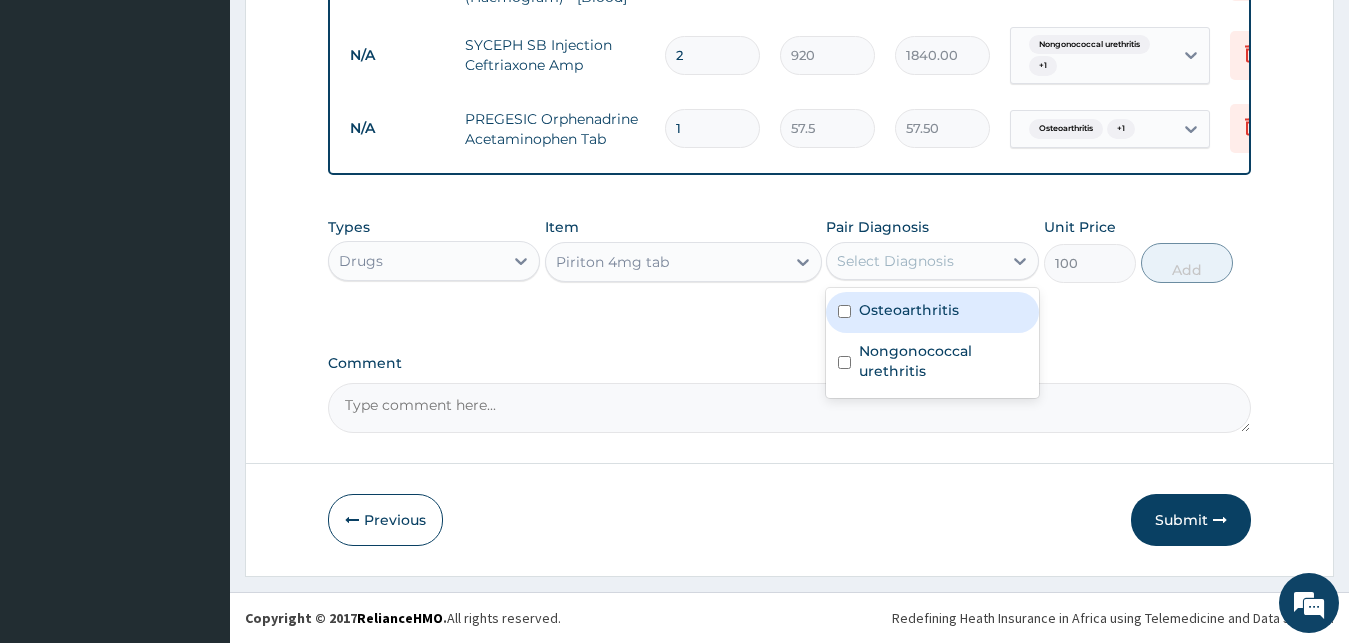 drag, startPoint x: 874, startPoint y: 254, endPoint x: 875, endPoint y: 306, distance: 52.009613 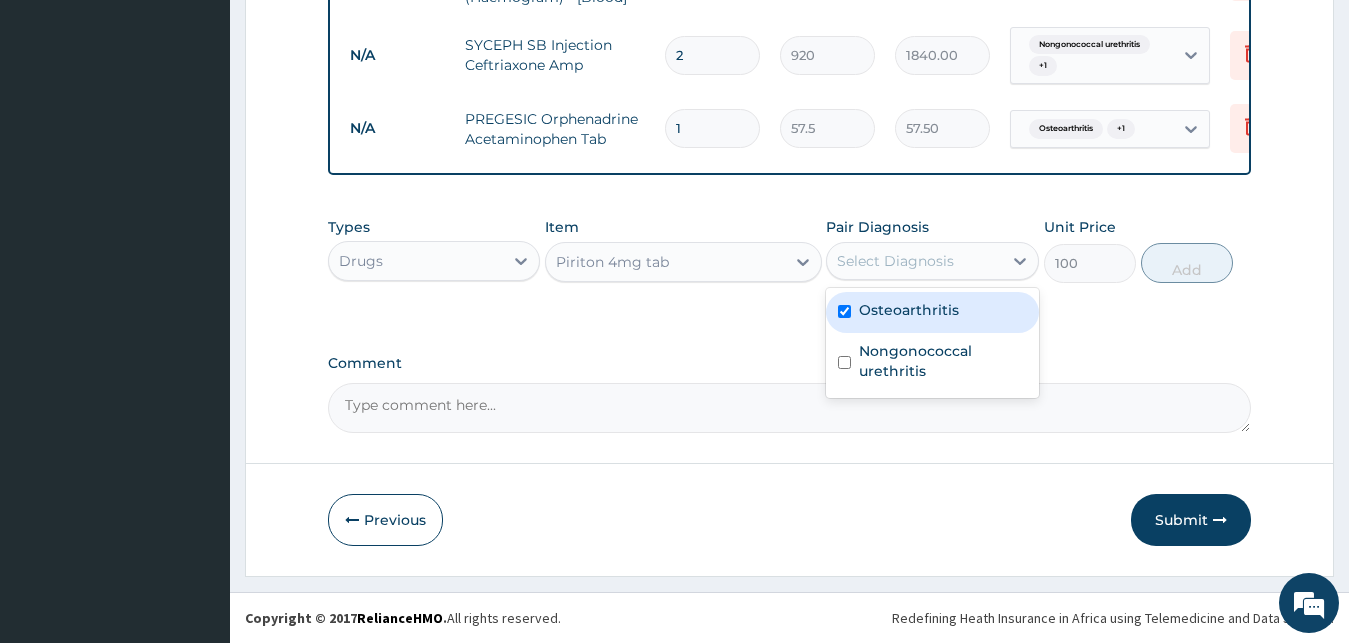 checkbox on "true" 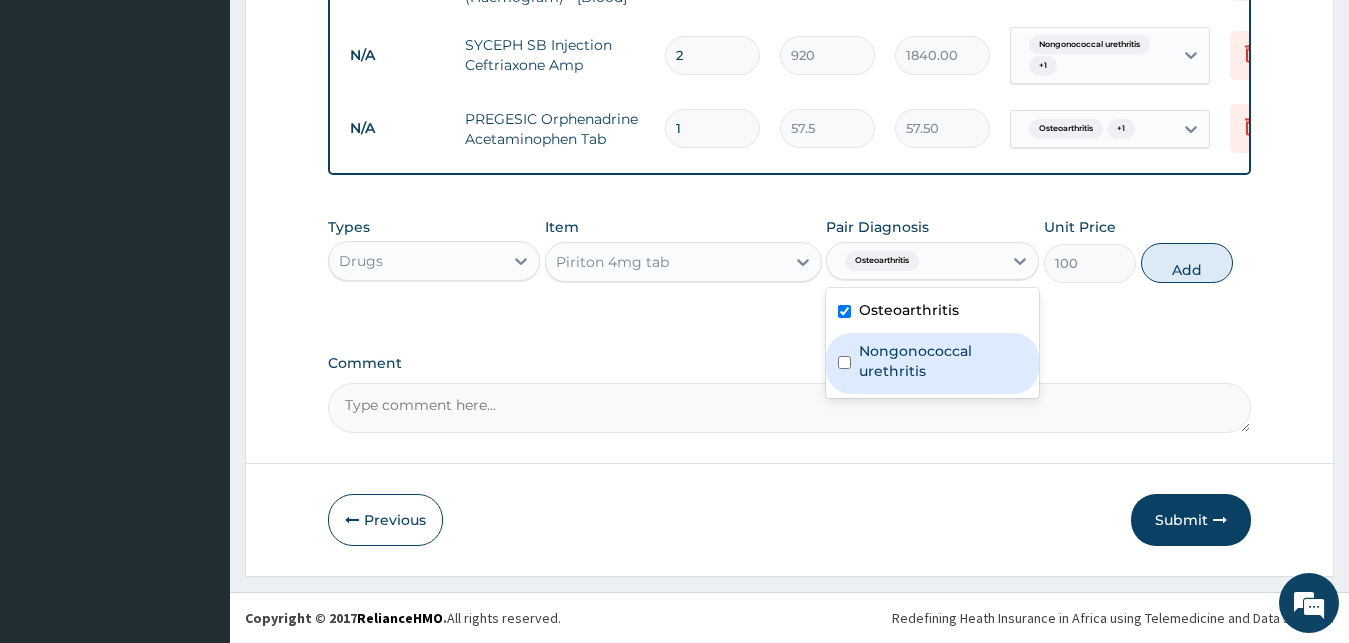 click on "Nongonococcal urethritis" at bounding box center (943, 361) 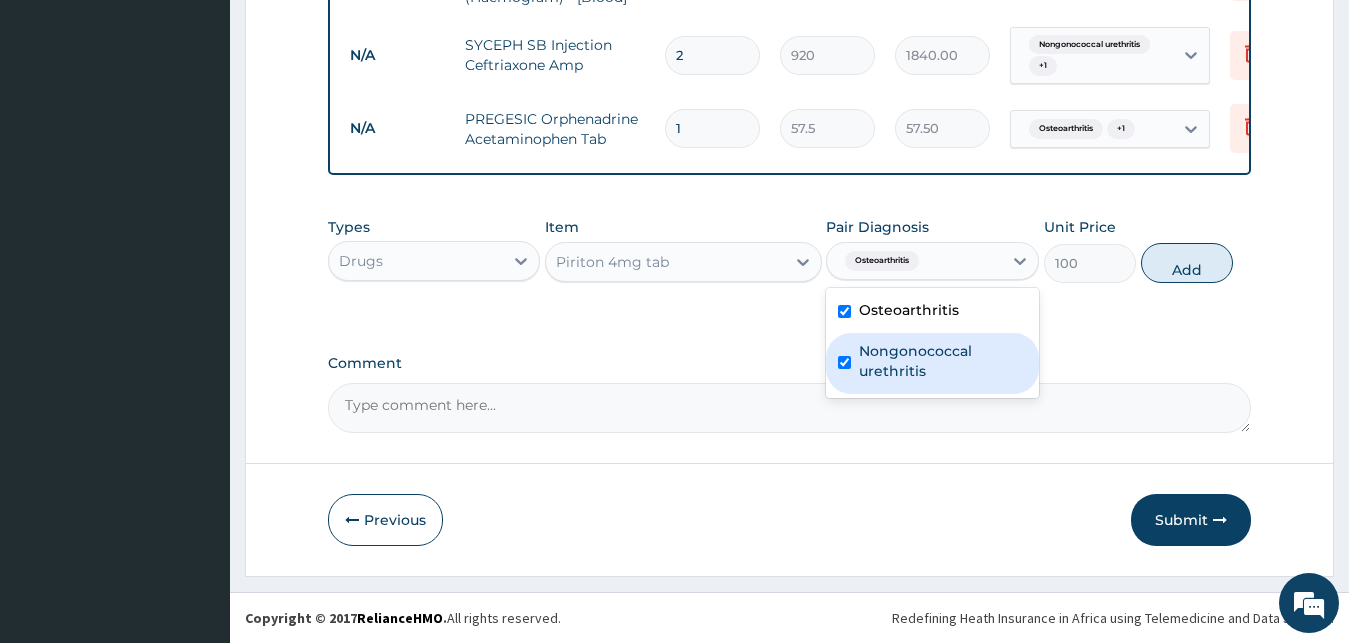 checkbox on "true" 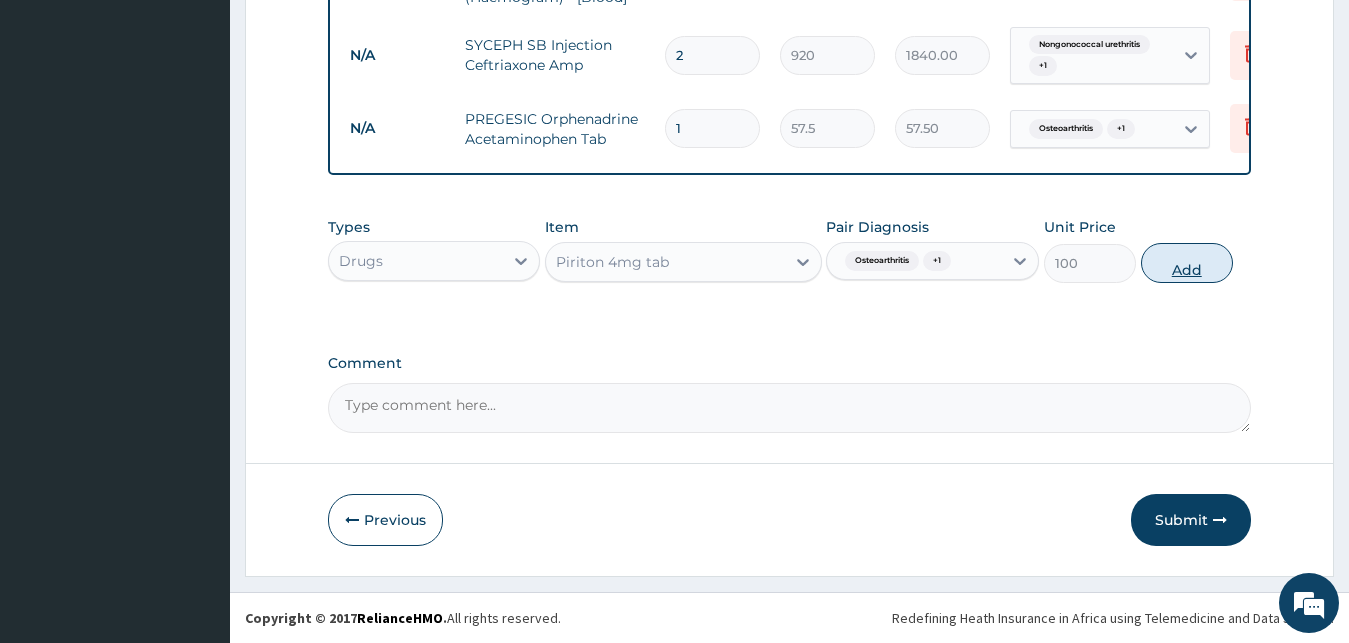 click on "Add" at bounding box center (1187, 263) 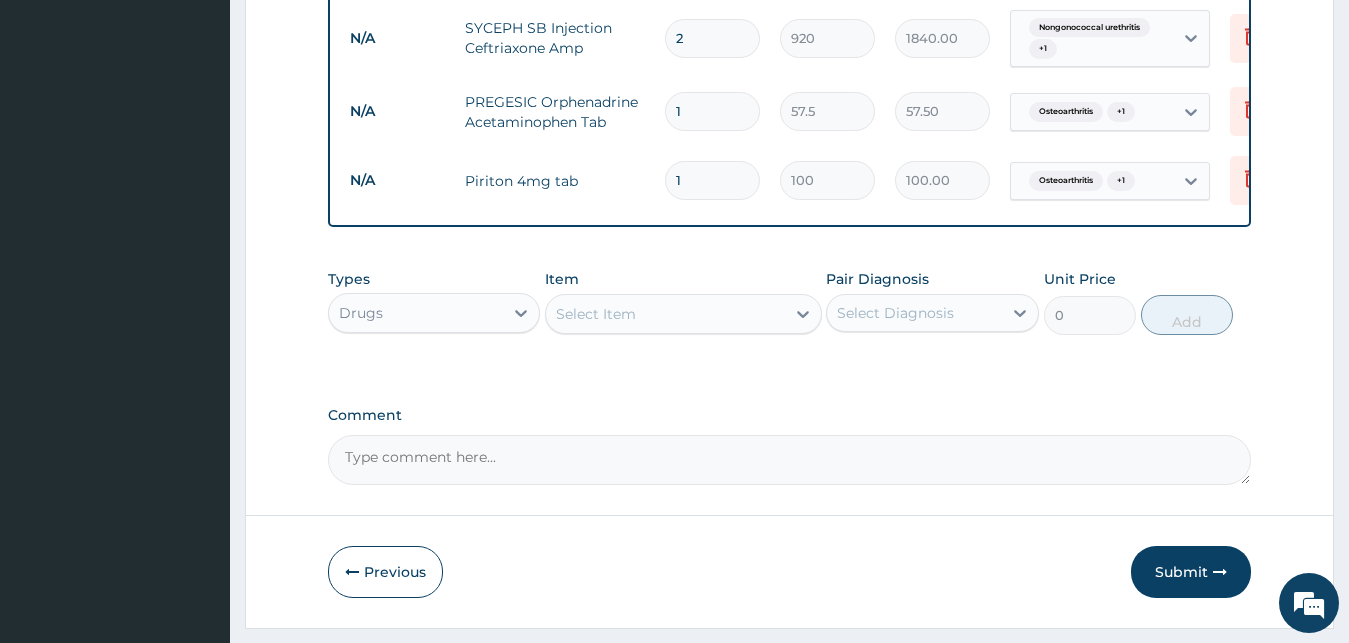 type 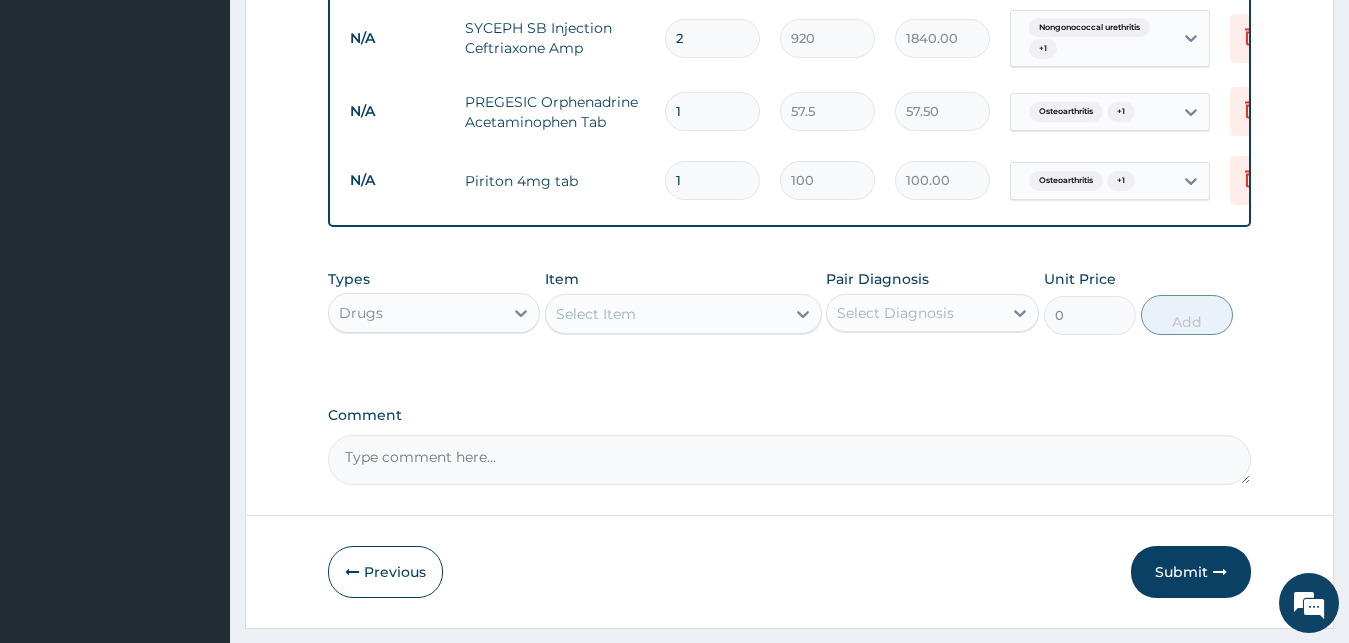 type on "0.00" 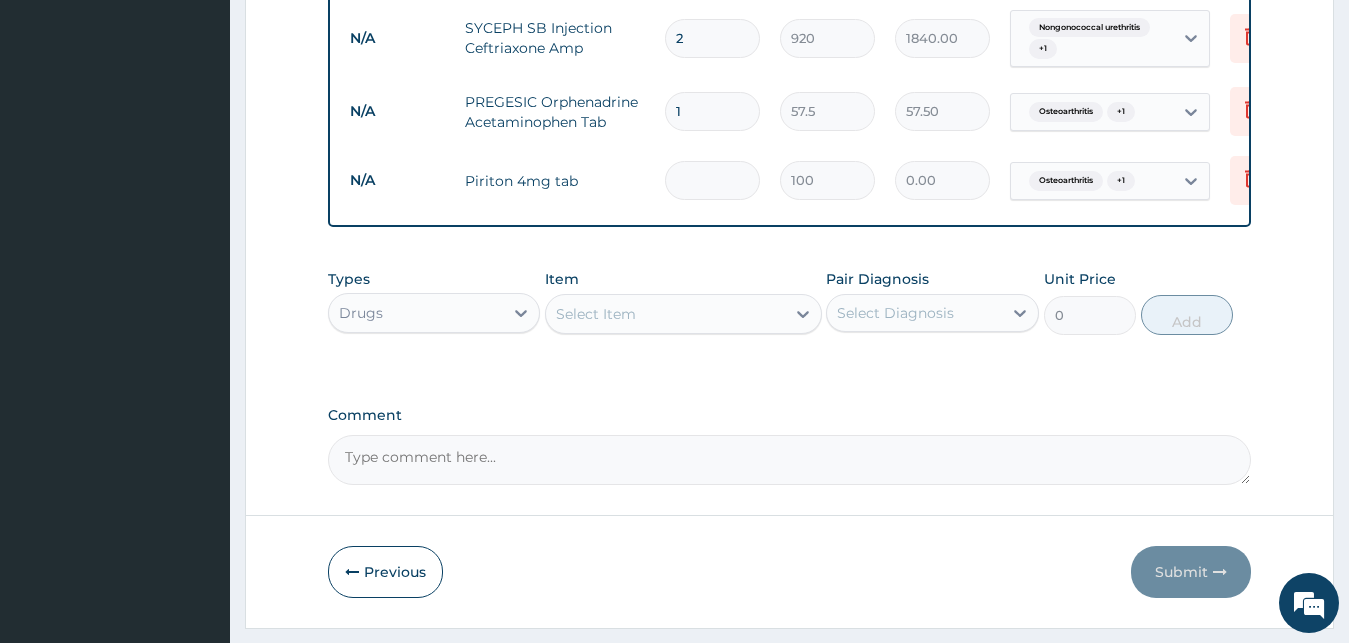 type on "5" 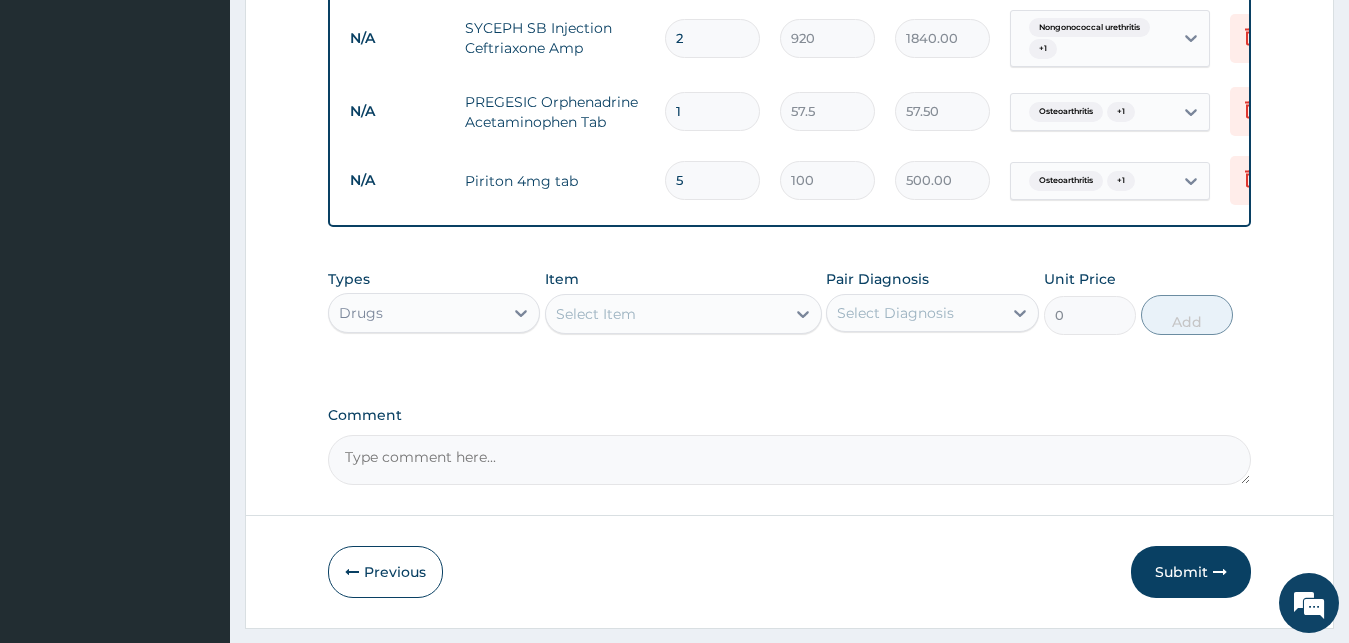 type on "5" 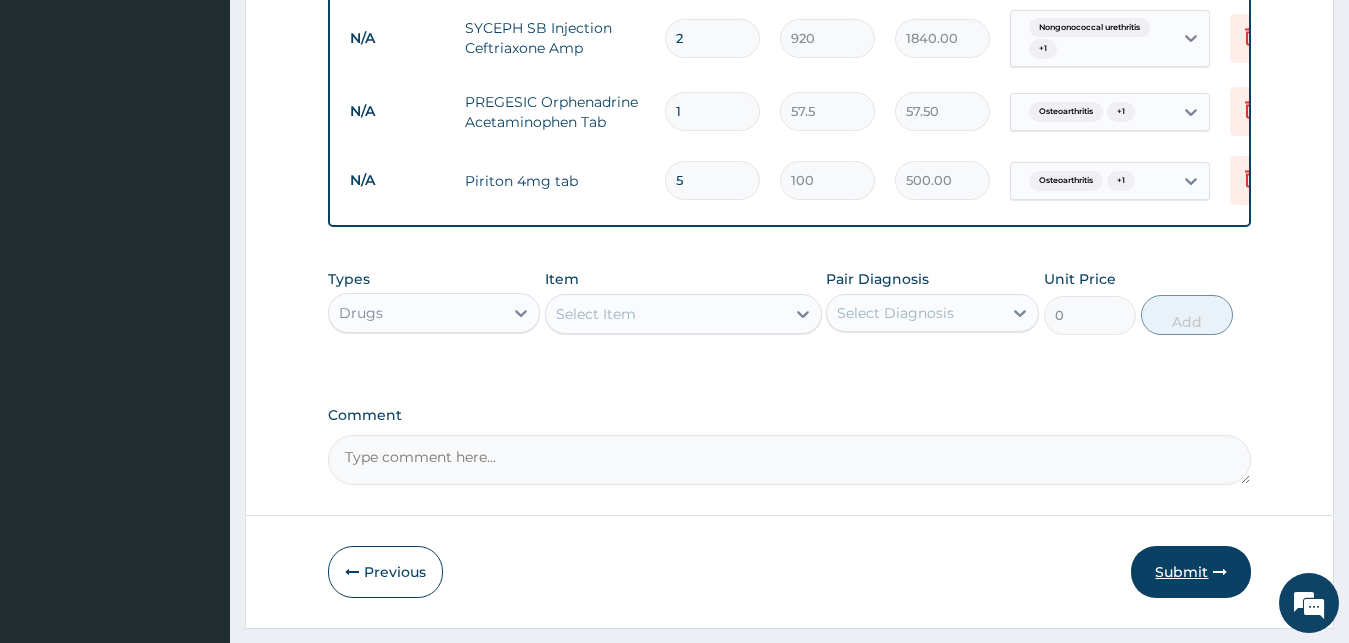 click on "Submit" at bounding box center [1191, 572] 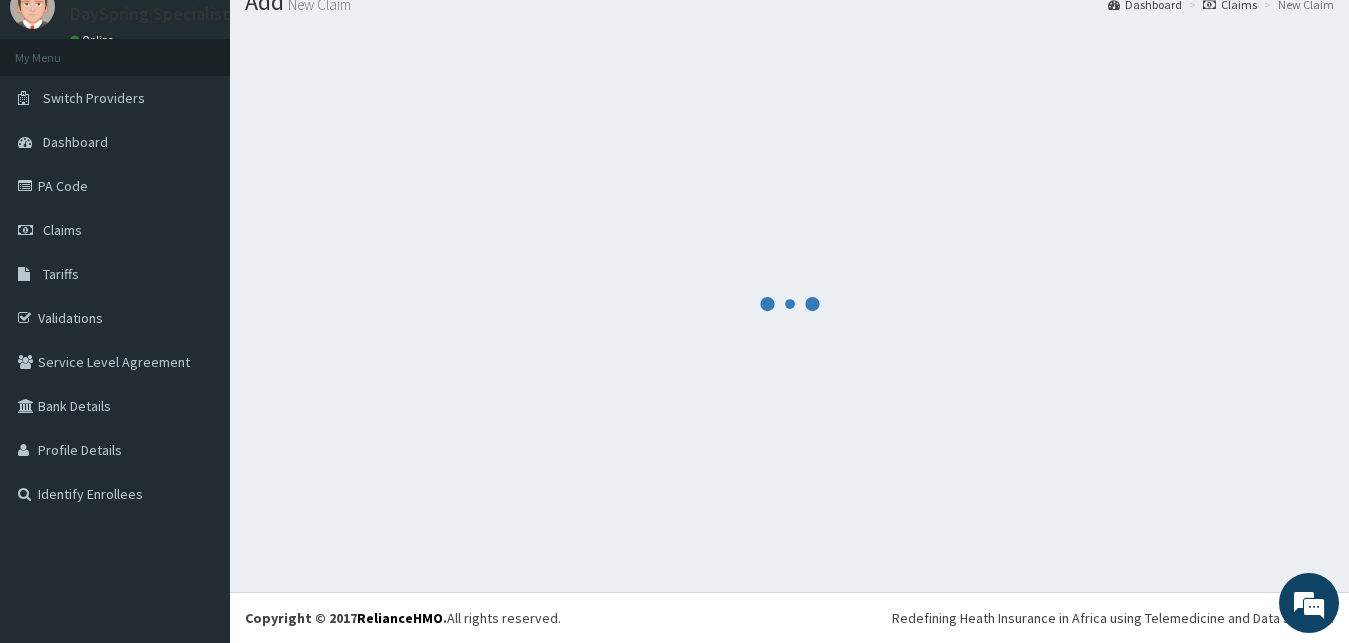 scroll, scrollTop: 76, scrollLeft: 0, axis: vertical 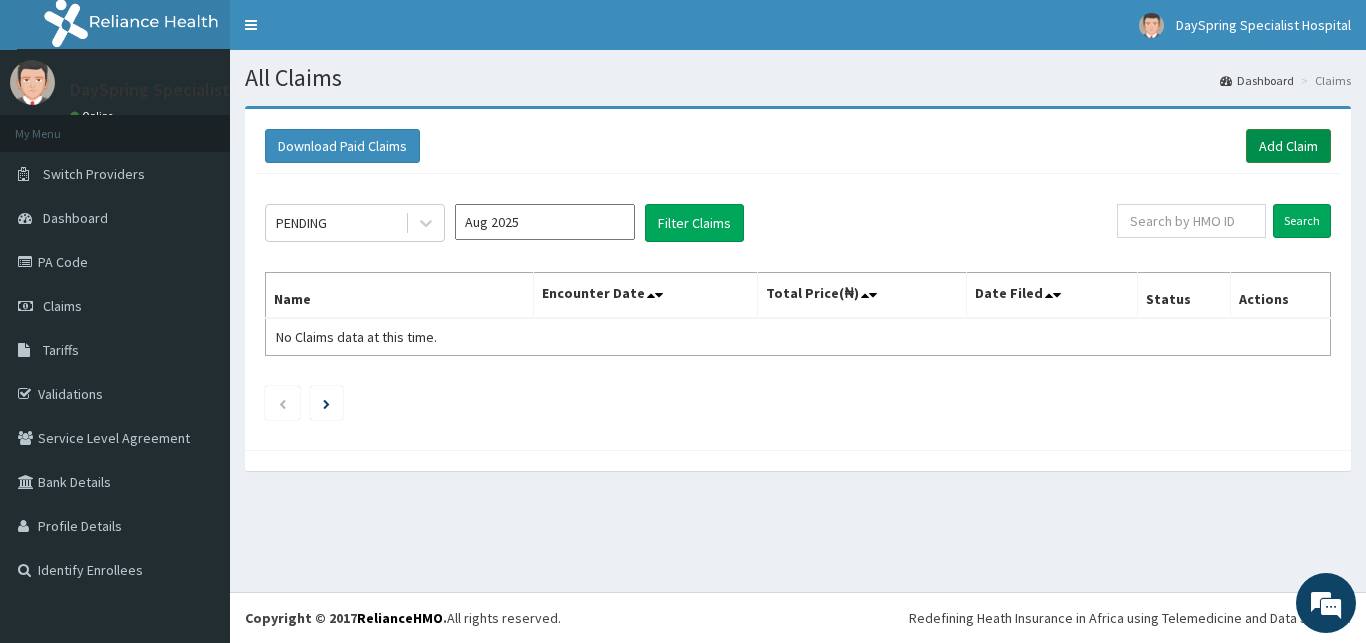 click on "Add Claim" at bounding box center (1288, 146) 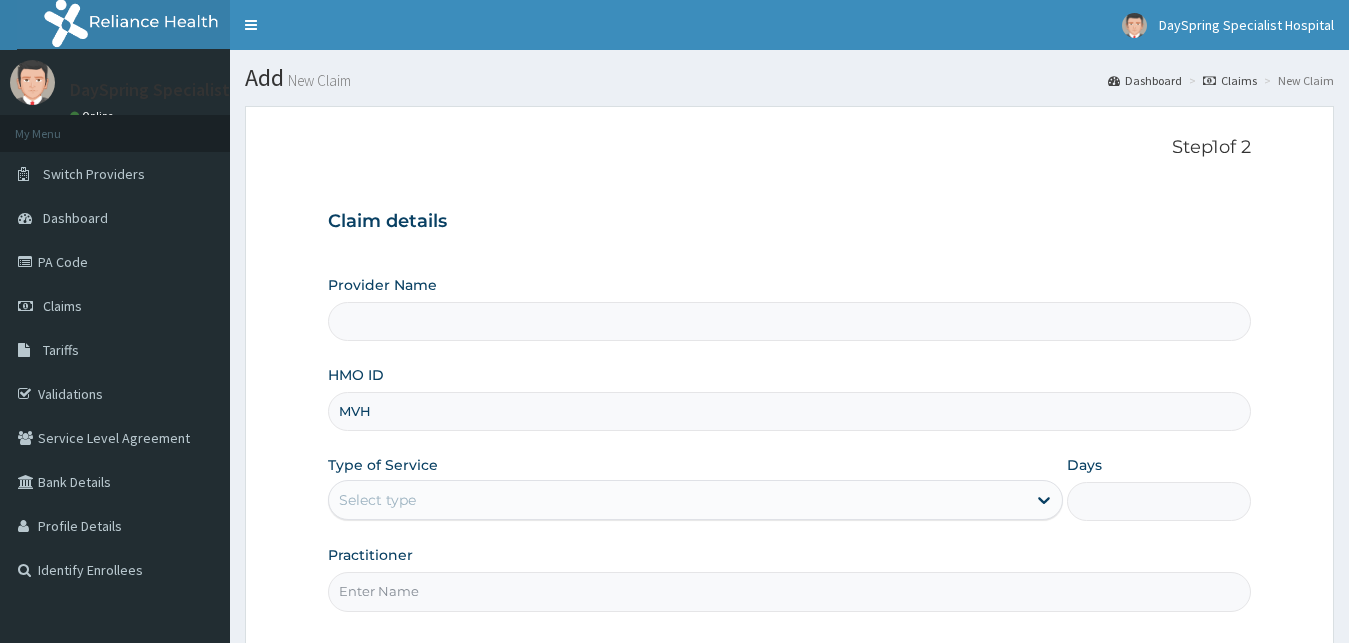 scroll, scrollTop: 0, scrollLeft: 0, axis: both 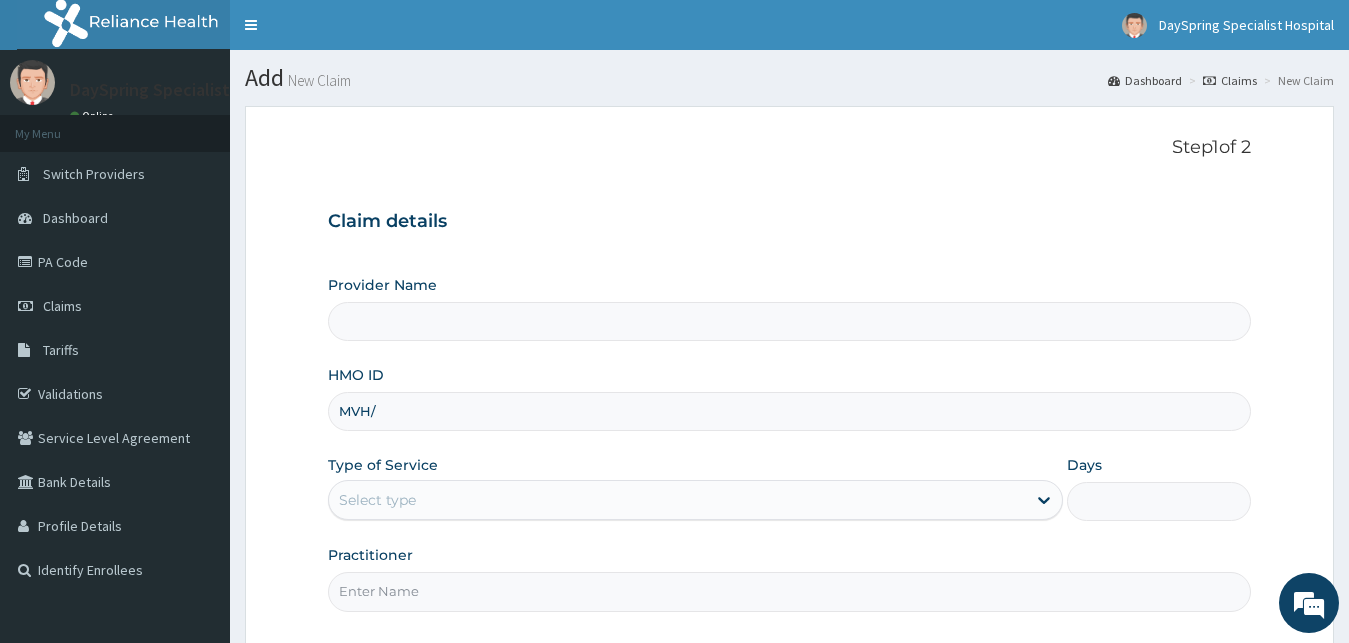 type on "DaySpring Specialist Hospital - Ikotun" 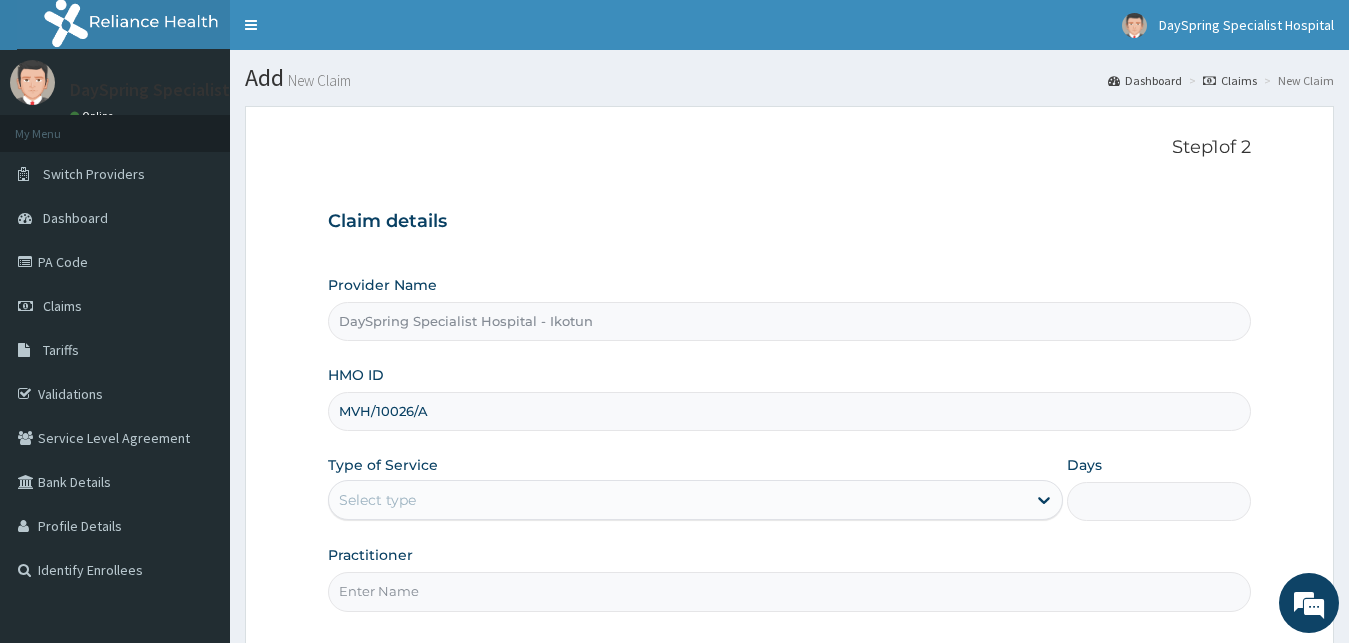 type on "MVH/10026/A" 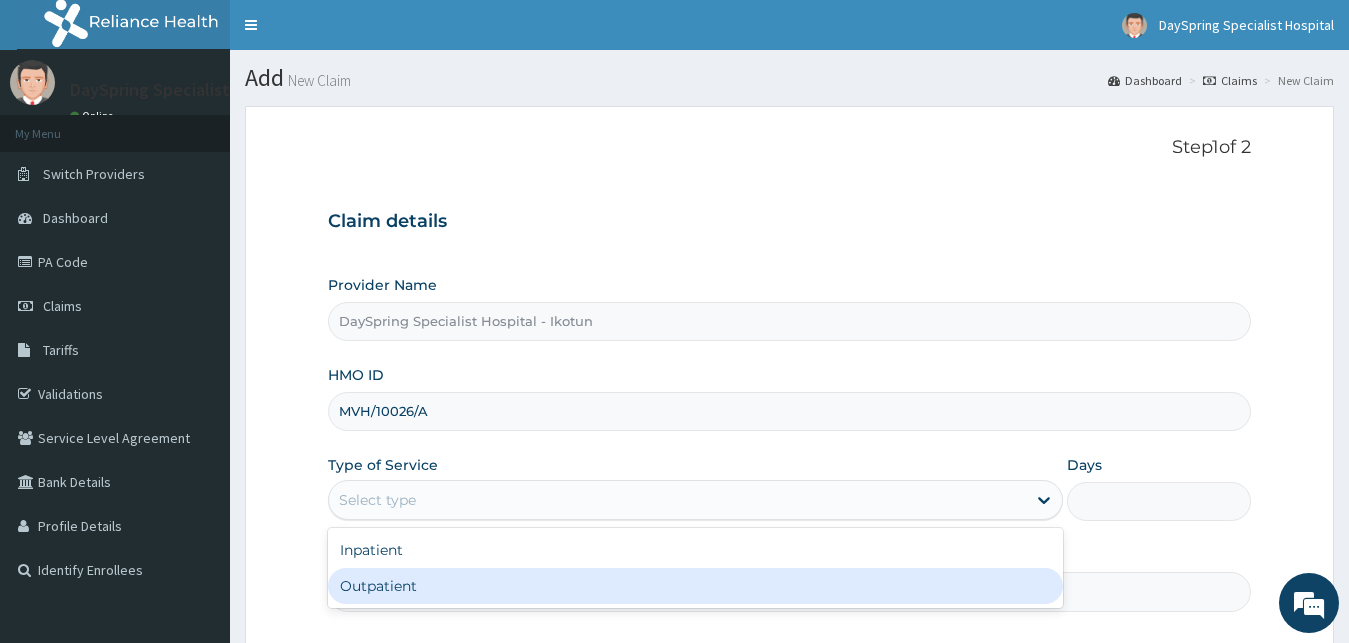 click on "Outpatient" at bounding box center [696, 586] 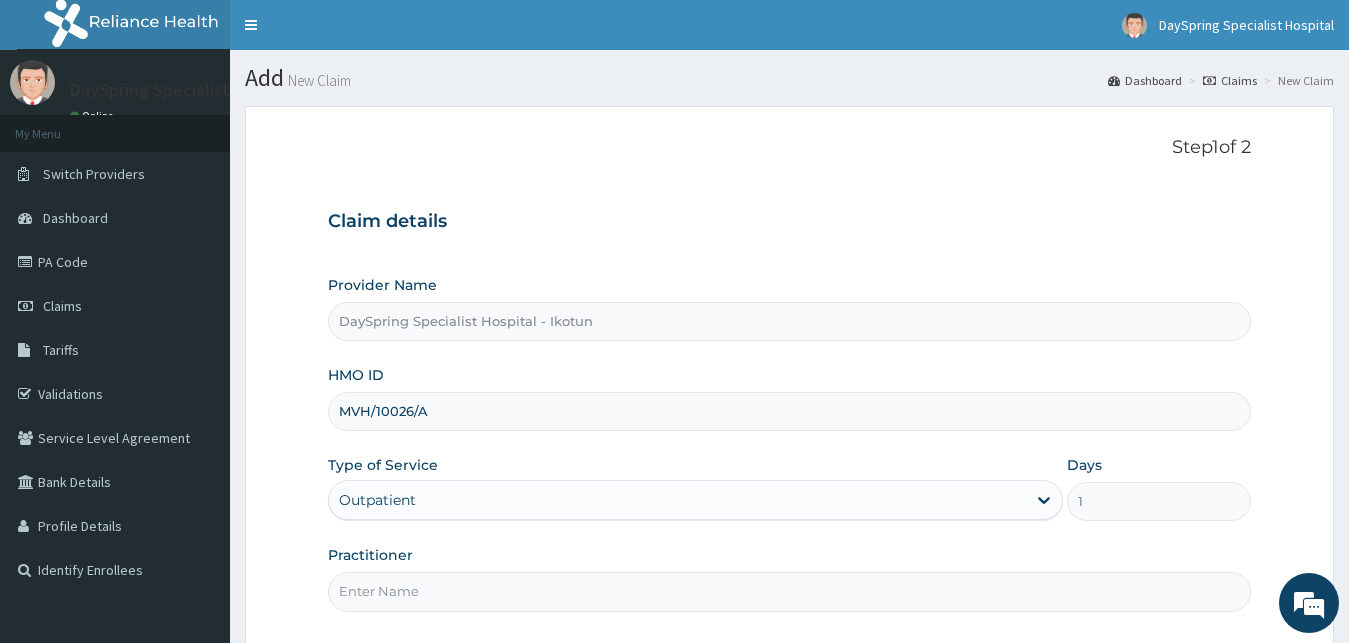 click on "Practitioner" at bounding box center [790, 591] 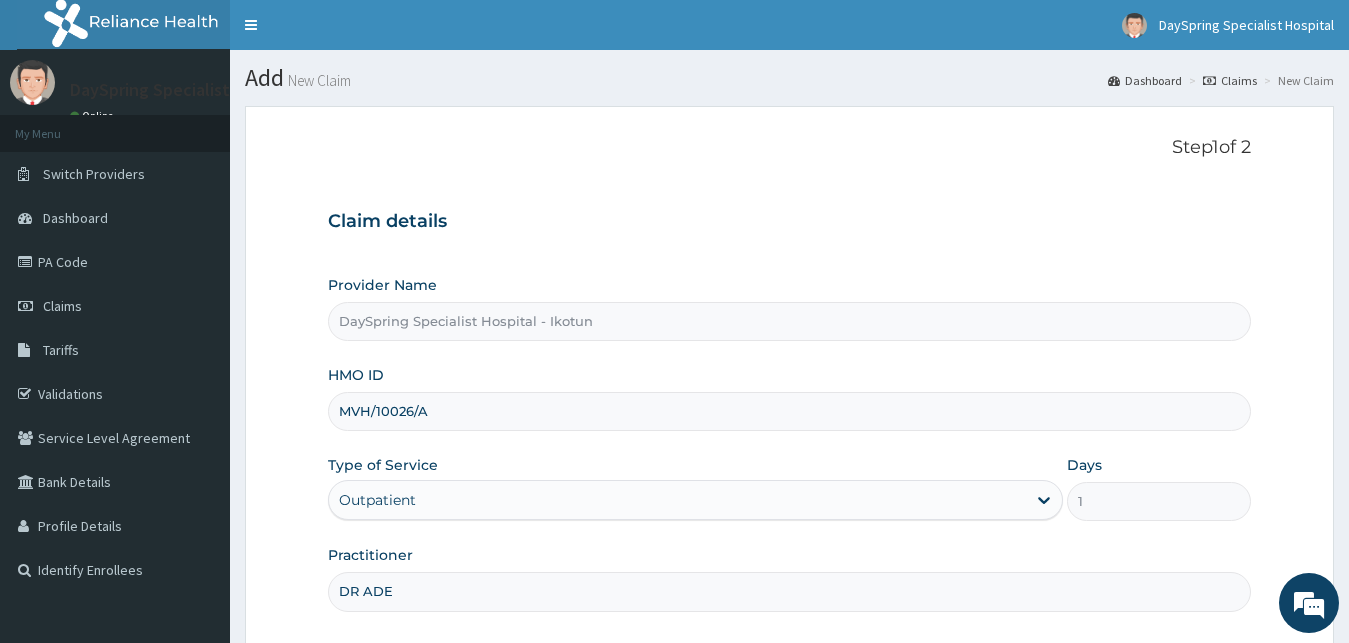 scroll, scrollTop: 0, scrollLeft: 0, axis: both 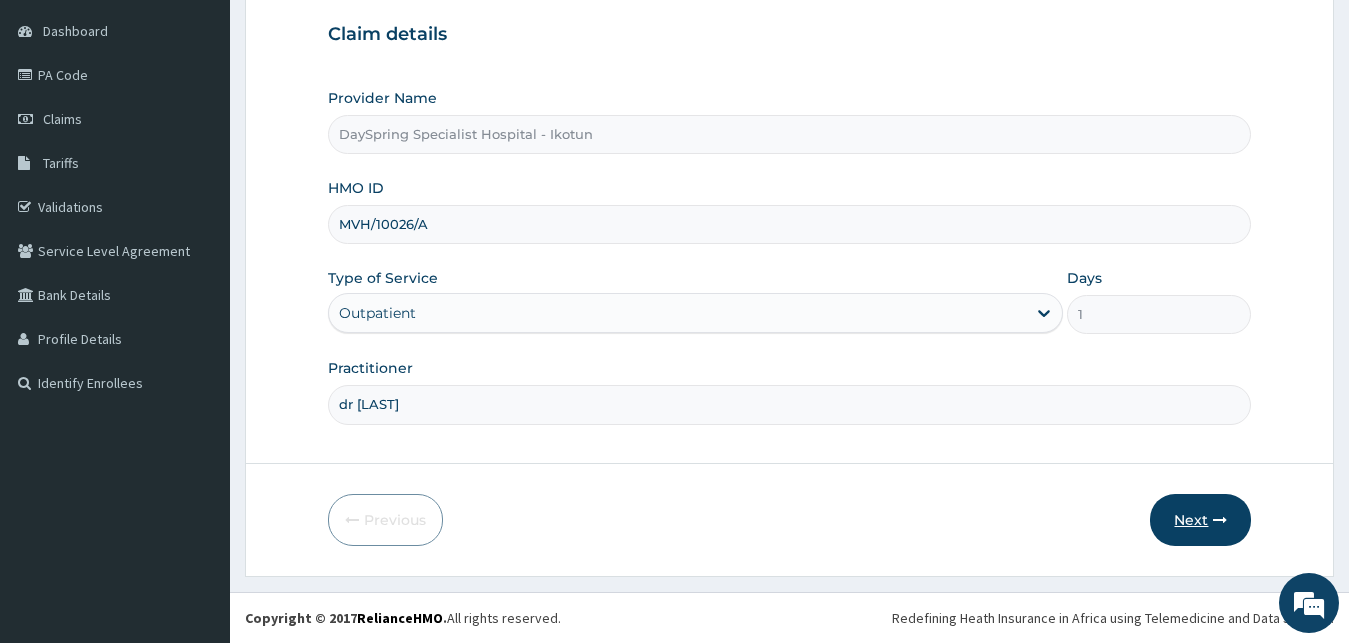type on "dr [LAST]" 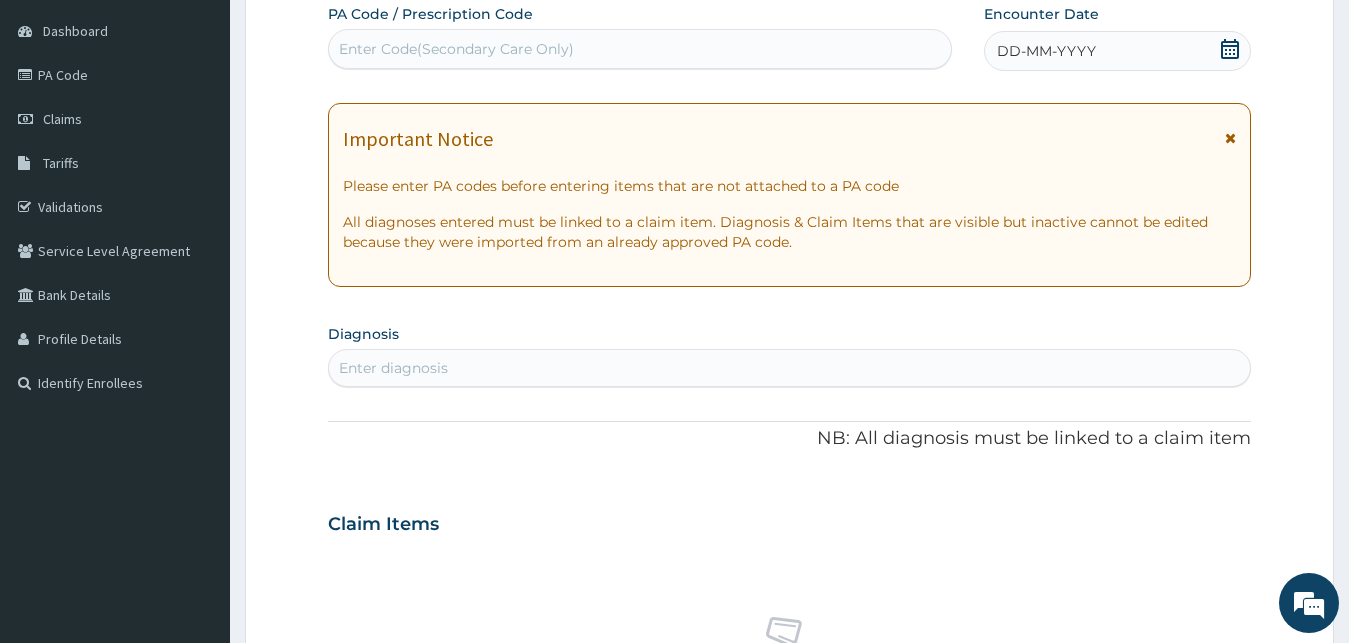 click 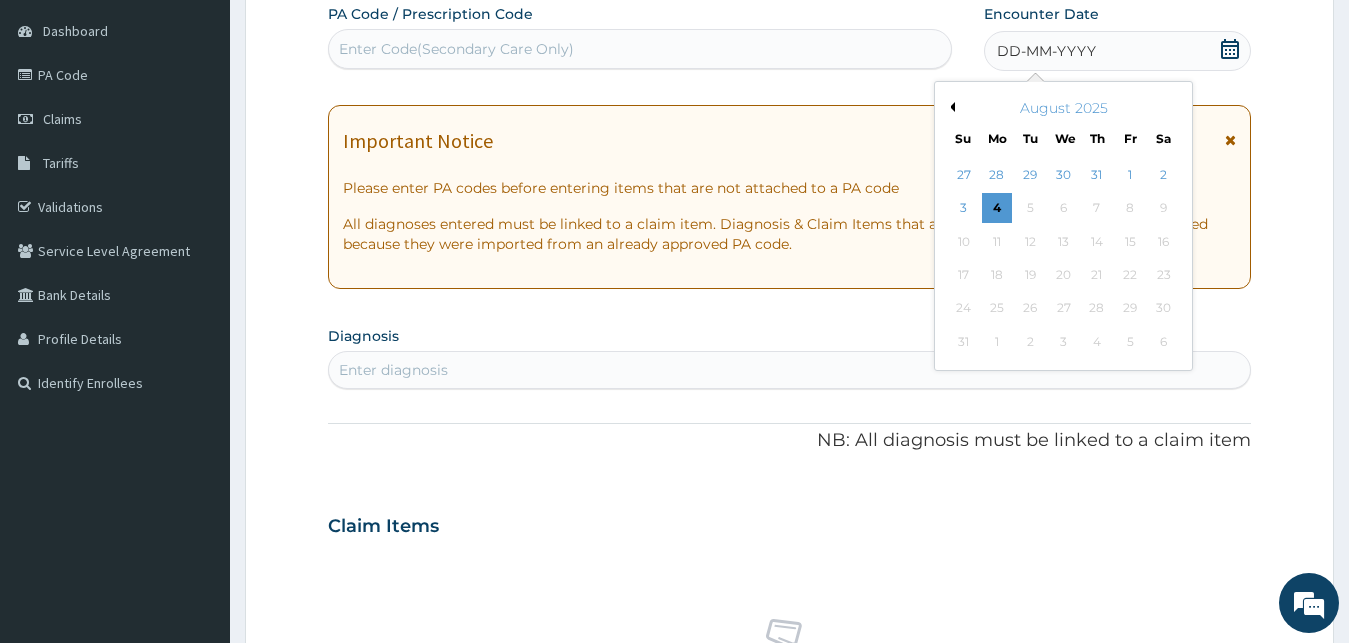 click on "Previous Month" at bounding box center (950, 107) 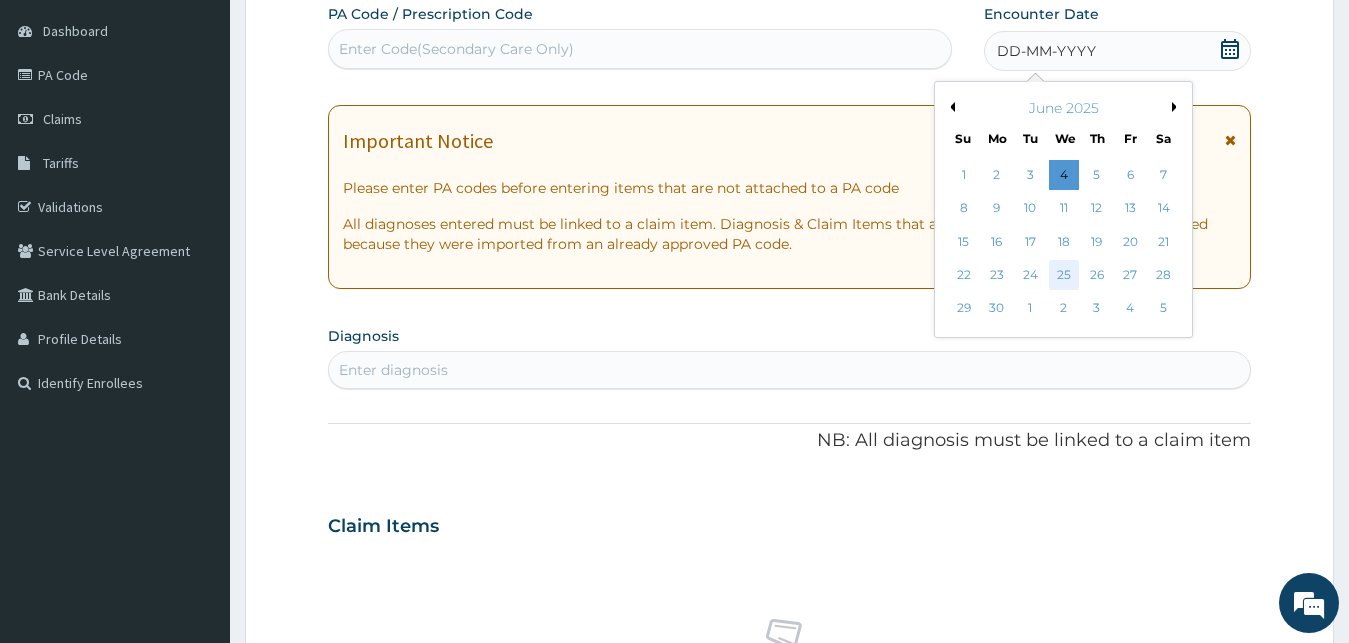 click on "25" at bounding box center [1063, 275] 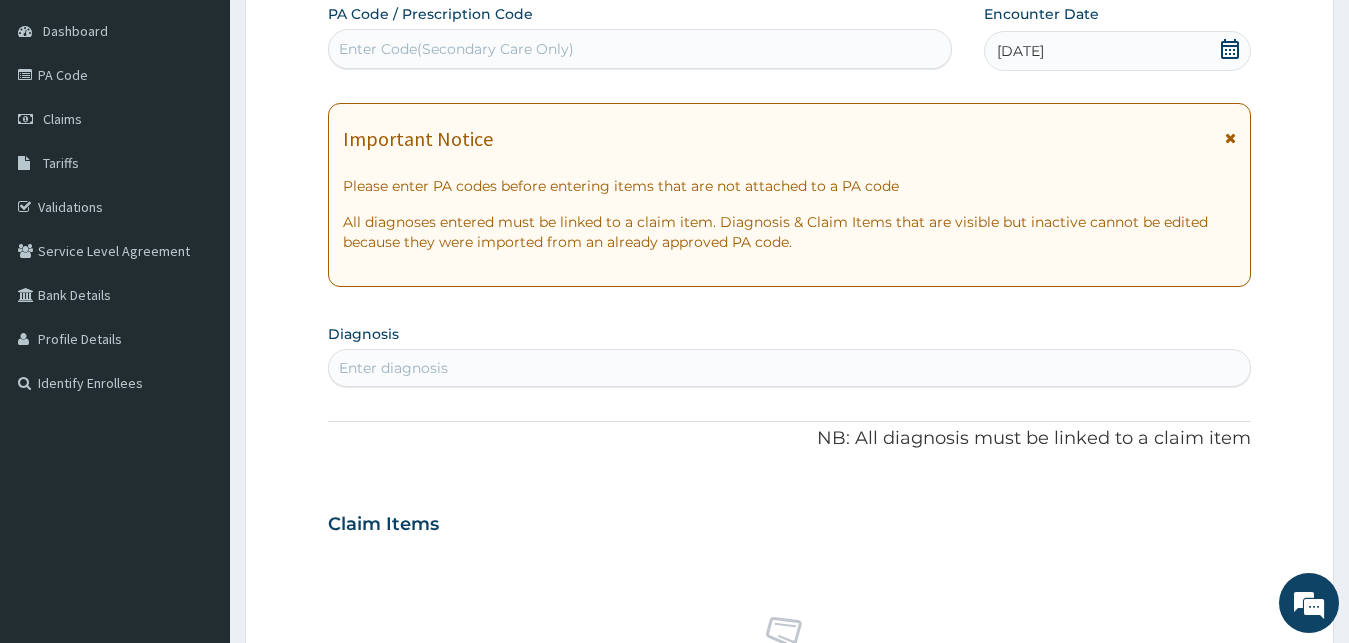 click on "Enter diagnosis" at bounding box center [790, 368] 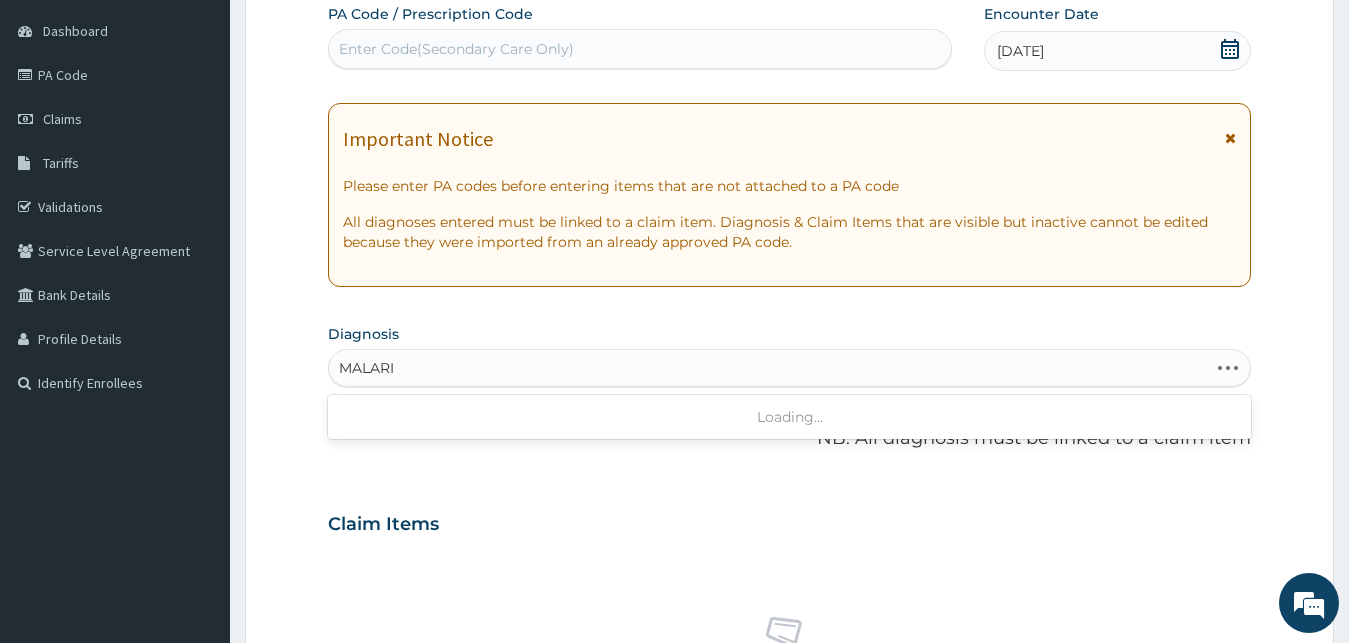 type on "MALARIA" 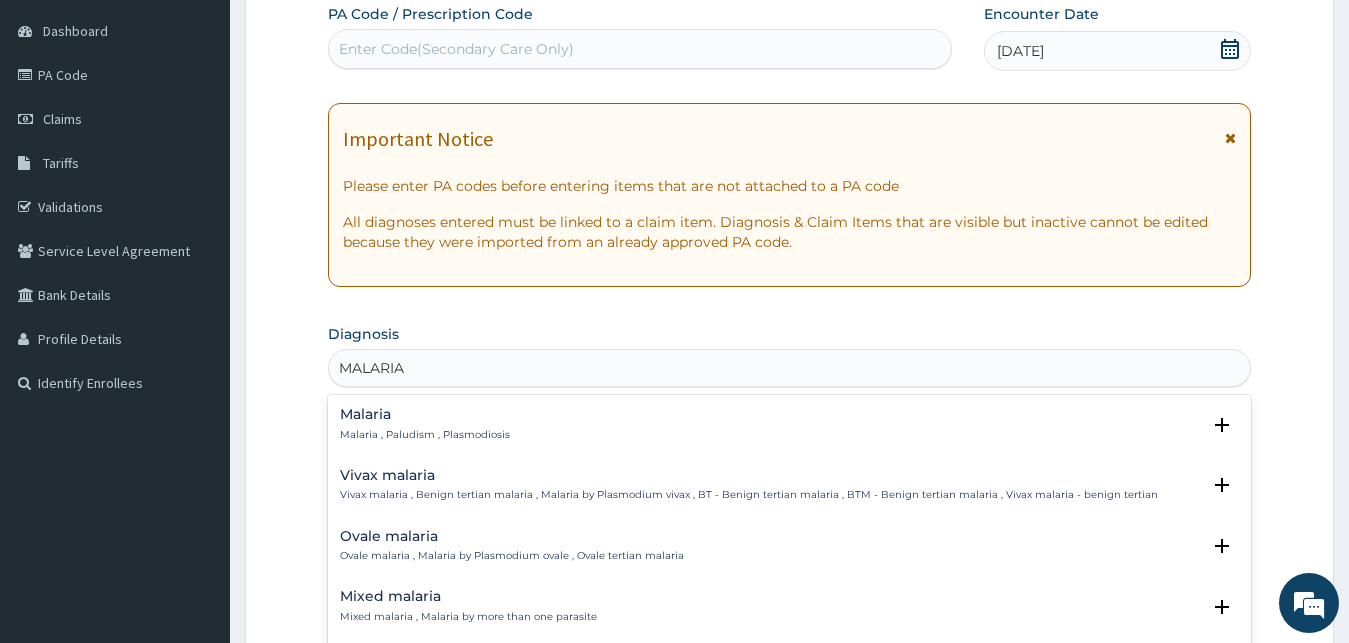 click on "Malaria" at bounding box center (425, 414) 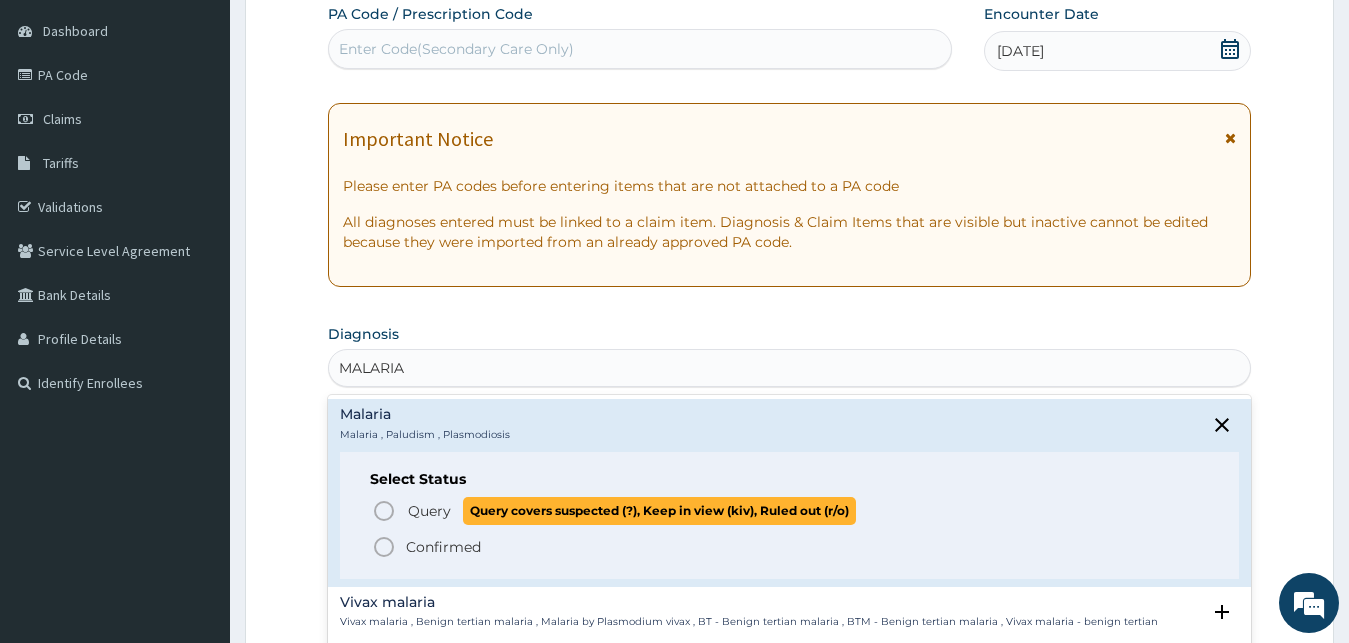 click 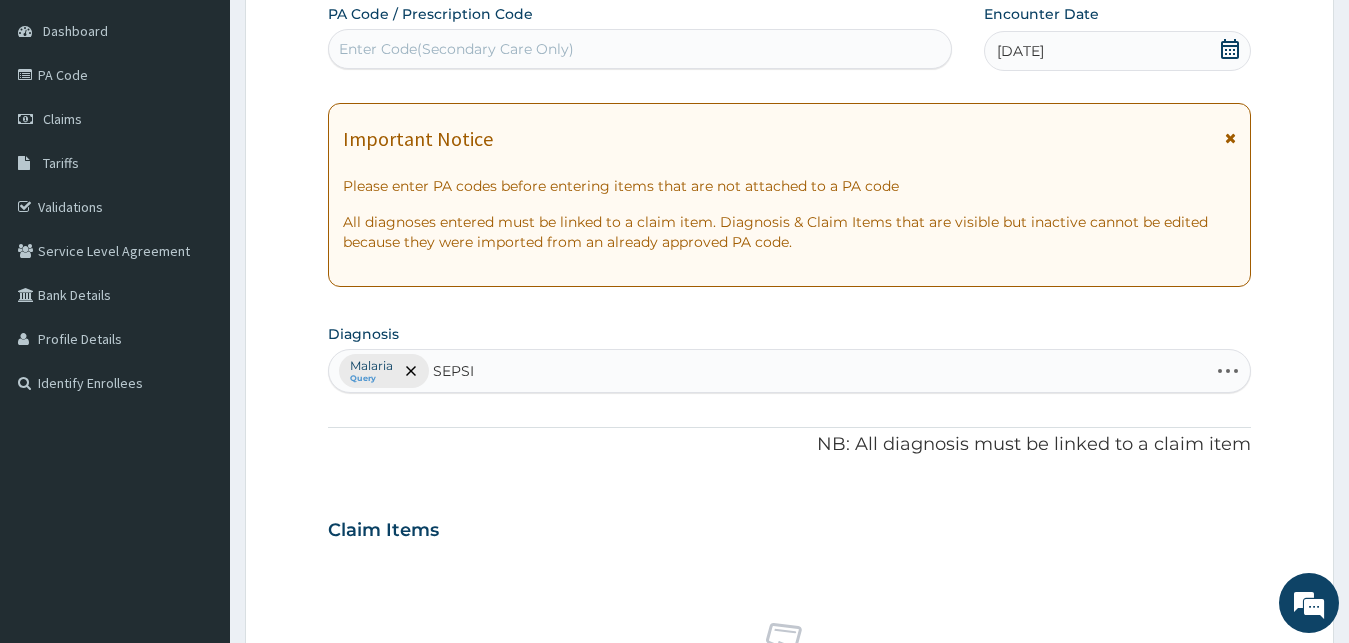 type on "SEPSIS" 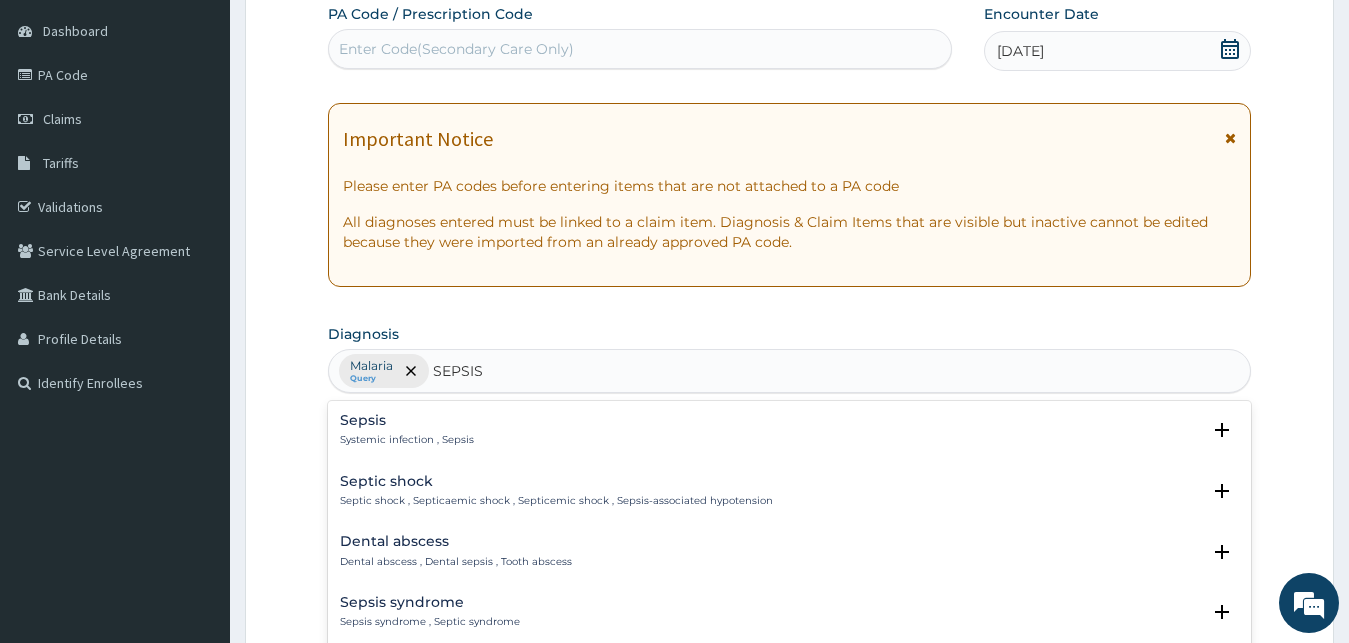 click on "Systemic infection , Sepsis" at bounding box center (407, 440) 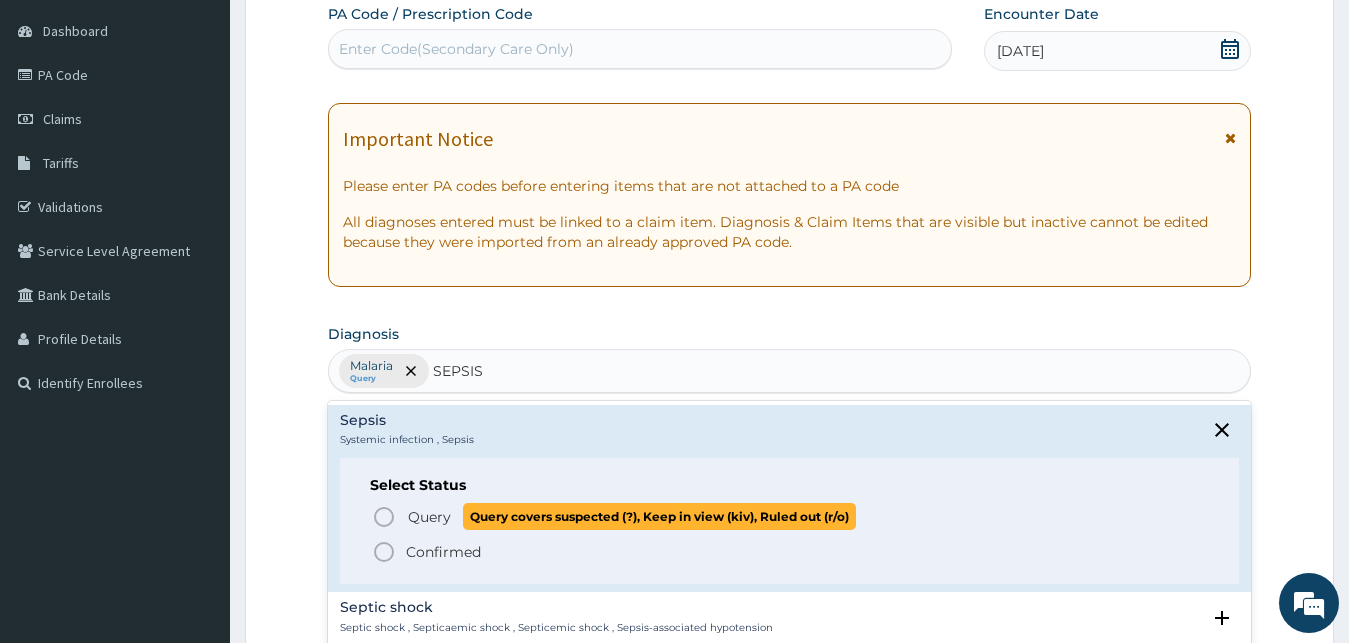 click 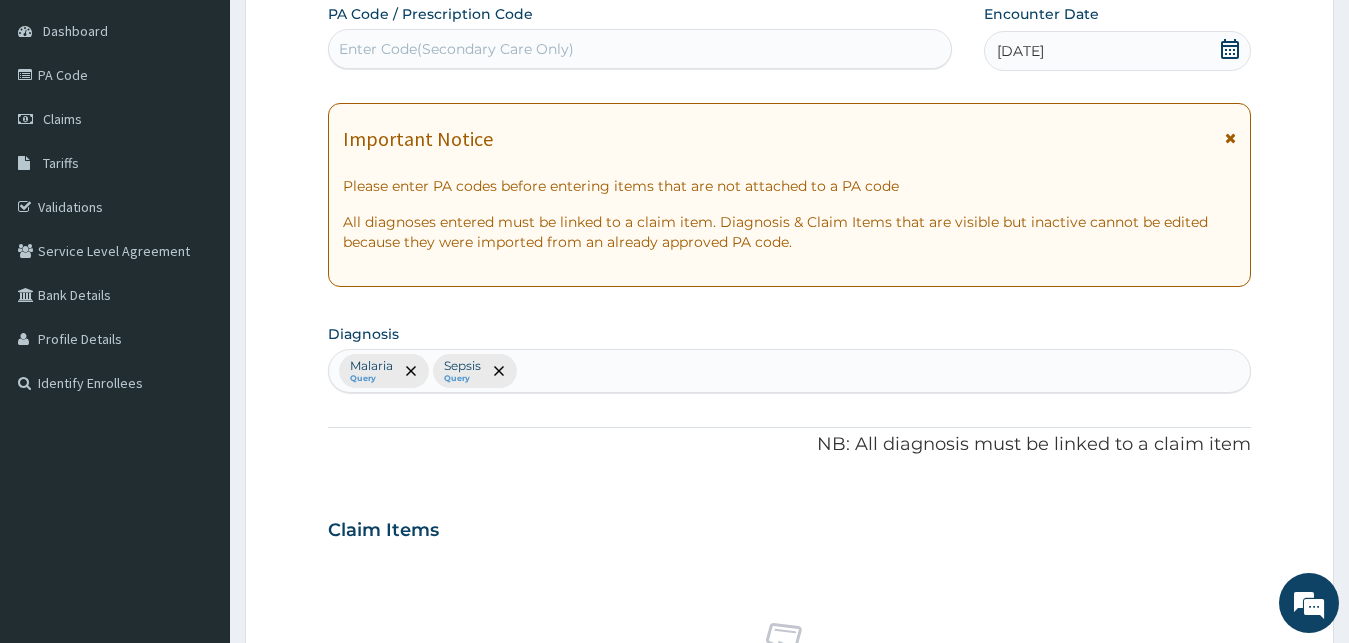 scroll, scrollTop: 796, scrollLeft: 0, axis: vertical 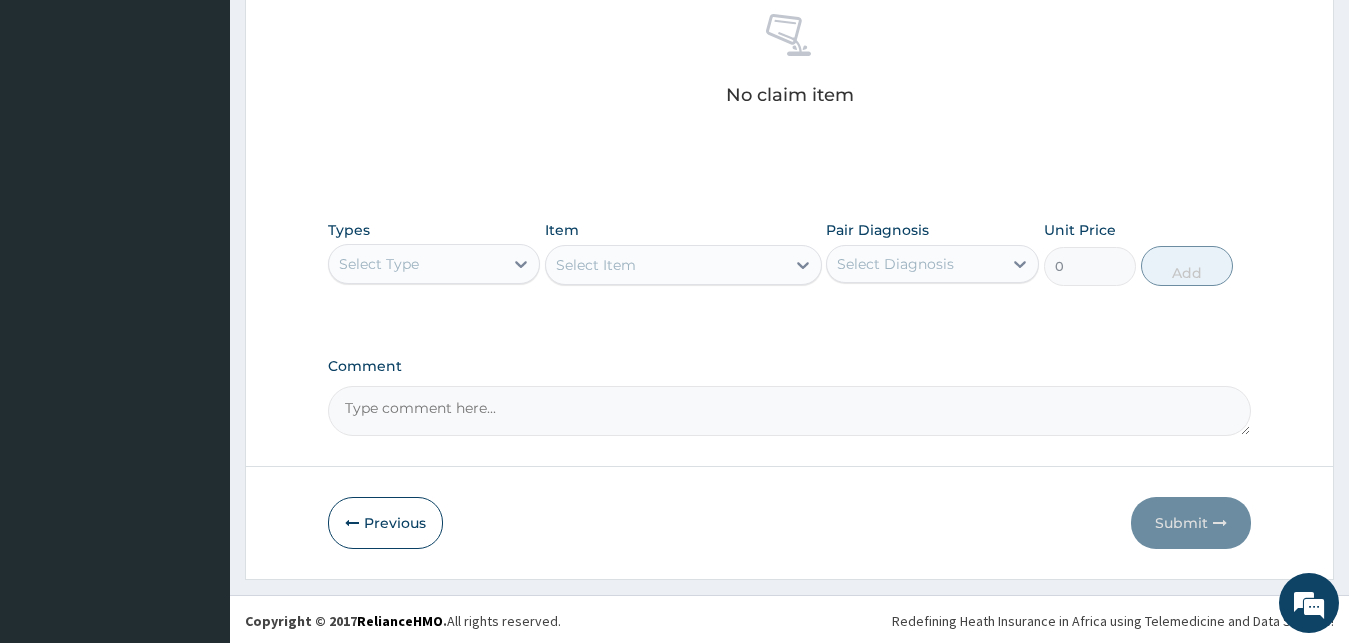 click on "Select Type" at bounding box center [416, 264] 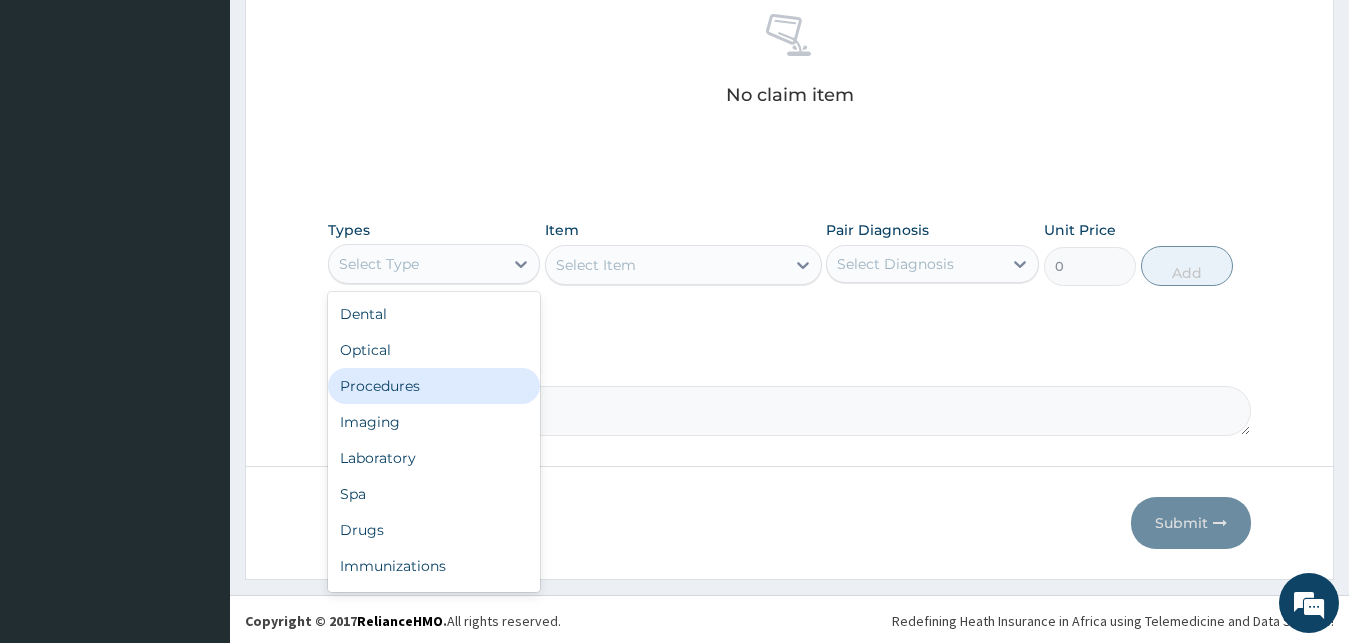 click on "Procedures" at bounding box center [434, 386] 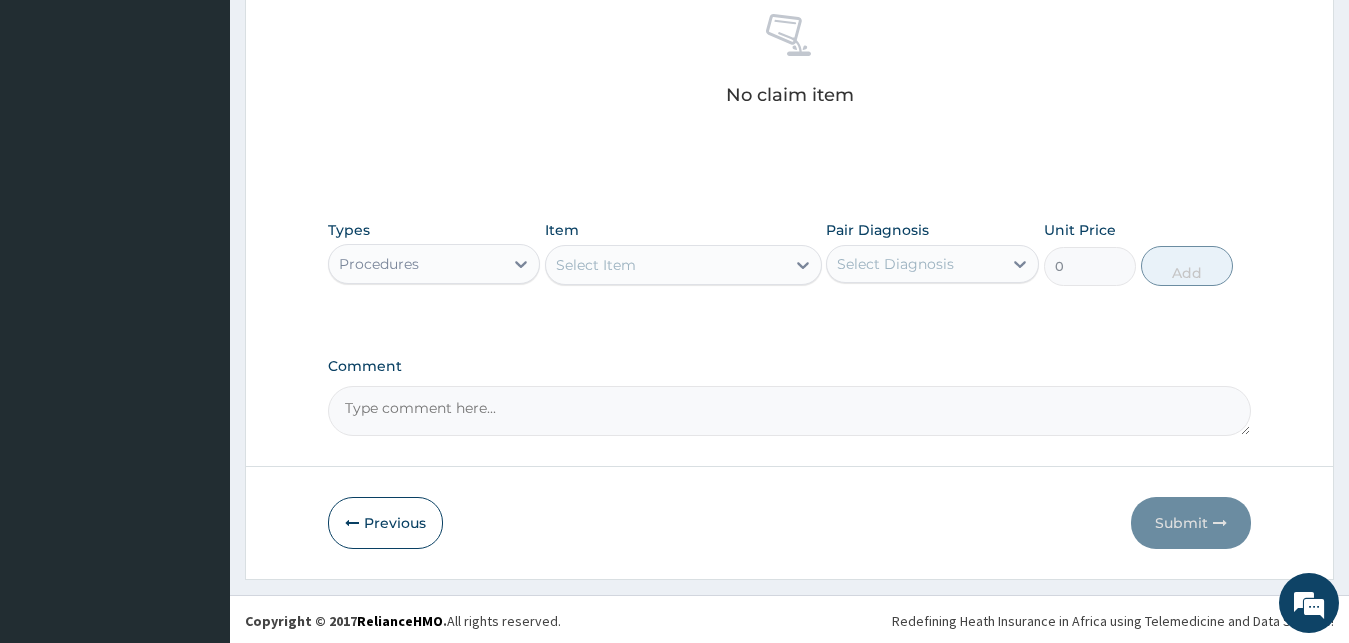 click on "Select Item" at bounding box center (665, 265) 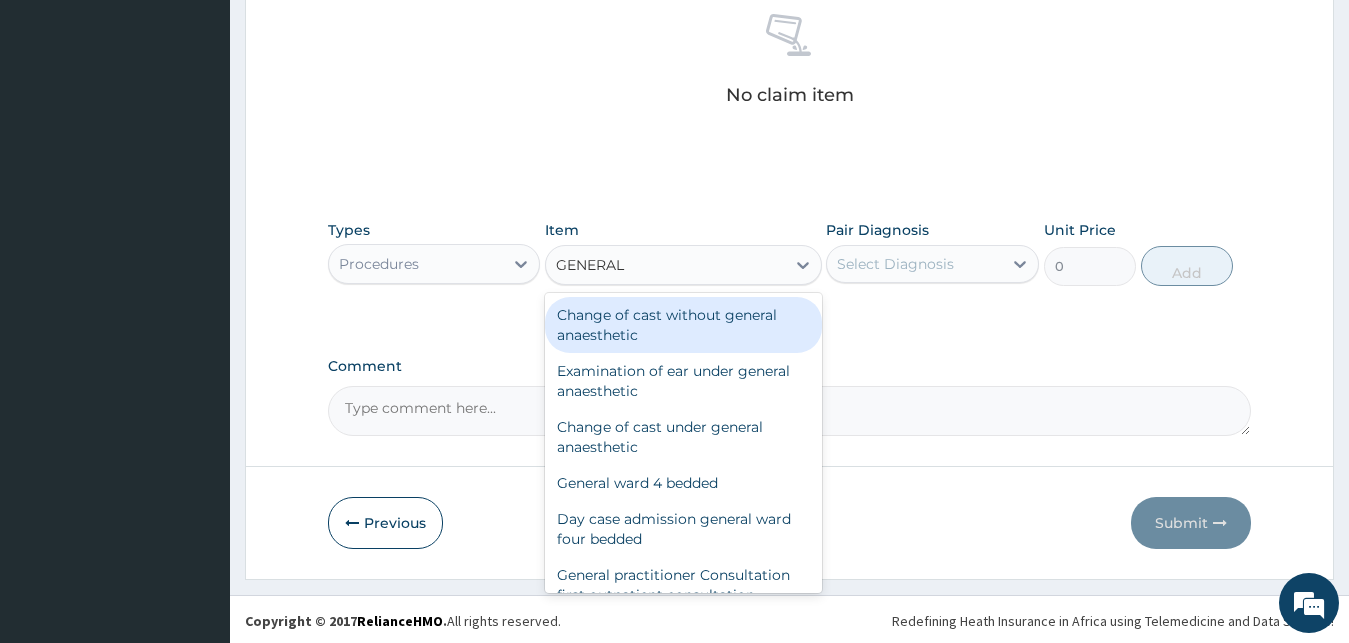 type on "GENERAL P" 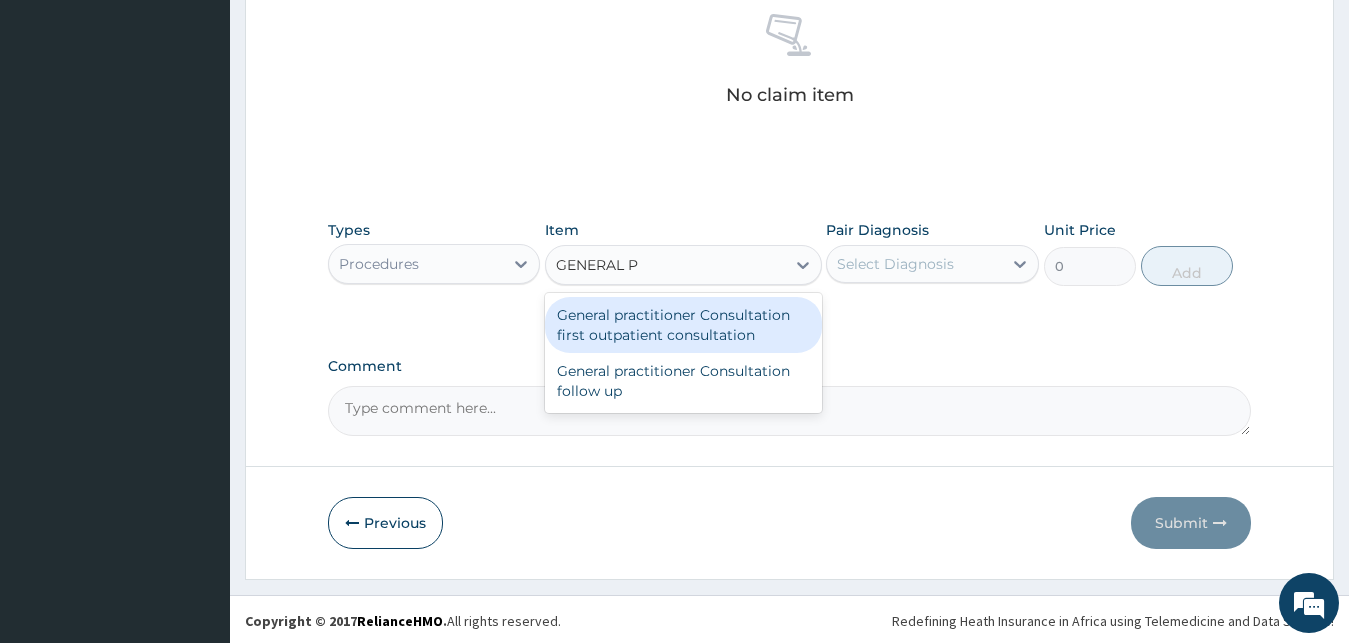 click on "General practitioner Consultation first outpatient consultation" at bounding box center [683, 325] 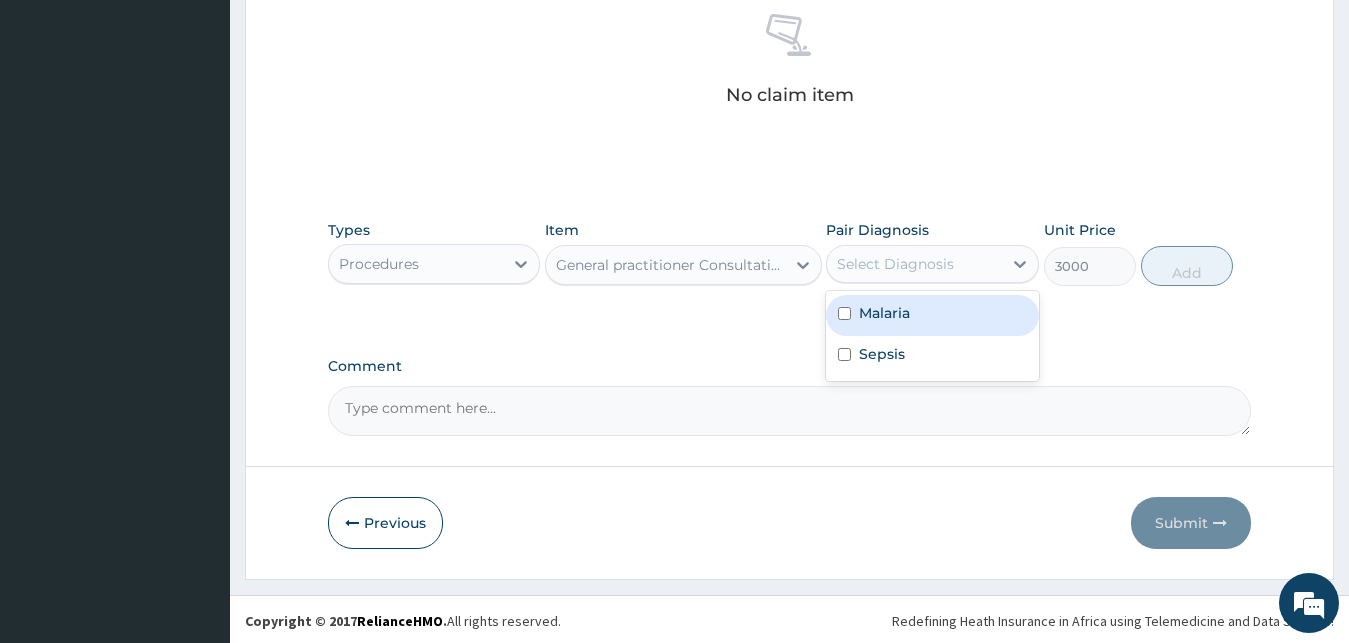 drag, startPoint x: 890, startPoint y: 260, endPoint x: 876, endPoint y: 327, distance: 68.44706 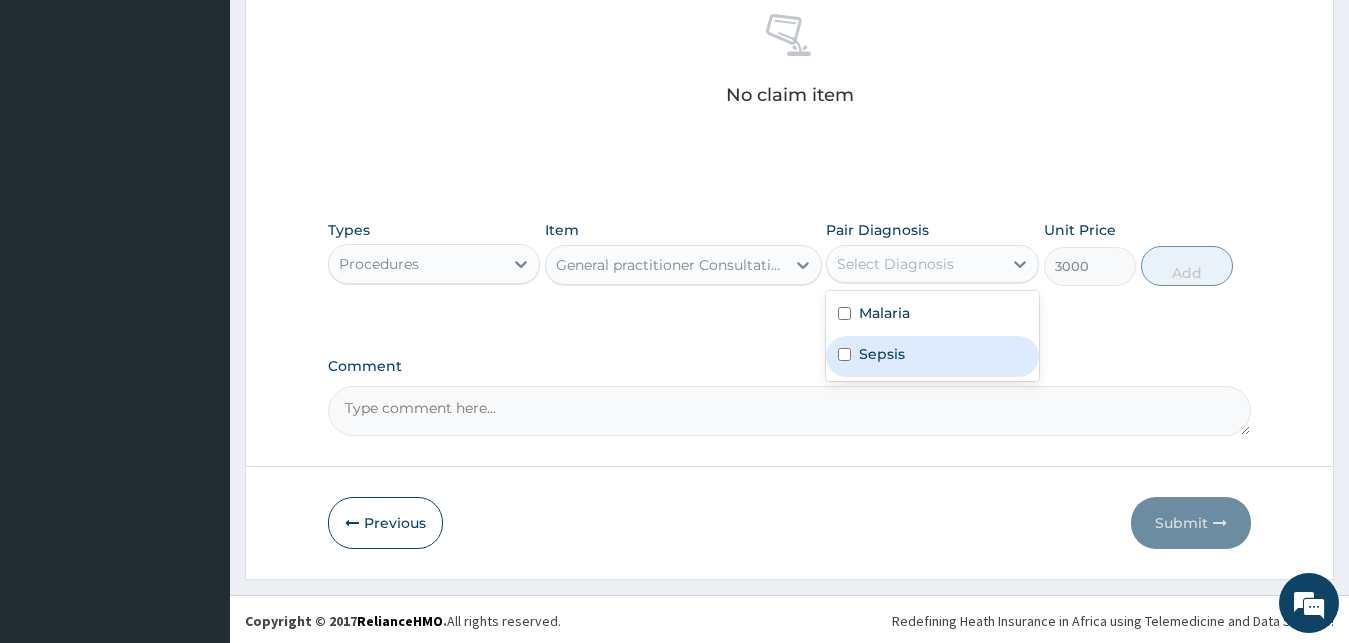 click on "Sepsis" at bounding box center [882, 354] 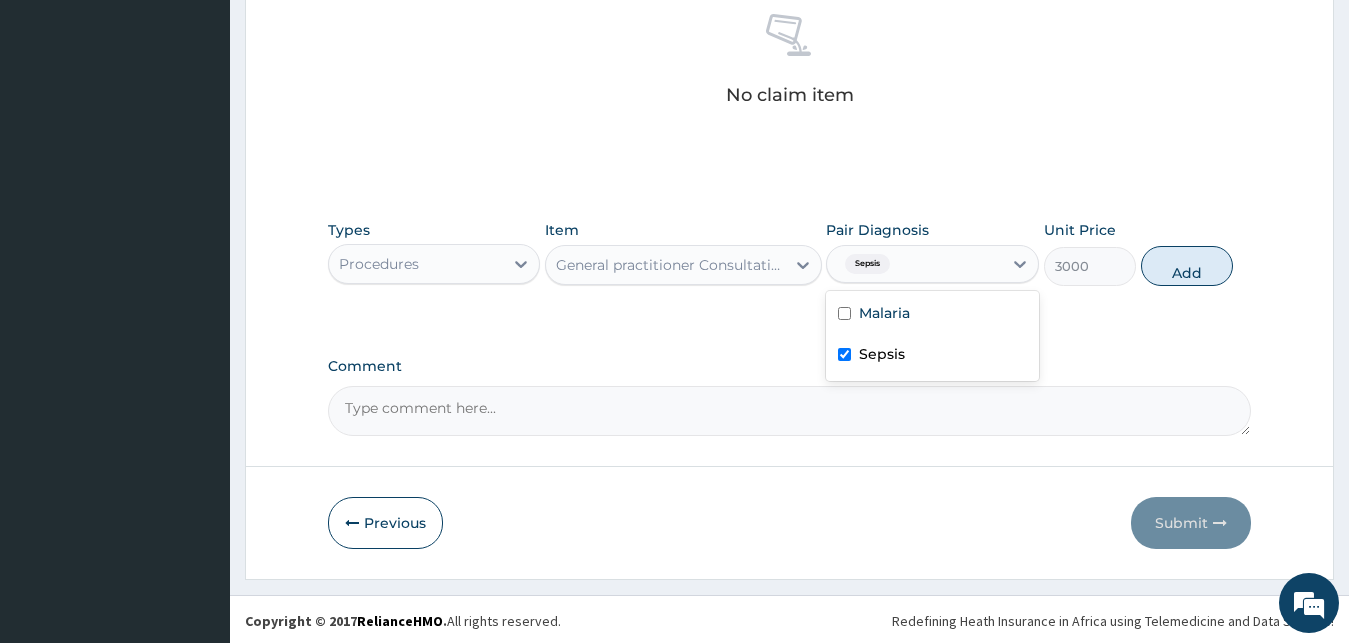 click on "Sepsis" at bounding box center [932, 356] 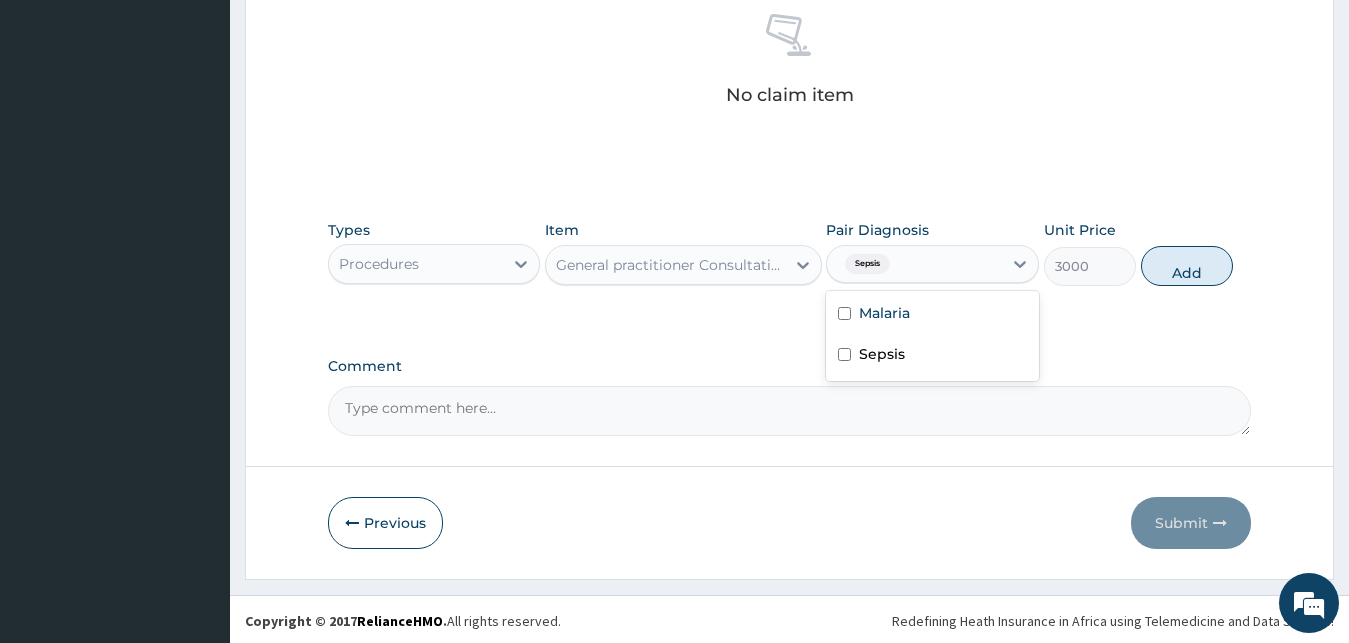 checkbox on "false" 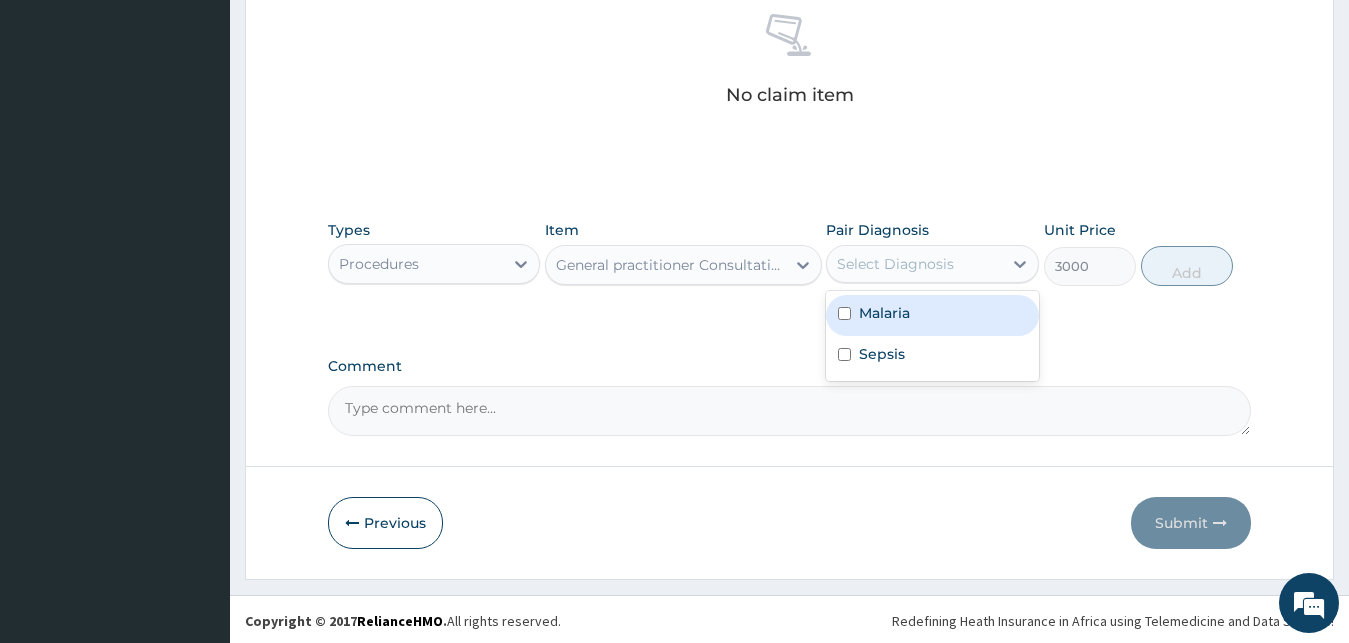 click on "Malaria" at bounding box center (932, 315) 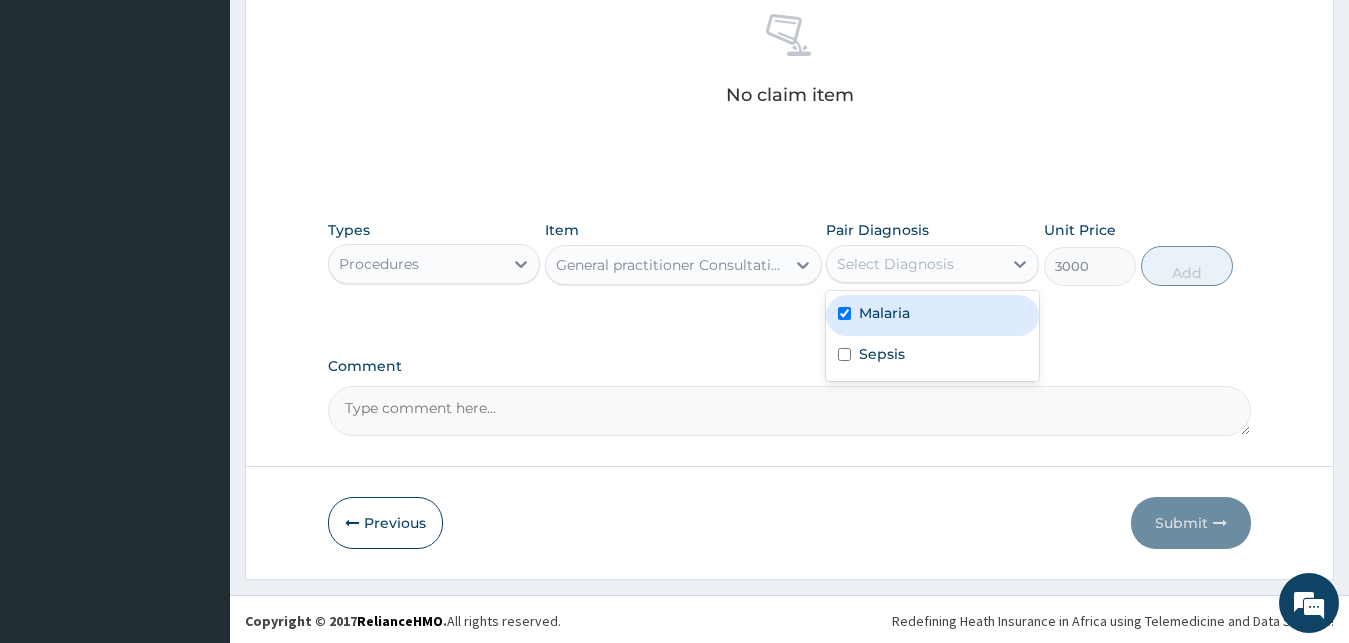 checkbox on "true" 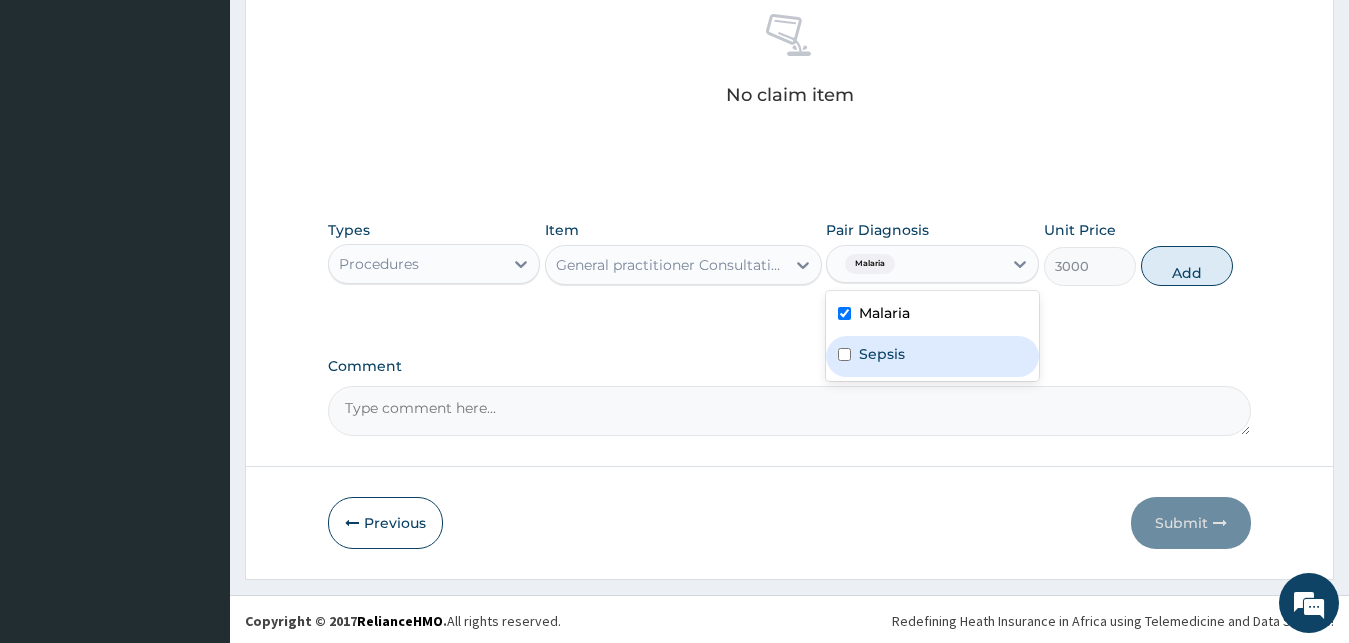click on "Sepsis" at bounding box center (882, 354) 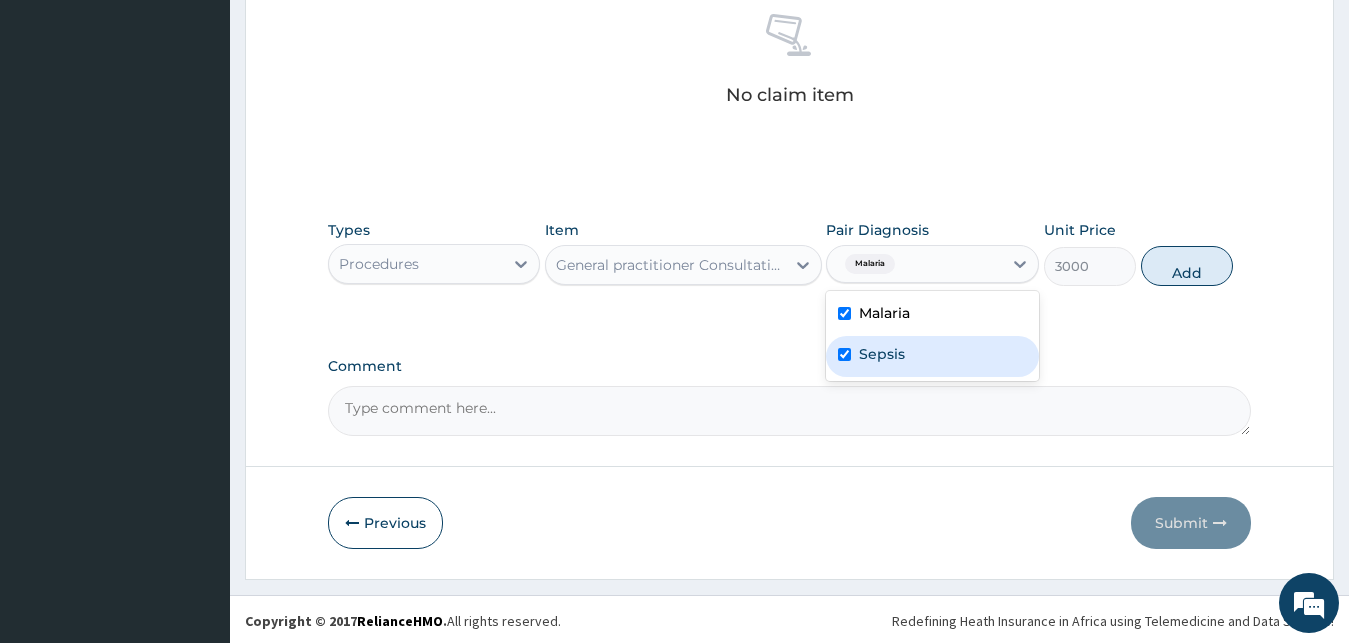 checkbox on "true" 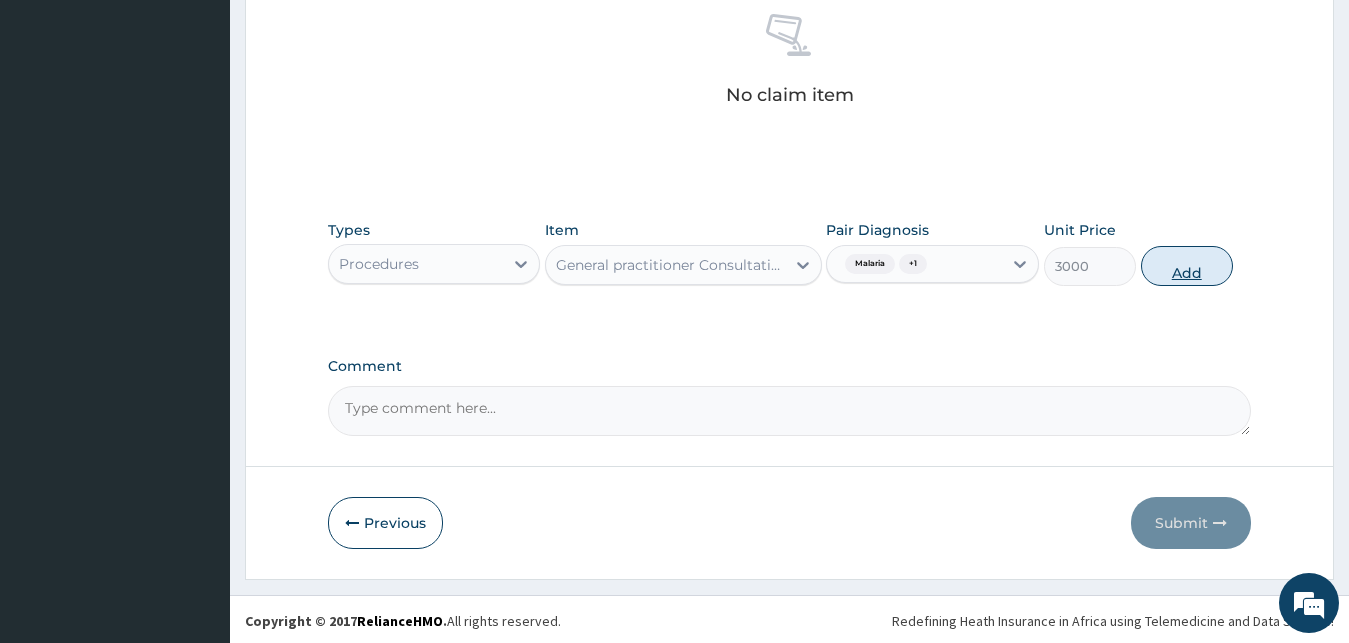 click on "Add" at bounding box center [1187, 266] 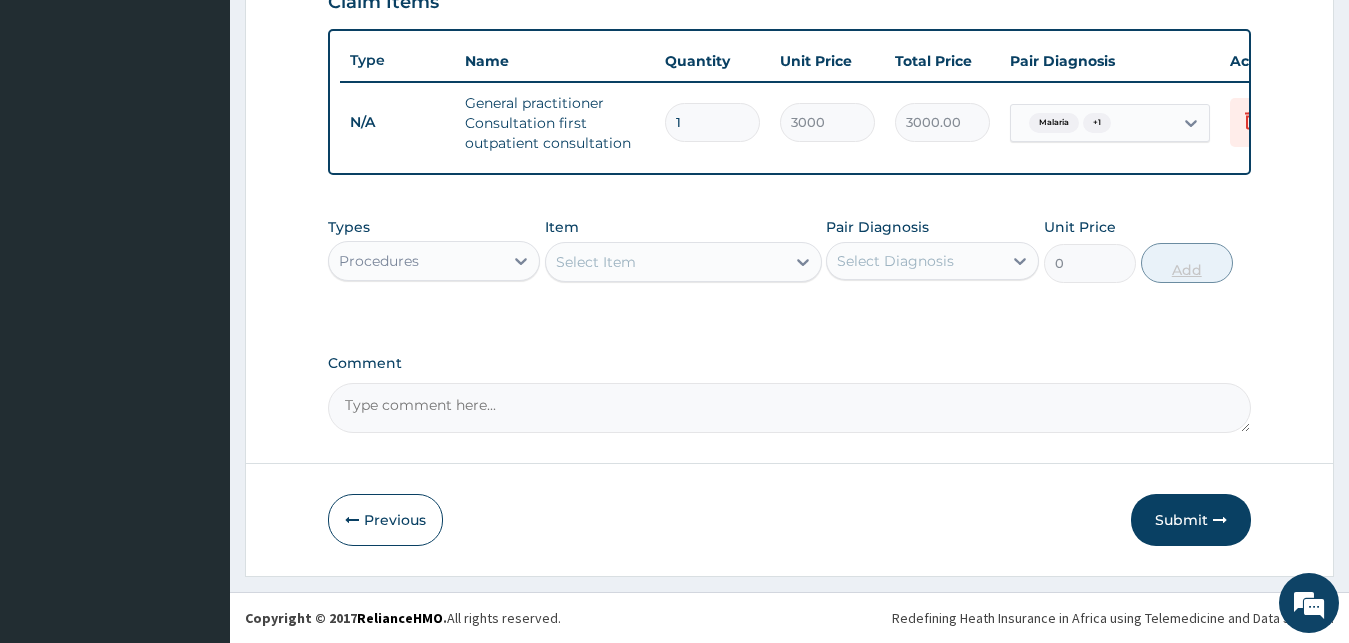 scroll, scrollTop: 732, scrollLeft: 0, axis: vertical 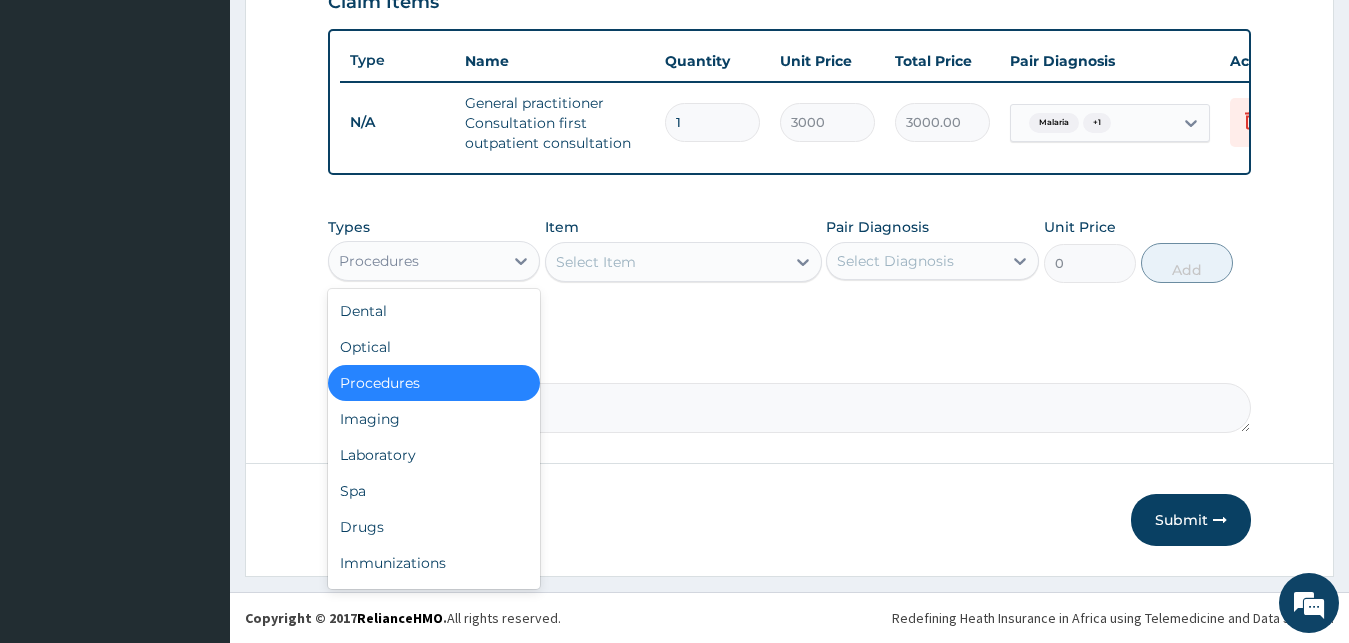 click on "Procedures" at bounding box center [416, 261] 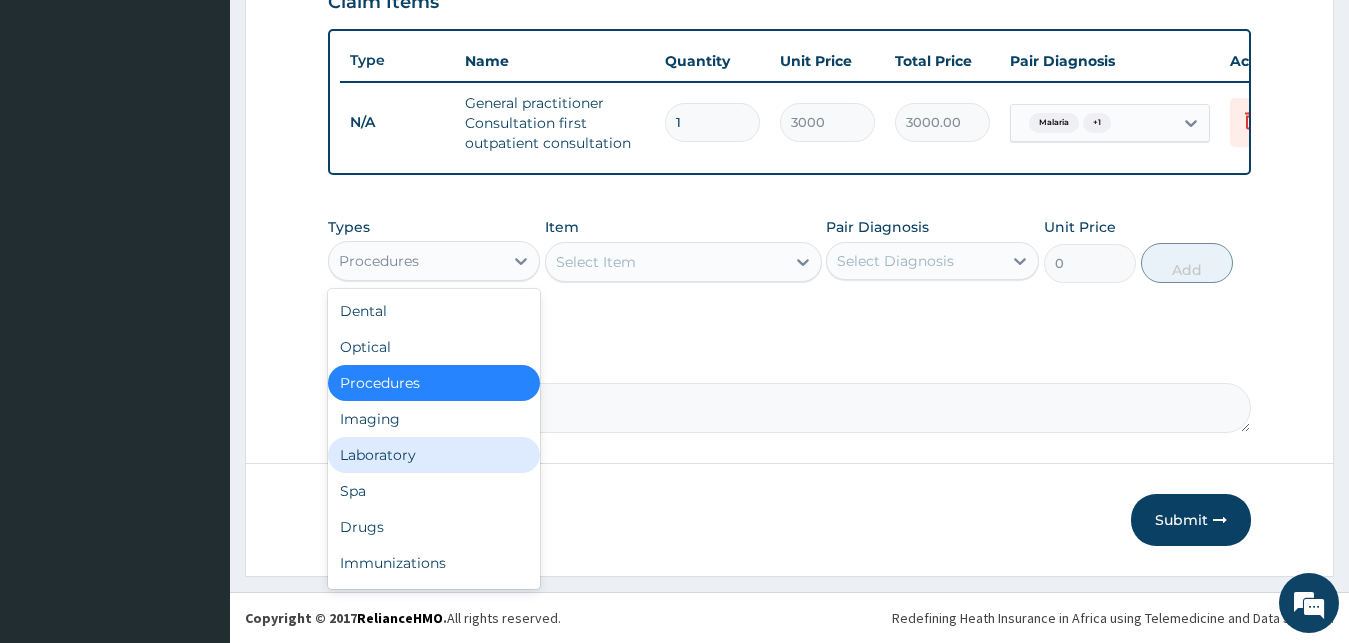 click on "Laboratory" at bounding box center (434, 455) 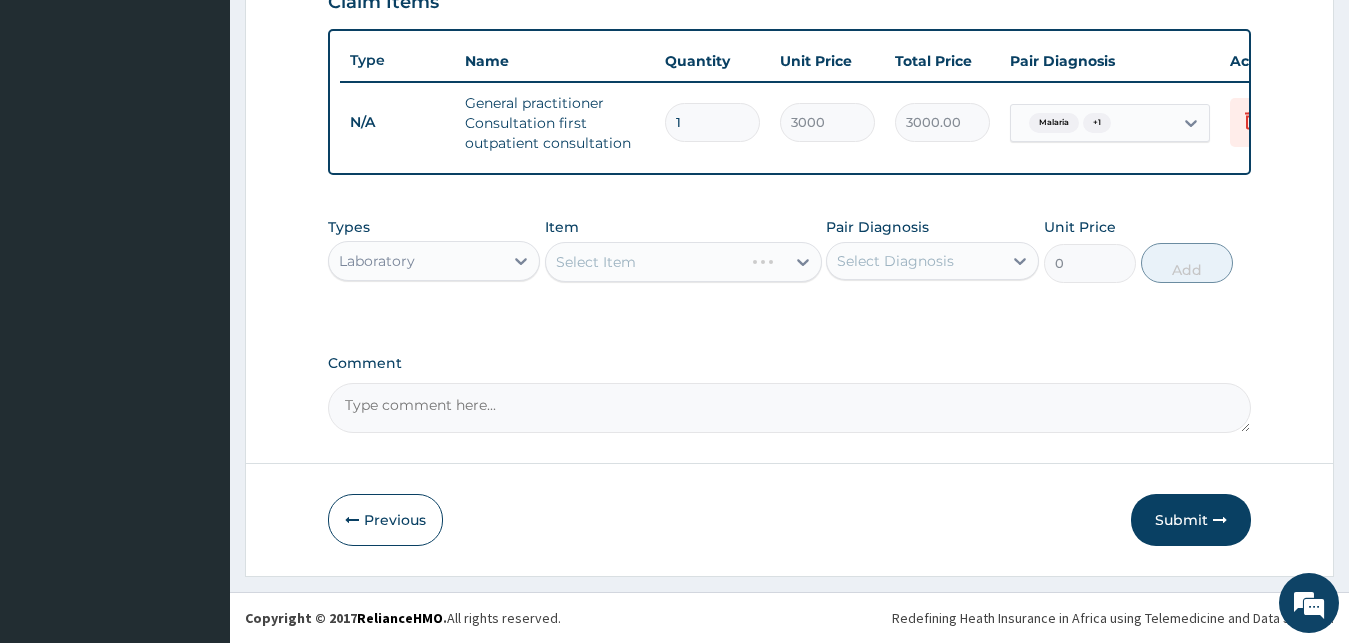 click on "Select Item" at bounding box center [683, 262] 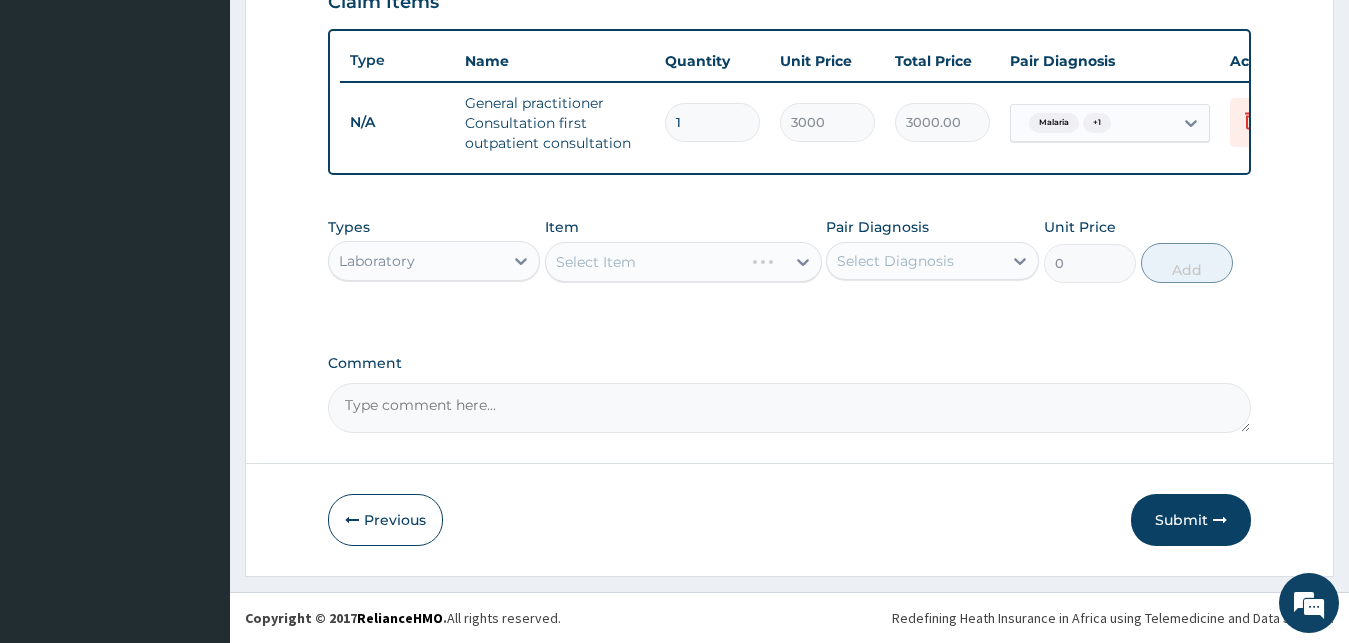 click on "Select Item" at bounding box center (683, 262) 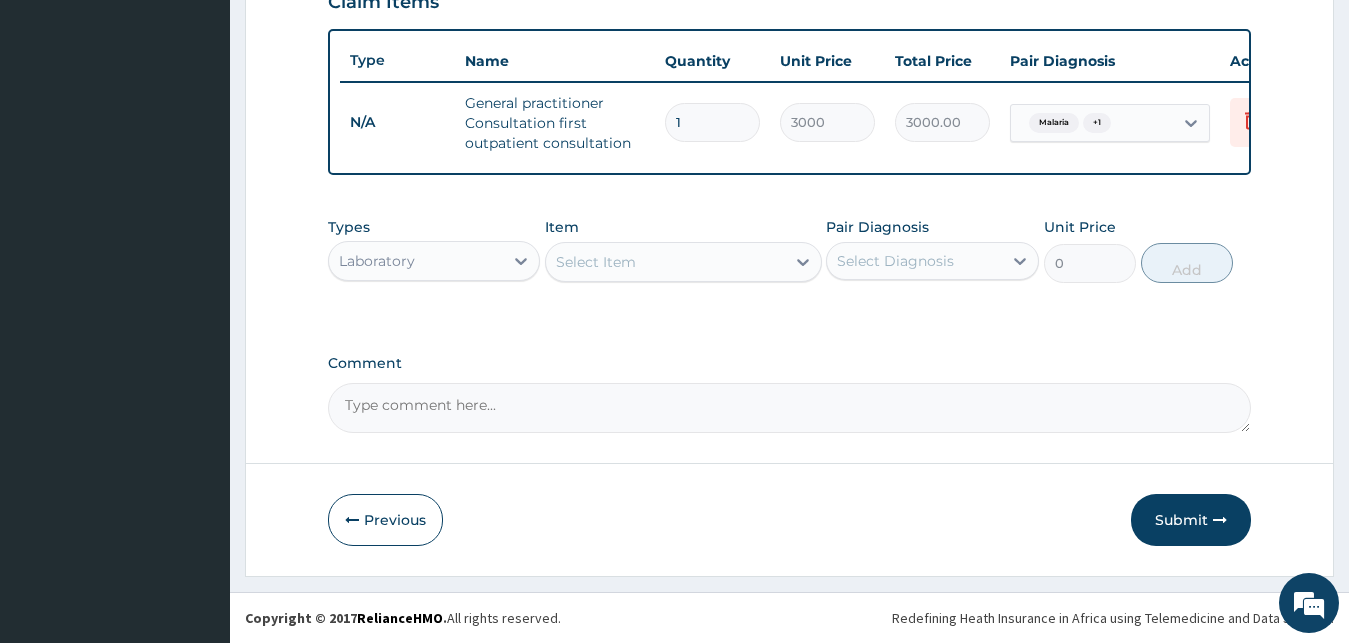click on "Select Item" at bounding box center (665, 262) 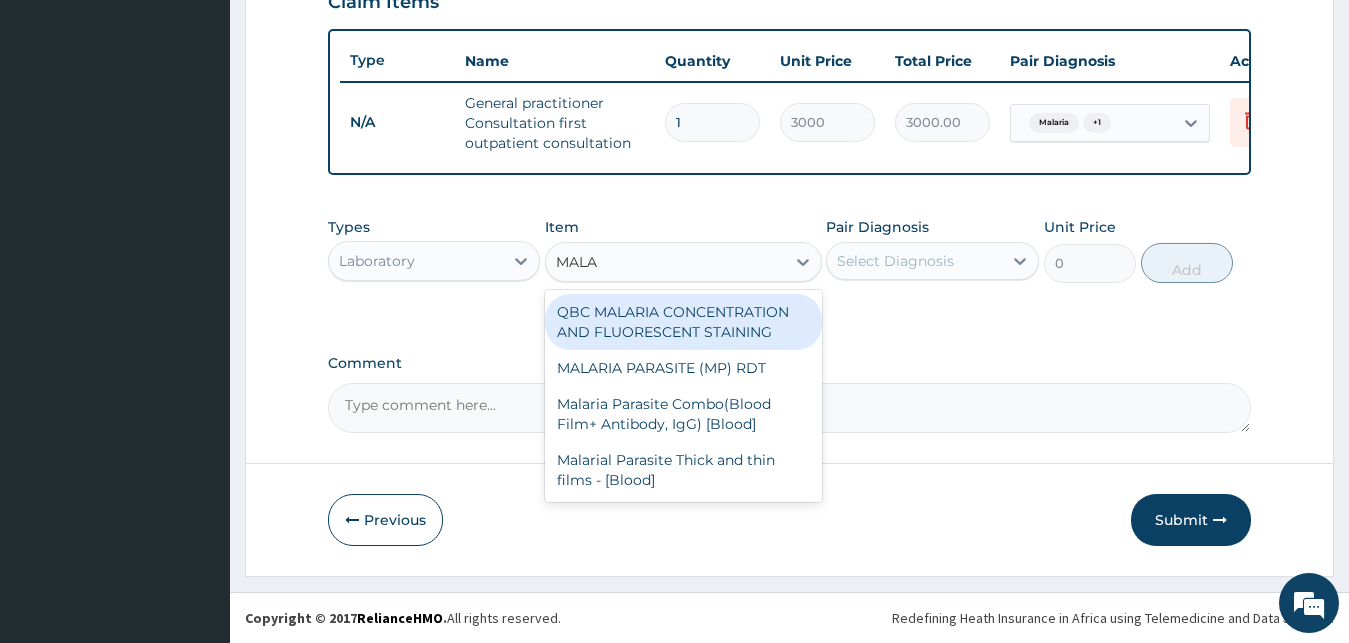 type on "MALAR" 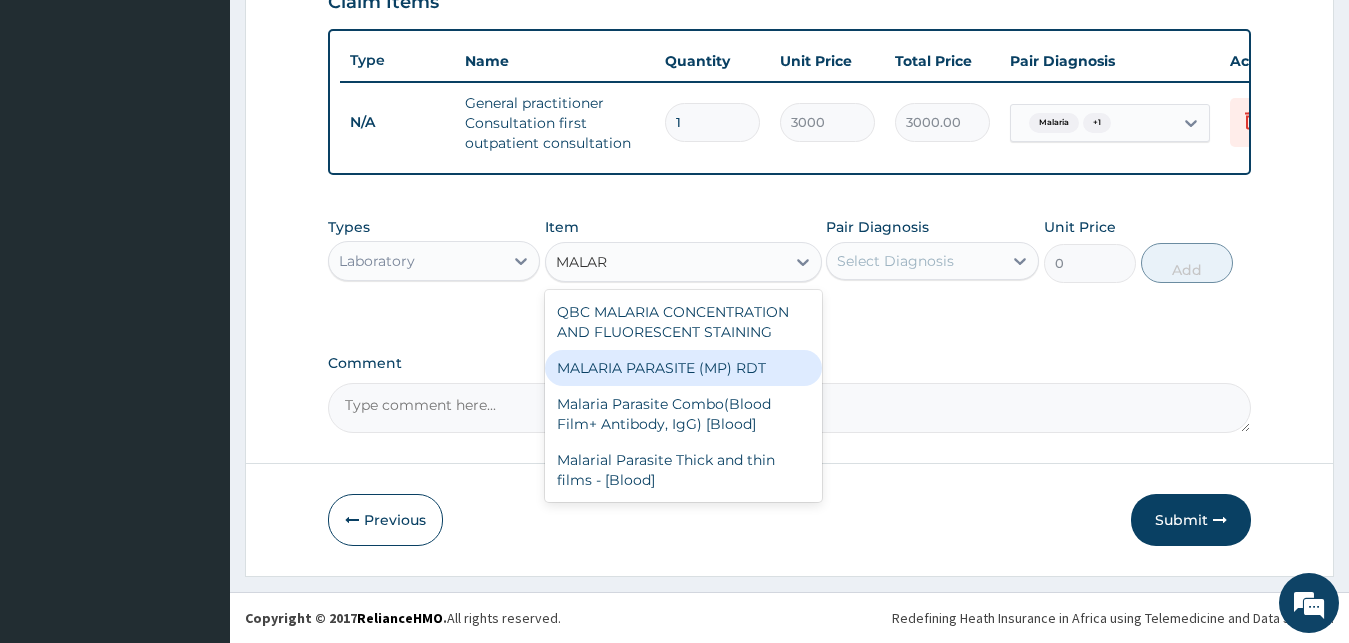click on "MALARIA PARASITE (MP) RDT" at bounding box center (683, 368) 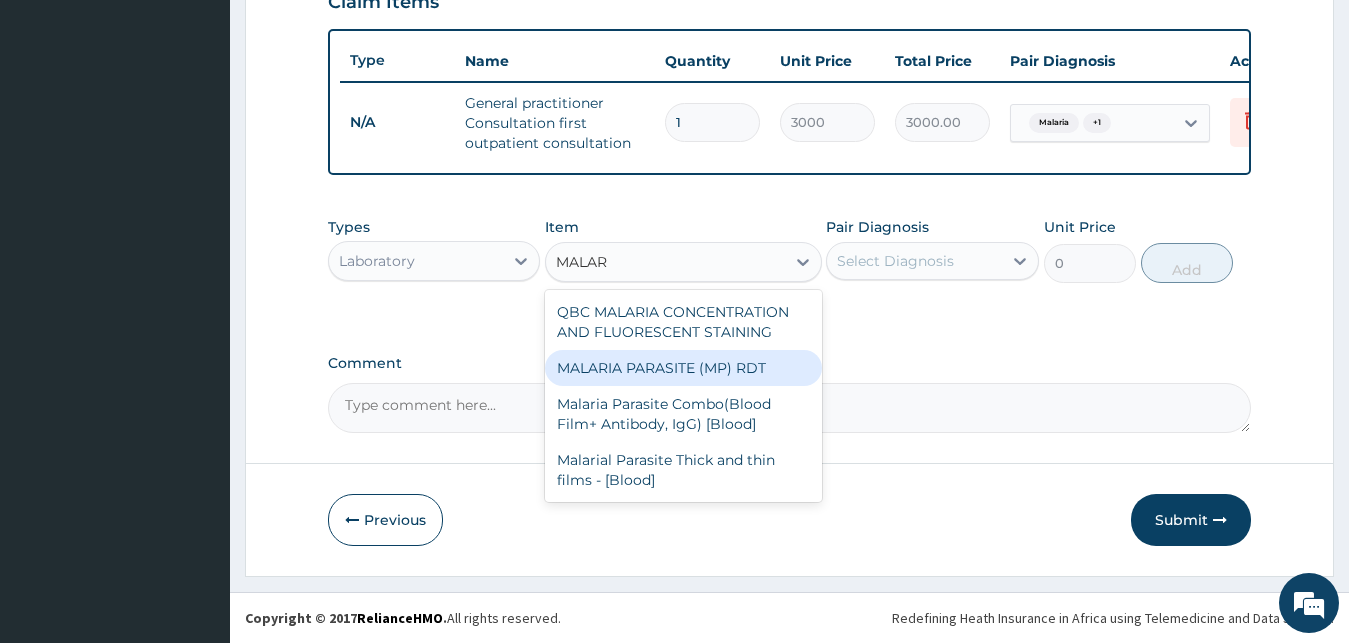 type 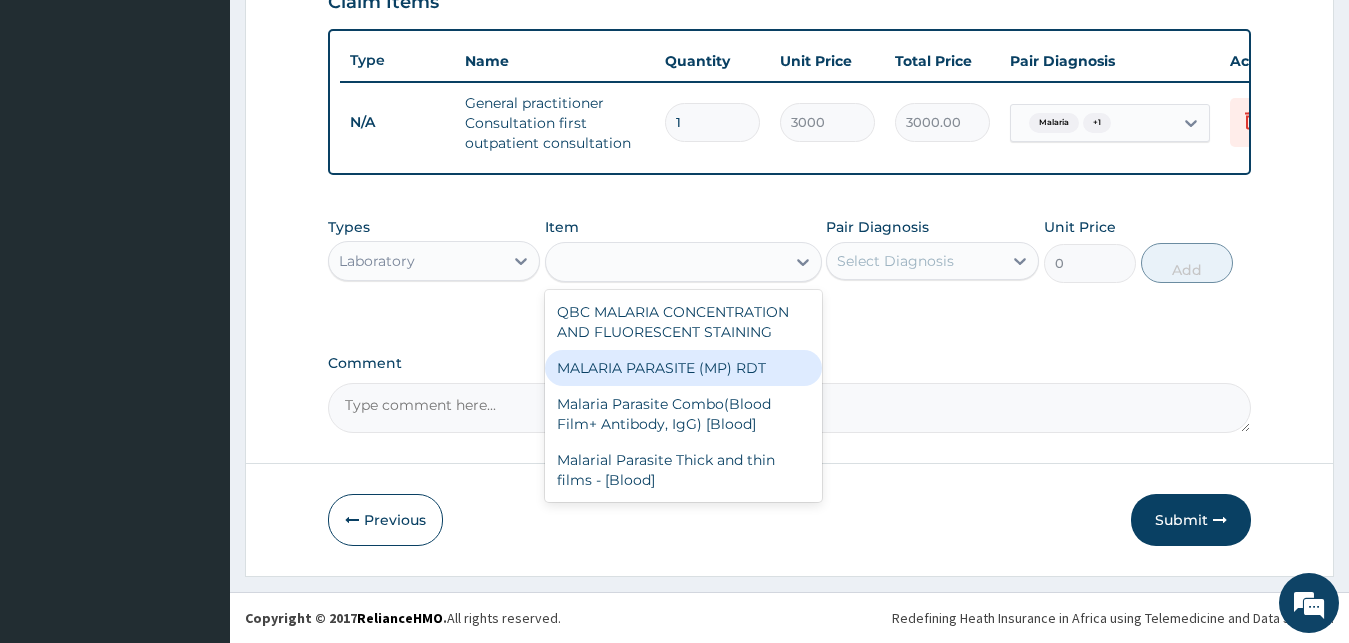 type on "1500" 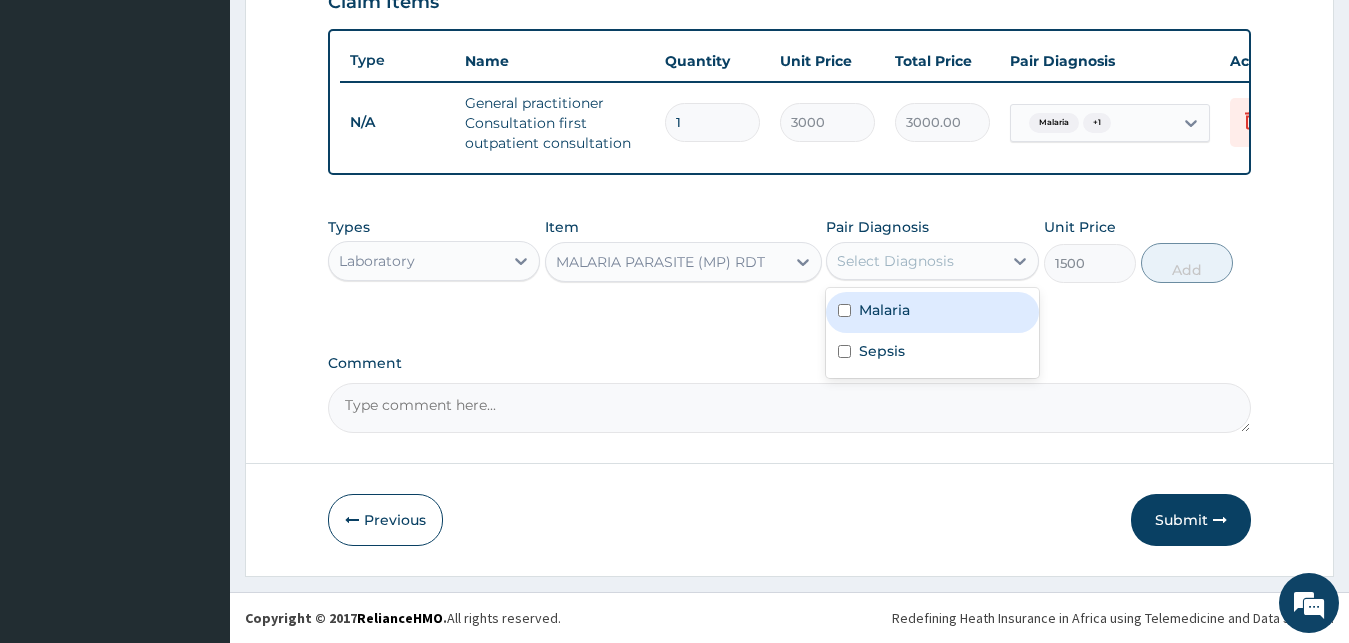 click on "Select Diagnosis" at bounding box center [895, 261] 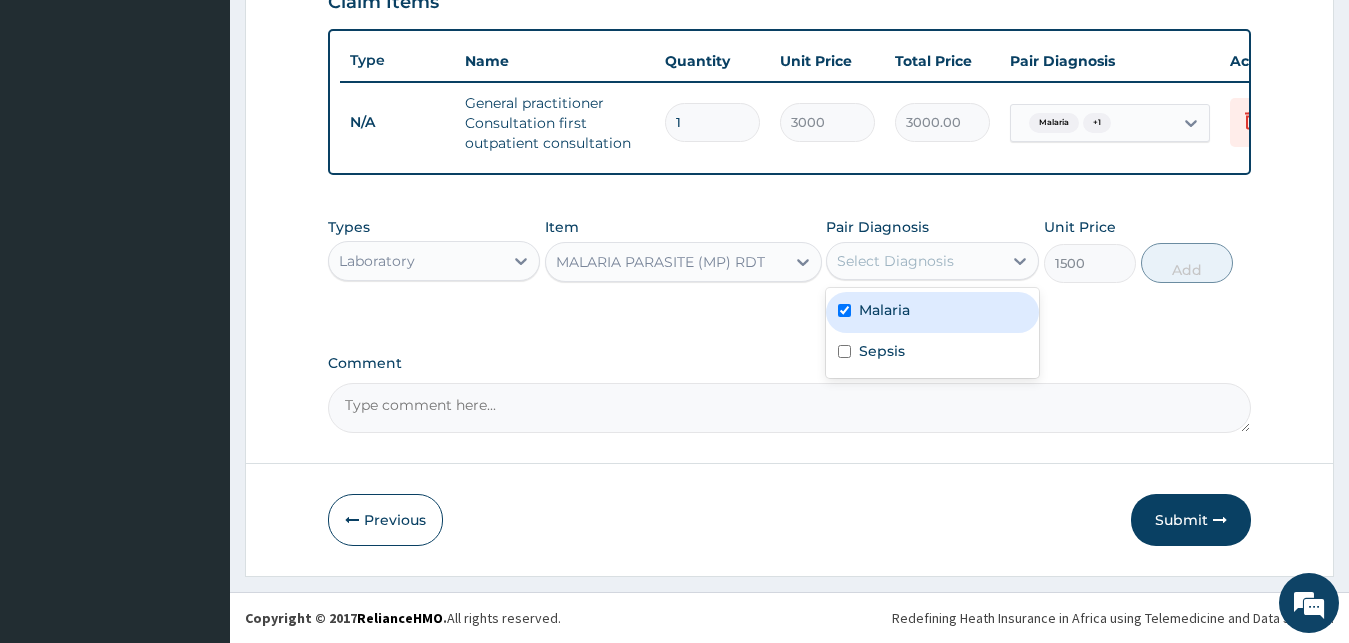 checkbox on "true" 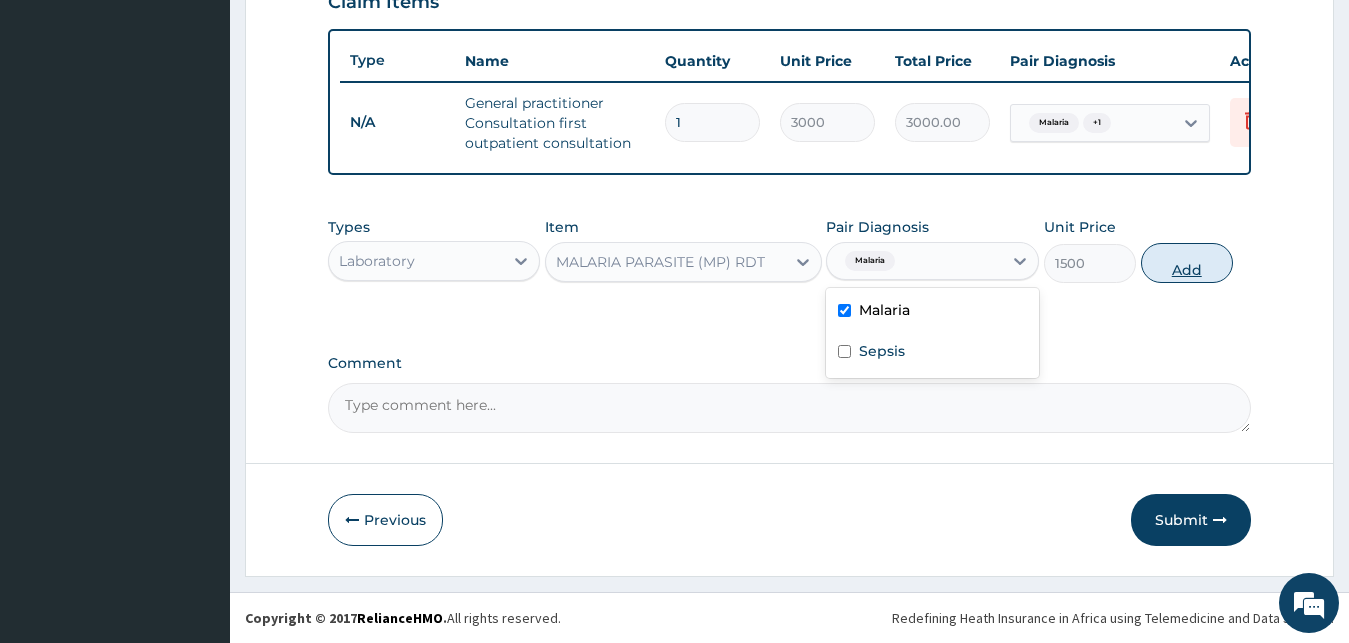 click on "Add" at bounding box center [1187, 263] 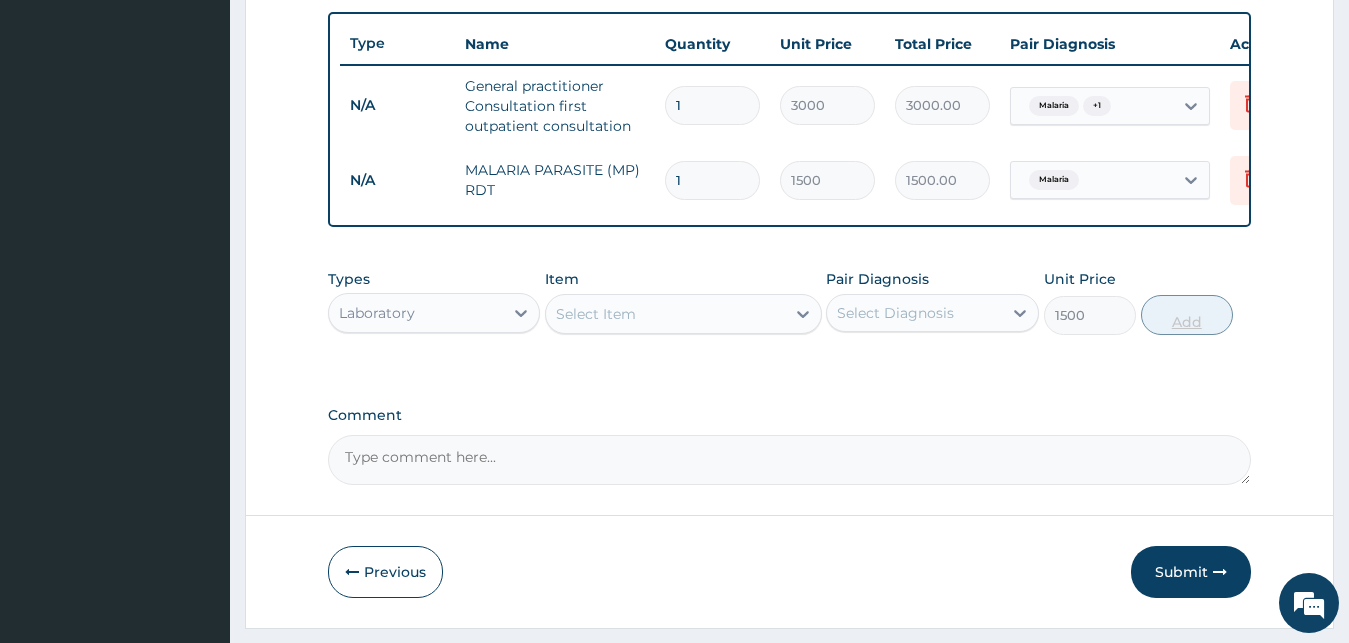 type on "0" 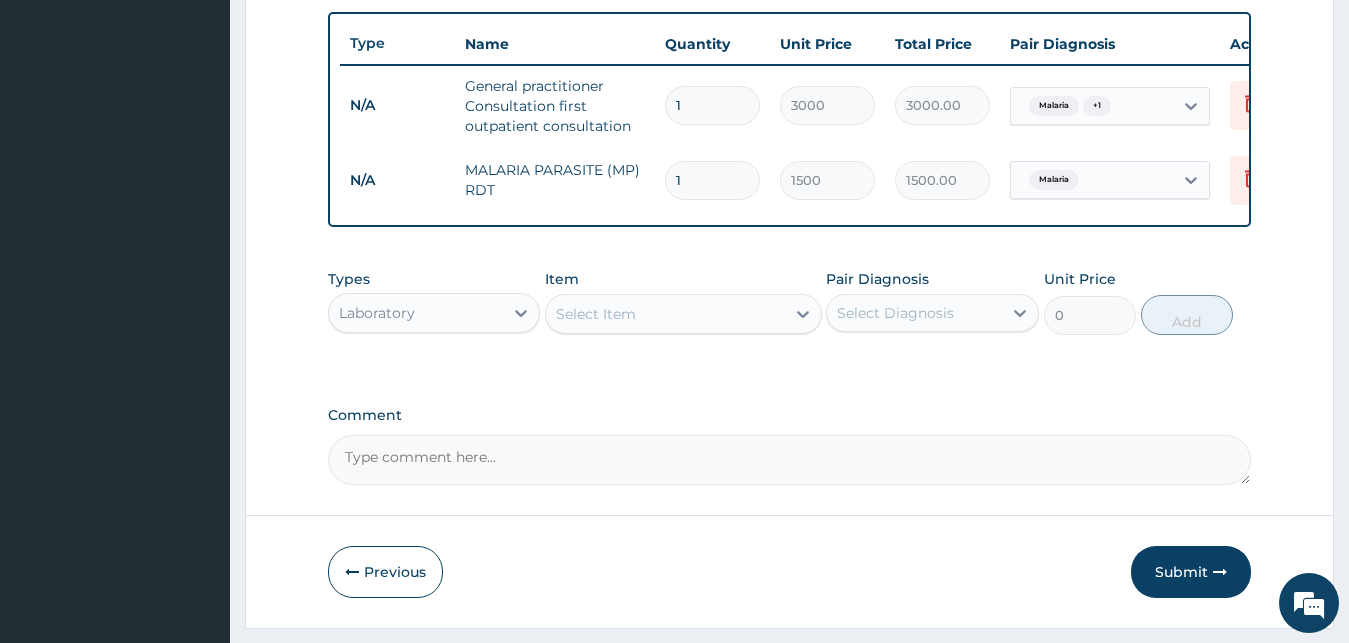 click on "Select Item" at bounding box center [665, 314] 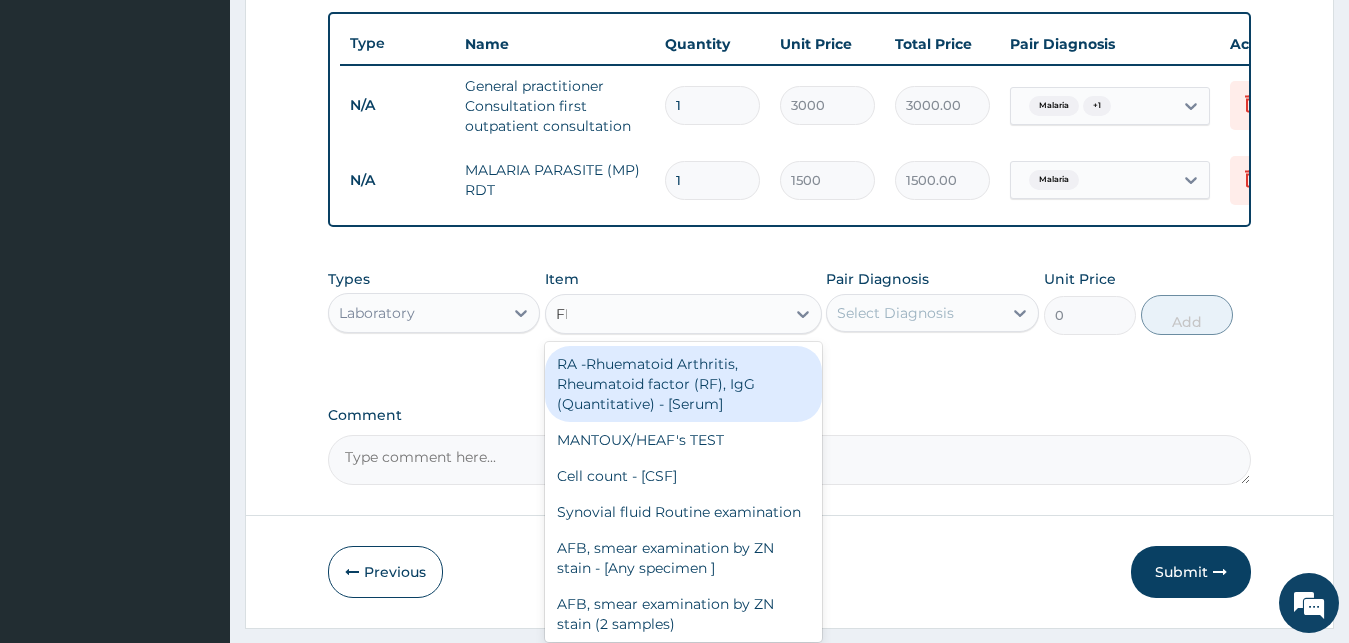type on "FBC" 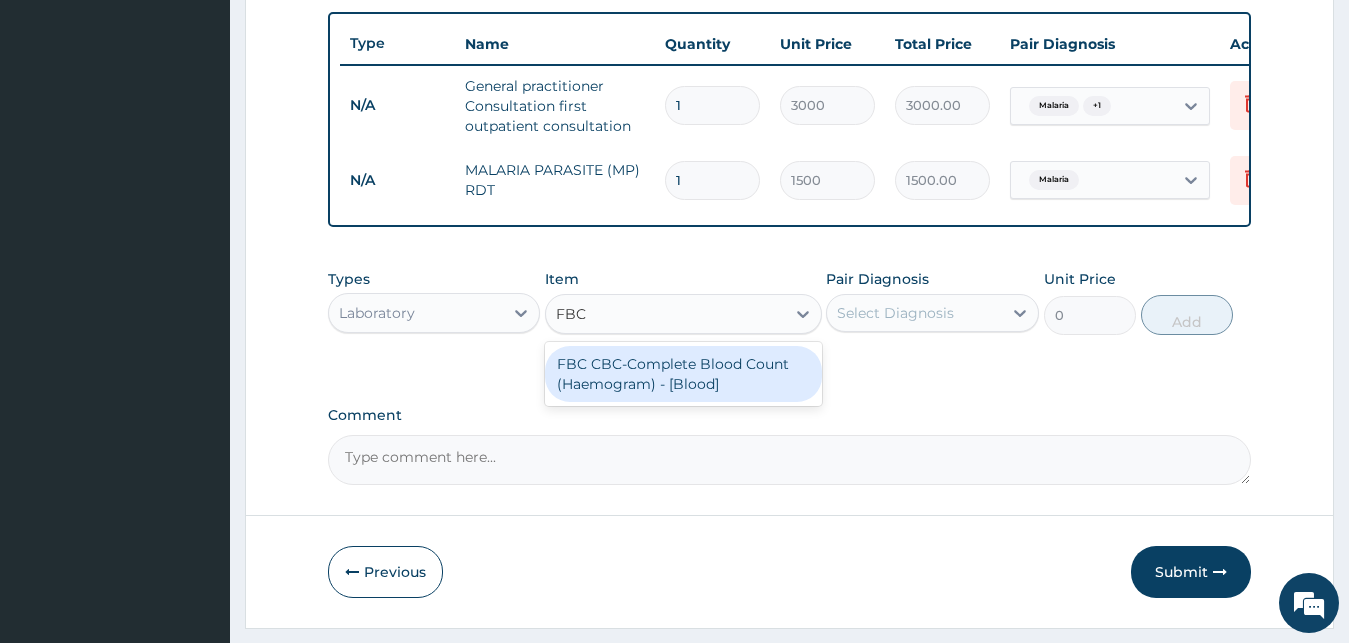 click on "FBC CBC-Complete Blood Count (Haemogram) - [Blood]" at bounding box center (683, 374) 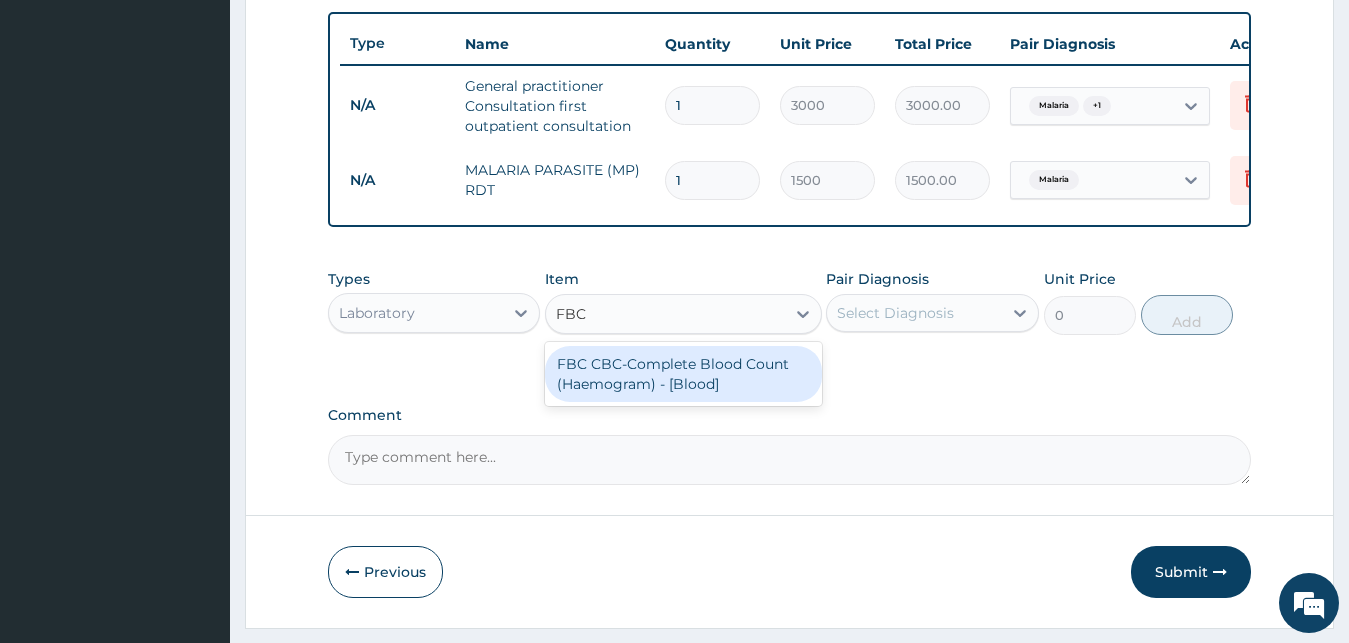 type 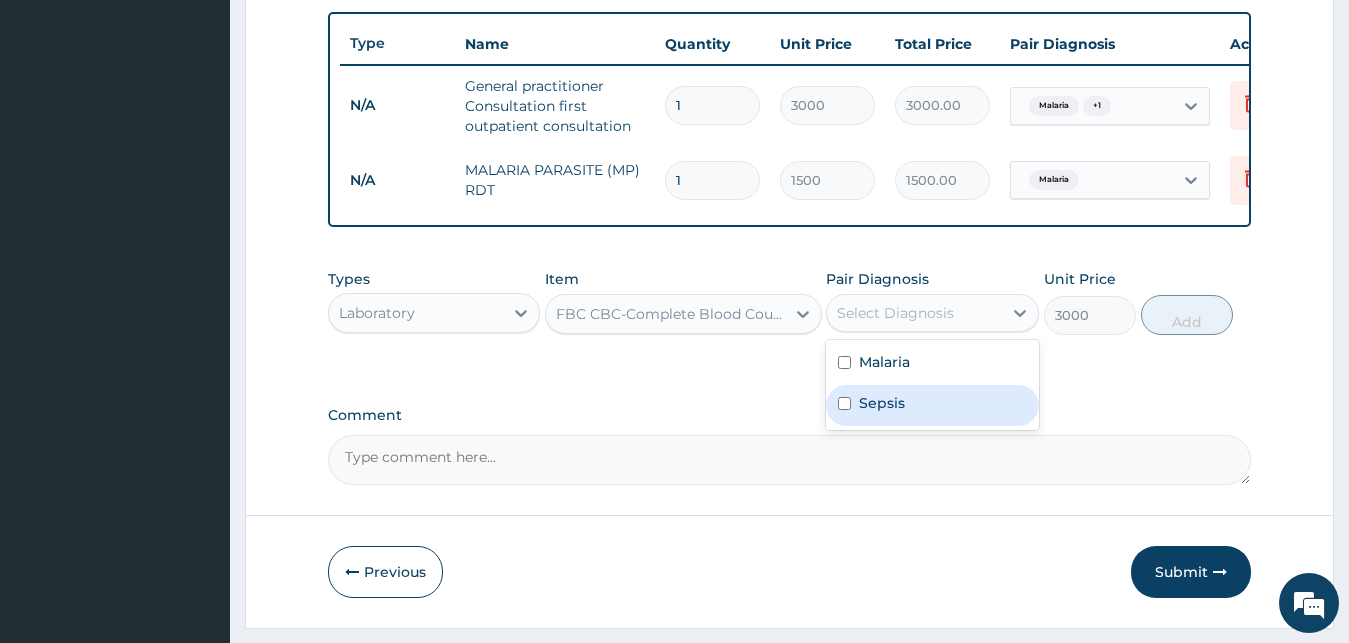 drag, startPoint x: 927, startPoint y: 331, endPoint x: 925, endPoint y: 426, distance: 95.02105 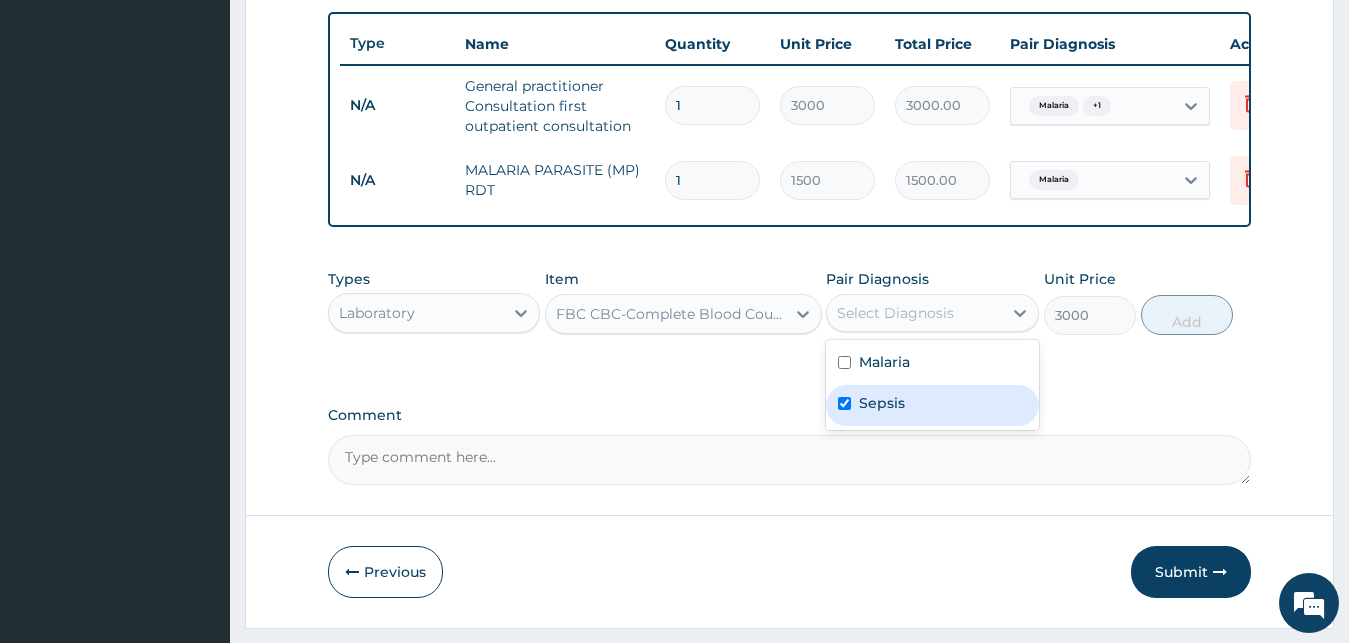 checkbox on "true" 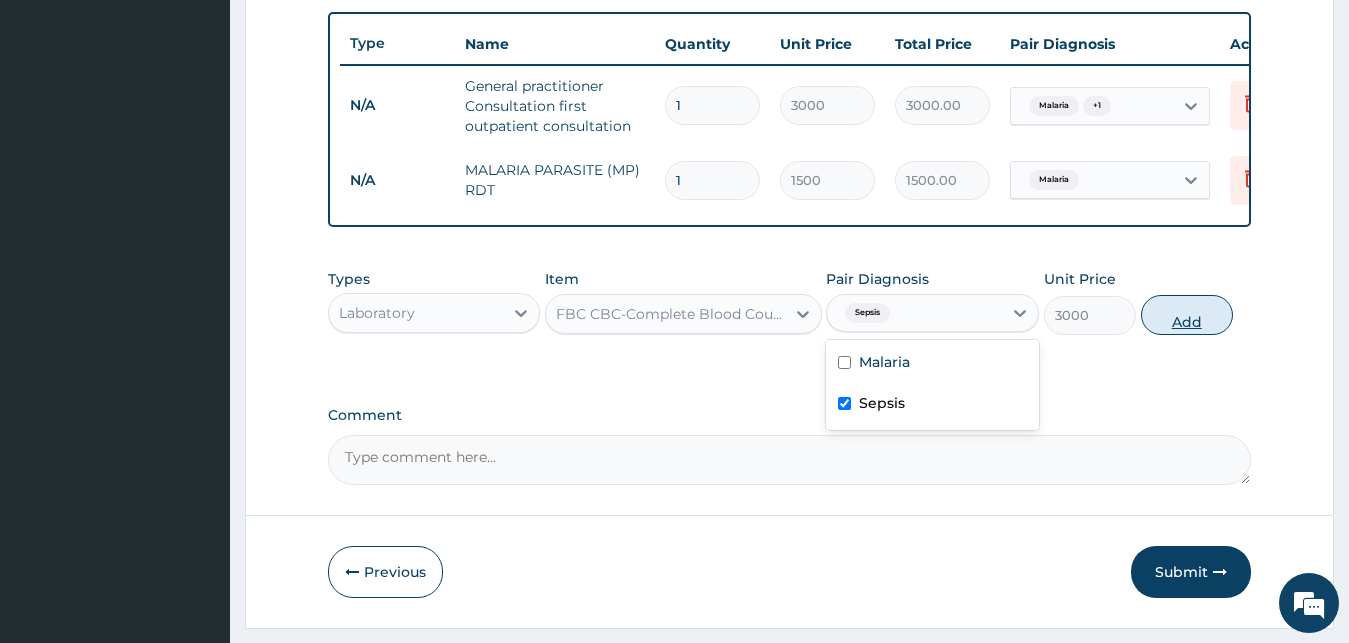 click on "Add" at bounding box center [1187, 315] 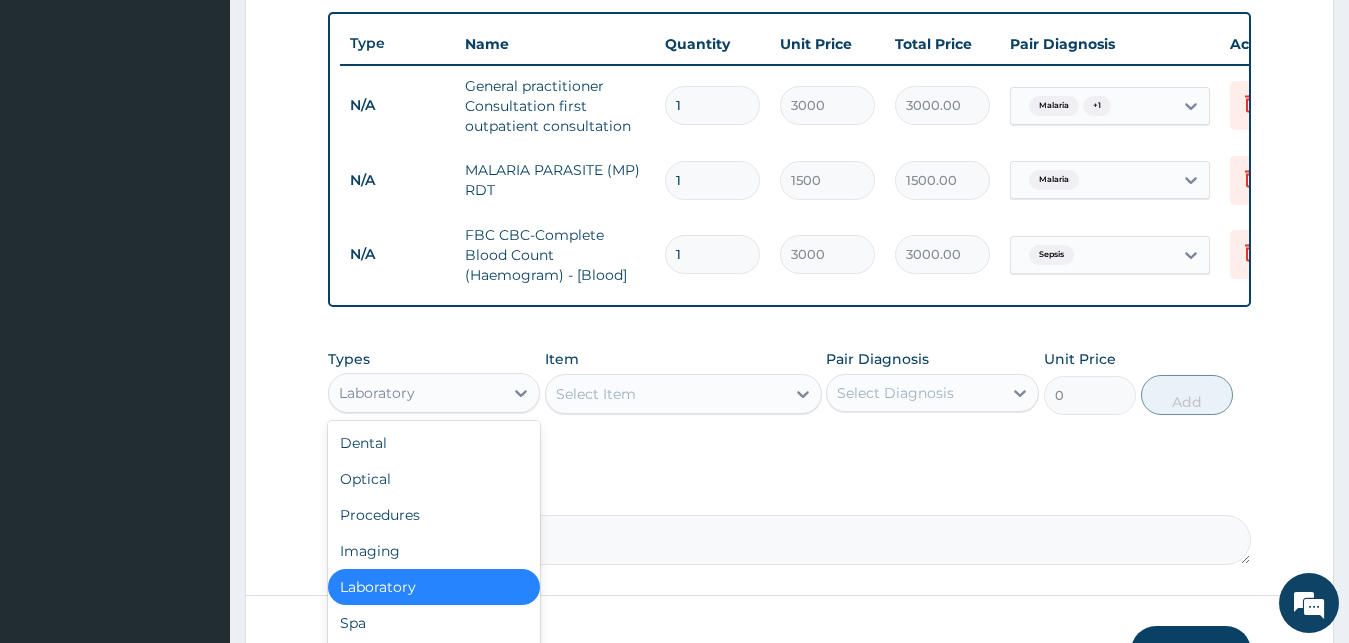 click on "Laboratory" at bounding box center [416, 393] 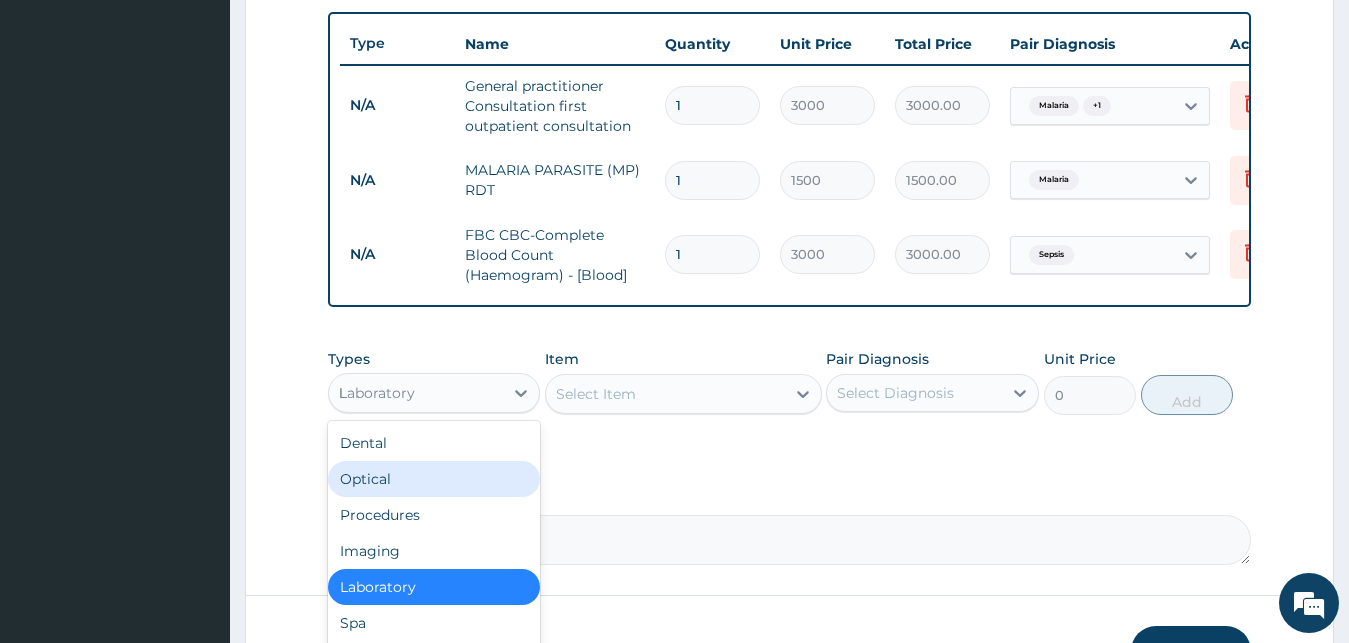 type on "DR" 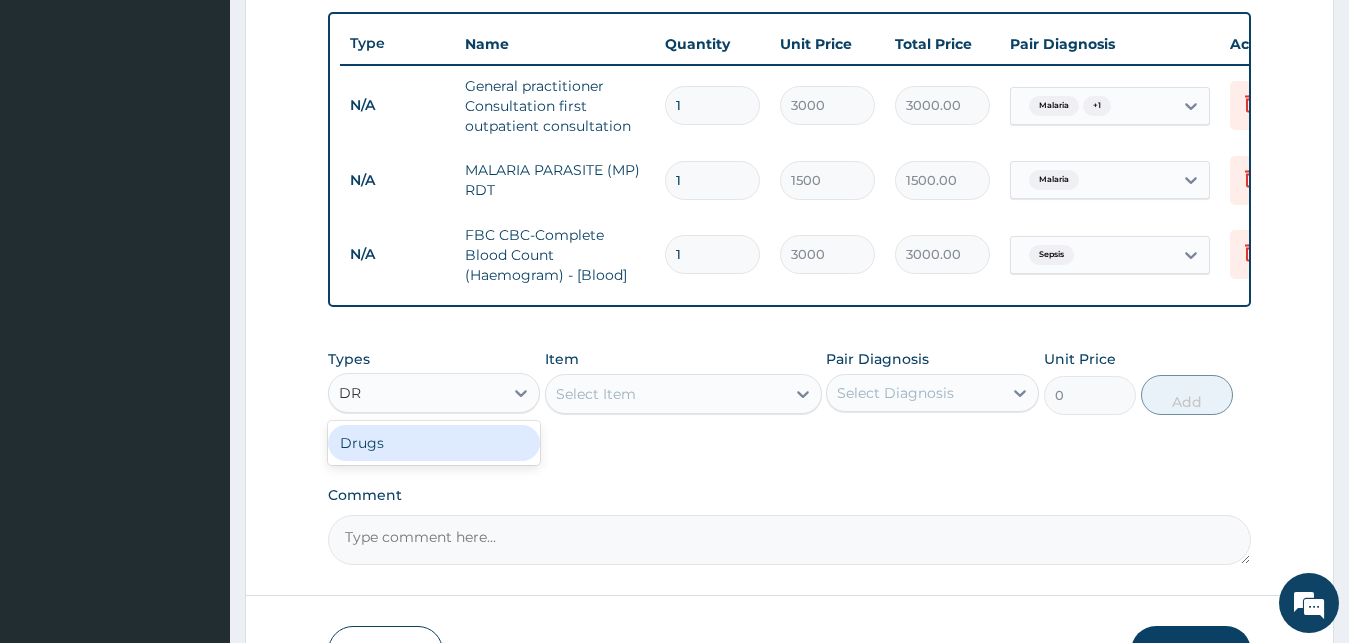 click on "Drugs" at bounding box center (434, 443) 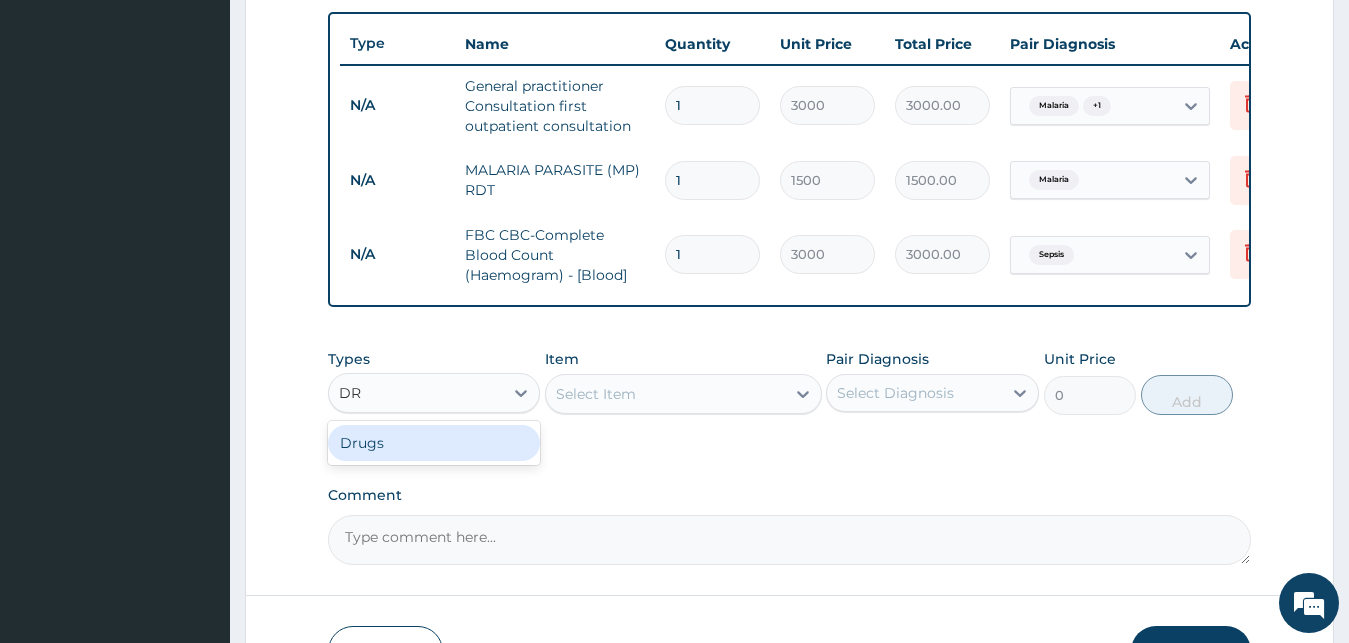 type 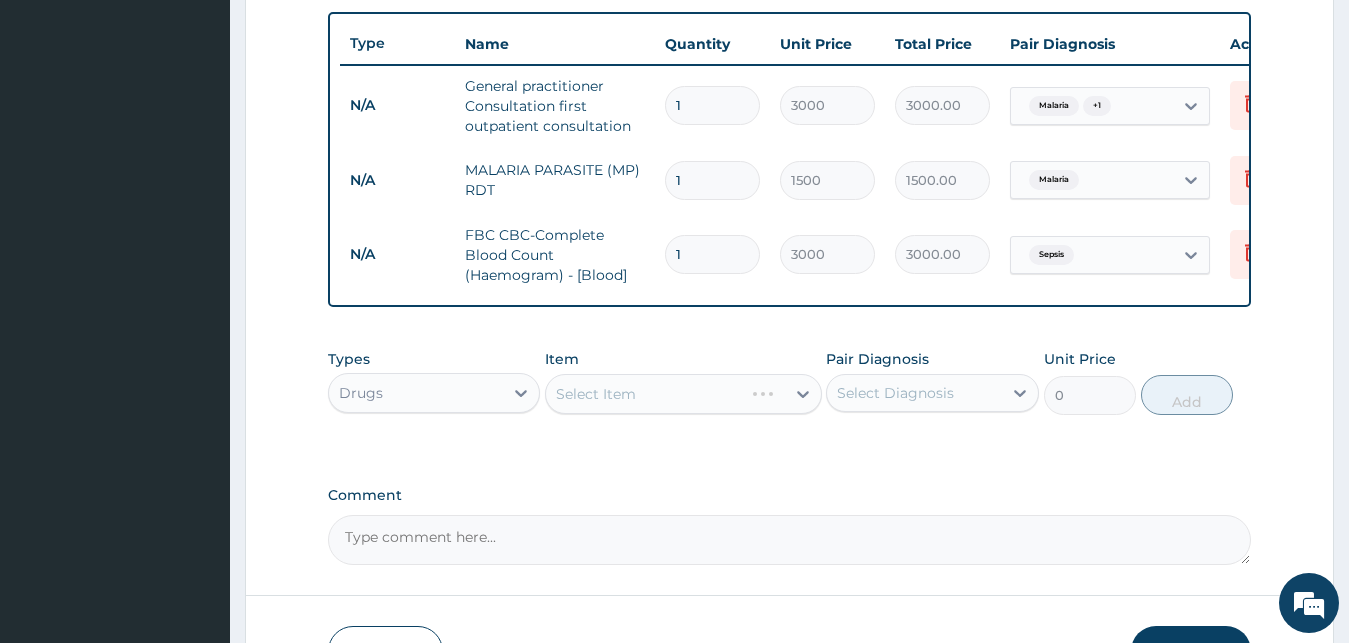 click on "Select Item" at bounding box center (683, 394) 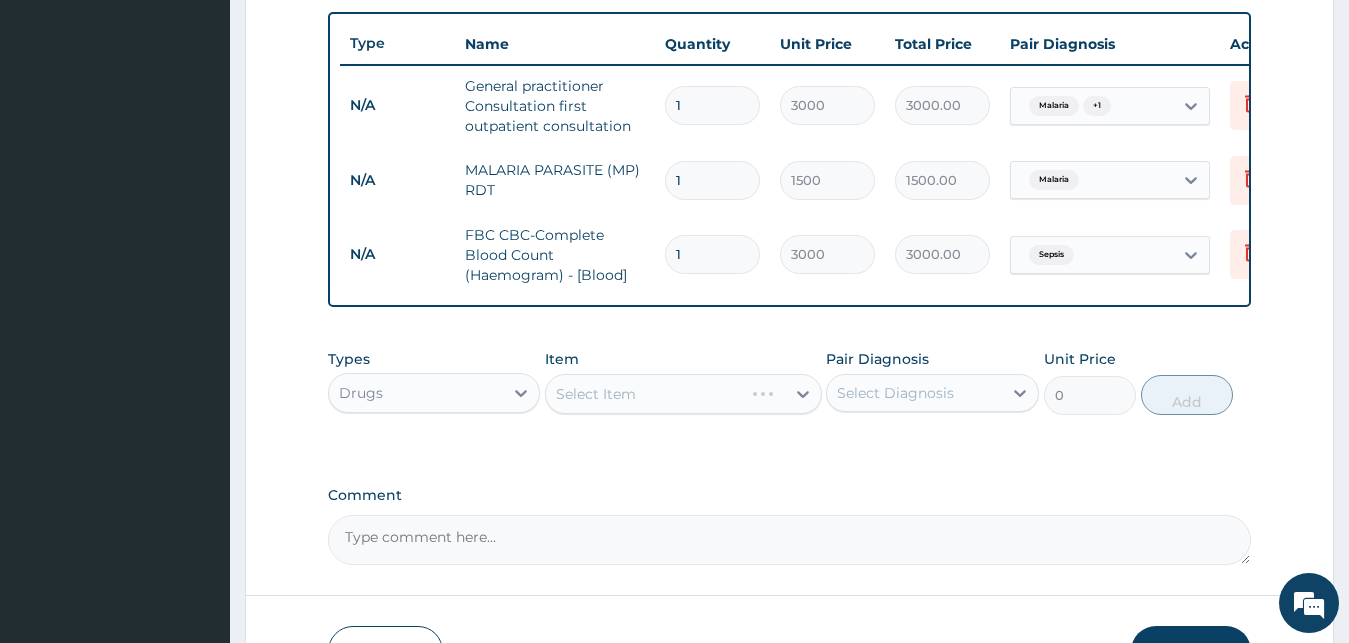 click on "Select Item" at bounding box center (683, 394) 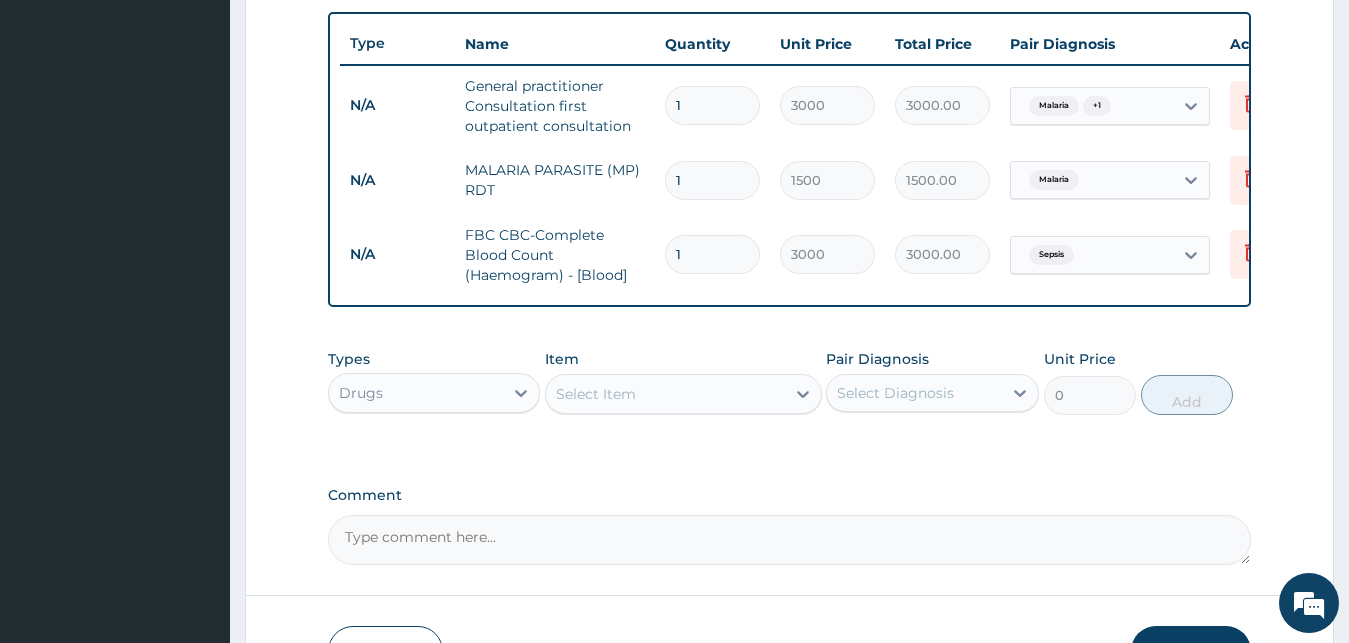 click on "Select Item" at bounding box center (665, 394) 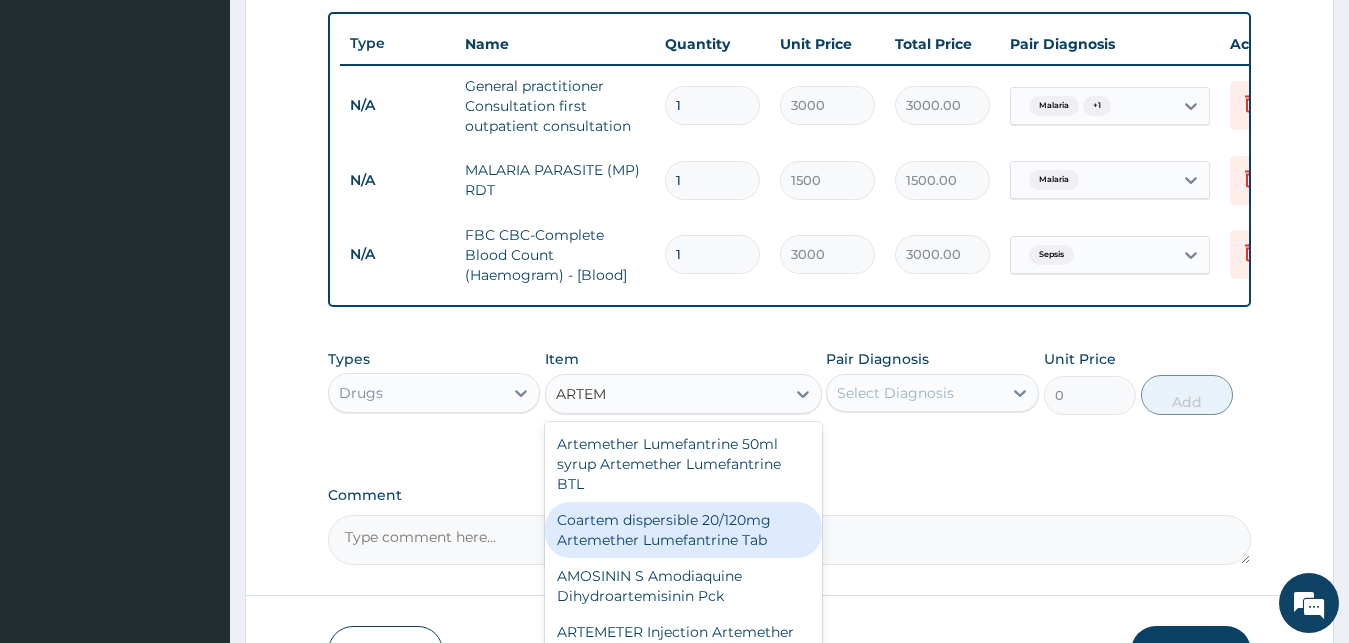 type on "ARTEME" 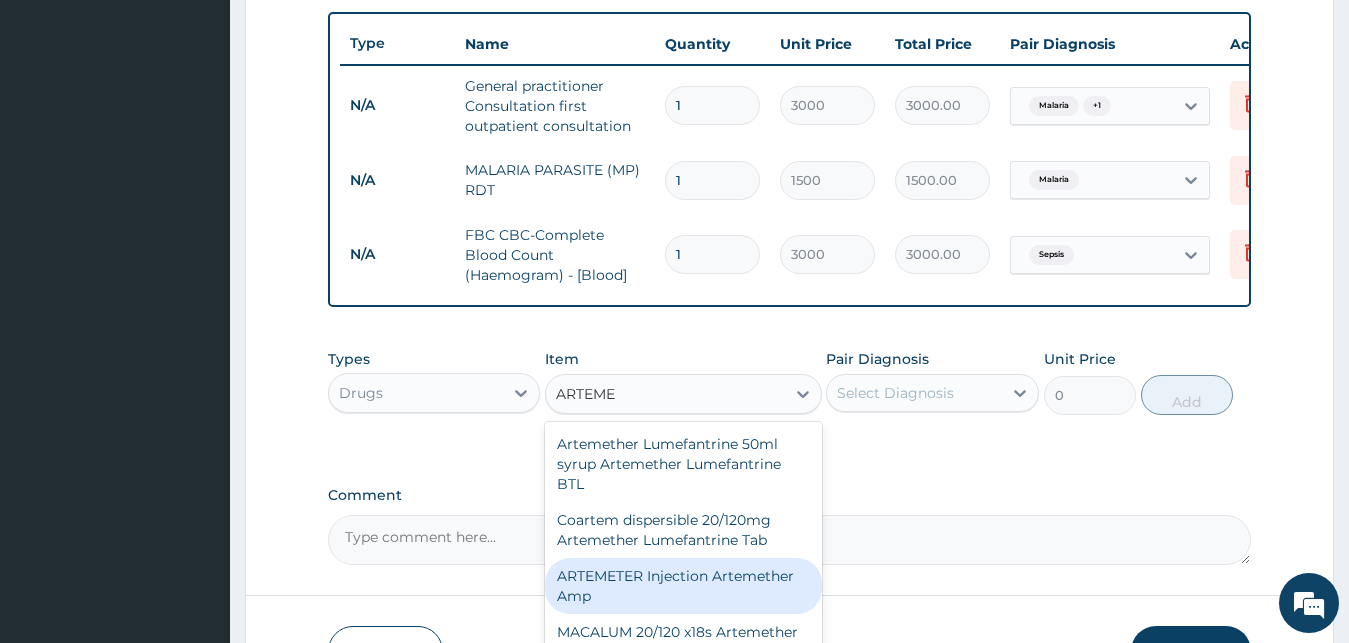 click on "ARTEMETER Injection Artemether Amp" at bounding box center (683, 586) 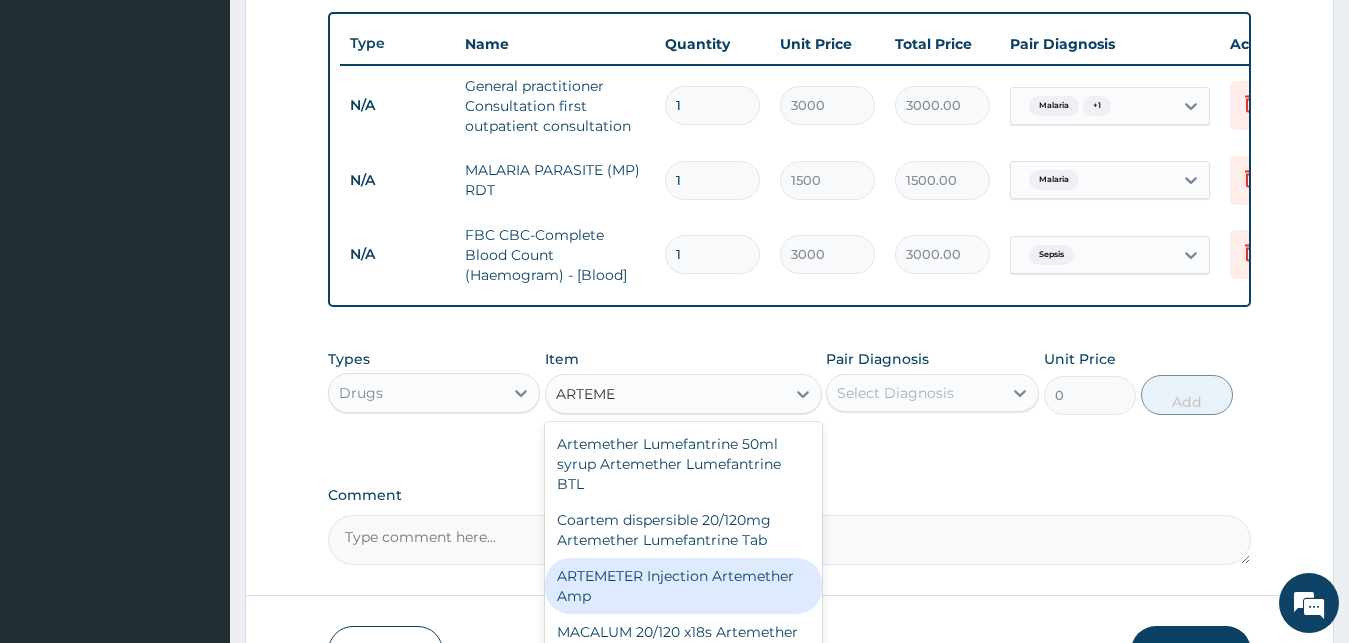 type 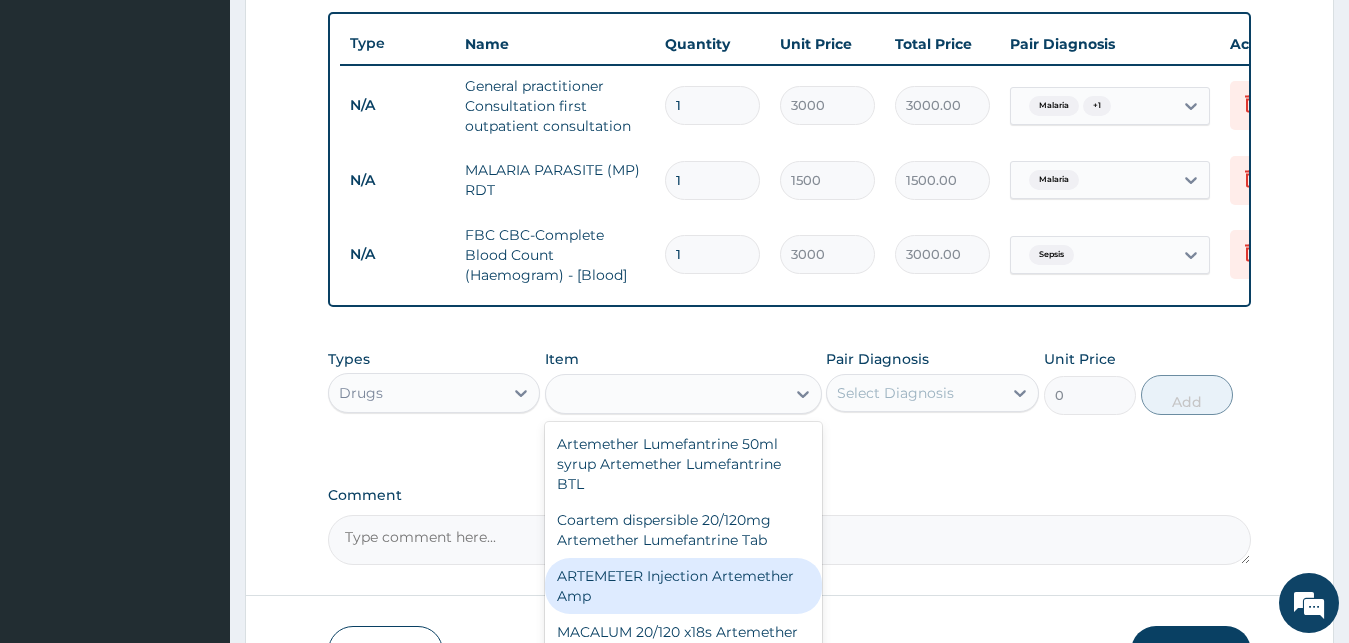 type on "345" 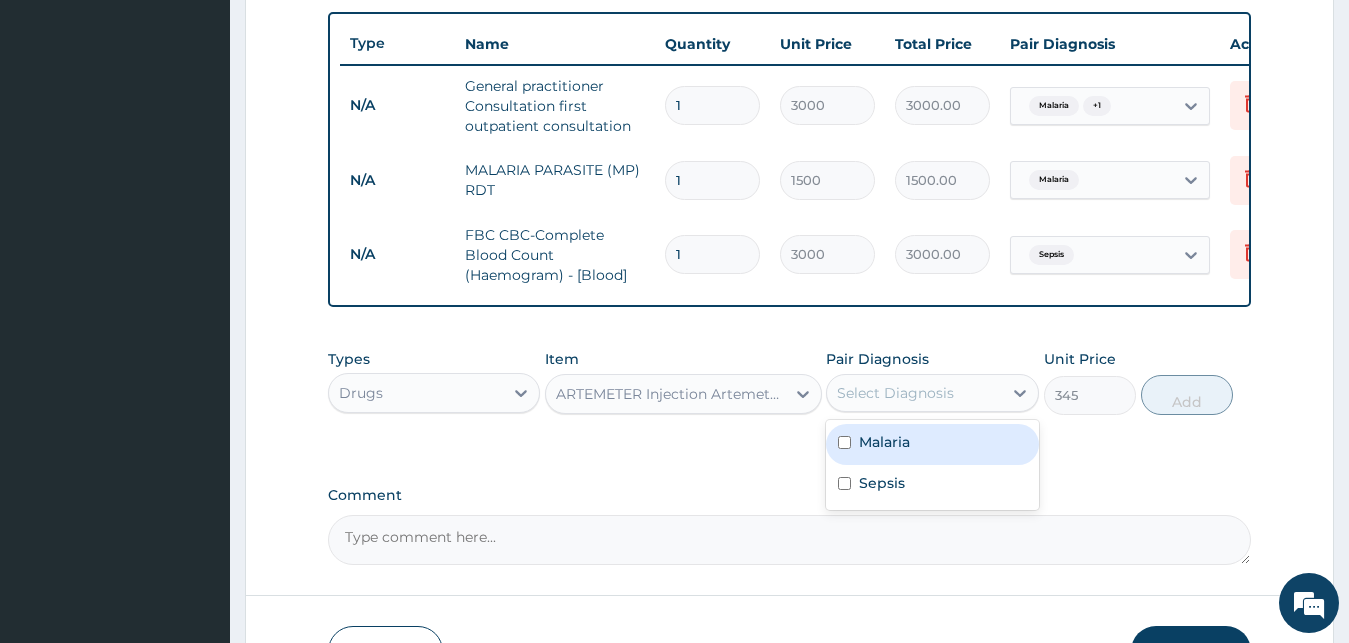 drag, startPoint x: 972, startPoint y: 391, endPoint x: 935, endPoint y: 463, distance: 80.9506 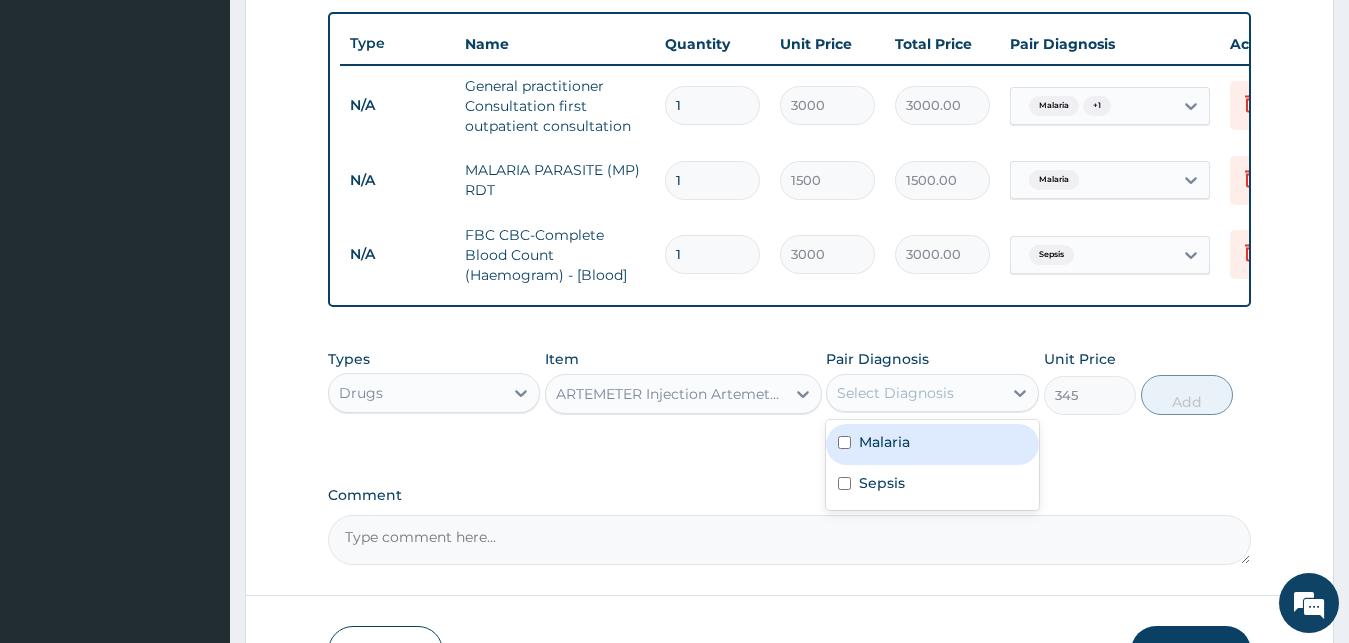 click on "Malaria" at bounding box center (932, 444) 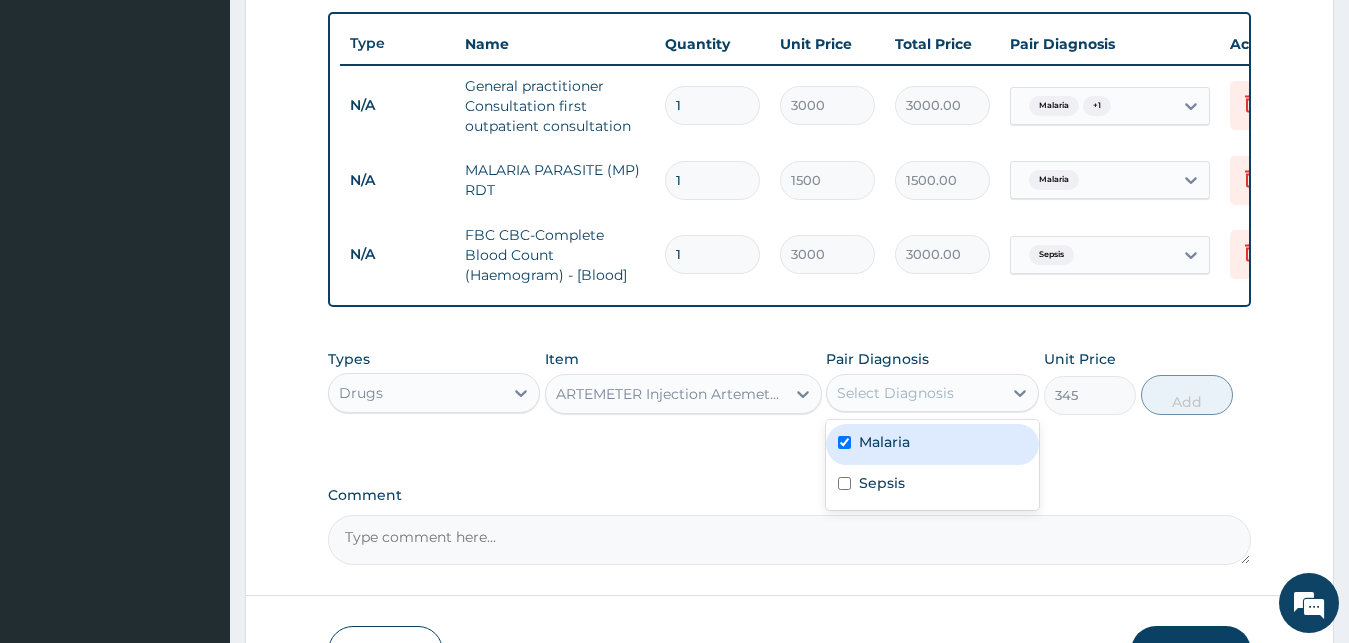 checkbox on "true" 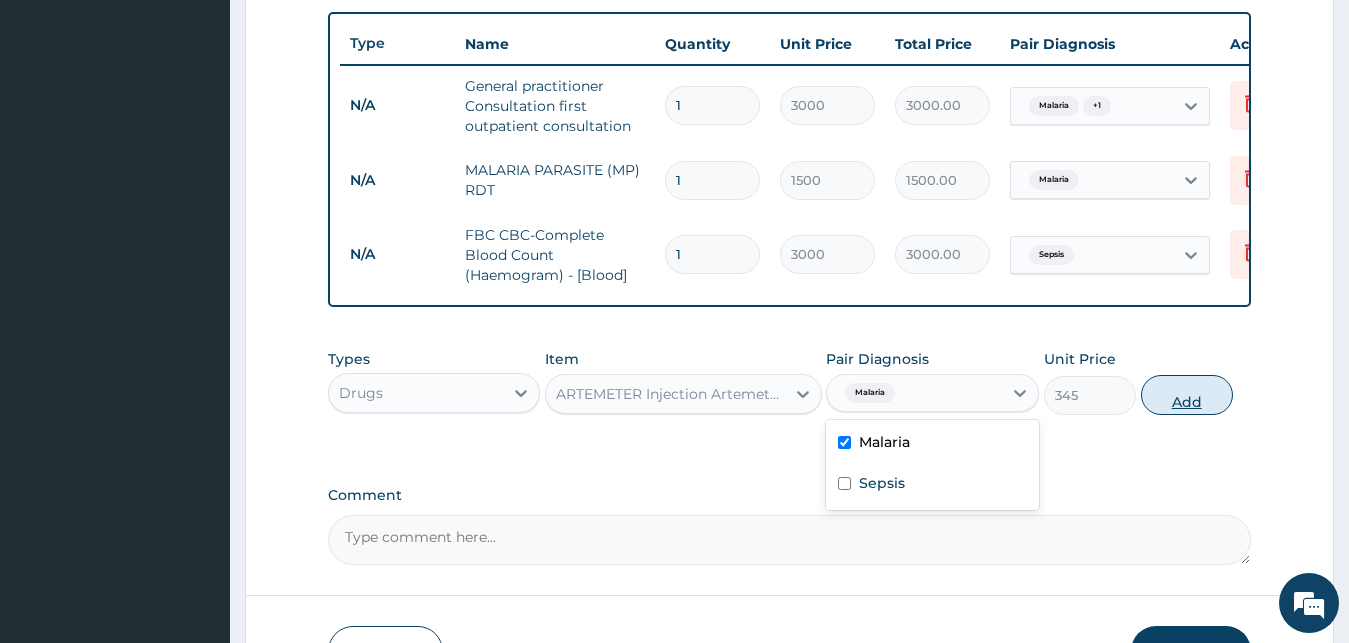 click on "Add" at bounding box center (1187, 395) 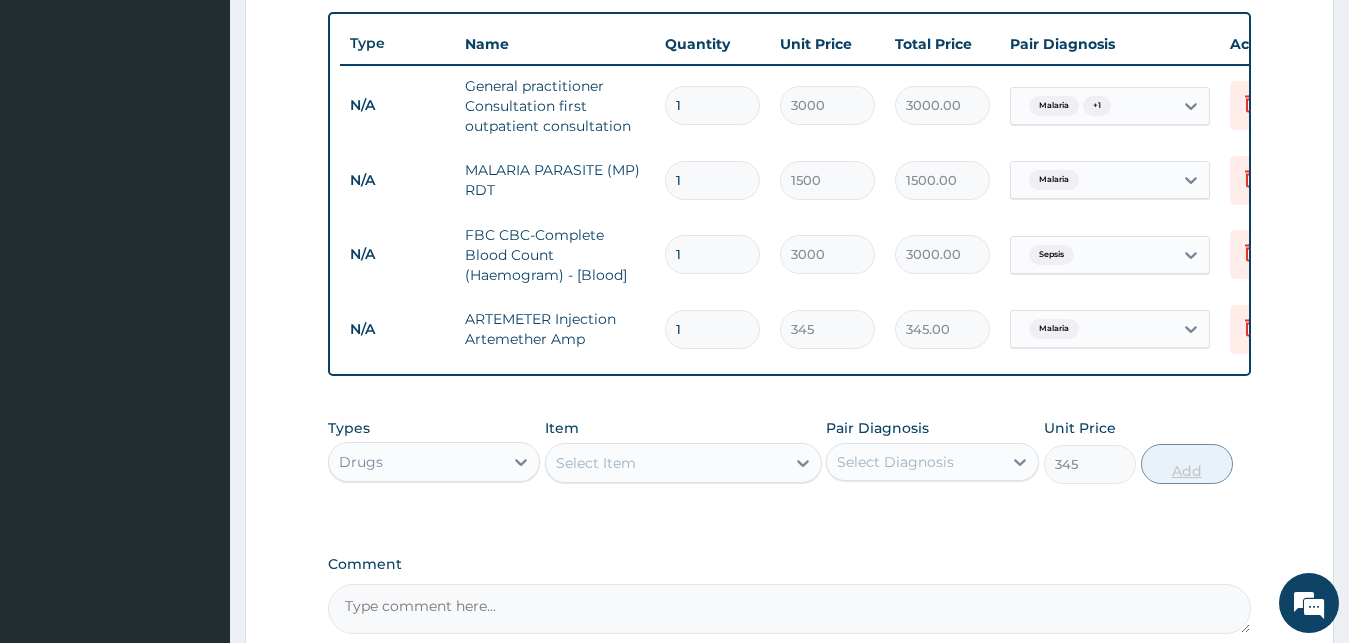 type on "0" 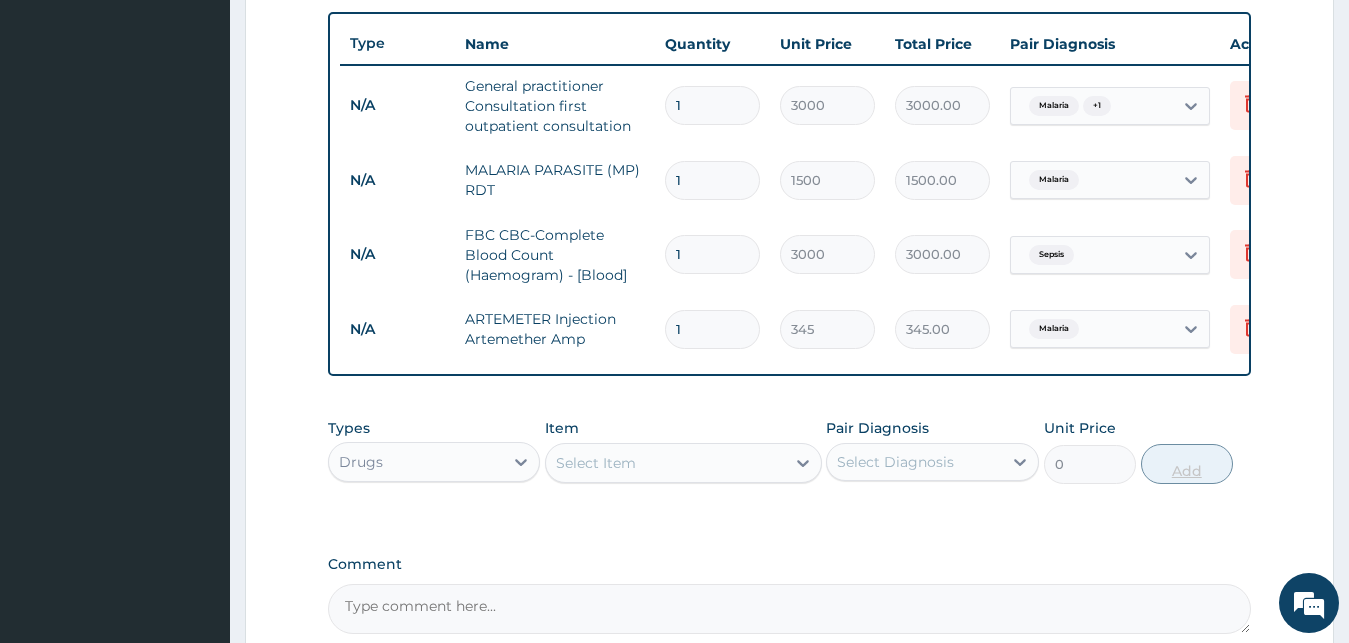 type 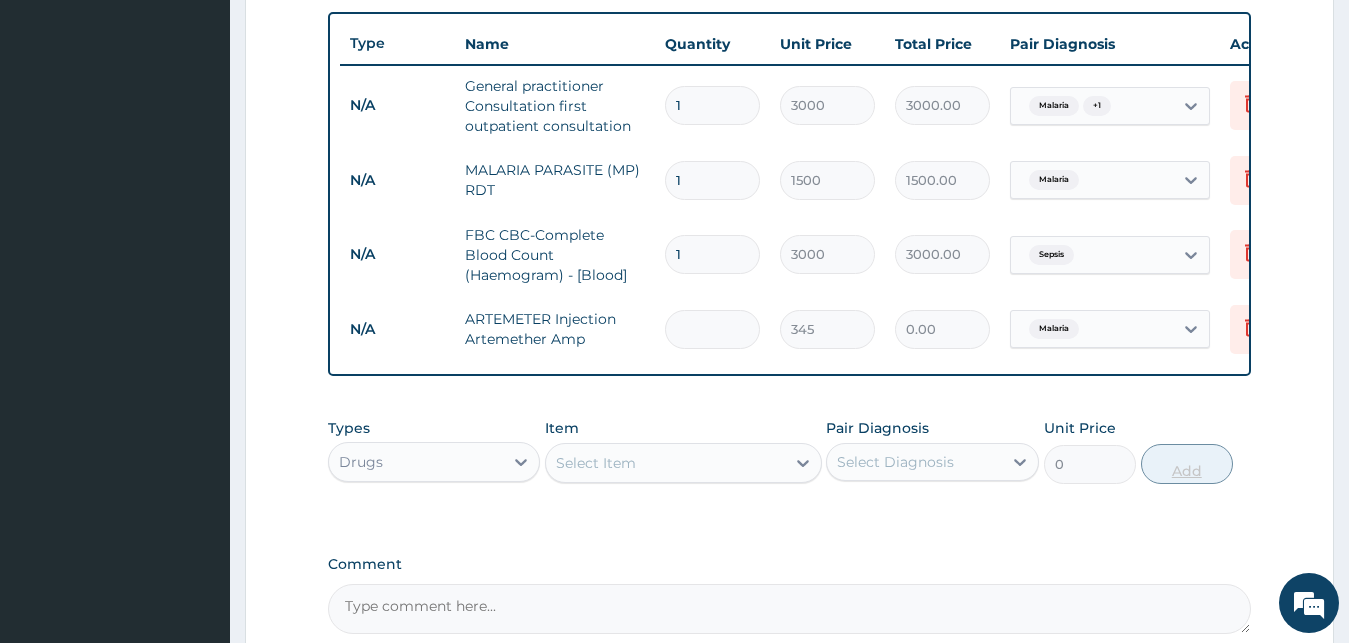 type on "2" 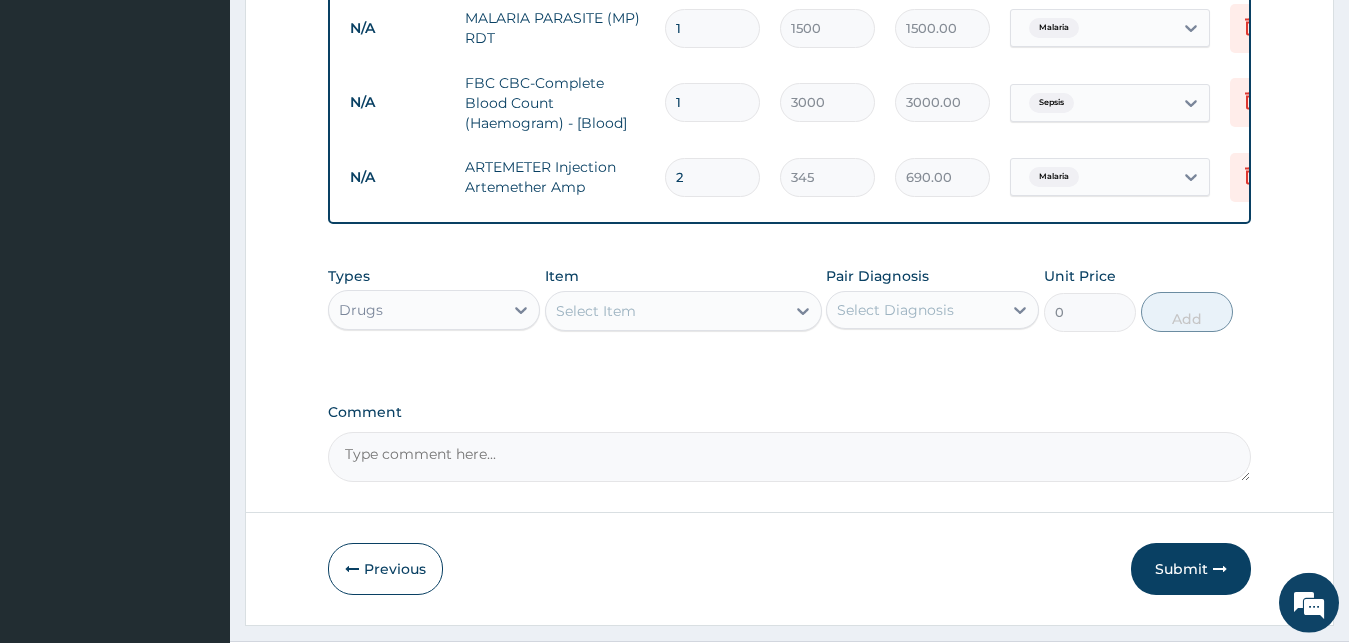 scroll, scrollTop: 950, scrollLeft: 0, axis: vertical 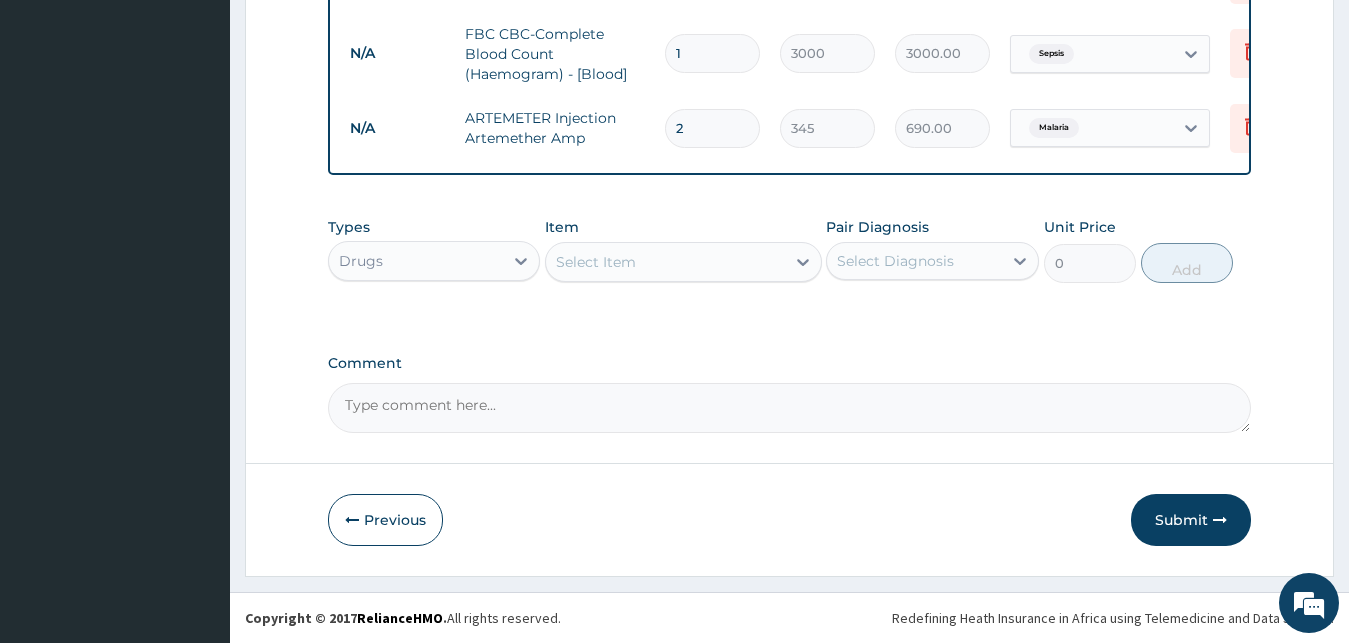 type on "2" 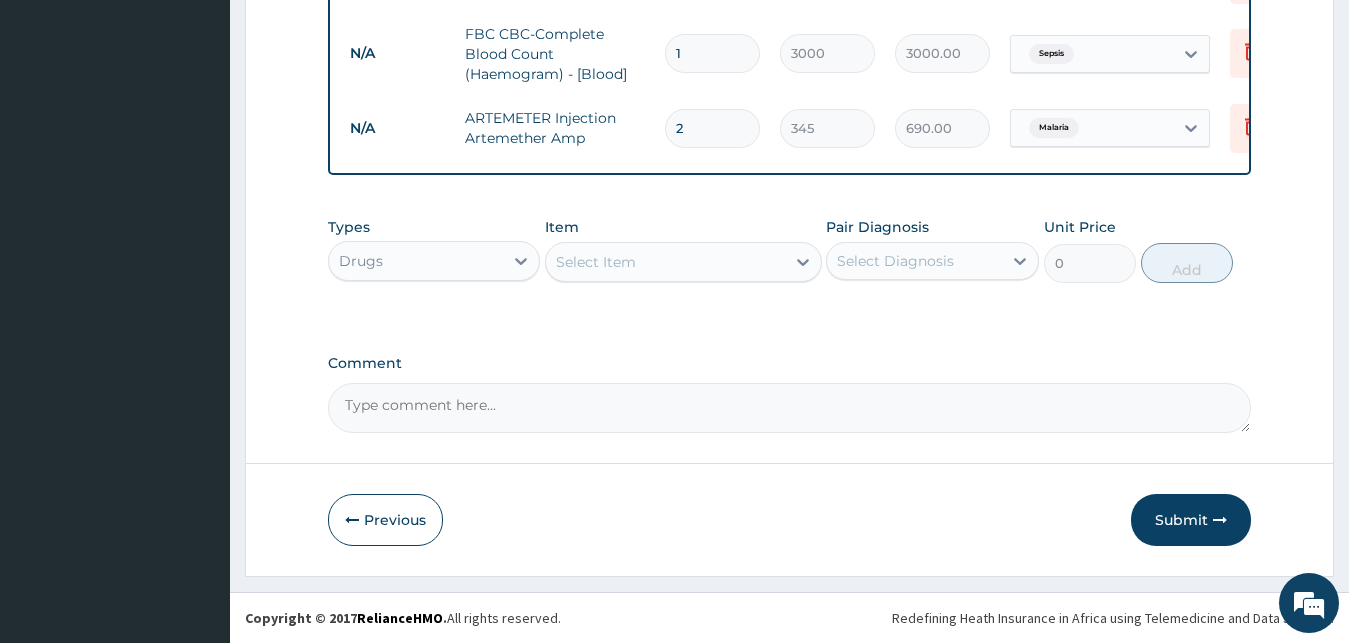 click on "Select Item" at bounding box center (596, 262) 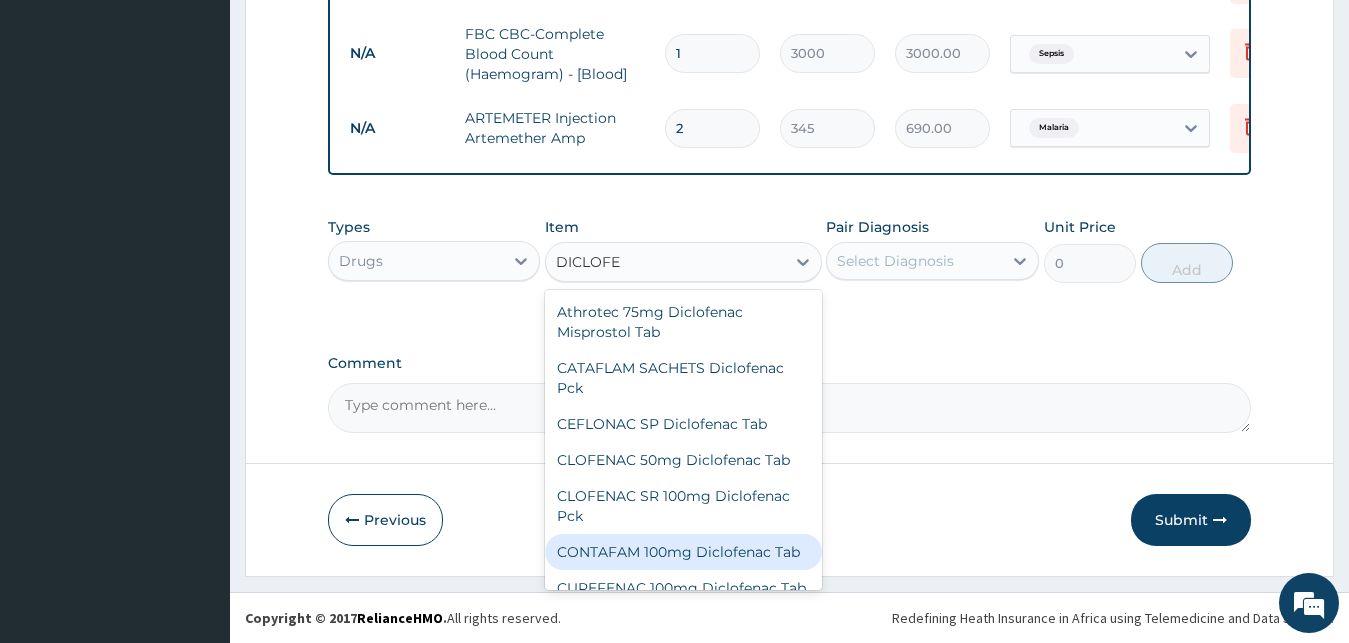 type on "DICLOFE" 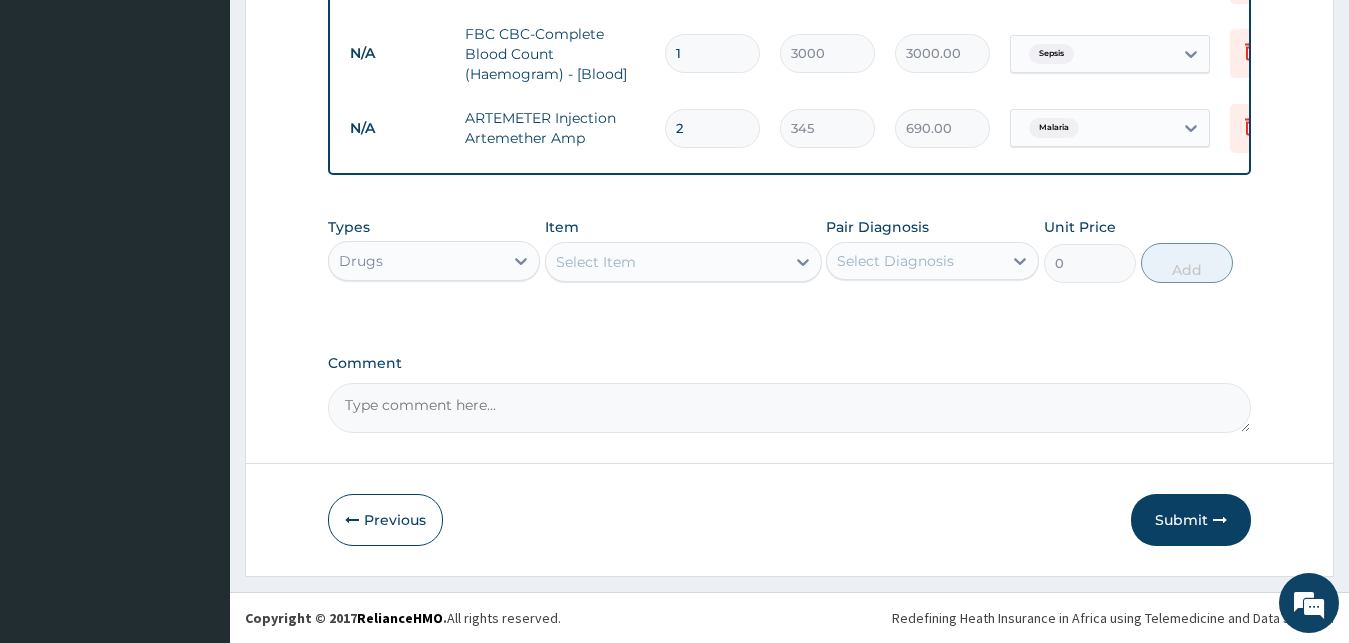 click on "Step  2  of 2 PA Code / Prescription Code Enter Code(Secondary Care Only) Encounter Date 25-06-2025 Important Notice Please enter PA codes before entering items that are not attached to a PA code   All diagnoses entered must be linked to a claim item. Diagnosis & Claim Items that are visible but inactive cannot be edited because they were imported from an already approved PA code. Diagnosis Malaria Query Sepsis Query NB: All diagnosis must be linked to a claim item Claim Items Type Name Quantity Unit Price Total Price Pair Diagnosis Actions N/A General practitioner Consultation first outpatient consultation 1 3000 3000.00 Malaria  + 1 Delete N/A MALARIA PARASITE (MP) RDT 1 1500 1500.00 Malaria Delete N/A FBC CBC-Complete Blood Count (Haemogram) - [Blood] 1 3000 3000.00 Sepsis Delete N/A ARTEMETER Injection Artemether Amp 2 345 690.00 Malaria Delete Types Drugs Item Select Item Pair Diagnosis Select Diagnosis Unit Price 0 Add Comment     Previous   Submit" at bounding box center (789, -126) 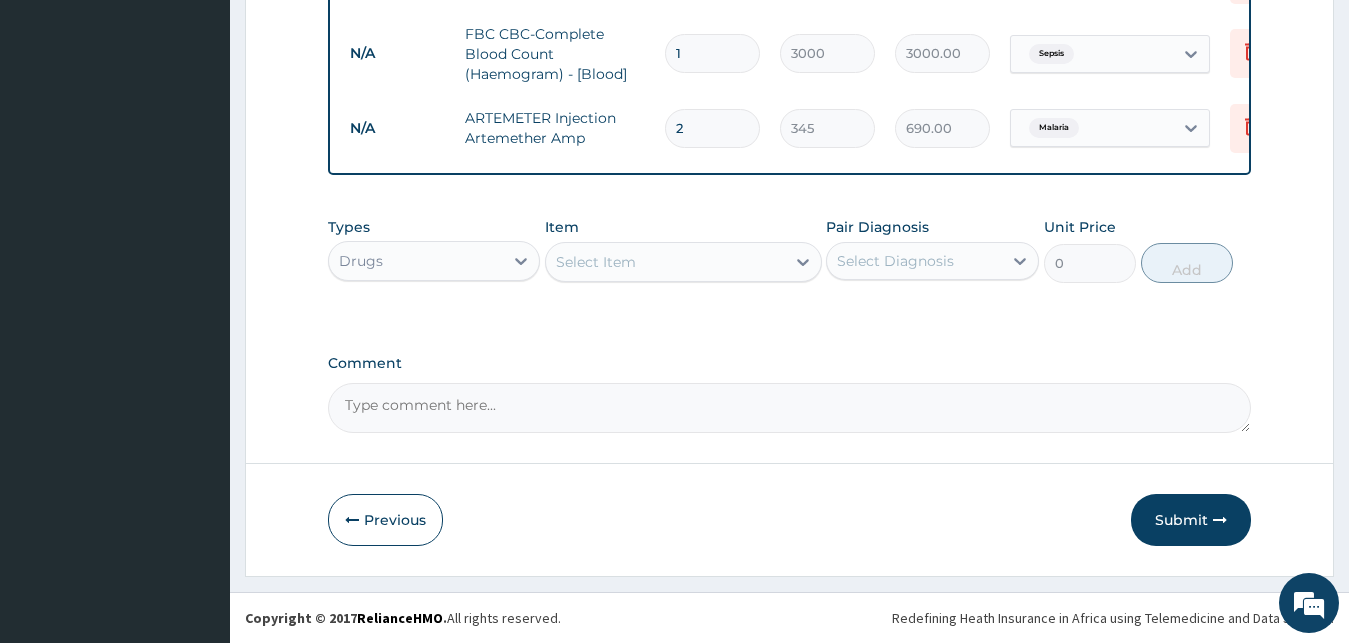 click on "Select Item" at bounding box center [665, 262] 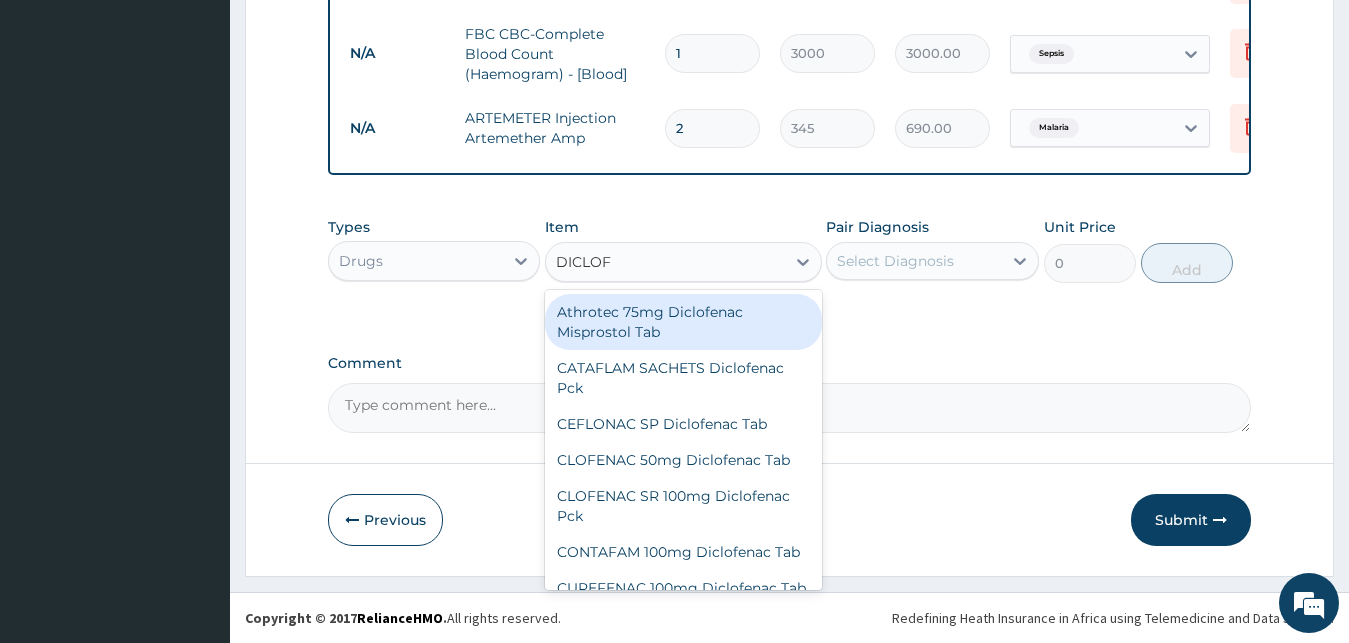 type on "DICLOFE" 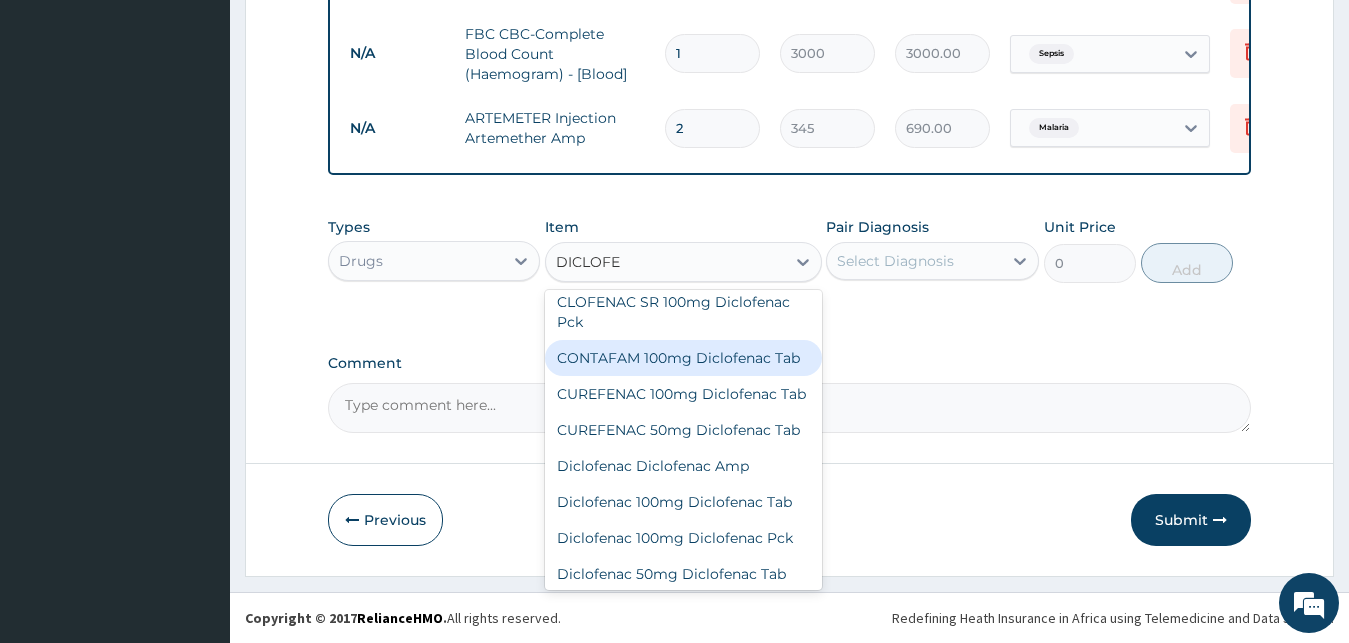 scroll, scrollTop: 216, scrollLeft: 0, axis: vertical 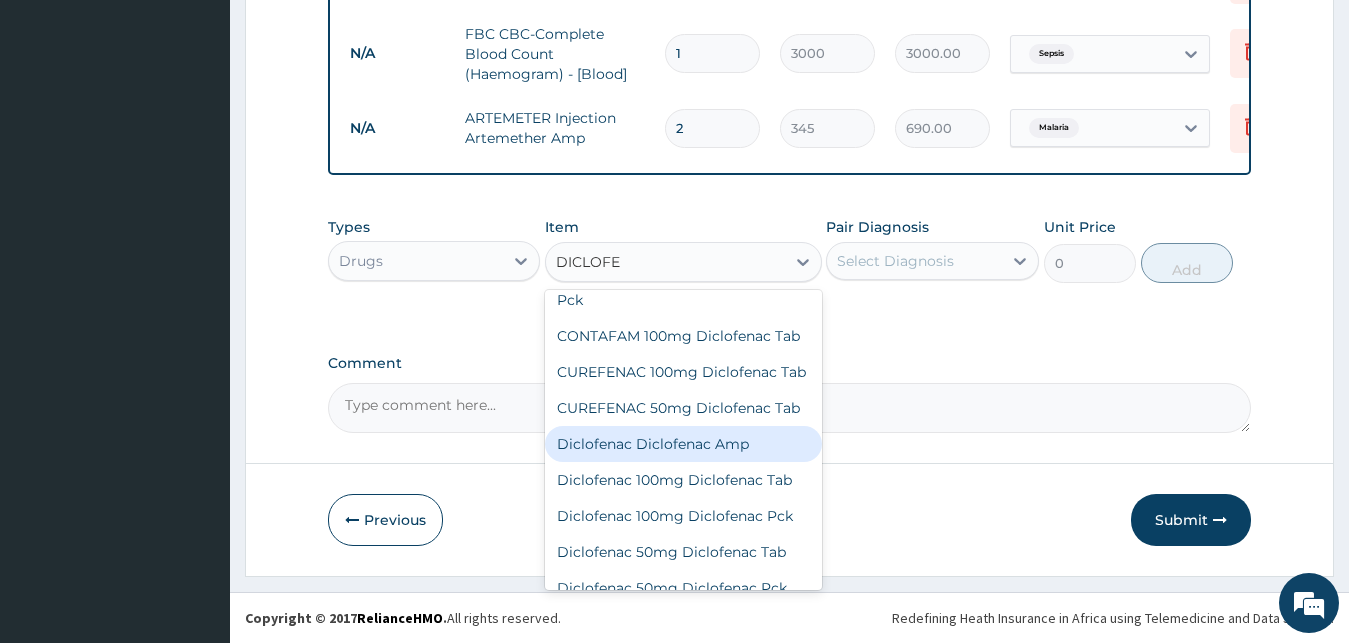 click on "Diclofenac Diclofenac Amp" at bounding box center (683, 444) 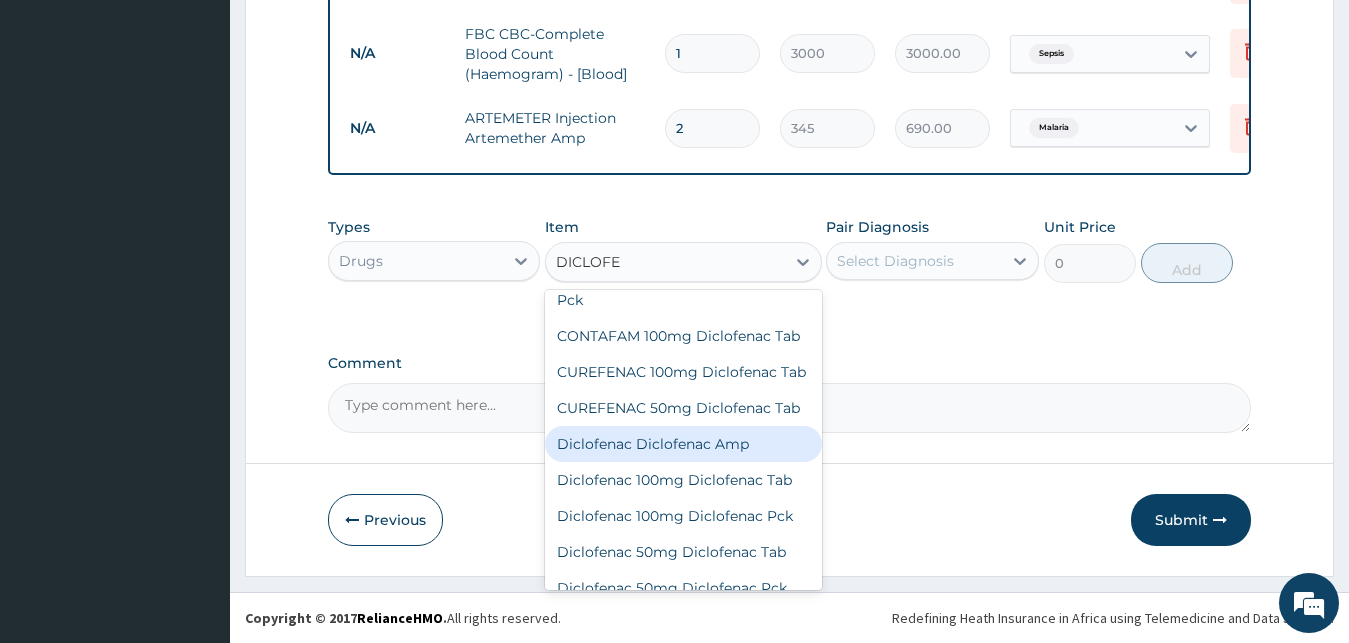 type 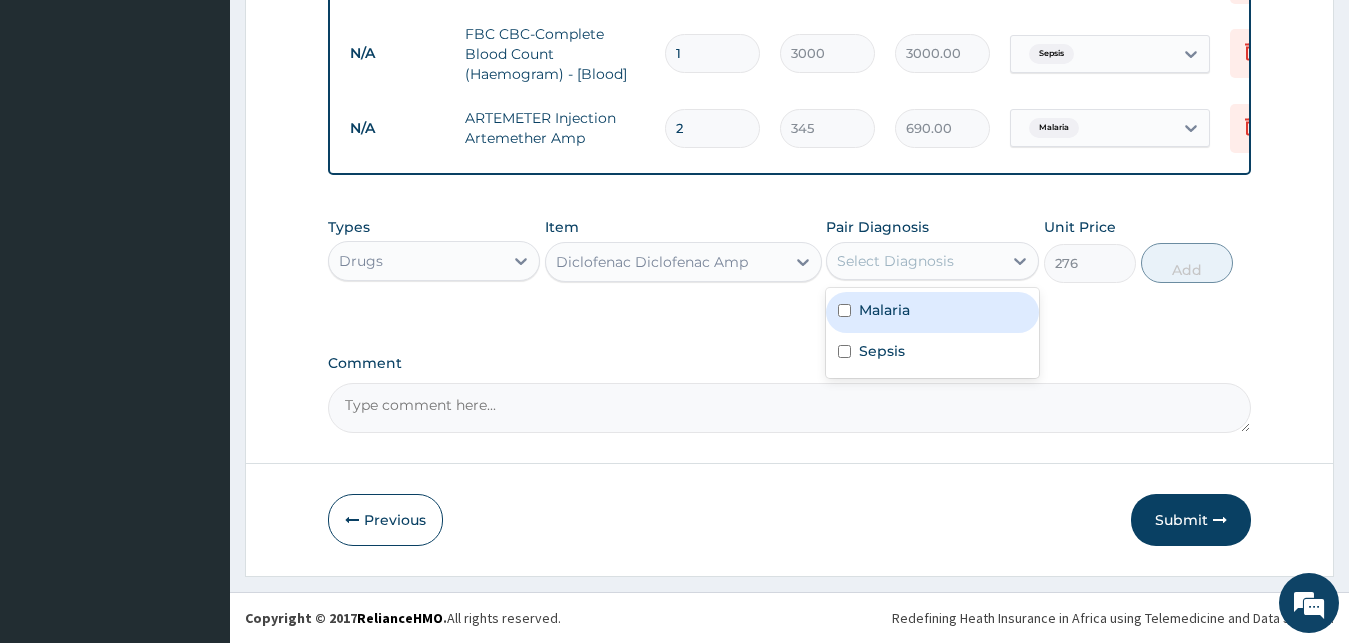 drag, startPoint x: 924, startPoint y: 263, endPoint x: 901, endPoint y: 320, distance: 61.46544 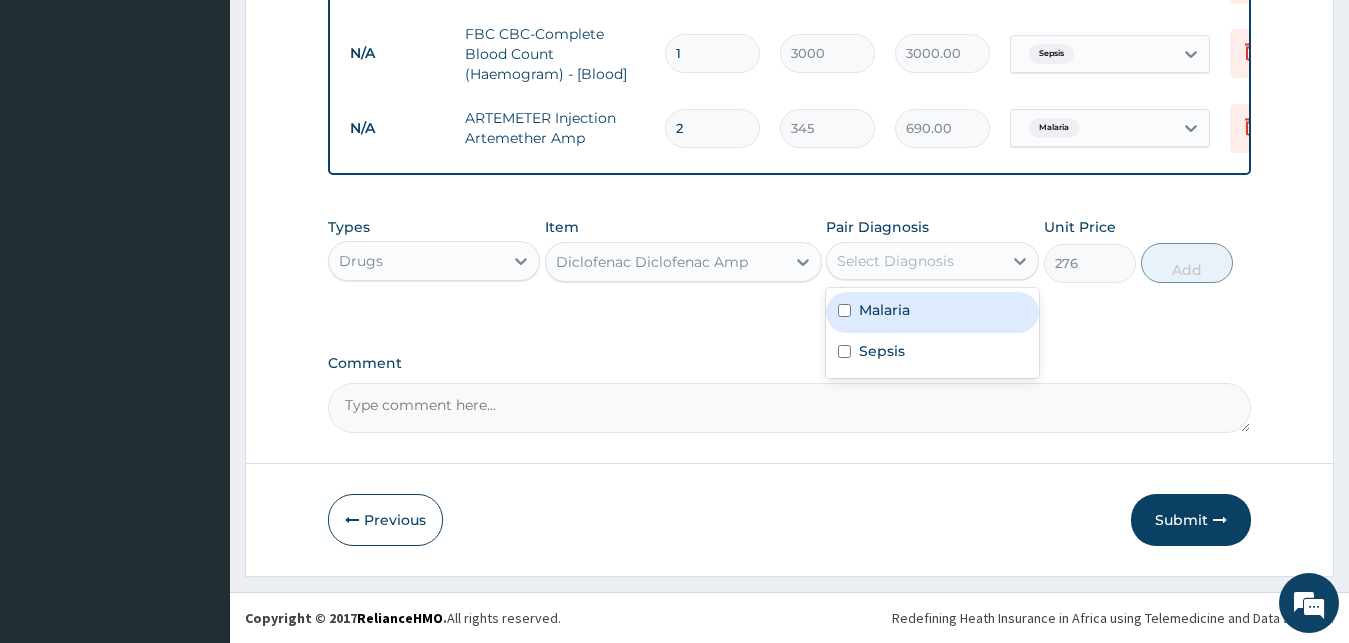 click on "Malaria" at bounding box center (932, 312) 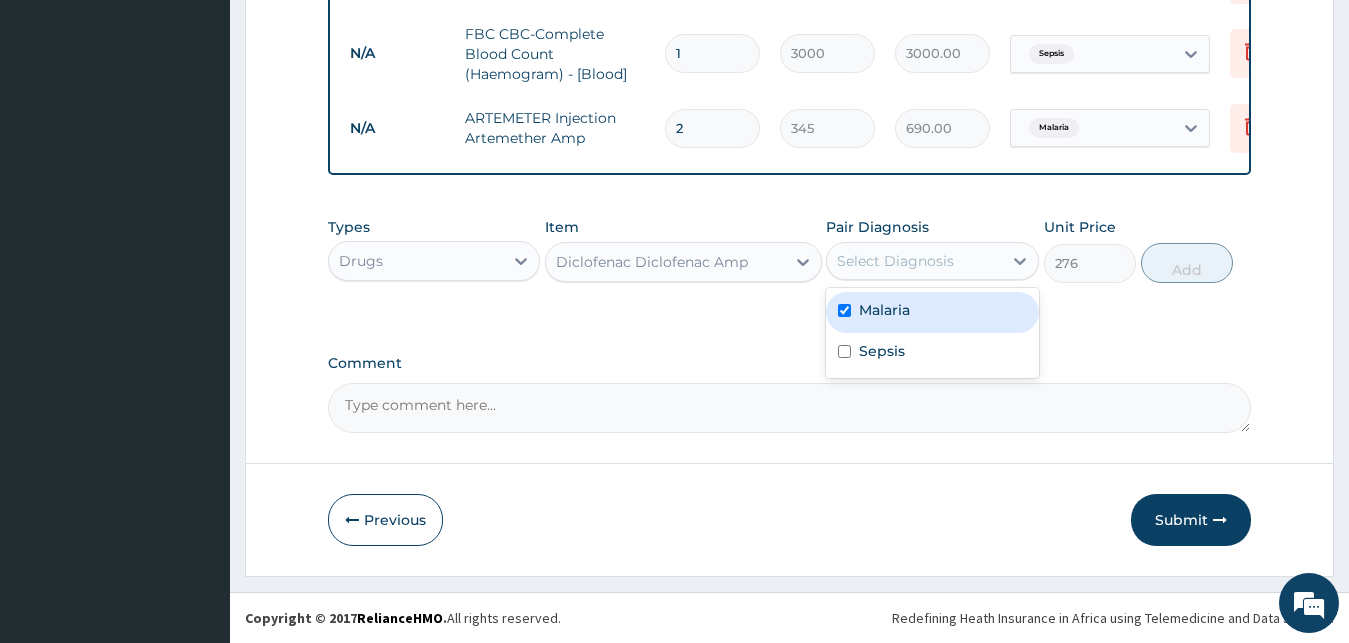 checkbox on "true" 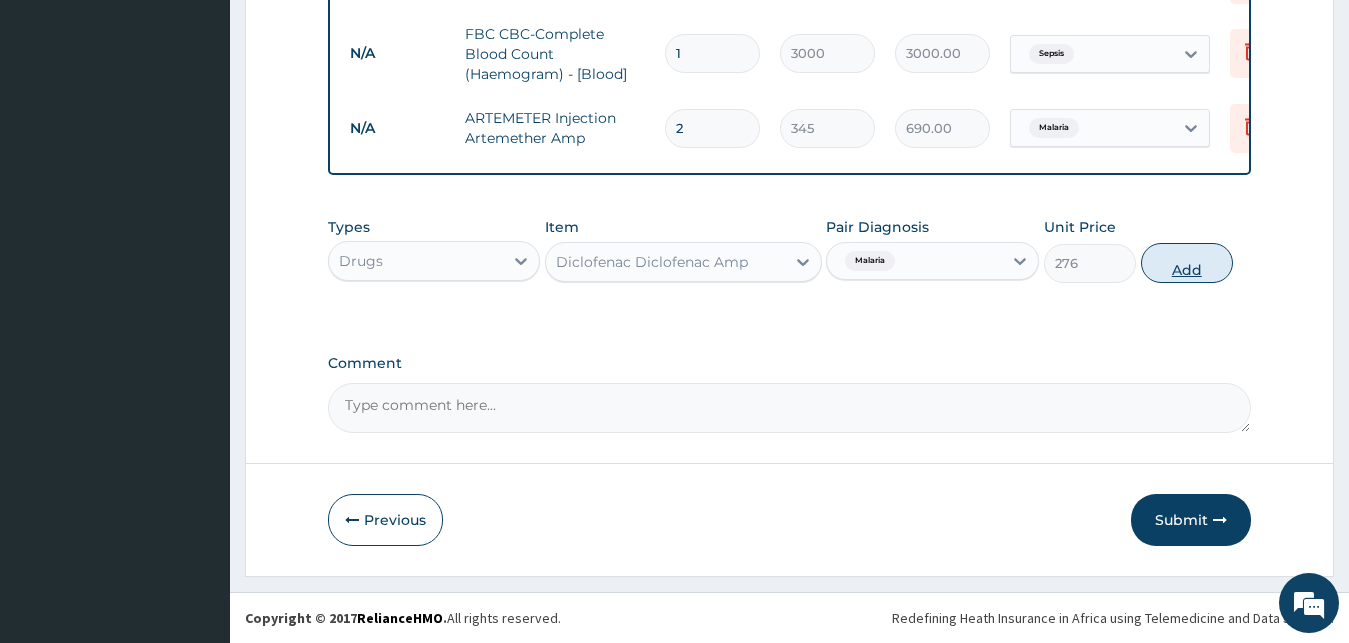 click on "Add" at bounding box center (1187, 263) 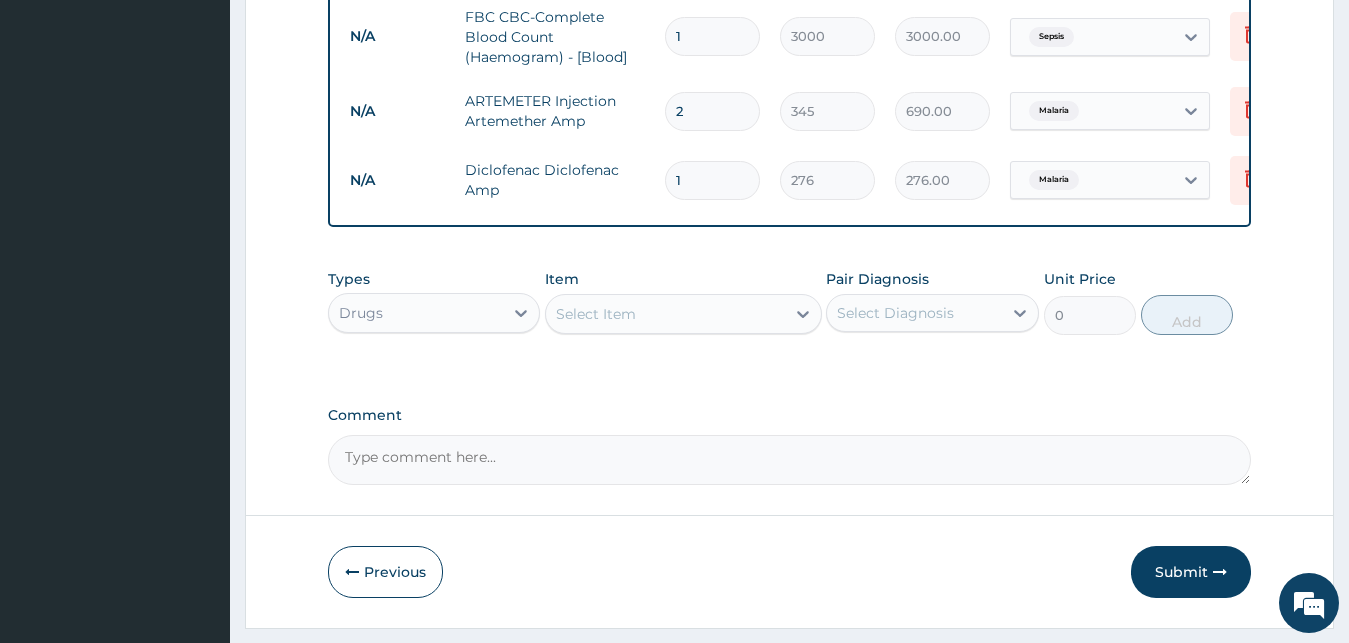 click on "Select Item" at bounding box center [665, 314] 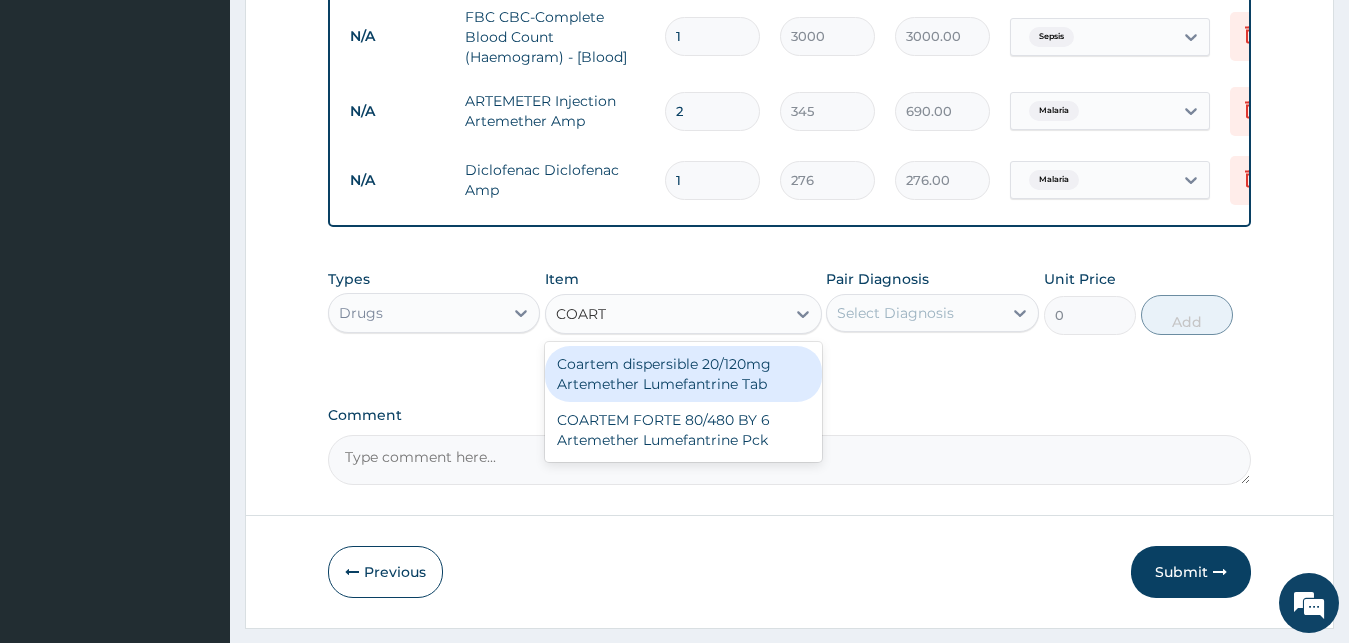 type on "COARTE" 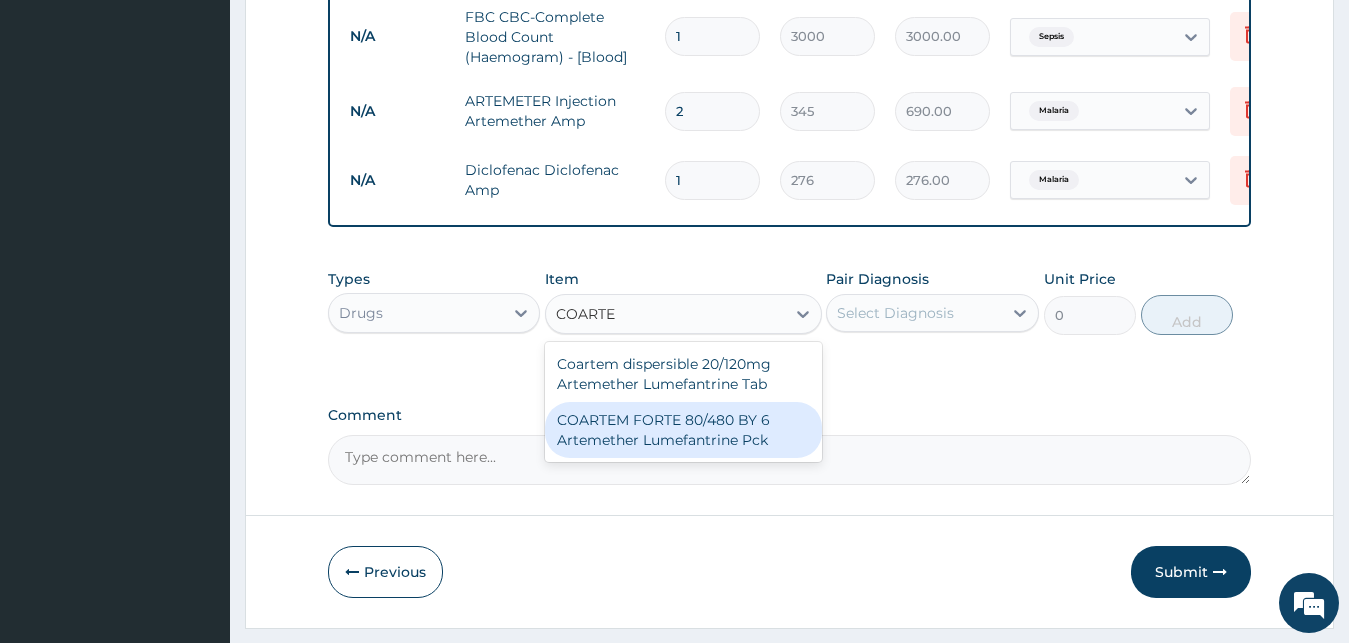 click on "COARTEM FORTE 80/480 BY 6 Artemether Lumefantrine Pck" at bounding box center (683, 430) 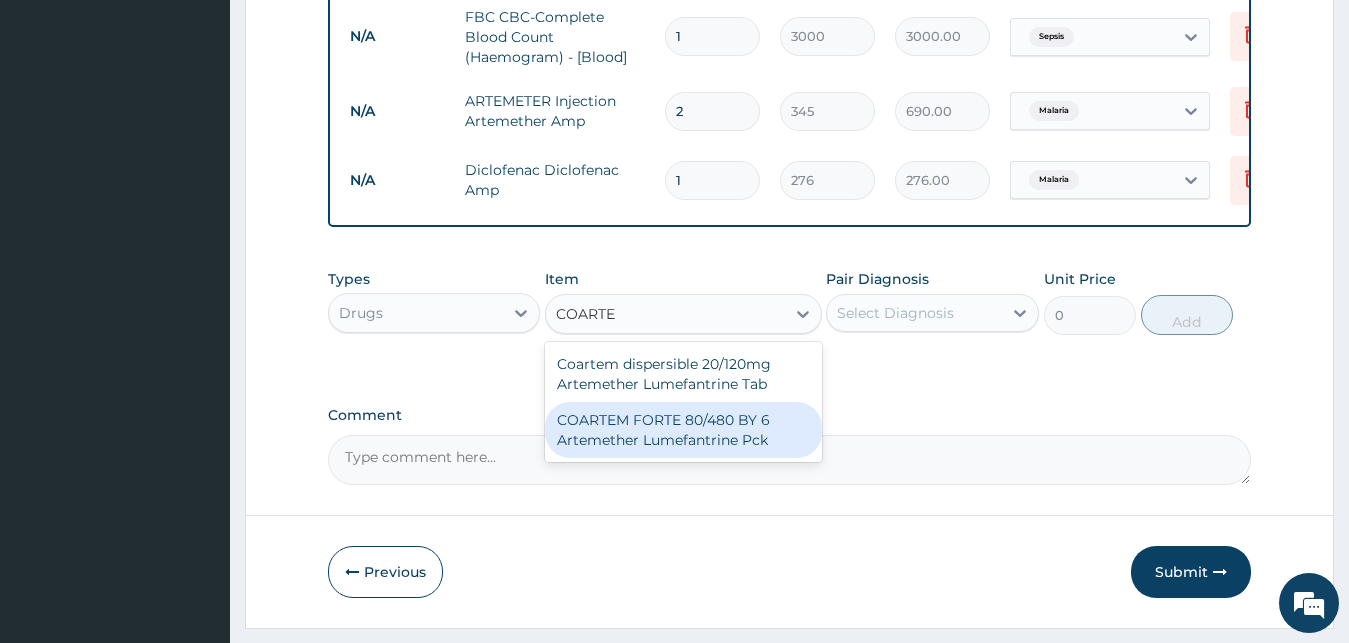 type 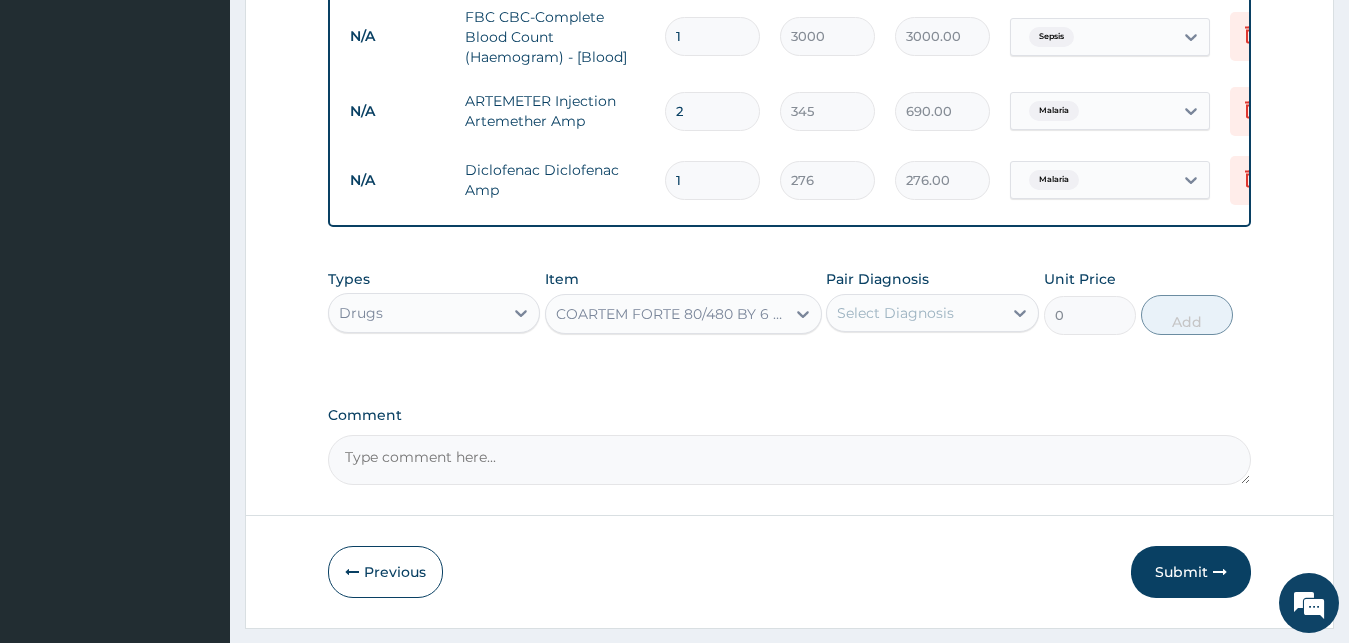type on "3220" 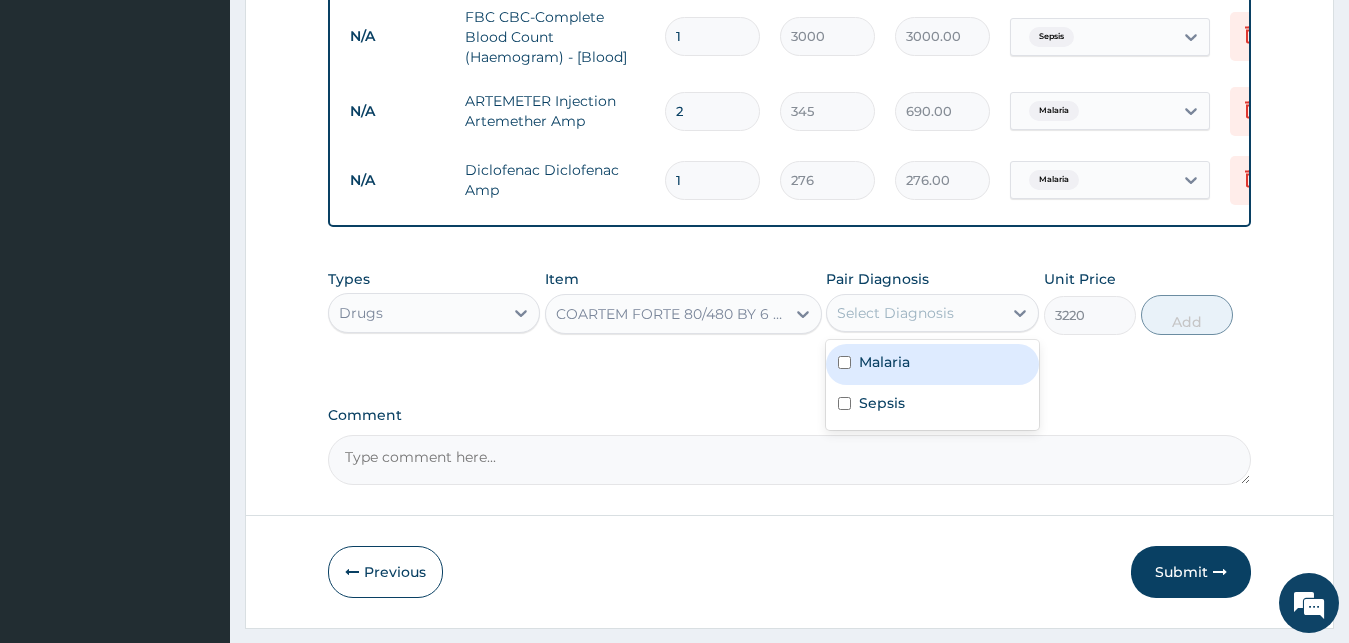 drag, startPoint x: 933, startPoint y: 321, endPoint x: 881, endPoint y: 395, distance: 90.44335 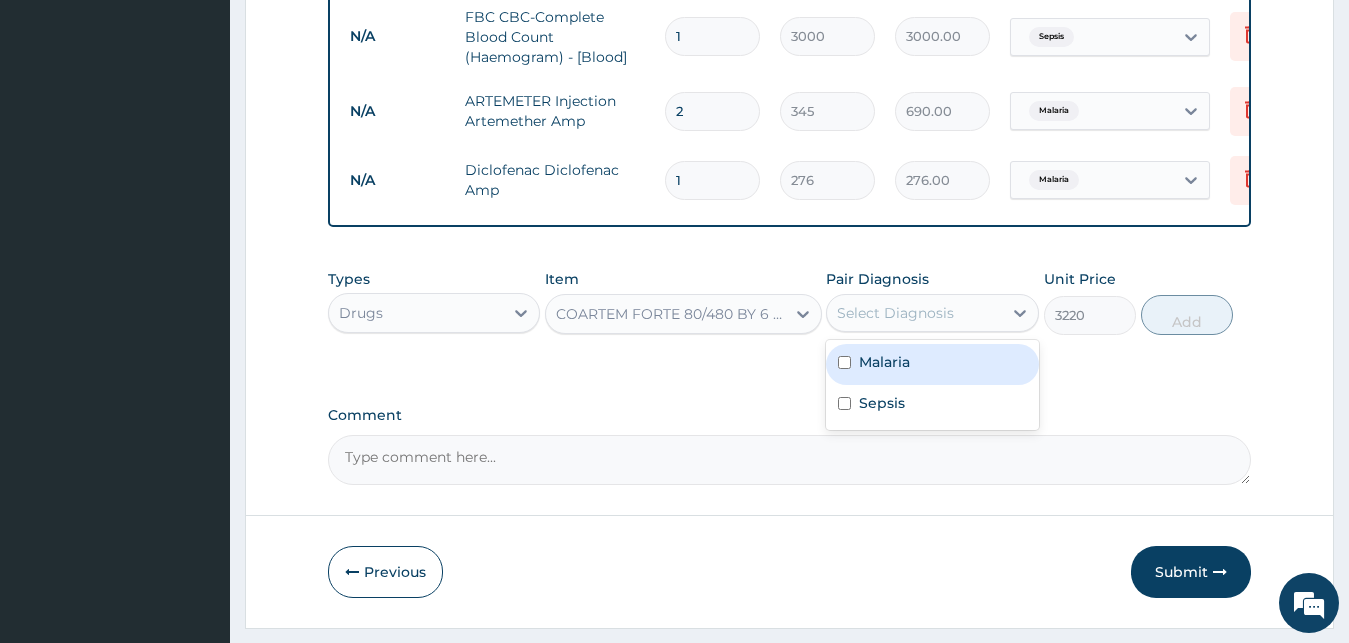 click on "Malaria" at bounding box center [932, 364] 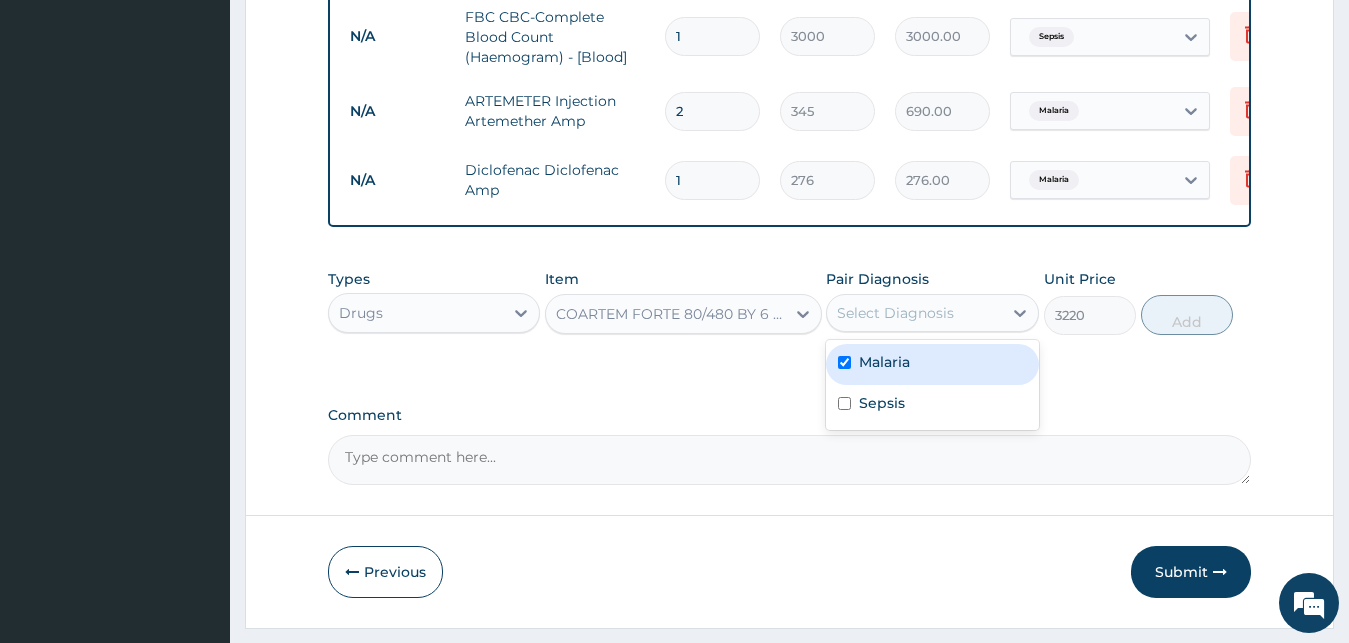 checkbox on "true" 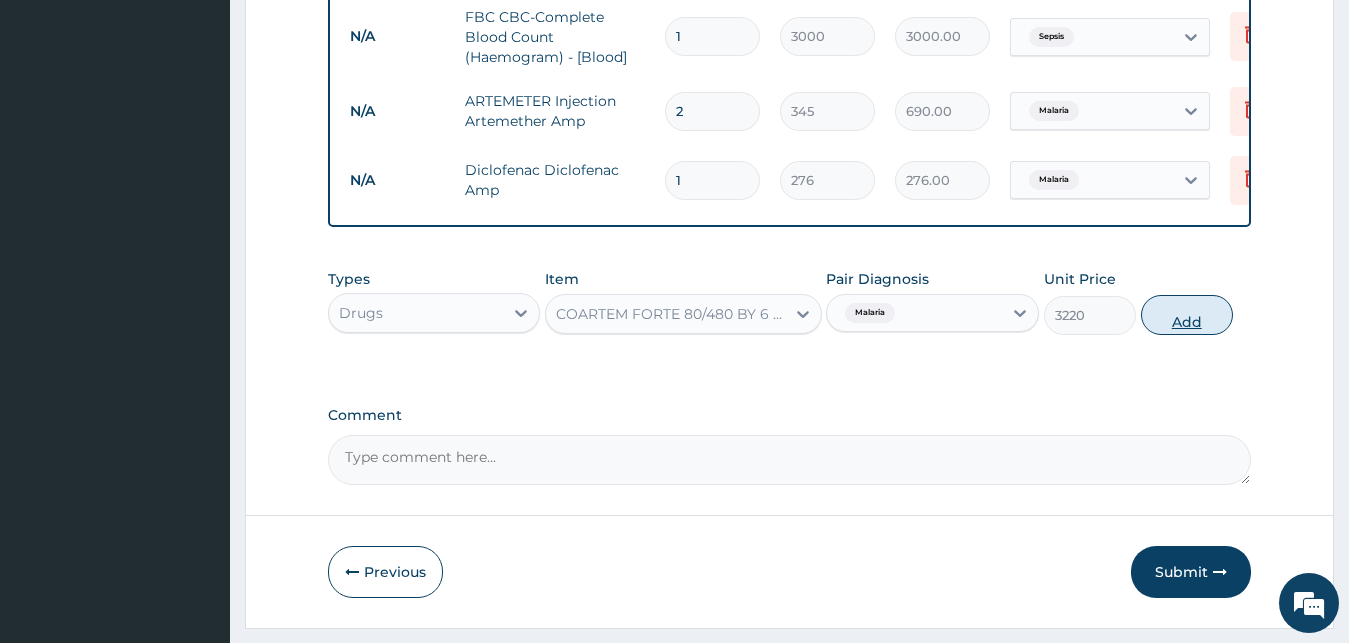 click on "Add" at bounding box center (1187, 315) 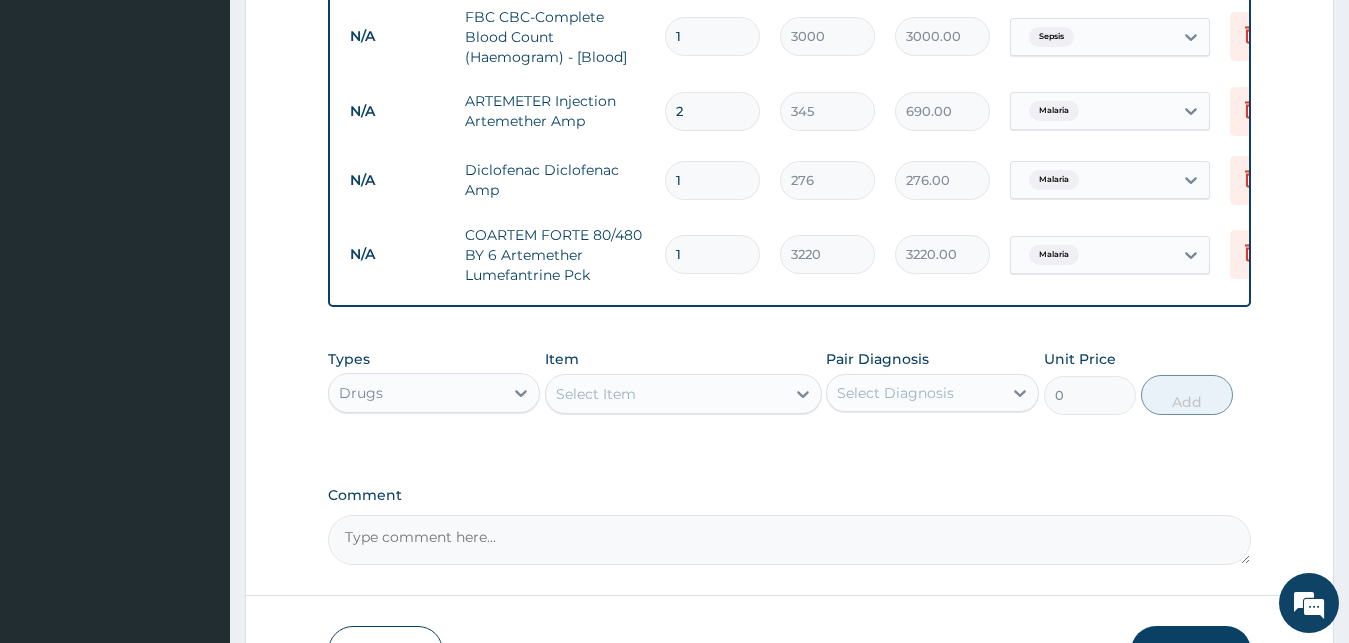 click on "Select Item" at bounding box center (596, 394) 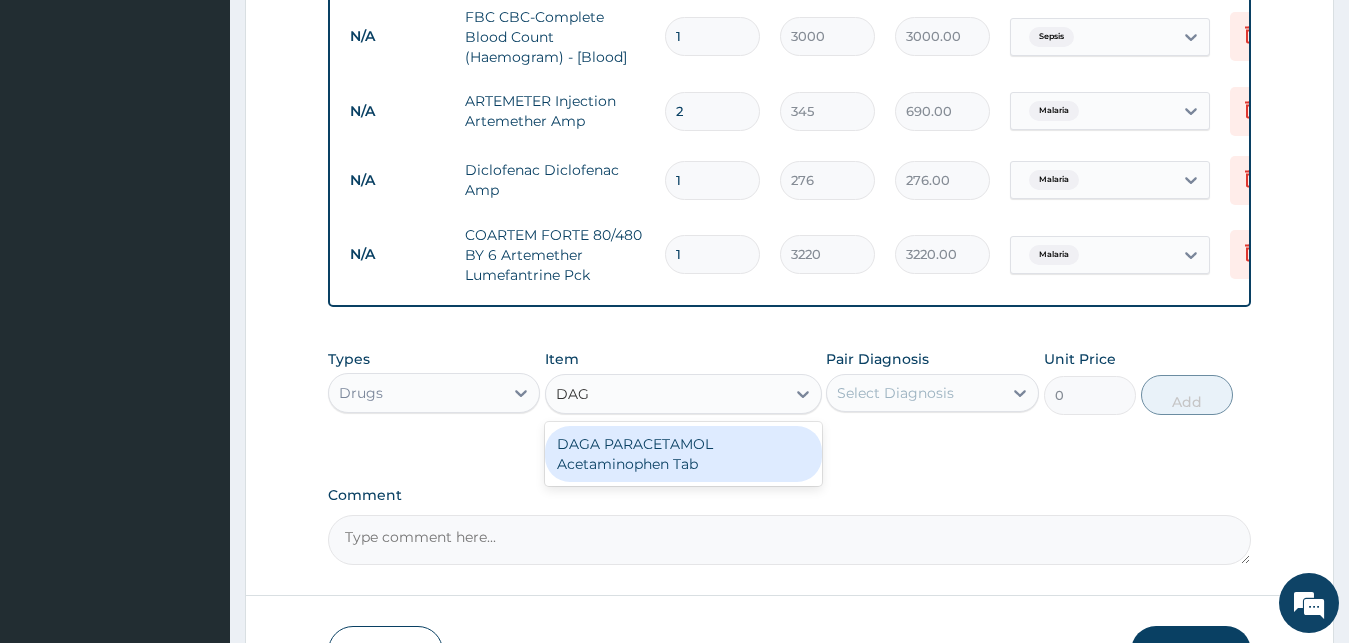 type on "DAGA" 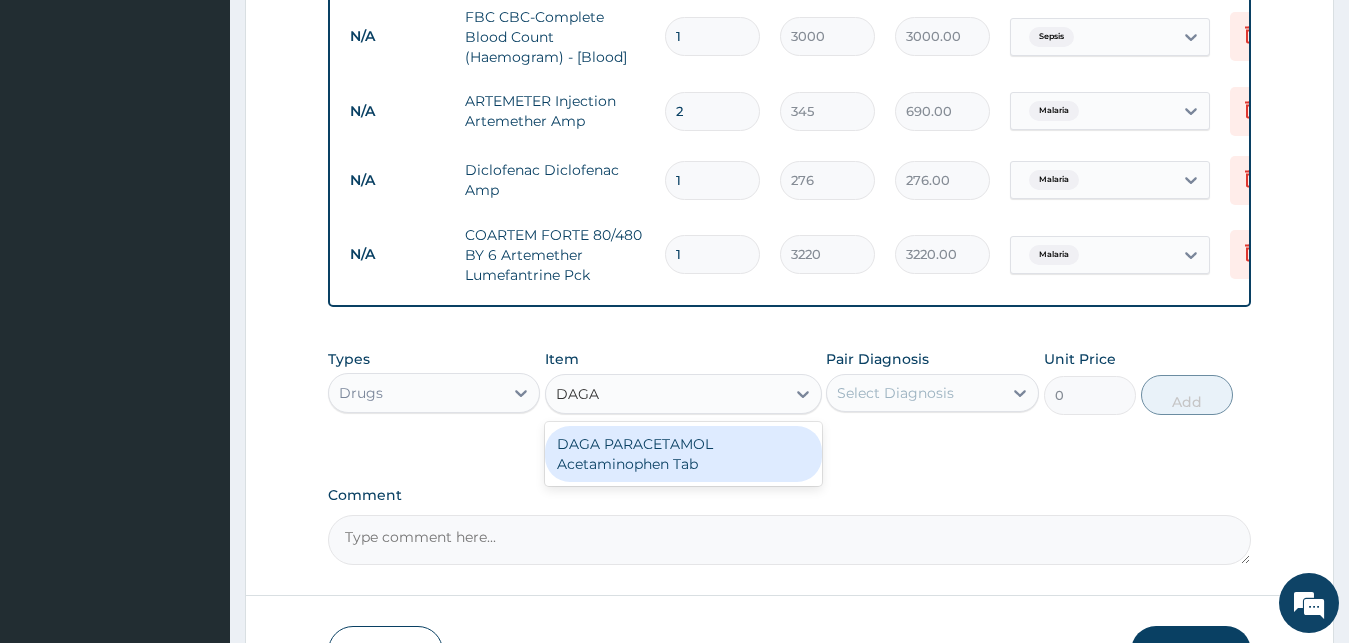click on "DAGA PARACETAMOL Acetaminophen Tab" at bounding box center (683, 454) 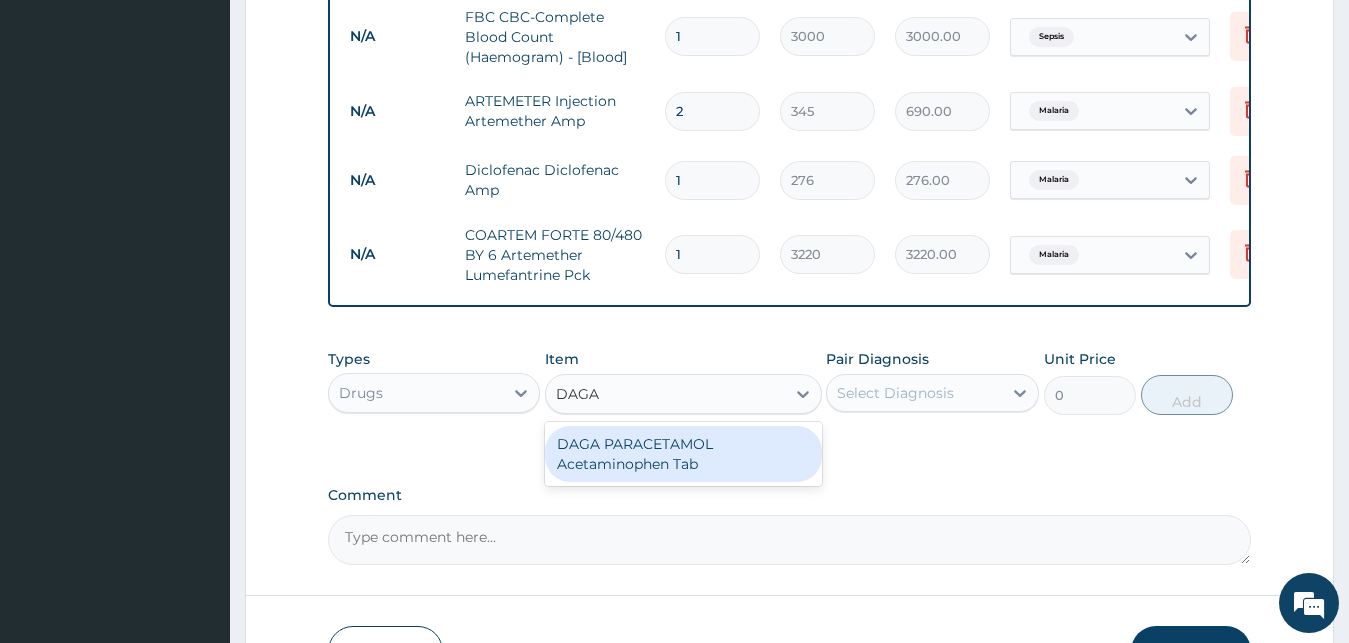 type 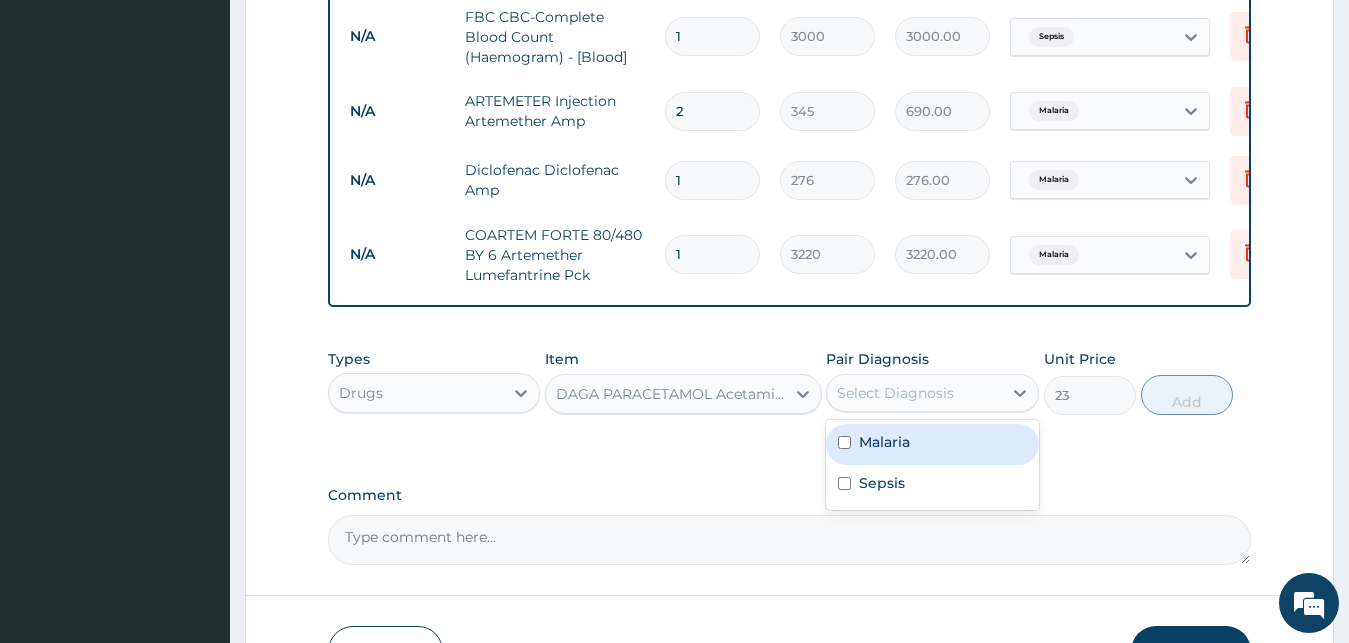 drag, startPoint x: 953, startPoint y: 408, endPoint x: 942, endPoint y: 472, distance: 64.93843 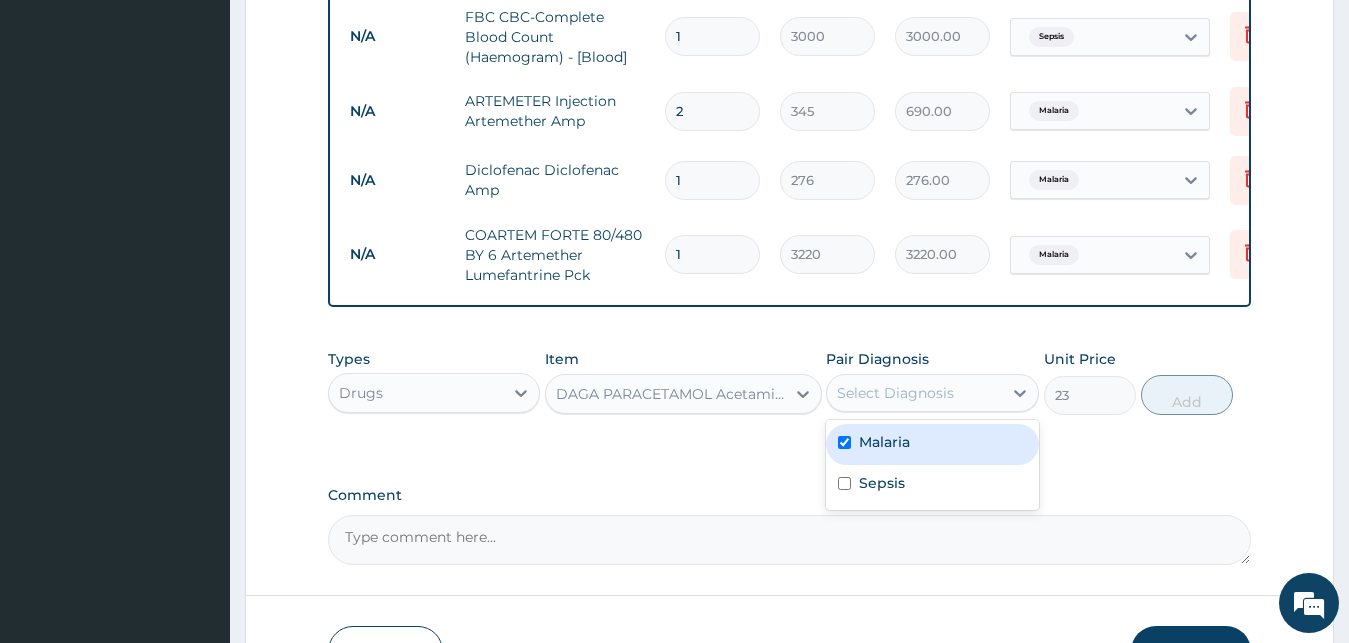 checkbox on "true" 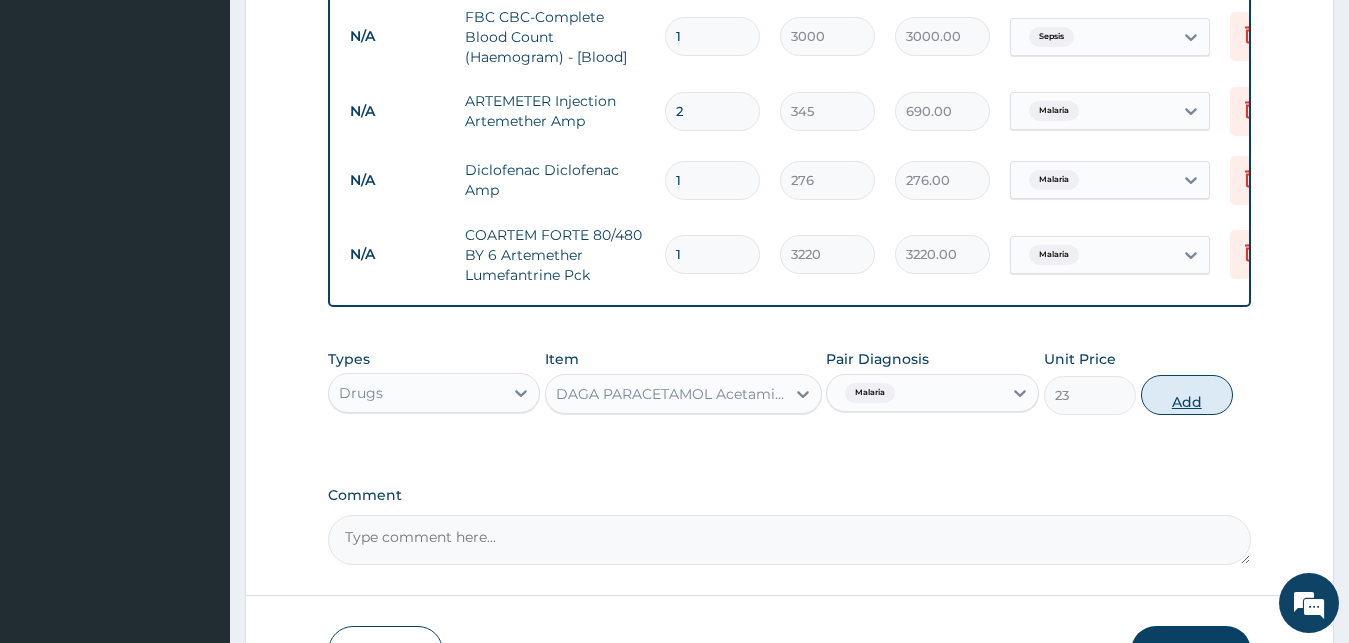 click on "Add" at bounding box center (1187, 395) 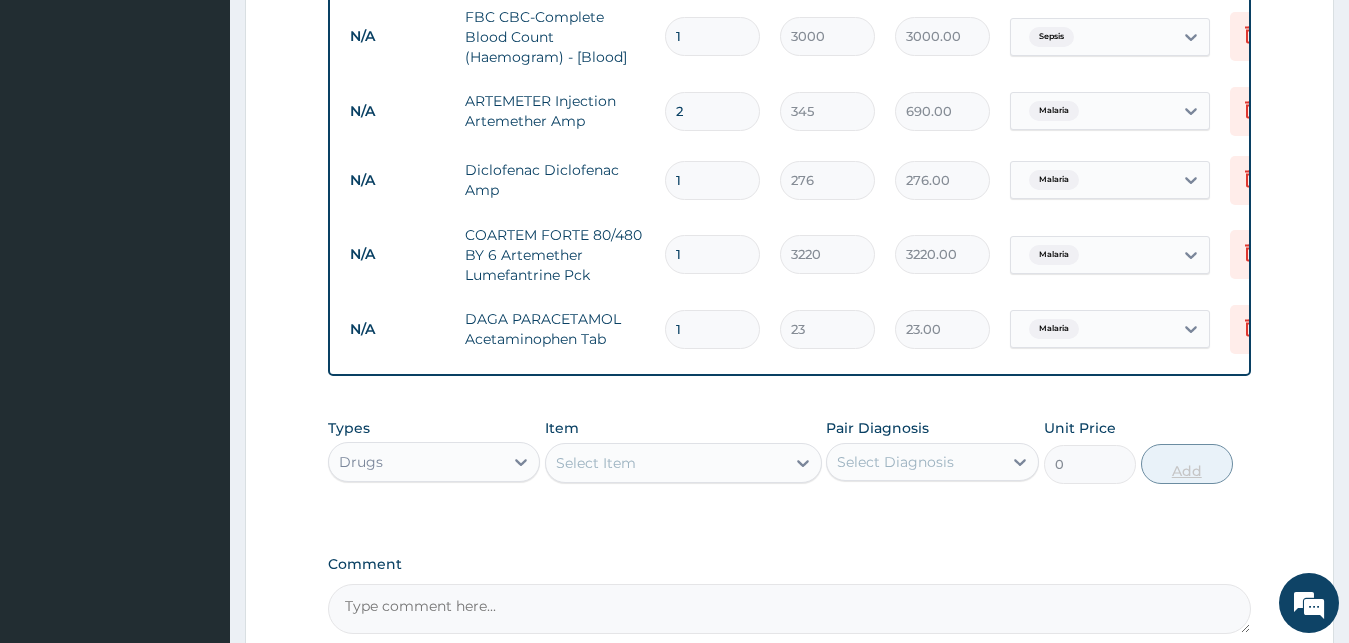 type on "18" 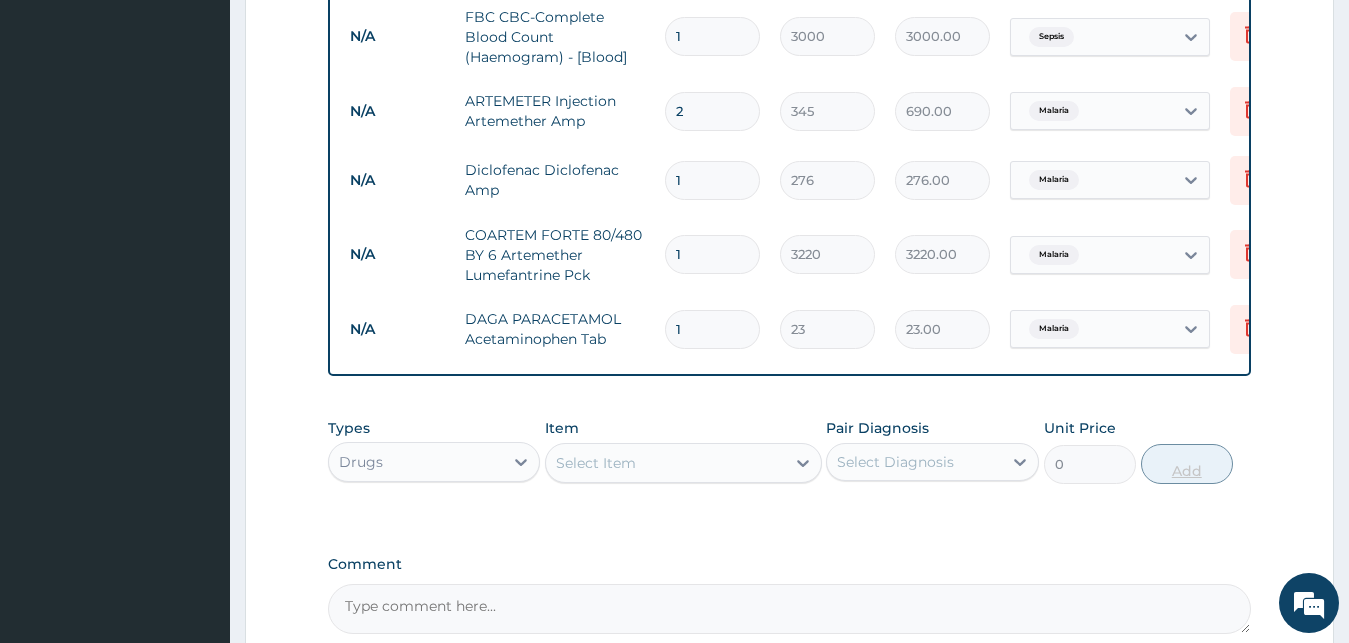 type on "414.00" 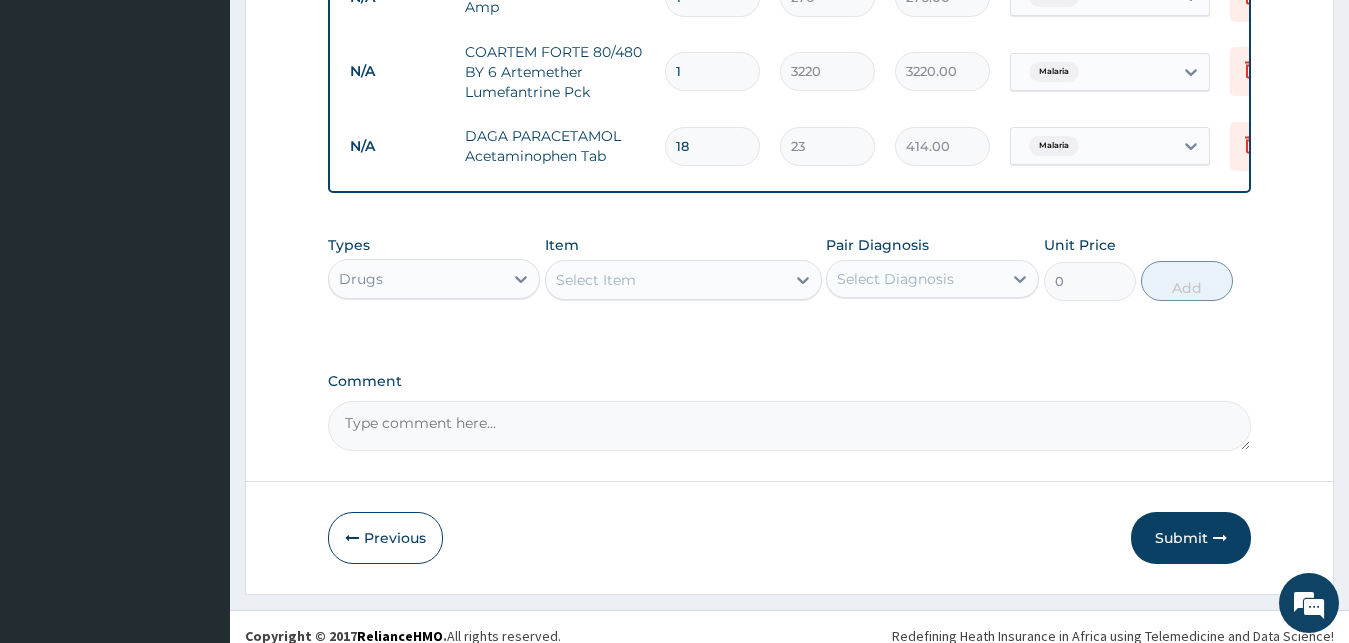 scroll, scrollTop: 1168, scrollLeft: 0, axis: vertical 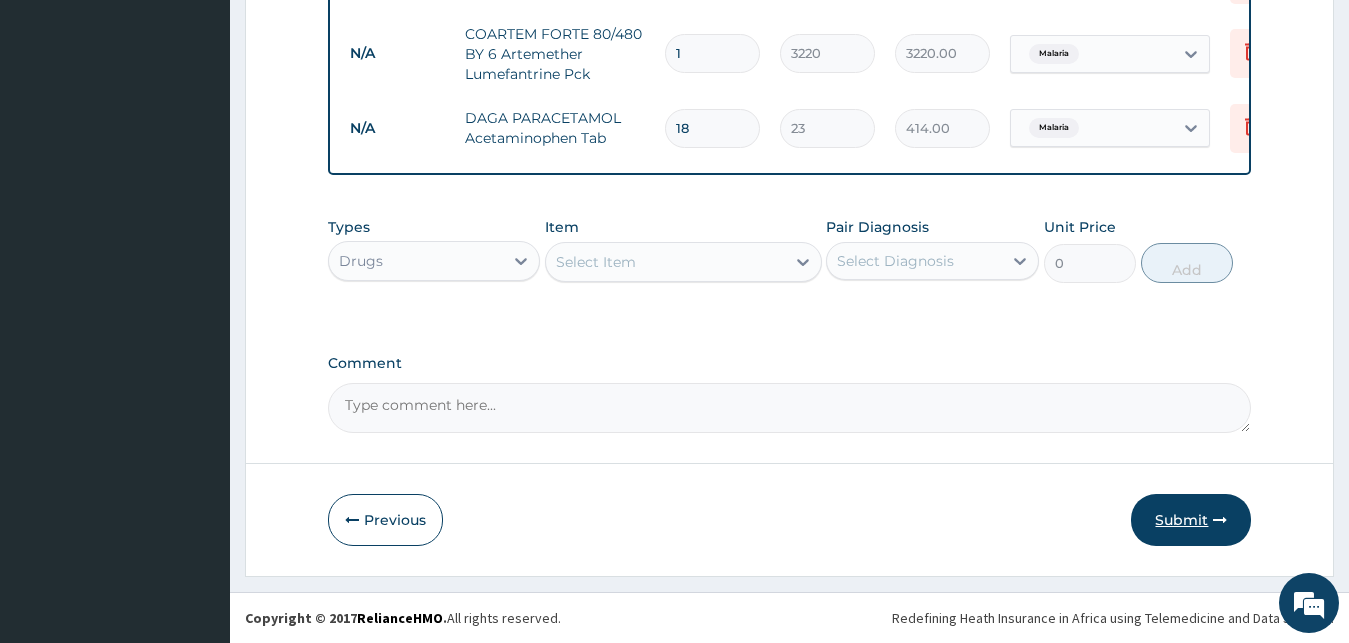 type on "18" 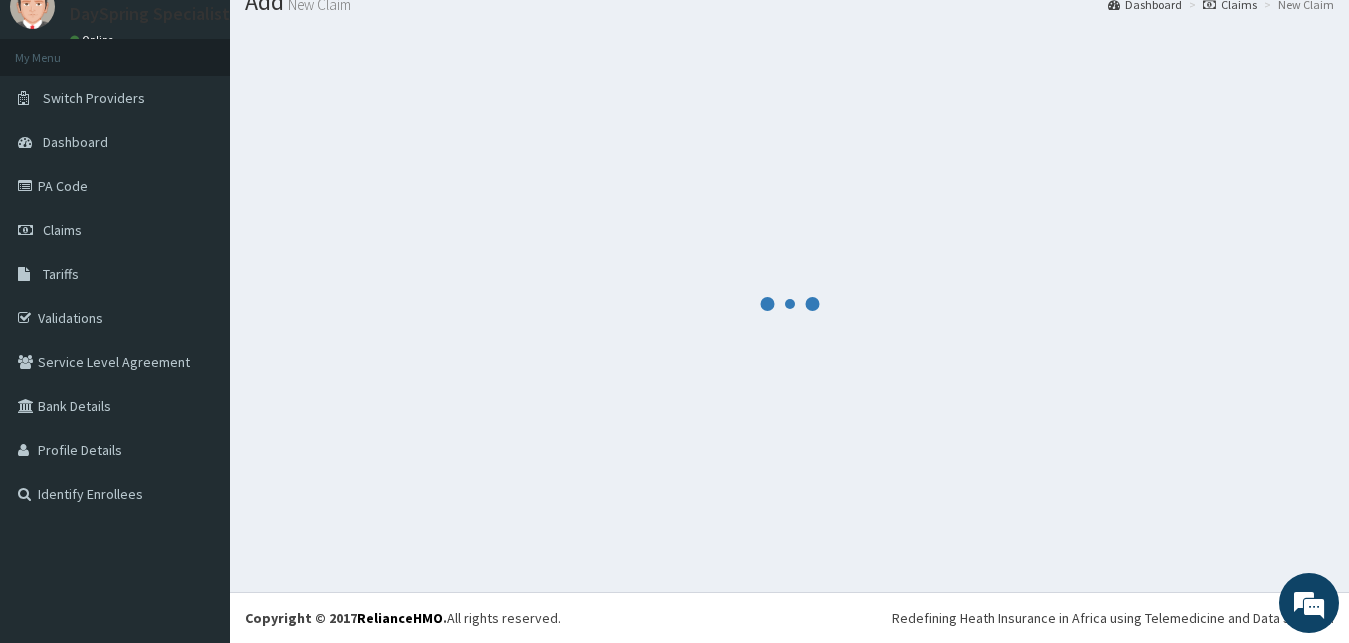 scroll, scrollTop: 76, scrollLeft: 0, axis: vertical 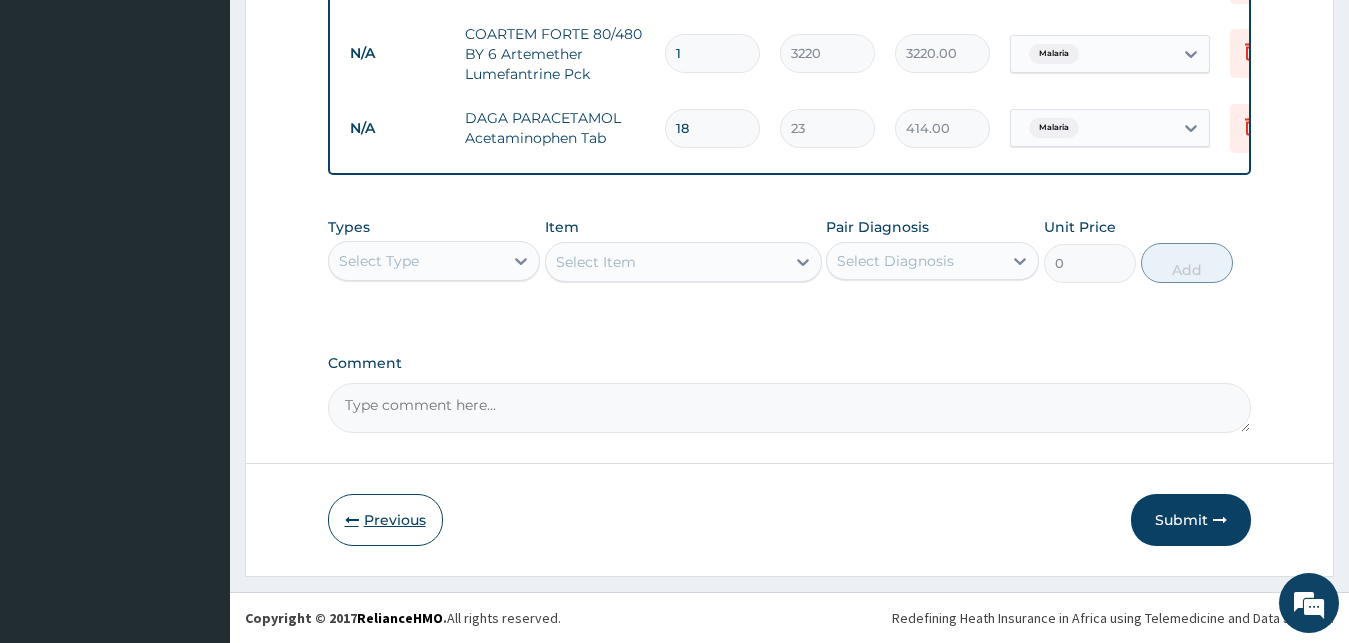click on "Previous" at bounding box center (385, 520) 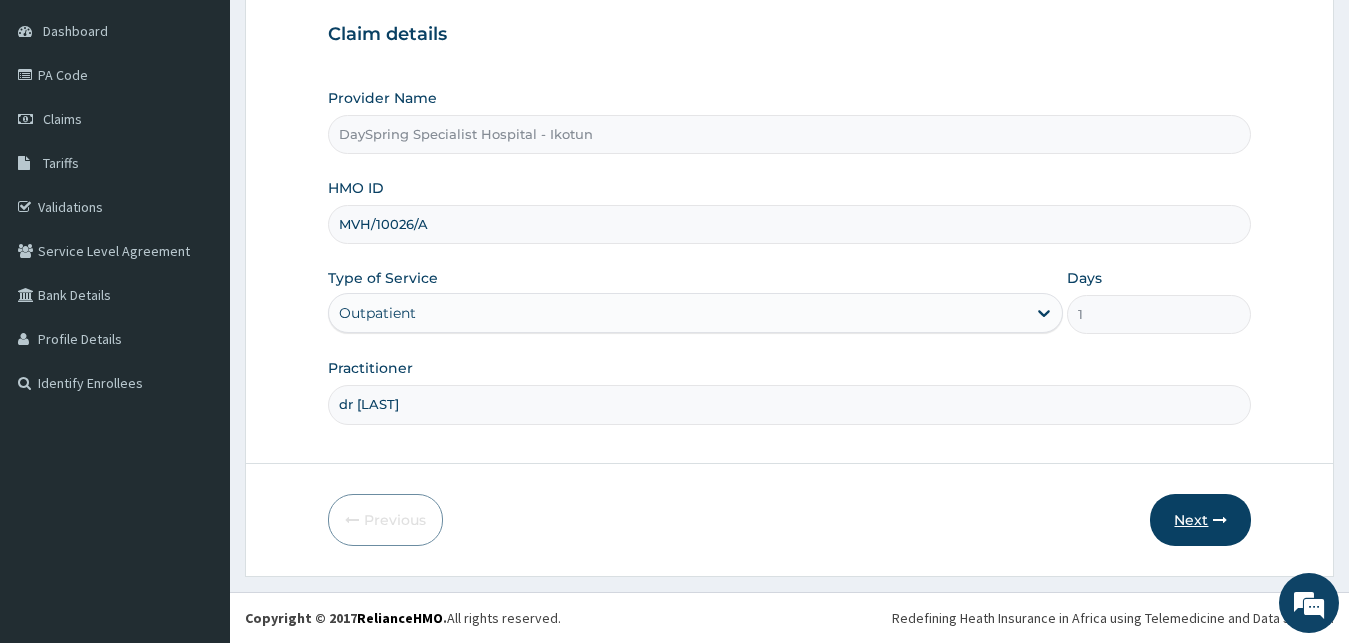 click on "Next" at bounding box center (1200, 520) 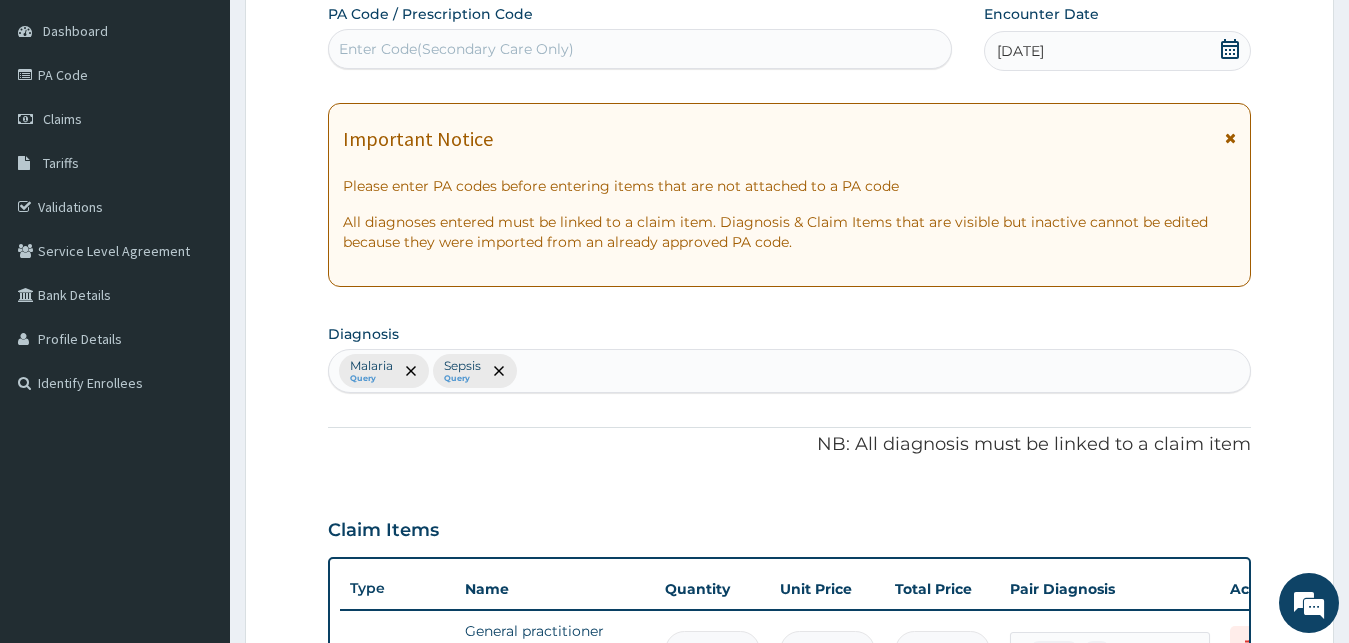 click on "Step  2  of 2 PA Code / Prescription Code Enter Code(Secondary Care Only) Encounter Date [DAY]-[MONTH]-[YEAR] Important Notice Please enter PA codes before entering items that are not attached to a PA code   All diagnoses entered must be linked to a claim item. Diagnosis & Claim Items that are visible but inactive cannot be edited because they were imported from an already approved PA code. Diagnosis Malaria Query Sepsis Query NB: All diagnosis must be linked to a claim item Claim Items Type Name Quantity Unit Price Total Price Pair Diagnosis Actions N/A General practitioner Consultation first outpatient consultation 1 3000 3000.00 Malaria  + 1 Delete N/A MALARIA PARASITE (MP) RDT 1 1500 1500.00 Malaria Delete N/A FBC CBC-Complete Blood Count (Haemogram) - [Blood] 1 3000 3000.00 Sepsis Delete N/A ARTEMETER Injection Artemether Amp 2 345 690.00 Malaria Delete N/A Diclofenac Diclofenac Amp 1 276 276.00 Malaria Delete N/A COARTEM FORTE 80/480 BY 6 Artemether Lumefantrine Pck 1 3220 3220.00 Malaria Delete N/A 18 23 414.00" at bounding box center [789, 729] 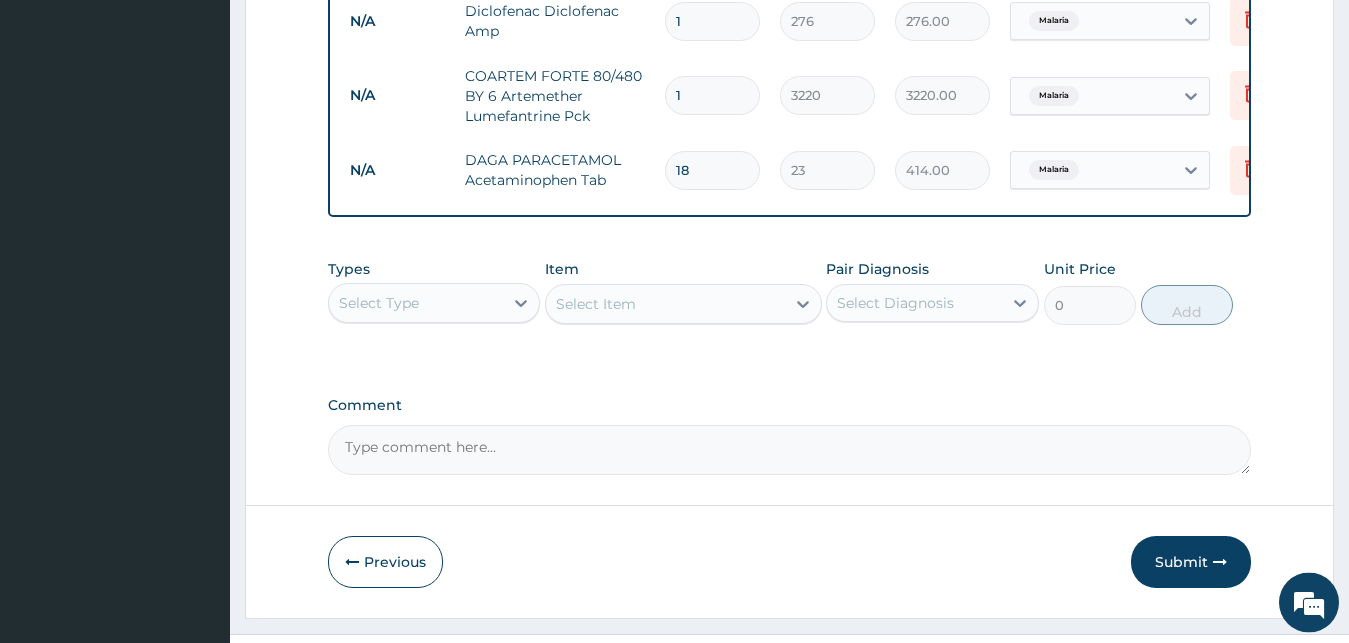 scroll, scrollTop: 1168, scrollLeft: 0, axis: vertical 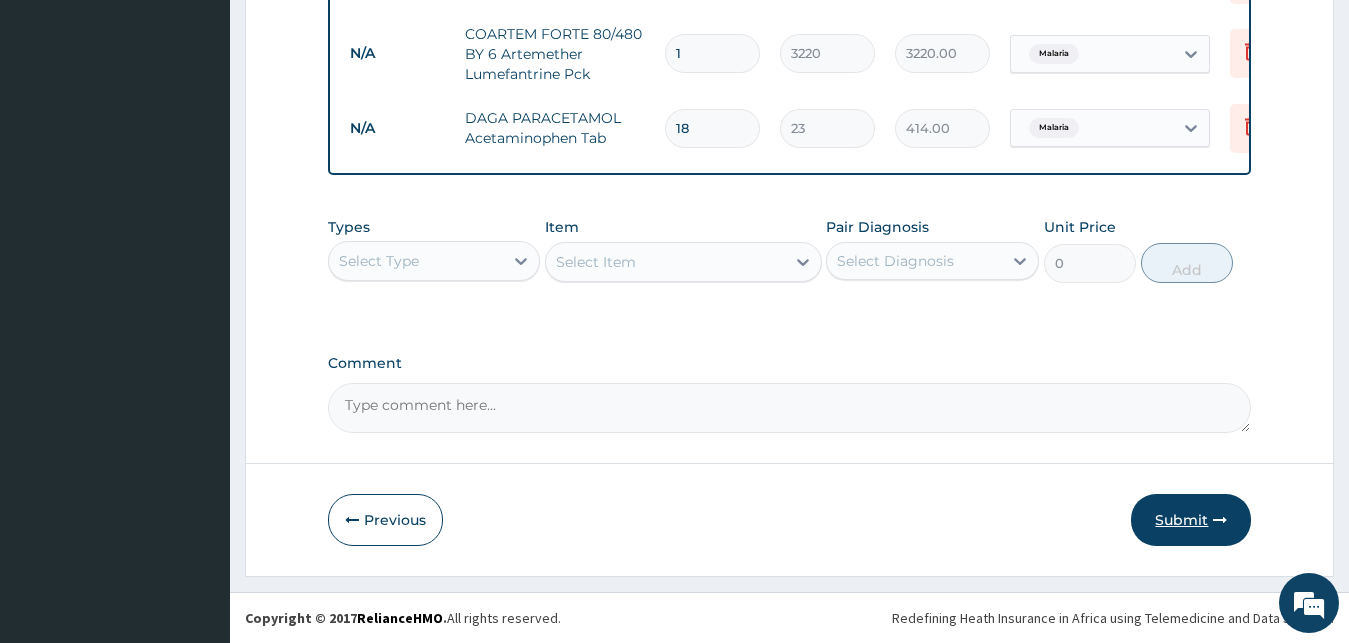 click on "Submit" at bounding box center (1191, 520) 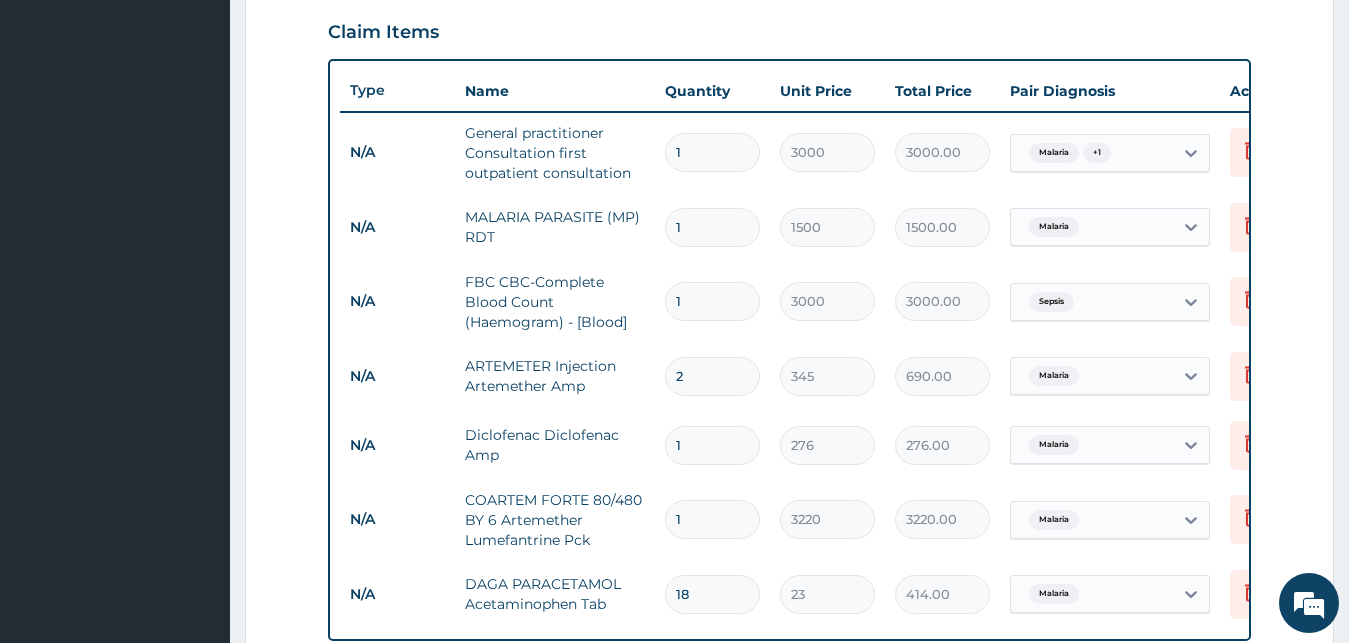scroll, scrollTop: 1168, scrollLeft: 0, axis: vertical 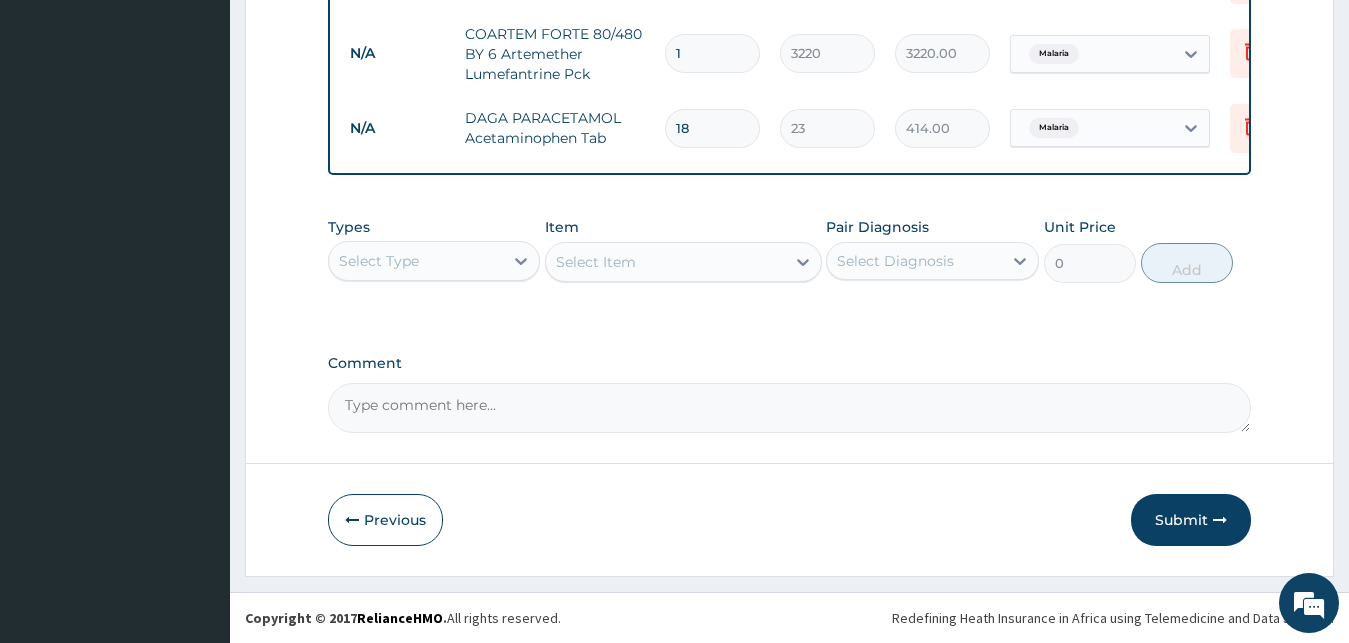 click on "Delete" at bounding box center [1270, 128] 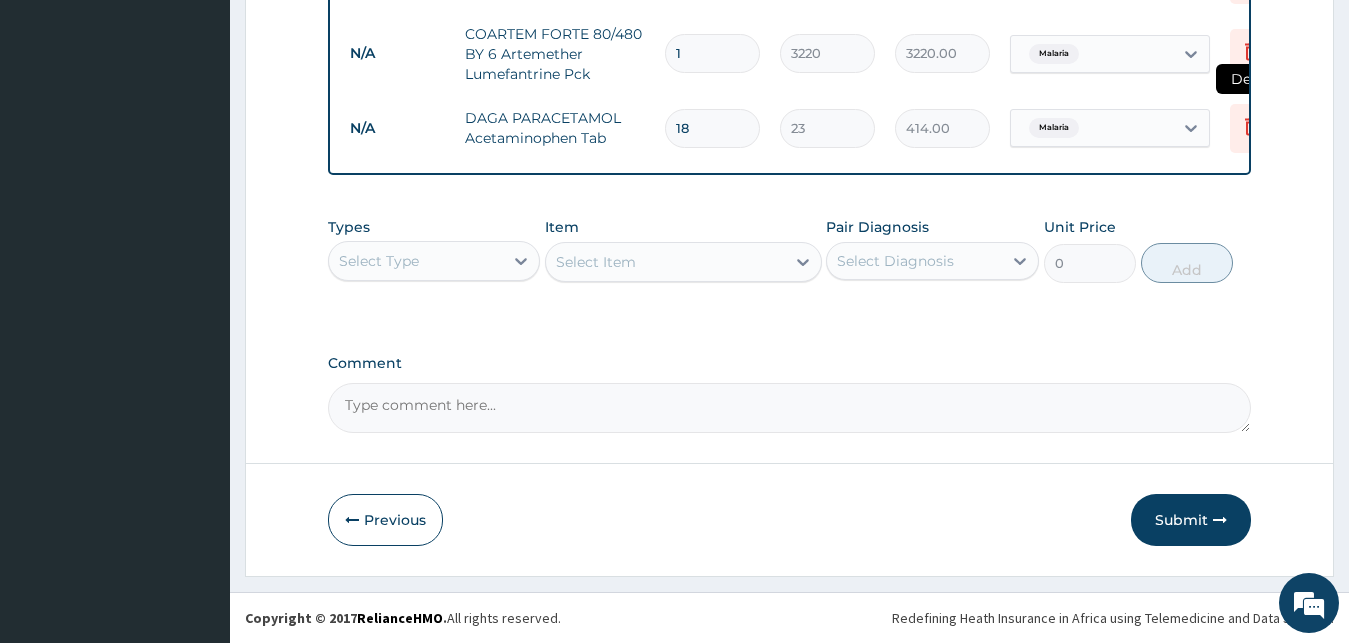 click 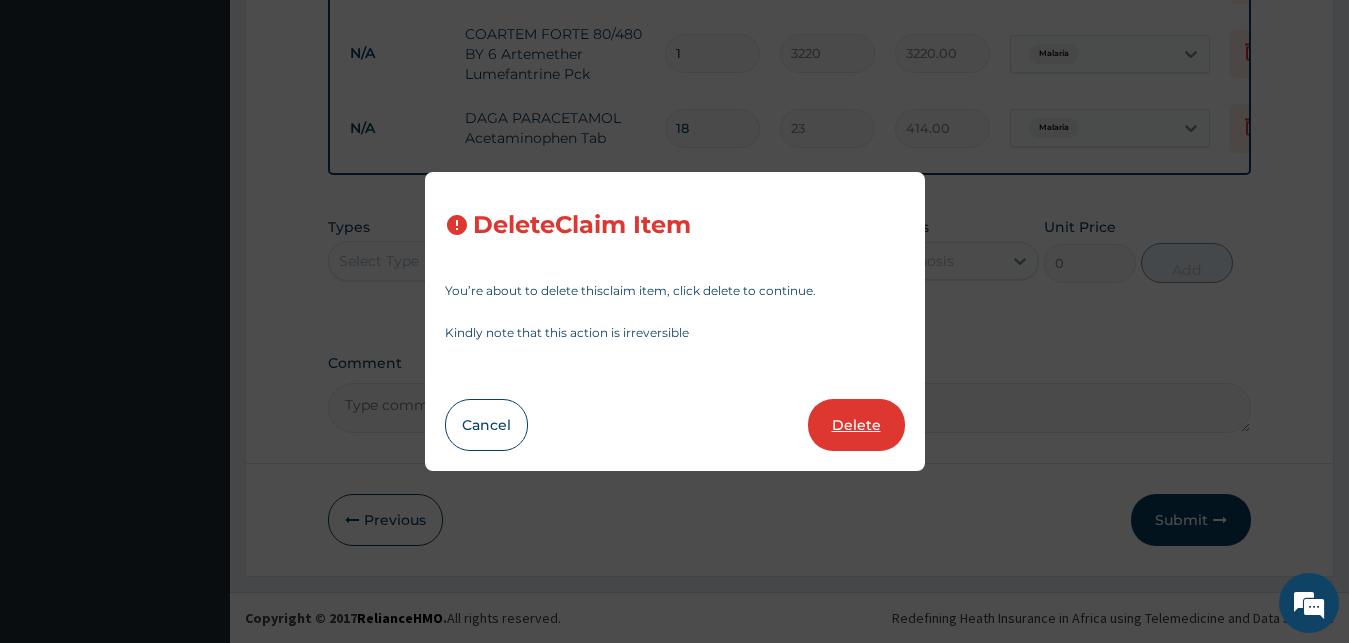 click on "Delete" at bounding box center (856, 425) 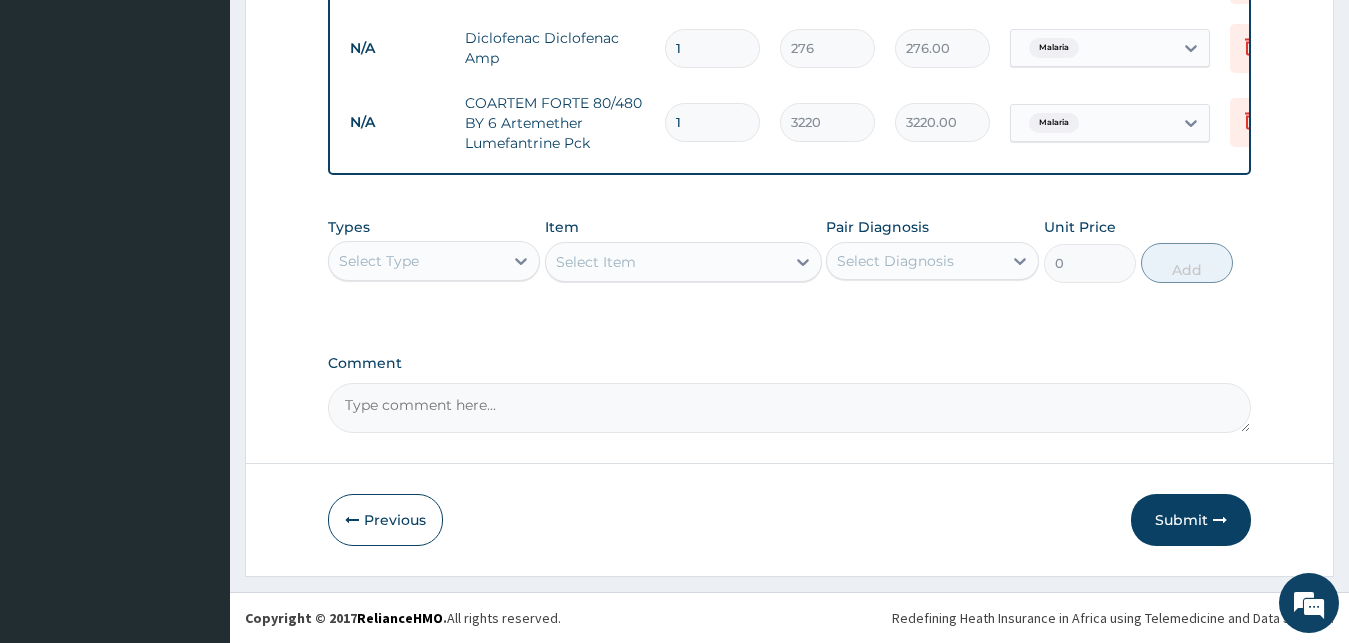 click on "Step  2  of 2 PA Code / Prescription Code Enter Code(Secondary Care Only) Encounter Date 25-06-2025 Important Notice Please enter PA codes before entering items that are not attached to a PA code   All diagnoses entered must be linked to a claim item. Diagnosis & Claim Items that are visible but inactive cannot be edited because they were imported from an already approved PA code. Diagnosis Malaria Query Sepsis Query NB: All diagnosis must be linked to a claim item Claim Items Type Name Quantity Unit Price Total Price Pair Diagnosis Actions N/A General practitioner Consultation first outpatient consultation 1 3000 3000.00 Malaria  + 1 Delete N/A MALARIA PARASITE (MP) RDT 1 1500 1500.00 Malaria Delete N/A FBC CBC-Complete Blood Count (Haemogram) - [Blood] 1 3000 3000.00 Sepsis Delete N/A ARTEMETER Injection Artemether Amp 2 345 690.00 Malaria Delete N/A Diclofenac Diclofenac Amp 1 276 276.00 Malaria Delete N/A COARTEM FORTE 80/480 BY 6 Artemether Lumefantrine Pck 1 3220 3220.00 Malaria Delete Types Select Type" at bounding box center (789, -200) 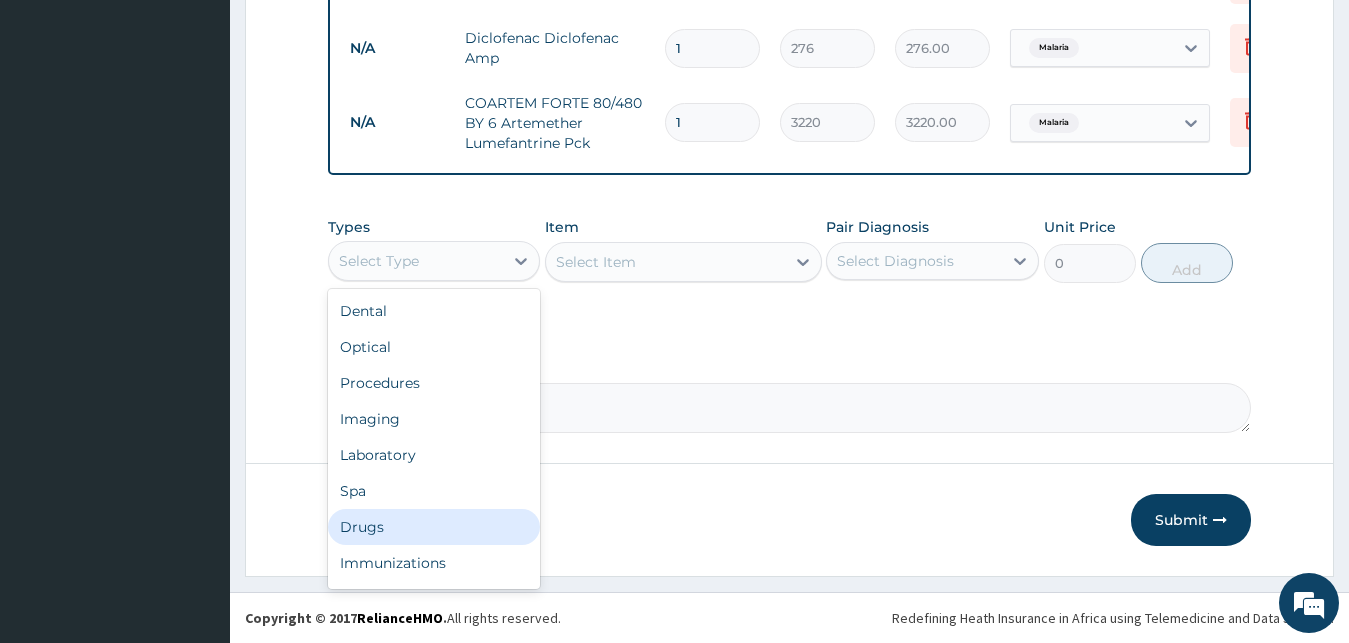 click on "Drugs" at bounding box center (434, 527) 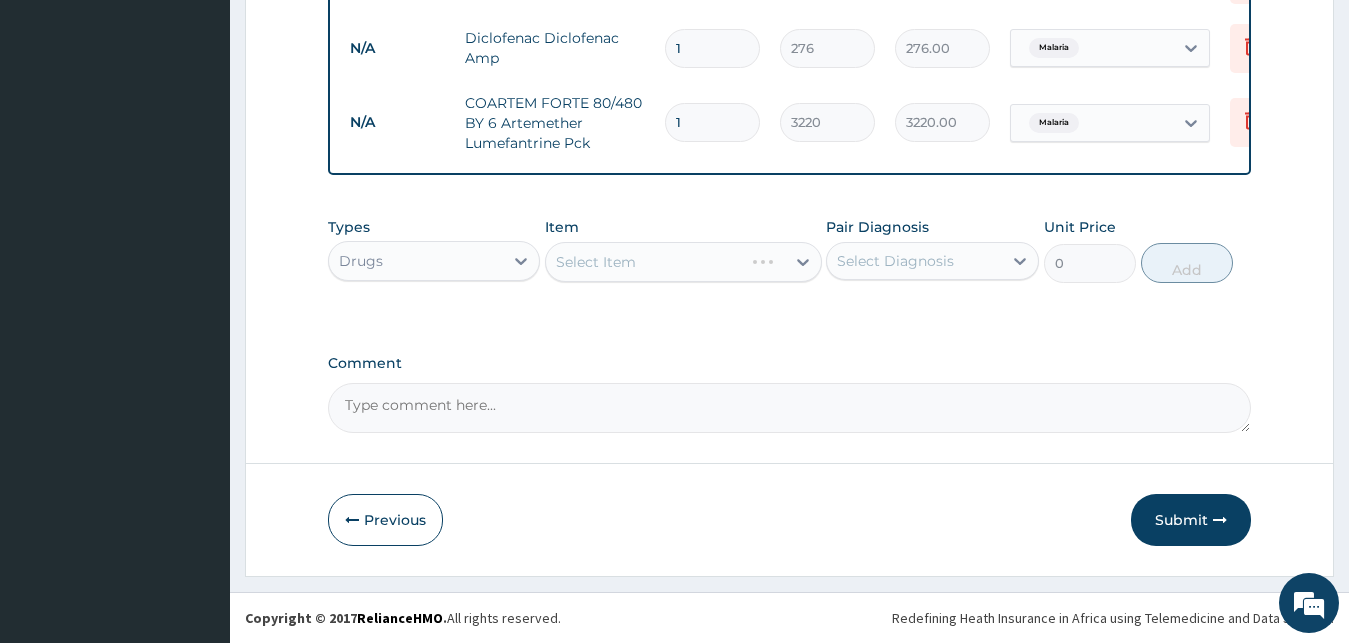 click on "Select Item" at bounding box center (683, 262) 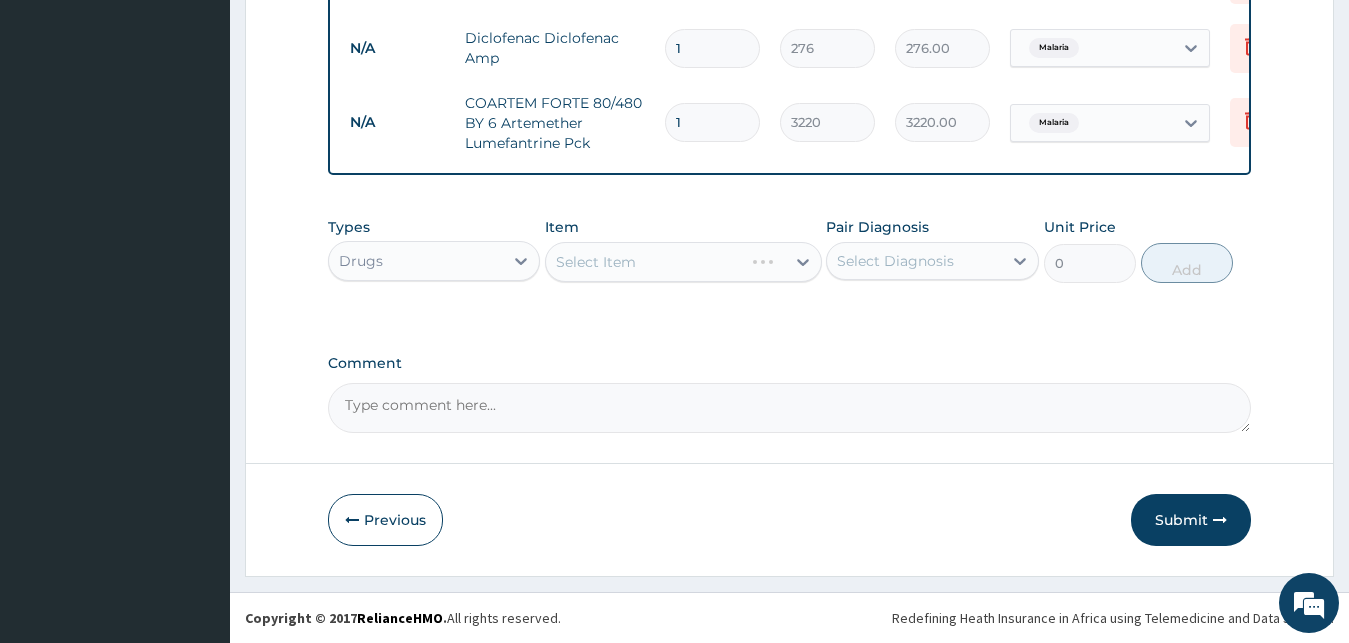 click on "Select Item" at bounding box center [683, 262] 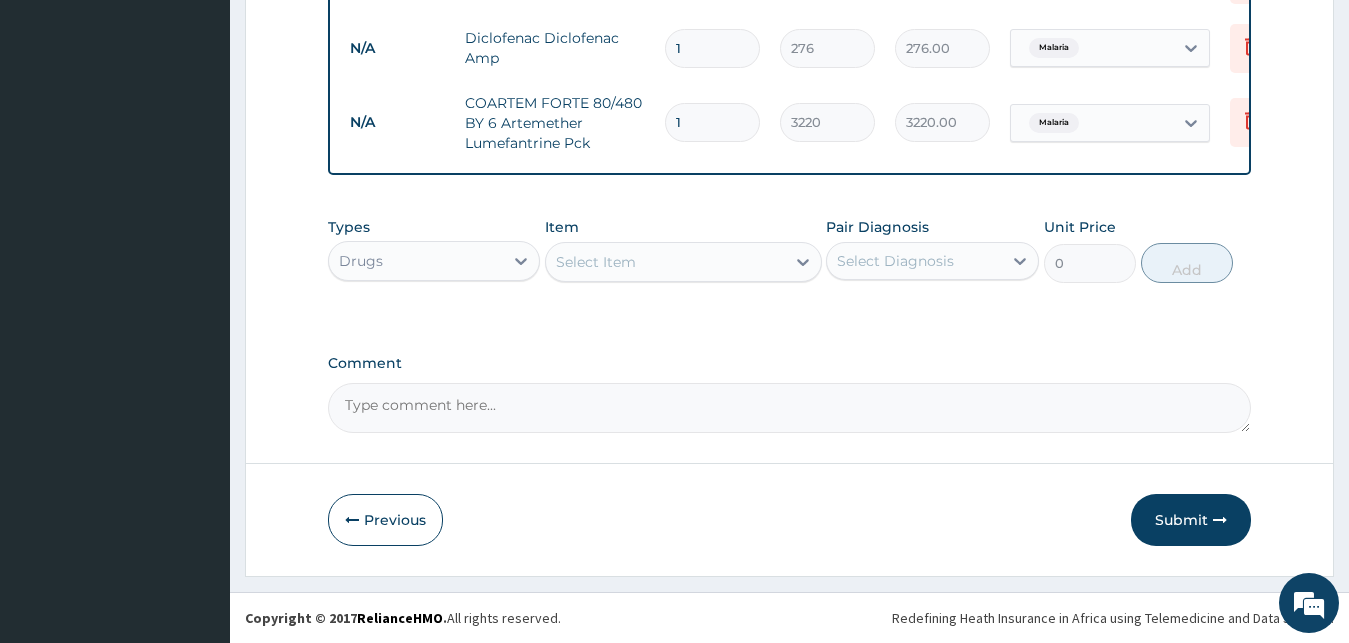 click on "Select Item" at bounding box center (665, 262) 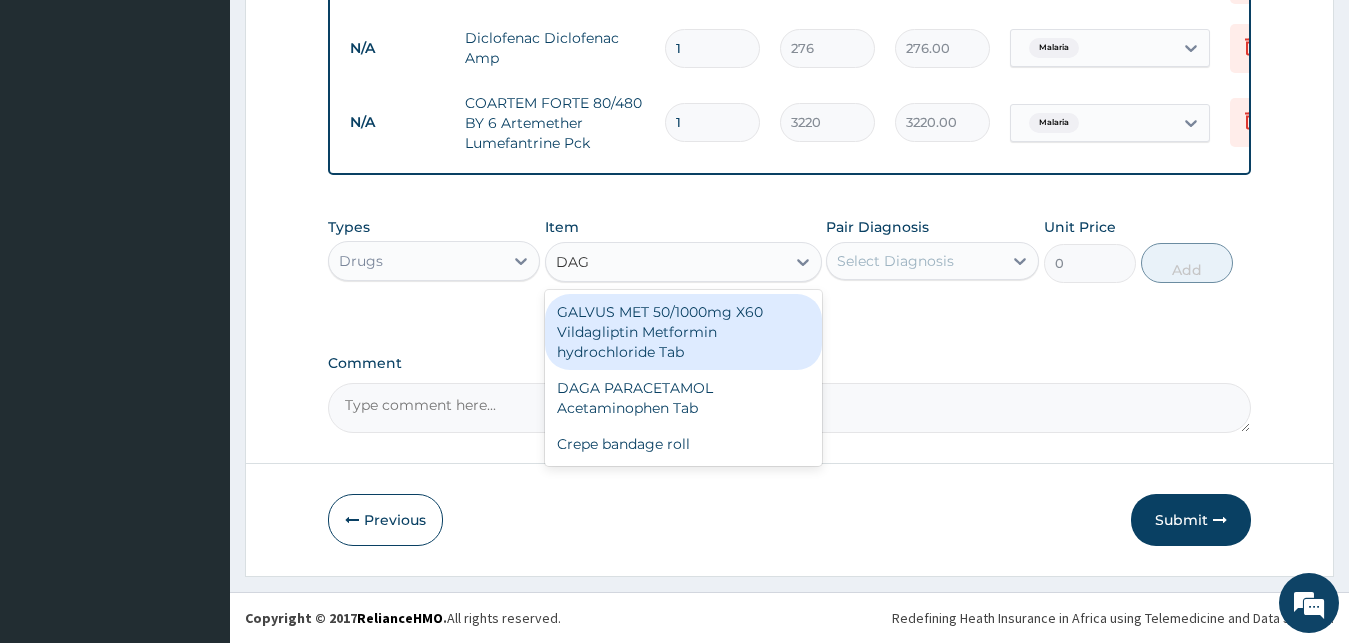 type on "DAGA" 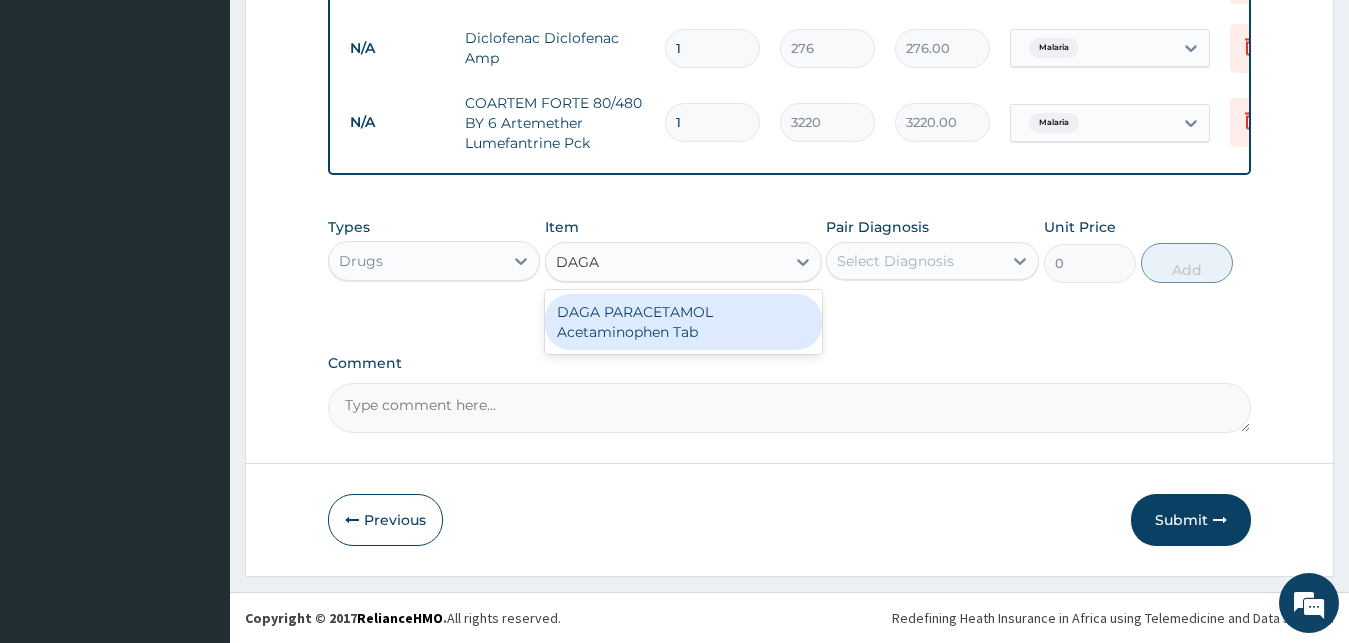 click on "DAGA PARACETAMOL Acetaminophen Tab" at bounding box center (683, 322) 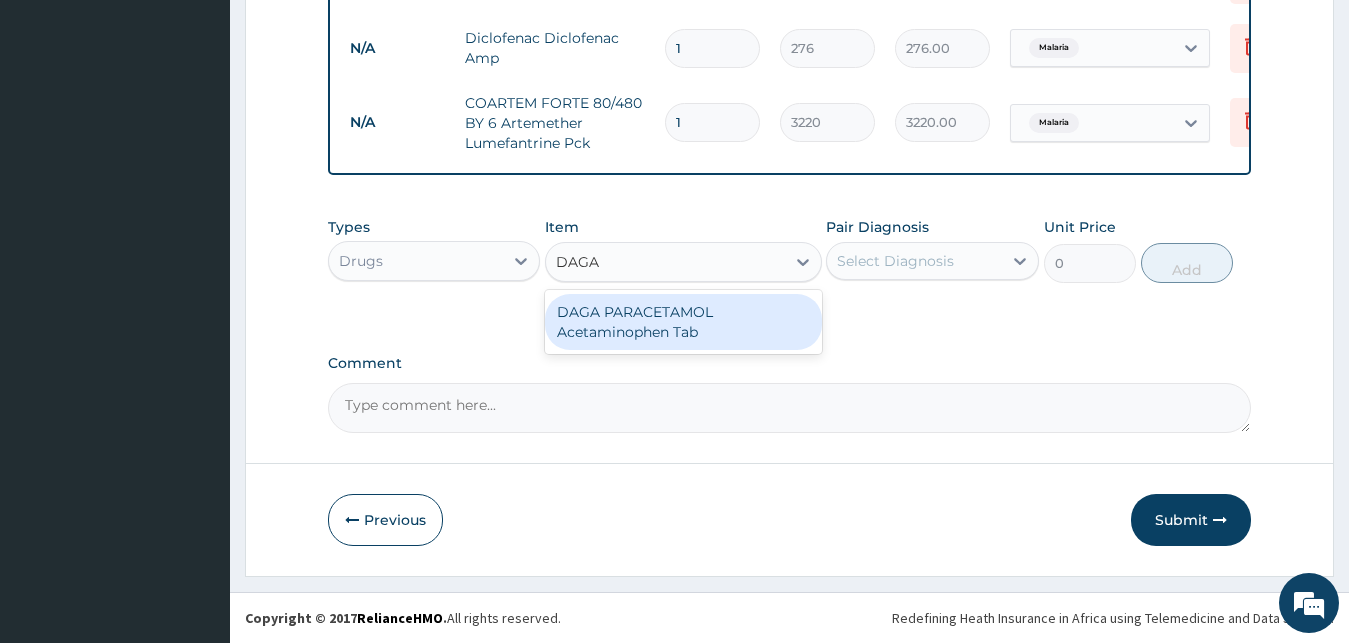type 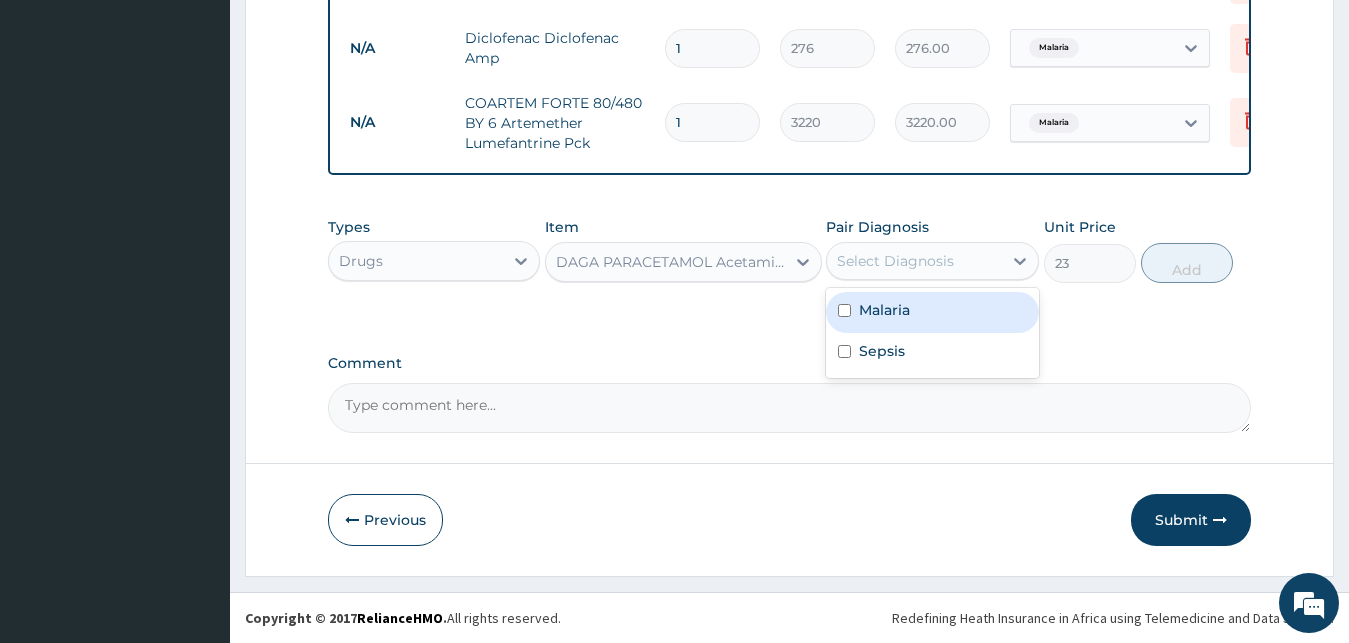 drag, startPoint x: 961, startPoint y: 260, endPoint x: 940, endPoint y: 308, distance: 52.392746 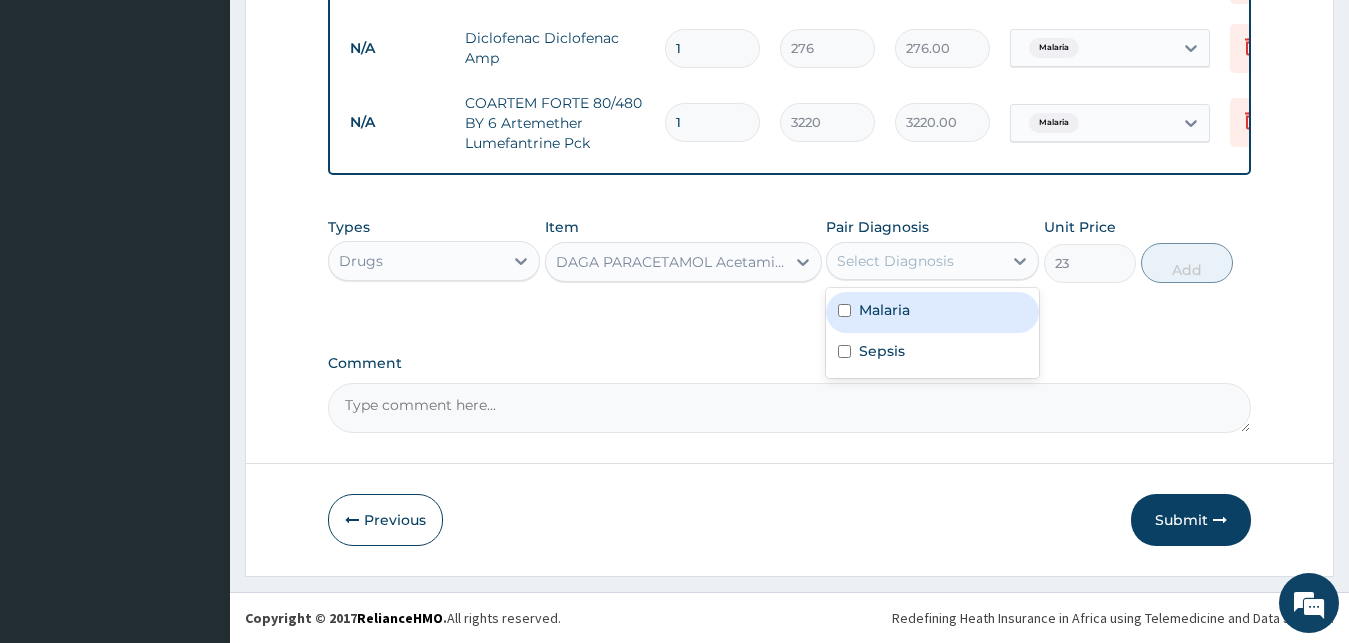 click on "Malaria" at bounding box center [932, 312] 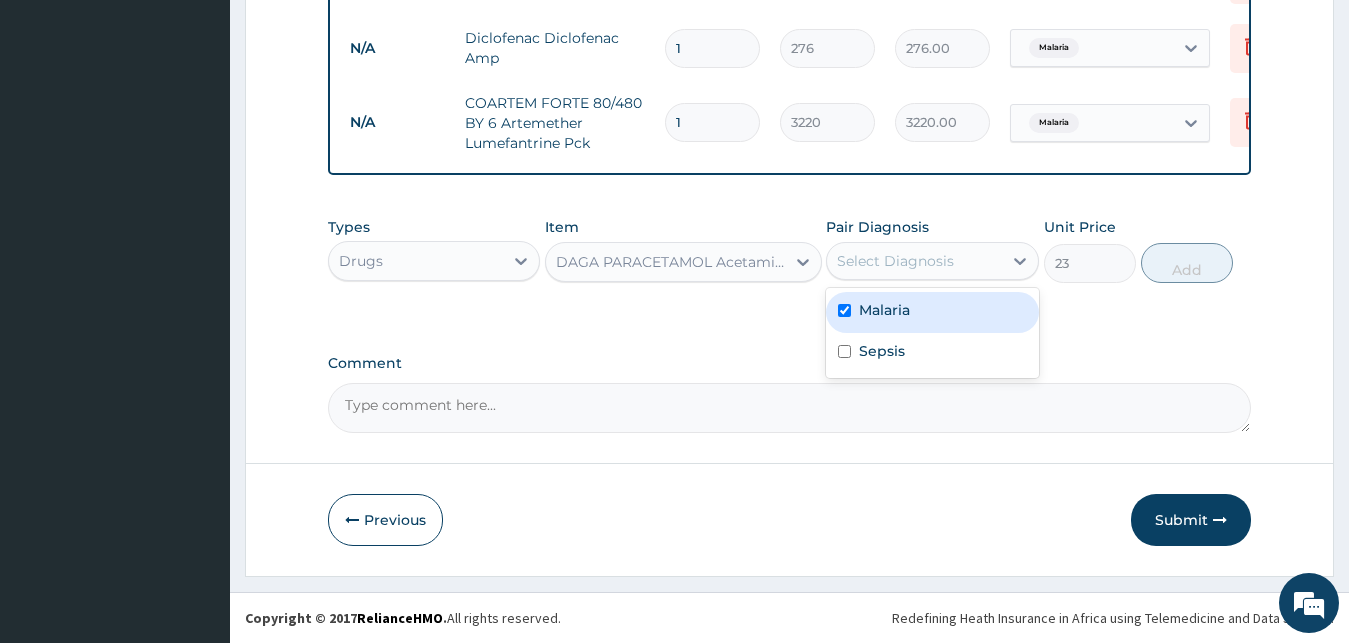 checkbox on "true" 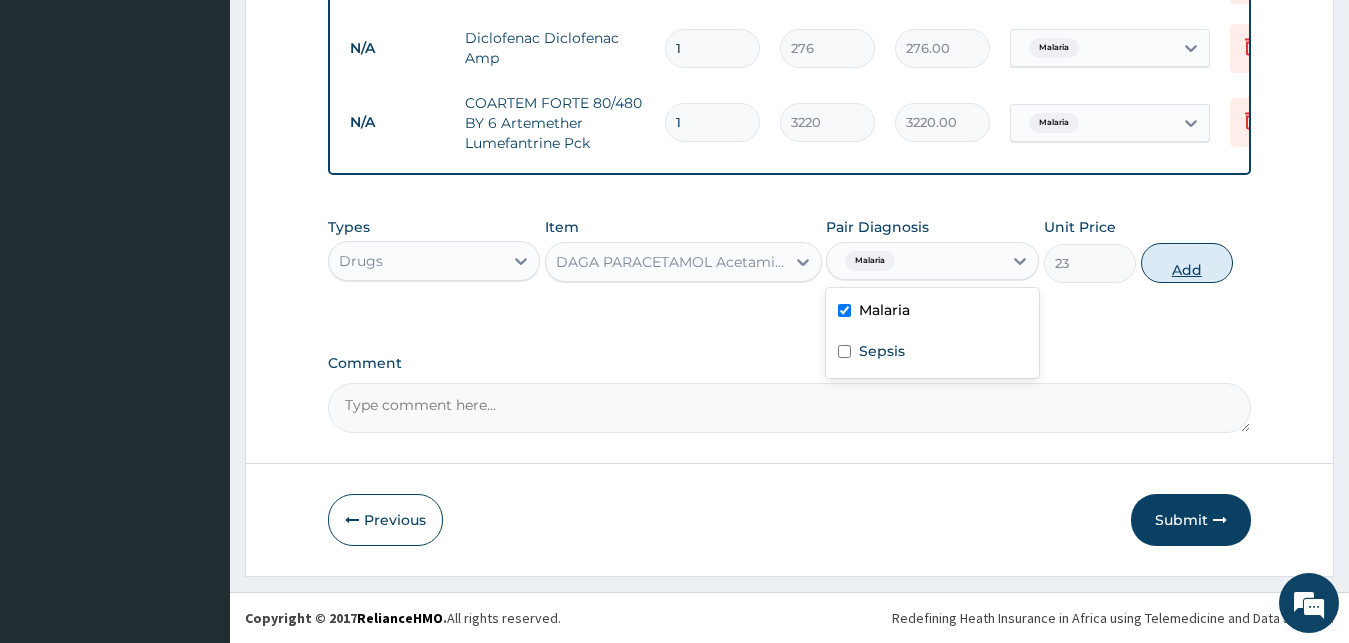 click on "Add" at bounding box center (1187, 263) 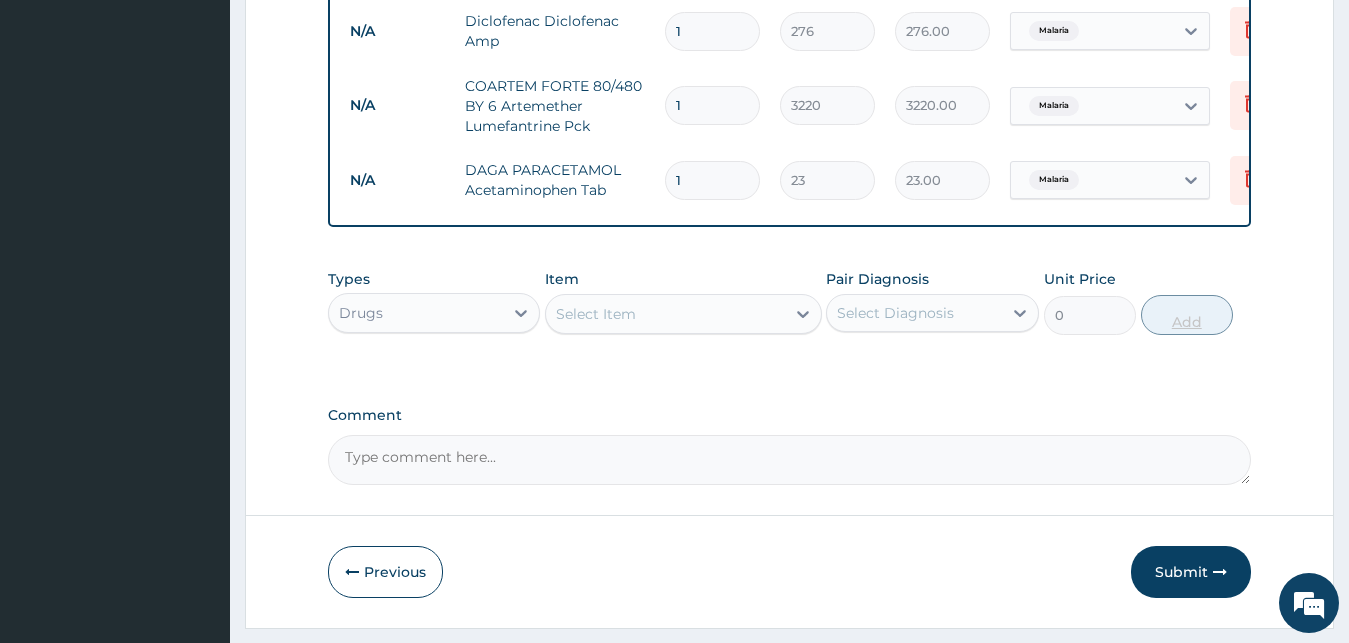 type on "18" 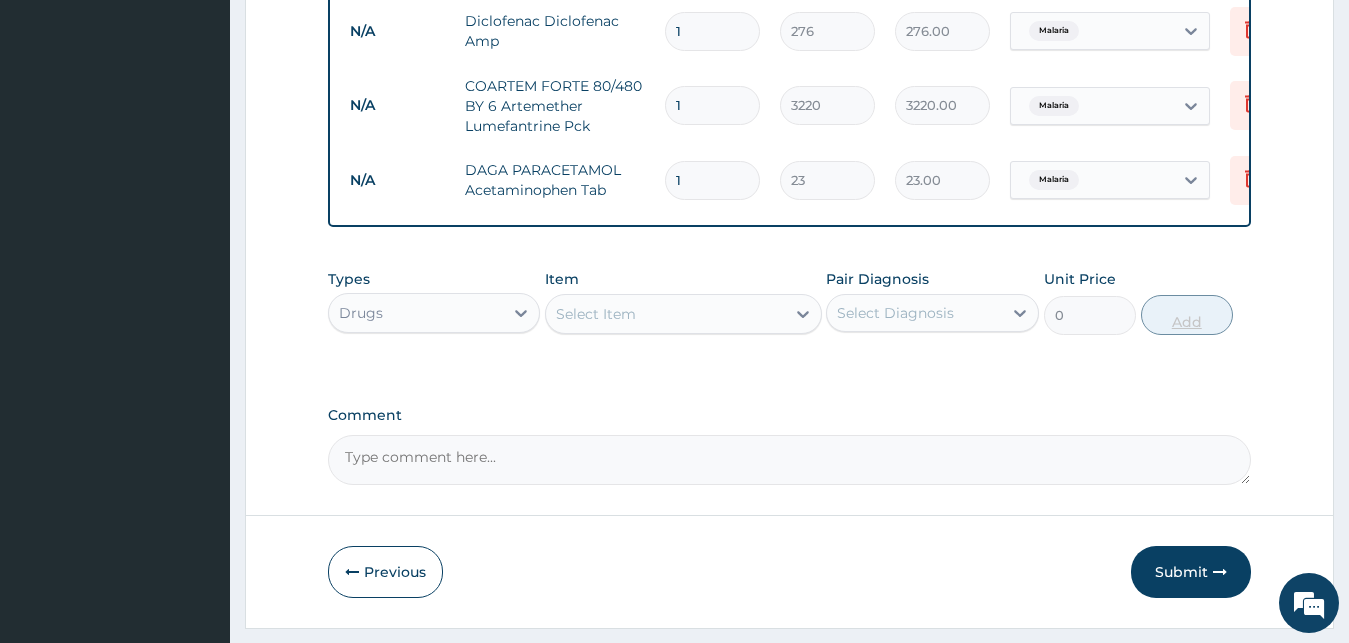 type on "414.00" 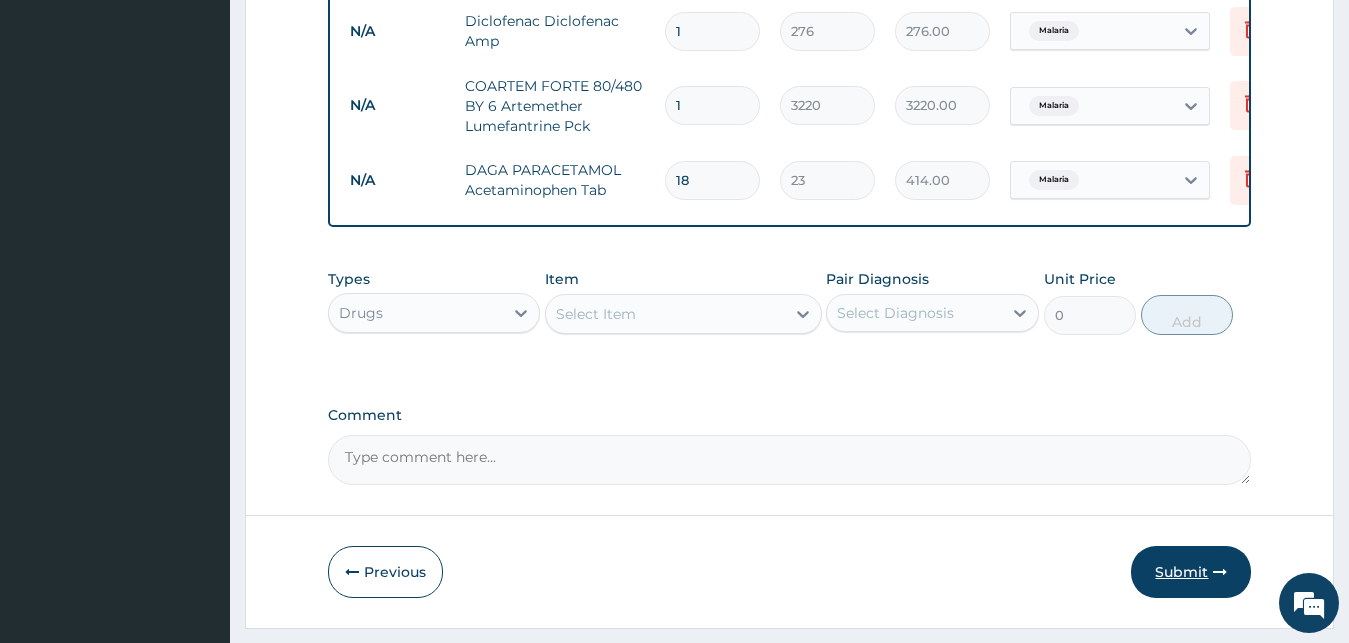 type on "18" 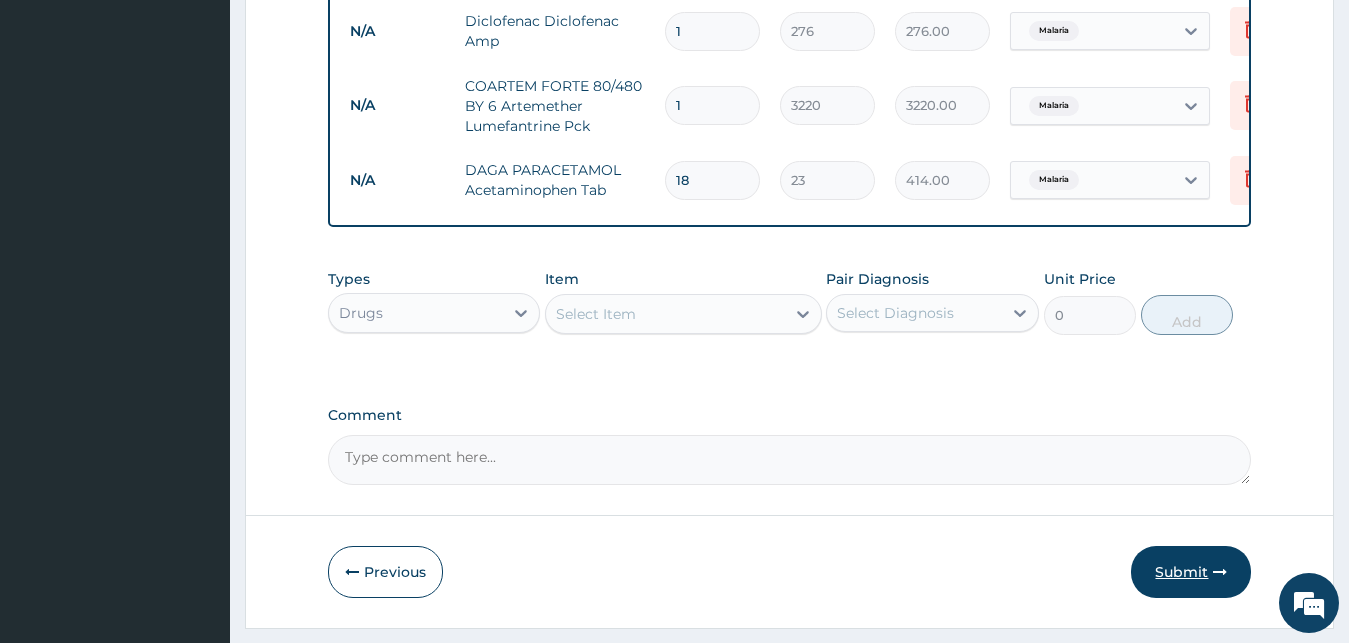 click on "Submit" at bounding box center [1191, 572] 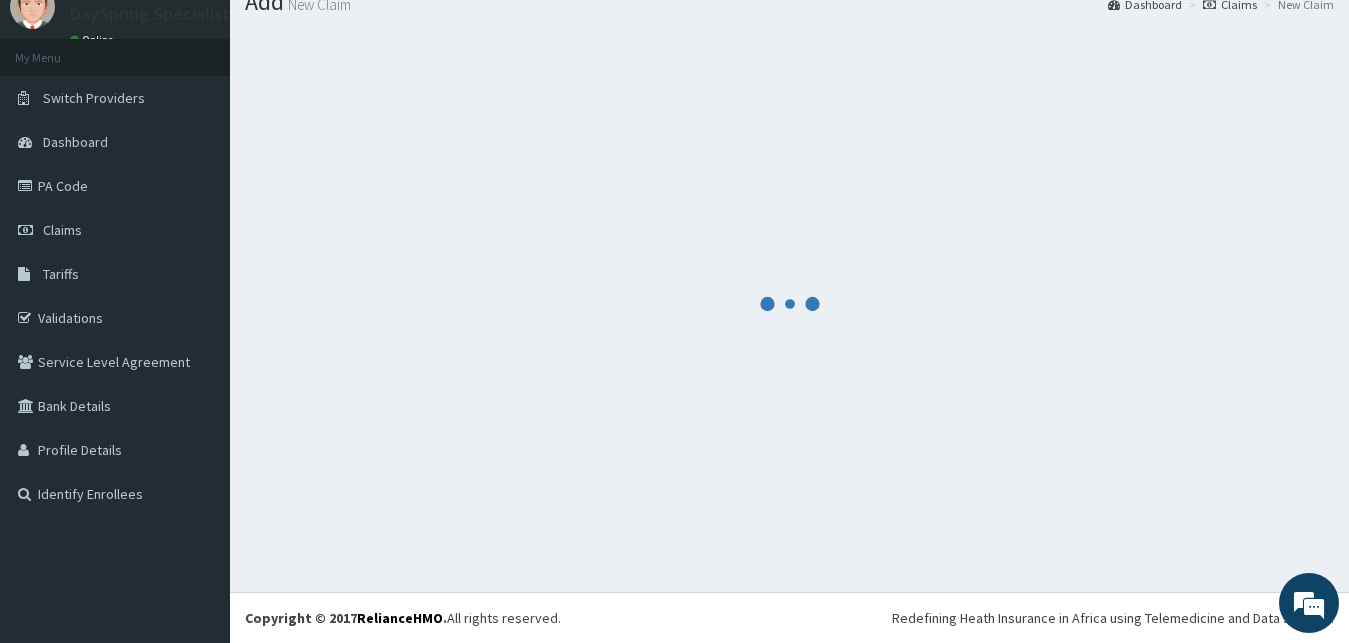 scroll, scrollTop: 76, scrollLeft: 0, axis: vertical 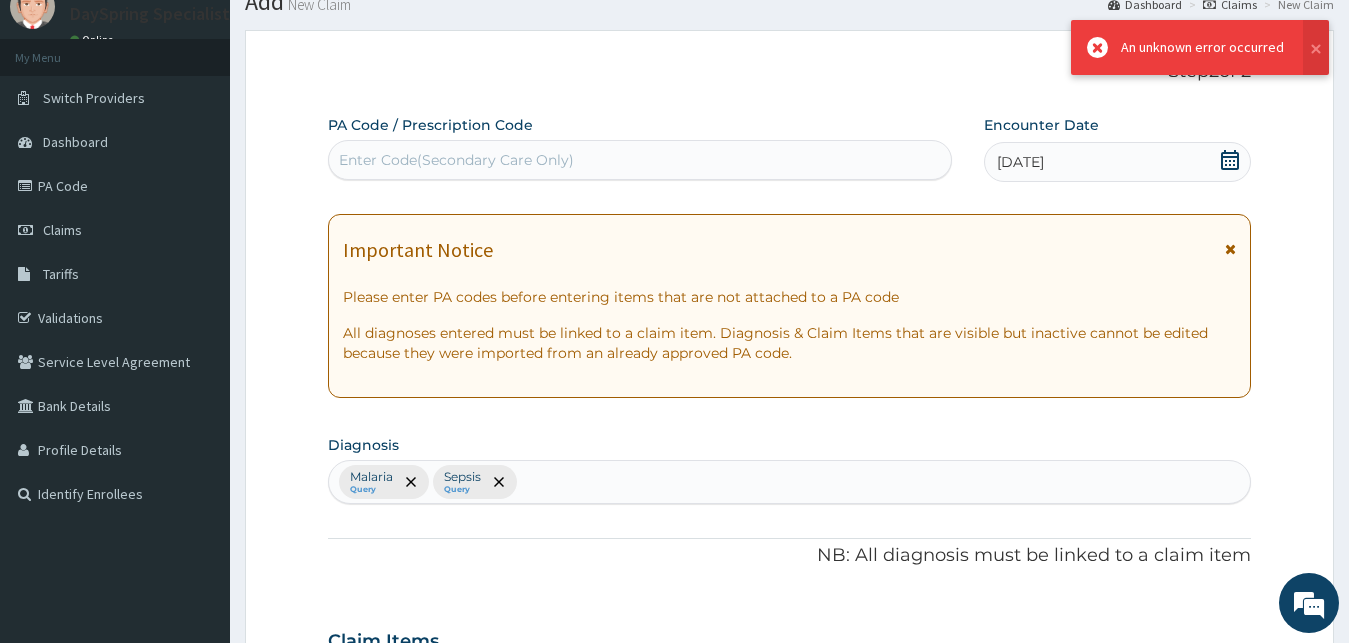 click on "NB: All diagnosis must be linked to a claim item" at bounding box center (790, 556) 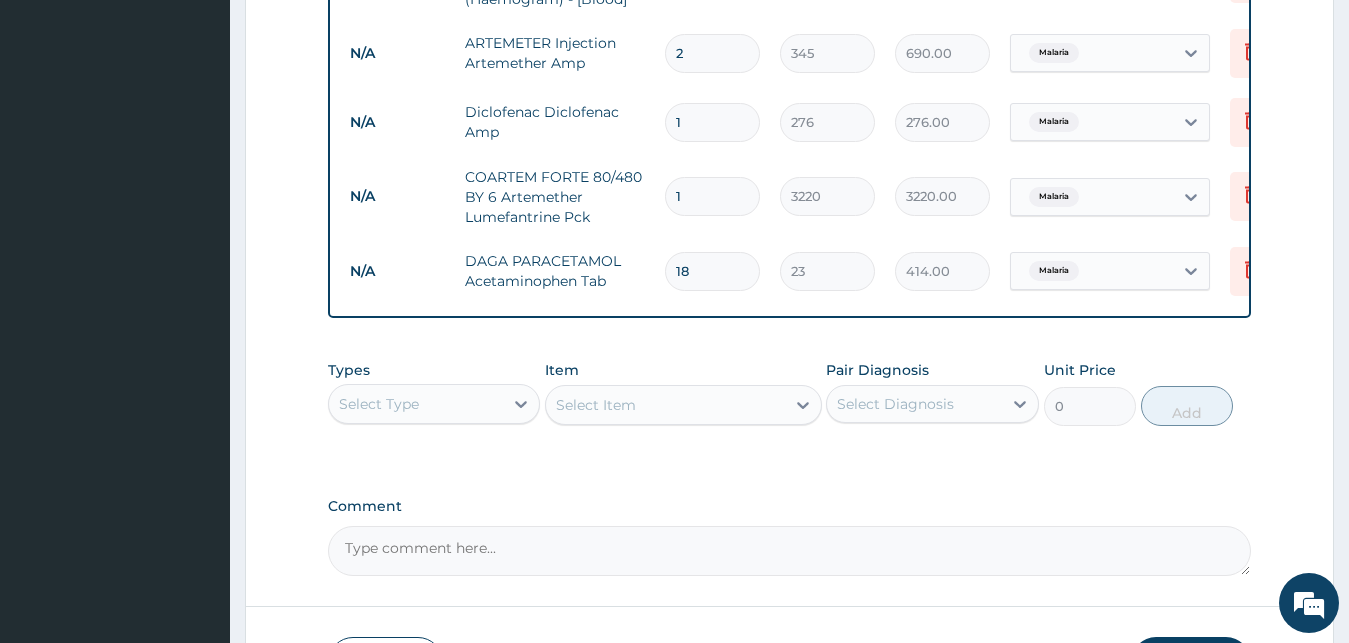 scroll, scrollTop: 1168, scrollLeft: 0, axis: vertical 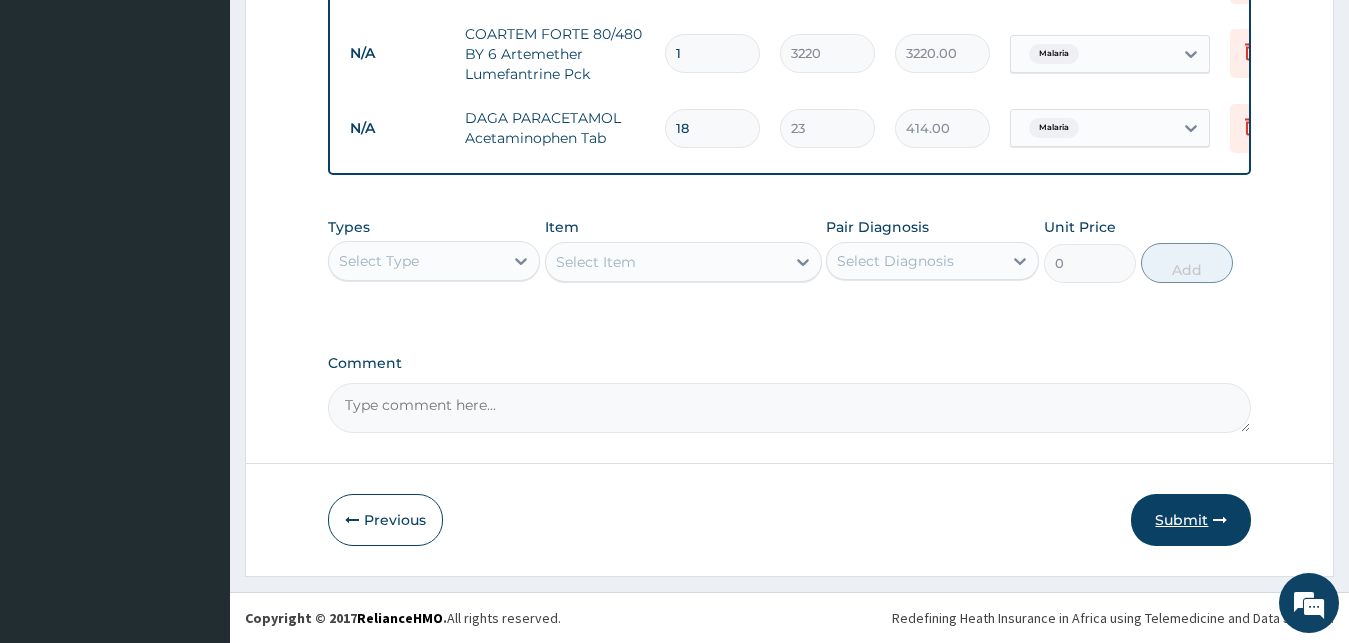 click on "Submit" at bounding box center [1191, 520] 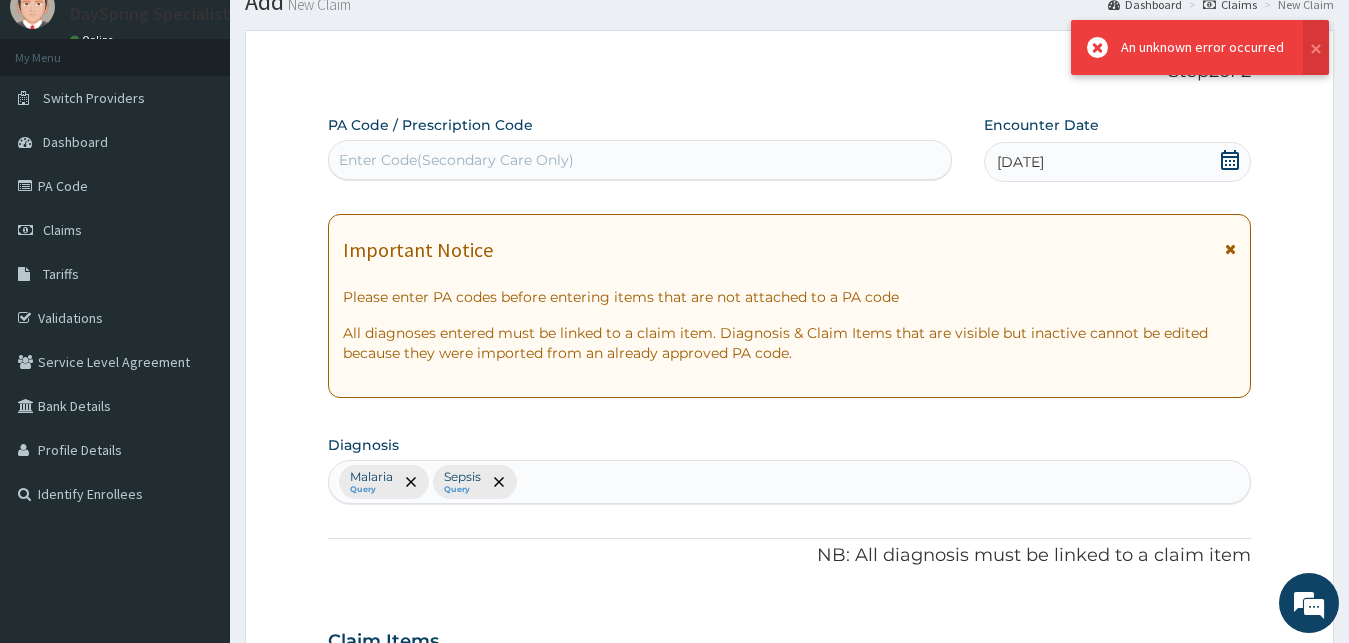 scroll, scrollTop: 685, scrollLeft: 0, axis: vertical 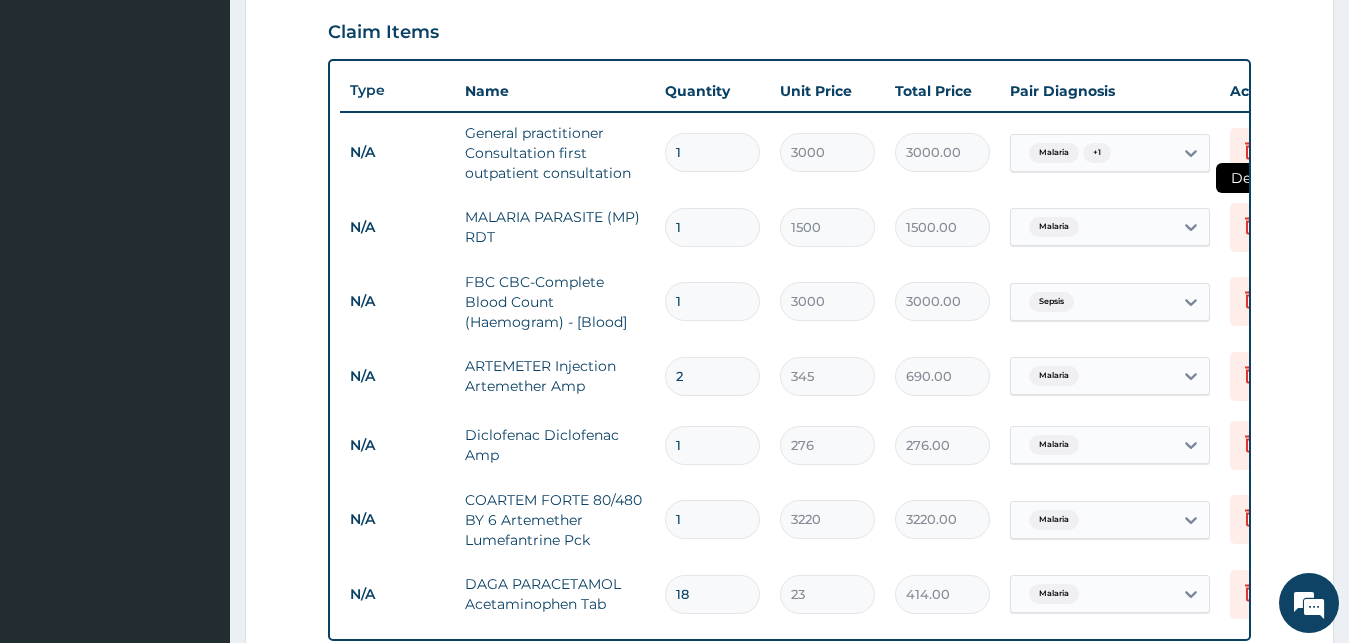 click 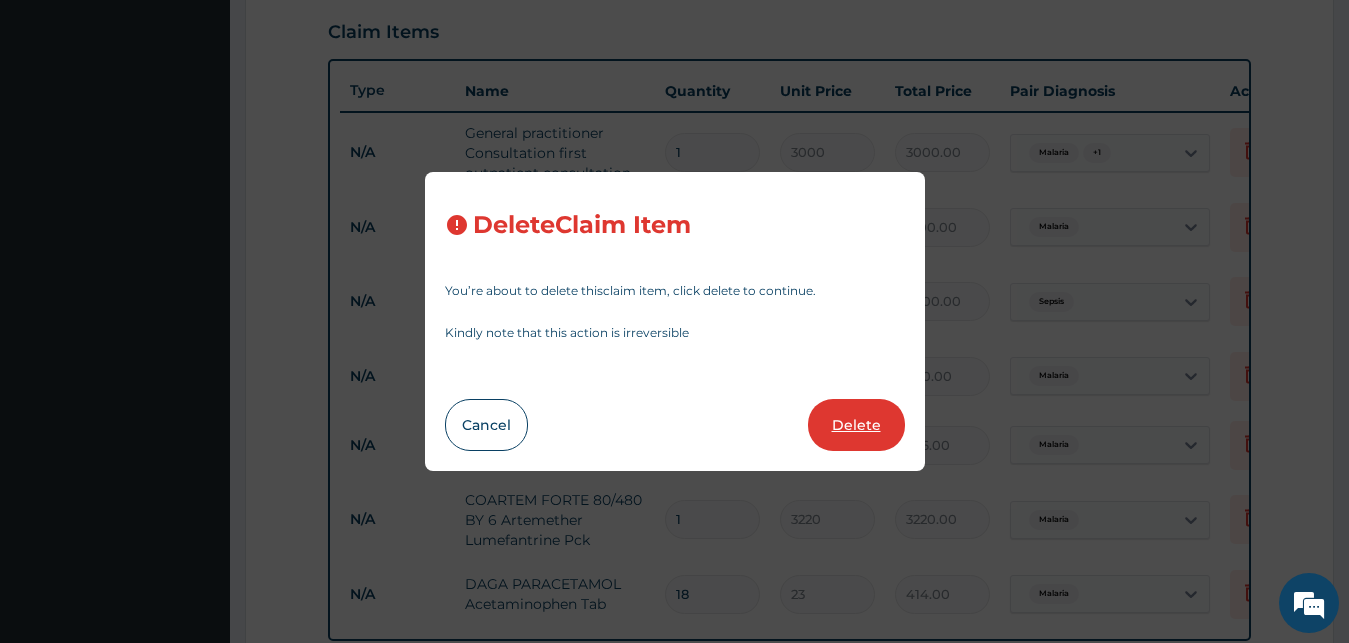 click on "Delete" at bounding box center (856, 425) 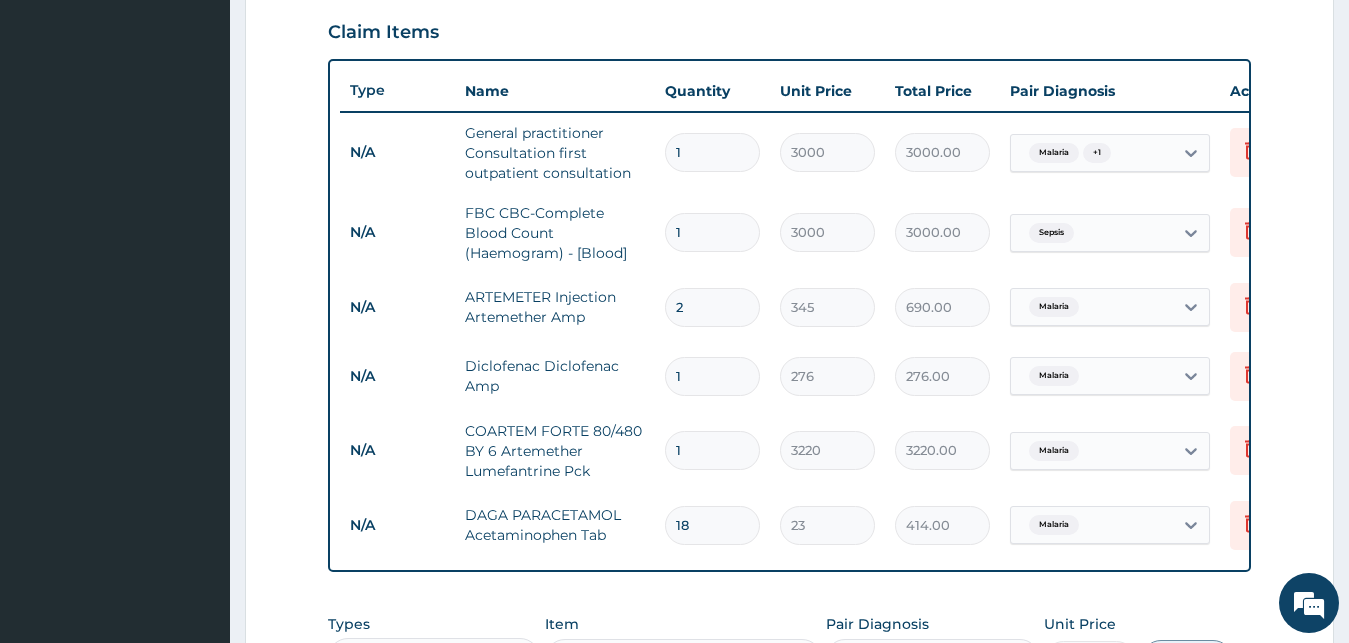 scroll, scrollTop: 1099, scrollLeft: 0, axis: vertical 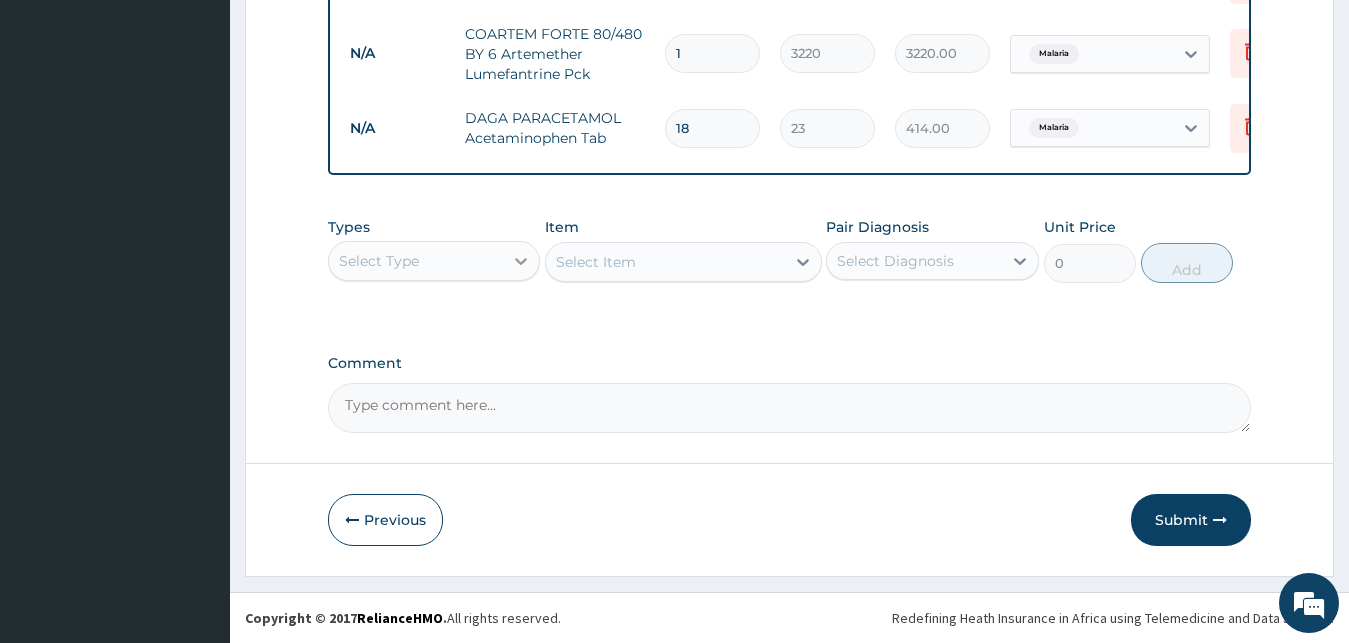 click 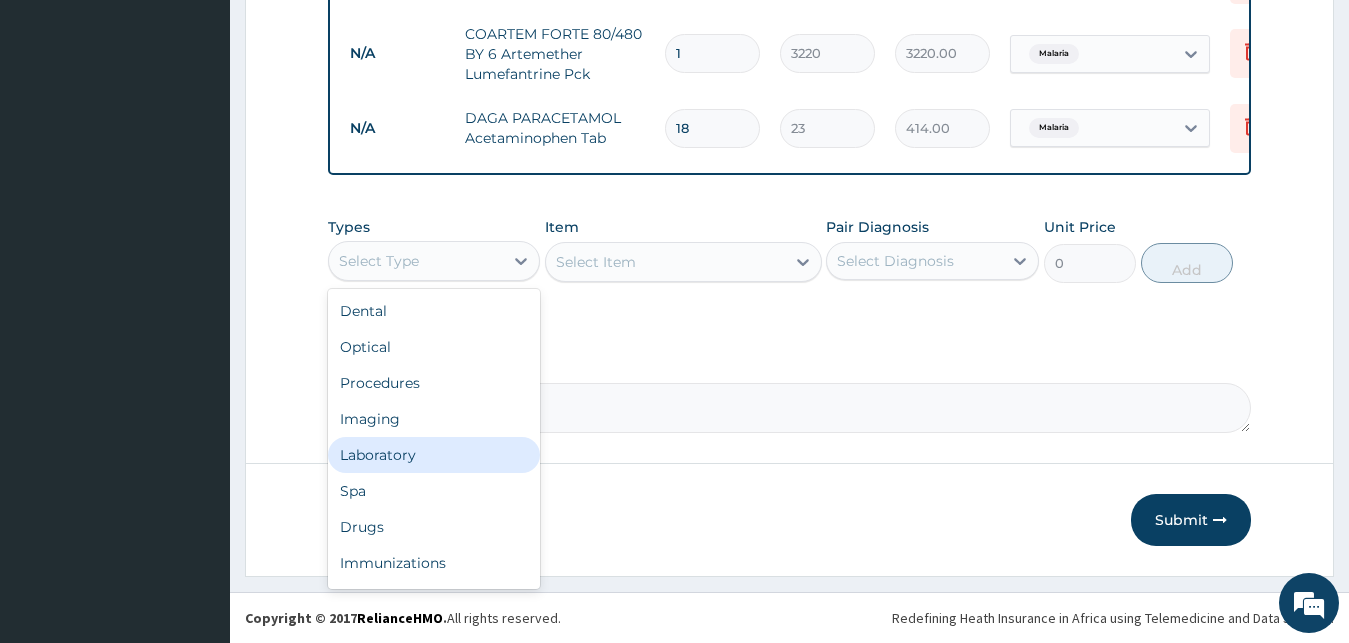 click on "Laboratory" at bounding box center [434, 455] 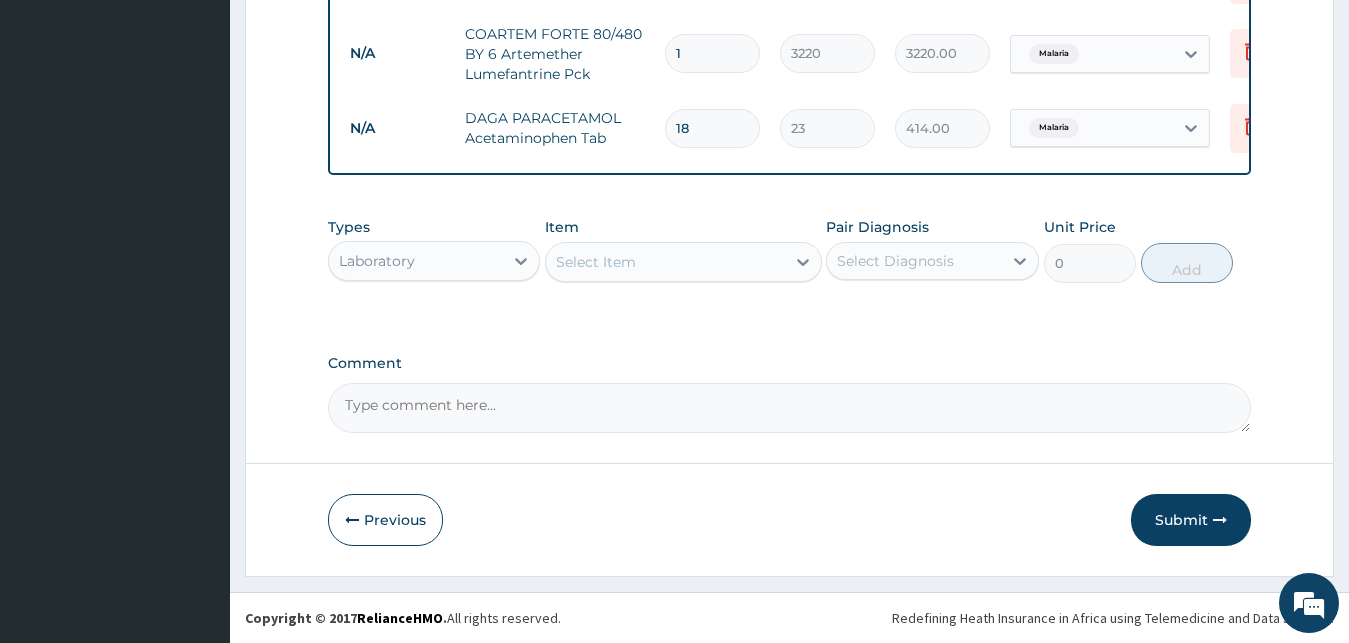 click on "Previous   Submit" at bounding box center (790, 520) 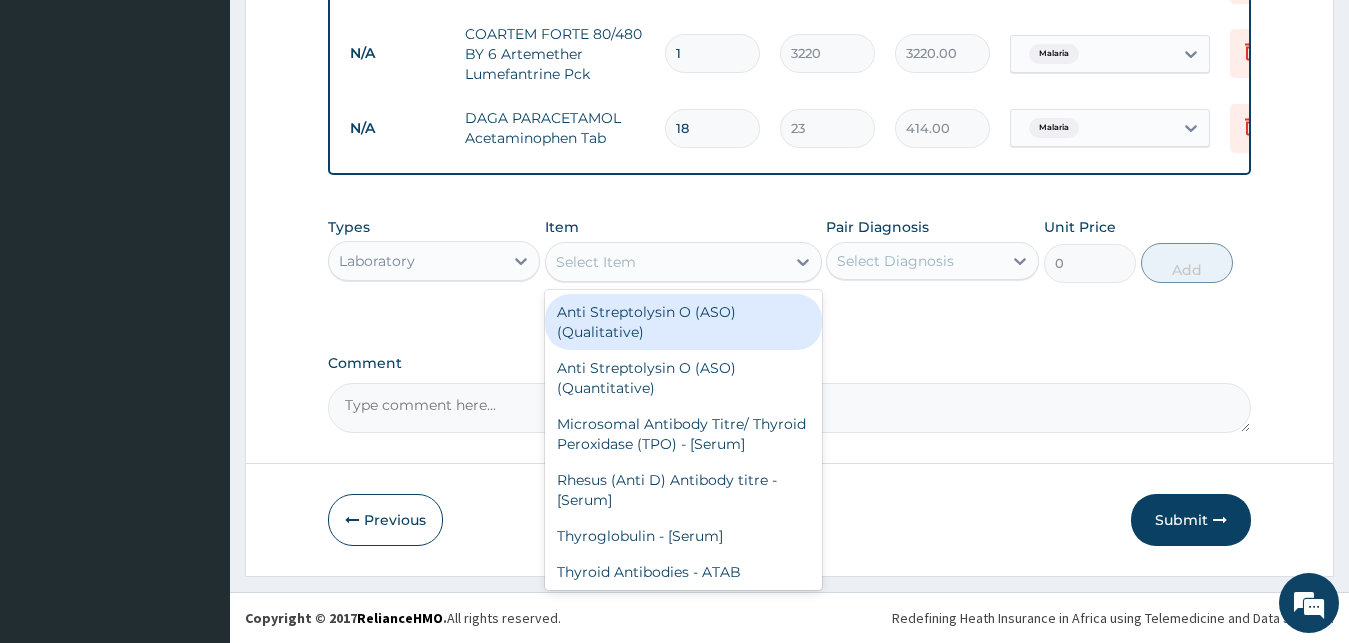 click on "Select Item" at bounding box center [665, 262] 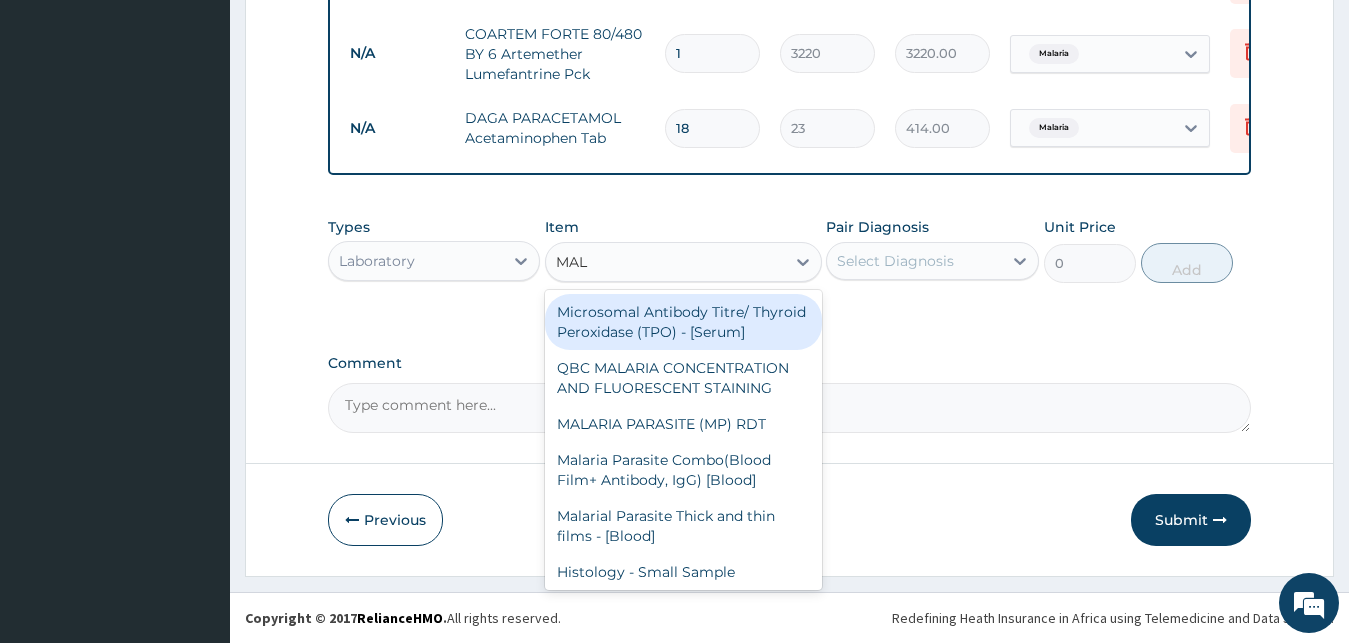 type on "MALA" 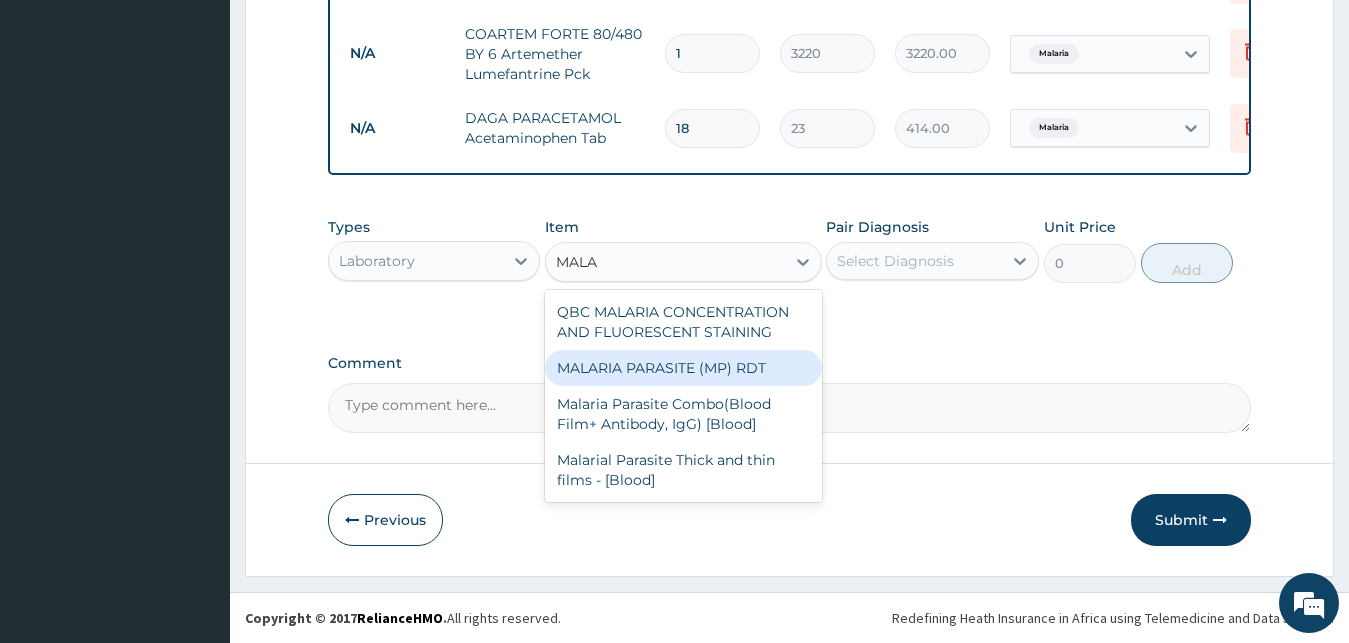 click on "MALARIA PARASITE (MP) RDT" at bounding box center [683, 368] 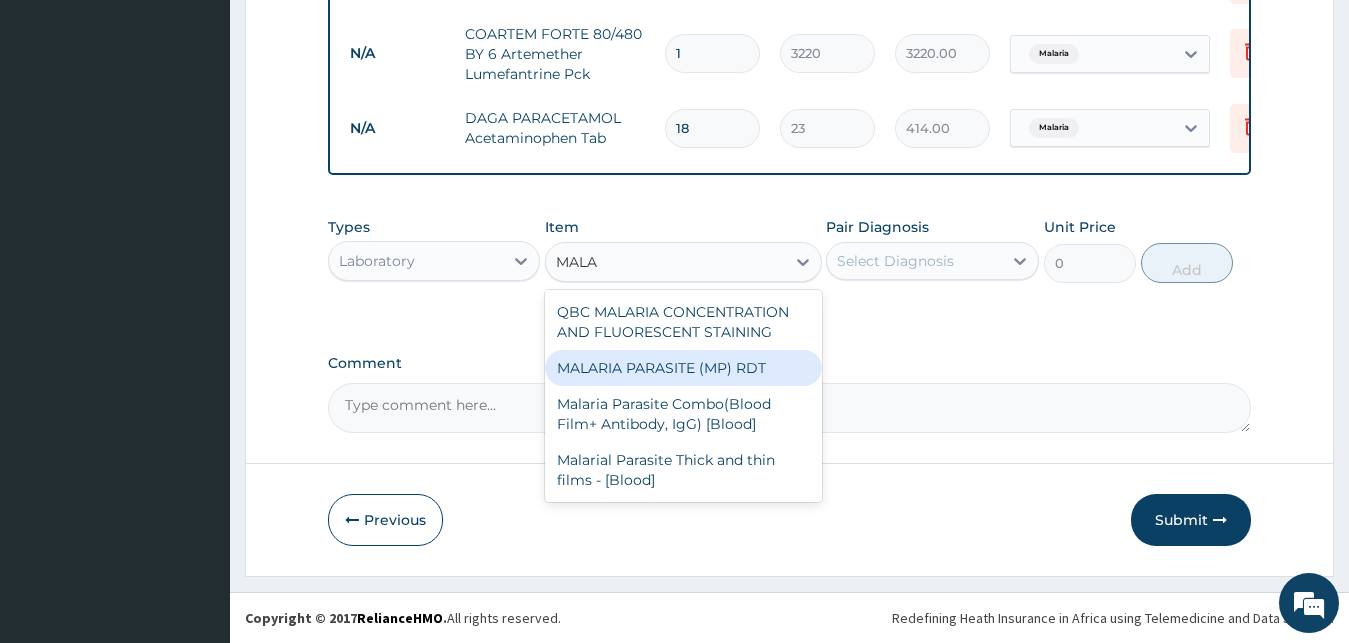 type 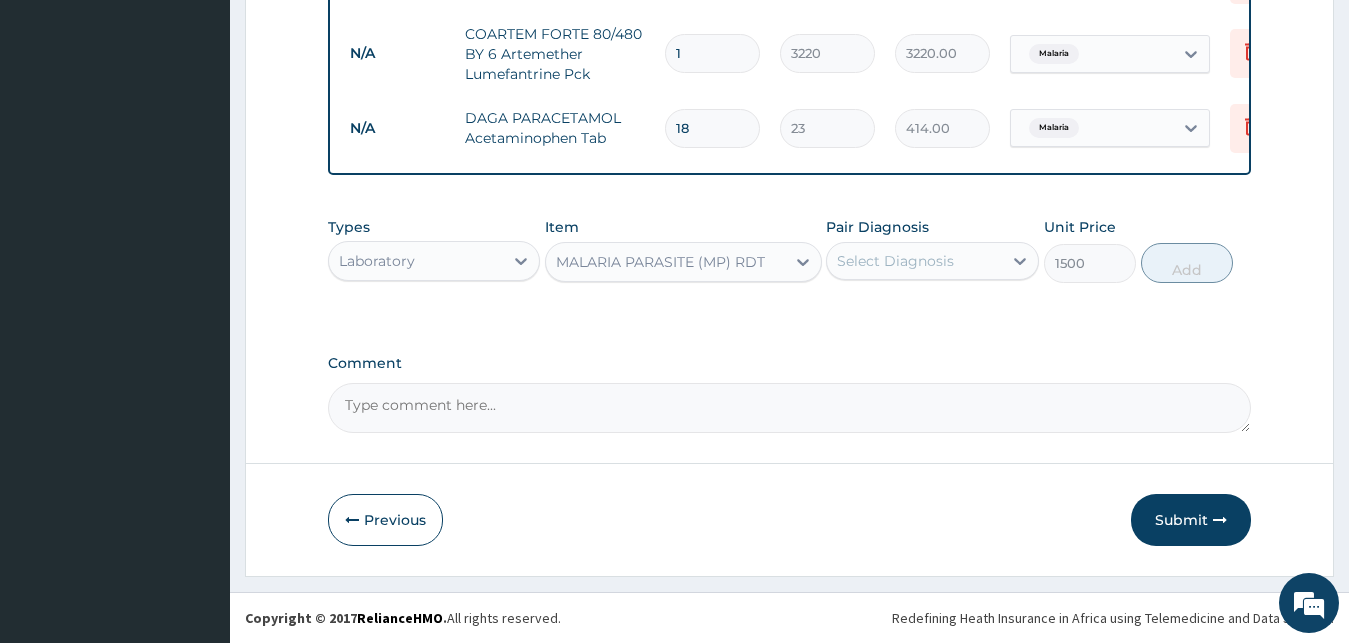 click on "Select Diagnosis" at bounding box center (914, 261) 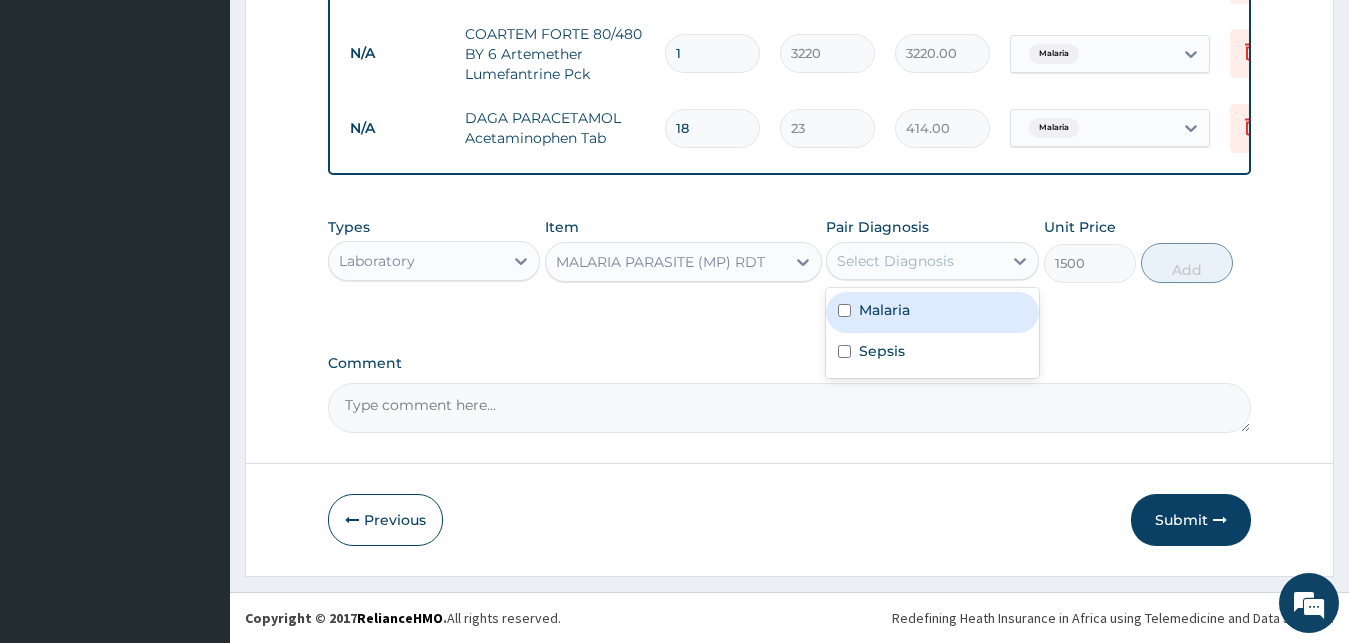 click on "Malaria" at bounding box center [884, 310] 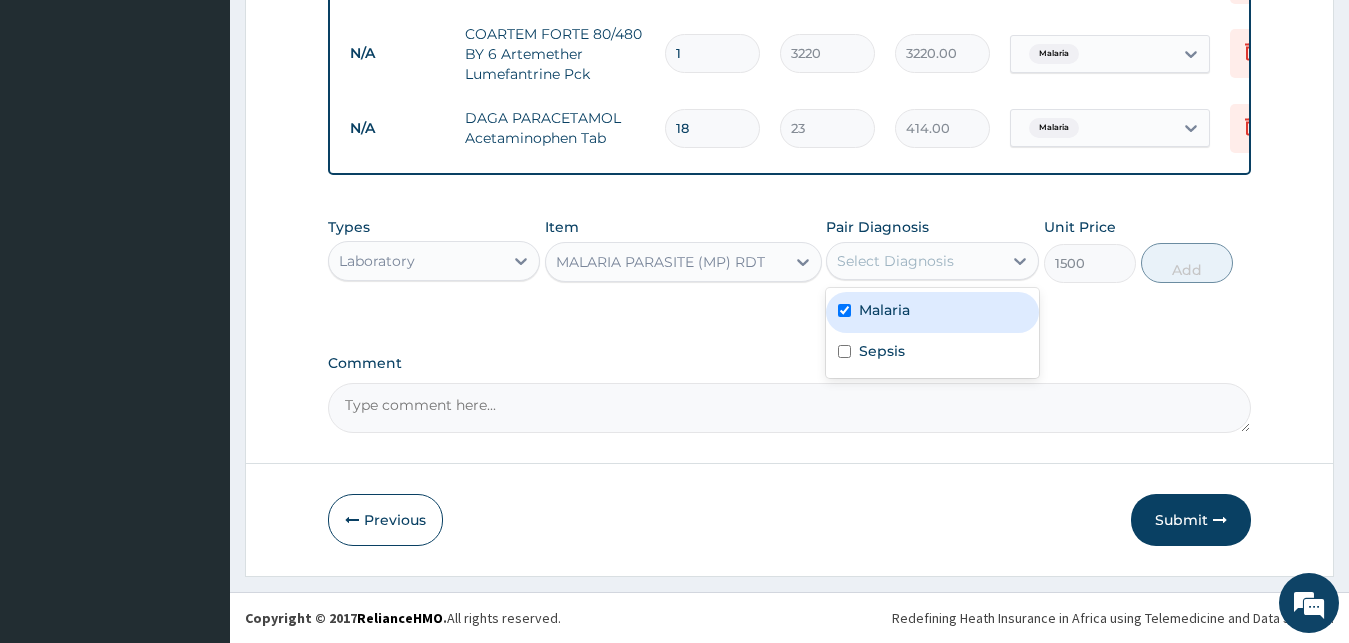 checkbox on "true" 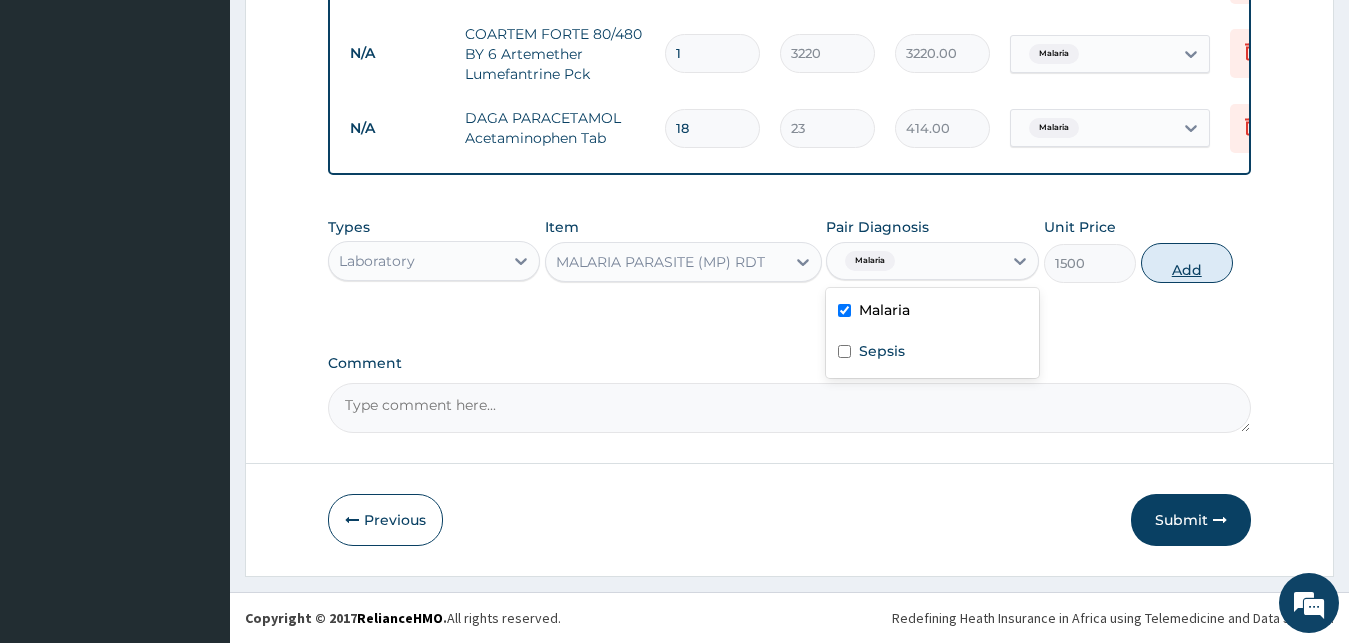 click on "Add" at bounding box center (1187, 263) 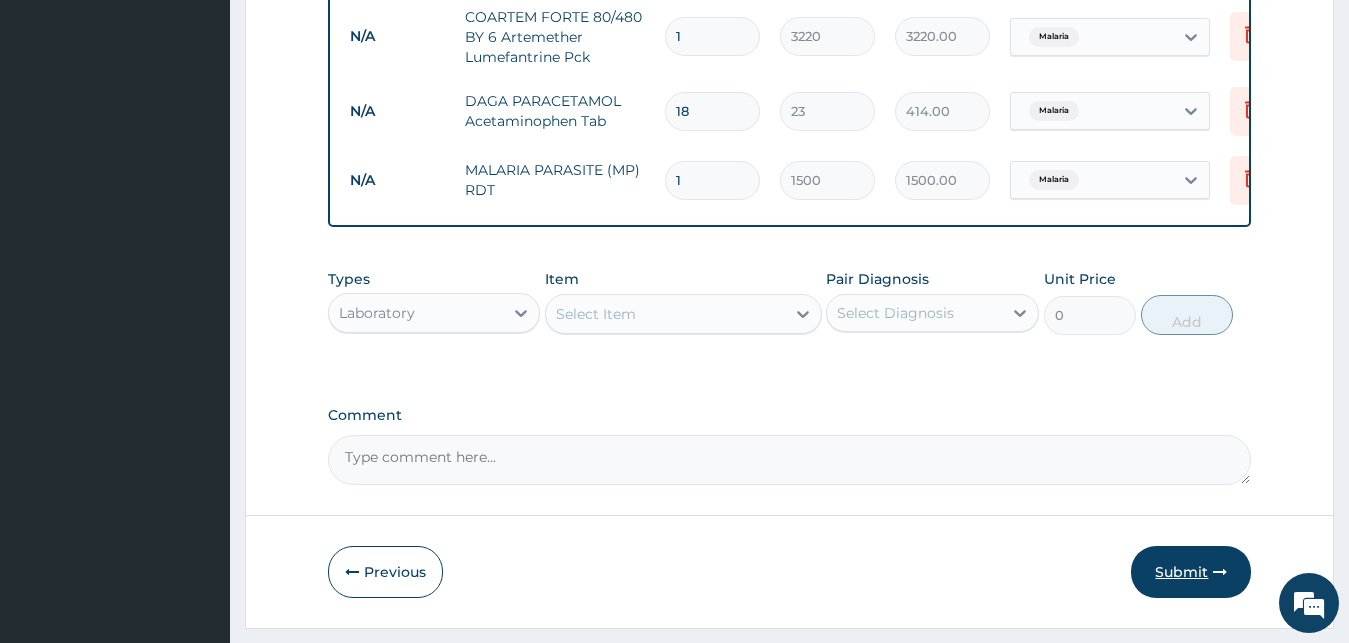 click on "Submit" at bounding box center (1191, 572) 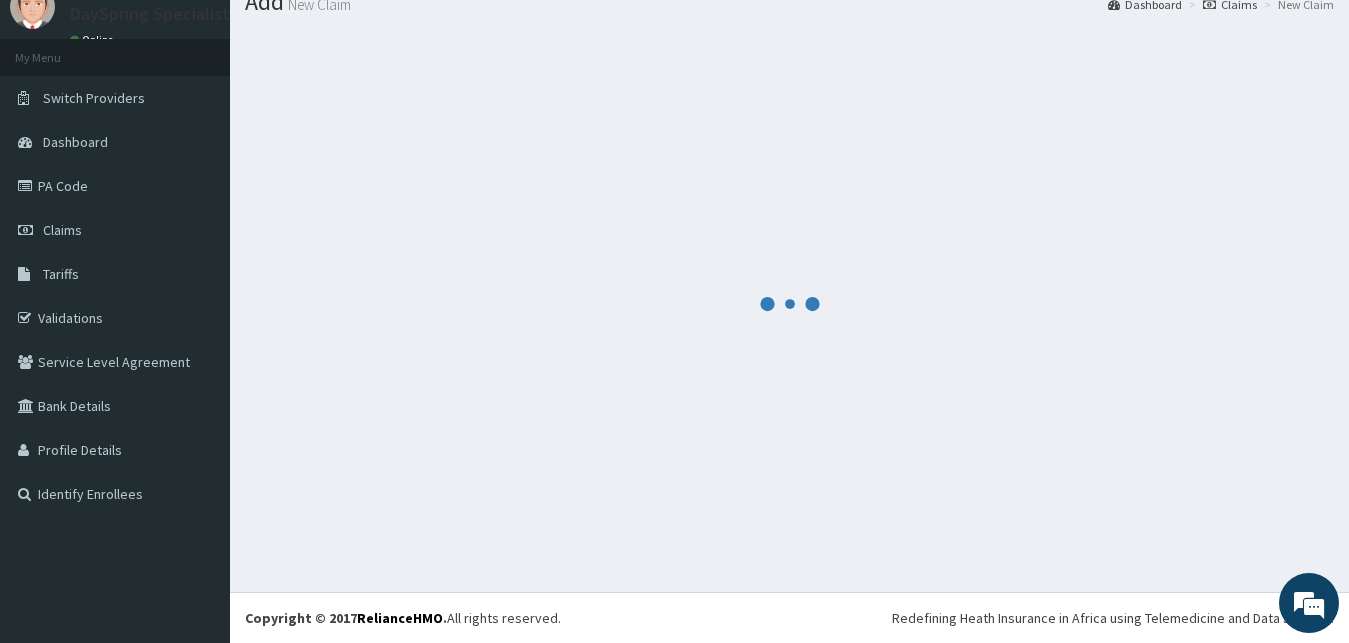 scroll, scrollTop: 76, scrollLeft: 0, axis: vertical 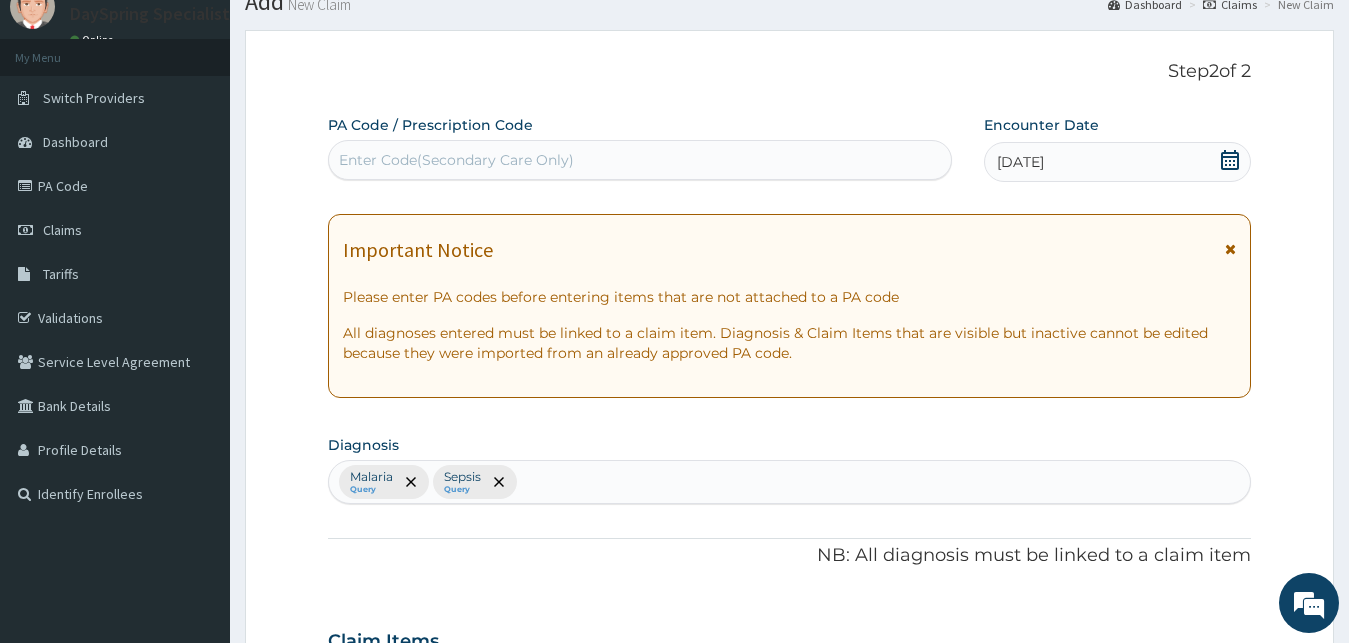 click on "PA Code / Prescription Code Enter Code(Secondary Care Only) Encounter Date 25-06-2025 Important Notice Please enter PA codes before entering items that are not attached to a PA code   All diagnoses entered must be linked to a claim item. Diagnosis & Claim Items that are visible but inactive cannot be edited because they were imported from an already approved PA code. Diagnosis Malaria Query Sepsis Query NB: All diagnosis must be linked to a claim item Claim Items Type Name Quantity Unit Price Total Price Pair Diagnosis Actions N/A General practitioner Consultation first outpatient consultation 1 3000 3000.00 Malaria  + 1 Delete N/A FBC CBC-Complete Blood Count (Haemogram) - [Blood] 1 3000 3000.00 Sepsis Delete N/A ARTEMETER Injection Artemether Amp 2 345 690.00 Malaria Delete N/A Diclofenac Diclofenac Amp 1 276 276.00 Malaria Delete N/A COARTEM FORTE 80/480 BY 6 Artemether Lumefantrine Pck 1 3220 3220.00 Malaria Delete N/A DAGA PARACETAMOL Acetaminophen Tab 18 23 414.00 Malaria Delete N/A 1 1500 1500.00 Types" at bounding box center (790, 811) 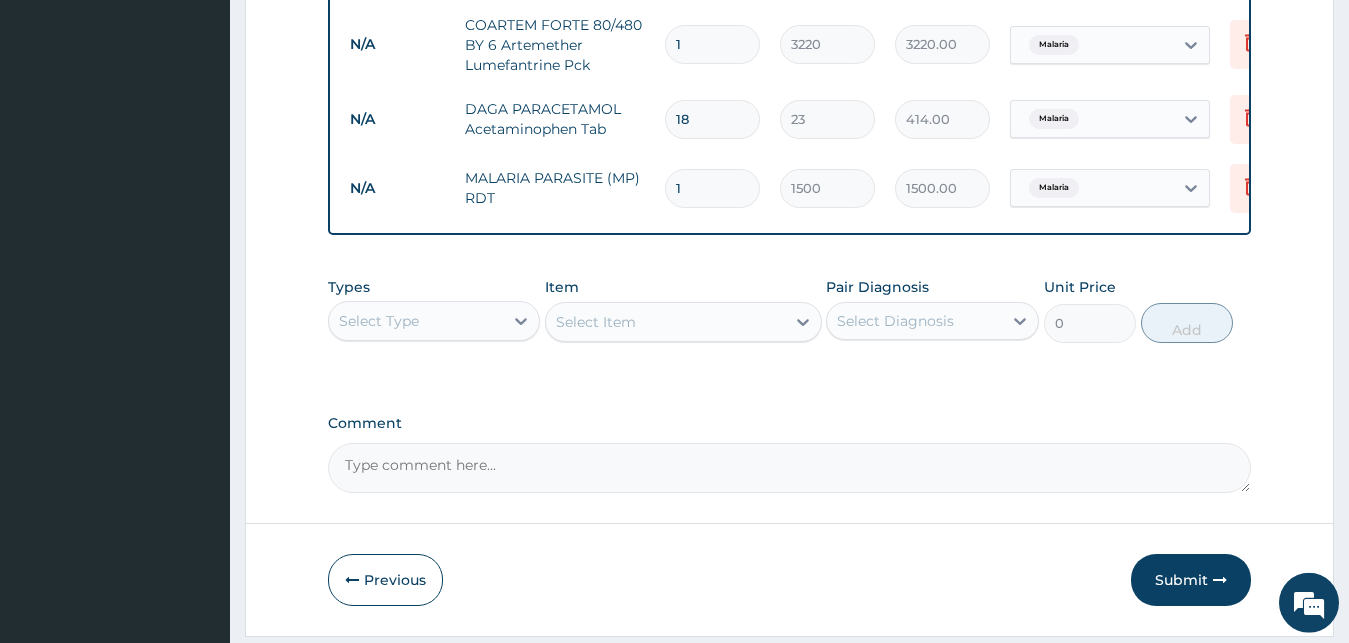 scroll, scrollTop: 1168, scrollLeft: 0, axis: vertical 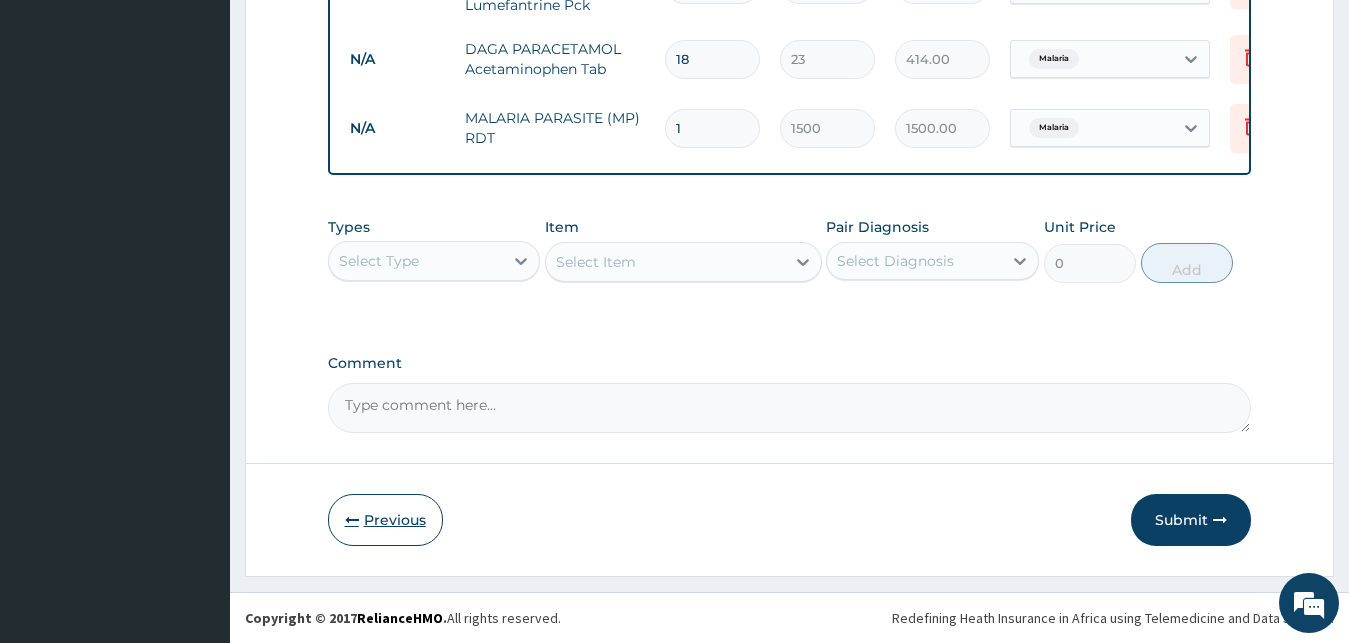 click on "Previous" at bounding box center (385, 520) 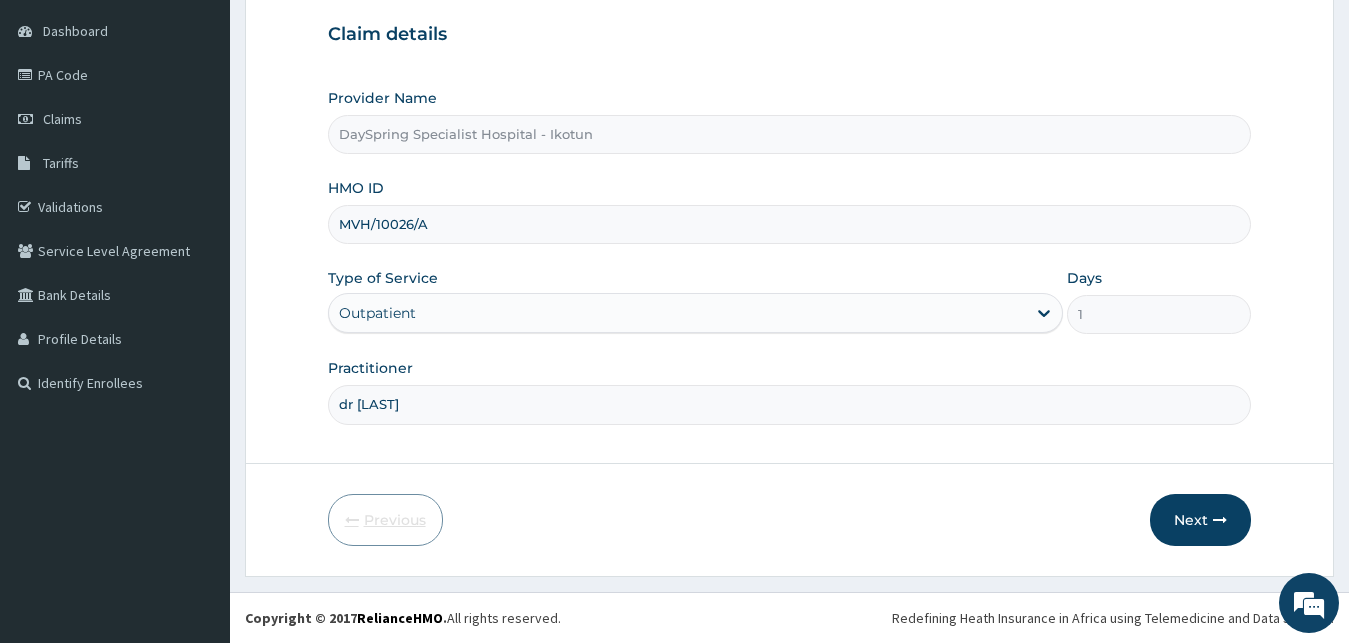 scroll, scrollTop: 187, scrollLeft: 0, axis: vertical 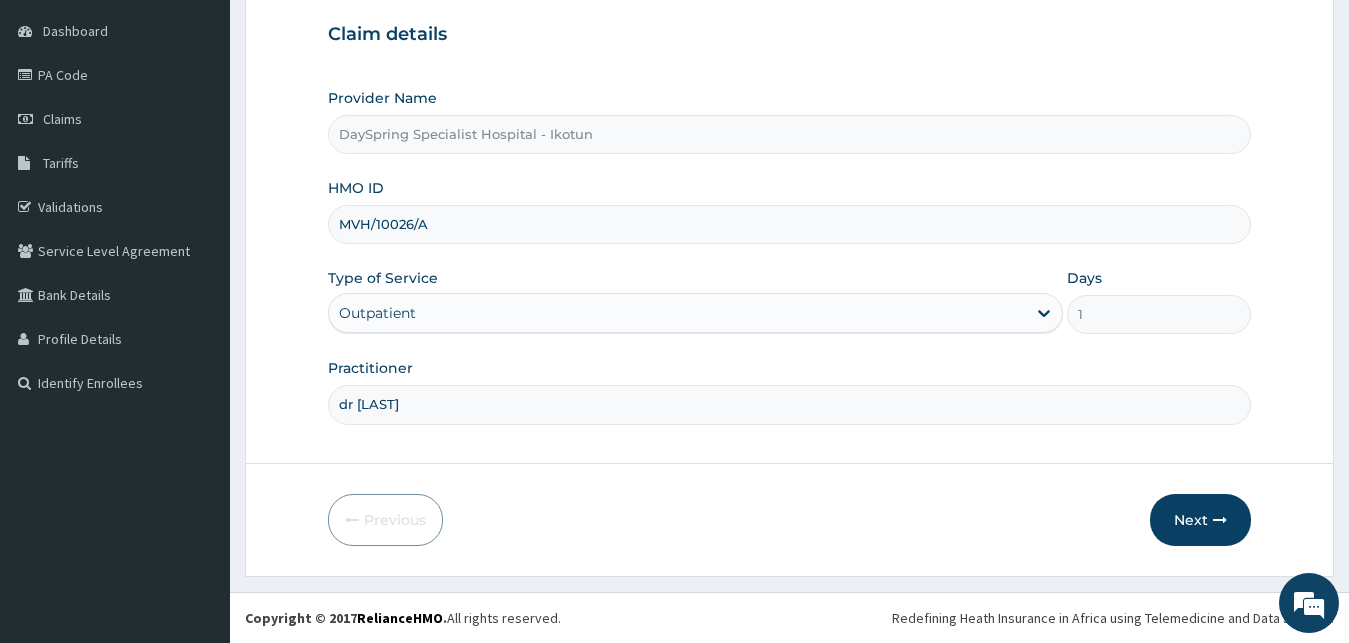 click on "MVH/10026/A" at bounding box center [790, 224] 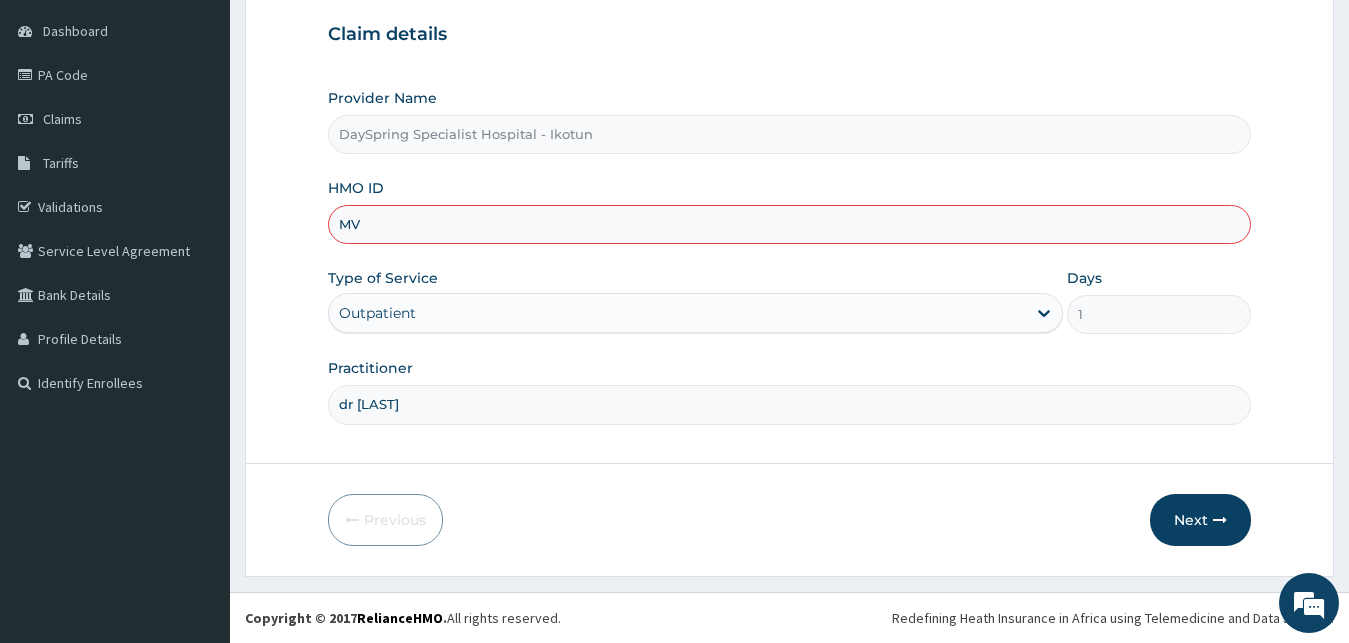 type on "M" 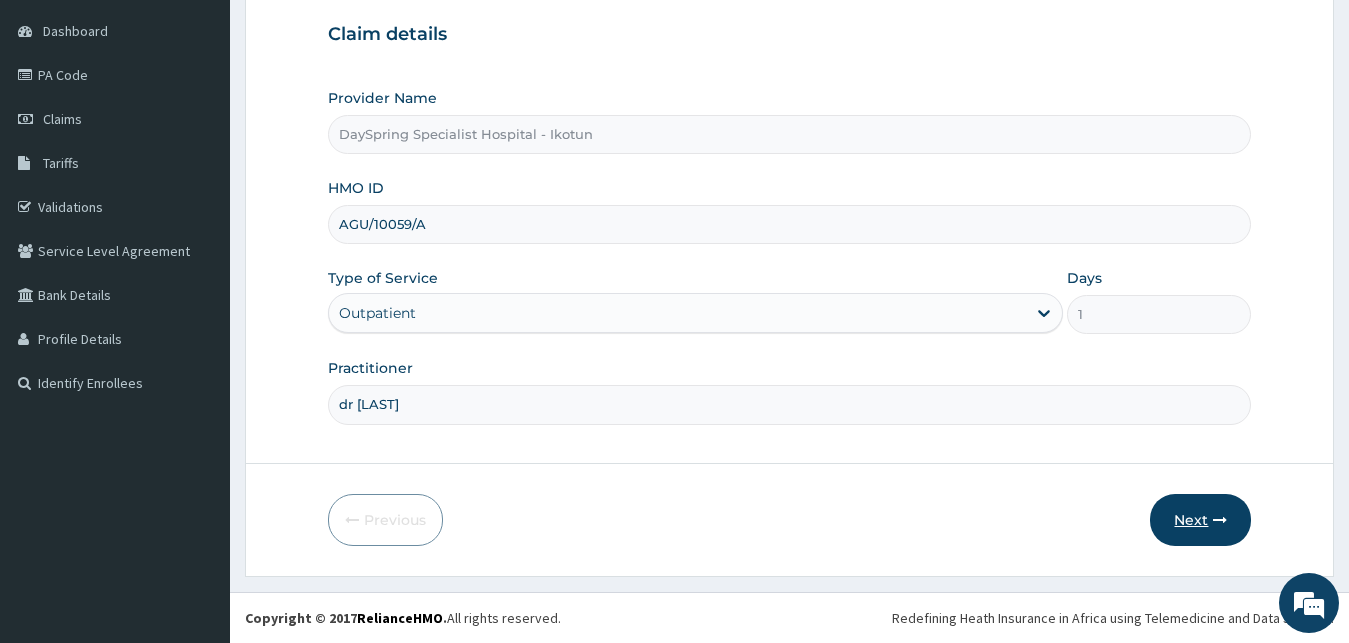 type on "AGU/10059/A" 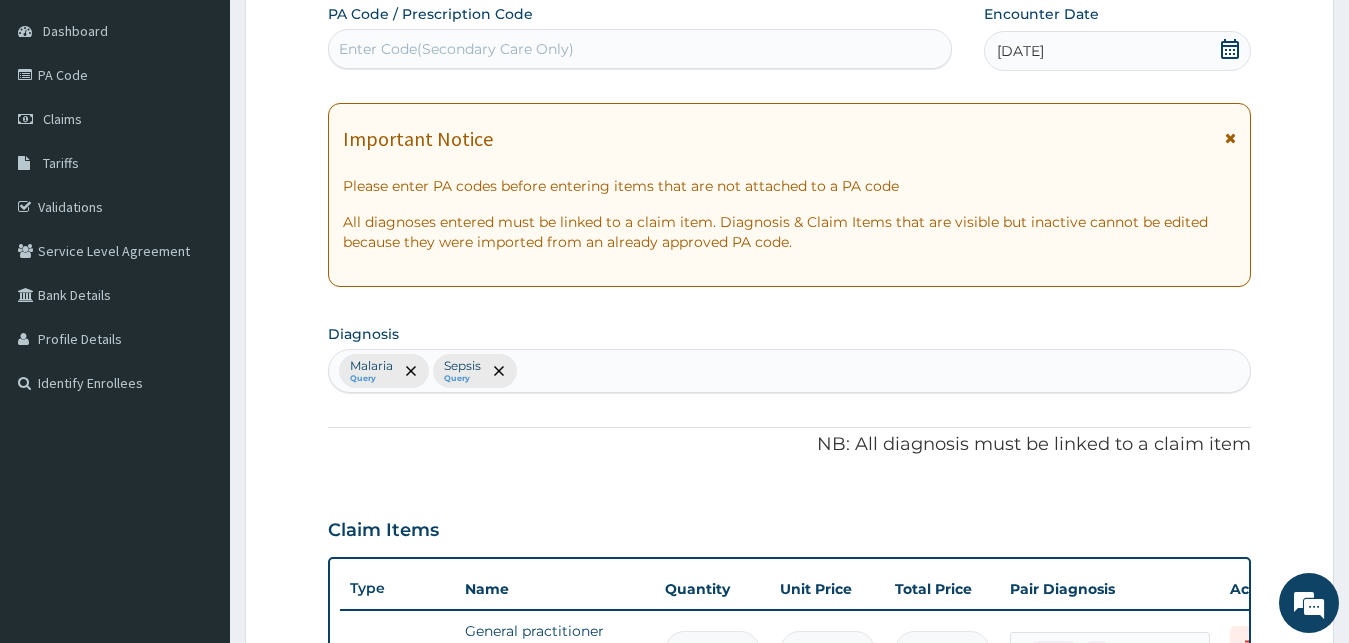 click 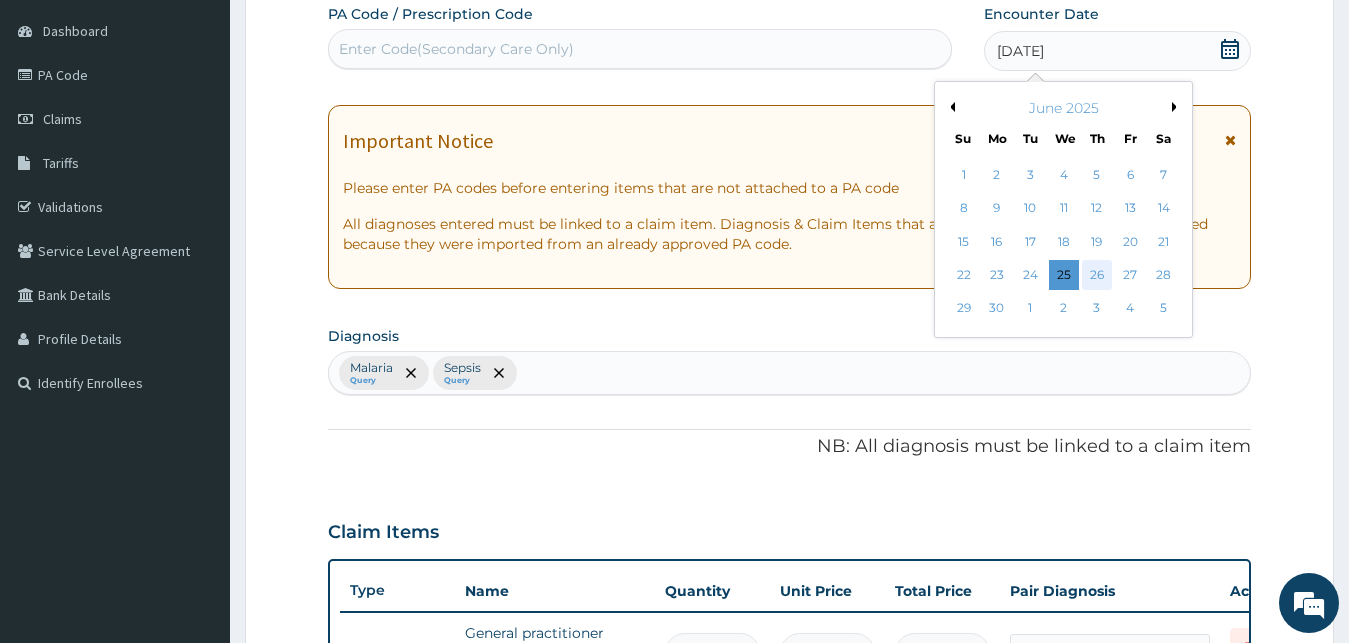 click on "26" at bounding box center [1097, 275] 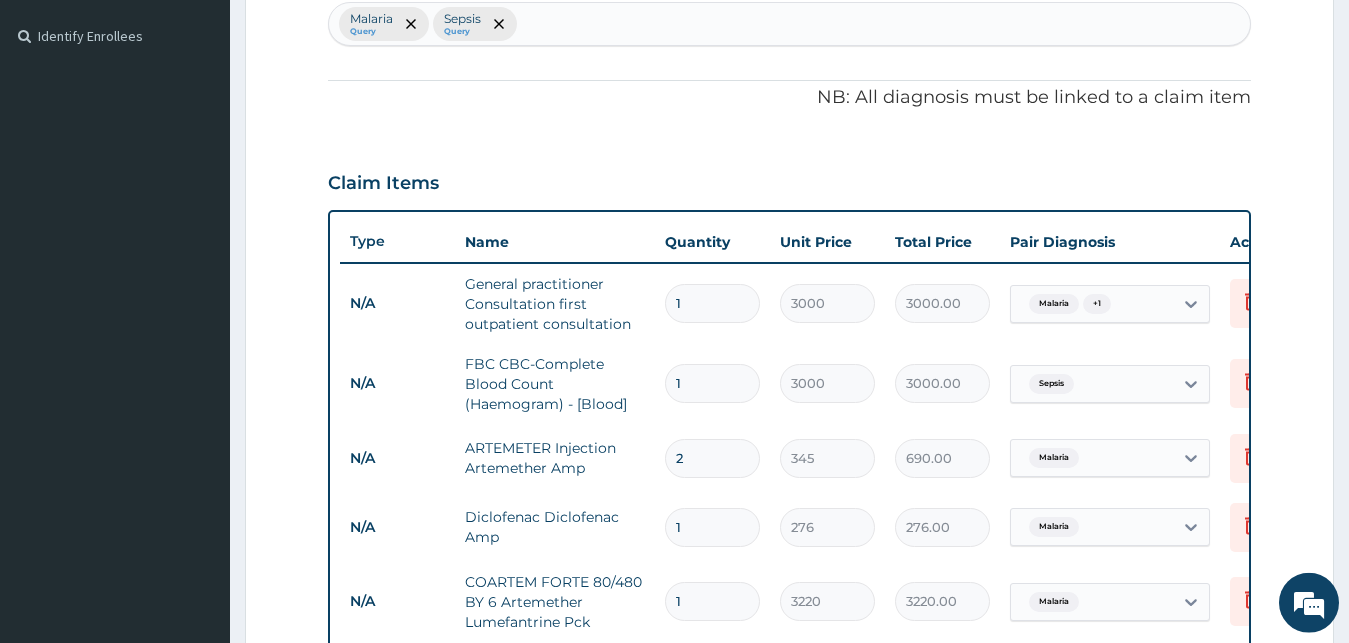 scroll, scrollTop: 544, scrollLeft: 0, axis: vertical 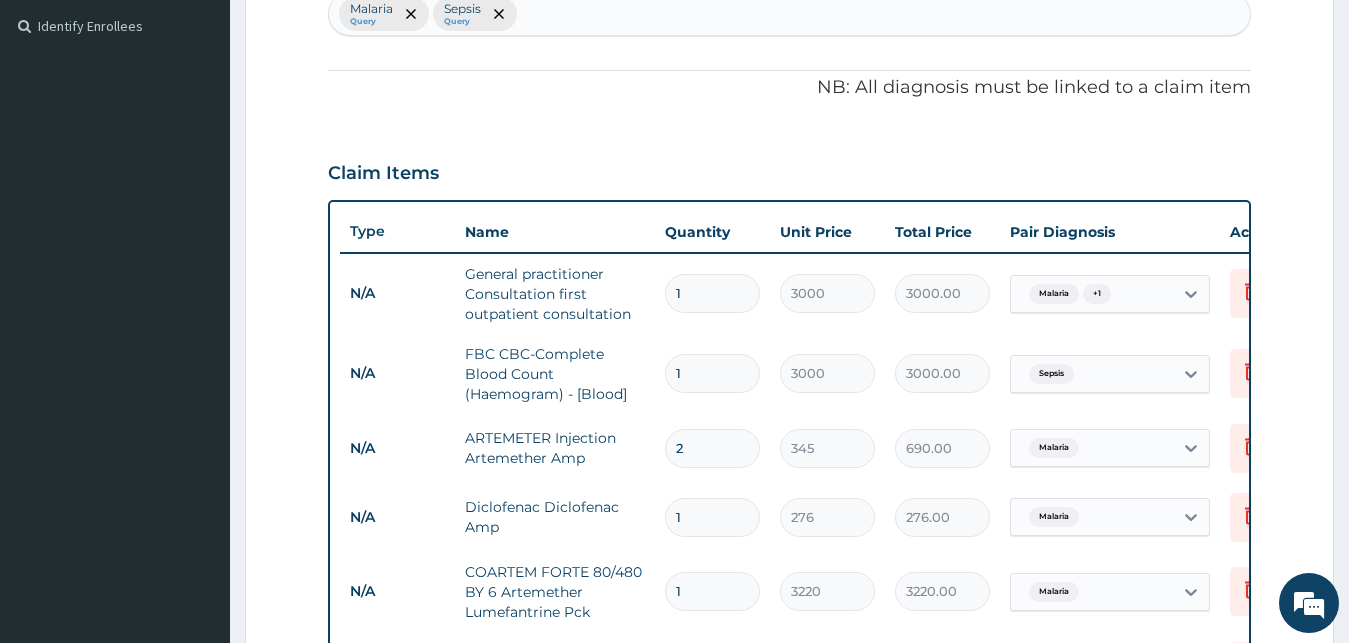 click on "2" at bounding box center (712, 448) 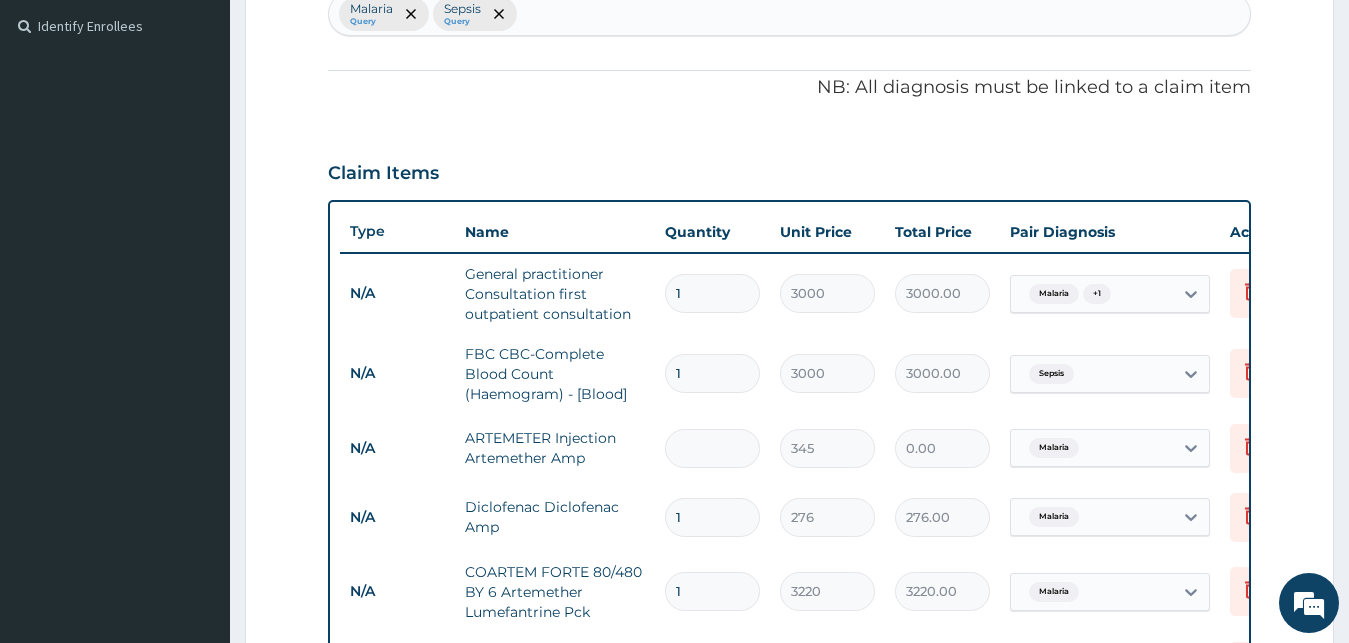 type on "6" 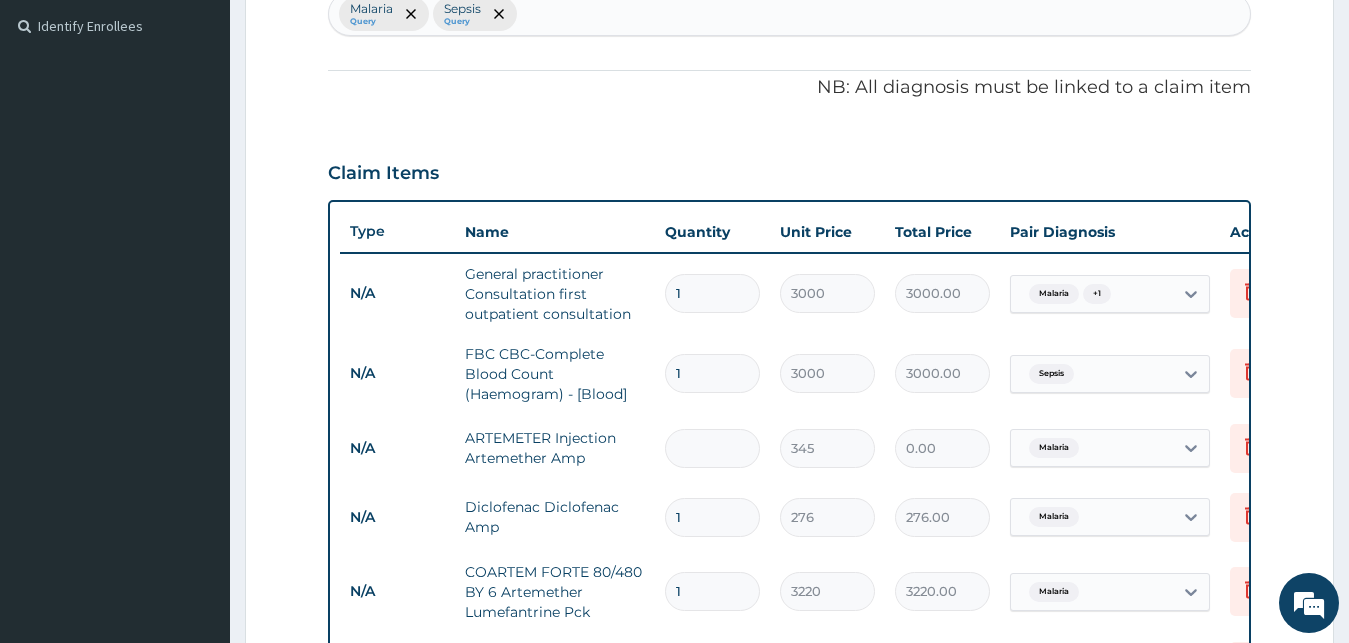 type on "2070.00" 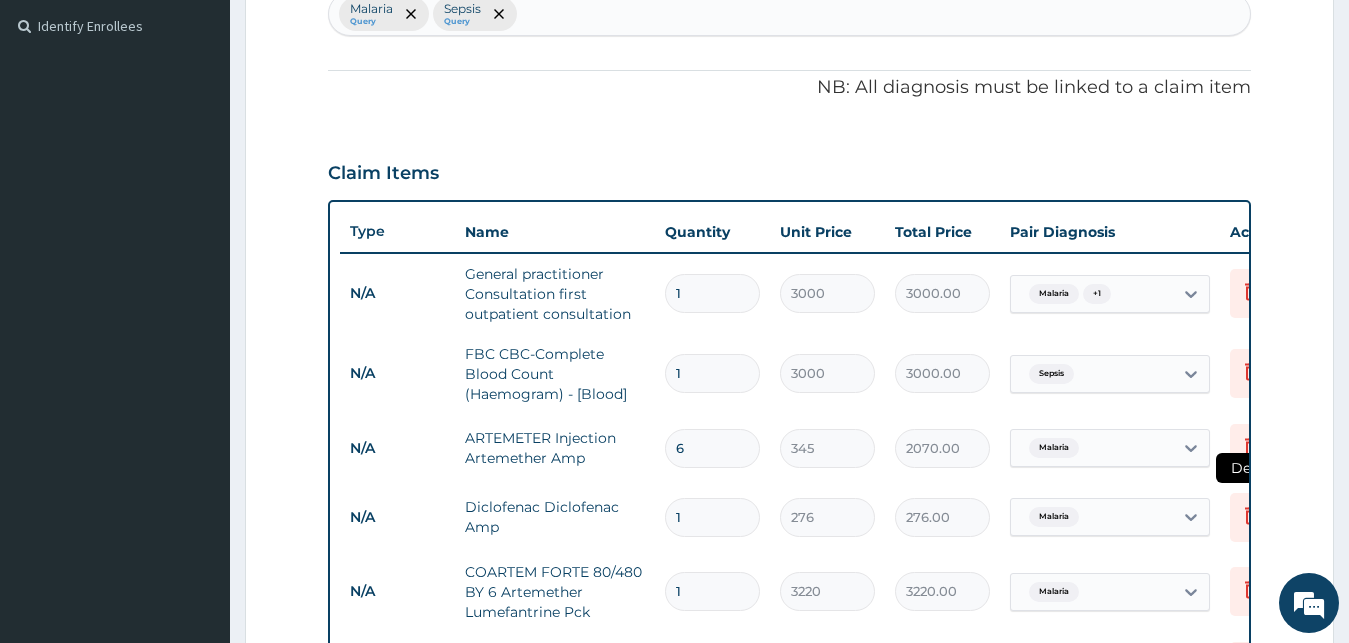 type on "6" 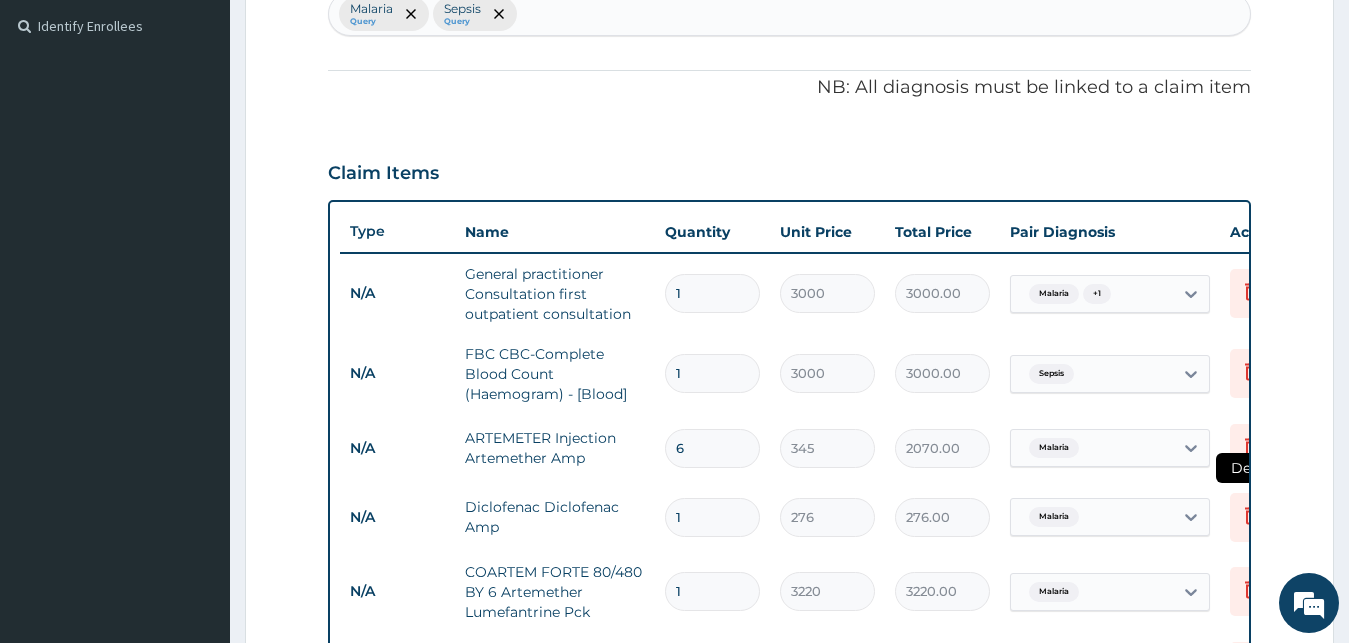 click 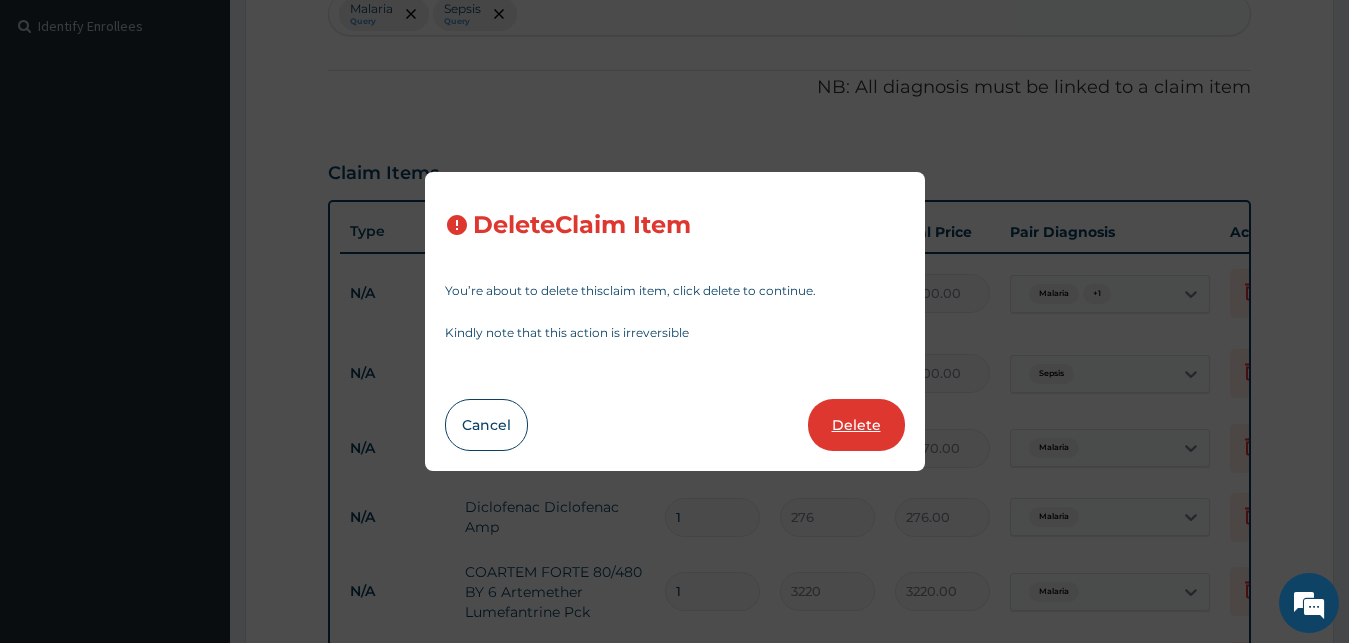 click on "Delete" at bounding box center (856, 425) 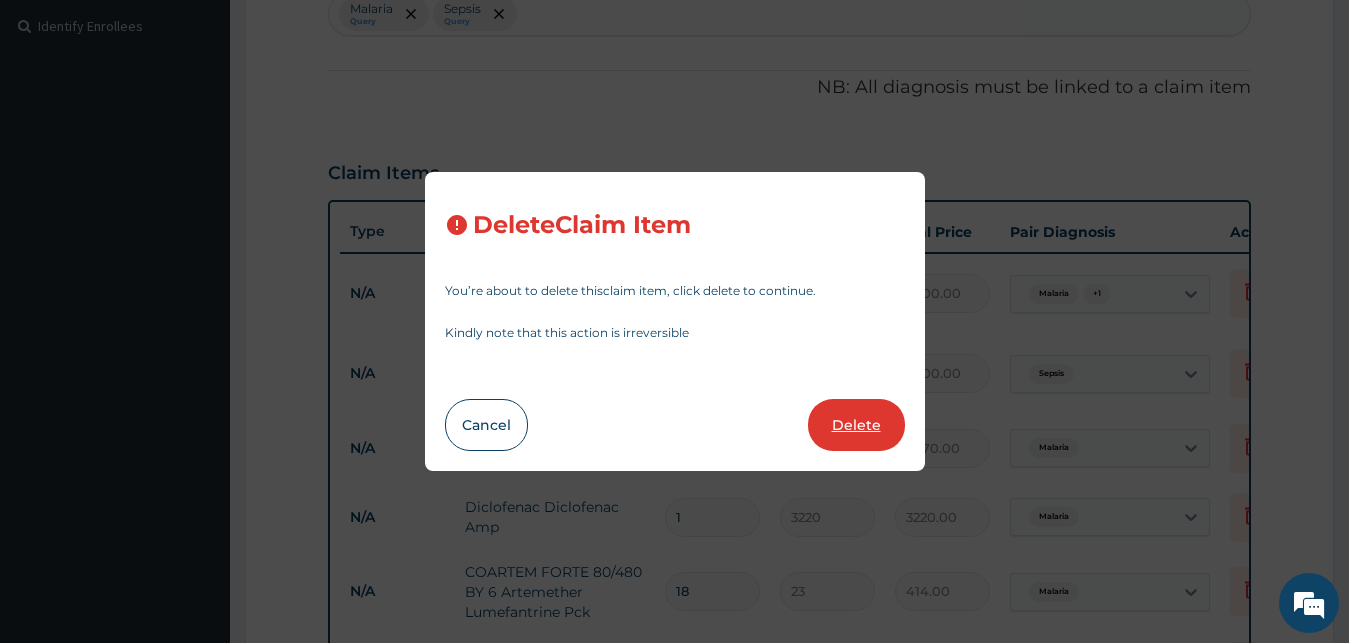 type on "1500.00" 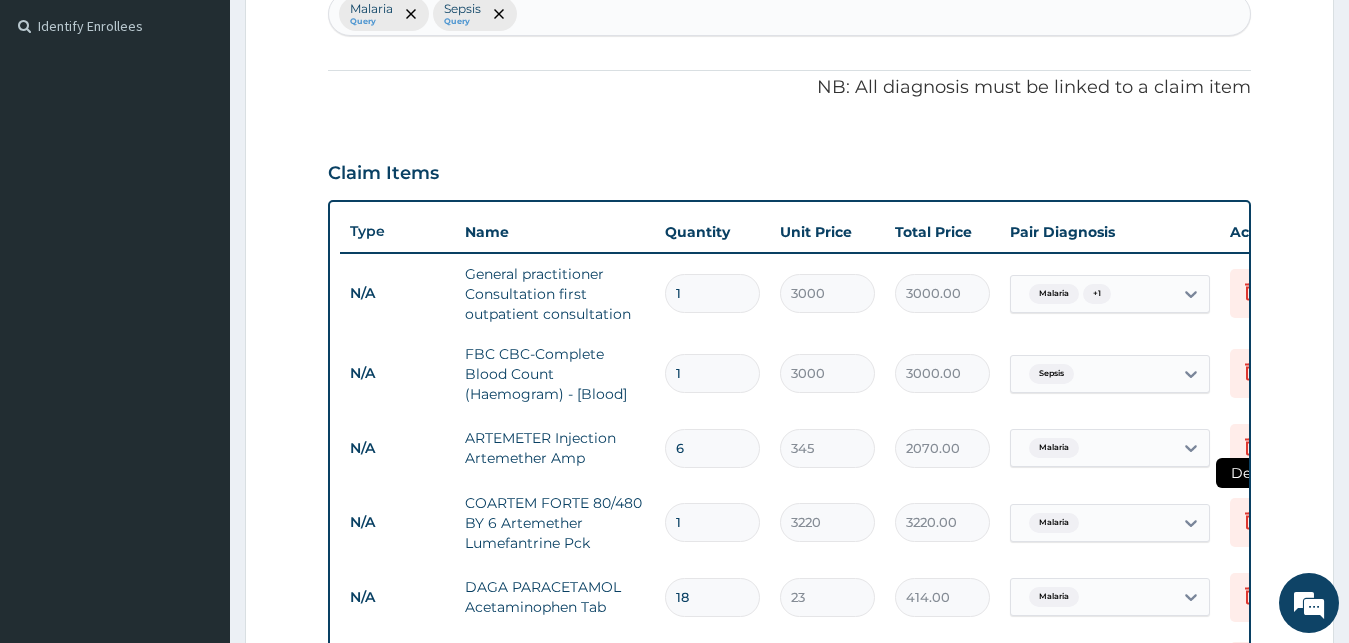 click 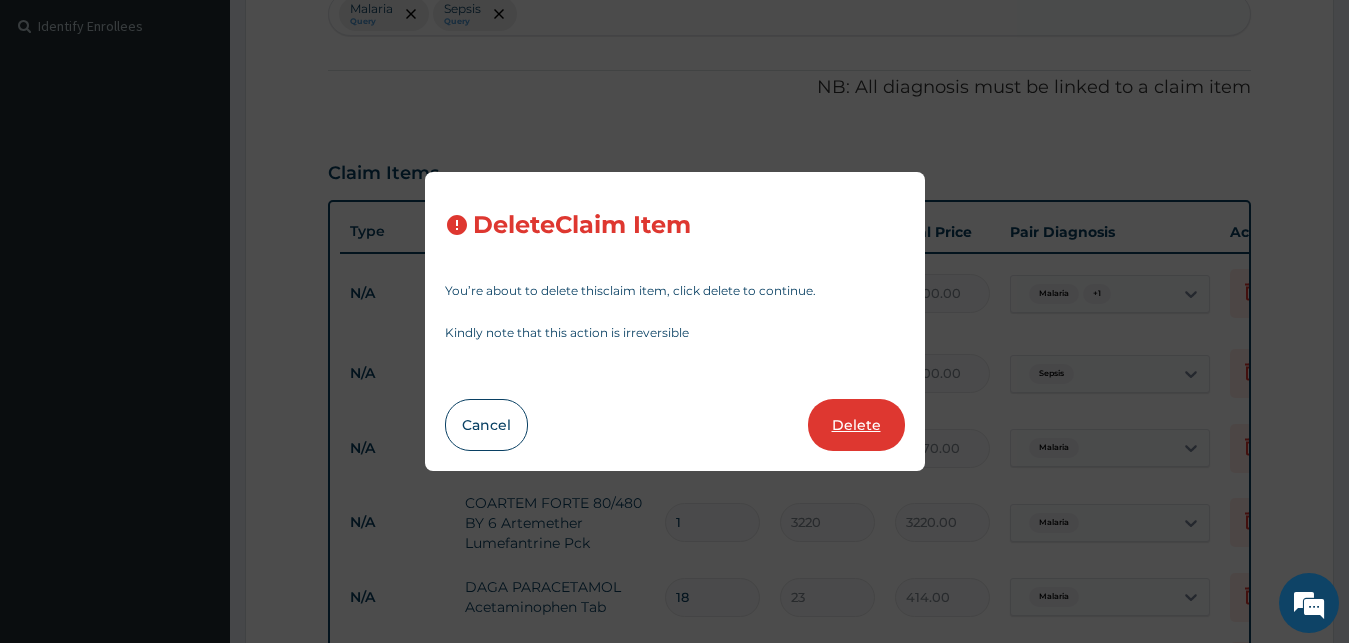 click on "Delete" at bounding box center (856, 425) 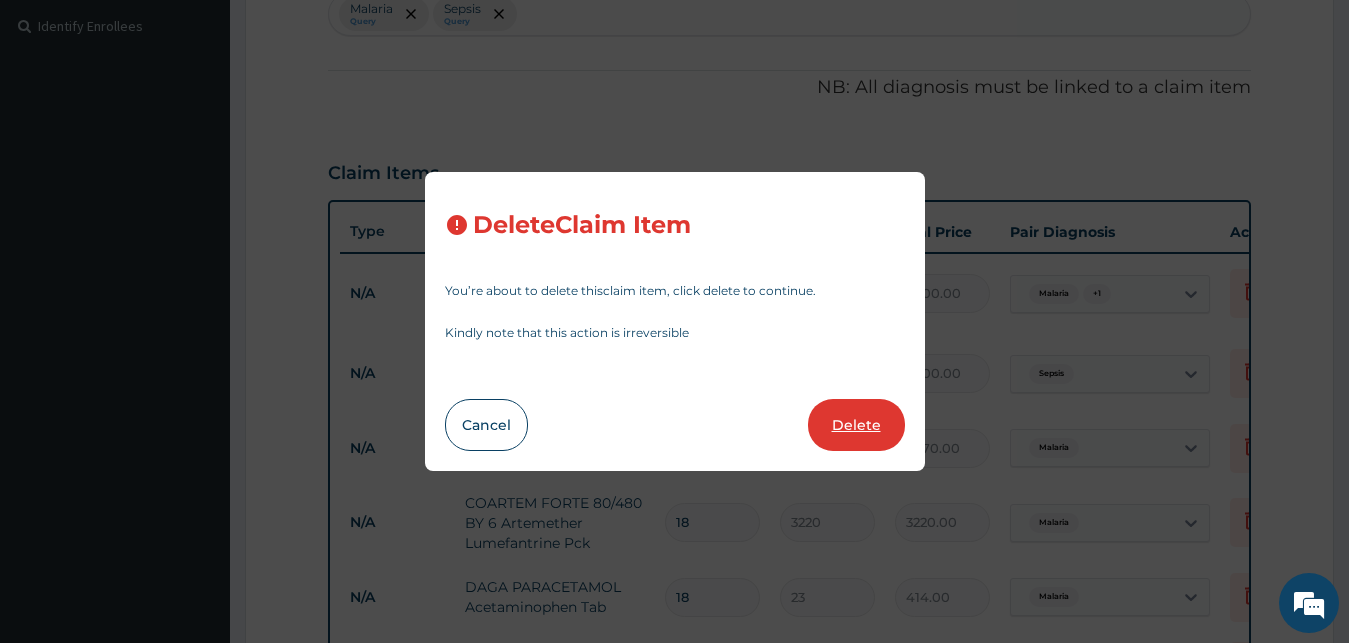 type on "23" 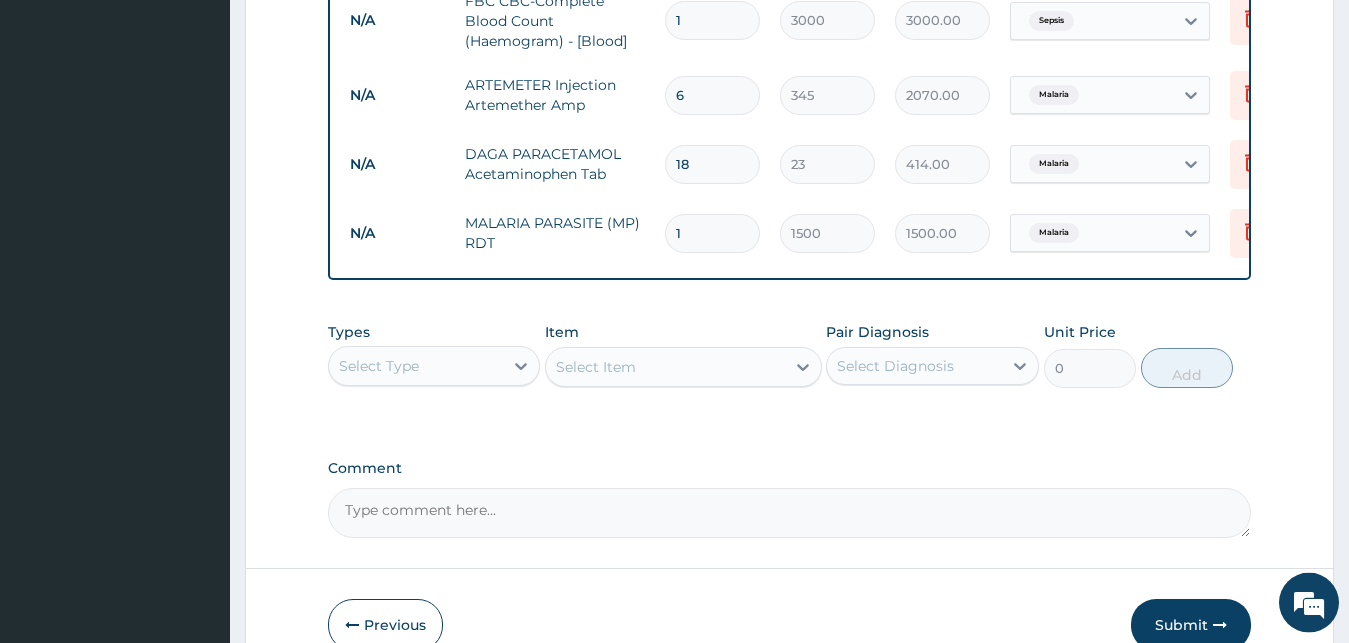 scroll, scrollTop: 901, scrollLeft: 0, axis: vertical 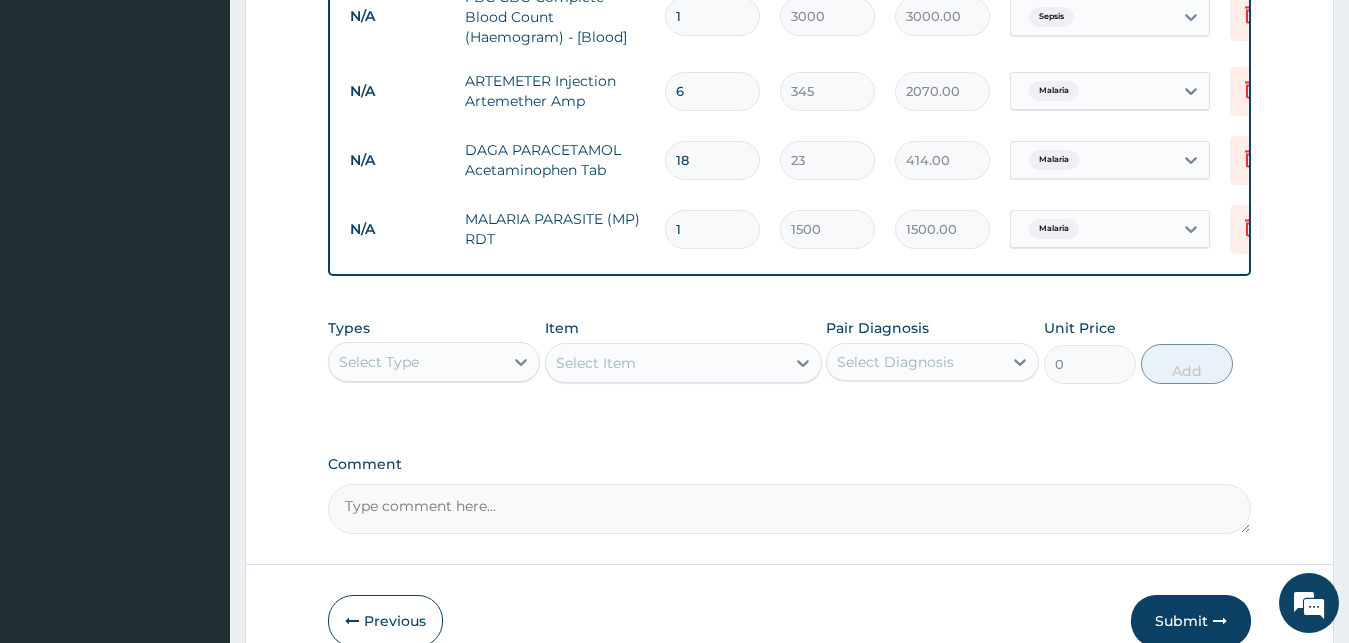 click on "Comment" at bounding box center [790, 509] 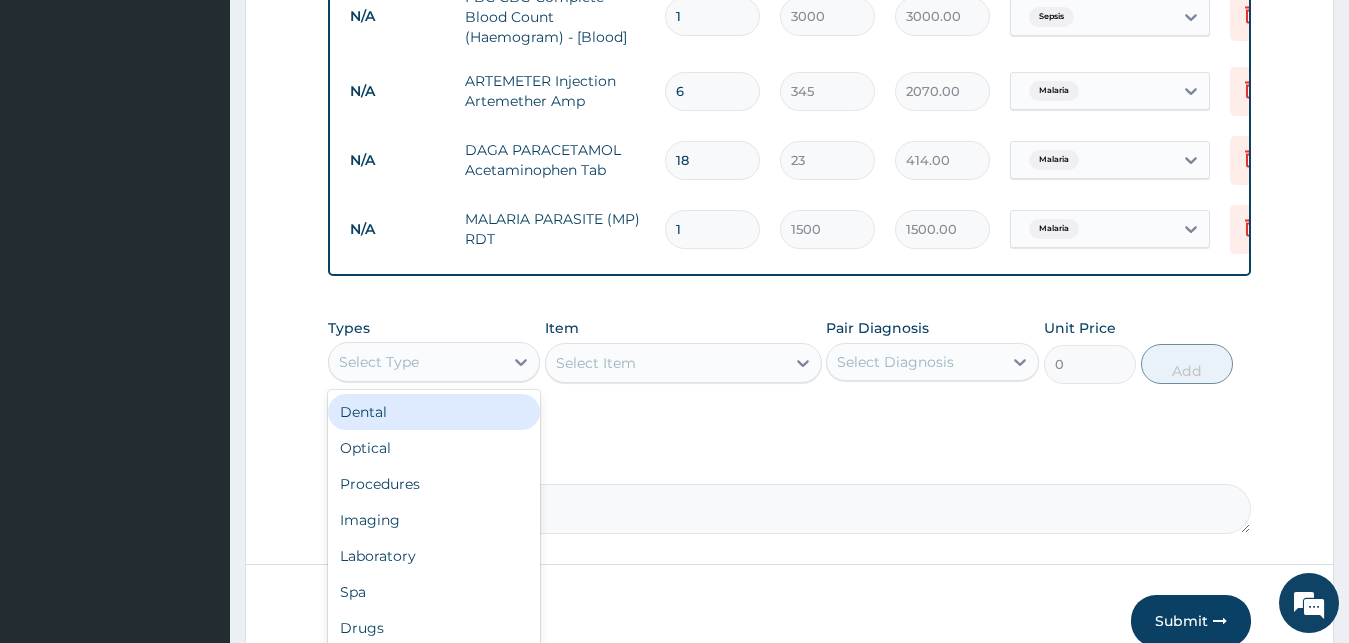 click on "Select Type" at bounding box center [416, 362] 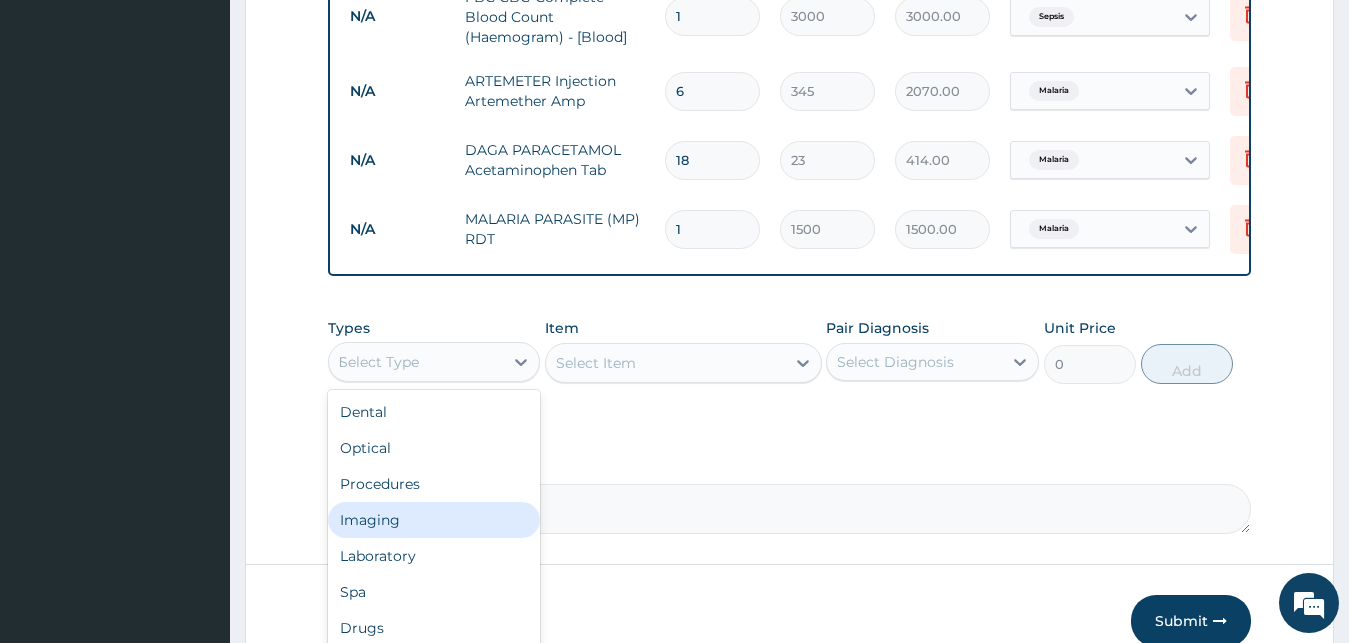 type on "DR" 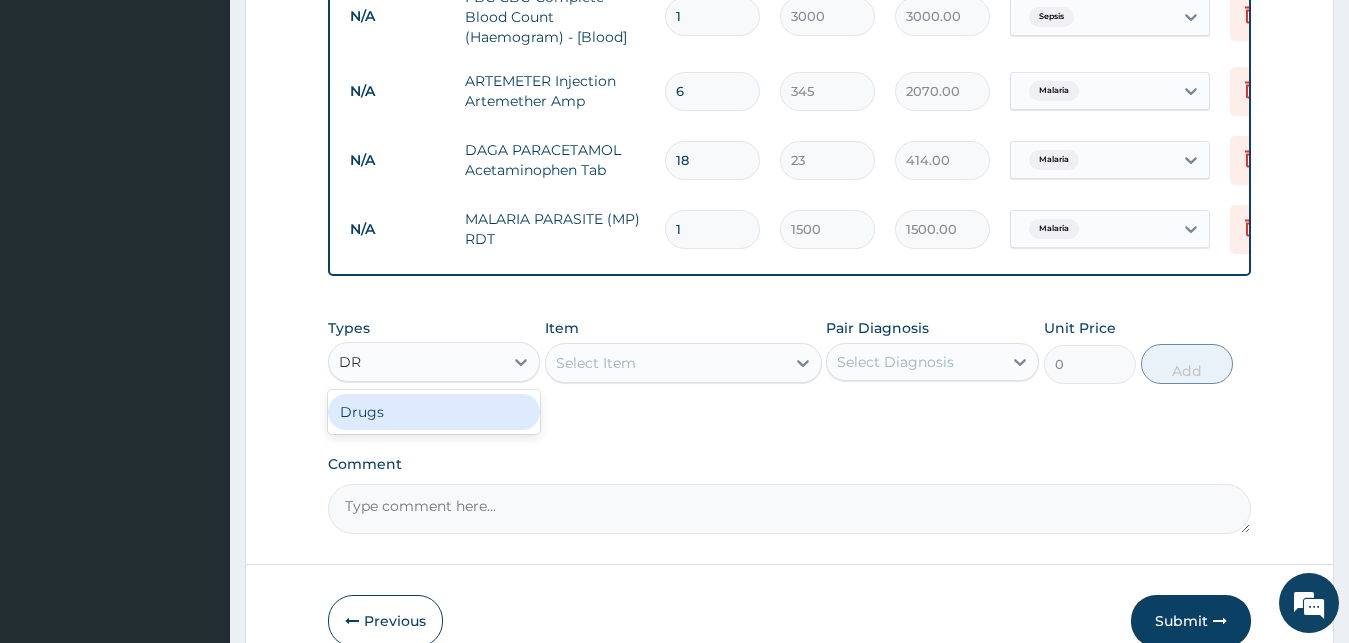 click on "Drugs" at bounding box center (434, 412) 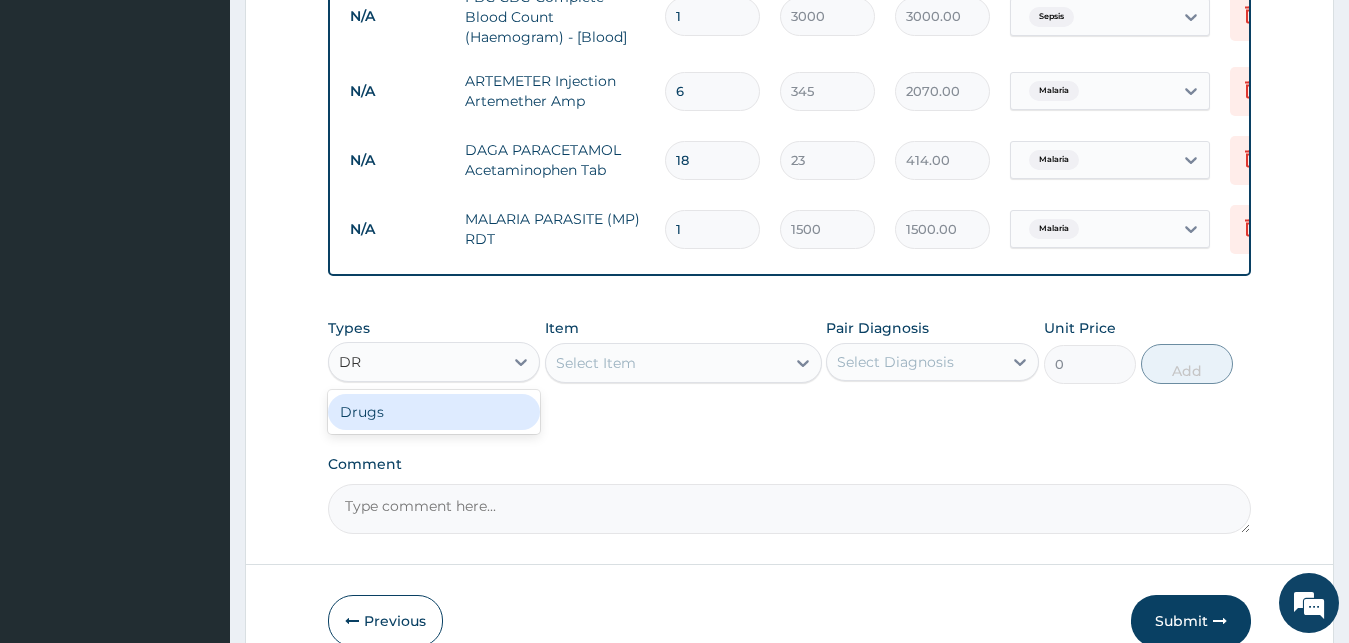 type 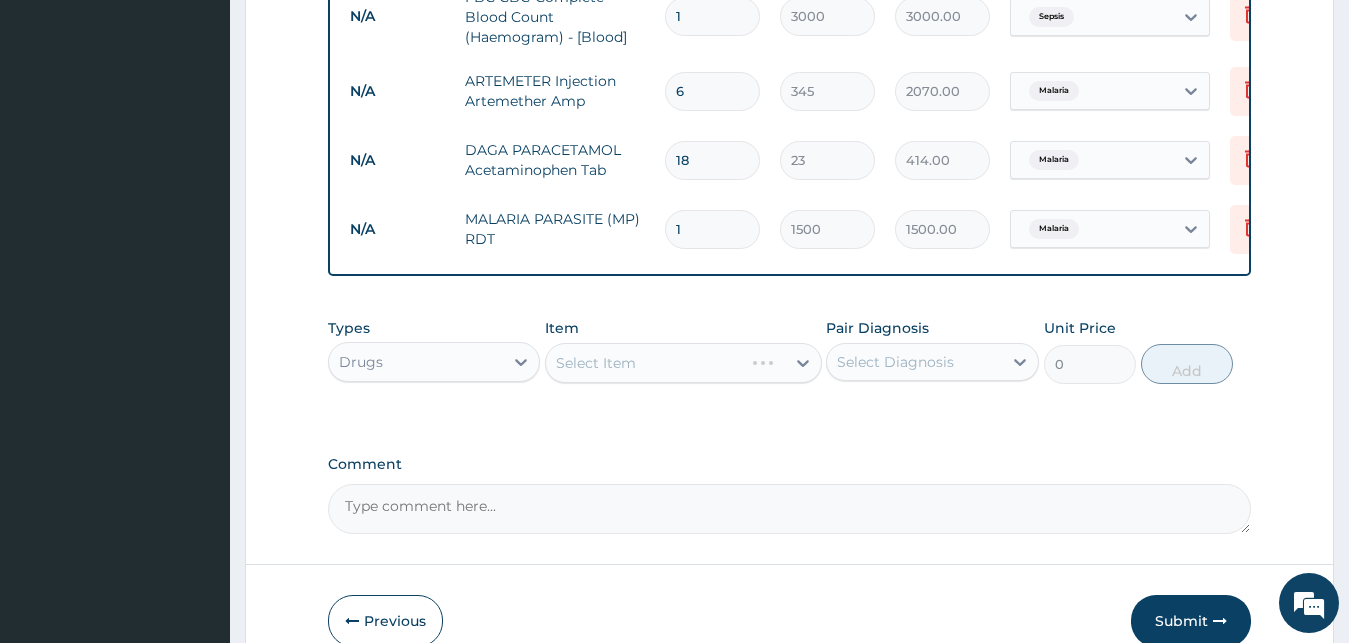 click on "Select Item" at bounding box center (683, 363) 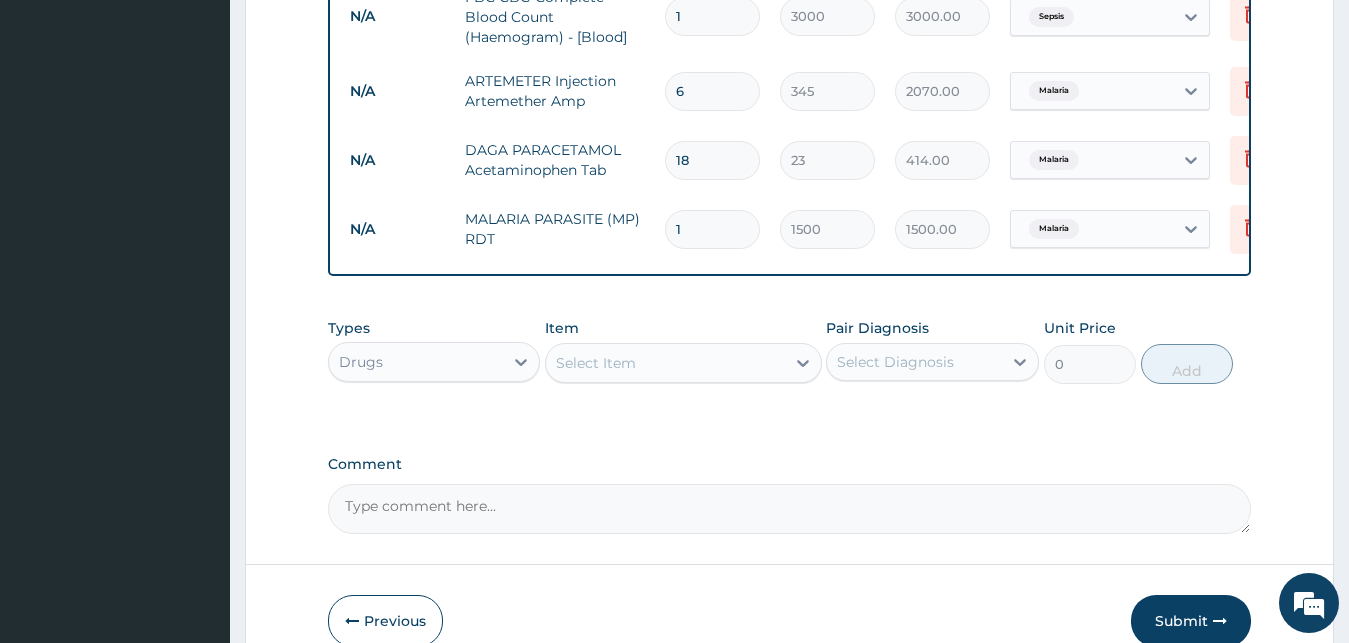 click on "Select Item" at bounding box center [596, 363] 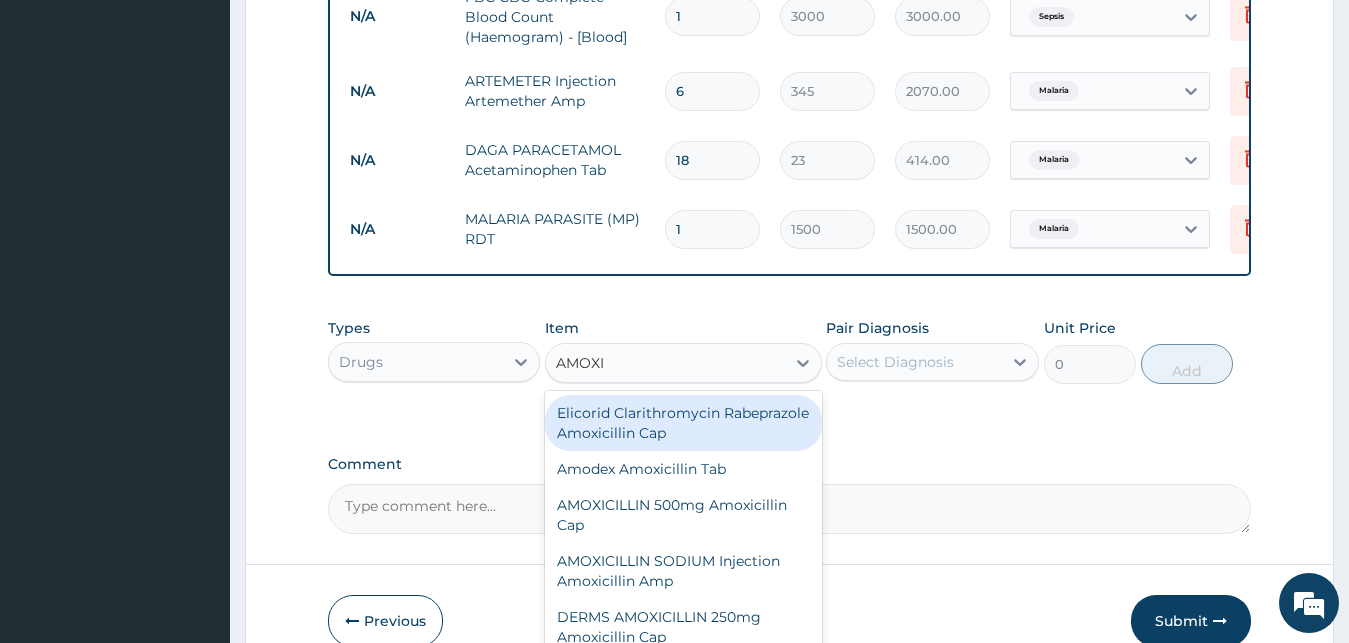 type on "AMOXIL" 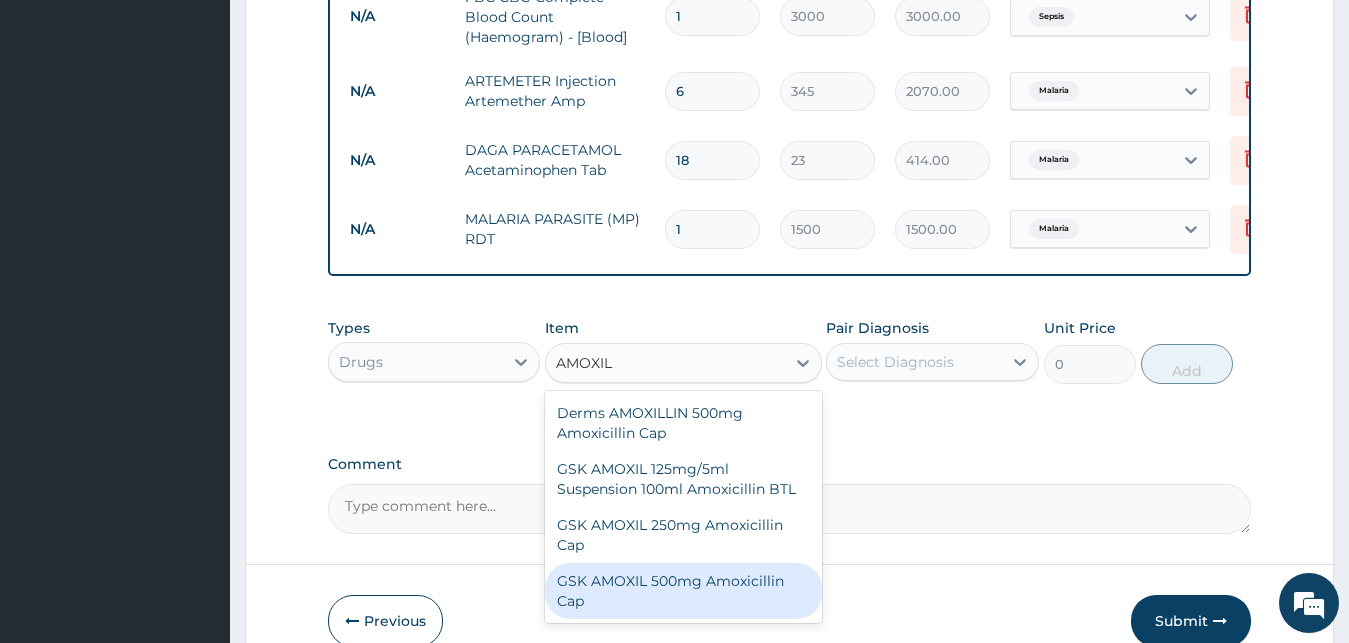 click on "GSK AMOXIL 500mg Amoxicillin Cap" at bounding box center (683, 591) 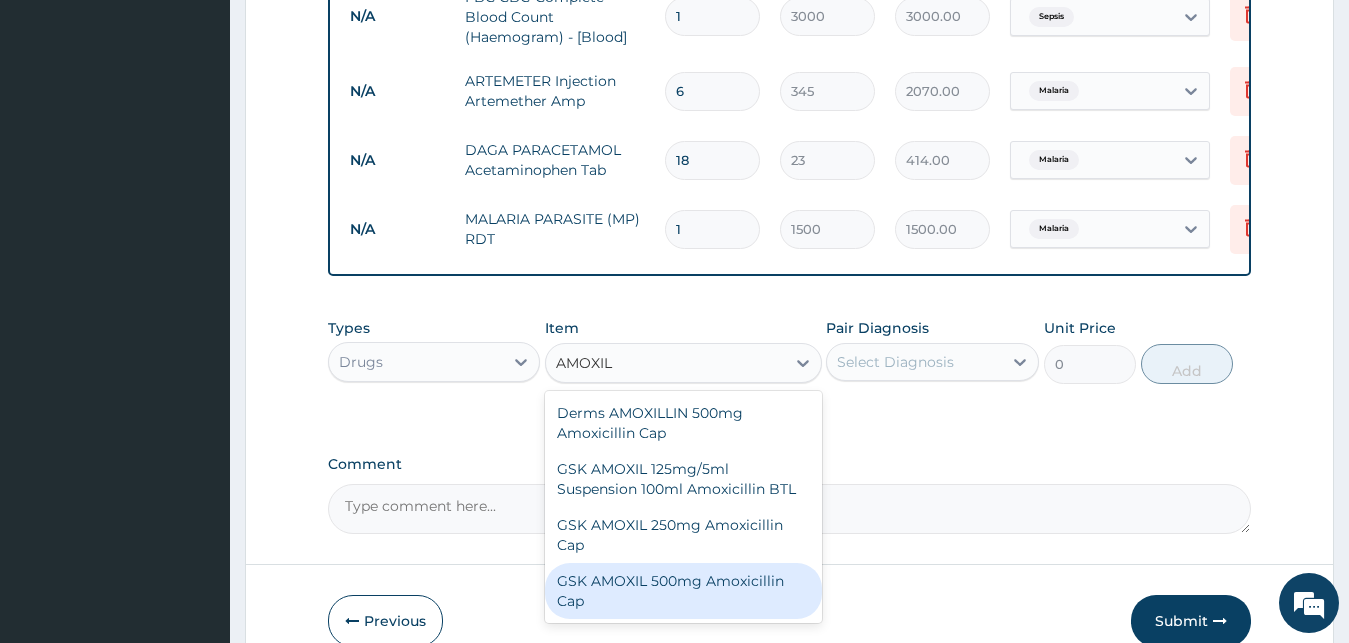 type 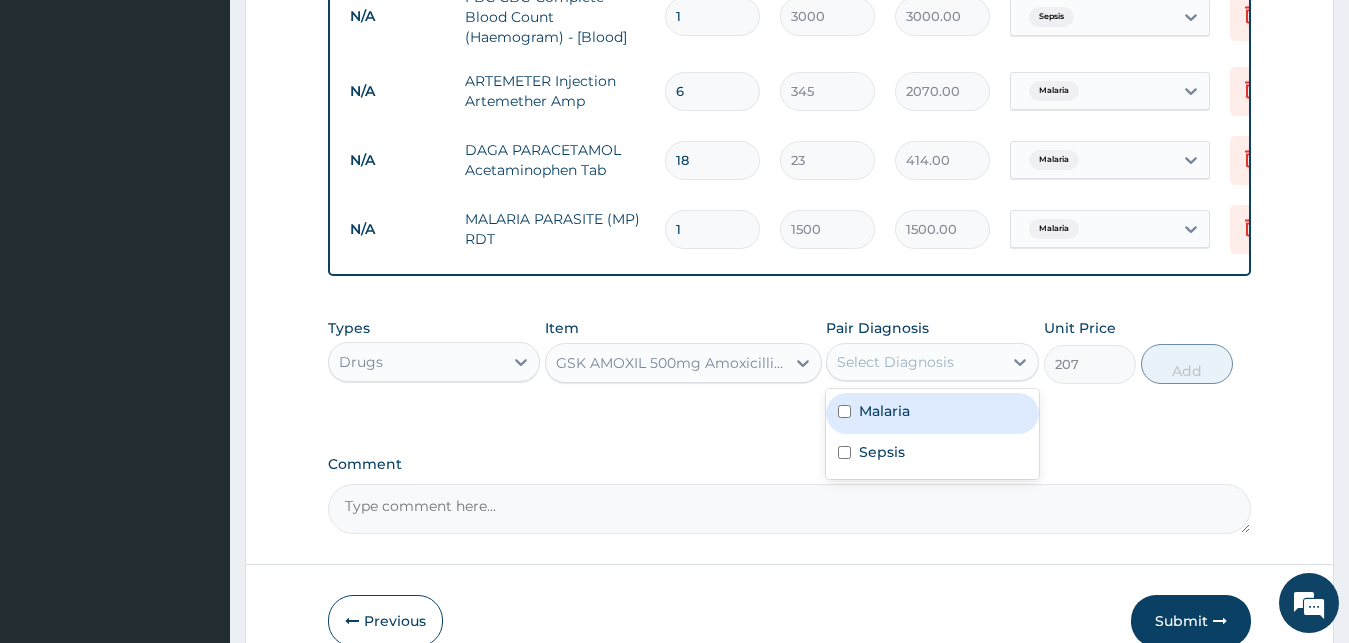 click on "Select Diagnosis" at bounding box center (914, 362) 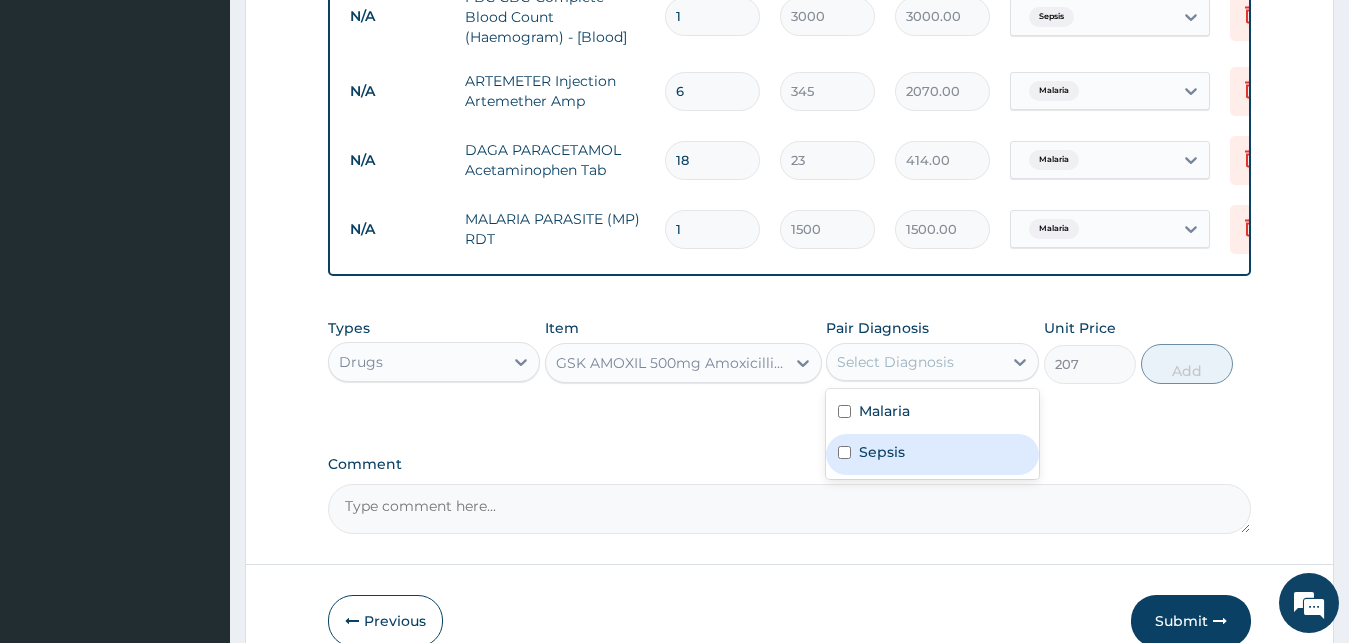 click on "Sepsis" at bounding box center [882, 452] 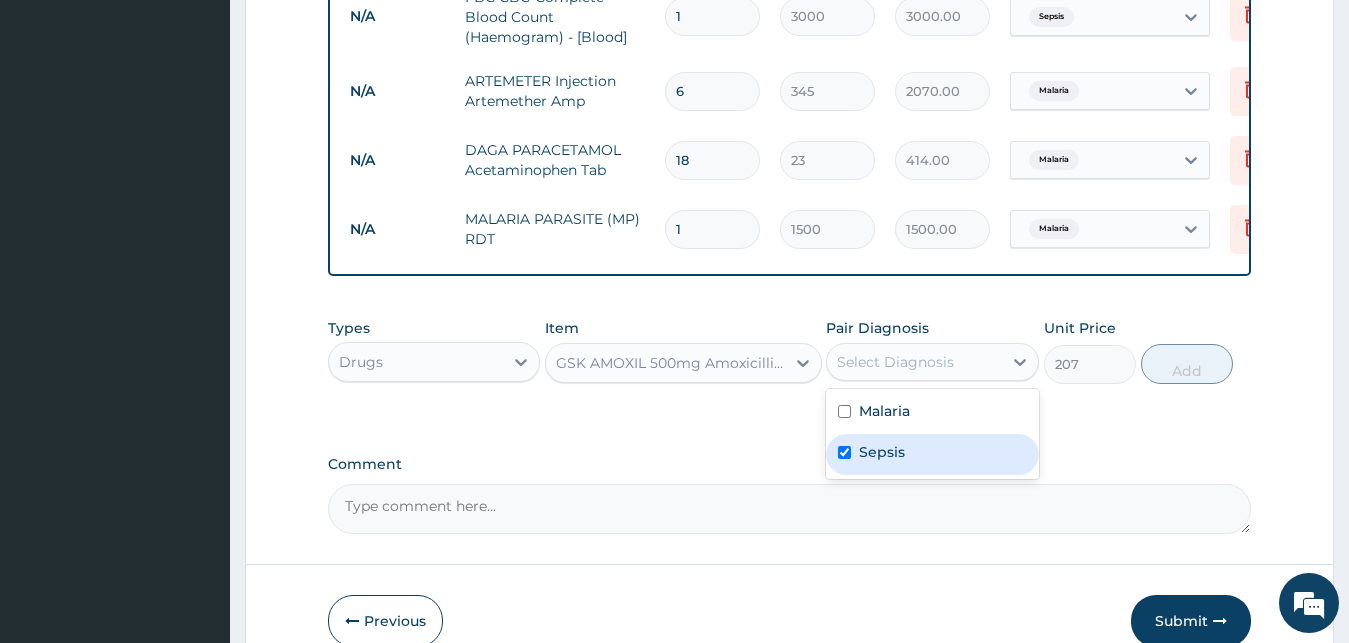 checkbox on "true" 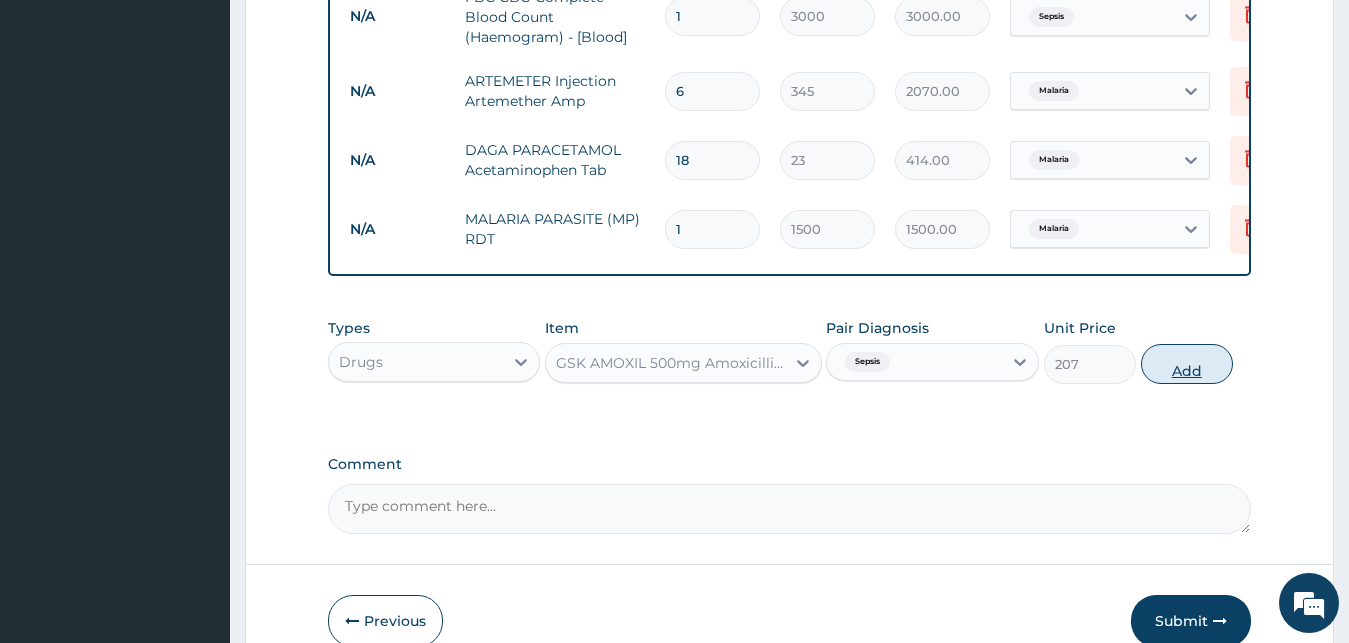 click on "Add" at bounding box center [1187, 364] 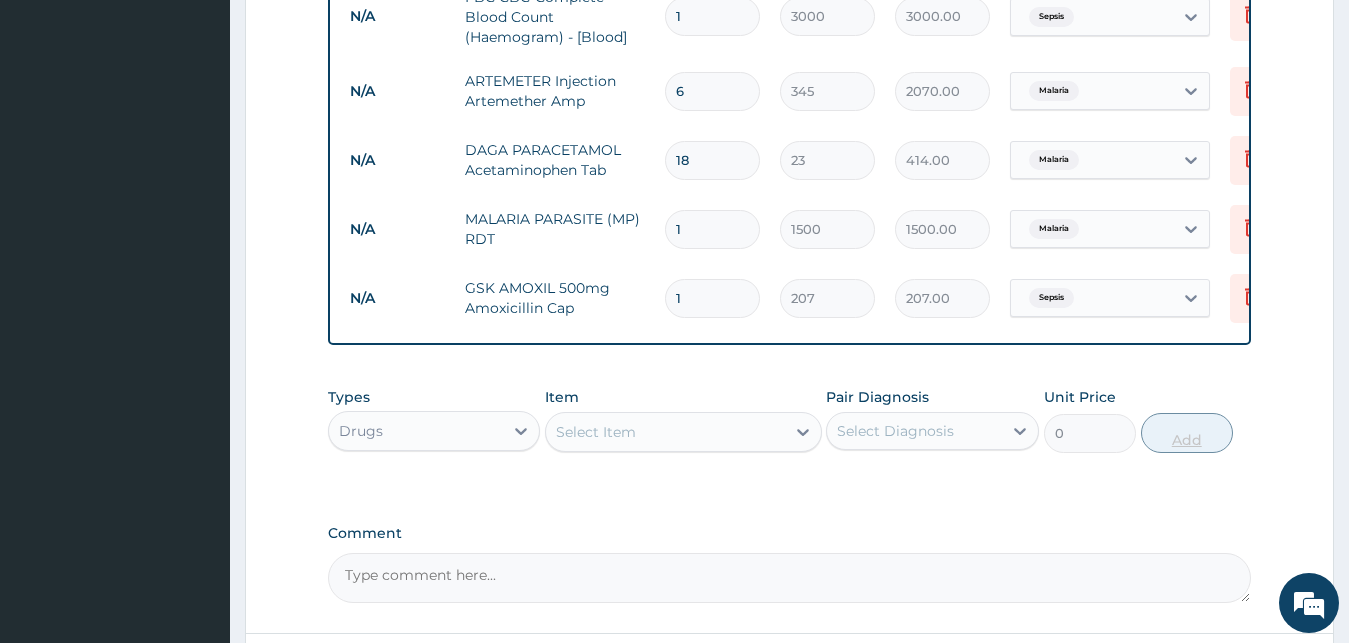 type on "15" 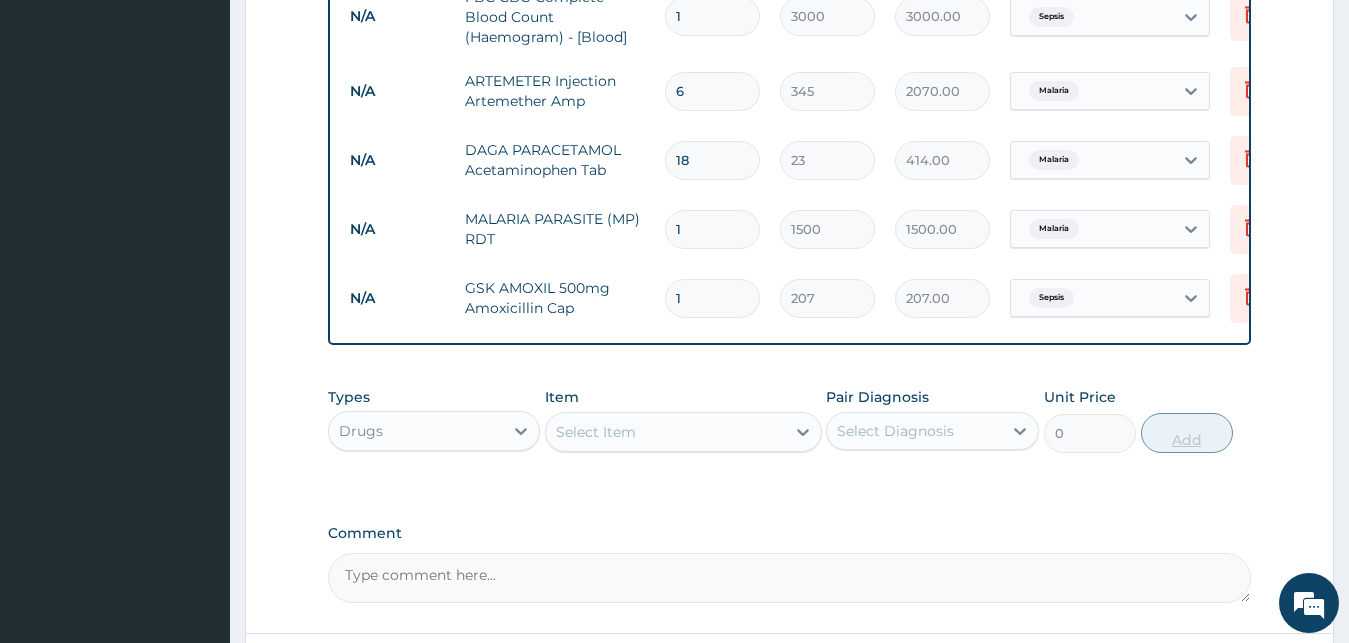 type on "3105.00" 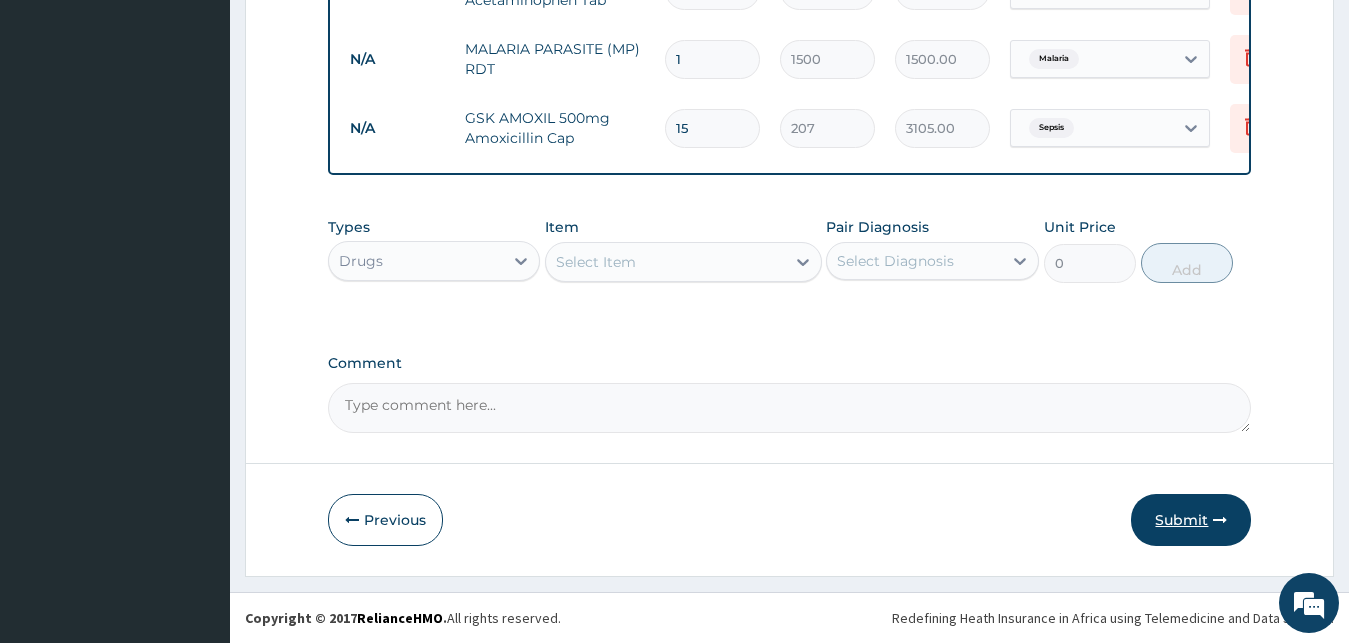 type on "15" 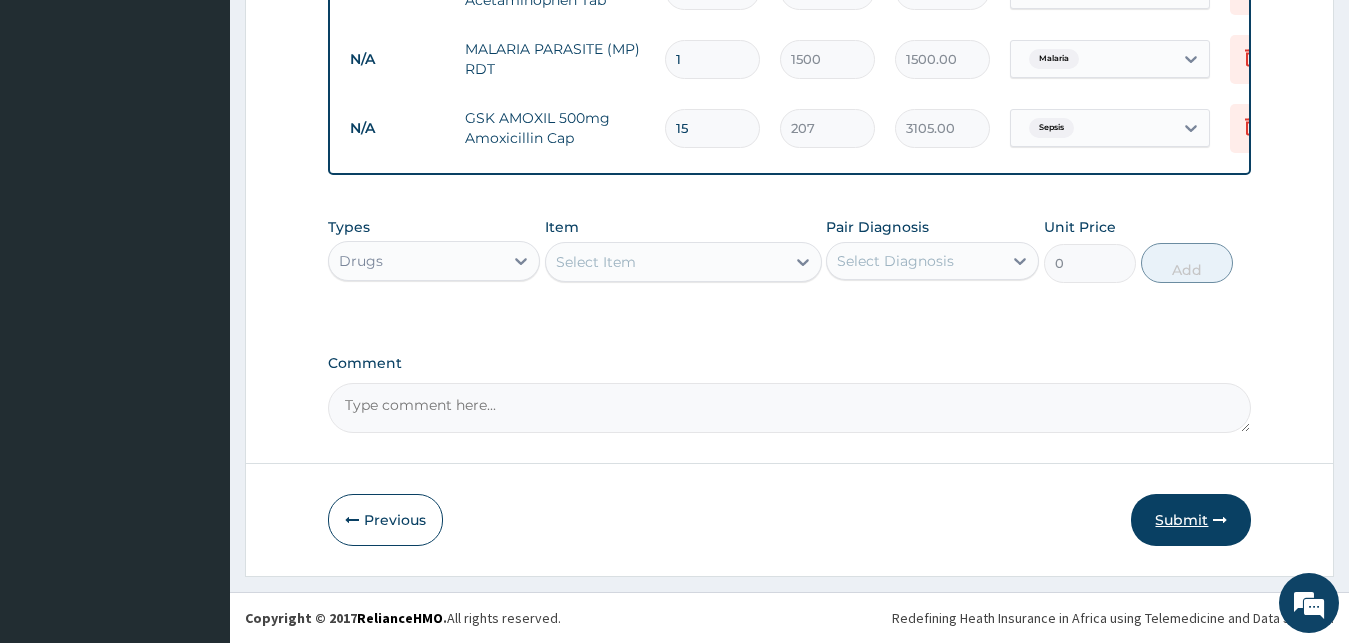 click on "Submit" at bounding box center (1191, 520) 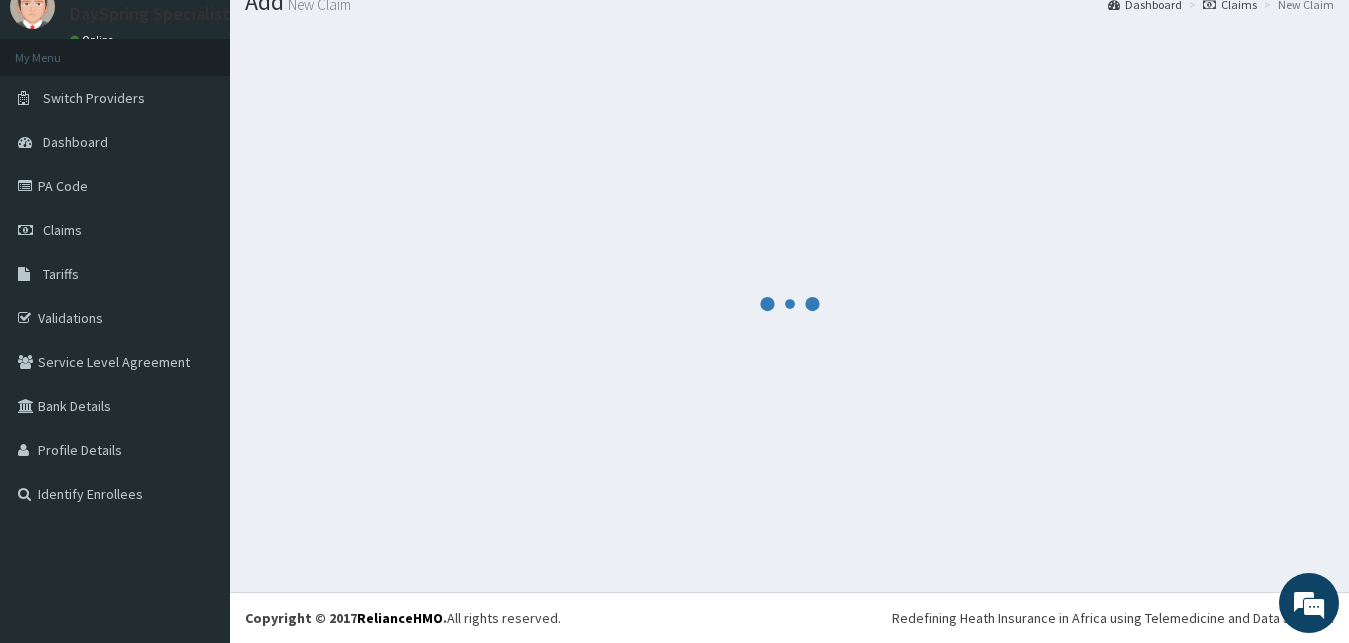 scroll, scrollTop: 76, scrollLeft: 0, axis: vertical 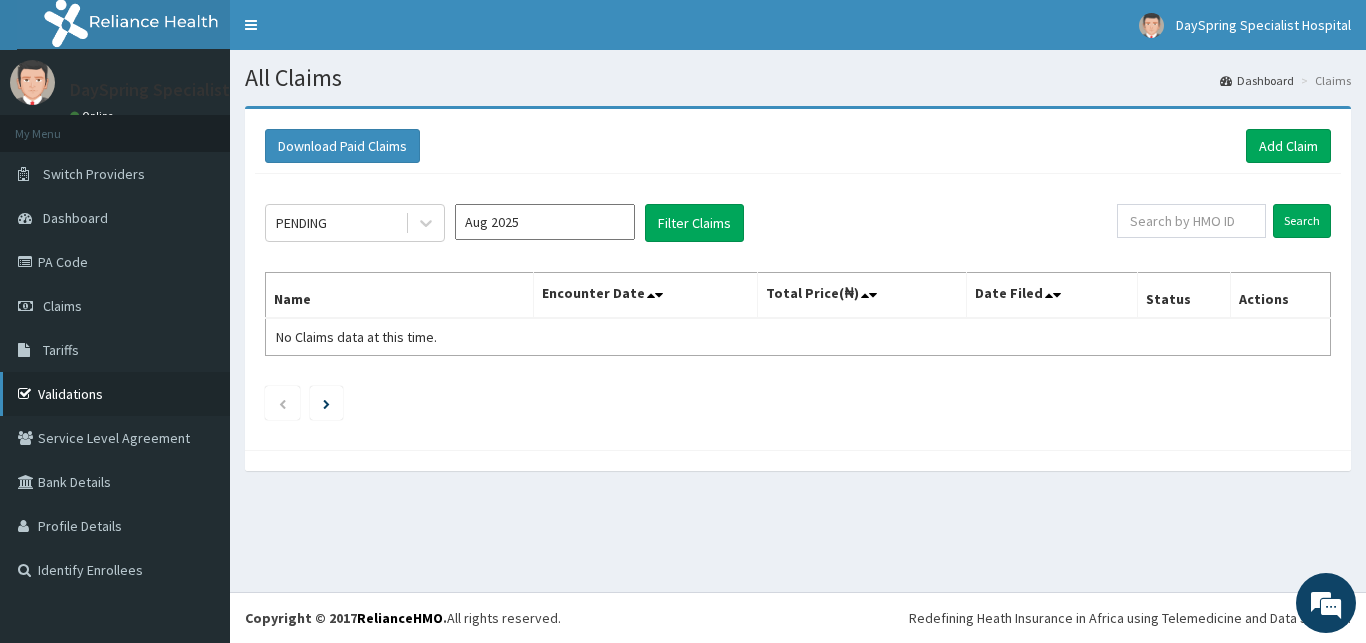 click on "Validations" at bounding box center [115, 394] 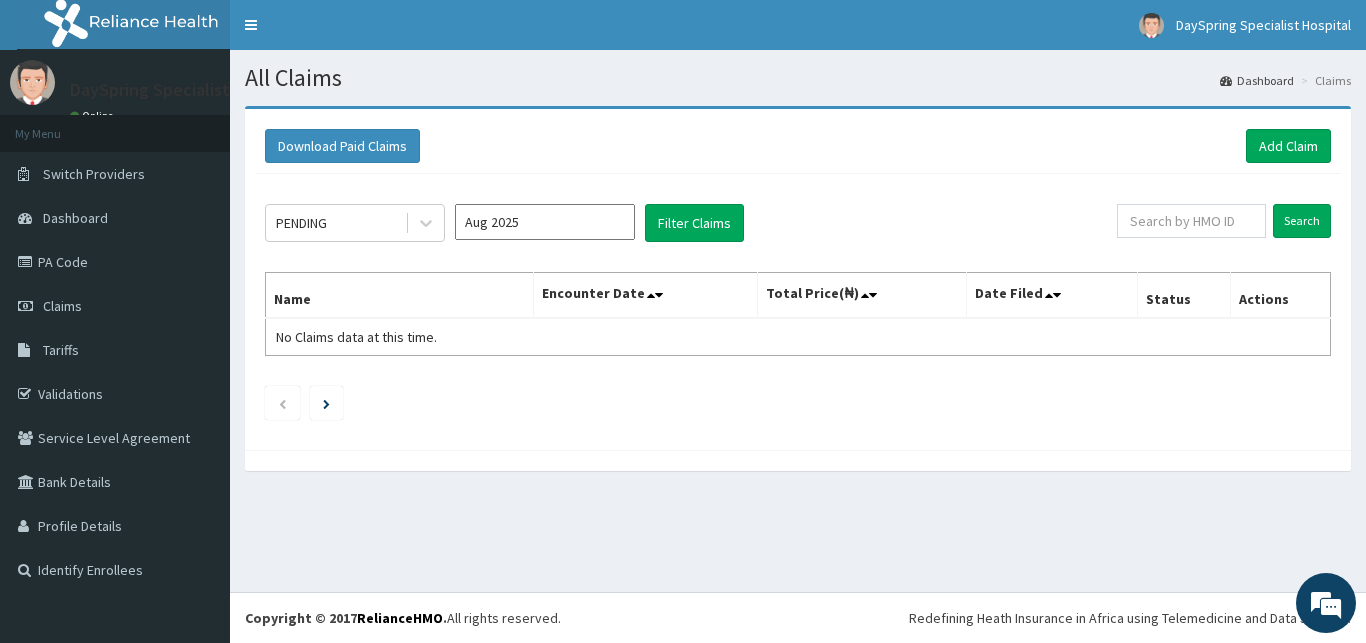 scroll, scrollTop: 0, scrollLeft: 0, axis: both 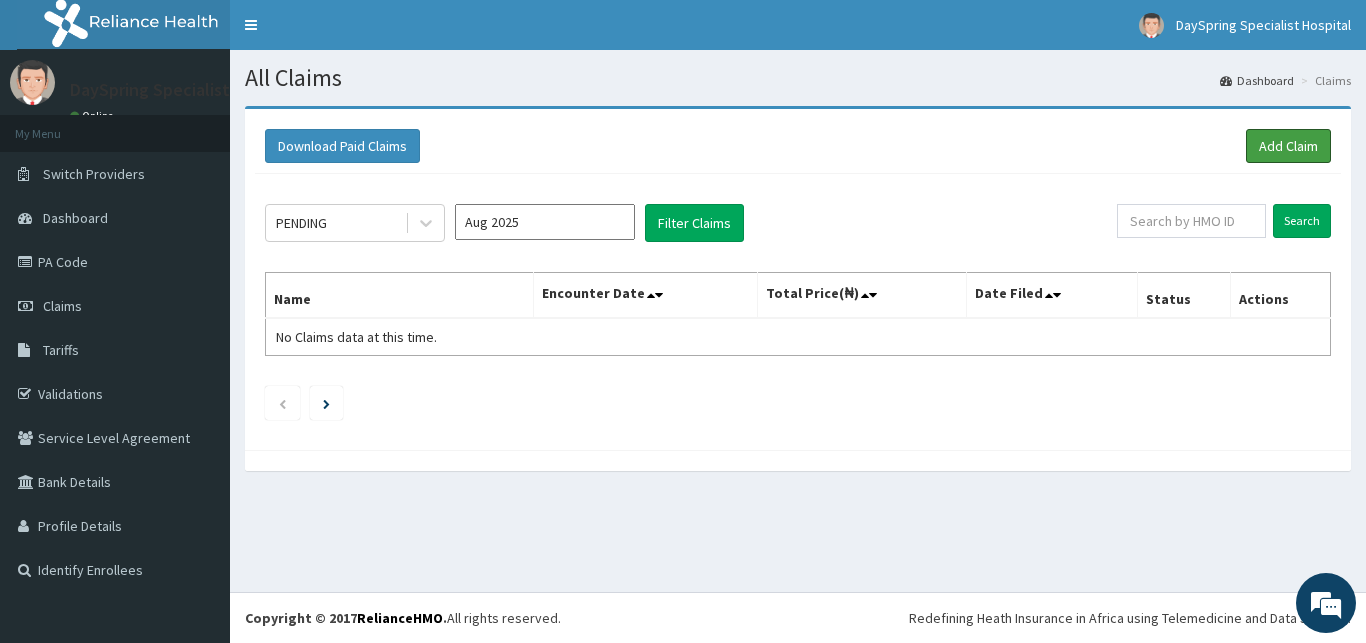 click on "Add Claim" at bounding box center [1288, 146] 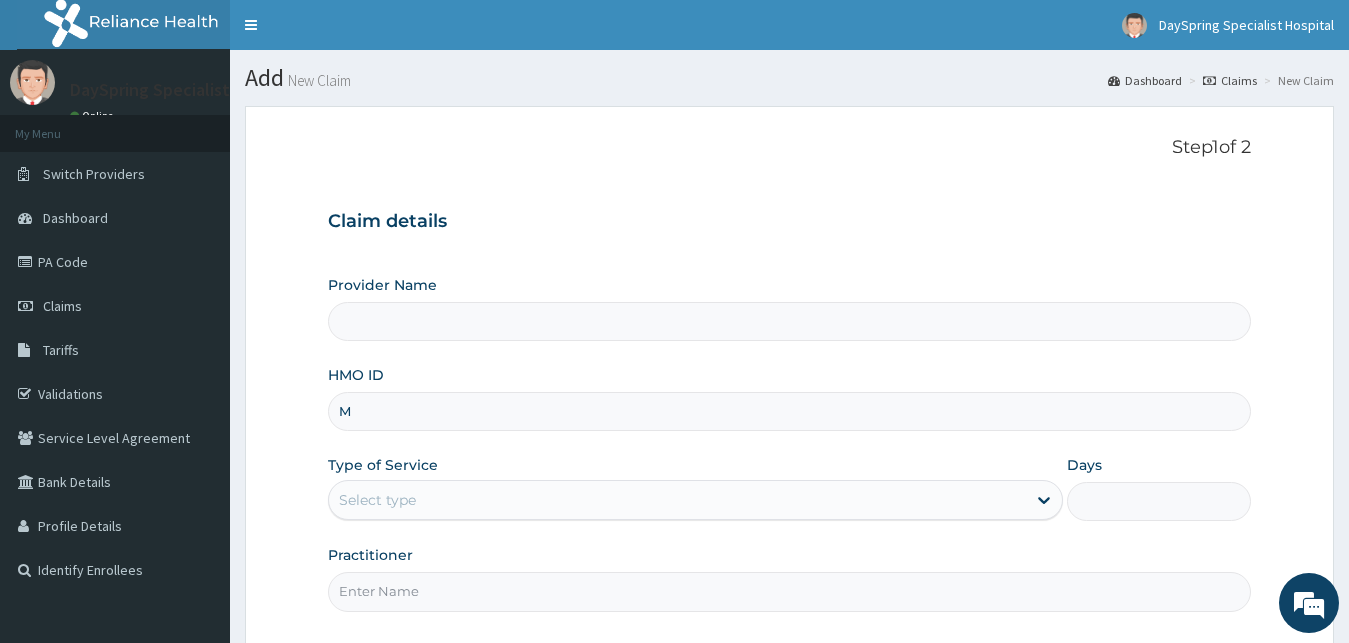 scroll, scrollTop: 0, scrollLeft: 0, axis: both 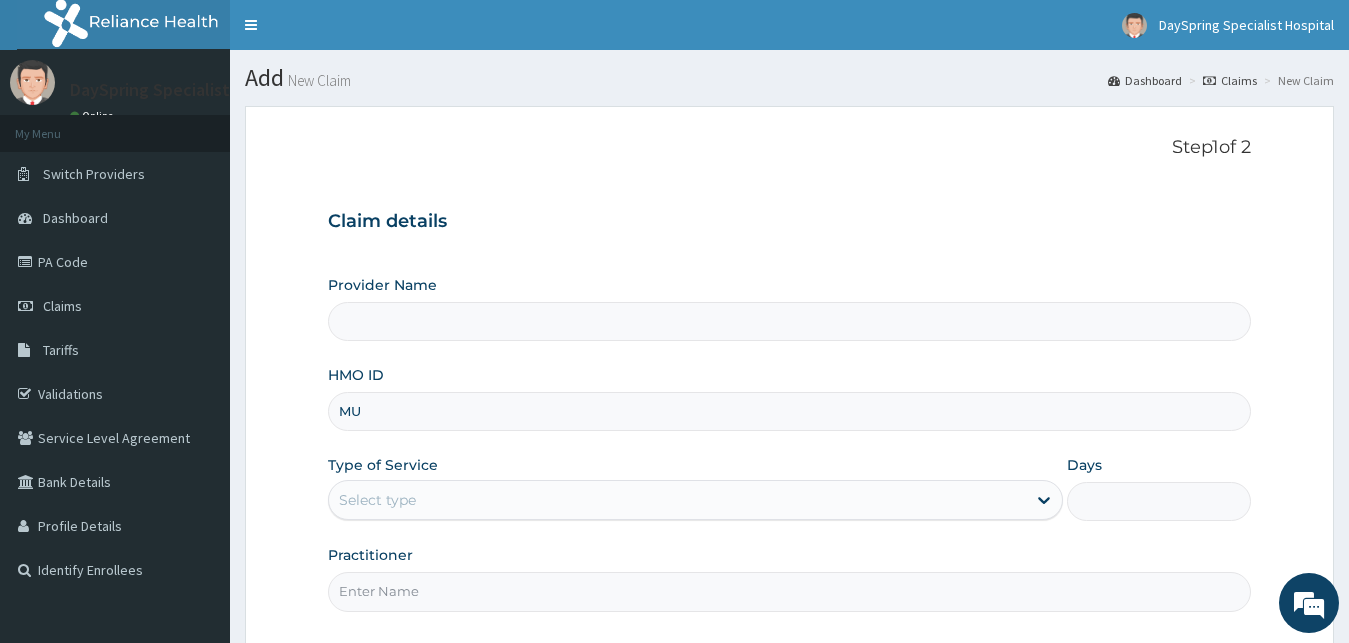 type on "MUH" 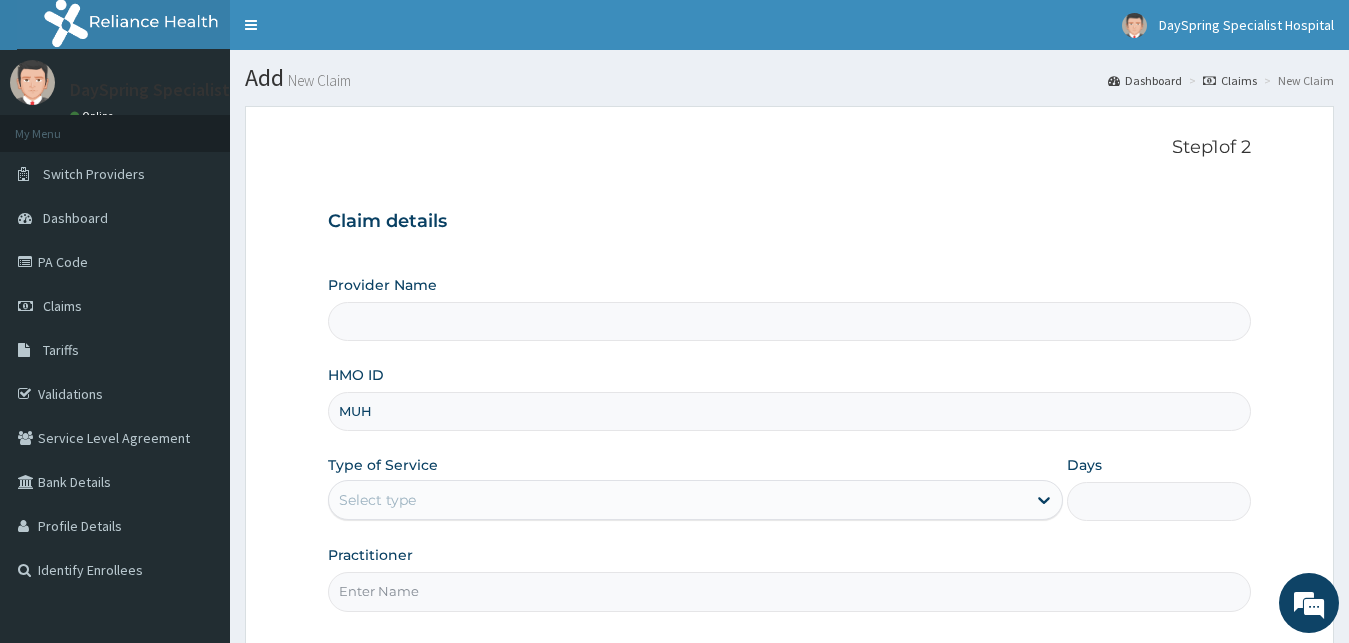 type on "DaySpring Specialist Hospital - Ikotun" 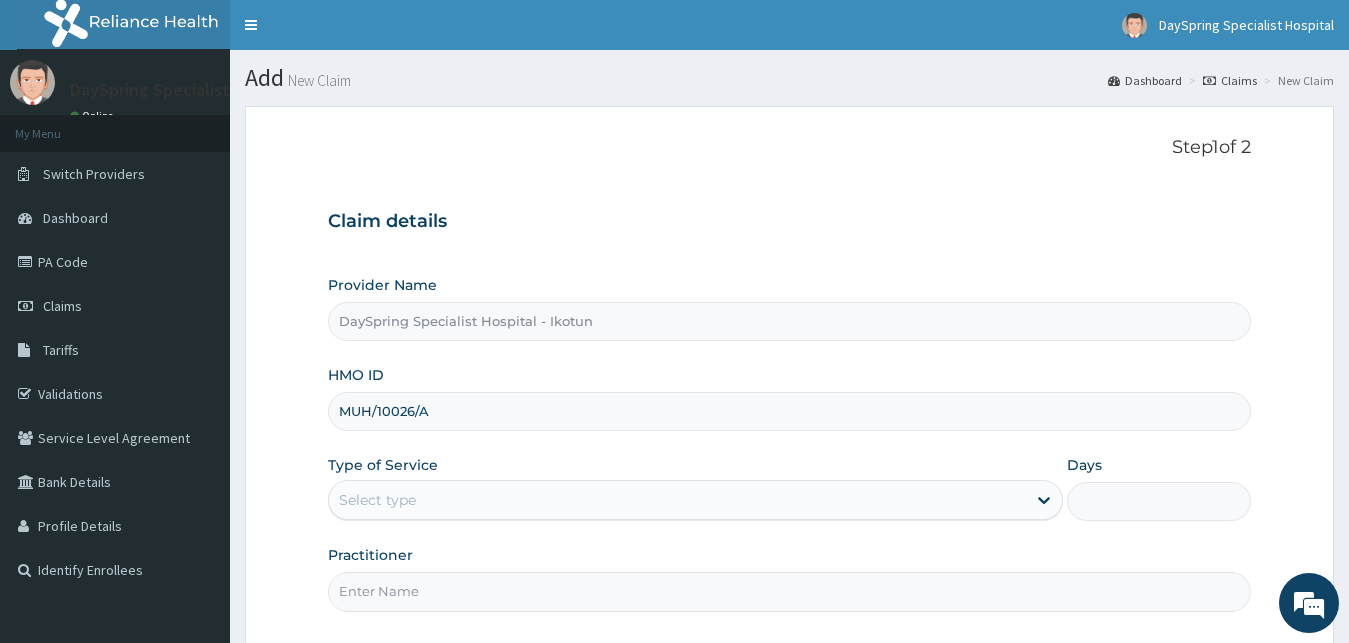 type on "MUH/10026/A" 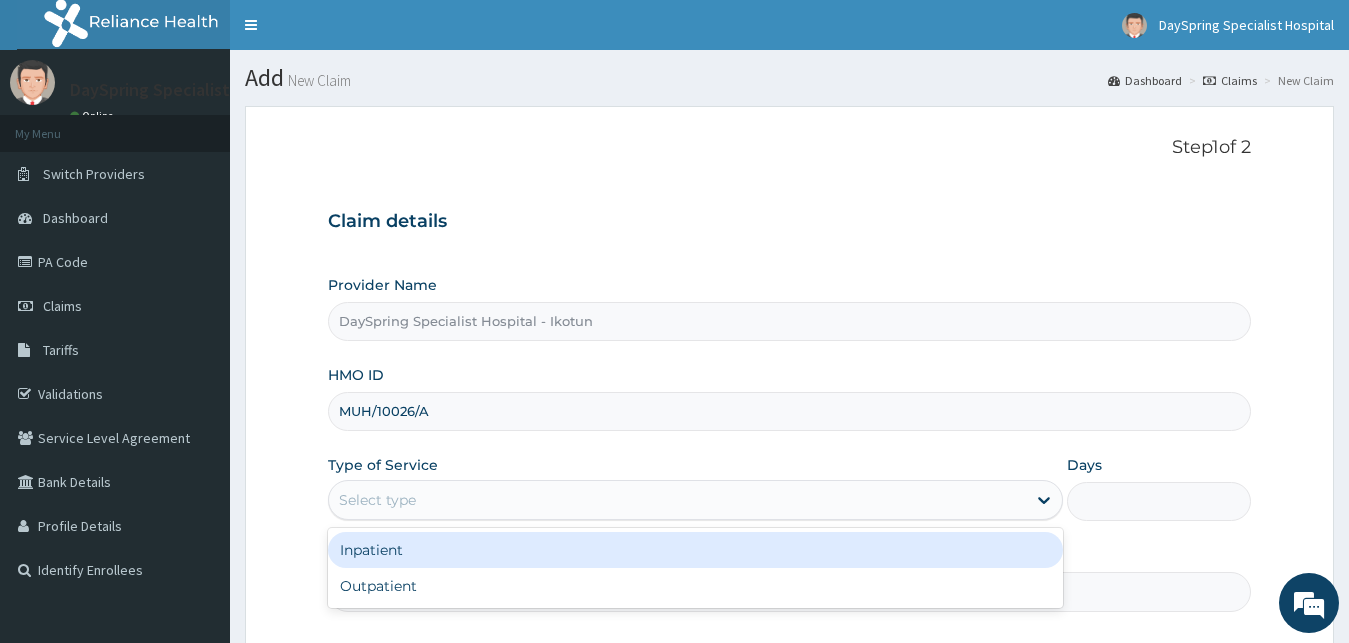 click on "Select type" at bounding box center (678, 500) 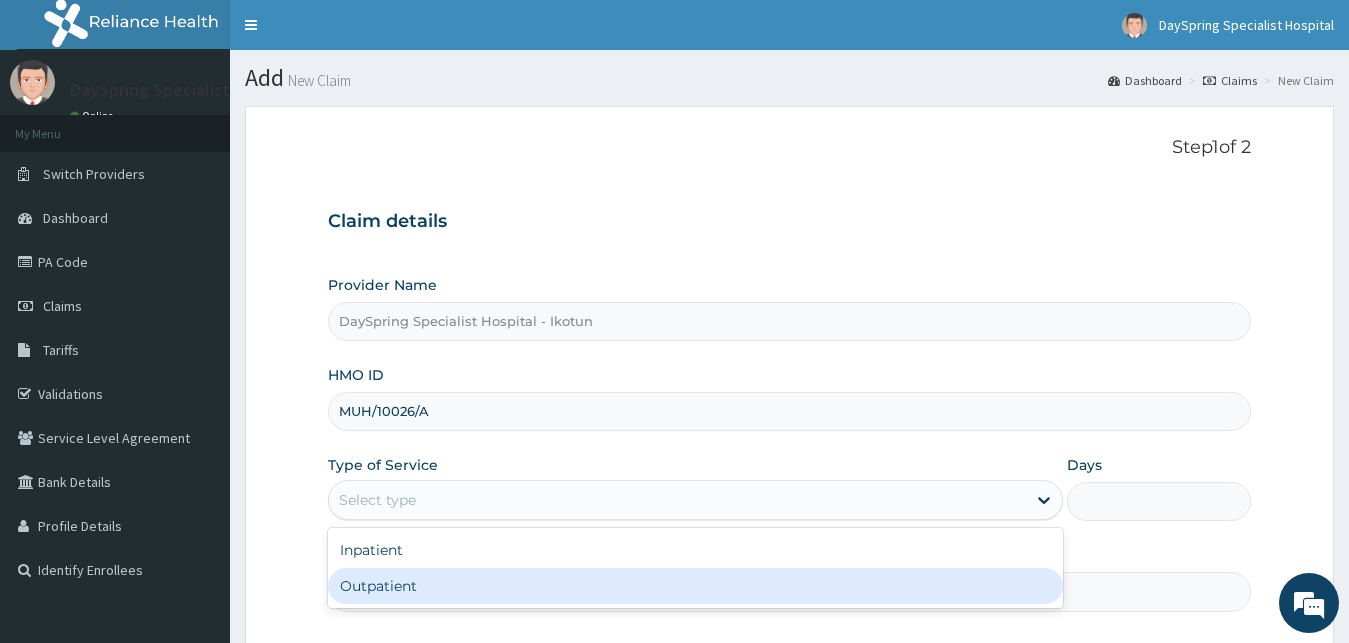 click on "Outpatient" at bounding box center [696, 586] 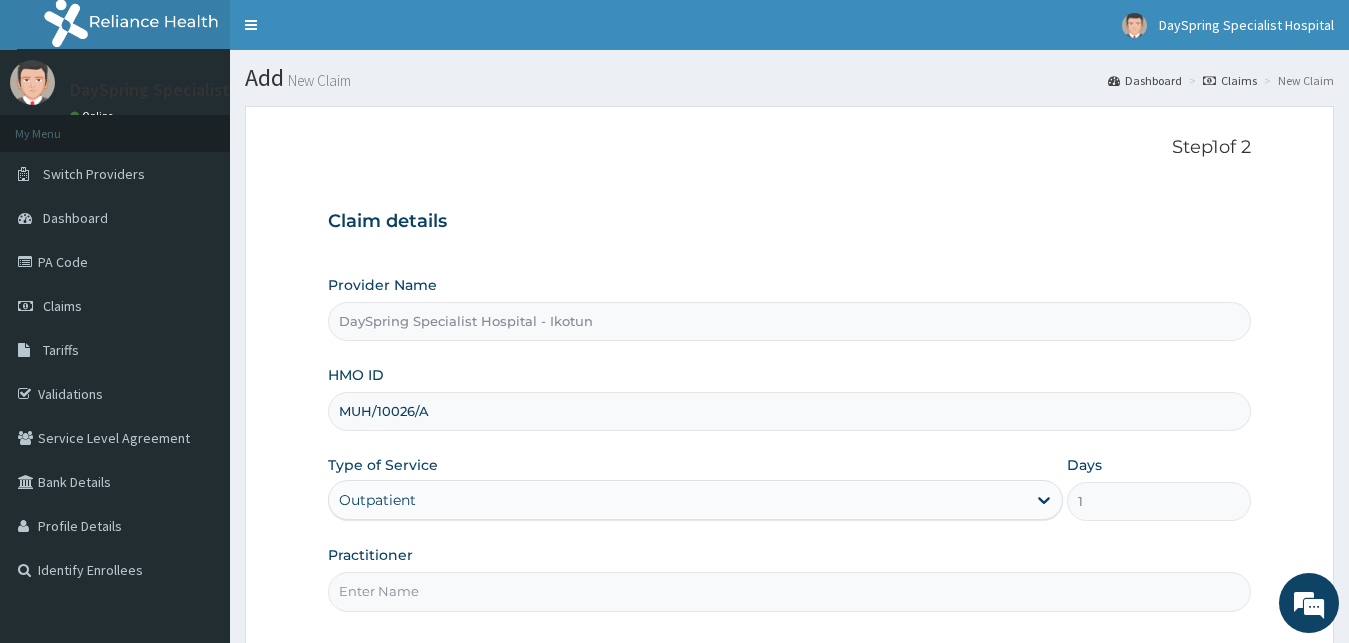 click on "Practitioner" at bounding box center (790, 591) 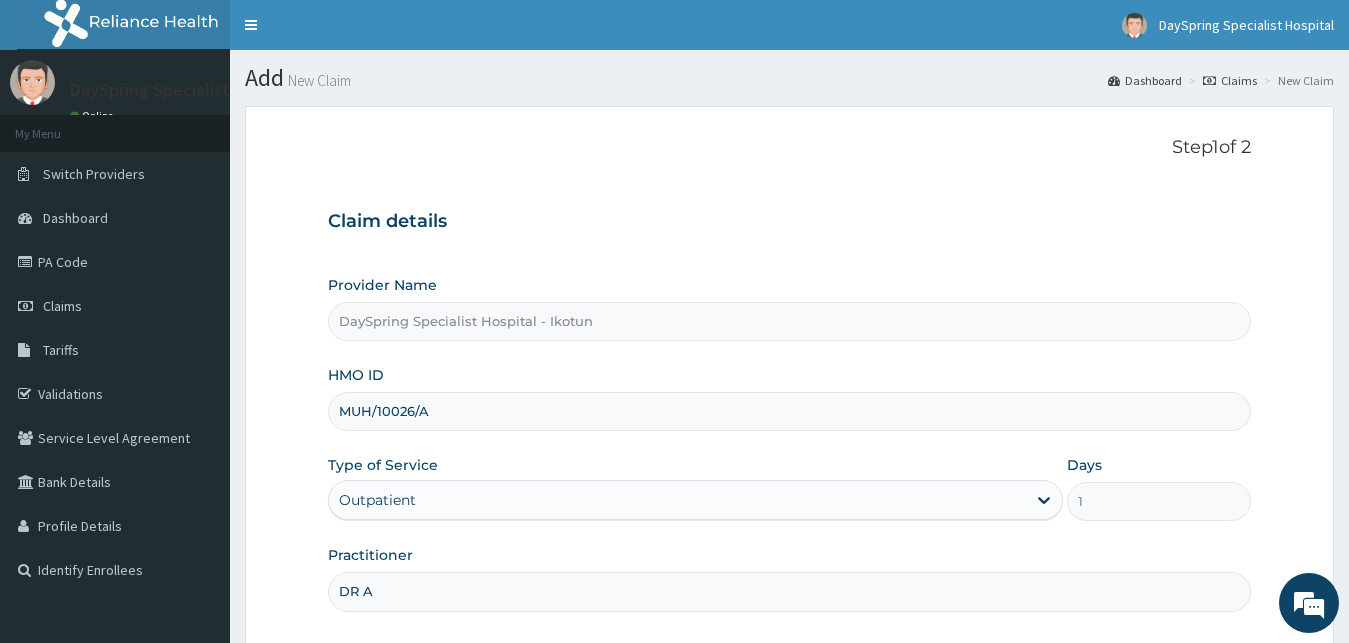 scroll, scrollTop: 0, scrollLeft: 0, axis: both 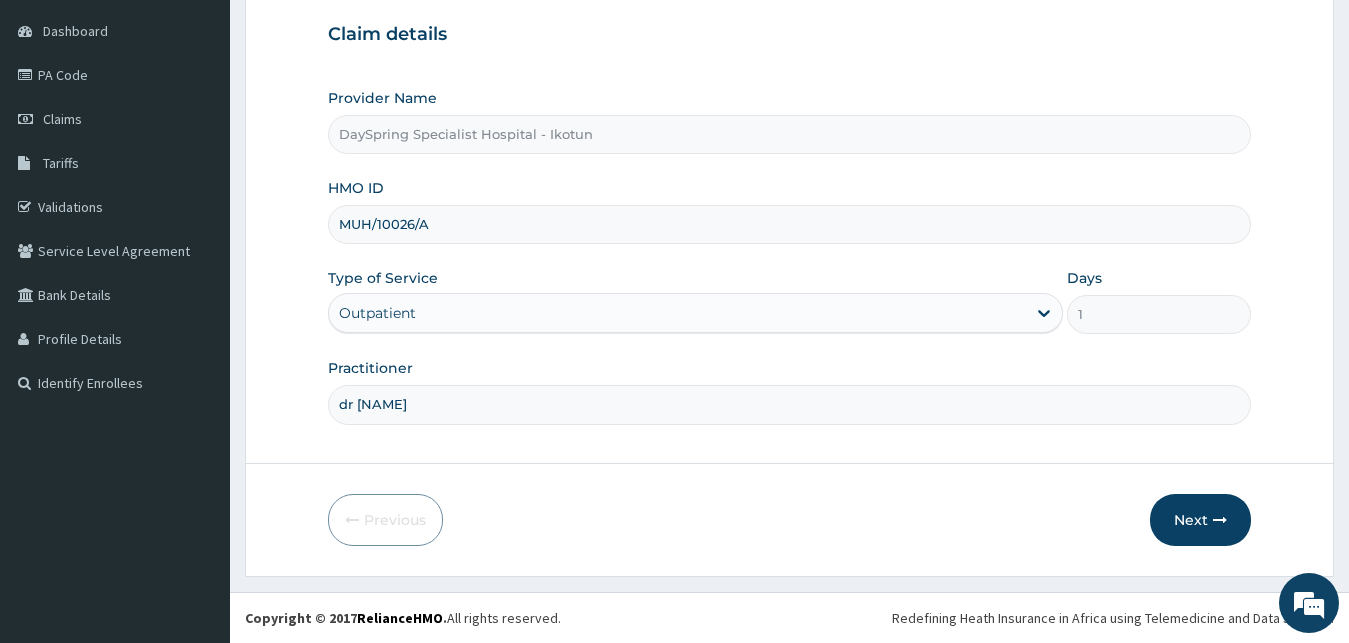 type on "dr [NAME]" 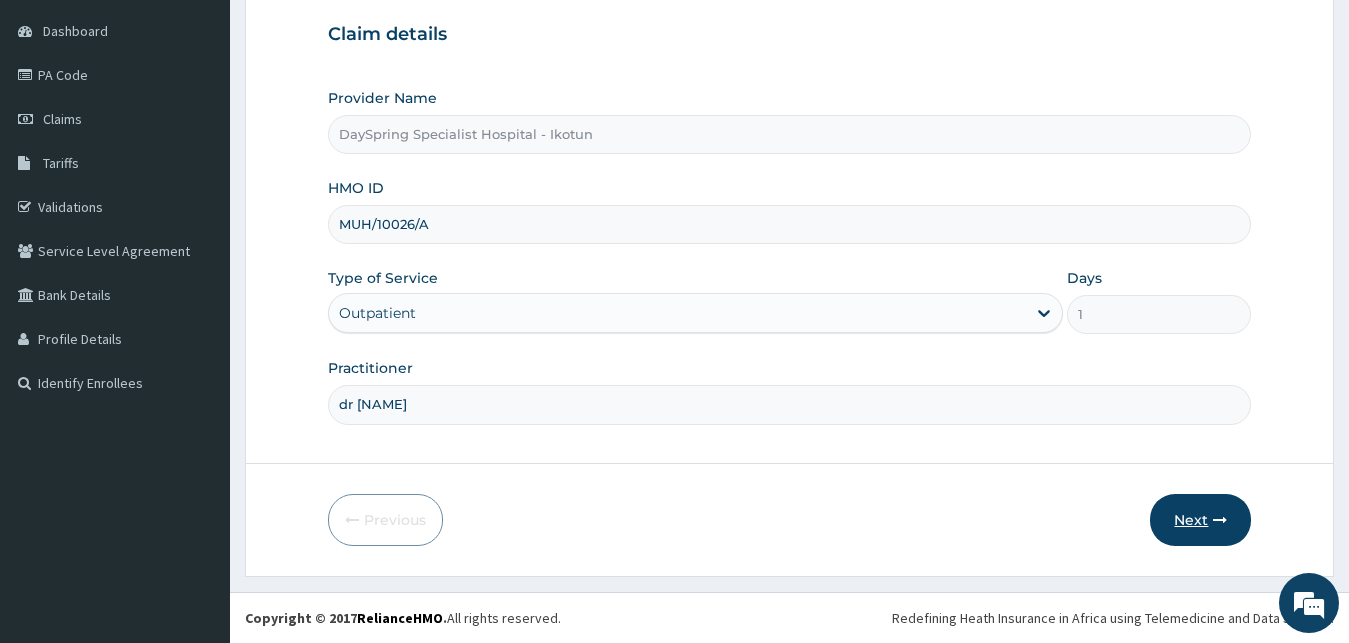 click on "Next" at bounding box center (1200, 520) 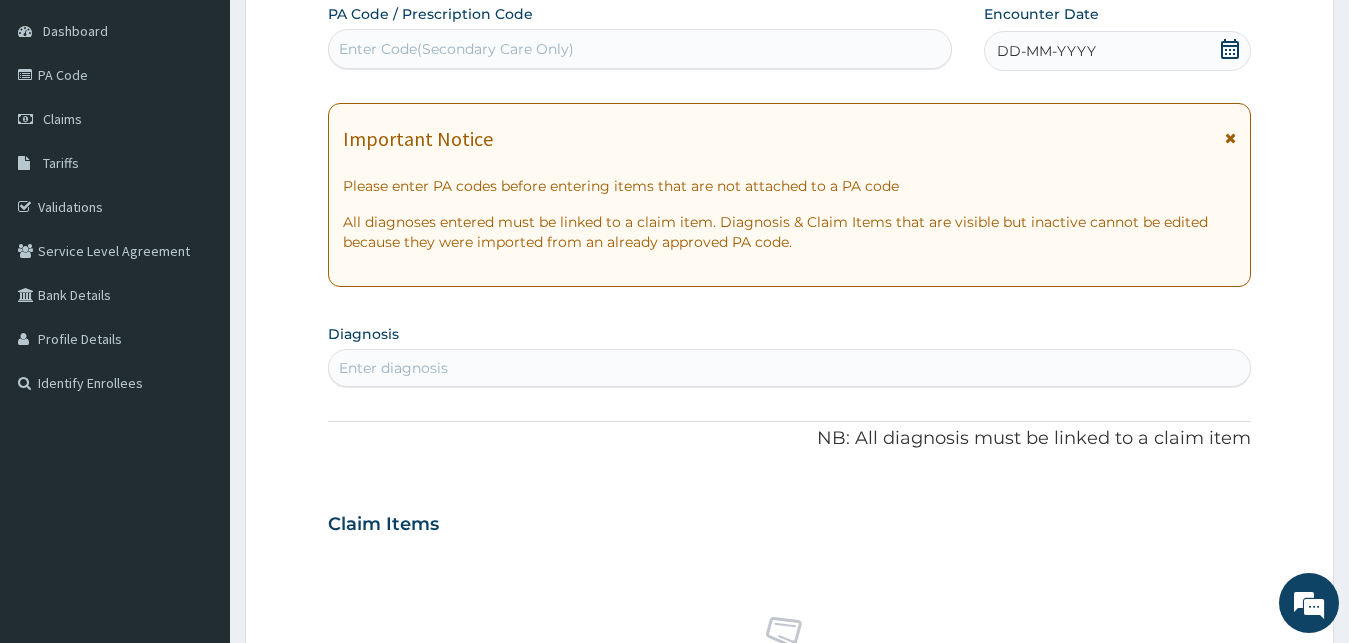 click 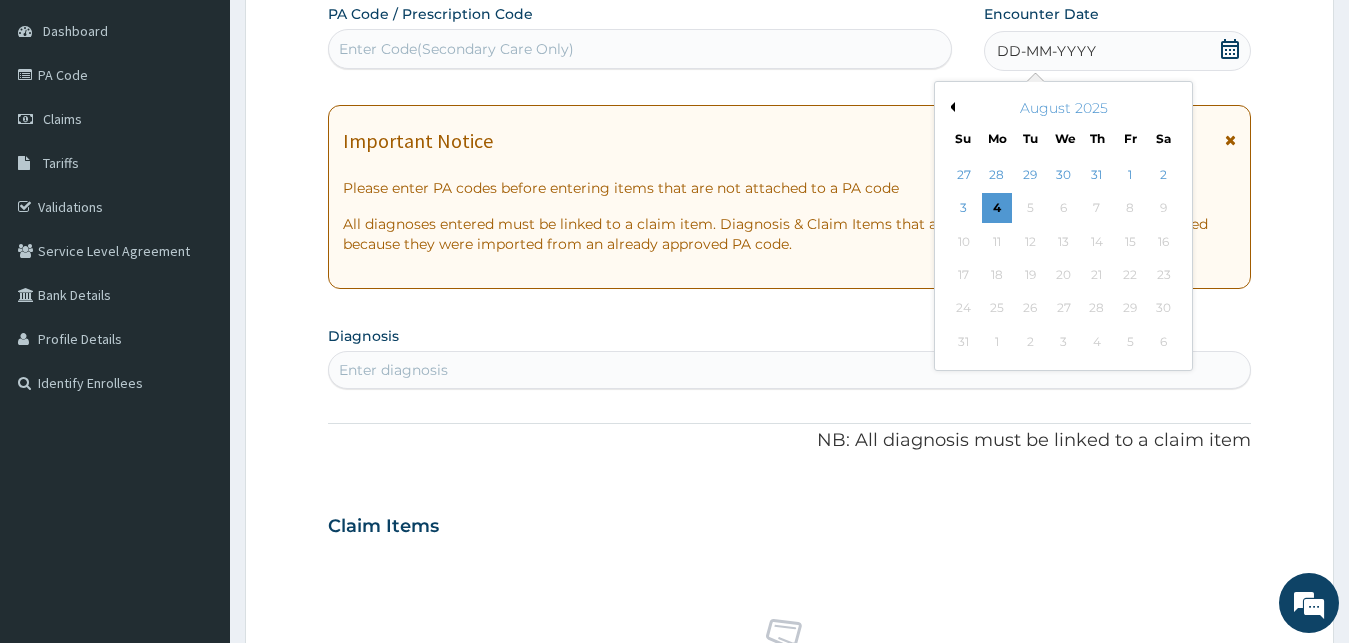 click on "August 2025" at bounding box center [1063, 108] 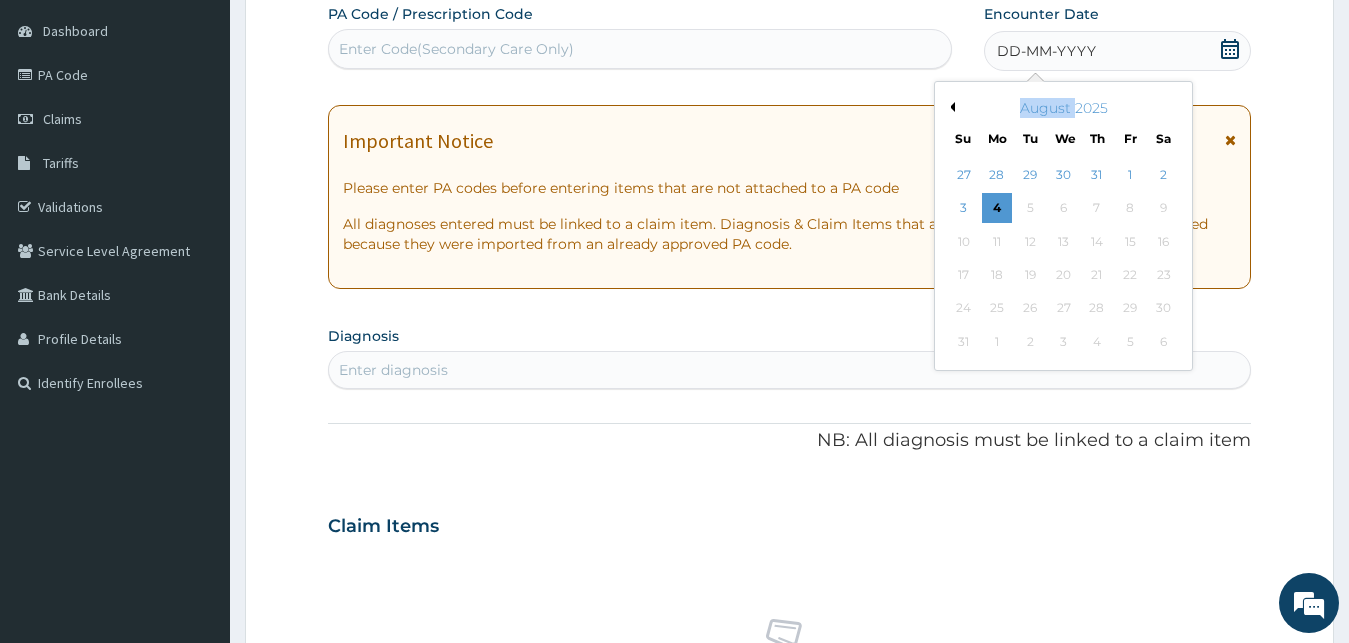click on "Previous Month" at bounding box center [950, 107] 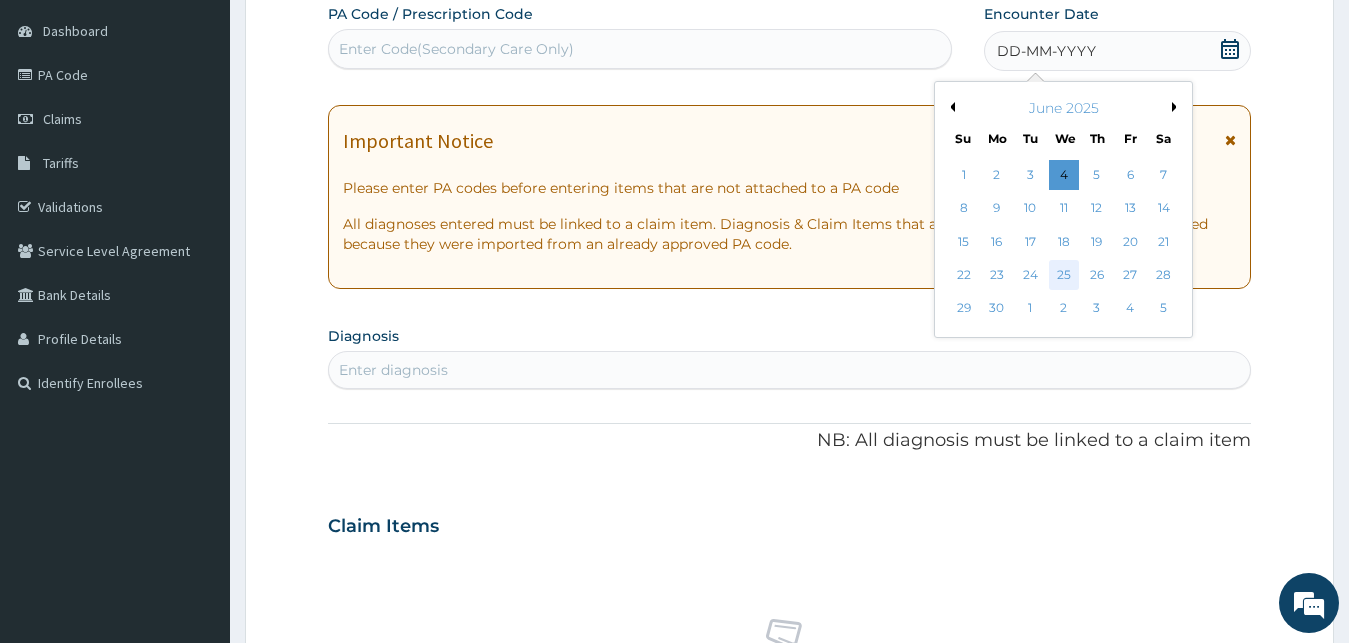 click on "25" at bounding box center (1063, 275) 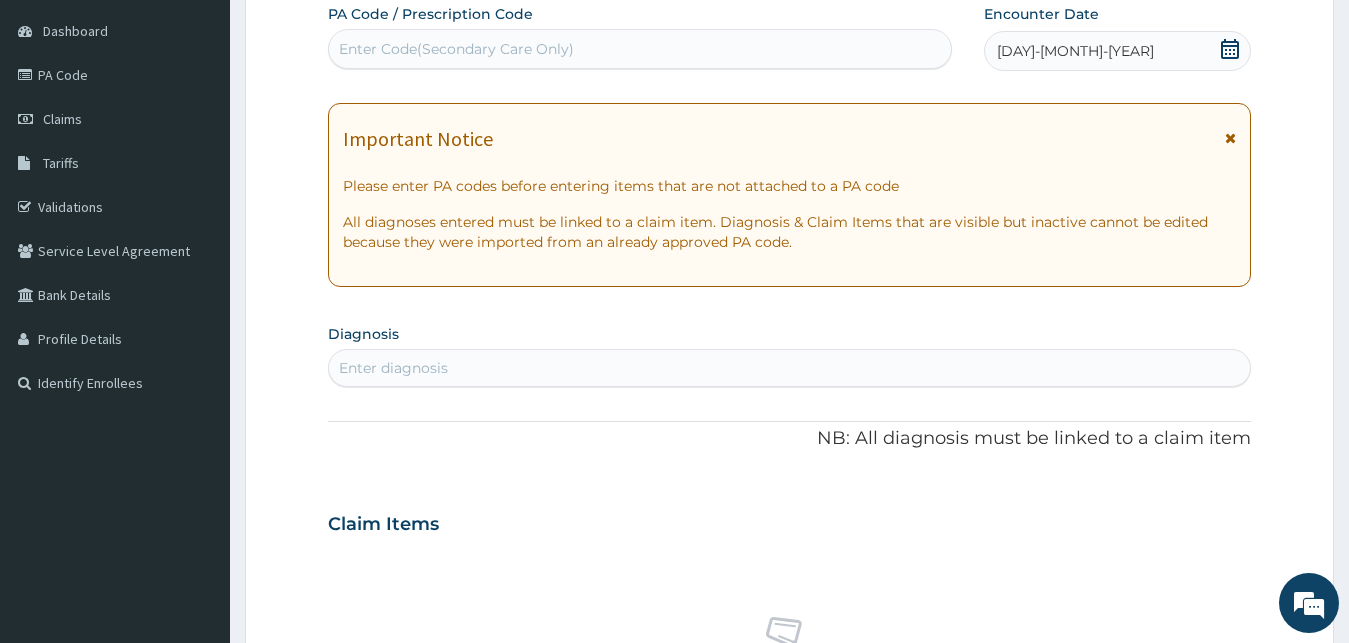 click on "Enter diagnosis" at bounding box center [790, 368] 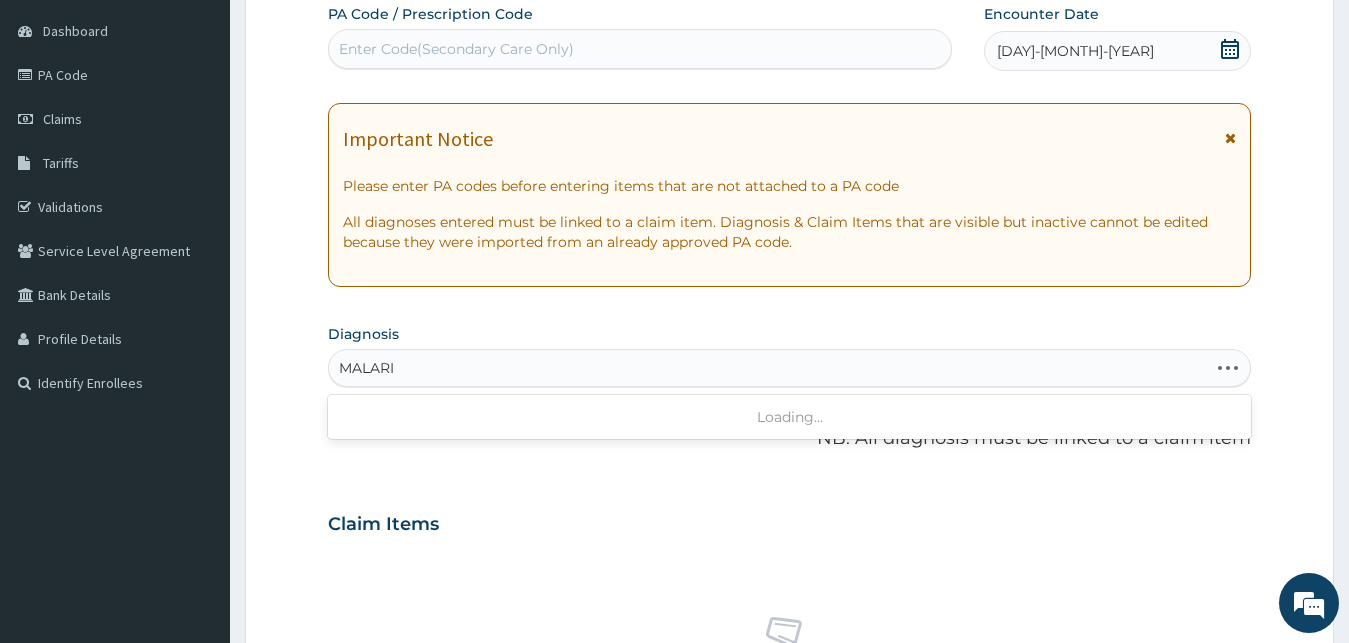 type on "MALARIA" 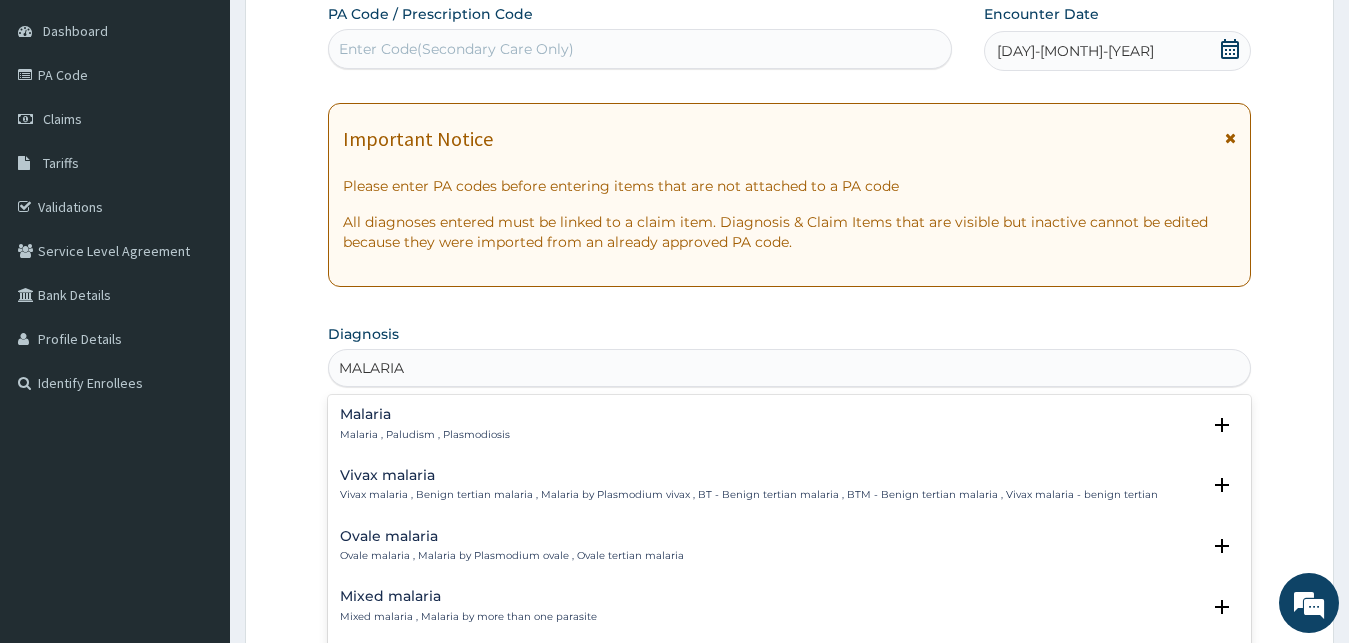 click on "Malaria , Paludism , Plasmodiosis" at bounding box center [425, 435] 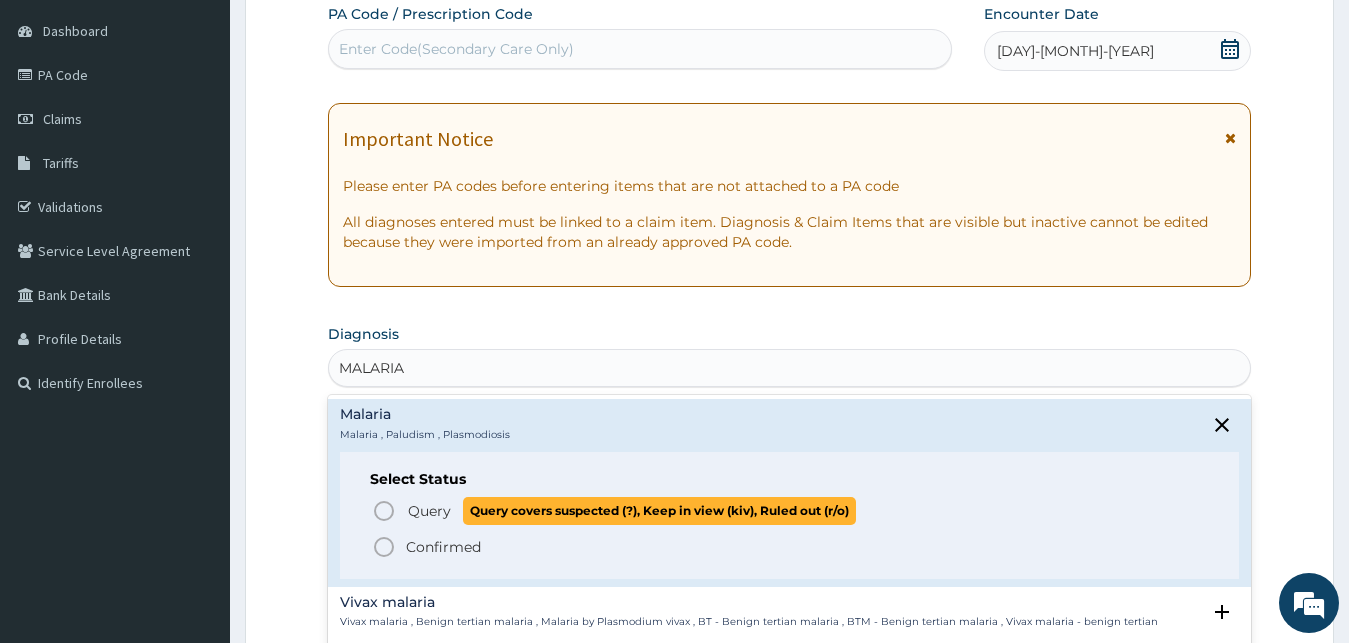 click 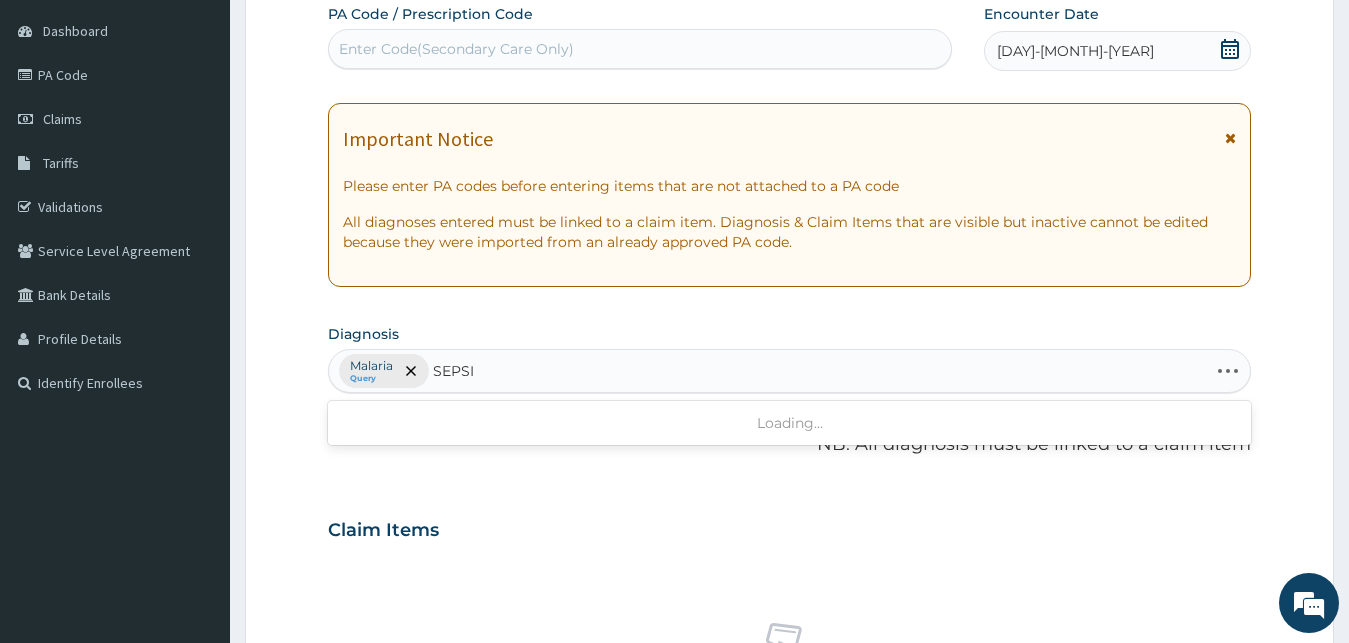 type on "SEPSIS" 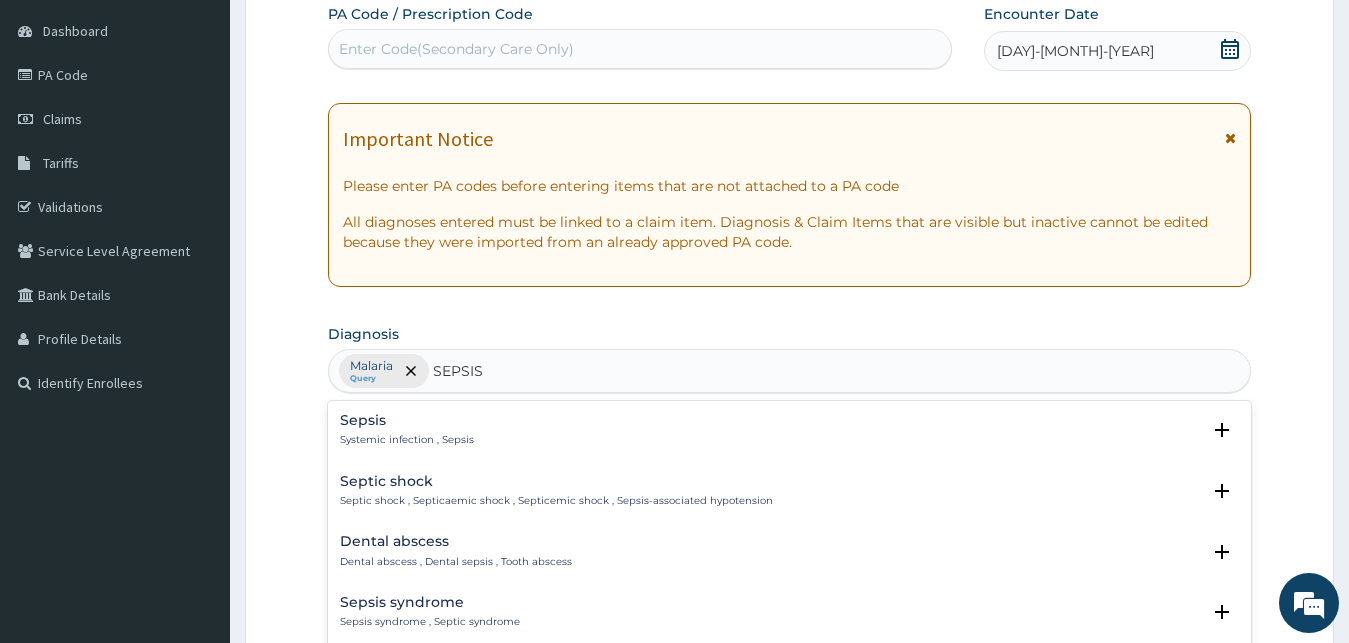 click on "Systemic infection , Sepsis" at bounding box center [407, 440] 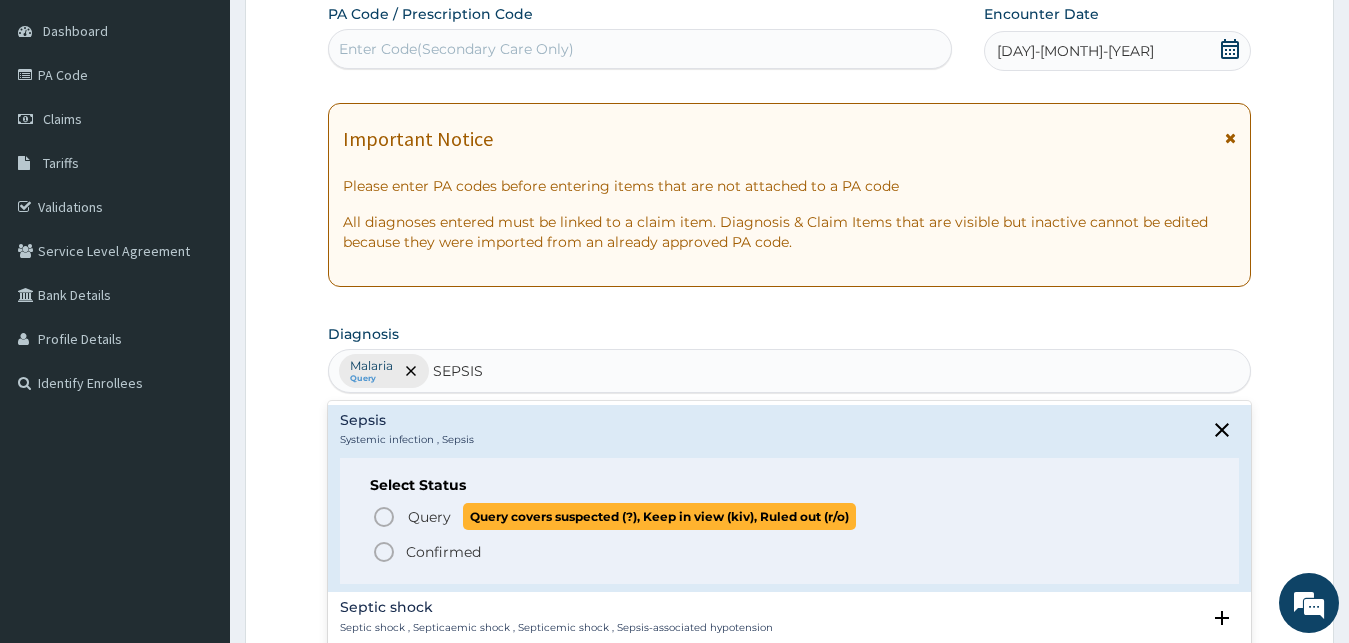 click 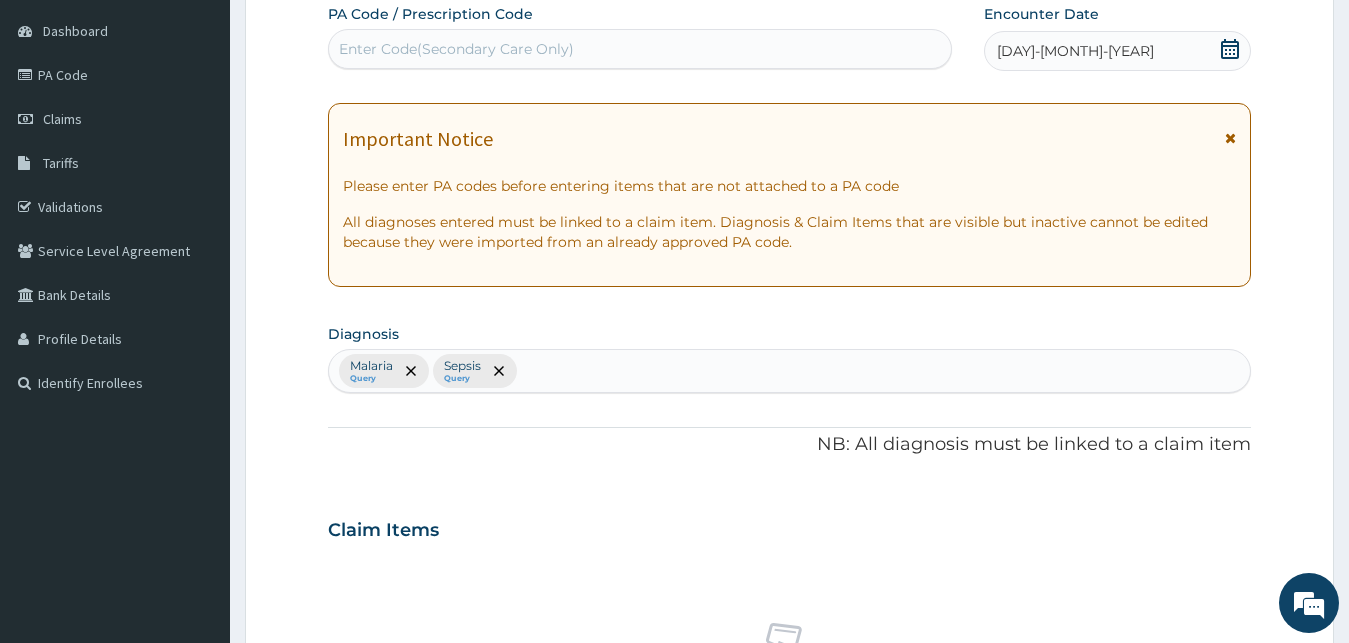 scroll, scrollTop: 796, scrollLeft: 0, axis: vertical 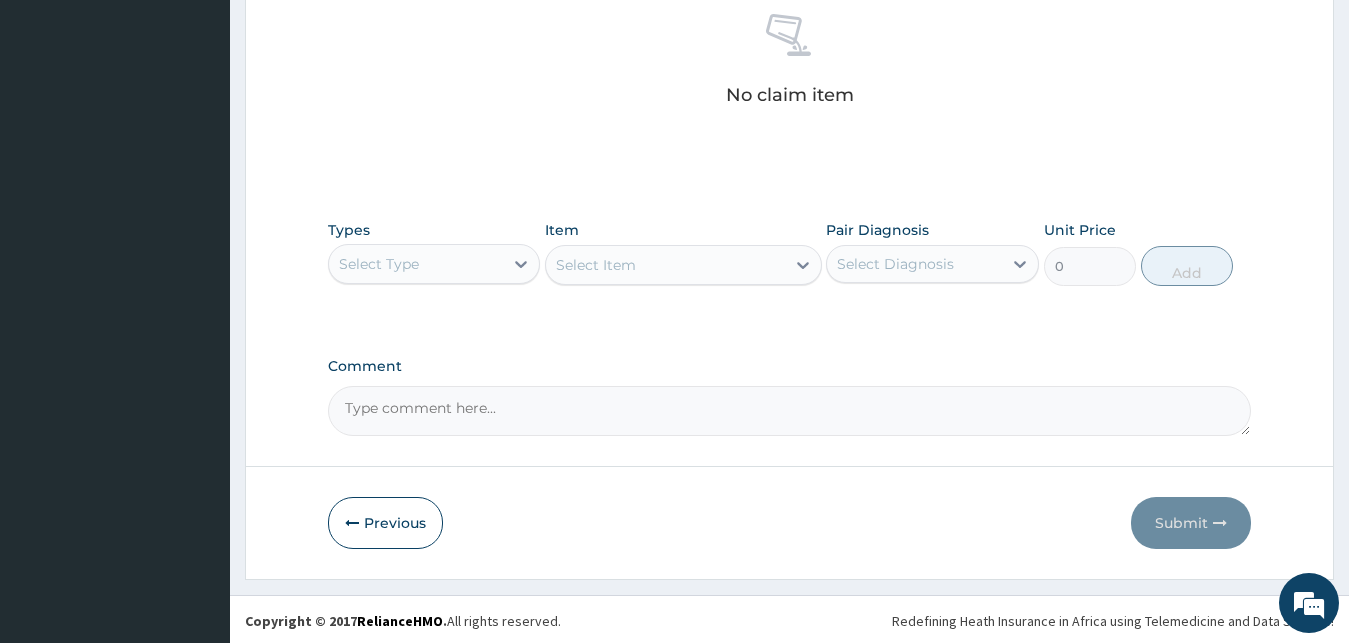click on "Select Type" at bounding box center [416, 264] 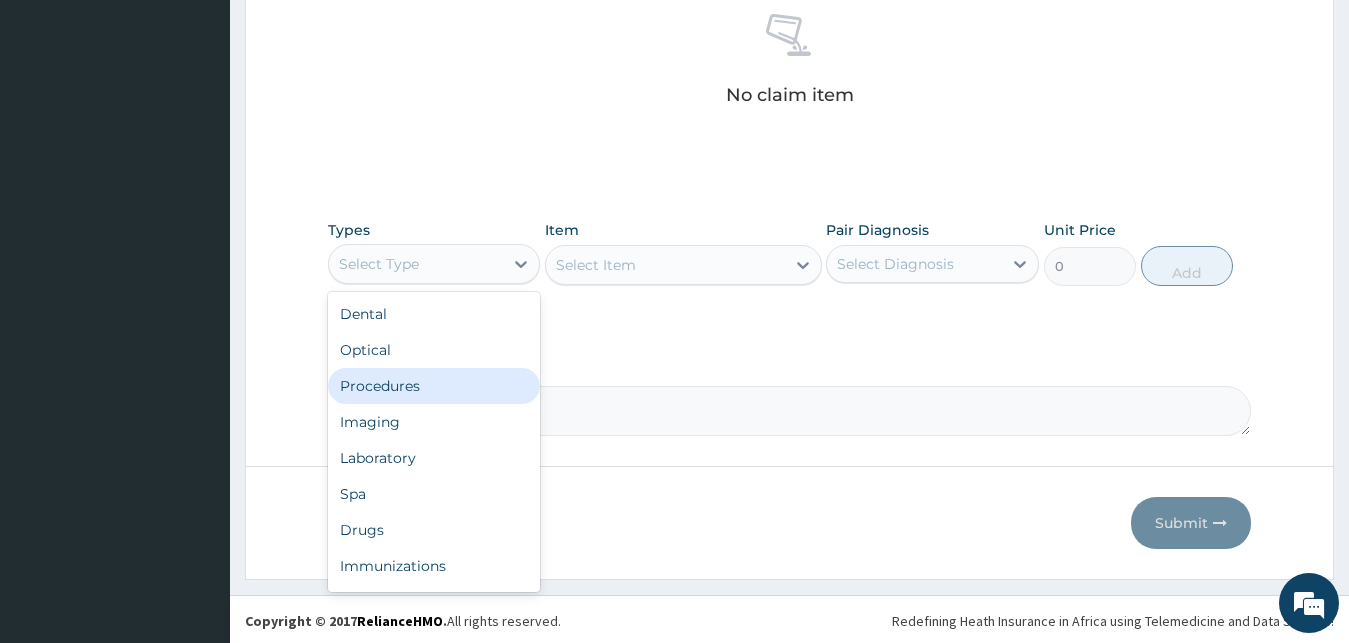 click on "Procedures" at bounding box center (434, 386) 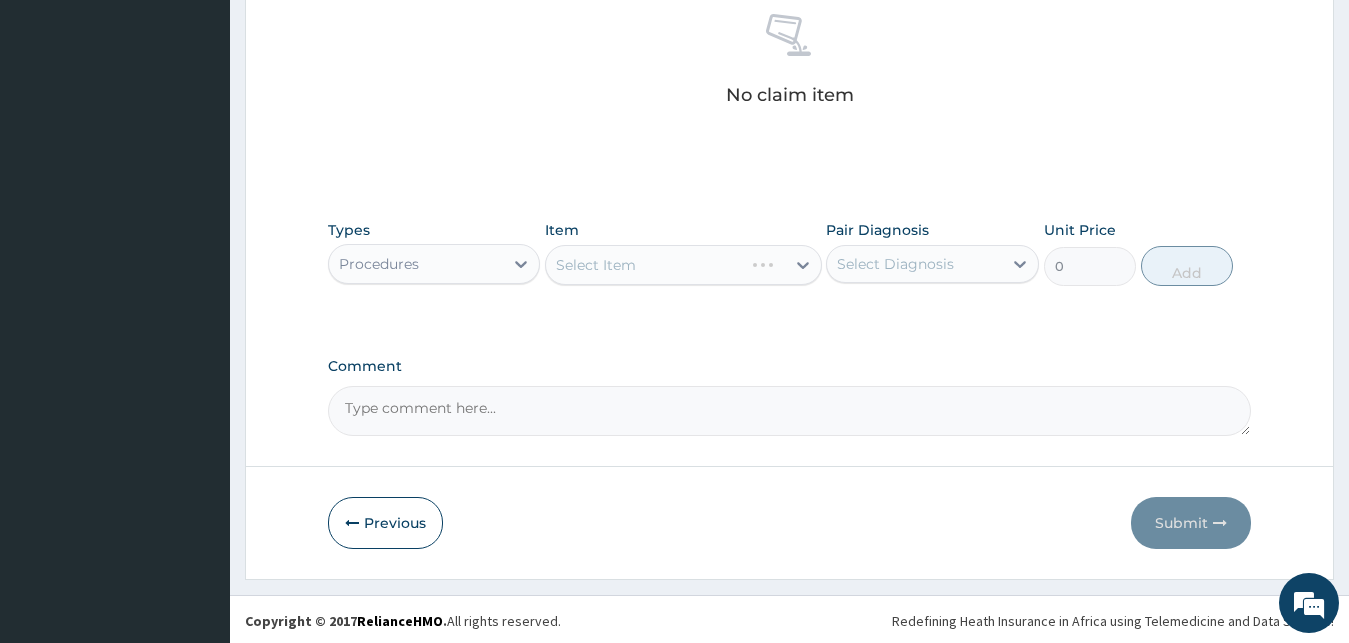 click on "Select Item" at bounding box center (683, 265) 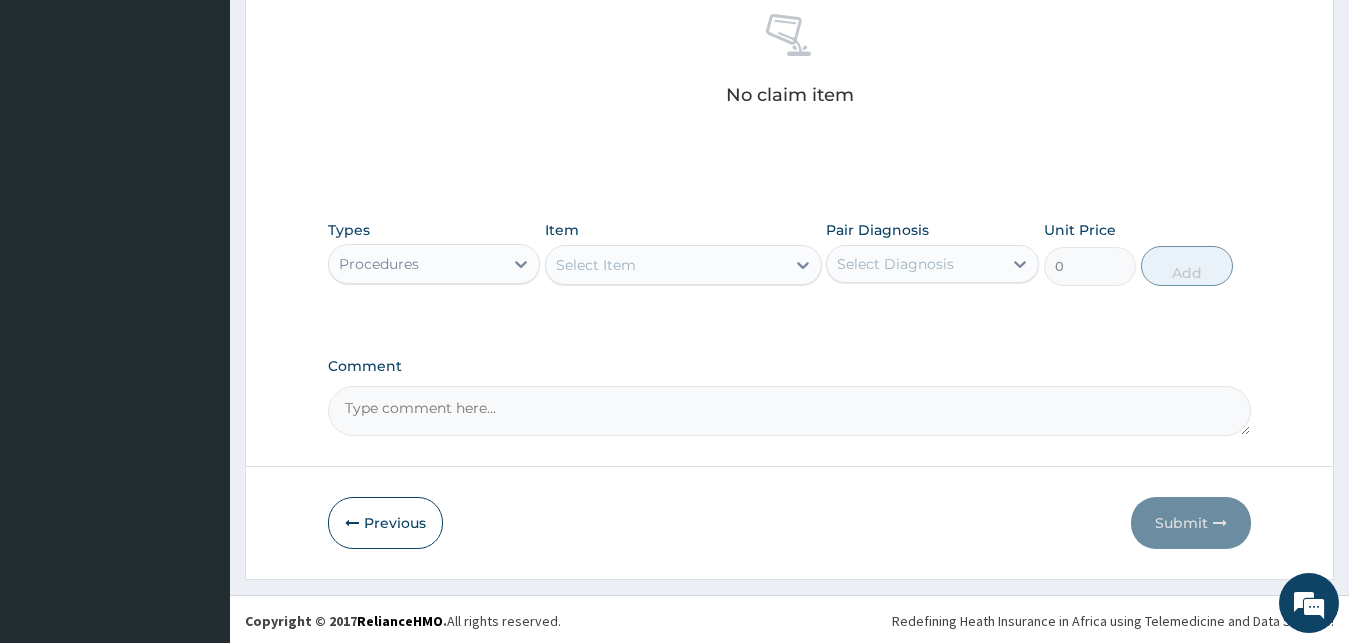 click on "Select Item" at bounding box center [596, 265] 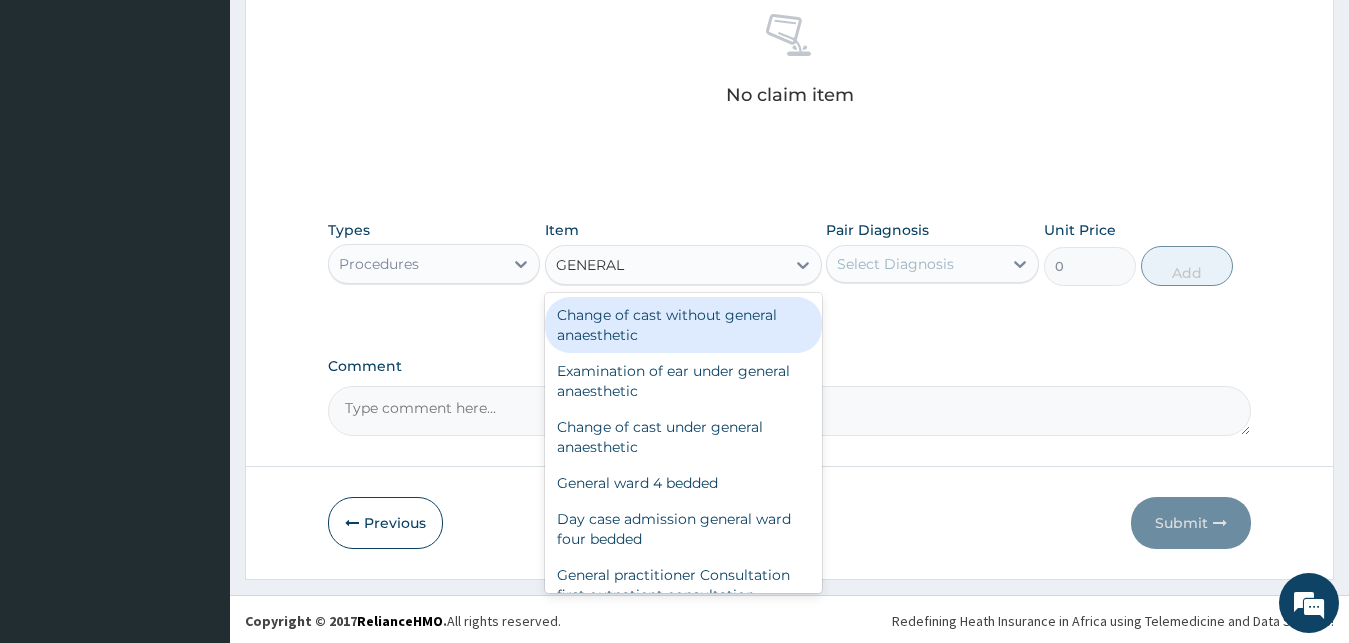 type on "GENERAL P" 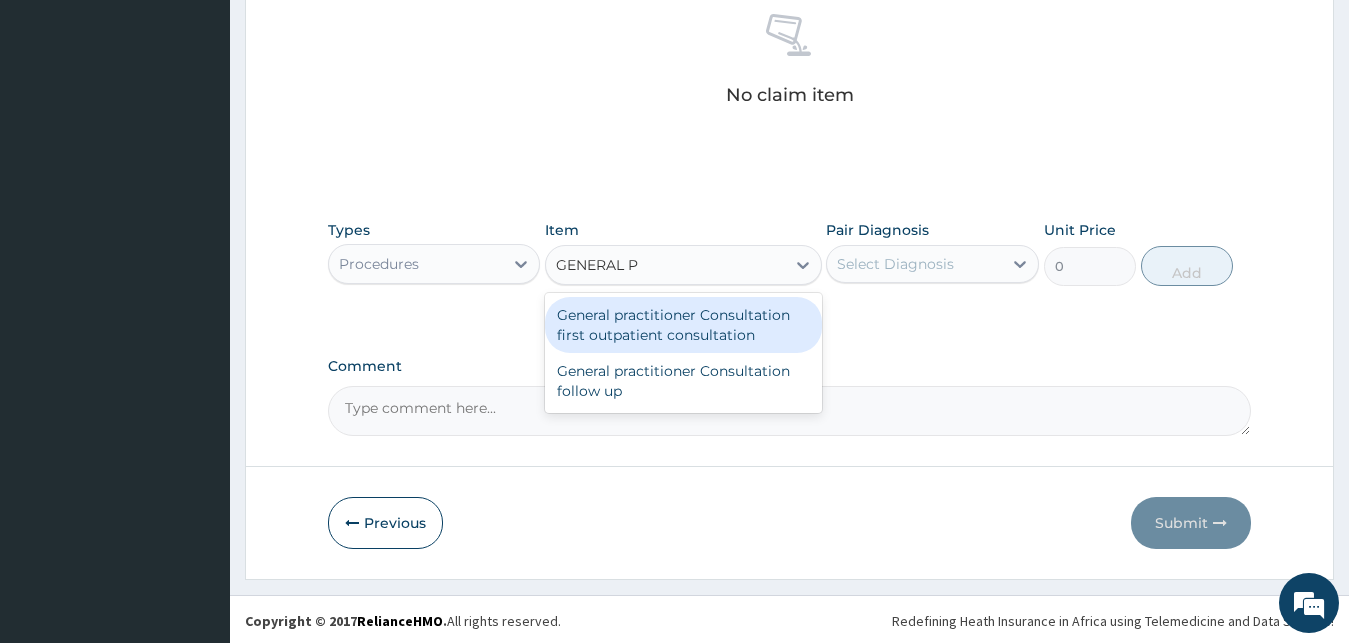 click on "General practitioner Consultation first outpatient consultation" at bounding box center (683, 325) 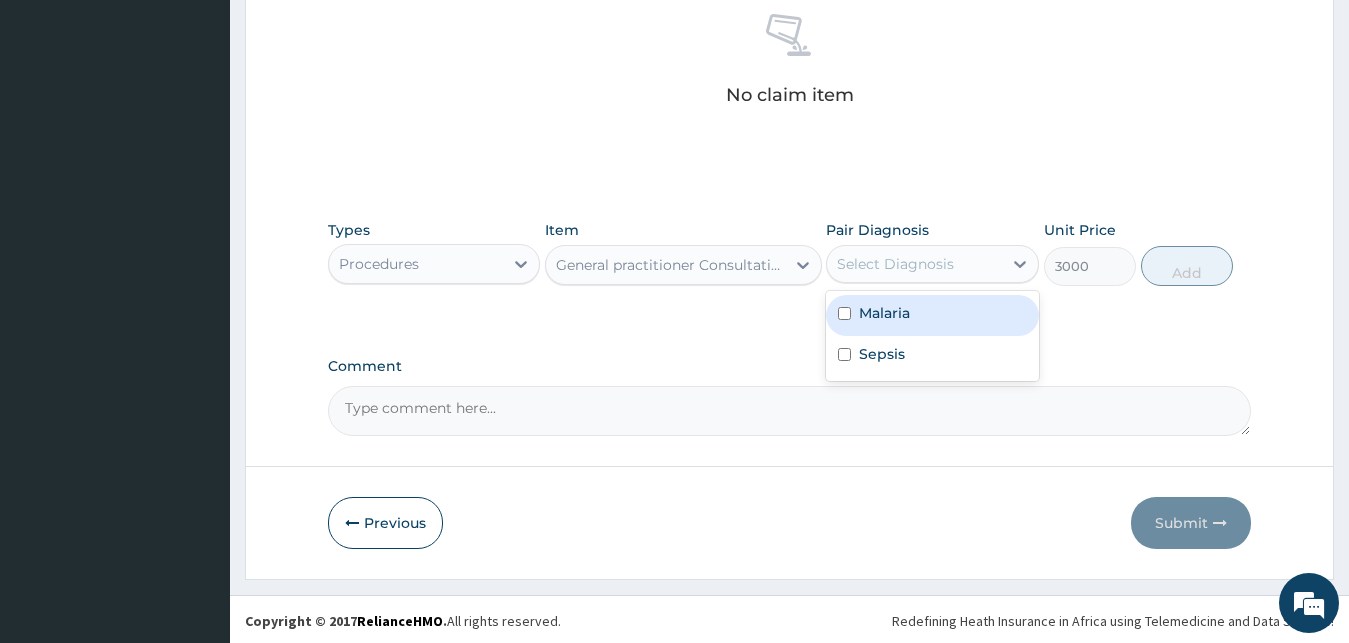 click on "Select Diagnosis" at bounding box center (895, 264) 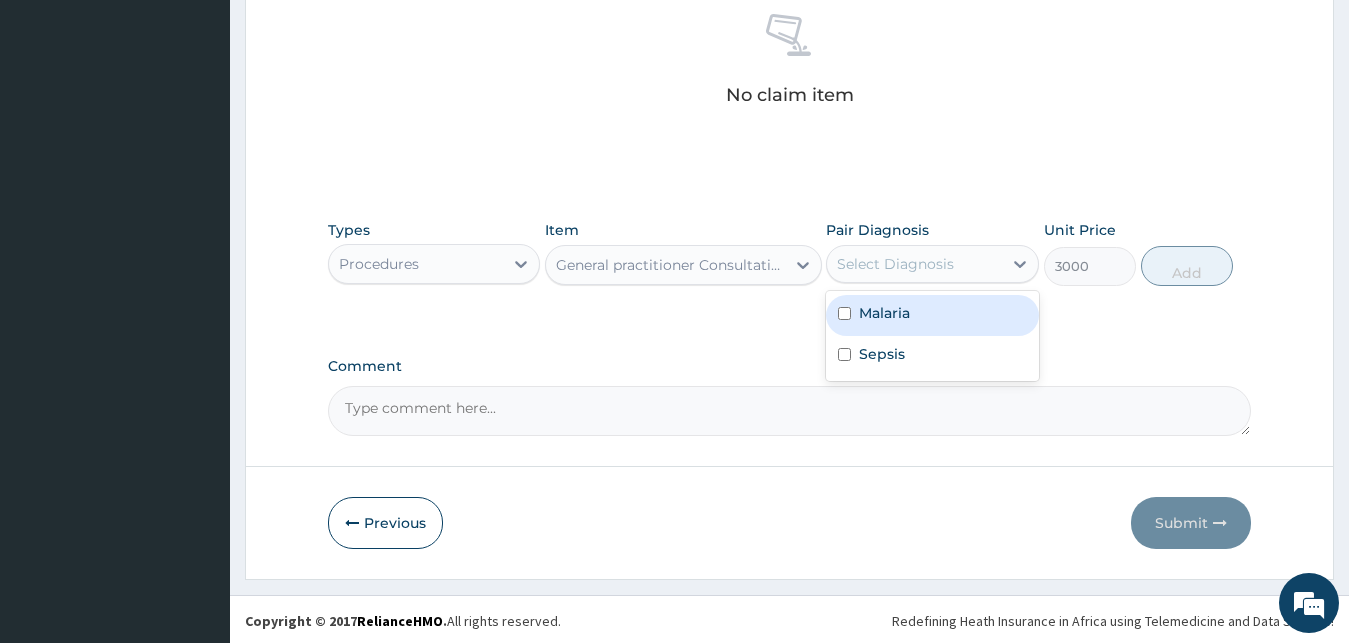 click on "Malaria" at bounding box center [884, 313] 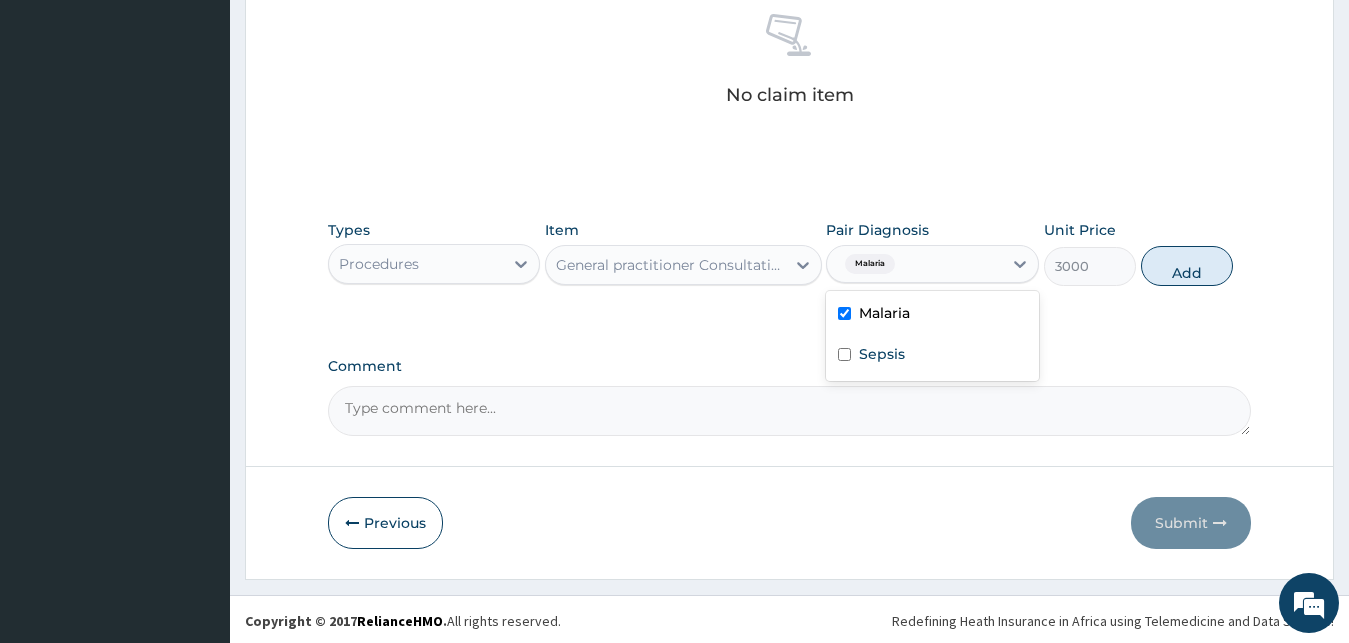 checkbox on "true" 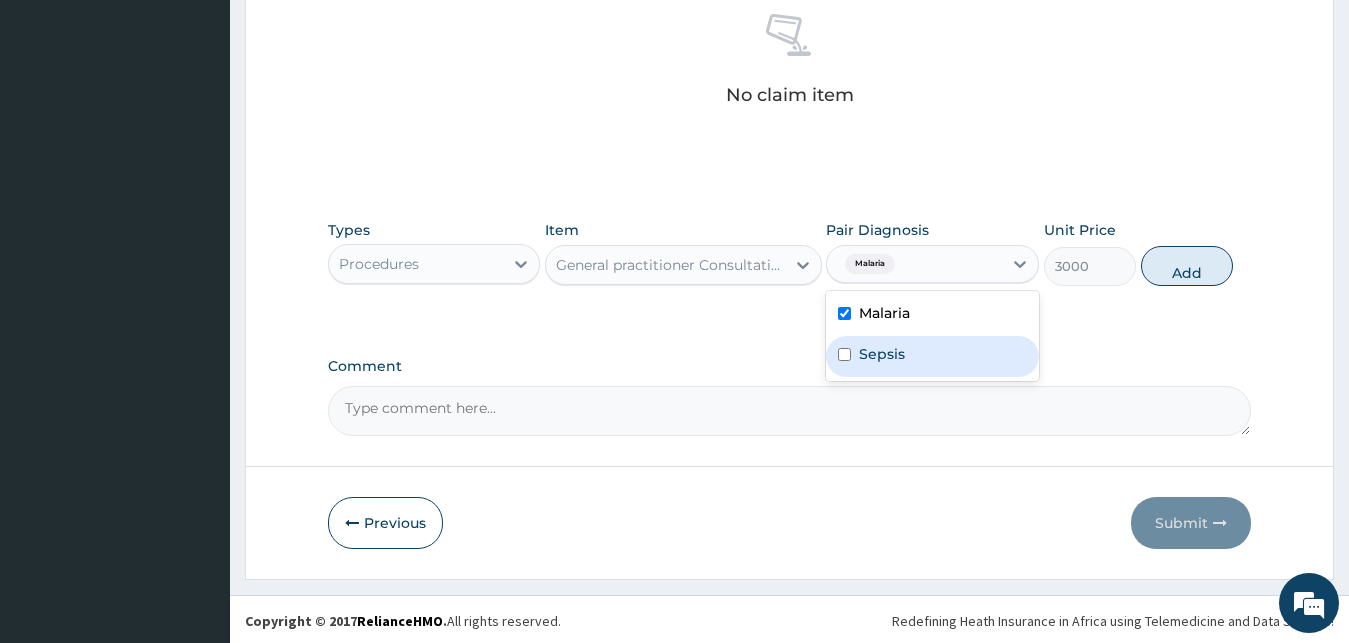 click on "Sepsis" at bounding box center [932, 356] 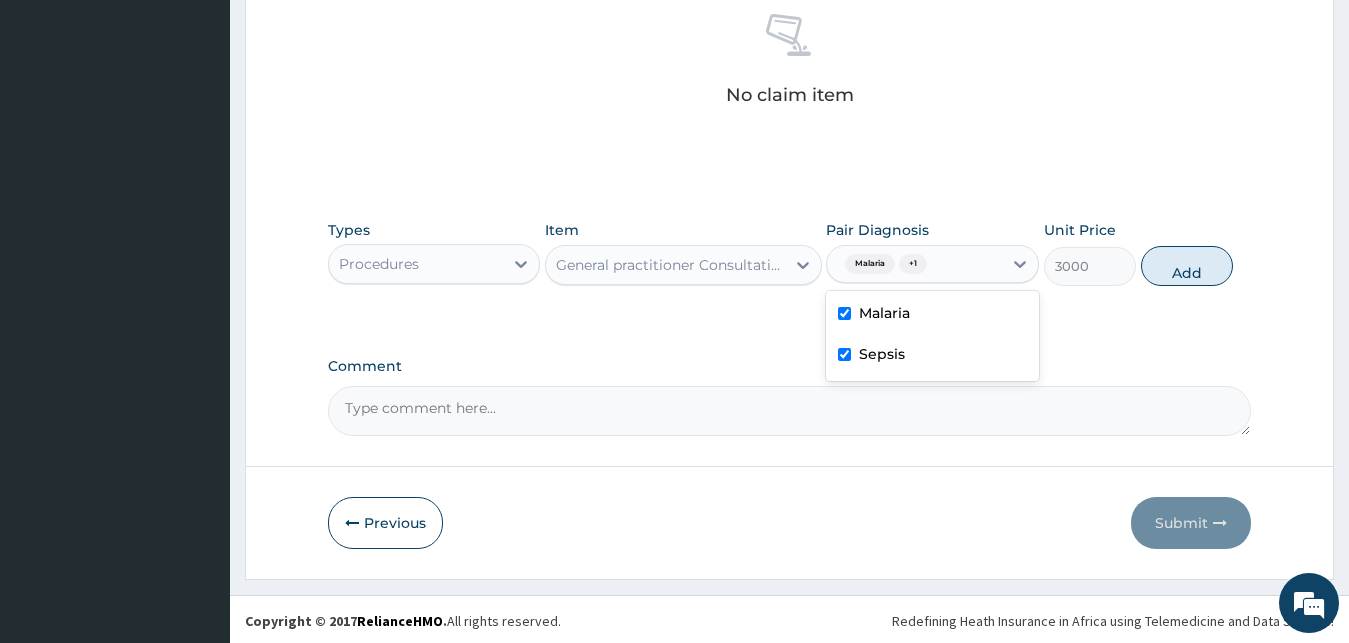 checkbox on "true" 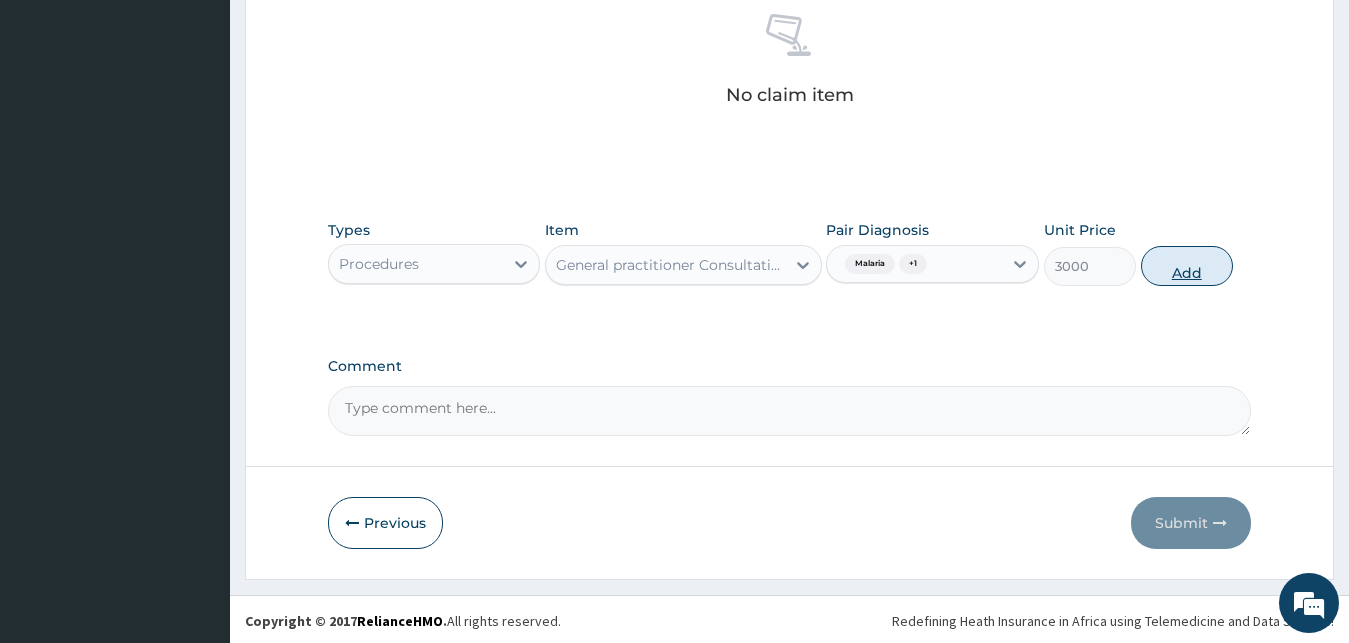 click on "Add" at bounding box center [1187, 266] 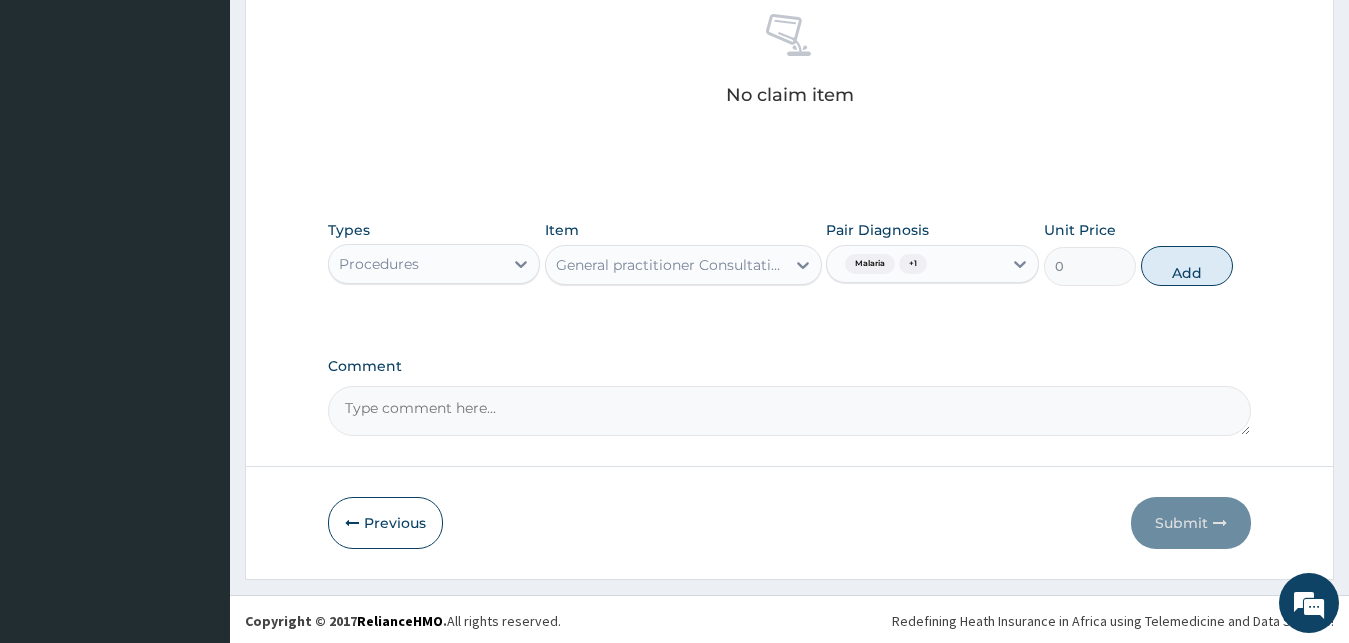 scroll, scrollTop: 732, scrollLeft: 0, axis: vertical 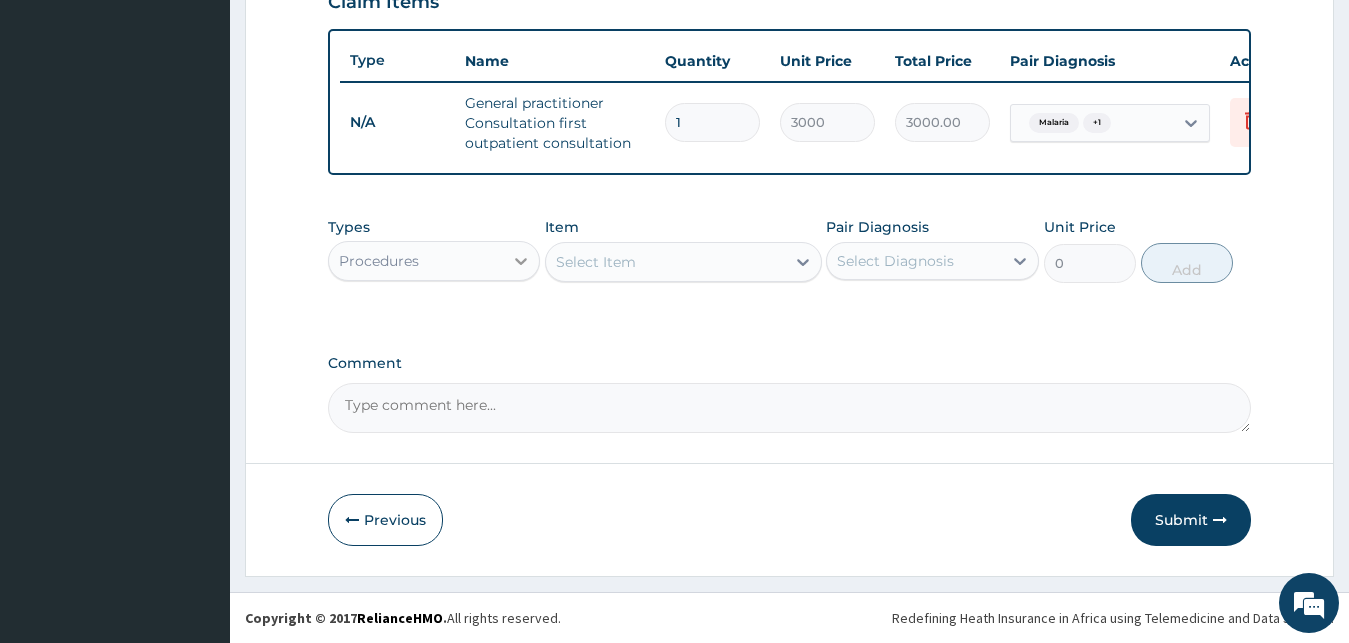 click 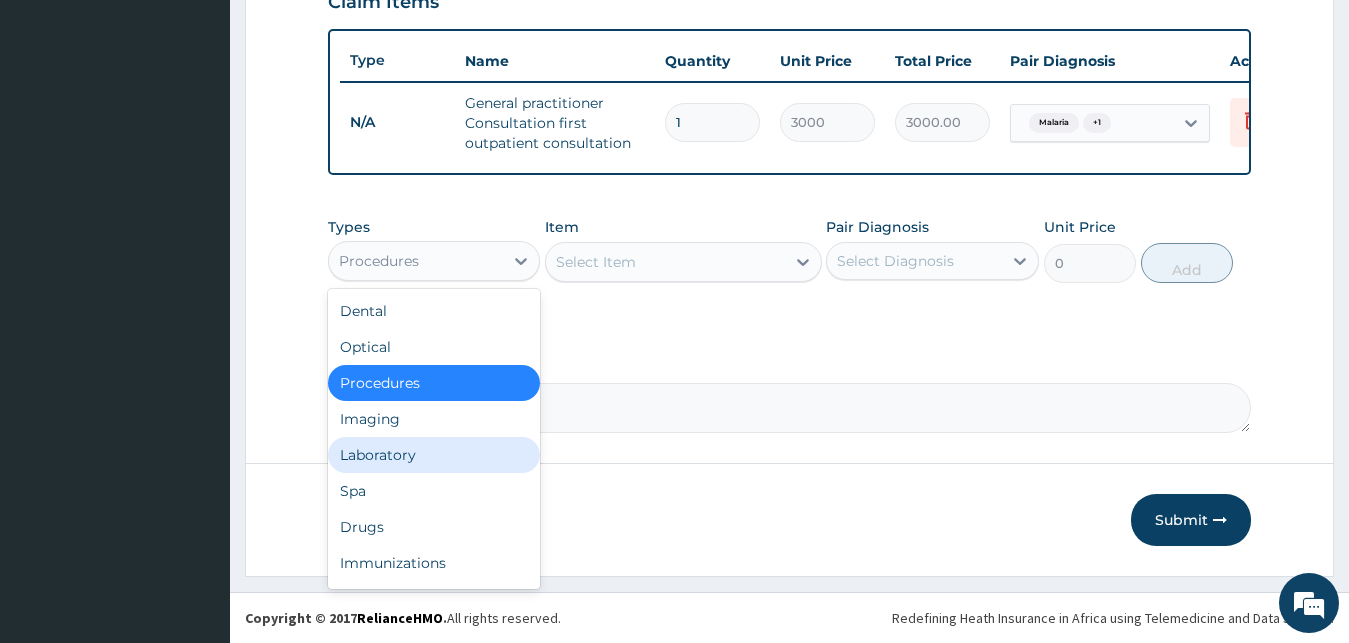 click on "Laboratory" at bounding box center (434, 455) 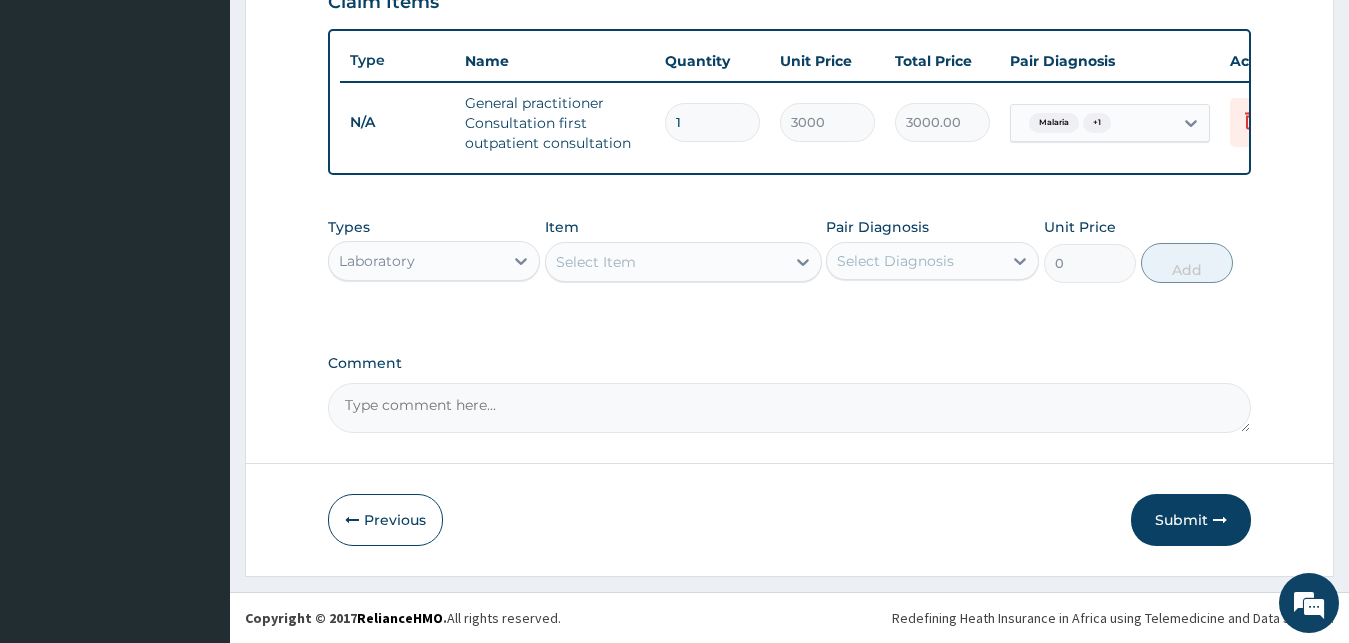 click on "Select Item" at bounding box center (596, 262) 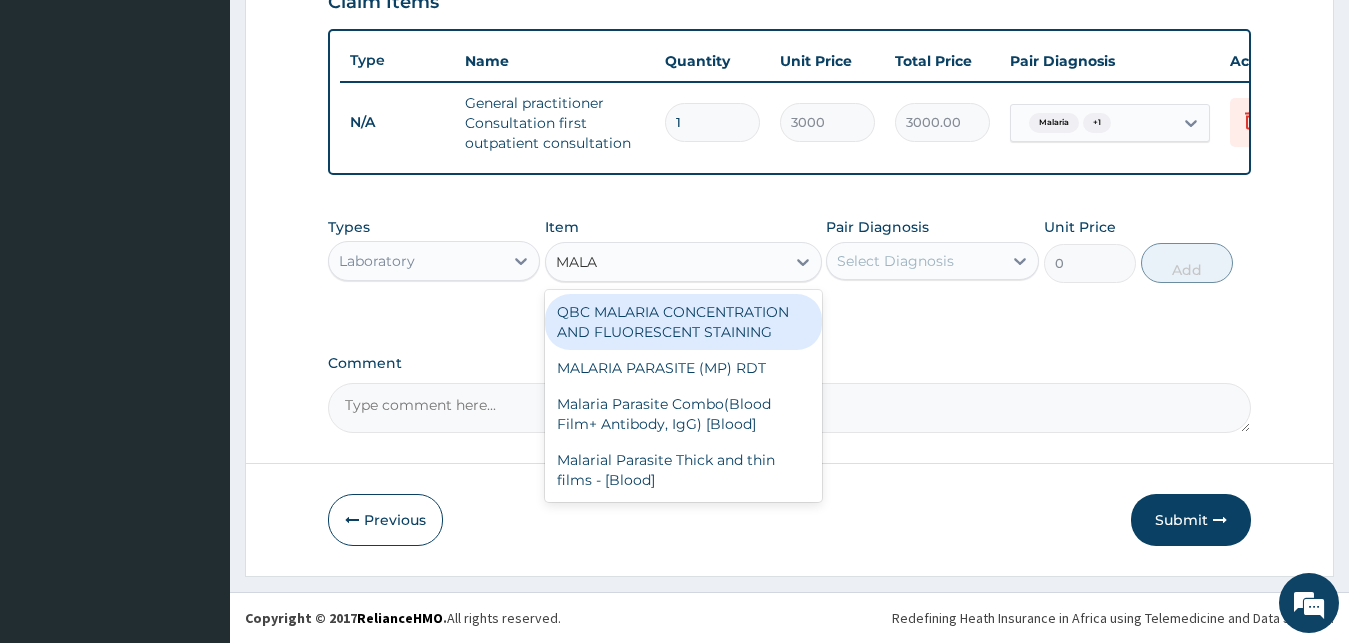 type on "MALAR" 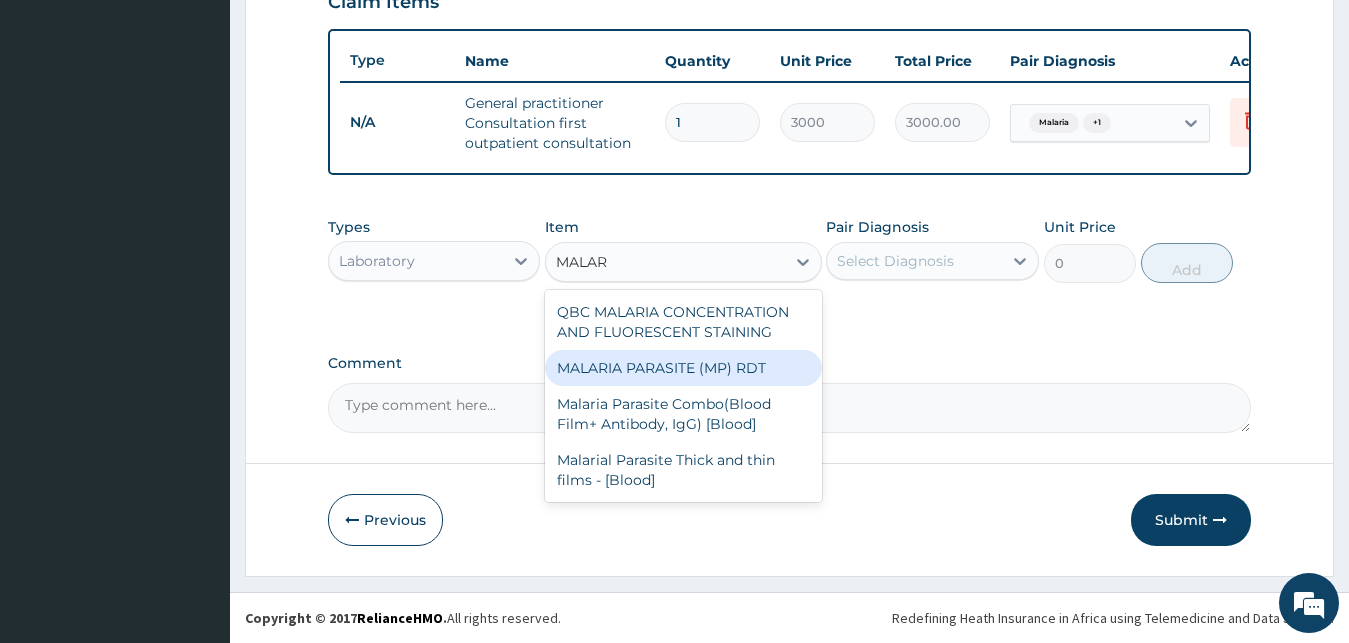click on "MALARIA PARASITE (MP) RDT" at bounding box center [683, 368] 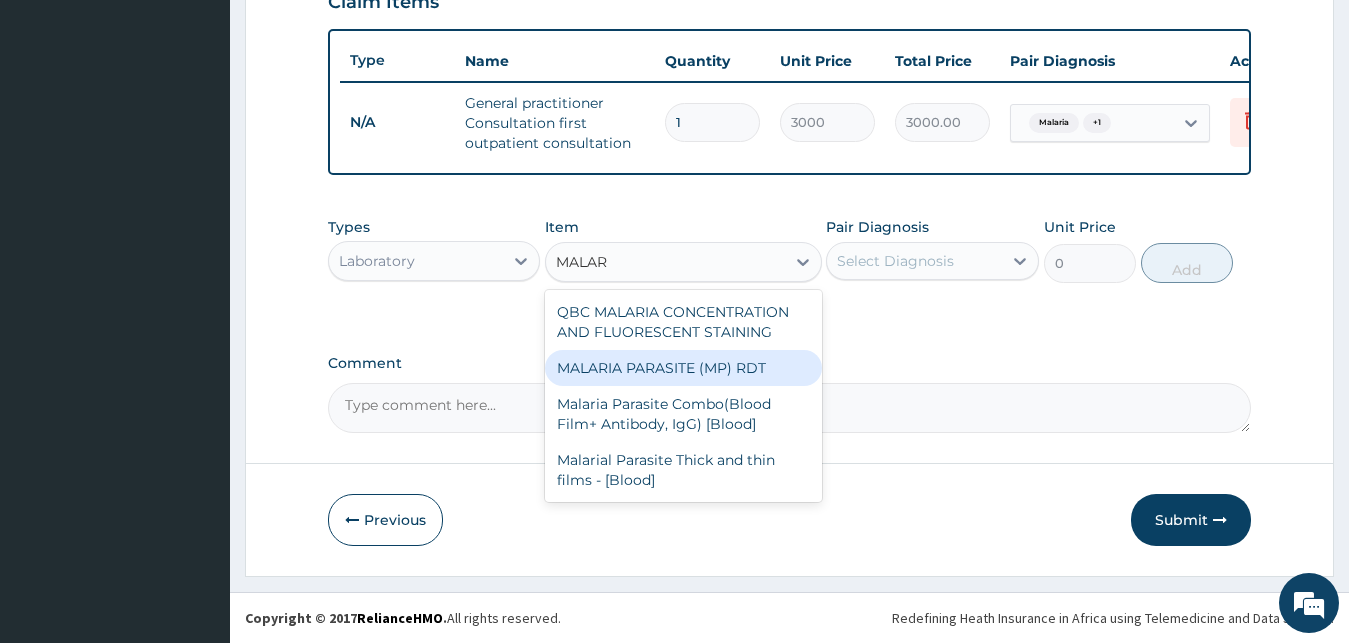 type 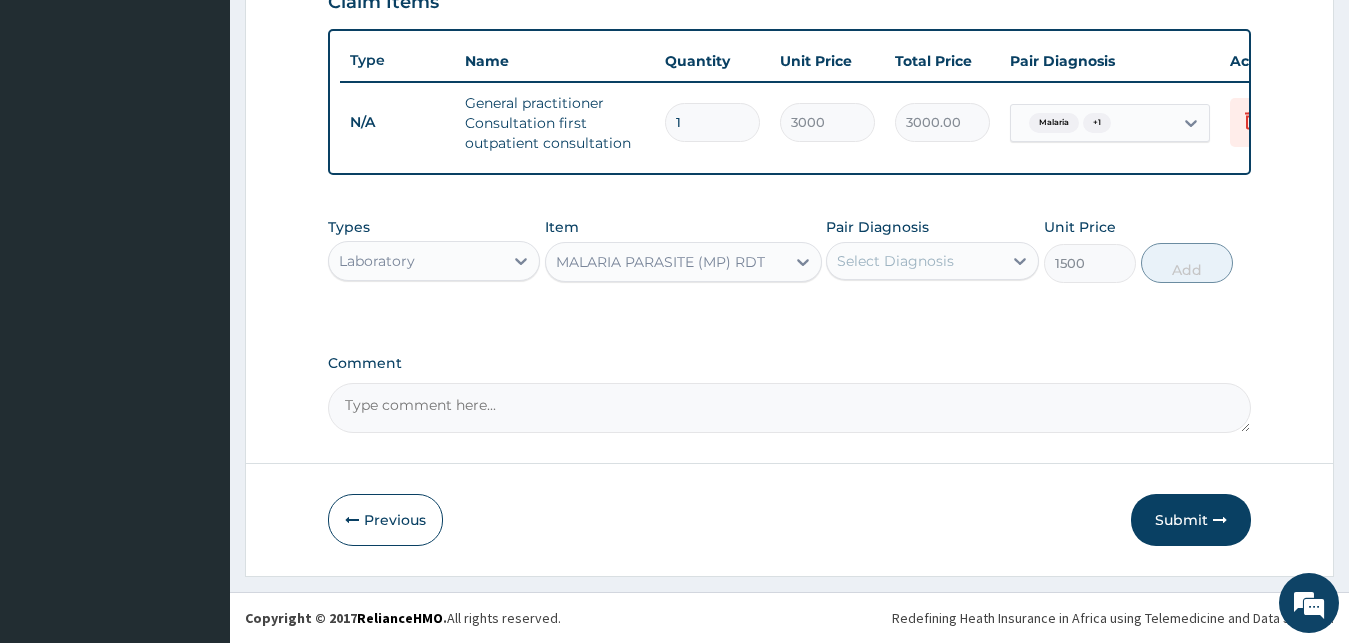 click on "Select Diagnosis" at bounding box center [914, 261] 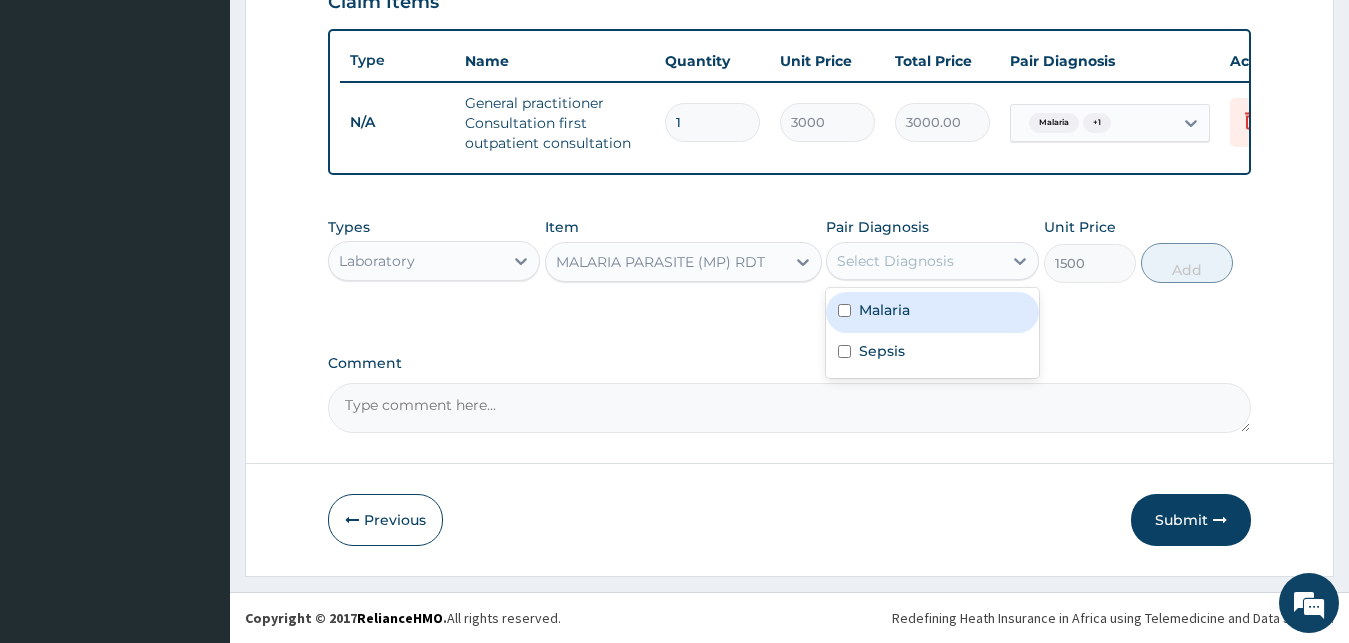 click on "Malaria" at bounding box center (884, 310) 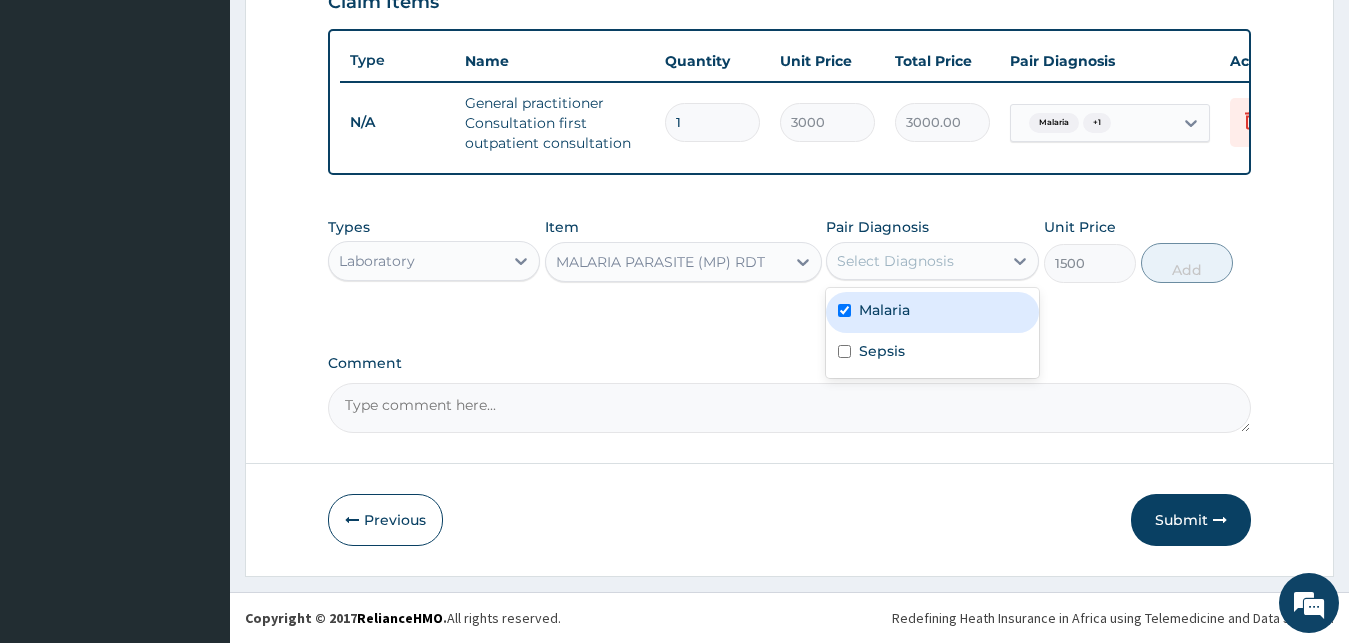 checkbox on "true" 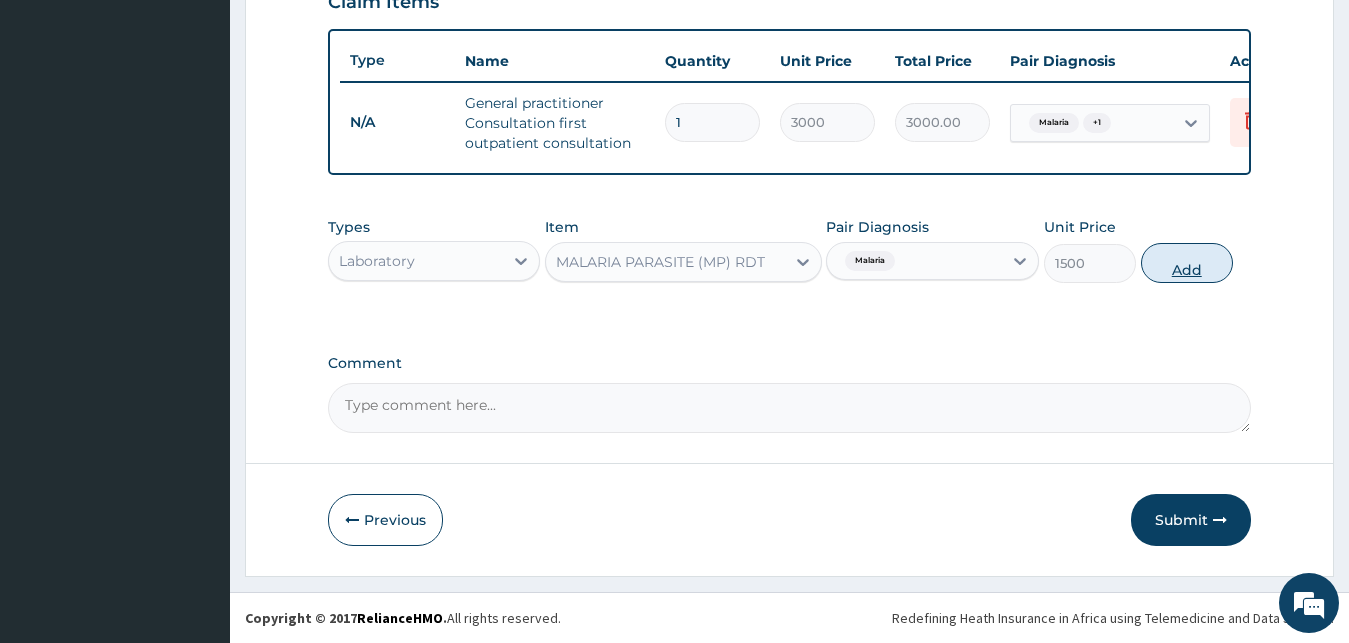 click on "Add" at bounding box center [1187, 263] 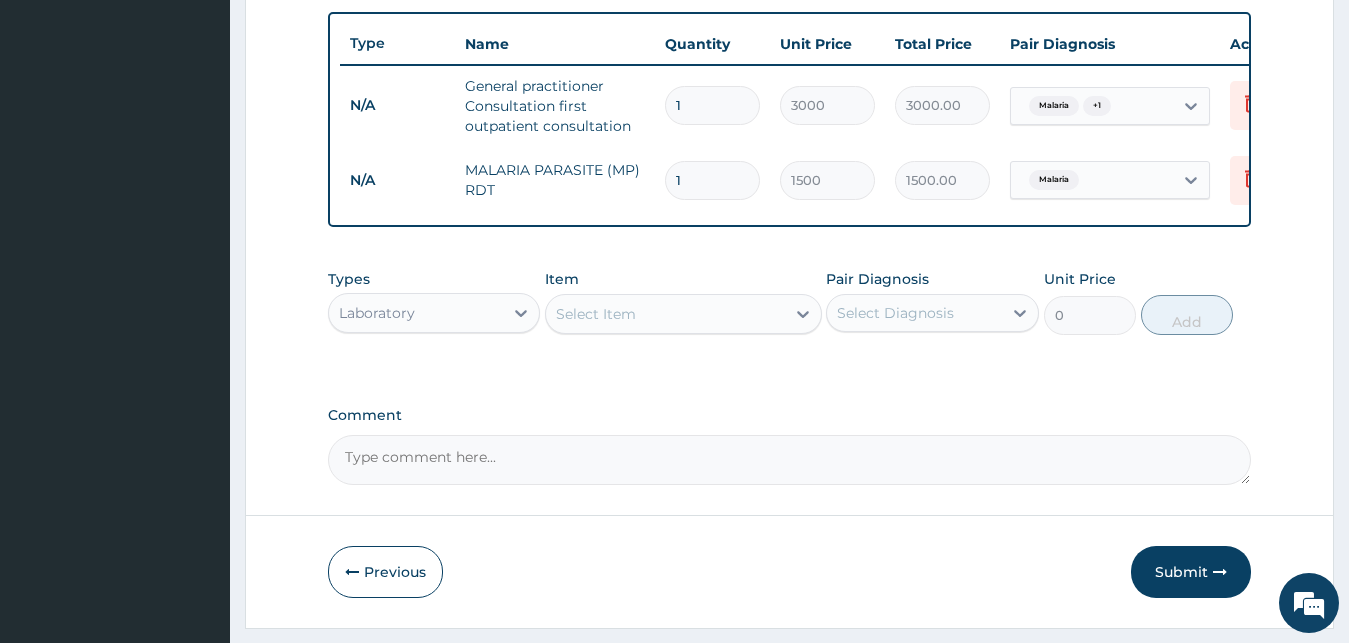 click on "Select Item" at bounding box center (665, 314) 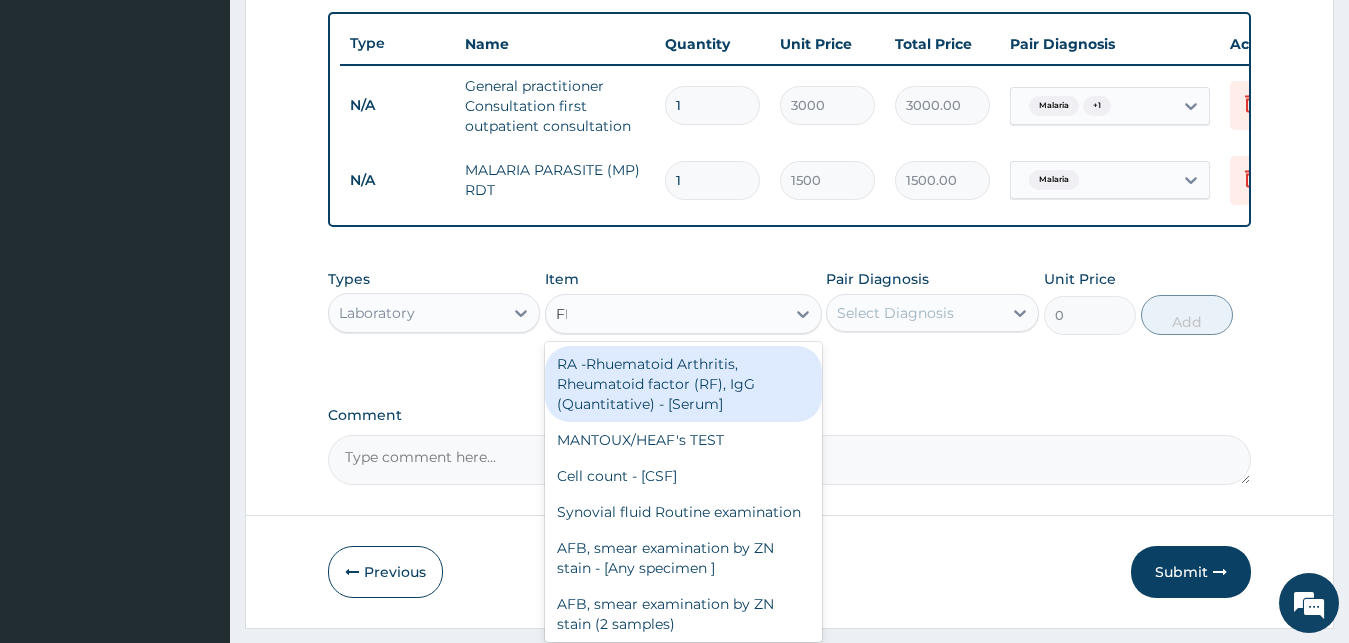 type on "FBC" 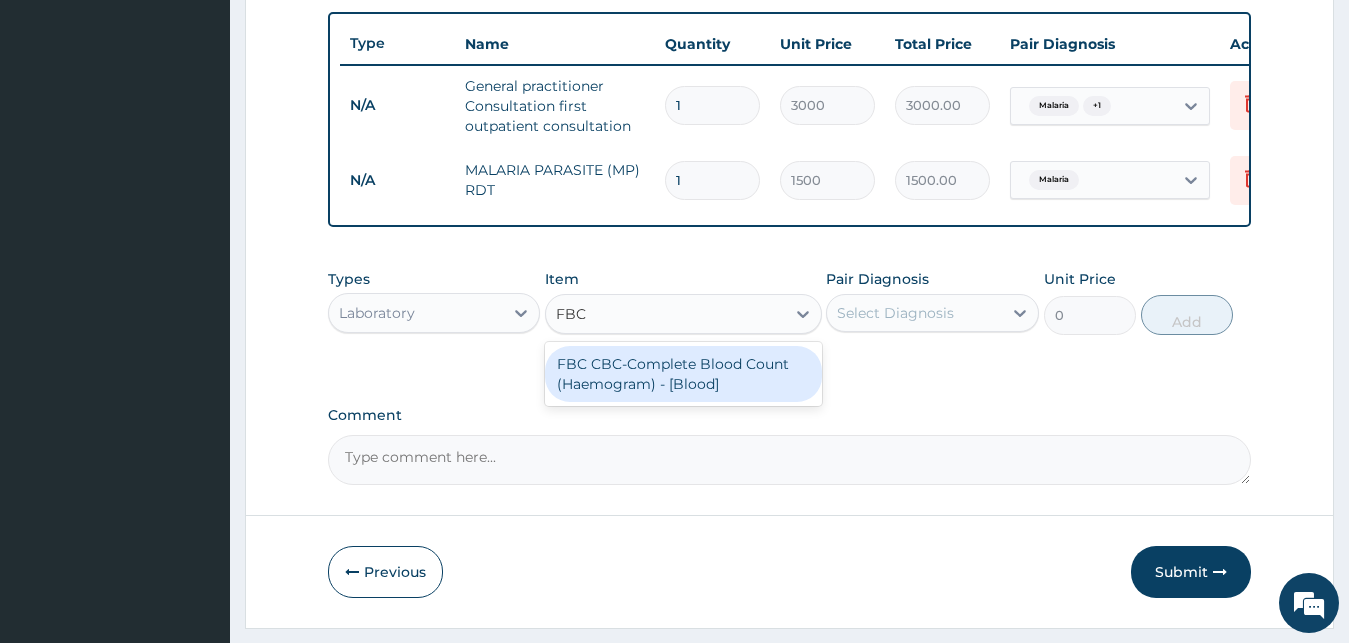 click on "FBC CBC-Complete Blood Count (Haemogram) - [Blood]" at bounding box center (683, 374) 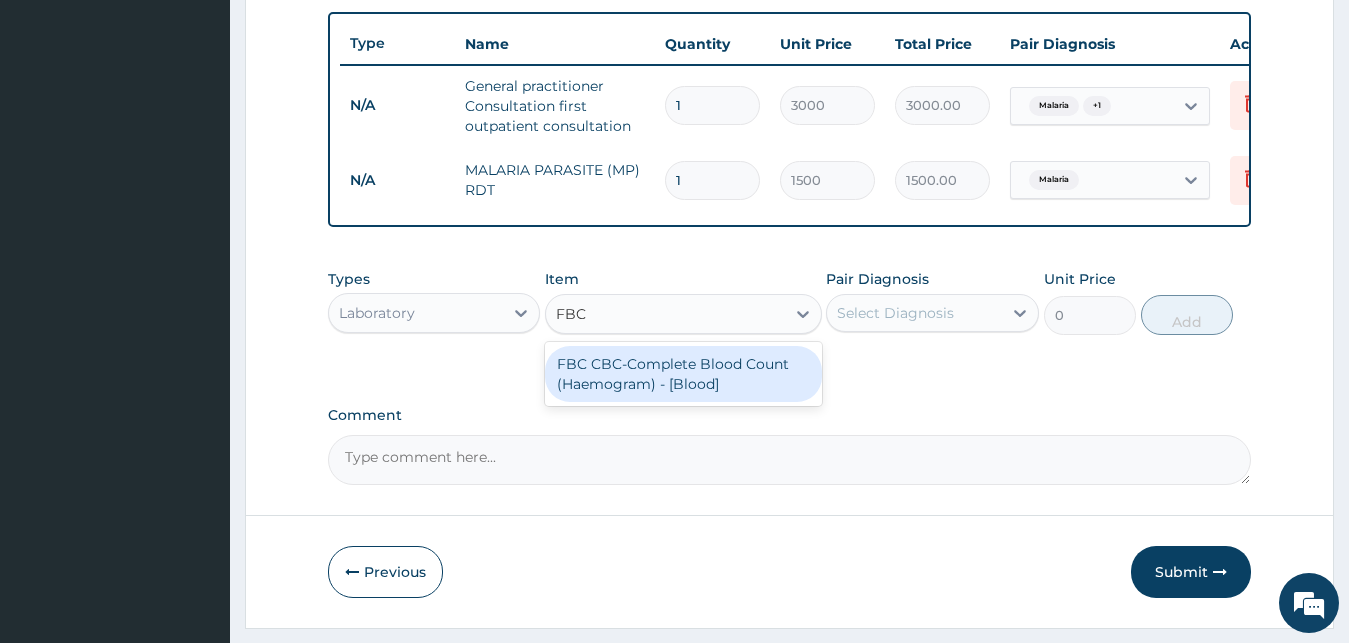 type 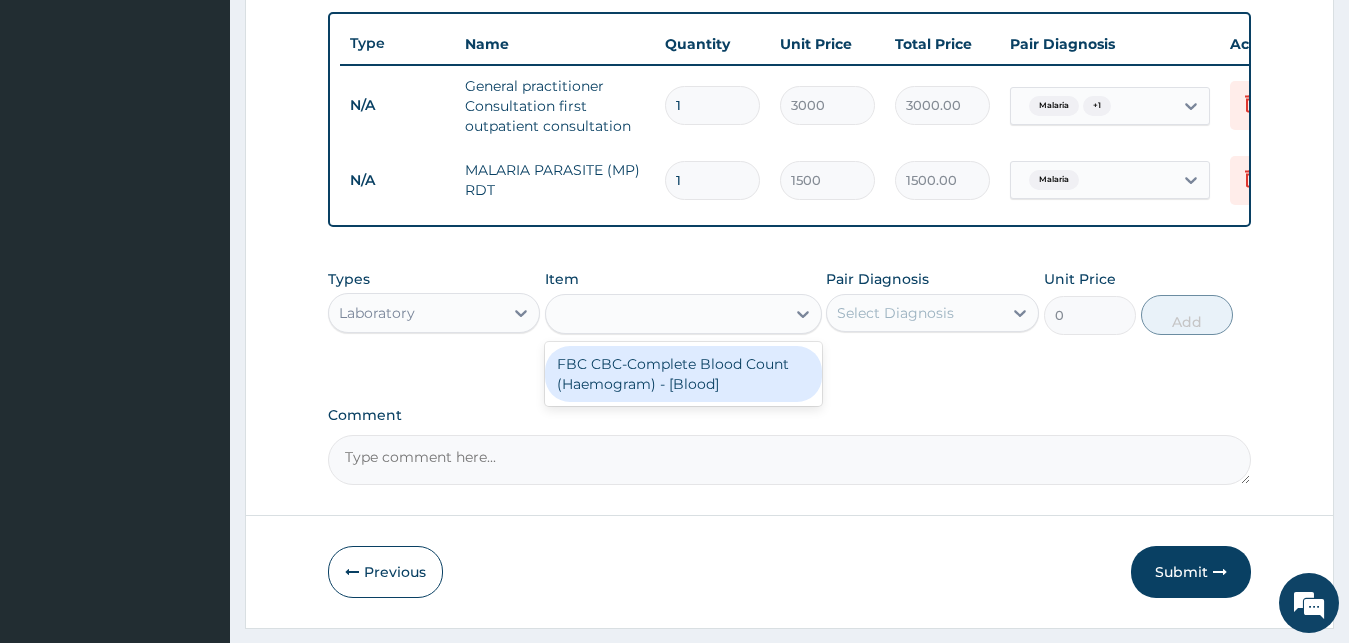 type on "3000" 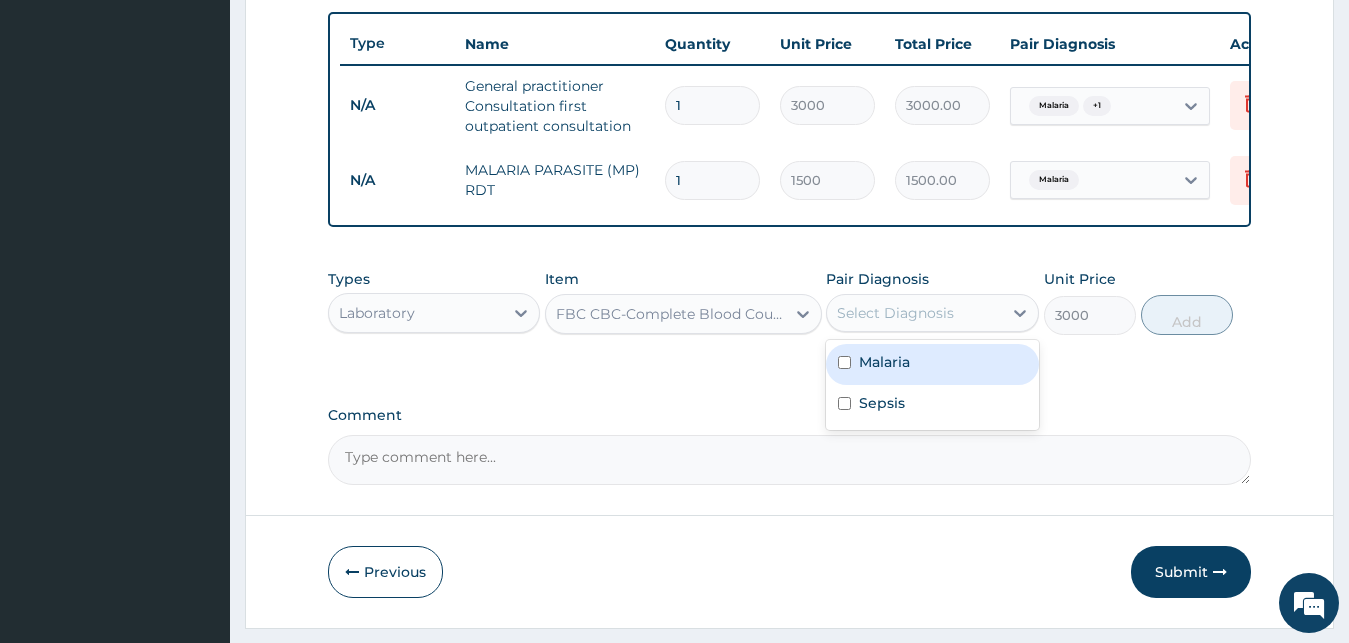 click on "Select Diagnosis" at bounding box center (895, 313) 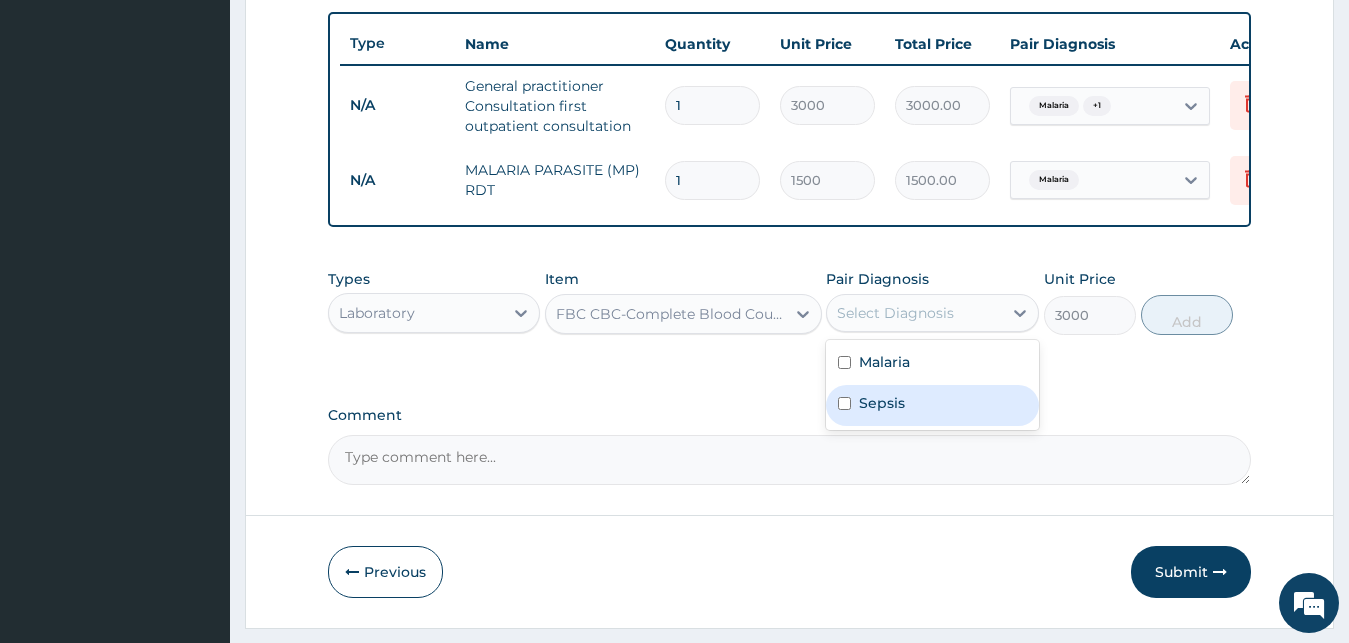 click on "Sepsis" at bounding box center [882, 403] 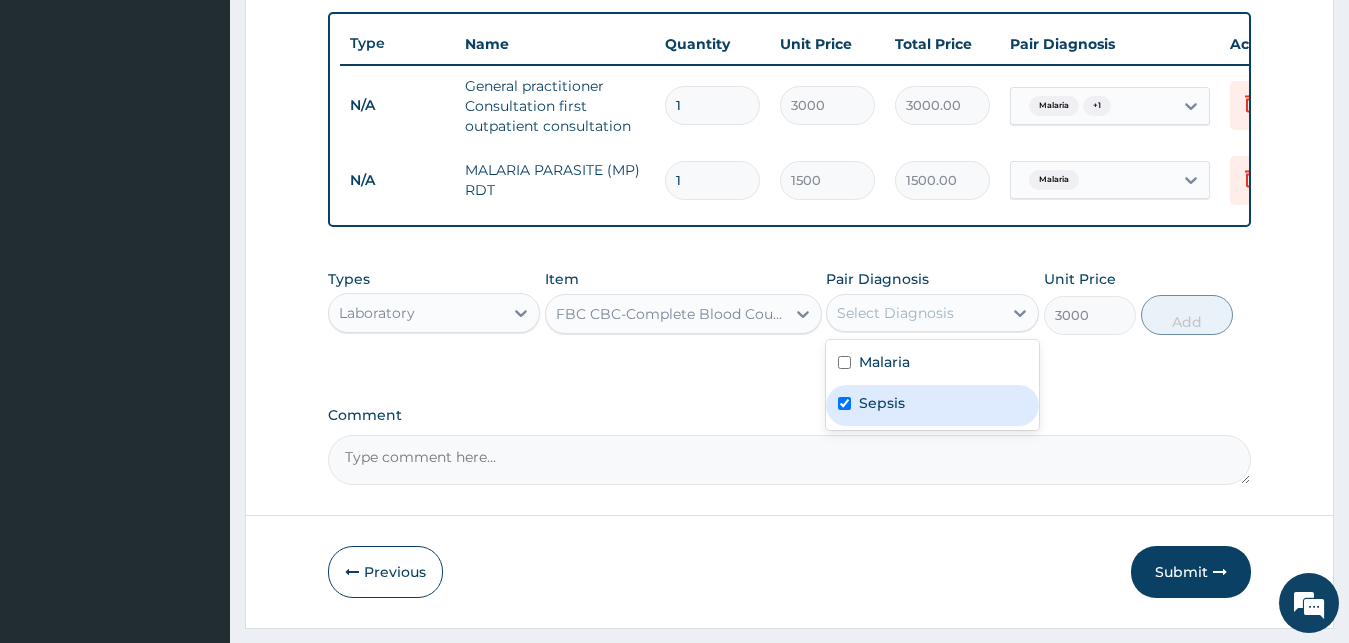 checkbox on "true" 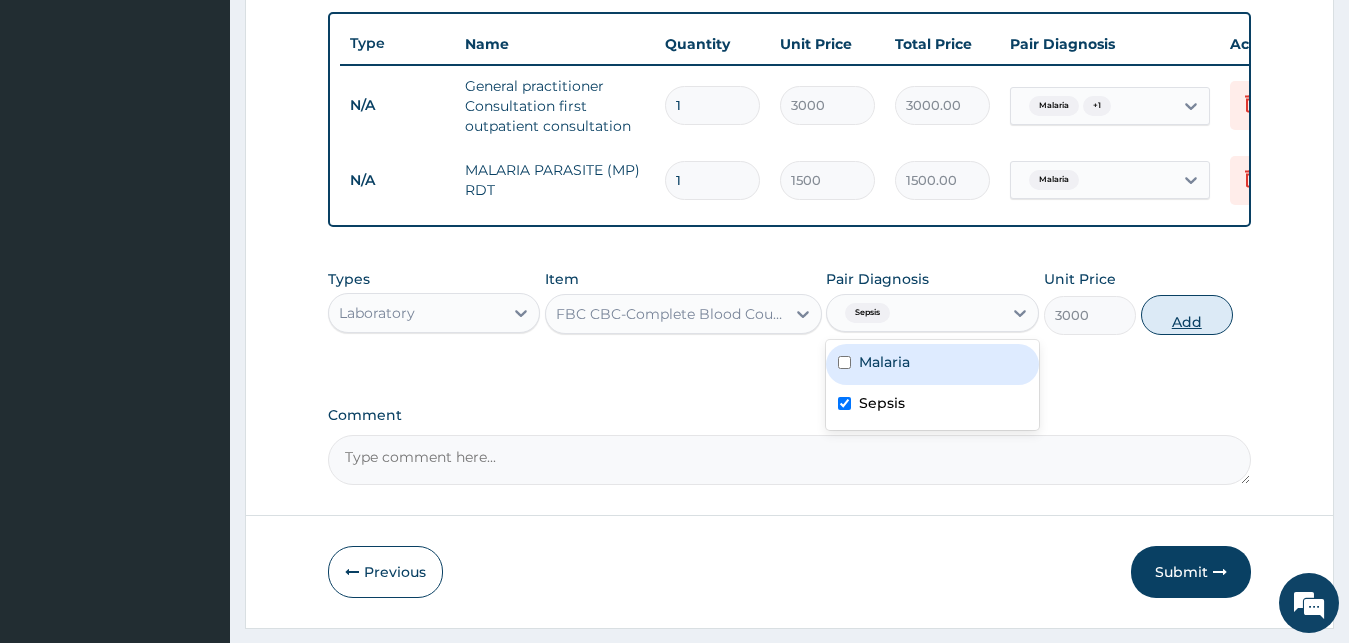 click on "Add" at bounding box center (1187, 315) 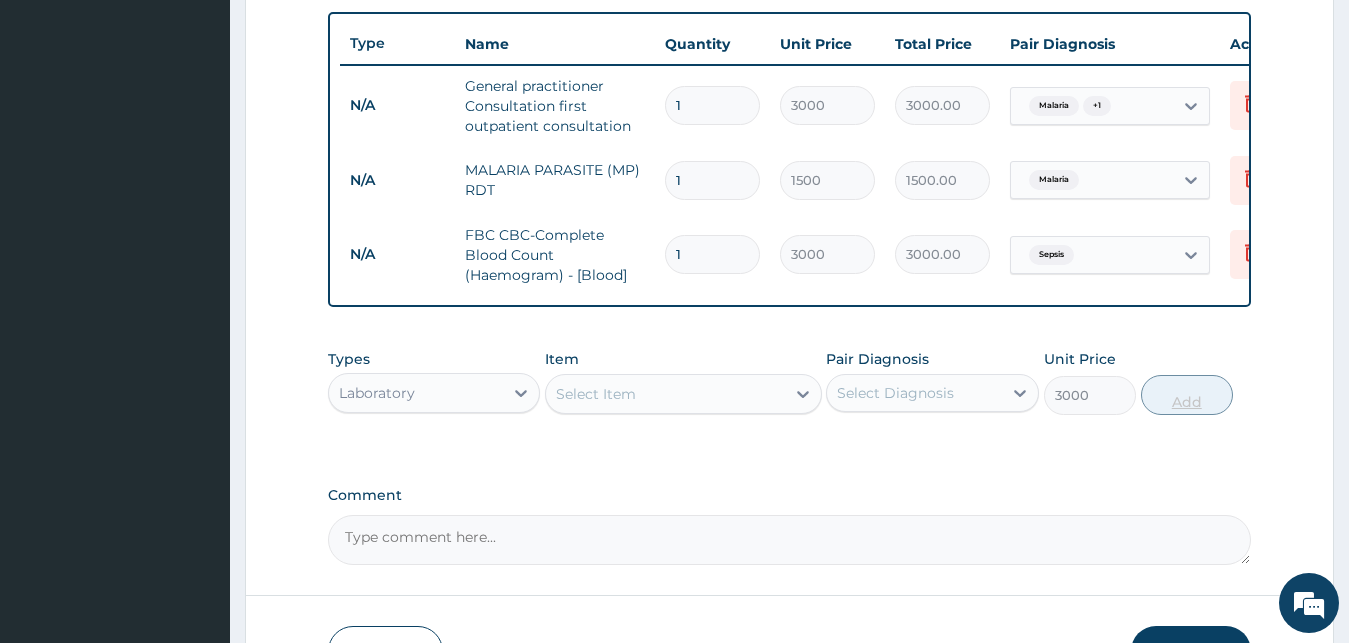 type on "0" 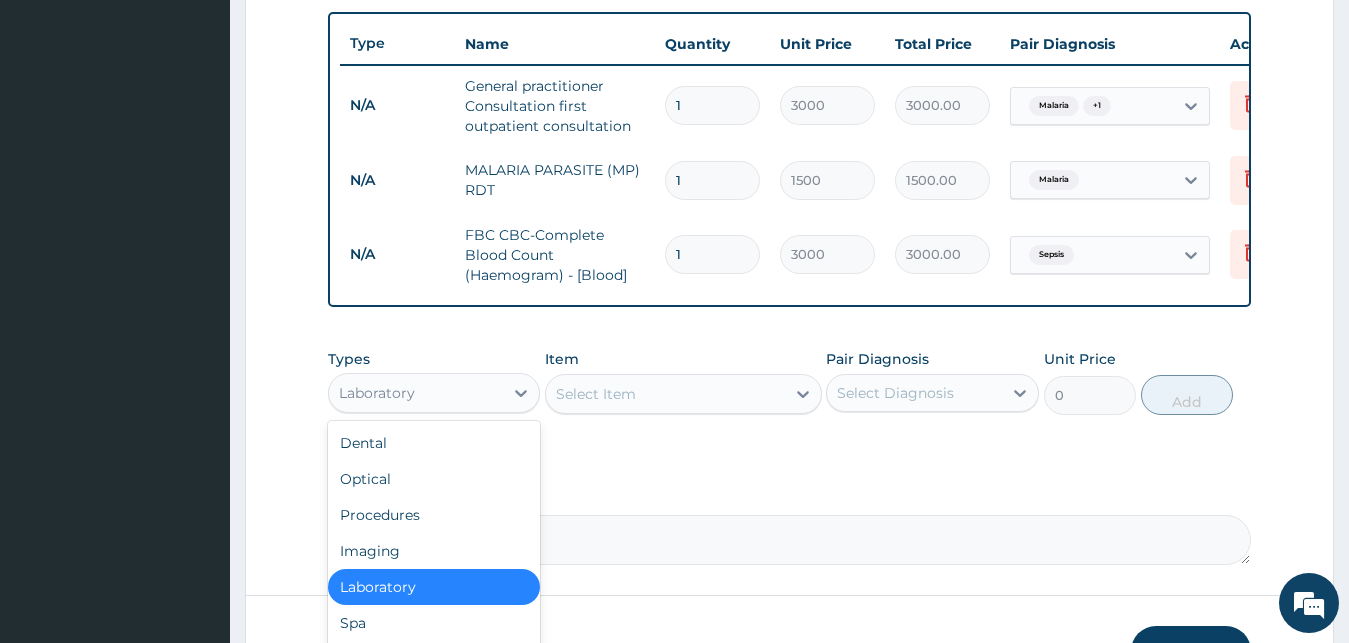 click on "Laboratory" at bounding box center [416, 393] 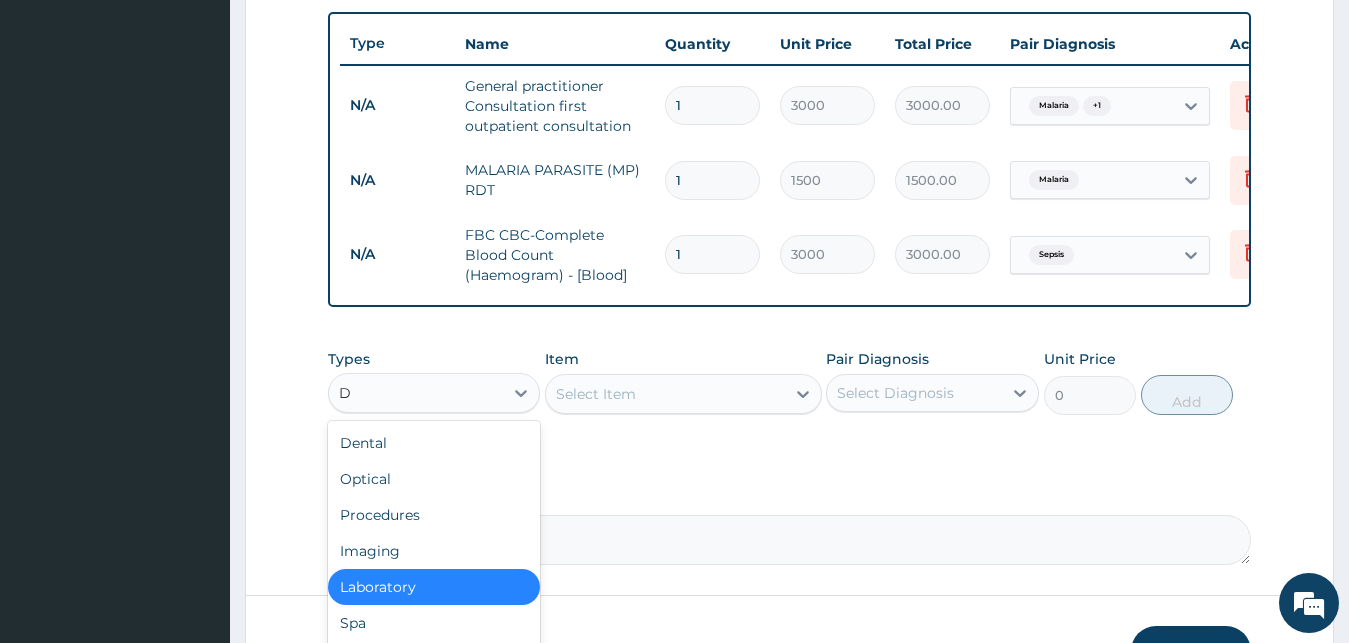 type on "DR" 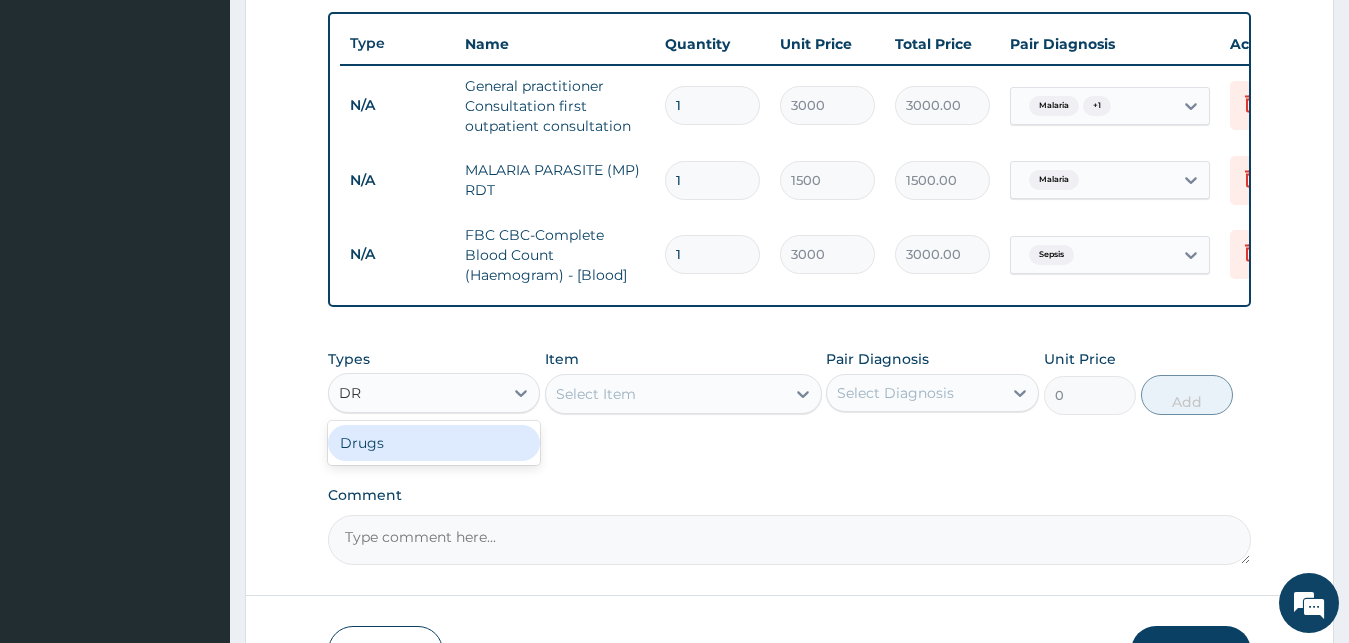 click on "Drugs" at bounding box center (434, 443) 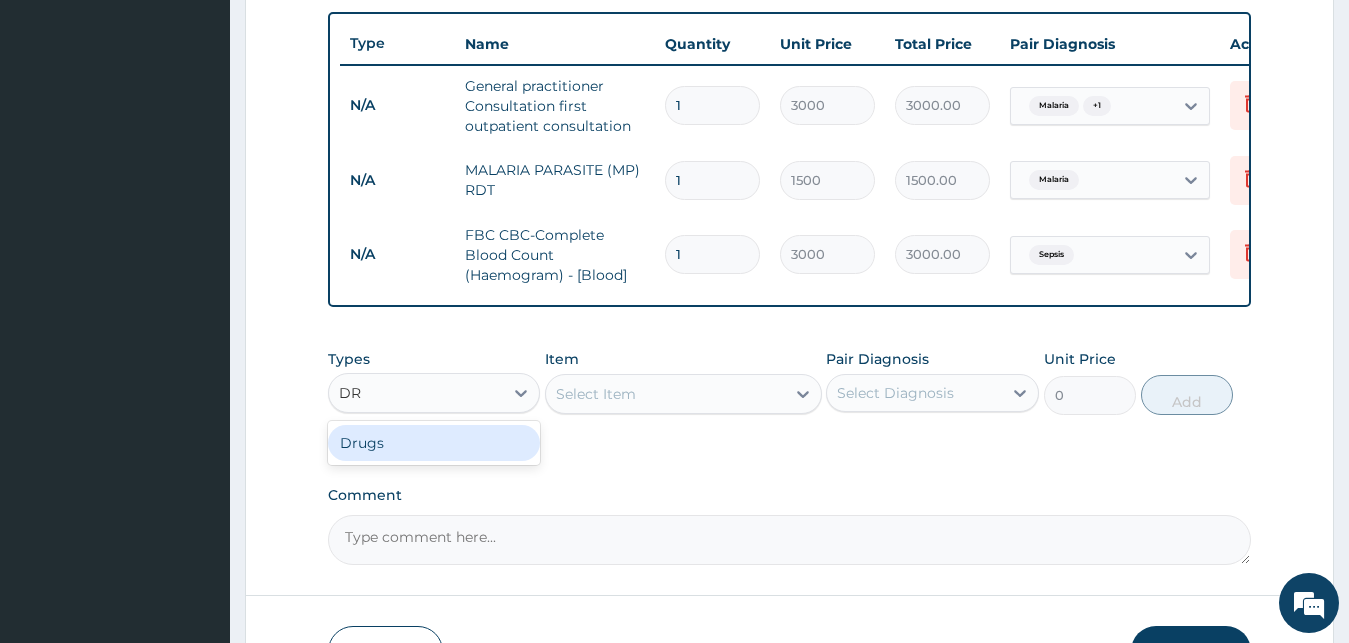 type 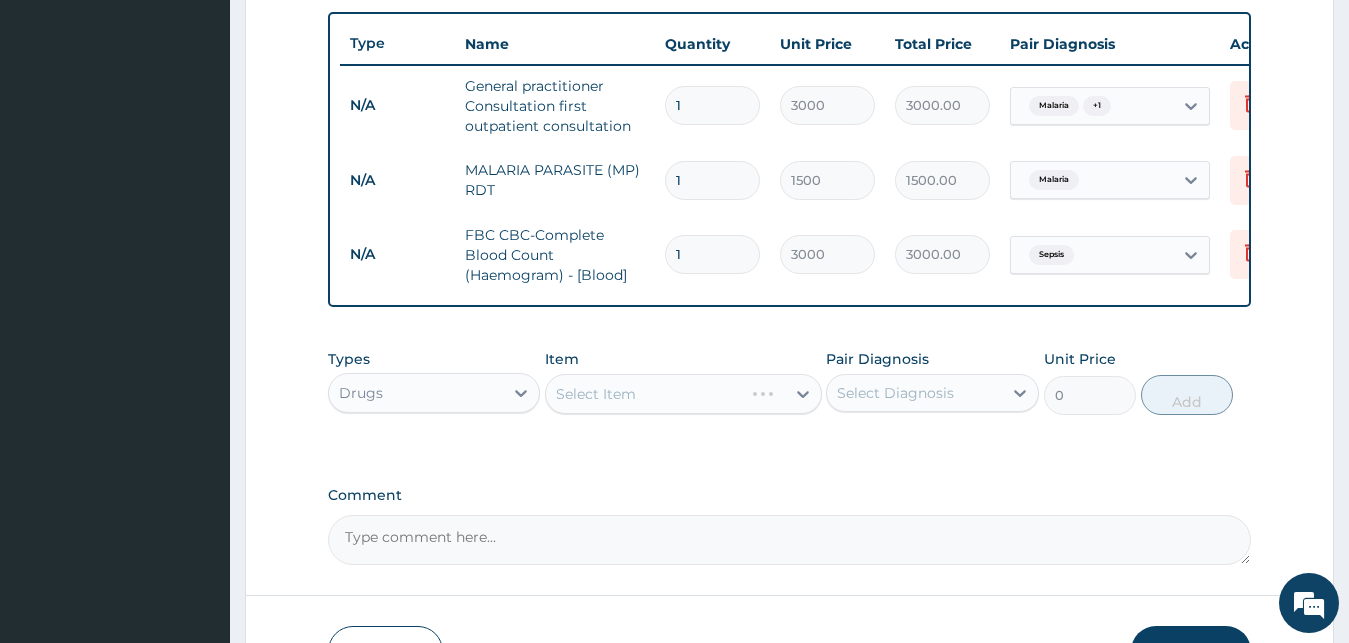 click on "Select Item" at bounding box center (683, 394) 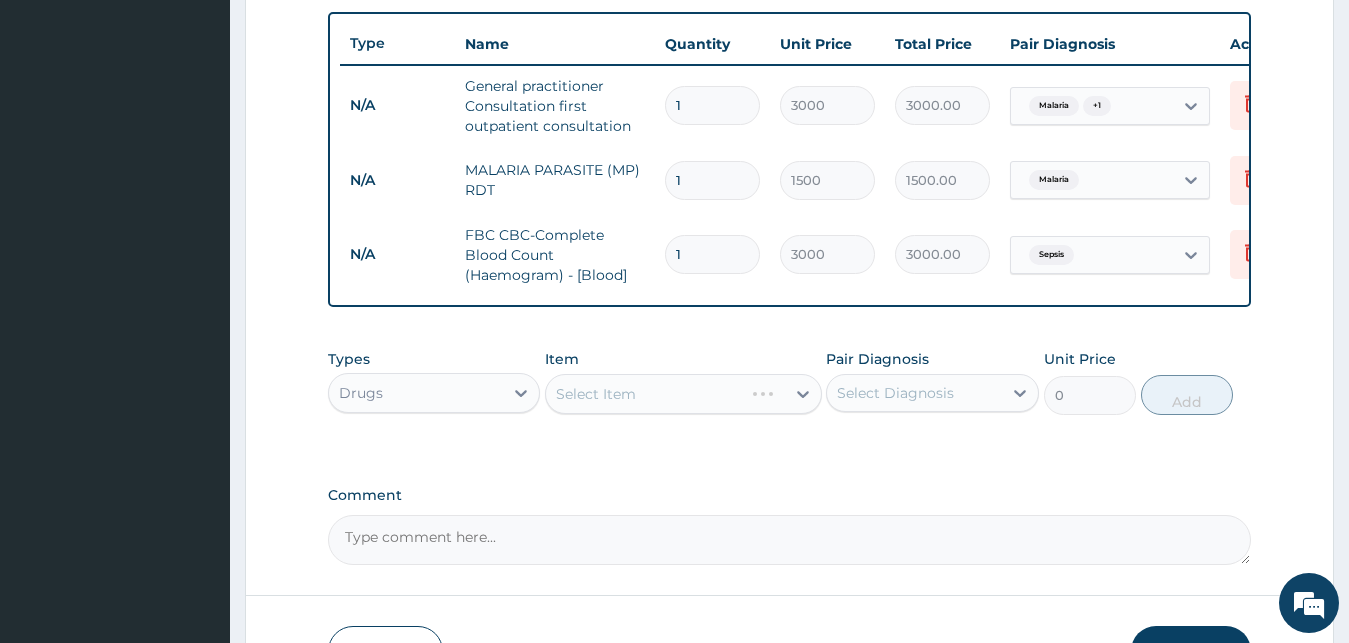 click on "Select Item" at bounding box center (683, 394) 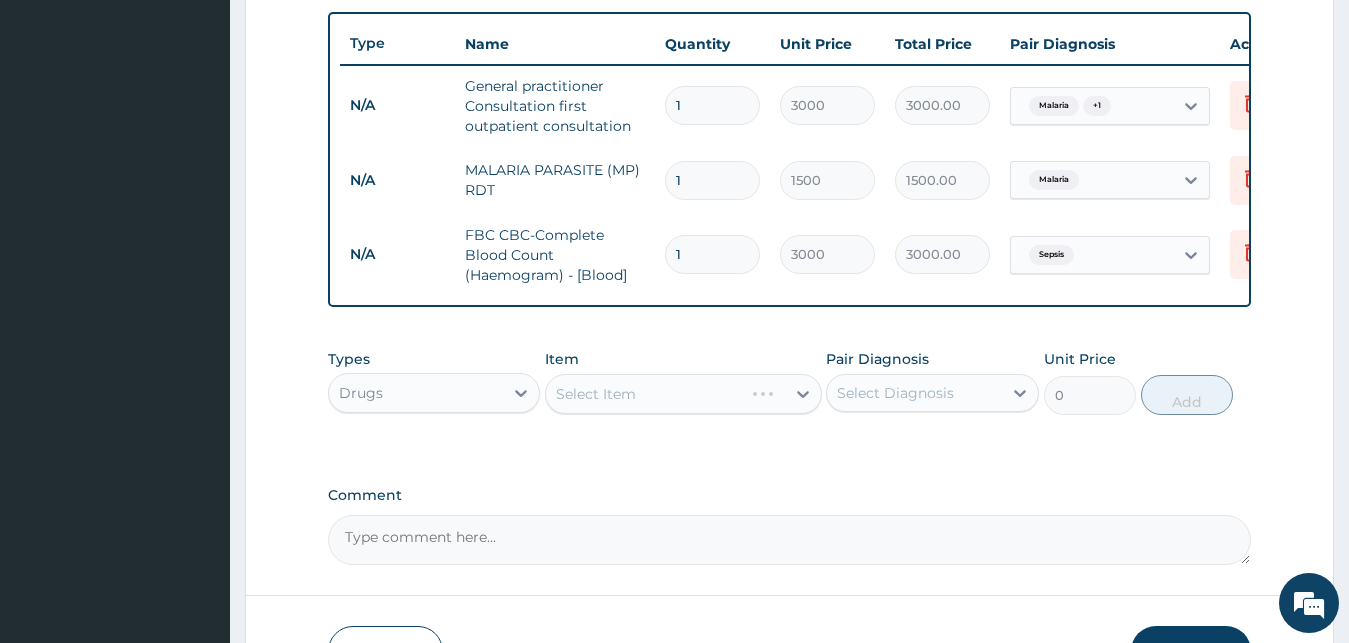 click on "Comment" at bounding box center [790, 540] 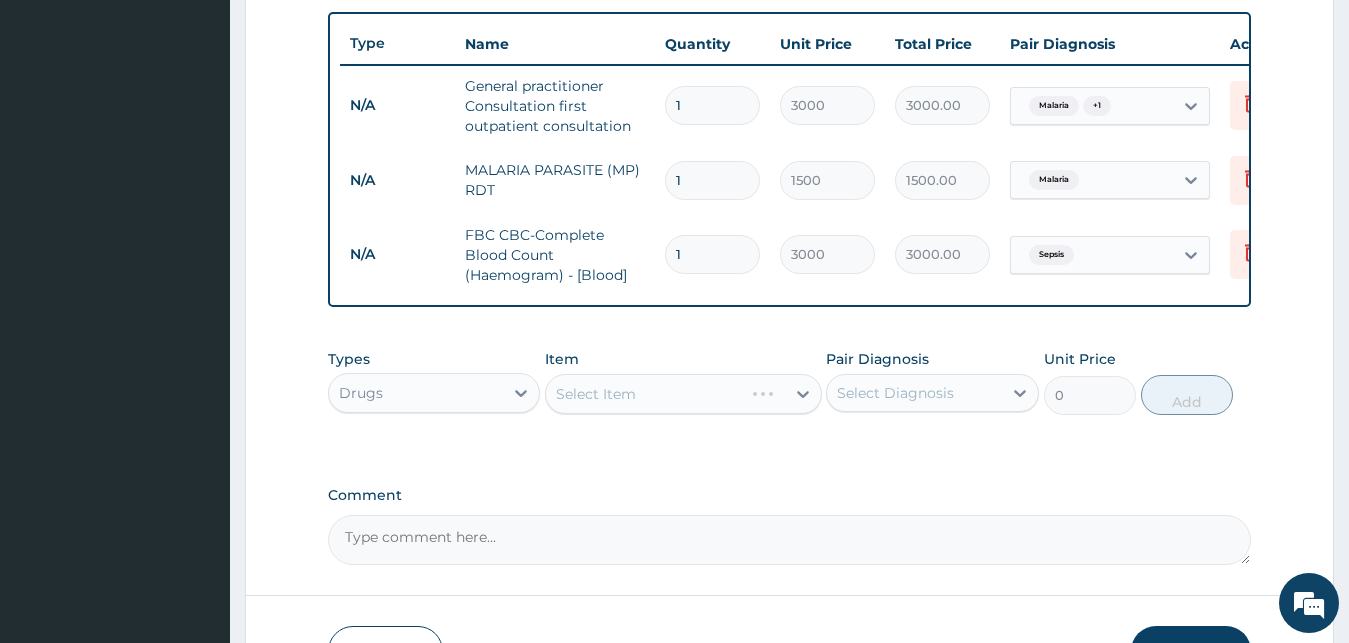 click on "Select Item" at bounding box center [683, 394] 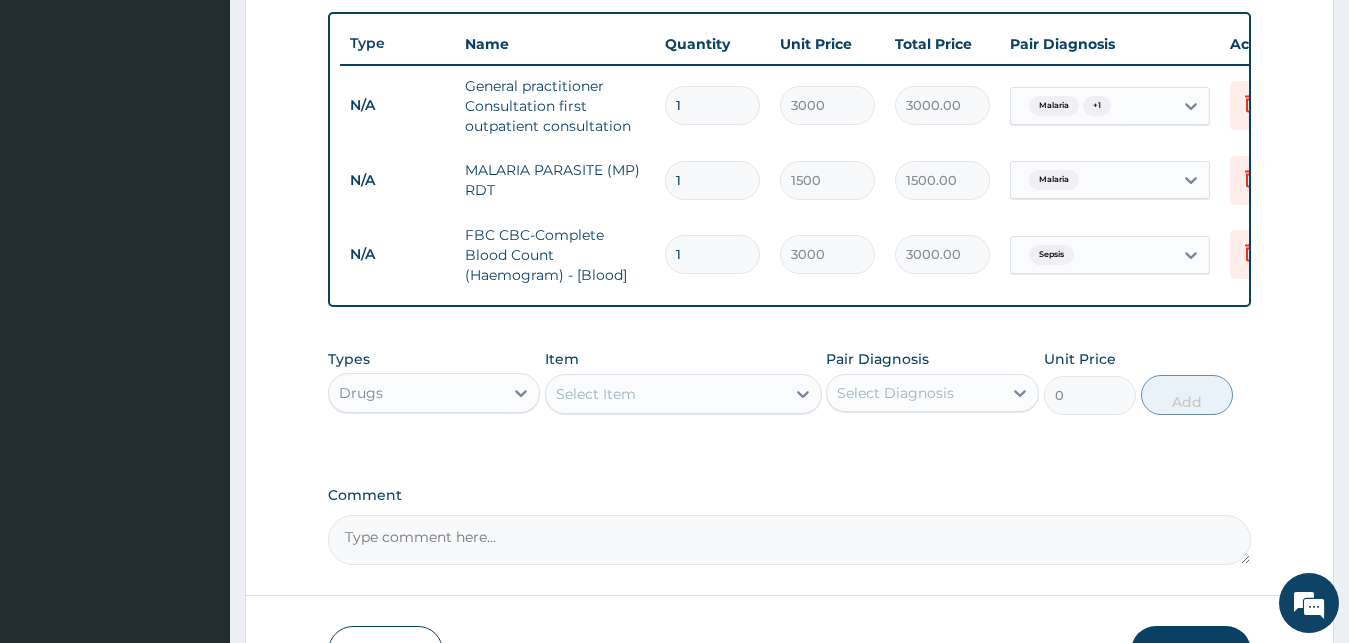 click on "Select Item" at bounding box center (665, 394) 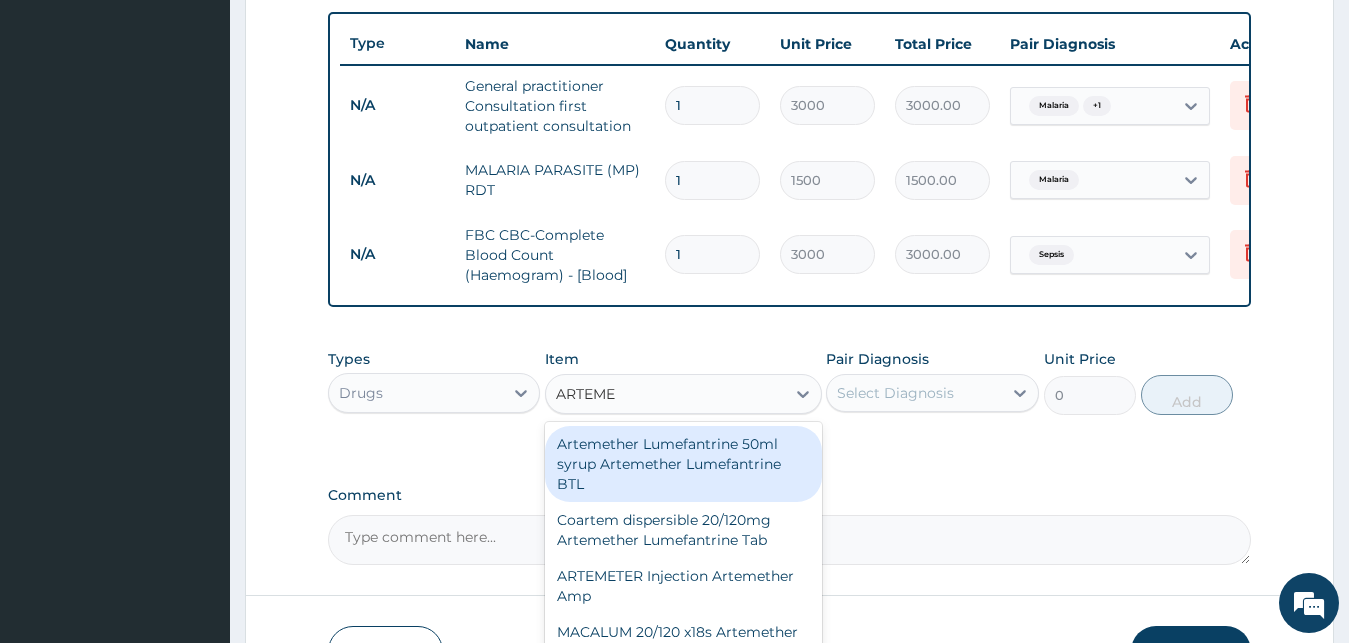type on "ARTEMET" 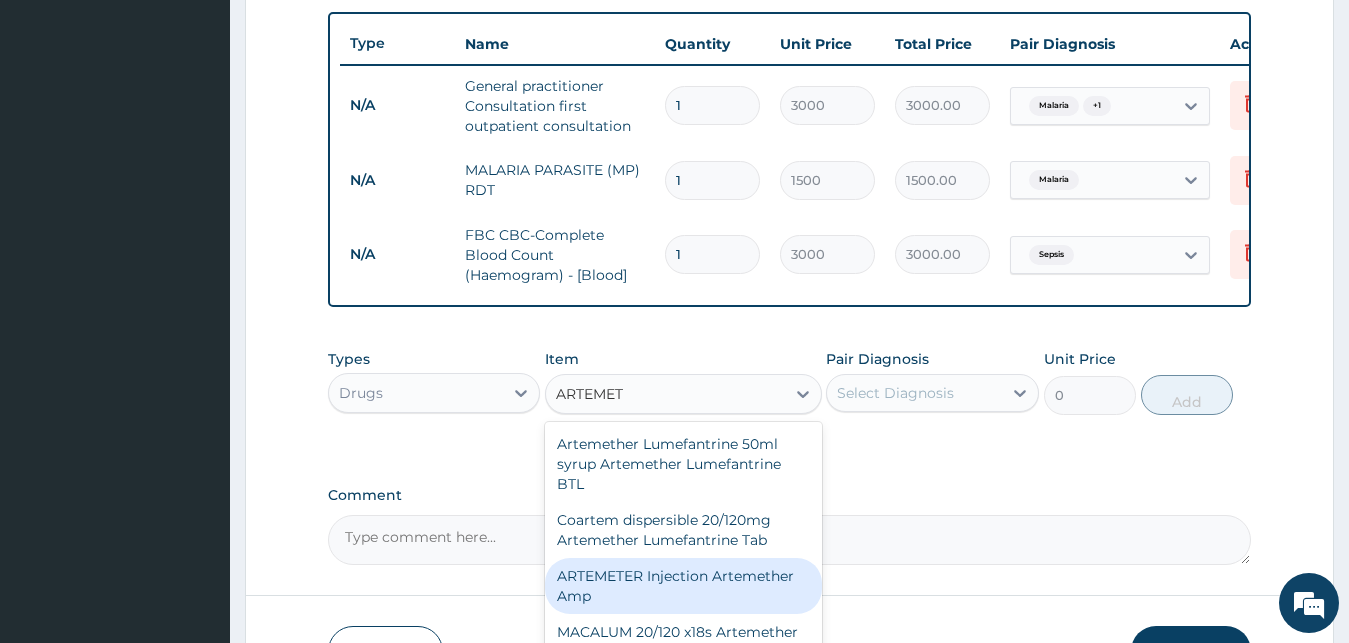 click on "ARTEMETER Injection Artemether Amp" at bounding box center [683, 586] 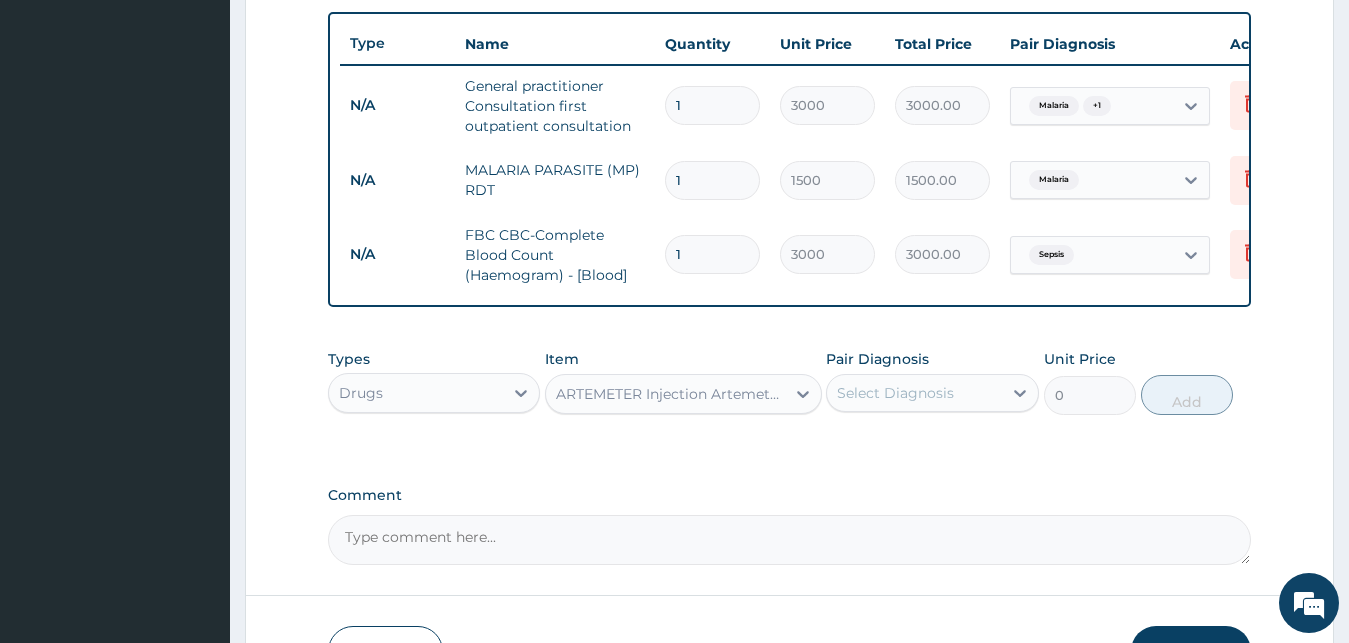 type 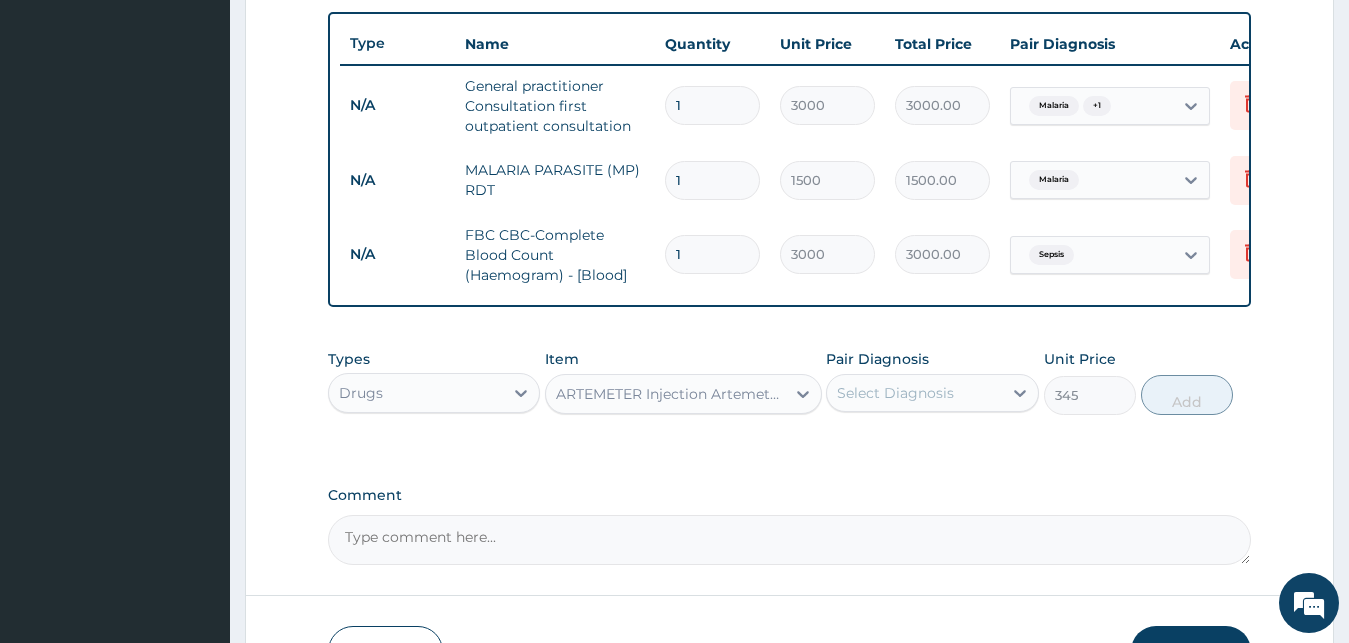 click on "Select Diagnosis" at bounding box center [932, 393] 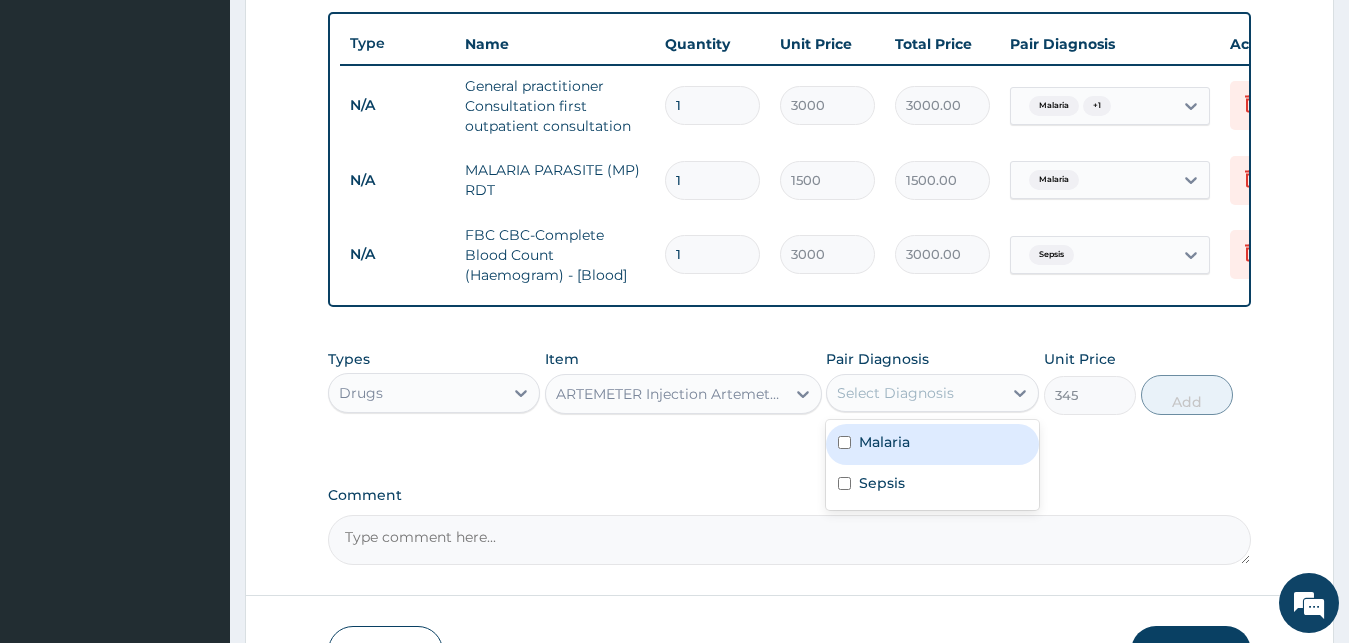 click on "Malaria" at bounding box center [932, 444] 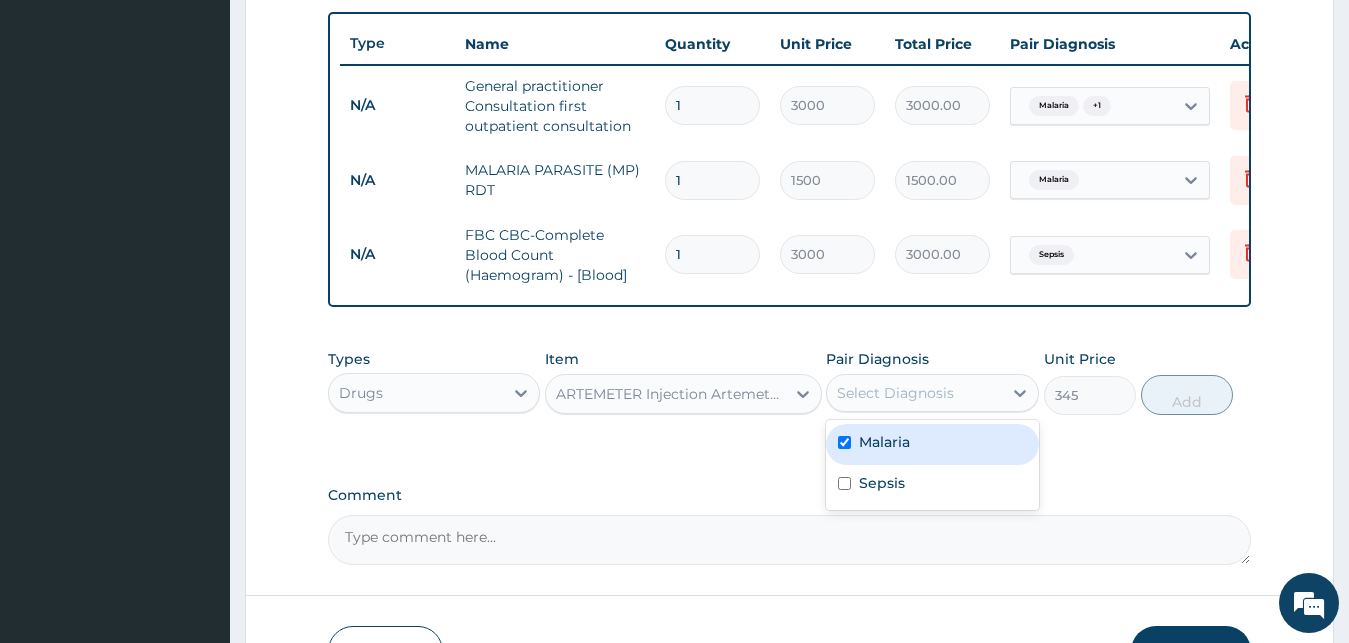 checkbox on "true" 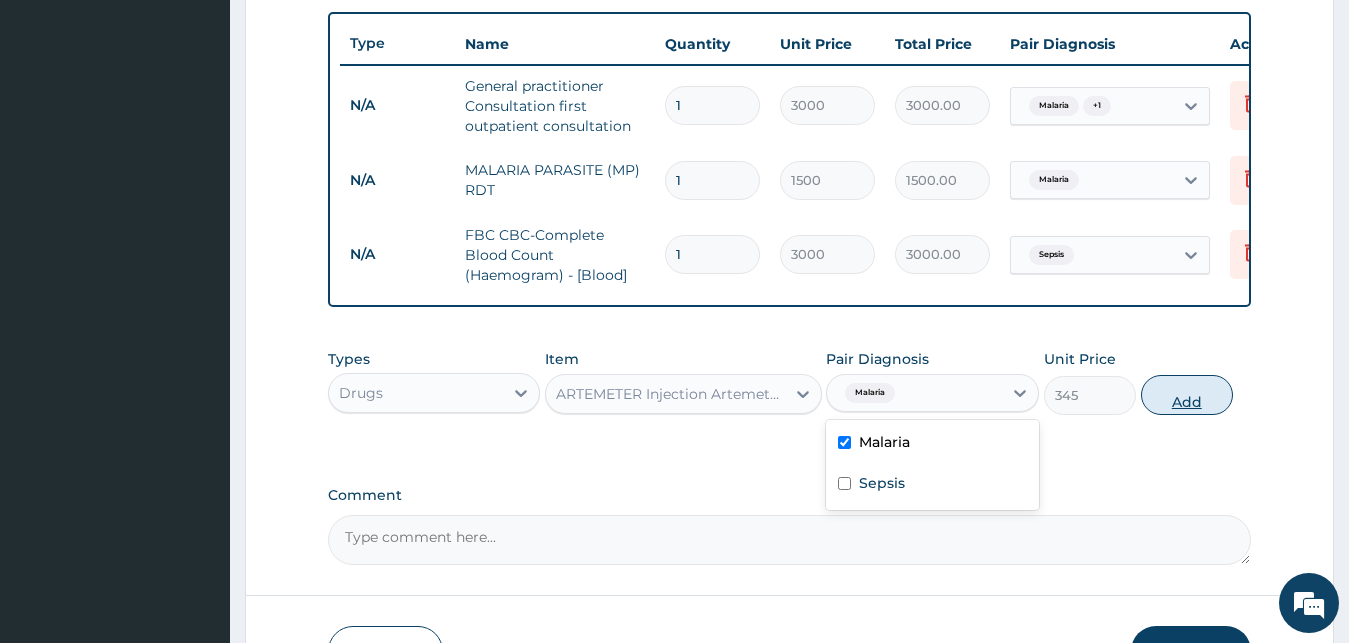 click on "Add" at bounding box center [1187, 395] 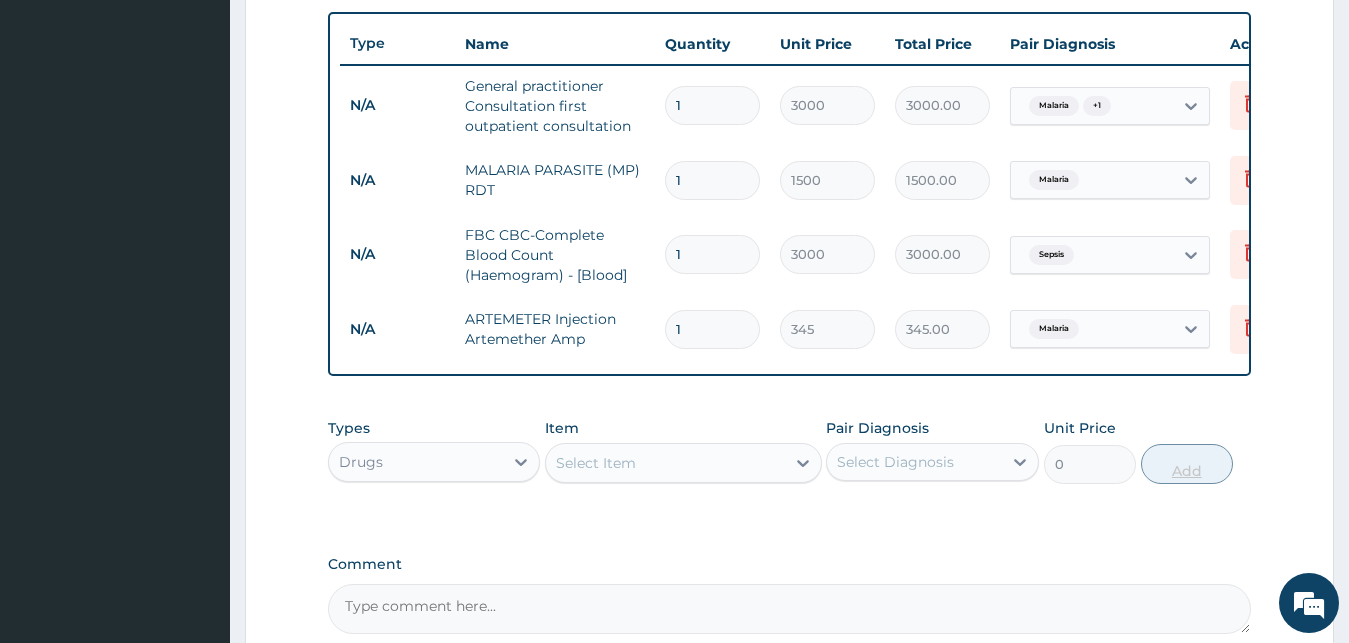 type 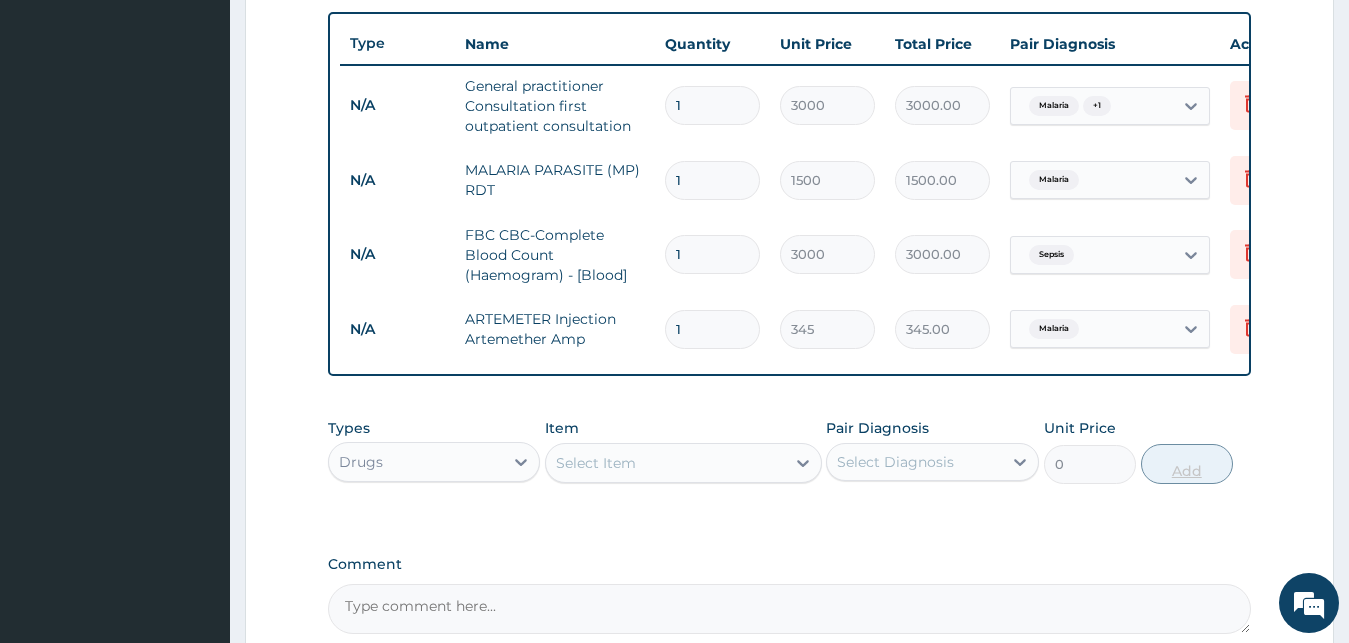type on "0.00" 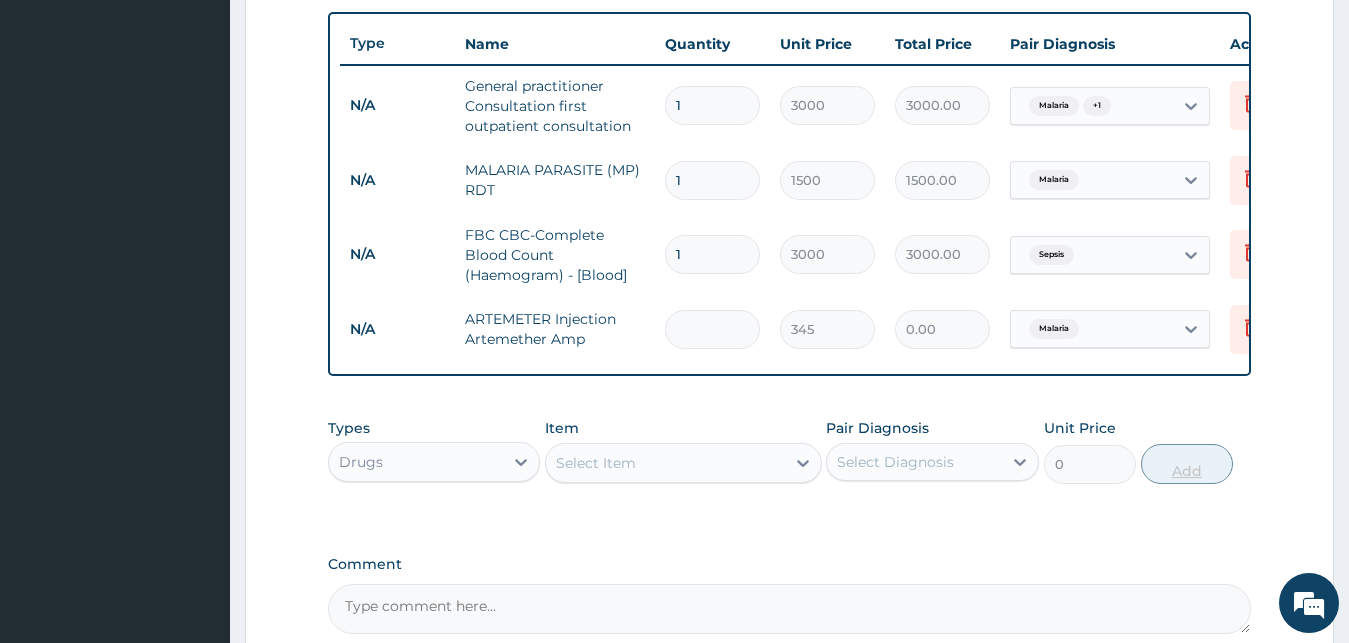 type on "2" 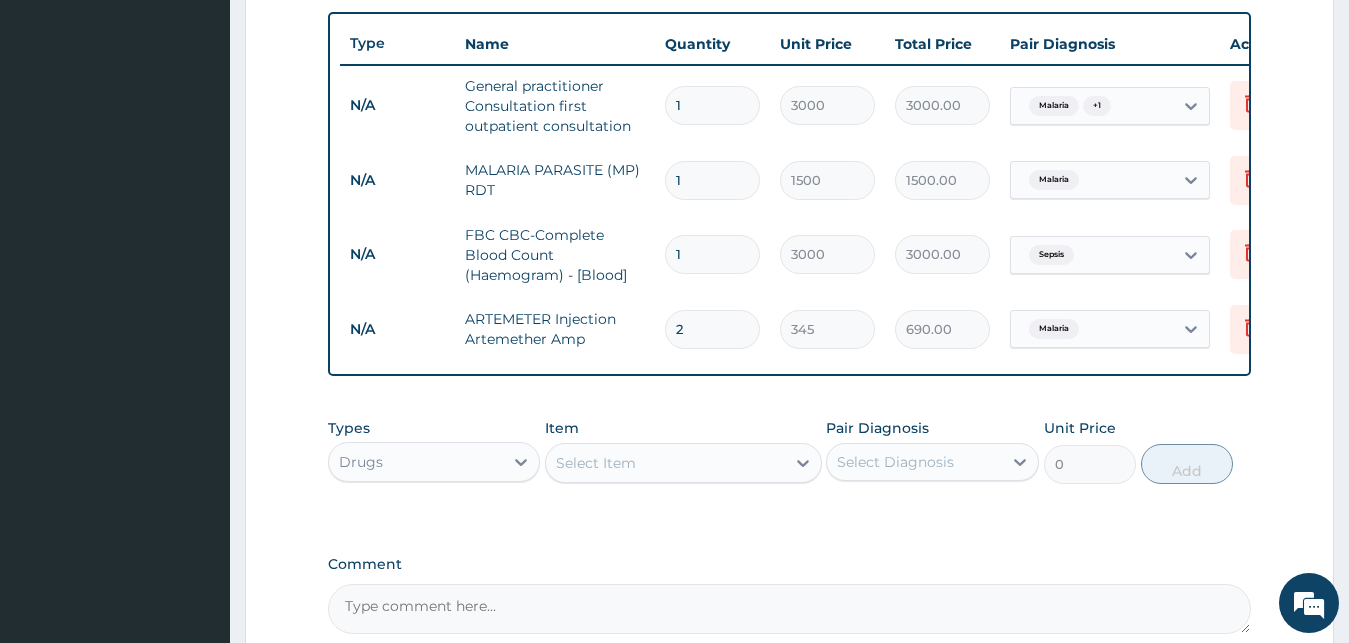 type on "2" 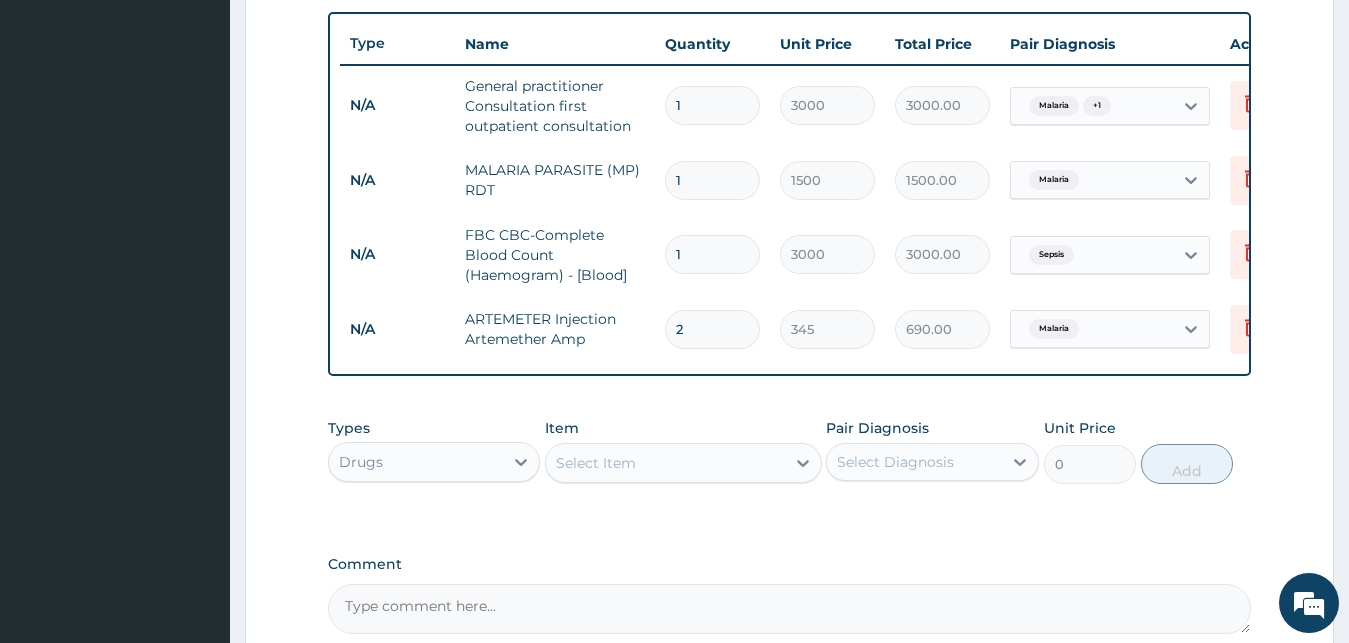 click on "Select Item" at bounding box center [665, 463] 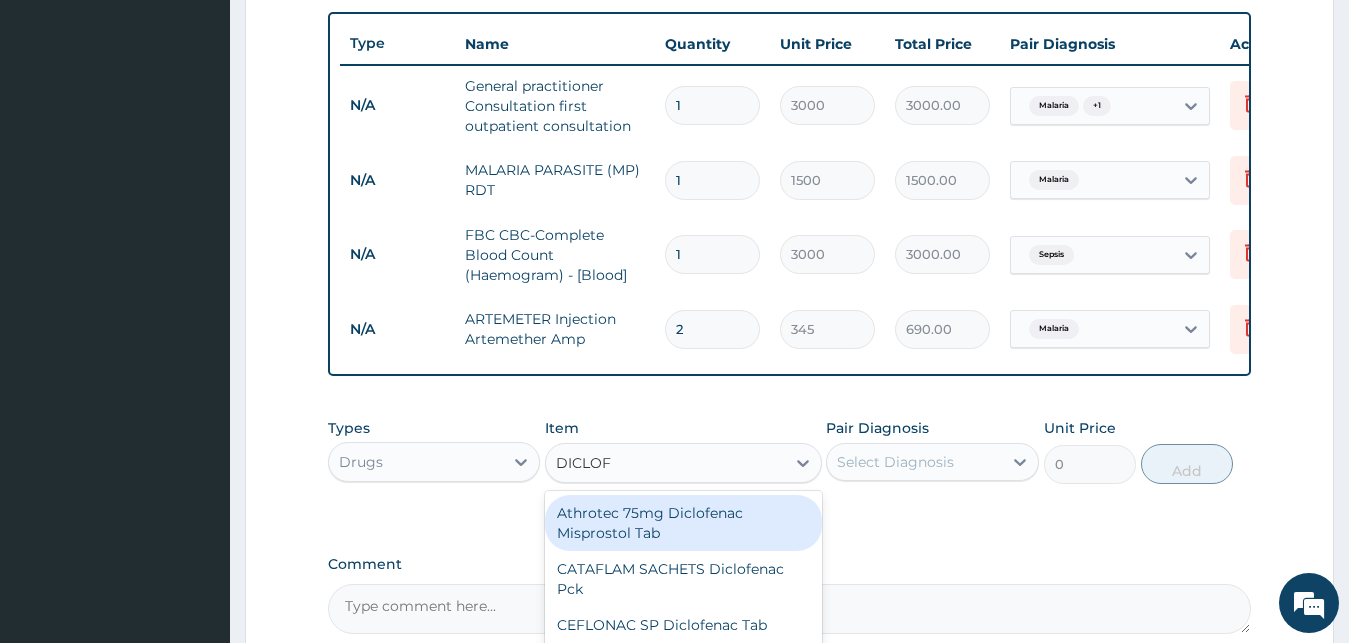 type on "DICLOFE" 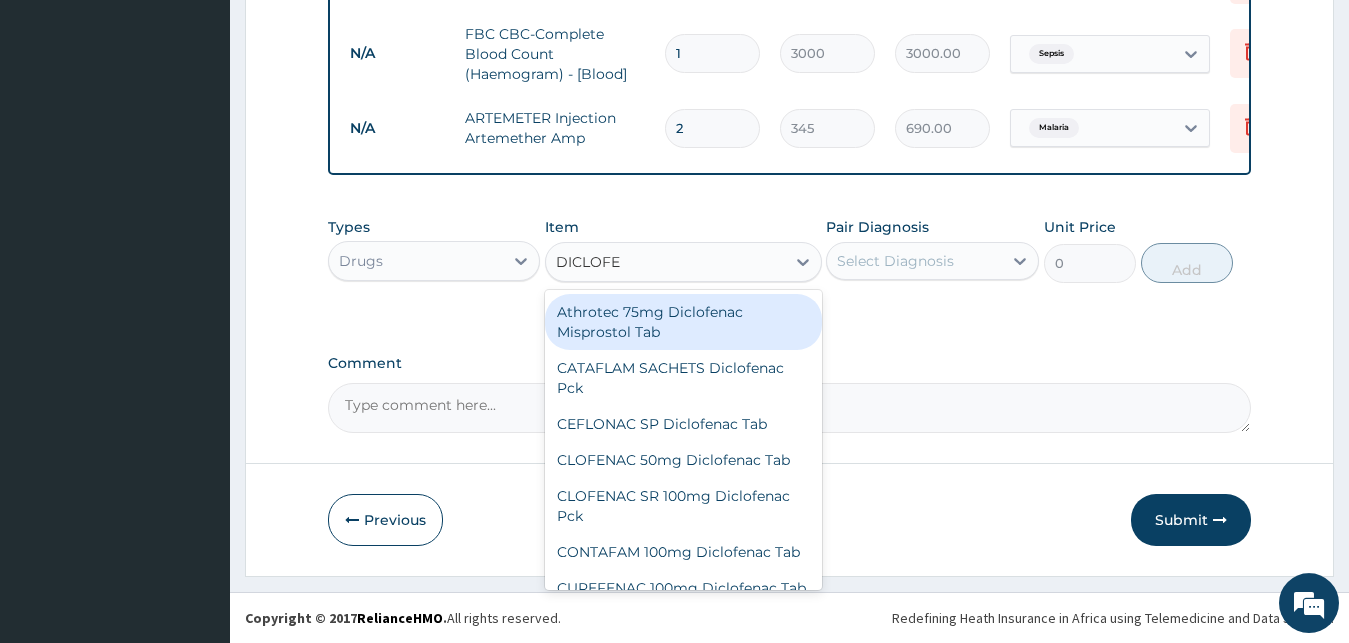 scroll, scrollTop: 950, scrollLeft: 0, axis: vertical 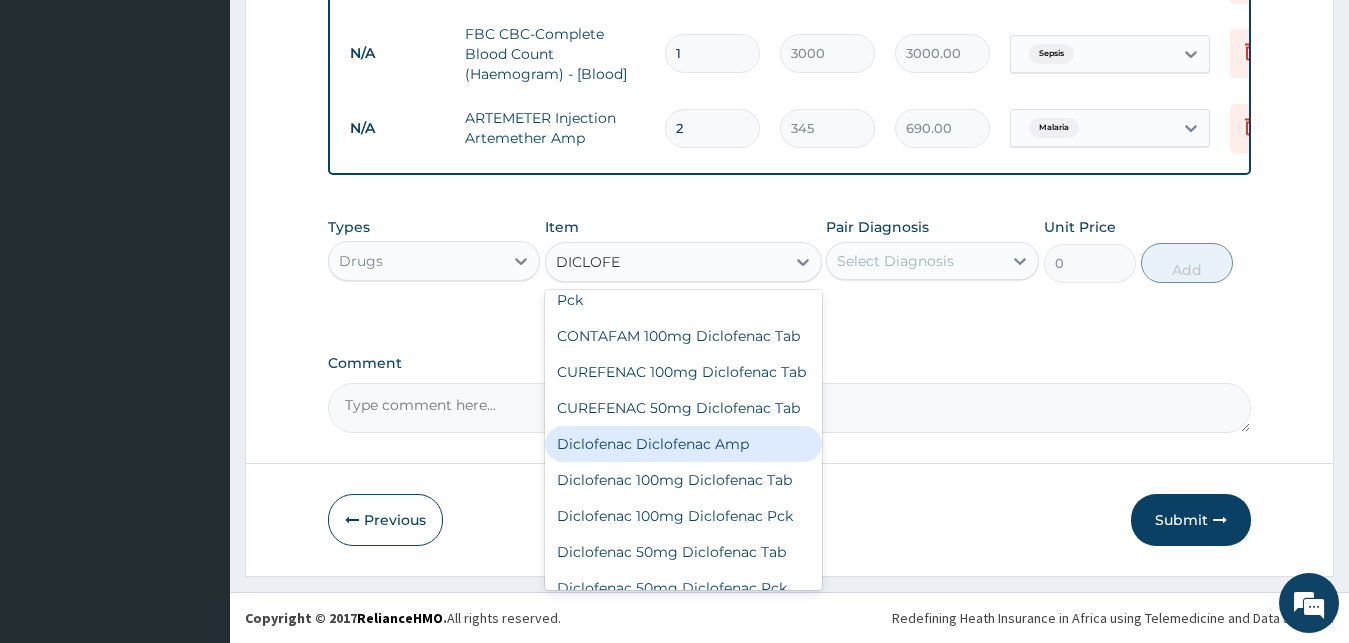 click on "Diclofenac Diclofenac Amp" at bounding box center (683, 444) 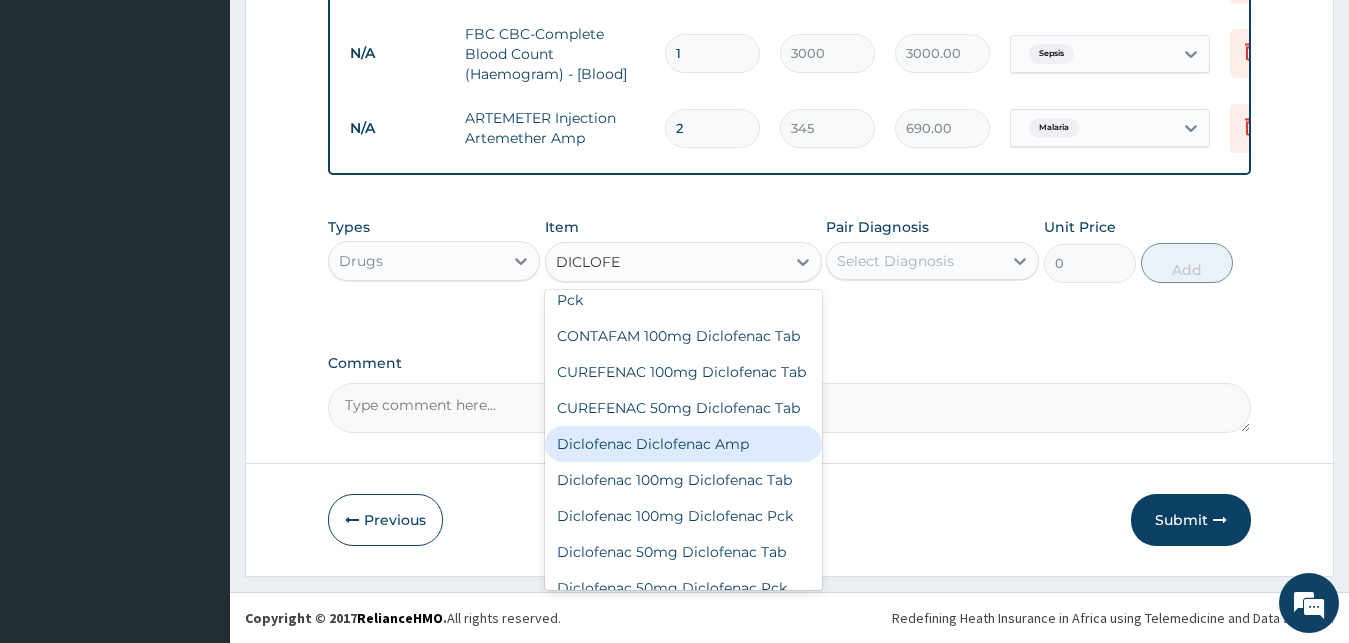 type 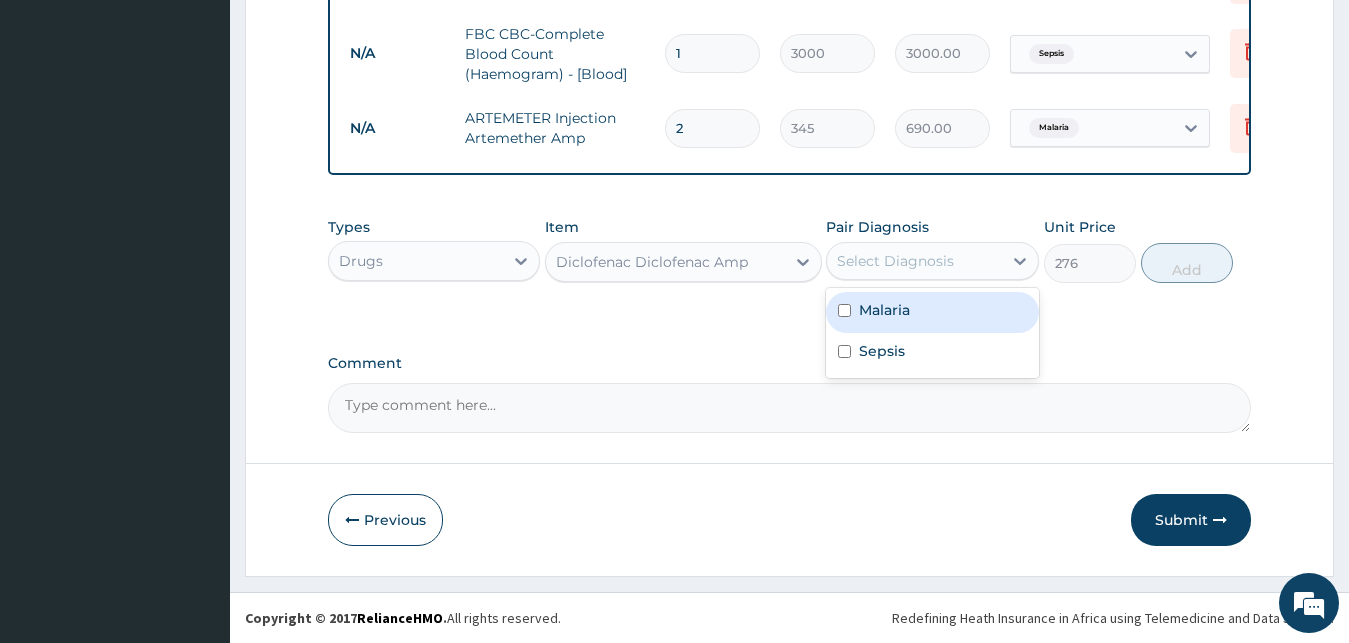 drag, startPoint x: 910, startPoint y: 258, endPoint x: 911, endPoint y: 305, distance: 47.010635 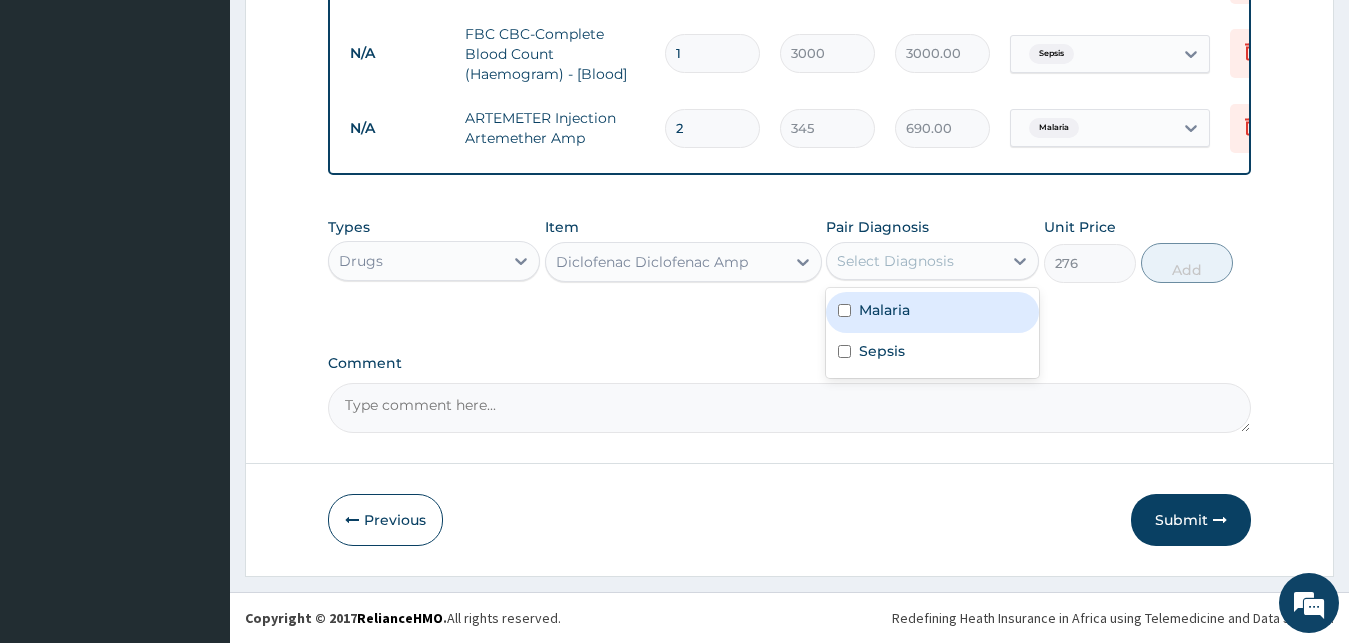 click on "Malaria" at bounding box center (932, 312) 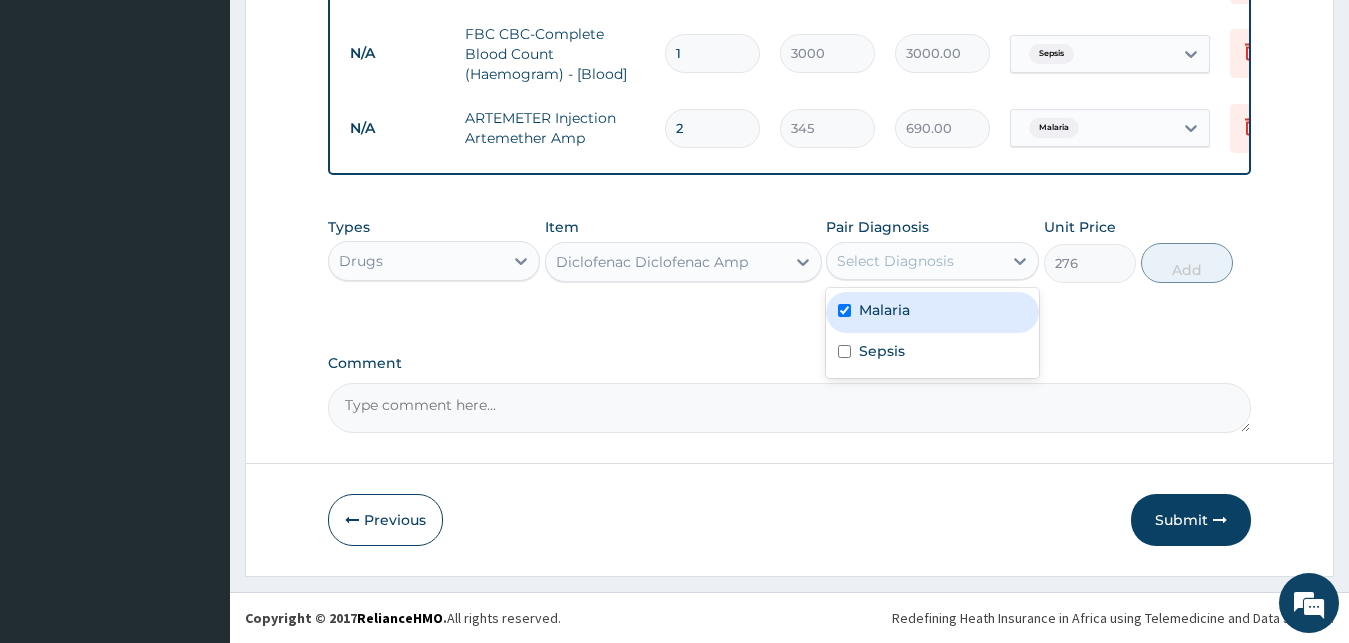 checkbox on "true" 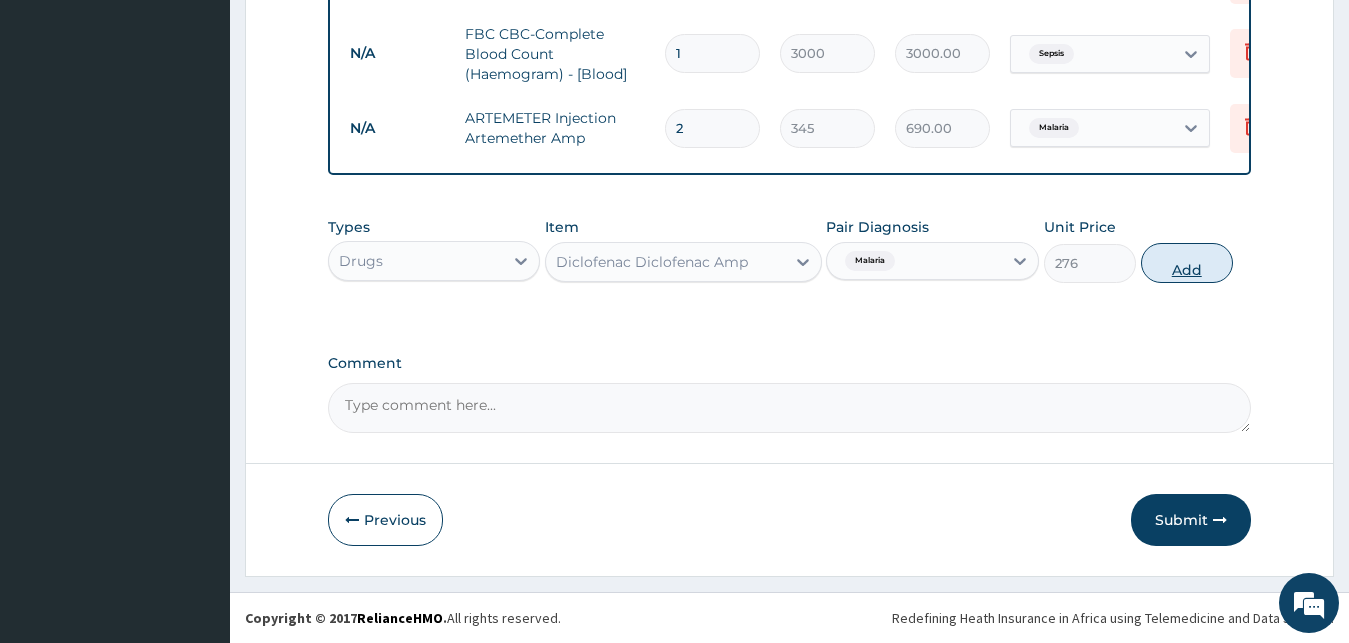 click on "Add" at bounding box center [1187, 263] 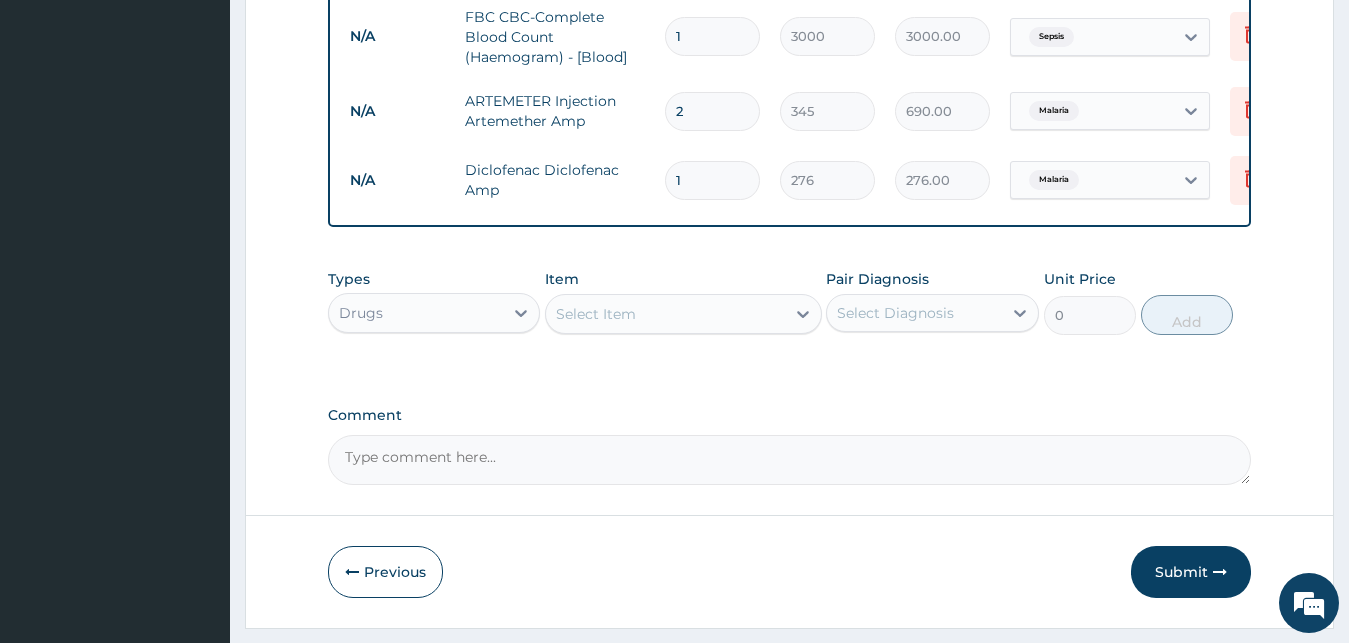 click on "Select Item" at bounding box center (596, 314) 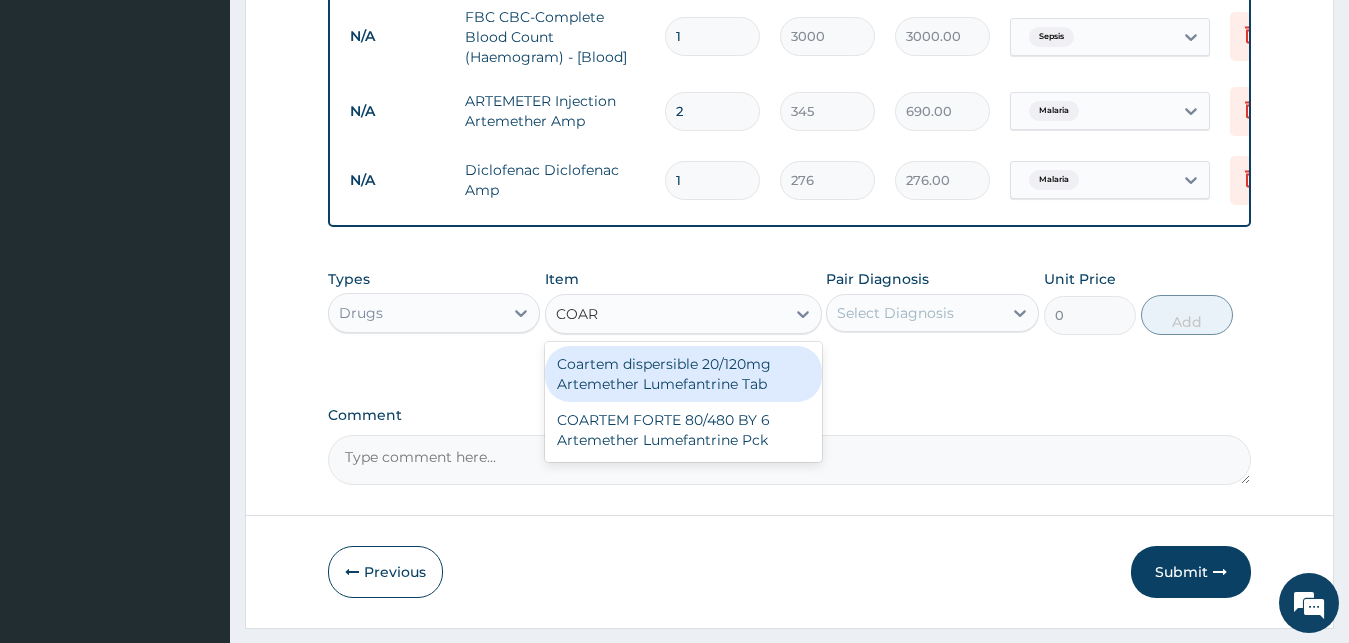 type on "COART" 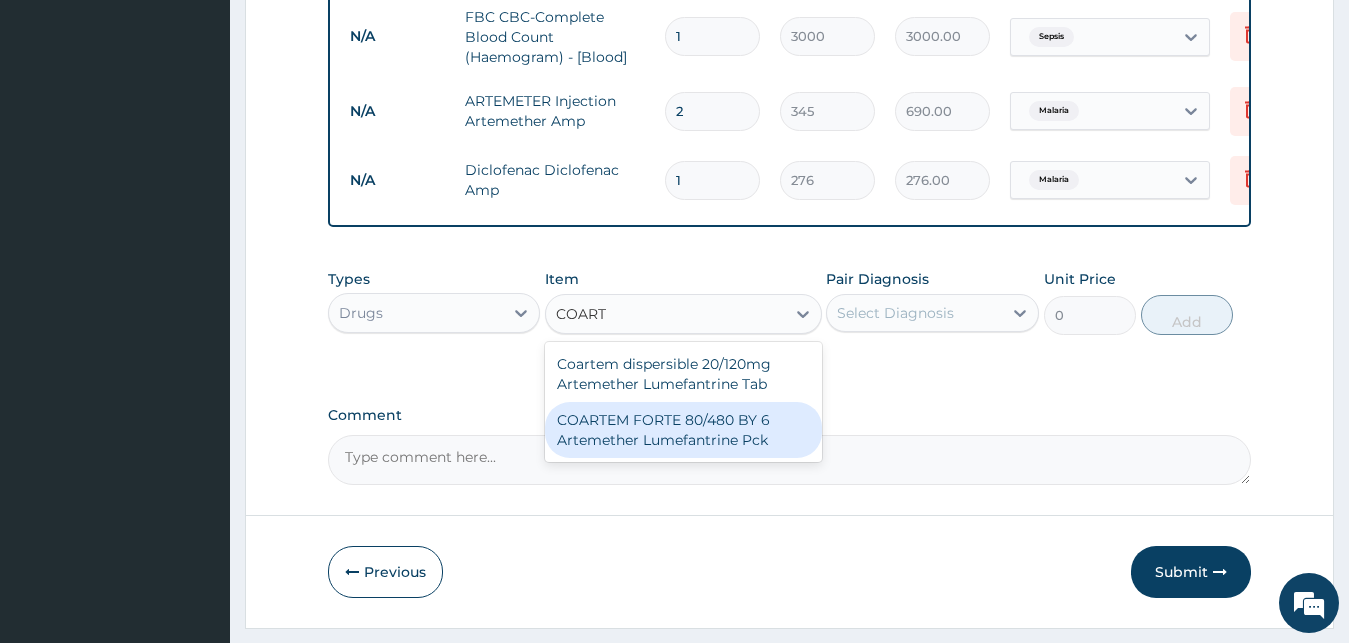click on "COARTEM FORTE 80/480 BY 6 Artemether Lumefantrine Pck" at bounding box center (683, 430) 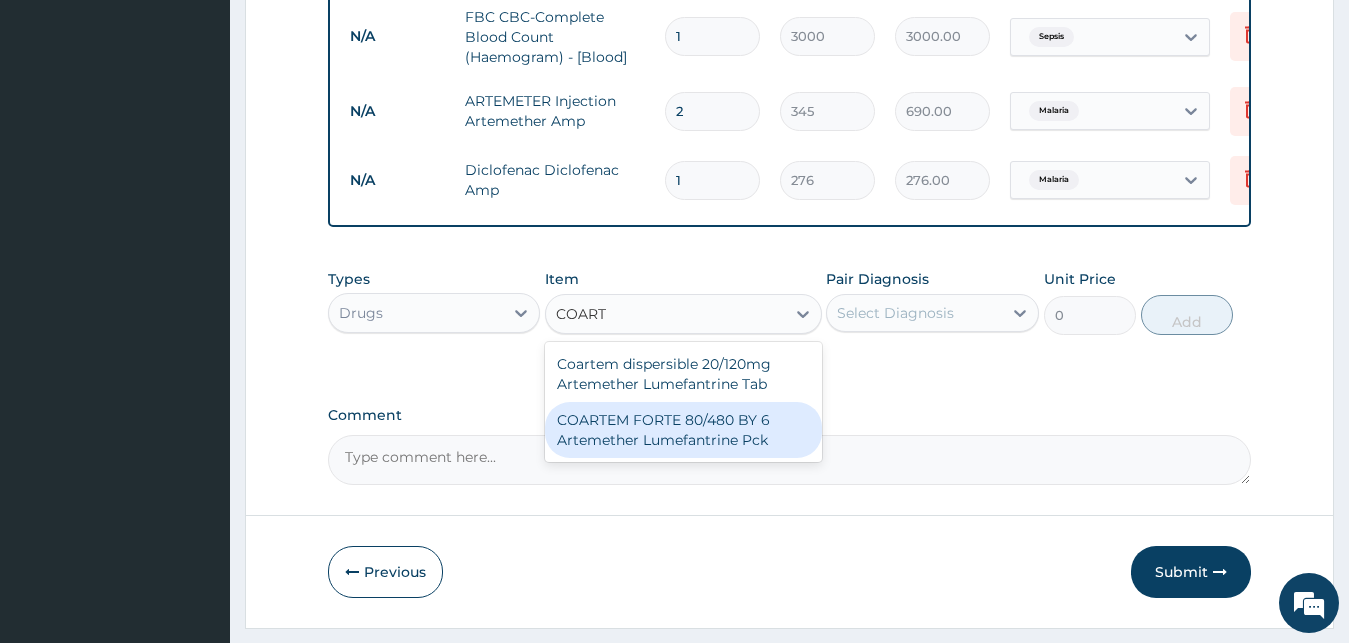 type 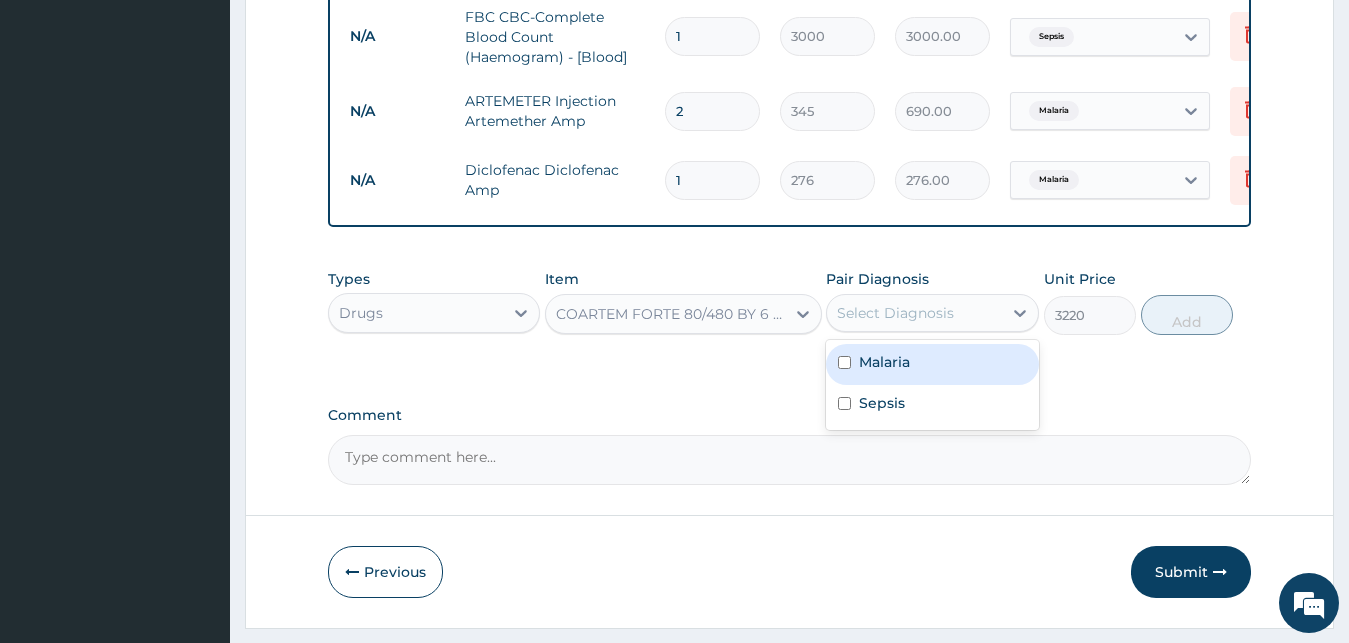 click on "Select Diagnosis" at bounding box center (895, 313) 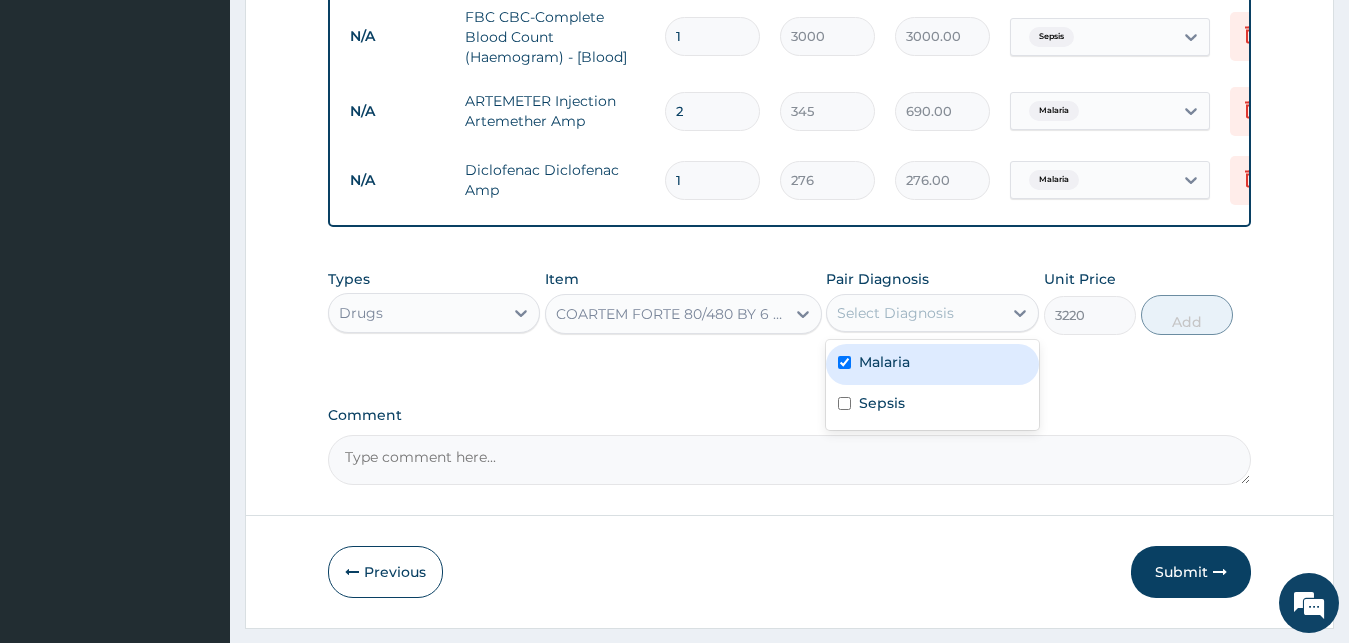 checkbox on "true" 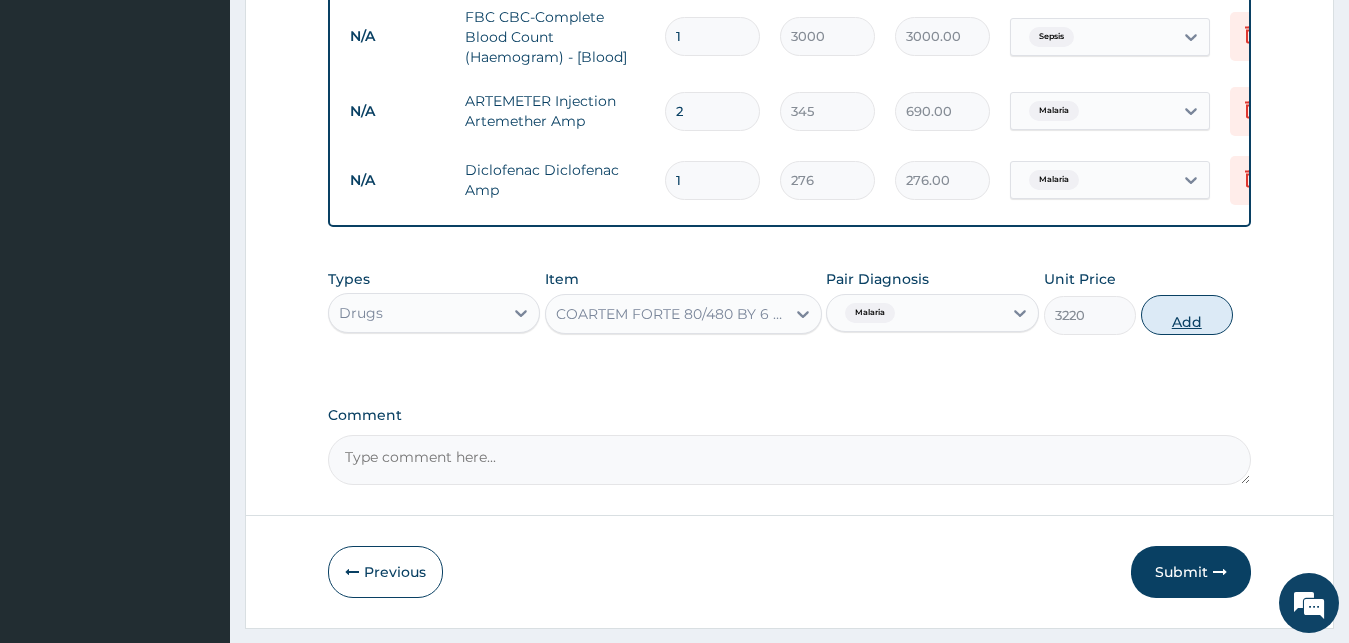 click on "Add" at bounding box center (1187, 315) 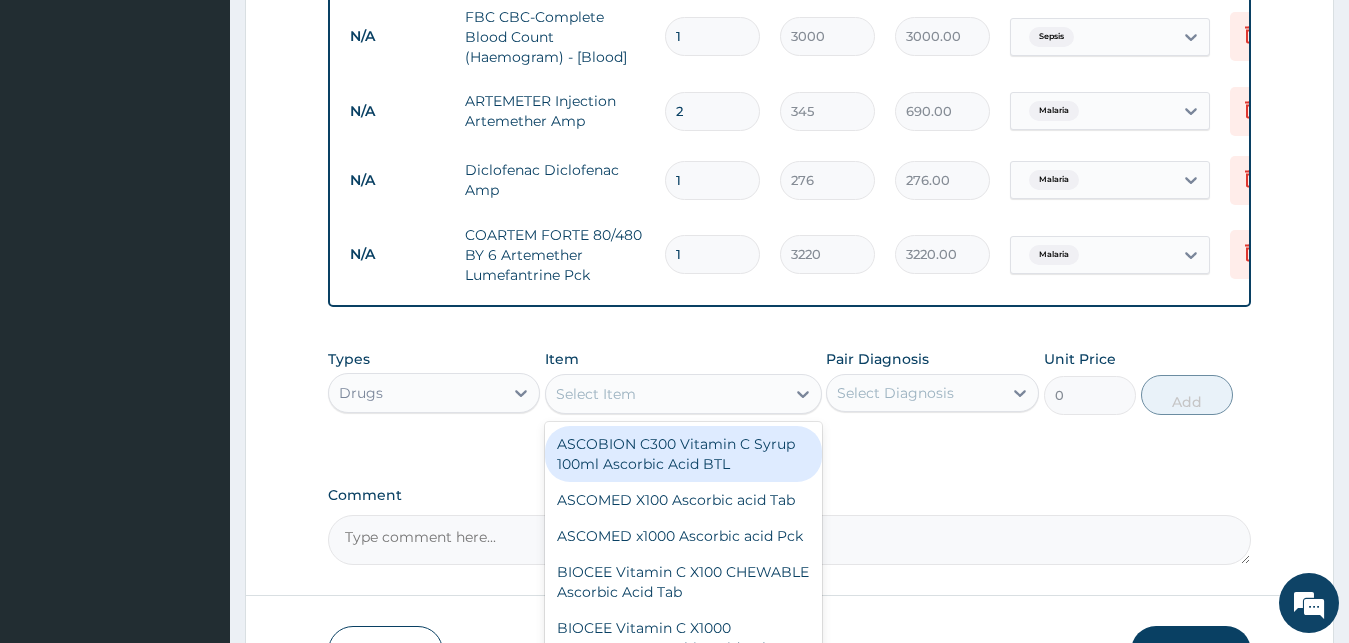 click on "Select Item" at bounding box center [665, 394] 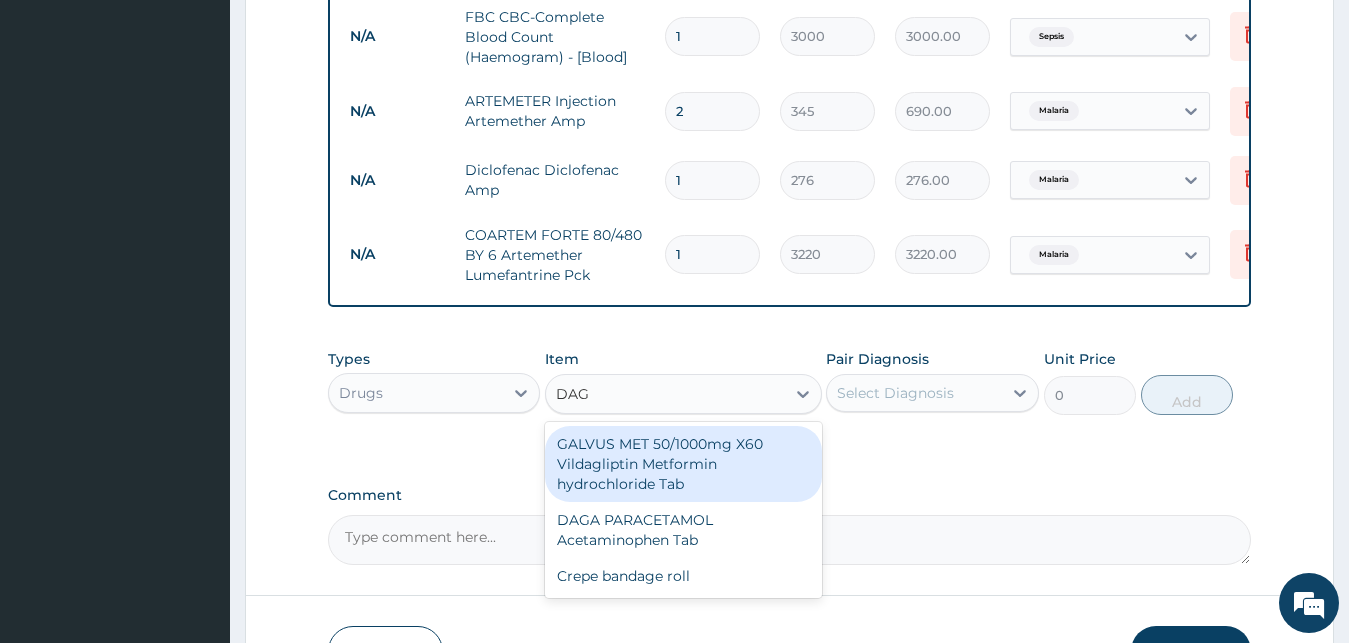 type on "DAGA" 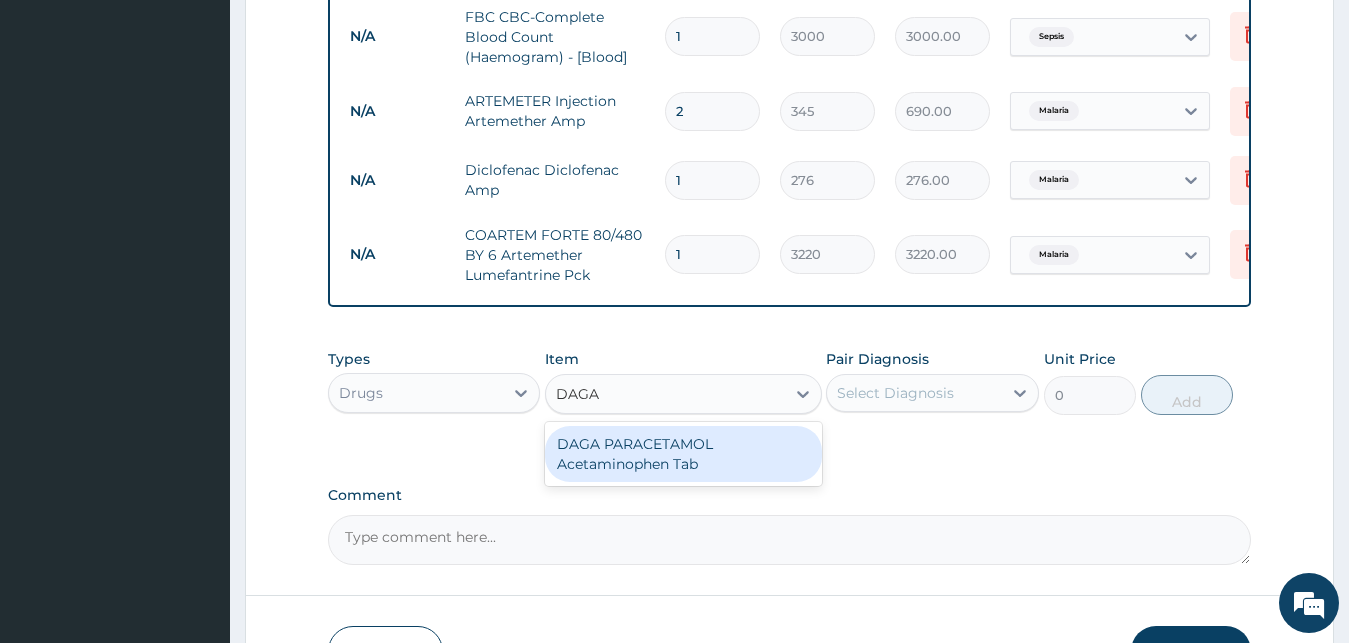 click on "DAGA PARACETAMOL Acetaminophen Tab" at bounding box center [683, 454] 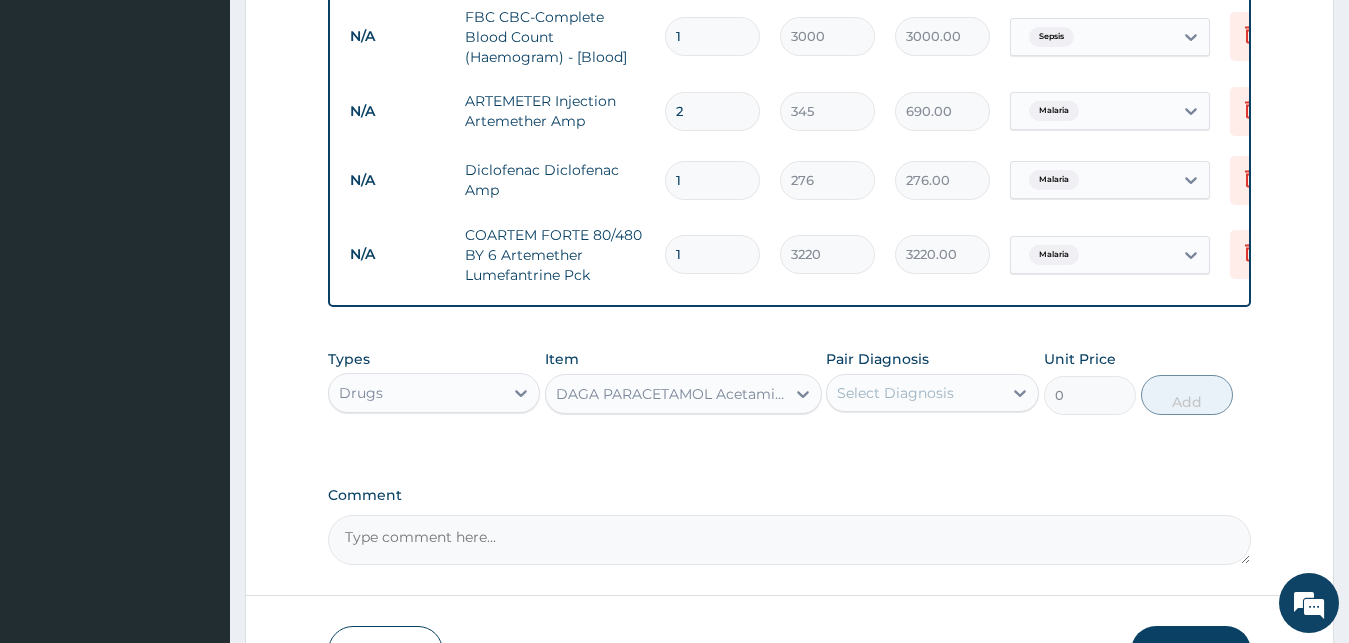 type 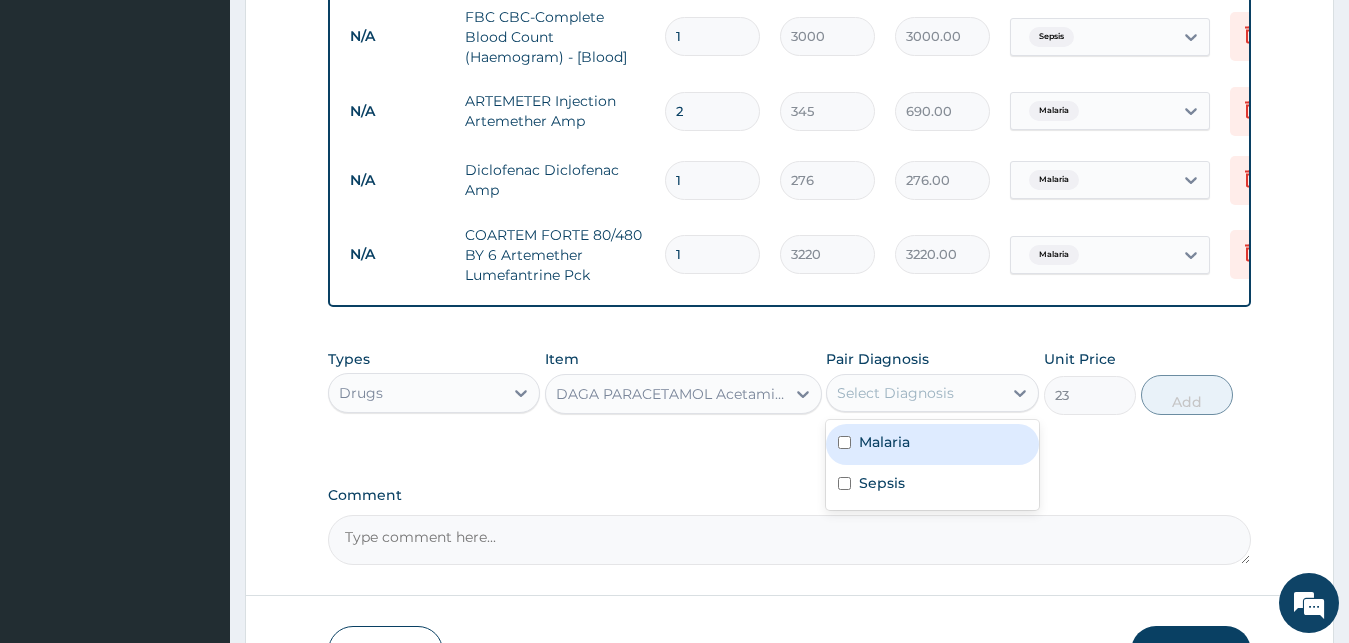 click on "Select Diagnosis" at bounding box center (895, 393) 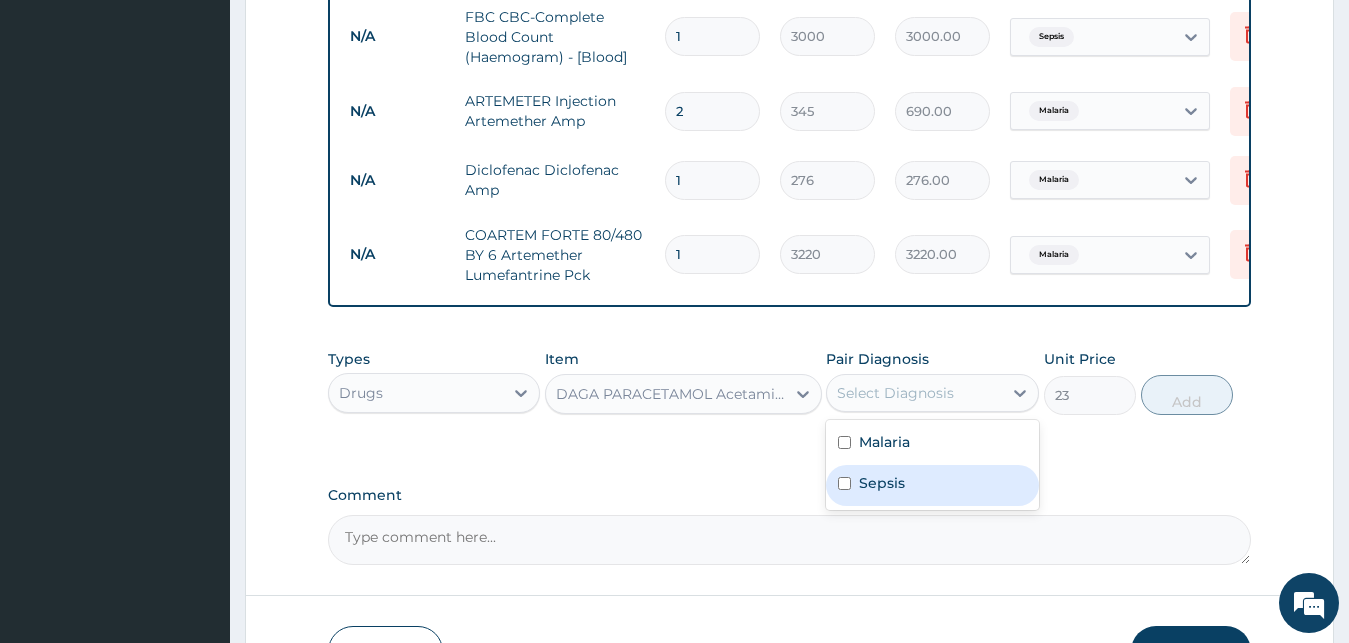 click on "Sepsis" at bounding box center [932, 485] 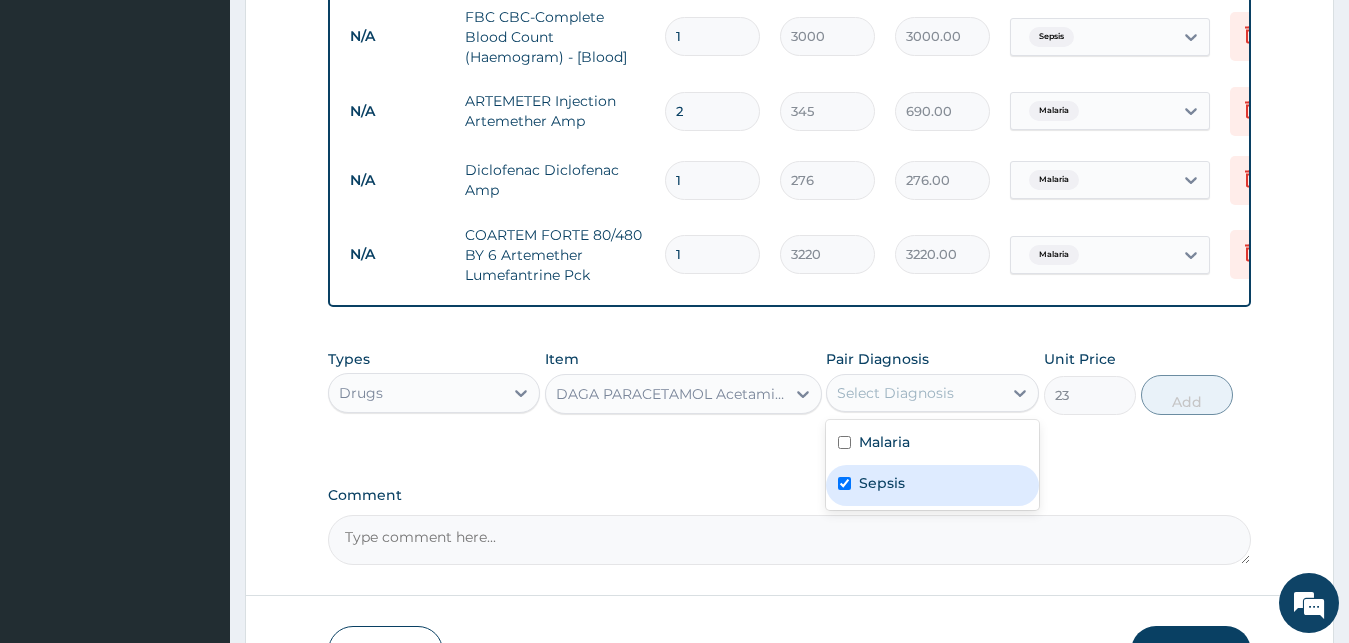 checkbox on "true" 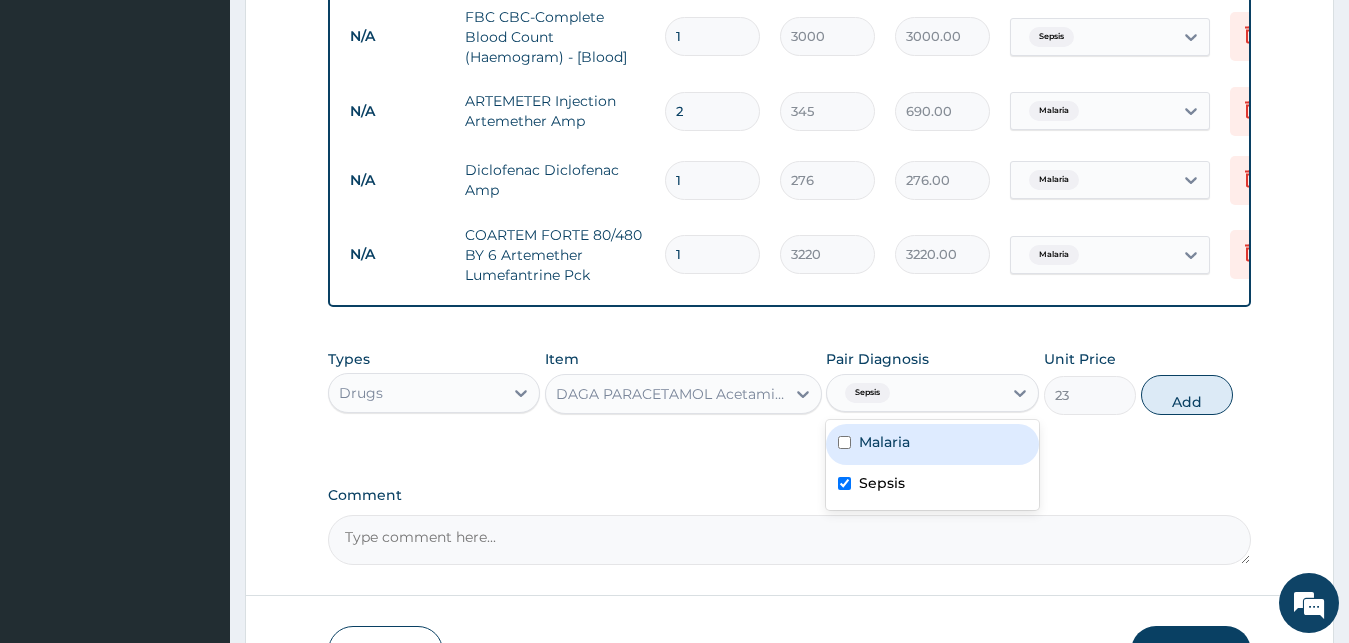 click on "Malaria" at bounding box center [932, 444] 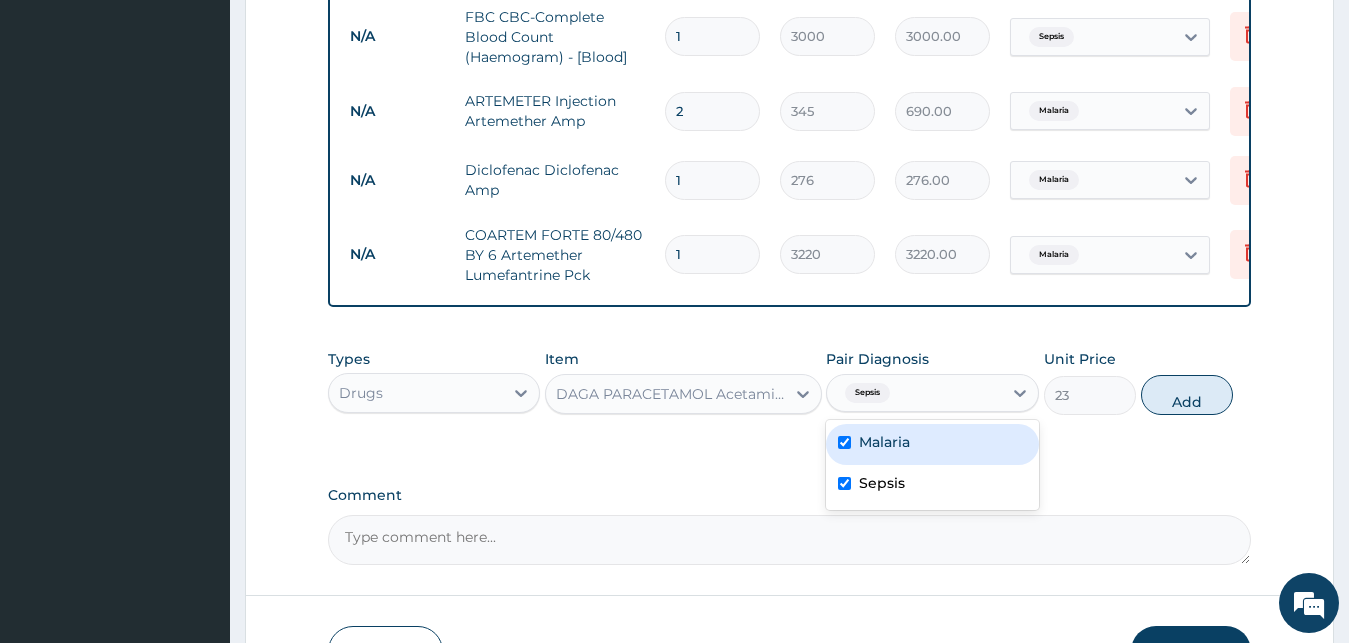 checkbox on "true" 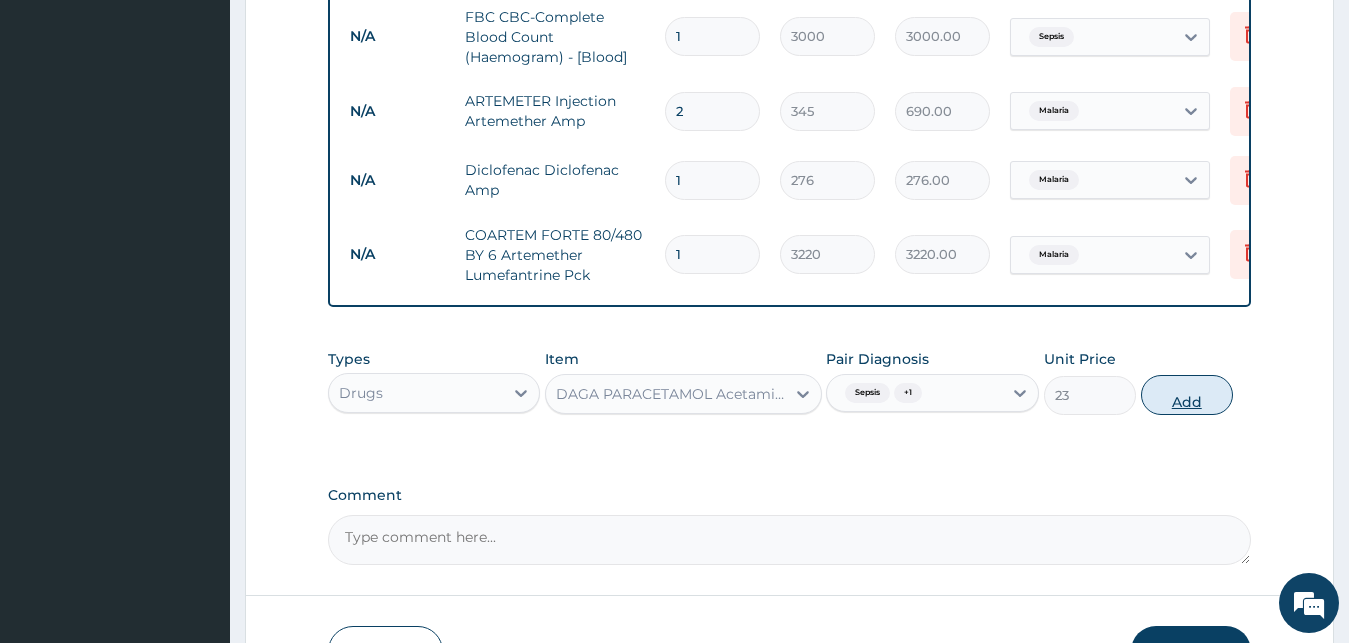 click on "Add" at bounding box center (1187, 395) 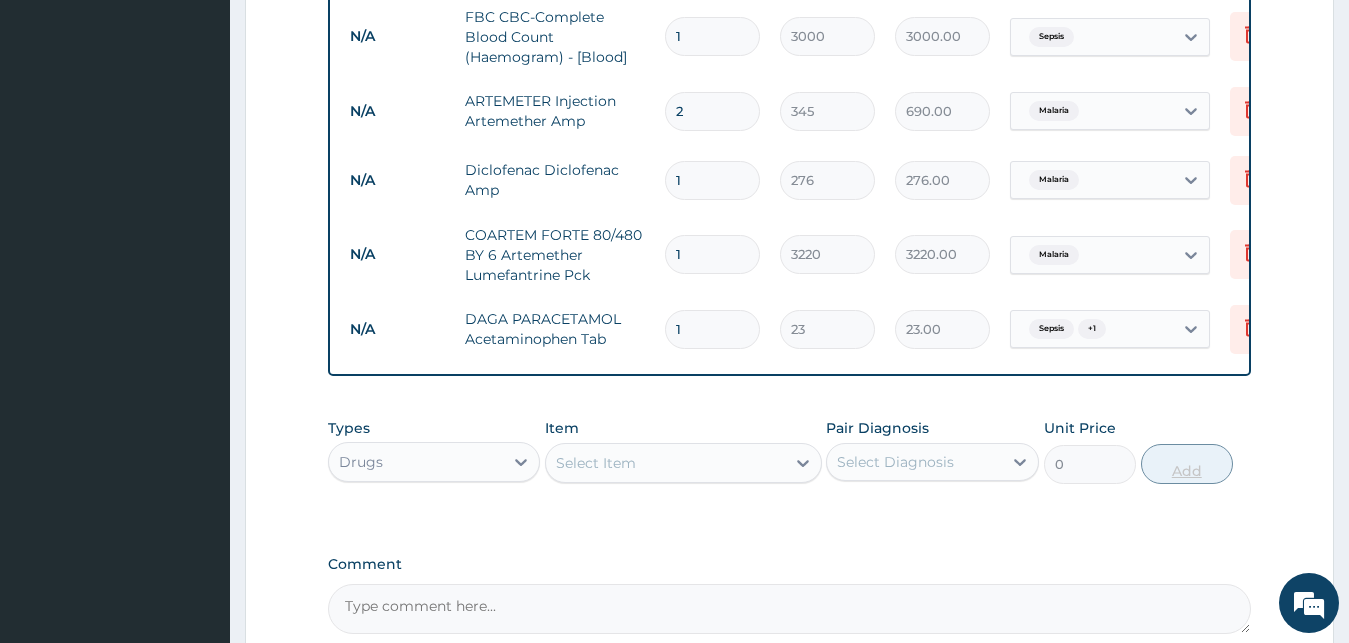 type on "18" 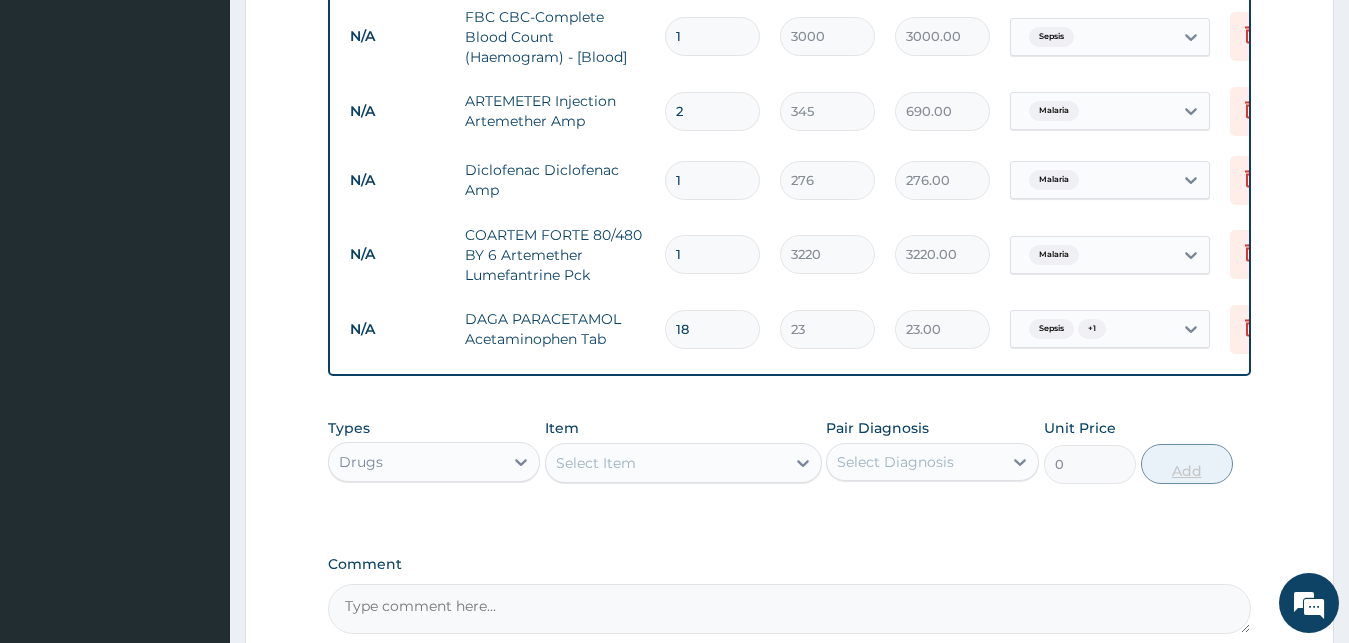 type on "414.00" 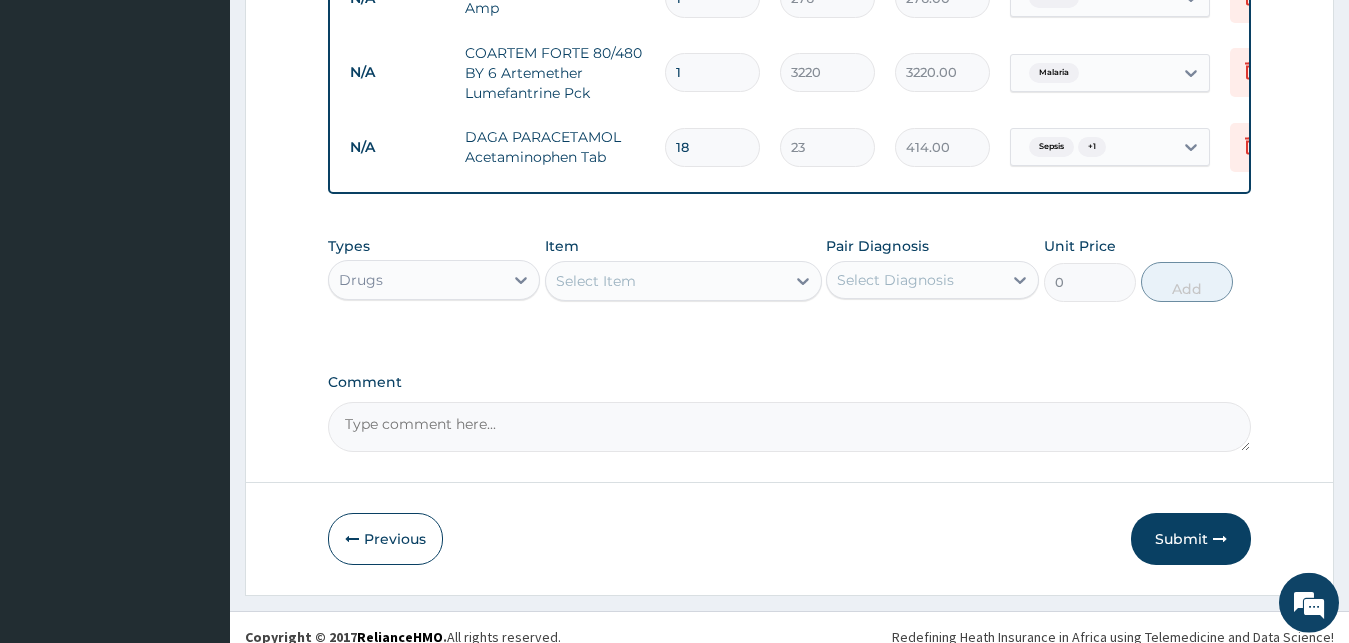 scroll, scrollTop: 1168, scrollLeft: 0, axis: vertical 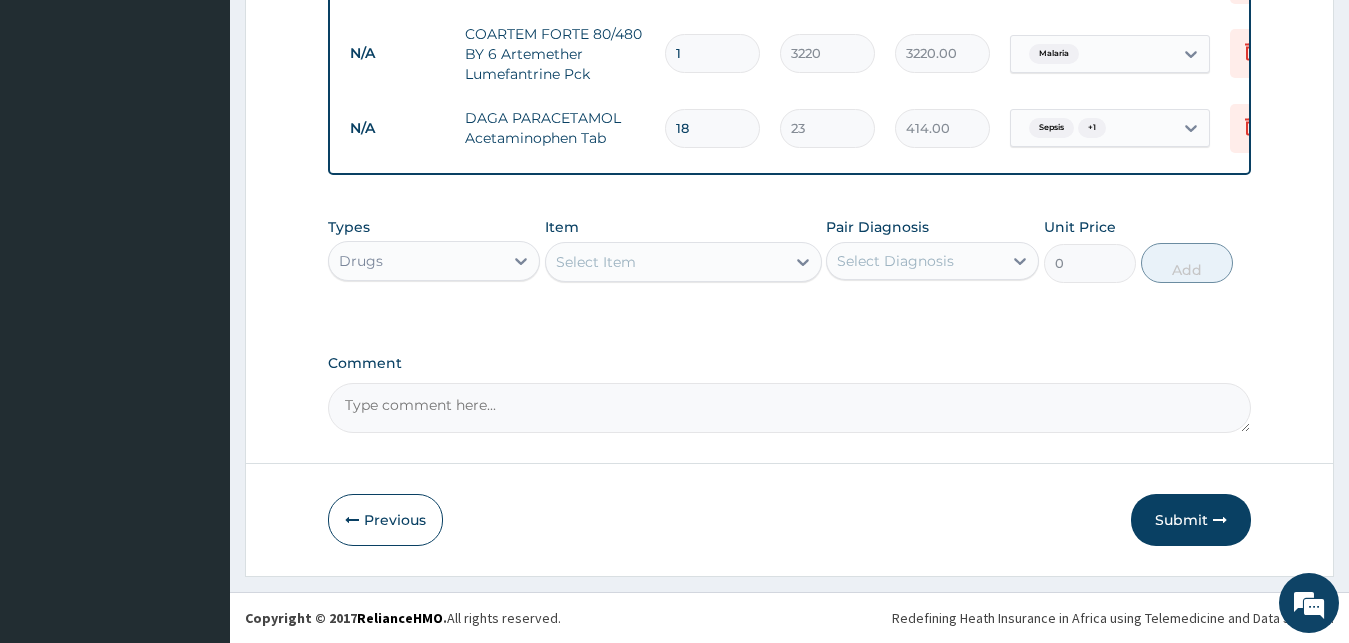 type on "18" 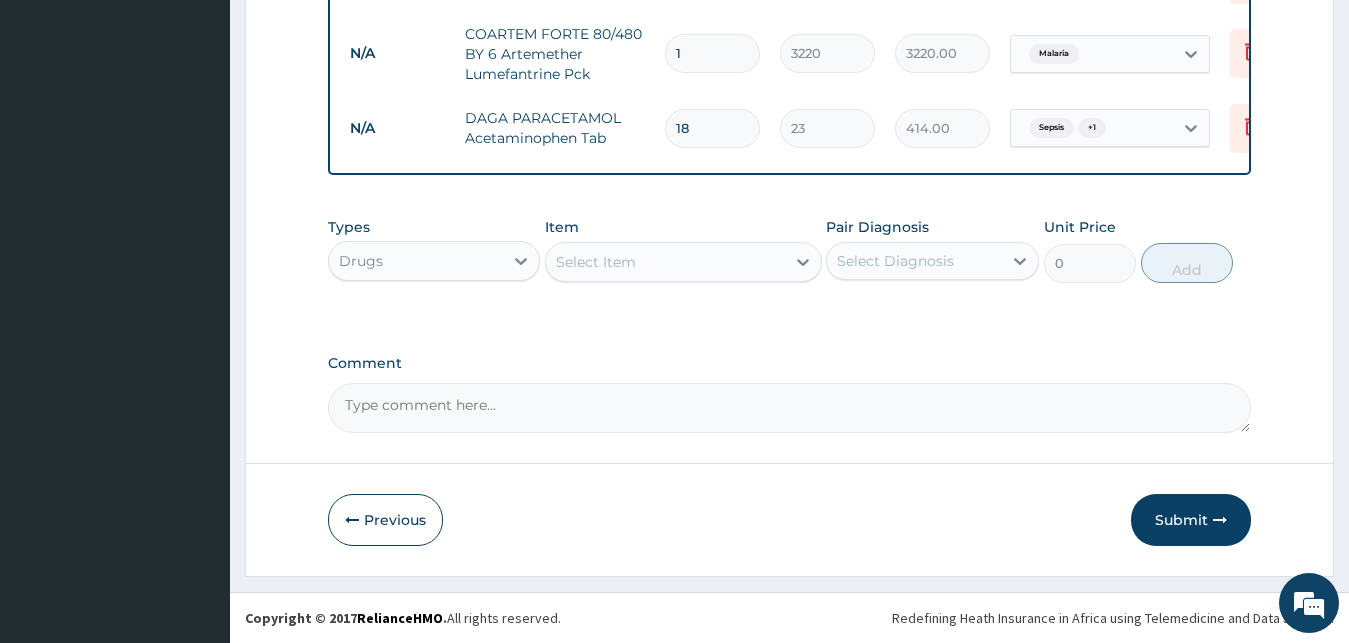 click on "Step  2  of 2 PA Code / Prescription Code Enter Code(Secondary Care Only) Encounter Date 25-06-2025 Important Notice Please enter PA codes before entering items that are not attached to a PA code   All diagnoses entered must be linked to a claim item. Diagnosis & Claim Items that are visible but inactive cannot be edited because they were imported from an already approved PA code. Diagnosis Malaria Query Sepsis Query NB: All diagnosis must be linked to a claim item Claim Items Type Name Quantity Unit Price Total Price Pair Diagnosis Actions N/A General practitioner Consultation first outpatient consultation 1 3000 3000.00 Malaria  + 1 Delete N/A MALARIA PARASITE (MP) RDT 1 1500 1500.00 Malaria Delete N/A FBC CBC-Complete Blood Count (Haemogram) - [Blood] 1 3000 3000.00 Sepsis Delete N/A ARTEMETER Injection Artemether Amp 2 345 690.00 Malaria Delete N/A Diclofenac Diclofenac Amp 1 276 276.00 Malaria Delete N/A COARTEM FORTE 80/480 BY 6 Artemether Lumefantrine Pck 1 3220 3220.00 Malaria Delete N/A 18 23 414.00" at bounding box center [789, -235] 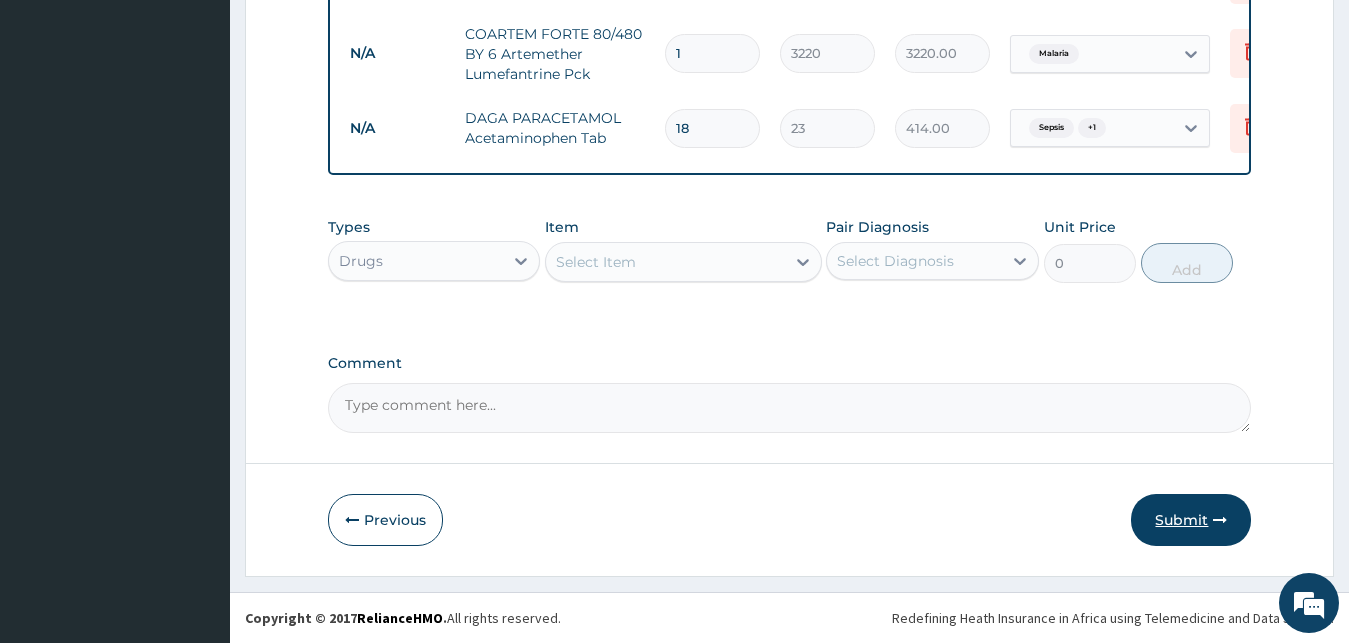 click on "Submit" at bounding box center [1191, 520] 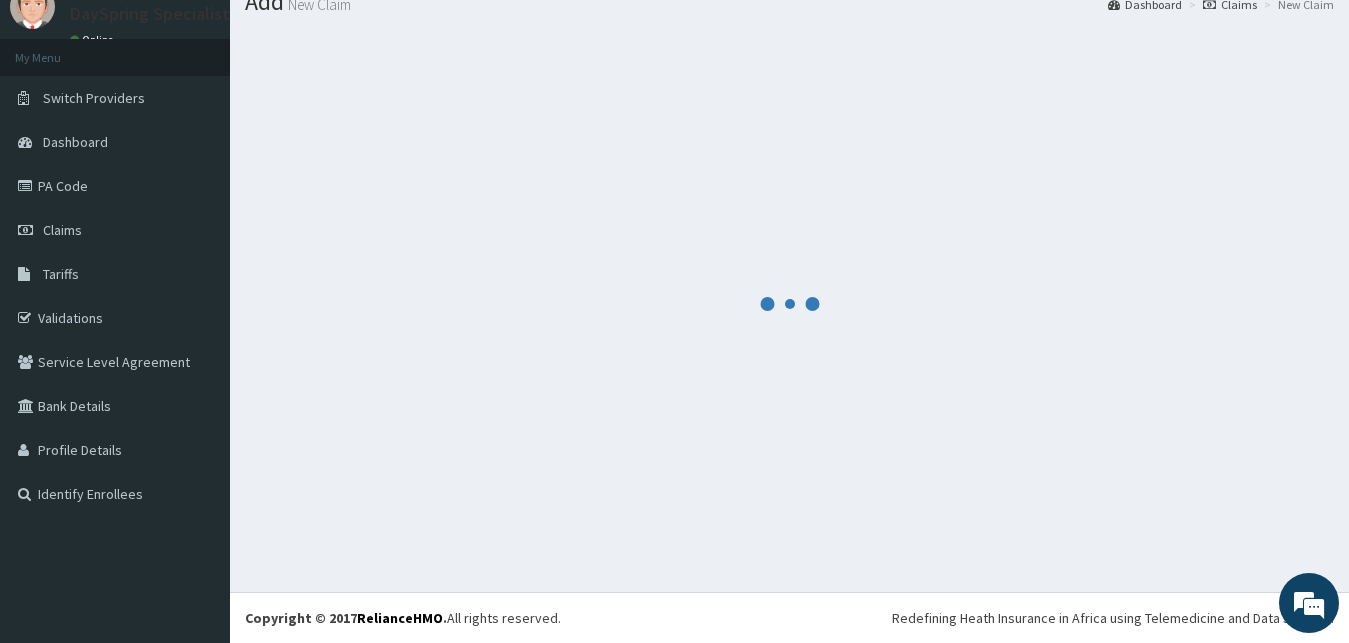 scroll, scrollTop: 76, scrollLeft: 0, axis: vertical 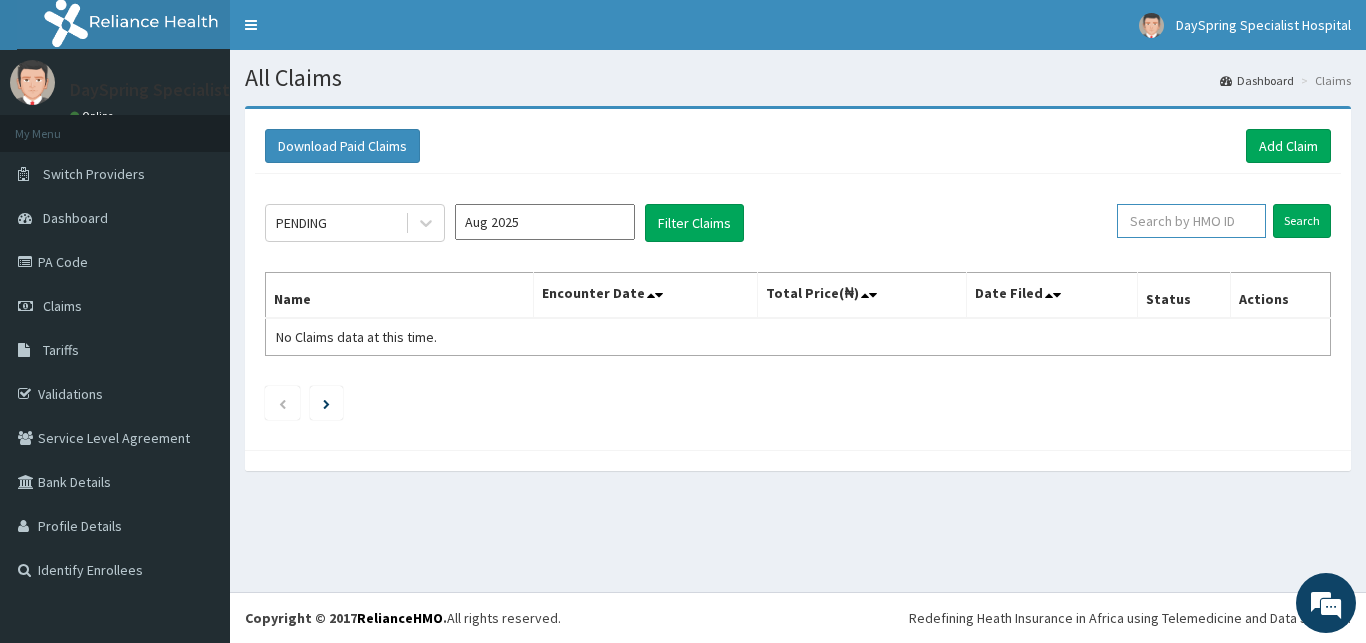 click at bounding box center (1191, 221) 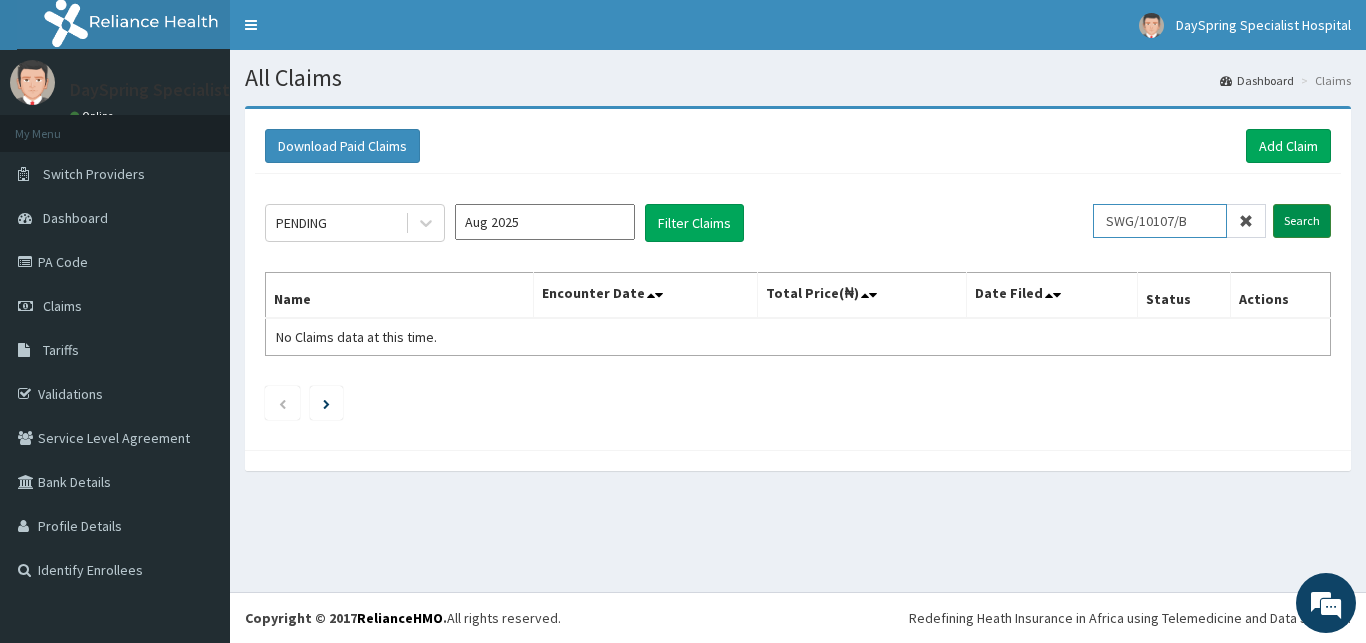 type on "SWG/10107/B" 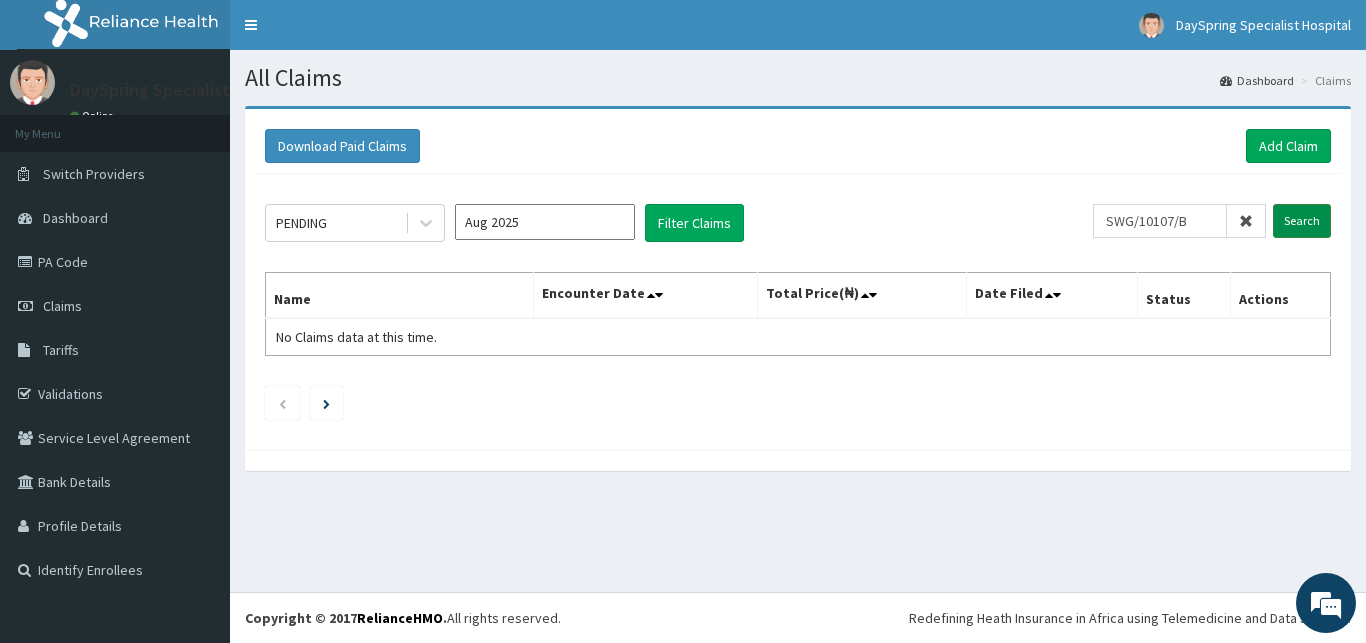 click on "Search" at bounding box center (1302, 221) 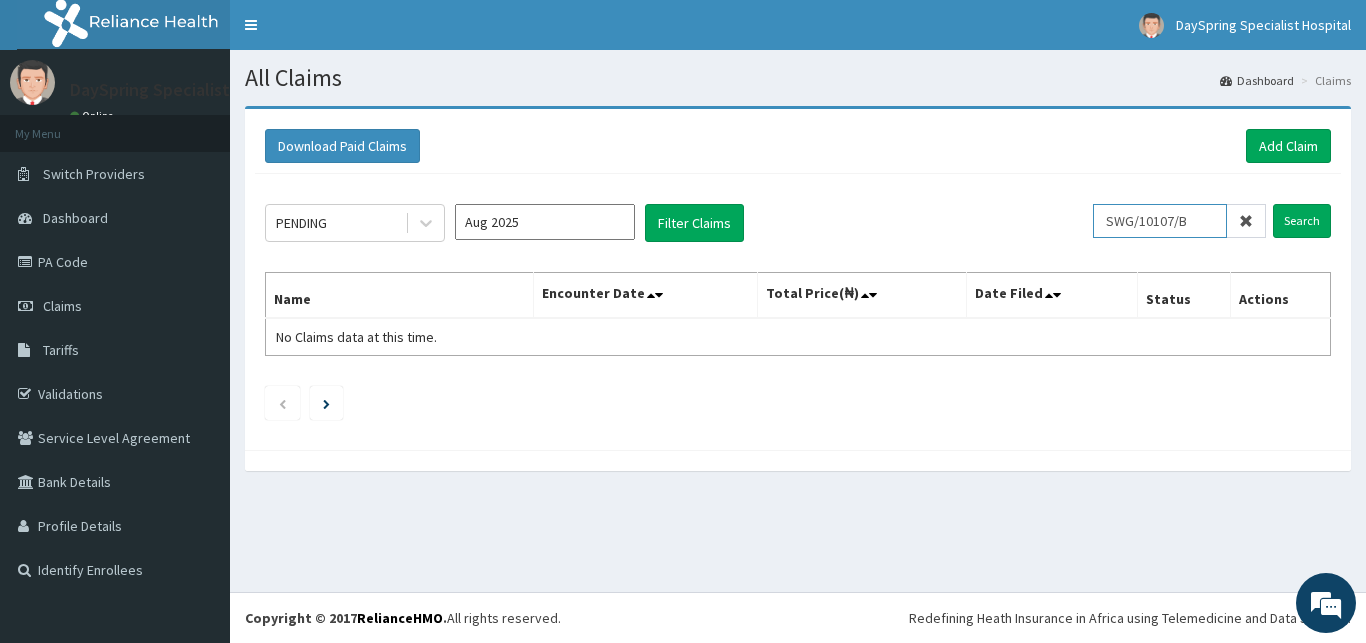 click on "SWG/10107/B" at bounding box center (1160, 221) 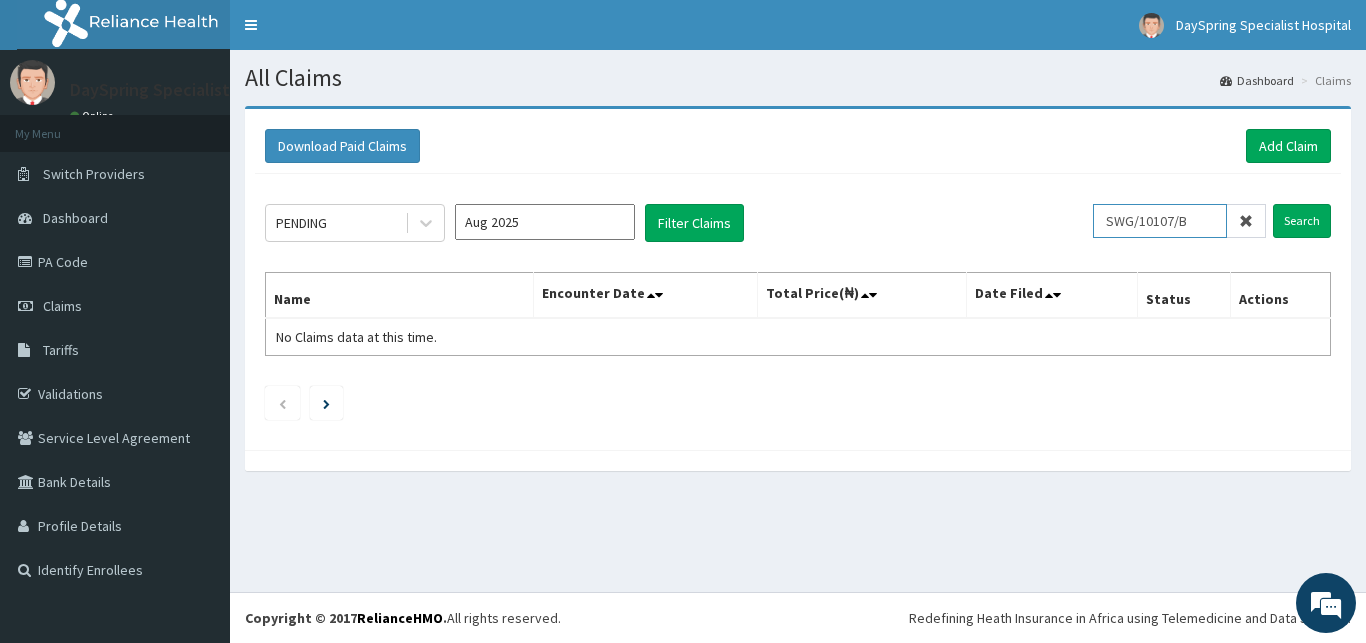 drag, startPoint x: 1198, startPoint y: 217, endPoint x: 1117, endPoint y: 223, distance: 81.22192 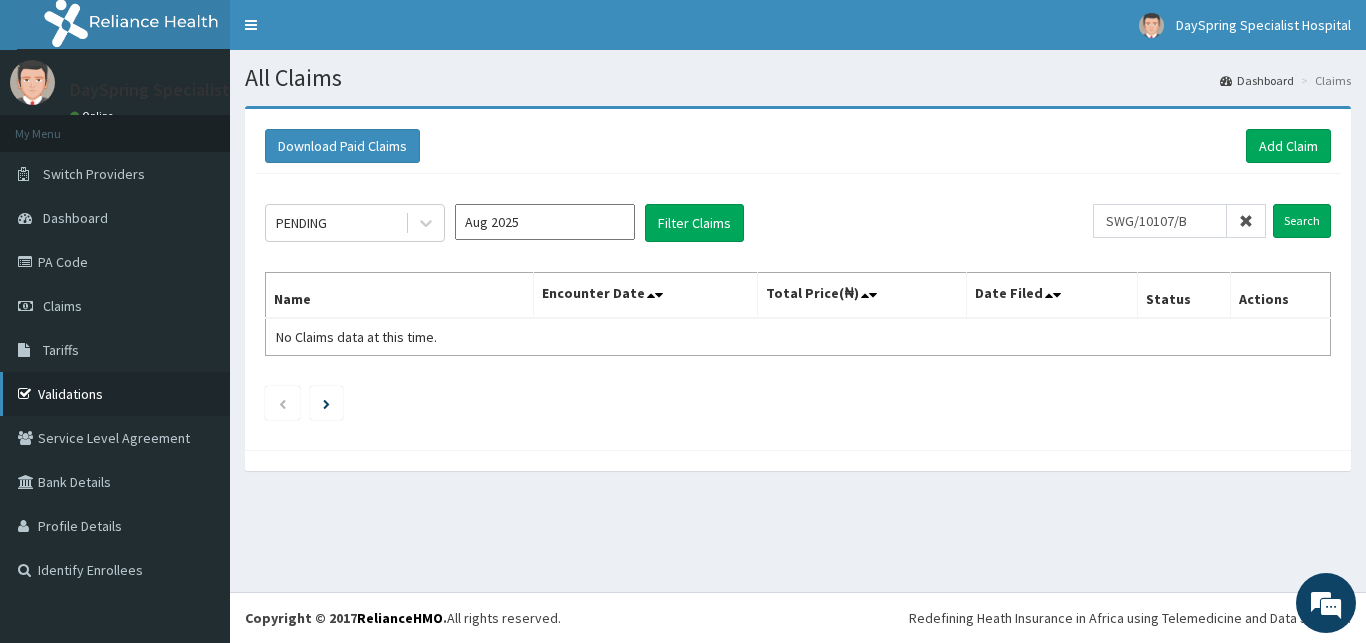 click on "Validations" at bounding box center (115, 394) 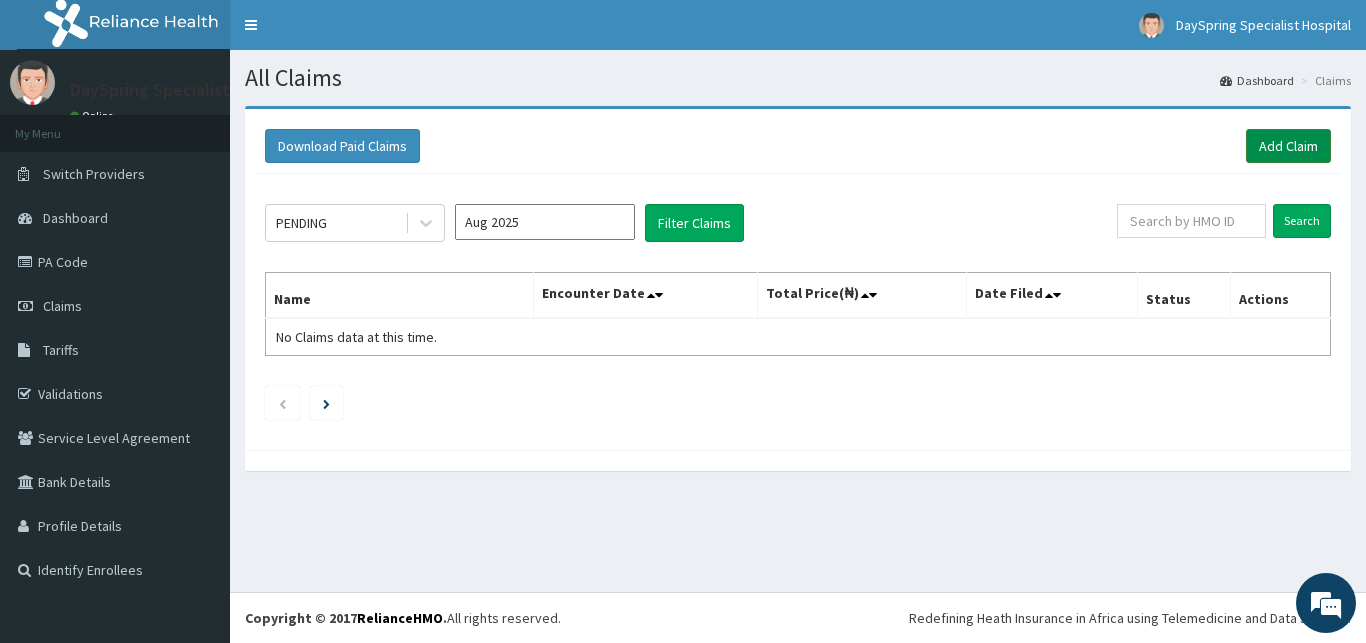 scroll, scrollTop: 0, scrollLeft: 0, axis: both 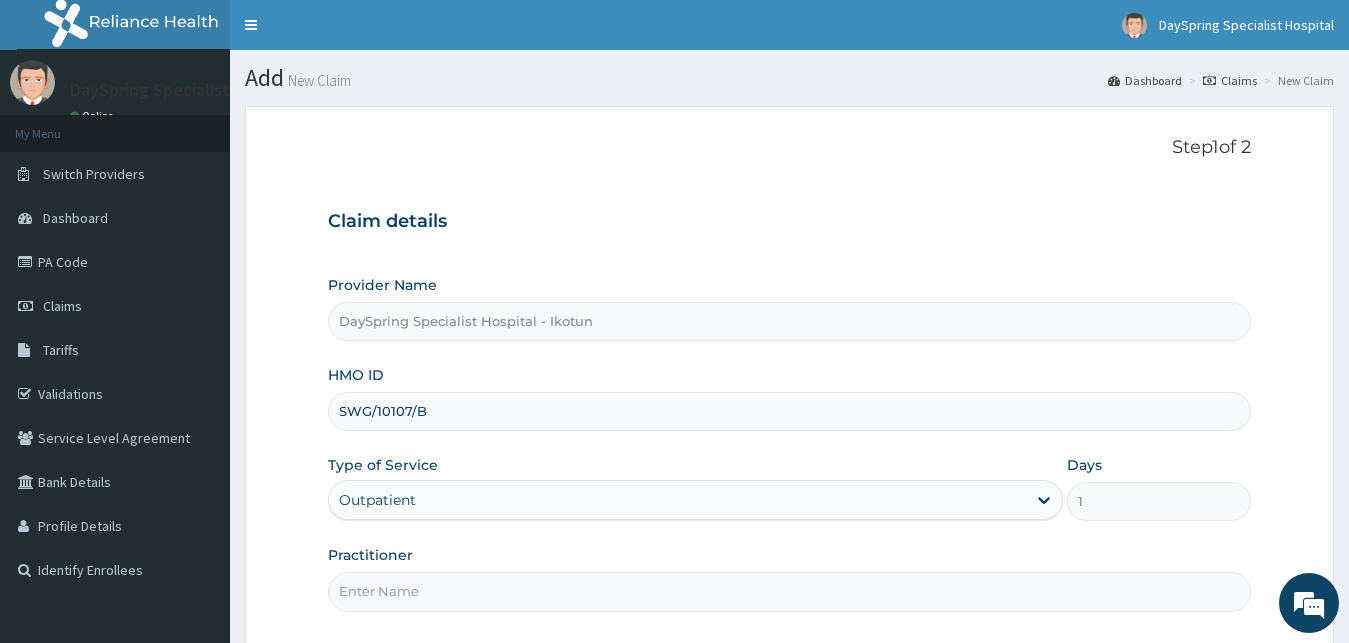 click on "Practitioner" at bounding box center (790, 591) 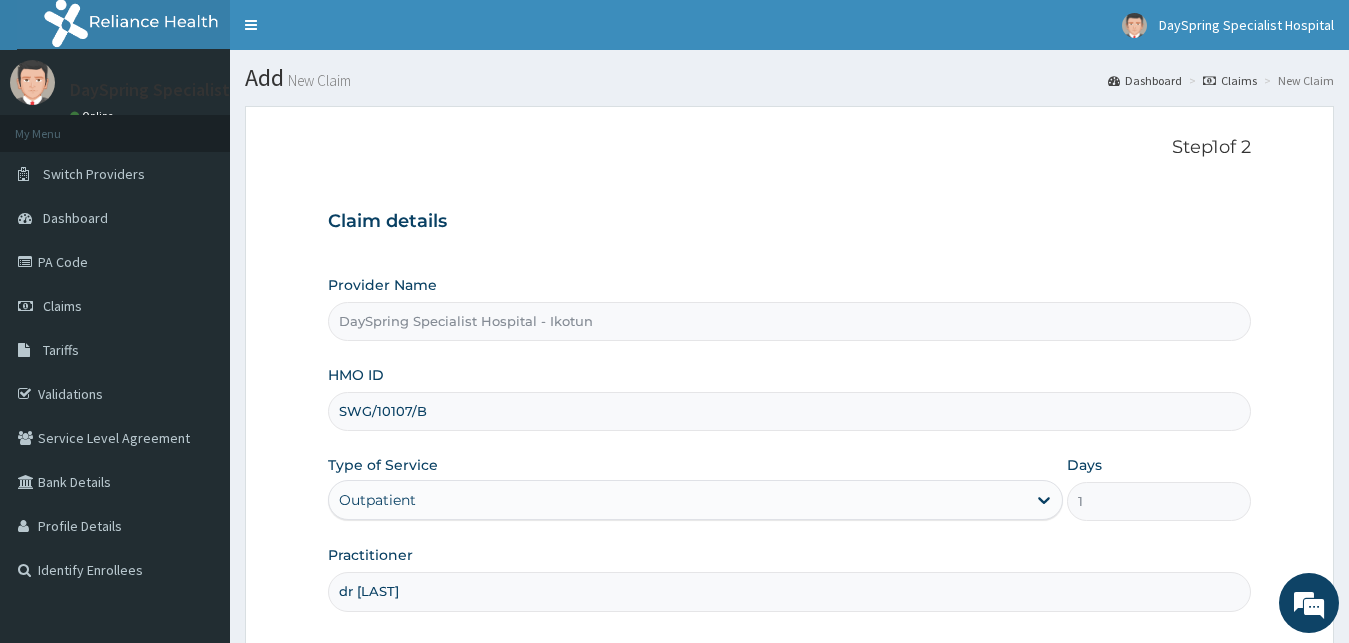 type on "dr [LAST]" 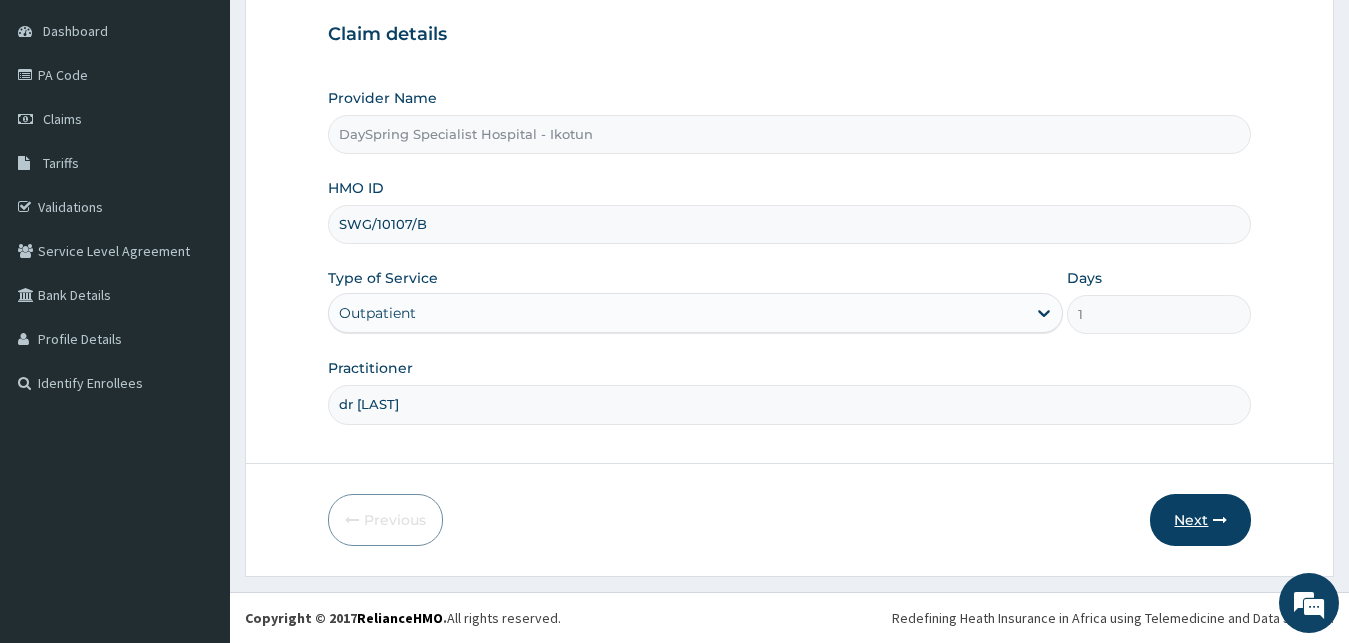 click on "Next" at bounding box center [1200, 520] 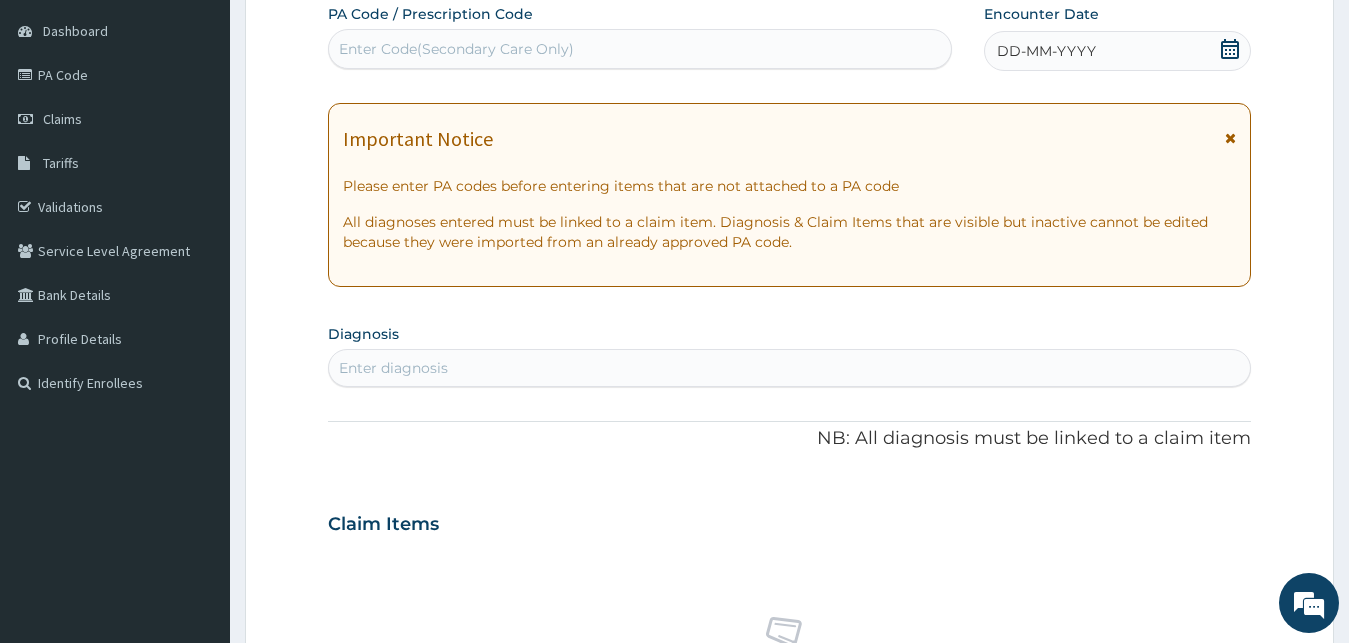 click 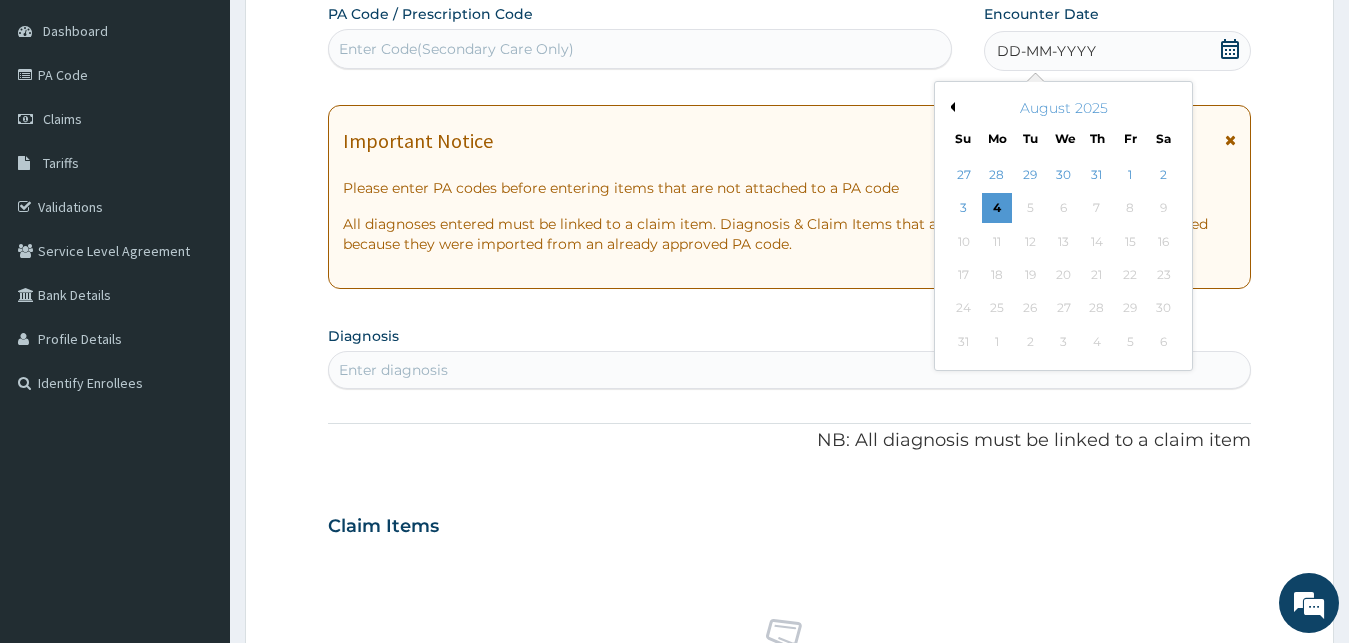 click on "Previous Month" at bounding box center (950, 107) 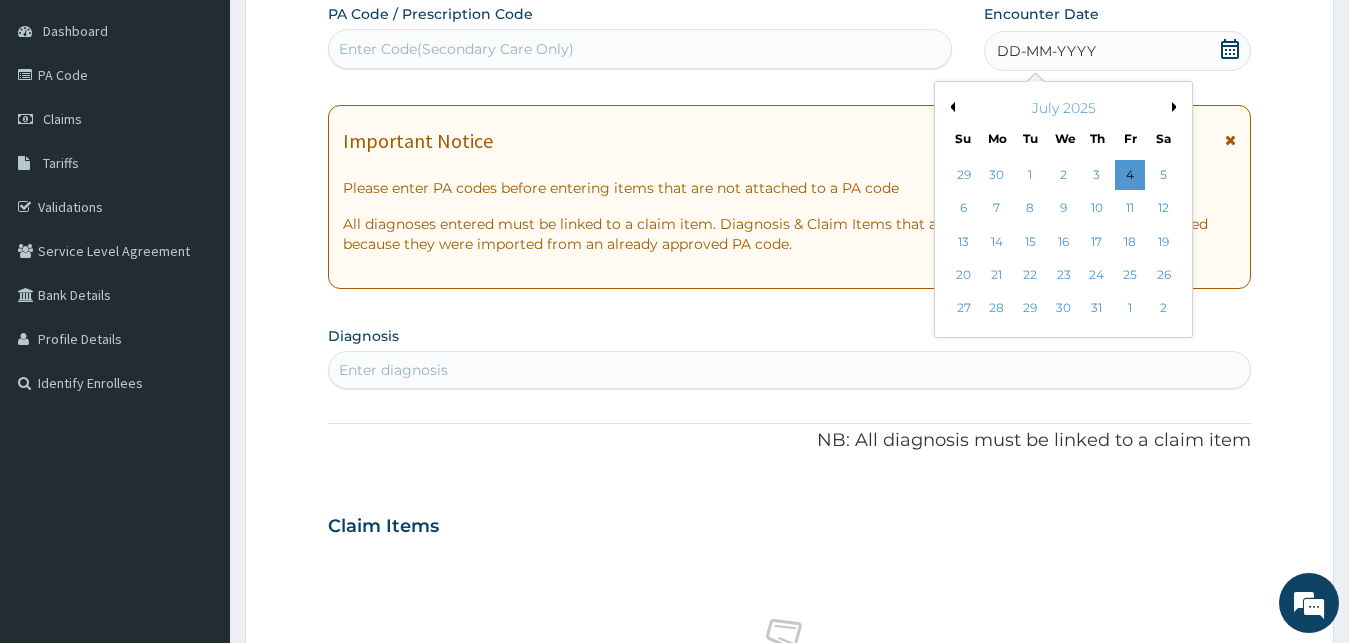 click on "Previous Month" at bounding box center [950, 107] 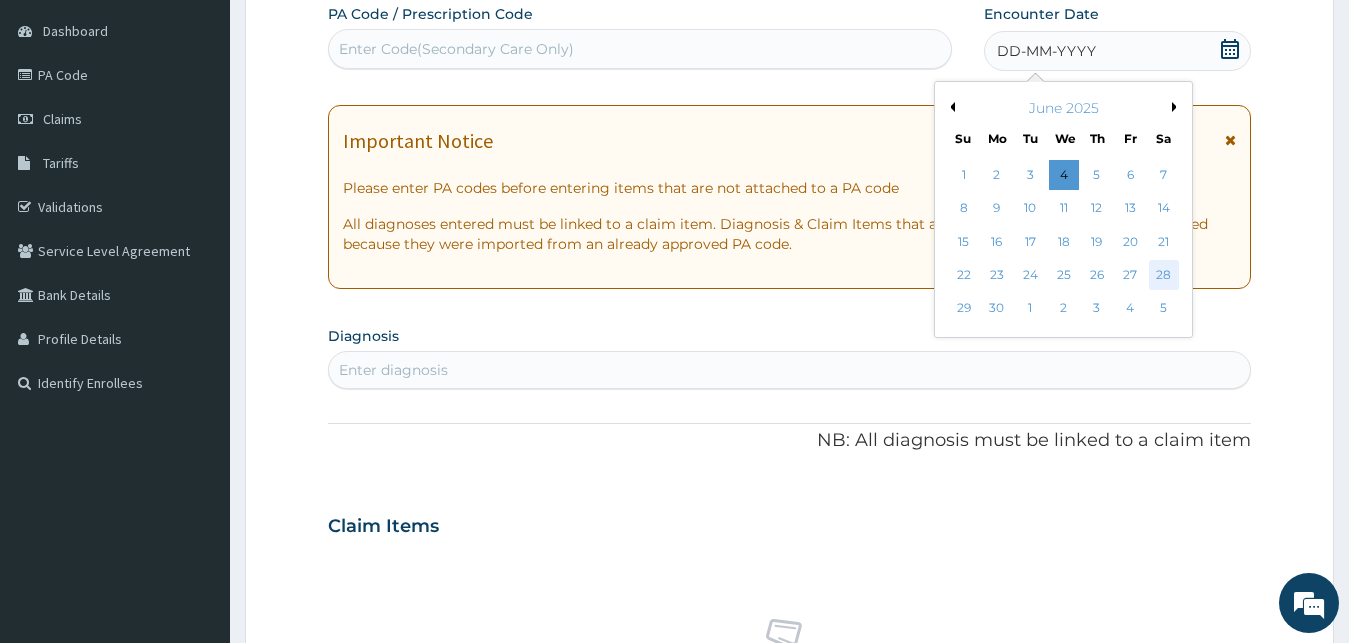 click on "28" at bounding box center (1163, 275) 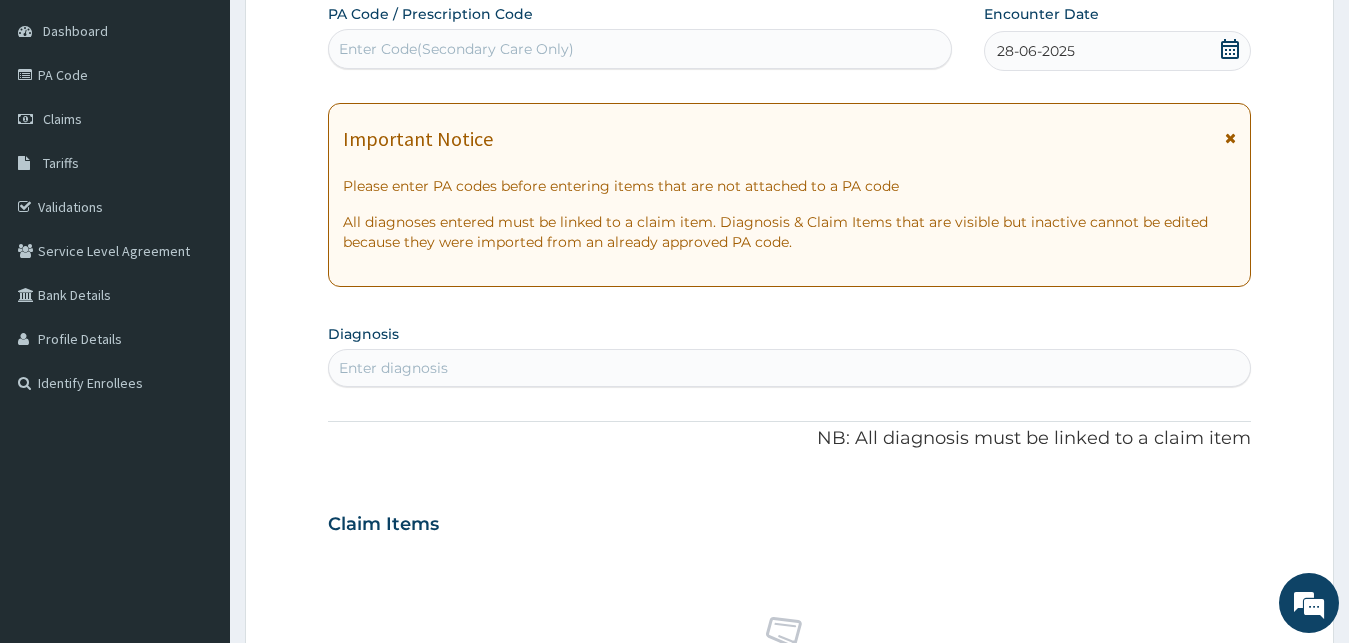 click on "Enter diagnosis" at bounding box center (790, 368) 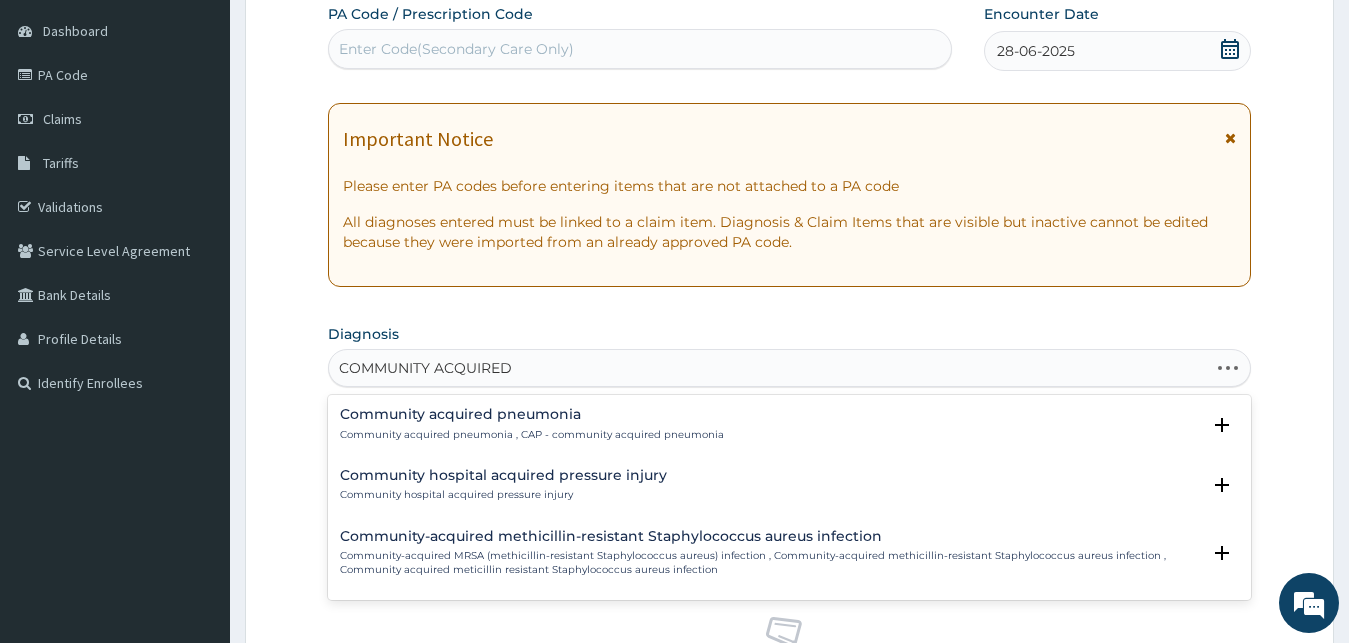 type on "COMMUNITY ACQUIRED" 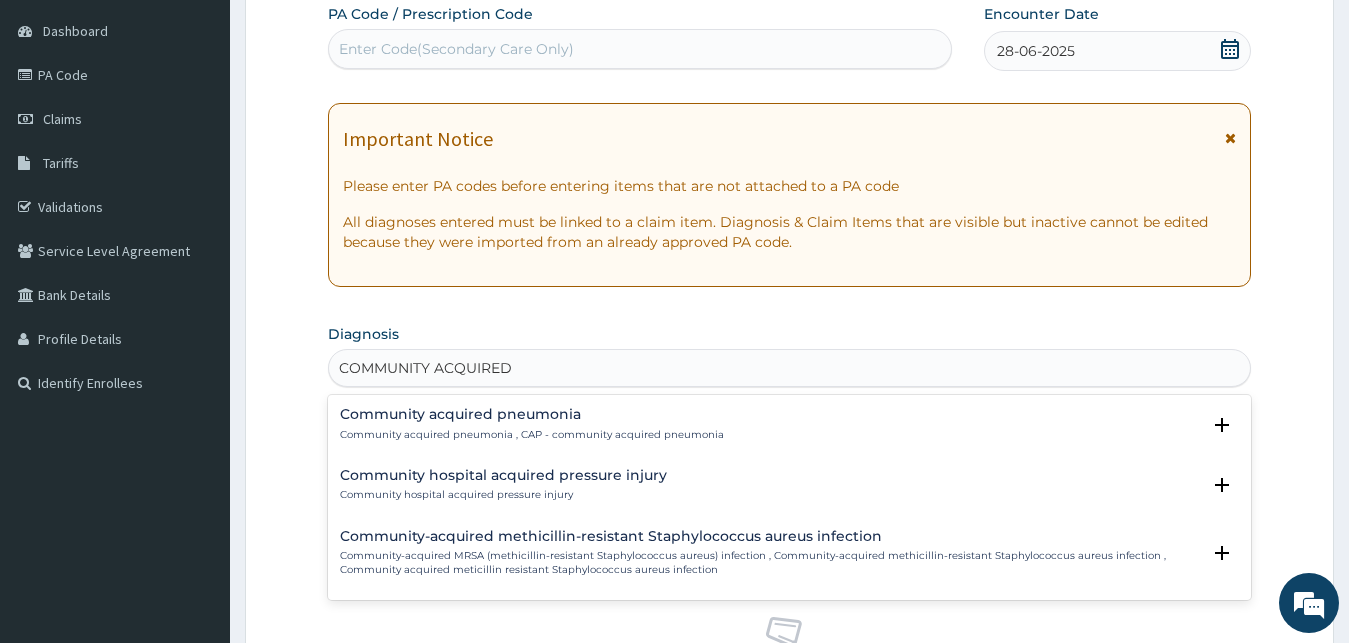 click on "Community acquired pneumonia , CAP - community acquired pneumonia" at bounding box center [532, 435] 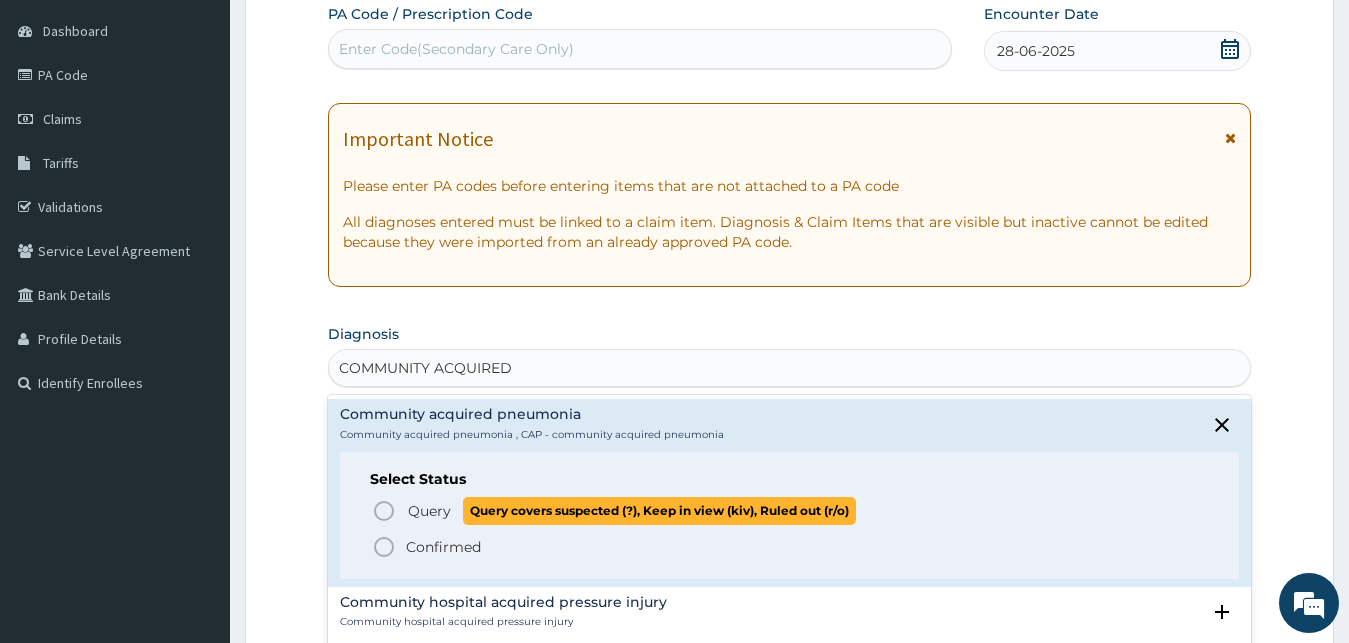 click 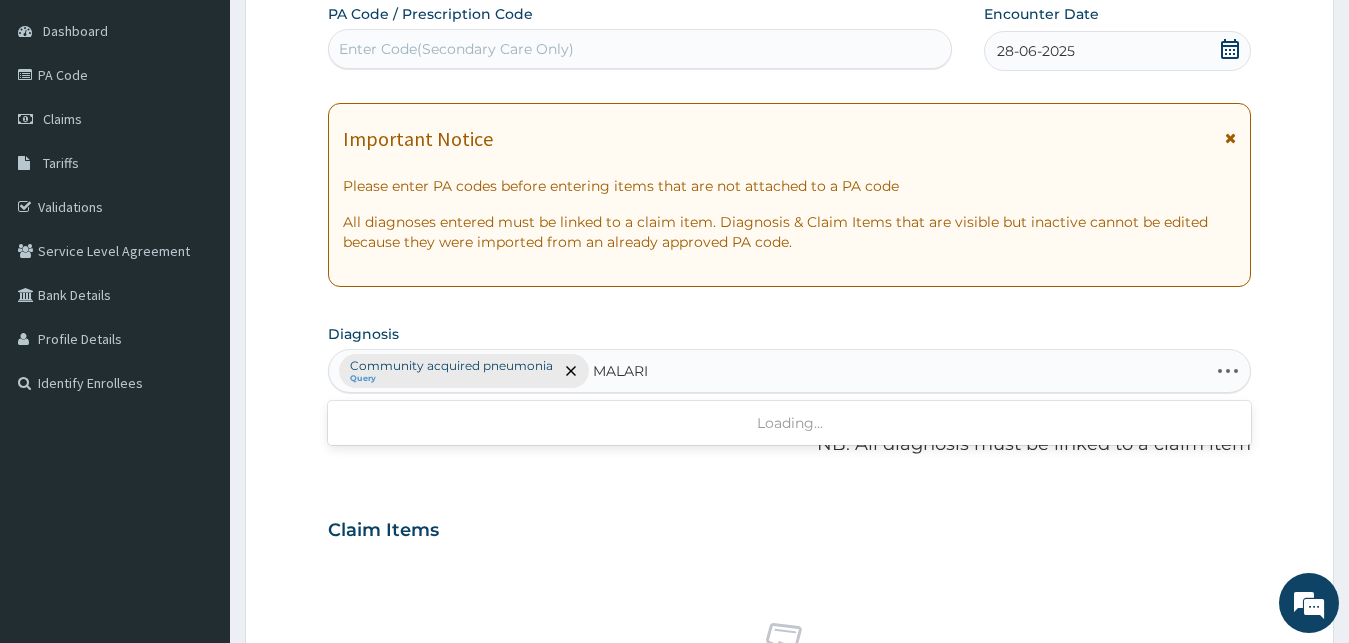 type on "MALARIA" 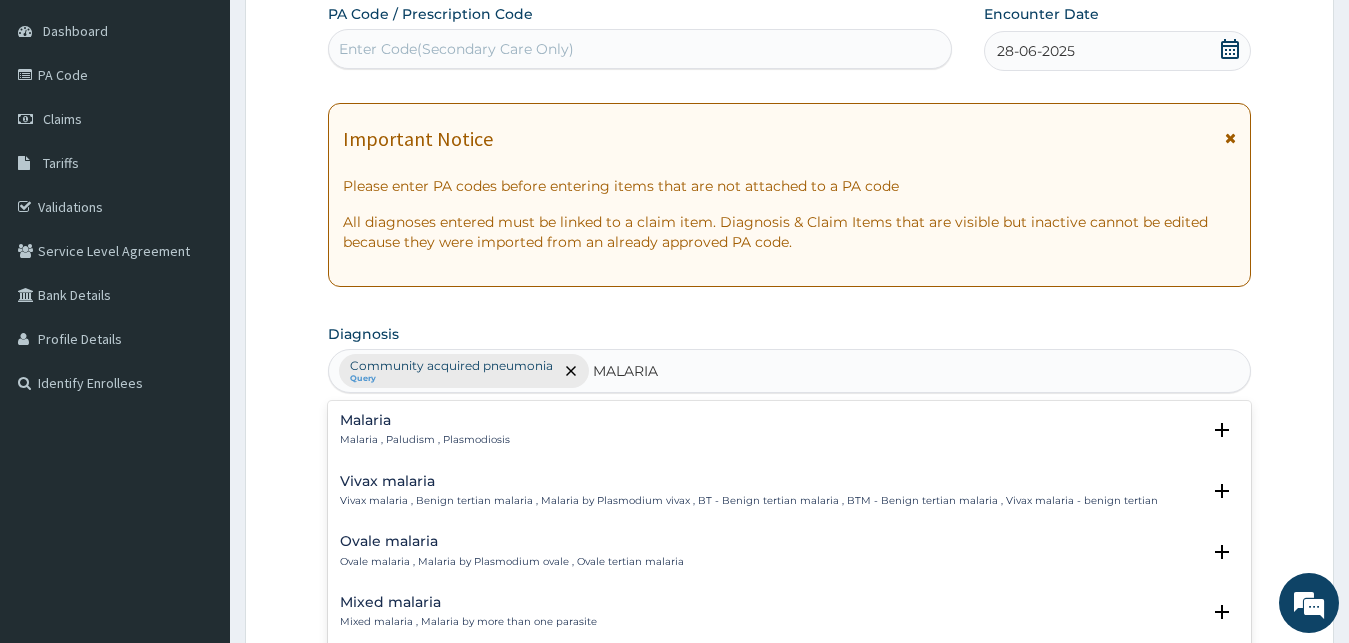 click on "Malaria" at bounding box center (425, 420) 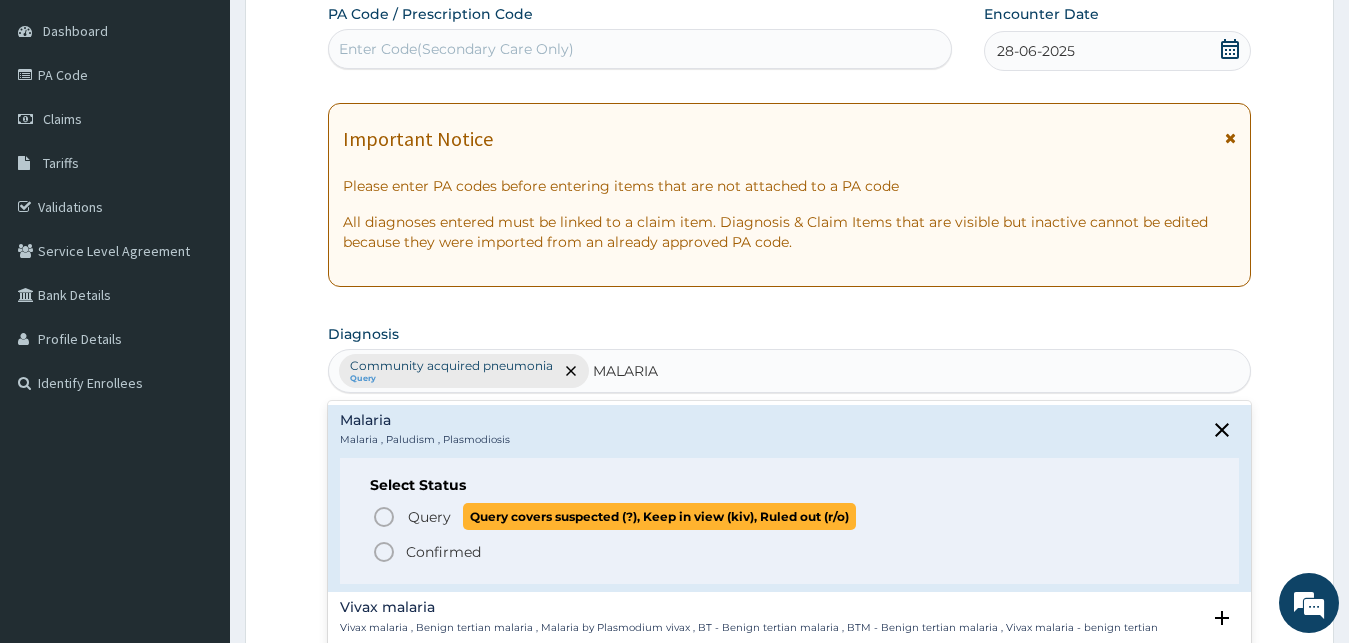 click 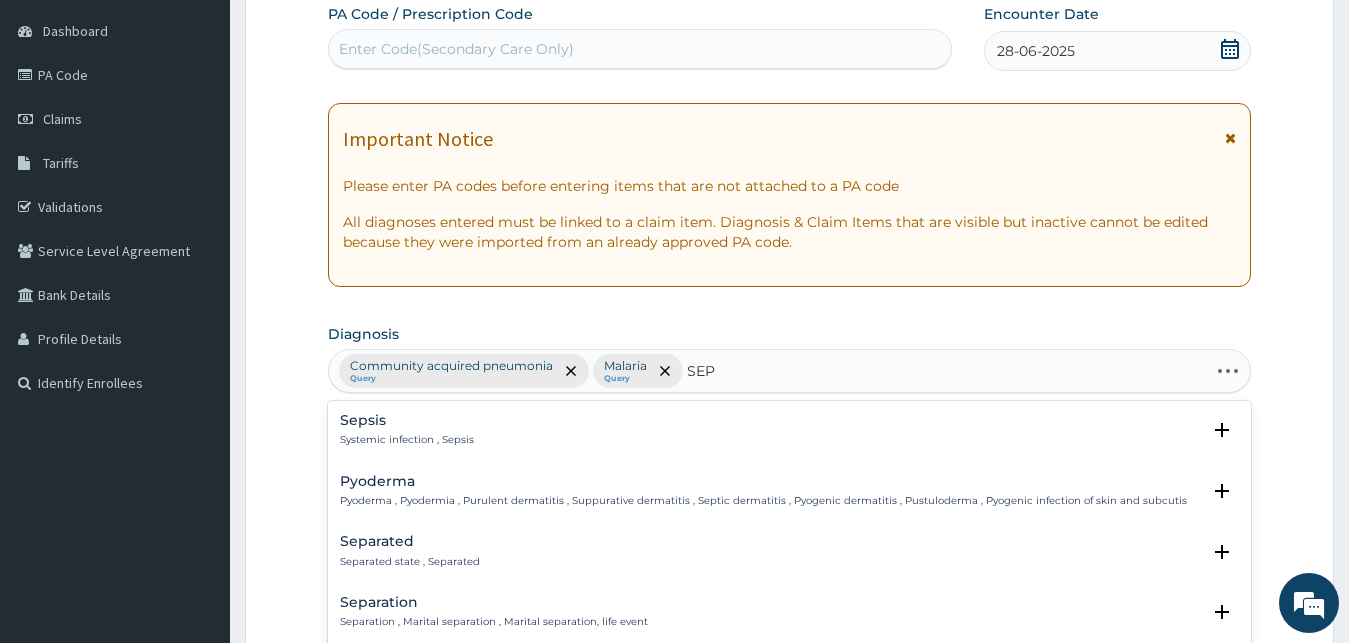 type on "SEPS" 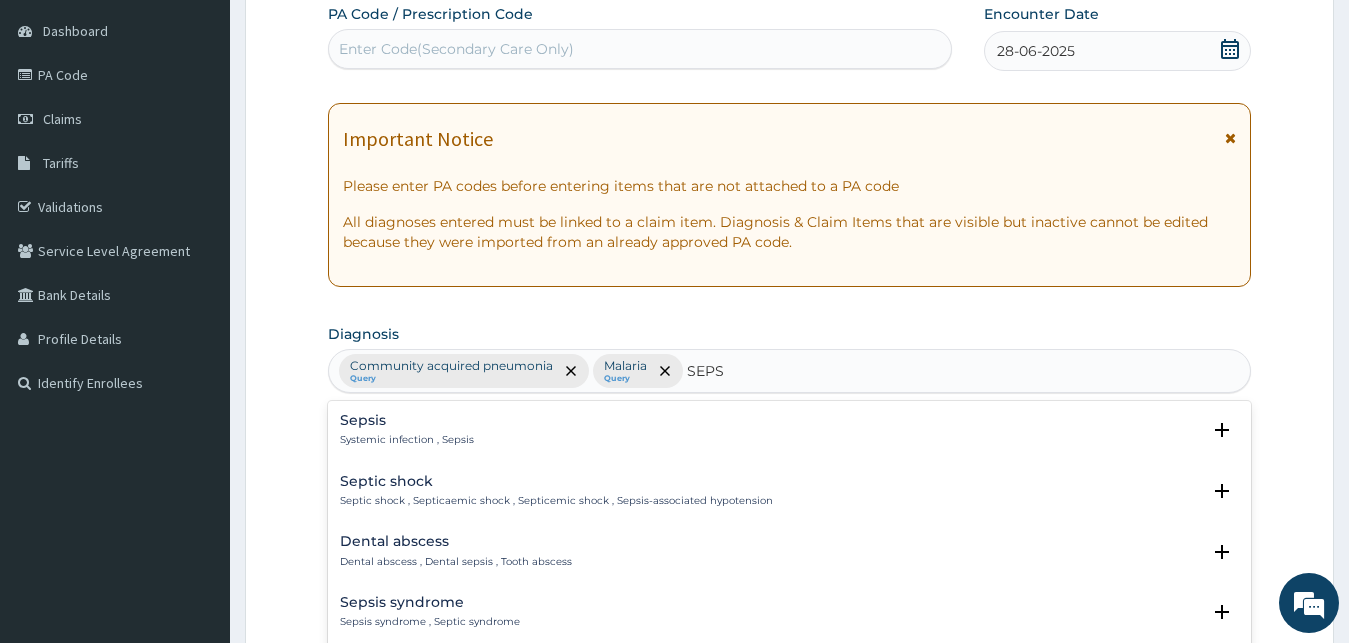 click on "Sepsis Systemic infection , Sepsis" at bounding box center [407, 430] 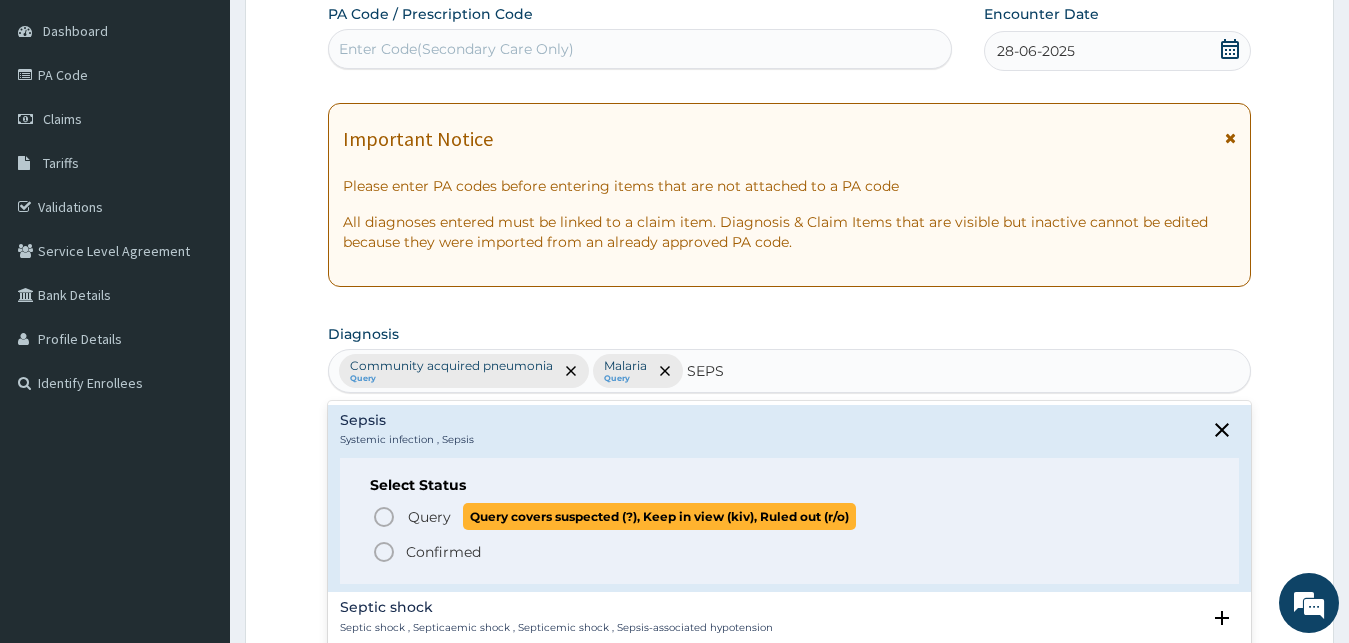 click 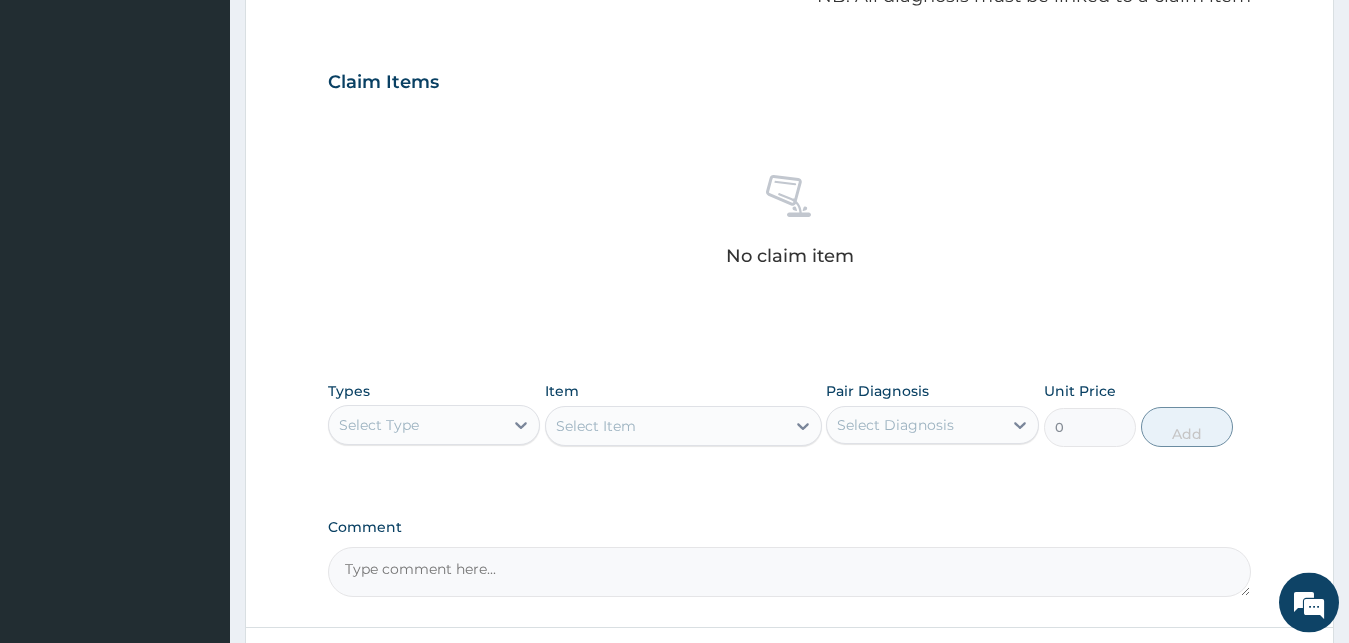 scroll, scrollTop: 796, scrollLeft: 0, axis: vertical 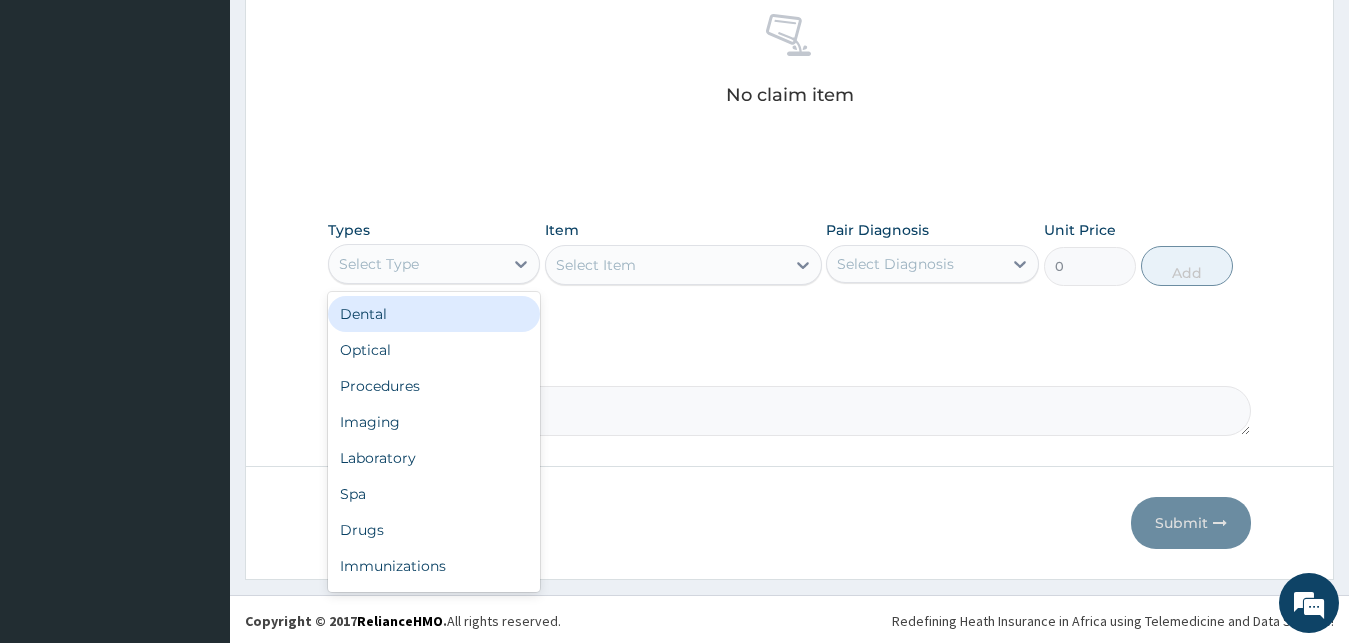 click on "Select Type" at bounding box center [416, 264] 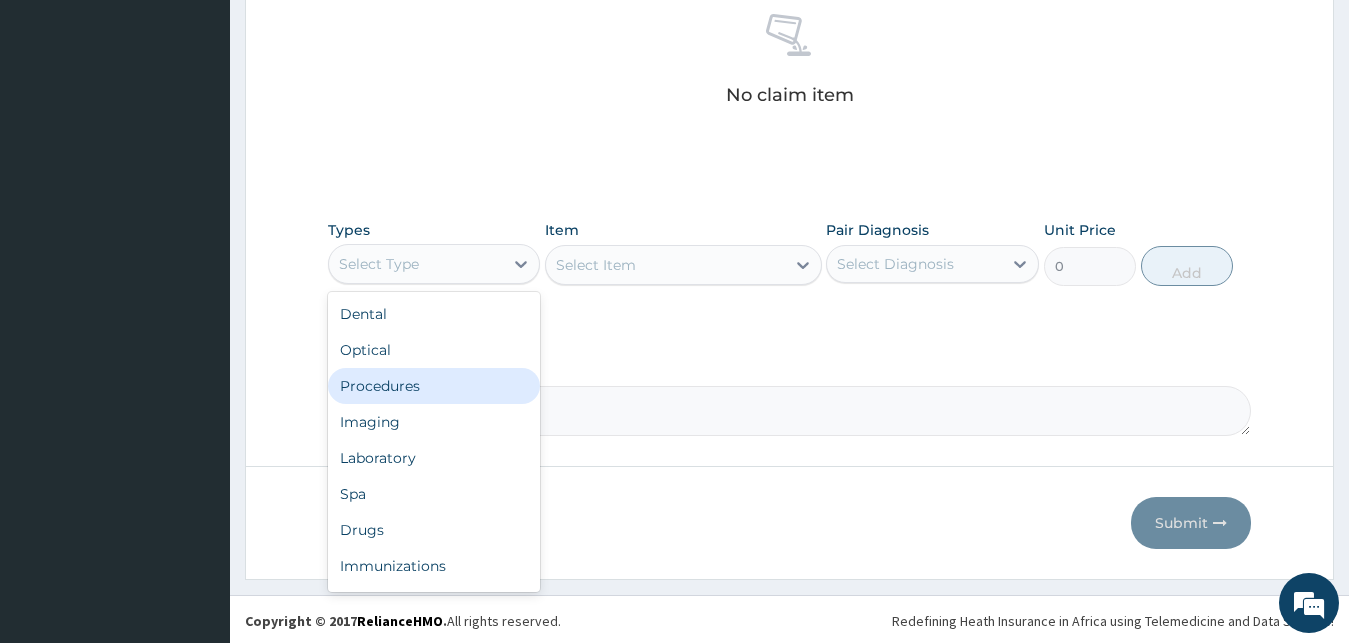 click on "Procedures" at bounding box center [434, 386] 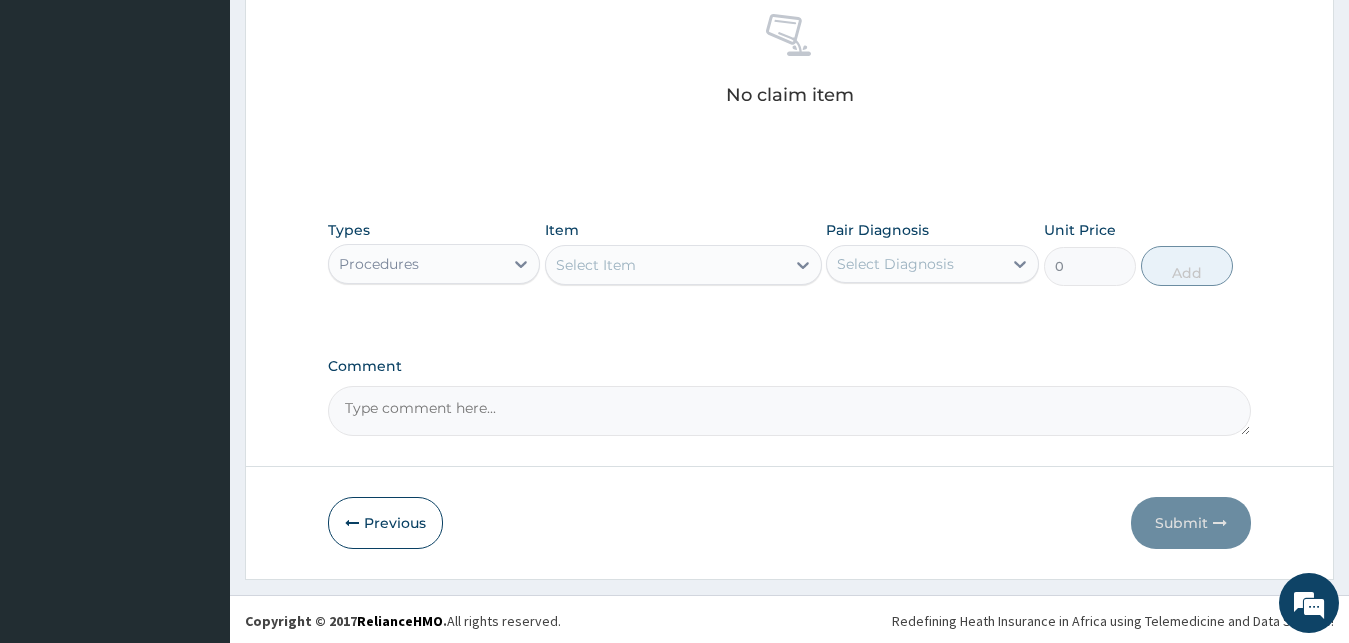 click on "Select Item" at bounding box center (596, 265) 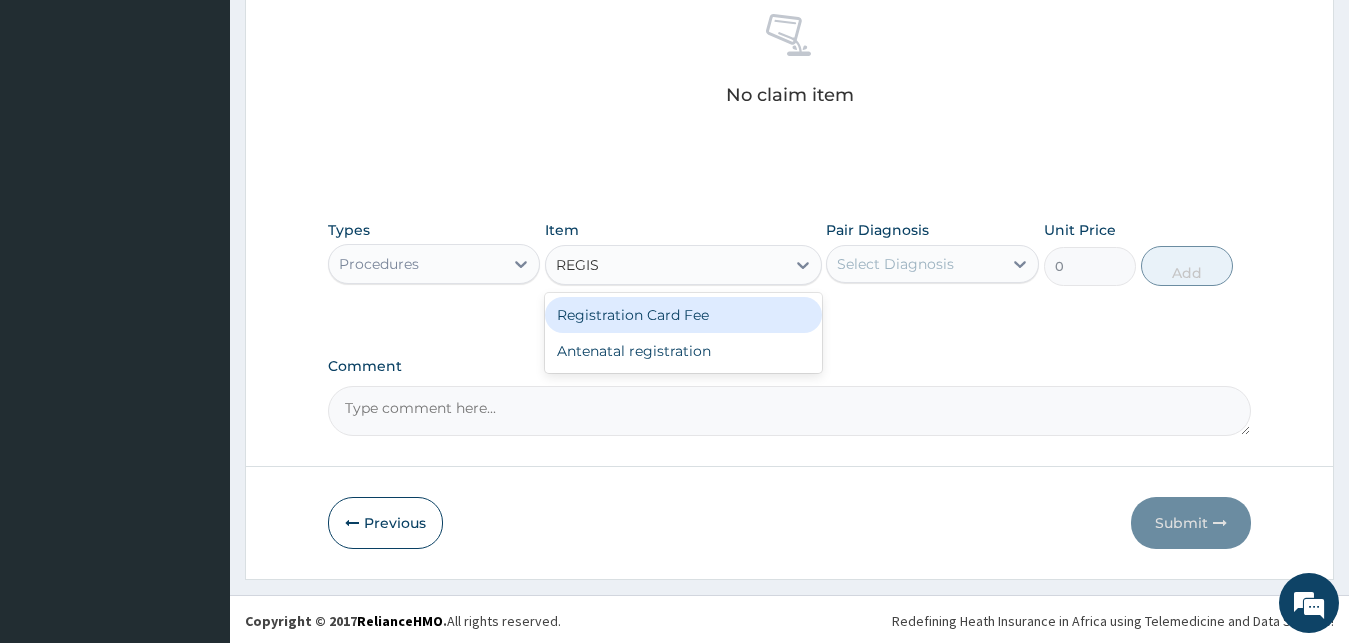 type on "REGIST" 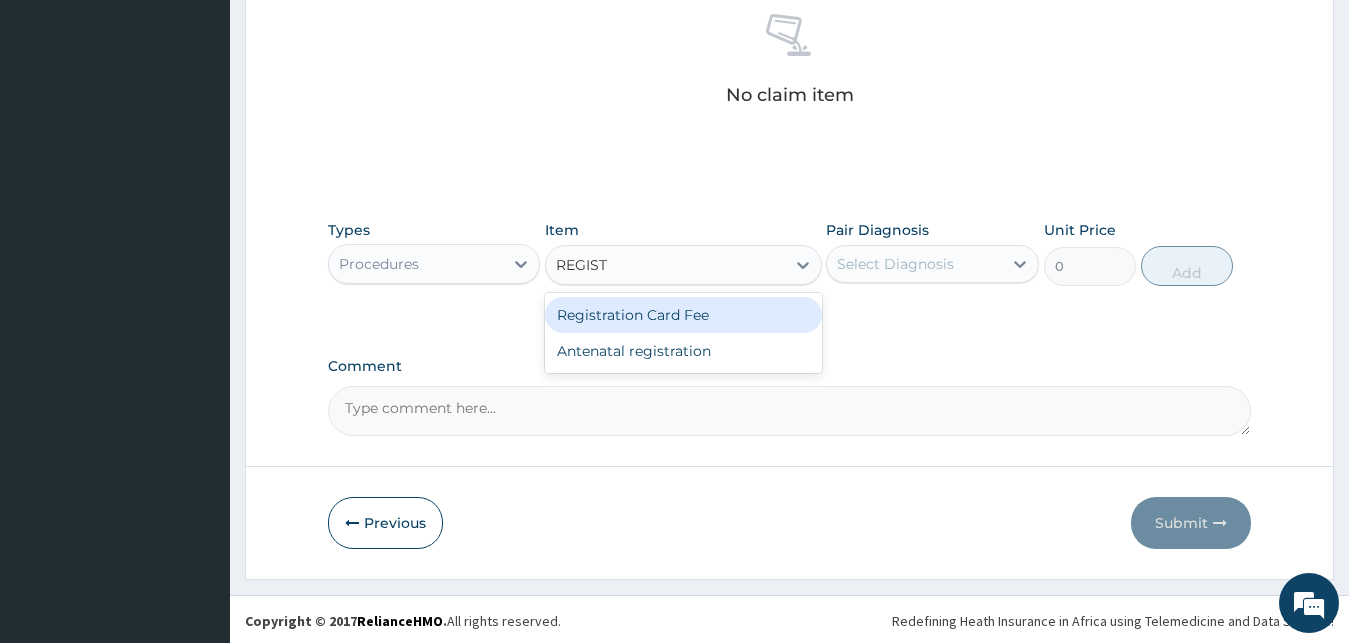 click on "Registration Card Fee" at bounding box center [683, 315] 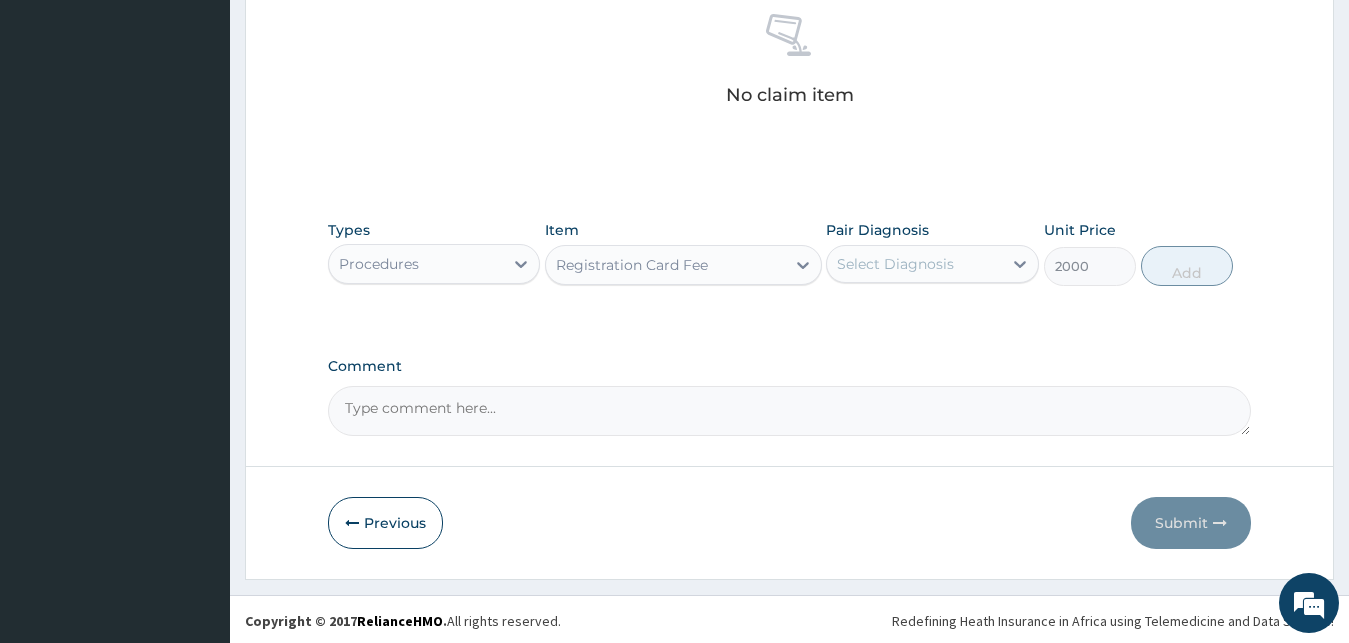 click on "Select Diagnosis" at bounding box center [895, 264] 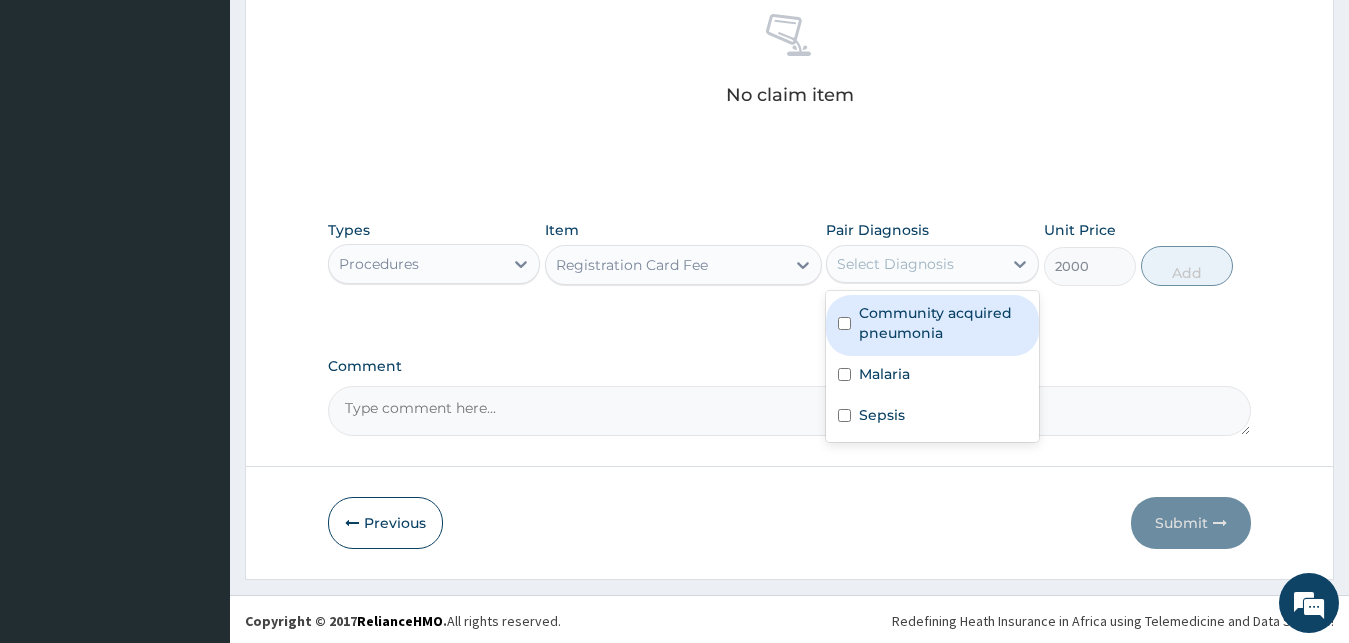 click on "Community acquired pneumonia" at bounding box center (943, 323) 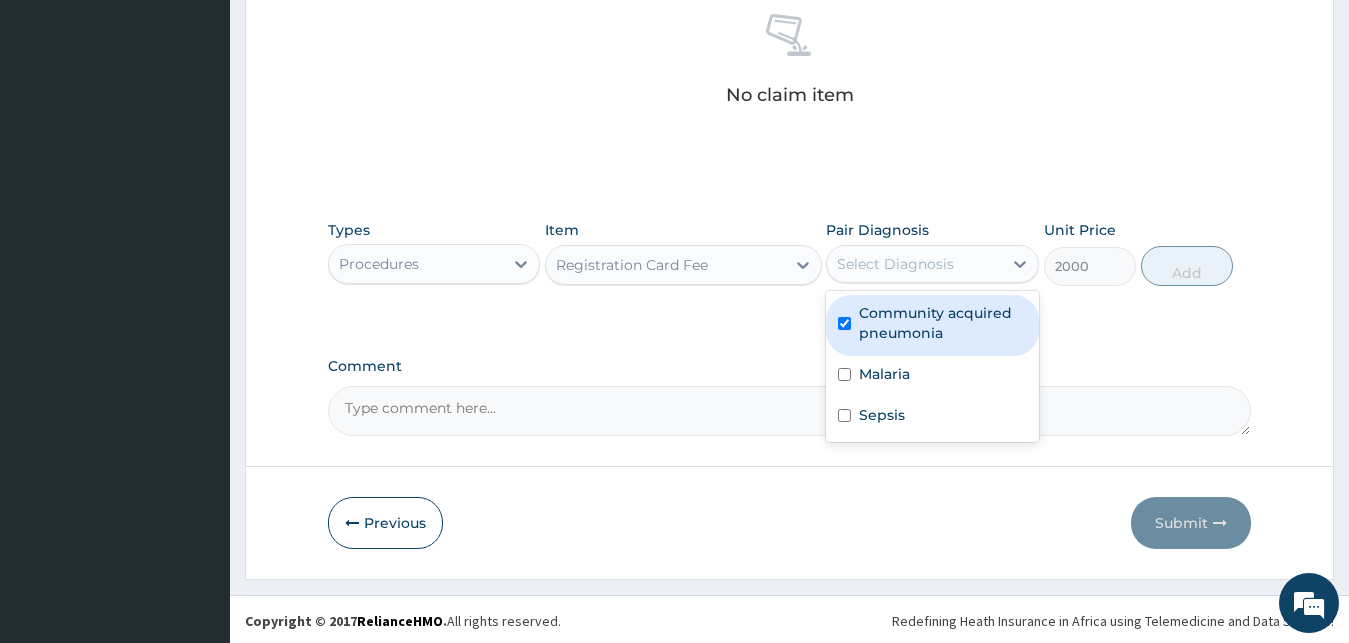 checkbox on "true" 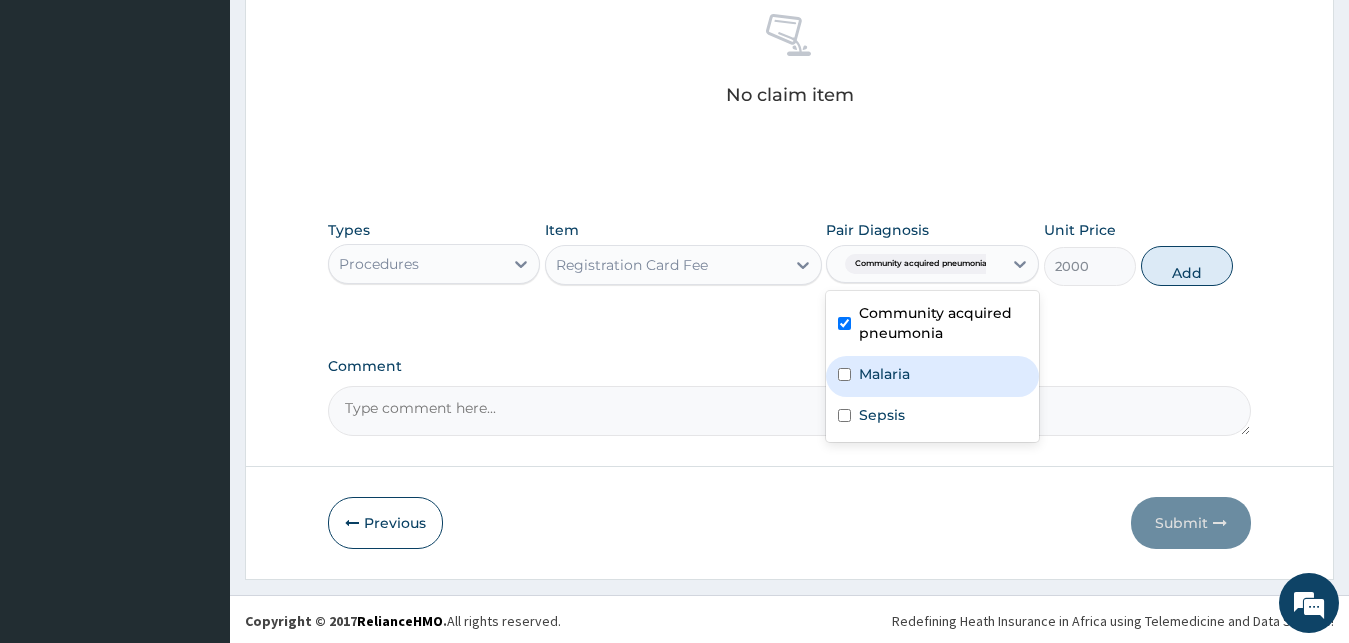 click at bounding box center (844, 374) 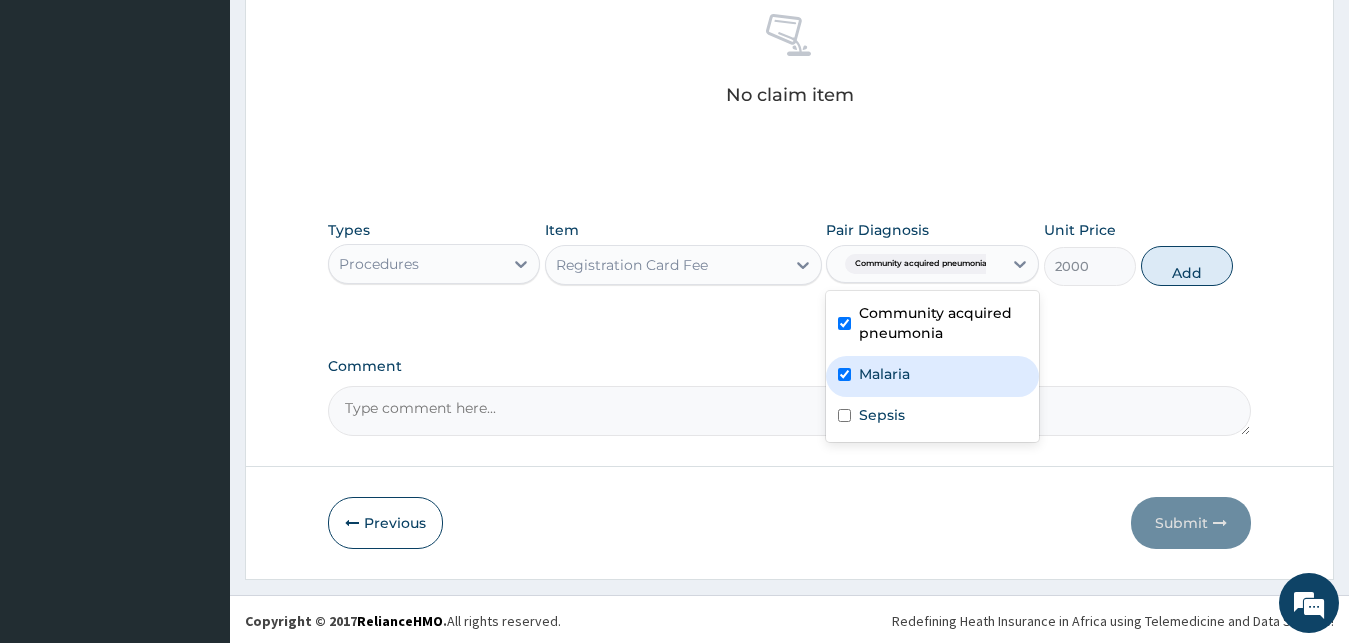 checkbox on "true" 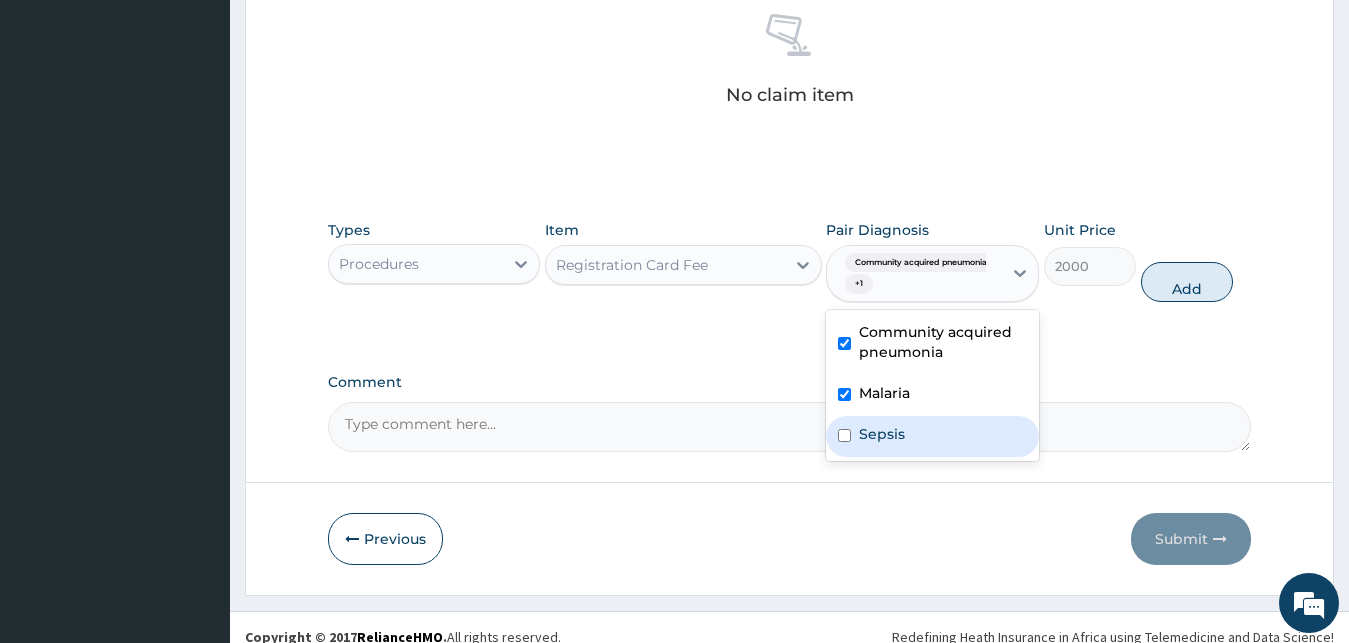 click on "Sepsis" at bounding box center [932, 436] 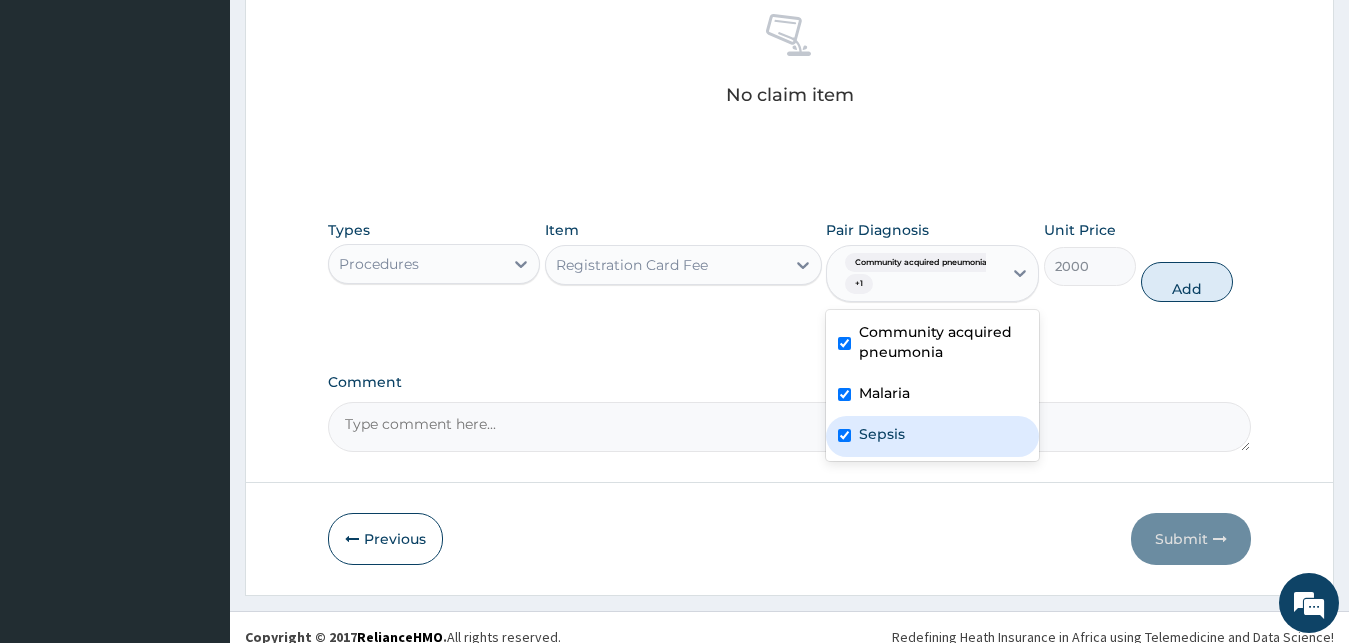checkbox on "true" 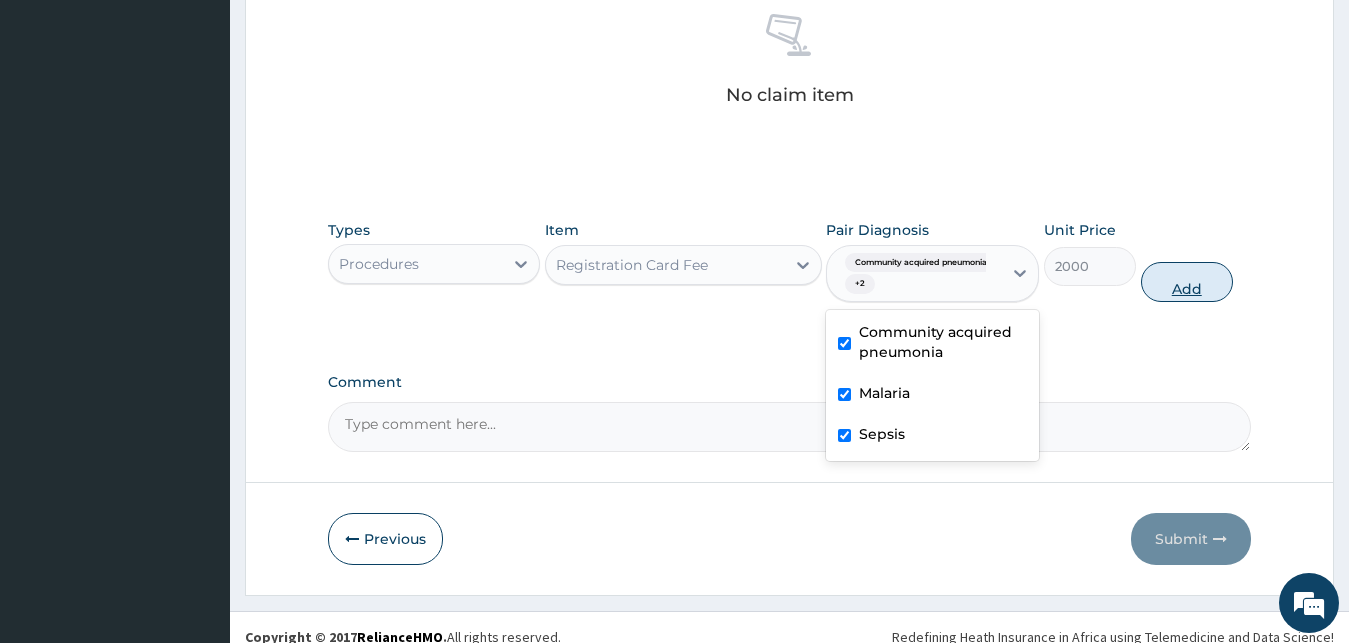 click on "Add" at bounding box center (1187, 282) 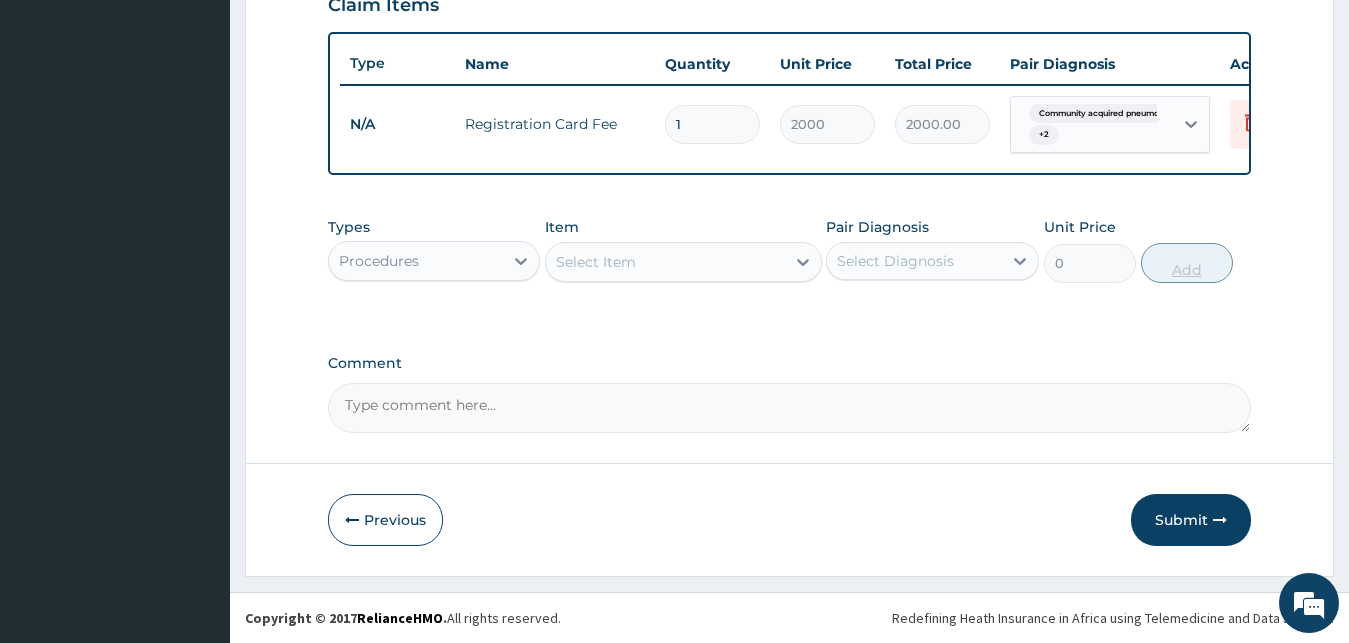scroll, scrollTop: 729, scrollLeft: 0, axis: vertical 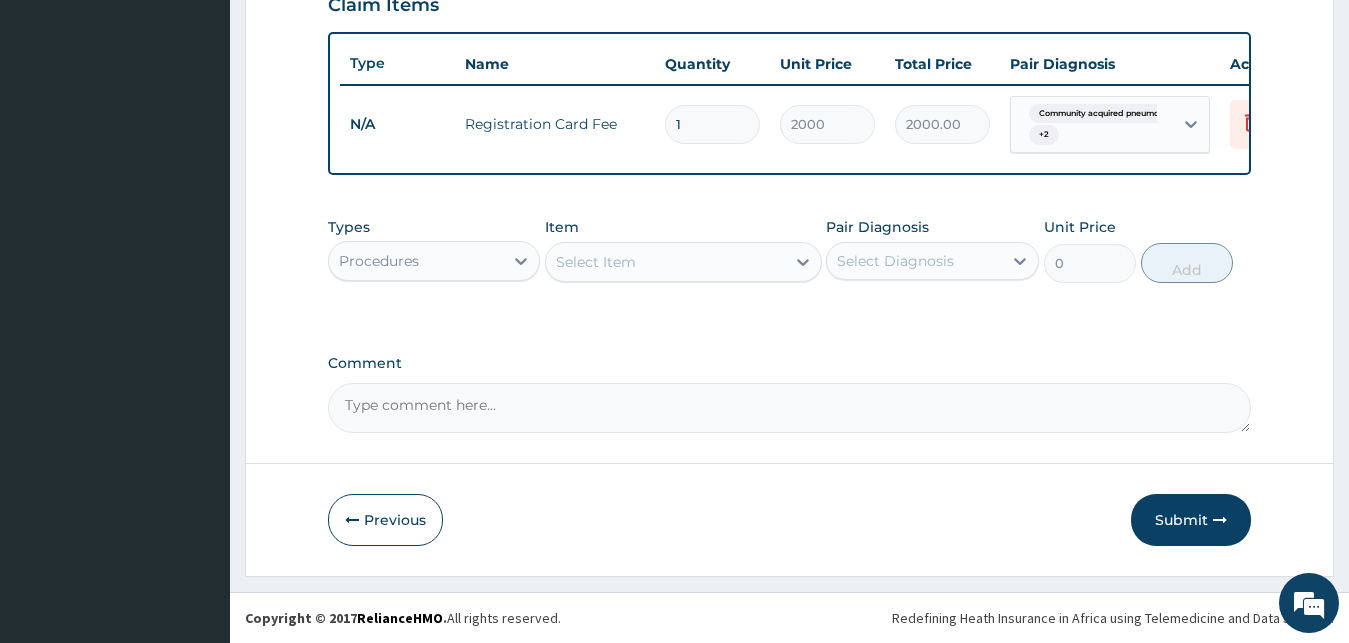 click on "Select Item" at bounding box center (596, 262) 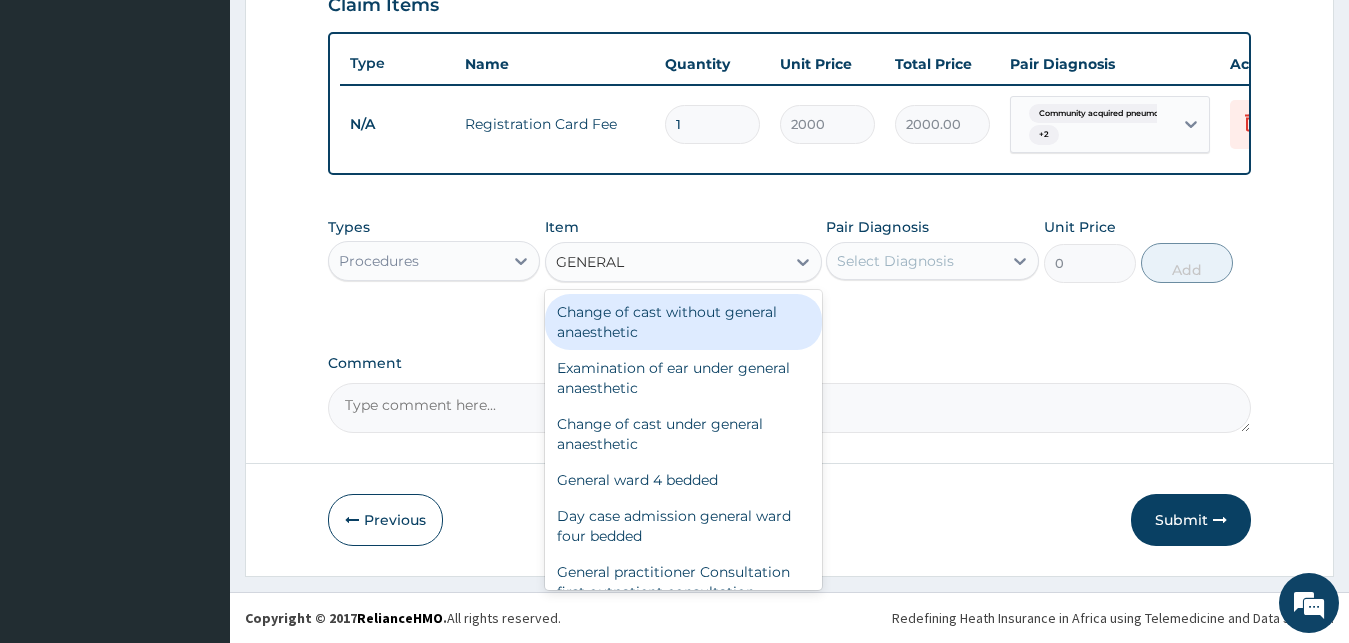 type on "GENERAL P" 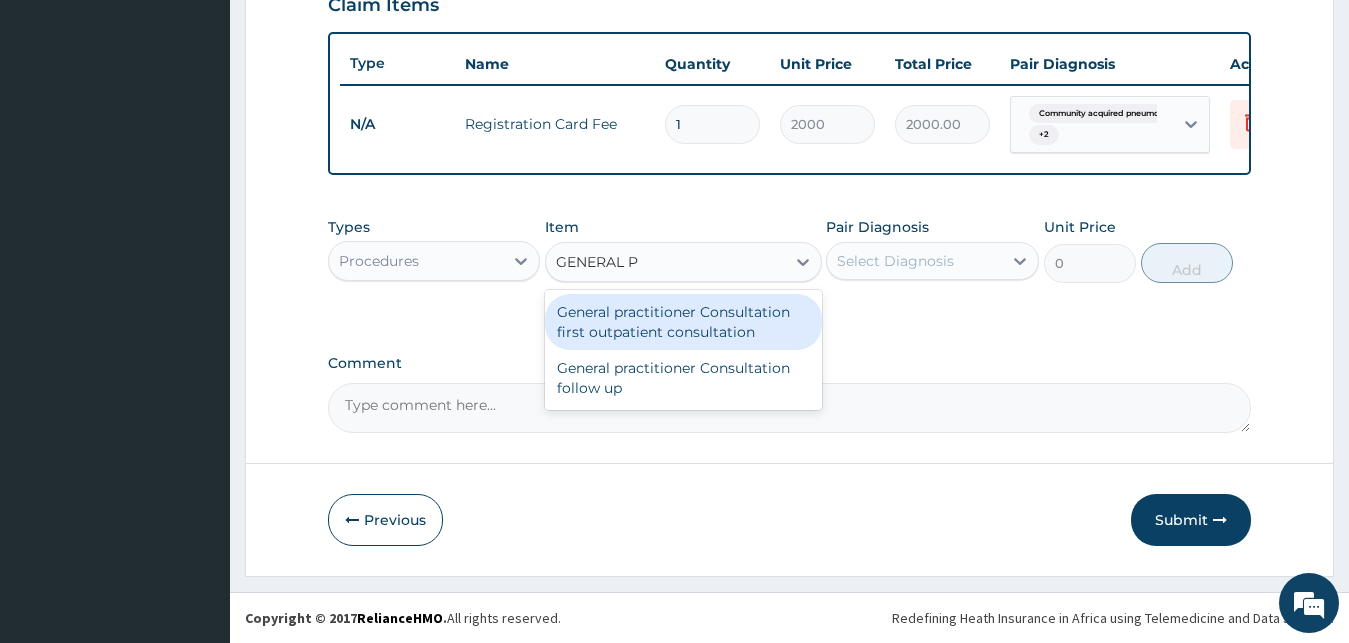 click on "General practitioner Consultation first outpatient consultation" at bounding box center [683, 322] 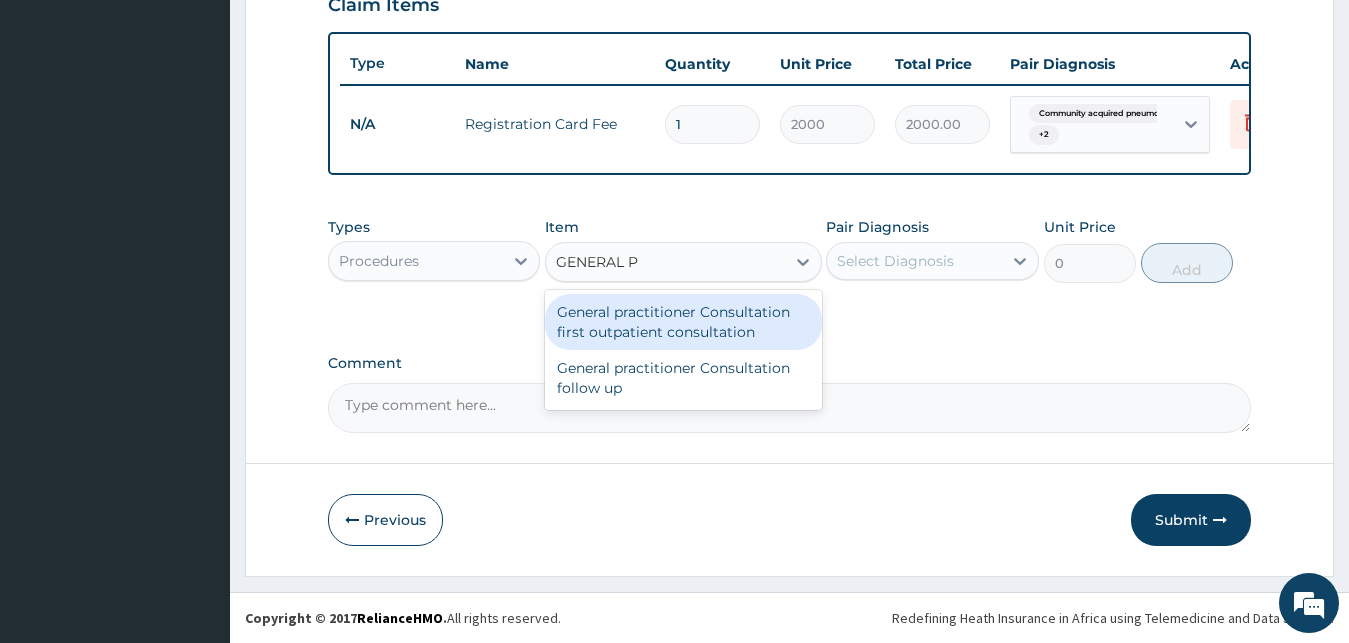 type 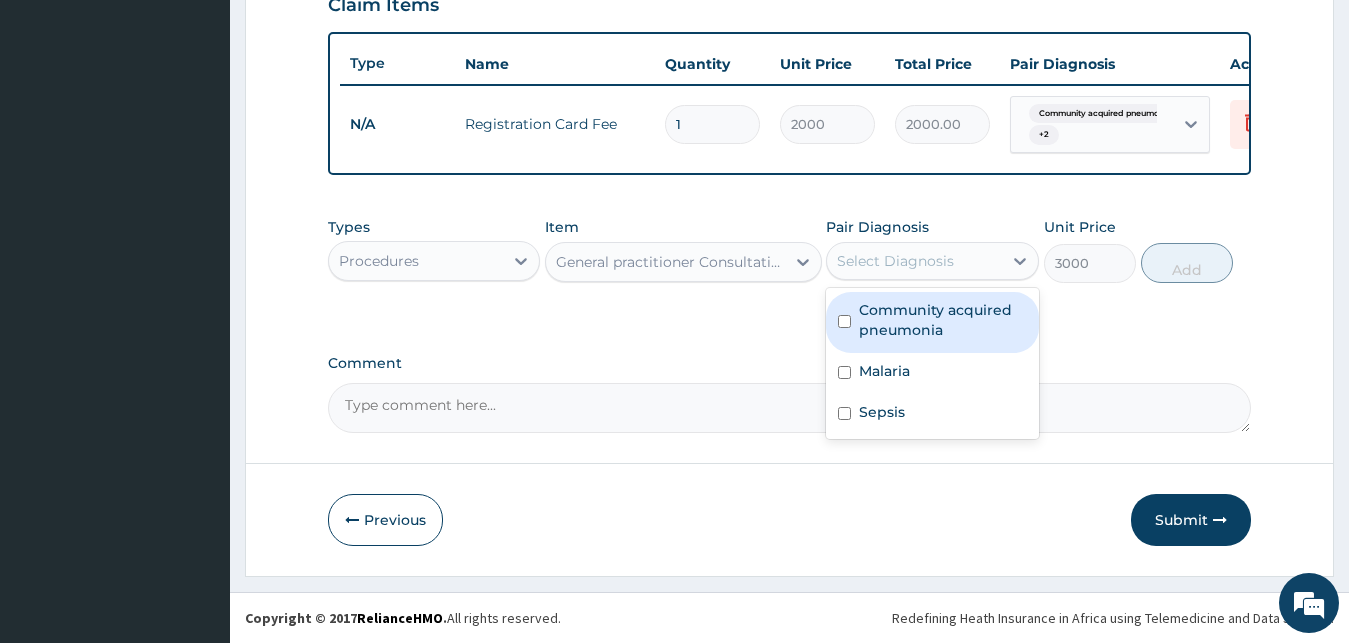drag, startPoint x: 970, startPoint y: 261, endPoint x: 943, endPoint y: 317, distance: 62.169125 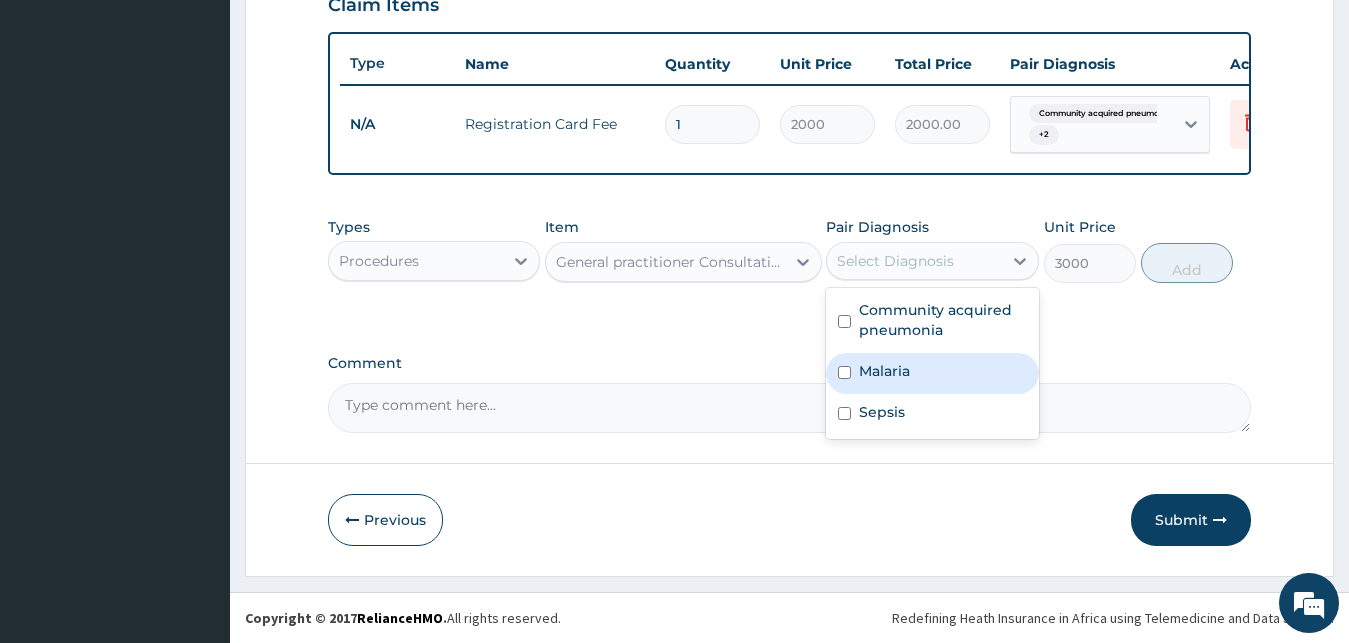 click on "Malaria" at bounding box center (932, 373) 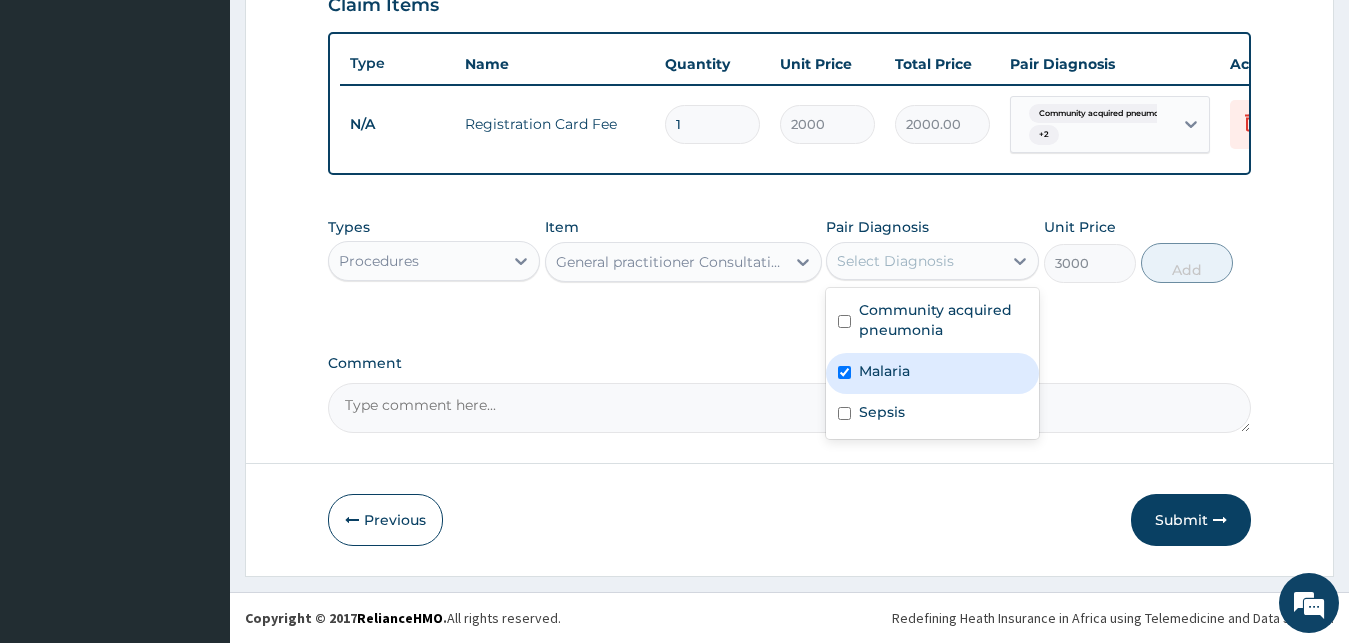 checkbox on "true" 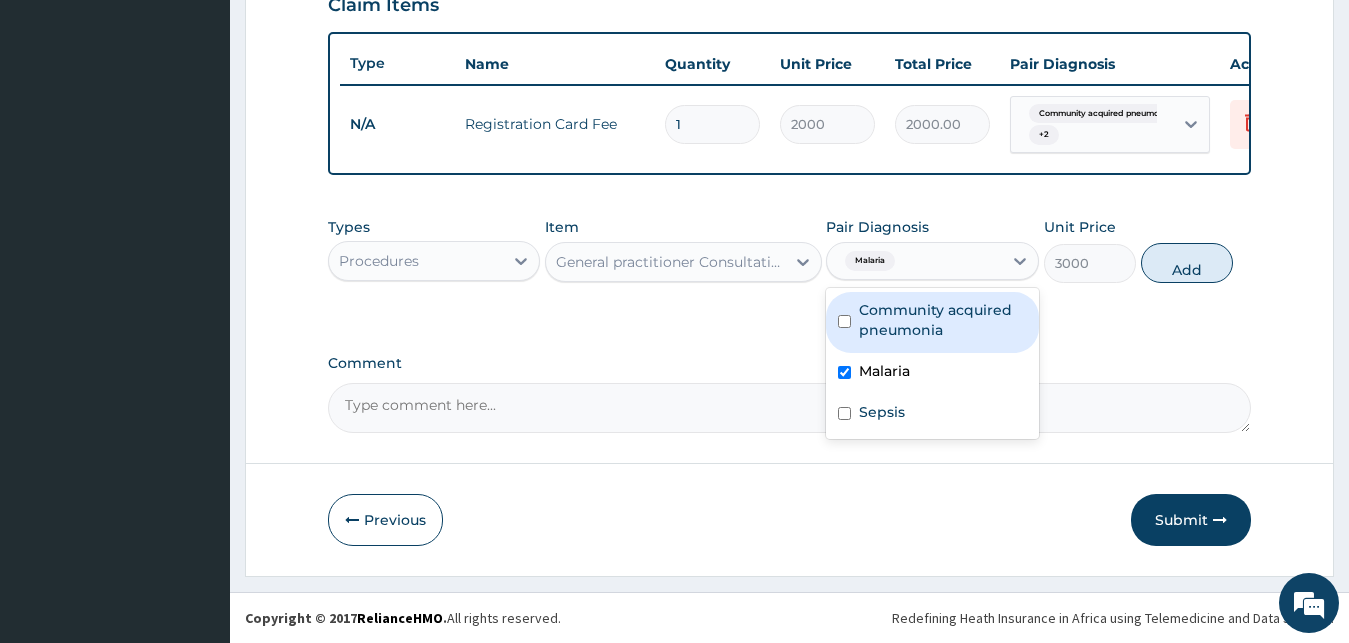 click on "Community acquired pneumonia" at bounding box center [932, 322] 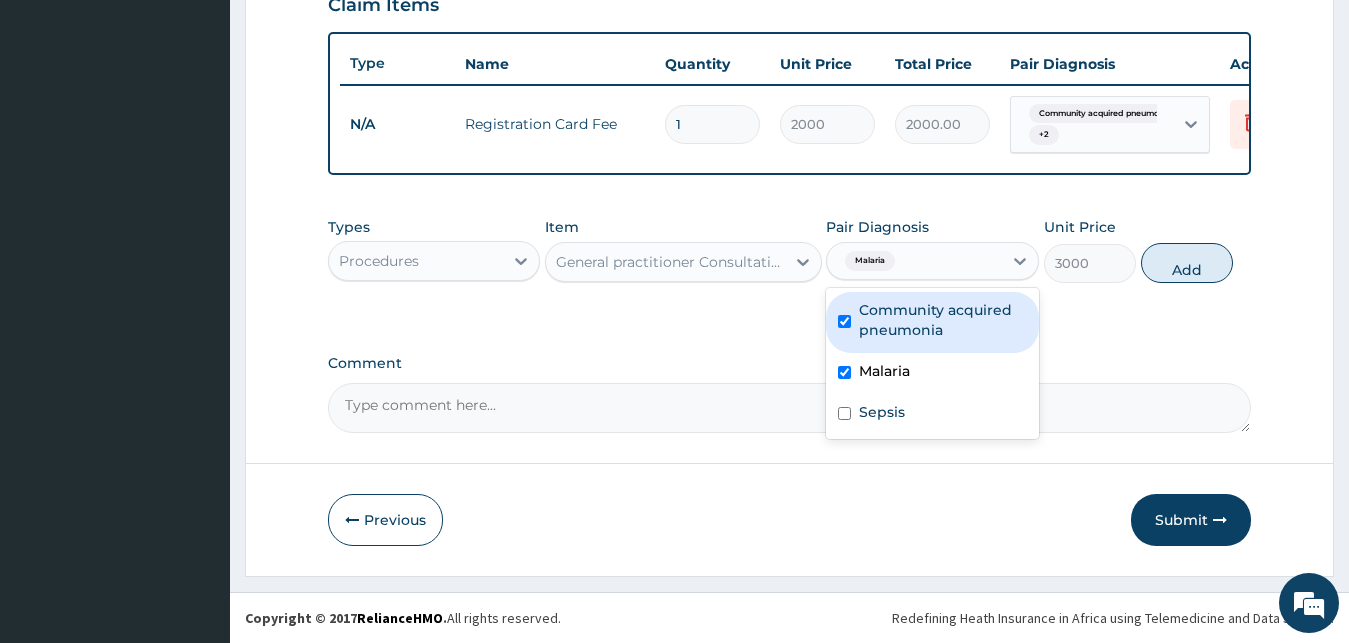 checkbox on "true" 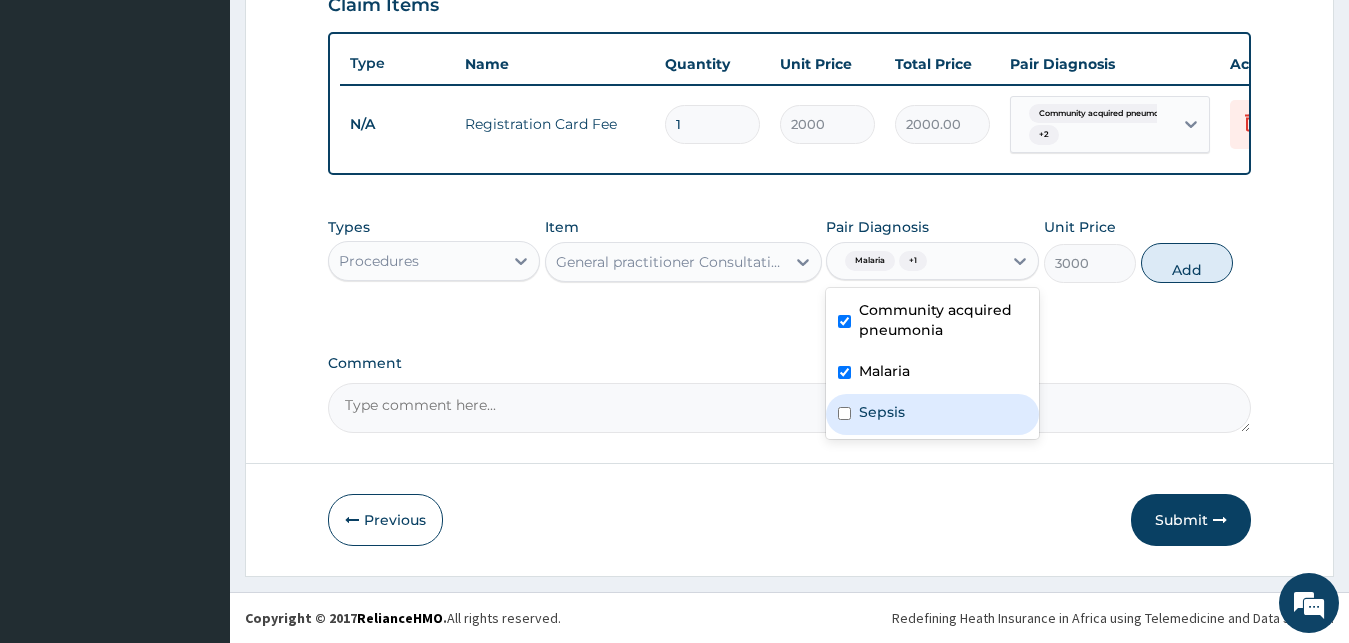 click on "Sepsis" at bounding box center [932, 414] 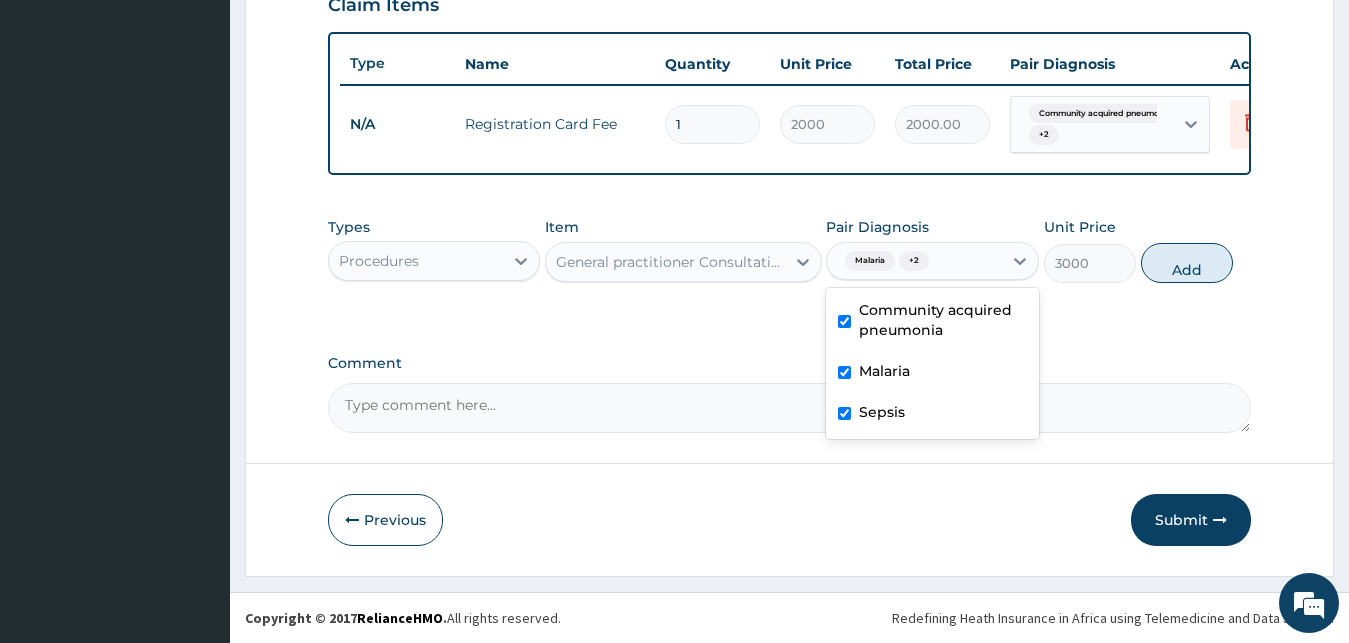 checkbox on "true" 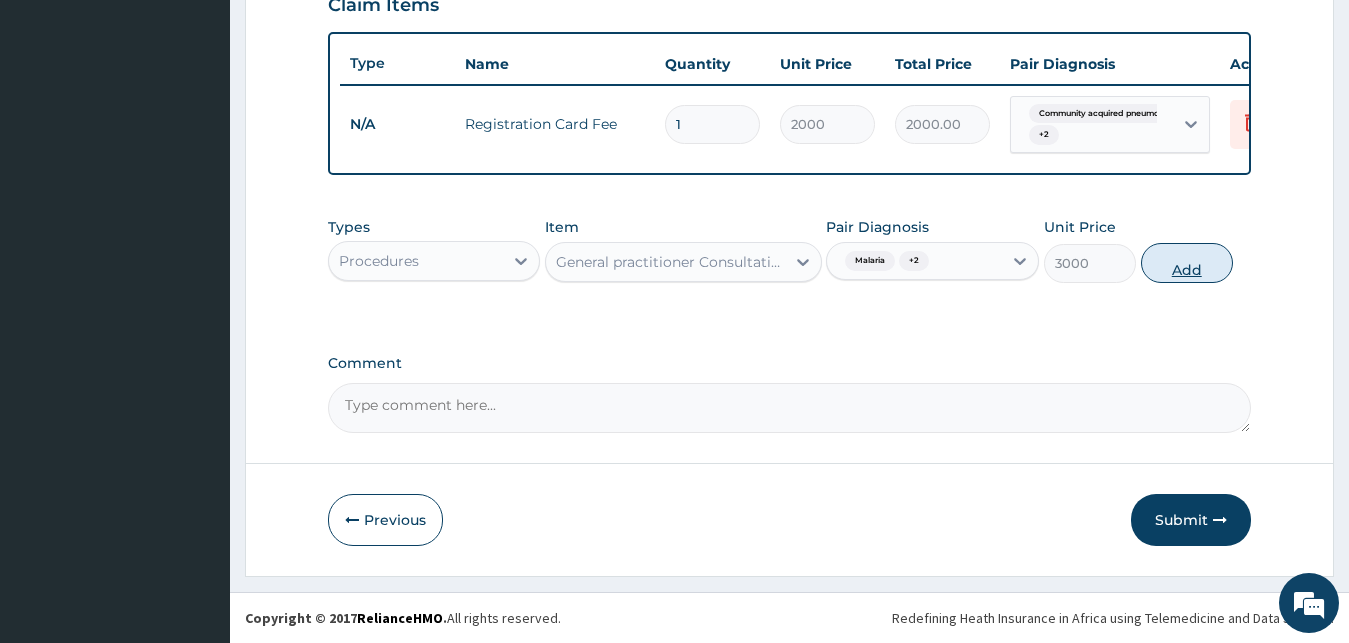 click on "Add" at bounding box center [1187, 263] 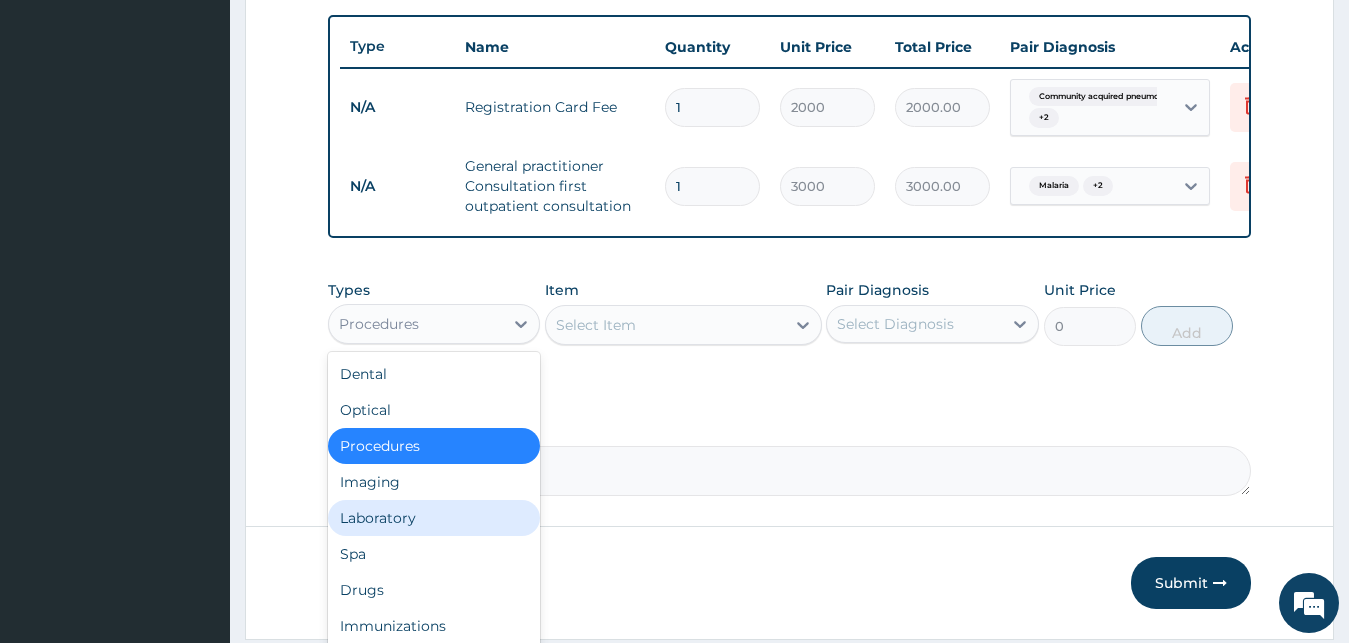 drag, startPoint x: 385, startPoint y: 343, endPoint x: 374, endPoint y: 550, distance: 207.29207 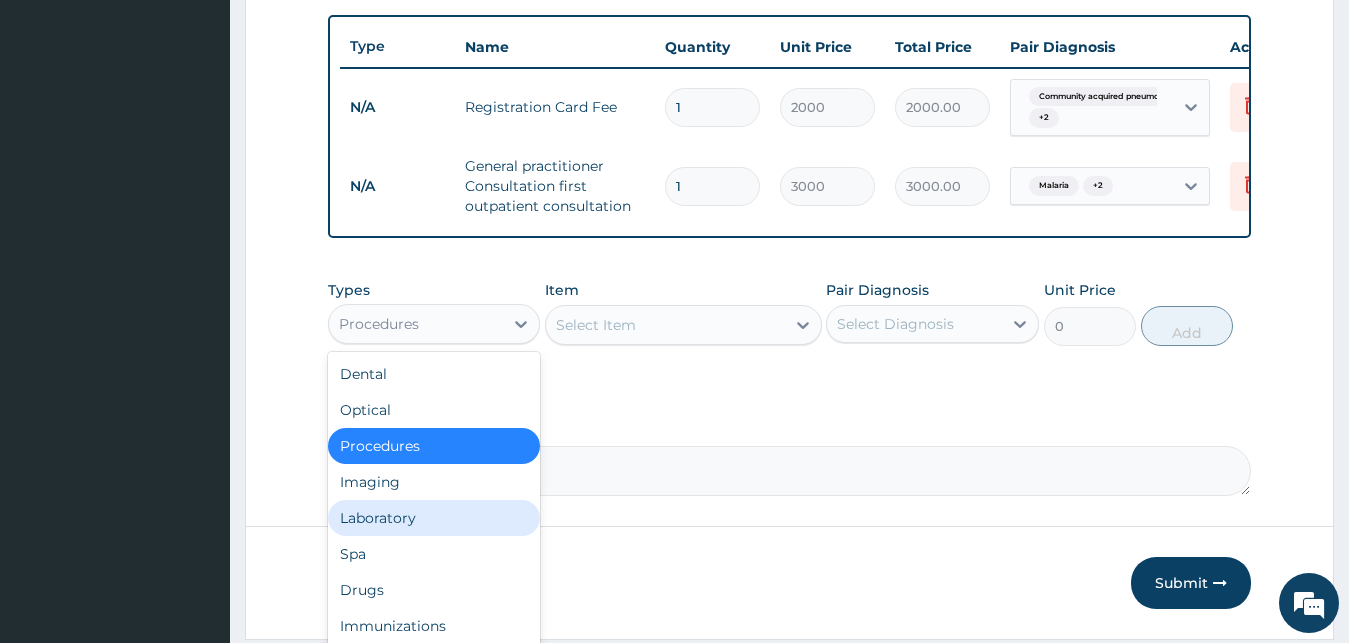 click on "option Procedures, selected. option Laboratory focused, 5 of 10. 10 results available. Use Up and Down to choose options, press Enter to select the currently focused option, press Escape to exit the menu, press Tab to select the option and exit the menu. Procedures Dental Optical Procedures Imaging Laboratory Spa Drugs Immunizations Others Gym" at bounding box center [434, 324] 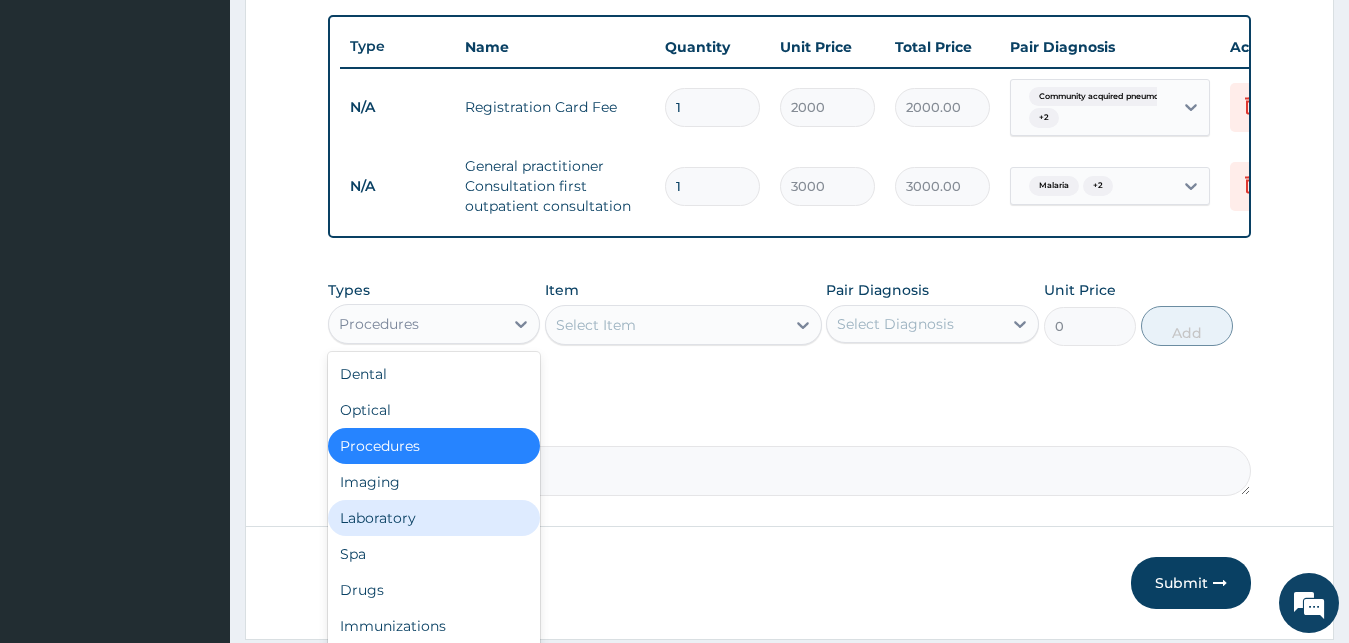 click on "Laboratory" at bounding box center [434, 518] 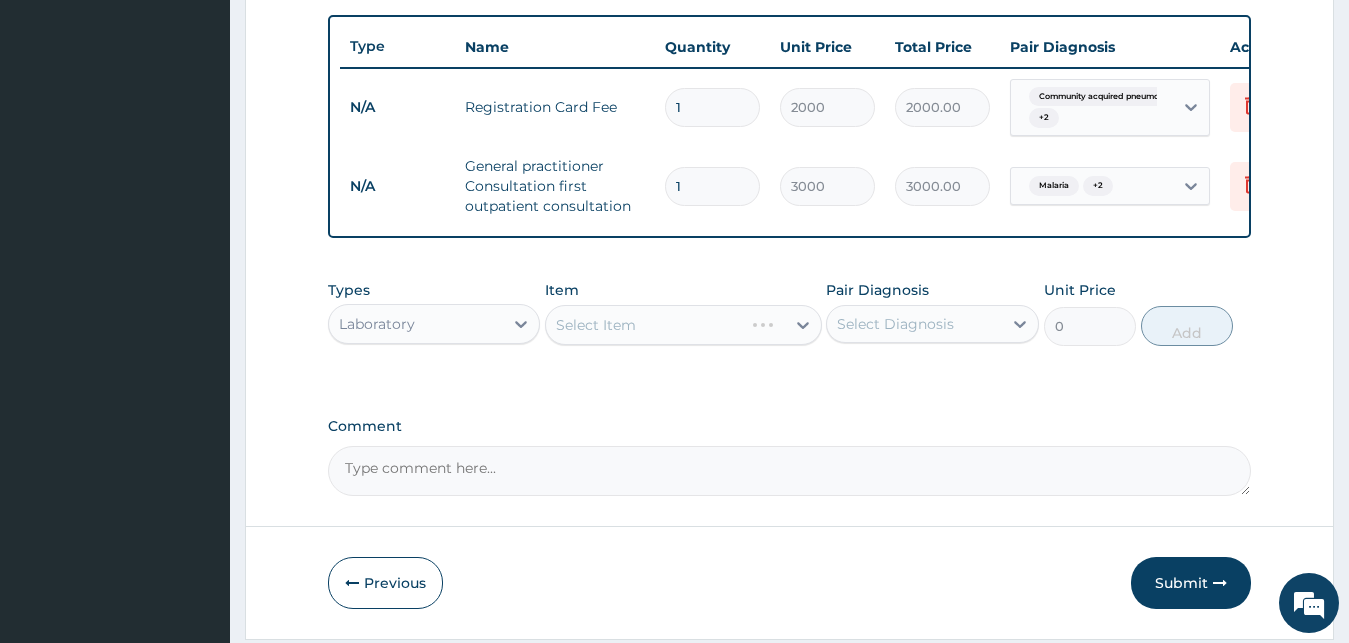 click on "Select Item" at bounding box center (683, 325) 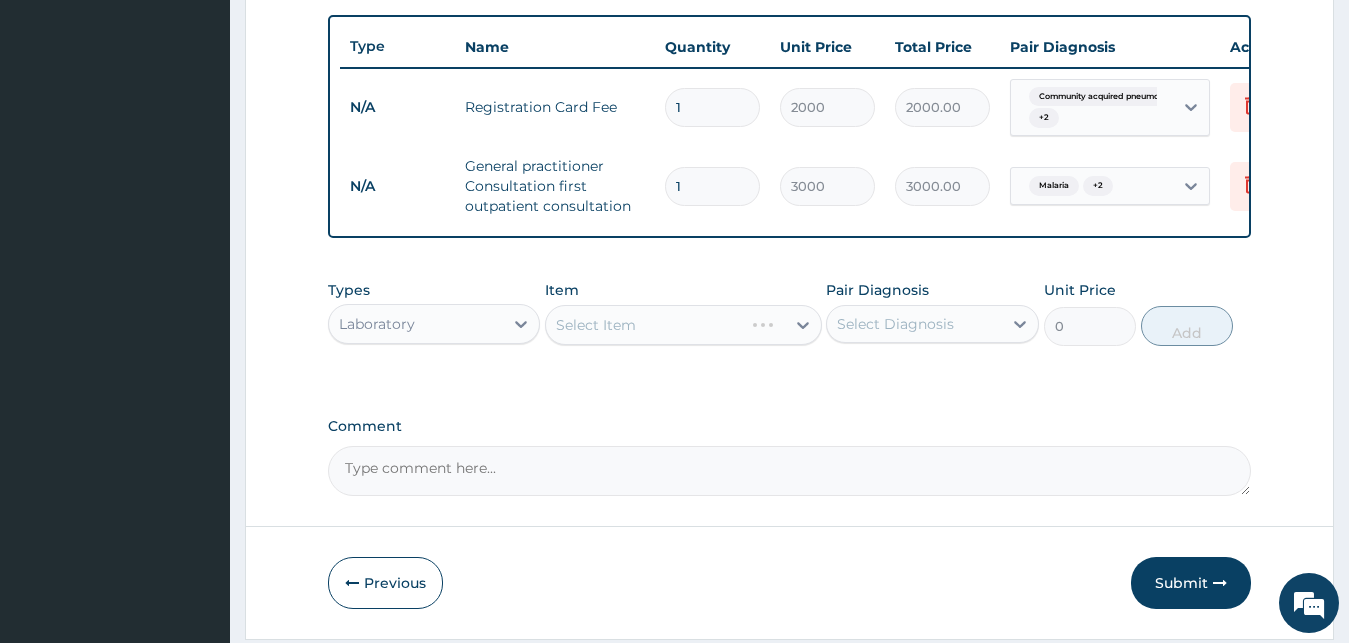 click on "Select Item" at bounding box center [683, 325] 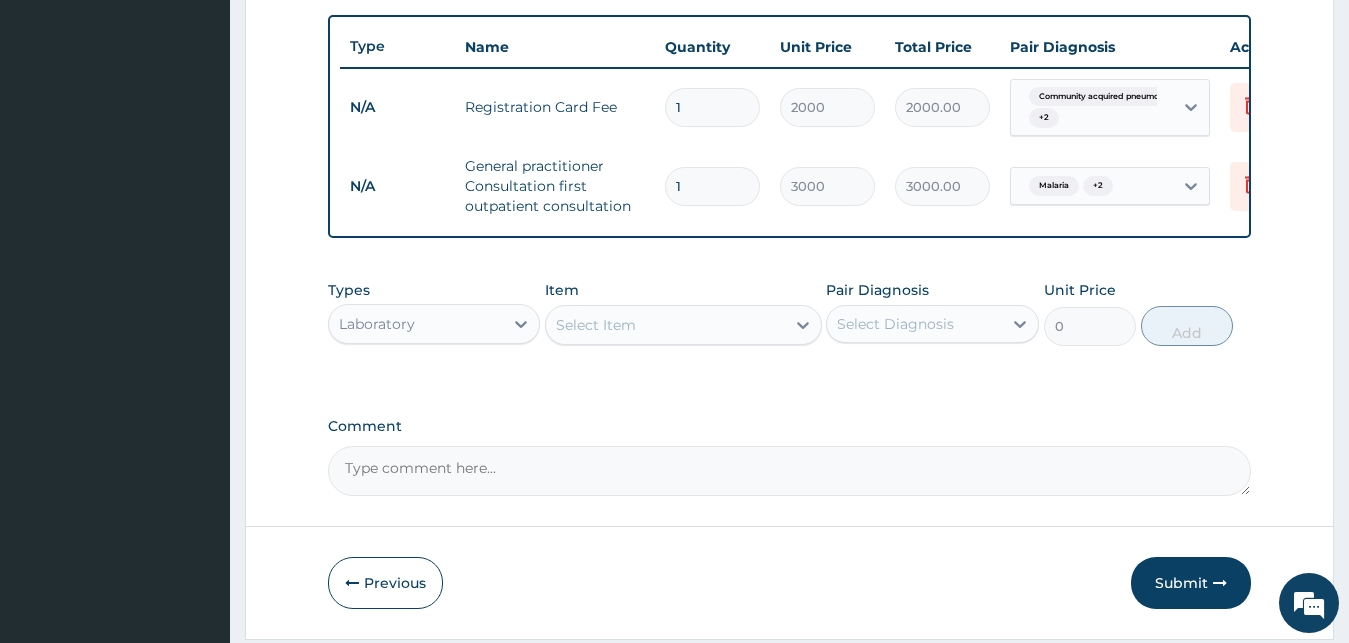 click on "Select Item" at bounding box center (665, 325) 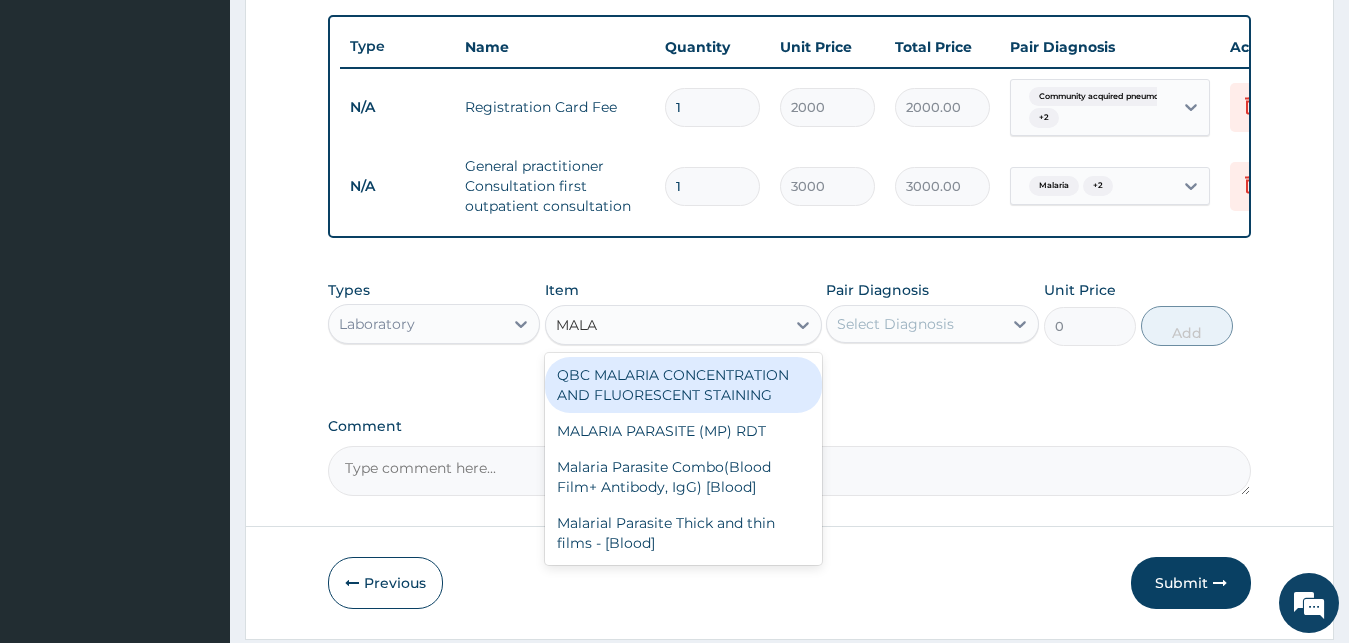 type on "MALAR" 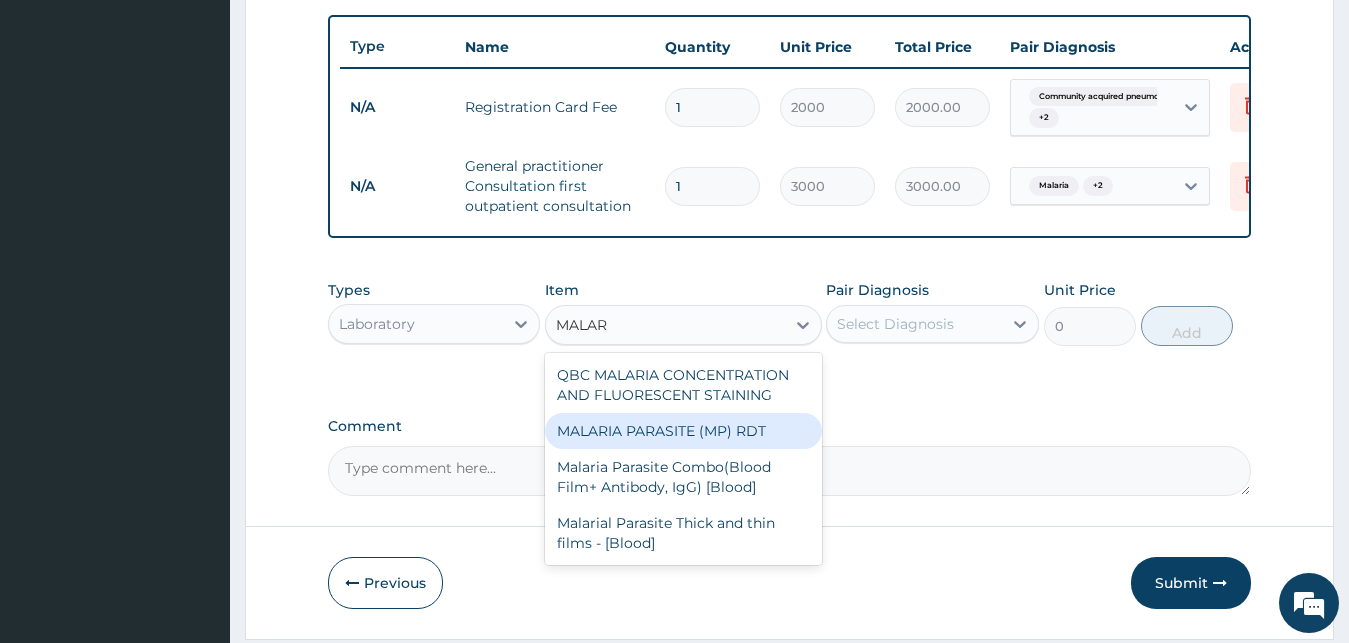 click on "MALARIA PARASITE (MP) RDT" at bounding box center [683, 431] 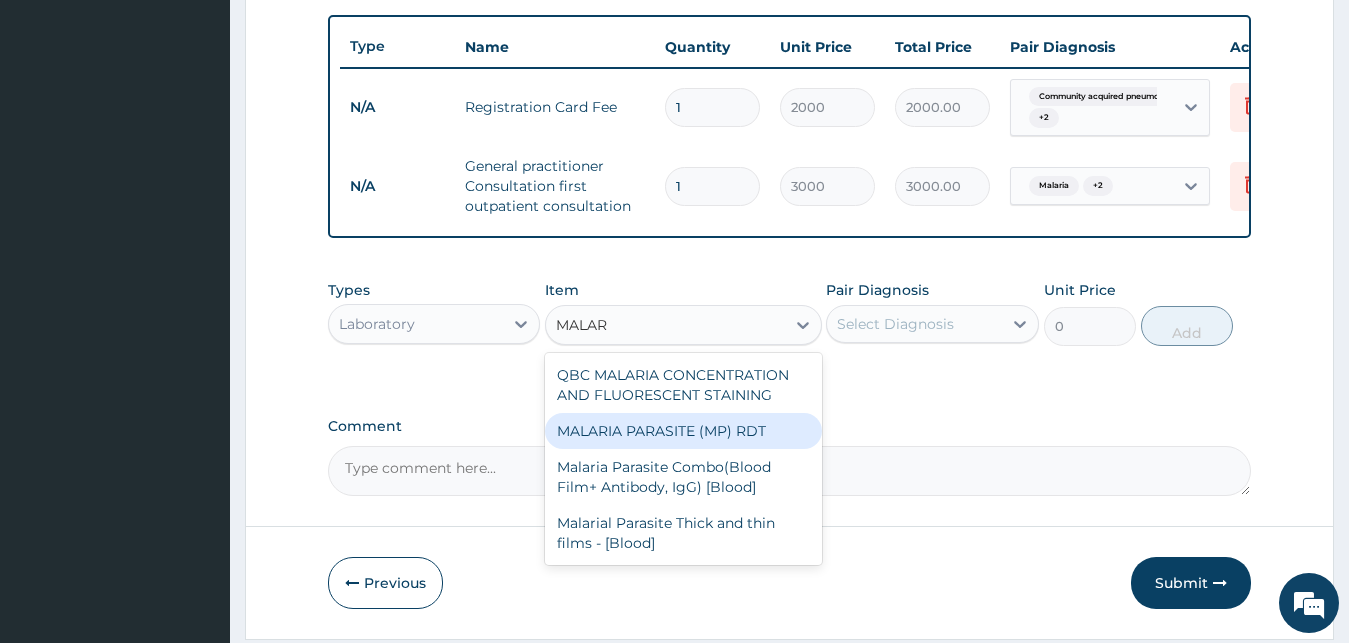 type 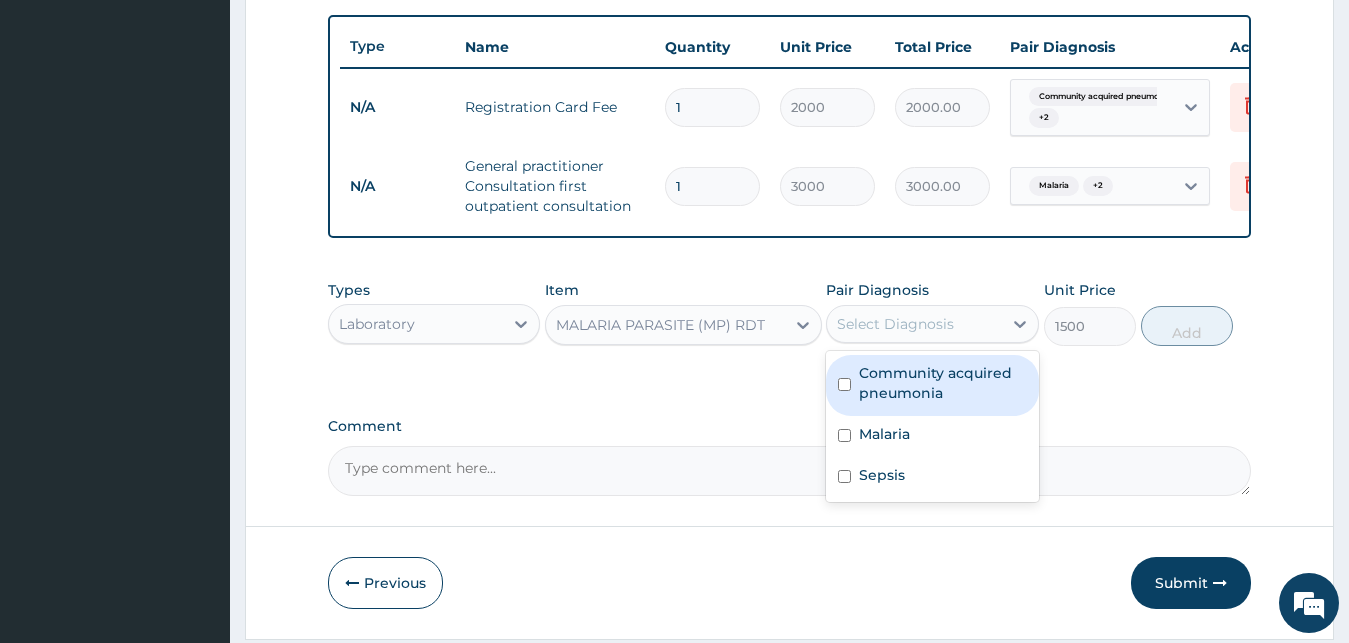 drag, startPoint x: 922, startPoint y: 328, endPoint x: 918, endPoint y: 432, distance: 104.0769 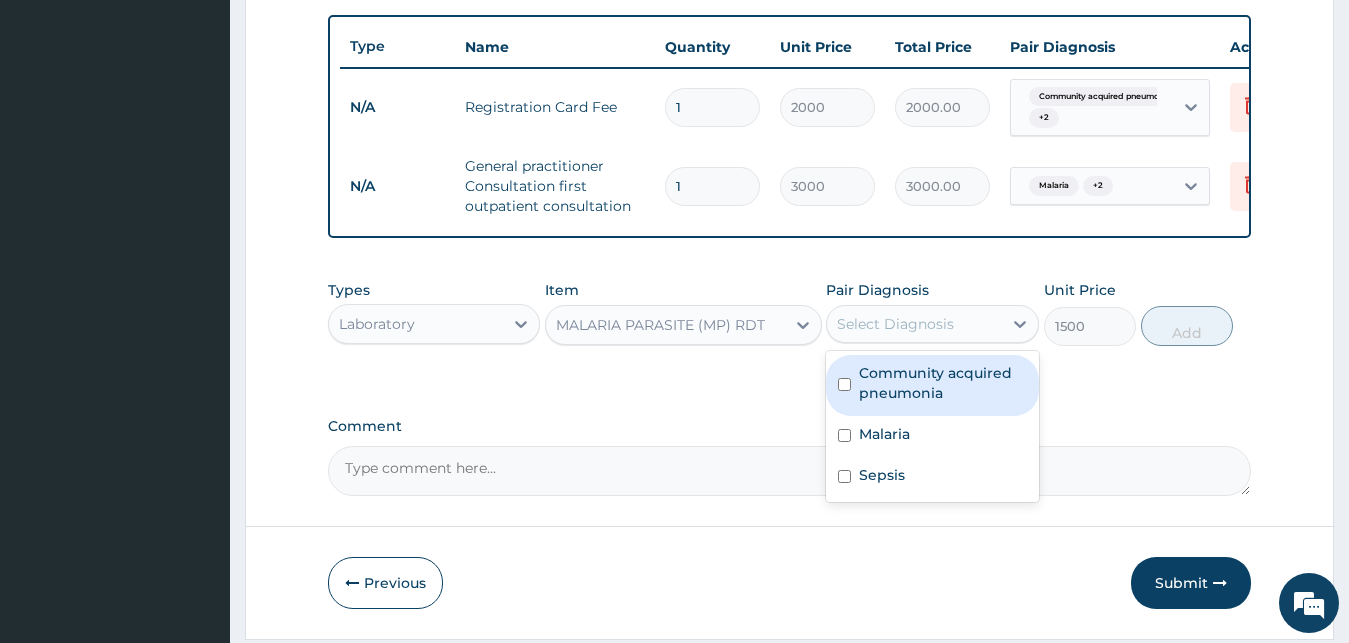click on "option Sepsis, selected. option Community acquired pneumonia focused, 1 of 3. 3 results available. Use Up and Down to choose options, press Enter to select the currently focused option, press Escape to exit the menu, press Tab to select the option and exit the menu. Select Diagnosis Community acquired pneumonia Malaria Sepsis" at bounding box center (932, 324) 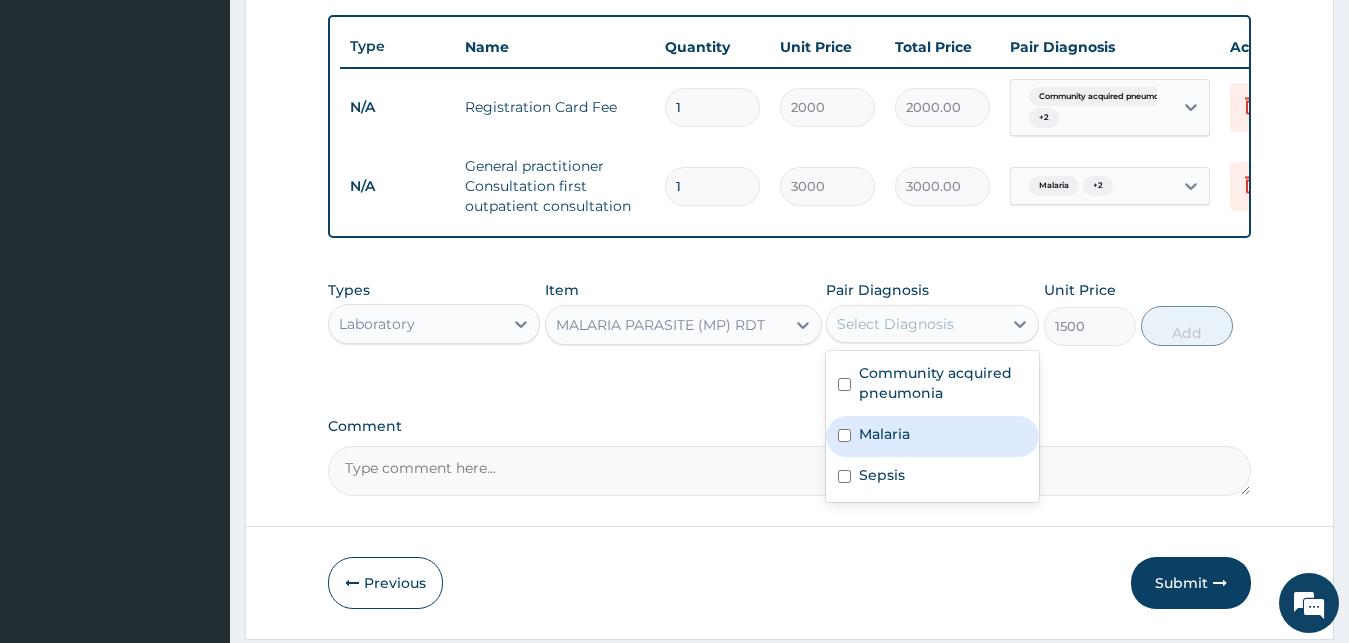 click on "Malaria" at bounding box center [932, 436] 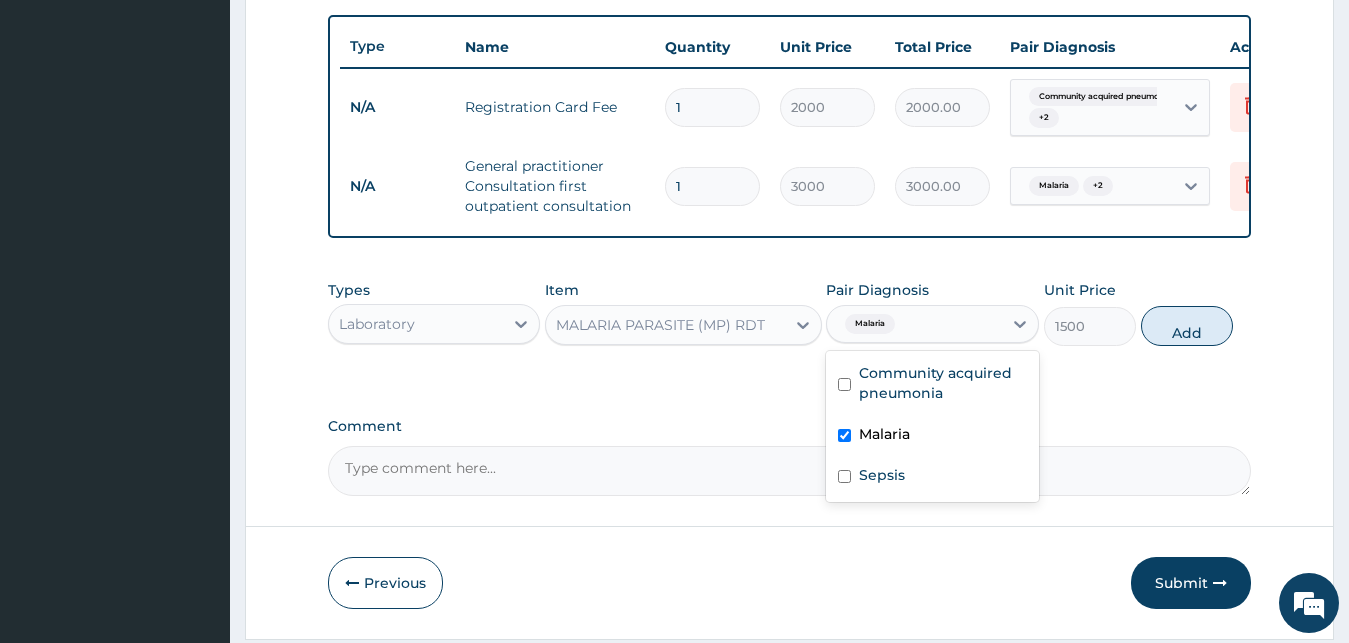 checkbox on "true" 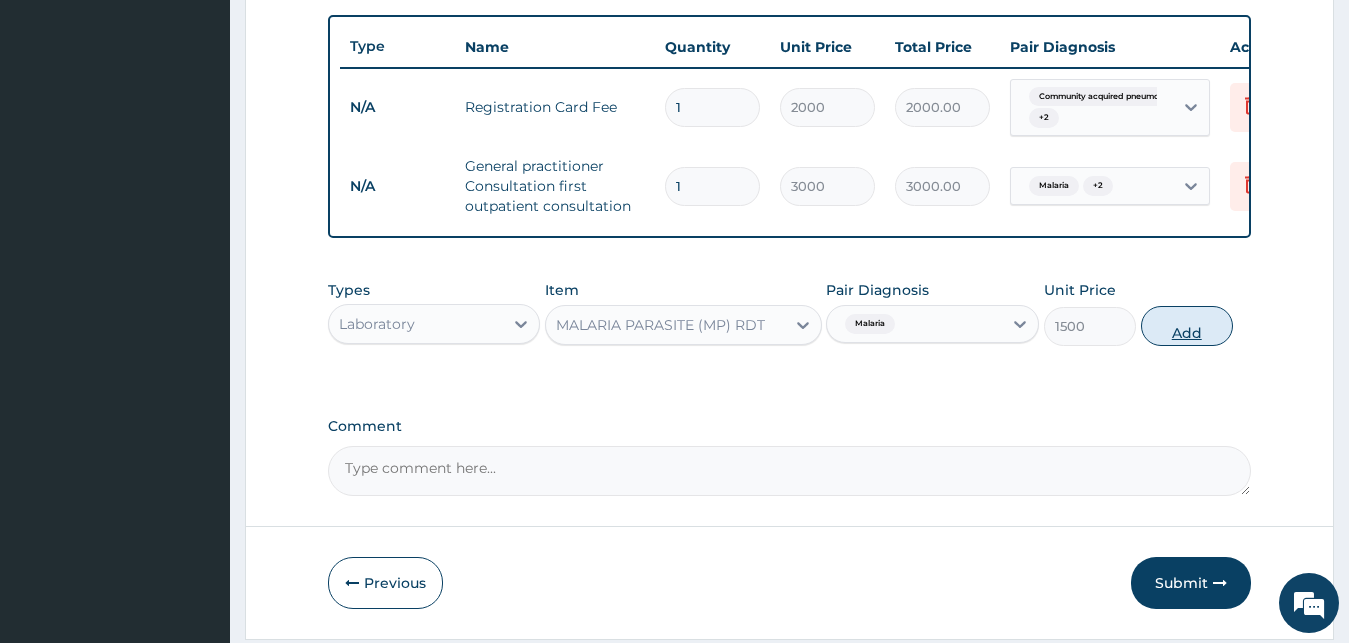 click on "Add" at bounding box center [1187, 326] 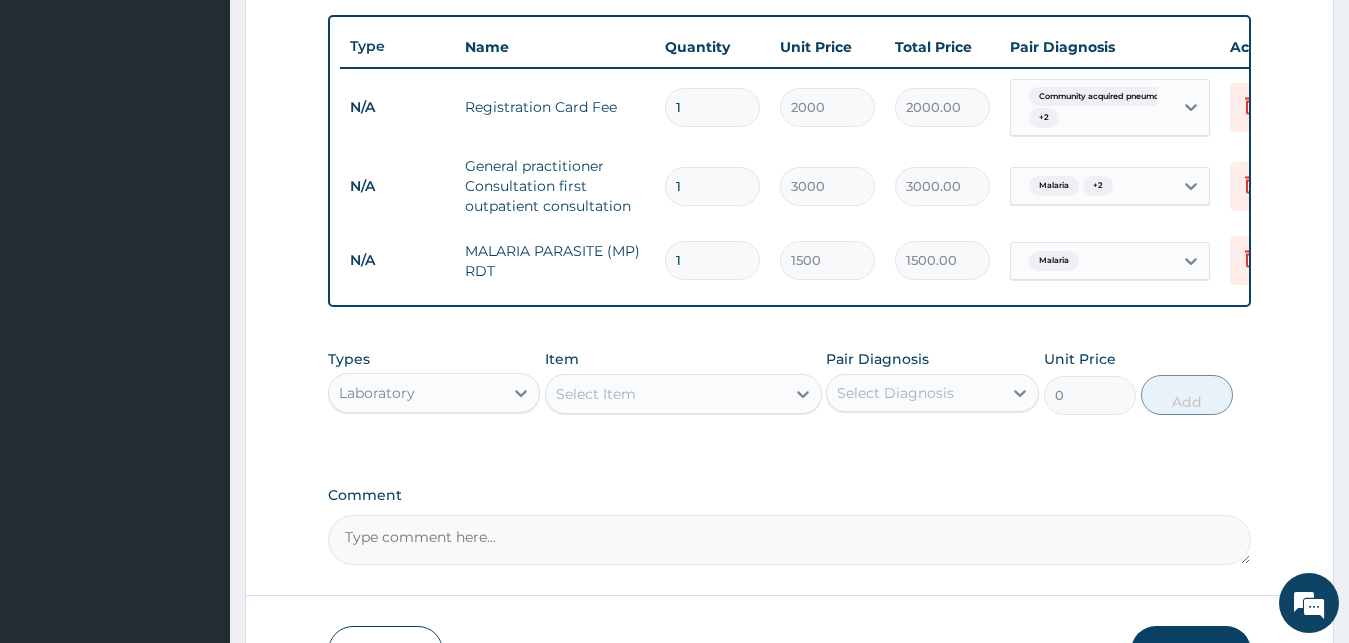 click on "Select Item" at bounding box center [665, 394] 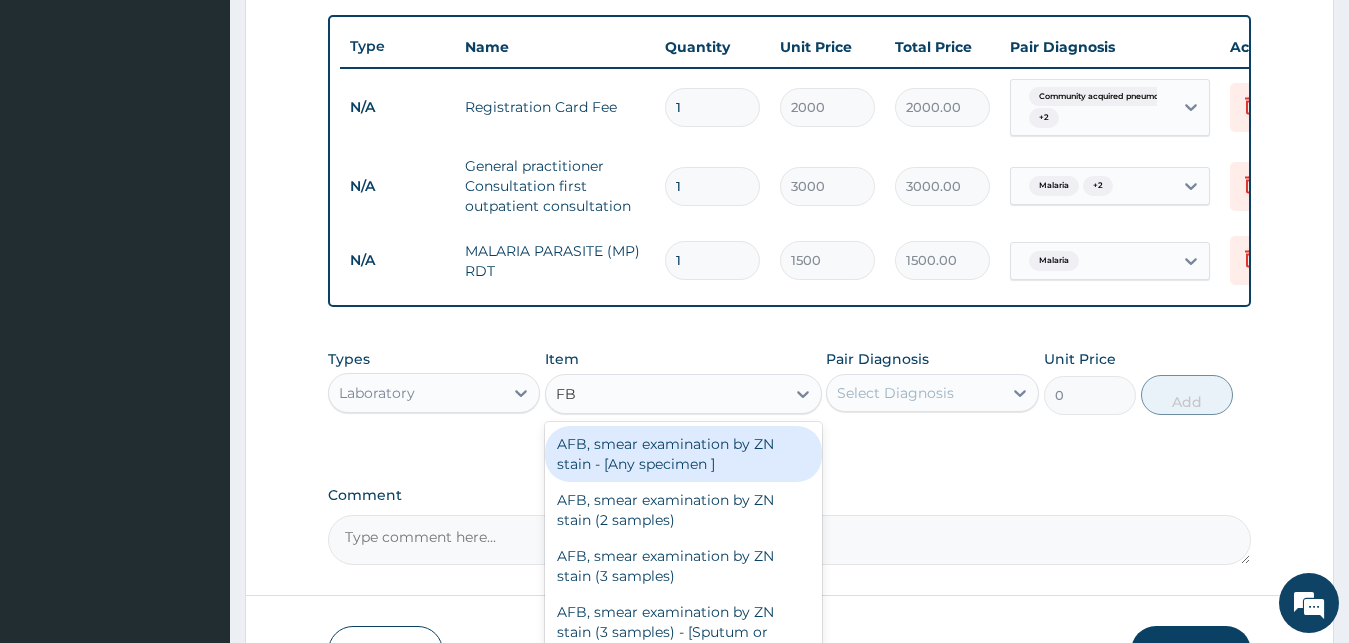 type on "FBC" 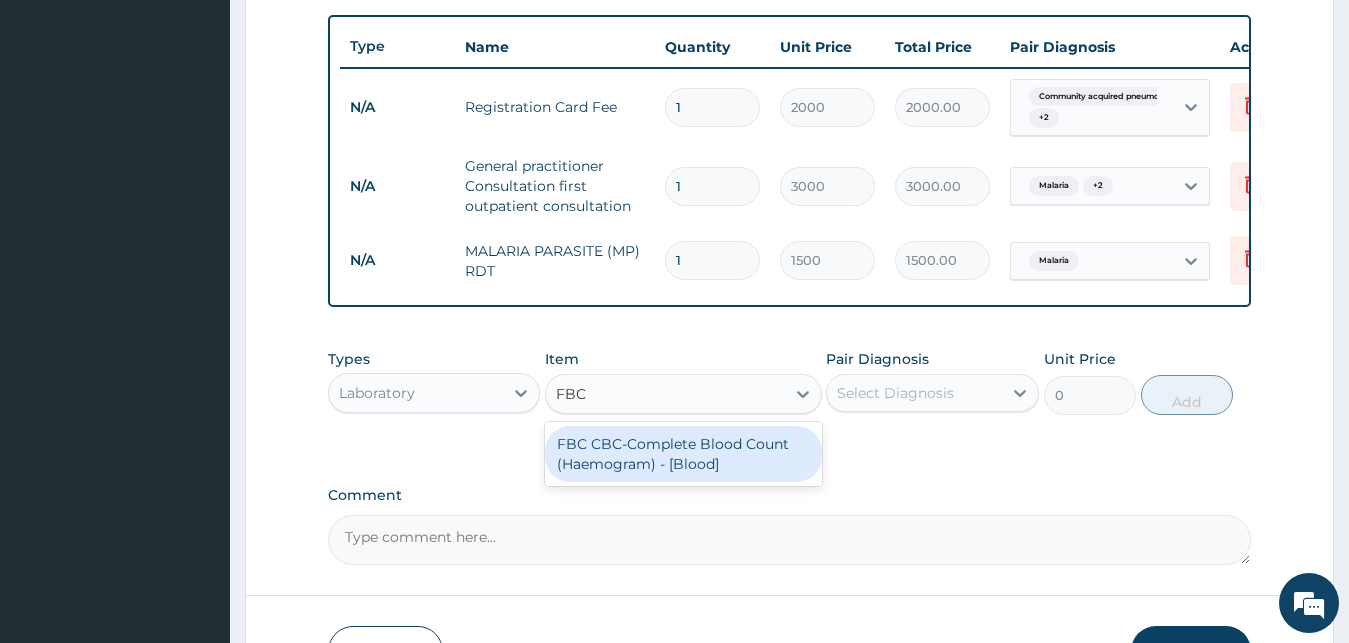 click on "FBC CBC-Complete Blood Count (Haemogram) - [Blood]" at bounding box center (683, 454) 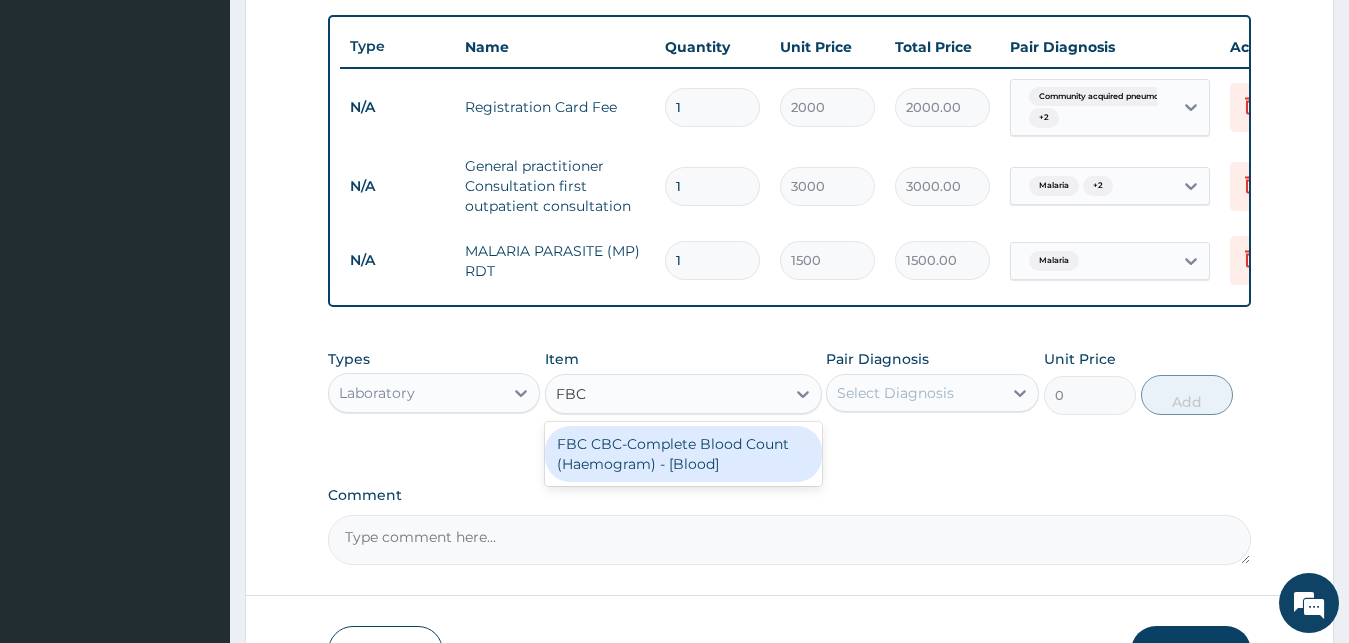 type 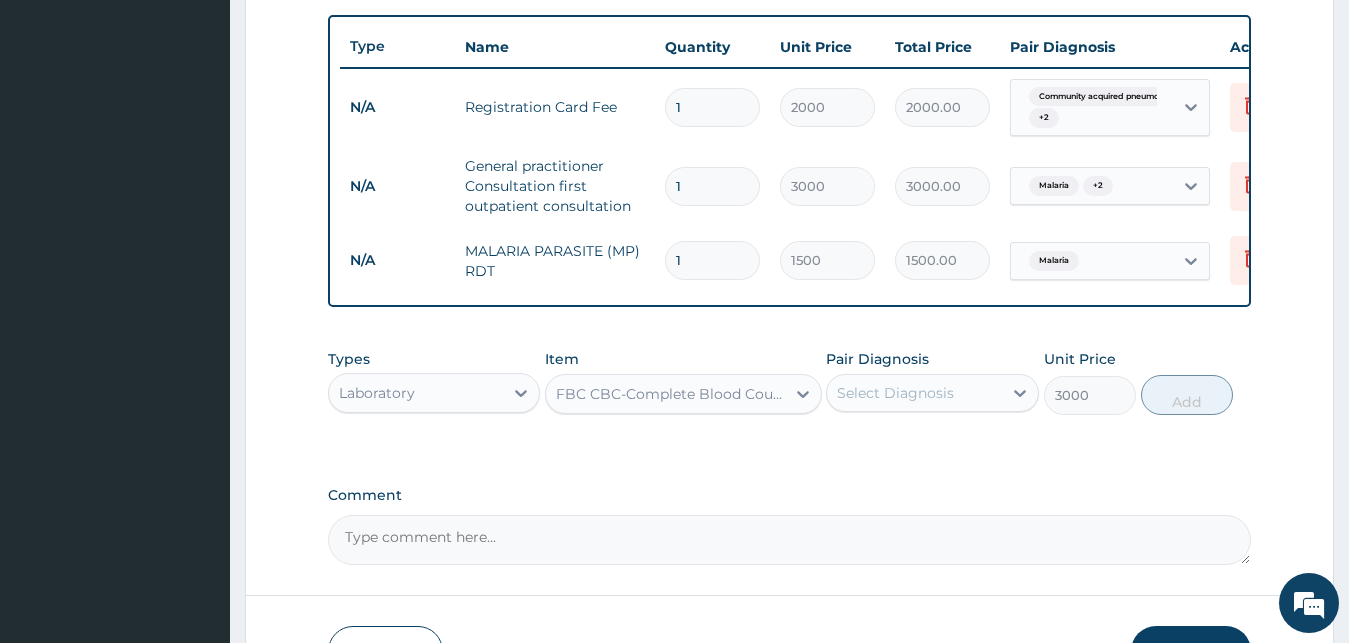 click on "Select Diagnosis" at bounding box center [914, 393] 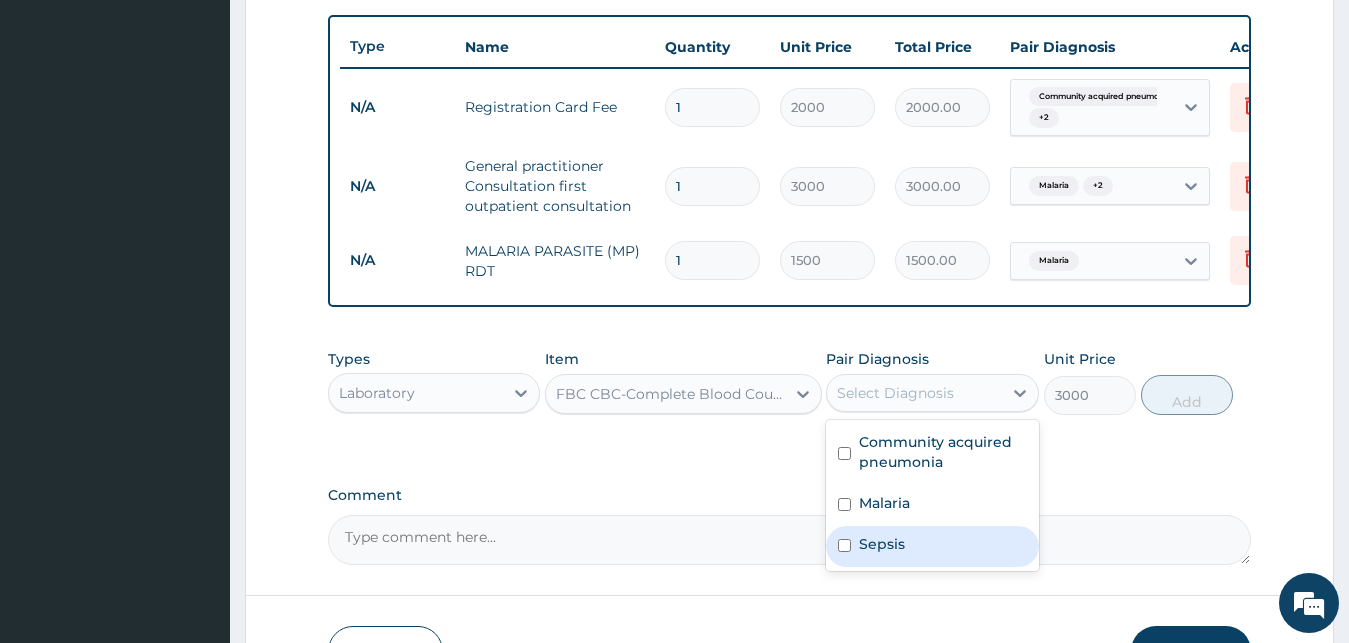click on "Sepsis" at bounding box center [882, 544] 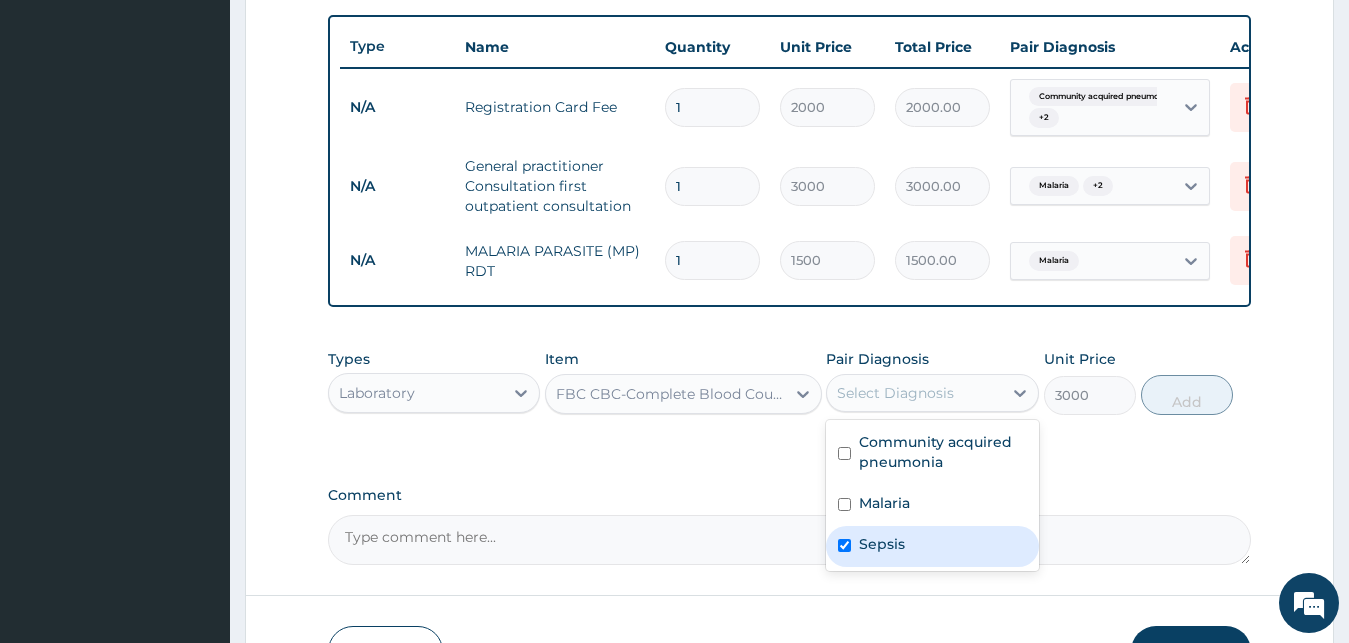 checkbox on "true" 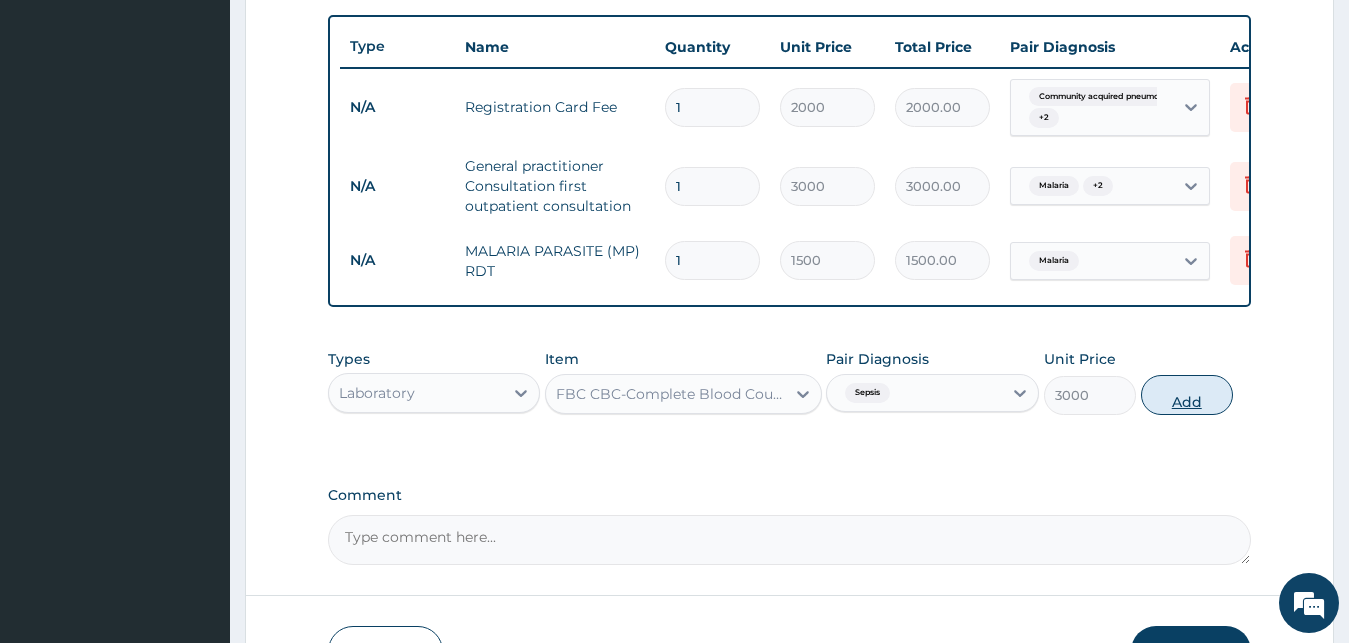 click on "Add" at bounding box center [1187, 395] 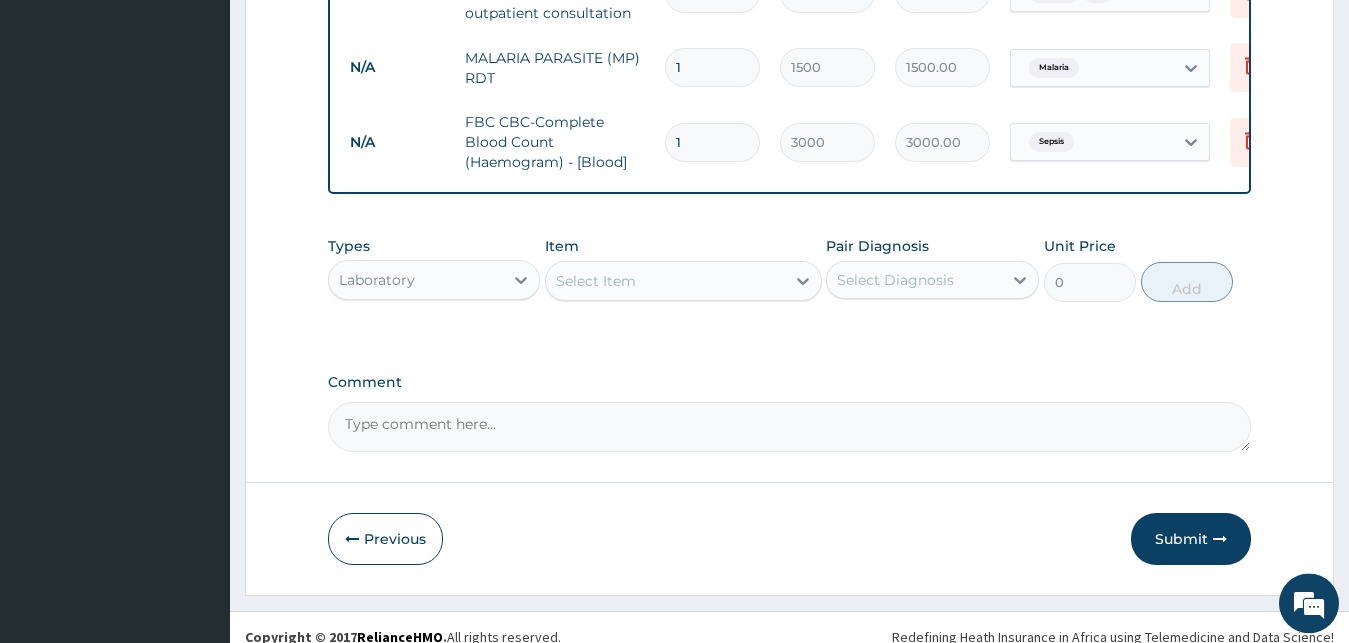 scroll, scrollTop: 958, scrollLeft: 0, axis: vertical 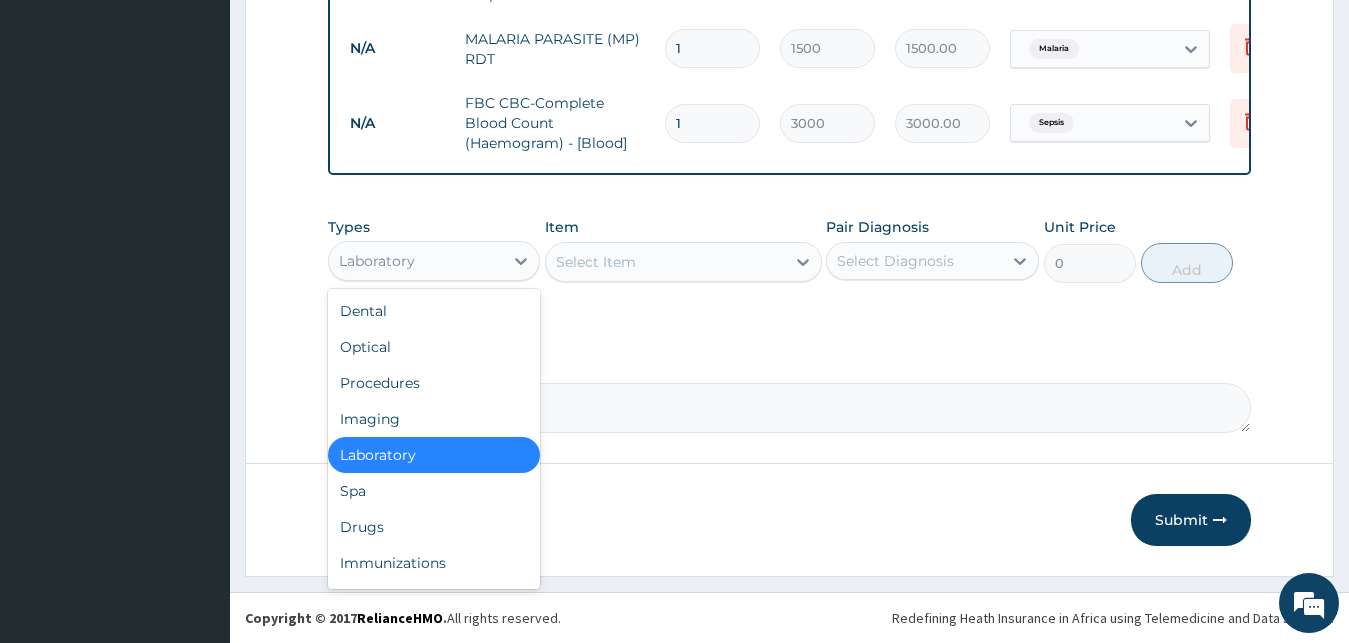 click on "Laboratory" at bounding box center [377, 261] 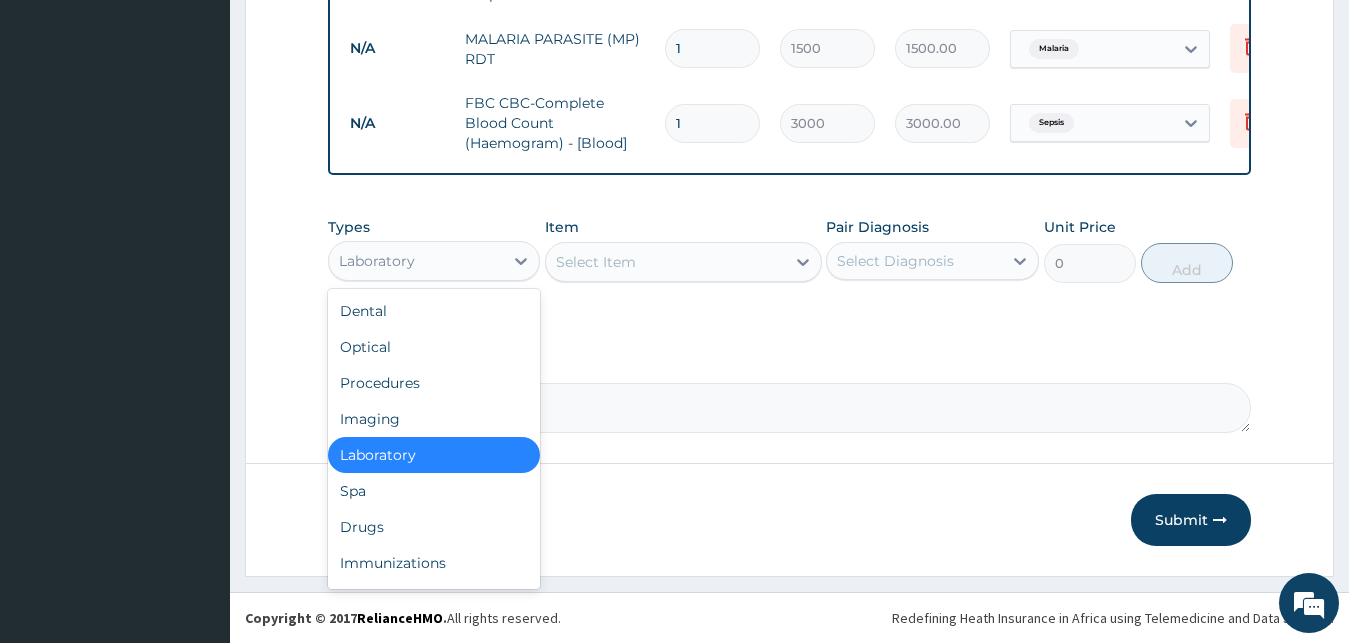 type on "F" 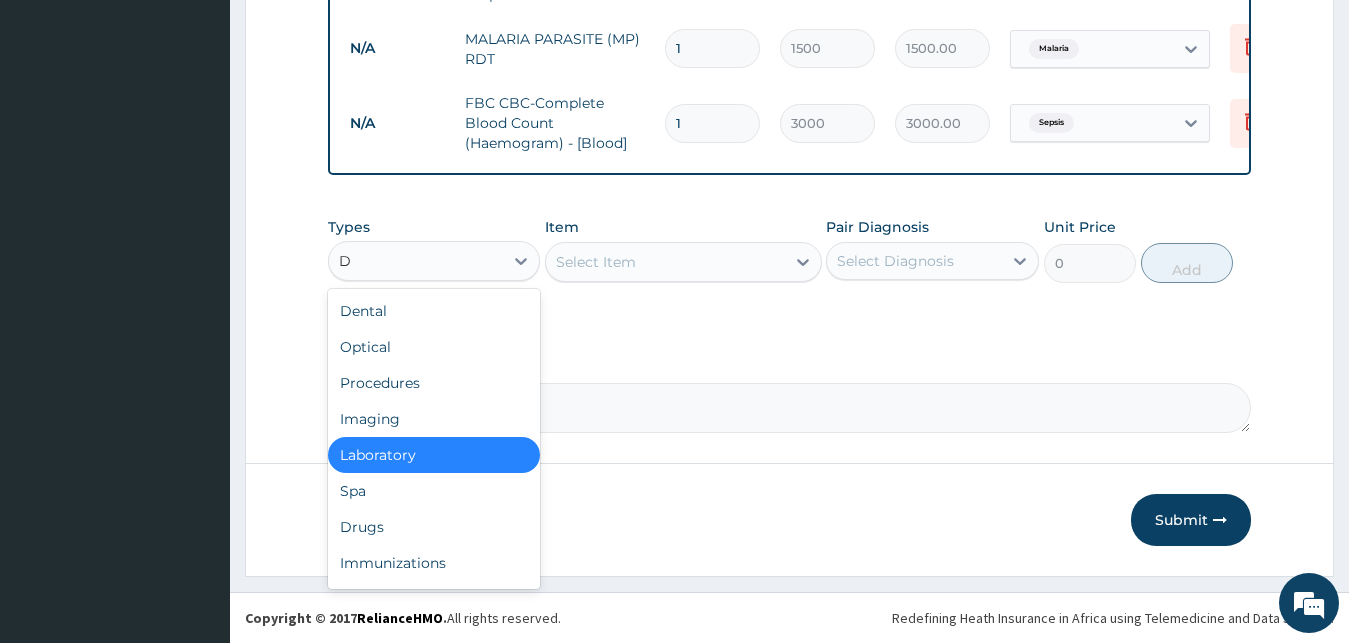 type on "DR" 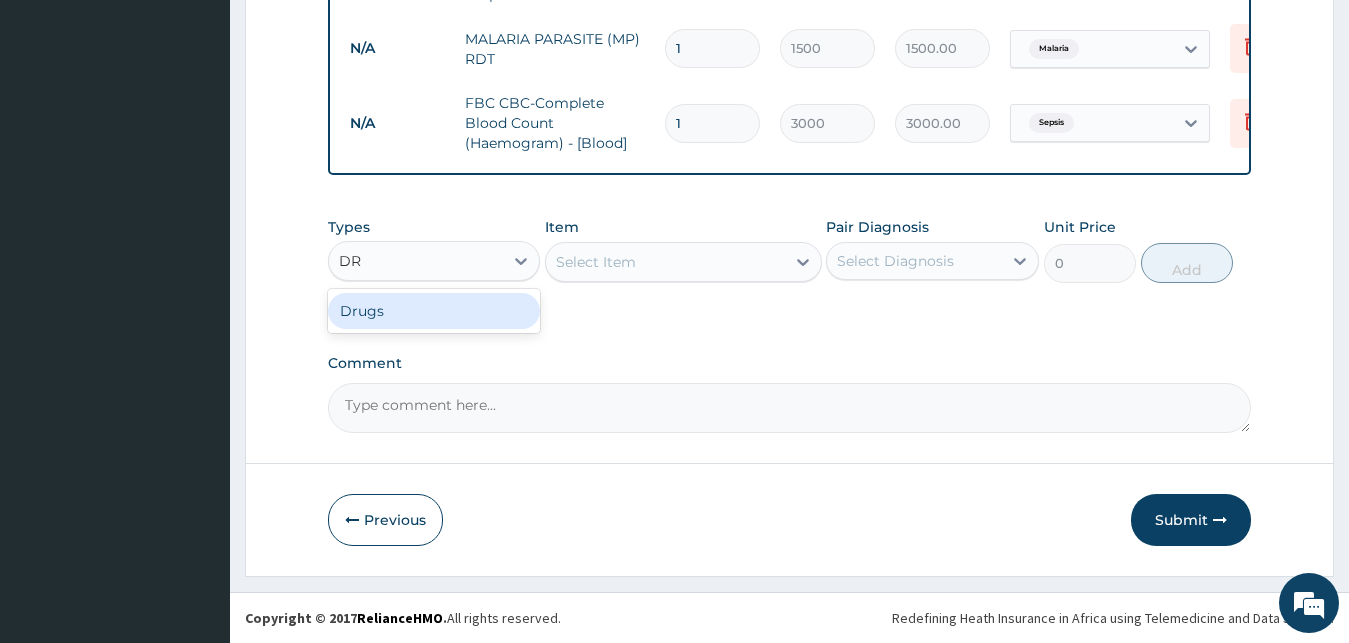 click on "Drugs" at bounding box center (434, 311) 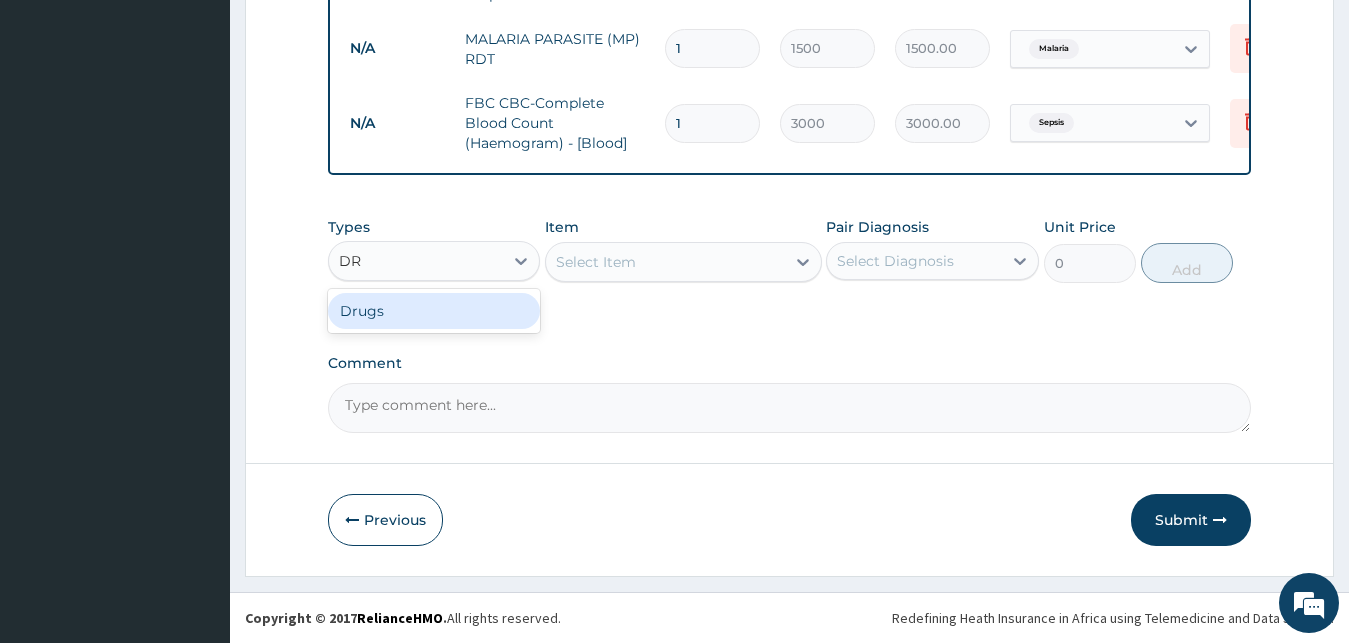 type 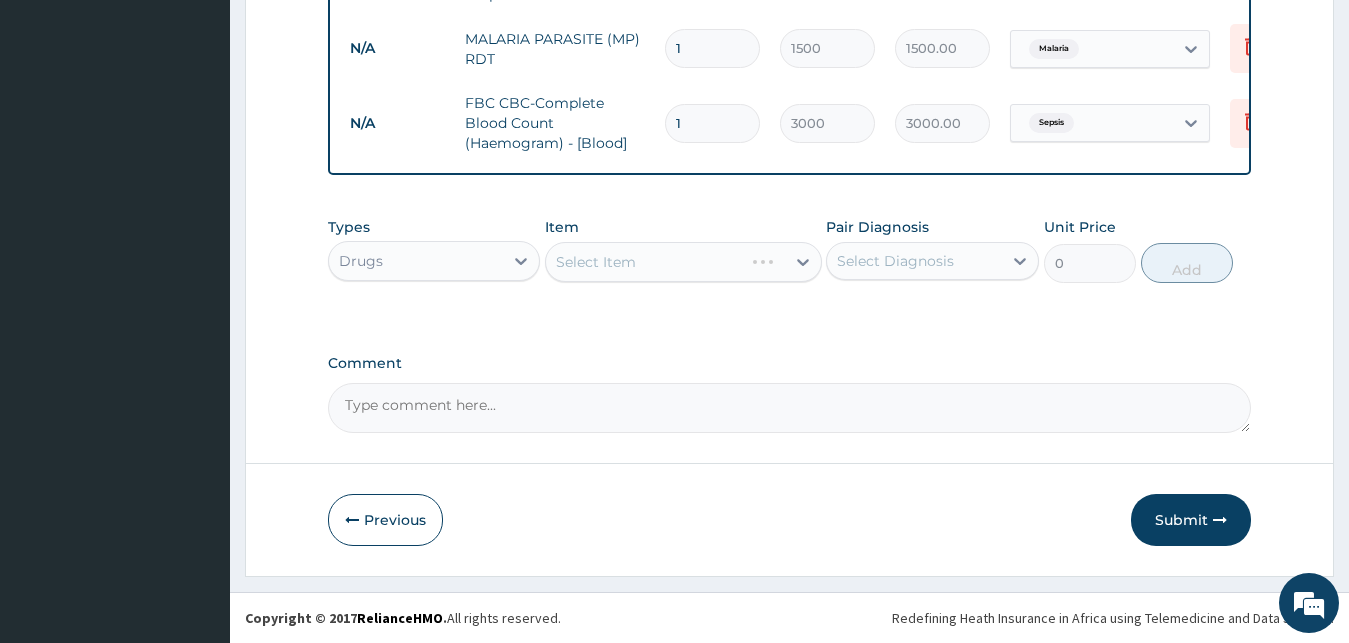 click on "Select Item" at bounding box center [683, 262] 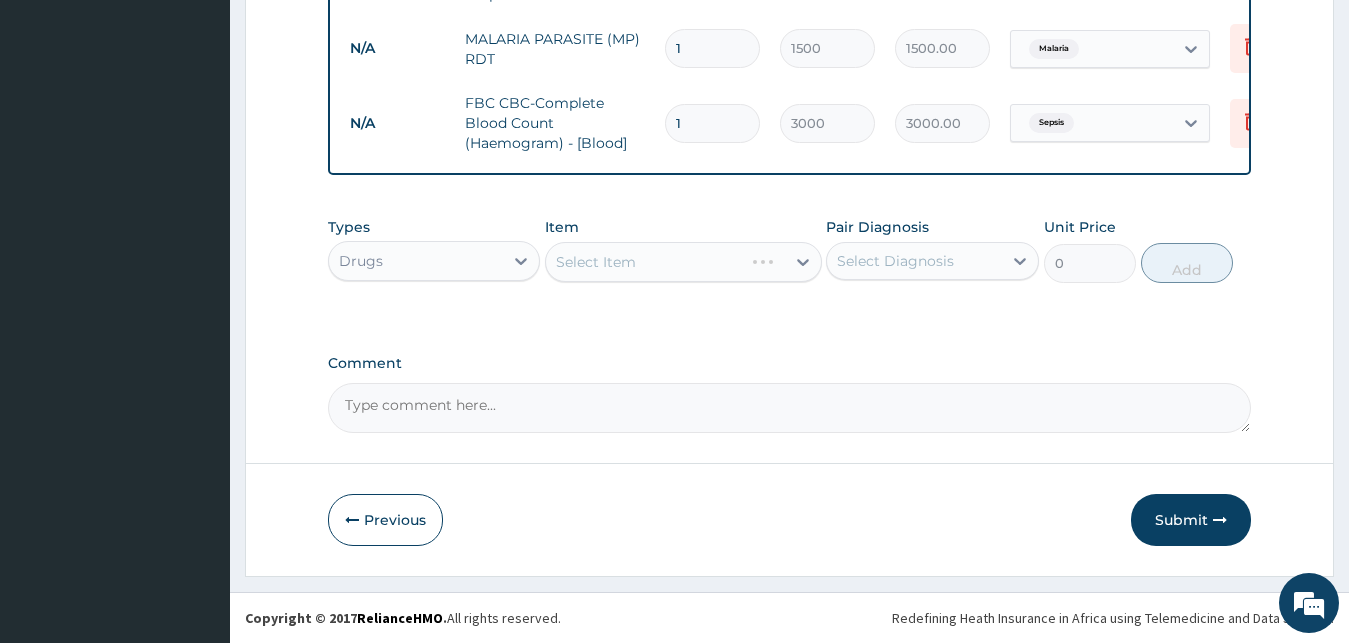 click on "Select Item" at bounding box center (683, 262) 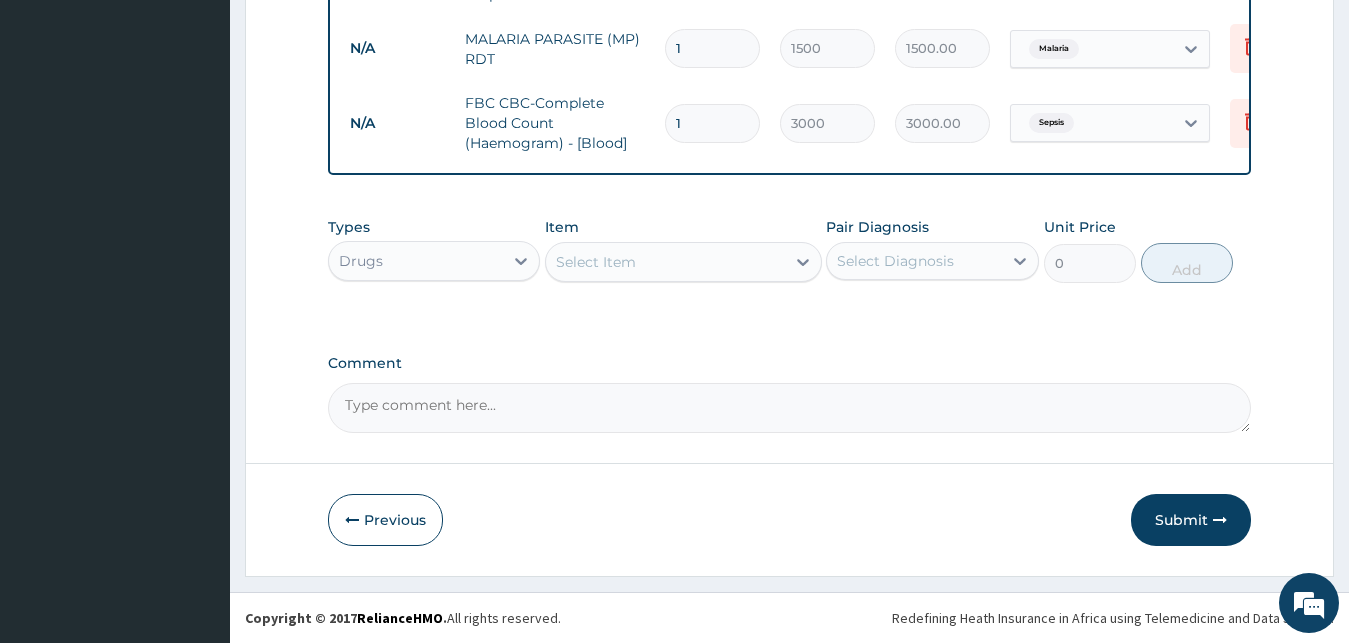 click on "Select Item" at bounding box center [665, 262] 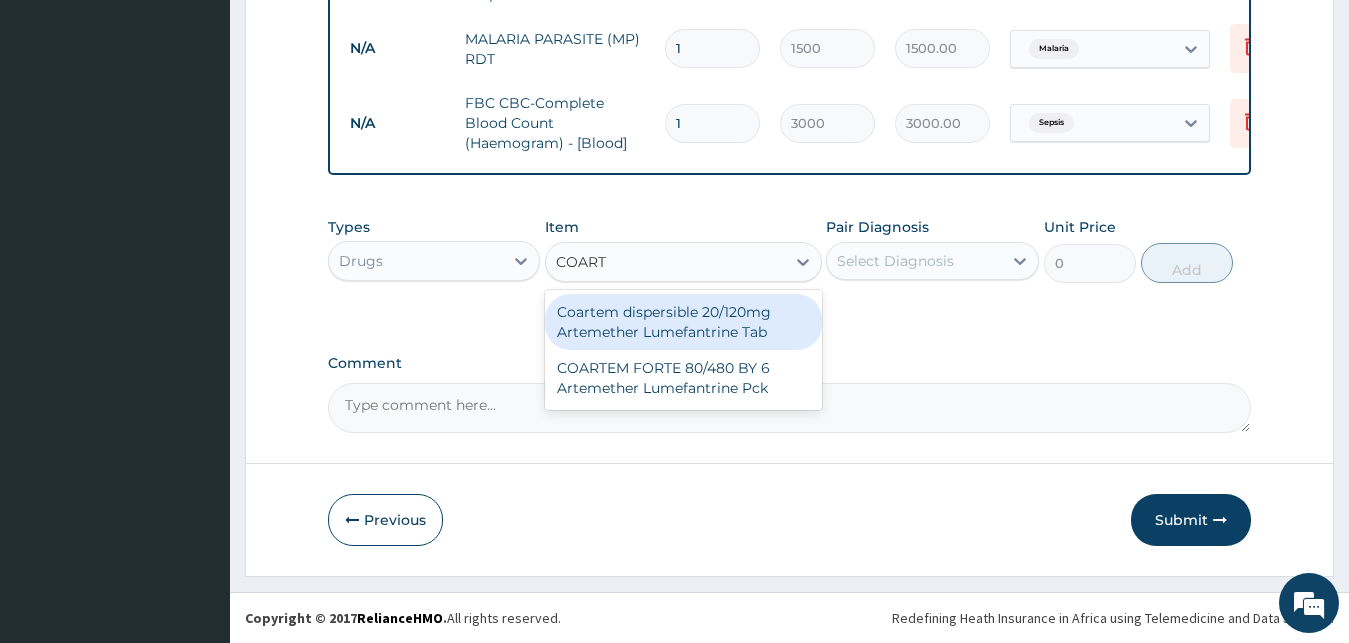 type on "COARTE" 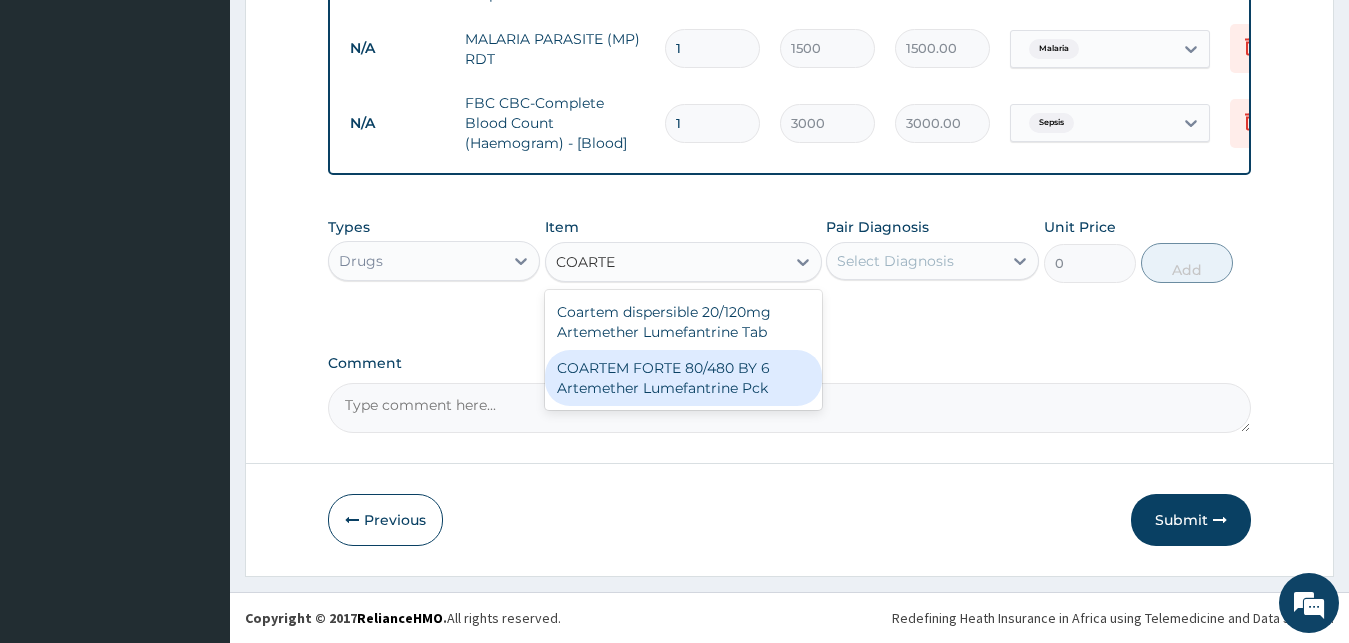 click on "COARTEM FORTE 80/480 BY 6 Artemether Lumefantrine Pck" at bounding box center (683, 378) 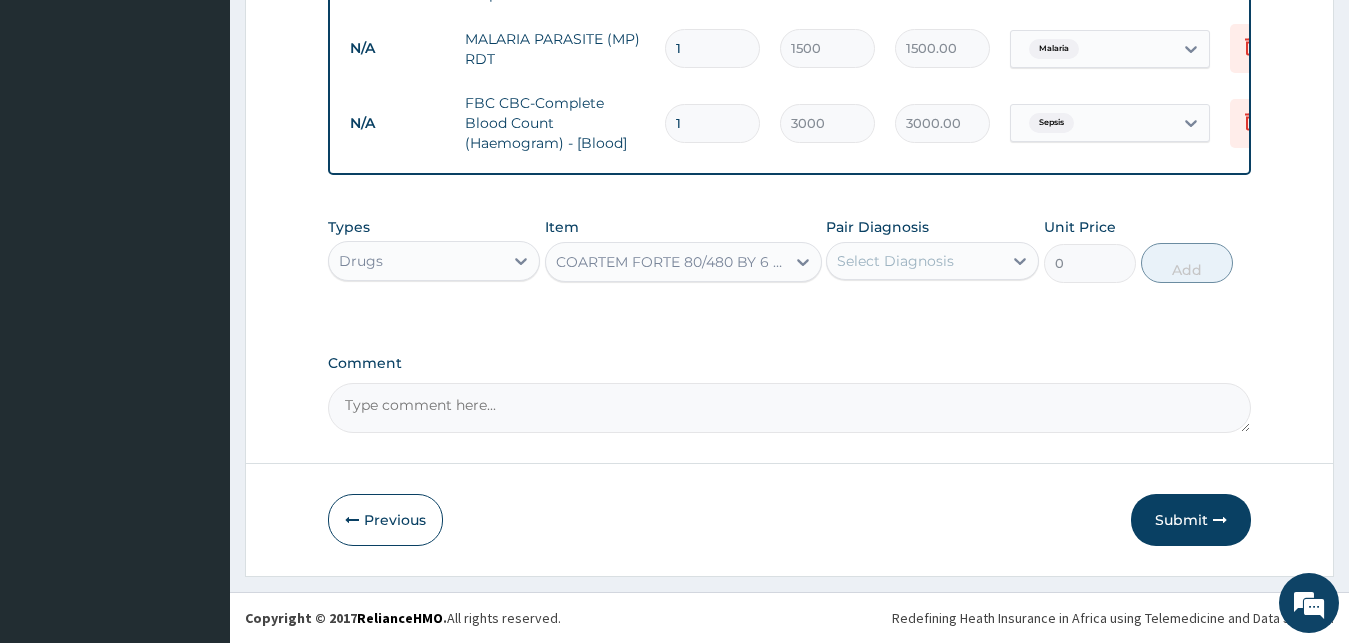 type 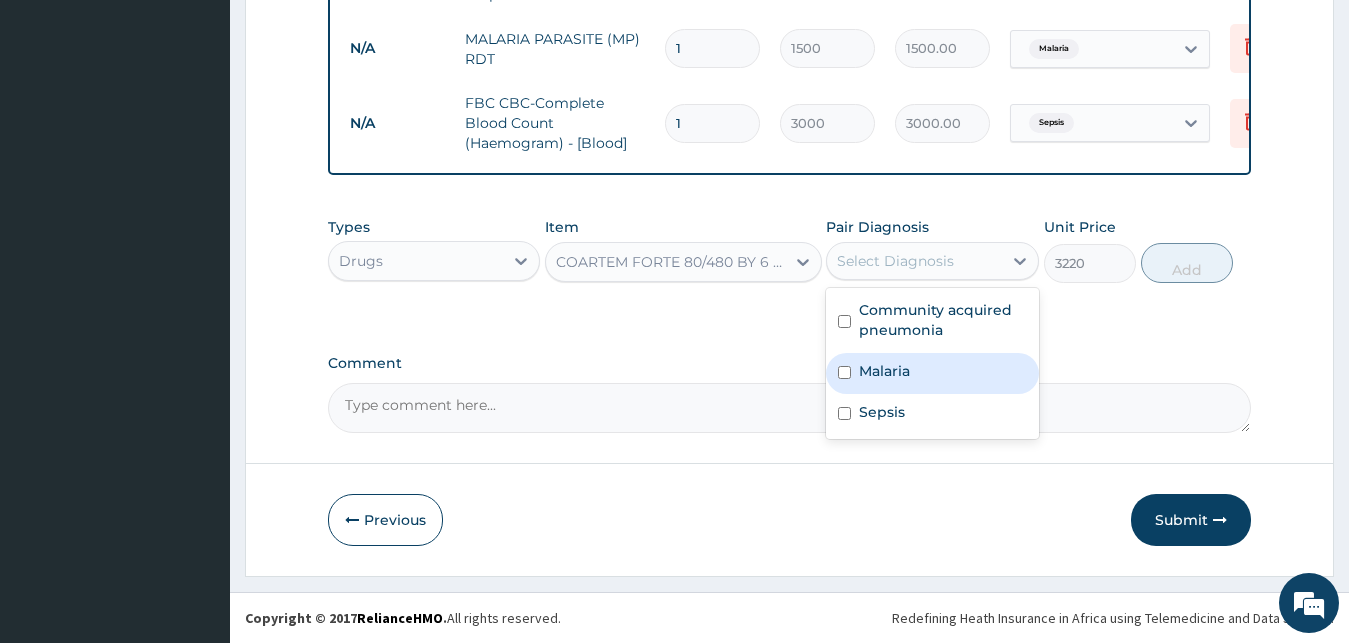 drag, startPoint x: 875, startPoint y: 273, endPoint x: 879, endPoint y: 370, distance: 97.082436 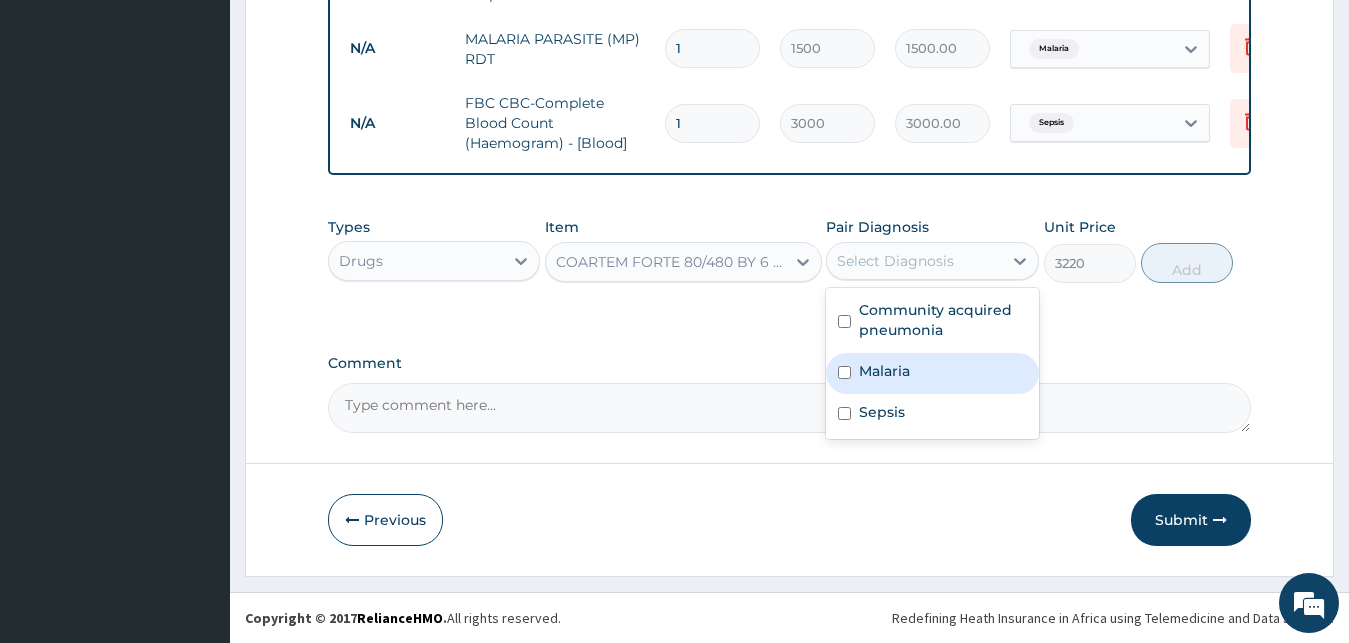 click on "Malaria" at bounding box center (932, 373) 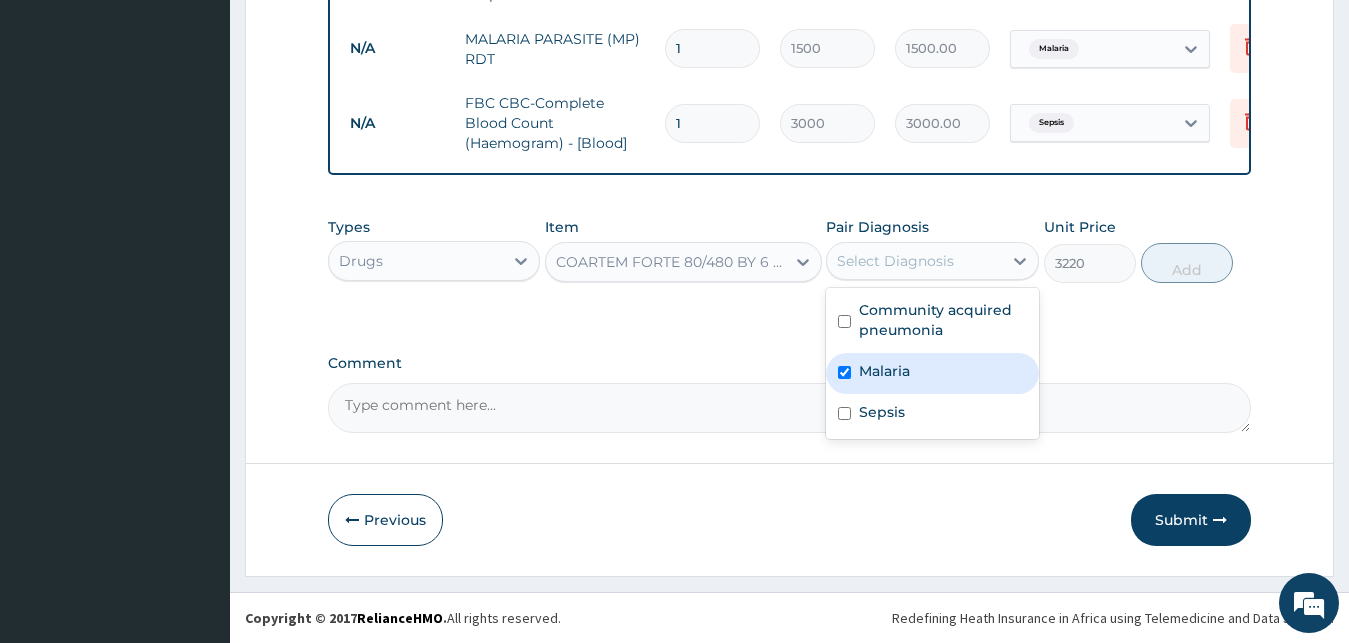 checkbox on "true" 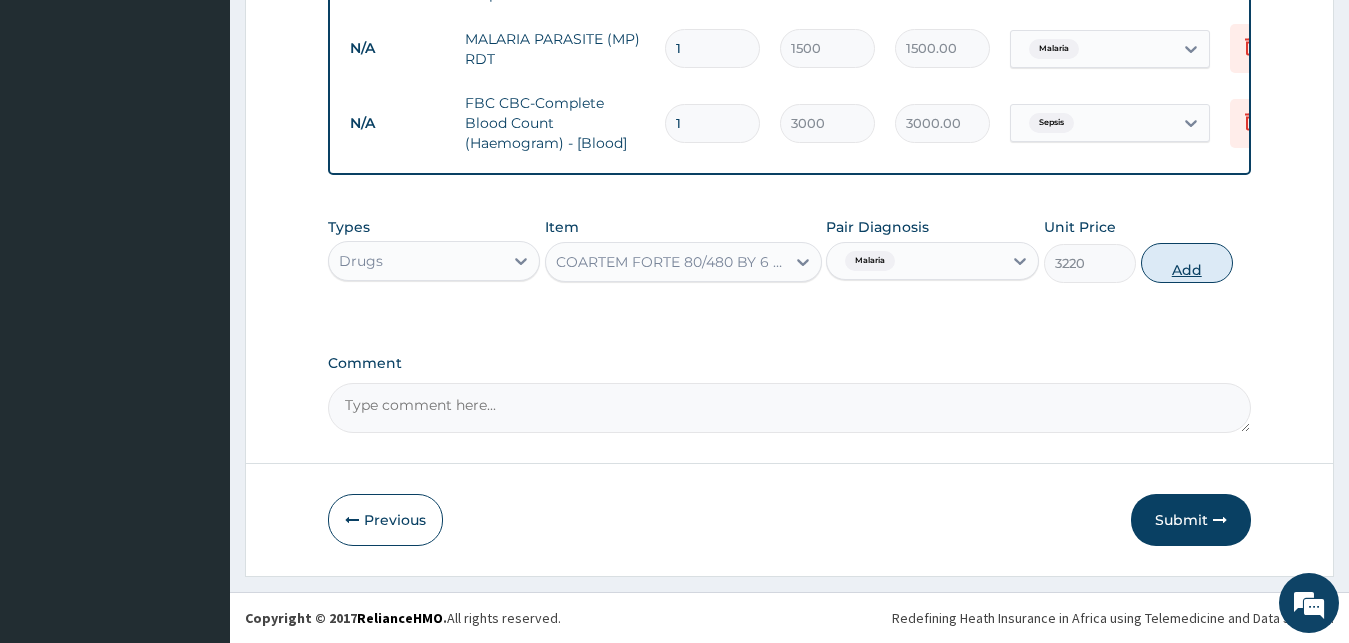 click on "Add" at bounding box center [1187, 263] 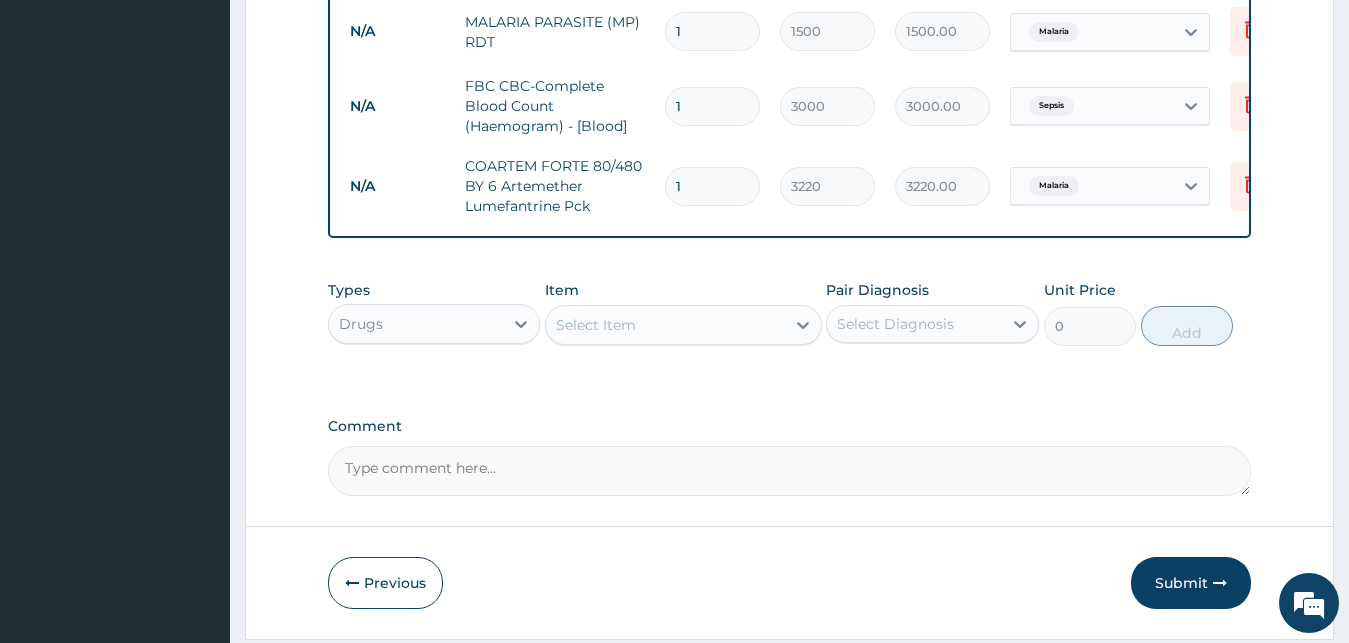 click on "Select Item" at bounding box center [596, 325] 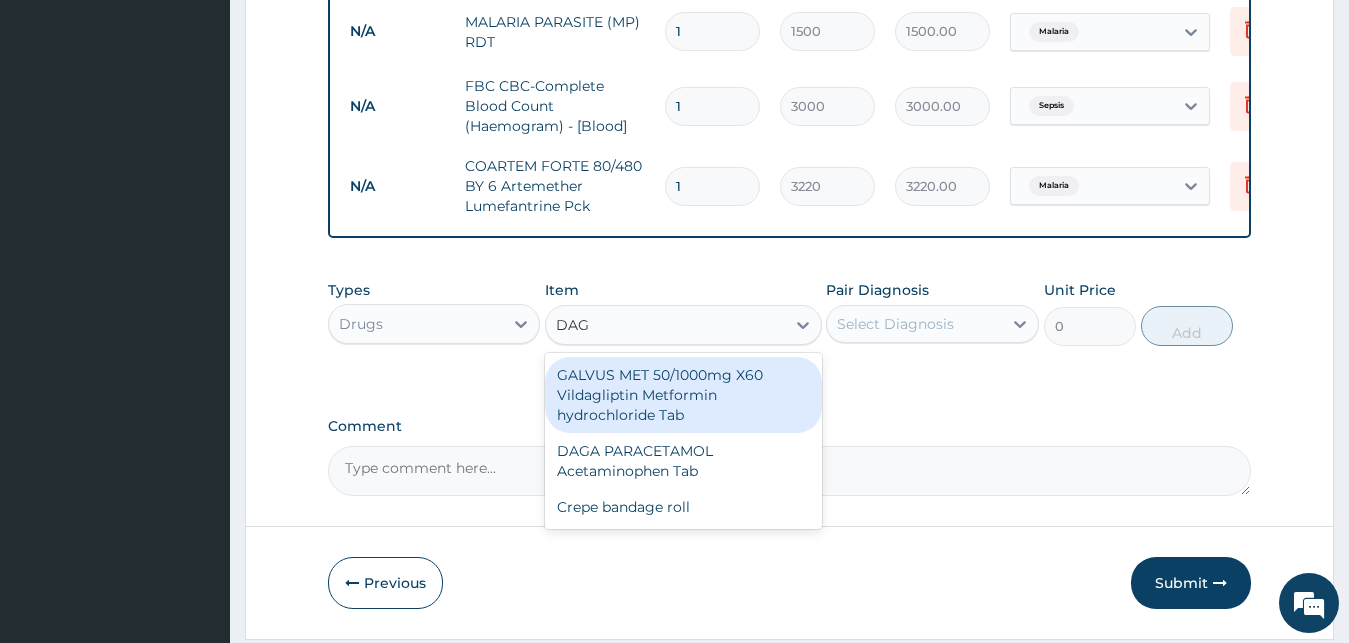 type on "DAGA" 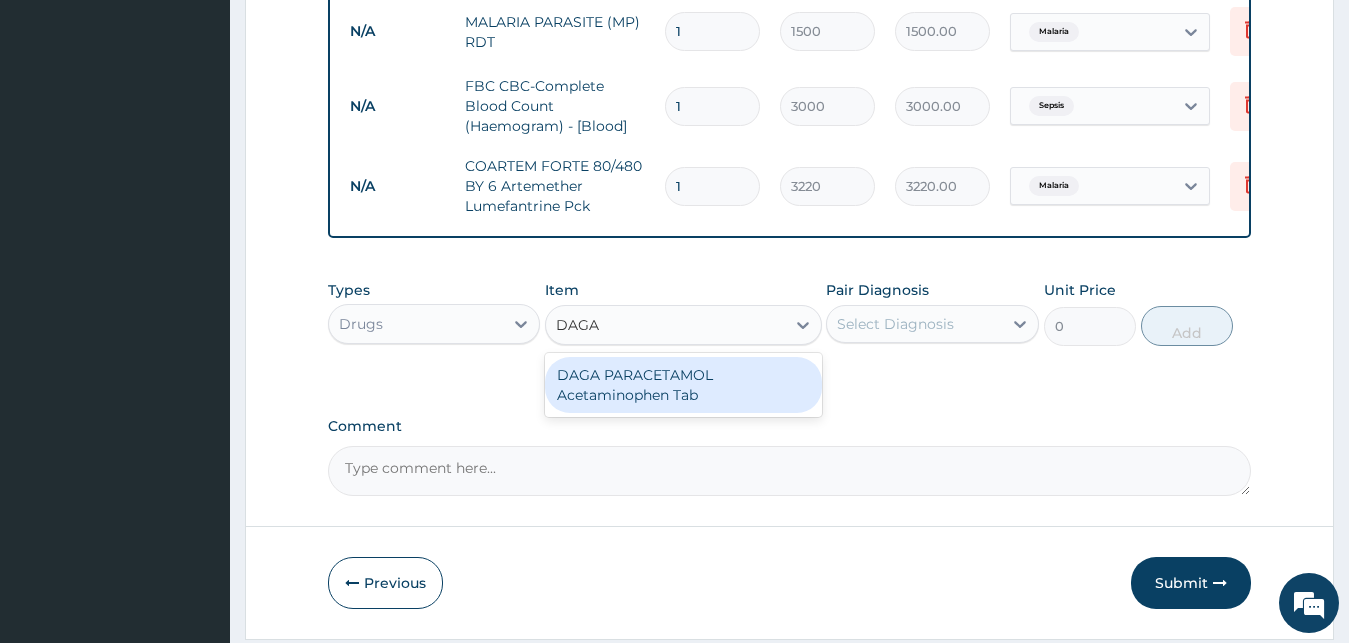 click on "DAGA PARACETAMOL Acetaminophen Tab" at bounding box center (683, 385) 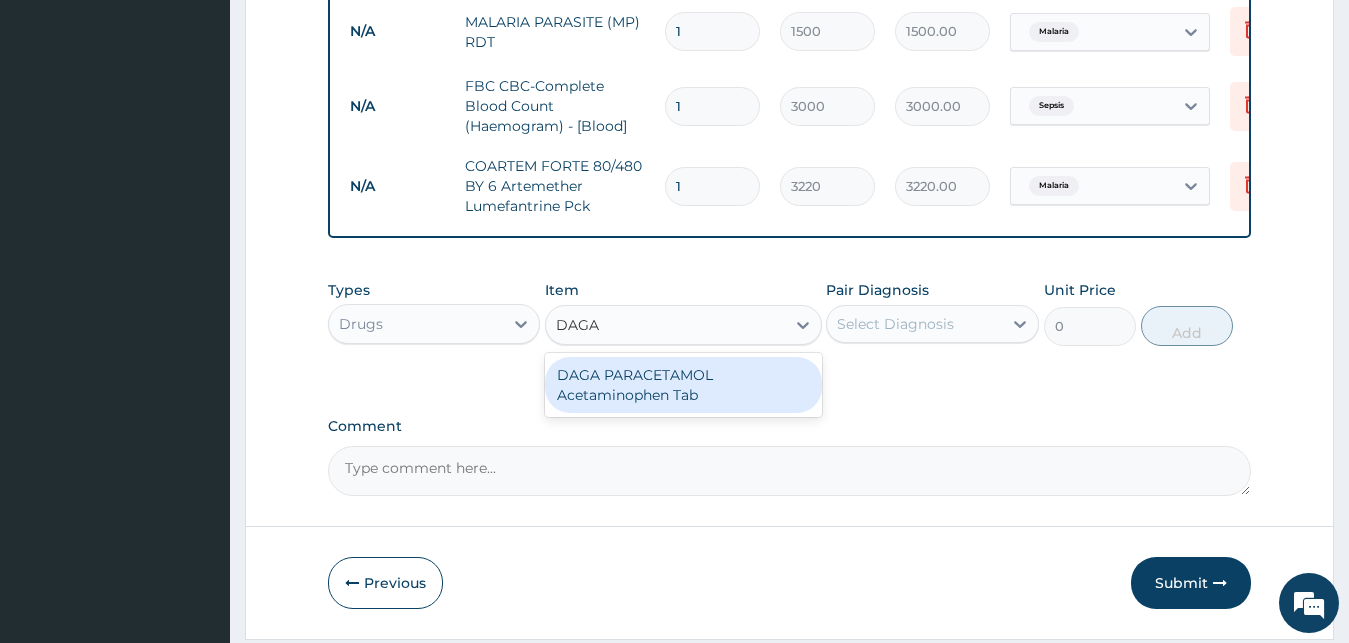 type 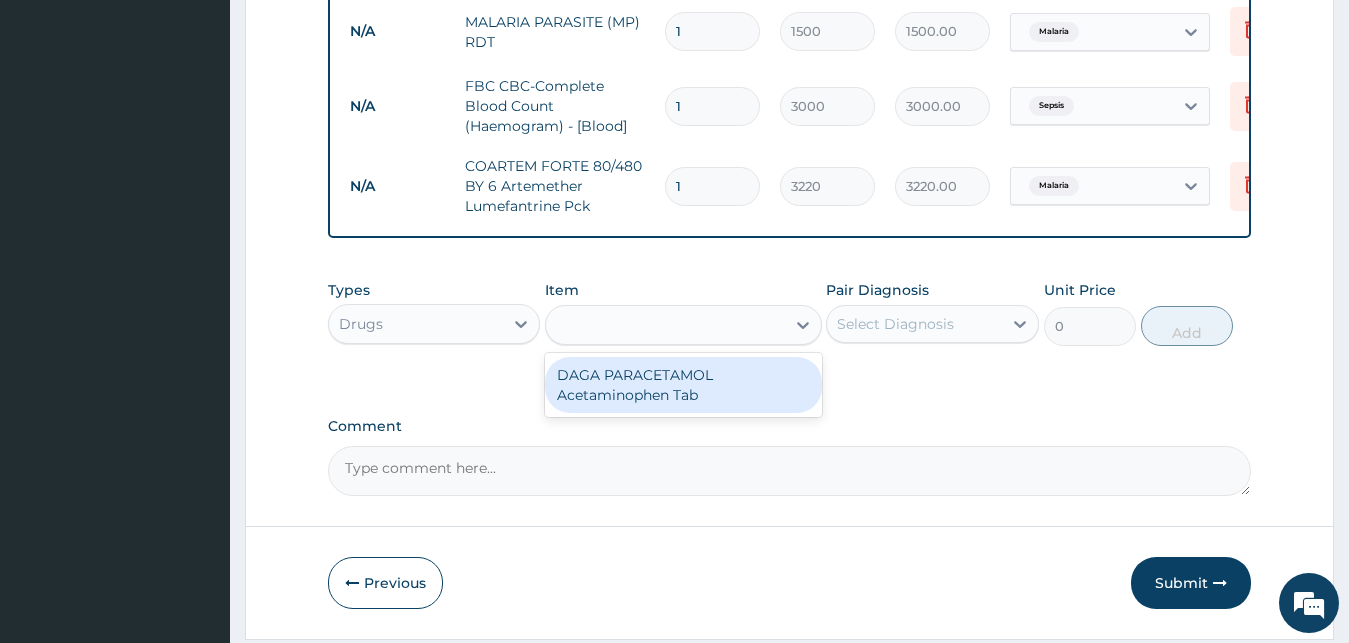 type on "23" 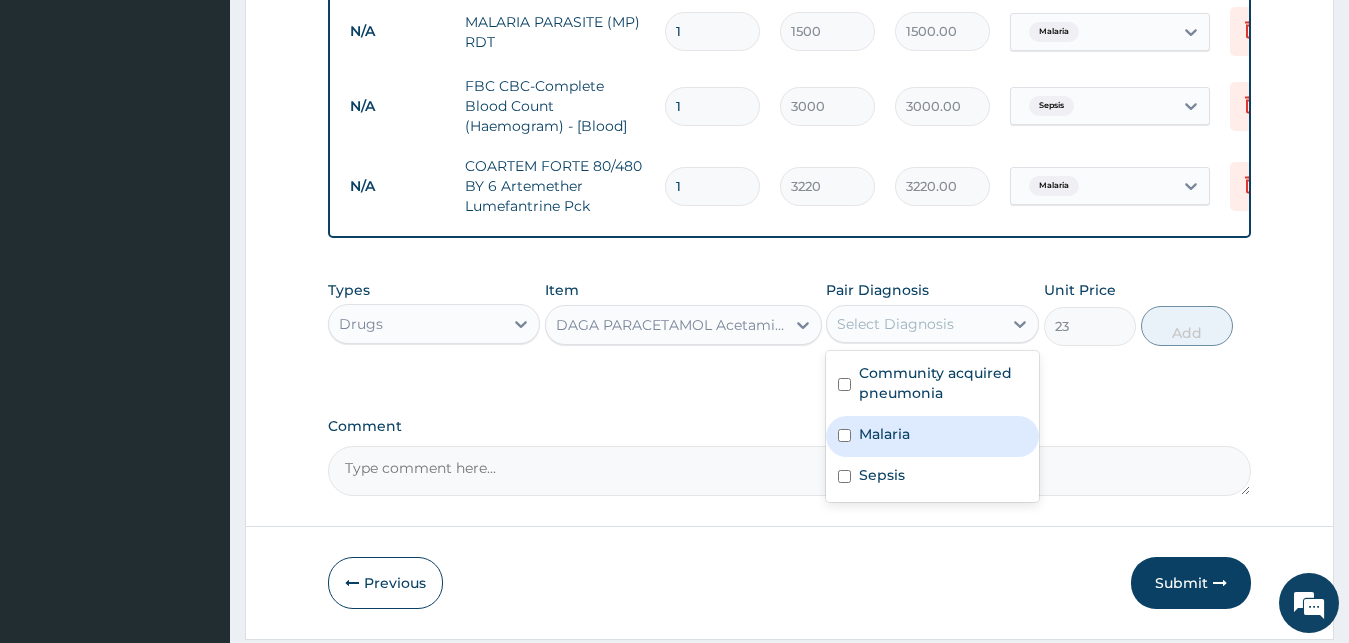 drag, startPoint x: 898, startPoint y: 341, endPoint x: 885, endPoint y: 466, distance: 125.67418 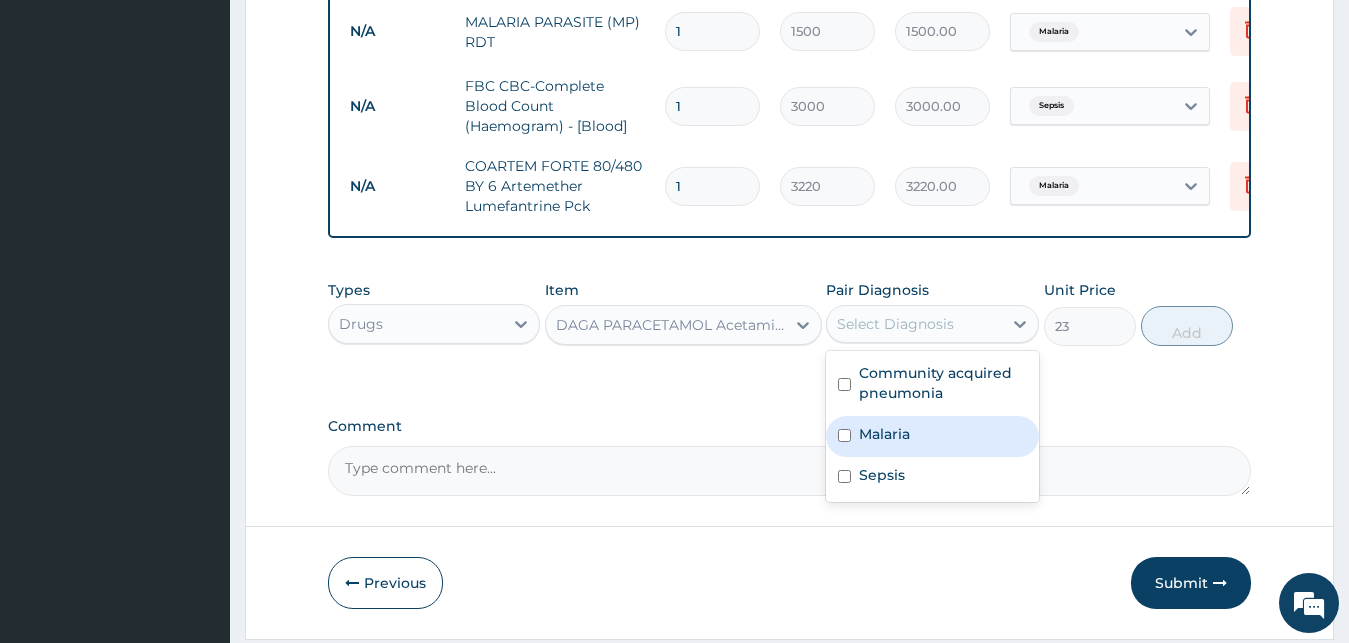 click on "Malaria" at bounding box center (932, 436) 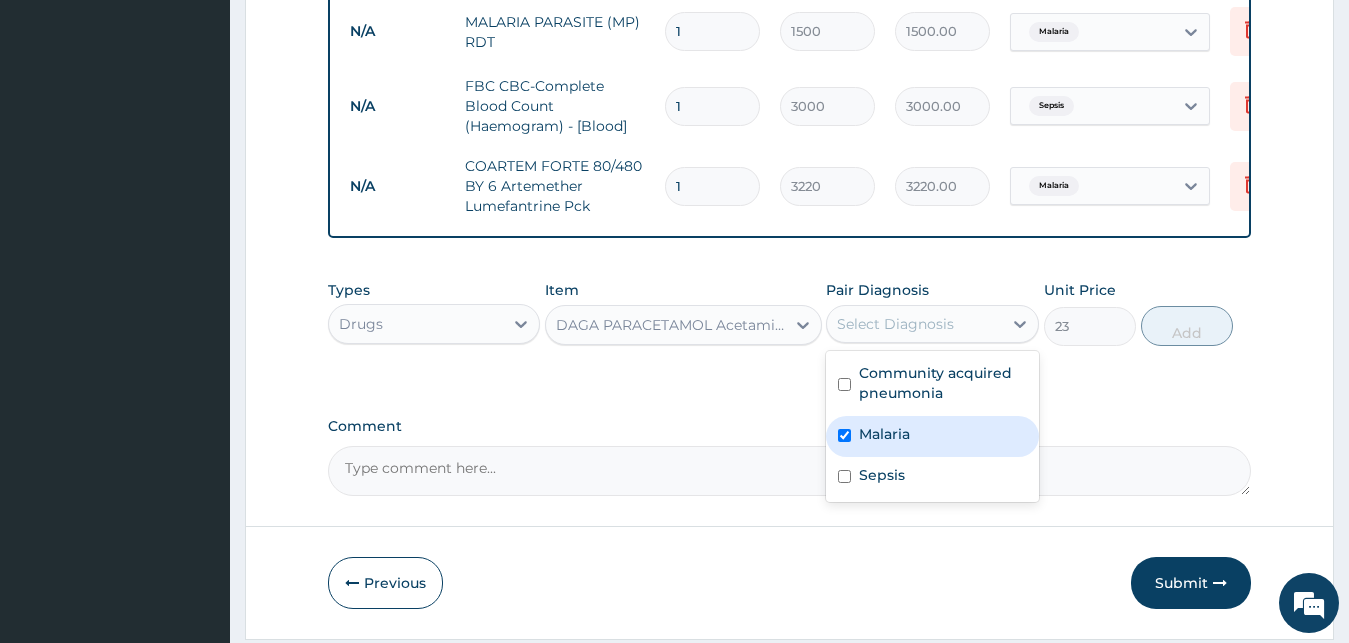 checkbox on "true" 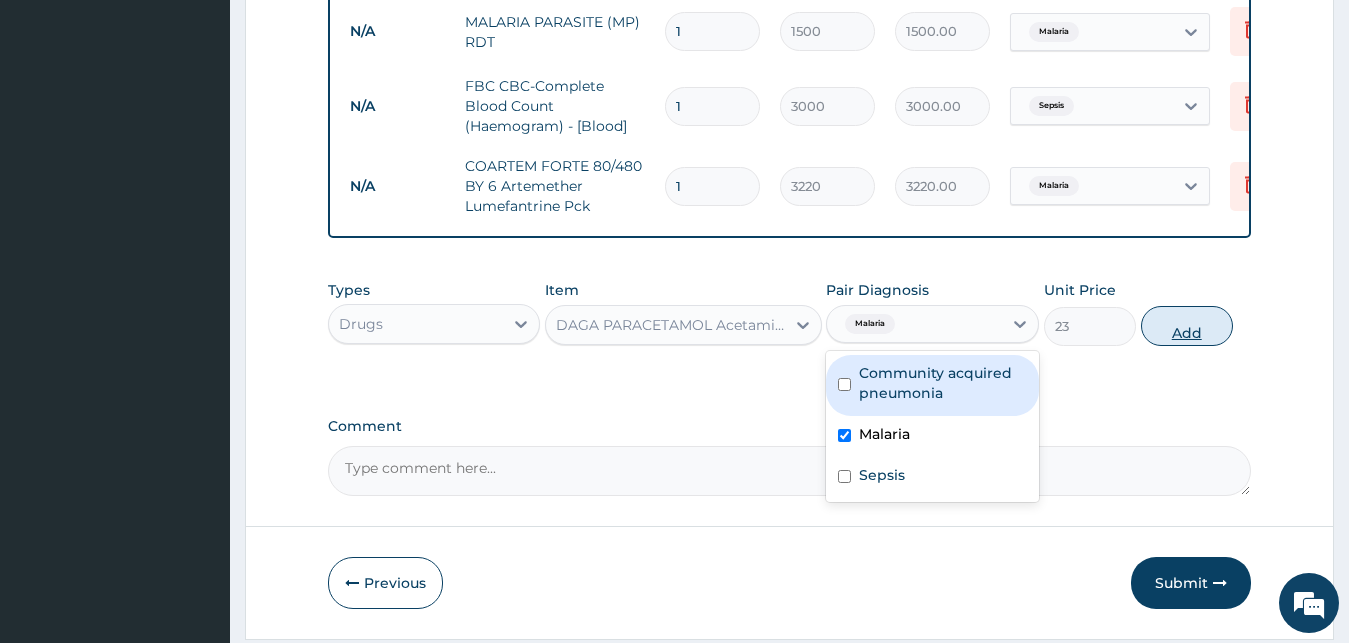 click on "Add" at bounding box center (1187, 326) 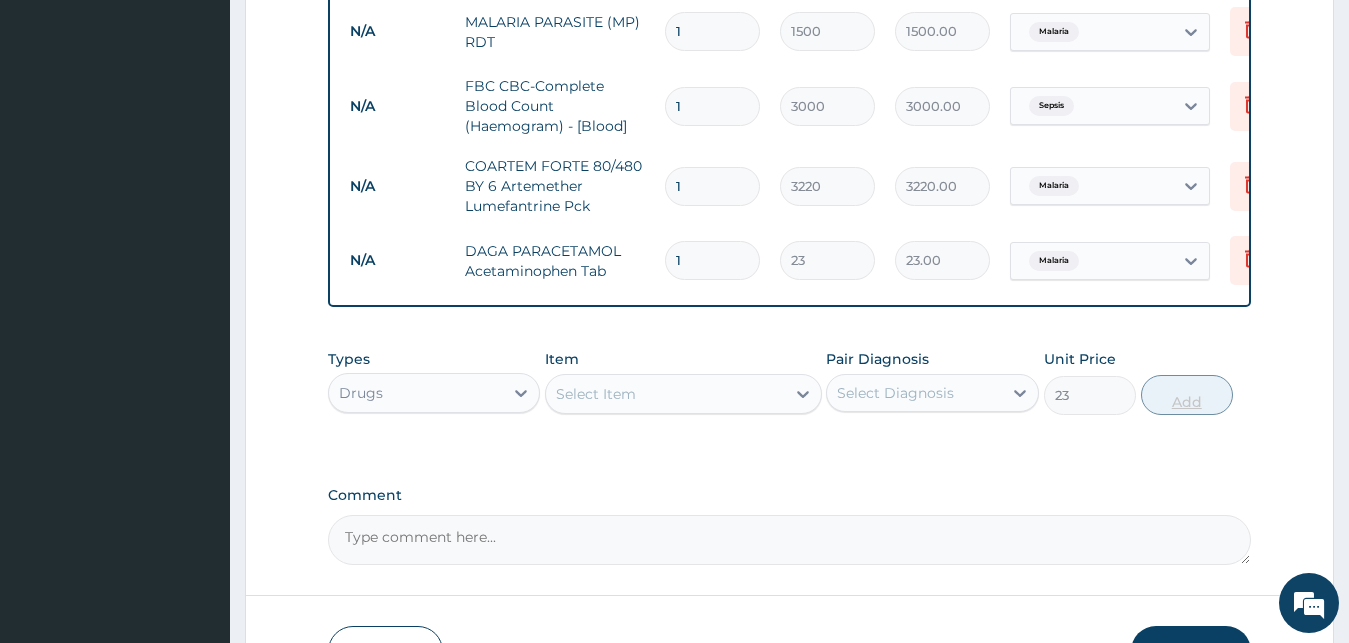type on "0" 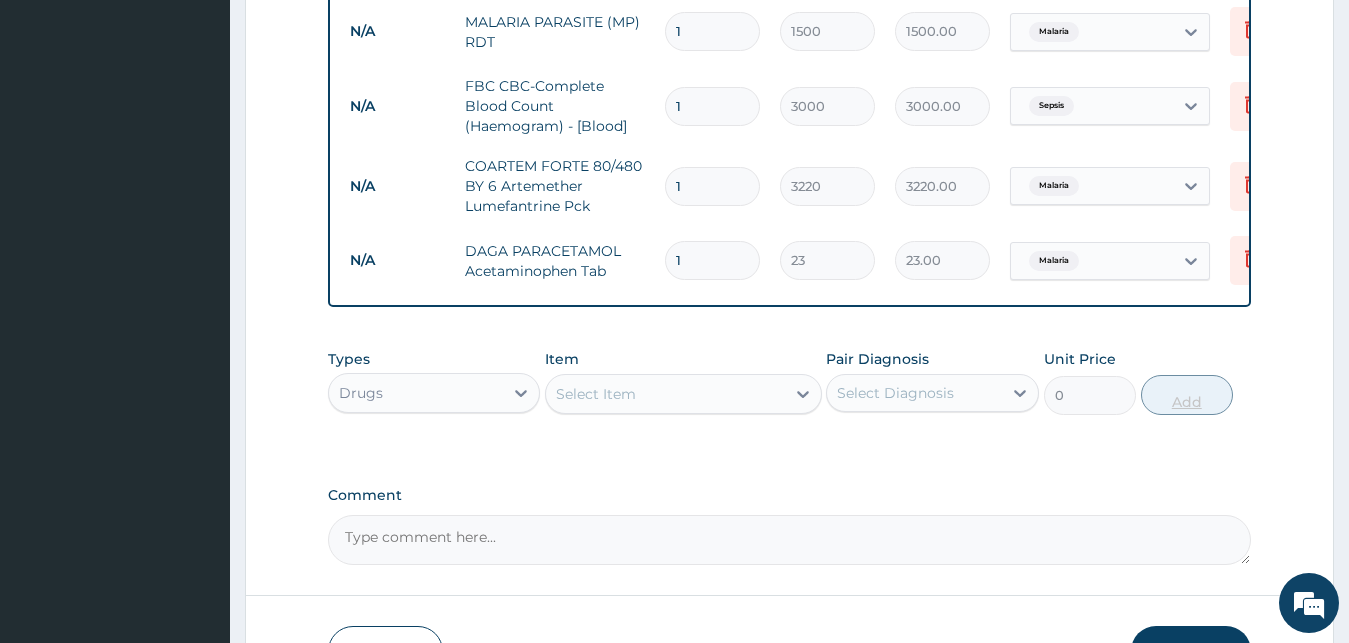 type on "18" 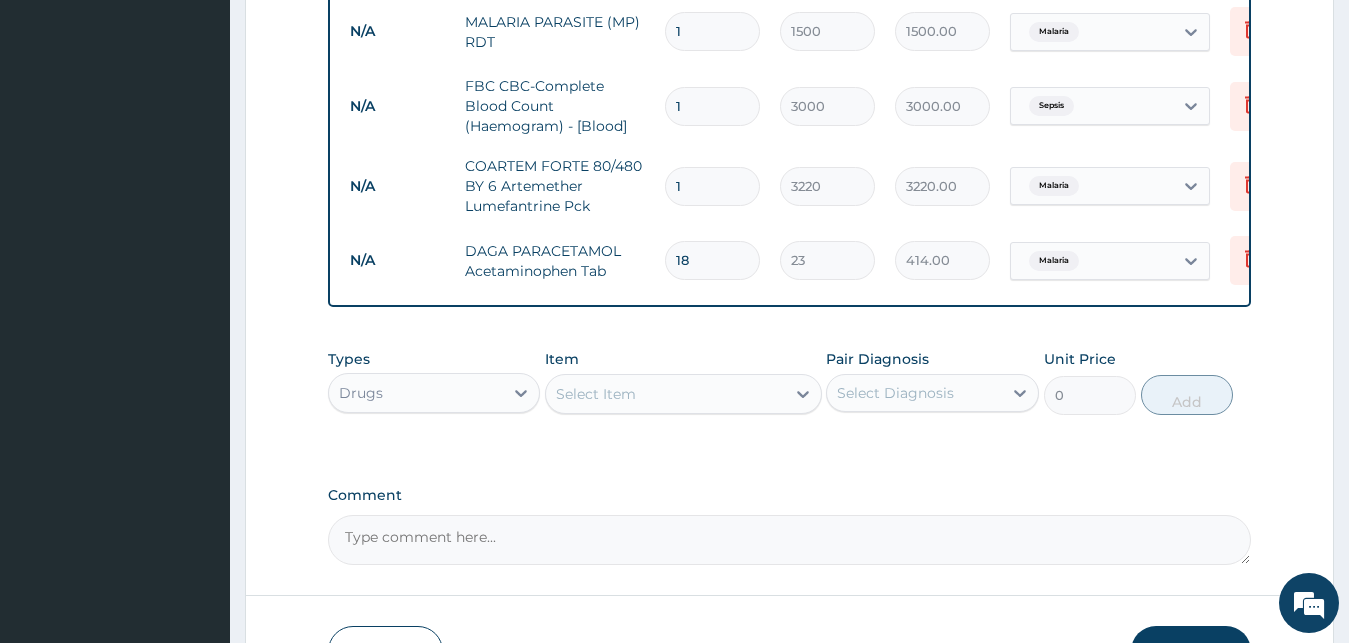 type on "18" 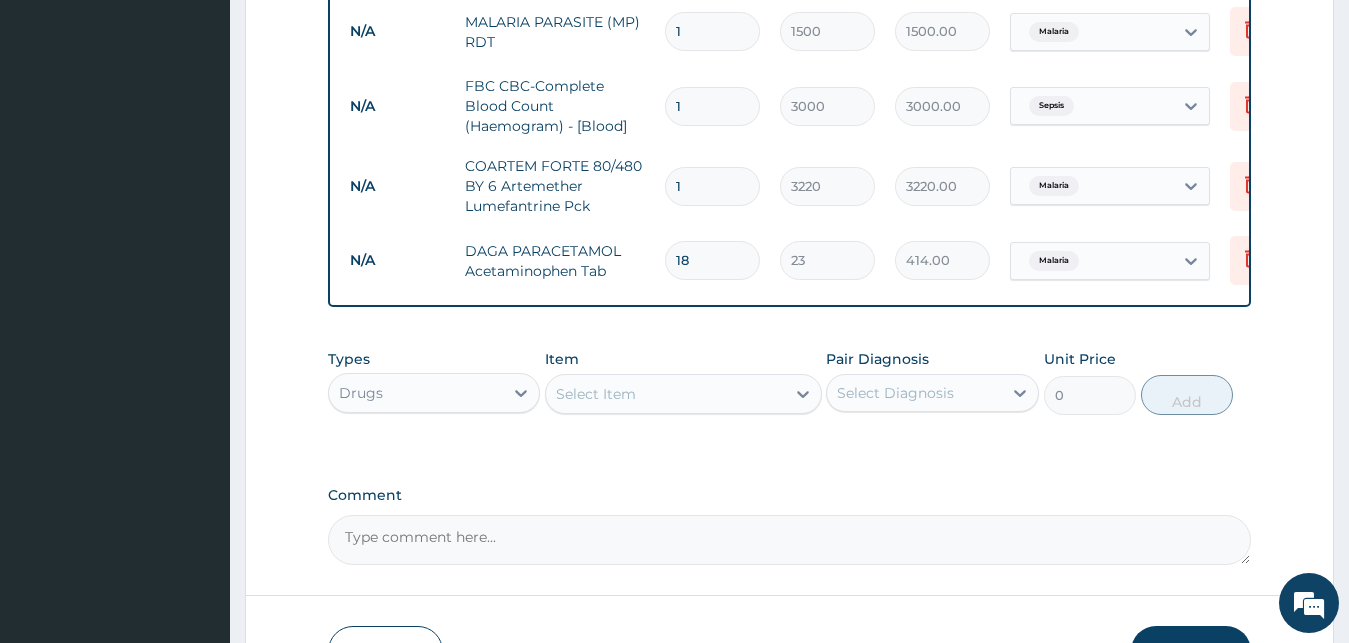 click on "Select Item" at bounding box center (665, 394) 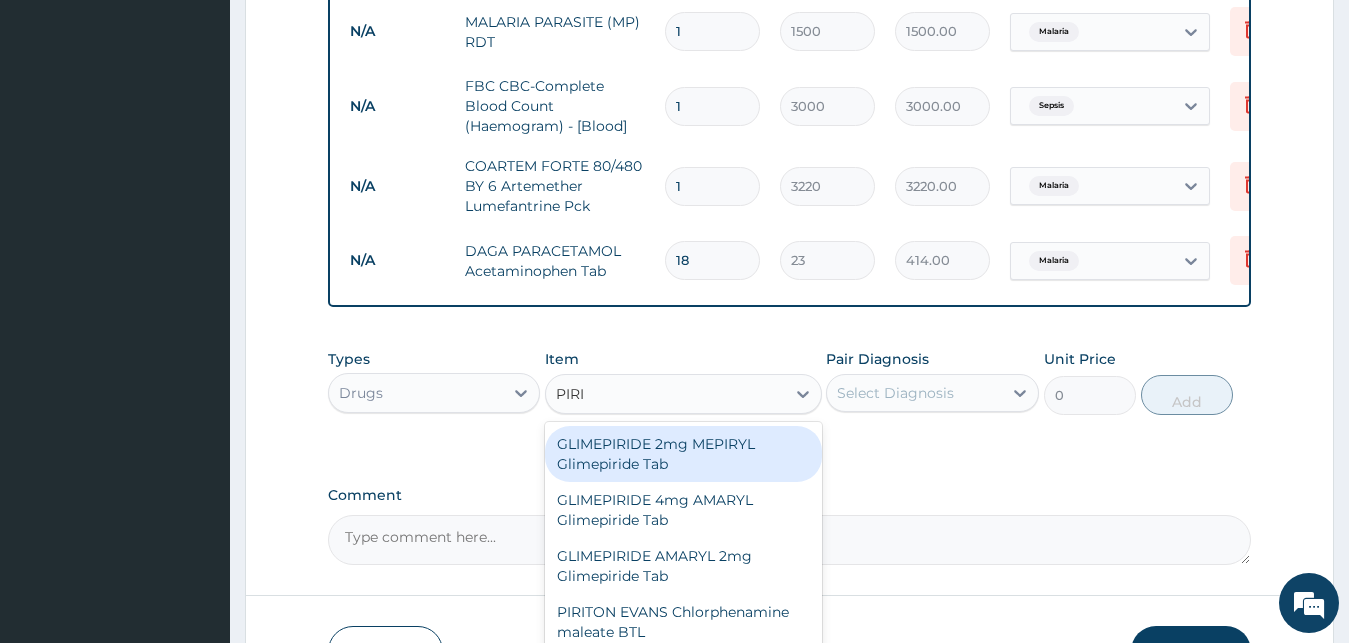 type on "PIRIT" 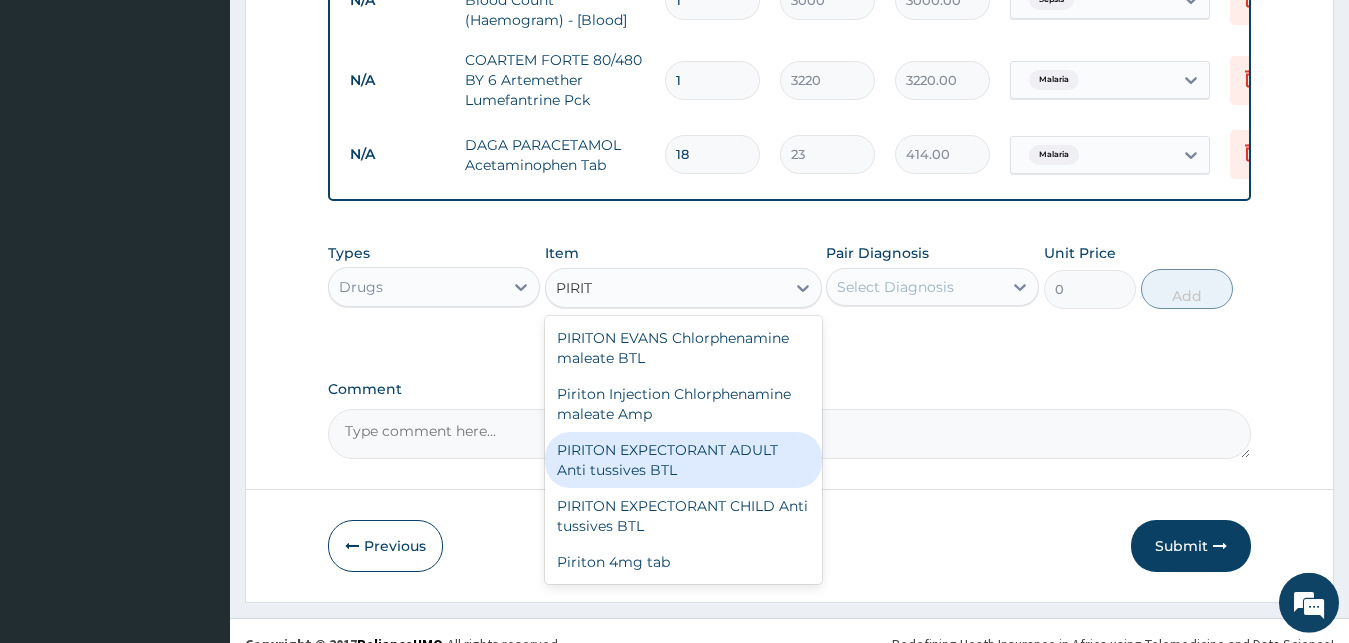 scroll, scrollTop: 1107, scrollLeft: 0, axis: vertical 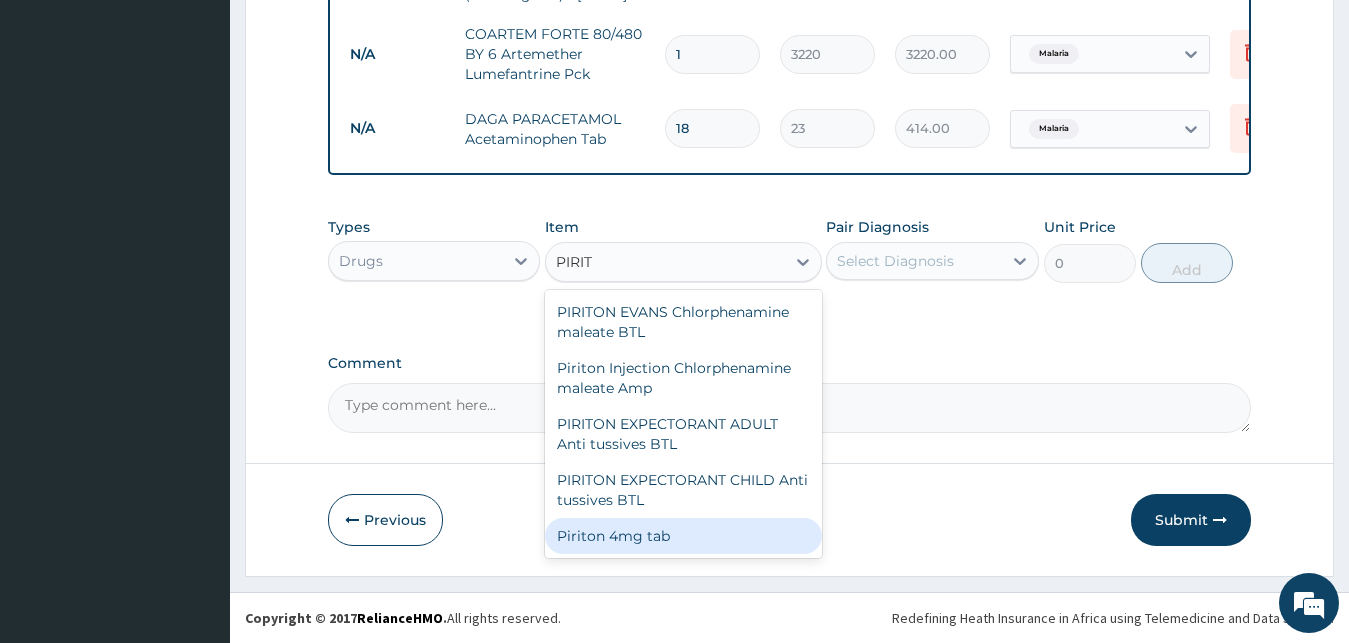 click on "Piriton 4mg tab" at bounding box center (683, 536) 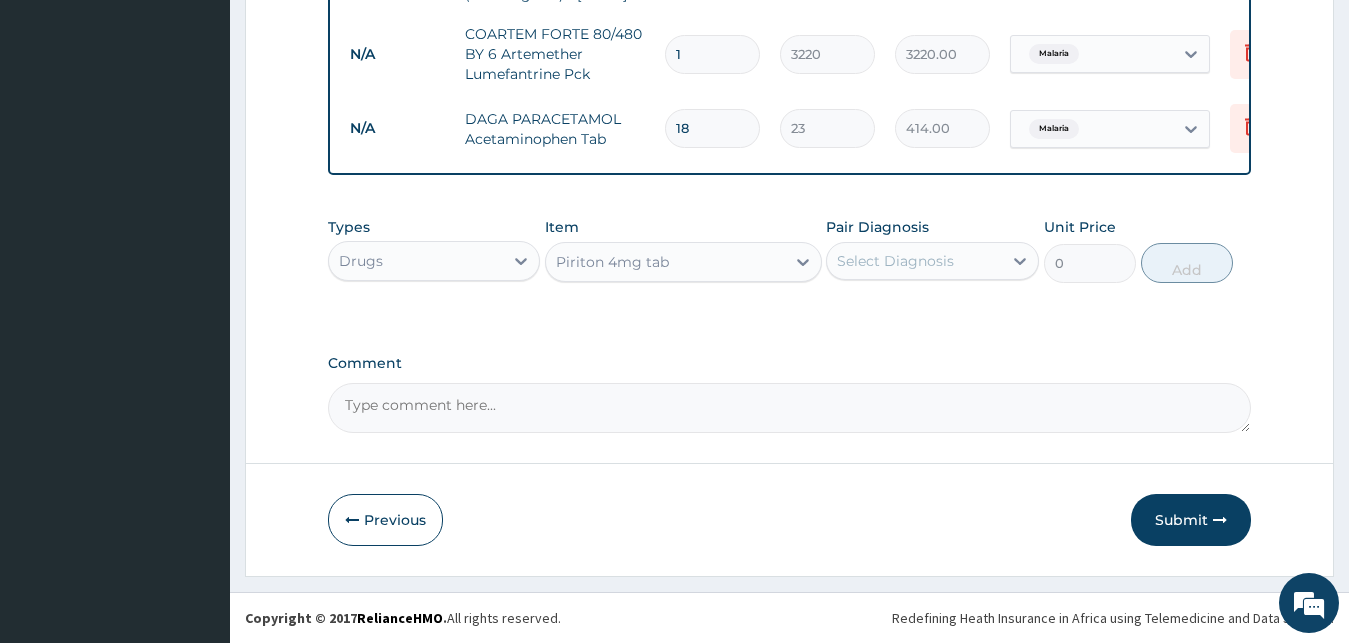 type 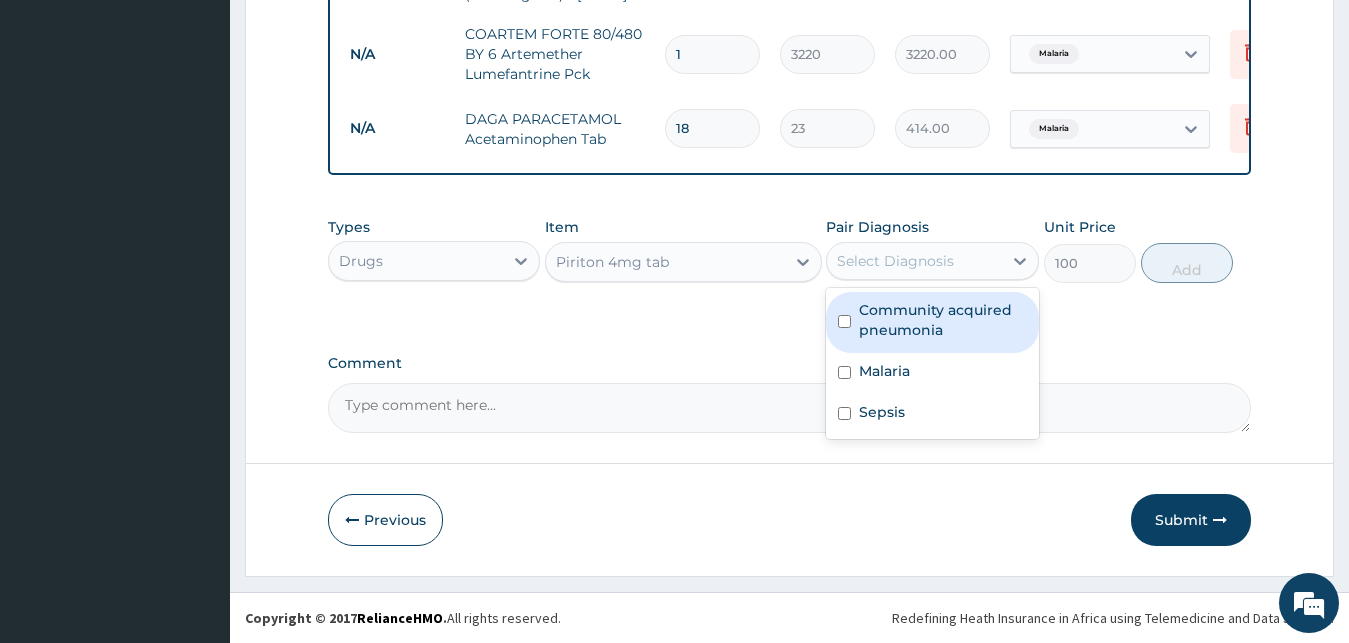drag, startPoint x: 892, startPoint y: 261, endPoint x: 884, endPoint y: 320, distance: 59.5399 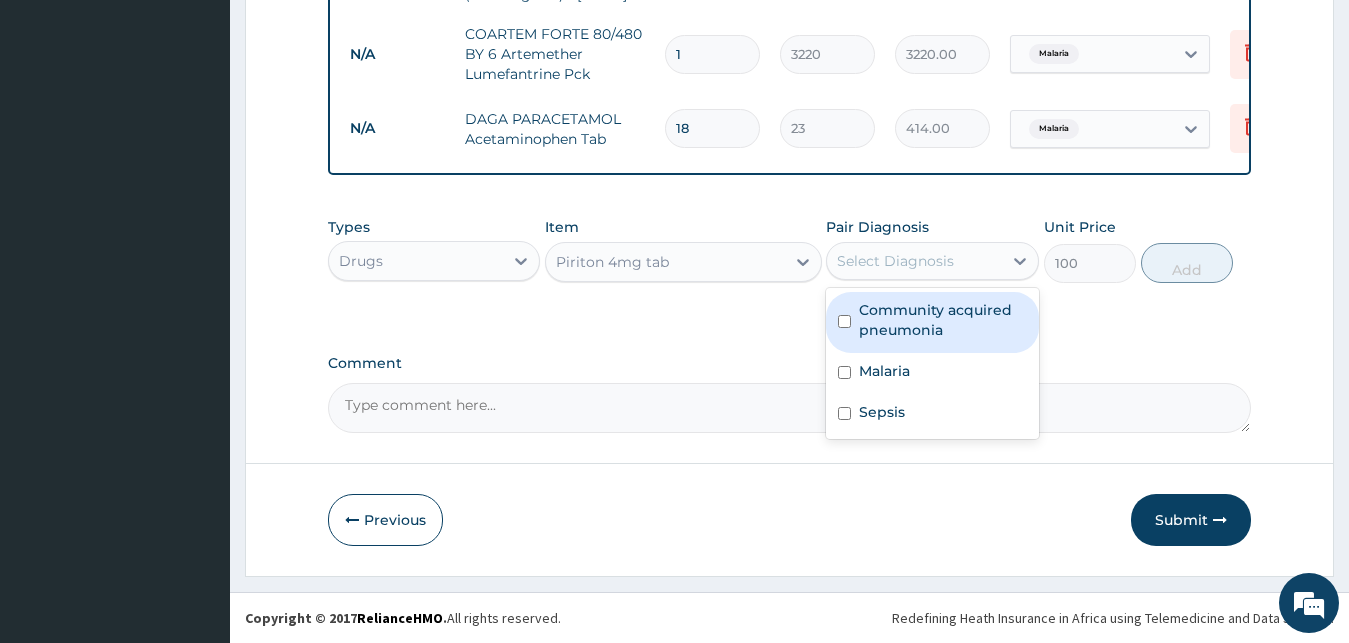 click on "Community acquired pneumonia" at bounding box center (943, 320) 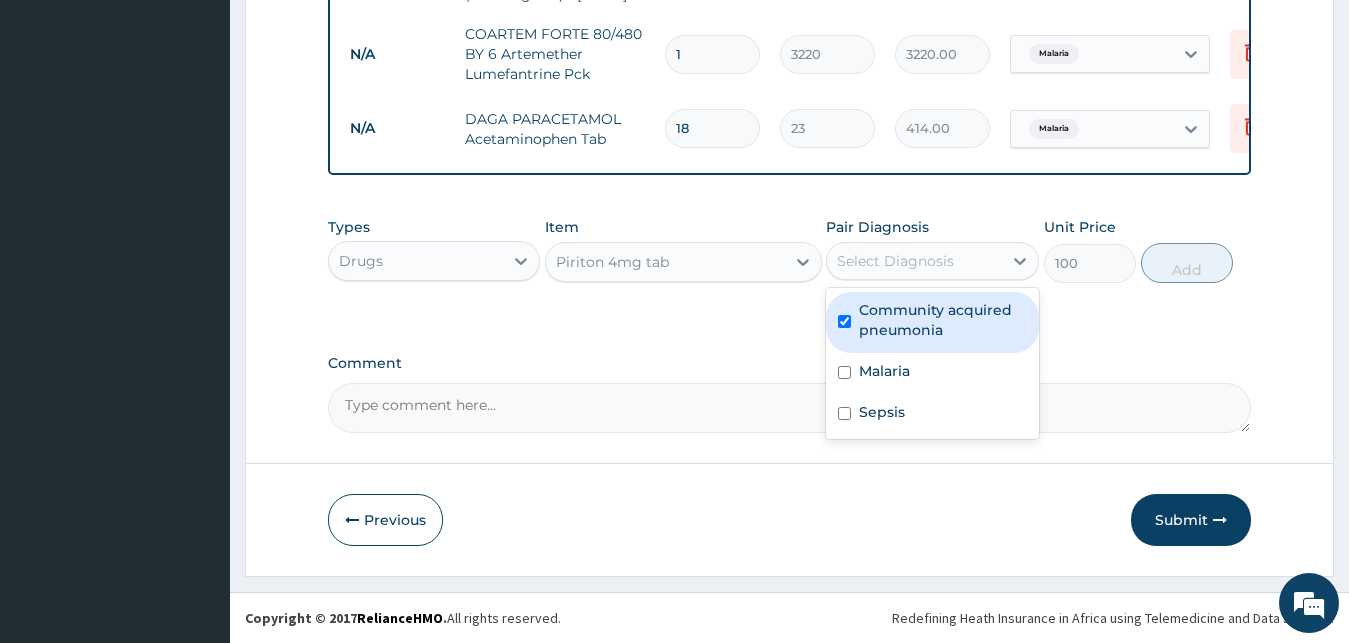checkbox on "true" 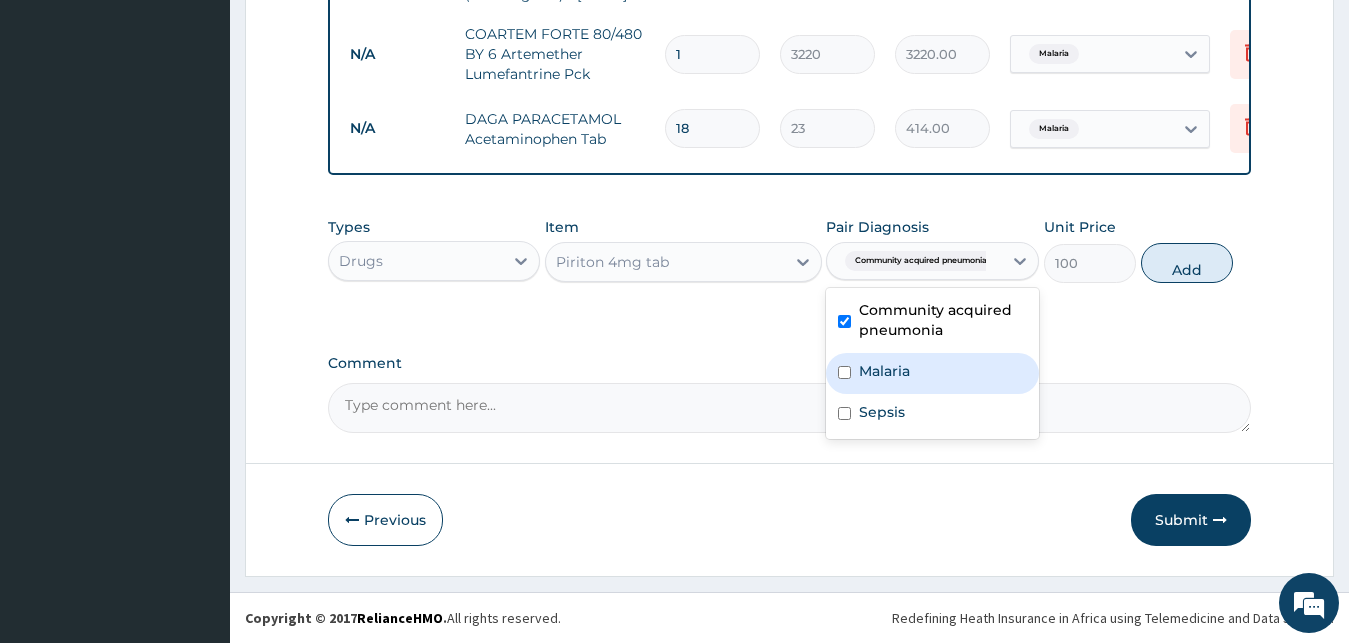 click on "Malaria" at bounding box center (884, 371) 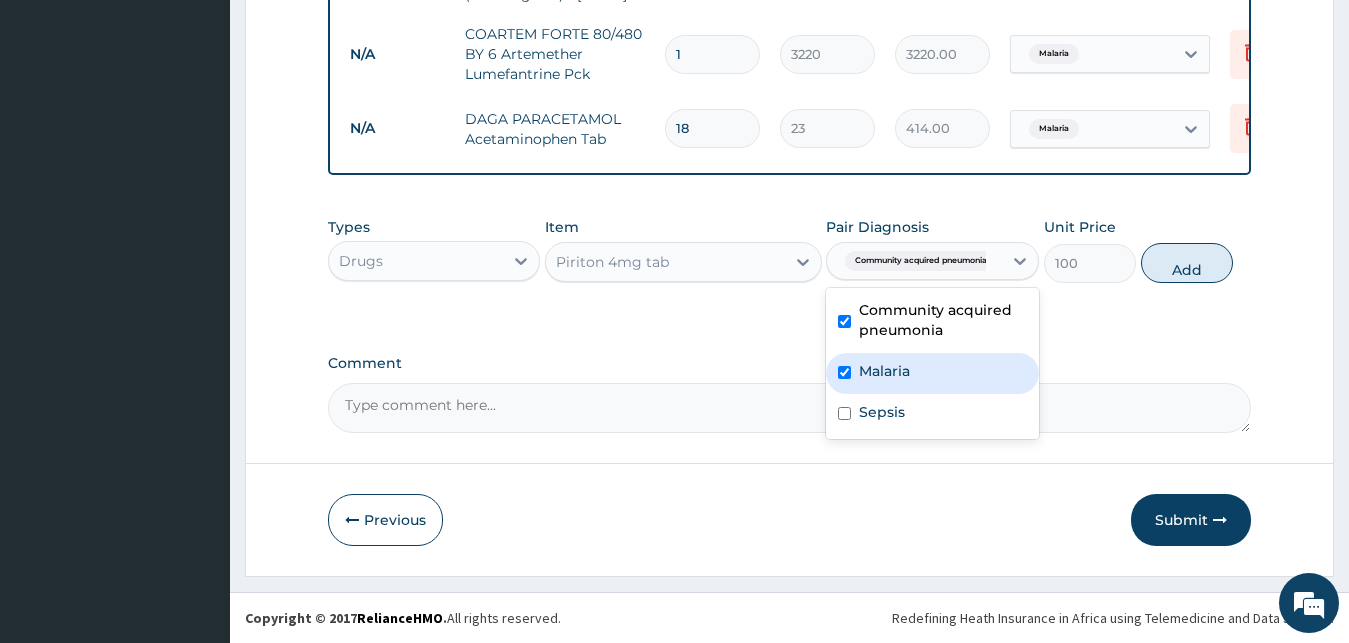 checkbox on "true" 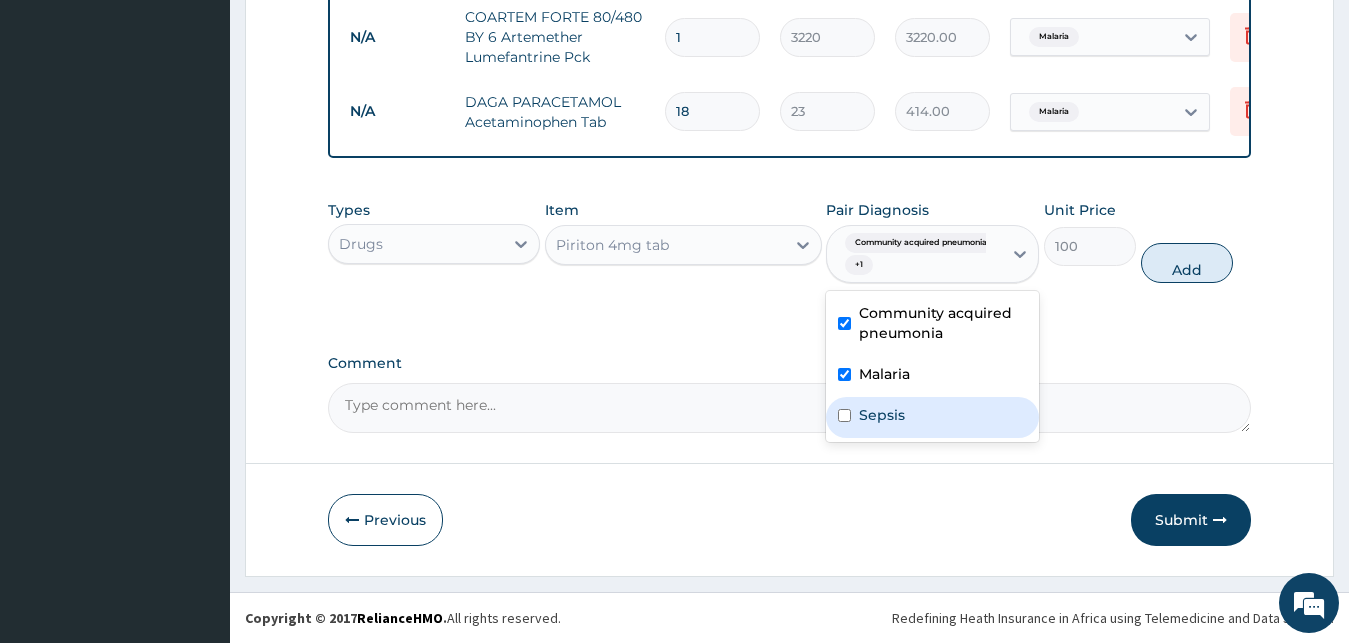click on "Sepsis" at bounding box center (932, 417) 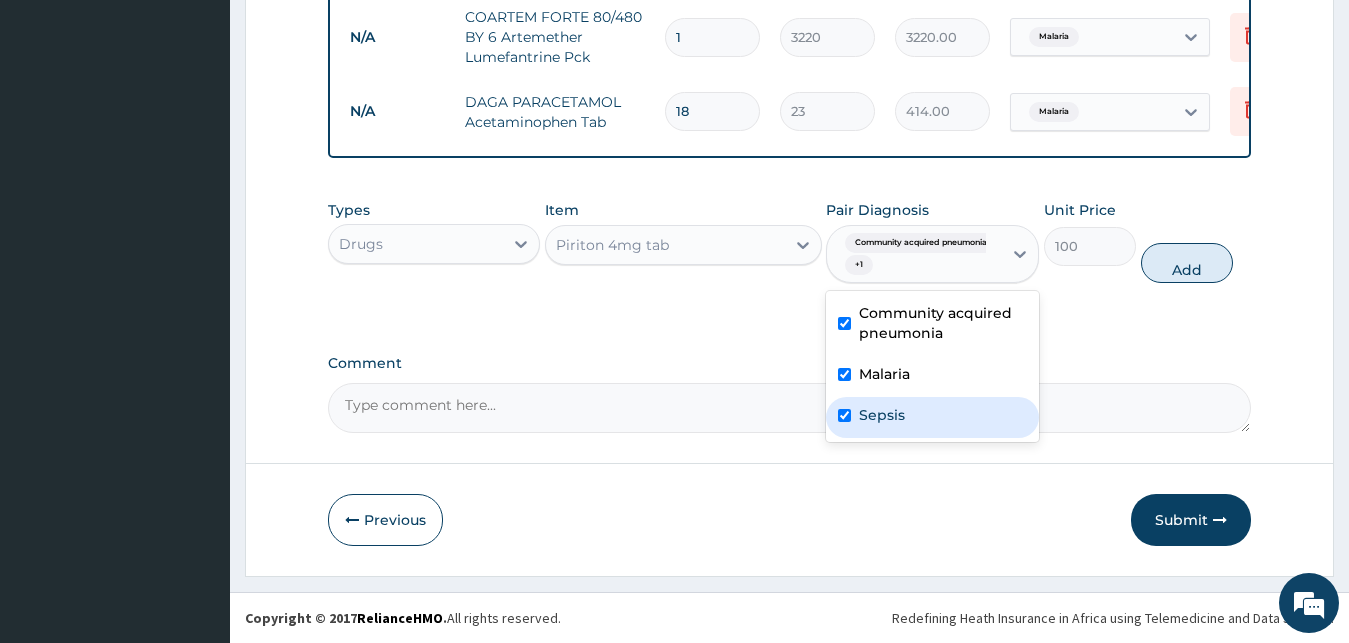checkbox on "true" 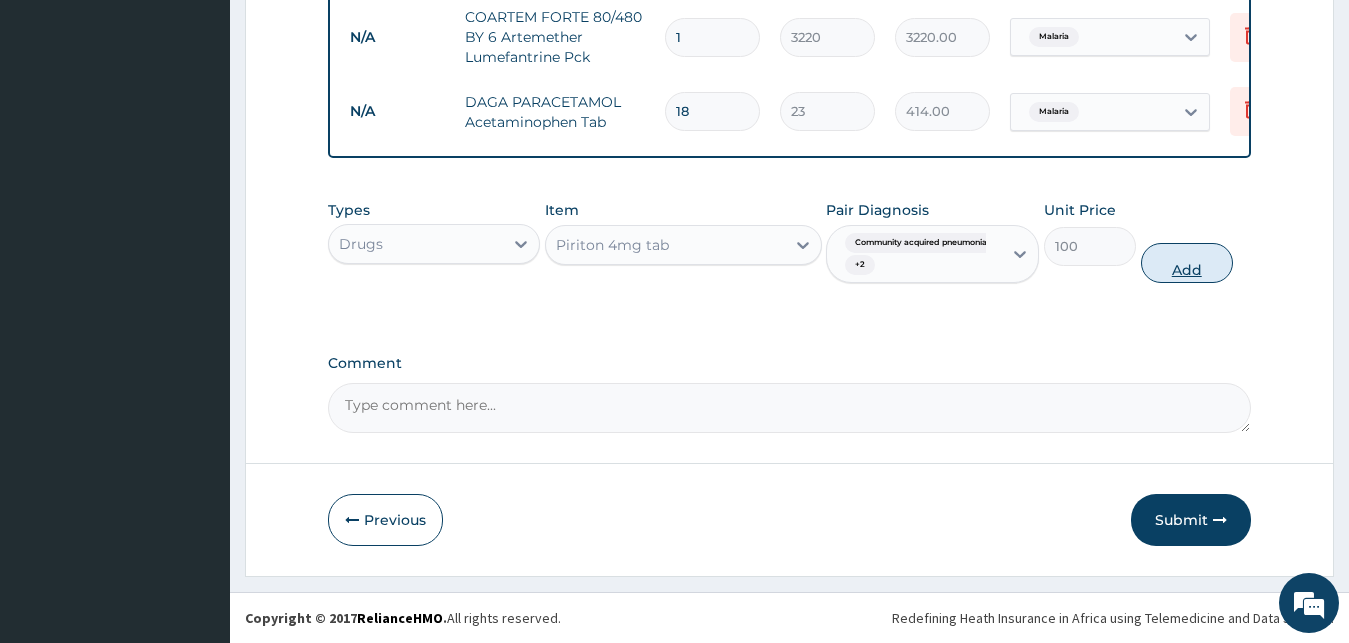 click on "Add" at bounding box center [1187, 263] 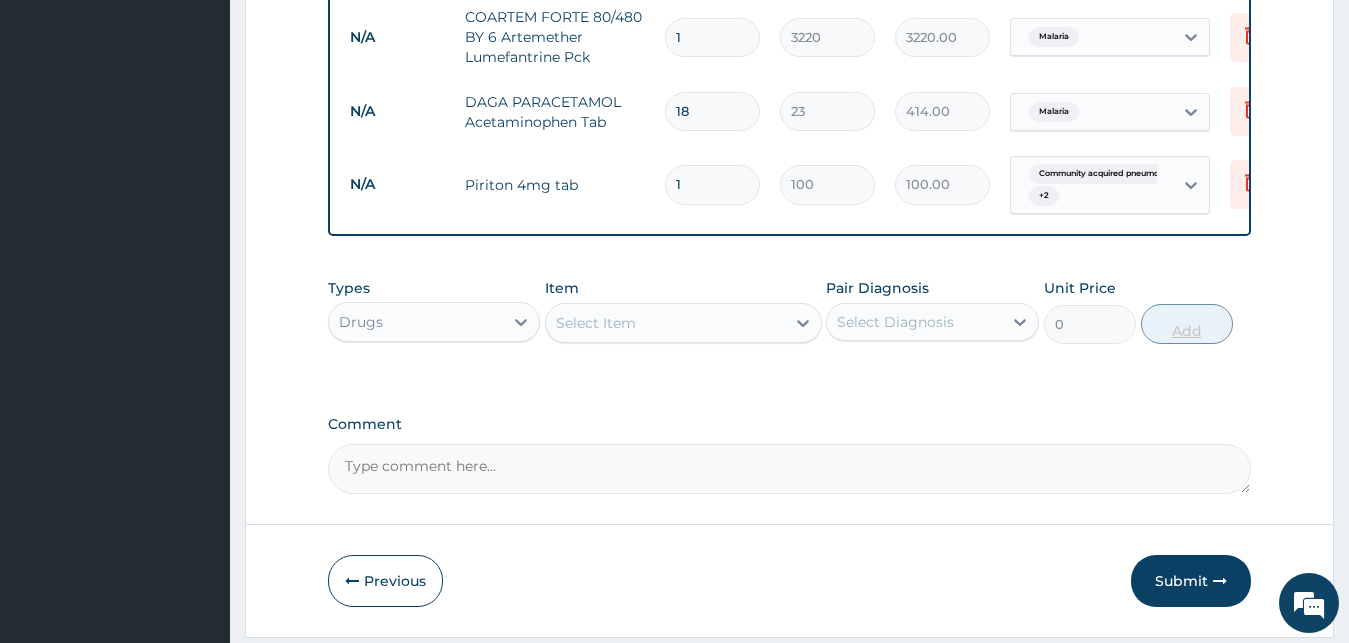 type 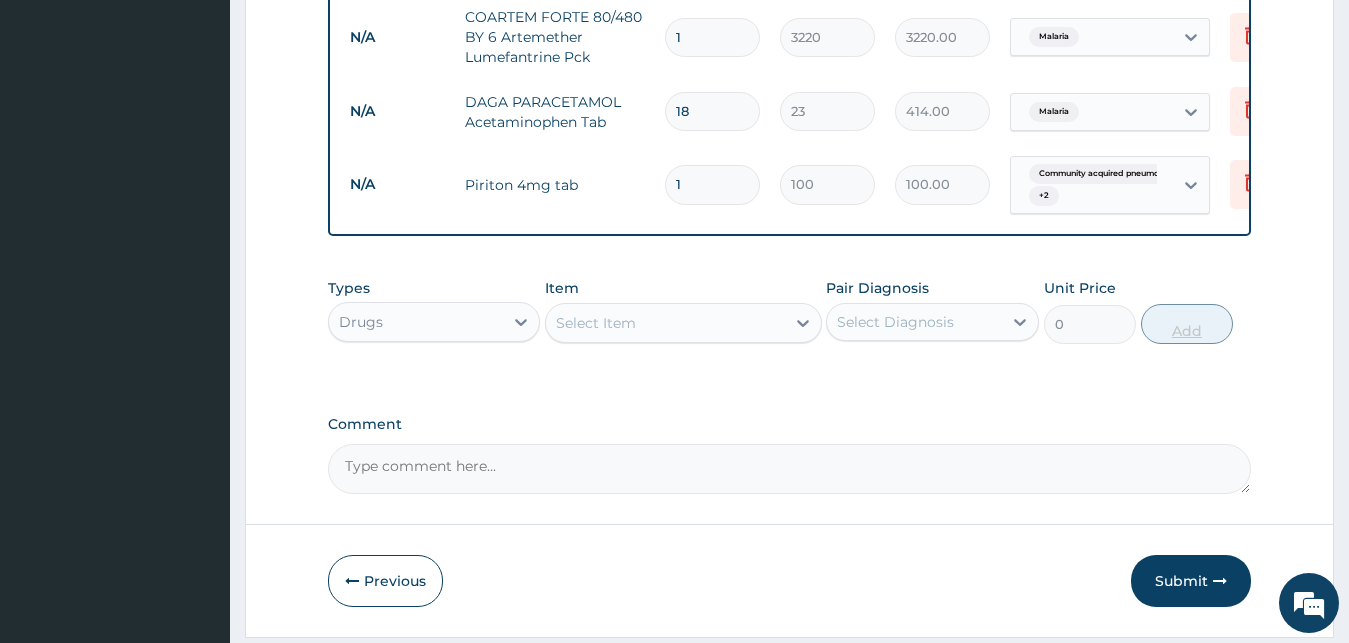 type on "0.00" 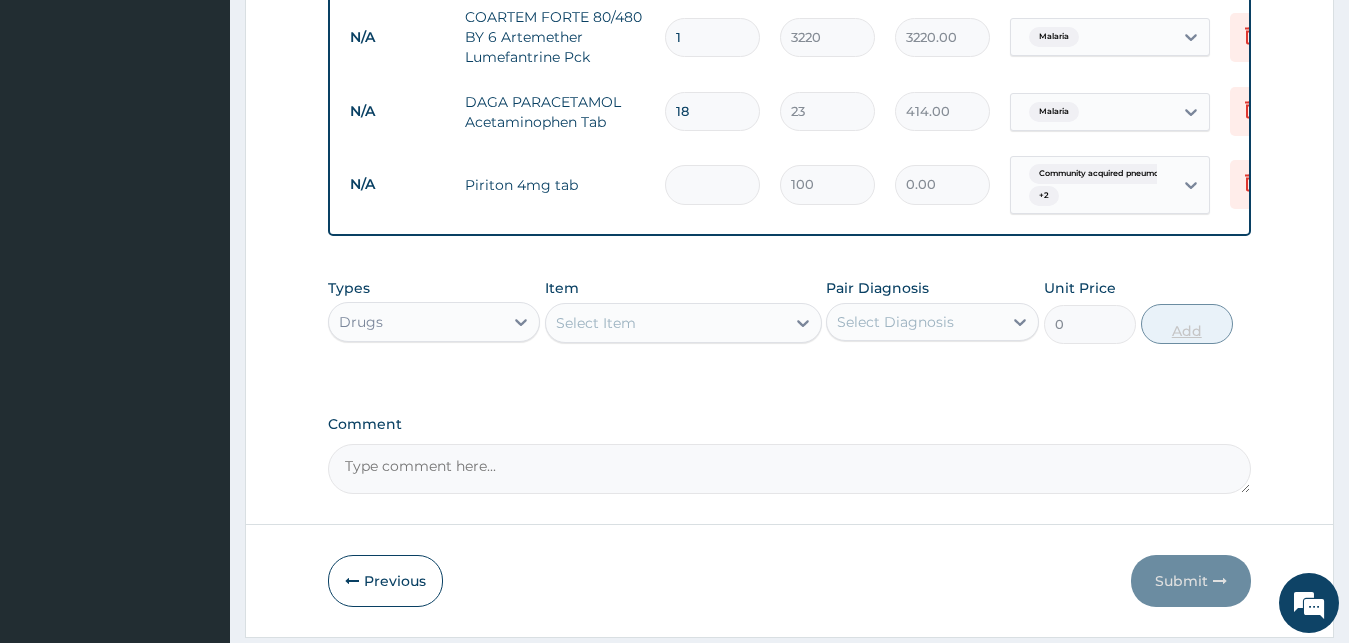 type on "5" 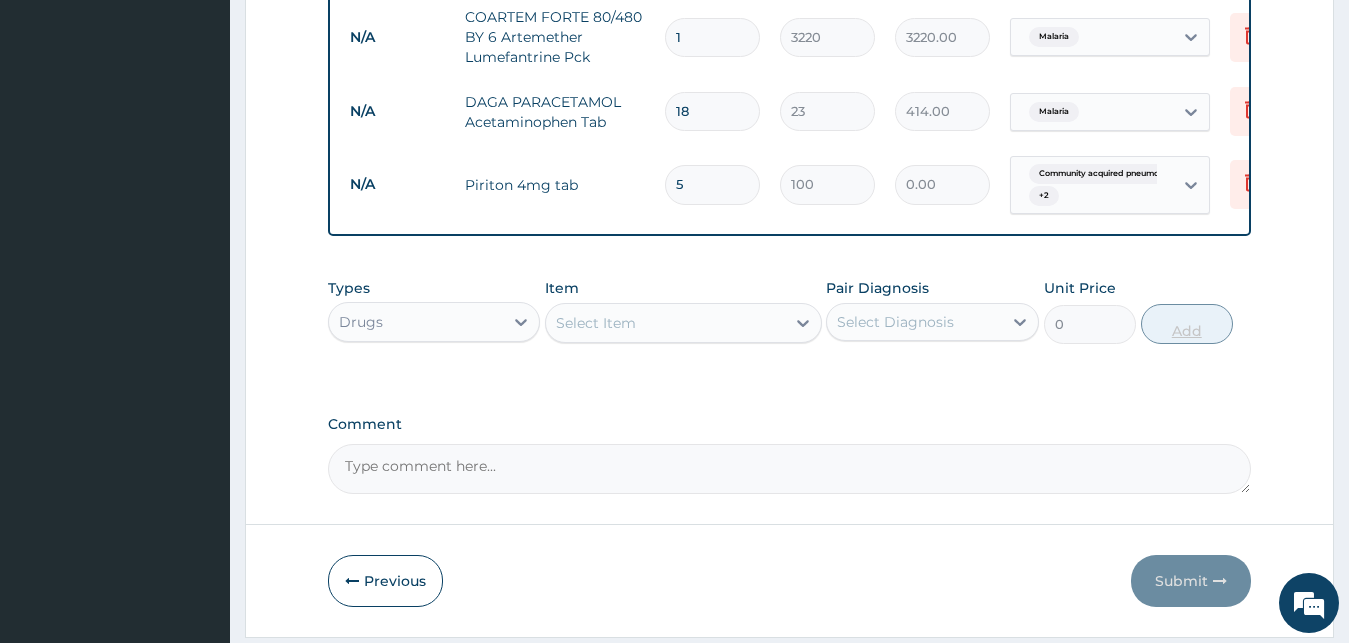 type on "500.00" 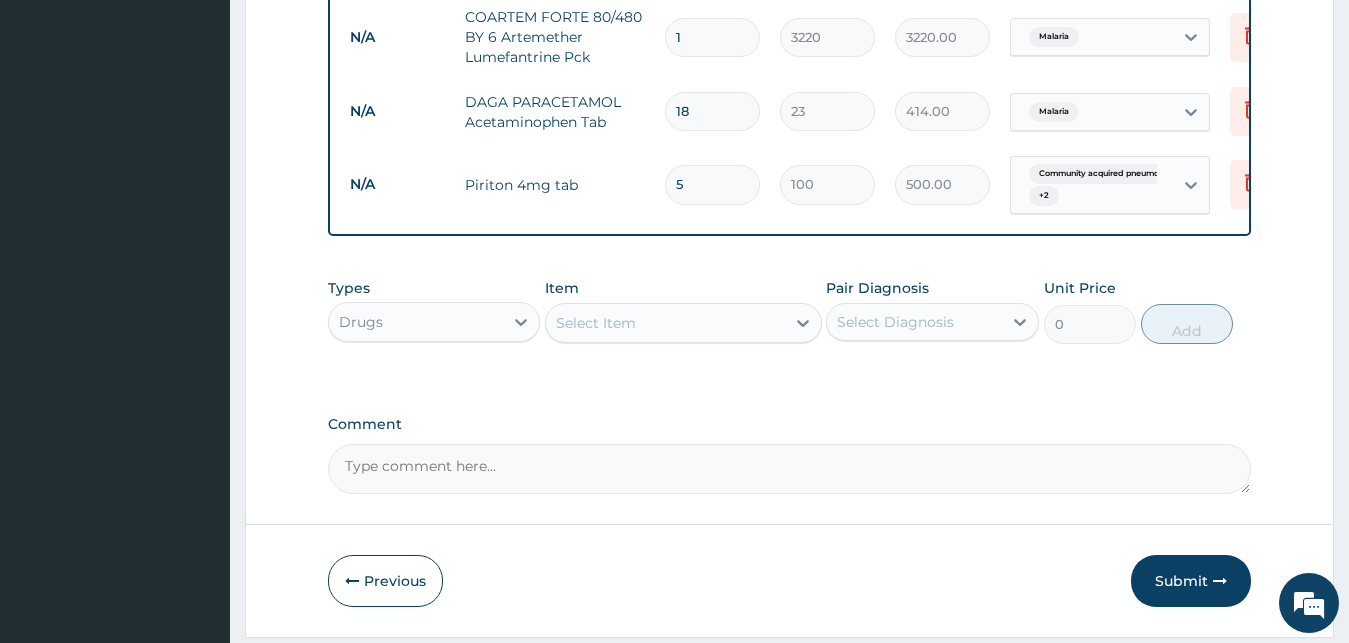type on "5" 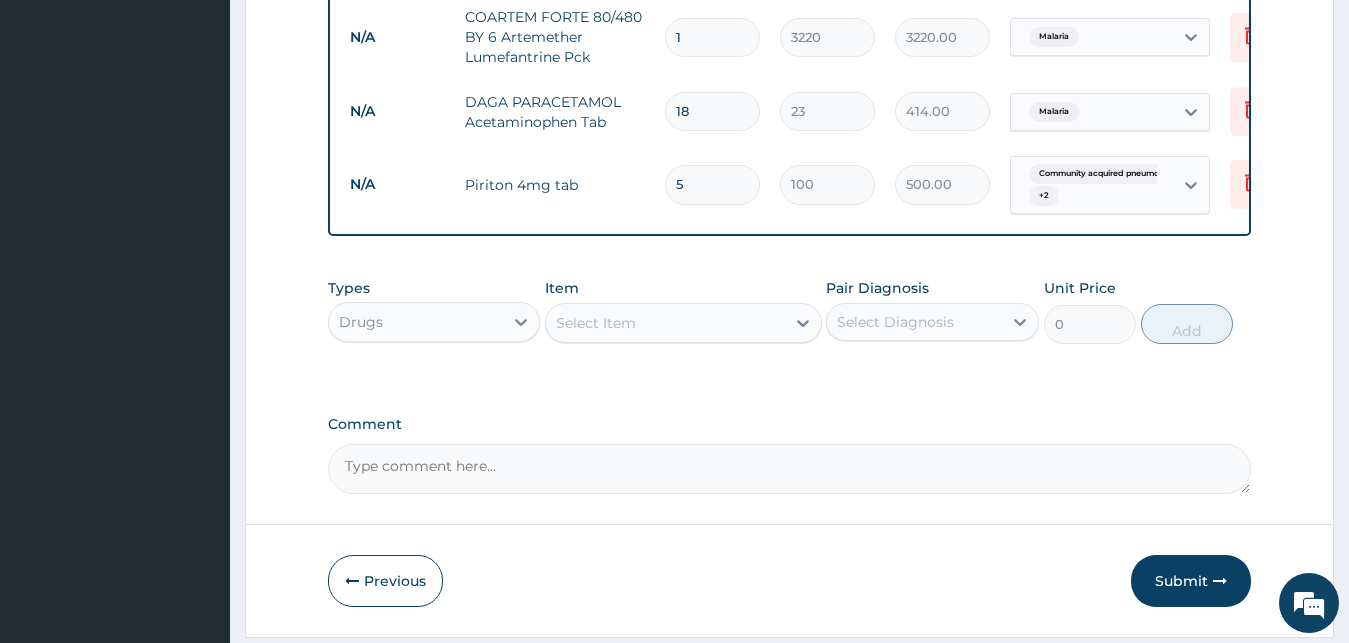 click on "Select Item" at bounding box center [665, 323] 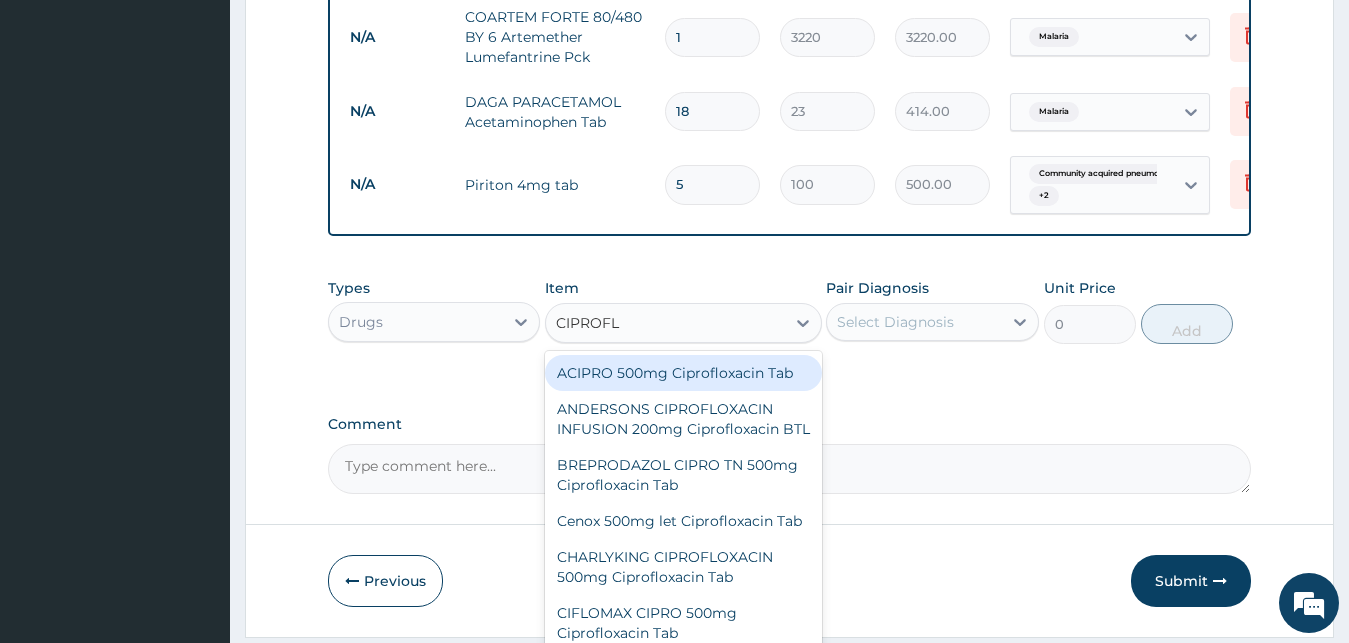 type on "CIPROFLO" 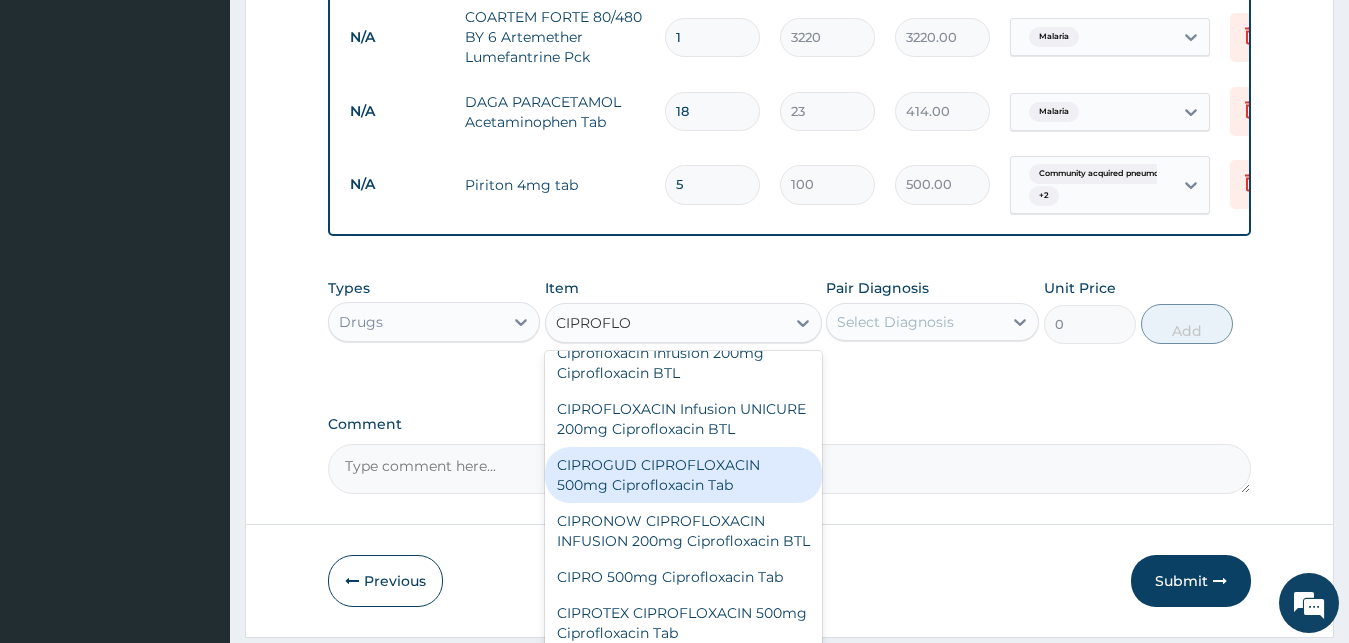 scroll, scrollTop: 810, scrollLeft: 0, axis: vertical 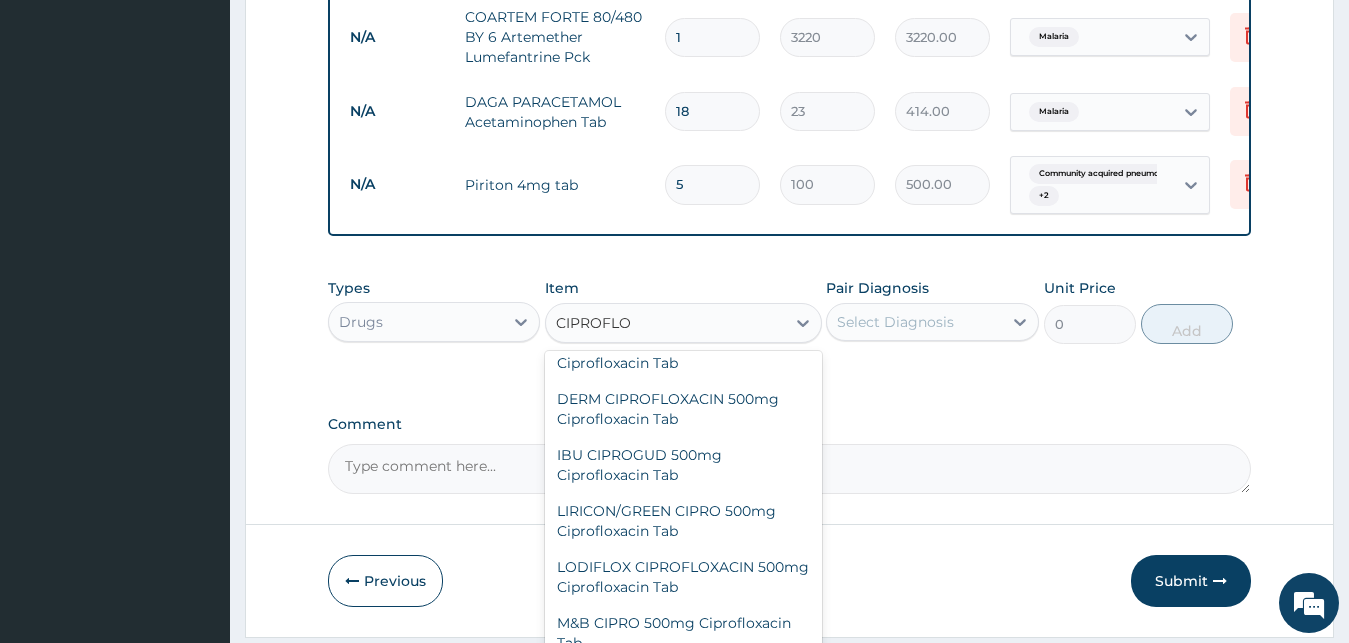 click on "CIPRO 500mg Ciprofloxacin Tab" at bounding box center [683, 307] 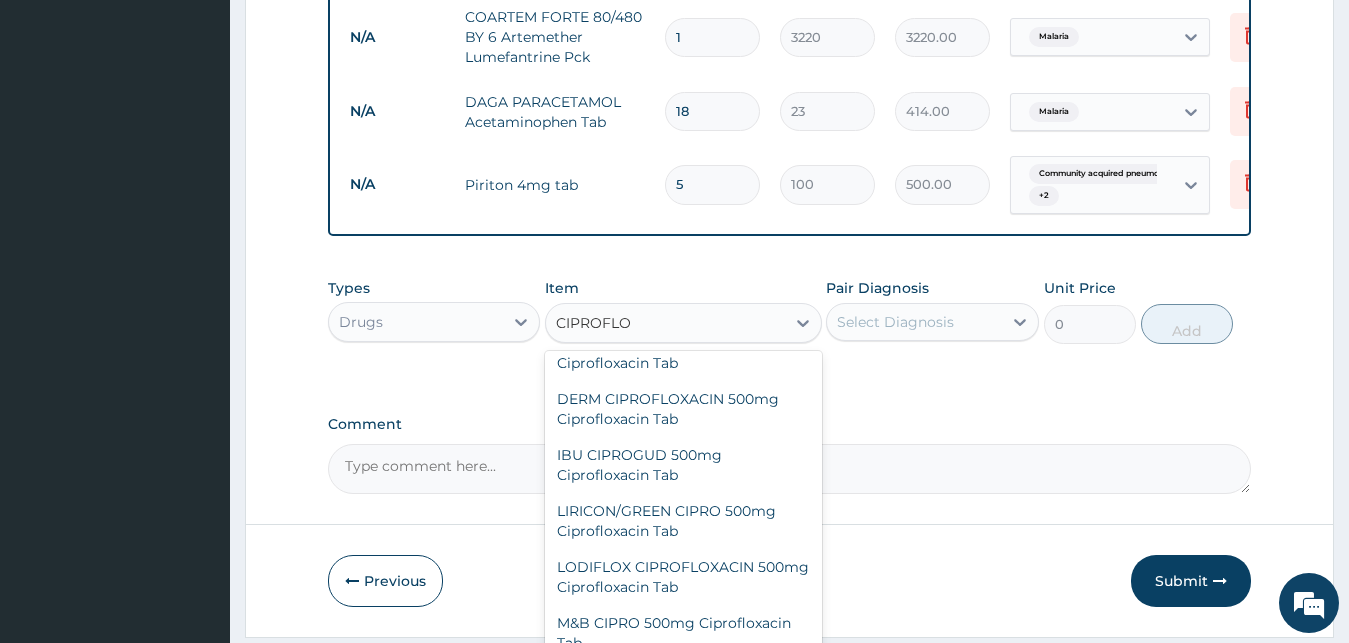 type 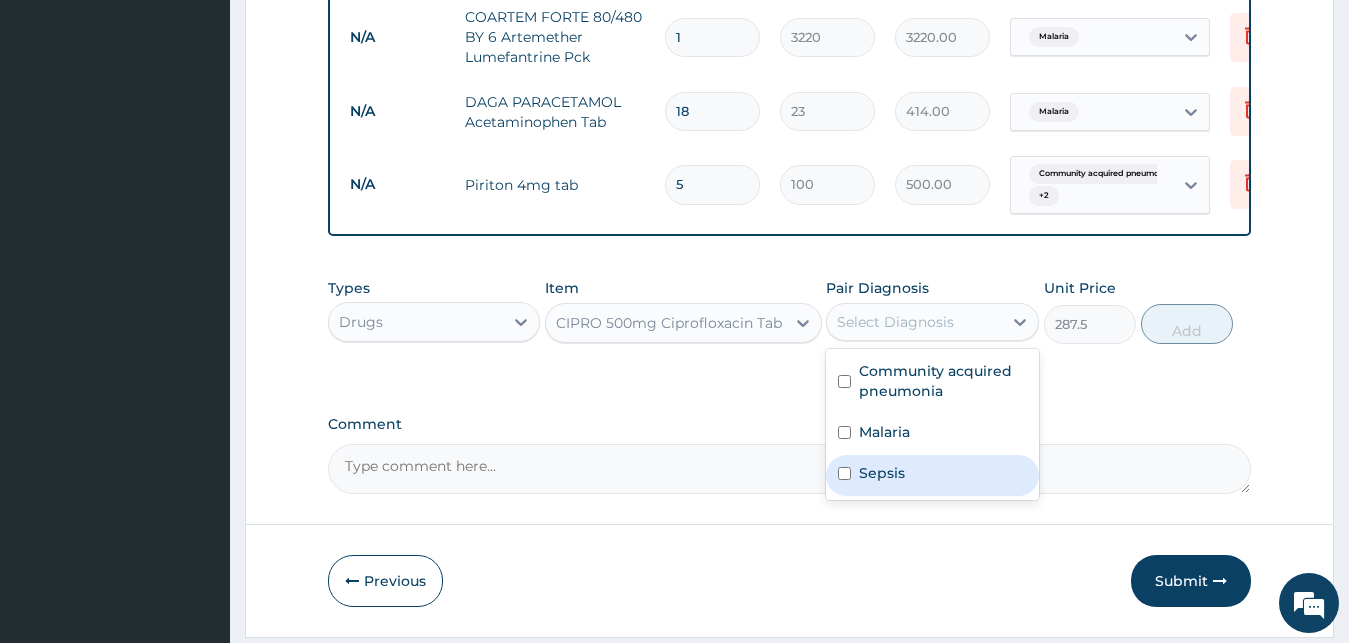 drag, startPoint x: 924, startPoint y: 340, endPoint x: 915, endPoint y: 491, distance: 151.26797 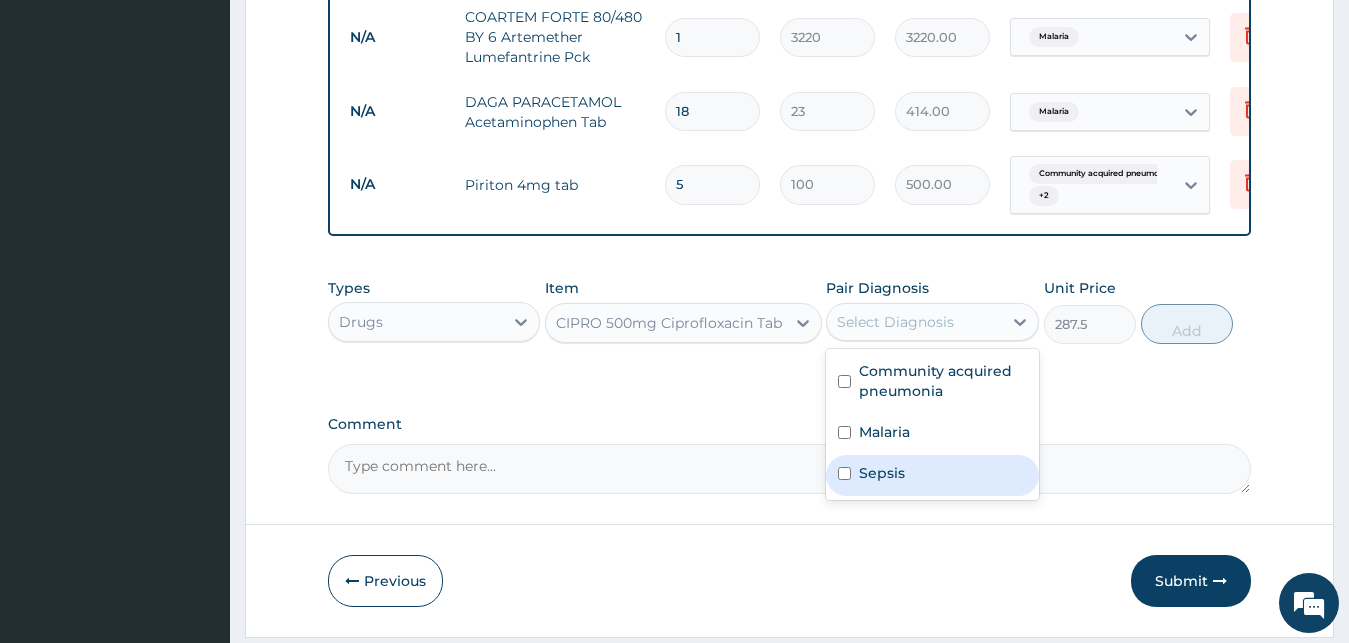 click on "option Sepsis, selected. option Sepsis focused, 3 of 3. 3 results available. Use Up and Down to choose options, press Enter to select the currently focused option, press Escape to exit the menu, press Tab to select the option and exit the menu. Select Diagnosis Community acquired pneumonia Malaria Sepsis" at bounding box center [932, 322] 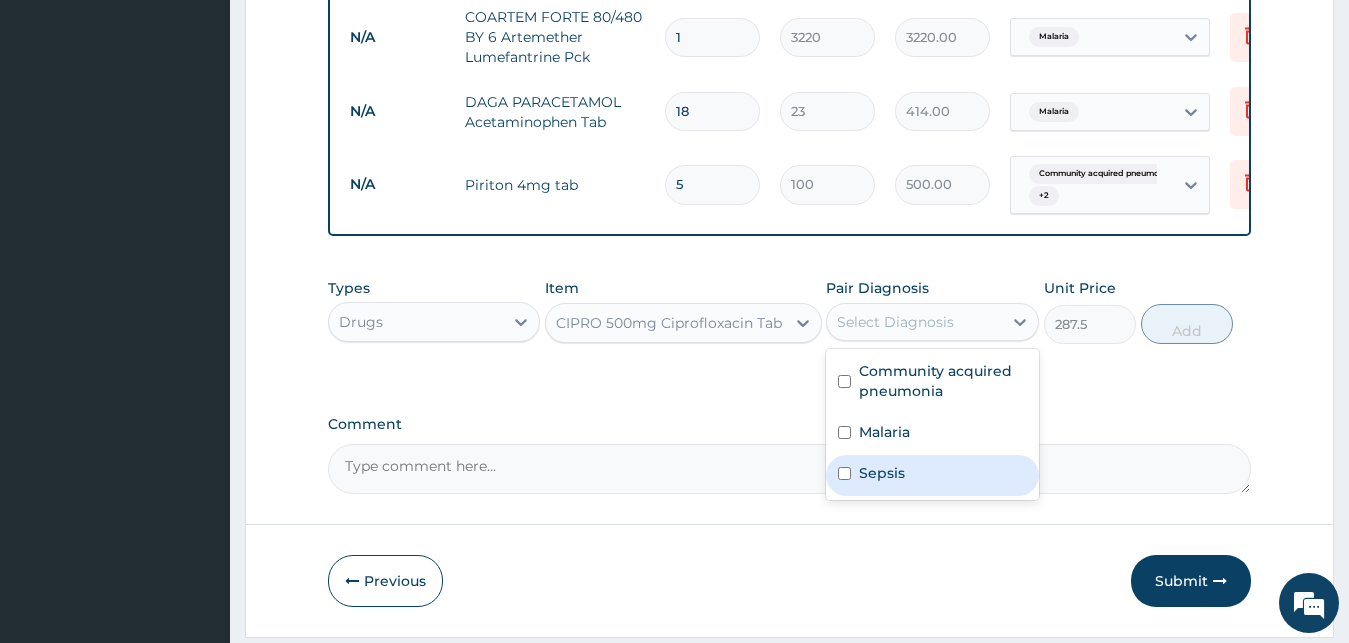 click on "Sepsis" at bounding box center [932, 475] 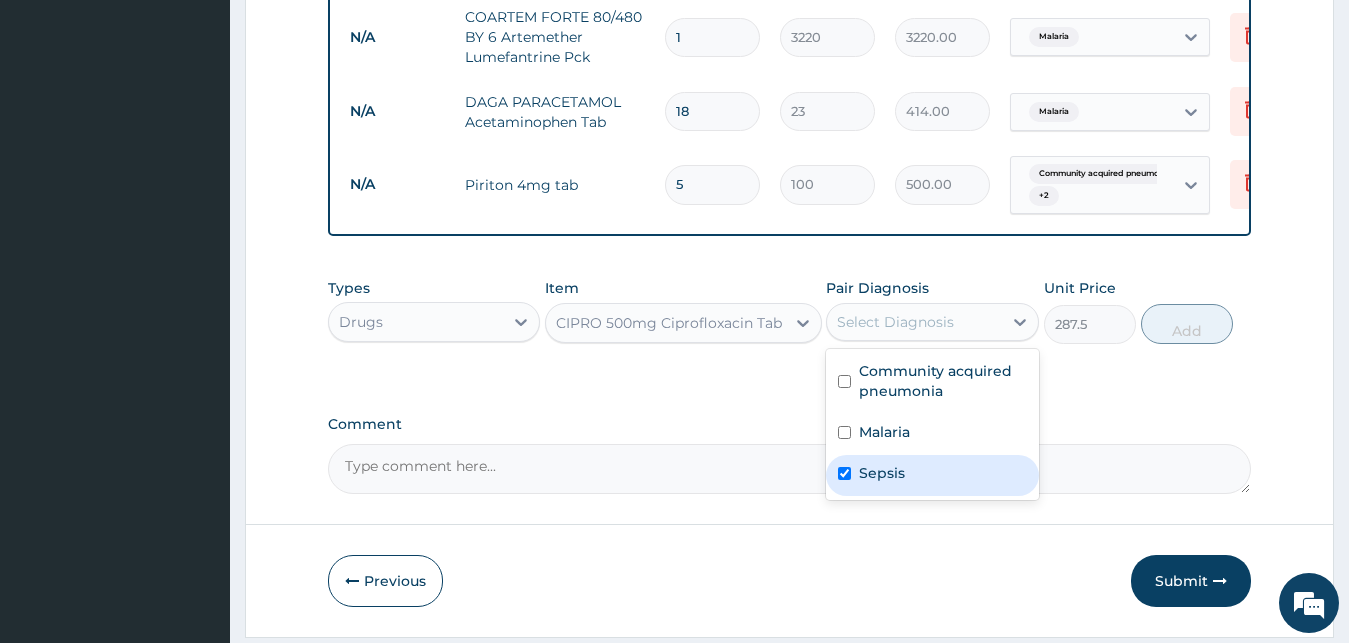 checkbox on "true" 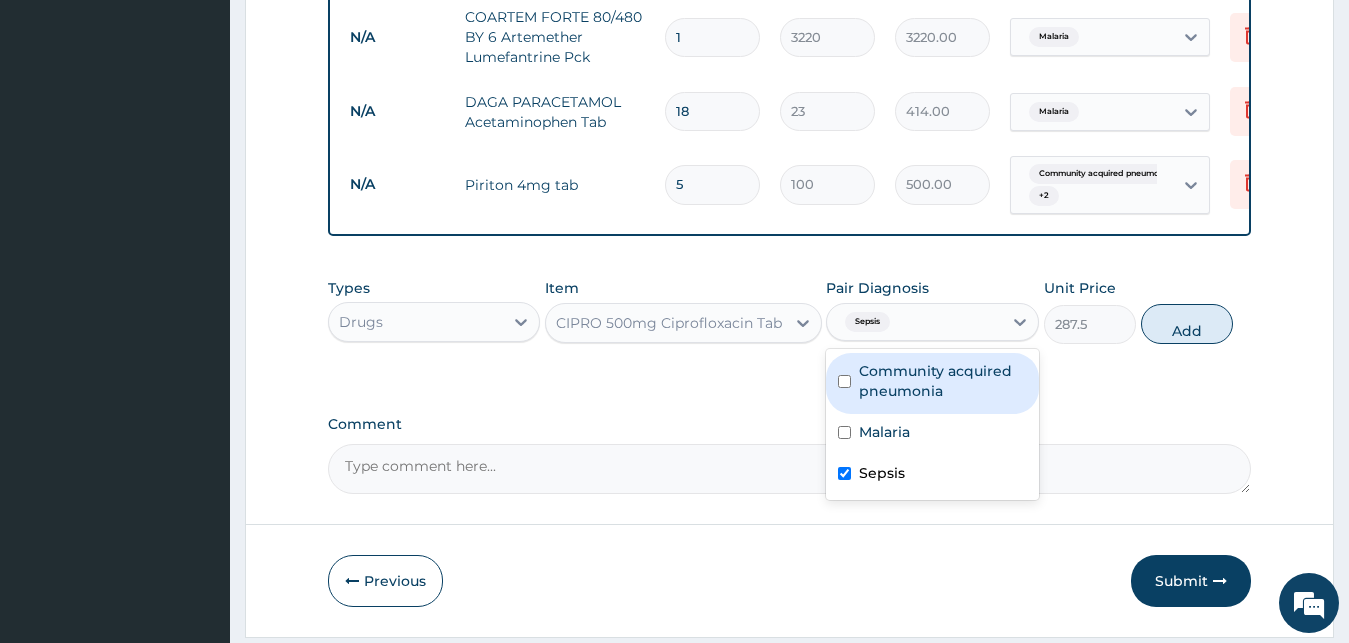 click on "Community acquired pneumonia" at bounding box center [932, 383] 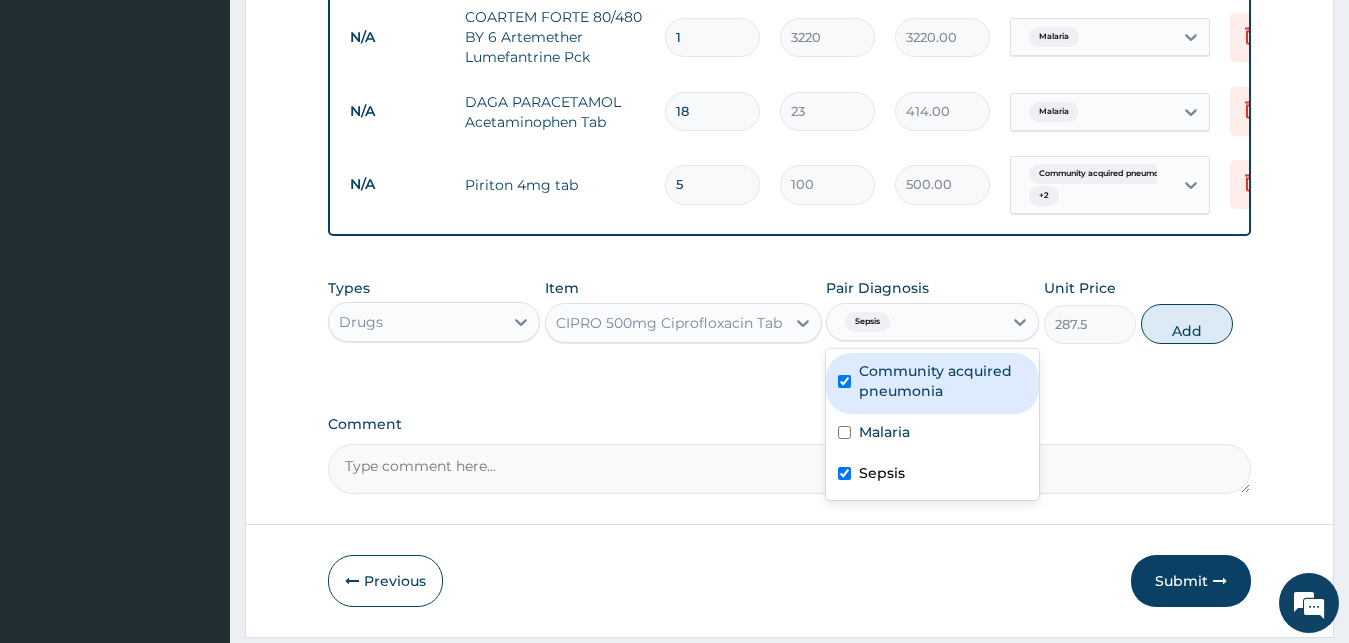 checkbox on "true" 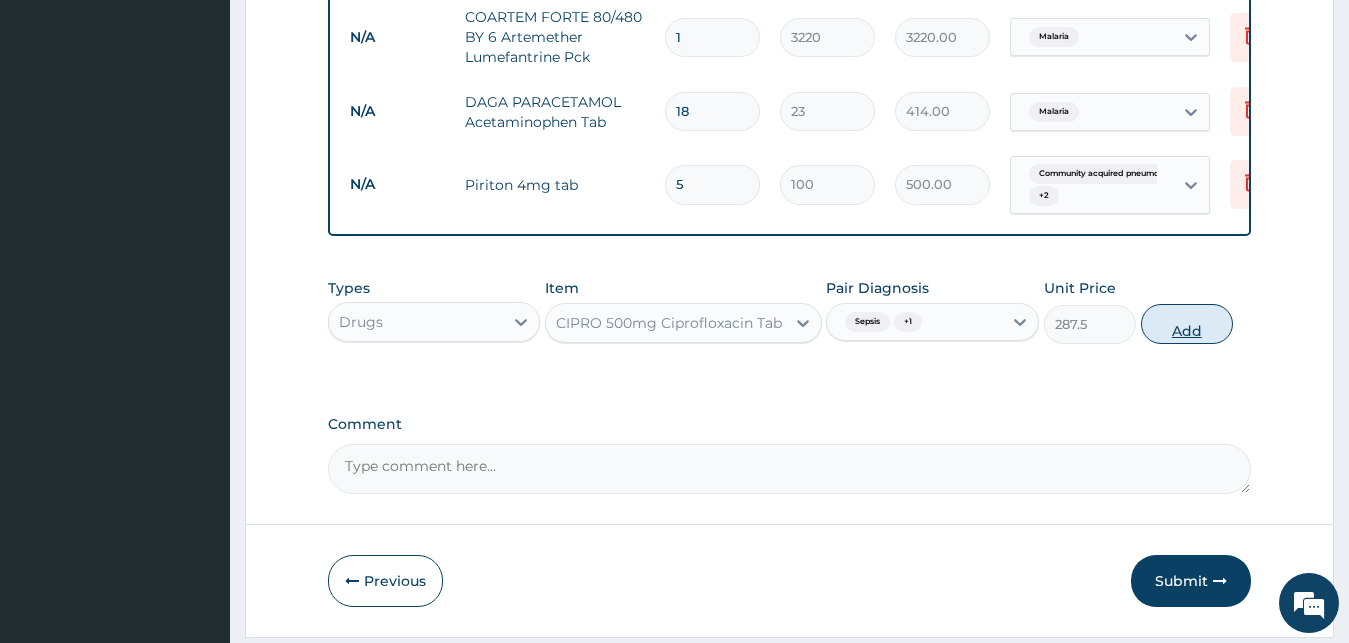 click on "Add" at bounding box center (1187, 324) 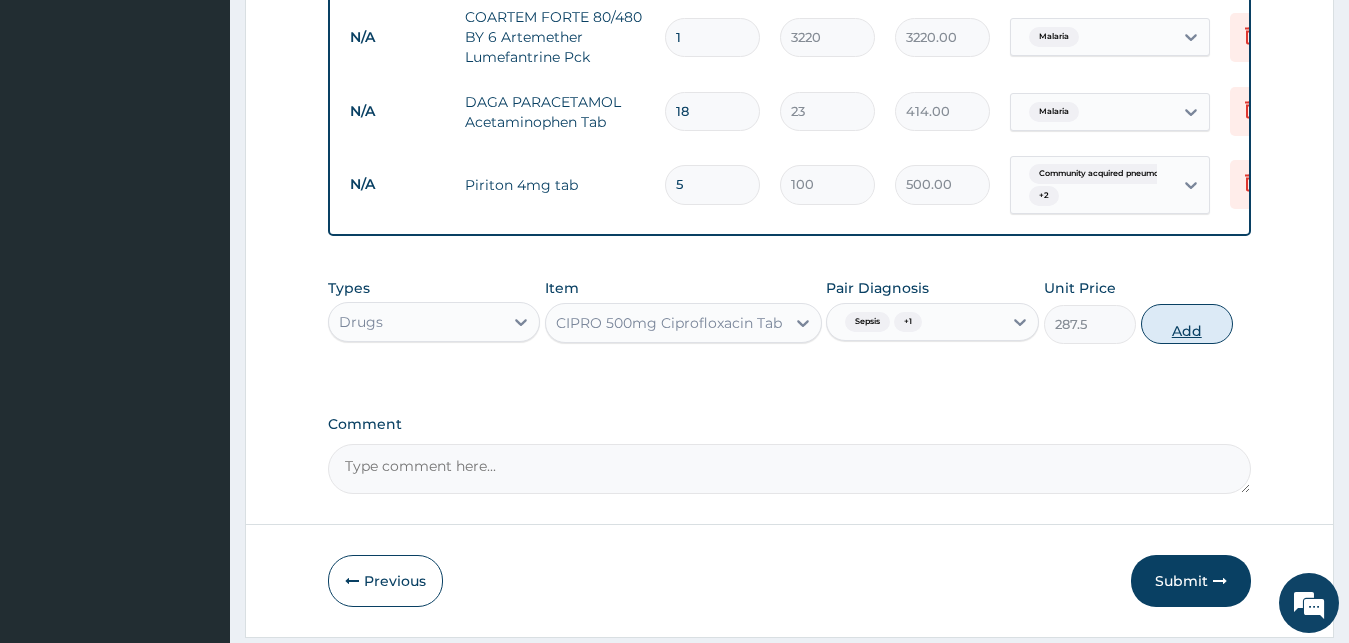 type on "0" 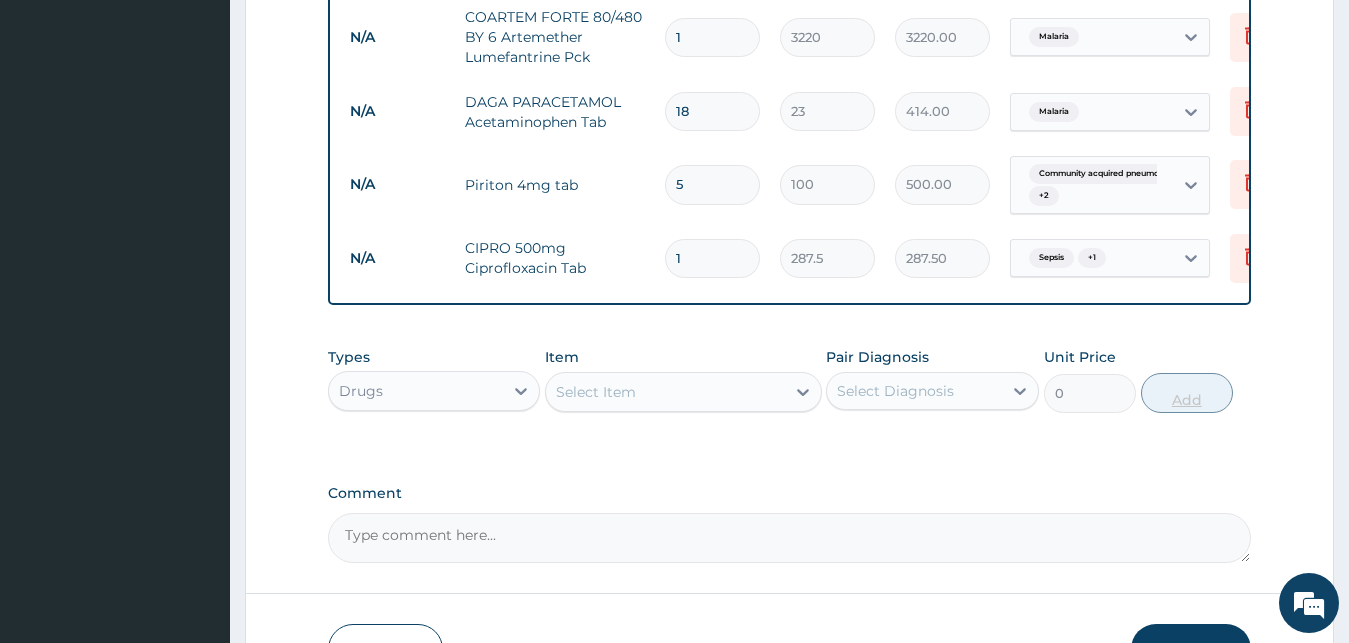 type on "14" 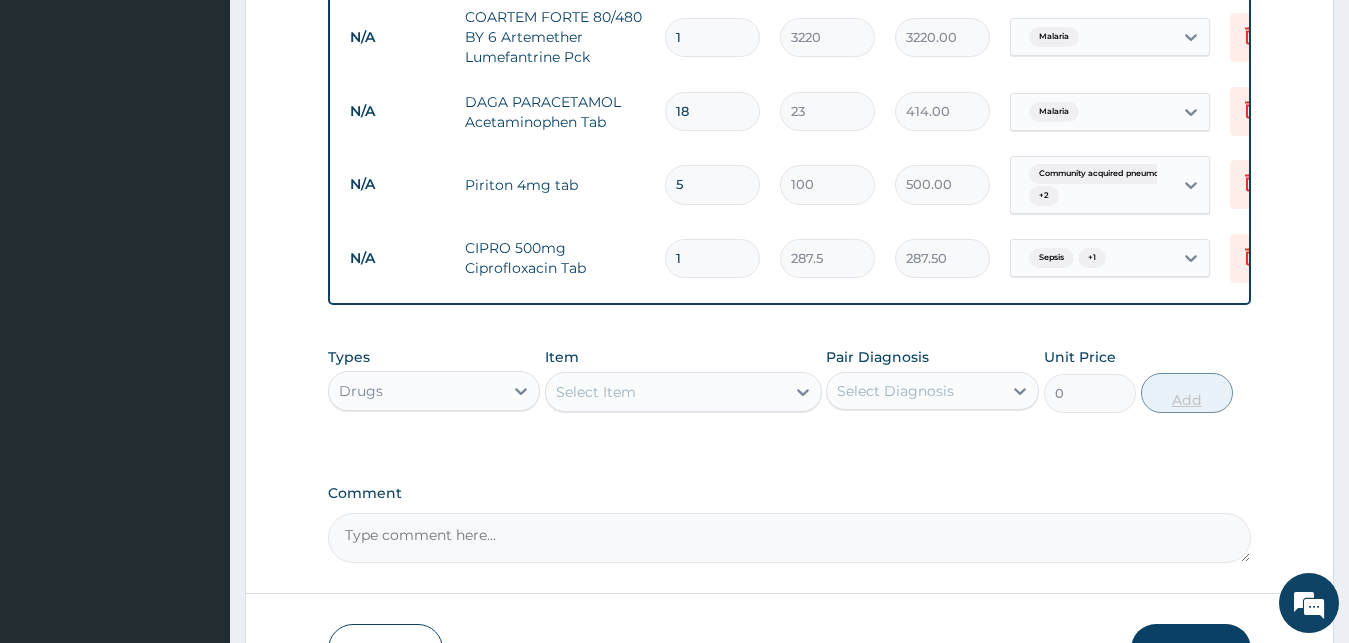 type on "4025.00" 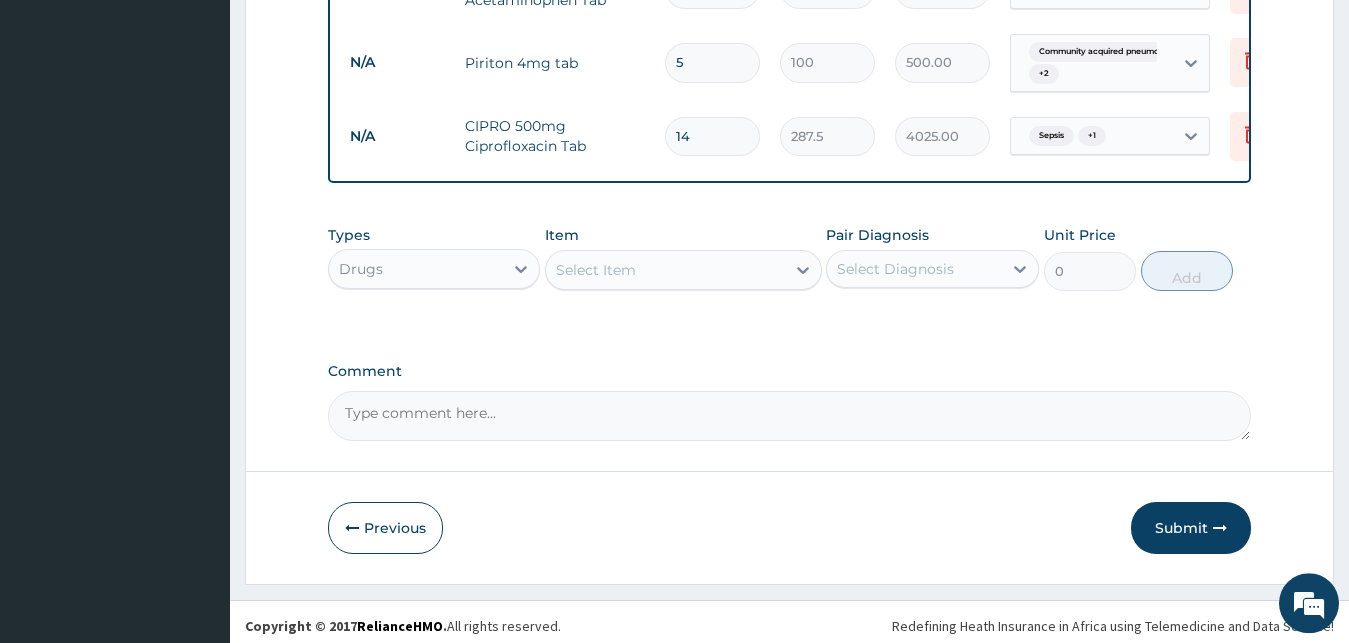 scroll, scrollTop: 1254, scrollLeft: 0, axis: vertical 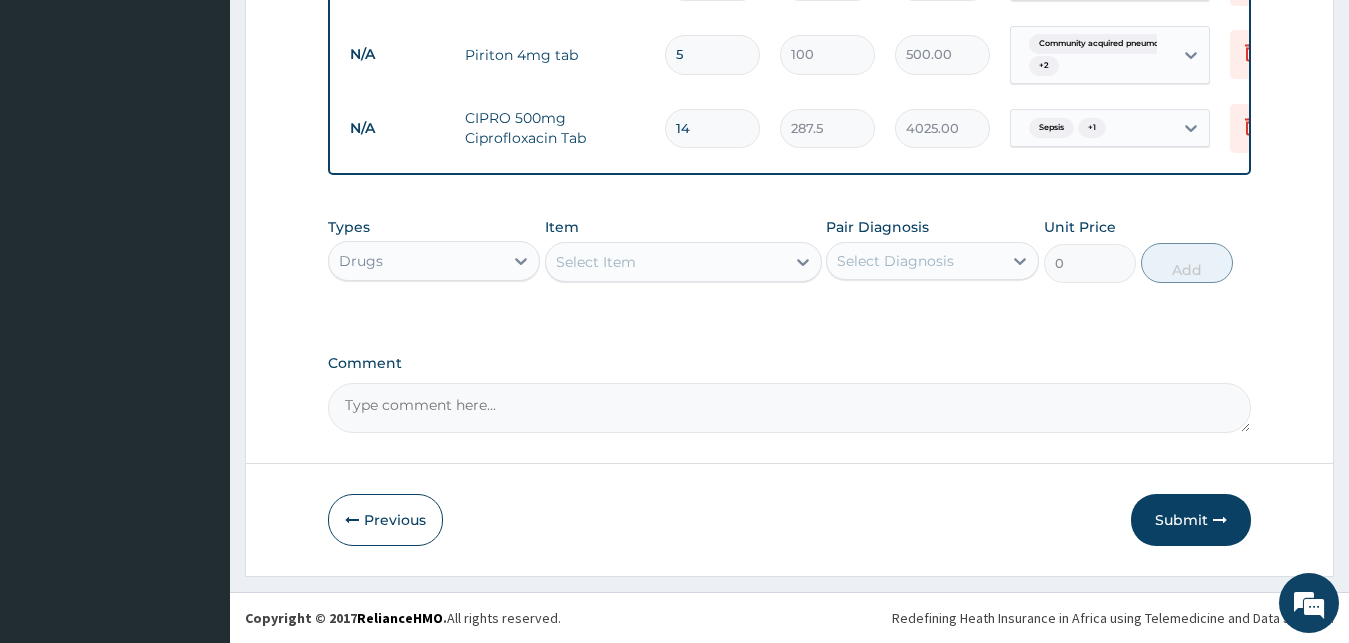 type on "14" 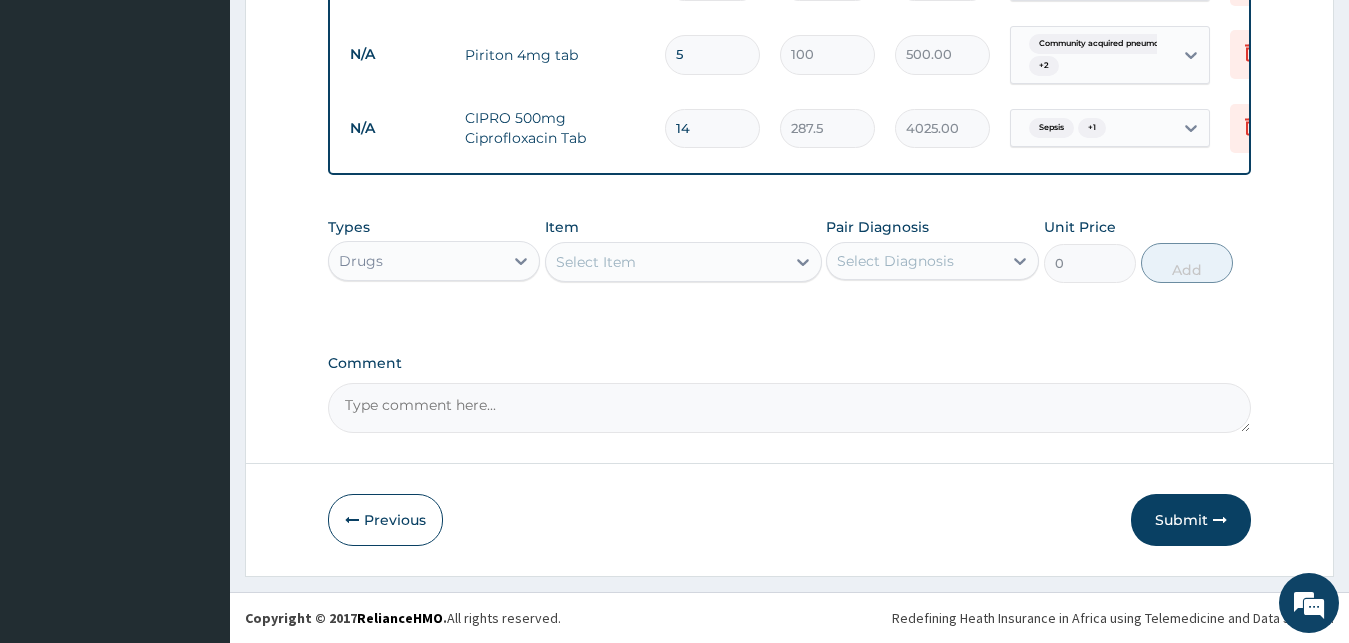 click on "Step  2  of 2 PA Code / Prescription Code Enter Code(Secondary Care Only) Encounter Date 28-06-2025 Important Notice Please enter PA codes before entering items that are not attached to a PA code   All diagnoses entered must be linked to a claim item. Diagnosis & Claim Items that are visible but inactive cannot be edited because they were imported from an already approved PA code. Diagnosis Community acquired pneumonia Query Malaria Query Sepsis Query NB: All diagnosis must be linked to a claim item Claim Items Type Name Quantity Unit Price Total Price Pair Diagnosis Actions N/A Registration Card Fee 1 2000 2000.00 Community acquired pneumonia  + 2 Delete N/A General practitioner Consultation first outpatient consultation 1 3000 3000.00 Malaria  + 2 Delete N/A MALARIA PARASITE (MP) RDT 1 1500 1500.00 Malaria Delete N/A FBC CBC-Complete Blood Count (Haemogram) - [Blood] 1 3000 3000.00 Sepsis Delete N/A COARTEM FORTE 80/480 BY 6 Artemether Lumefantrine Pck 1 3220 3220.00 Malaria Delete N/A 18 23 414.00 Malaria" at bounding box center (789, -278) 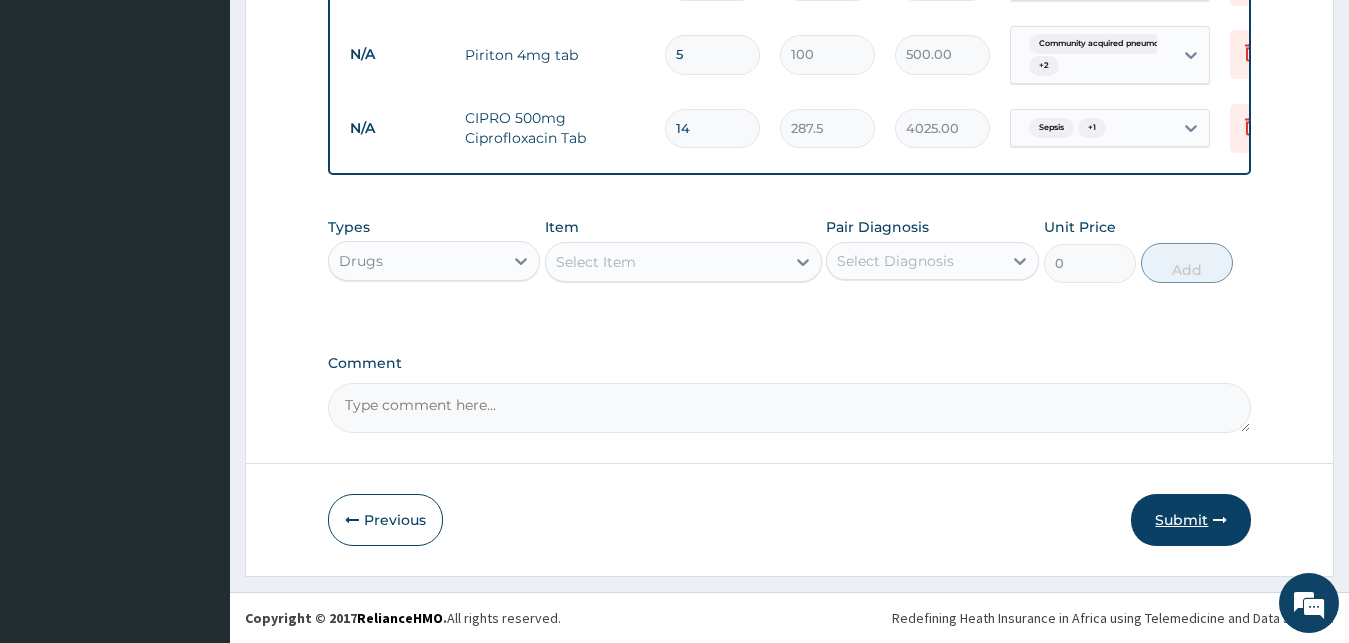 click on "Submit" at bounding box center (1191, 520) 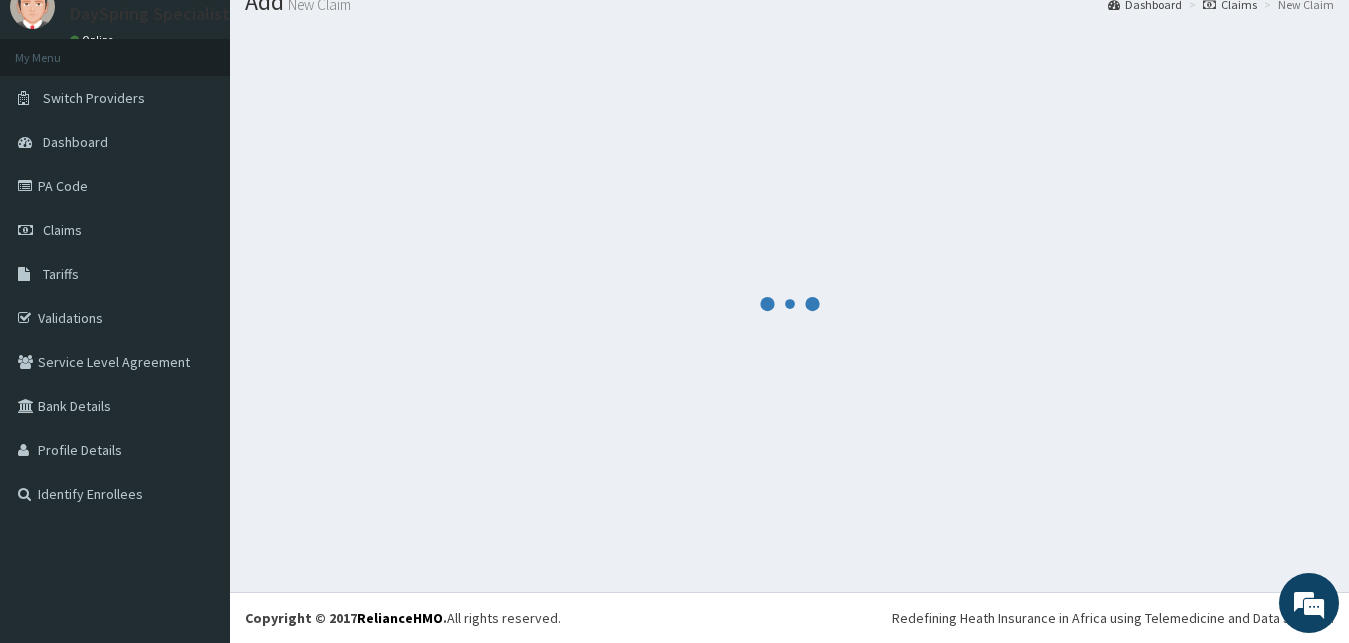 scroll, scrollTop: 76, scrollLeft: 0, axis: vertical 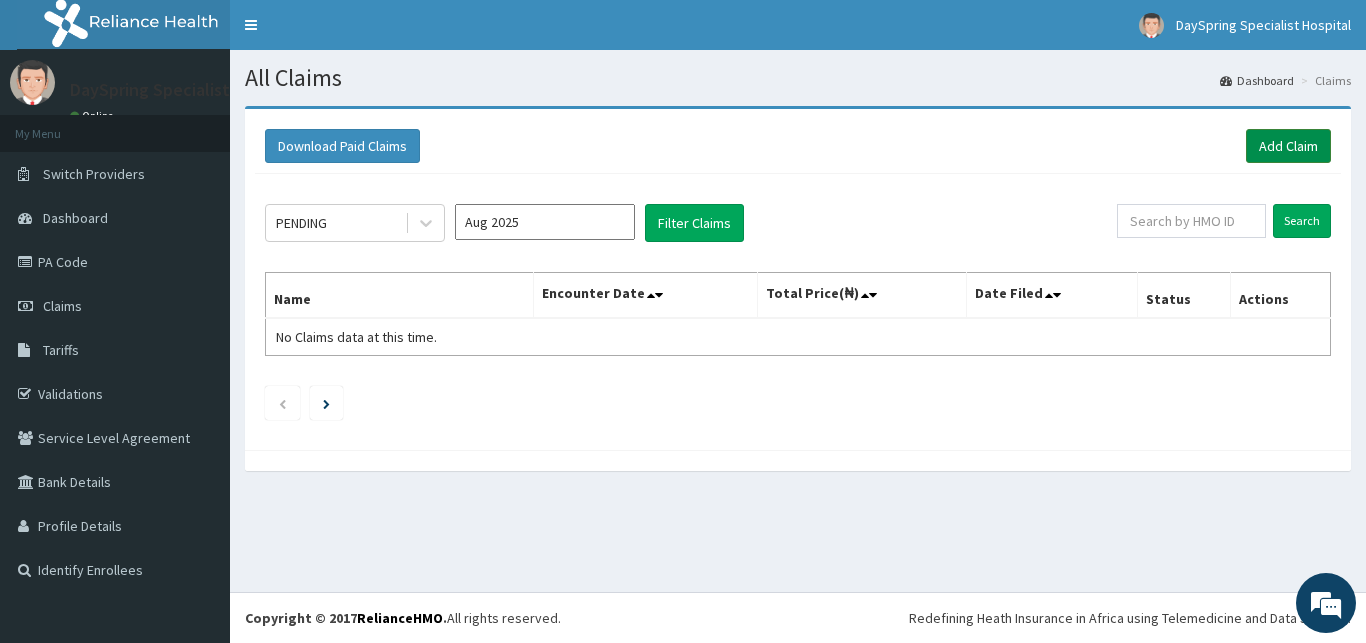 click on "Add Claim" at bounding box center (1288, 146) 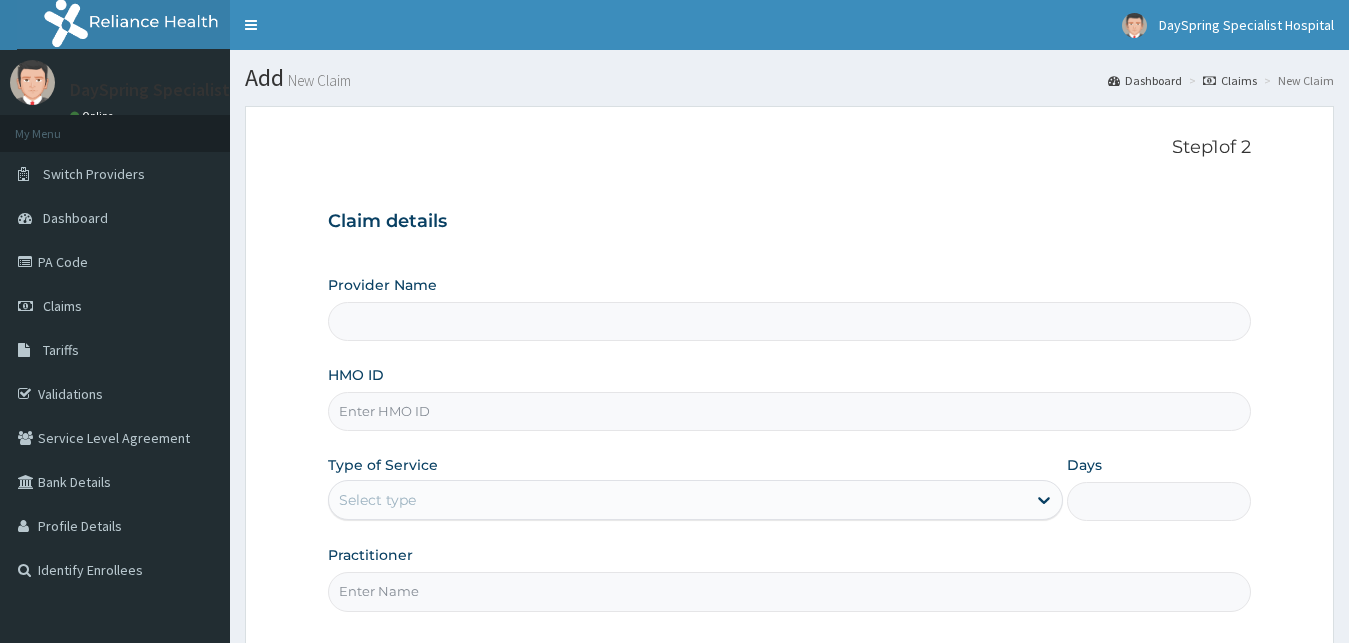 click on "HMO ID" at bounding box center [790, 411] 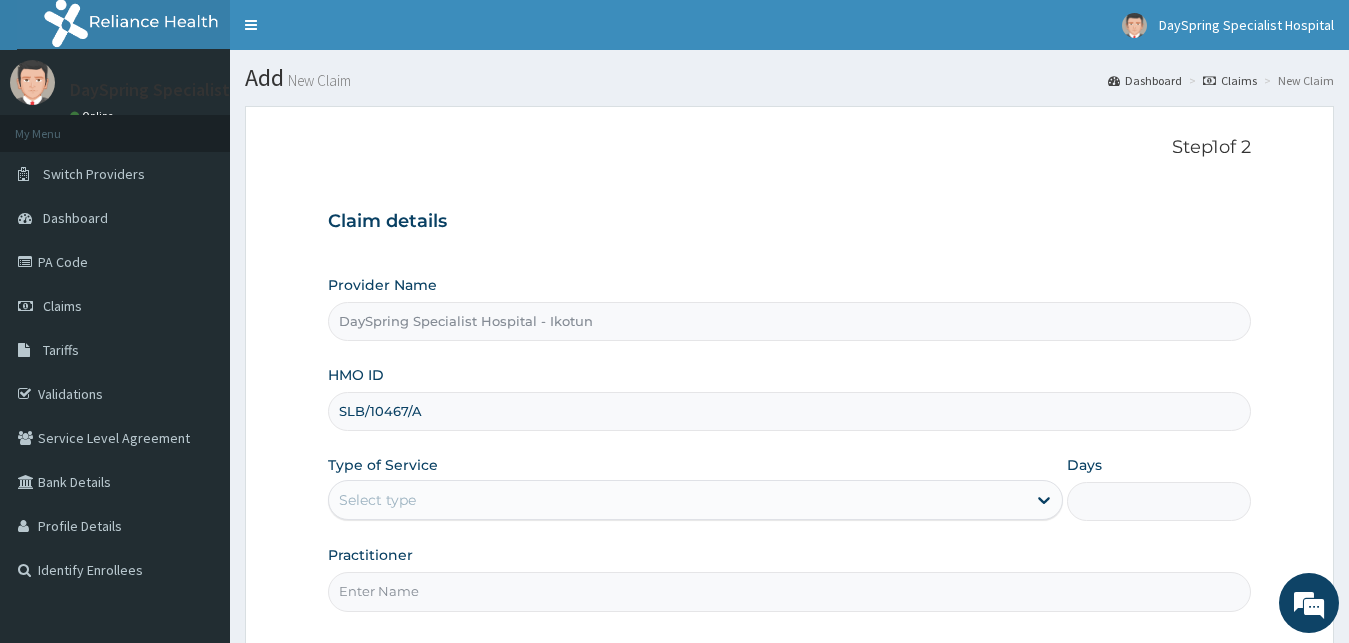 type on "SLB/10467/A" 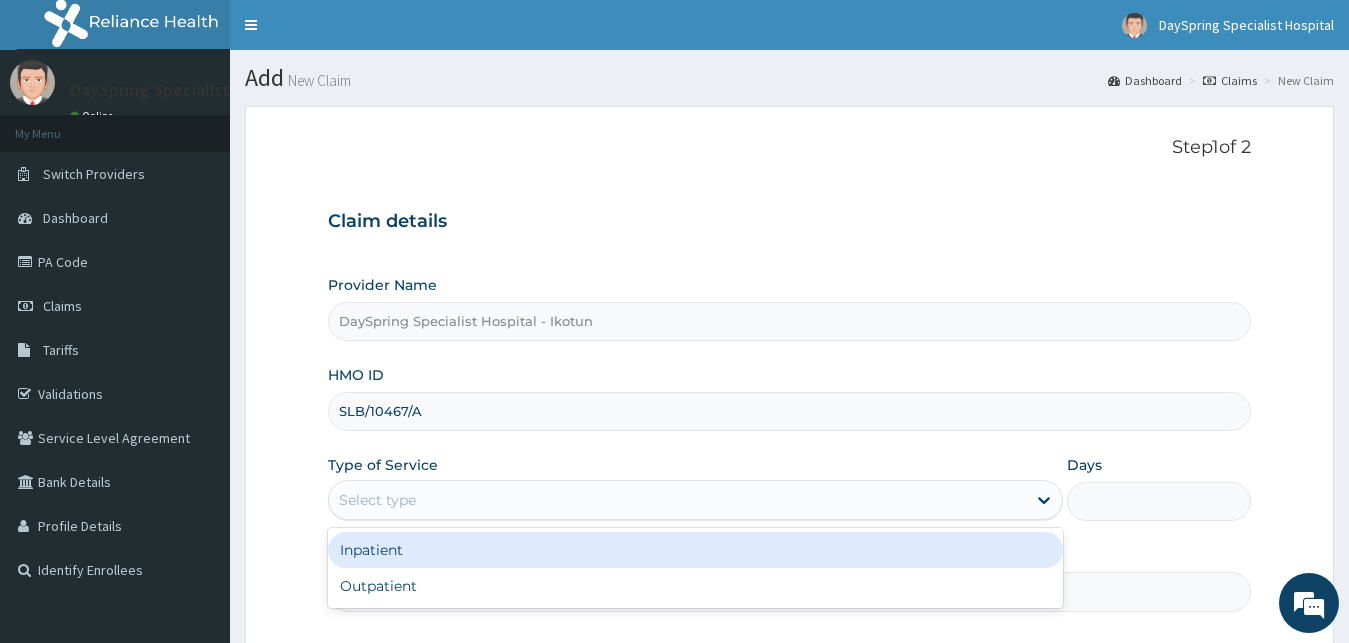 click on "Select type" at bounding box center [678, 500] 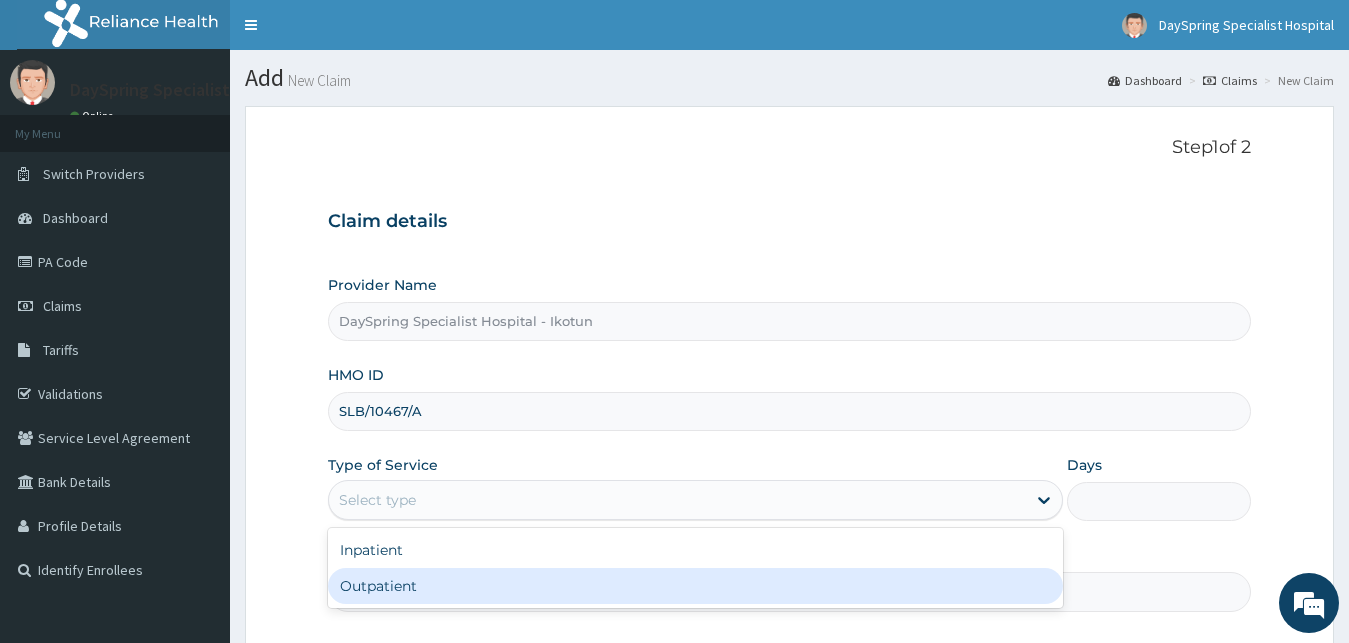 click on "Outpatient" at bounding box center [696, 586] 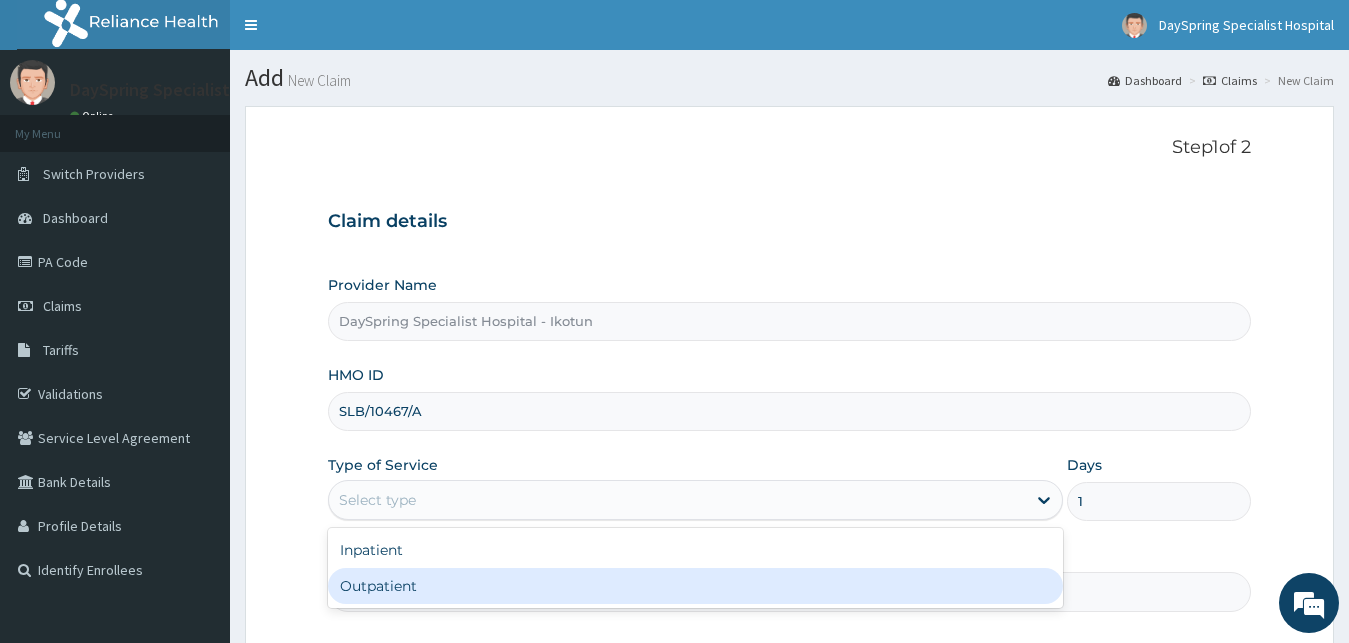 scroll, scrollTop: 0, scrollLeft: 0, axis: both 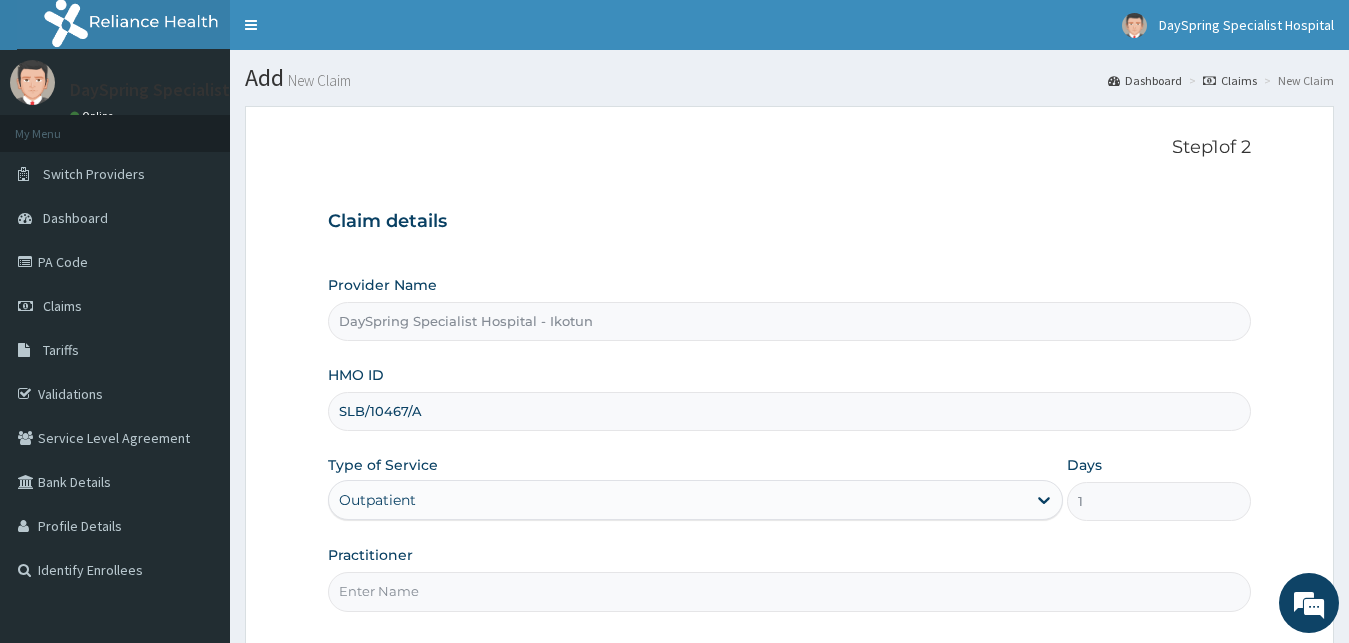 click on "Practitioner" at bounding box center [790, 591] 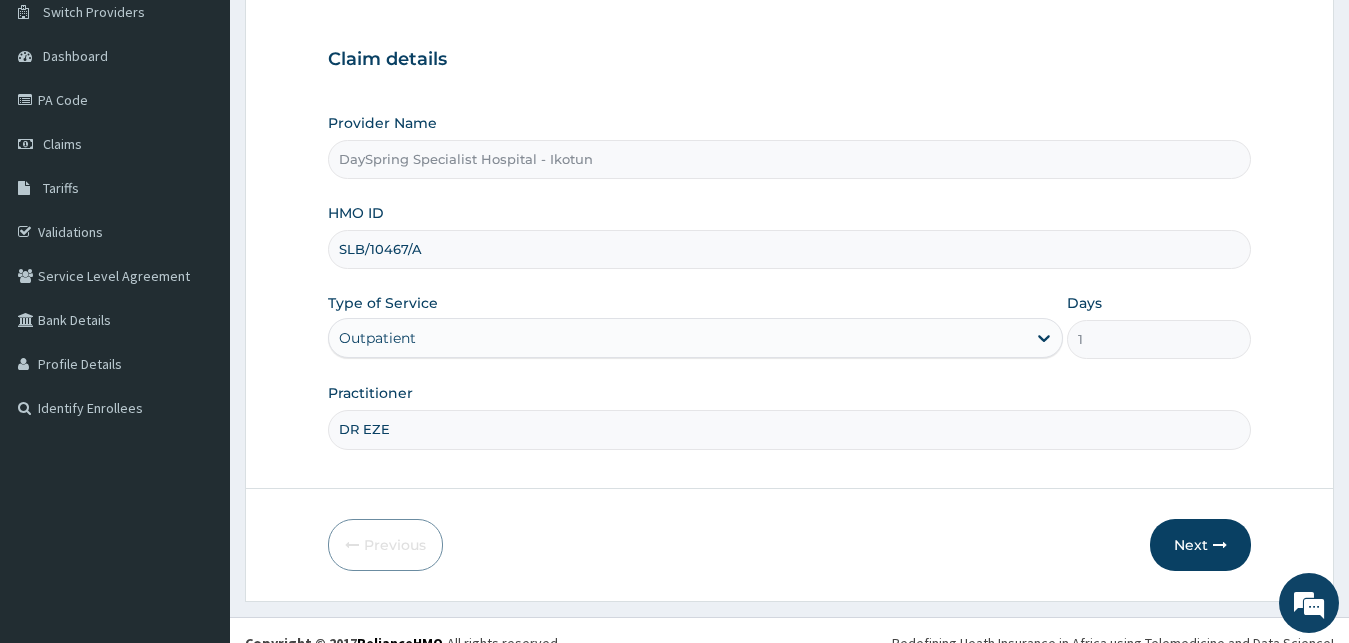 scroll, scrollTop: 187, scrollLeft: 0, axis: vertical 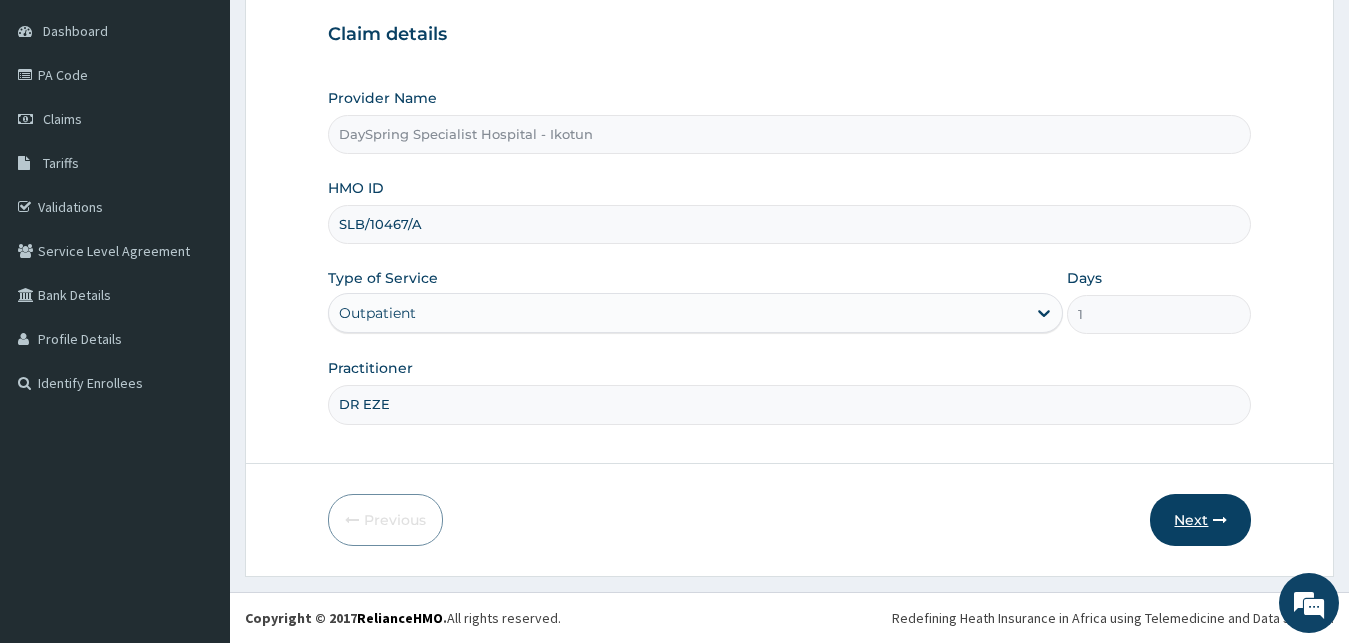 type on "DR EZE" 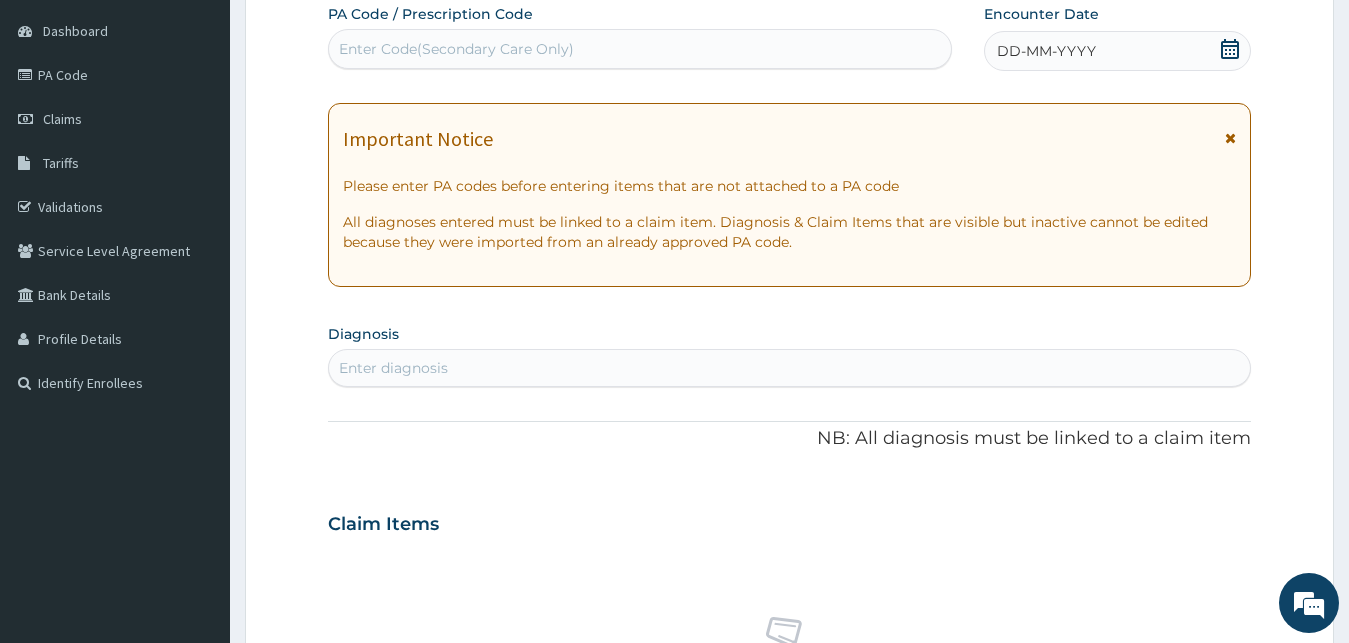 click on "Enter Code(Secondary Care Only)" at bounding box center (640, 49) 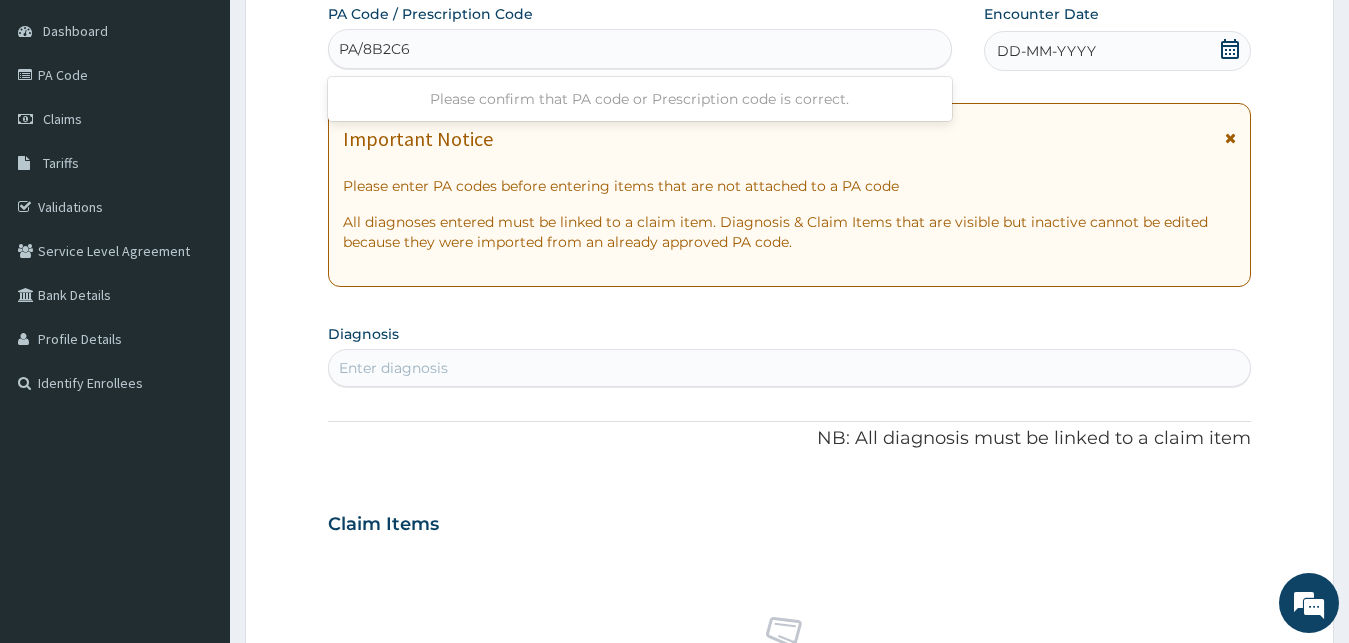 type on "PA/8B2C67" 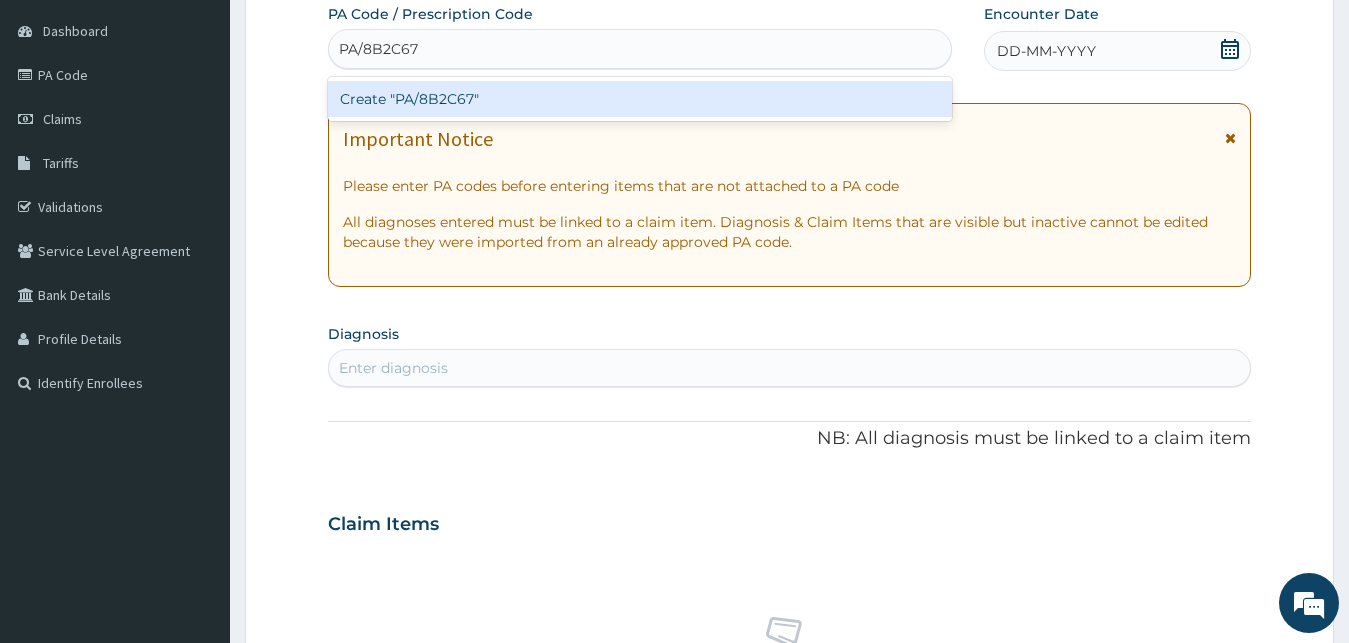 click on "Create "PA/8B2C67"" at bounding box center (640, 99) 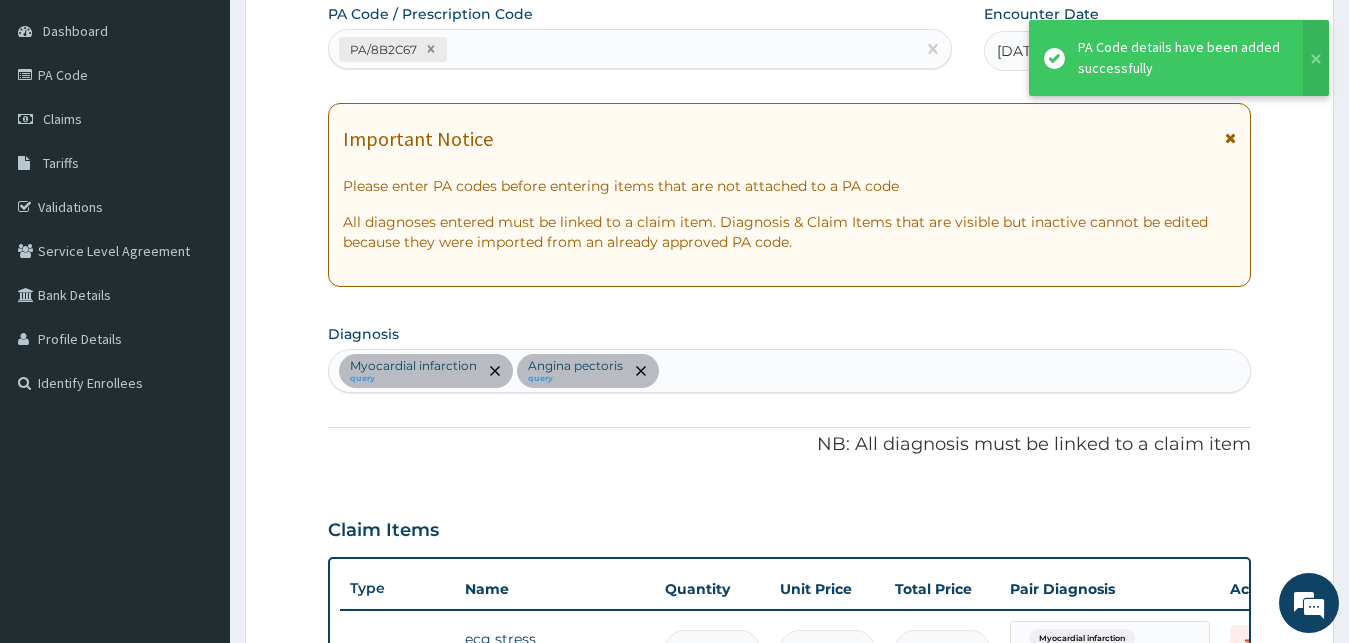 scroll, scrollTop: 515, scrollLeft: 0, axis: vertical 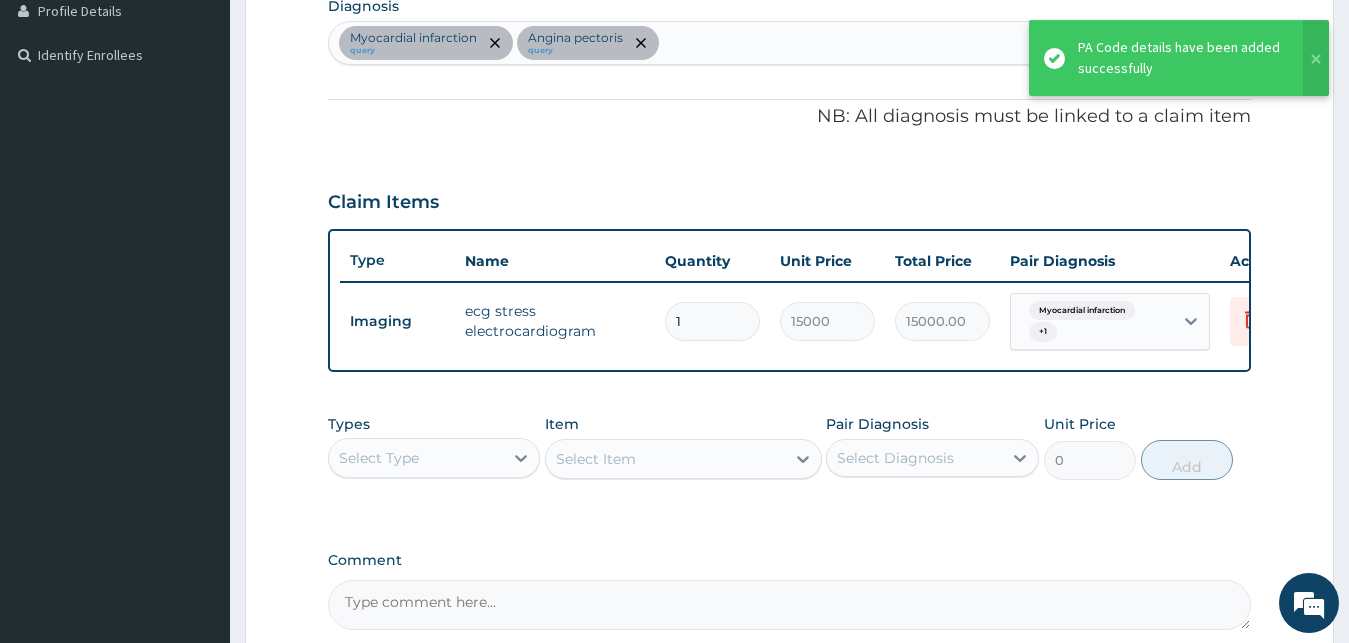 click on "Select Type" at bounding box center [416, 458] 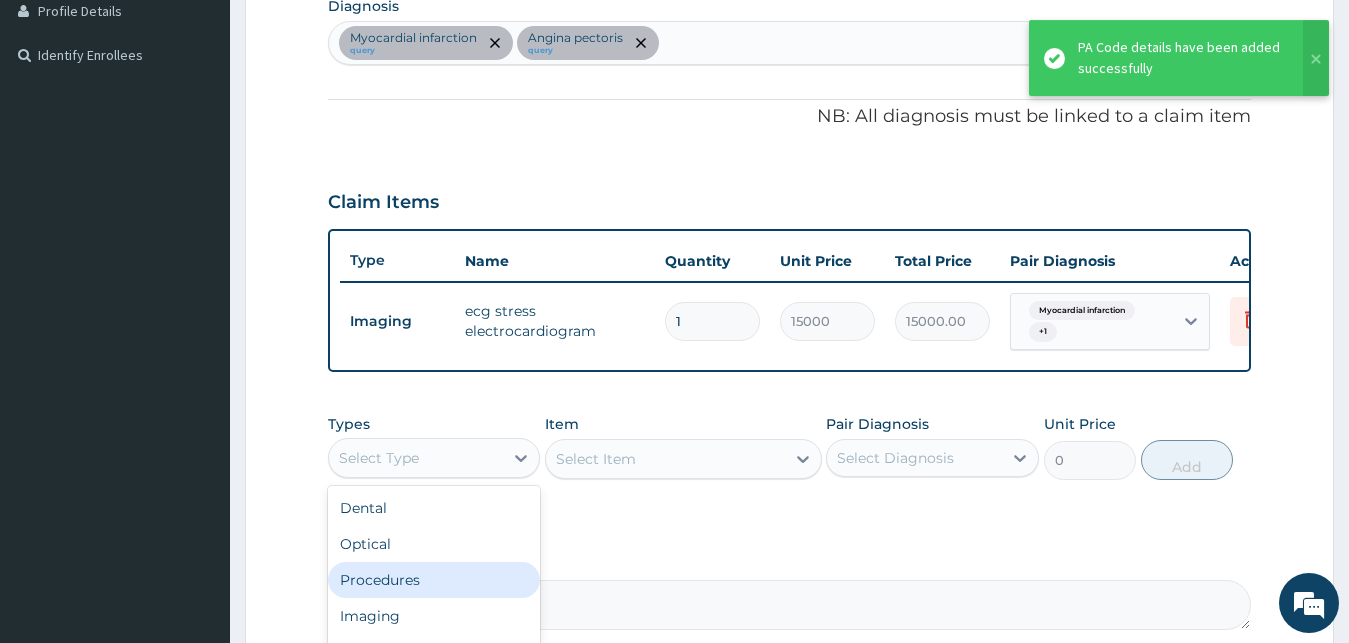 click on "Procedures" at bounding box center [434, 580] 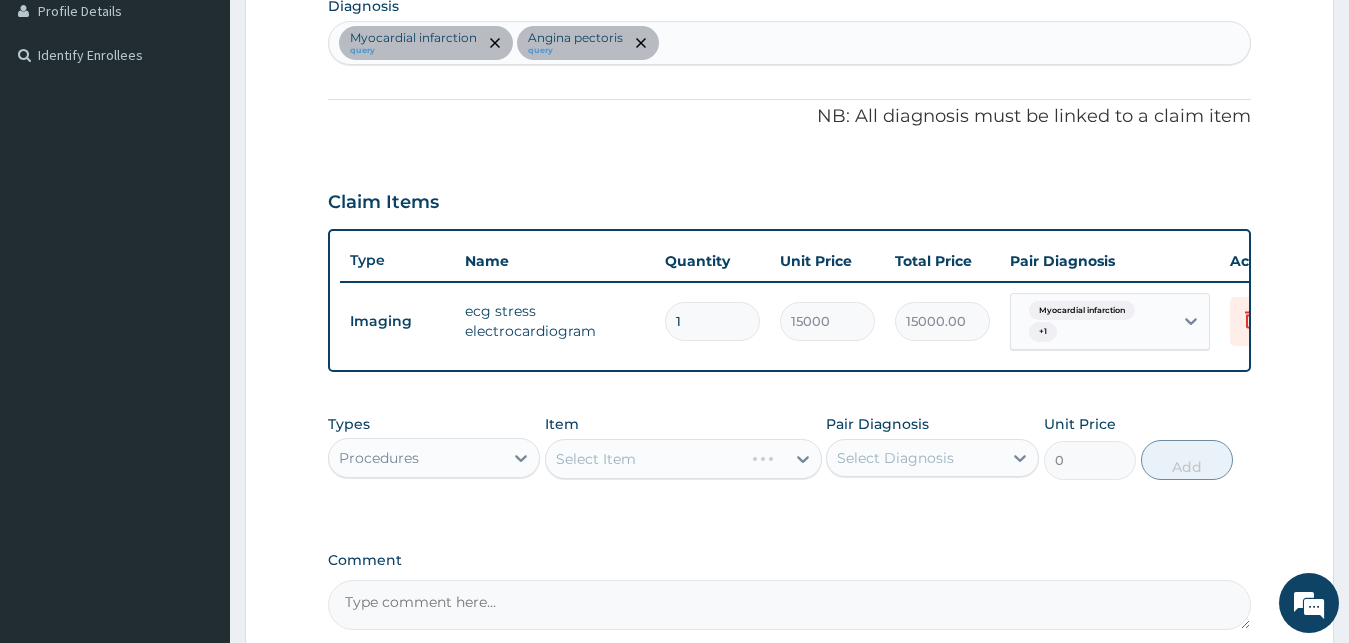 click on "Select Item" at bounding box center [683, 459] 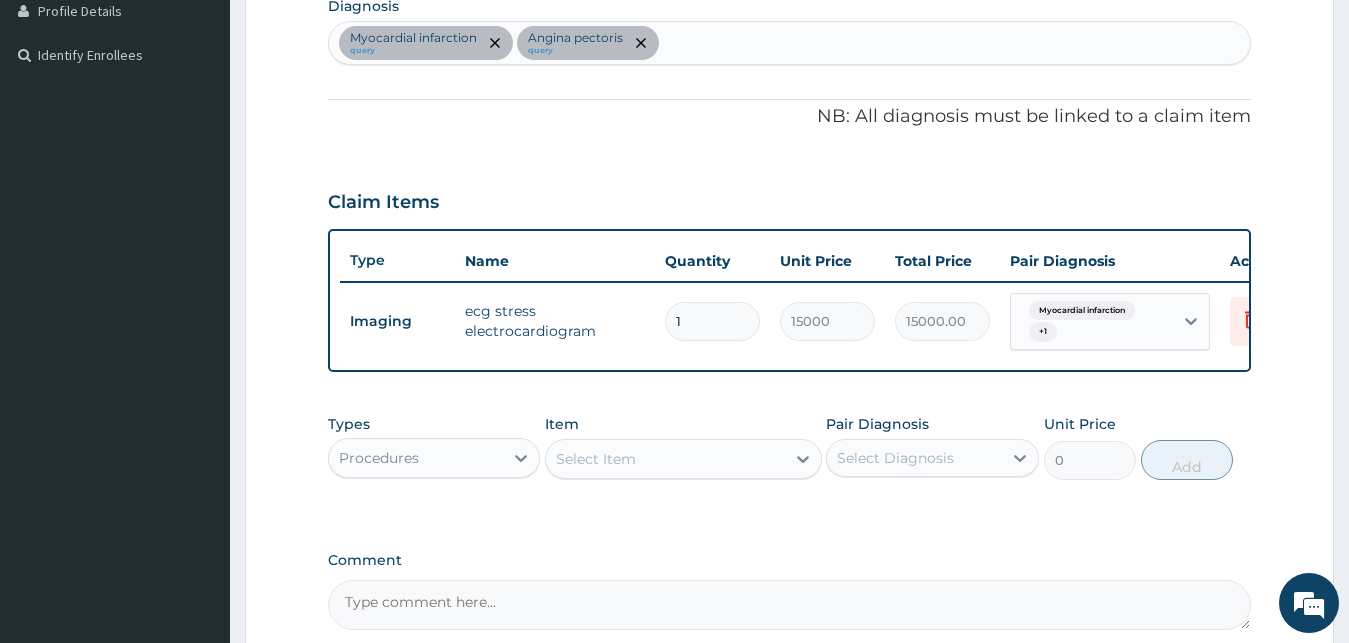 click on "Select Item" at bounding box center [665, 459] 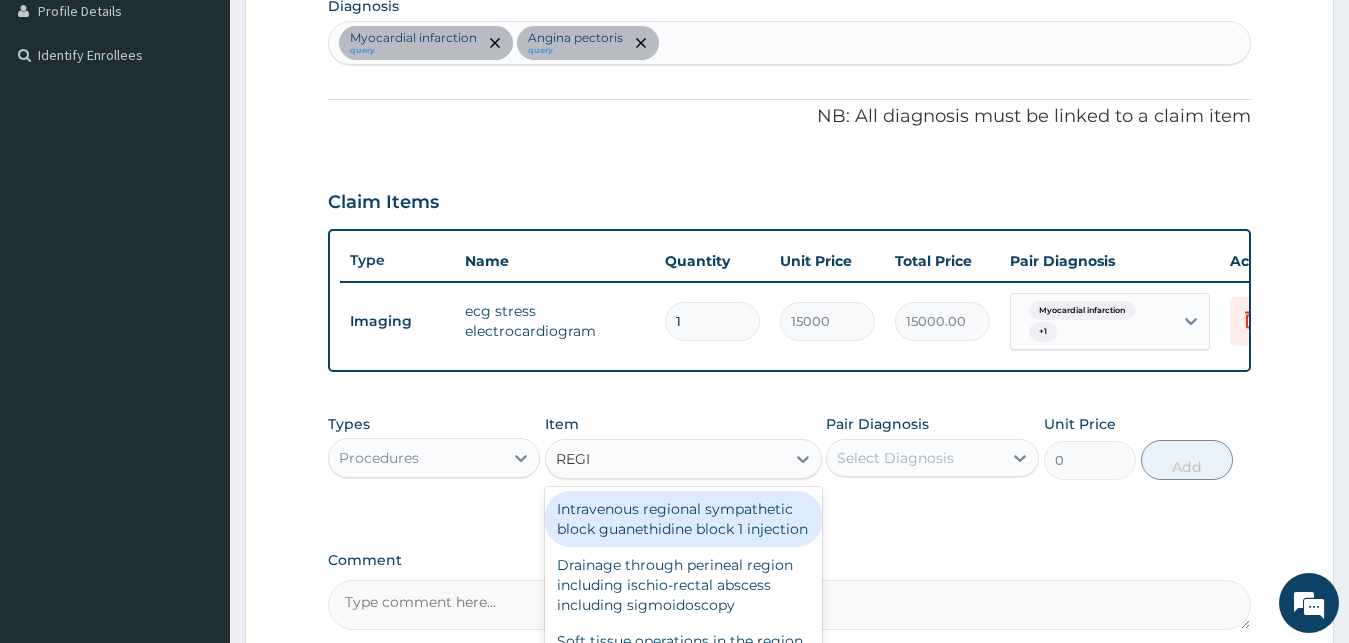 type on "REGIS" 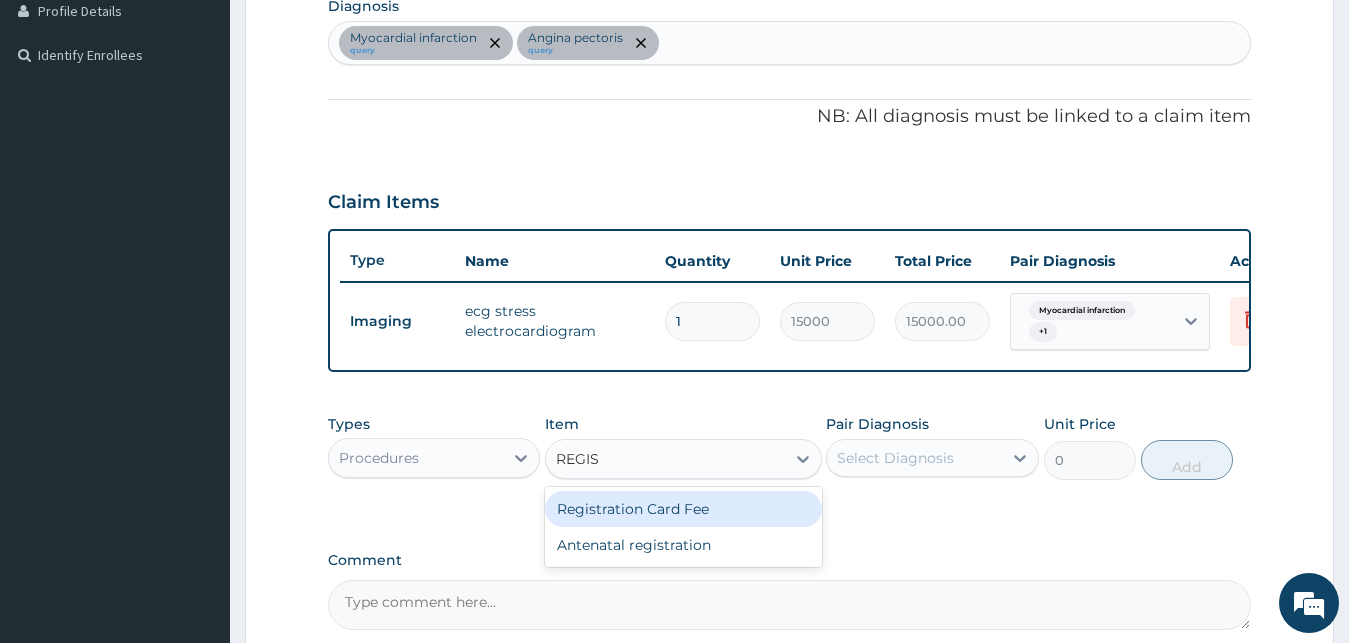 click on "Registration Card Fee" at bounding box center [683, 509] 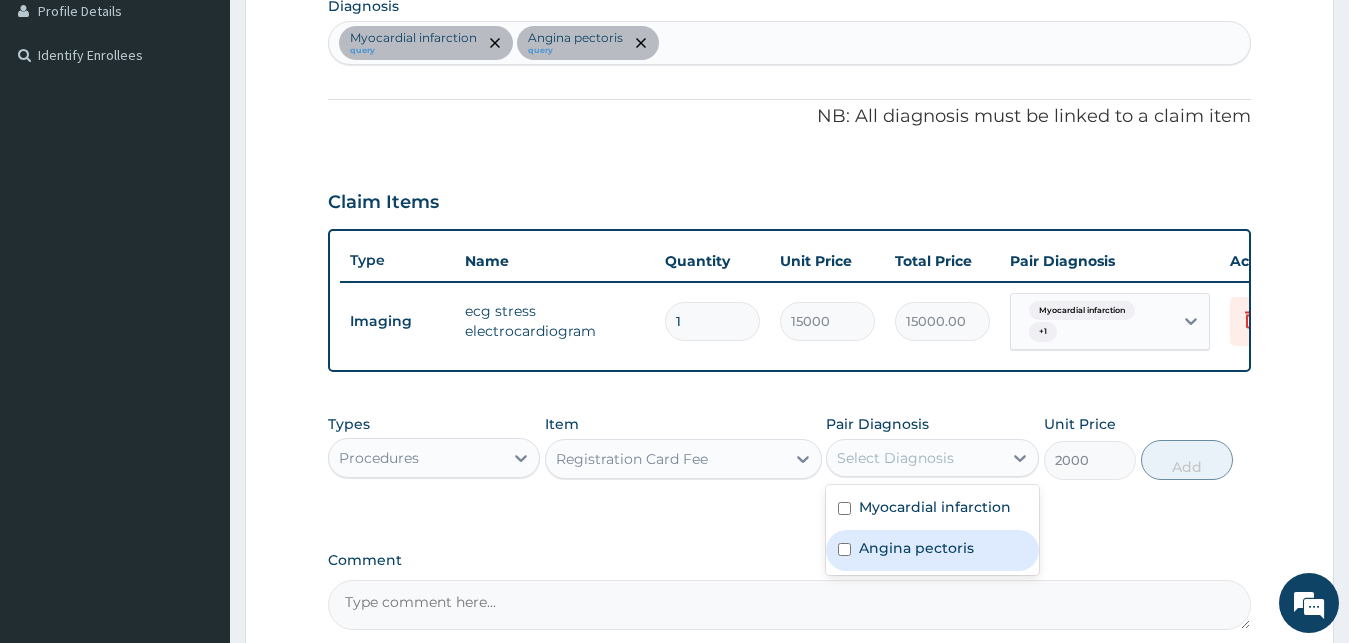 drag, startPoint x: 906, startPoint y: 468, endPoint x: 901, endPoint y: 551, distance: 83.15047 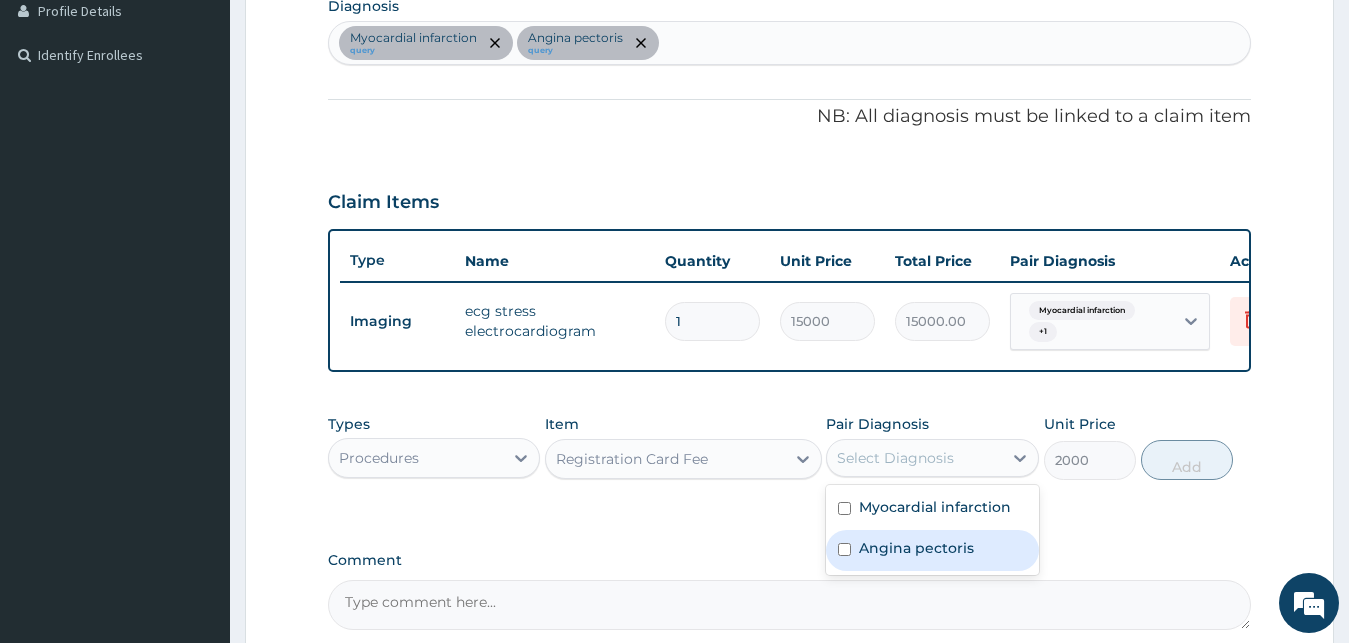 click on "option Angina pectoris focused, 2 of 2. 2 results available. Use Up and Down to choose options, press Enter to select the currently focused option, press Escape to exit the menu, press Tab to select the option and exit the menu. Select Diagnosis Myocardial infarction Angina pectoris" at bounding box center (932, 458) 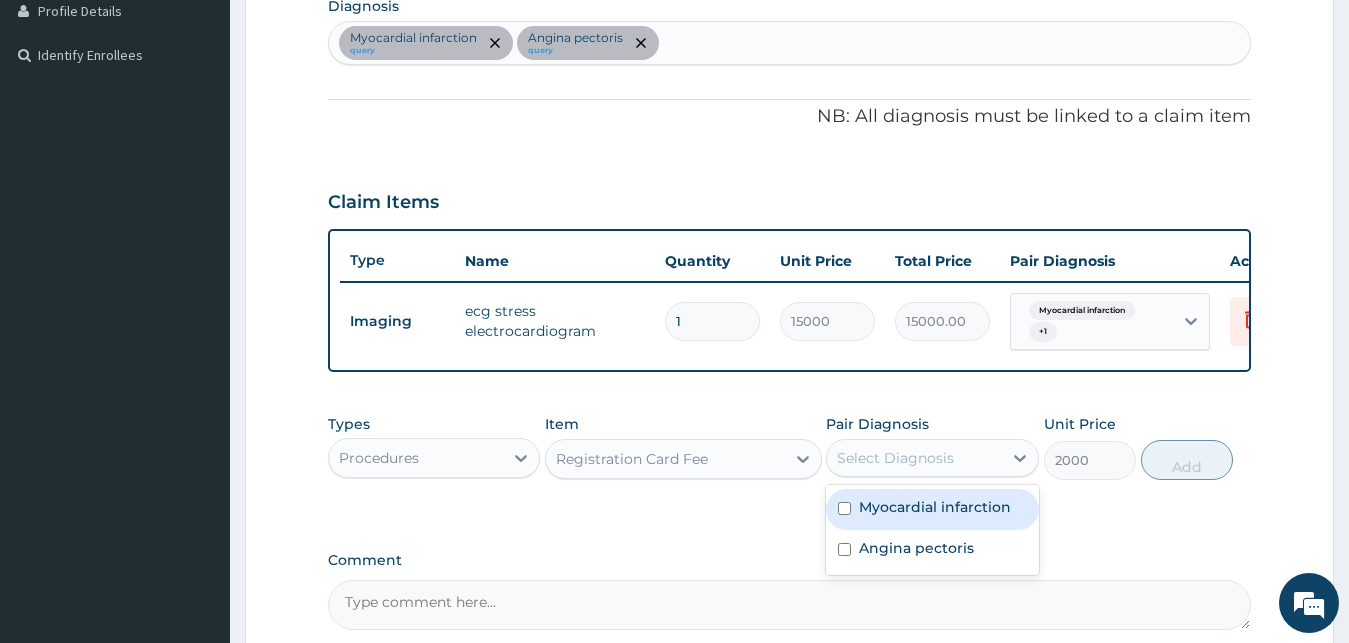 click on "Myocardial infarction" at bounding box center (935, 507) 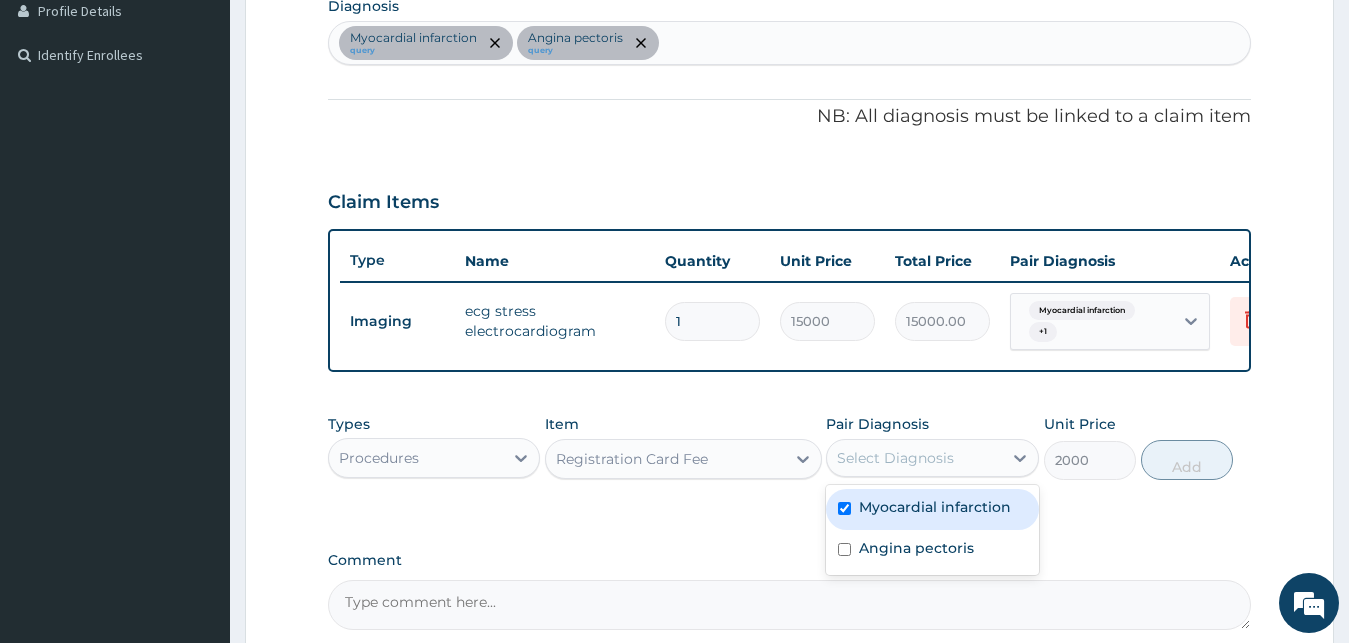 checkbox on "true" 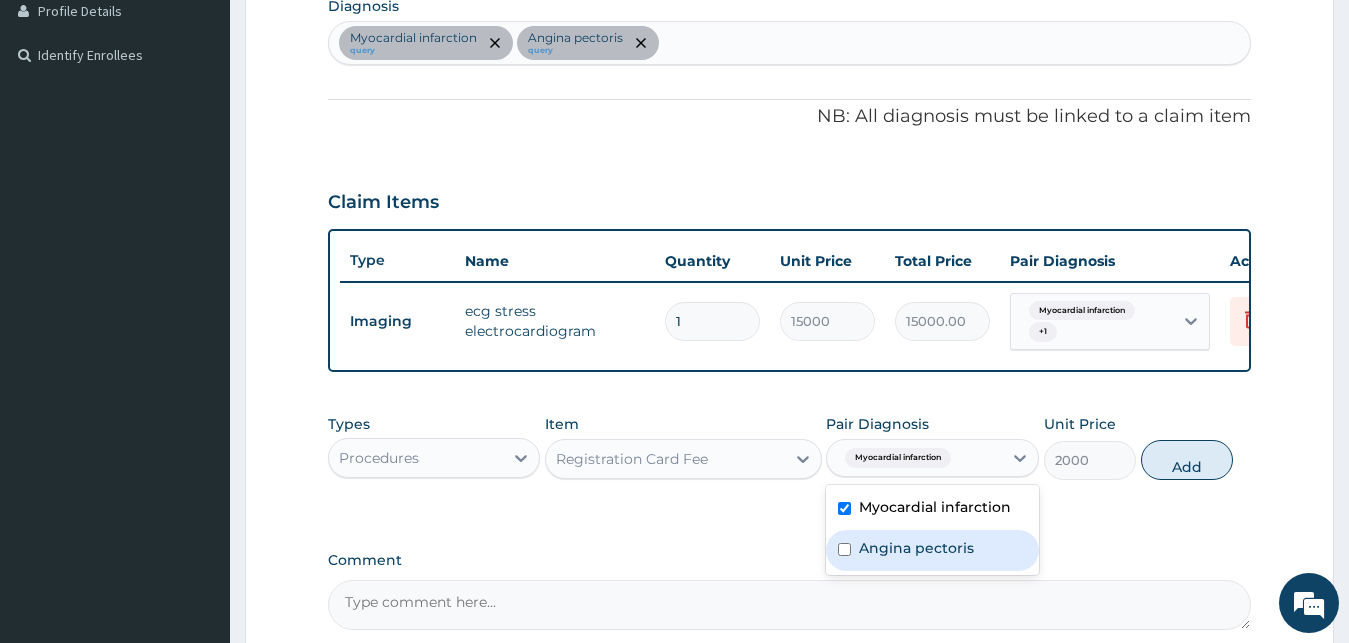 click on "Angina pectoris" at bounding box center [916, 548] 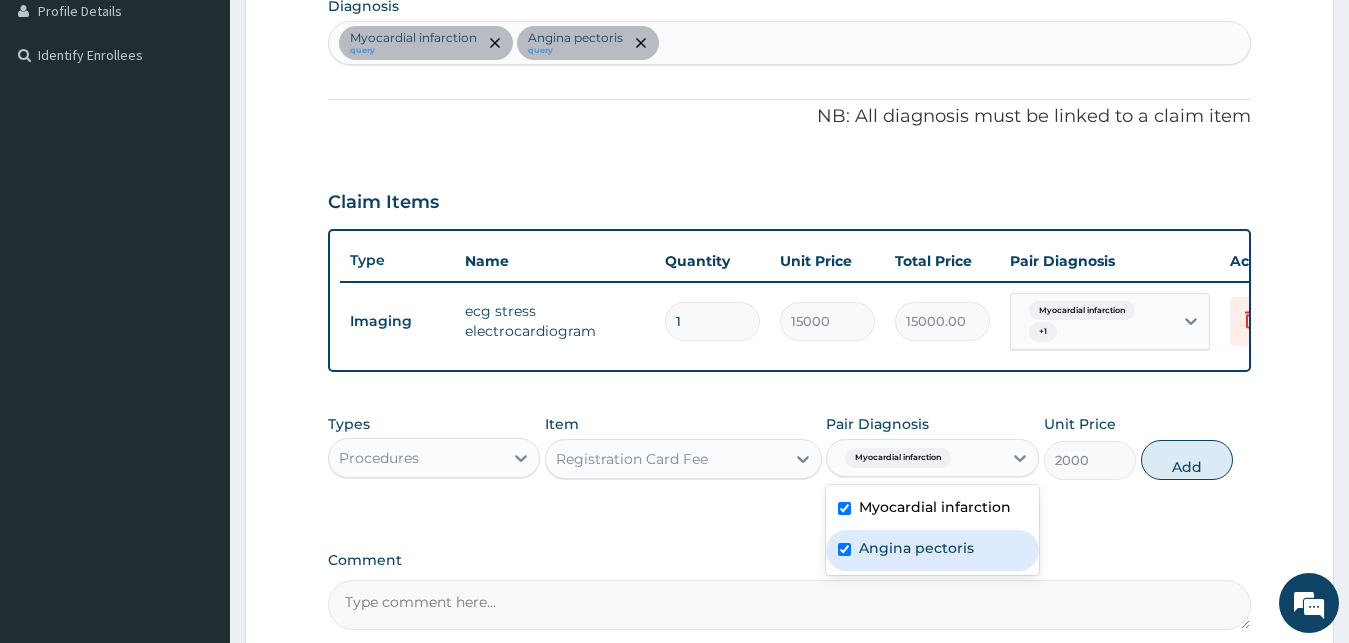 checkbox on "true" 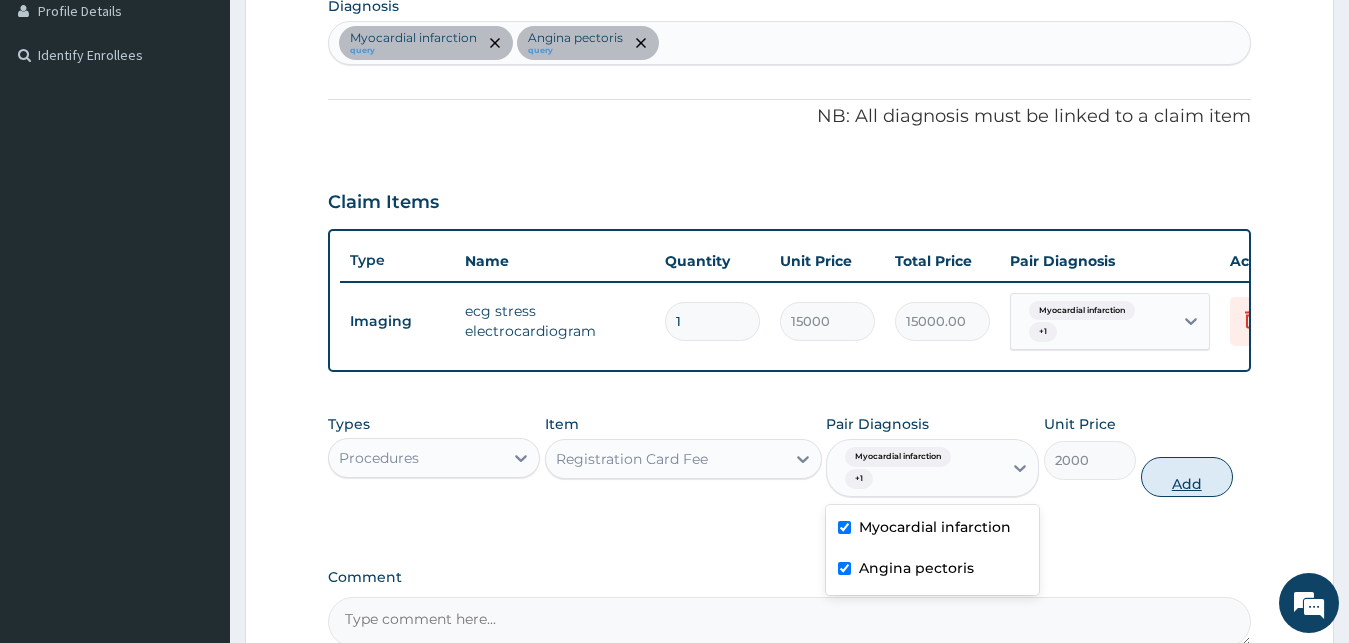 click on "Add" at bounding box center (1187, 477) 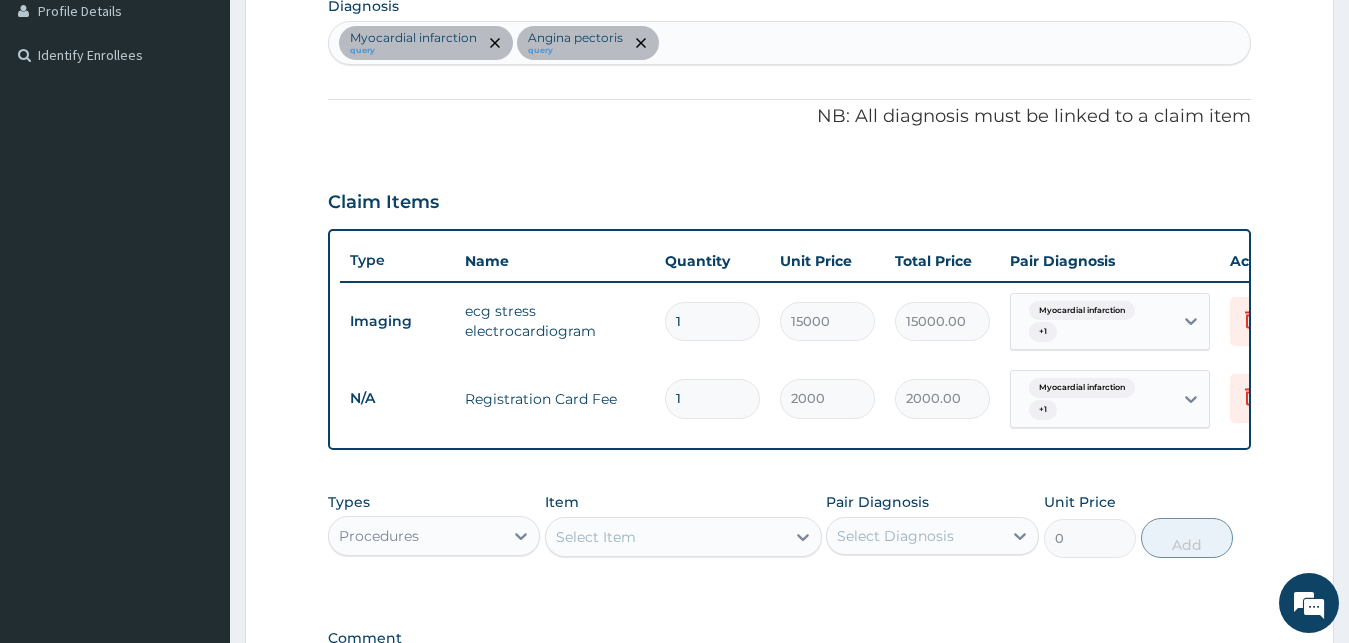 click on "Select Item" at bounding box center [665, 537] 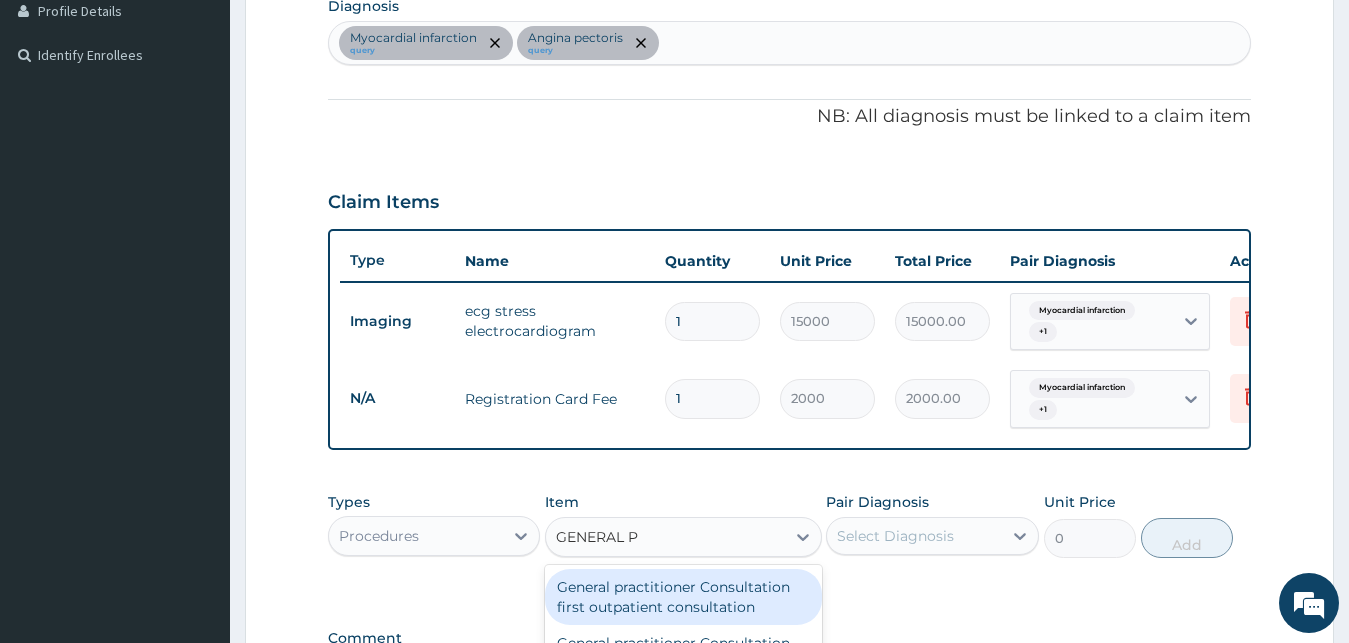 type on "GENERAL PR" 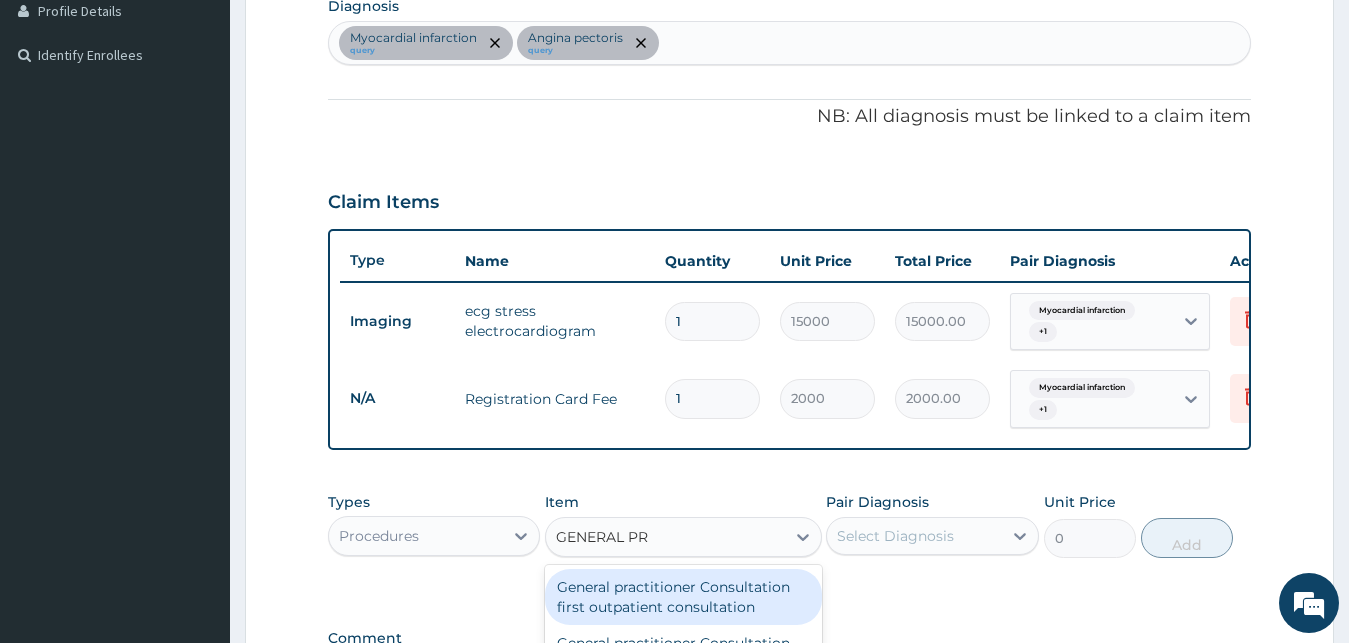 click on "General practitioner Consultation first outpatient consultation" at bounding box center (683, 597) 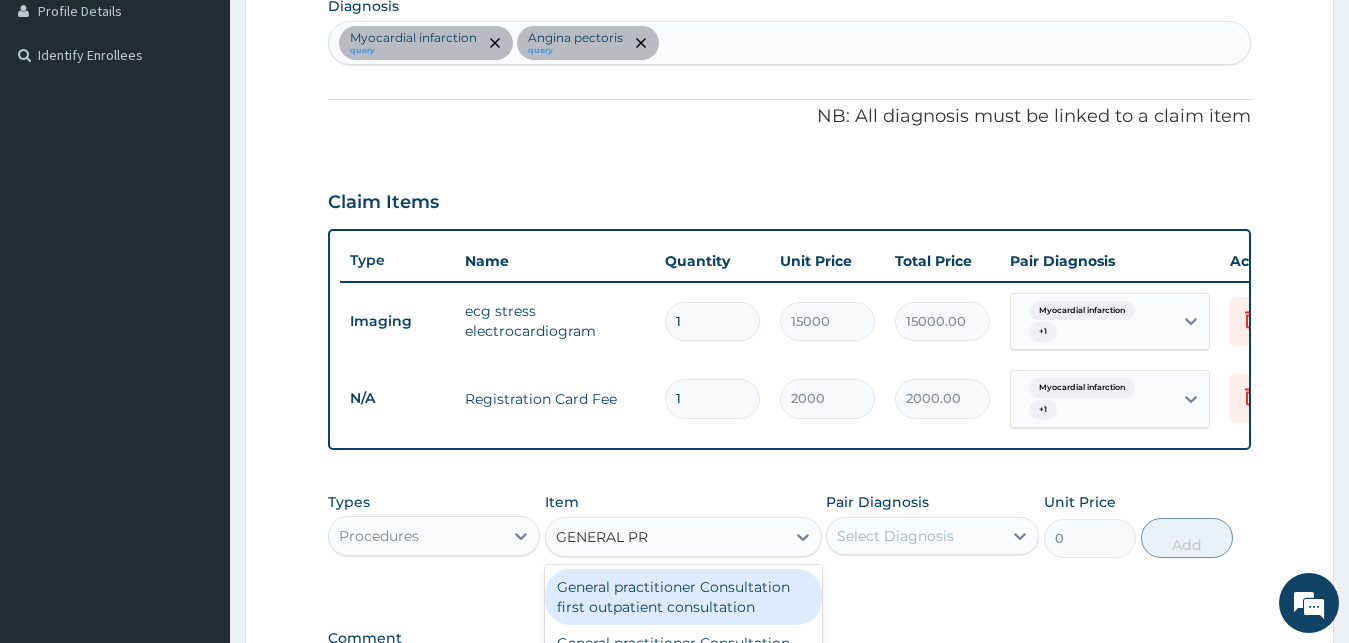type 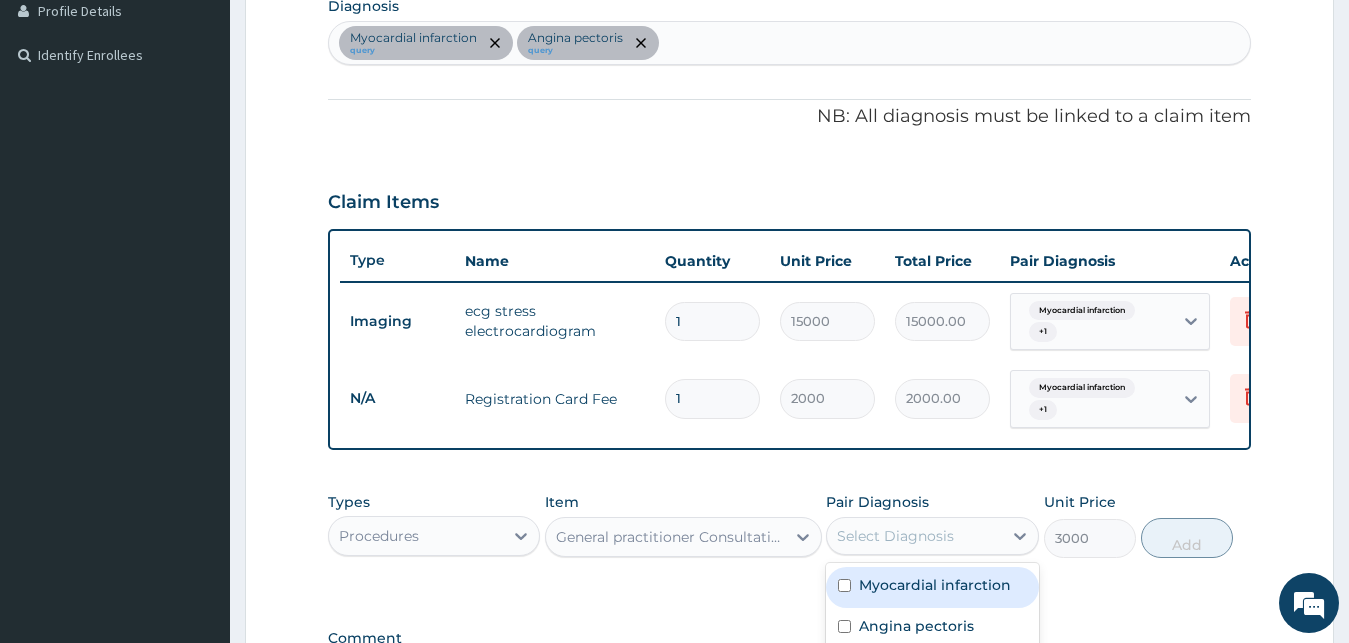 click on "Select Diagnosis" at bounding box center [895, 536] 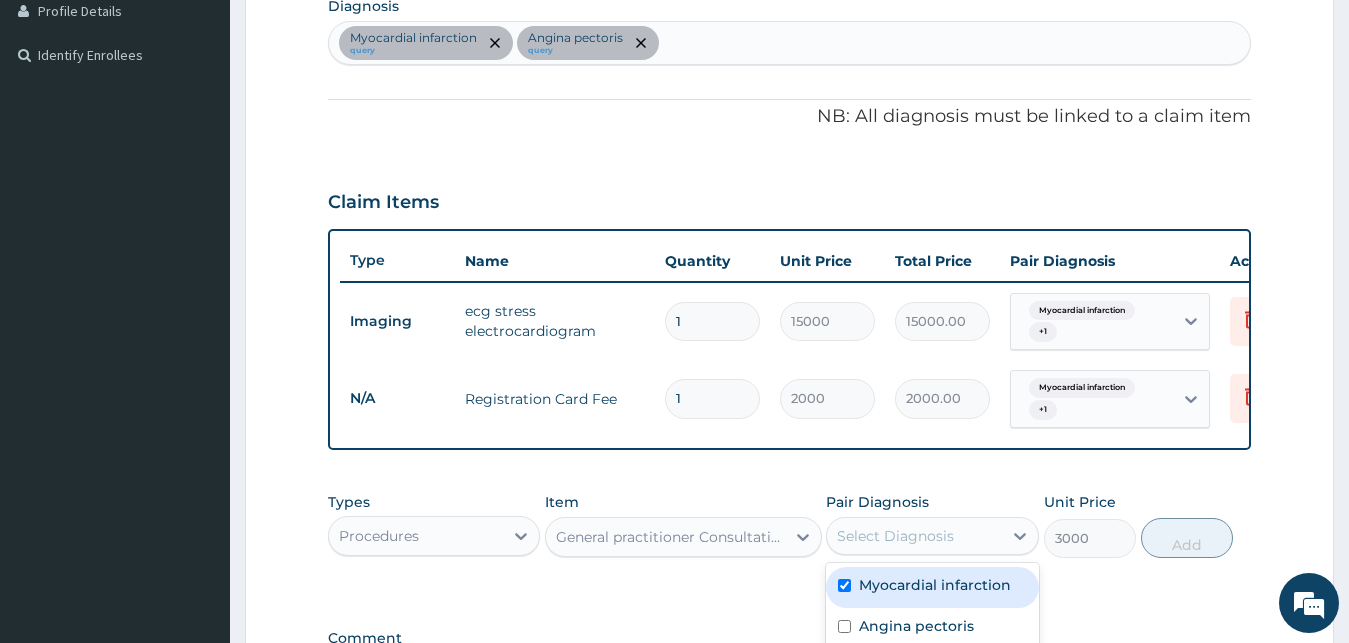 checkbox on "true" 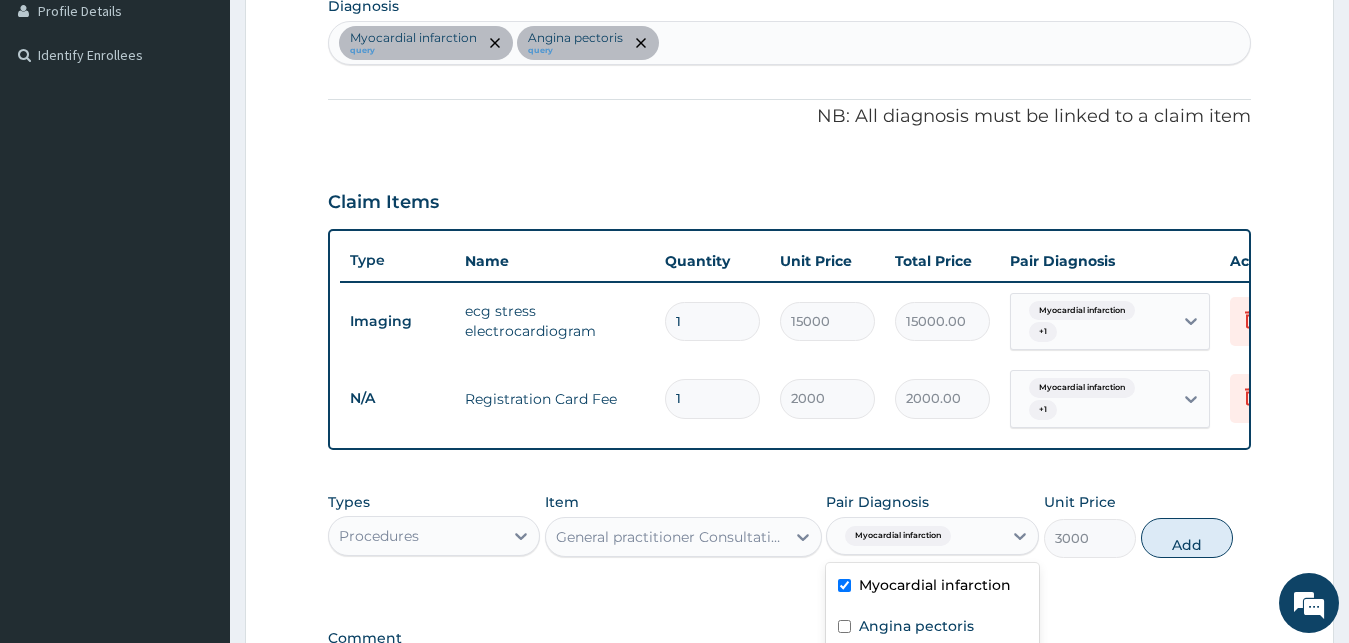 scroll, scrollTop: 807, scrollLeft: 0, axis: vertical 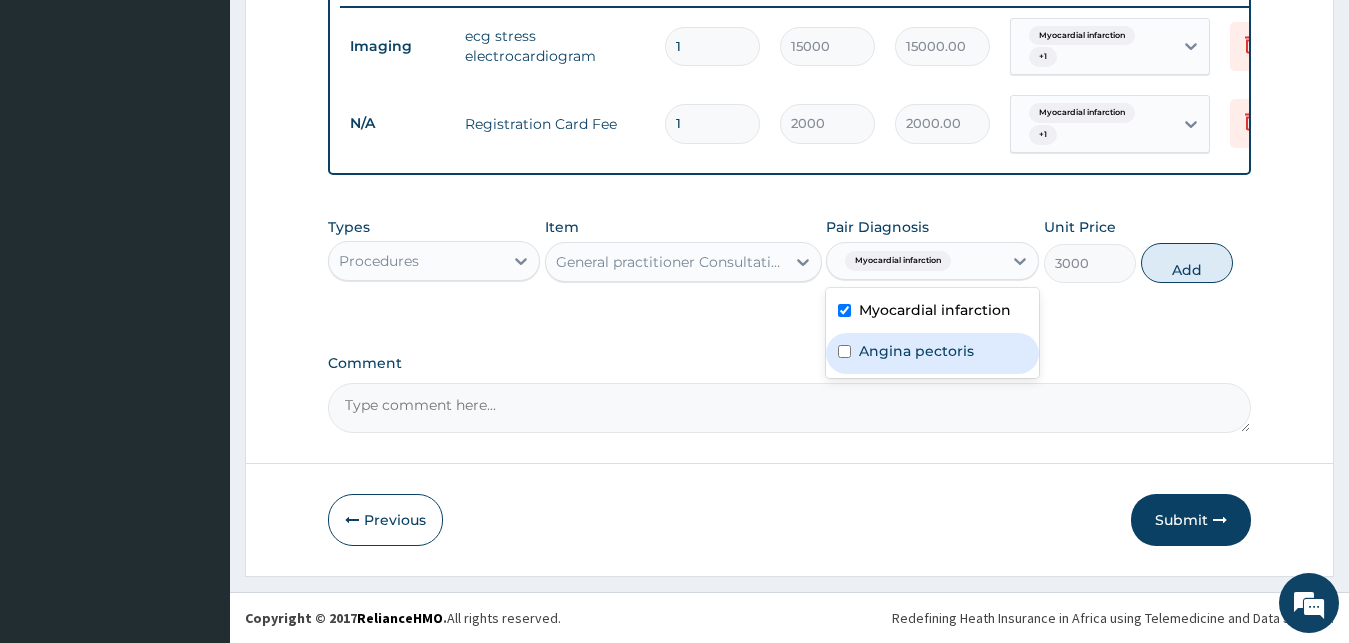 click on "Angina pectoris" at bounding box center (916, 351) 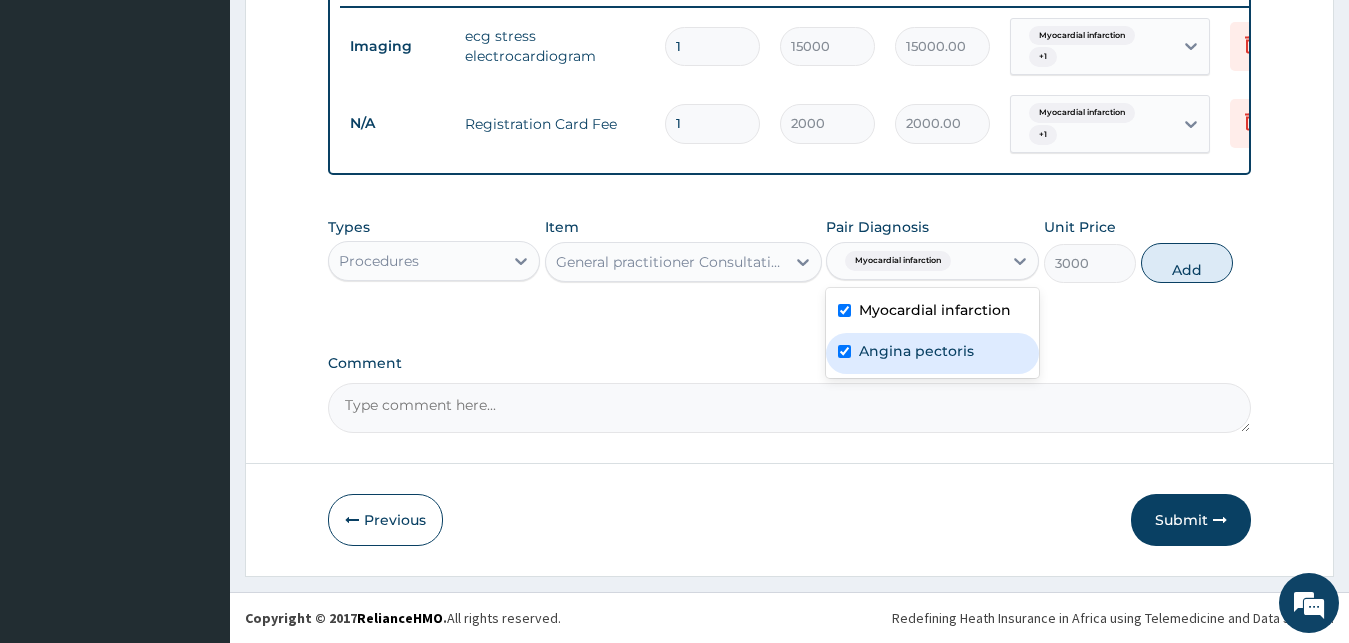 checkbox on "true" 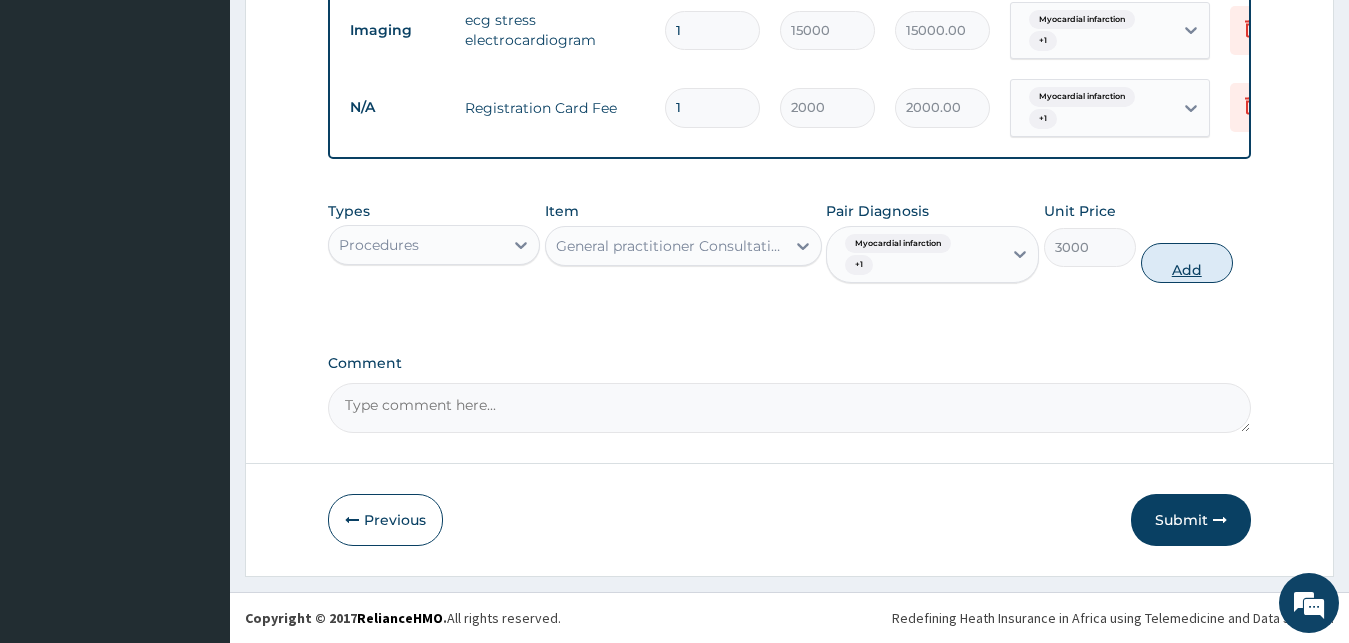 click on "Add" at bounding box center [1187, 263] 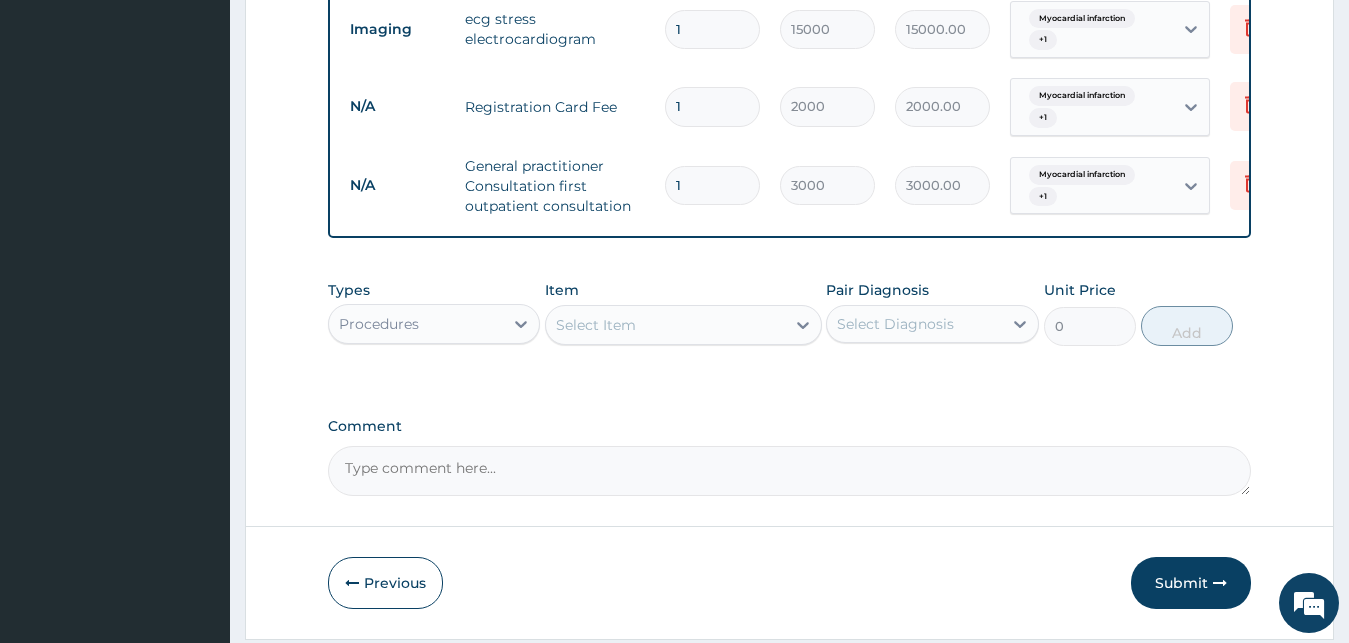 click on "Procedures" at bounding box center [416, 324] 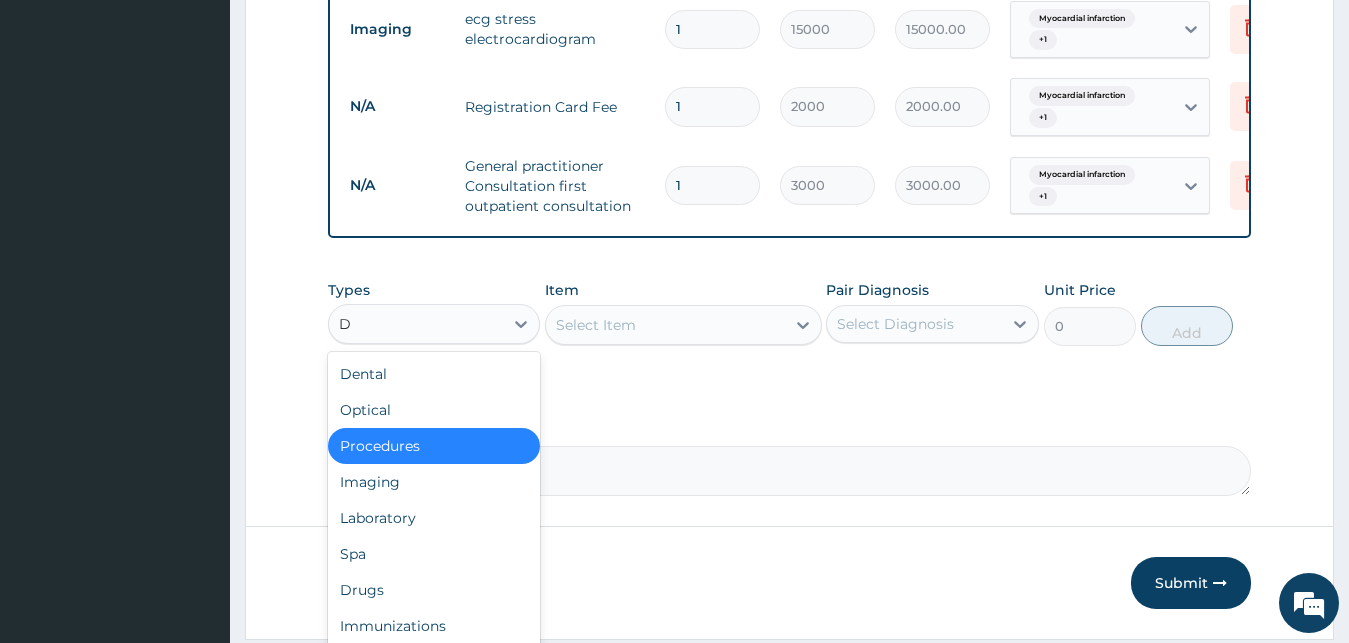 type on "DR" 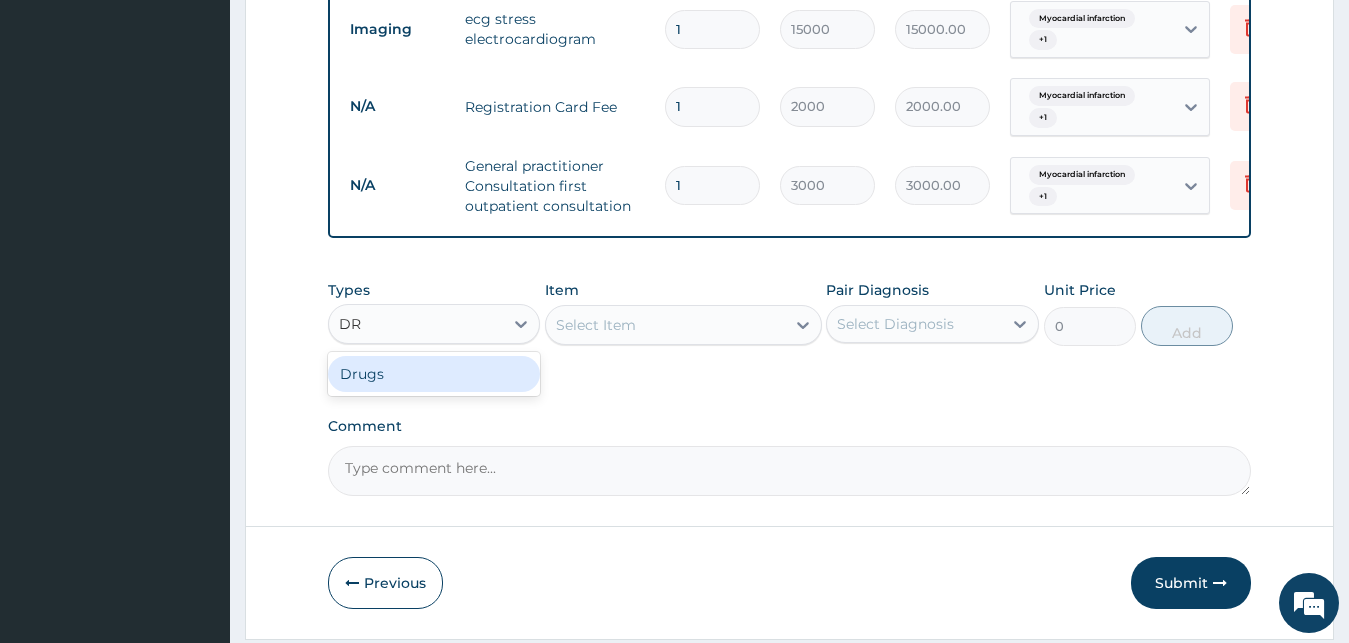 click on "Drugs" at bounding box center (434, 374) 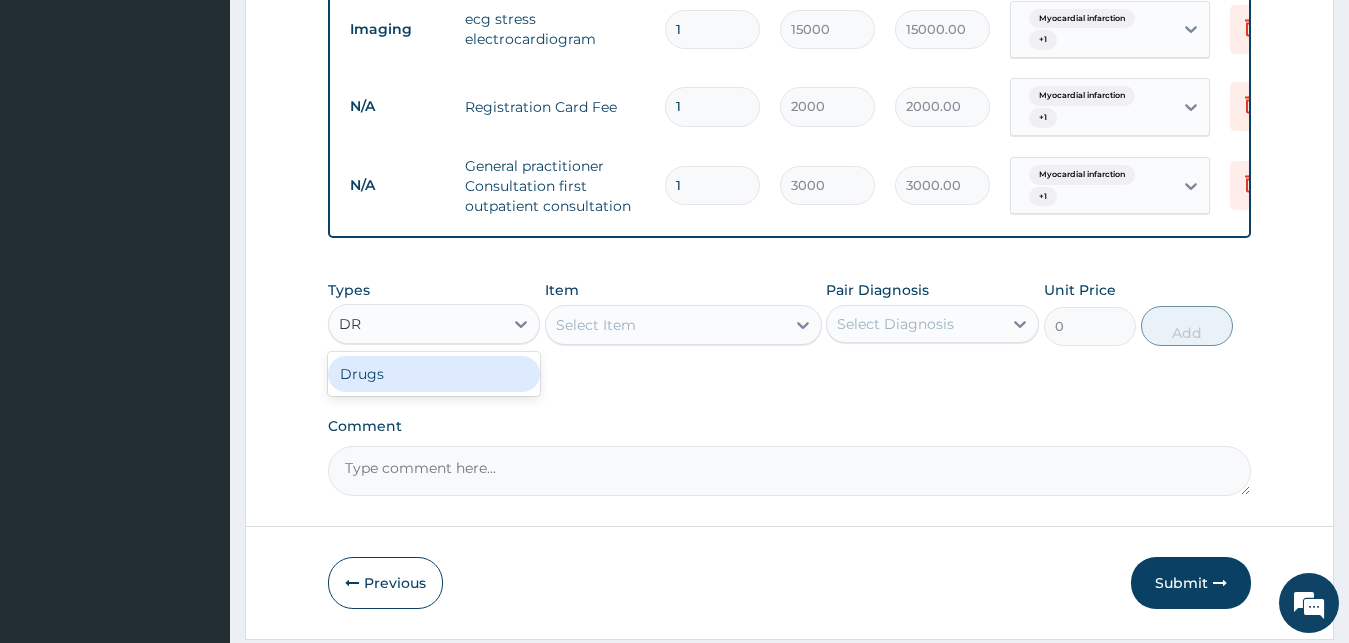 type 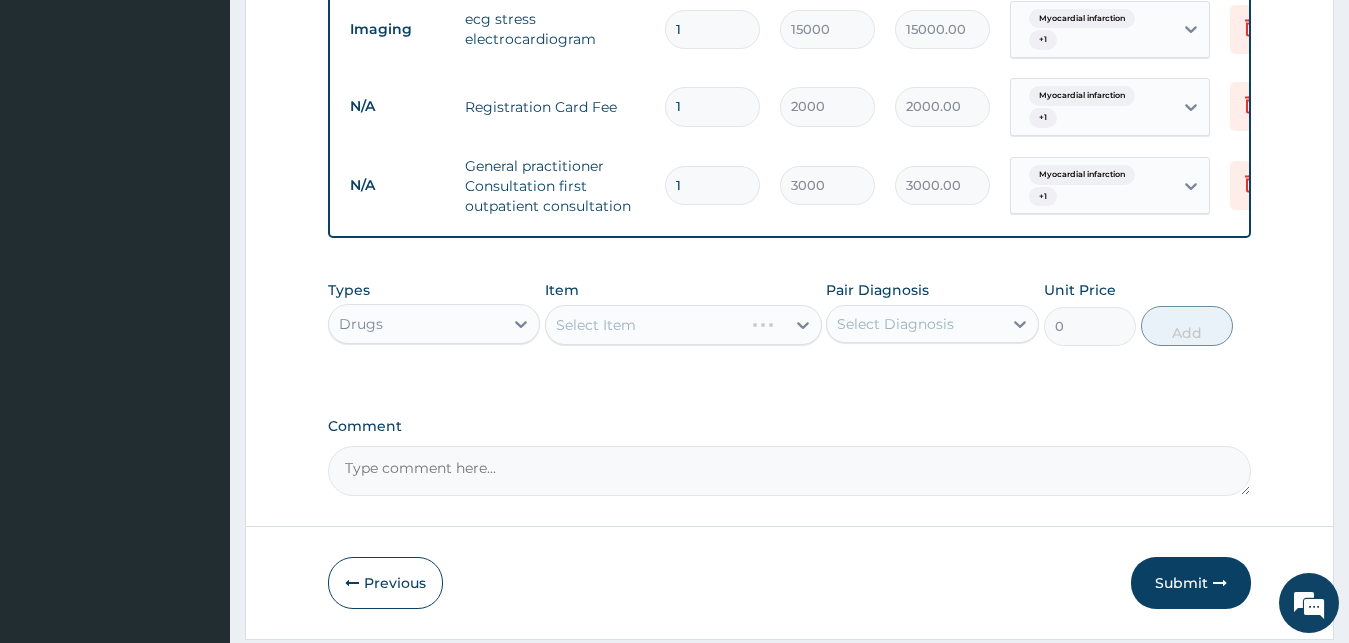 click on "Select Item" at bounding box center [683, 325] 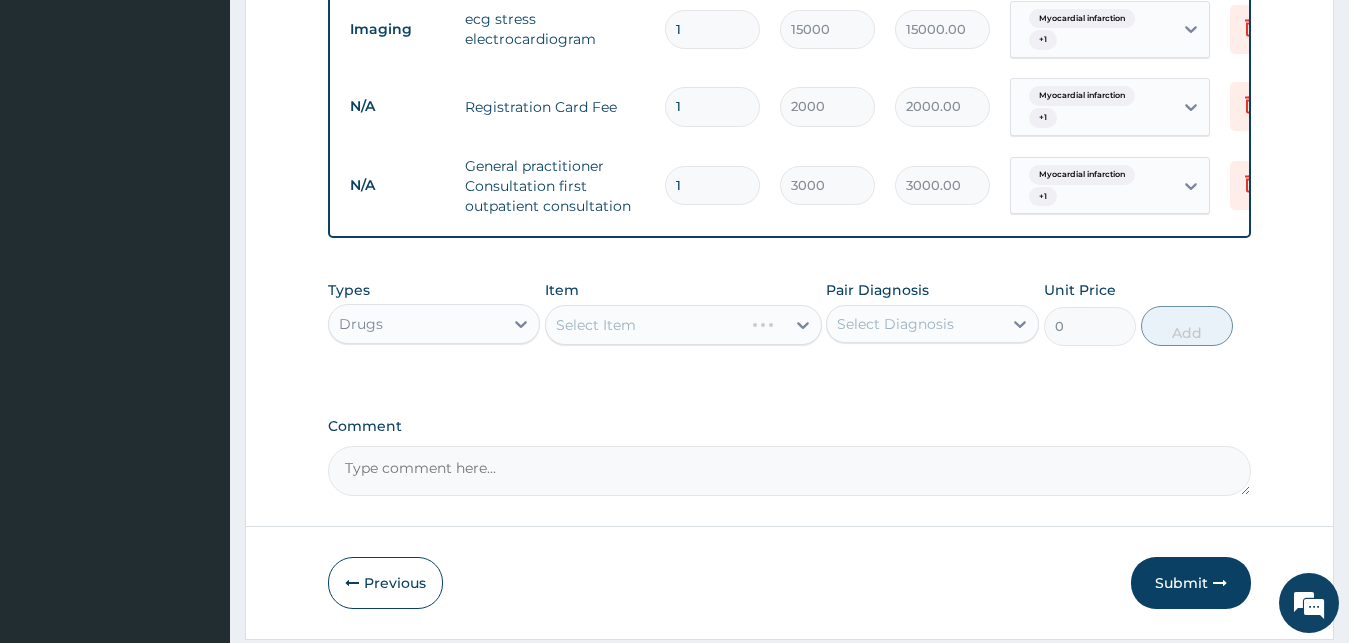 click on "Select Item" at bounding box center [683, 325] 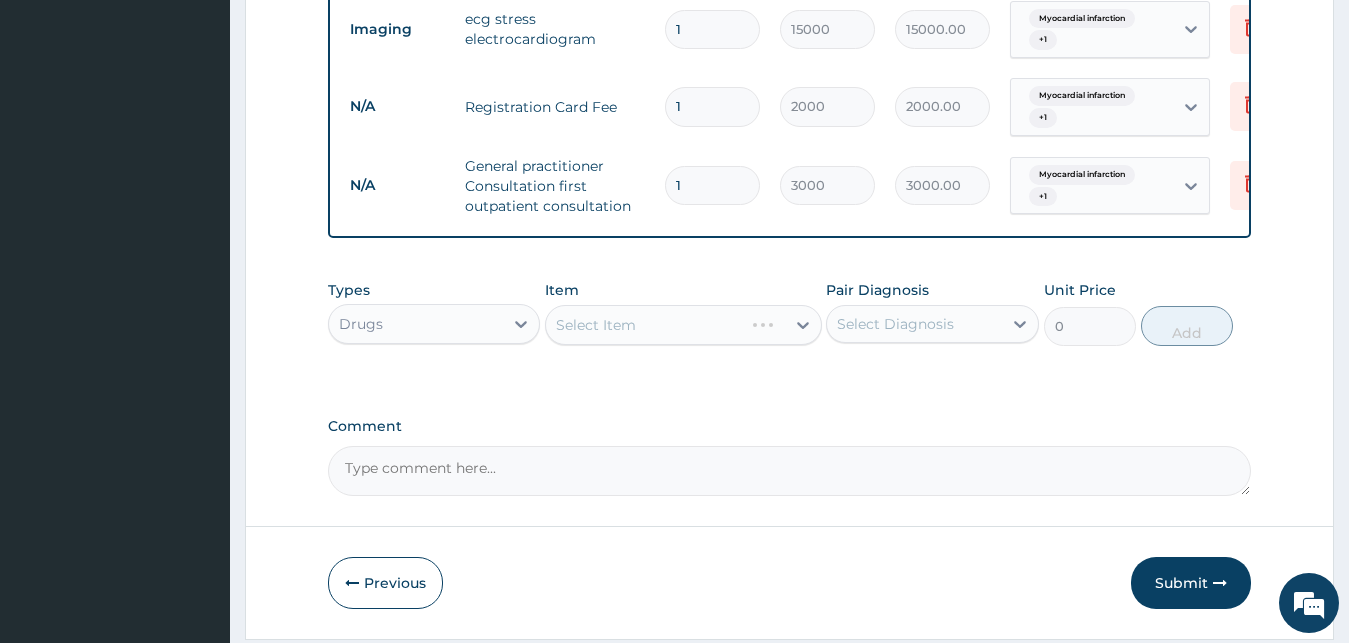 click on "Select Item" at bounding box center (683, 325) 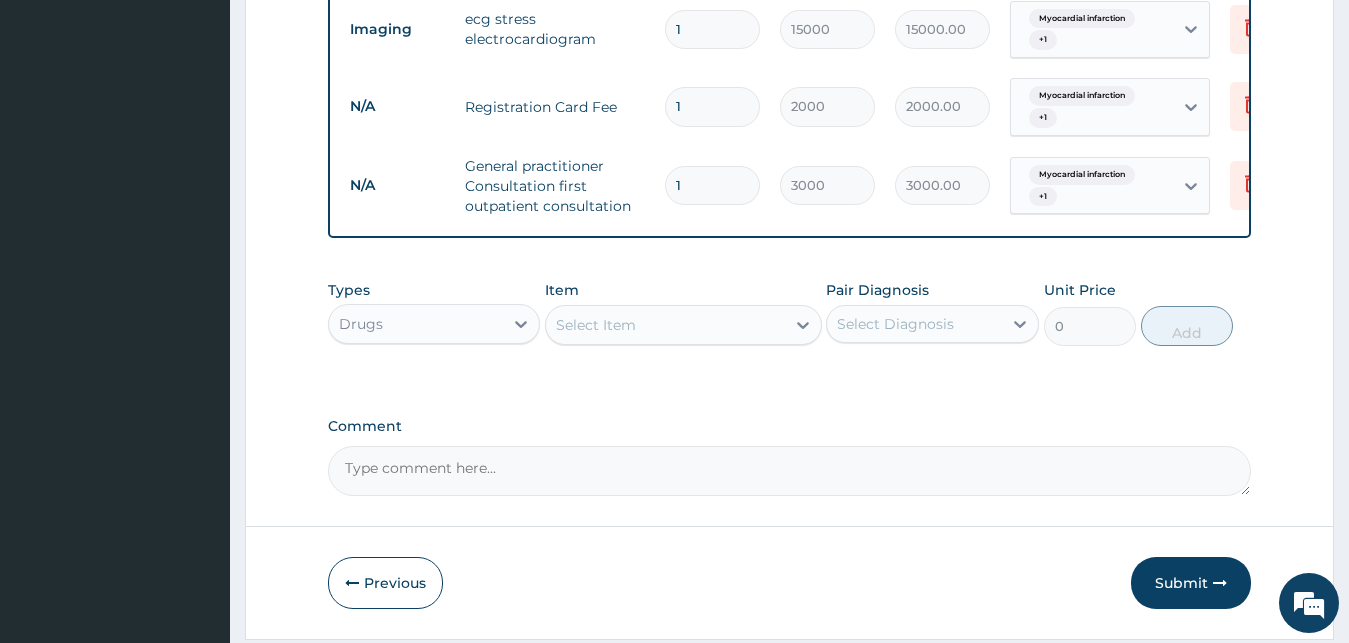 click on "Step  2  of 2 PA Code / Prescription Code PA/8B2C67 Encounter Date 31-05-2025 Important Notice Please enter PA codes before entering items that are not attached to a PA code   All diagnoses entered must be linked to a claim item. Diagnosis & Claim Items that are visible but inactive cannot be edited because they were imported from an already approved PA code. Diagnosis Myocardial infarction query Angina pectoris query NB: All diagnosis must be linked to a claim item Claim Items Type Name Quantity Unit Price Total Price Pair Diagnosis Actions Imaging ecg stress electrocardiogram 1 15000 15000.00 Myocardial infarction  + 1 Delete N/A Registration Card Fee 1 2000 2000.00 Myocardial infarction  + 1 Delete N/A General practitioner Consultation first outpatient consultation 1 3000 3000.00 Myocardial infarction  + 1 Delete Types Drugs Item Select Item Pair Diagnosis Select Diagnosis Unit Price 0 Add Comment     Previous   Submit" at bounding box center (789, -31) 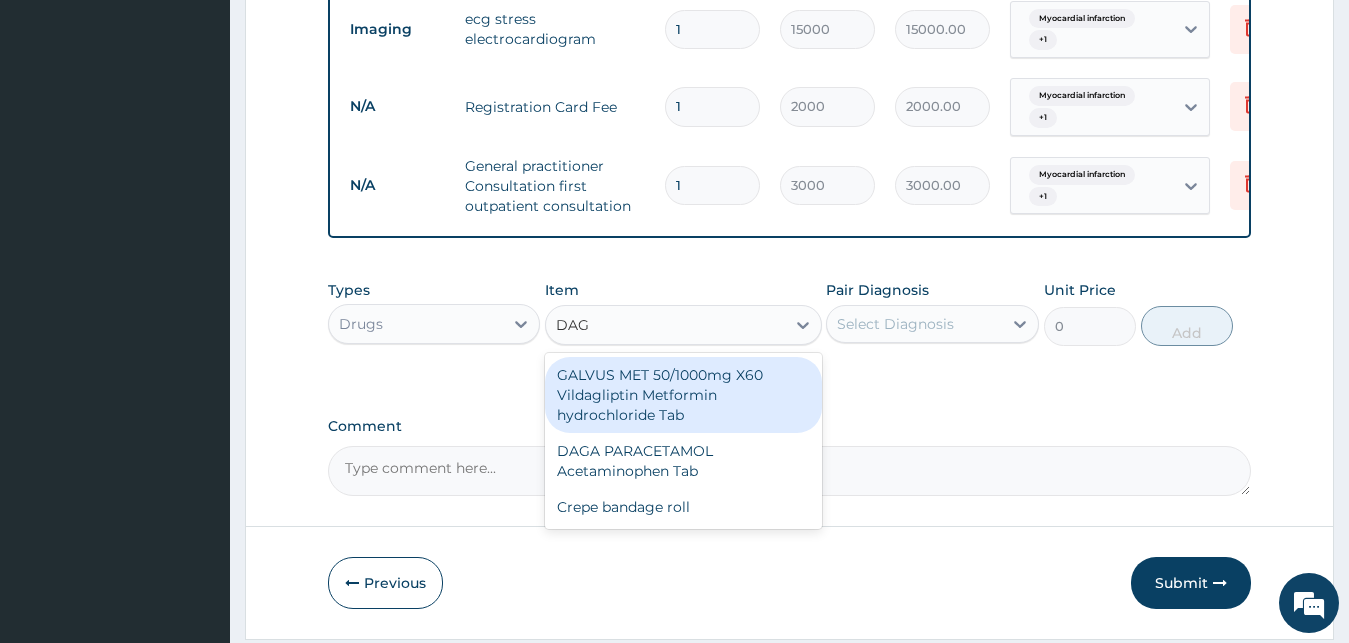 type on "DAGA" 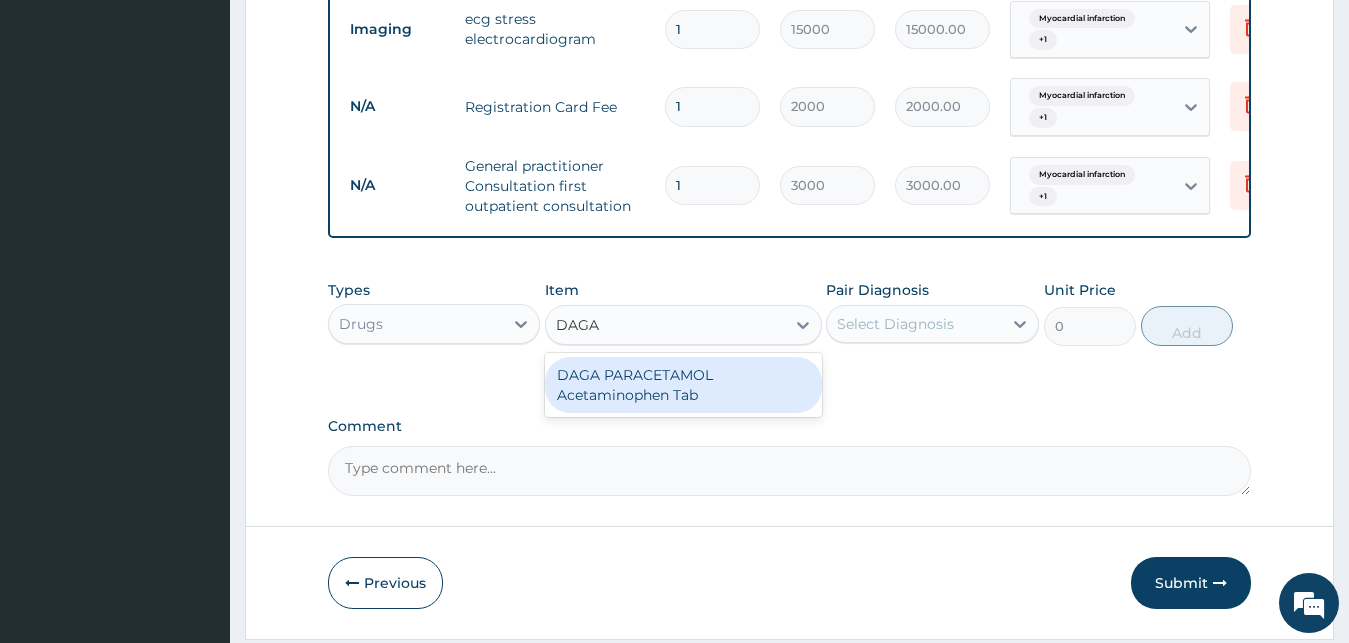 click on "DAGA PARACETAMOL Acetaminophen Tab" at bounding box center (683, 385) 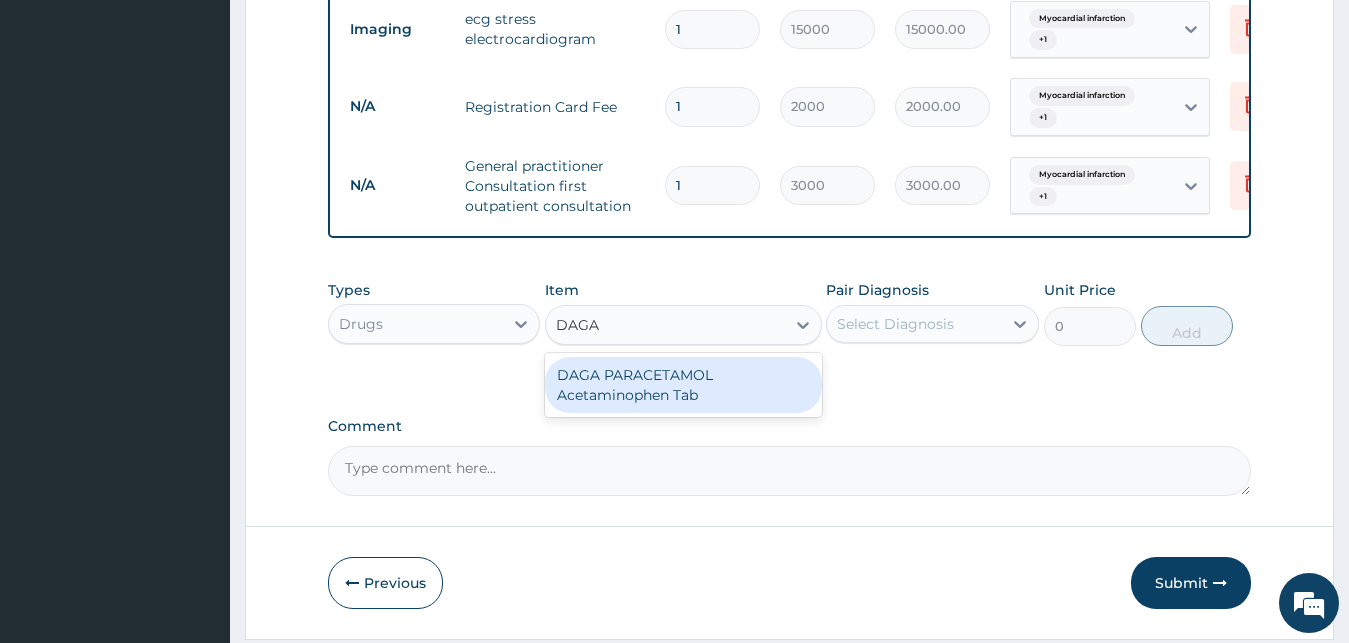 type 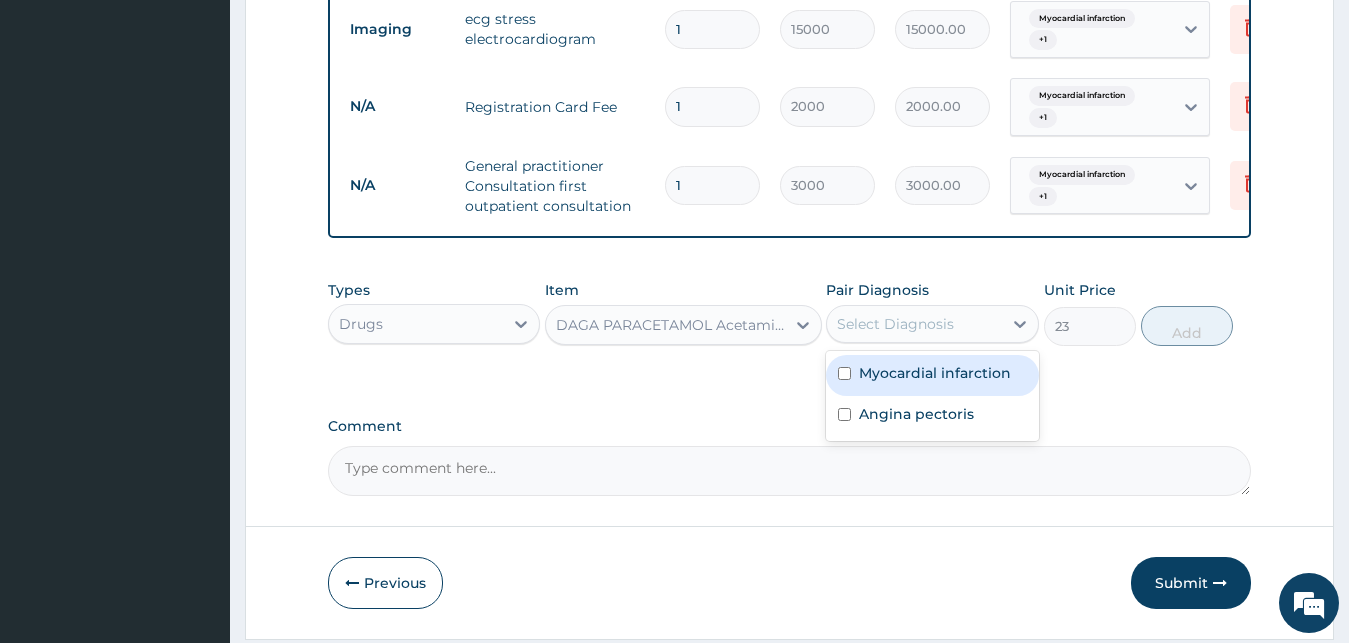 drag, startPoint x: 934, startPoint y: 342, endPoint x: 912, endPoint y: 391, distance: 53.712196 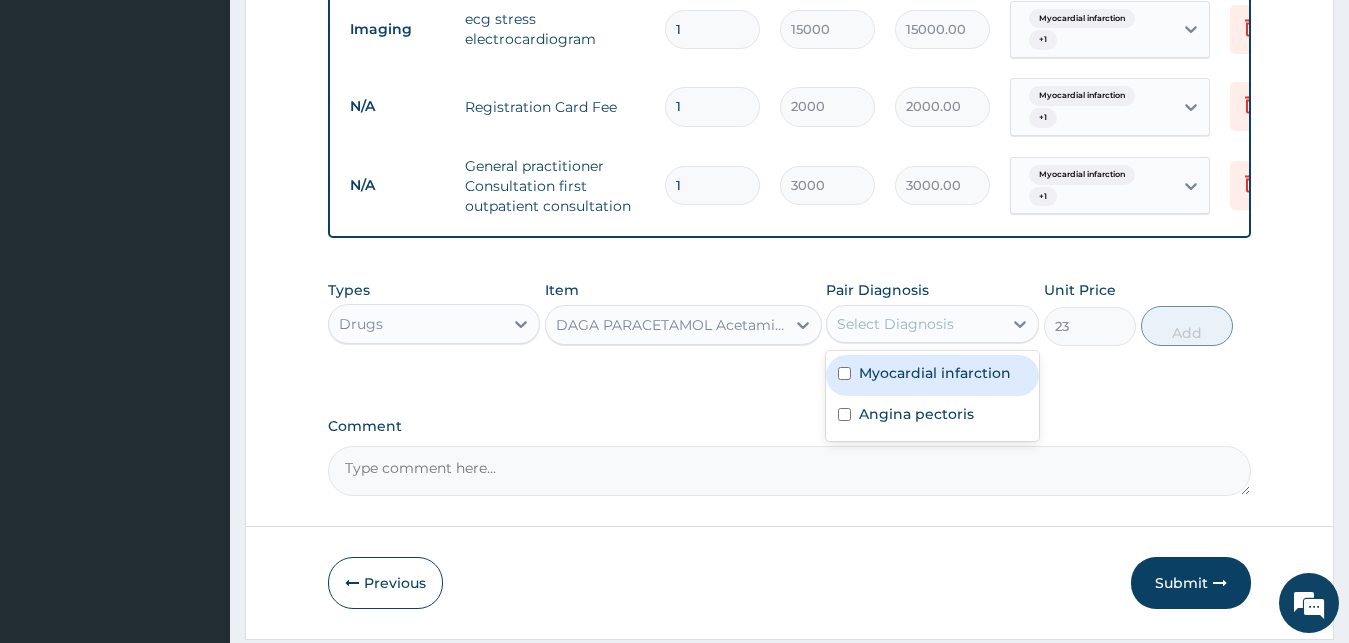 click on "option Angina pectoris, selected. option Myocardial infarction focused, 1 of 2. 2 results available. Use Up and Down to choose options, press Enter to select the currently focused option, press Escape to exit the menu, press Tab to select the option and exit the menu. Select Diagnosis Myocardial infarction Angina pectoris" at bounding box center [932, 324] 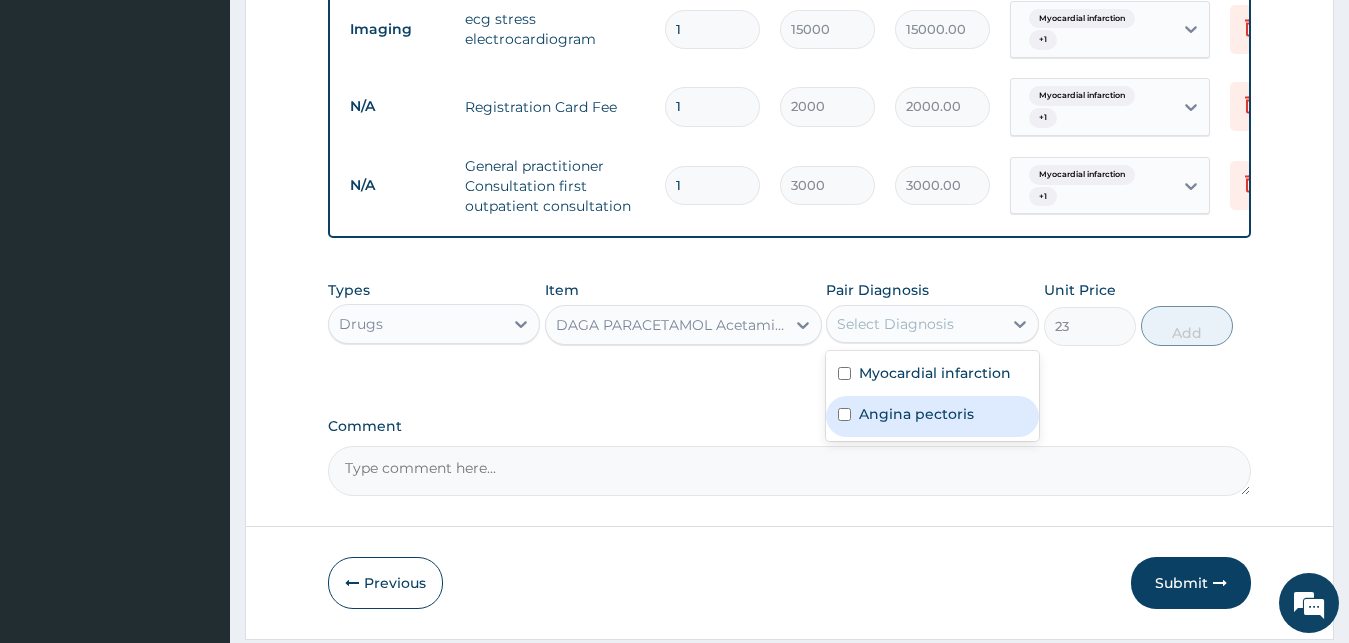 click on "Angina pectoris" at bounding box center [916, 414] 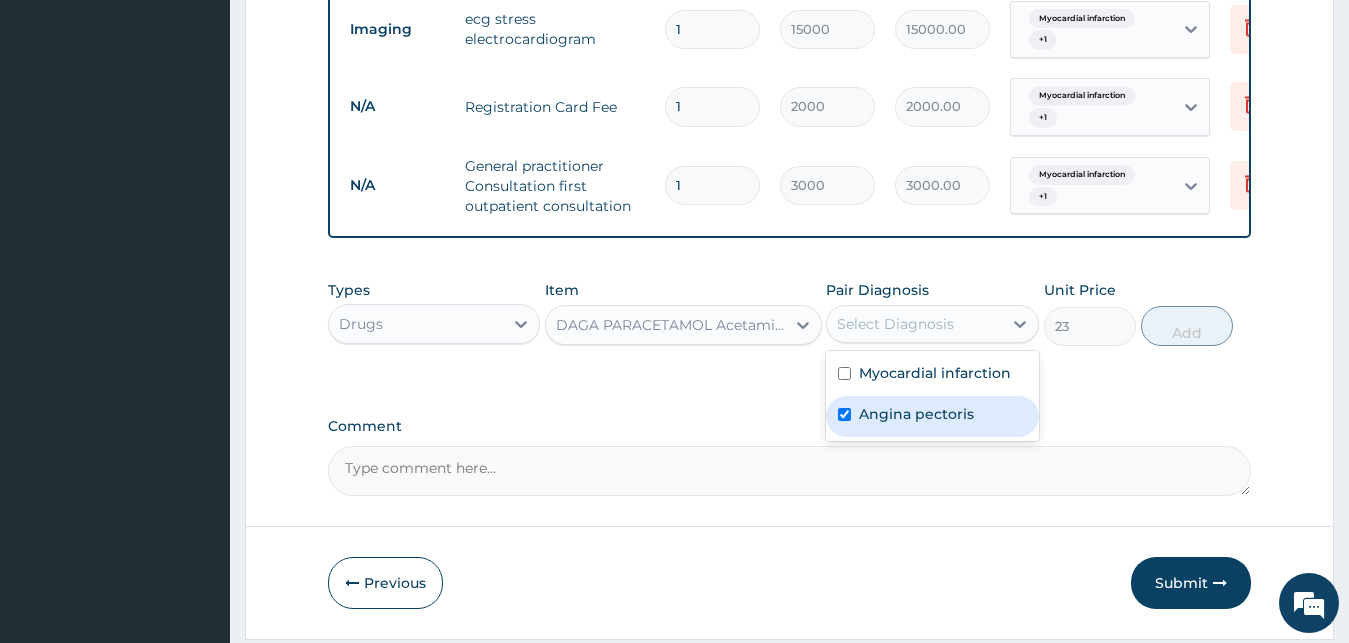 checkbox on "true" 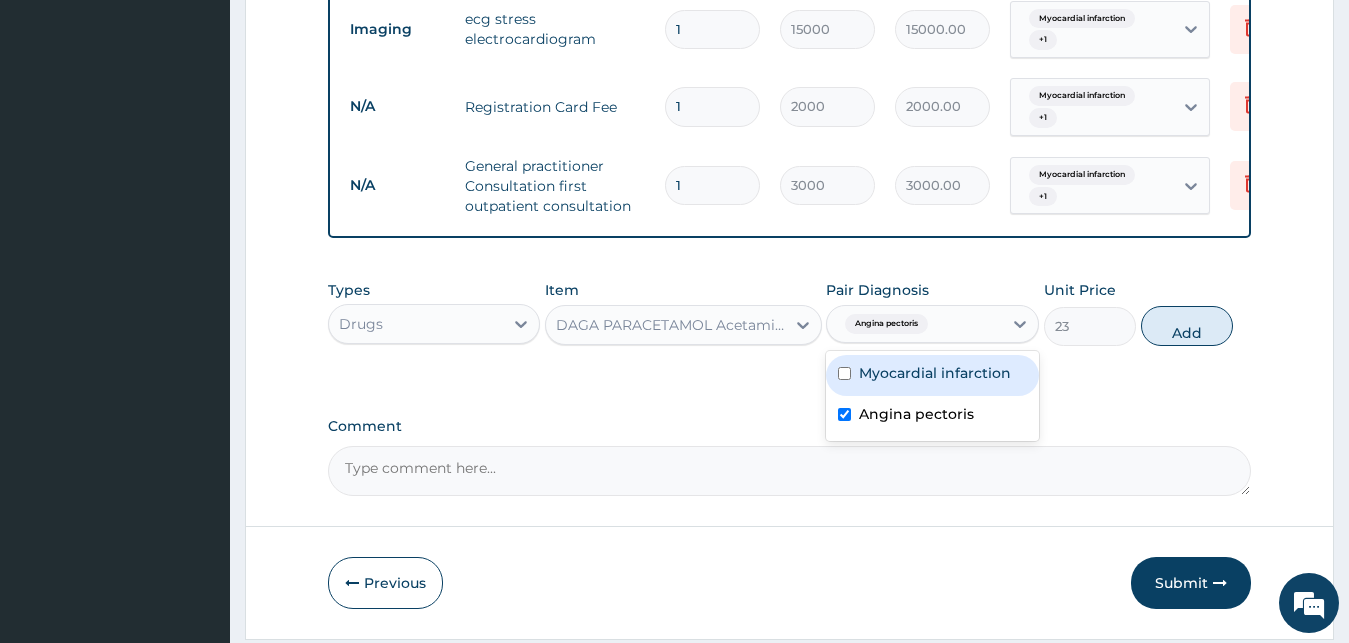 click on "Myocardial infarction" at bounding box center [935, 373] 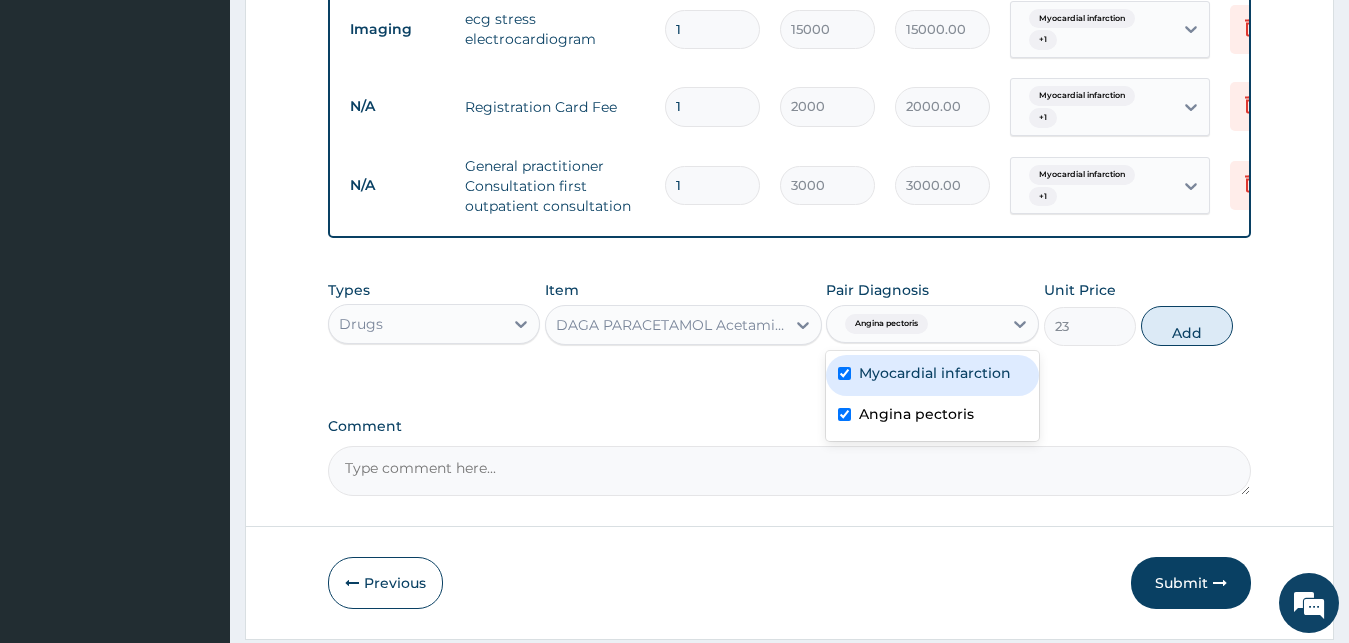 checkbox on "true" 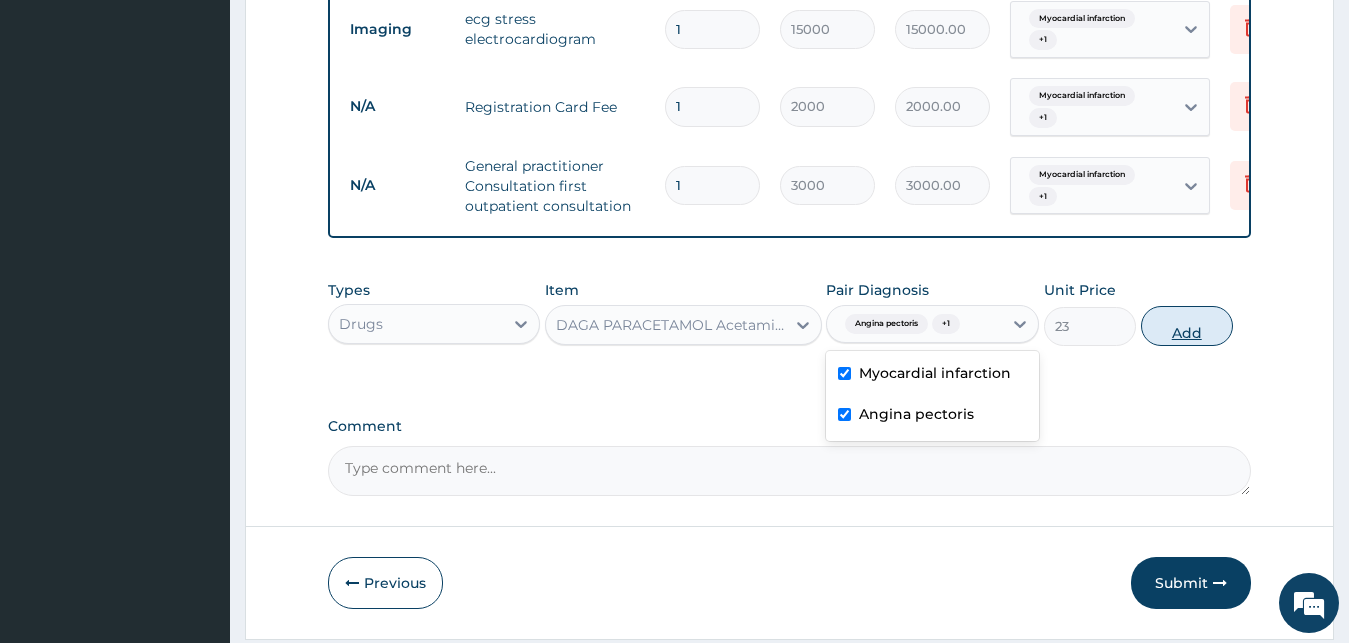 click on "Add" at bounding box center [1187, 326] 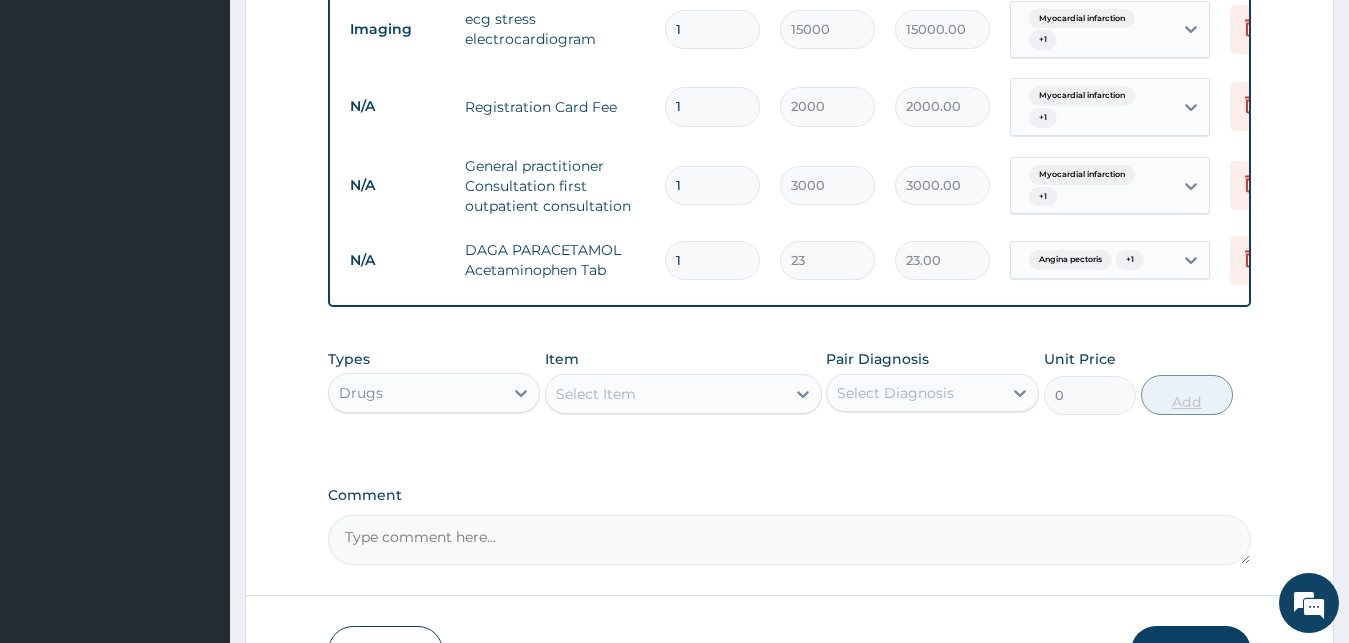 type on "18" 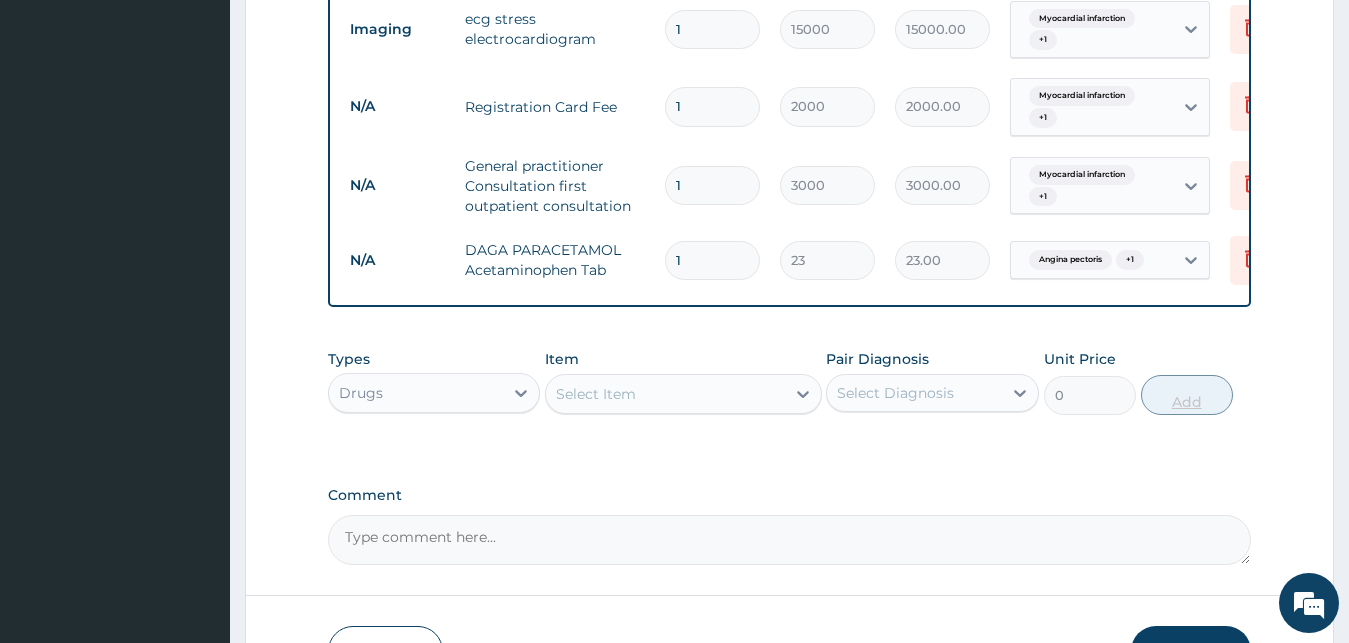 type on "414.00" 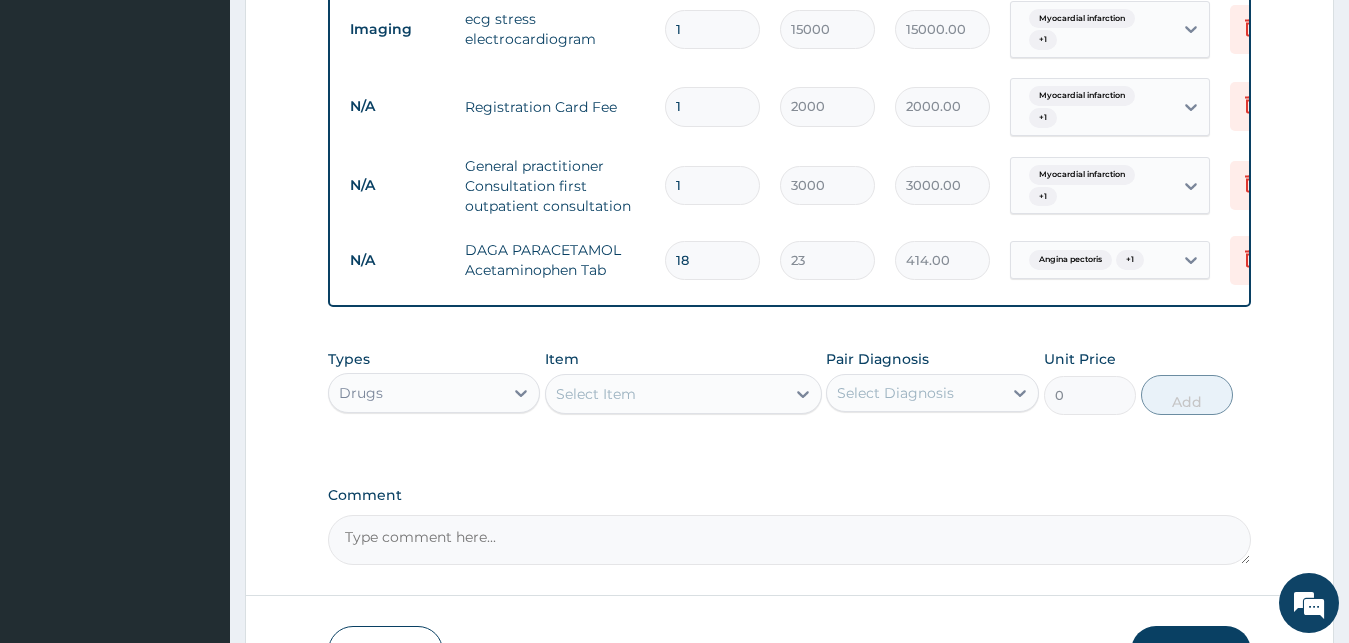 scroll, scrollTop: 956, scrollLeft: 0, axis: vertical 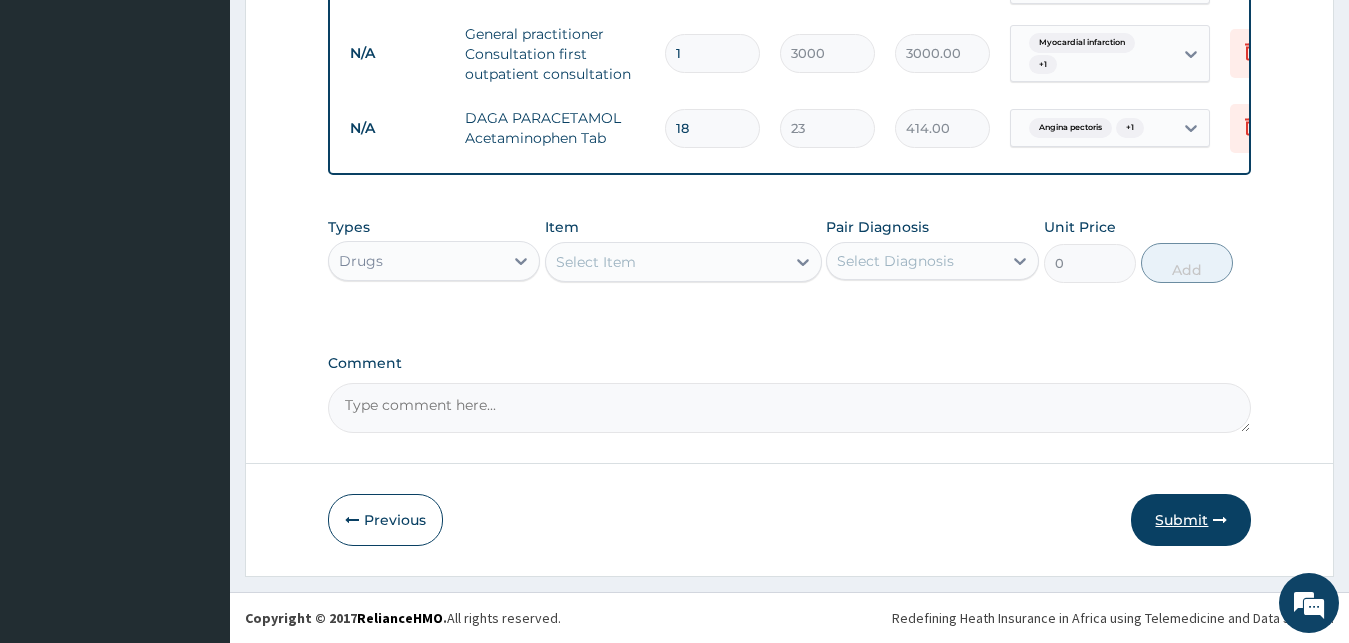 type on "18" 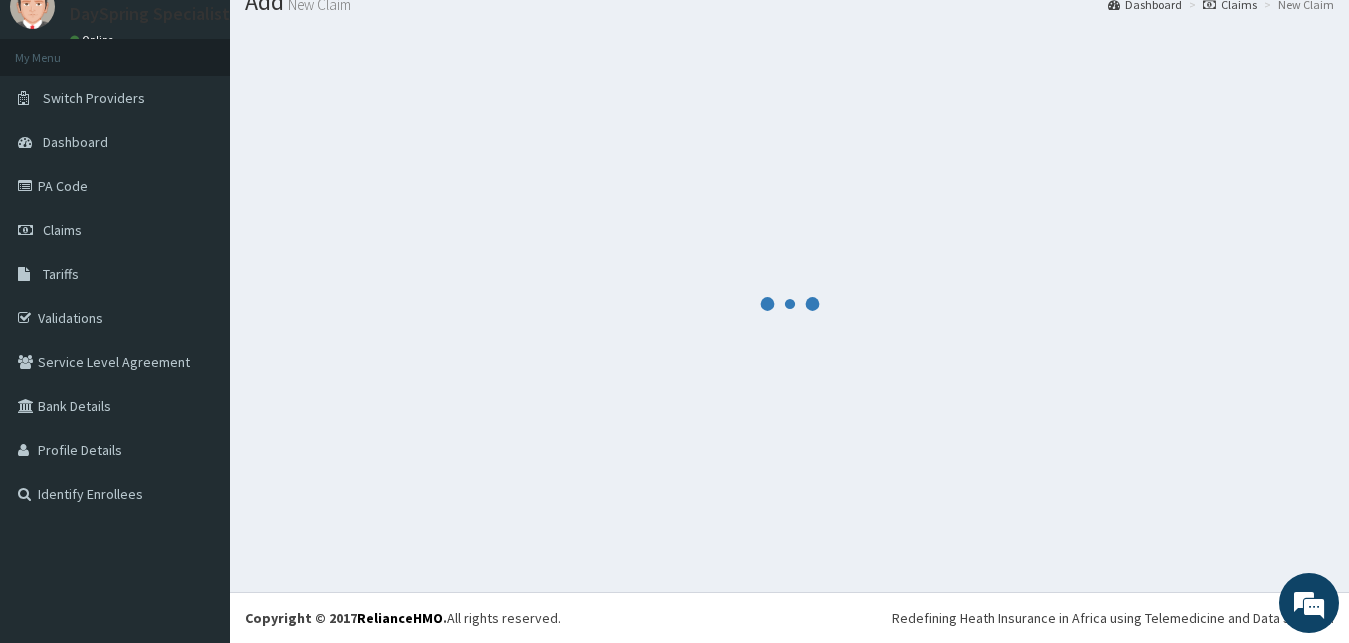 scroll, scrollTop: 76, scrollLeft: 0, axis: vertical 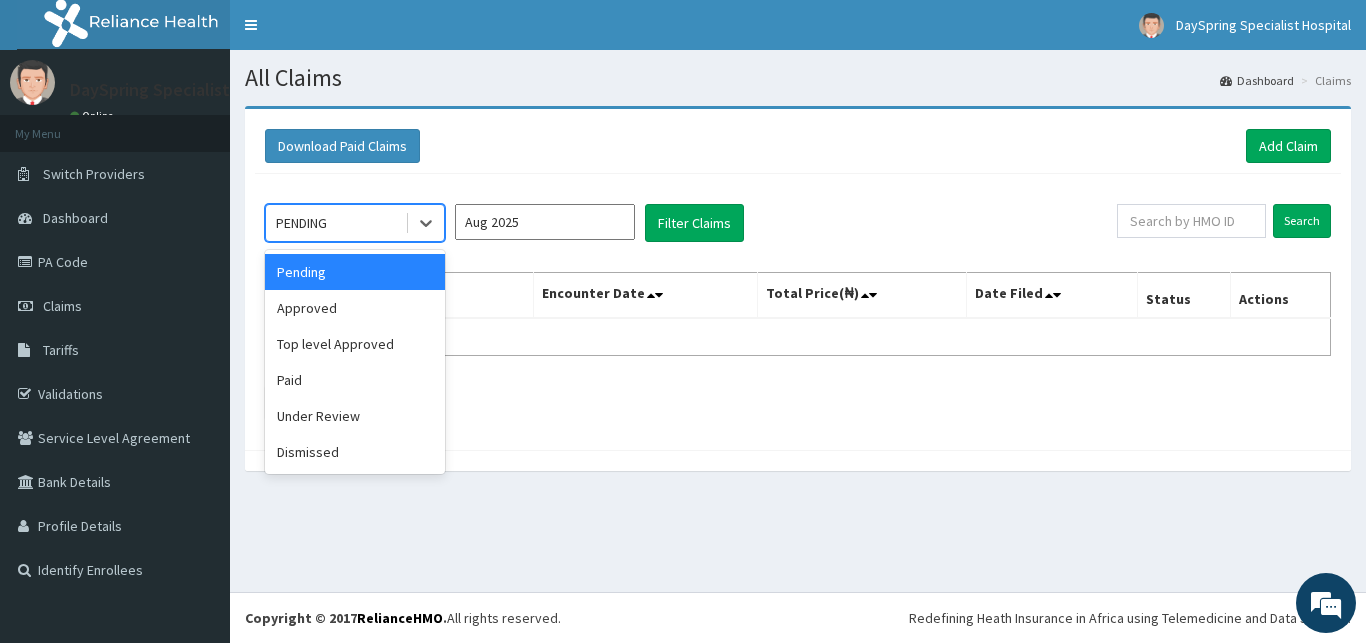 click on "PENDING" at bounding box center [301, 223] 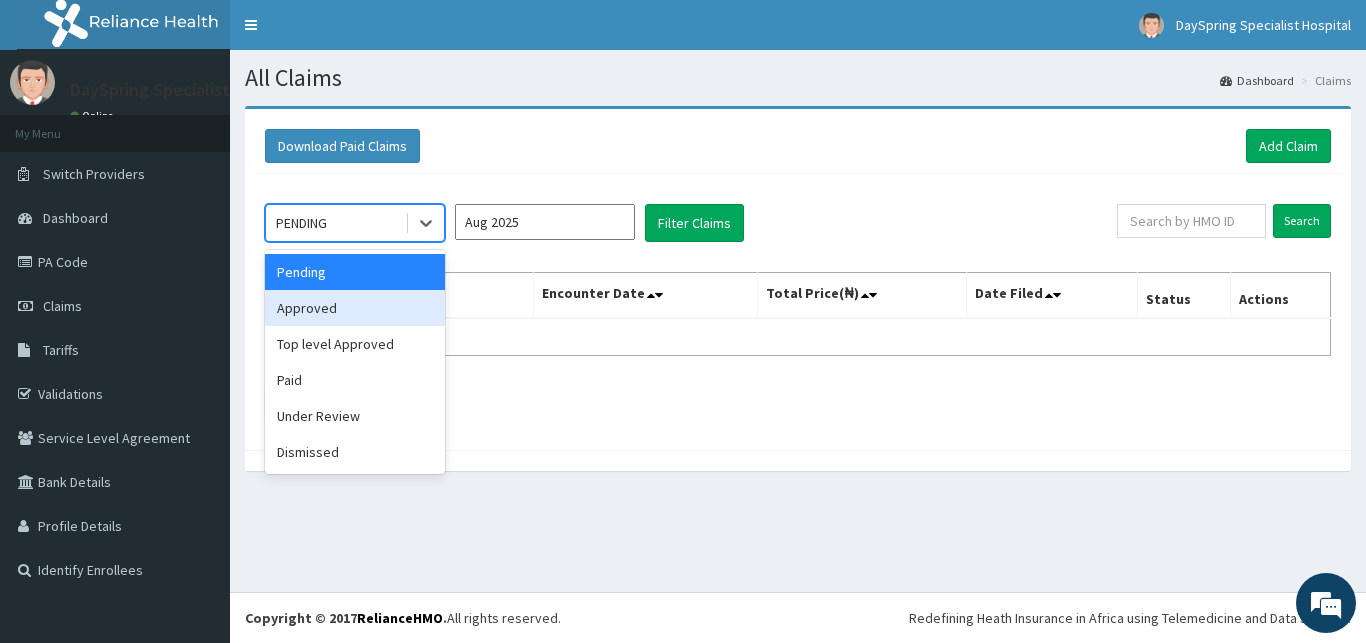 click on "Approved" at bounding box center (355, 308) 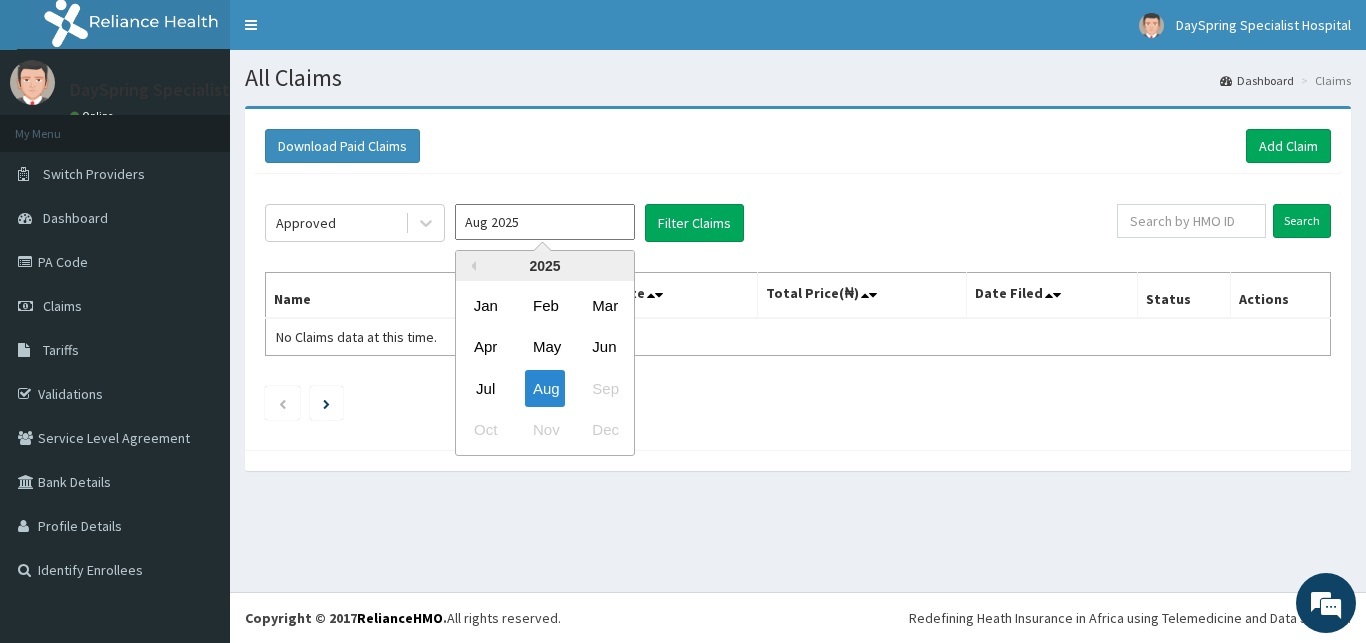 click on "Aug 2025" at bounding box center (545, 222) 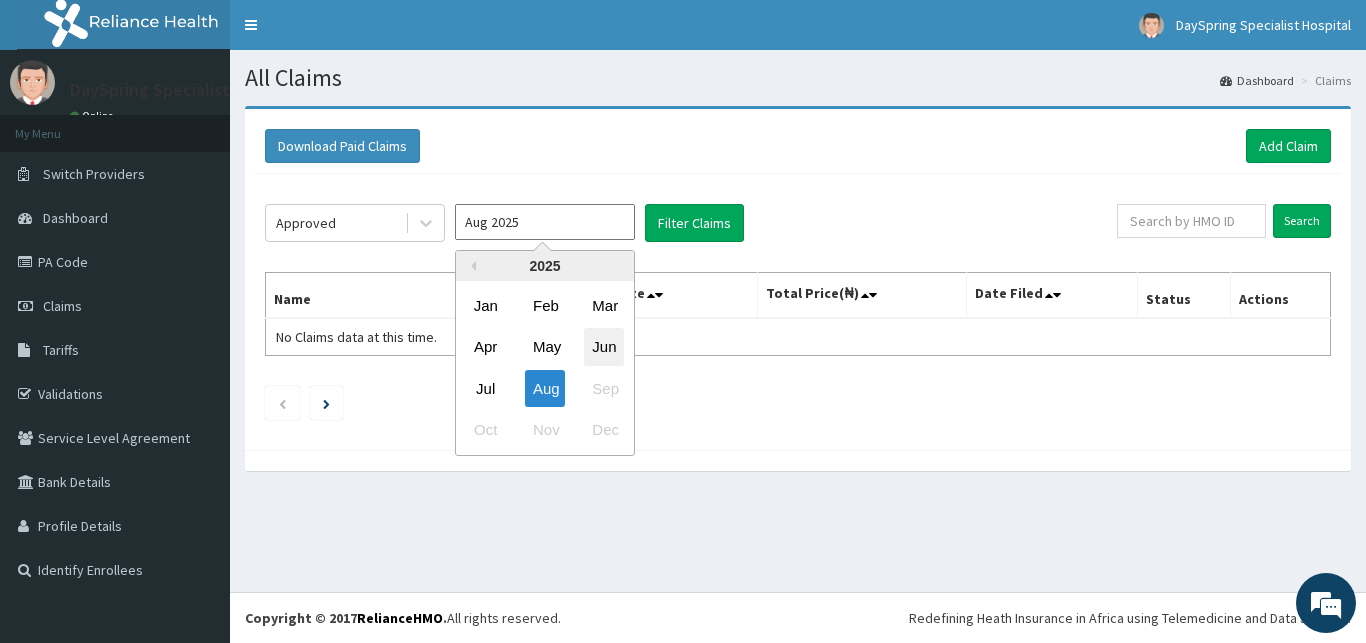 click on "Jun" at bounding box center [604, 347] 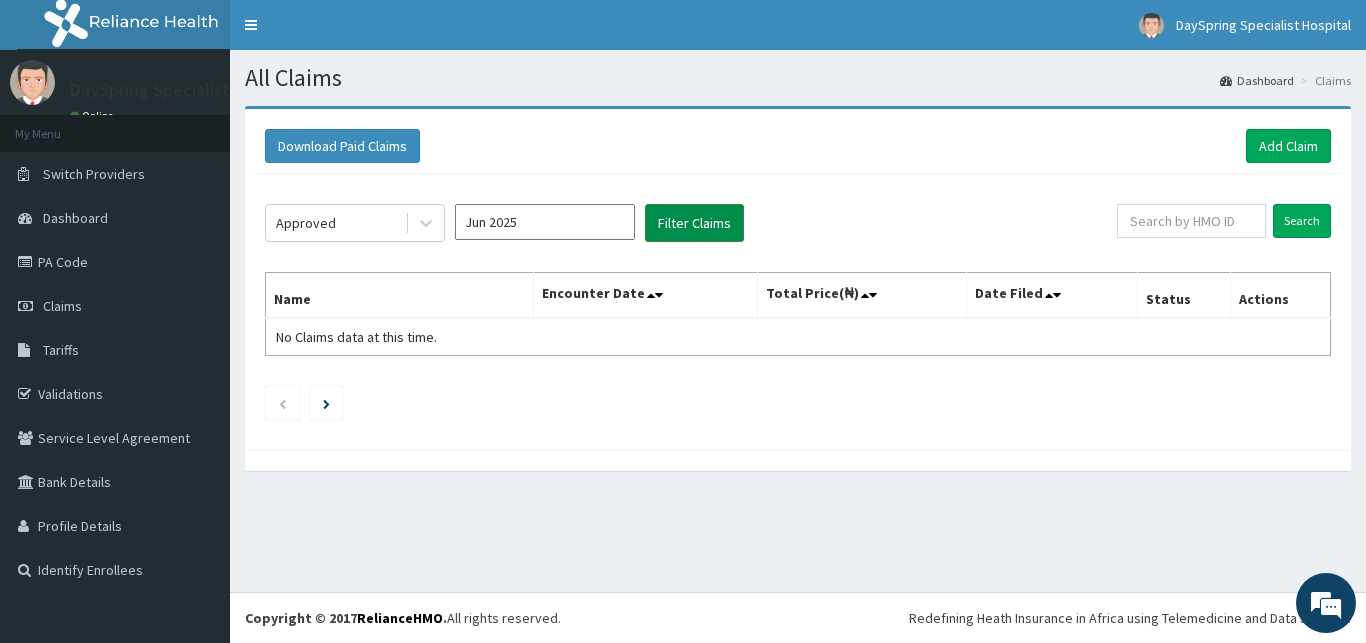 click on "Filter Claims" at bounding box center [694, 223] 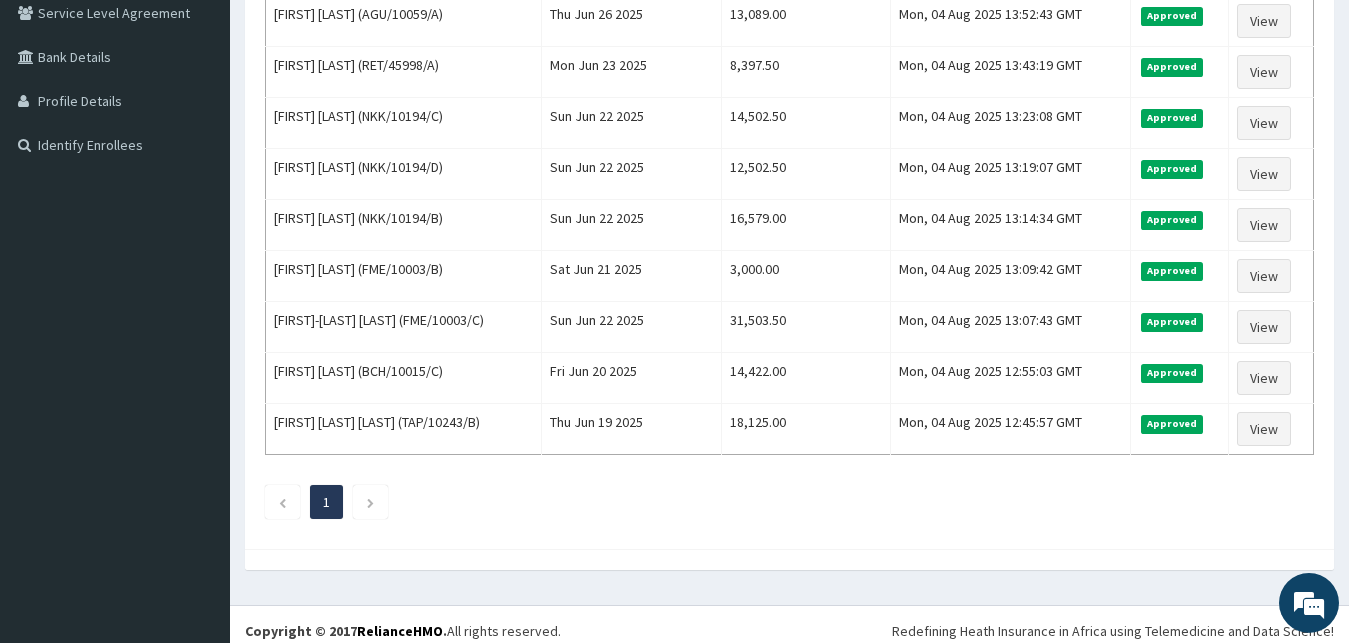 scroll, scrollTop: 438, scrollLeft: 0, axis: vertical 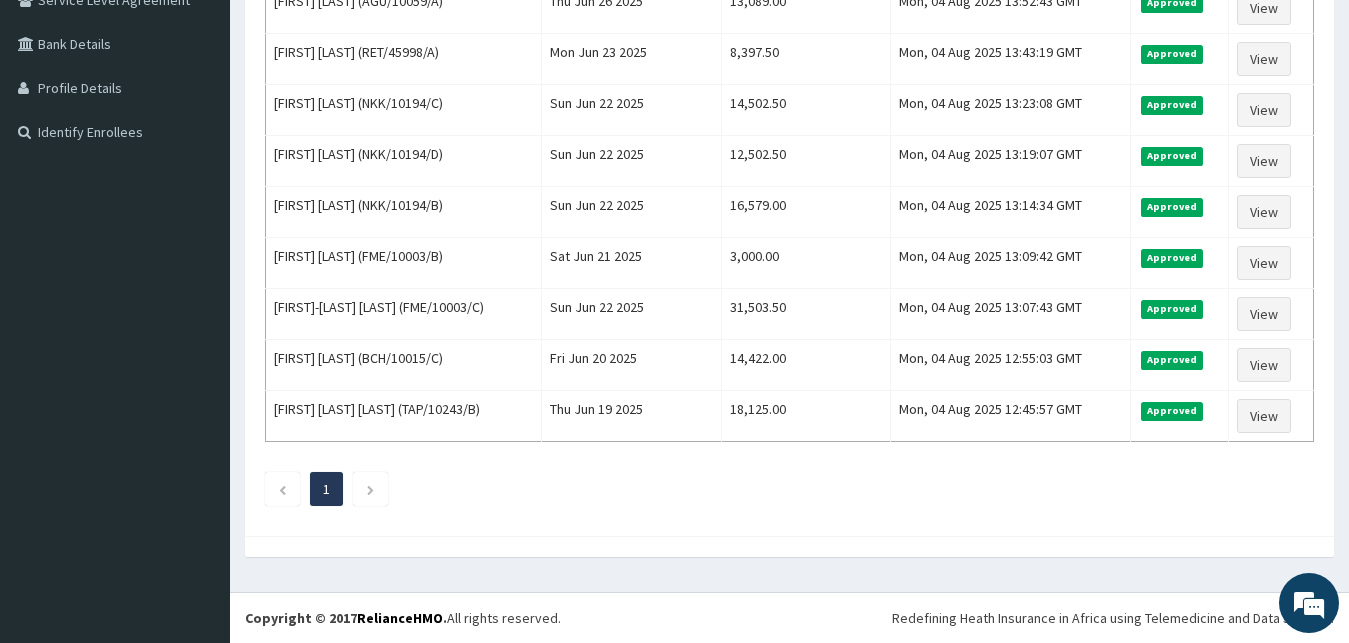 drag, startPoint x: 1356, startPoint y: 630, endPoint x: 1365, endPoint y: 231, distance: 399.1015 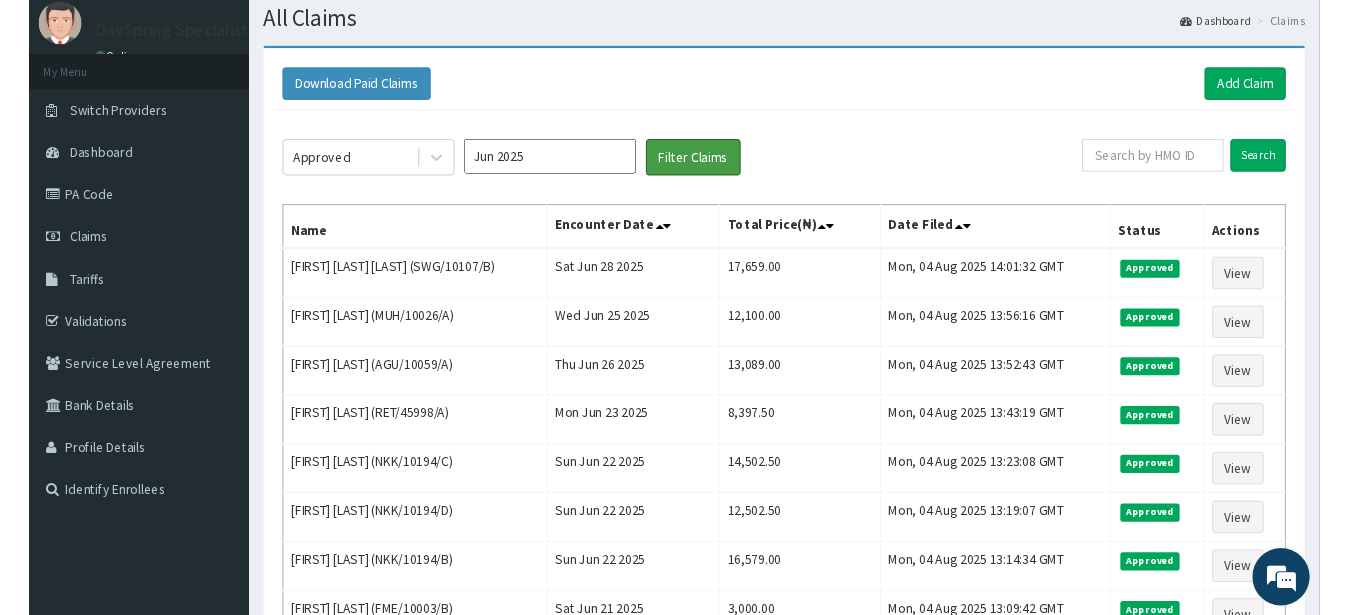 scroll, scrollTop: 0, scrollLeft: 0, axis: both 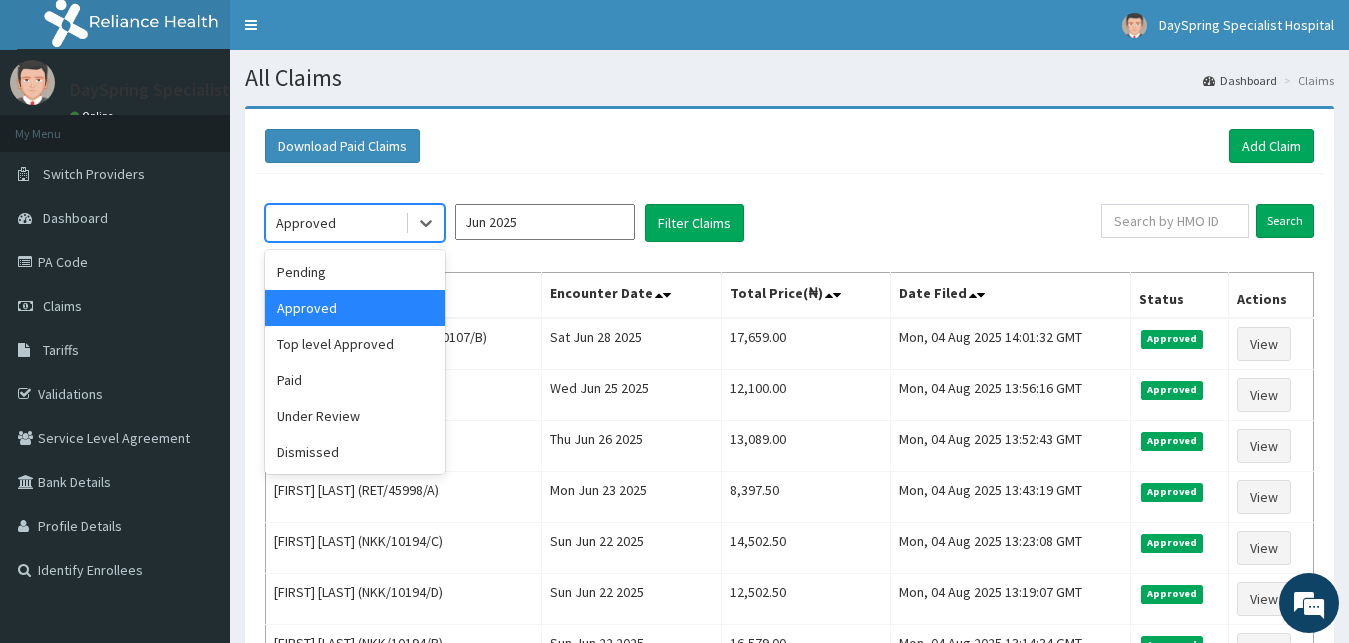 click on "Approved" at bounding box center [306, 223] 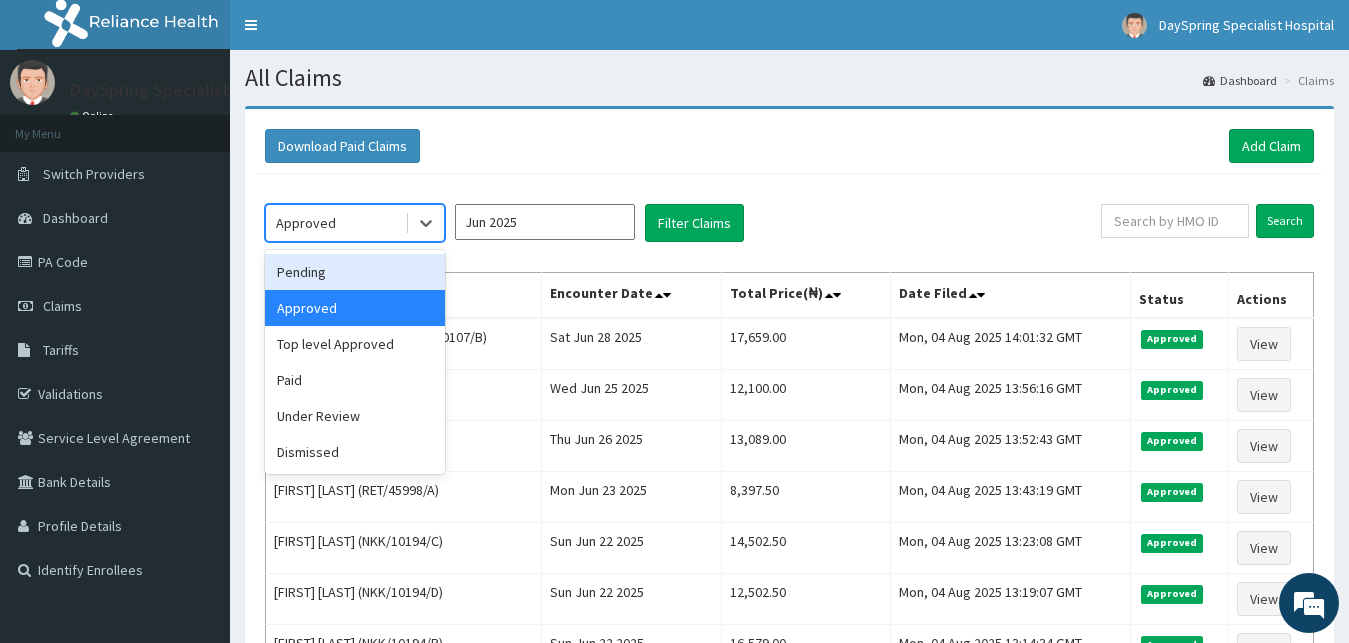 click on "Pending" at bounding box center (355, 272) 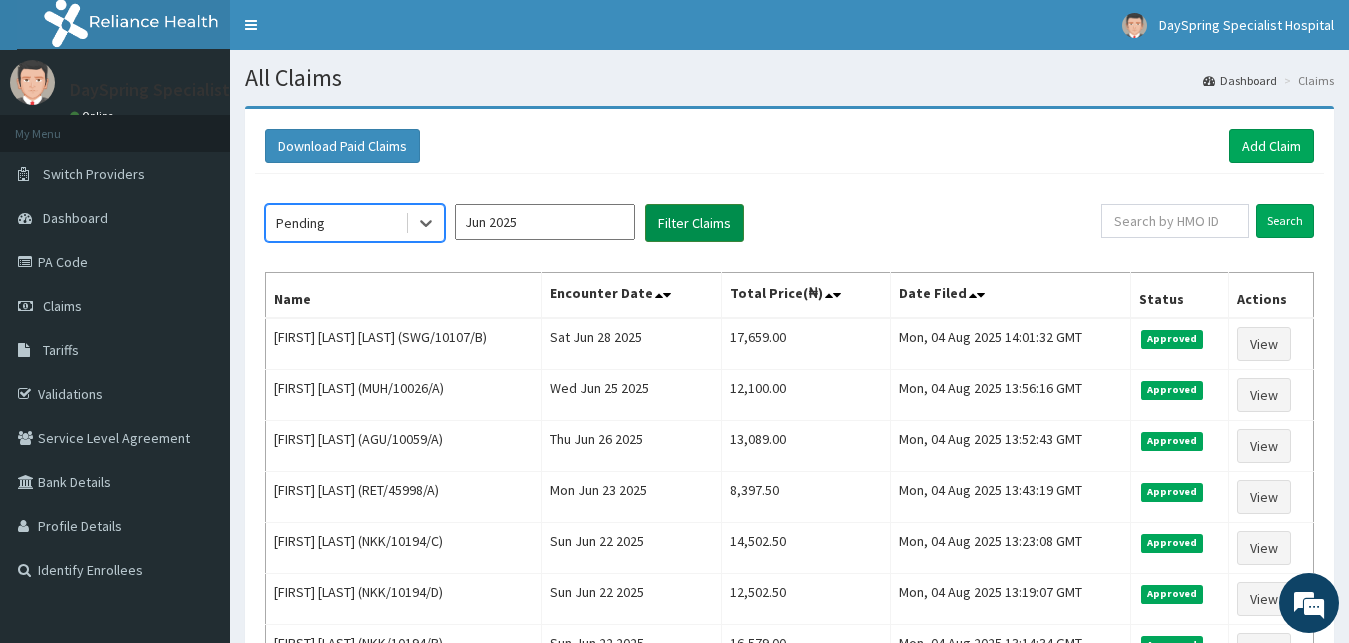 click on "Filter Claims" at bounding box center (694, 223) 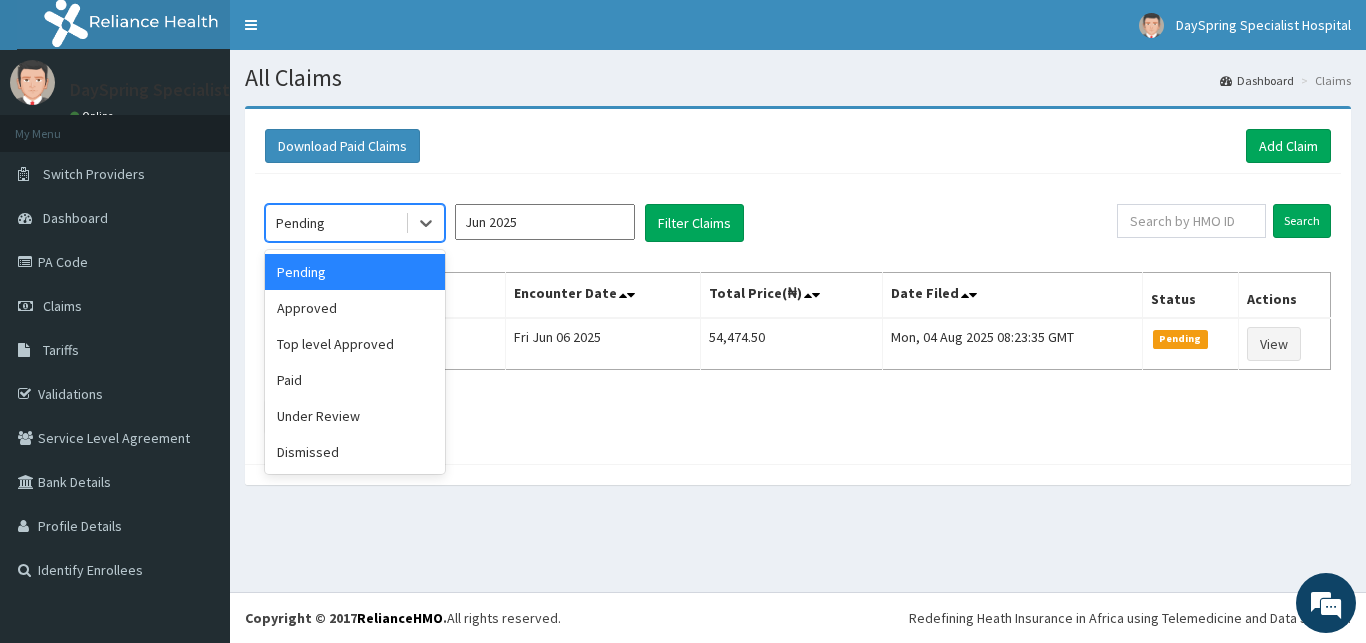 click on "Pending" at bounding box center [335, 223] 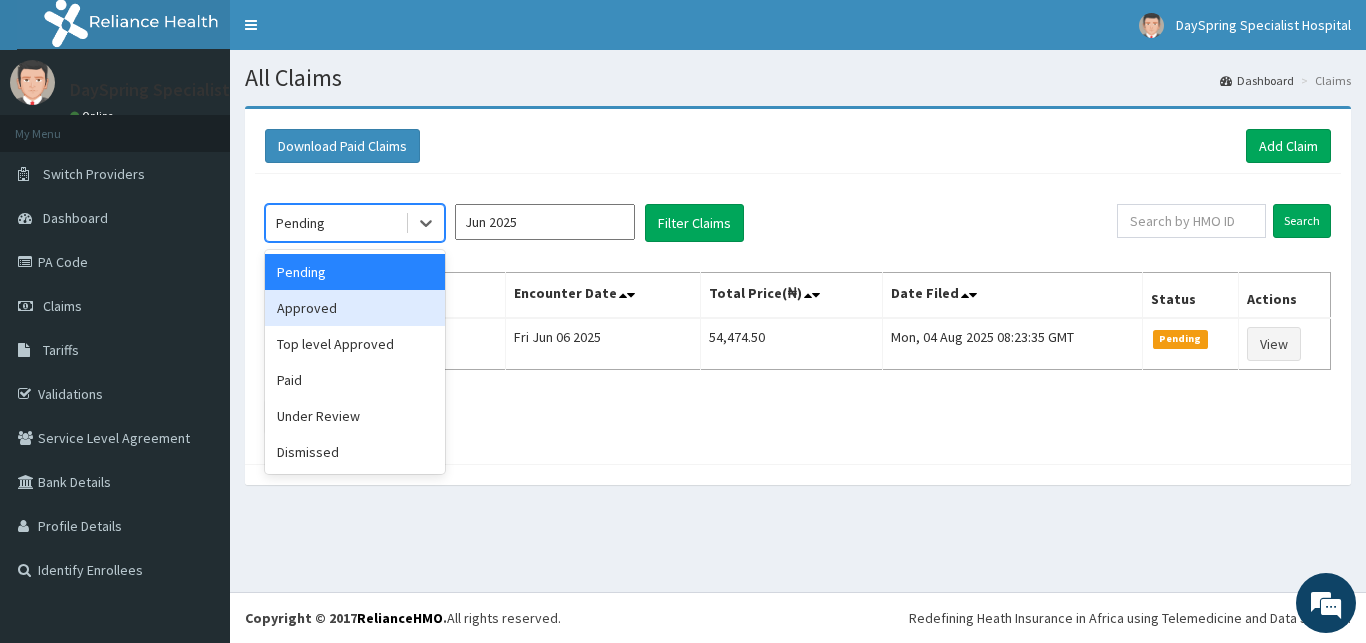 click on "Approved" at bounding box center (355, 308) 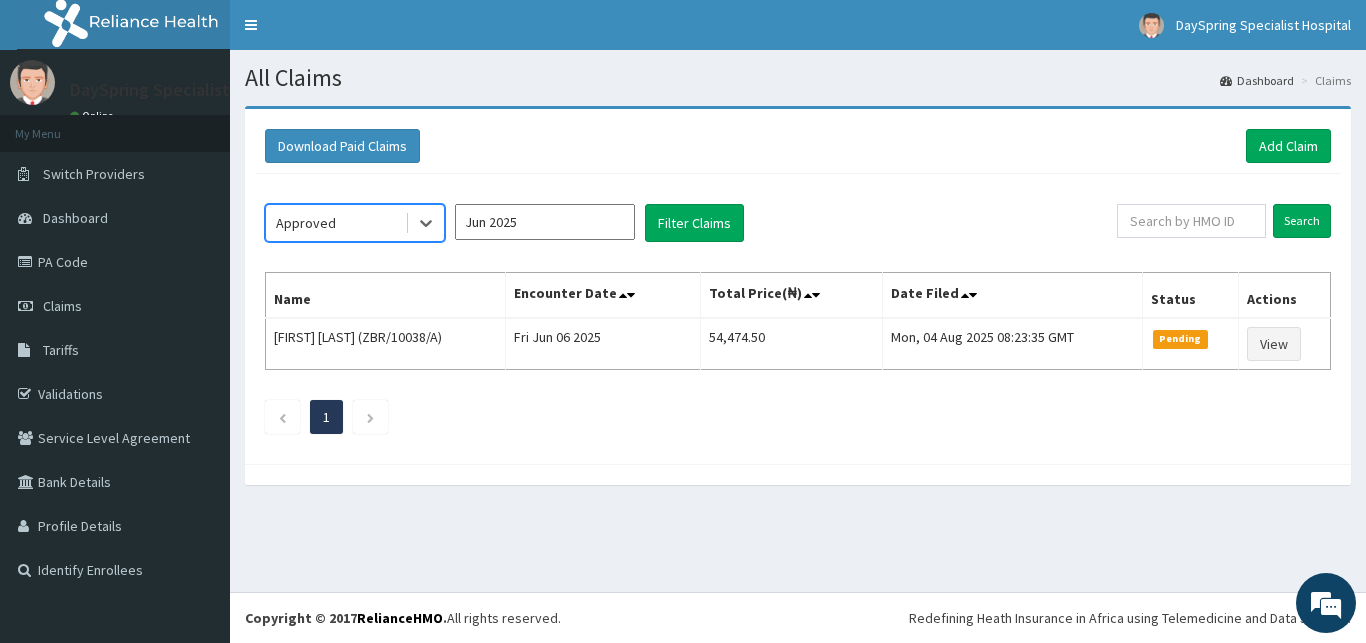 click on "Jun 2025" at bounding box center (545, 222) 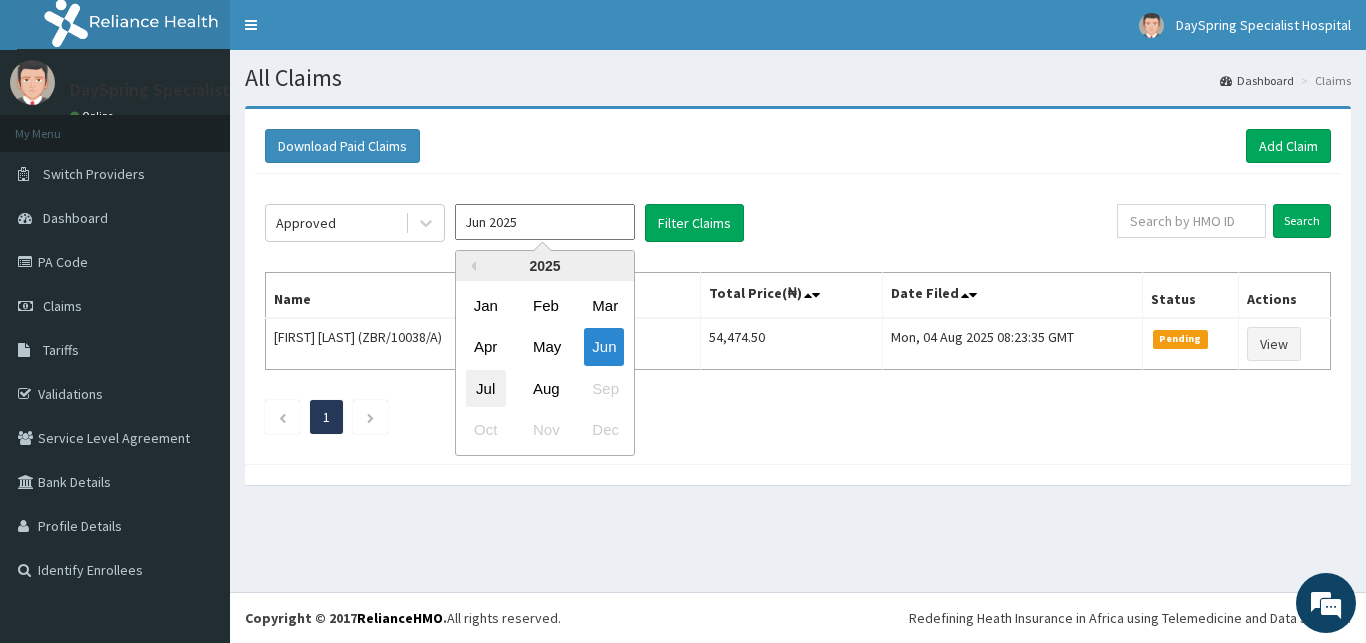 click on "Jul" at bounding box center (486, 388) 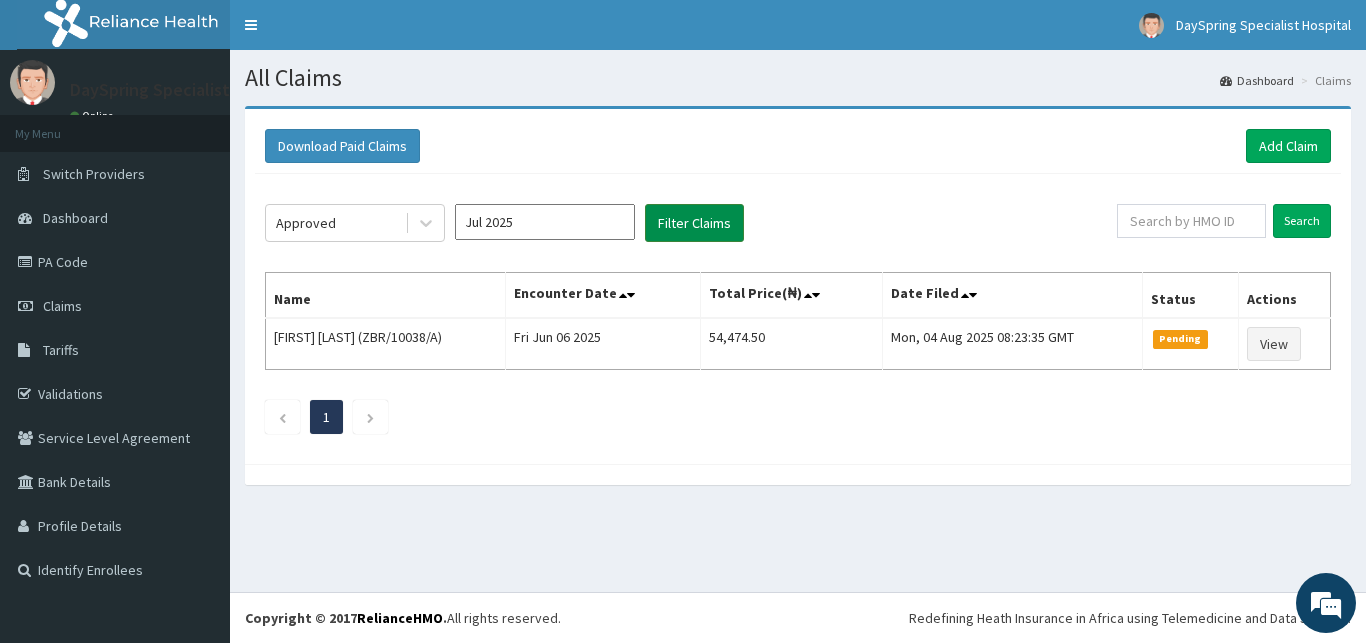 click on "Filter Claims" at bounding box center [694, 223] 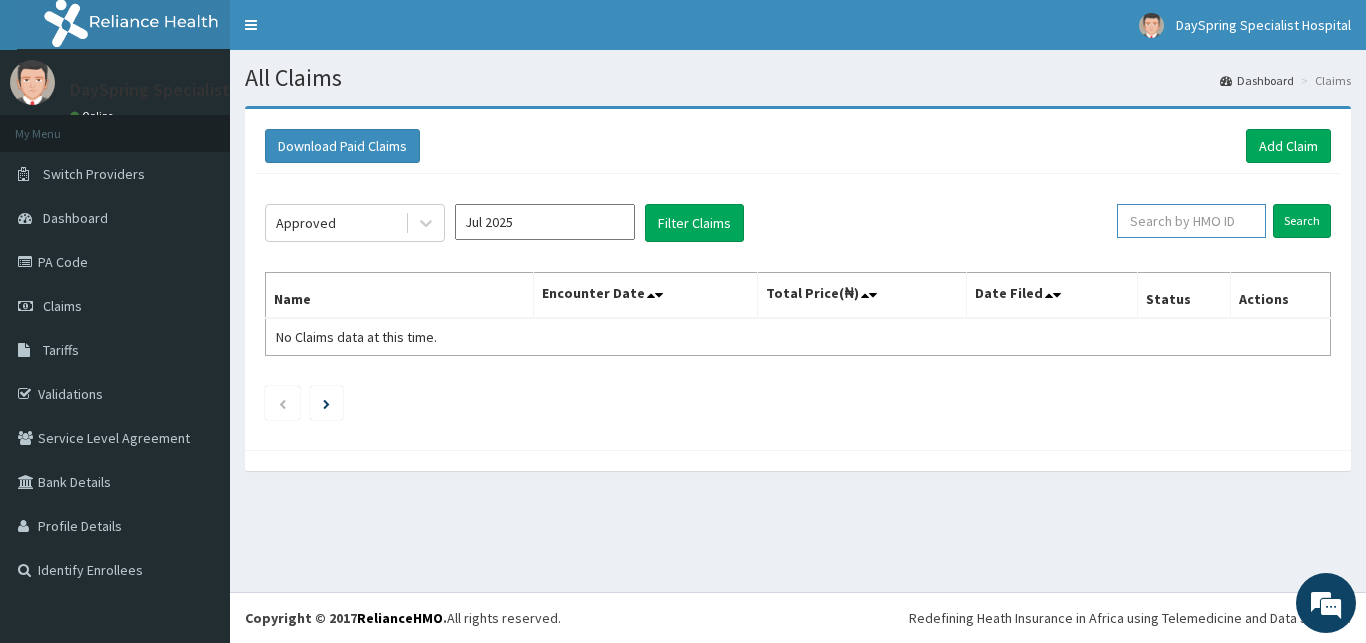 click at bounding box center (1191, 221) 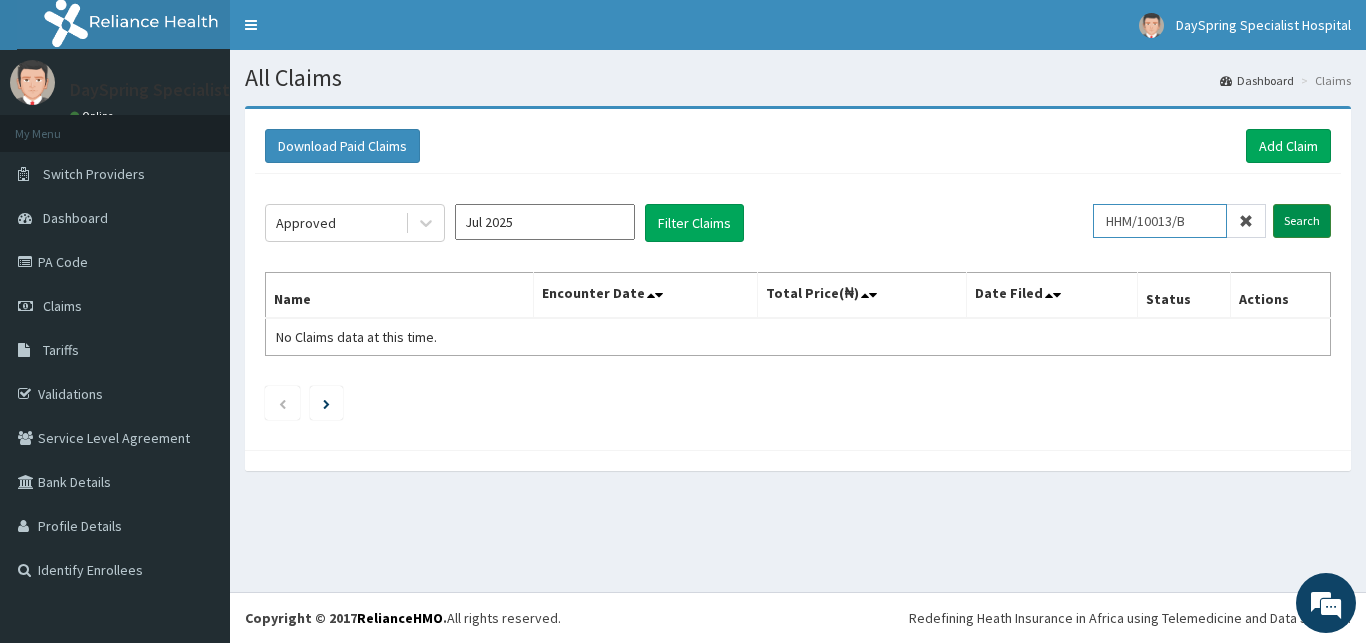 type on "HHM/10013/B" 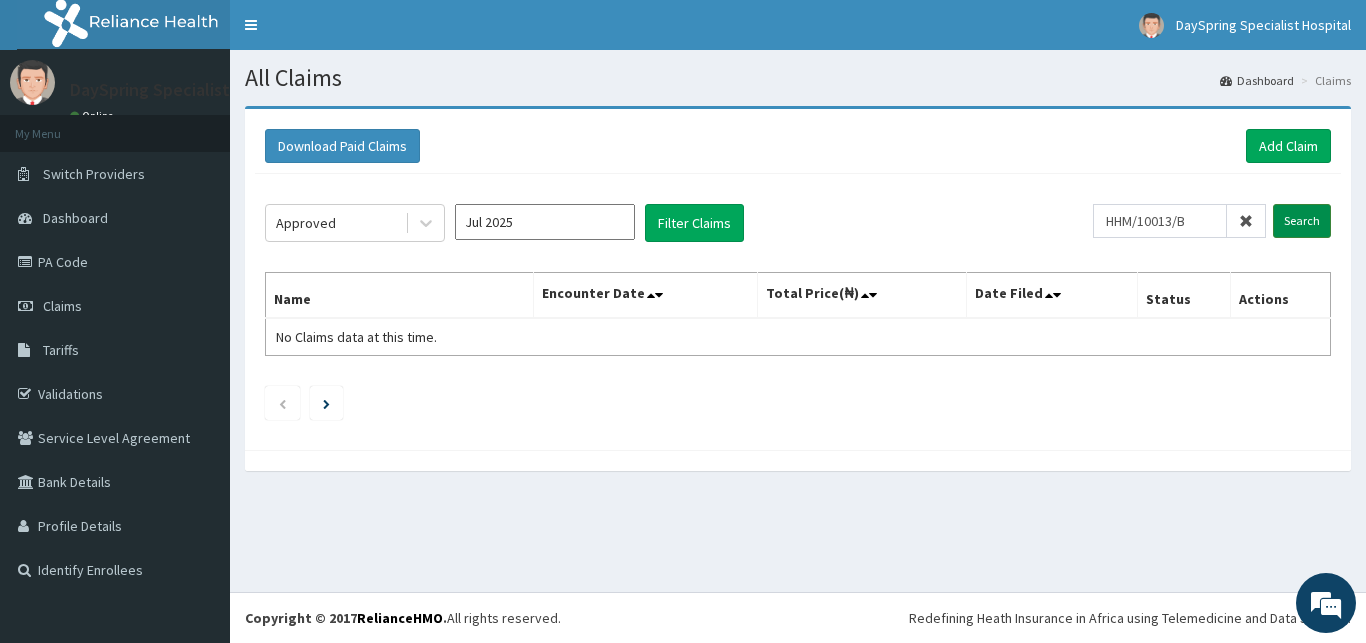click on "Search" at bounding box center [1302, 221] 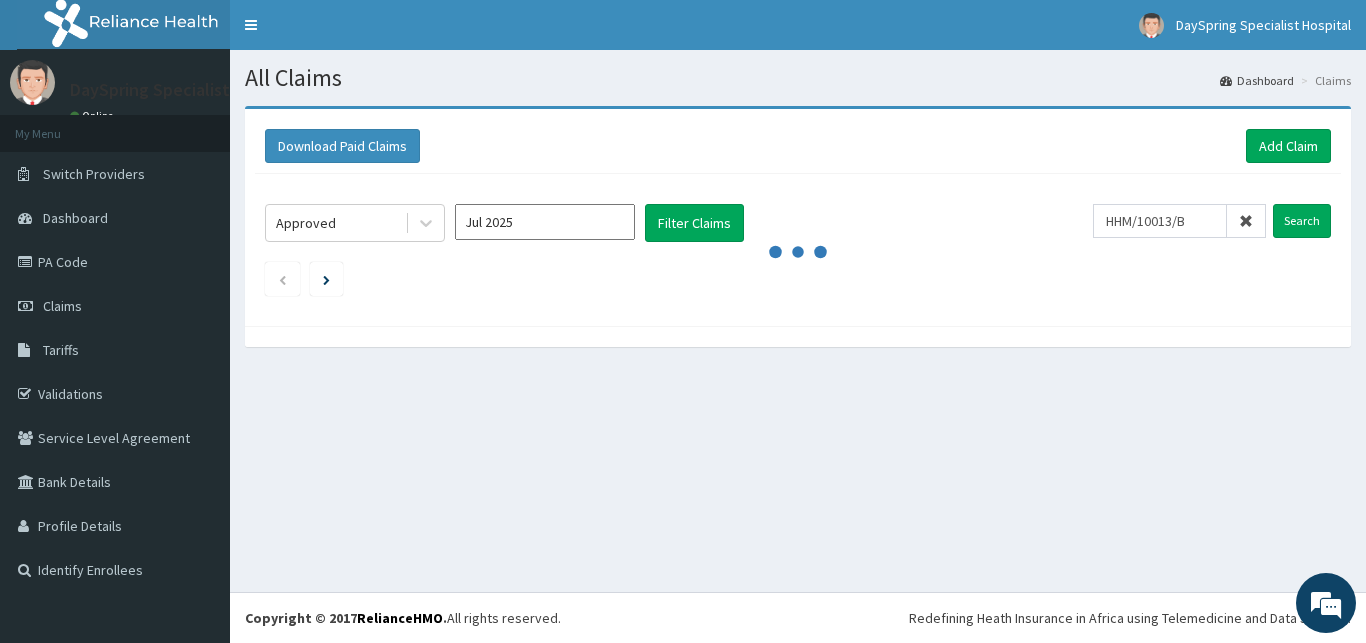 click on "All Claims
Dashboard
Claims
Download Paid Claims Add Claim × Note you can only download claims within a maximum of 1 year and the dates will auto-adjust when you select range that is greater than 1 year From 04-05-2025 To 04-08-2025 Close Download Approved Jul 2025 Filter Claims HHM/10013/B Search" at bounding box center (798, 321) 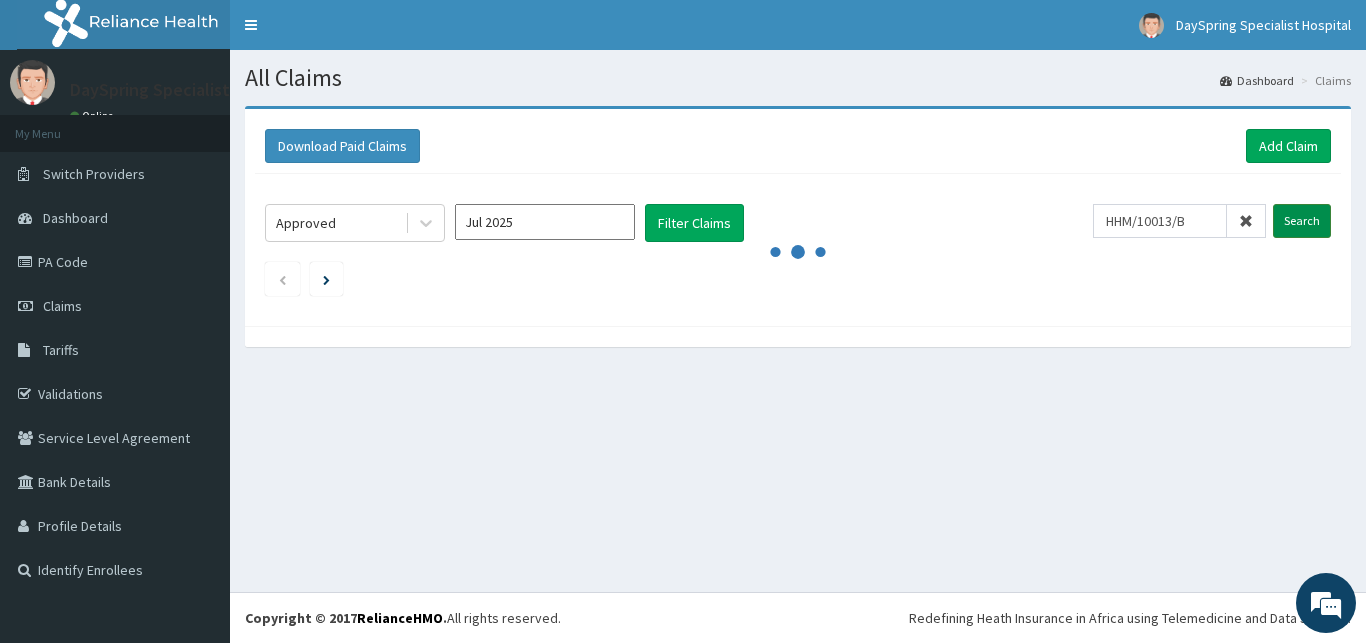 click on "Search" at bounding box center (1302, 221) 